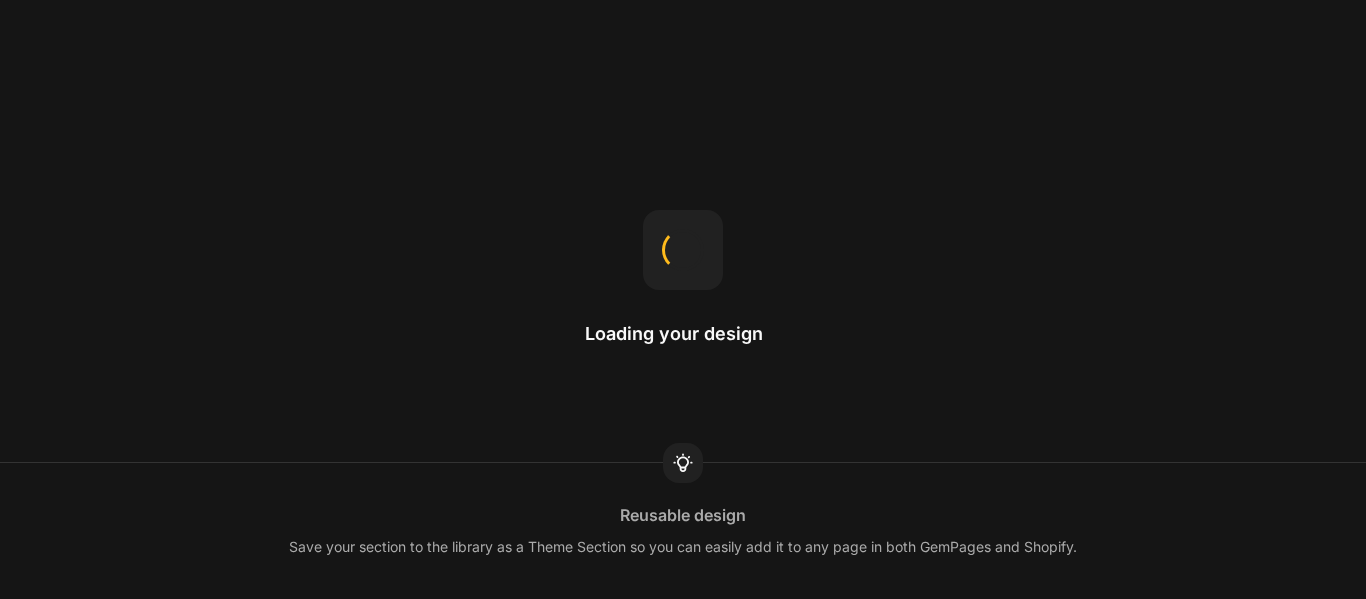 scroll, scrollTop: 0, scrollLeft: 0, axis: both 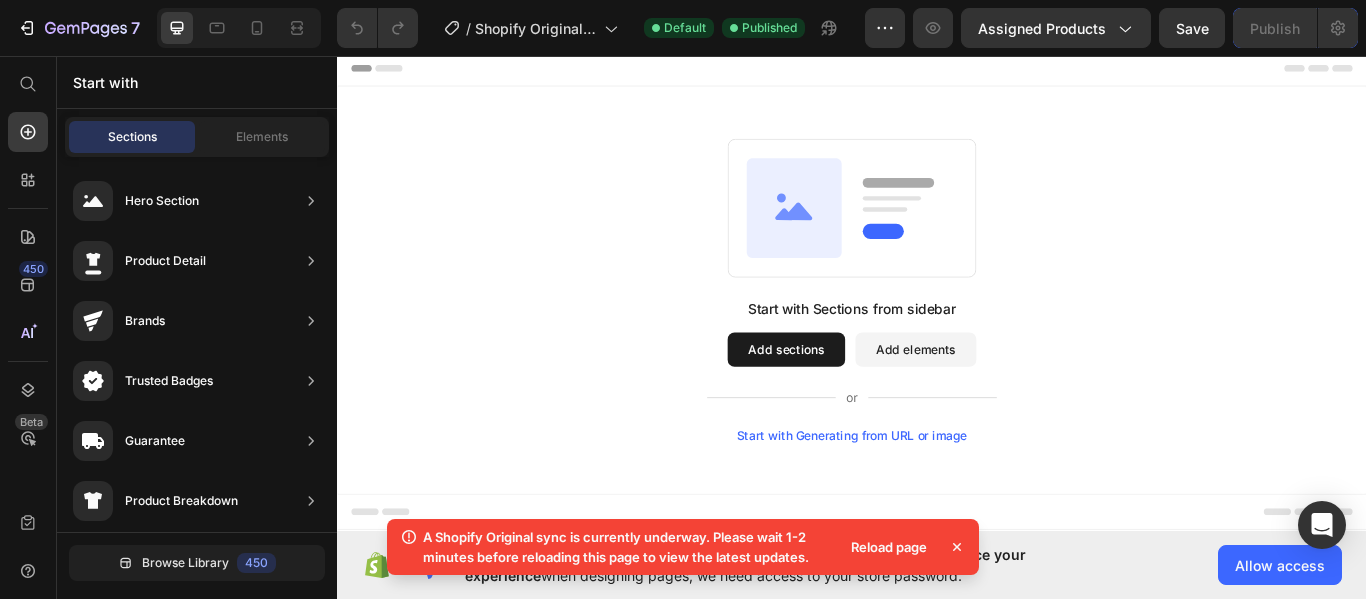 click 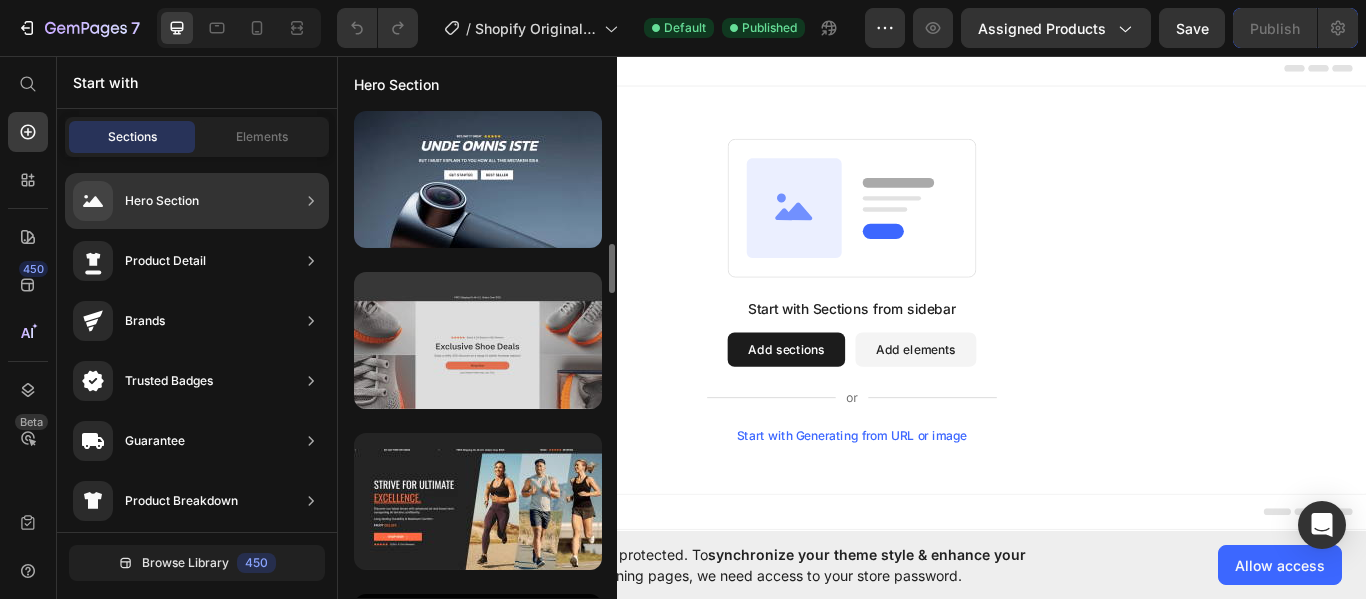 scroll, scrollTop: 2219, scrollLeft: 0, axis: vertical 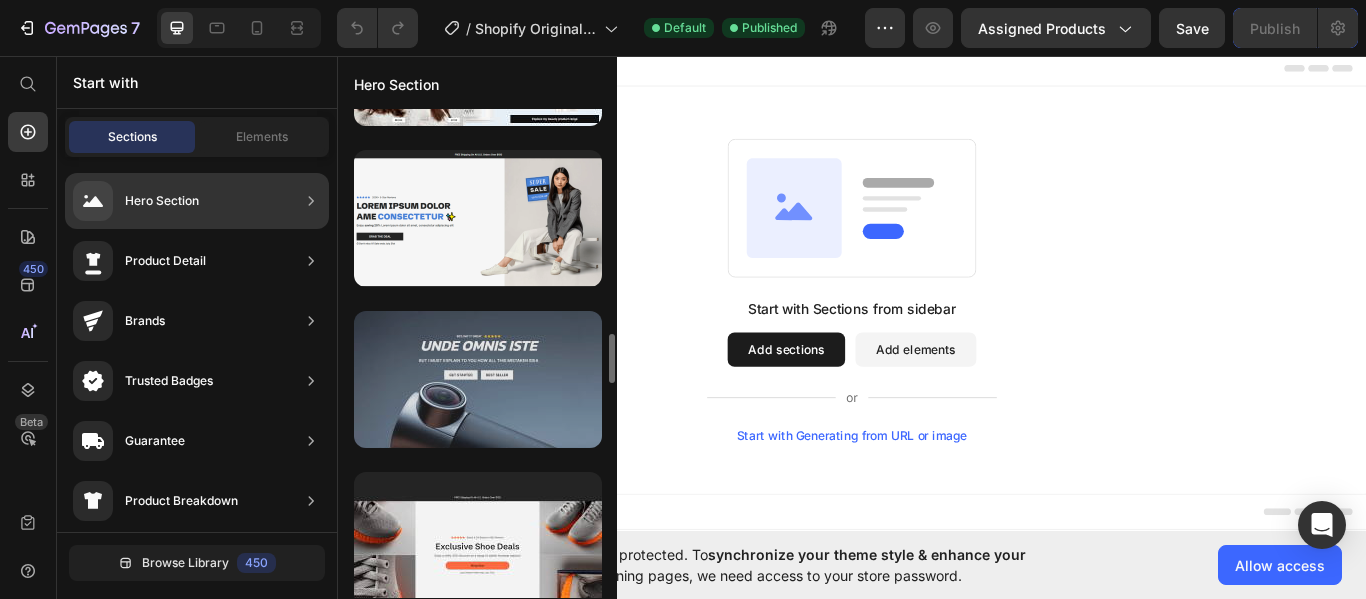 click at bounding box center (478, 379) 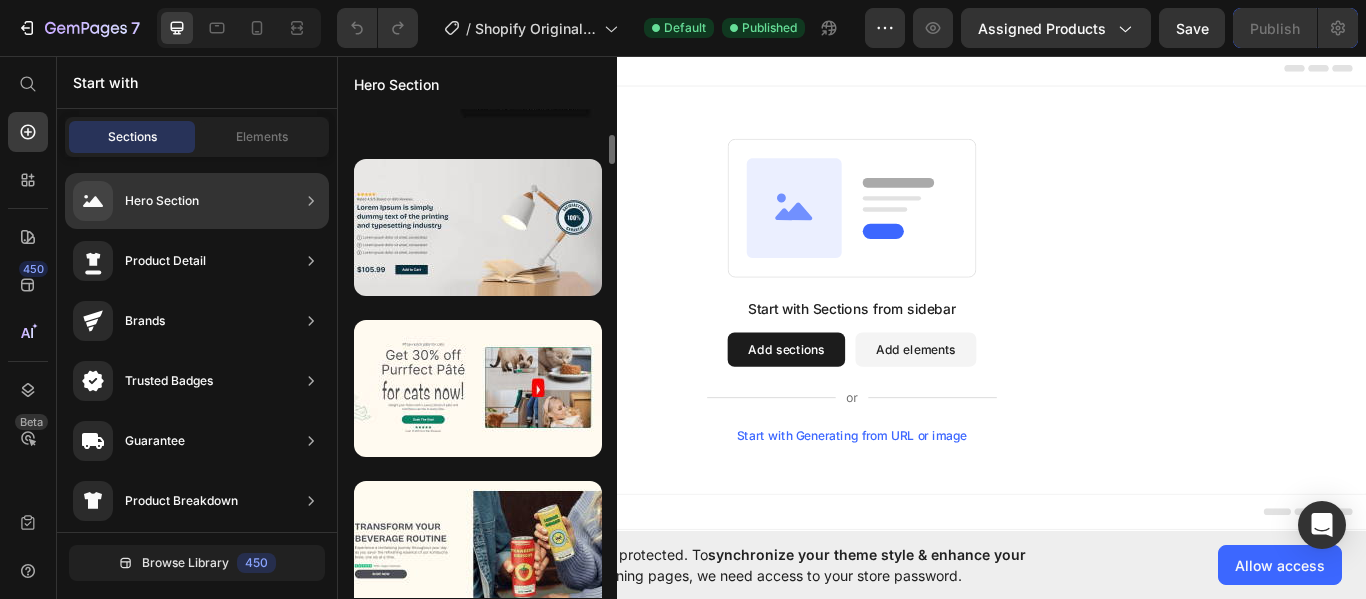 scroll, scrollTop: 0, scrollLeft: 0, axis: both 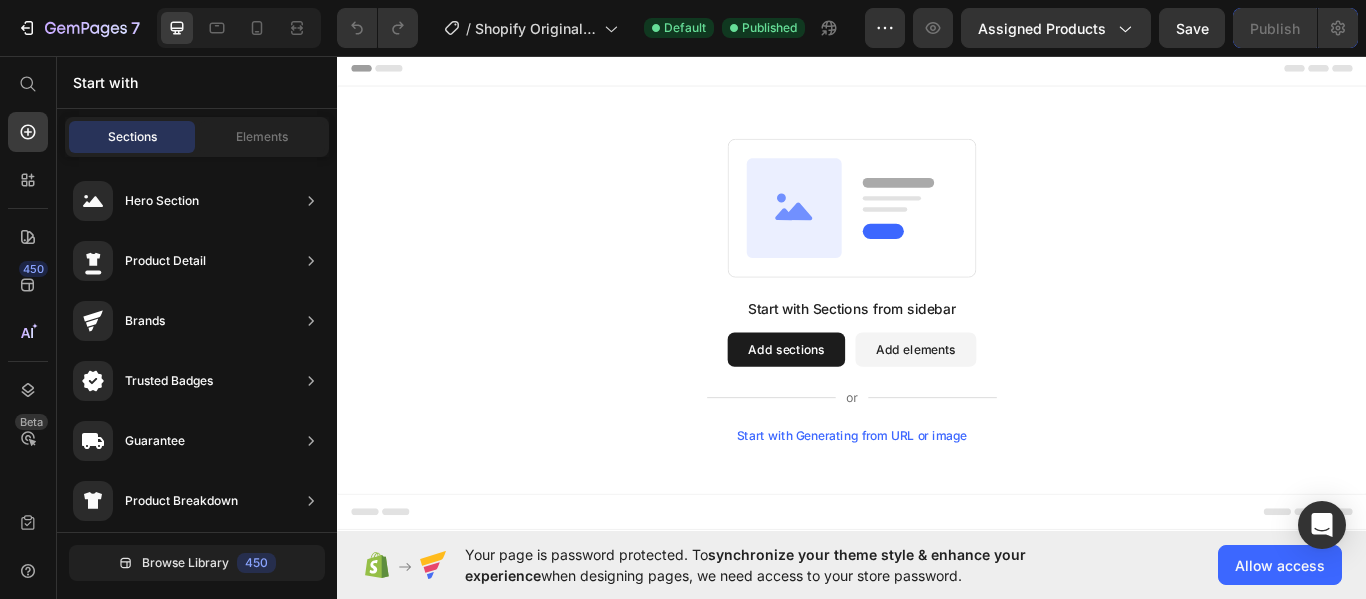 click on "Start with Generating from URL or image" at bounding box center [937, 499] 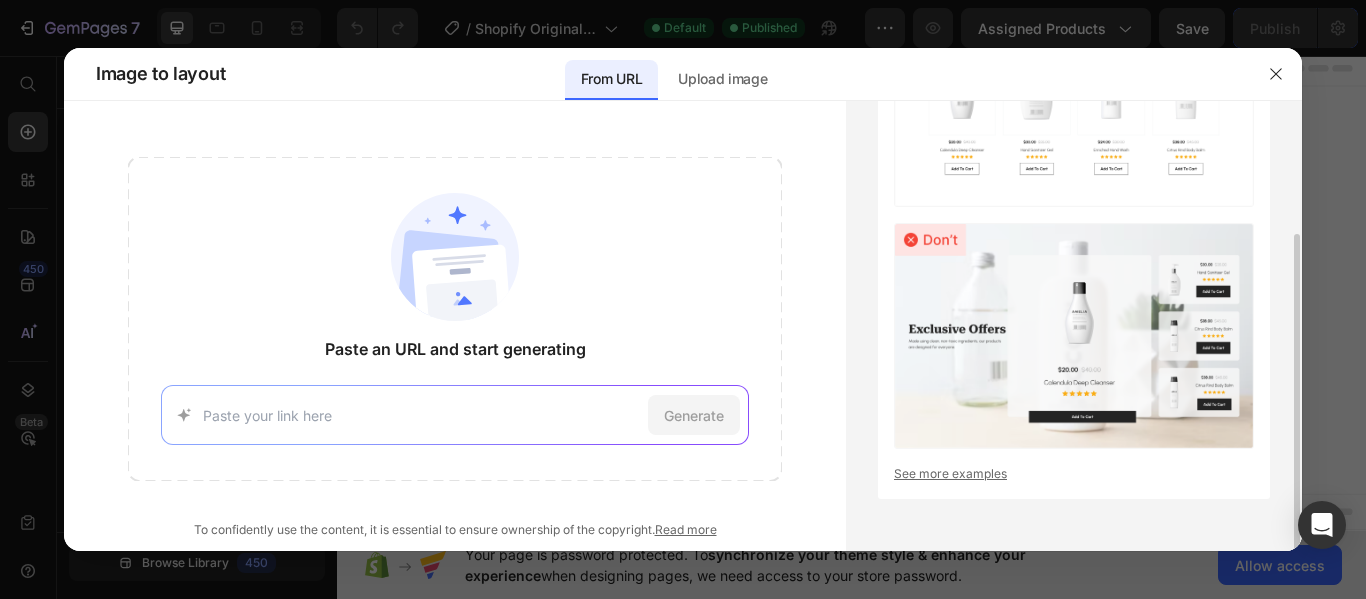 scroll, scrollTop: 0, scrollLeft: 0, axis: both 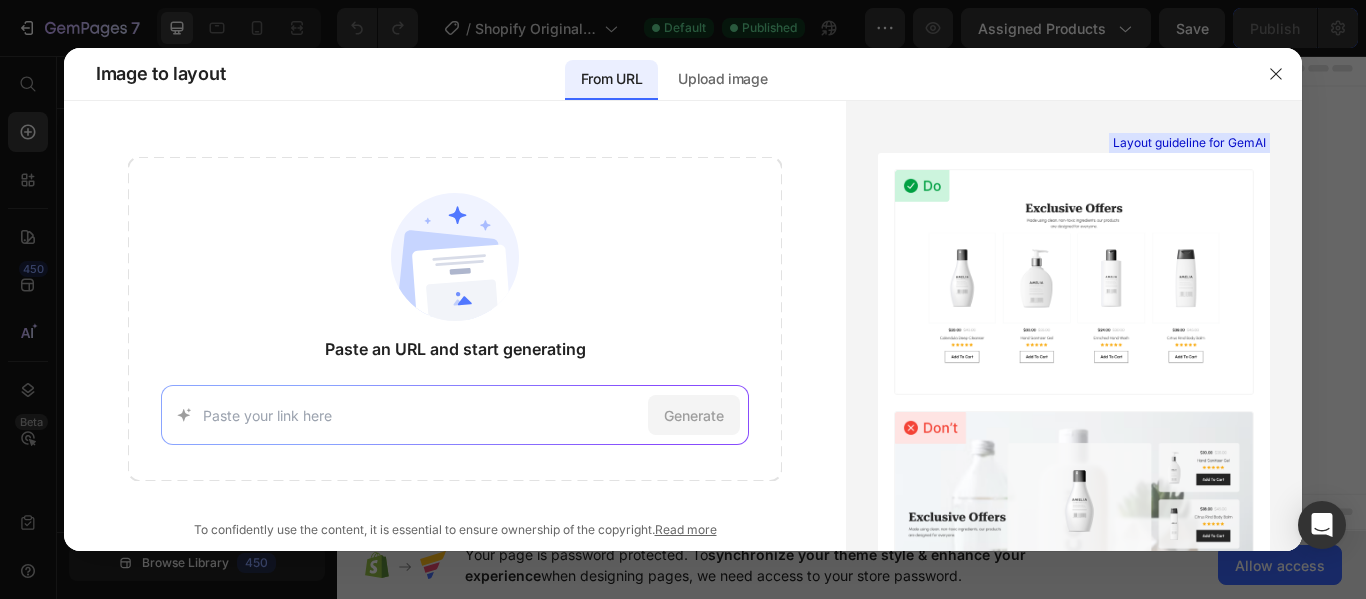 click at bounding box center (683, 299) 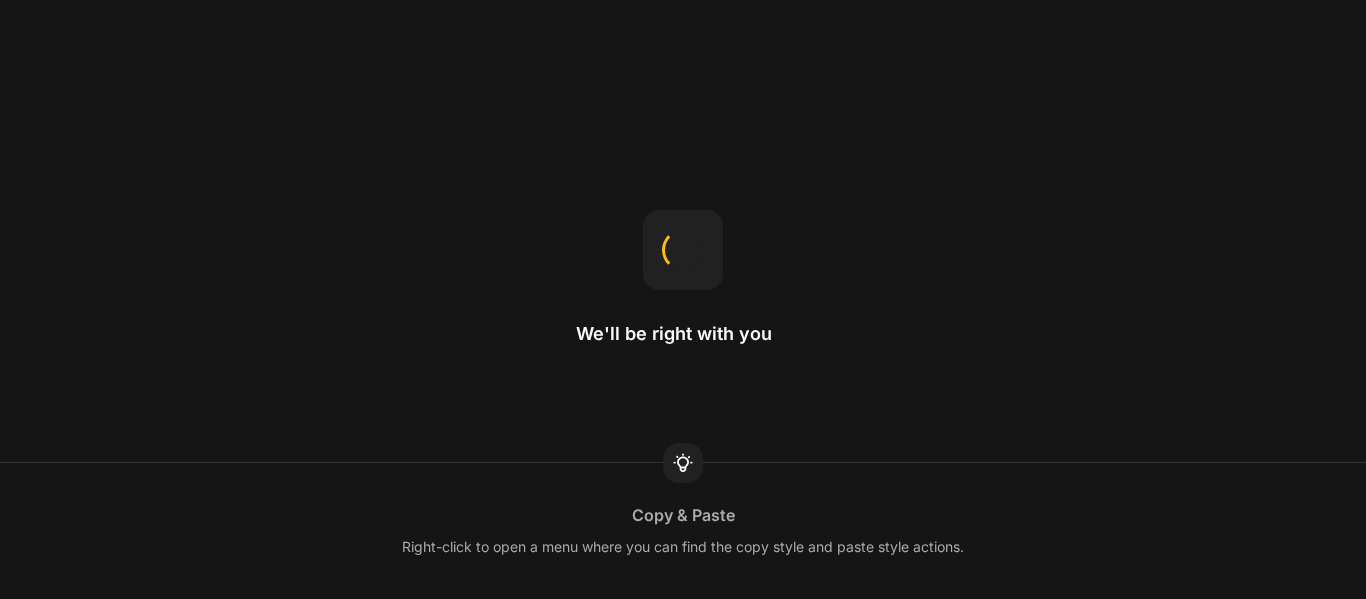 scroll, scrollTop: 0, scrollLeft: 0, axis: both 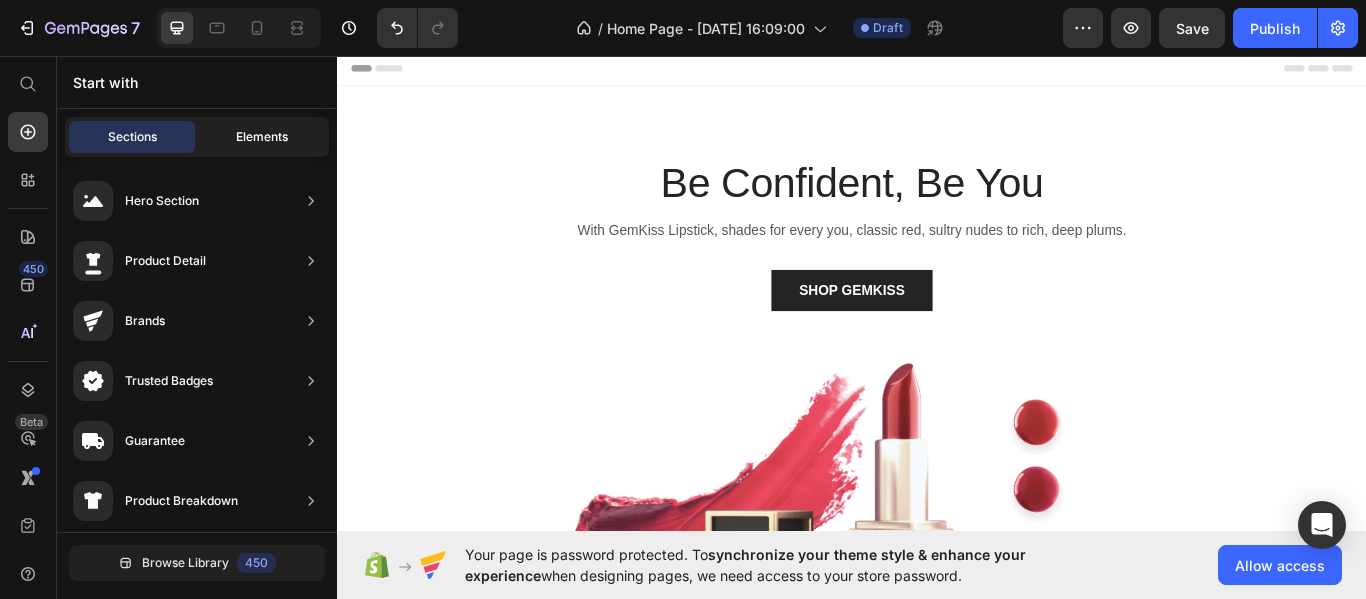 click on "Elements" at bounding box center (262, 137) 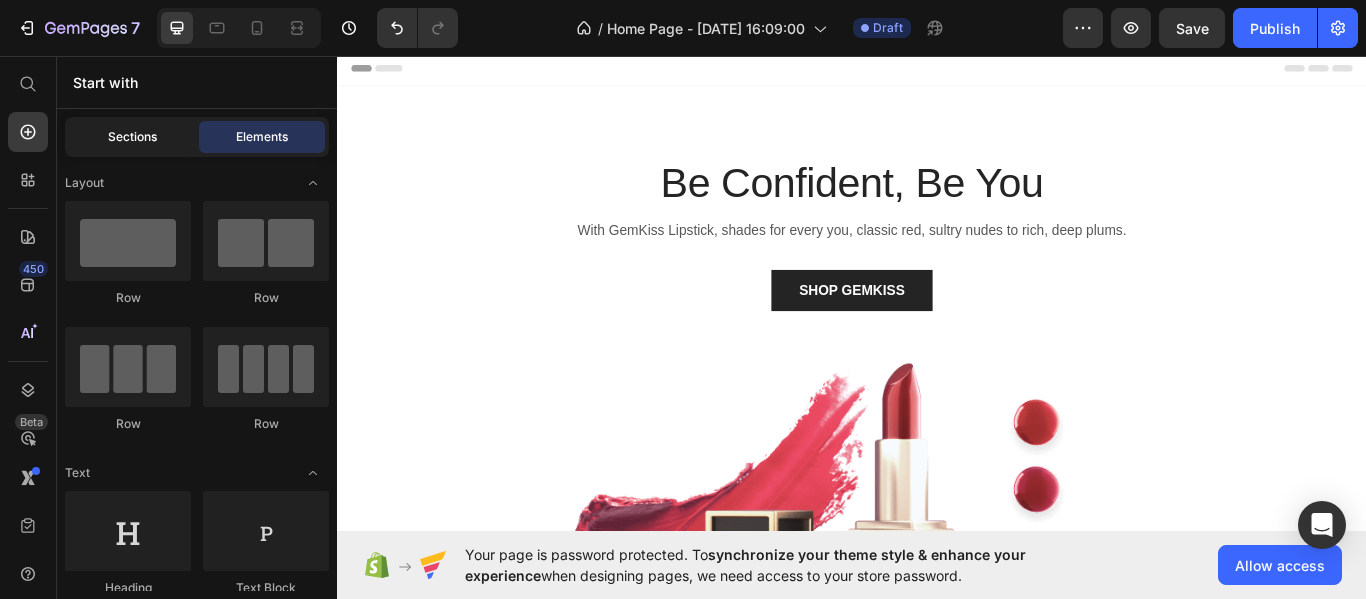 click on "Sections" at bounding box center (132, 137) 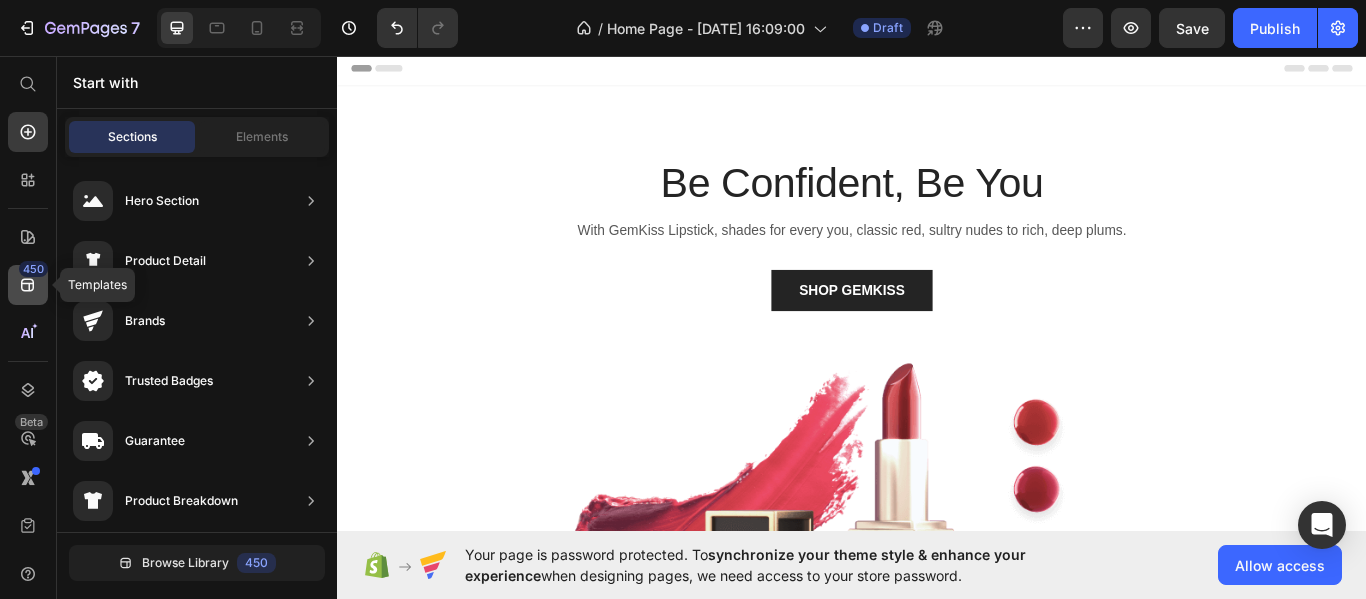 click 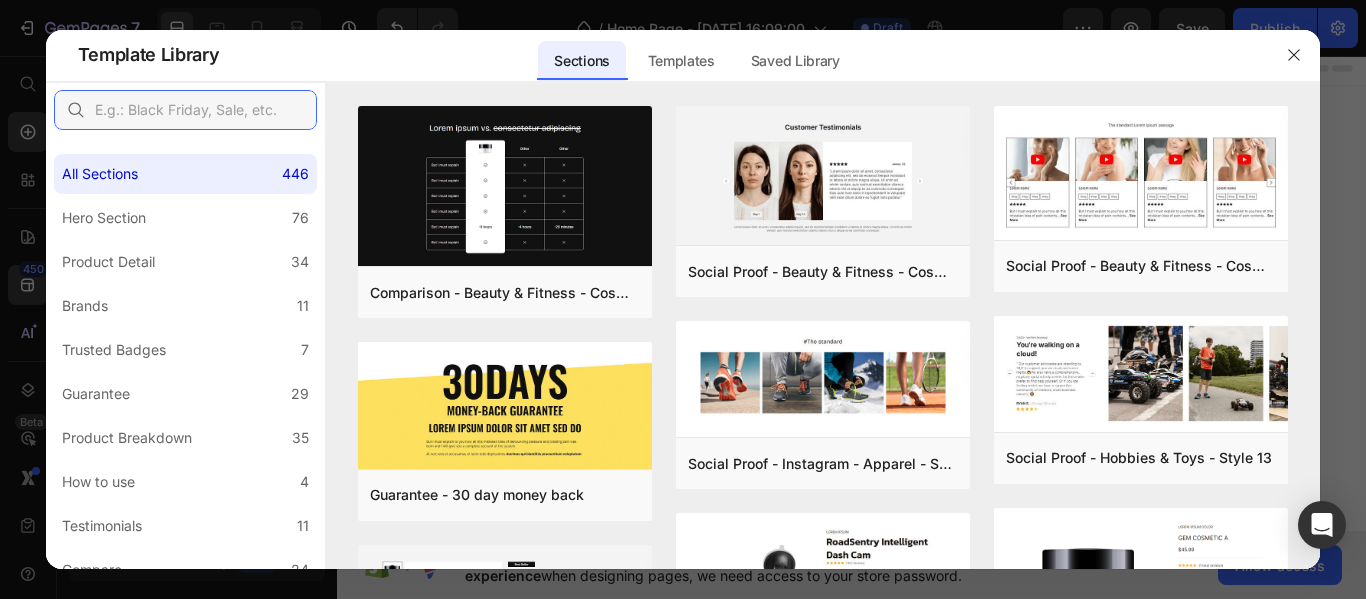 click at bounding box center (185, 110) 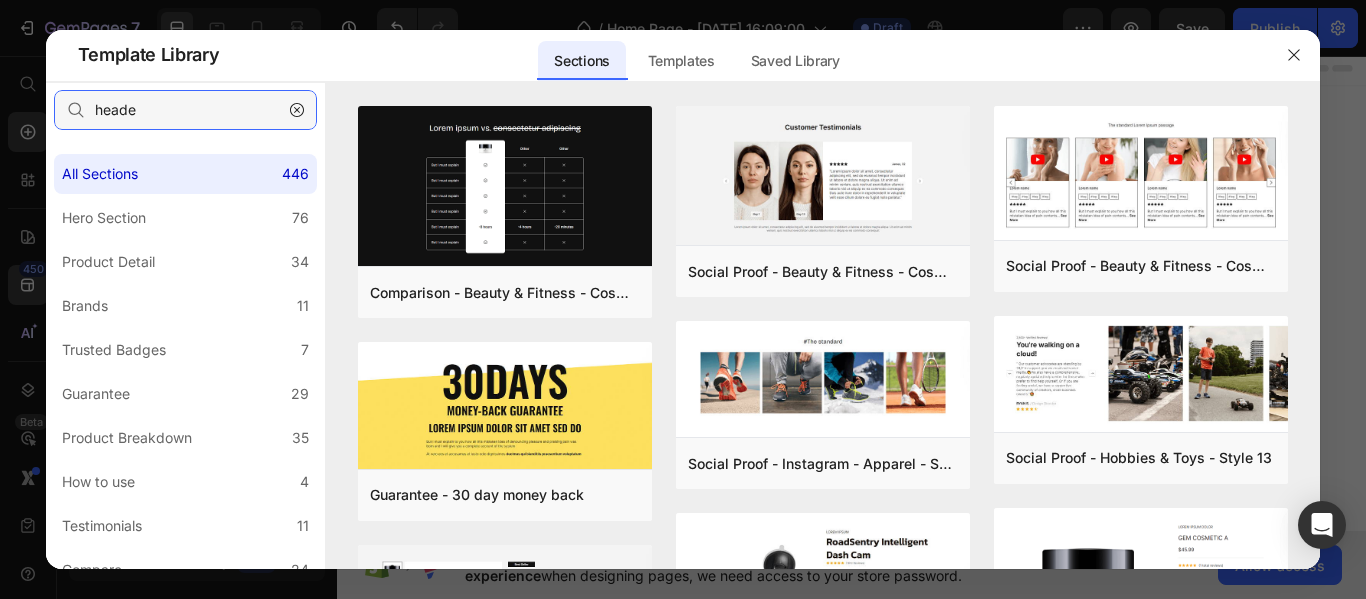 type on "header" 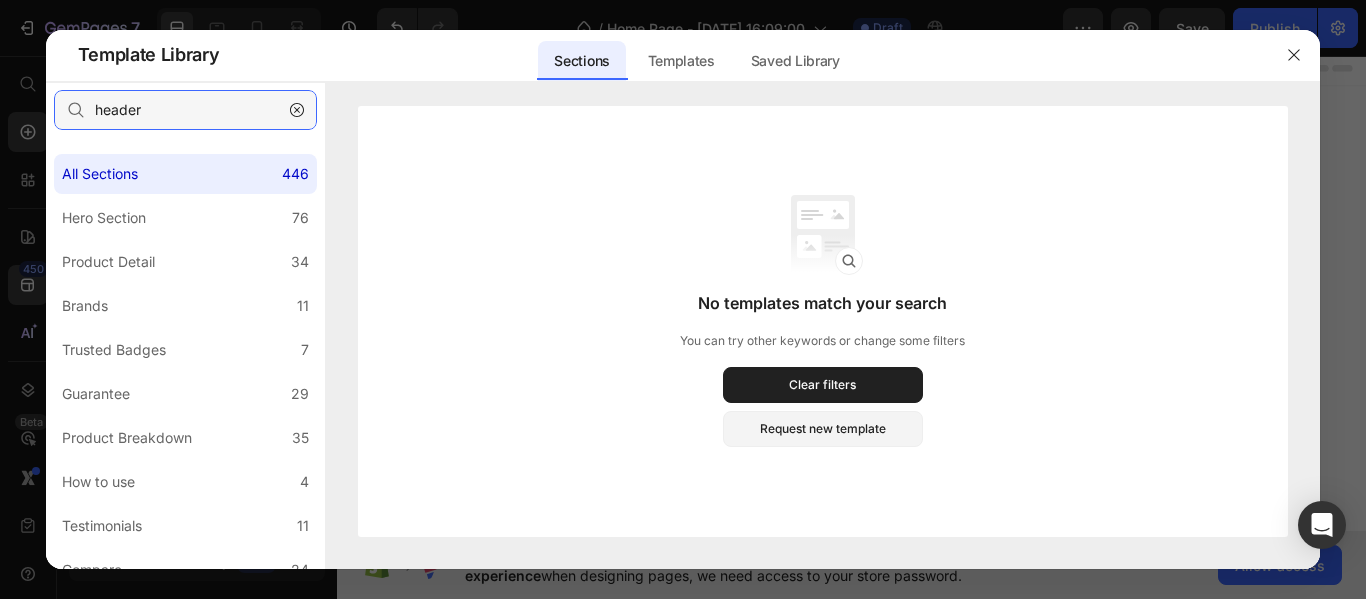 type 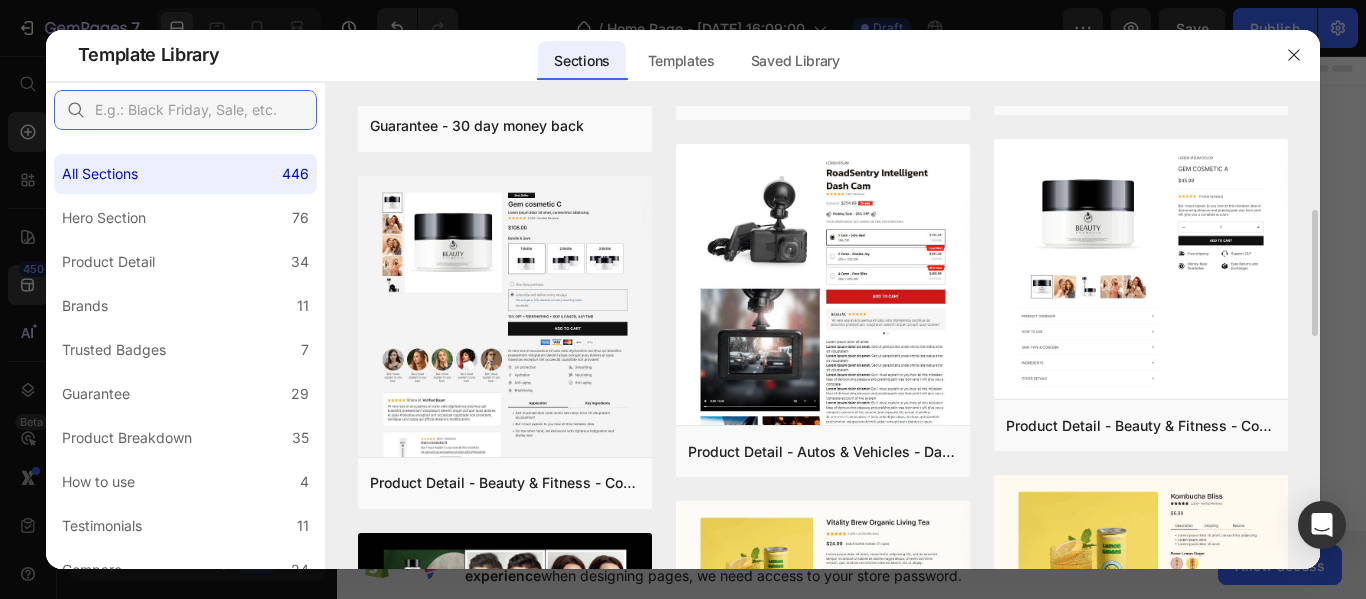 scroll, scrollTop: 392, scrollLeft: 0, axis: vertical 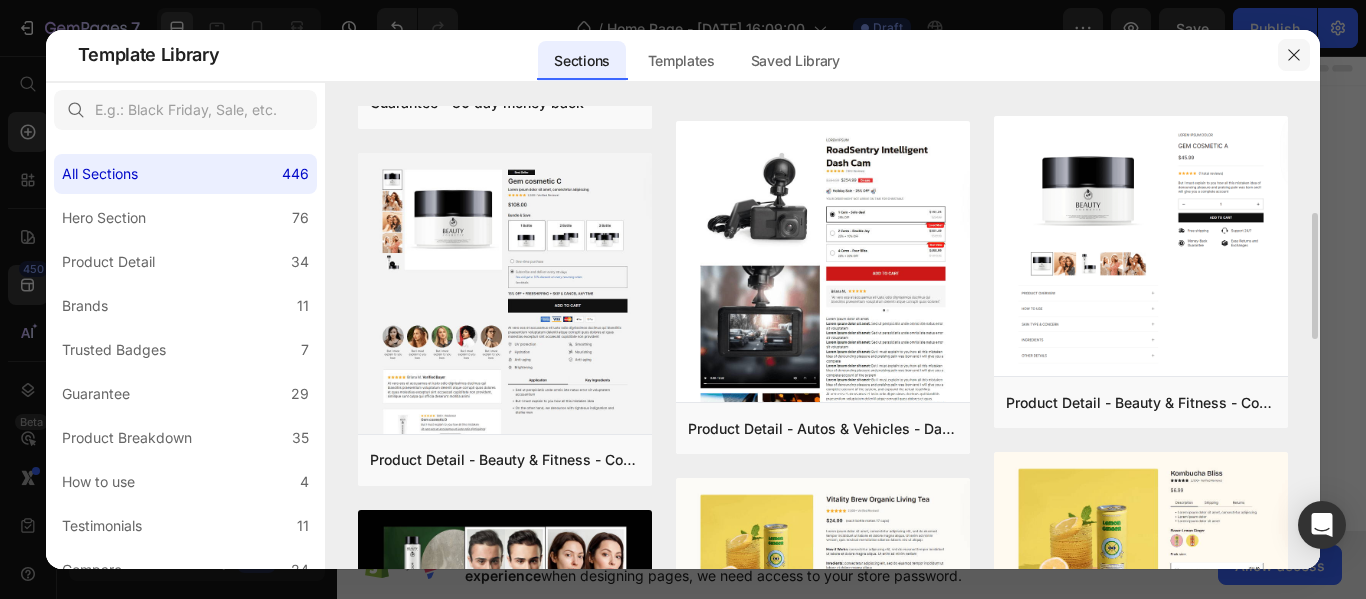 click 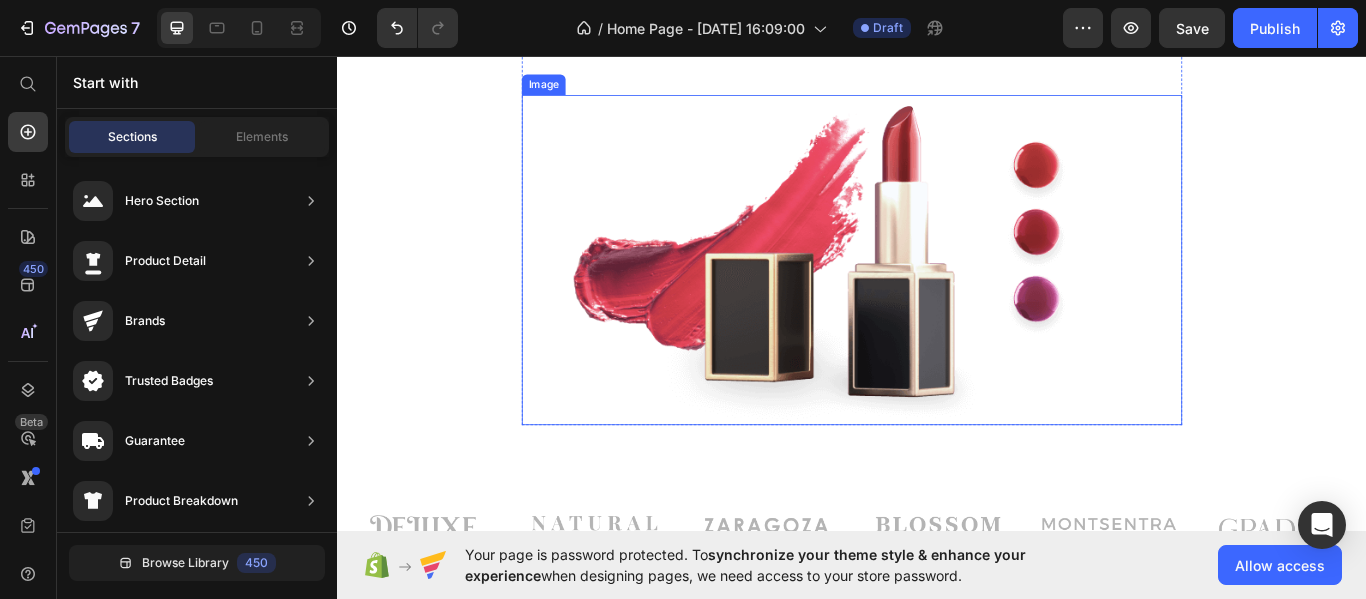 scroll, scrollTop: 0, scrollLeft: 0, axis: both 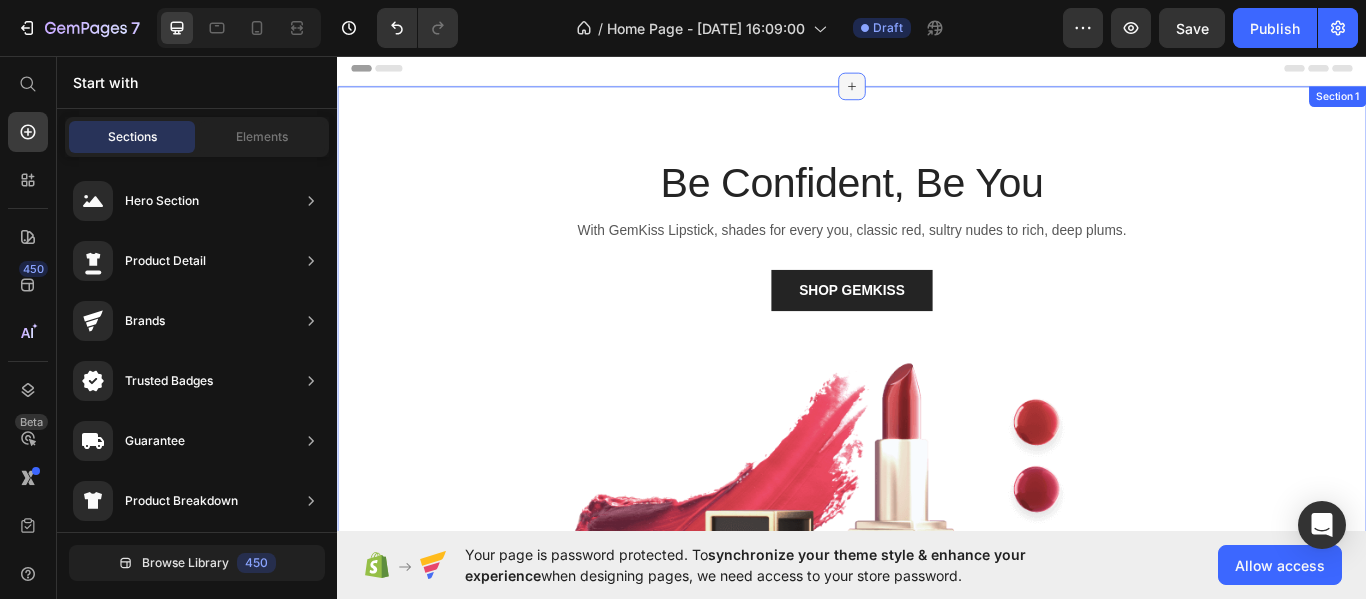 click at bounding box center (937, 92) 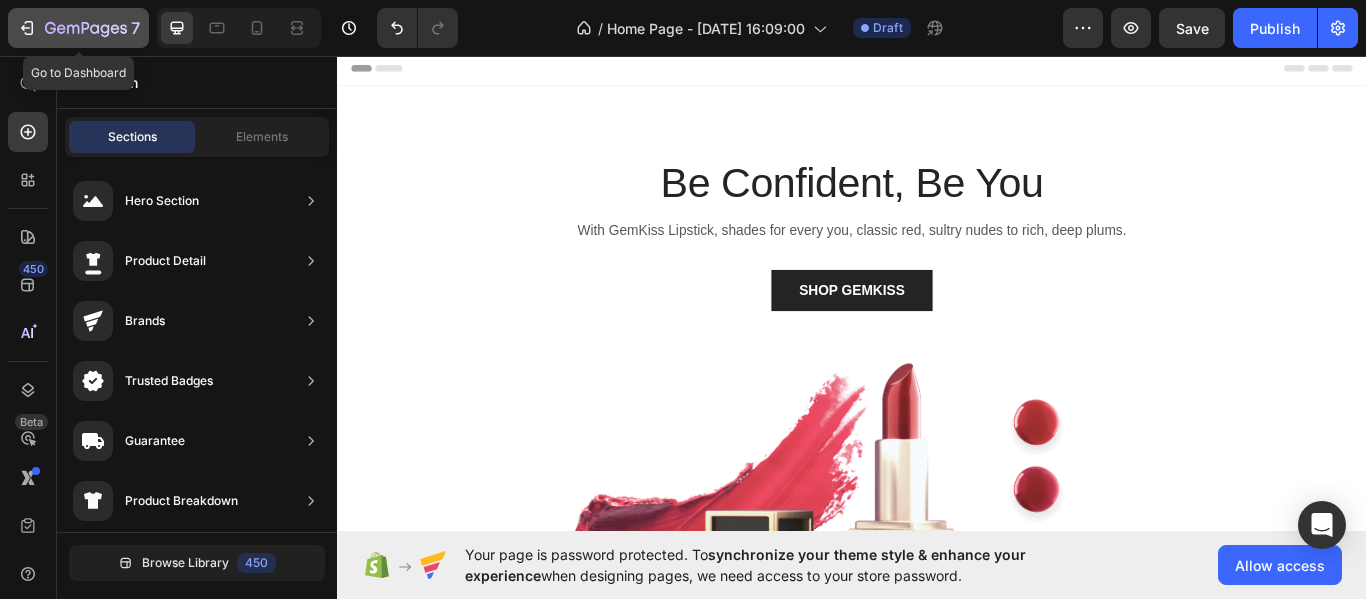 click 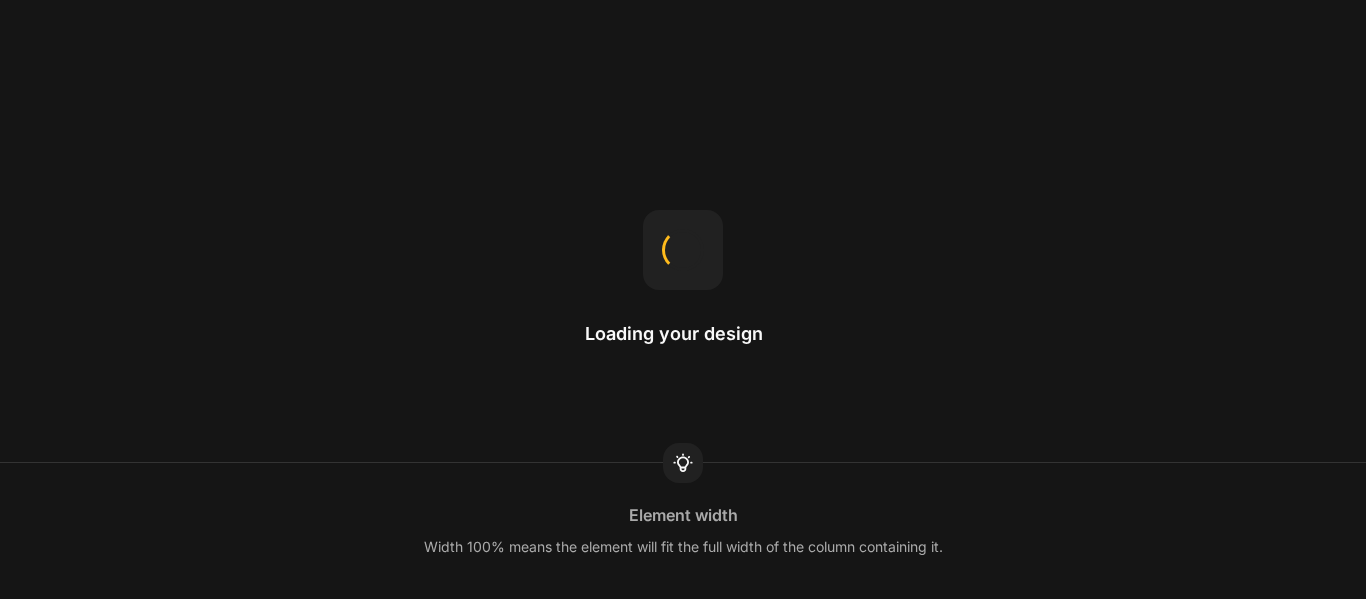 scroll, scrollTop: 0, scrollLeft: 0, axis: both 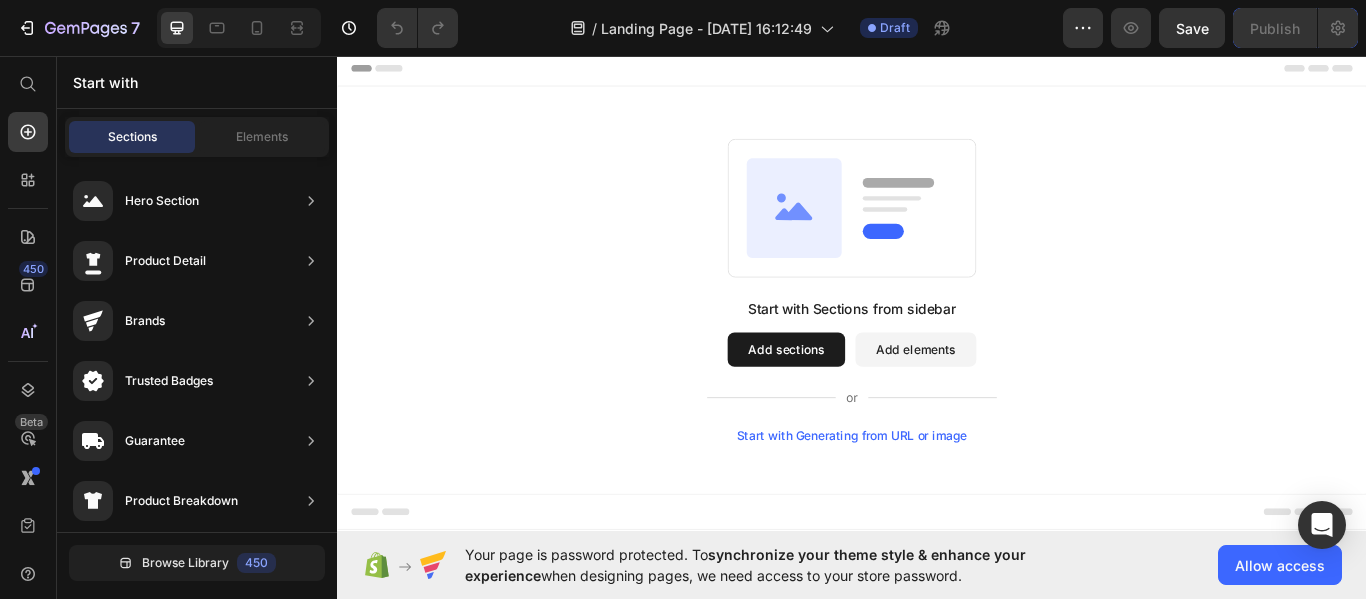 click on "Add sections" at bounding box center (860, 399) 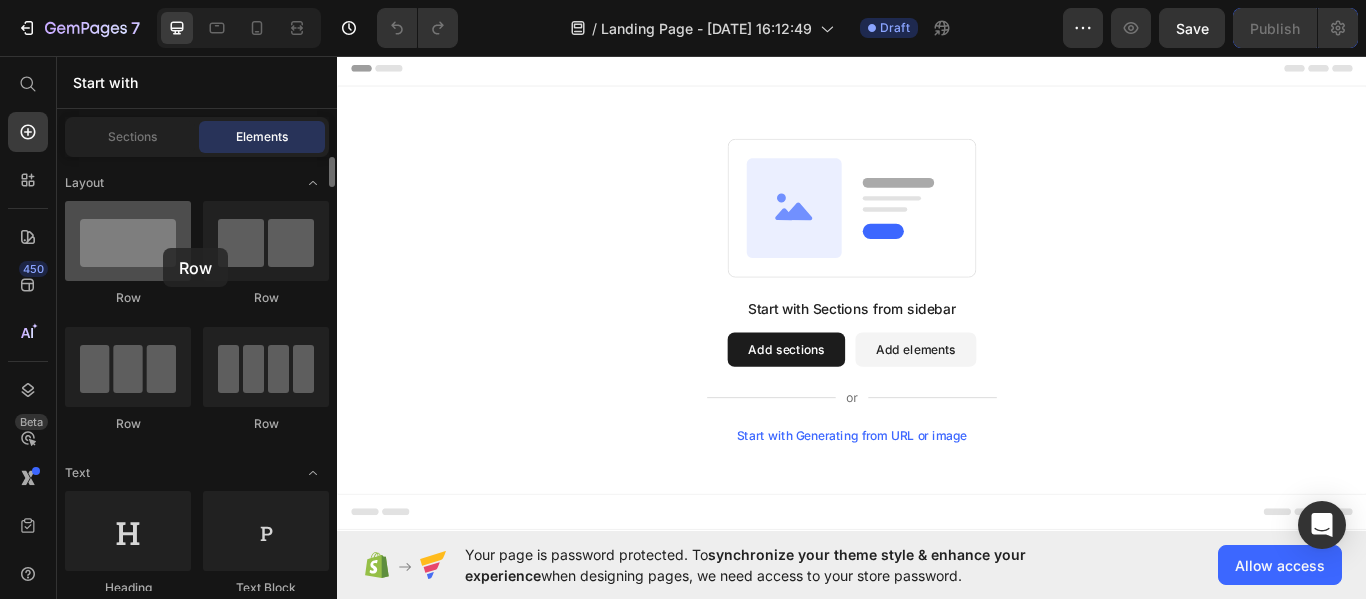 click at bounding box center [128, 241] 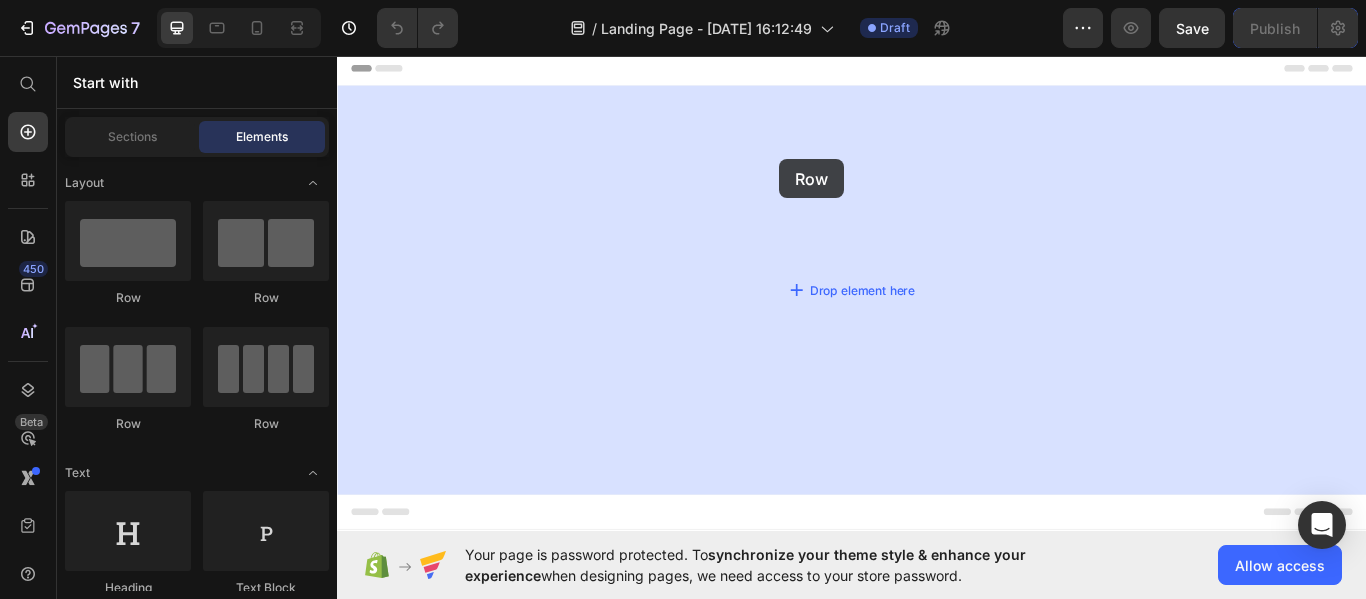 drag, startPoint x: 474, startPoint y: 307, endPoint x: 706, endPoint y: 170, distance: 269.43088 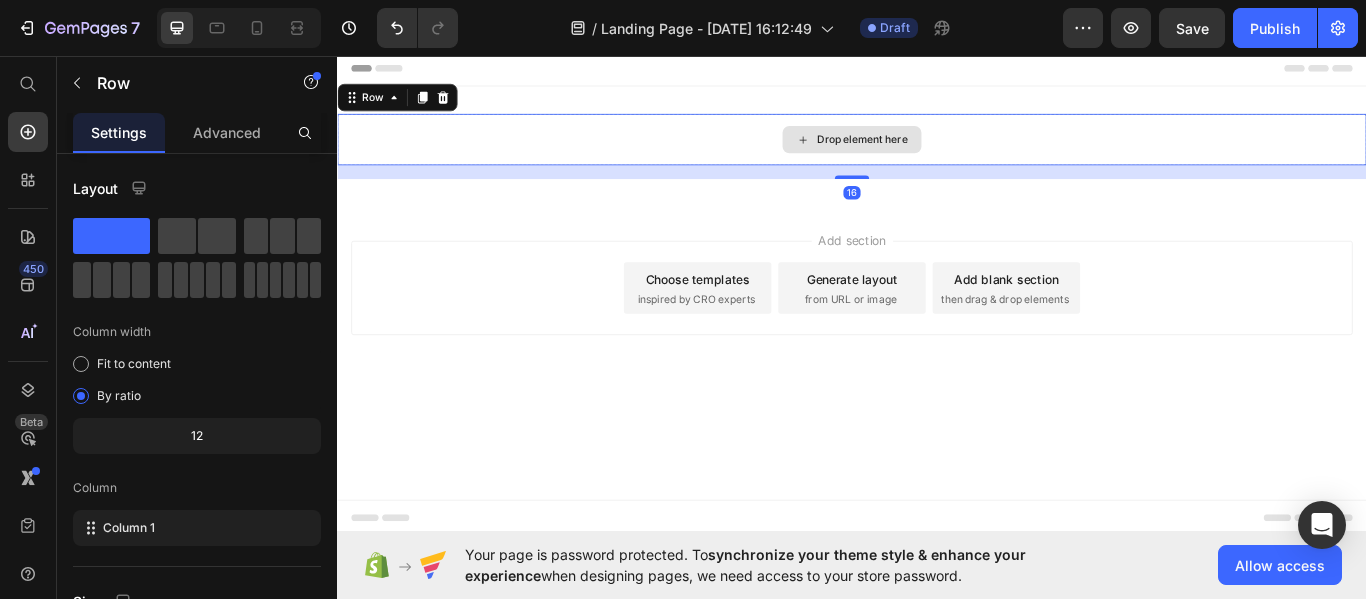 click on "Drop element here" at bounding box center (937, 154) 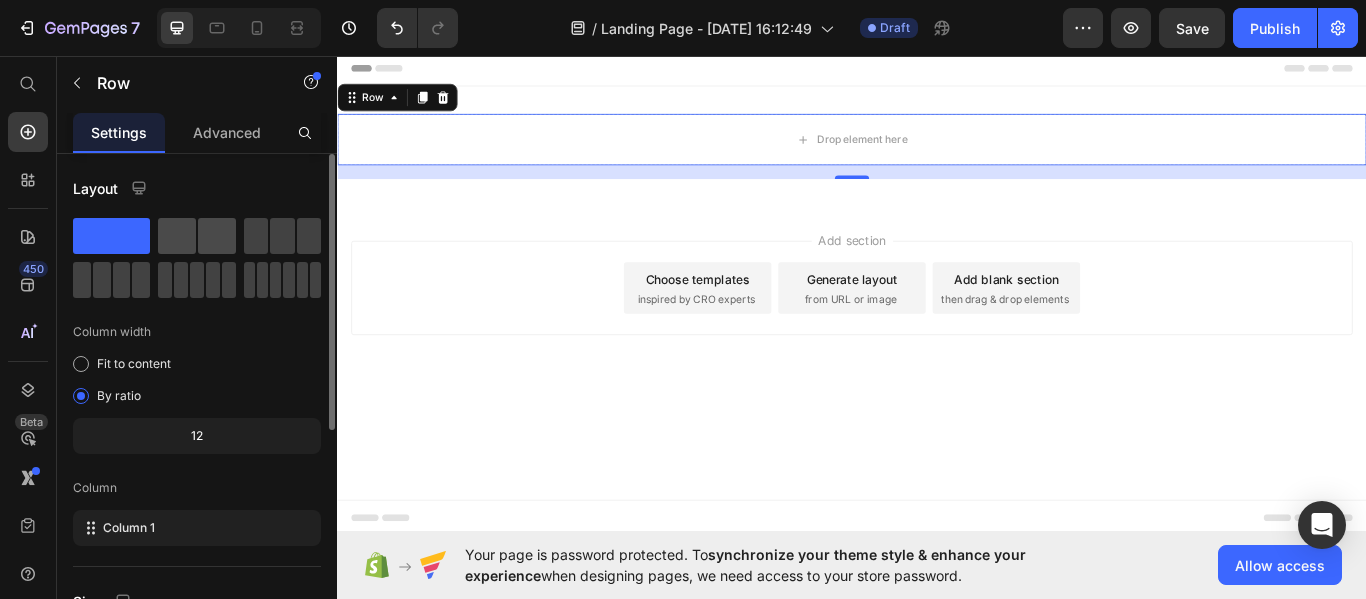click 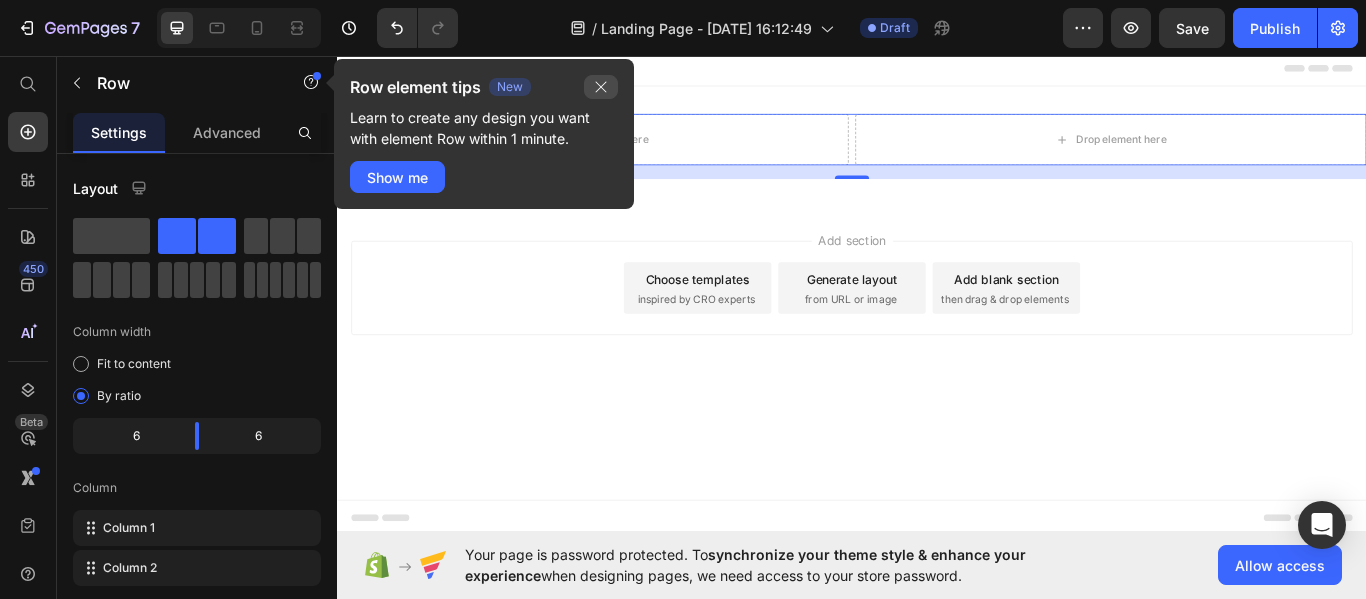 click 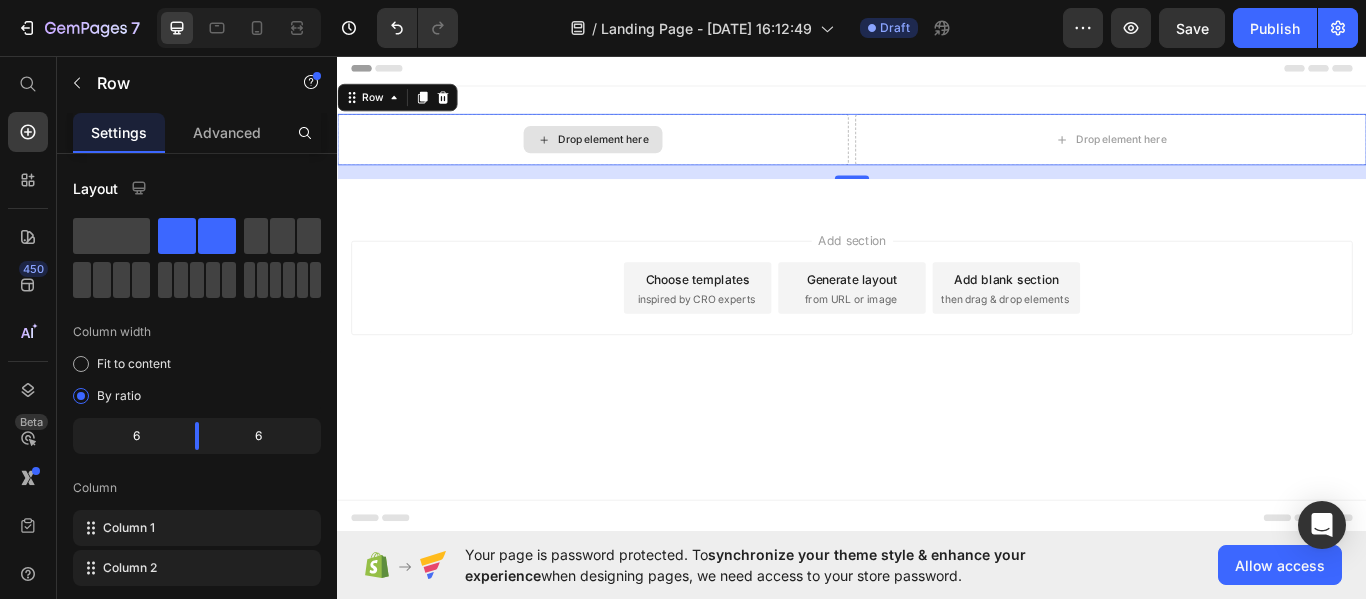 click on "Drop element here" at bounding box center (647, 154) 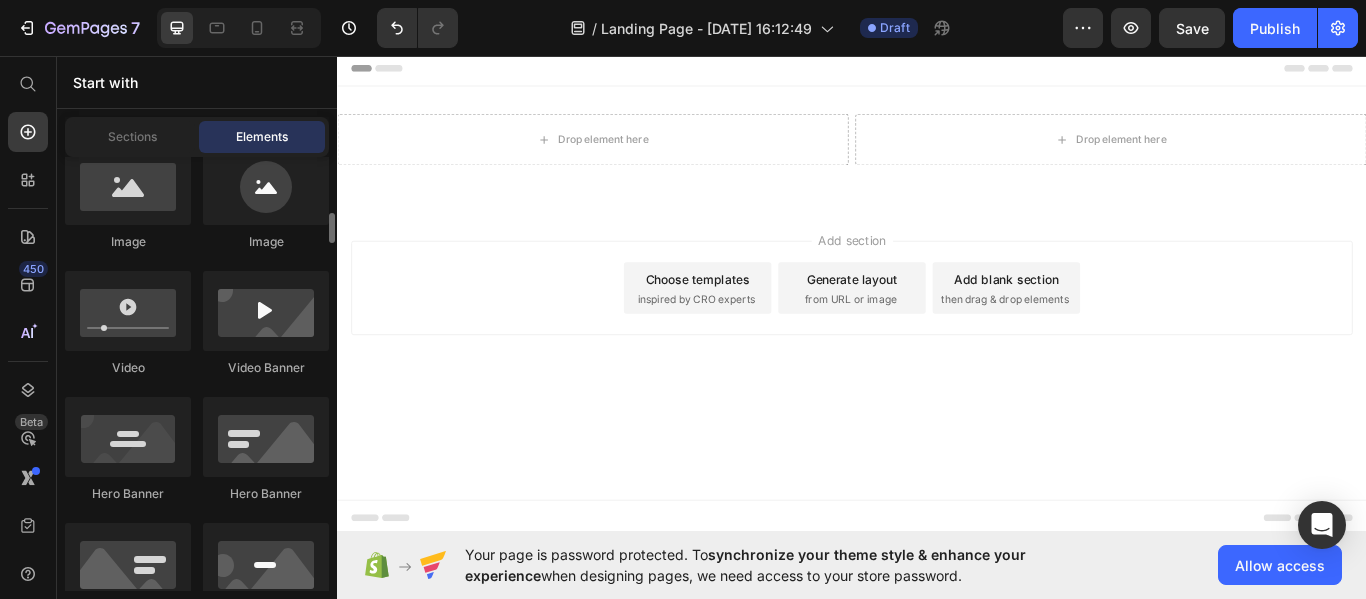 scroll, scrollTop: 500, scrollLeft: 0, axis: vertical 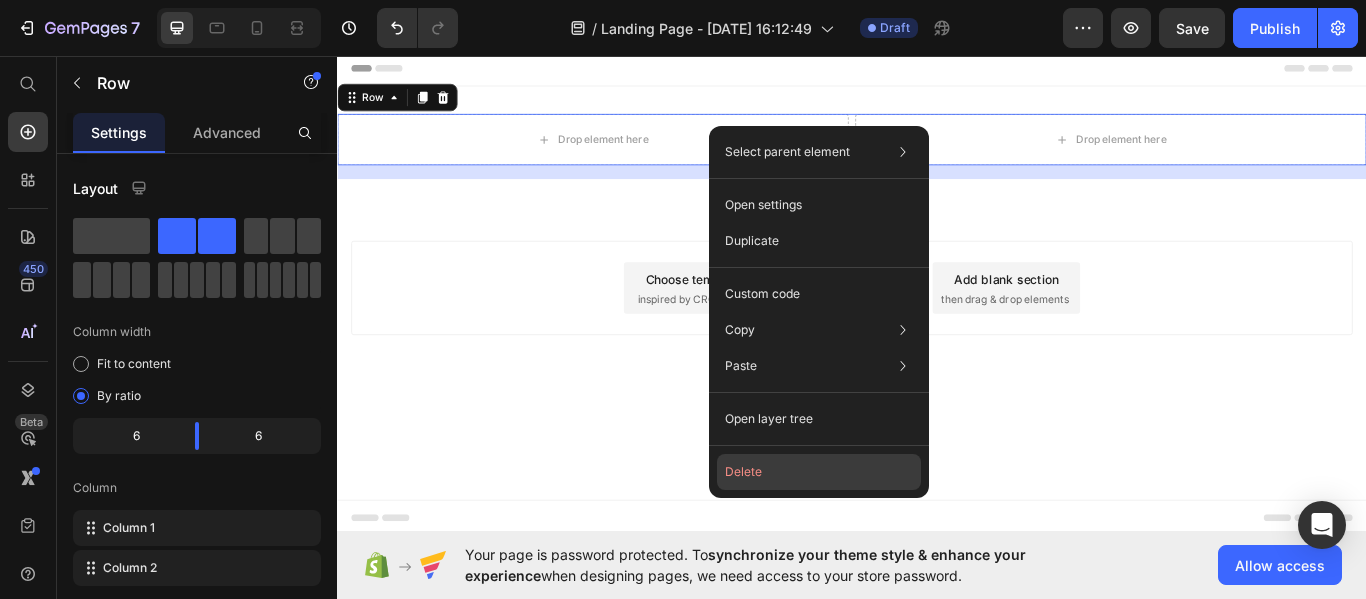 click on "Delete" 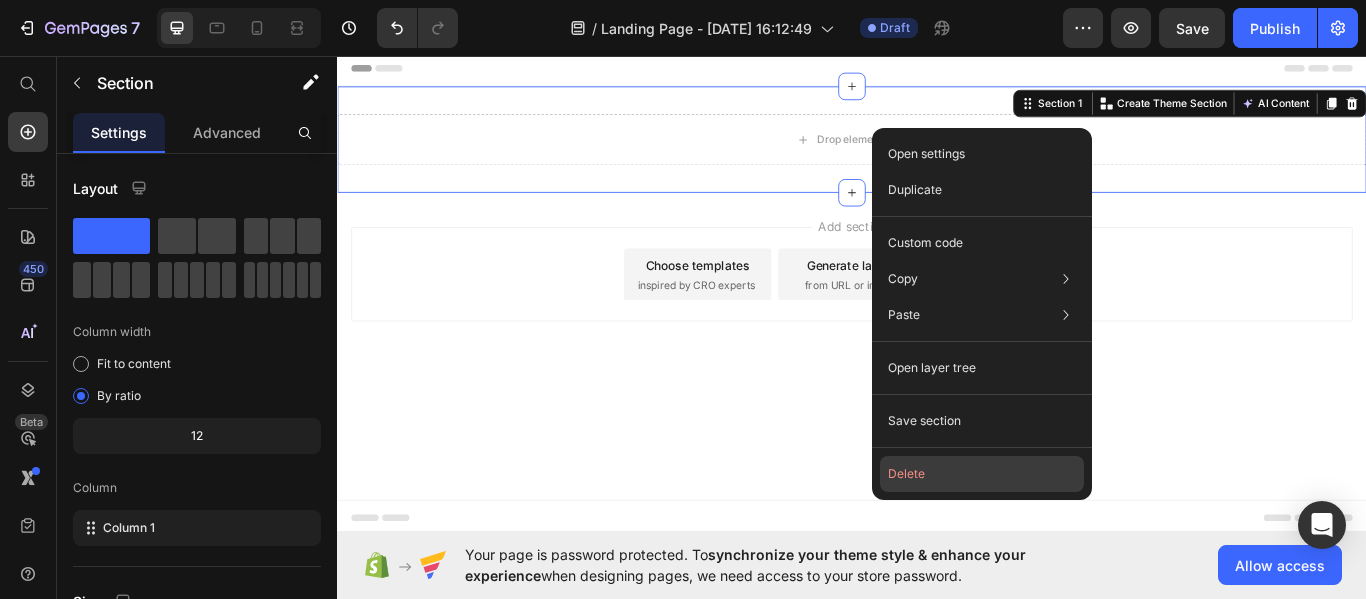 click on "Delete" 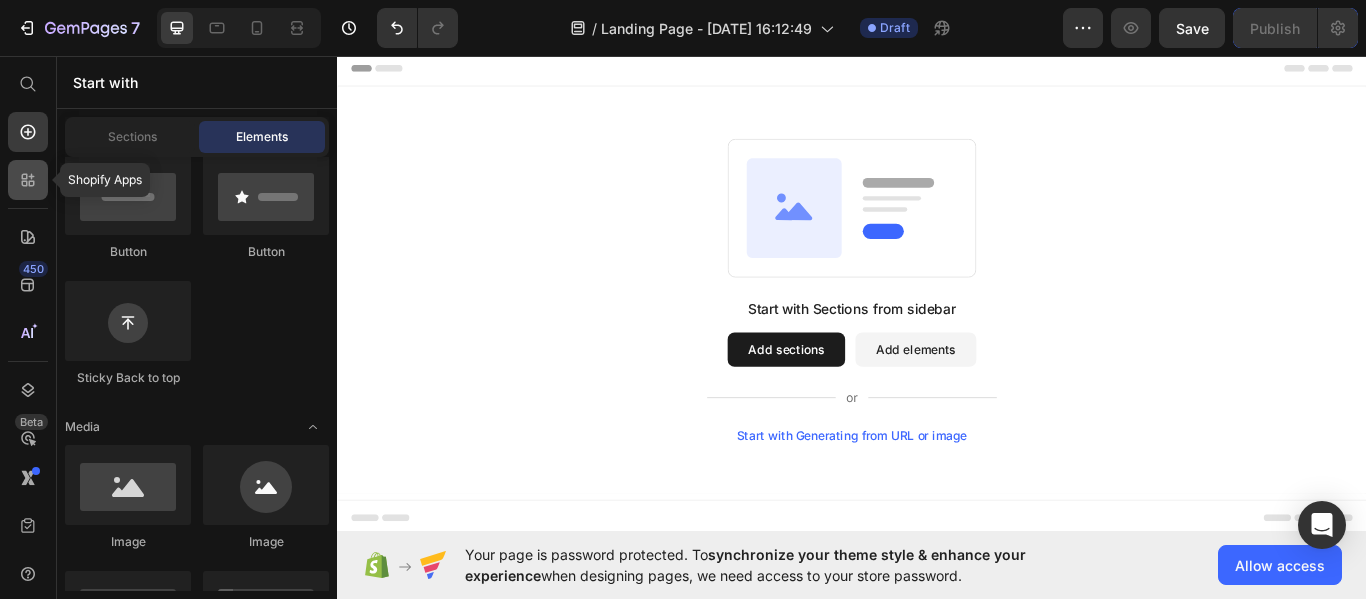 click 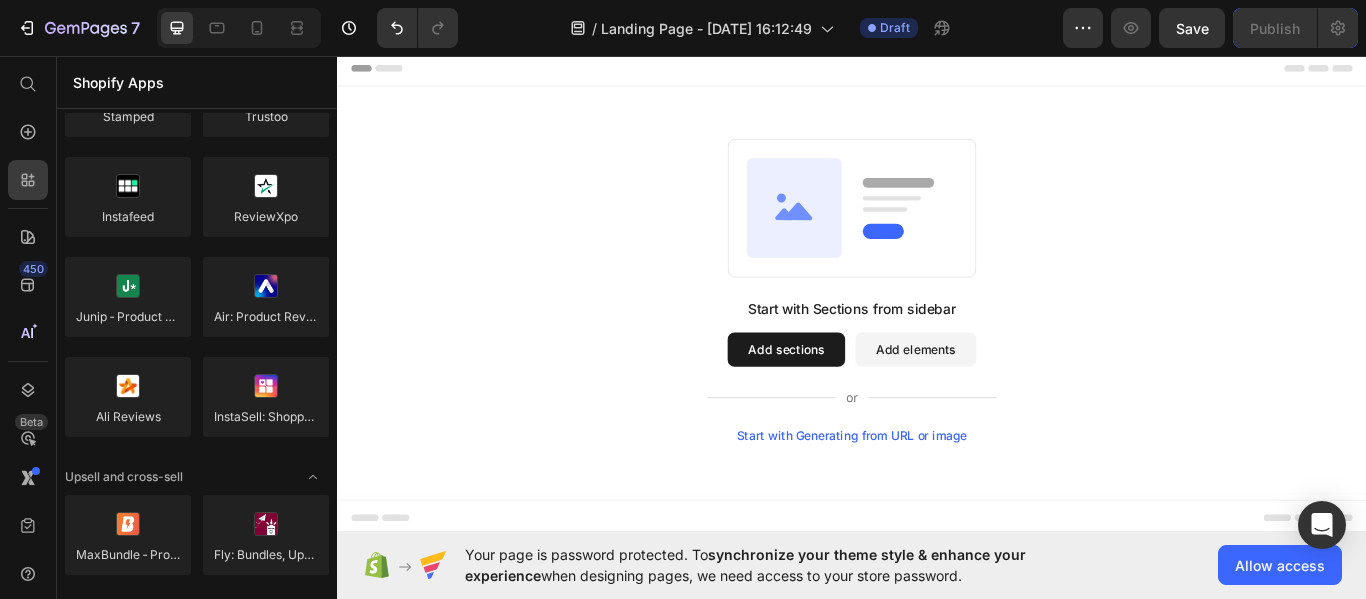 scroll, scrollTop: 0, scrollLeft: 0, axis: both 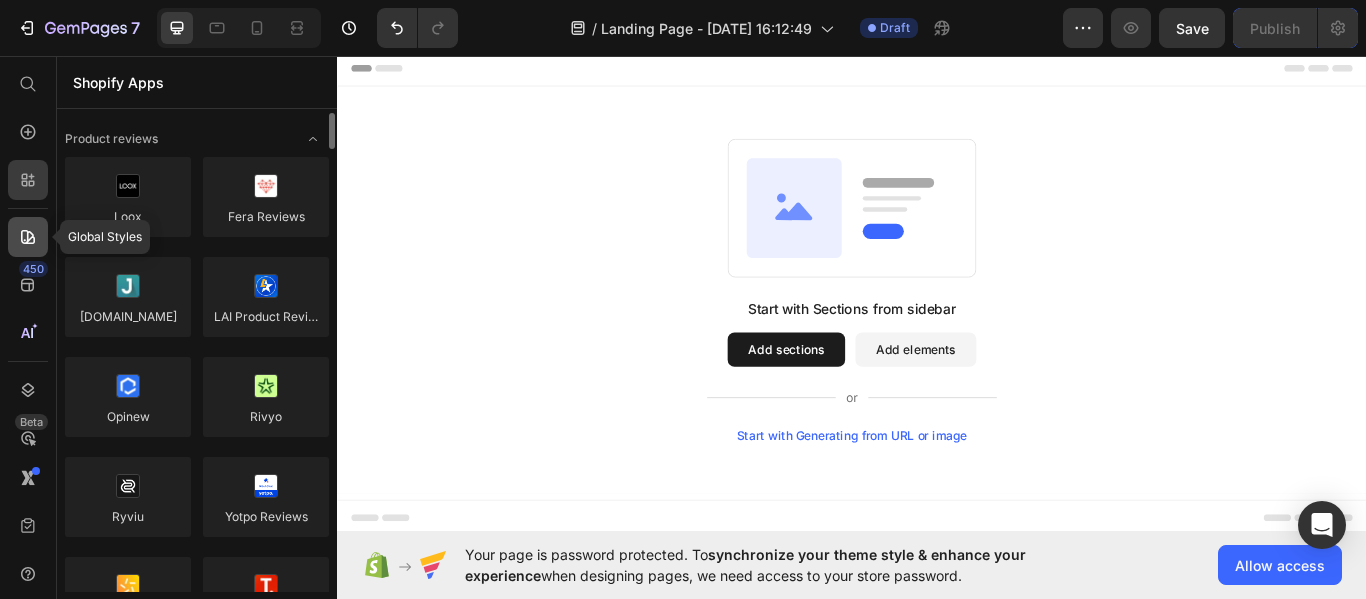 click 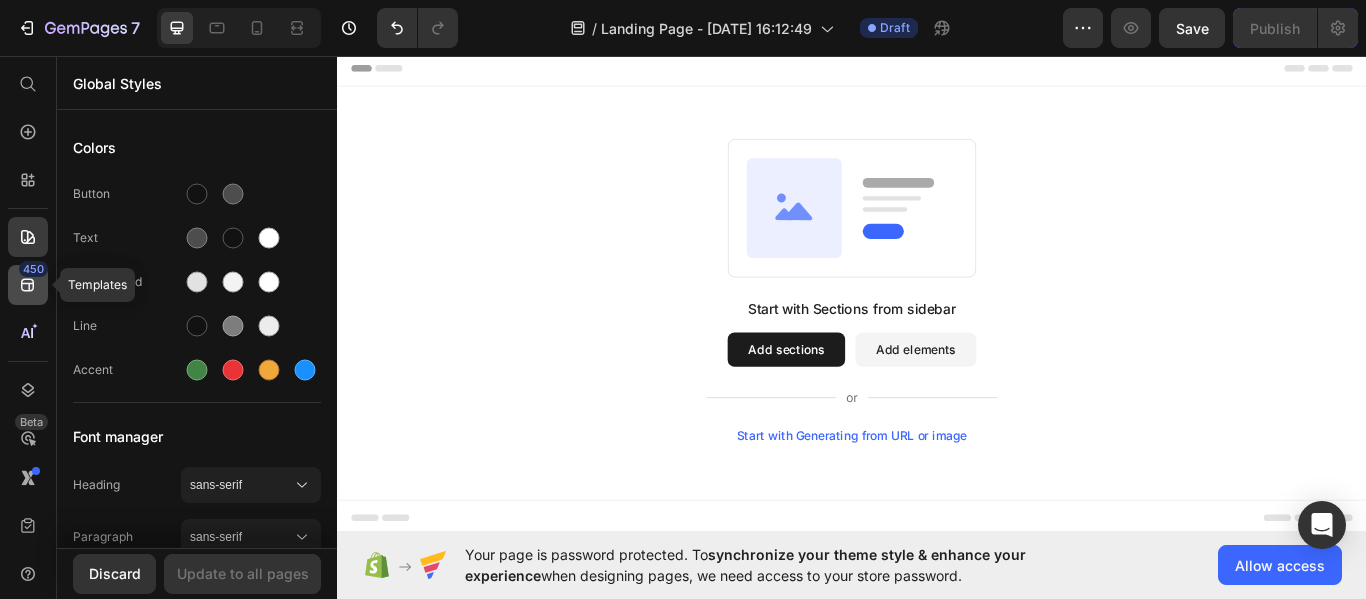 click 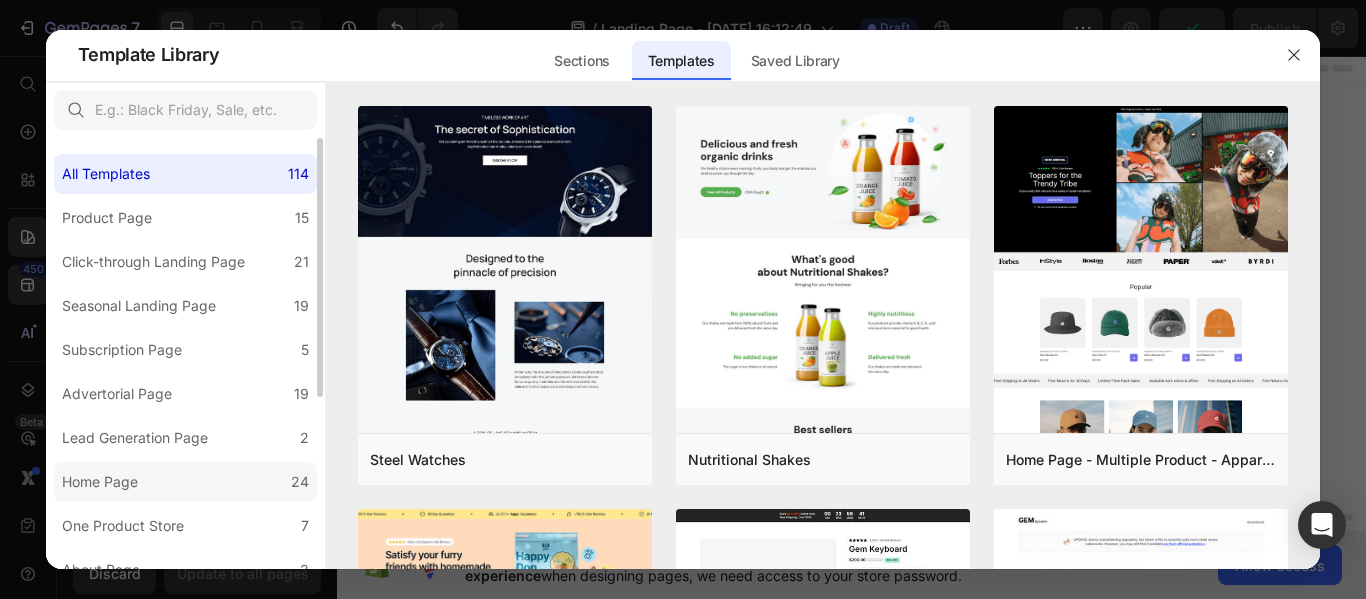 click on "Home Page 24" 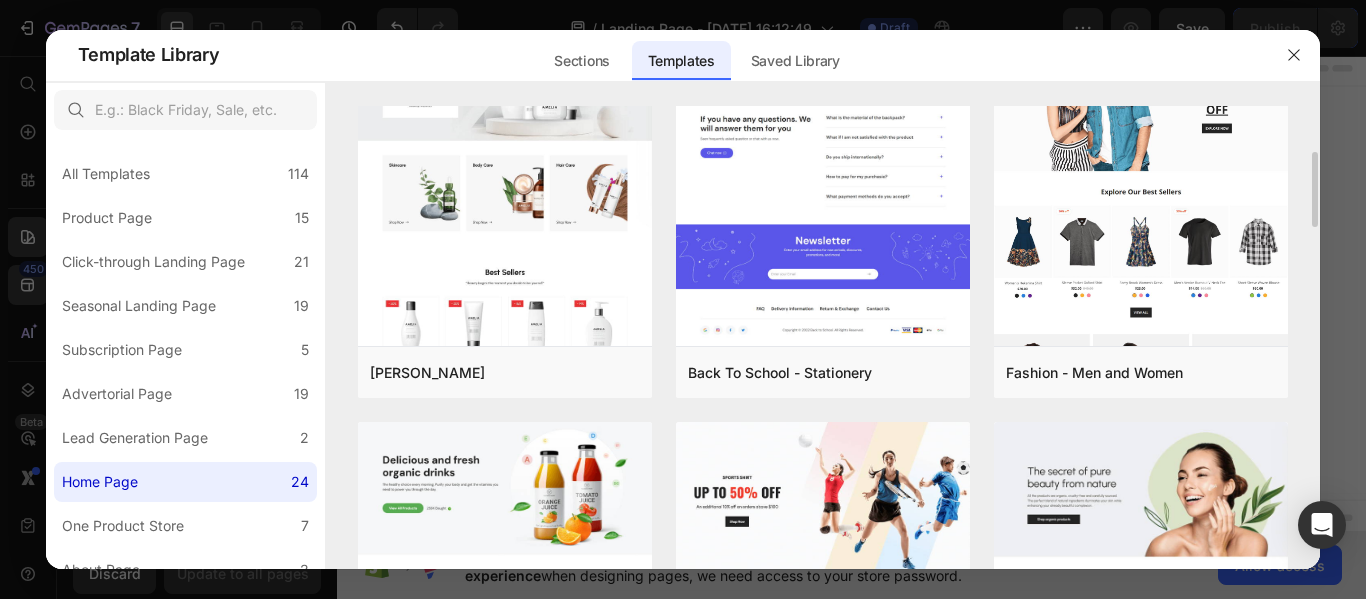 scroll, scrollTop: 1400, scrollLeft: 0, axis: vertical 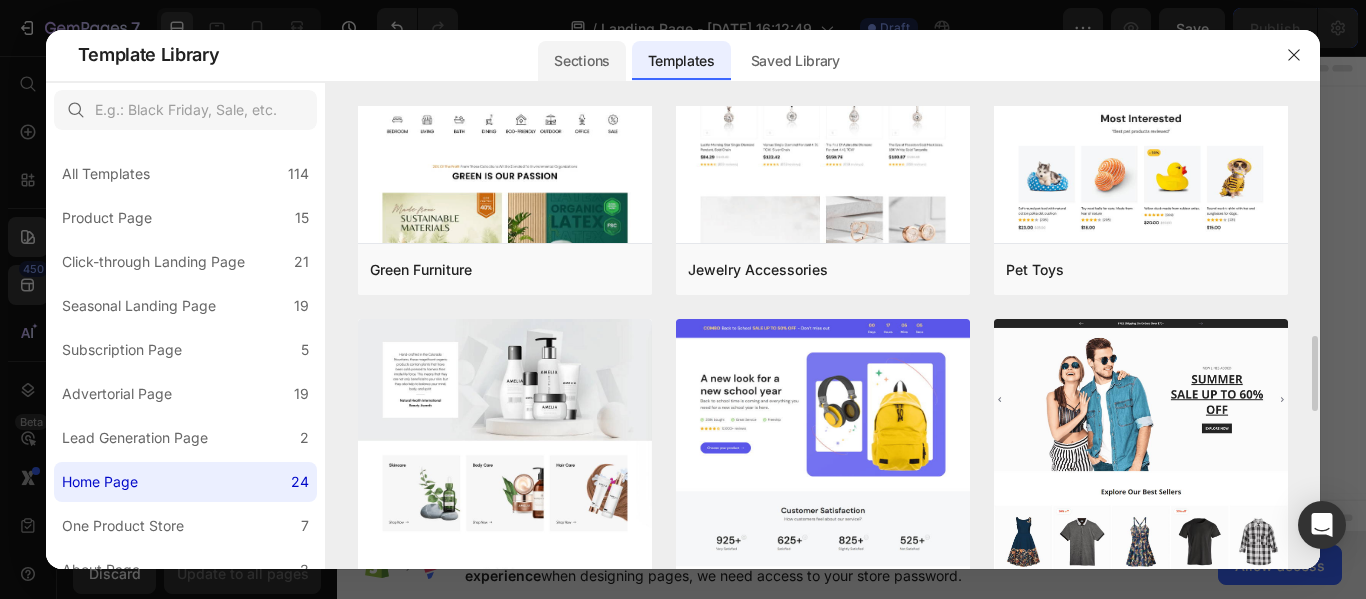 click on "Sections" 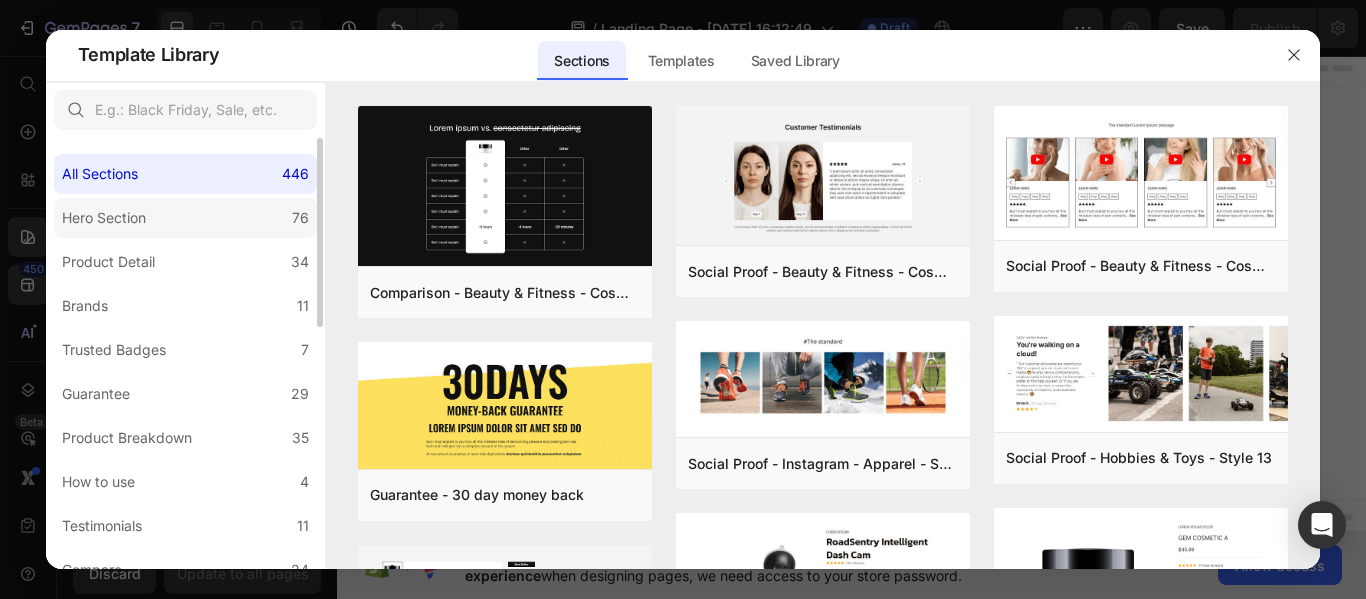 click on "Hero Section 76" 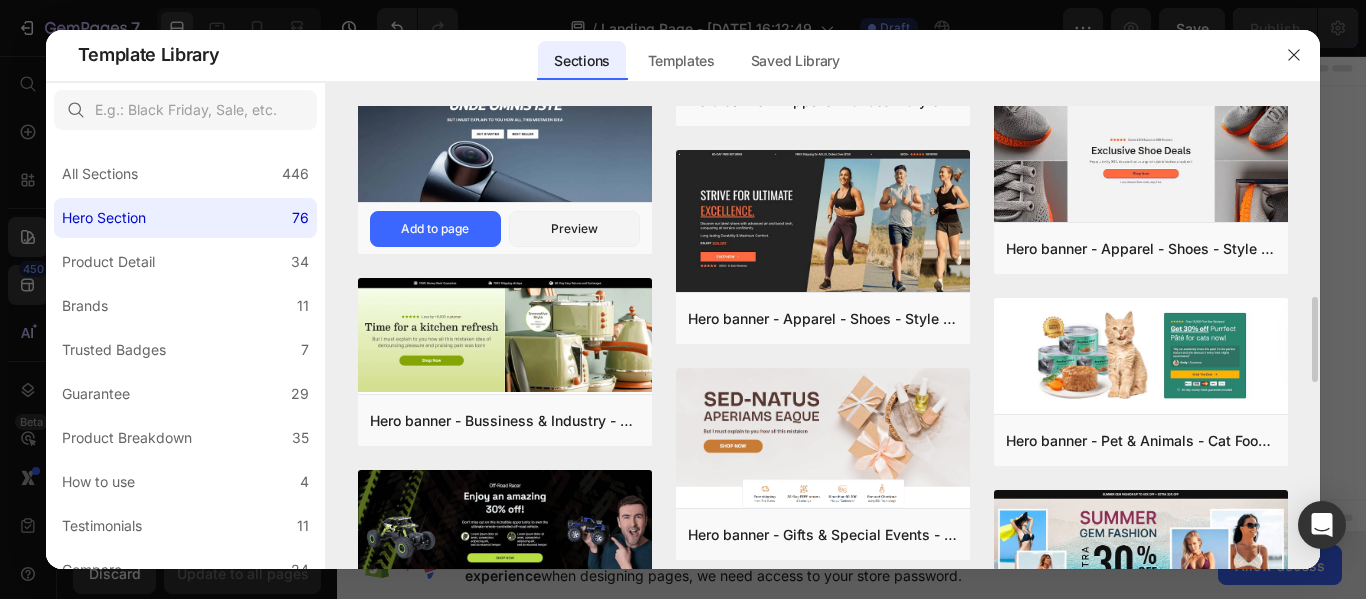scroll, scrollTop: 940, scrollLeft: 0, axis: vertical 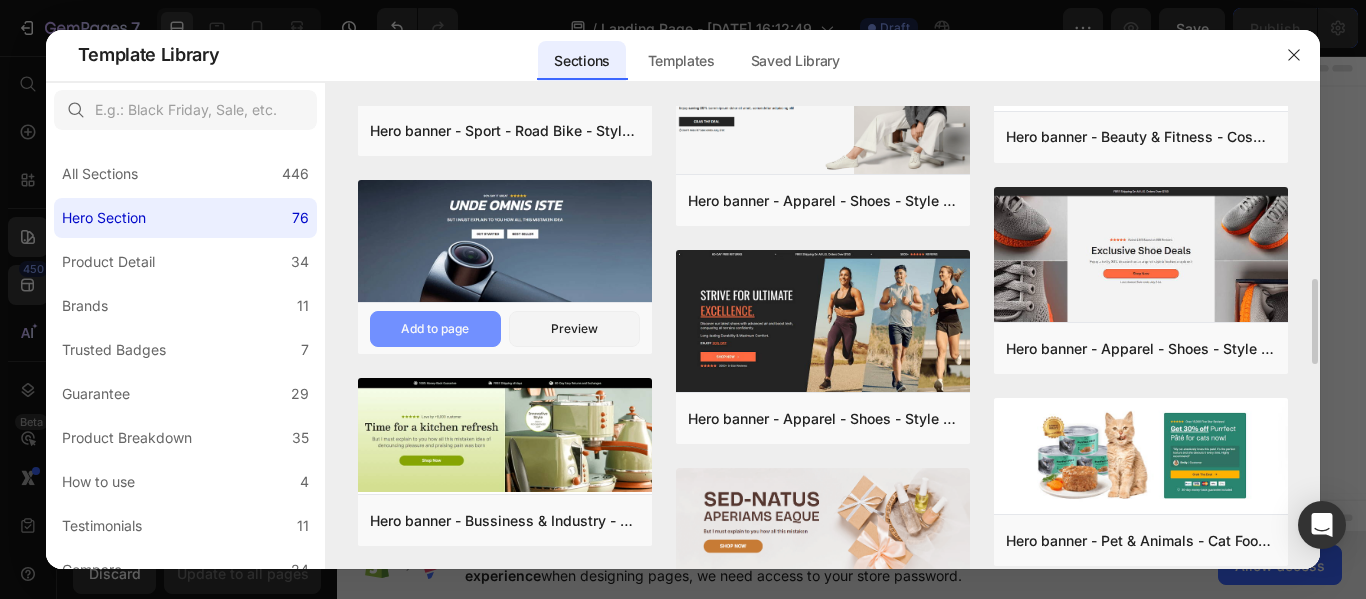 click on "Add to page" at bounding box center (435, 329) 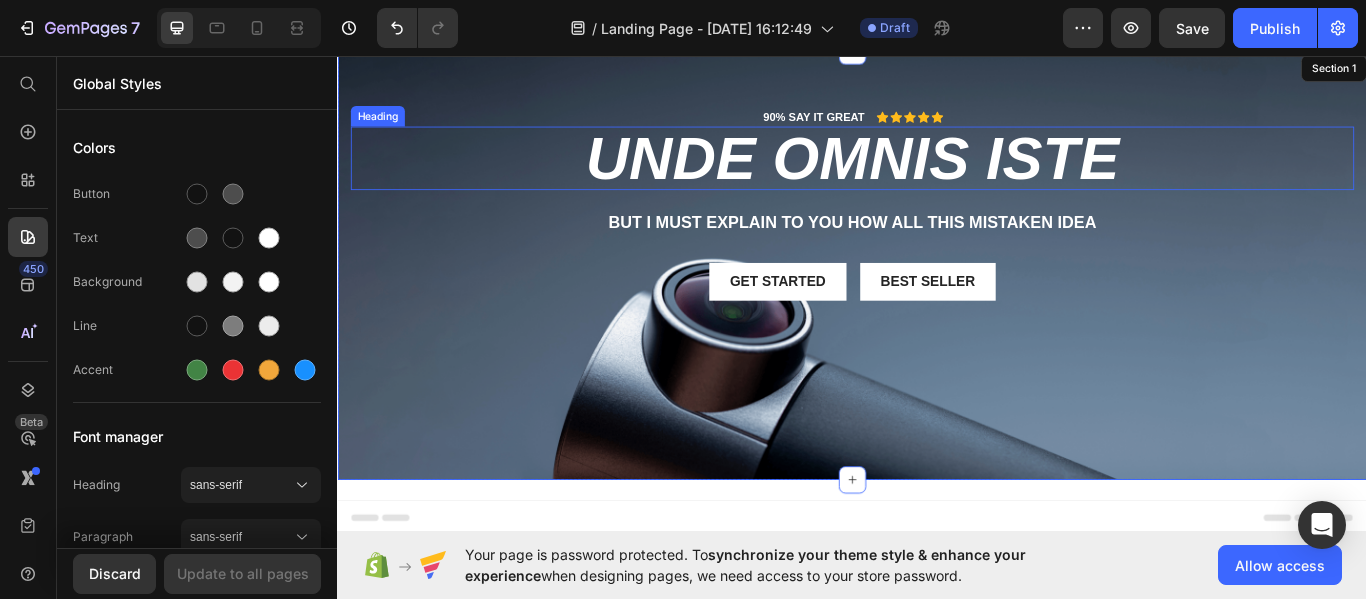 scroll, scrollTop: 0, scrollLeft: 0, axis: both 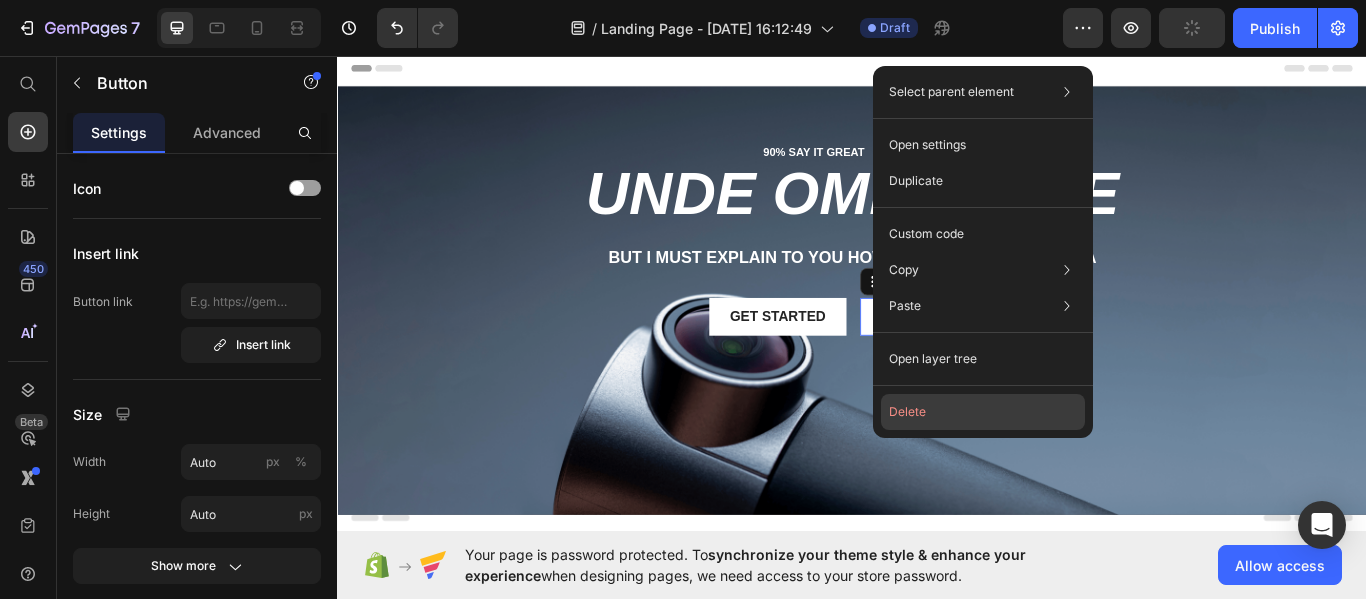 click on "Delete" 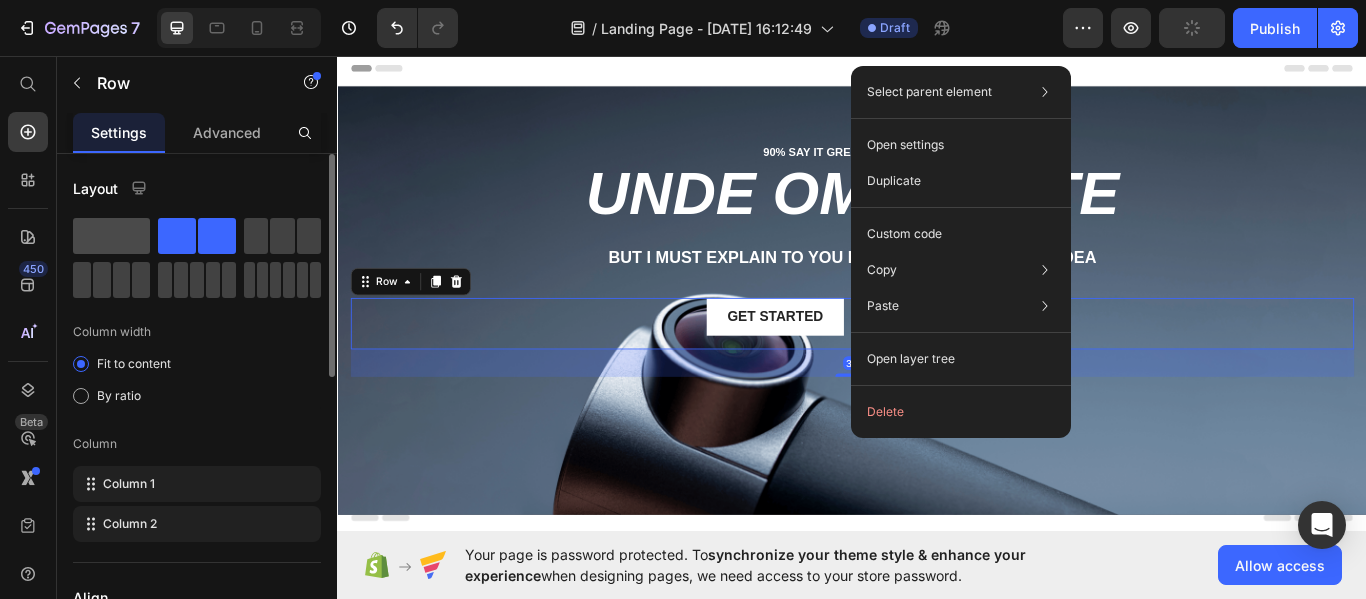 click 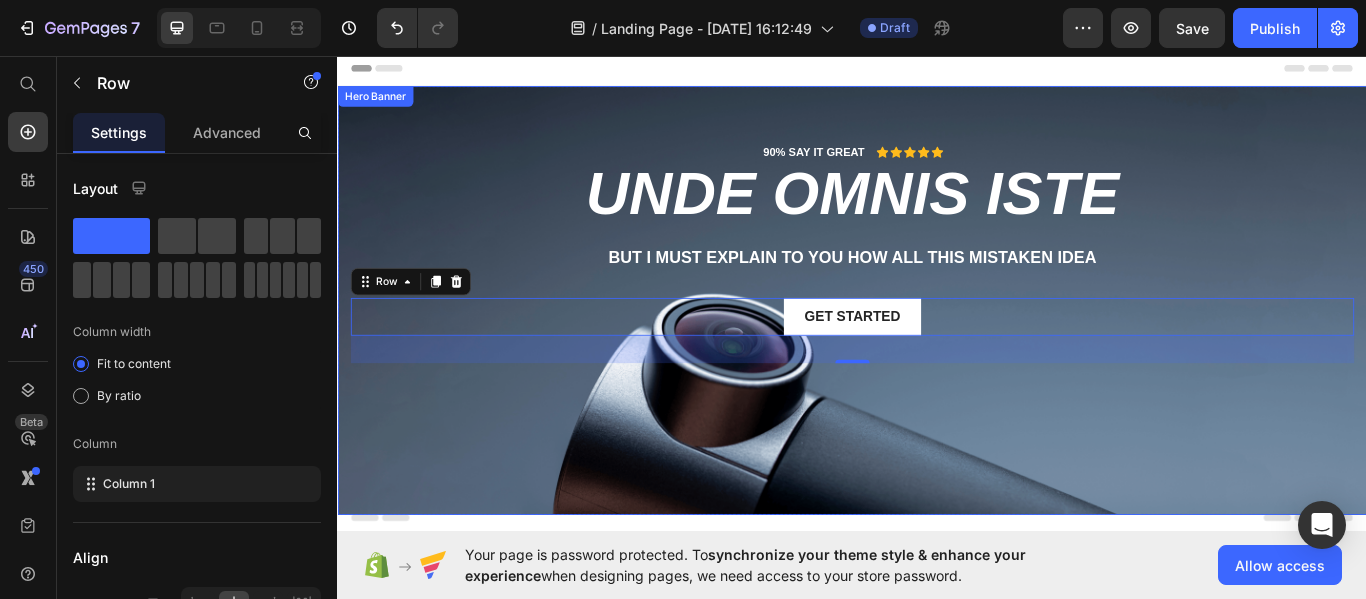 click on "90% SAY IT GREAT Text Block Icon Icon Icon Icon Icon Icon List Row unde omnis iste Heading But I must explain to you how all this mistaken idea Text Block Get started Button Row   32" at bounding box center (937, 269) 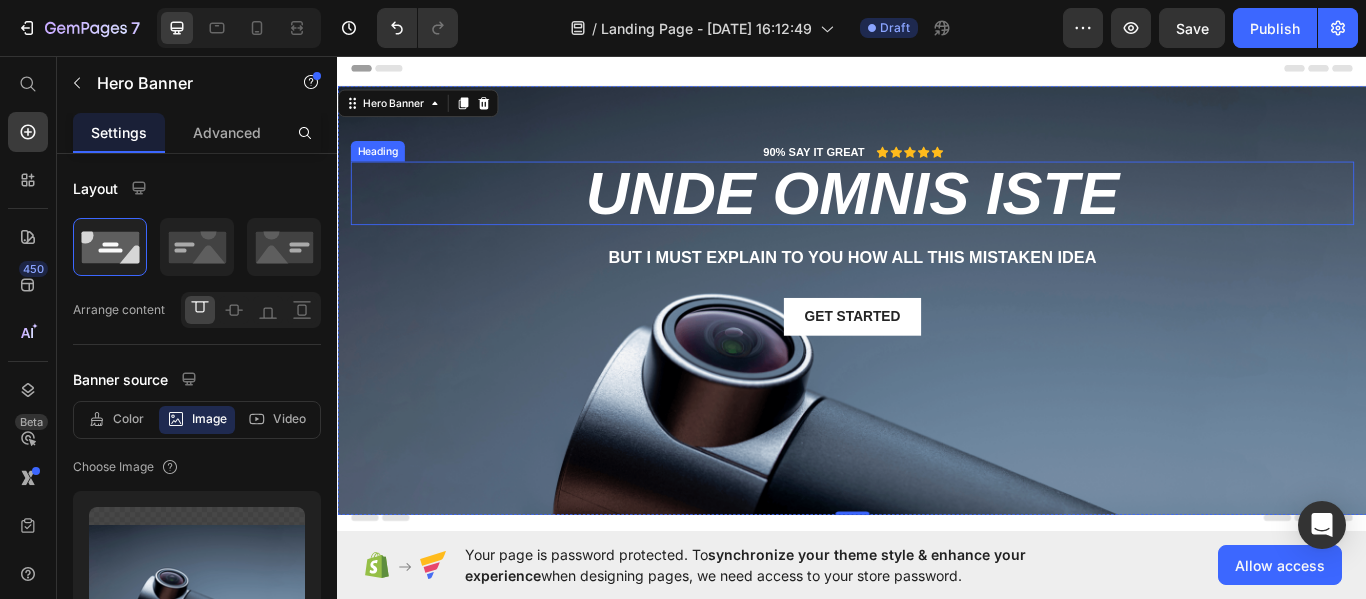 click on "unde omnis iste" at bounding box center (937, 217) 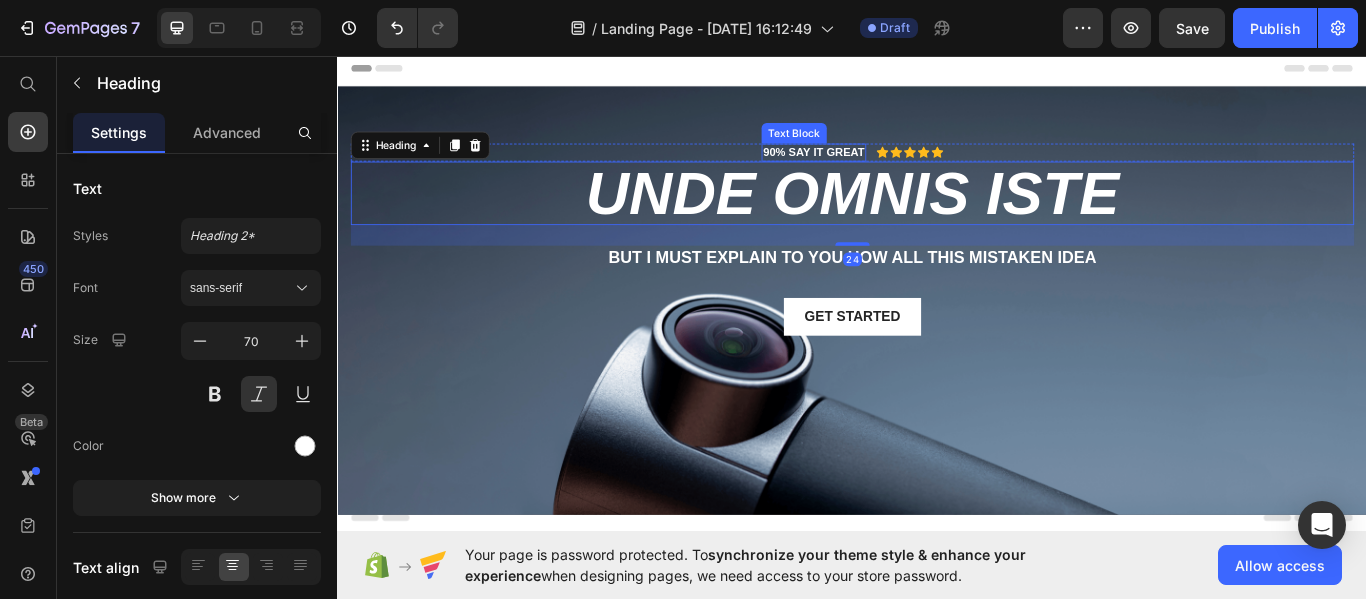 click on "90% SAY IT GREAT" at bounding box center (892, 169) 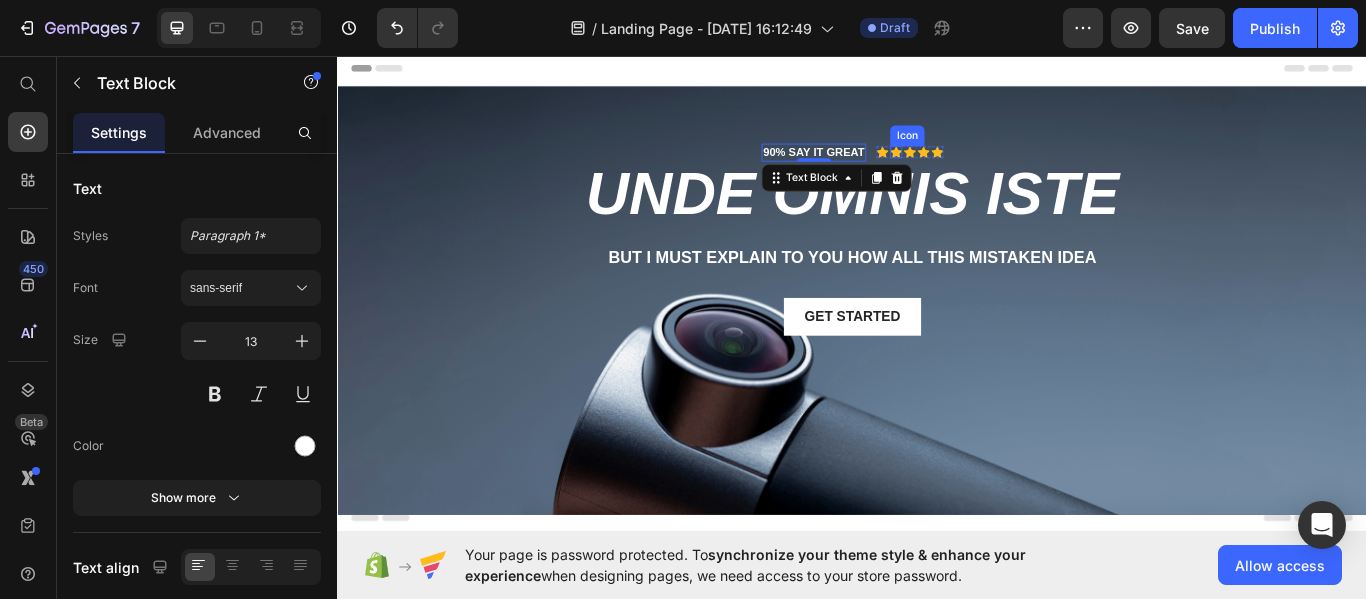 click on "90% SAY IT GREAT Text Block   0 Icon Icon Icon Icon Icon Icon List Row" at bounding box center (937, 169) 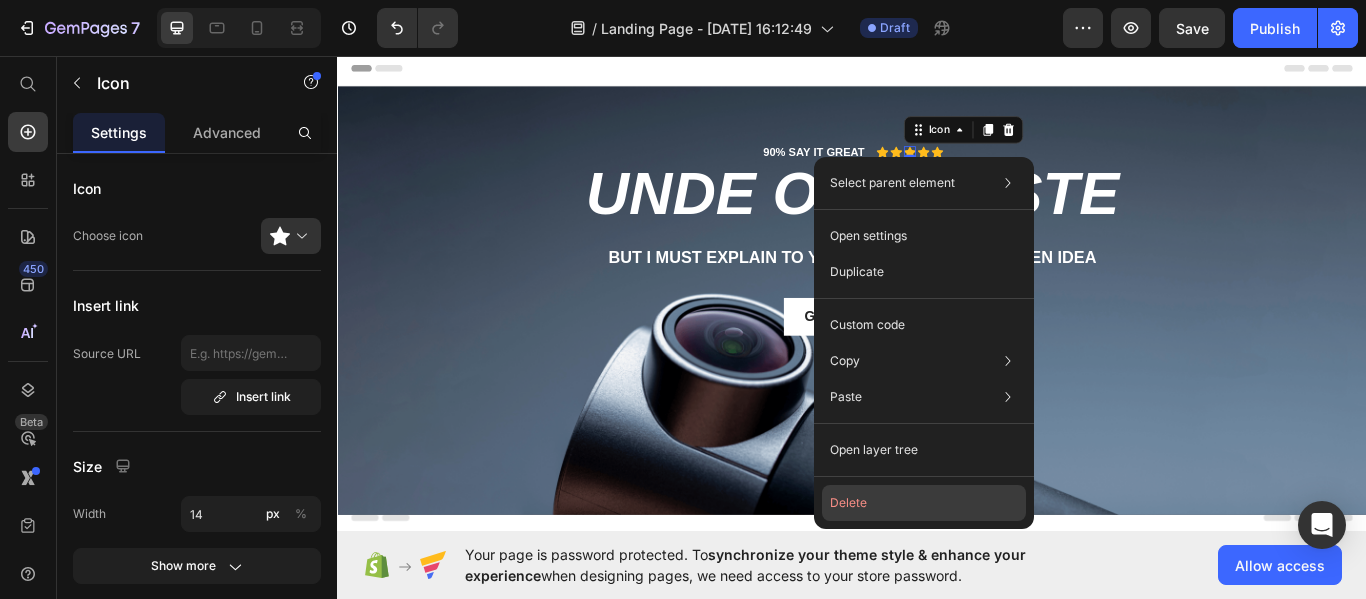 click on "Delete" 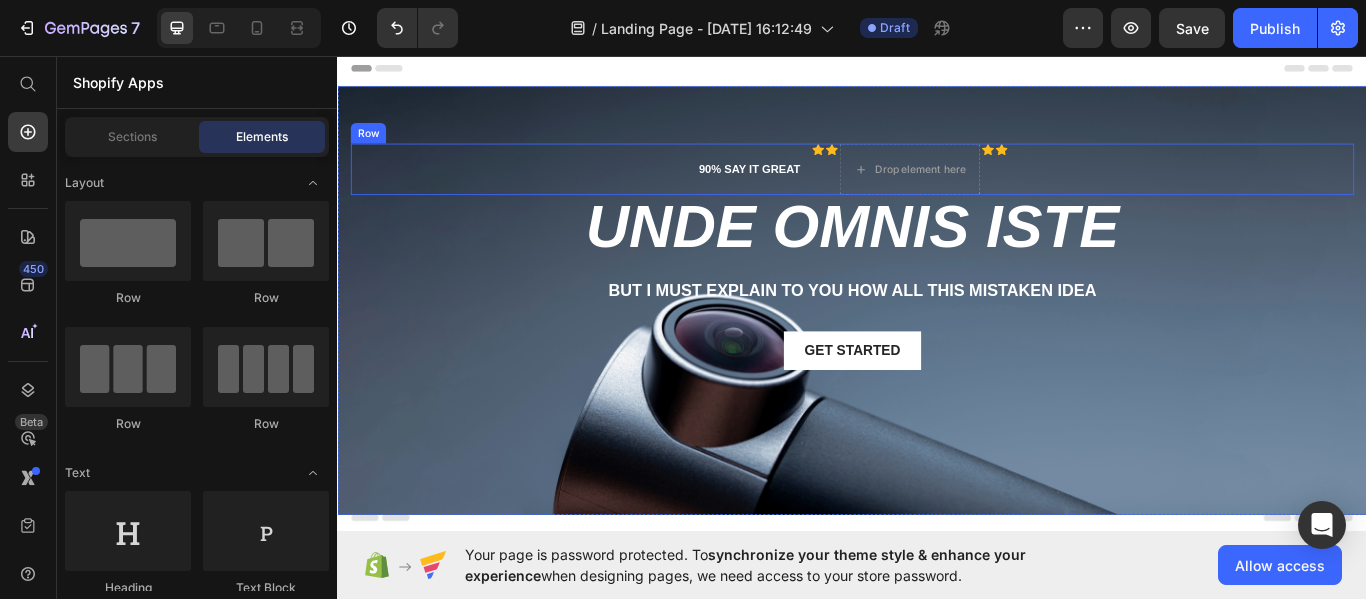 click on "90% SAY IT GREAT Text Block Icon Icon
Drop element here Icon Icon Icon List Row" at bounding box center (937, 189) 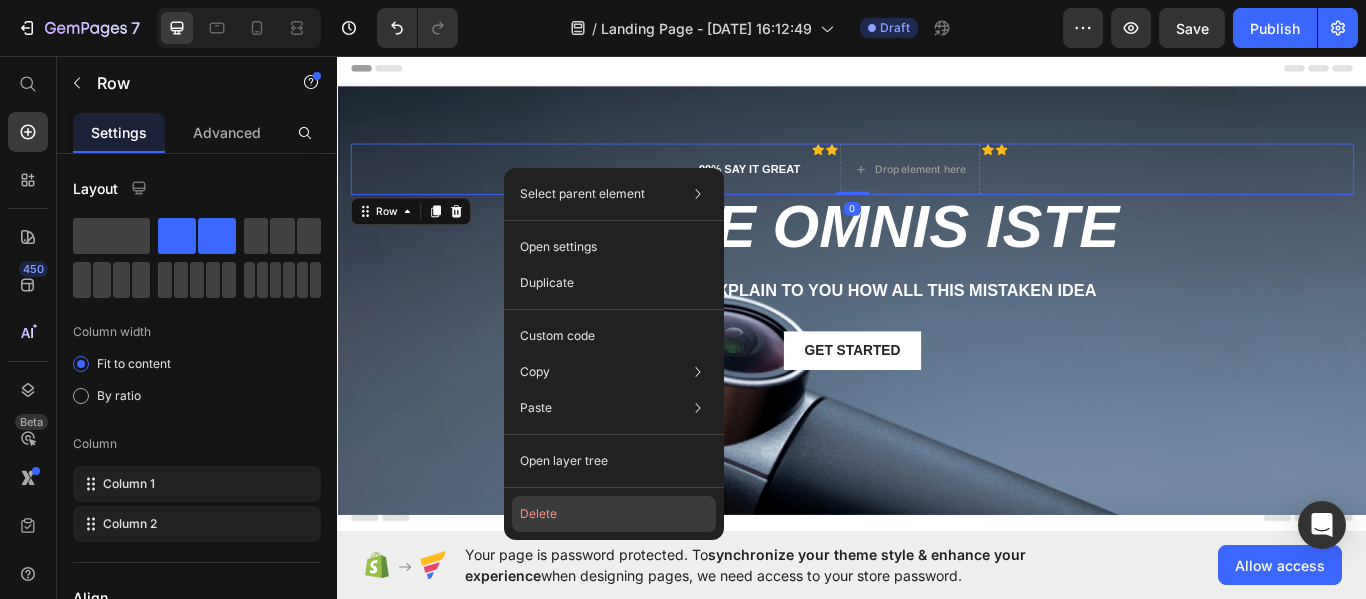 click on "Delete" 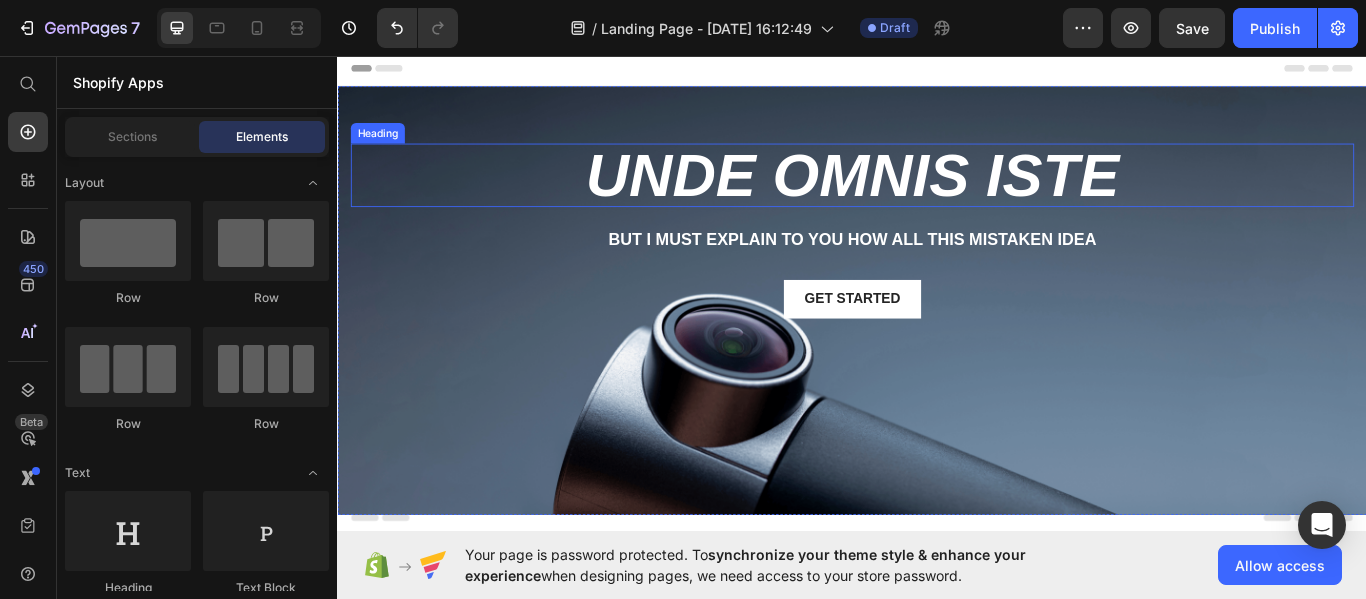 click on "unde omnis iste" at bounding box center [937, 196] 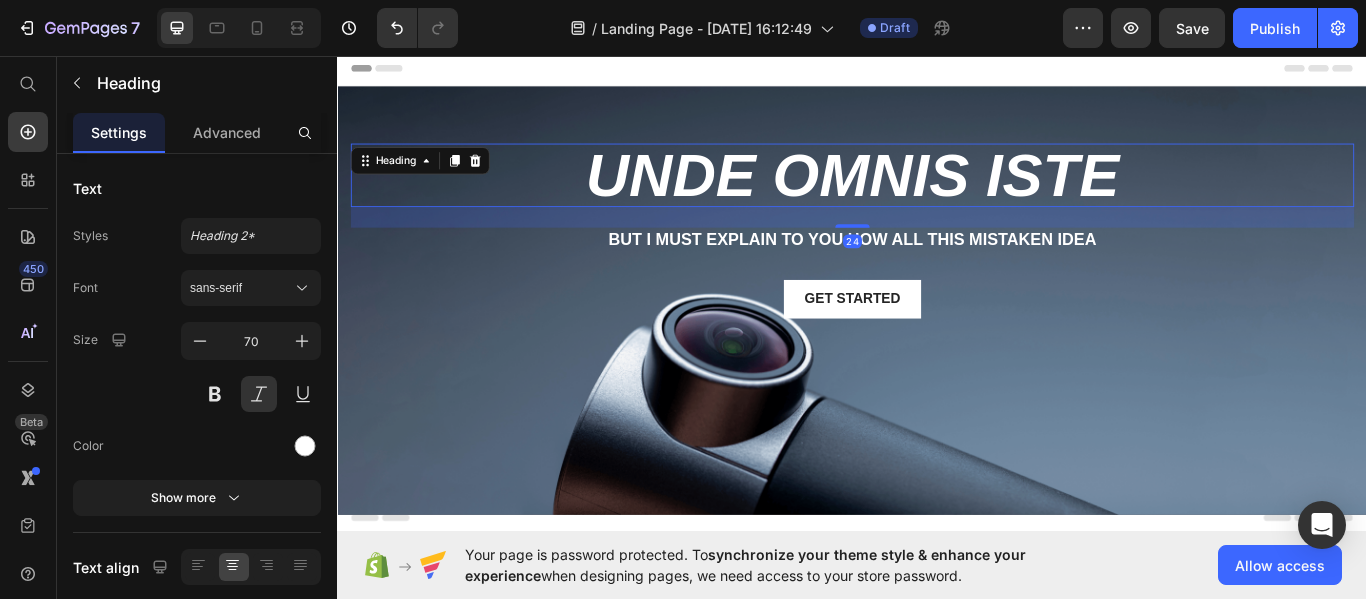 click on "unde omnis iste" at bounding box center (937, 196) 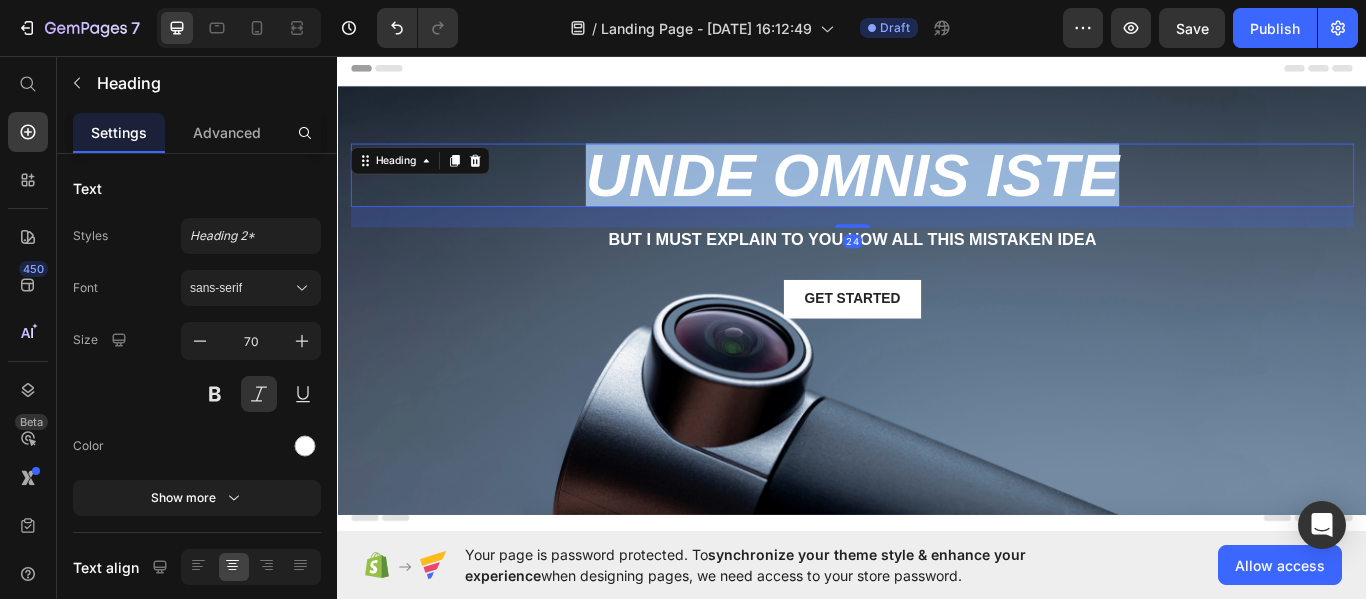click on "unde omnis iste" at bounding box center [937, 196] 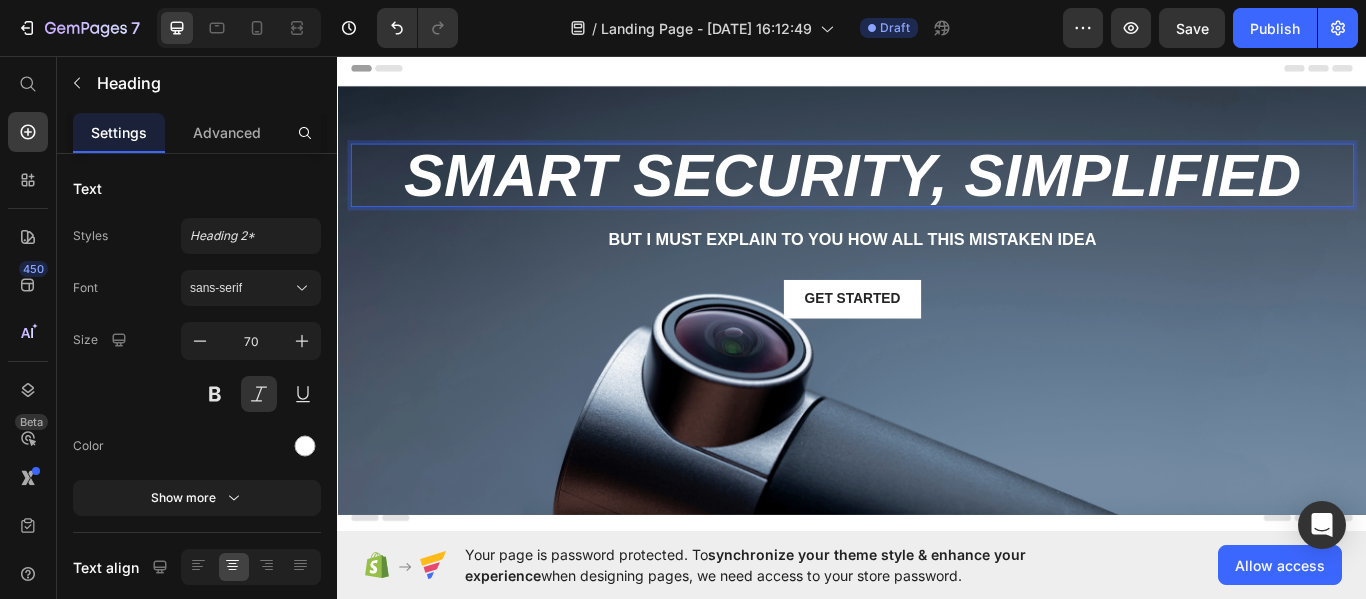 click on "Smart Security, Simplified" at bounding box center [937, 196] 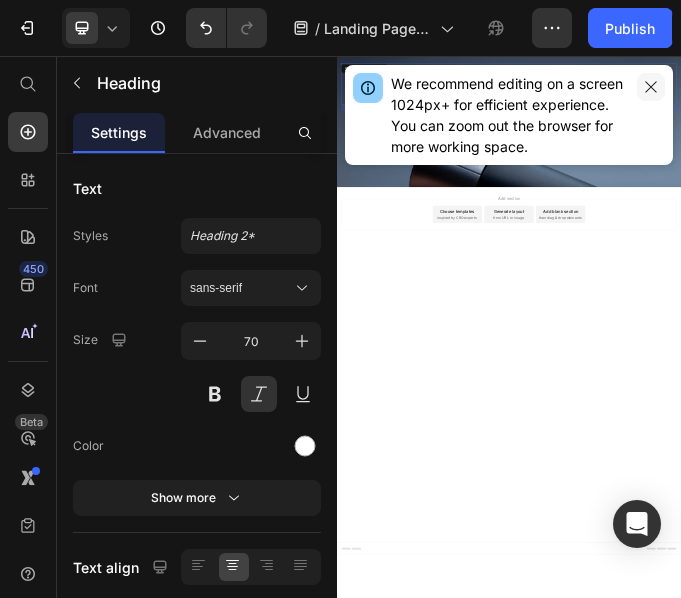 click 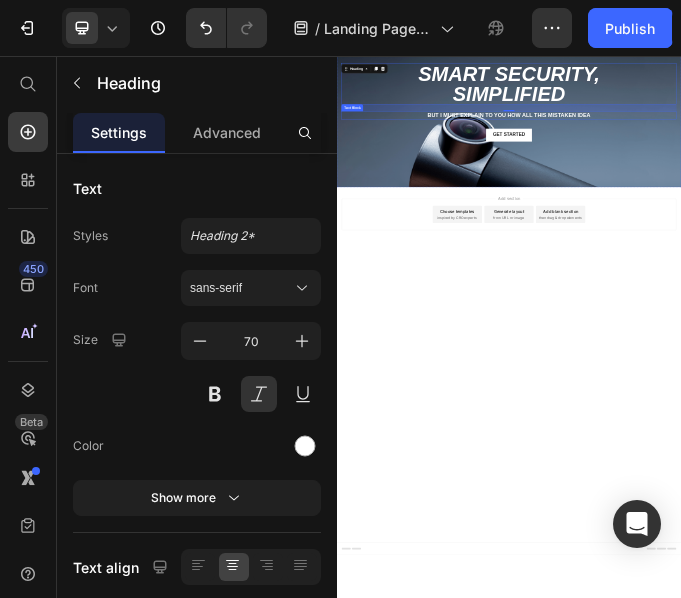 click on "But I must explain to you how all this mistaken idea" at bounding box center (937, 321) 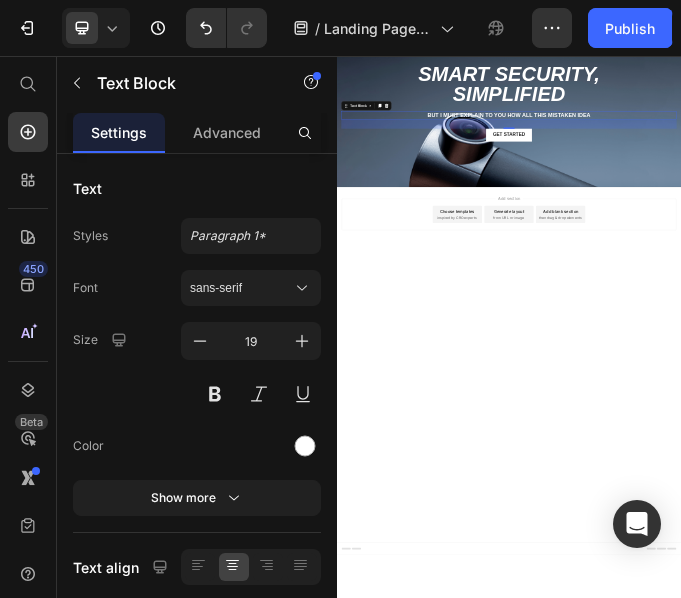 click on "But I must explain to you how all this mistaken idea" at bounding box center (937, 321) 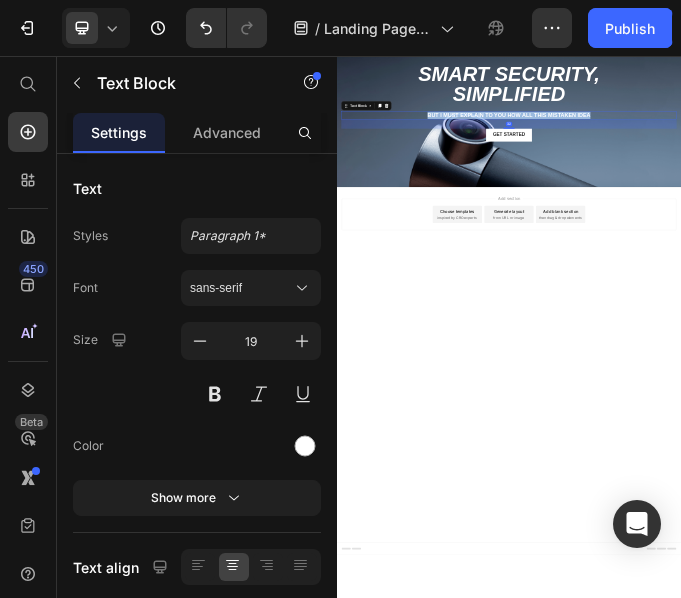 click on "But I must explain to you how all this mistaken idea" at bounding box center [937, 321] 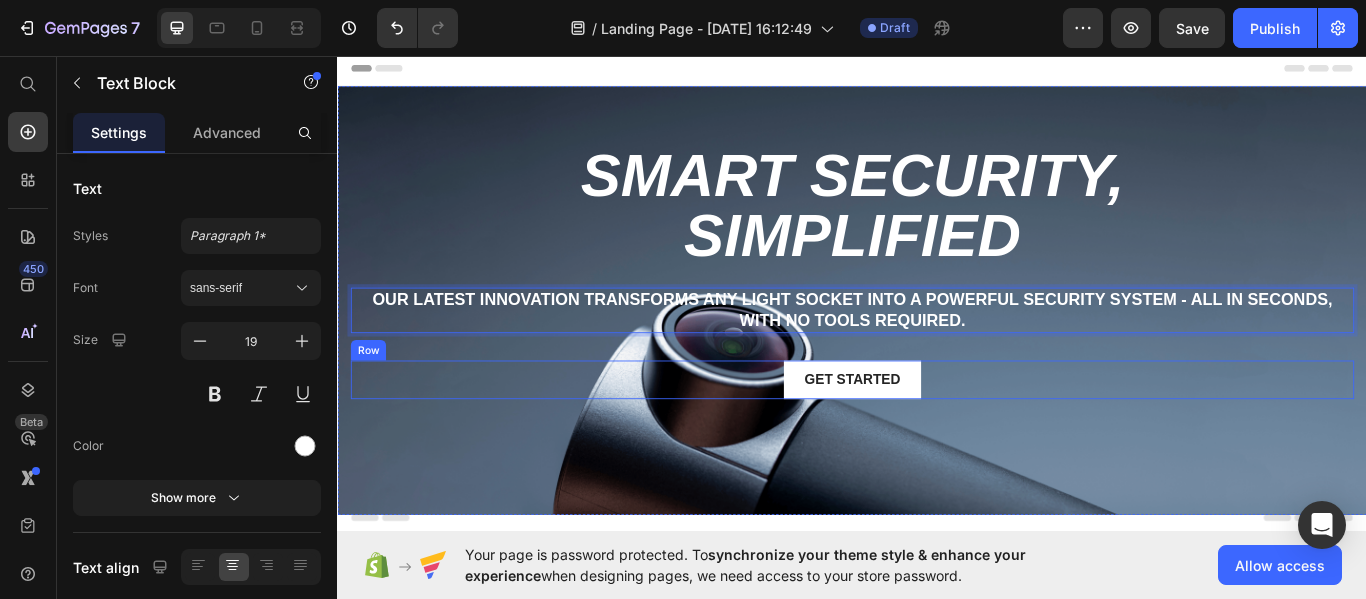 click on "Get started Button Row" at bounding box center (937, 434) 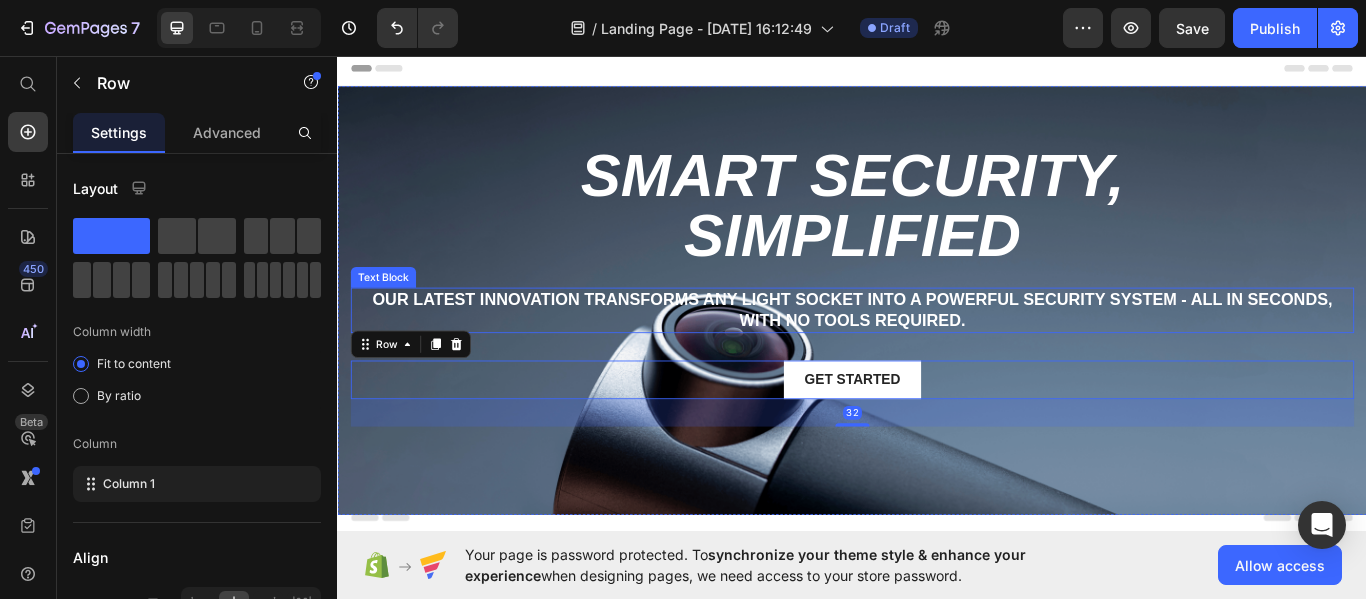 click on "Our latest innovation transforms any light socket into a powerful security system - all in seconds, with no tools required." at bounding box center [937, 353] 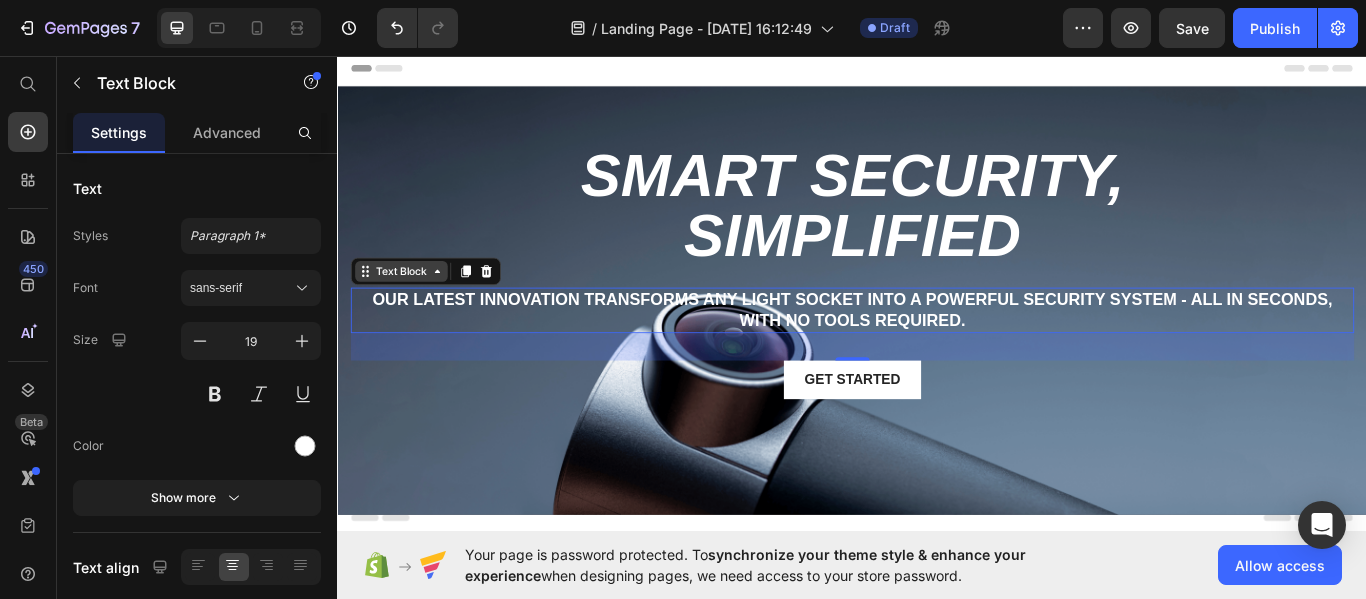 click 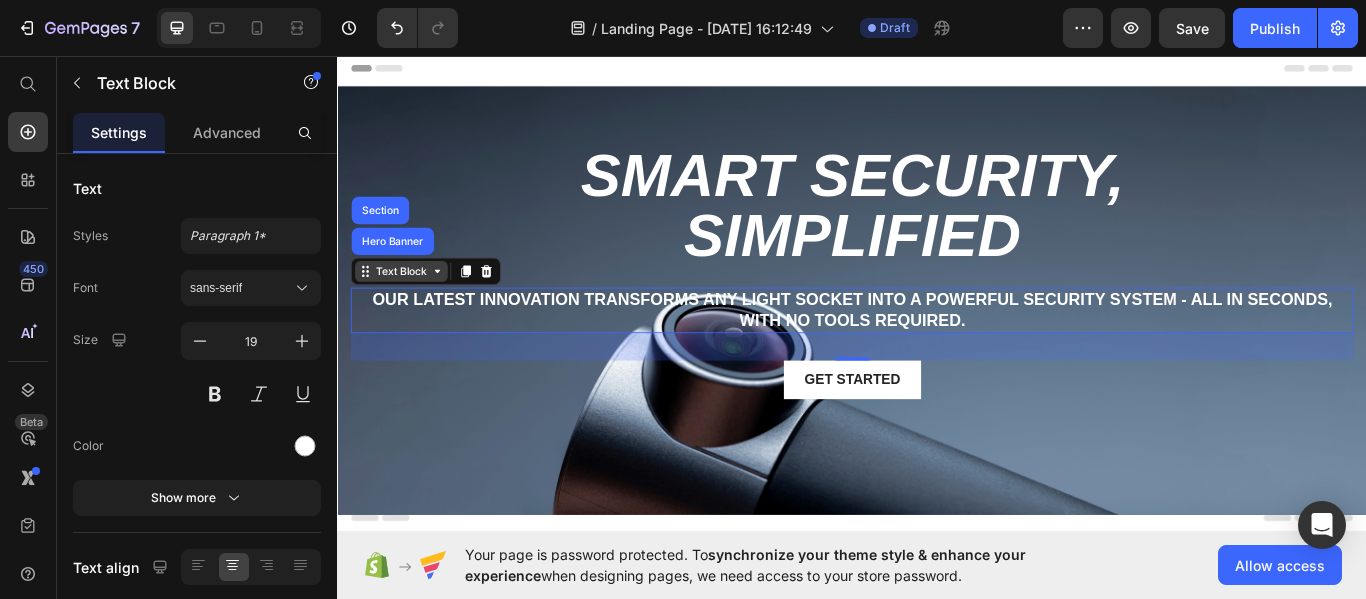 click 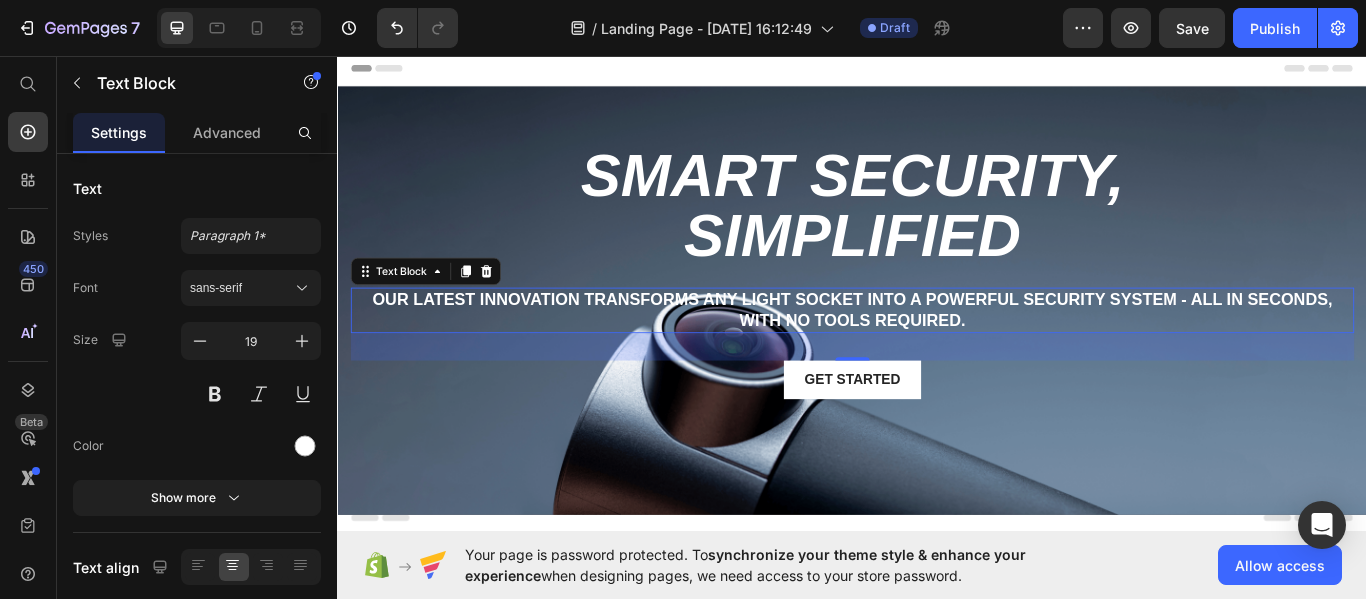 click on "32" at bounding box center (937, 396) 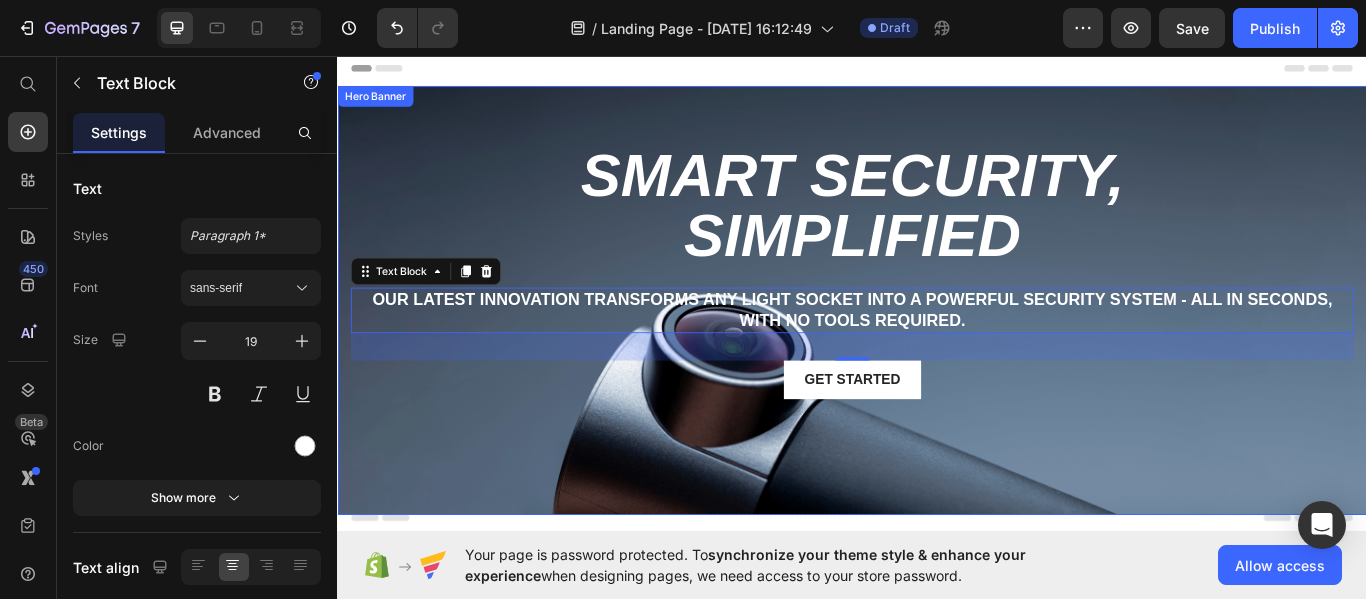 click on "Smart Security,  Simplified Heading Our latest innovation transforms any light socket into a powerful security system - all in seconds, with no tools required. Text Block   32 Get started Button Row" at bounding box center (937, 306) 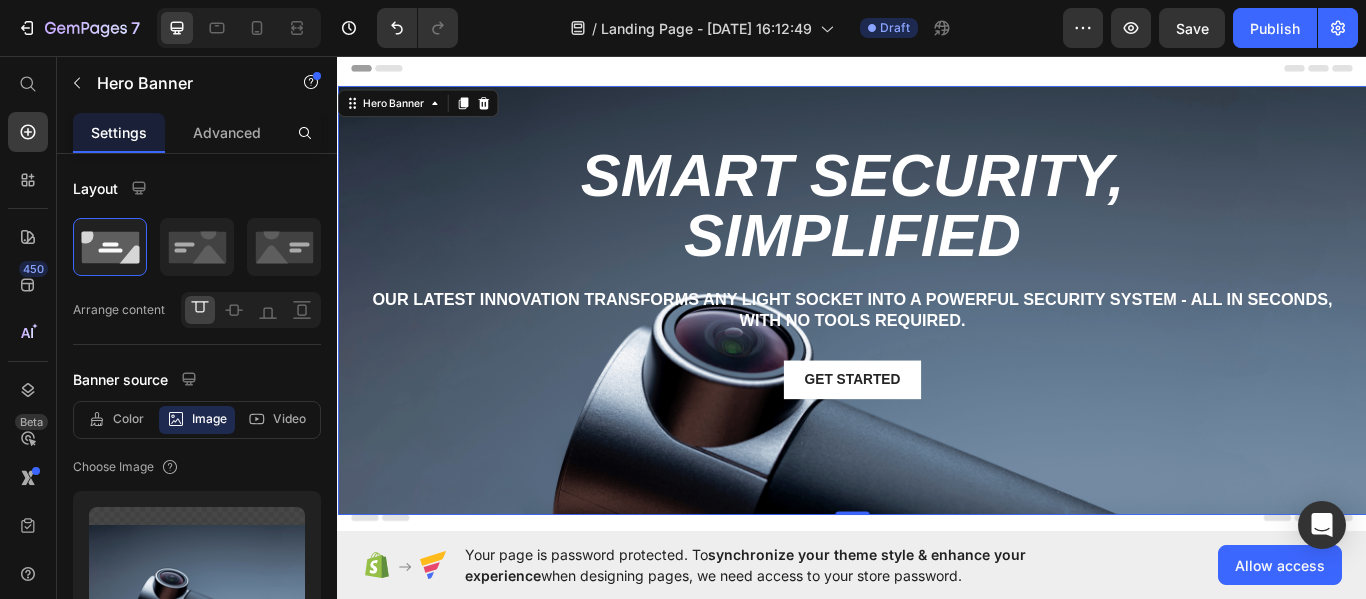 click on "Smart Security,  Simplified Heading Our latest innovation transforms any light socket into a powerful security system - all in seconds, with no tools required. Text Block Get started Button Row" at bounding box center [937, 324] 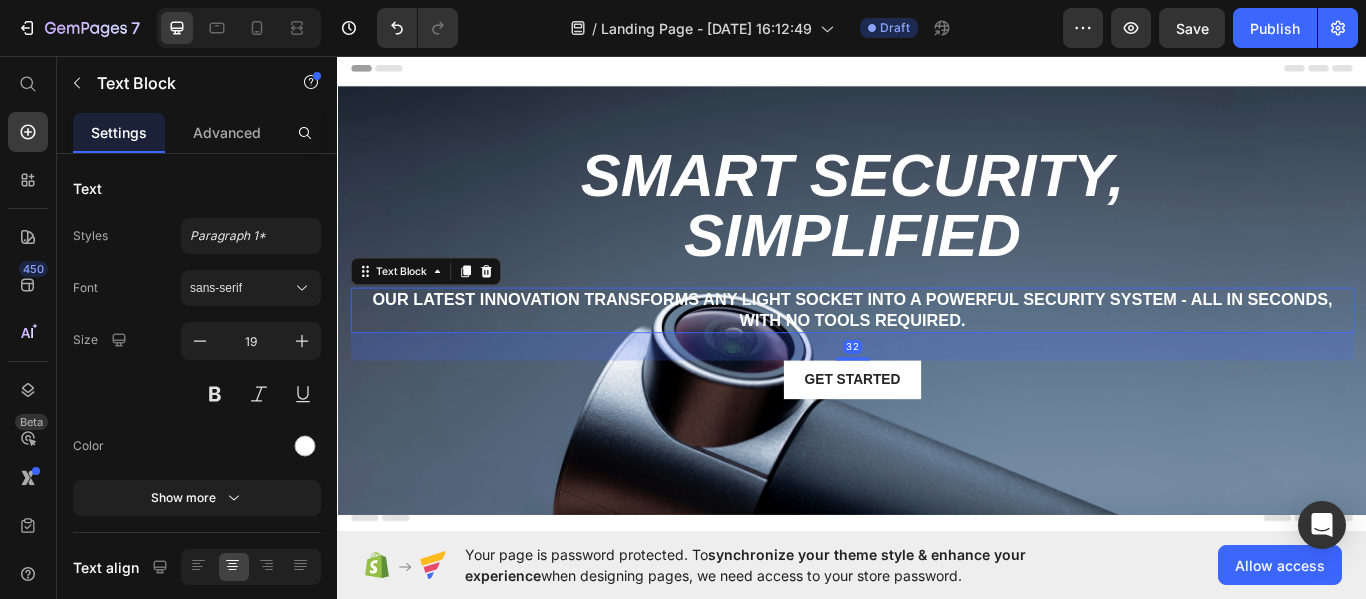 scroll, scrollTop: 100, scrollLeft: 0, axis: vertical 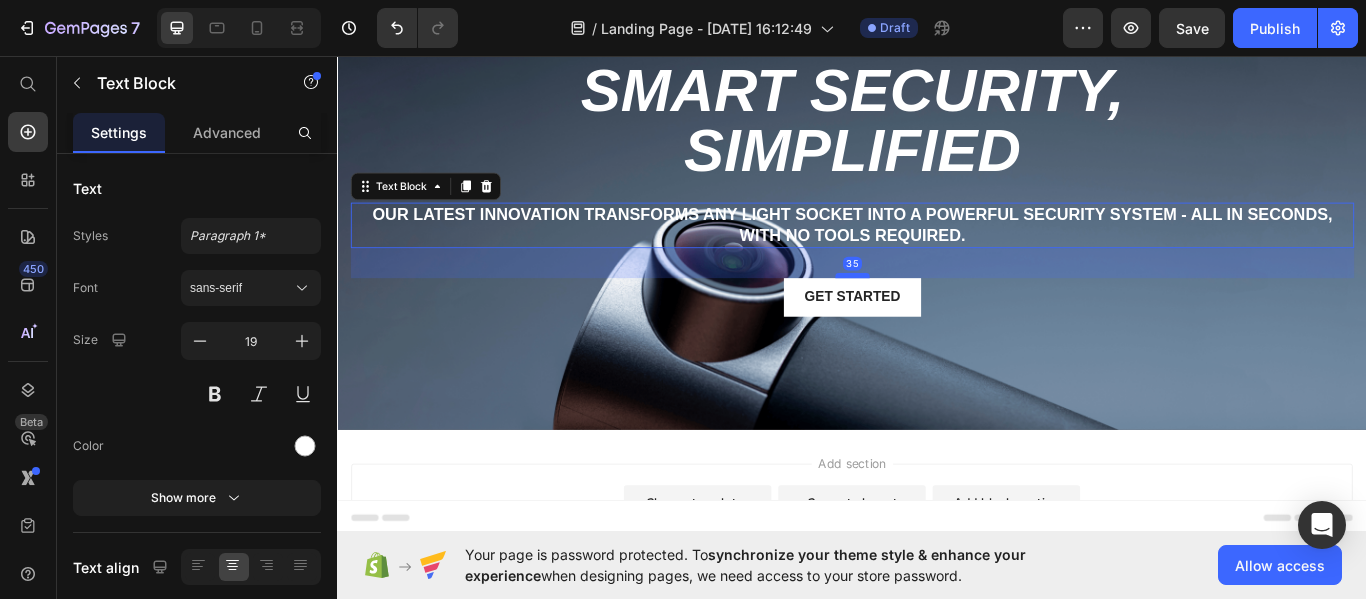 click at bounding box center (937, 312) 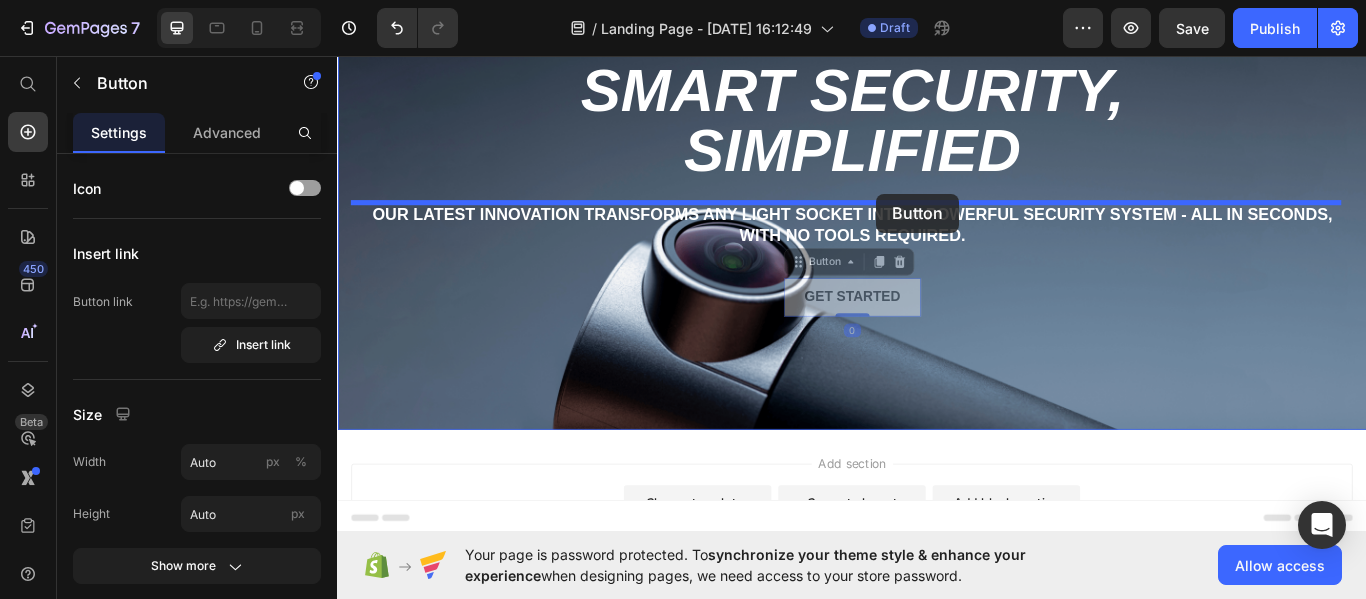 drag, startPoint x: 957, startPoint y: 331, endPoint x: 966, endPoint y: 217, distance: 114.35471 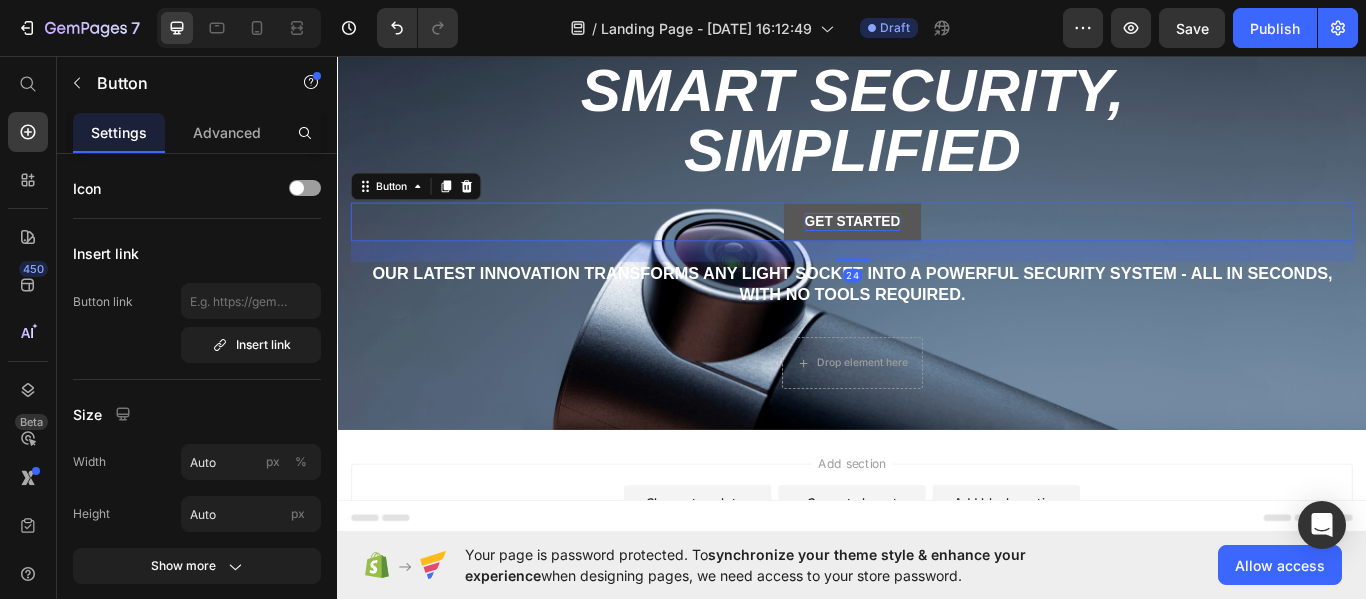 click on "Get started" at bounding box center (937, 249) 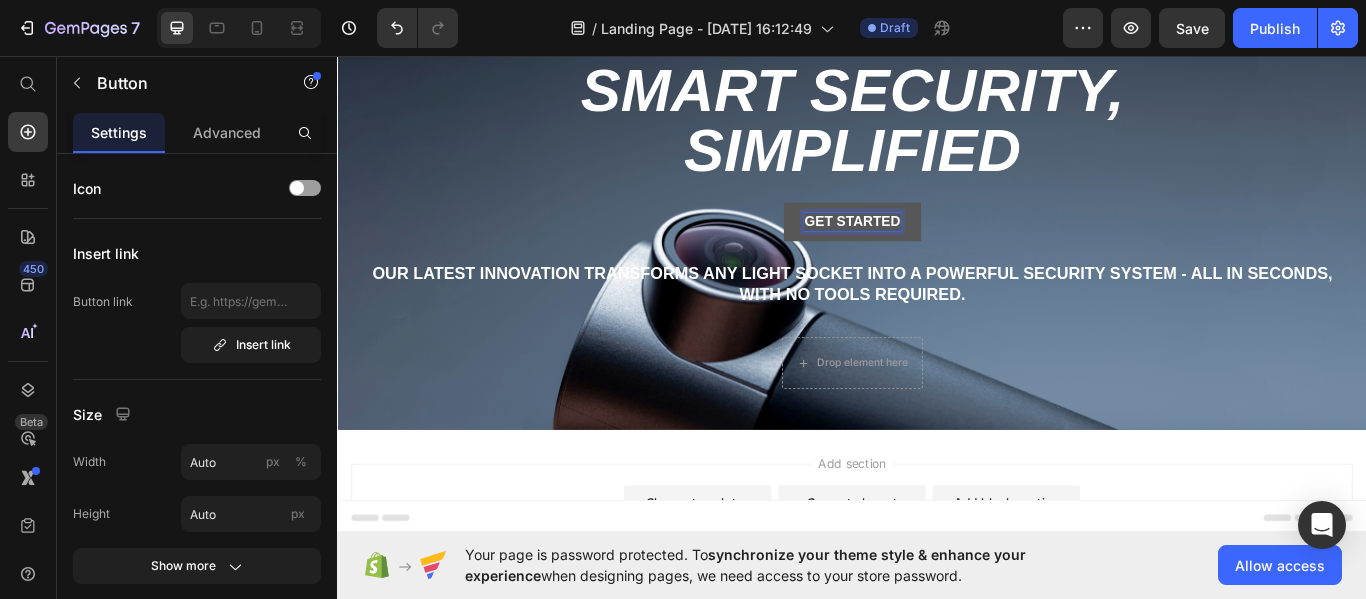 click on "Get started" at bounding box center [937, 249] 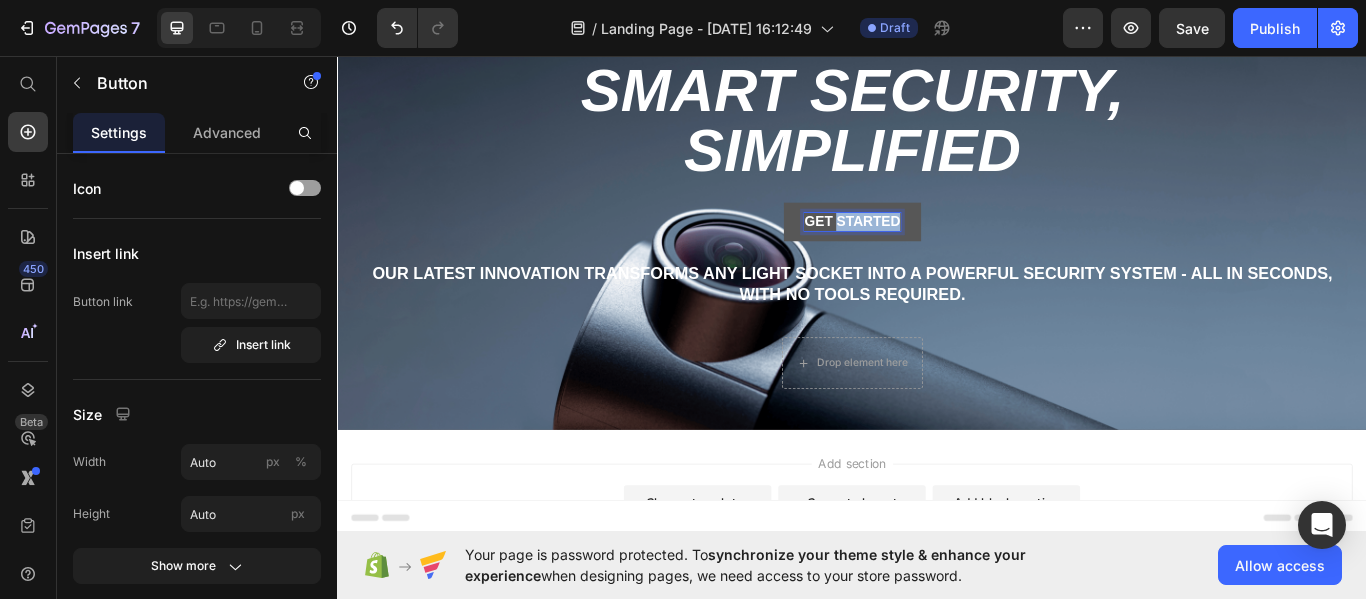 click on "Get started" at bounding box center (937, 249) 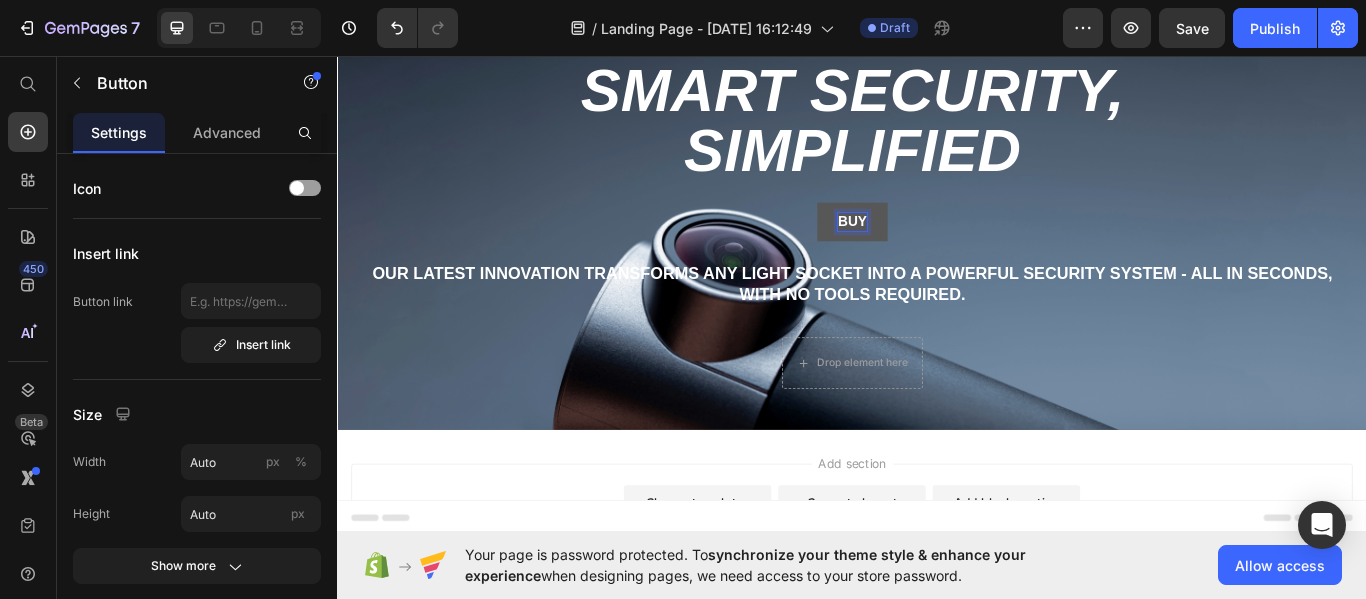 click on "Buy" at bounding box center [937, 249] 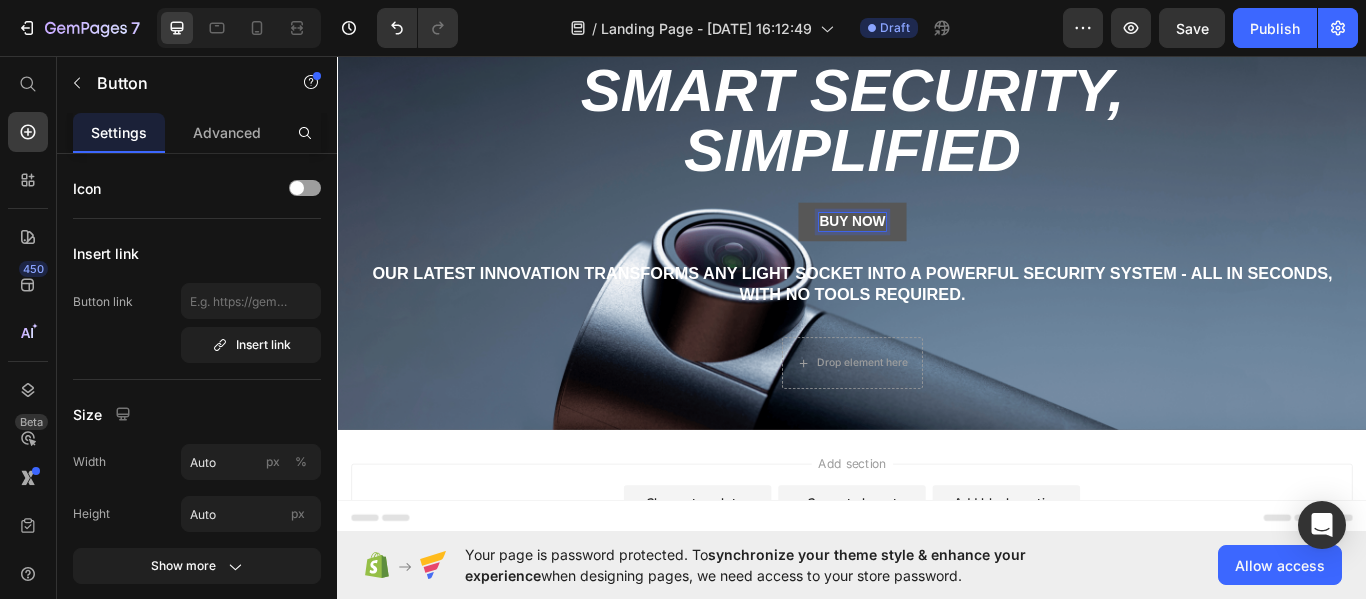 scroll, scrollTop: 0, scrollLeft: 0, axis: both 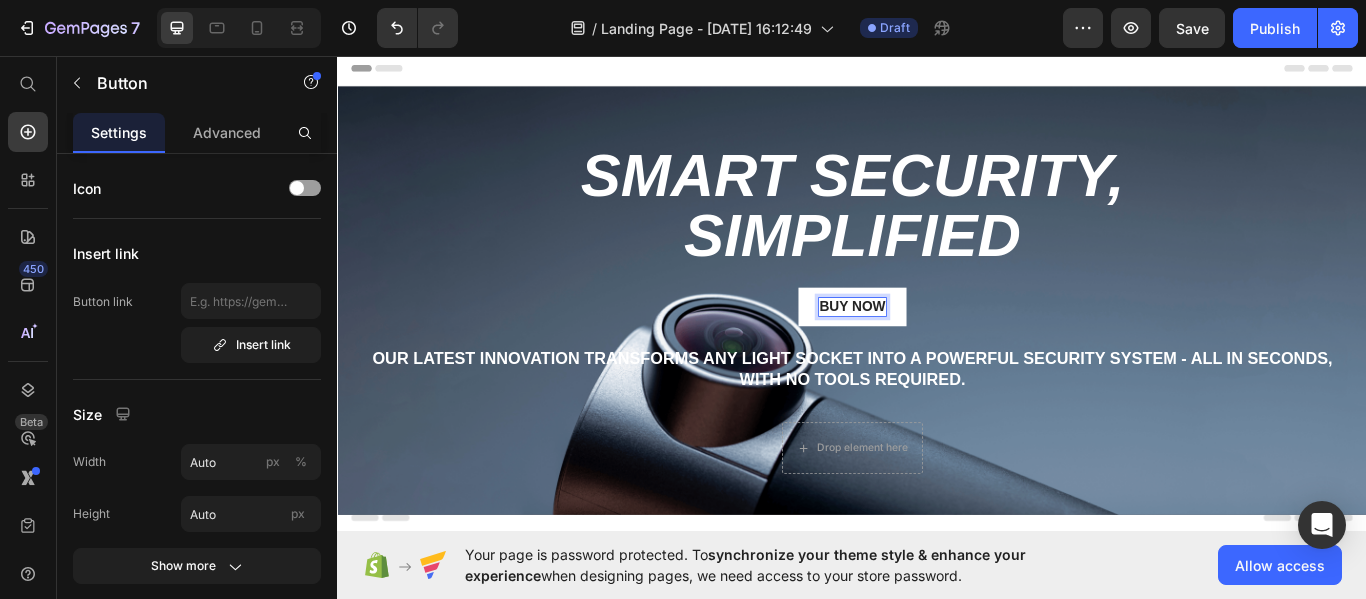 click on "Smart Security,  Simplified Heading Buy Now Button   24 Our latest innovation transforms any light socket into a powerful security system - all in seconds, with no tools required. Text Block
Drop element here Row" at bounding box center (937, 367) 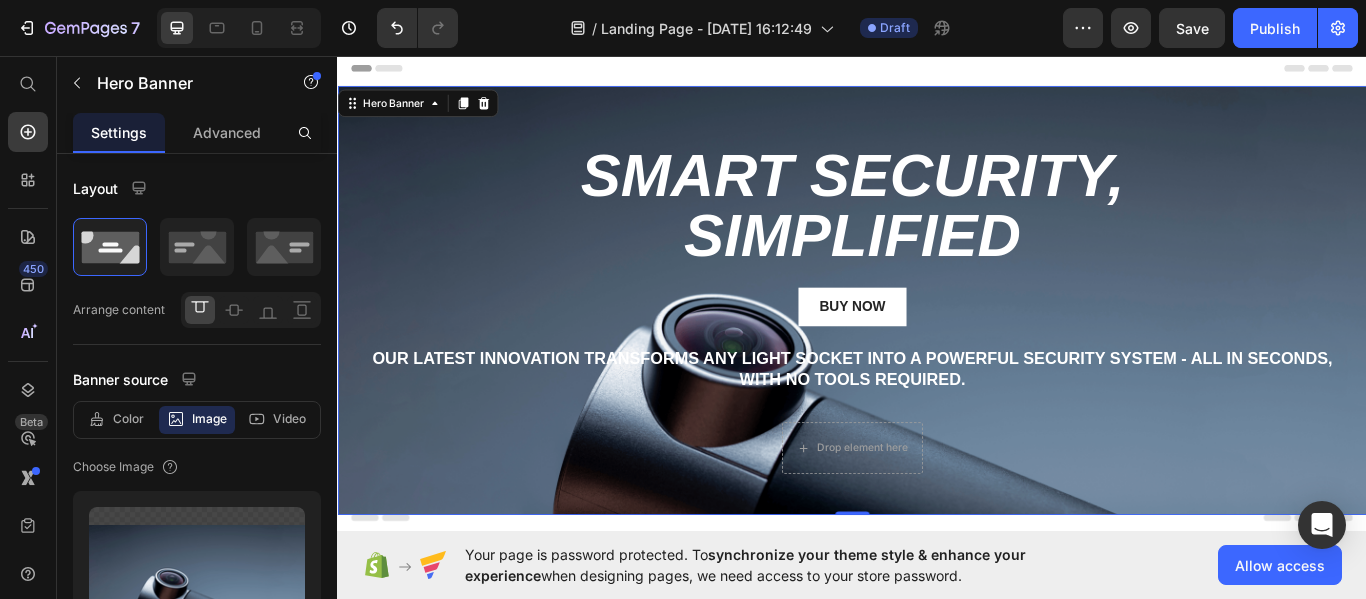 click on "Header" at bounding box center [383, 71] 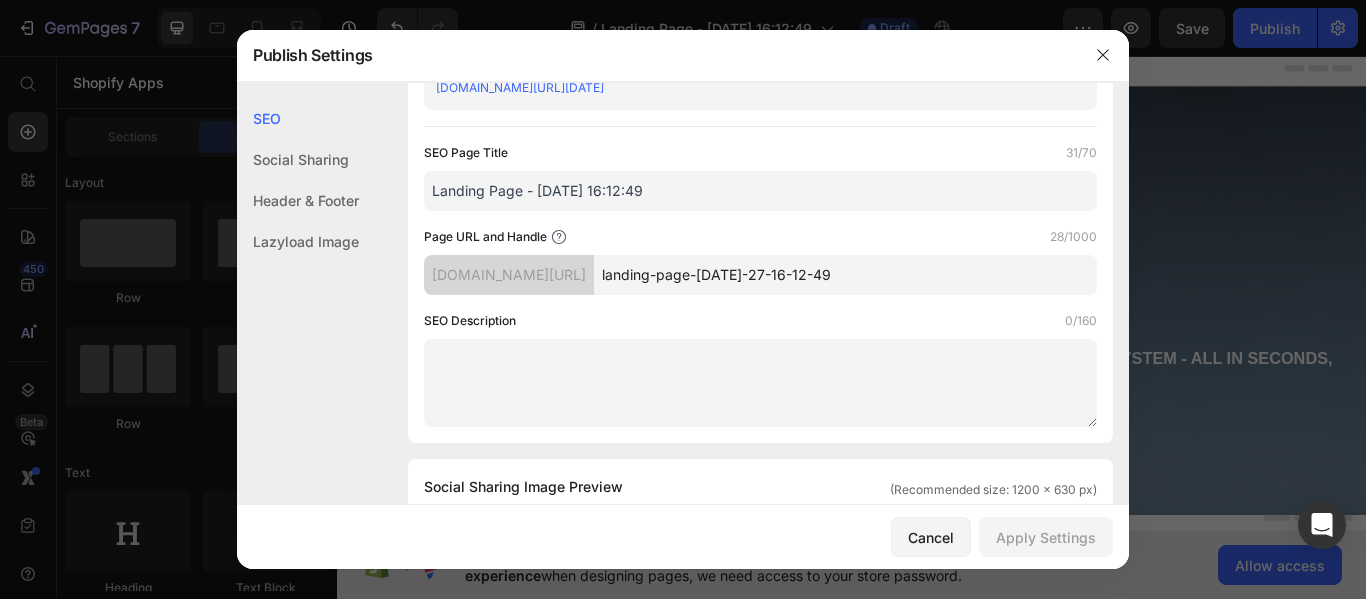 scroll, scrollTop: 200, scrollLeft: 0, axis: vertical 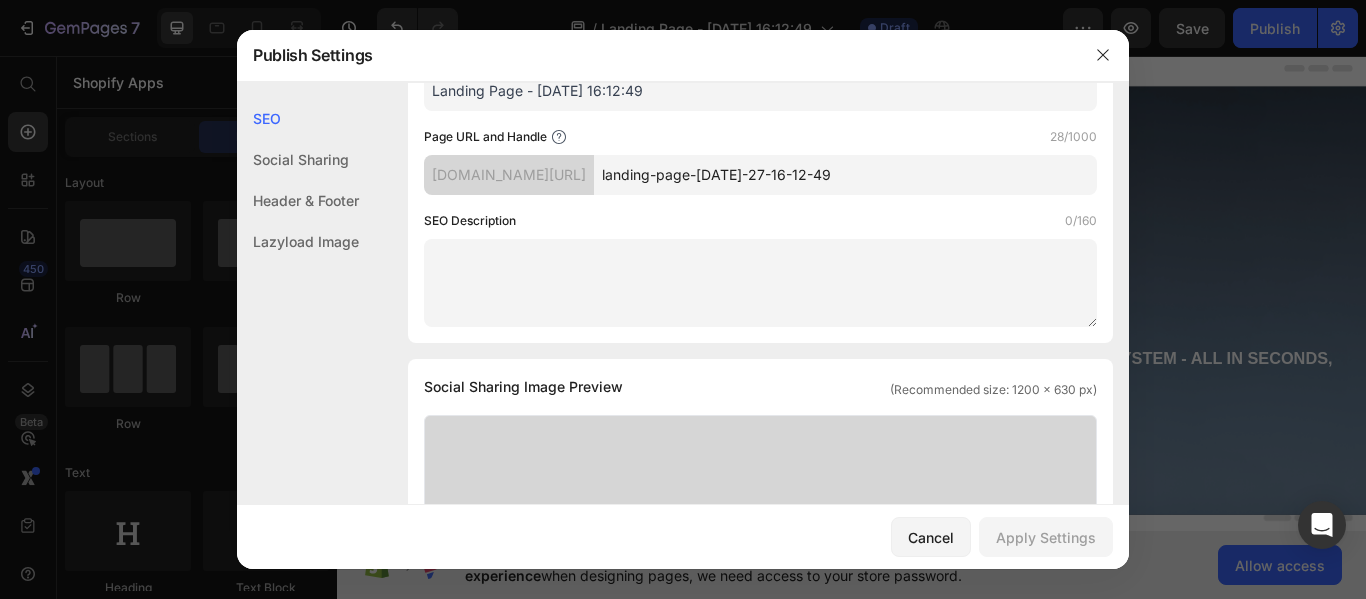 click on "Social Sharing" 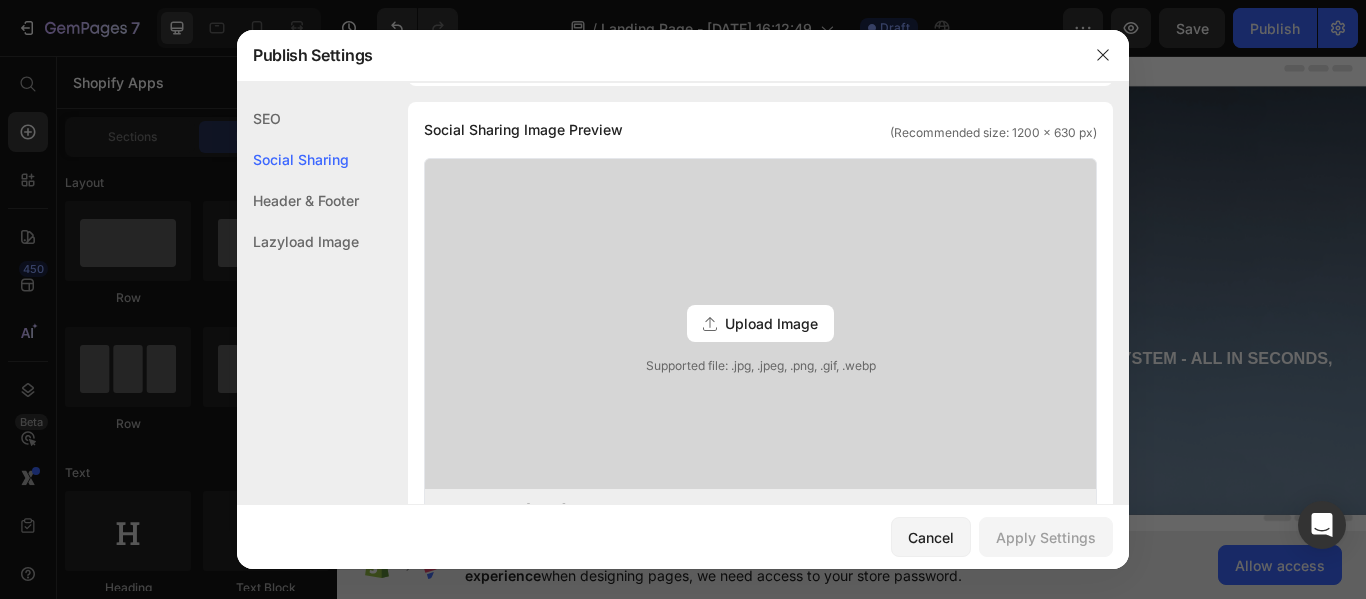 click on "Header & Footer" 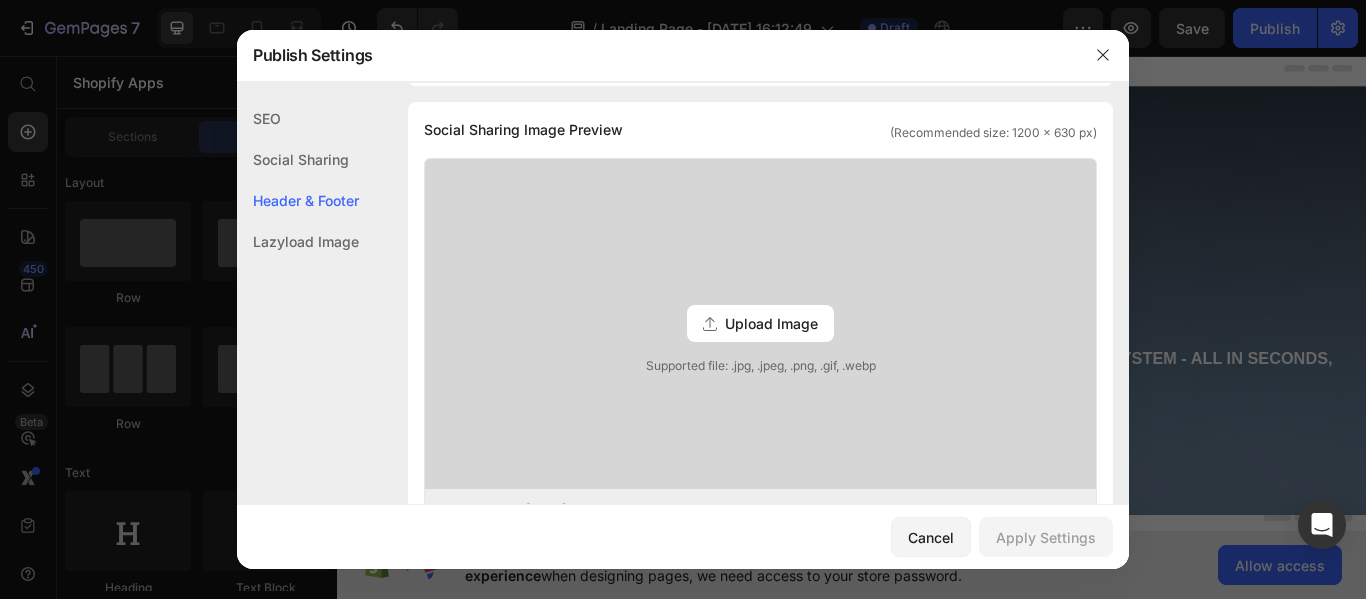 scroll, scrollTop: 937, scrollLeft: 0, axis: vertical 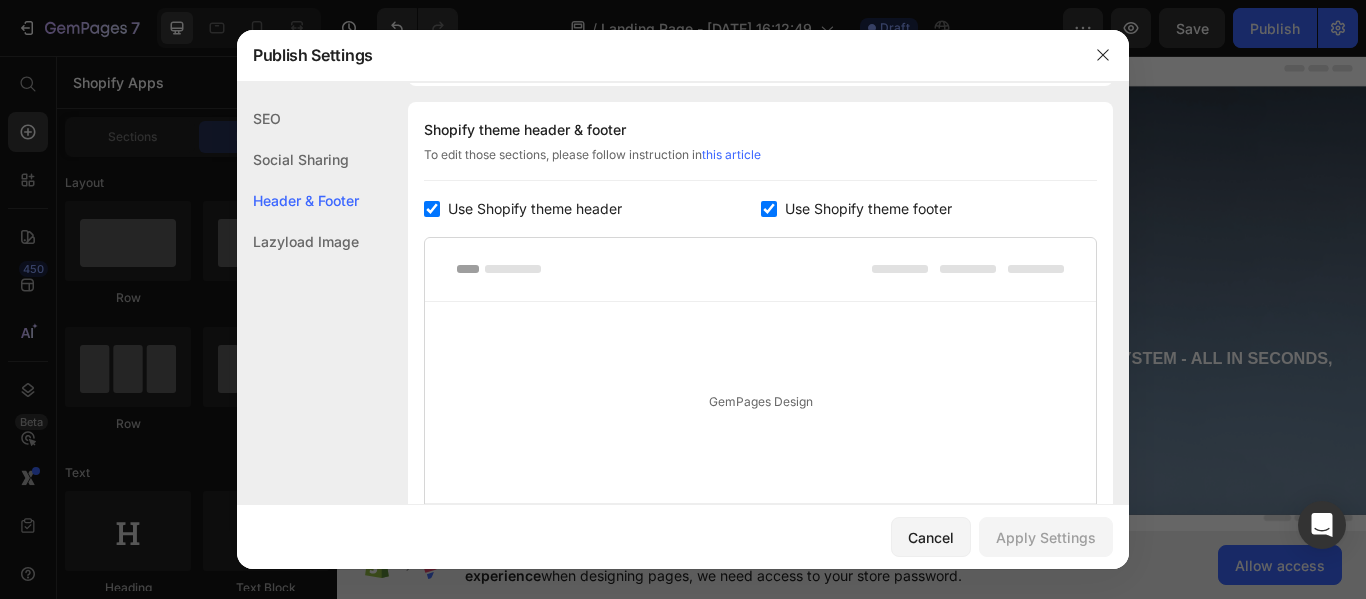 click on "Lazyload Image" 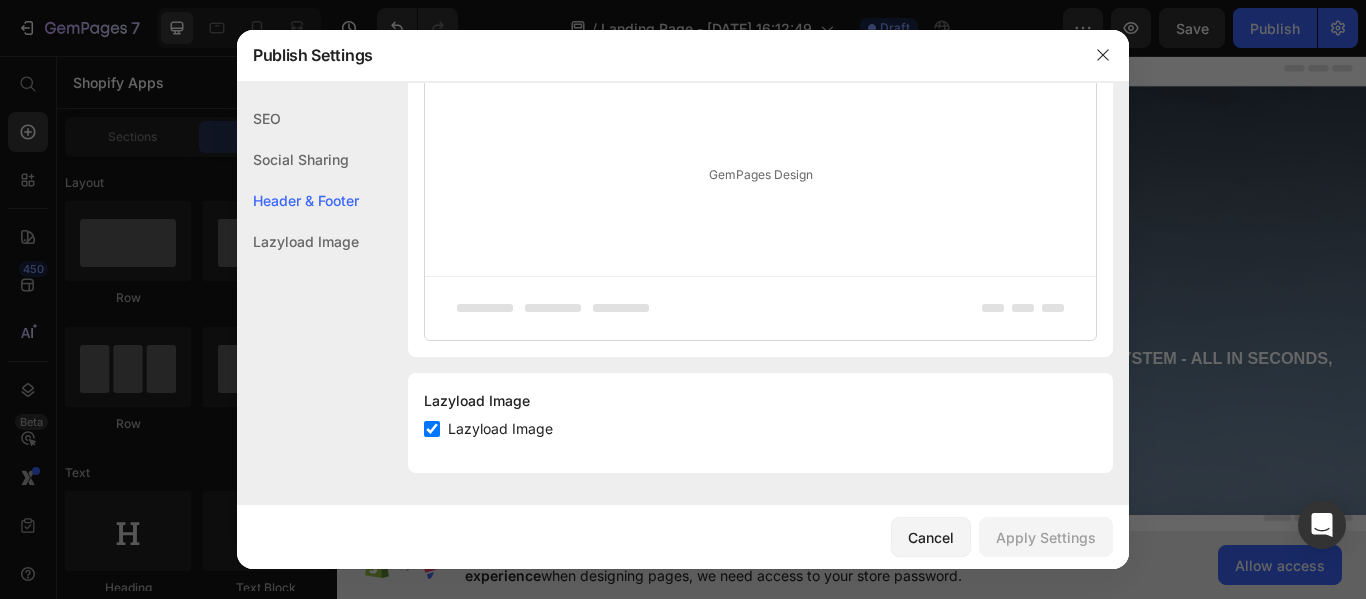 click on "Header & Footer" 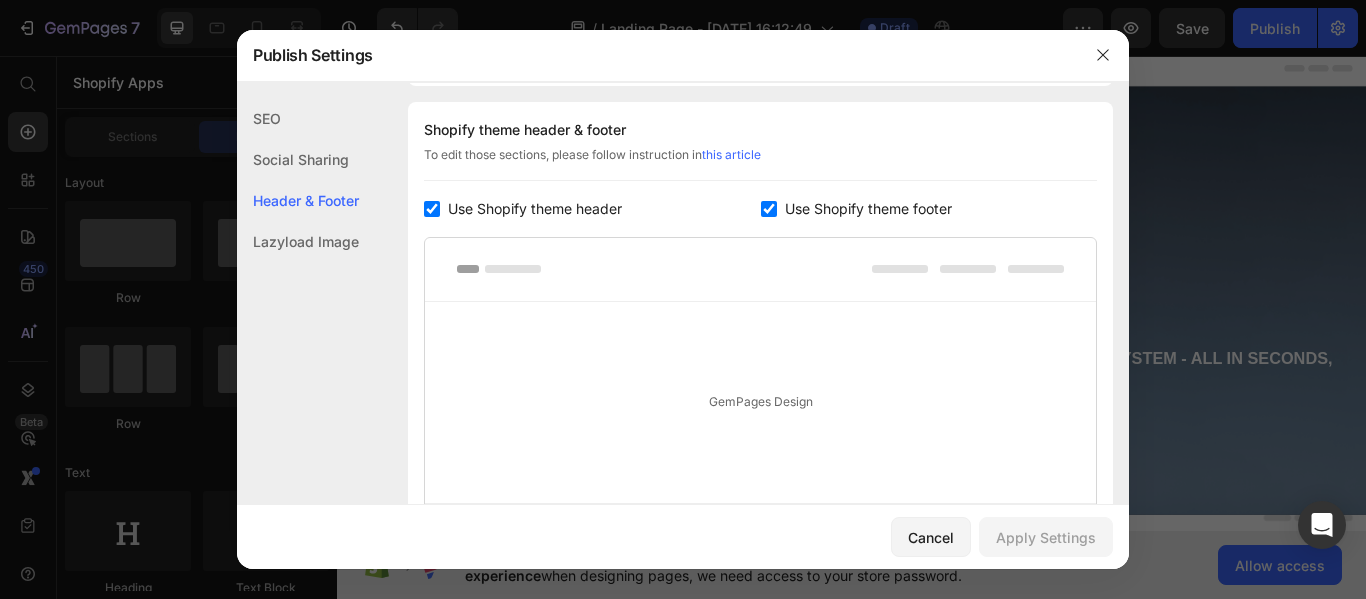click on "Social Sharing" 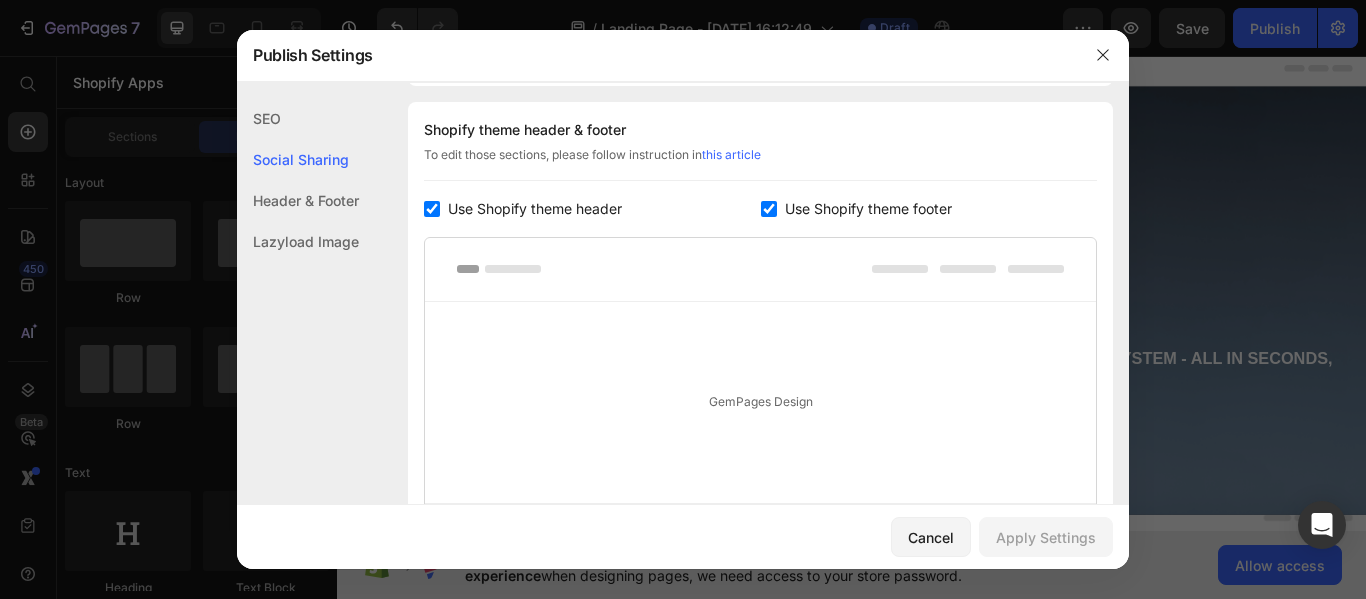 scroll, scrollTop: 457, scrollLeft: 0, axis: vertical 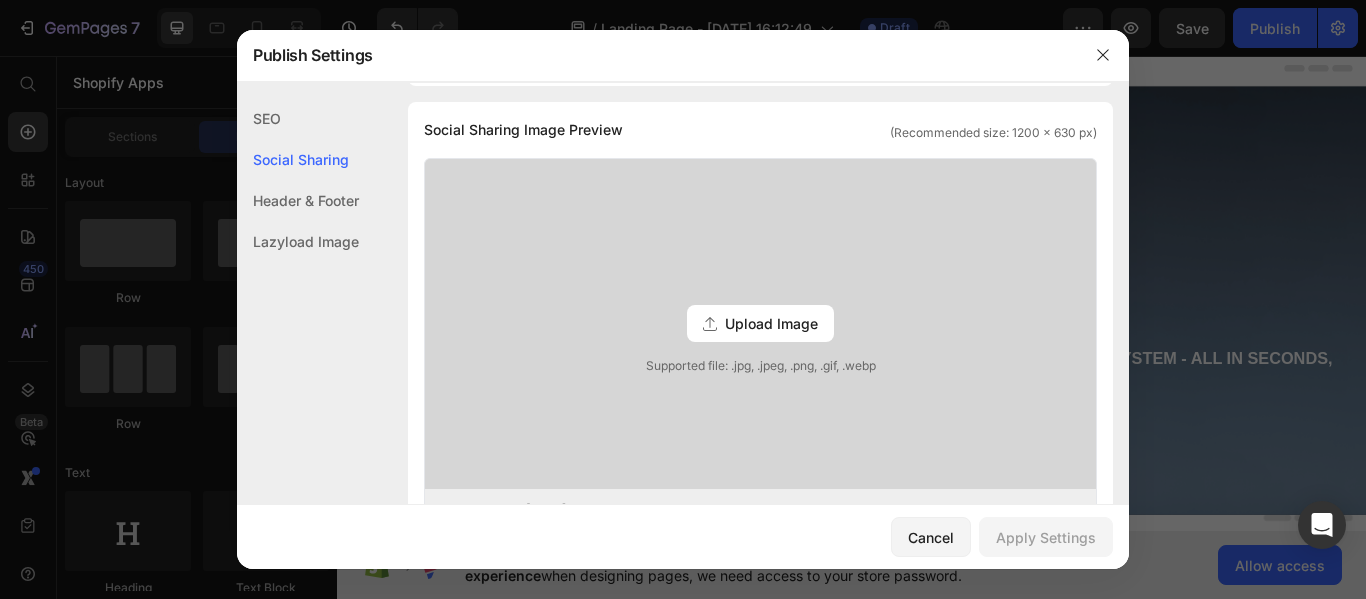 click on "SEO" 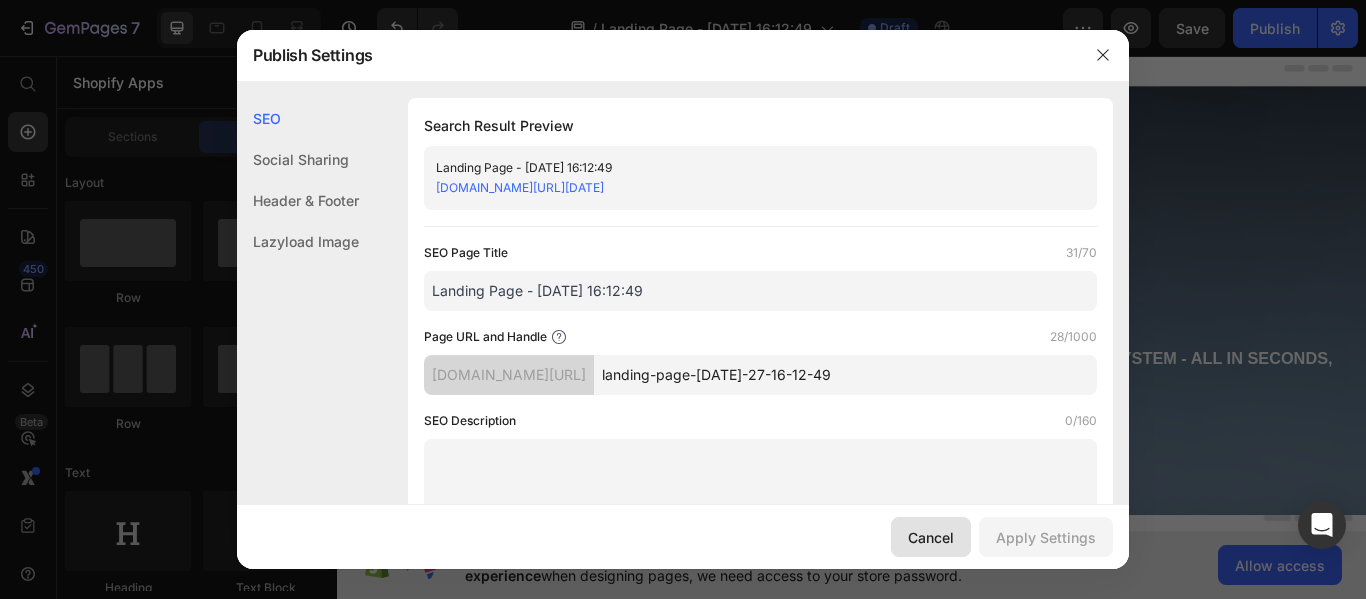 click on "Cancel" at bounding box center [931, 537] 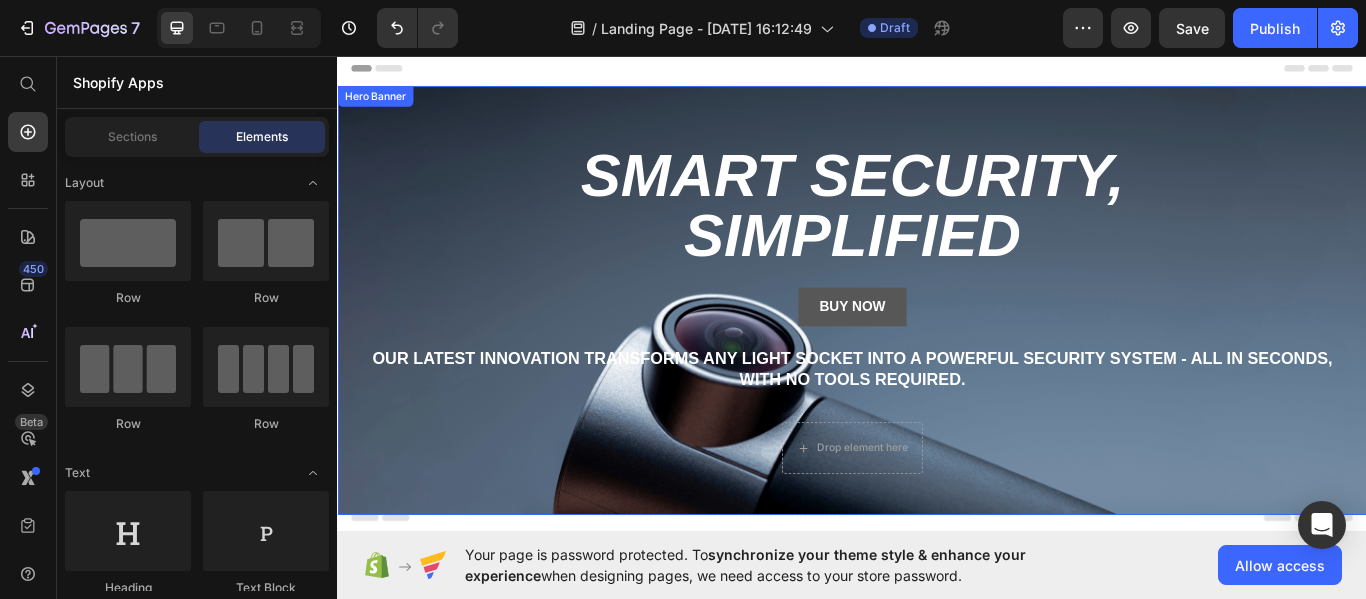 scroll, scrollTop: 100, scrollLeft: 0, axis: vertical 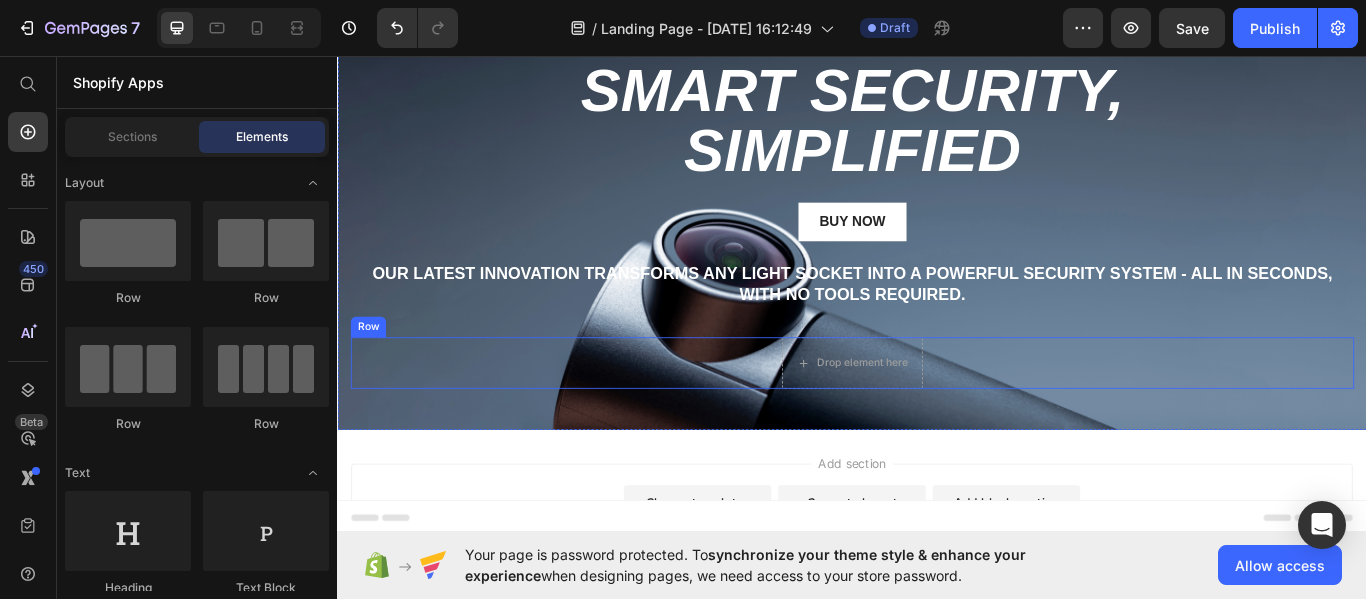 click on "Smart Security,  Simplified Heading Buy Now Button Our latest innovation transforms any light socket into a powerful security system - all in seconds, with no tools required. Text Block
Drop element here Row" at bounding box center [937, 267] 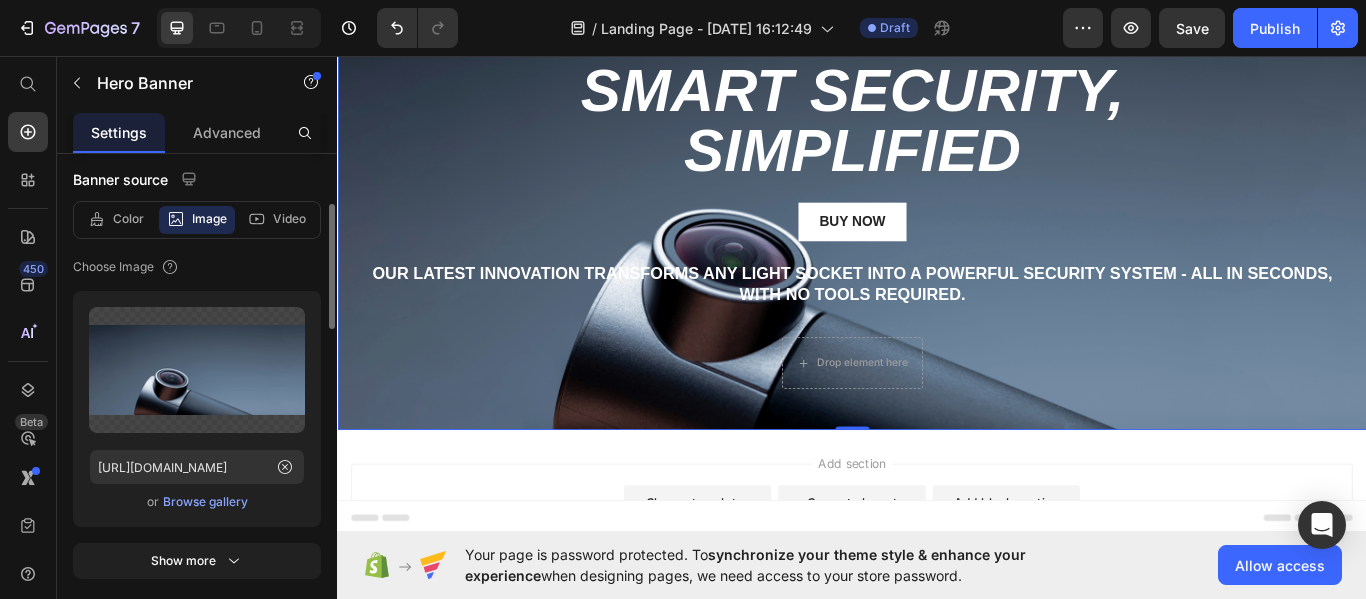 scroll, scrollTop: 100, scrollLeft: 0, axis: vertical 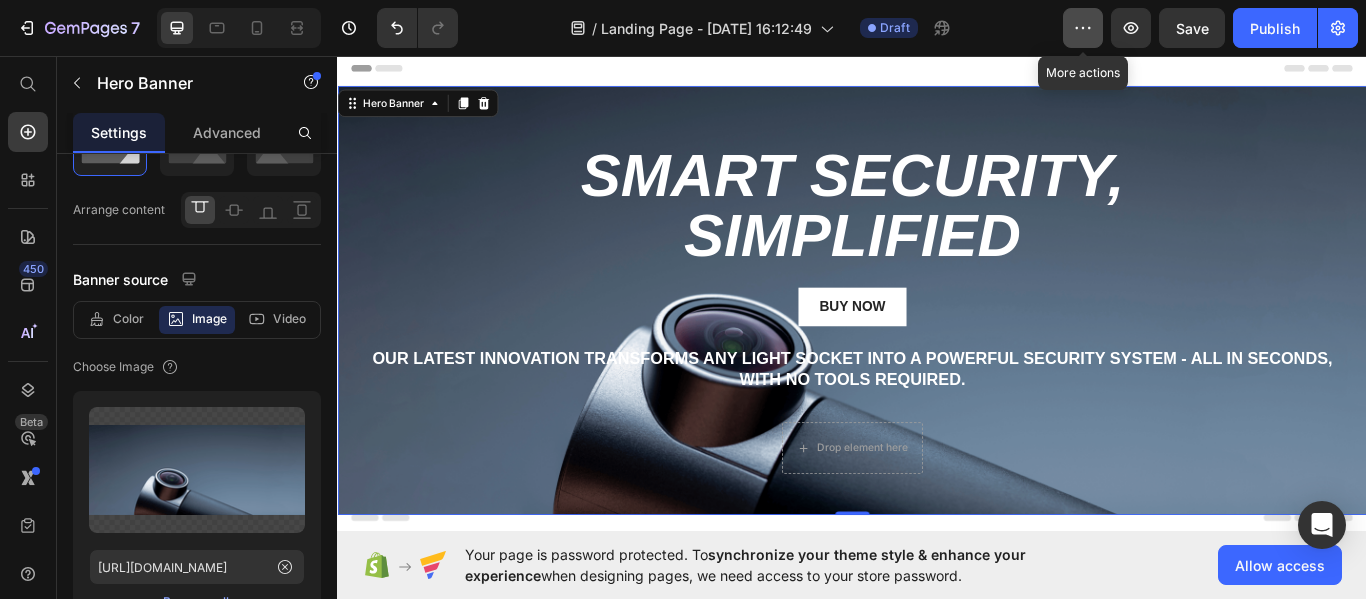 click 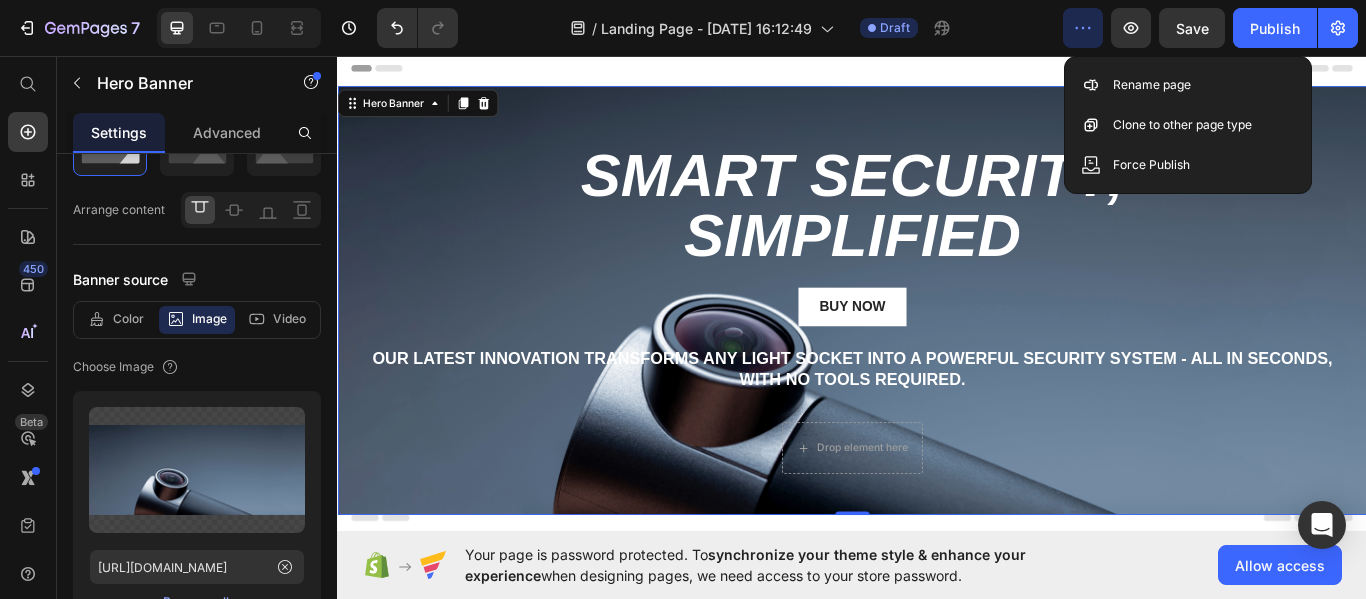 click 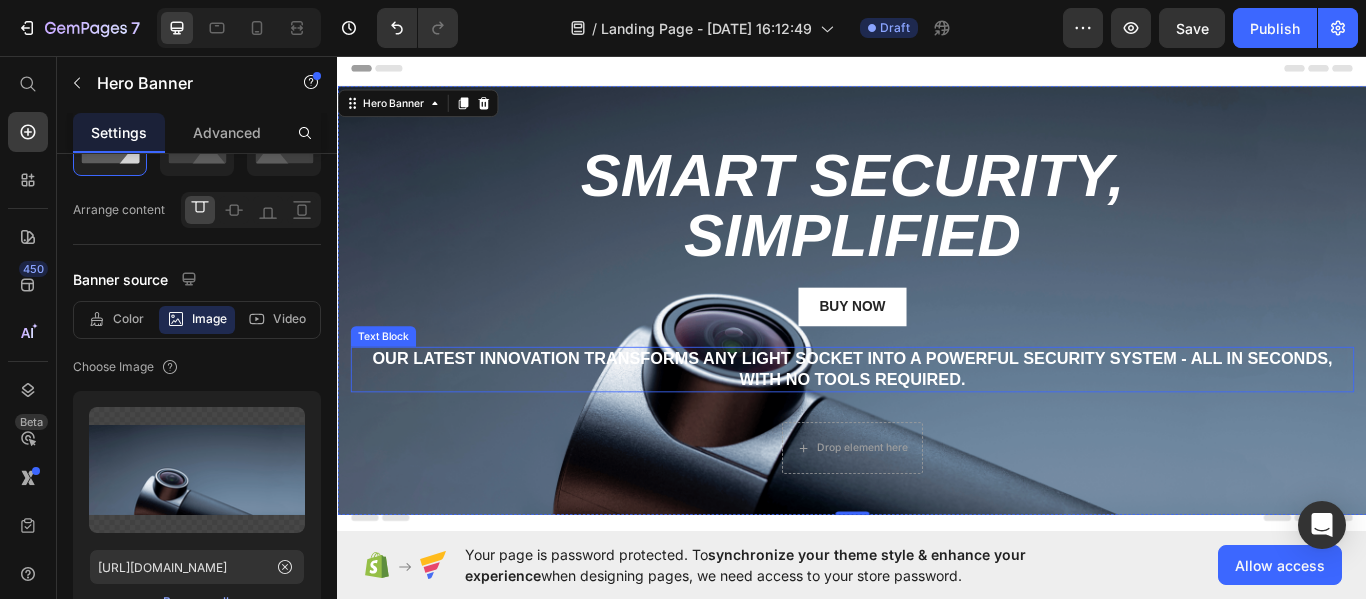 scroll, scrollTop: 100, scrollLeft: 0, axis: vertical 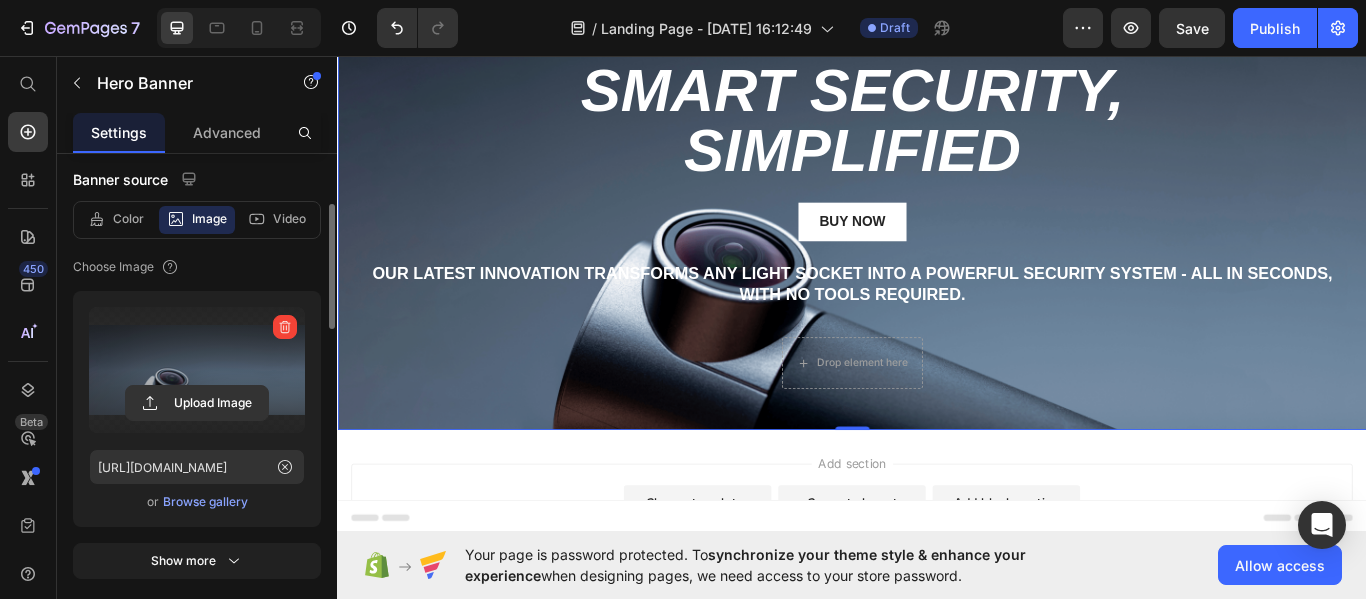 click at bounding box center (197, 370) 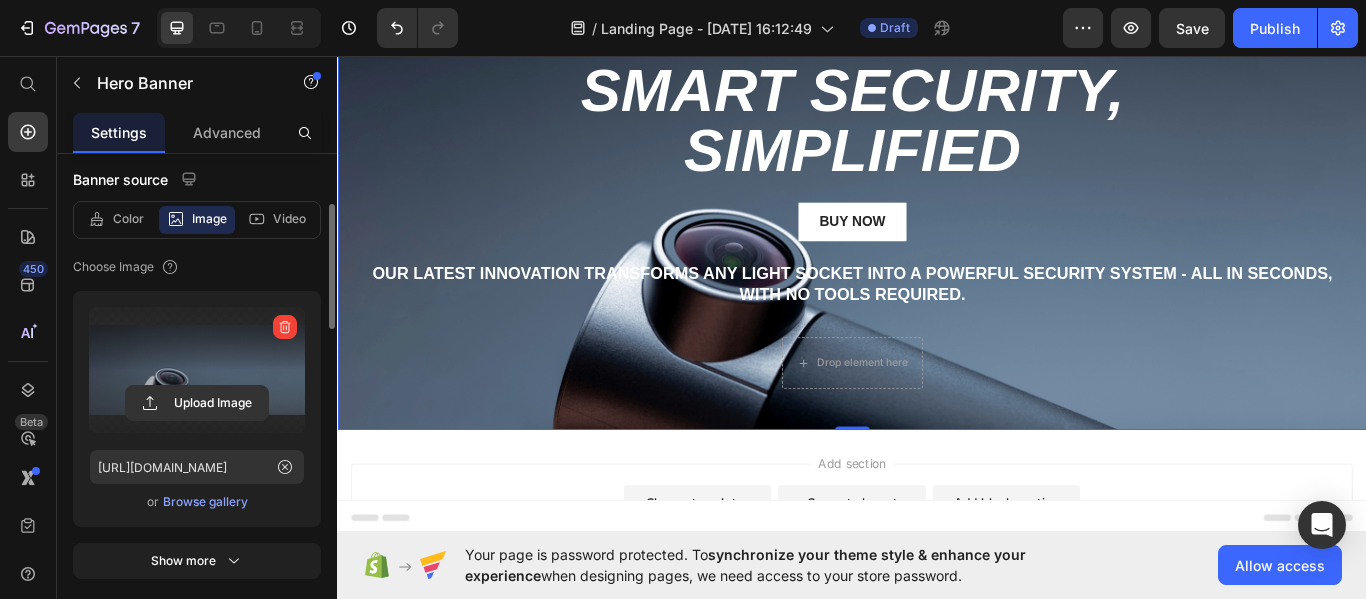 click 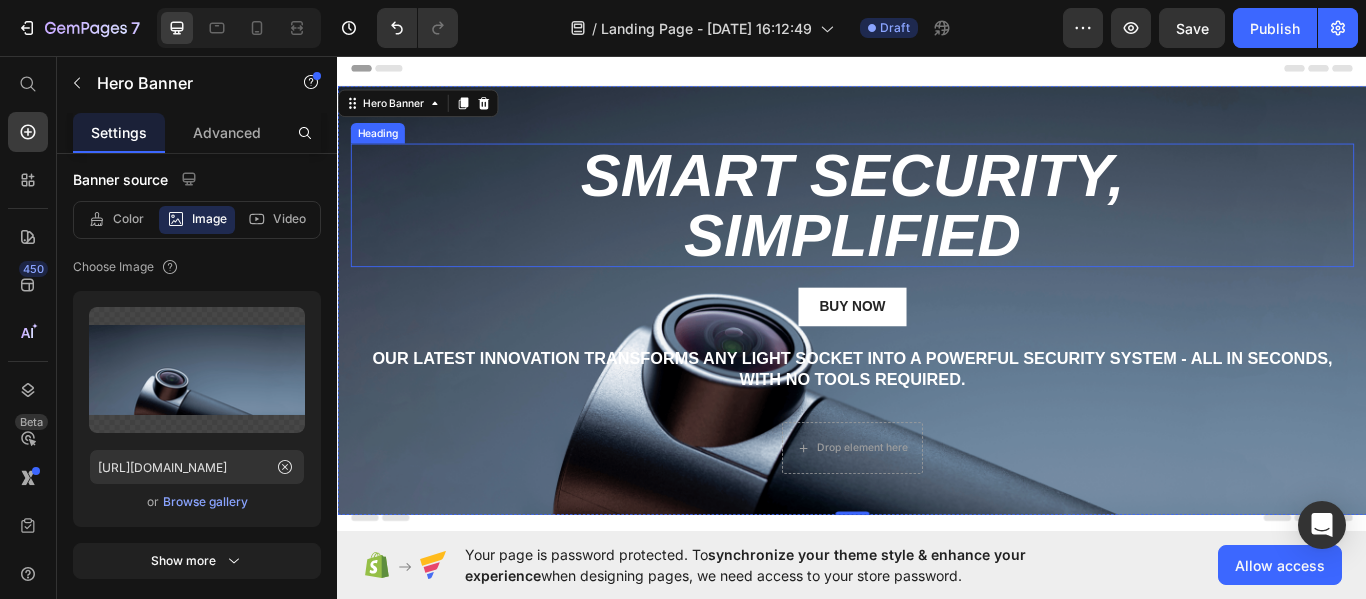 scroll, scrollTop: 200, scrollLeft: 0, axis: vertical 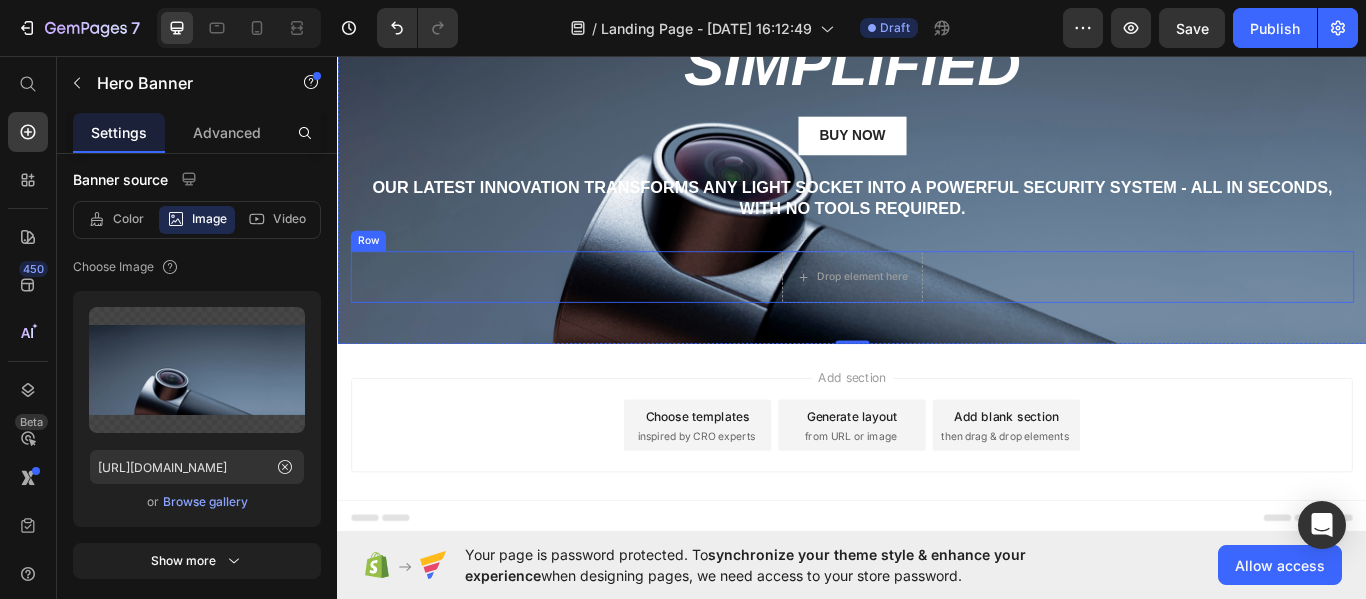 click on "Drop element here Row" at bounding box center (937, 314) 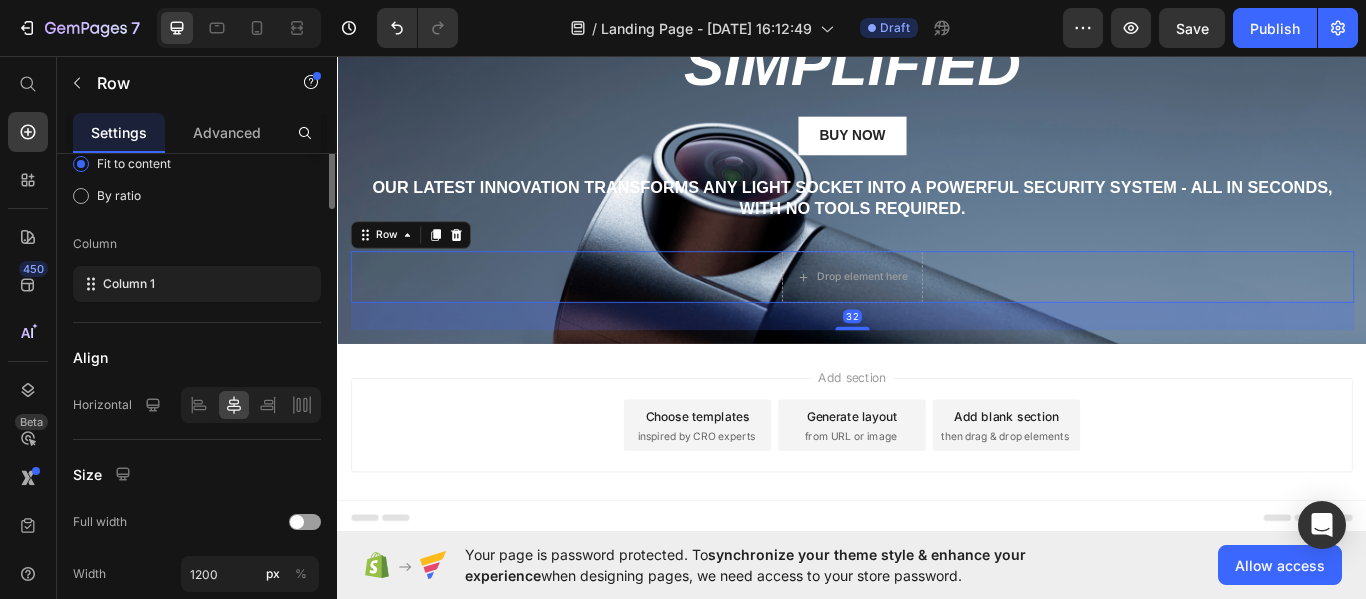 scroll, scrollTop: 0, scrollLeft: 0, axis: both 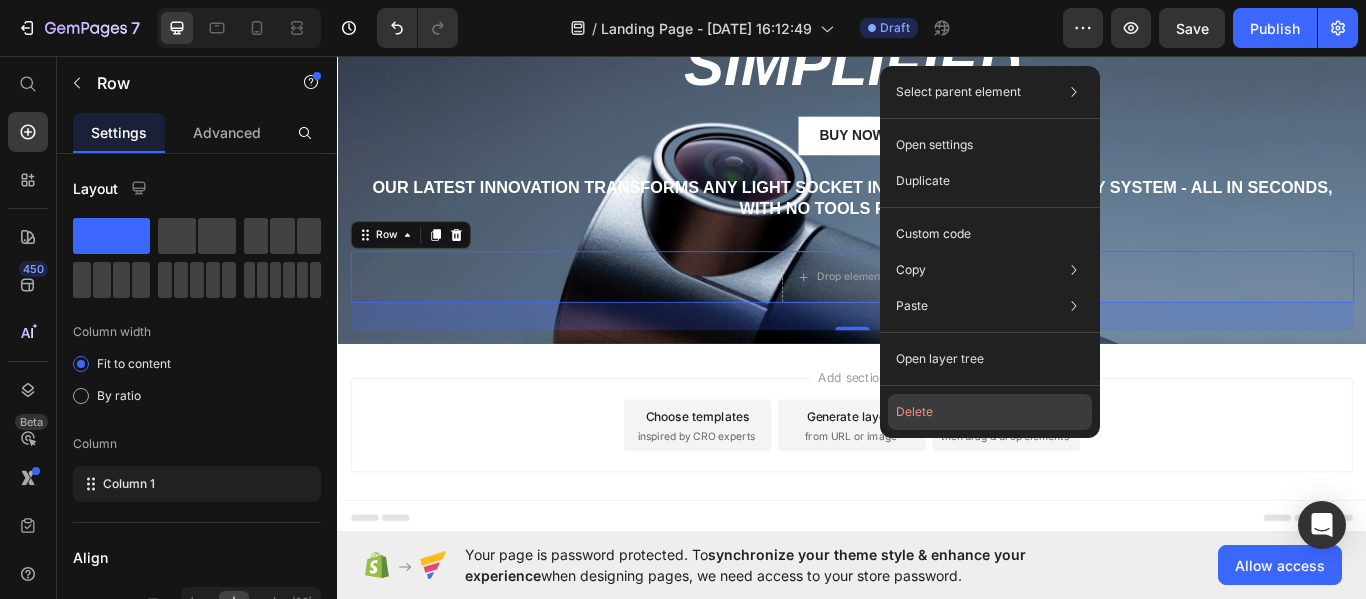 click on "Delete" 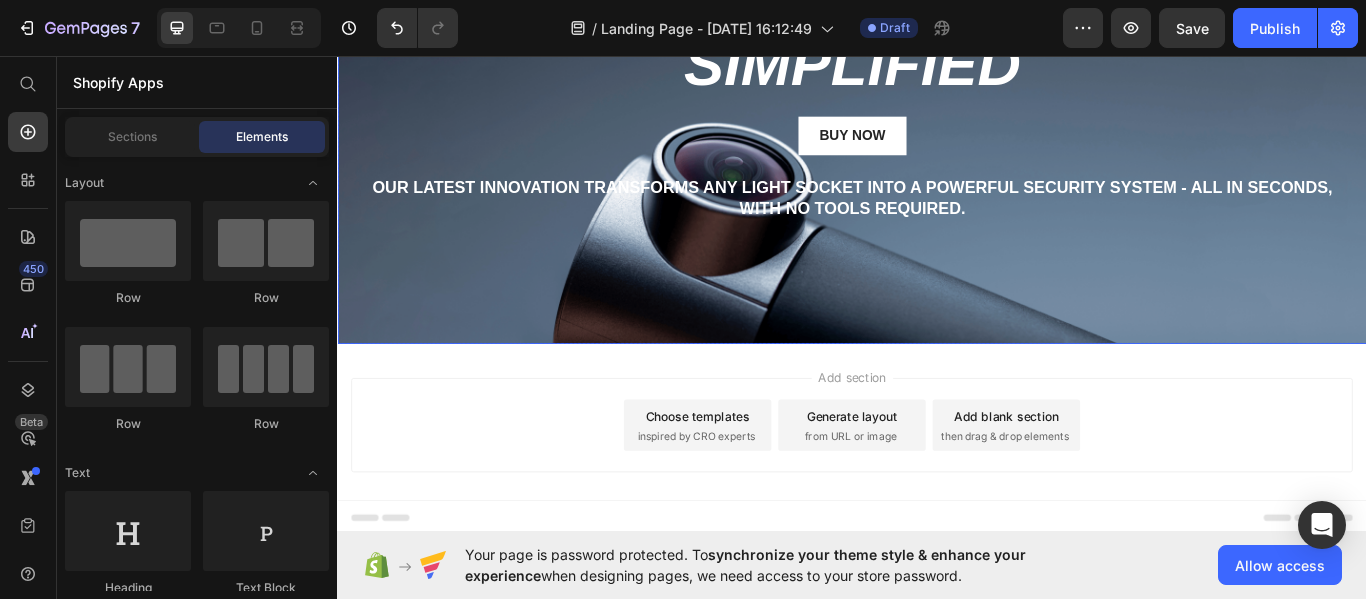 scroll, scrollTop: 0, scrollLeft: 0, axis: both 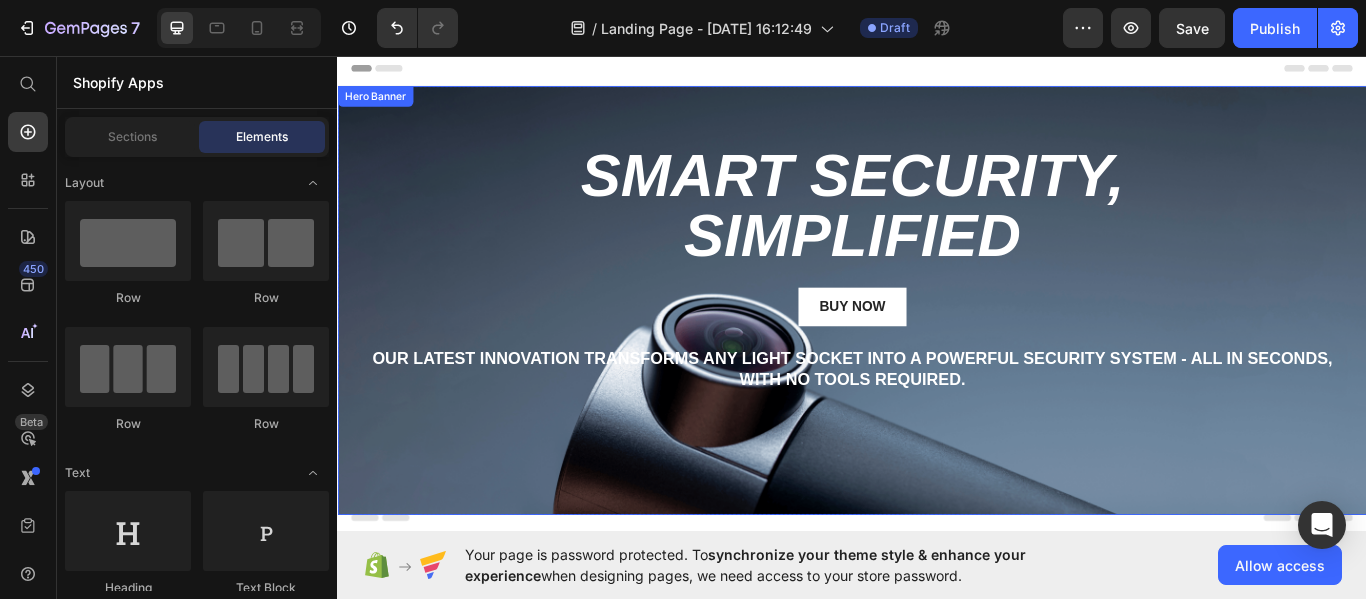 click at bounding box center (937, 342) 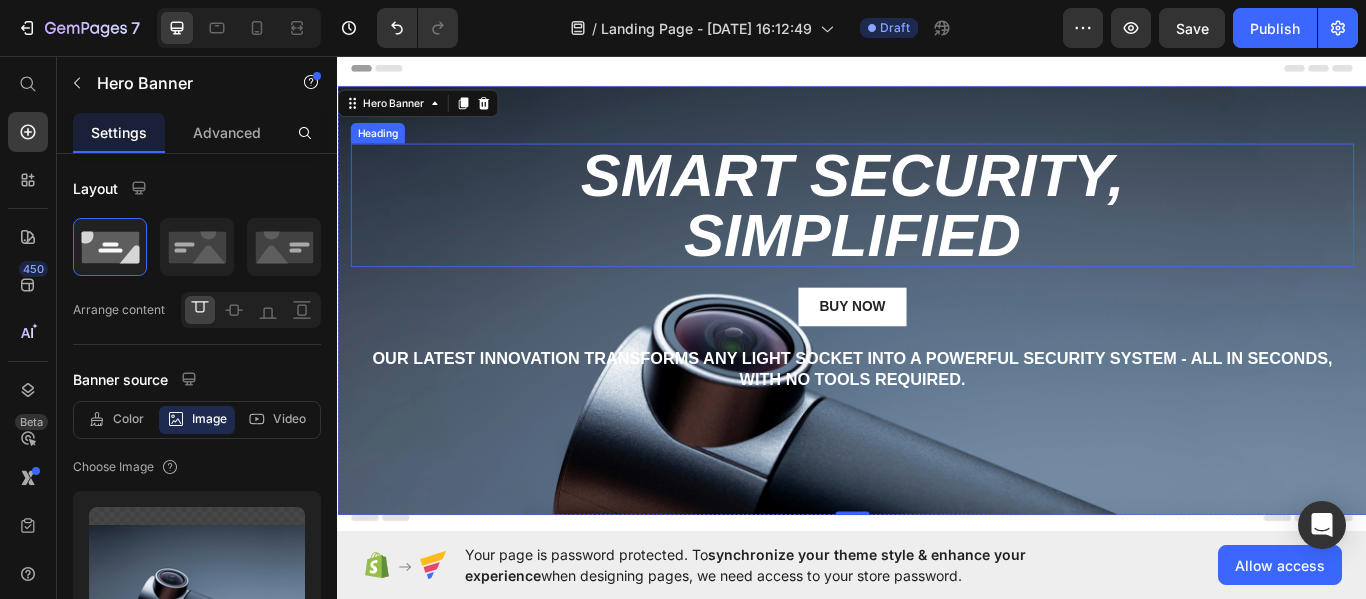 click on "Smart Security,  Simplified" at bounding box center [937, 231] 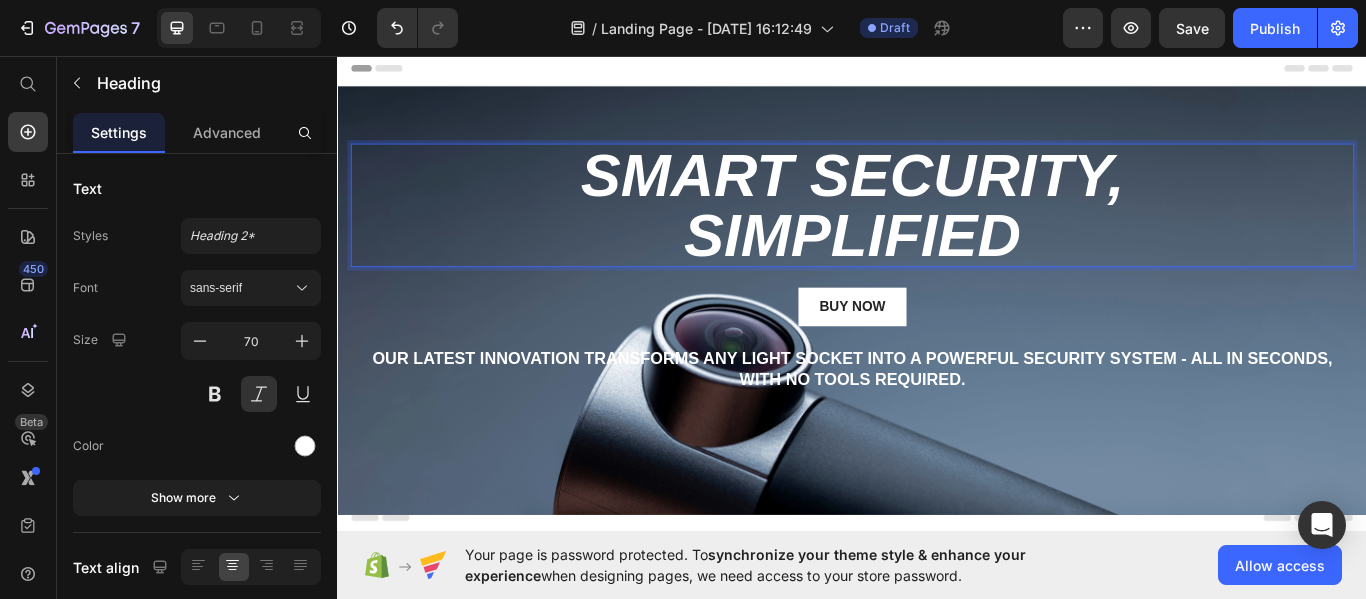 drag, startPoint x: 1006, startPoint y: 198, endPoint x: 1006, endPoint y: 165, distance: 33 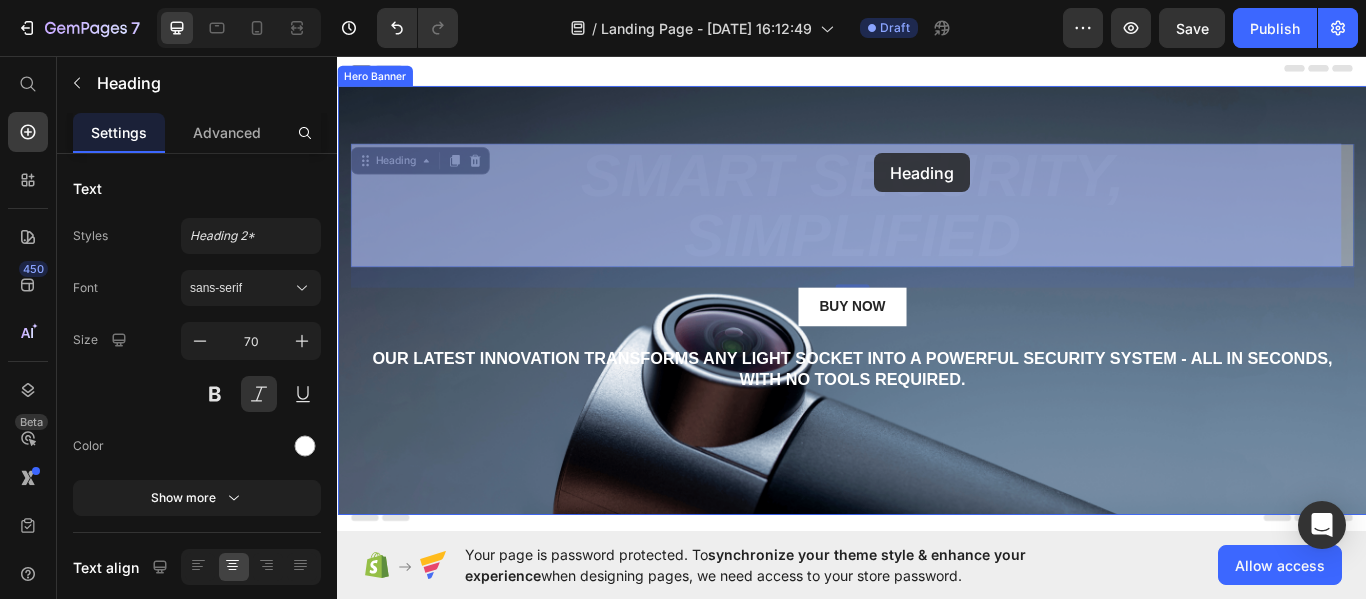 drag, startPoint x: 973, startPoint y: 183, endPoint x: 962, endPoint y: 173, distance: 14.866069 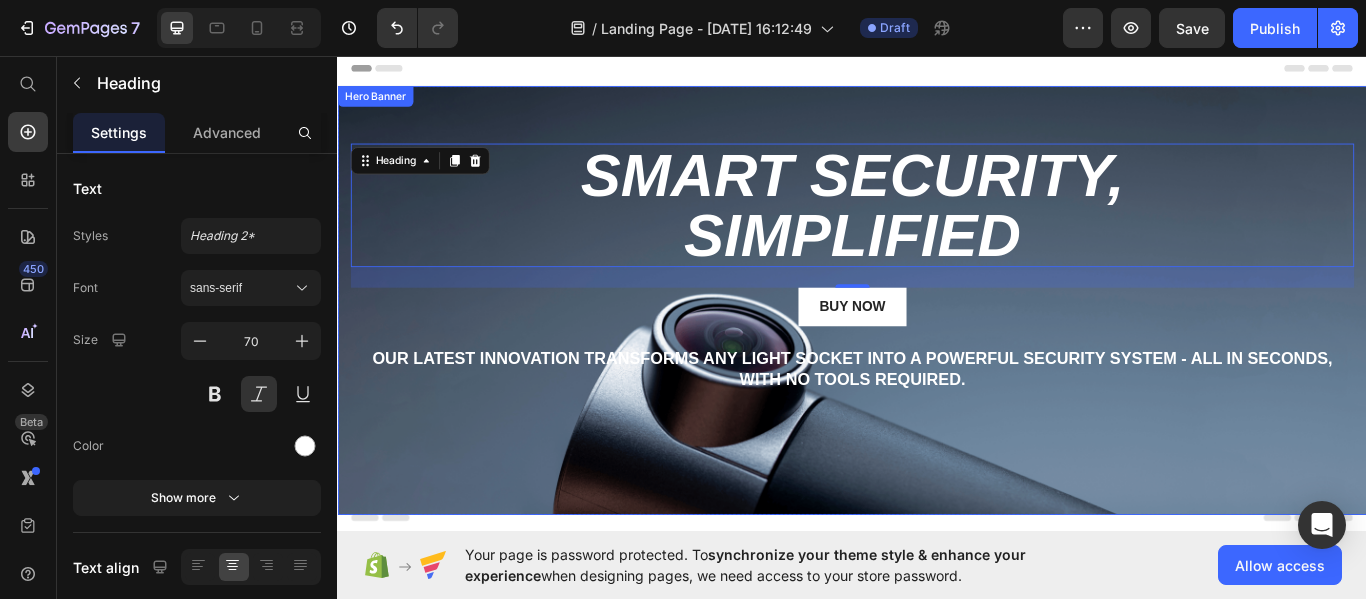 click on "Smart Security,  Simplified Heading   24 Buy Now Button Our latest innovation transforms any light socket into a powerful security system - all in seconds, with no tools required. Text Block" at bounding box center [937, 304] 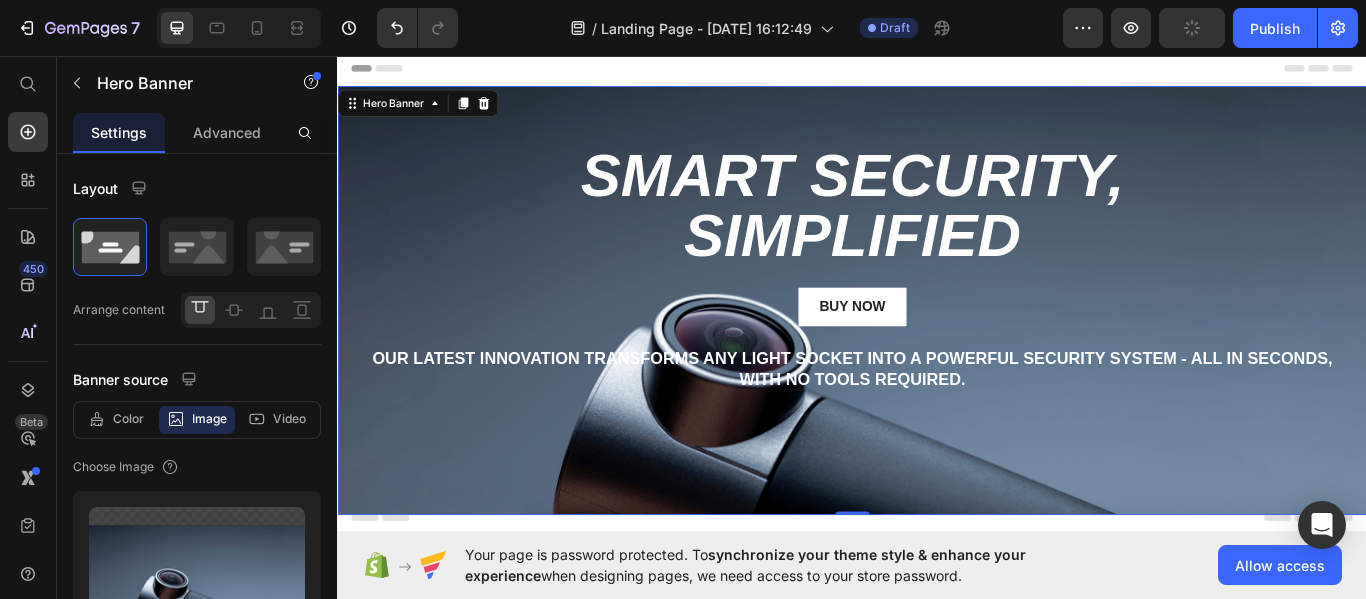 click on "Smart Security,  Simplified" at bounding box center [937, 231] 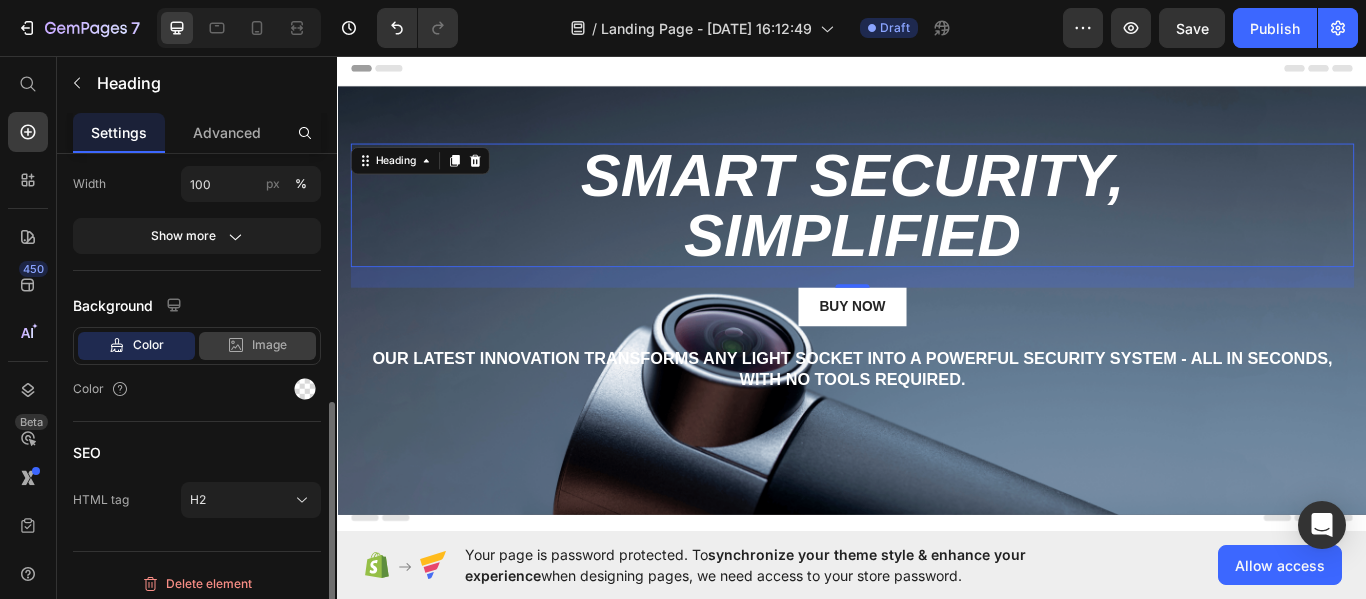 scroll, scrollTop: 510, scrollLeft: 0, axis: vertical 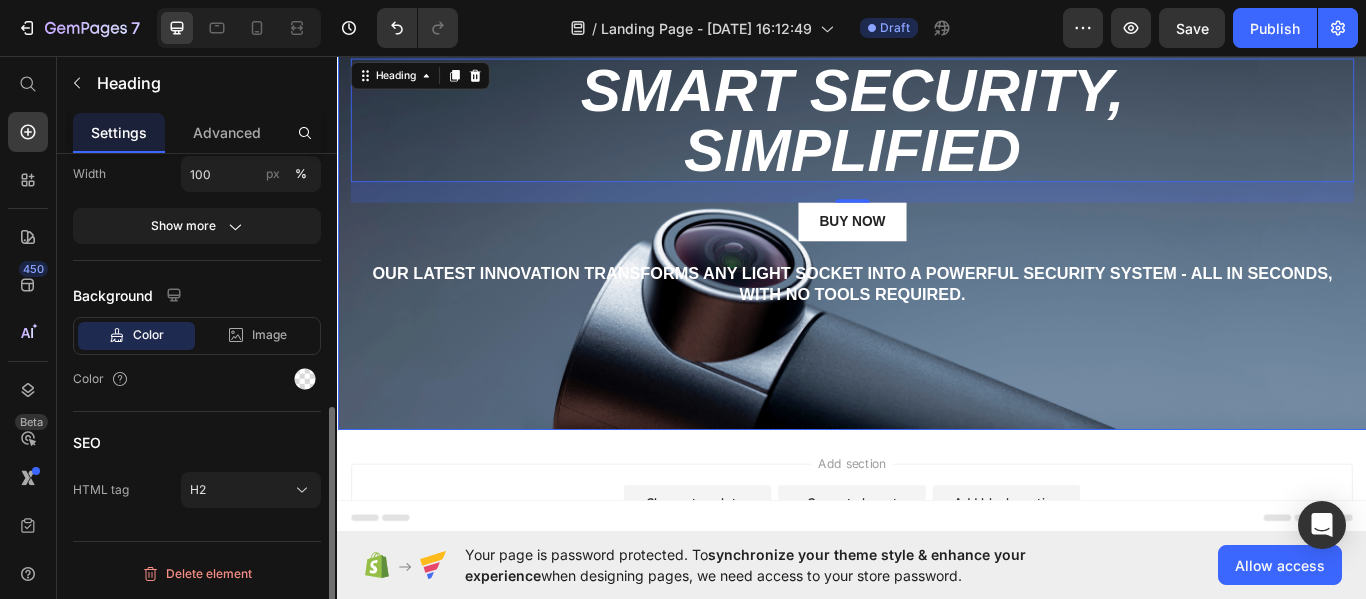 click at bounding box center (937, 242) 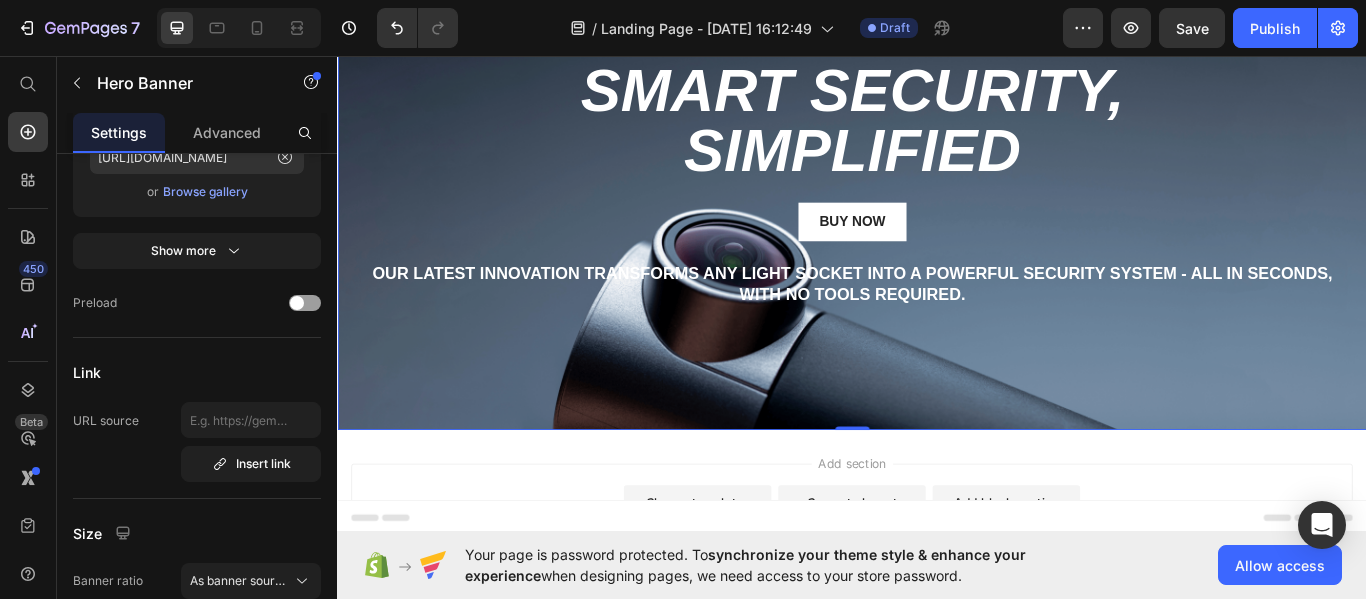 scroll, scrollTop: 0, scrollLeft: 0, axis: both 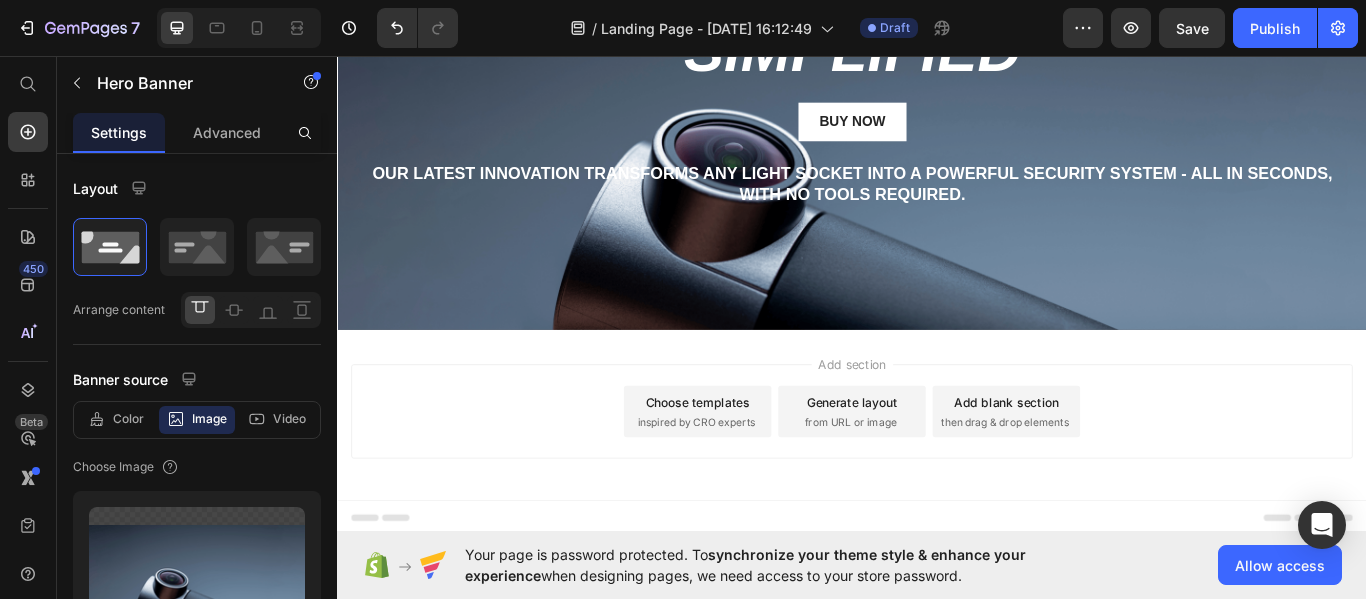 click on "Add section Choose templates inspired by CRO experts Generate layout from URL or image Add blank section then drag & drop elements" at bounding box center (937, 471) 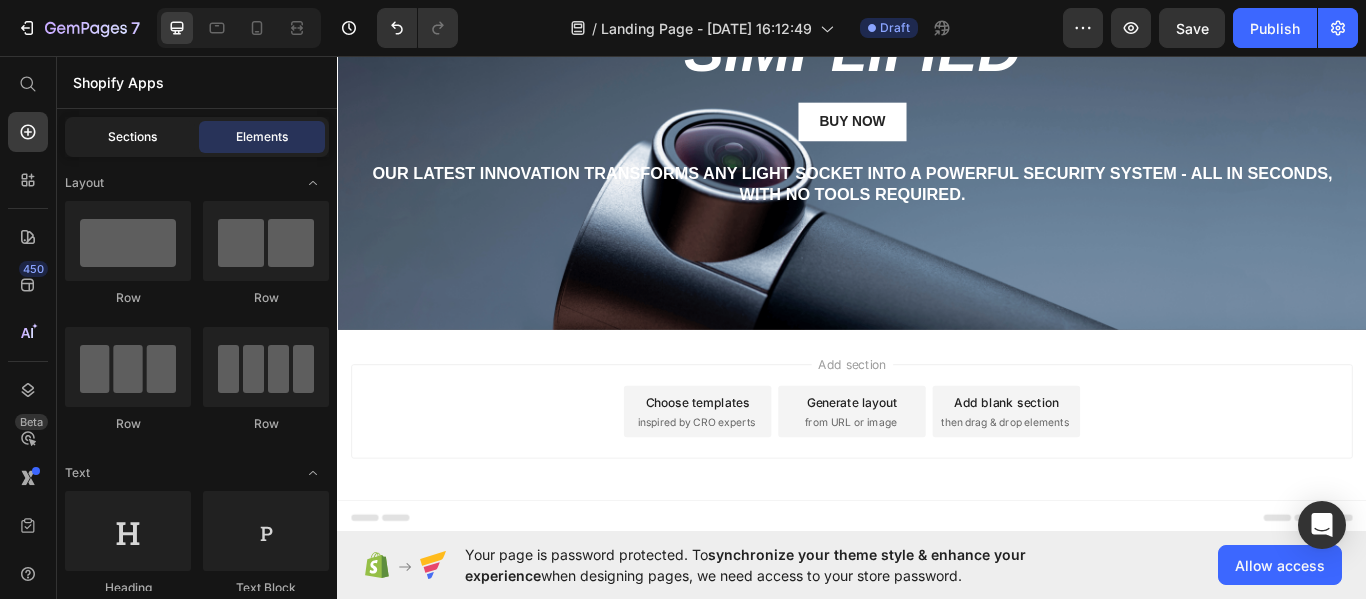 click on "Sections" at bounding box center [132, 137] 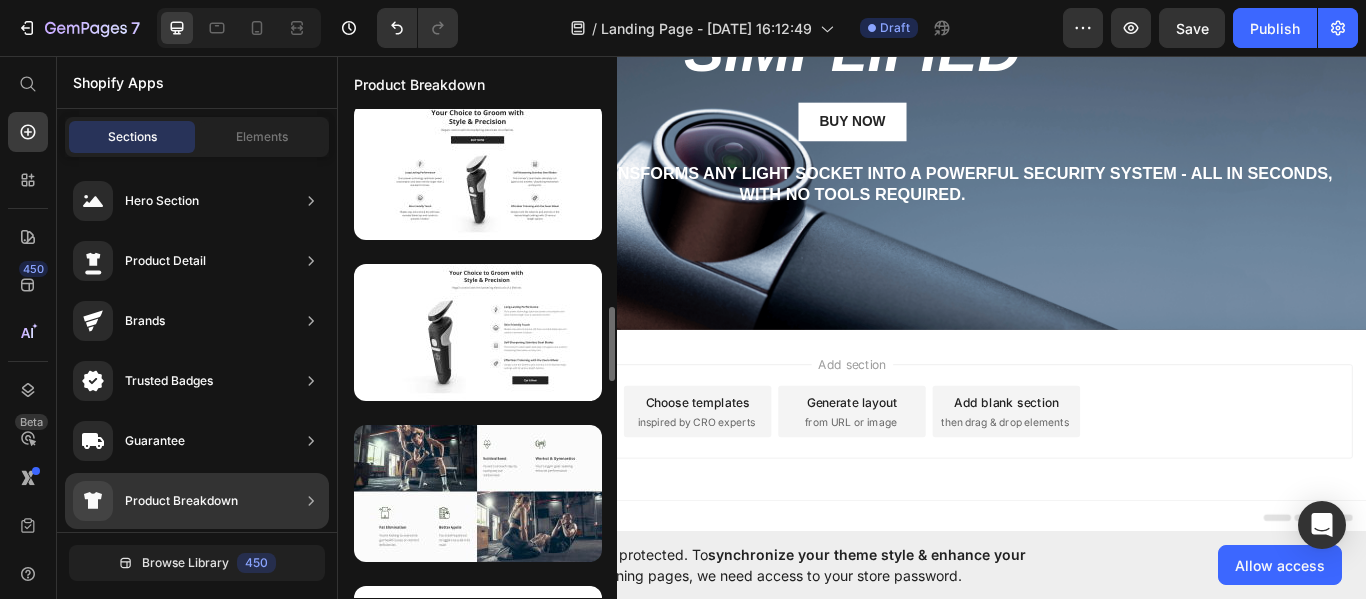 scroll, scrollTop: 1200, scrollLeft: 0, axis: vertical 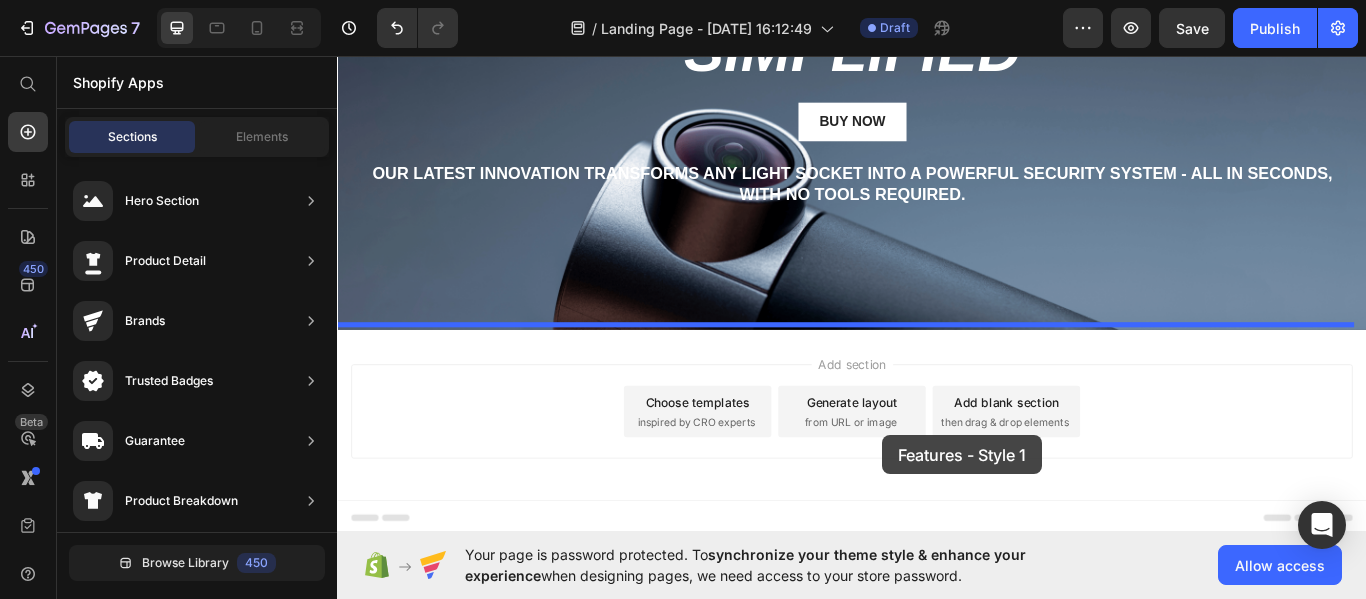 drag, startPoint x: 840, startPoint y: 316, endPoint x: 973, endPoint y: 499, distance: 226.22556 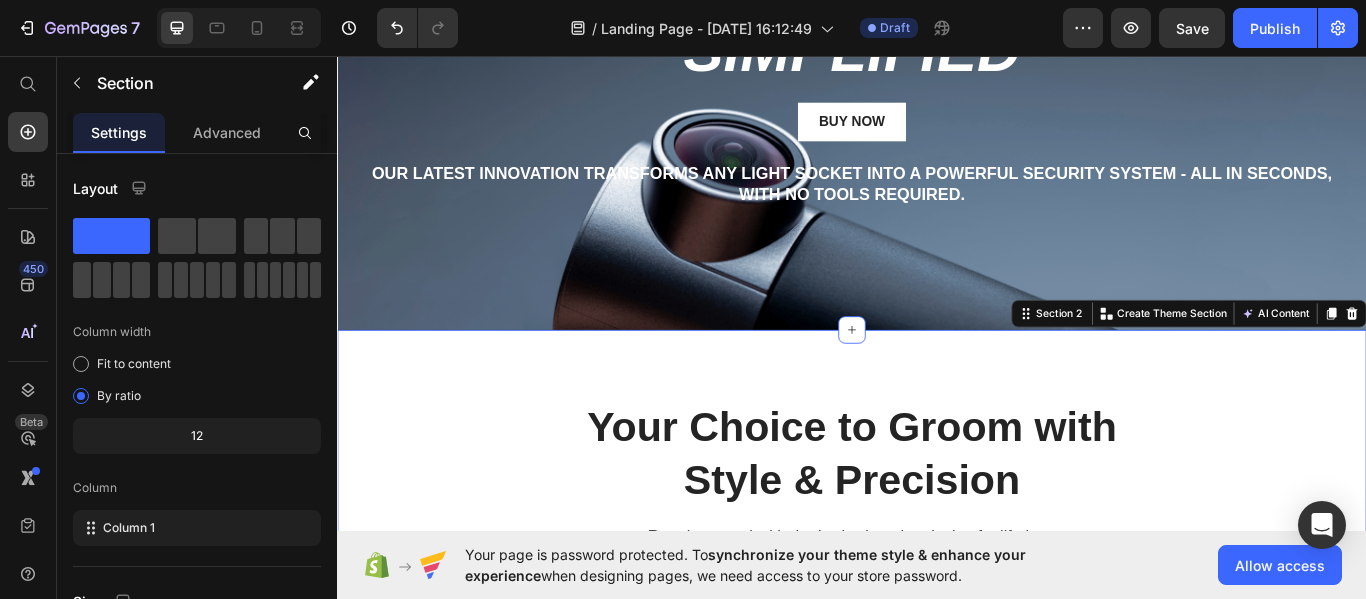 scroll, scrollTop: 465, scrollLeft: 0, axis: vertical 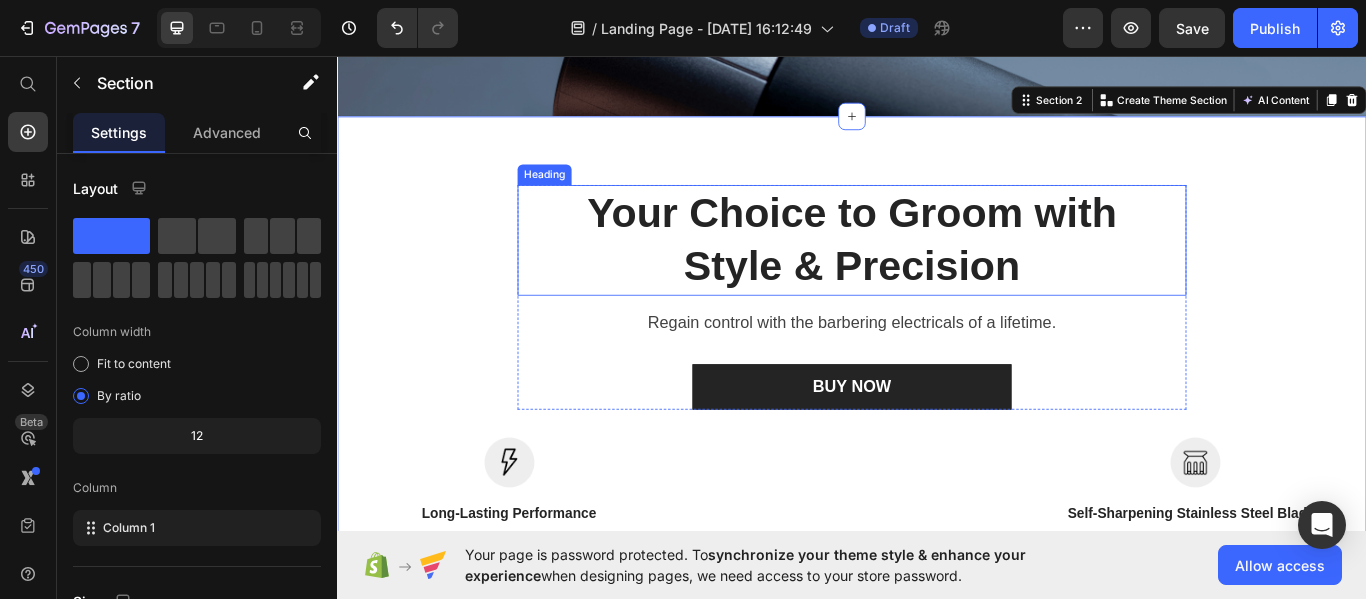 click on "Your Choice to Groom with Style & Precision" at bounding box center [937, 271] 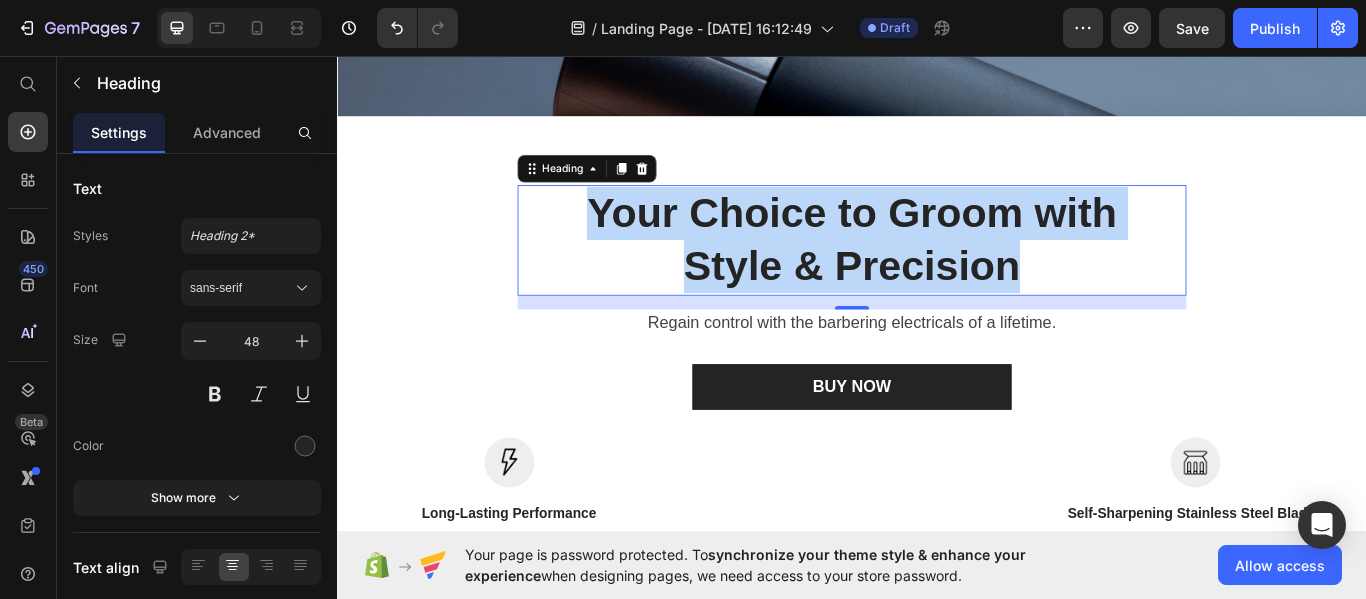 click on "Your Choice to Groom with Style & Precision" at bounding box center [937, 271] 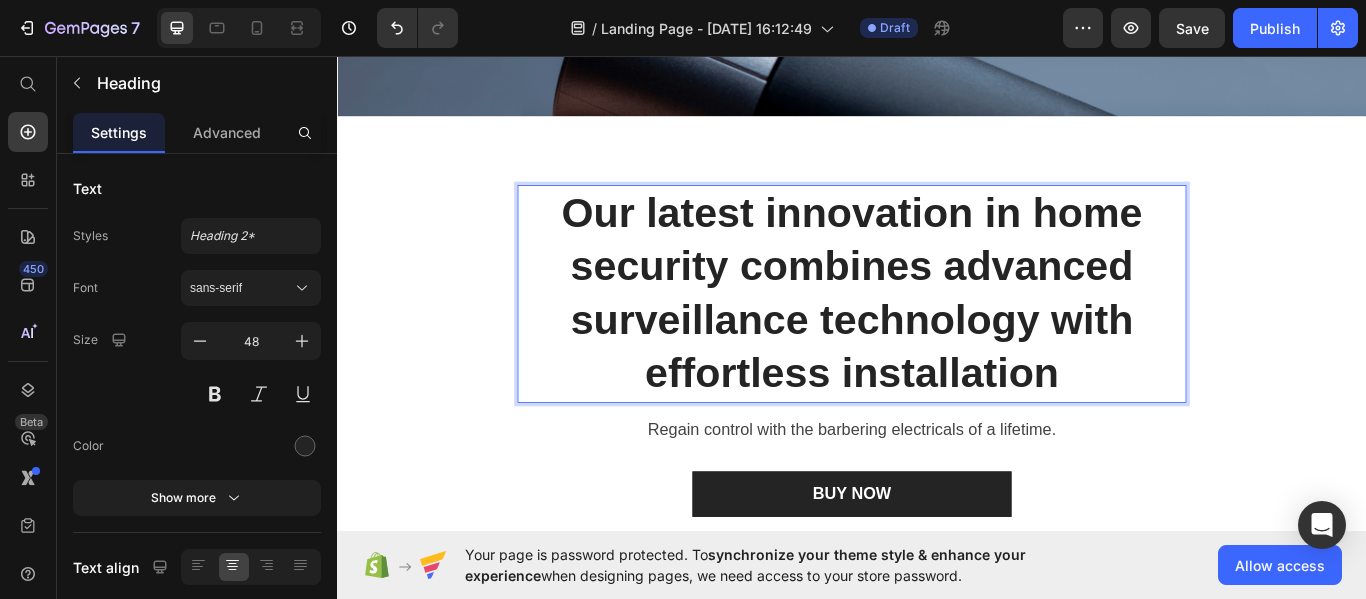 click on "Our latest innovation in home security combines advanced surveillance technology with effortless installation" at bounding box center [937, 334] 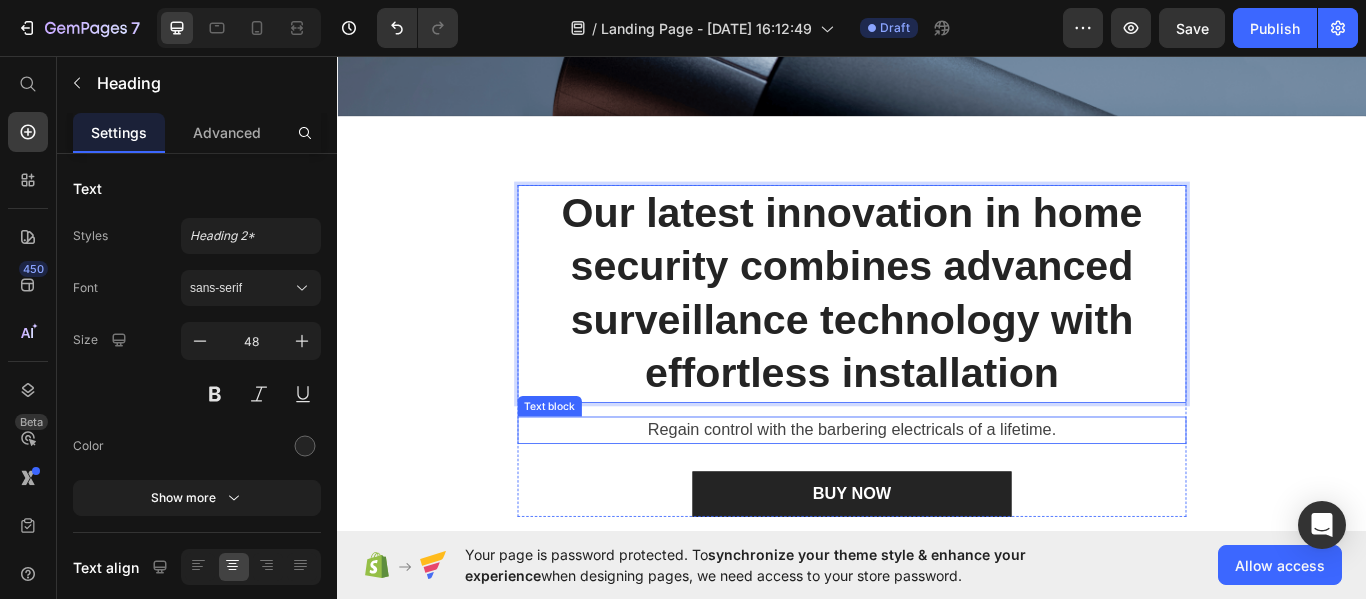 click on "Regain control with the barbering electricals of a lifetime." at bounding box center [937, 493] 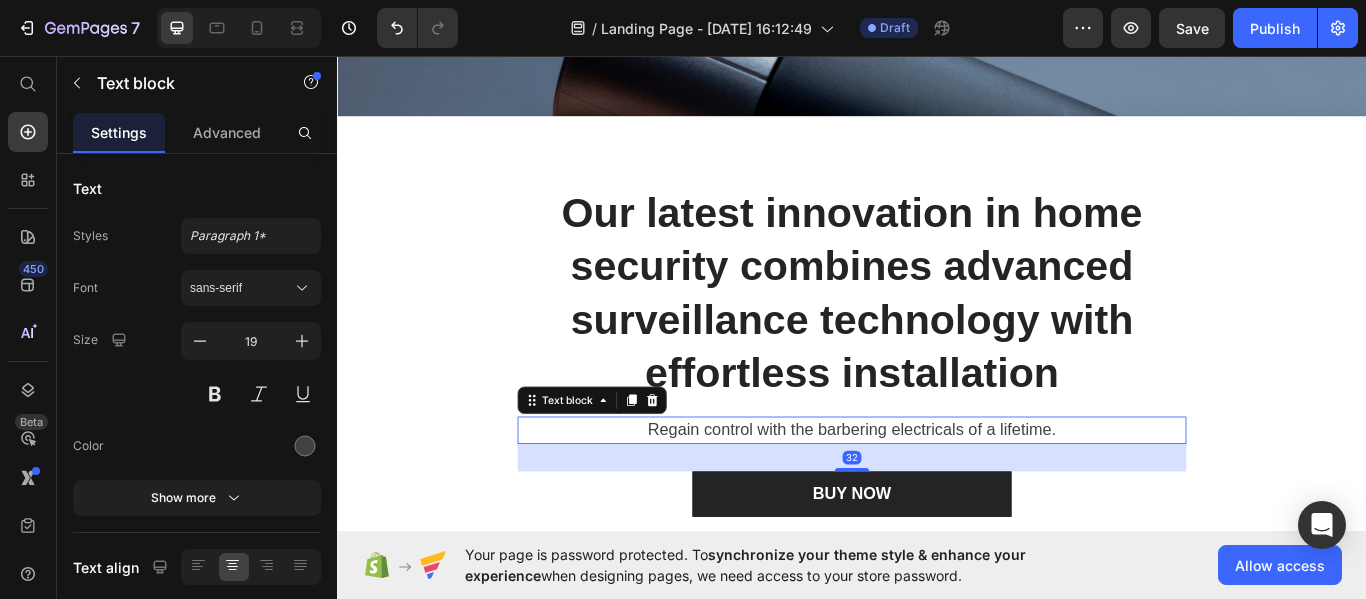 click on "Regain control with the barbering electricals of a lifetime." at bounding box center (937, 493) 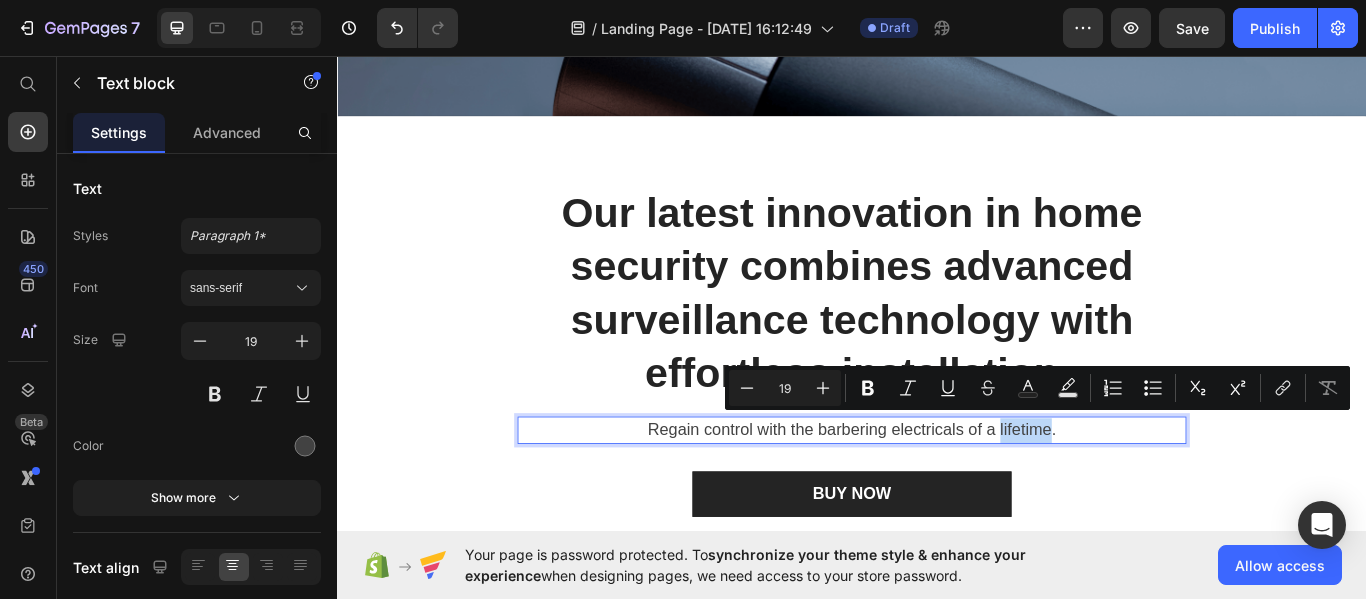 click on "Regain control with the barbering electricals of a lifetime." at bounding box center [937, 493] 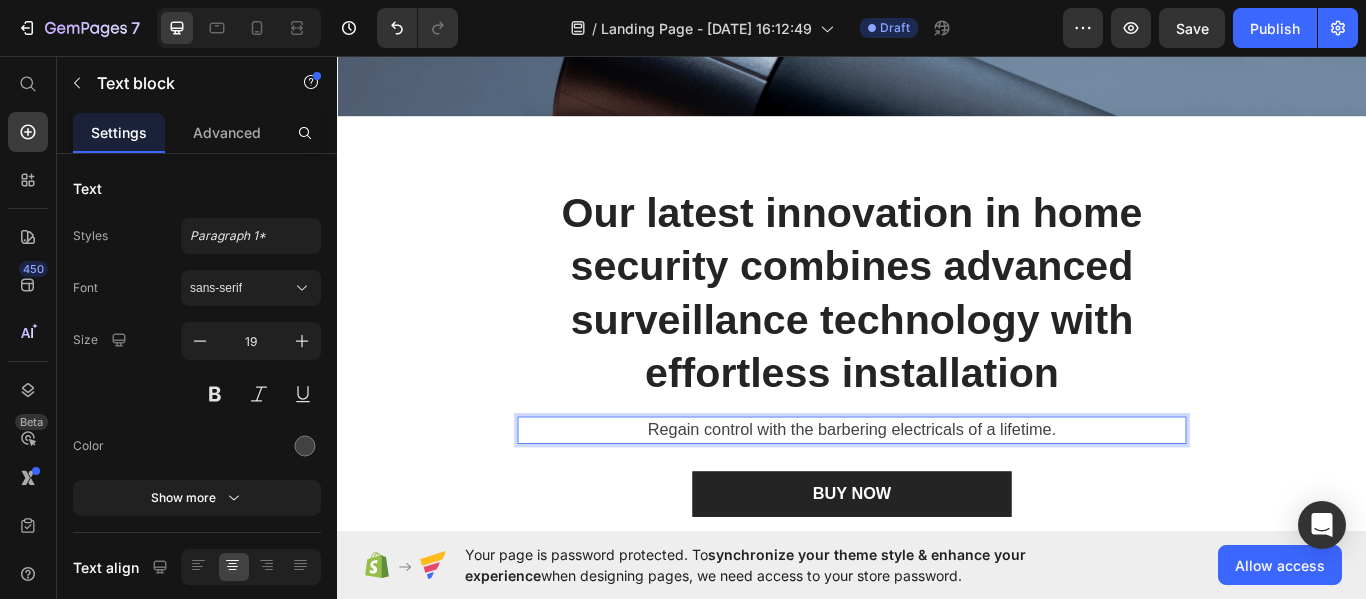drag, startPoint x: 1167, startPoint y: 490, endPoint x: 1109, endPoint y: 472, distance: 60.728905 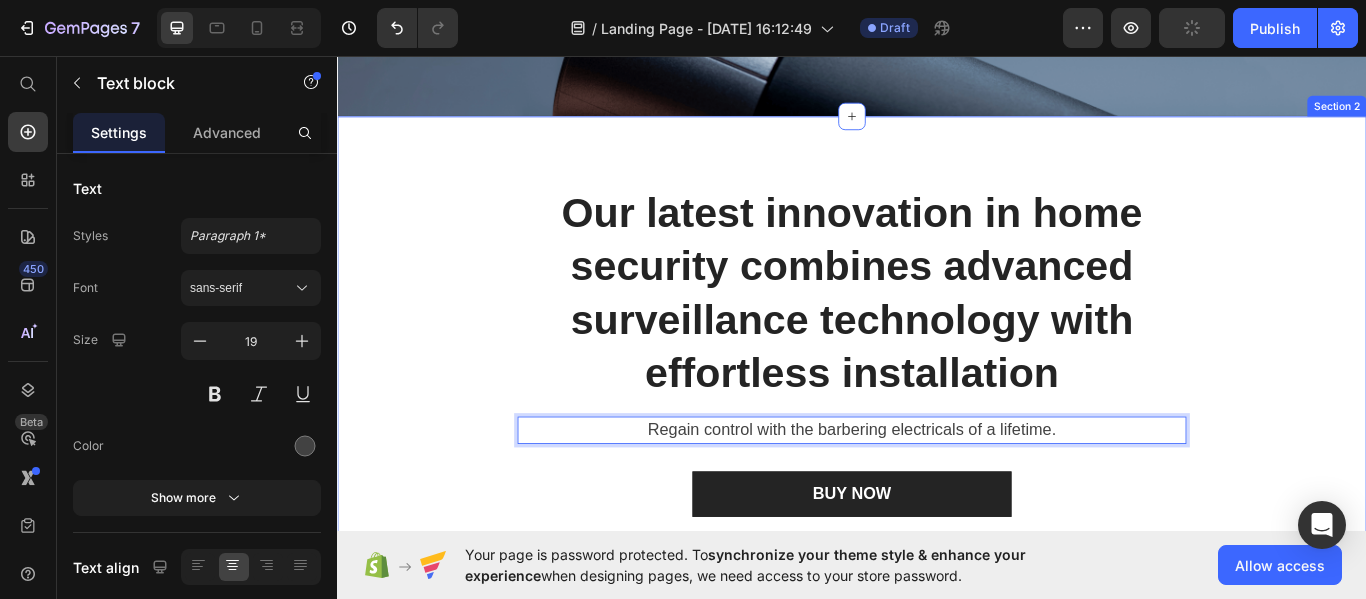 click on "Our latest innovation in home security combines advanced surveillance technology with effortless installation Heading Regain control with the barbering electricals of a lifetime. Text block   32 BUY NOW Button Row Image Long-Lasting Performance Text block Dura power technology optimizes power consumption and lasts 4 times longer than a standard trimmer. Text block Row Image Skin-Friendly Touch Text block Blades stay extra-sharp but still have  rounded blade tips and combs to  prevent irritation. Text block Row Image Image Self-Sharpening Stainless Steel Blades Text block The trimmer's steel blades delicately rub  against one another, sharpening themselves  as they trim. Text block Row Image Effortless Trimming with the Zoom Wheel Text block Simply crank the wheel to pick and lock in the desired length settings with 20 various length options. Text block Row Row" at bounding box center (937, 620) 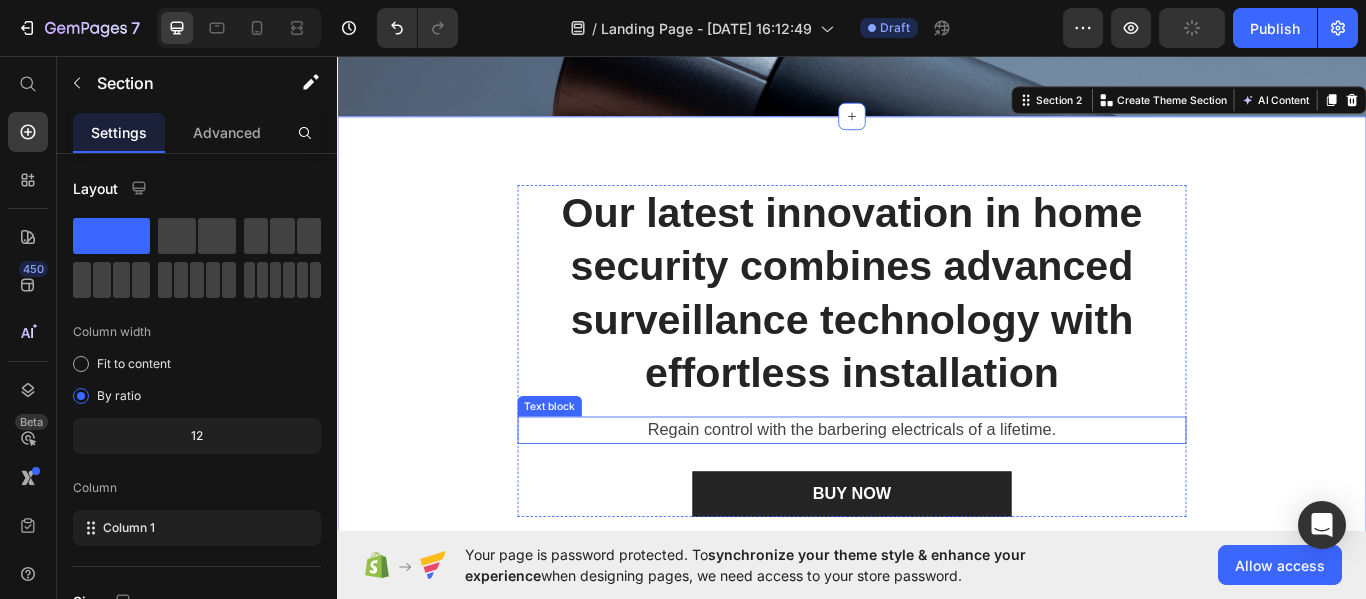 click on "Regain control with the barbering electricals of a lifetime." at bounding box center (937, 493) 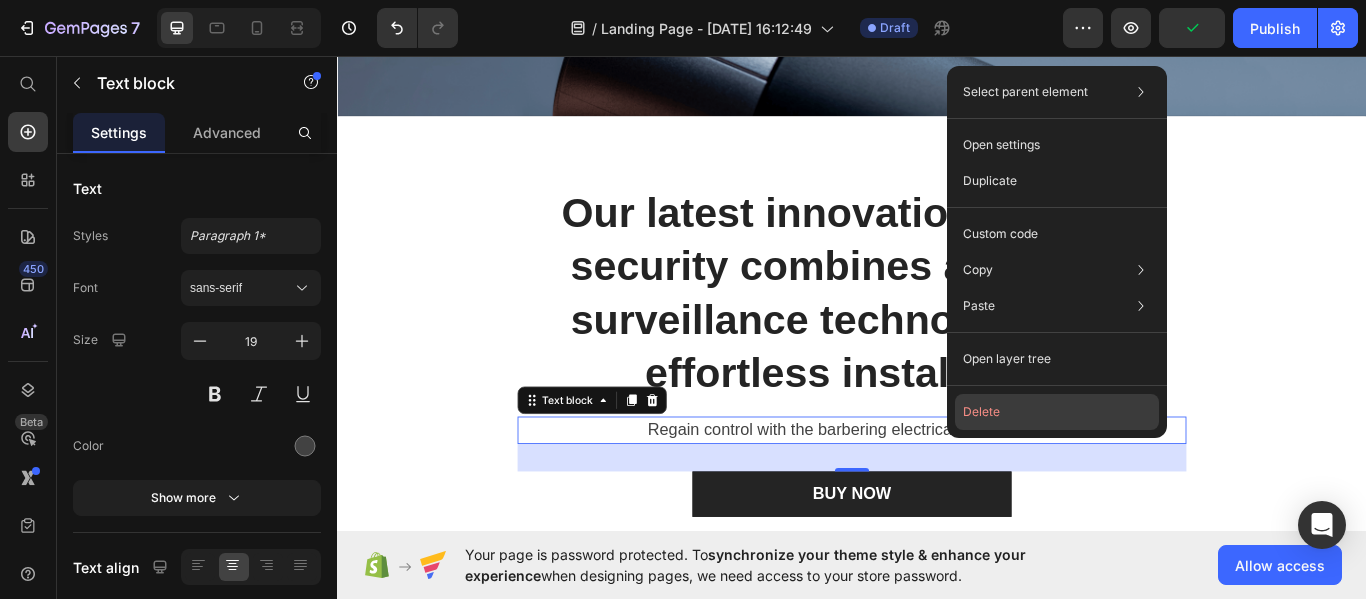click on "Delete" 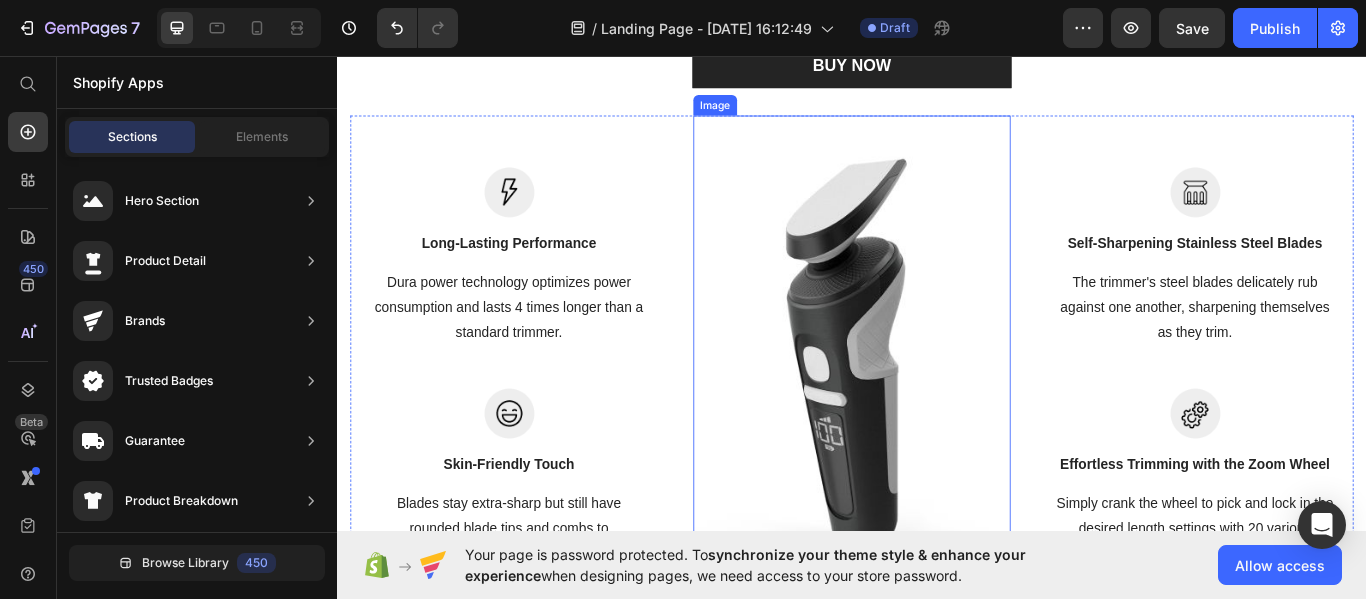 scroll, scrollTop: 1000, scrollLeft: 0, axis: vertical 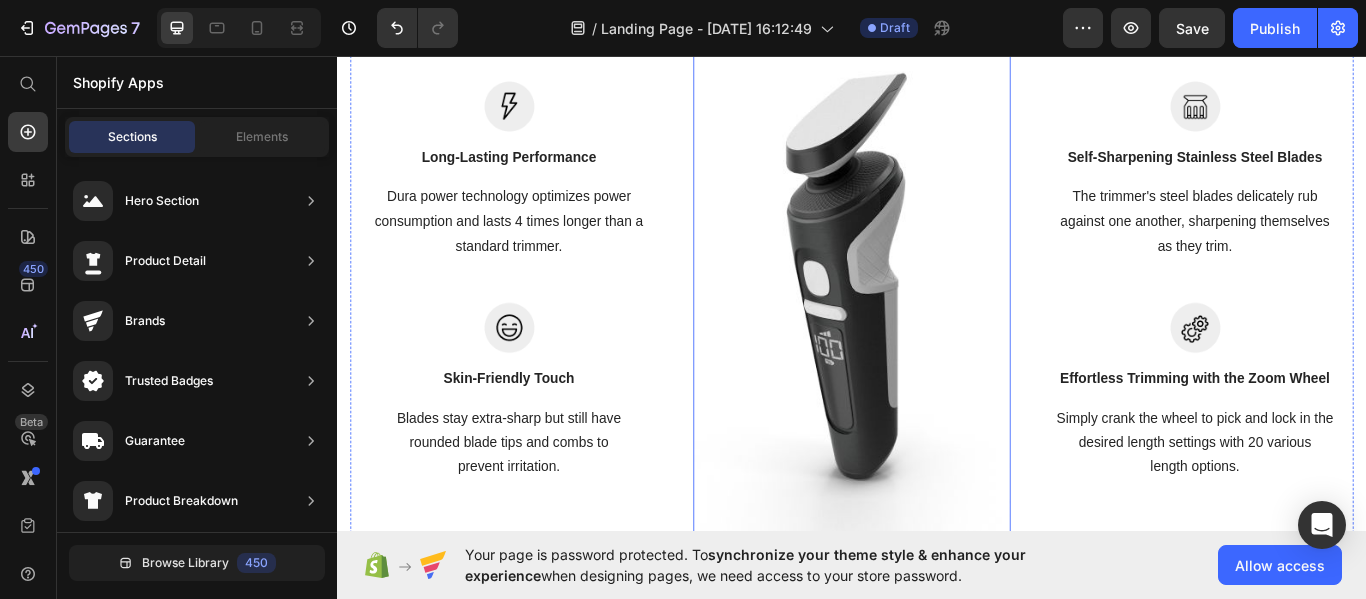 click at bounding box center (937, 319) 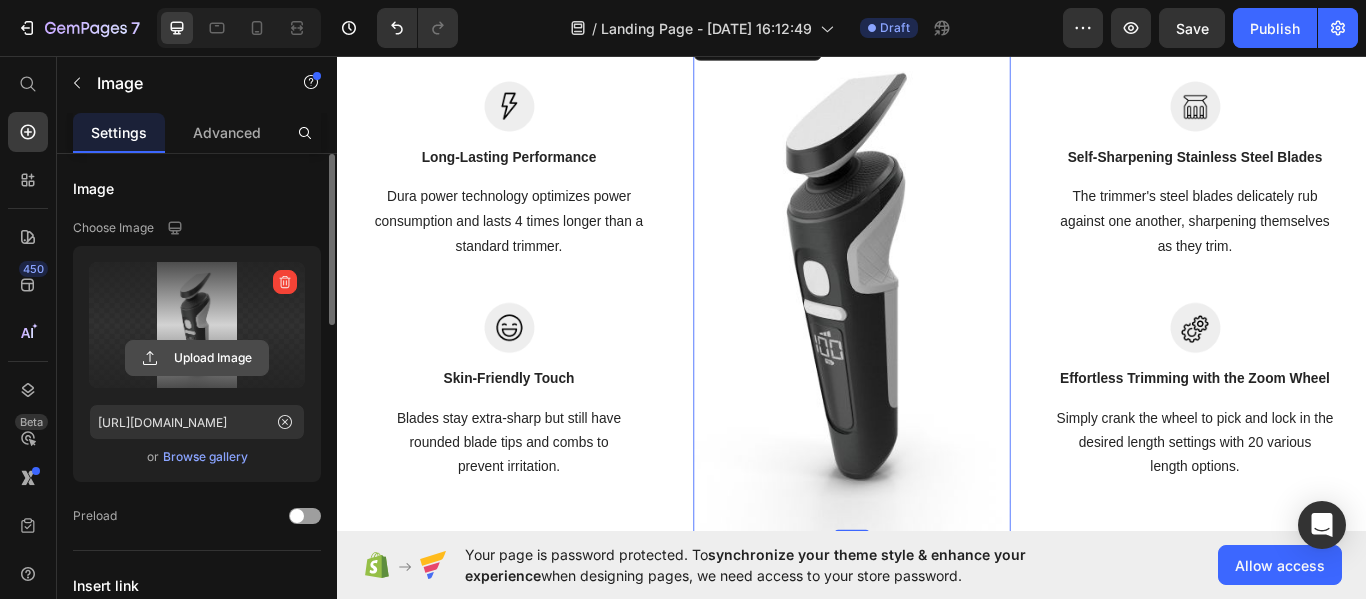 click 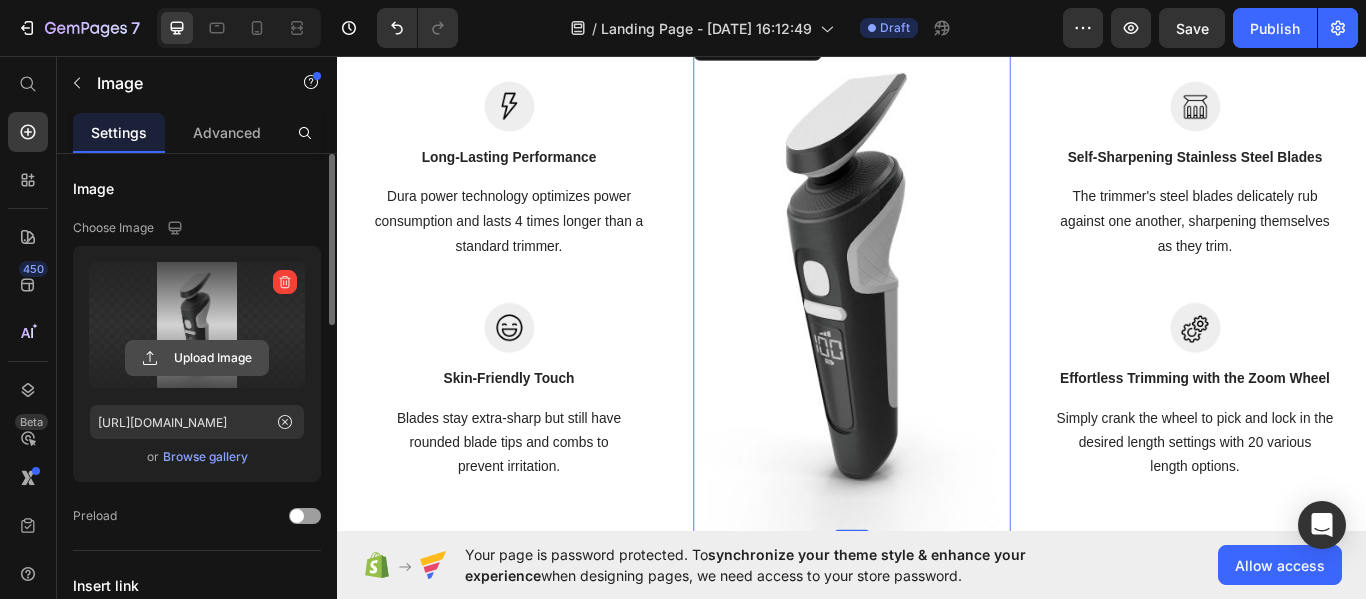 click 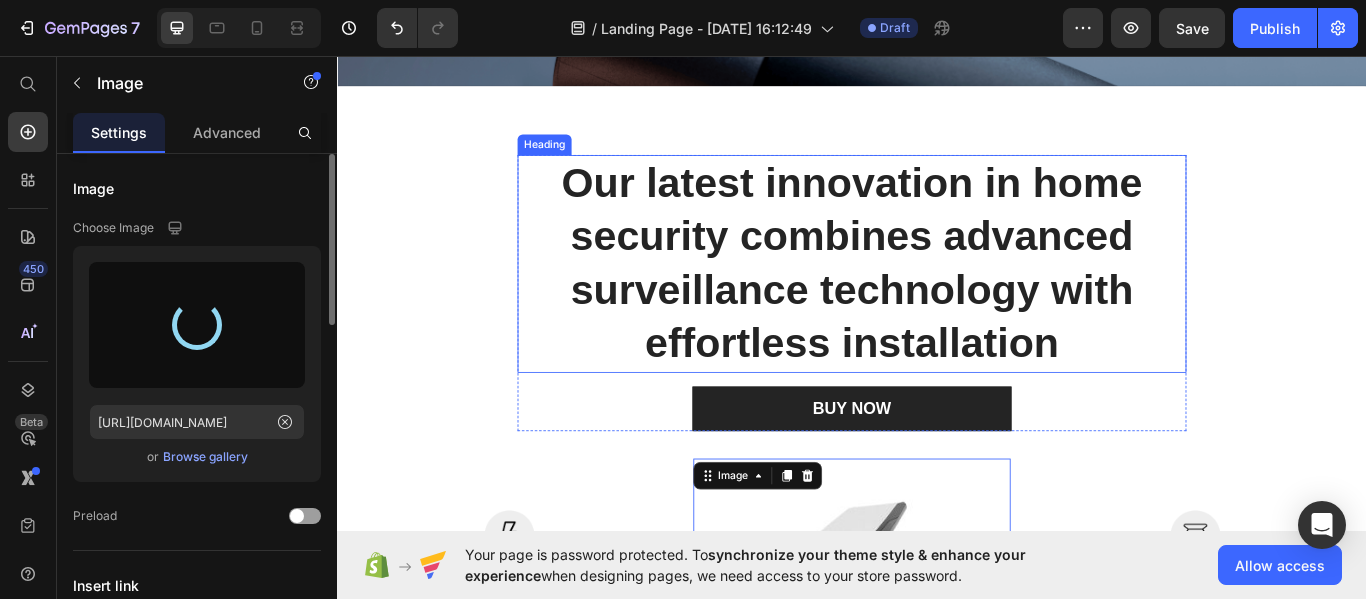 type on "https://cdn.shopify.com/s/files/1/0715/1717/5998/files/gempages_577248195986326054-01f78521-dfb8-443d-a5cd-31037140c9c4.jpg" 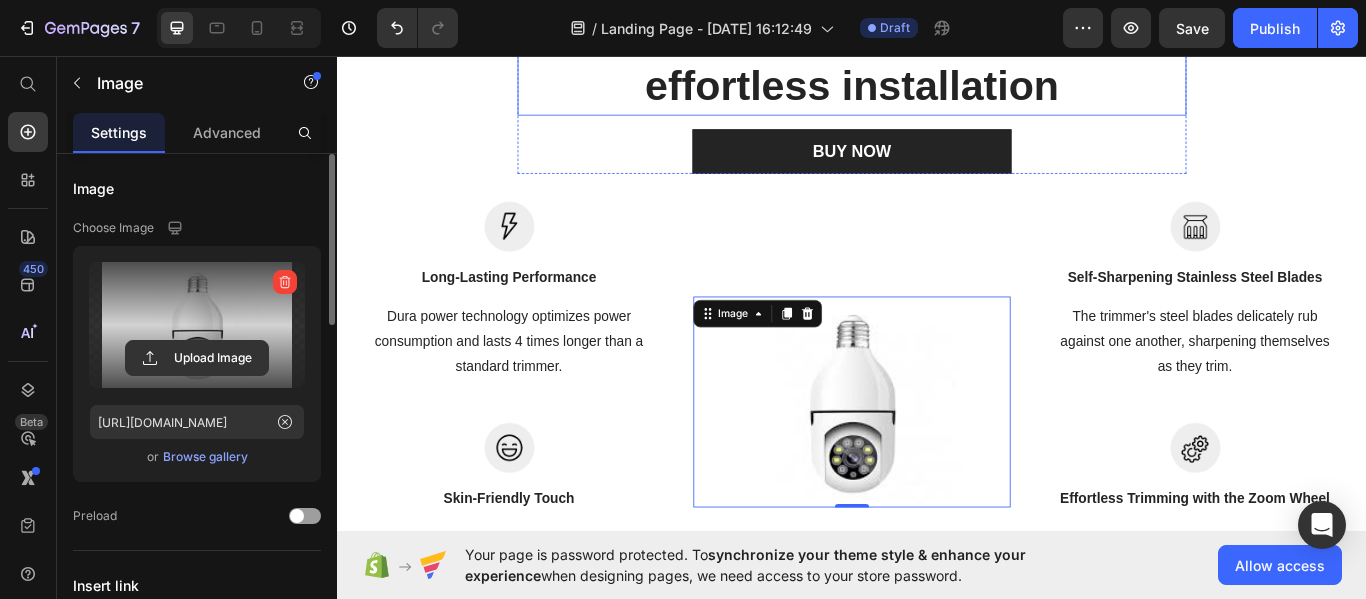 scroll, scrollTop: 900, scrollLeft: 0, axis: vertical 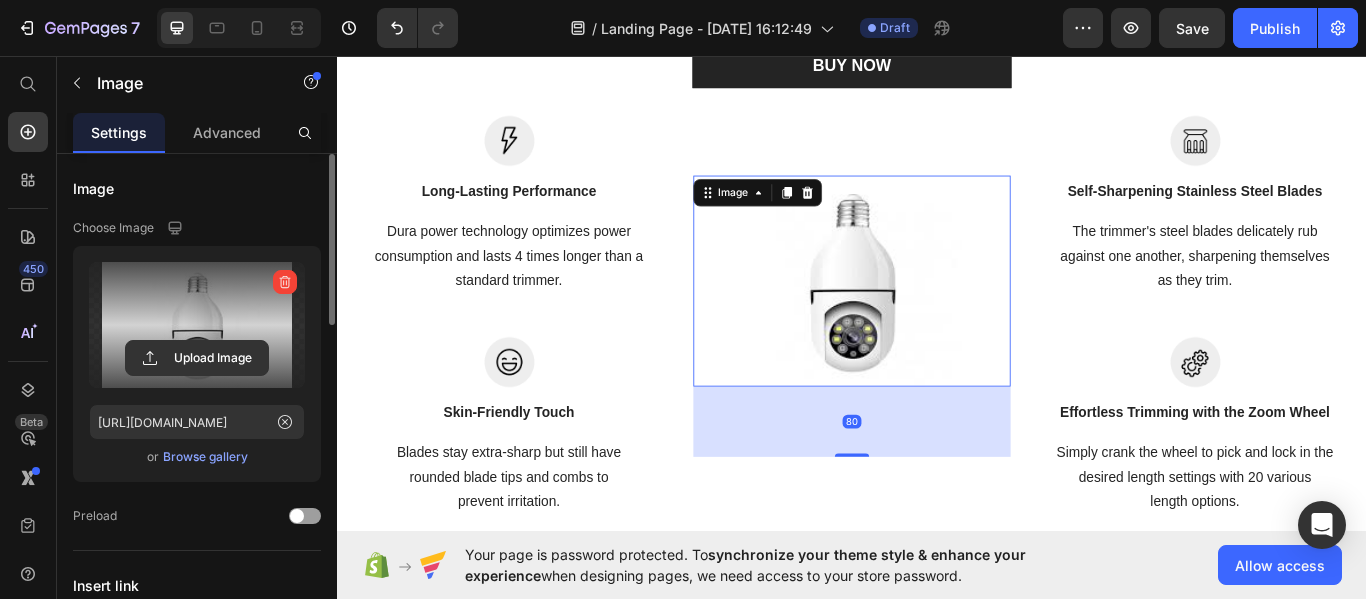 drag, startPoint x: 936, startPoint y: 471, endPoint x: 941, endPoint y: 551, distance: 80.1561 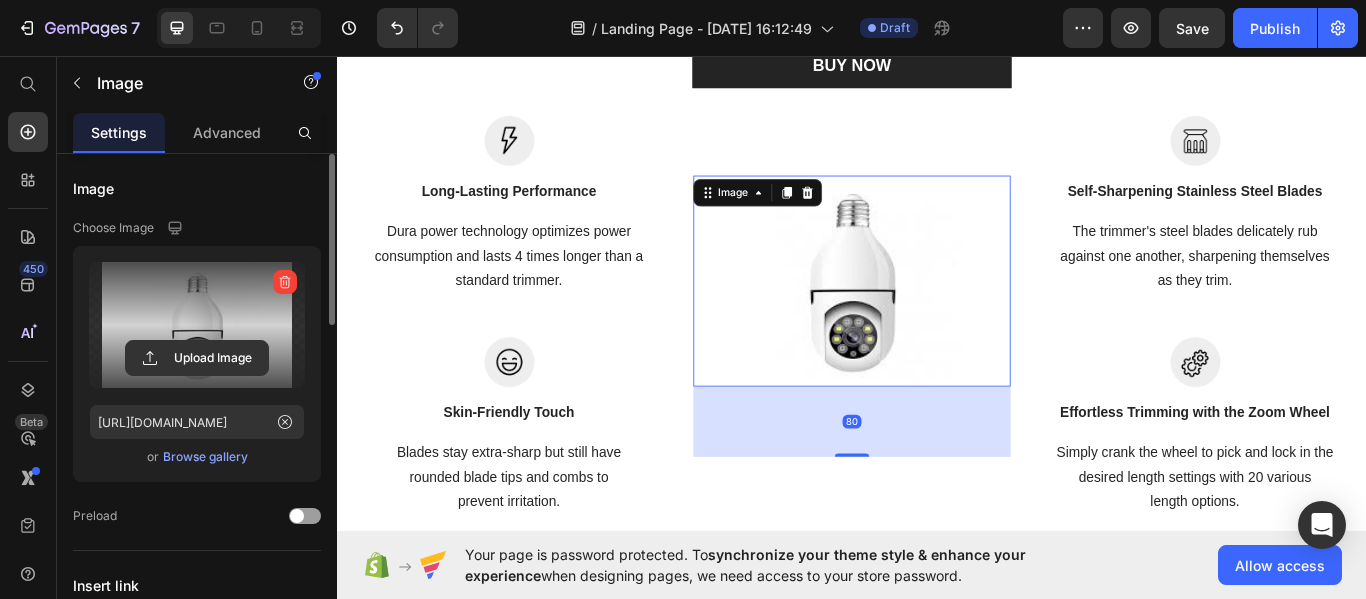 click on "Image   80" at bounding box center [937, 359] 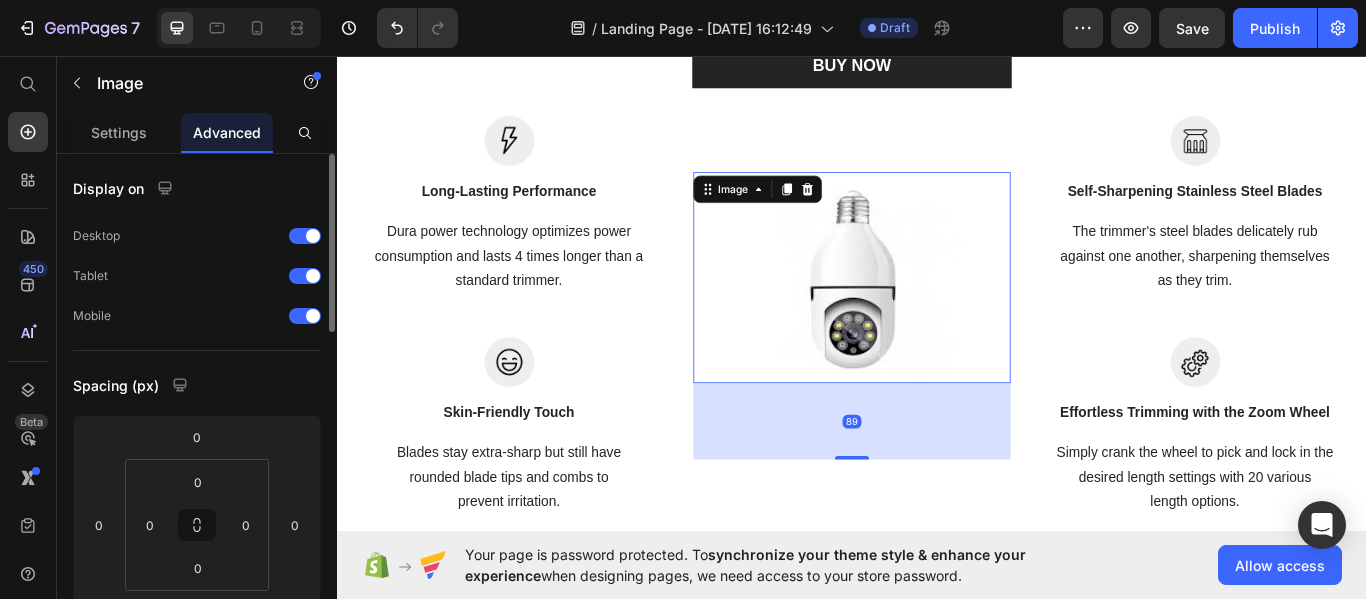 type on "0" 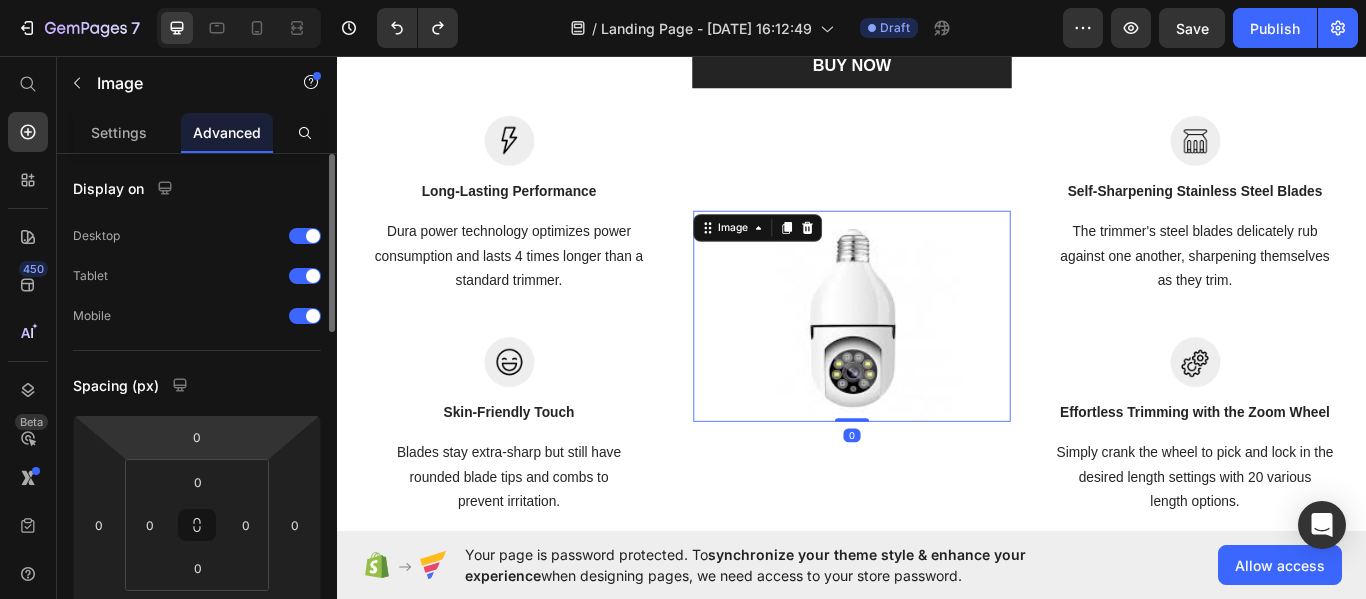 scroll, scrollTop: 100, scrollLeft: 0, axis: vertical 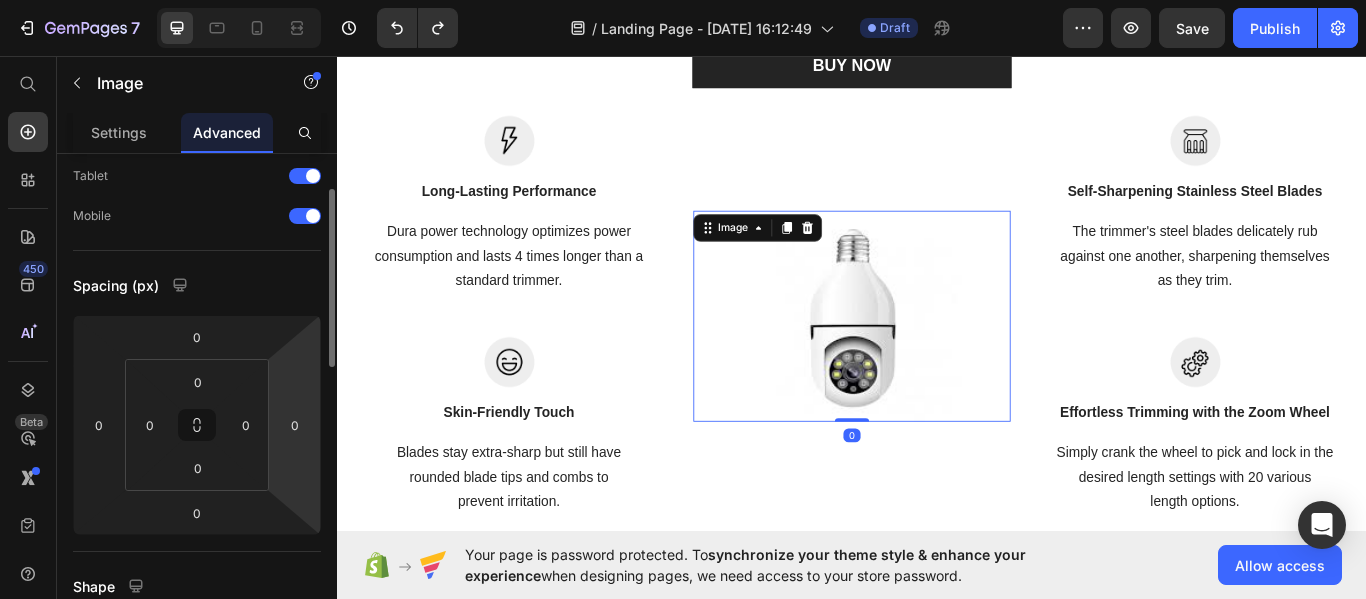 click at bounding box center (937, 360) 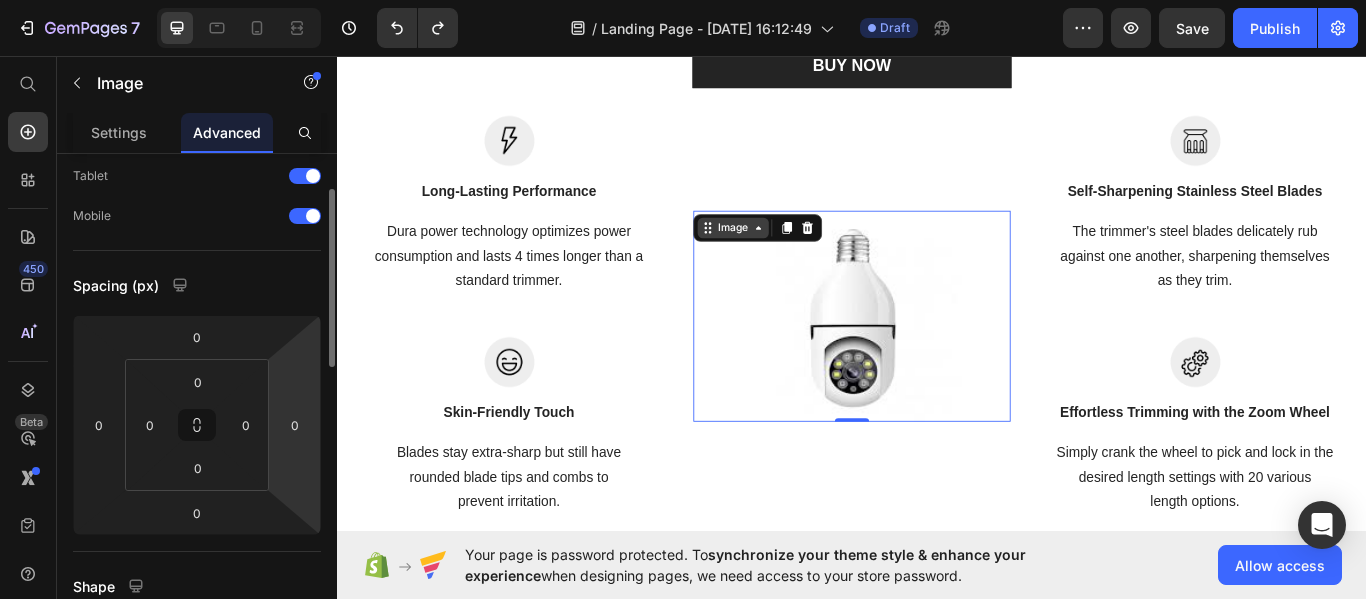 click 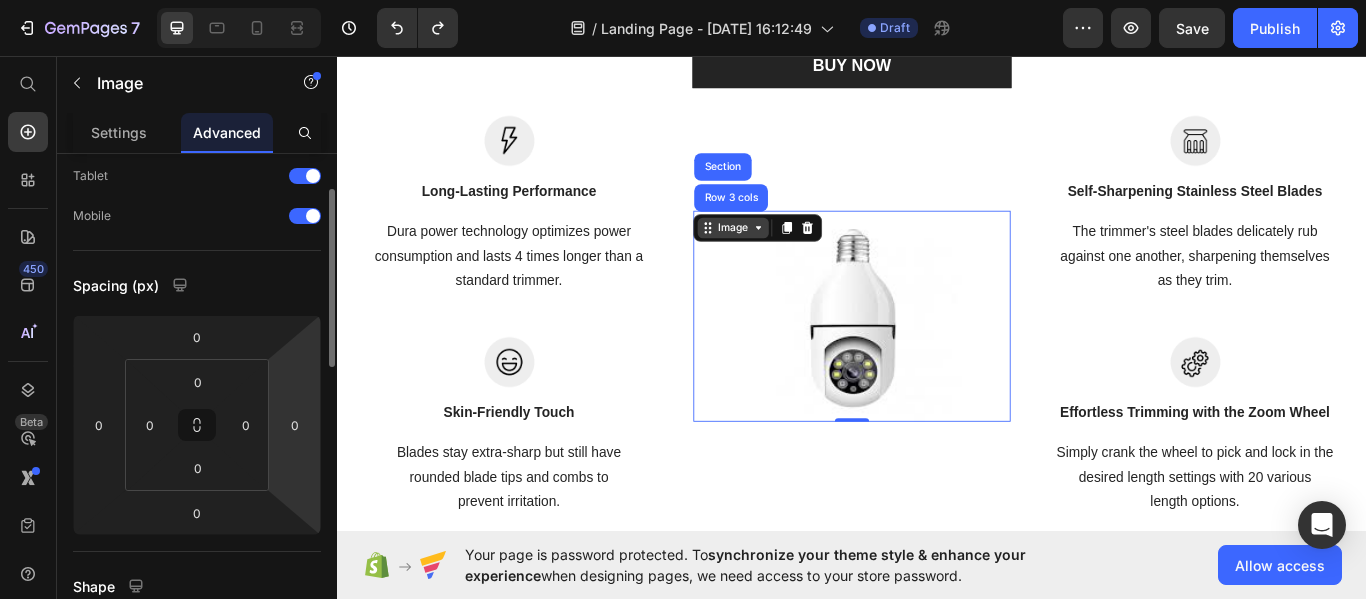 click 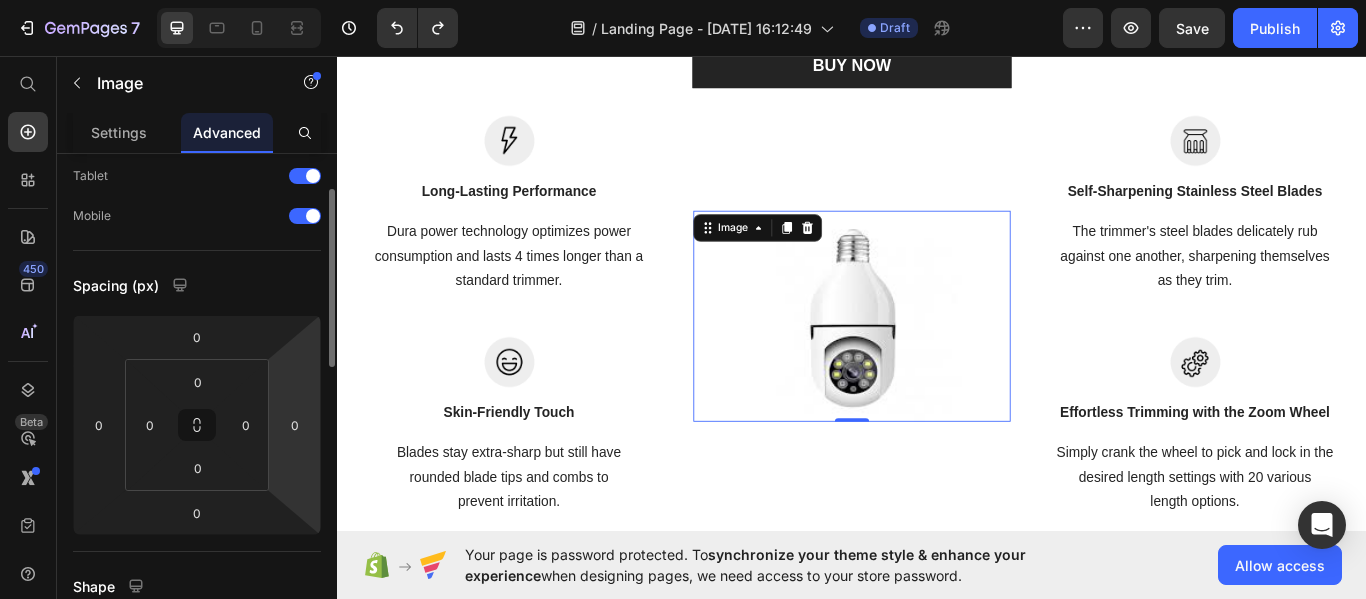 click at bounding box center (937, 360) 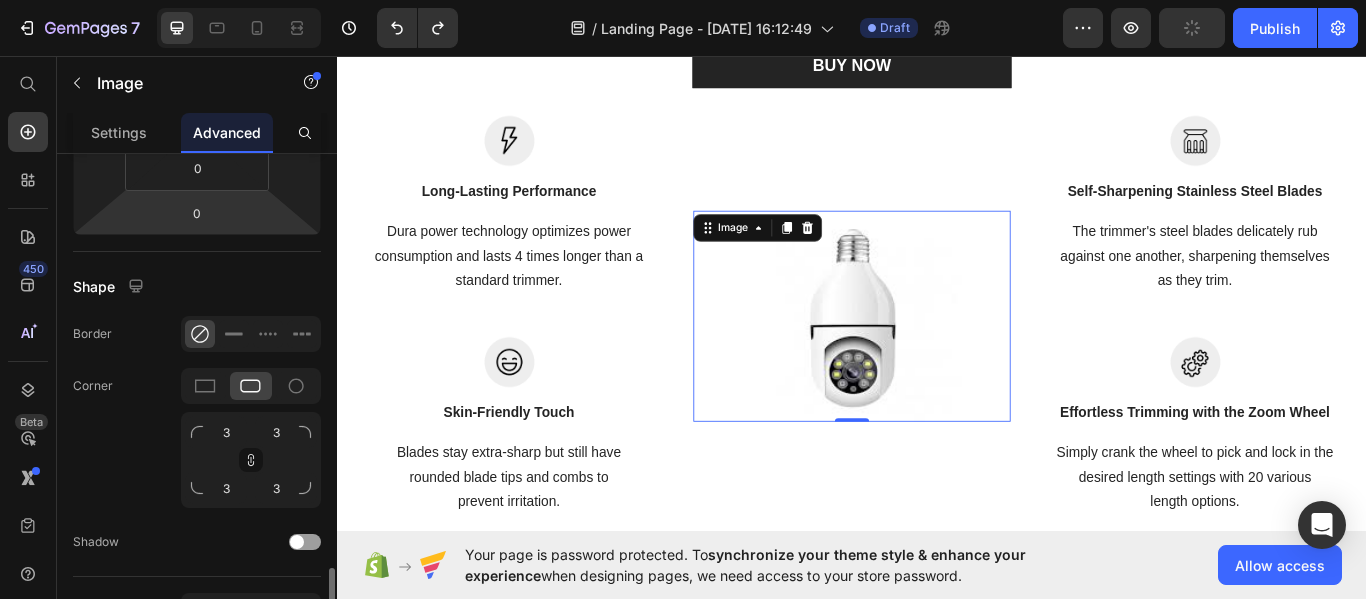 scroll, scrollTop: 600, scrollLeft: 0, axis: vertical 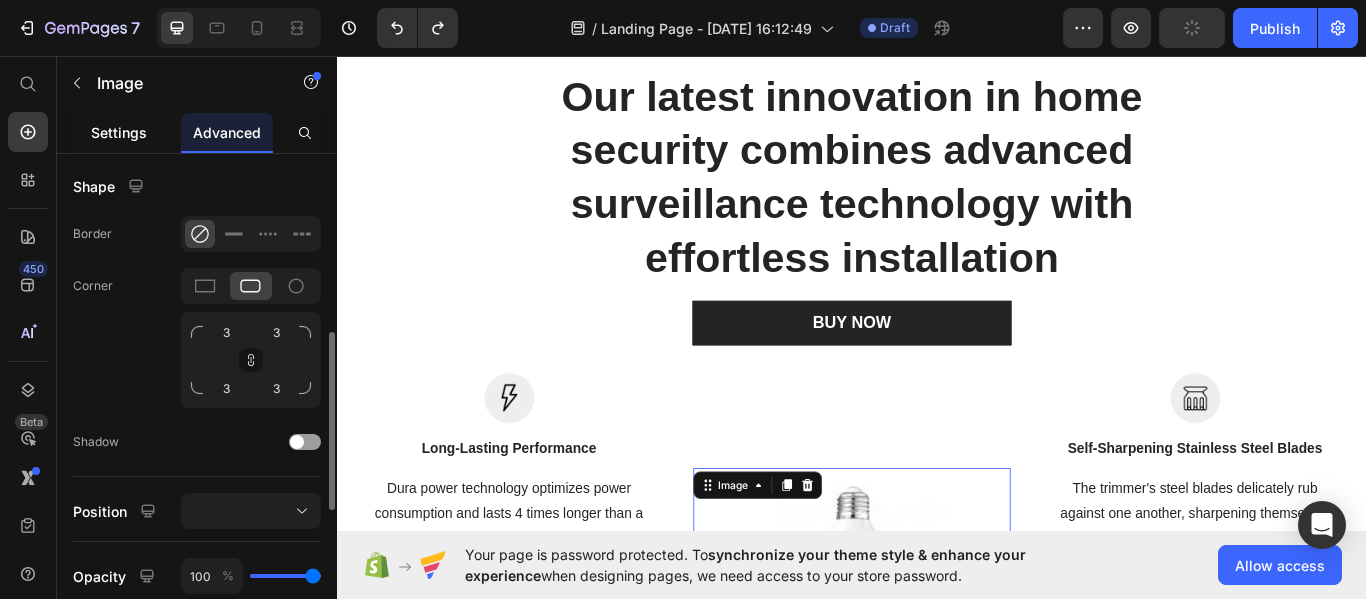 click on "Settings" at bounding box center (119, 132) 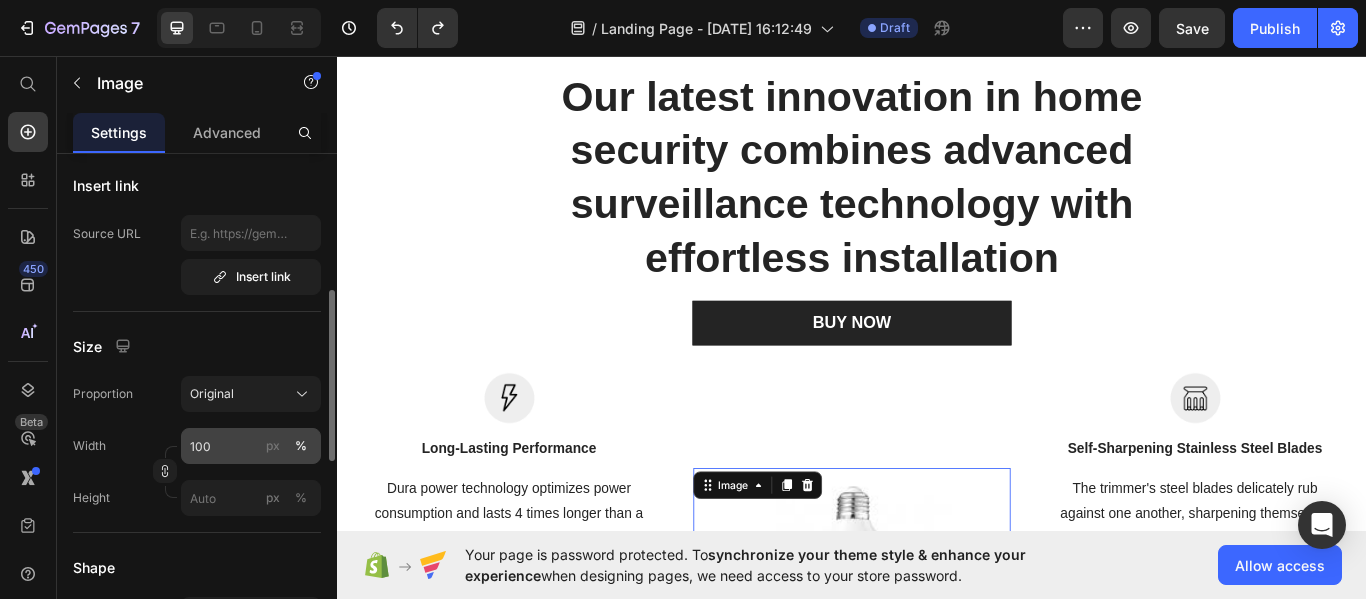 scroll, scrollTop: 500, scrollLeft: 0, axis: vertical 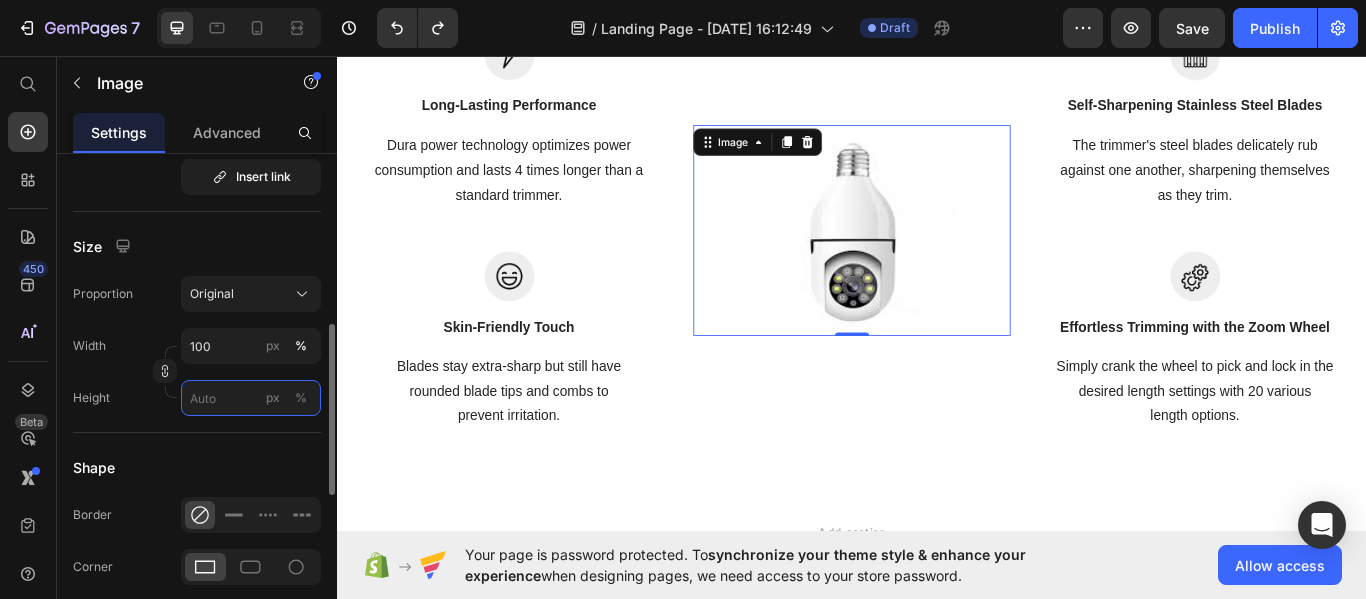 click on "px %" at bounding box center [251, 398] 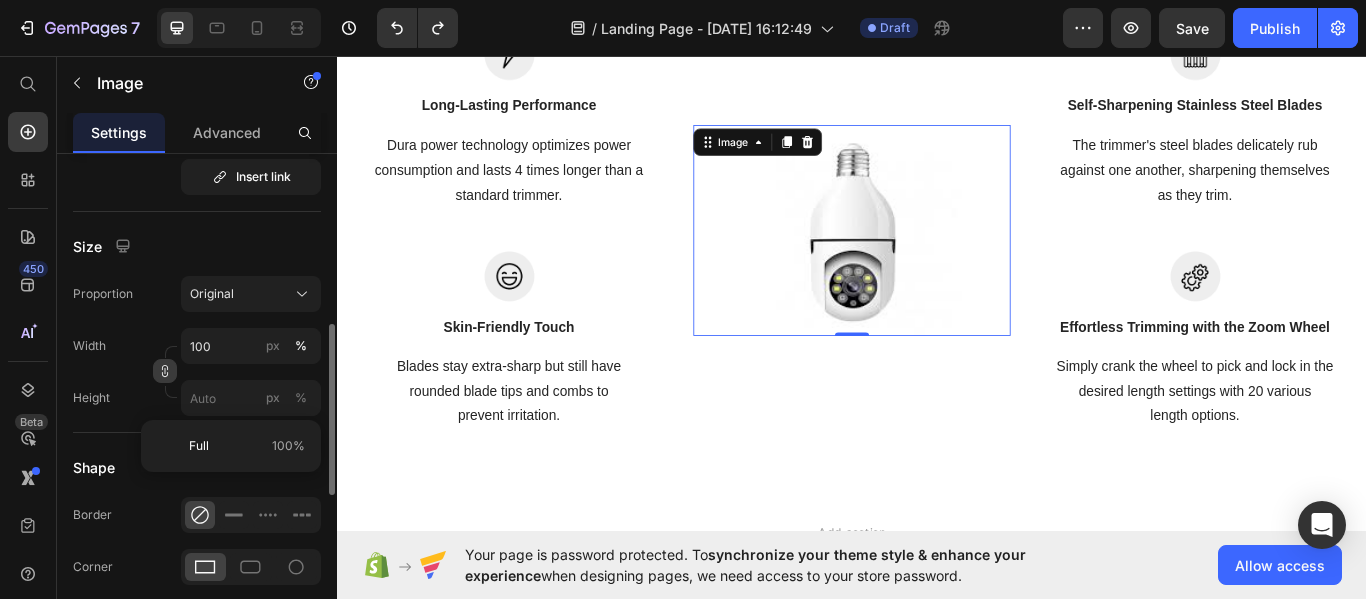 click 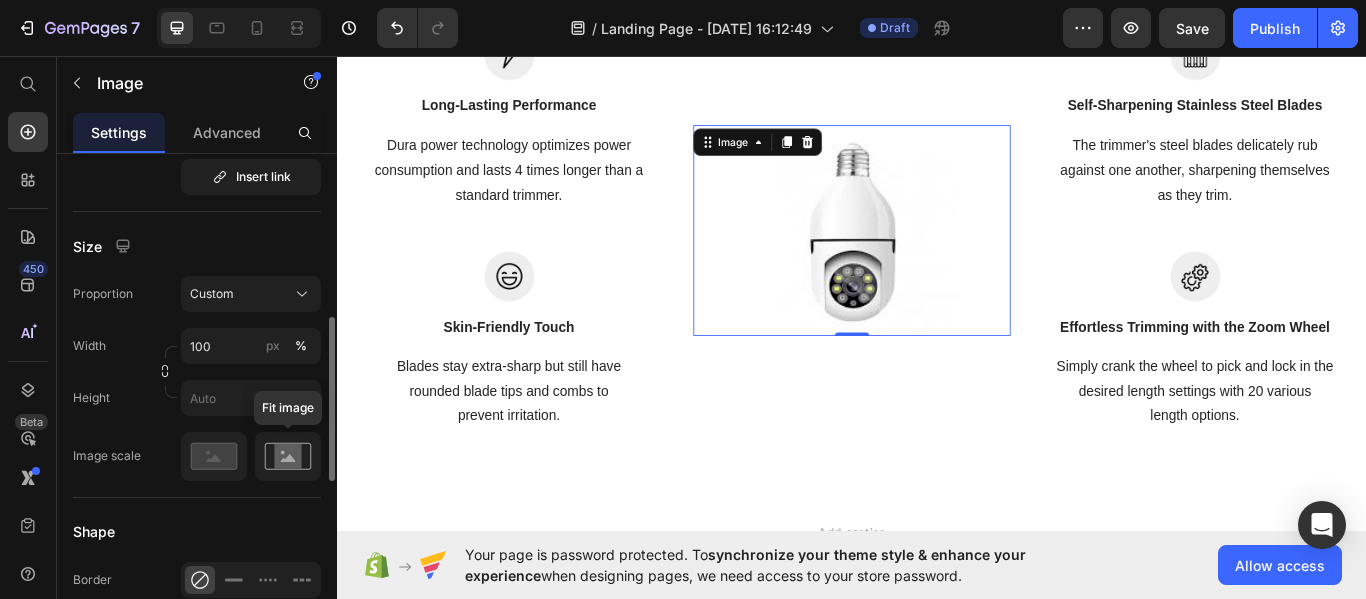 click 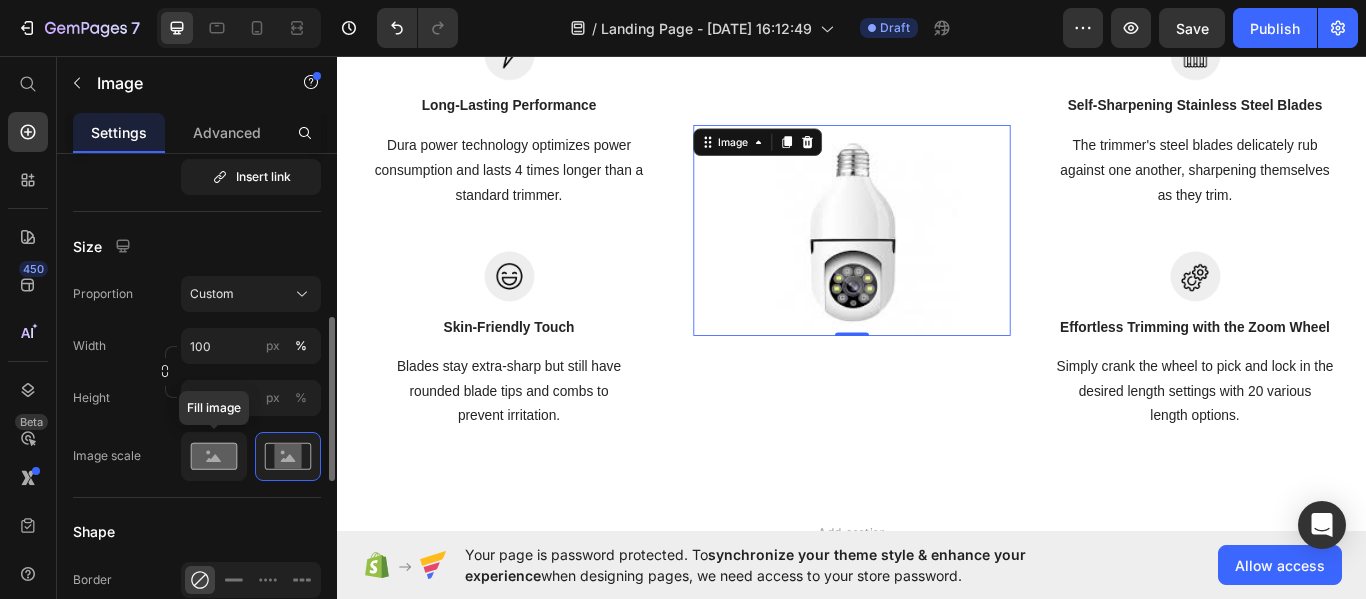 click 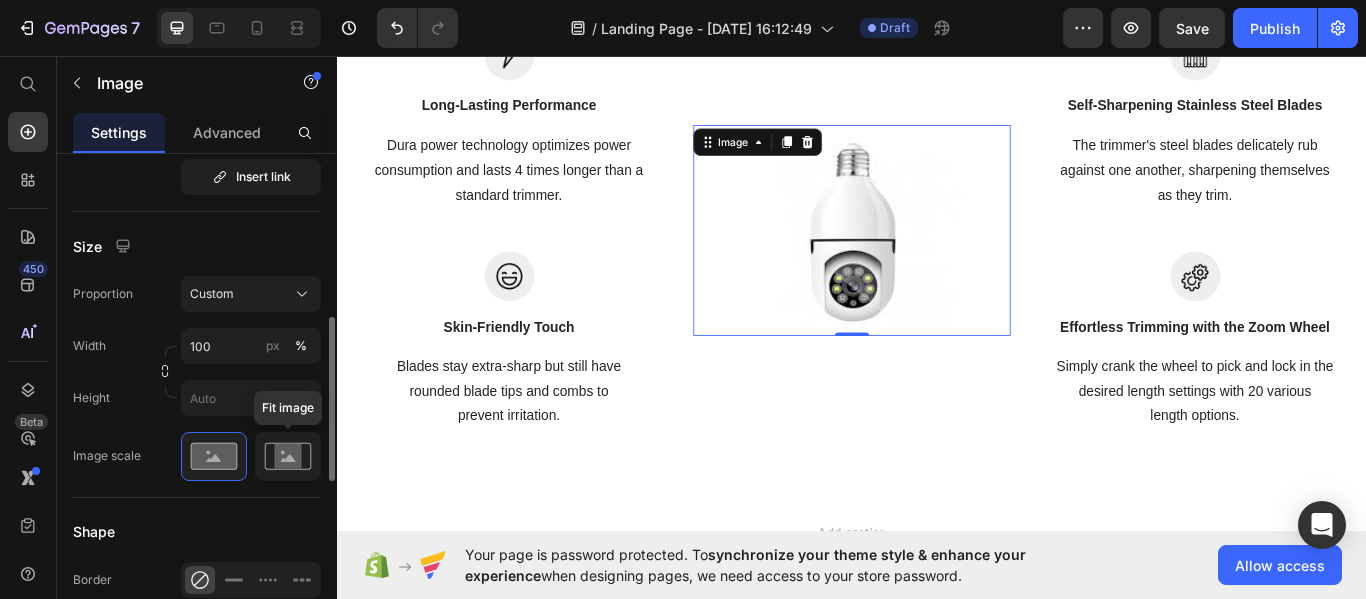 click 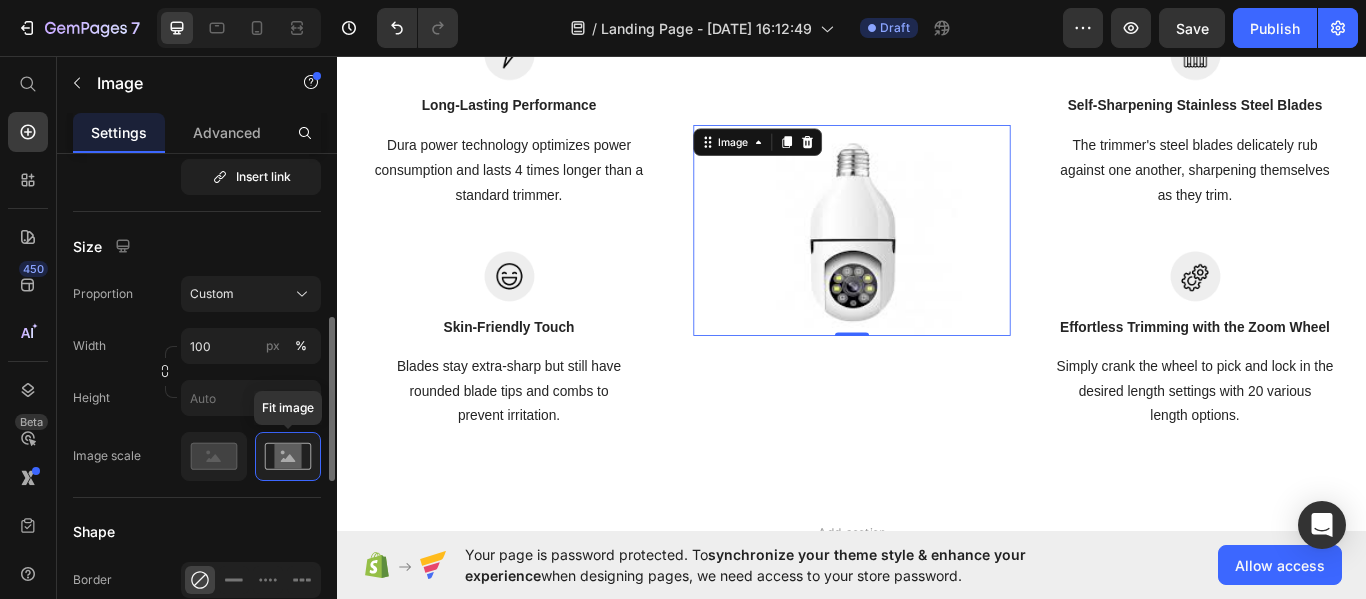 click 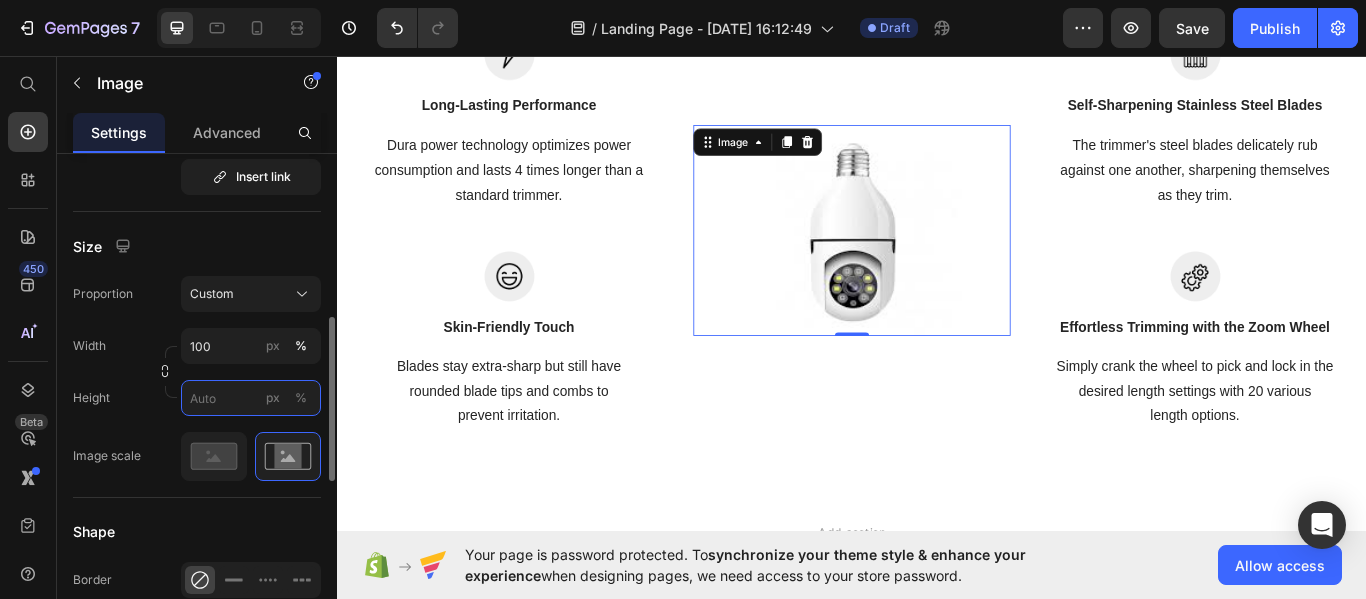 click on "px %" at bounding box center [251, 398] 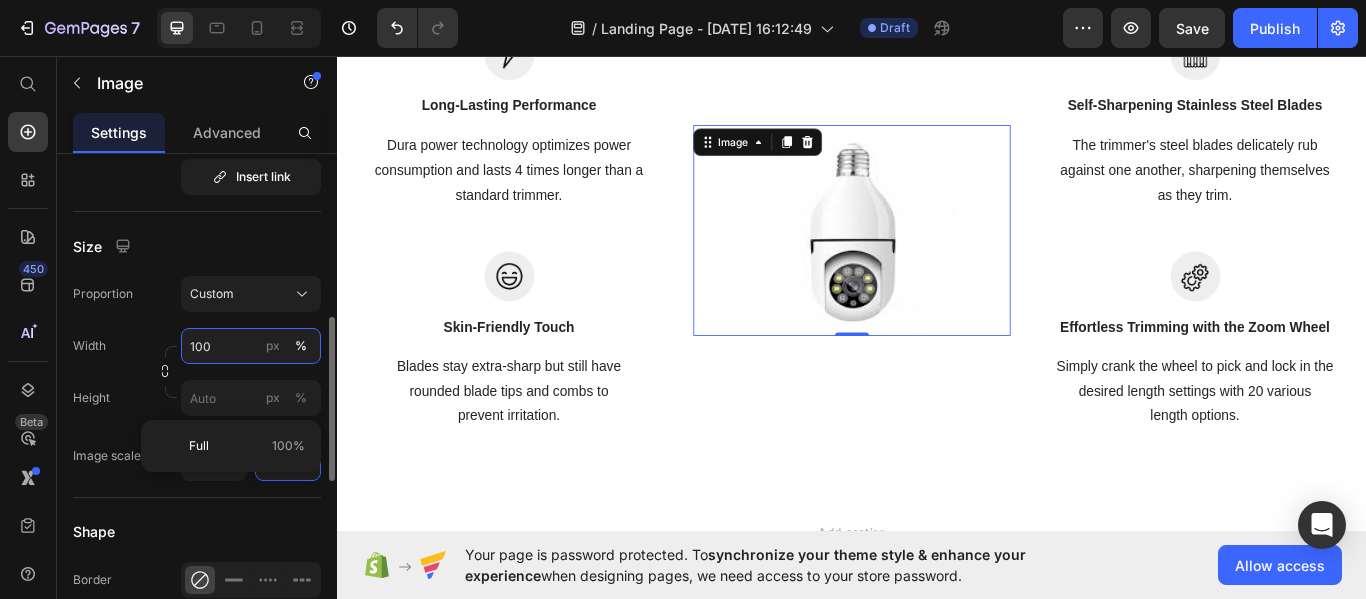 click on "100" at bounding box center (251, 346) 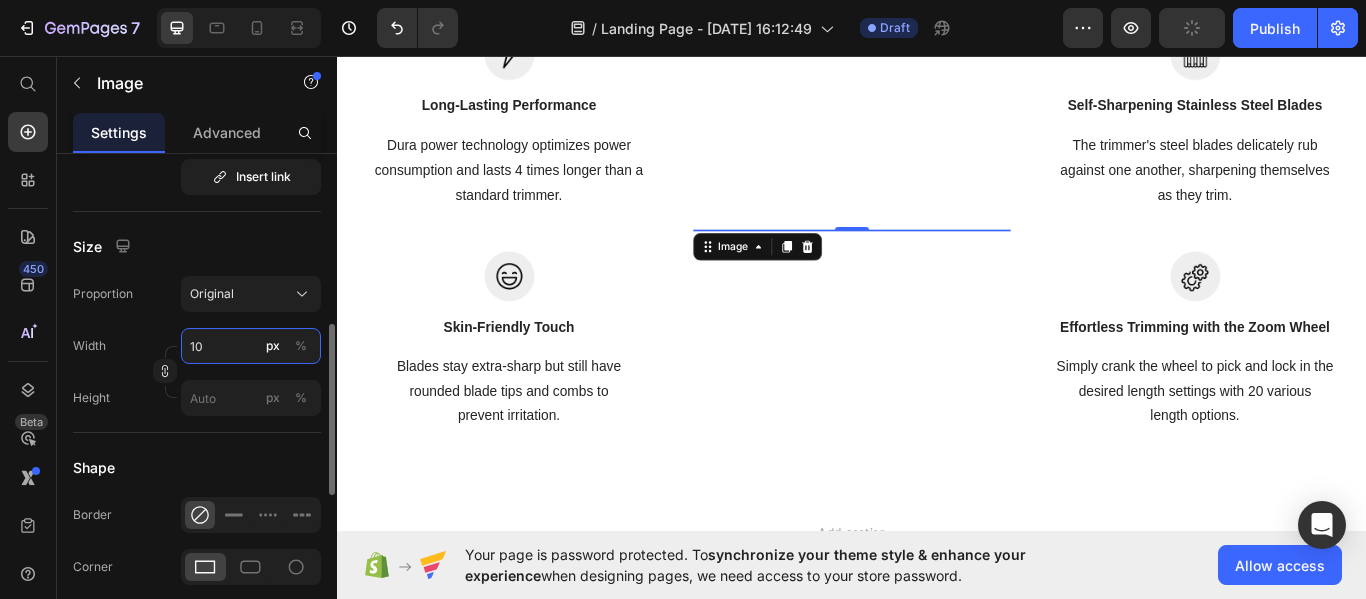 type on "100" 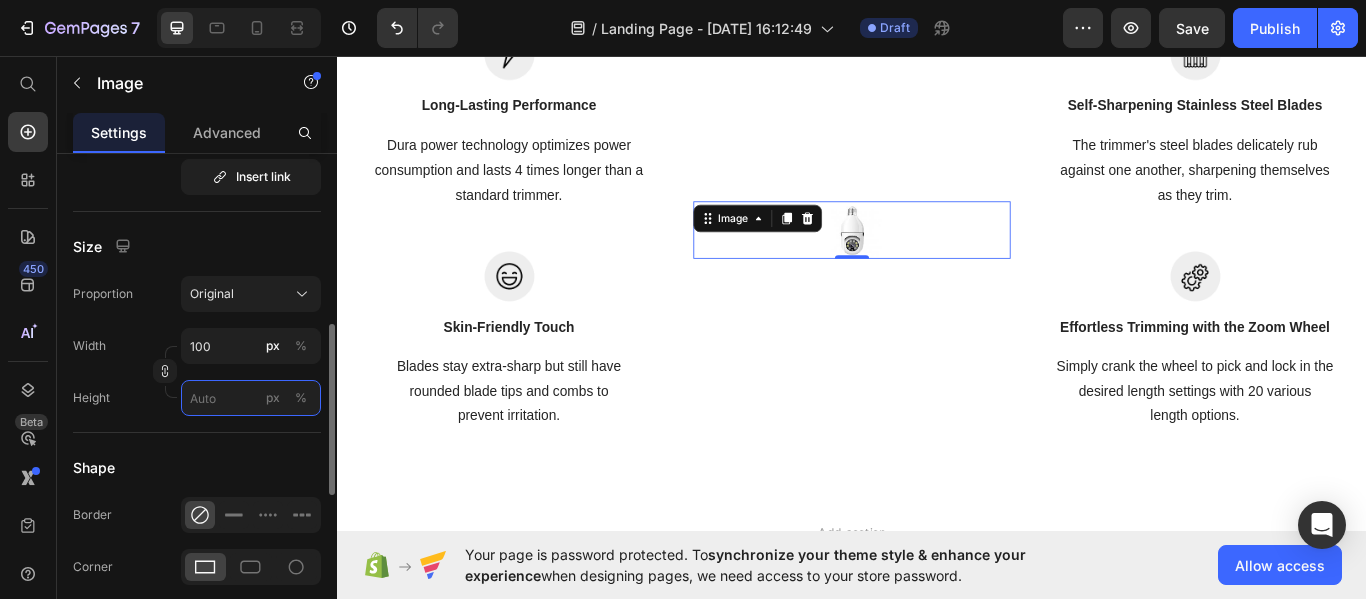 click on "px %" at bounding box center [251, 398] 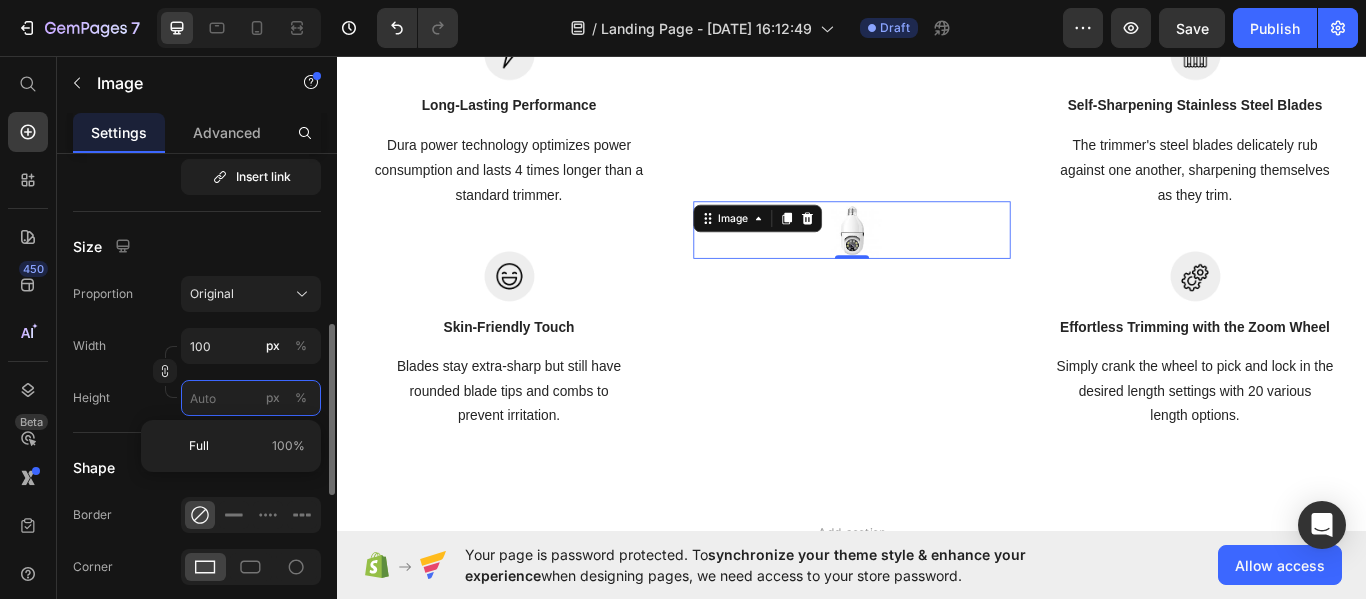 type 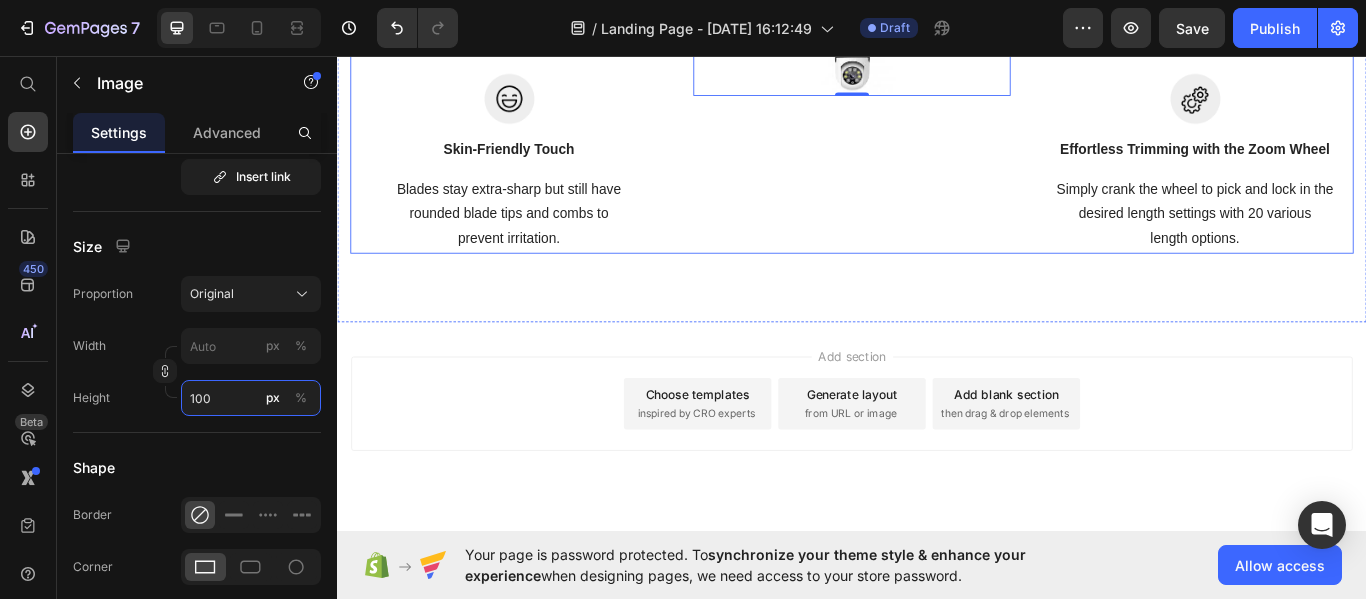 scroll, scrollTop: 1100, scrollLeft: 0, axis: vertical 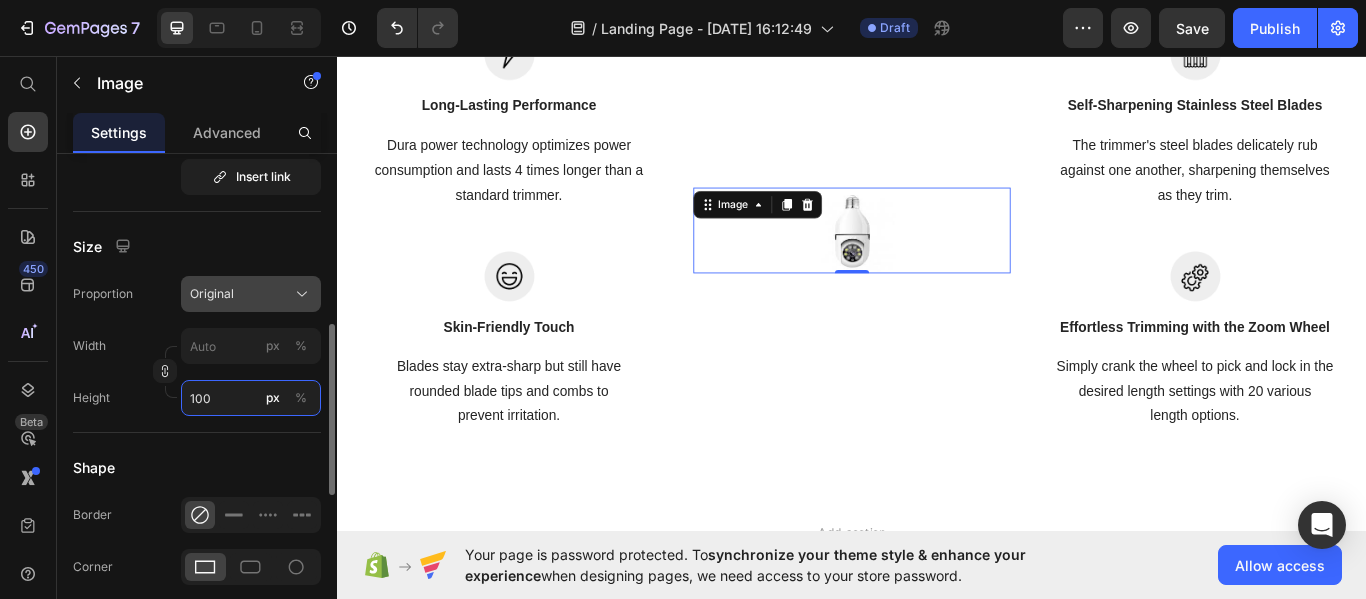 type on "100" 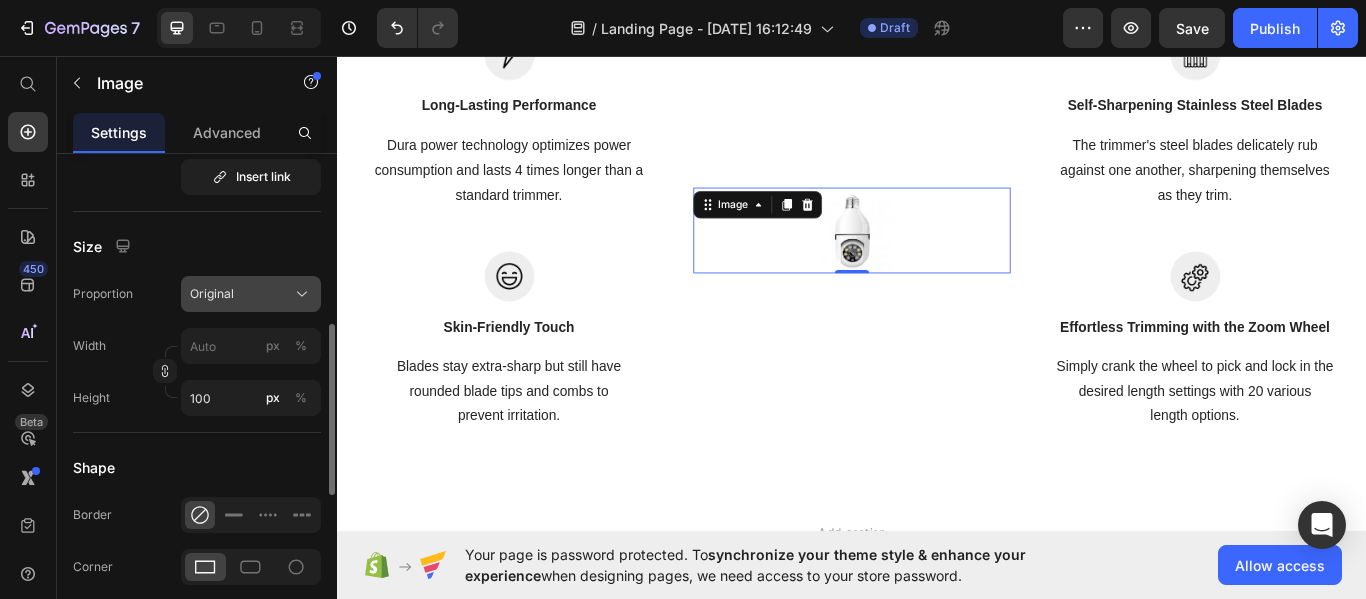 click on "Original" 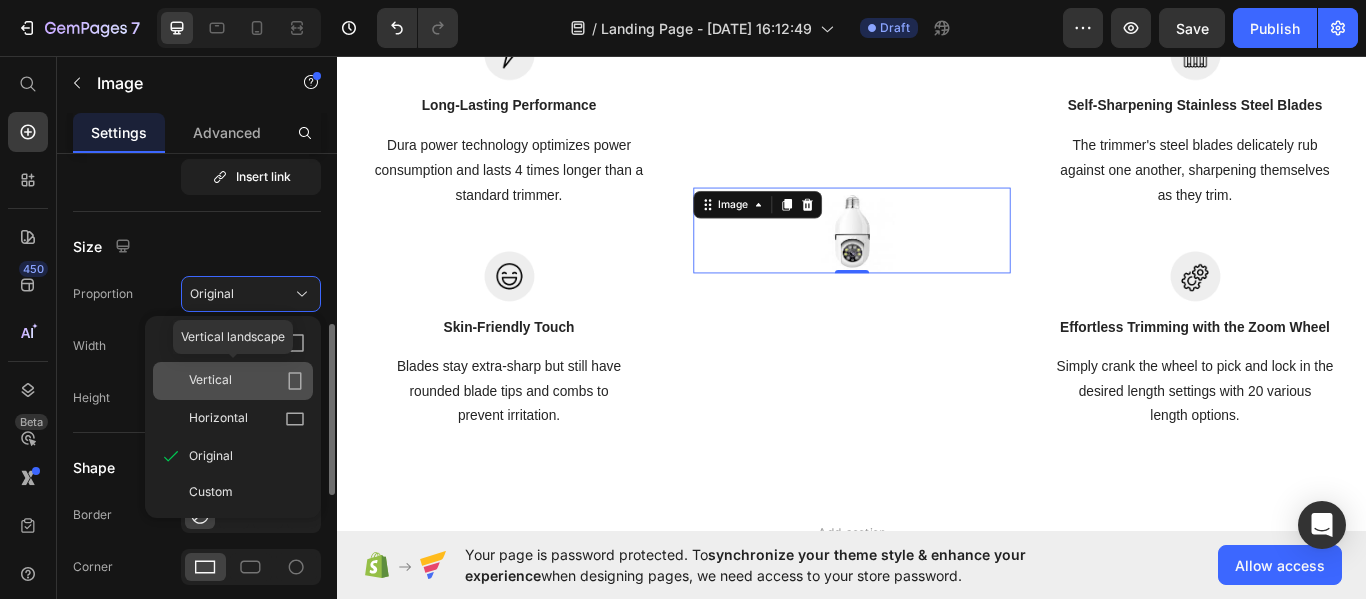 click on "Vertical" at bounding box center [247, 381] 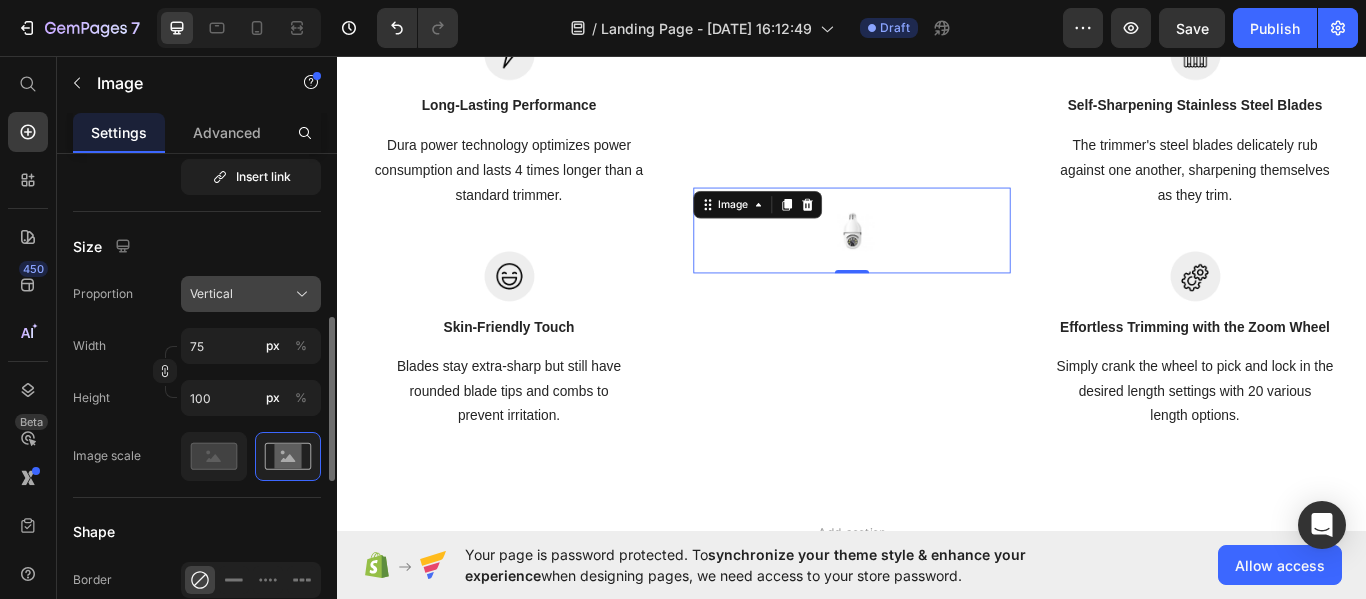 click on "Vertical" 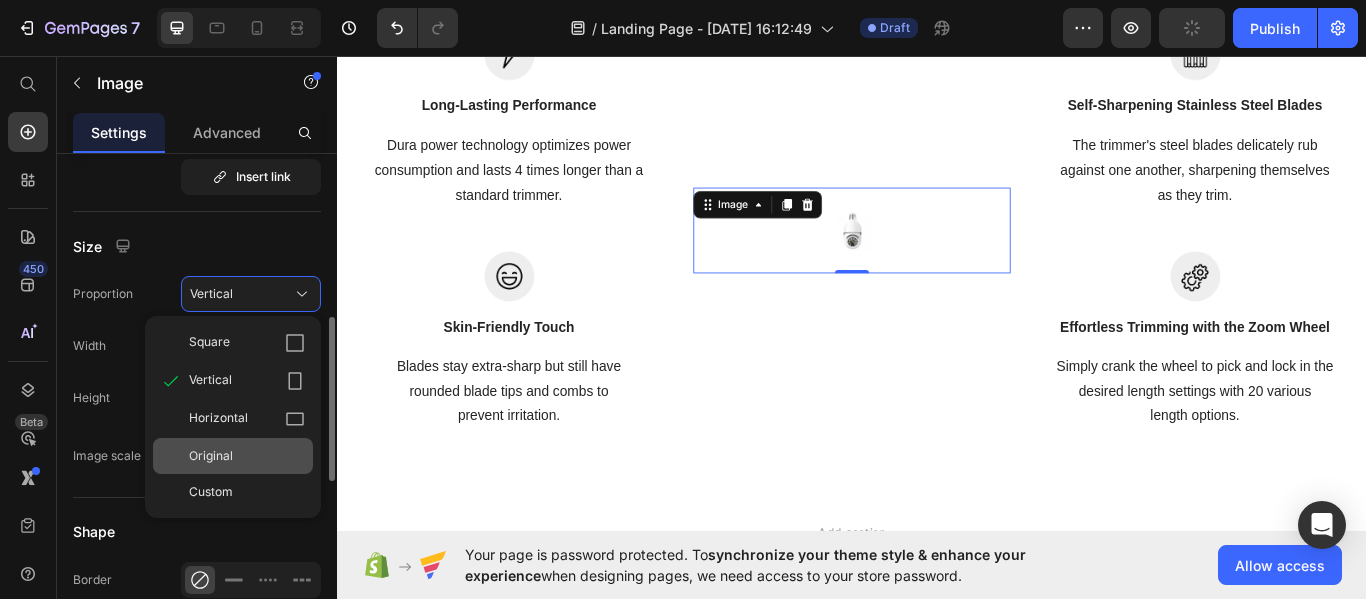 click on "Original" at bounding box center (247, 456) 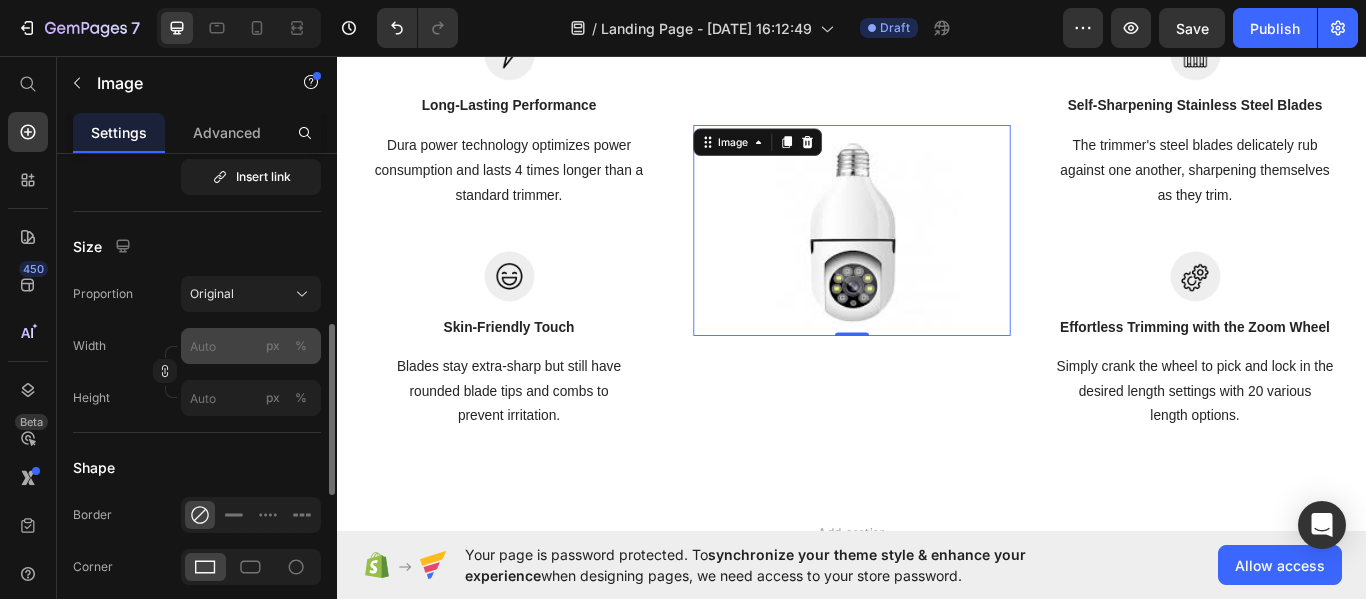 scroll, scrollTop: 400, scrollLeft: 0, axis: vertical 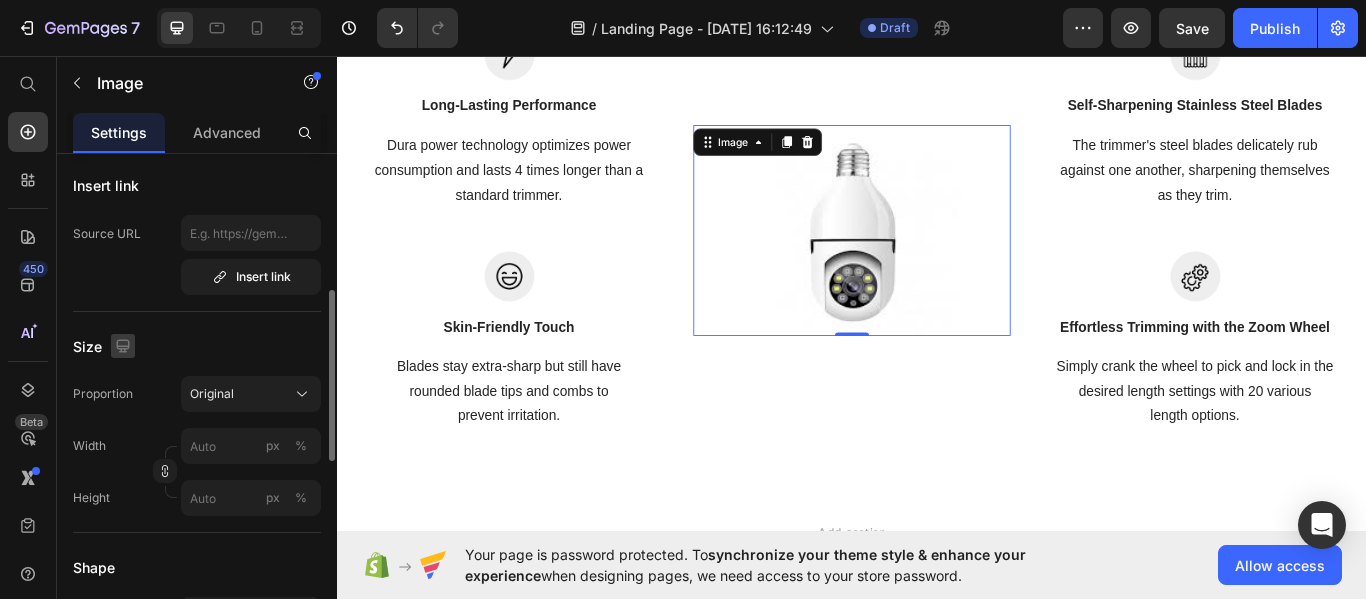click 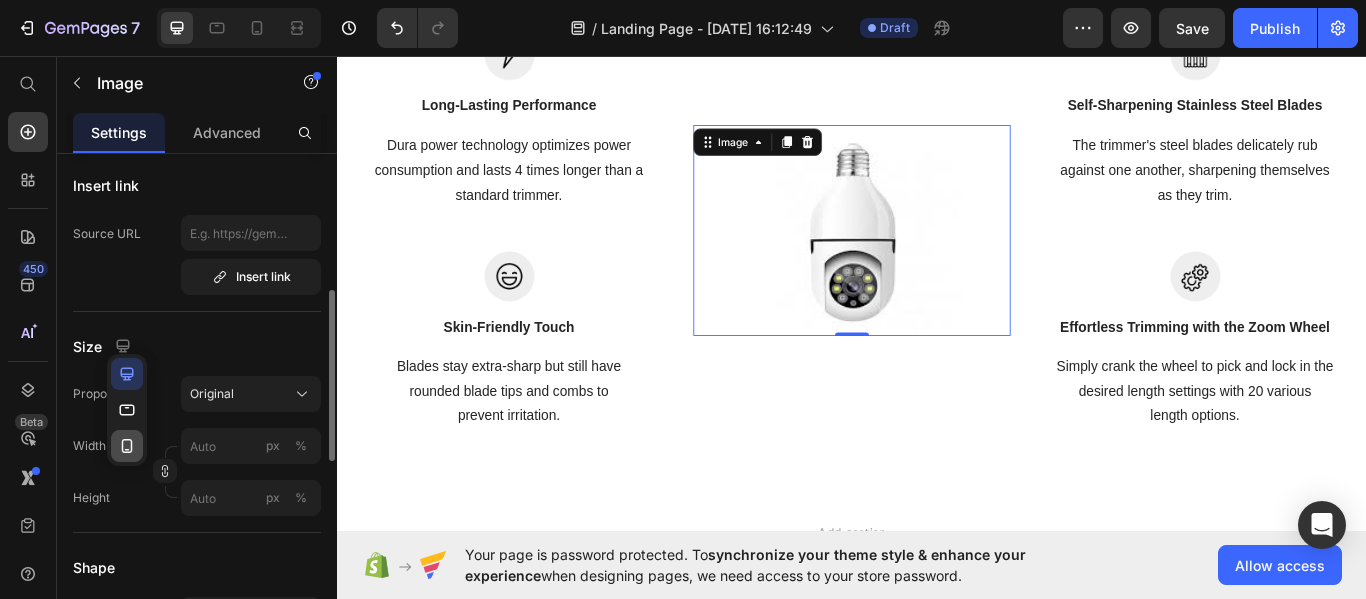 click 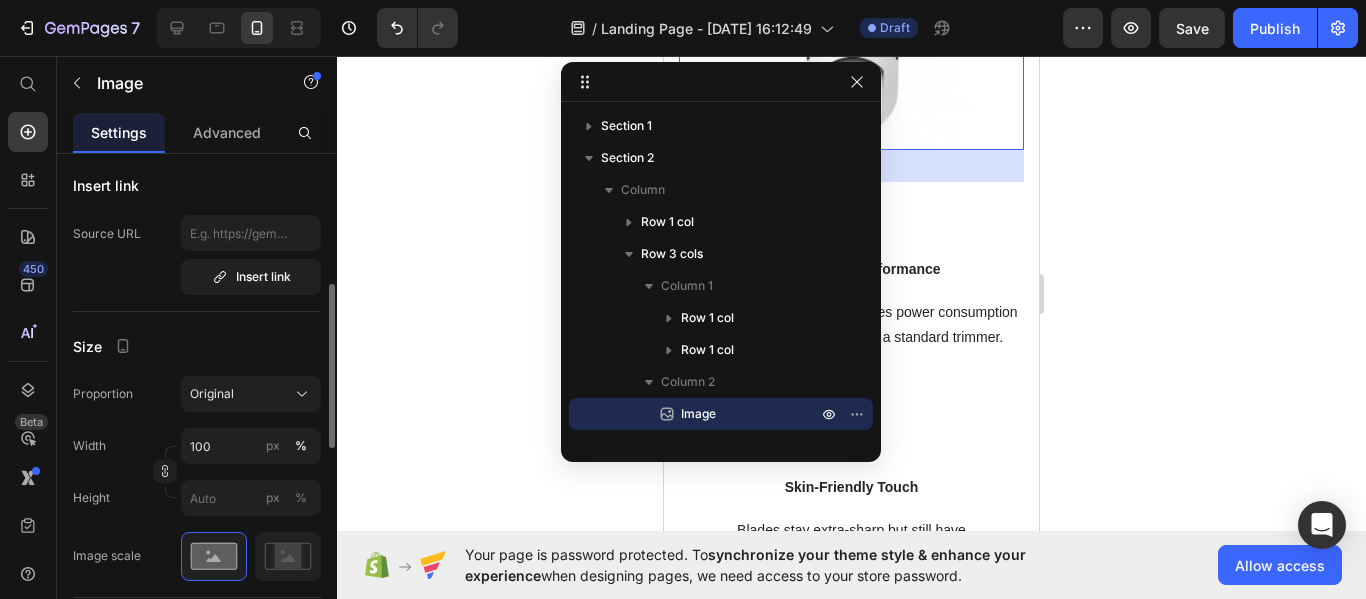 scroll, scrollTop: 794, scrollLeft: 0, axis: vertical 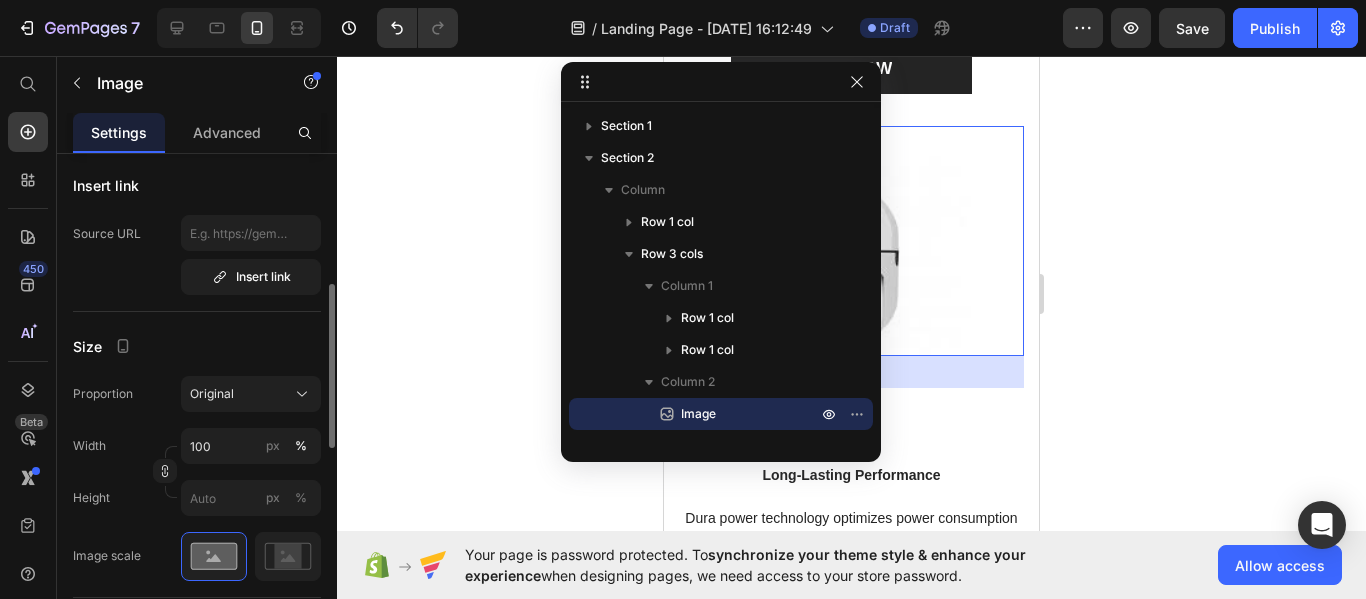 click 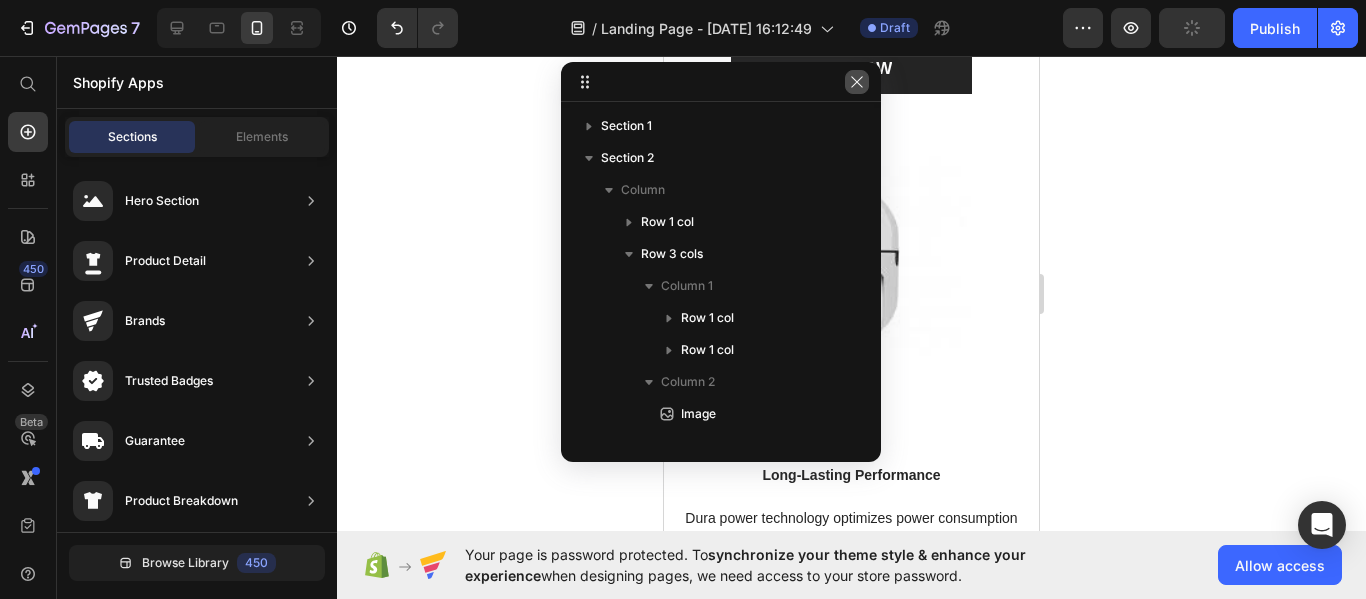 click 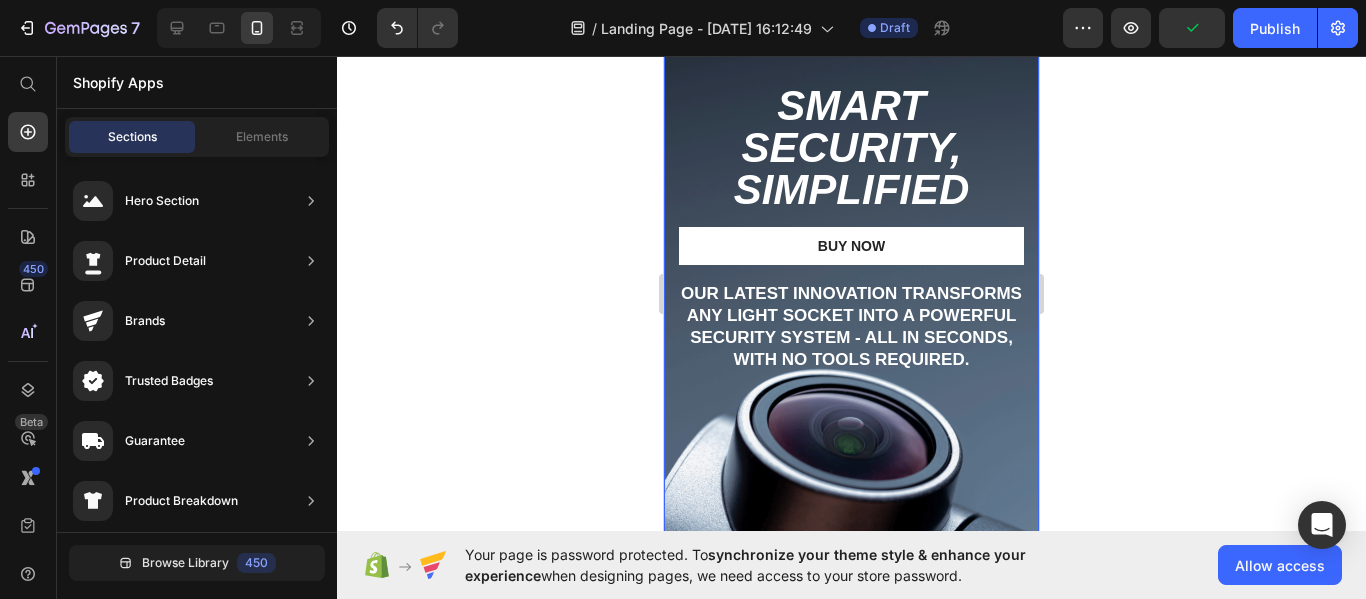scroll, scrollTop: 0, scrollLeft: 0, axis: both 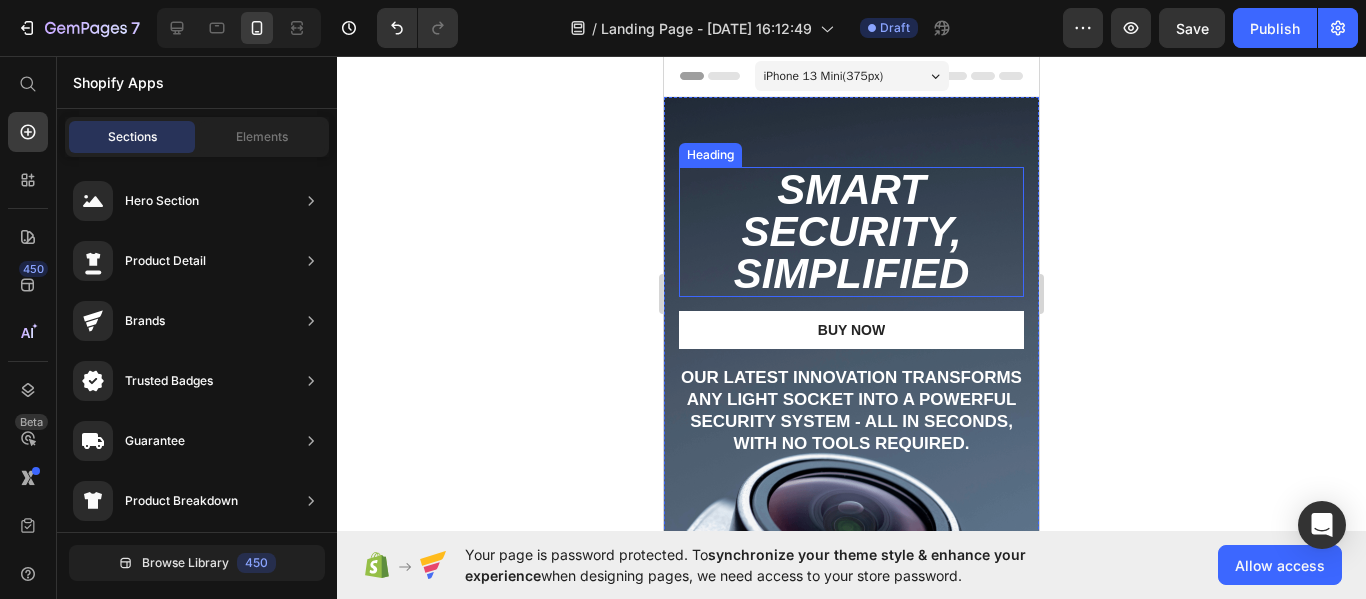 click on "Smart Security,  Simplified" at bounding box center (851, 232) 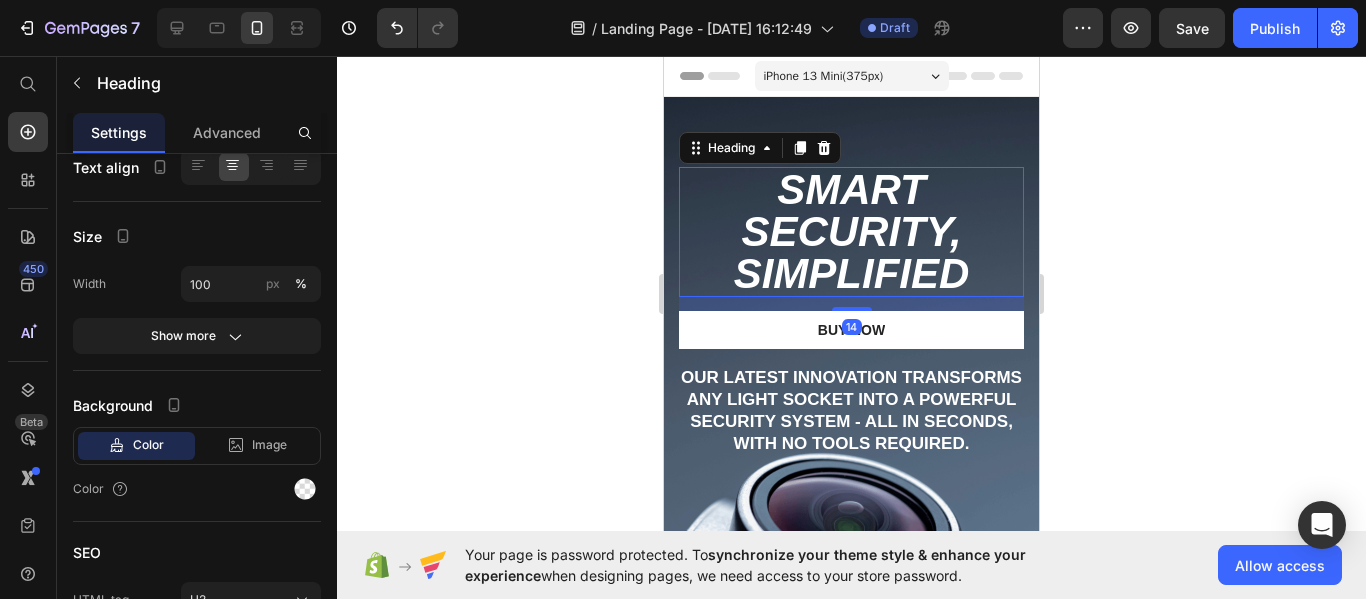 scroll, scrollTop: 0, scrollLeft: 0, axis: both 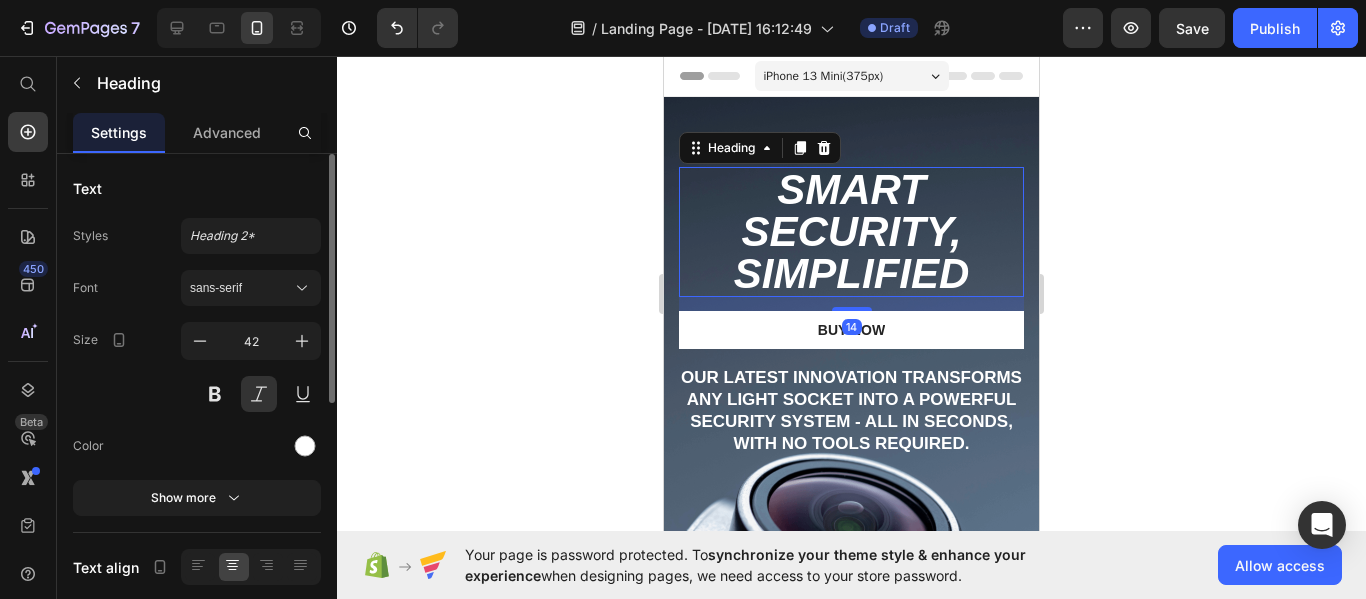 click on "iPhone 13 Mini  ( 375 px)" at bounding box center [824, 76] 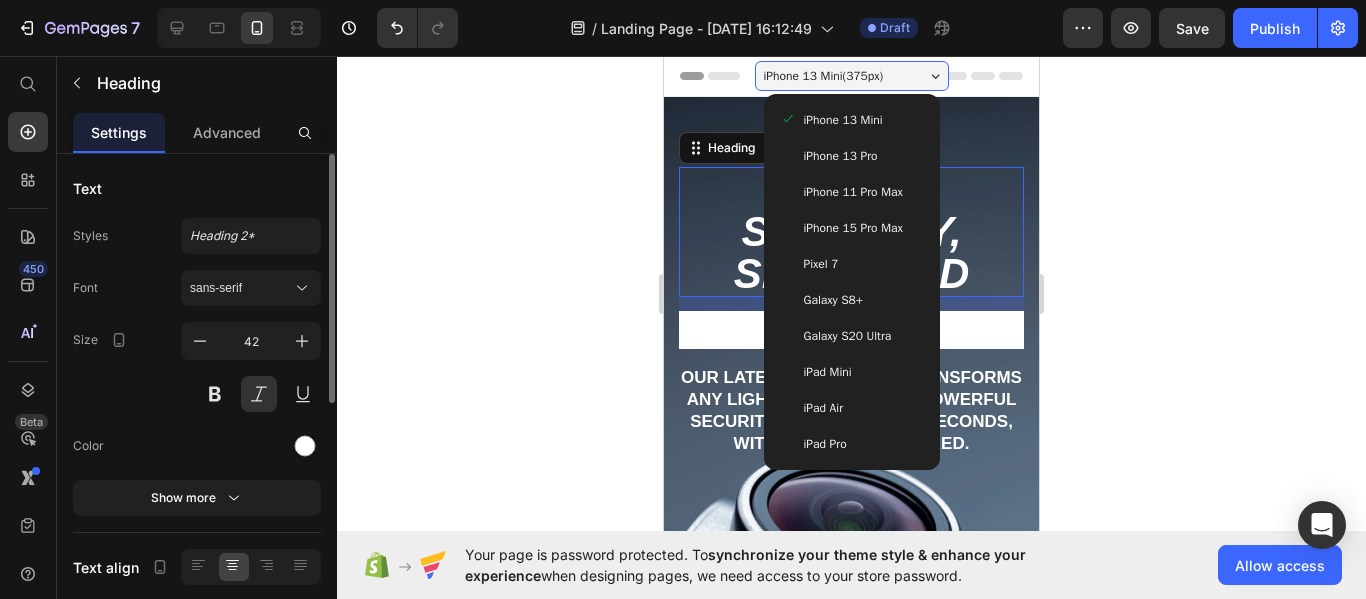 click on "iPhone 13 Pro" at bounding box center [852, 156] 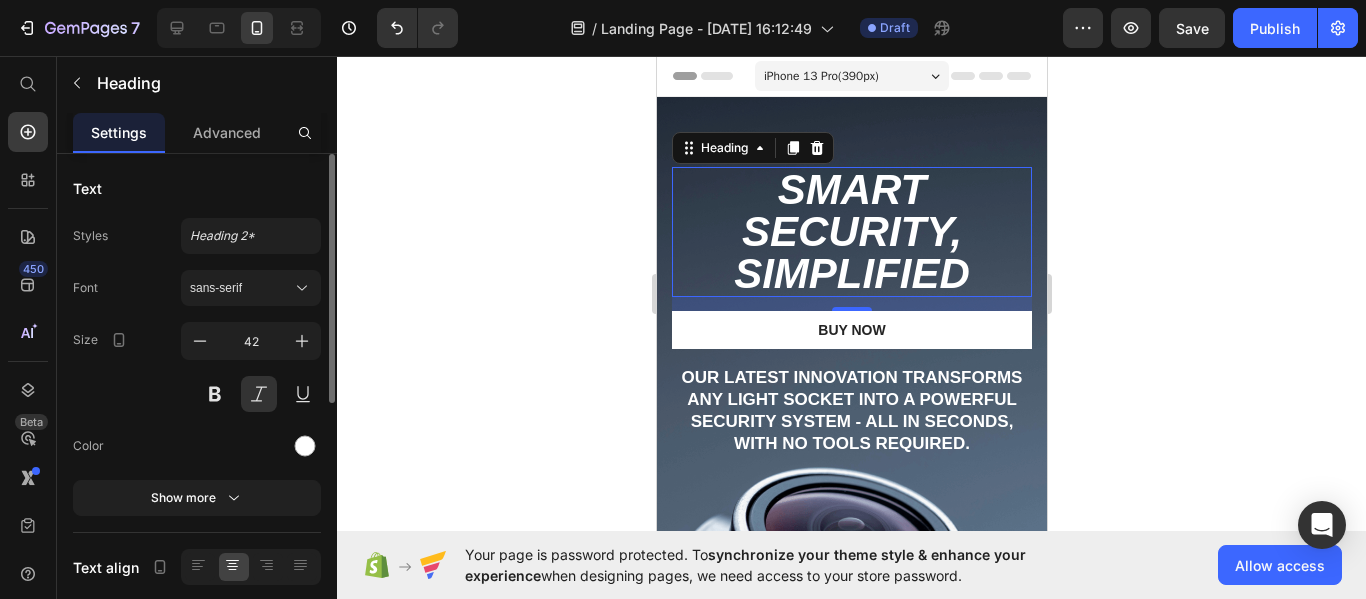 click on "iPhone 13 Pro  ( 390 px)" at bounding box center [851, 76] 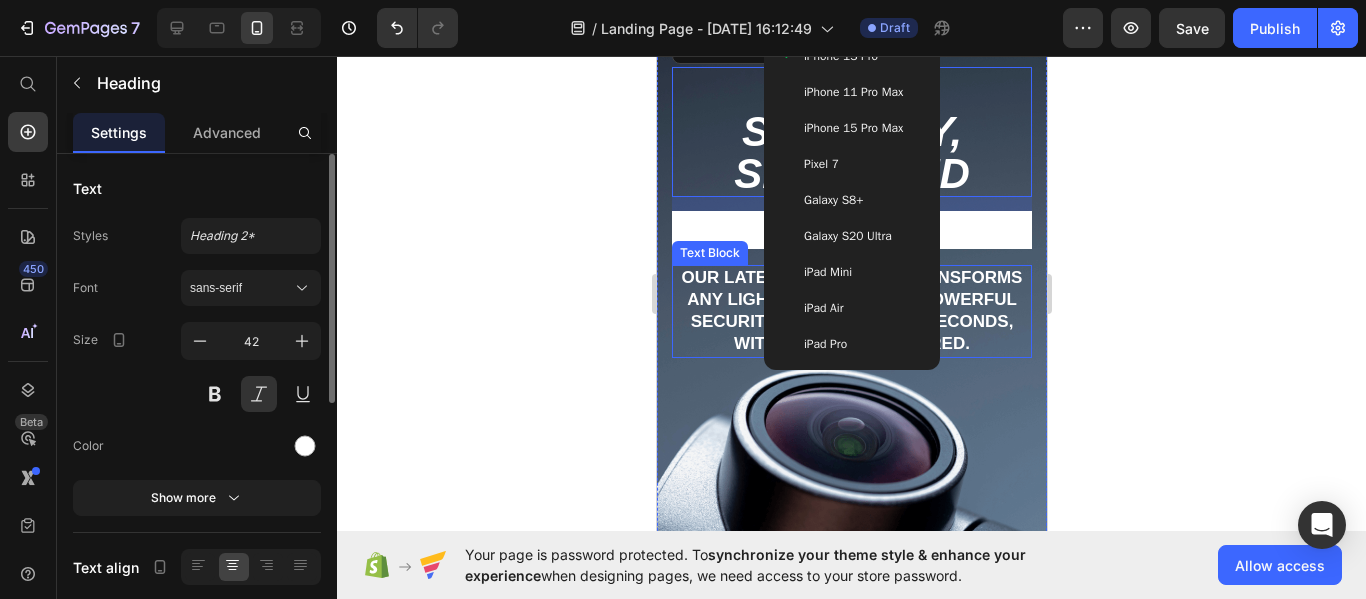 scroll, scrollTop: 0, scrollLeft: 0, axis: both 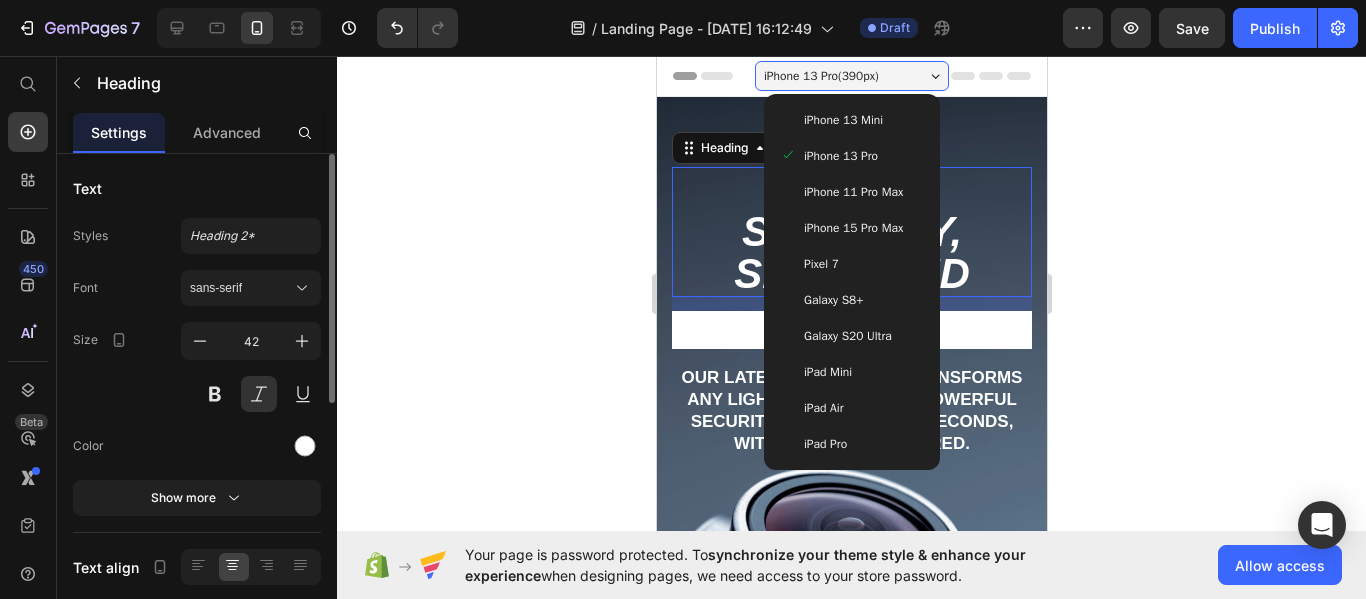 click 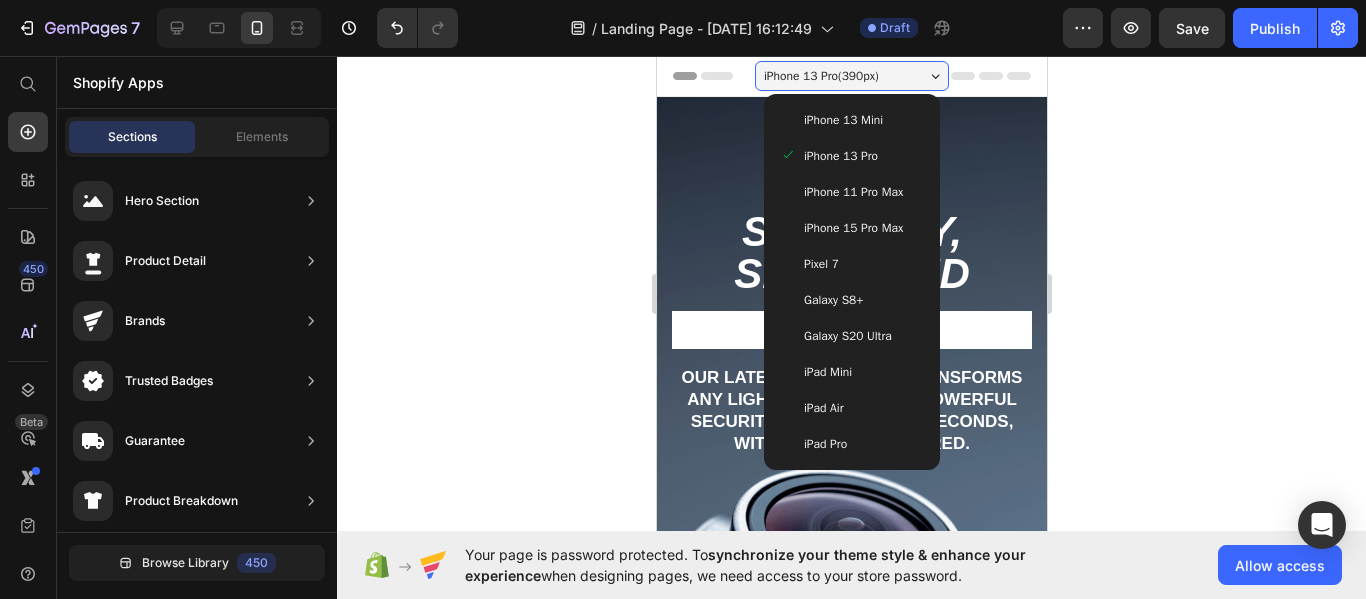 click on "iPhone 13 Pro  ( 390 px)" at bounding box center (820, 76) 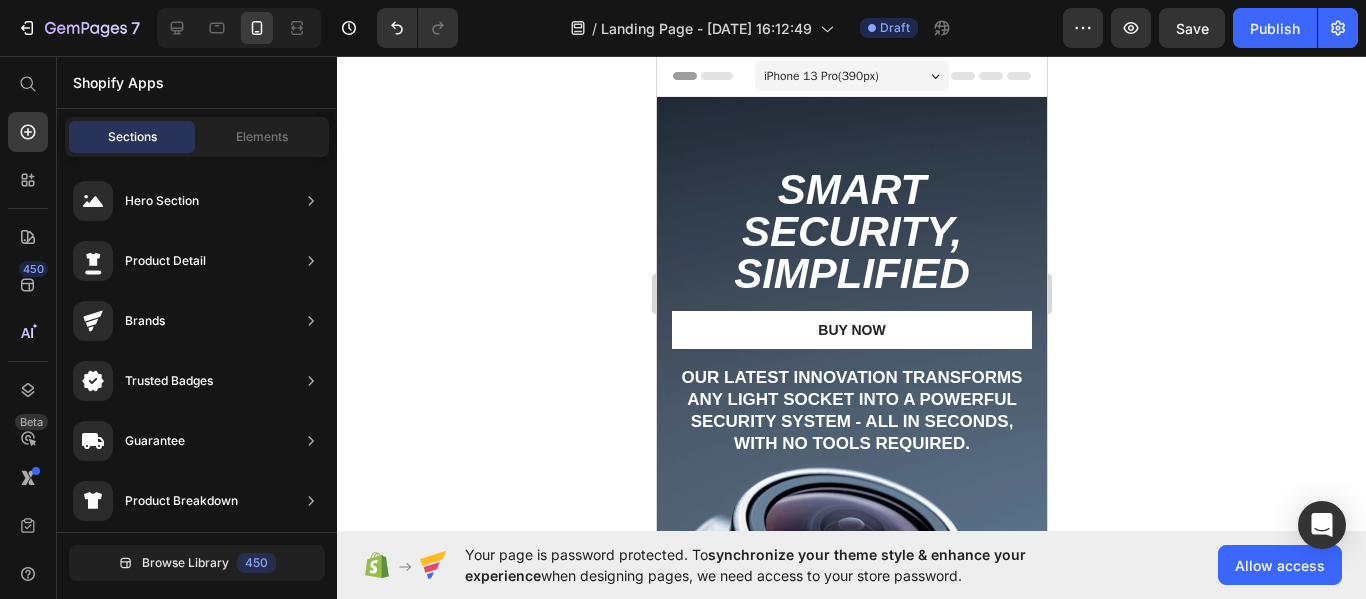 click on "iPhone 13 Pro  ( 390 px)" at bounding box center (820, 76) 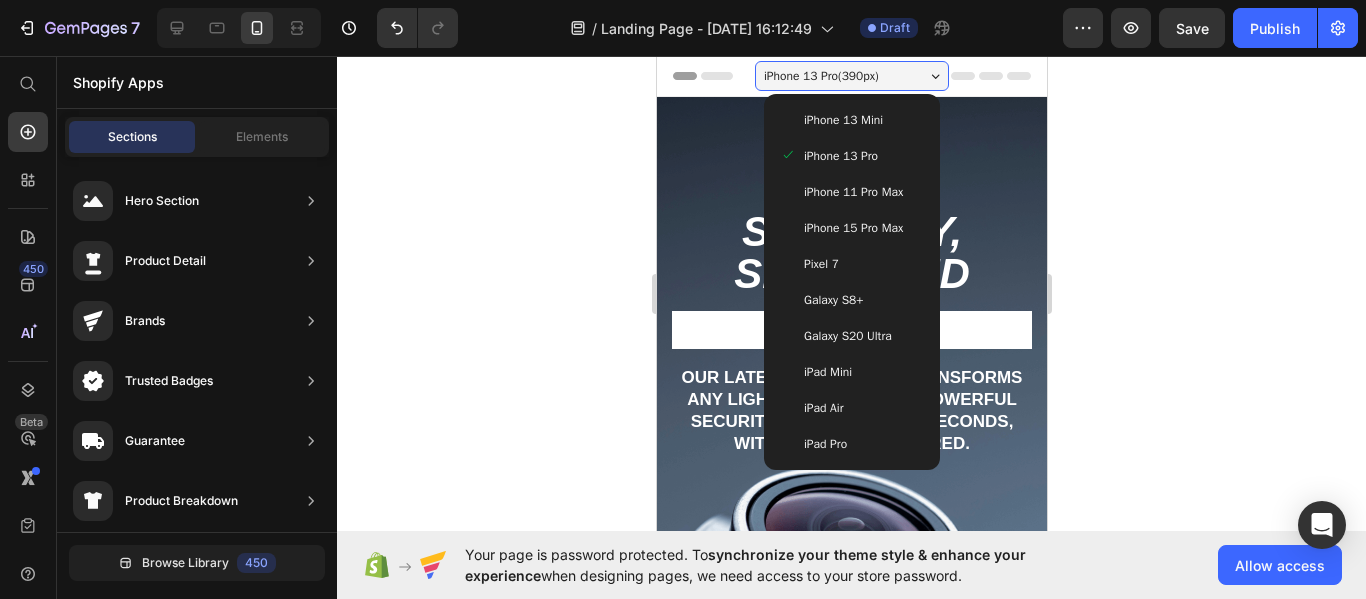 click on "iPhone 11 Pro Max" at bounding box center (852, 192) 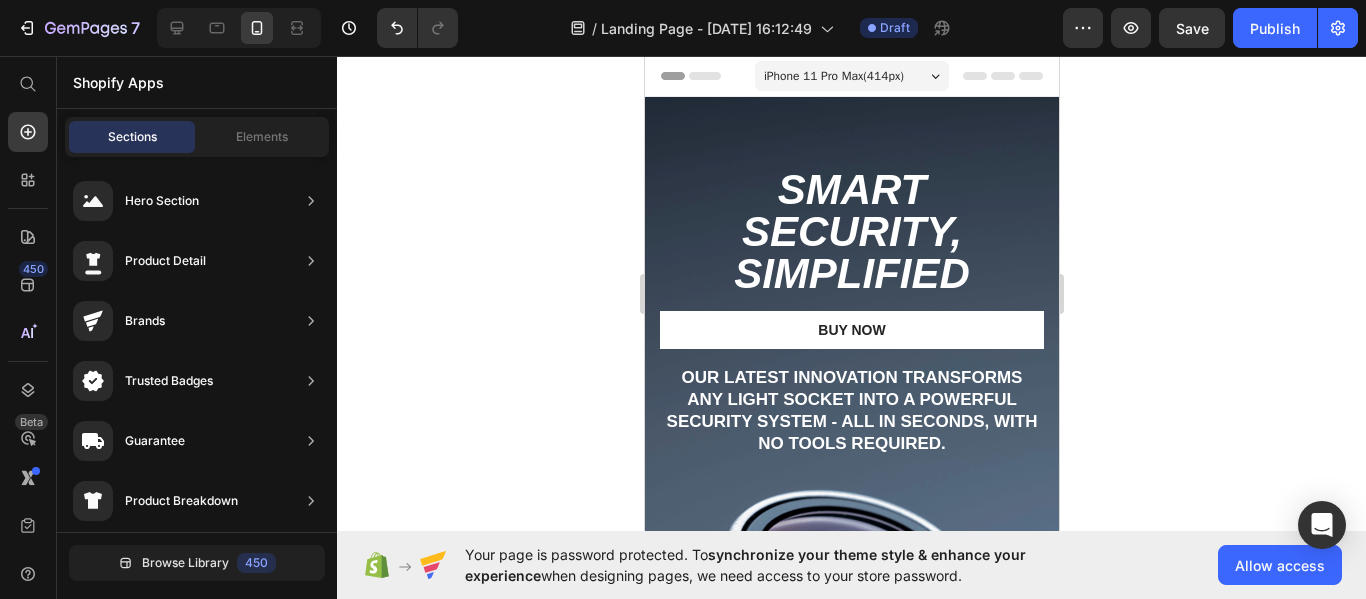 click on "iPhone 11 Pro Max  ( 414 px)" at bounding box center [833, 76] 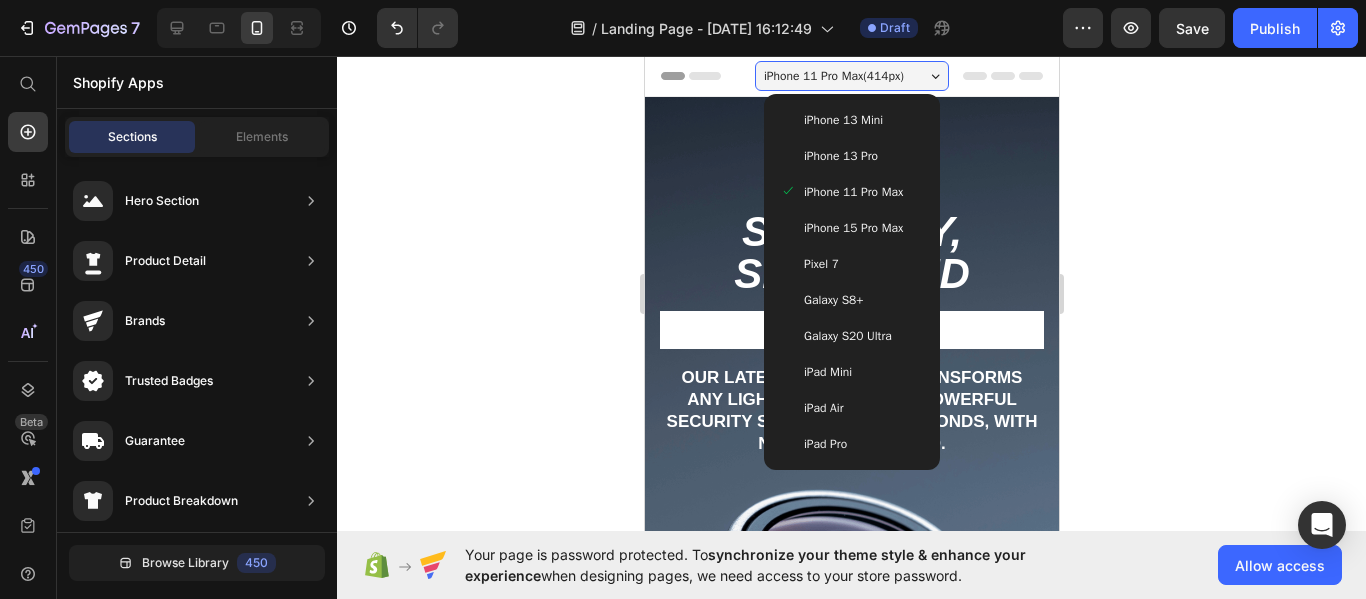 click on "iPhone 13 Pro" at bounding box center [851, 156] 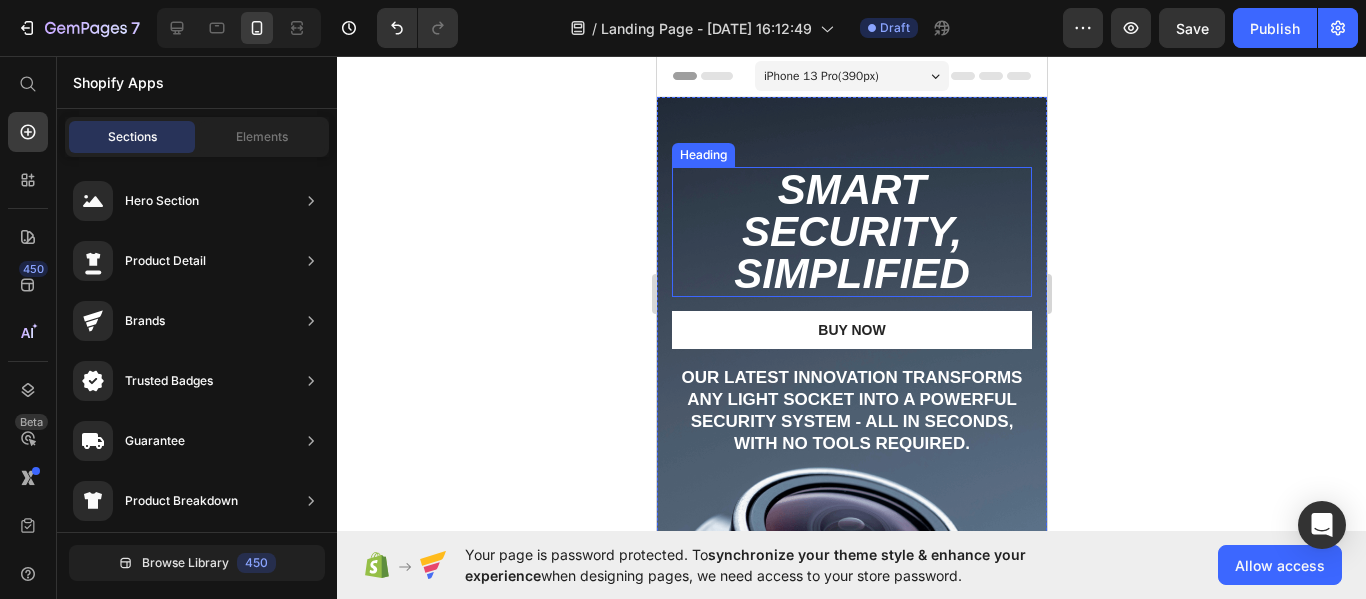 click on "Smart Security,  Simplified" at bounding box center [851, 232] 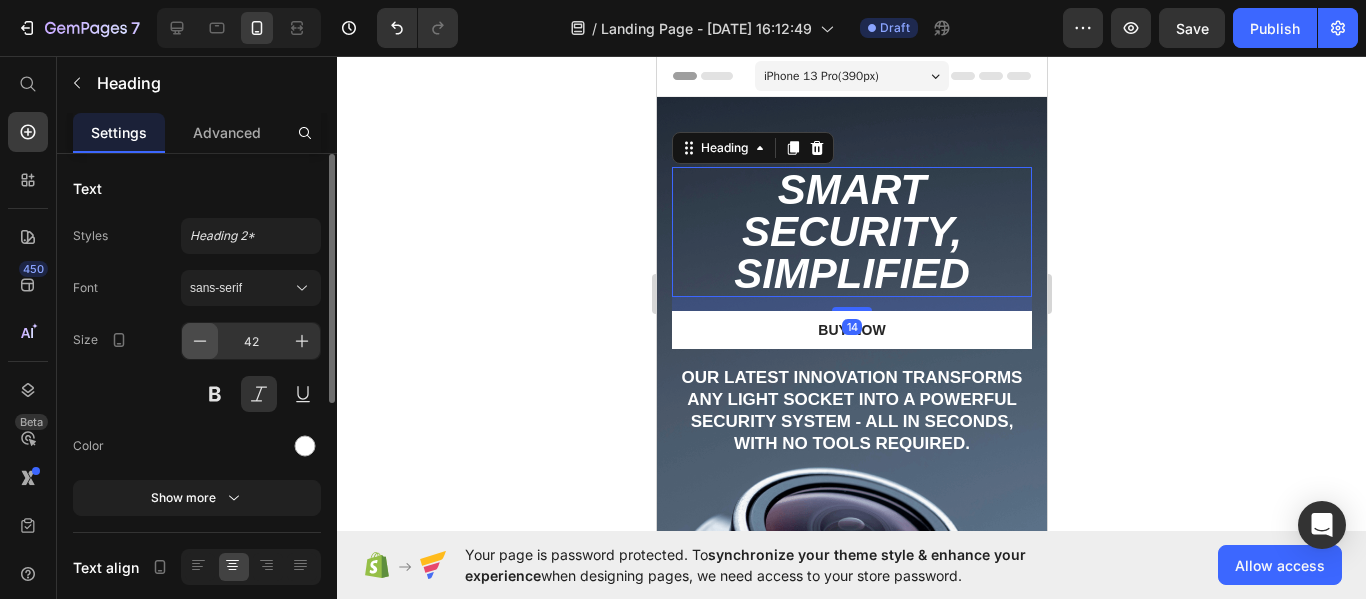 click 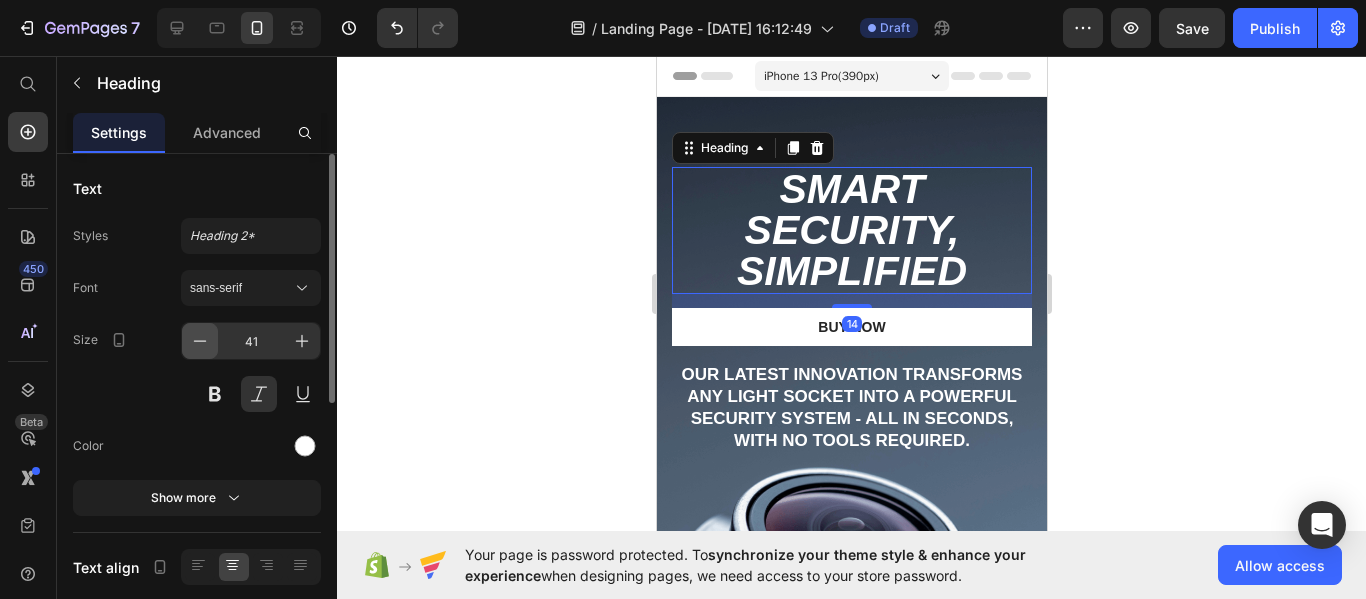 click 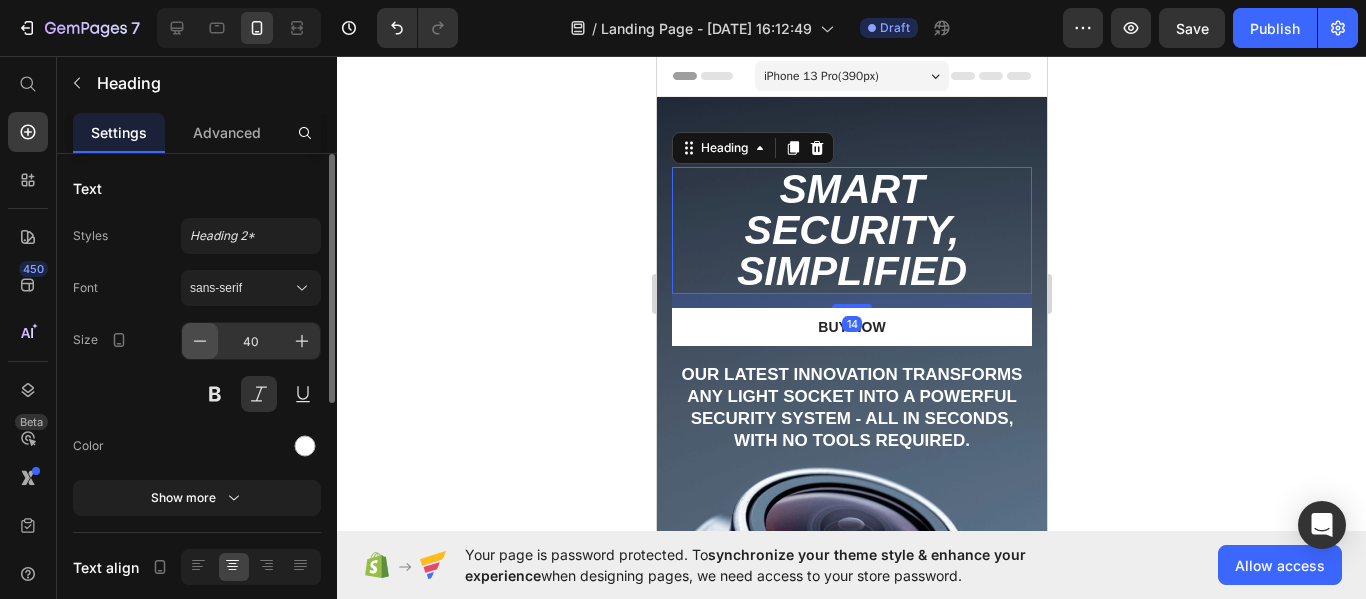 click 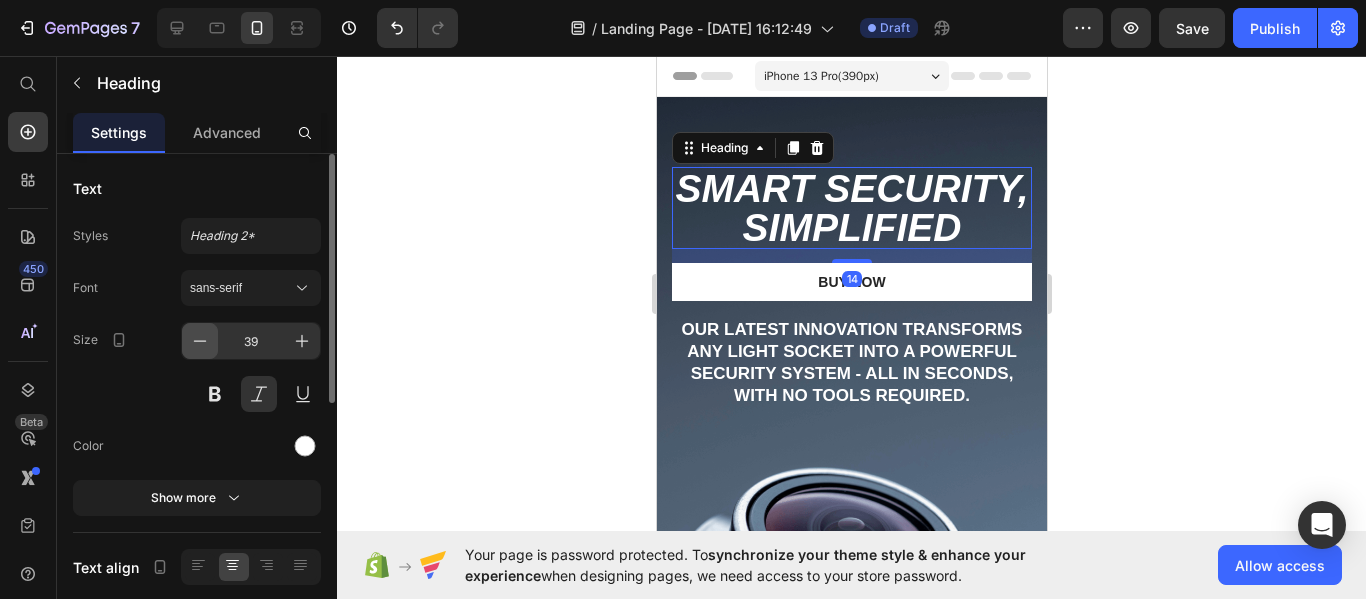 click 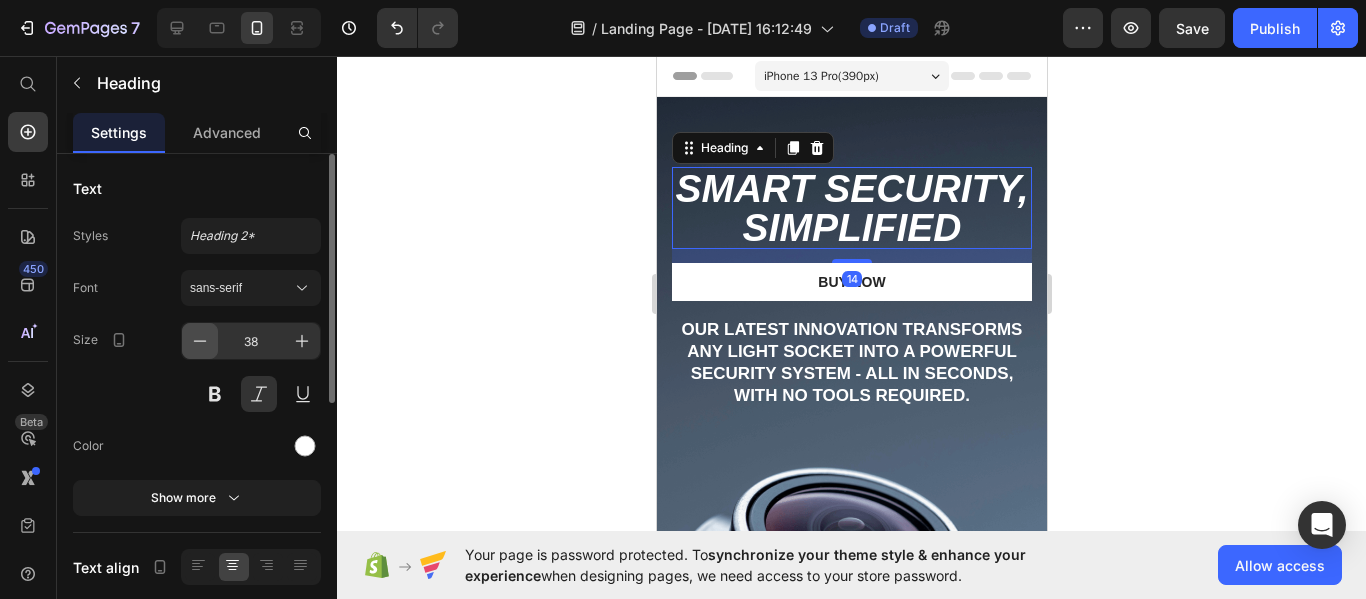 click 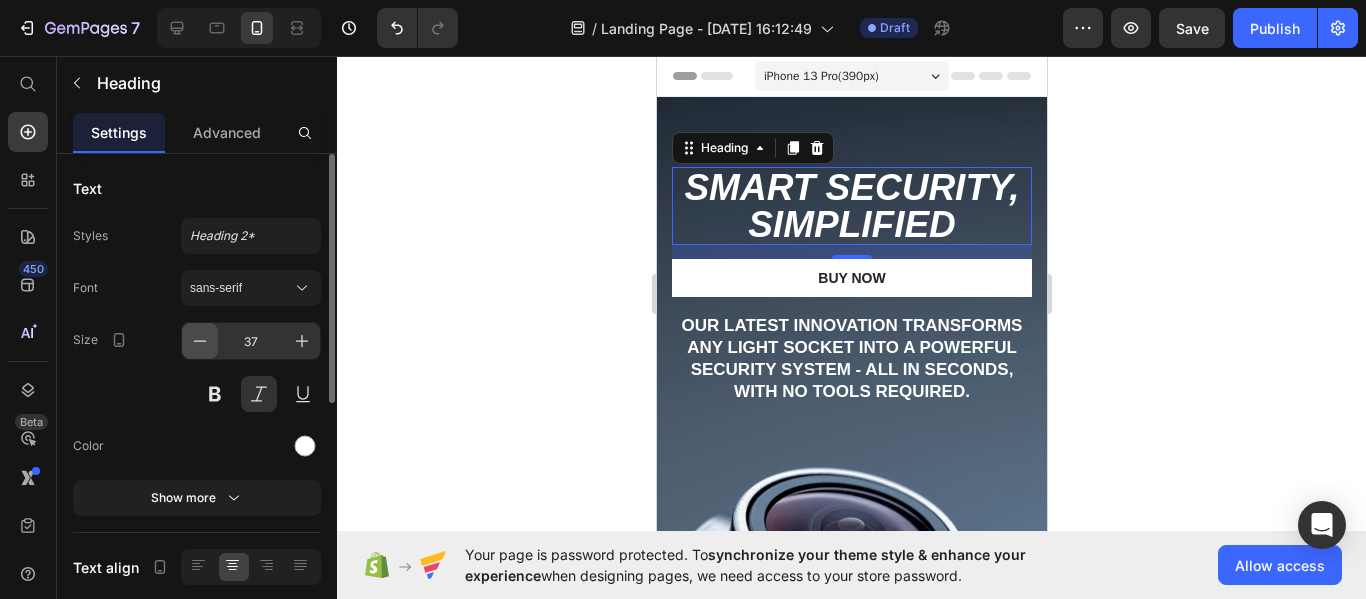 click 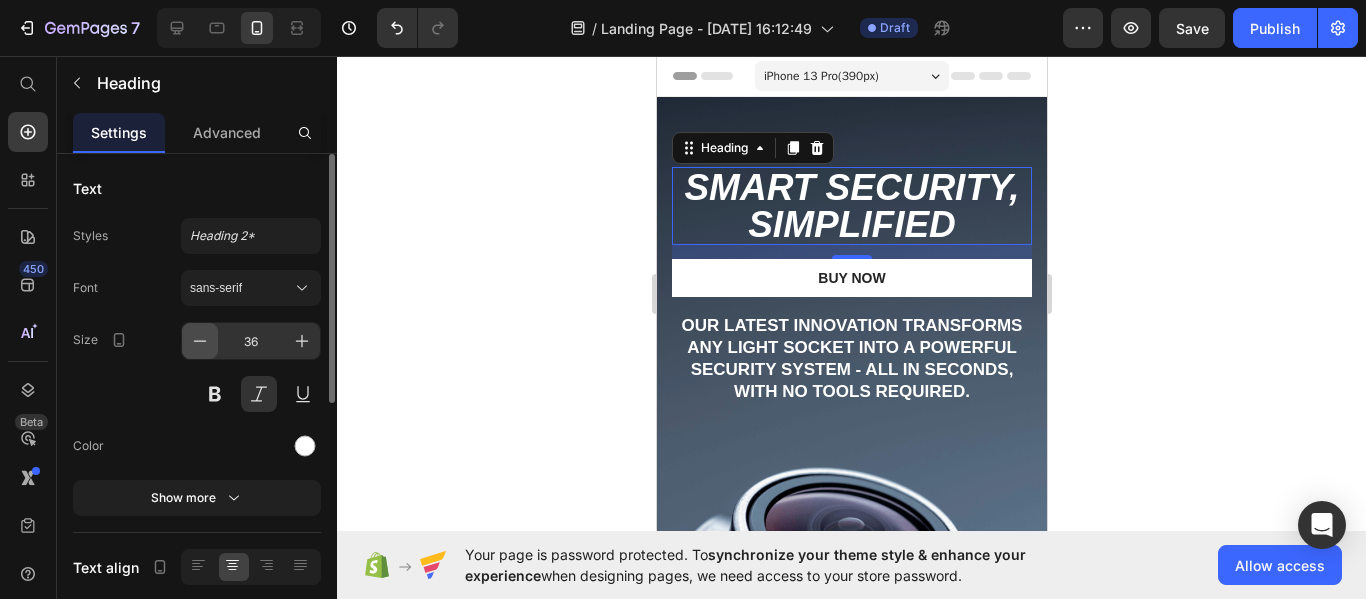 click 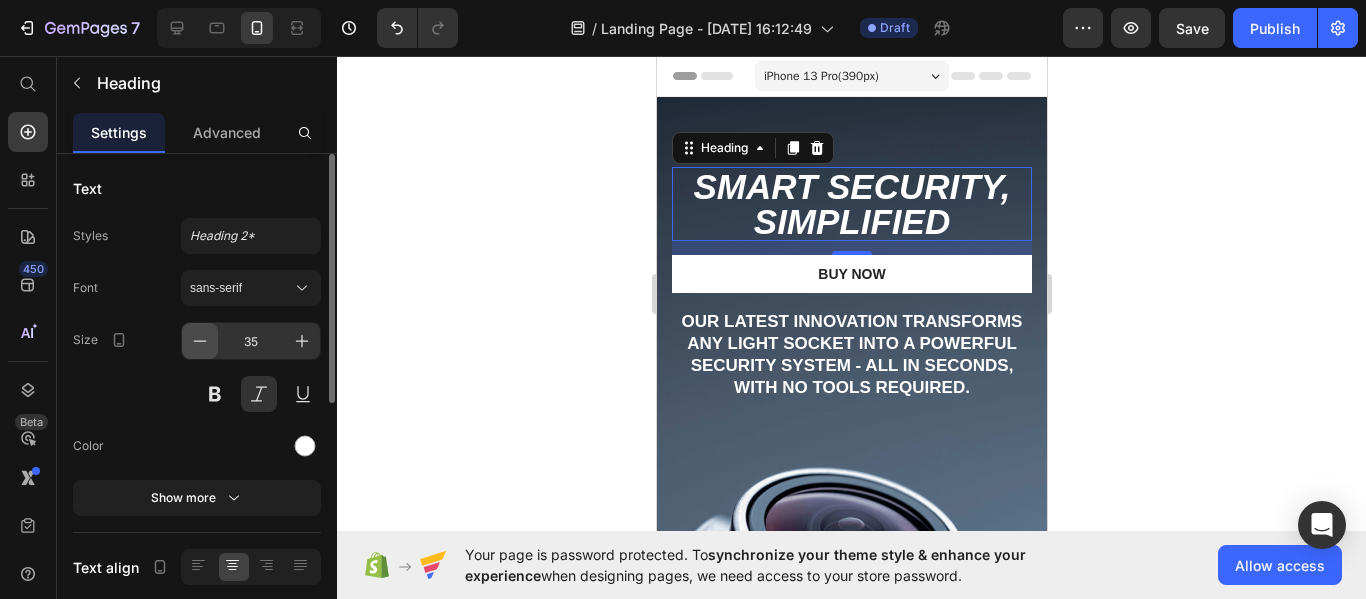 click 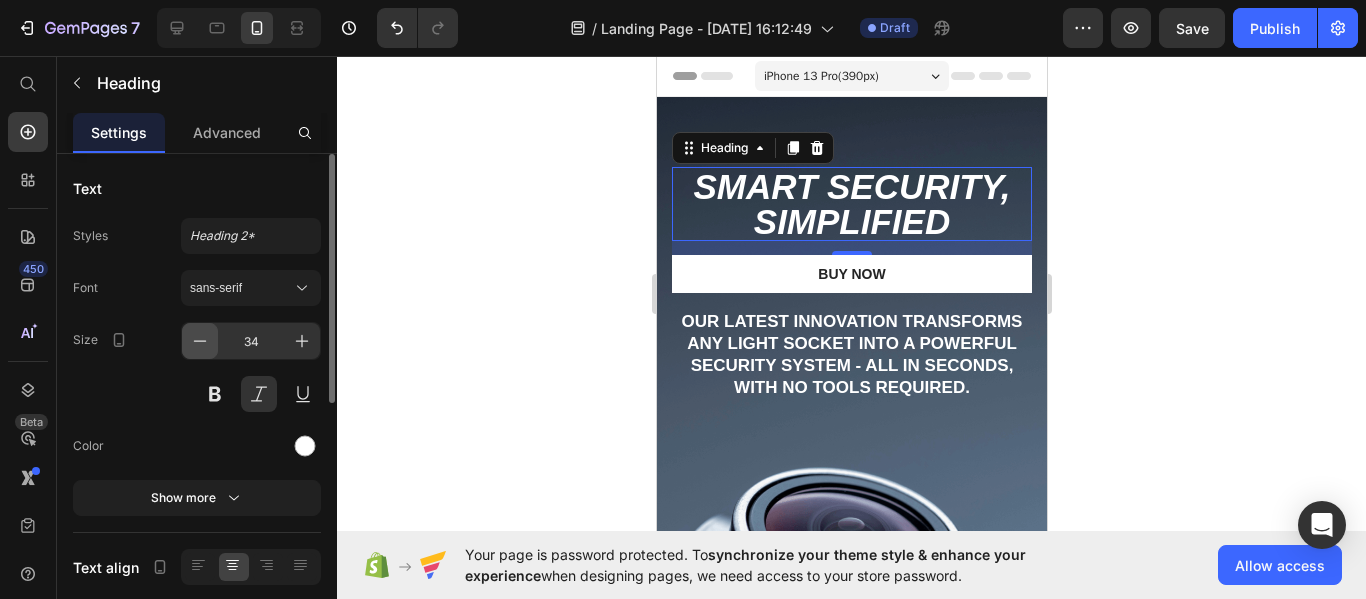 click 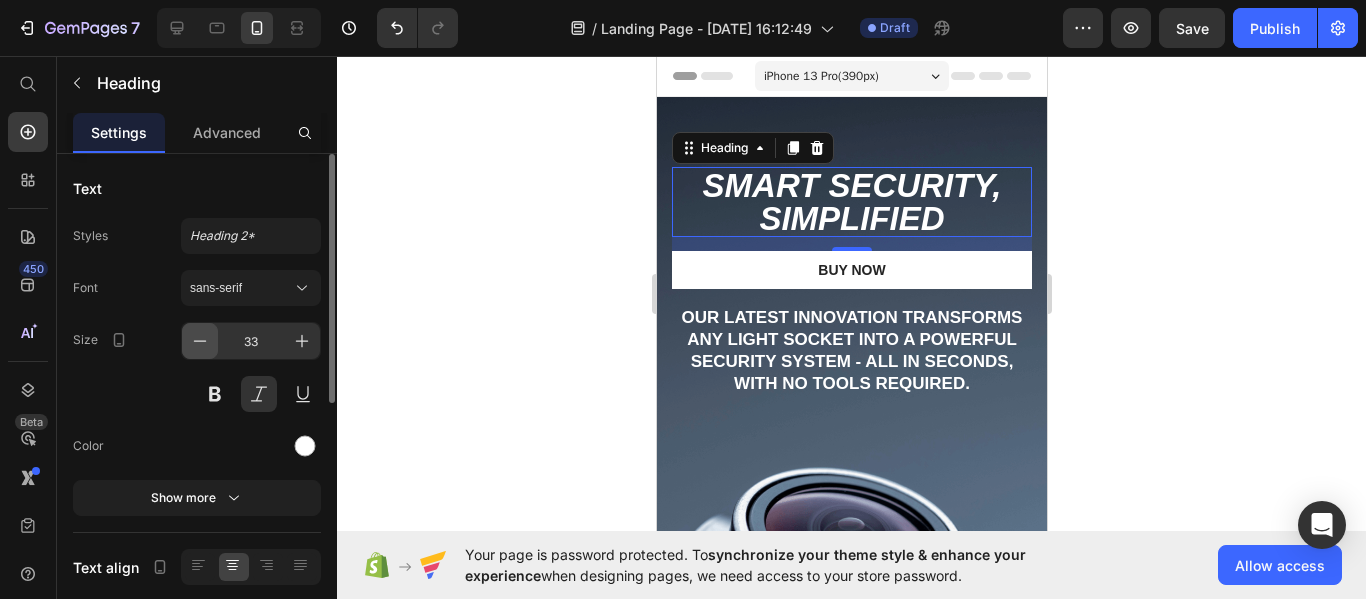 click 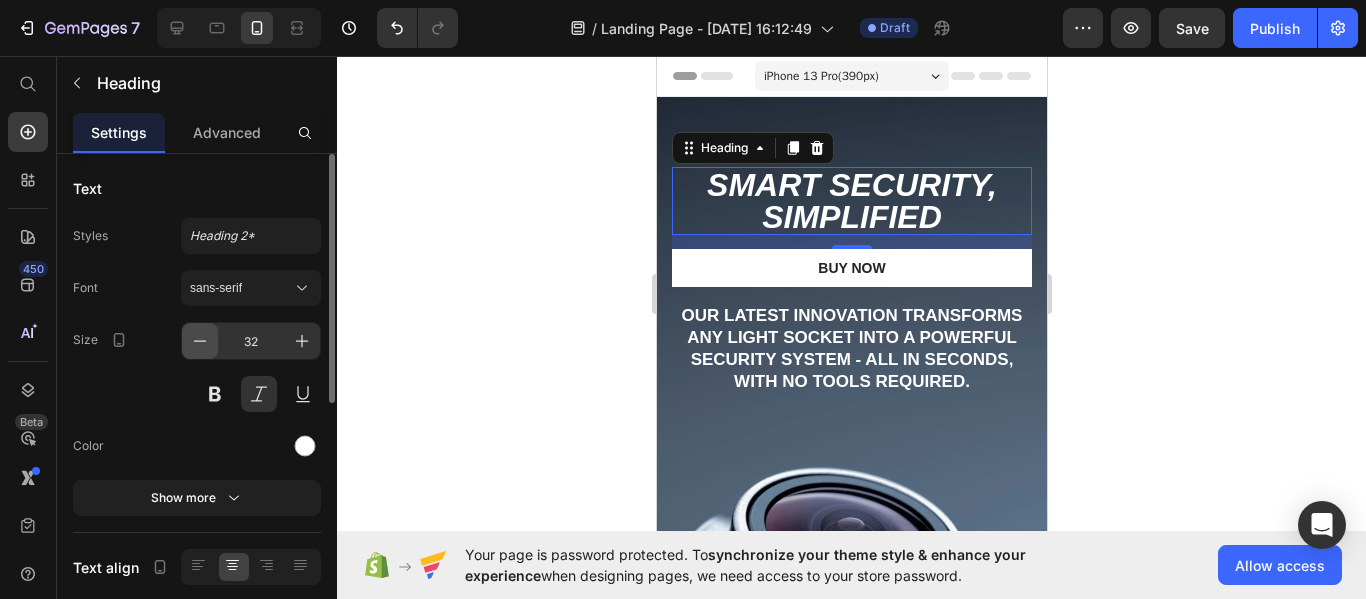 click 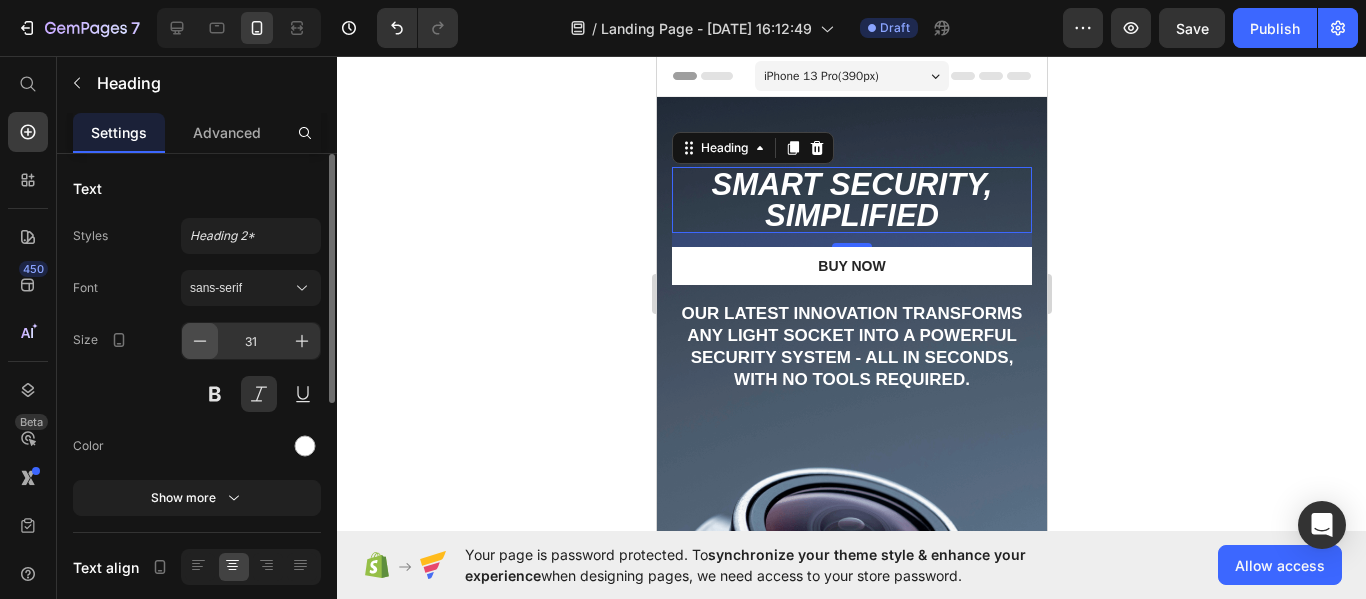 click 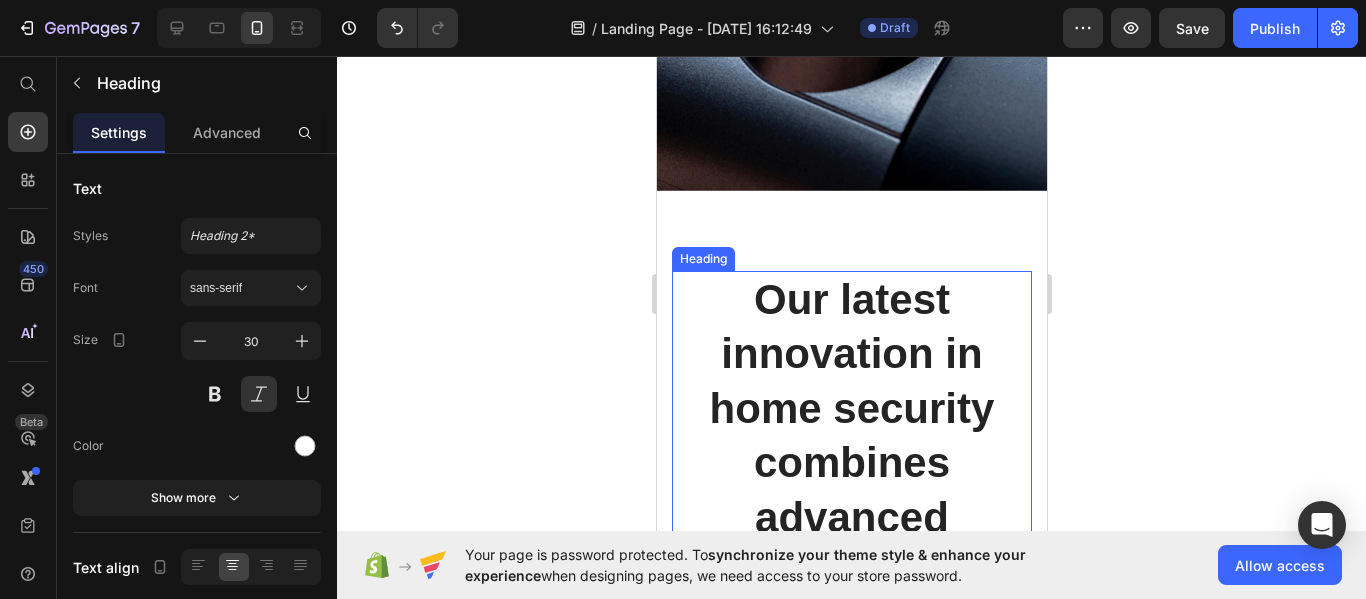 scroll, scrollTop: 400, scrollLeft: 0, axis: vertical 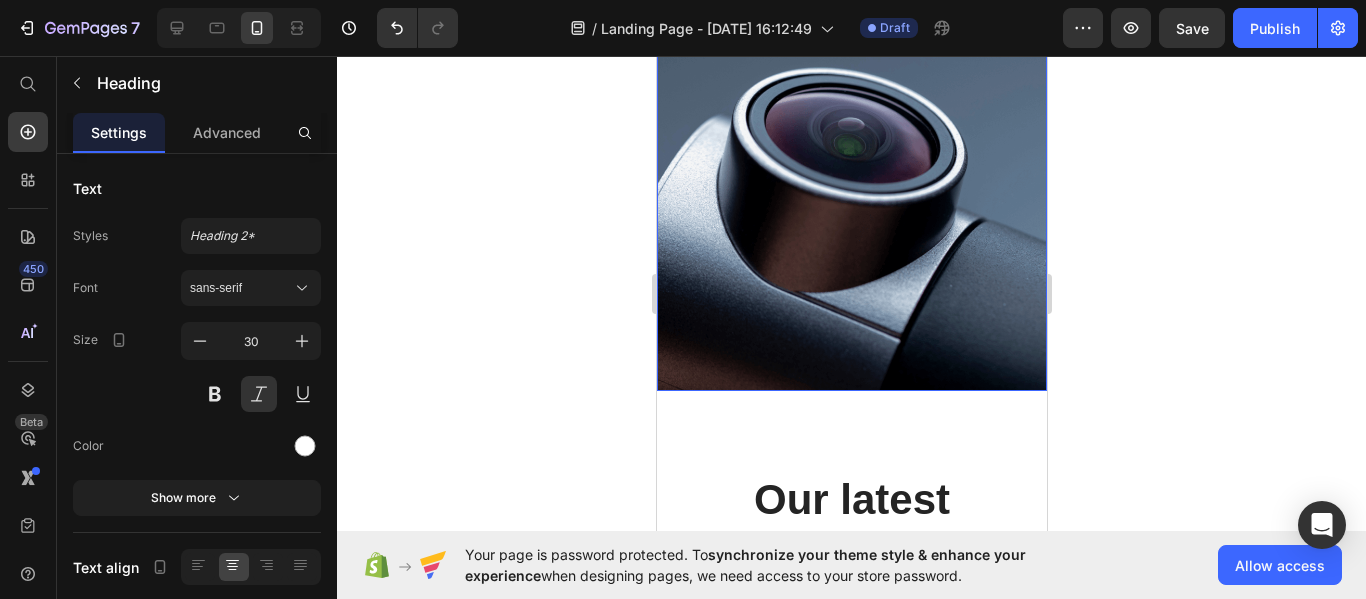 click at bounding box center [851, 44] 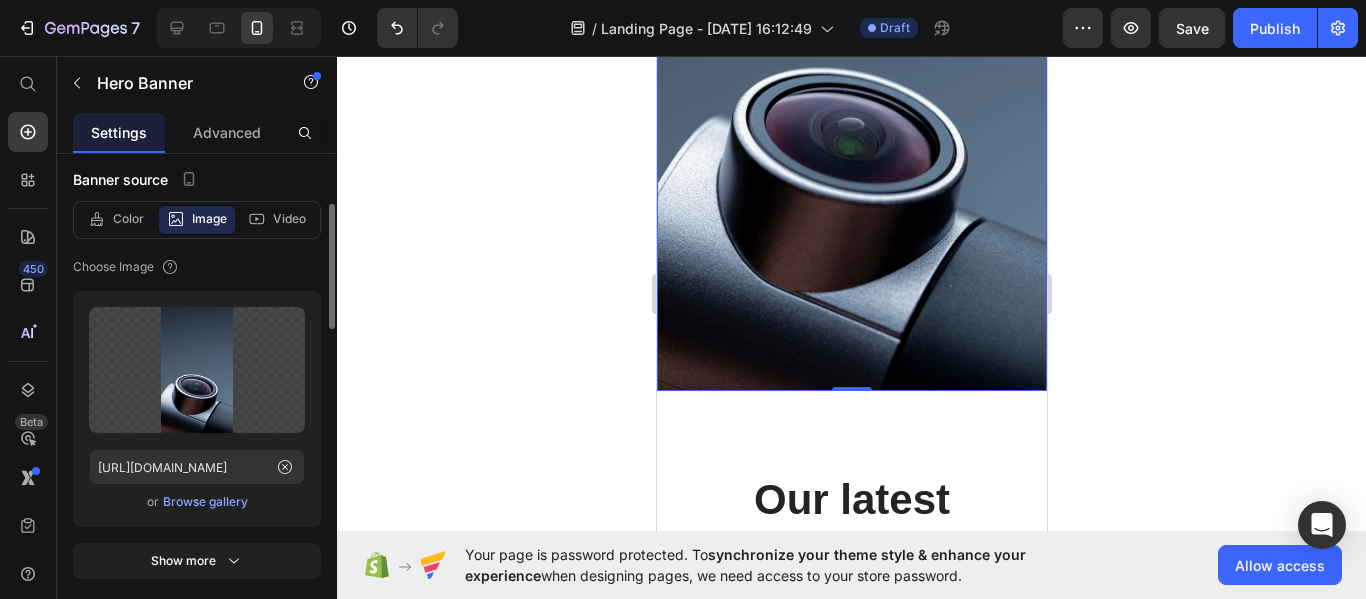 scroll, scrollTop: 100, scrollLeft: 0, axis: vertical 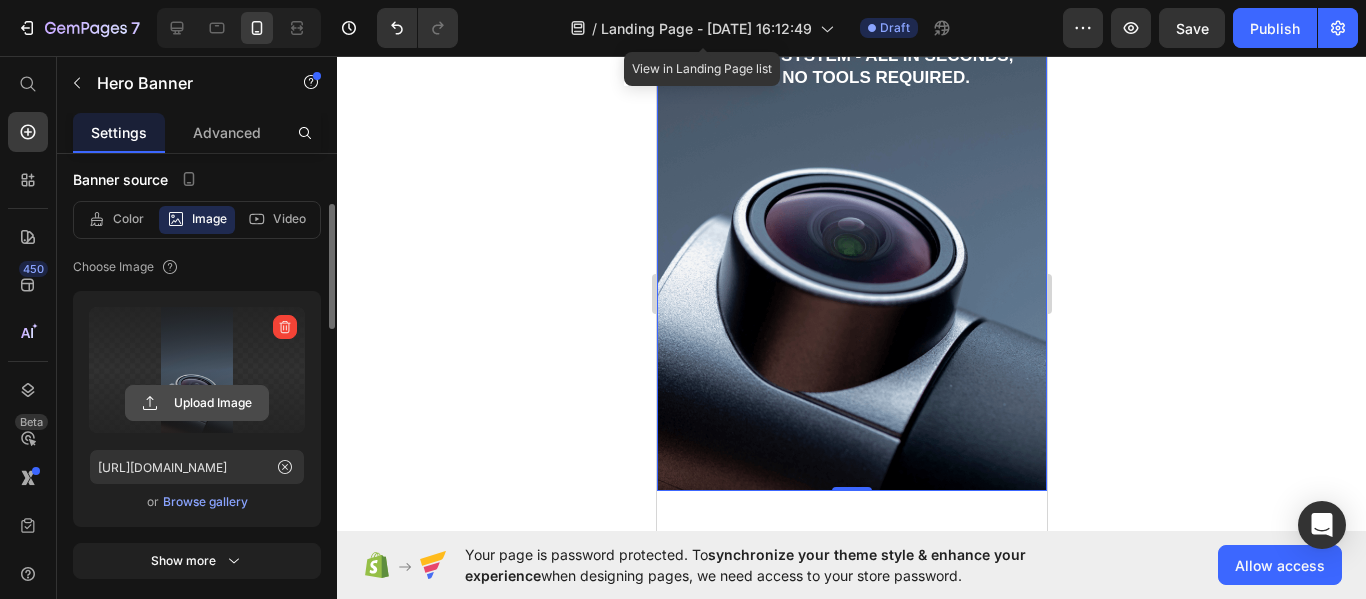 click 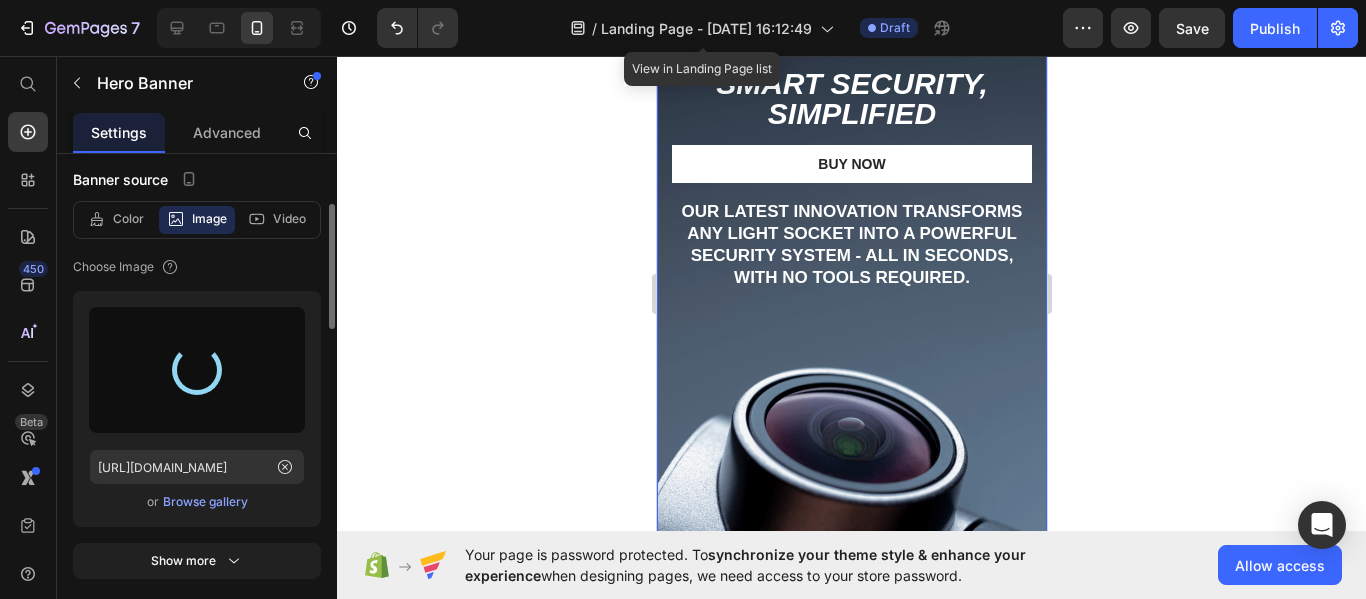 scroll, scrollTop: 0, scrollLeft: 0, axis: both 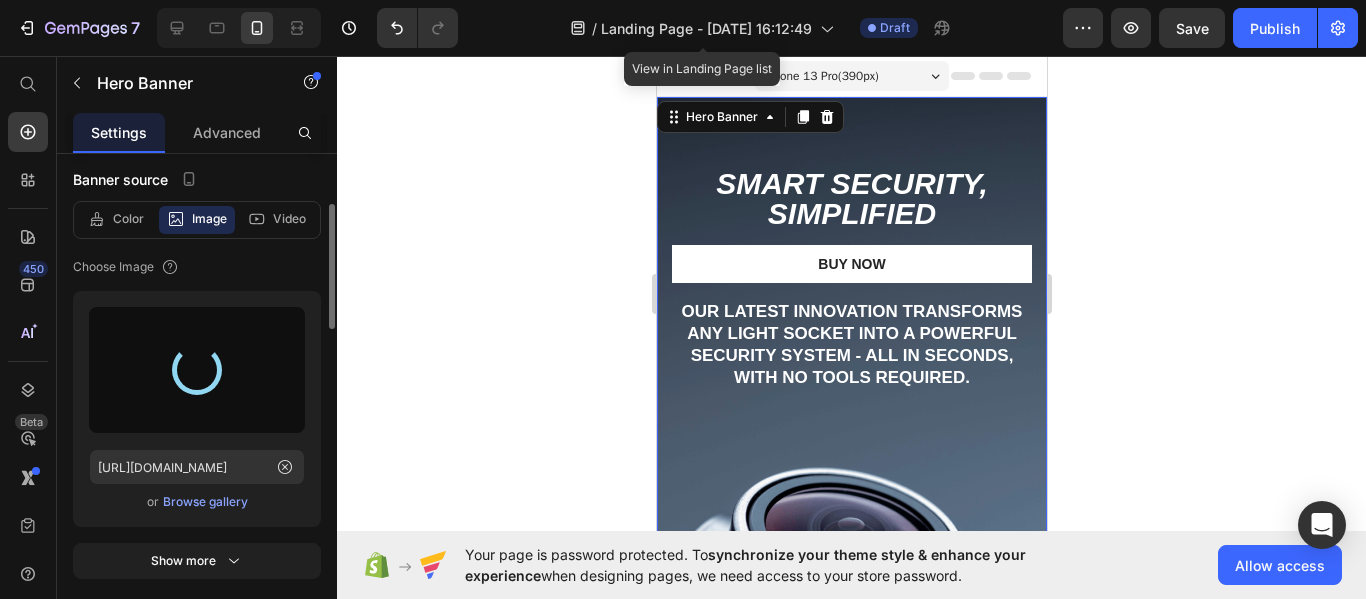 type on "https://cdn.shopify.com/s/files/1/0715/1717/5998/files/gempages_577248195986326054-72d49d64-14c9-420e-9131-ca1df4557f8c.png" 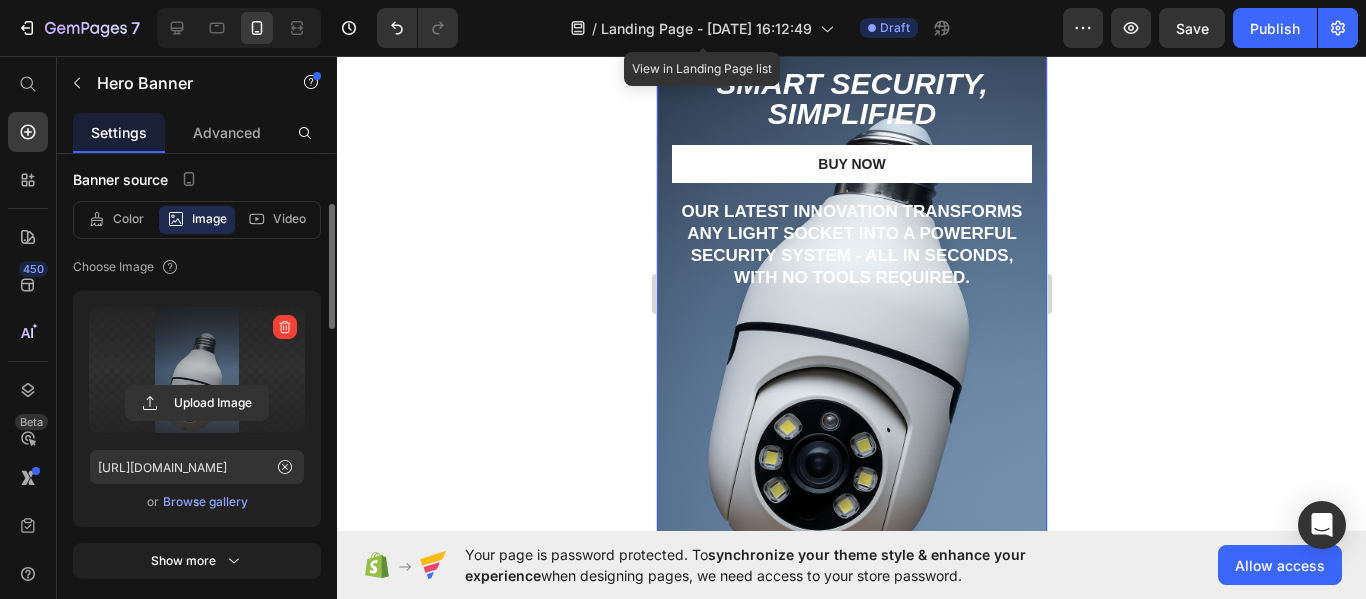 scroll, scrollTop: 0, scrollLeft: 0, axis: both 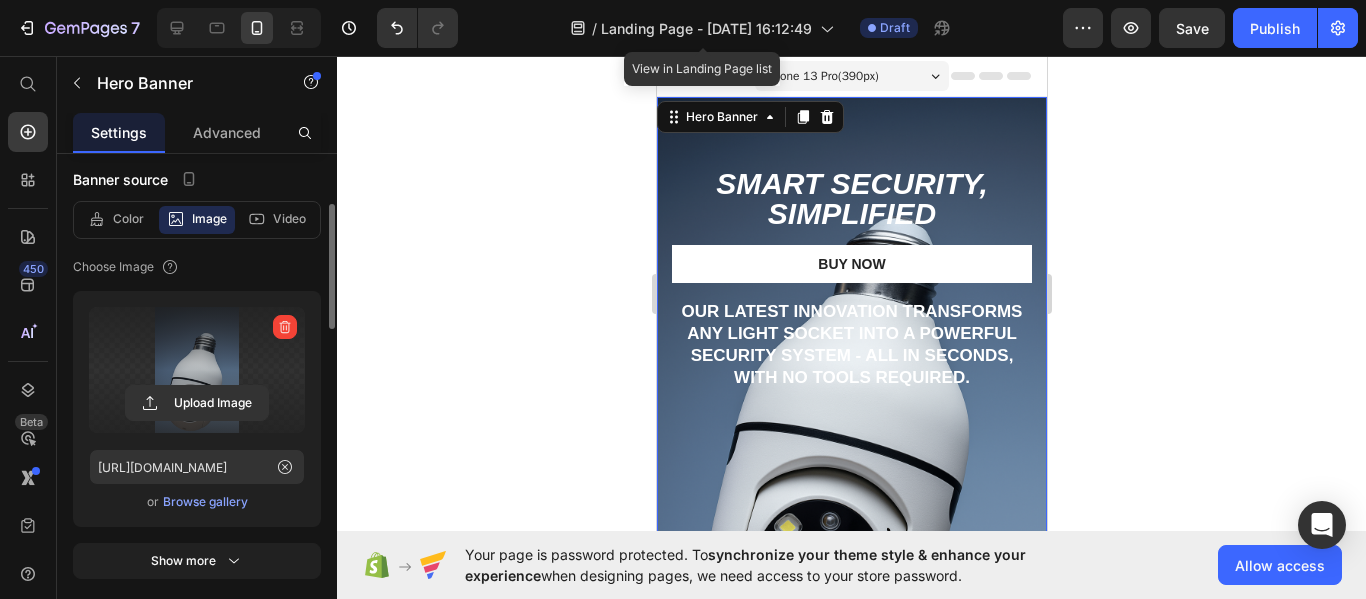 click 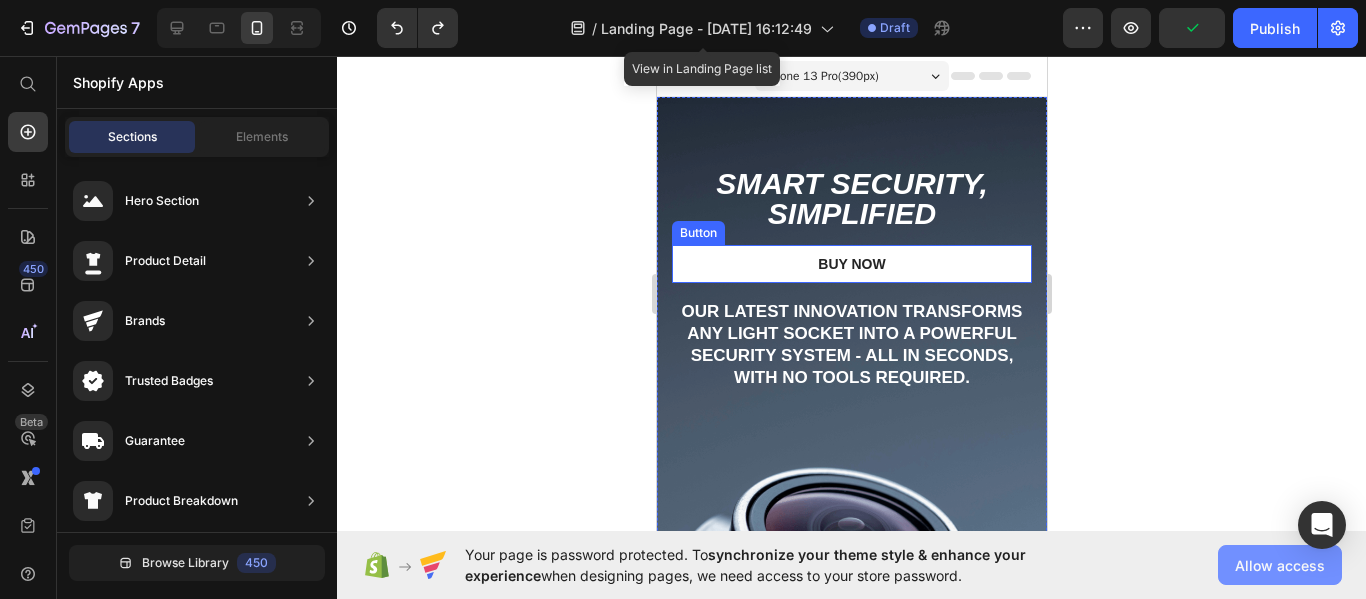 click on "Allow access" 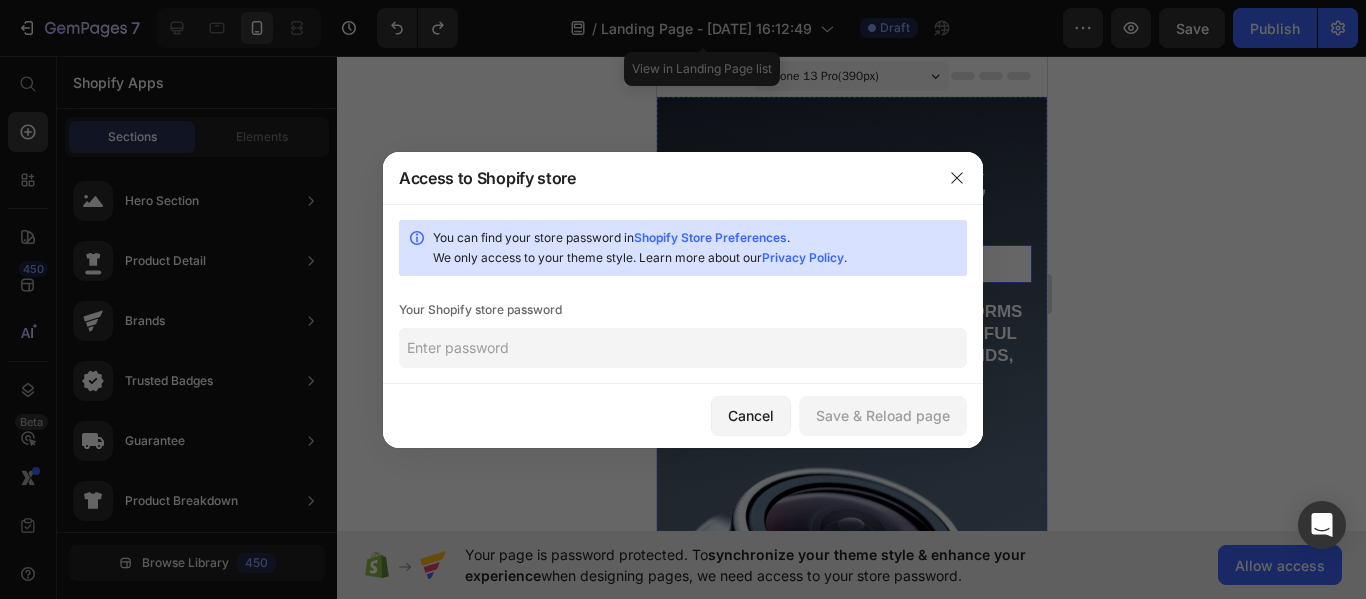click 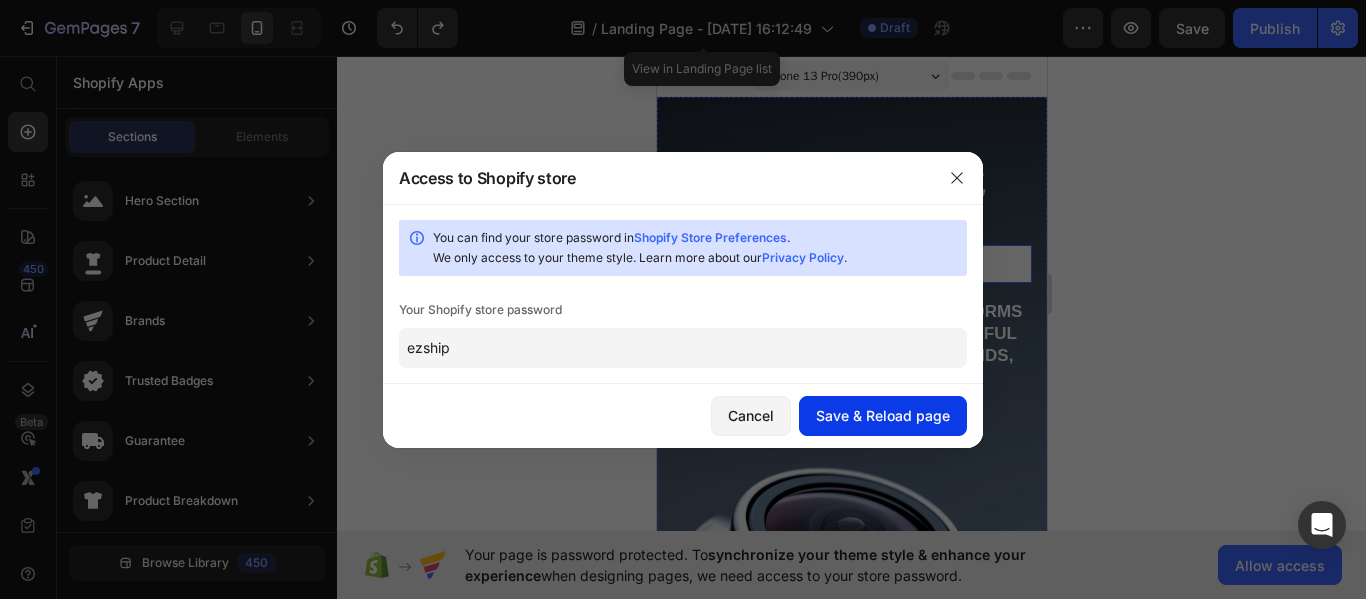 type on "ezship" 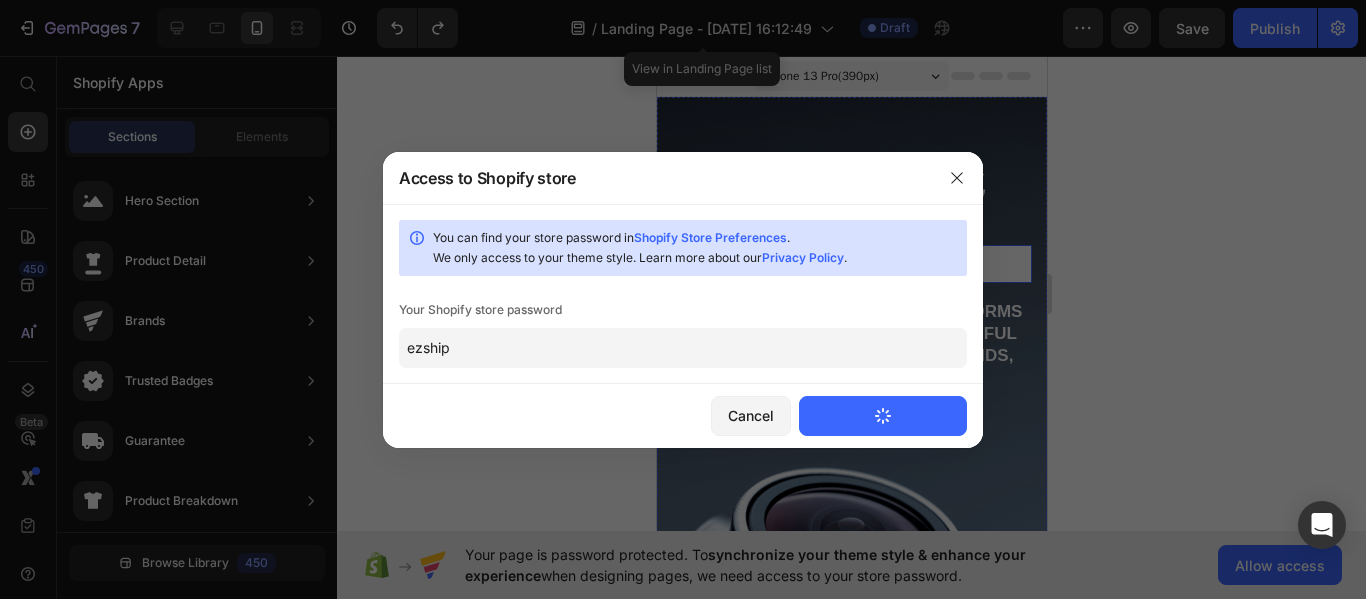 type 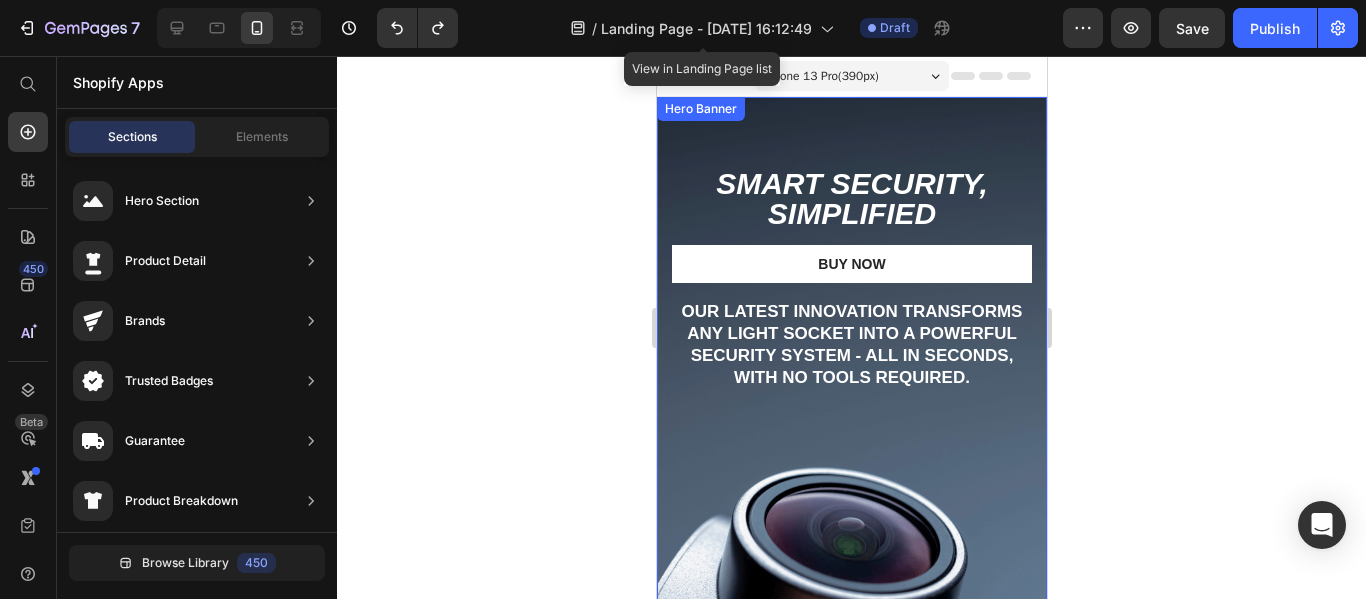 scroll, scrollTop: 0, scrollLeft: 0, axis: both 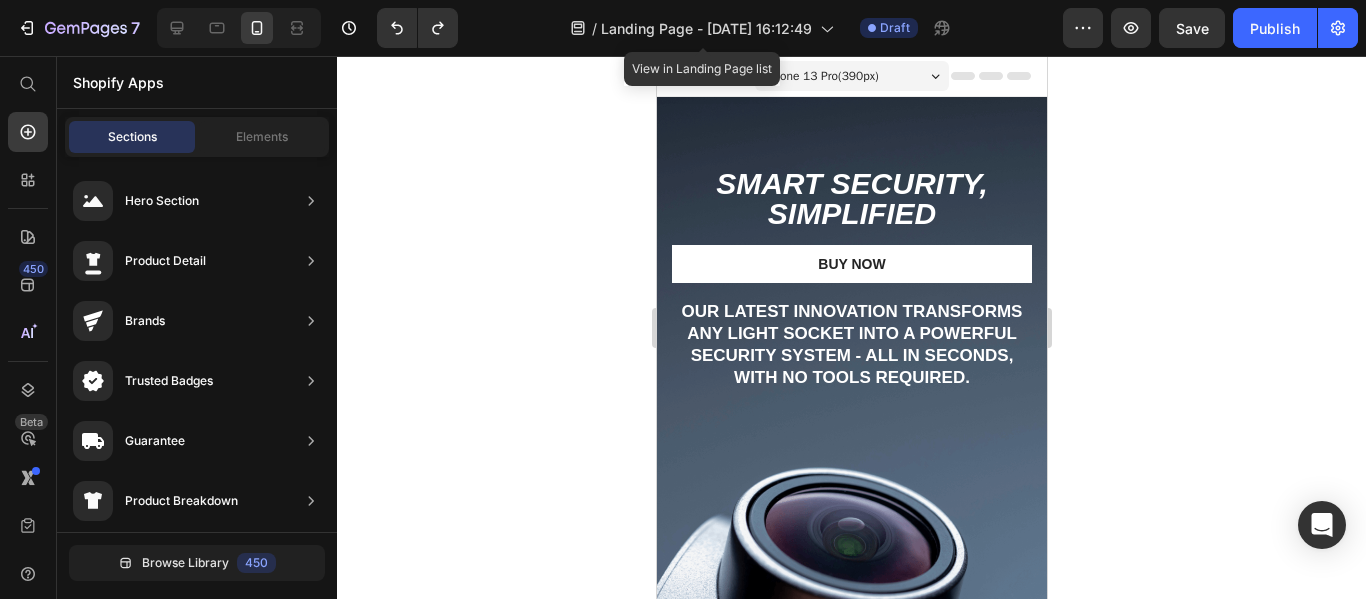 click 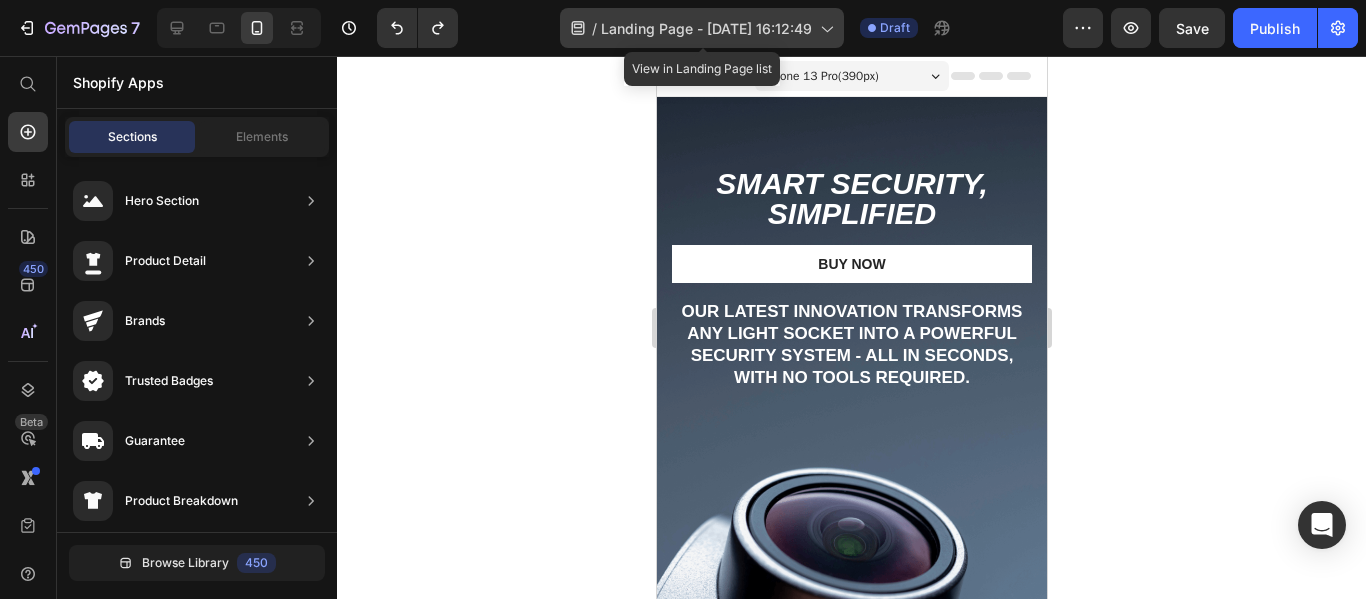 click on "Landing Page - Jul 27, 16:12:49" at bounding box center (706, 28) 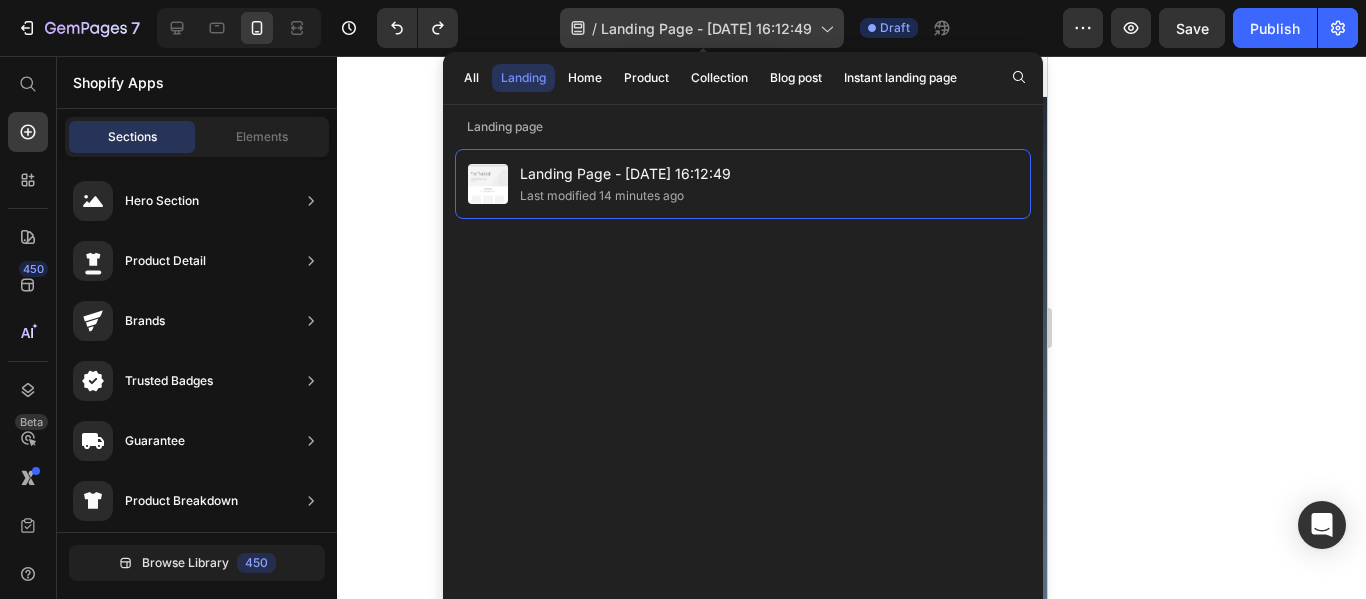 click on "Landing Page - Jul 27, 16:12:49" at bounding box center (706, 28) 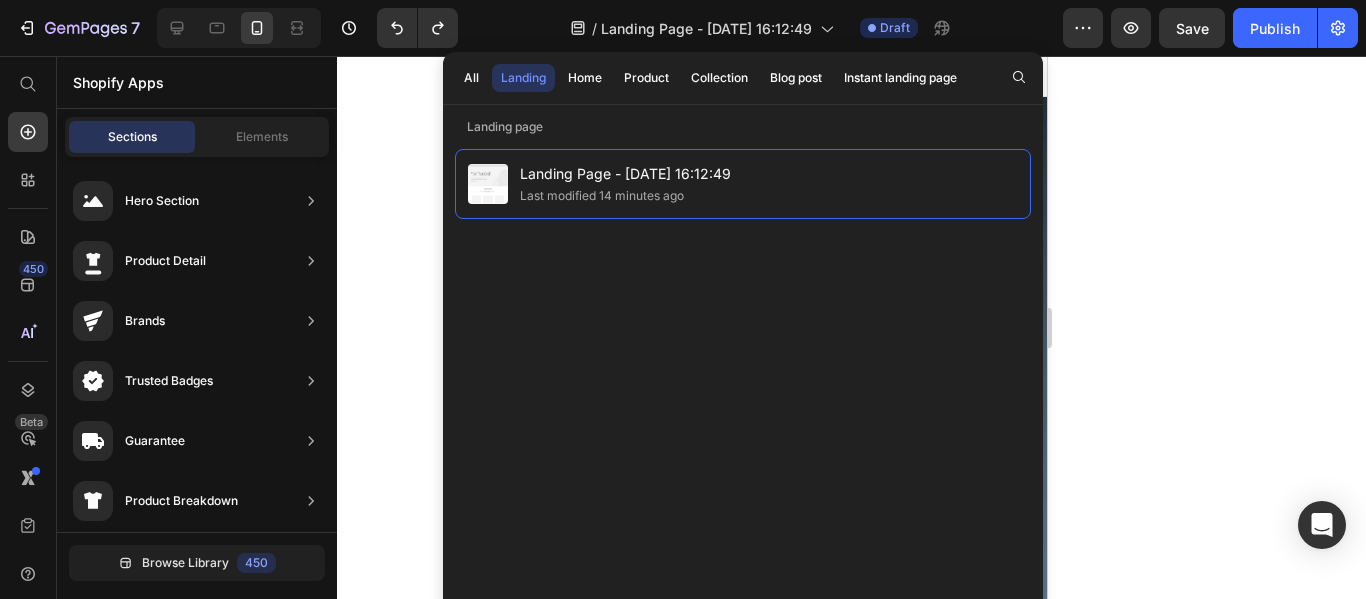 click 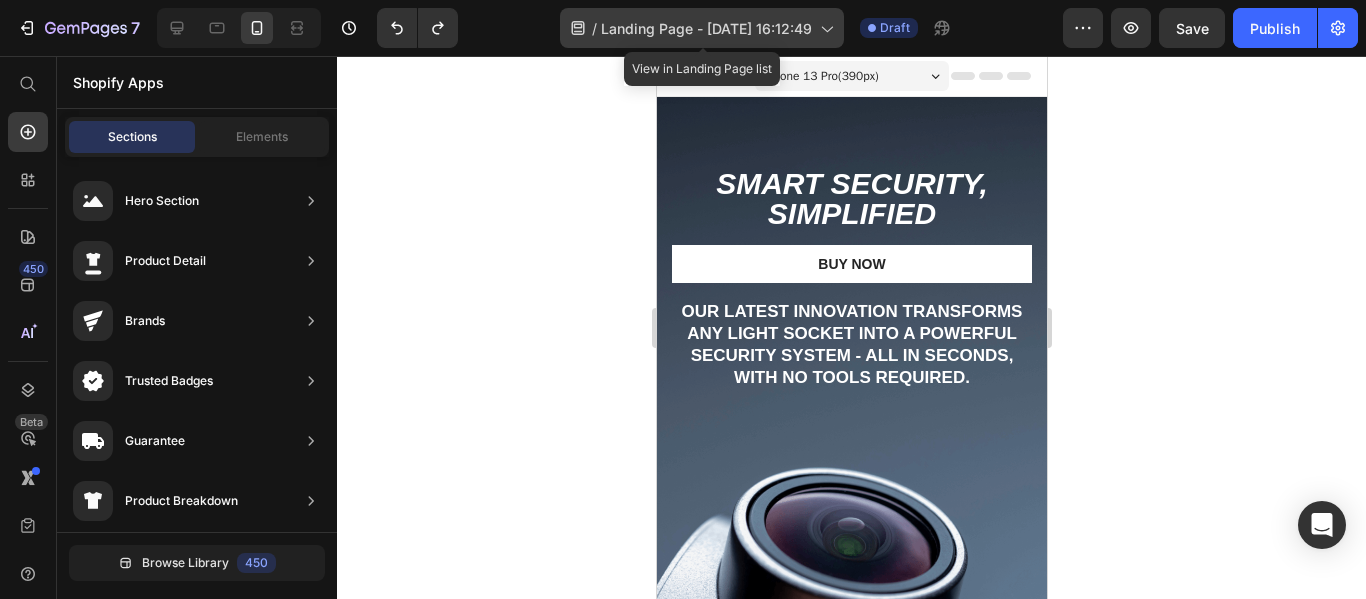 click on "Landing Page - Jul 27, 16:12:49" at bounding box center [706, 28] 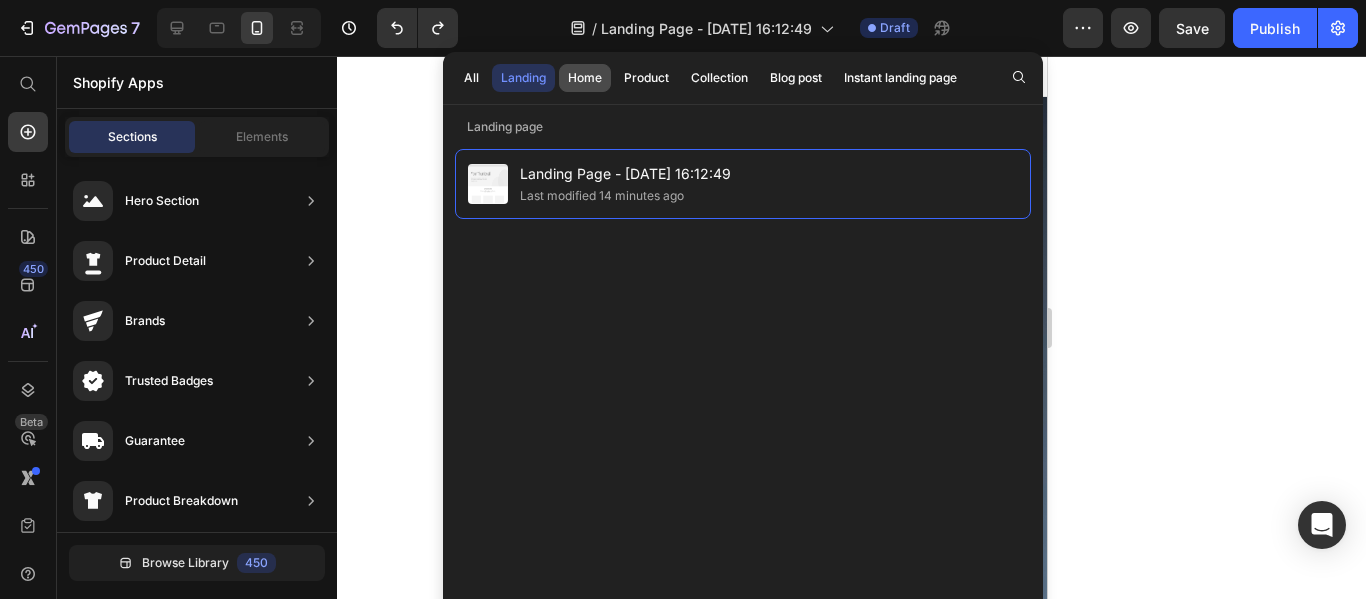 click on "Home" at bounding box center [585, 78] 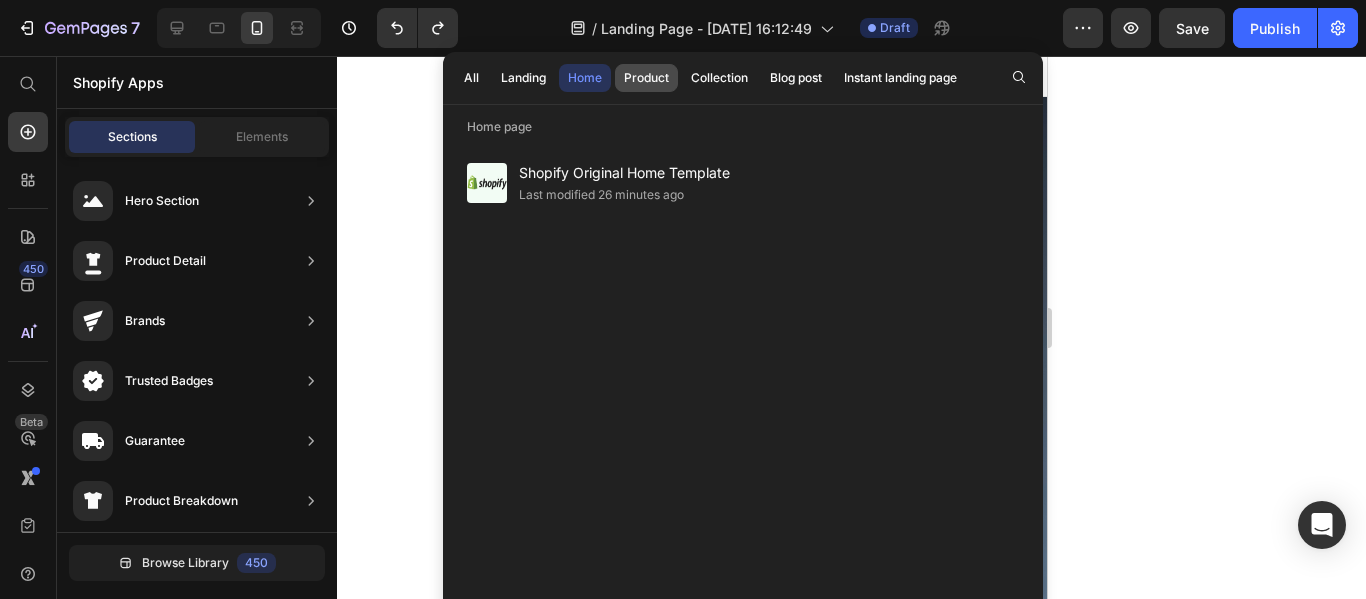 click on "Product" at bounding box center [646, 78] 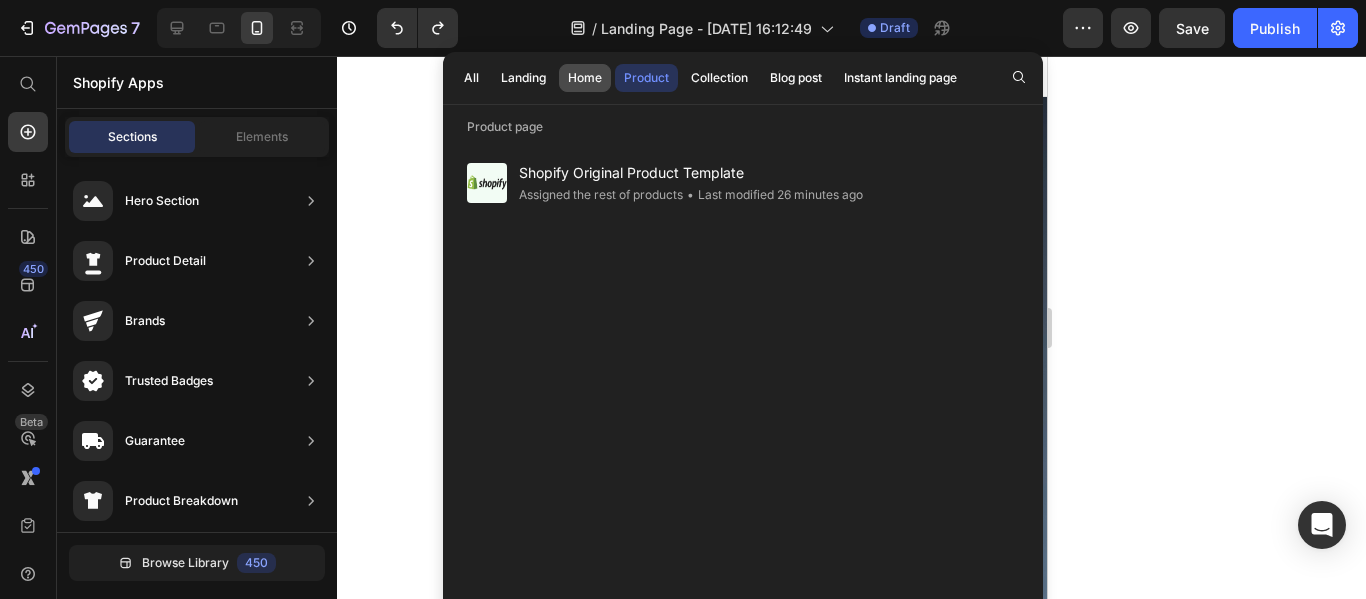 click on "Home" at bounding box center (585, 78) 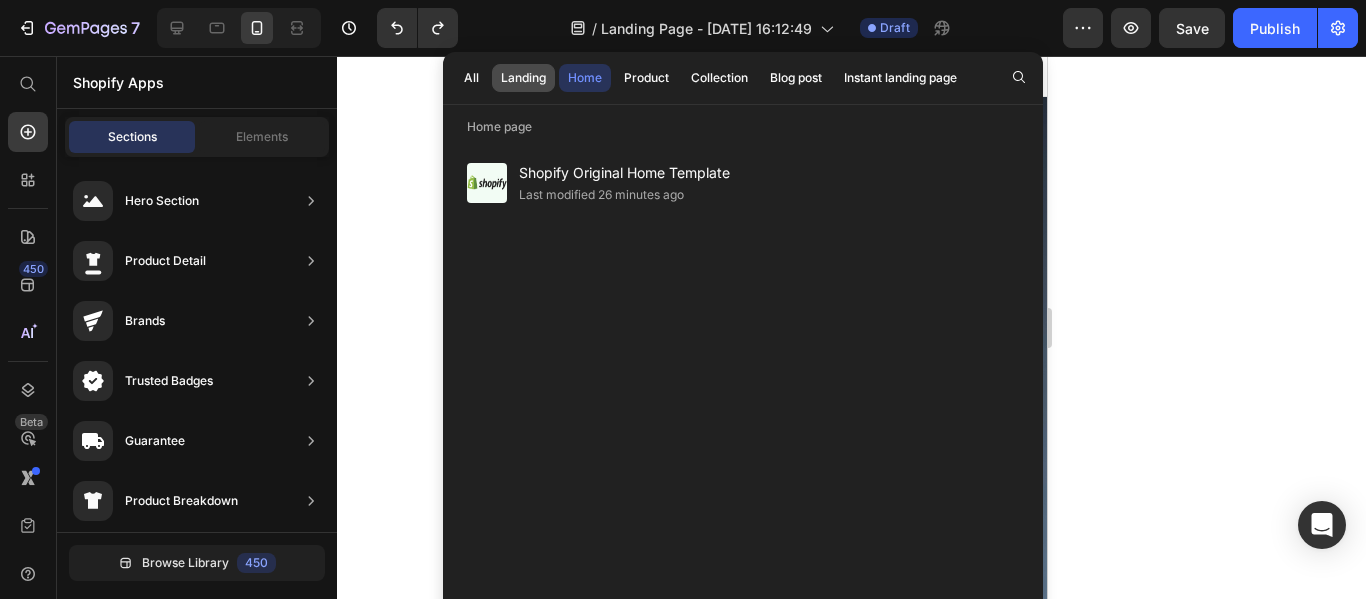 click on "Landing" at bounding box center [523, 78] 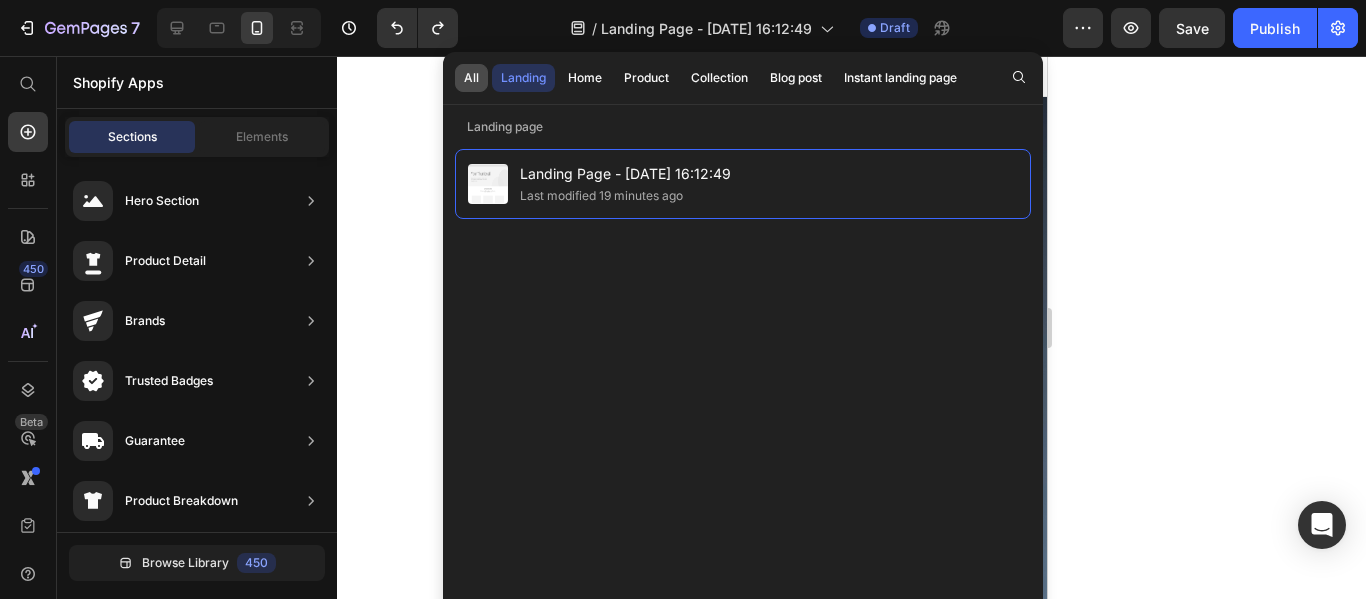 click on "All" at bounding box center (471, 78) 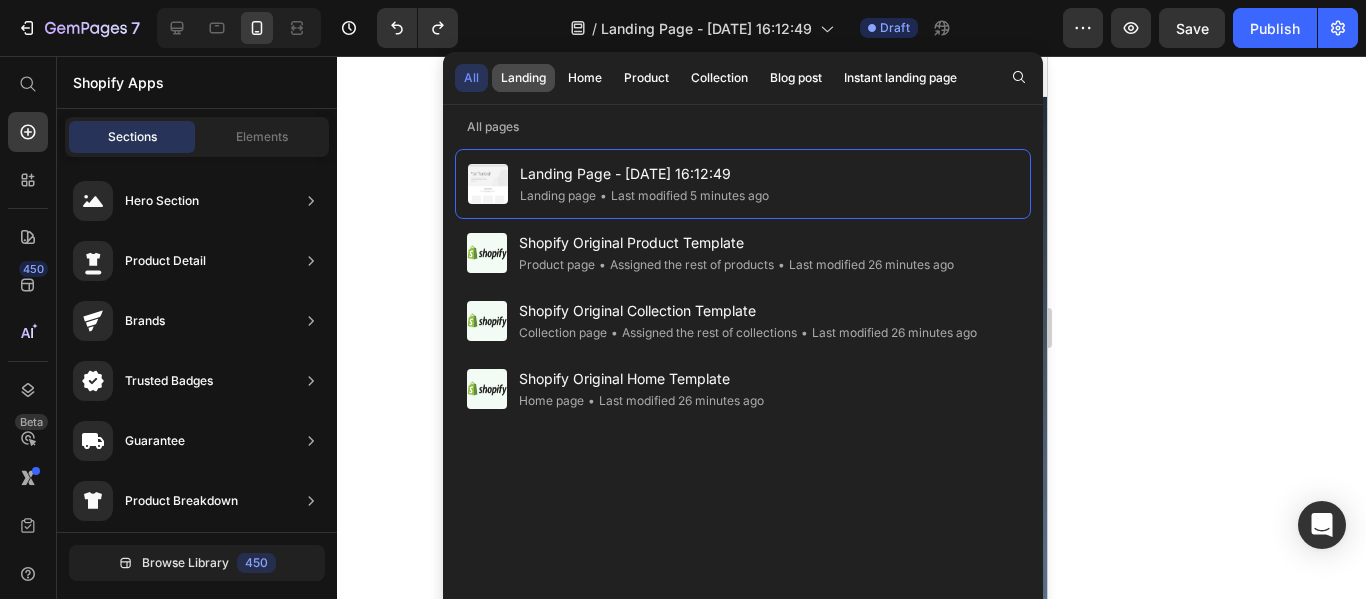 click on "Landing" at bounding box center (523, 78) 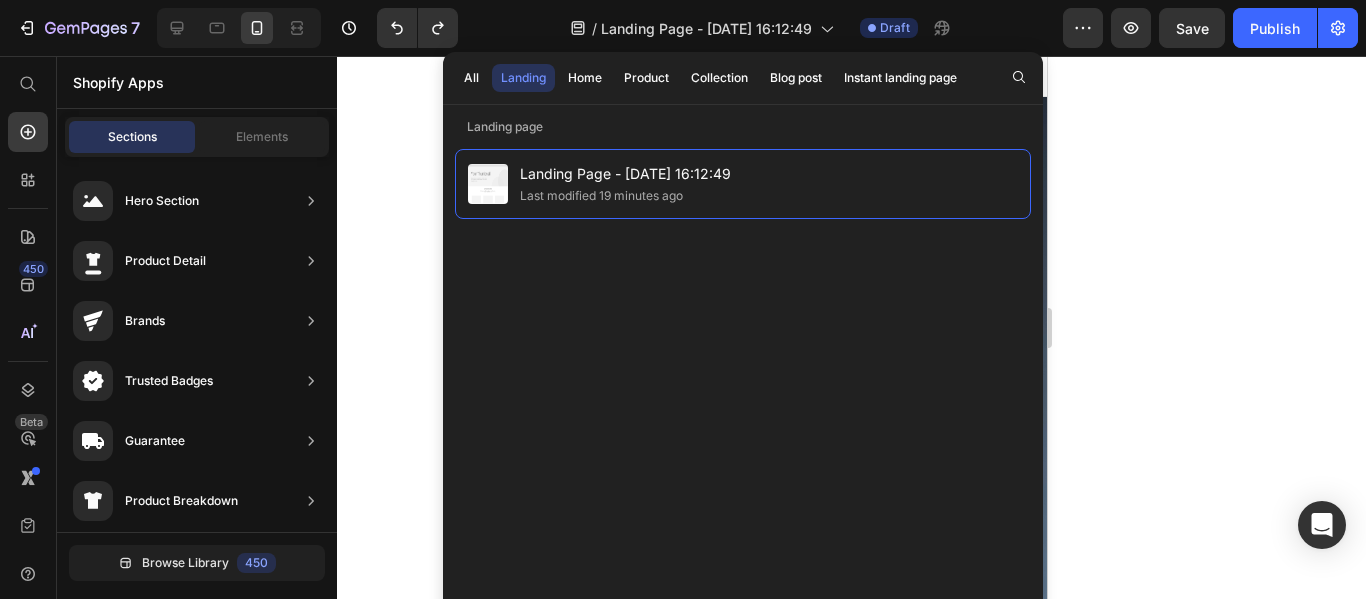 click 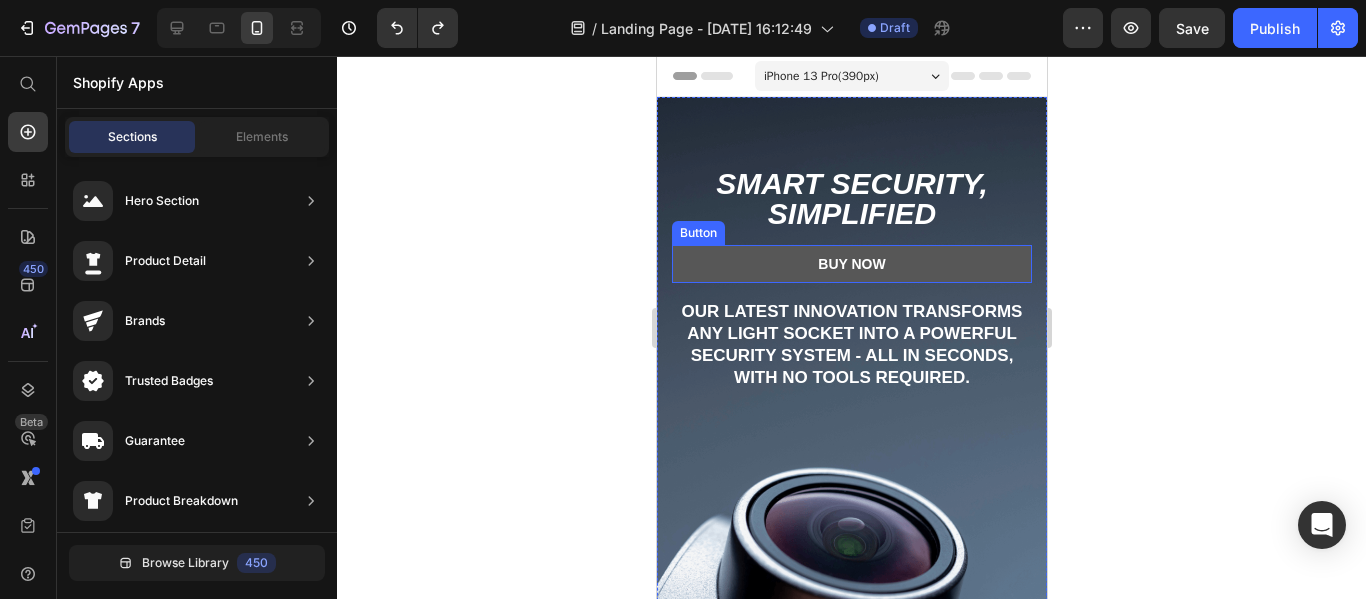click on "Buy Now" at bounding box center [851, 264] 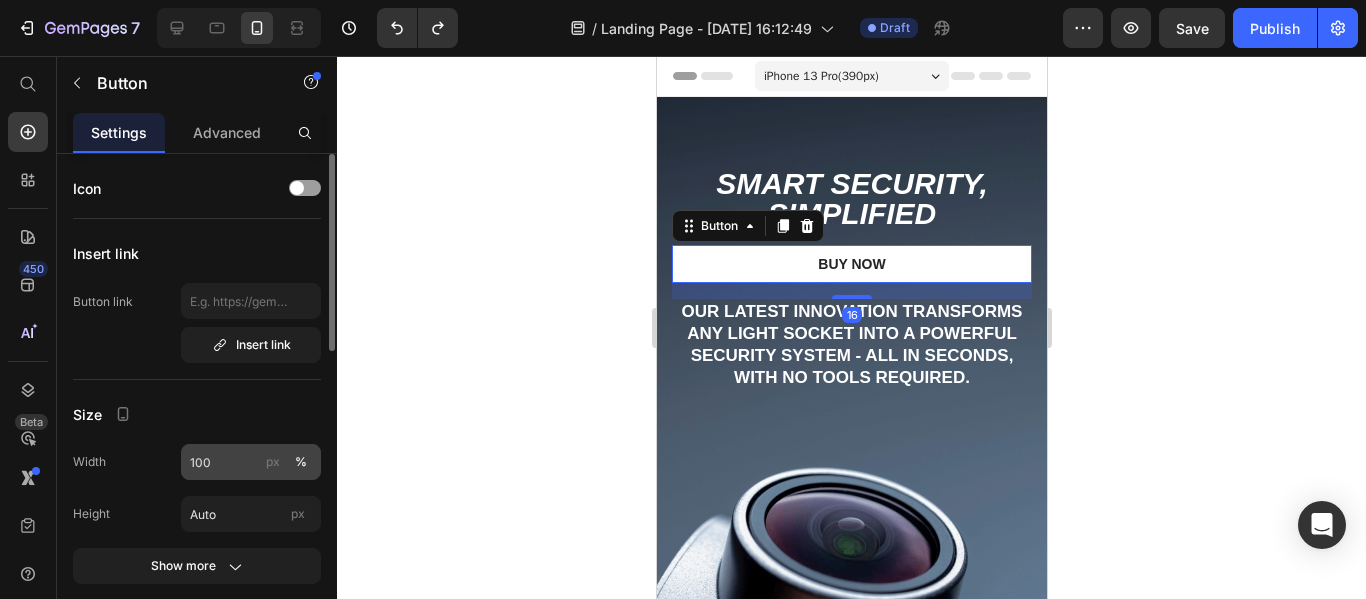 scroll, scrollTop: 100, scrollLeft: 0, axis: vertical 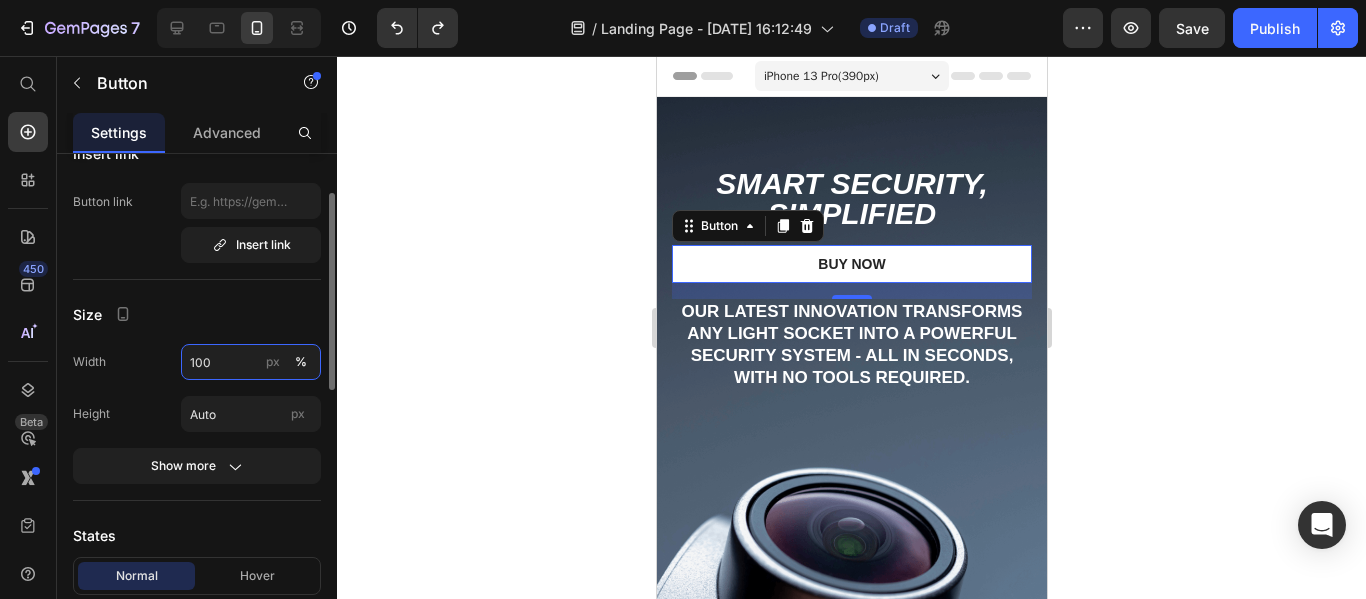 click on "100" at bounding box center [251, 362] 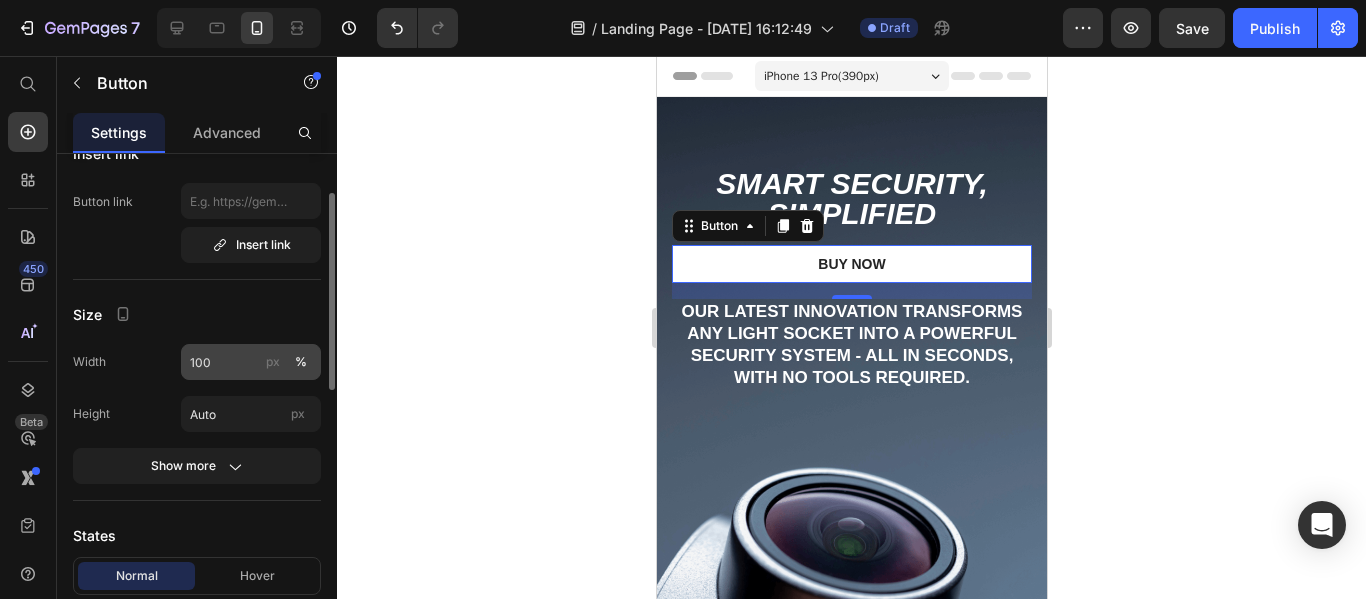 click on "px" 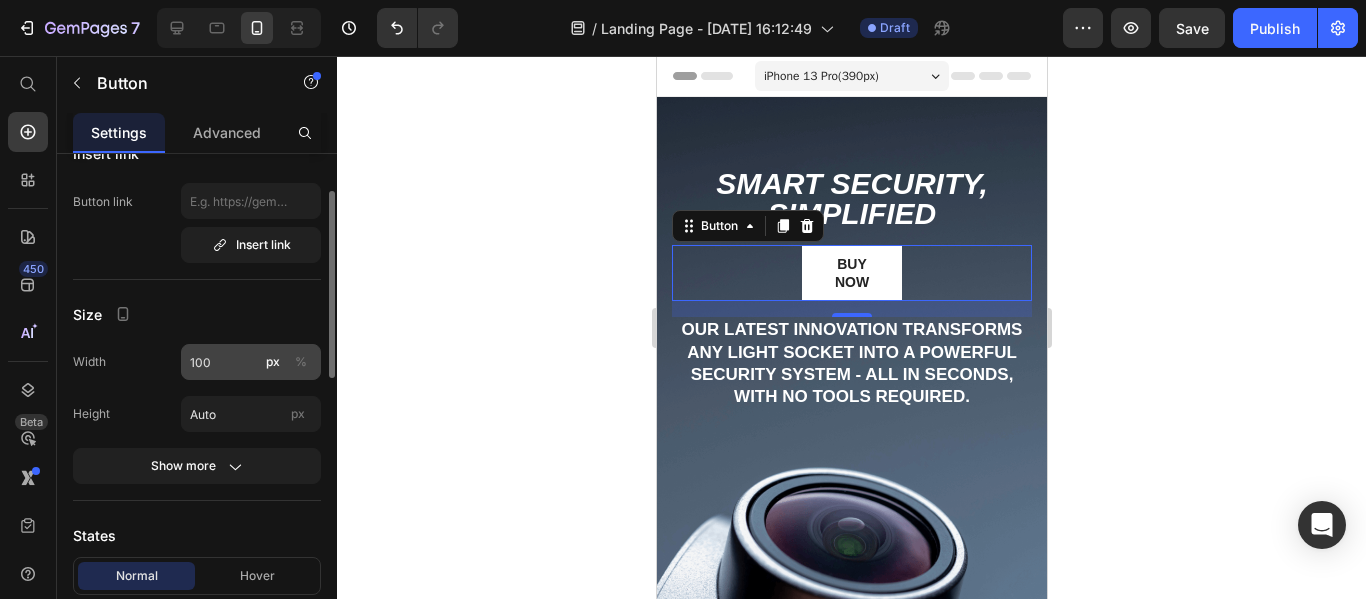 click on "%" at bounding box center [301, 362] 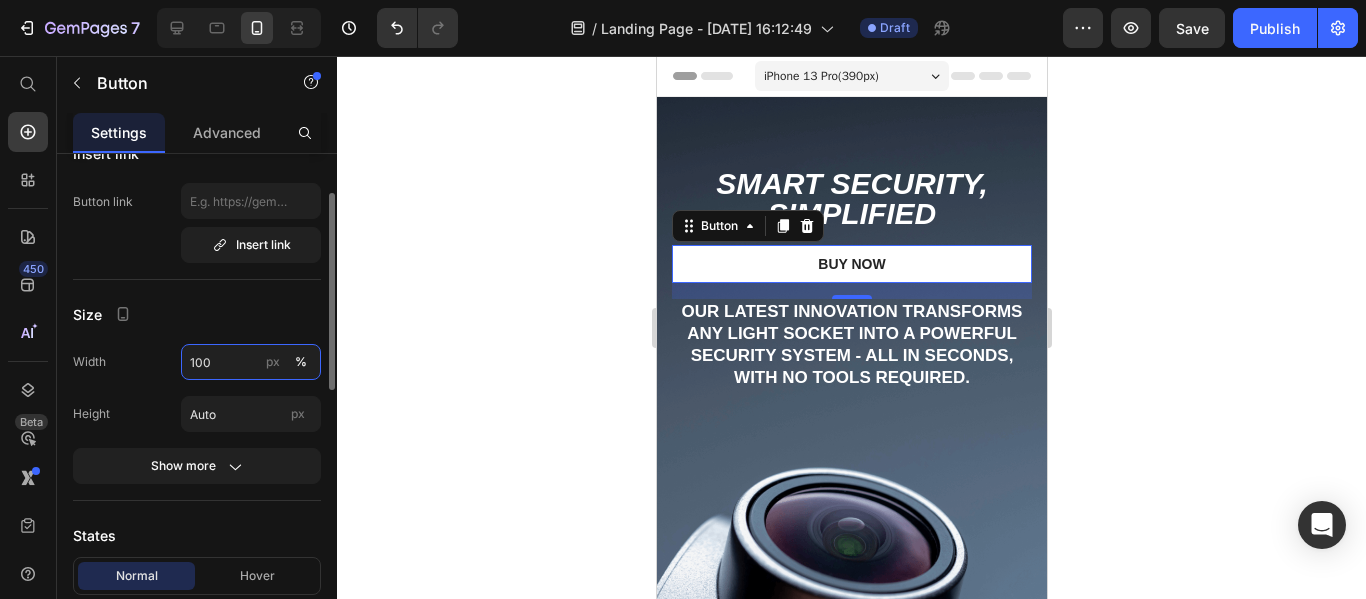 click on "100" at bounding box center [251, 362] 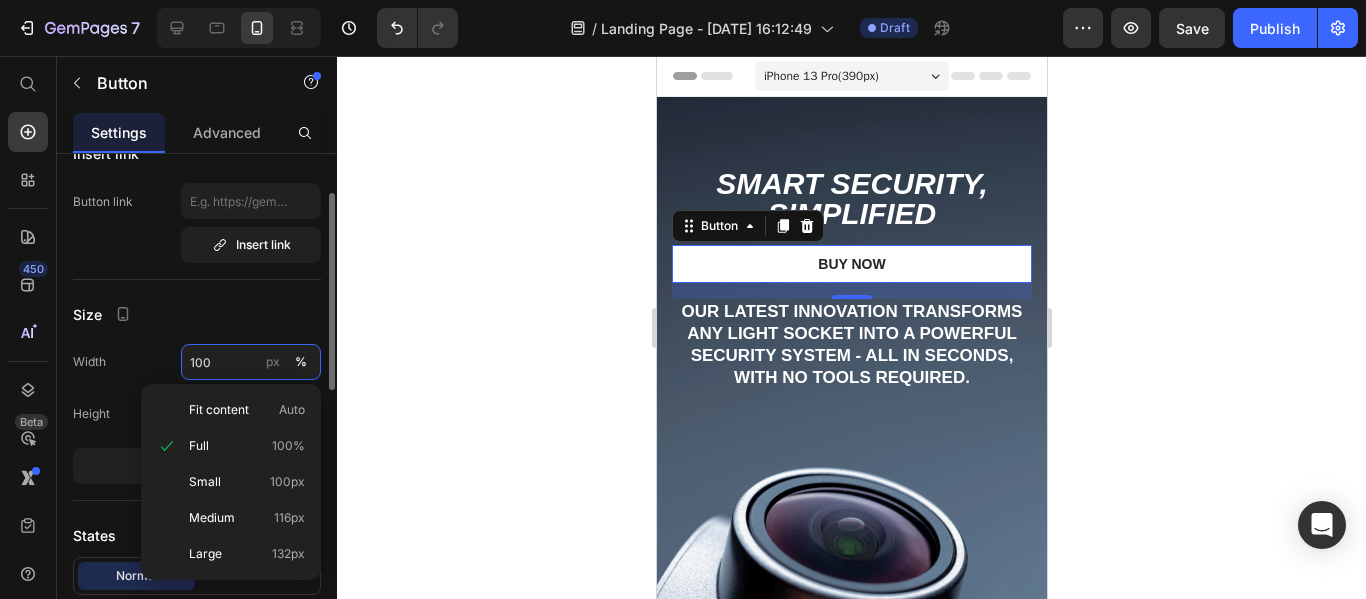 click on "100" at bounding box center [251, 362] 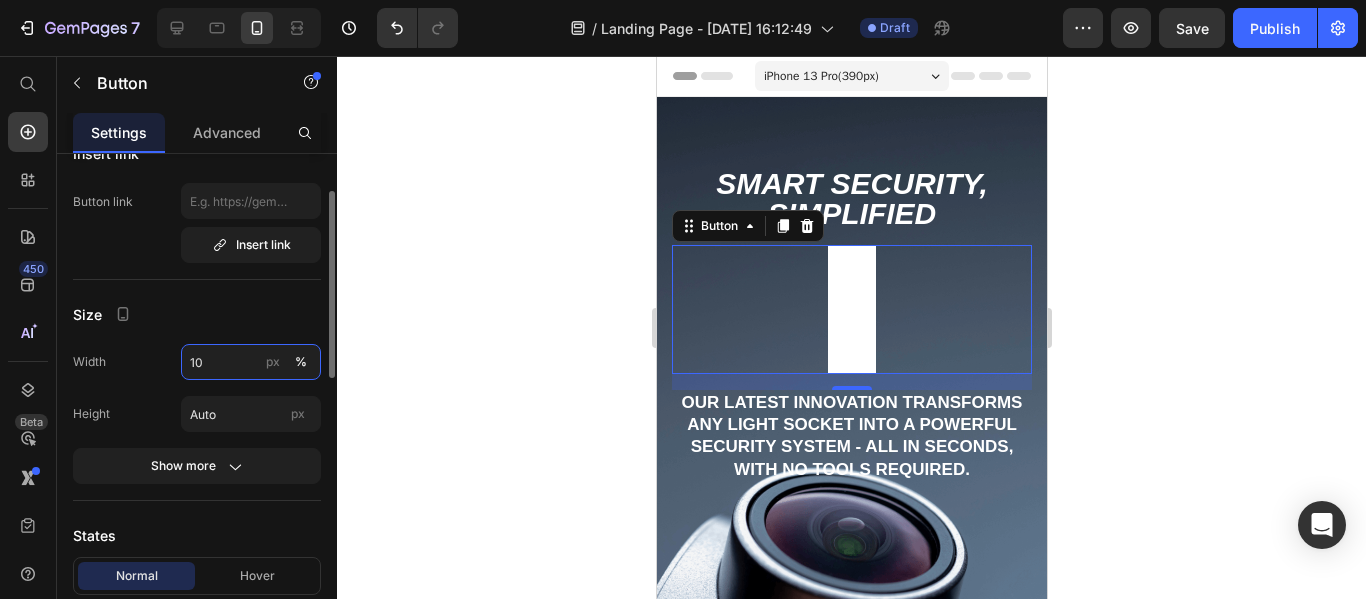 type on "1" 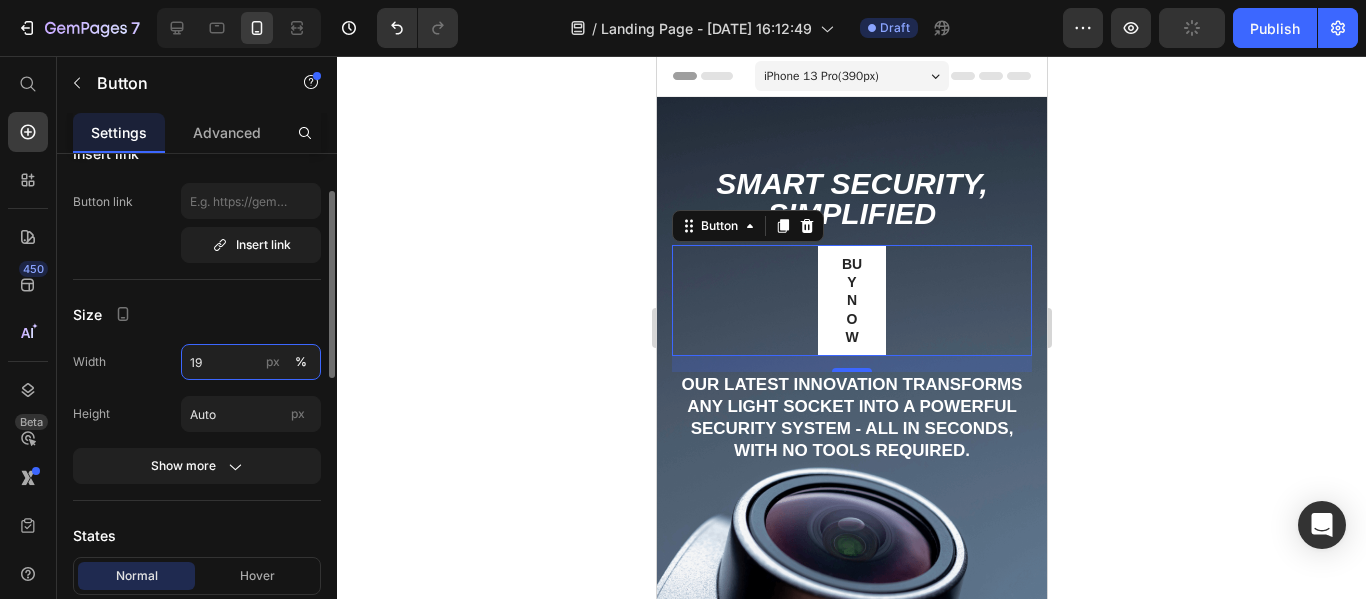 type on "1" 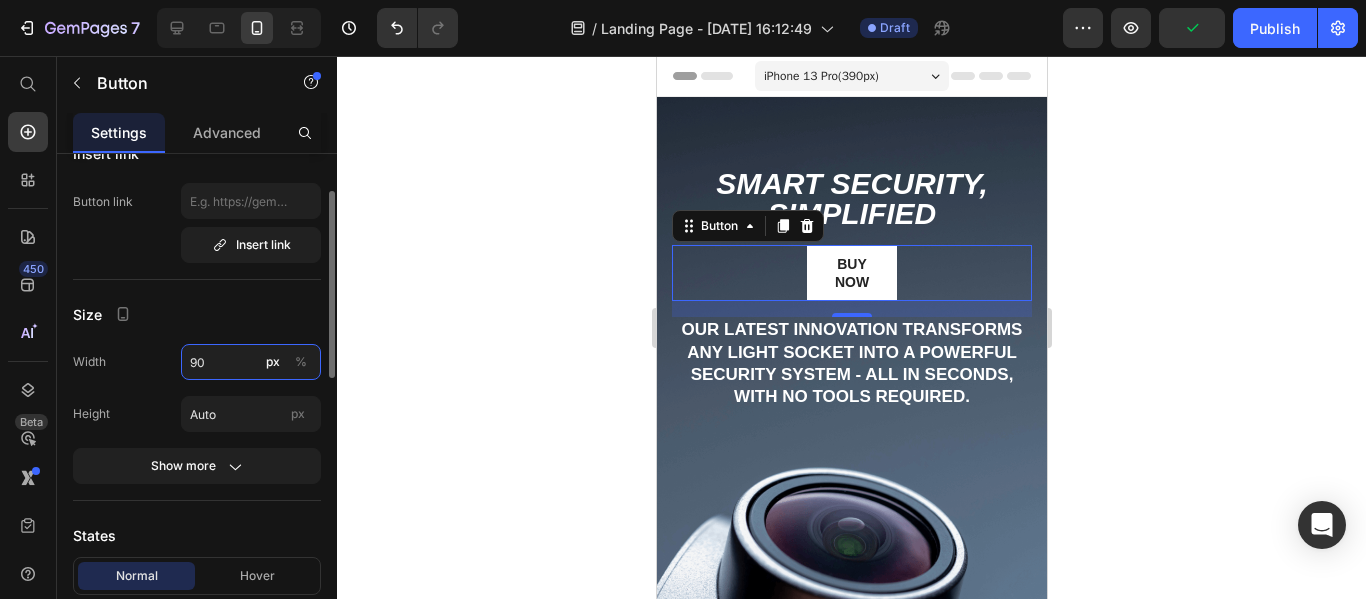 type on "9" 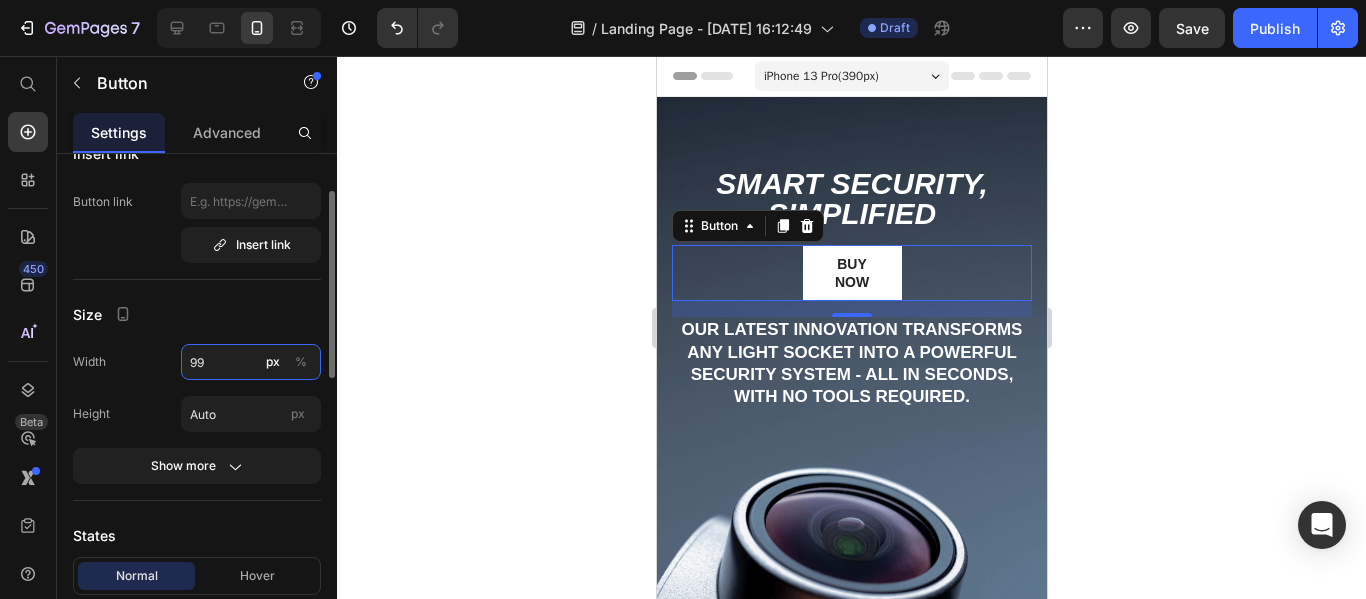 type on "9" 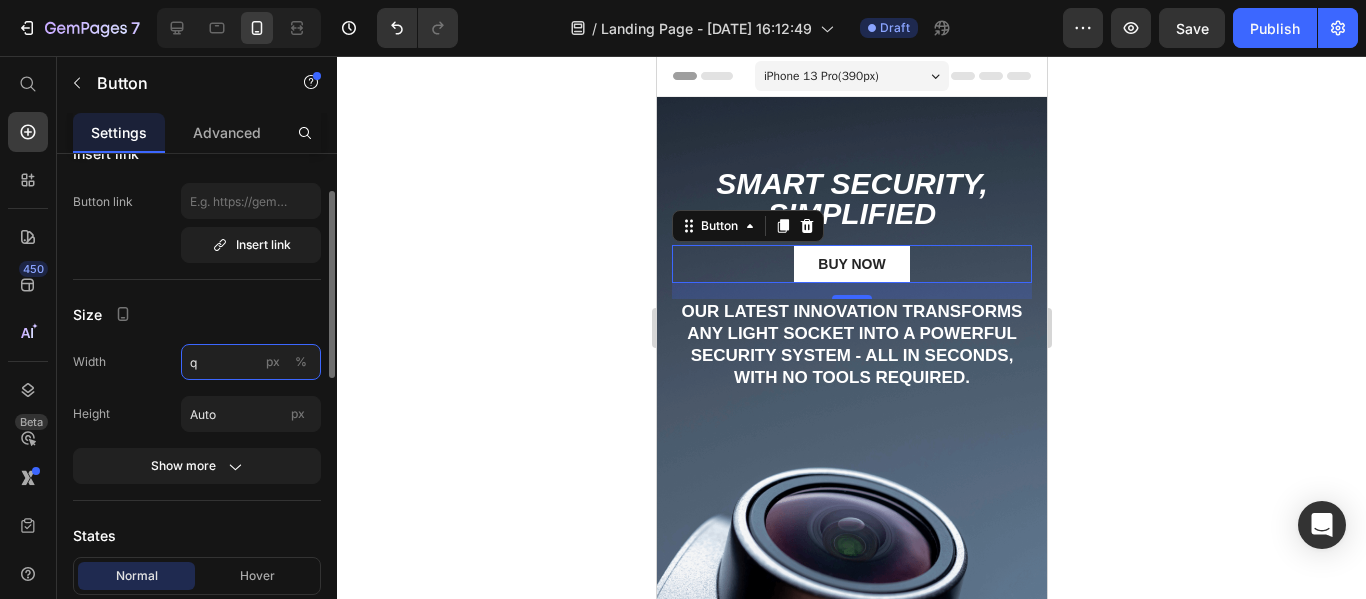 type on "9" 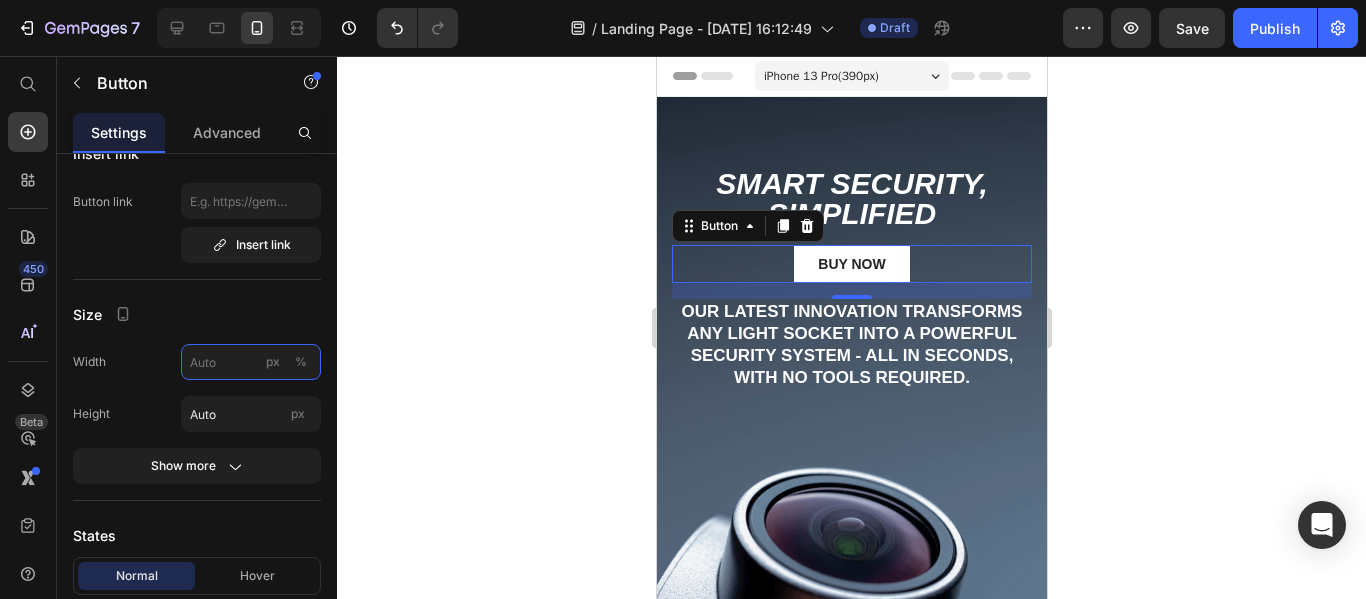 type 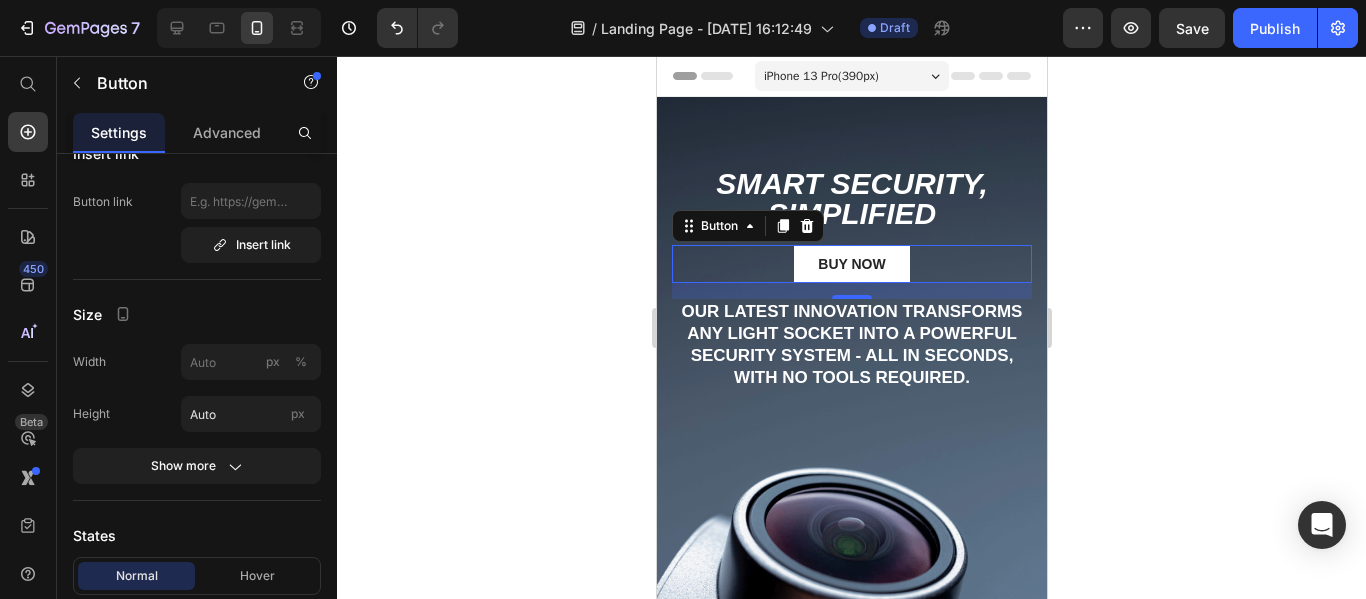 click 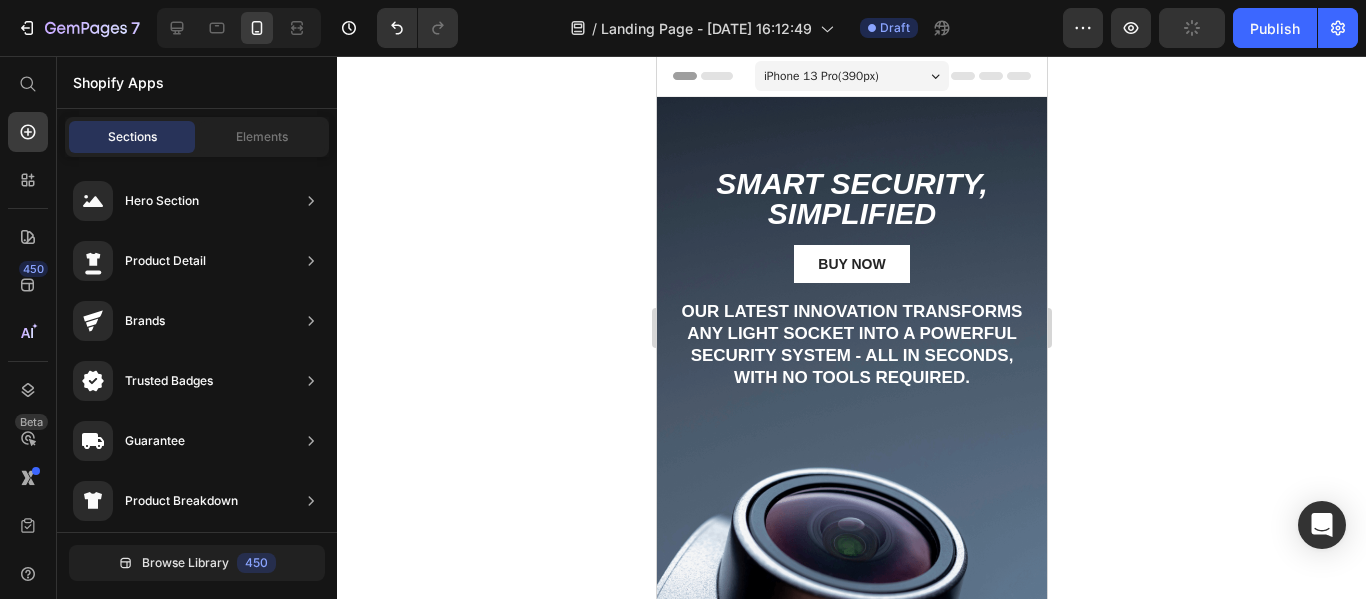 click 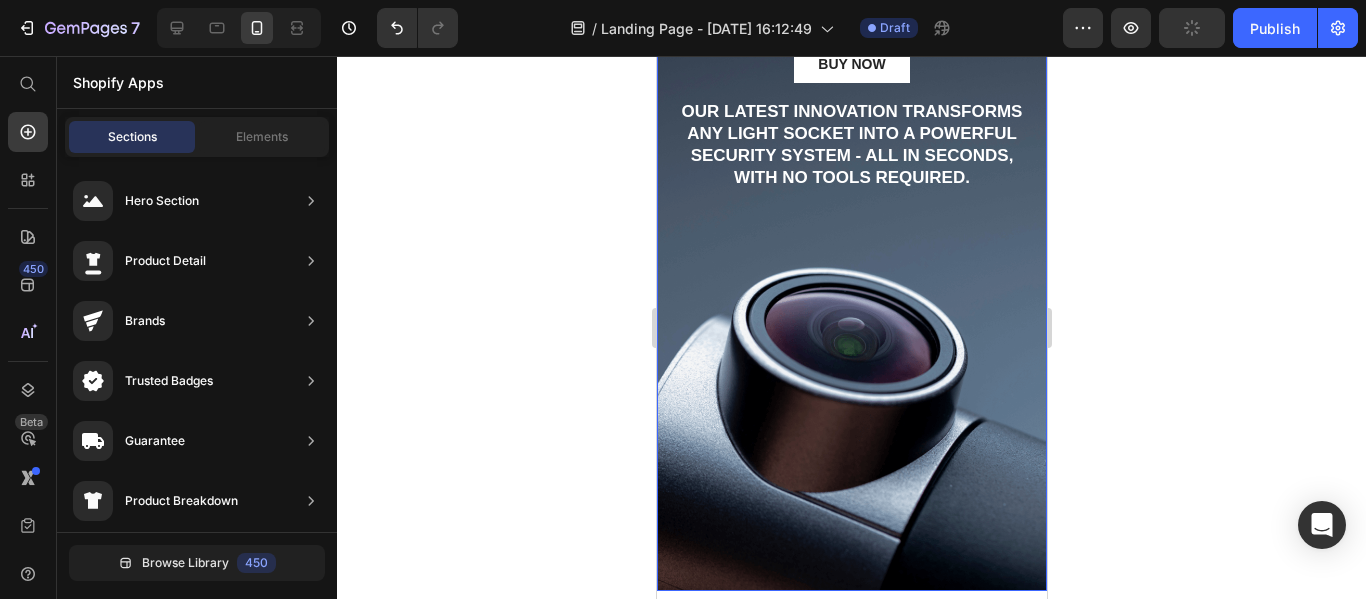 scroll, scrollTop: 400, scrollLeft: 0, axis: vertical 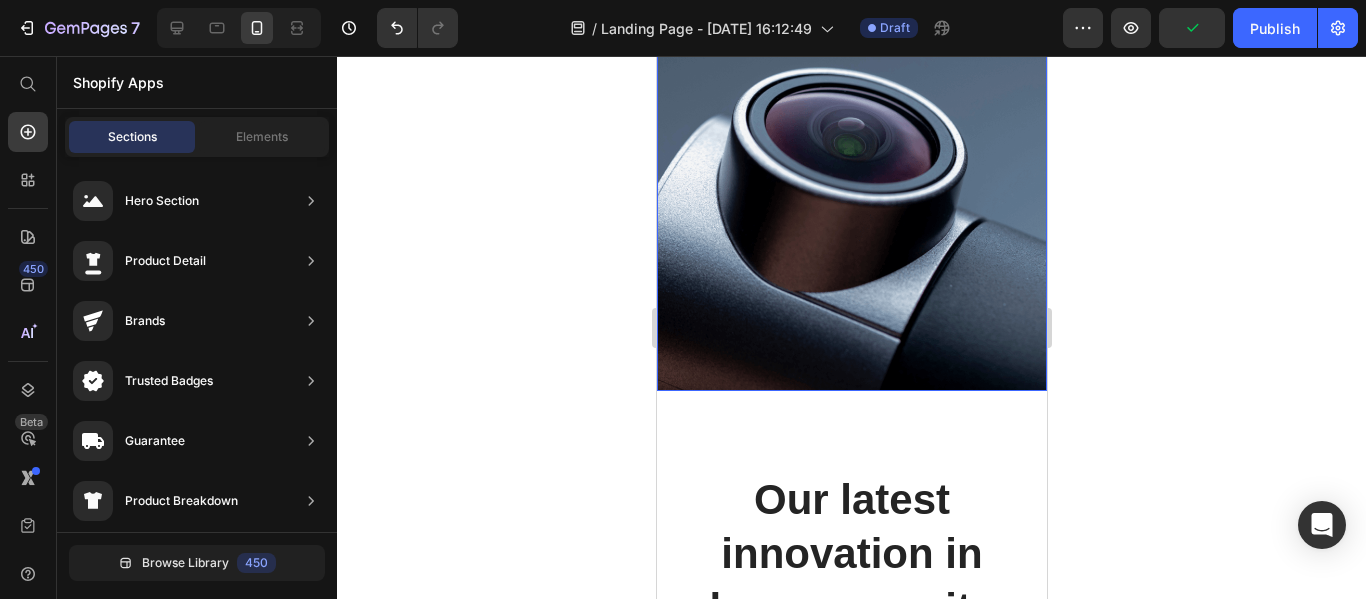 click at bounding box center [851, 44] 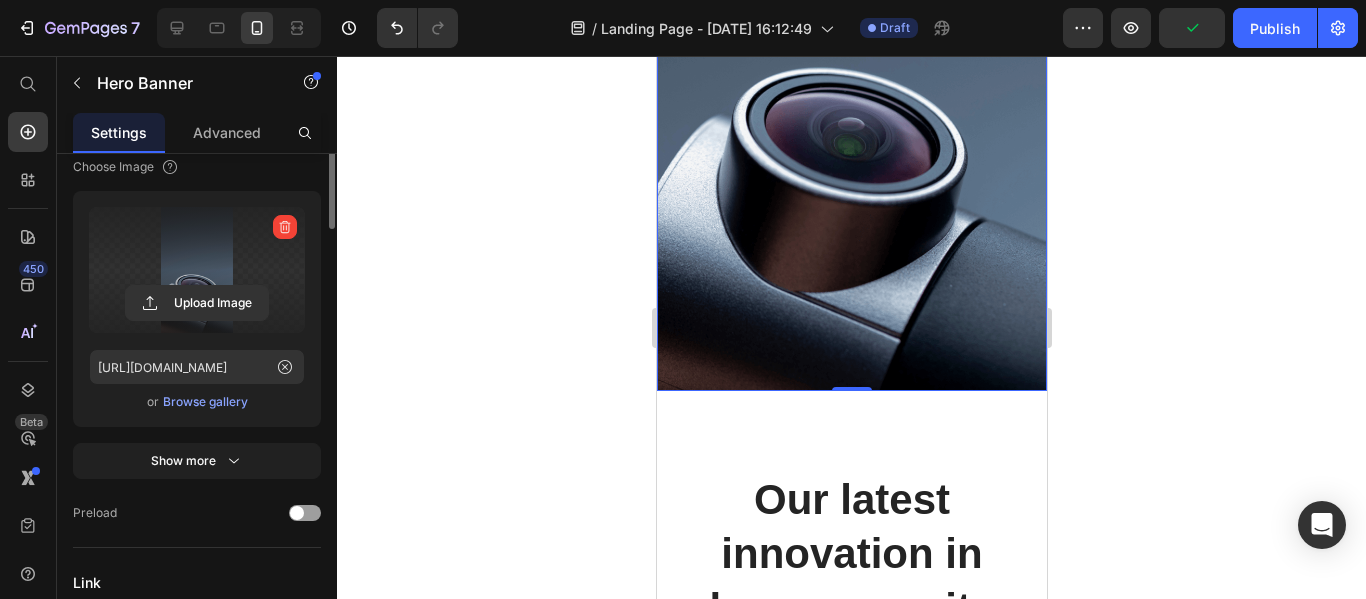 scroll, scrollTop: 200, scrollLeft: 0, axis: vertical 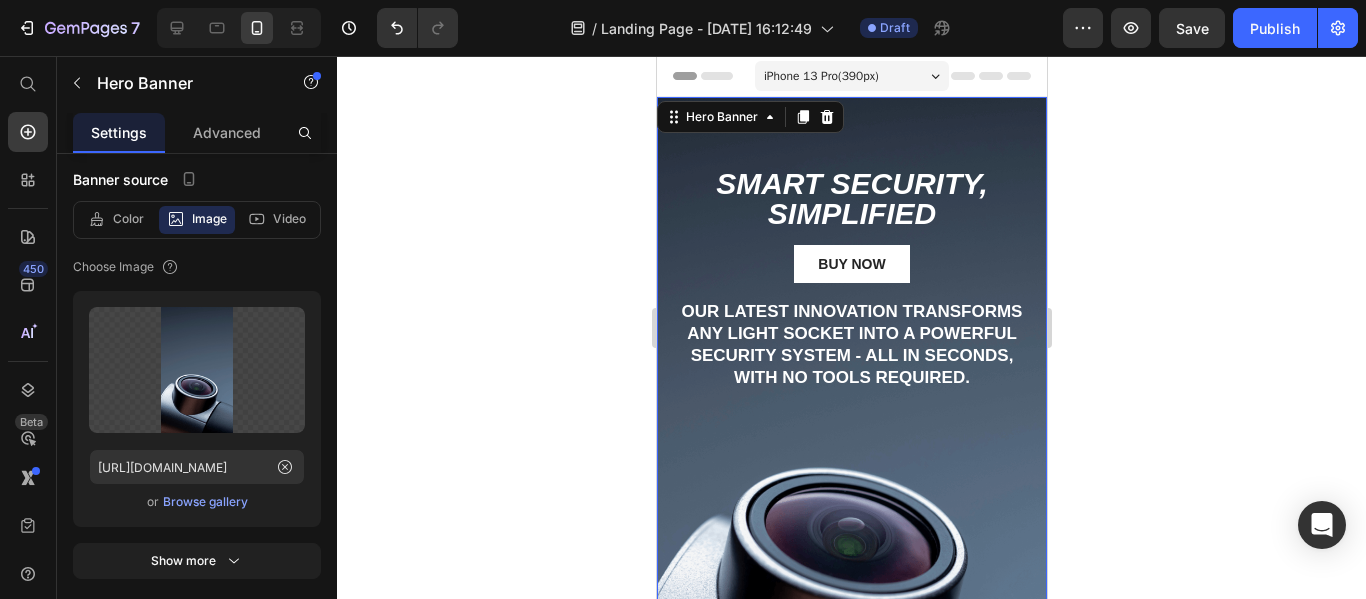 click 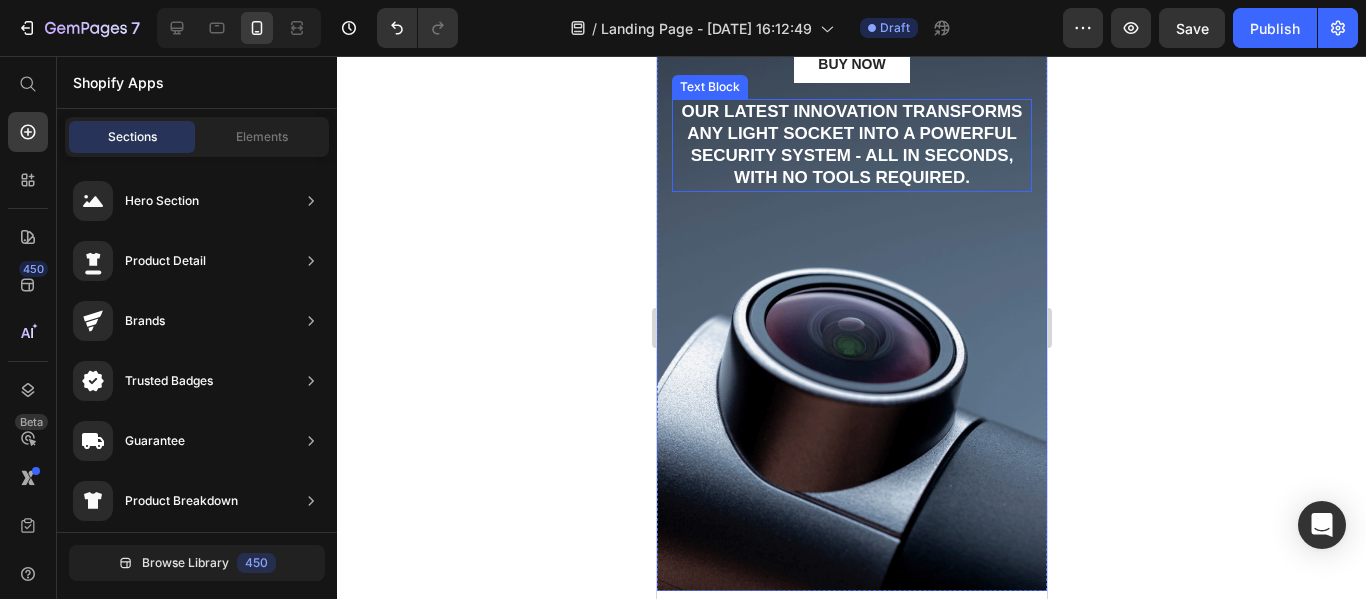 scroll, scrollTop: 300, scrollLeft: 0, axis: vertical 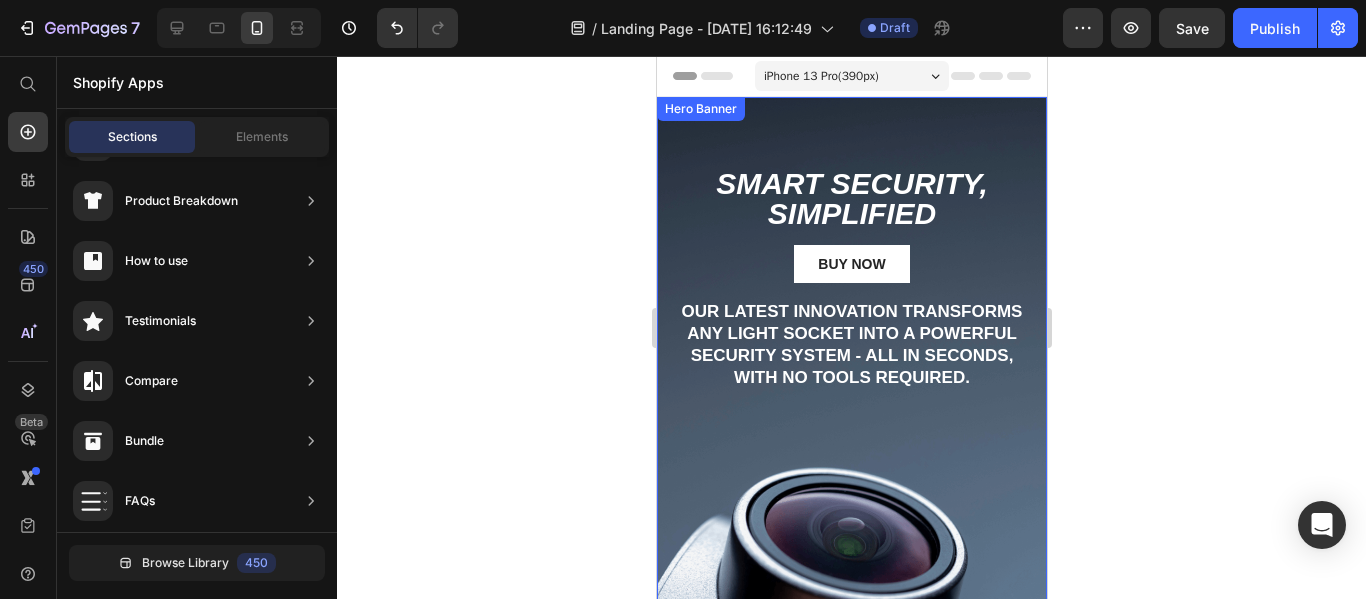 click on "Smart Security,  Simplified Heading Buy Now Button Our latest innovation transforms any light socket into a powerful security system - all in seconds, with no tools required. Text Block" at bounding box center (851, 263) 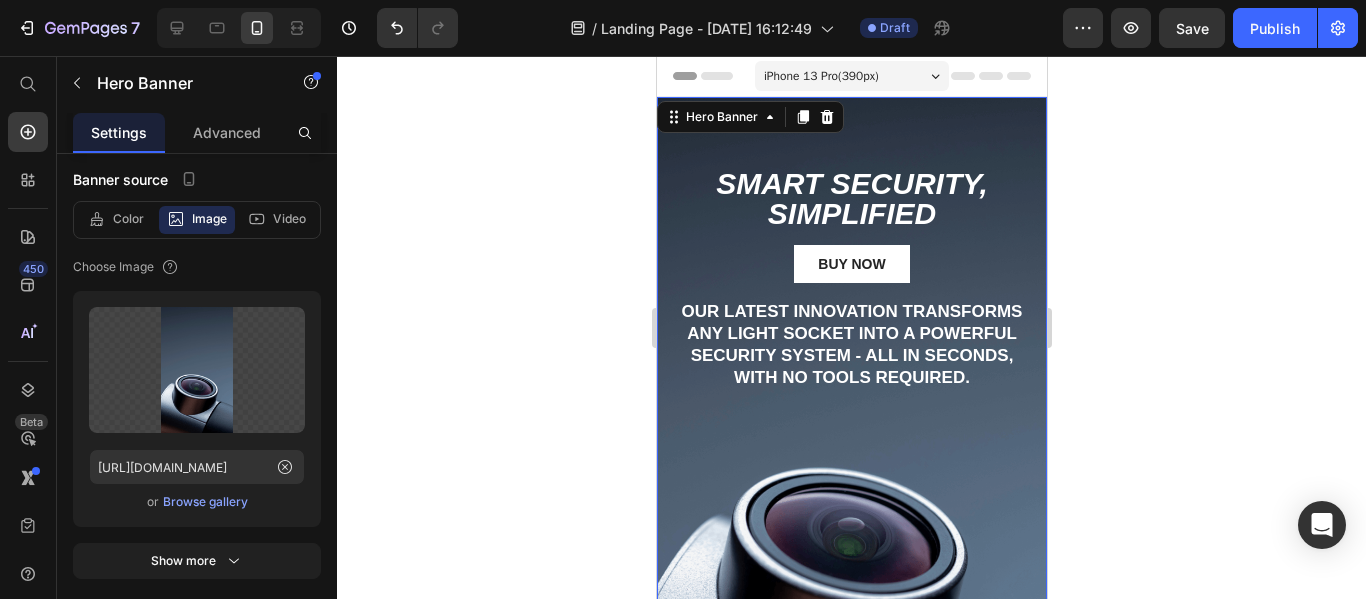 click 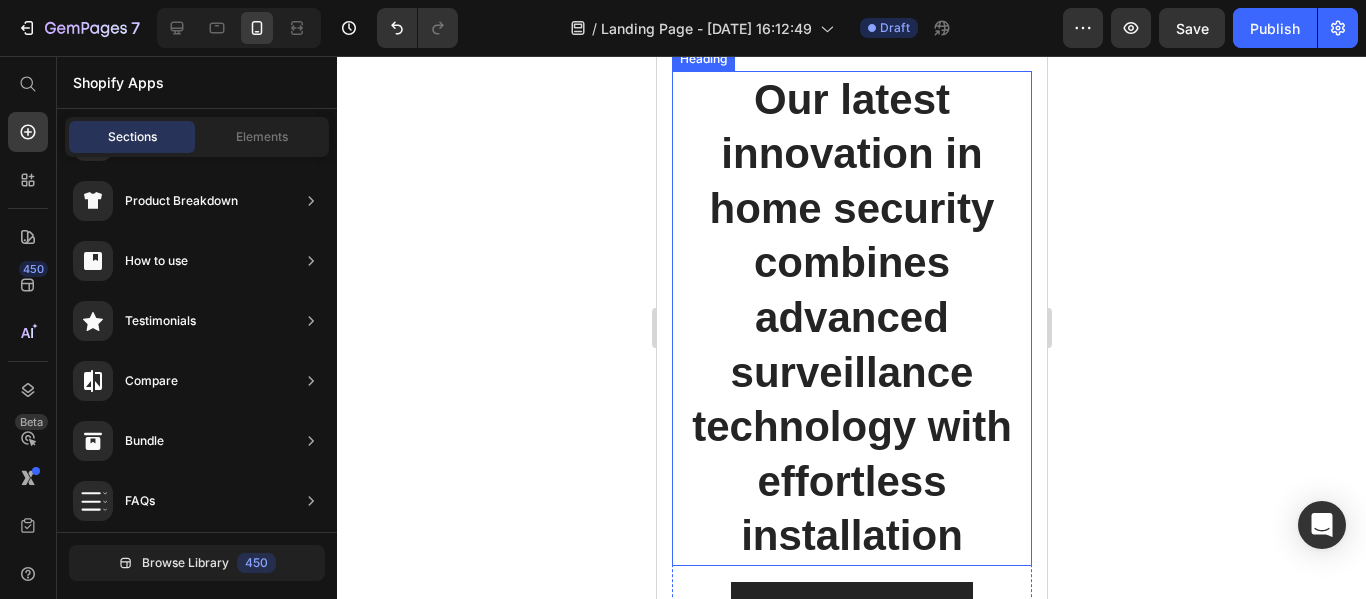 scroll, scrollTop: 700, scrollLeft: 0, axis: vertical 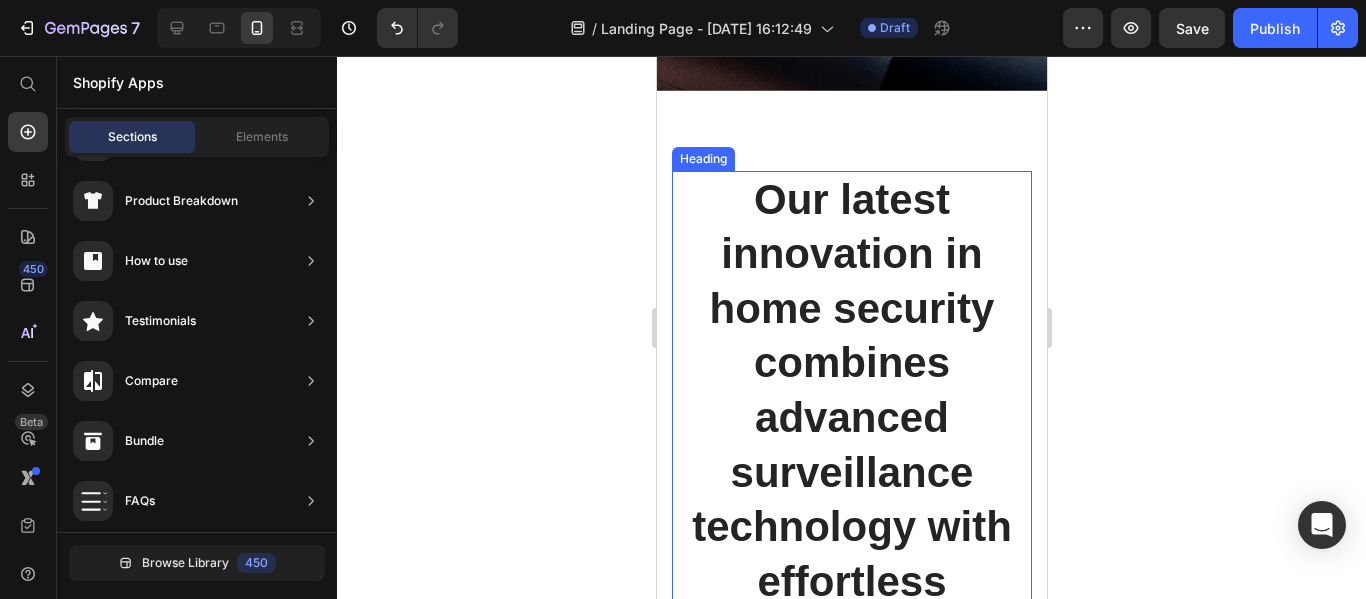 click on "Our latest innovation in home security combines advanced surveillance technology with effortless installation" at bounding box center [851, 418] 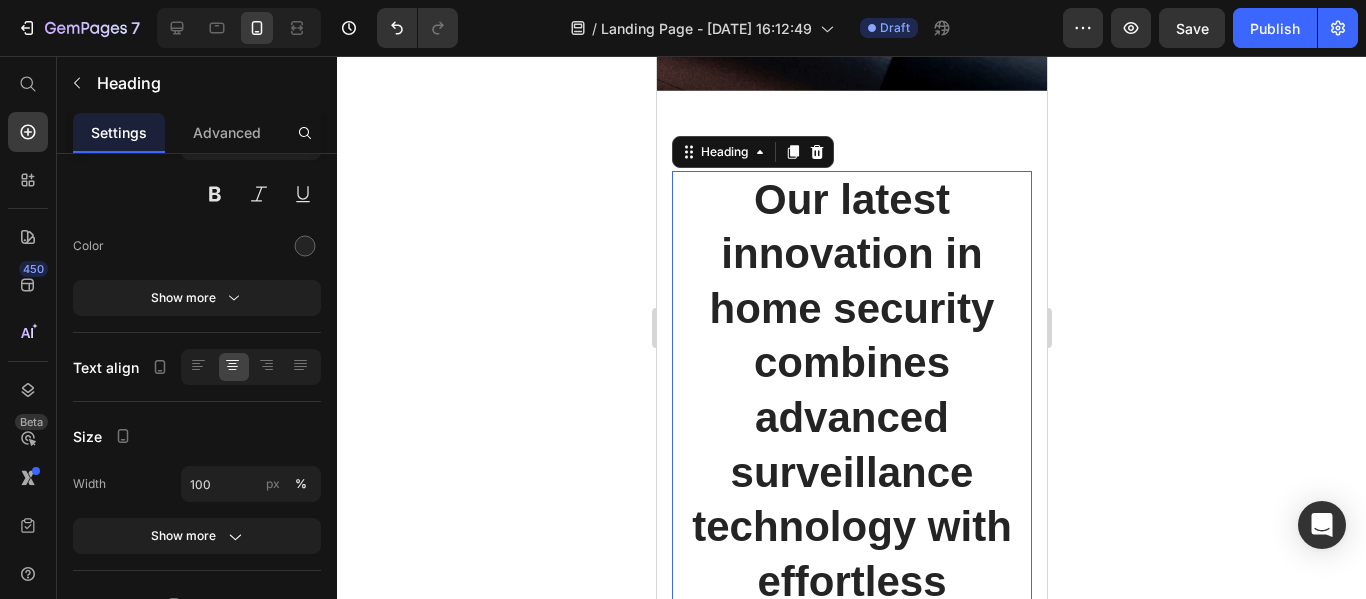 scroll, scrollTop: 0, scrollLeft: 0, axis: both 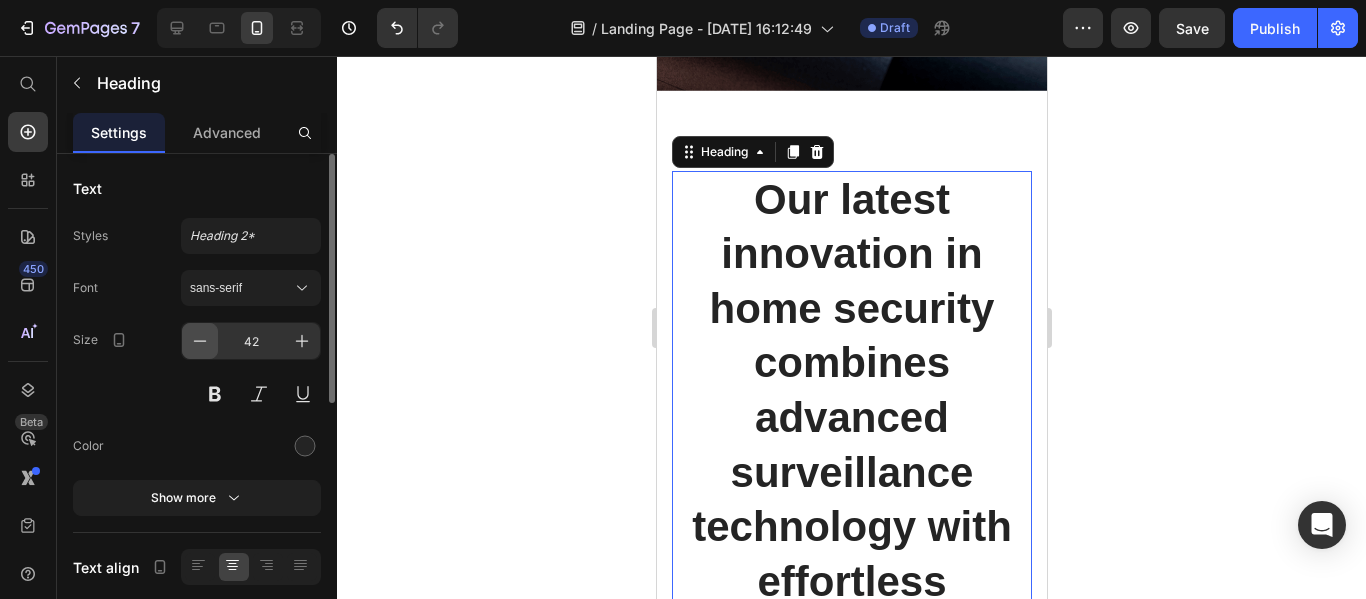 click 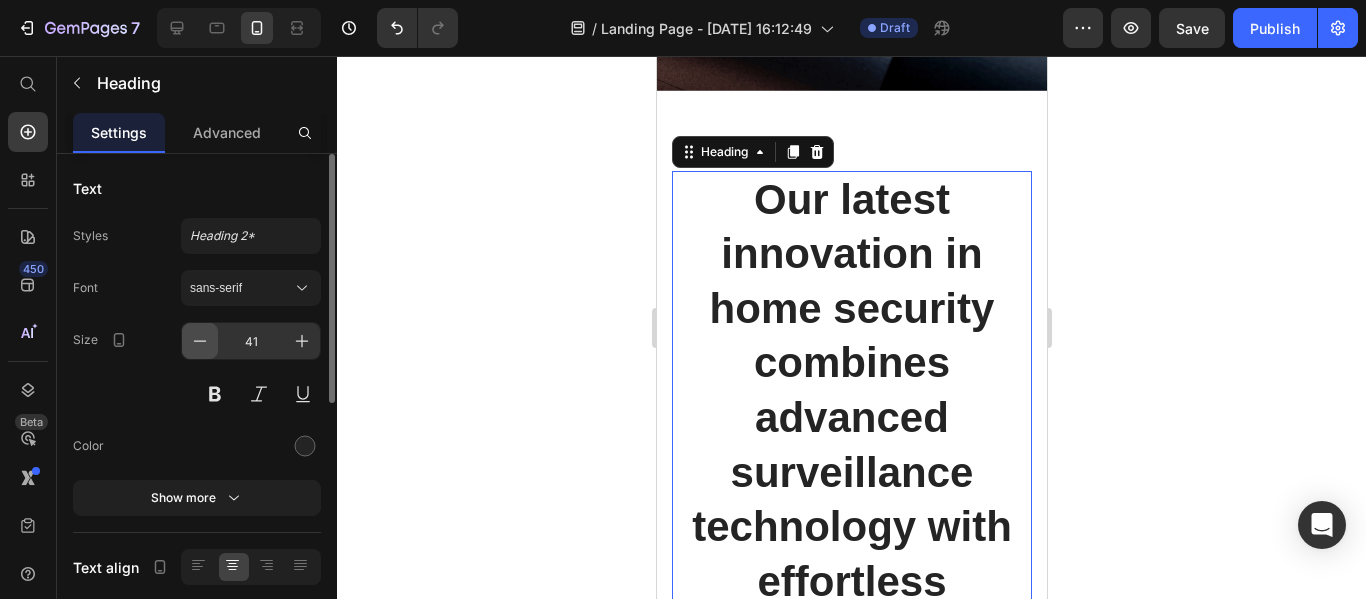 click 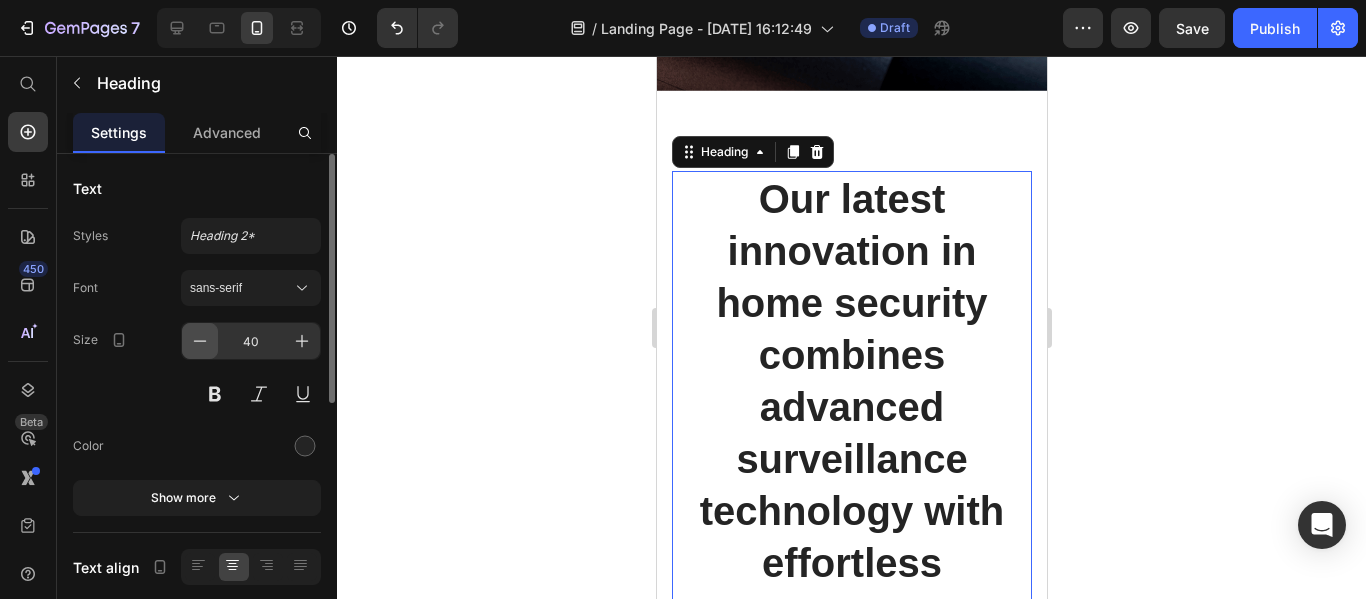click 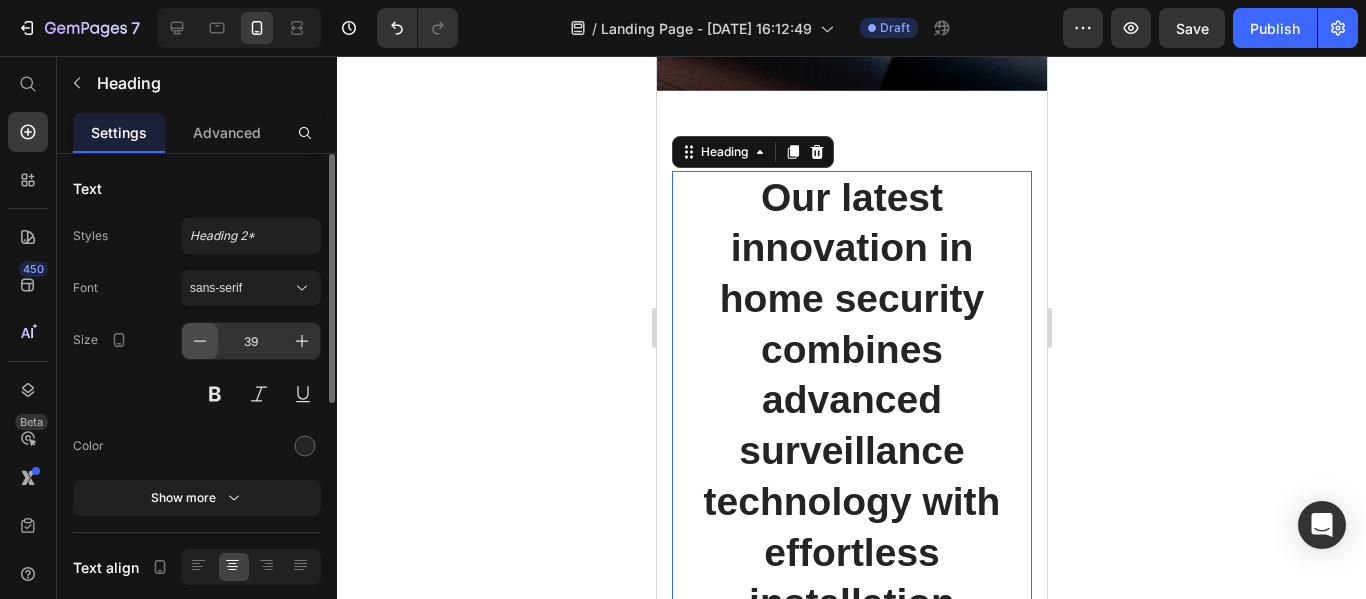 click 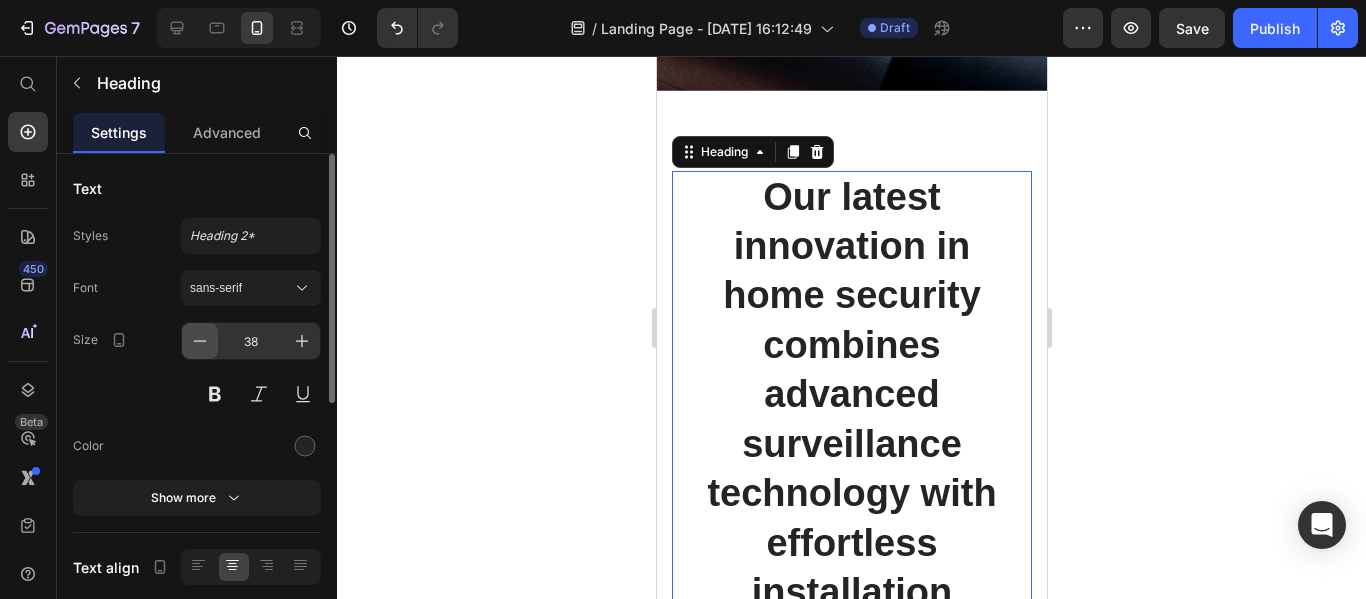 click 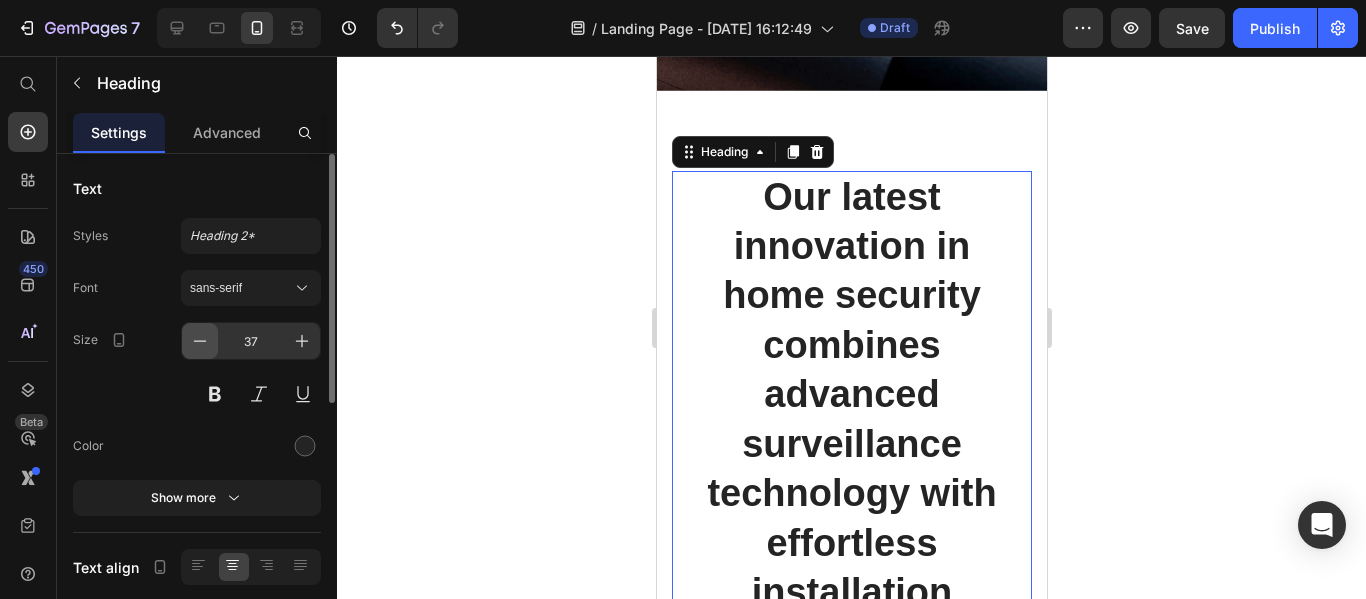 click 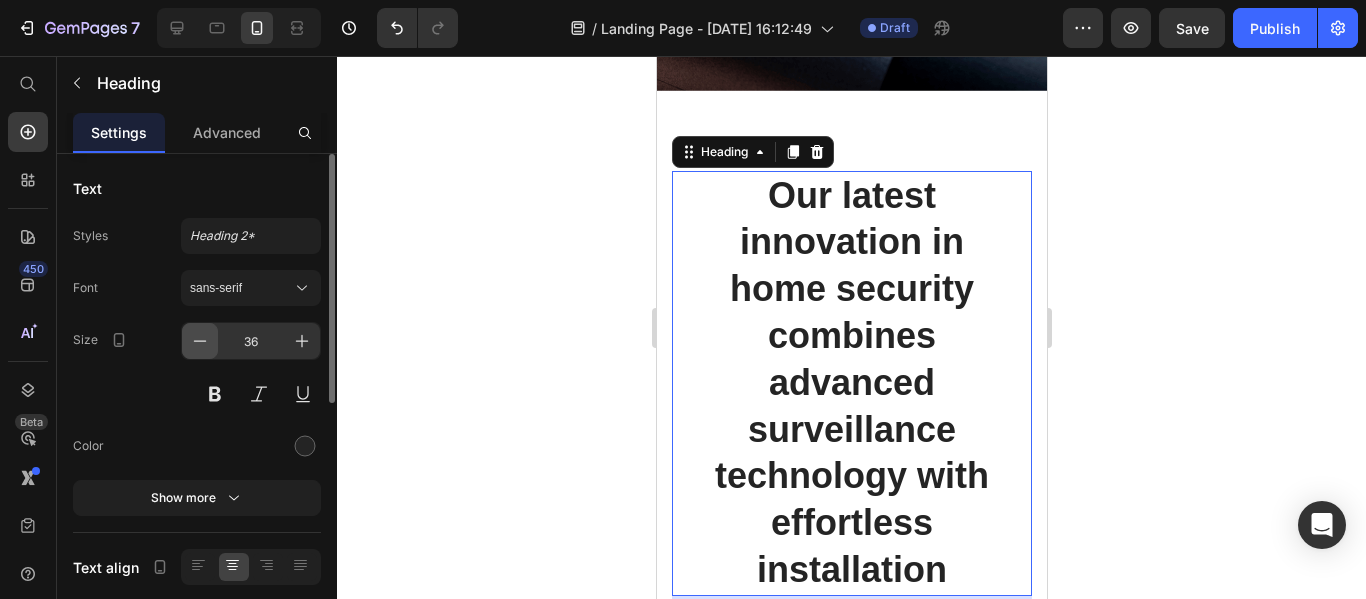 click 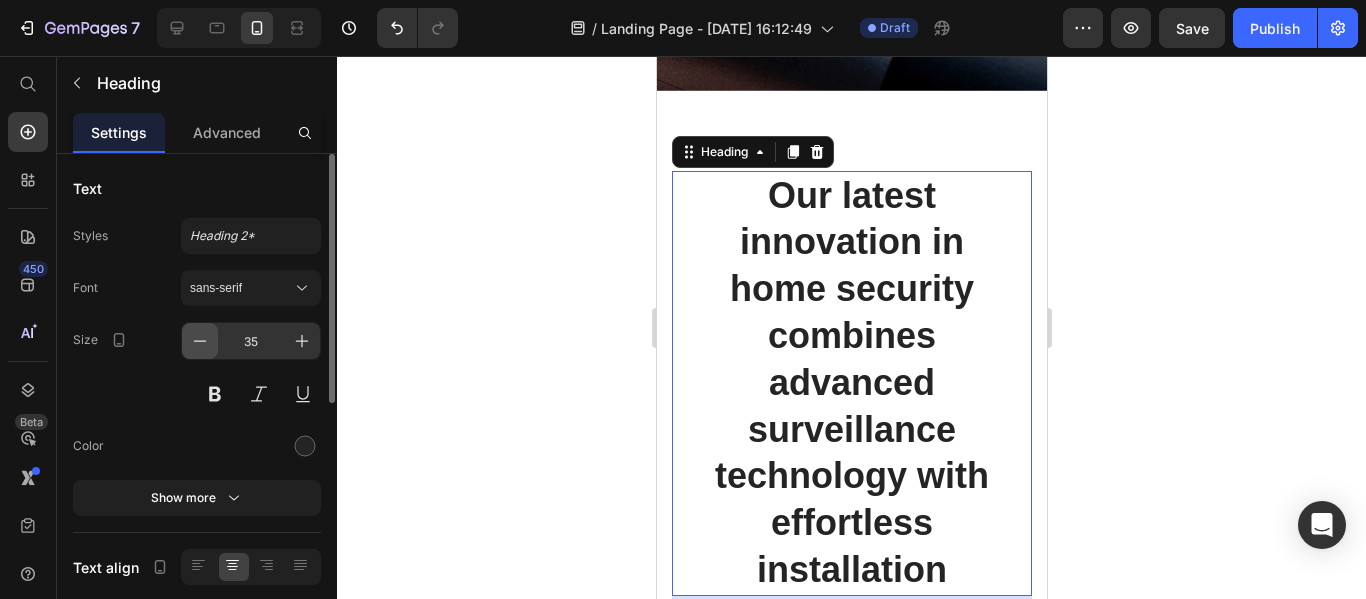 click 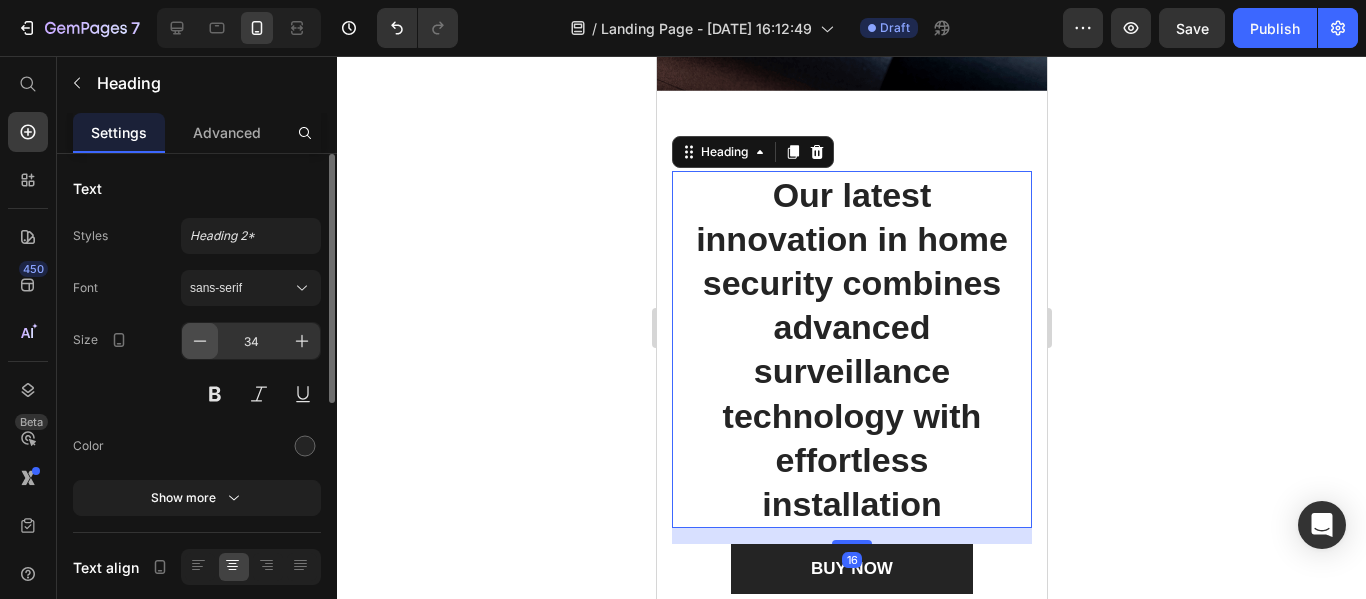 click 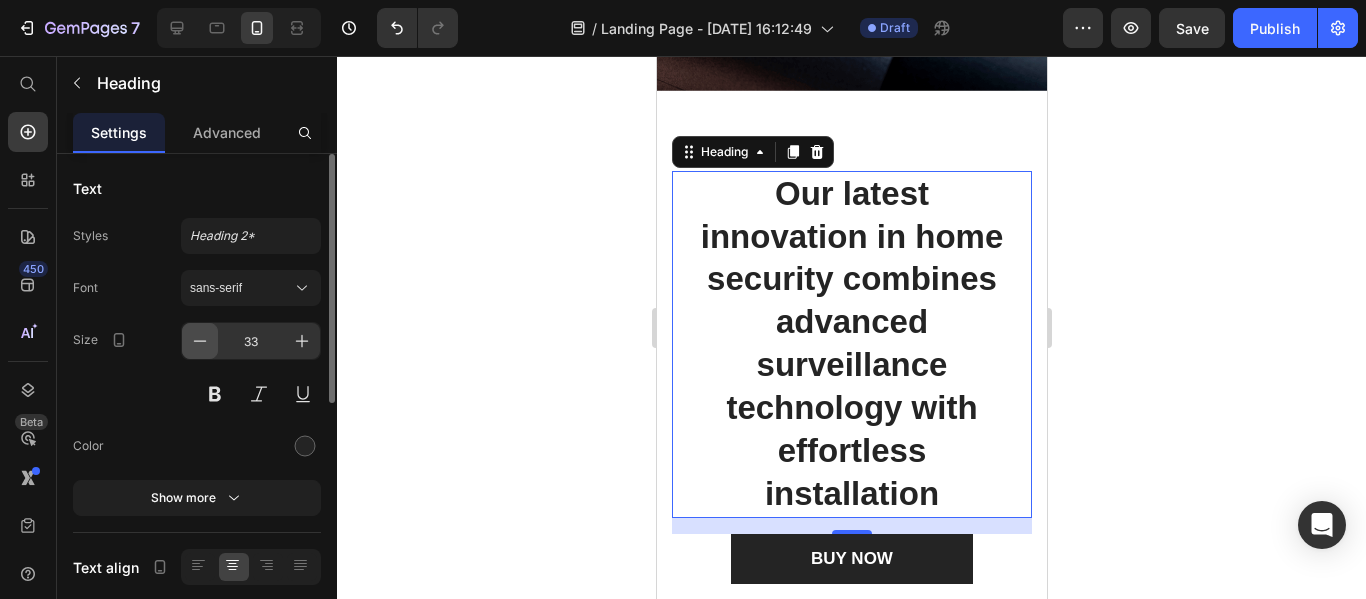 click 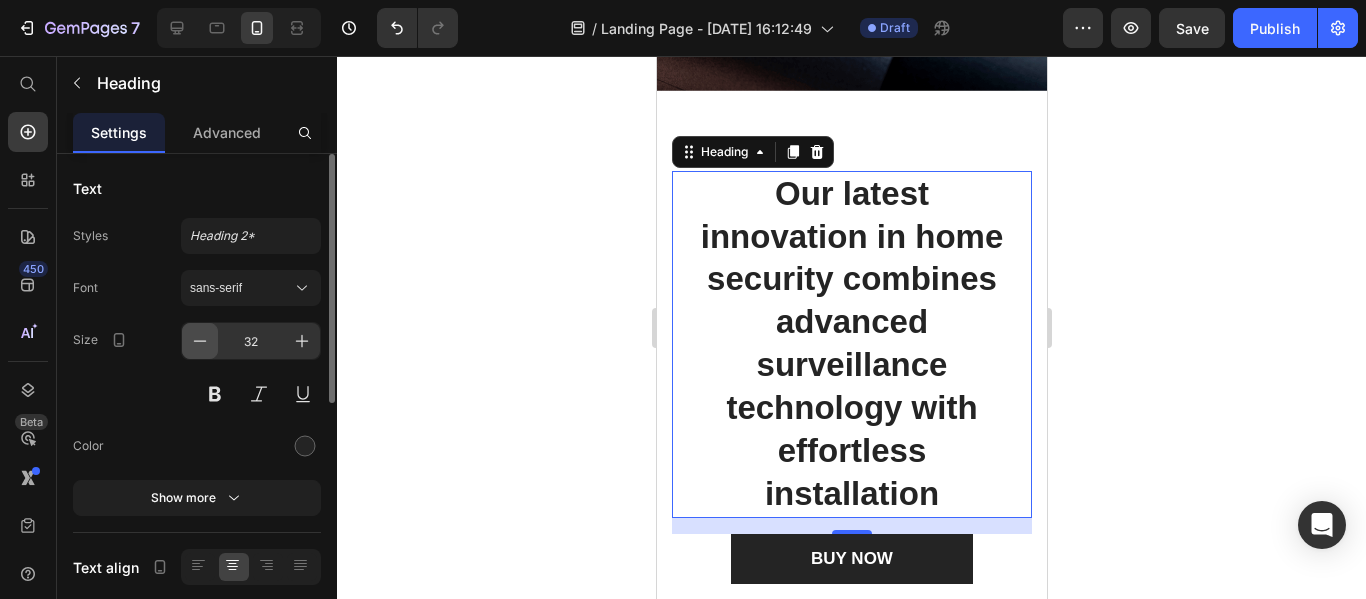 click 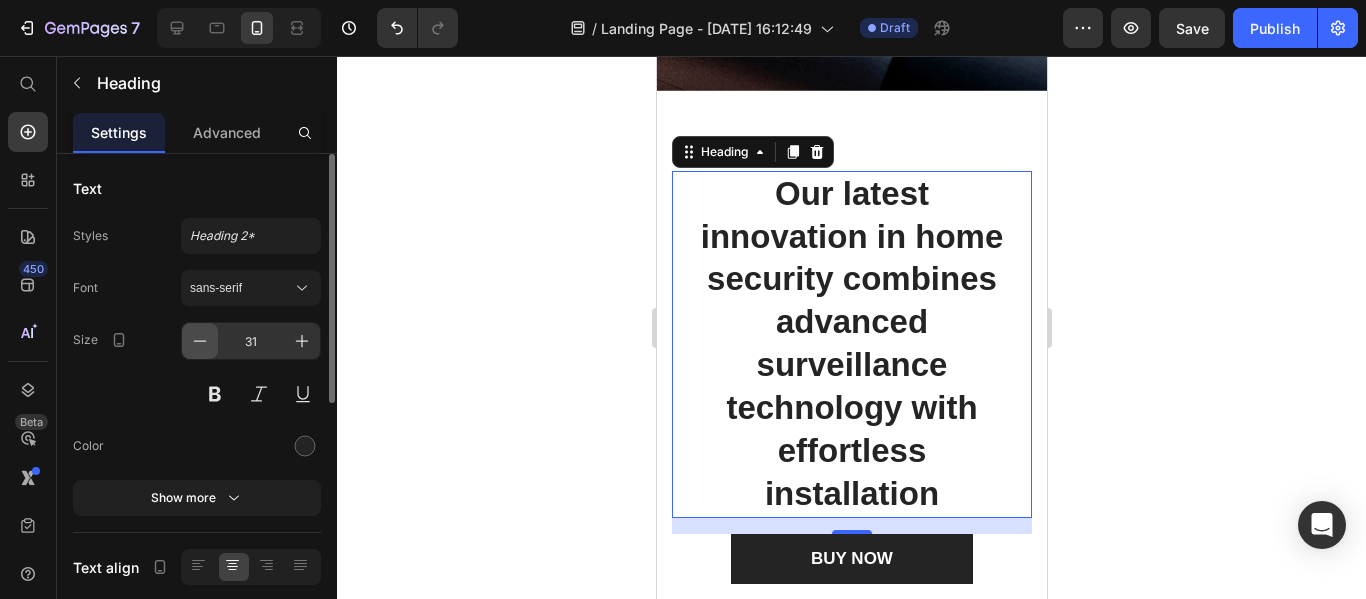 click 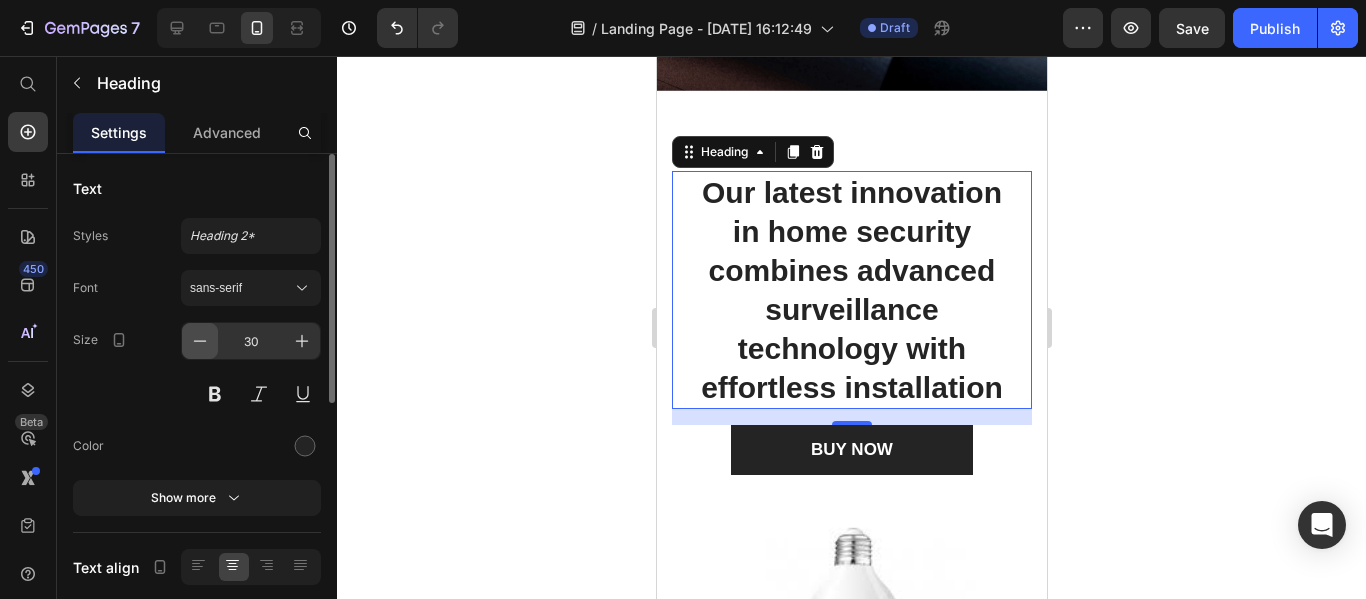 click 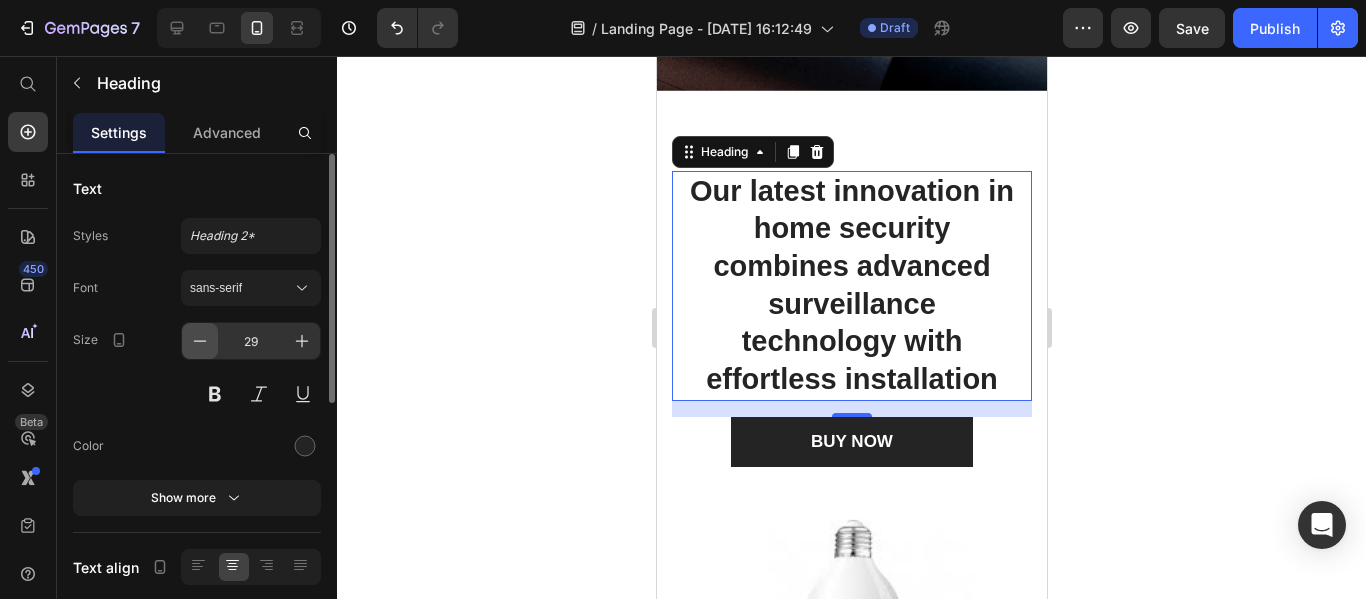 click 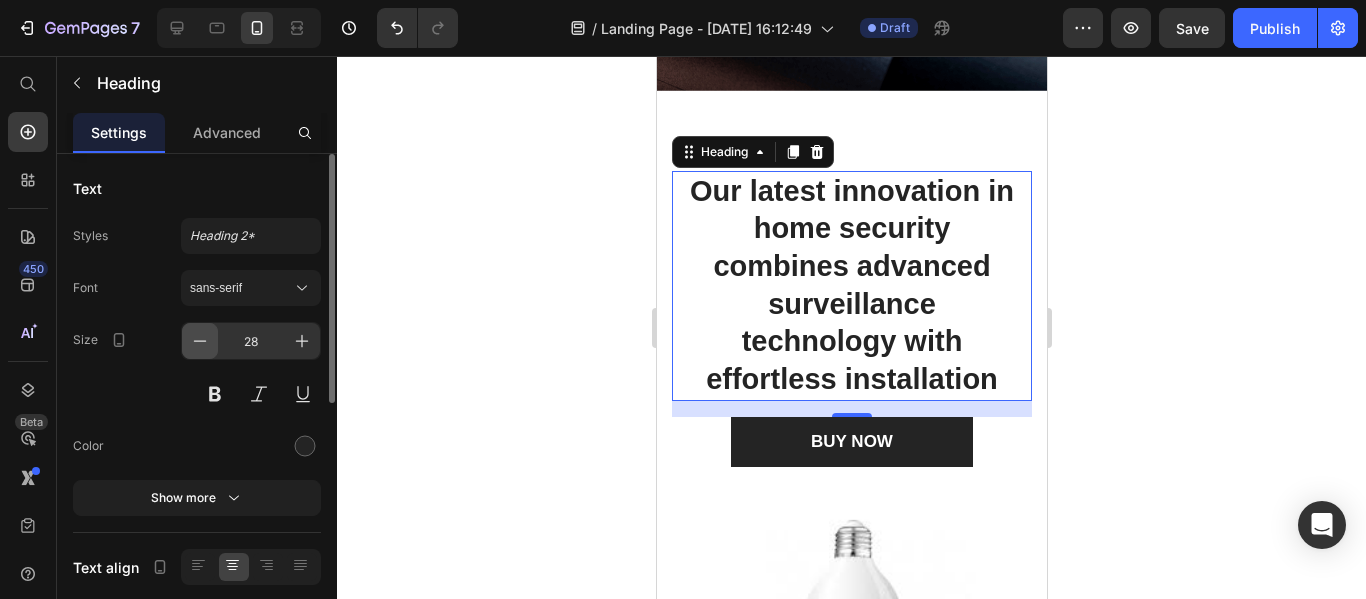 click 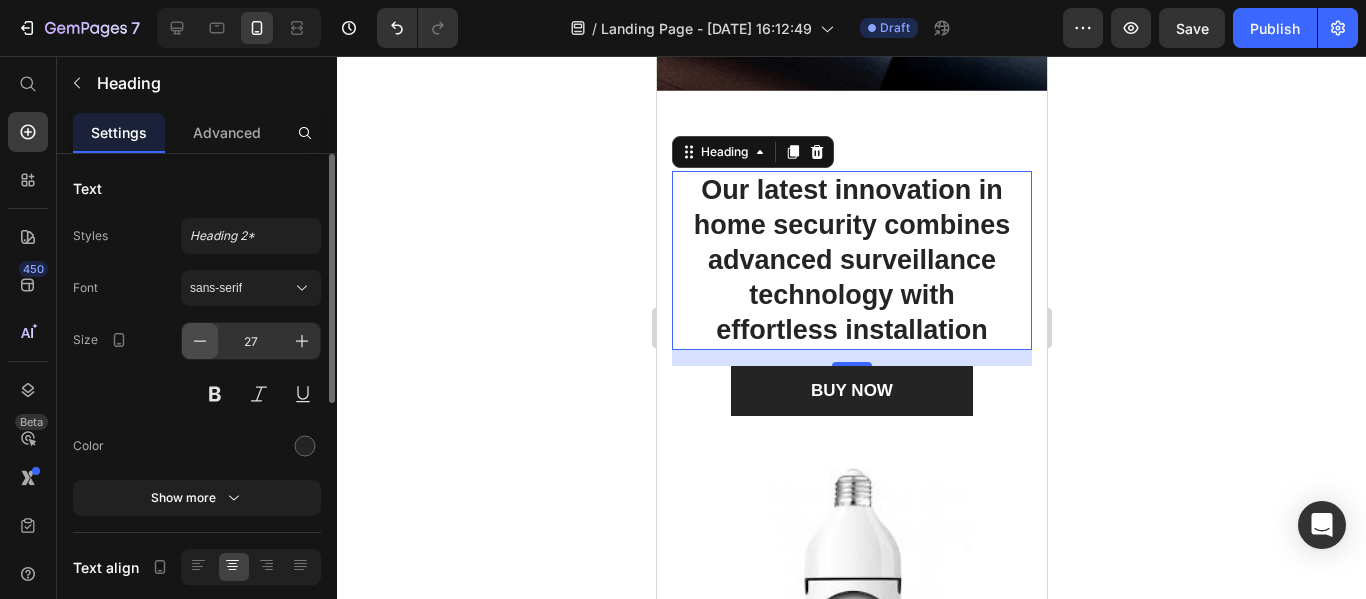 click 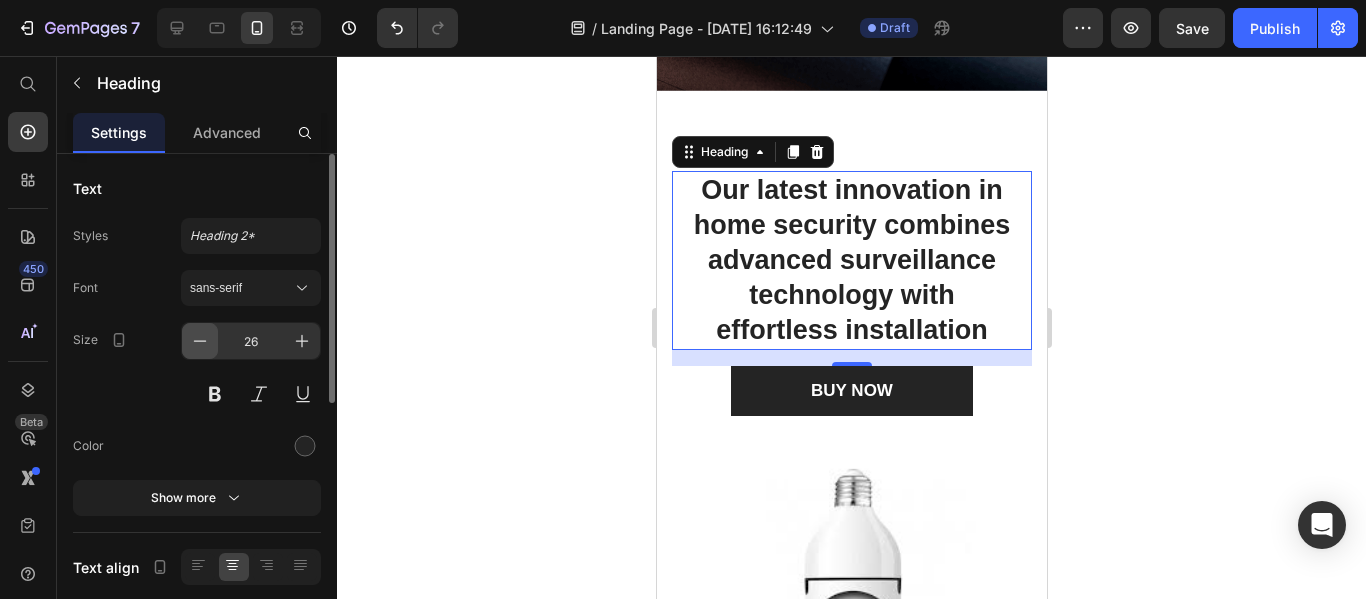 click 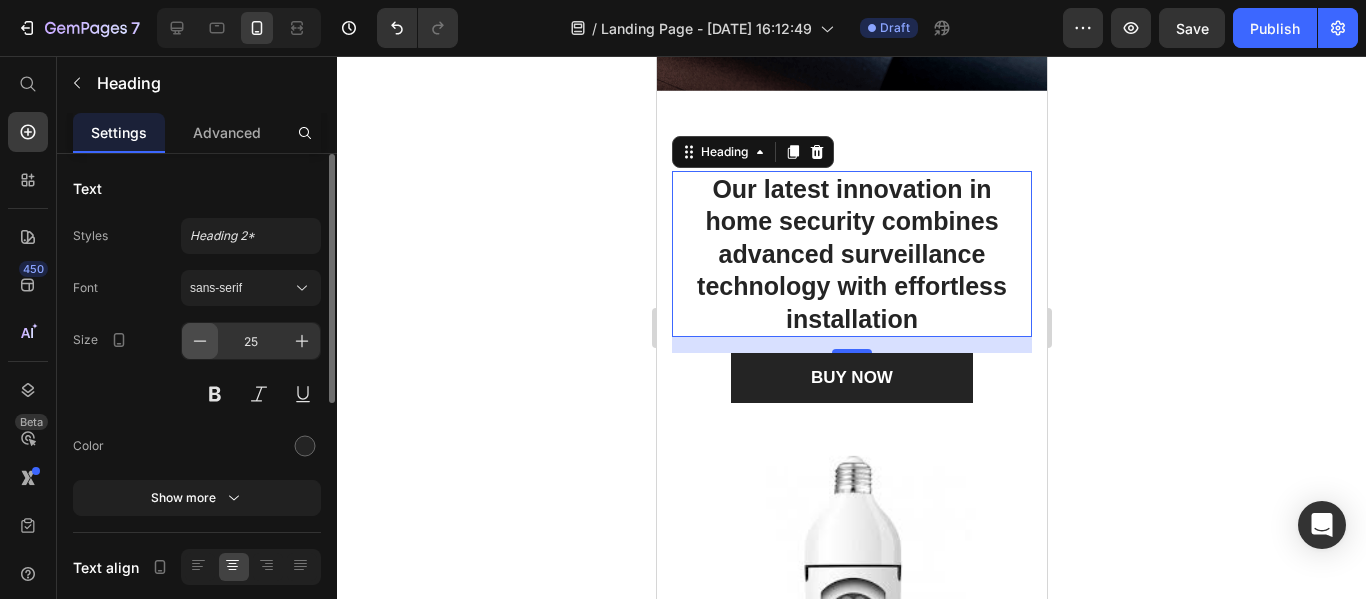 click 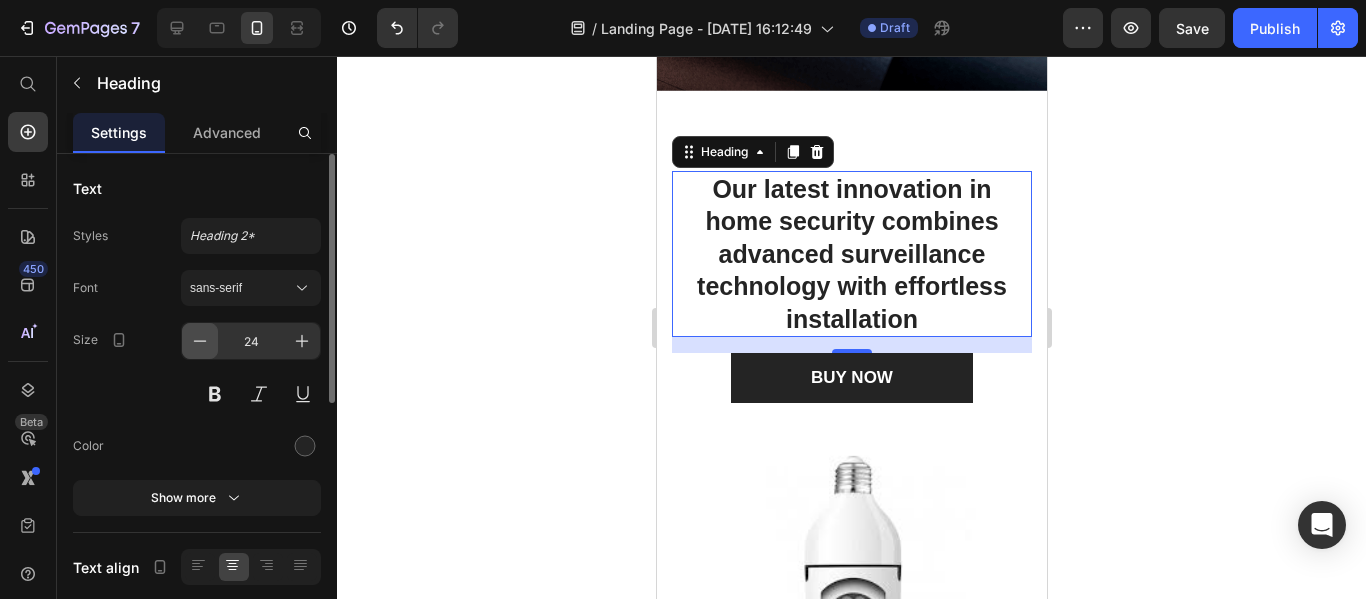 click 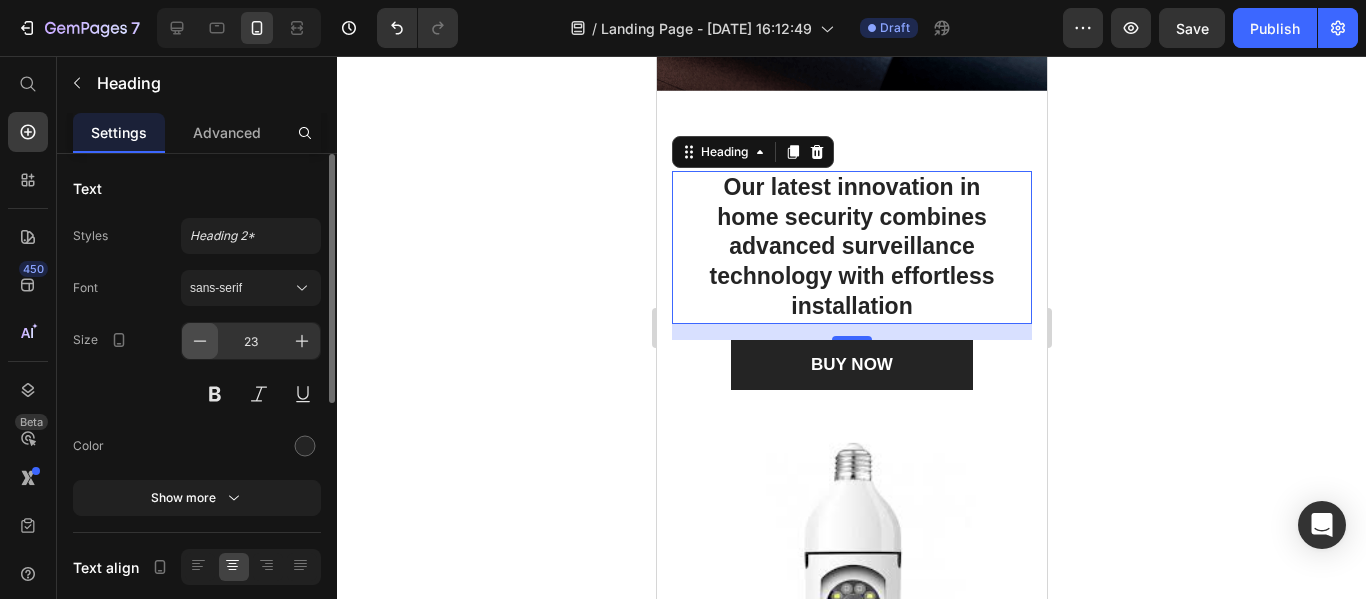 click 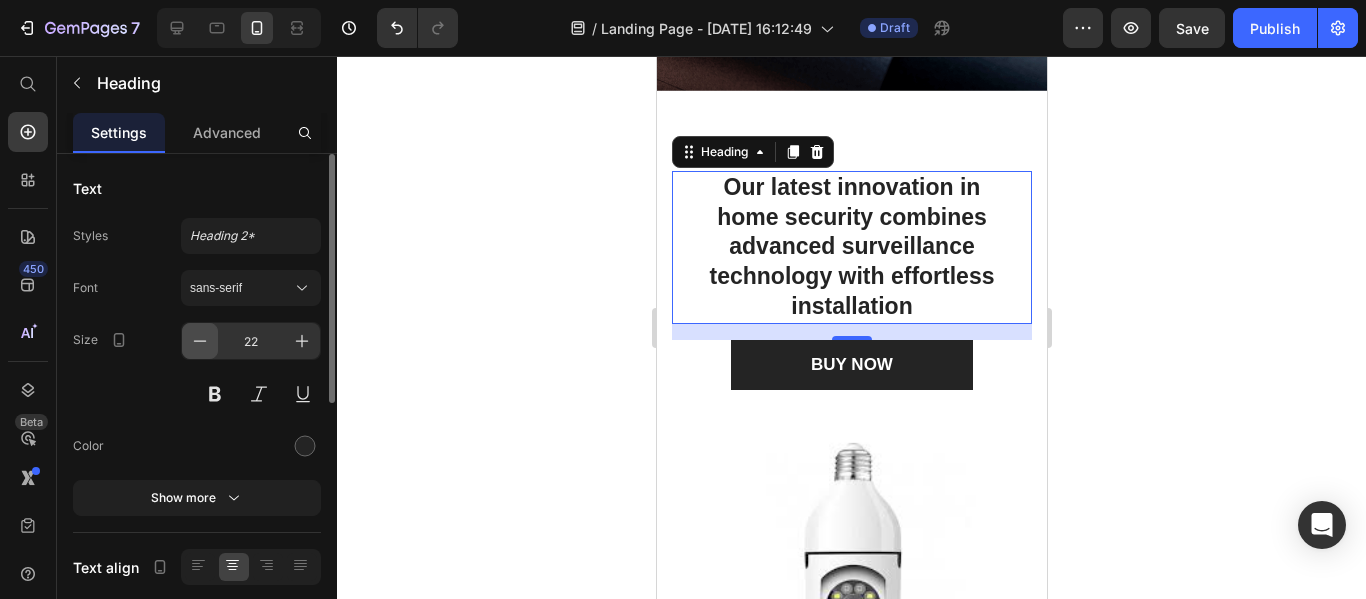 click 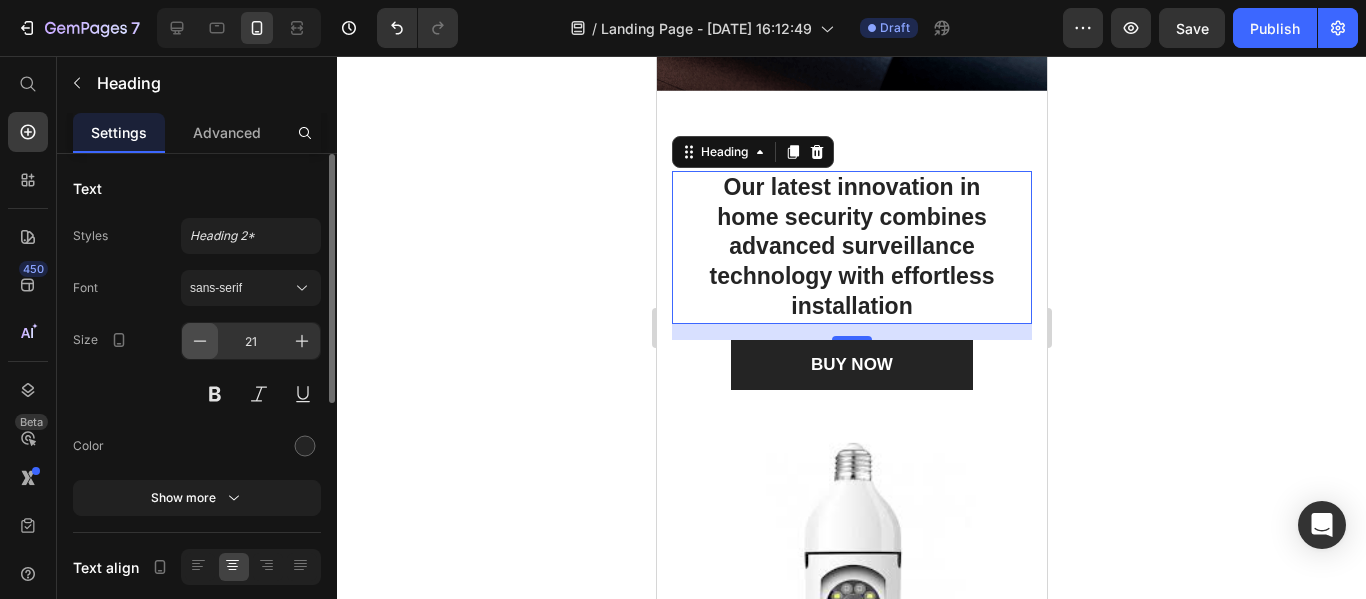 click 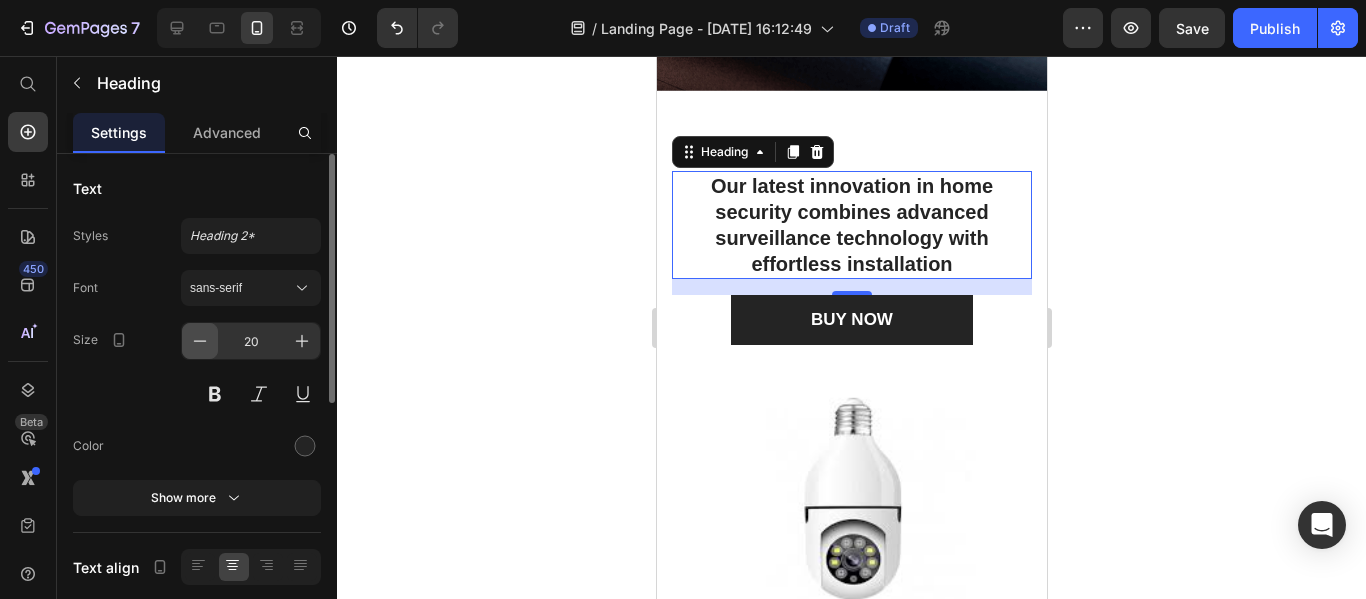 click 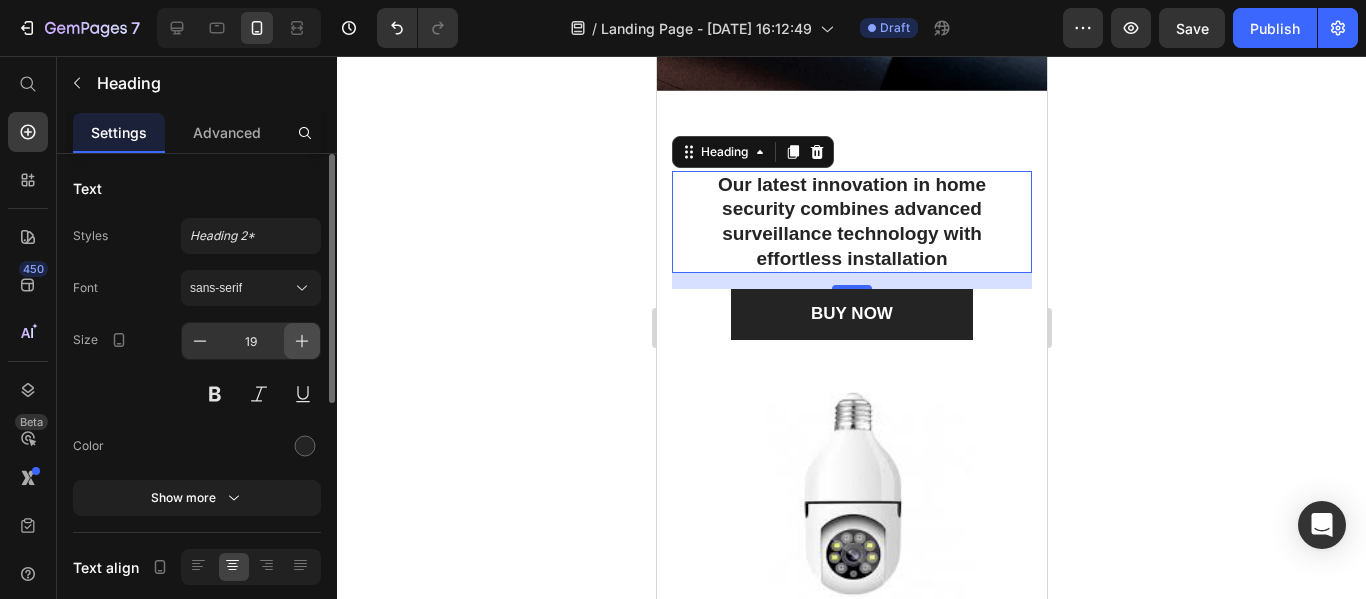 click at bounding box center (302, 341) 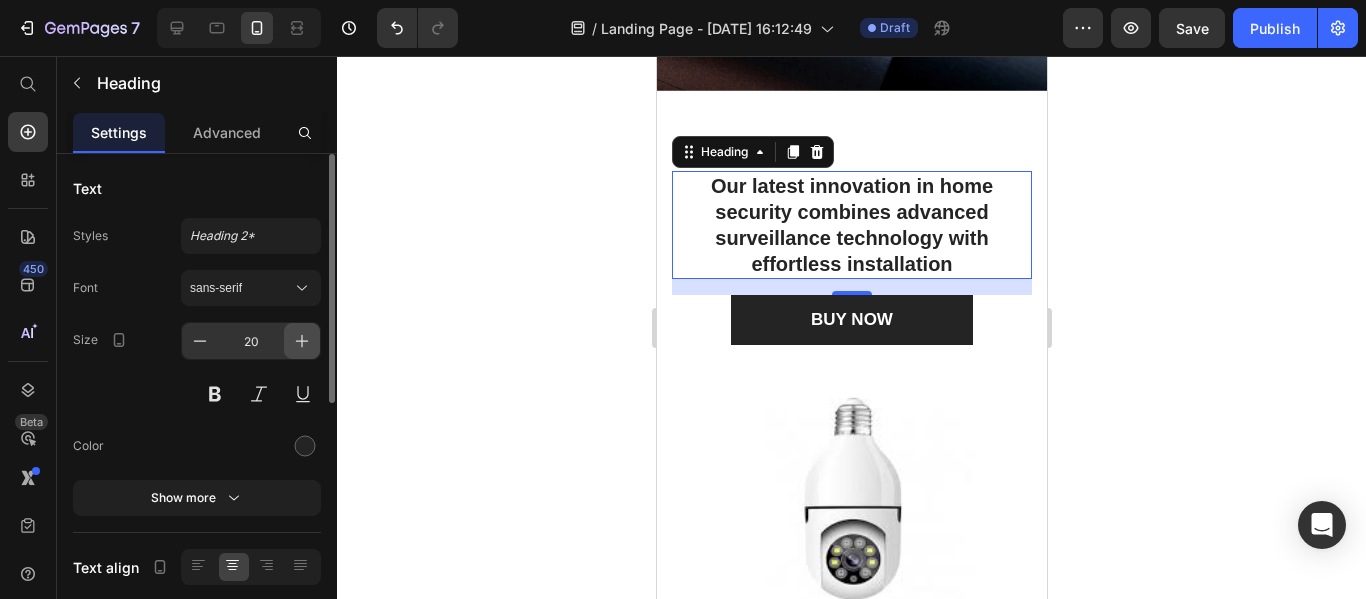 click at bounding box center (302, 341) 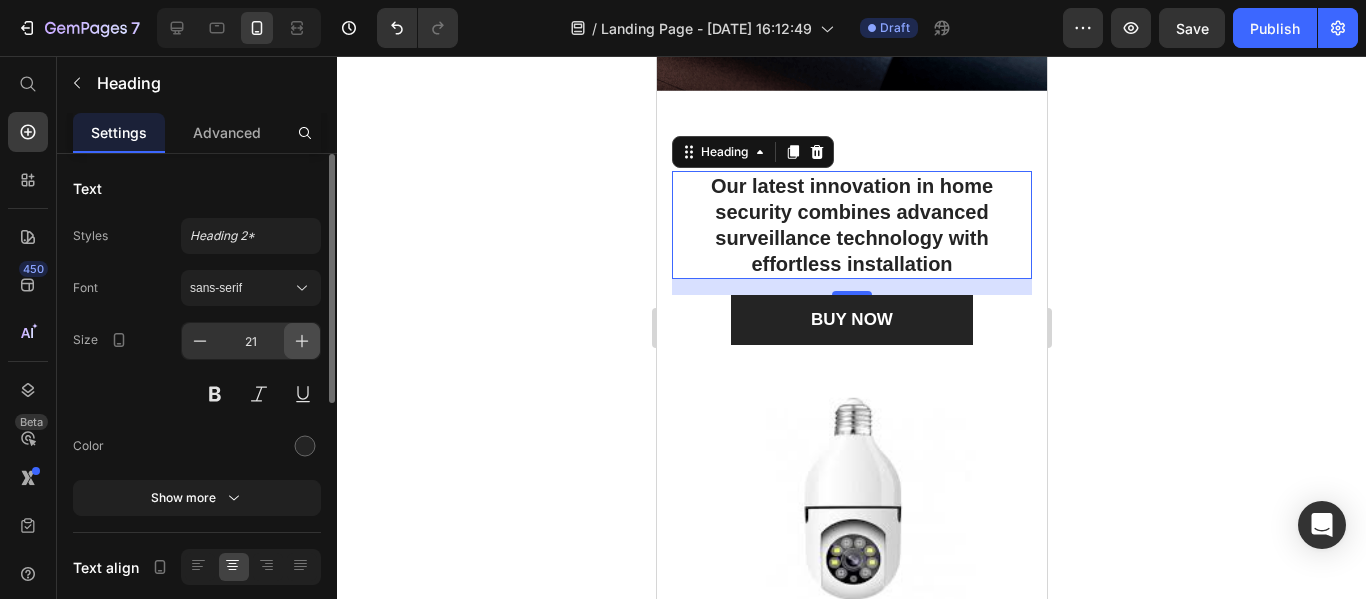click at bounding box center [302, 341] 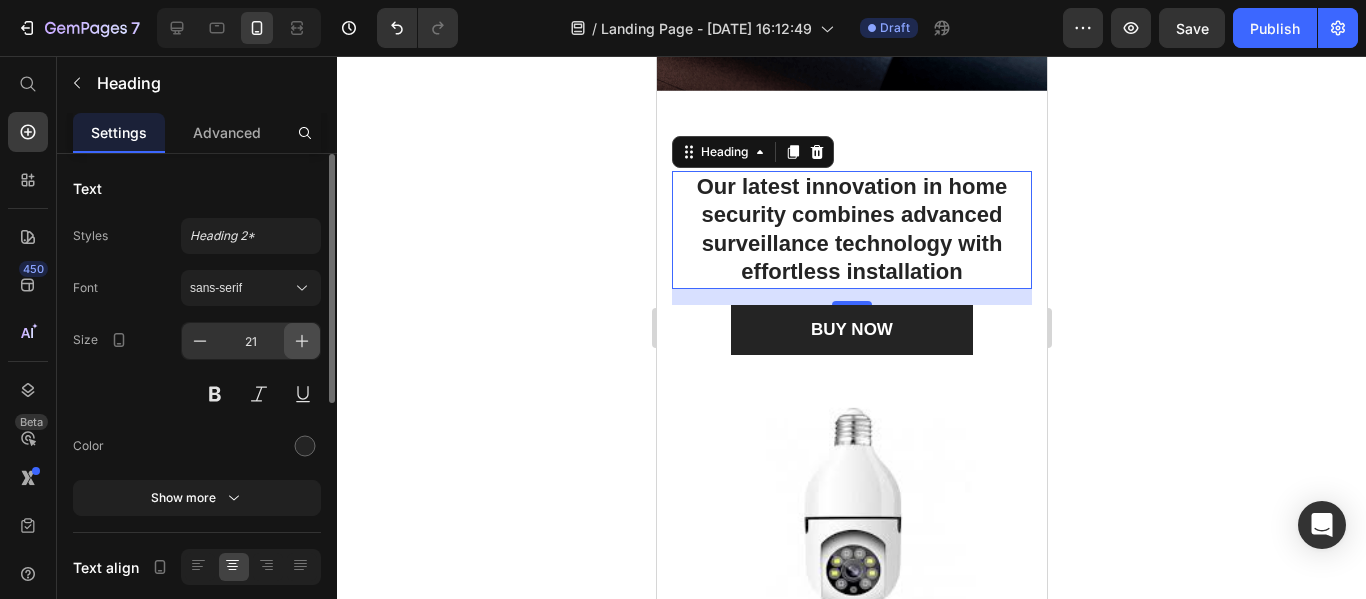 type on "22" 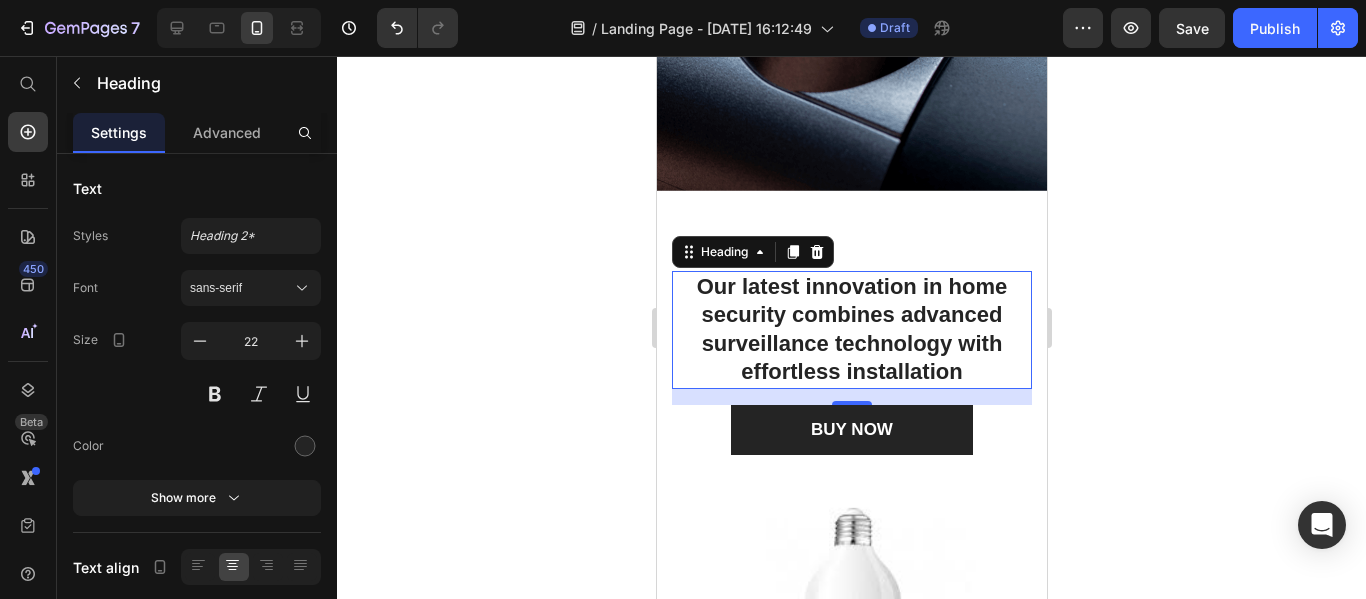 click 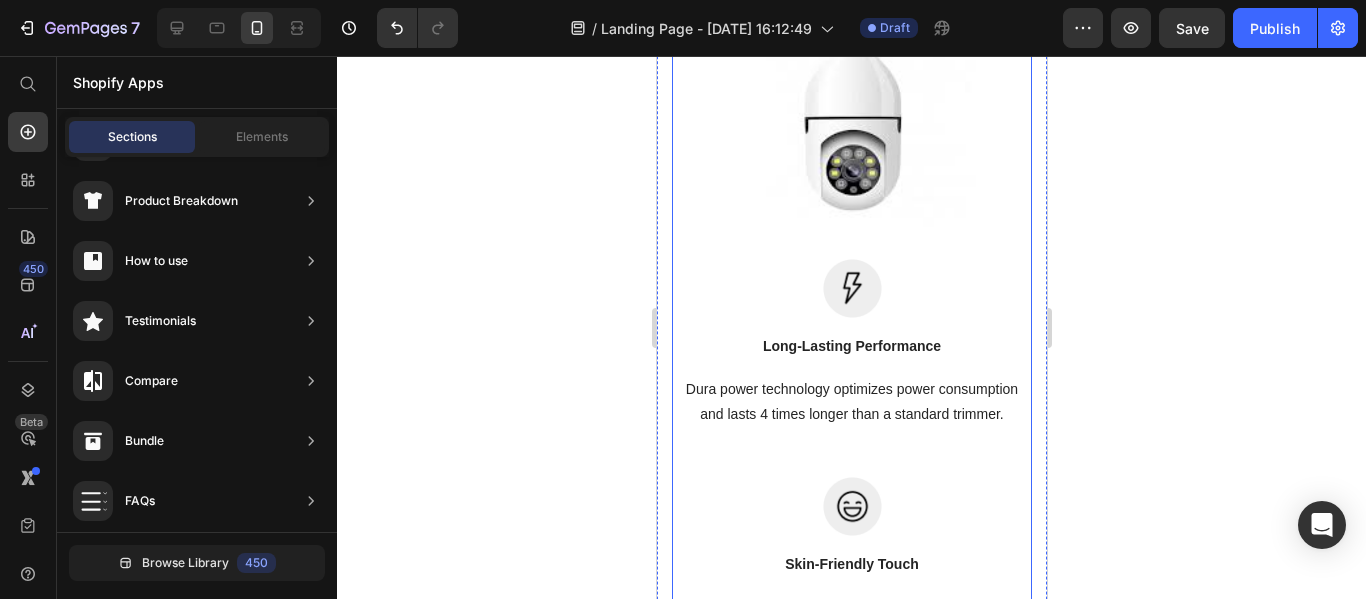 scroll, scrollTop: 1000, scrollLeft: 0, axis: vertical 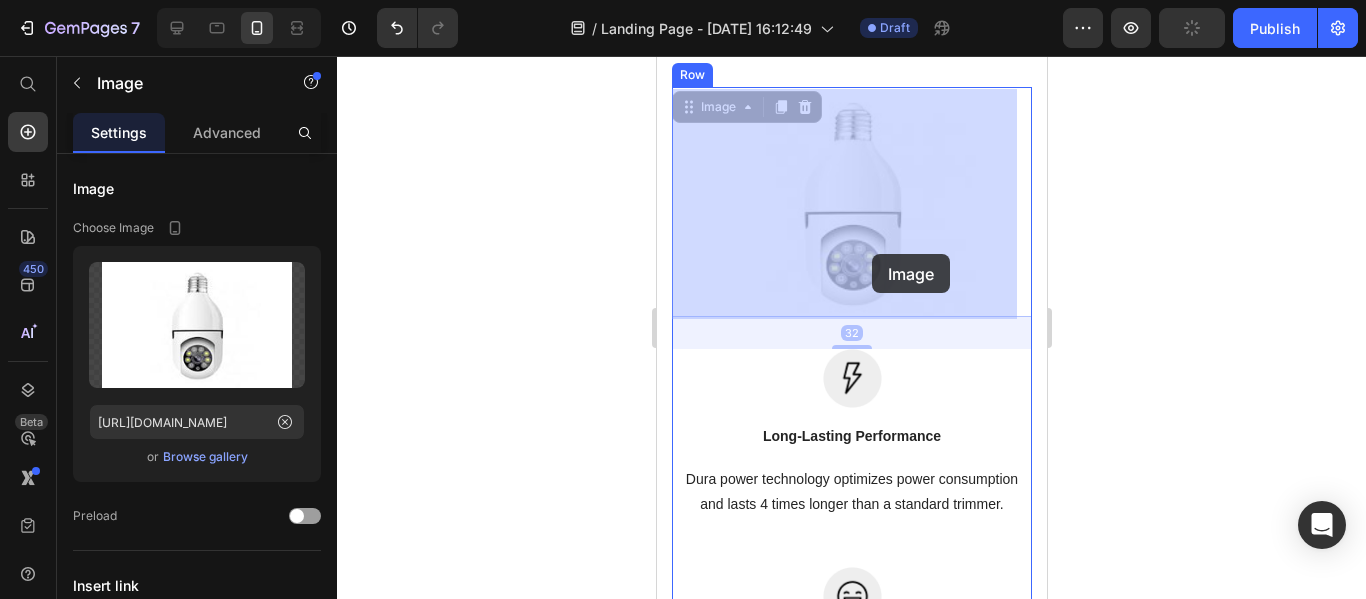 drag, startPoint x: 875, startPoint y: 221, endPoint x: 871, endPoint y: 242, distance: 21.377558 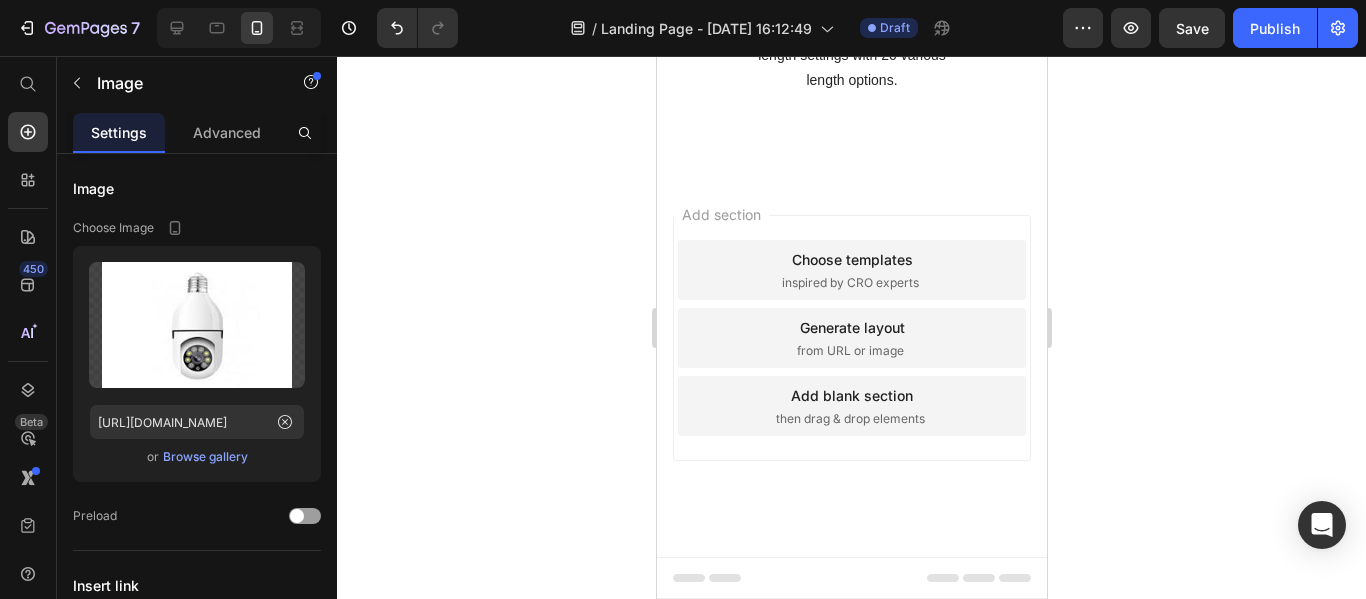 scroll, scrollTop: 1957, scrollLeft: 0, axis: vertical 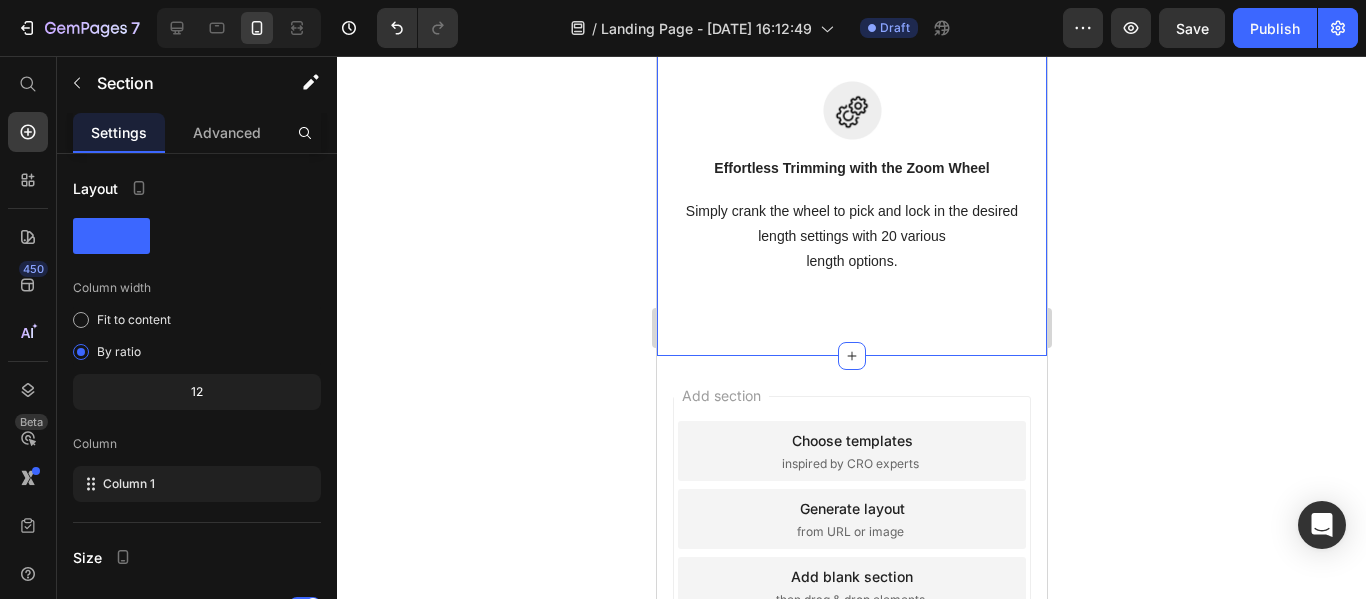 click on "Our latest innovation in home security combines advanced surveillance technology with effortless installation Heading BUY NOW Button Row Image Long-Lasting Performance Text block Dura power technology optimizes power consumption and lasts 4 times longer than a standard trimmer. Text block Row Image Skin-Friendly Touch Text block Blades stay extra-sharp but still have  rounded blade tips and combs to  prevent irritation. Text block Row Image   32 Image Self-Sharpening Stainless Steel Blades Text block The trimmer's steel blades delicately rub  against one another, sharpening themselves  as they trim. Text block Row Image Effortless Trimming with the Zoom Wheel Text block Simply crank the wheel to pick and lock in the desired length settings with 20 various length options. Text block Row Row Section 2" at bounding box center [851, -419] 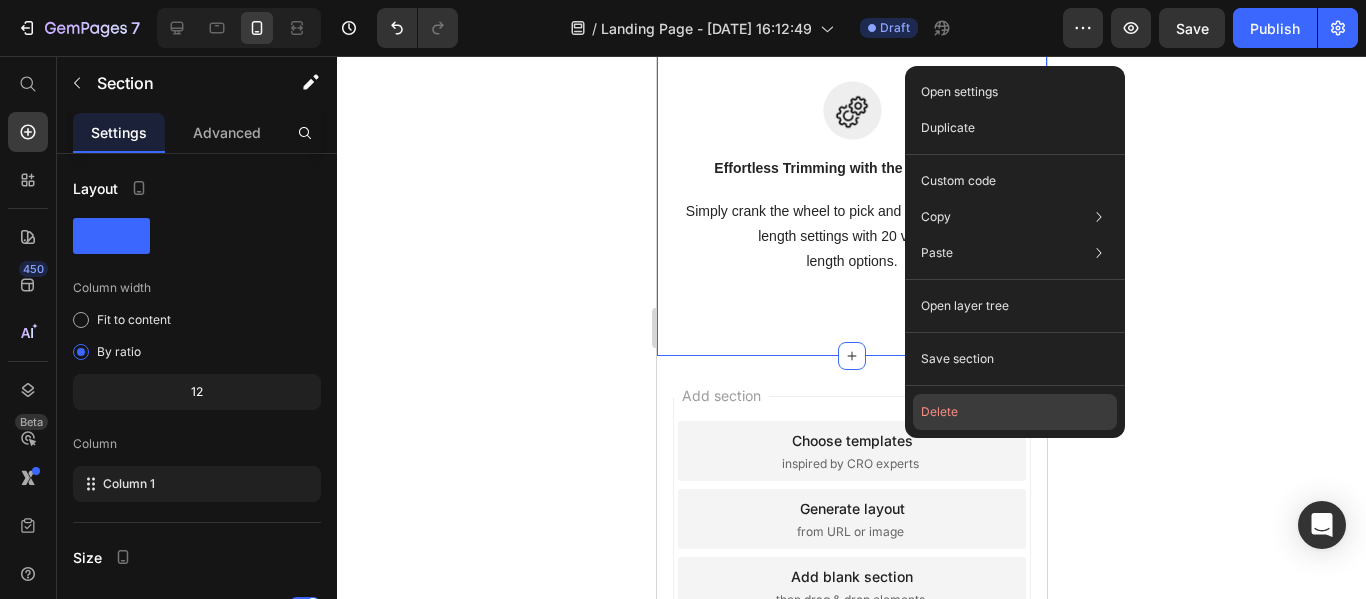 click on "Delete" 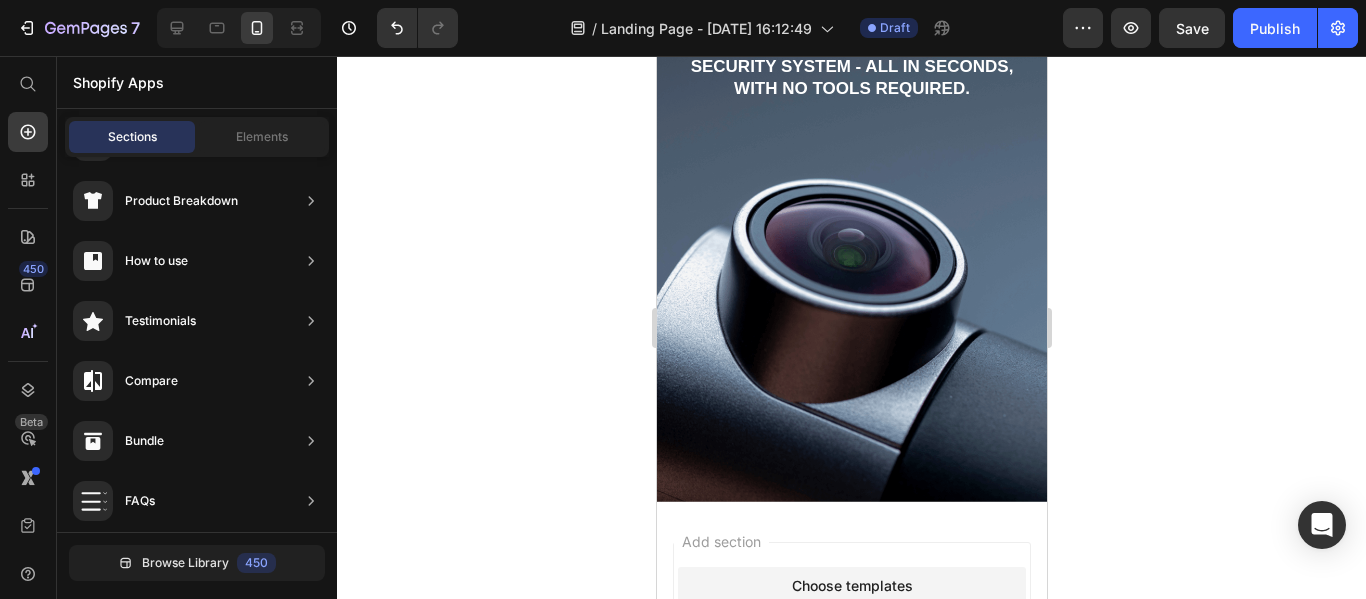 scroll, scrollTop: 89, scrollLeft: 0, axis: vertical 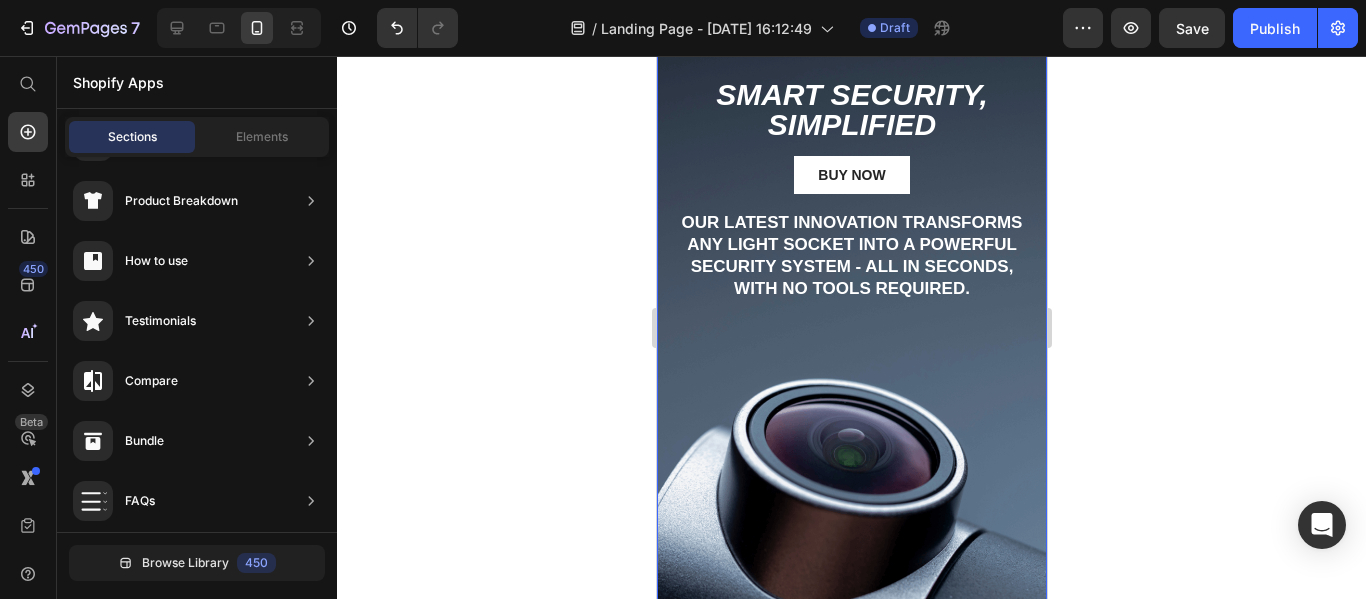 click at bounding box center [851, 355] 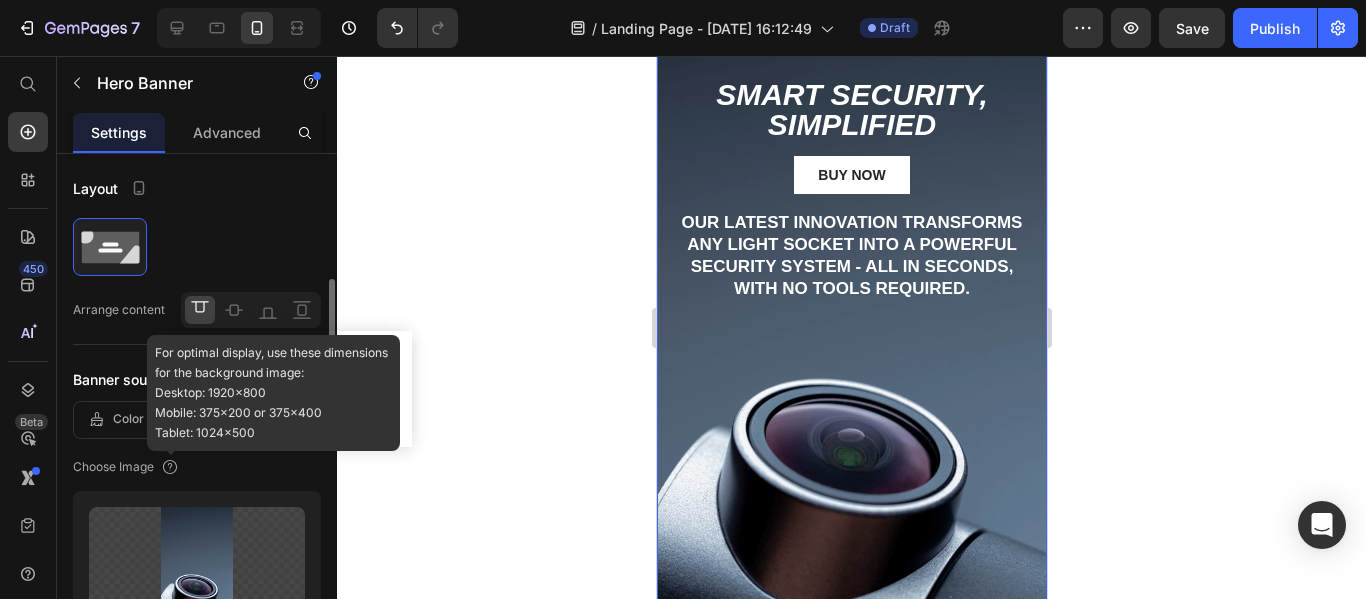 scroll, scrollTop: 200, scrollLeft: 0, axis: vertical 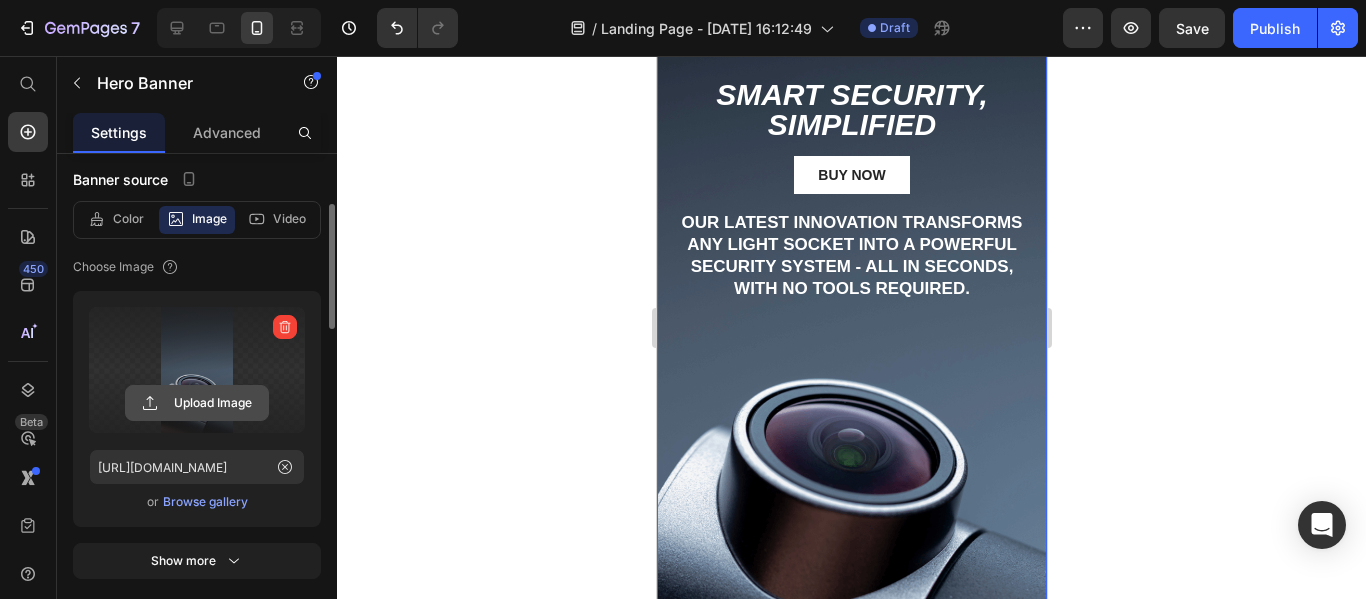 click 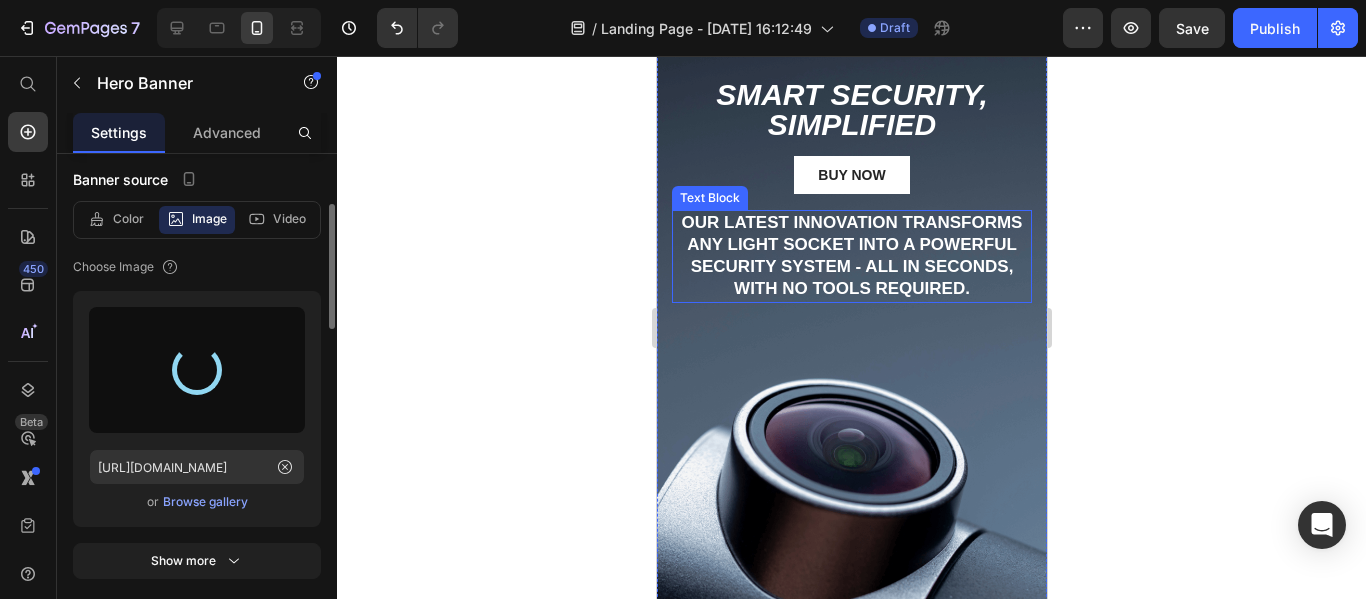 scroll, scrollTop: 0, scrollLeft: 0, axis: both 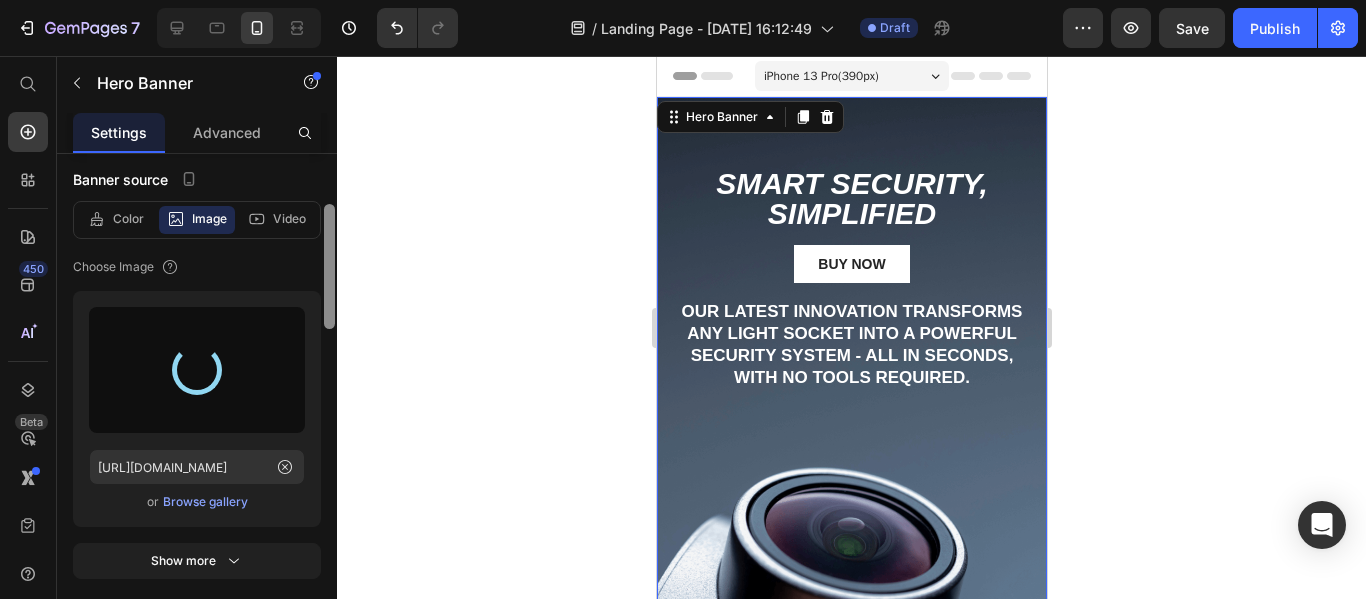type on "https://cdn.shopify.com/s/files/1/0715/1717/5998/files/gempages_577248195986326054-2ee06d51-77e4-467d-b79d-4c98e839d143.png" 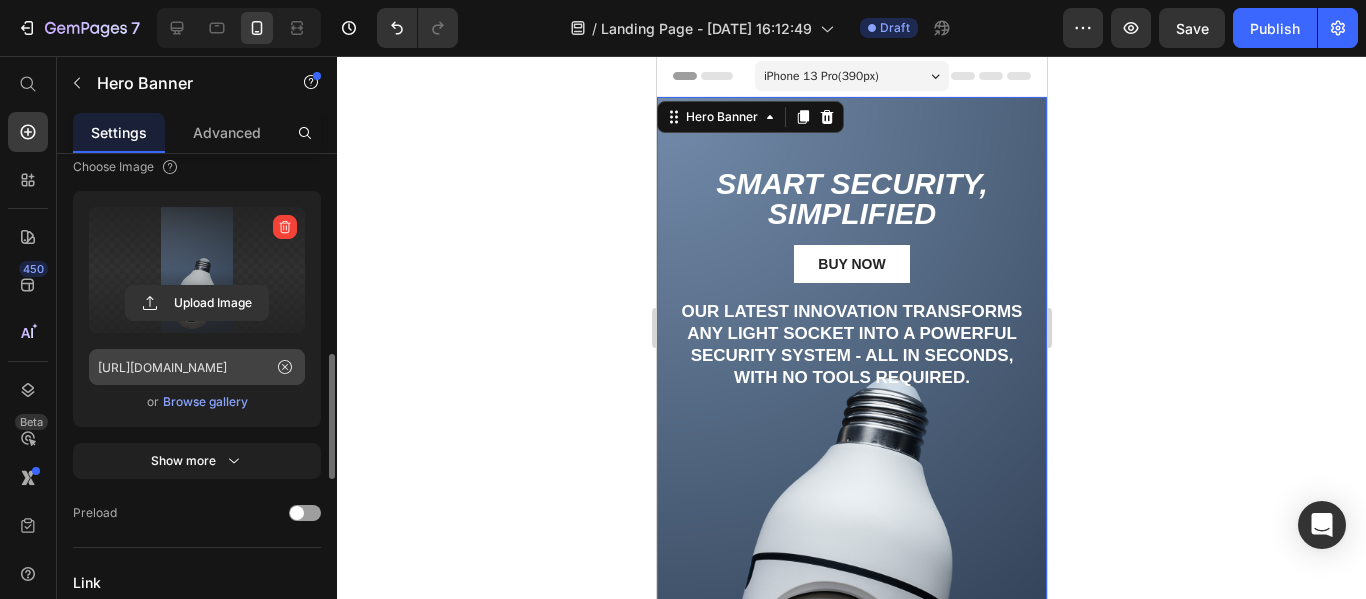 scroll, scrollTop: 400, scrollLeft: 0, axis: vertical 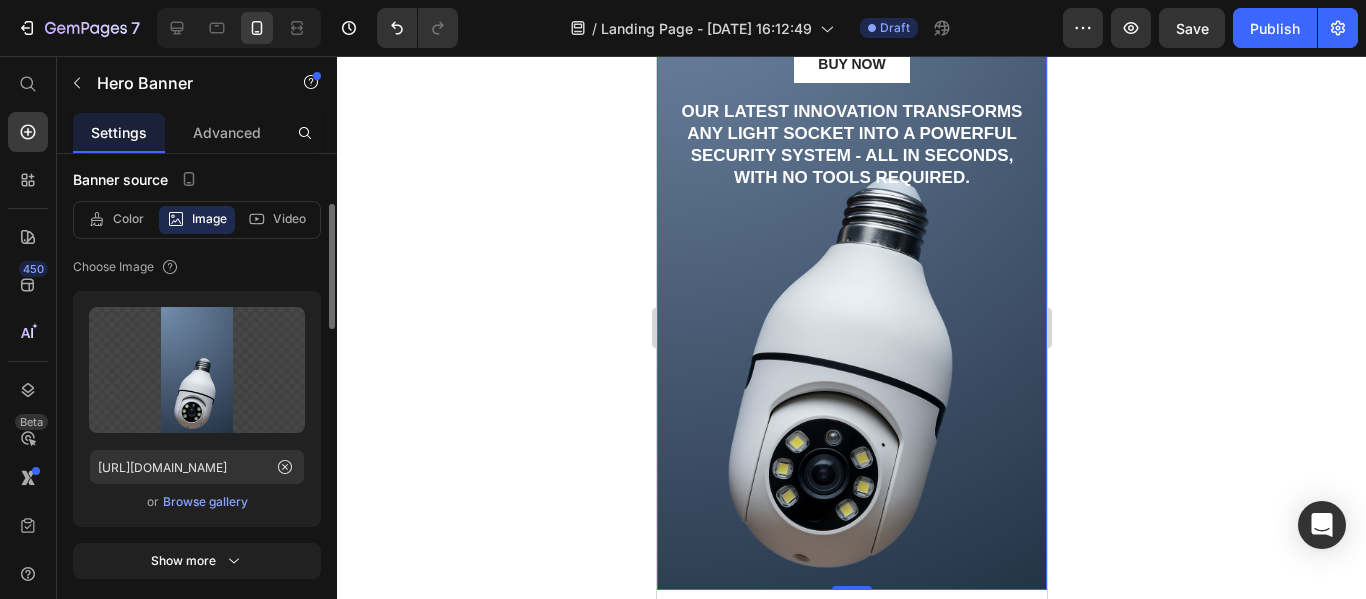 click at bounding box center (851, 243) 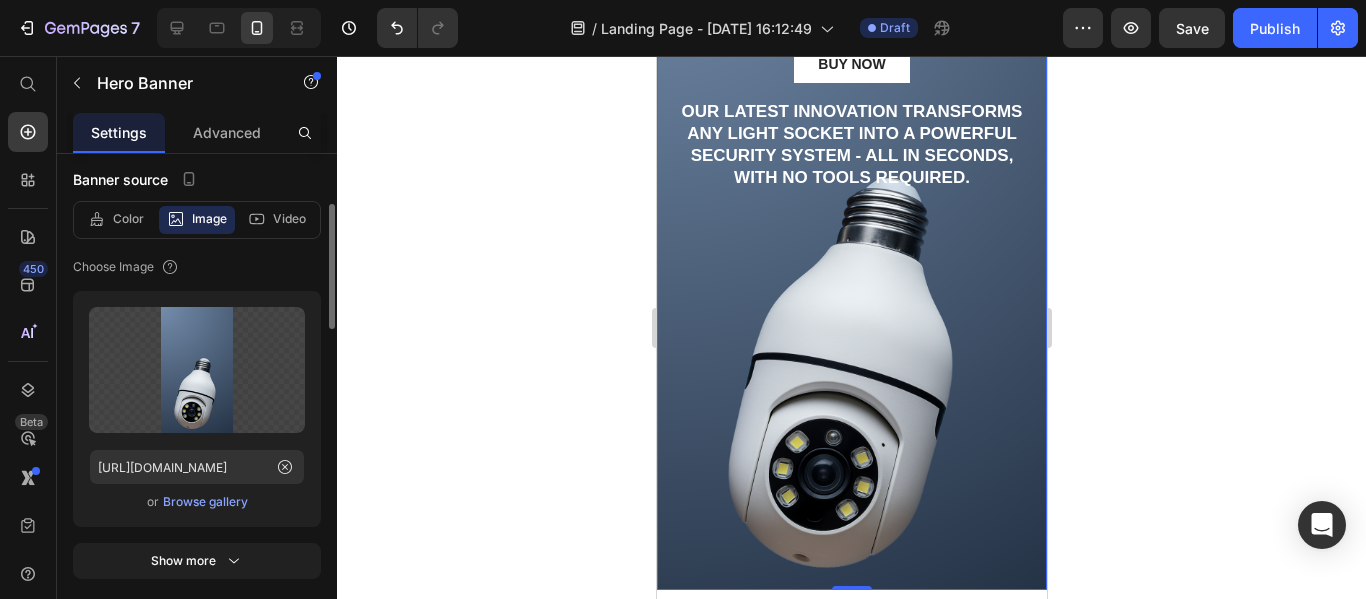 click at bounding box center [851, 243] 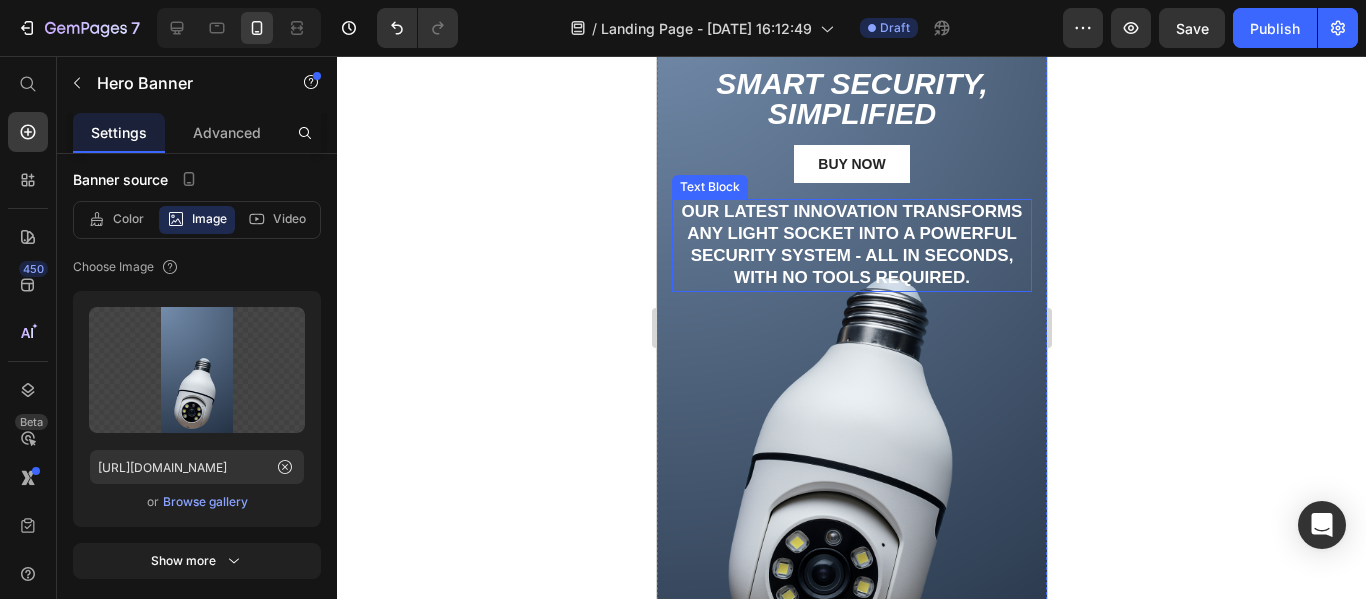 scroll, scrollTop: 0, scrollLeft: 0, axis: both 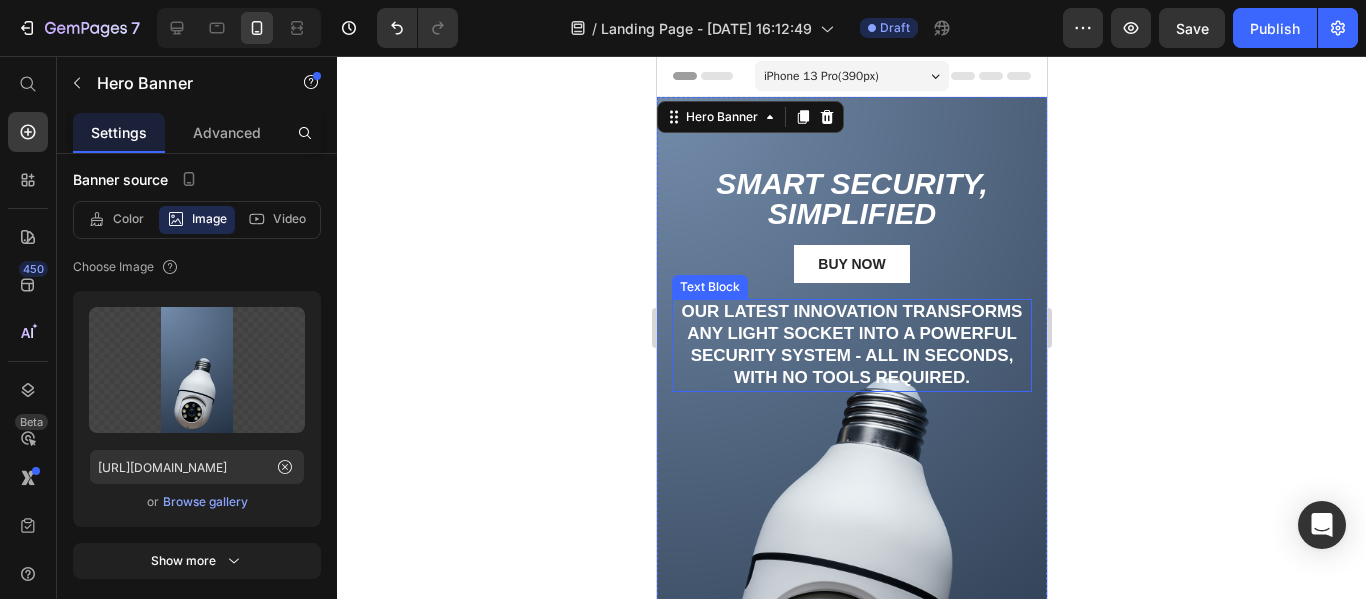 click on "Our latest innovation transforms any light socket into a powerful security system - all in seconds, with no tools required." at bounding box center (851, 345) 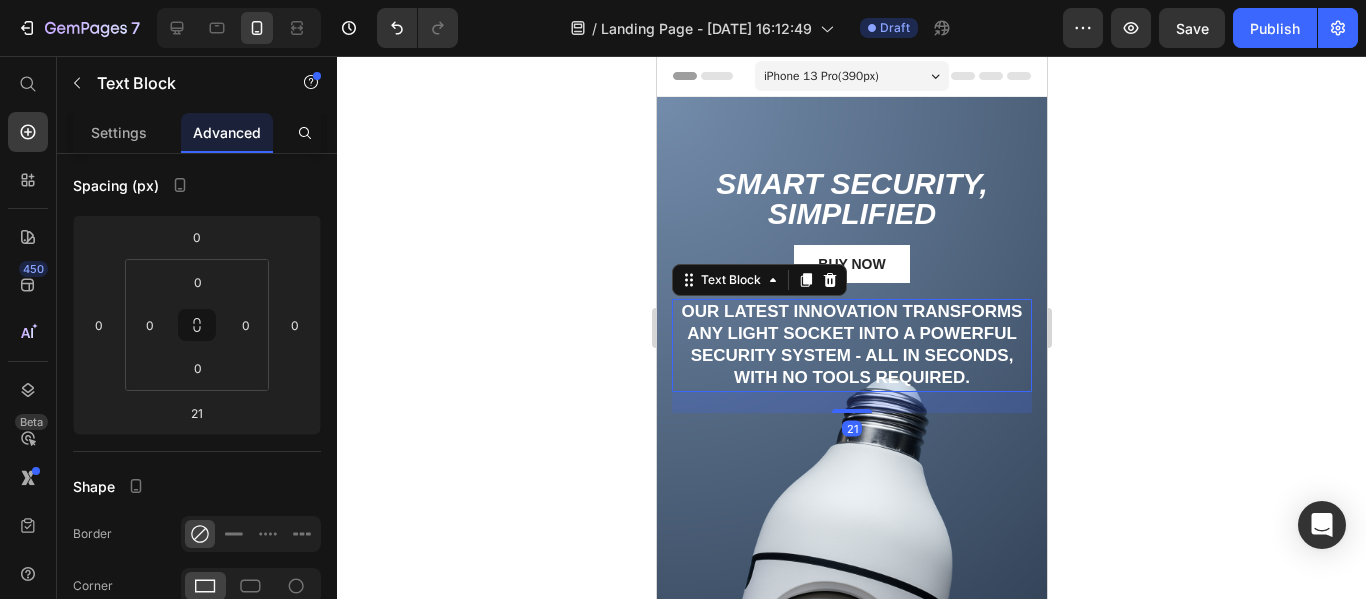 scroll, scrollTop: 0, scrollLeft: 0, axis: both 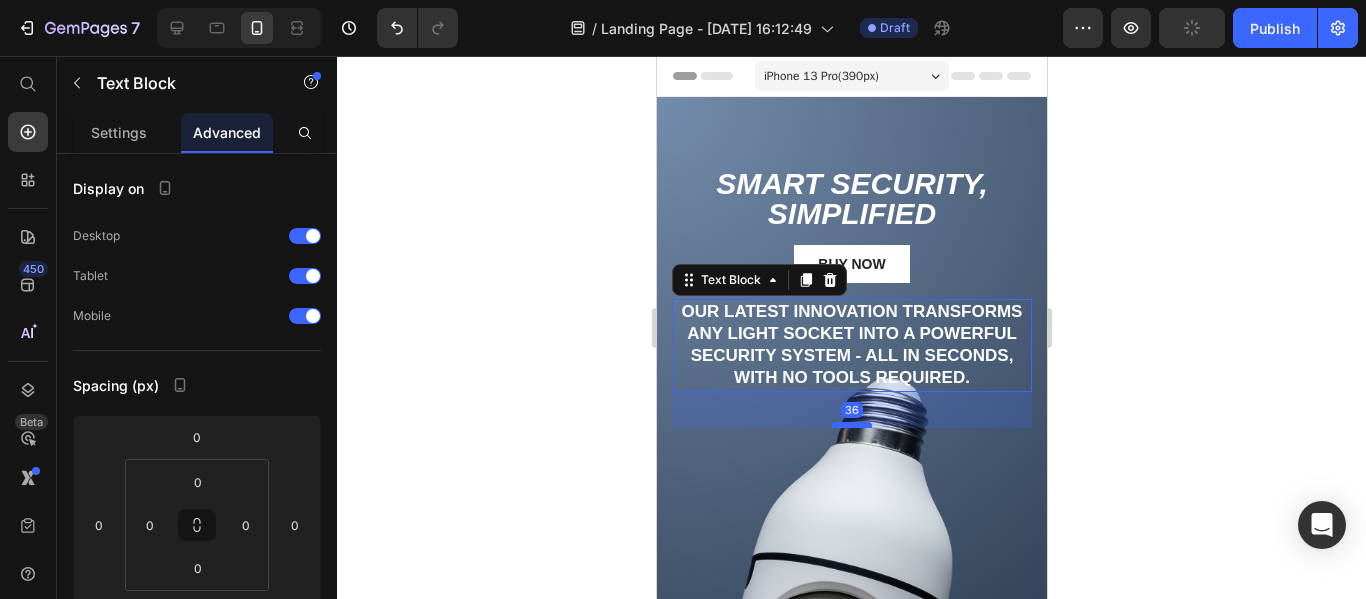 drag, startPoint x: 854, startPoint y: 411, endPoint x: 853, endPoint y: 426, distance: 15.033297 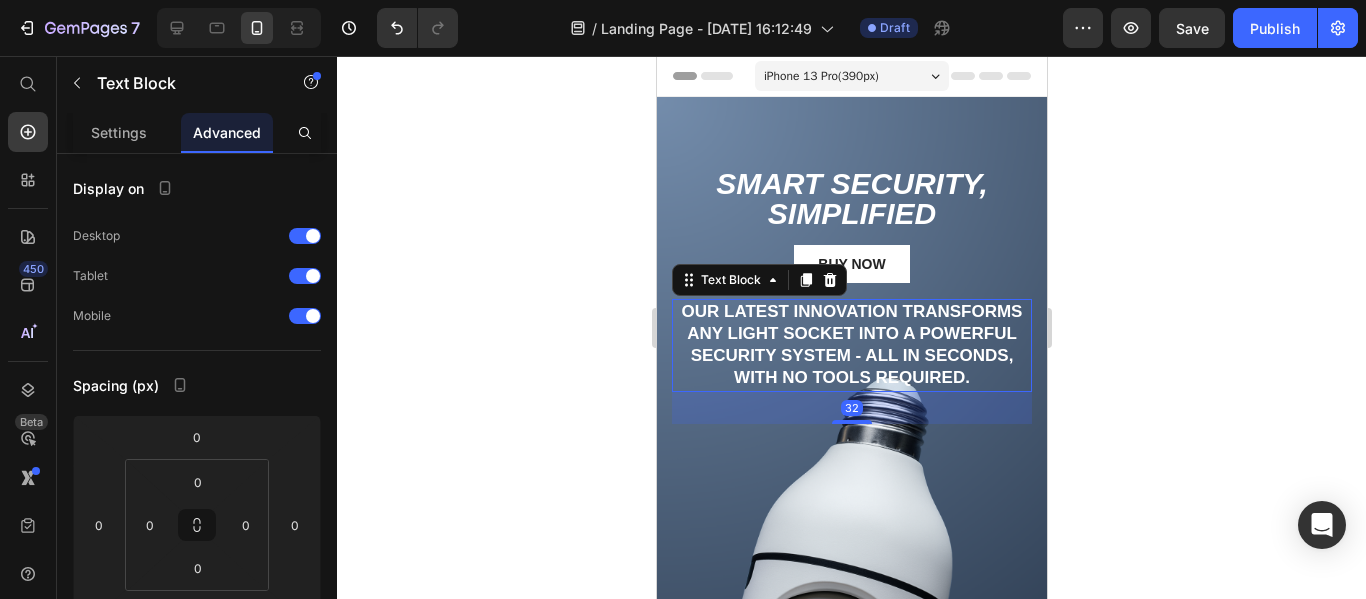 drag, startPoint x: 853, startPoint y: 426, endPoint x: 866, endPoint y: 422, distance: 13.601471 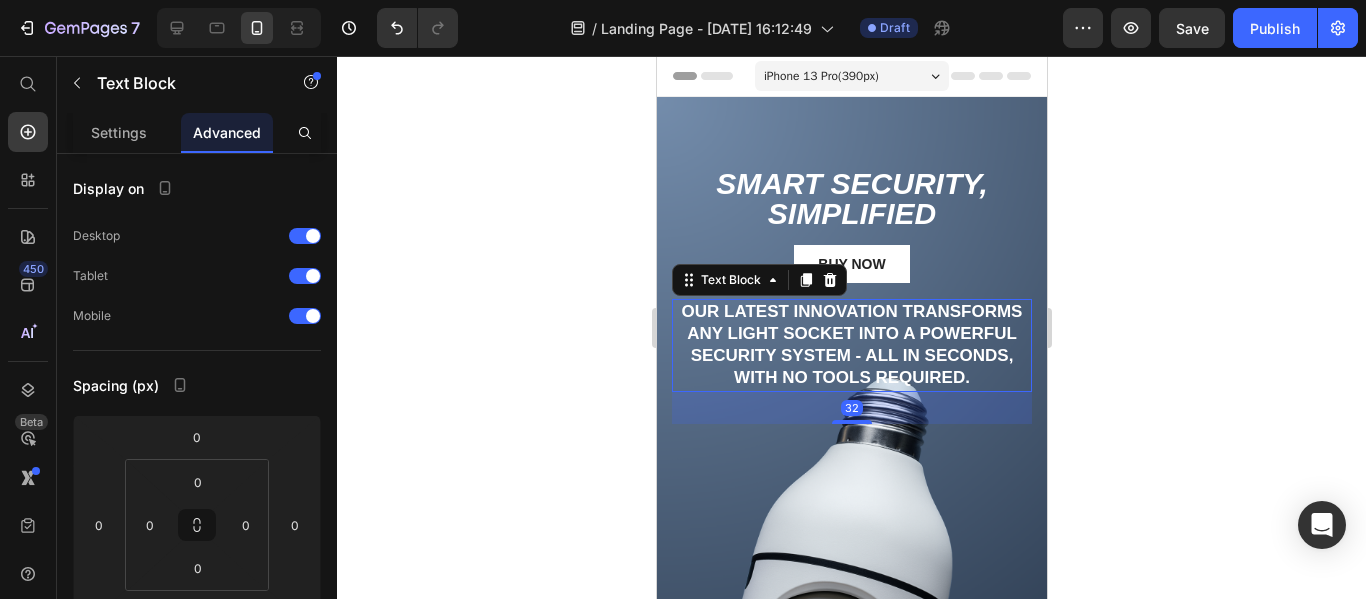 click on "32" at bounding box center (851, 392) 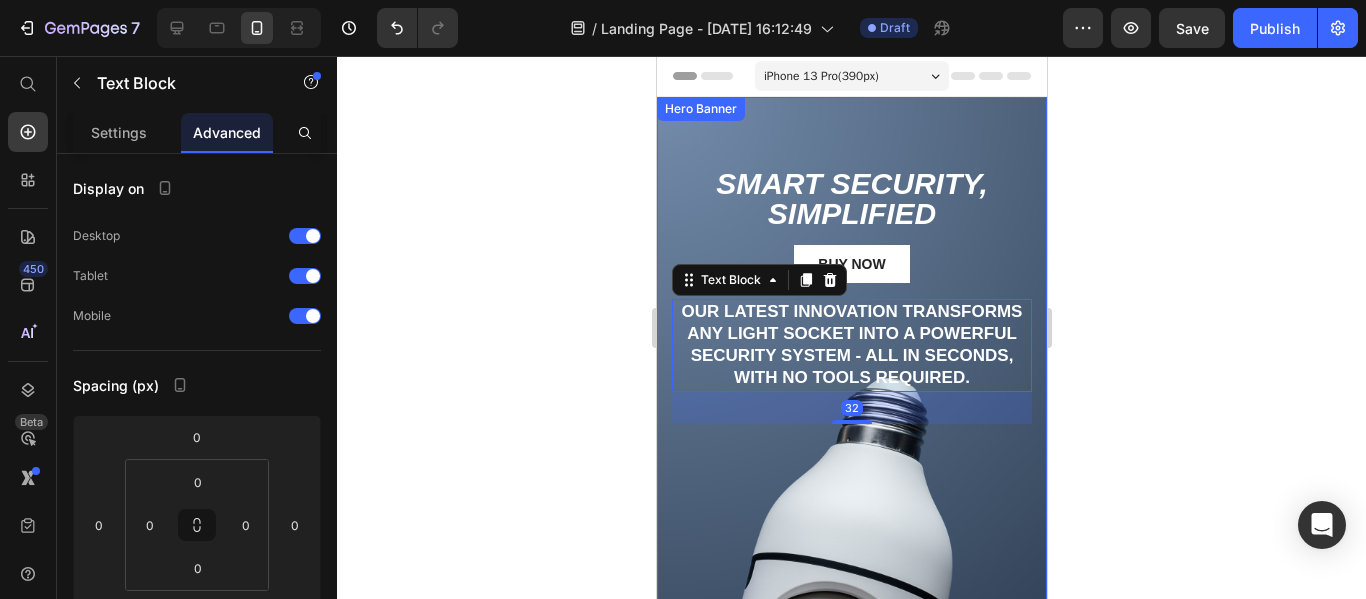 click on "Smart Security,  Simplified Heading Buy Now Button Our latest innovation transforms any light socket into a powerful security system - all in seconds, with no tools required. Text Block   32" at bounding box center [851, 268] 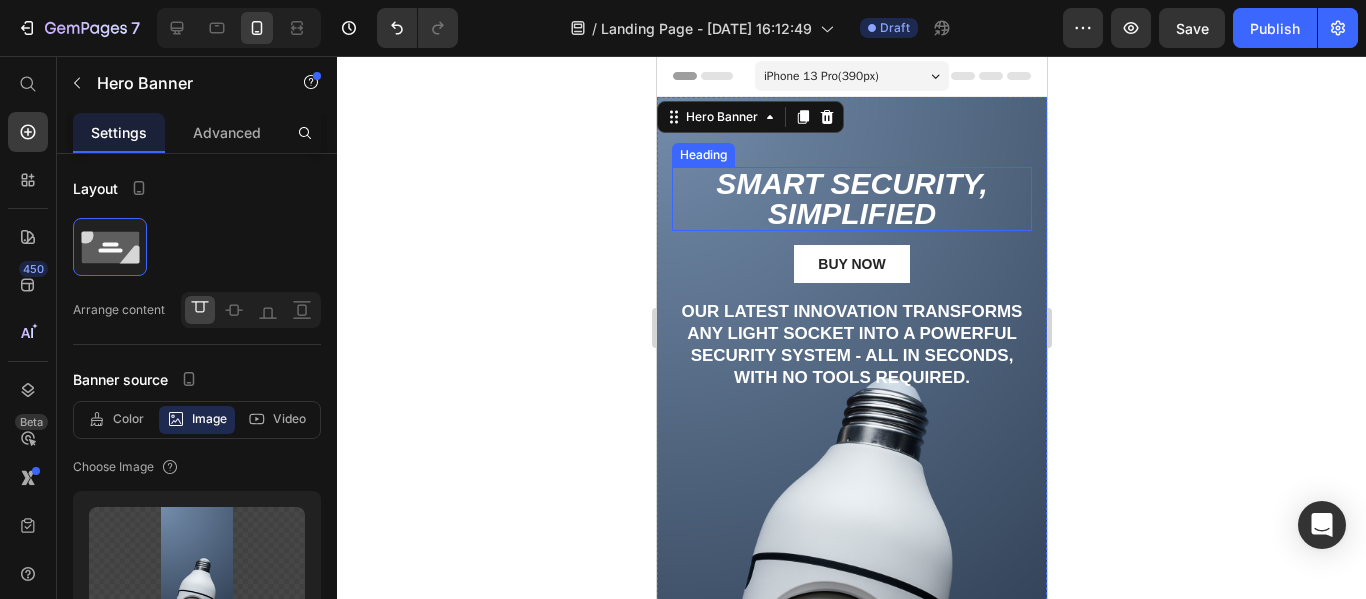 click on "Smart Security,  Simplified" at bounding box center (851, 199) 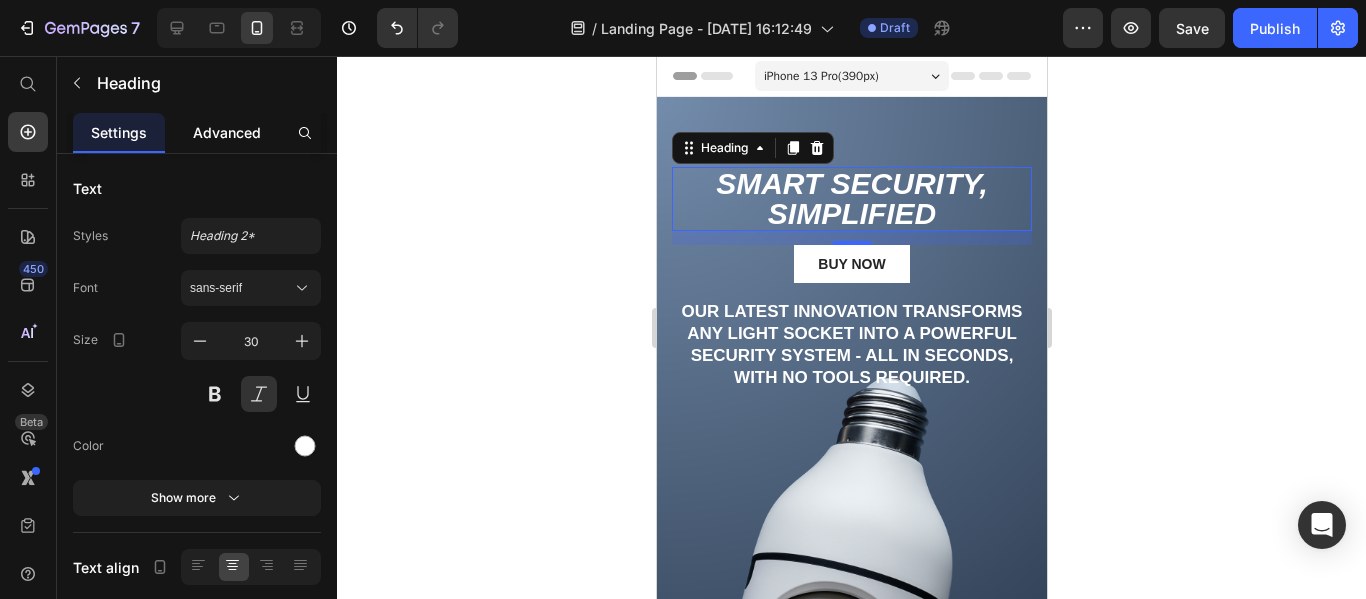 click on "Advanced" at bounding box center (227, 132) 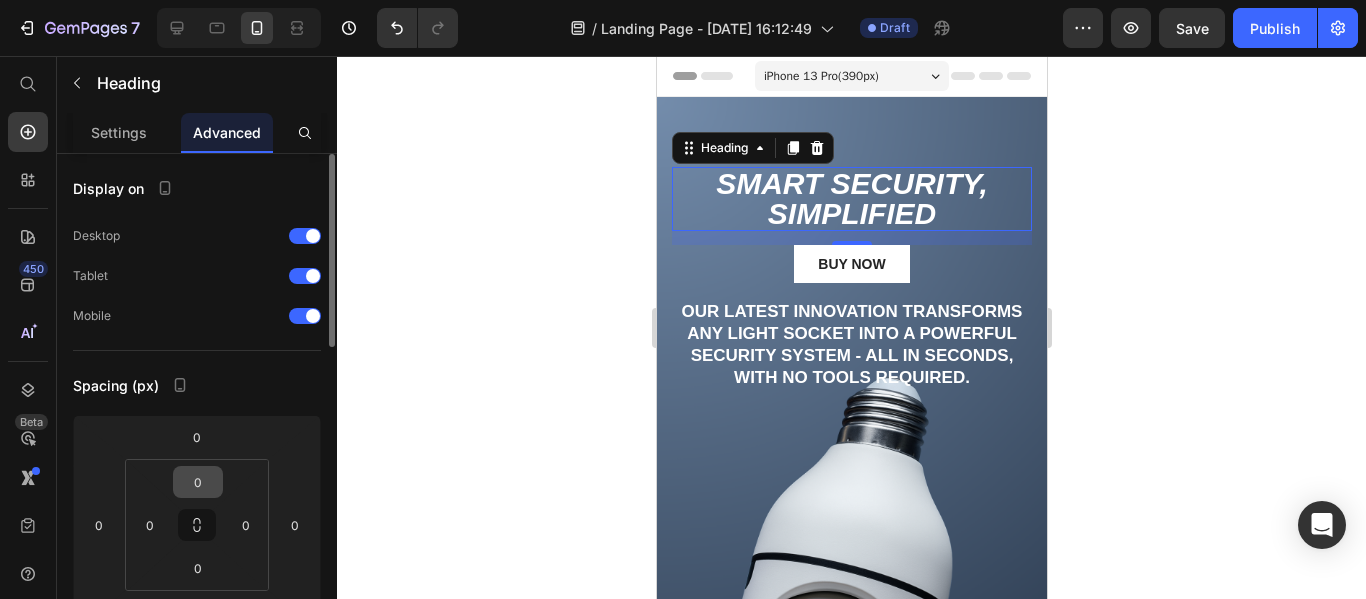 scroll, scrollTop: 100, scrollLeft: 0, axis: vertical 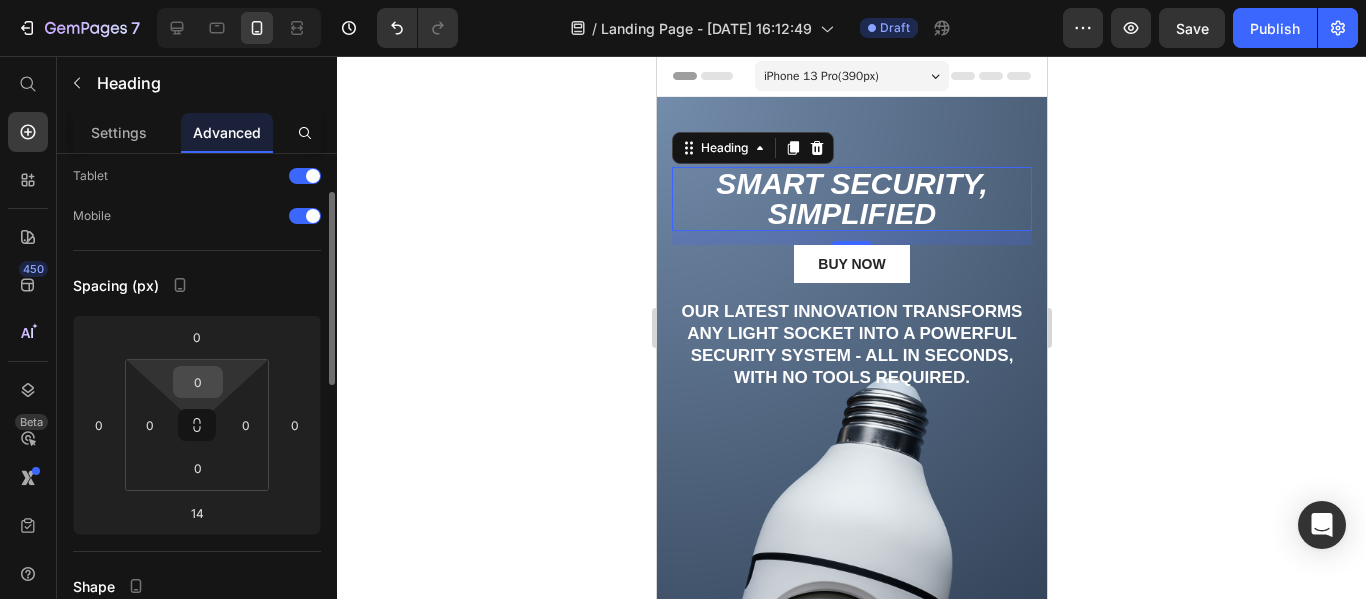 click on "0" at bounding box center (198, 382) 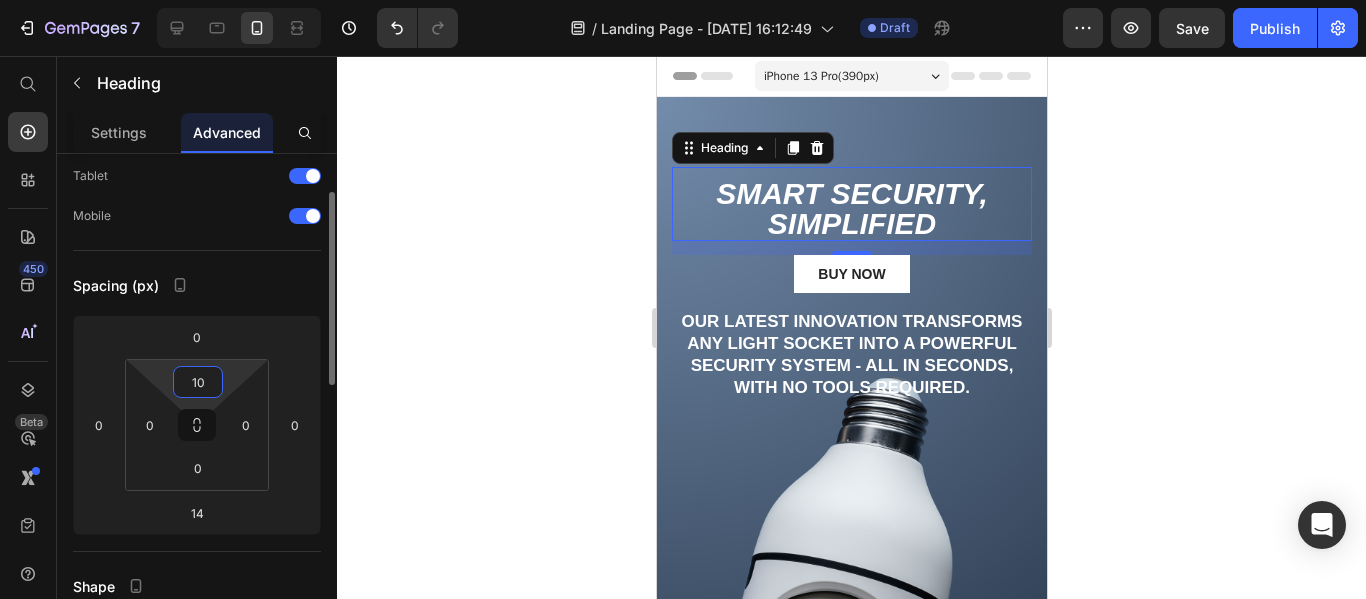 type on "1" 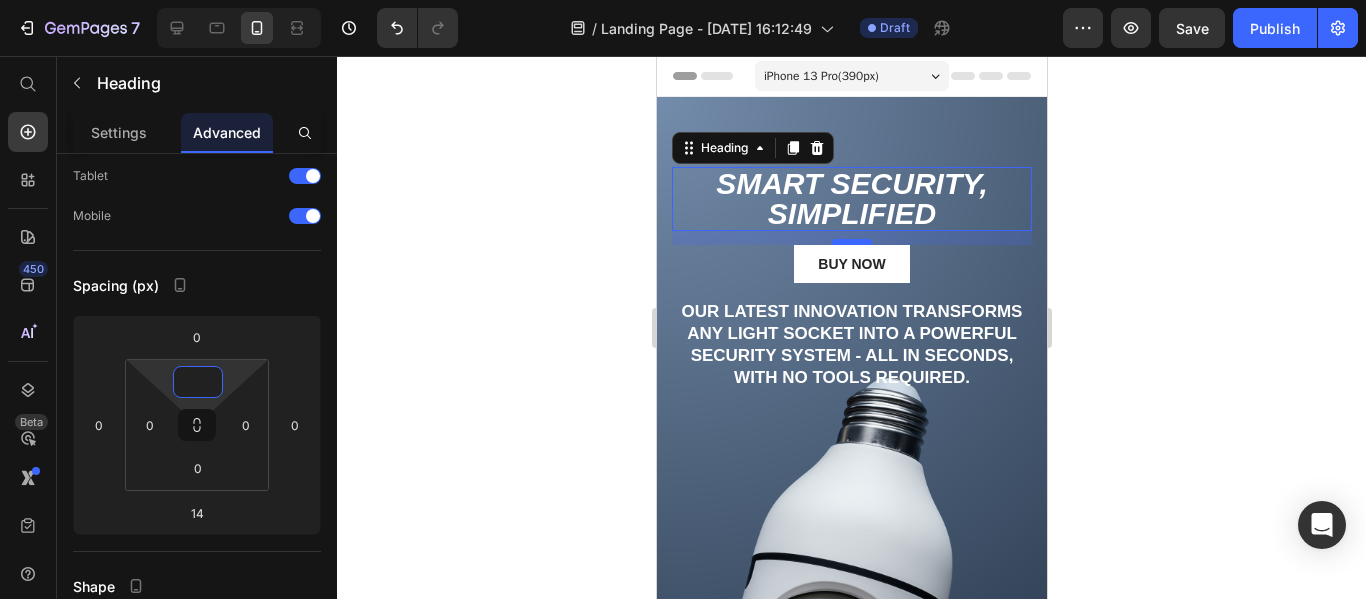type on "0" 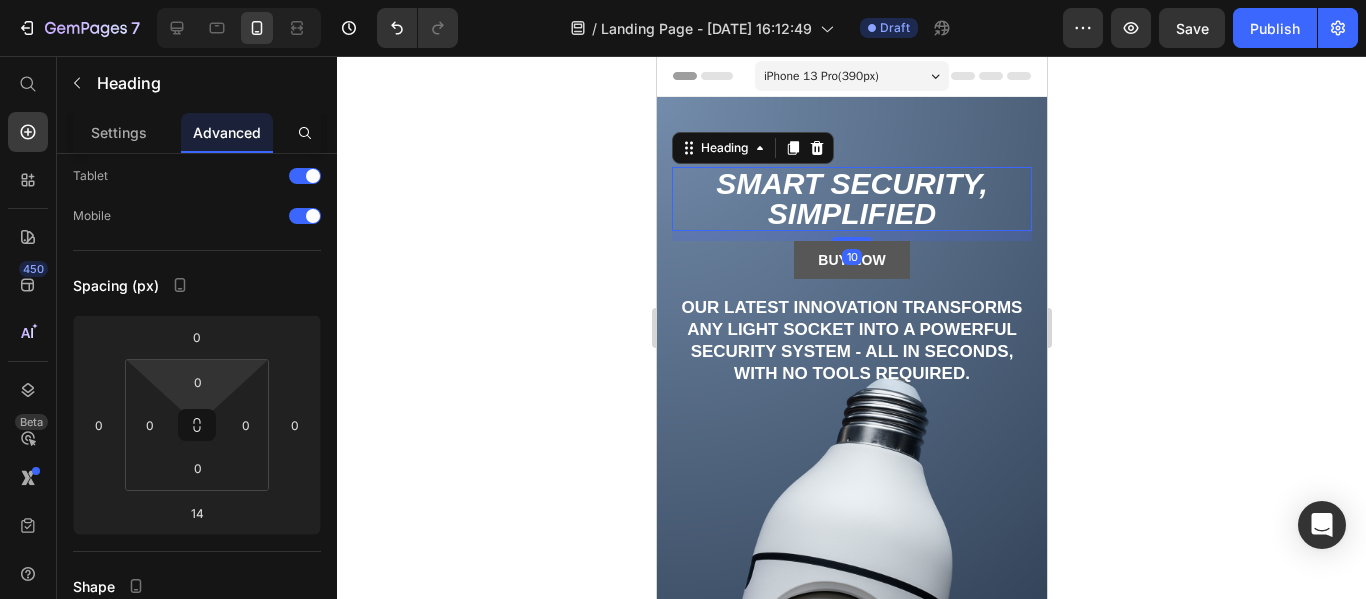 click at bounding box center [851, 239] 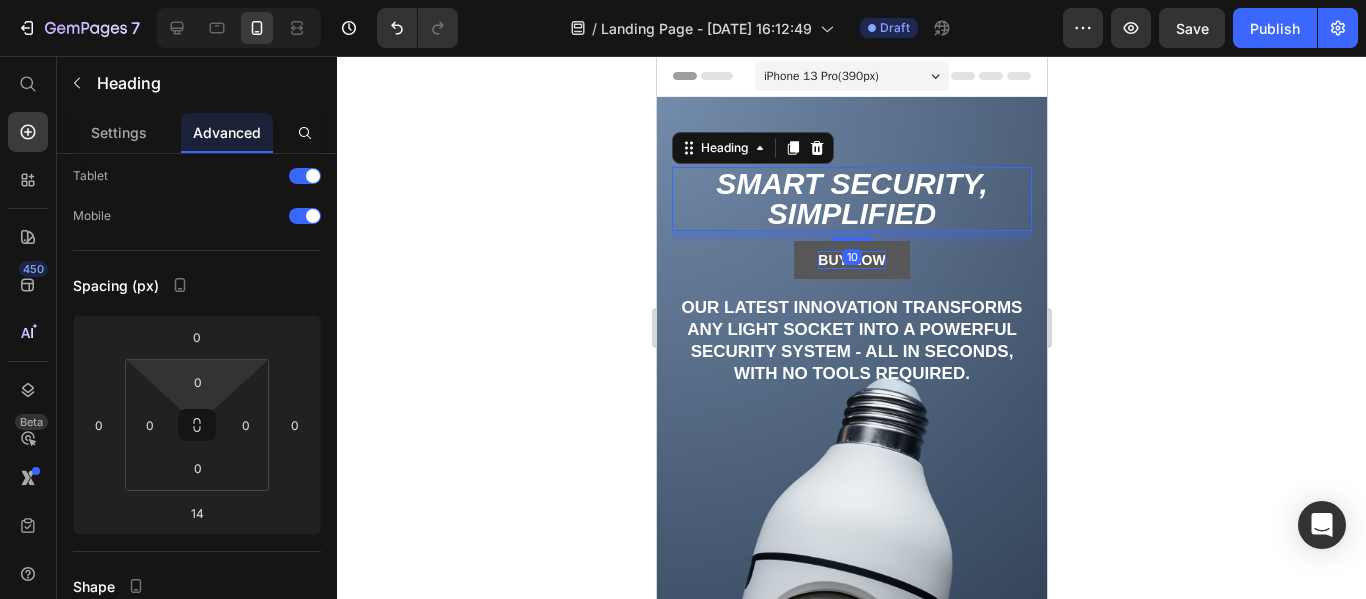 type on "10" 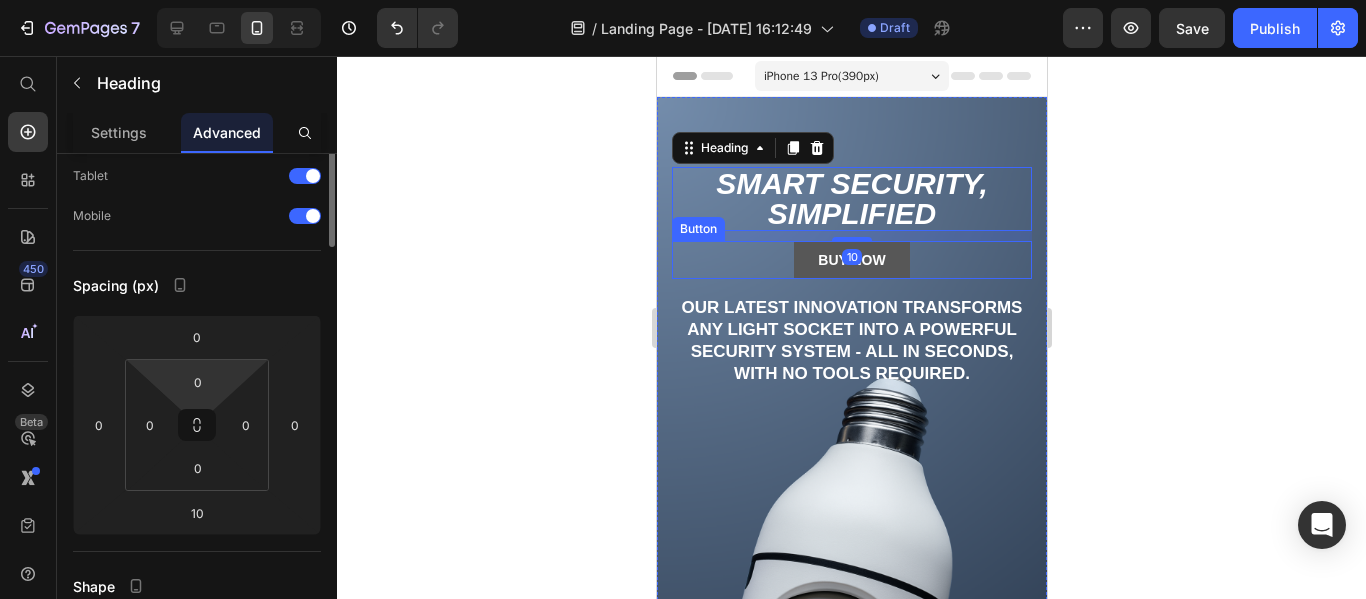 scroll, scrollTop: 0, scrollLeft: 0, axis: both 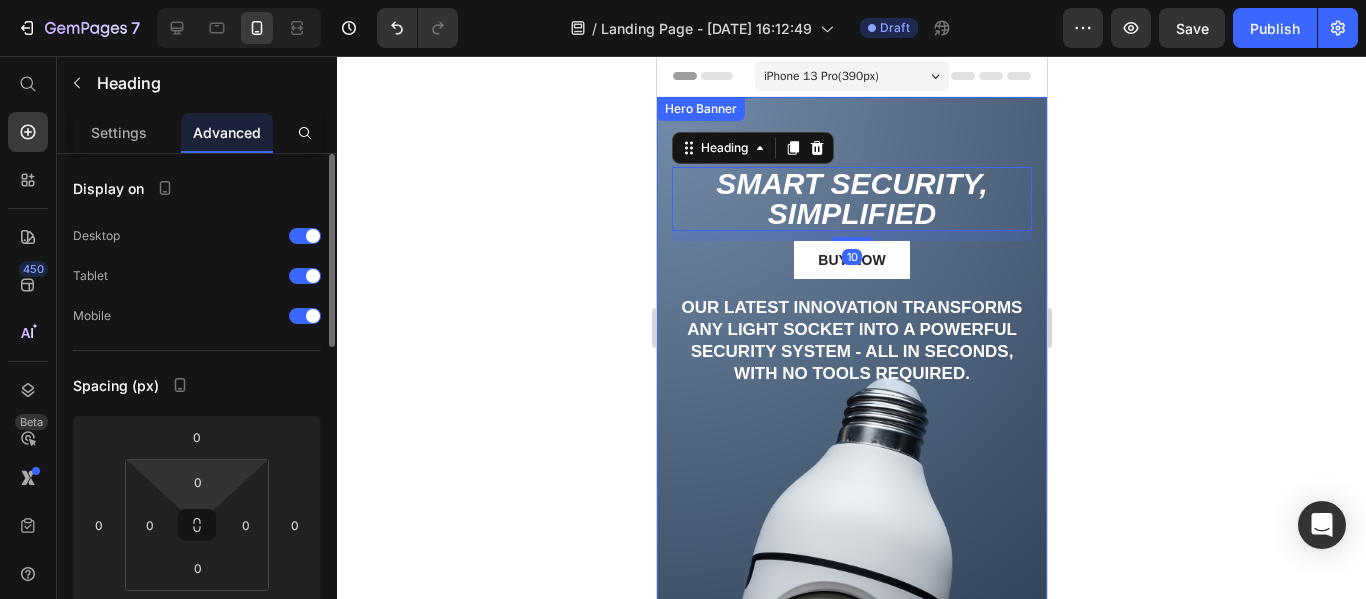 click on "Smart Security,  Simplified Heading   10 Buy Now Button Our latest innovation transforms any light socket into a powerful security system - all in seconds, with no tools required. Text Block" at bounding box center (851, 293) 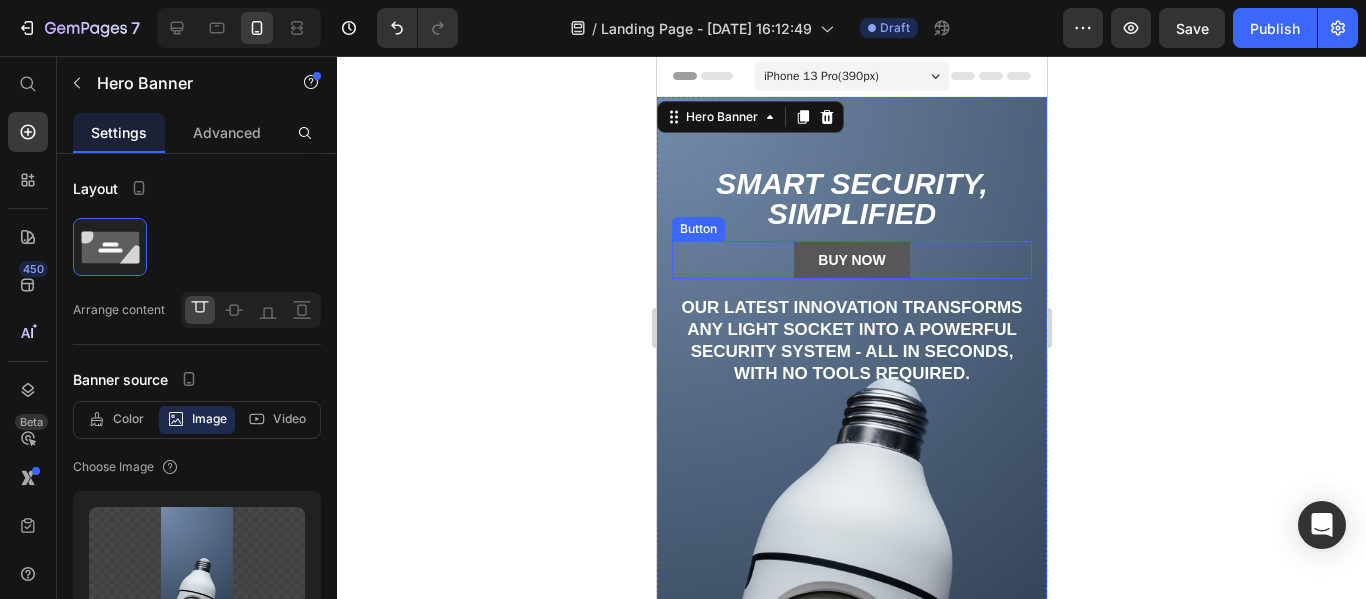 click on "Buy Now" at bounding box center [850, 260] 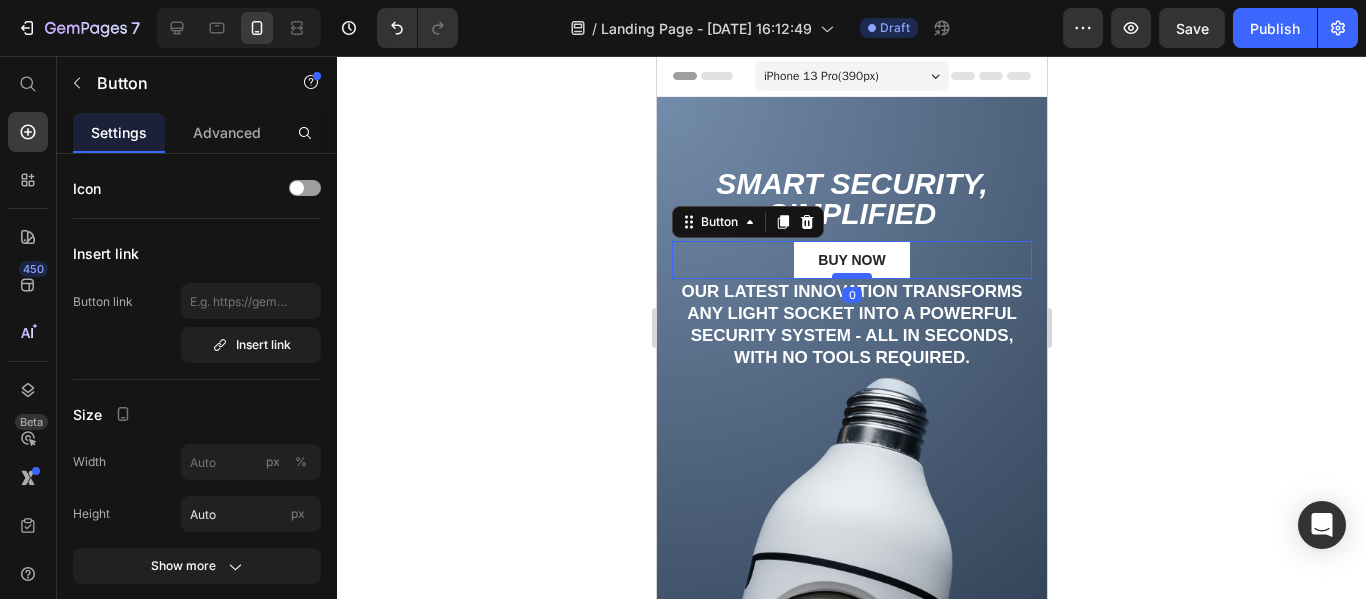 drag, startPoint x: 844, startPoint y: 295, endPoint x: 1756, endPoint y: 329, distance: 912.63354 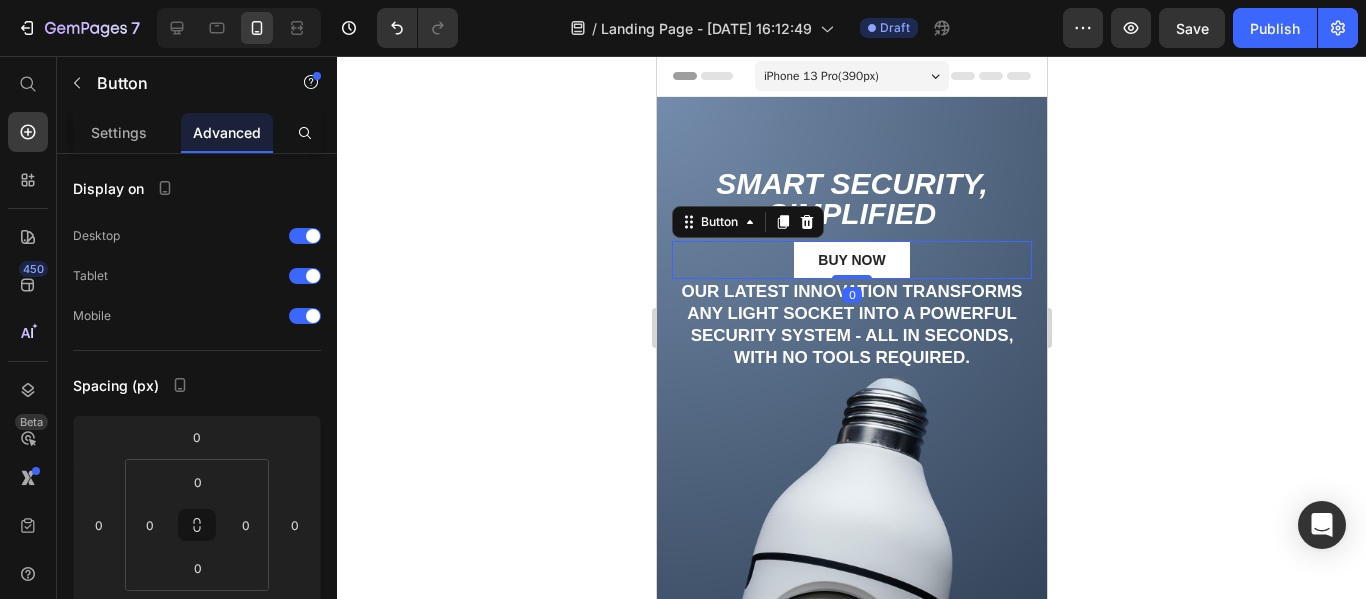click 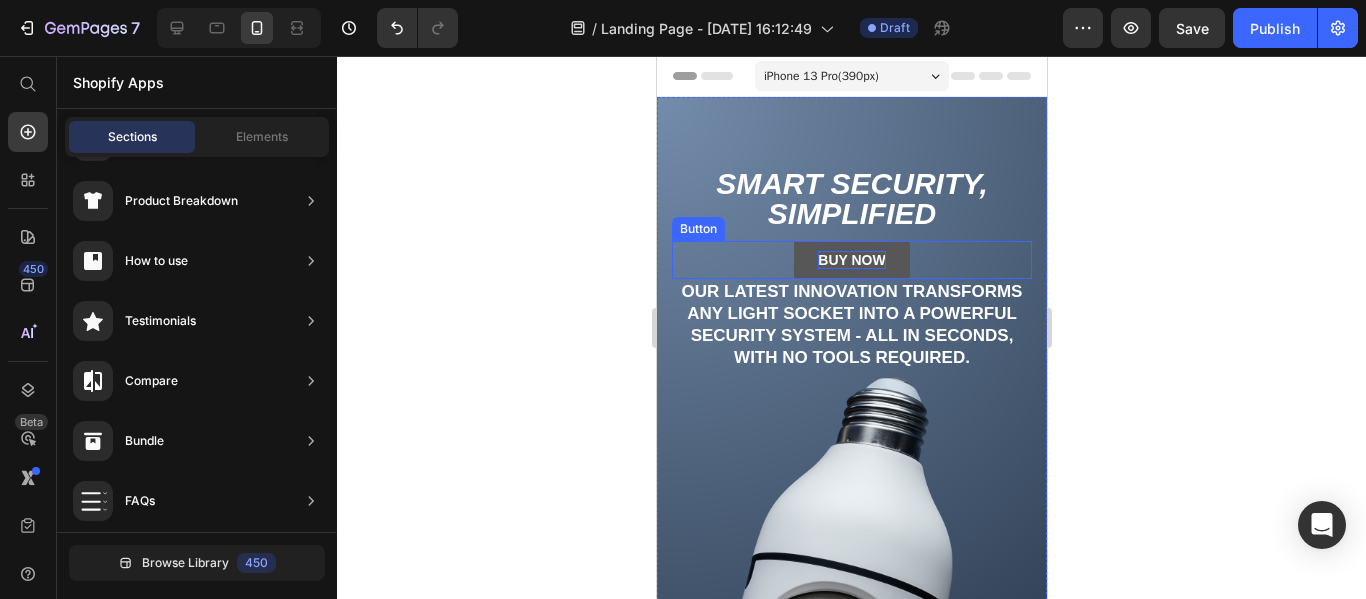 click on "Buy Now" at bounding box center (850, 260) 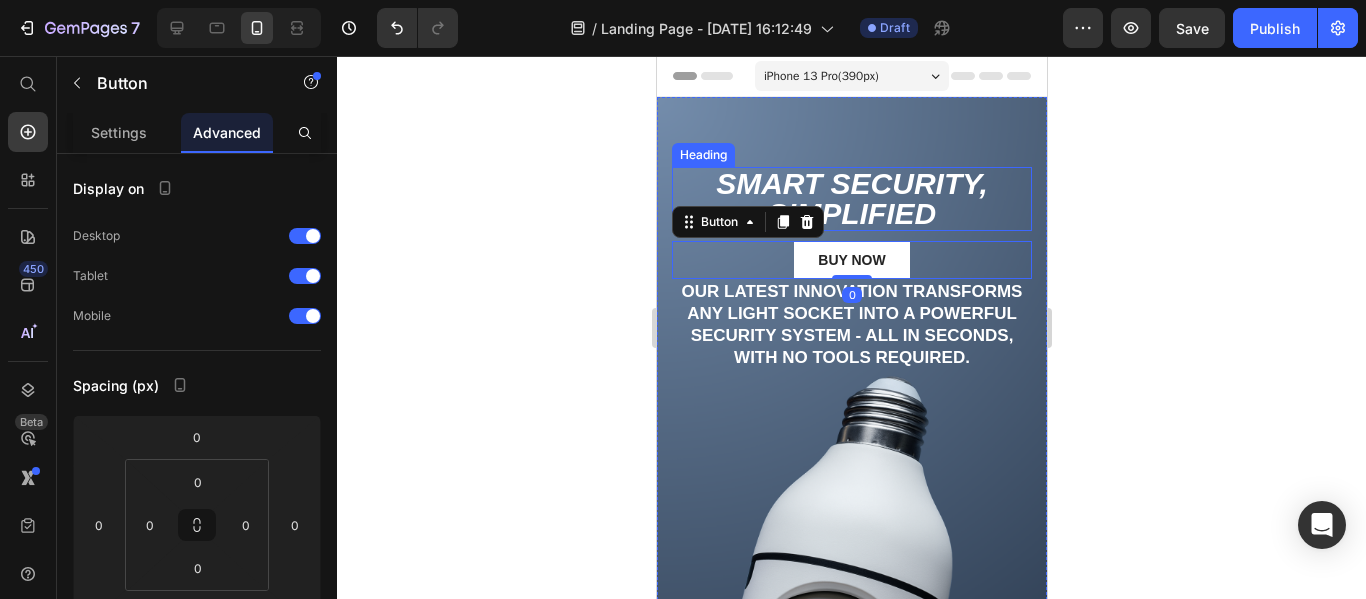 click on "Smart Security,  Simplified" at bounding box center (851, 199) 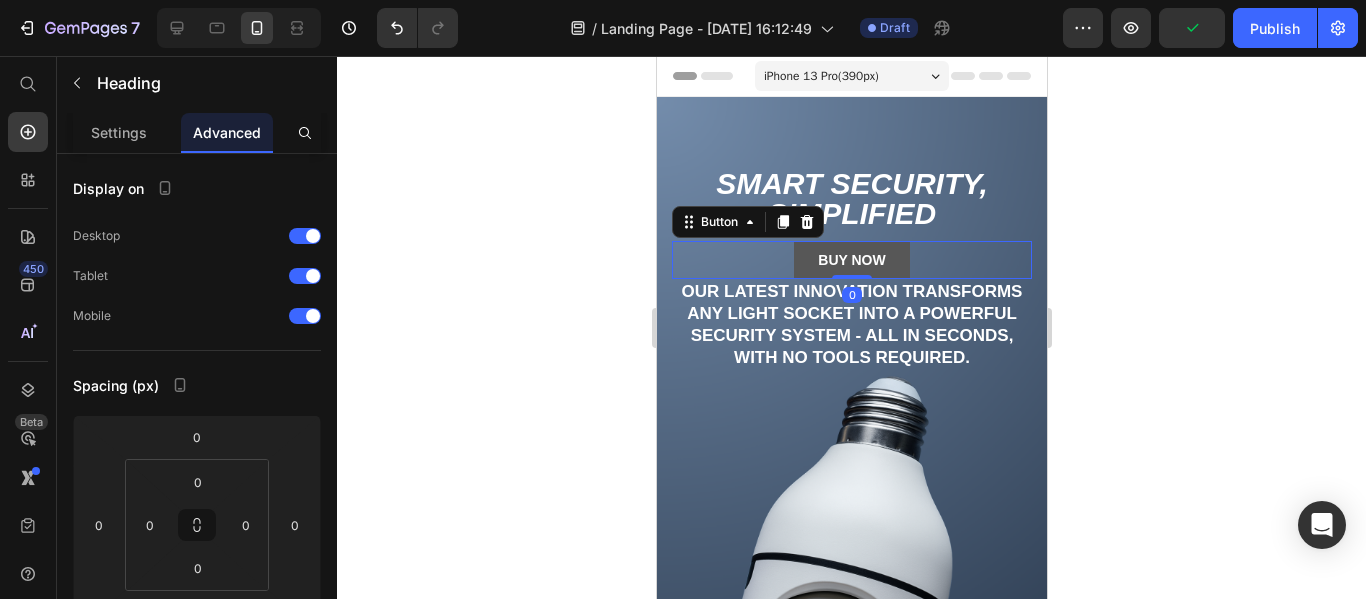 click on "Buy Now" at bounding box center (850, 260) 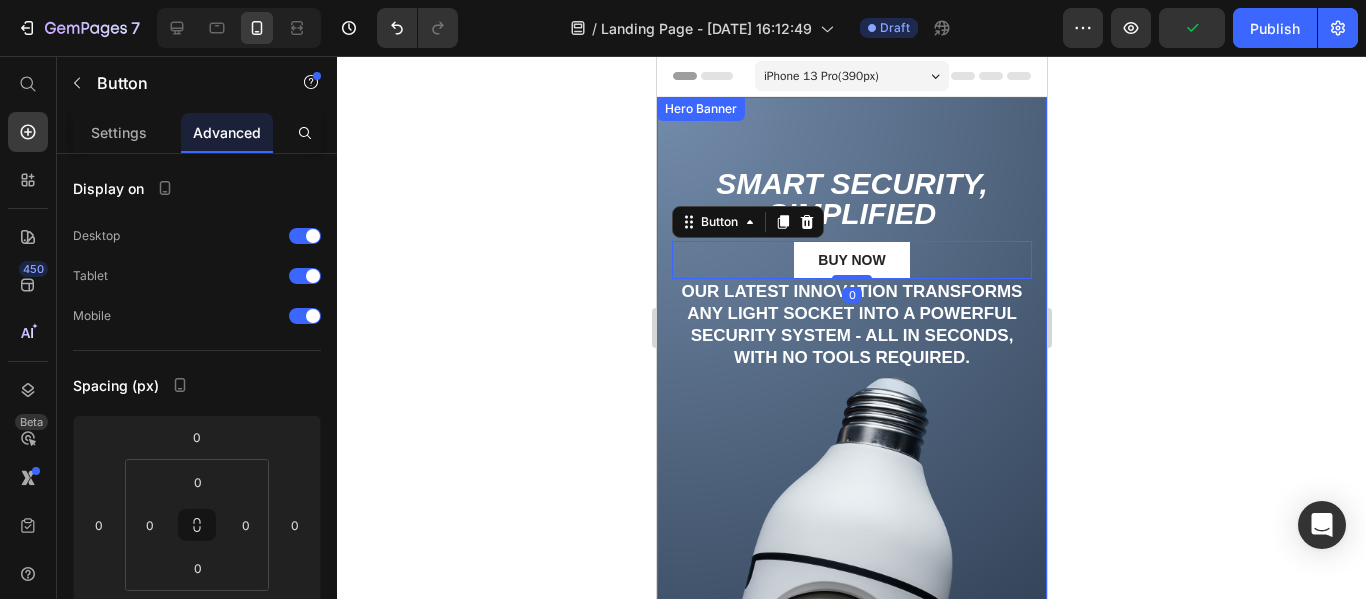 click on "Smart Security,  Simplified" at bounding box center (851, 199) 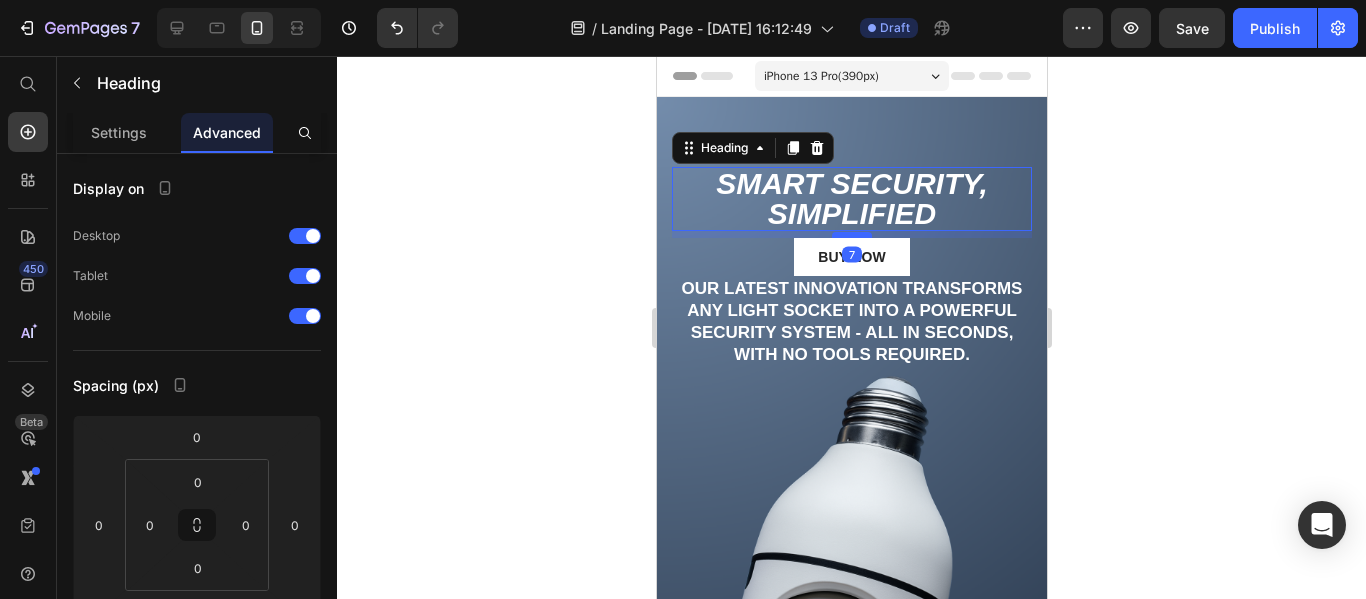 click at bounding box center (851, 235) 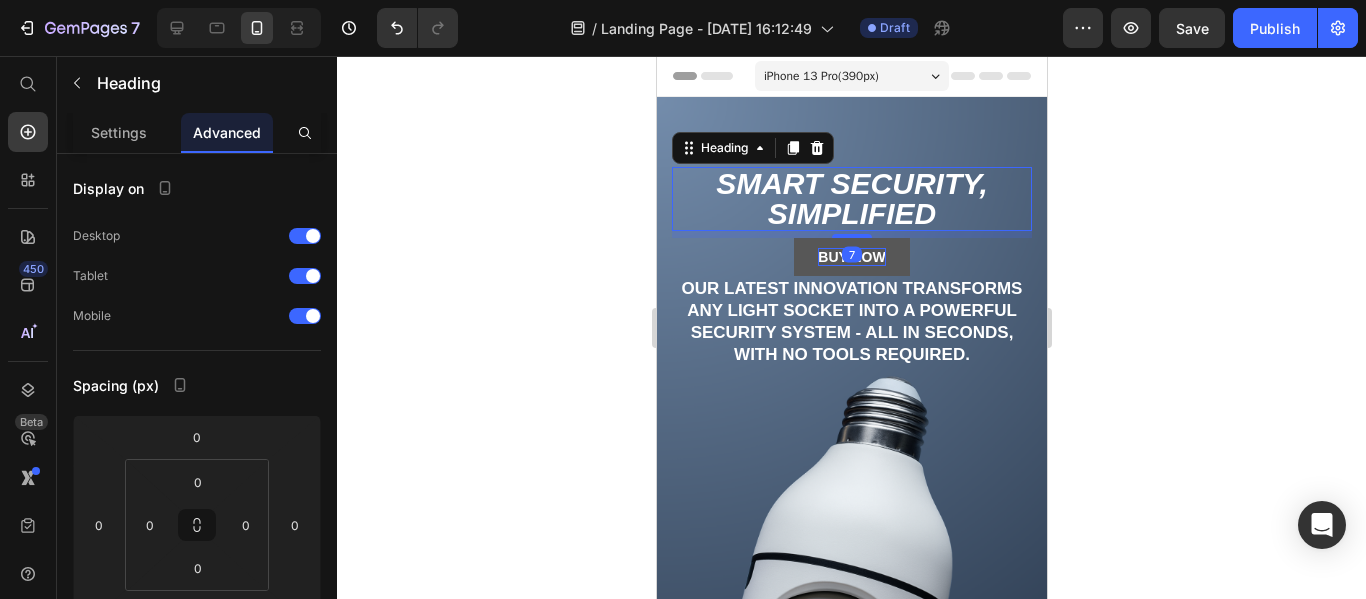 type on "7" 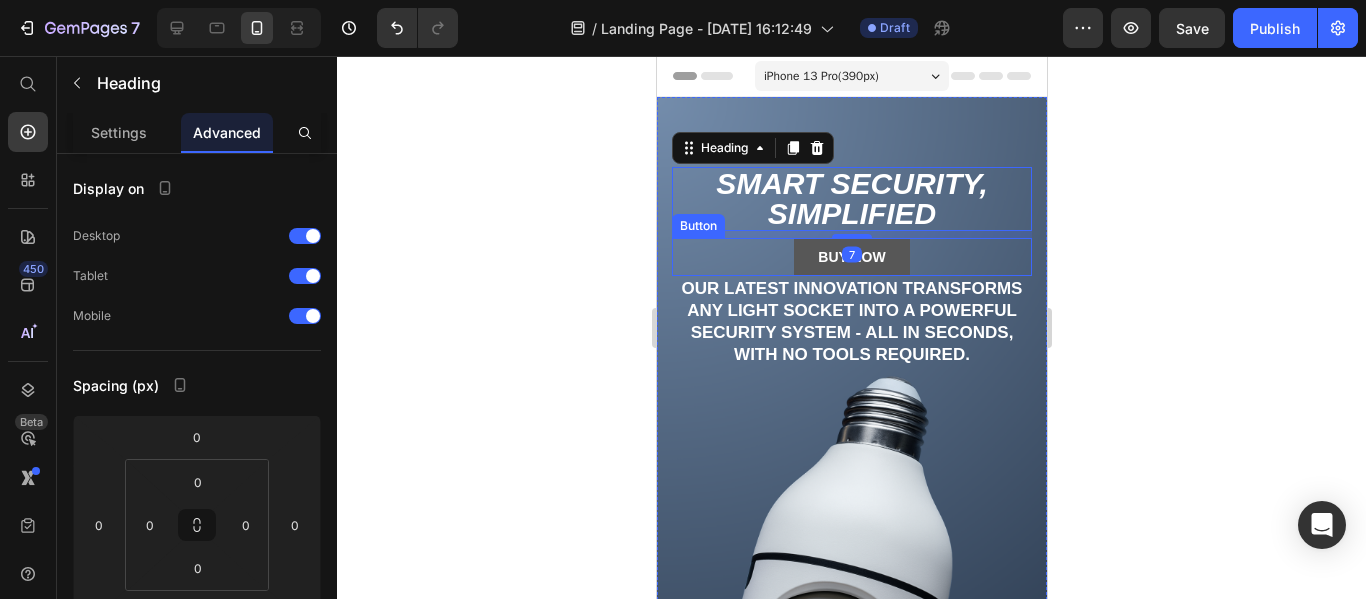 click on "Buy Now" at bounding box center (850, 257) 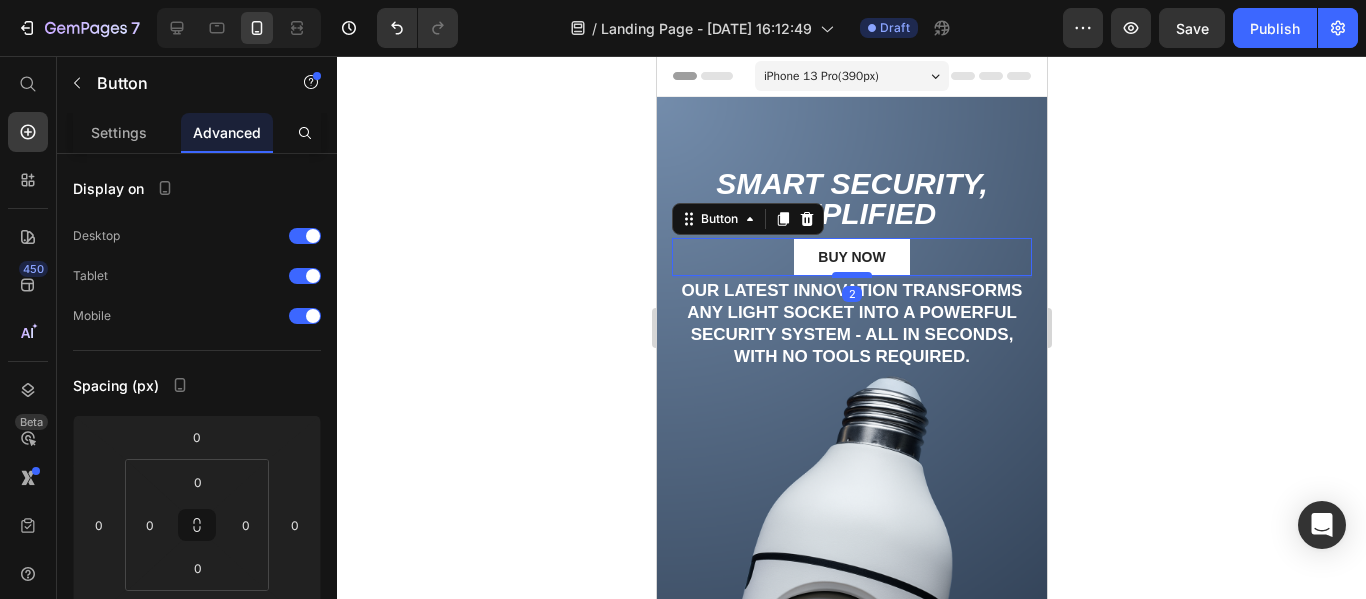 click at bounding box center [851, 275] 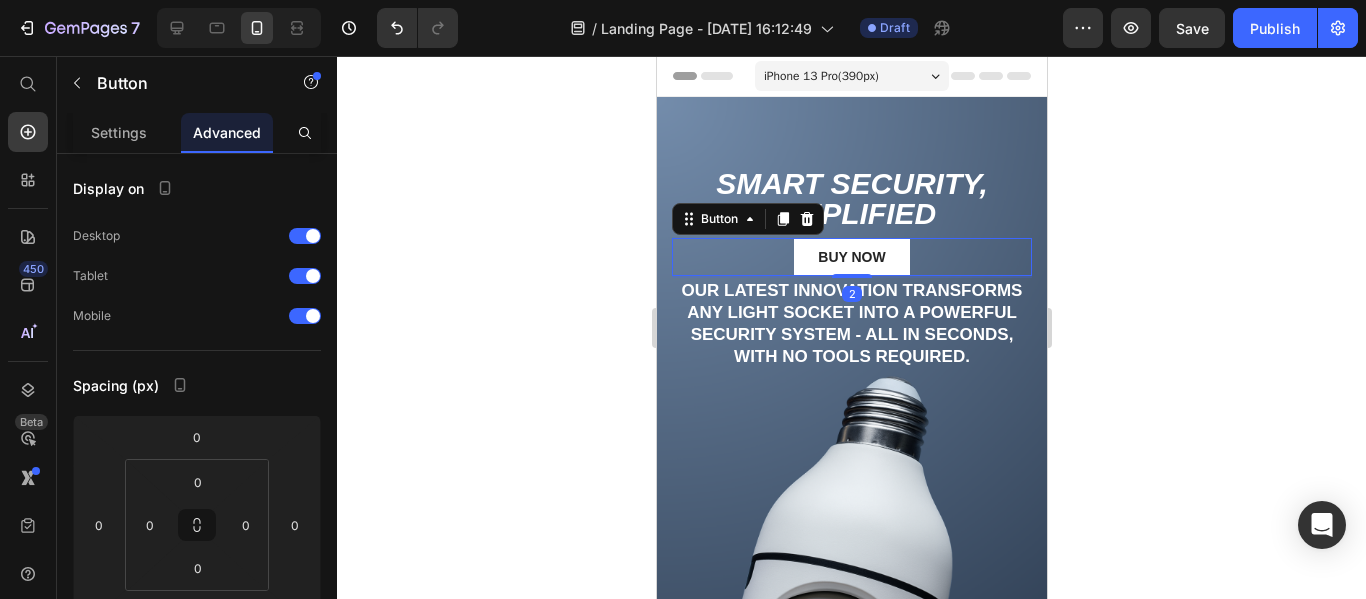 type on "2" 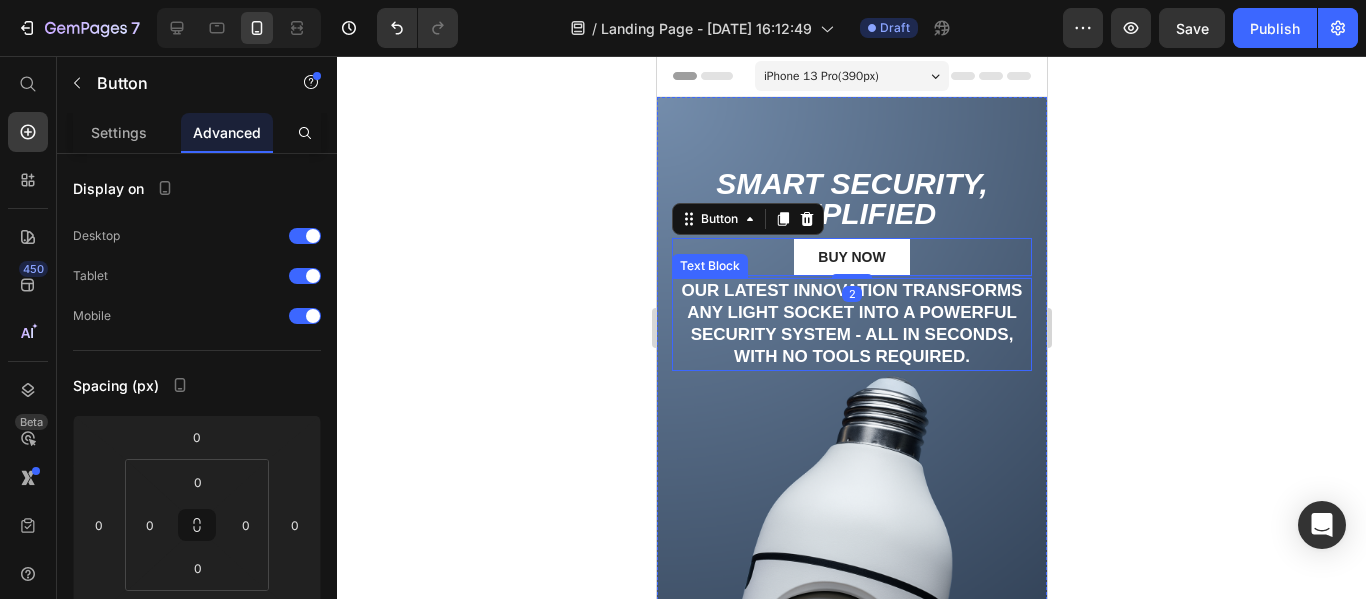 click 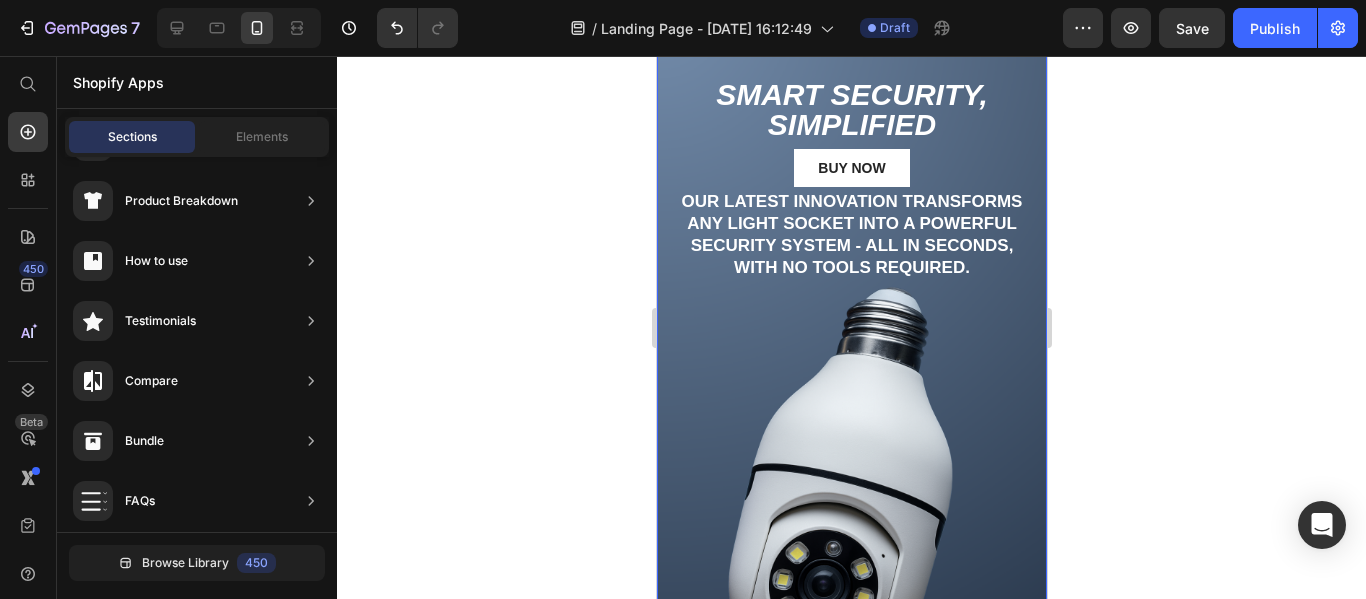 scroll, scrollTop: 0, scrollLeft: 0, axis: both 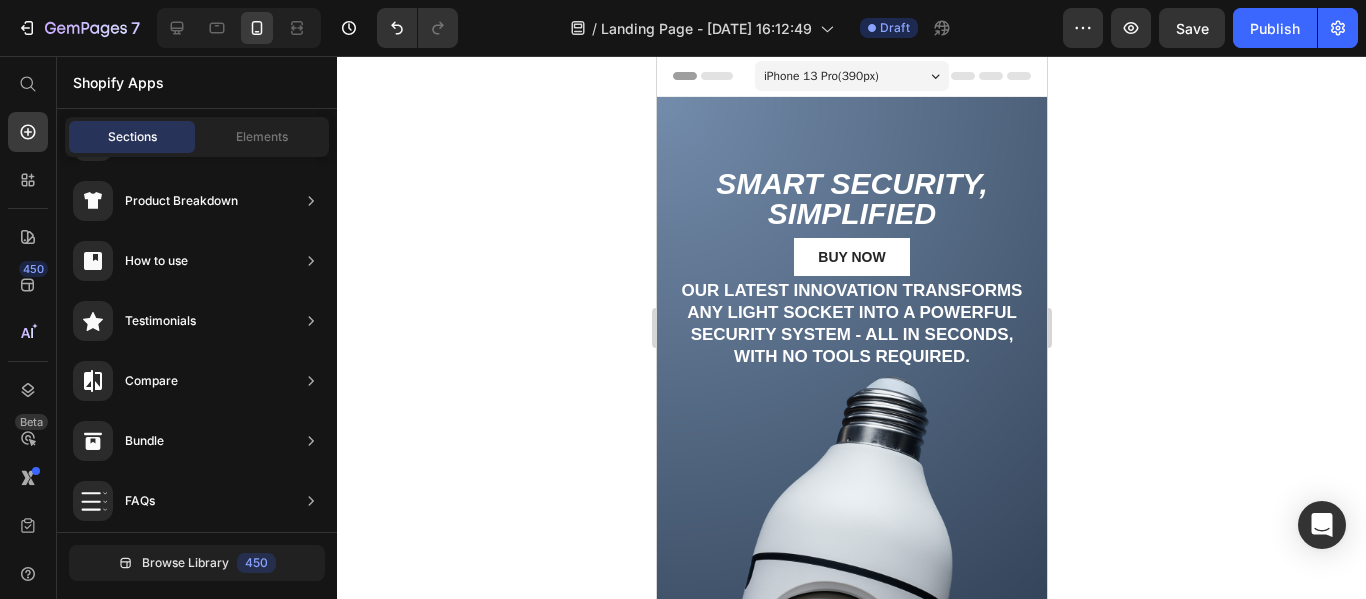 click 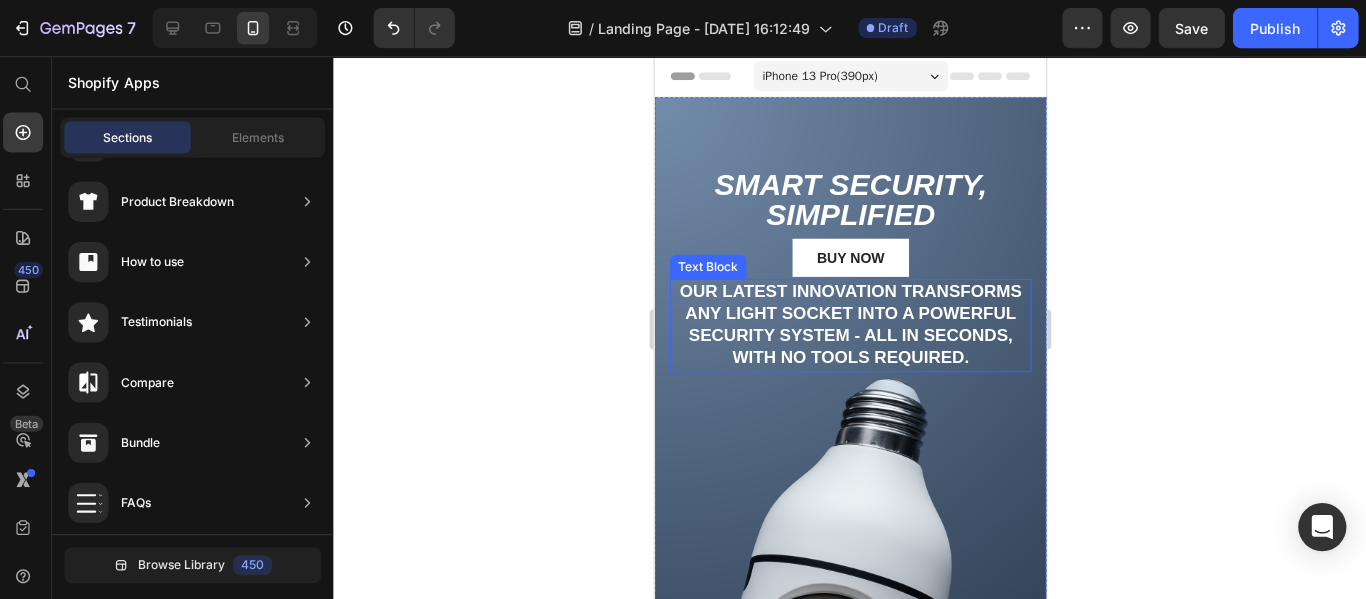 scroll, scrollTop: 0, scrollLeft: 0, axis: both 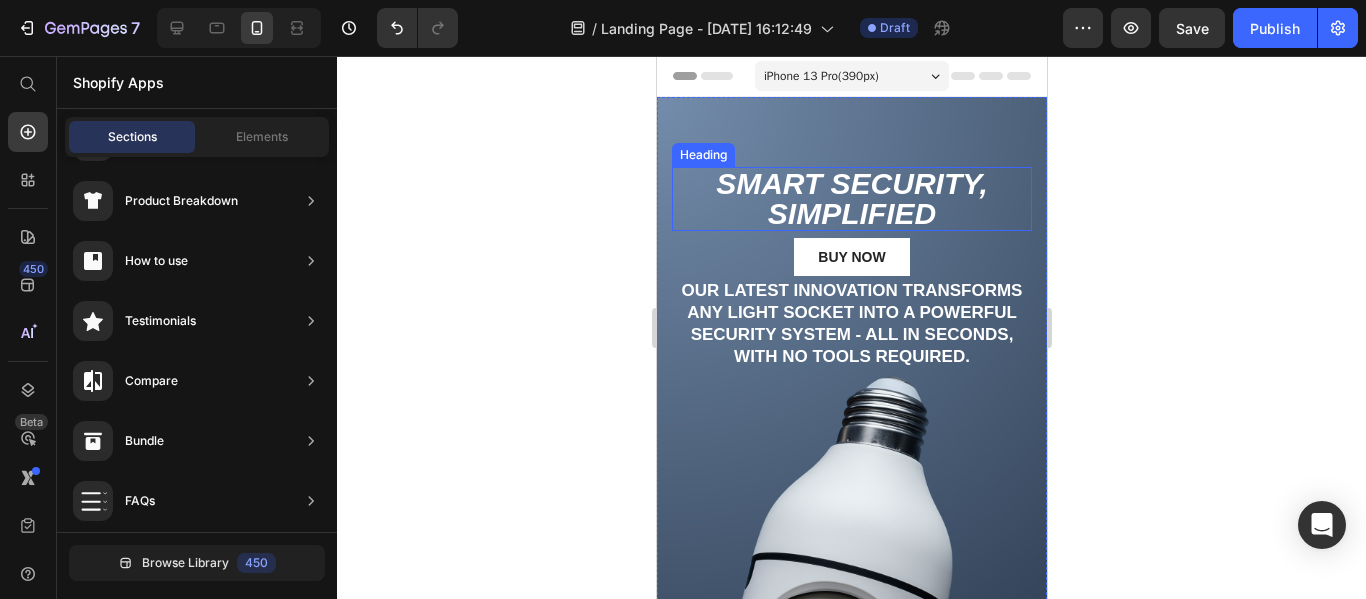 click on "Smart Security,  Simplified" at bounding box center (851, 199) 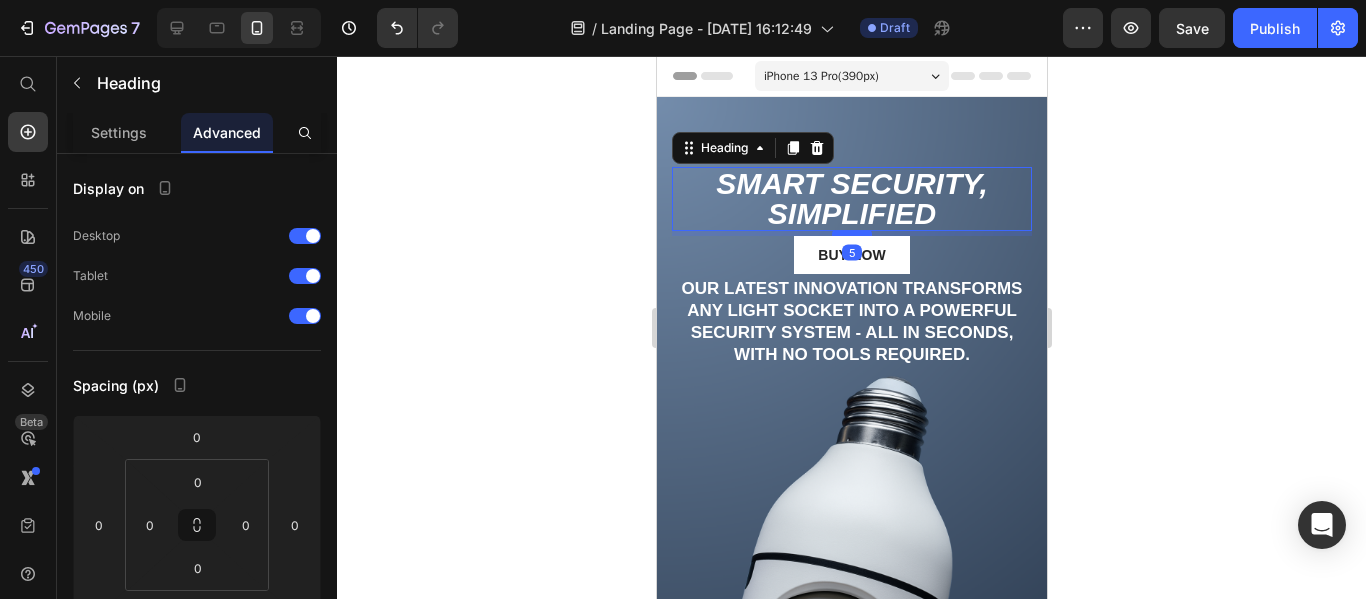 click at bounding box center [851, 233] 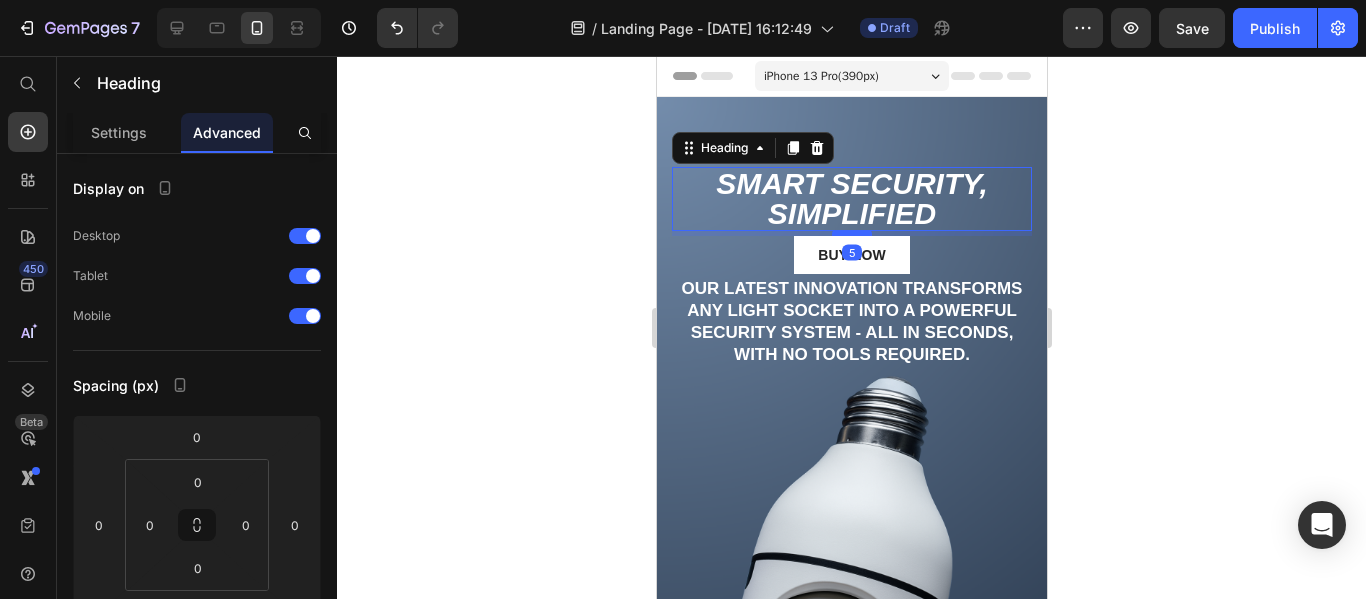 type on "5" 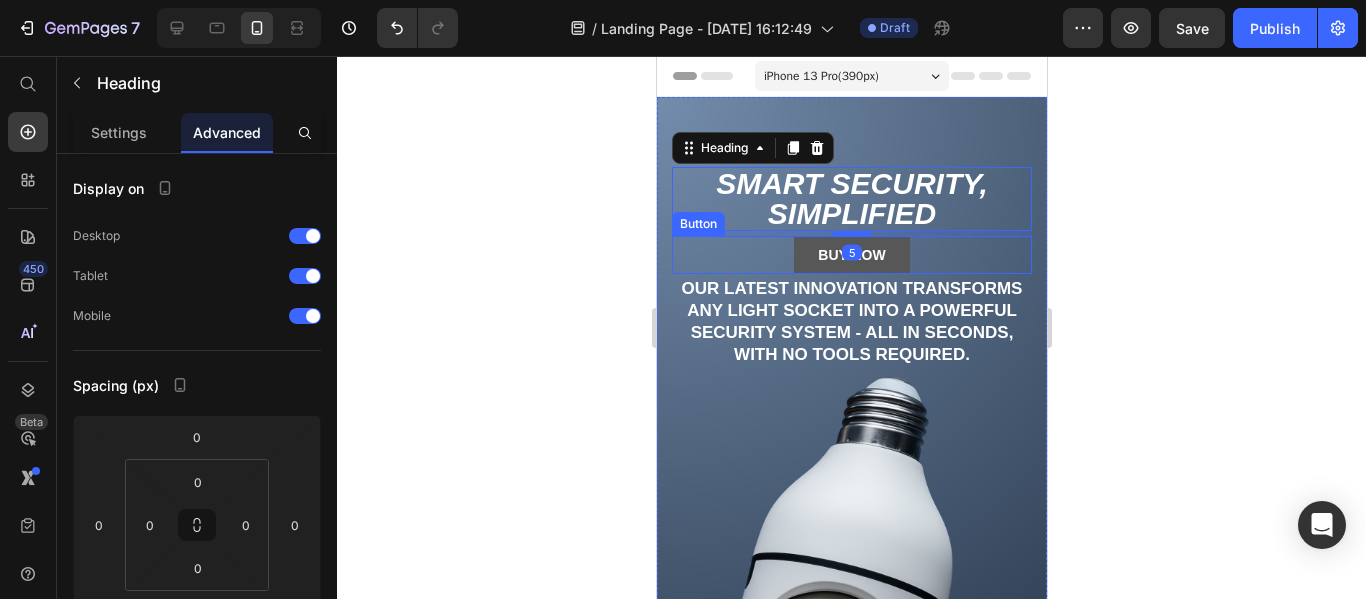 click on "Buy Now" at bounding box center [850, 255] 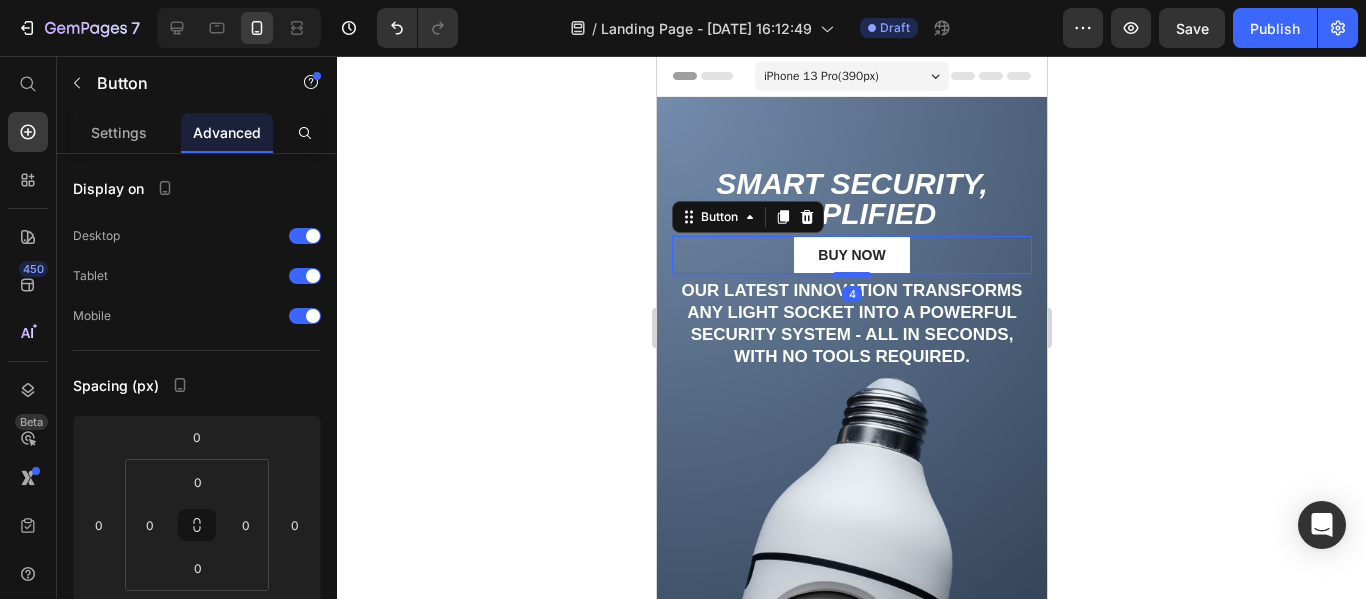 click at bounding box center (851, 275) 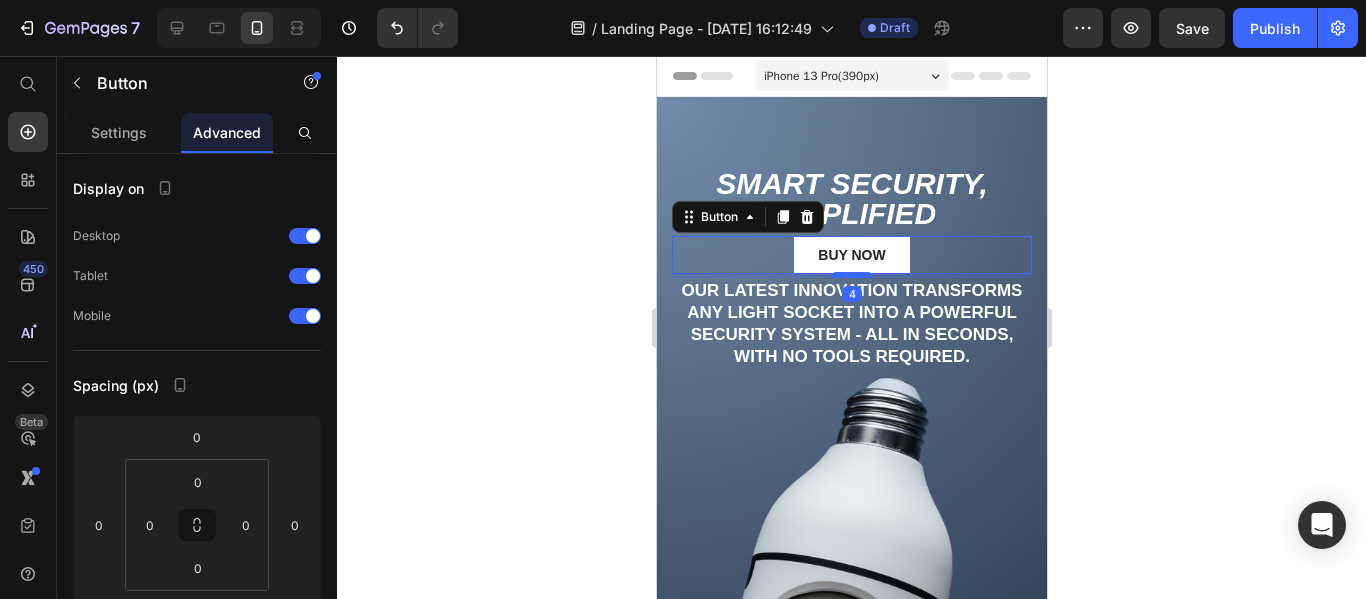 type on "4" 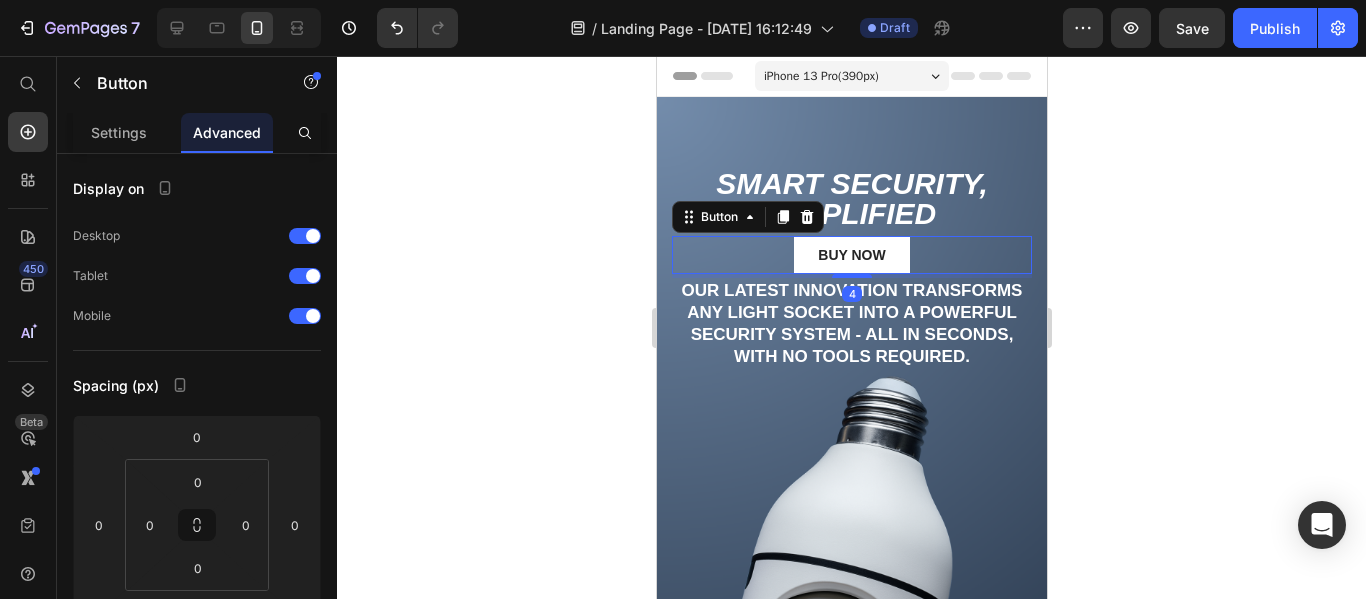 click 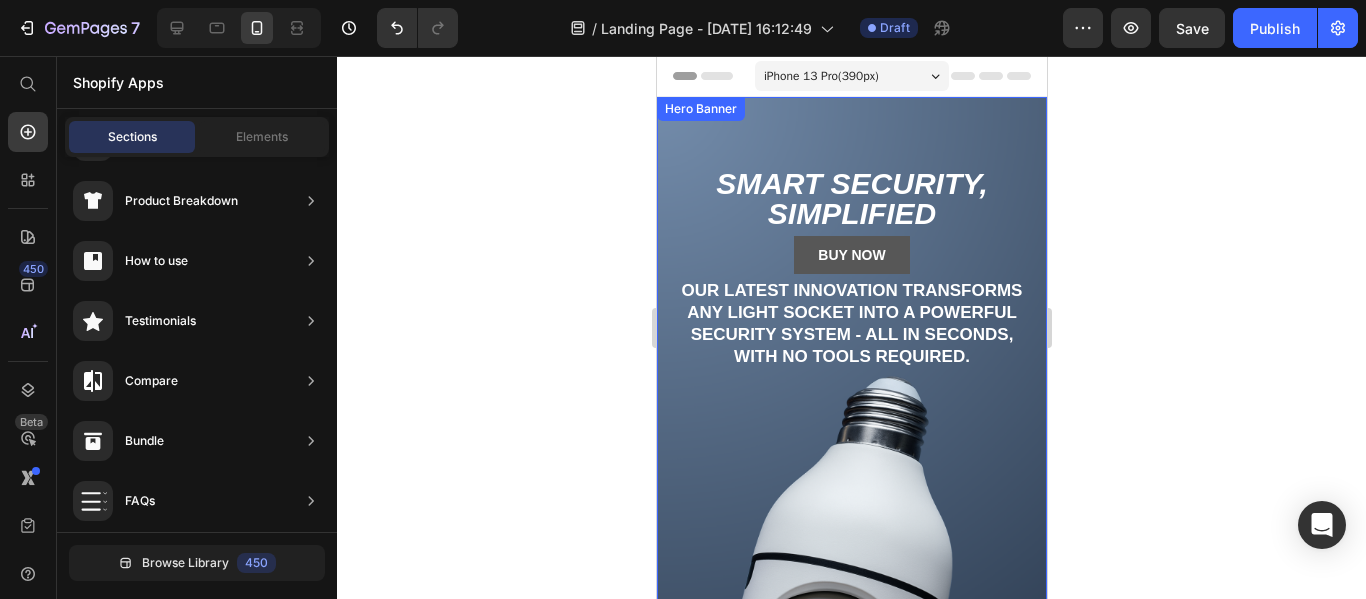 click on "Buy Now" at bounding box center (850, 255) 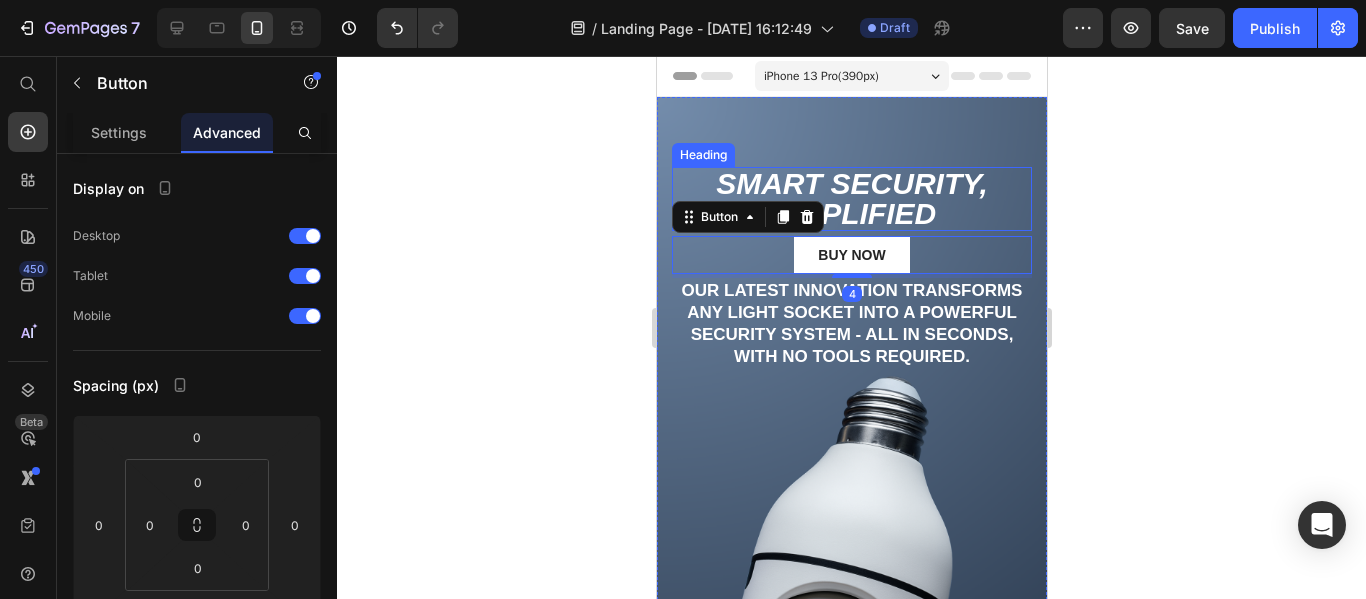 click on "Smart Security,  Simplified" at bounding box center (851, 199) 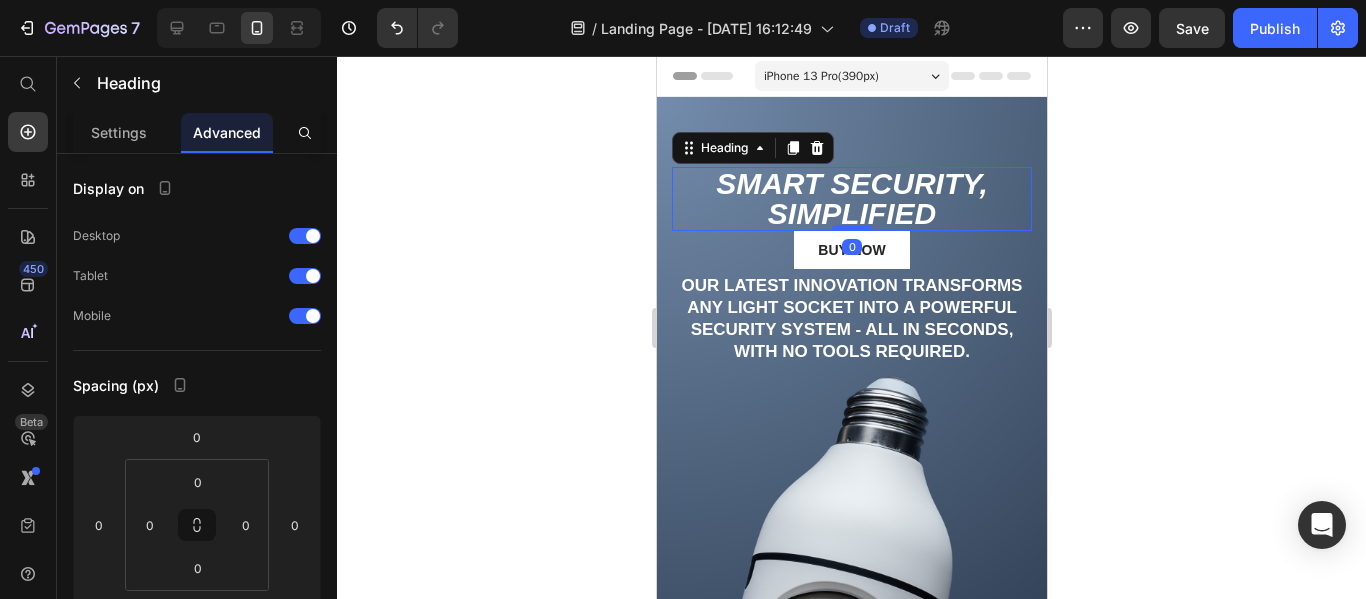drag, startPoint x: 845, startPoint y: 233, endPoint x: 856, endPoint y: 227, distance: 12.529964 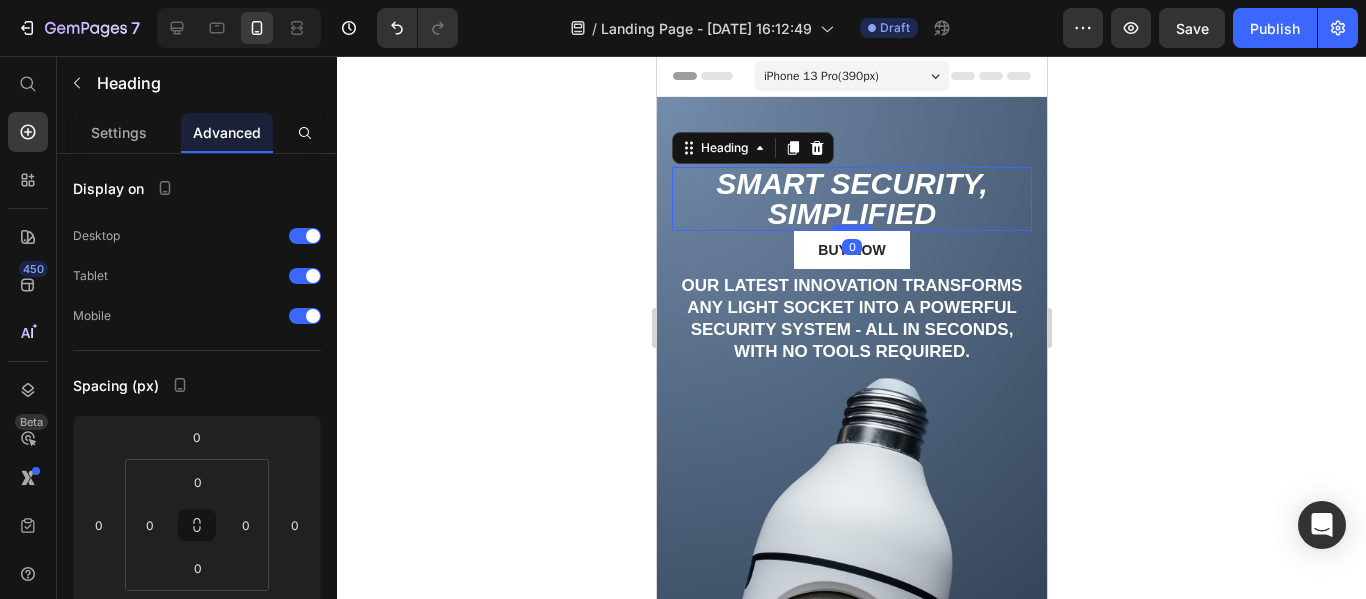 click at bounding box center [851, 228] 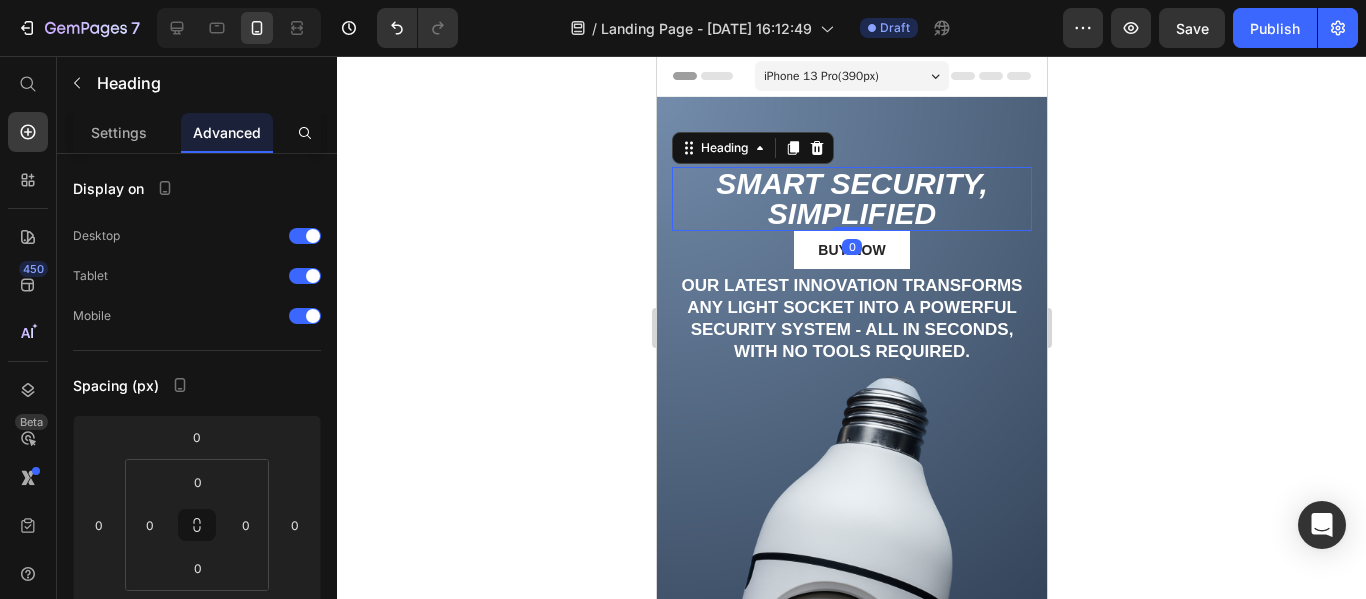 type on "0" 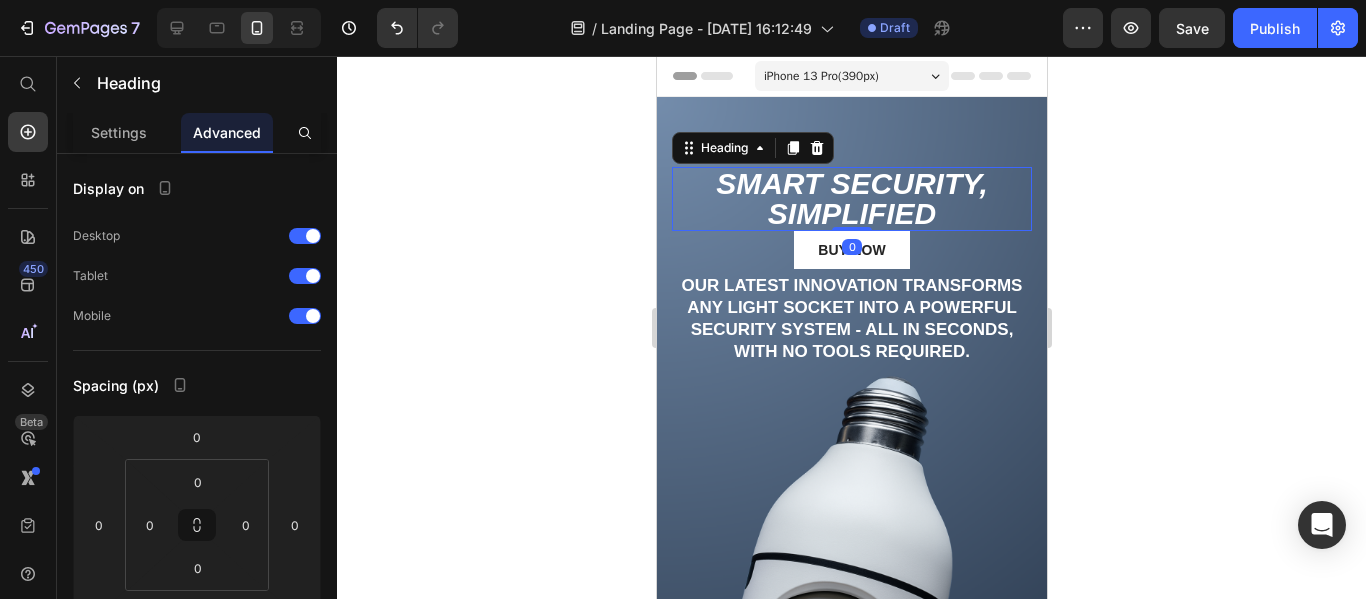 click 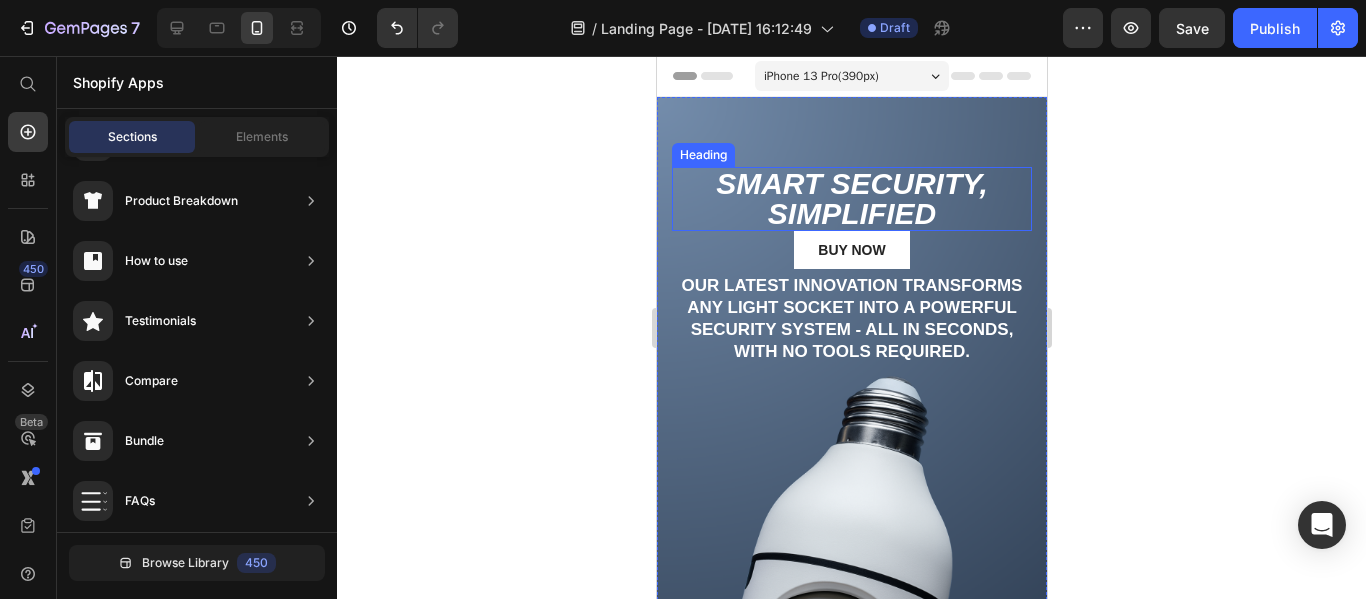 click on "Smart Security,  Simplified" at bounding box center [851, 199] 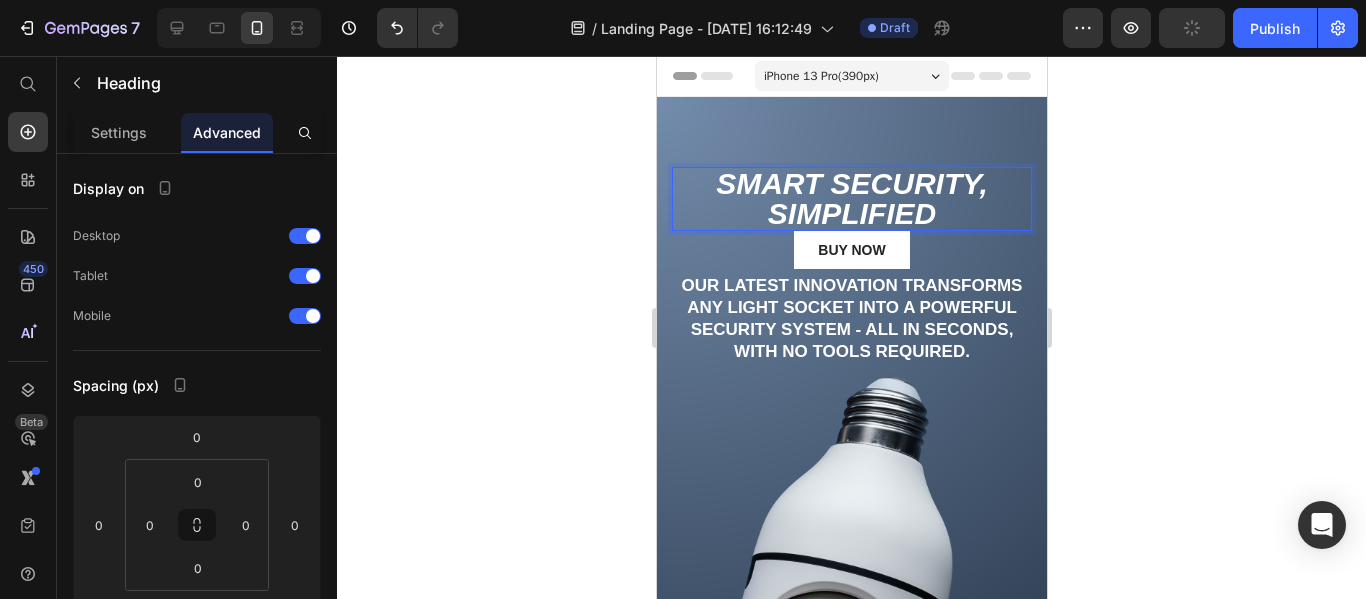 click on "Smart Security,  Simplified" at bounding box center (851, 199) 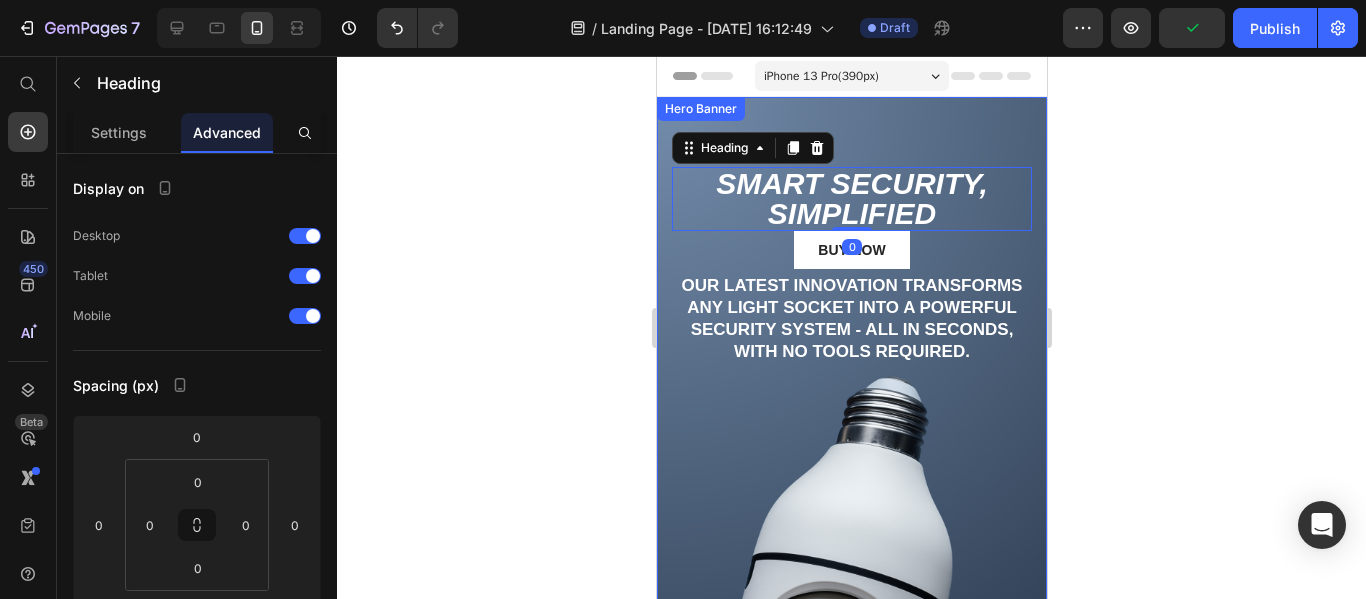 click 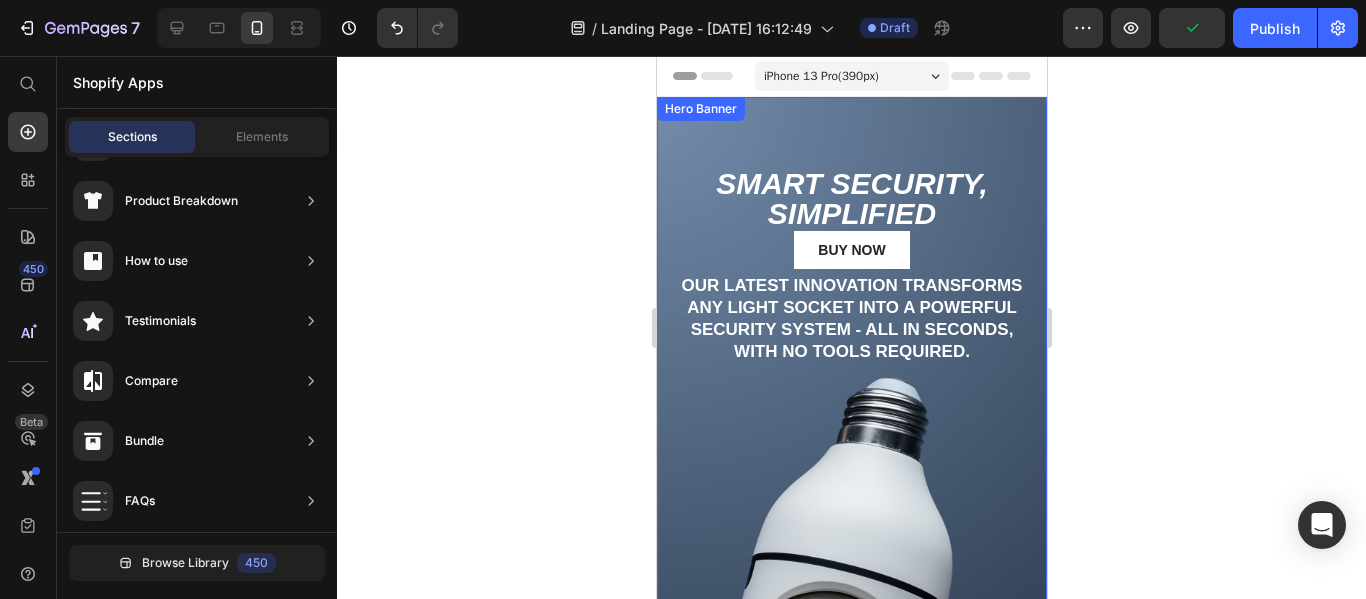 click on "Smart Security,  Simplified Heading Buy Now Button Our latest innovation transforms any light socket into a powerful security system - all in seconds, with no tools required. Text Block" at bounding box center (851, 255) 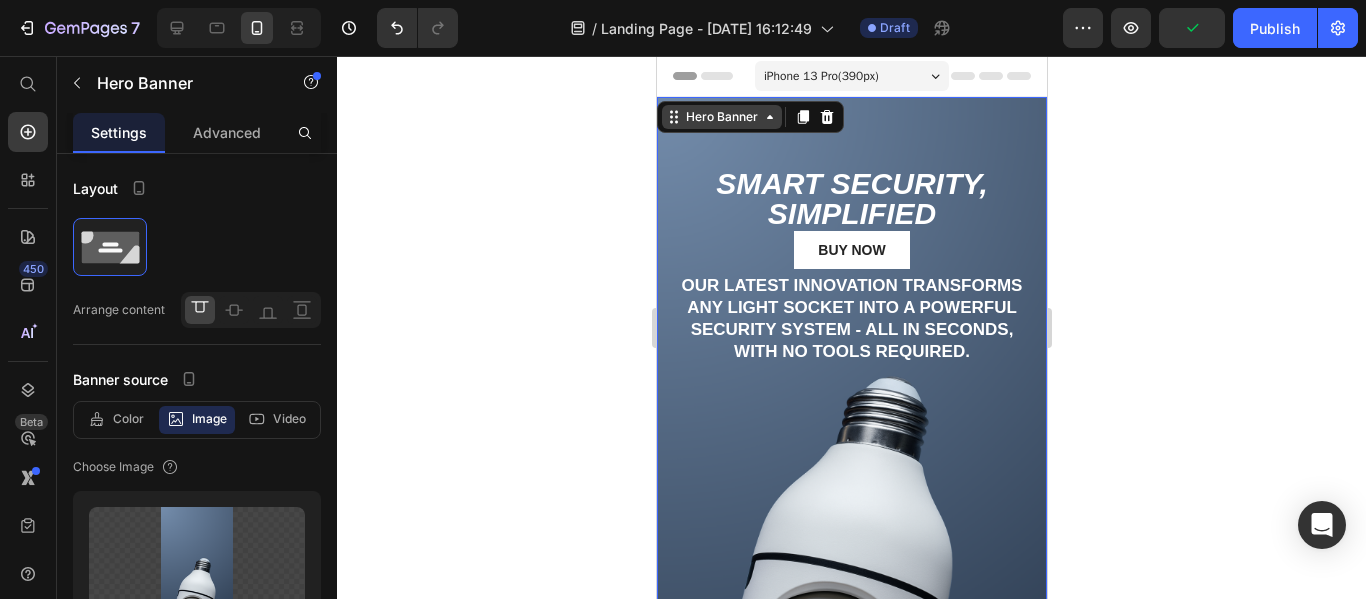click on "Hero Banner" at bounding box center [721, 117] 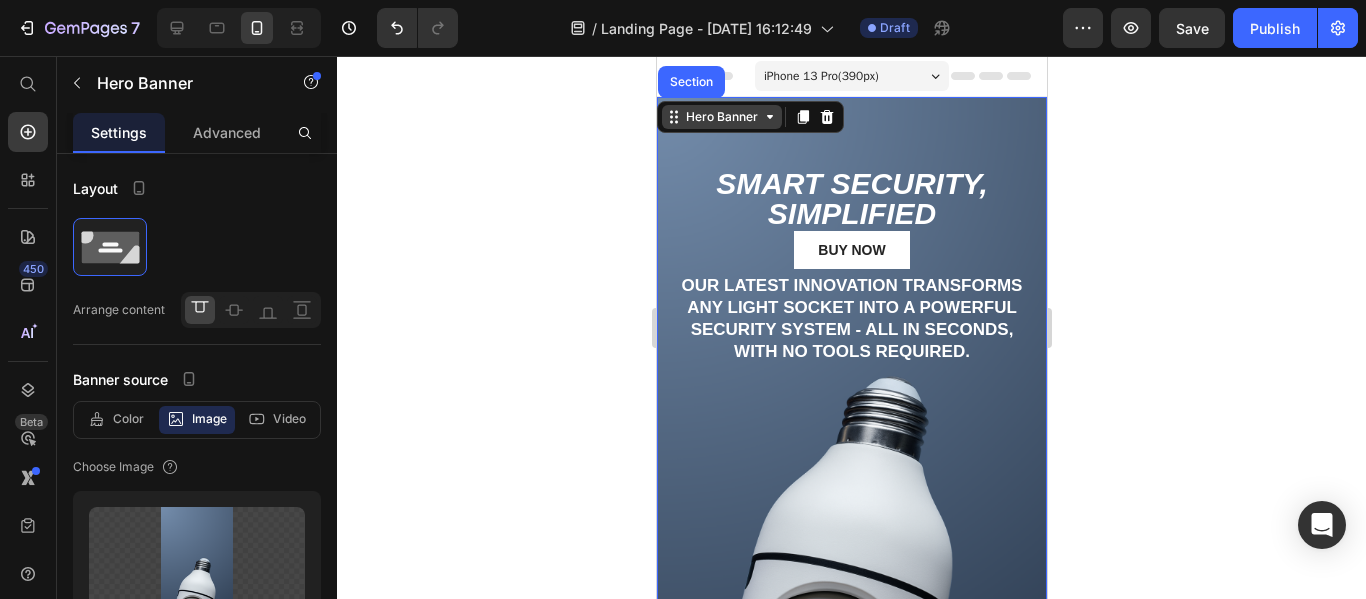 click on "Hero Banner" at bounding box center [721, 117] 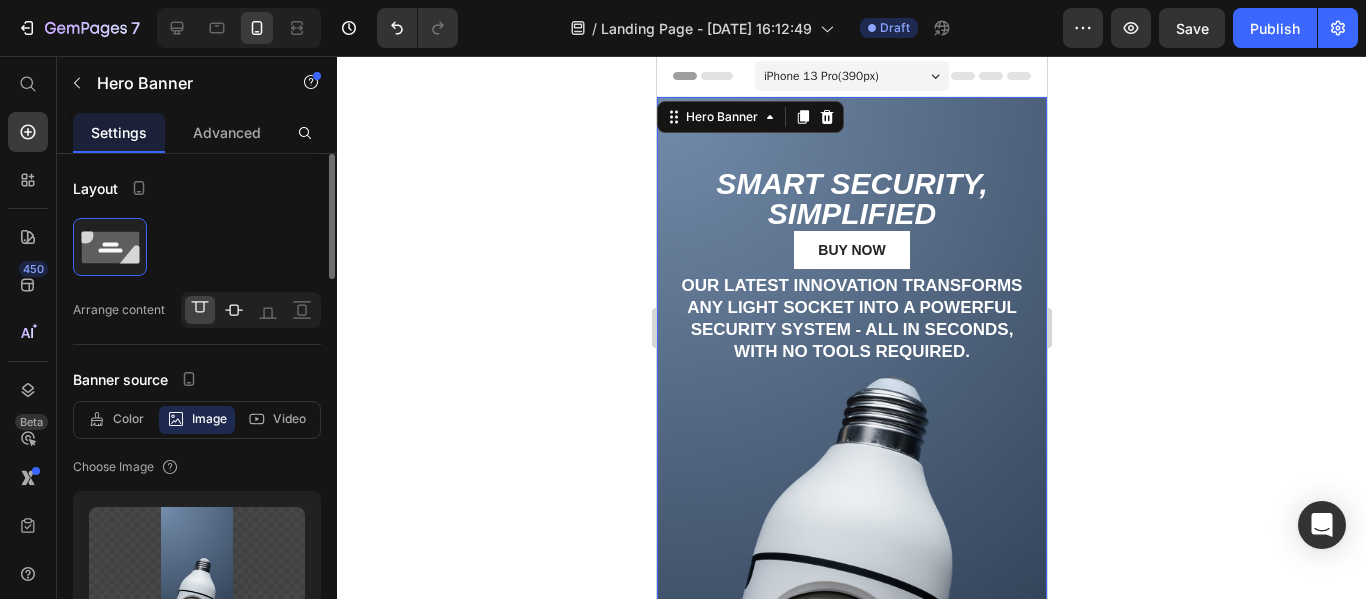 click 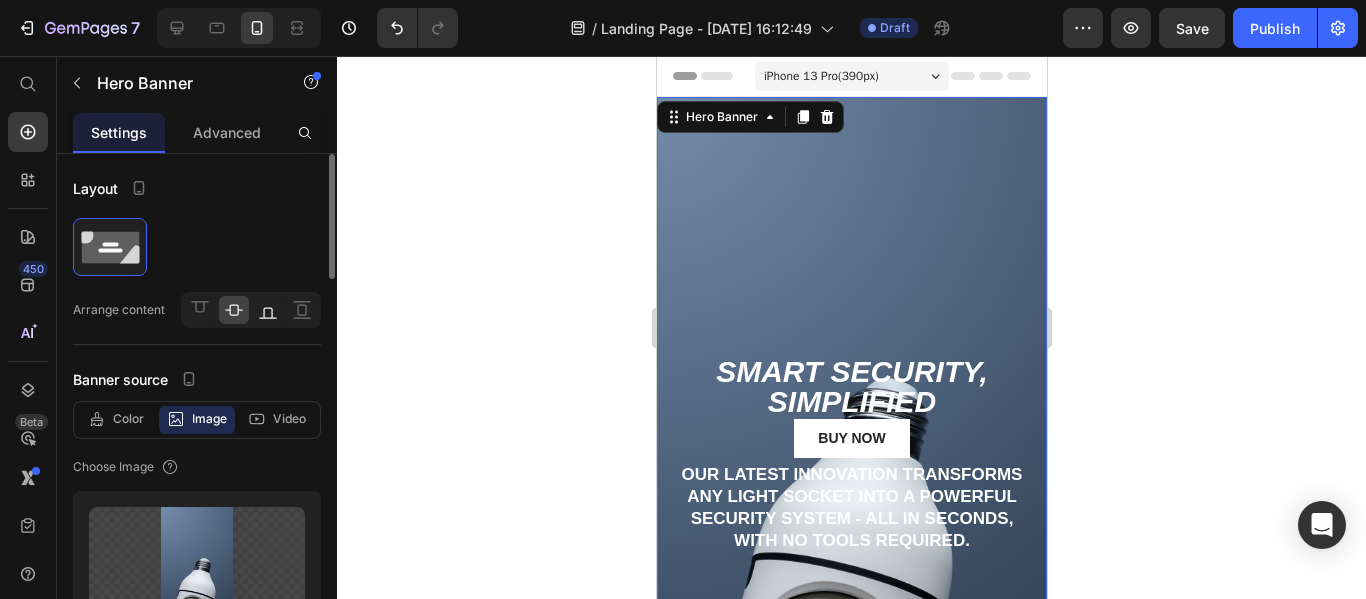 click 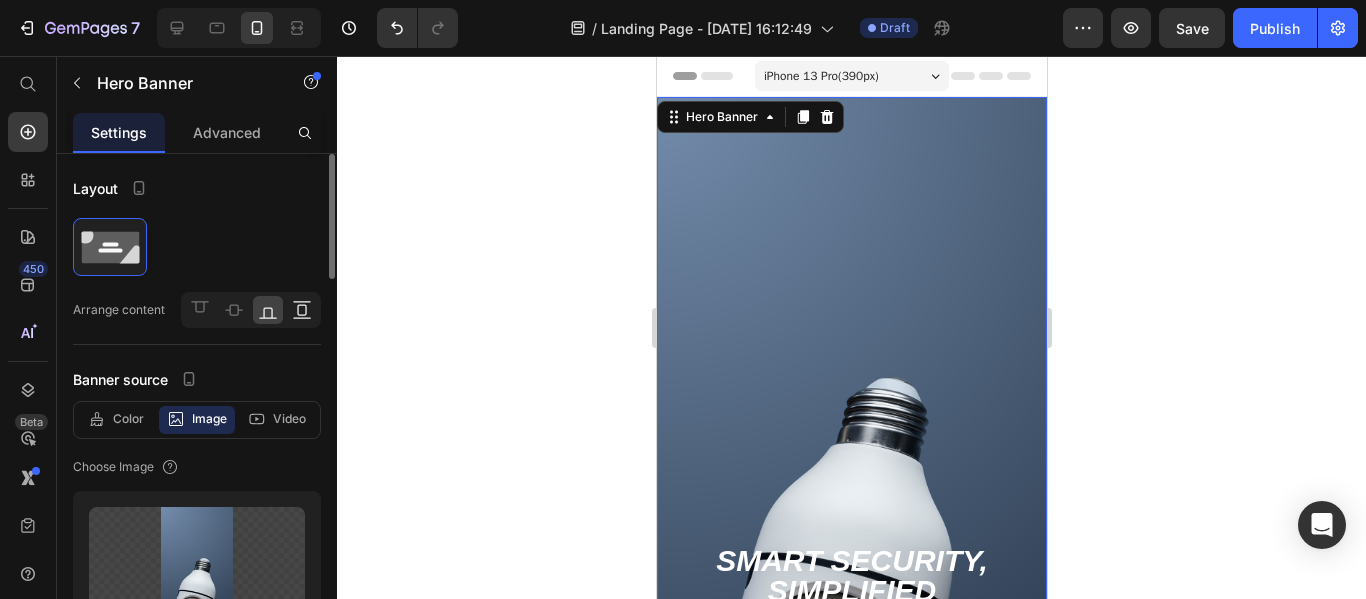 click 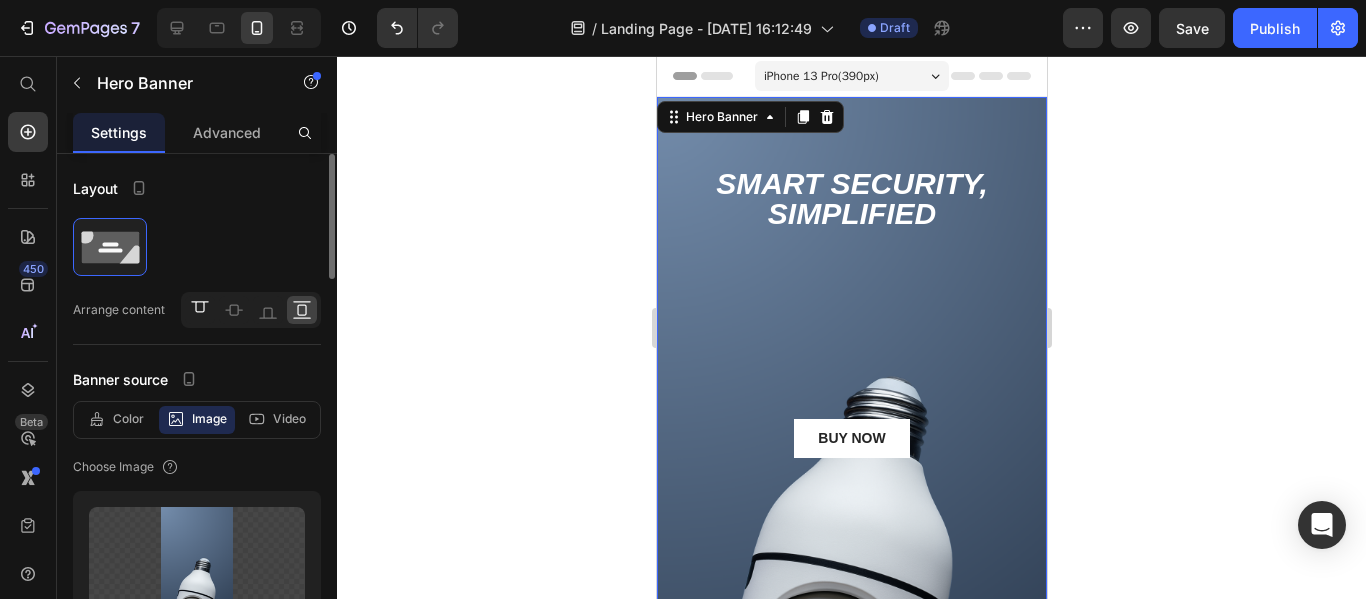 click 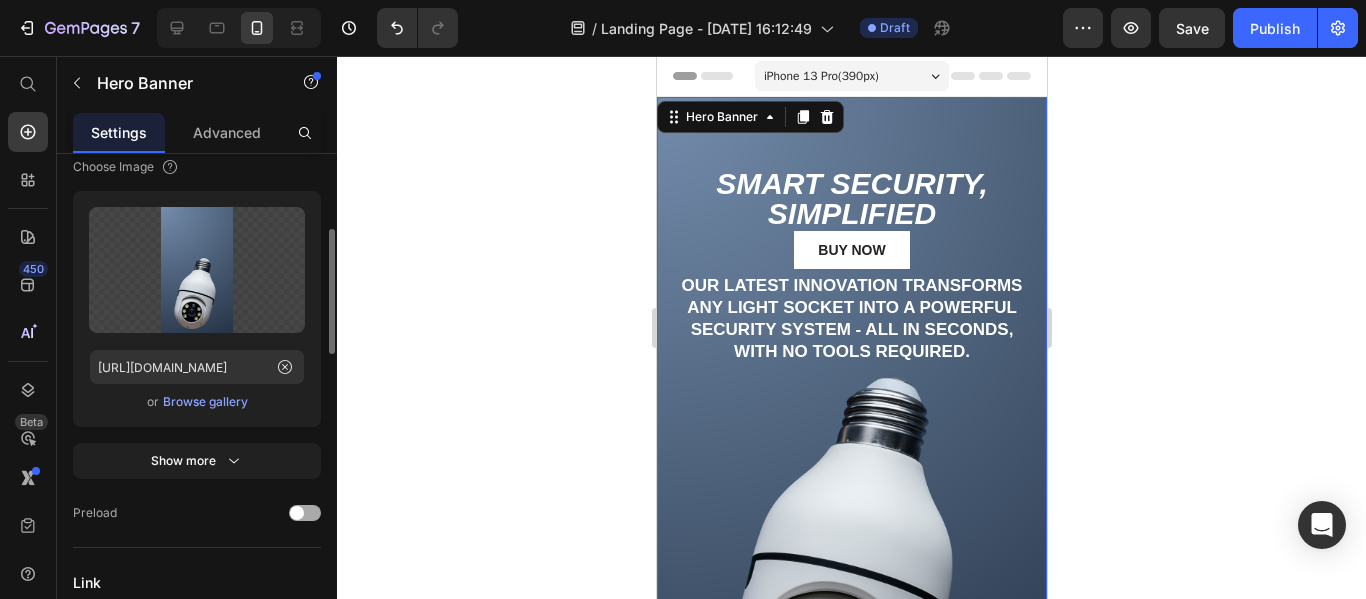 scroll, scrollTop: 400, scrollLeft: 0, axis: vertical 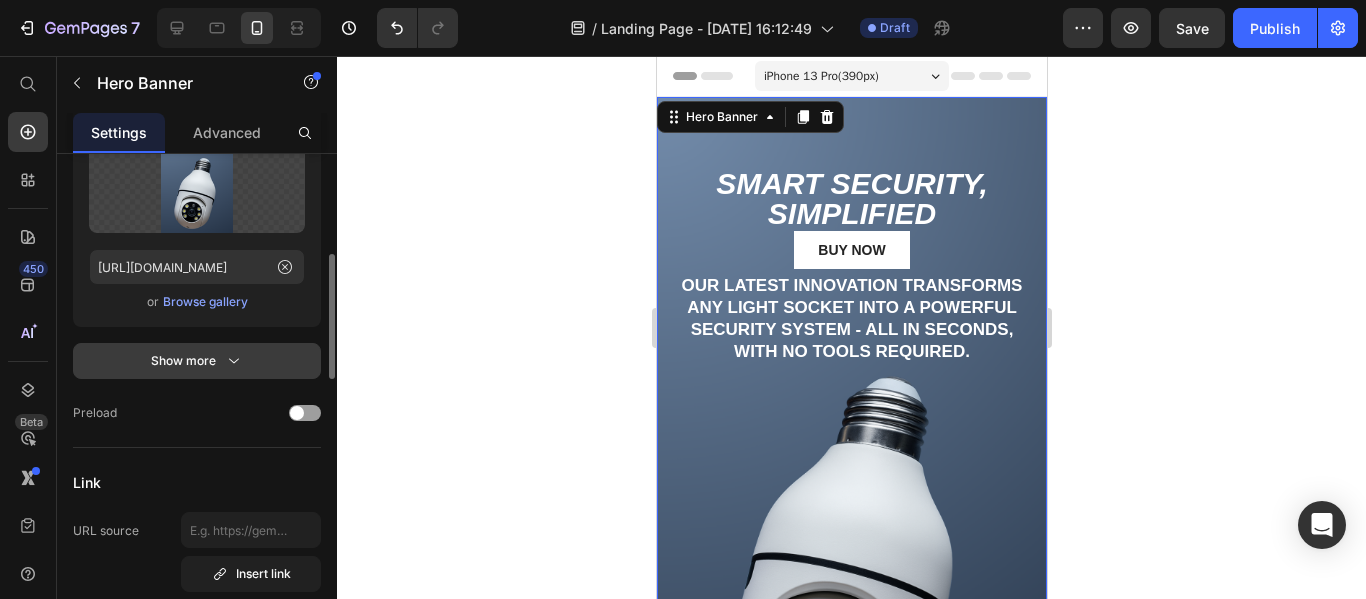 click on "Show more" at bounding box center [197, 361] 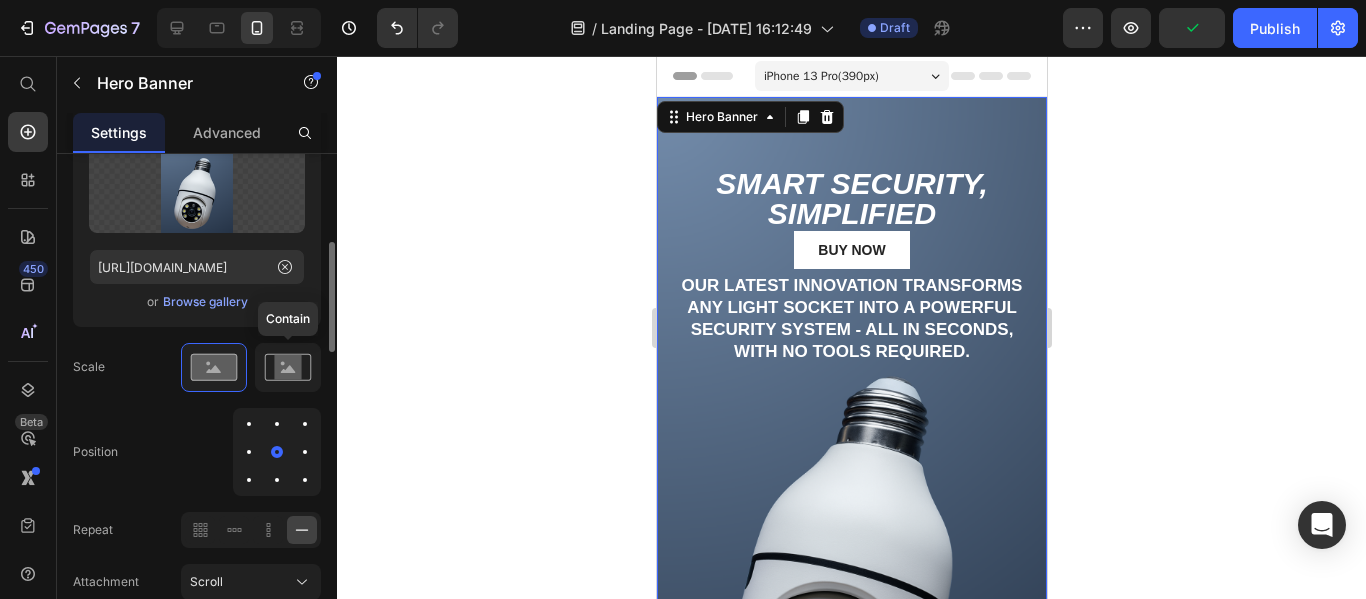 click 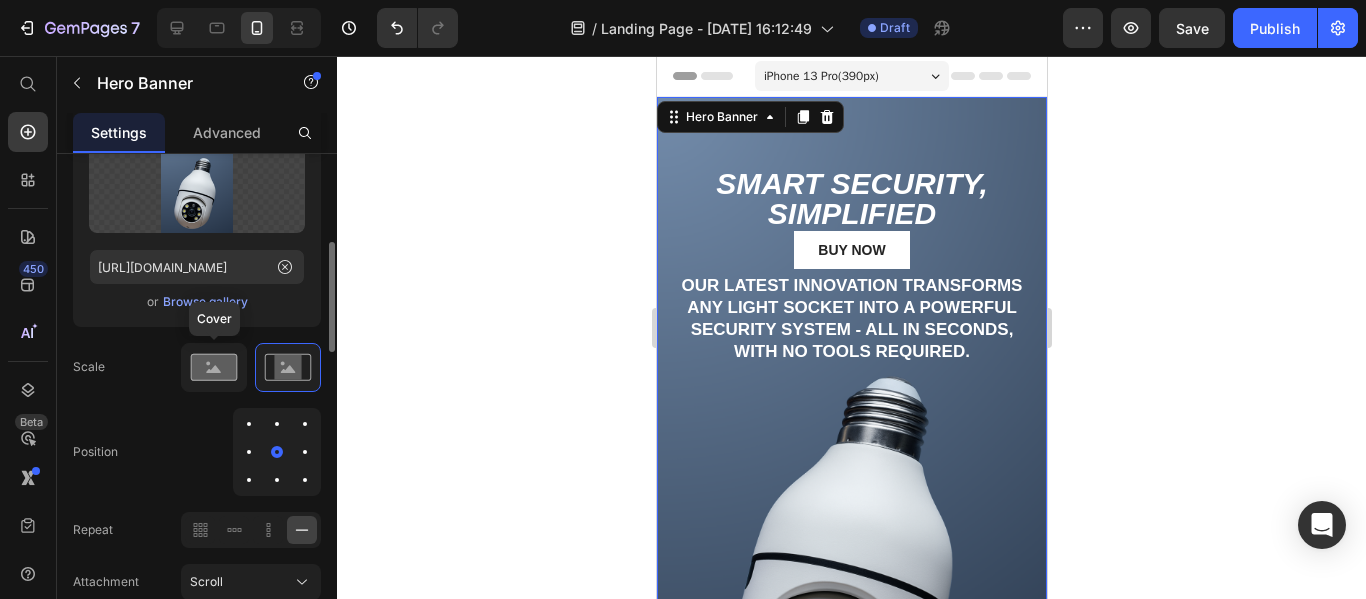 click 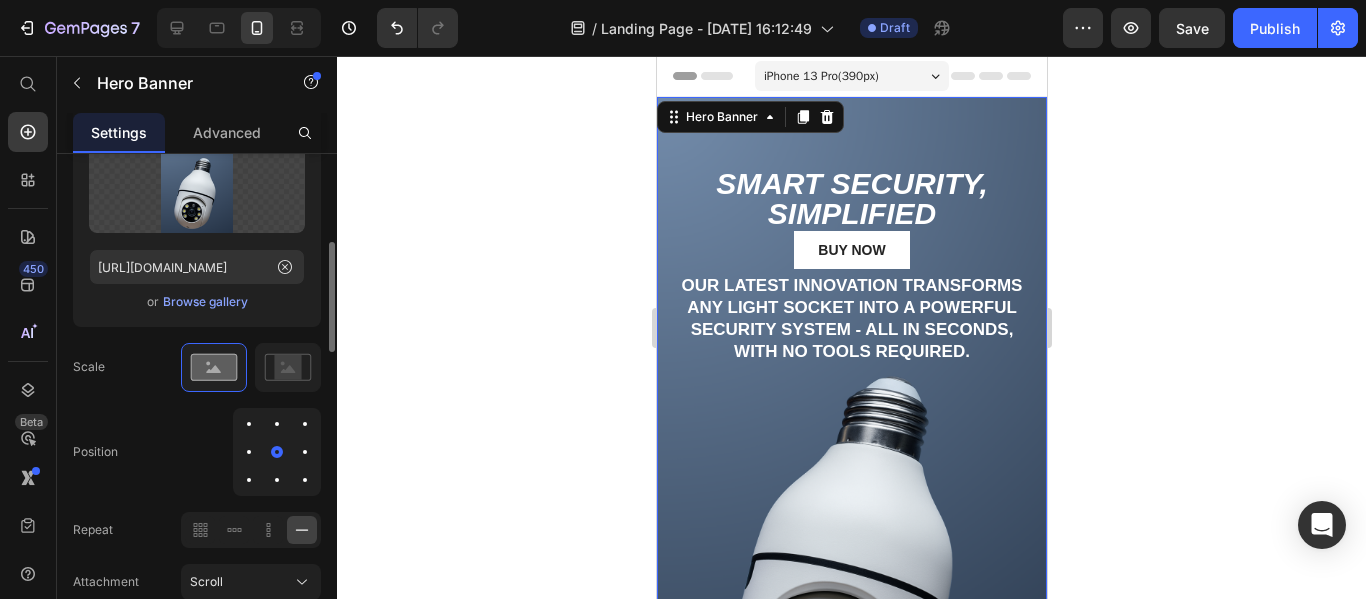click at bounding box center (277, 424) 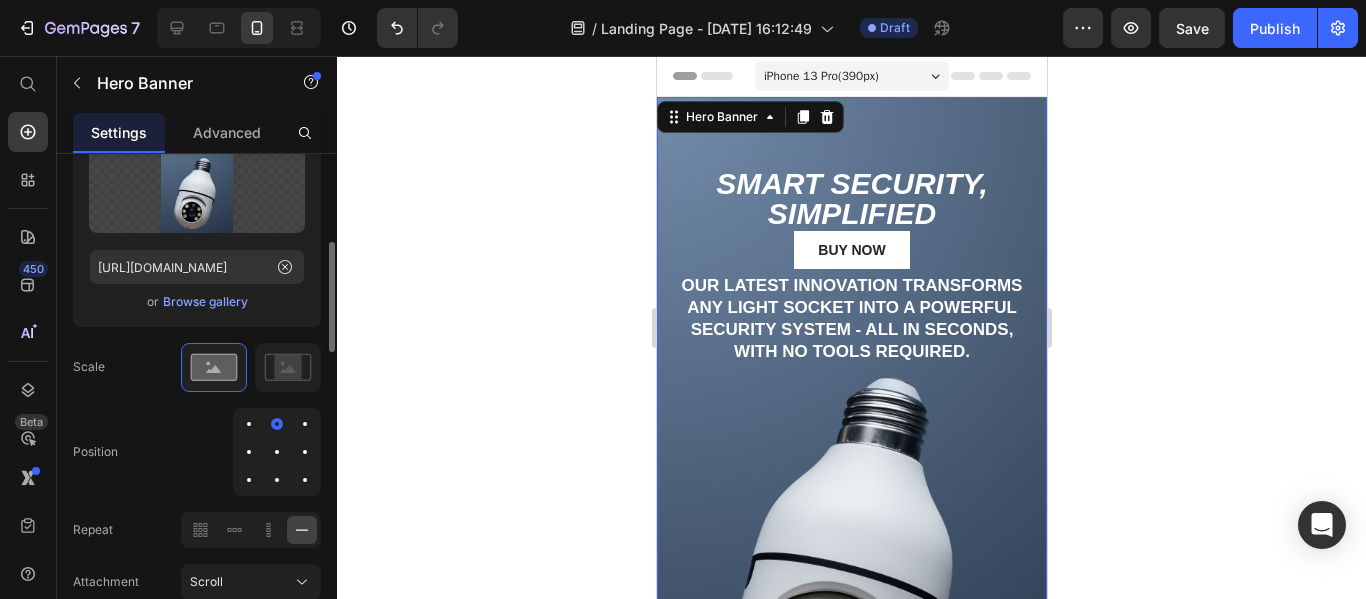 click at bounding box center [277, 452] 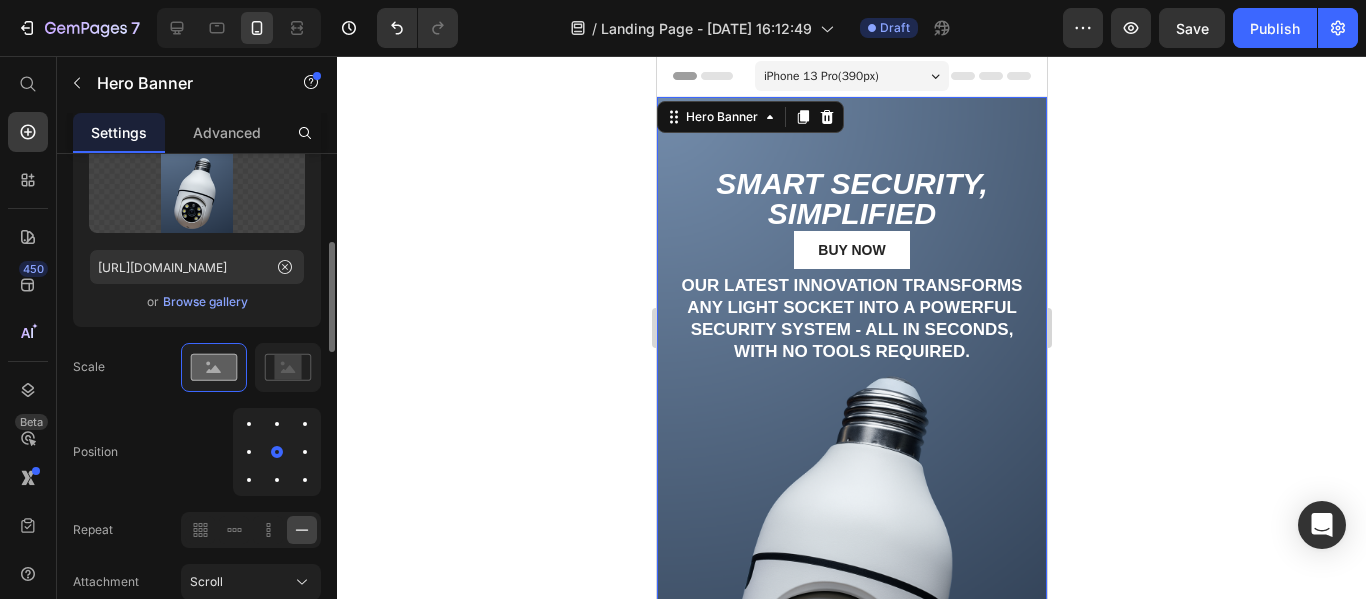 scroll, scrollTop: 500, scrollLeft: 0, axis: vertical 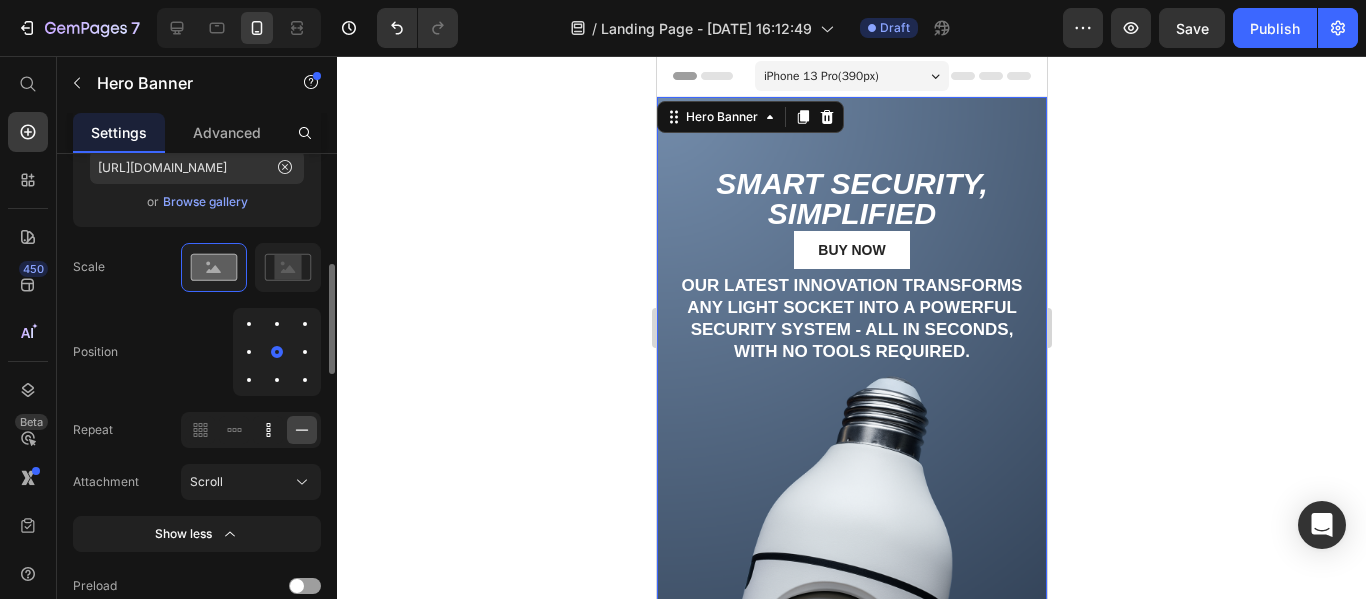 click 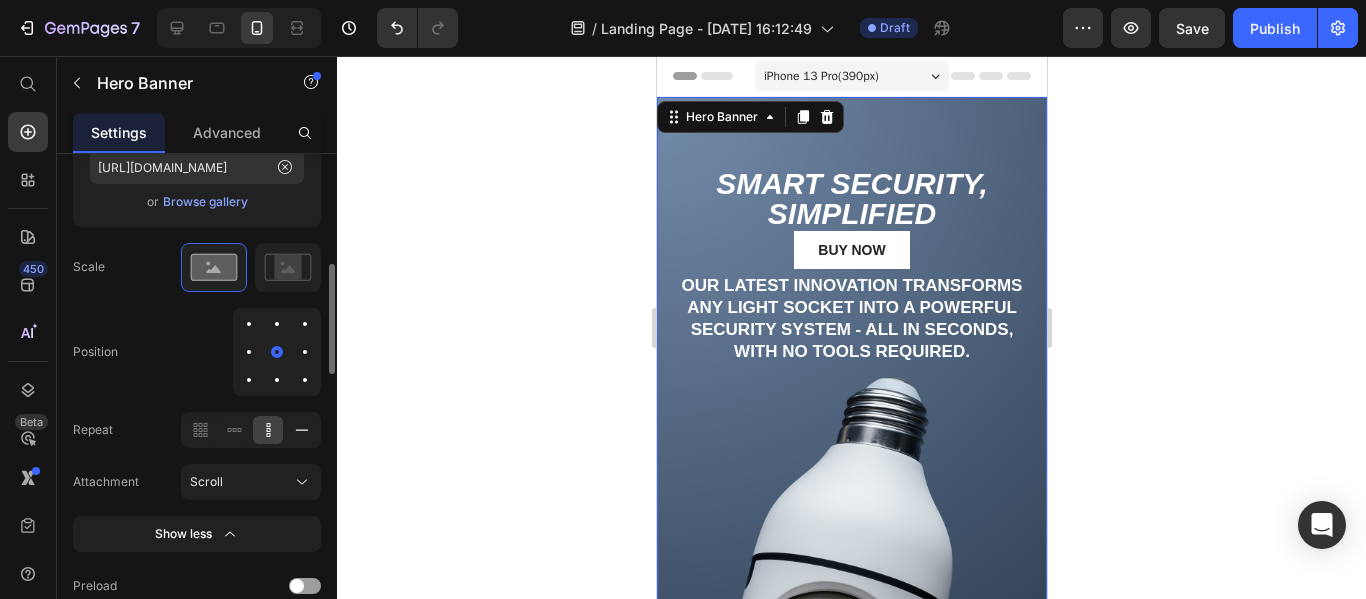 click 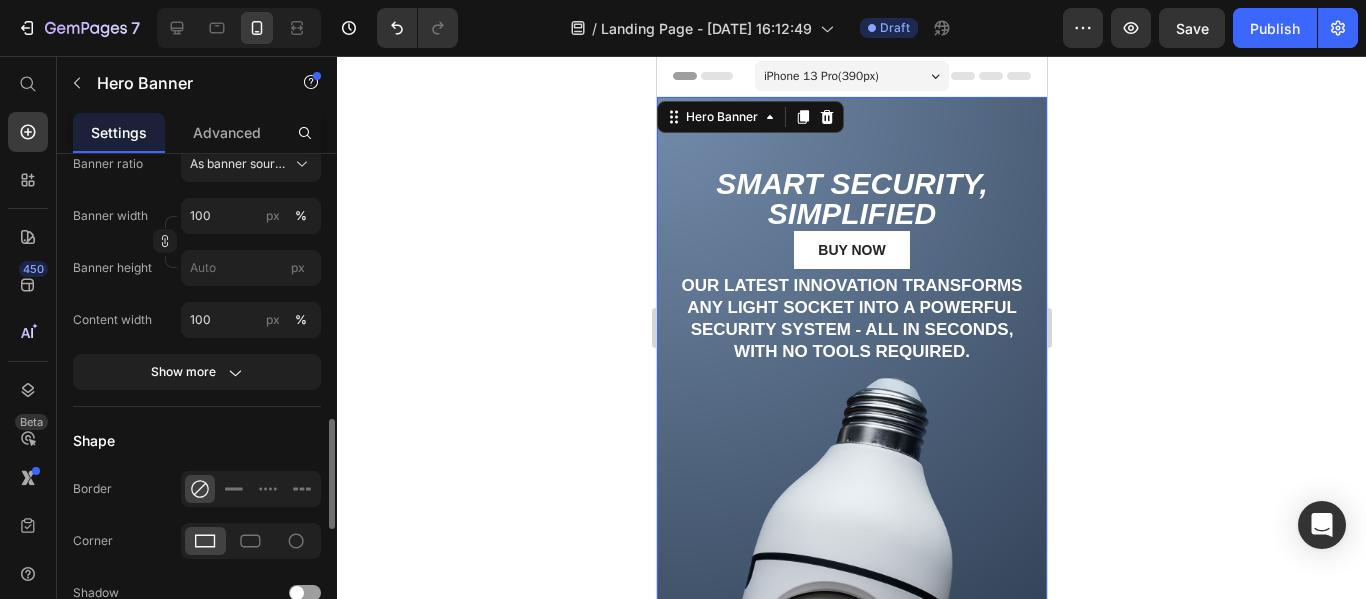 scroll, scrollTop: 1100, scrollLeft: 0, axis: vertical 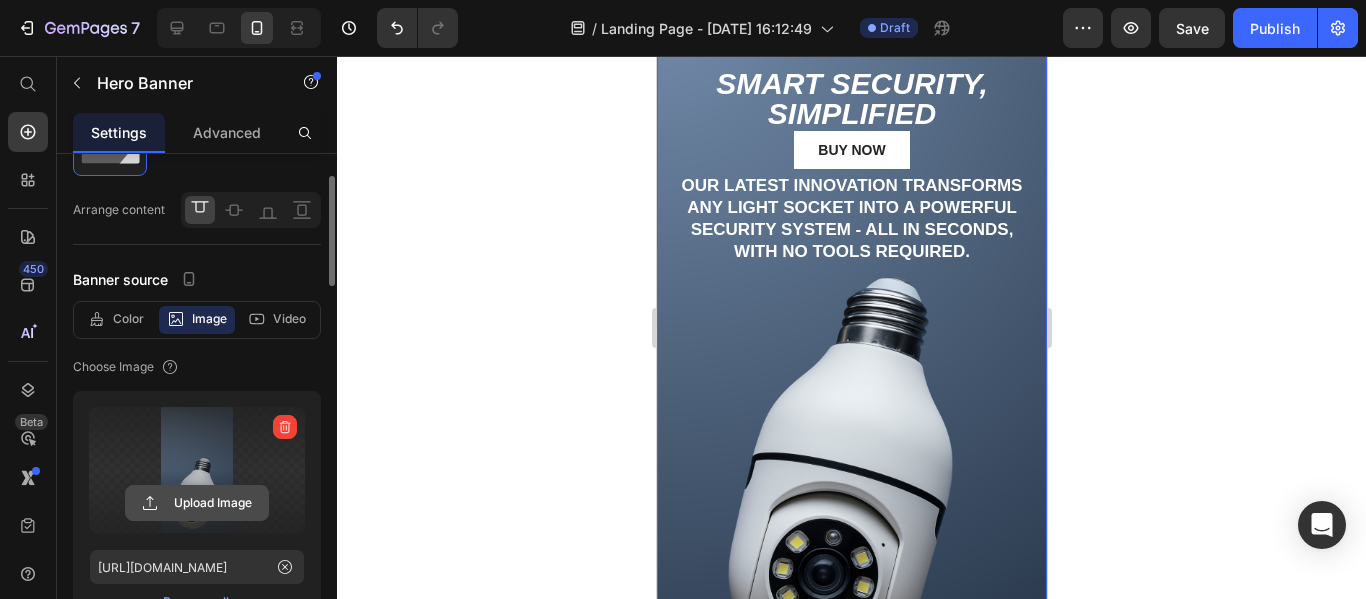 click 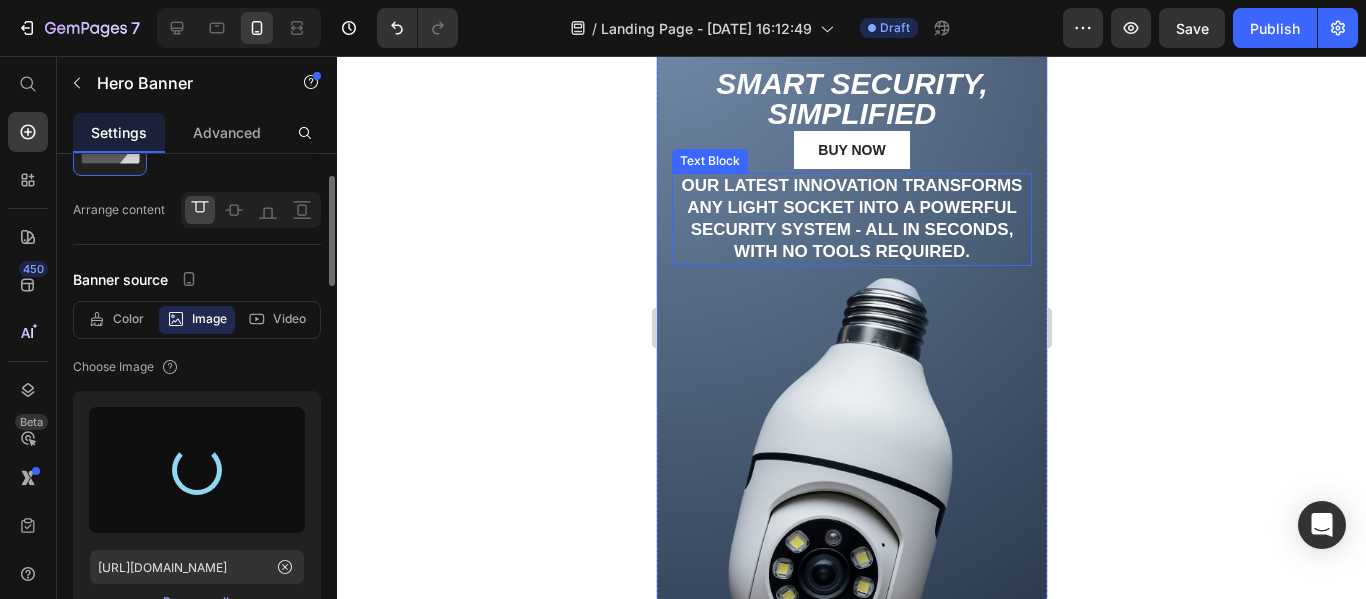 type on "https://cdn.shopify.com/s/files/1/0715/1717/5998/files/gempages_577248195986326054-f7d100da-5b85-4cc0-a790-91e008f5a698.png" 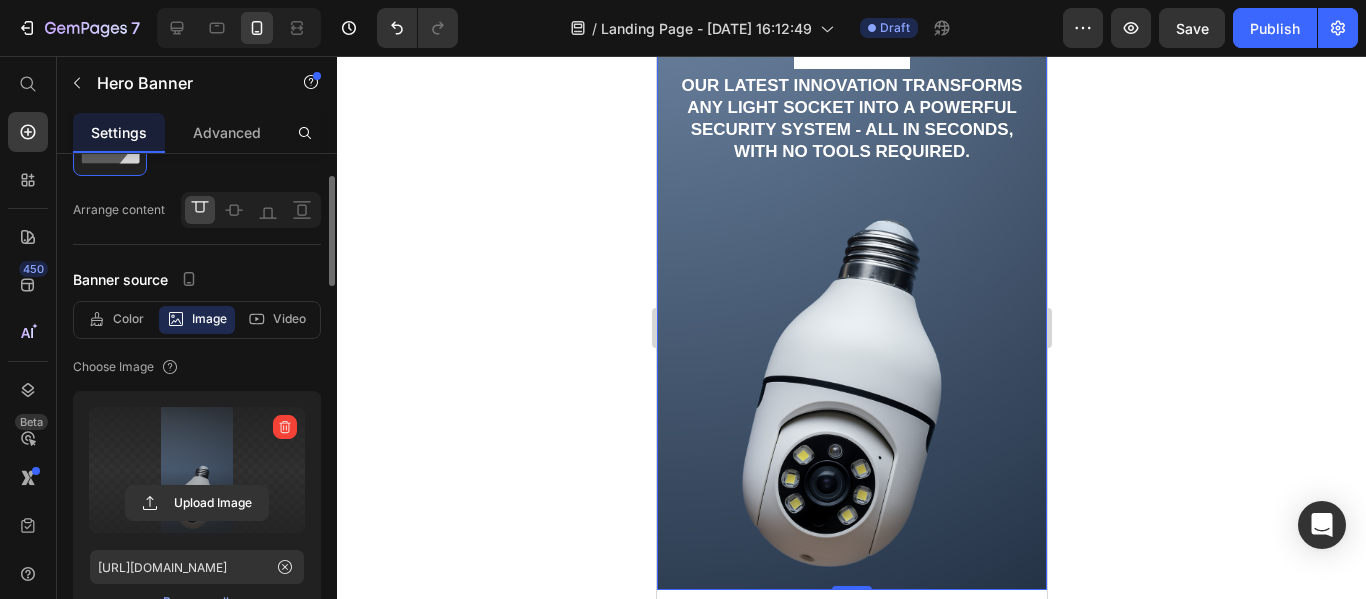 scroll, scrollTop: 100, scrollLeft: 0, axis: vertical 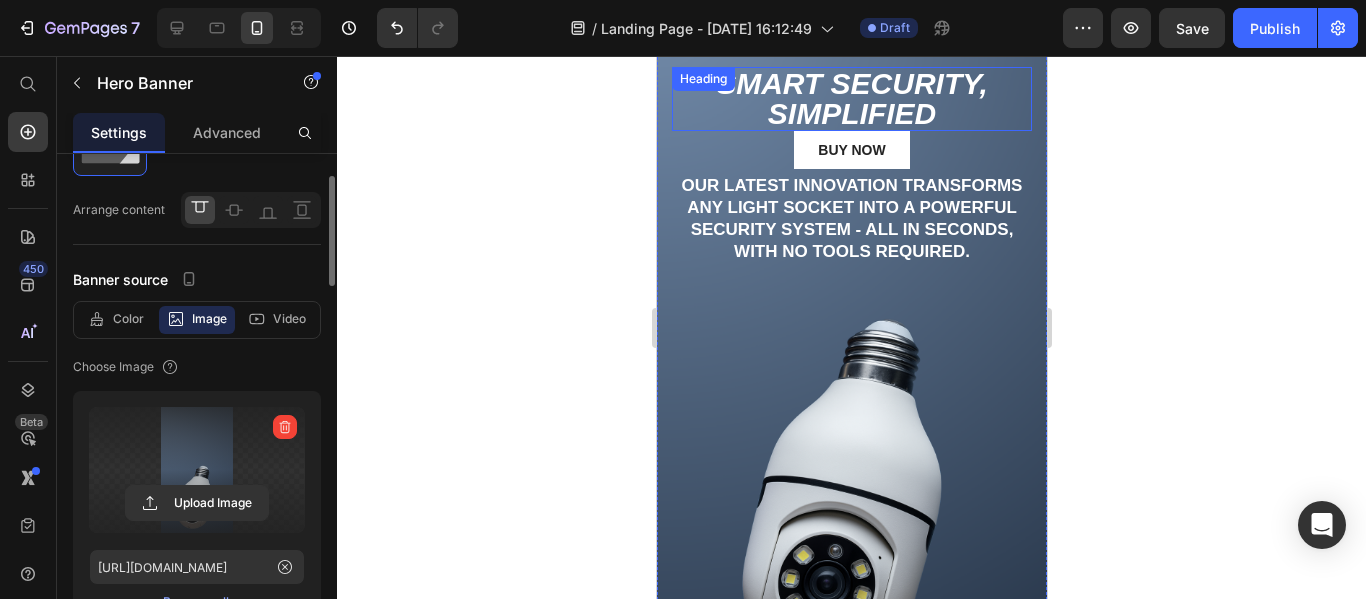 click on "Smart Security,  Simplified" at bounding box center [851, 99] 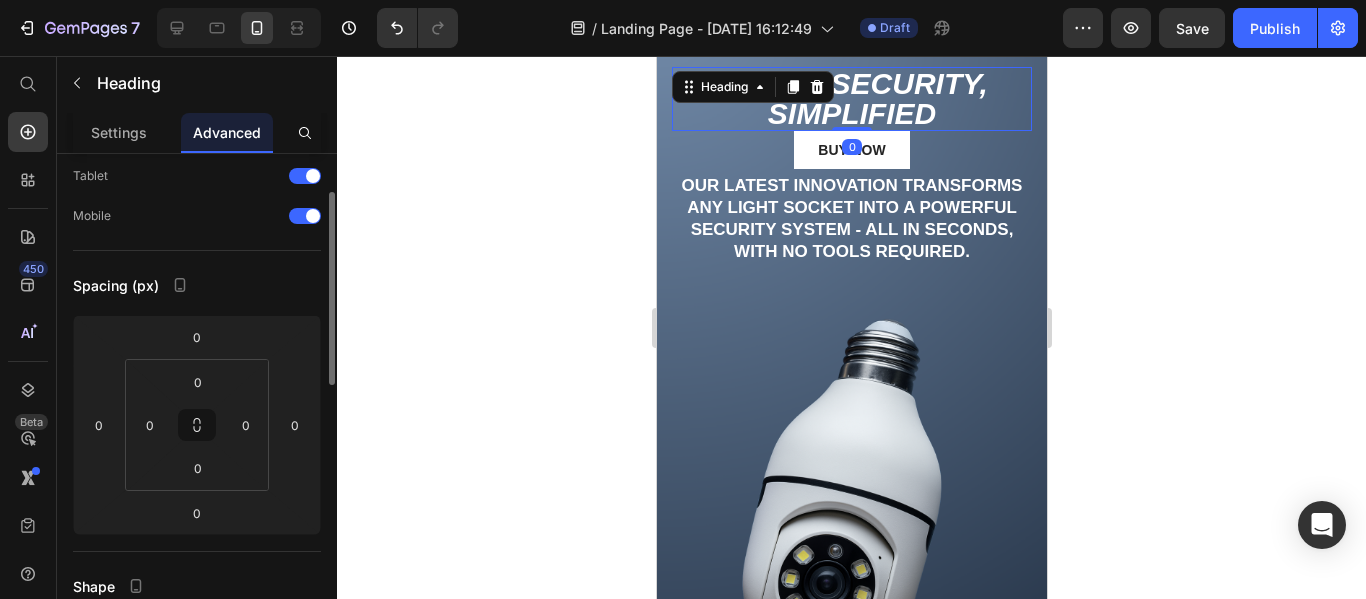 scroll, scrollTop: 0, scrollLeft: 0, axis: both 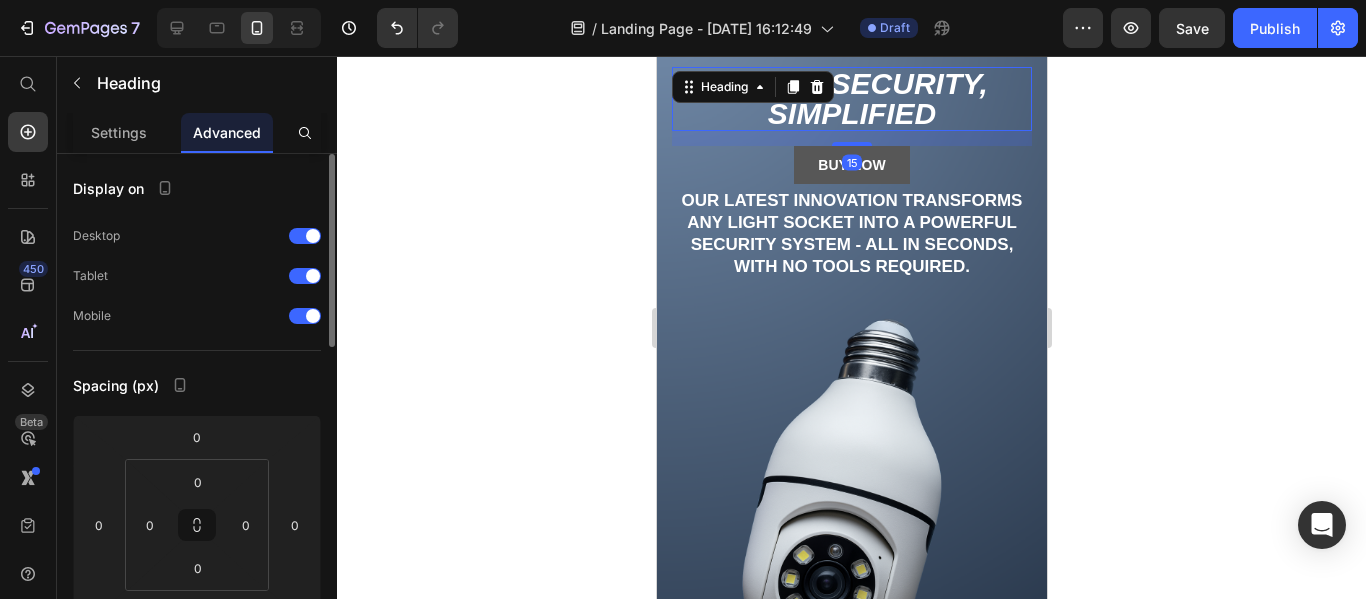 drag, startPoint x: 852, startPoint y: 130, endPoint x: 856, endPoint y: 145, distance: 15.524175 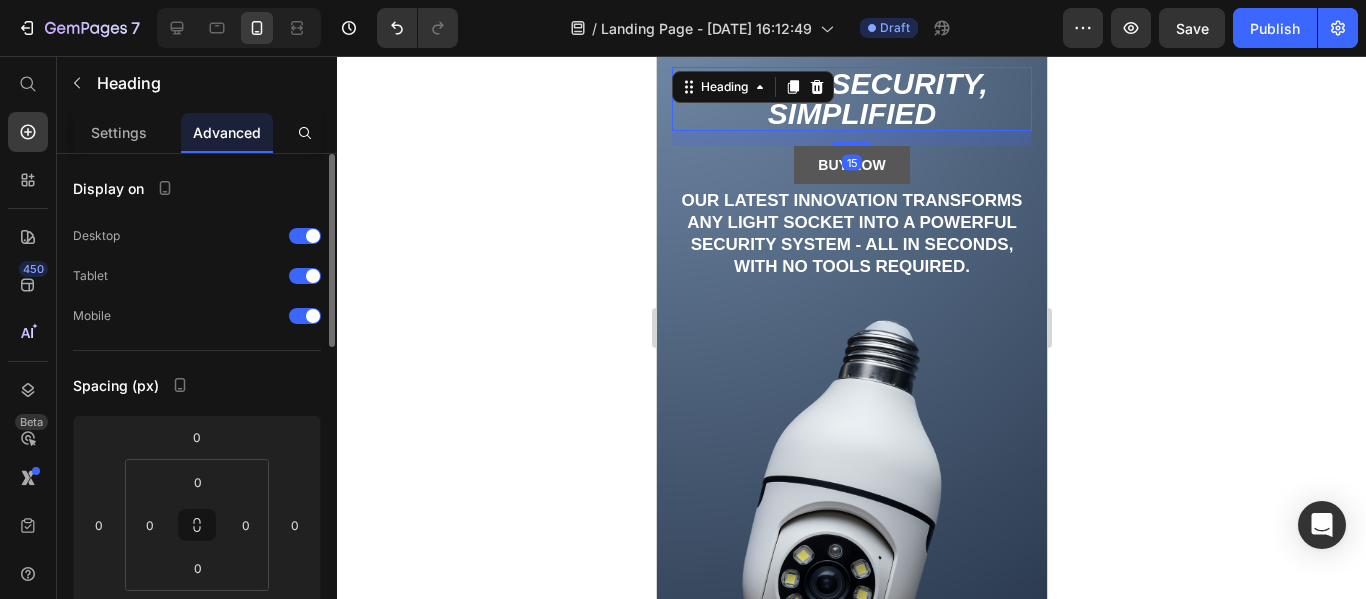 click at bounding box center (851, 144) 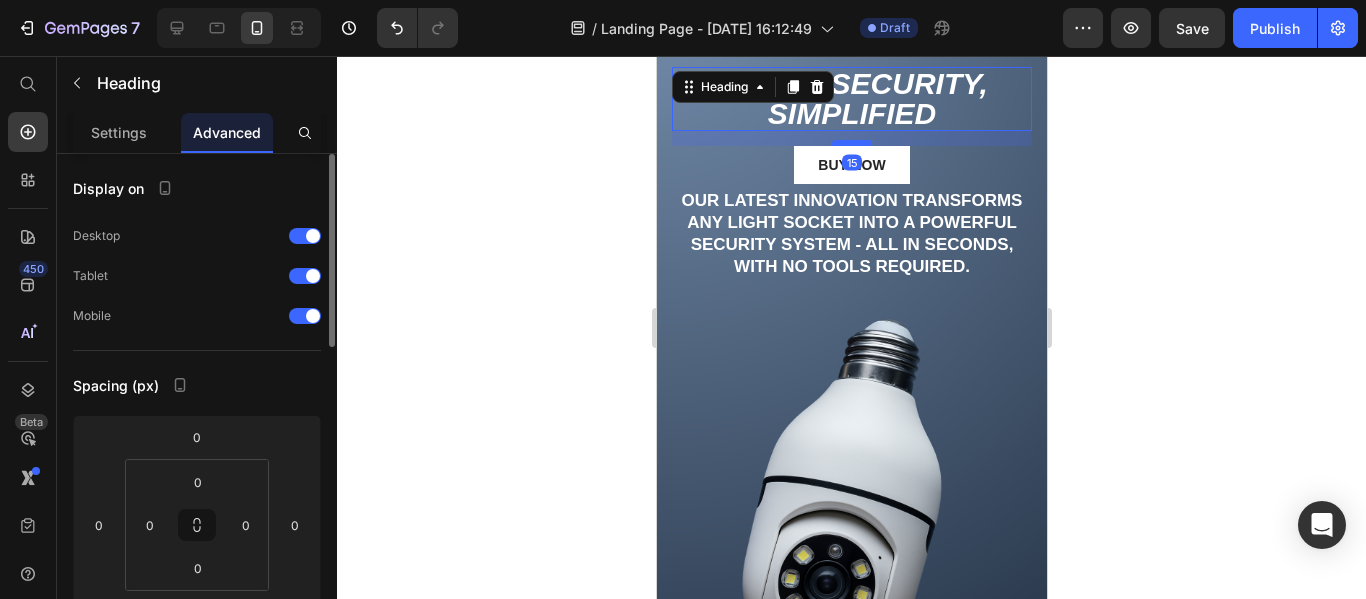 type on "15" 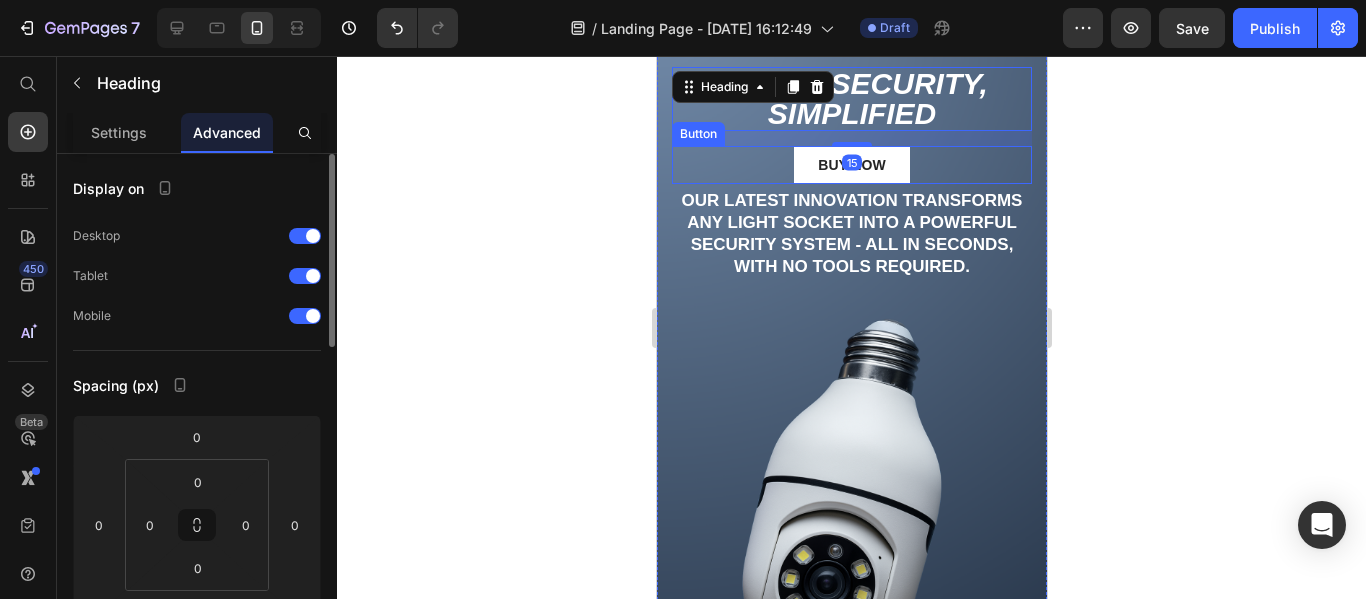 click on "Buy Now Button" at bounding box center (851, 165) 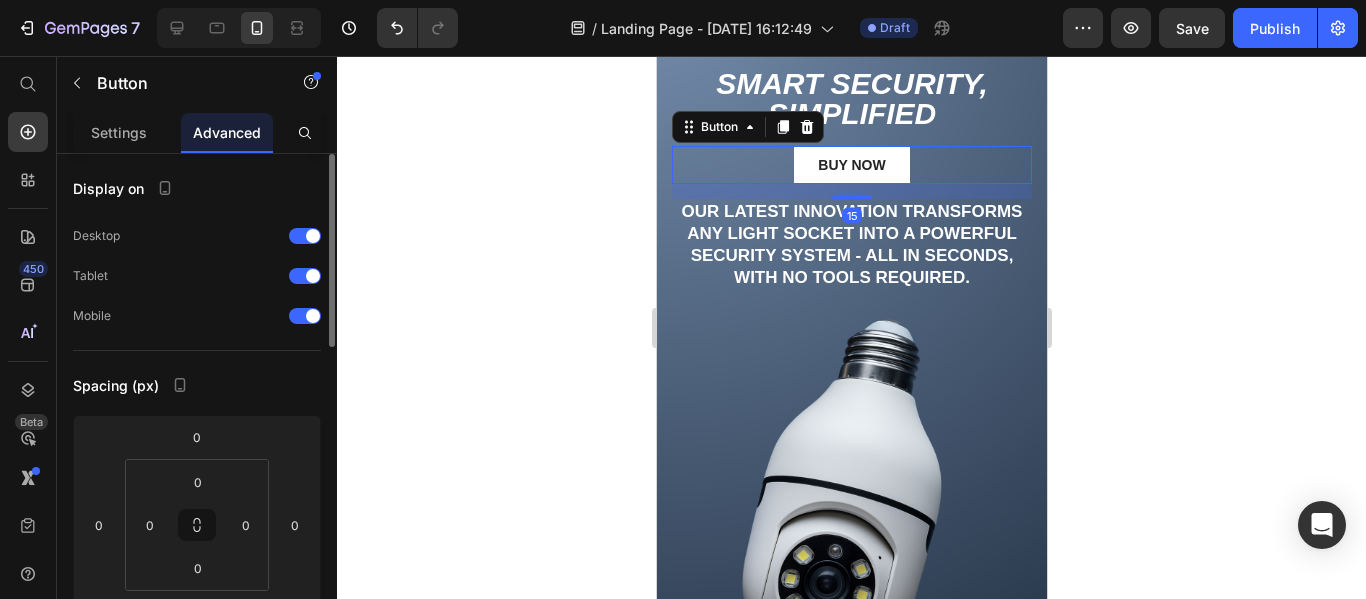 drag, startPoint x: 853, startPoint y: 185, endPoint x: 867, endPoint y: 197, distance: 18.439089 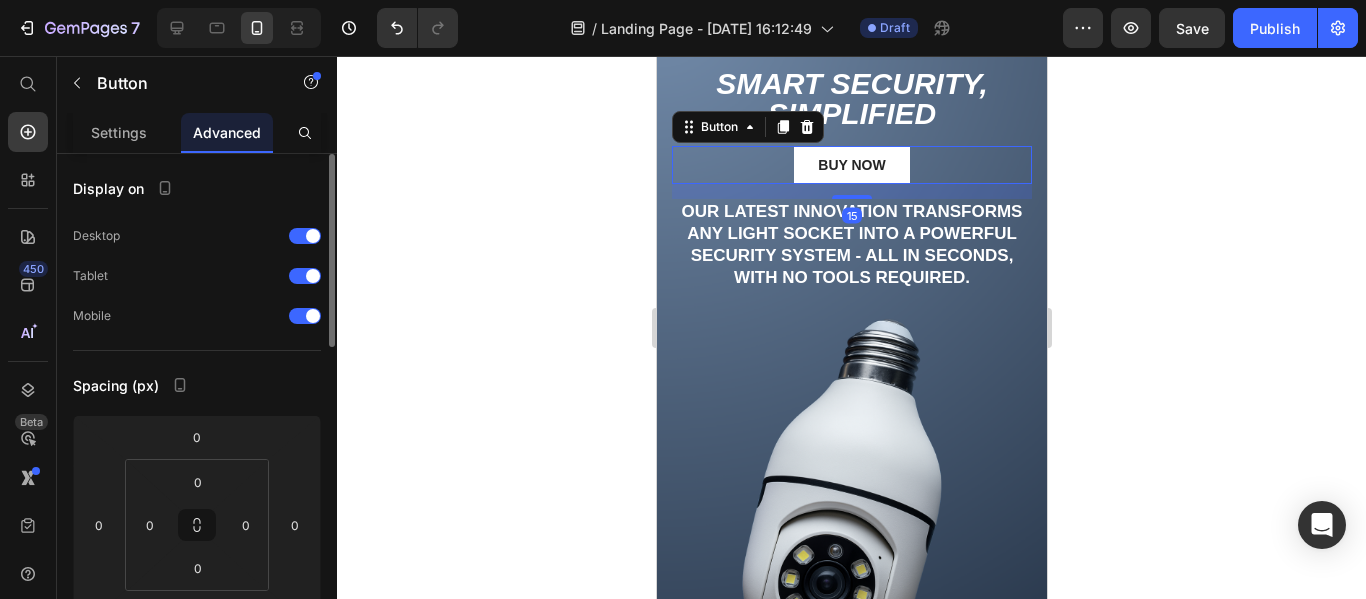 click on "15" at bounding box center (851, 184) 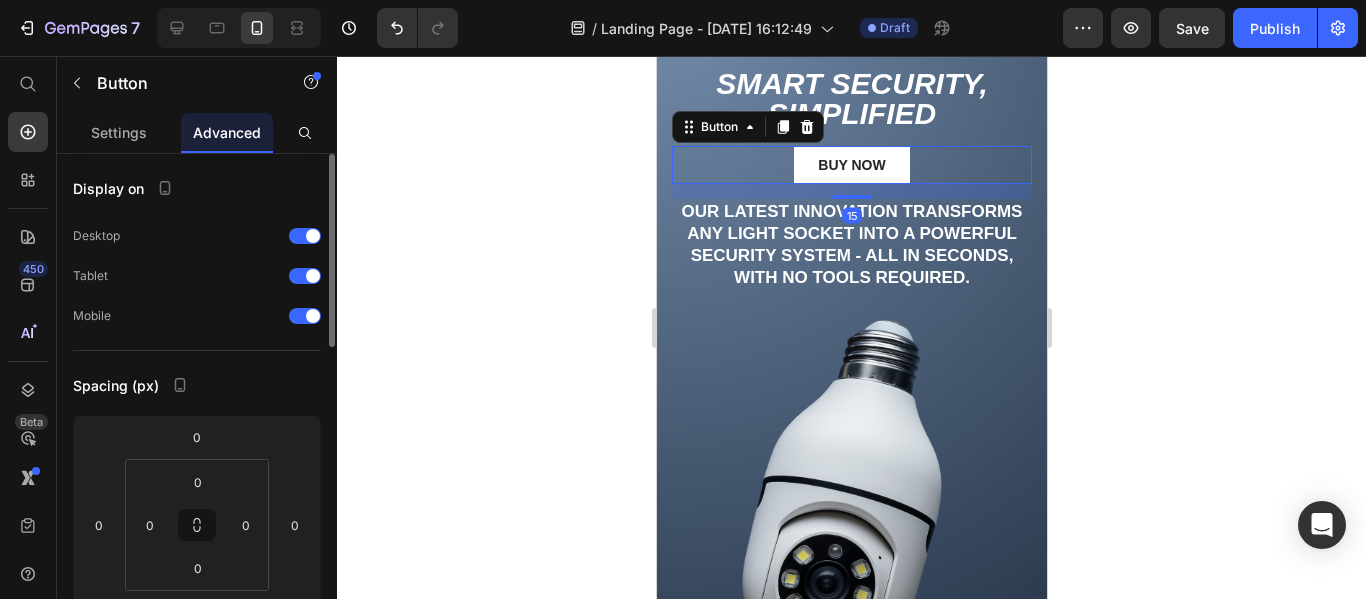 click 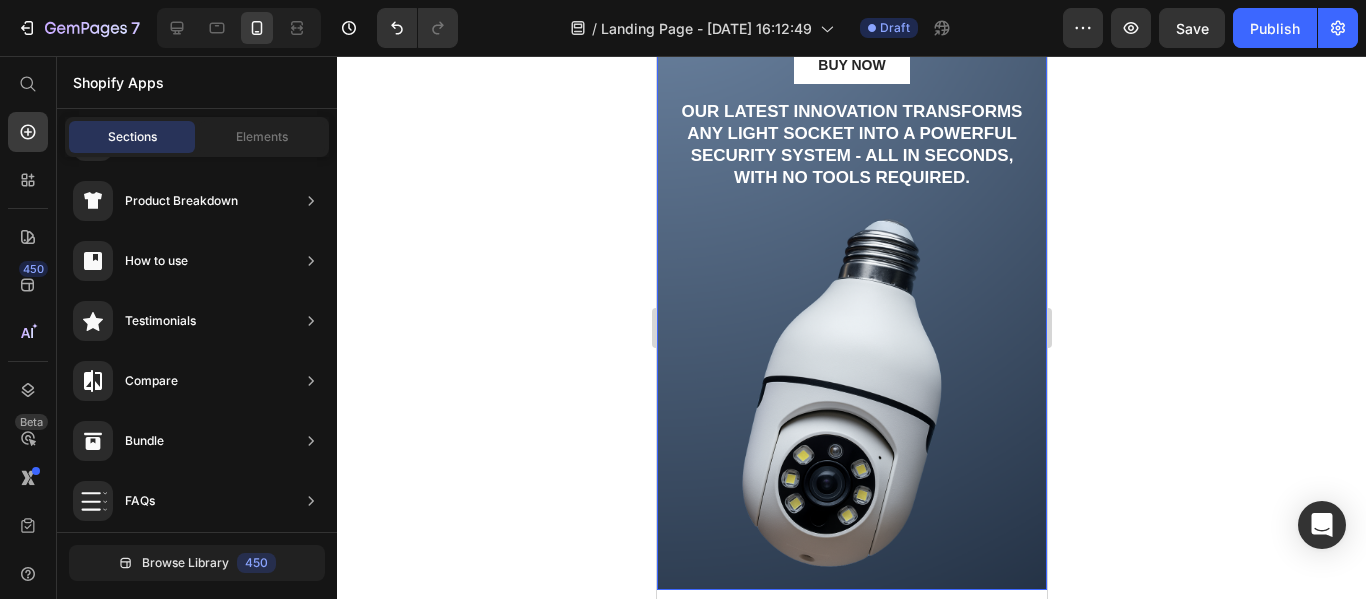 scroll, scrollTop: 500, scrollLeft: 0, axis: vertical 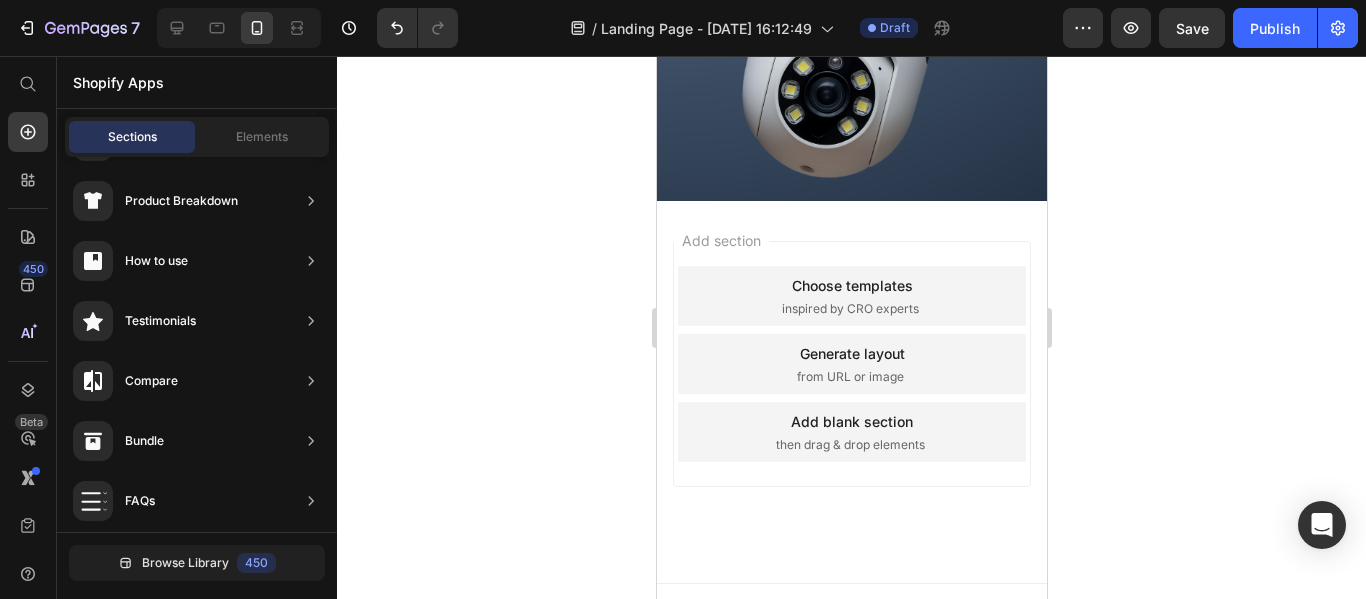 click on "Add blank section" at bounding box center (851, 421) 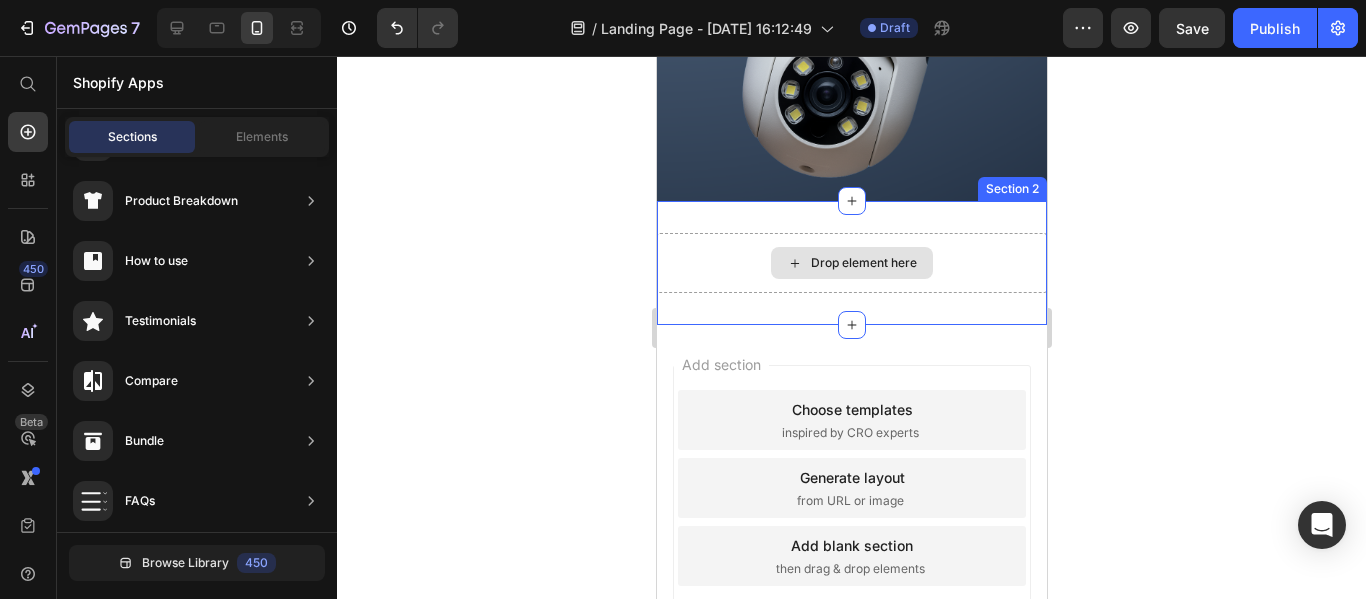 click on "Drop element here" at bounding box center (863, 263) 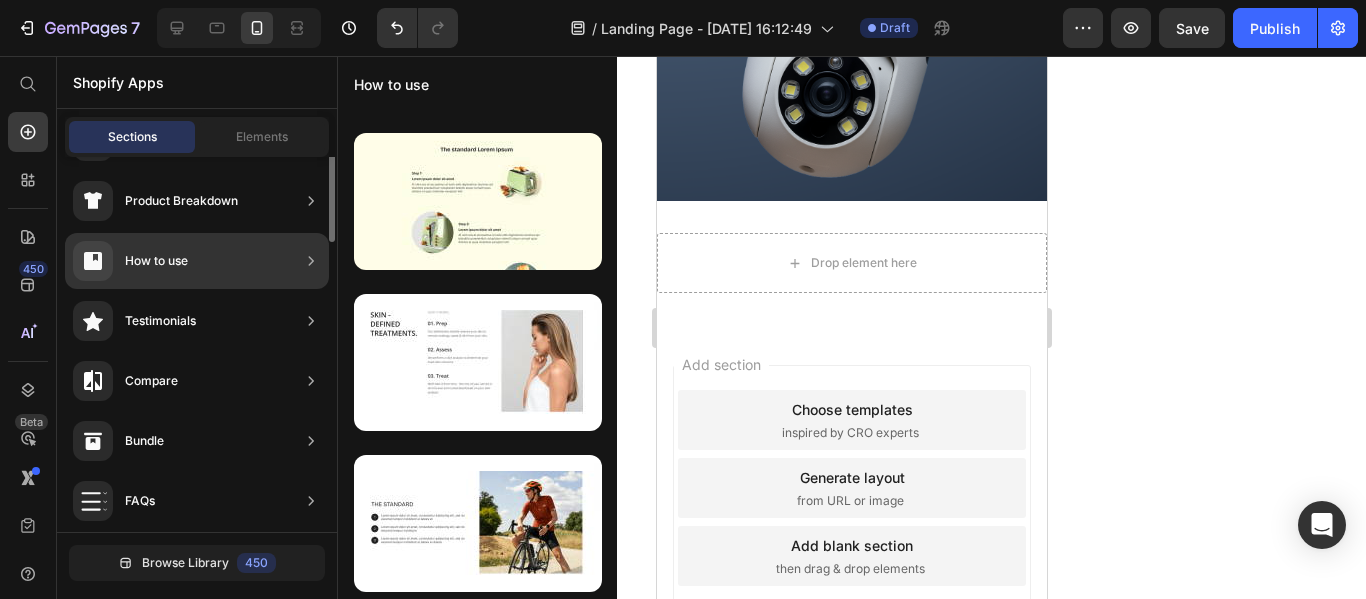 scroll, scrollTop: 0, scrollLeft: 0, axis: both 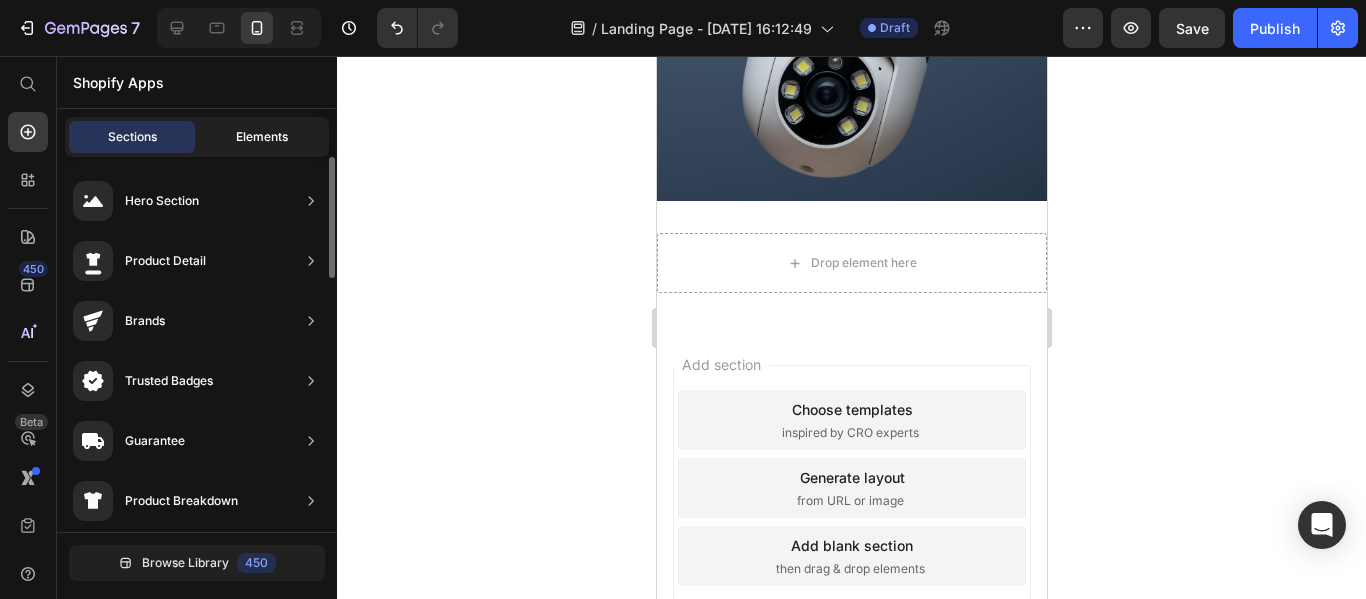 click on "Elements" 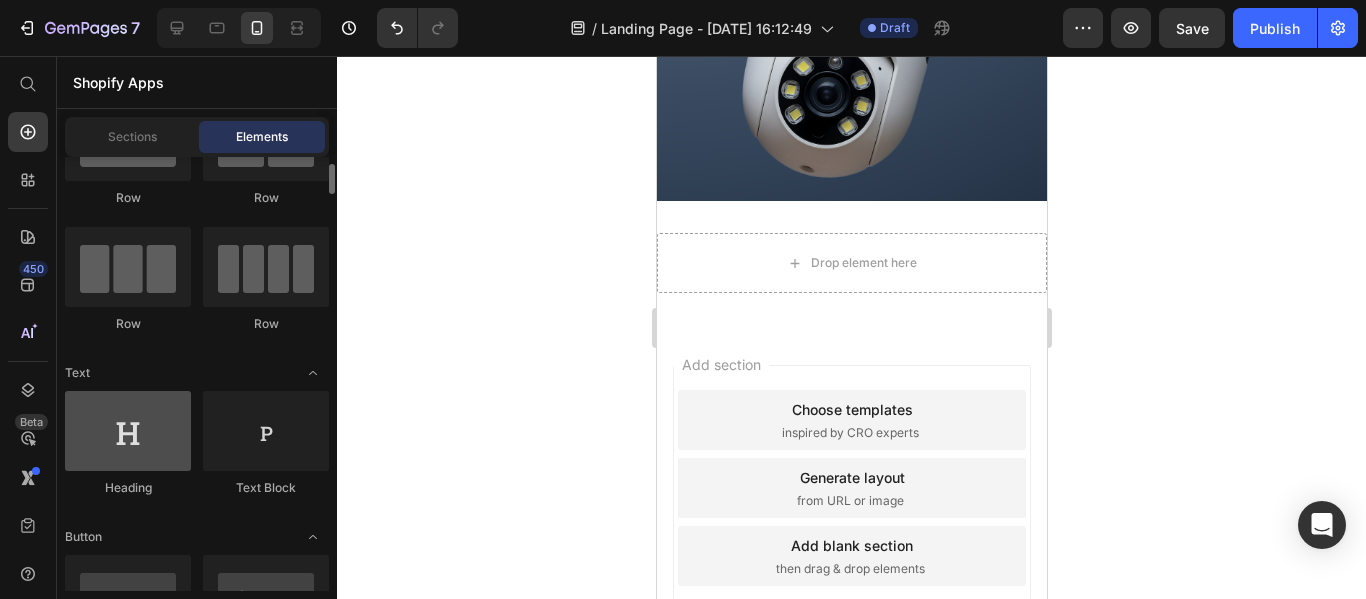 scroll, scrollTop: 200, scrollLeft: 0, axis: vertical 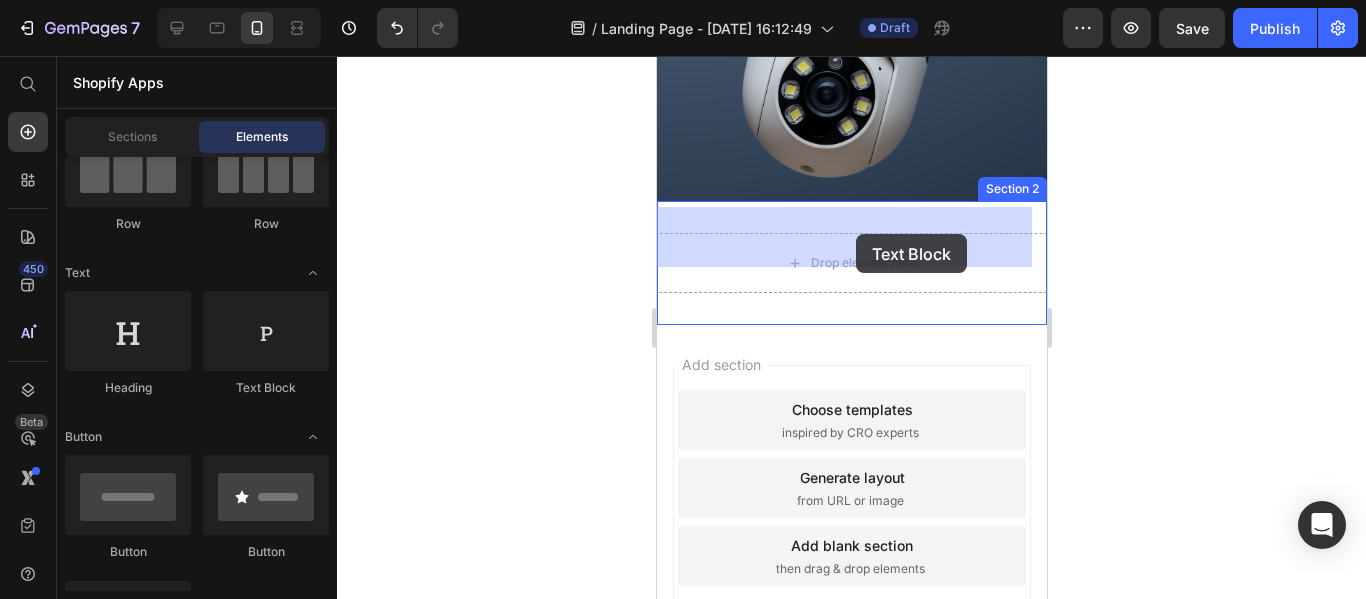 drag, startPoint x: 944, startPoint y: 388, endPoint x: 855, endPoint y: 234, distance: 177.86794 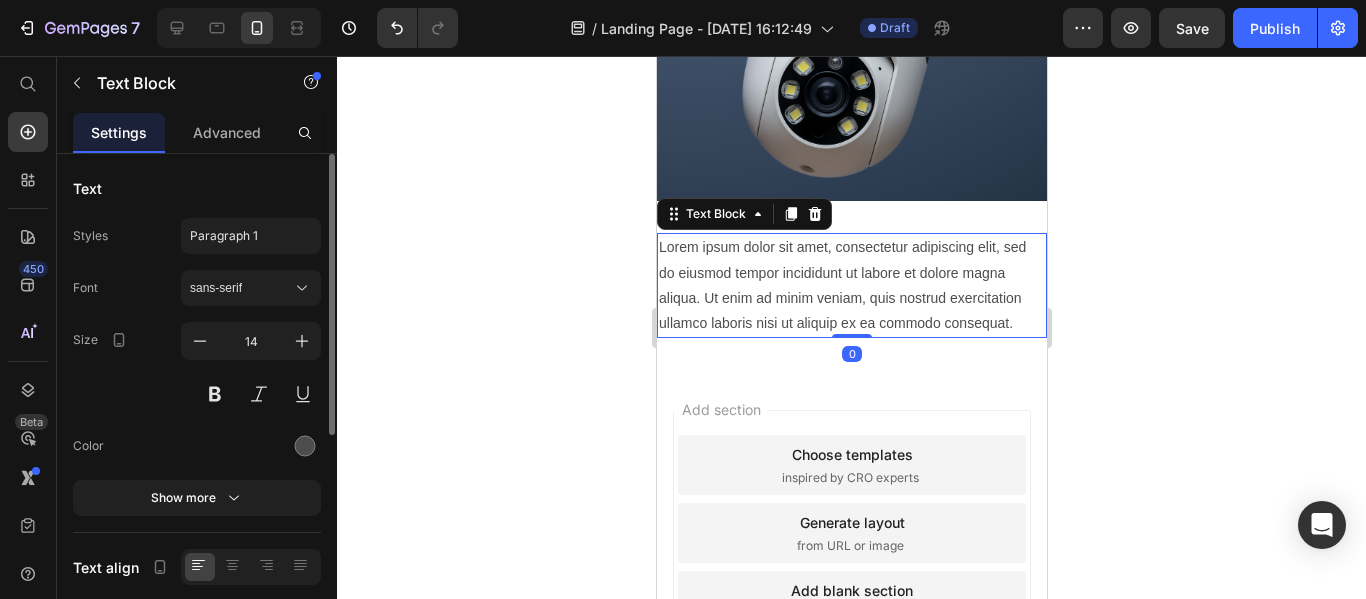 click on "Lorem ipsum dolor sit amet, consectetur adipiscing elit, sed do eiusmod tempor incididunt ut labore et dolore magna aliqua. Ut enim ad minim veniam, quis nostrud exercitation ullamco laboris nisi ut aliquip ex ea commodo consequat." at bounding box center [851, 285] 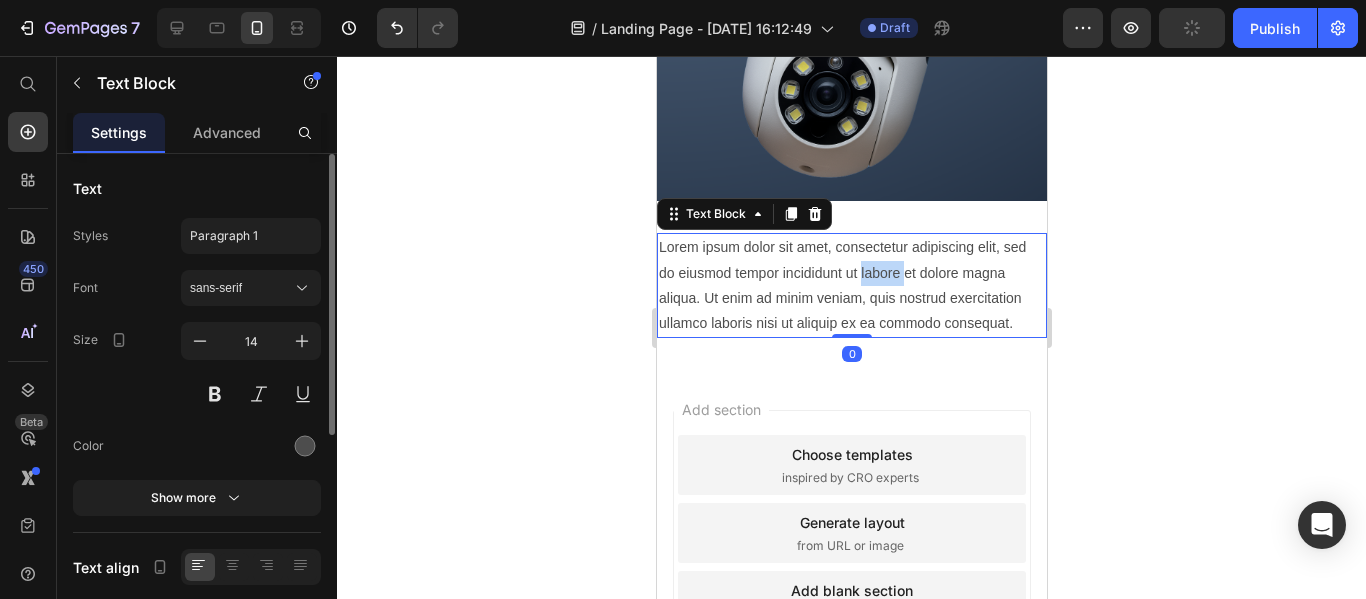 click on "Lorem ipsum dolor sit amet, consectetur adipiscing elit, sed do eiusmod tempor incididunt ut labore et dolore magna aliqua. Ut enim ad minim veniam, quis nostrud exercitation ullamco laboris nisi ut aliquip ex ea commodo consequat." at bounding box center [851, 285] 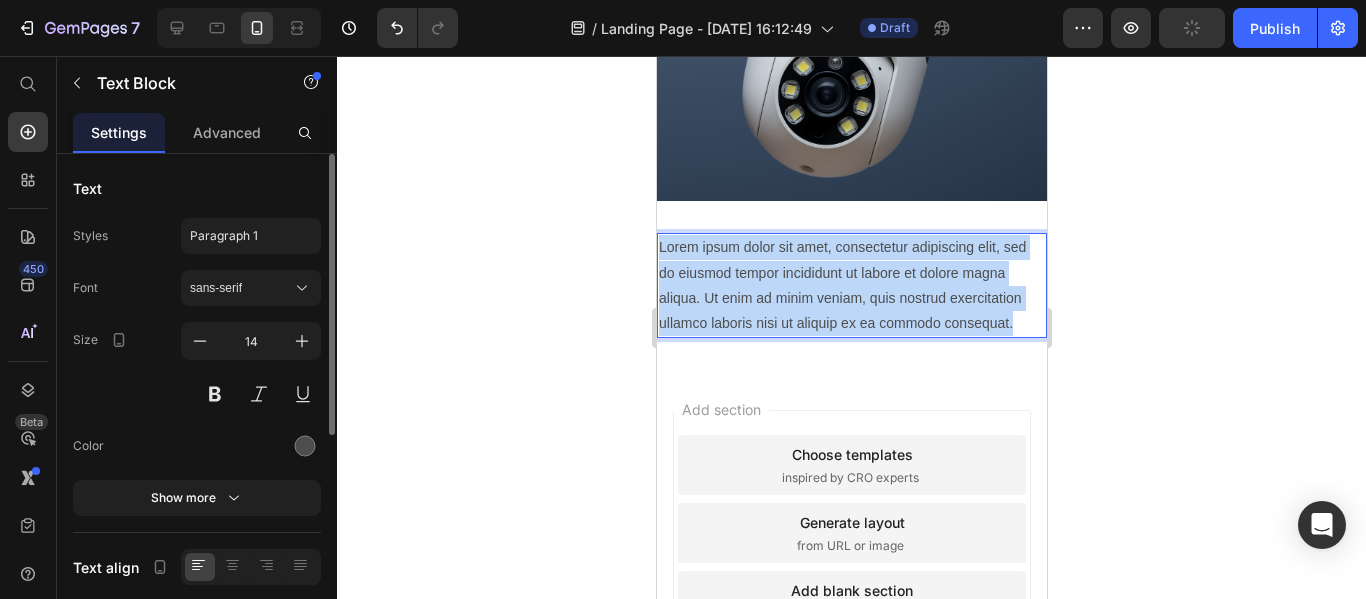click on "Lorem ipsum dolor sit amet, consectetur adipiscing elit, sed do eiusmod tempor incididunt ut labore et dolore magna aliqua. Ut enim ad minim veniam, quis nostrud exercitation ullamco laboris nisi ut aliquip ex ea commodo consequat." at bounding box center (851, 285) 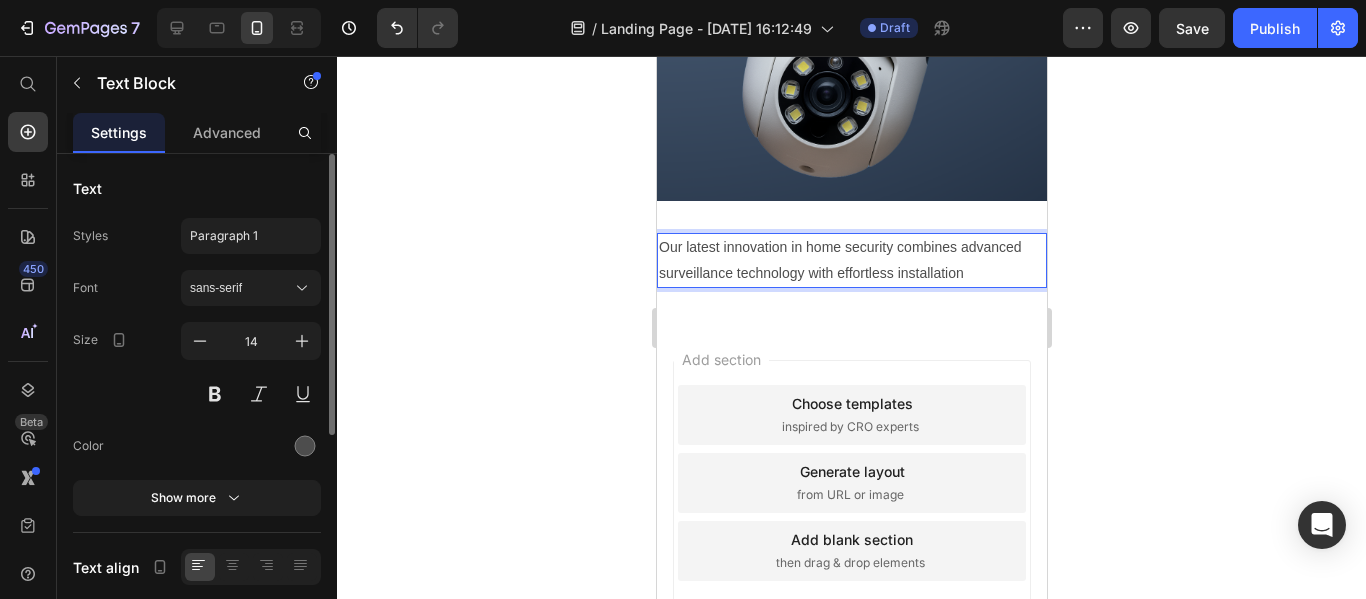 click on "Our latest innovation in home security combines advanced surveillance technology with effortless installation" at bounding box center [851, 260] 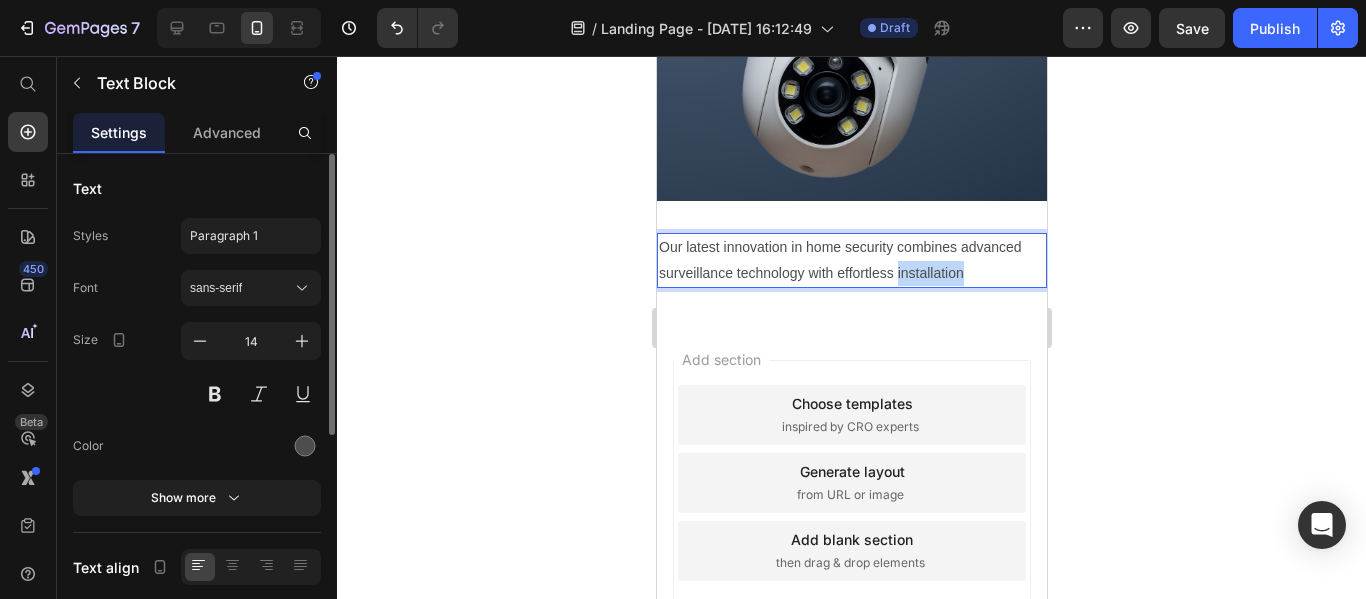 click on "Our latest innovation in home security combines advanced surveillance technology with effortless installation" at bounding box center (851, 260) 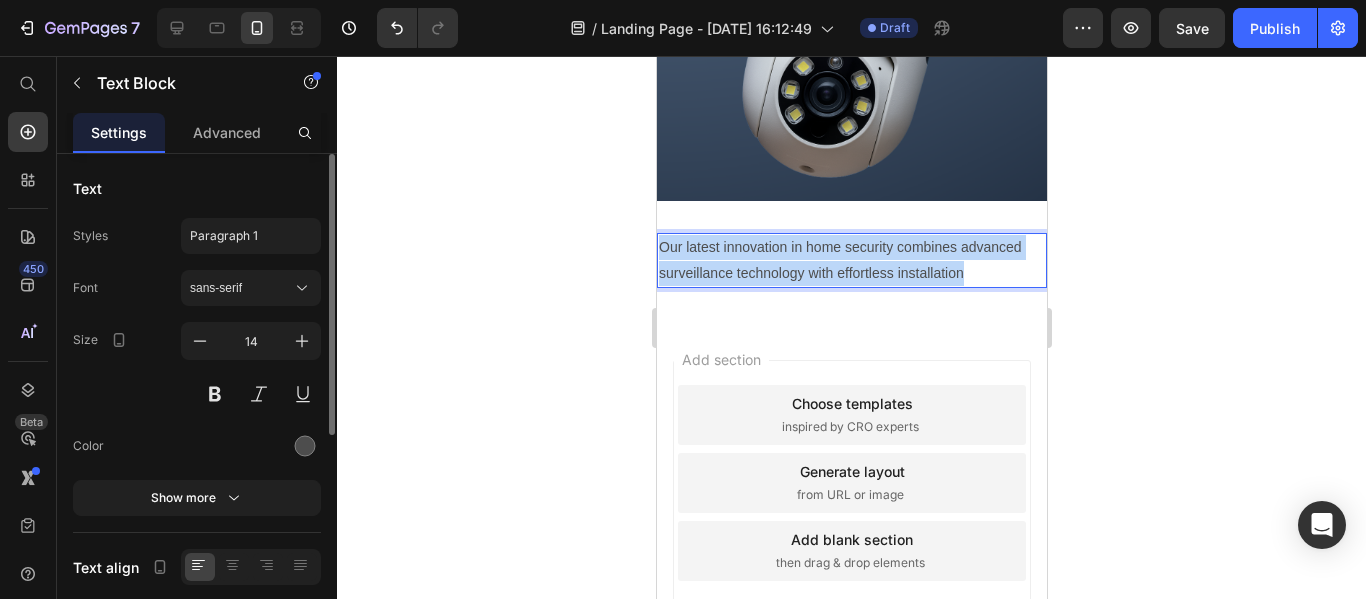 click on "Our latest innovation in home security combines advanced surveillance technology with effortless installation" at bounding box center [851, 260] 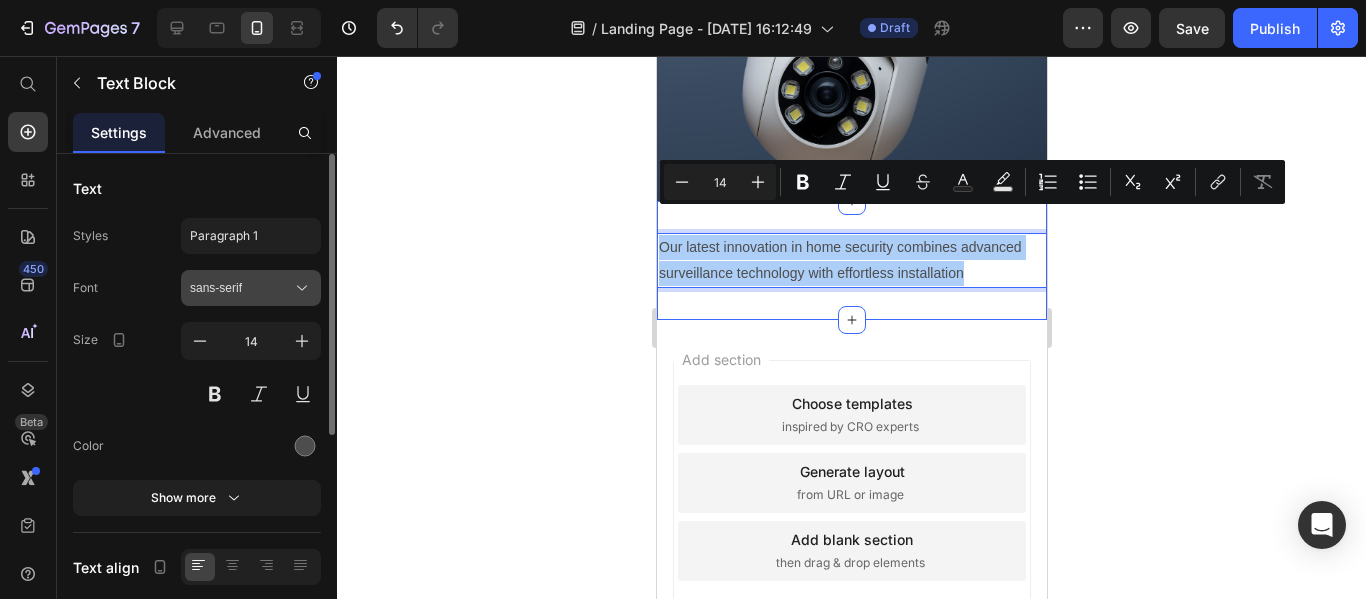 click on "sans-serif" at bounding box center (251, 288) 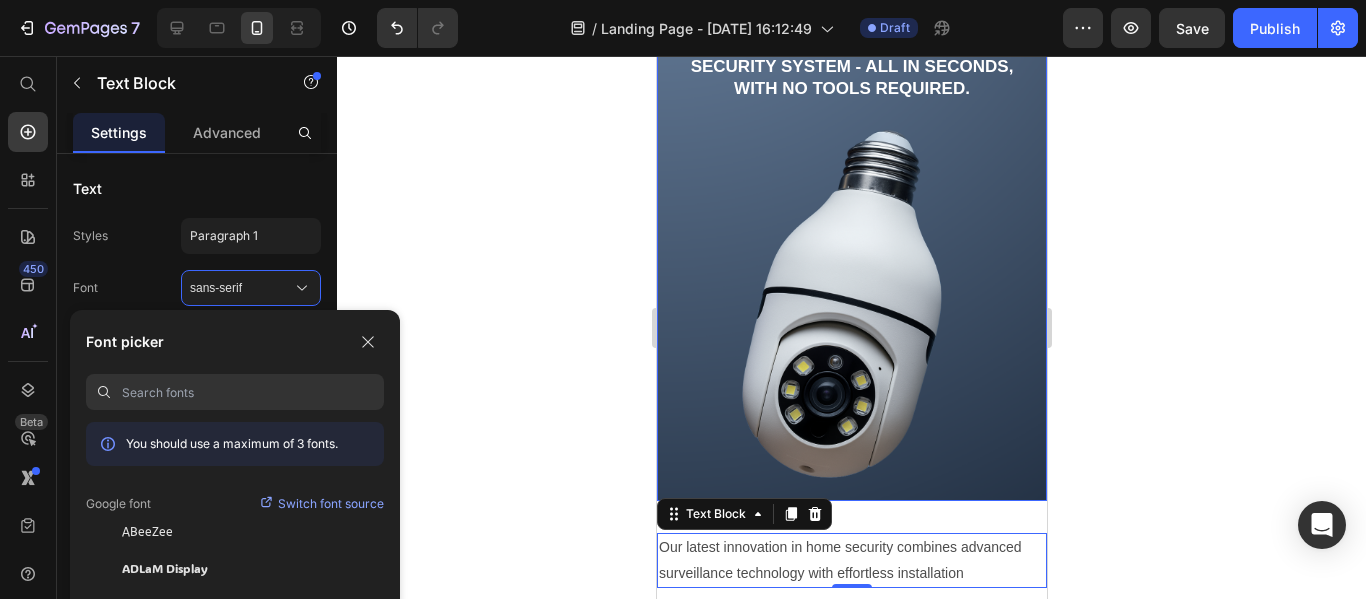 scroll, scrollTop: 189, scrollLeft: 0, axis: vertical 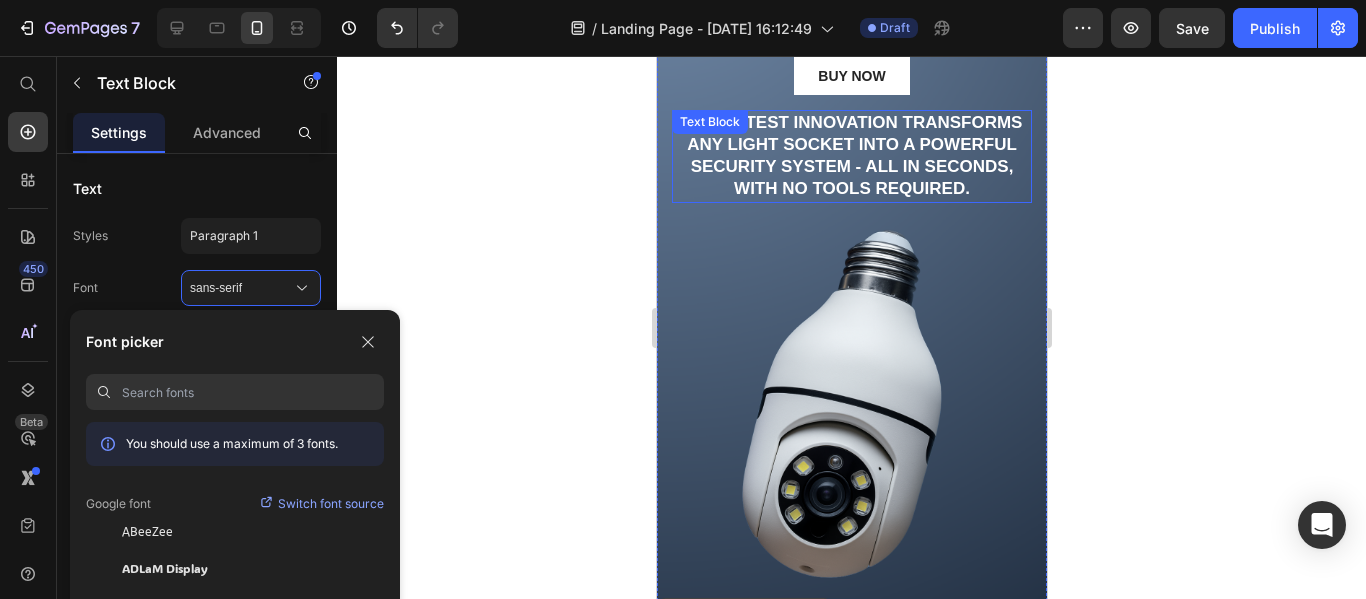 click on "Our latest innovation transforms any light socket into a powerful security system - all in seconds, with no tools required." at bounding box center [851, 156] 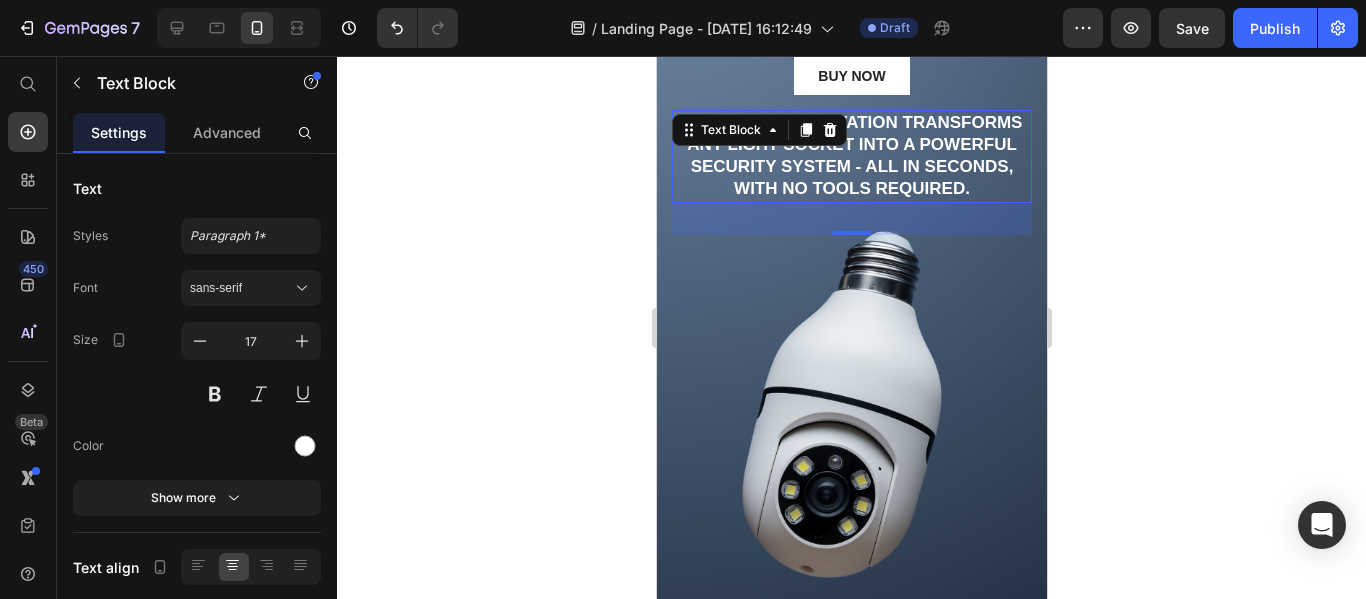 click on "Our latest innovation transforms any light socket into a powerful security system - all in seconds, with no tools required." at bounding box center (851, 156) 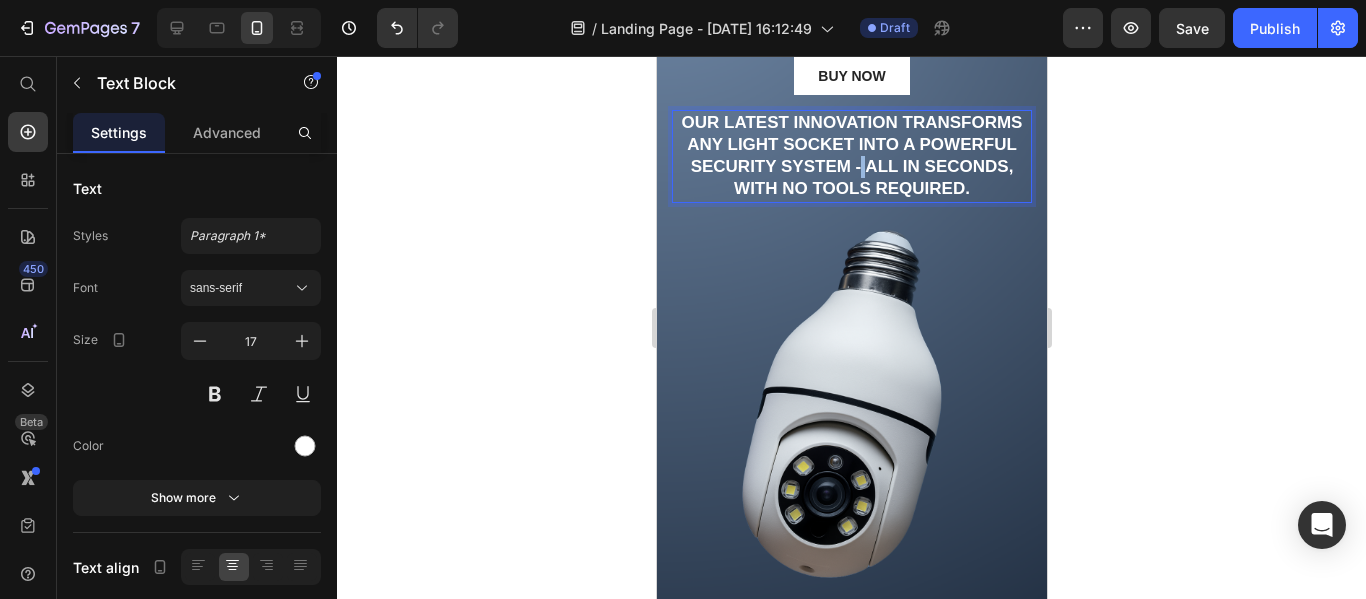 click on "Our latest innovation transforms any light socket into a powerful security system - all in seconds, with no tools required." at bounding box center (851, 156) 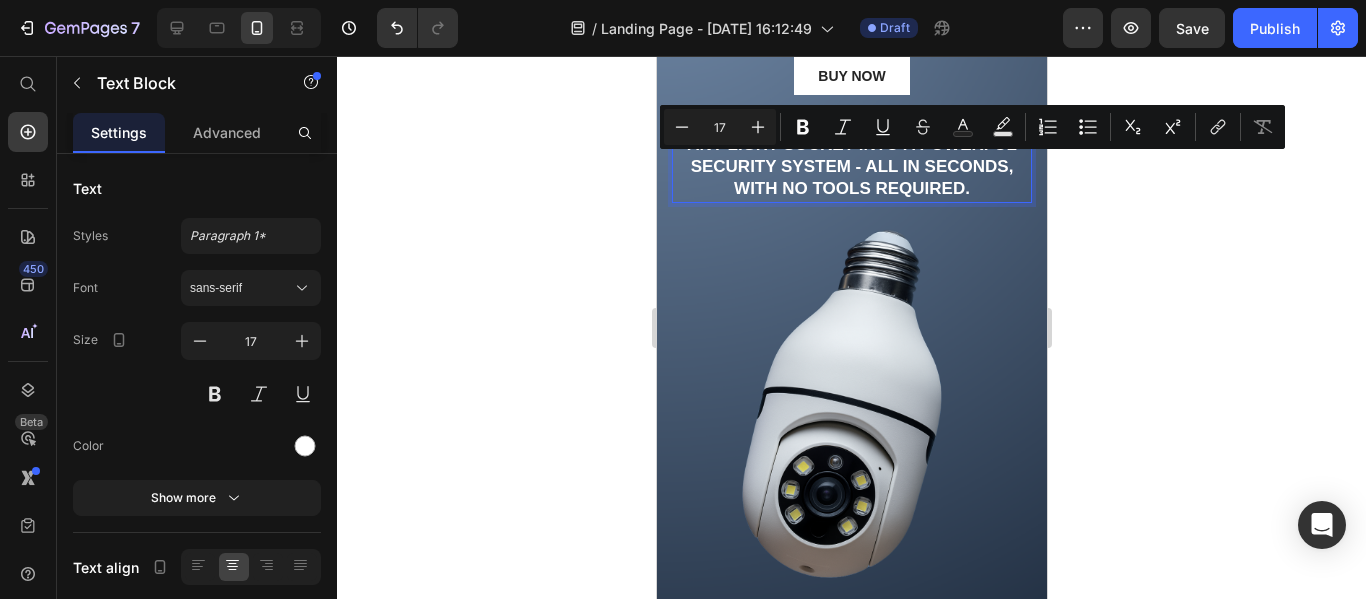 click on "Our latest innovation transforms any light socket into a powerful security system - all in seconds, with no tools required." at bounding box center (851, 156) 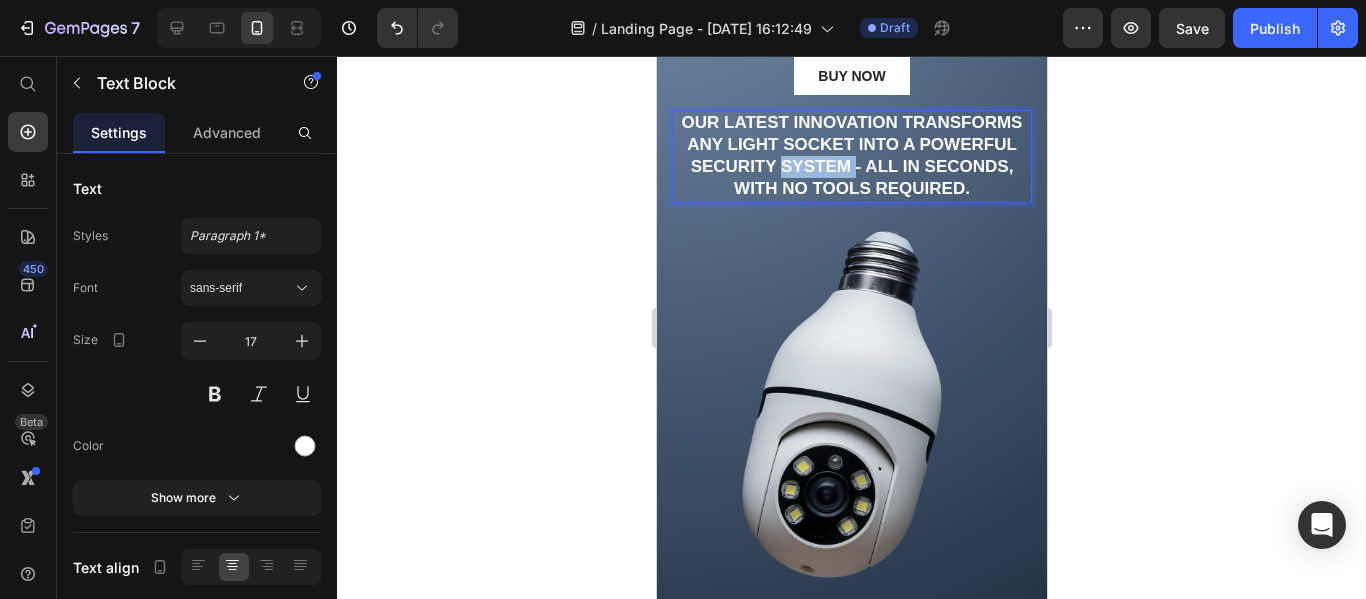 click on "Our latest innovation transforms any light socket into a powerful security system - all in seconds, with no tools required." at bounding box center [851, 156] 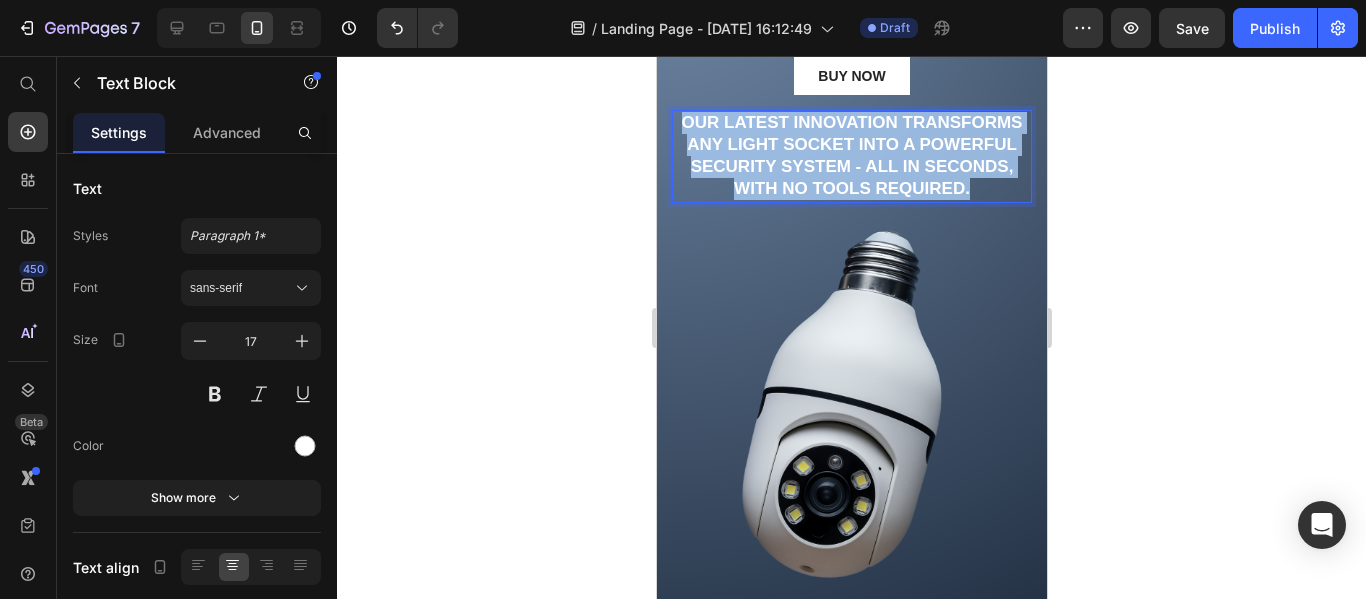 click on "Our latest innovation transforms any light socket into a powerful security system - all in seconds, with no tools required." at bounding box center [851, 156] 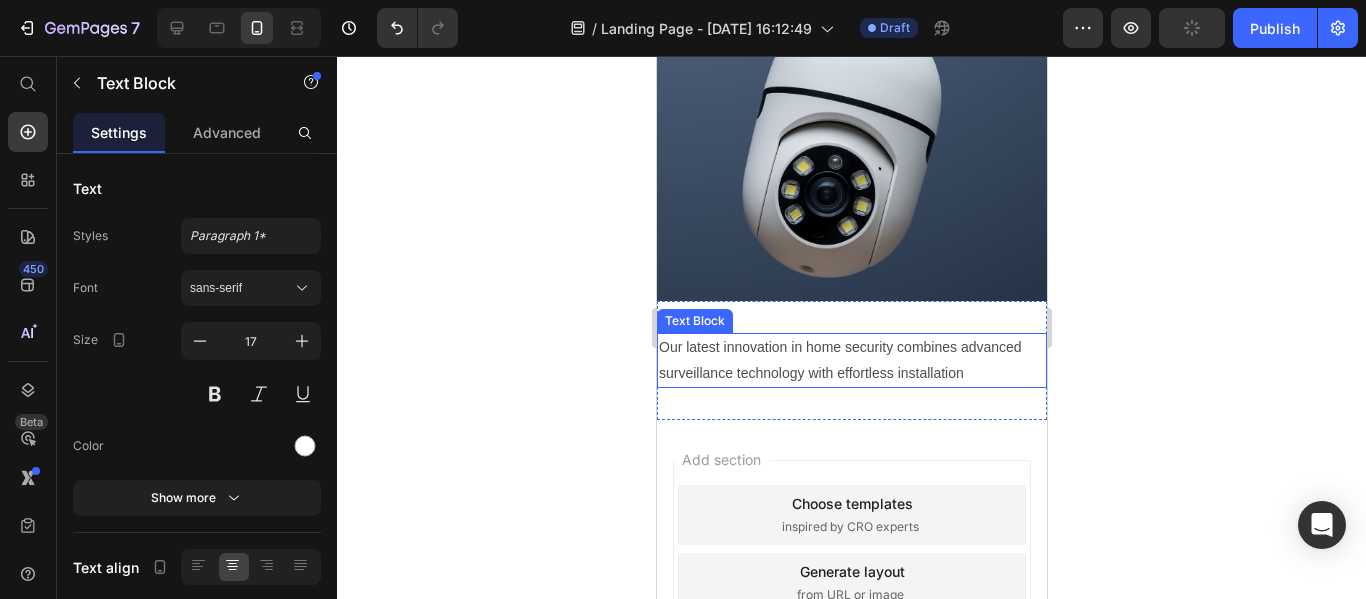 scroll, scrollTop: 589, scrollLeft: 0, axis: vertical 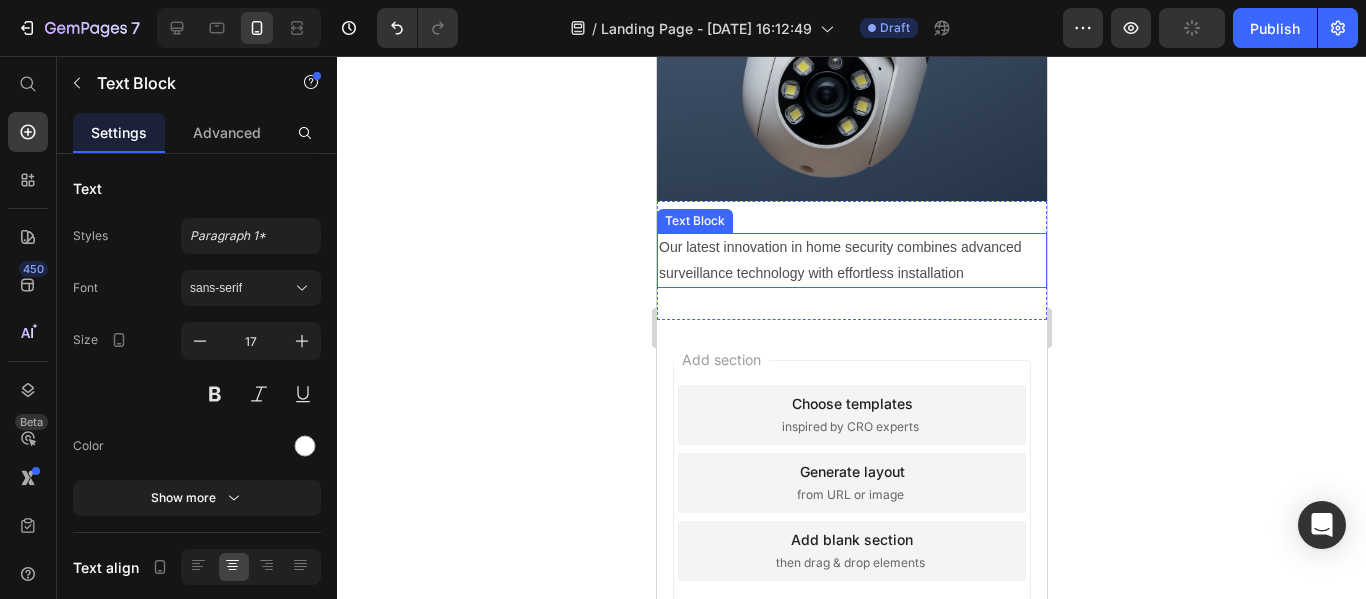 click on "Our latest innovation in home security combines advanced surveillance technology with effortless installation" at bounding box center [851, 260] 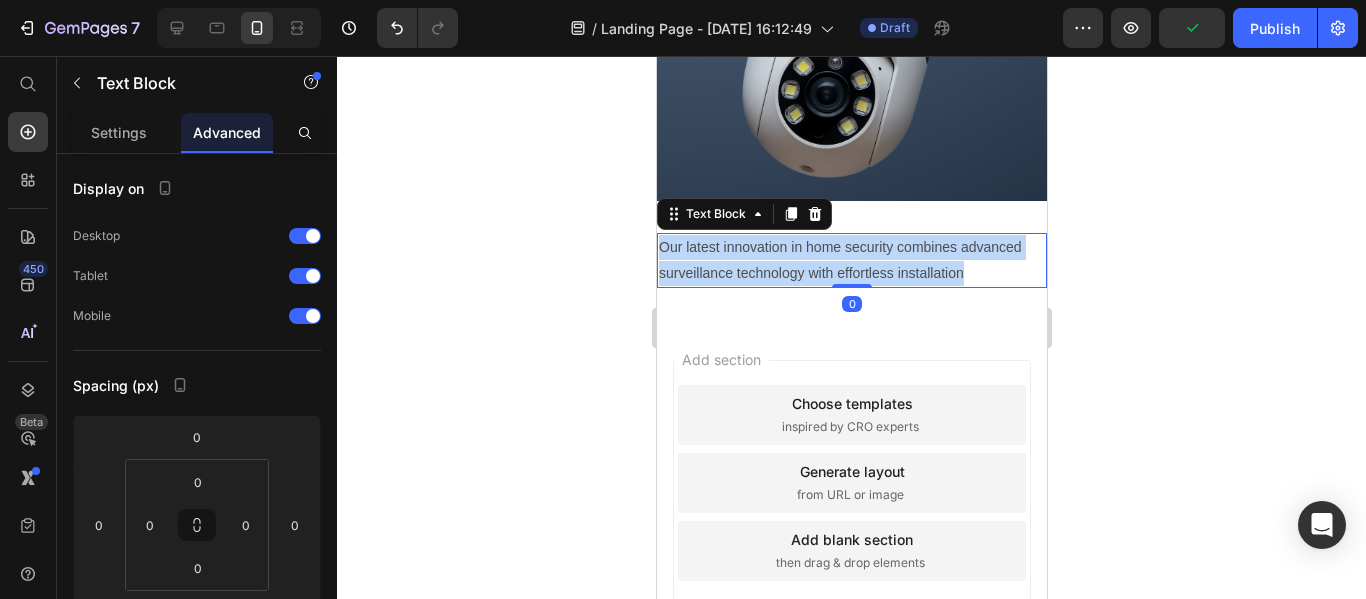 click on "Our latest innovation in home security combines advanced surveillance technology with effortless installation" at bounding box center [851, 260] 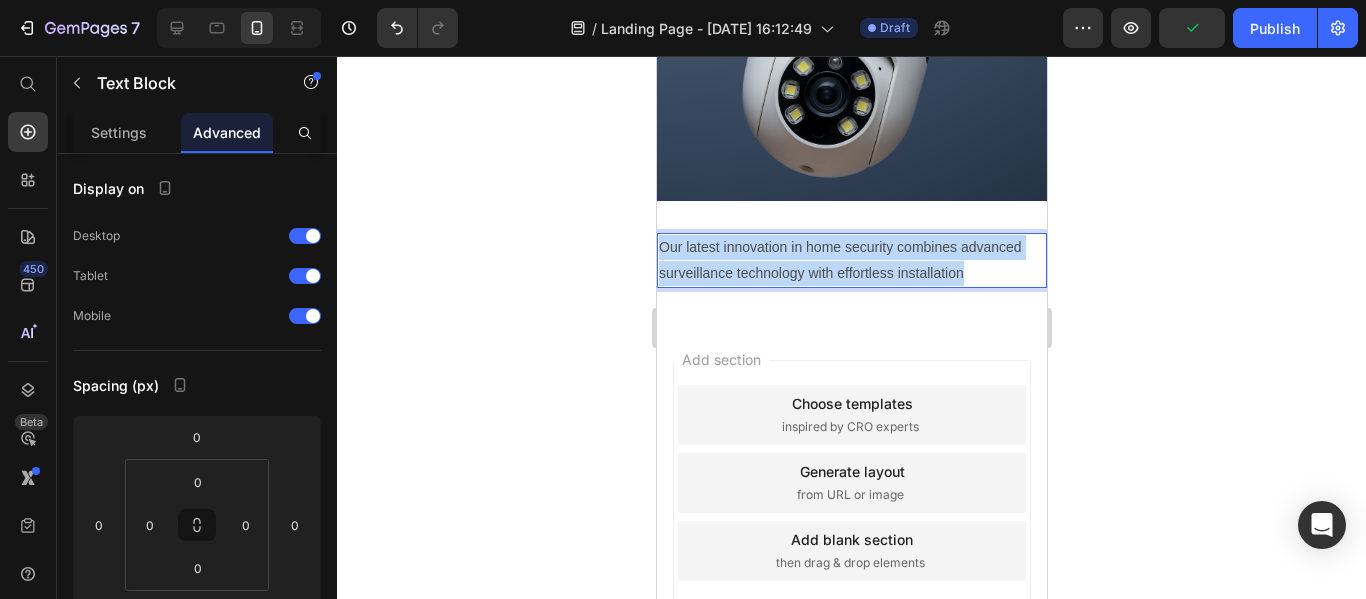 click on "Our latest innovation in home security combines advanced surveillance technology with effortless installation" at bounding box center [851, 260] 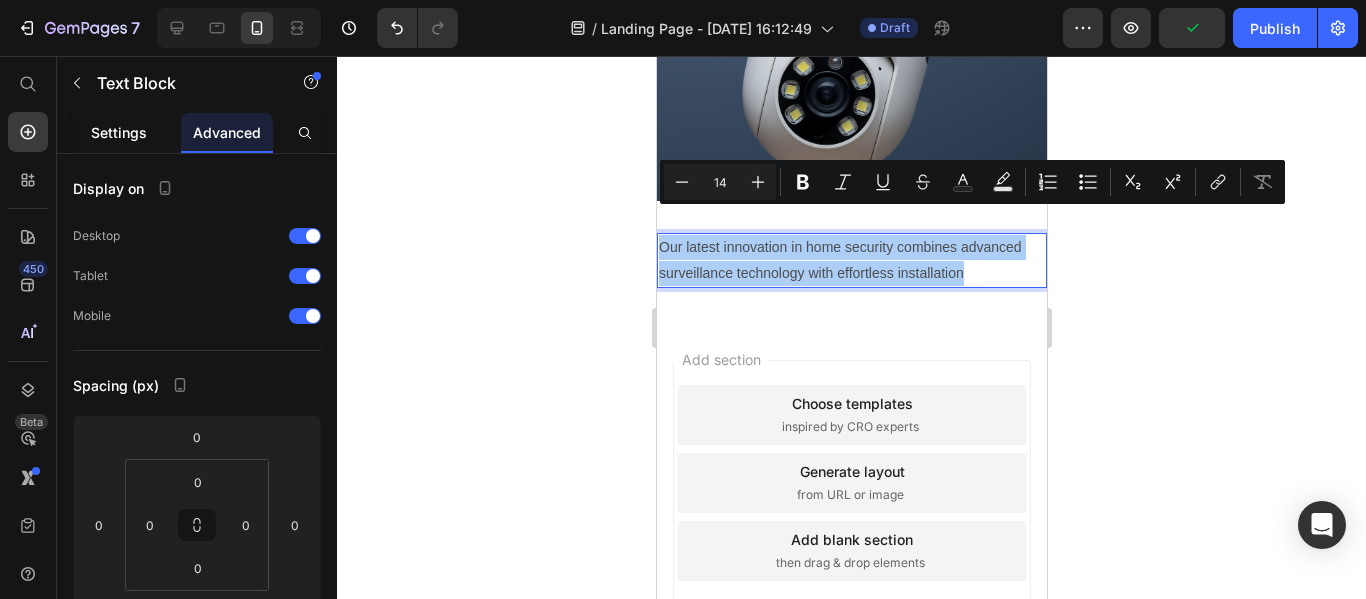click on "Settings" at bounding box center [119, 132] 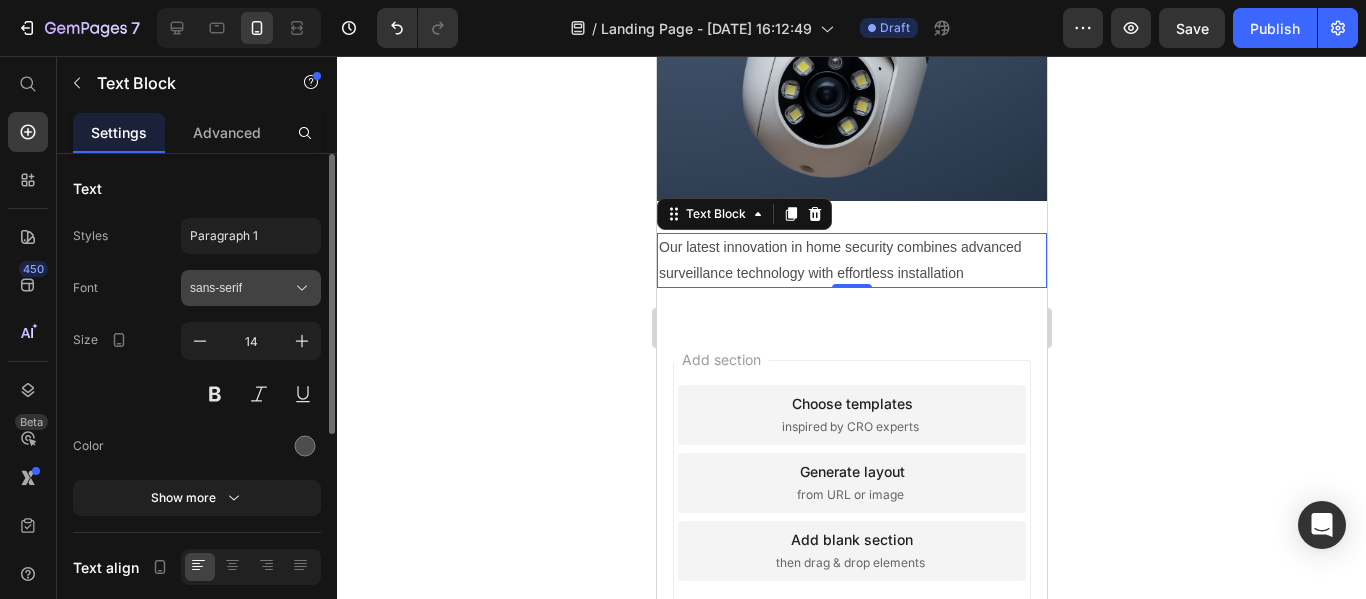 click on "sans-serif" at bounding box center [251, 288] 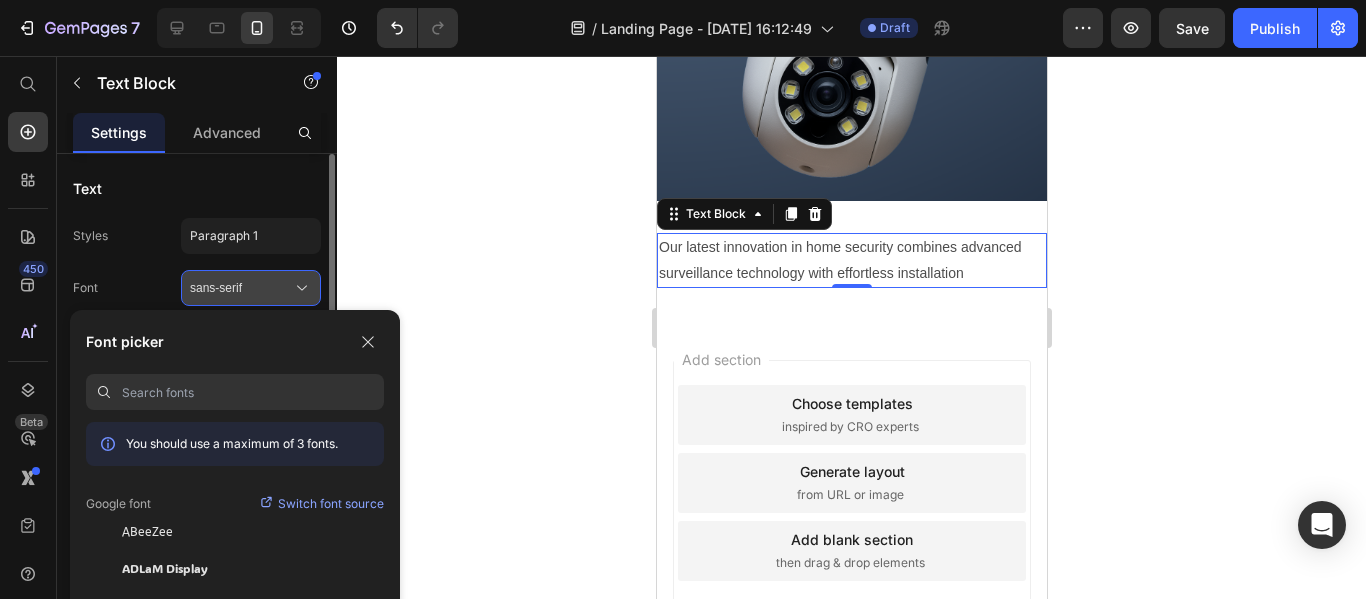 click on "sans-serif" at bounding box center [251, 288] 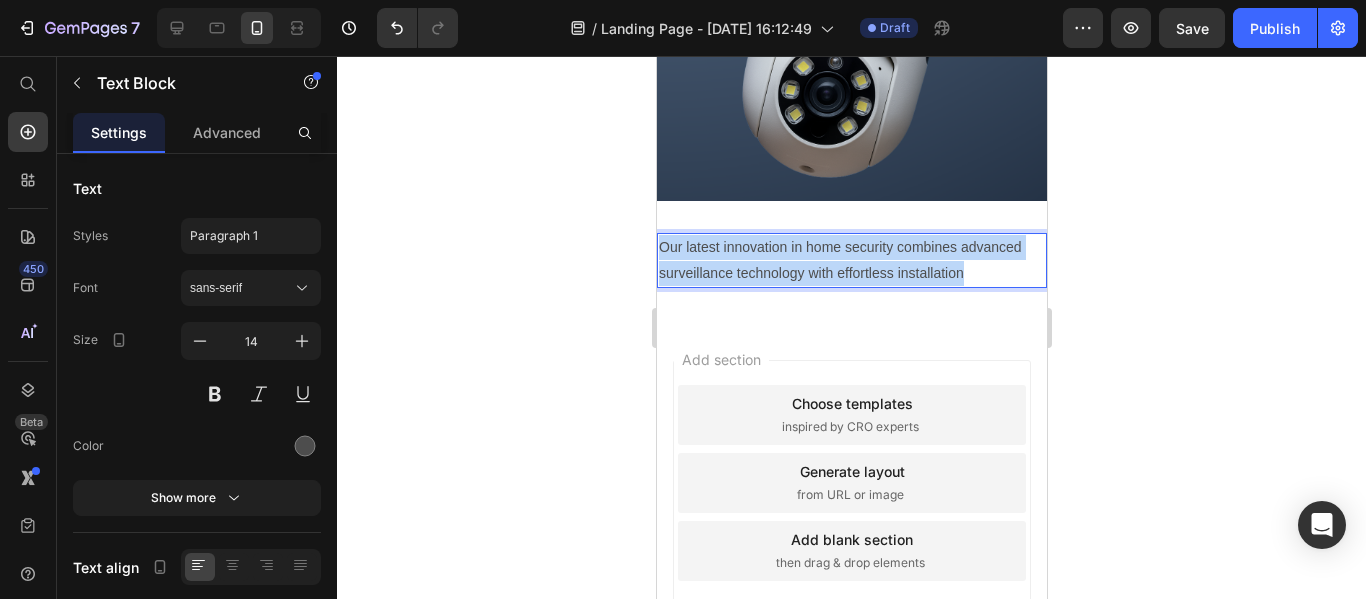 click on "Our latest innovation in home security combines advanced surveillance technology with effortless installation" at bounding box center (851, 260) 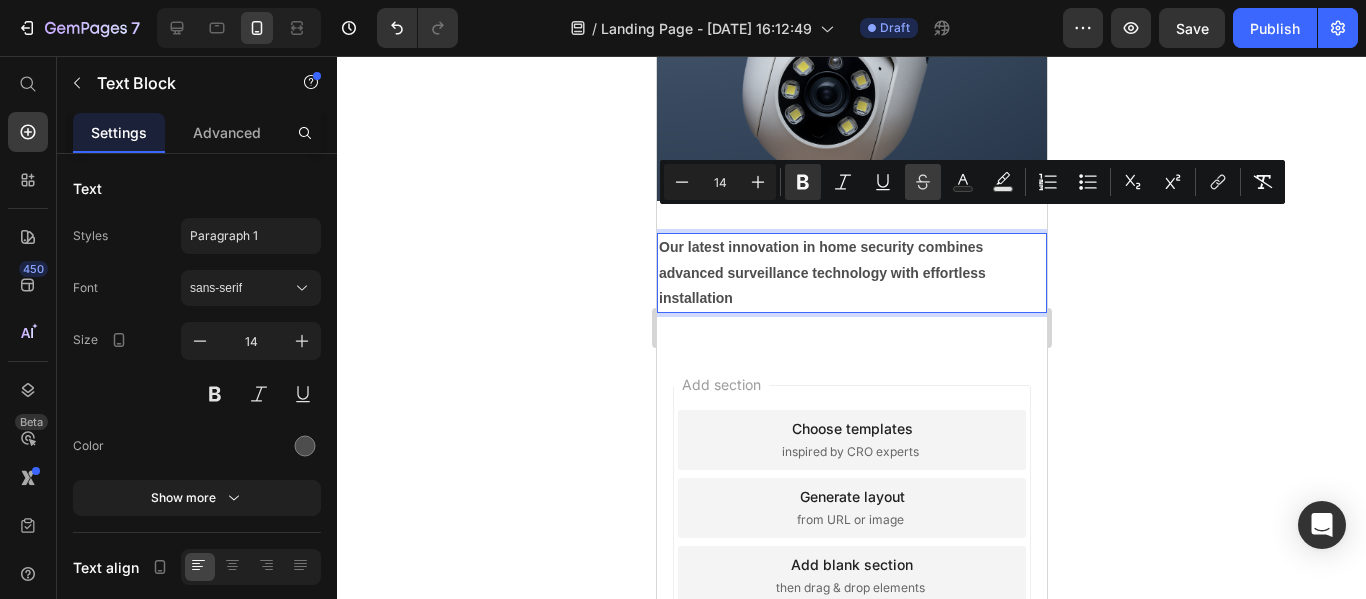 click 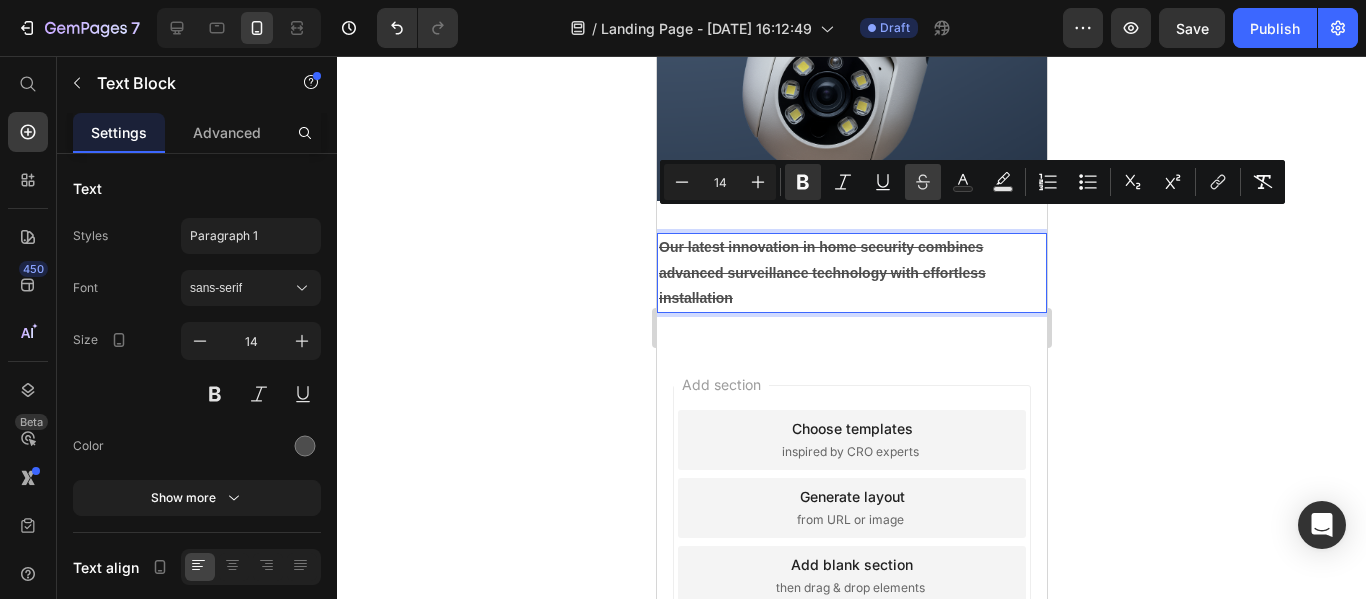 click 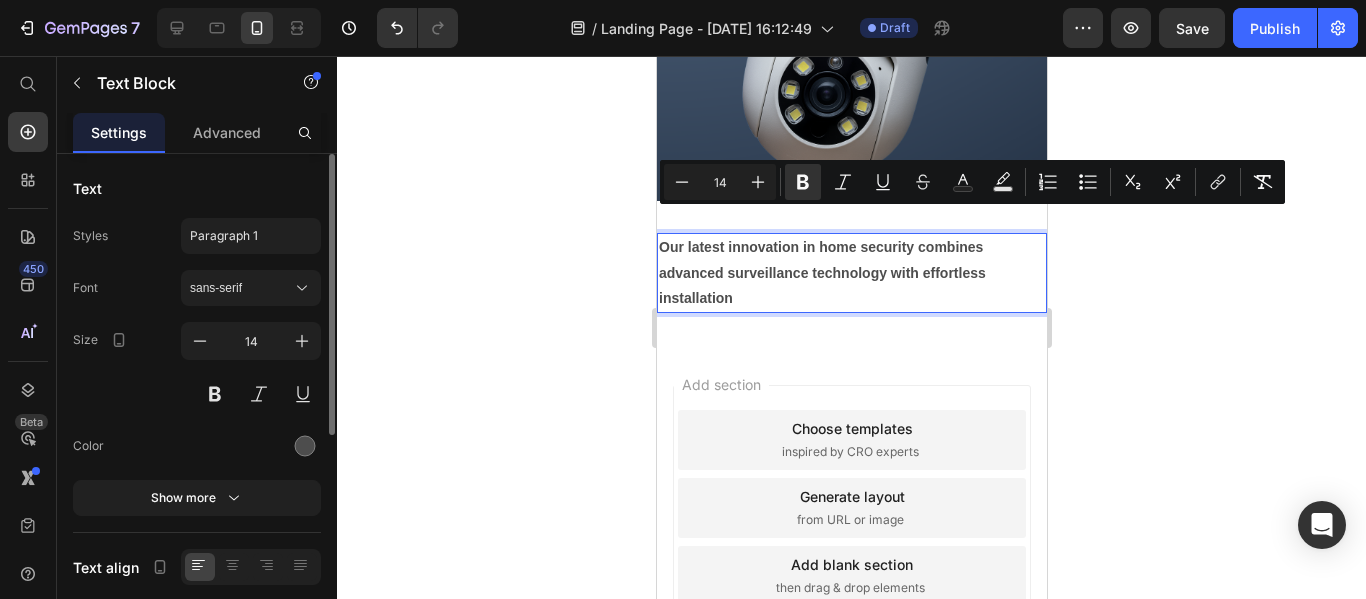 scroll, scrollTop: 100, scrollLeft: 0, axis: vertical 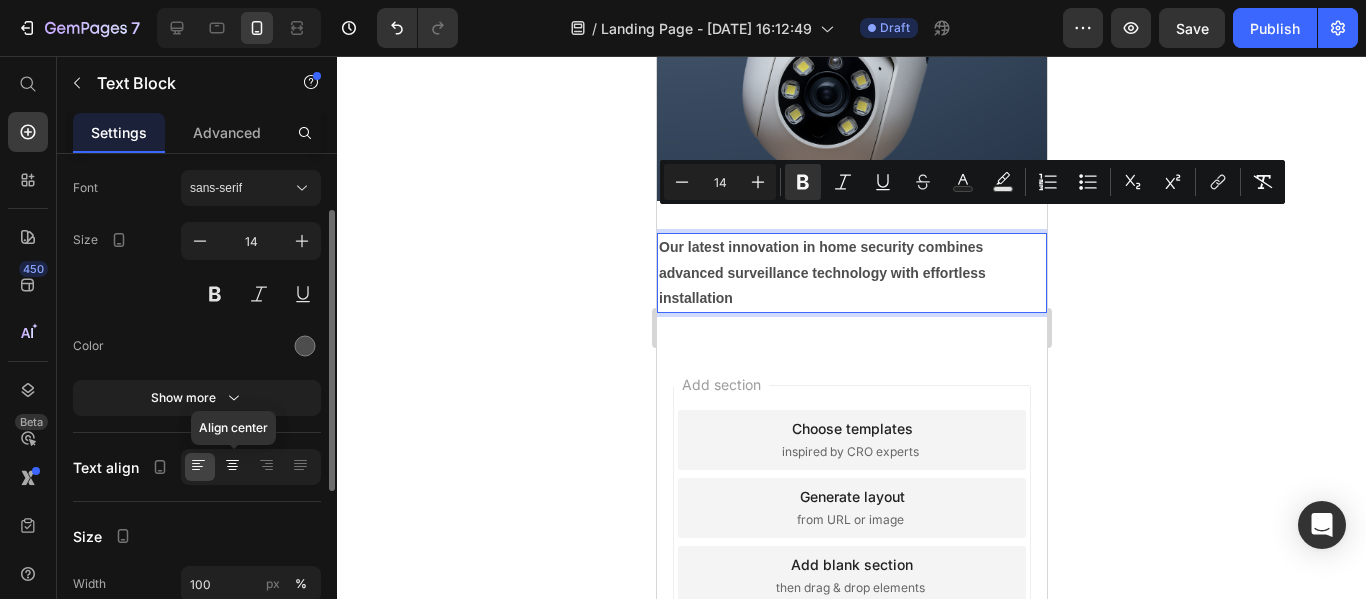 click 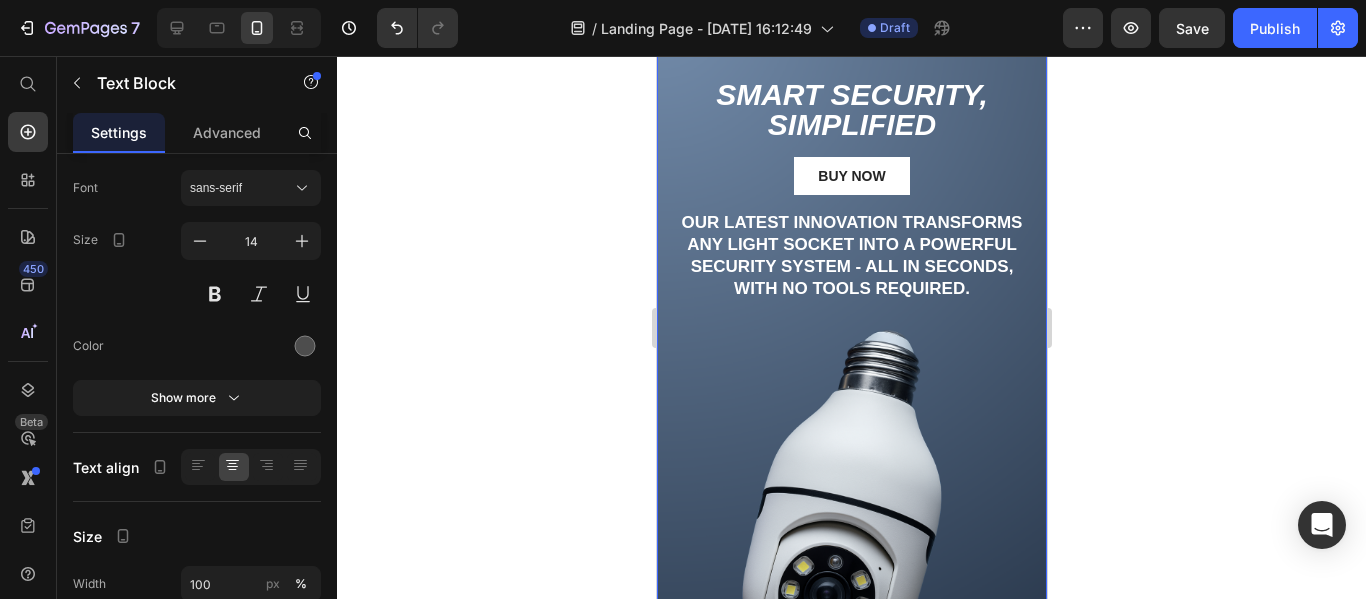 scroll, scrollTop: 0, scrollLeft: 0, axis: both 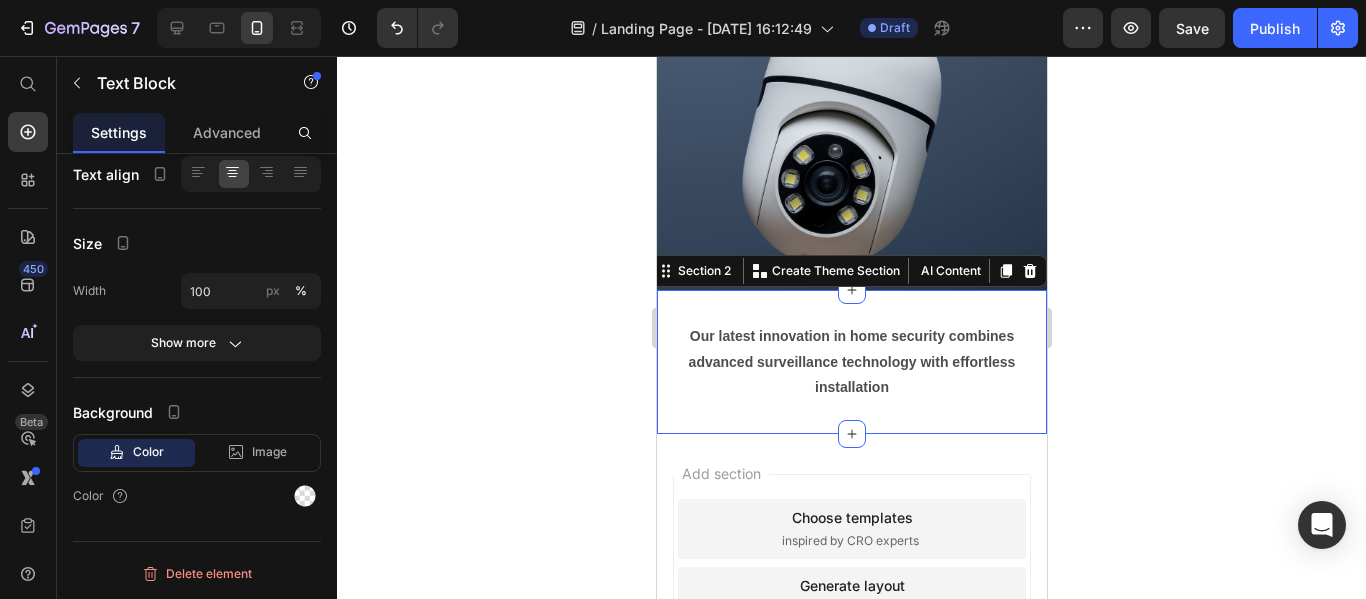 click on "Our latest innovation in home security combines advanced surveillance technology with effortless installation Text Block Section 2   You can create reusable sections Create Theme Section AI Content Write with GemAI What would you like to describe here? Tone and Voice Persuasive Product Show more Generate" at bounding box center [851, 362] 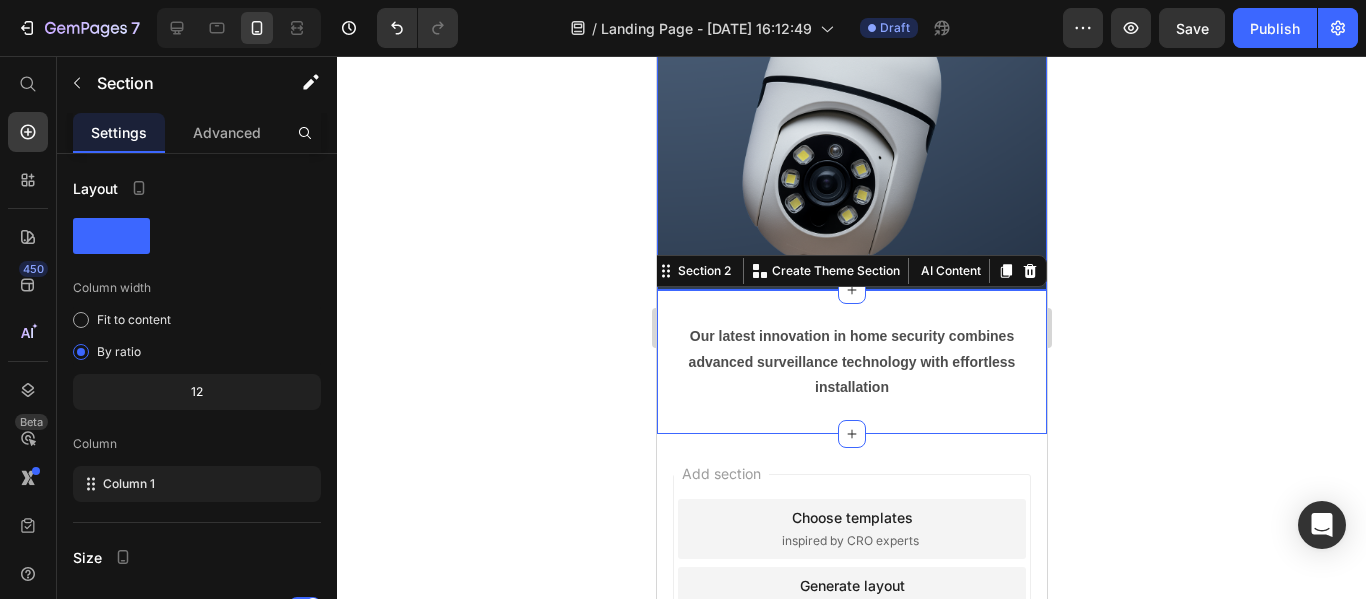 scroll, scrollTop: 732, scrollLeft: 0, axis: vertical 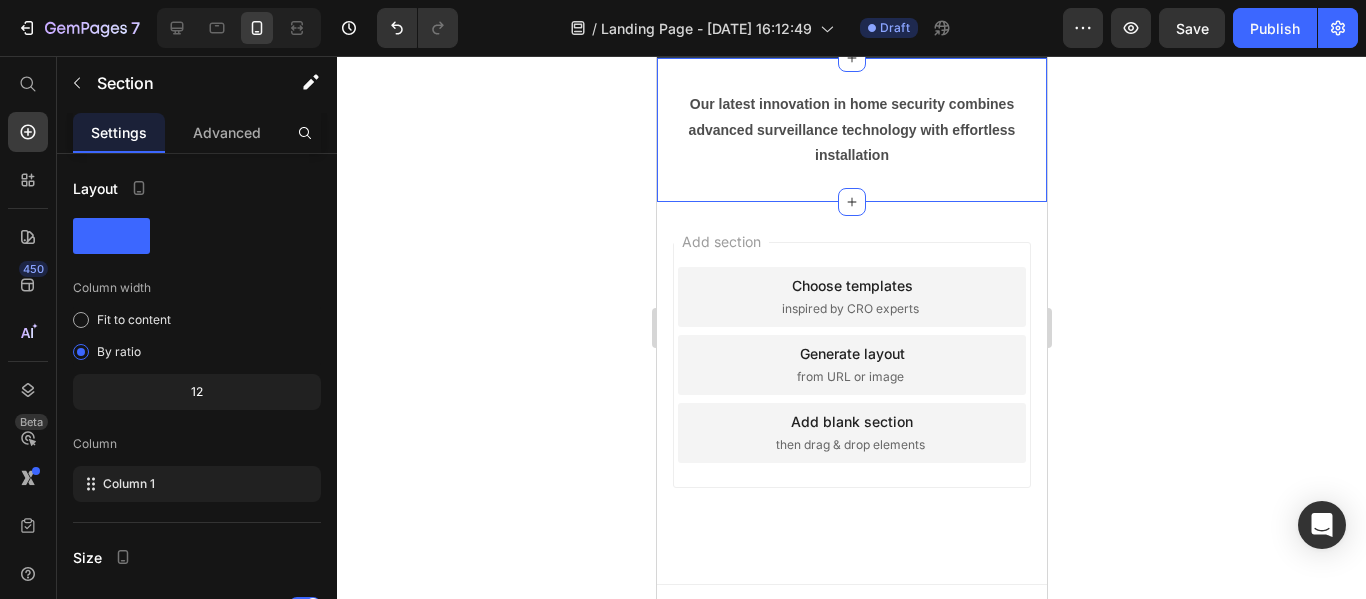 click on "Choose templates inspired by CRO experts" at bounding box center [851, 297] 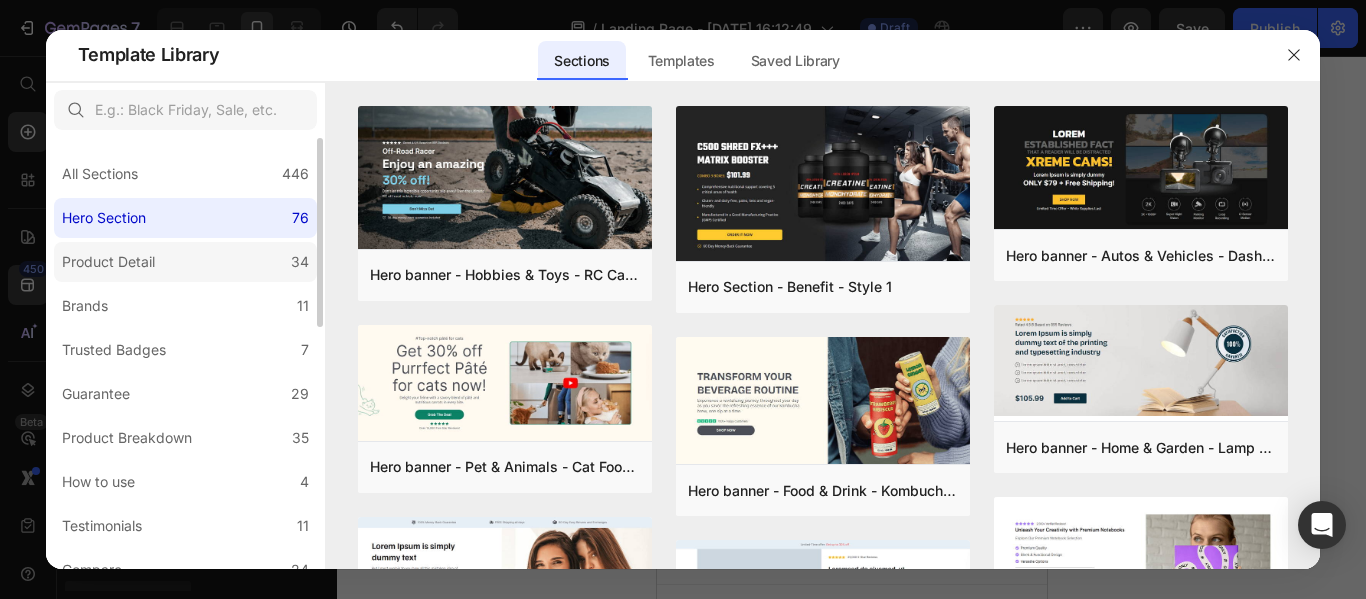 click on "Product Detail 34" 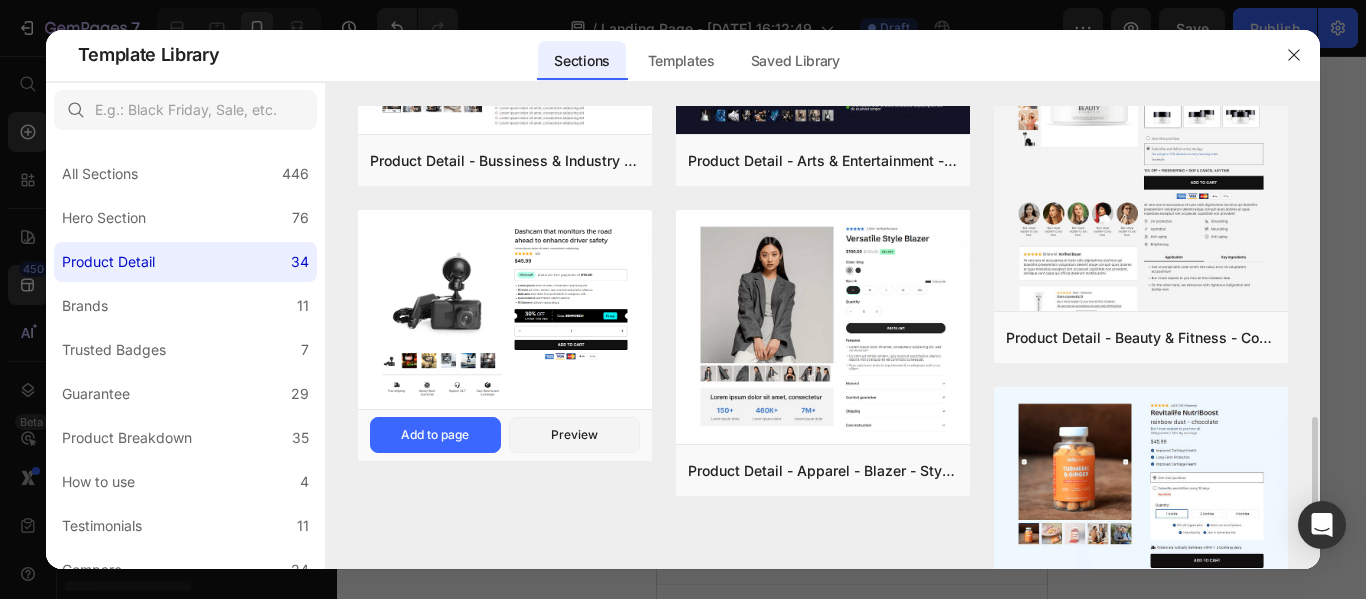 scroll, scrollTop: 1400, scrollLeft: 0, axis: vertical 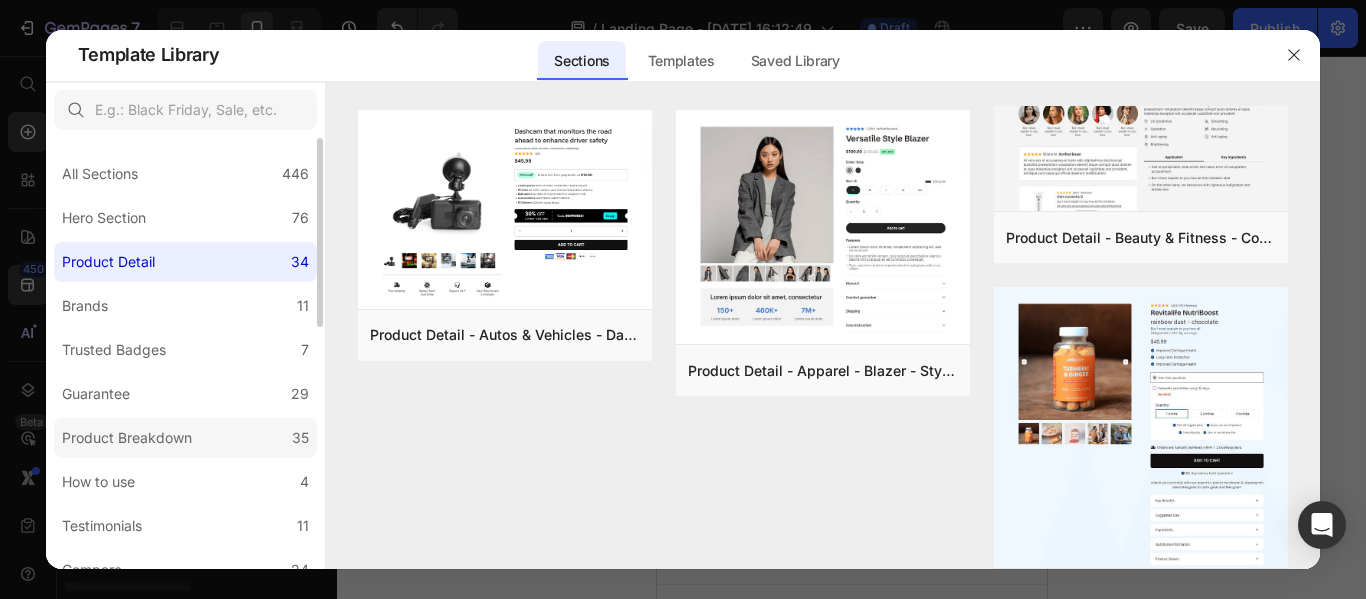 click on "Product Breakdown" at bounding box center (127, 438) 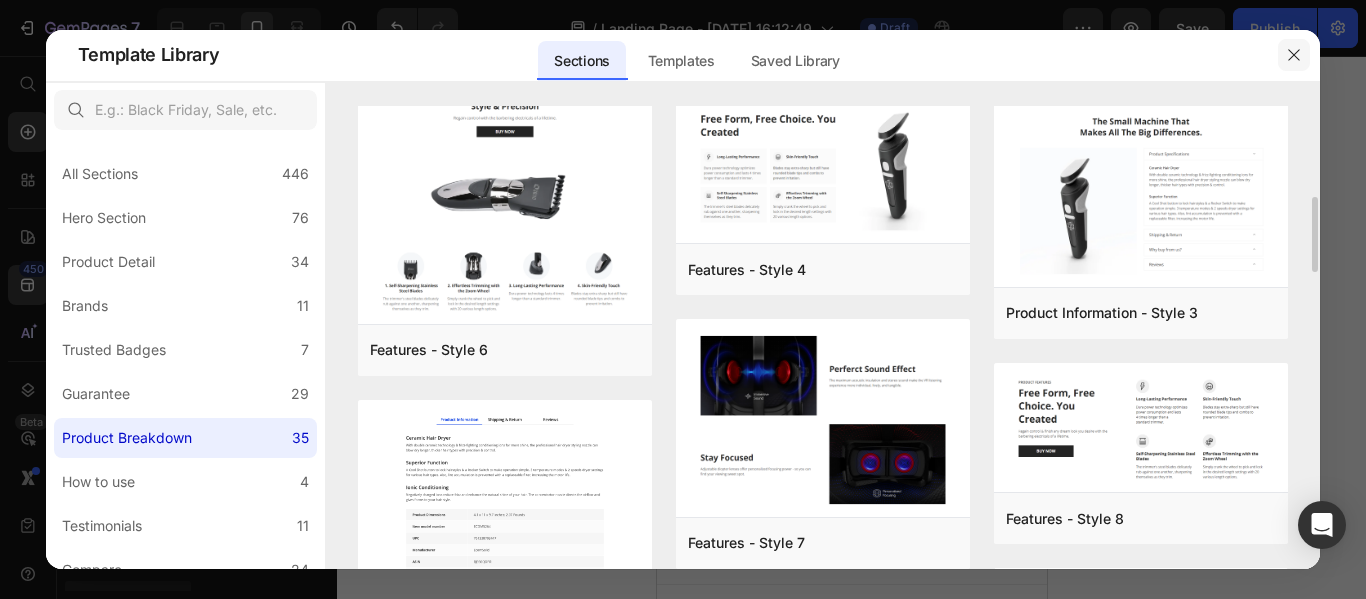 scroll, scrollTop: 1172, scrollLeft: 0, axis: vertical 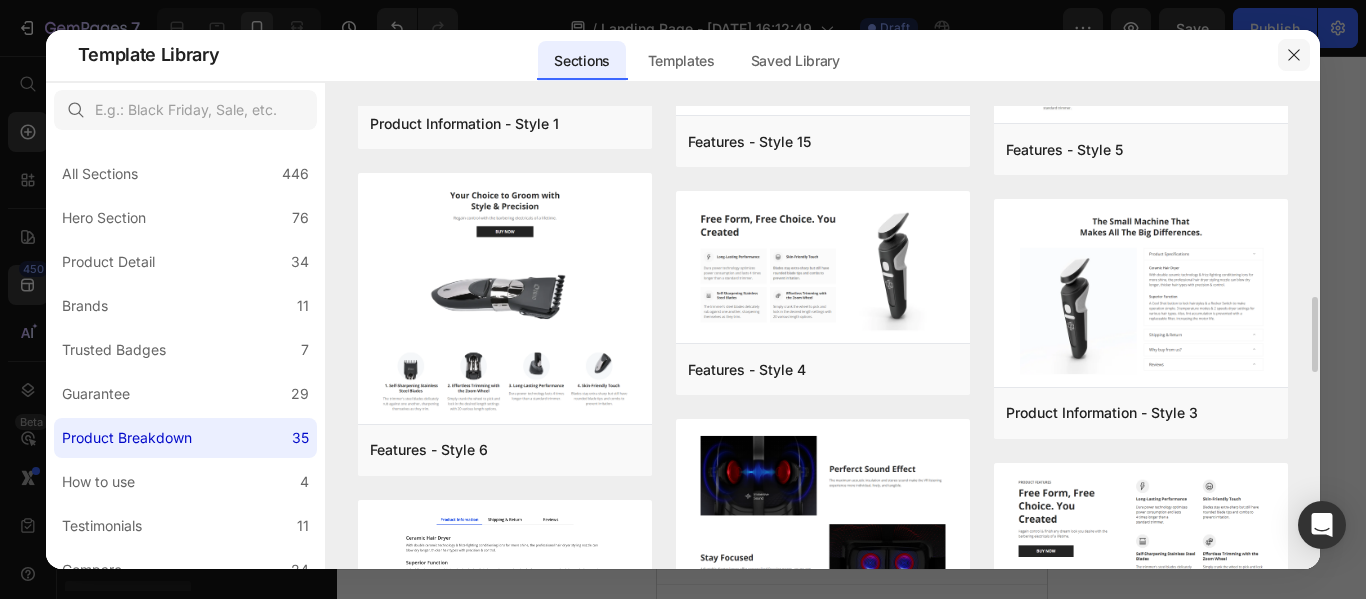 click 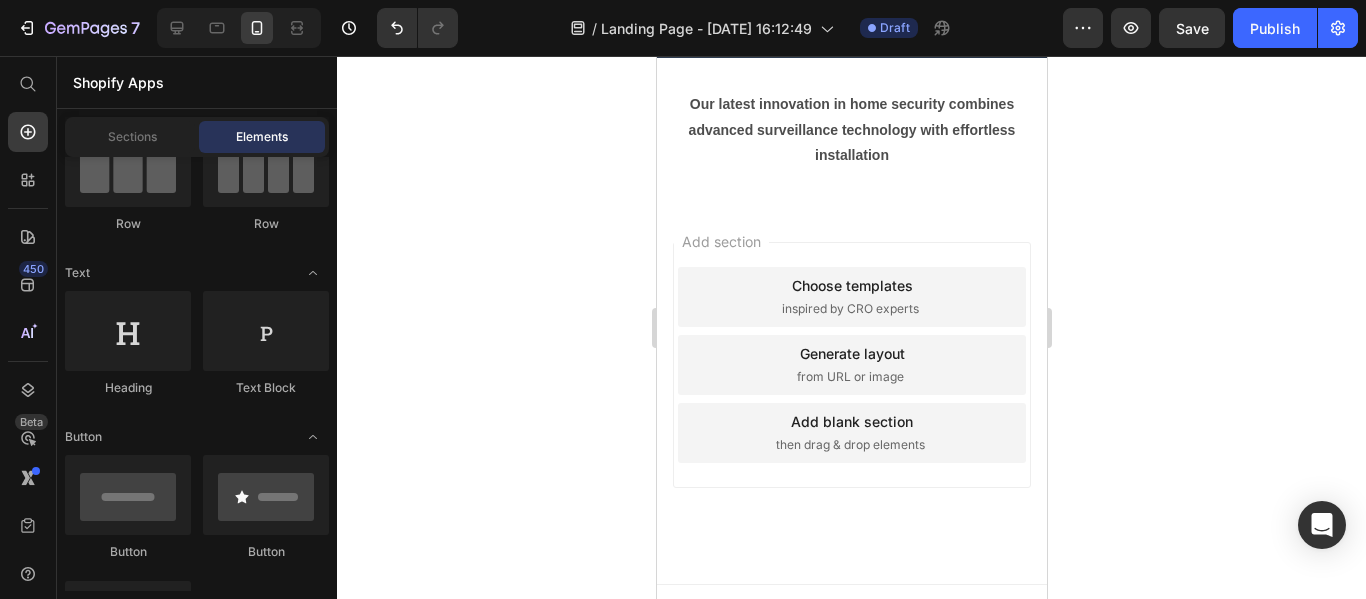 click on "Add blank section then drag & drop elements" at bounding box center (851, 433) 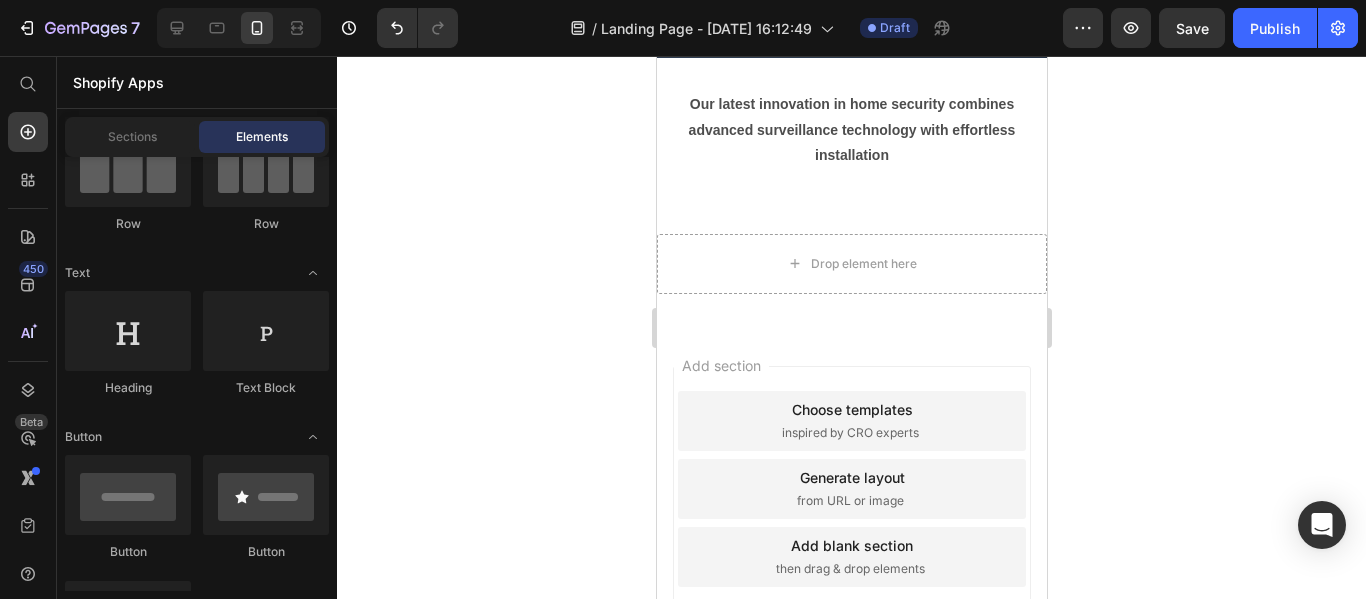 scroll, scrollTop: 0, scrollLeft: 0, axis: both 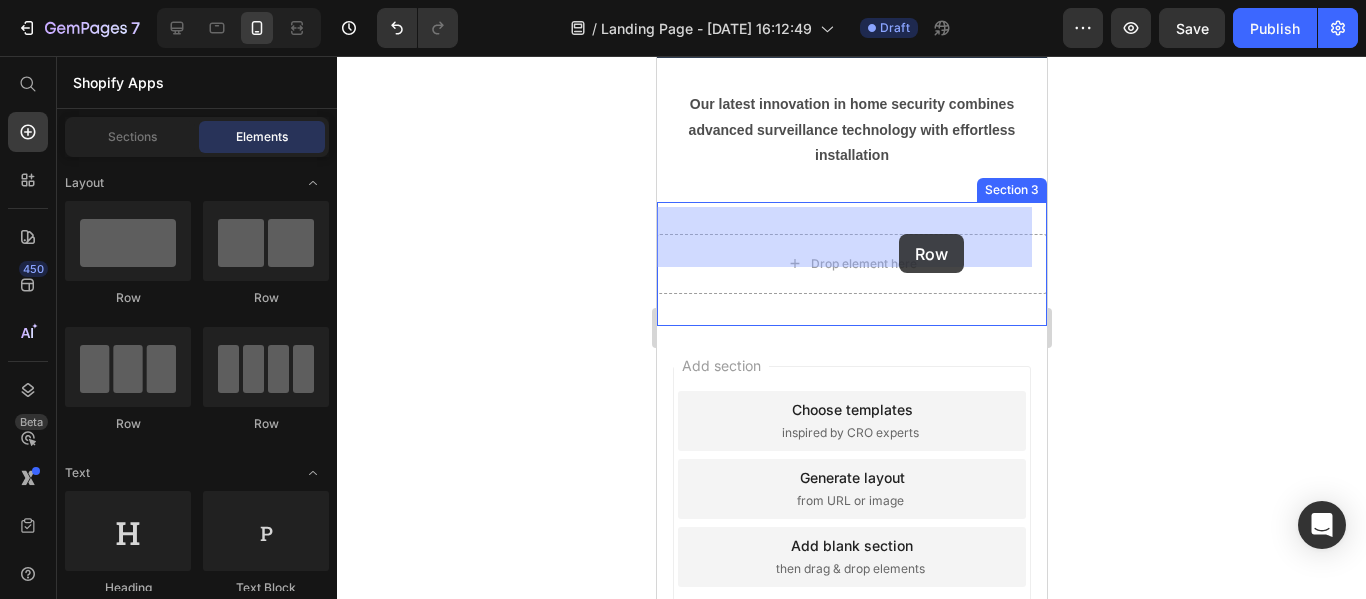 drag, startPoint x: 811, startPoint y: 310, endPoint x: 889, endPoint y: 233, distance: 109.60383 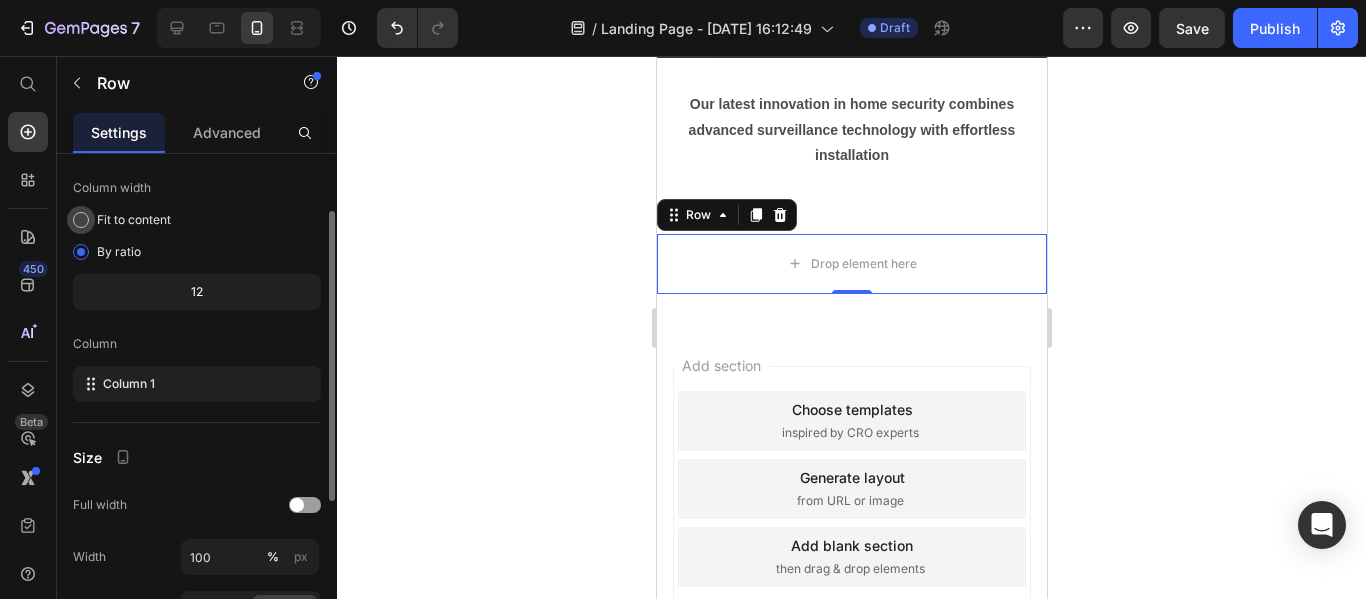 scroll, scrollTop: 0, scrollLeft: 0, axis: both 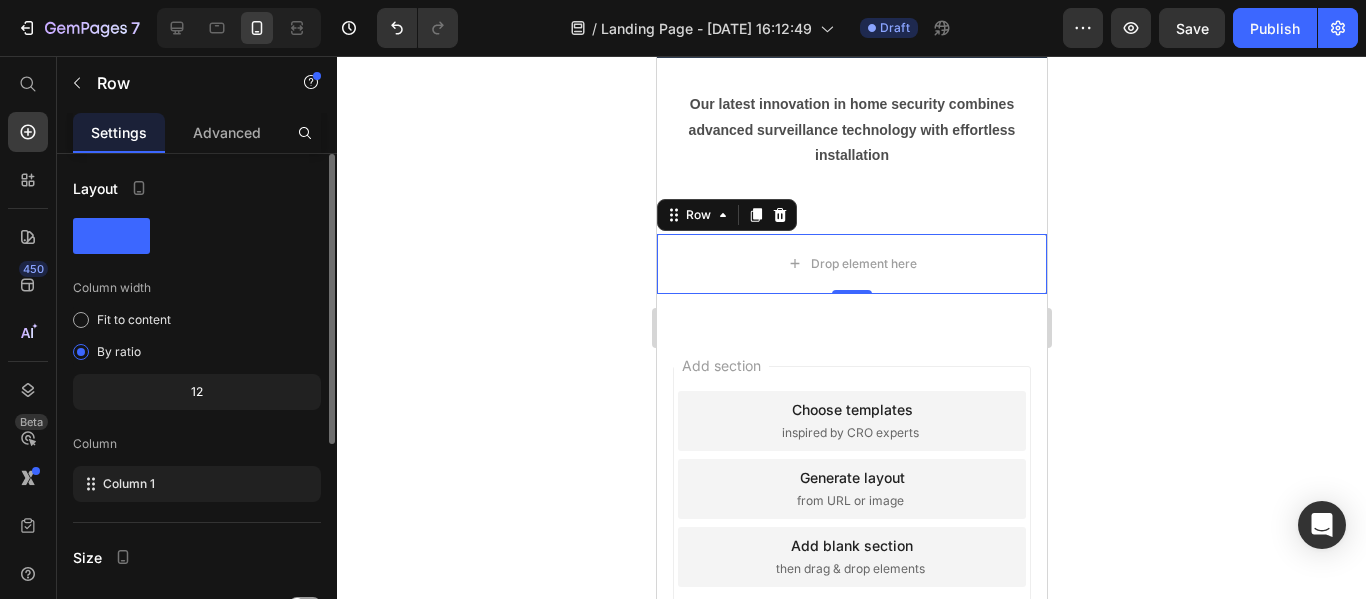 click 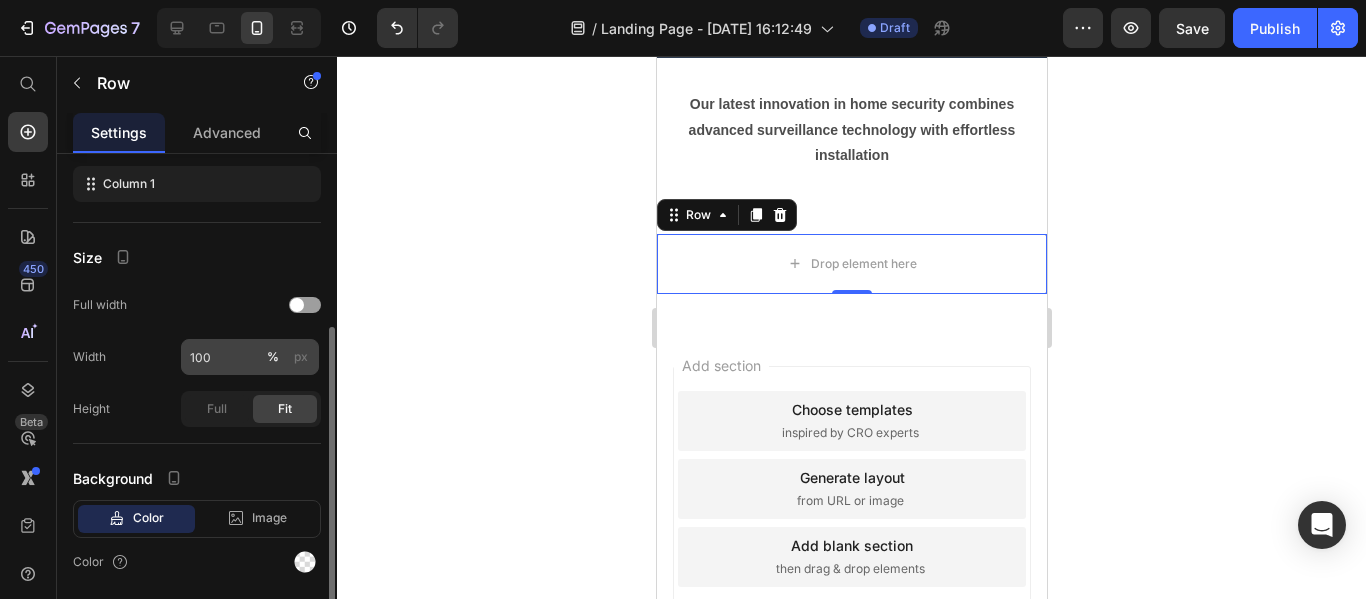 scroll, scrollTop: 366, scrollLeft: 0, axis: vertical 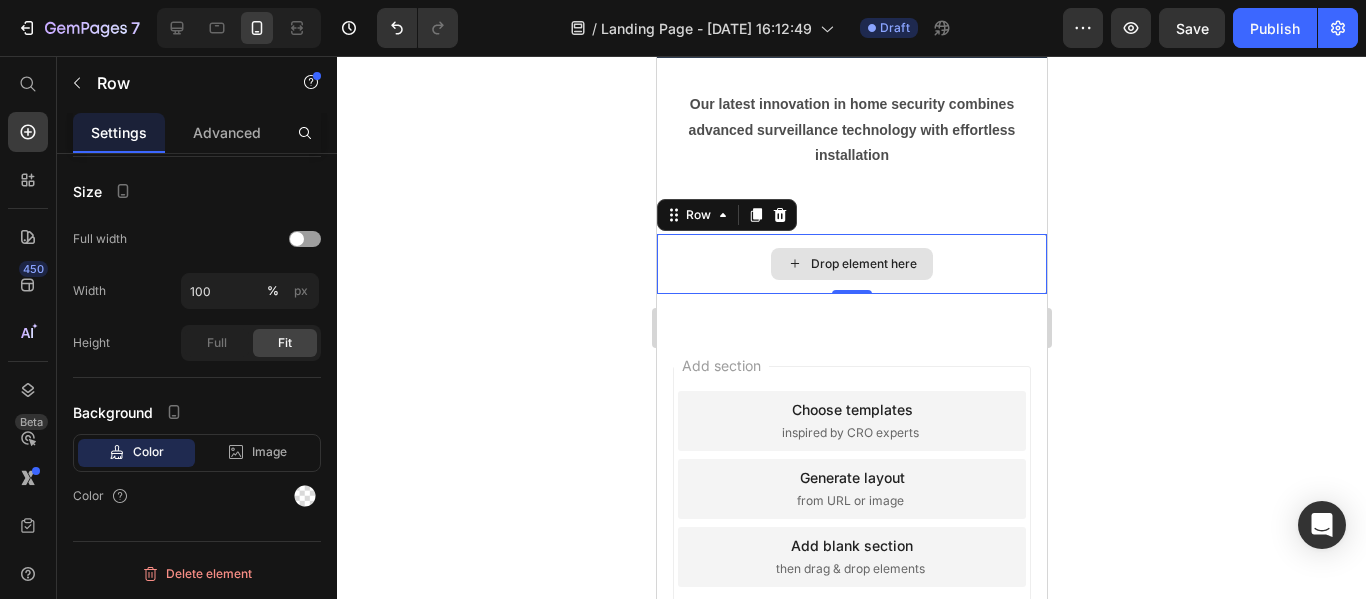 click on "Drop element here" at bounding box center (863, 264) 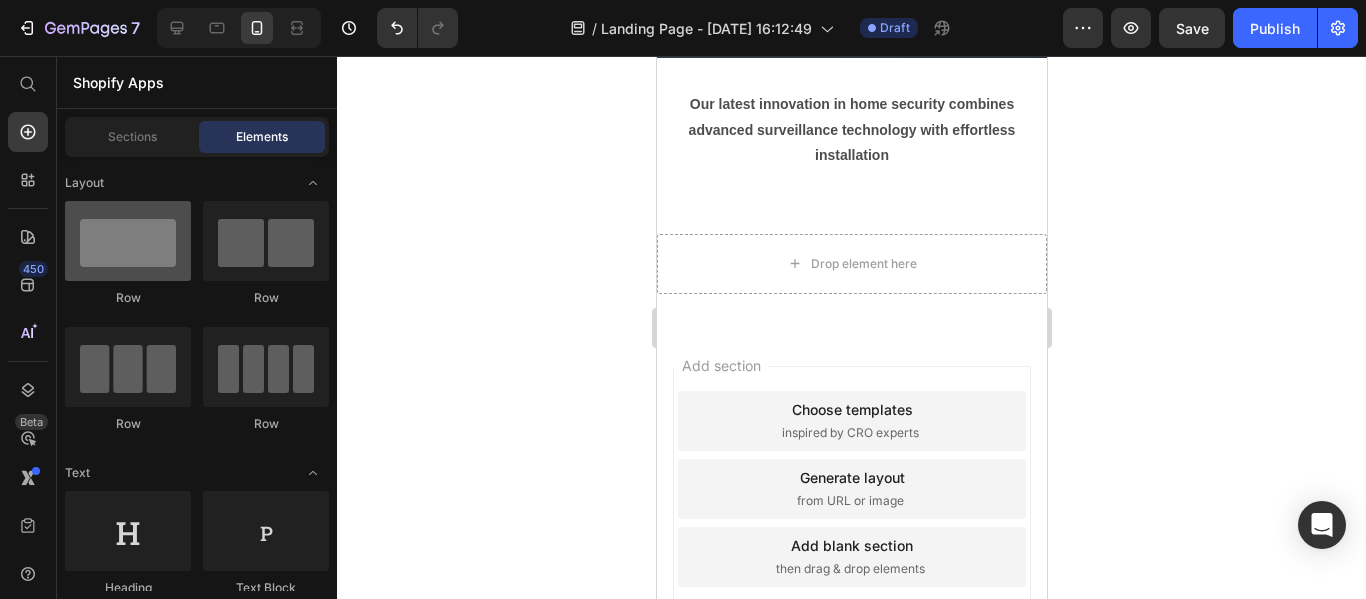 click at bounding box center (128, 241) 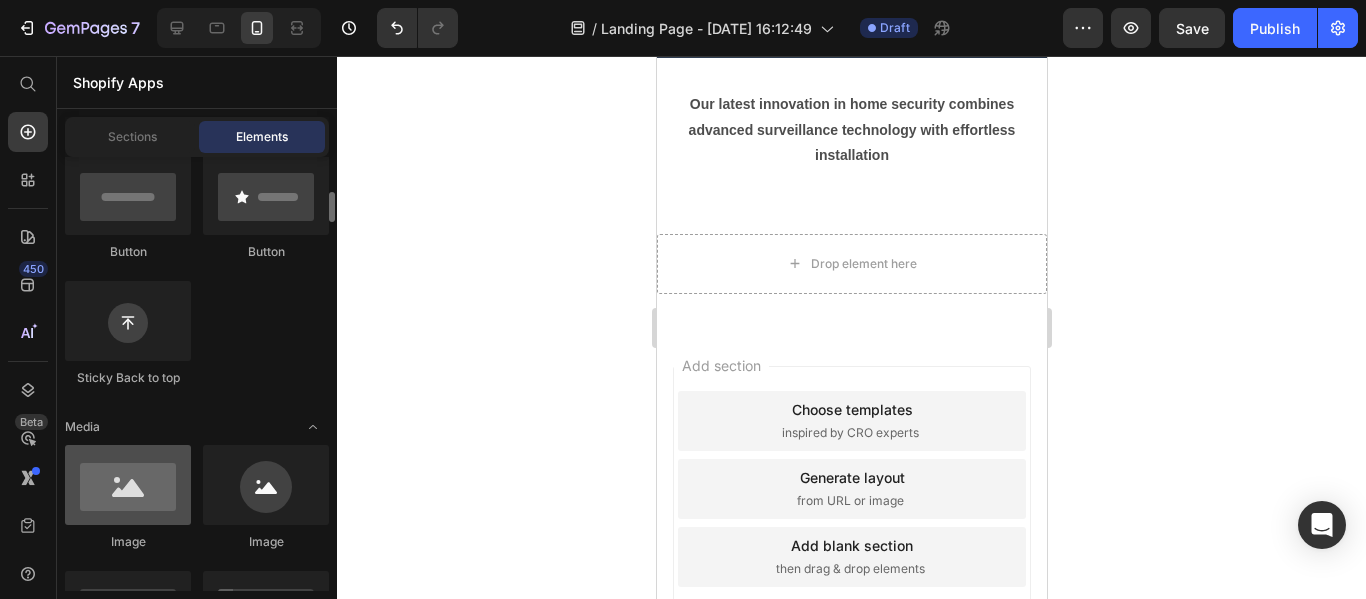 scroll, scrollTop: 600, scrollLeft: 0, axis: vertical 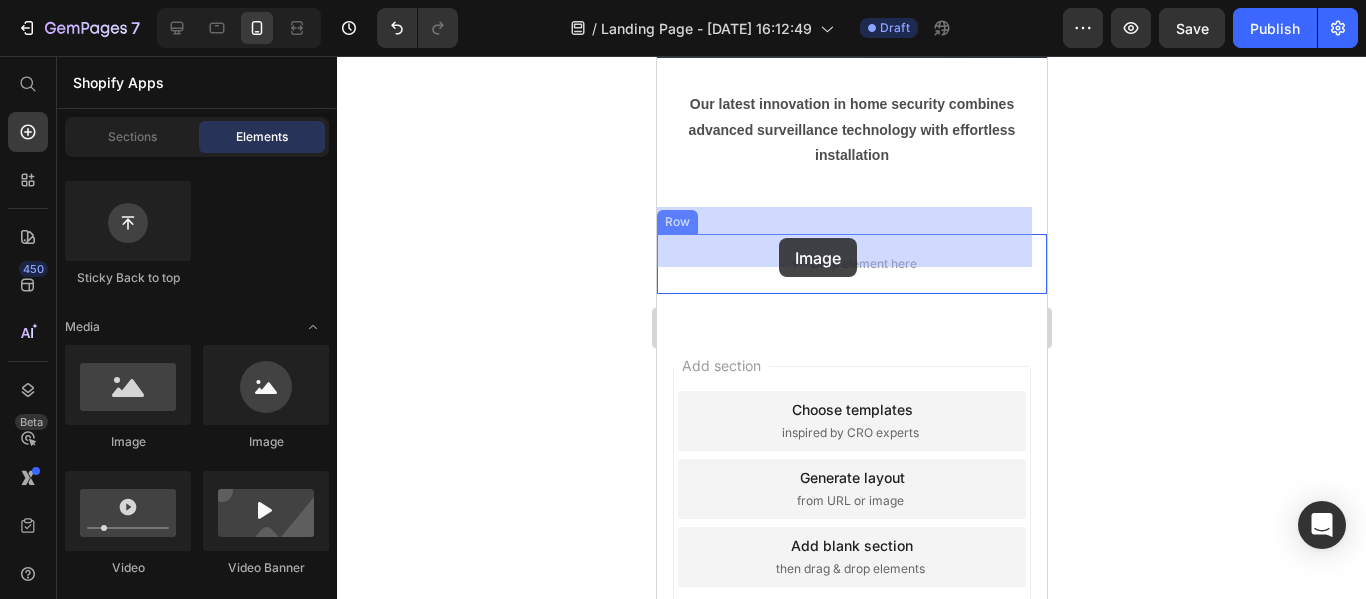 drag, startPoint x: 798, startPoint y: 449, endPoint x: 778, endPoint y: 238, distance: 211.94576 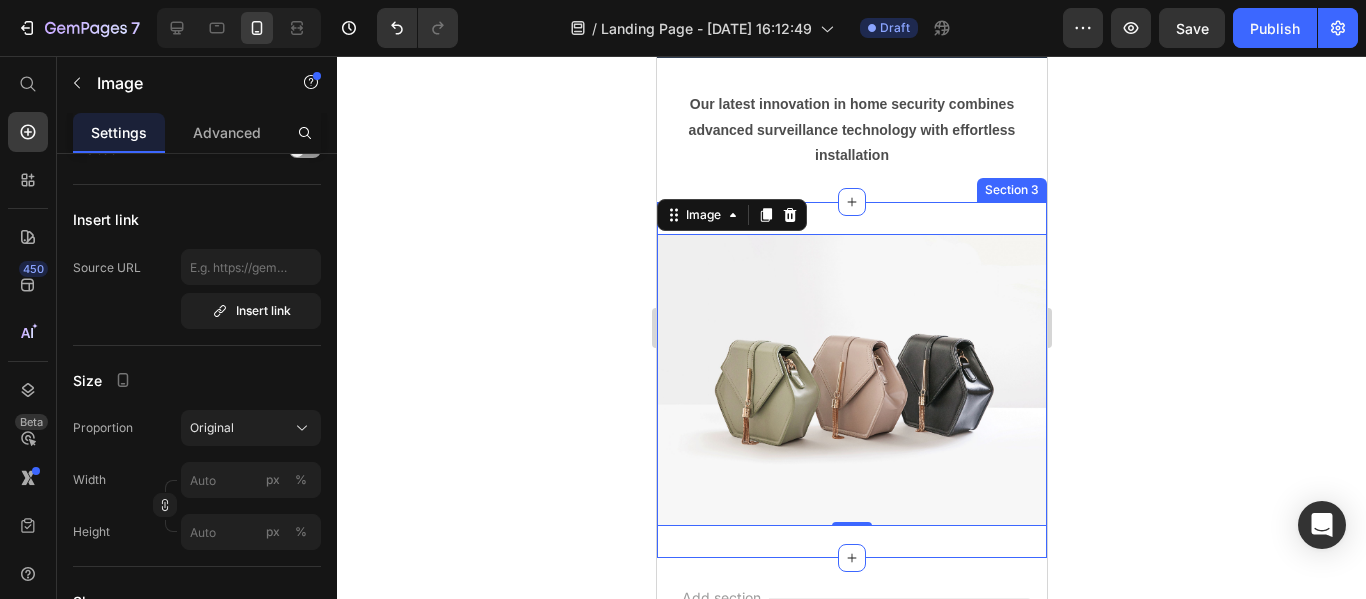 scroll, scrollTop: 0, scrollLeft: 0, axis: both 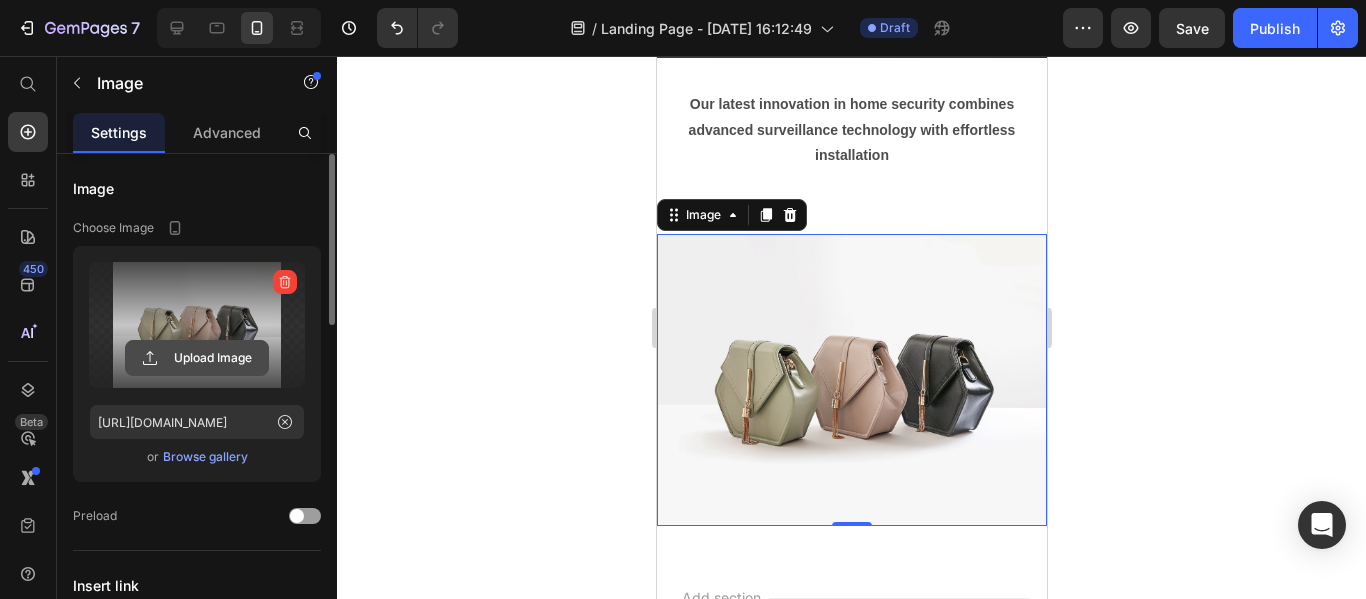 click 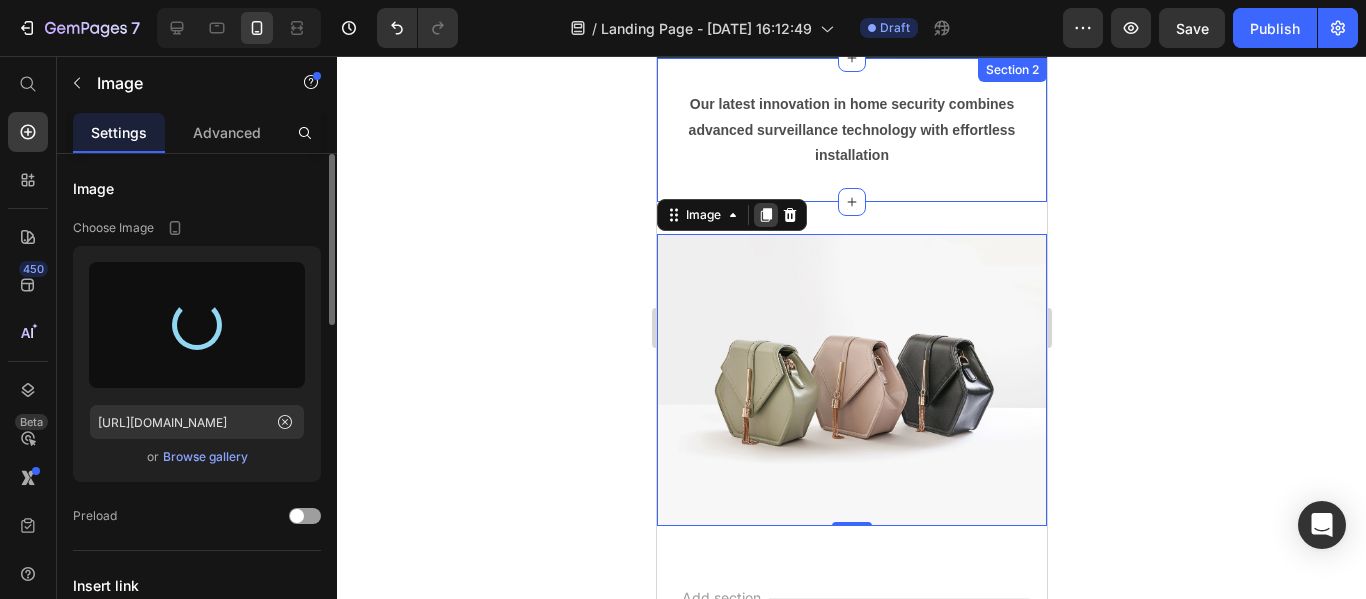 type on "https://cdn.shopify.com/s/files/1/0715/1717/5998/files/gempages_577248195986326054-01f78521-dfb8-443d-a5cd-31037140c9c4.jpg" 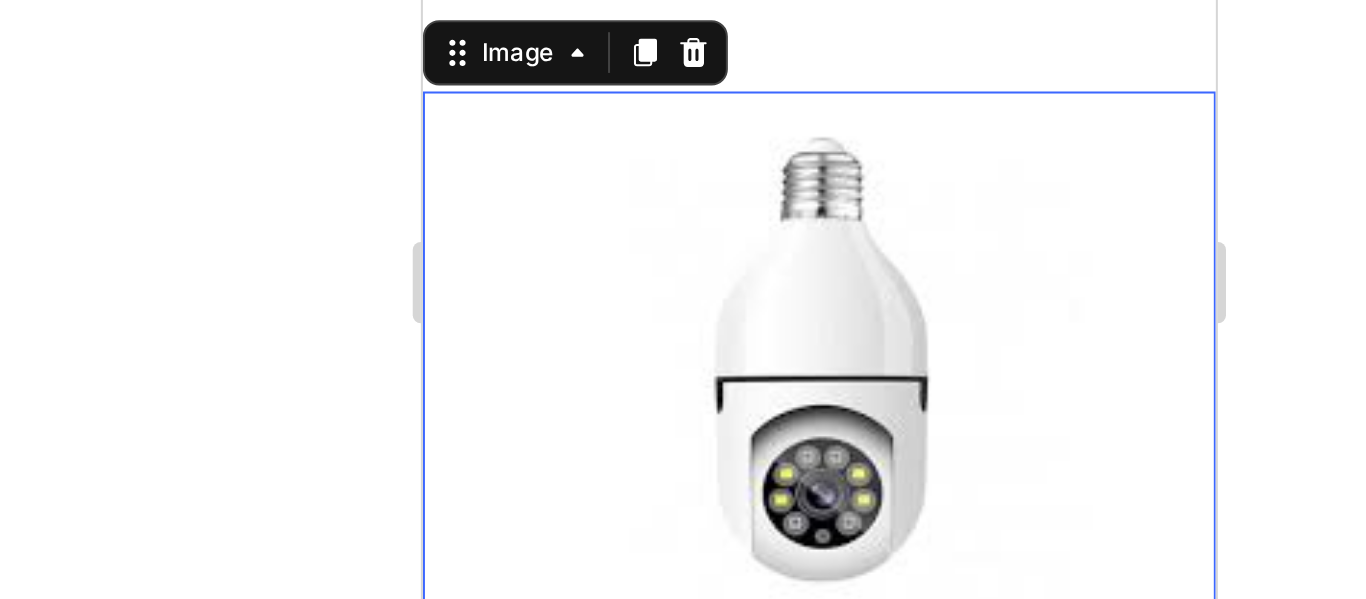 click 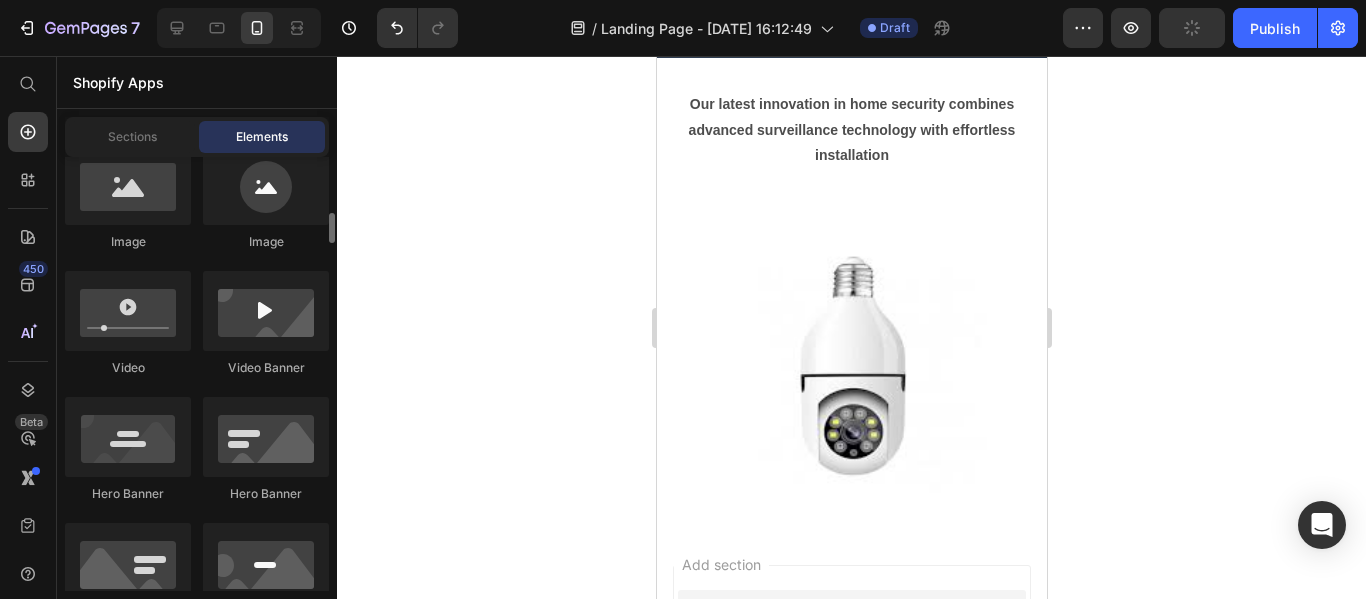 scroll, scrollTop: 700, scrollLeft: 0, axis: vertical 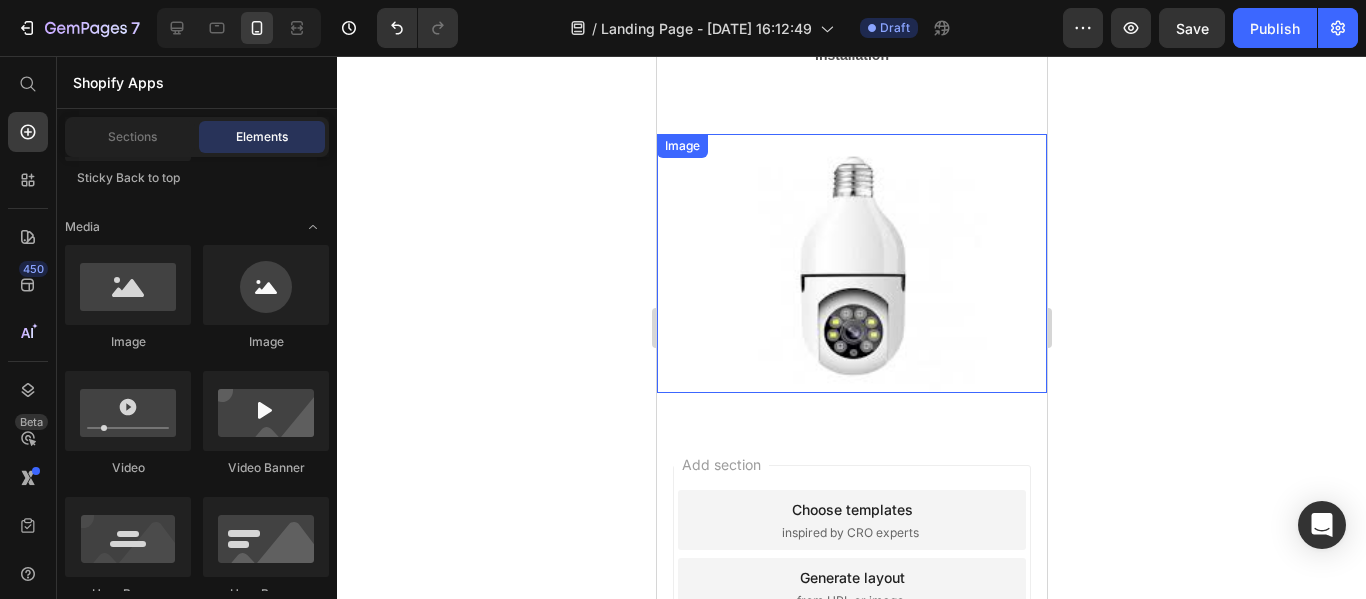 click at bounding box center (851, 264) 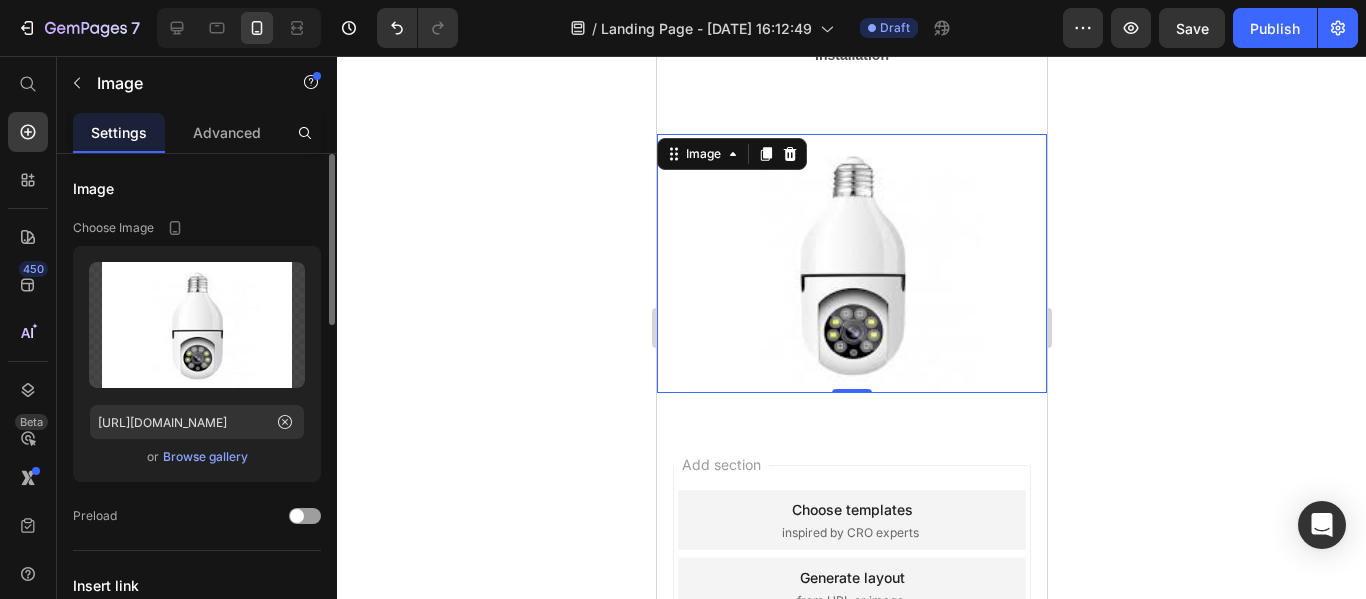 click at bounding box center (851, 264) 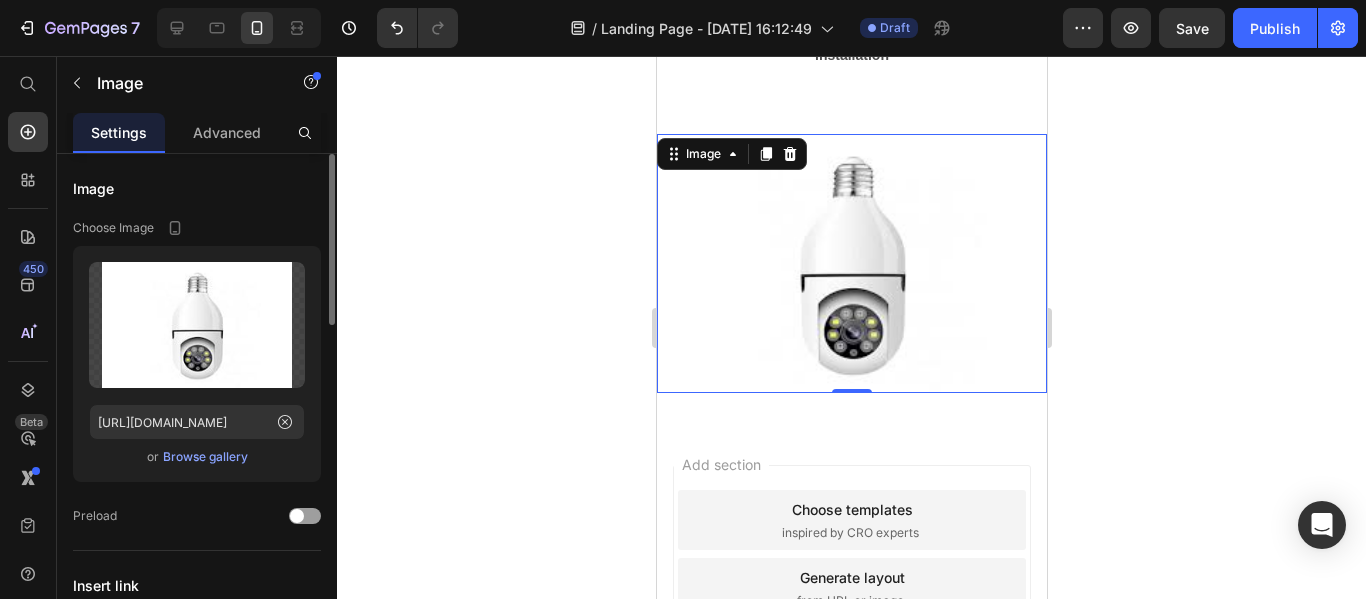 drag, startPoint x: 1212, startPoint y: 327, endPoint x: 1201, endPoint y: 327, distance: 11 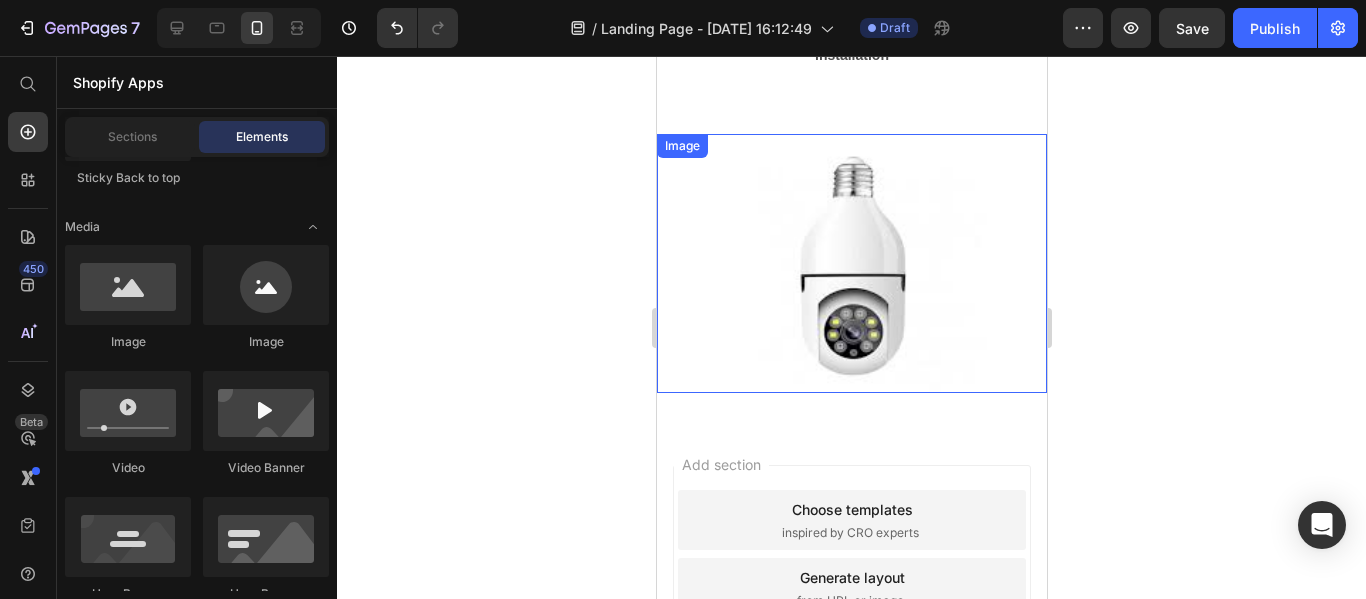 click at bounding box center (851, 264) 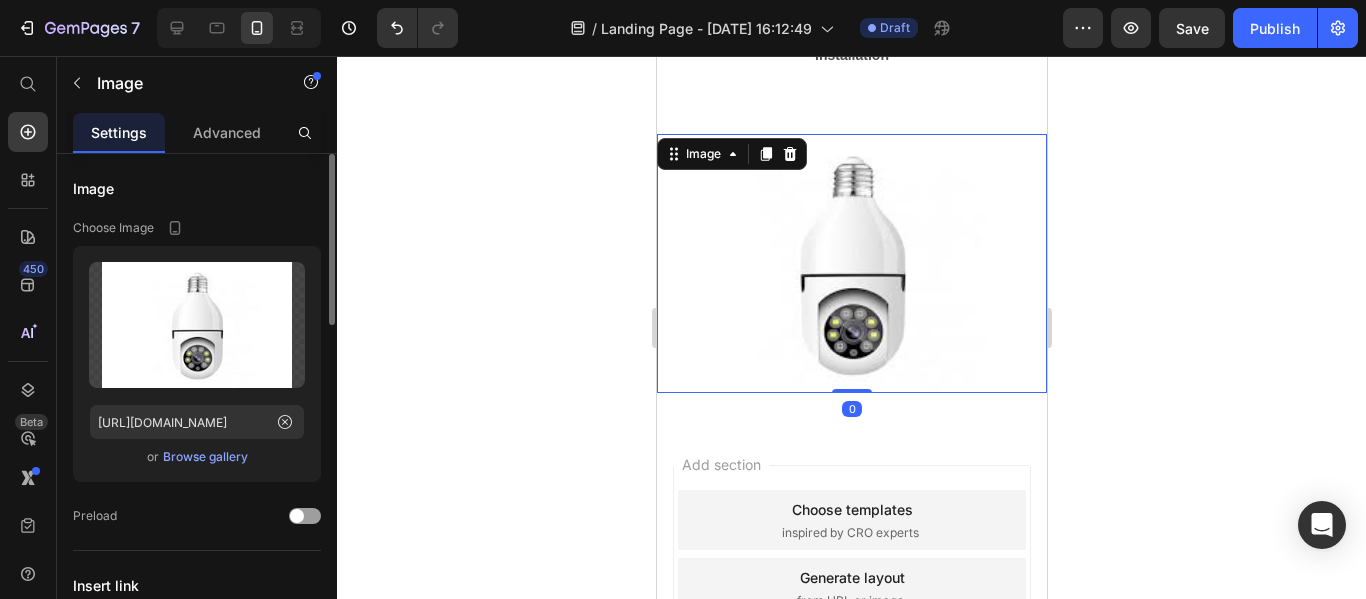 scroll, scrollTop: 732, scrollLeft: 0, axis: vertical 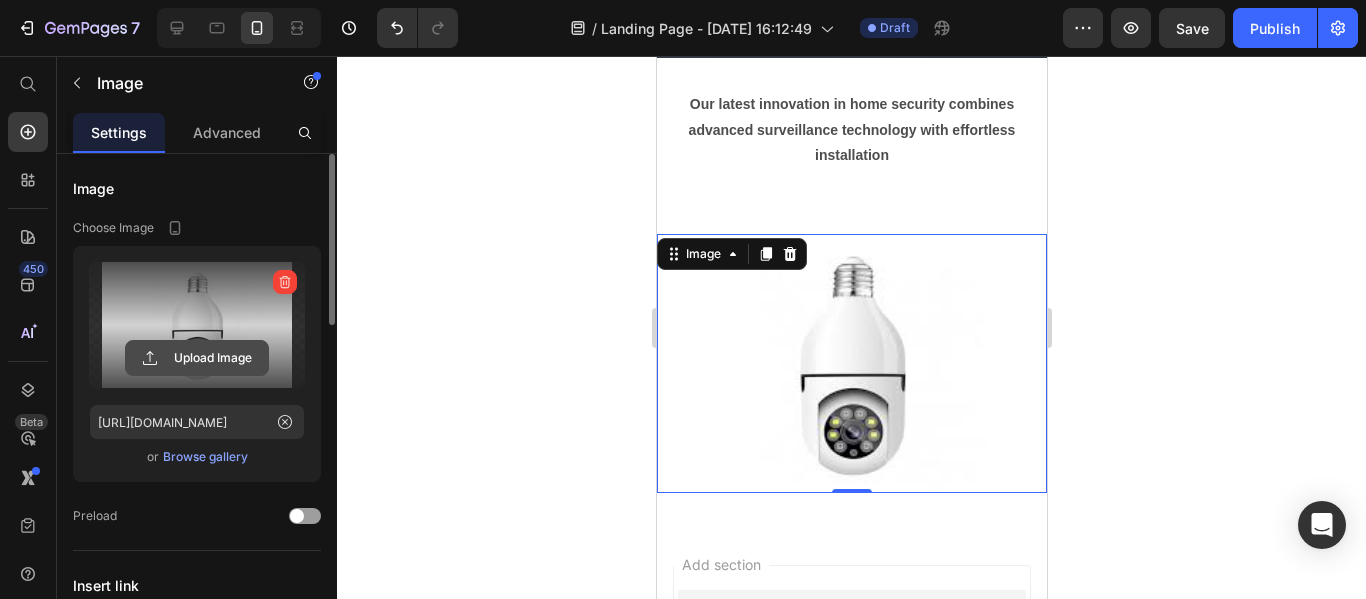 click on "Upload Image" at bounding box center [197, 358] 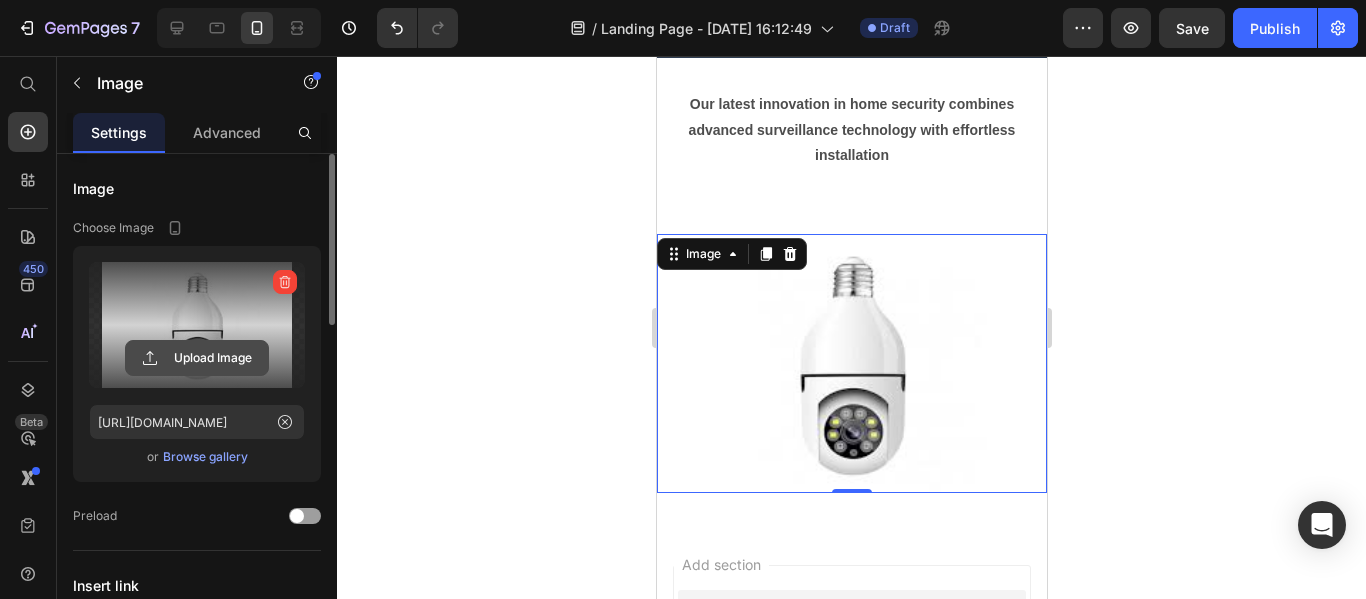 click 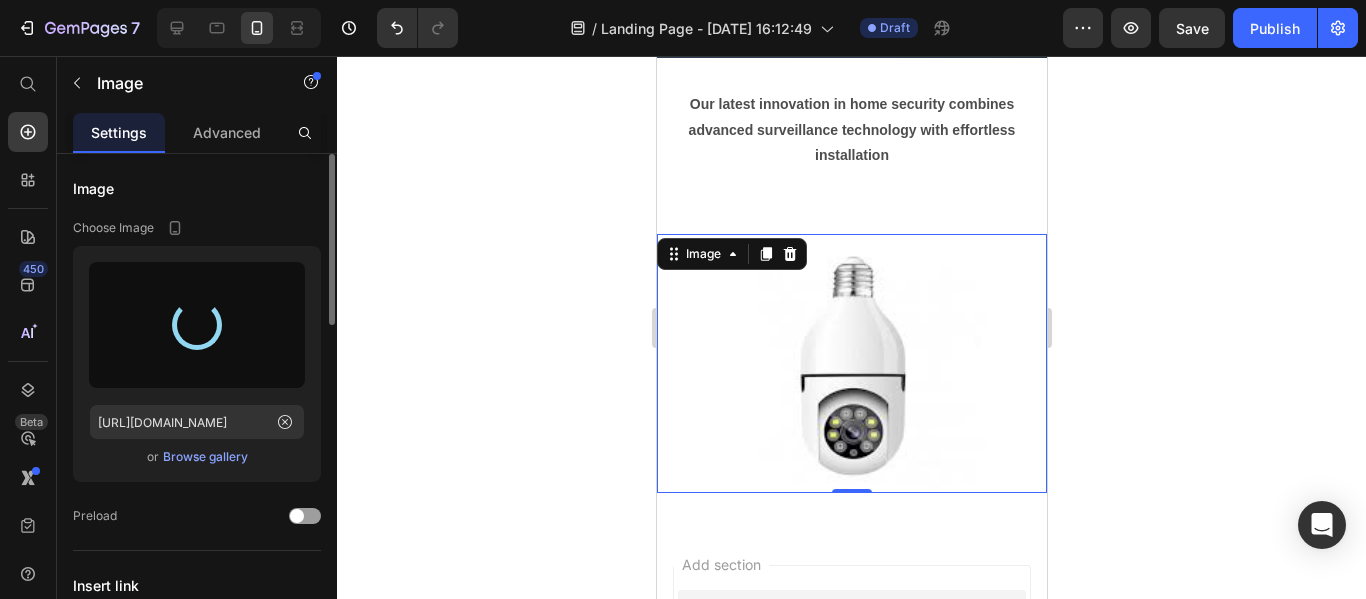 type on "[URL][DOMAIN_NAME]" 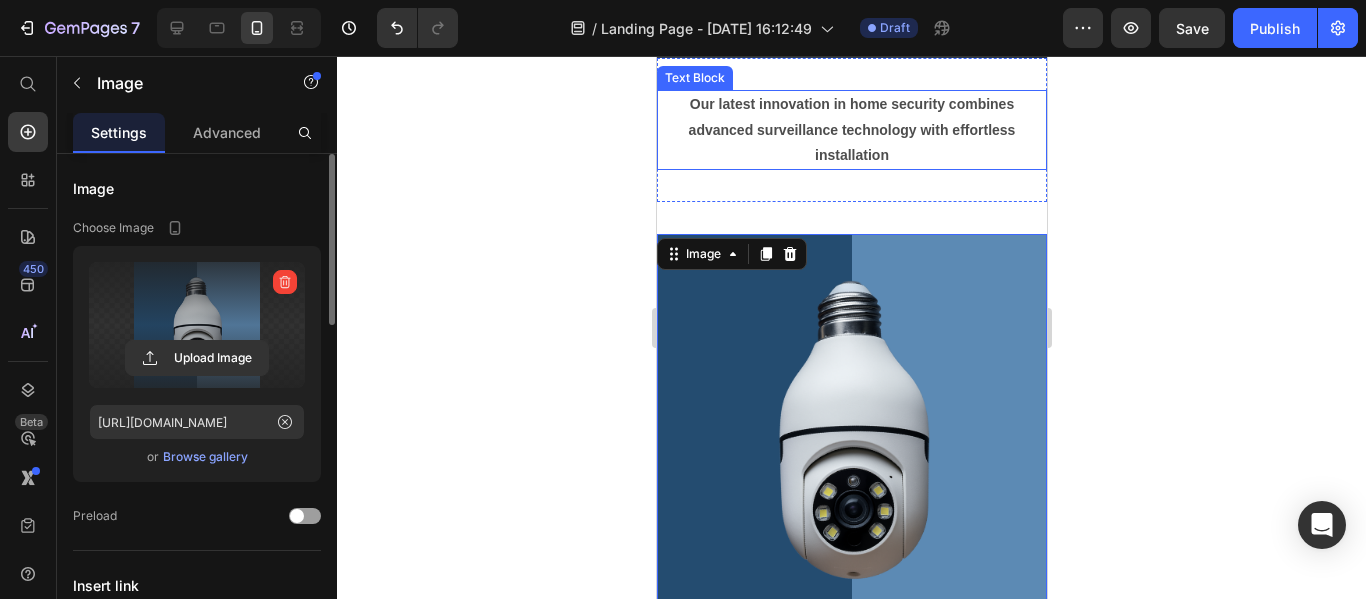scroll, scrollTop: 832, scrollLeft: 0, axis: vertical 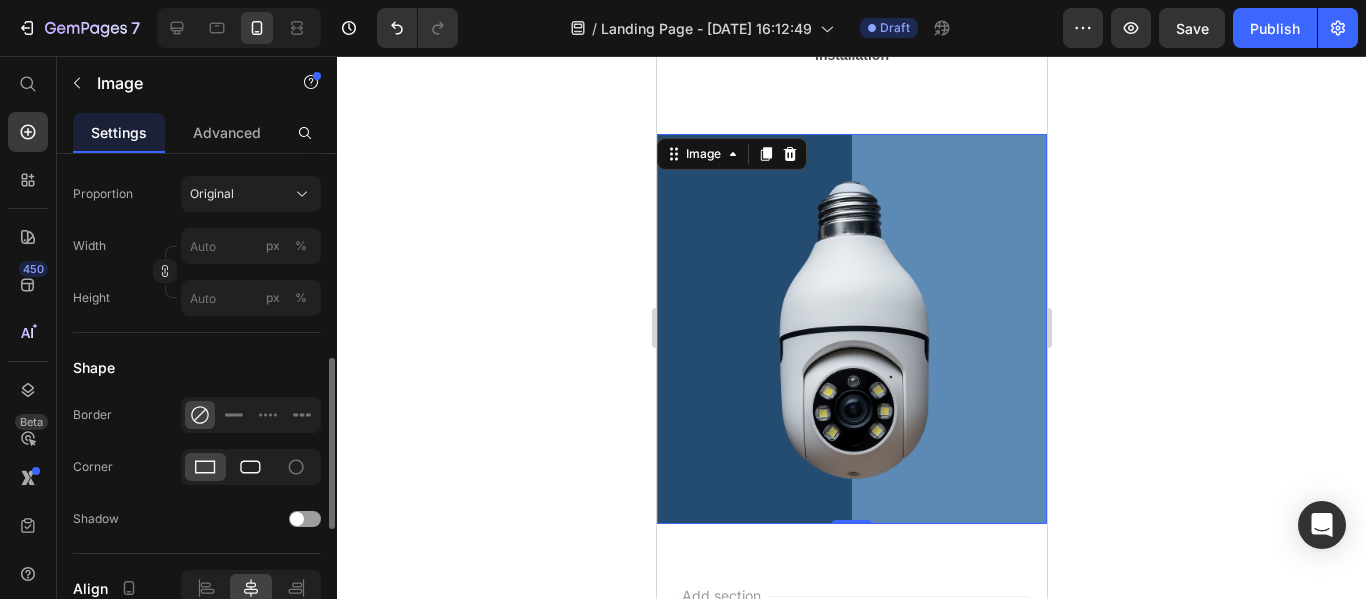 click 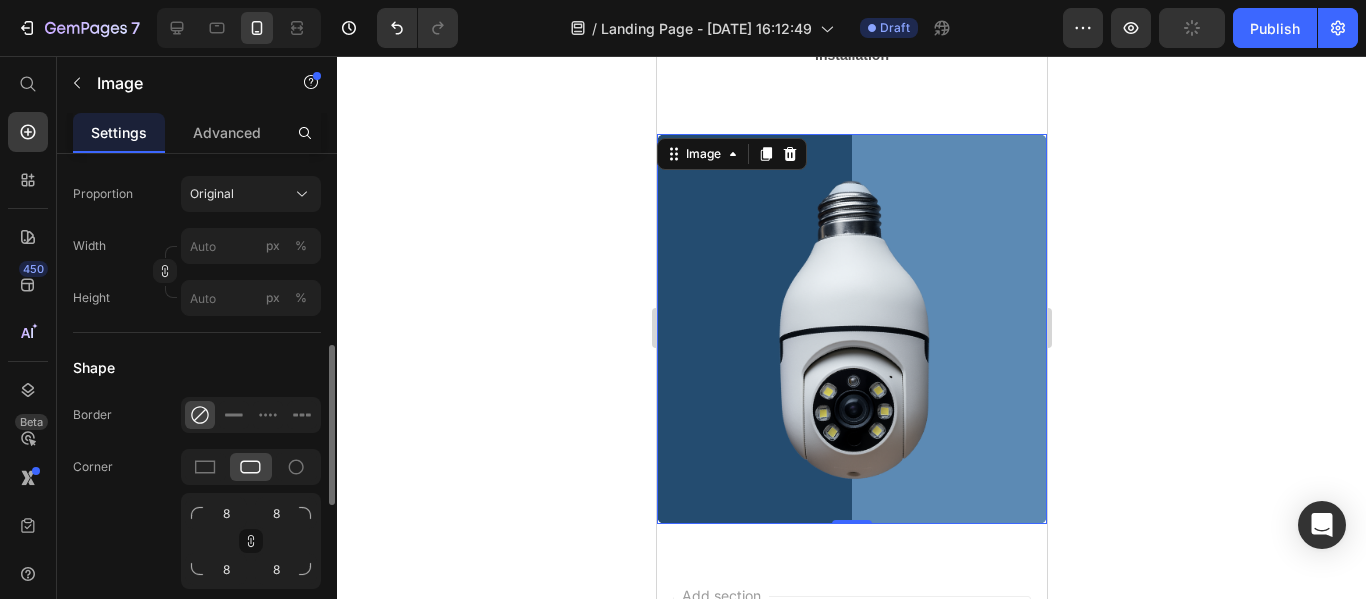 click 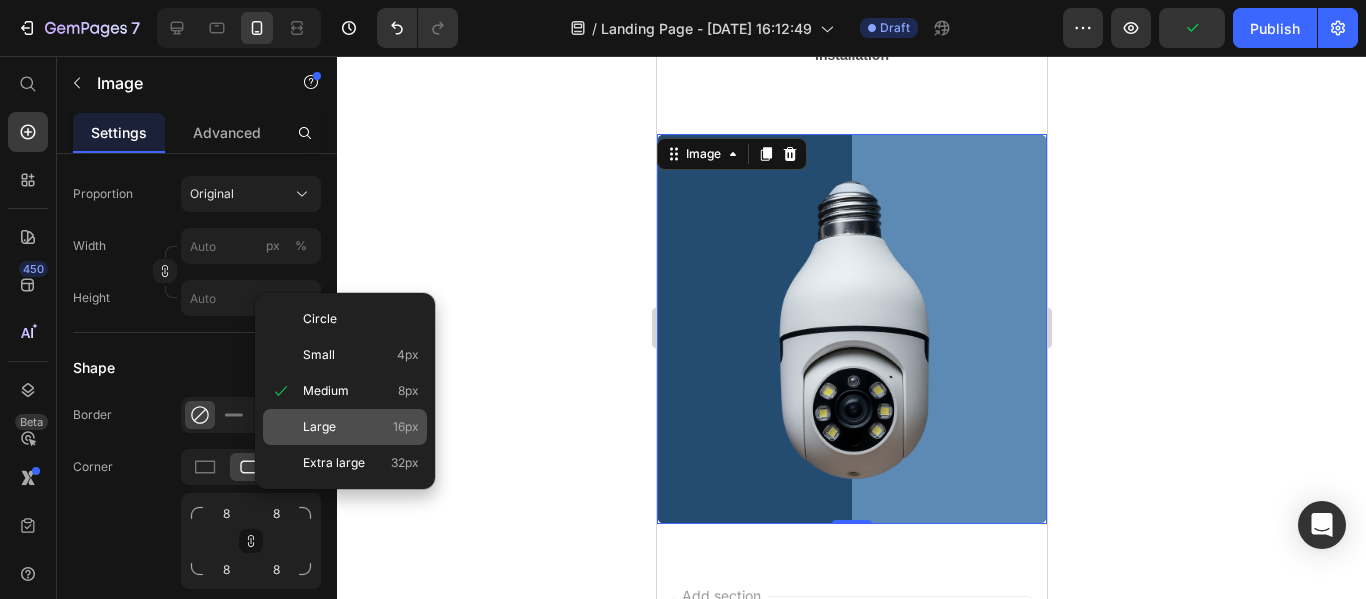 click on "Large 16px" at bounding box center [361, 427] 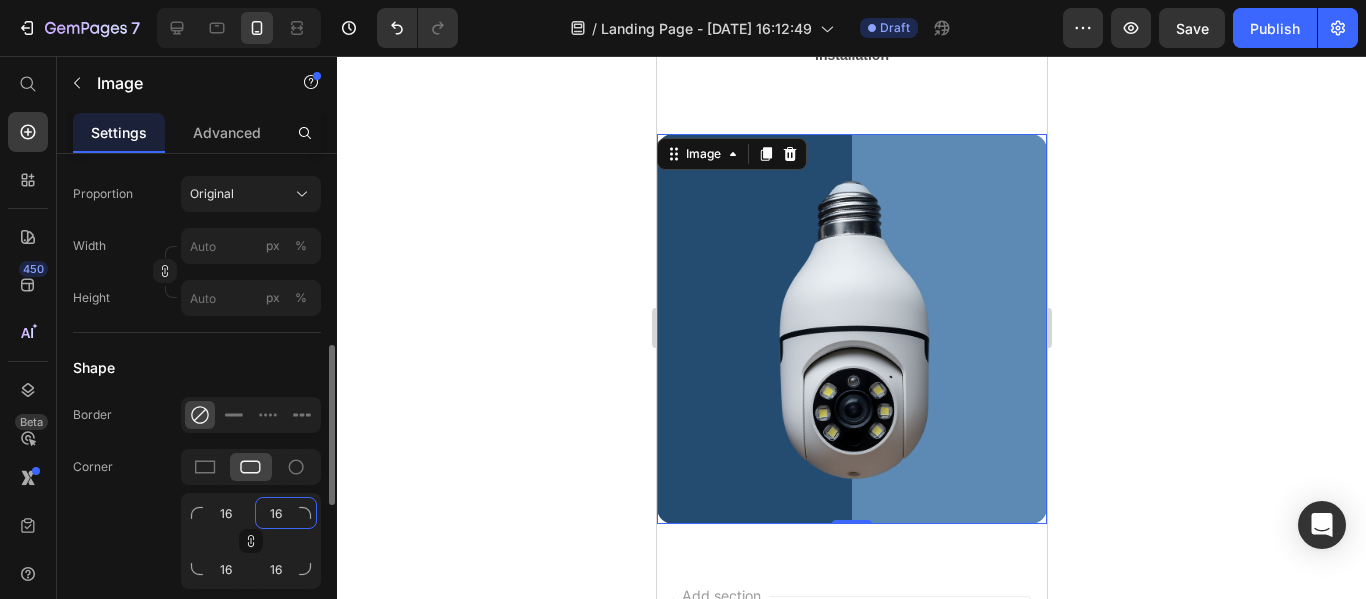 click on "16" 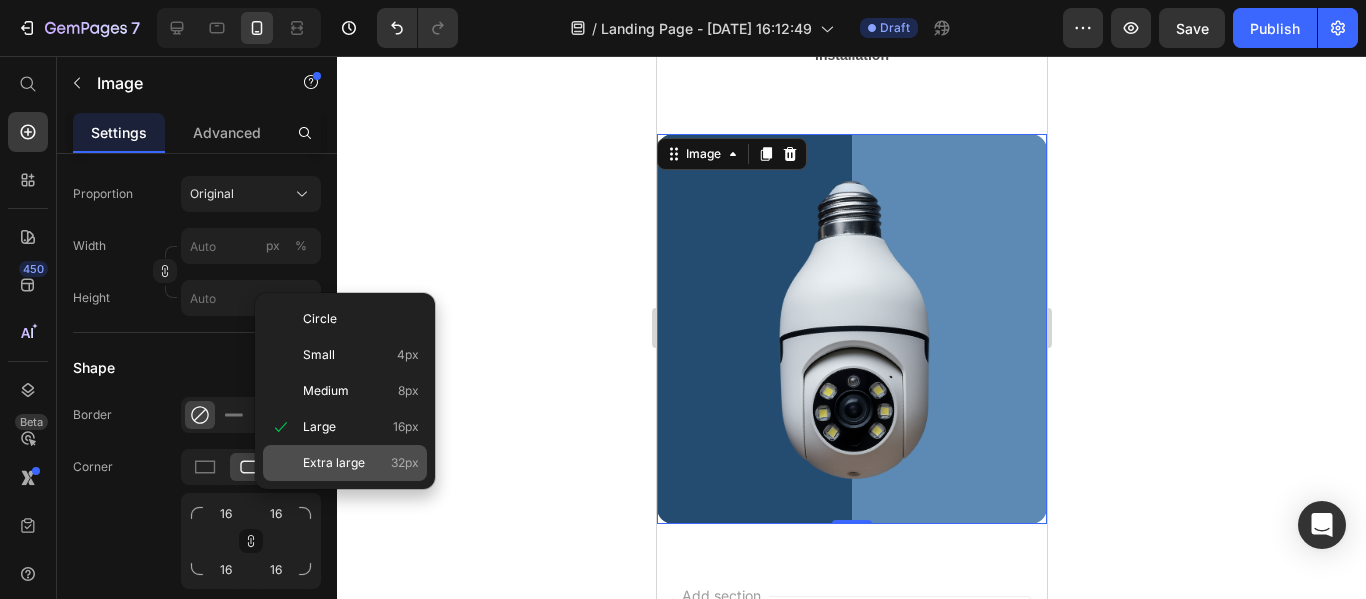 click on "Extra large" at bounding box center (334, 463) 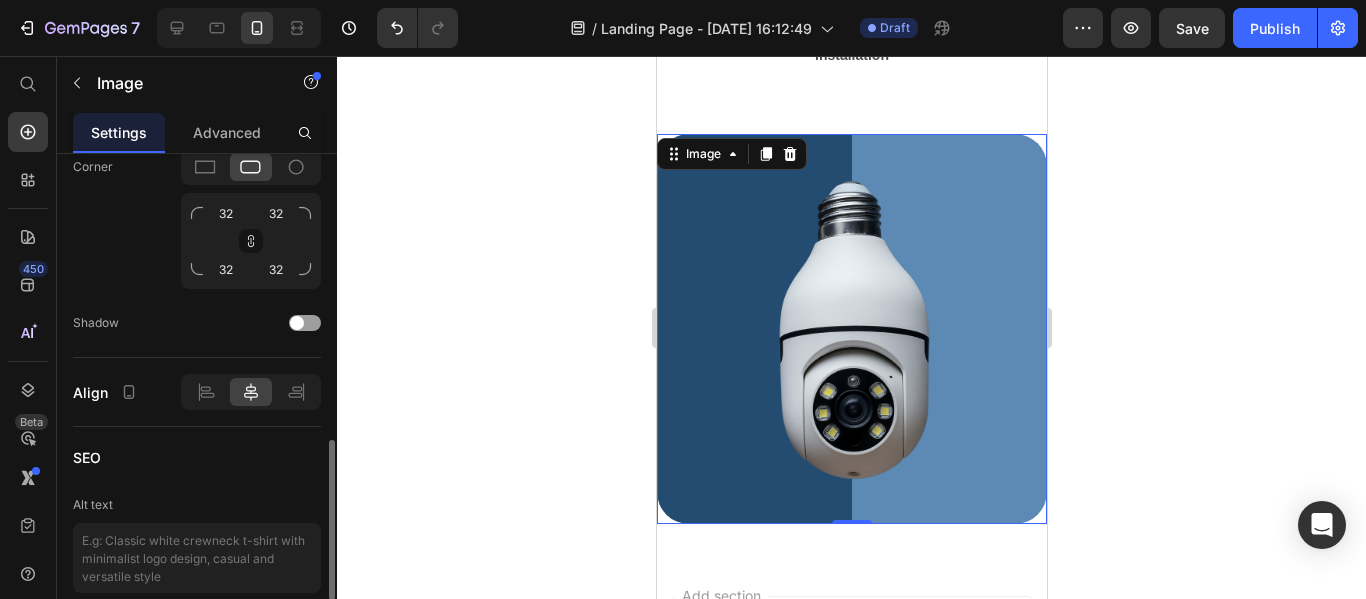 scroll, scrollTop: 800, scrollLeft: 0, axis: vertical 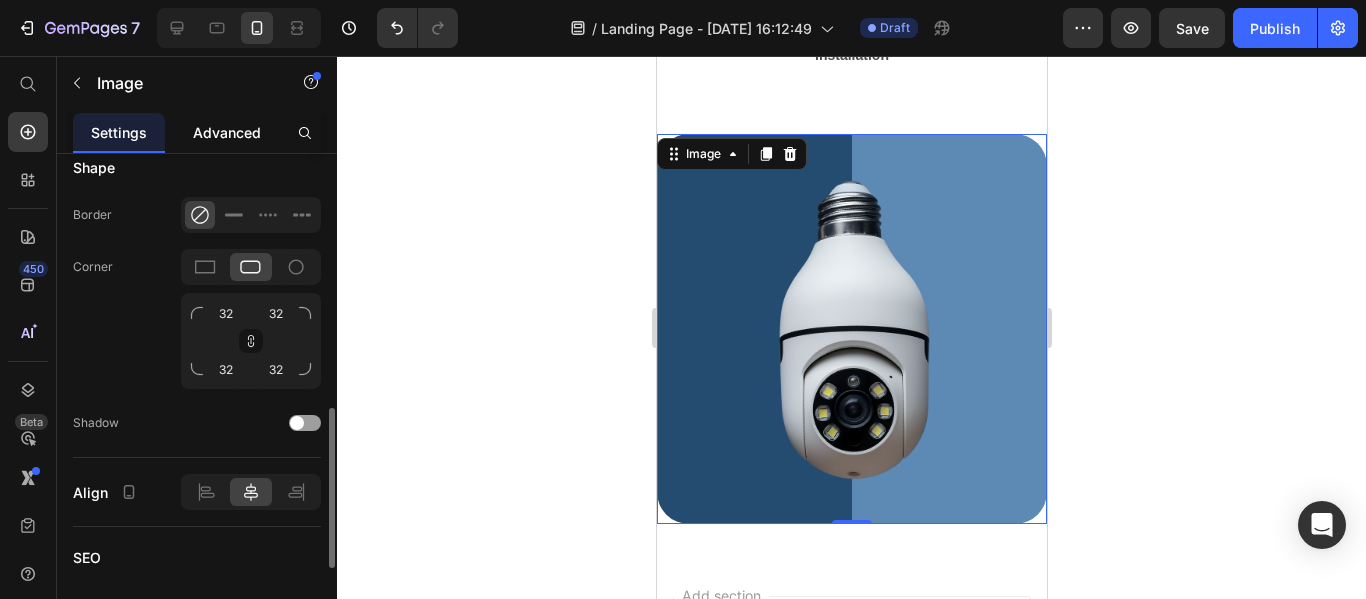 click on "Advanced" at bounding box center [227, 132] 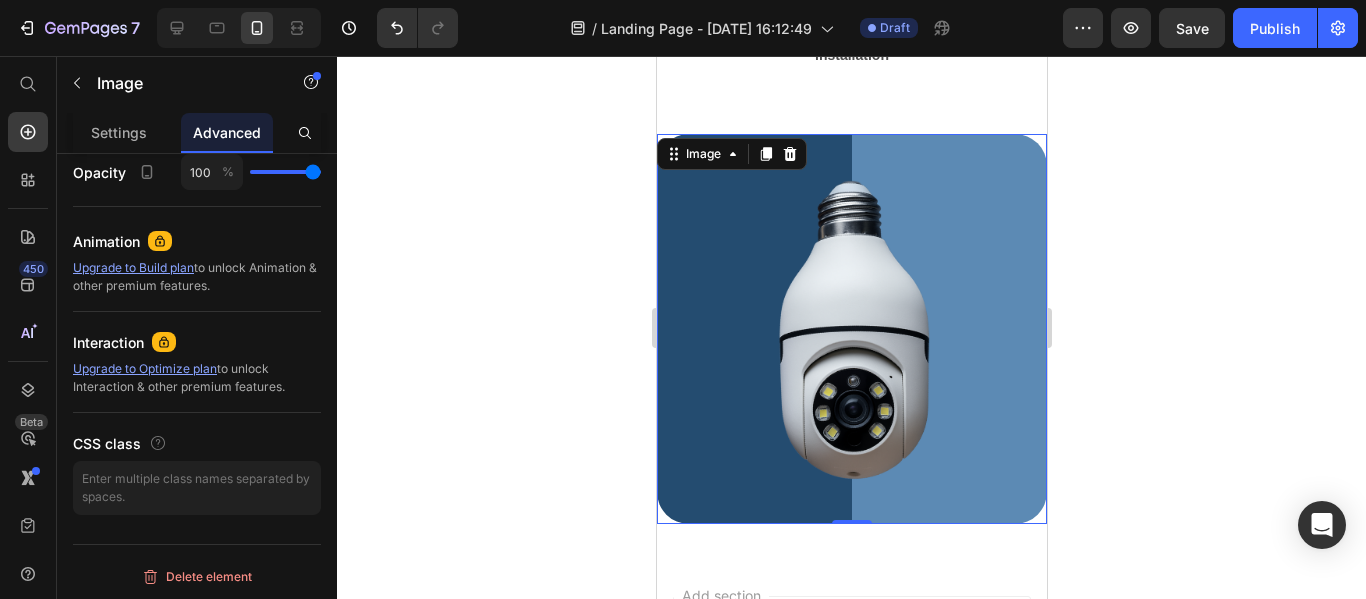 scroll, scrollTop: 0, scrollLeft: 0, axis: both 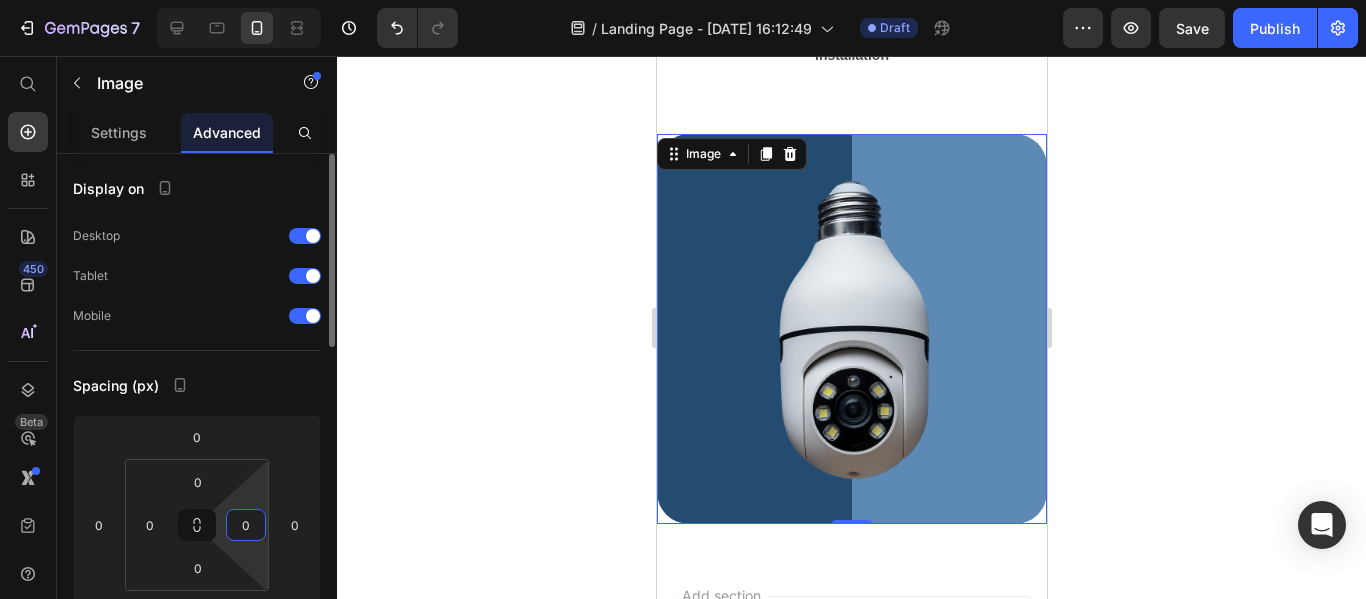 click on "0" at bounding box center [246, 525] 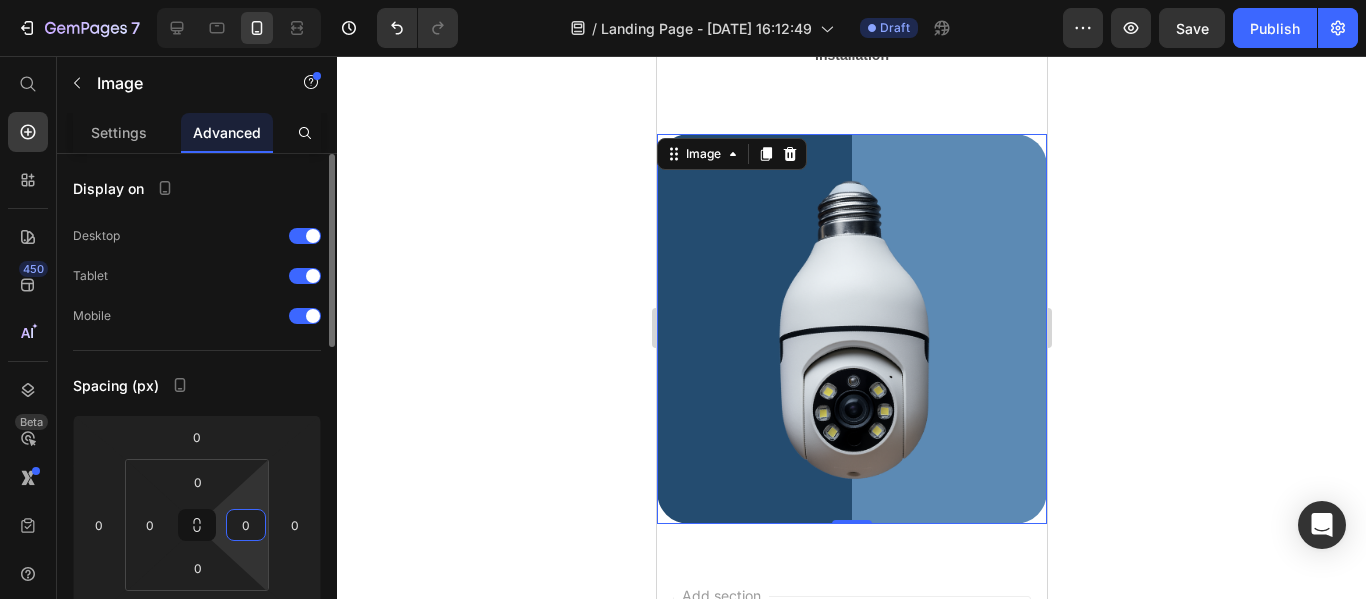 scroll, scrollTop: 100, scrollLeft: 0, axis: vertical 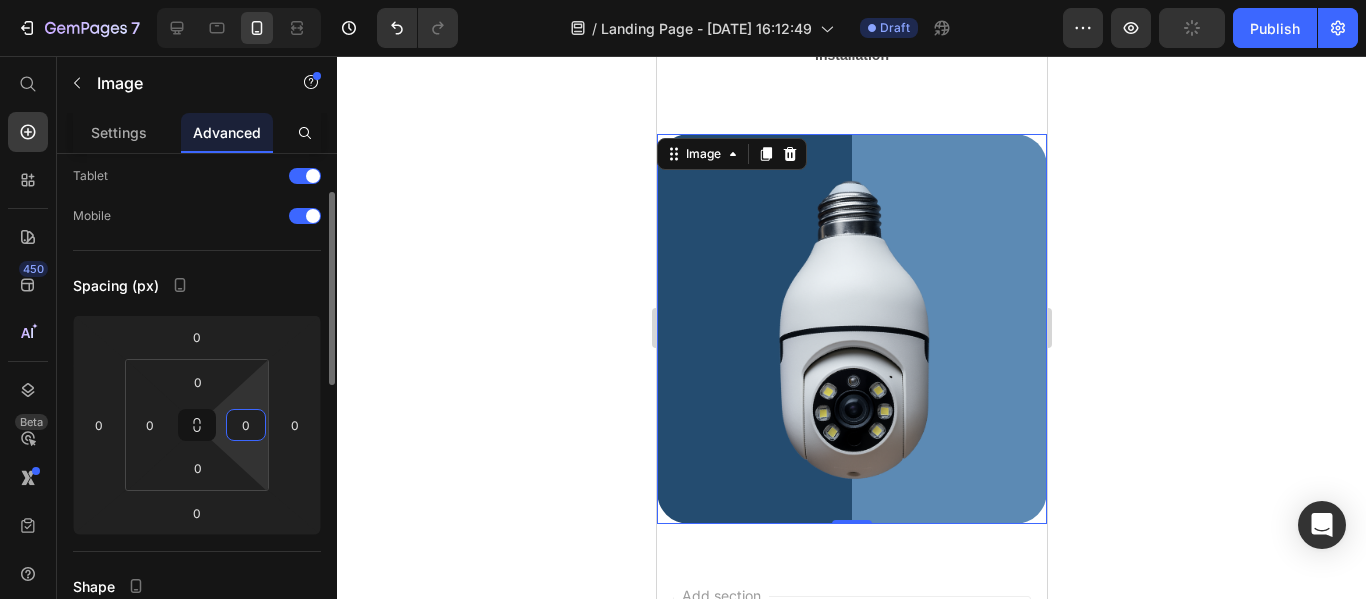 click on "7   /  Landing Page - Jul 27, 16:12:49 Draft Preview  Publish  450 Beta Shopify Apps Sections Elements Hero Section Product Detail Brands Trusted Badges Guarantee Product Breakdown How to use Testimonials Compare Bundle FAQs Social Proof Brand Story Product List Collection Blog List Contact Sticky Add to Cart Custom Footer Browse Library 450 Layout
Row
Row
Row
Row Text
Heading
Text Block Button
Button
Button
Sticky Back to top Media
Image
Image" at bounding box center [683, 0] 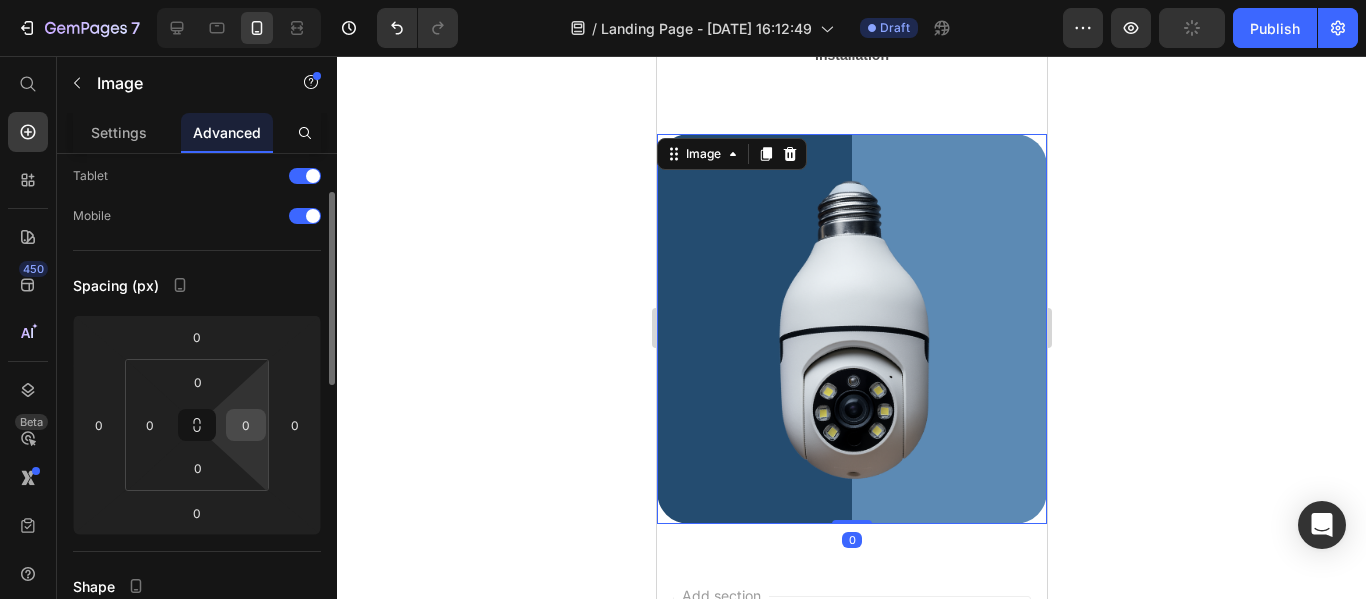 click on "0" at bounding box center (246, 425) 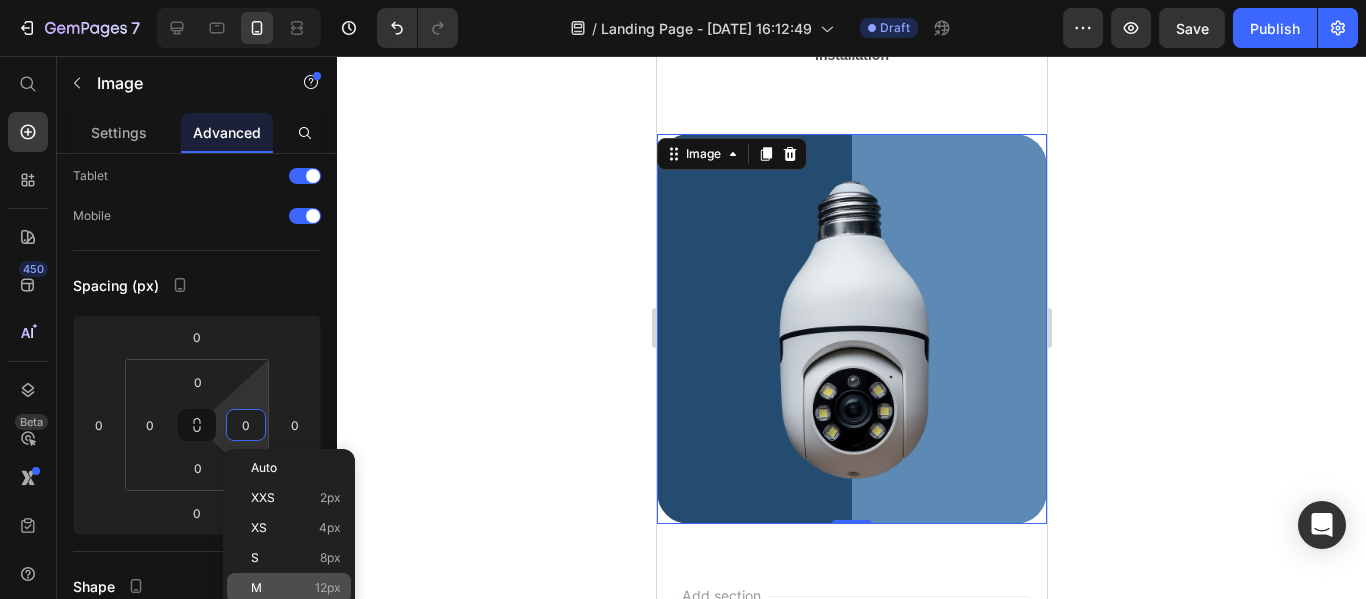 click on "M 12px" 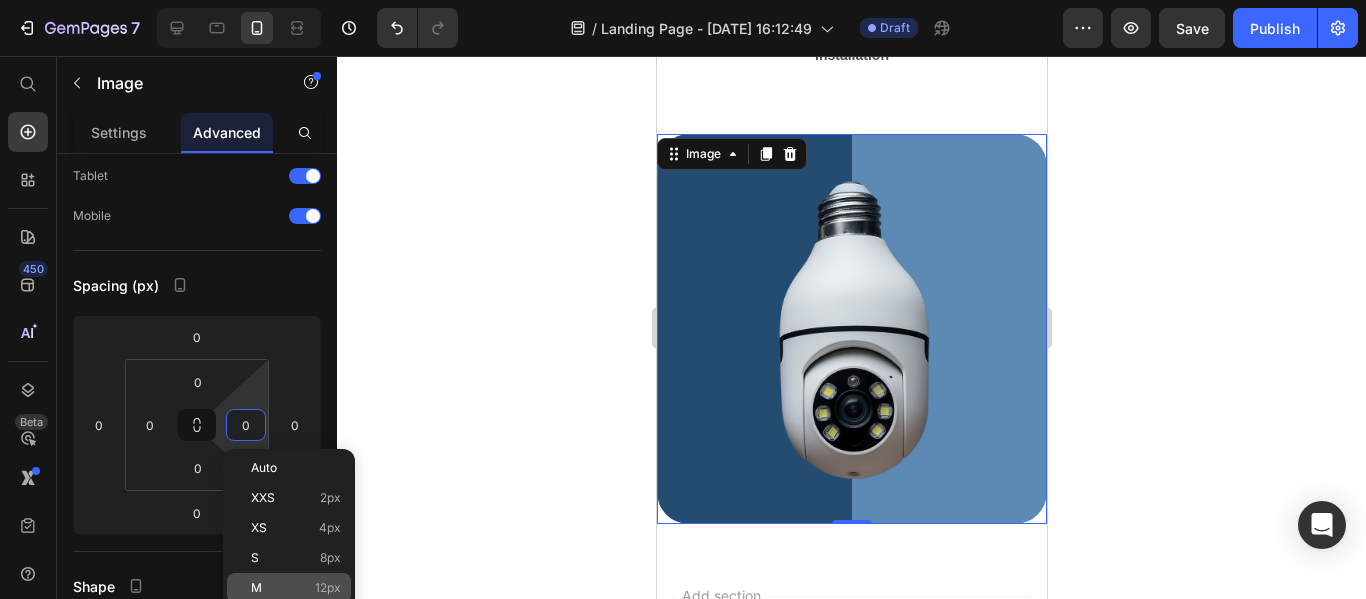 type on "12" 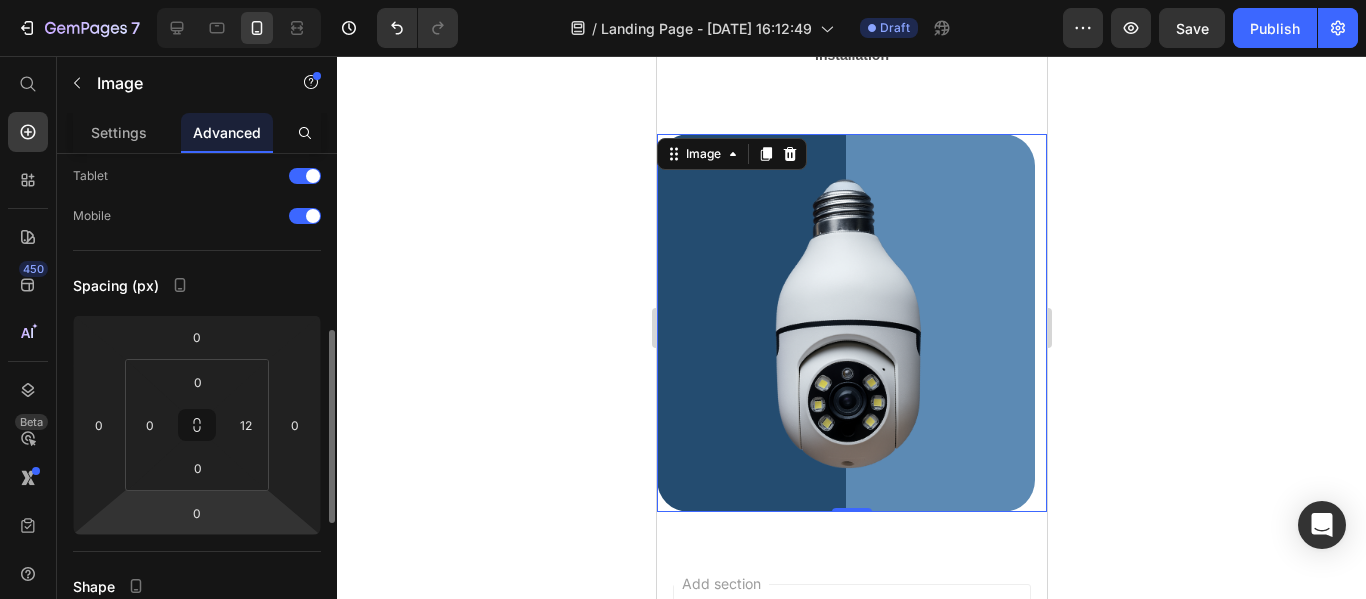 scroll, scrollTop: 200, scrollLeft: 0, axis: vertical 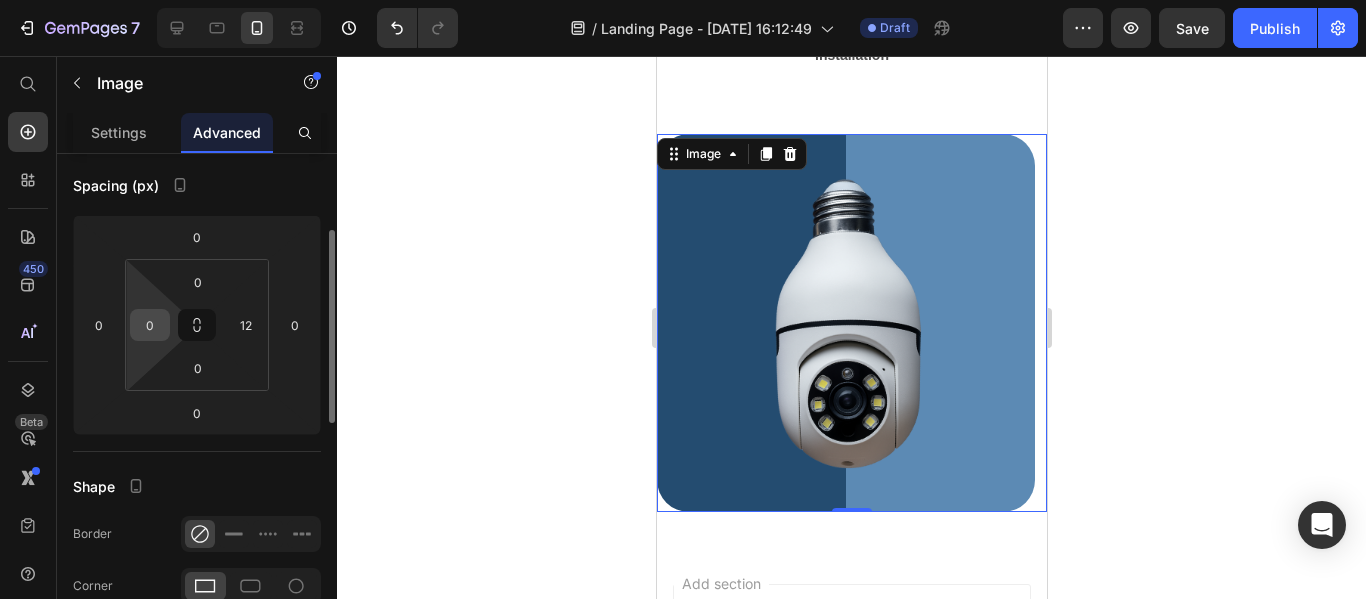 click on "0" at bounding box center [150, 325] 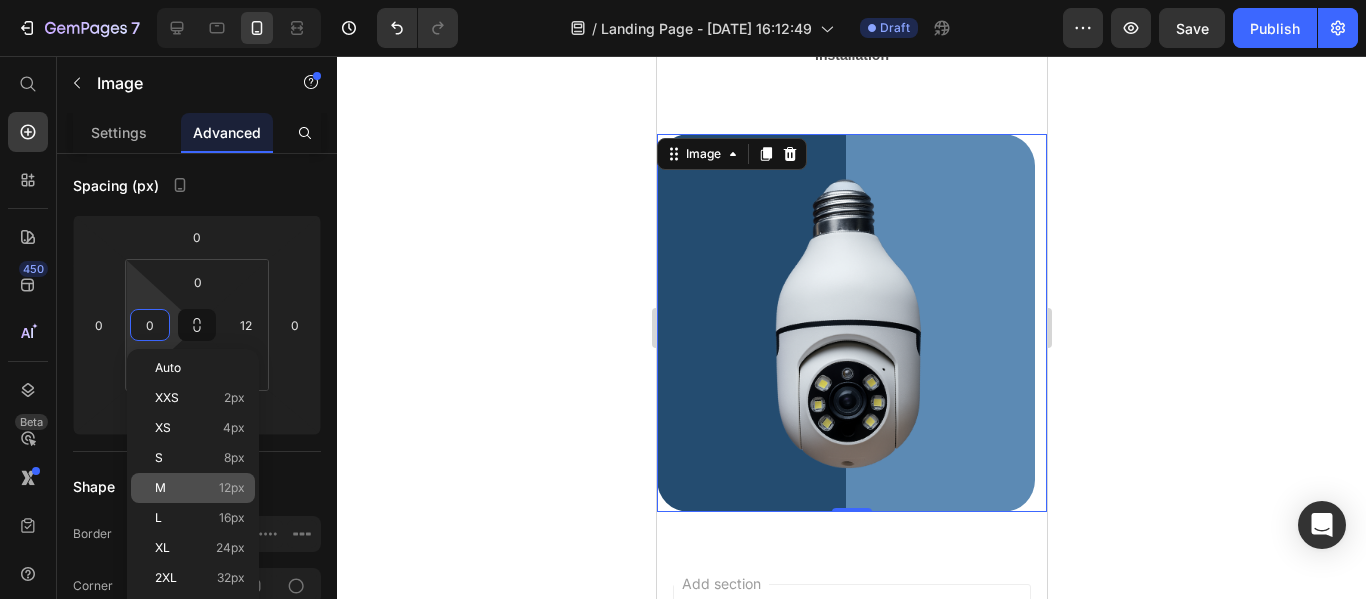 click on "12px" at bounding box center [232, 488] 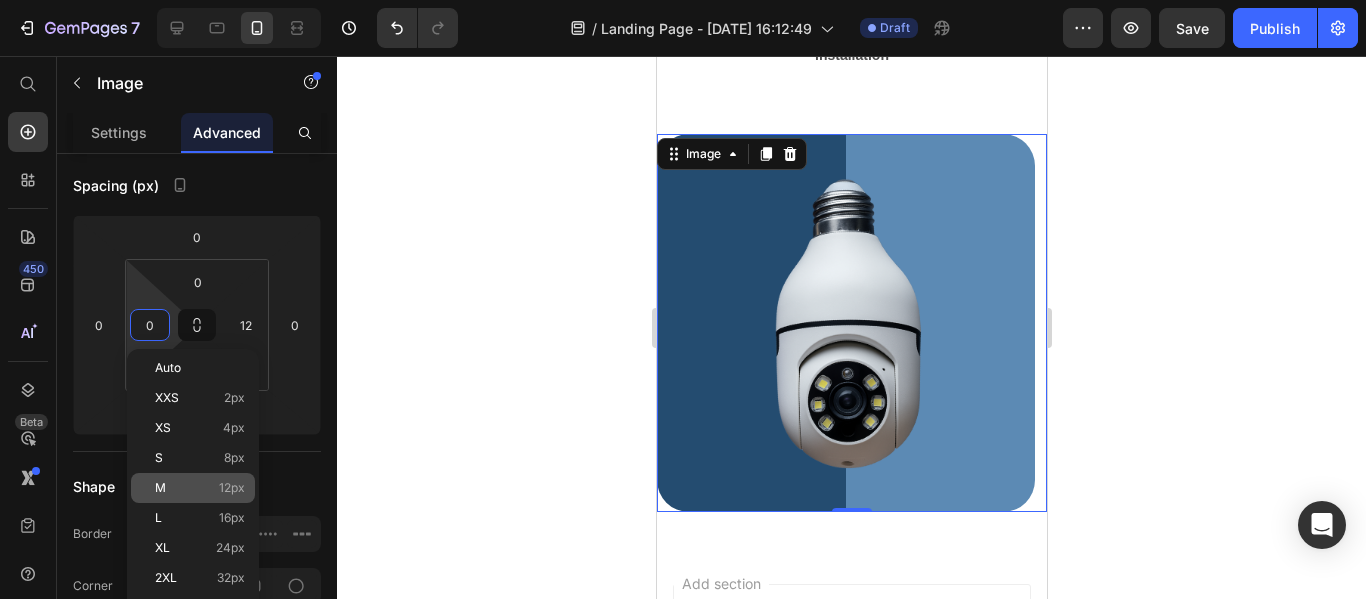 type on "12" 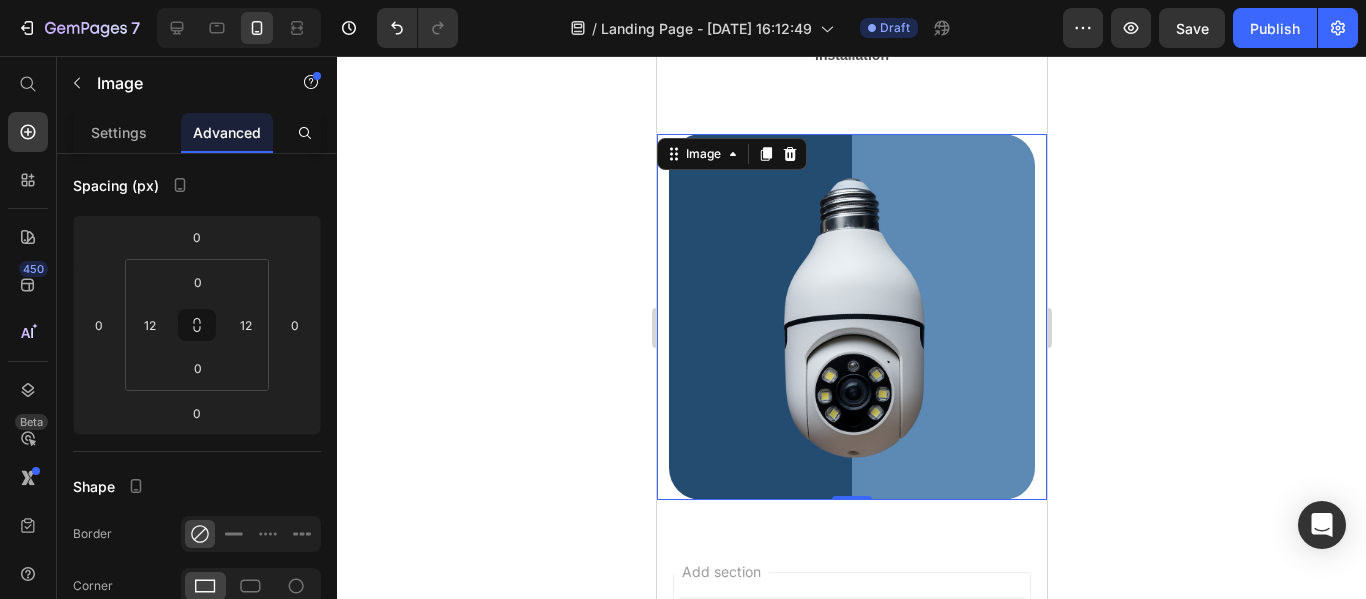 click 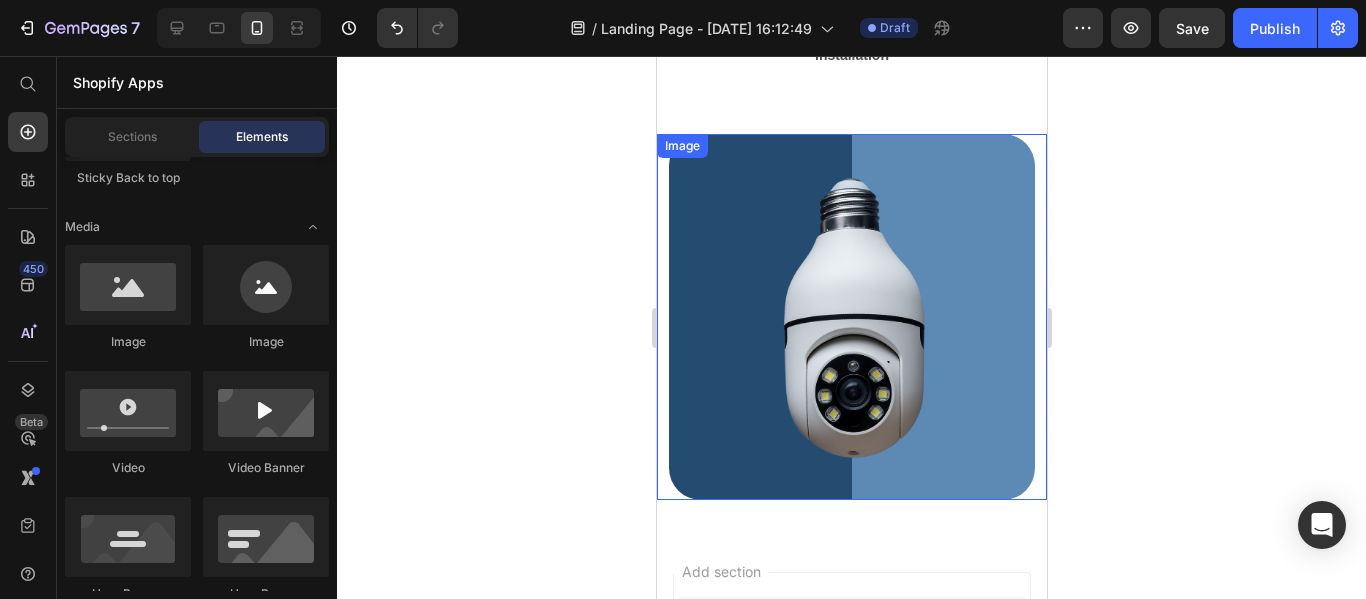 scroll, scrollTop: 732, scrollLeft: 0, axis: vertical 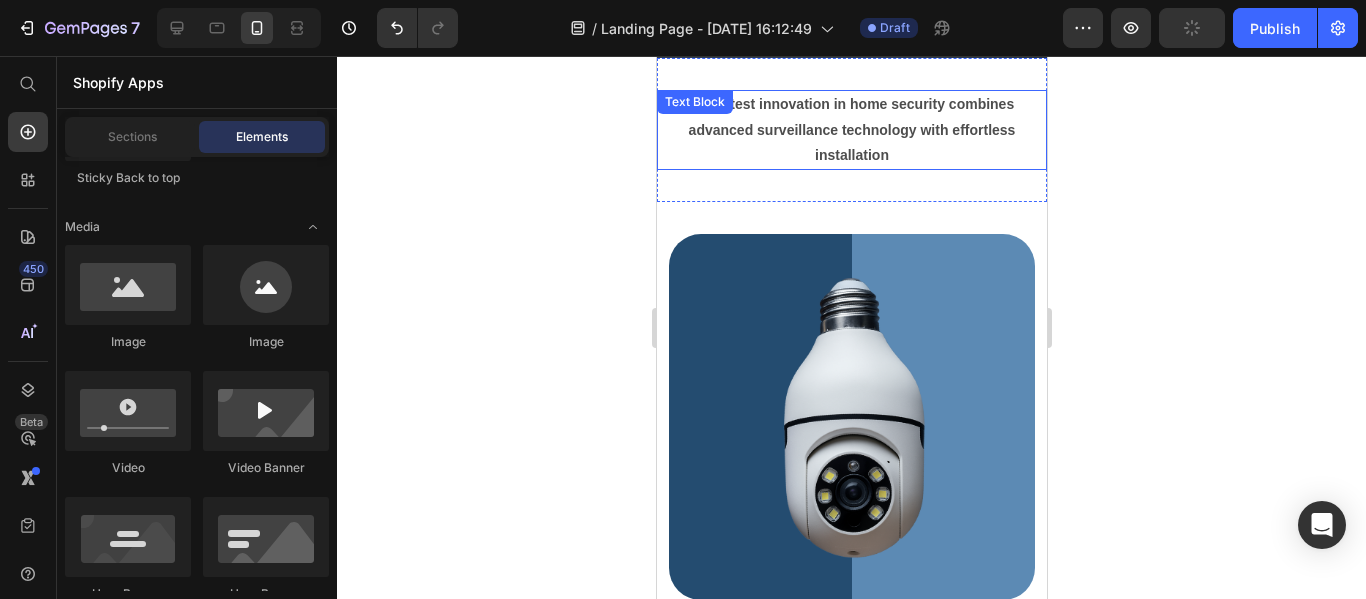 click on "Our latest innovation in home security combines advanced surveillance technology with effortless installation" at bounding box center (851, 129) 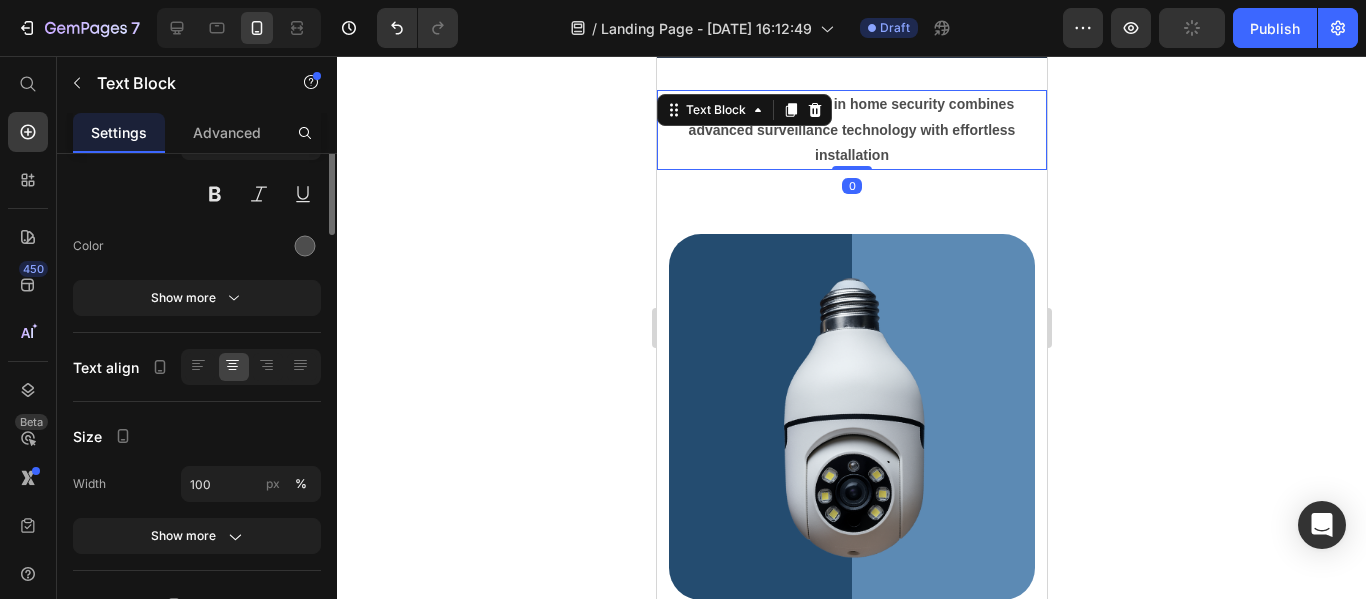 scroll, scrollTop: 0, scrollLeft: 0, axis: both 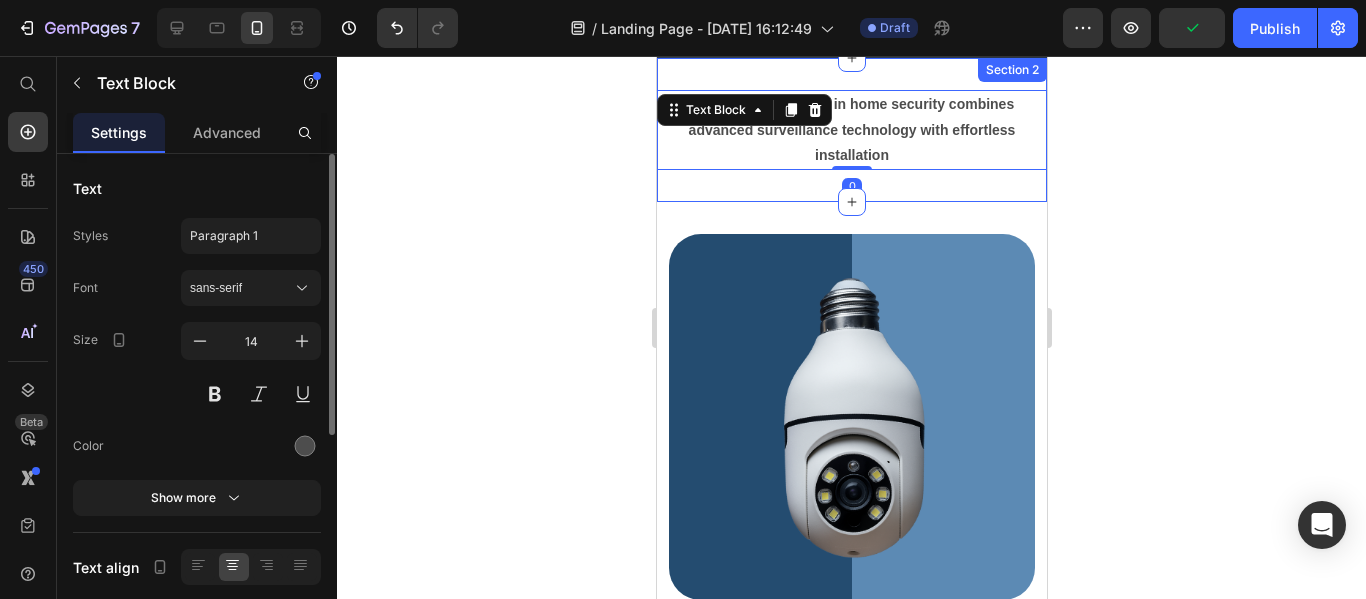 click on "Image Row Section 3" at bounding box center [851, 417] 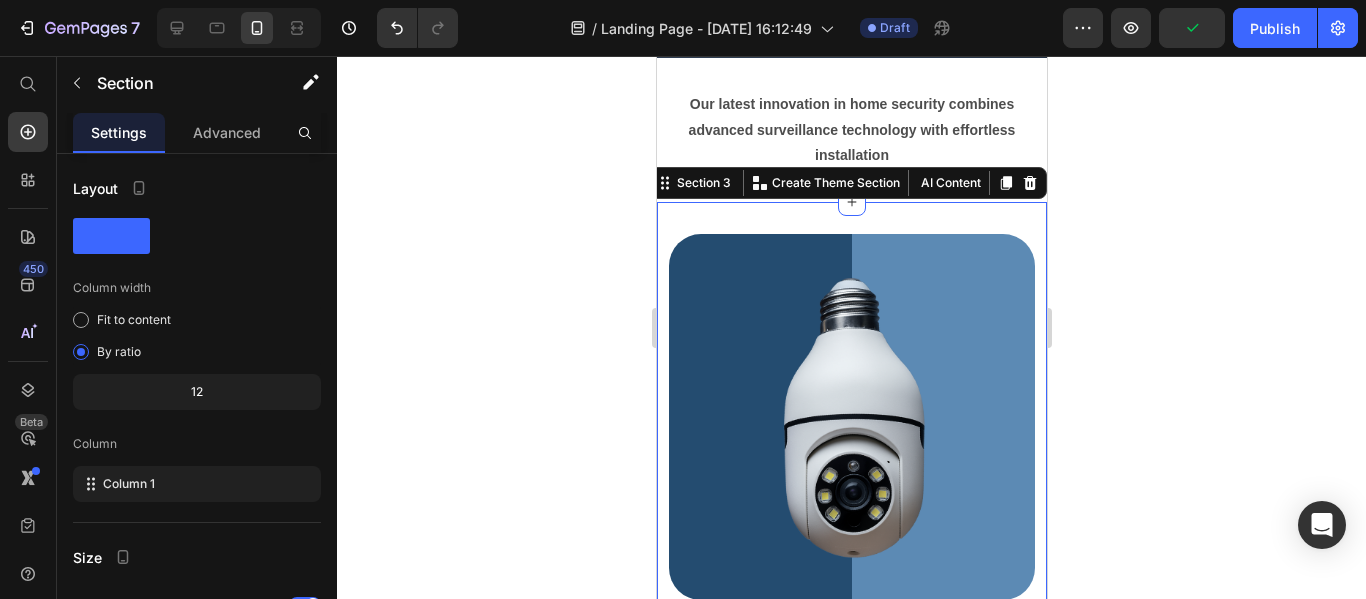click 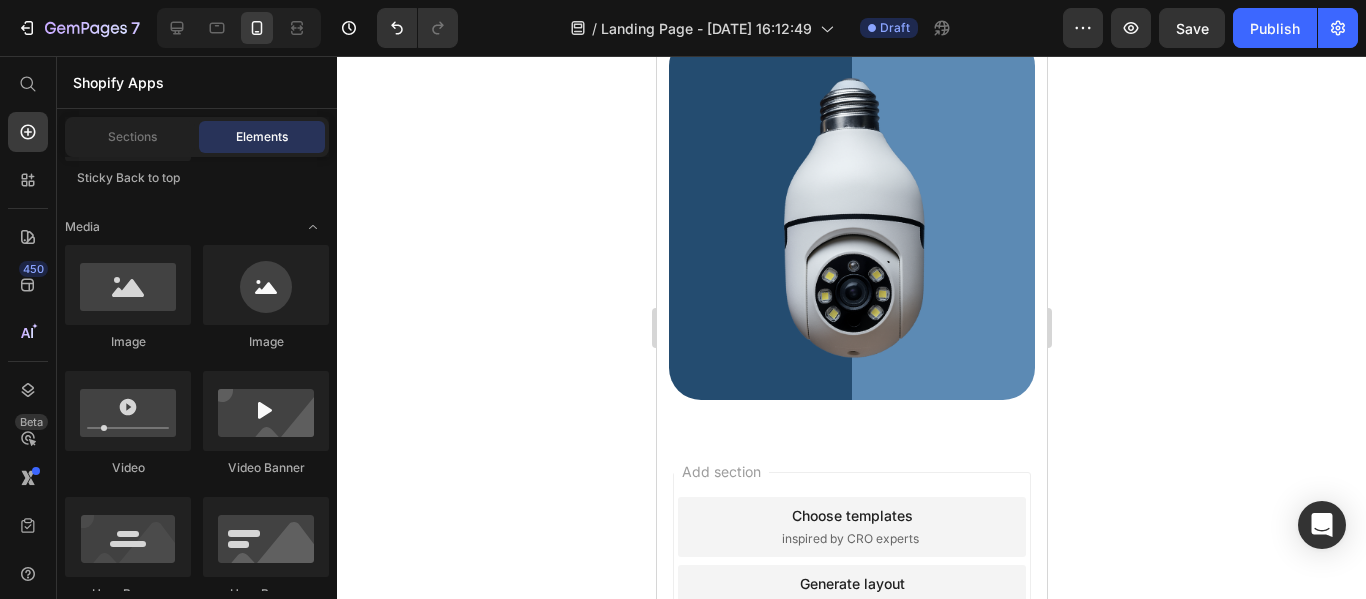 scroll, scrollTop: 1032, scrollLeft: 0, axis: vertical 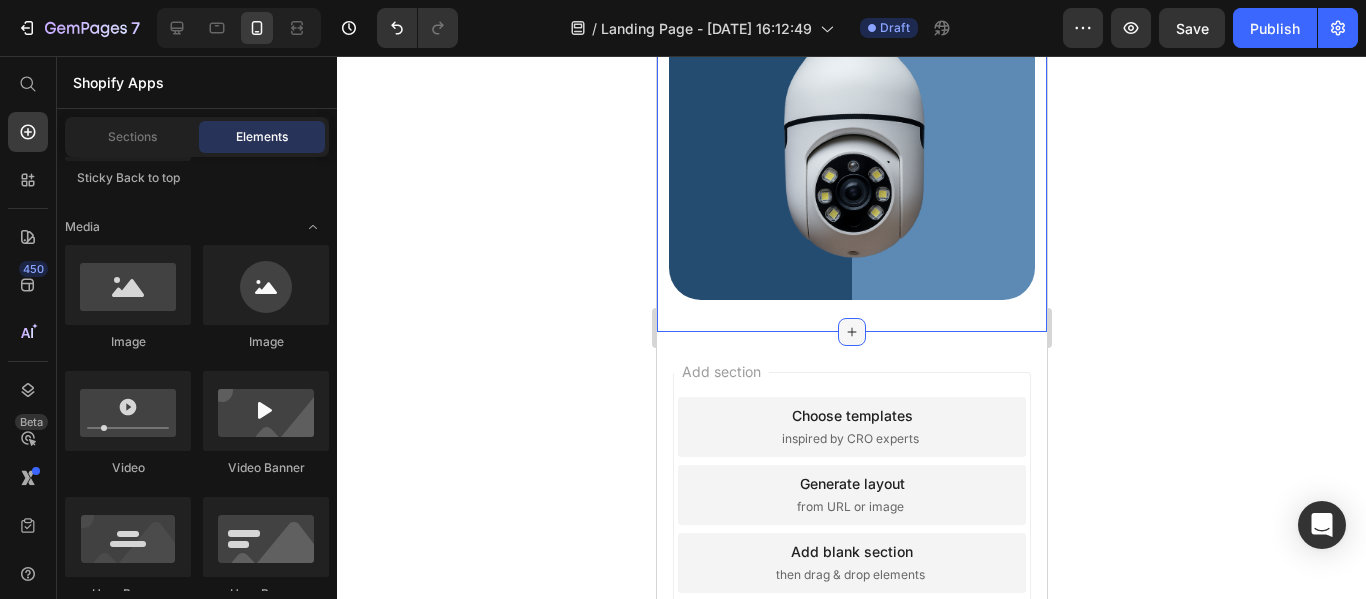 click 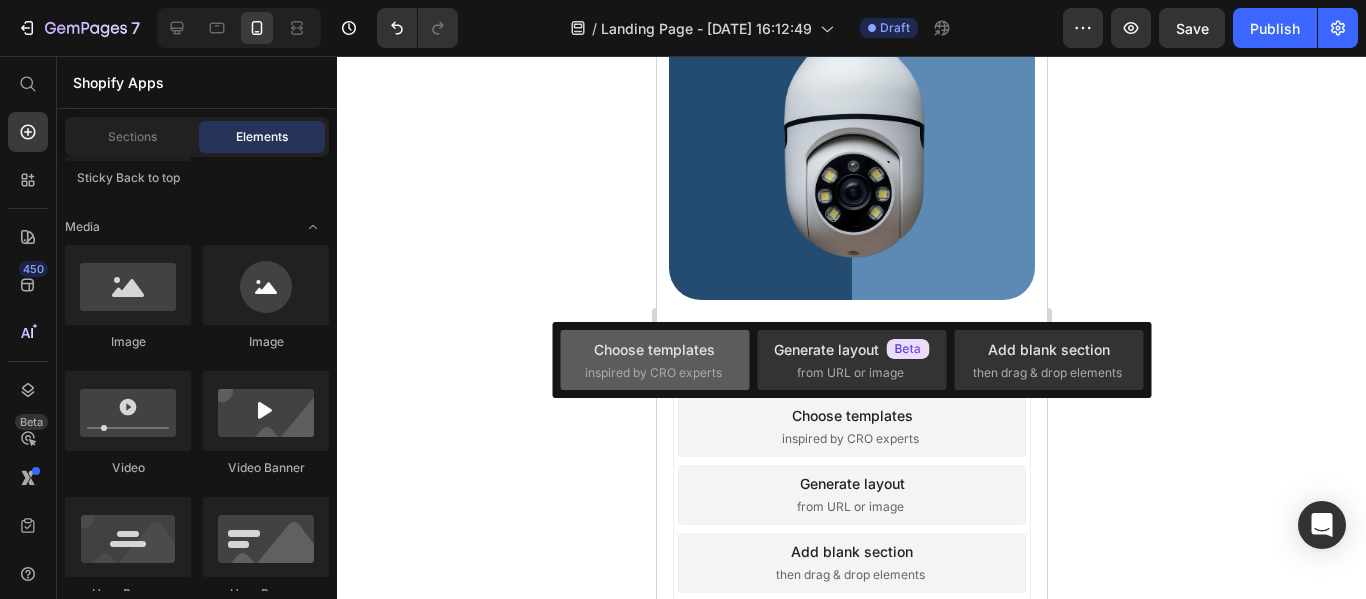 click on "Choose templates" at bounding box center [654, 349] 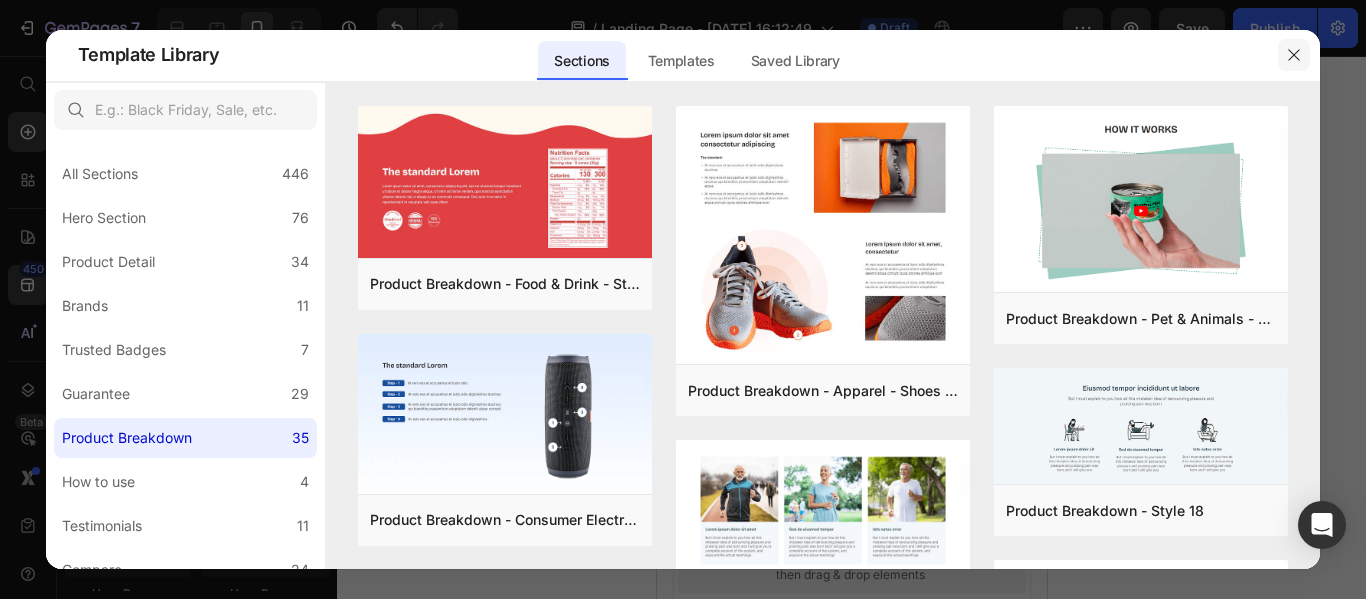 click at bounding box center (1294, 55) 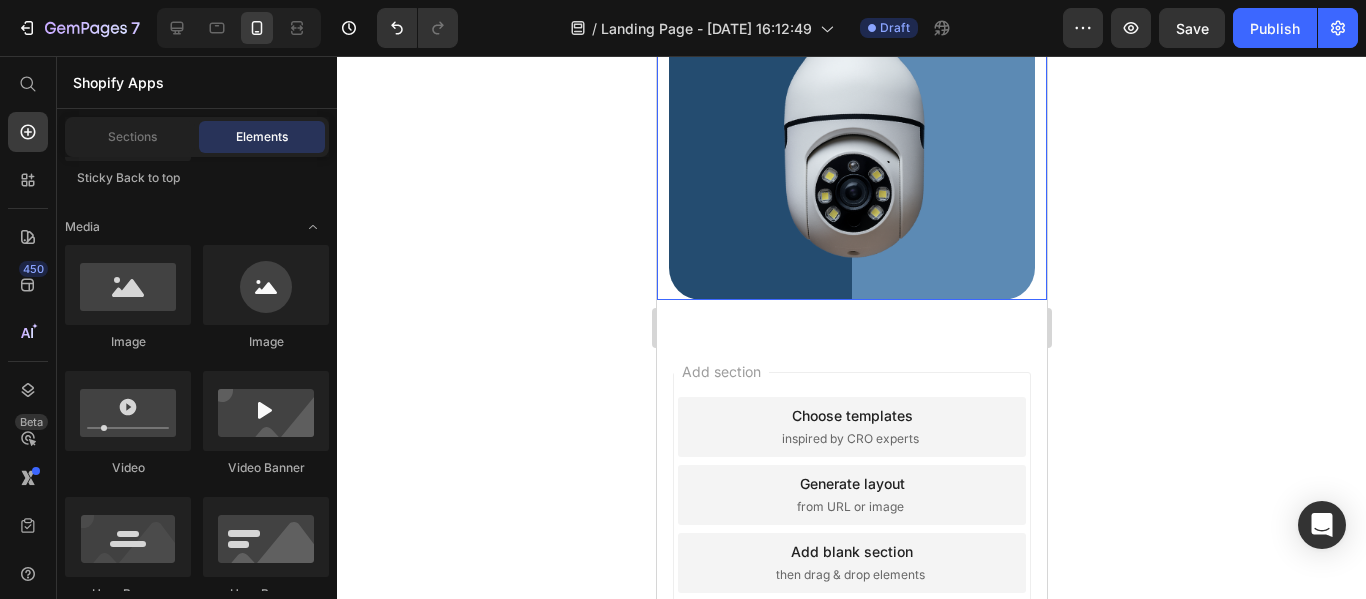 click at bounding box center [851, 117] 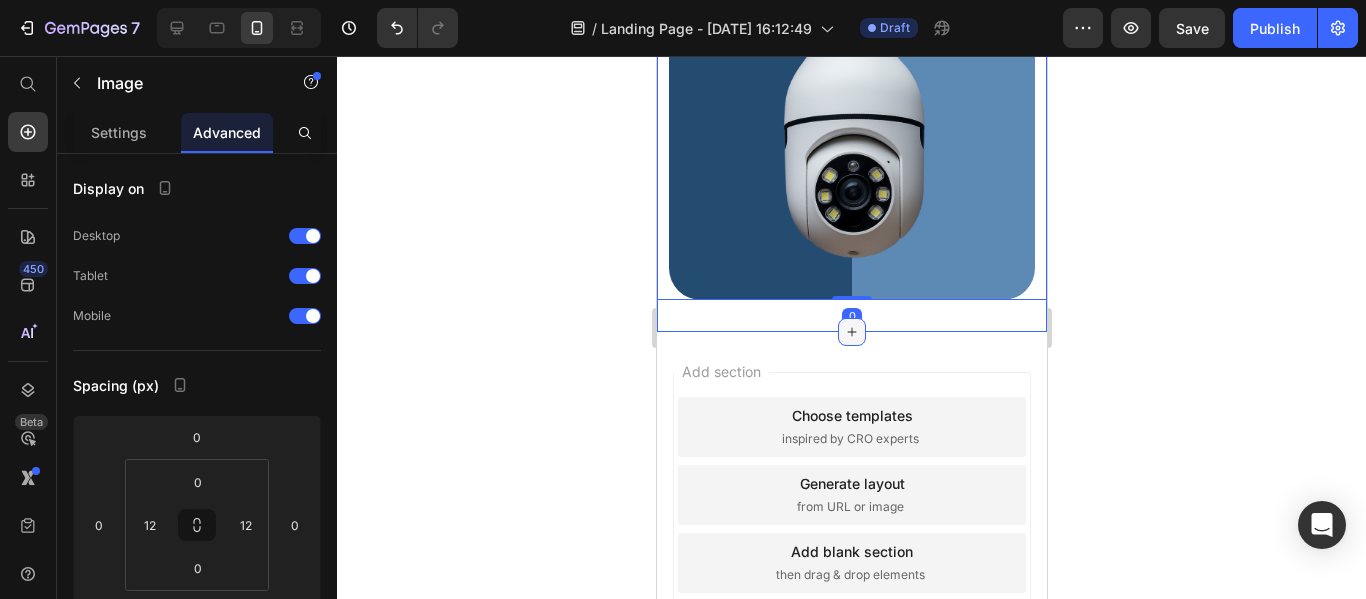 click 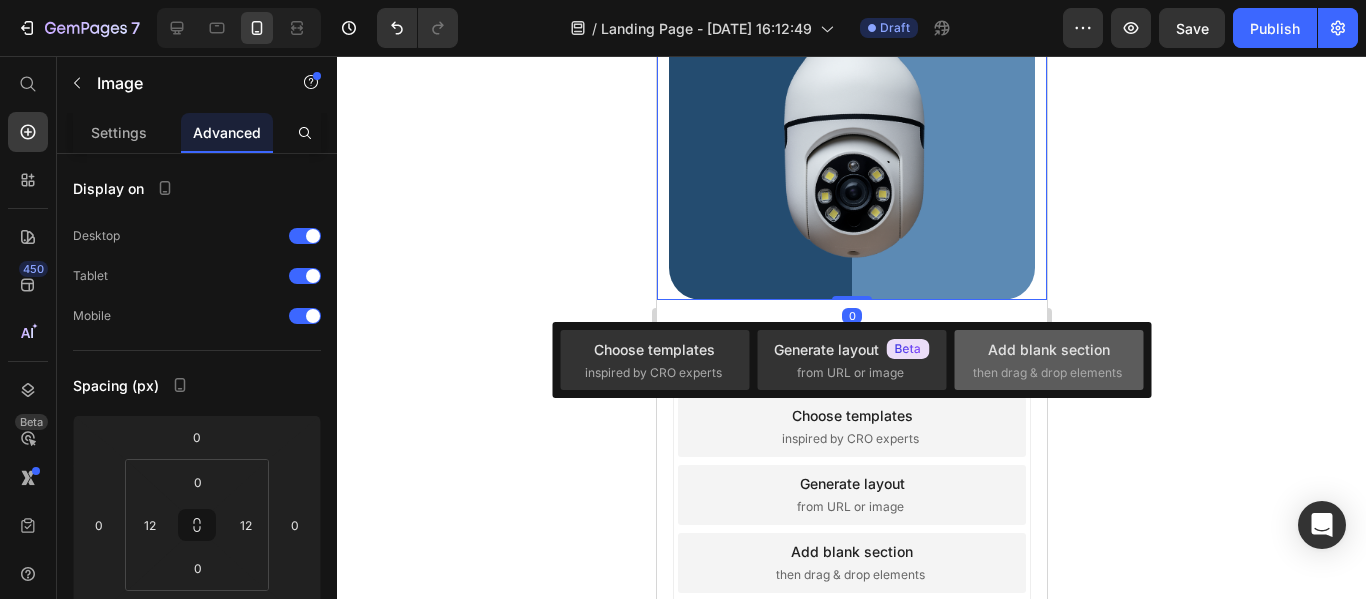 click on "then drag & drop elements" at bounding box center (1047, 373) 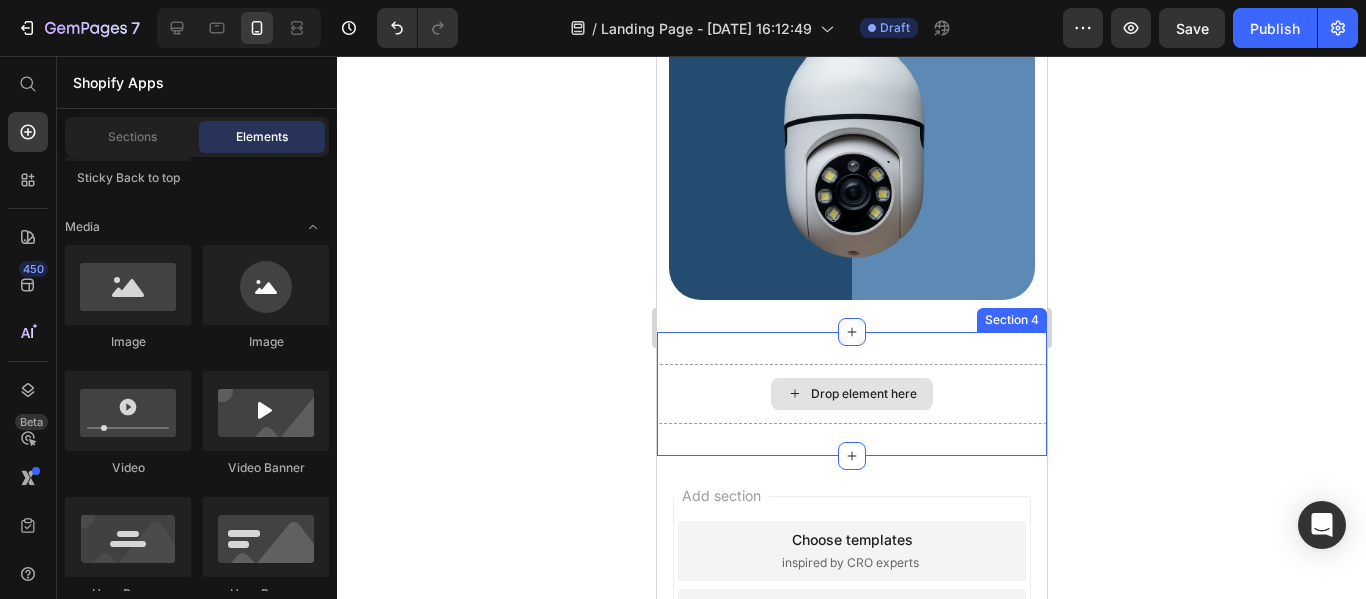click on "Drop element here" at bounding box center (863, 394) 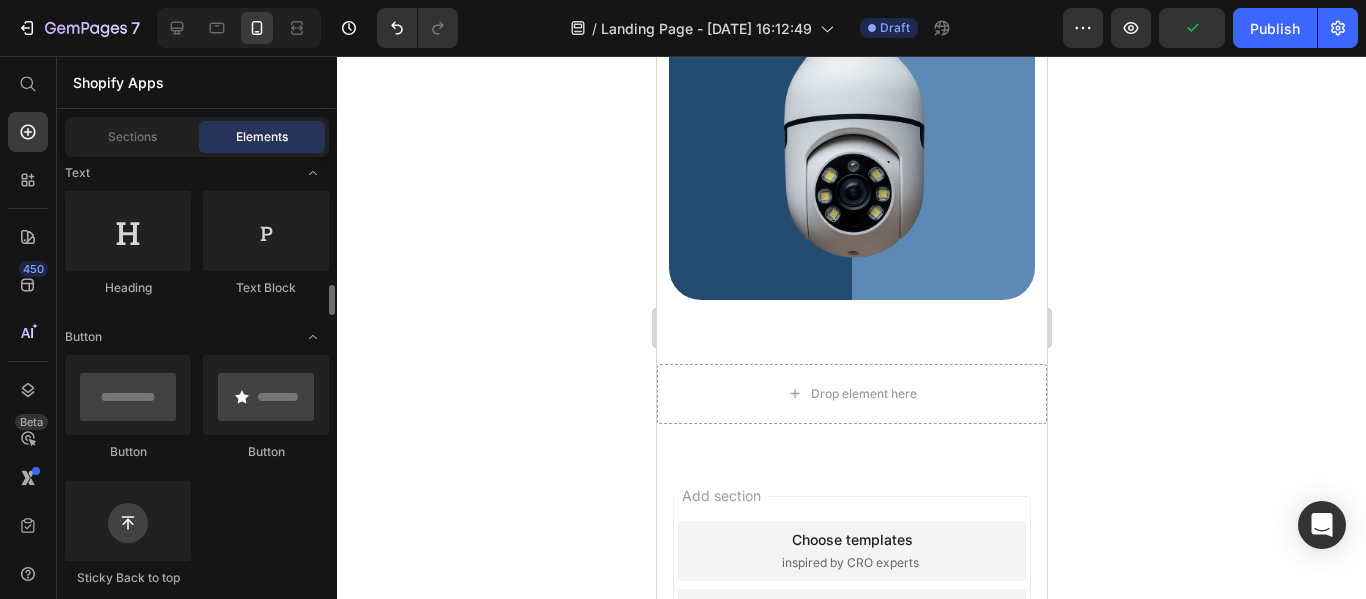 scroll, scrollTop: 100, scrollLeft: 0, axis: vertical 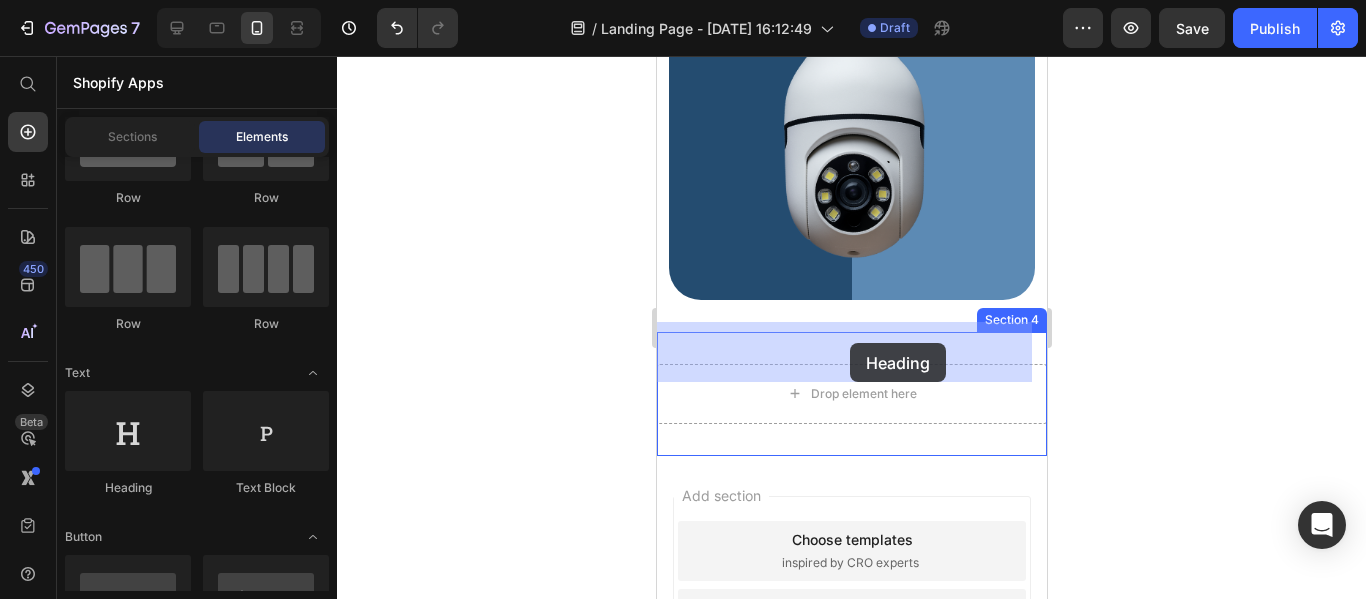 drag, startPoint x: 771, startPoint y: 493, endPoint x: 847, endPoint y: 343, distance: 168.1547 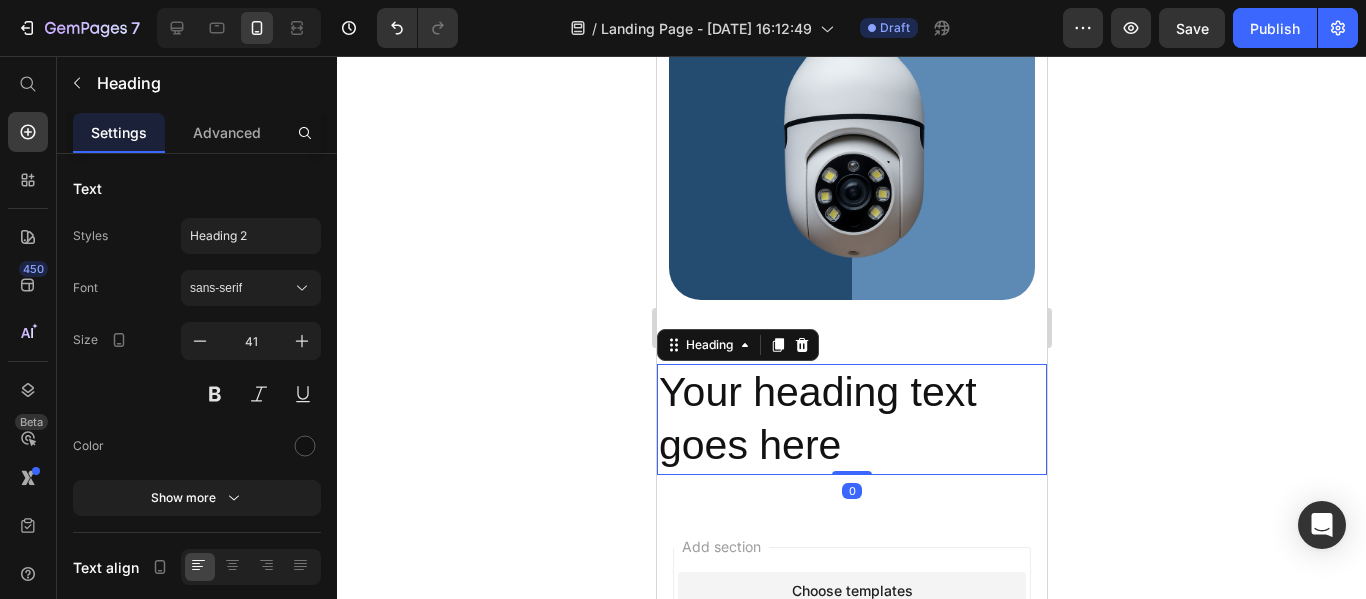 click on "Your heading text goes here" at bounding box center [851, 419] 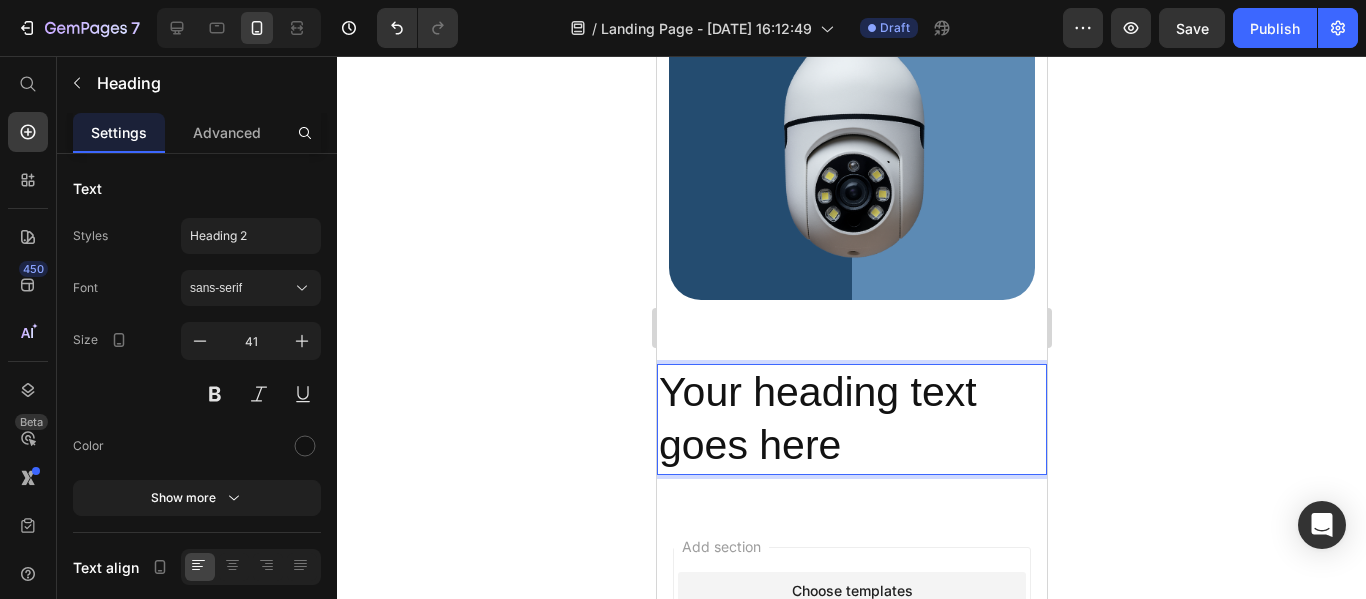 click on "Your heading text goes here" at bounding box center (851, 419) 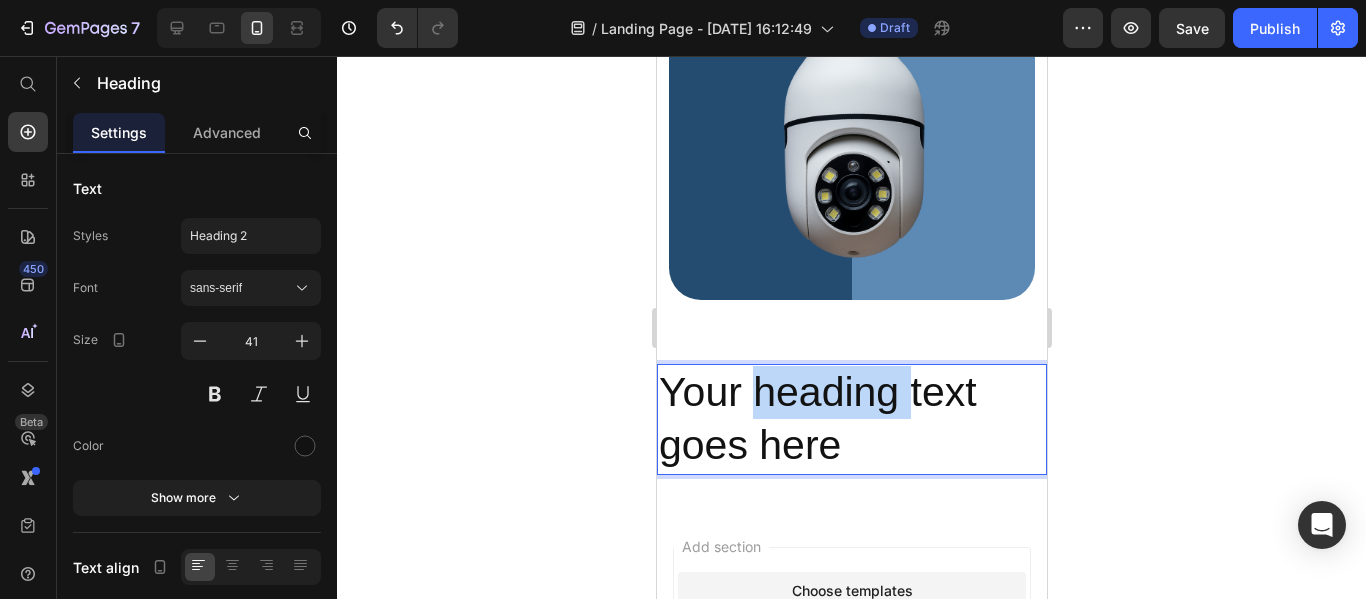 click on "Your heading text goes here" at bounding box center (851, 419) 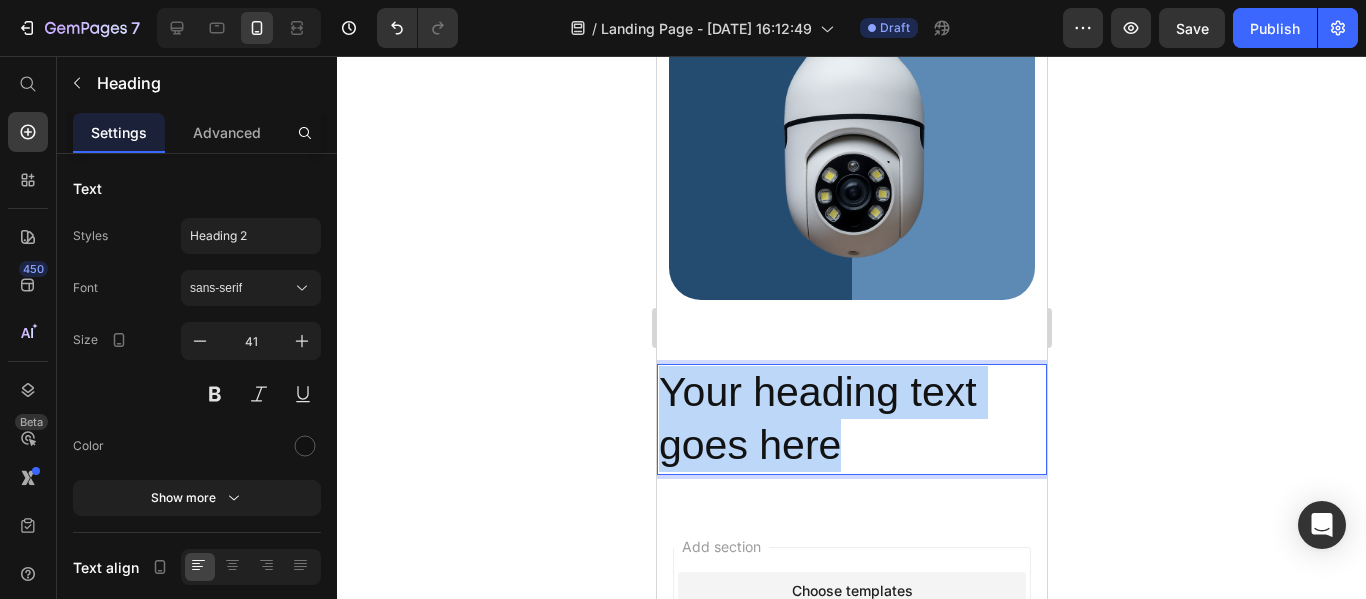 click on "Your heading text goes here" at bounding box center (851, 419) 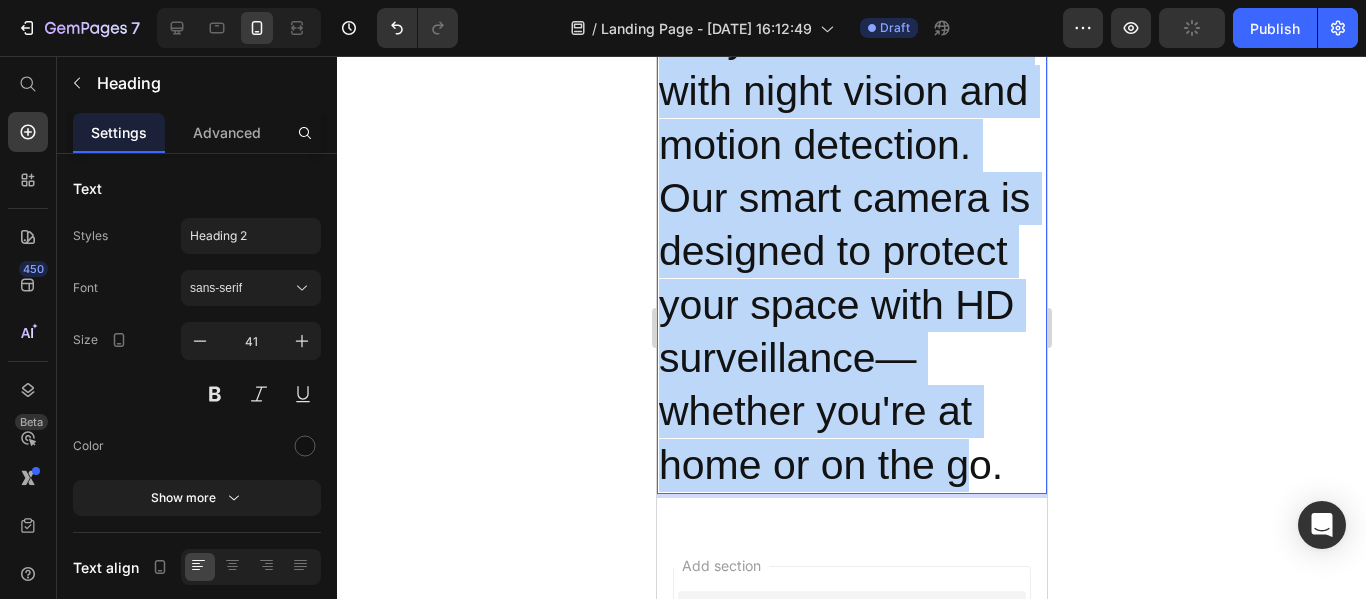 scroll, scrollTop: 1619, scrollLeft: 0, axis: vertical 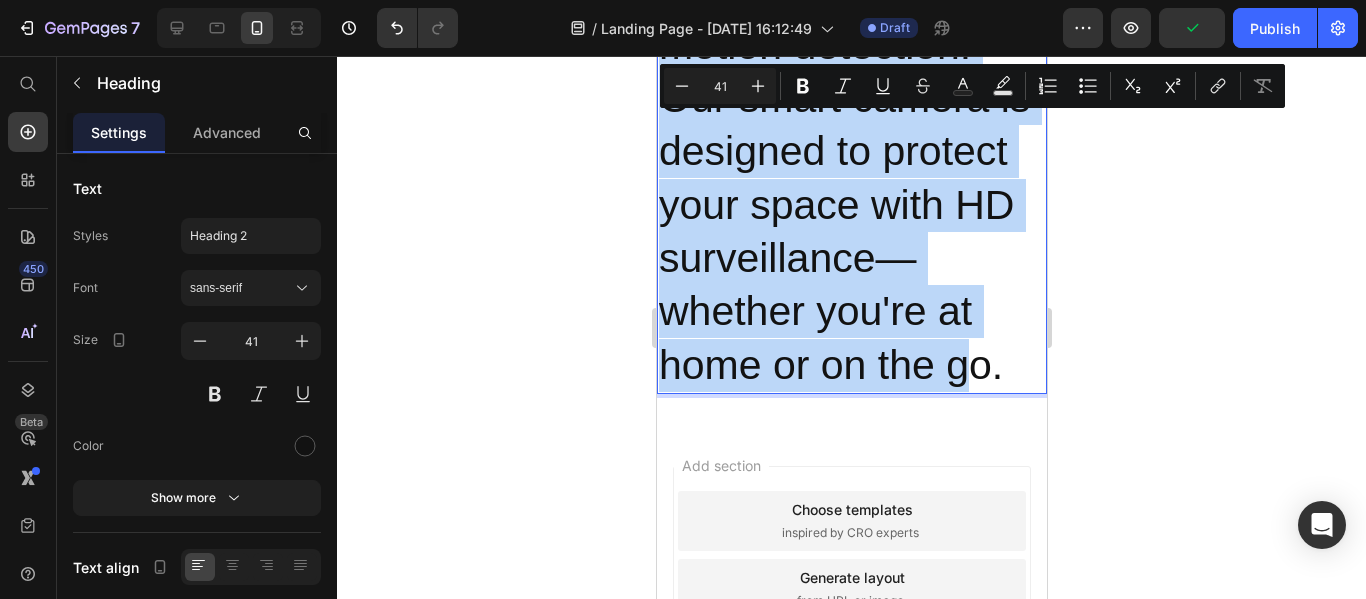 drag, startPoint x: 668, startPoint y: 323, endPoint x: 998, endPoint y: 455, distance: 355.42087 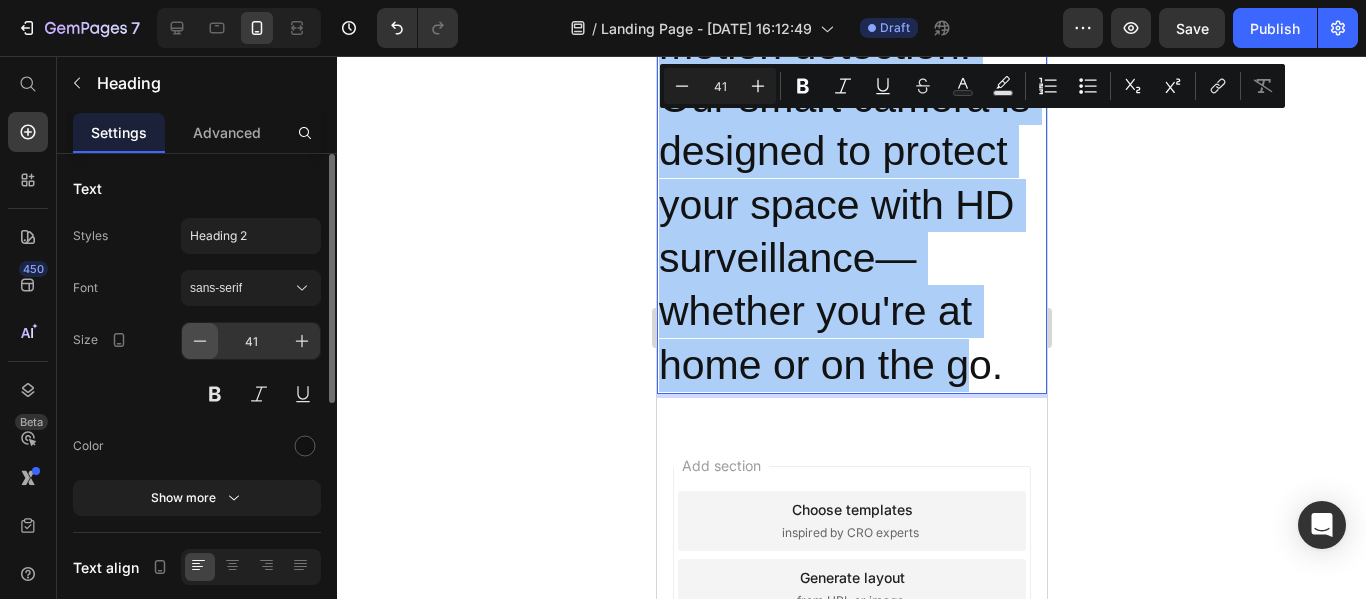 click 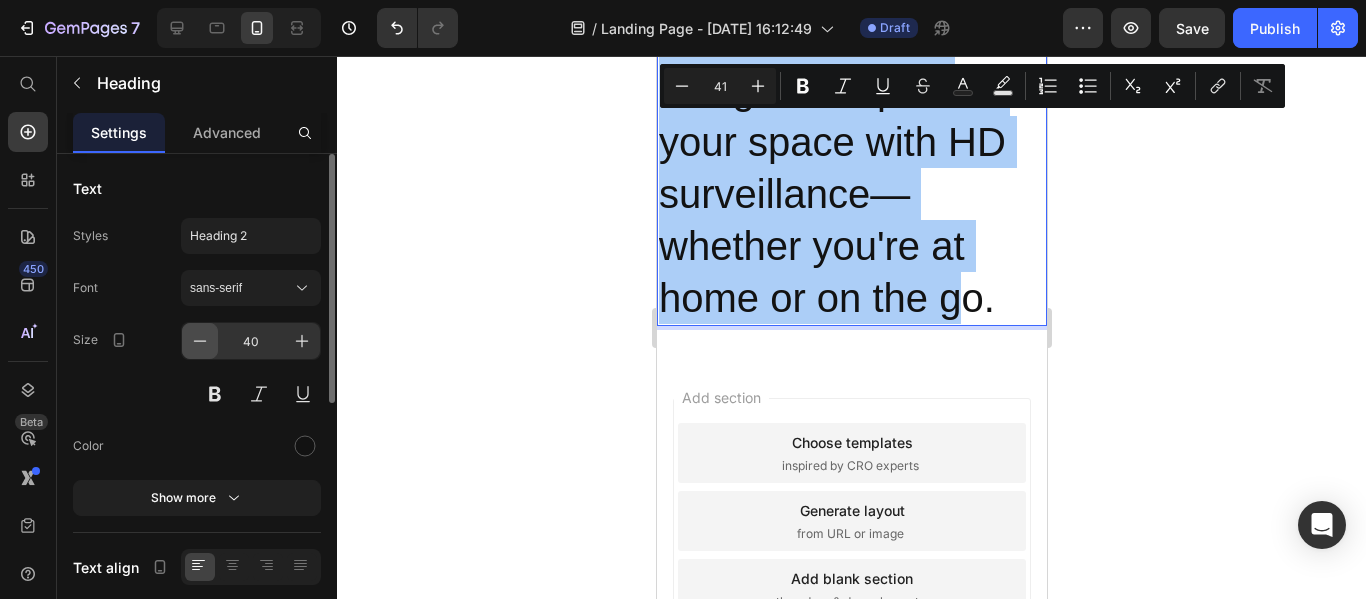 scroll, scrollTop: 1564, scrollLeft: 0, axis: vertical 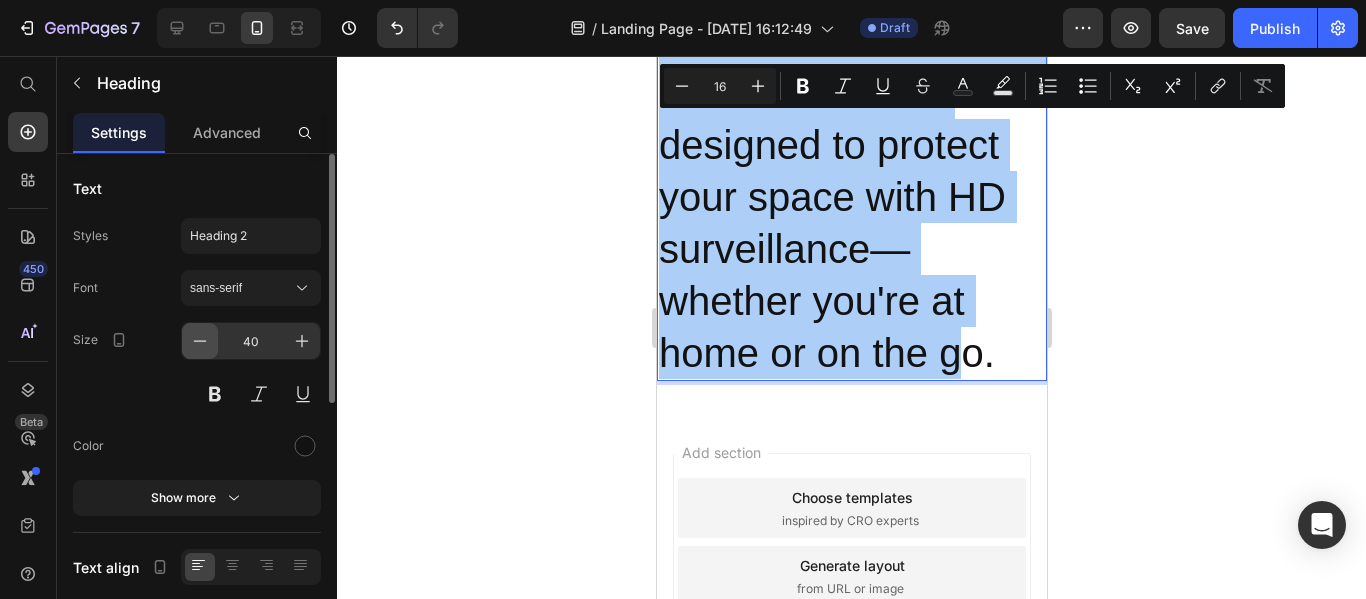 click 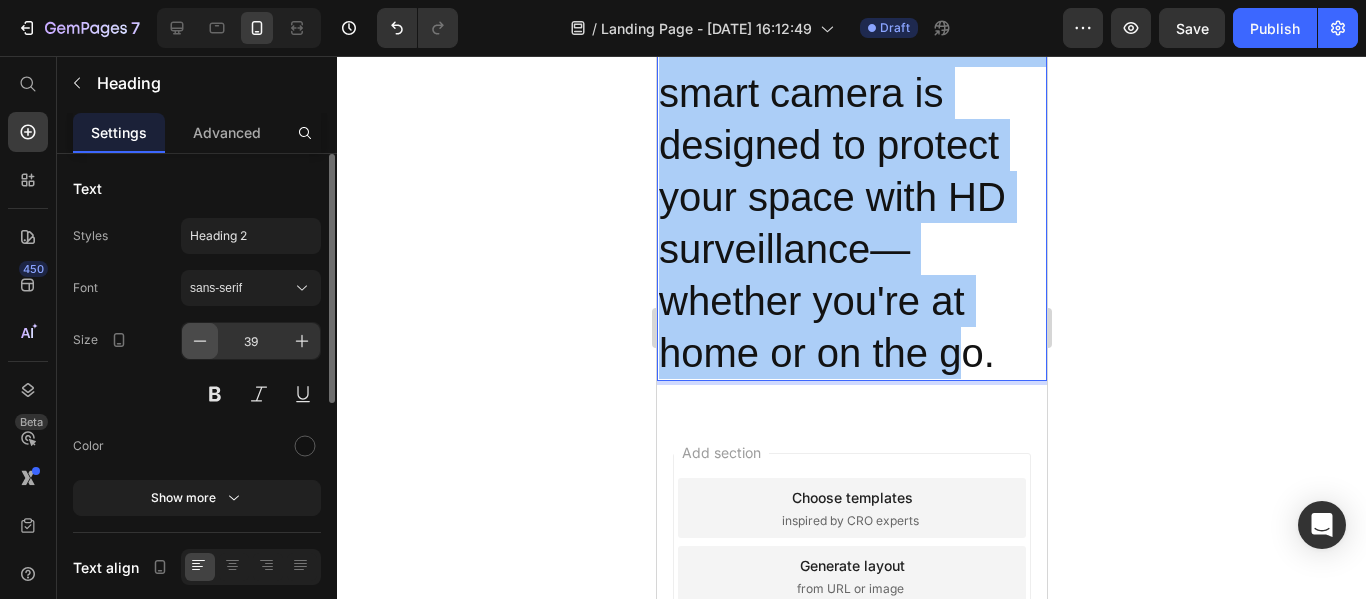 click 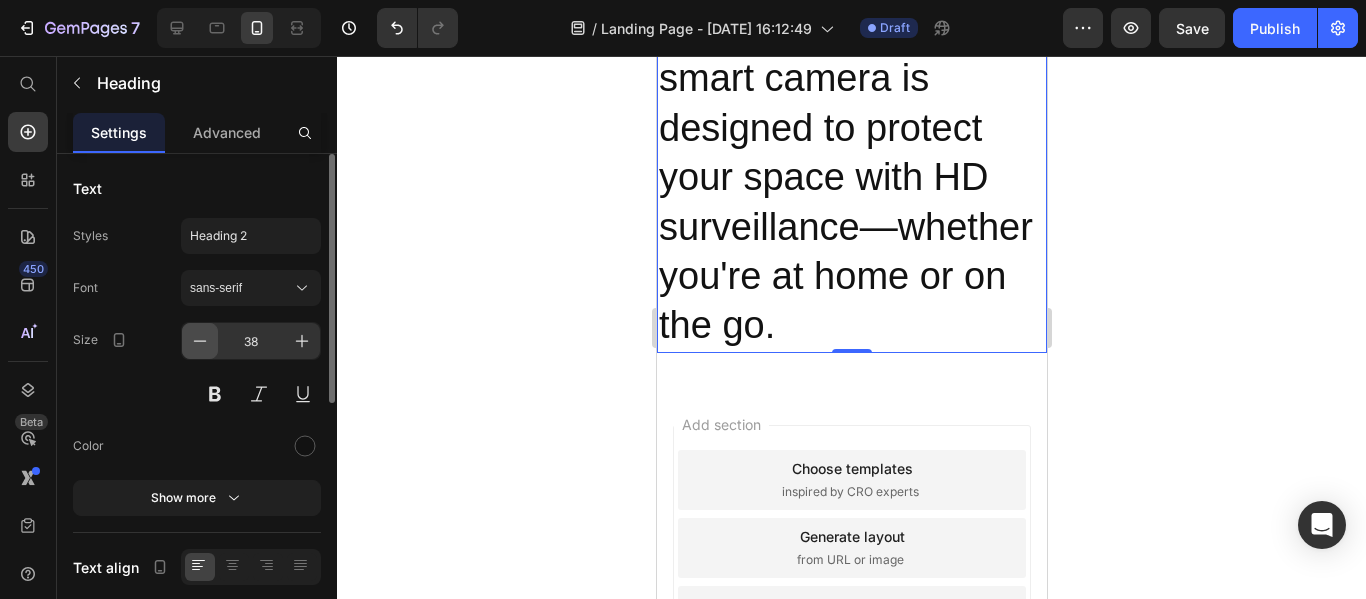 click 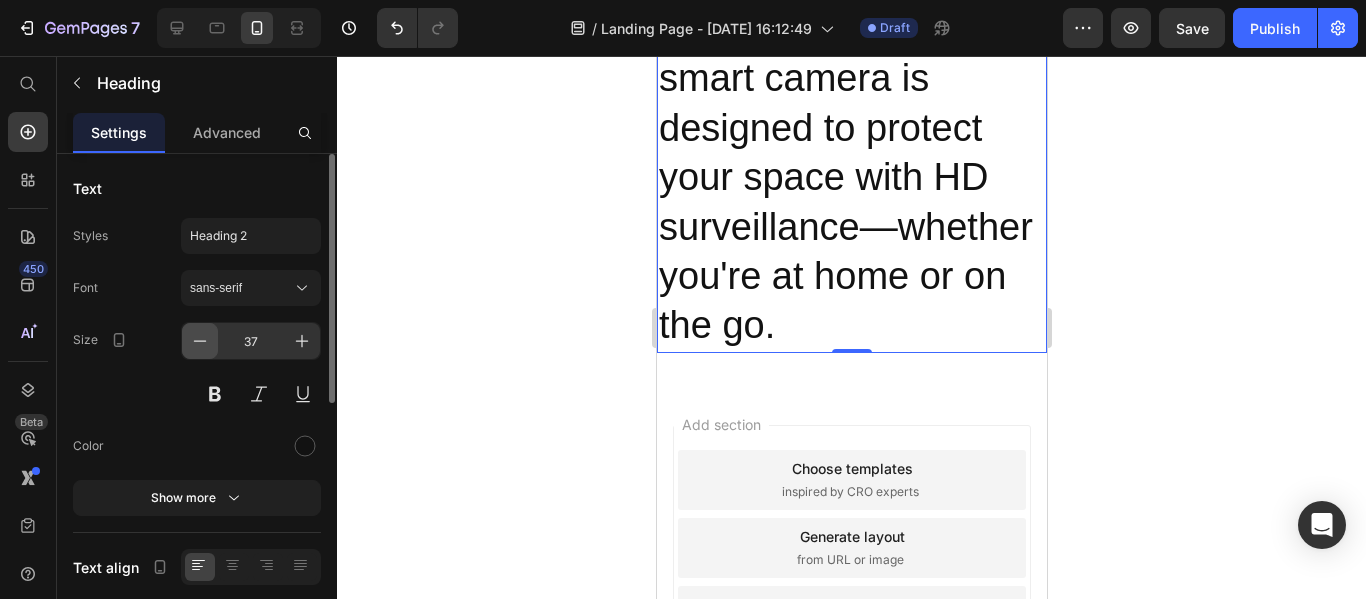 click 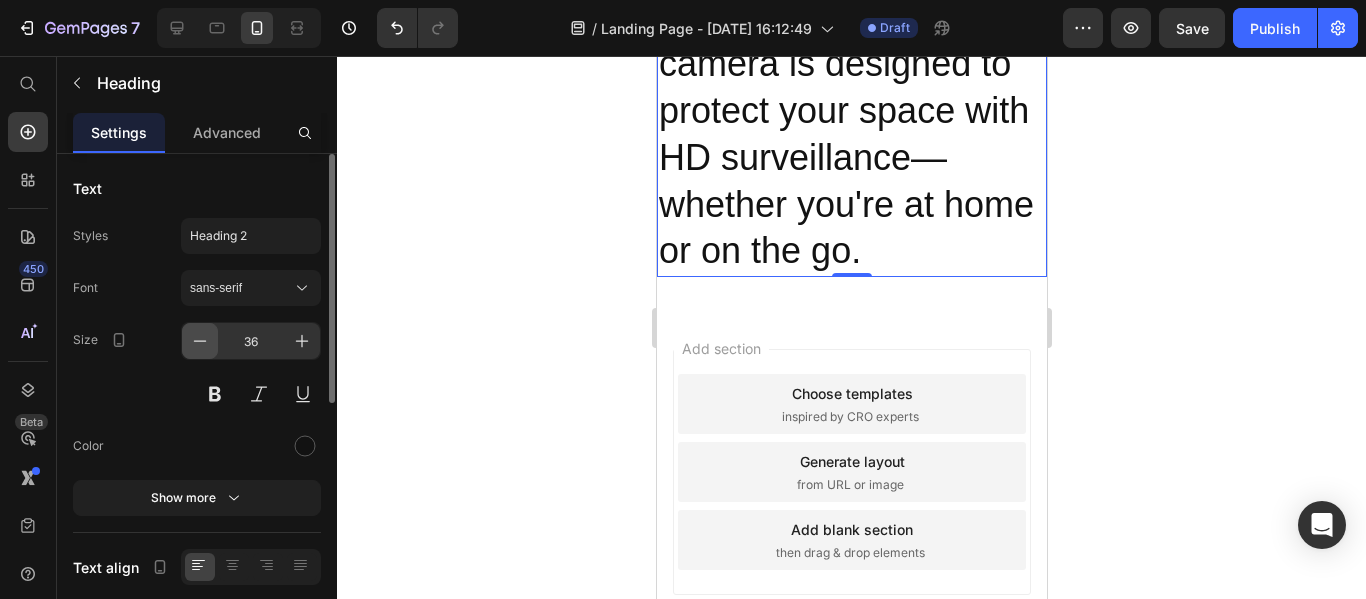 click 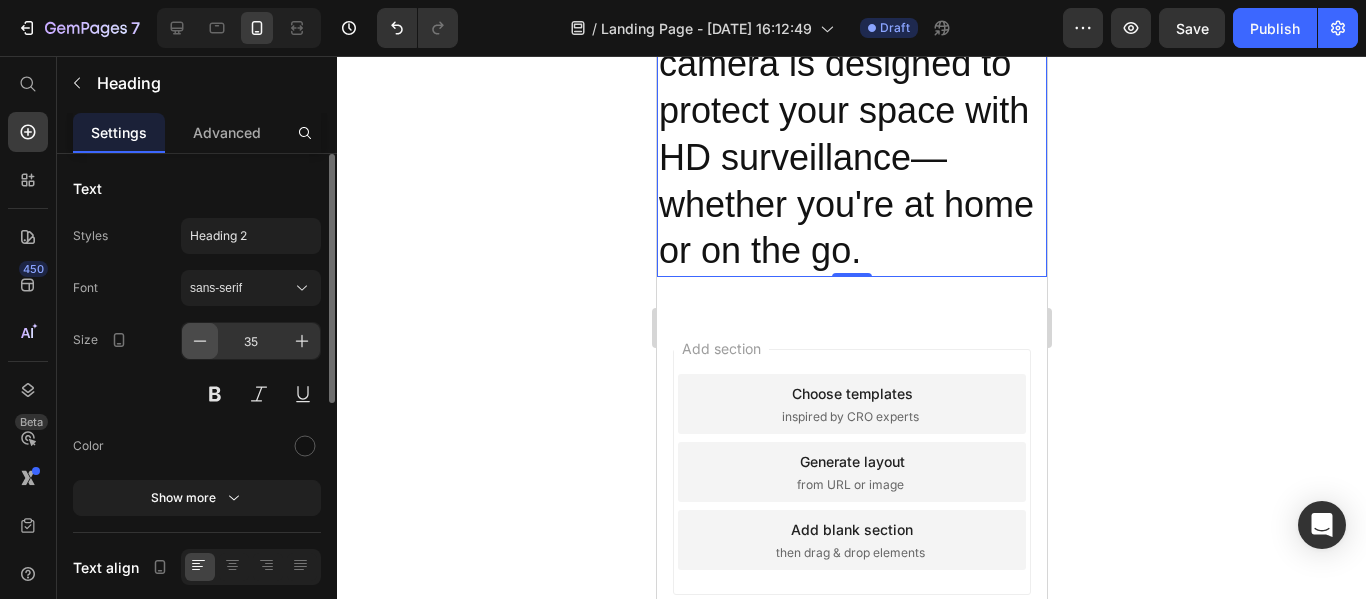click 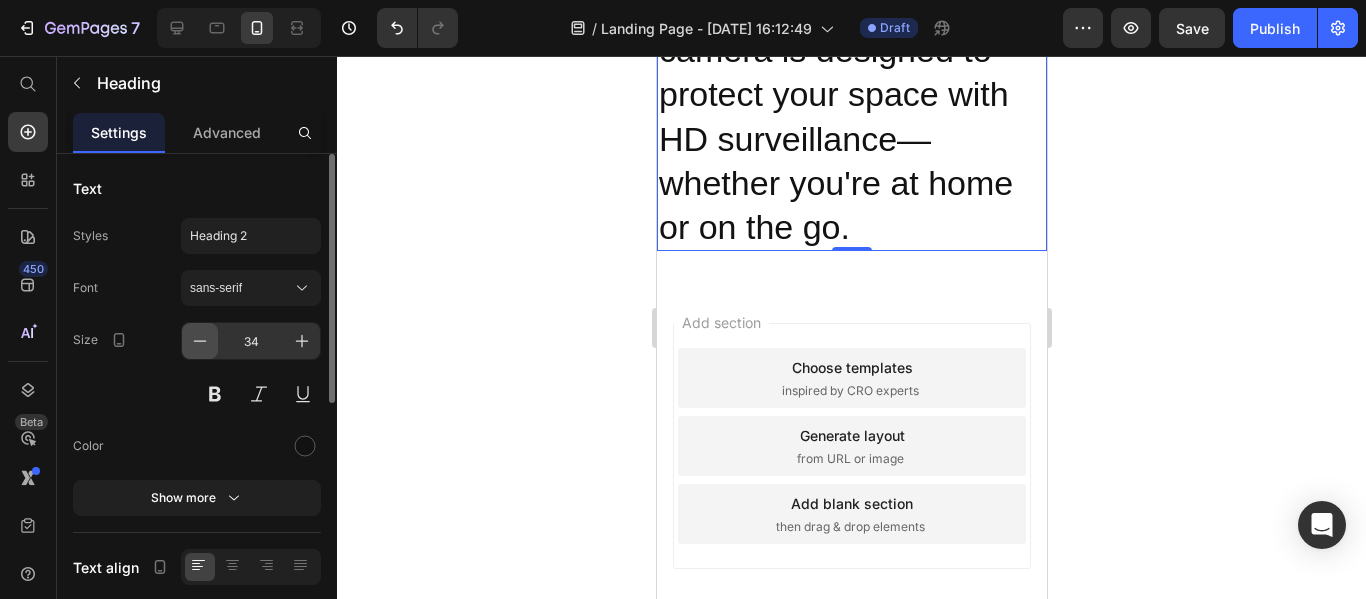 click 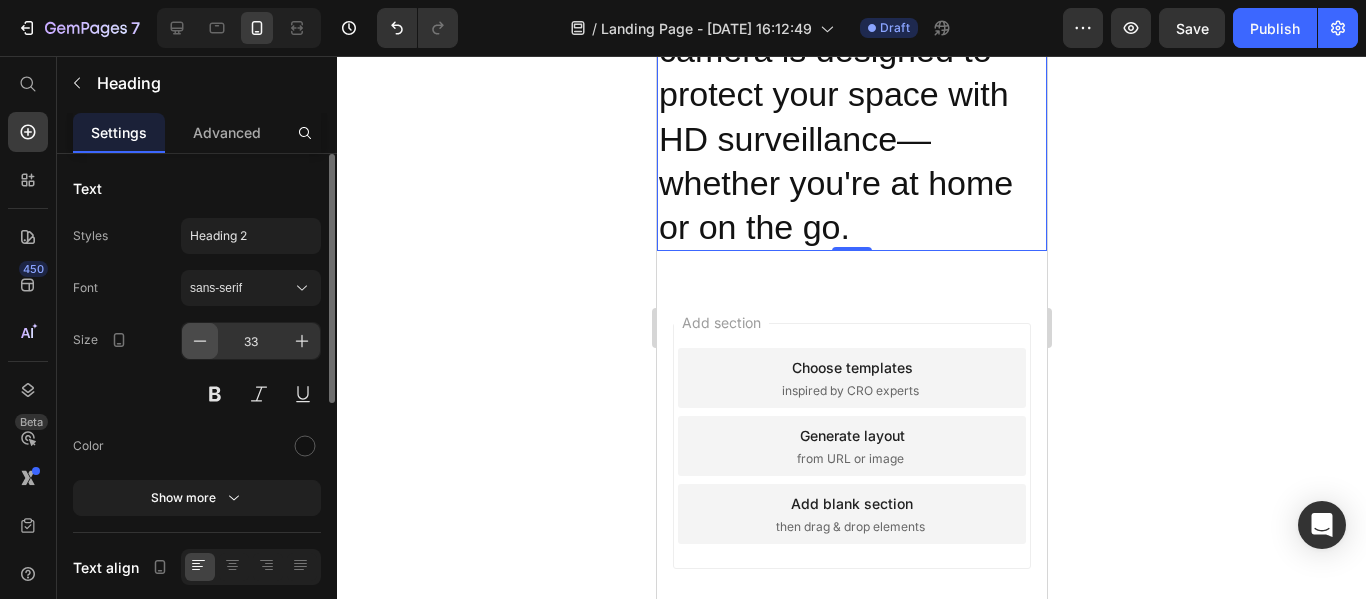 click 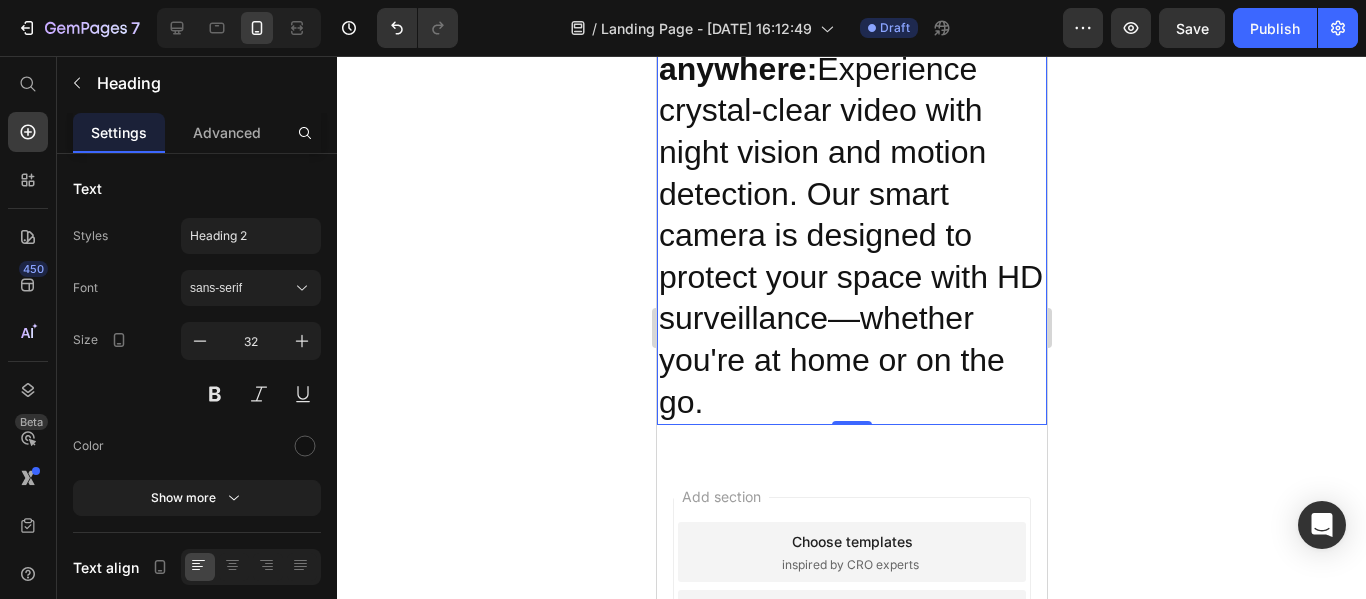 scroll, scrollTop: 1264, scrollLeft: 0, axis: vertical 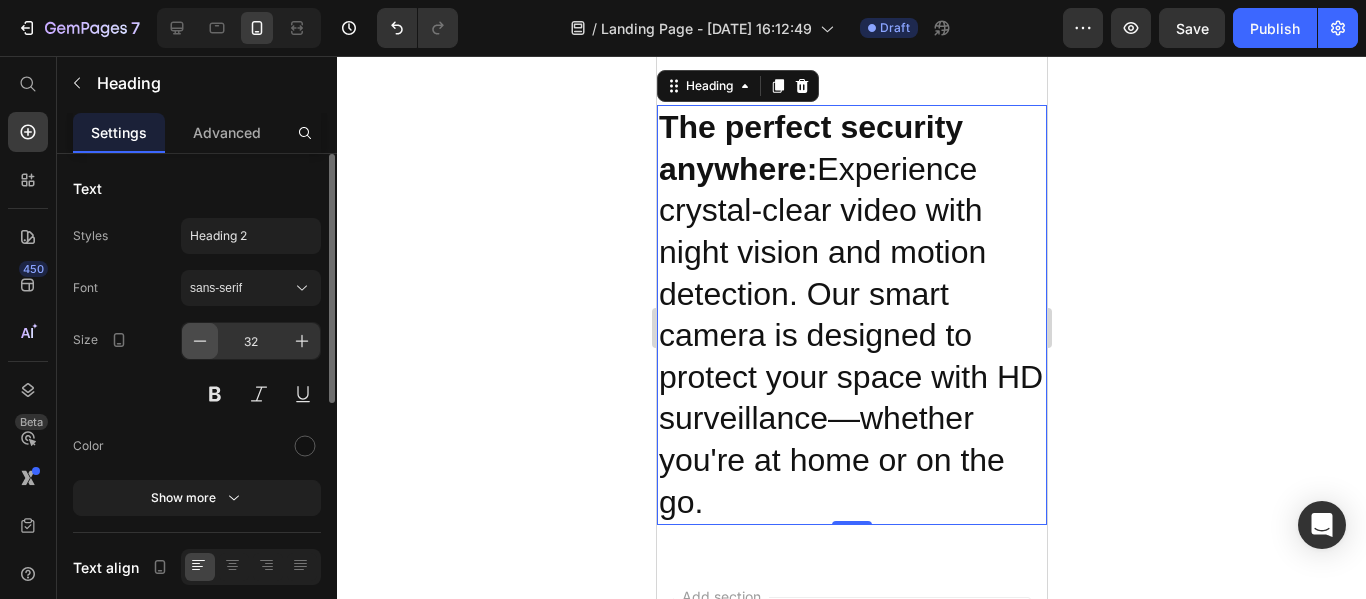 click 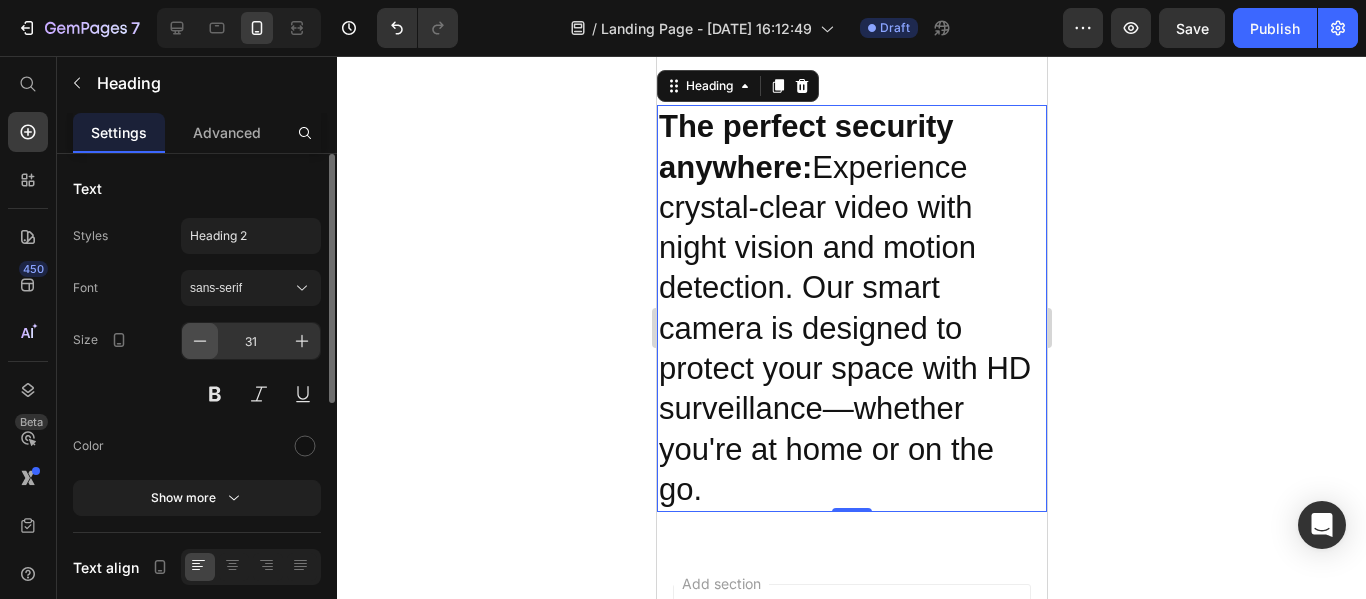 click 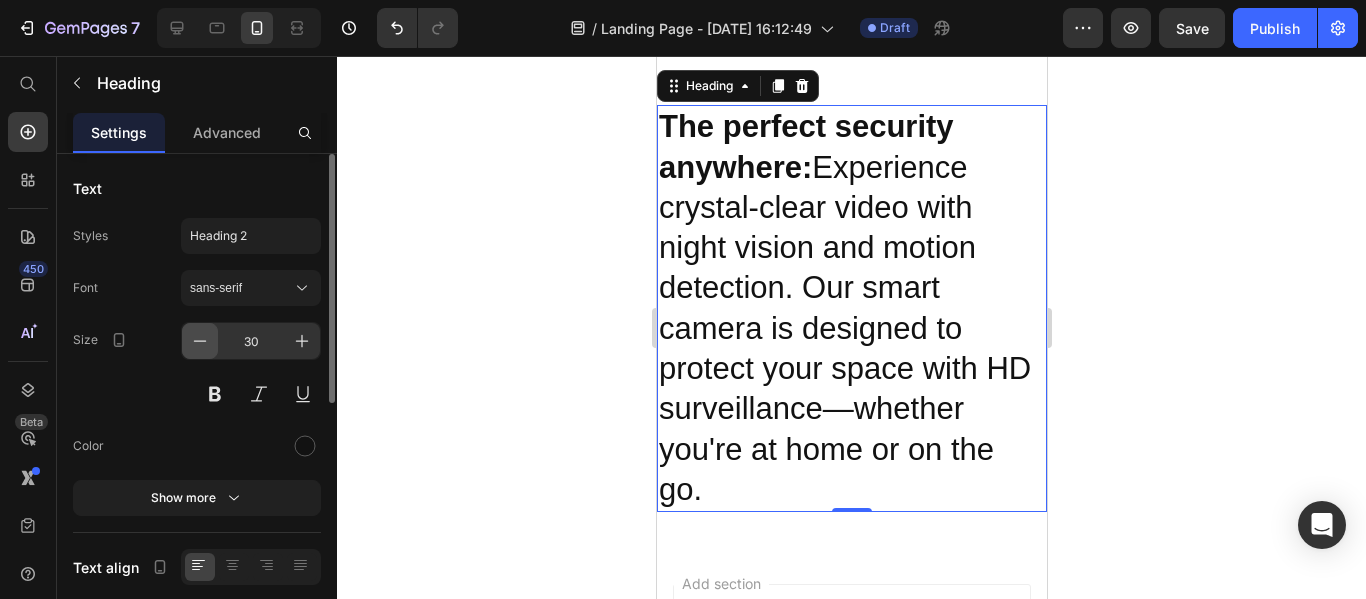 click 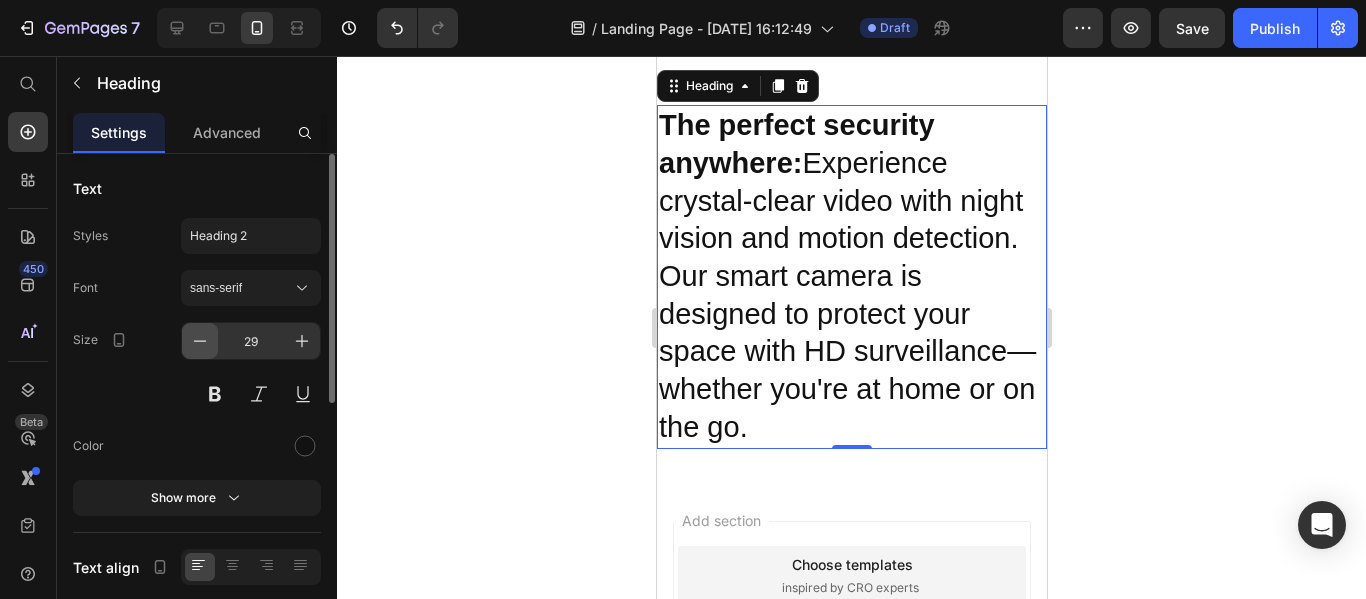 click 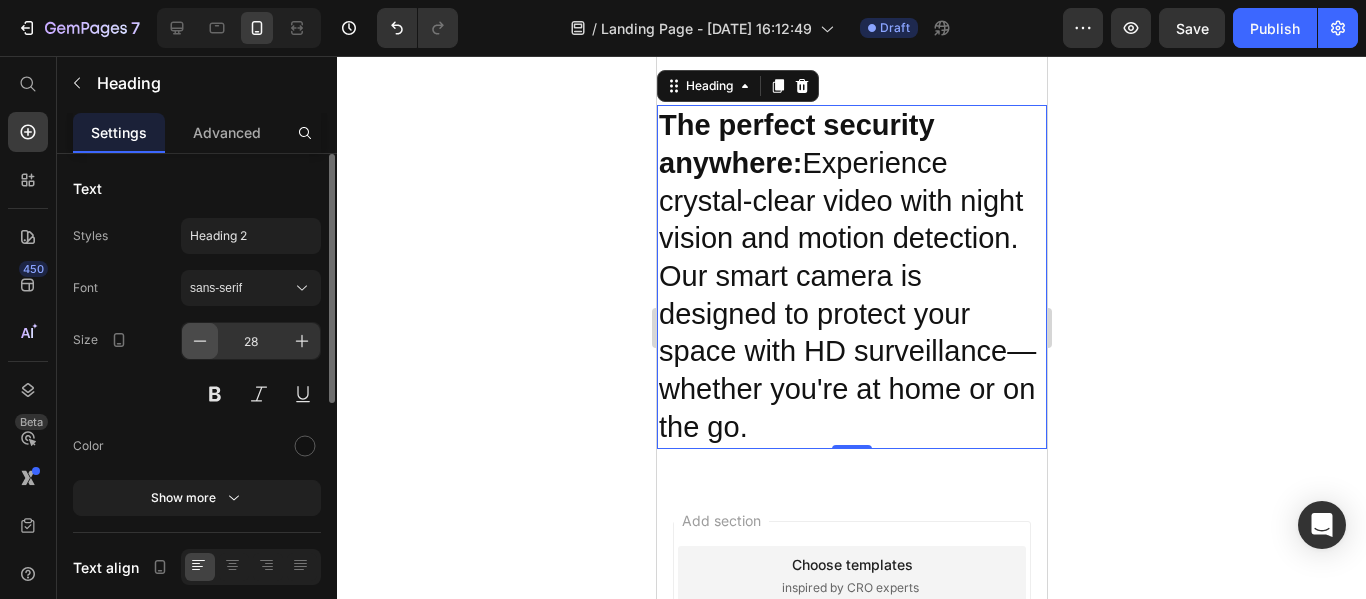 click 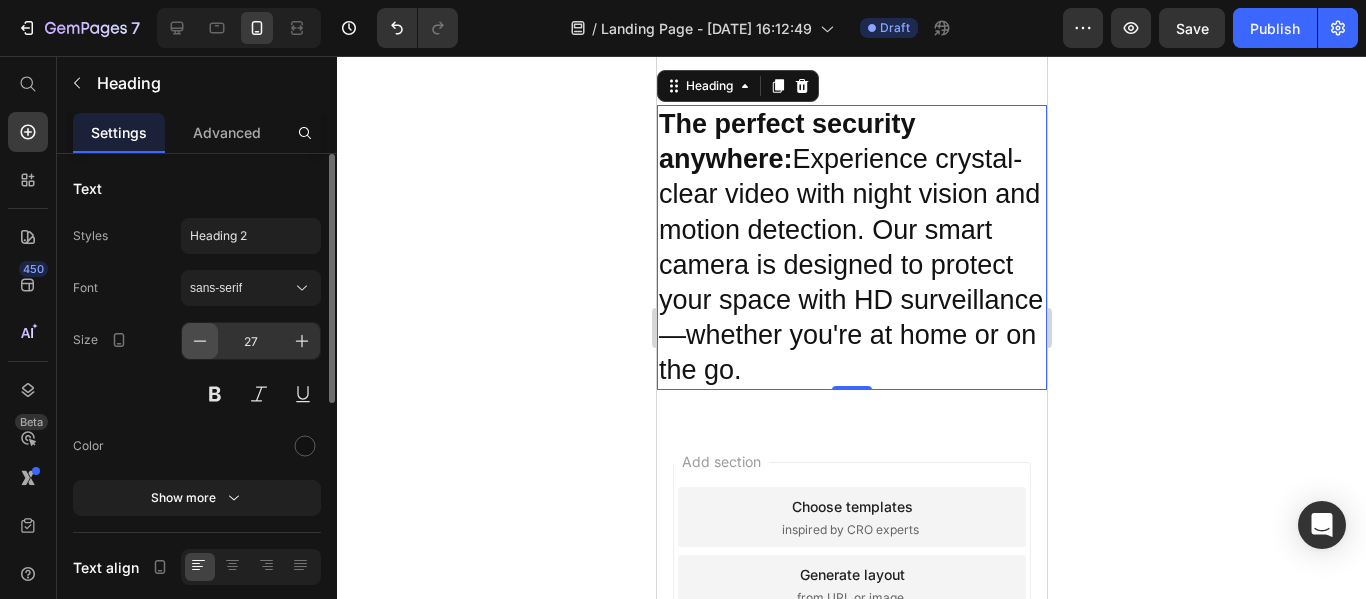click 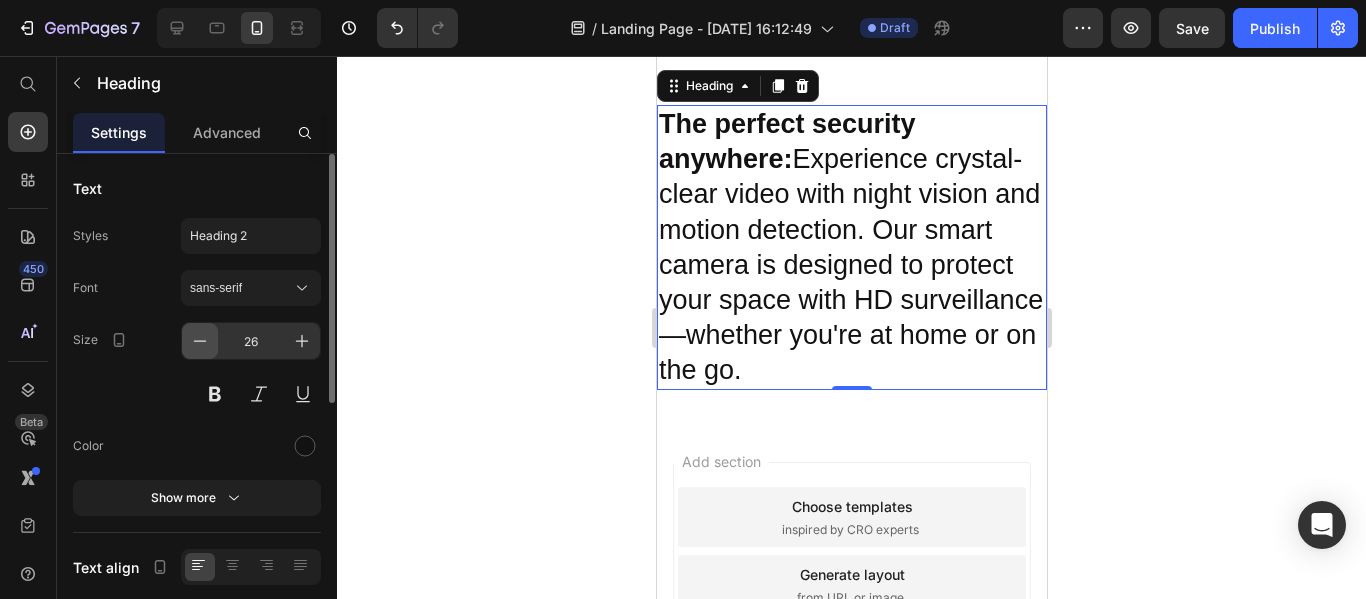 click 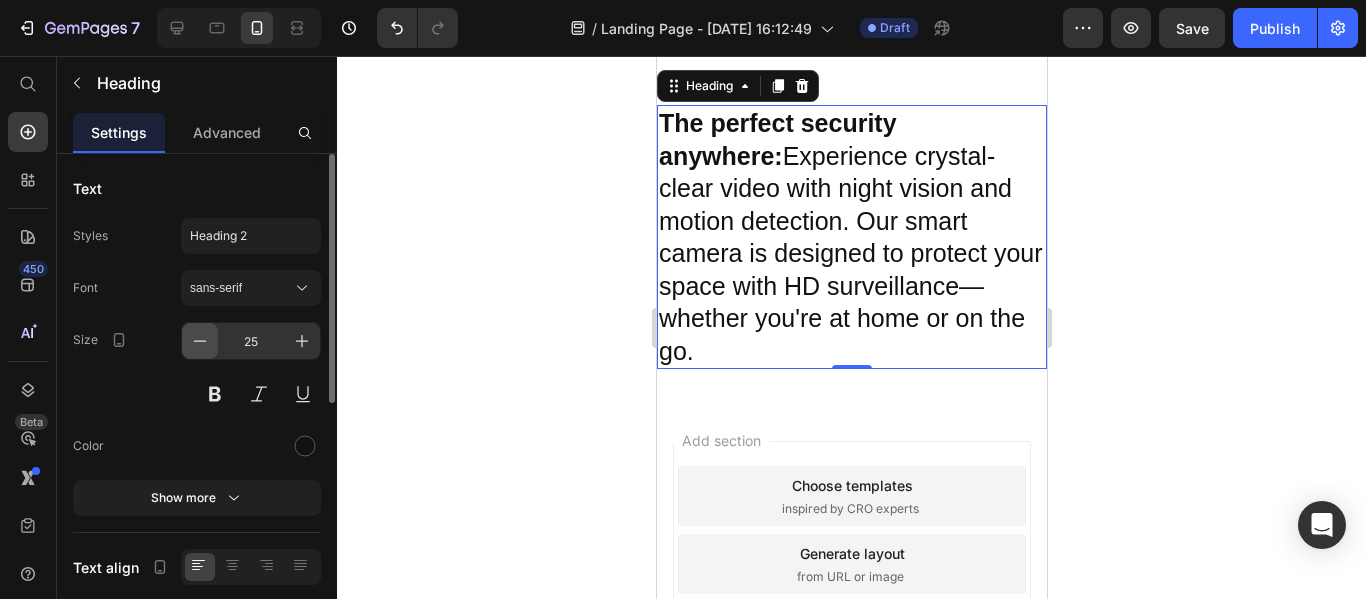 click 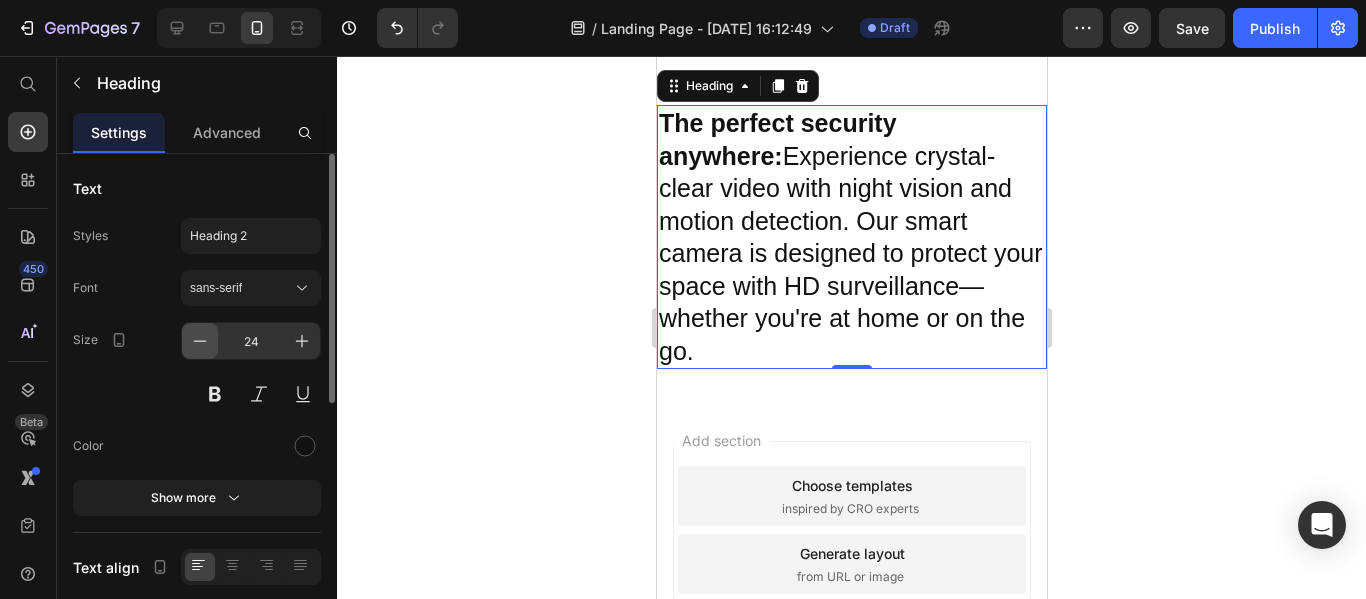 click 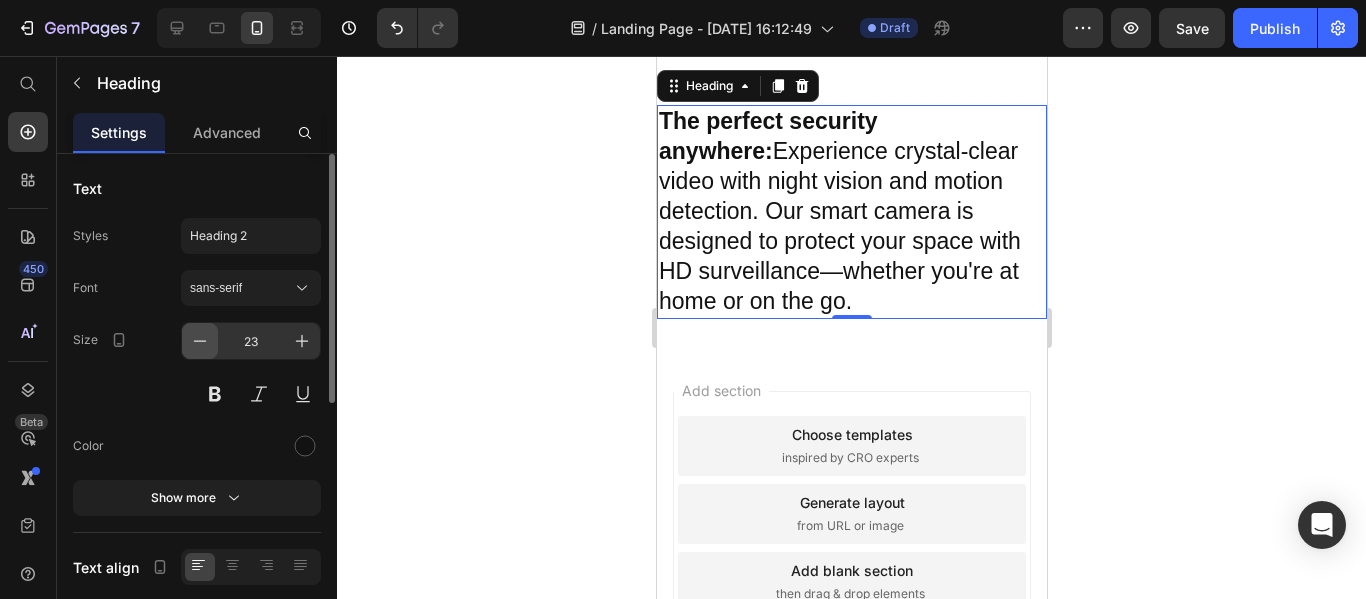 click 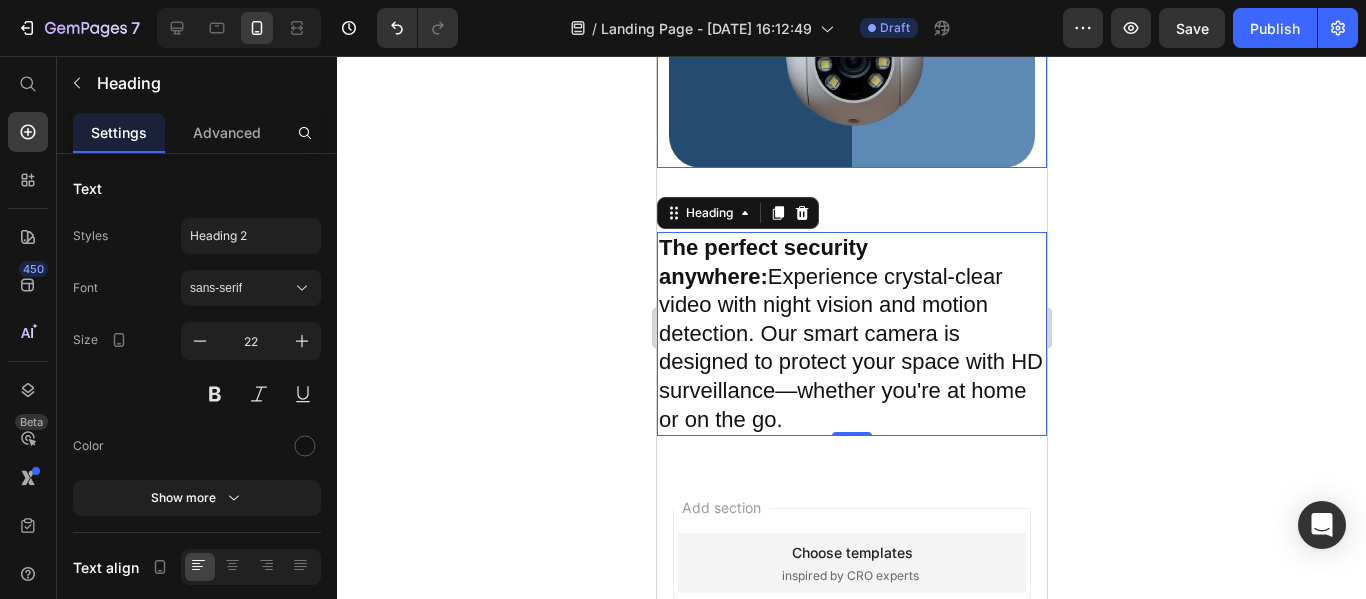 scroll, scrollTop: 1064, scrollLeft: 0, axis: vertical 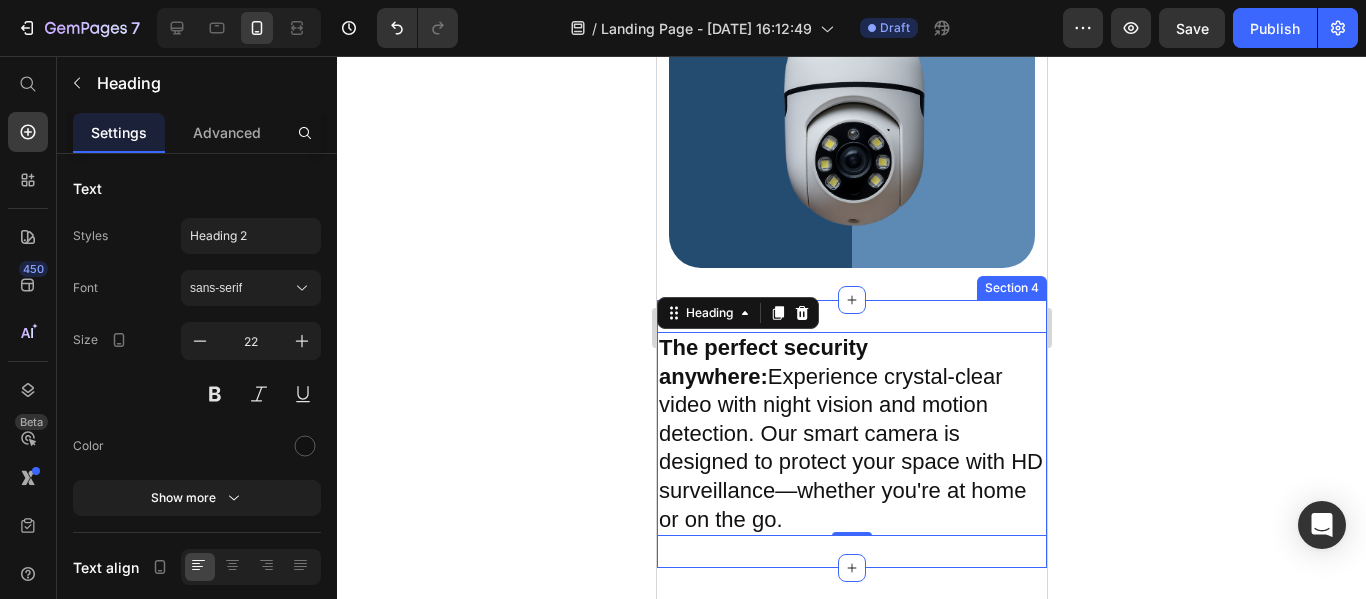 click on "⁠⁠⁠⁠⁠⁠⁠ The perfect security anywhere:  Experience crystal-clear video with night vision and motion detection. Our smart camera is designed to protect your space with HD surveillance—whether you're at home or on the go. Heading   0 Section 4" at bounding box center (851, 434) 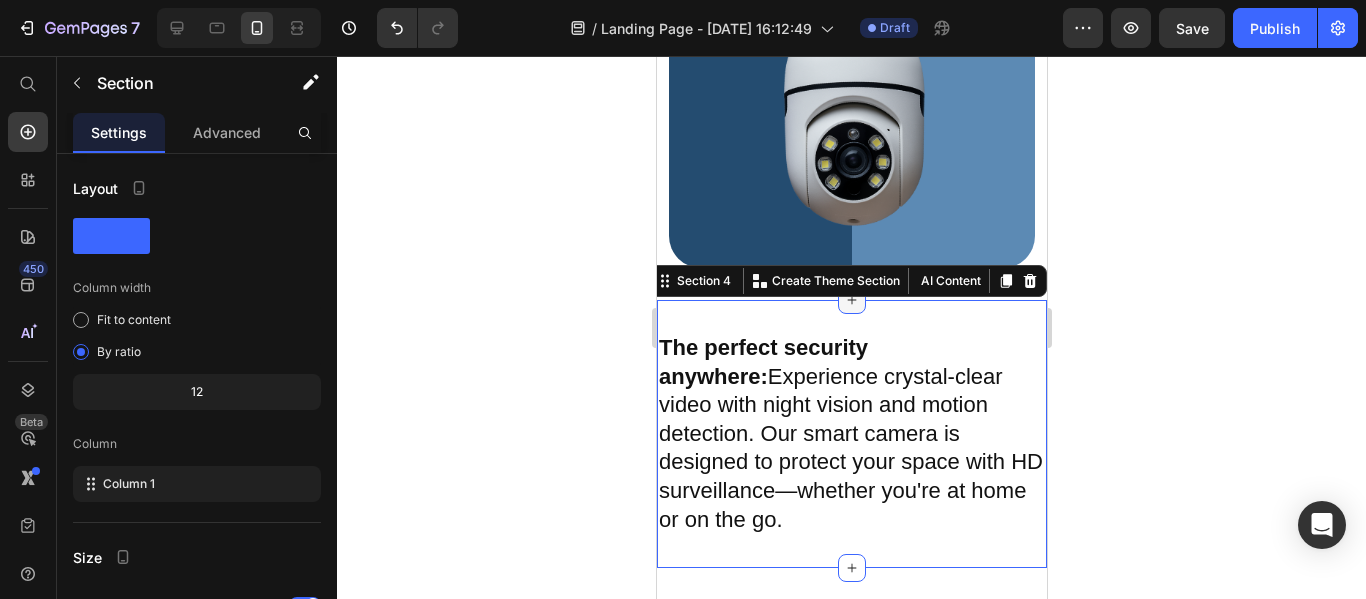 click 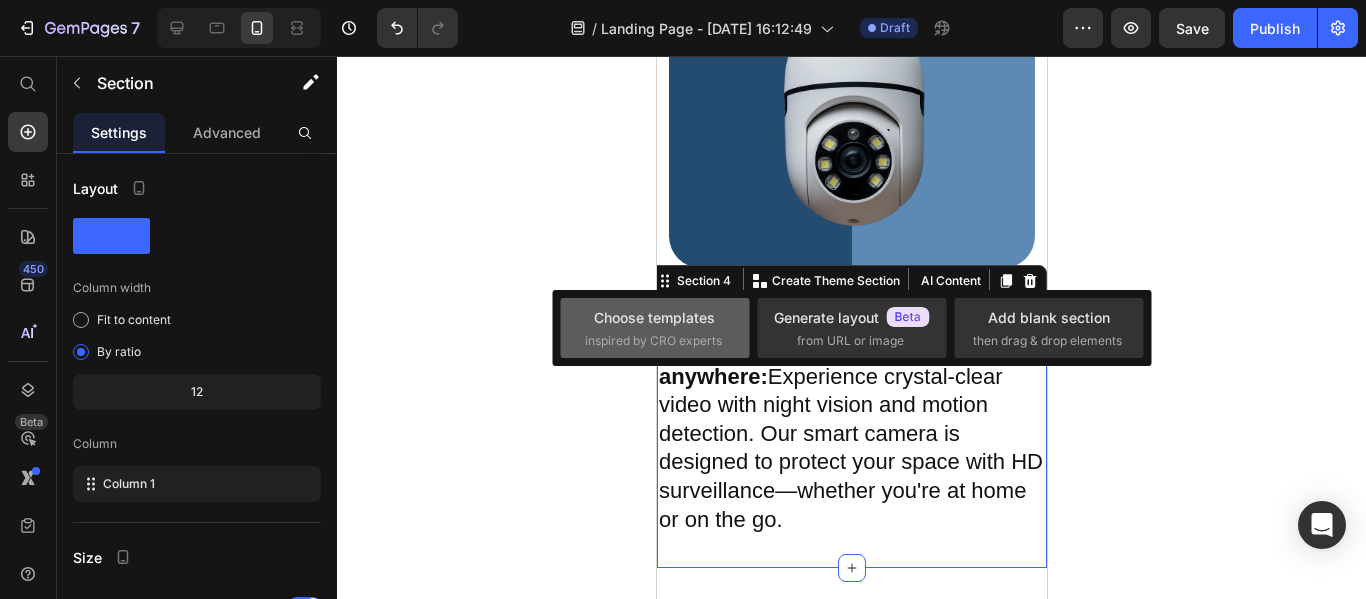 click on "Choose templates" at bounding box center [654, 317] 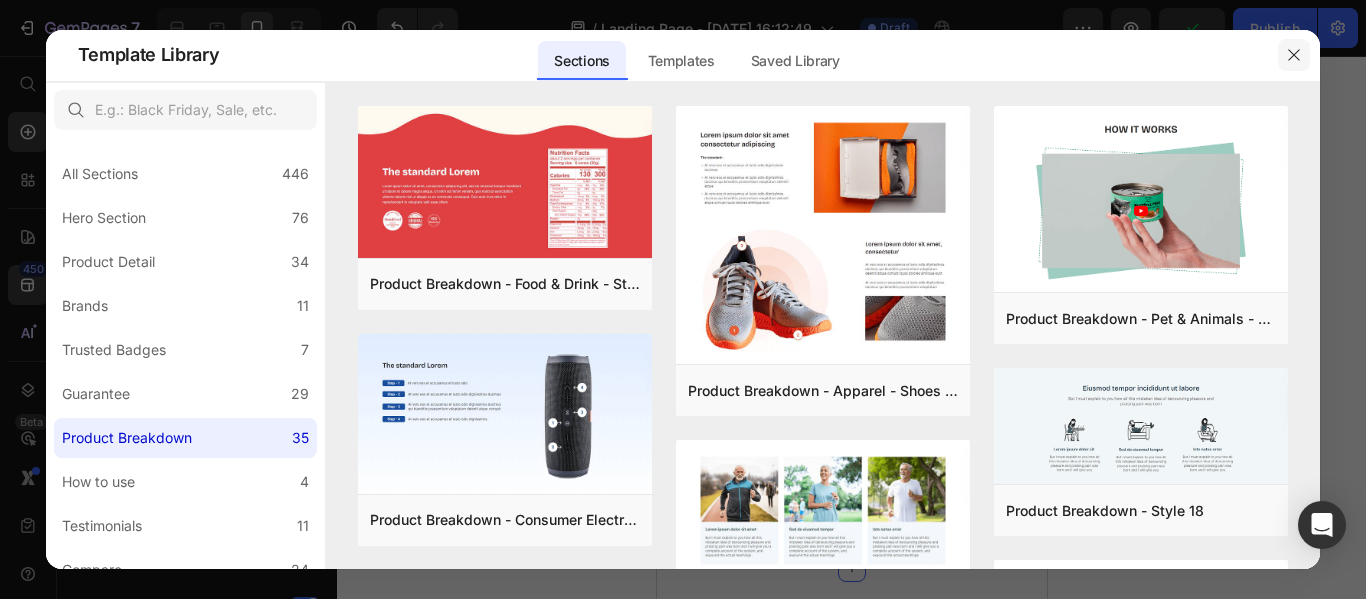 click 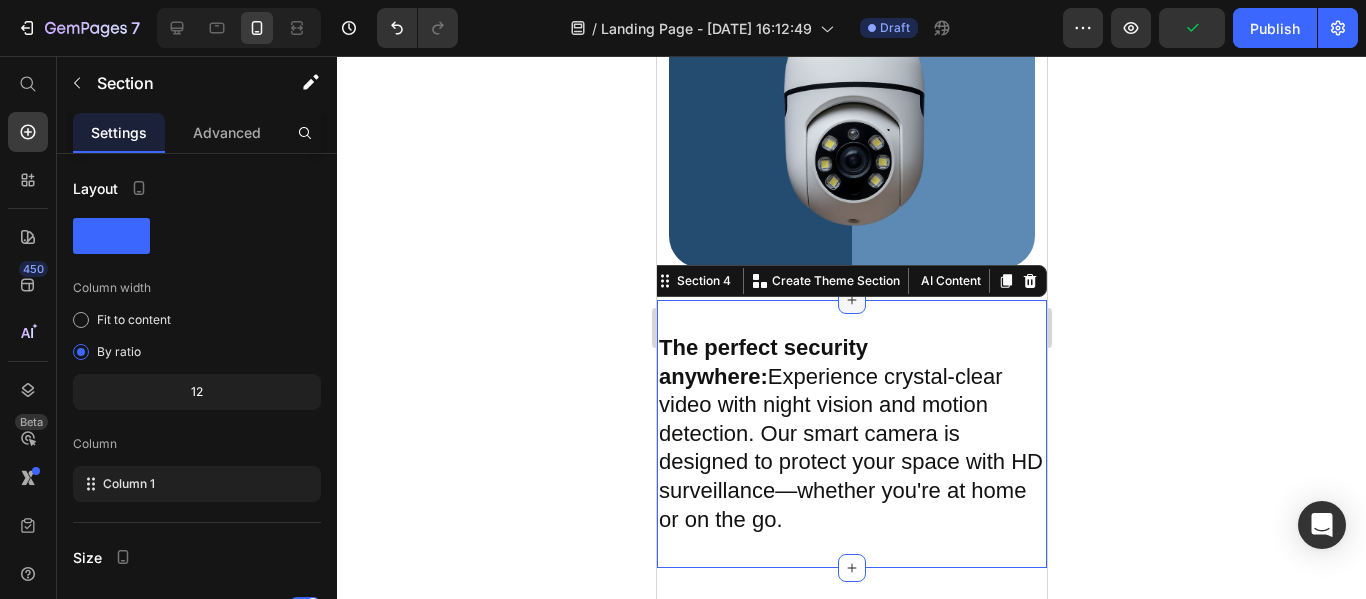 click at bounding box center (851, 300) 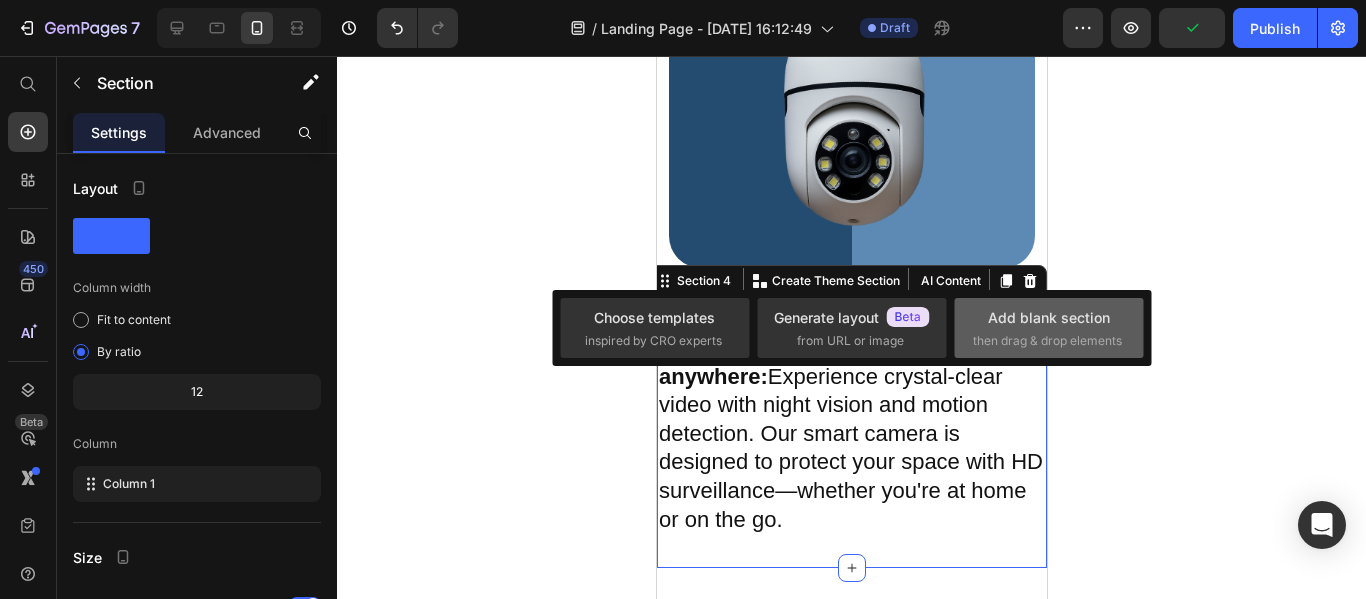 click on "Add blank section  then drag & drop elements" at bounding box center (1049, 328) 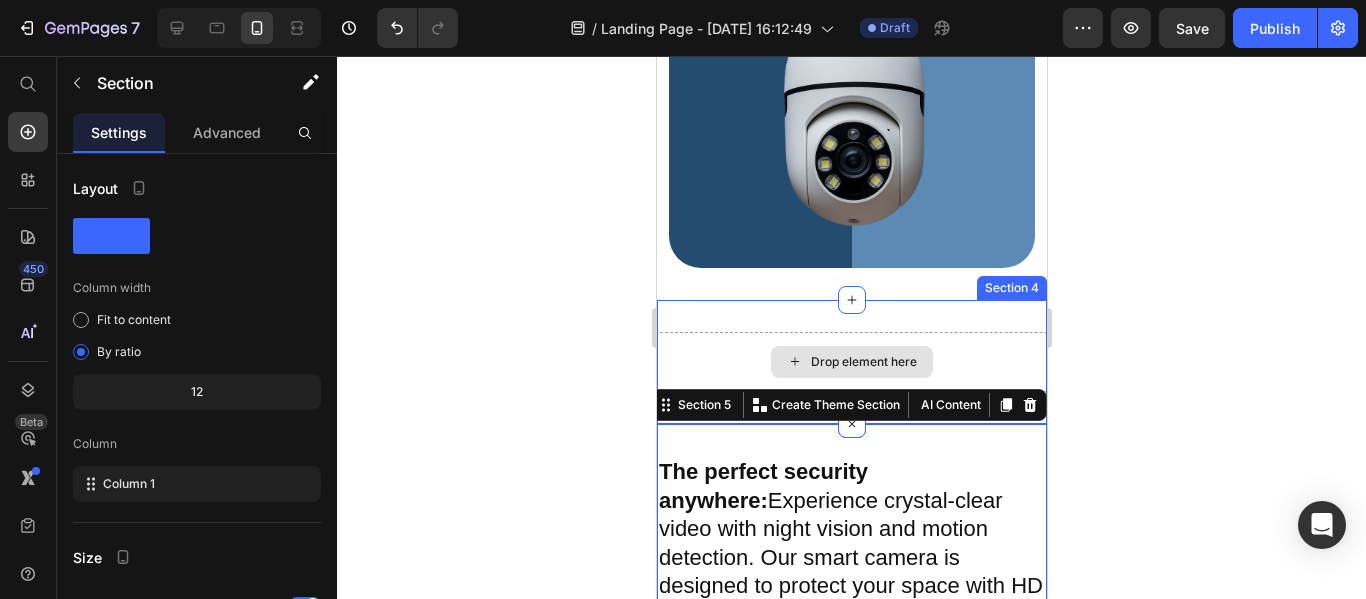 click on "Drop element here" at bounding box center (863, 362) 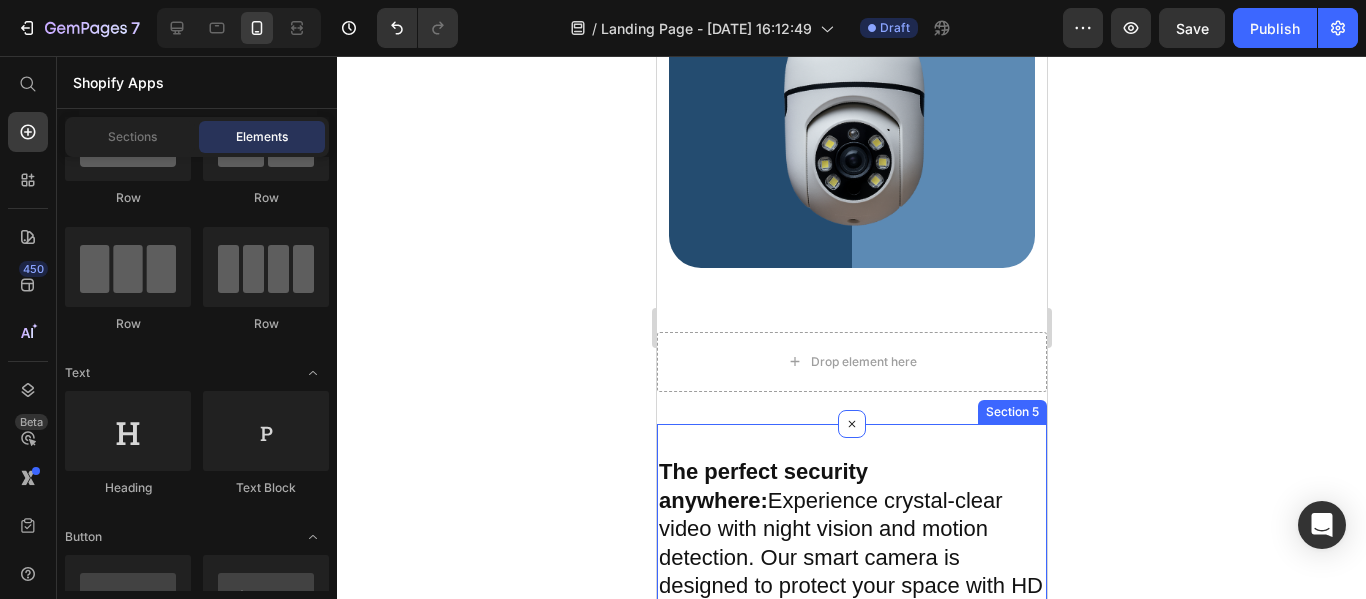 click on "The perfect security anywhere:" at bounding box center (762, 486) 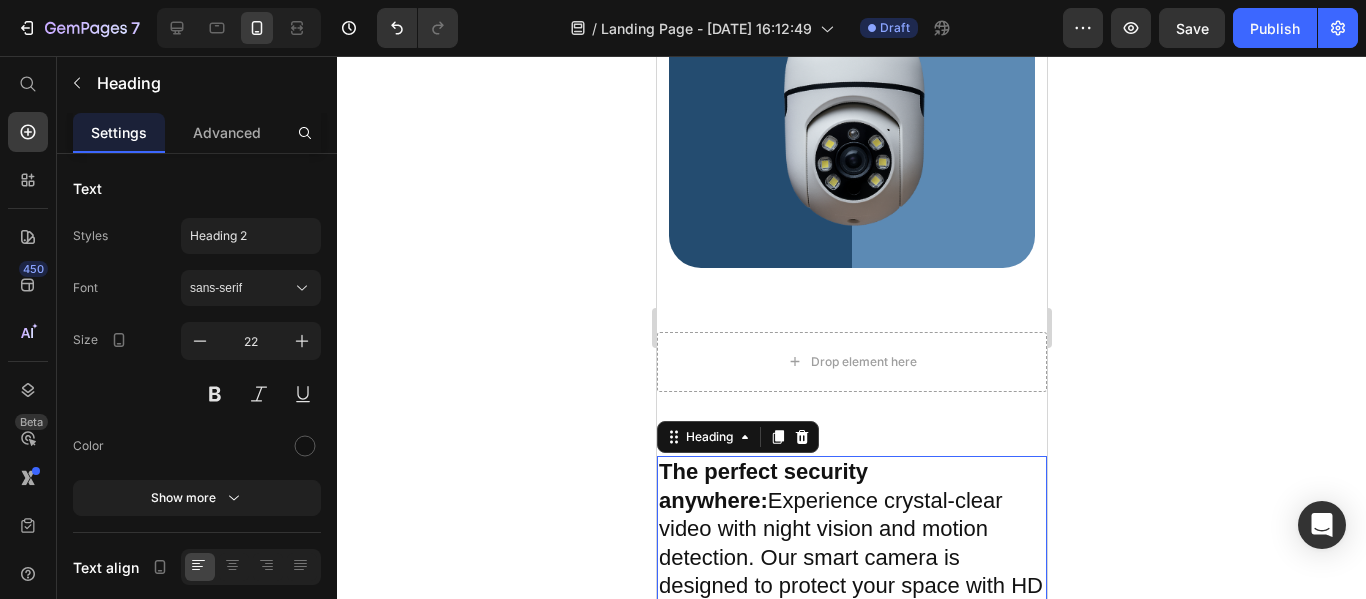 click on "The perfect security anywhere:" at bounding box center (762, 486) 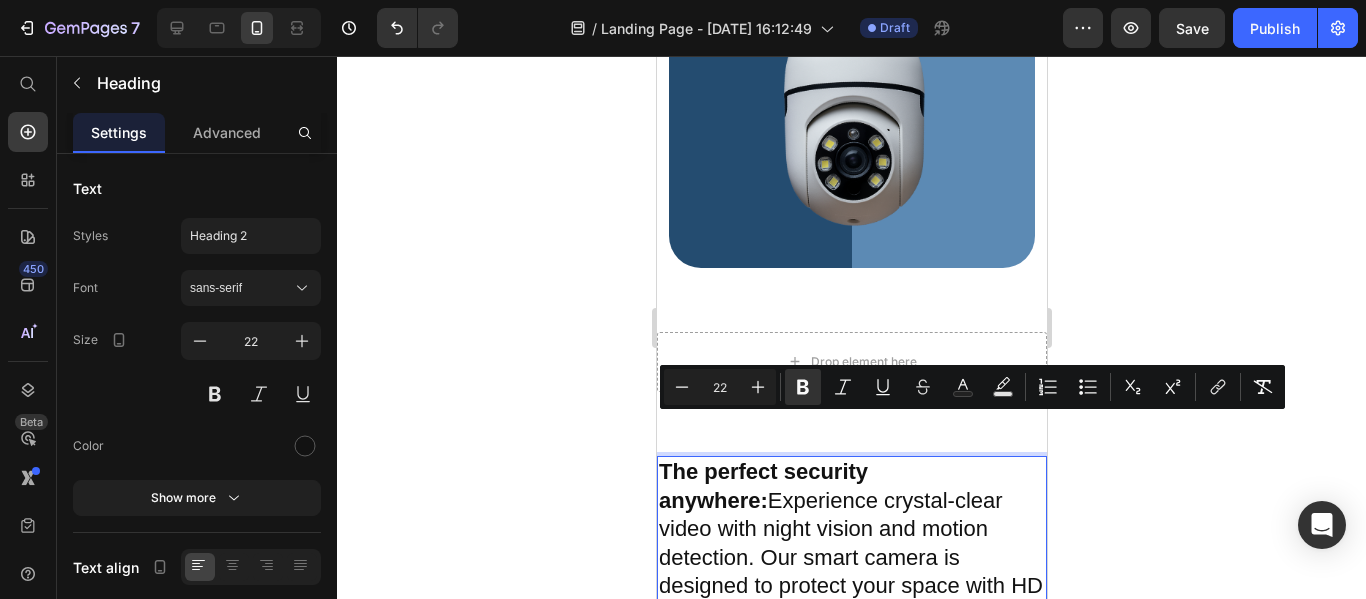 click on "The perfect security anywhere:" at bounding box center [762, 486] 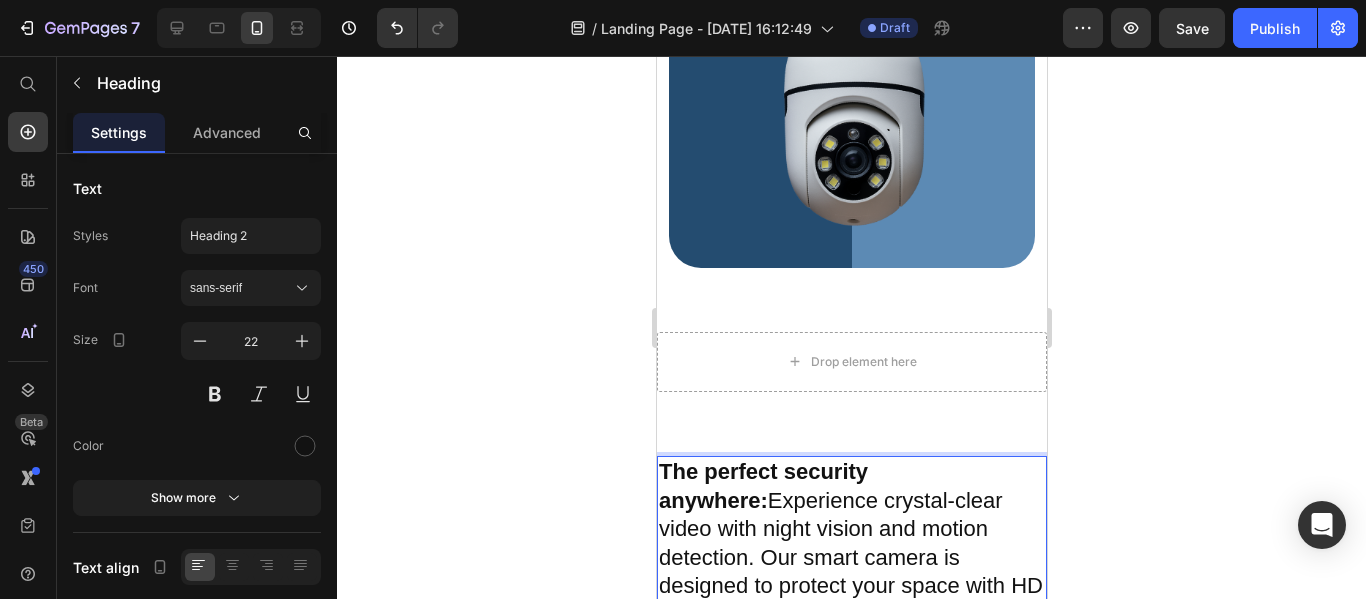 click on "The perfect security anywhere:" at bounding box center [762, 486] 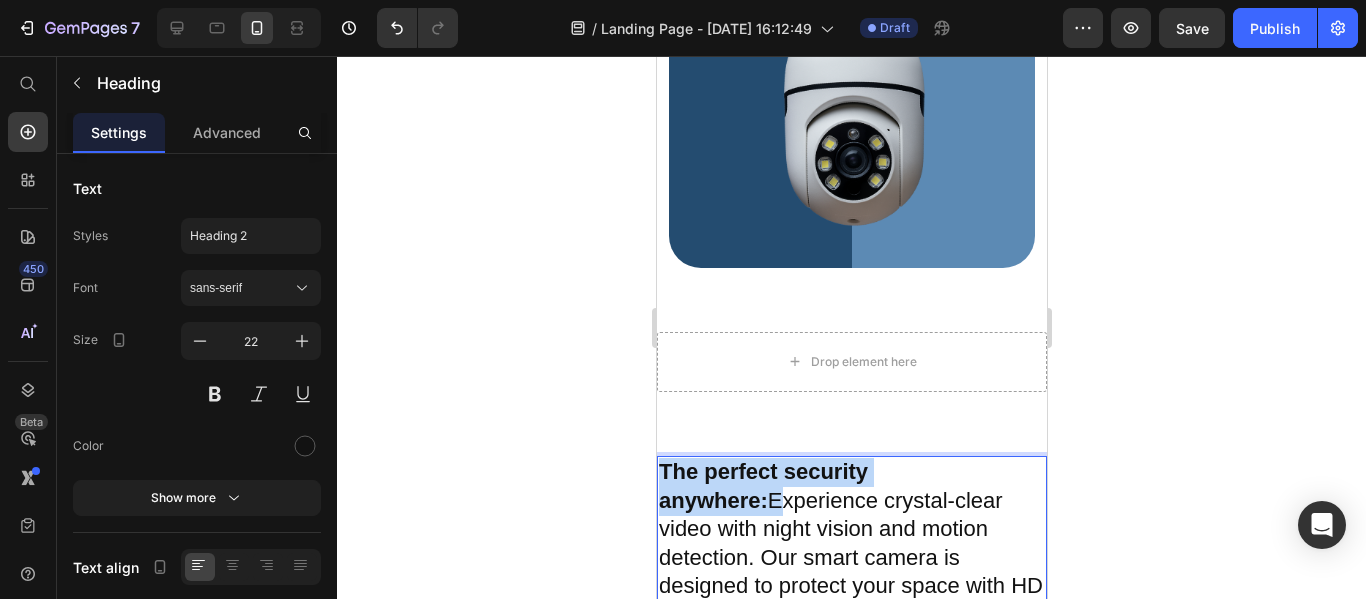 drag, startPoint x: 884, startPoint y: 432, endPoint x: 661, endPoint y: 429, distance: 223.02017 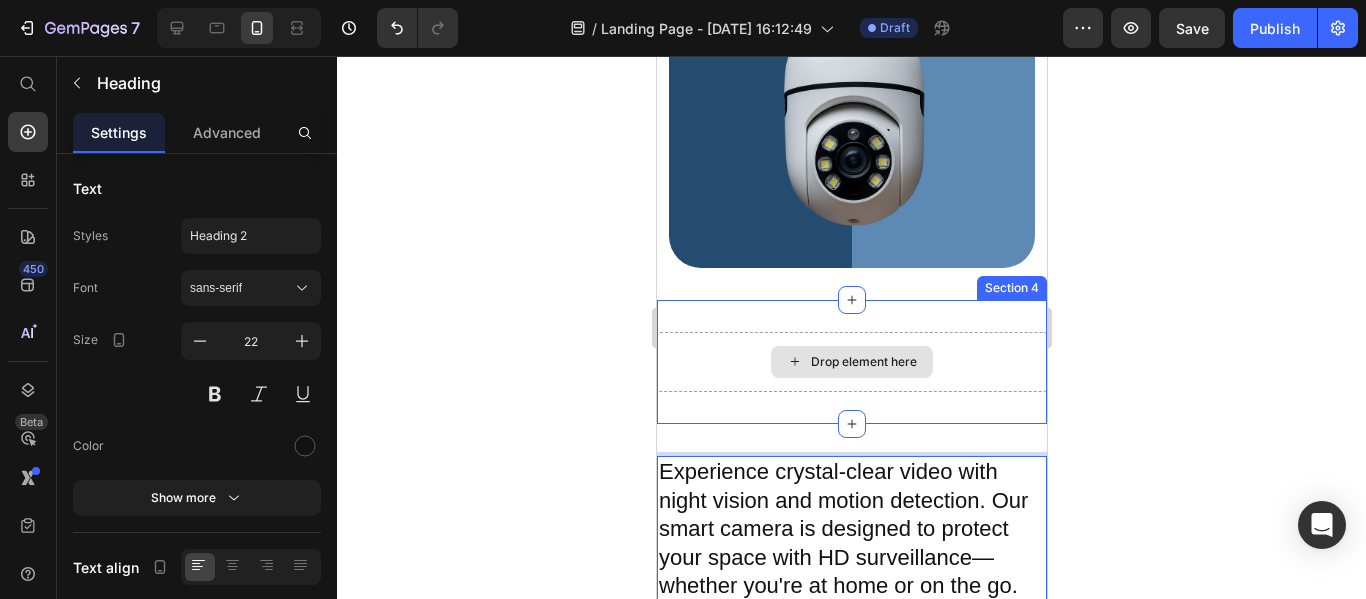 click 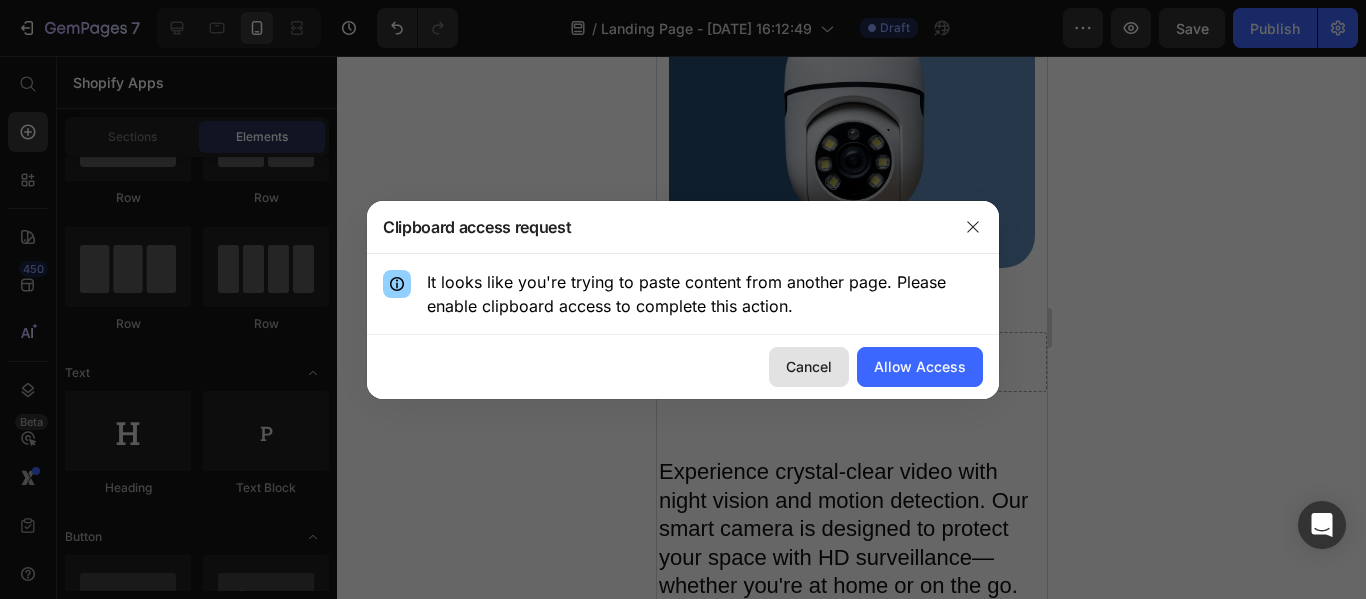 click on "Cancel" at bounding box center (809, 366) 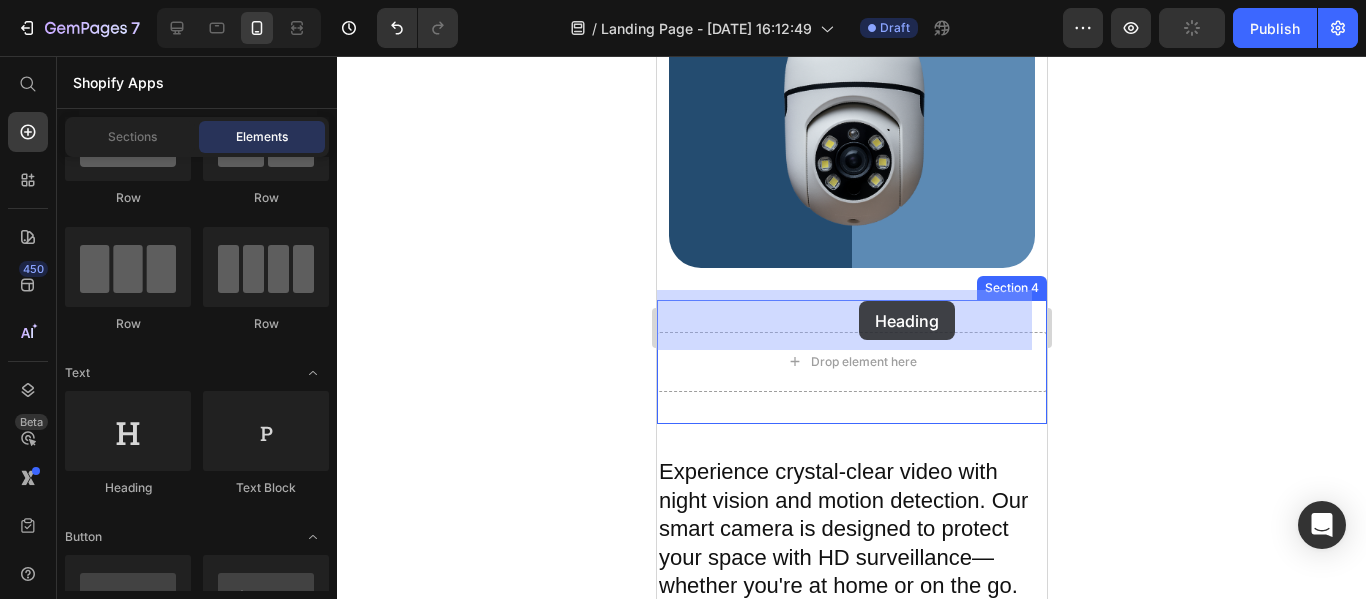 drag, startPoint x: 760, startPoint y: 510, endPoint x: 858, endPoint y: 301, distance: 230.83543 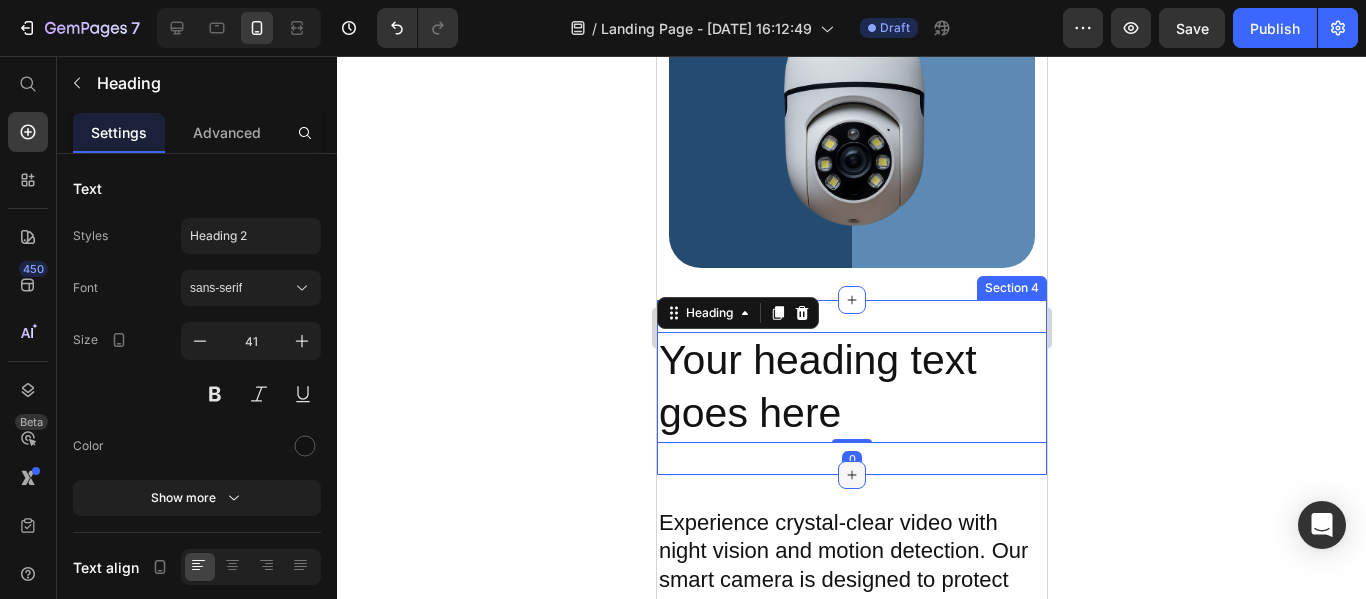 click at bounding box center [851, 475] 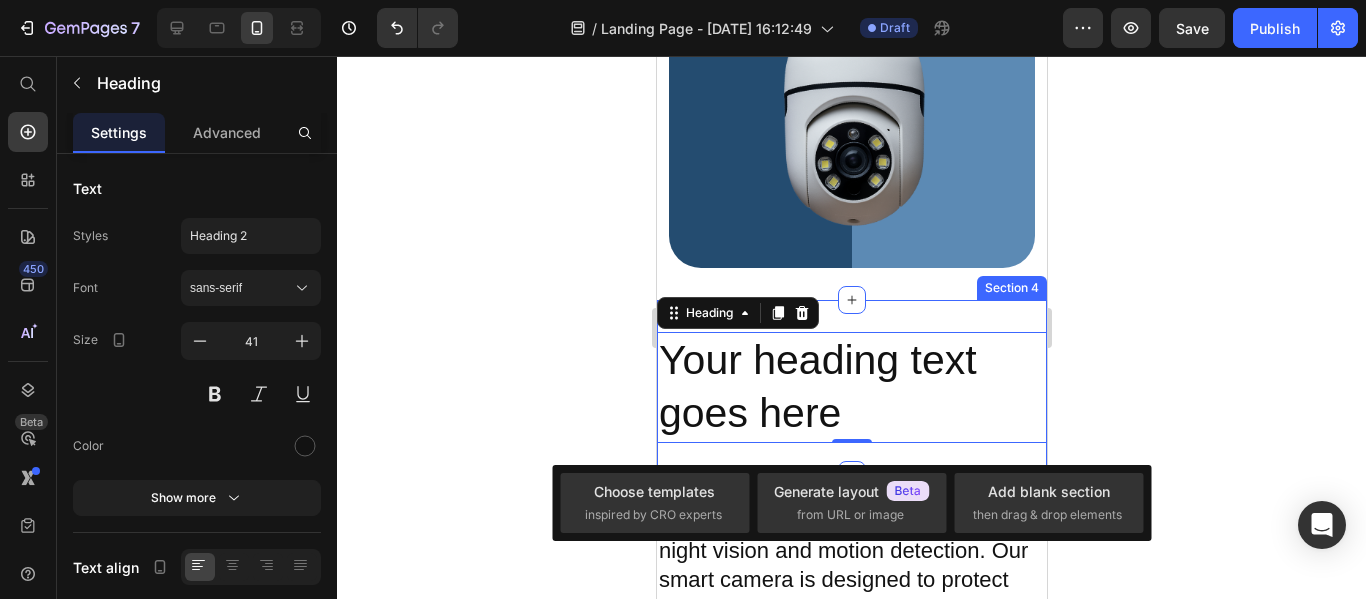click on "Your heading text goes here Heading   0 Section 4" at bounding box center [851, 387] 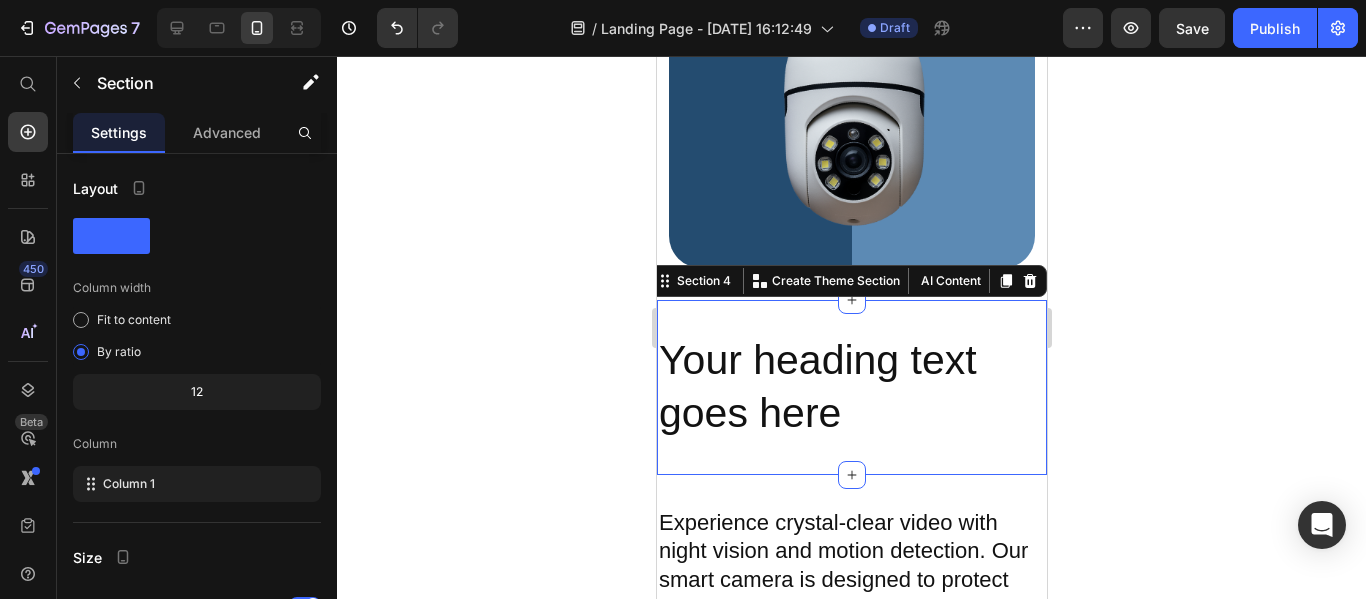 scroll, scrollTop: 1164, scrollLeft: 0, axis: vertical 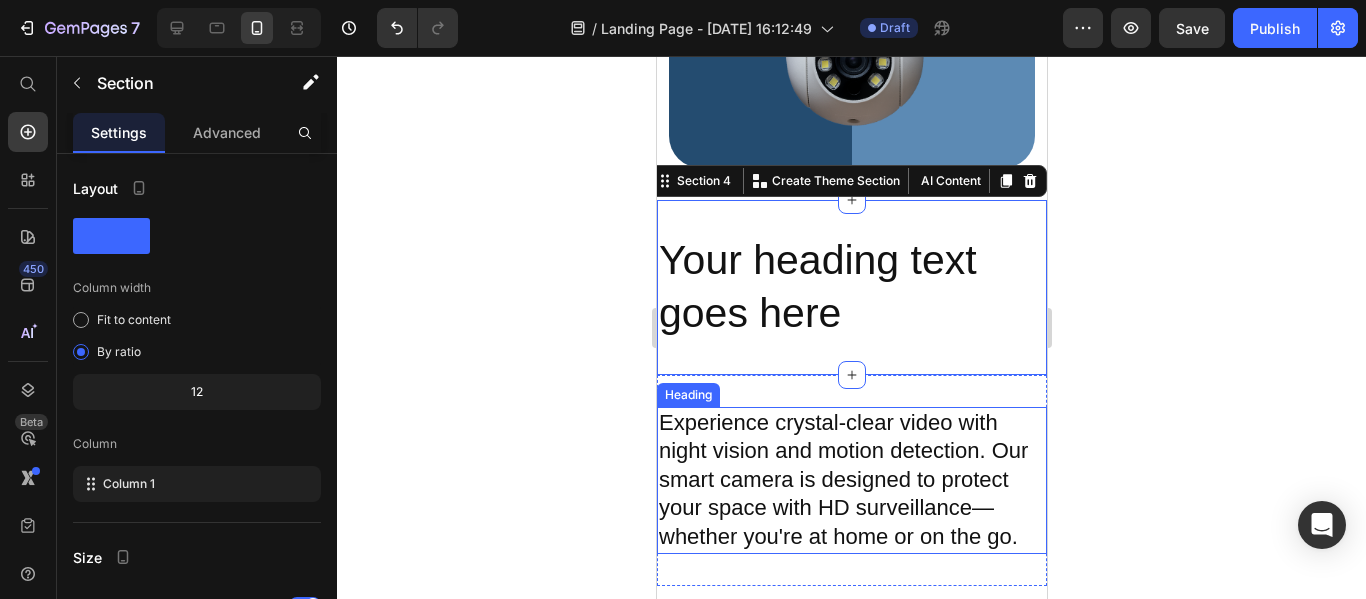 click on "Experience crystal-clear video with night vision and motion detection. Our smart camera is designed to protect your space with HD surveillance—whether you're at home or on the go." at bounding box center (851, 480) 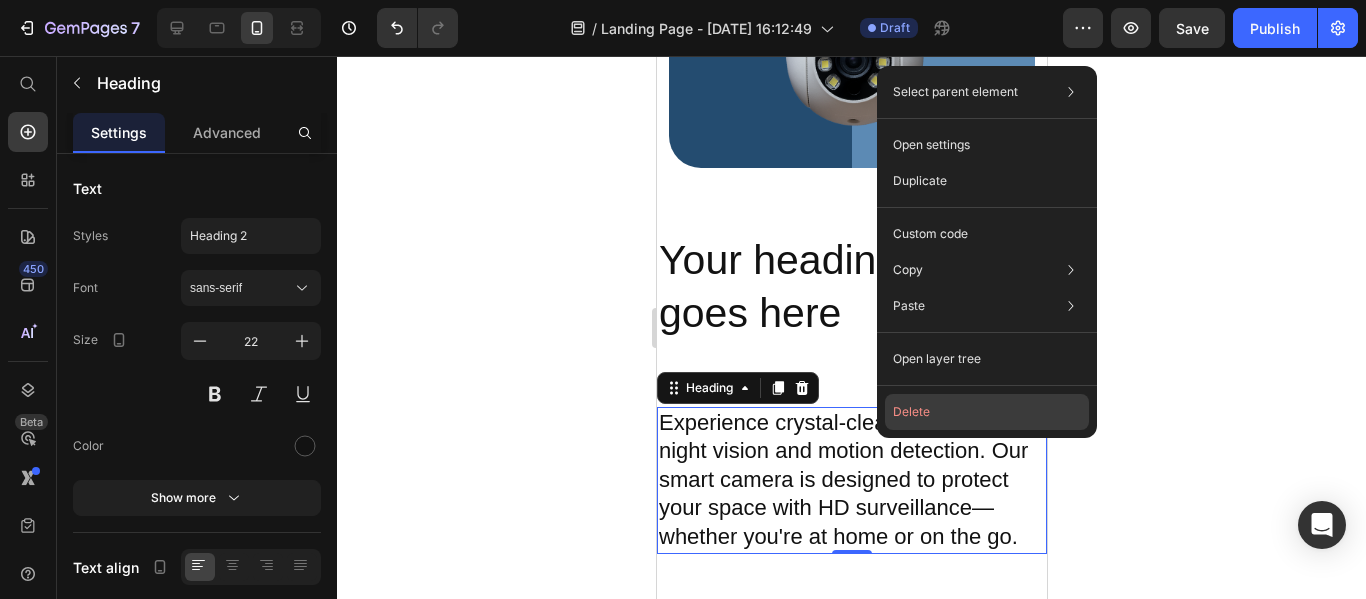 click on "Delete" 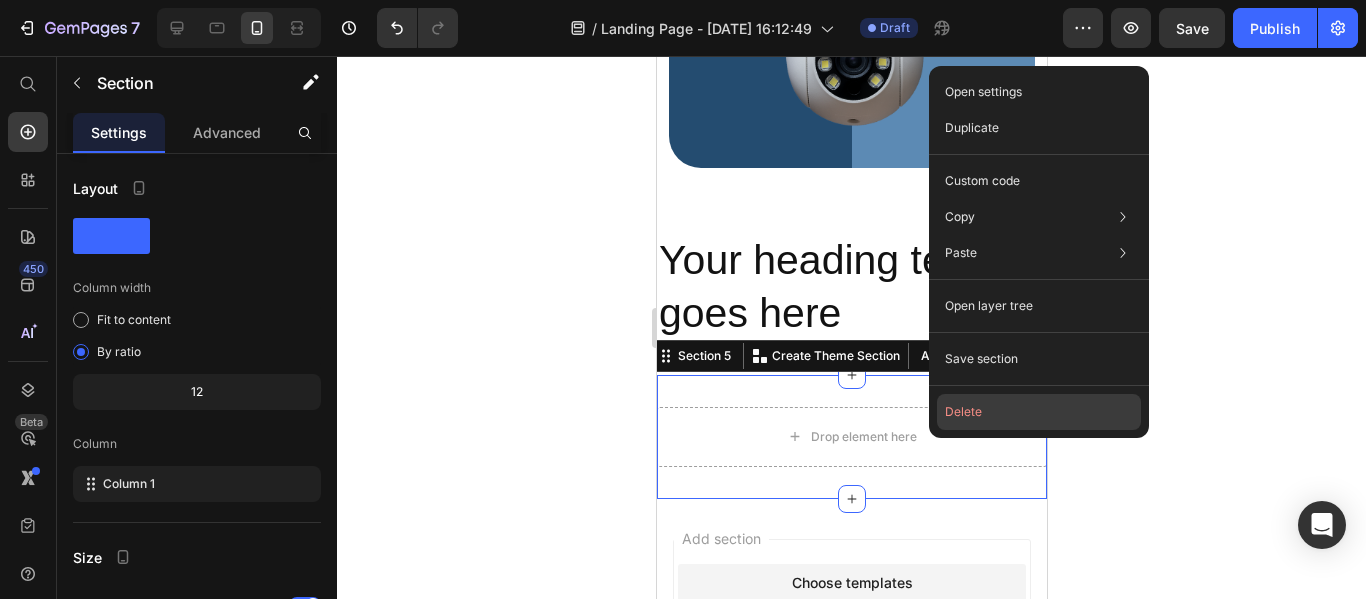 click on "Delete" 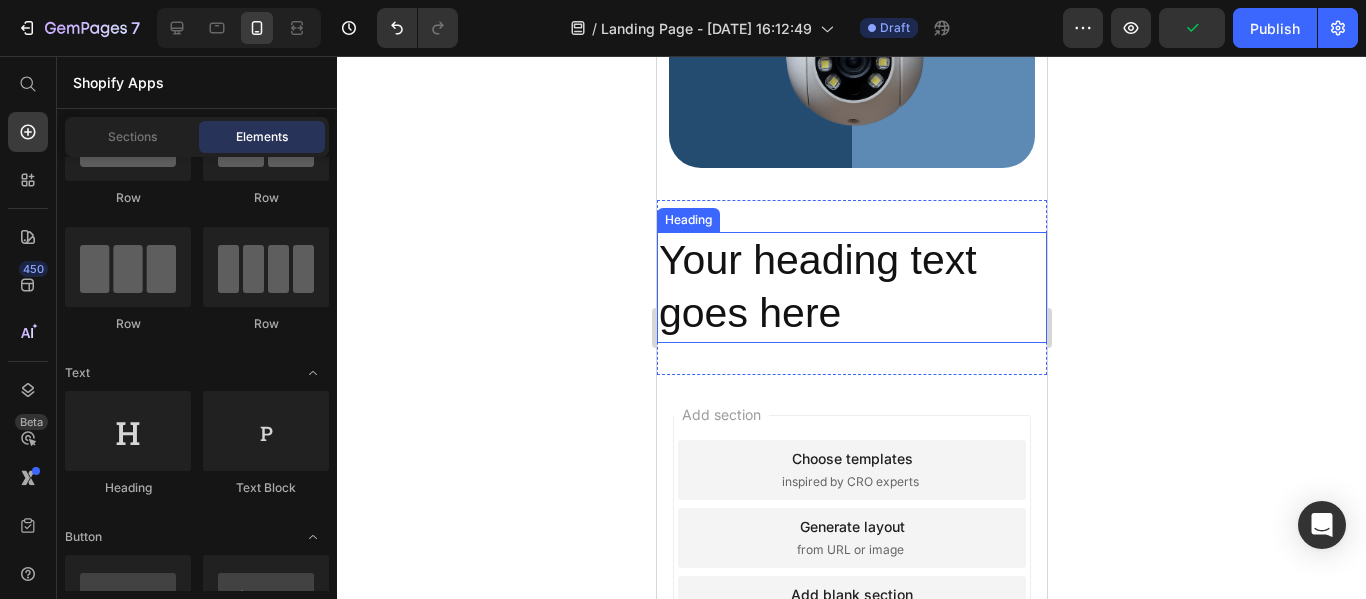 click on "Your heading text goes here" at bounding box center (851, 287) 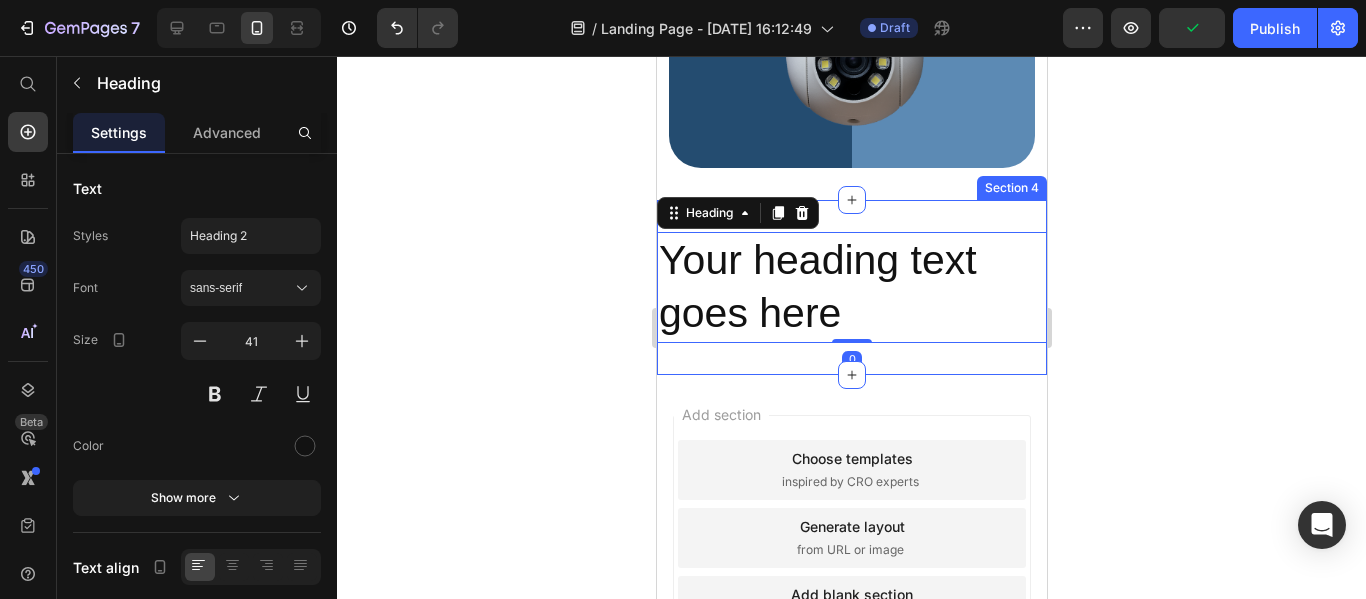 click on "Your heading text goes here Heading   0 Section 4" at bounding box center [851, 287] 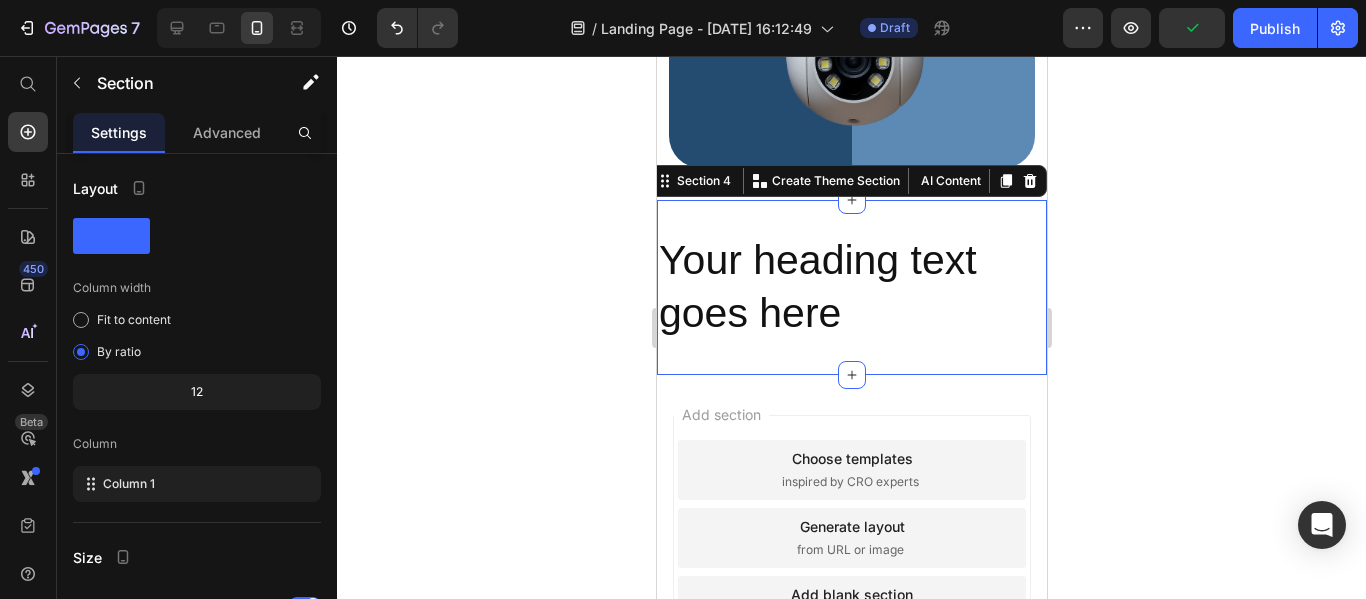 click on "Your heading text goes here Heading Section 4   You can create reusable sections Create Theme Section AI Content Write with GemAI What would you like to describe here? Tone and Voice Persuasive Product E27 Bulb Camera with 360° angle - EyeBulb Show more Generate" at bounding box center [851, 287] 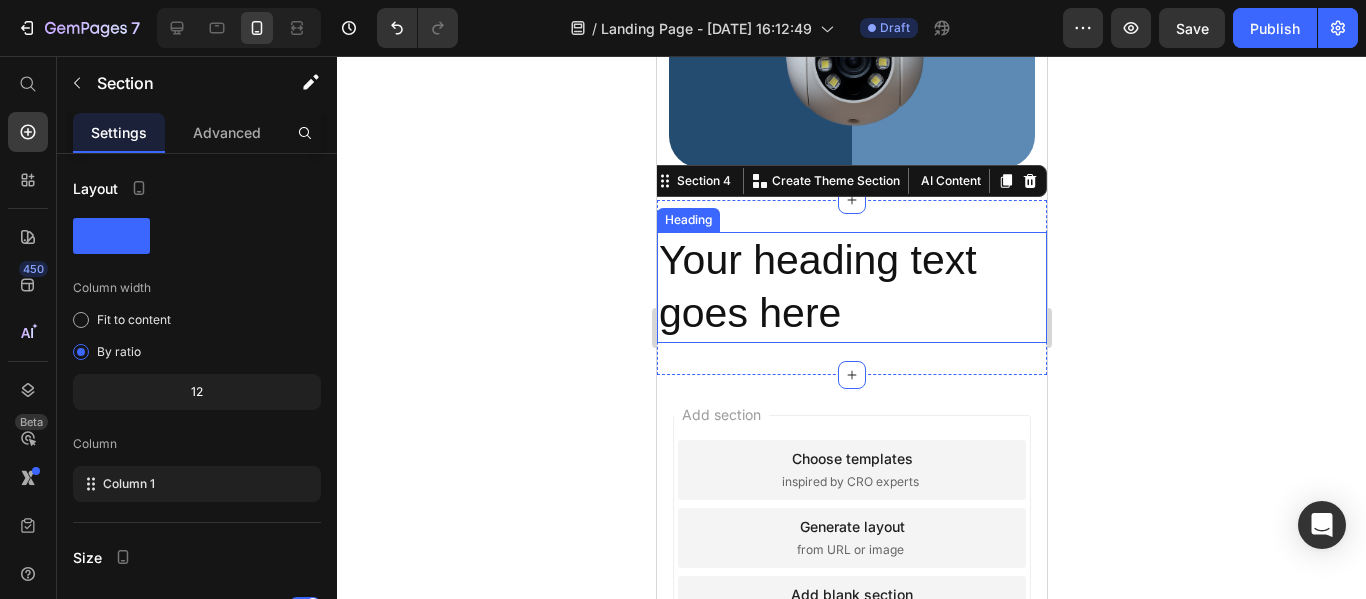click on "Your heading text goes here" at bounding box center [851, 287] 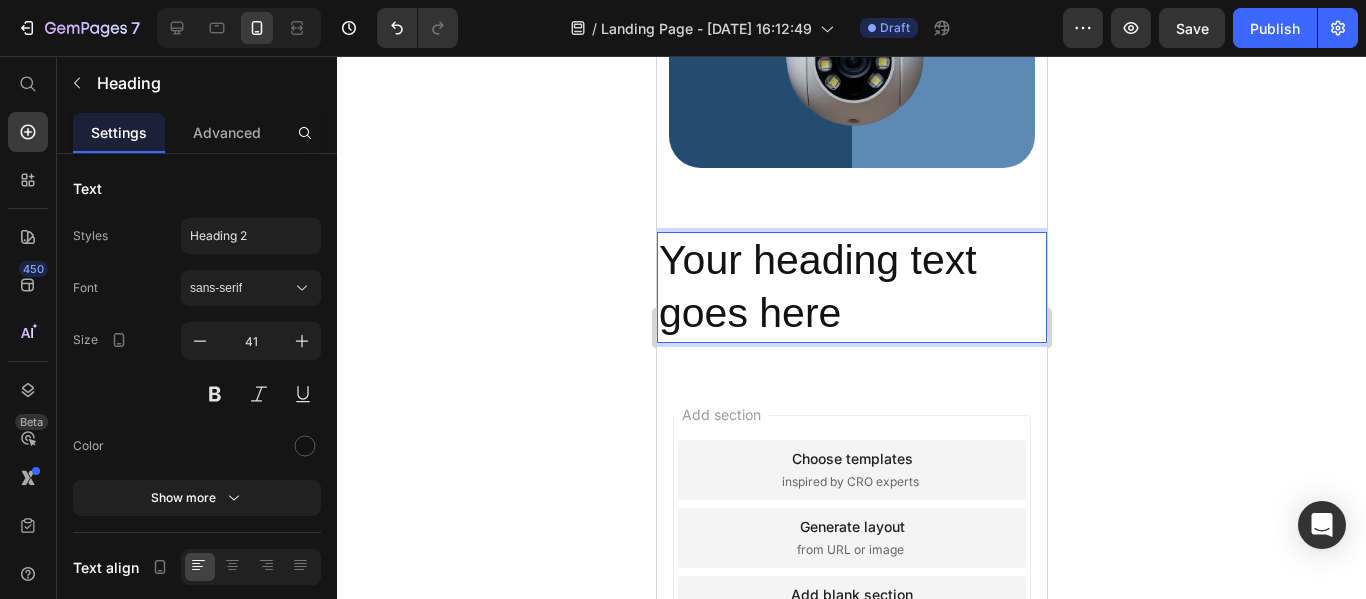 click on "Your heading text goes here" at bounding box center (851, 287) 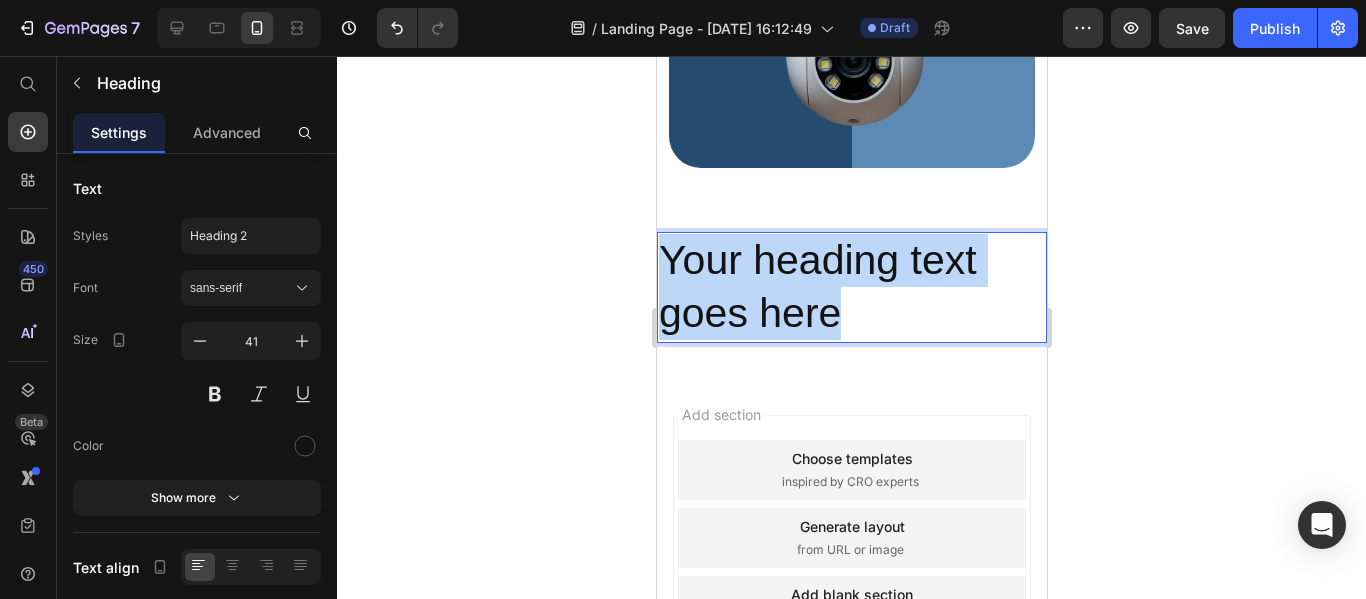 drag, startPoint x: 860, startPoint y: 266, endPoint x: 664, endPoint y: 215, distance: 202.52654 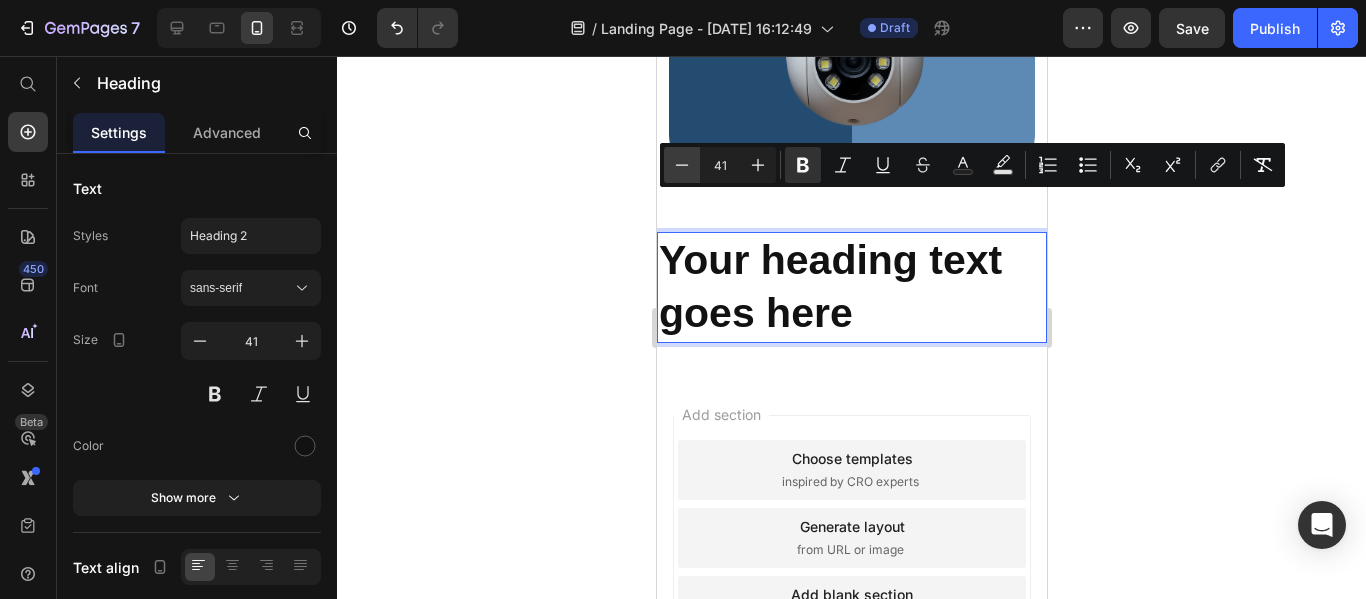 click 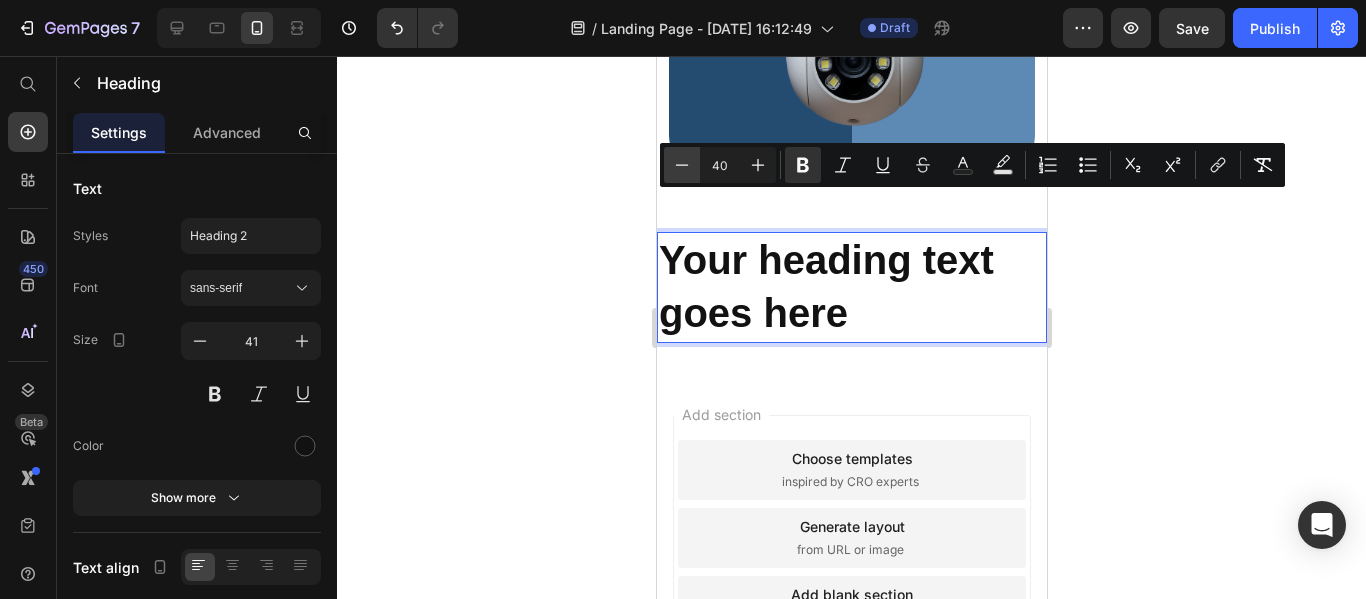 click 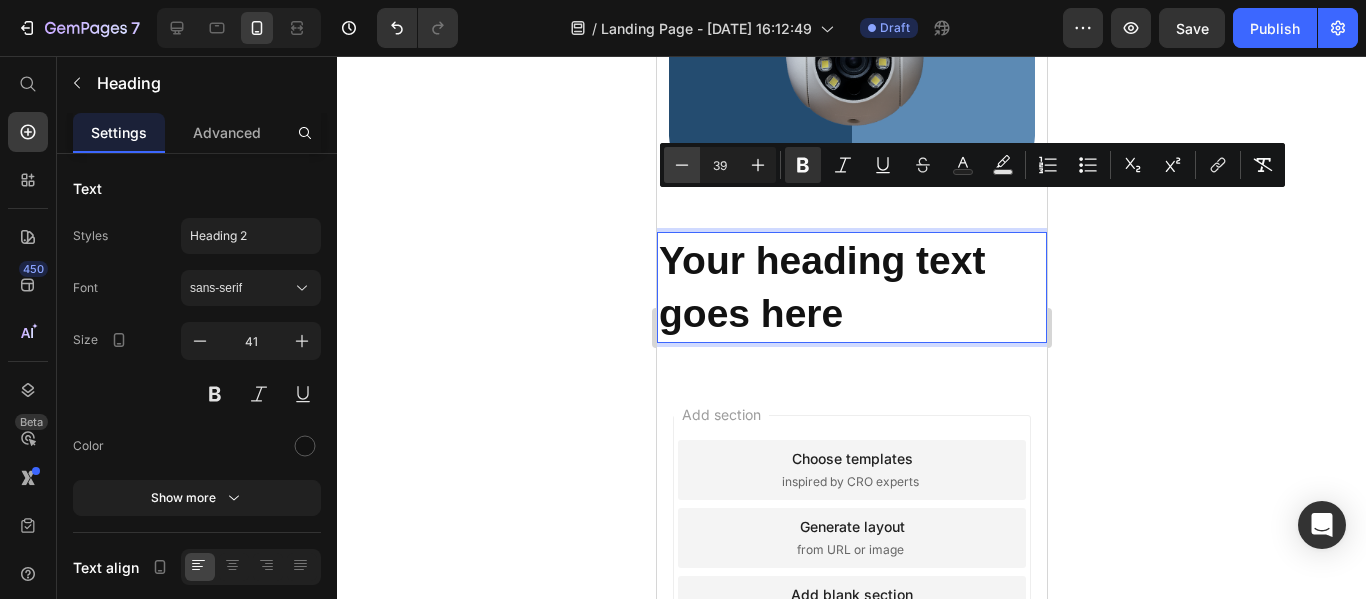 click 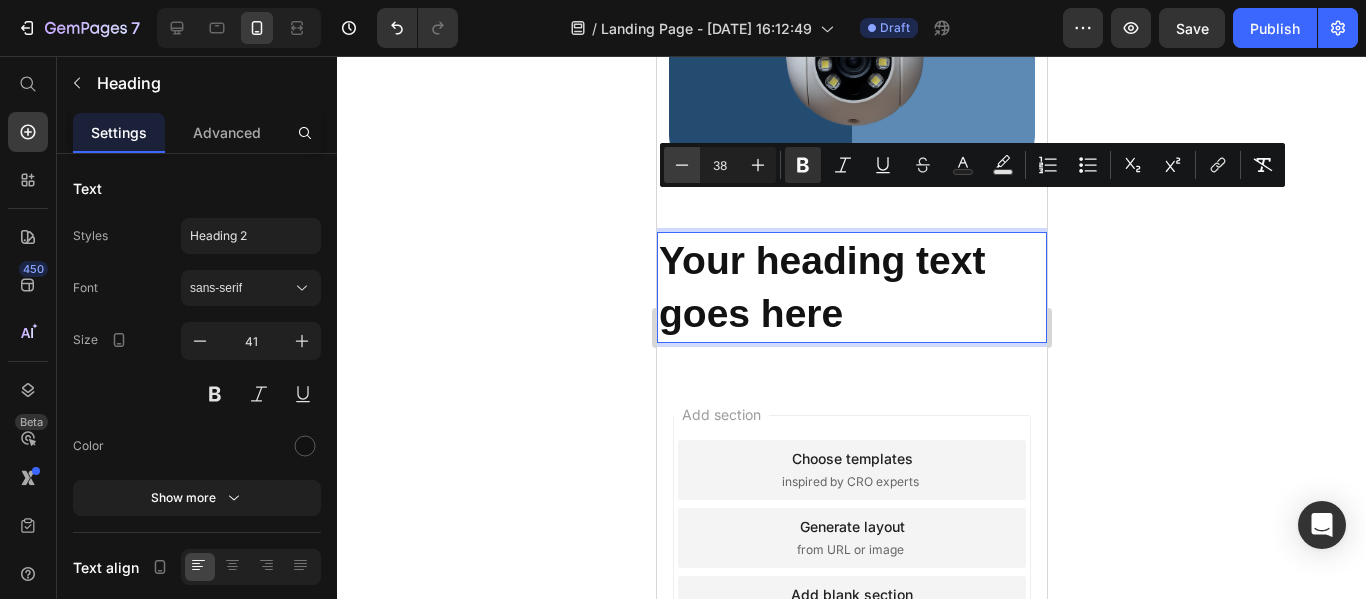 click 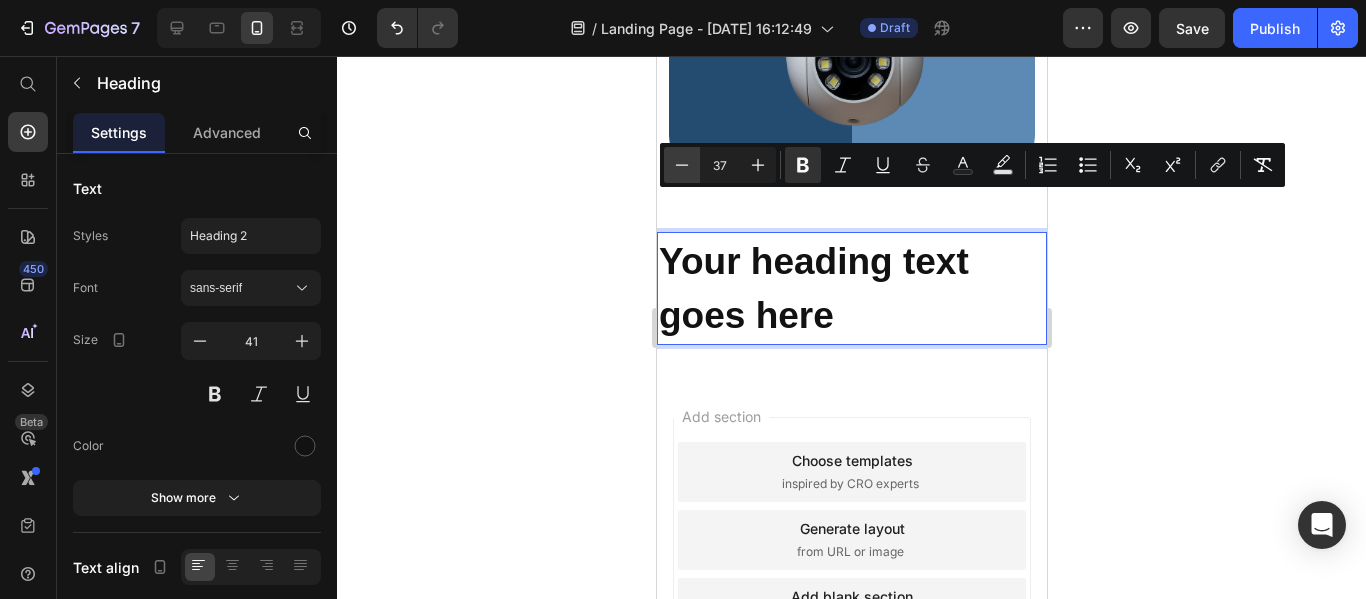 click 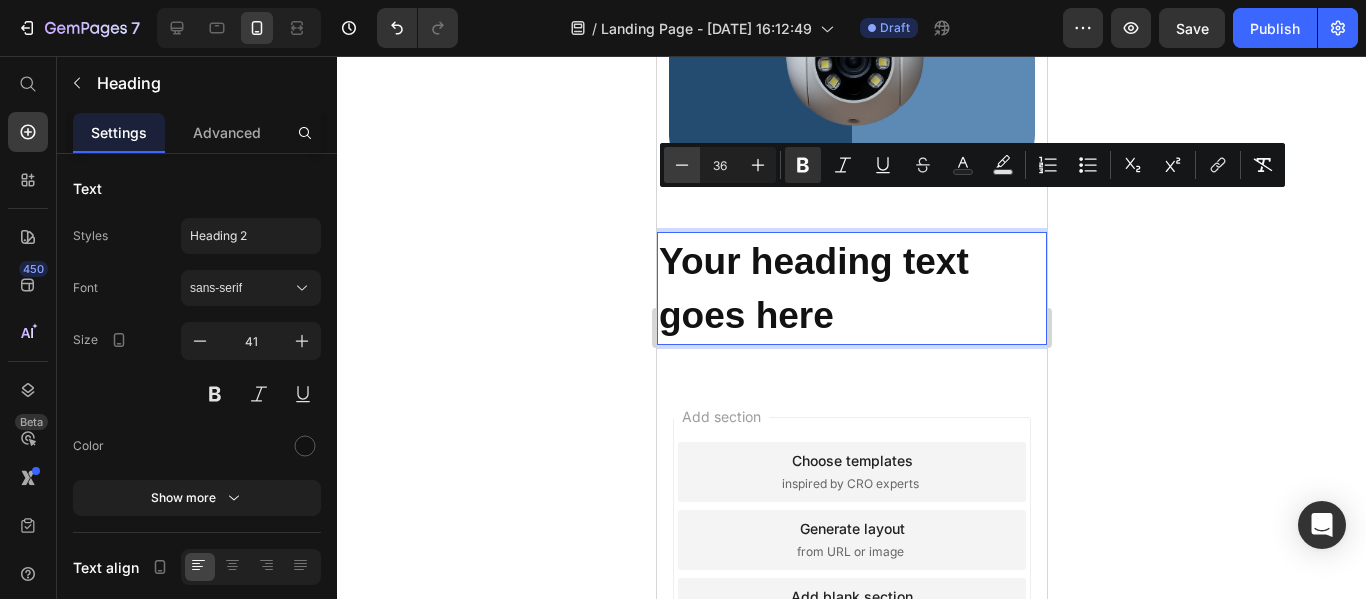 click 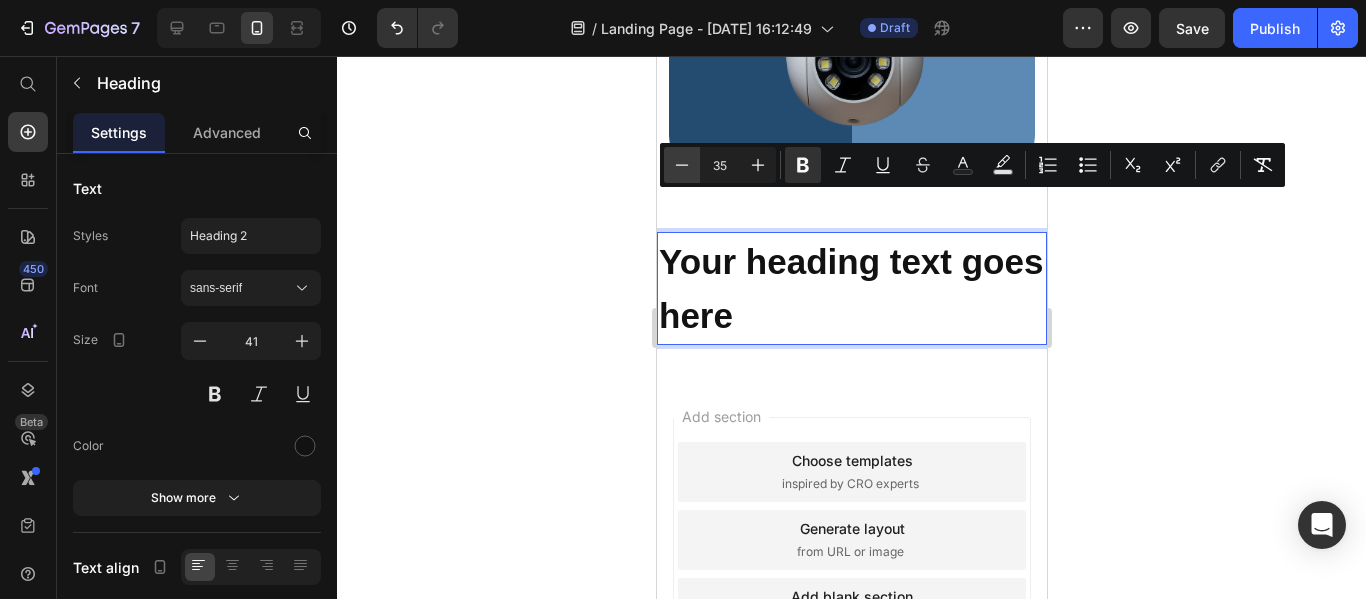 click 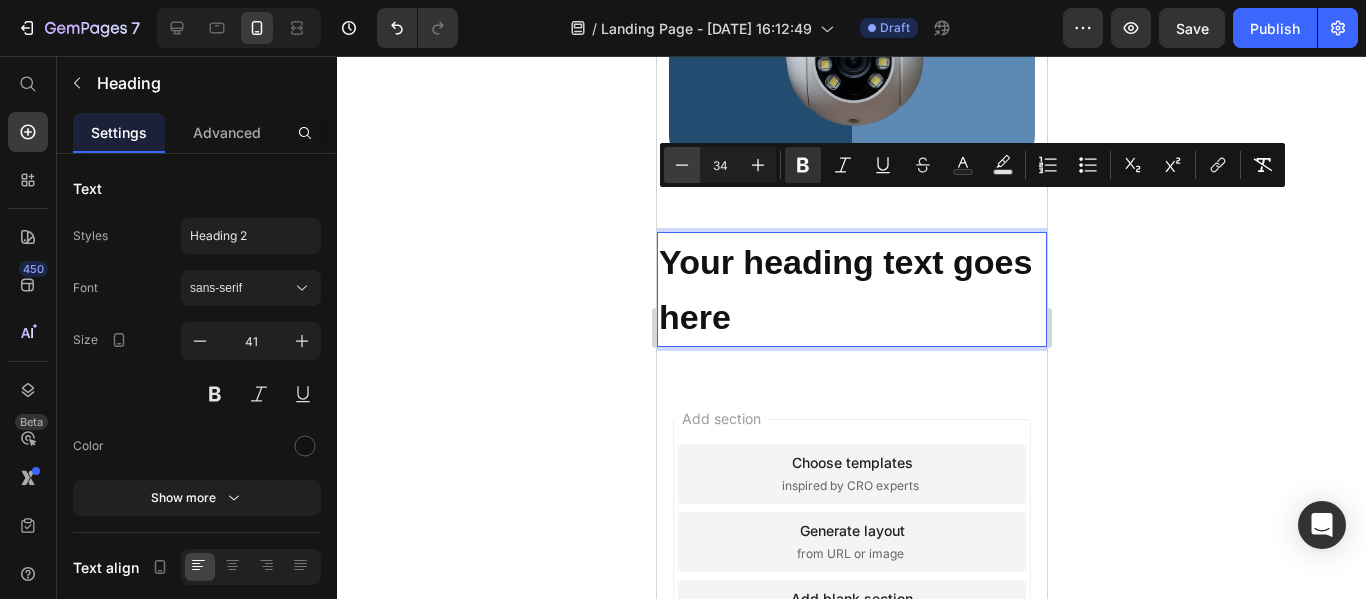 click 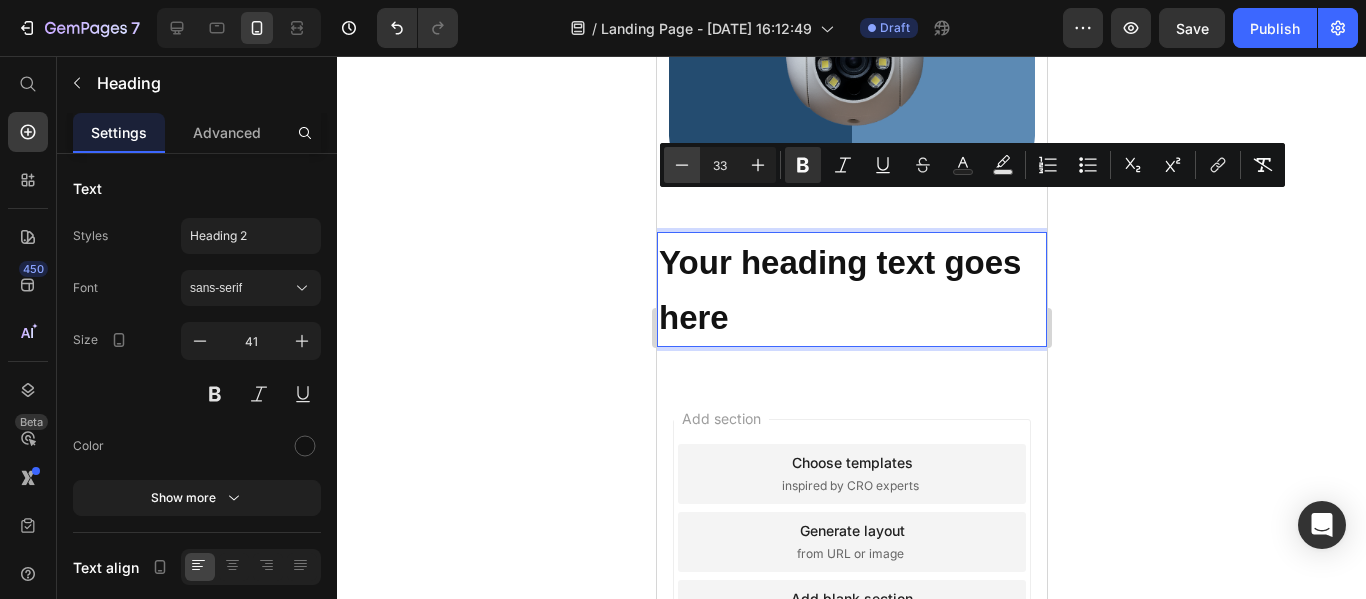 click 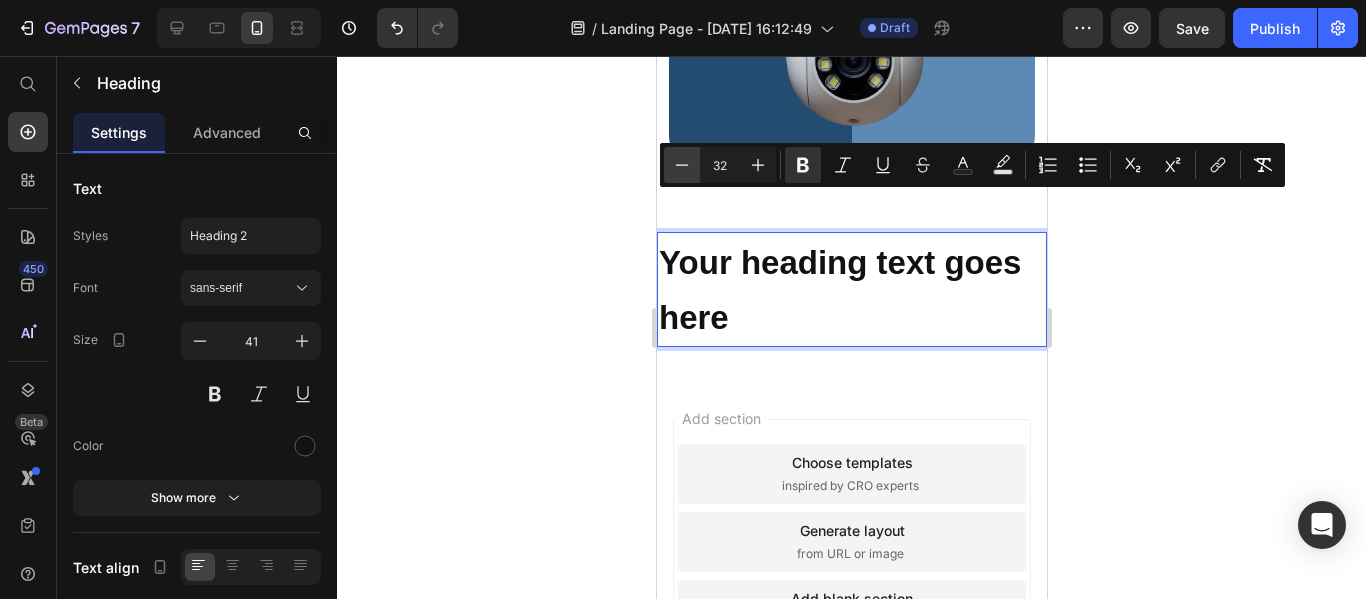 click 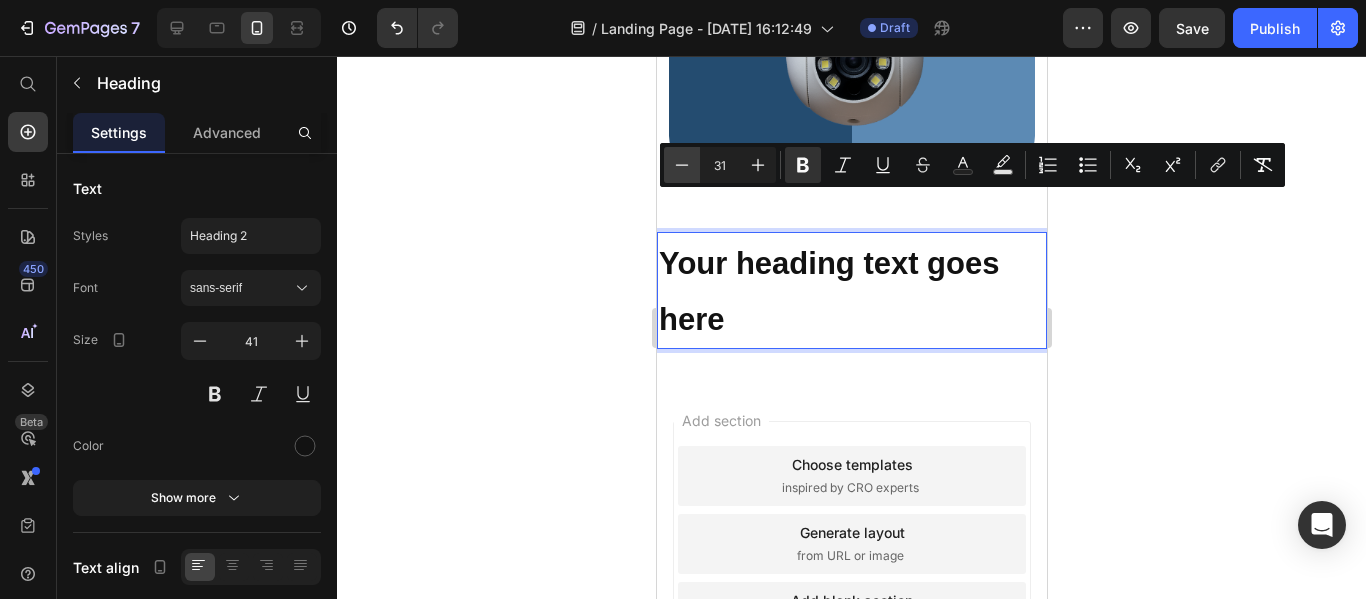 click 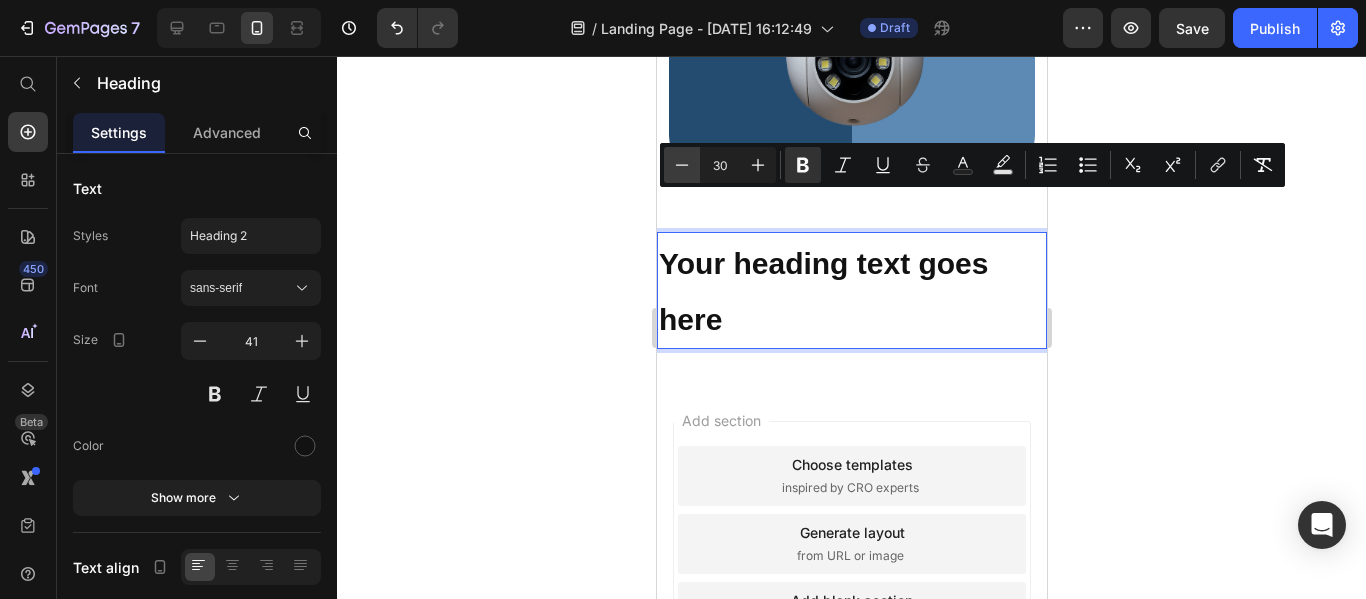 click 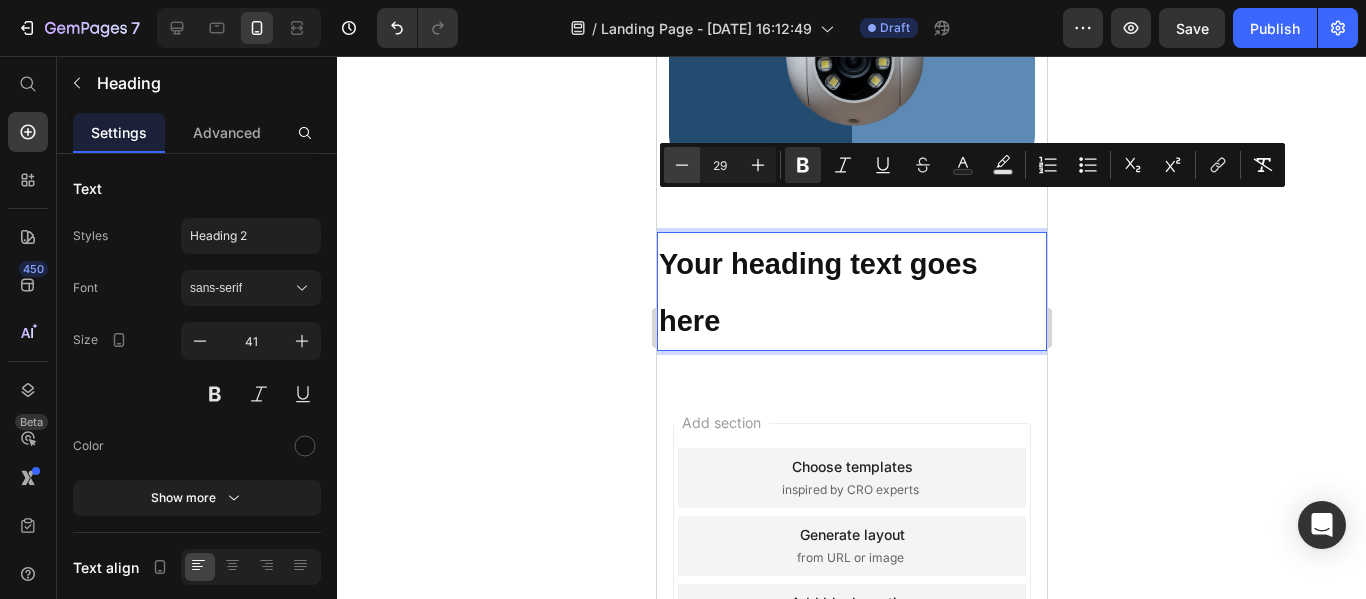 click 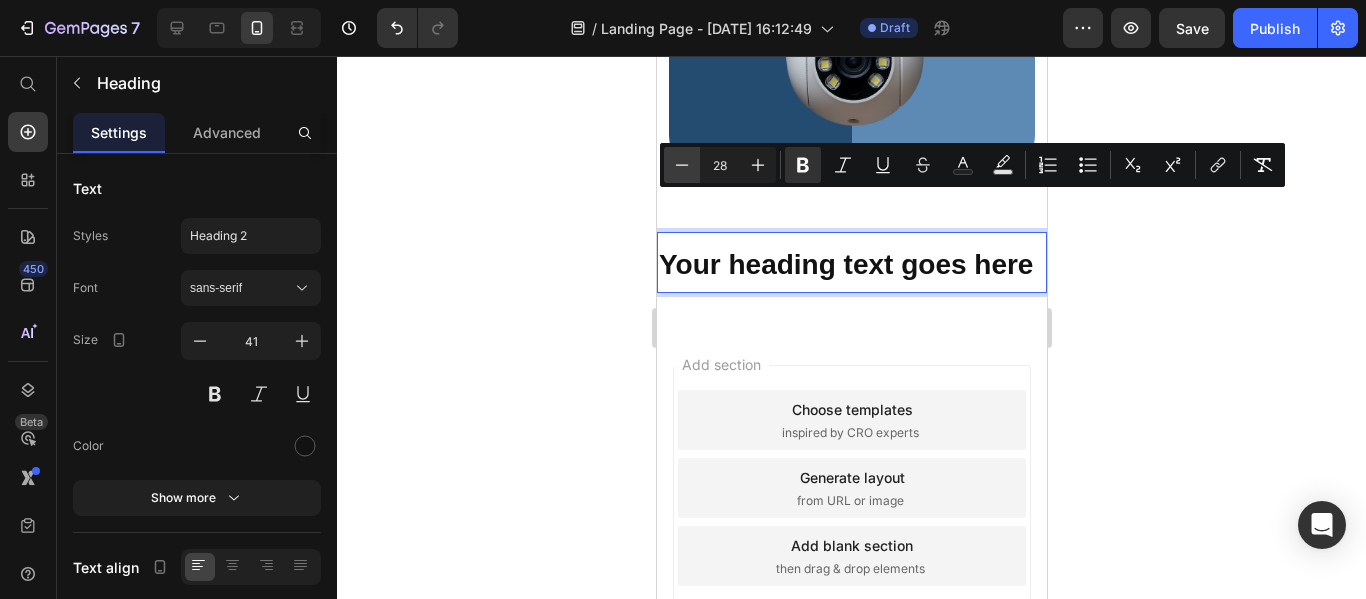 click 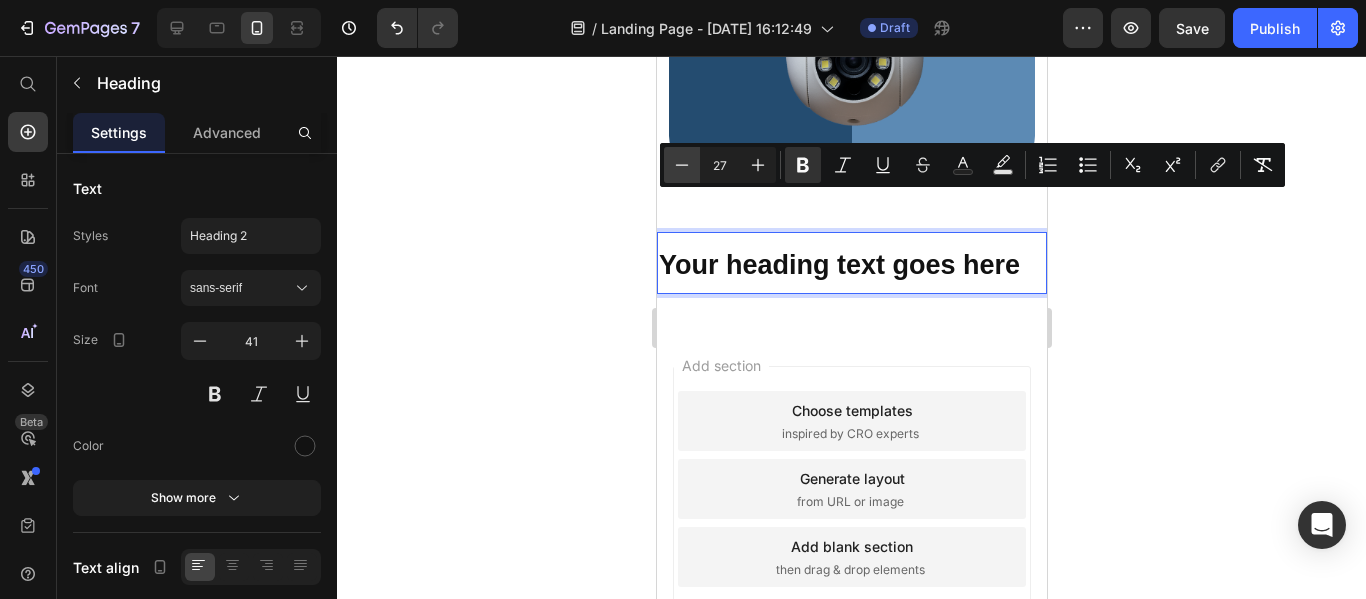click 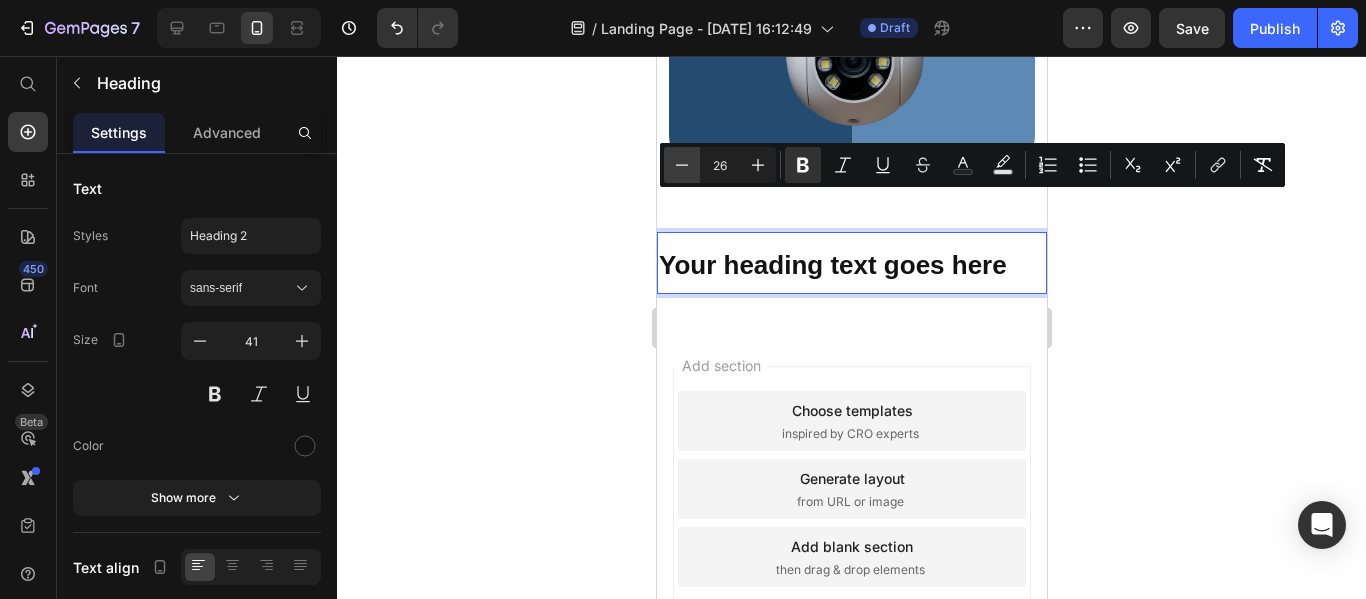 click 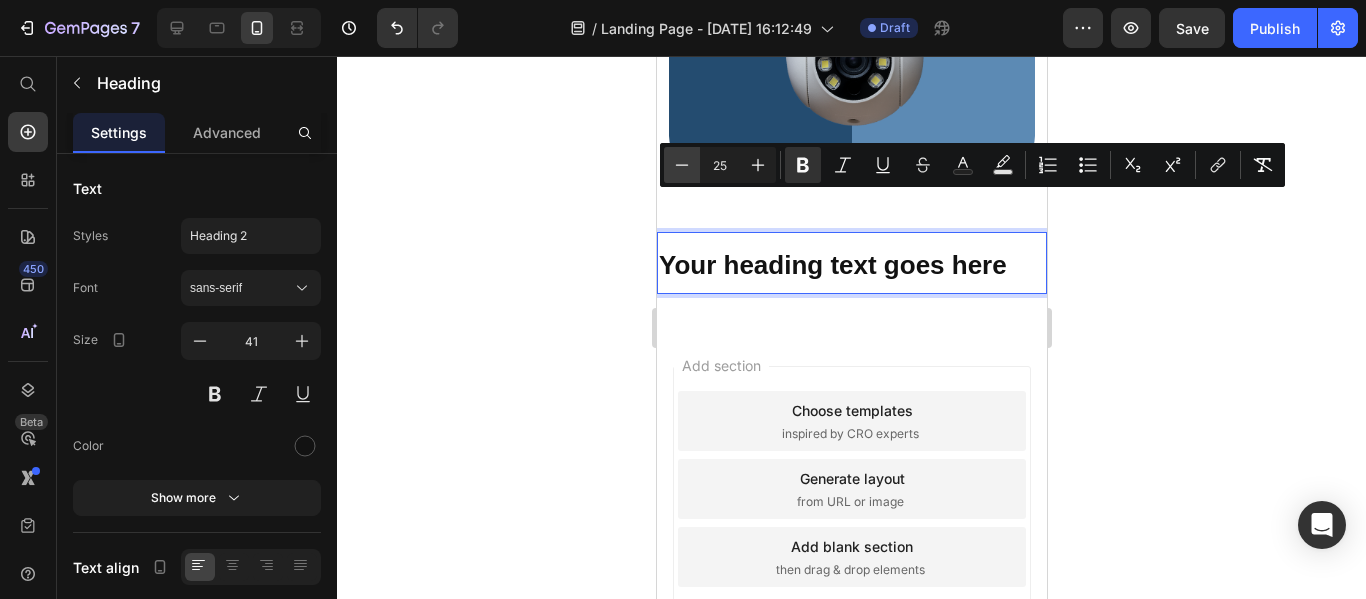 click 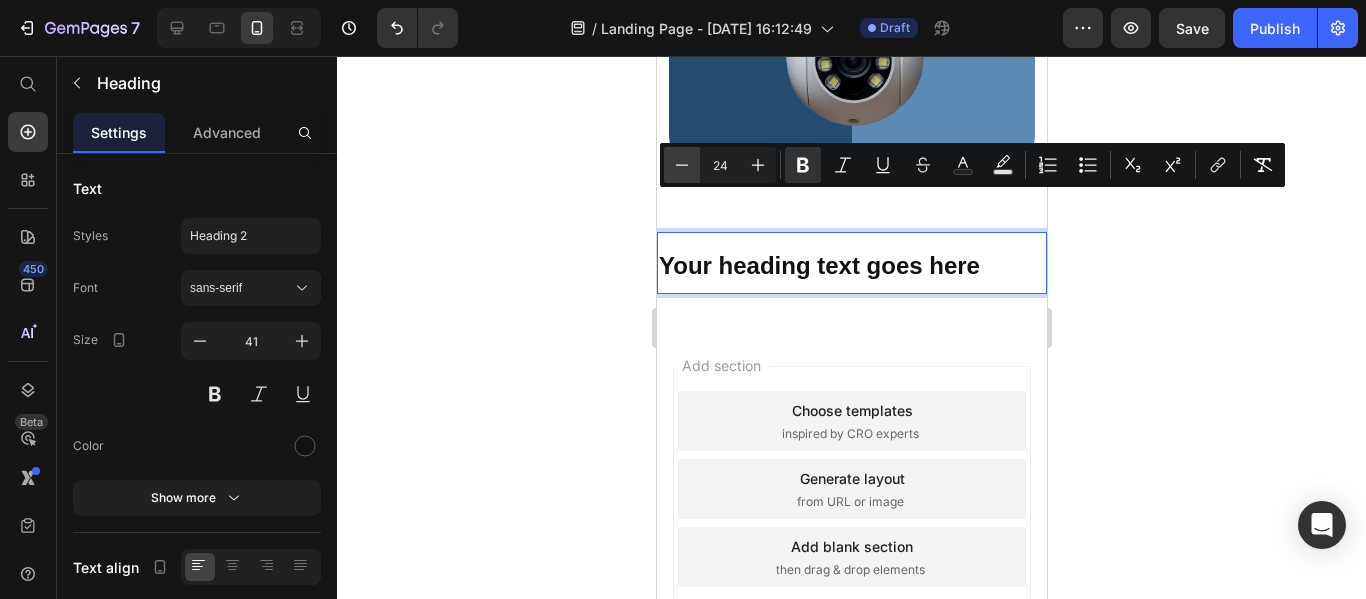 click 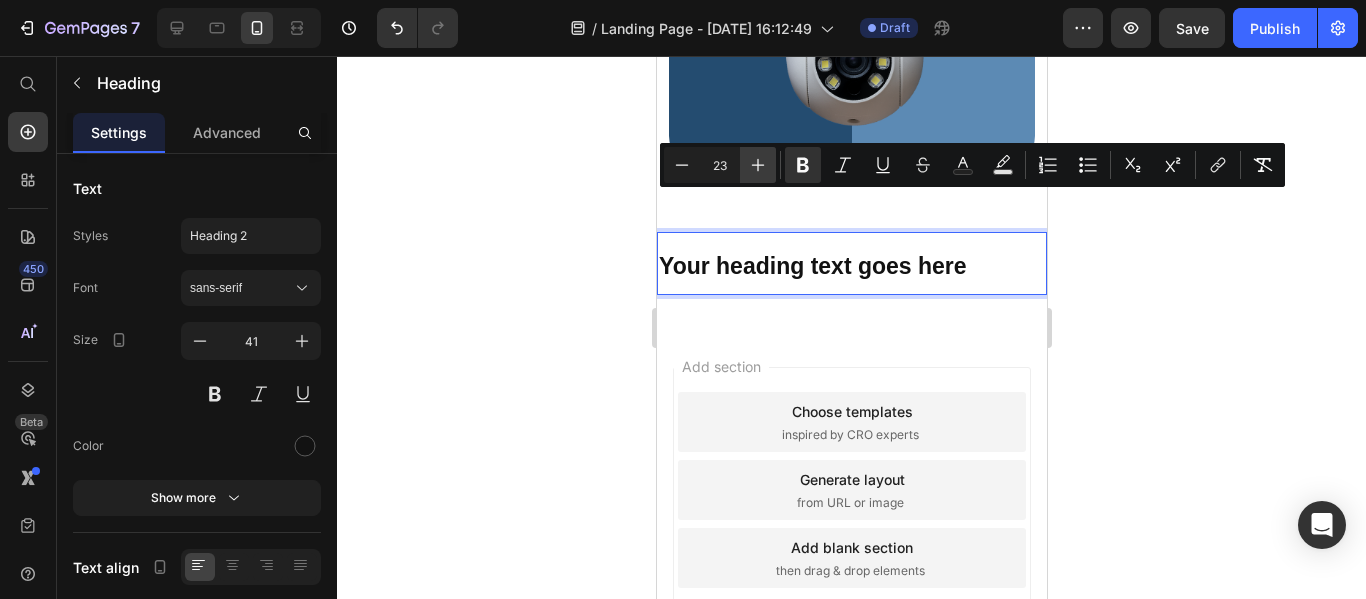 click 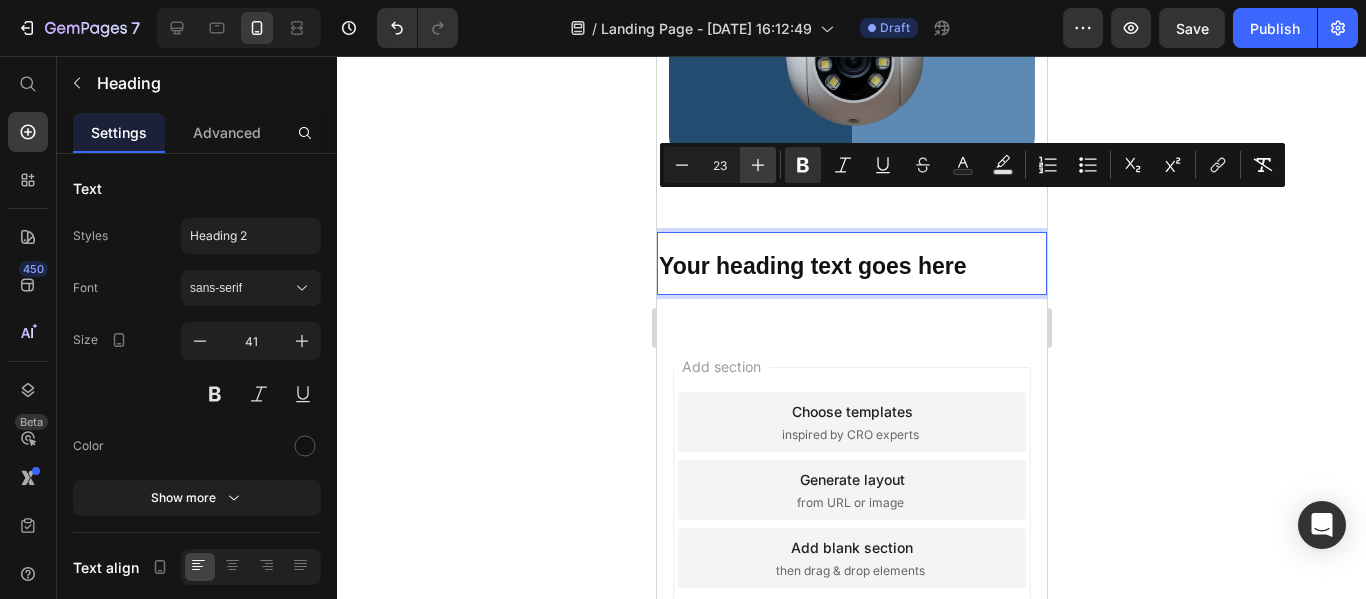 type on "24" 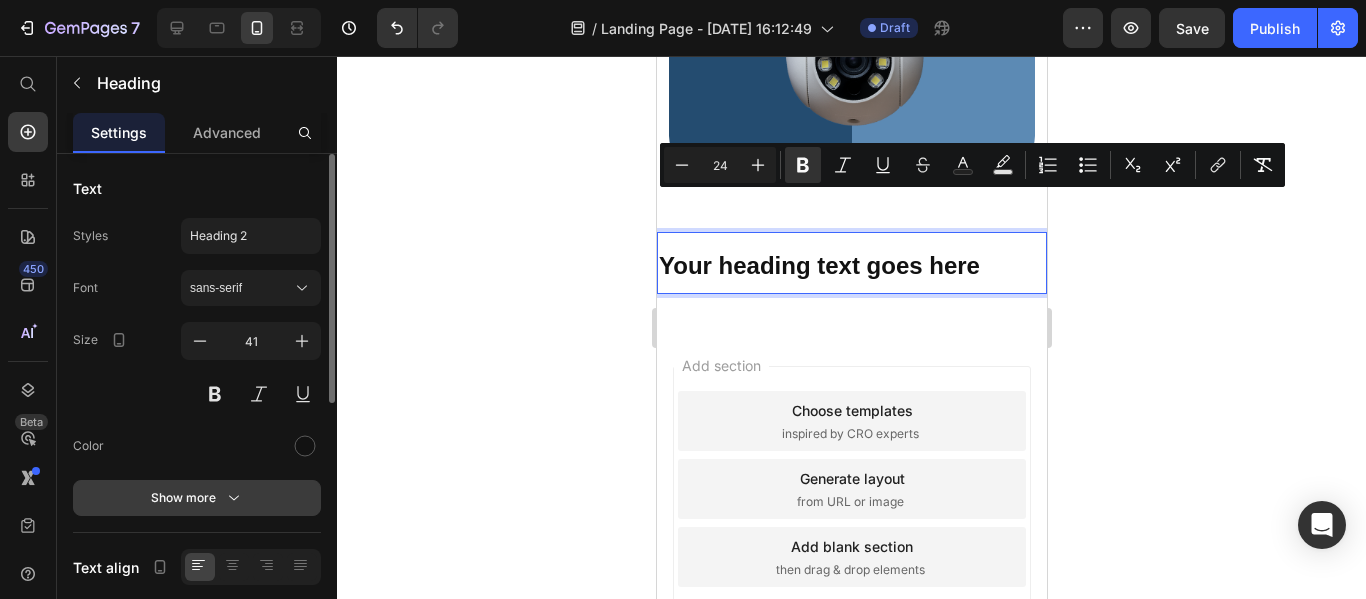 scroll, scrollTop: 100, scrollLeft: 0, axis: vertical 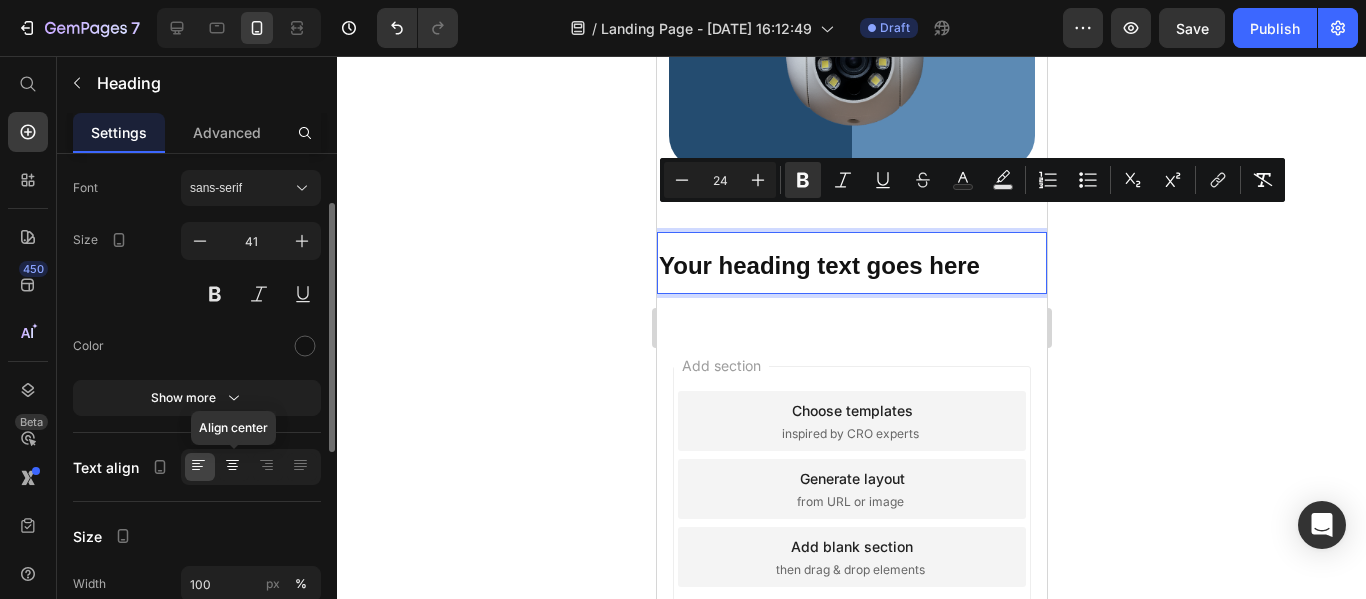 click 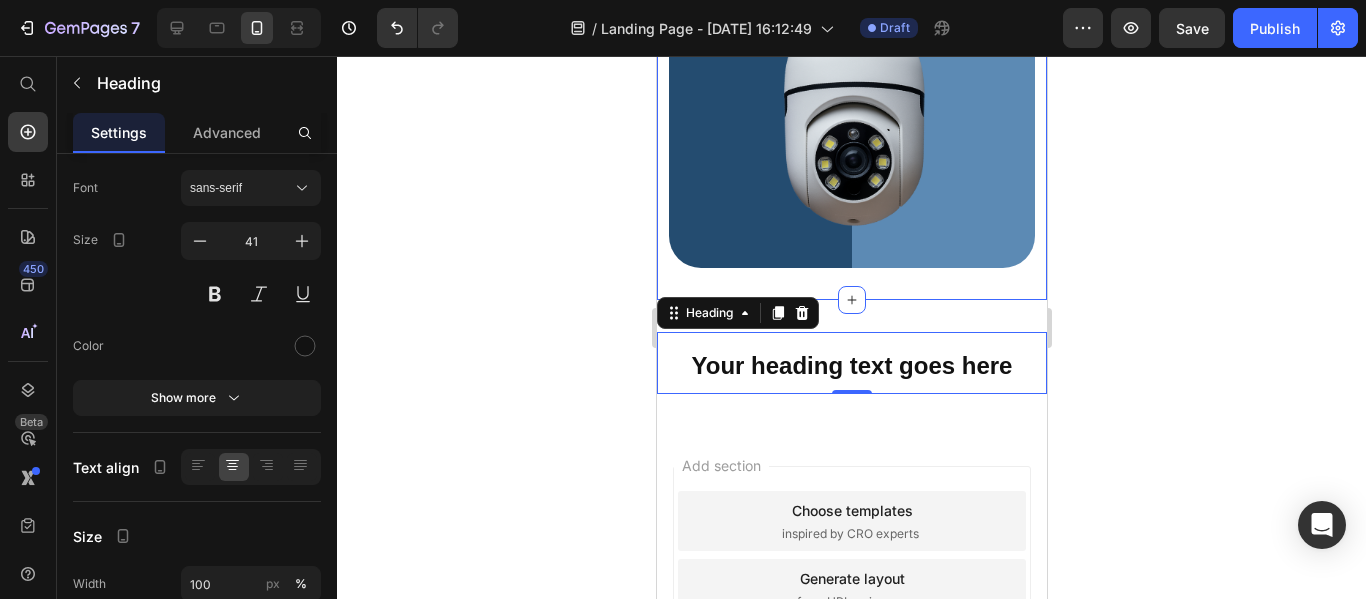scroll, scrollTop: 964, scrollLeft: 0, axis: vertical 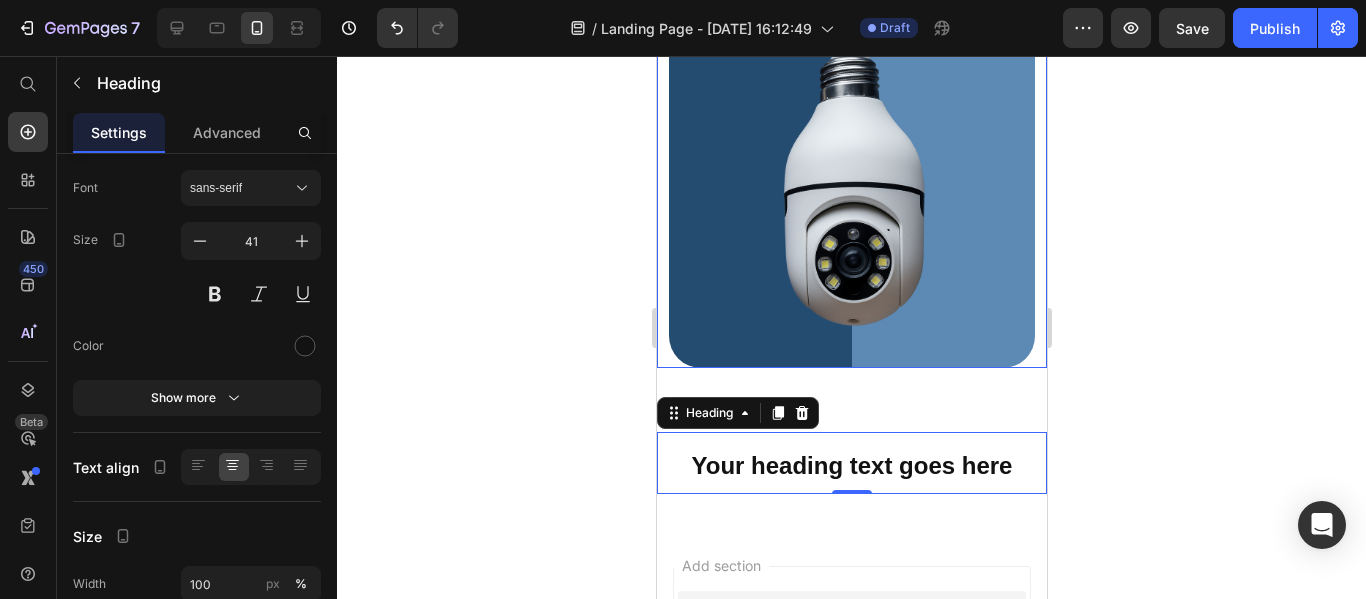 click at bounding box center (851, 185) 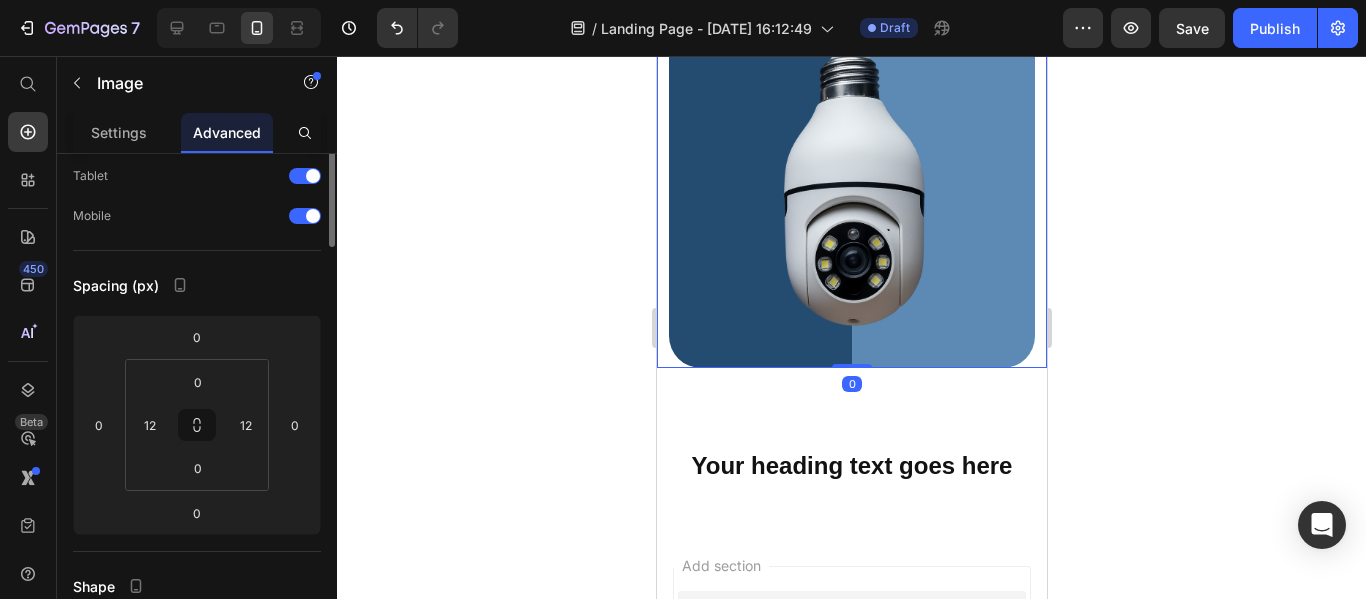 scroll, scrollTop: 0, scrollLeft: 0, axis: both 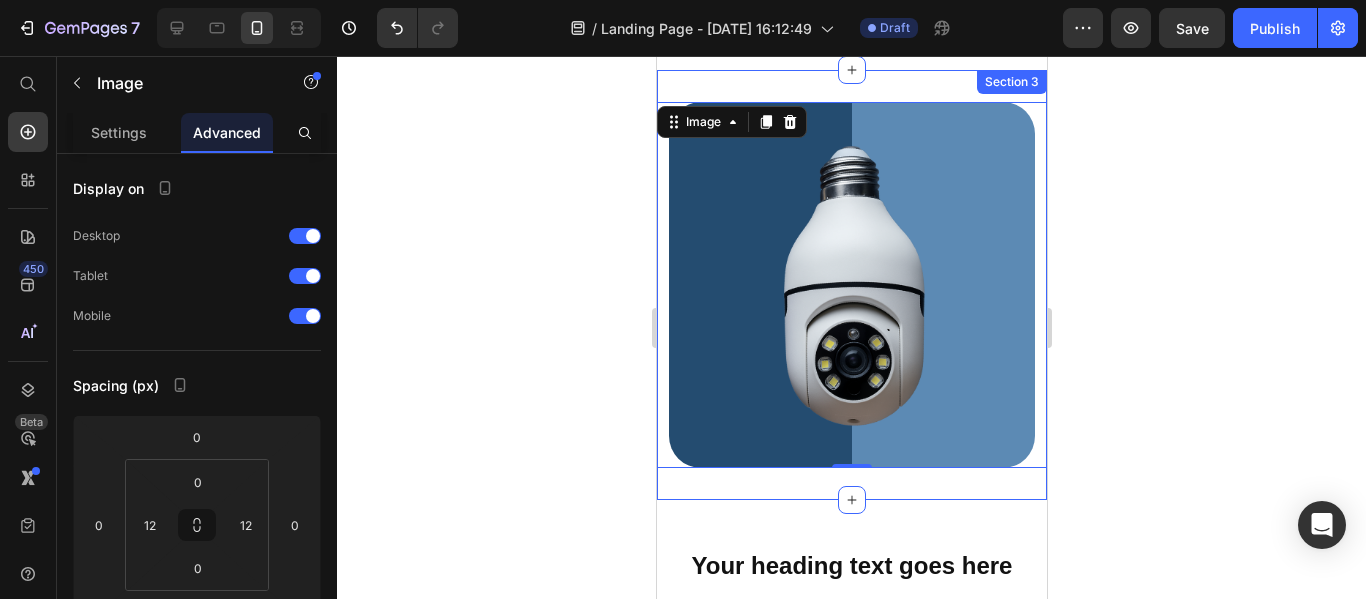 click on "Image   0 Row Section 3" at bounding box center [851, 285] 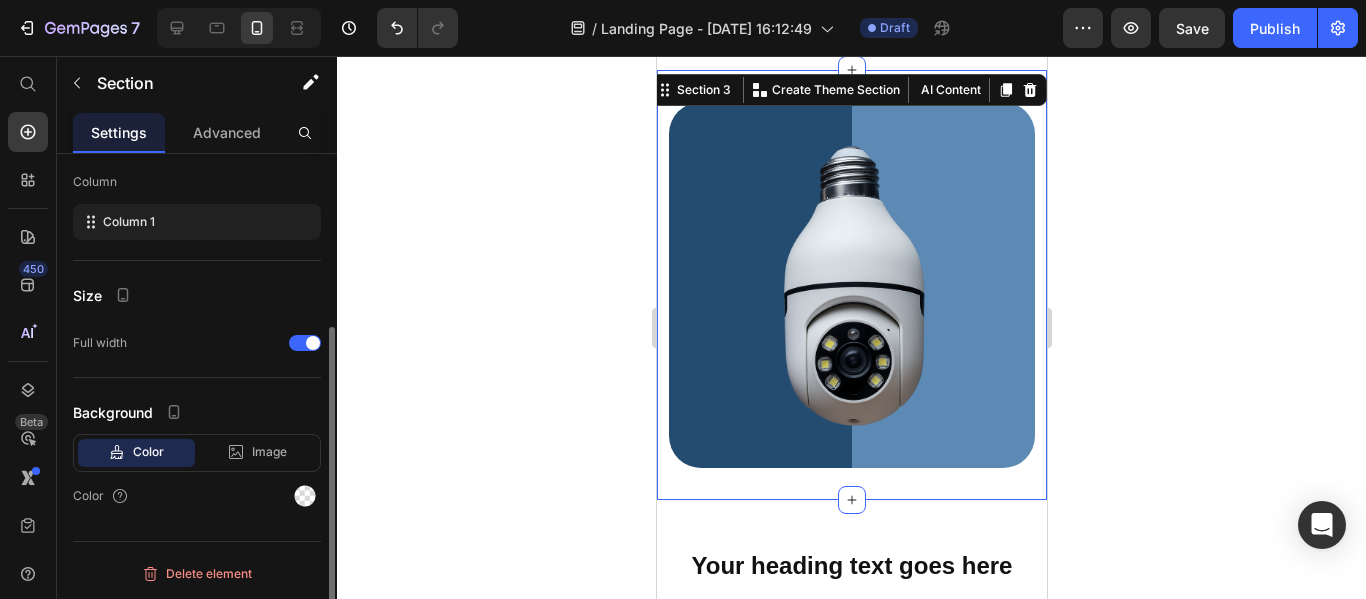 scroll, scrollTop: 0, scrollLeft: 0, axis: both 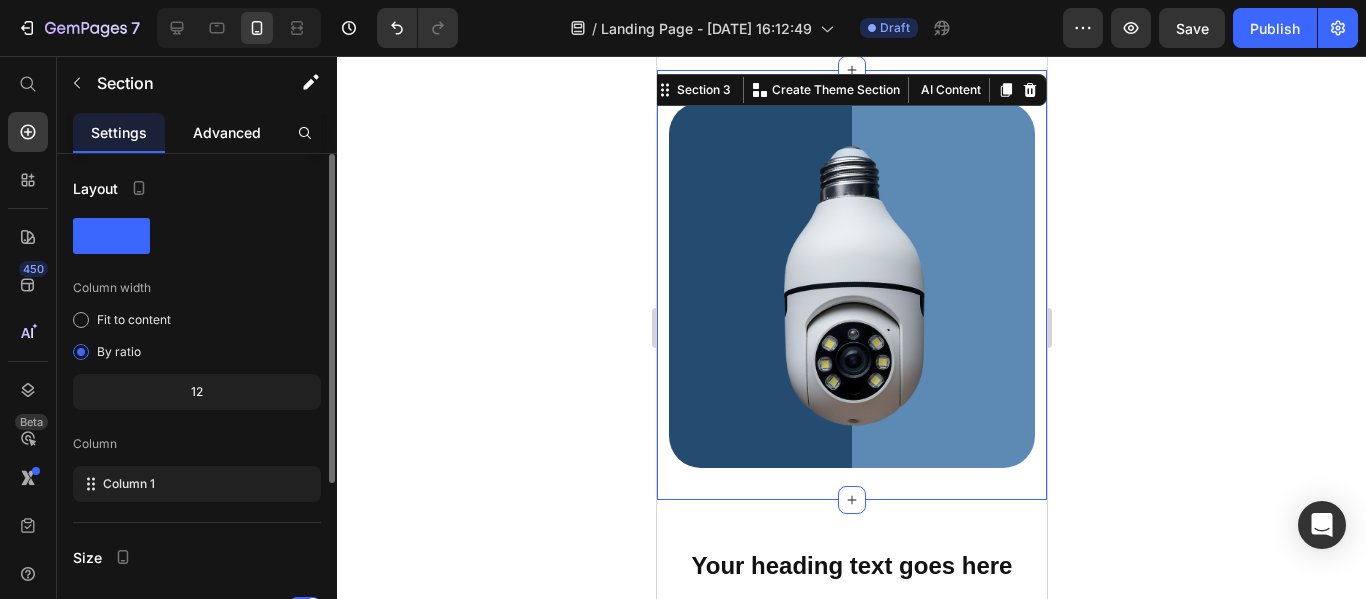 click on "Advanced" at bounding box center (227, 132) 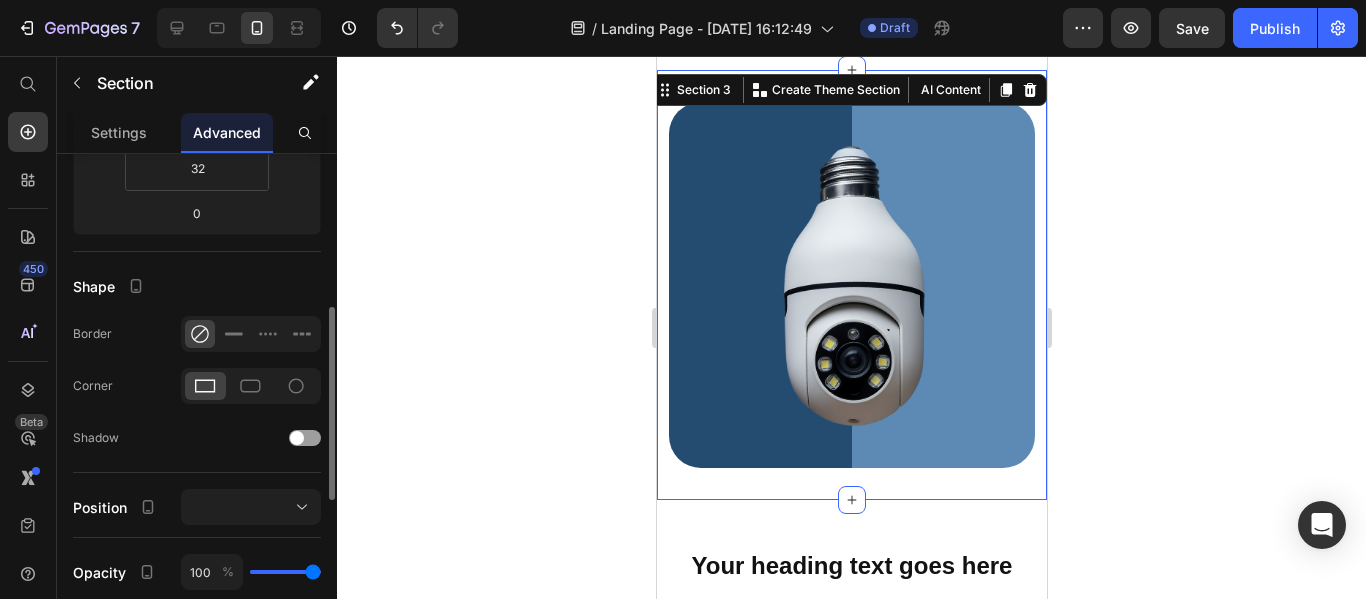 scroll, scrollTop: 200, scrollLeft: 0, axis: vertical 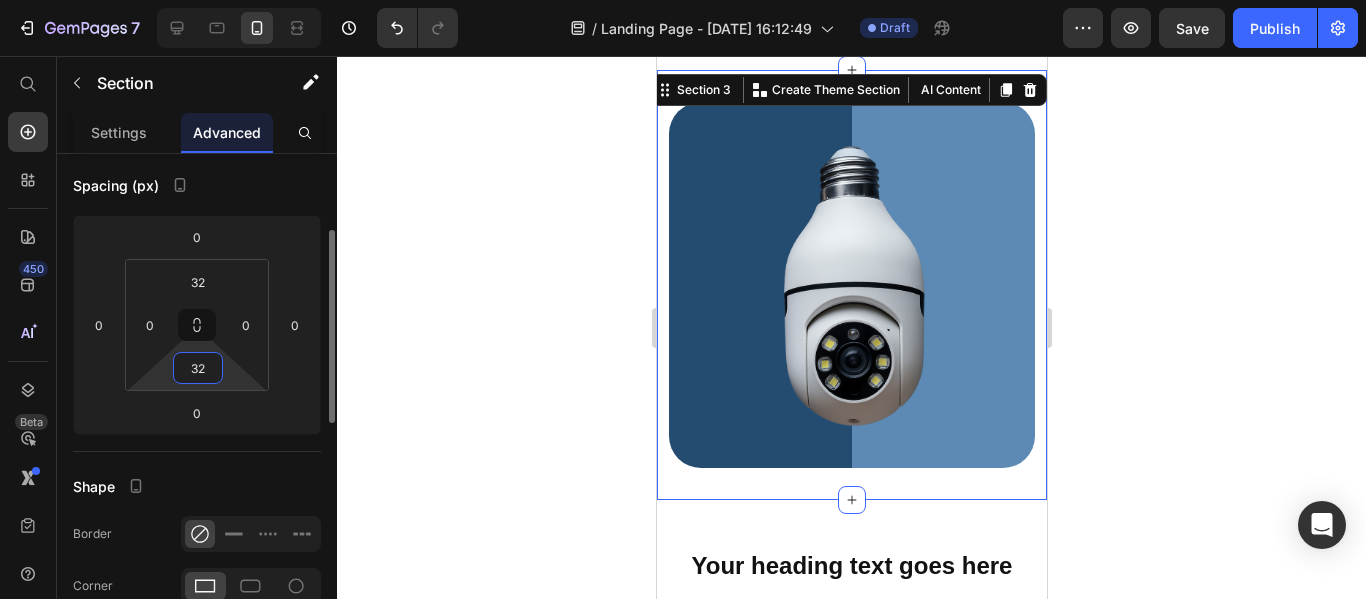 click on "32" at bounding box center [198, 368] 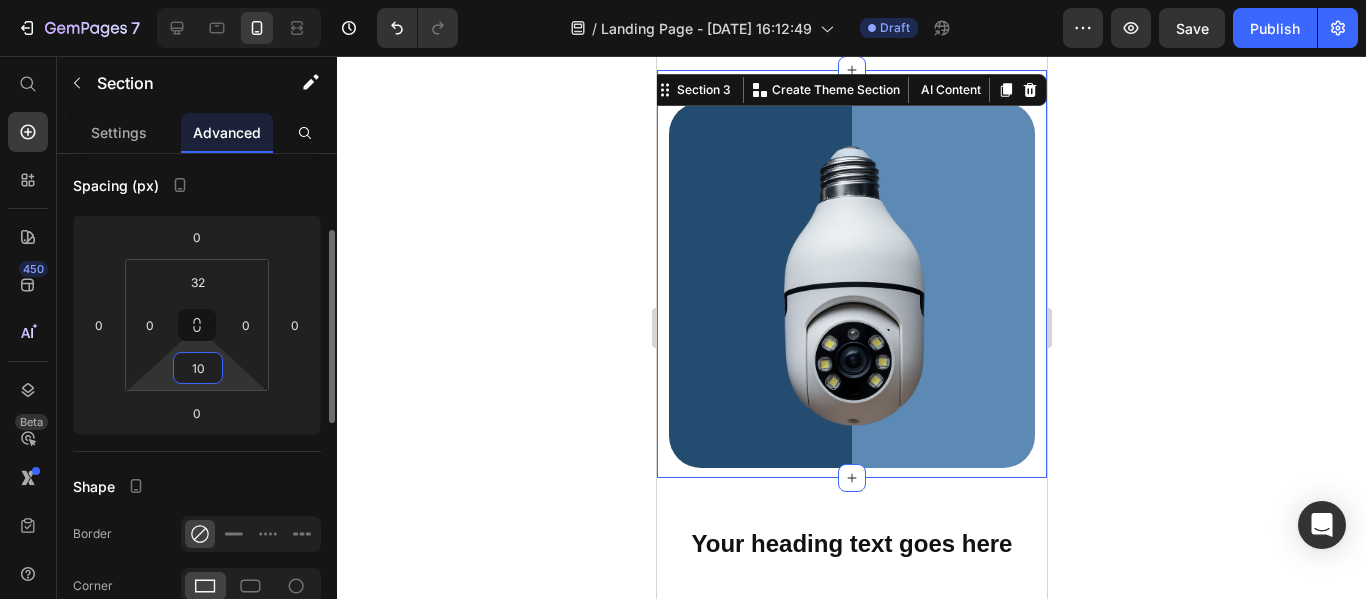 type on "1" 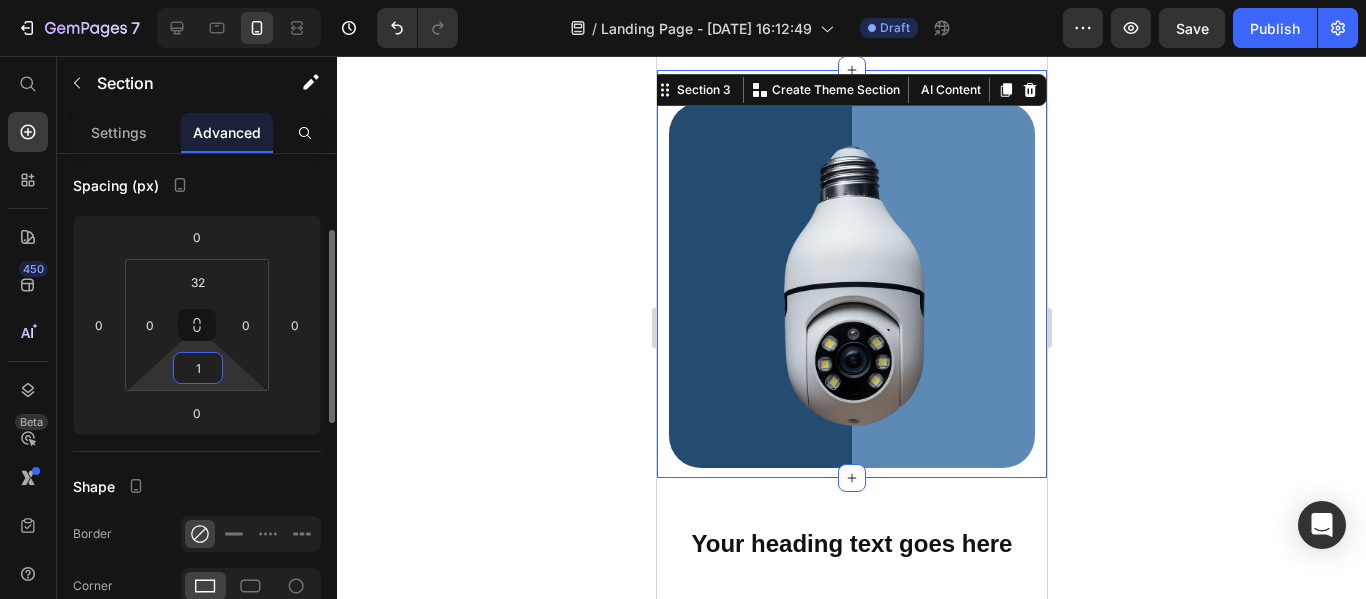 type 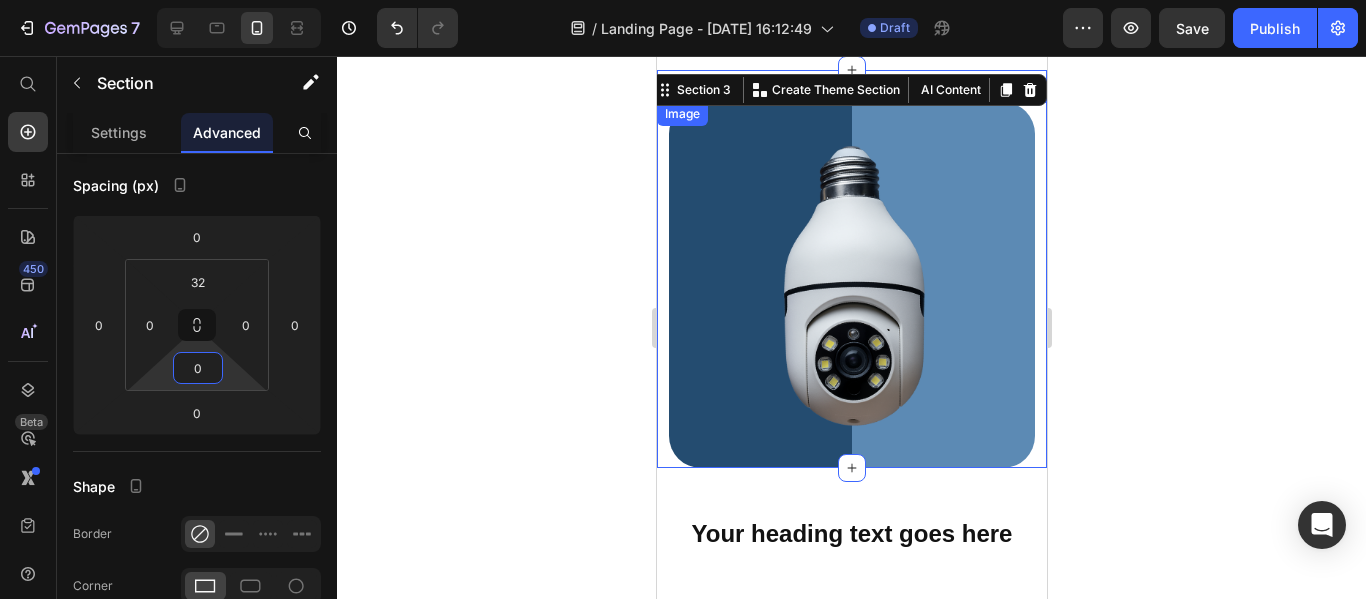 click 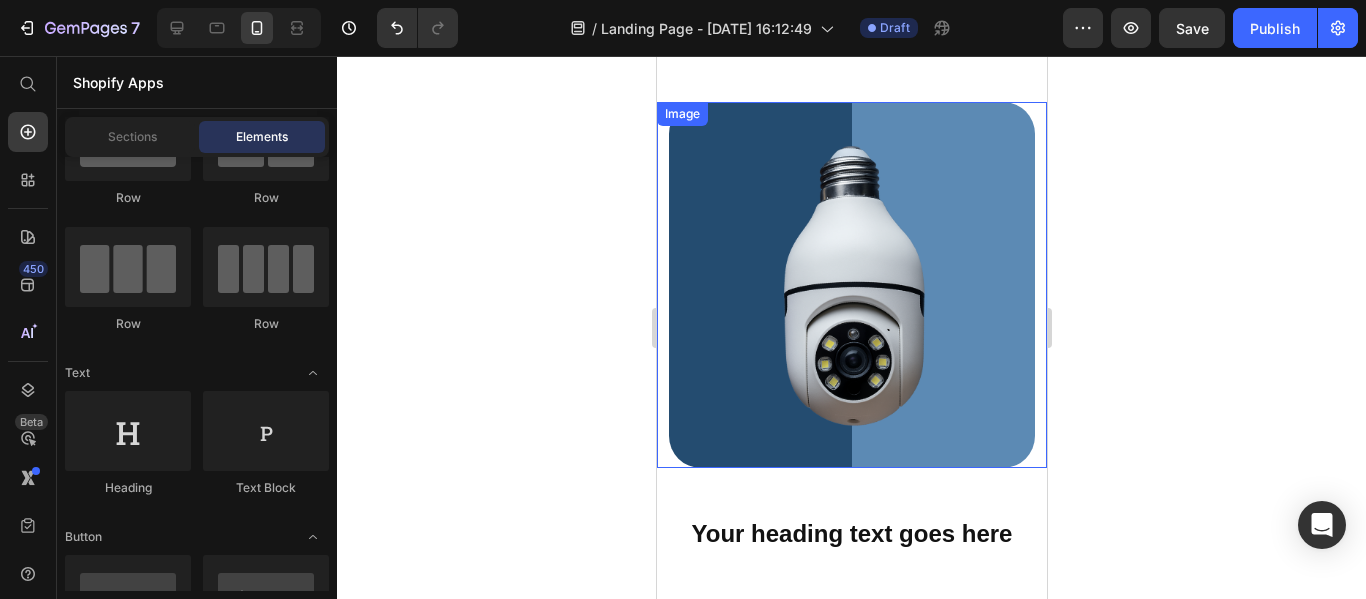 scroll, scrollTop: 764, scrollLeft: 0, axis: vertical 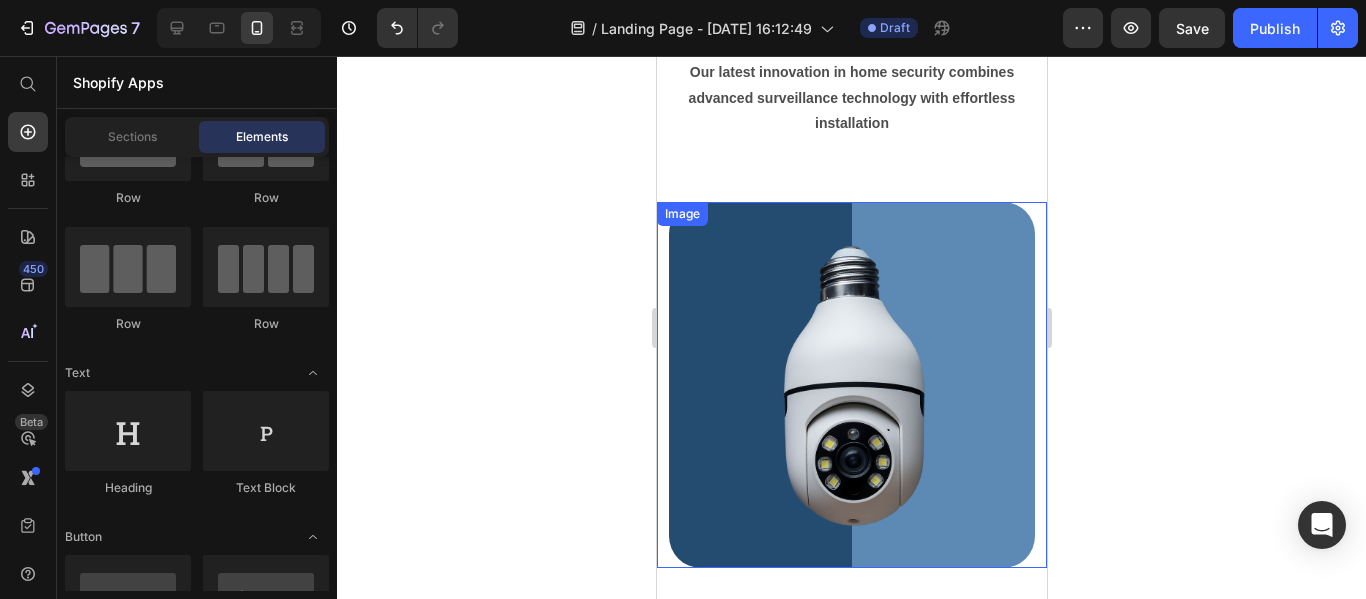 click at bounding box center [851, 385] 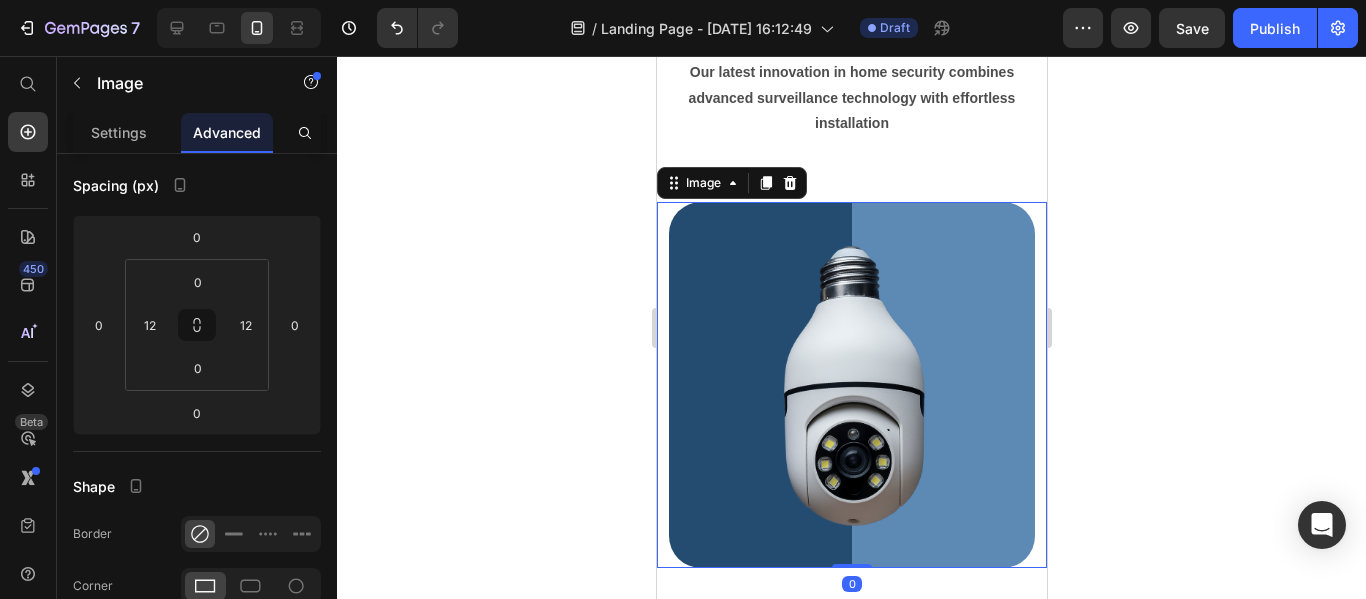 scroll, scrollTop: 0, scrollLeft: 0, axis: both 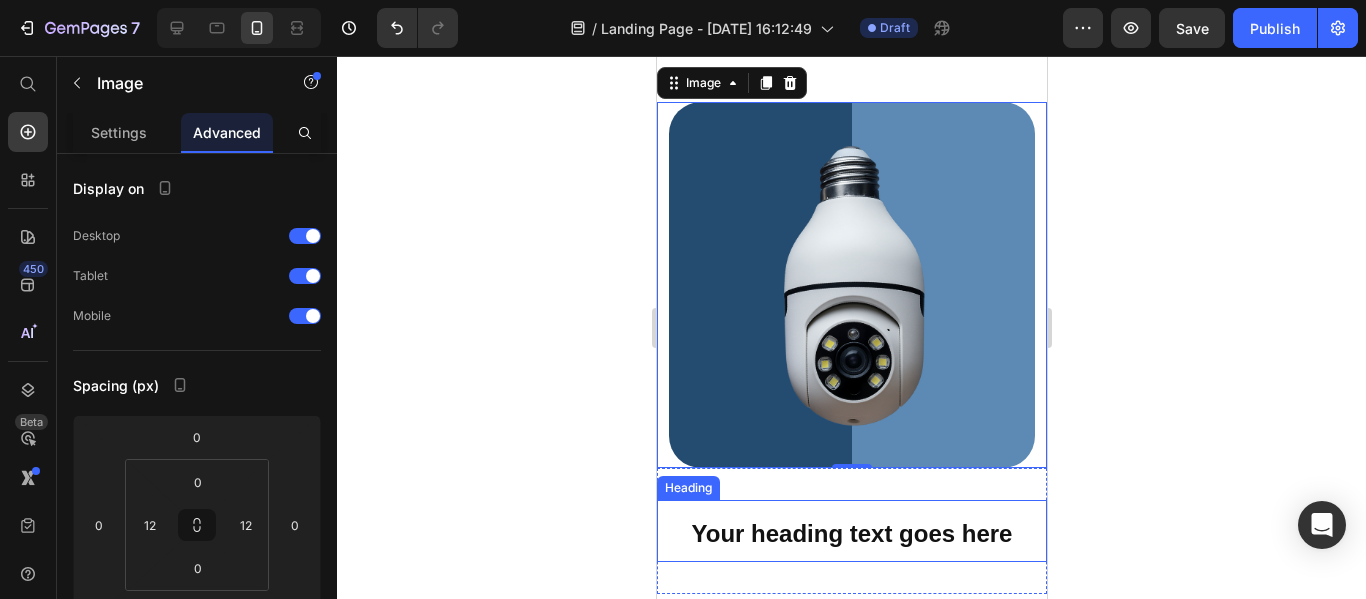 click on "⁠⁠⁠⁠⁠⁠⁠ Your heading text goes here" at bounding box center [851, 531] 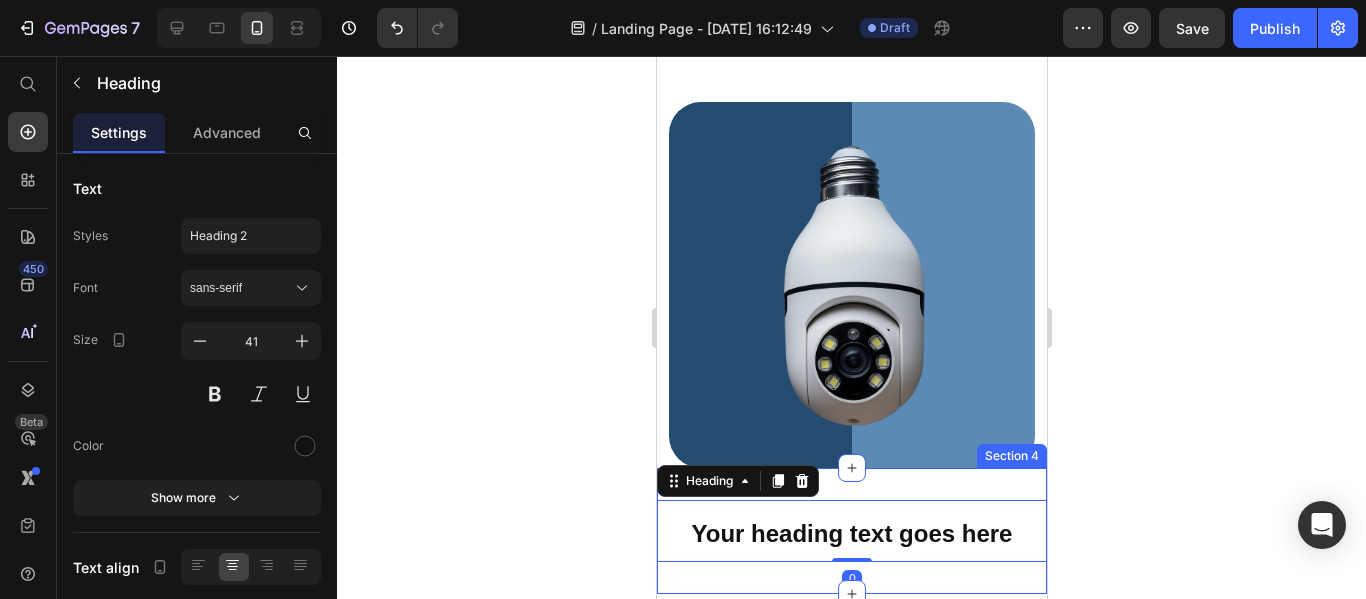 click on "⁠⁠⁠⁠⁠⁠⁠ Your heading text goes here Heading   0 Section 4" at bounding box center (851, 531) 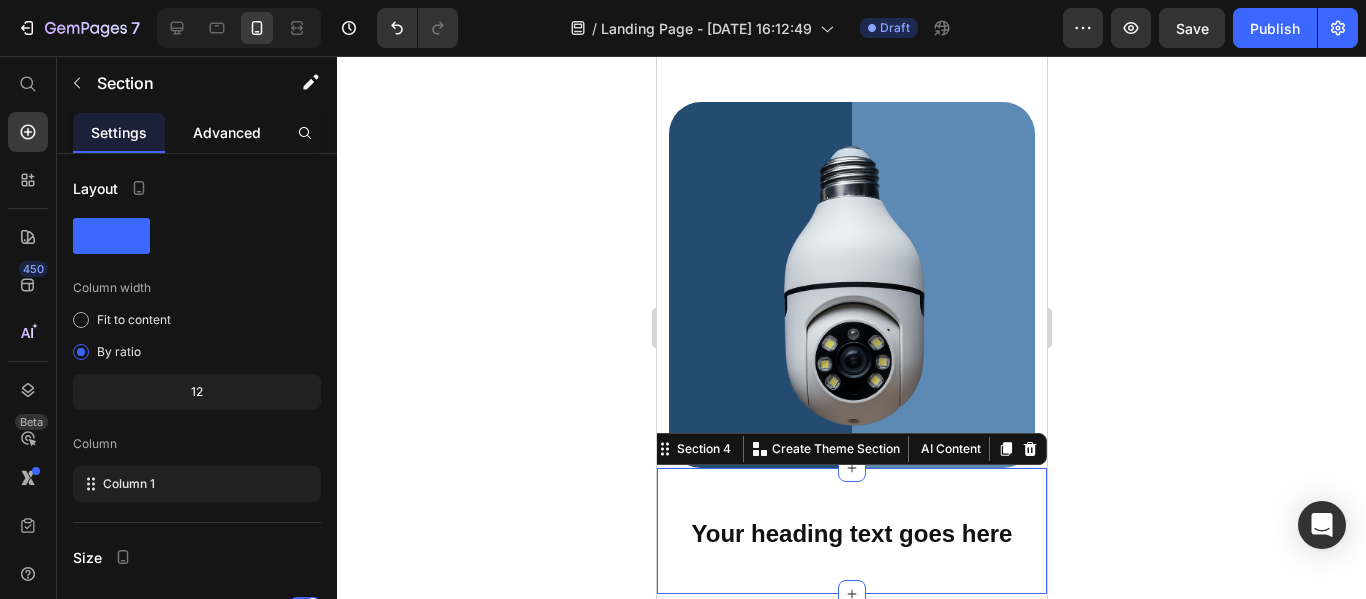 click on "Advanced" at bounding box center [227, 132] 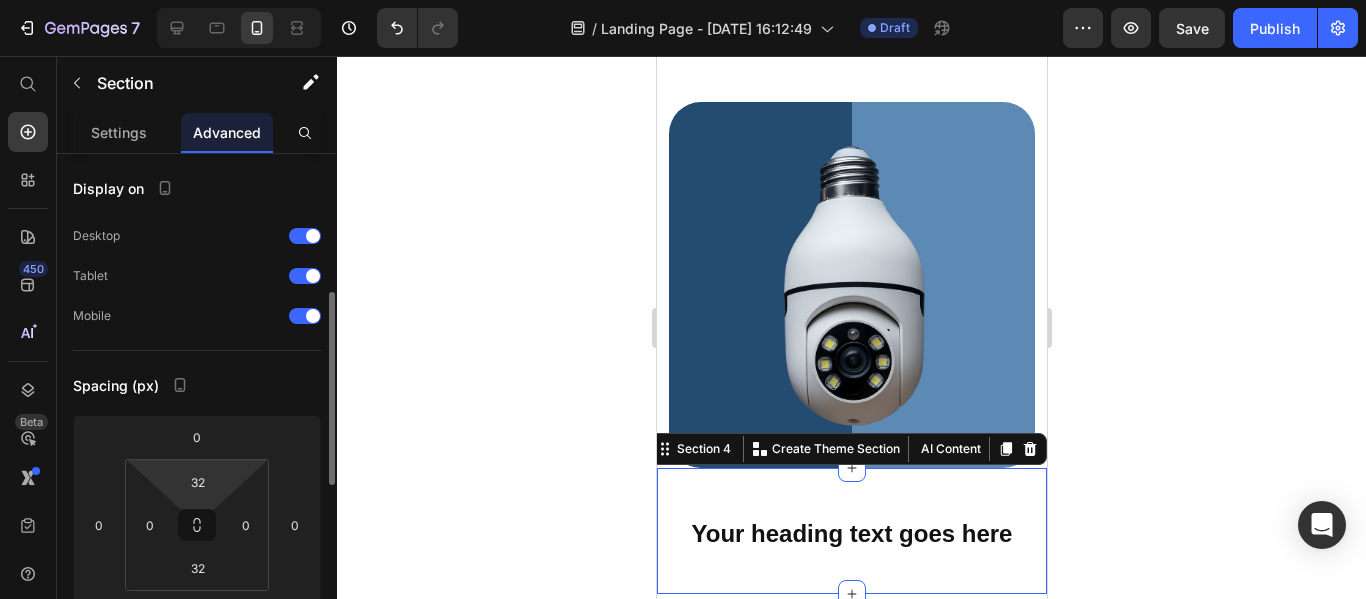 scroll, scrollTop: 100, scrollLeft: 0, axis: vertical 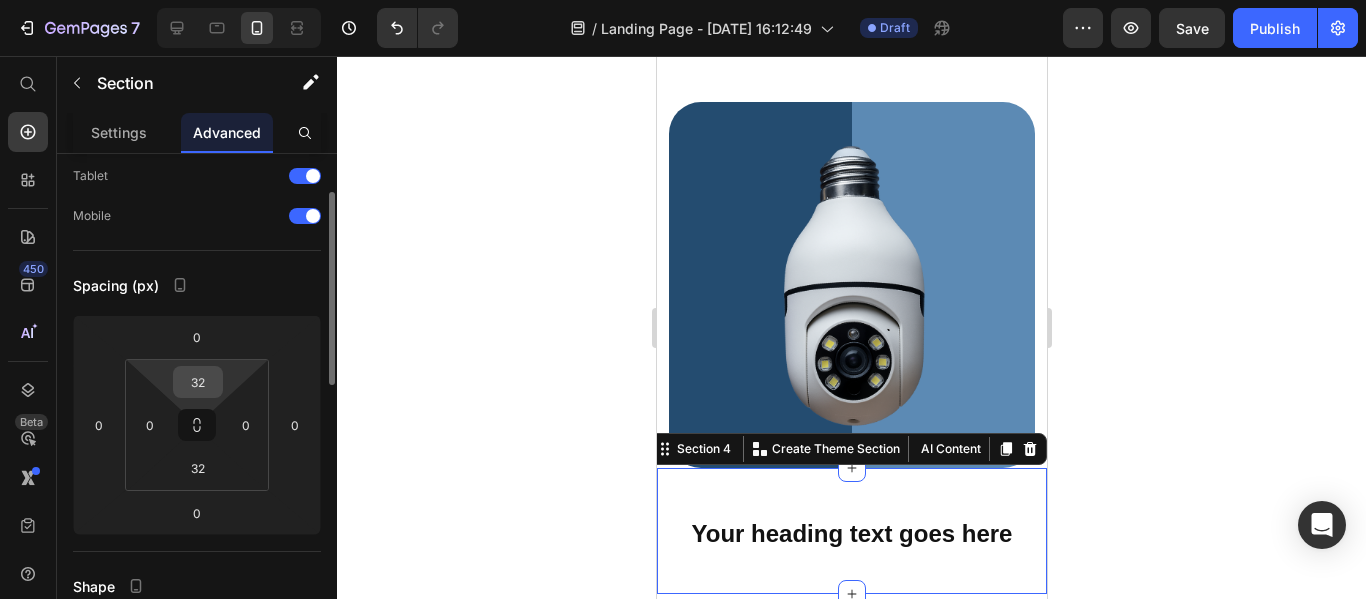 click on "32" at bounding box center (198, 382) 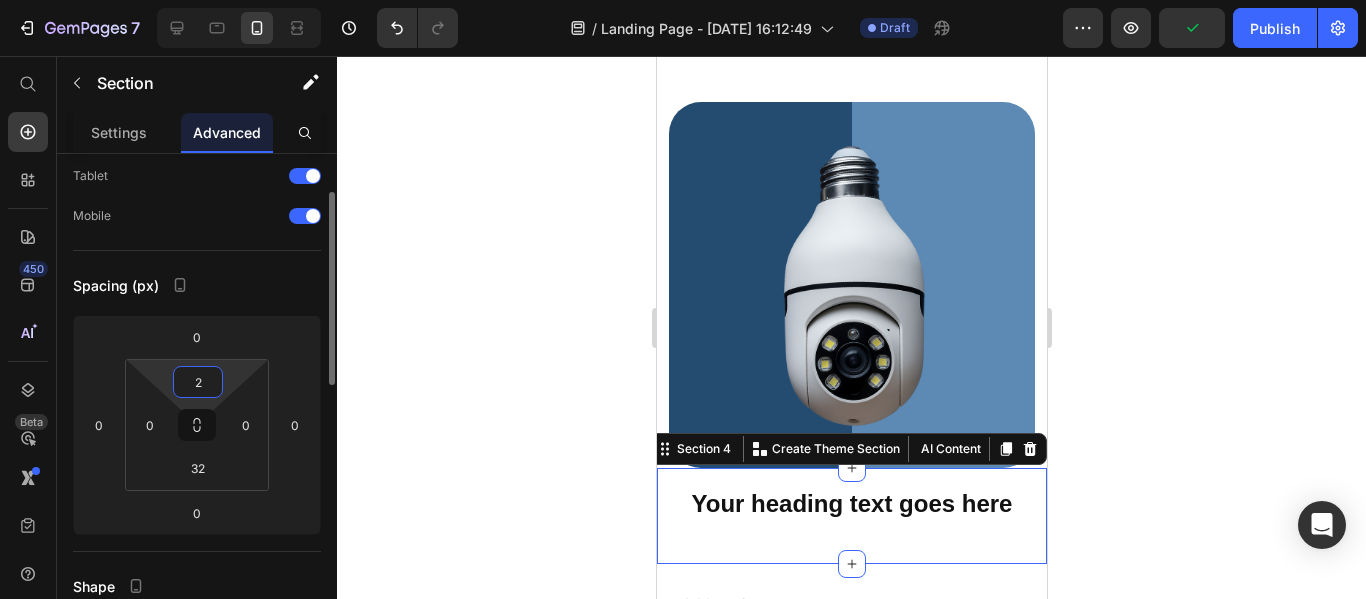 scroll, scrollTop: 0, scrollLeft: 0, axis: both 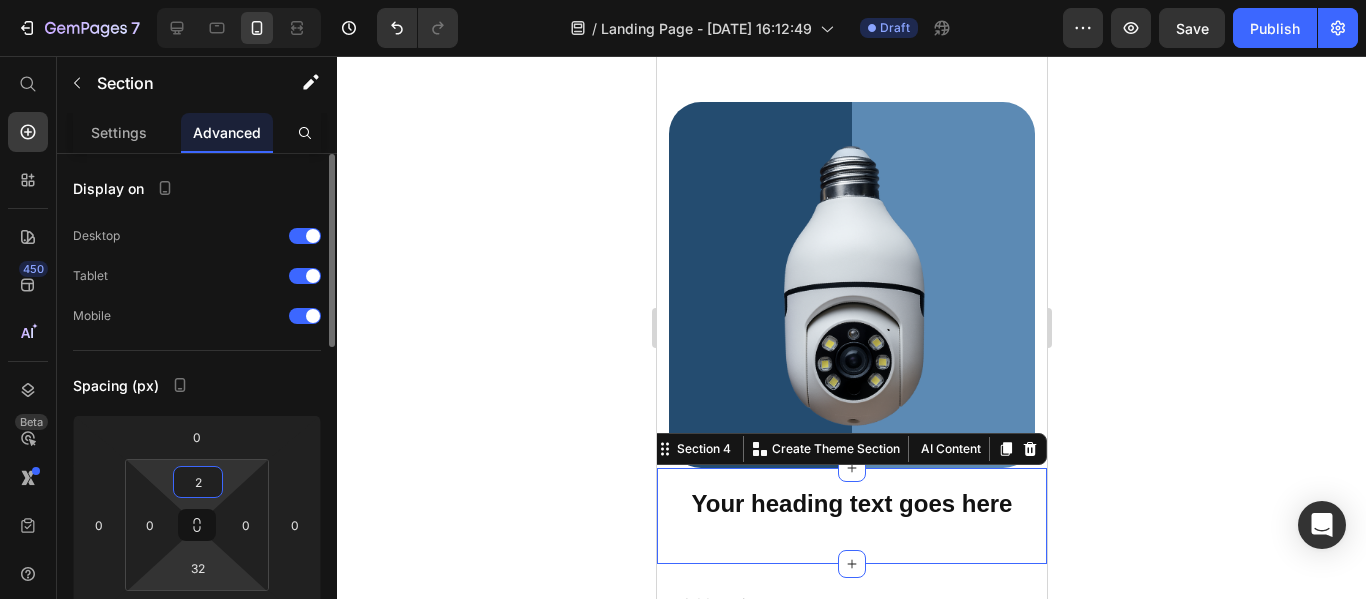 type on "2" 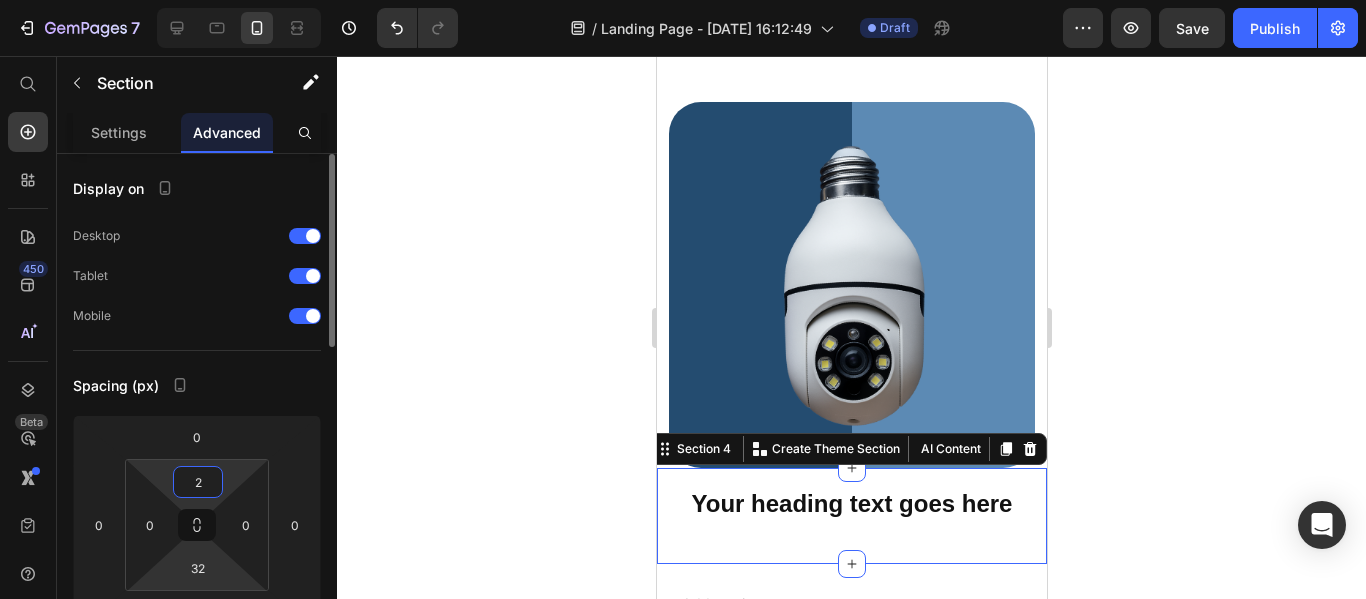 click on "7   /  Landing Page - Jul 27, 16:12:49 Draft Preview  Save   Publish  450 Beta Shopify Apps Sections Elements Hero Section Product Detail Brands Trusted Badges Guarantee Product Breakdown How to use Testimonials Compare Bundle FAQs Social Proof Brand Story Product List Collection Blog List Contact Sticky Add to Cart Custom Footer Browse Library 450 Layout
Row
Row
Row
Row Text
Heading
Text Block Button
Button
Button
Sticky Back to top Media
Image" at bounding box center (683, 0) 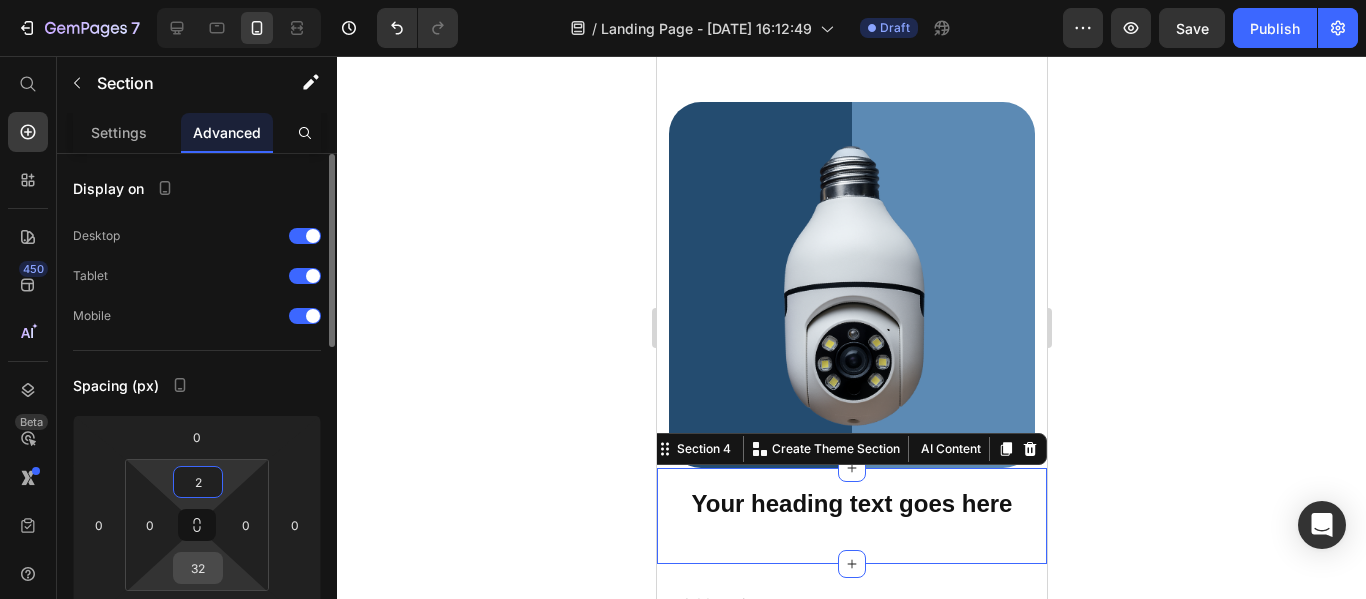 type on "2" 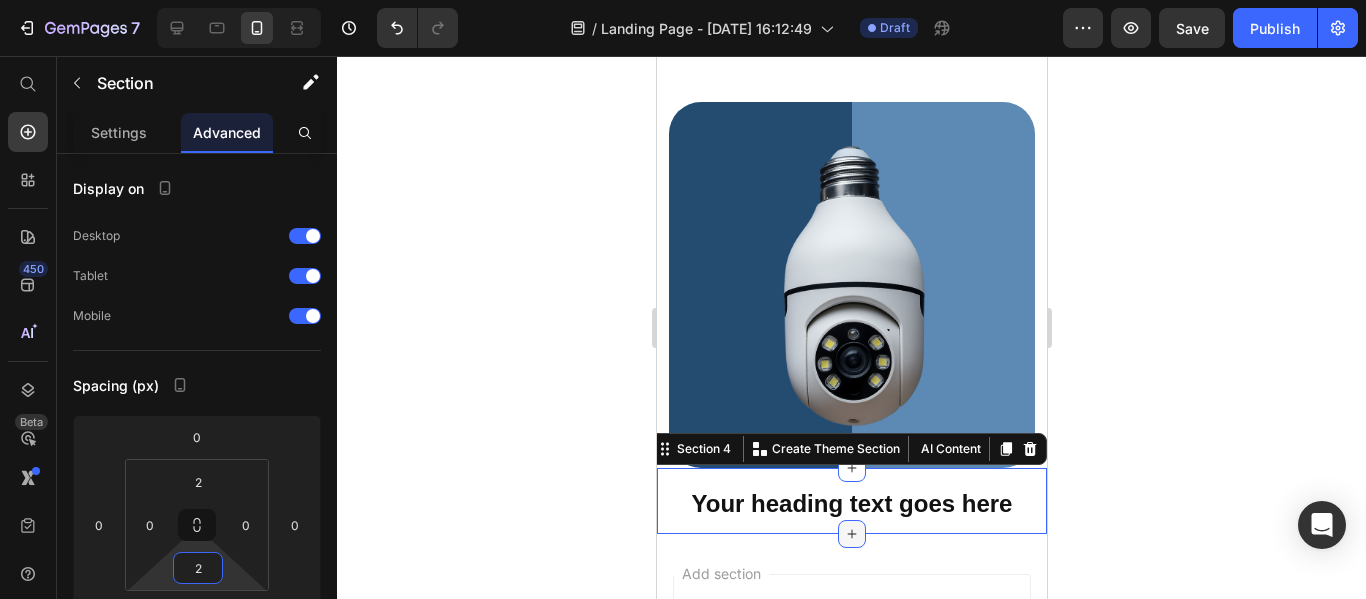 click 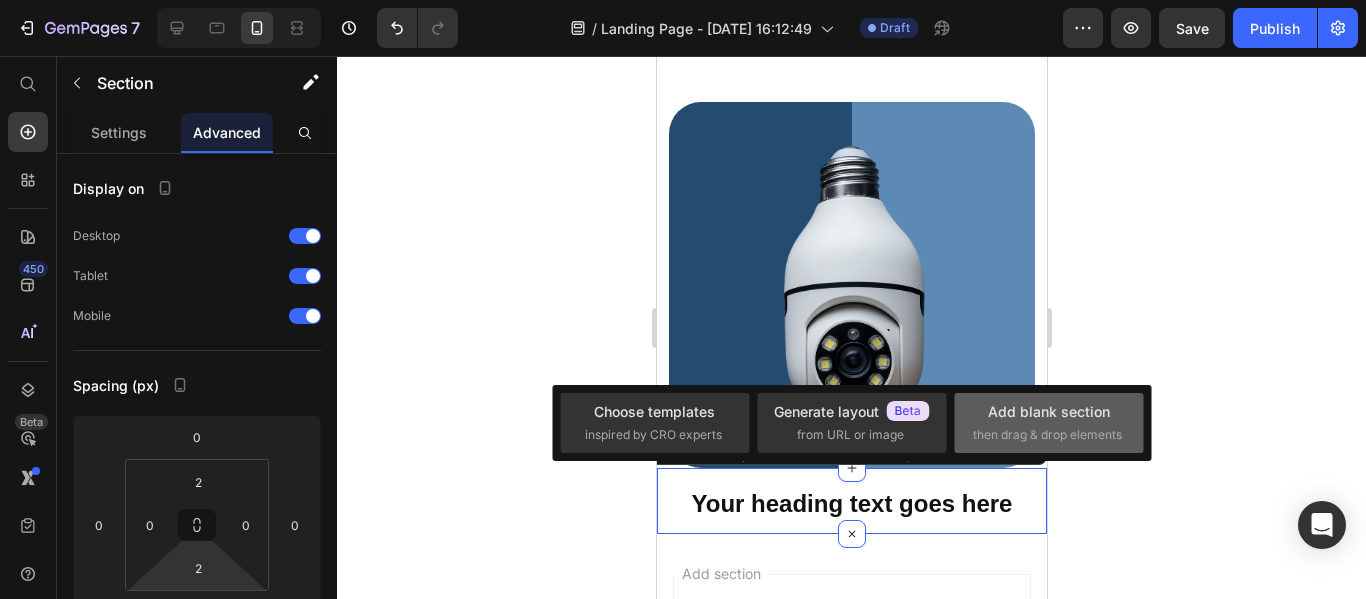click on "Add blank section" at bounding box center [1049, 411] 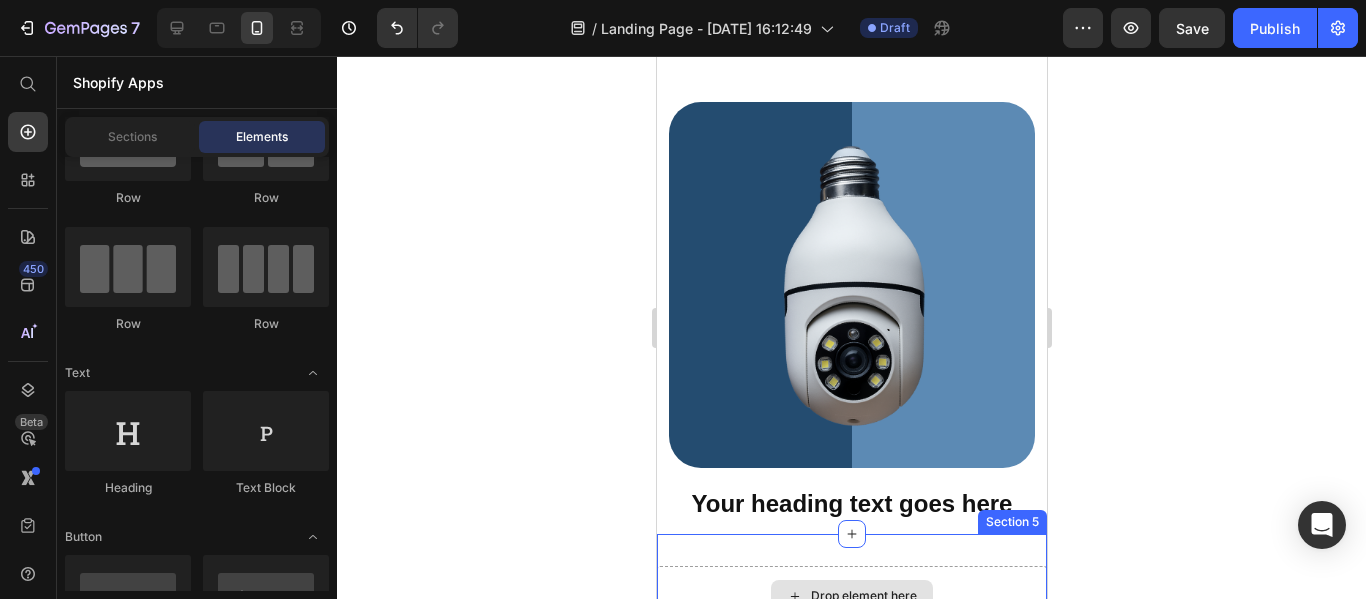 click on "Drop element here" at bounding box center [851, 596] 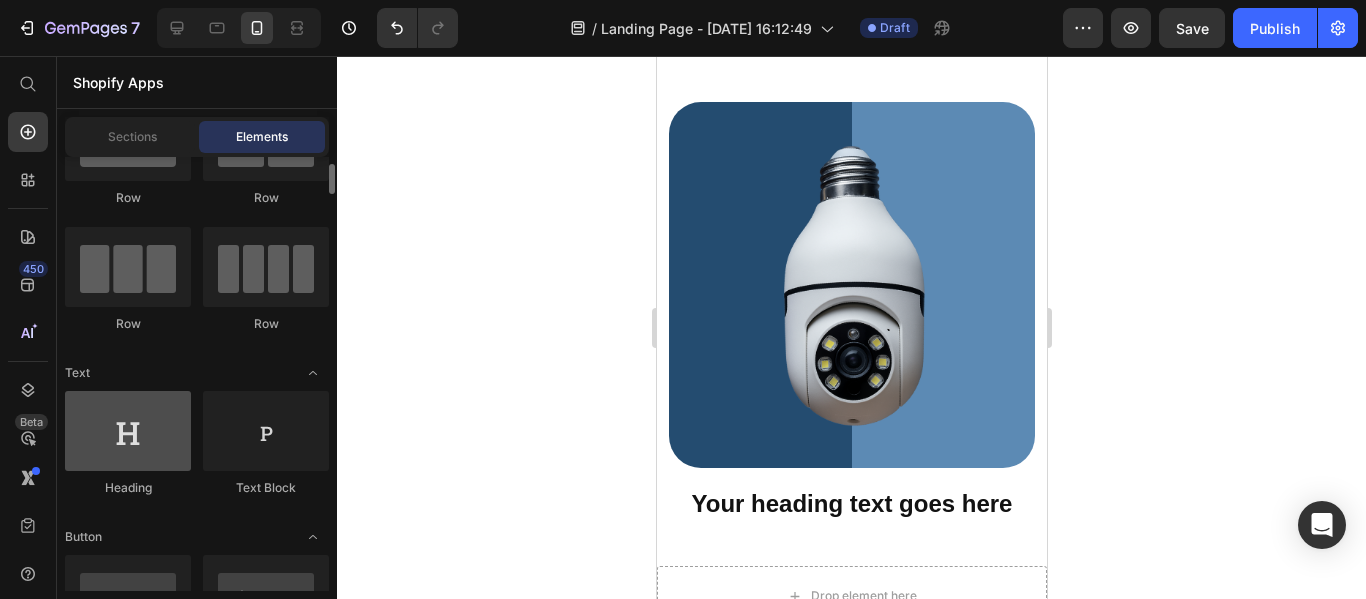 click at bounding box center [128, 431] 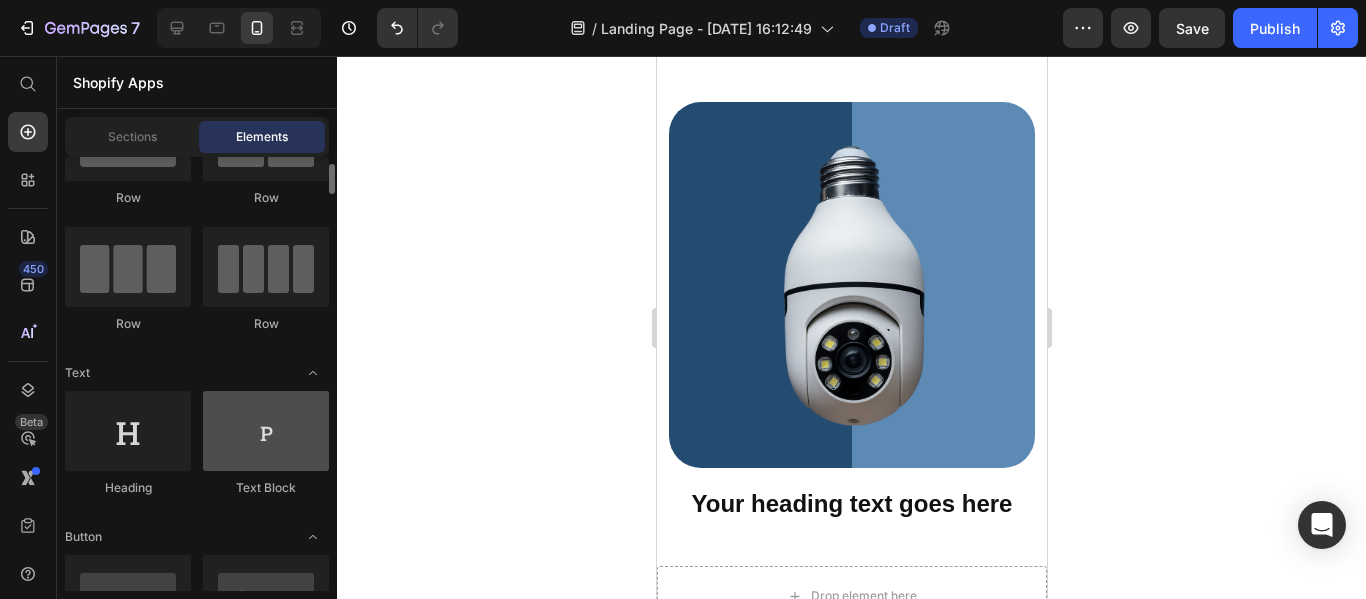 click at bounding box center (266, 431) 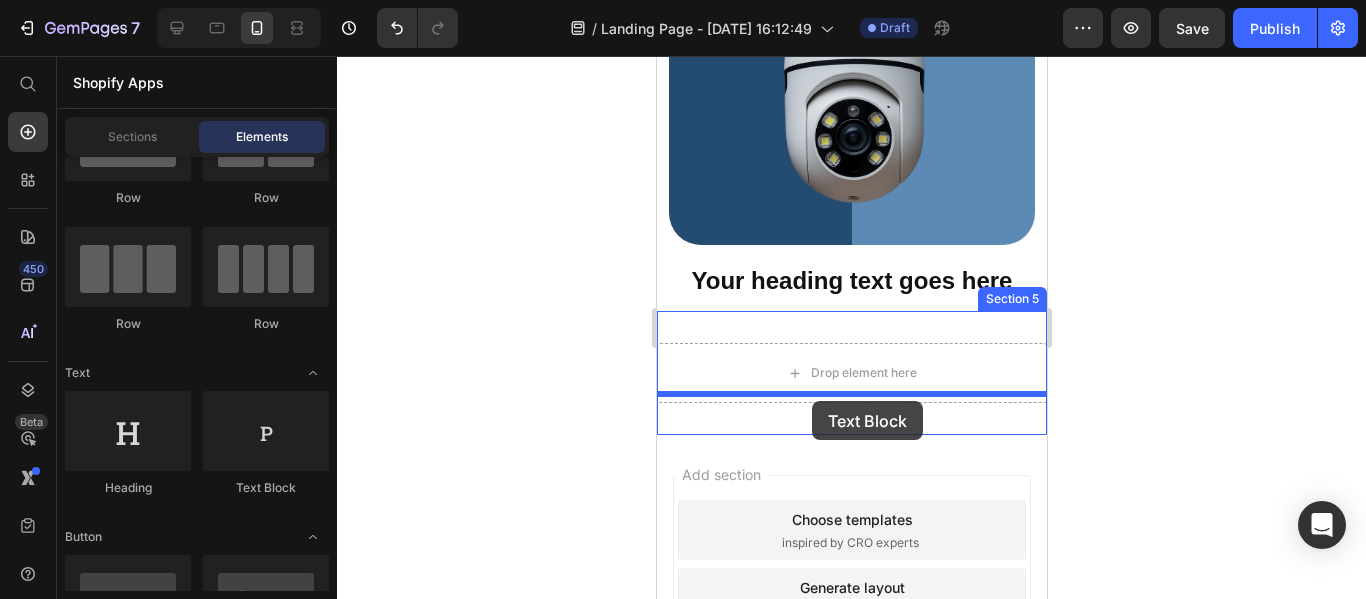 scroll, scrollTop: 1092, scrollLeft: 0, axis: vertical 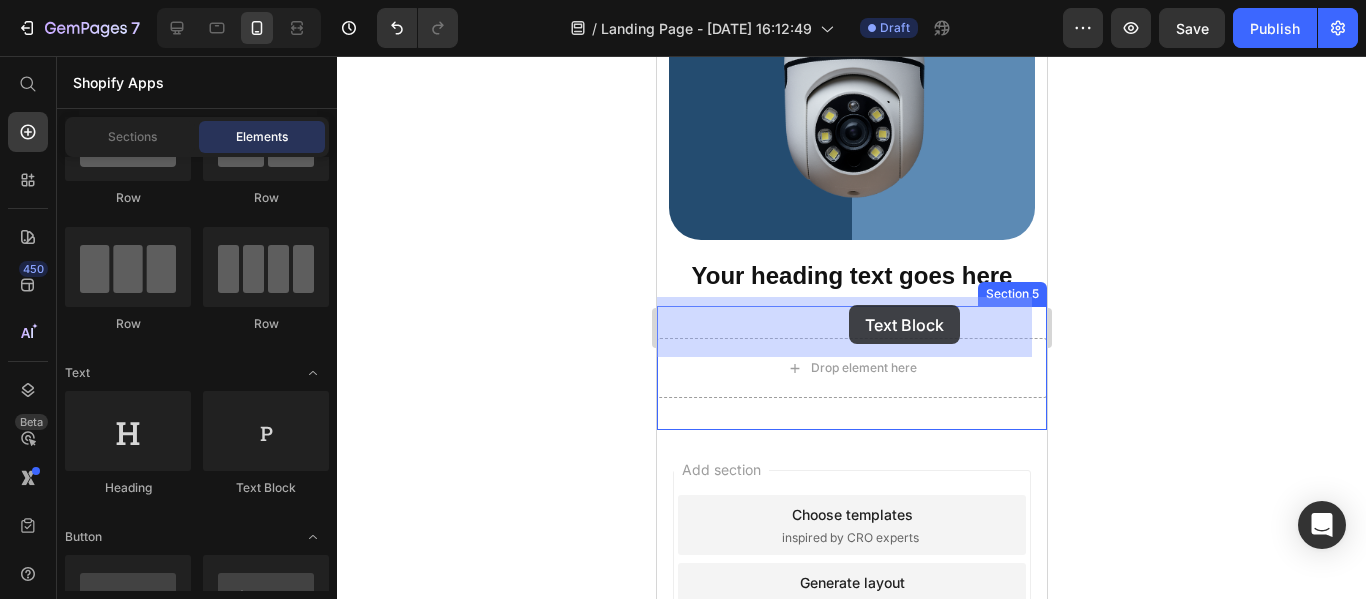 drag, startPoint x: 900, startPoint y: 495, endPoint x: 825, endPoint y: 372, distance: 144.06248 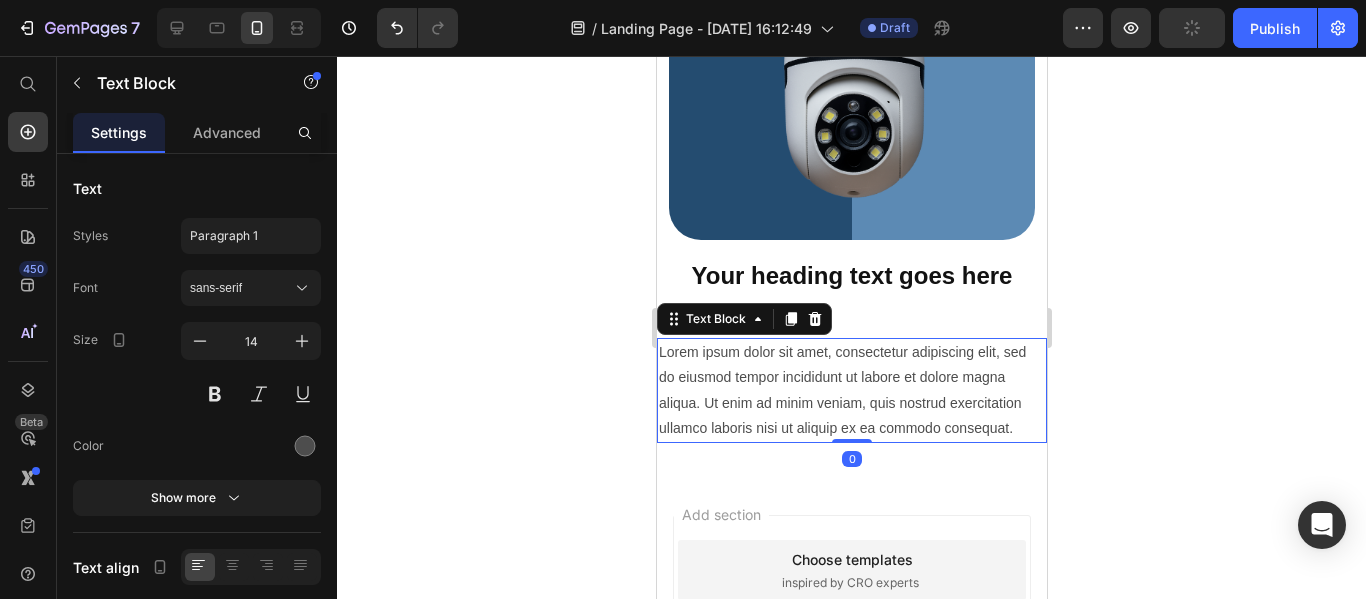 click on "Lorem ipsum dolor sit amet, consectetur adipiscing elit, sed do eiusmod tempor incididunt ut labore et dolore magna aliqua. Ut enim ad minim veniam, quis nostrud exercitation ullamco laboris nisi ut aliquip ex ea commodo consequat." at bounding box center [851, 390] 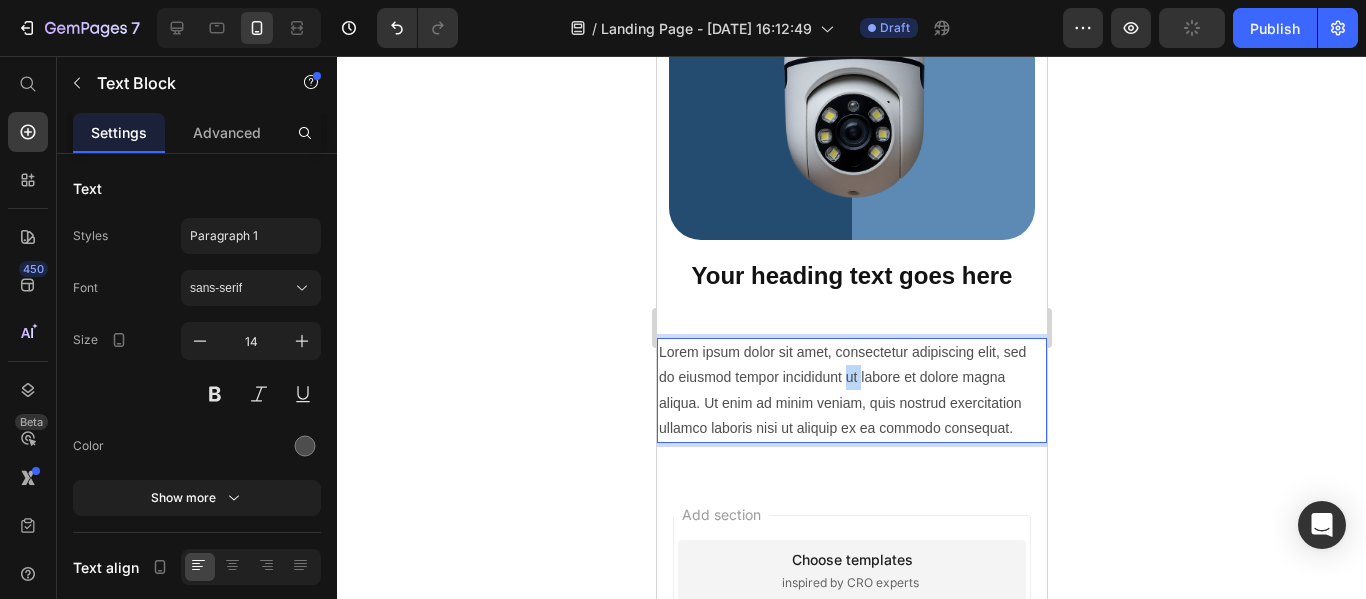 click on "Lorem ipsum dolor sit amet, consectetur adipiscing elit, sed do eiusmod tempor incididunt ut labore et dolore magna aliqua. Ut enim ad minim veniam, quis nostrud exercitation ullamco laboris nisi ut aliquip ex ea commodo consequat." at bounding box center [851, 390] 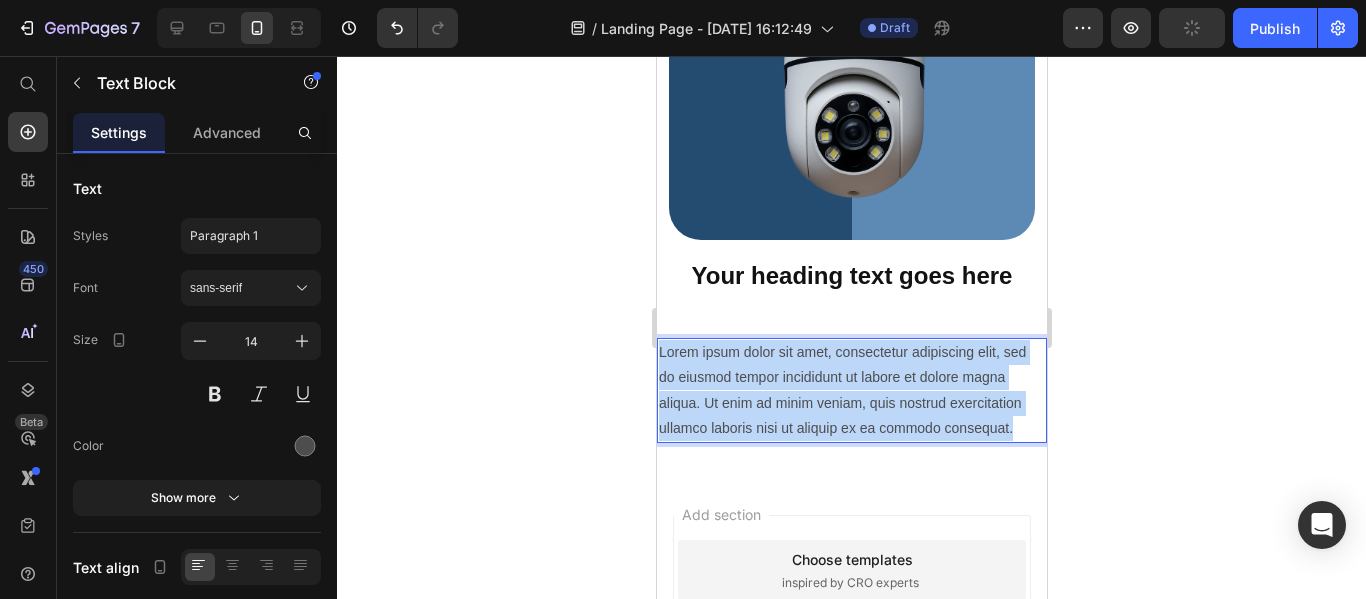 click on "Lorem ipsum dolor sit amet, consectetur adipiscing elit, sed do eiusmod tempor incididunt ut labore et dolore magna aliqua. Ut enim ad minim veniam, quis nostrud exercitation ullamco laboris nisi ut aliquip ex ea commodo consequat." at bounding box center [851, 390] 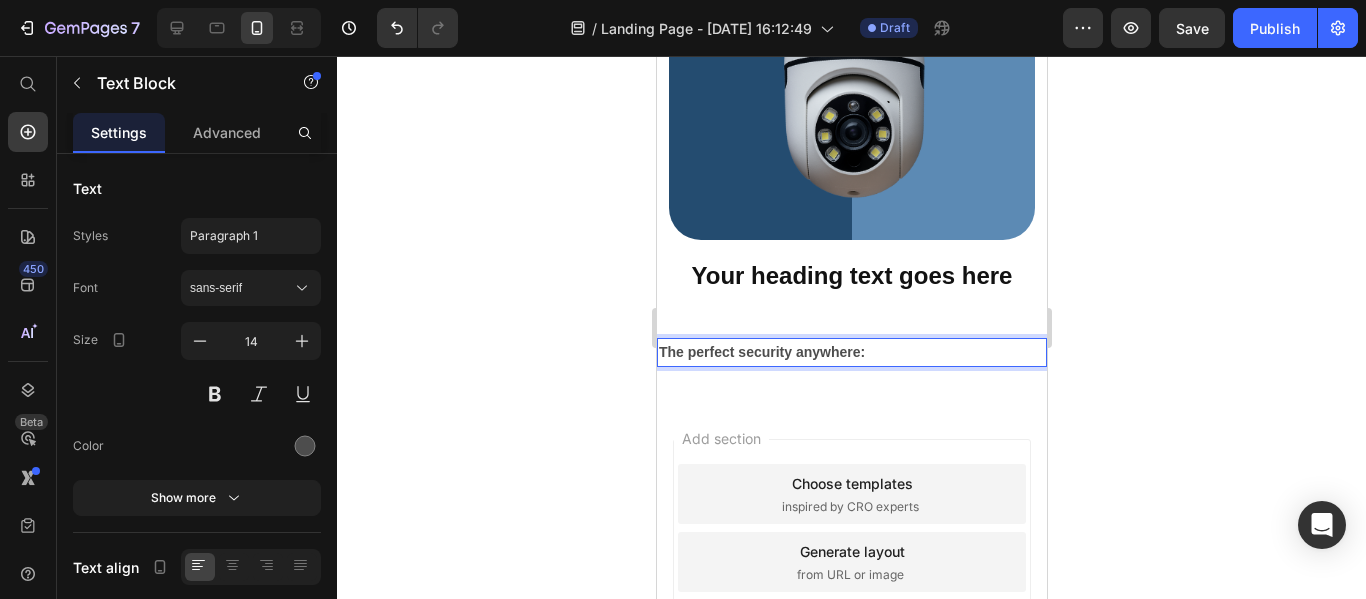 click on "The perfect security anywhere:" at bounding box center (761, 352) 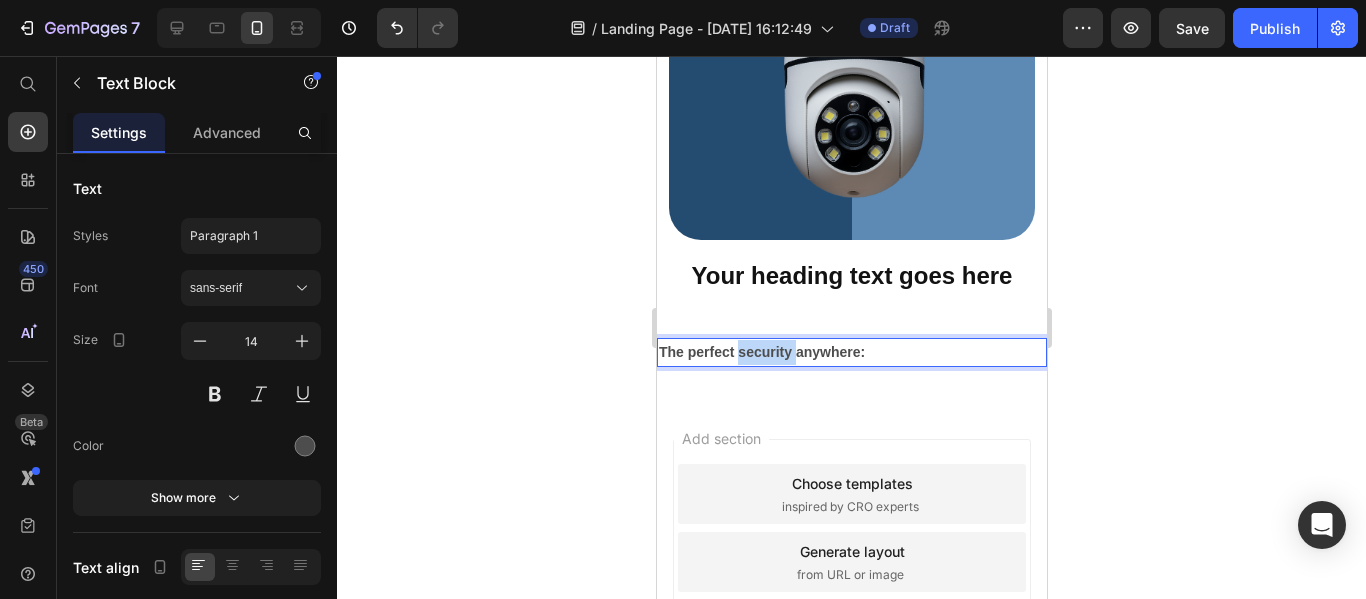 click on "The perfect security anywhere:" at bounding box center [761, 352] 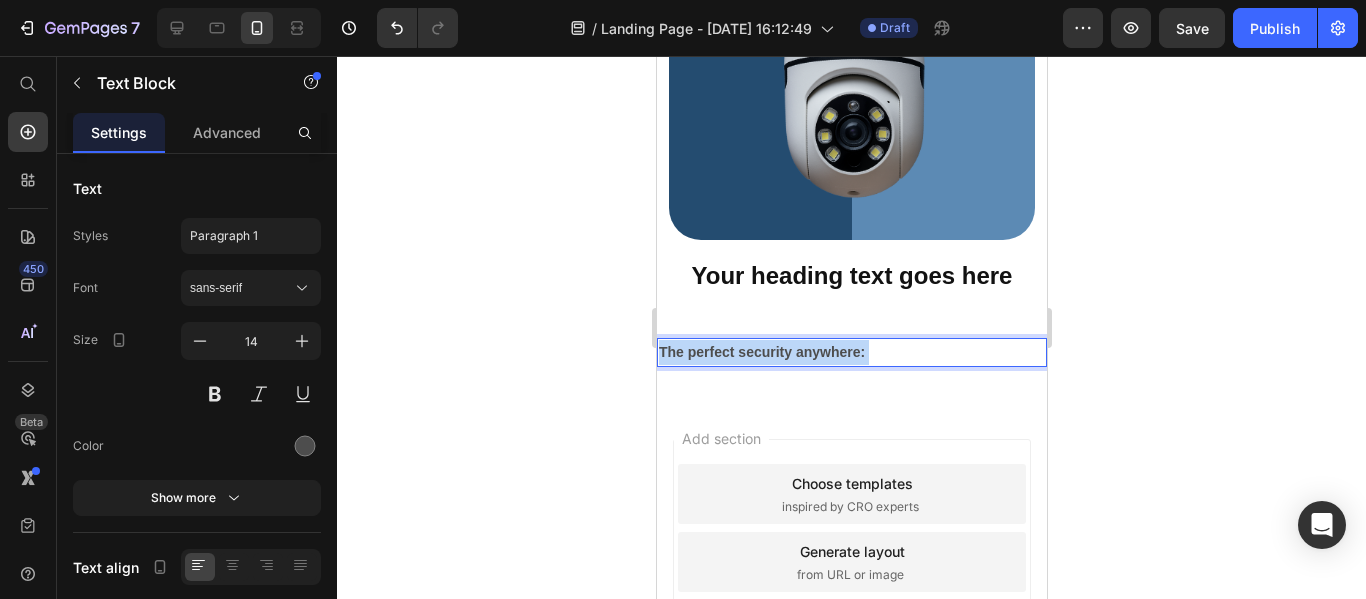 click on "The perfect security anywhere:" at bounding box center [761, 352] 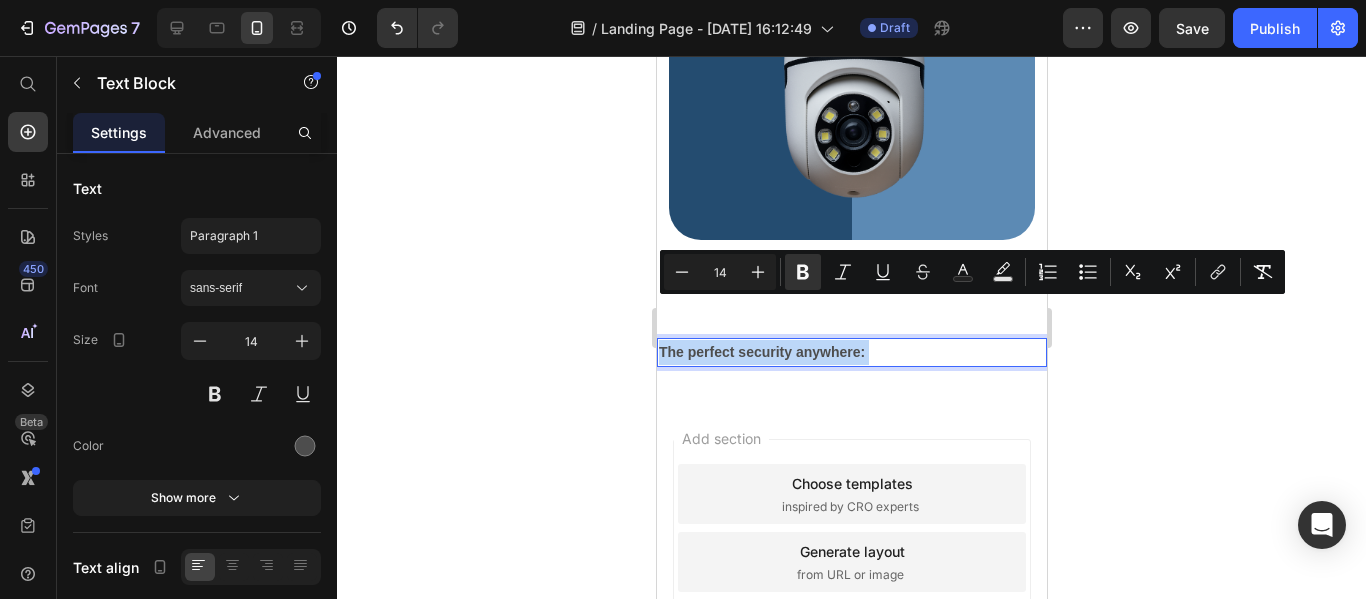 copy on "The perfect security anywhere:" 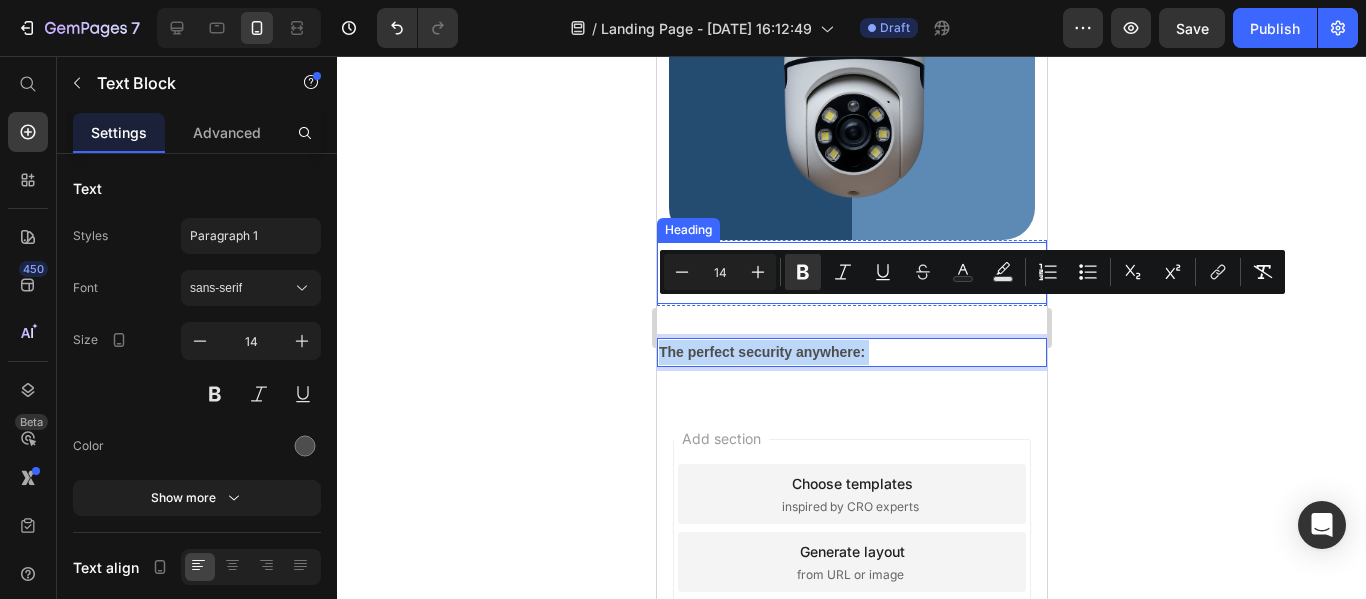 click on "Your heading text goes here" at bounding box center [851, 275] 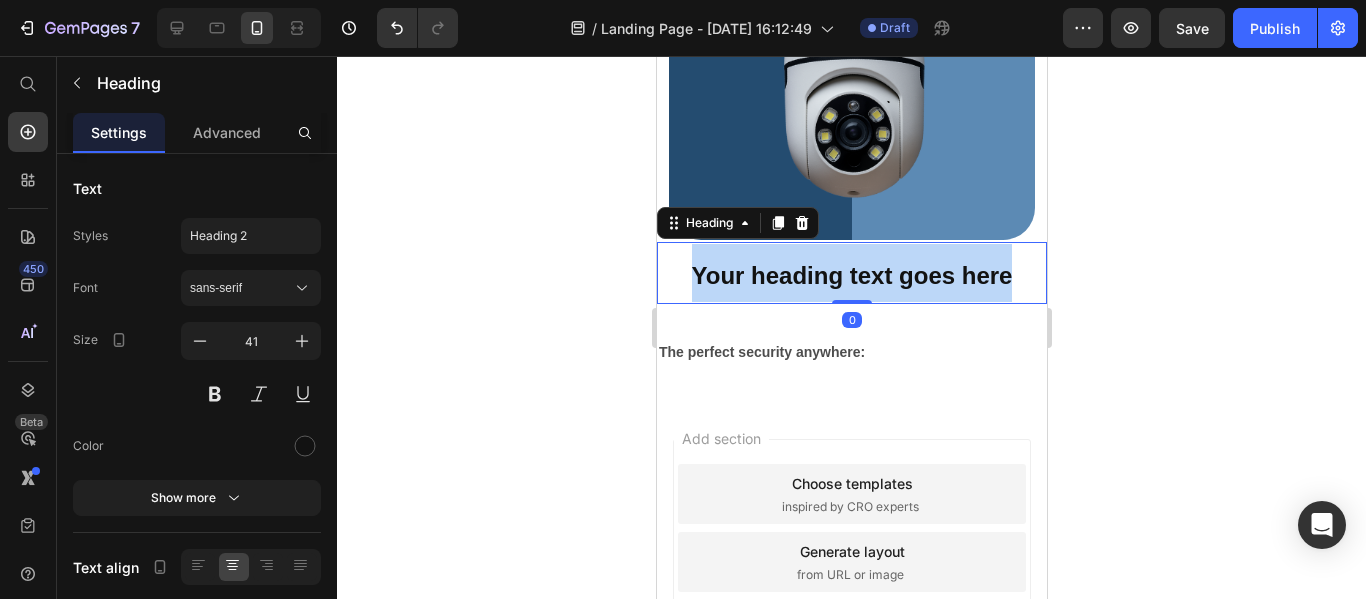 click on "Your heading text goes here" at bounding box center (851, 275) 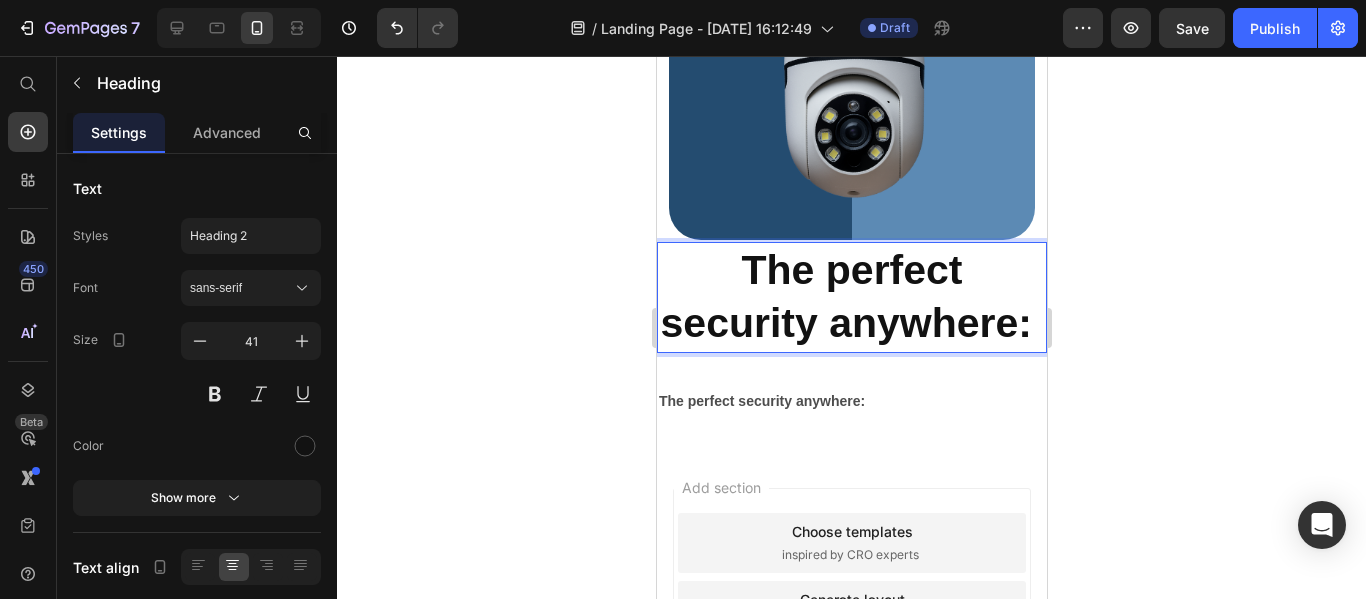 click on "The perfect security anywhere:" at bounding box center (845, 296) 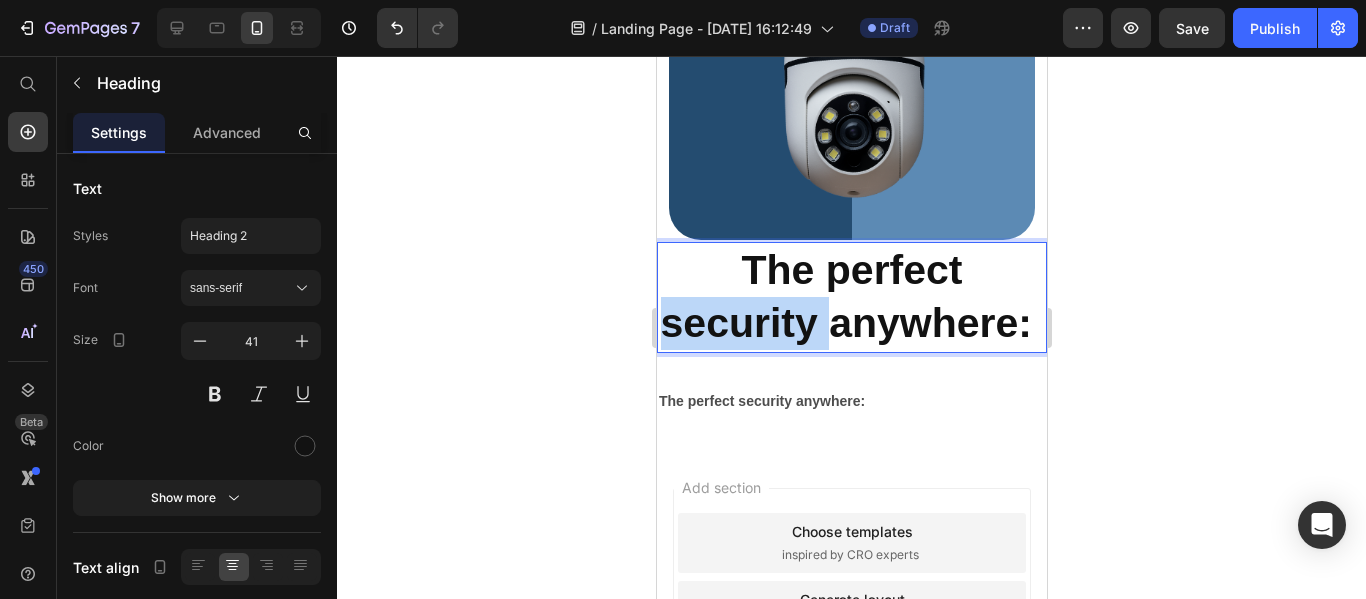 click on "The perfect security anywhere:" at bounding box center (845, 296) 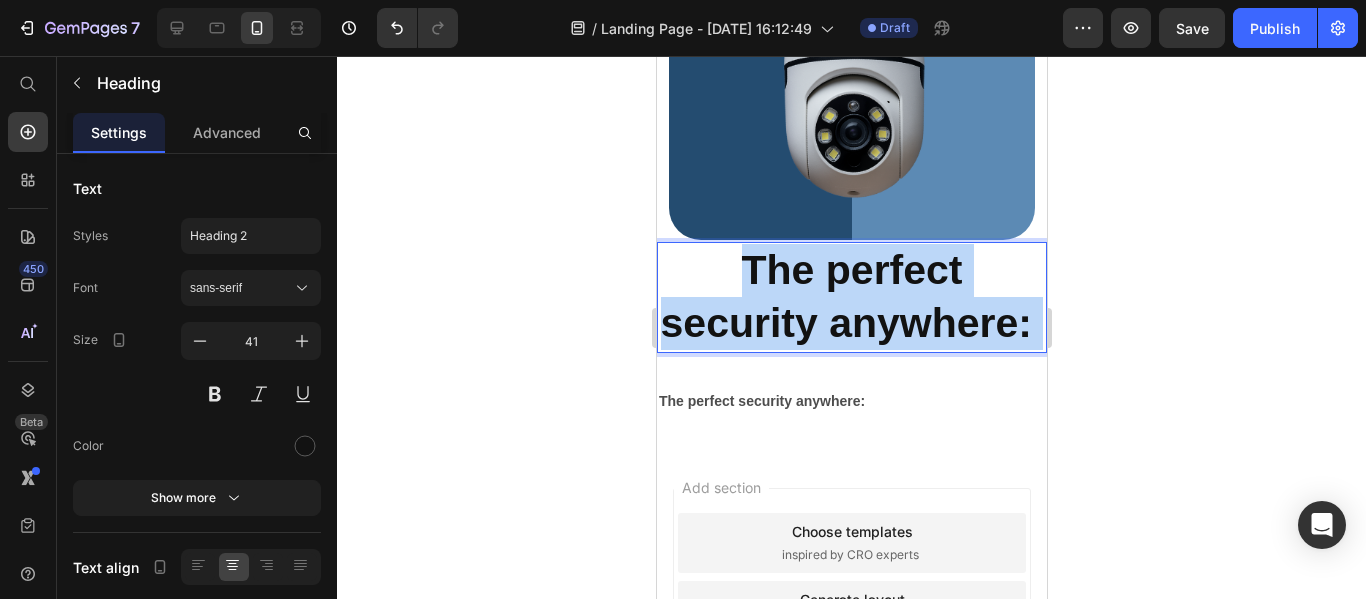 click on "The perfect security anywhere:" at bounding box center (845, 296) 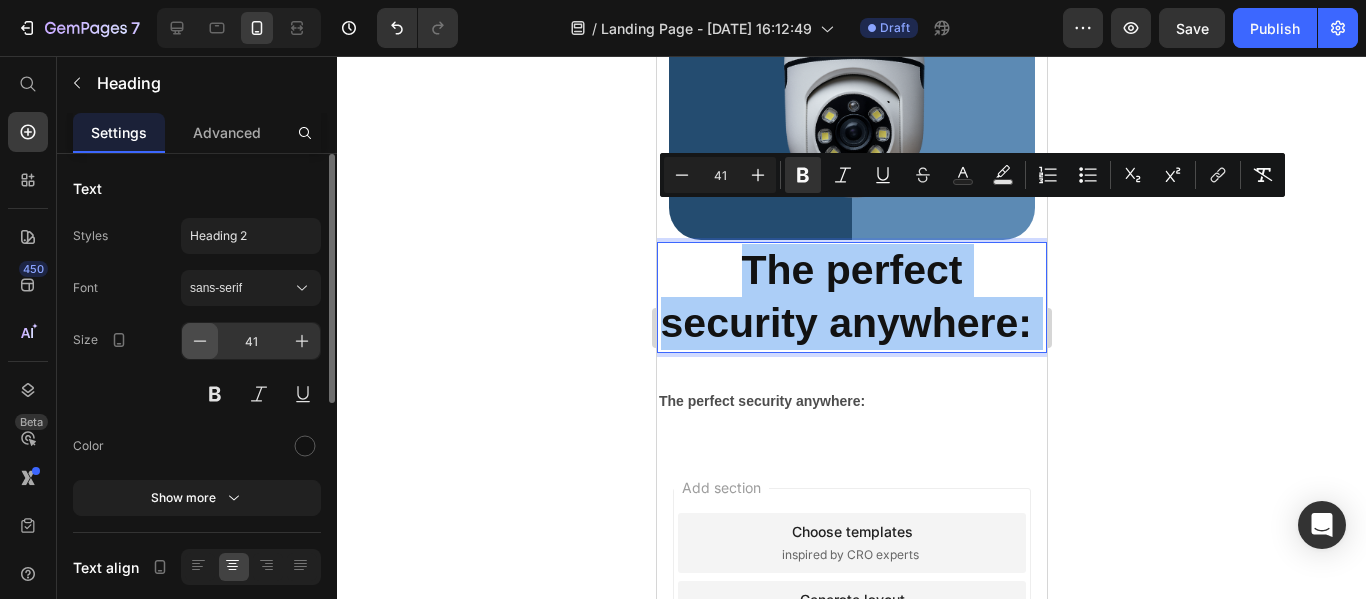 drag, startPoint x: 175, startPoint y: 341, endPoint x: 212, endPoint y: 330, distance: 38.600517 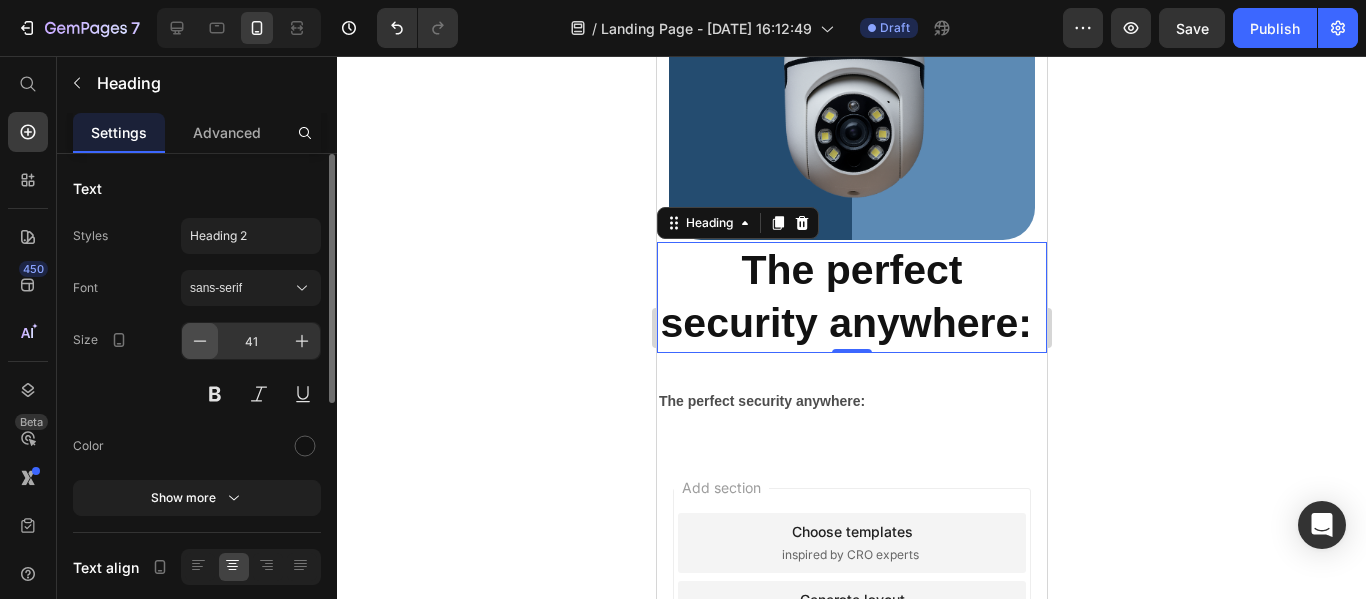 click at bounding box center (200, 341) 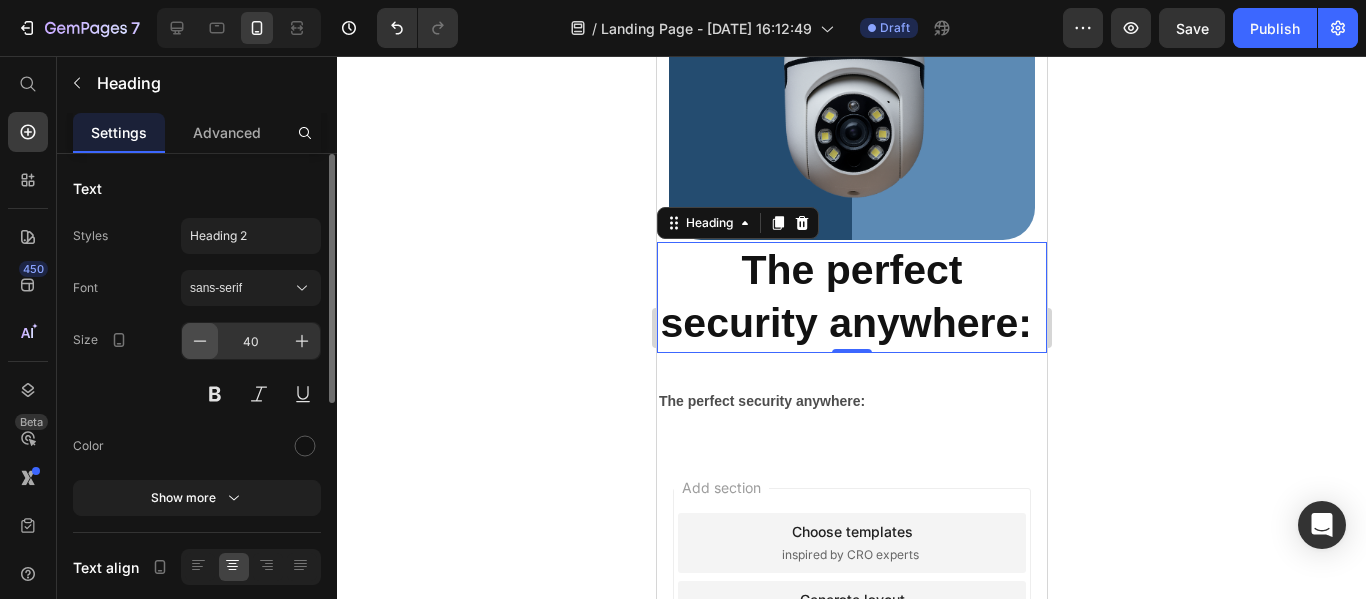 click at bounding box center [200, 341] 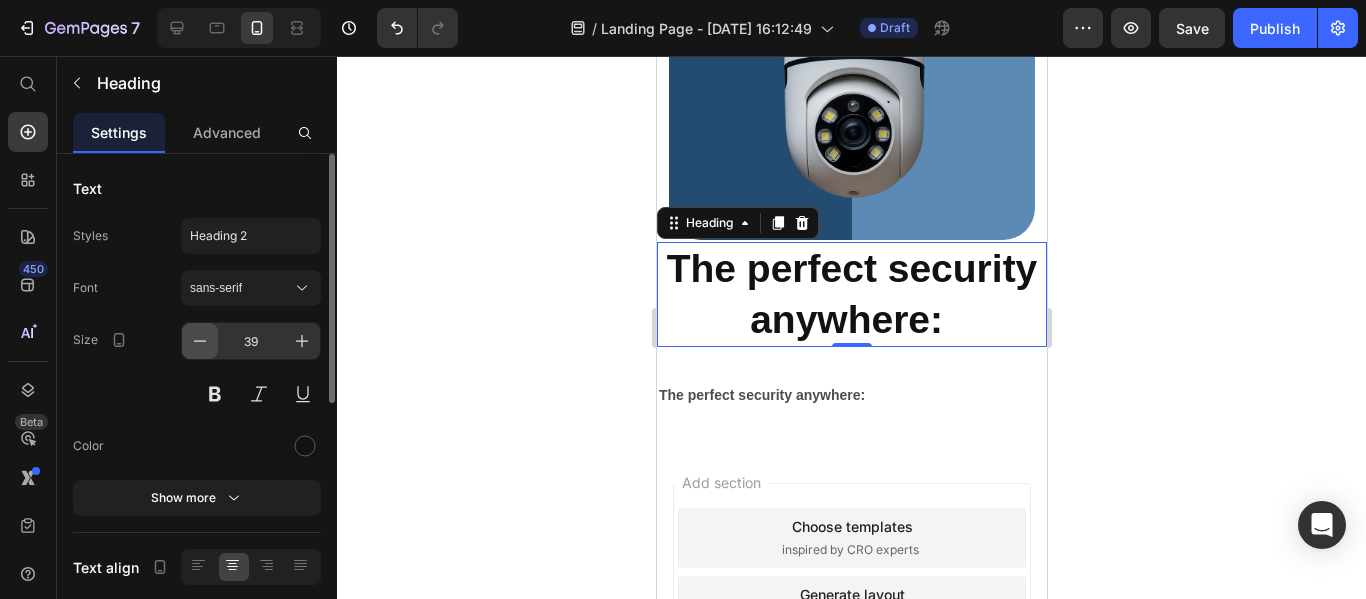 click at bounding box center (200, 341) 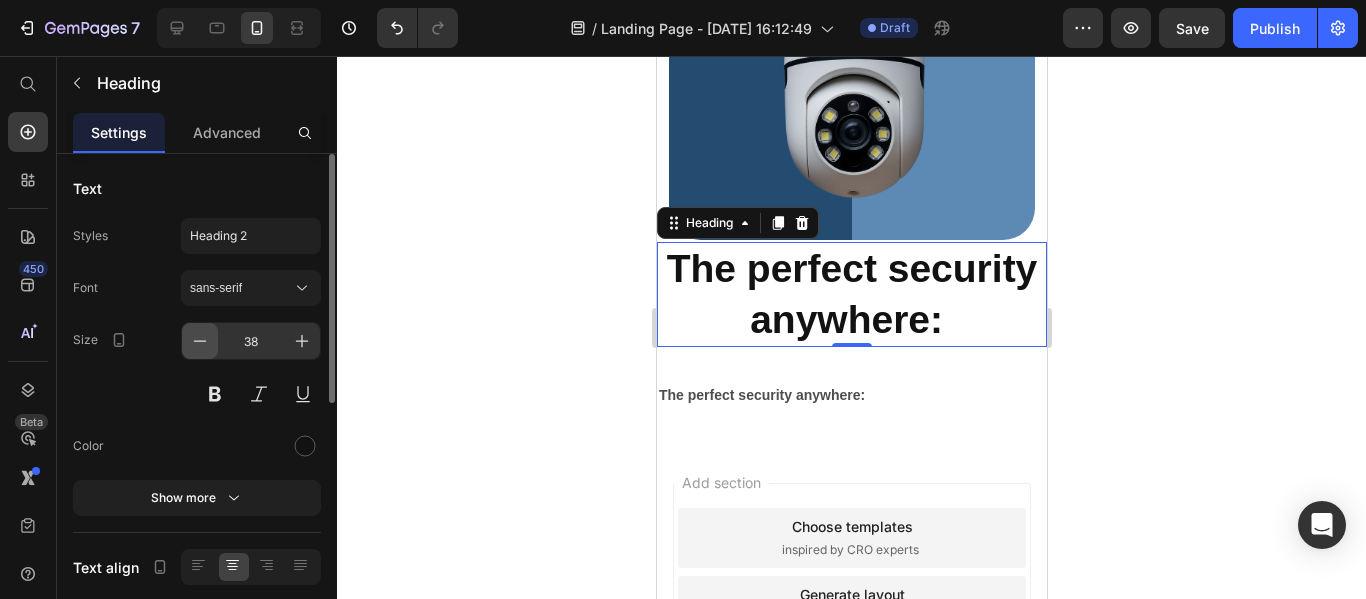 click at bounding box center [200, 341] 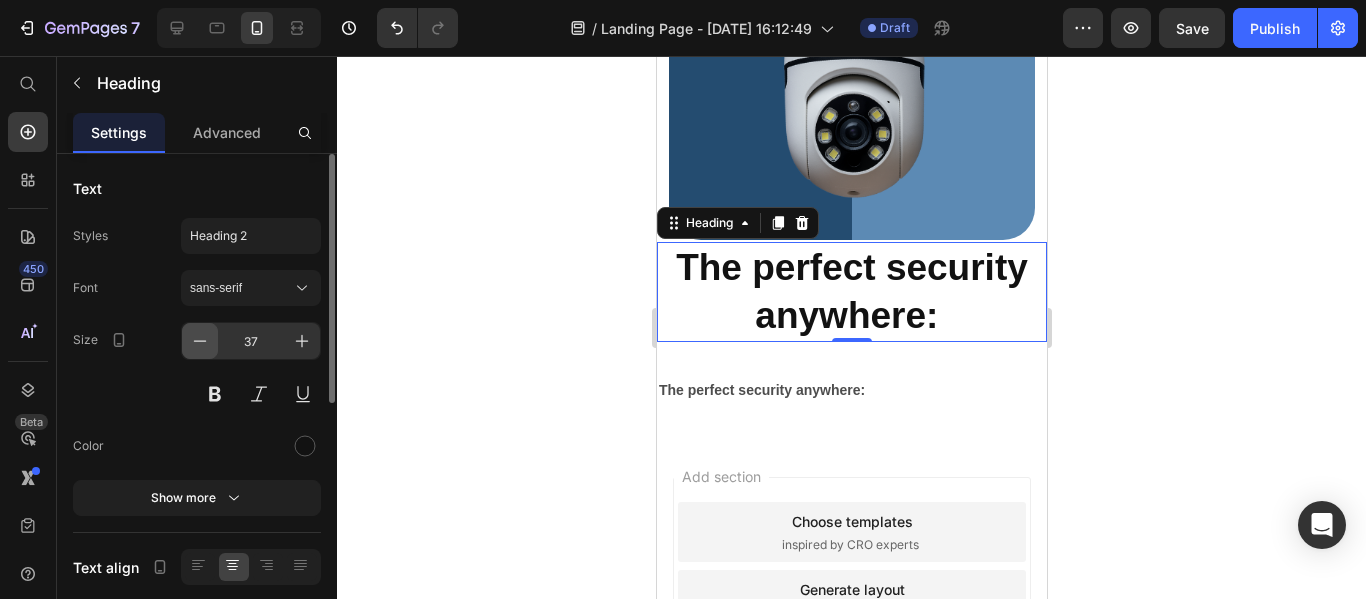click at bounding box center [200, 341] 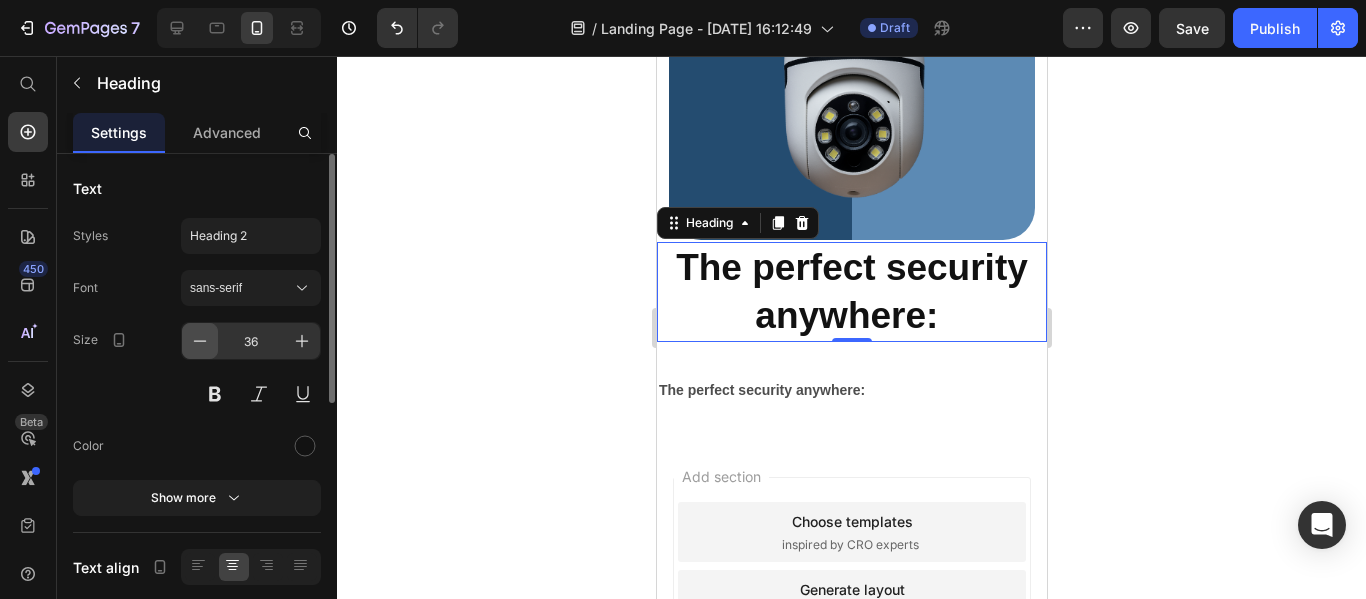 click at bounding box center [200, 341] 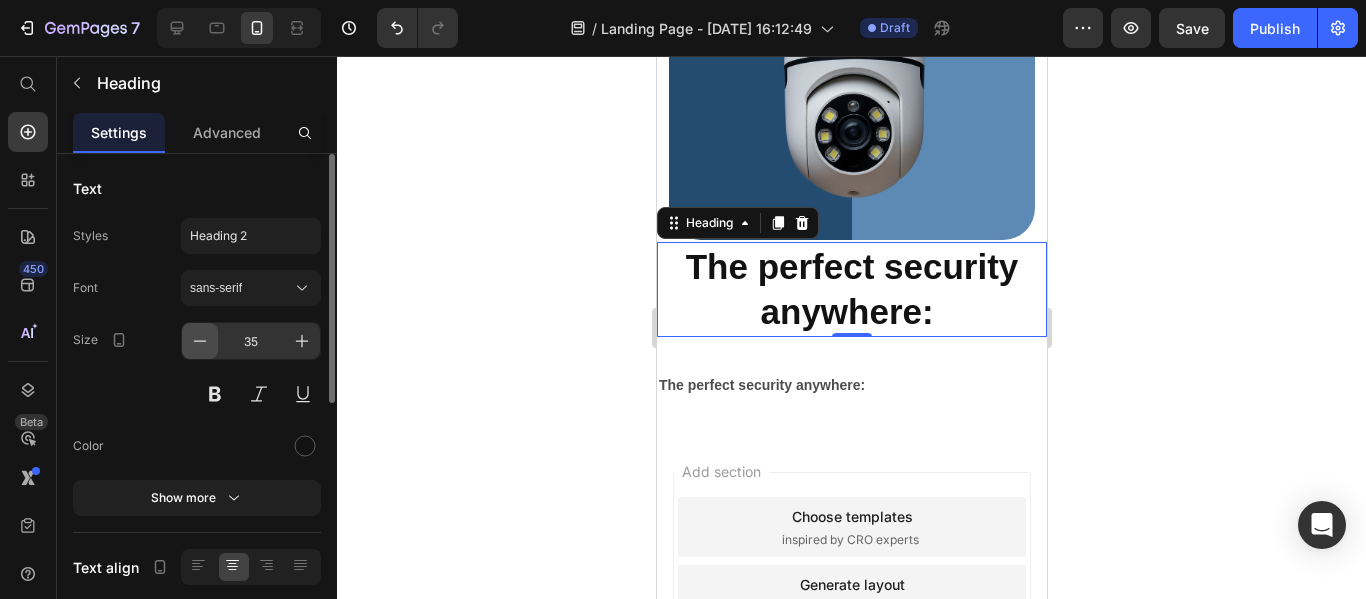 click at bounding box center (200, 341) 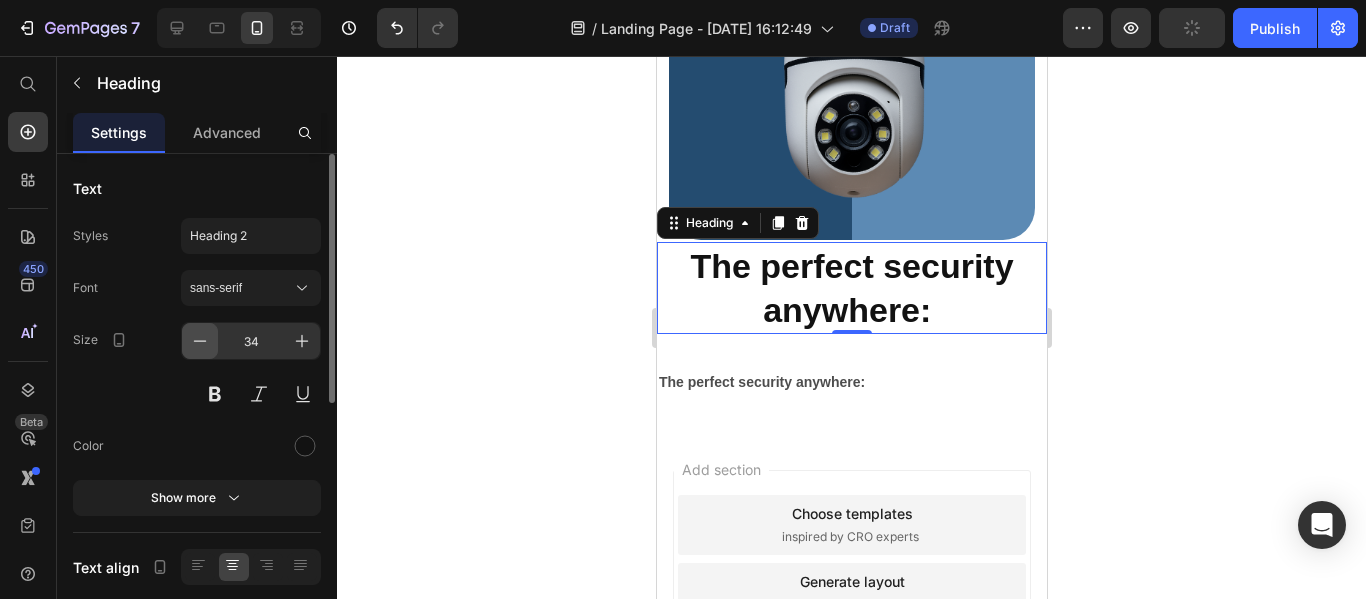 click at bounding box center [200, 341] 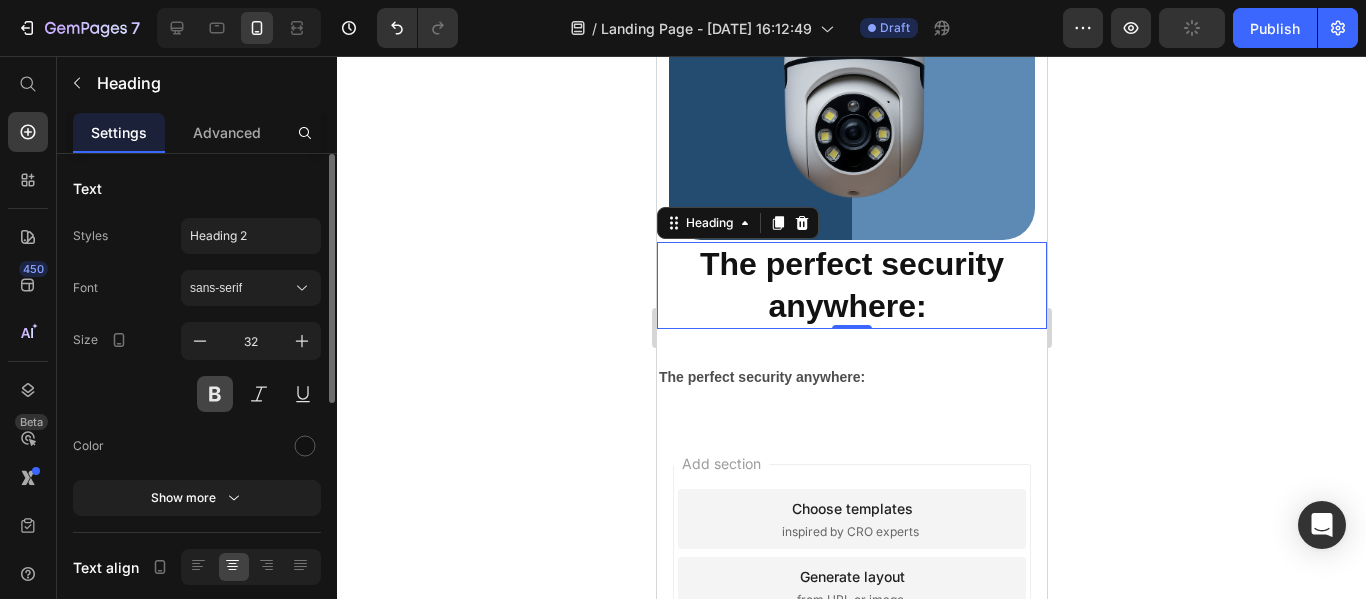 click at bounding box center [215, 394] 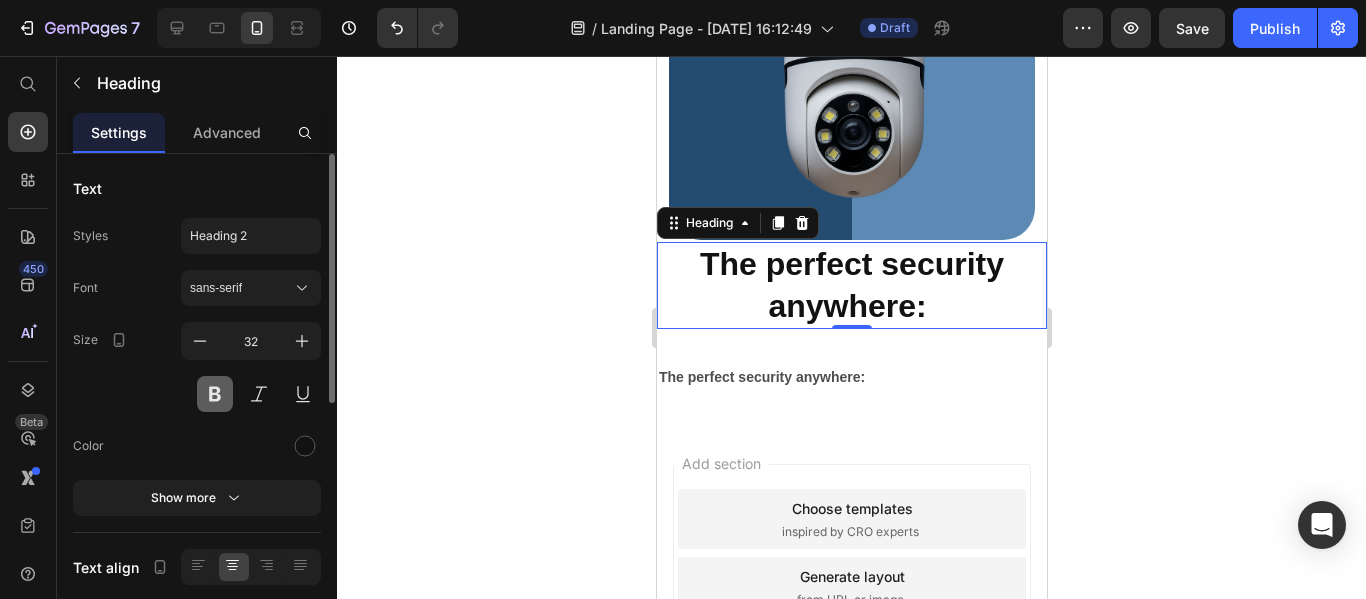 click at bounding box center (215, 394) 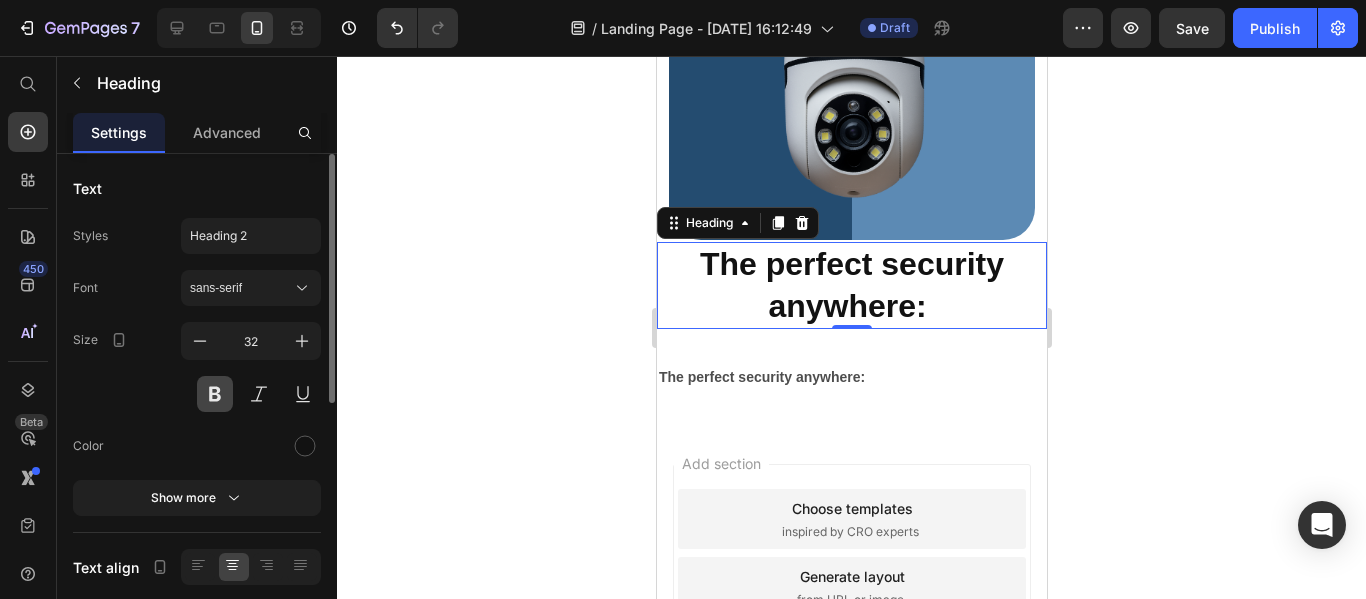 click at bounding box center (215, 394) 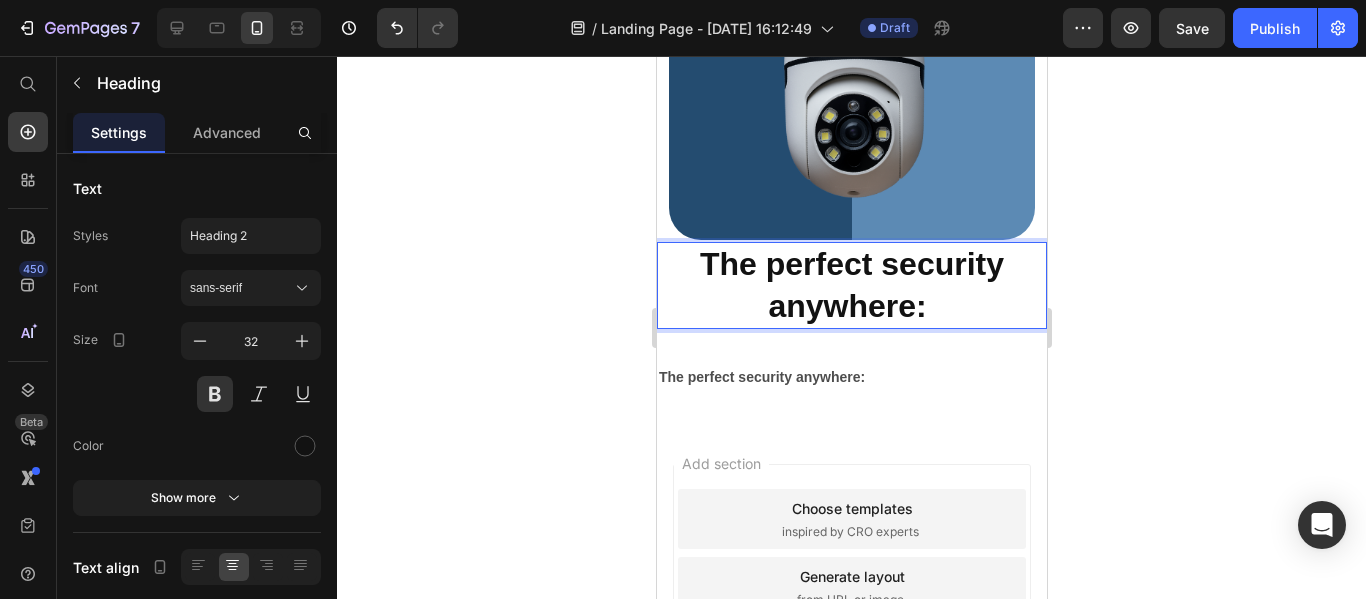 click on "The perfect security anywhere:" at bounding box center [851, 285] 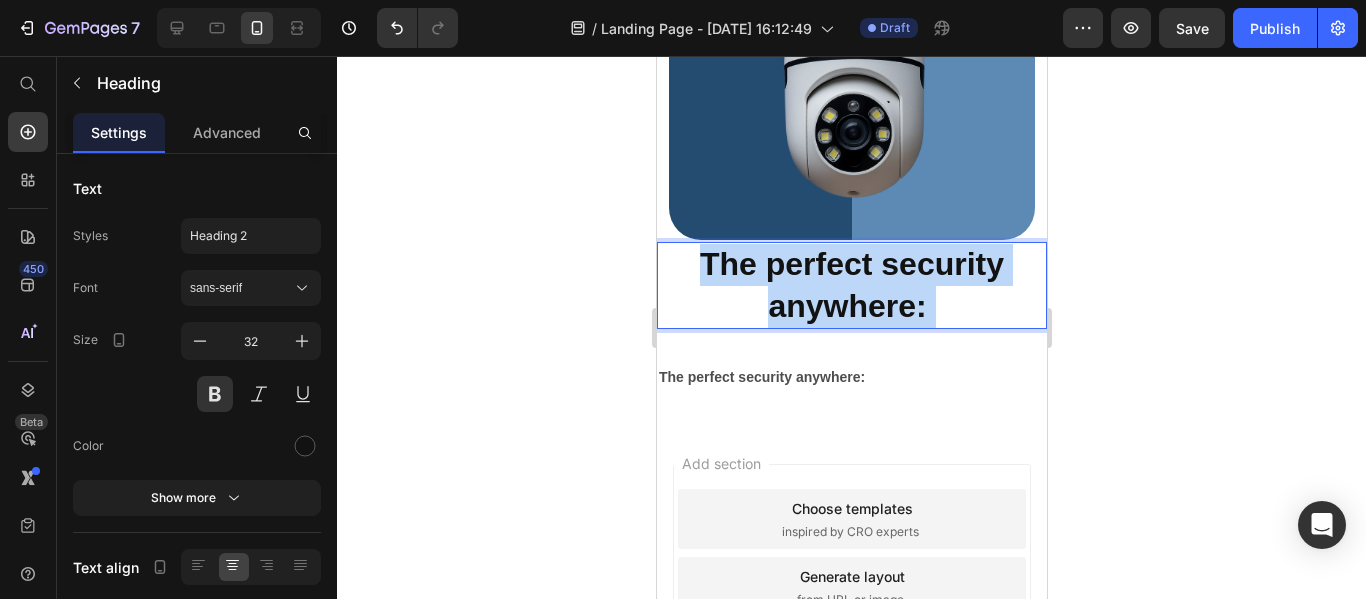 click on "The perfect security anywhere:" at bounding box center (851, 285) 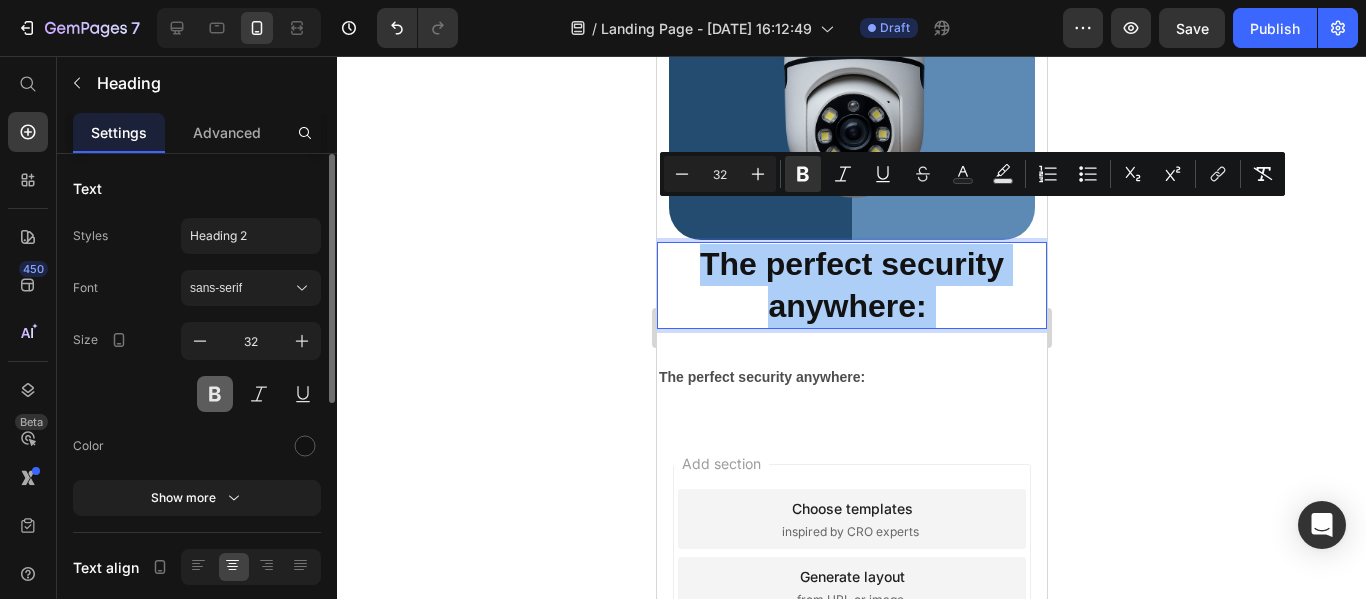 click at bounding box center [215, 394] 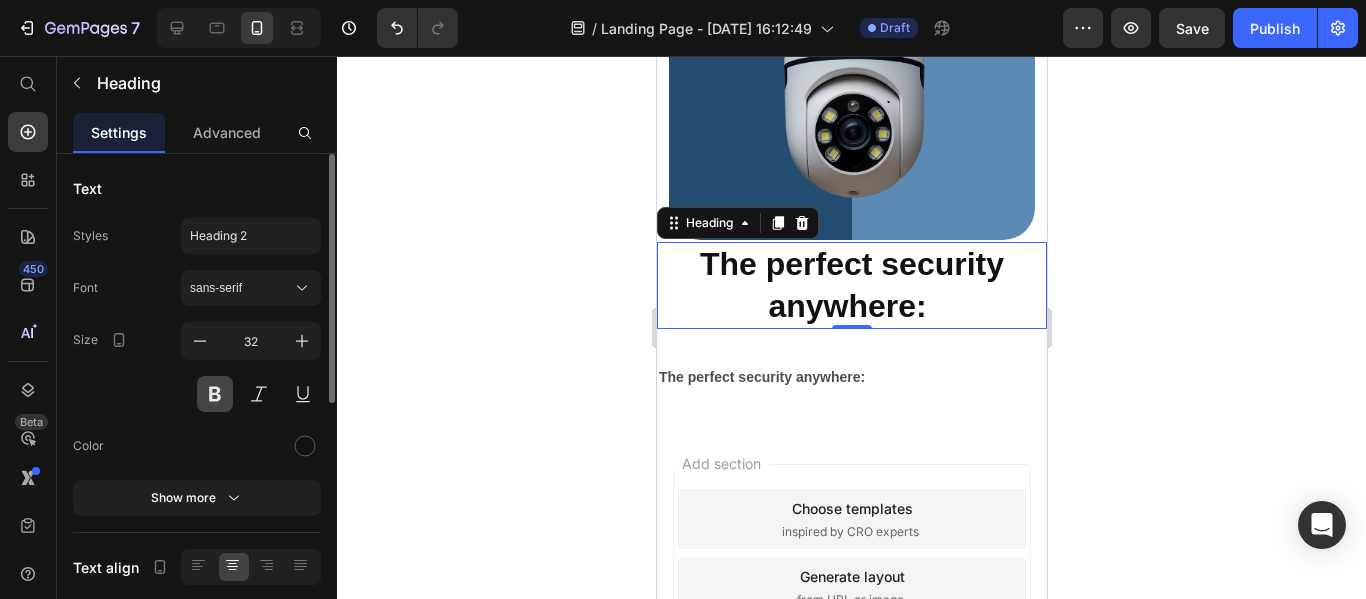 click at bounding box center [215, 394] 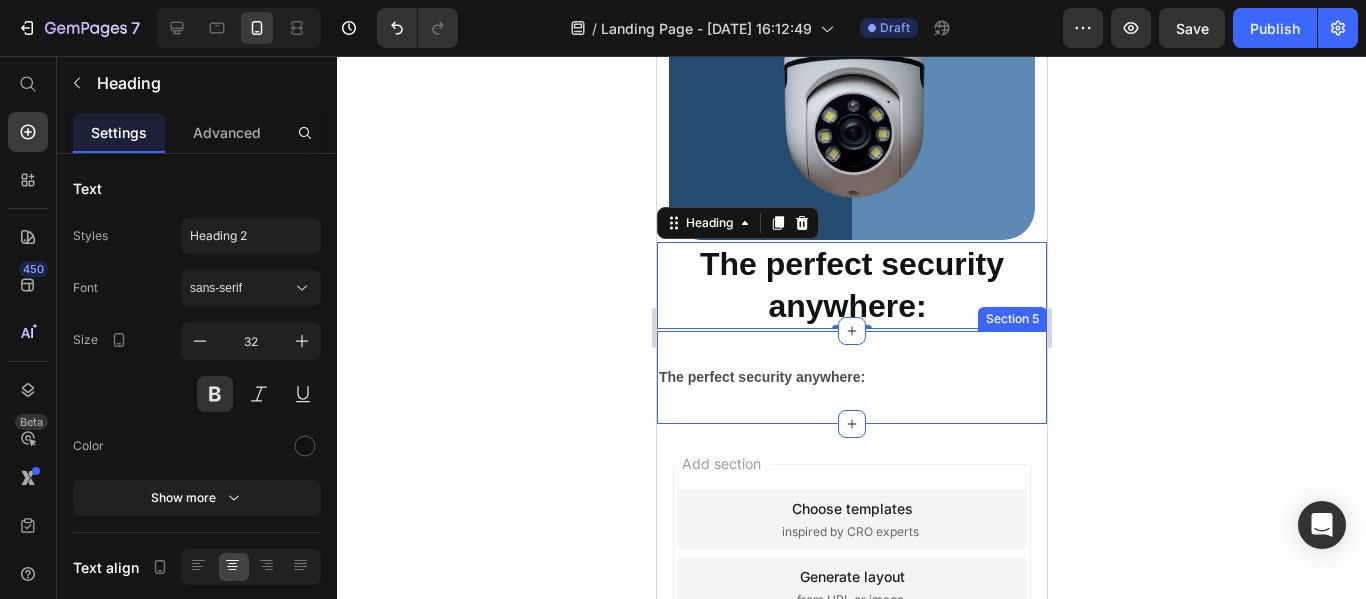 click on "The perfect security anywhere:" at bounding box center (851, 285) 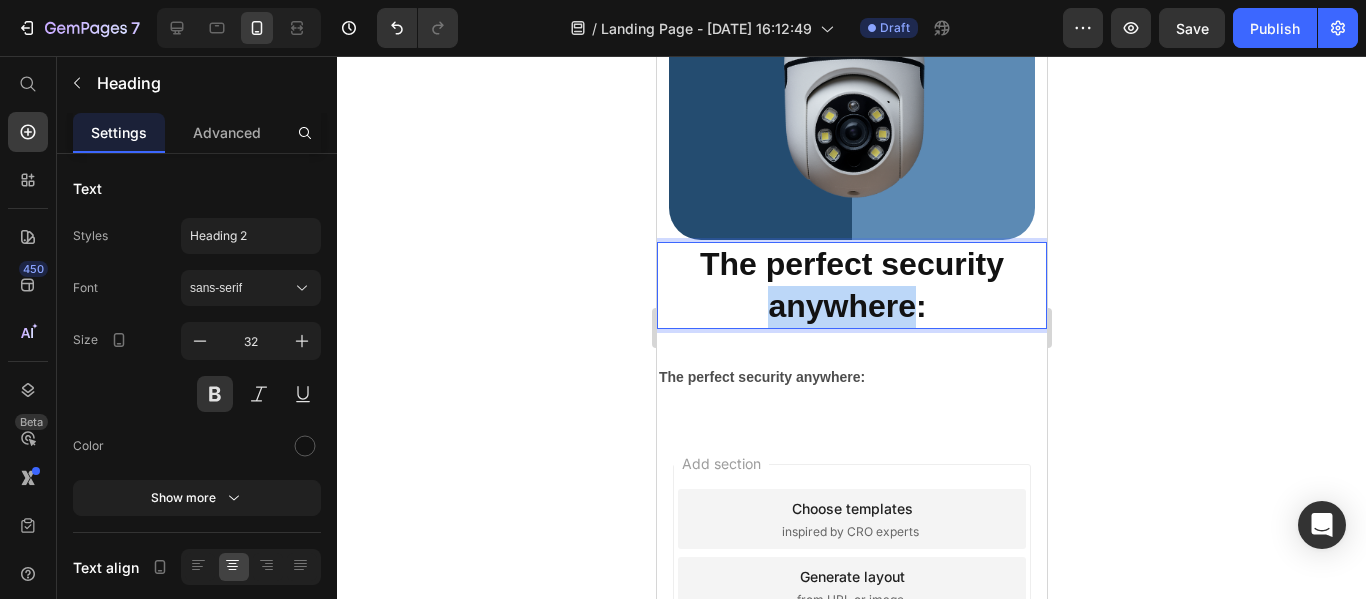 click on "The perfect security anywhere:" at bounding box center (851, 285) 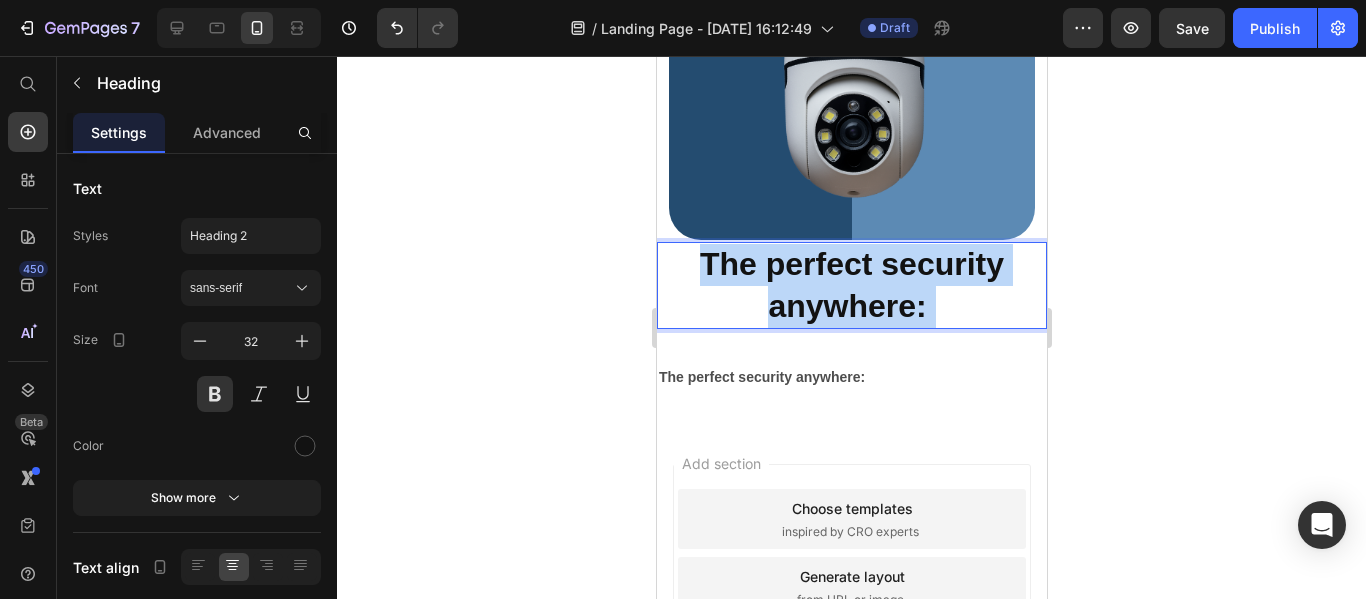 click on "The perfect security anywhere:" at bounding box center (851, 285) 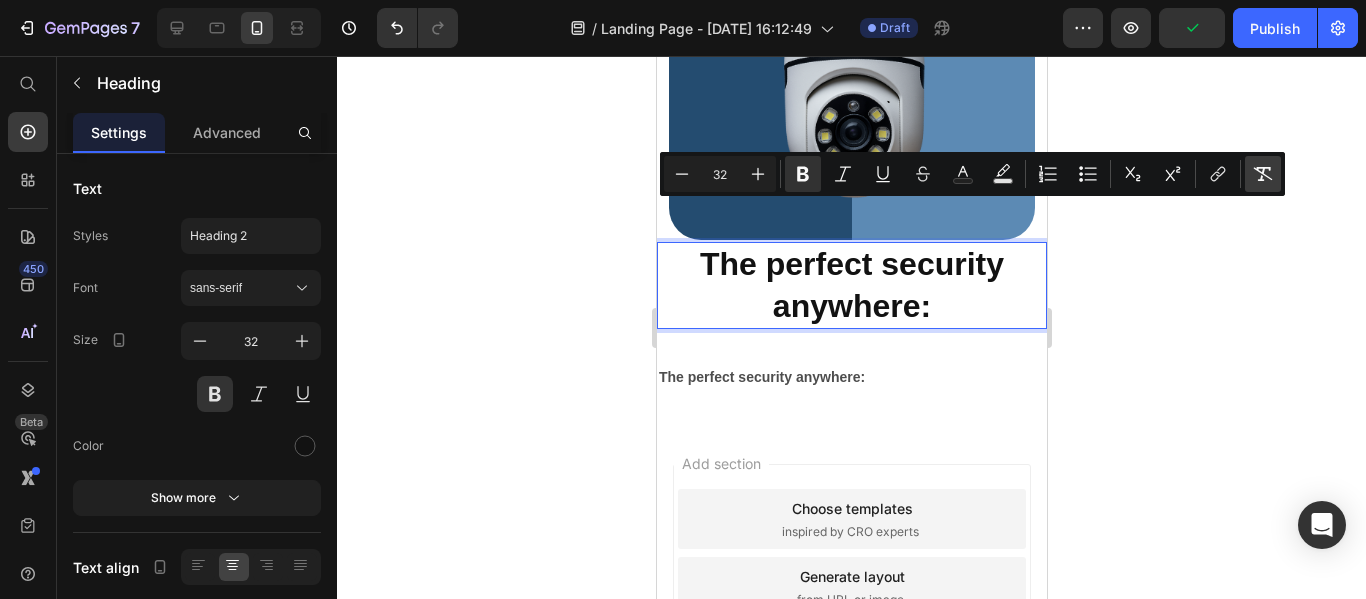 click 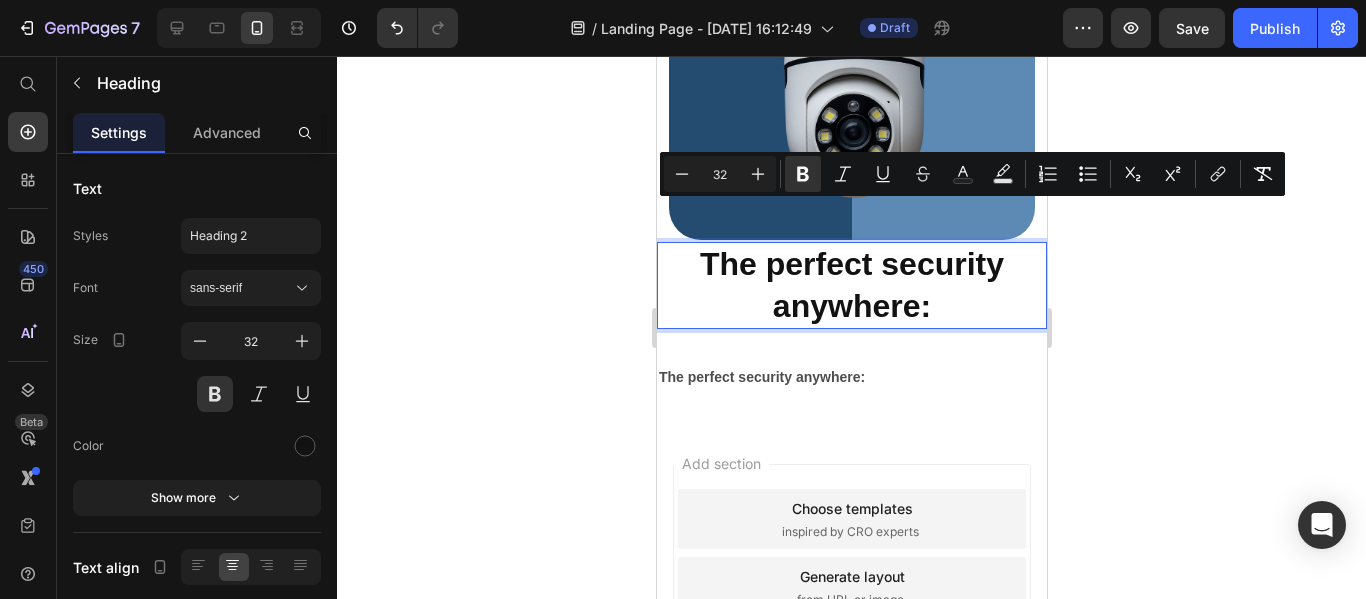 click on "The perfect security anywhere:" at bounding box center [851, 285] 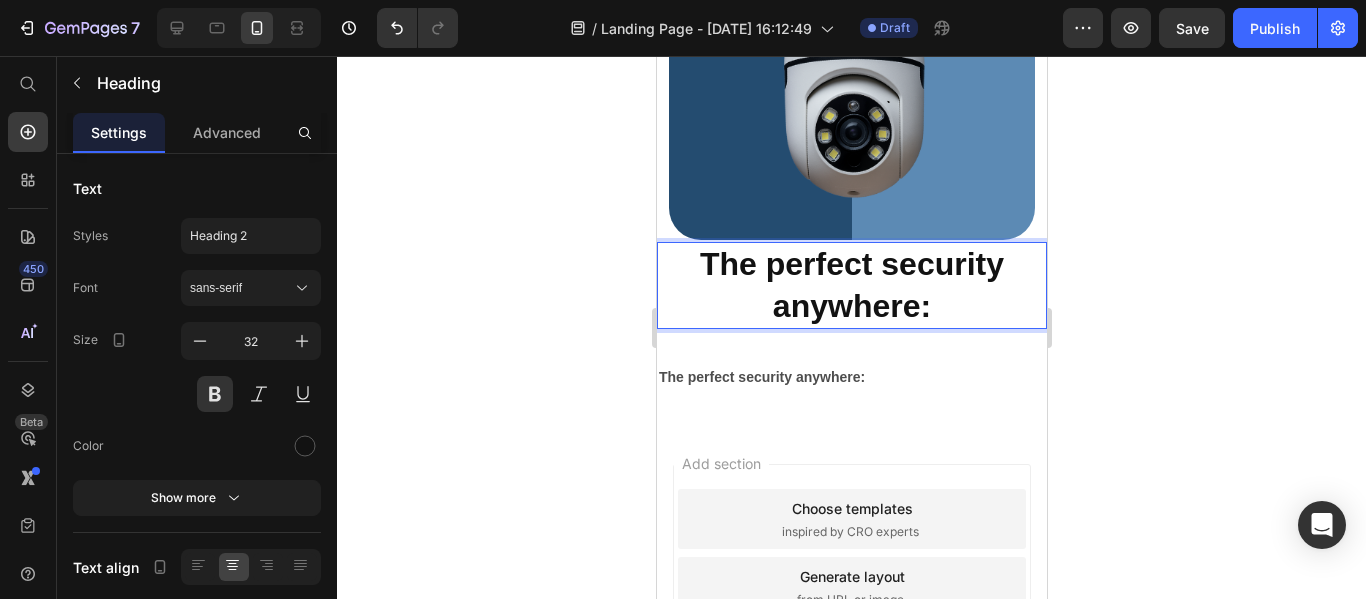 drag, startPoint x: 934, startPoint y: 266, endPoint x: 915, endPoint y: 263, distance: 19.235384 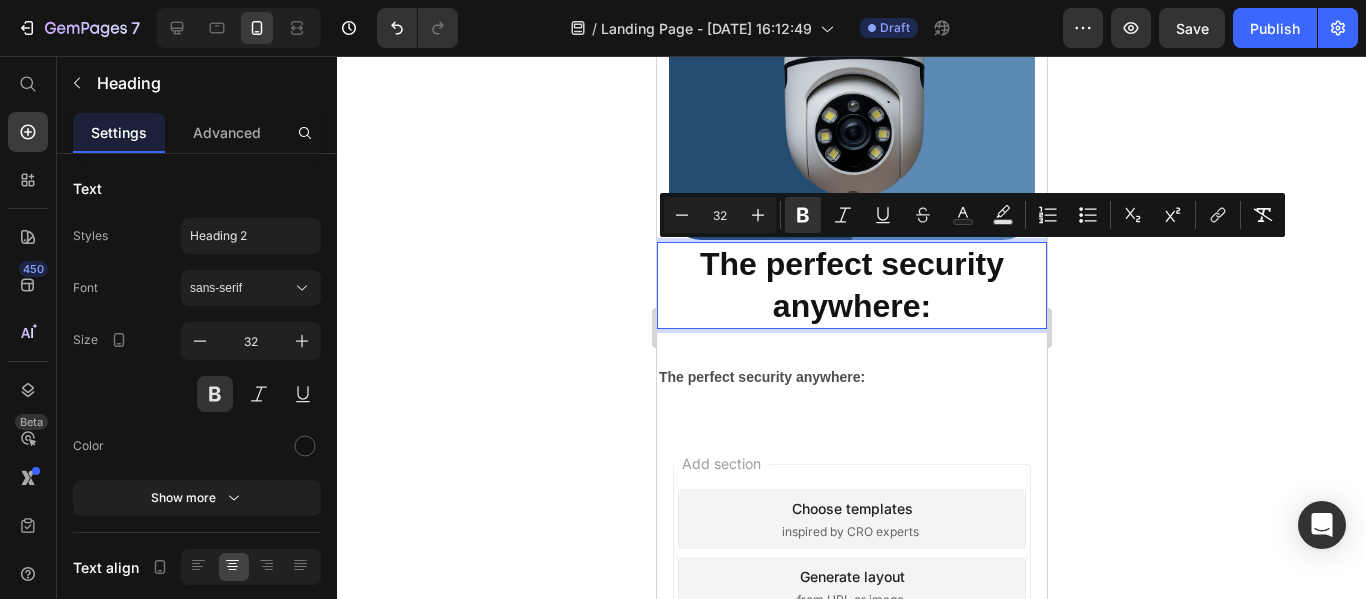 click on "The perfect security anywhere:" at bounding box center (851, 285) 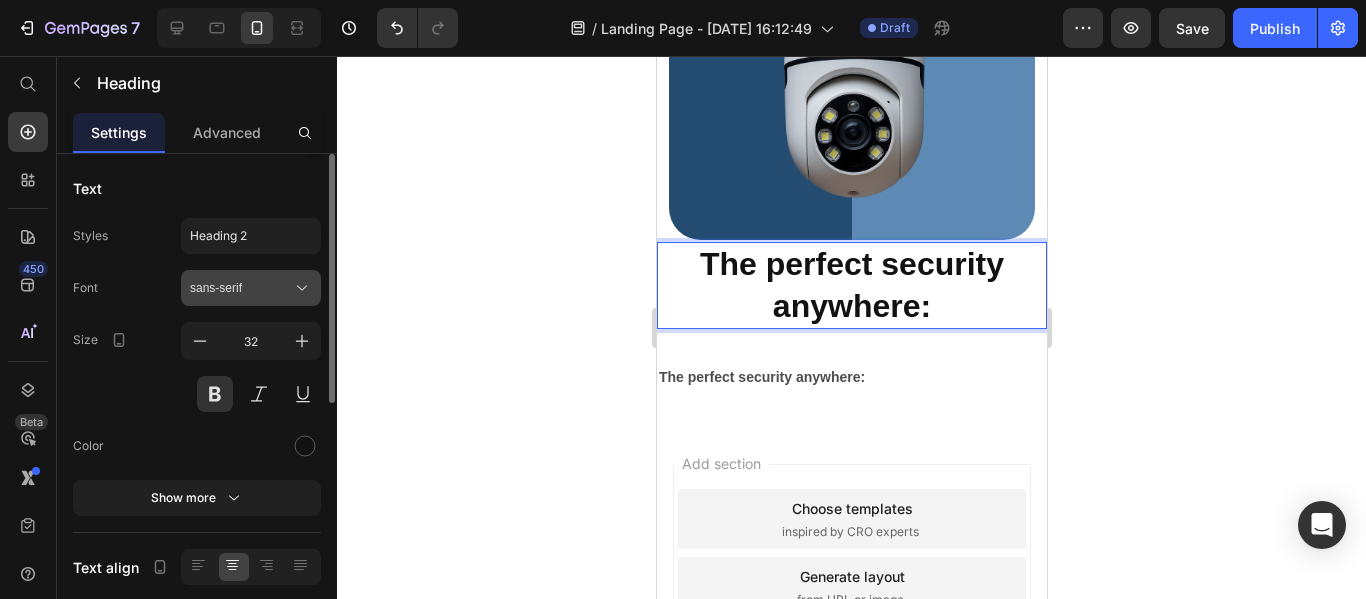 click on "sans-serif" at bounding box center [241, 288] 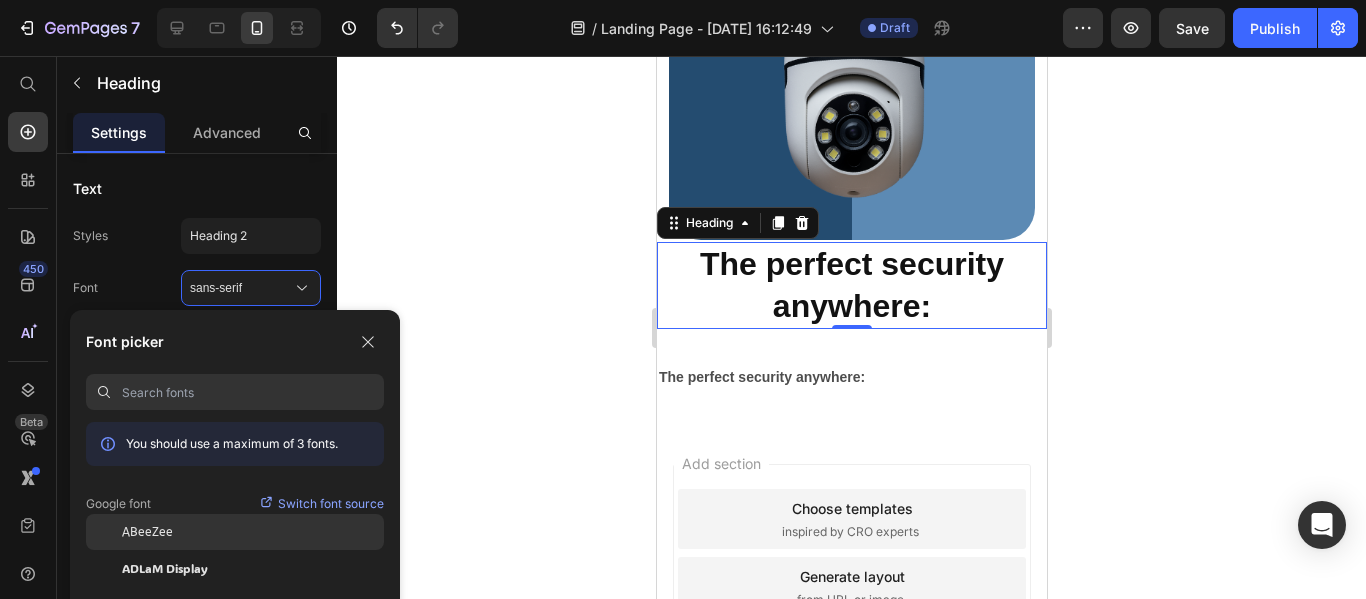 click on "ABeeZee" 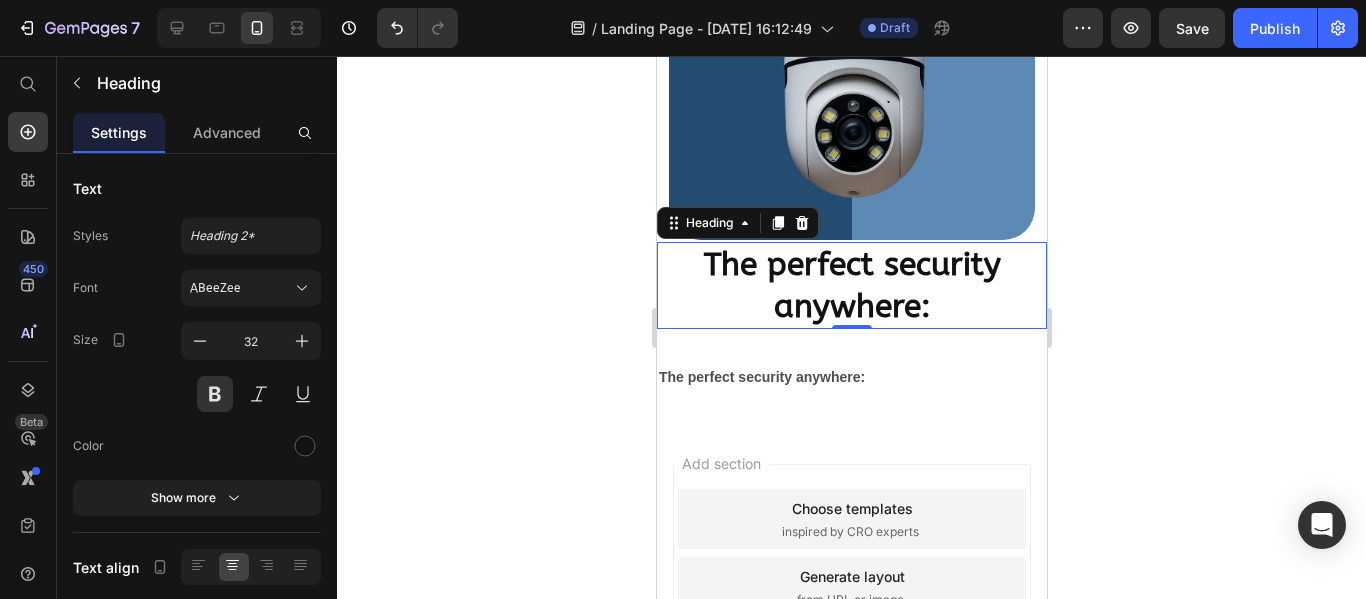 click on "The perfect security anywhere:" at bounding box center (851, 285) 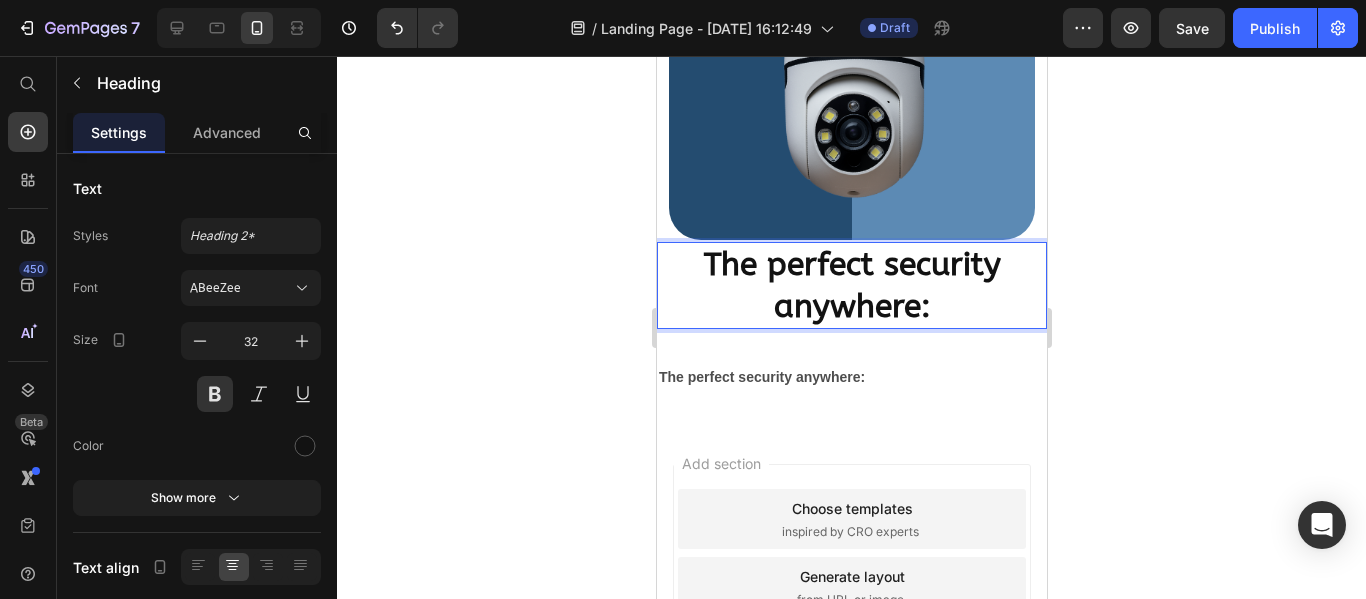 drag, startPoint x: 830, startPoint y: 251, endPoint x: 1257, endPoint y: 338, distance: 435.7729 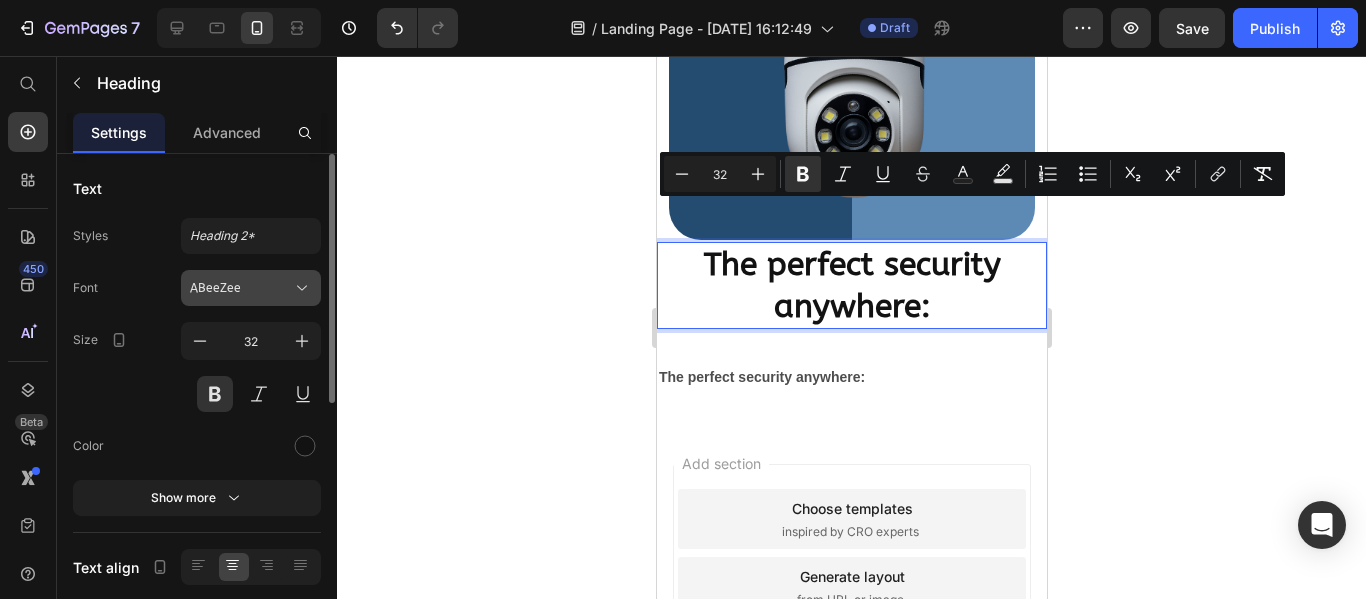 click on "ABeeZee" at bounding box center [241, 288] 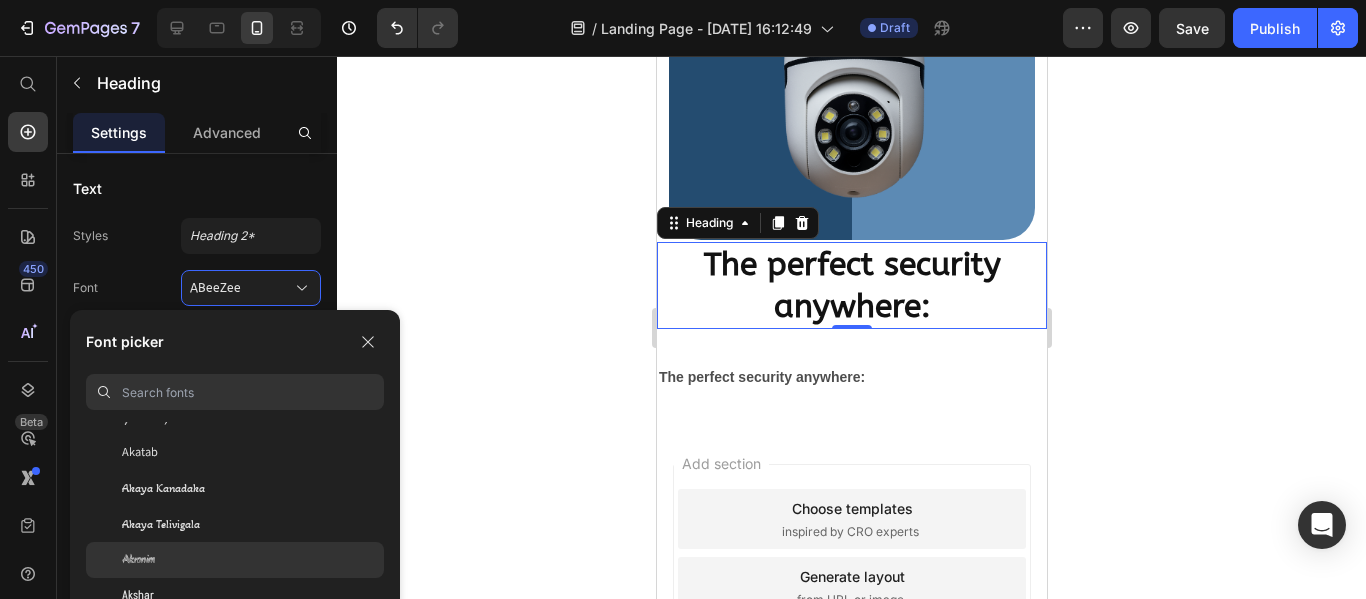 scroll, scrollTop: 900, scrollLeft: 0, axis: vertical 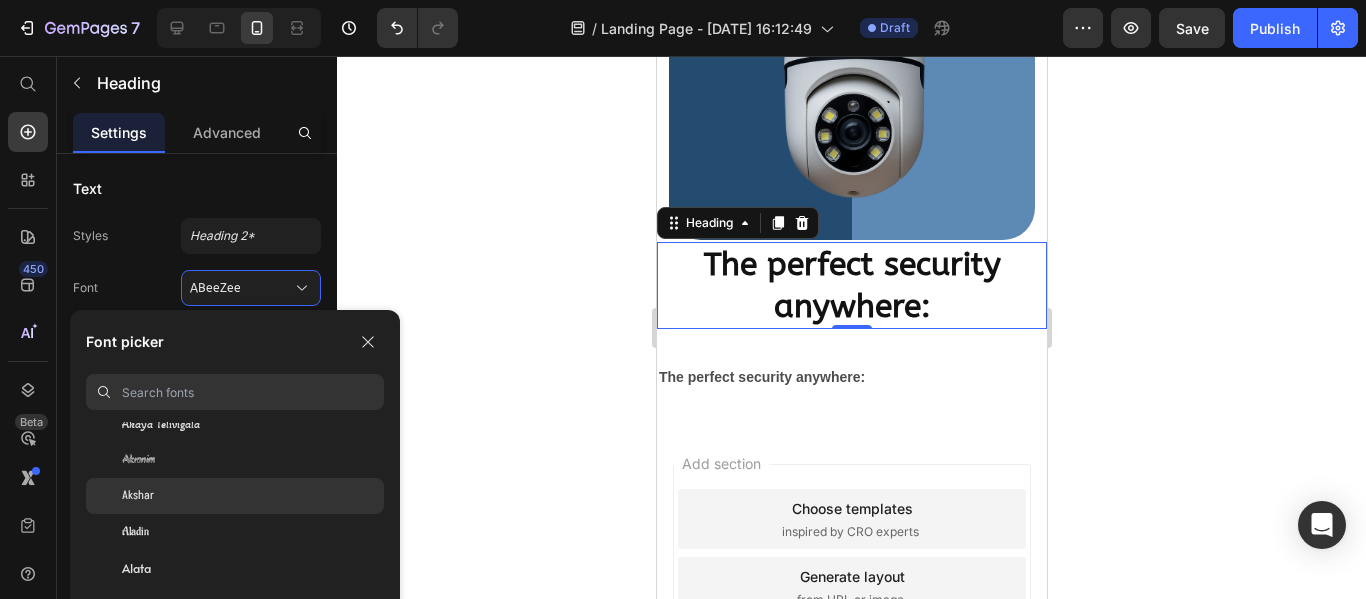 click on "Akshar" 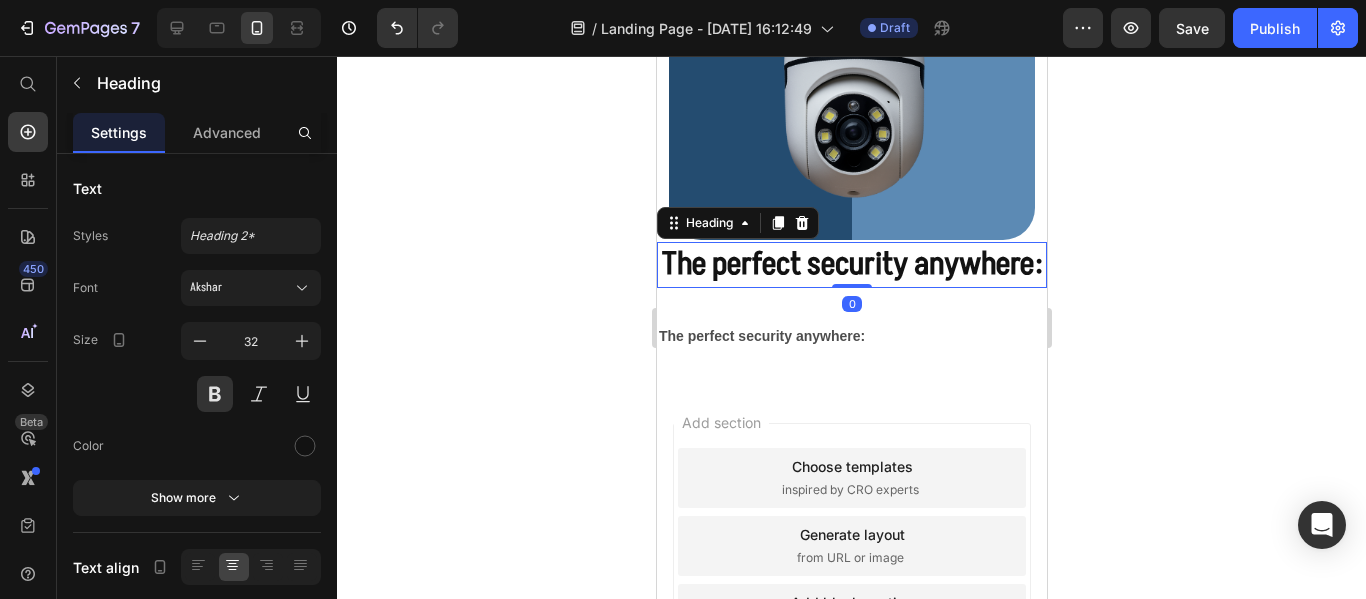drag, startPoint x: 846, startPoint y: 285, endPoint x: 857, endPoint y: 280, distance: 12.083046 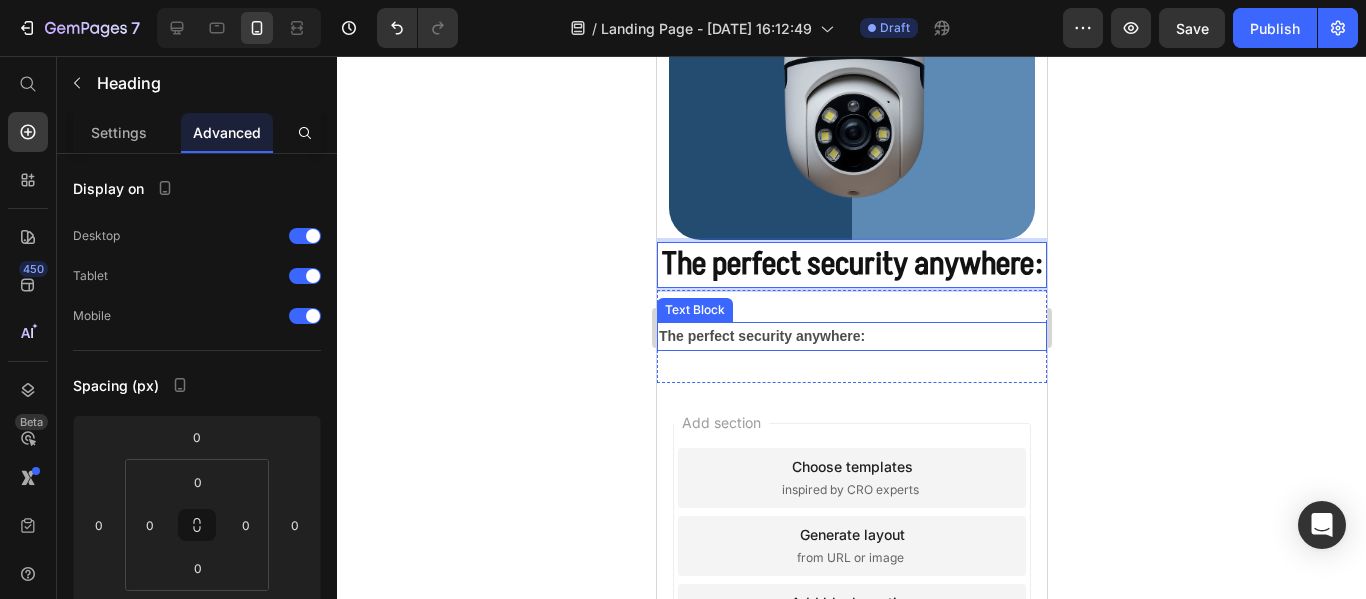 click on "The perfect security anywhere:   Text Block Section 5" at bounding box center (851, 336) 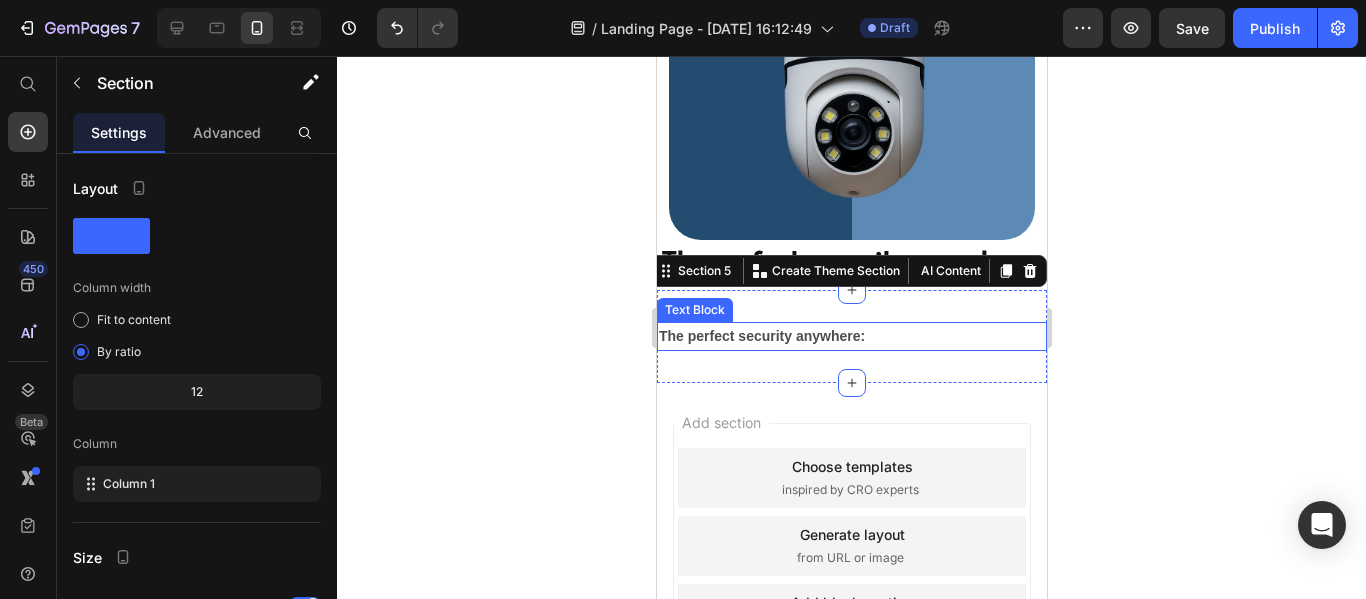 click on "The perfect security anywhere:" at bounding box center (761, 336) 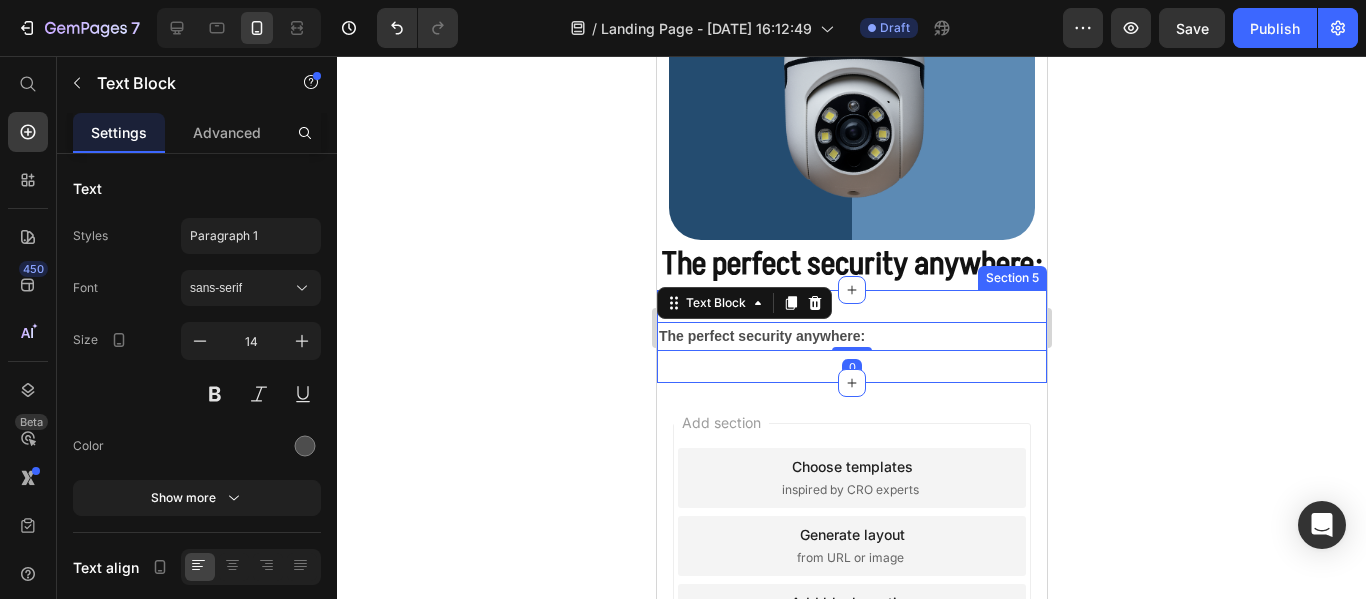 click on "The perfect security anywhere:   Text Block   0 Section 5" at bounding box center [851, 336] 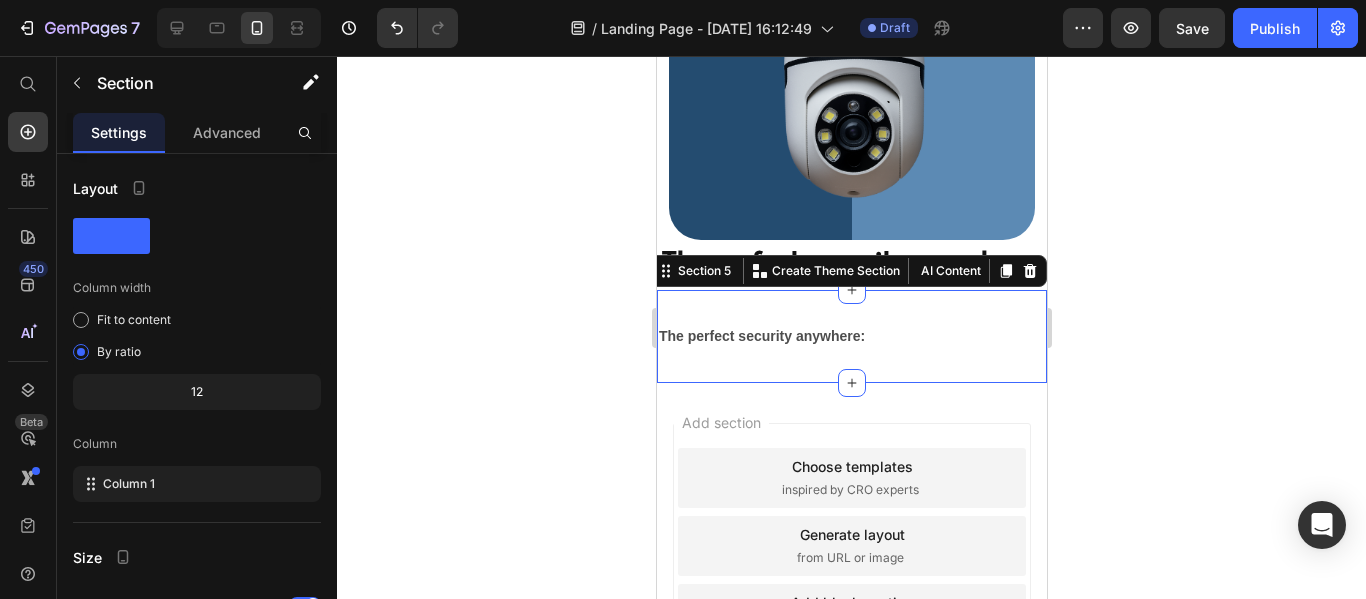 click 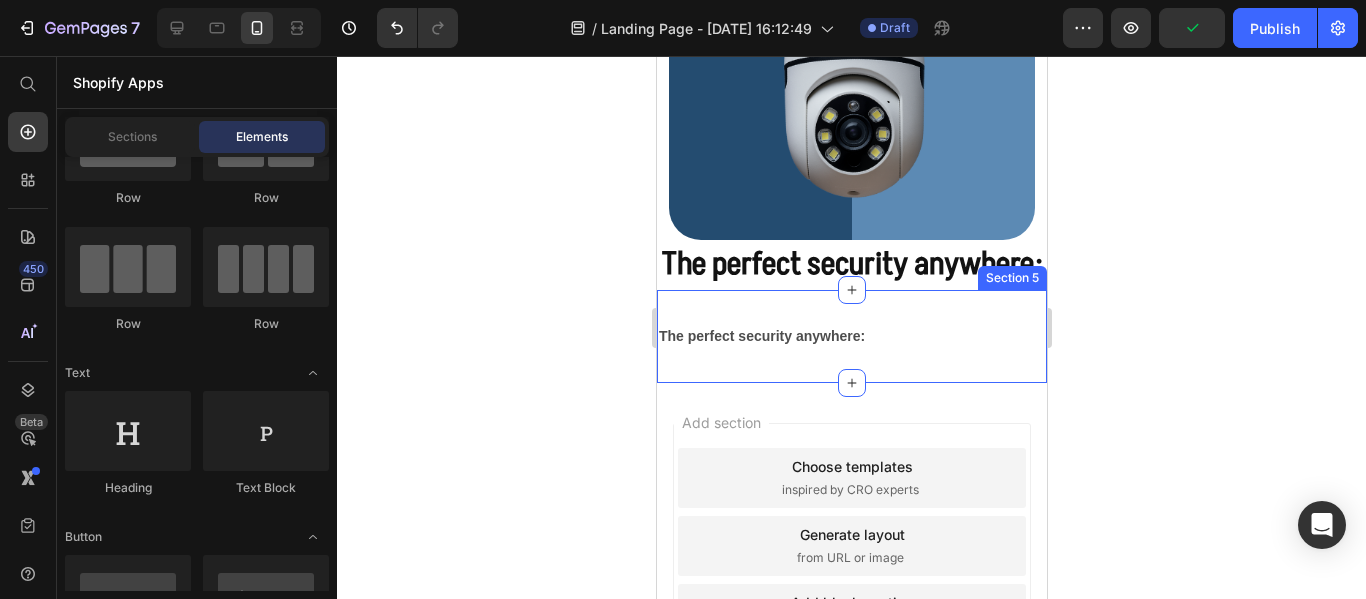 click on "The perfect security anywhere:   Text Block Section 5" at bounding box center (851, 336) 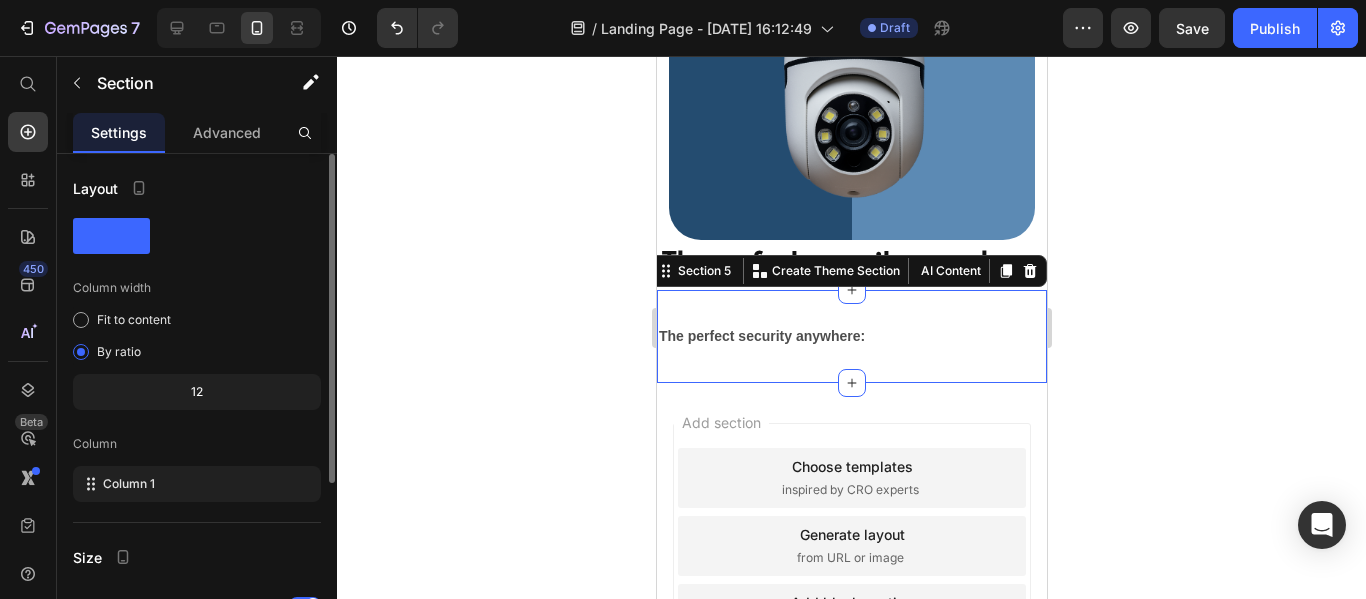 click on "Layout Column width Fit to content By ratio 12 Column Column 1 Size Full width Background Color Image Video  Color   Delete element" at bounding box center (197, 536) 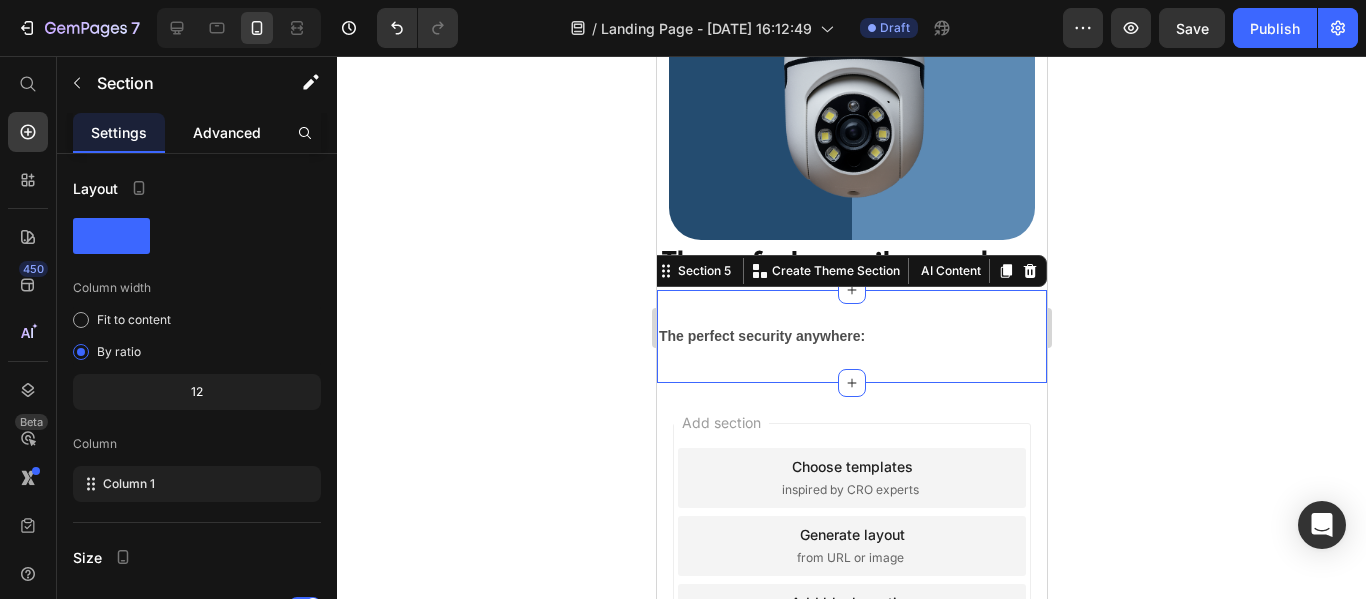 click on "Advanced" at bounding box center [227, 132] 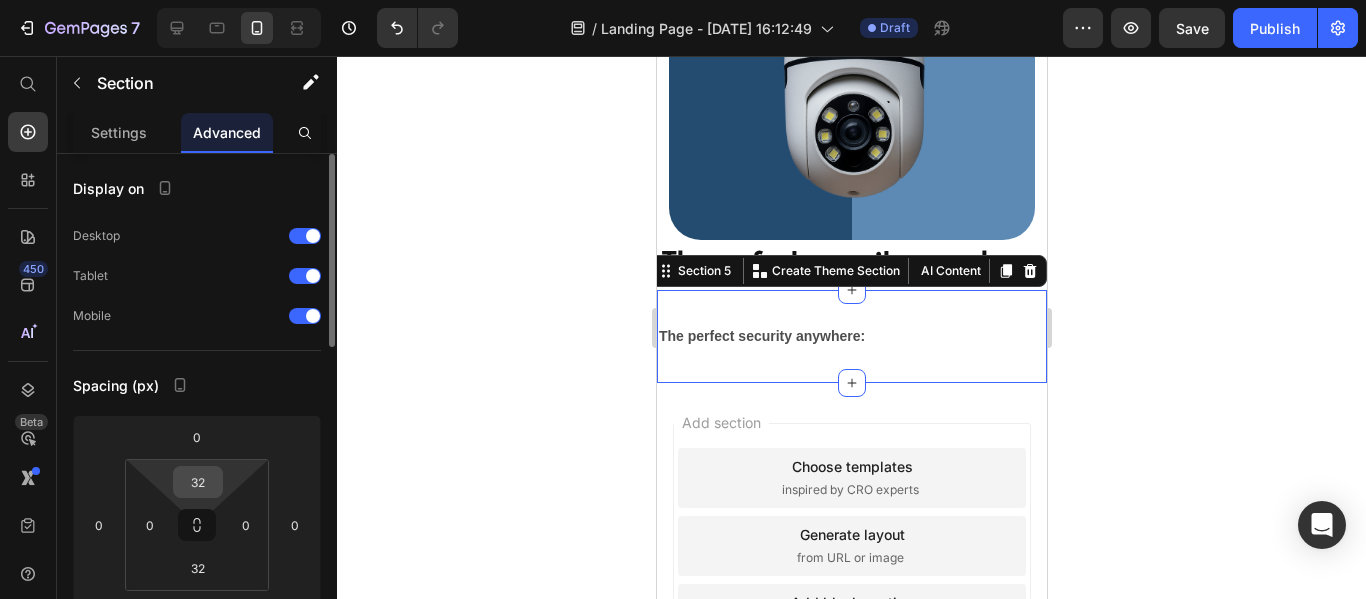 click on "32" at bounding box center (198, 482) 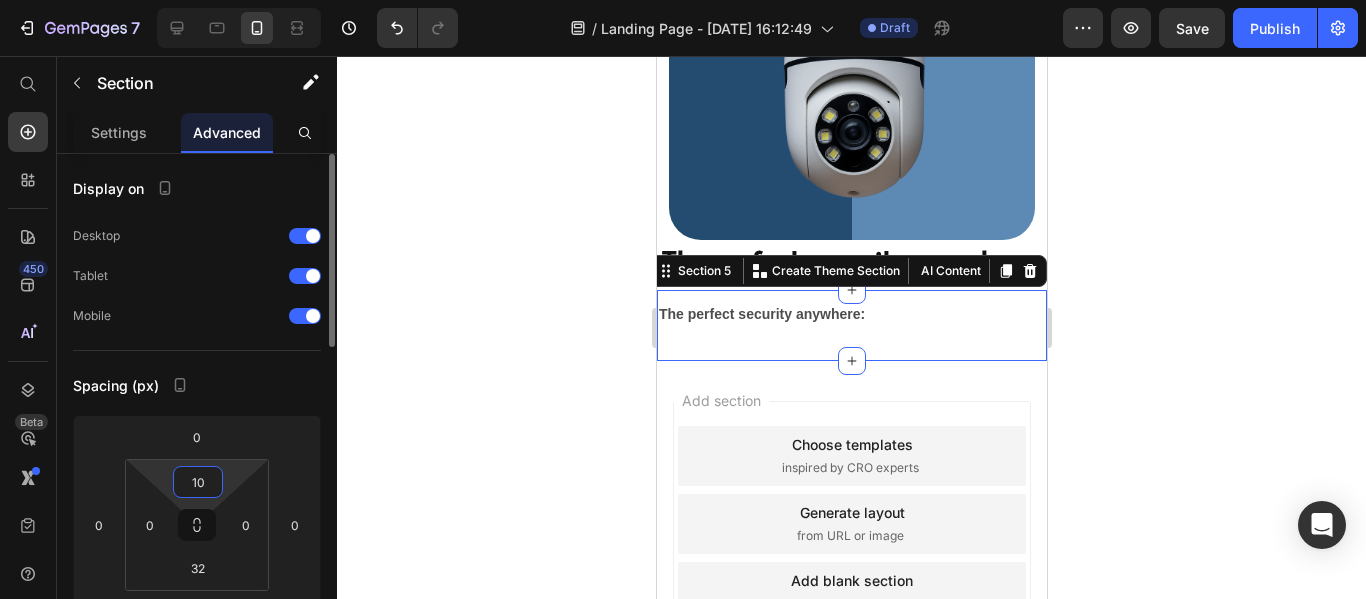 type on "1" 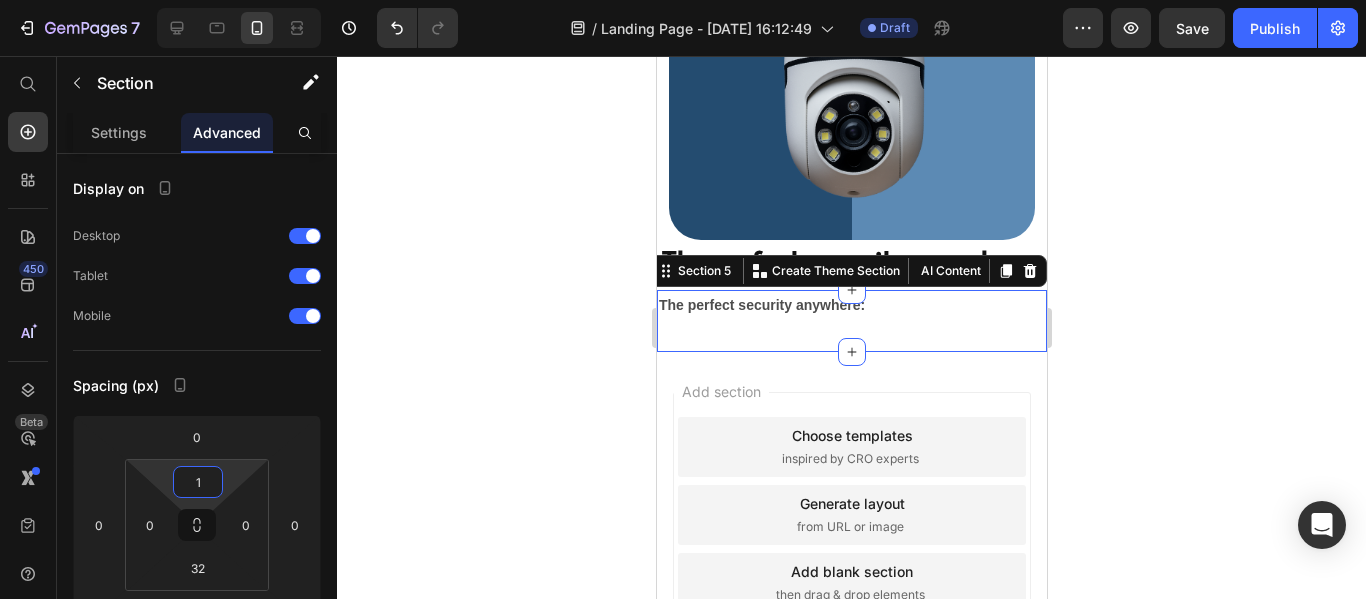 click 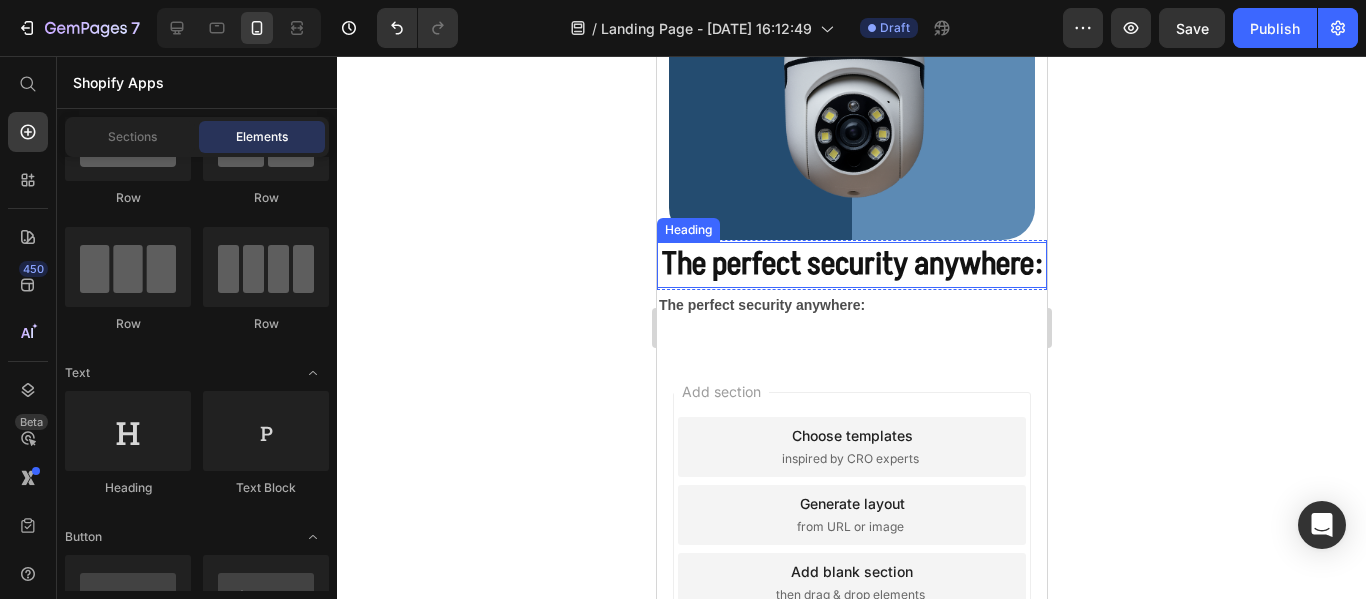 click on "The perfect security anywhere:" at bounding box center [851, 264] 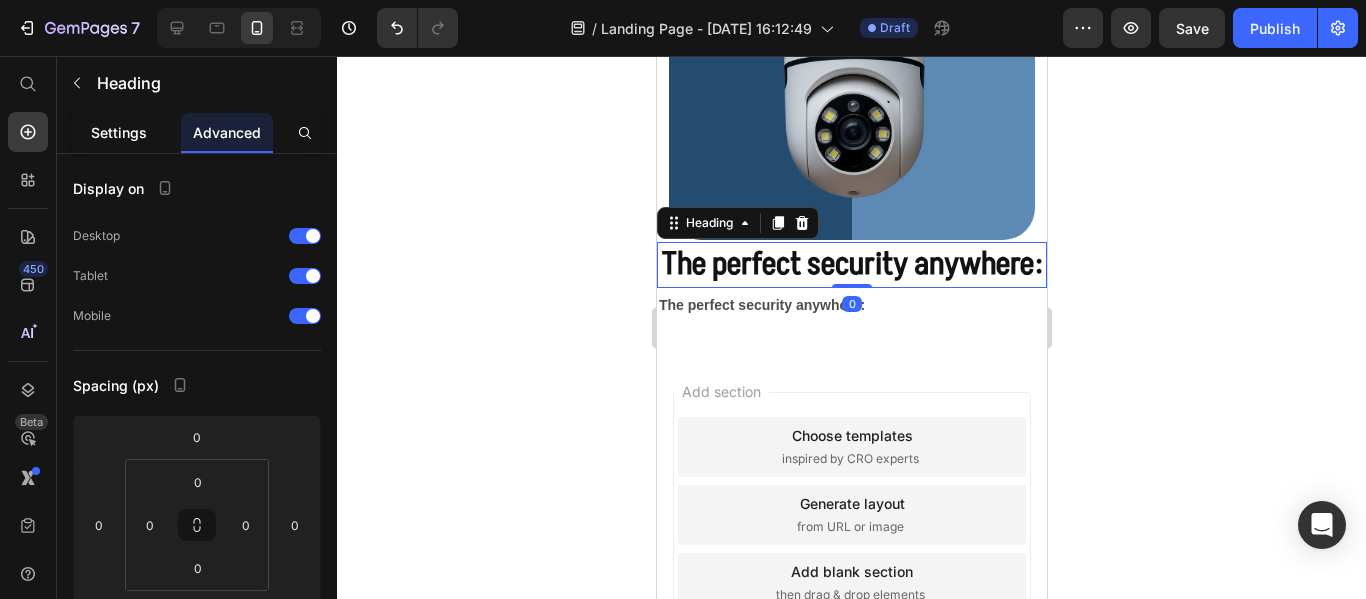 click on "Settings" 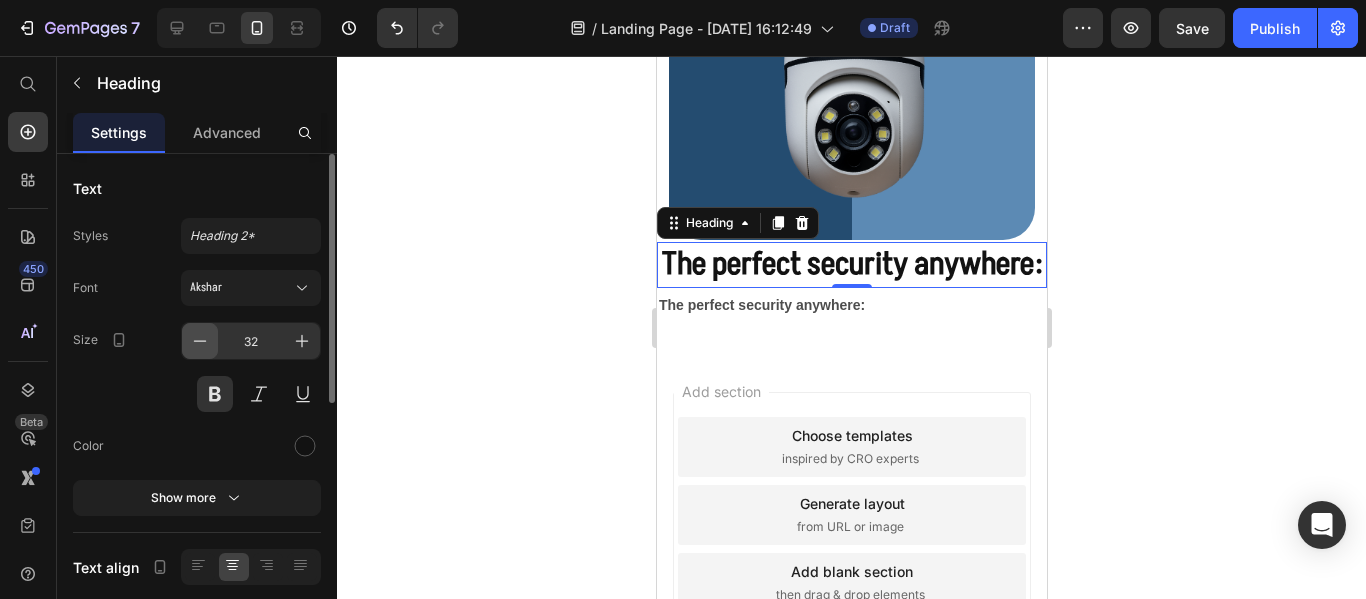 click 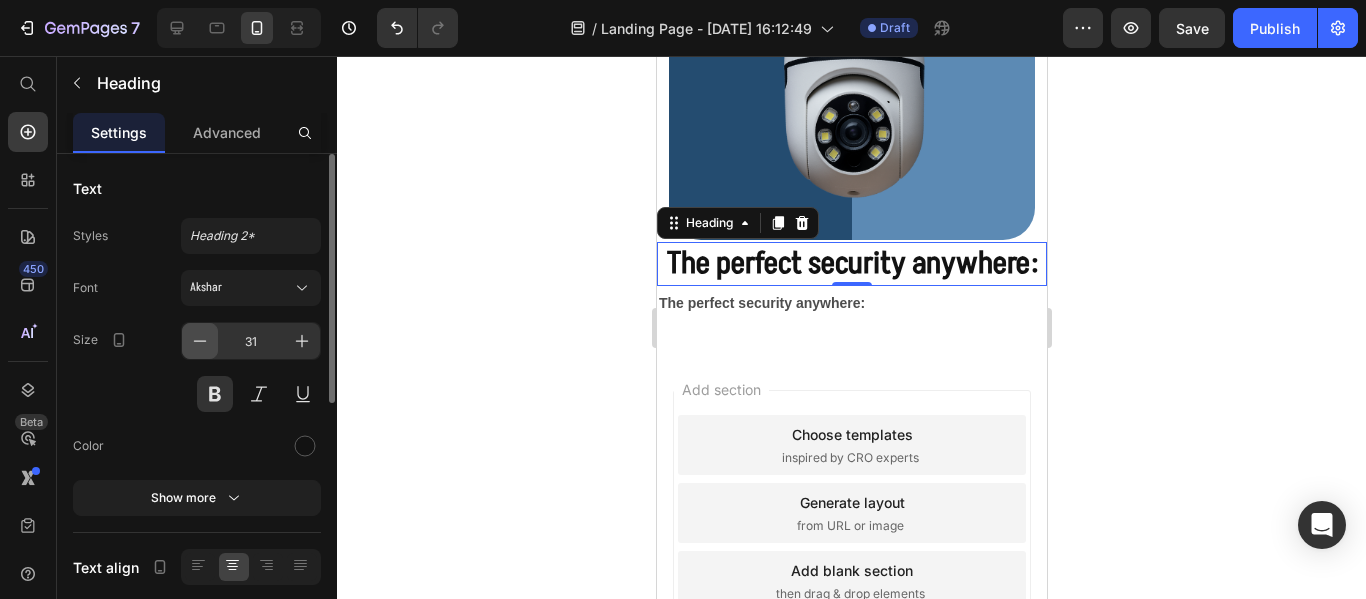 click 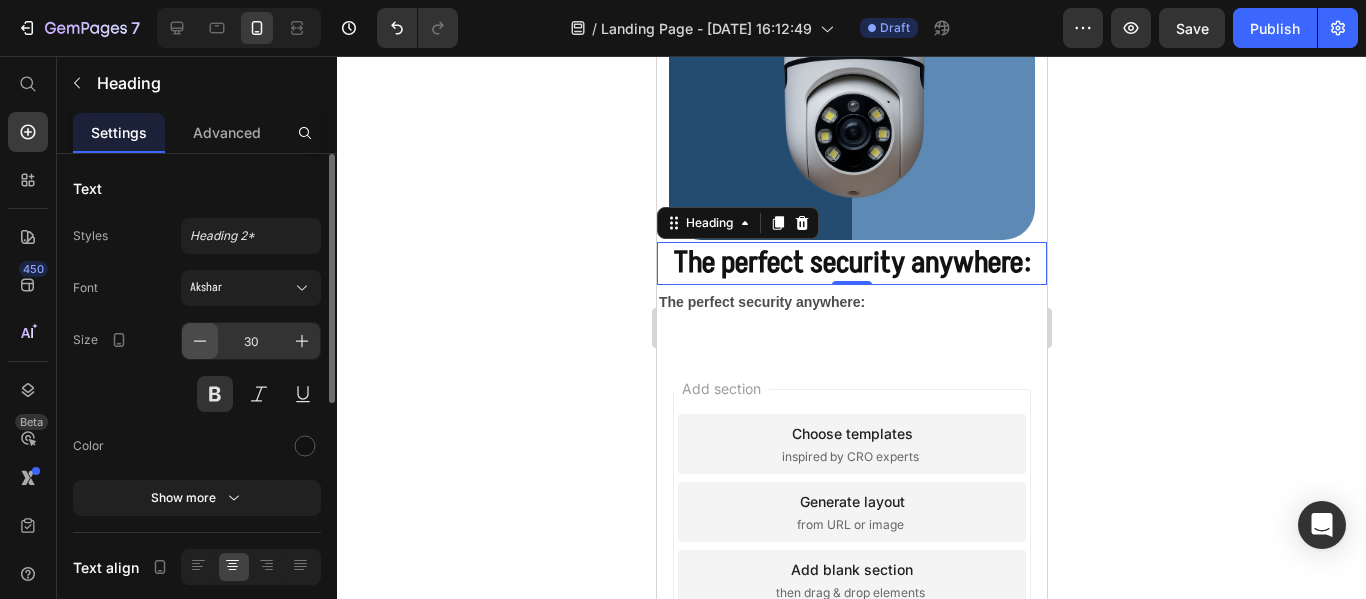click 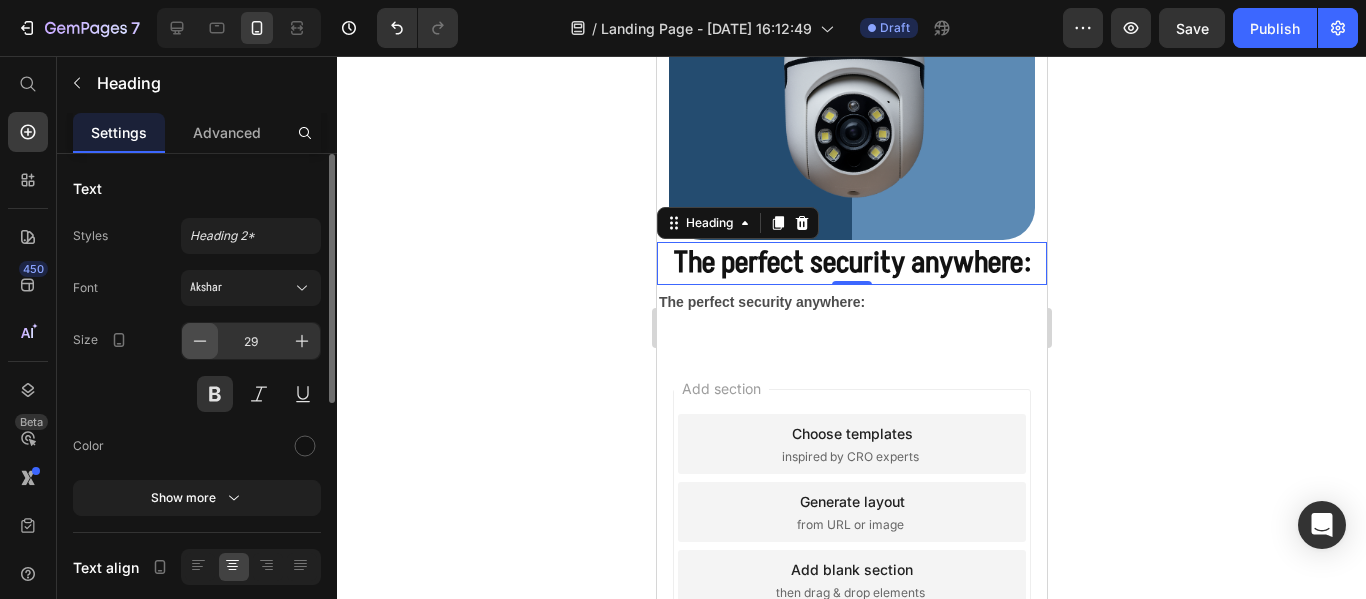 click 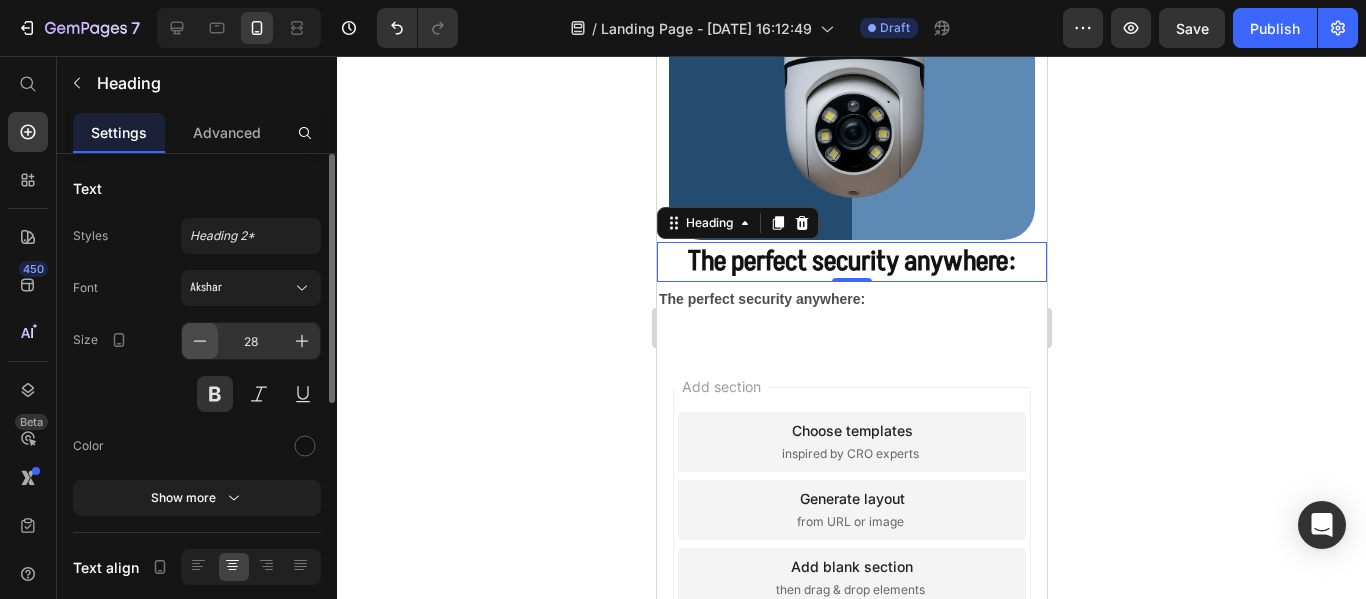 click 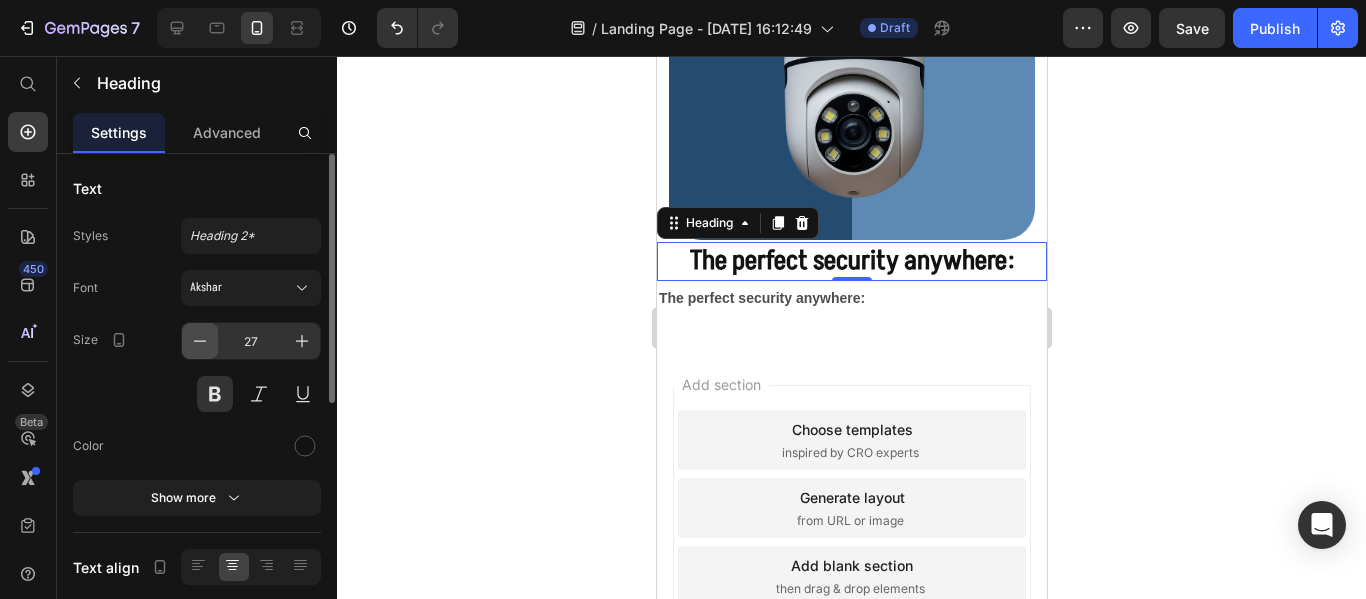 click 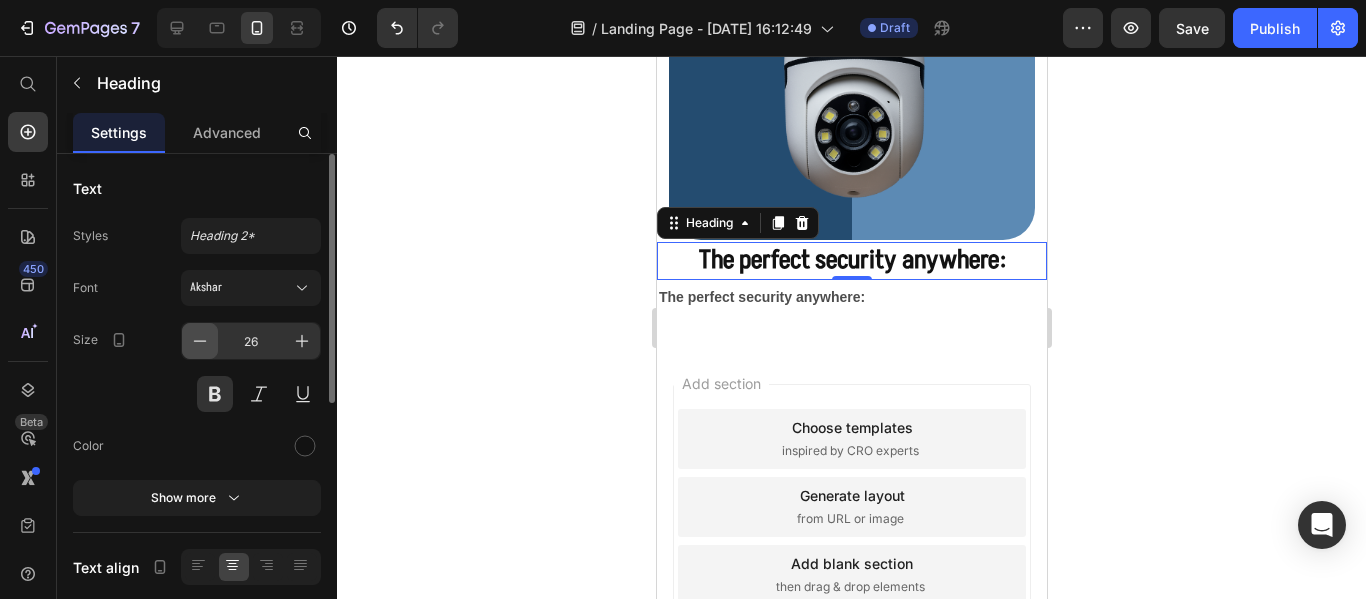 click 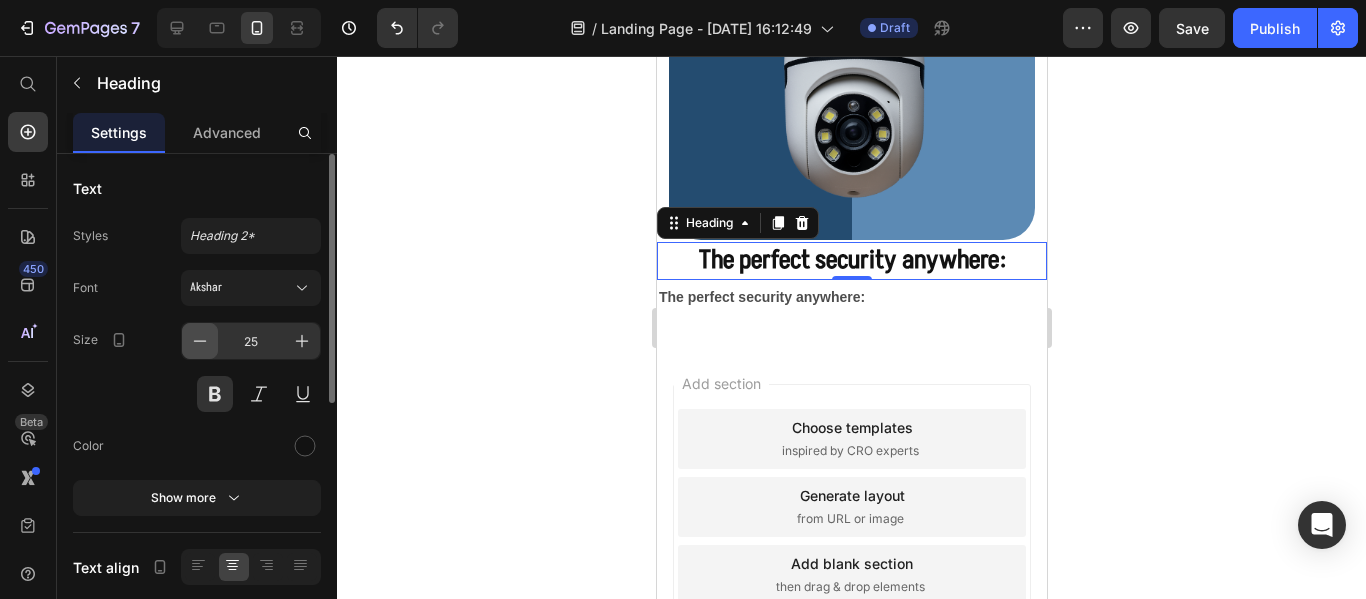 click 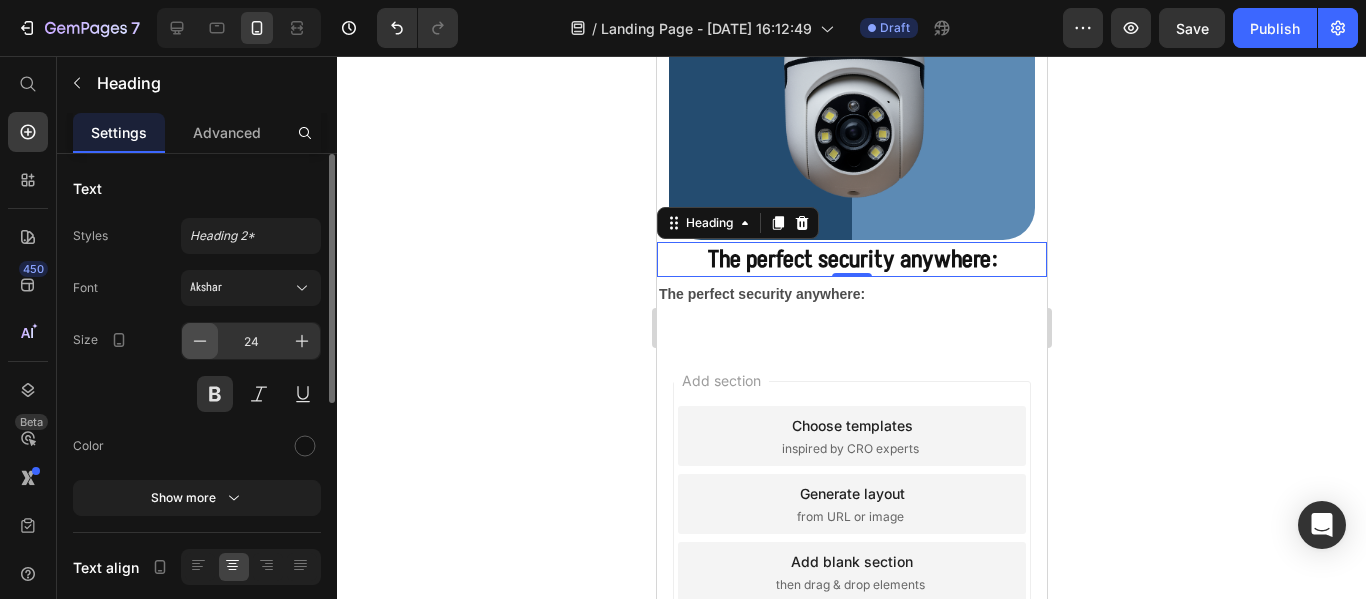 click 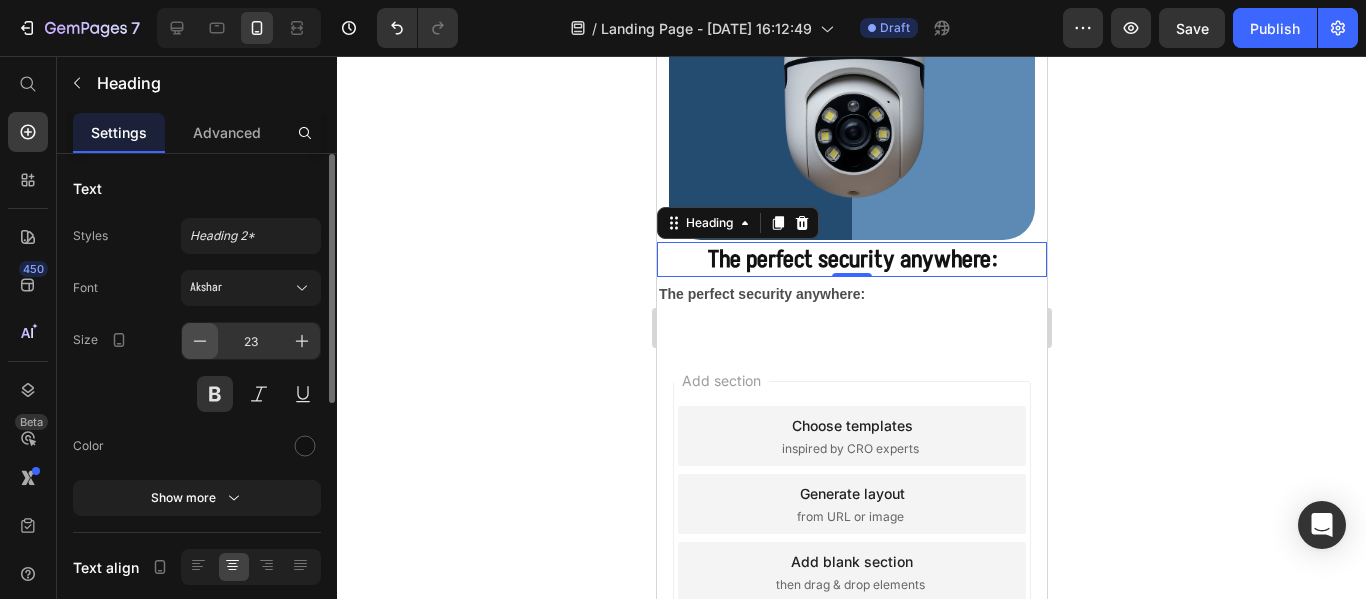 click 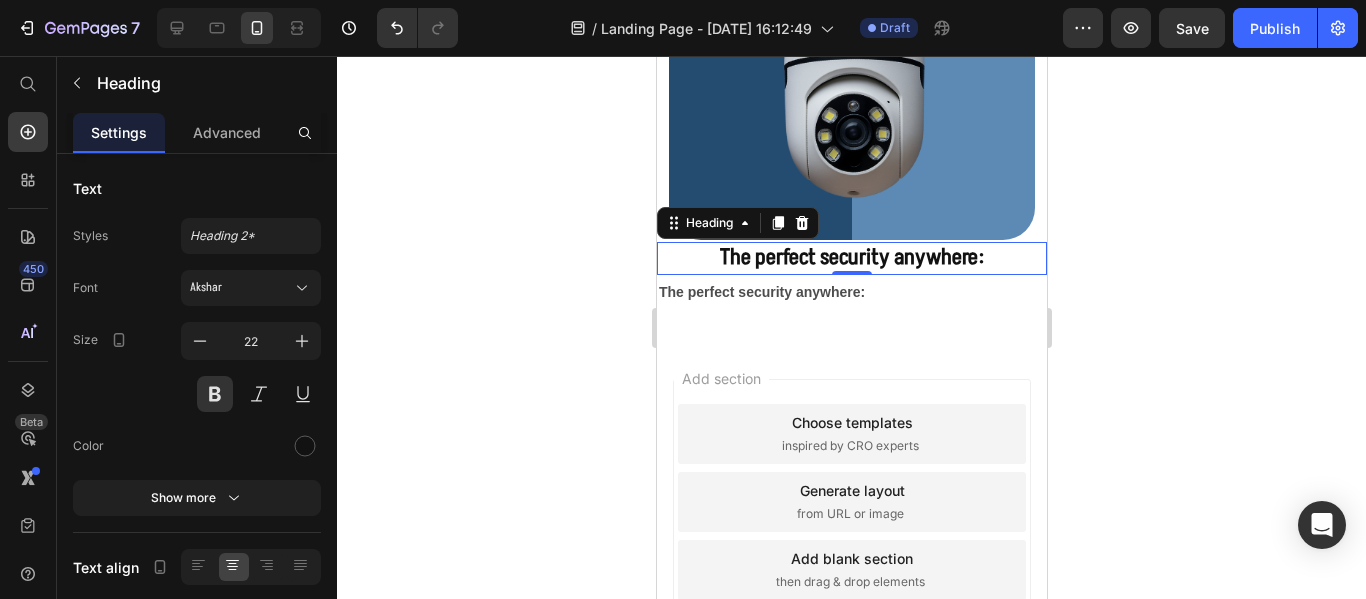 click 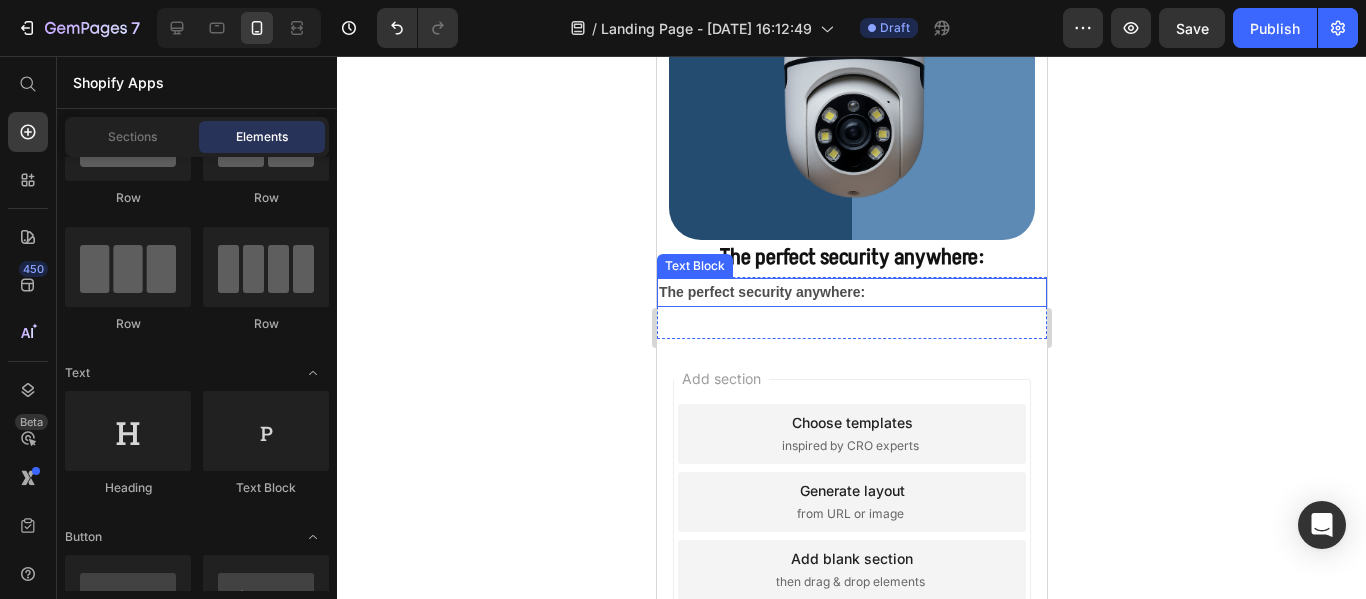 scroll, scrollTop: 992, scrollLeft: 0, axis: vertical 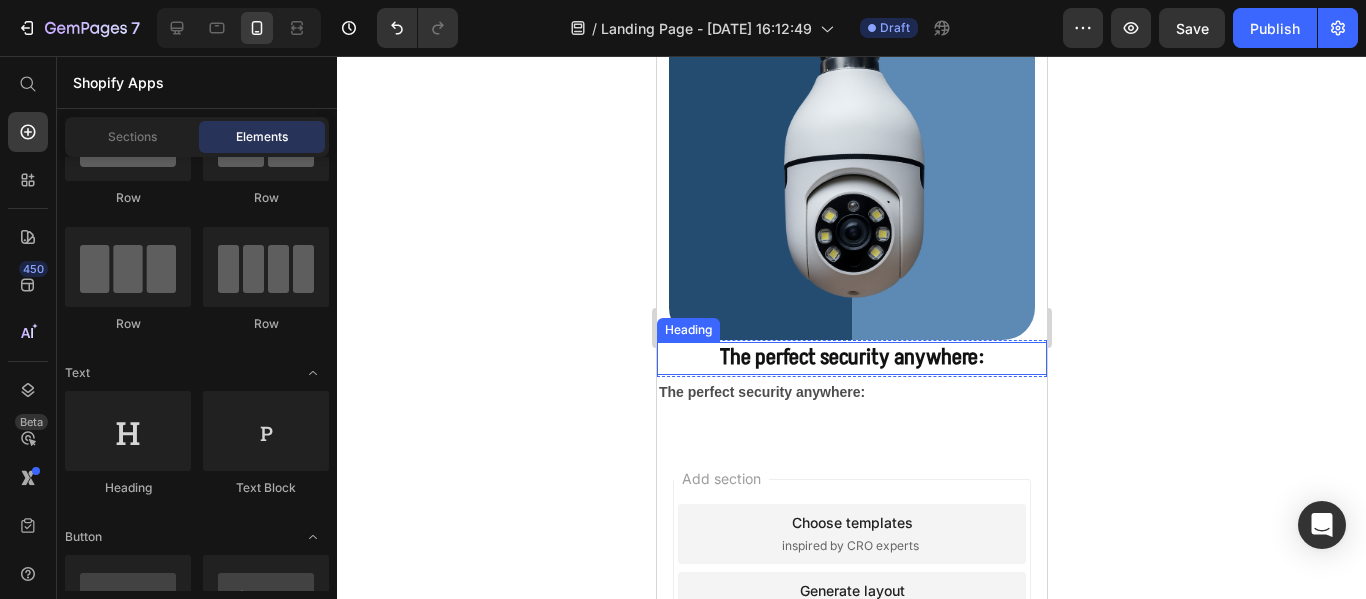 click on "The perfect security anywhere:" at bounding box center (851, 357) 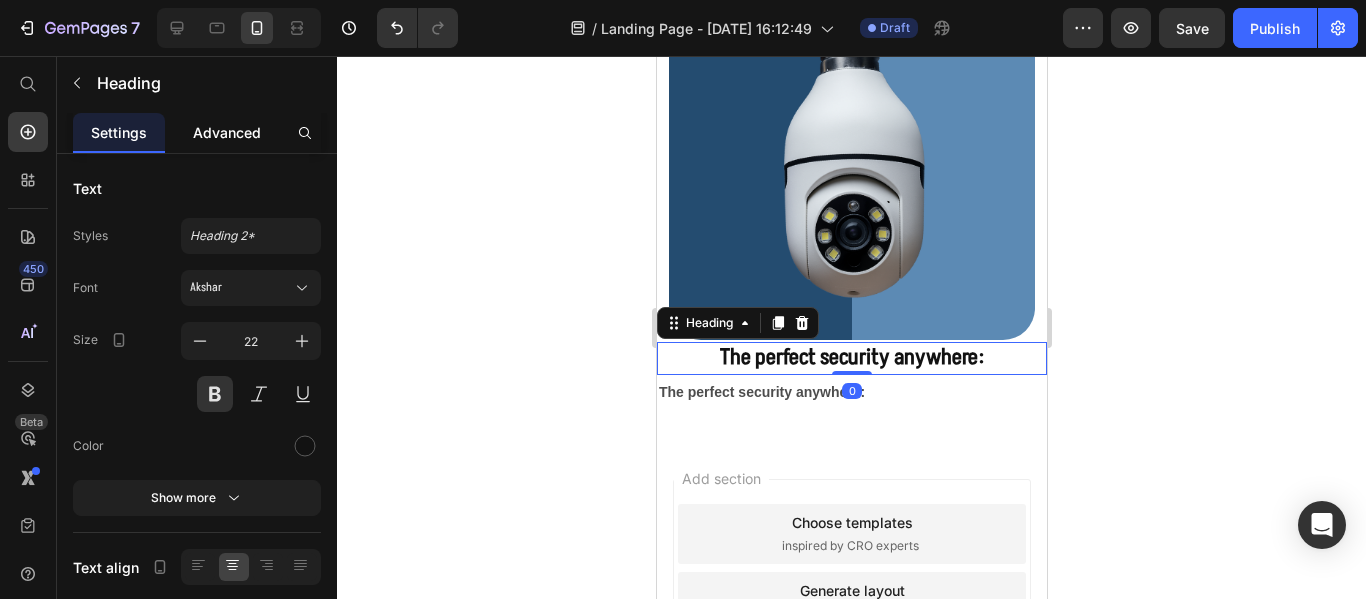 click on "Advanced" at bounding box center (227, 132) 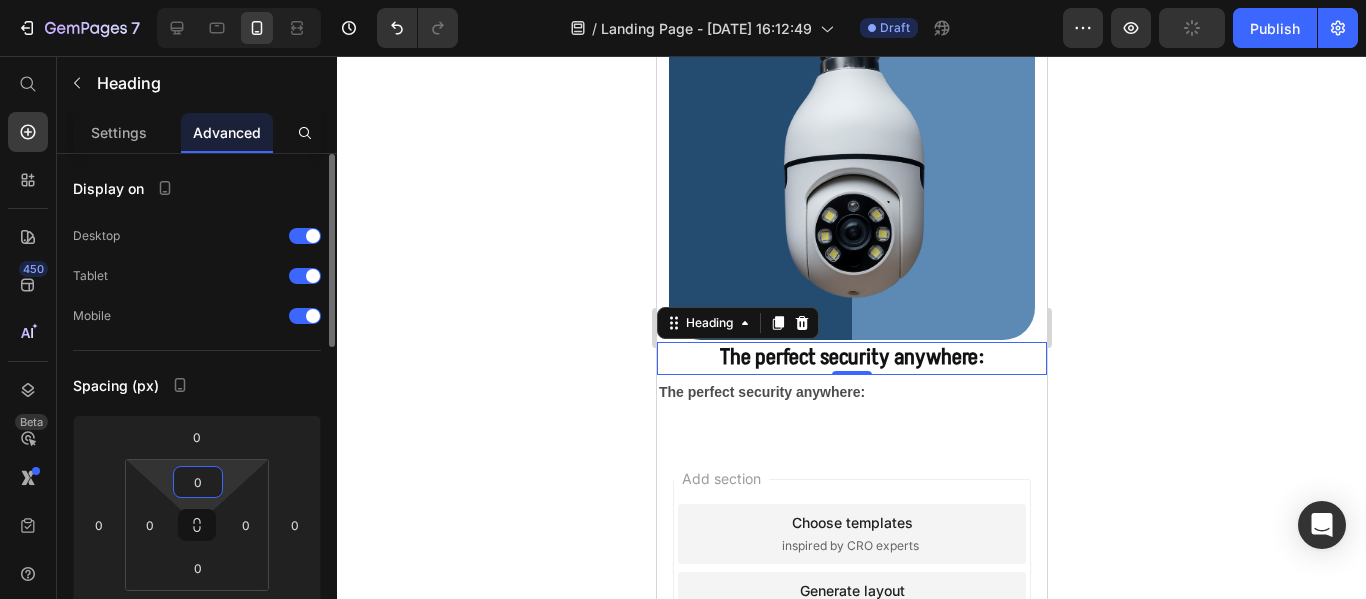 click on "0" at bounding box center (198, 482) 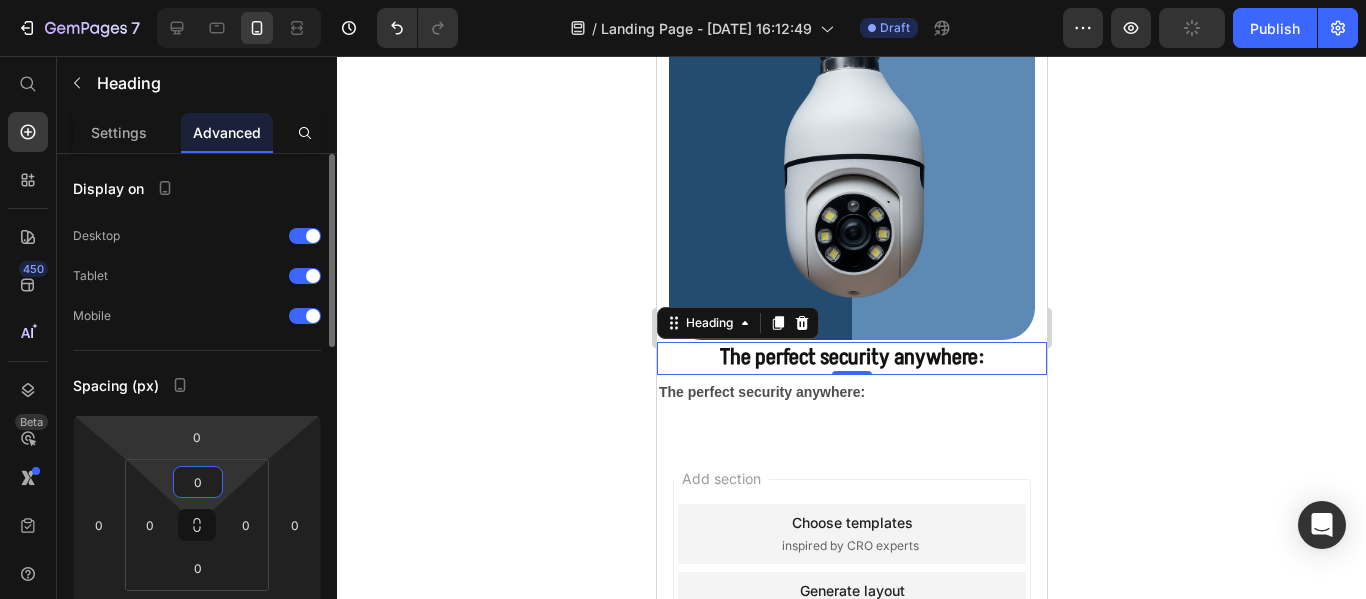 drag, startPoint x: 207, startPoint y: 475, endPoint x: 218, endPoint y: 455, distance: 22.825424 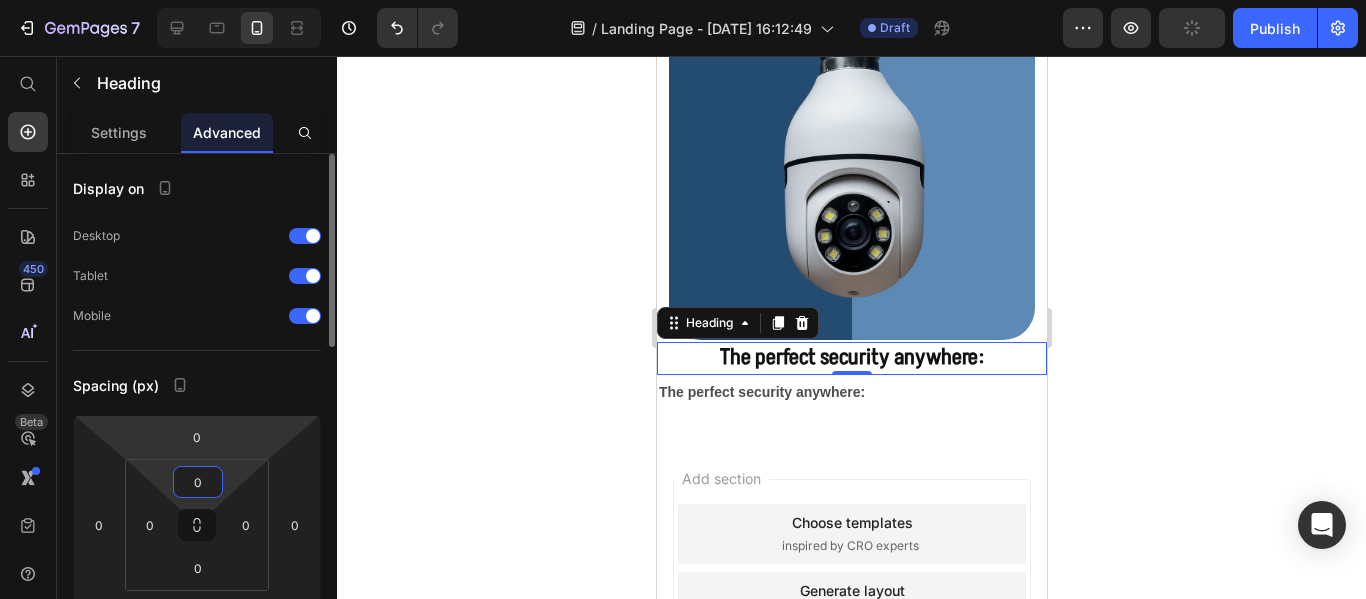 click on "0 0 0 0 0 0 0 0" 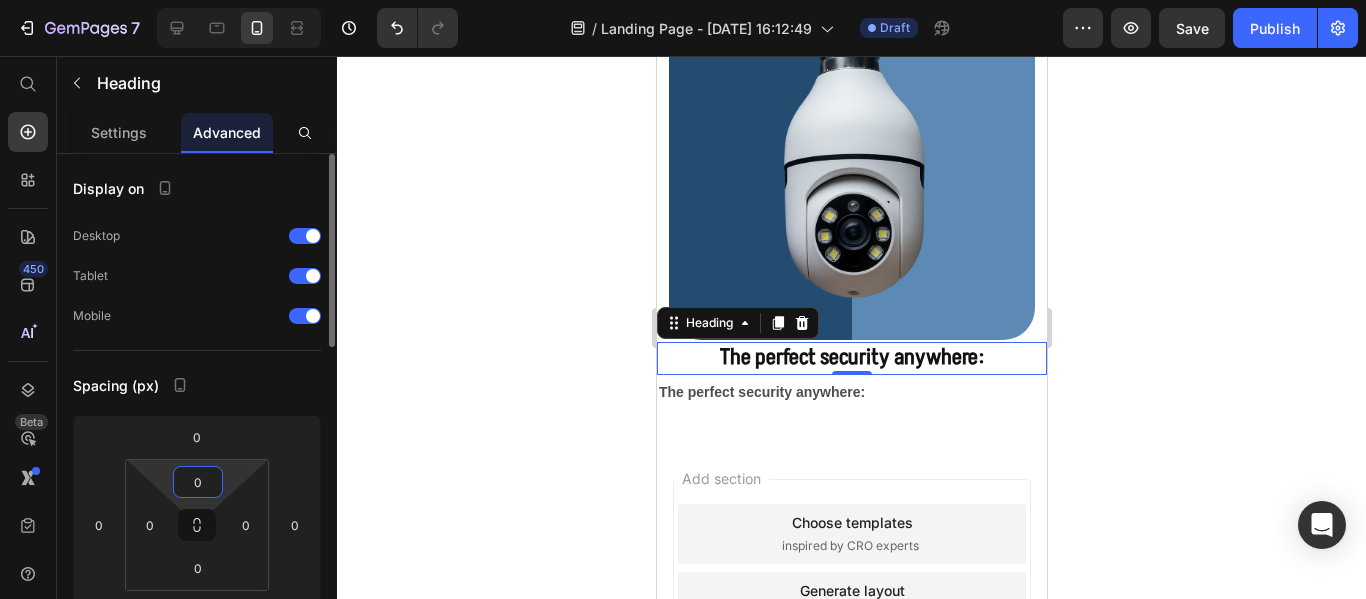 click on "0" at bounding box center (198, 482) 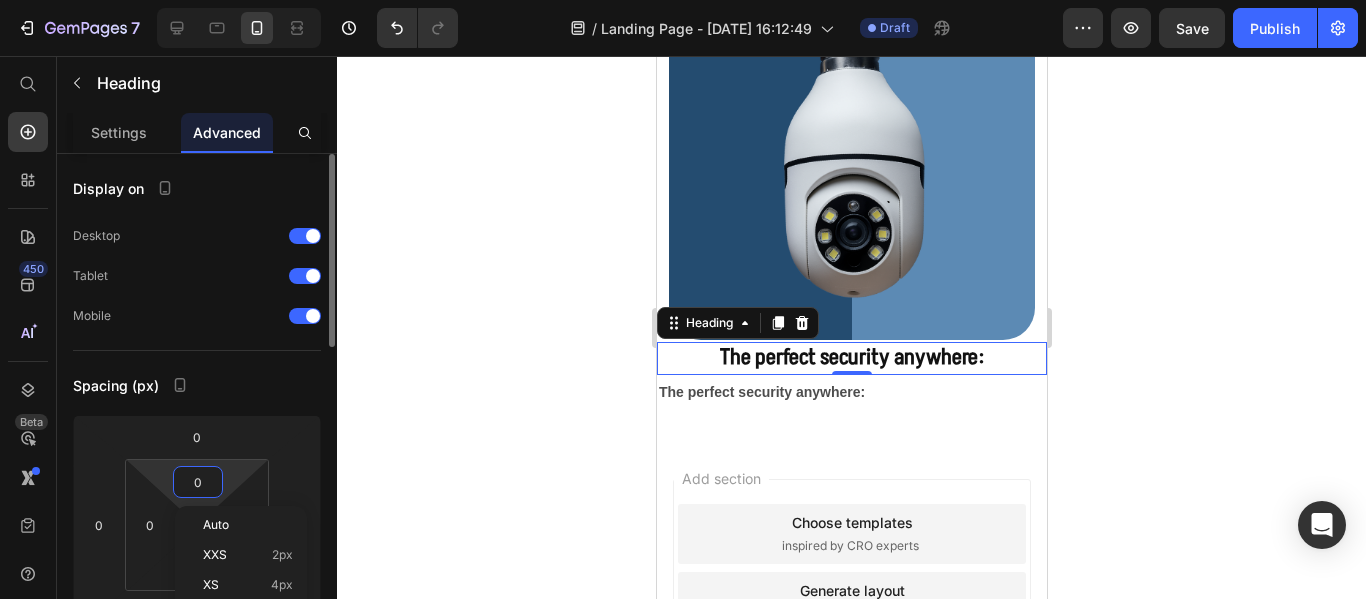 click on "0" at bounding box center (198, 482) 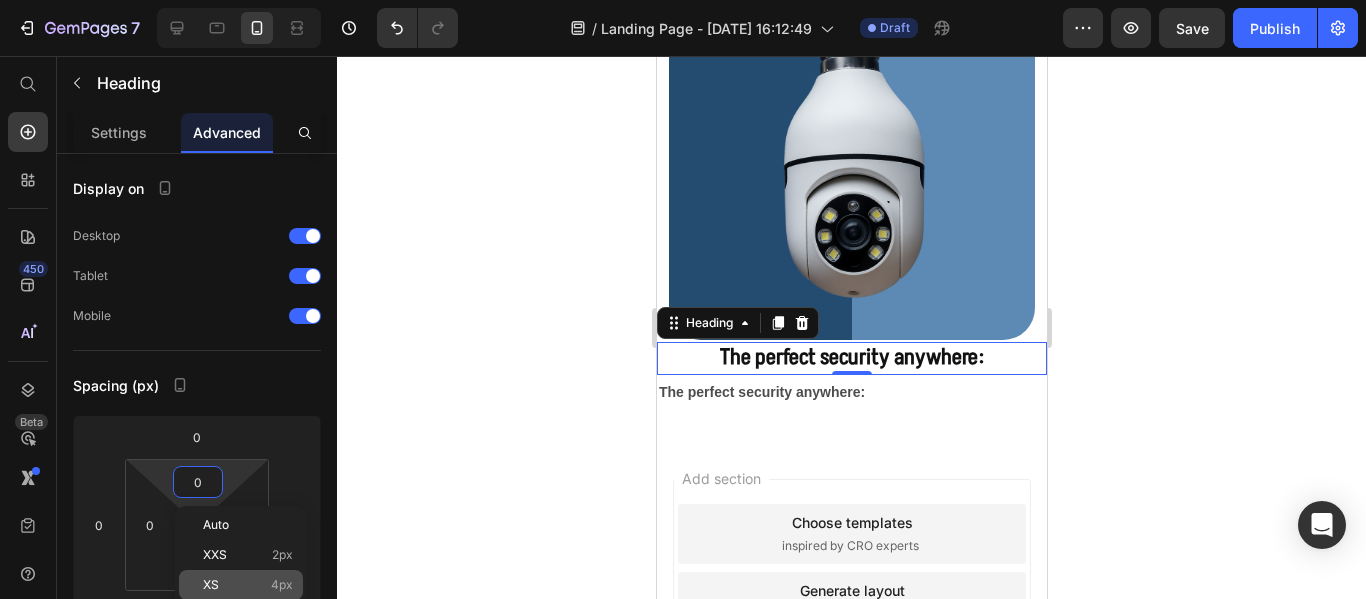 click on "4px" at bounding box center [282, 585] 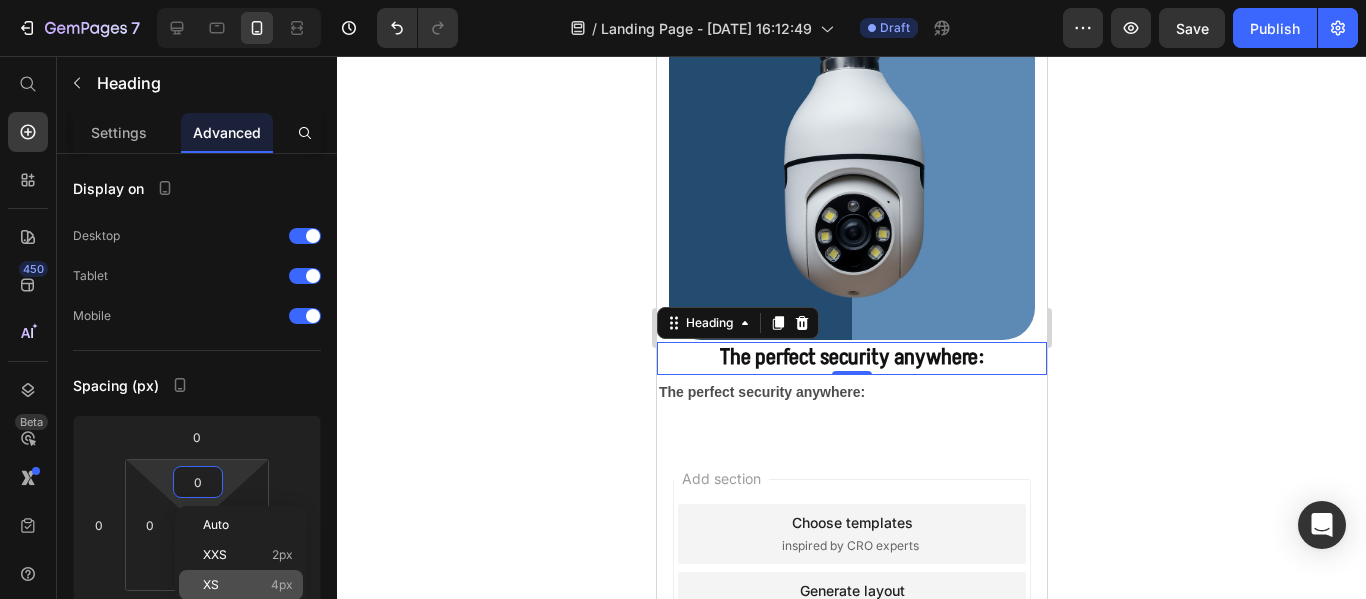 type on "4" 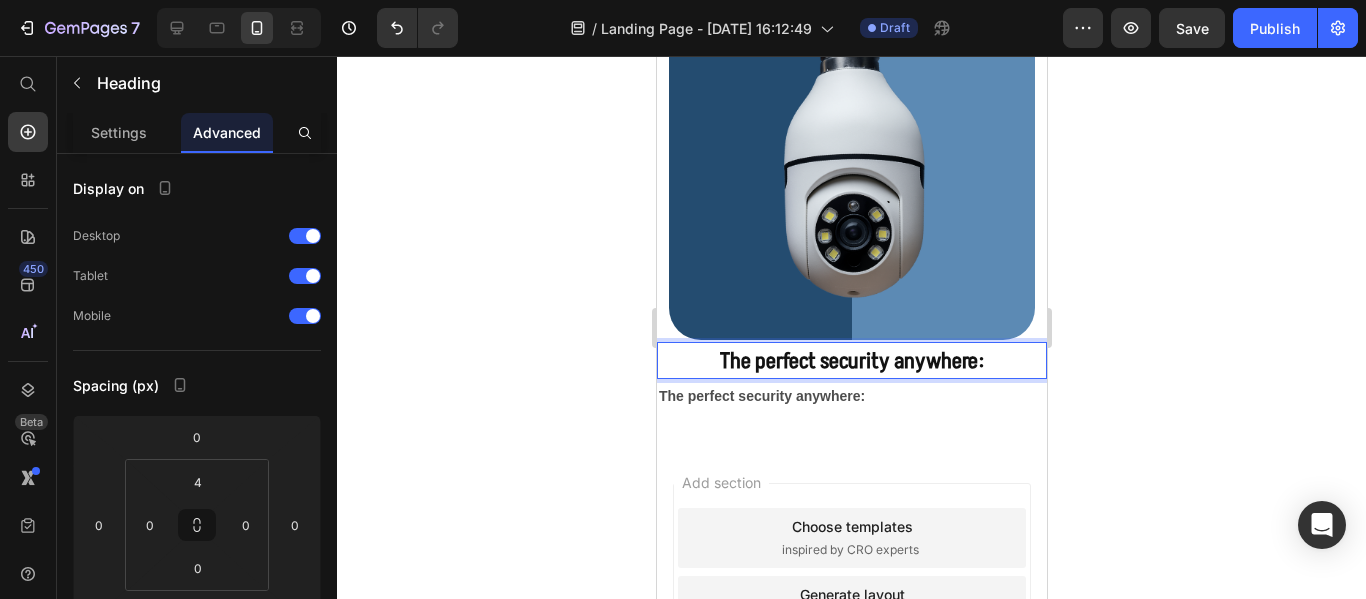 click 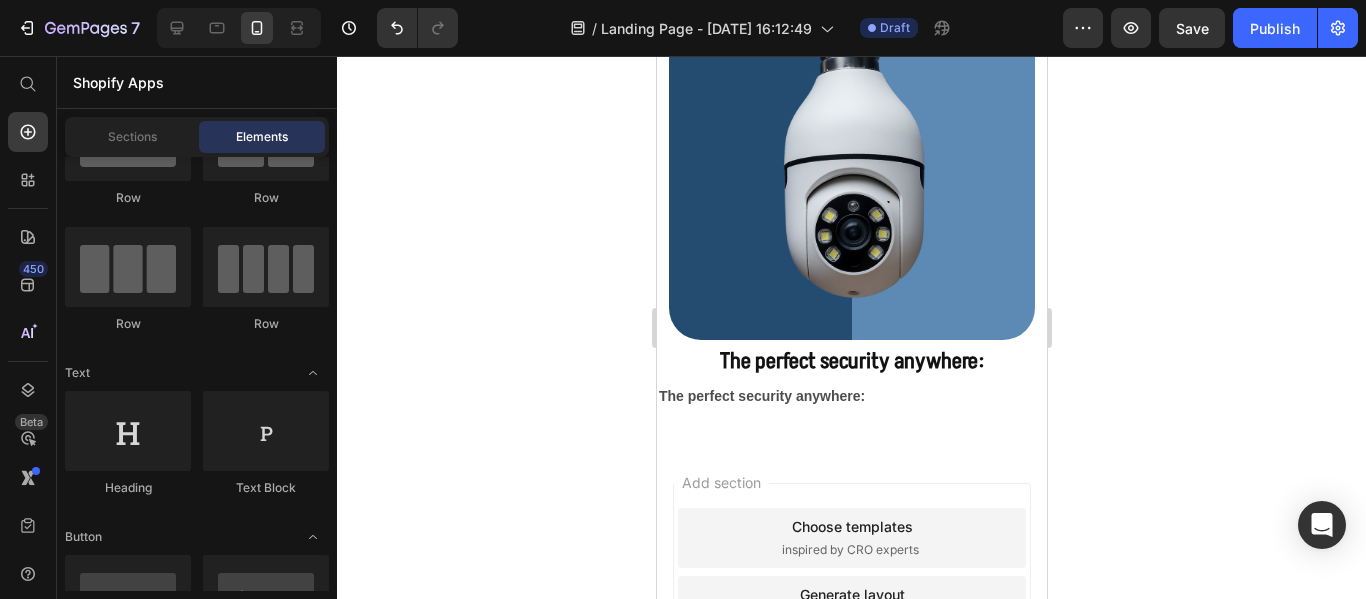 click 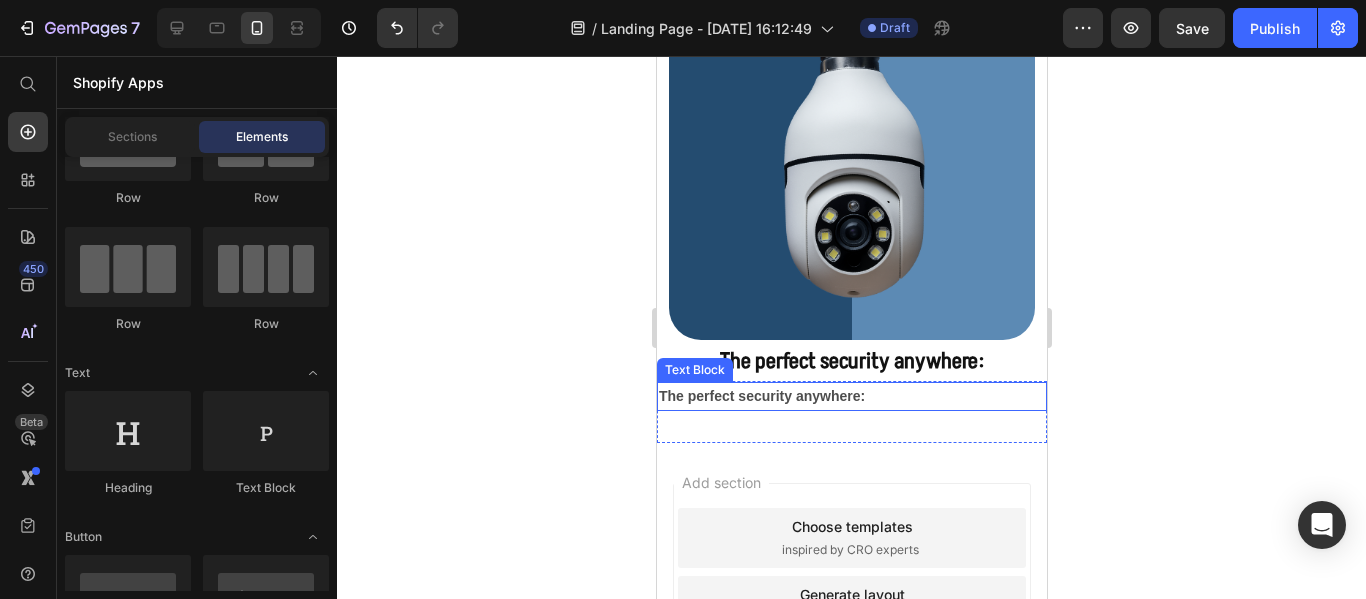 click on "The perfect security anywhere:" at bounding box center [761, 396] 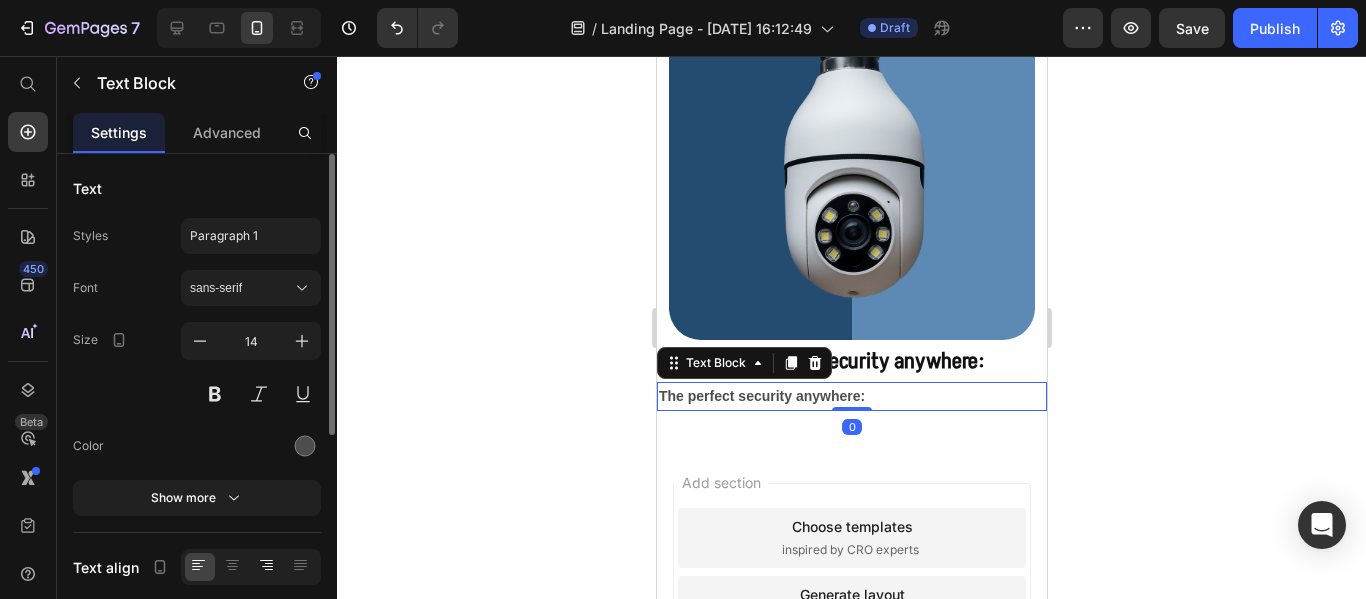 scroll, scrollTop: 200, scrollLeft: 0, axis: vertical 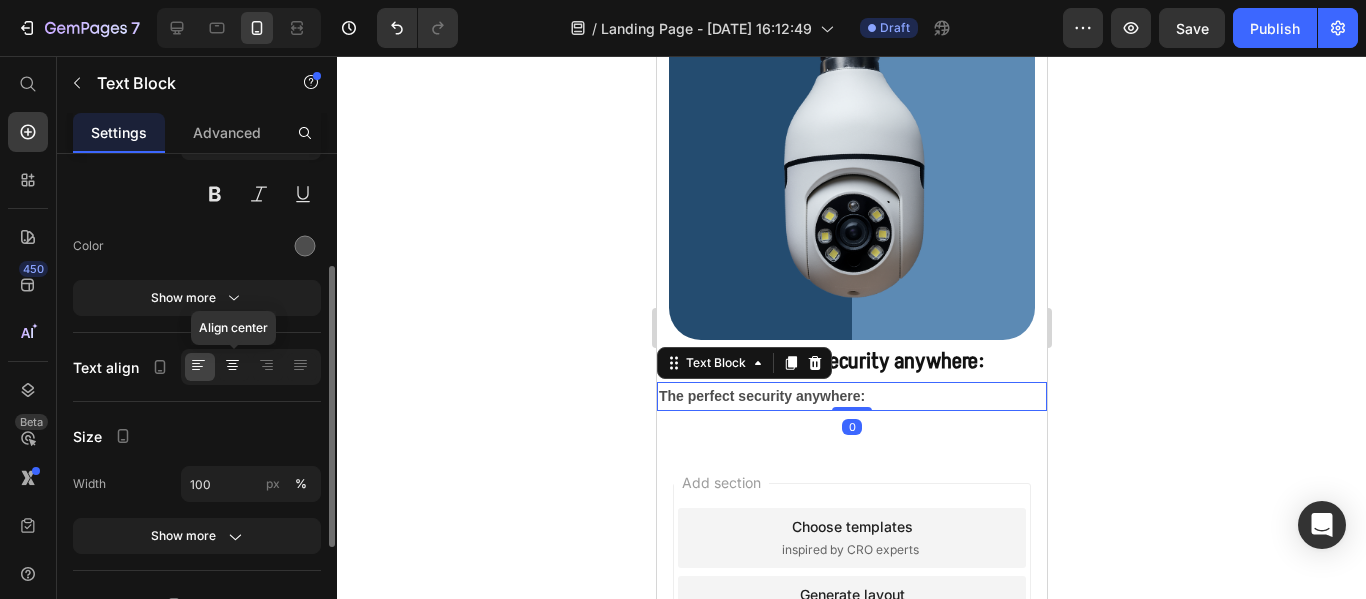 click 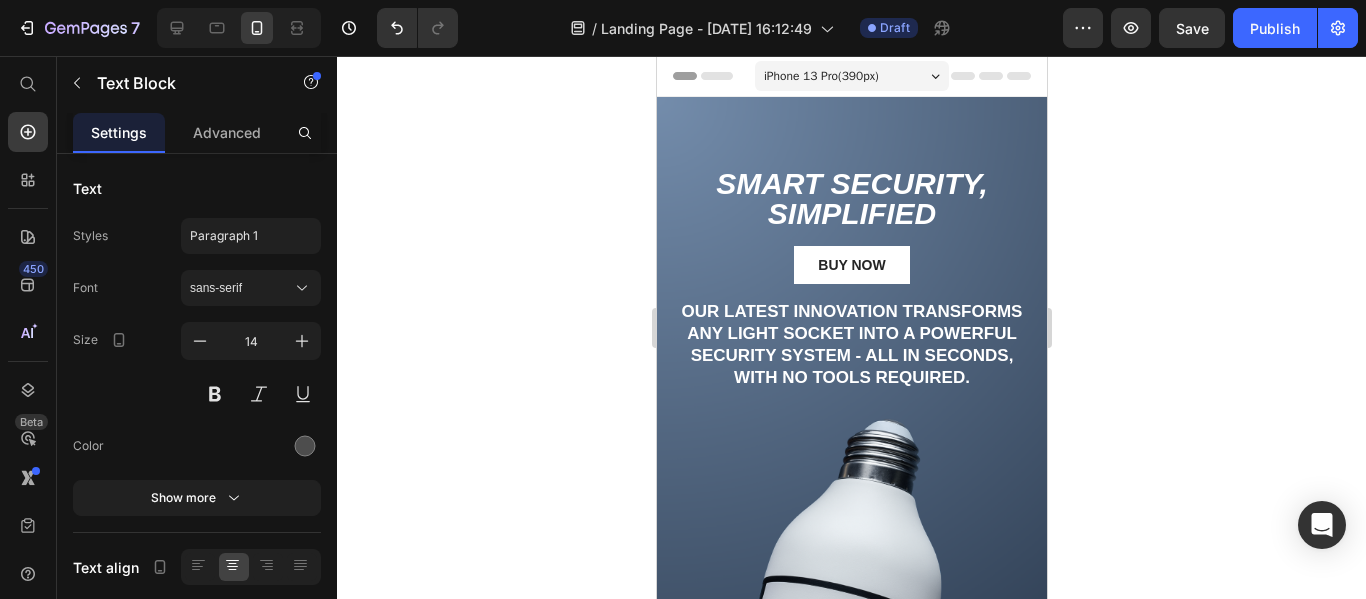 scroll, scrollTop: 0, scrollLeft: 0, axis: both 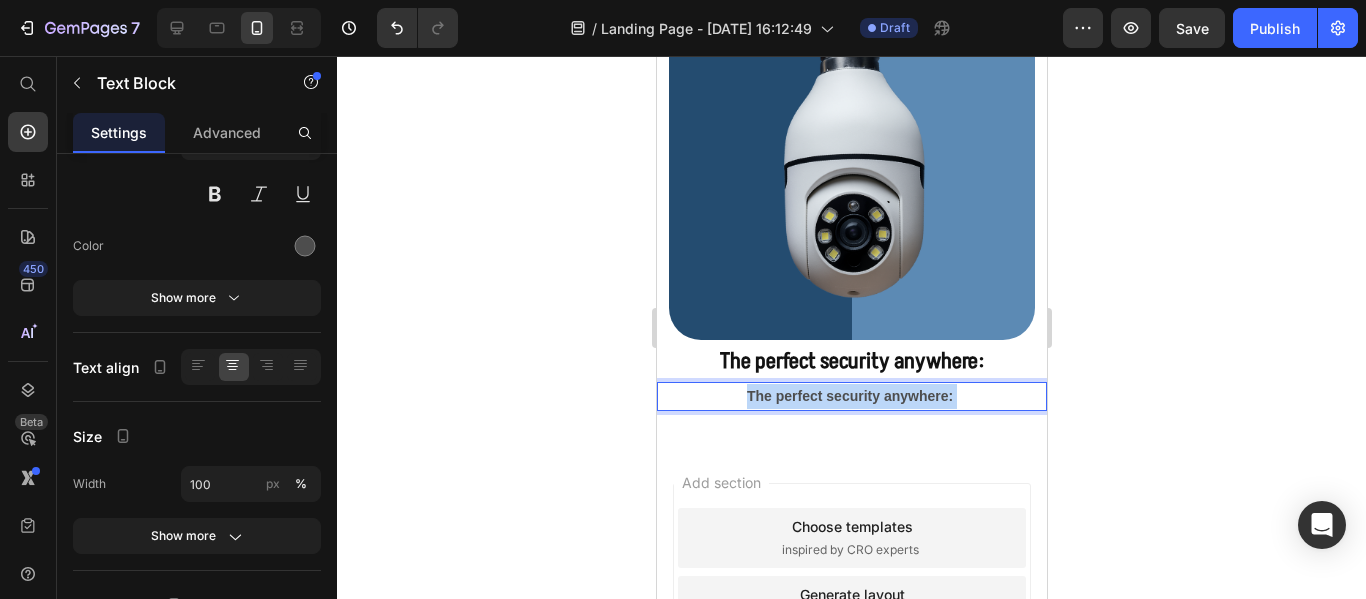 click on "The perfect security anywhere:" at bounding box center (849, 396) 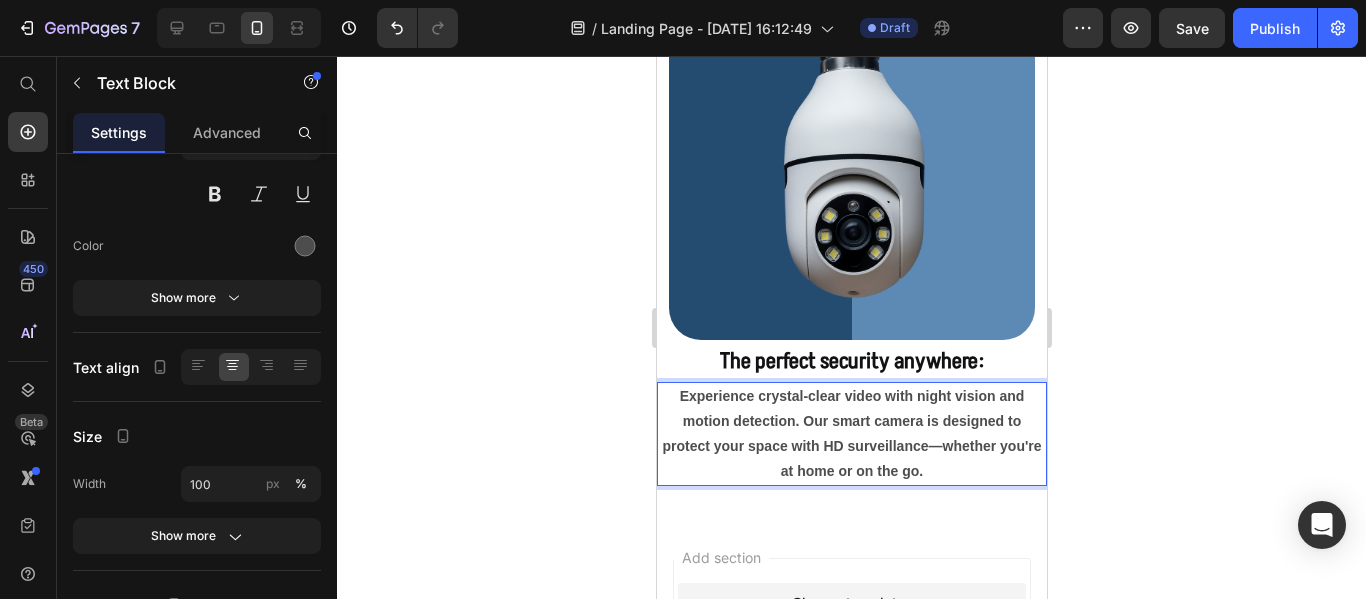 click on "Experience crystal-clear video with night vision and motion detection. Our smart camera is designed to protect your space with HD surveillance—whether you're at home or on the go." at bounding box center [851, 434] 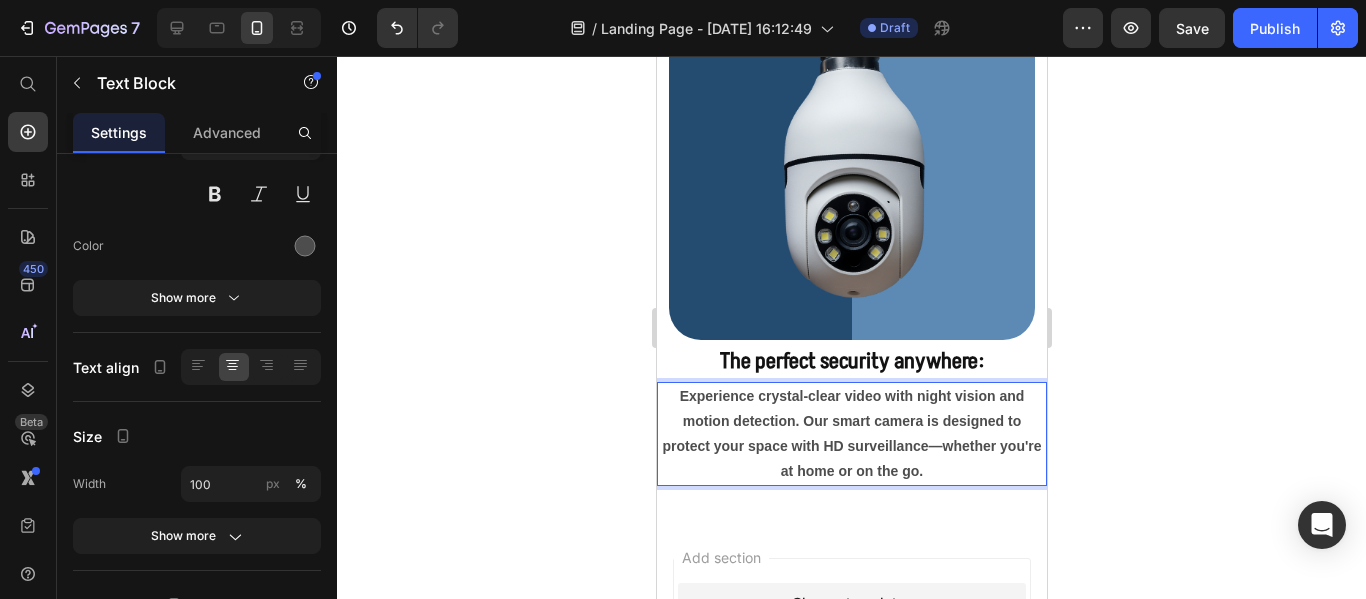 click 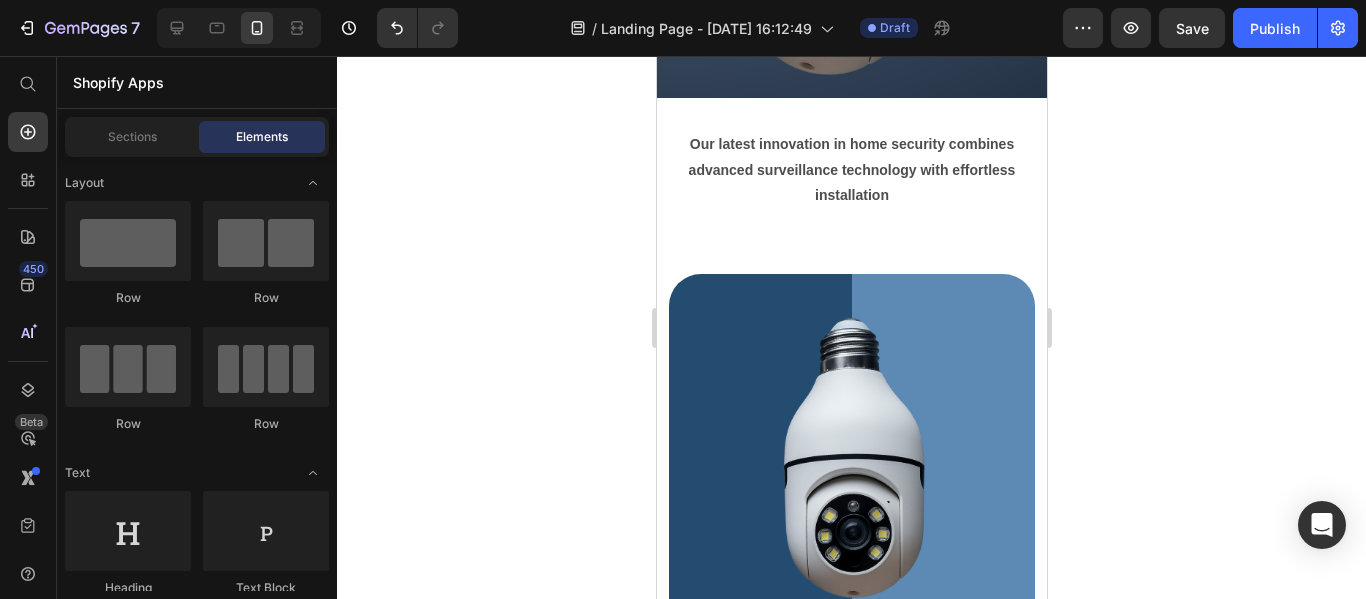 click 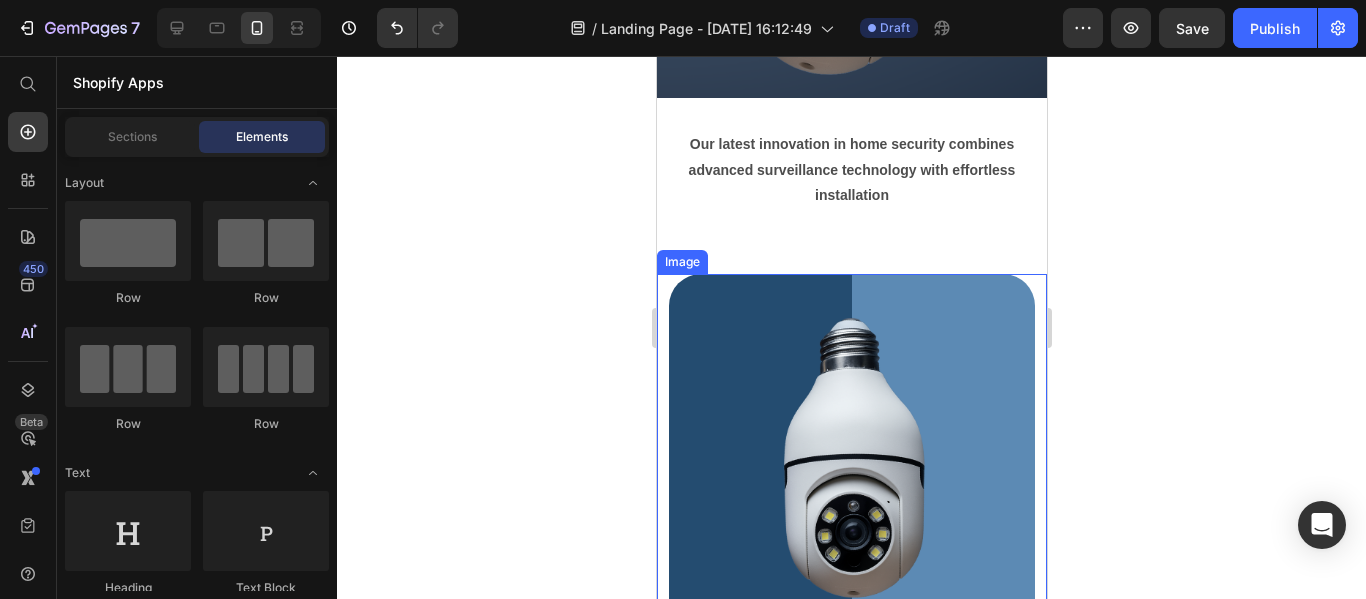 scroll, scrollTop: 592, scrollLeft: 0, axis: vertical 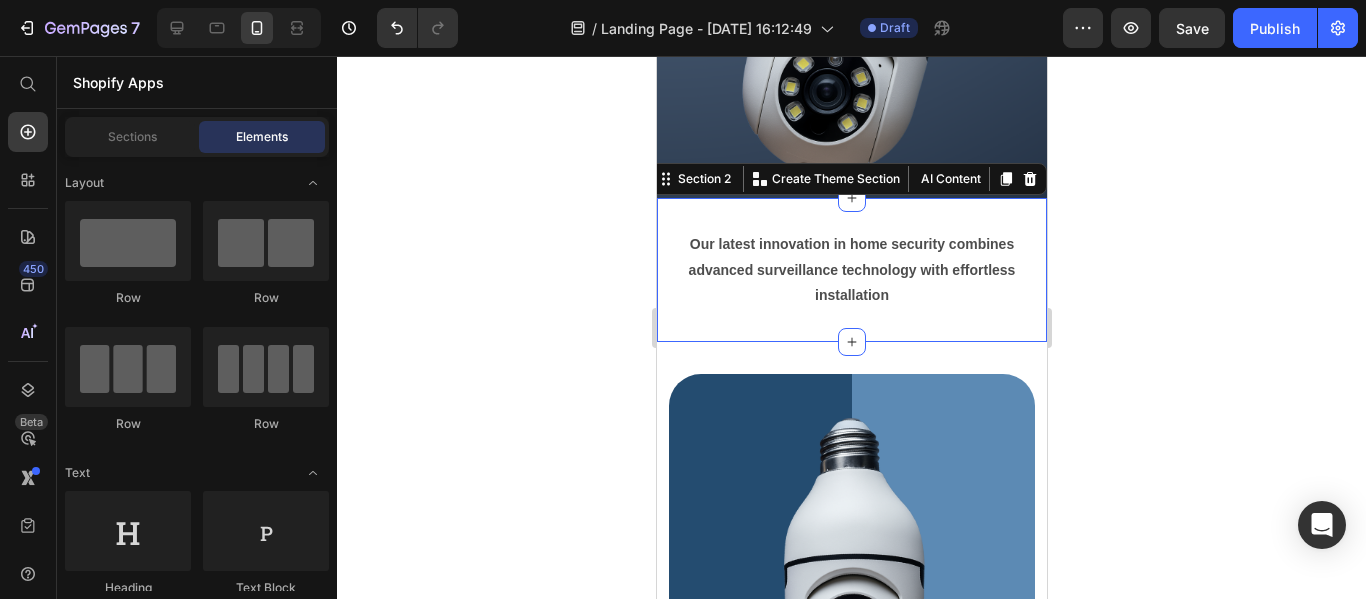 click on "Our latest innovation in home security combines advanced surveillance technology with effortless installation Text Block Section 2   You can create reusable sections Create Theme Section AI Content Write with GemAI What would you like to describe here? Tone and Voice Persuasive Product Show more Generate" at bounding box center [851, 270] 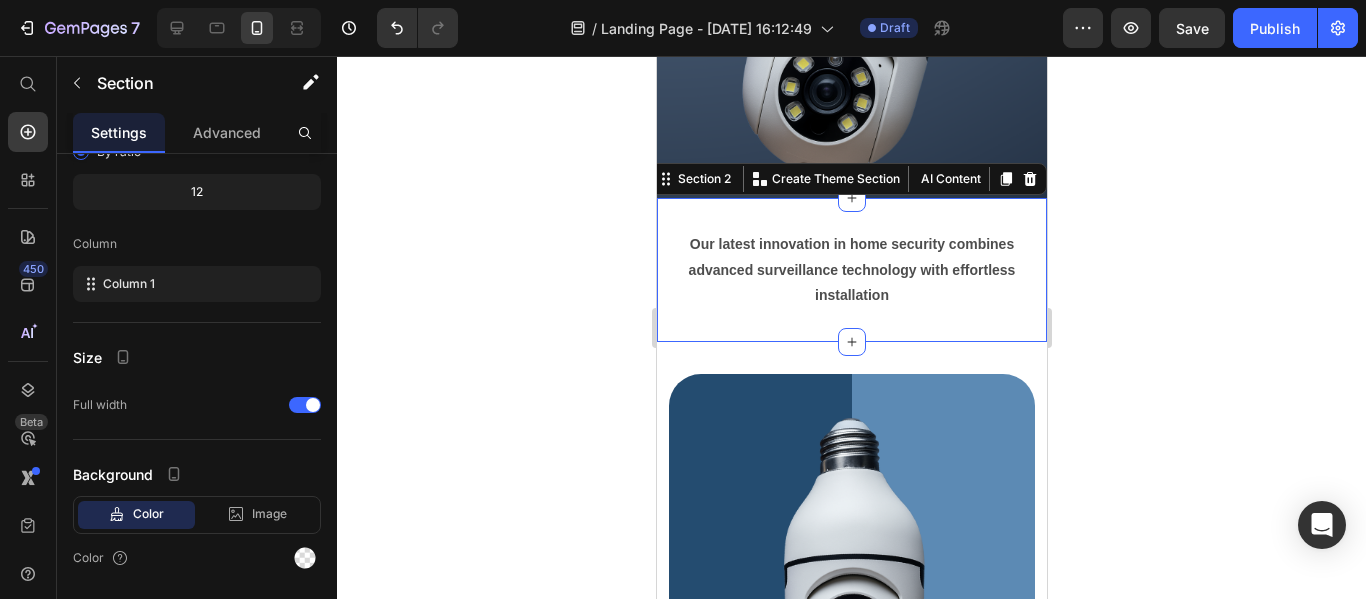 scroll, scrollTop: 0, scrollLeft: 0, axis: both 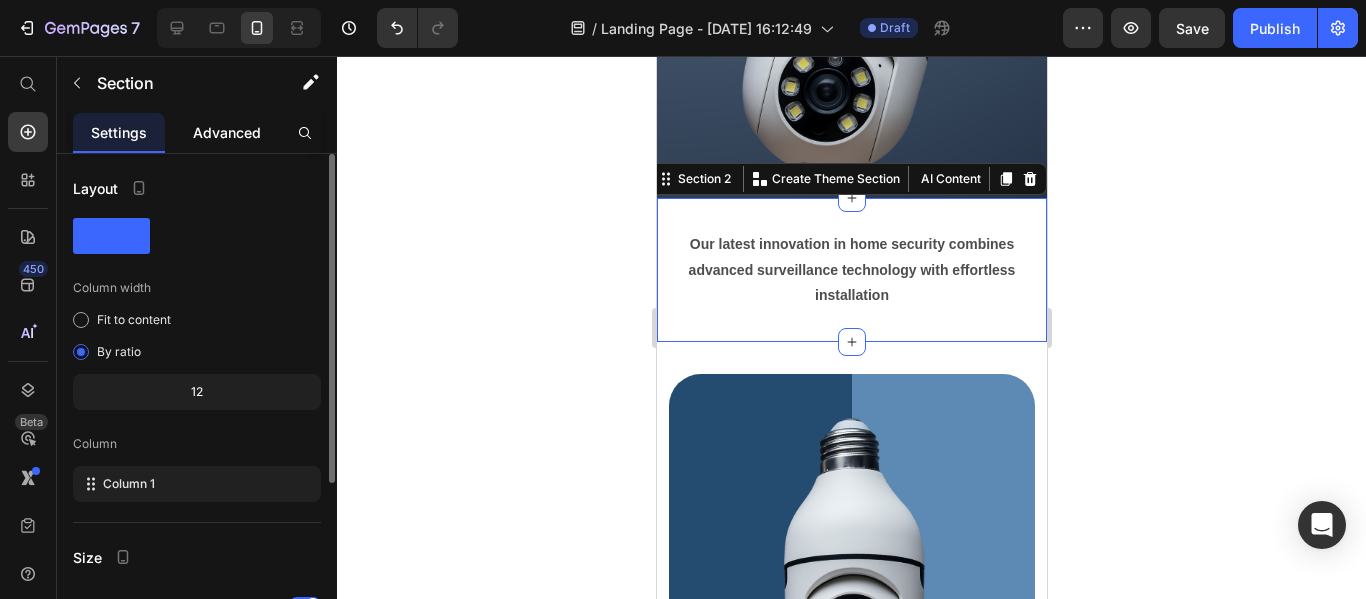 click on "Advanced" at bounding box center (227, 132) 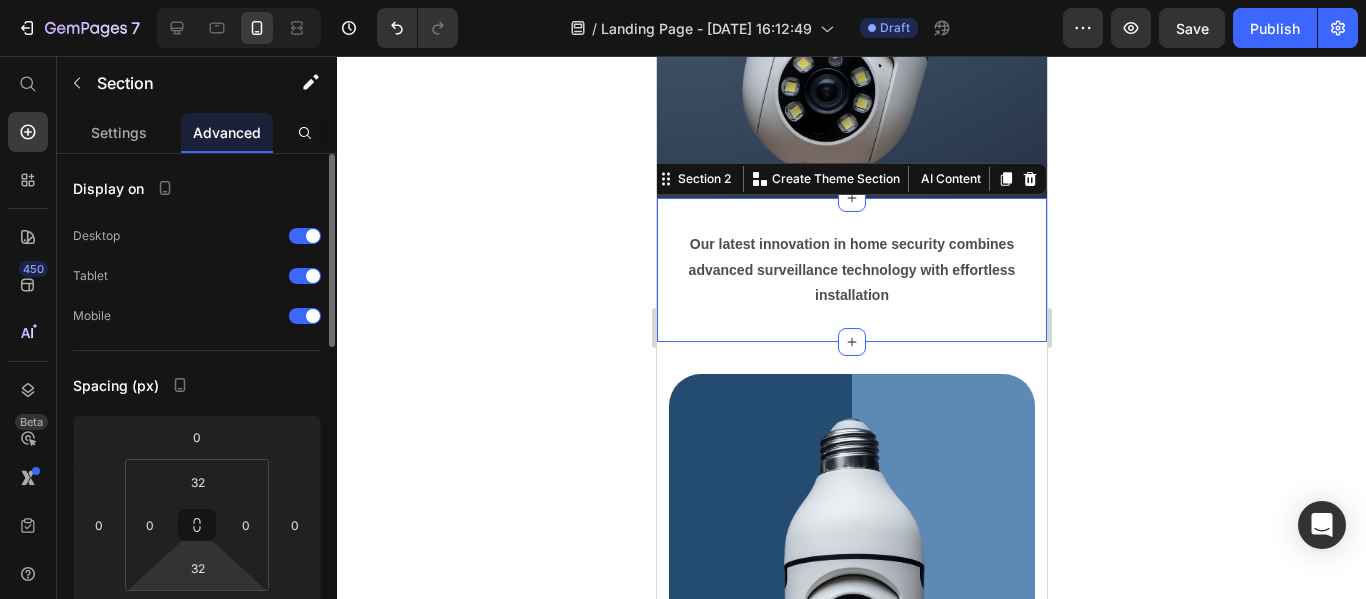 click on "7   /  Landing Page - Jul 27, 16:12:49 Draft Preview  Save   Publish  450 Beta Shopify Apps Sections Elements Hero Section Product Detail Brands Trusted Badges Guarantee Product Breakdown How to use Testimonials Compare Bundle FAQs Social Proof Brand Story Product List Collection Blog List Contact Sticky Add to Cart Custom Footer Browse Library 450 Layout
Row
Row
Row
Row Text
Heading
Text Block Button
Button
Button
Sticky Back to top Media
Image" at bounding box center [683, 0] 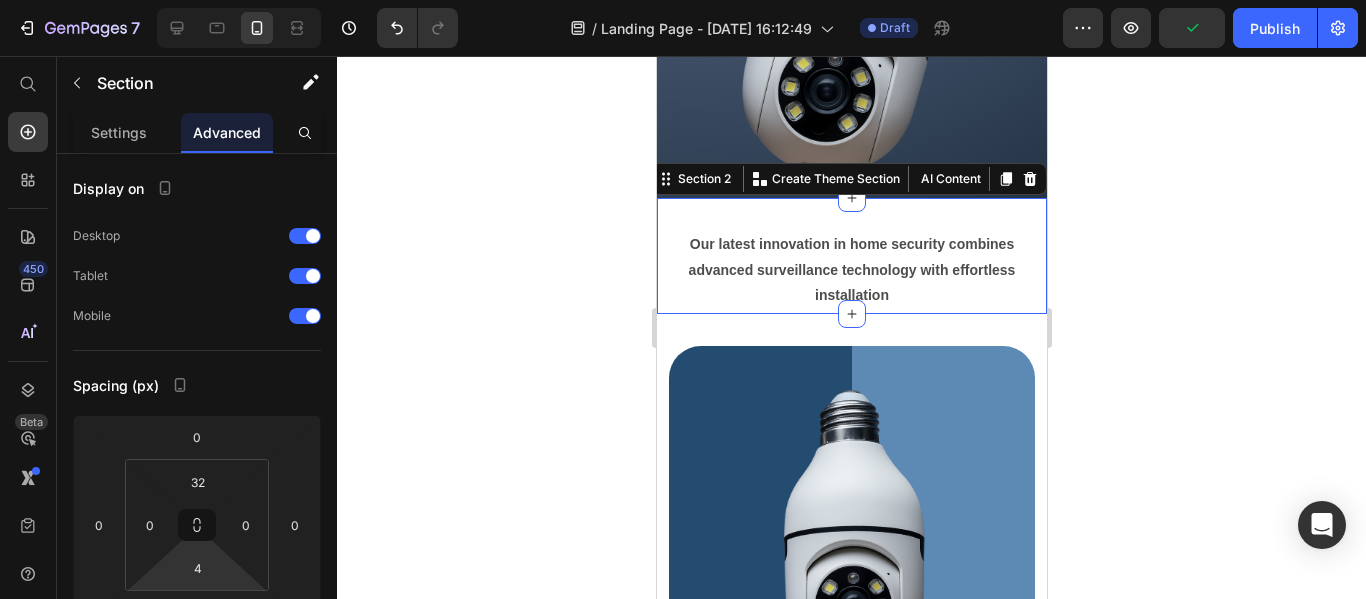 type on "6" 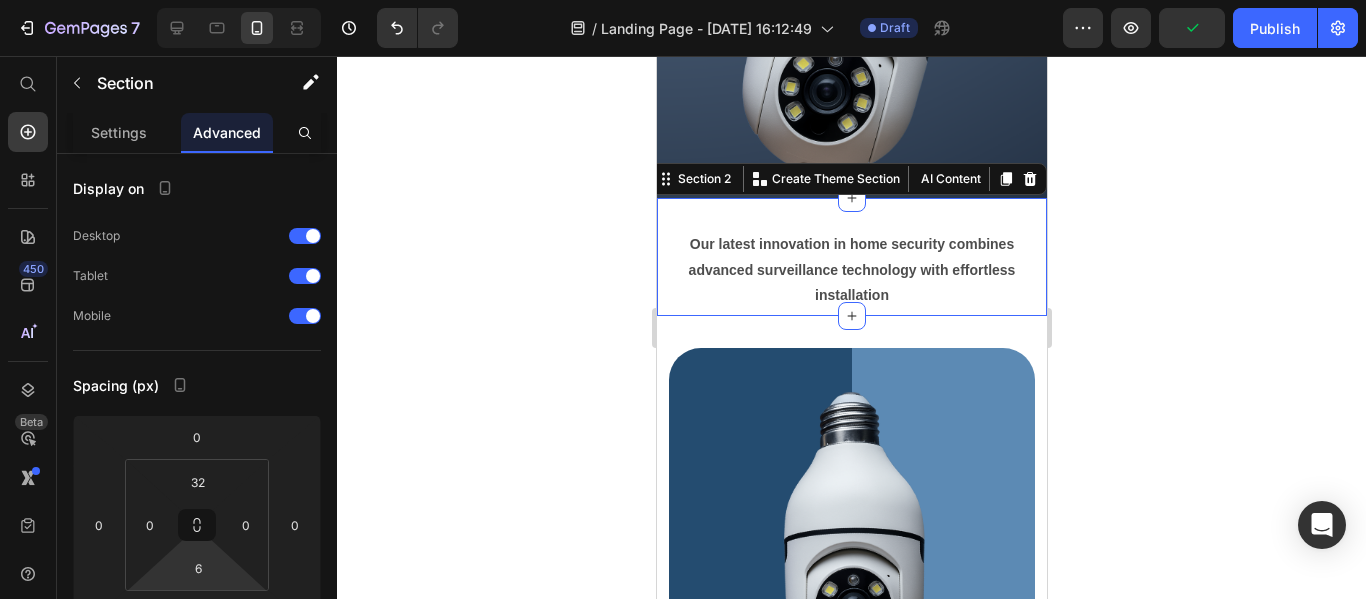 click on "7   /  Landing Page - Jul 27, 16:12:49 Draft Preview  Publish  450 Beta Shopify Apps Sections Elements Hero Section Product Detail Brands Trusted Badges Guarantee Product Breakdown How to use Testimonials Compare Bundle FAQs Social Proof Brand Story Product List Collection Blog List Contact Sticky Add to Cart Custom Footer Browse Library 450 Layout
Row
Row
Row
Row Text
Heading
Text Block Button
Button
Button
Sticky Back to top Media
Image
Image" at bounding box center (683, 0) 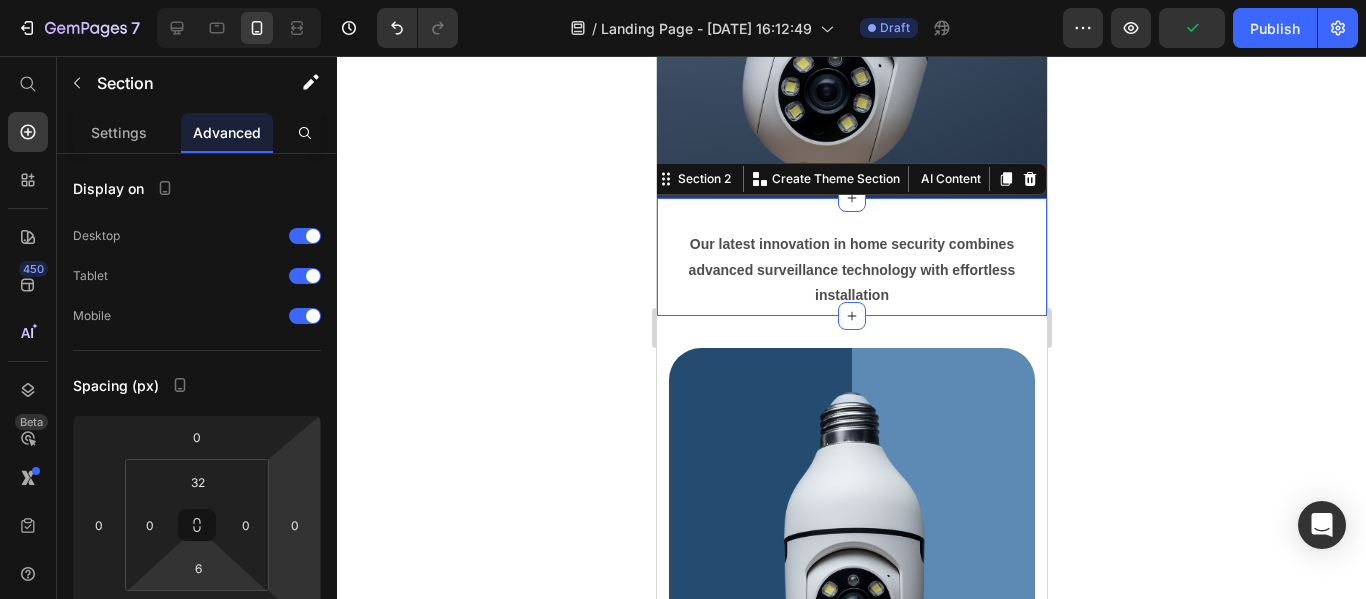 click 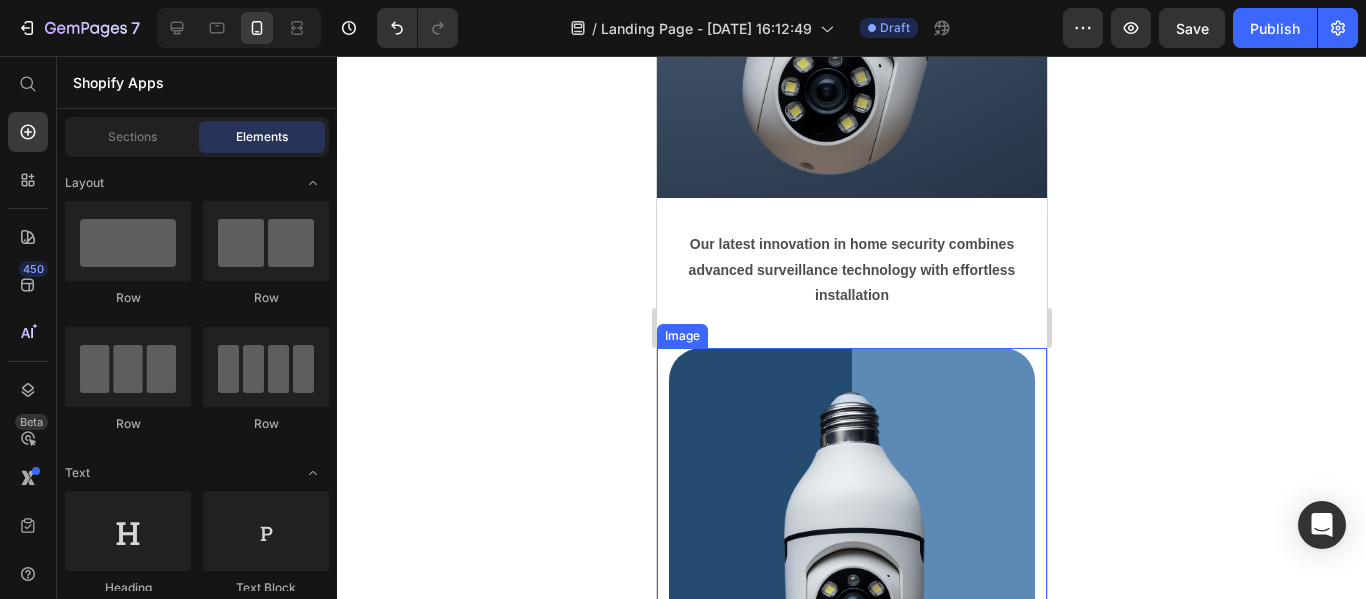 click on "Image Row Section 3" at bounding box center (851, 515) 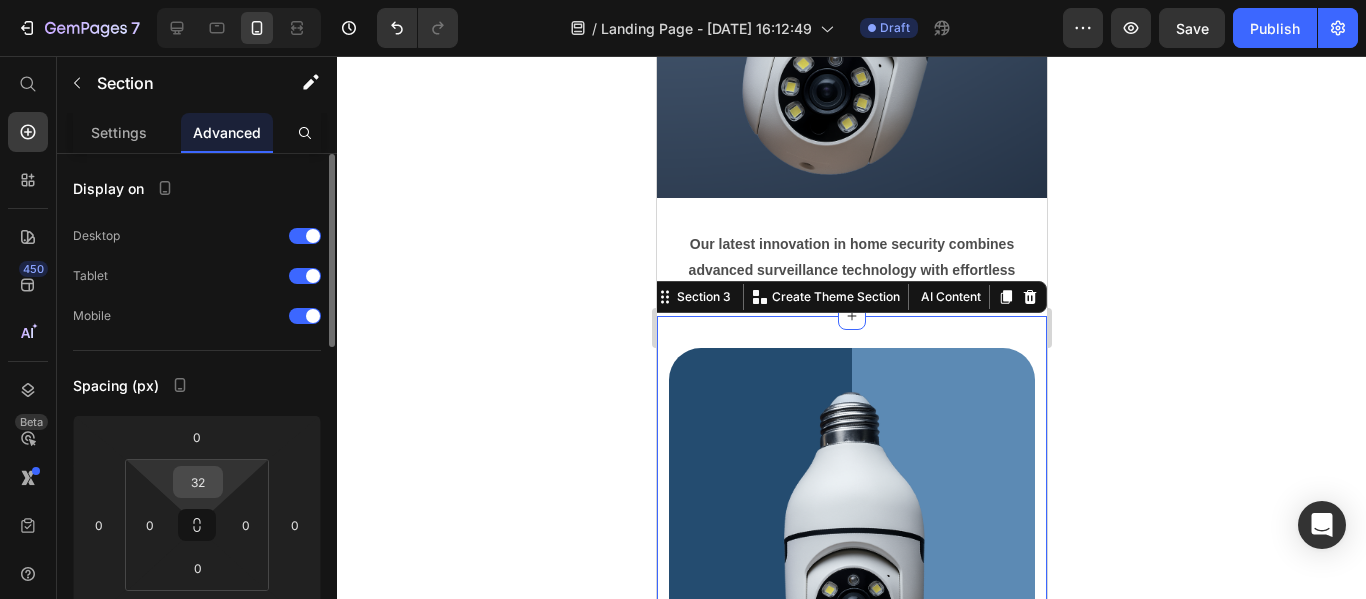 click on "32" at bounding box center [198, 482] 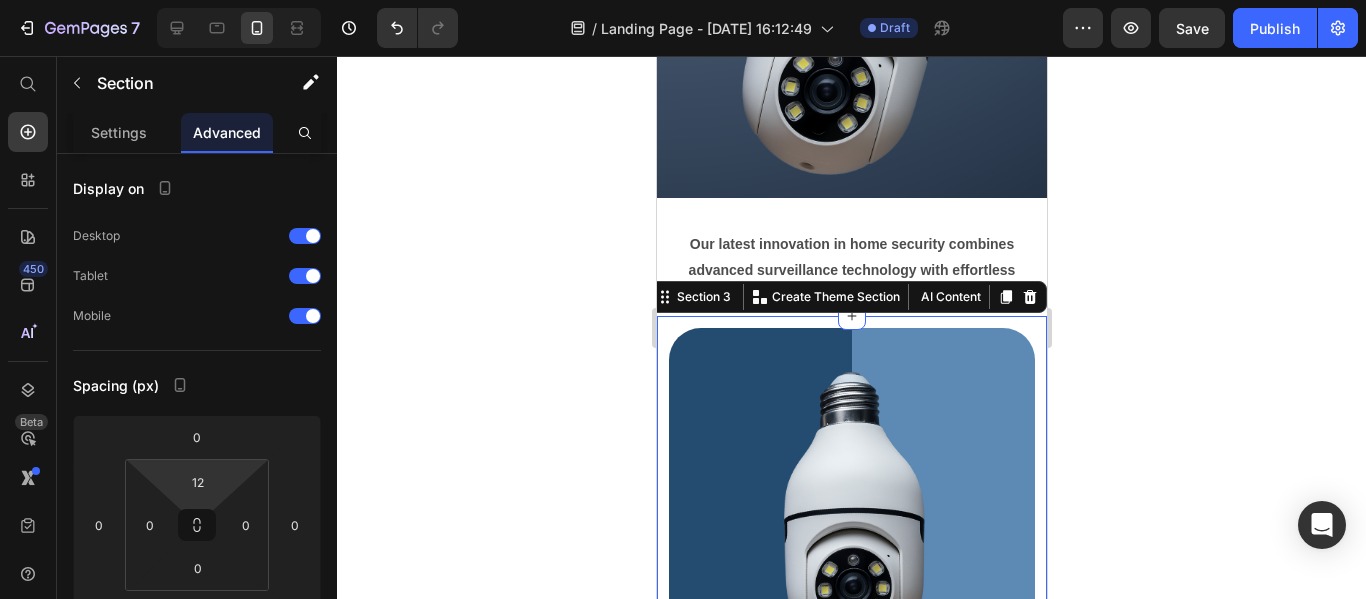 type on "20" 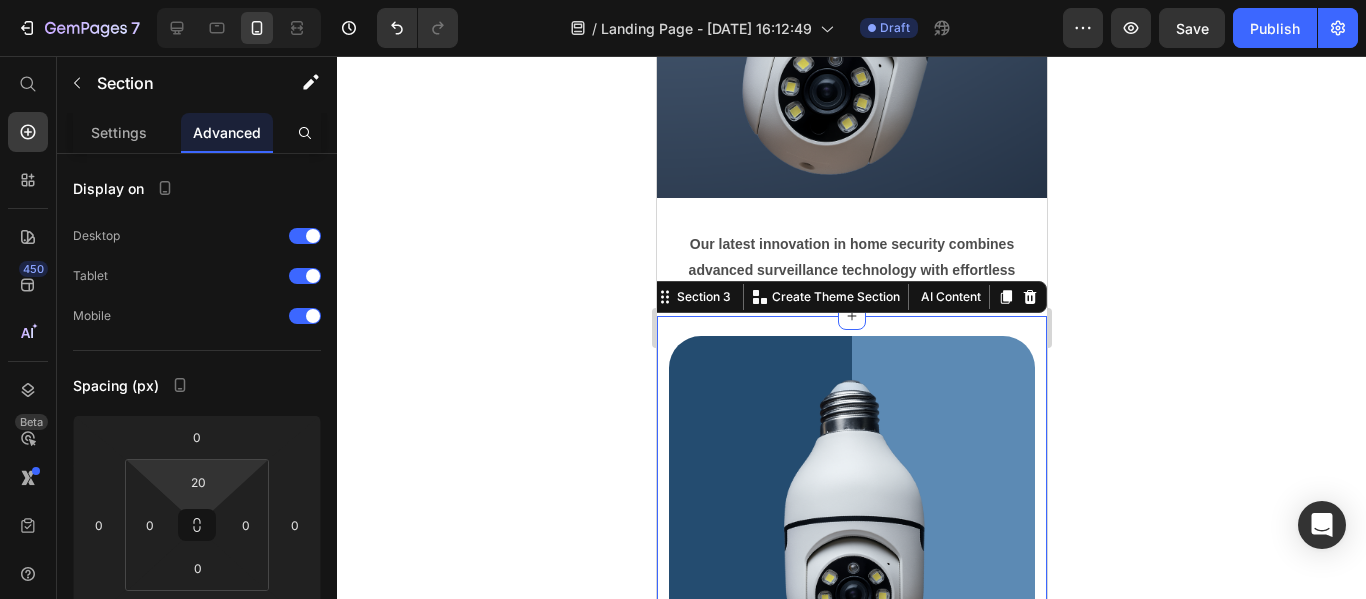 click on "7   /  Landing Page - Jul 27, 16:12:49 Draft Preview  Save   Publish  450 Beta Shopify Apps Sections Elements Hero Section Product Detail Brands Trusted Badges Guarantee Product Breakdown How to use Testimonials Compare Bundle FAQs Social Proof Brand Story Product List Collection Blog List Contact Sticky Add to Cart Custom Footer Browse Library 450 Layout
Row
Row
Row
Row Text
Heading
Text Block Button
Button
Button
Sticky Back to top Media
Image" at bounding box center (683, 0) 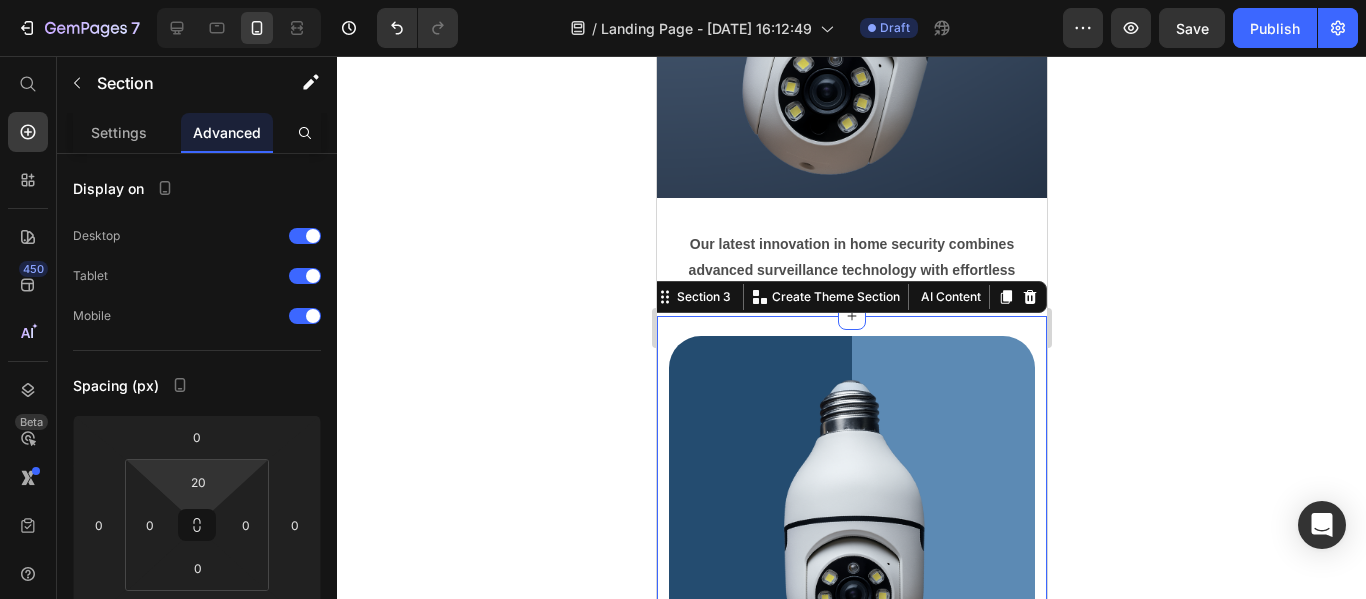 click 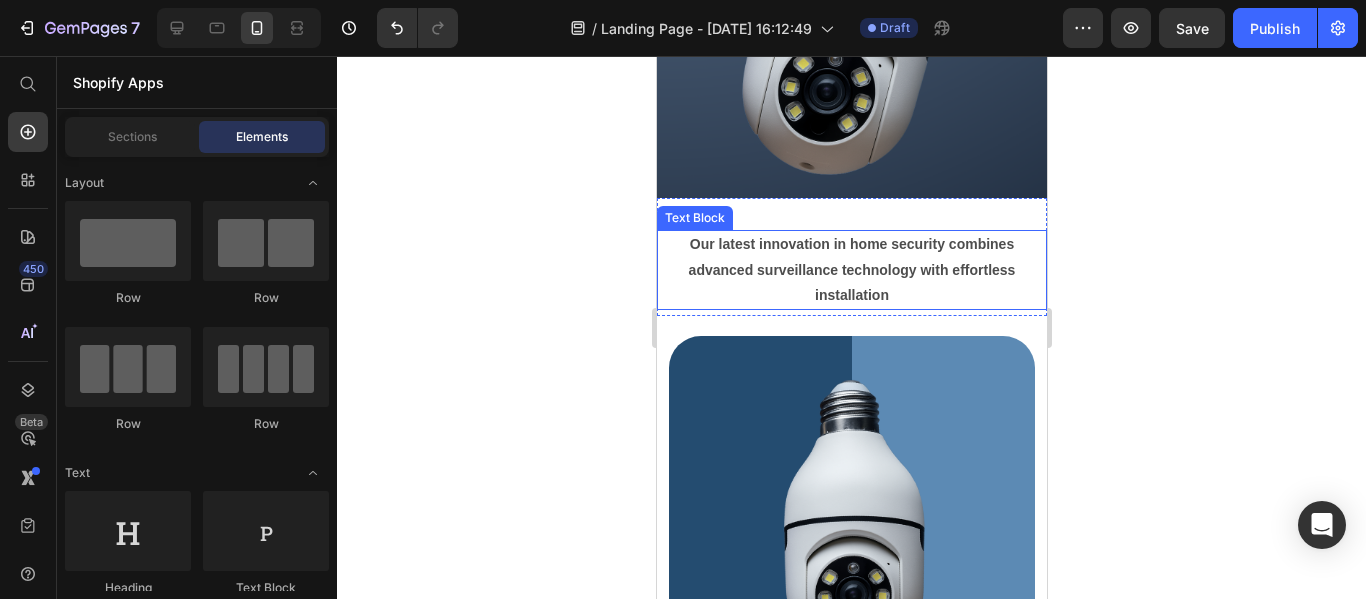 scroll, scrollTop: 492, scrollLeft: 0, axis: vertical 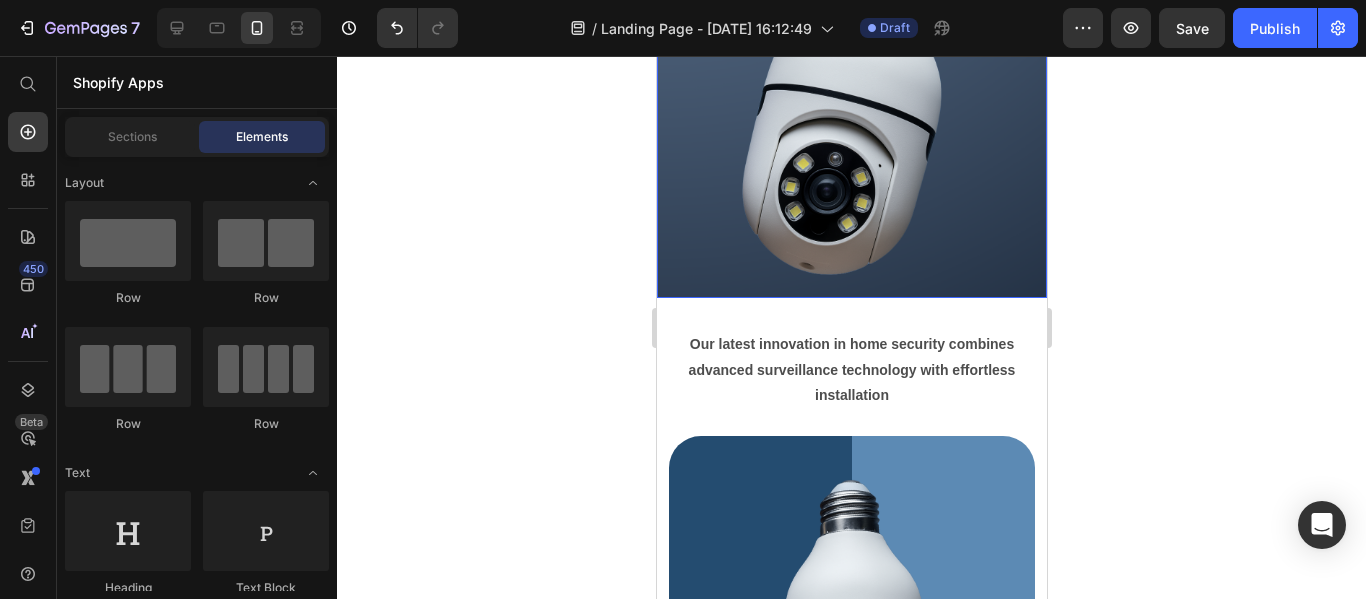 click 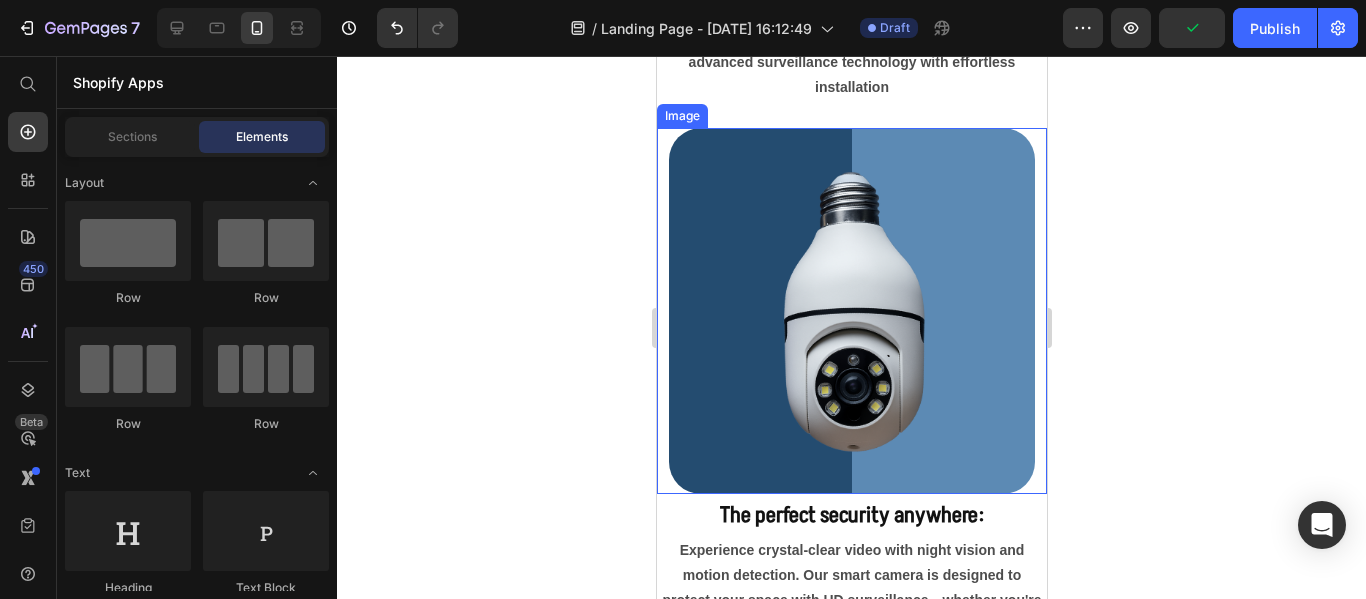 scroll, scrollTop: 1000, scrollLeft: 0, axis: vertical 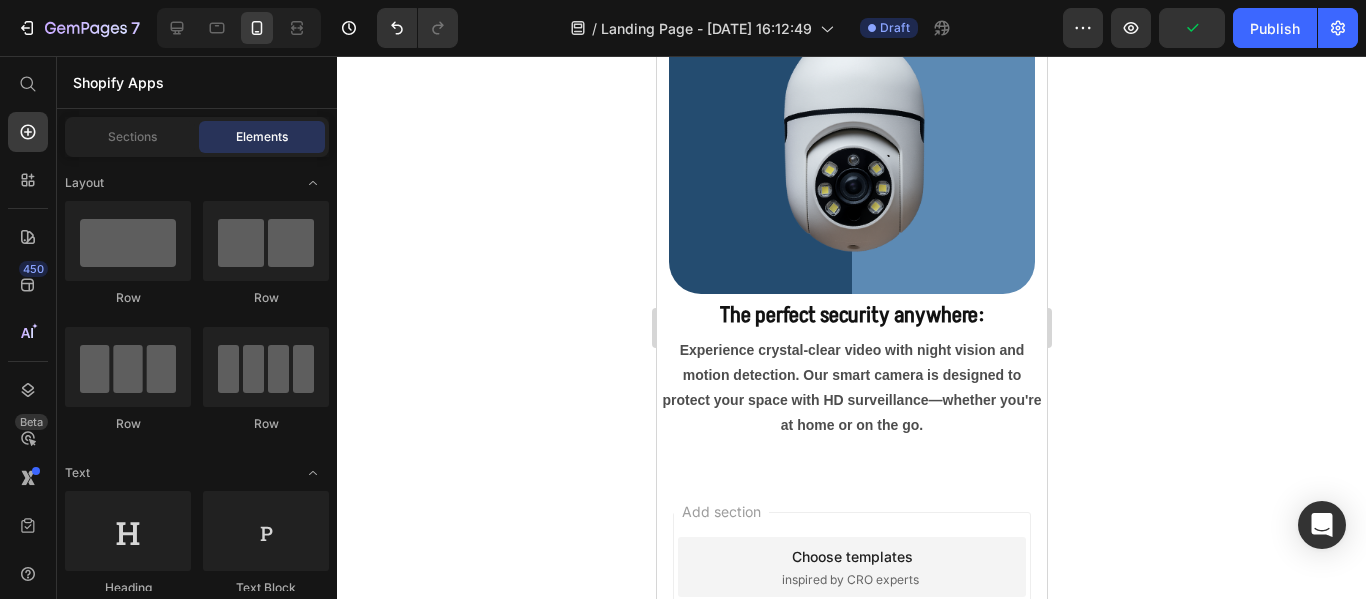 click 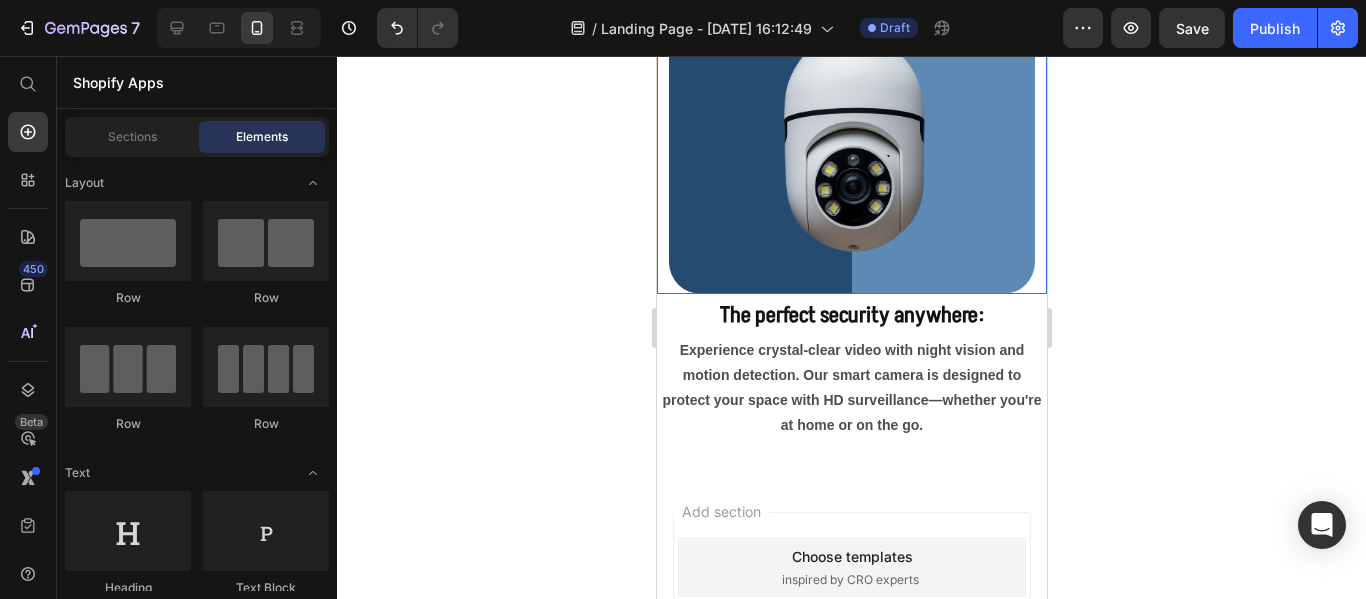 scroll, scrollTop: 1100, scrollLeft: 0, axis: vertical 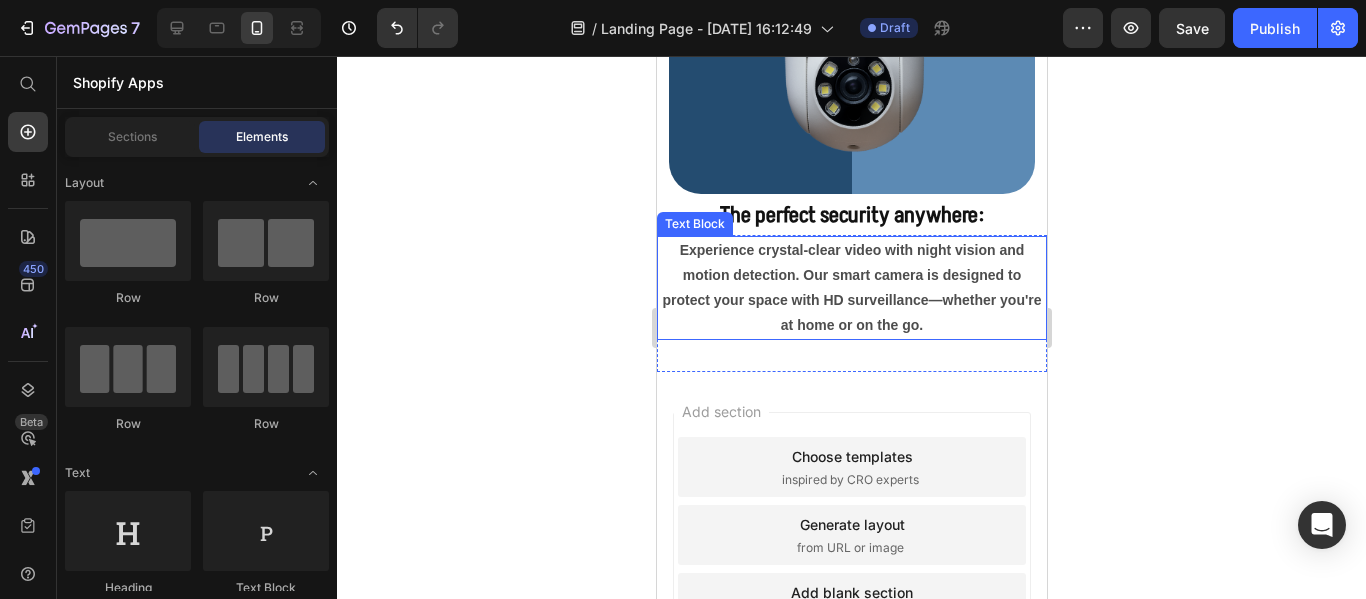 click on "Experience crystal-clear video with night vision and motion detection. Our smart camera is designed to protect your space with HD surveillance—whether you're at home or on the go." at bounding box center [850, 288] 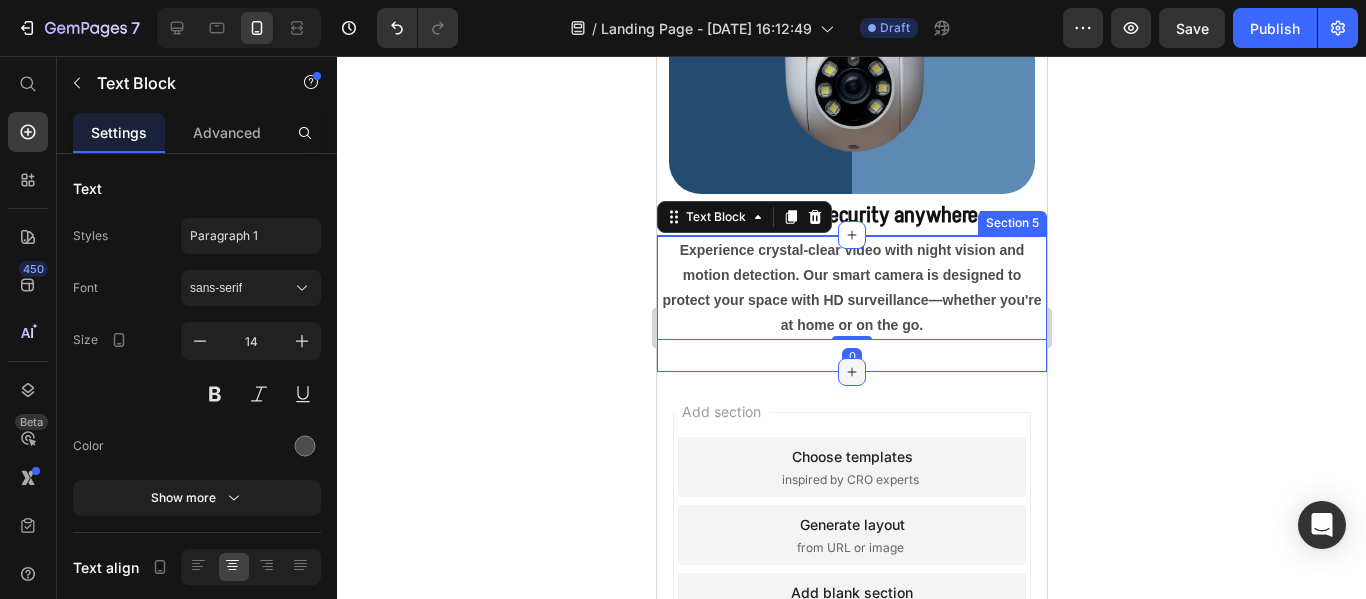 click 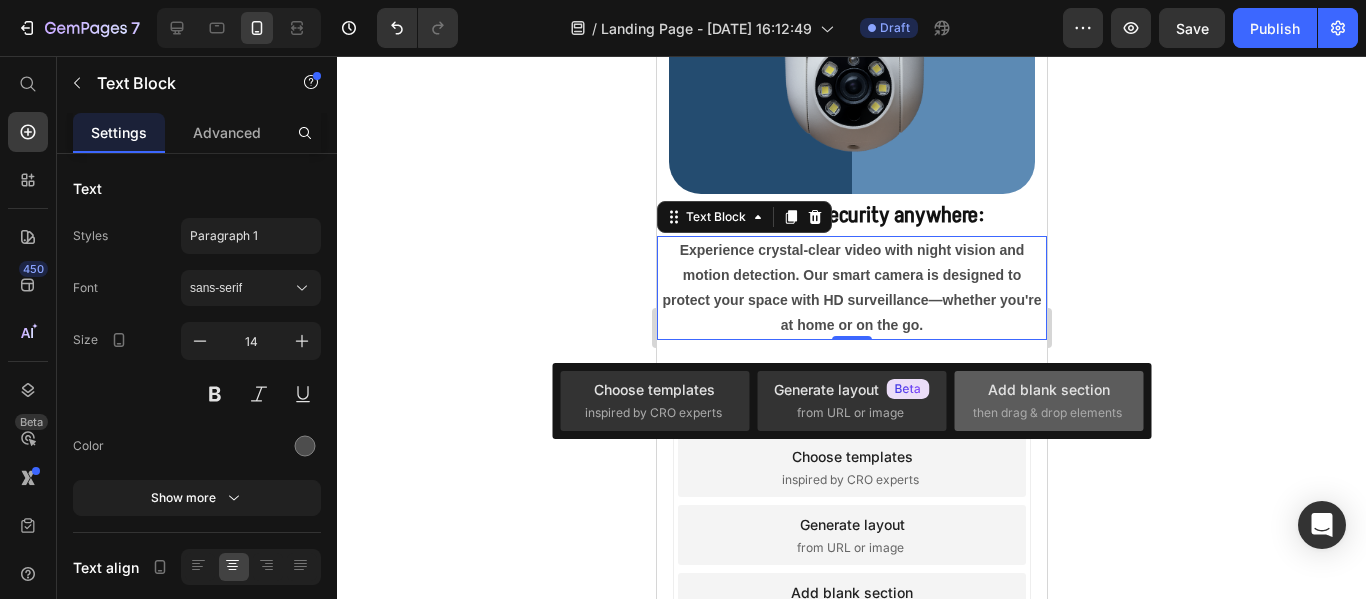 click on "Add blank section" at bounding box center [1049, 389] 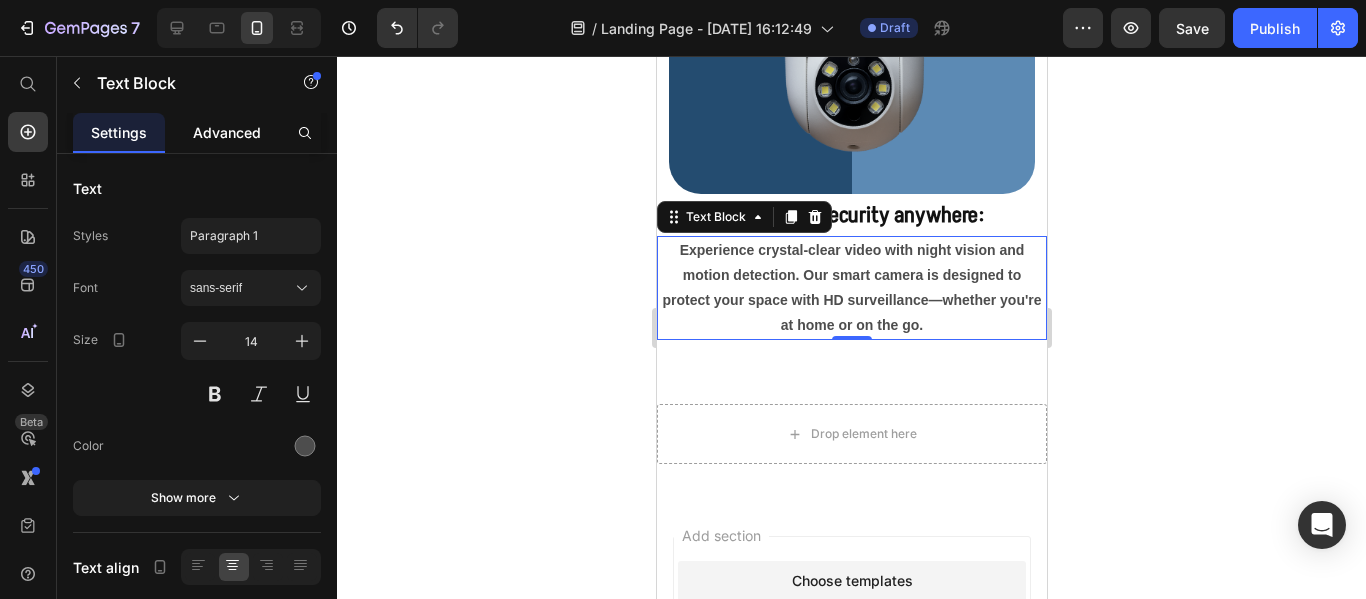click on "Advanced" at bounding box center [227, 132] 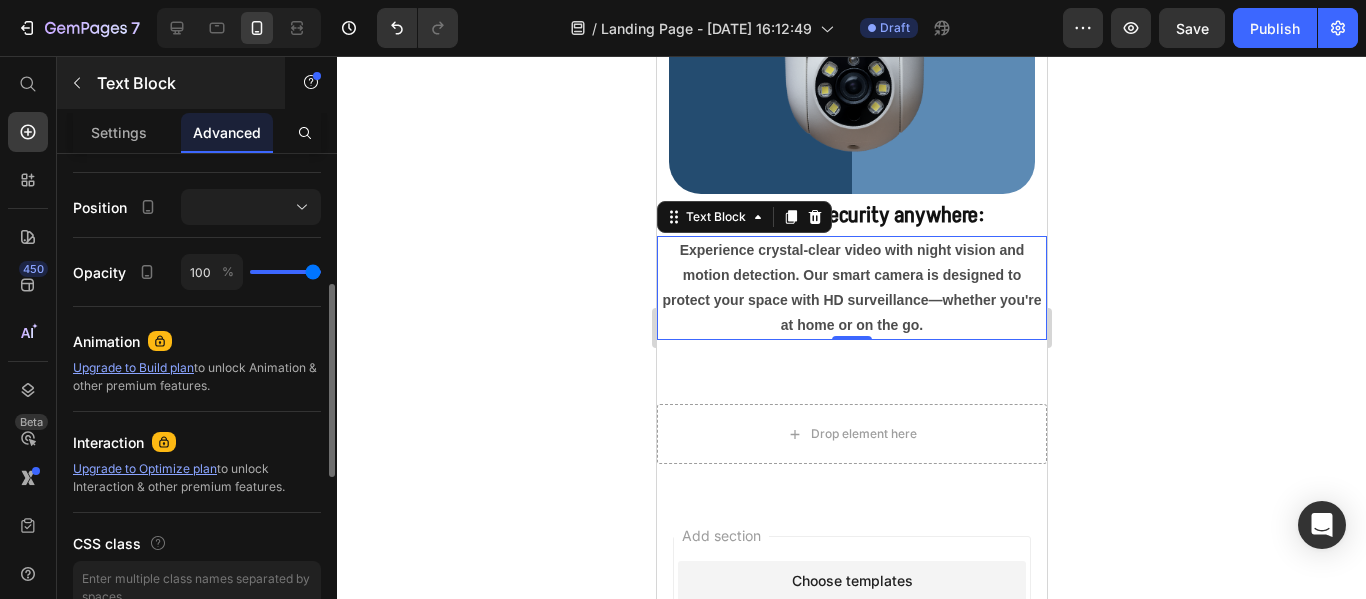 scroll, scrollTop: 500, scrollLeft: 0, axis: vertical 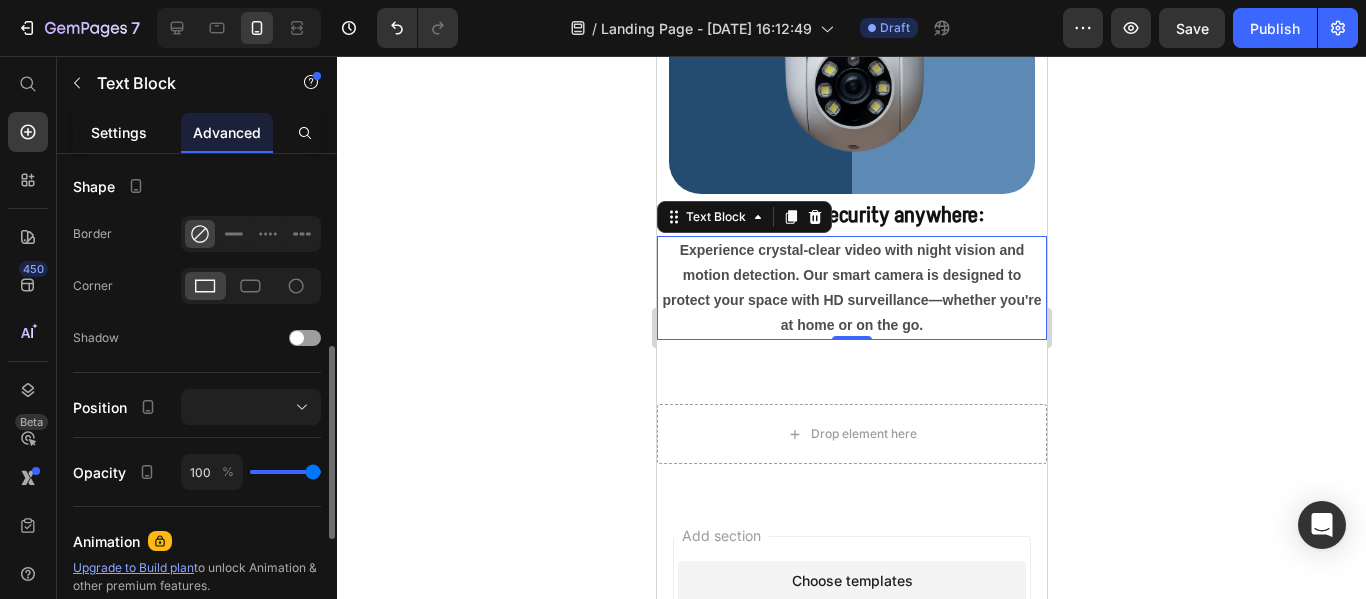 click on "Settings" 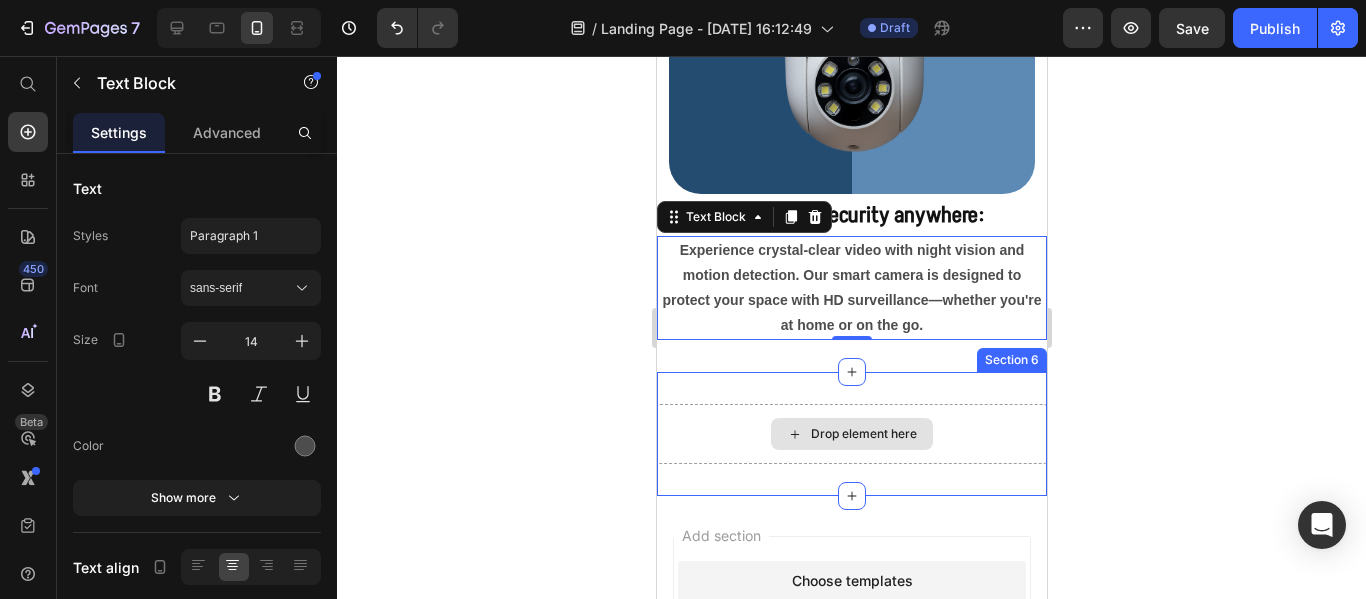 click on "Drop element here" at bounding box center (863, 434) 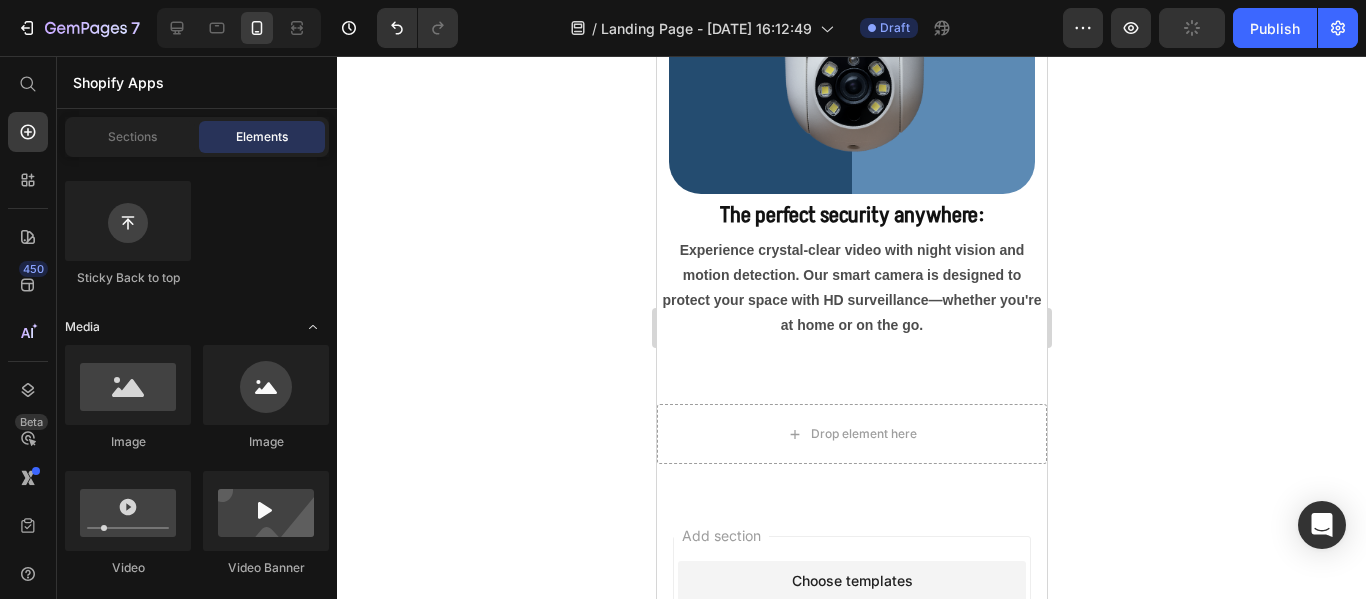 scroll, scrollTop: 400, scrollLeft: 0, axis: vertical 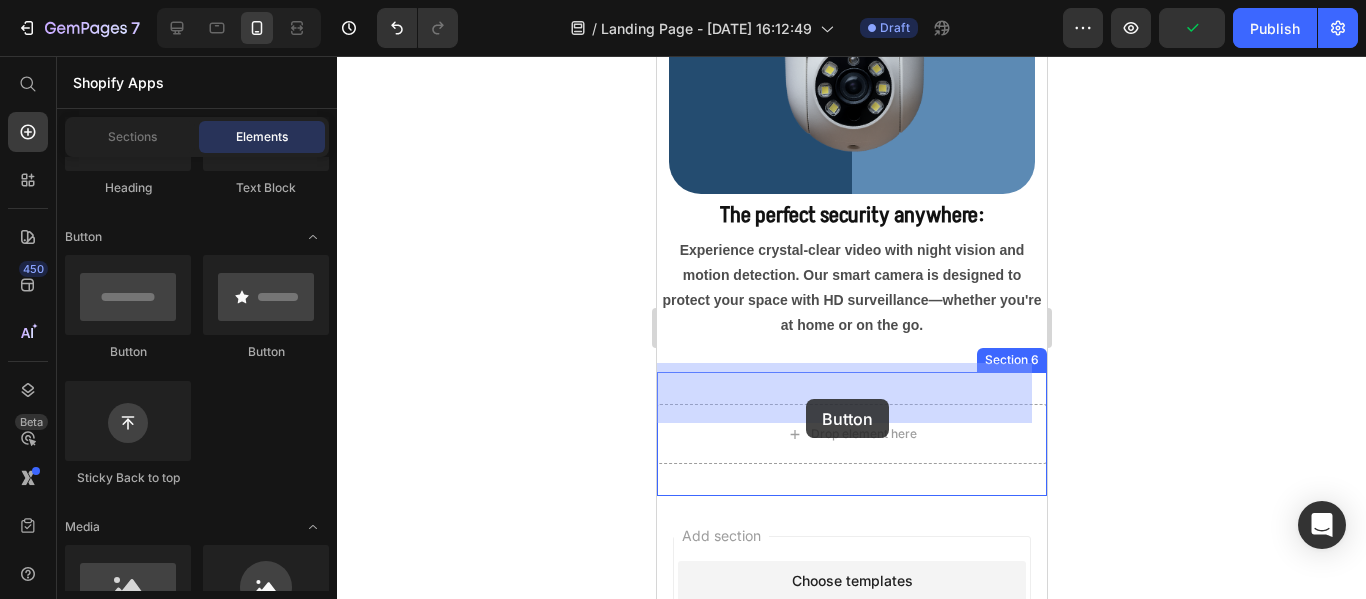 drag, startPoint x: 775, startPoint y: 376, endPoint x: 805, endPoint y: 399, distance: 37.802116 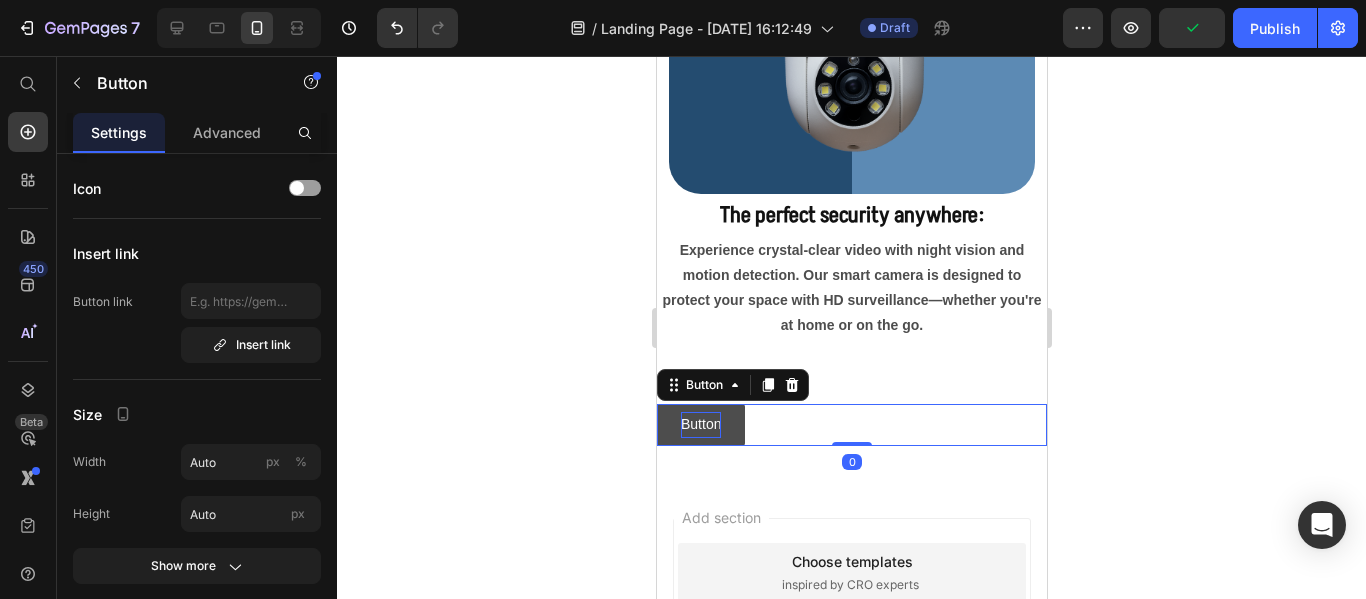 click on "Button" at bounding box center (700, 424) 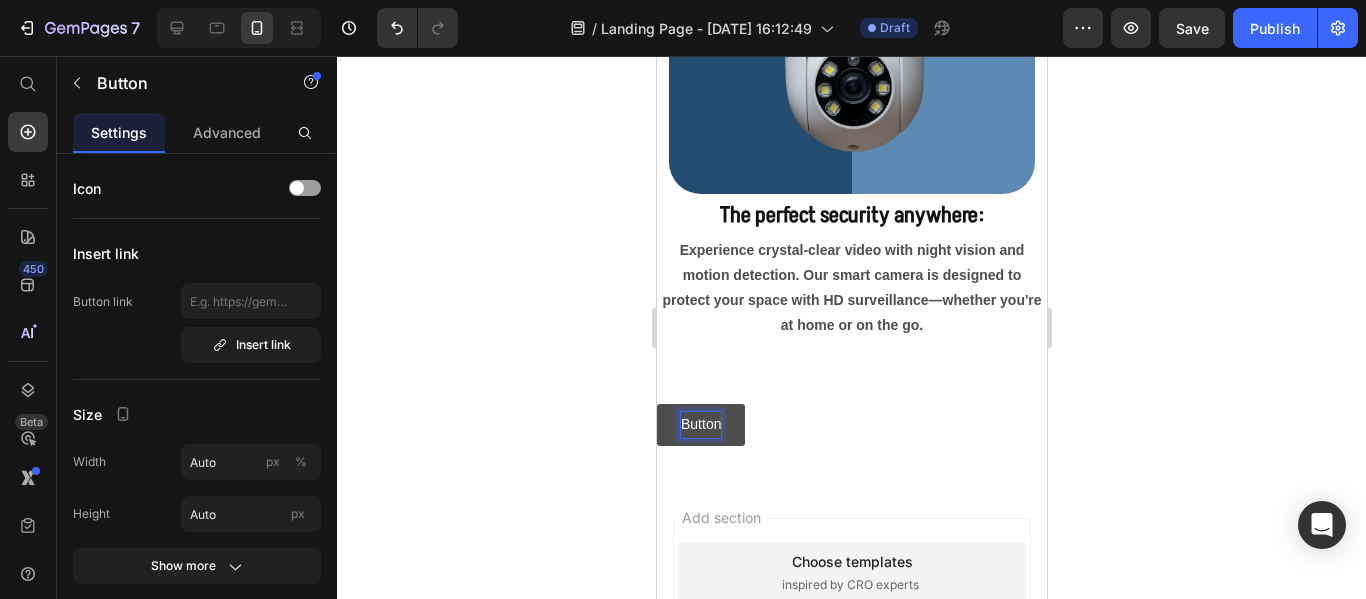 click on "Button" at bounding box center [700, 424] 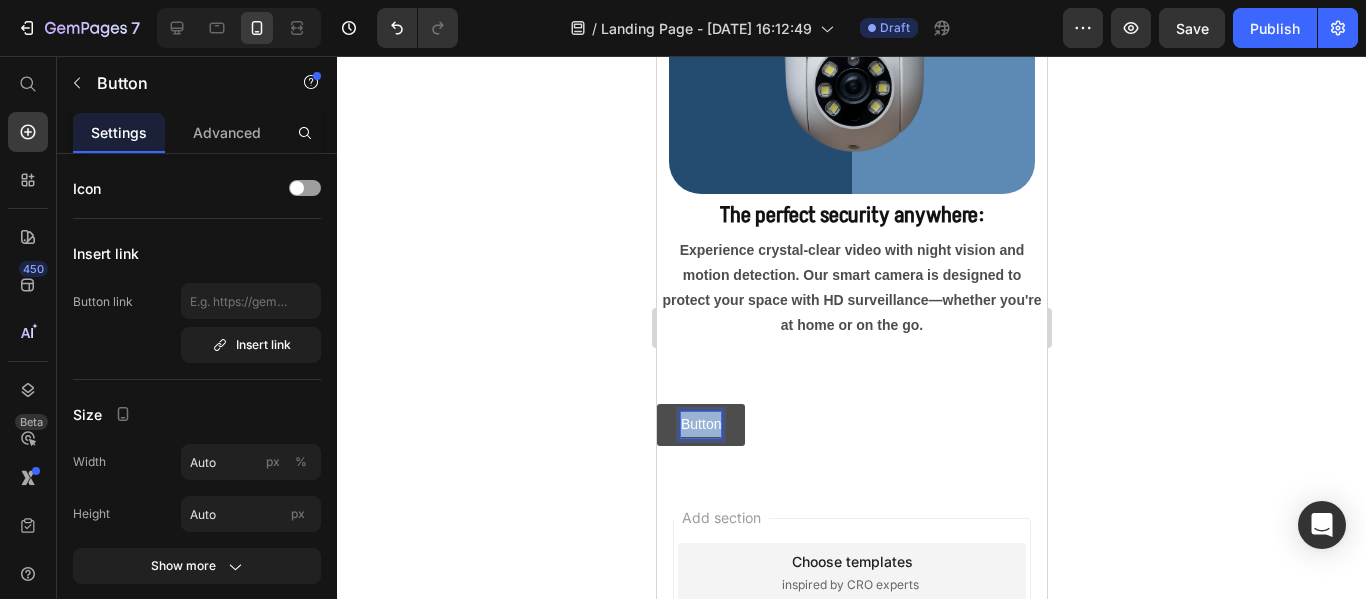 click on "Button" at bounding box center [700, 424] 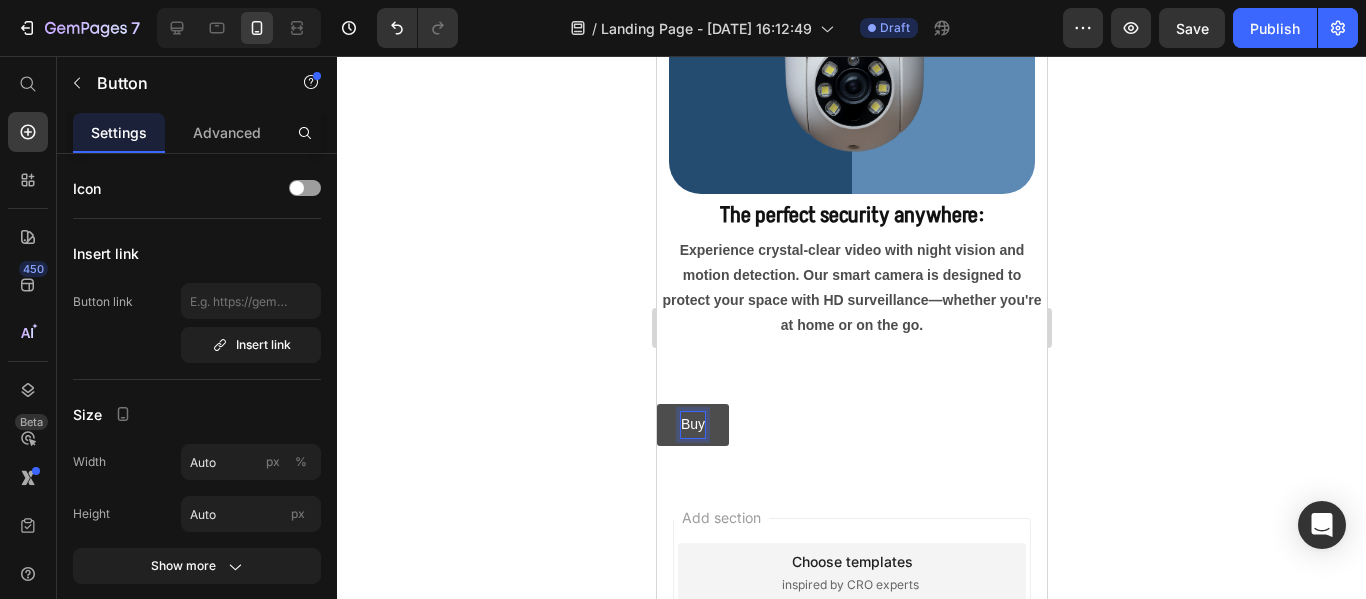 click on "Buy" at bounding box center (692, 424) 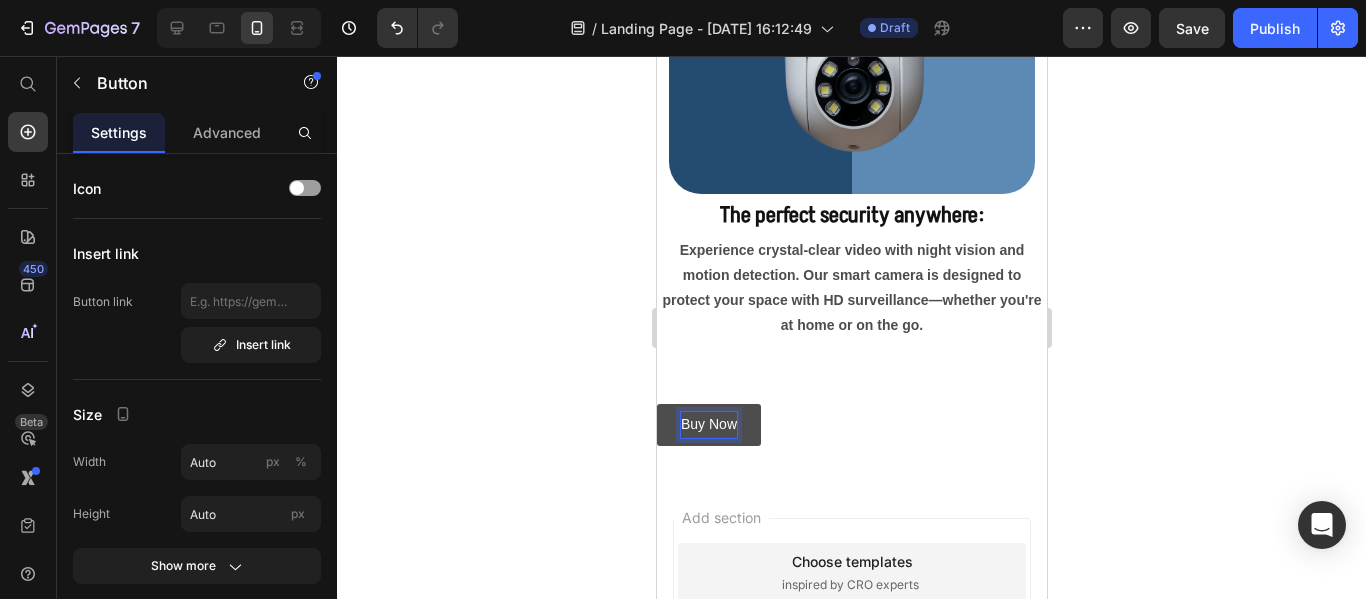 click on "Buy Now Button   0" at bounding box center [851, 424] 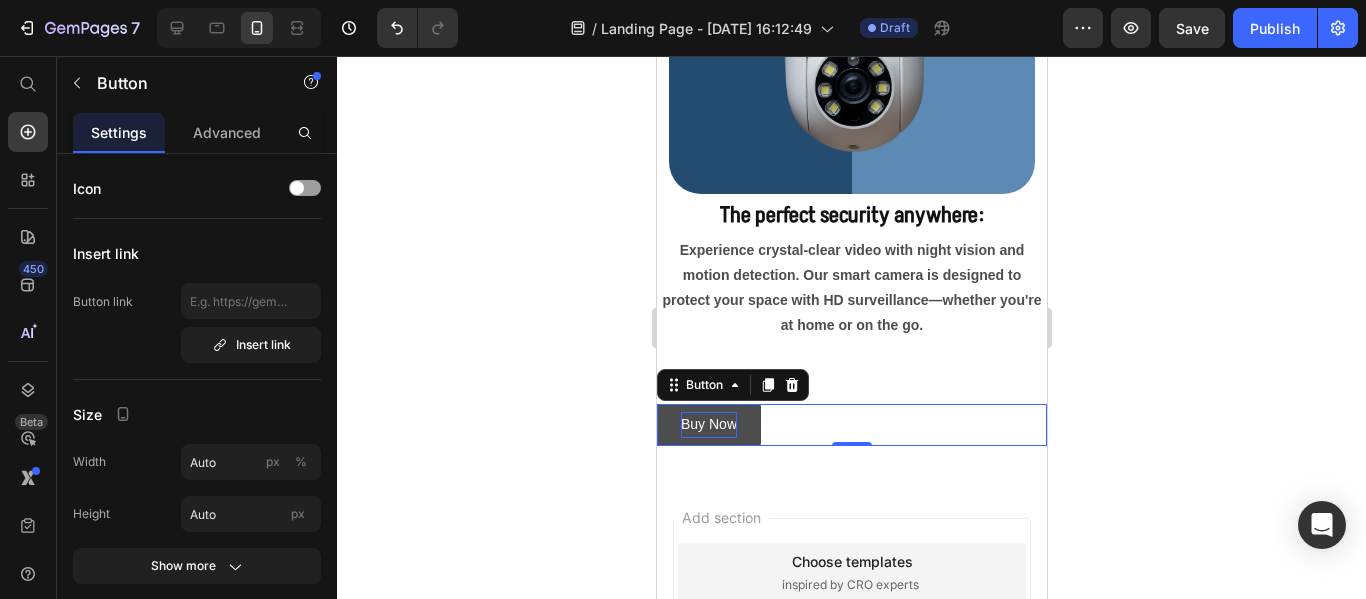 click on "Buy Now" at bounding box center [708, 424] 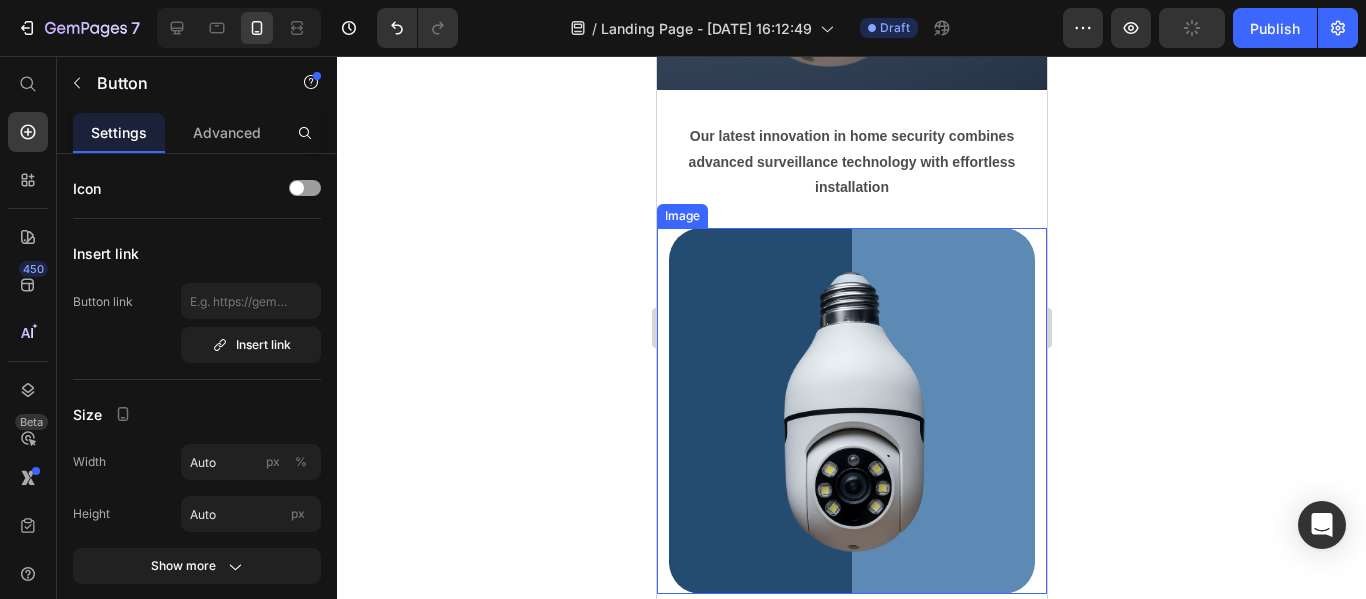 scroll, scrollTop: 900, scrollLeft: 0, axis: vertical 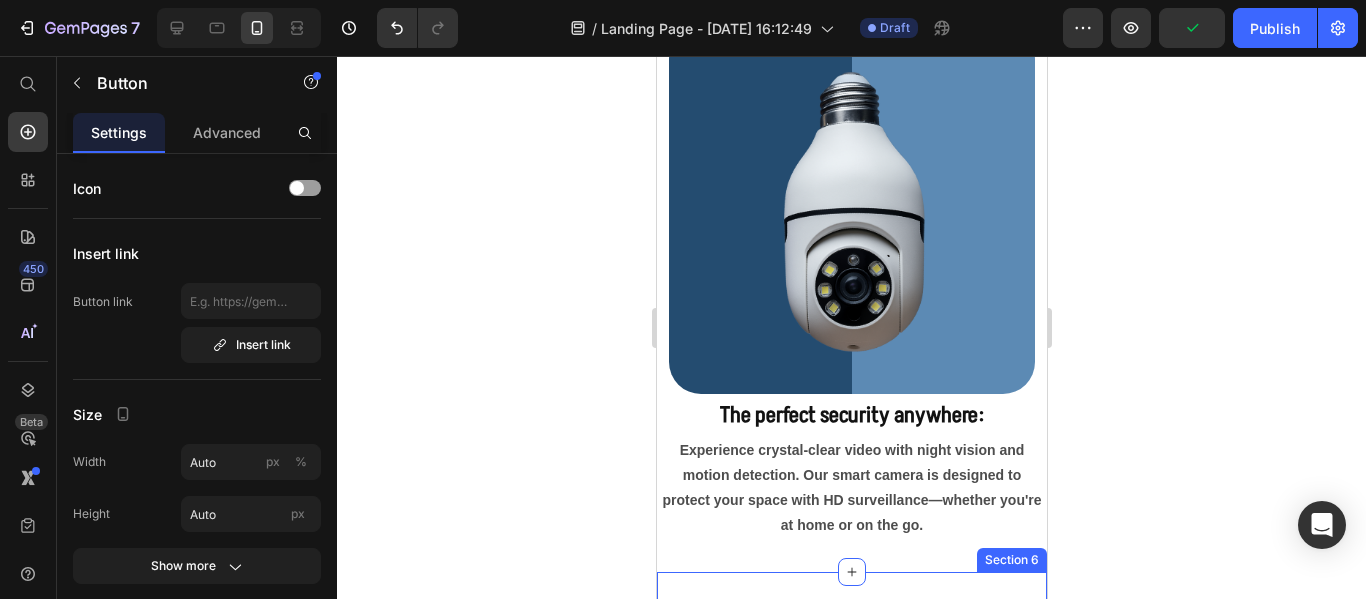 click on "Buy Now Button Section 6" at bounding box center (851, 624) 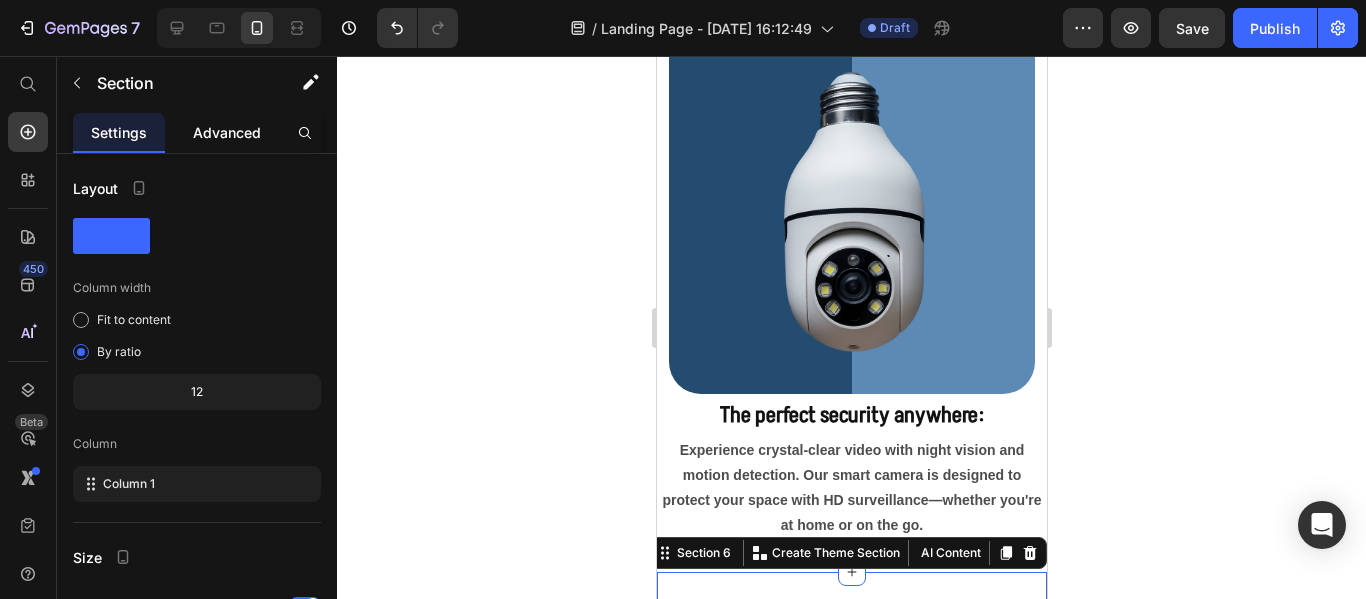 click on "Advanced" at bounding box center (227, 132) 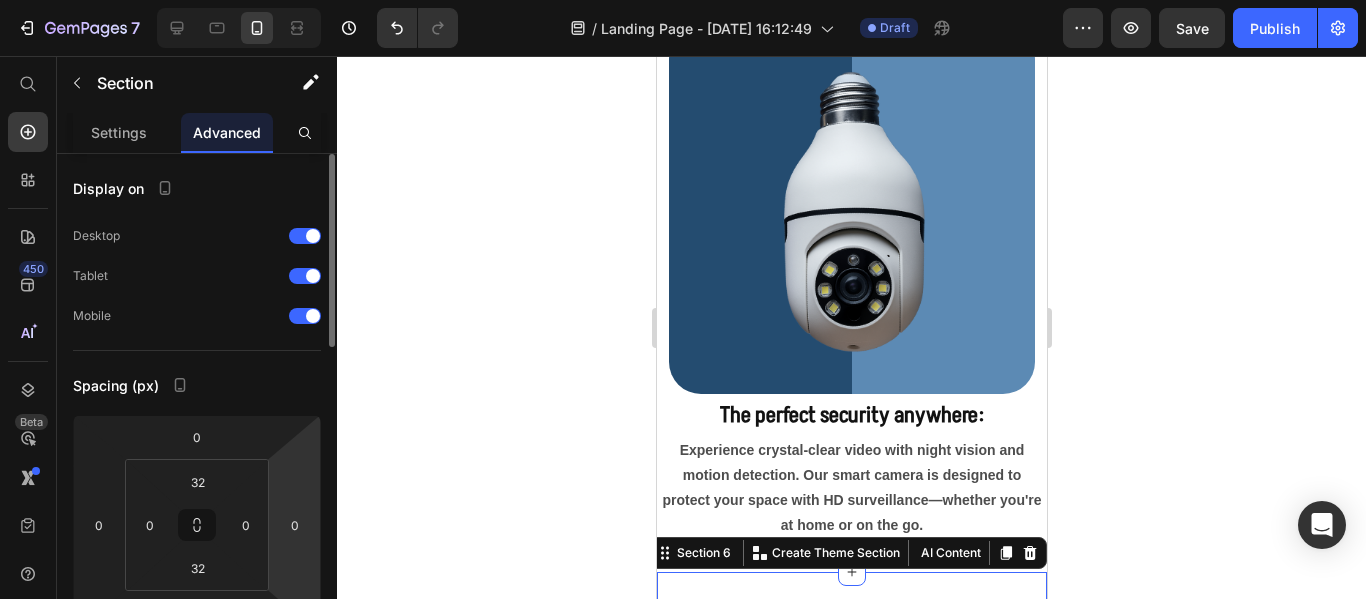 scroll, scrollTop: 100, scrollLeft: 0, axis: vertical 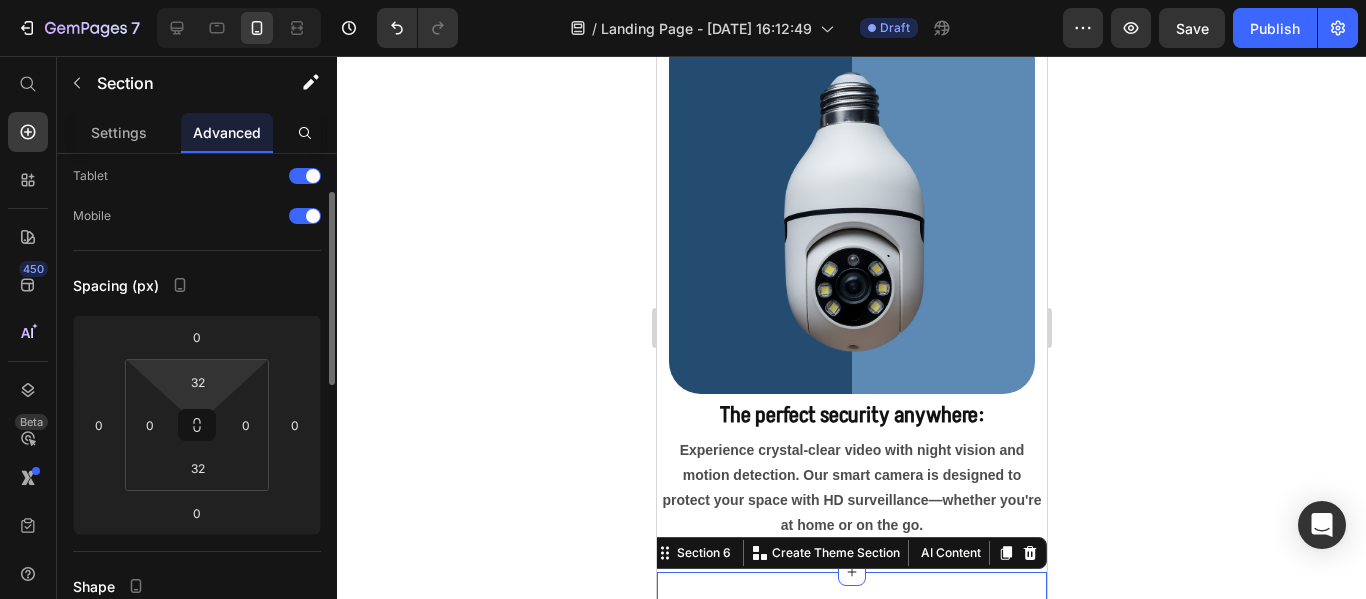 type on "0" 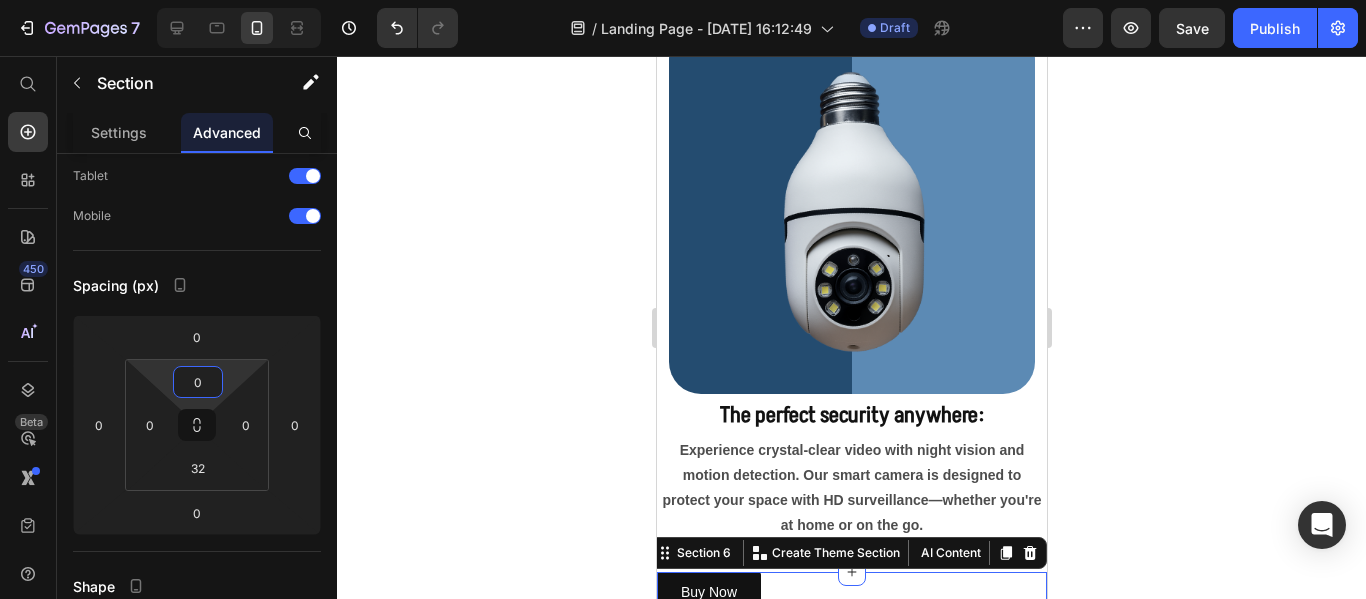 drag, startPoint x: 239, startPoint y: 372, endPoint x: 633, endPoint y: 434, distance: 398.84833 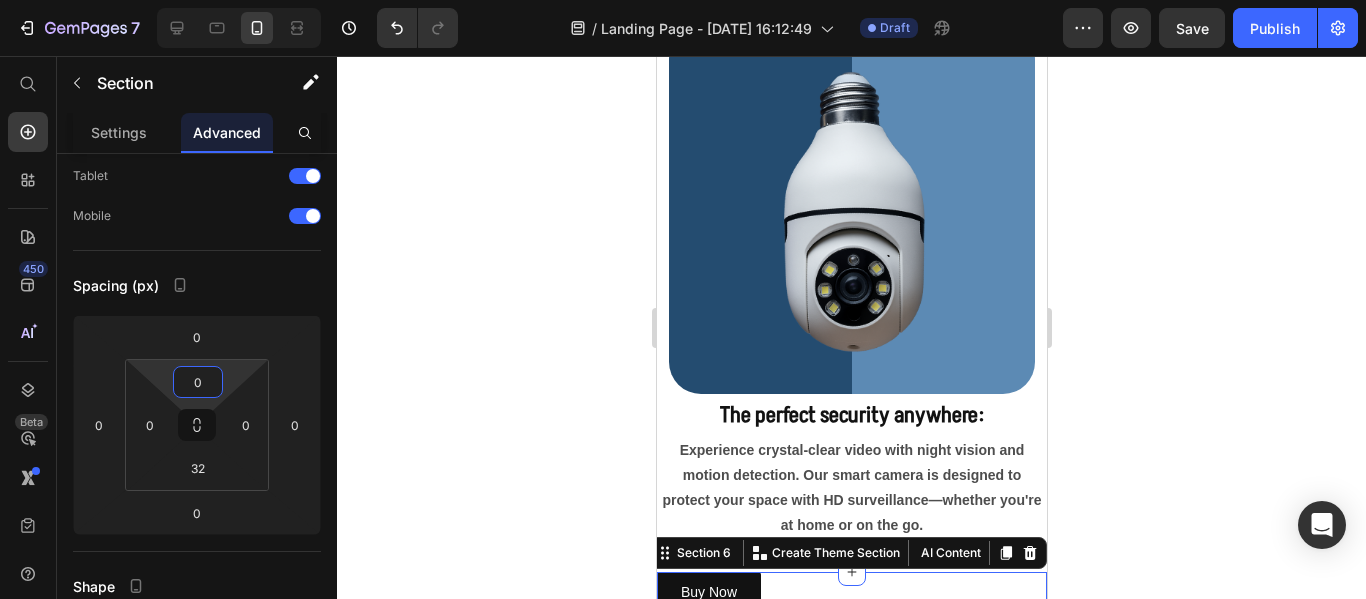 click on "7   /  Landing Page - Jul 27, 16:12:49 Draft Preview  Save   Publish  450 Beta Shopify Apps Sections Elements Hero Section Product Detail Brands Trusted Badges Guarantee Product Breakdown How to use Testimonials Compare Bundle FAQs Social Proof Brand Story Product List Collection Blog List Contact Sticky Add to Cart Custom Footer Browse Library 450 Layout
Row
Row
Row
Row Text
Heading
Text Block Button
Button
Button
Sticky Back to top Media
Image" at bounding box center (683, 0) 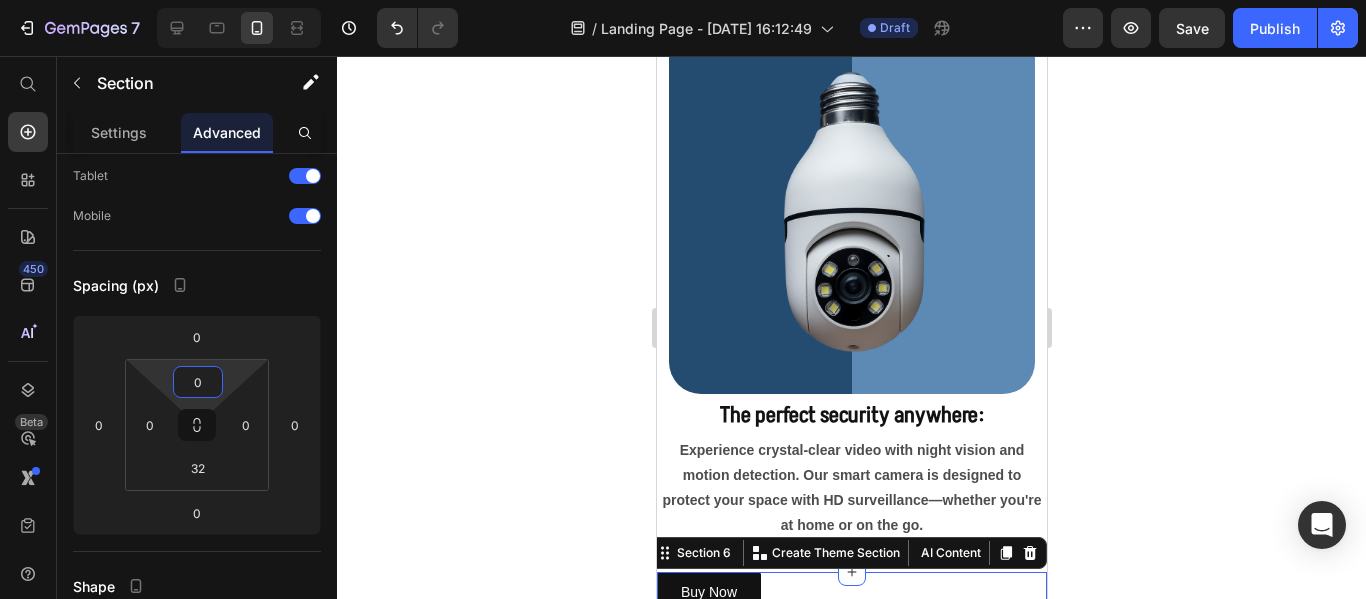 drag, startPoint x: 1269, startPoint y: 472, endPoint x: 1134, endPoint y: 406, distance: 150.26976 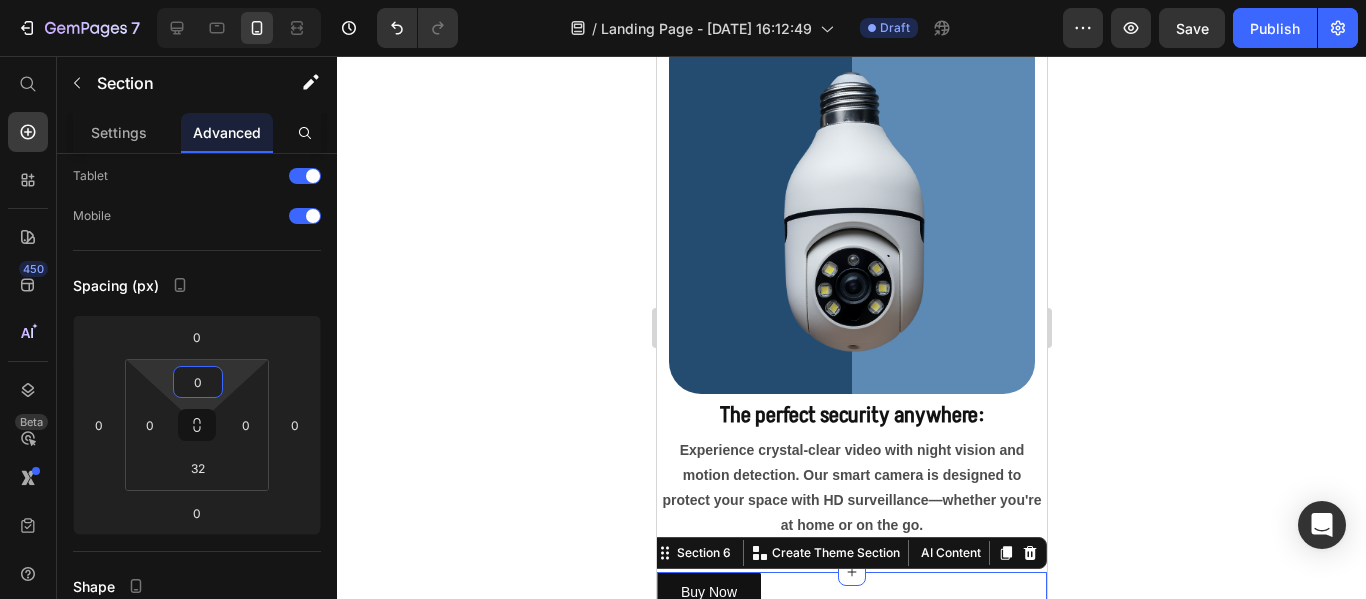 click 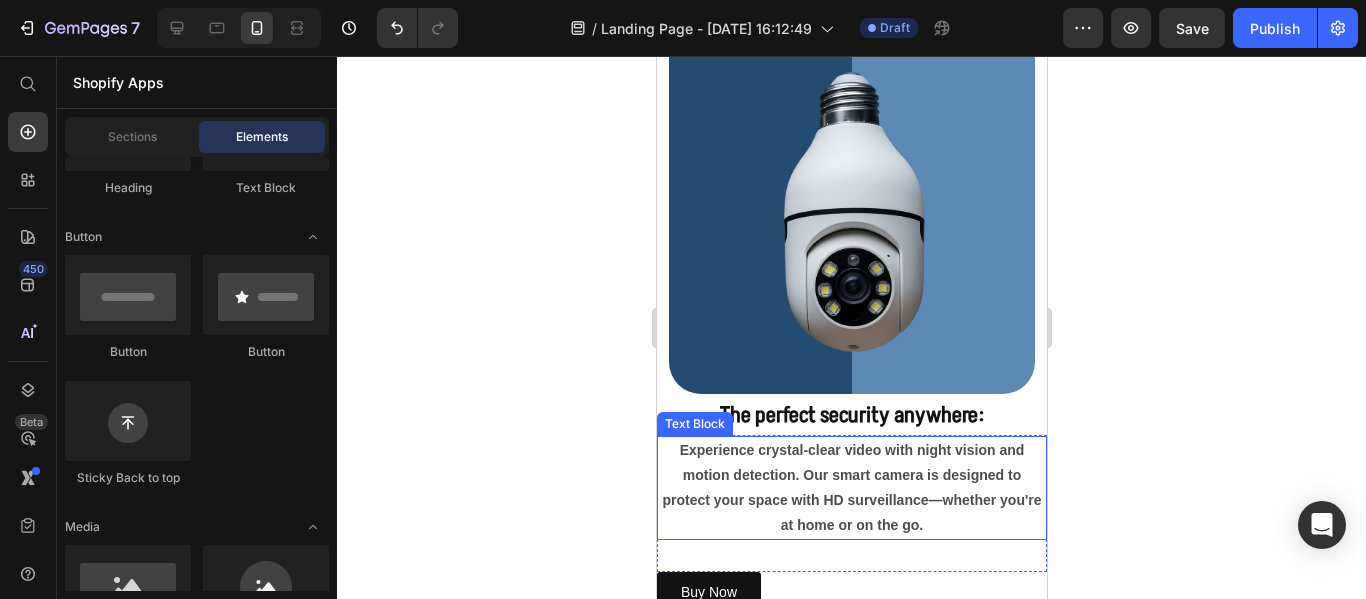 scroll, scrollTop: 1100, scrollLeft: 0, axis: vertical 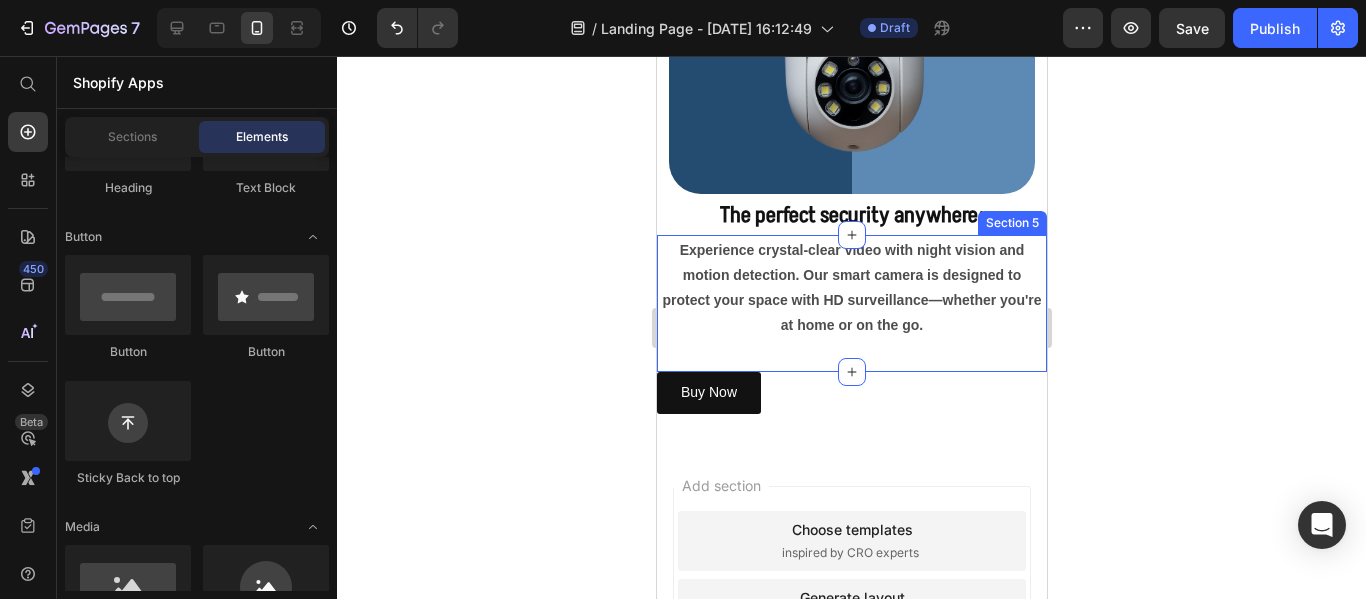 click on "Experience crystal-clear video with night vision and motion detection. Our smart camera is designed to protect your space with HD surveillance—whether you're at home or on the go. Text Block Section 5" at bounding box center (851, 304) 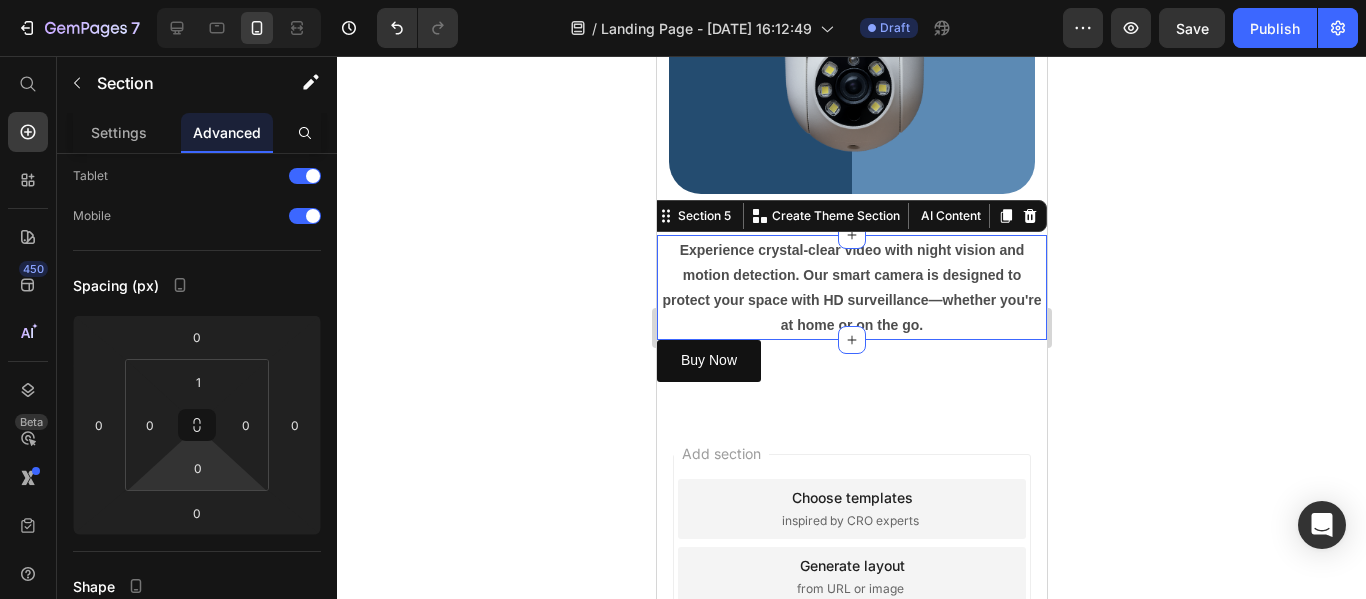 type on "4" 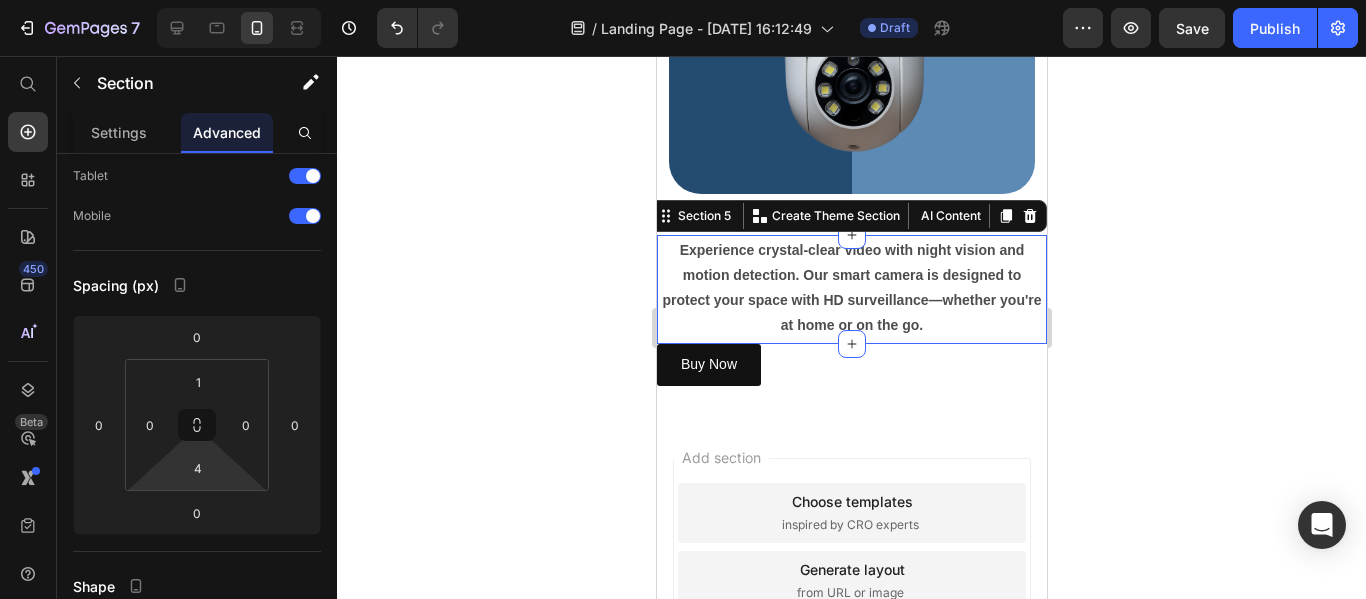 click on "7   /  Landing Page - Jul 27, 16:12:49 Draft Preview  Save   Publish  450 Beta Shopify Apps Sections Elements Hero Section Product Detail Brands Trusted Badges Guarantee Product Breakdown How to use Testimonials Compare Bundle FAQs Social Proof Brand Story Product List Collection Blog List Contact Sticky Add to Cart Custom Footer Browse Library 450 Layout
Row
Row
Row
Row Text
Heading
Text Block Button
Button
Button
Sticky Back to top Media
Image" at bounding box center (683, 0) 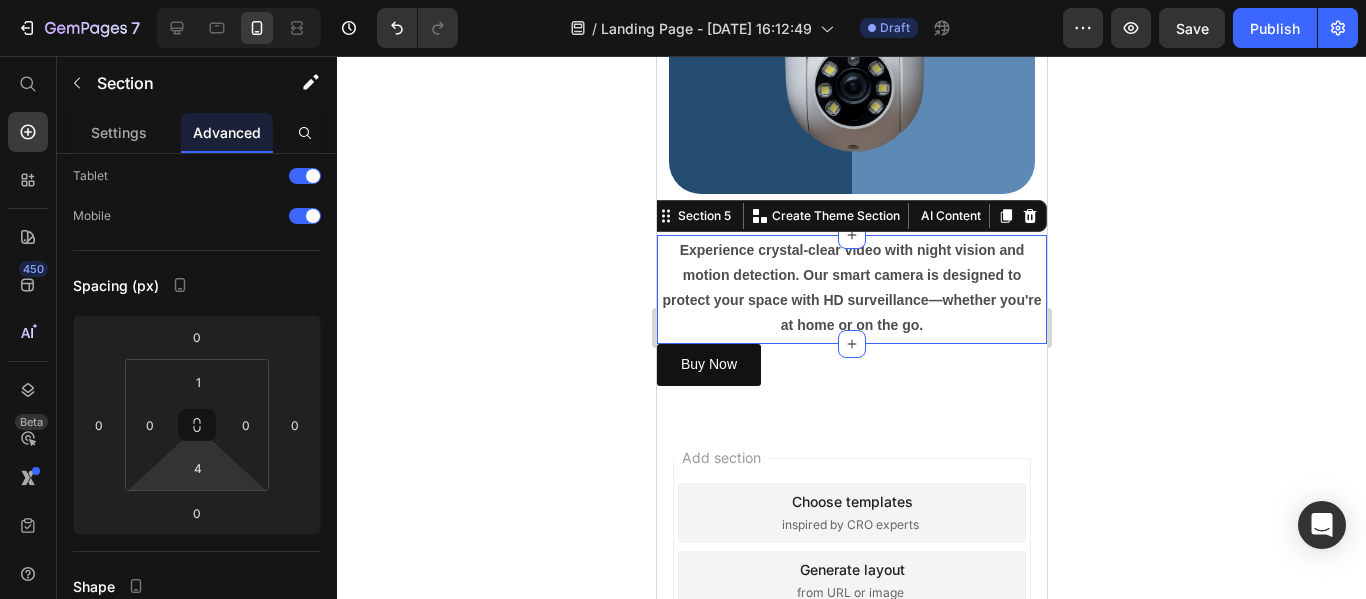 click 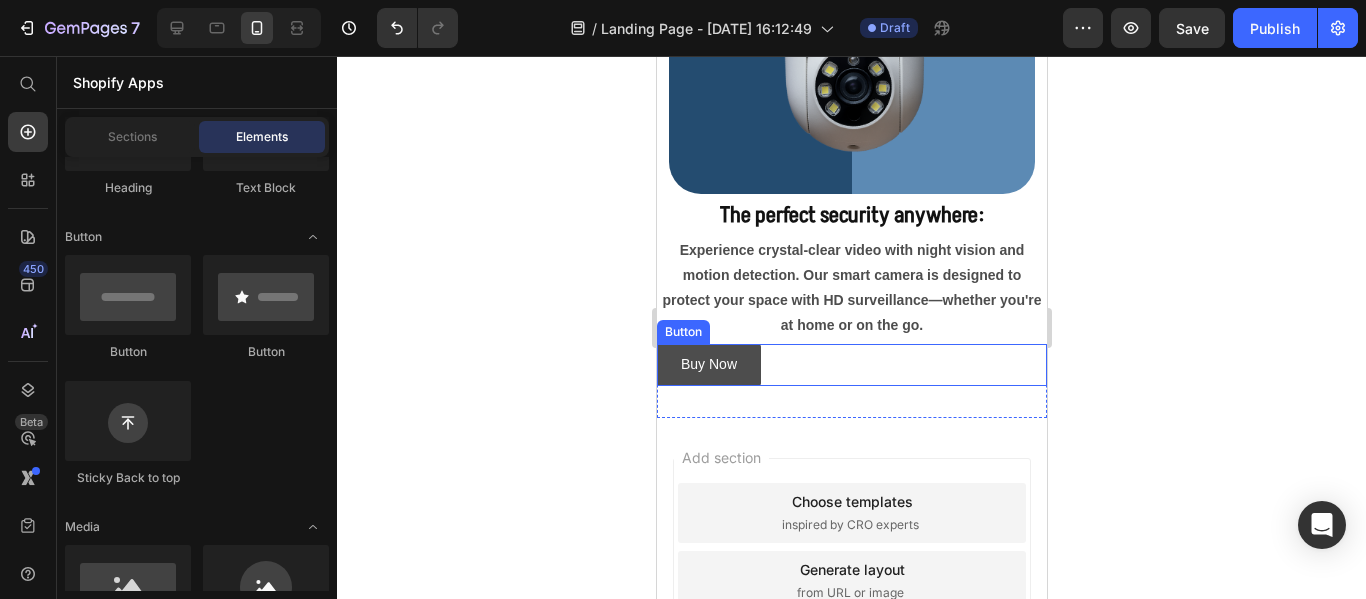 click on "Buy Now" at bounding box center [708, 364] 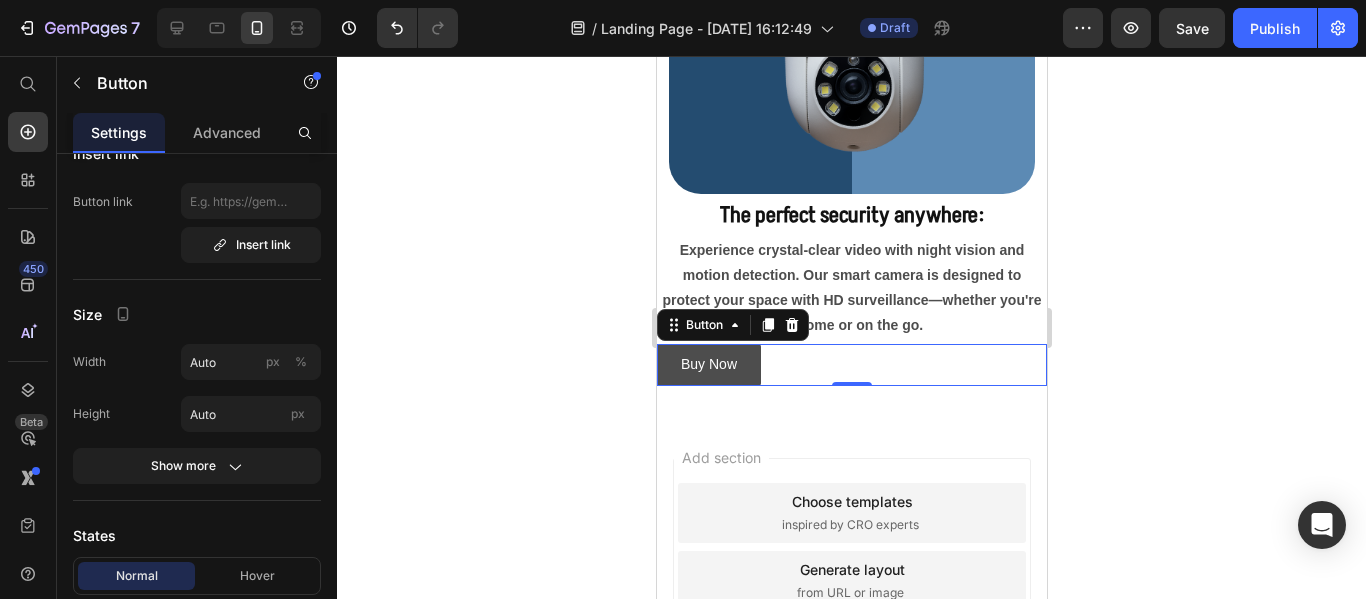 scroll, scrollTop: 0, scrollLeft: 0, axis: both 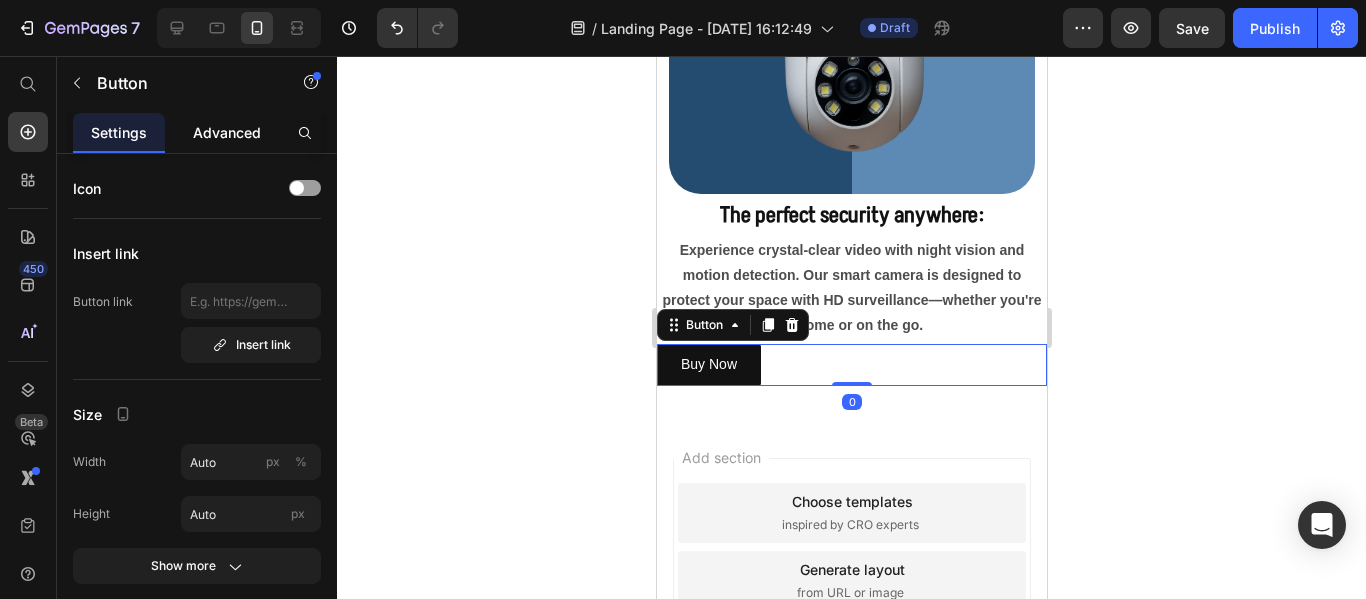 click on "Advanced" at bounding box center [227, 132] 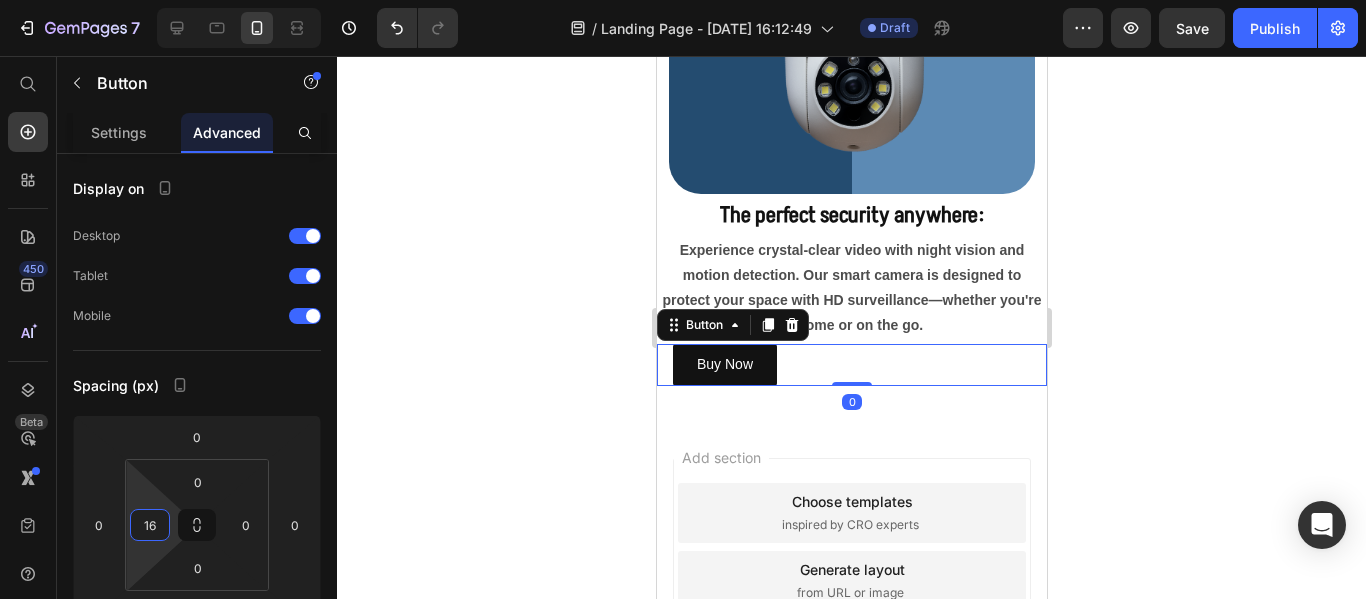type on "14" 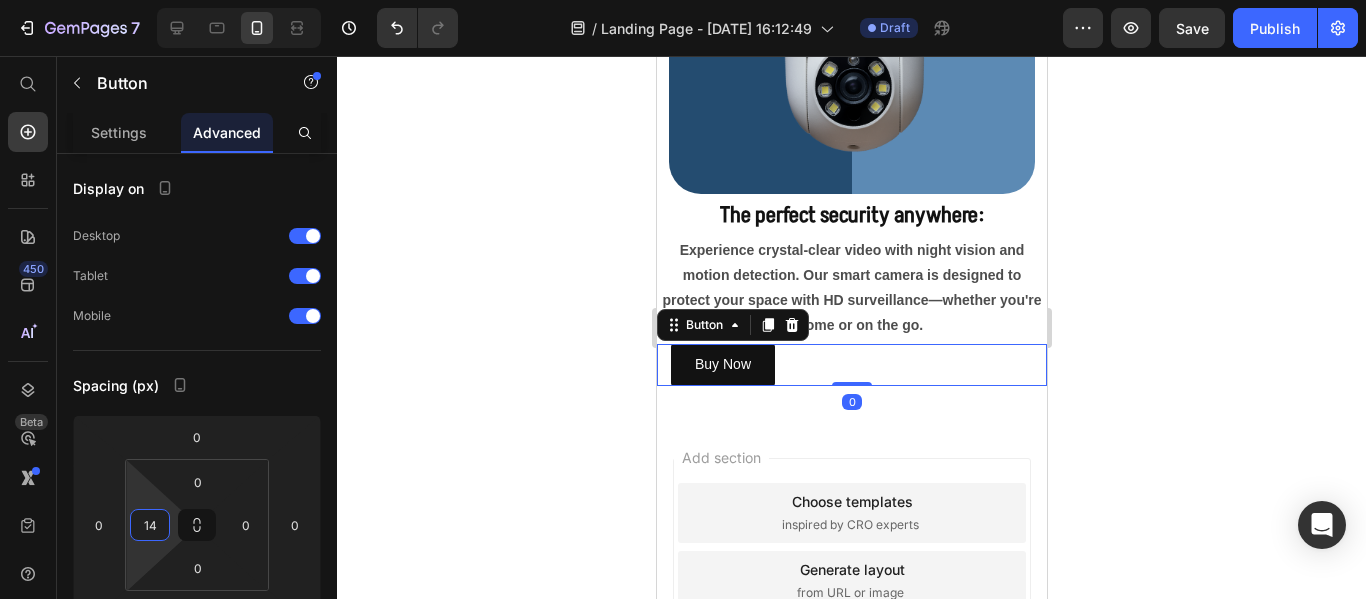 drag, startPoint x: 160, startPoint y: 506, endPoint x: 122, endPoint y: 499, distance: 38.63936 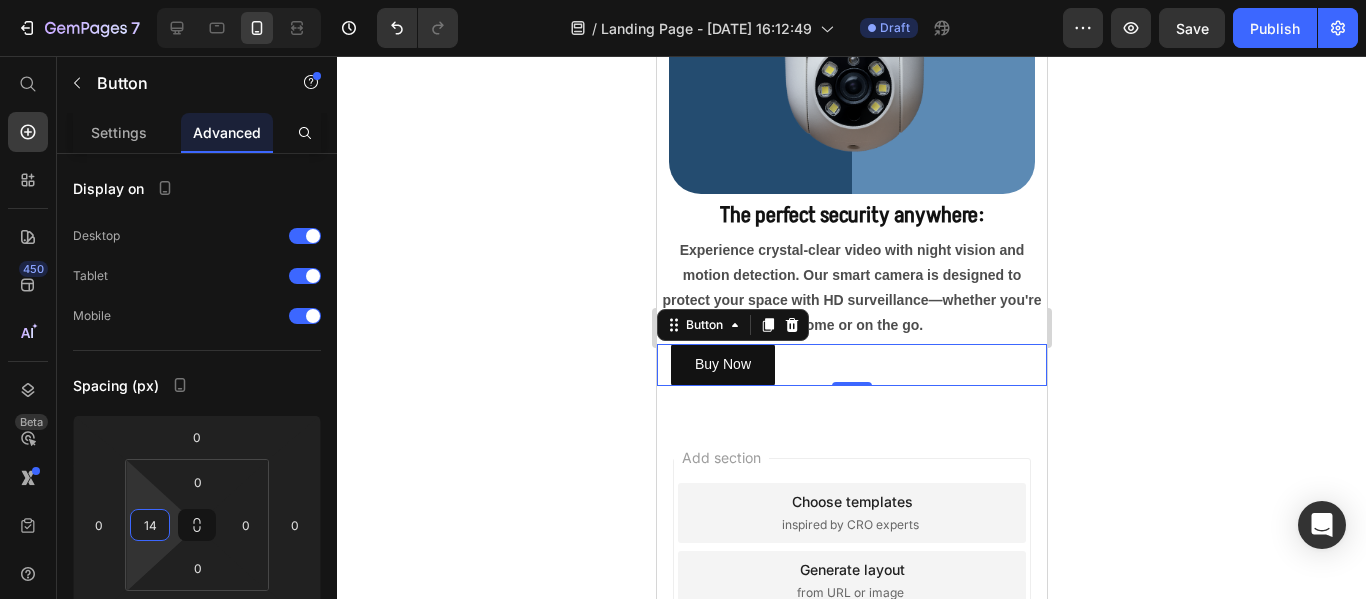 click 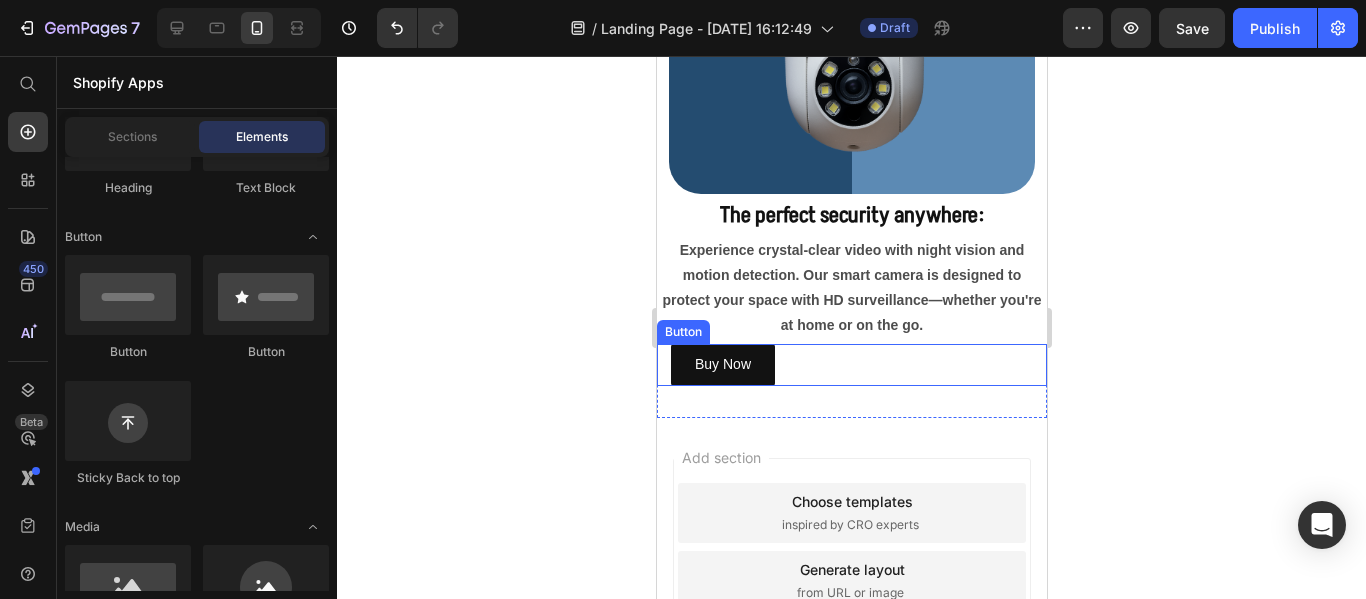 click 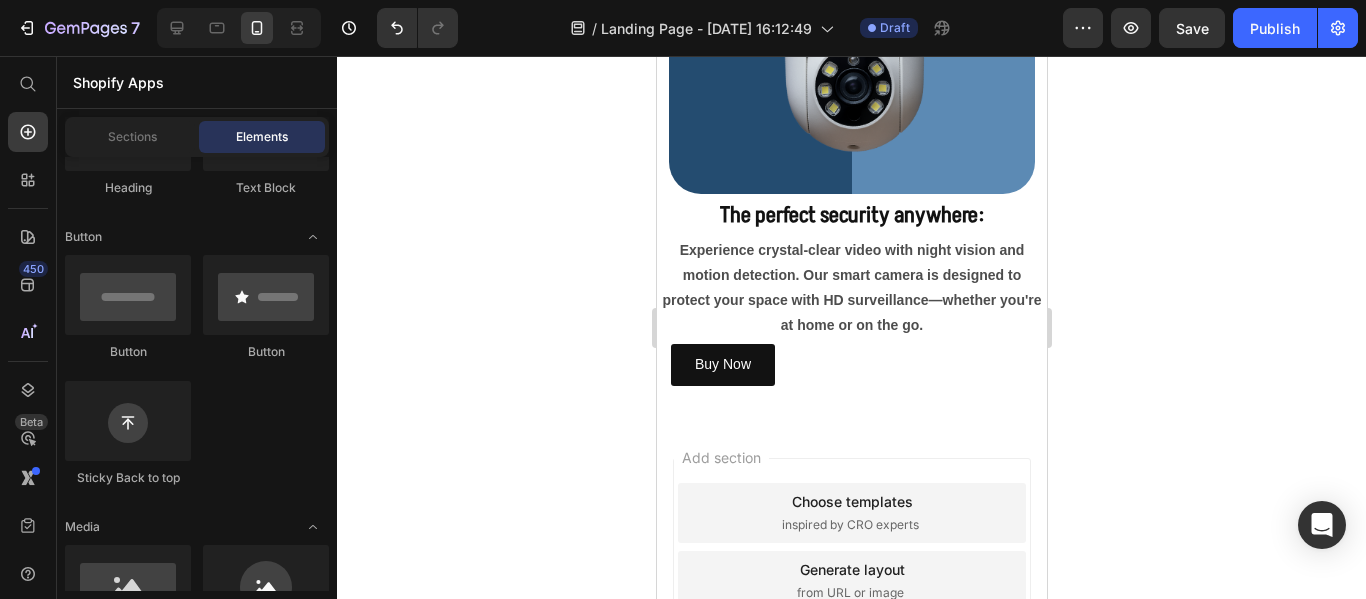 click 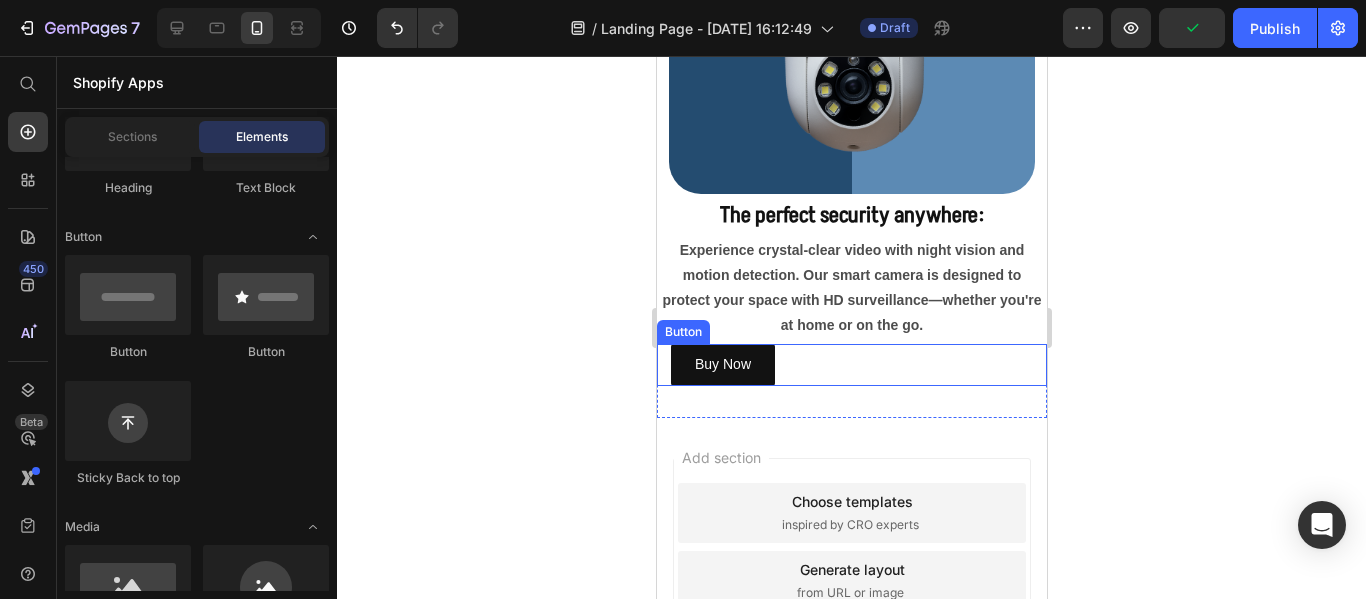 click 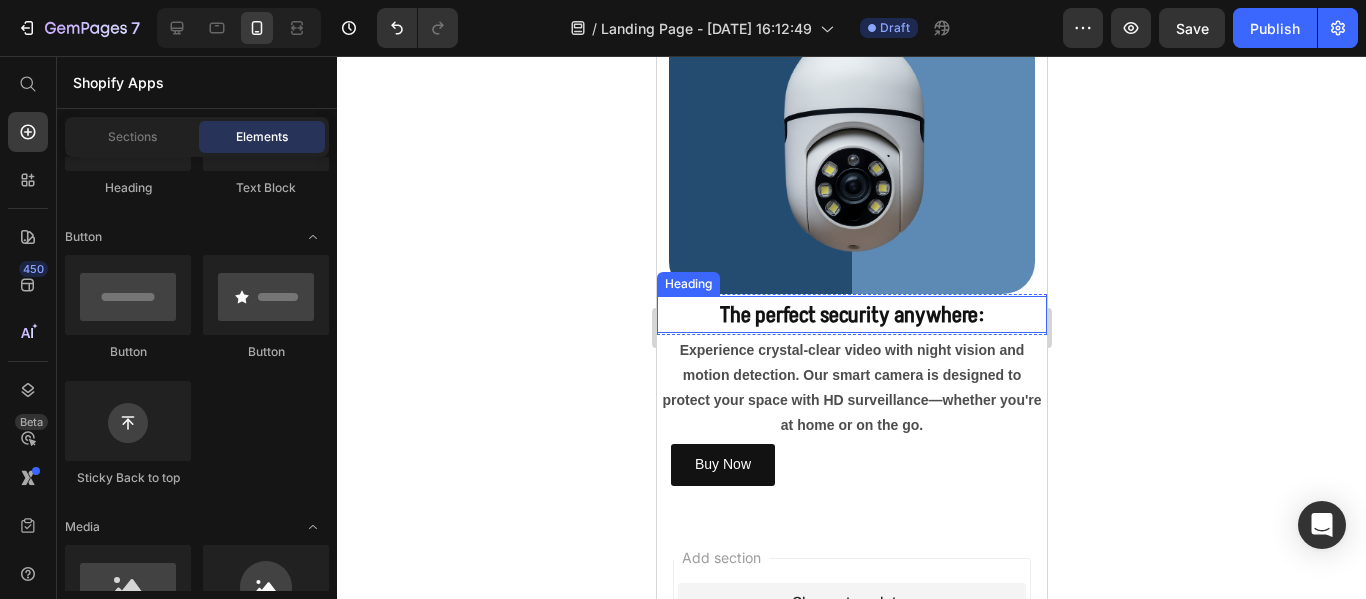 scroll, scrollTop: 1100, scrollLeft: 0, axis: vertical 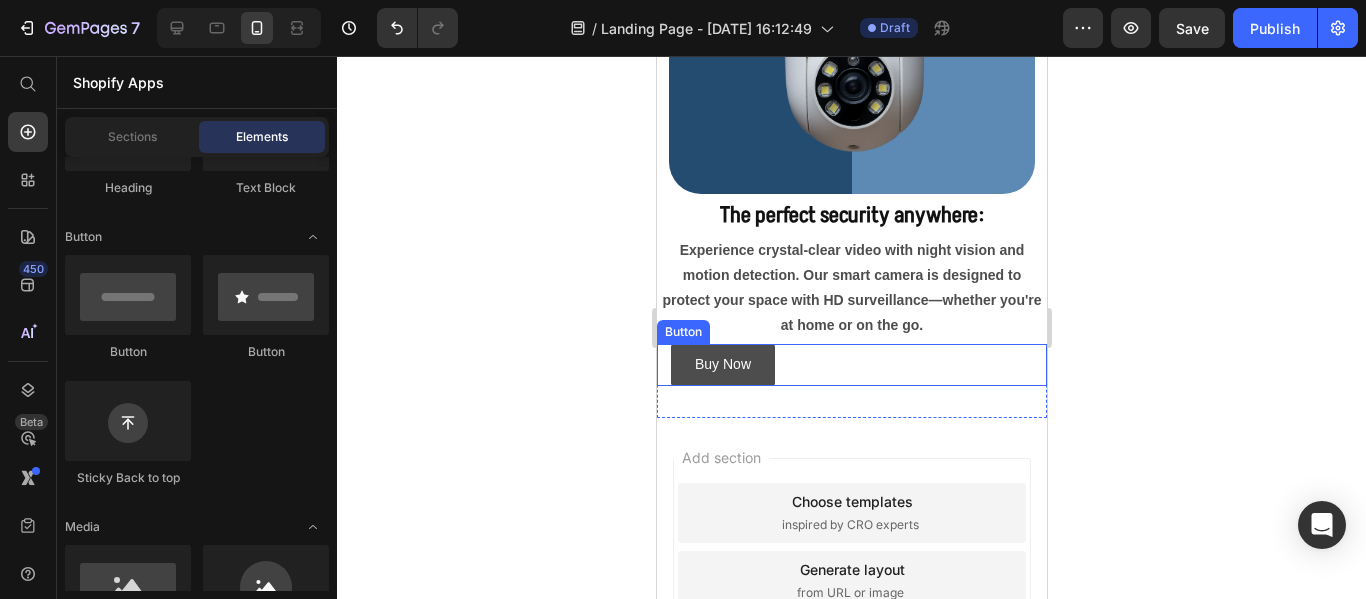 click on "Buy Now" at bounding box center [722, 364] 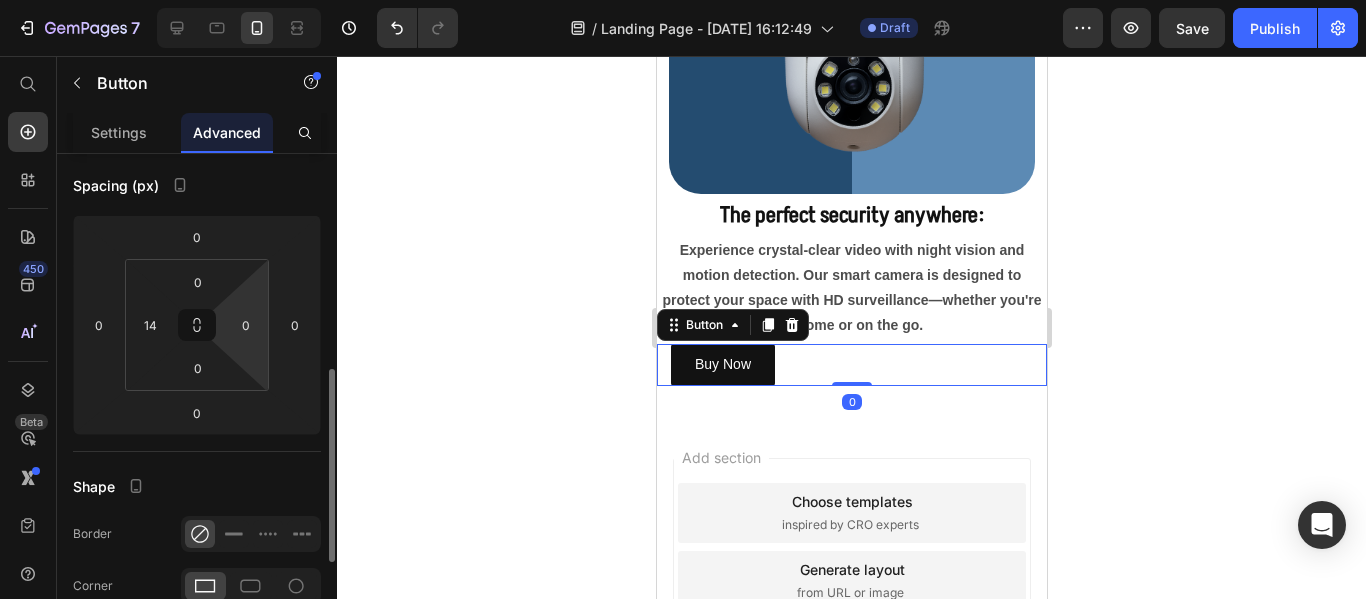 scroll, scrollTop: 400, scrollLeft: 0, axis: vertical 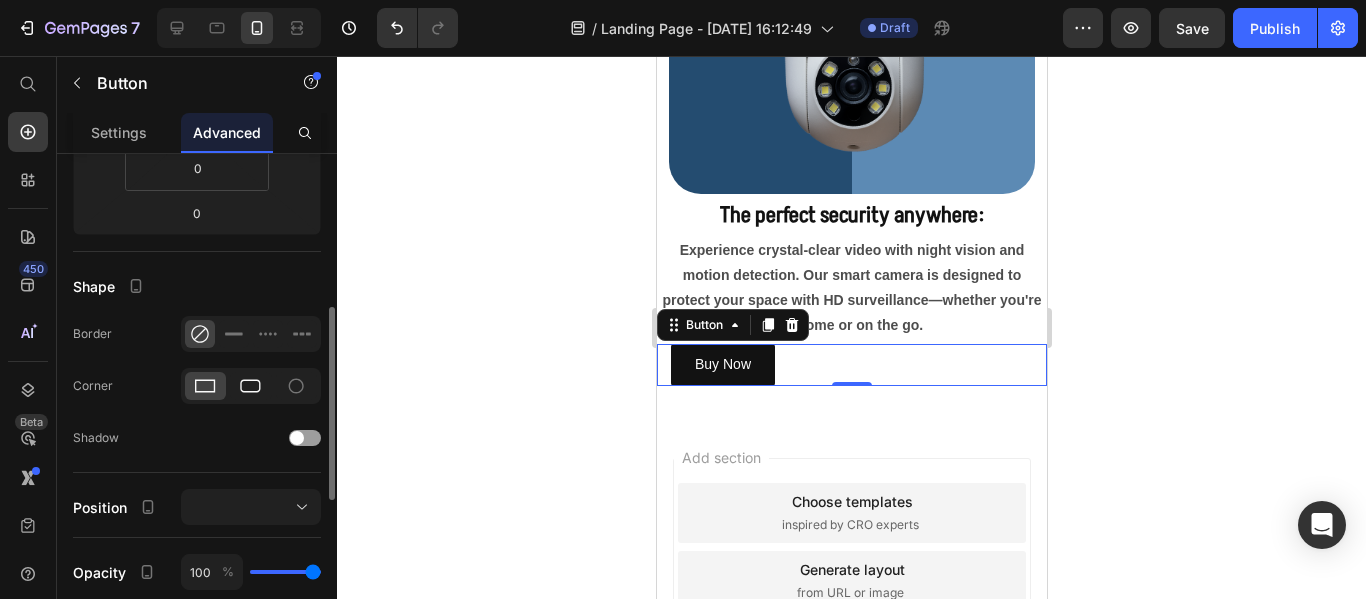 click 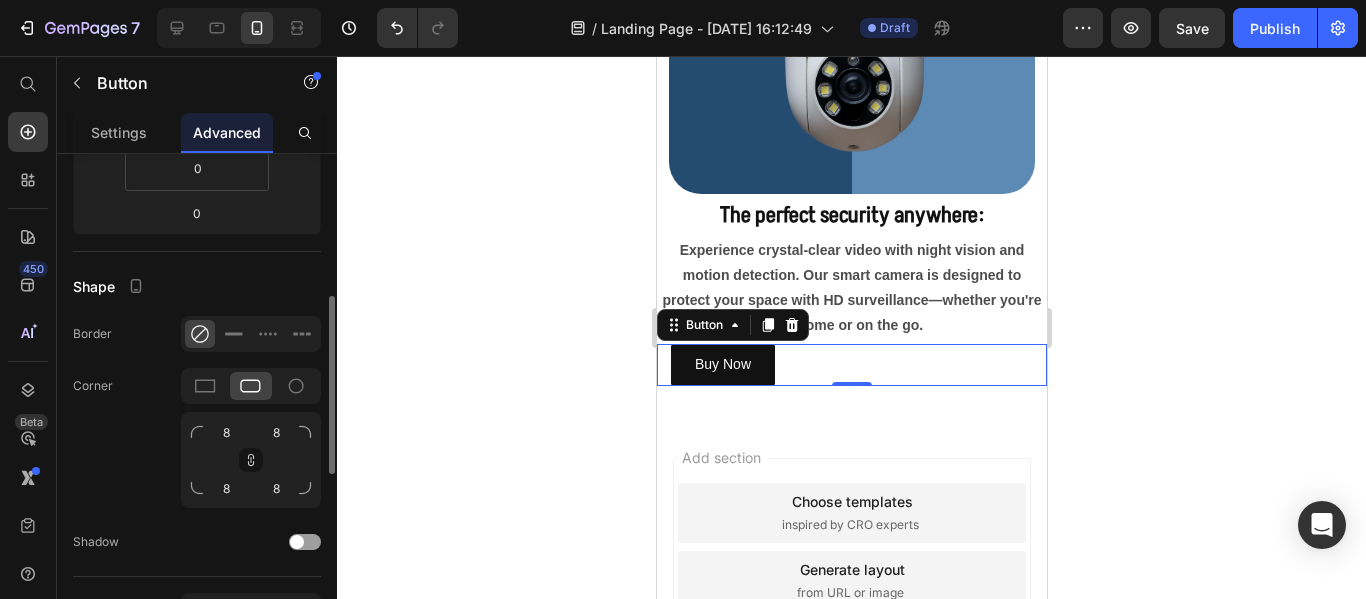 drag, startPoint x: 303, startPoint y: 427, endPoint x: 313, endPoint y: 414, distance: 16.40122 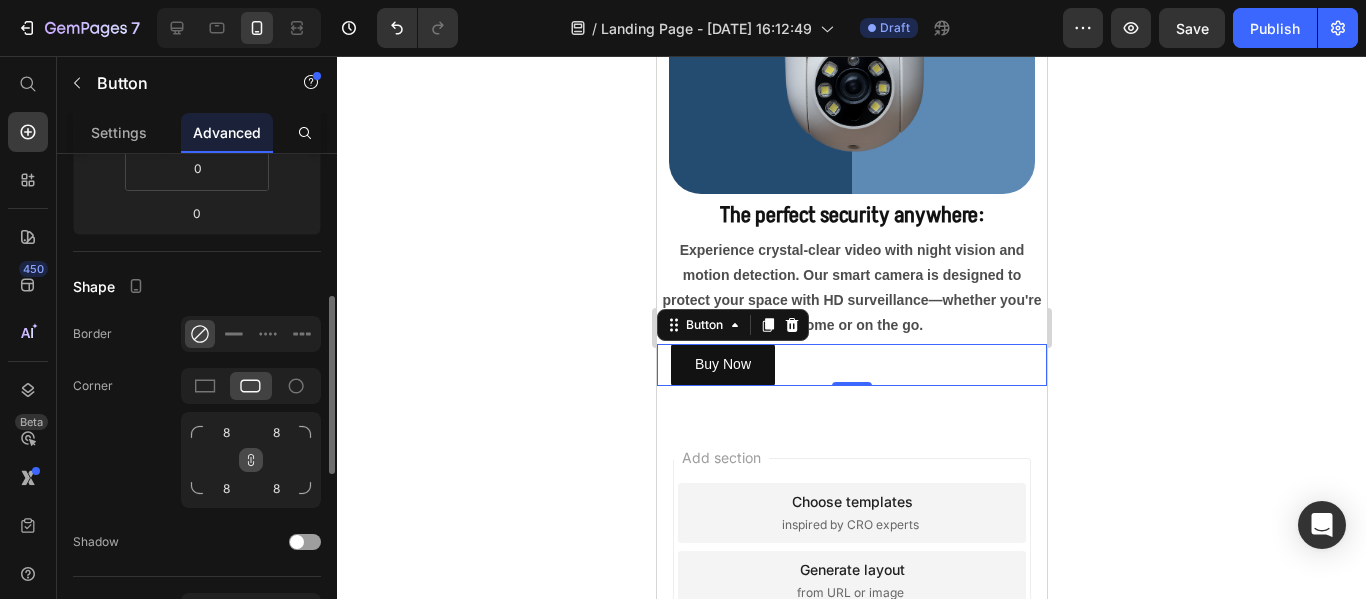 click 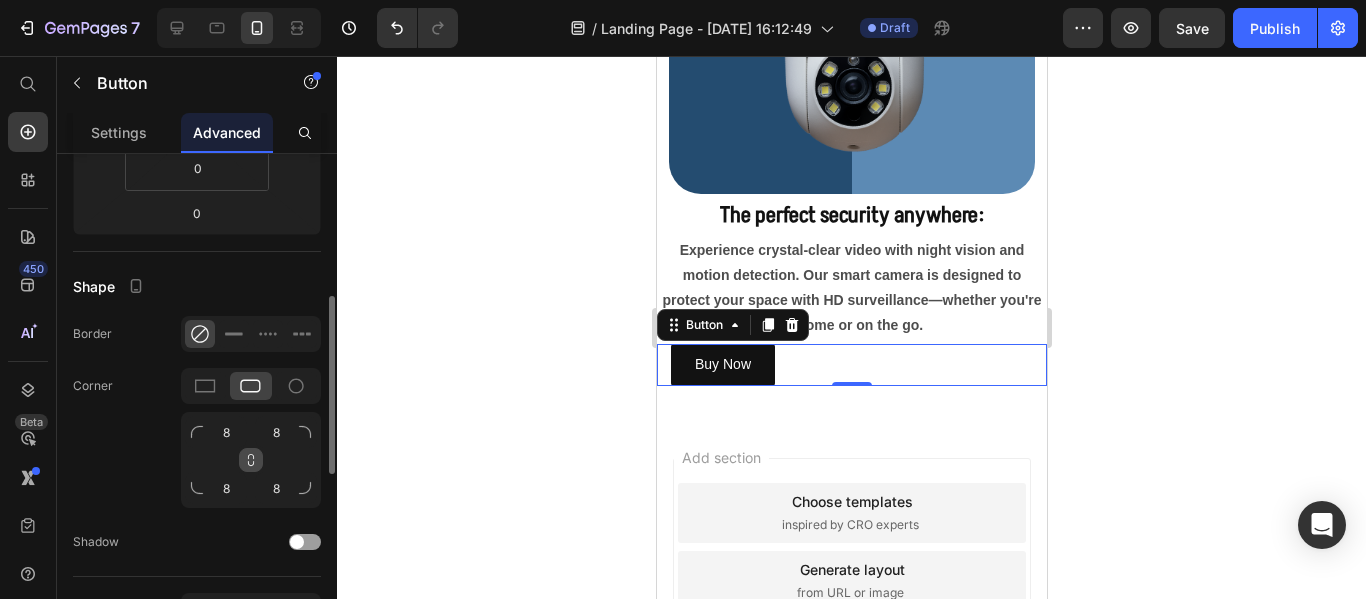 click 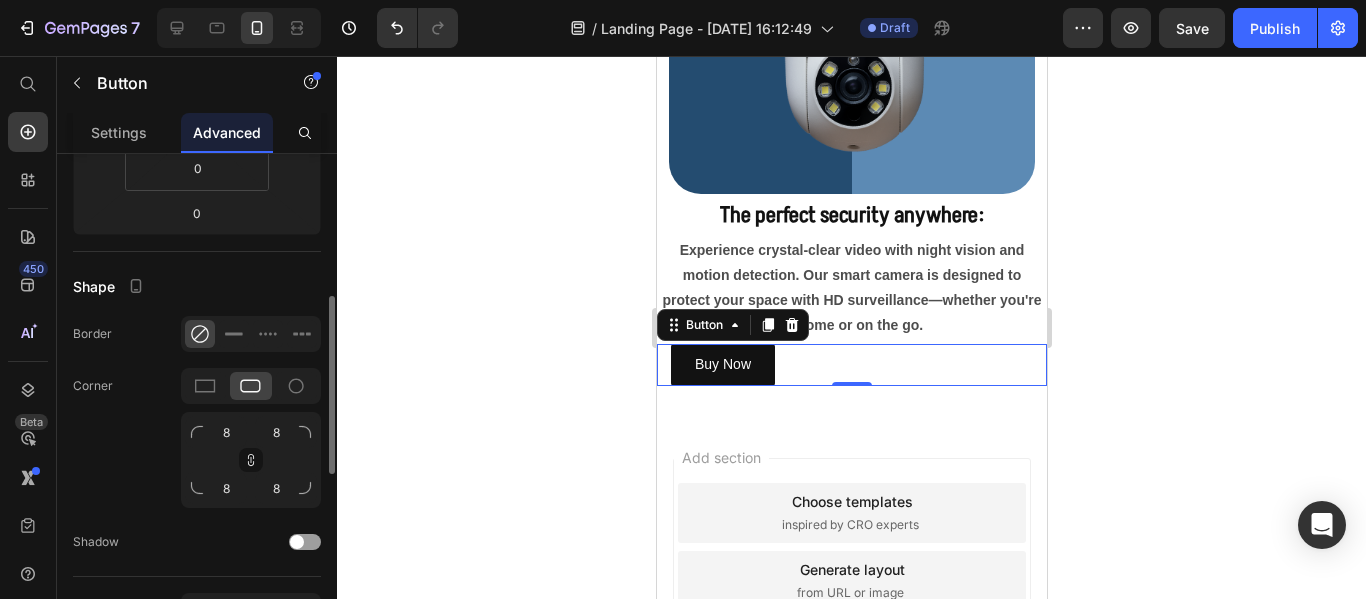 click 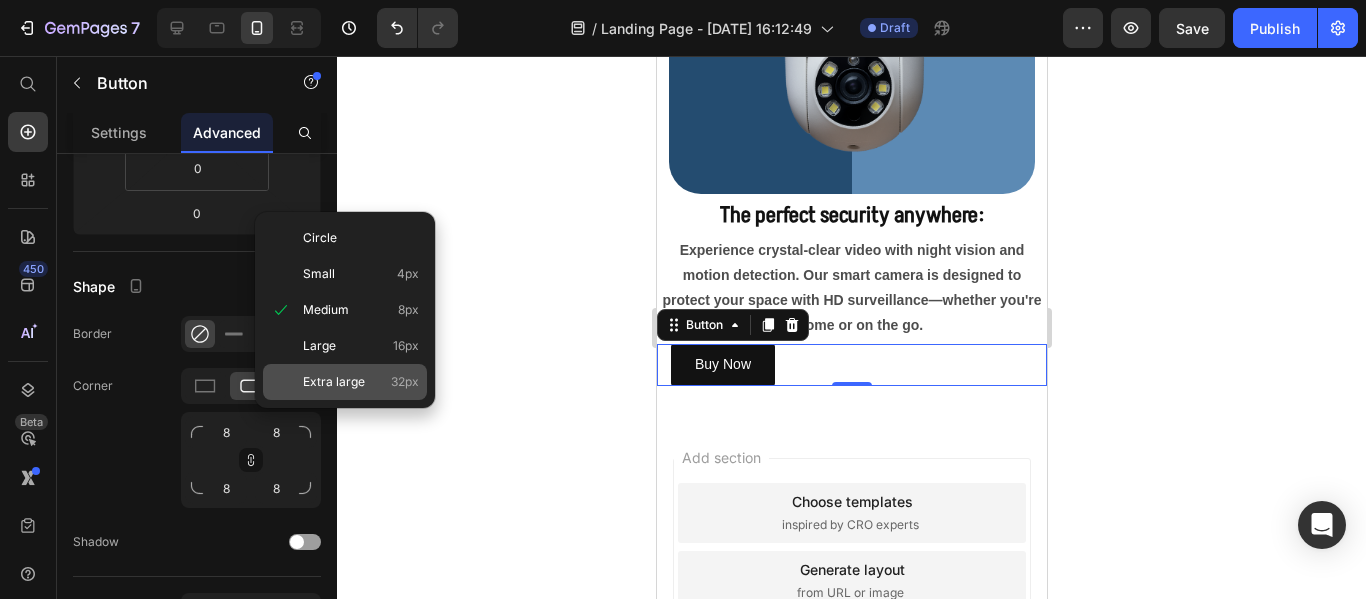 click on "Extra large" at bounding box center (334, 382) 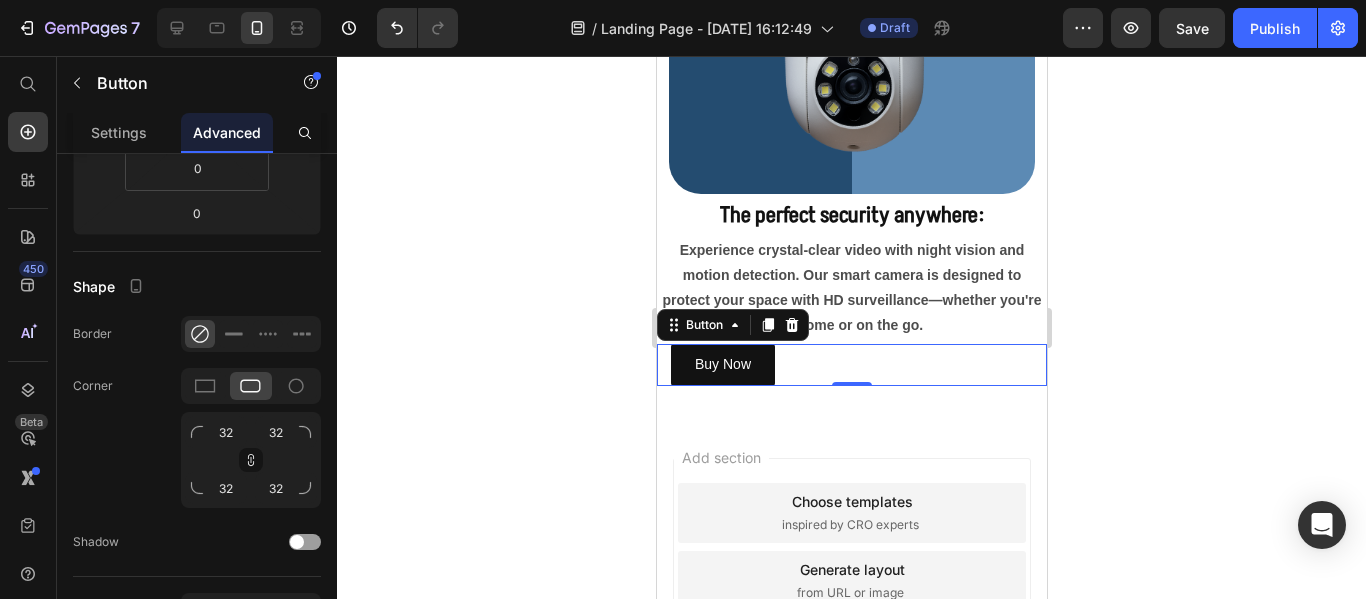 click 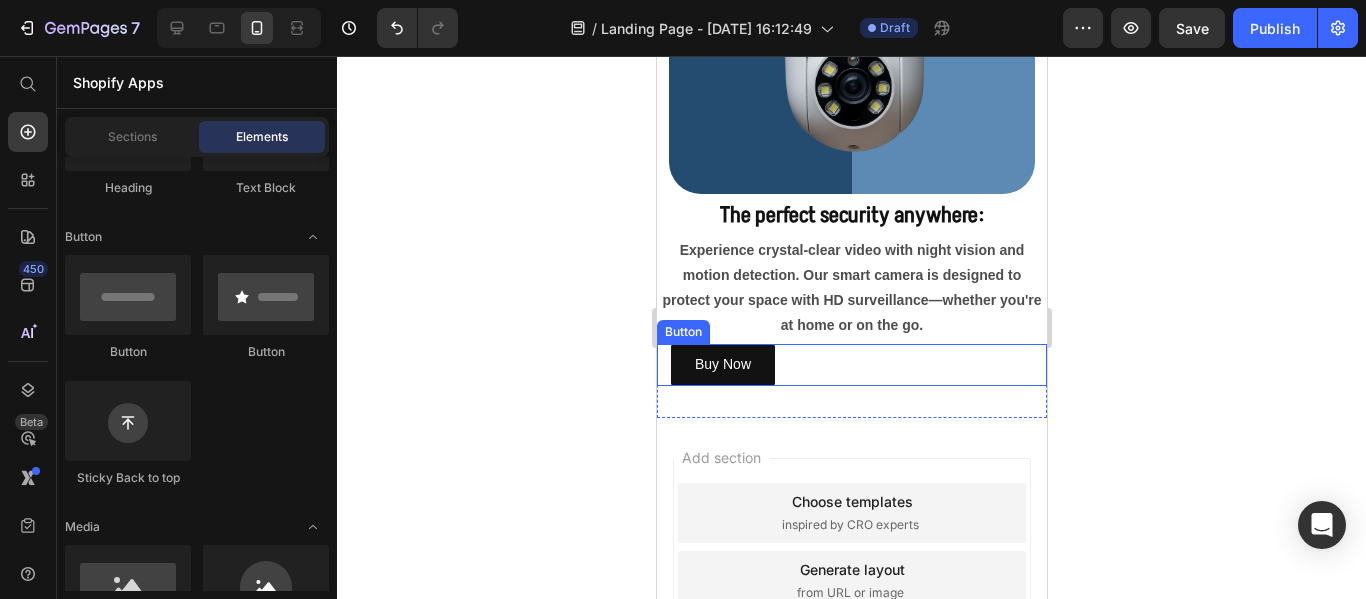 click on "Buy Now Button Section 6" at bounding box center (851, 380) 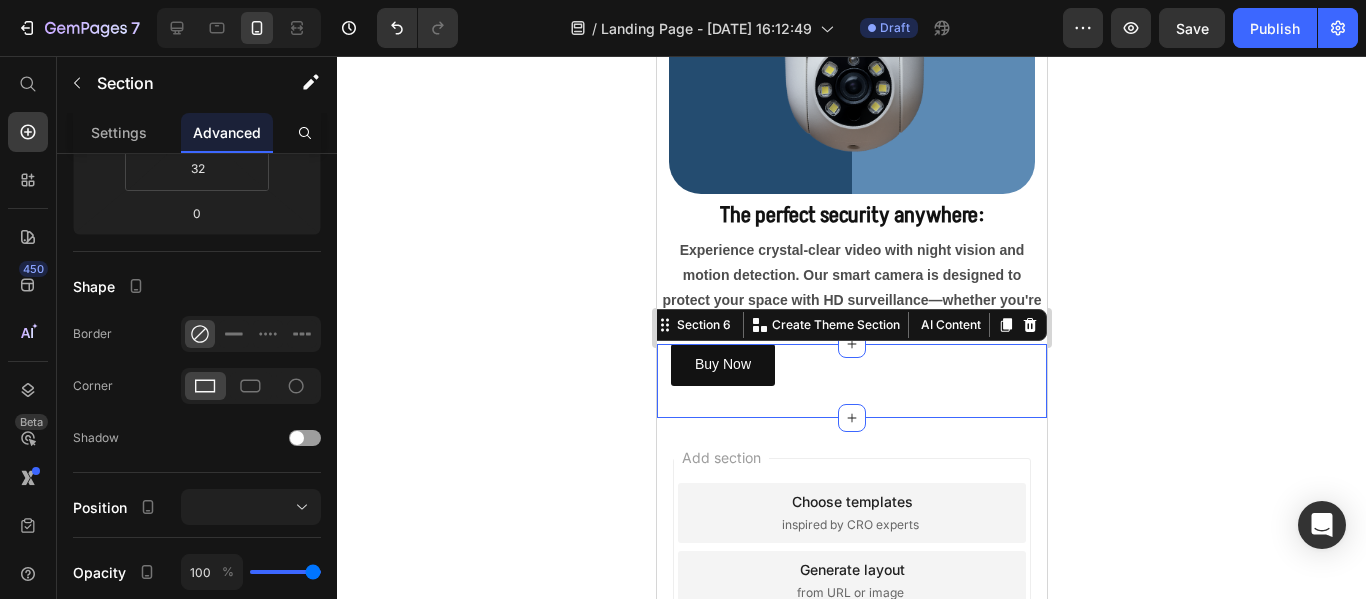 scroll, scrollTop: 0, scrollLeft: 0, axis: both 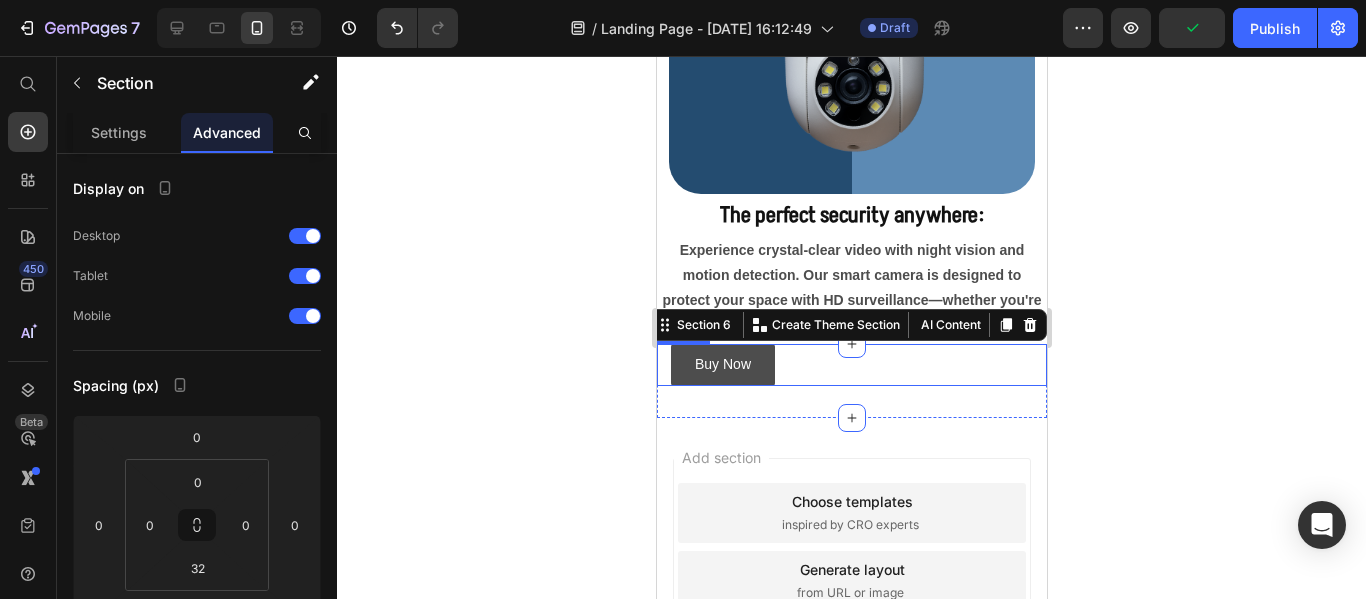 click on "Buy Now" at bounding box center (722, 364) 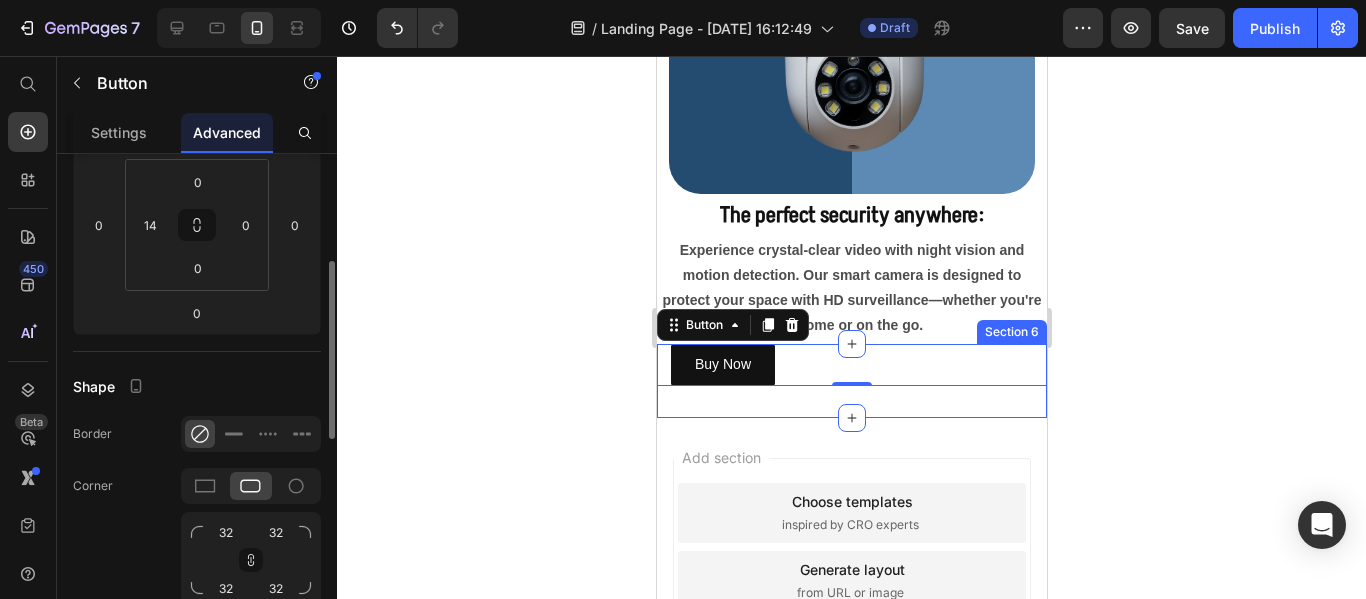 scroll, scrollTop: 400, scrollLeft: 0, axis: vertical 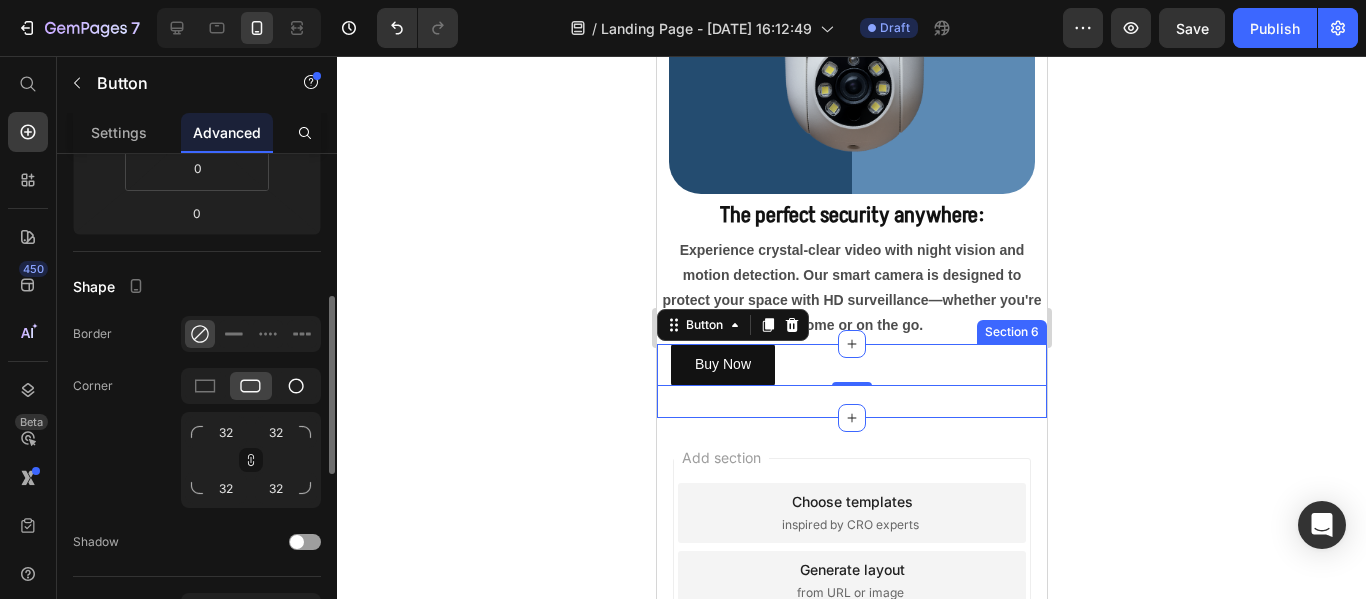 click 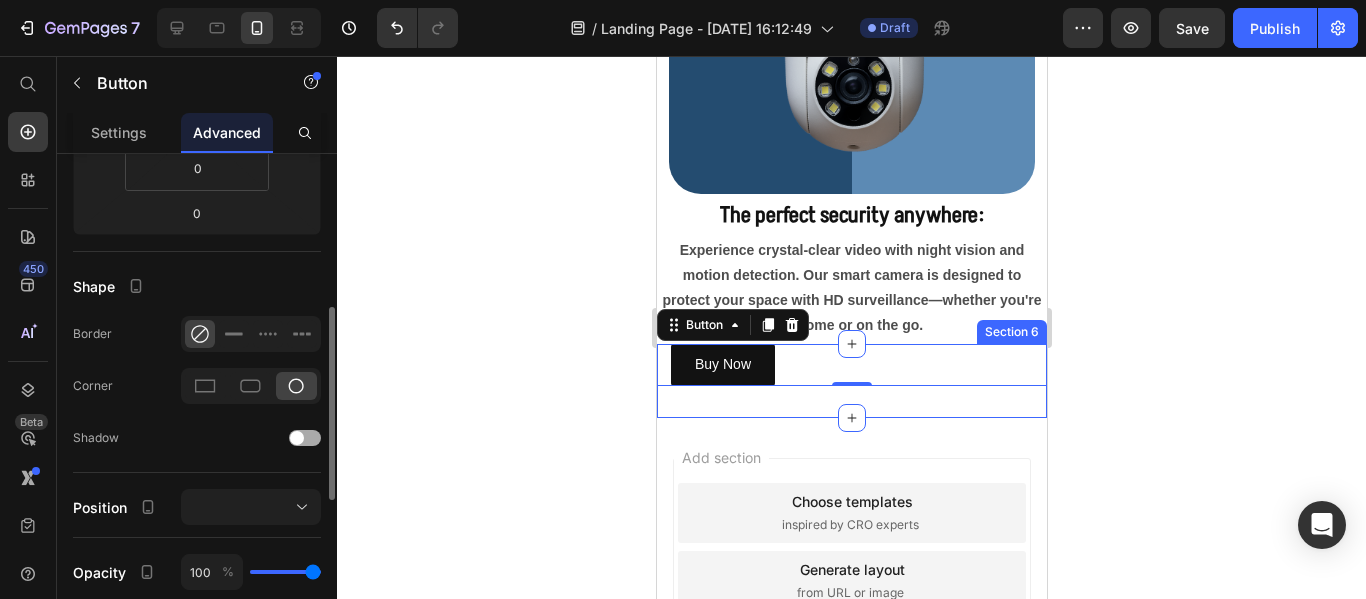 click at bounding box center (305, 438) 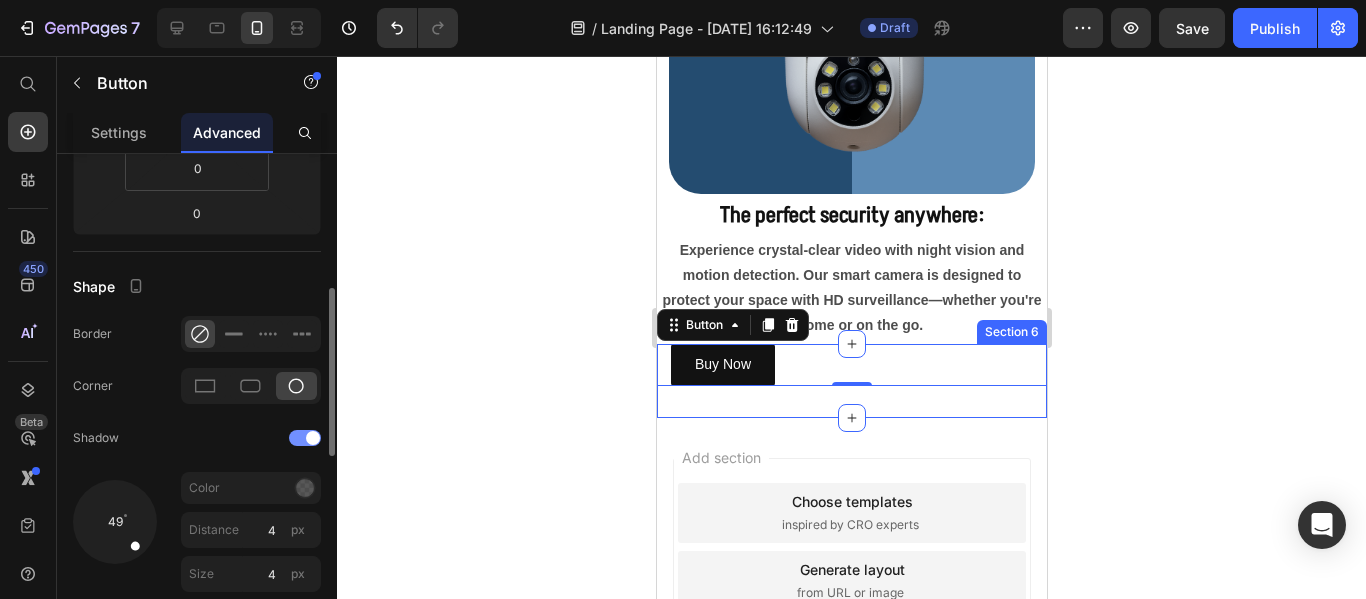 click at bounding box center (305, 438) 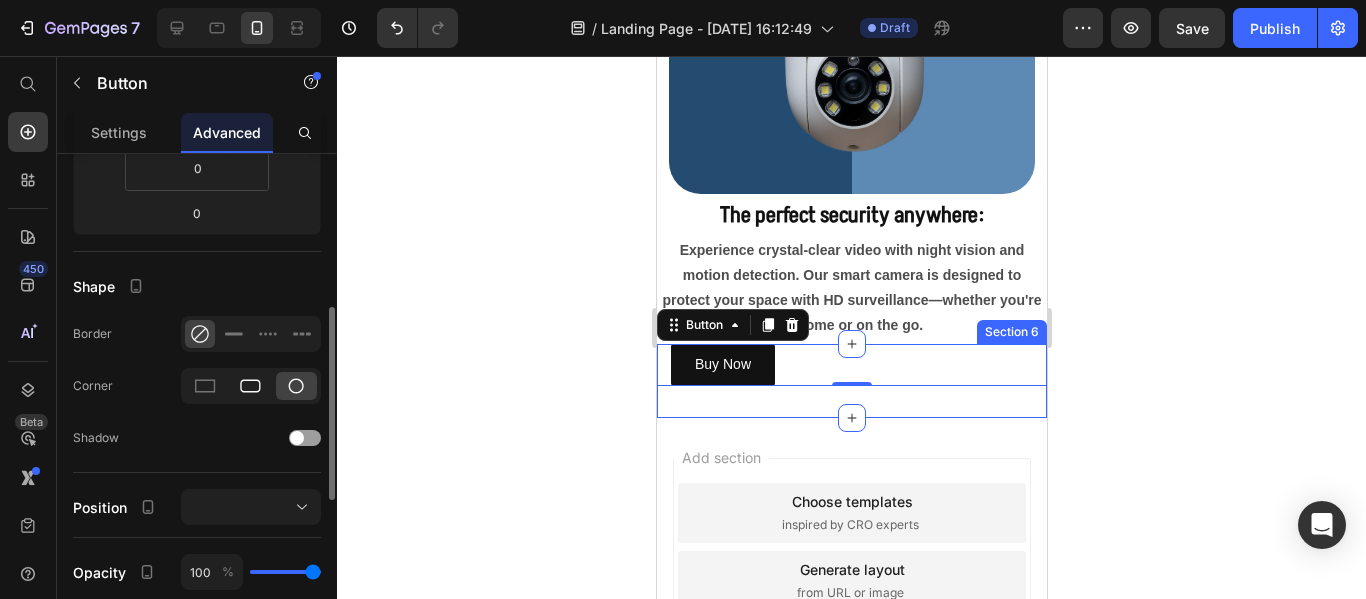 click 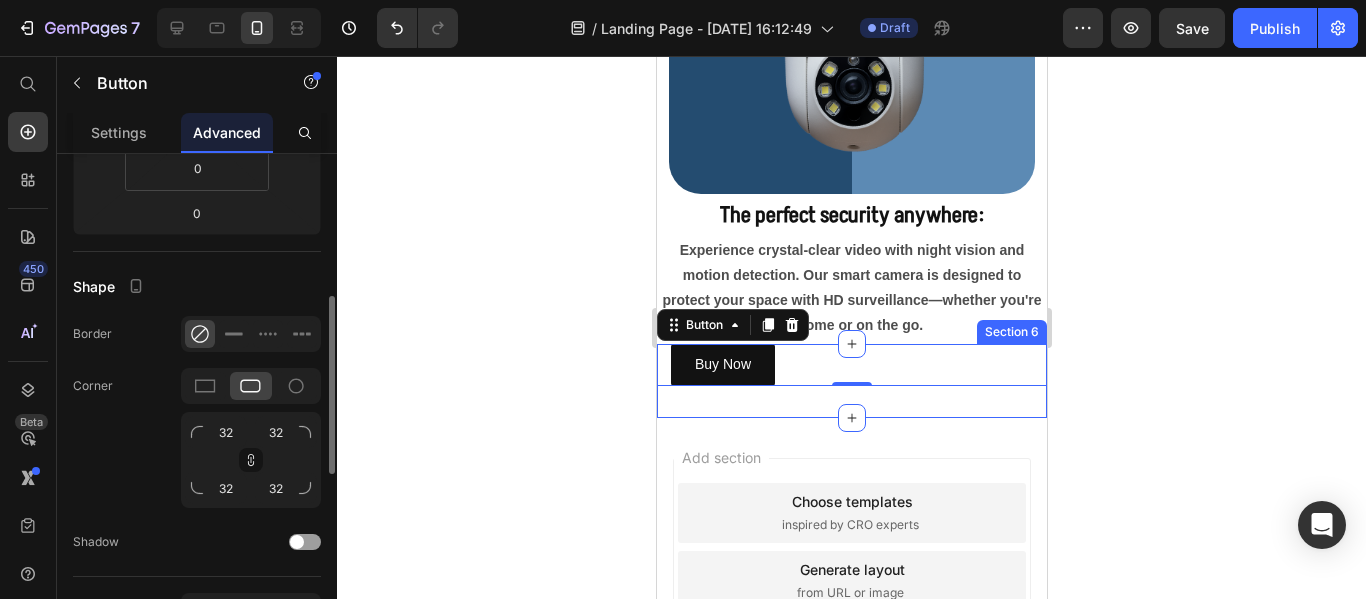 scroll, scrollTop: 500, scrollLeft: 0, axis: vertical 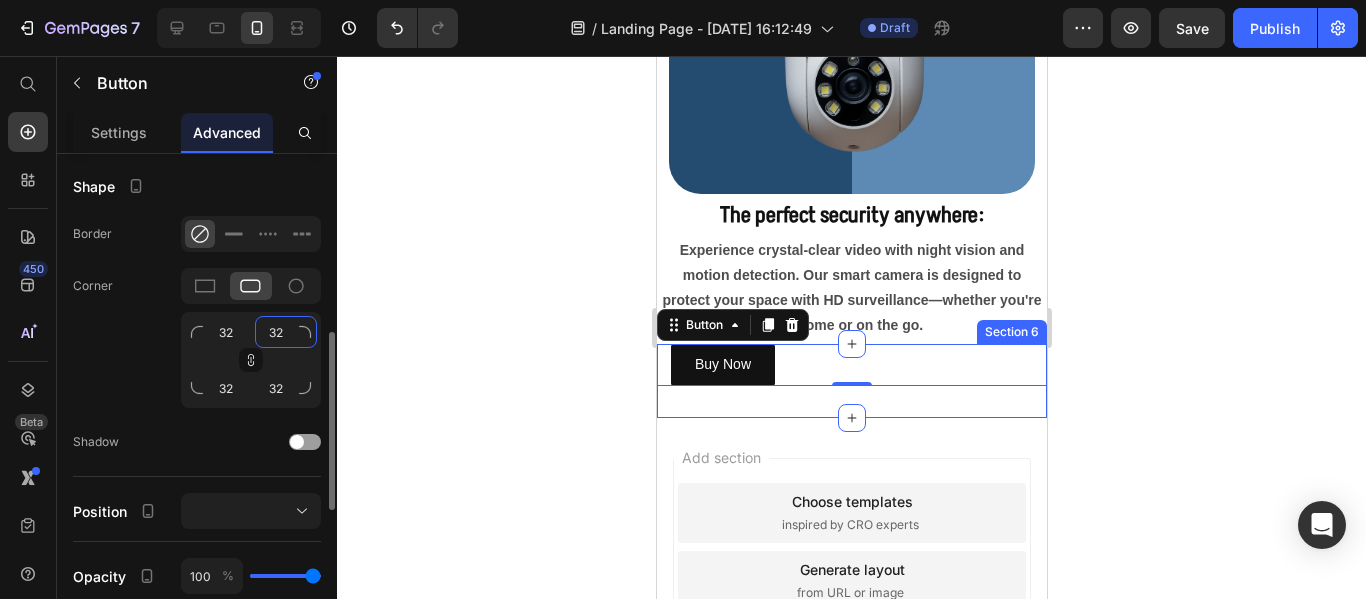 click on "32" 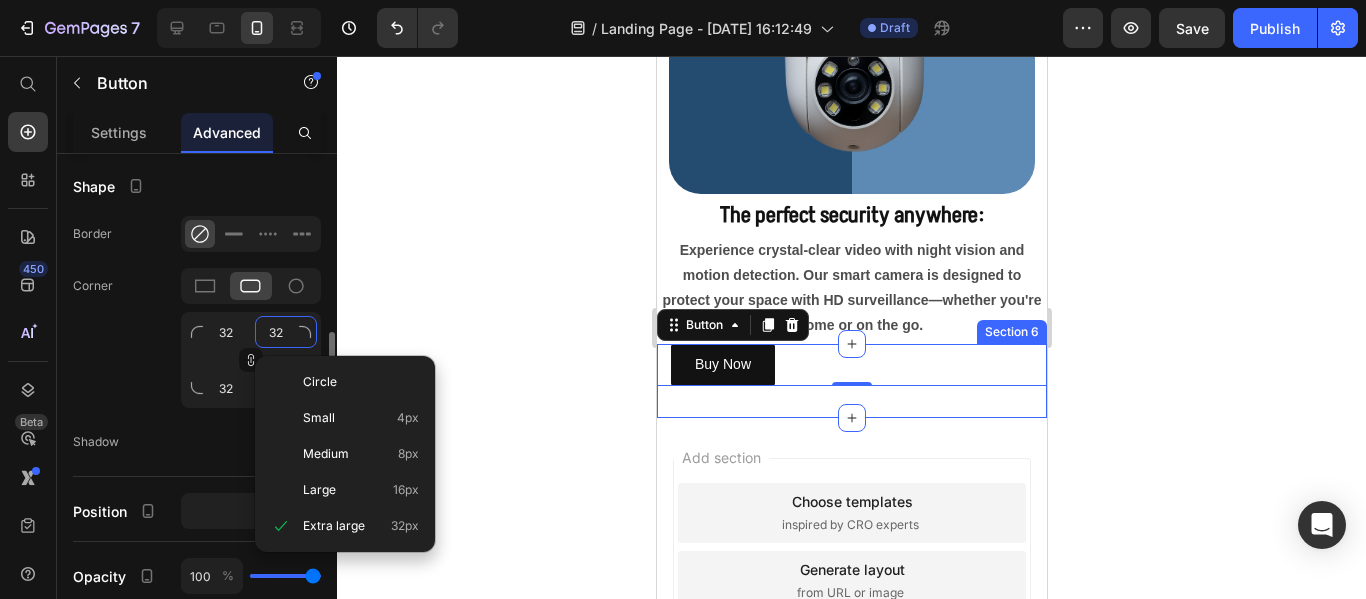 click on "32" 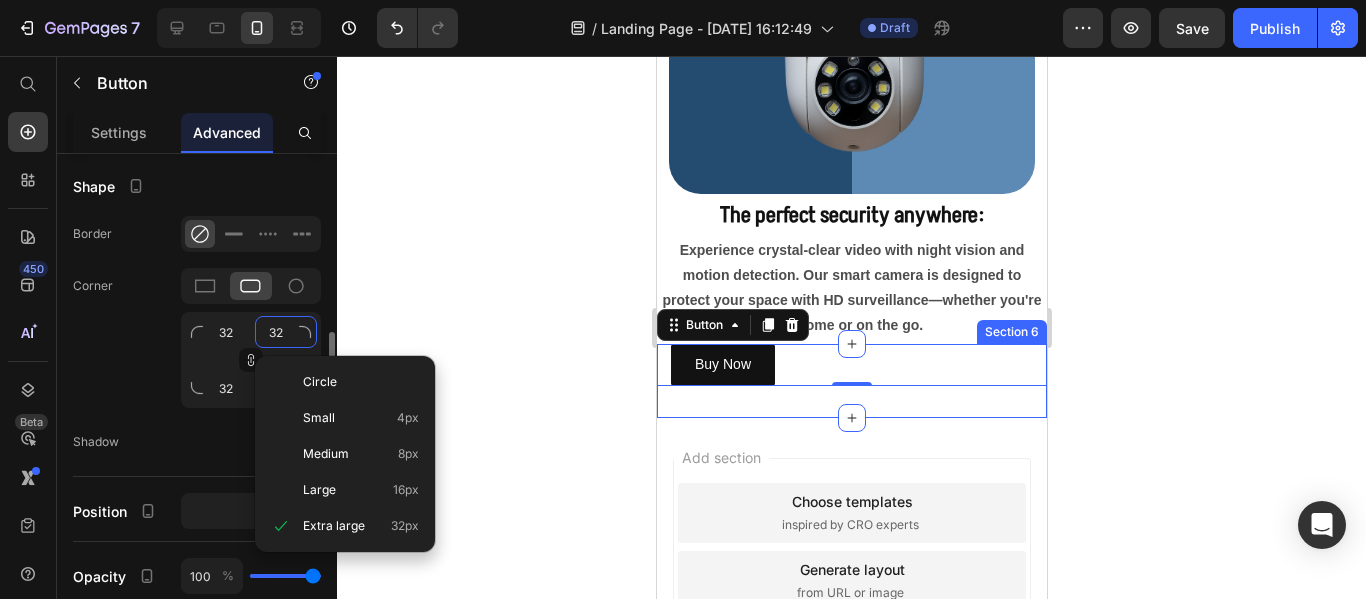 type on "1" 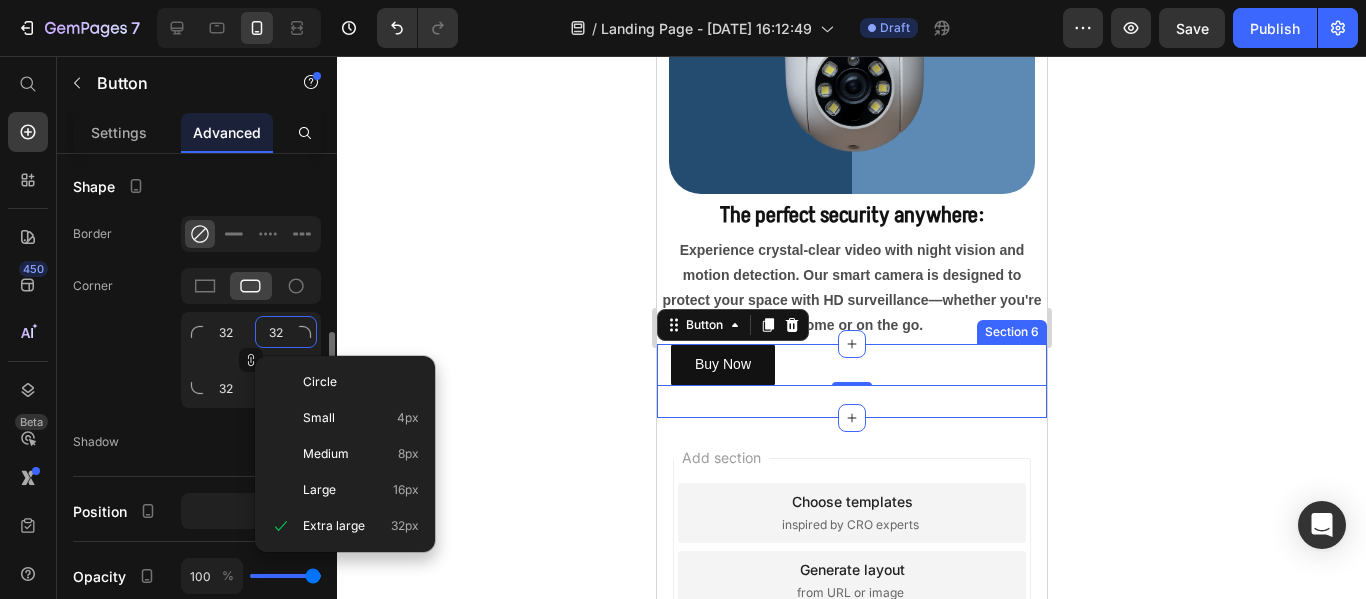 type on "1" 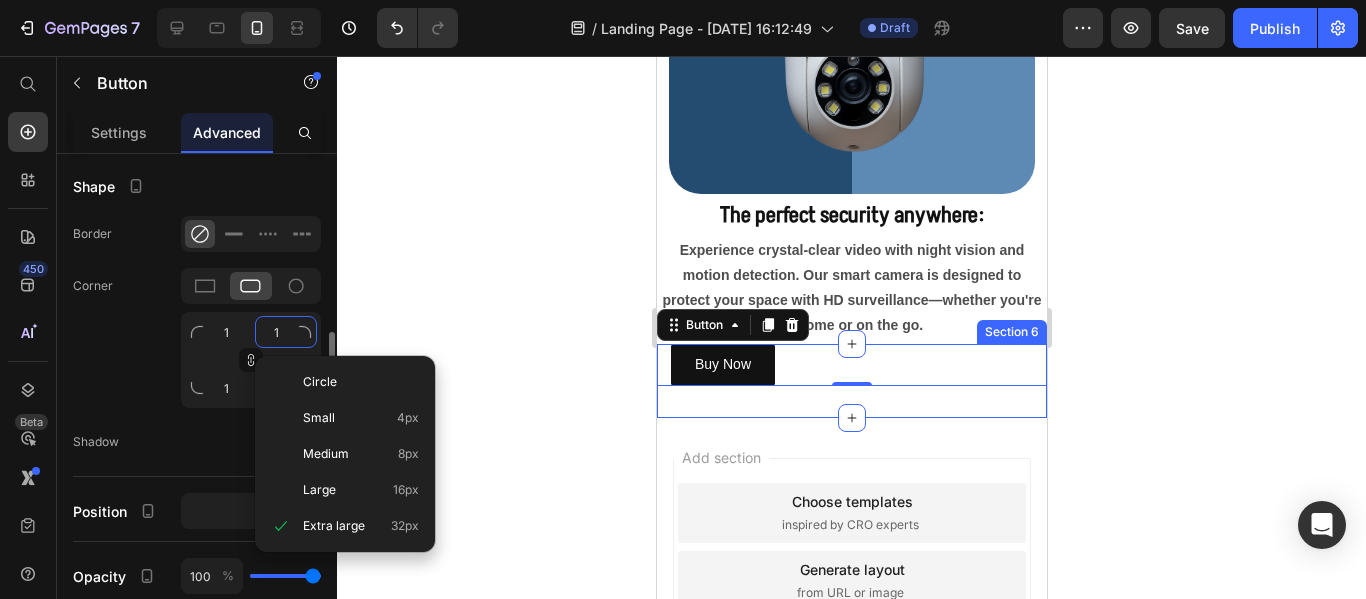 type on "10" 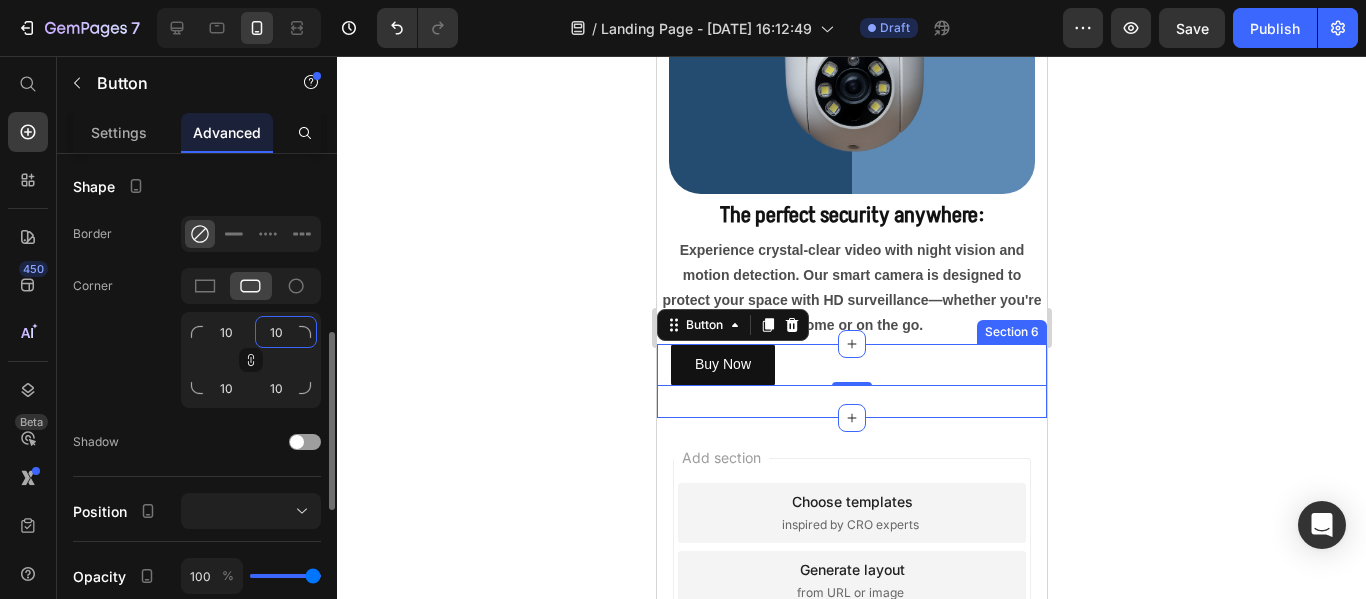 type on "100" 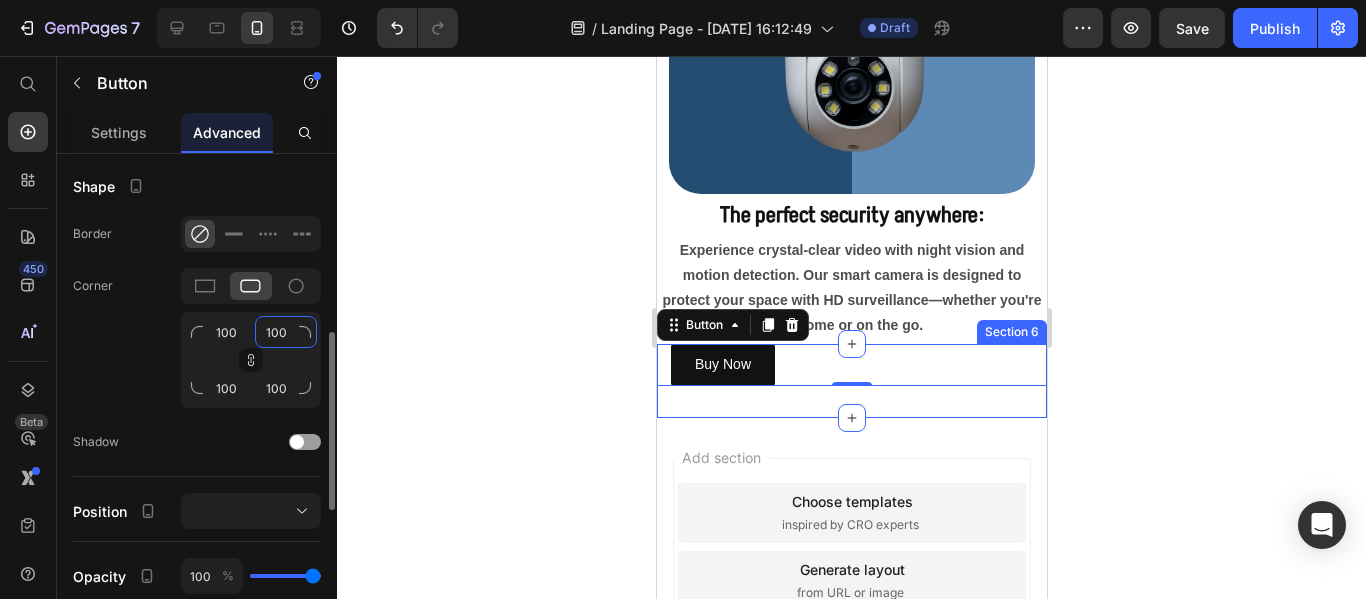 type on "100" 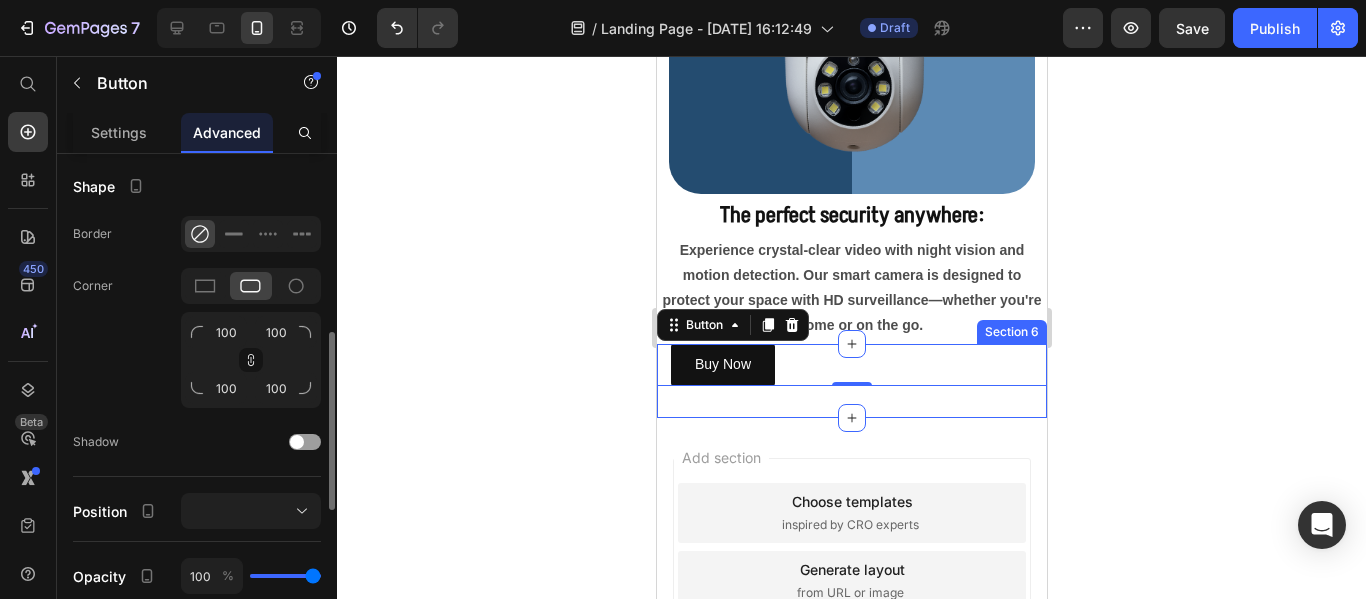 click on "Corner 100 100 100 100" 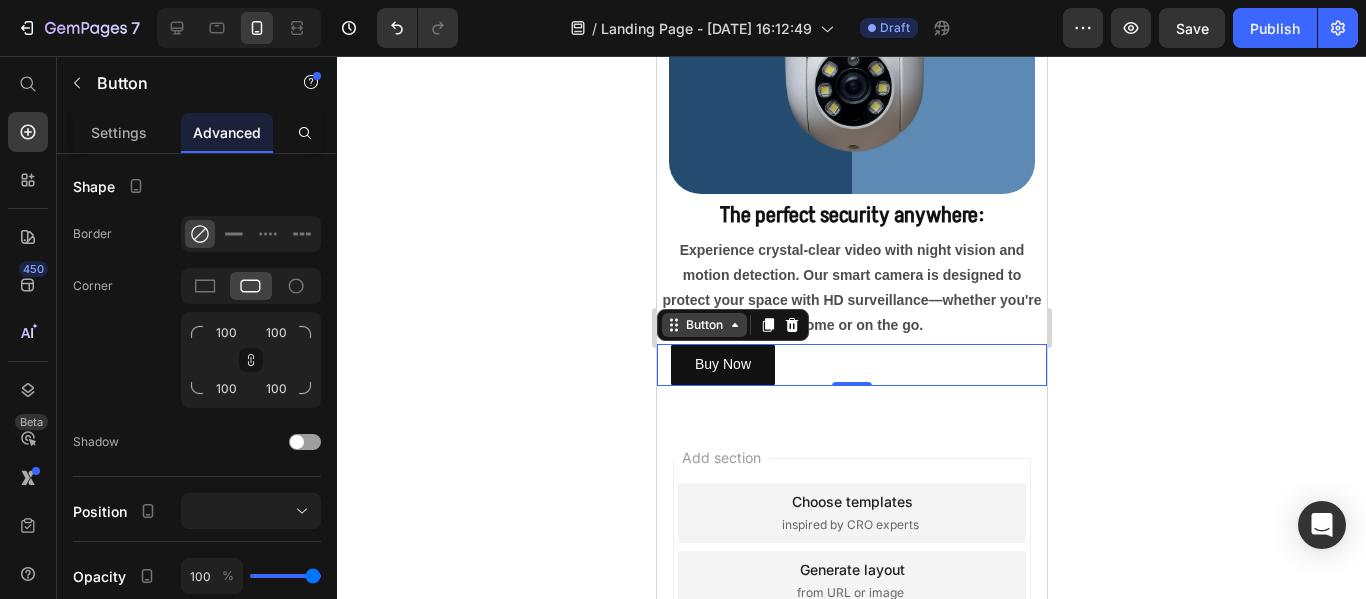 click on "Button" at bounding box center (703, 325) 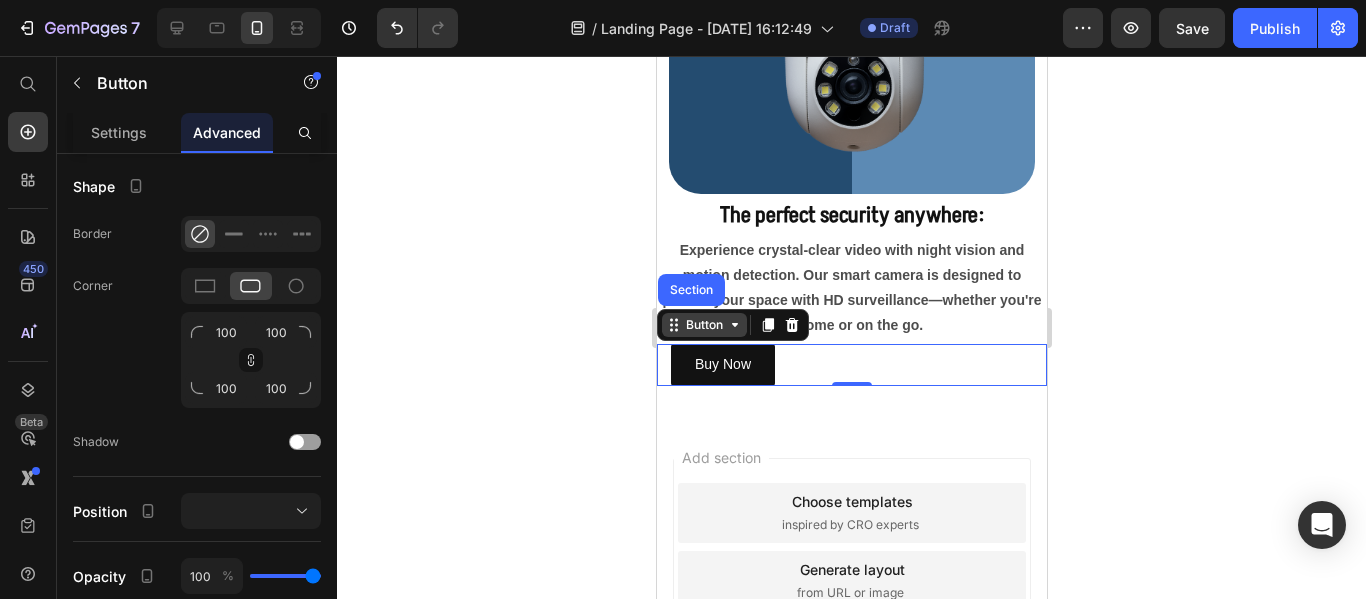 click 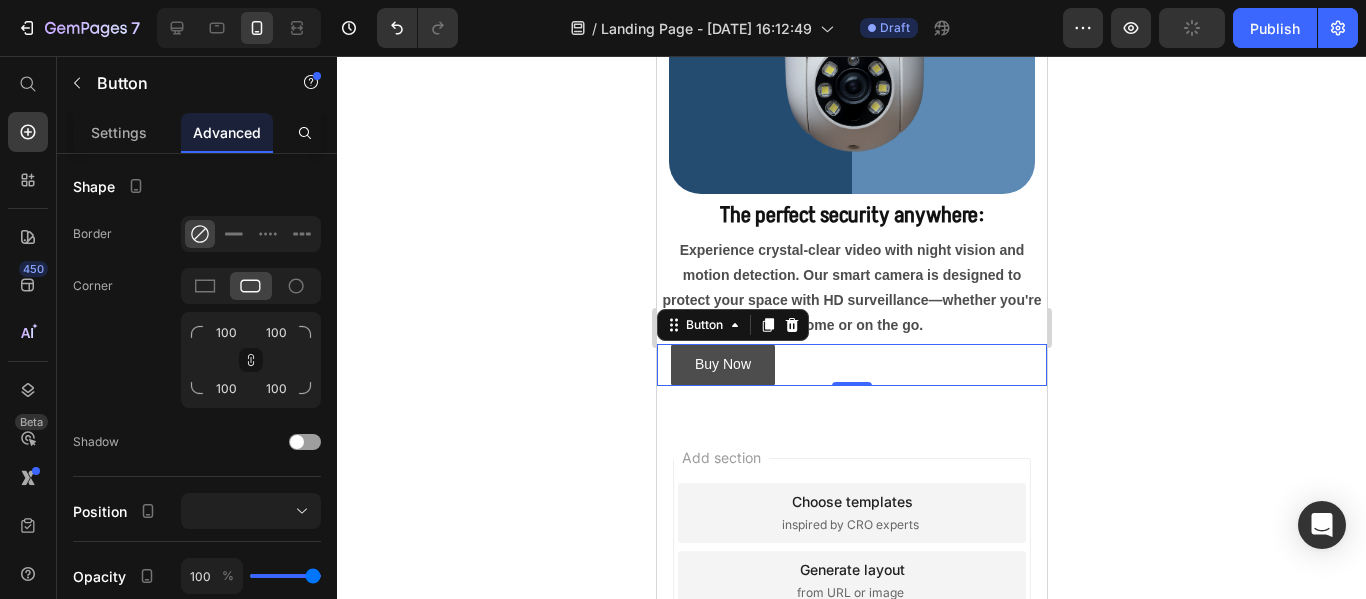 click on "Buy Now" at bounding box center (722, 364) 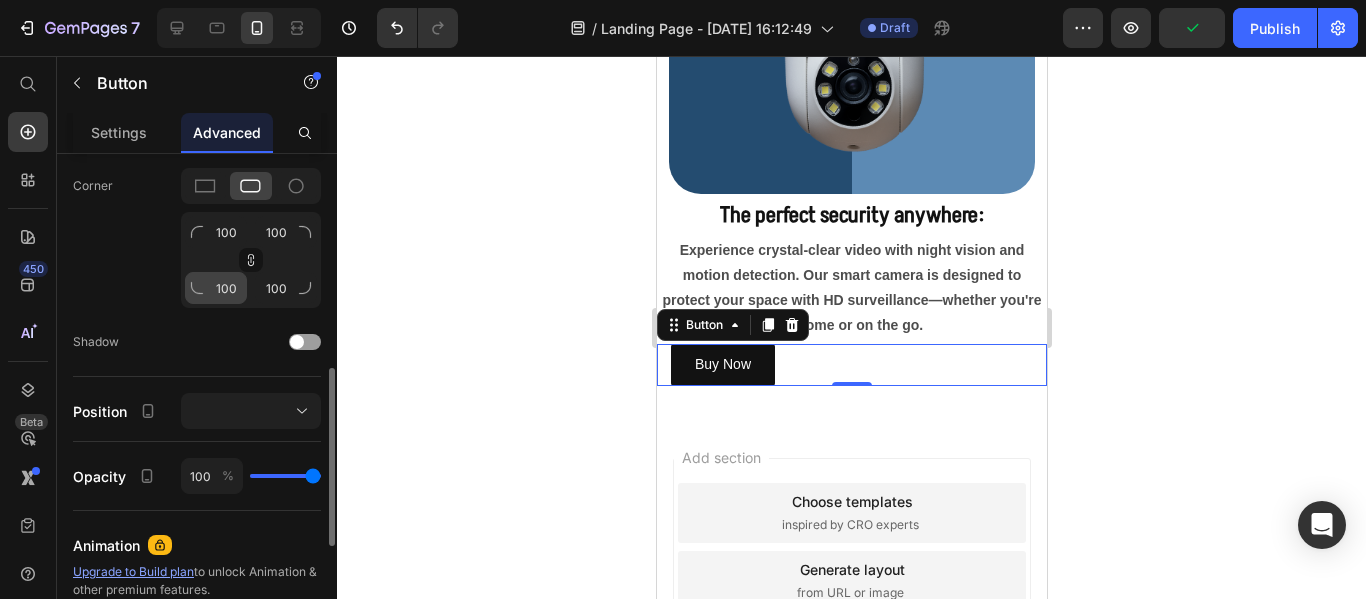 scroll, scrollTop: 700, scrollLeft: 0, axis: vertical 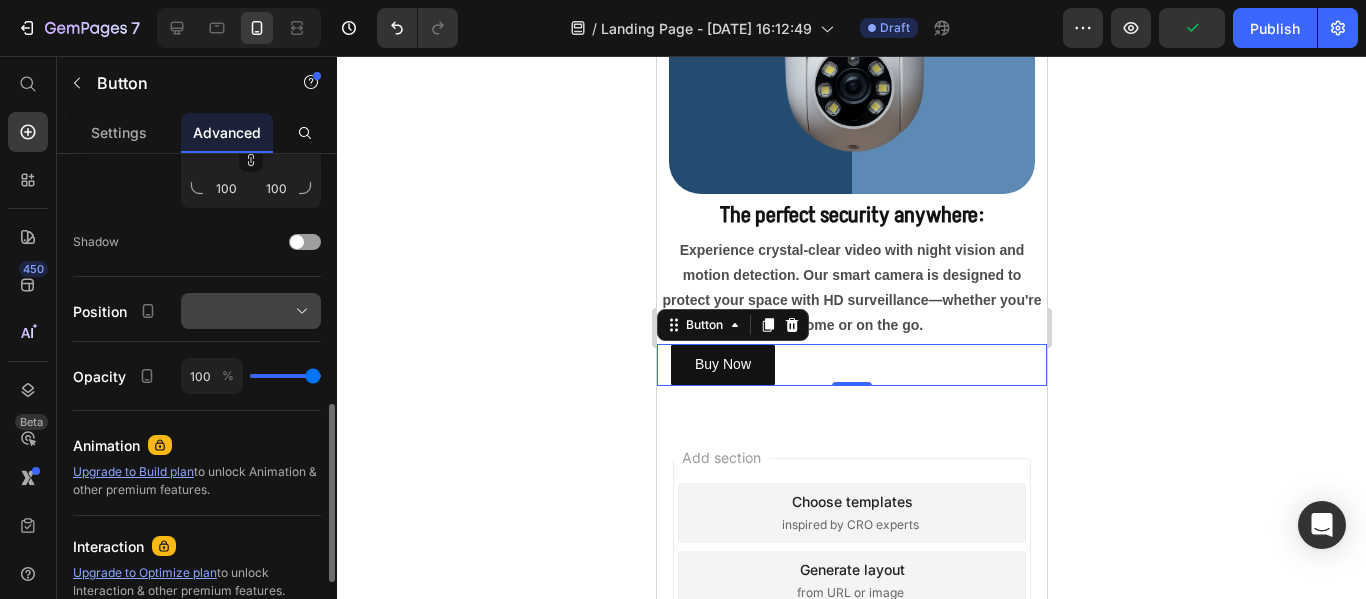 click at bounding box center (251, 311) 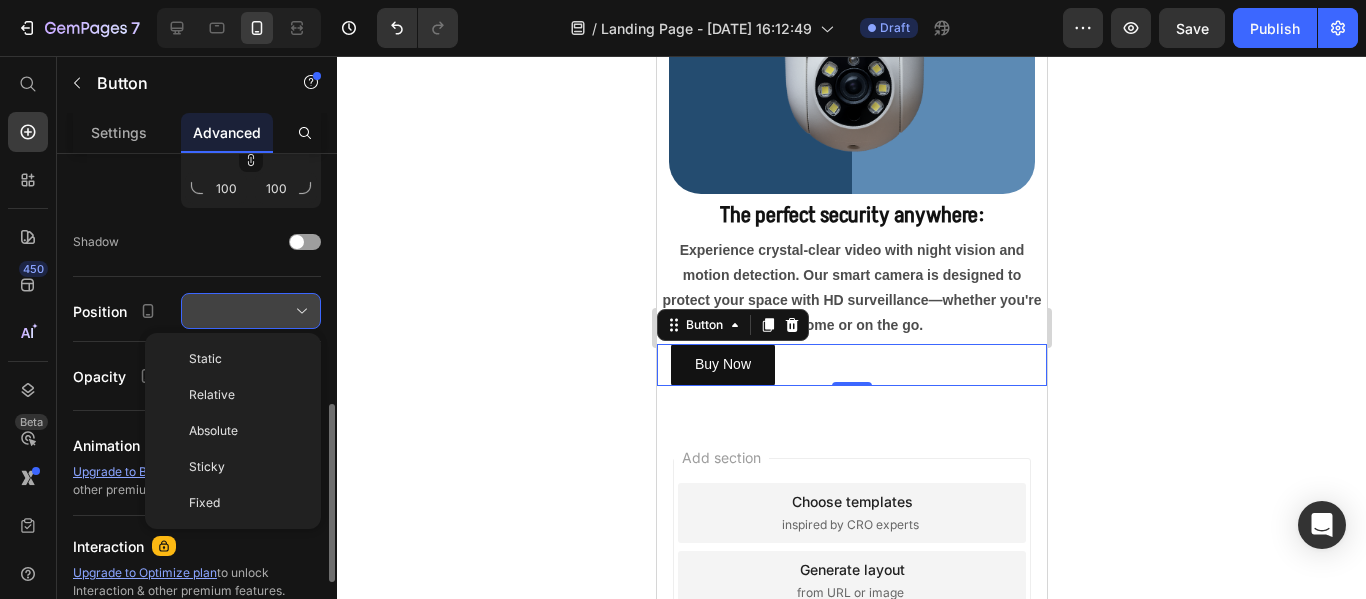 click at bounding box center (251, 311) 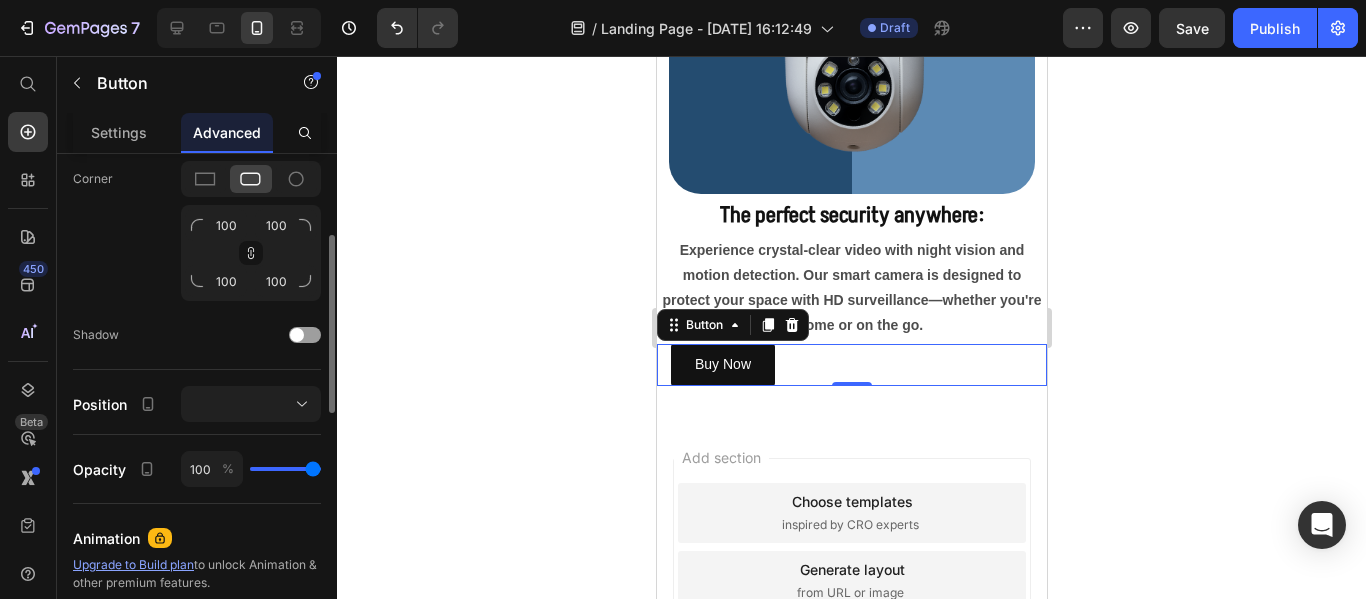 scroll, scrollTop: 507, scrollLeft: 0, axis: vertical 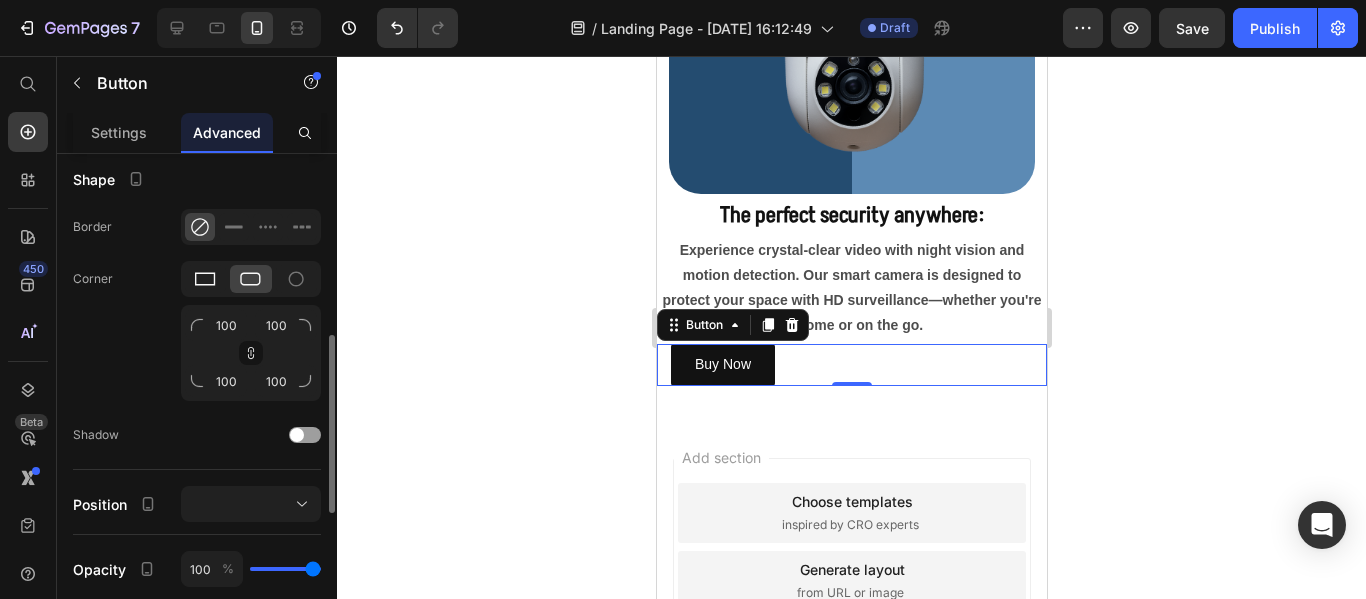 click 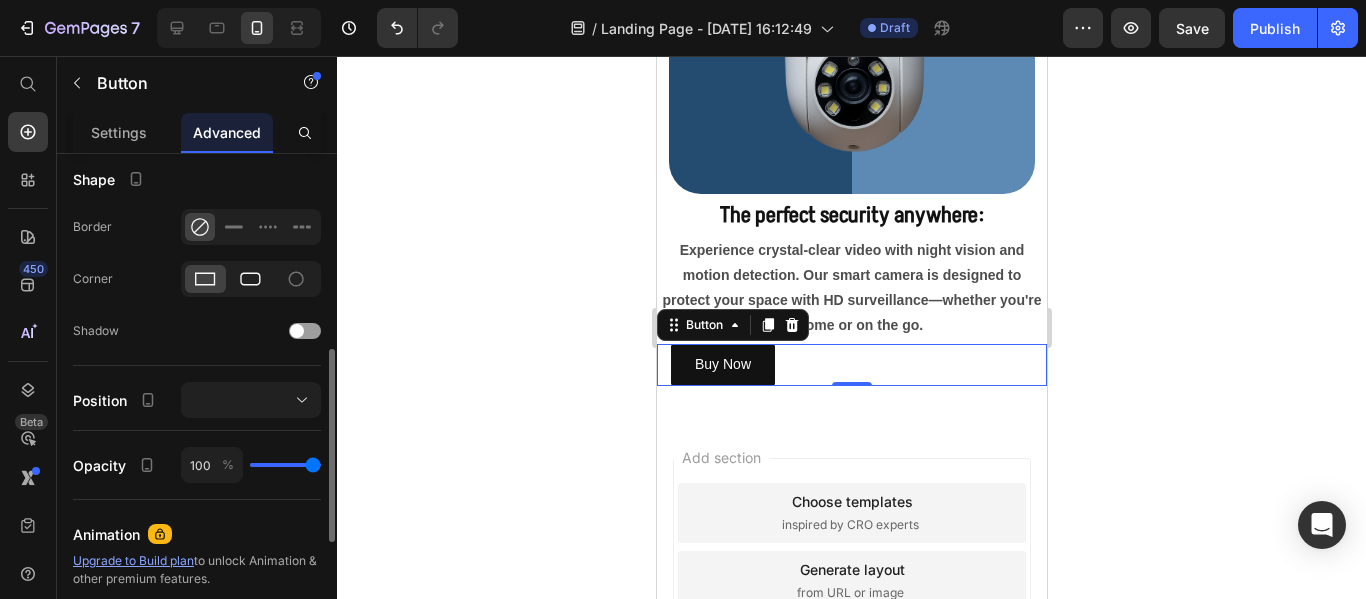 click 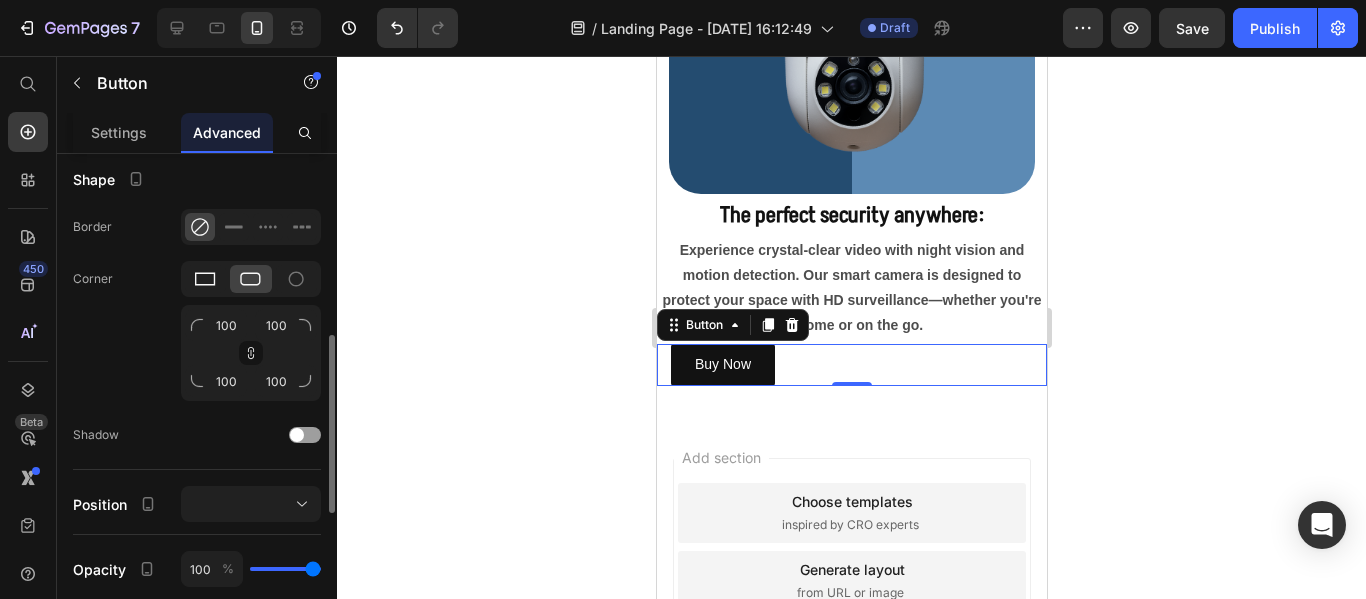 click 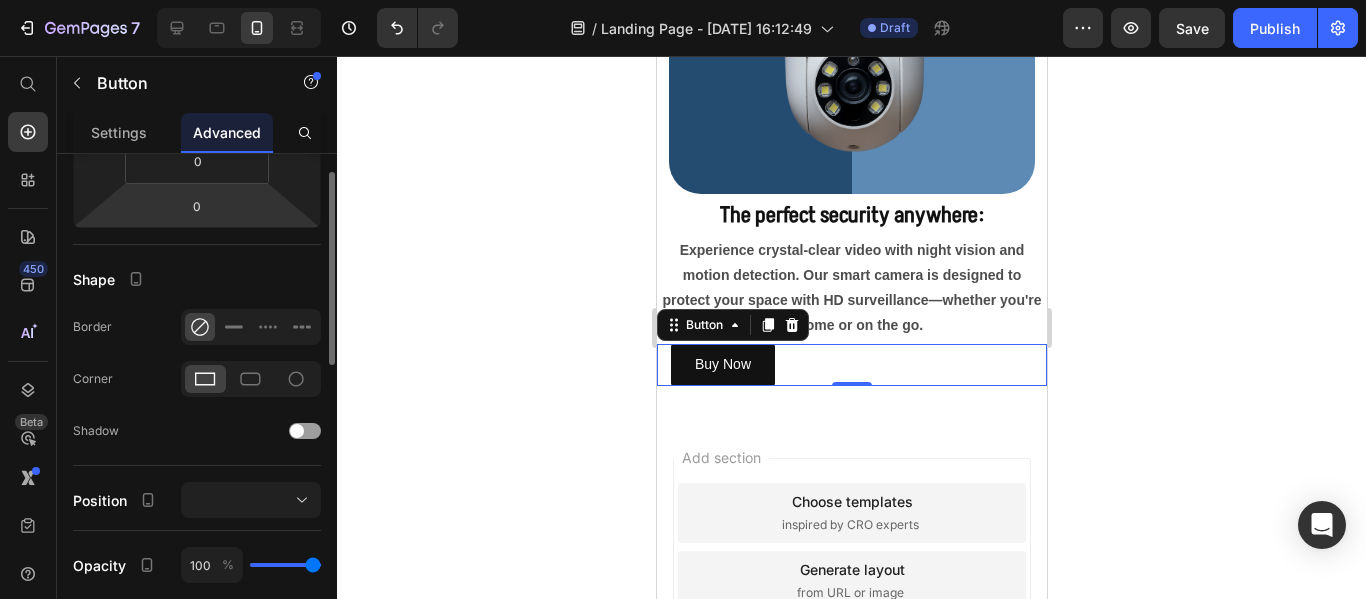 scroll, scrollTop: 307, scrollLeft: 0, axis: vertical 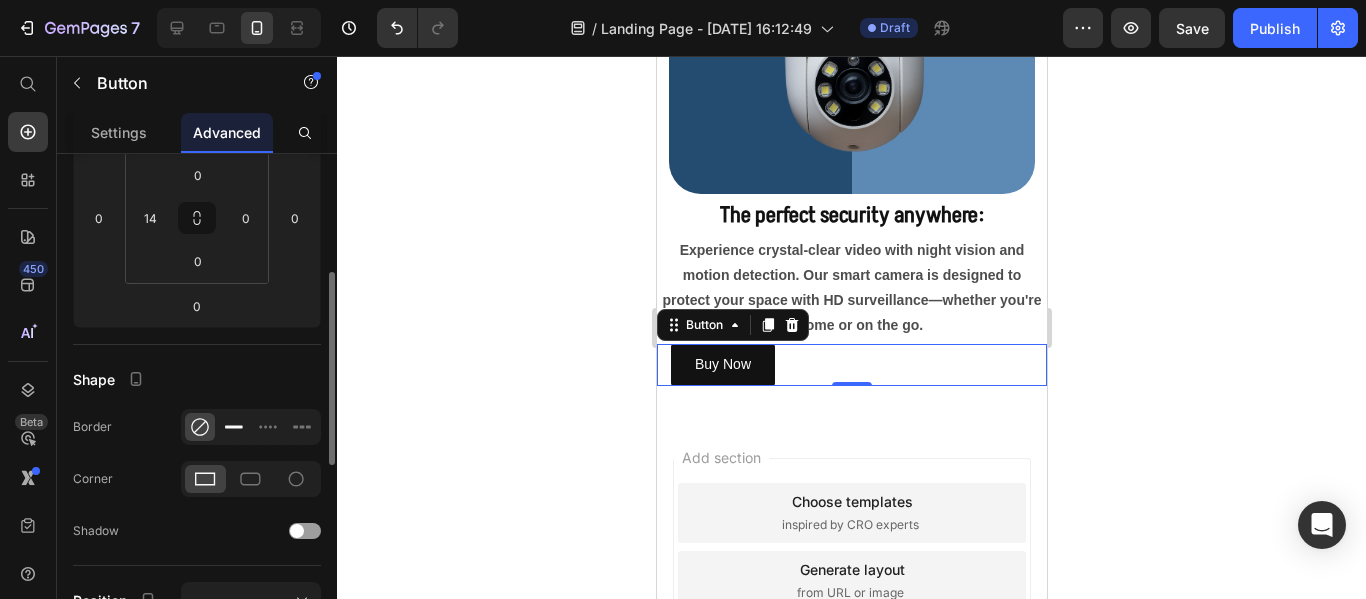 click 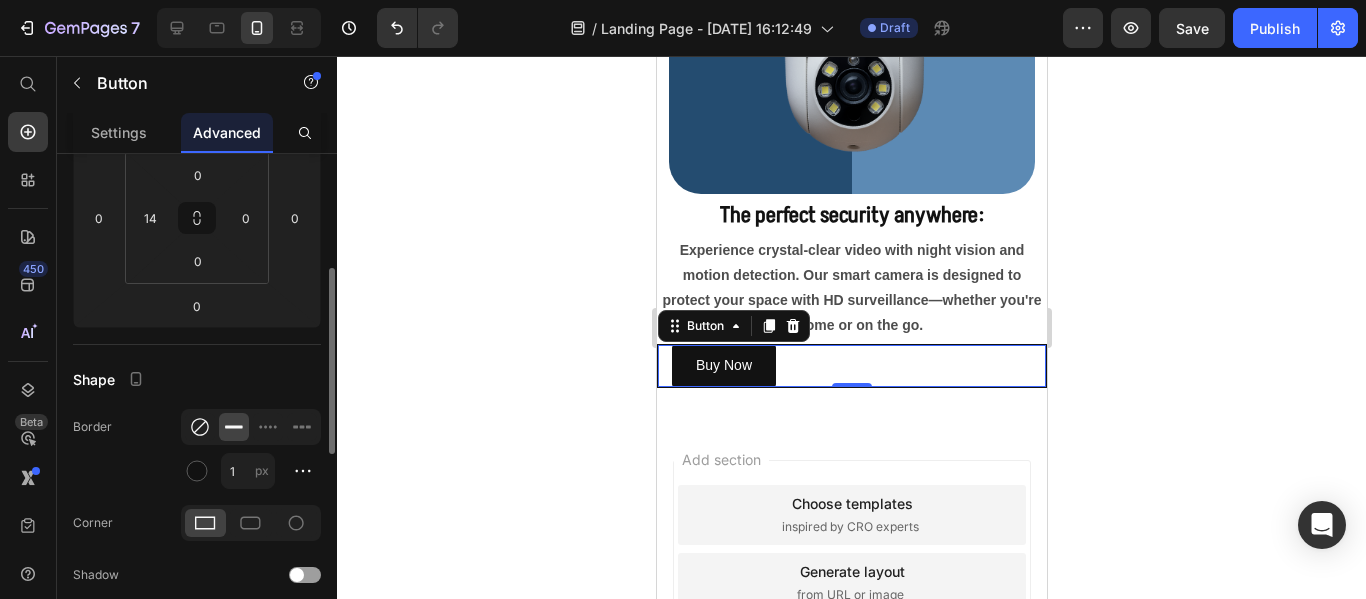 click 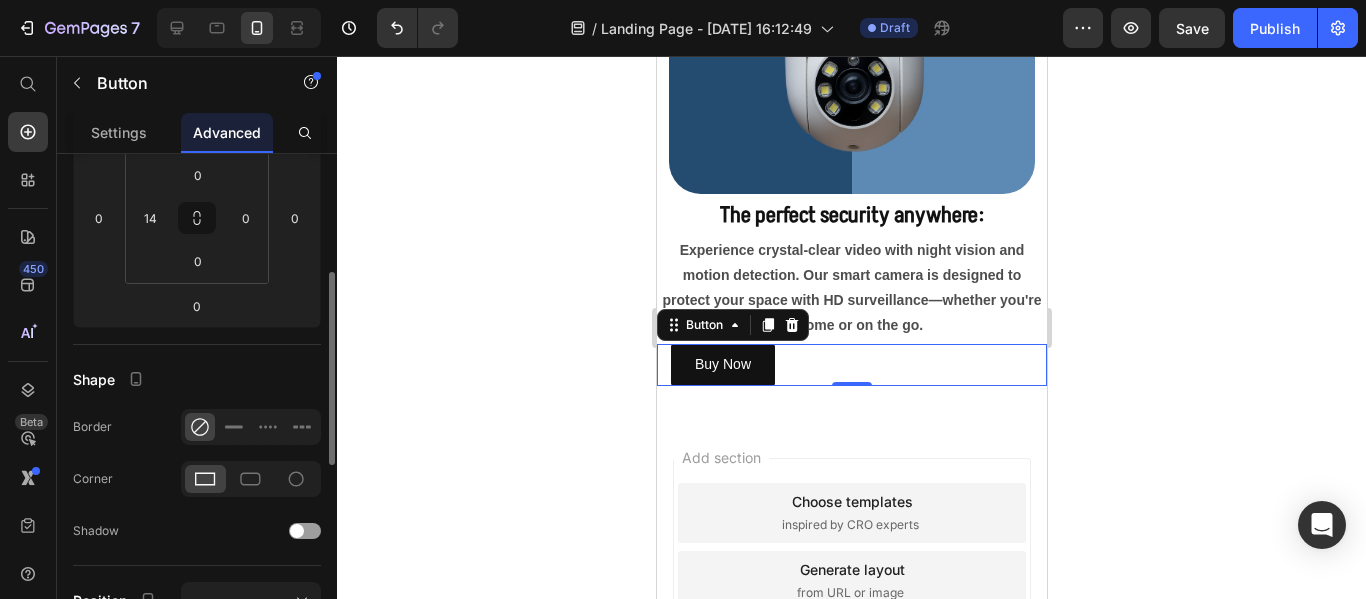 click on "Border" 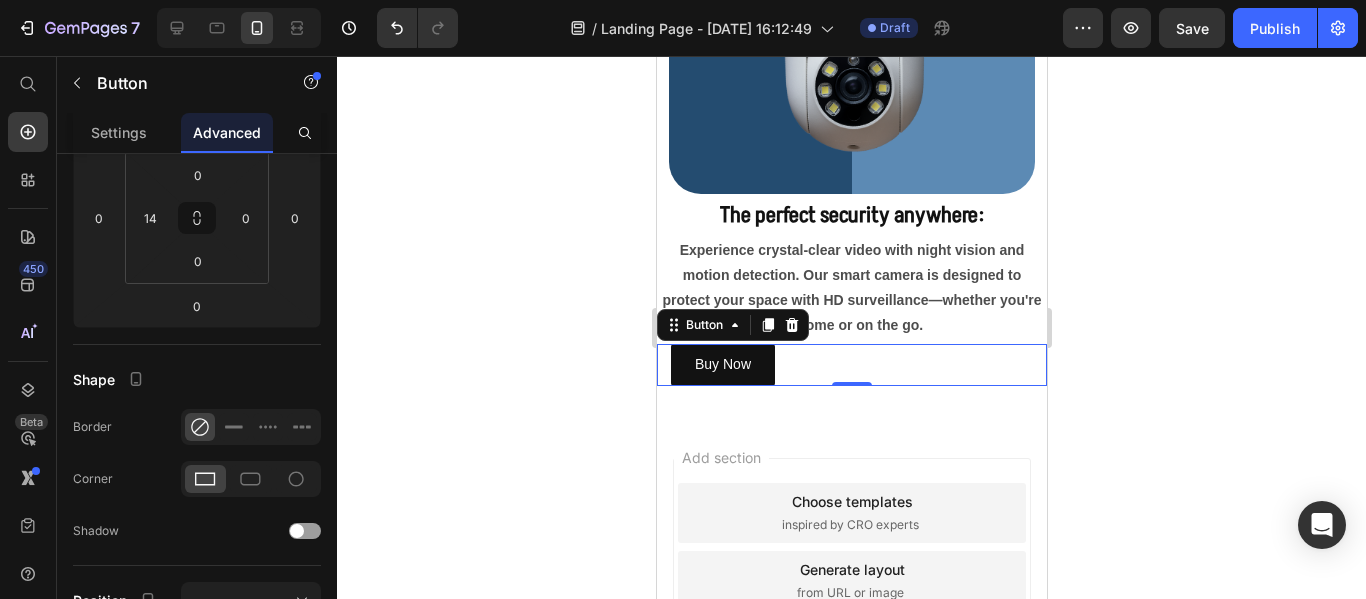 click 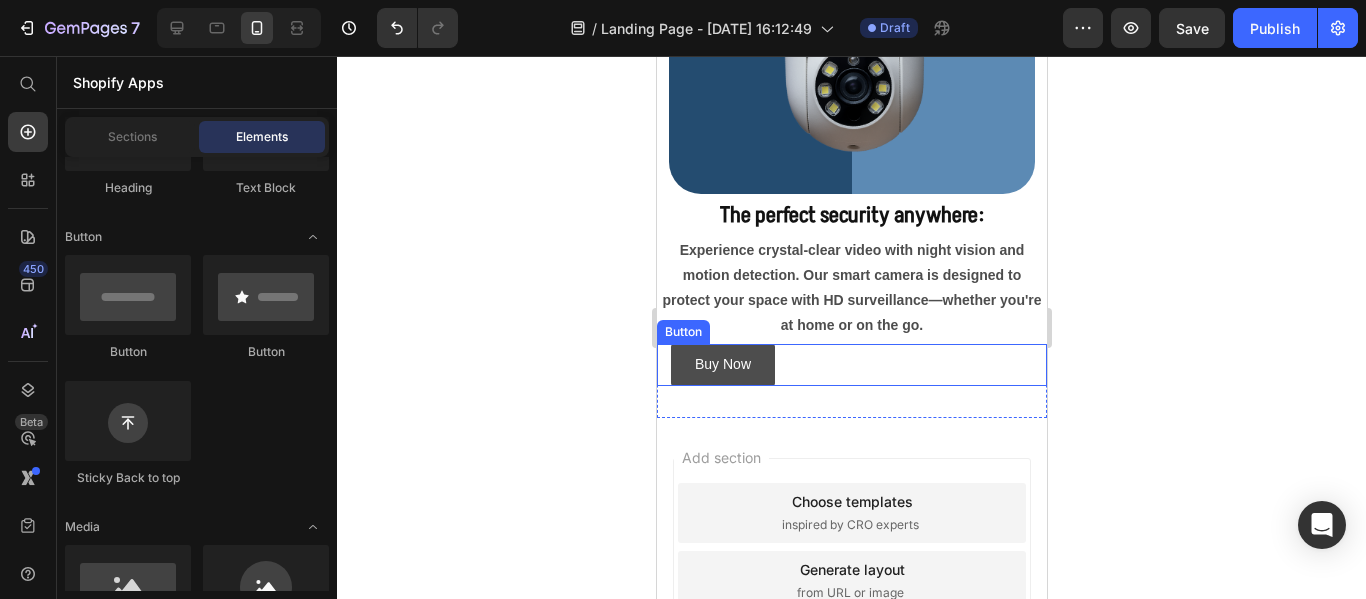 click on "Buy Now" at bounding box center (722, 364) 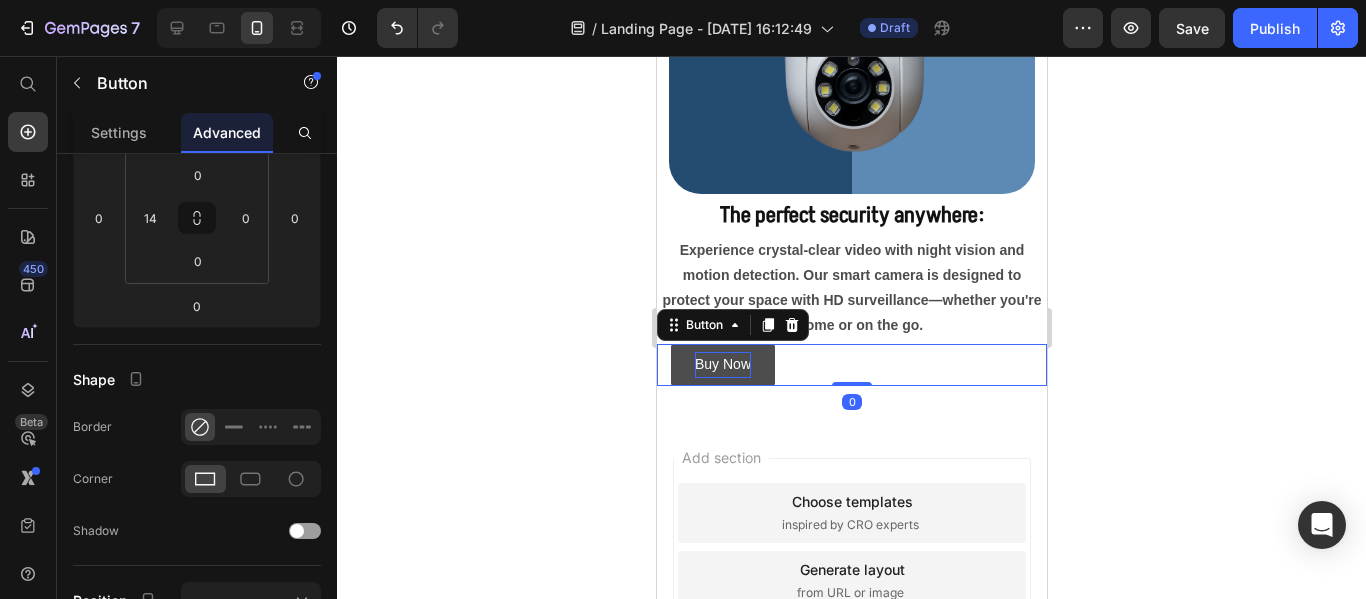 click on "Buy Now" at bounding box center [722, 364] 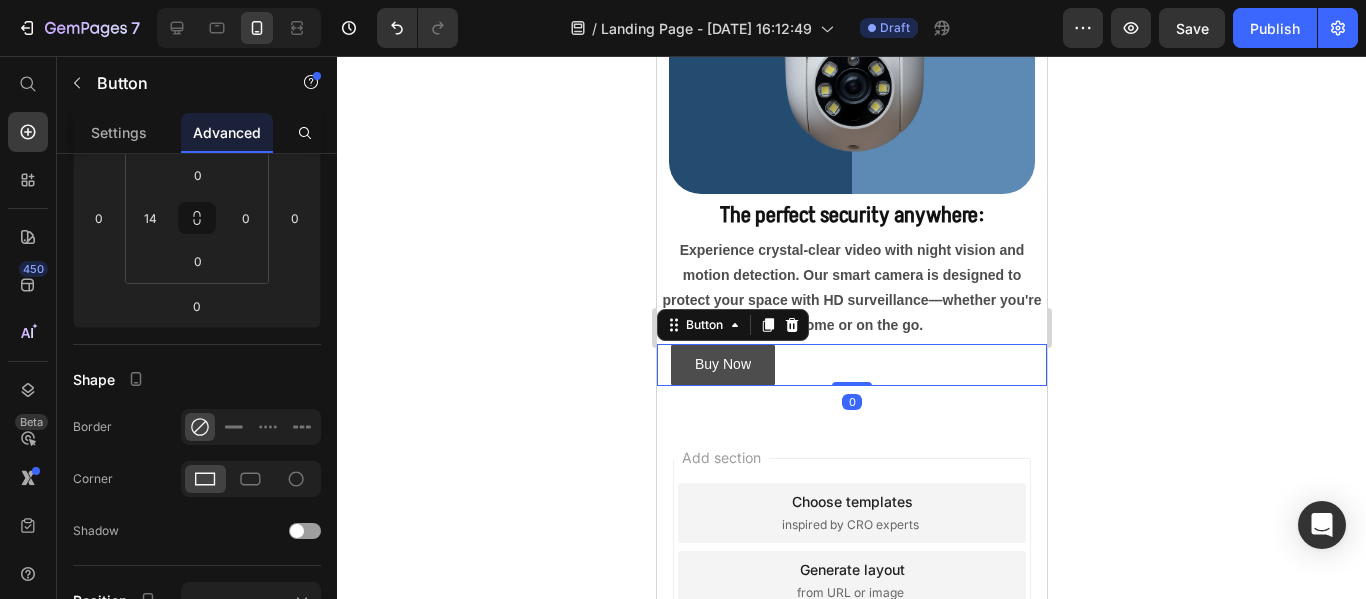 click on "Buy Now" at bounding box center [722, 364] 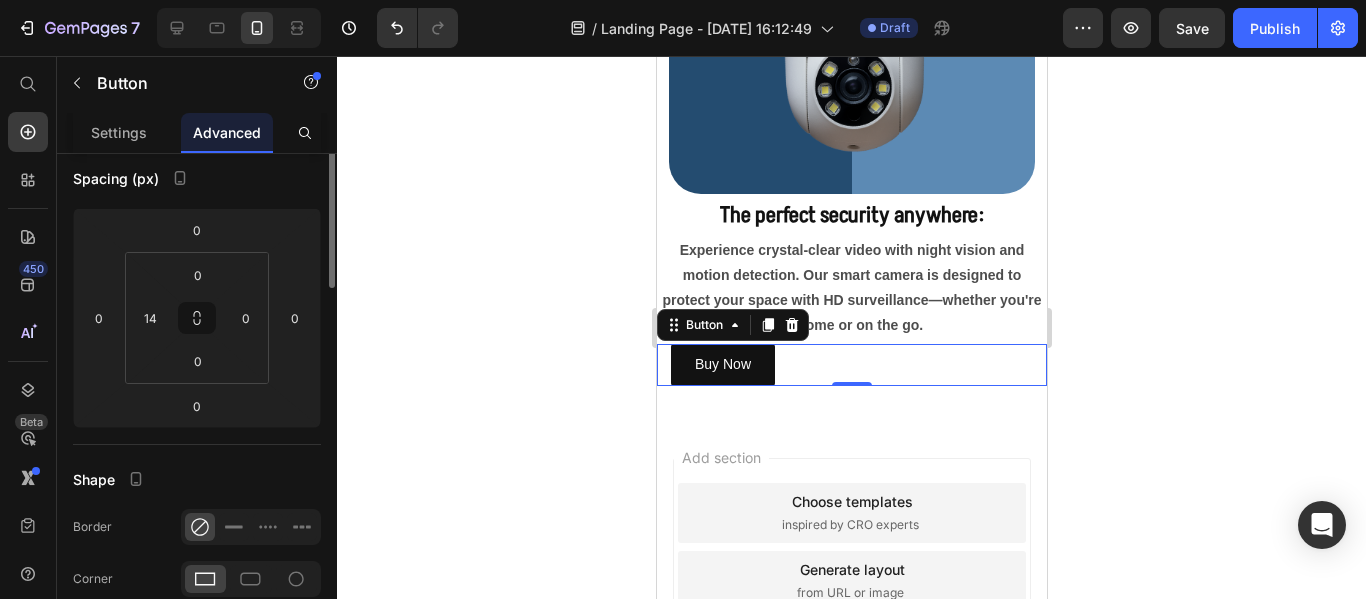 scroll, scrollTop: 7, scrollLeft: 0, axis: vertical 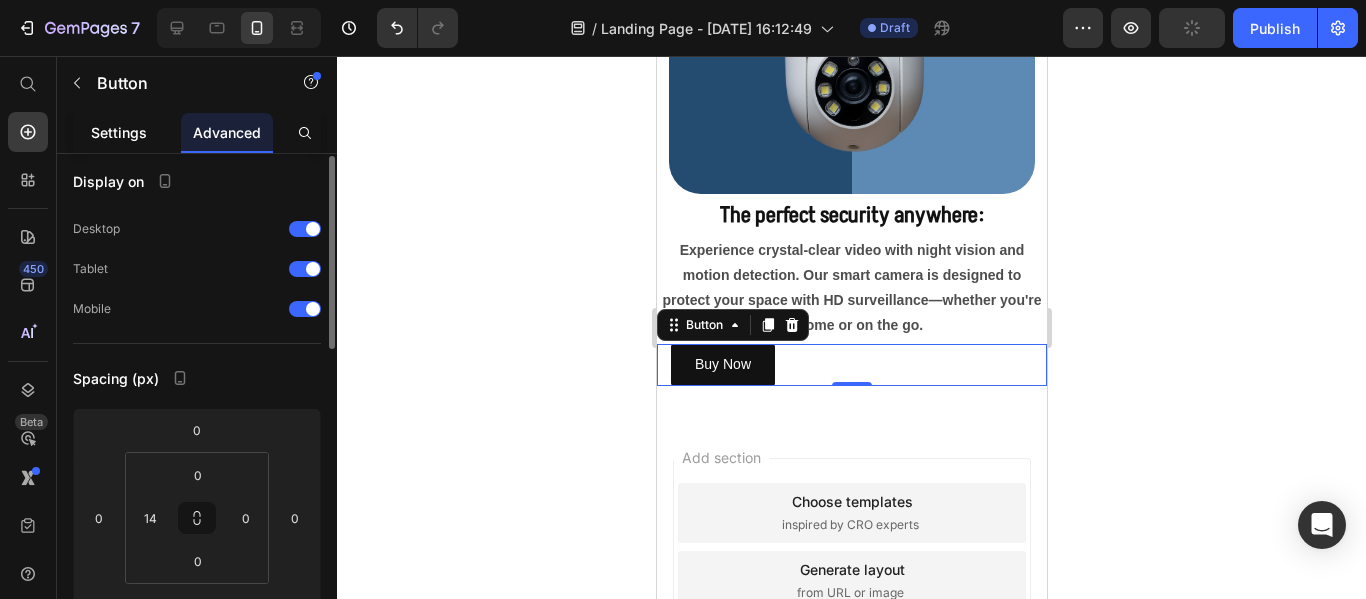 click on "Settings" at bounding box center (119, 132) 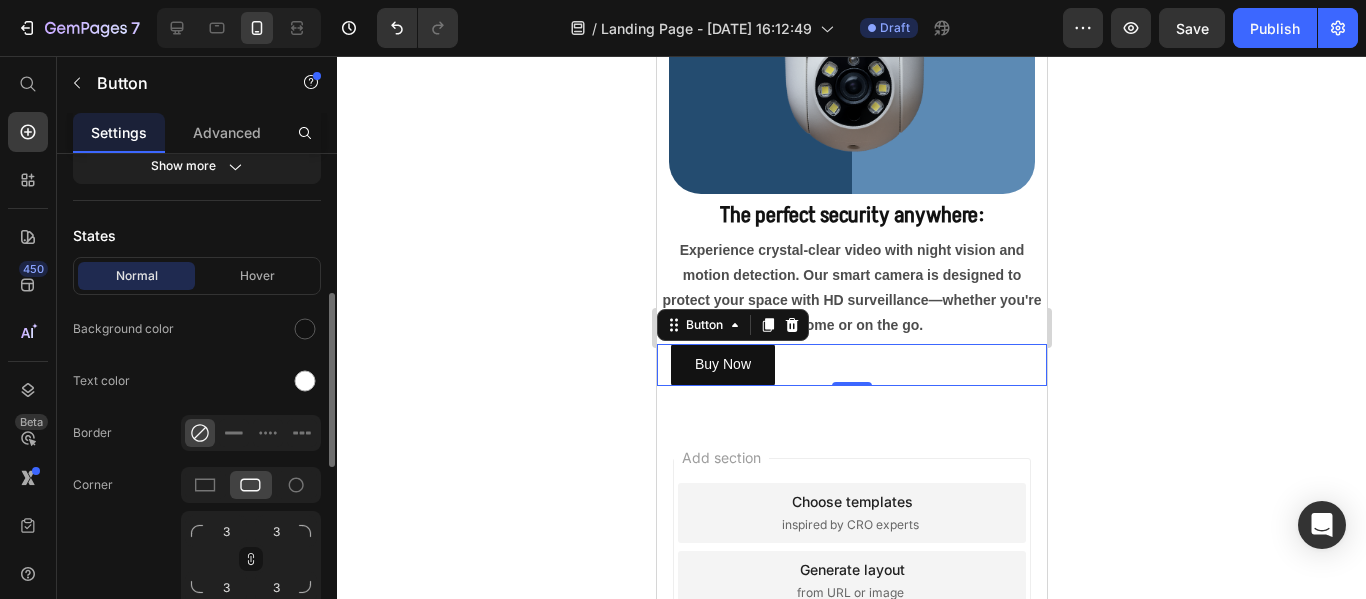 scroll, scrollTop: 500, scrollLeft: 0, axis: vertical 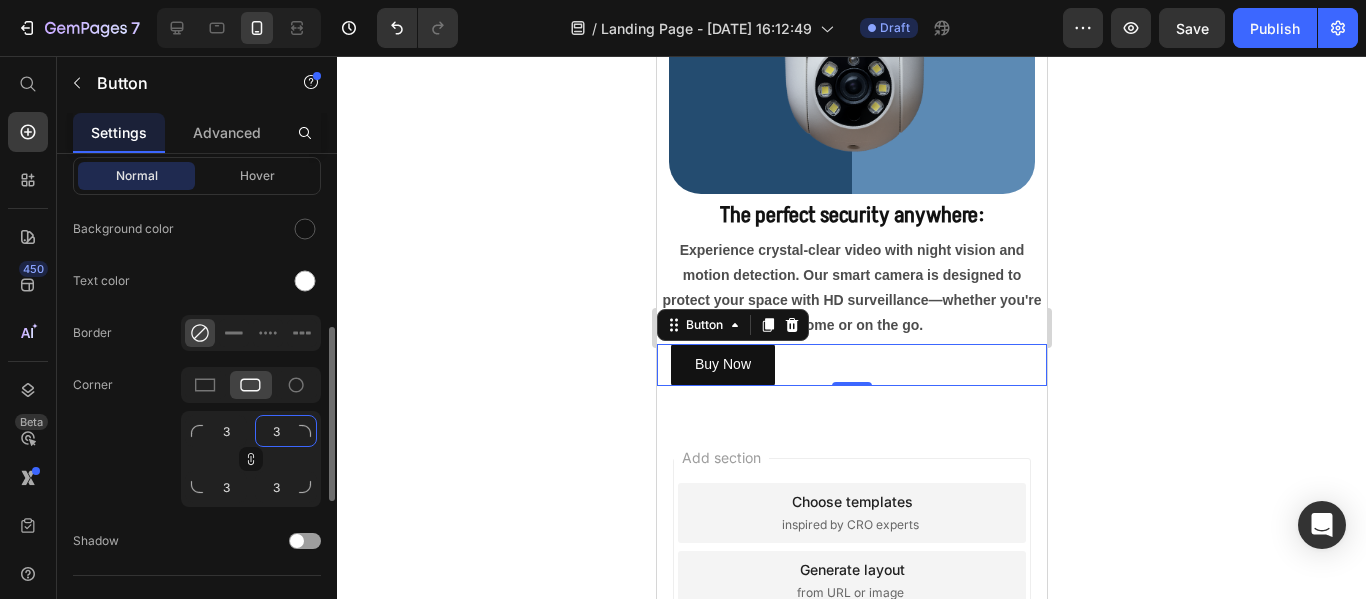 click on "3" 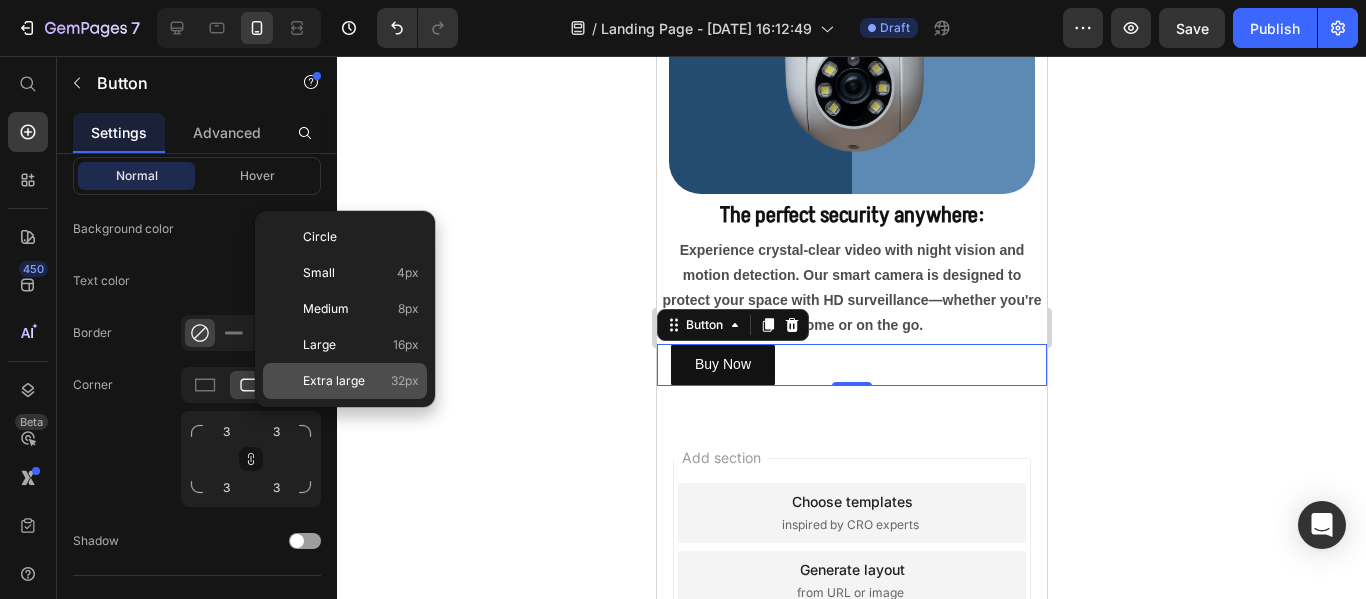 click on "Extra large 32px" 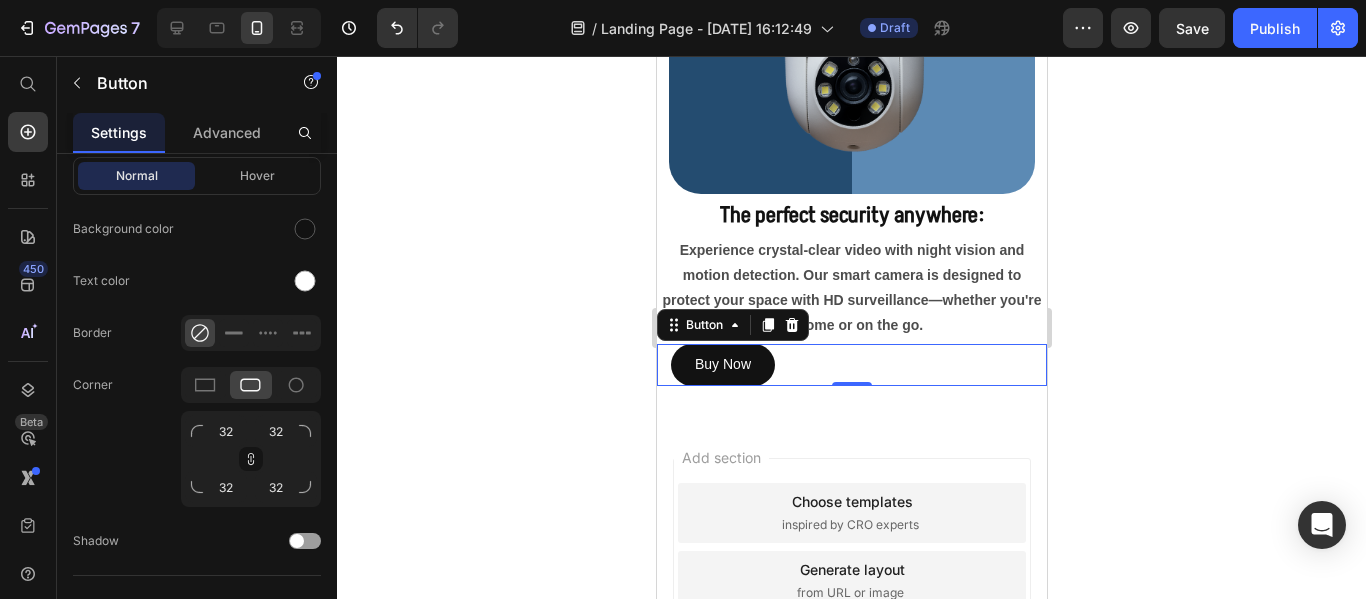 click 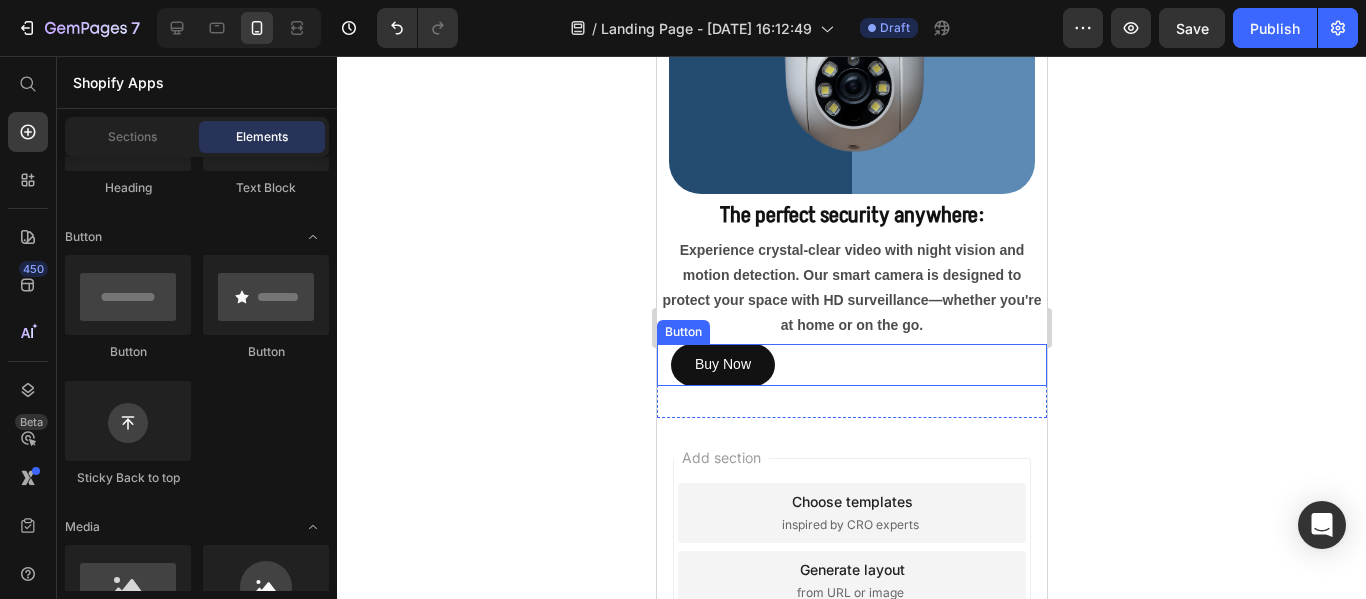scroll, scrollTop: 1200, scrollLeft: 0, axis: vertical 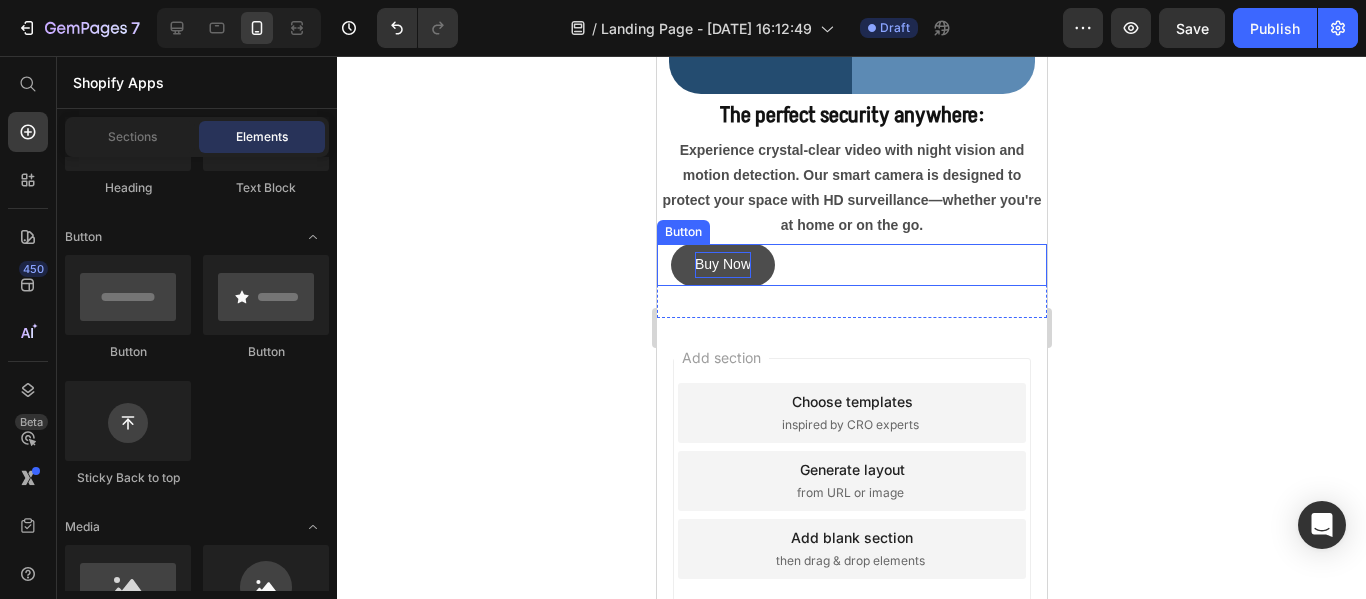click on "Buy Now" at bounding box center (722, 264) 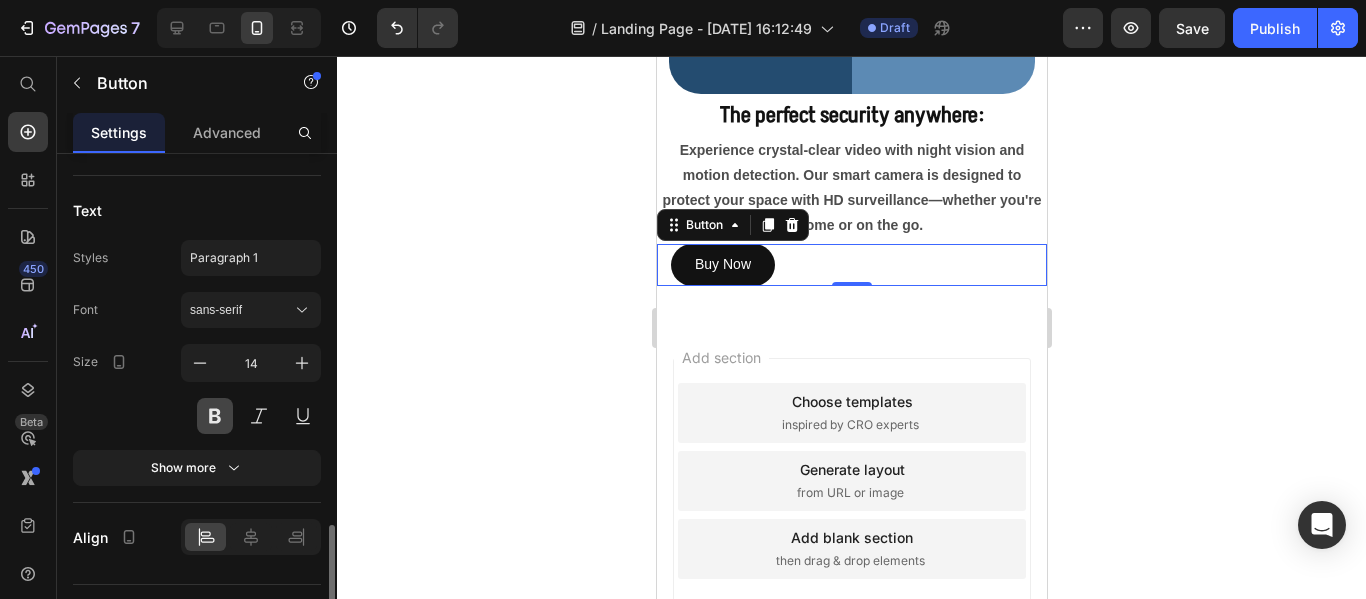scroll, scrollTop: 943, scrollLeft: 0, axis: vertical 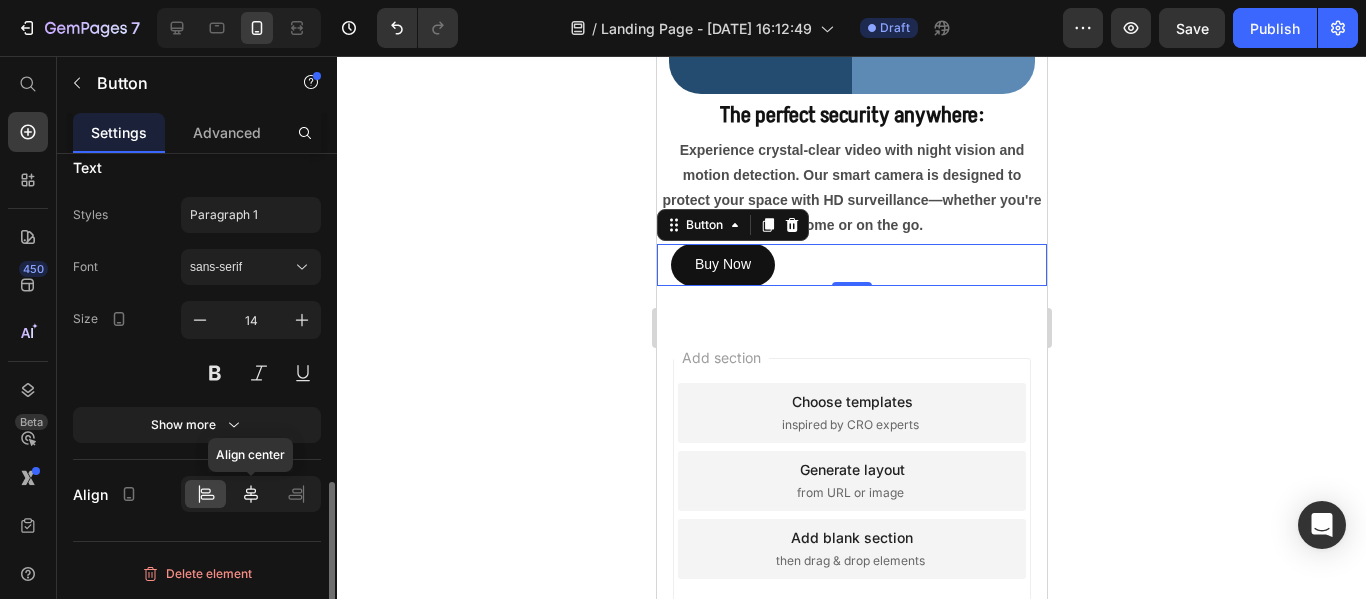 click 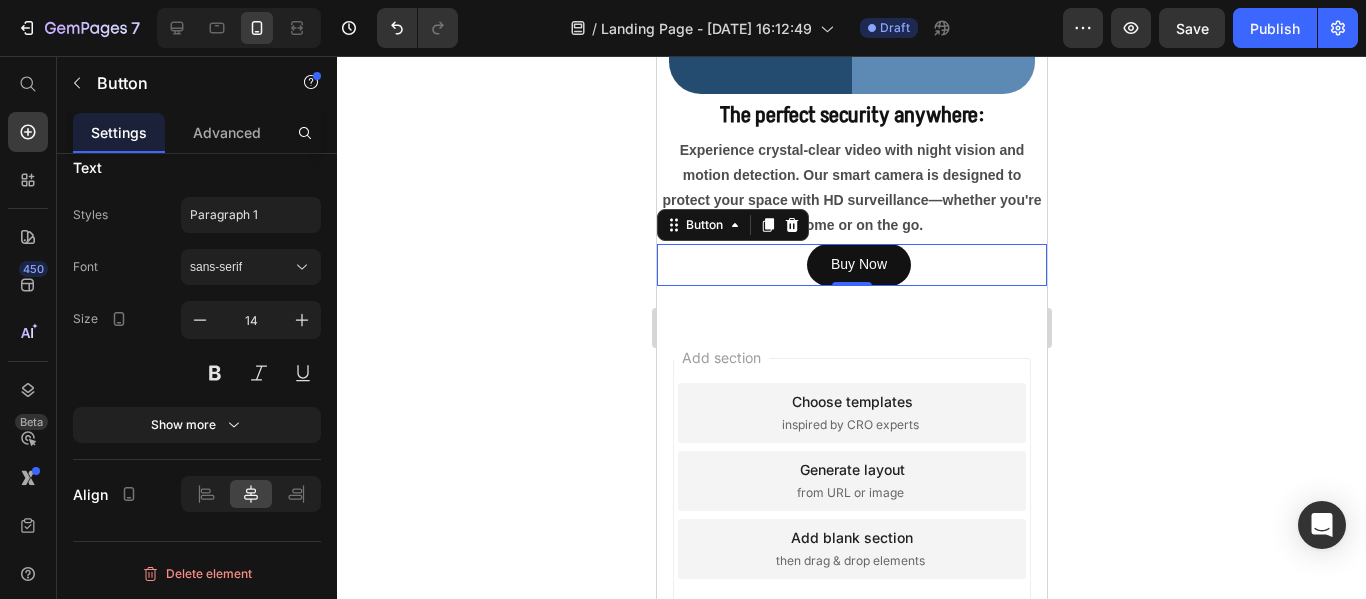 click 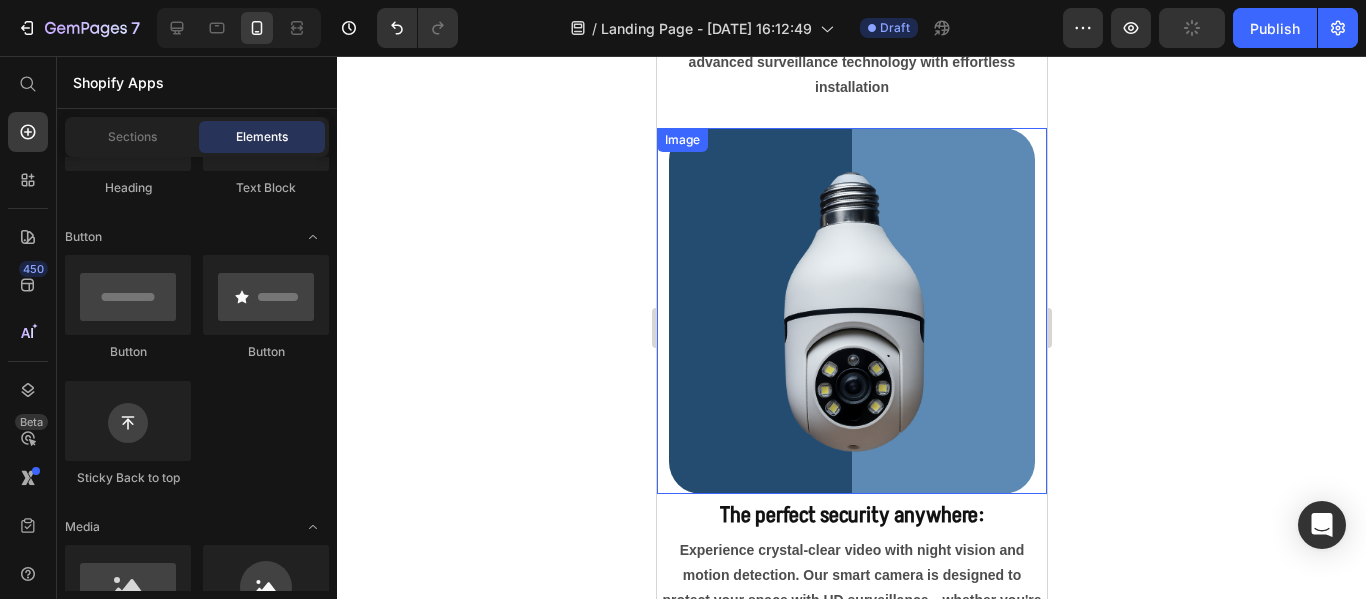 scroll, scrollTop: 600, scrollLeft: 0, axis: vertical 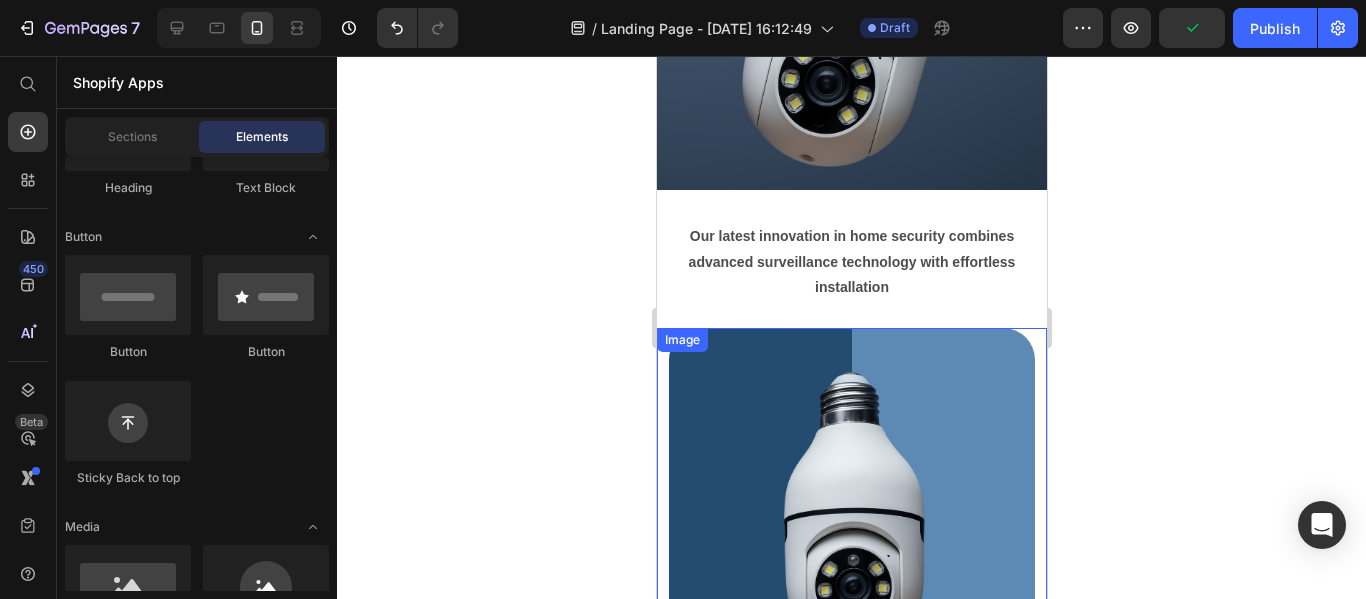 click 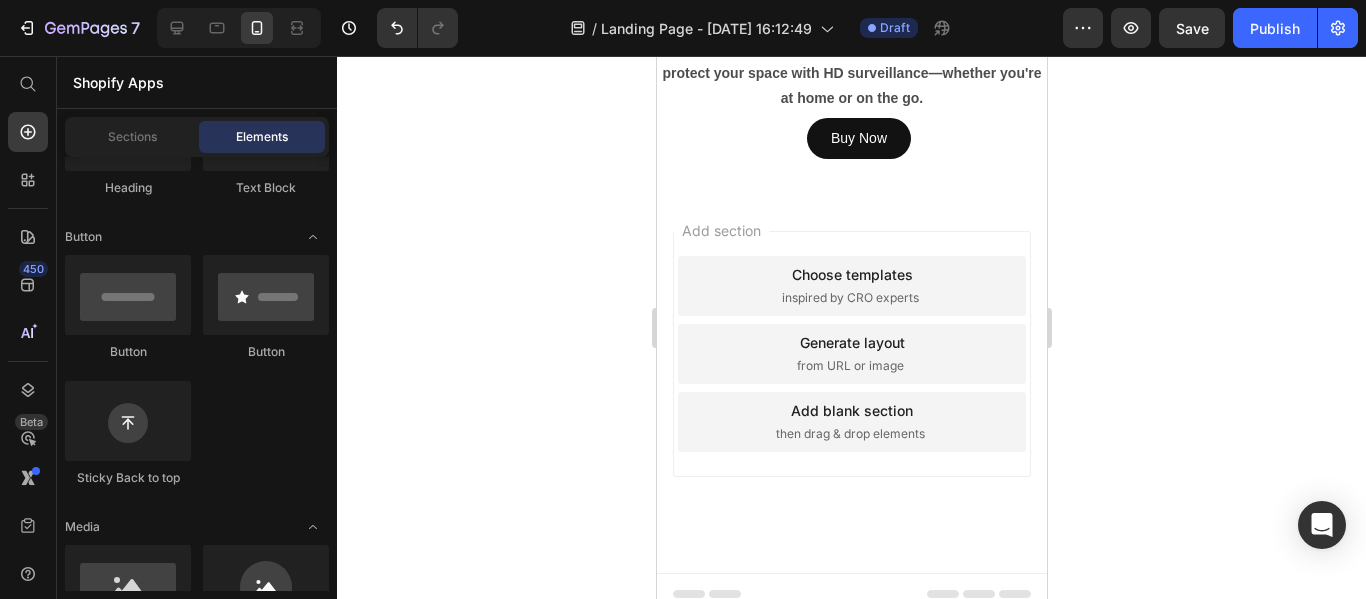scroll, scrollTop: 1200, scrollLeft: 0, axis: vertical 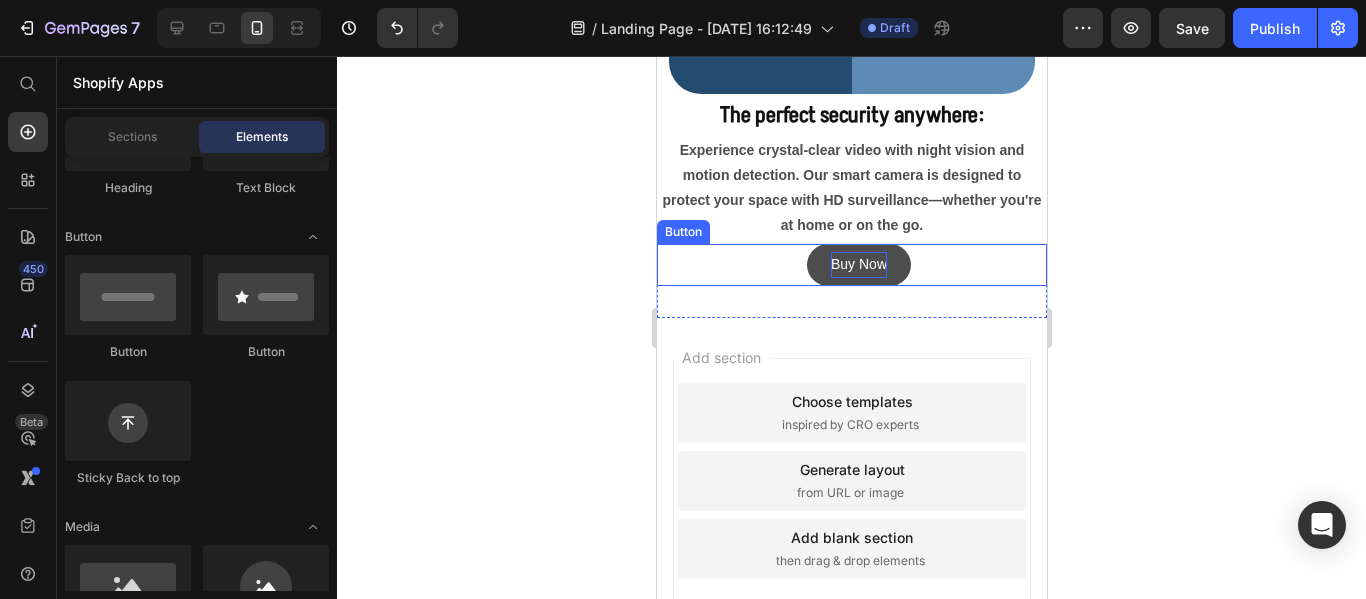click on "Experience crystal-clear video with night vision and motion detection. Our smart camera is designed to protect your space with HD surveillance—whether you're at home or on the go. Text Block Section 5" at bounding box center [851, 190] 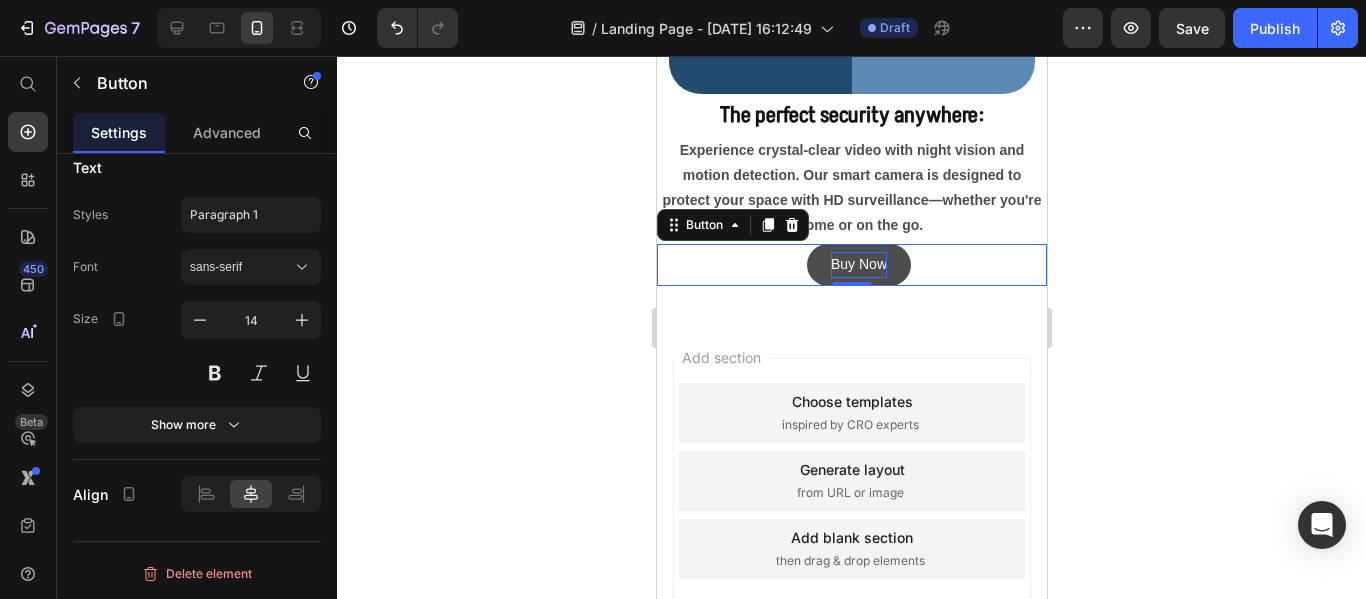 scroll, scrollTop: 0, scrollLeft: 0, axis: both 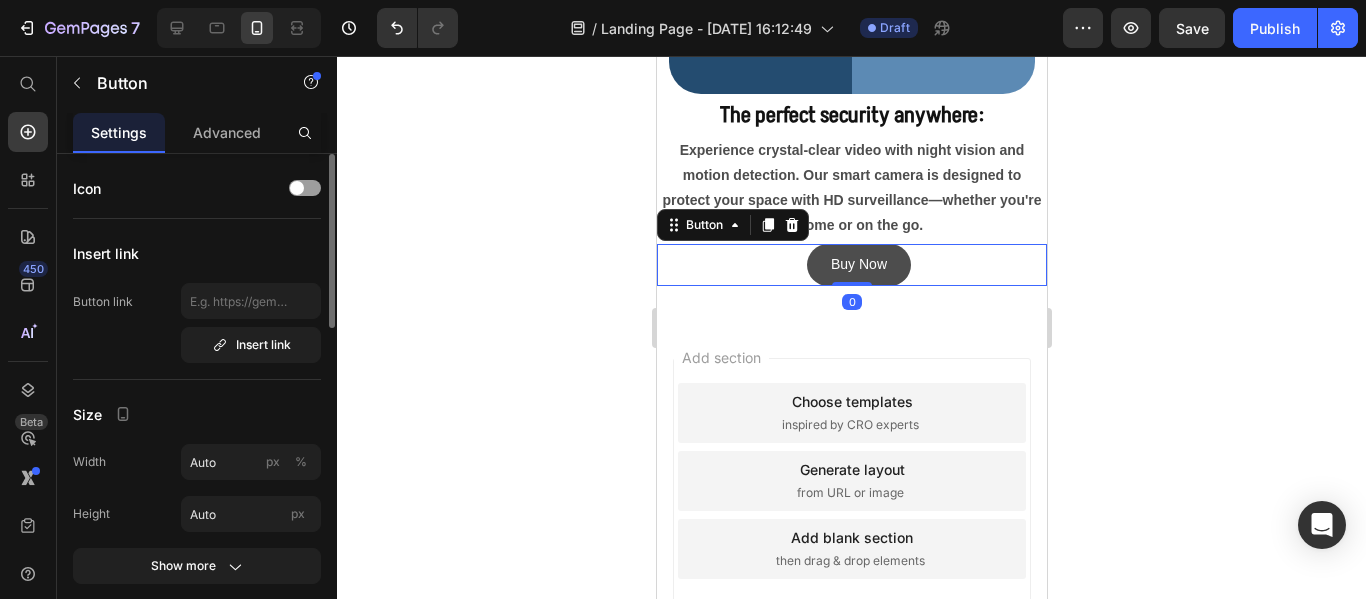 click on "Buy Now" at bounding box center (858, 264) 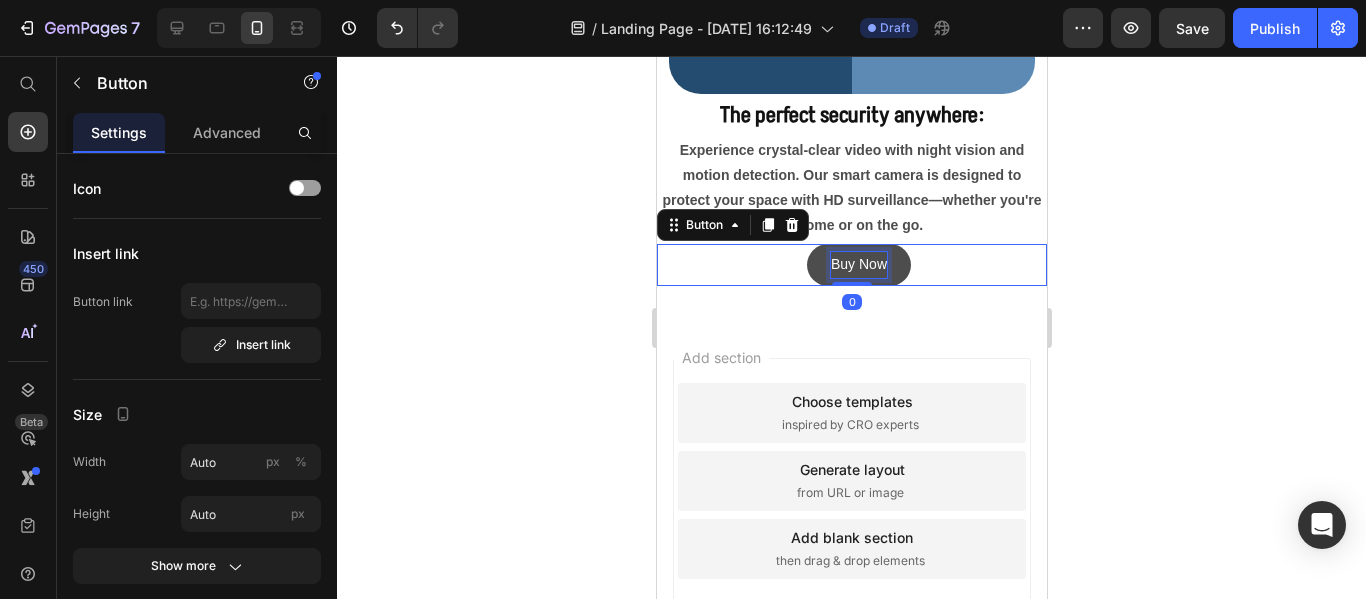 click on "Buy Now" at bounding box center [858, 264] 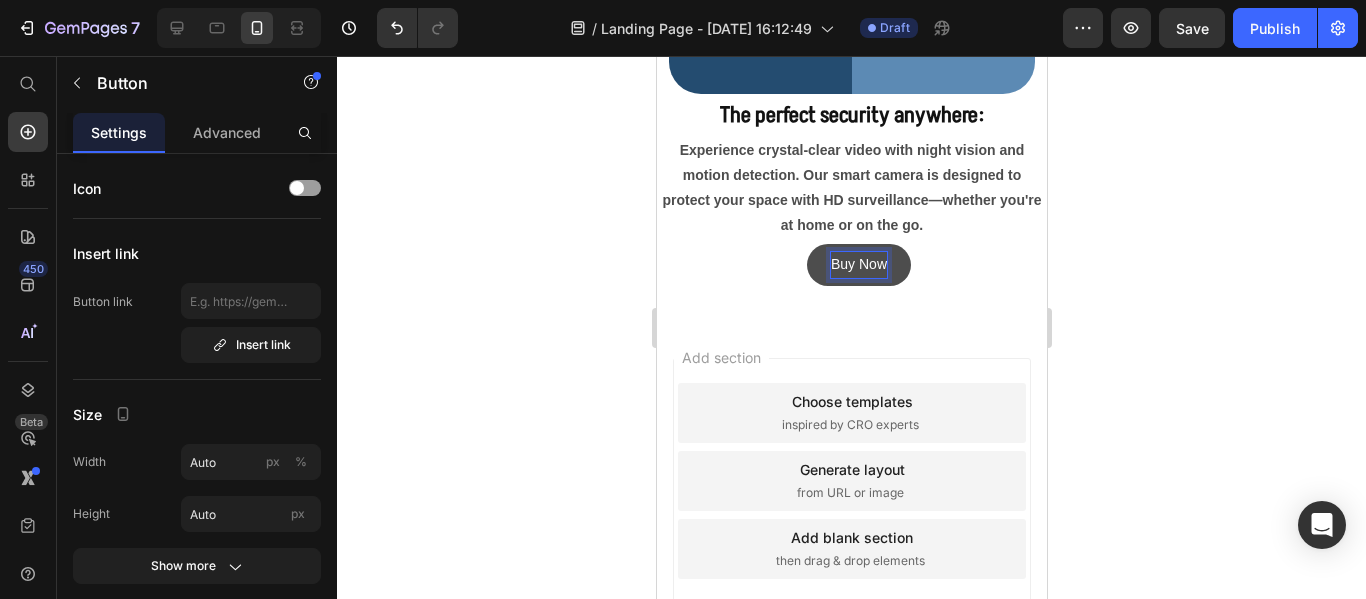 click on "Buy Now" at bounding box center (858, 264) 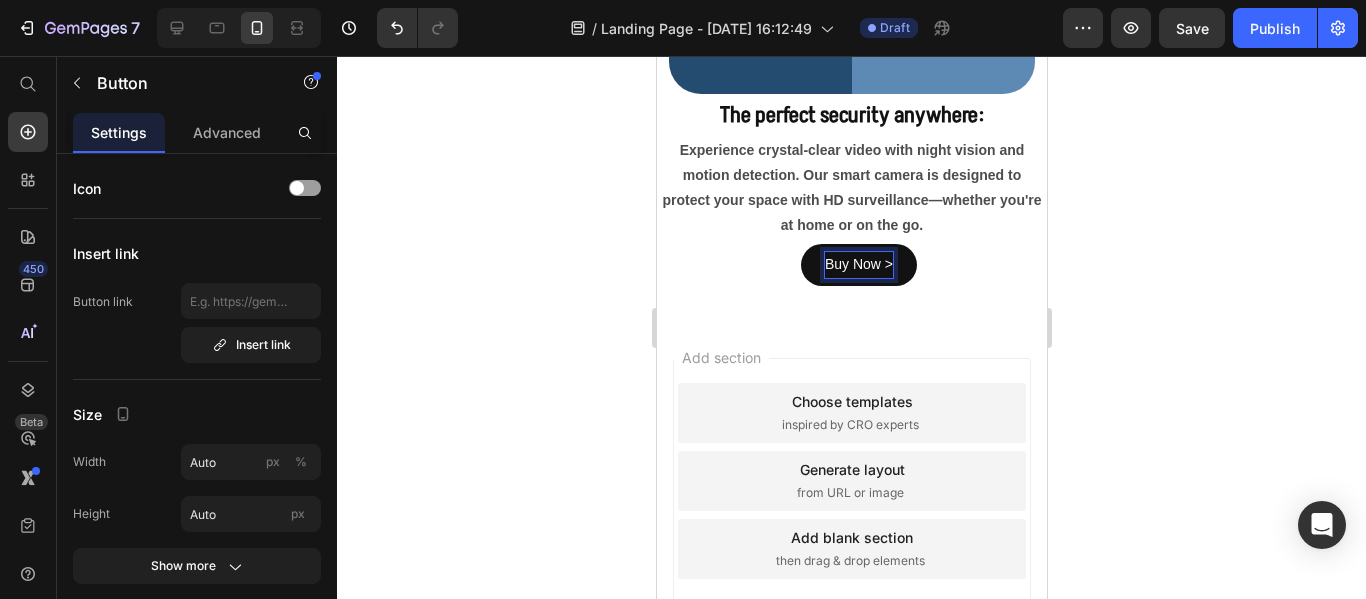 click 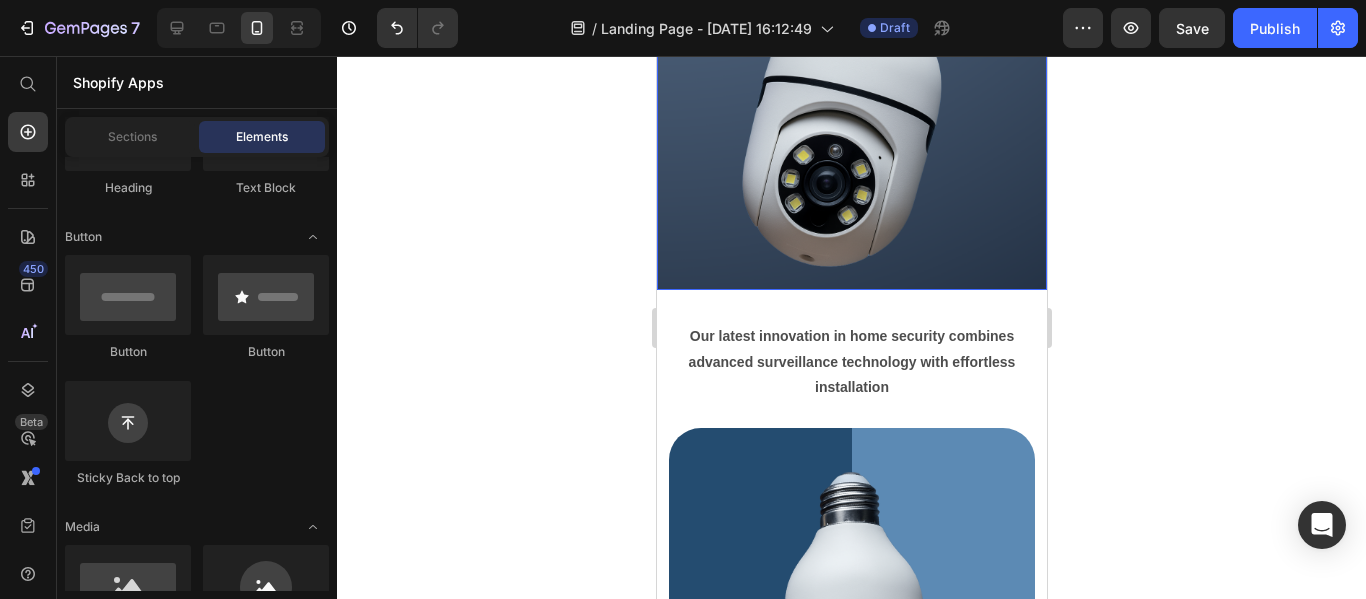 scroll, scrollTop: 1000, scrollLeft: 0, axis: vertical 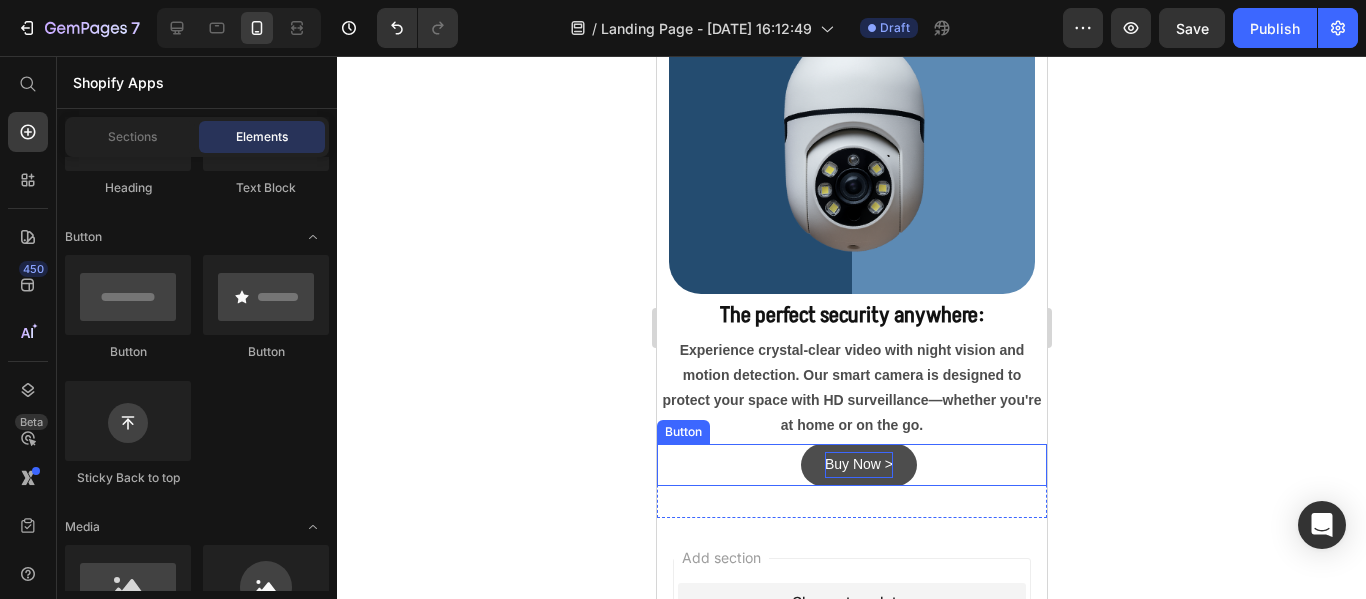 click on "Buy Now >" at bounding box center [858, 464] 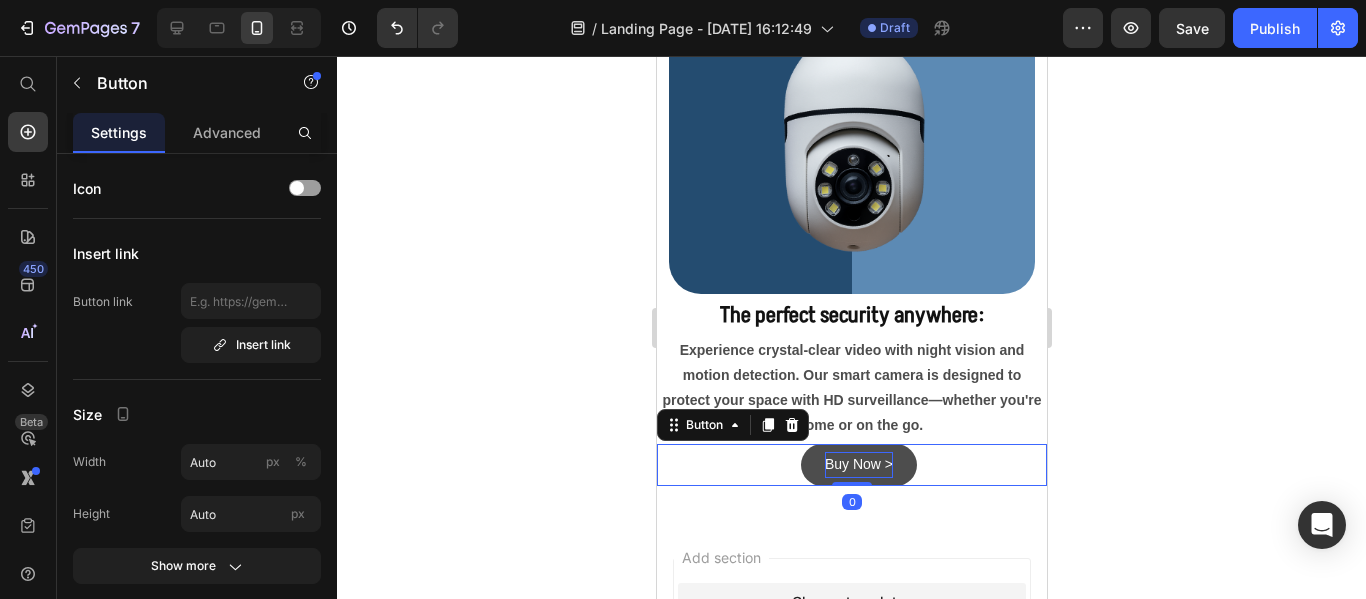 click on "Buy Now >" at bounding box center [858, 464] 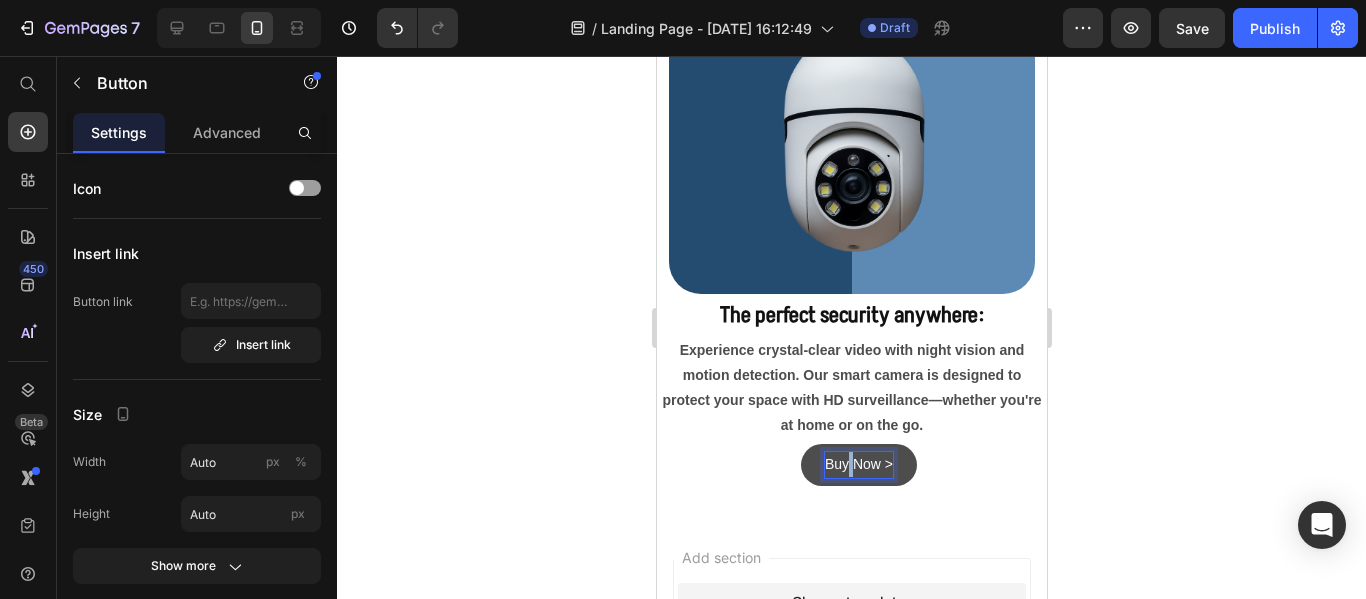 click on "Buy Now >" at bounding box center [858, 464] 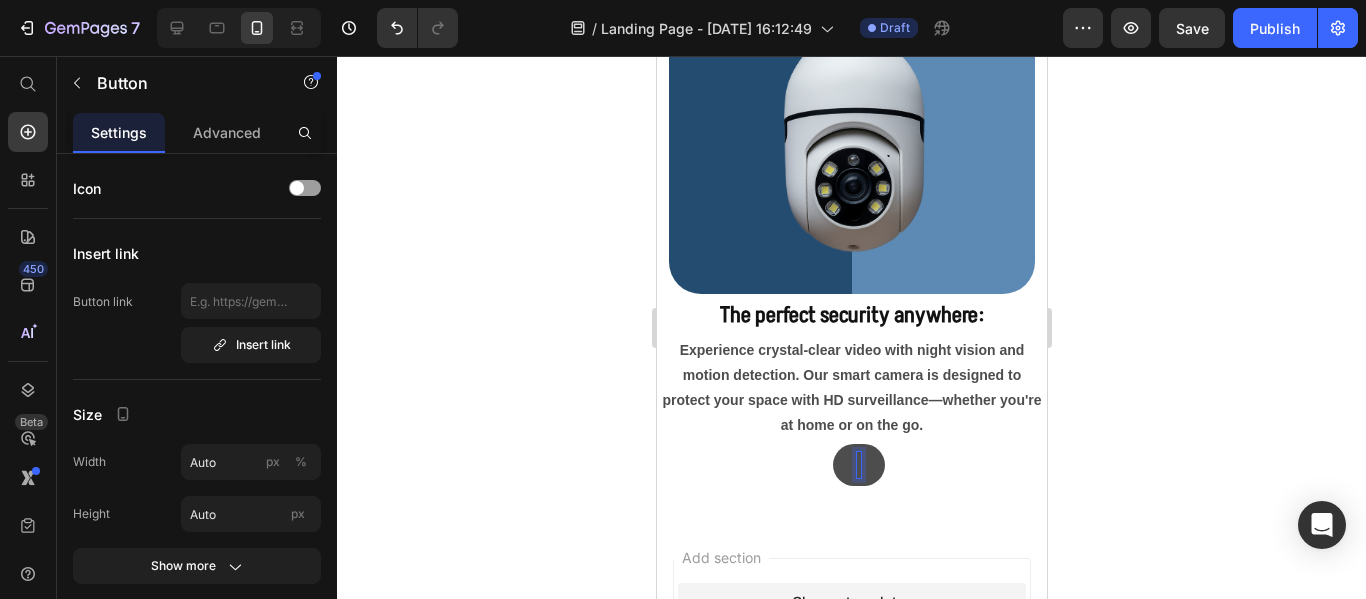 click at bounding box center [858, 464] 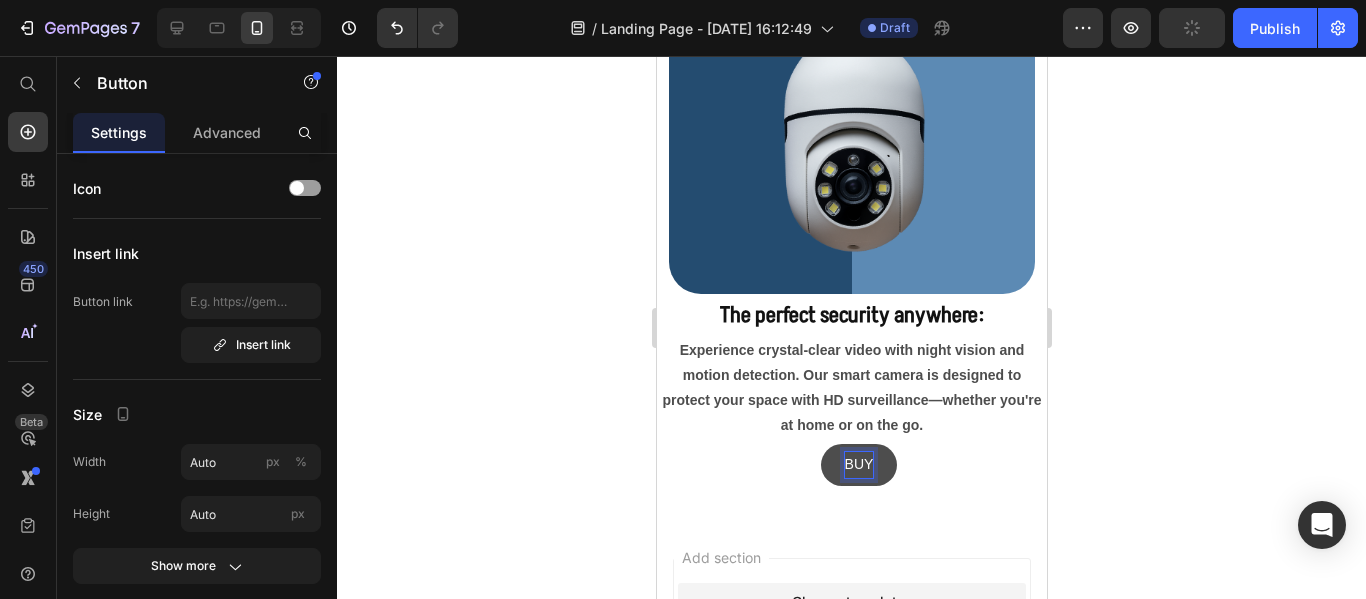 click on "BUY" at bounding box center (858, 464) 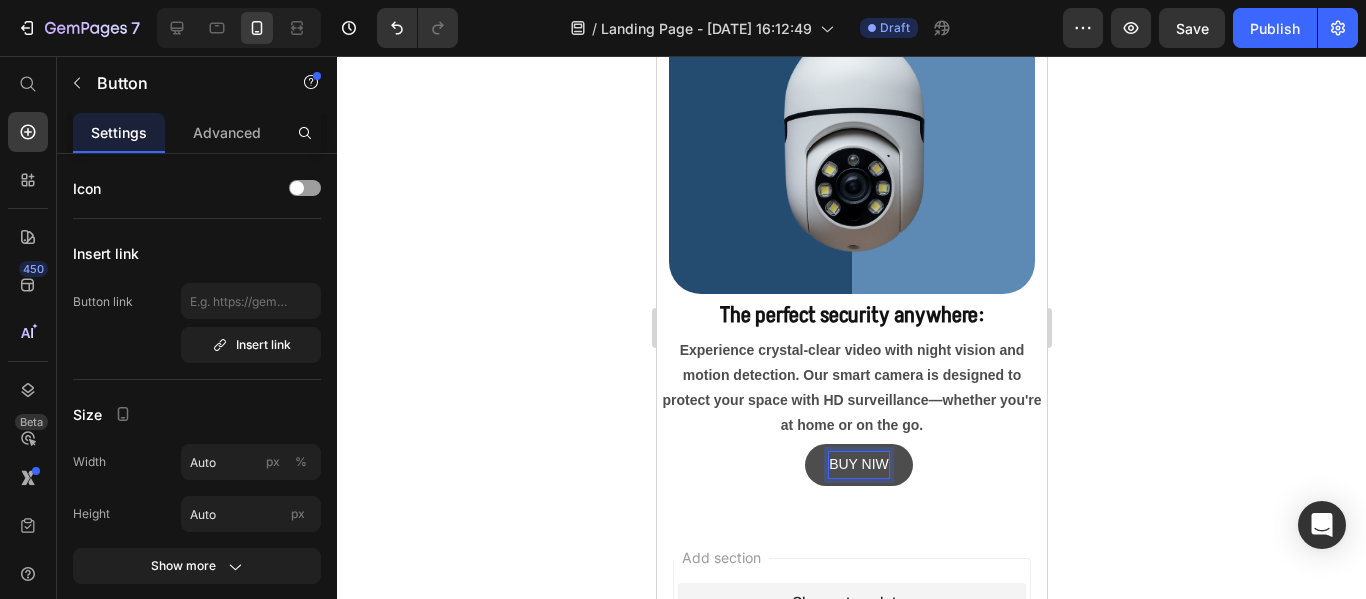 click on "BUY NIW" at bounding box center (858, 464) 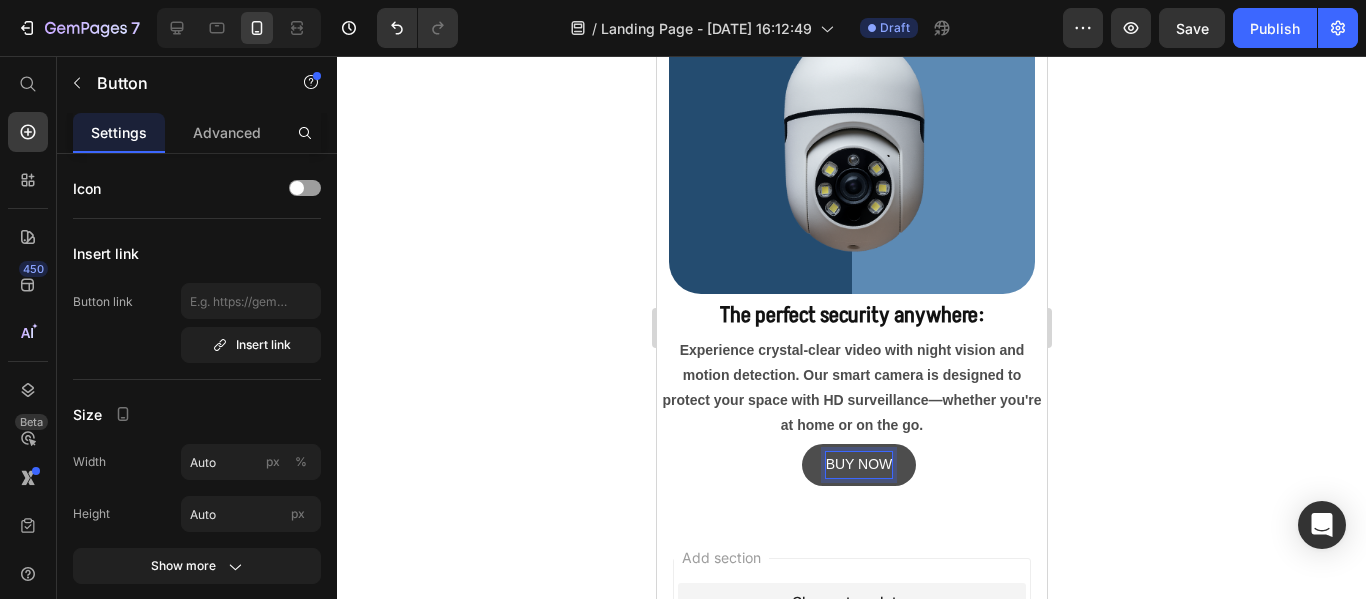 click on "BUY NOW" at bounding box center (858, 464) 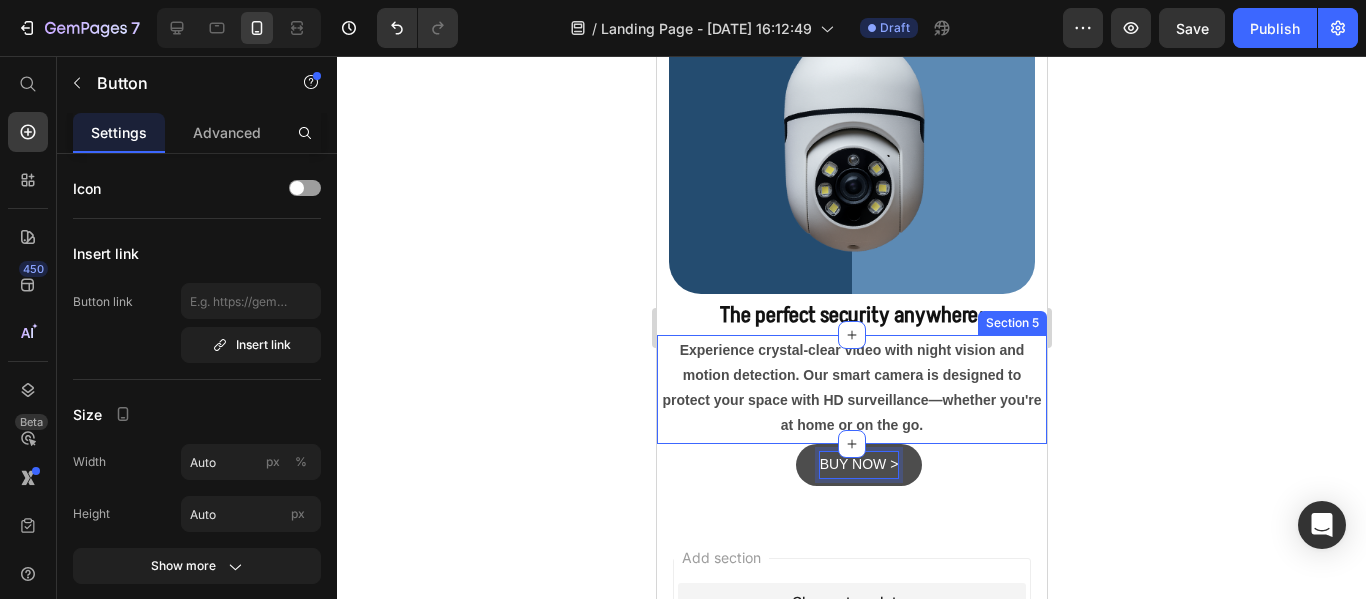 click 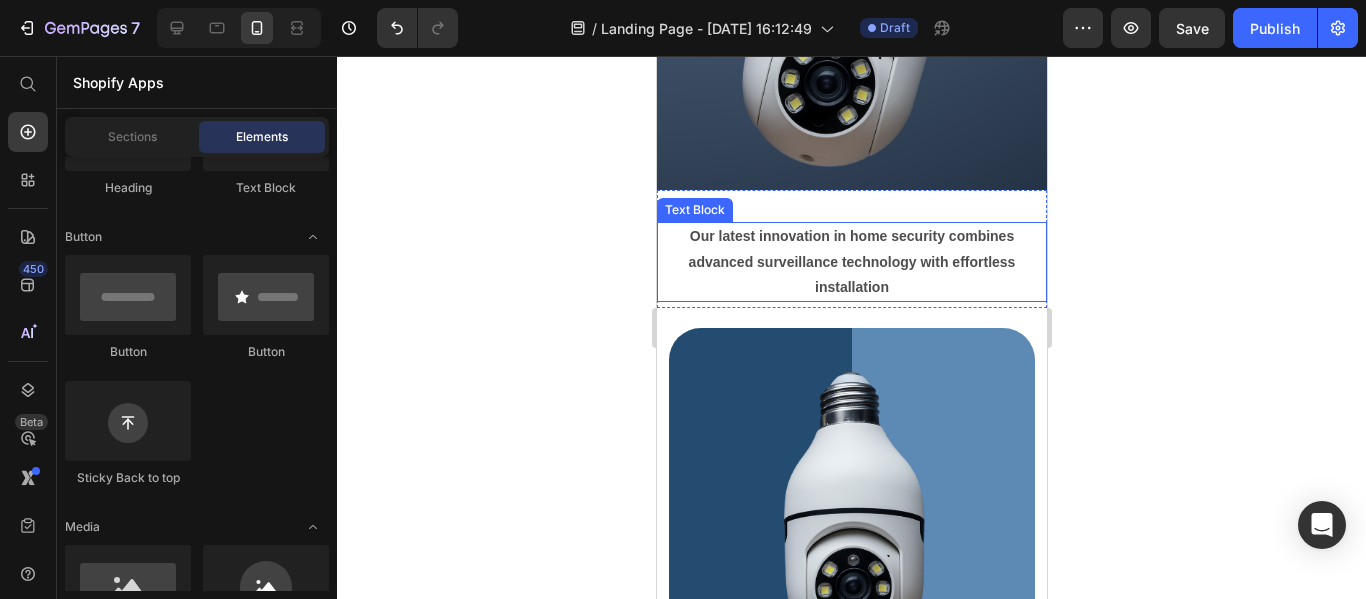 scroll, scrollTop: 700, scrollLeft: 0, axis: vertical 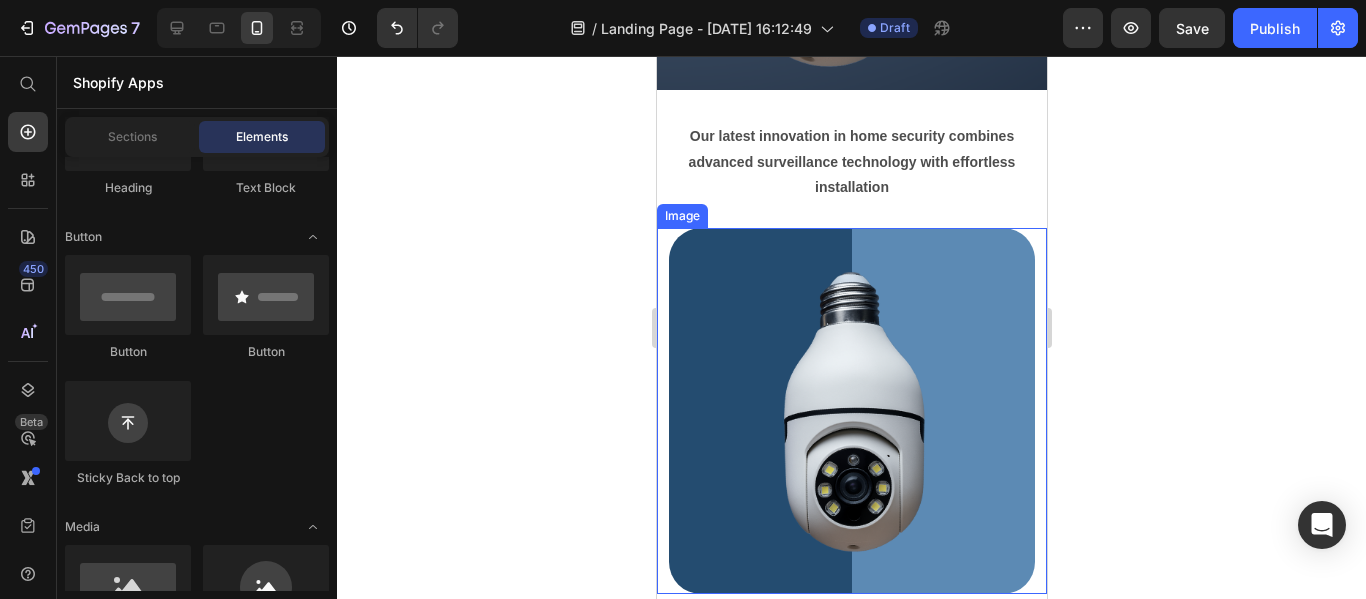 click at bounding box center [851, 411] 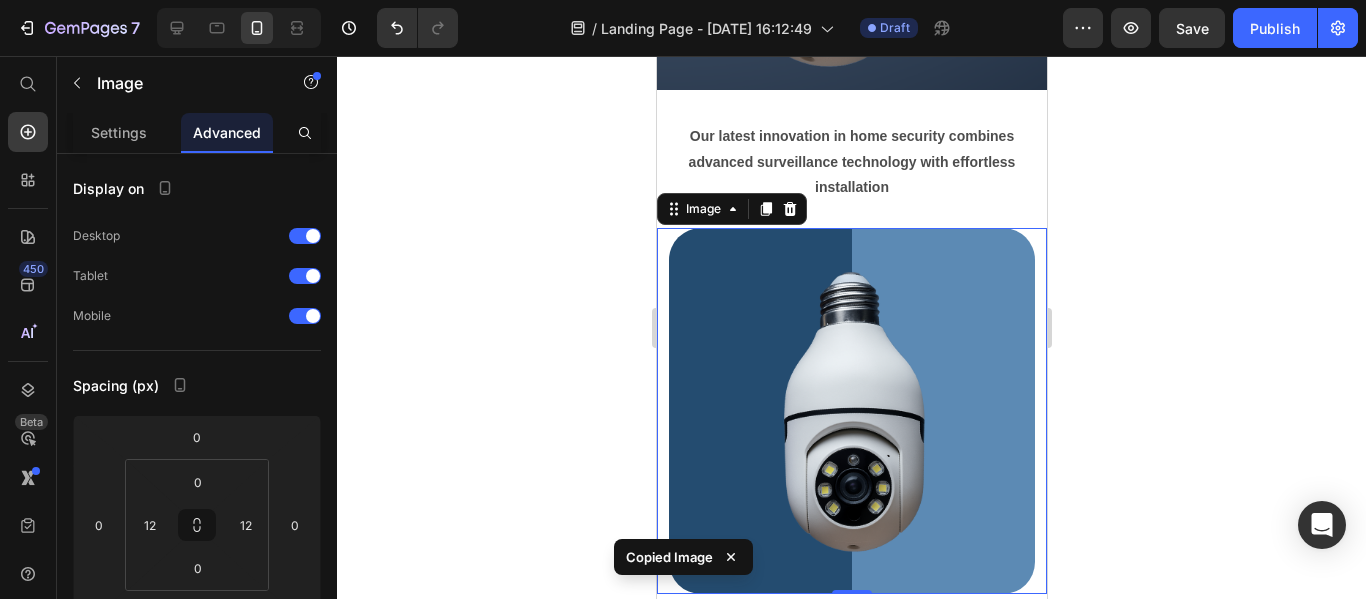 scroll, scrollTop: 800, scrollLeft: 0, axis: vertical 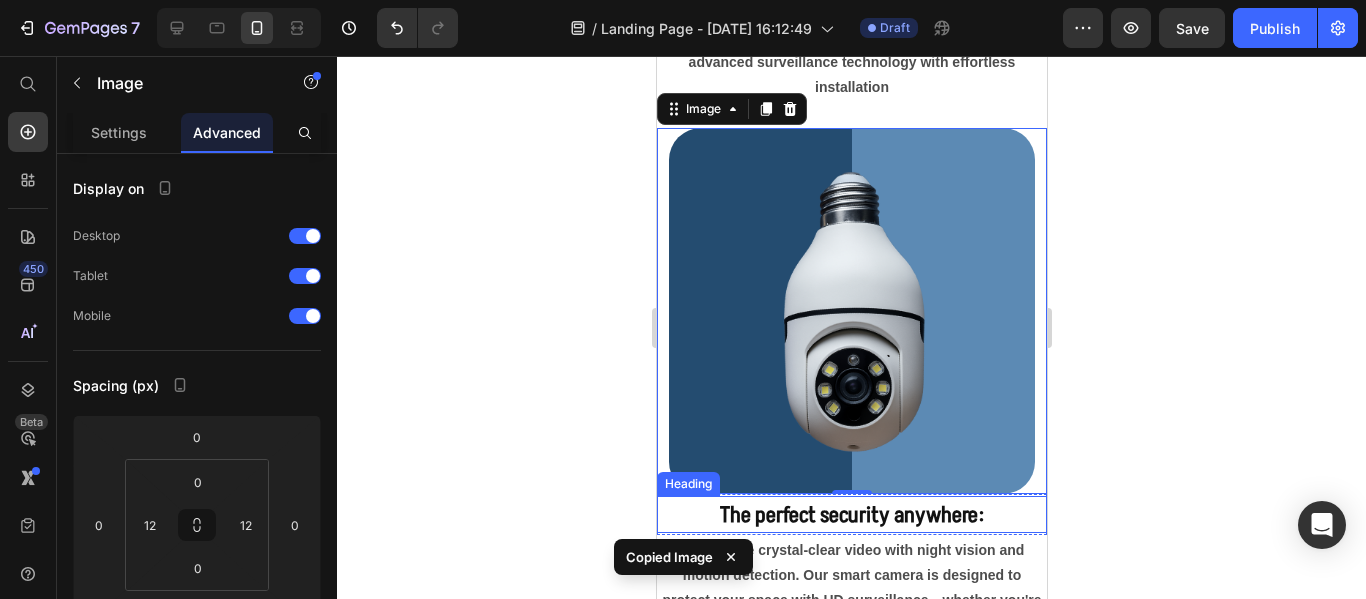 click on "The perfect security anywhere:" at bounding box center (851, 516) 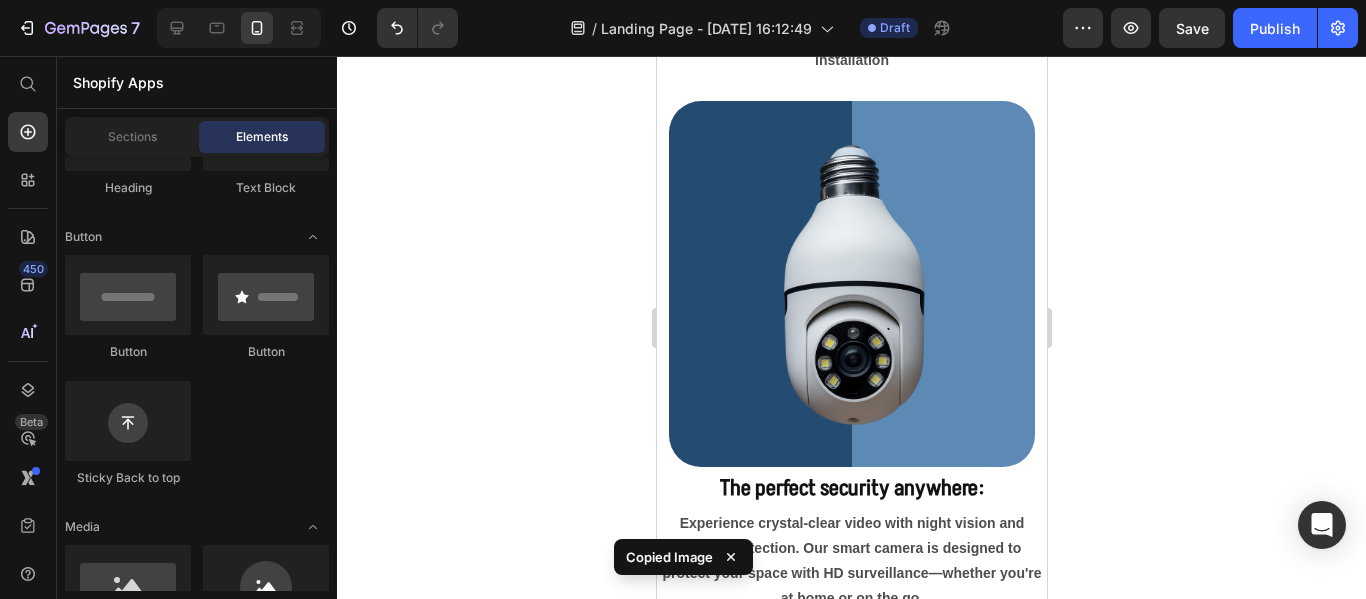scroll, scrollTop: 1275, scrollLeft: 0, axis: vertical 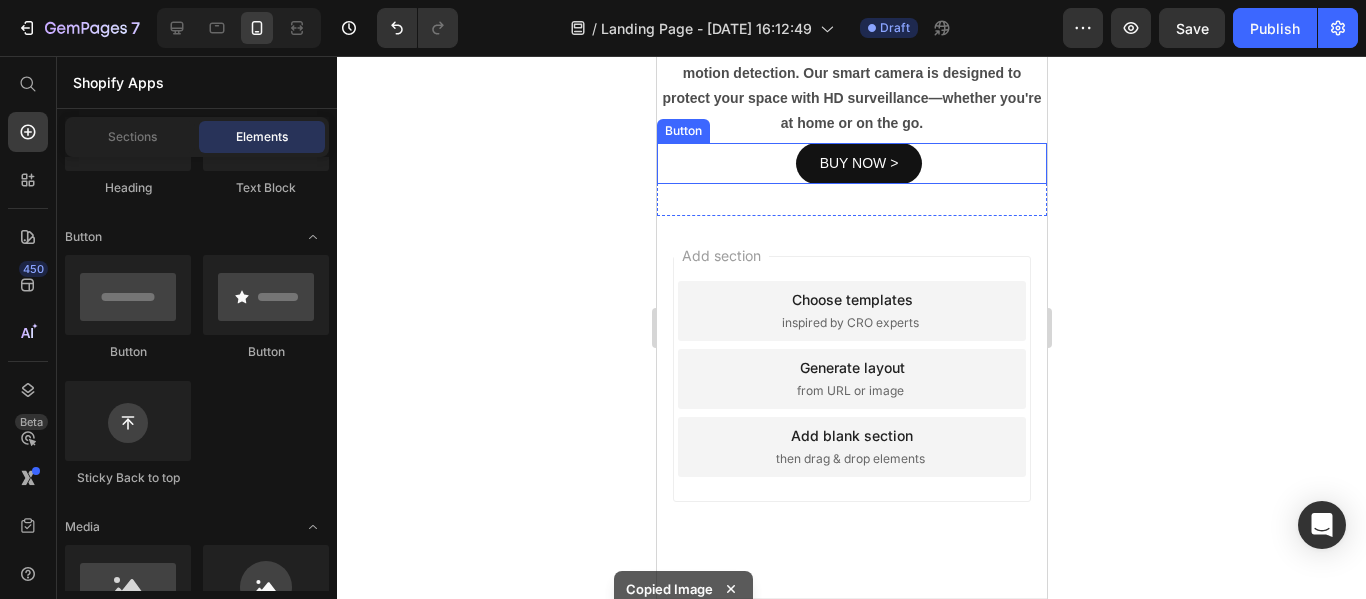 drag, startPoint x: 1029, startPoint y: 293, endPoint x: 1012, endPoint y: 171, distance: 123.178734 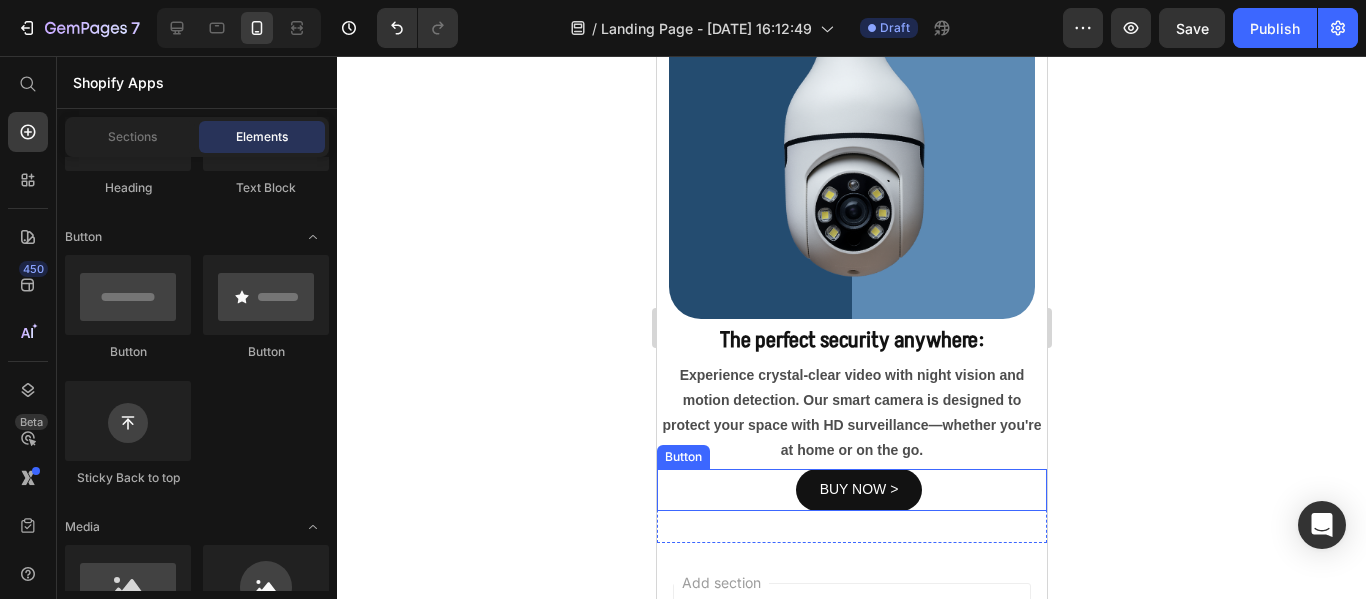 scroll, scrollTop: 1075, scrollLeft: 0, axis: vertical 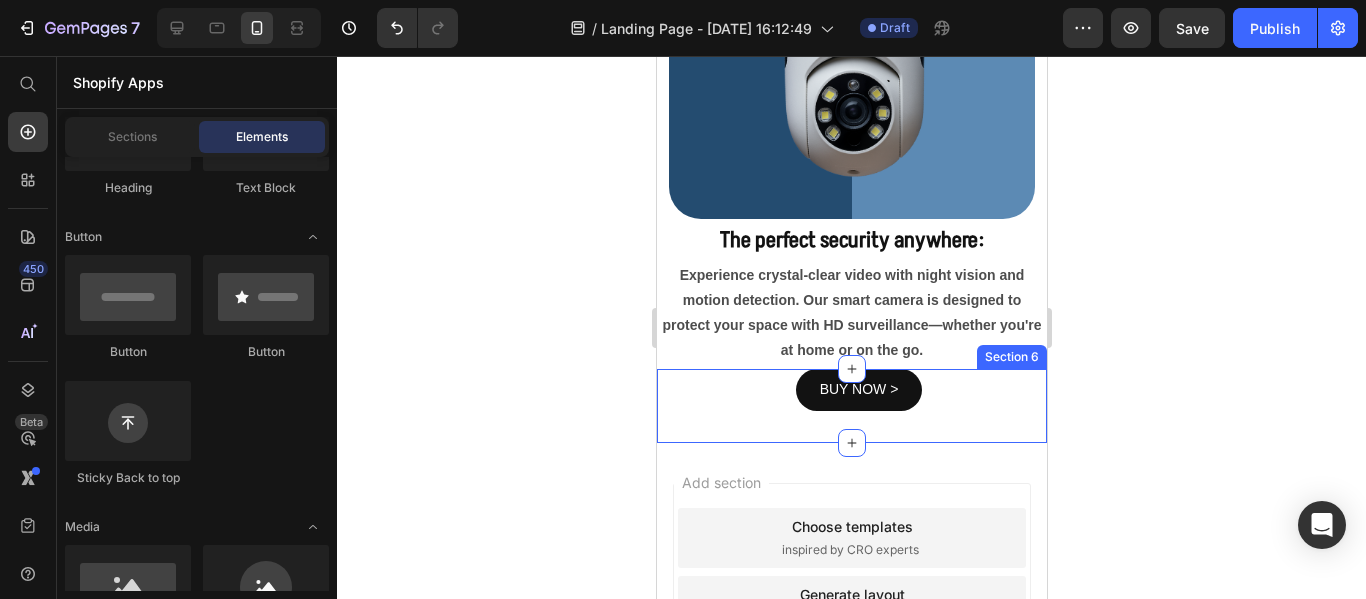 click on "BUY NOW > Button Section 6" at bounding box center [851, 405] 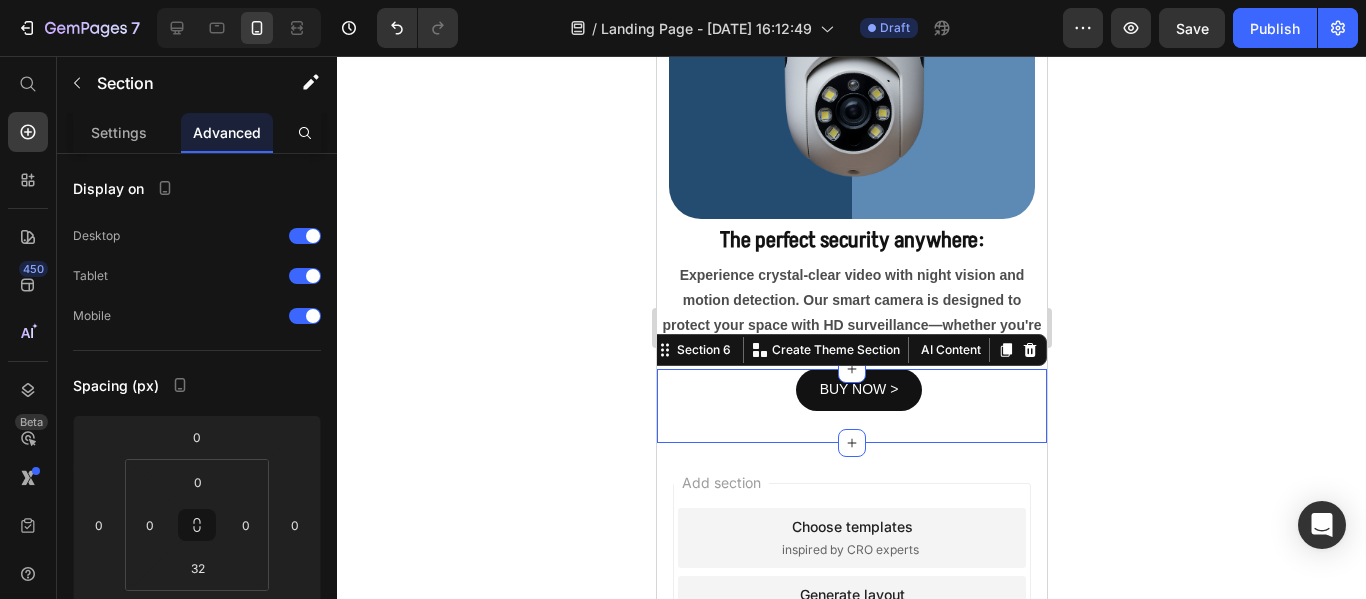 click 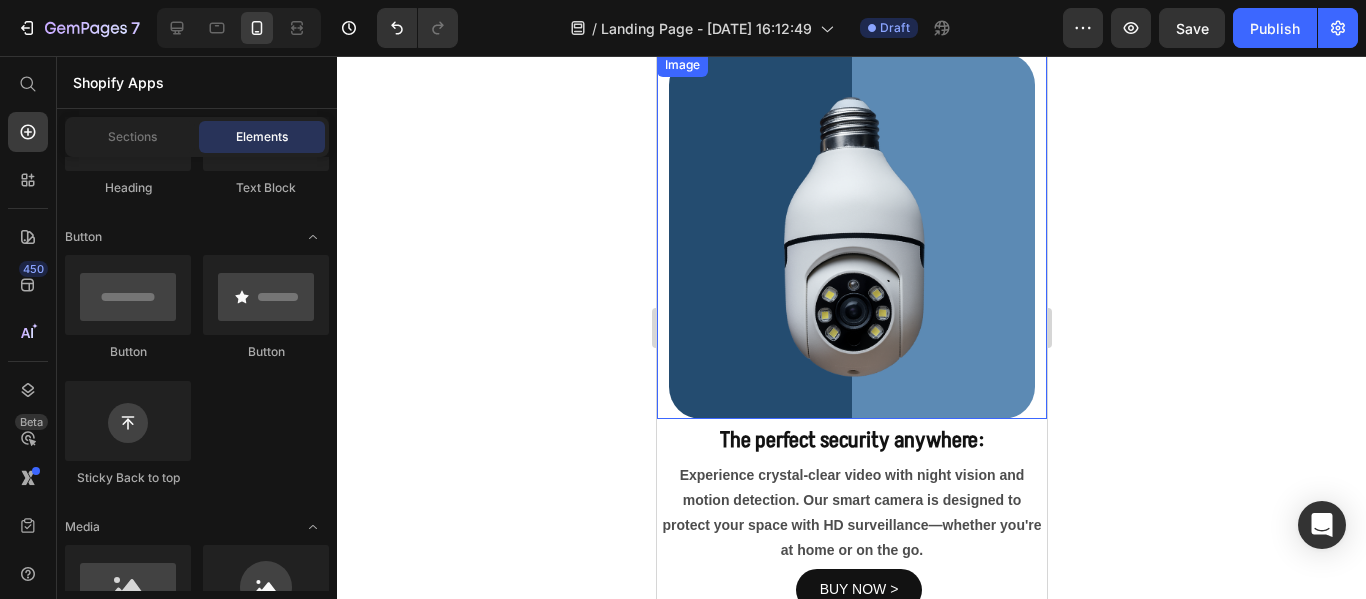 scroll, scrollTop: 575, scrollLeft: 0, axis: vertical 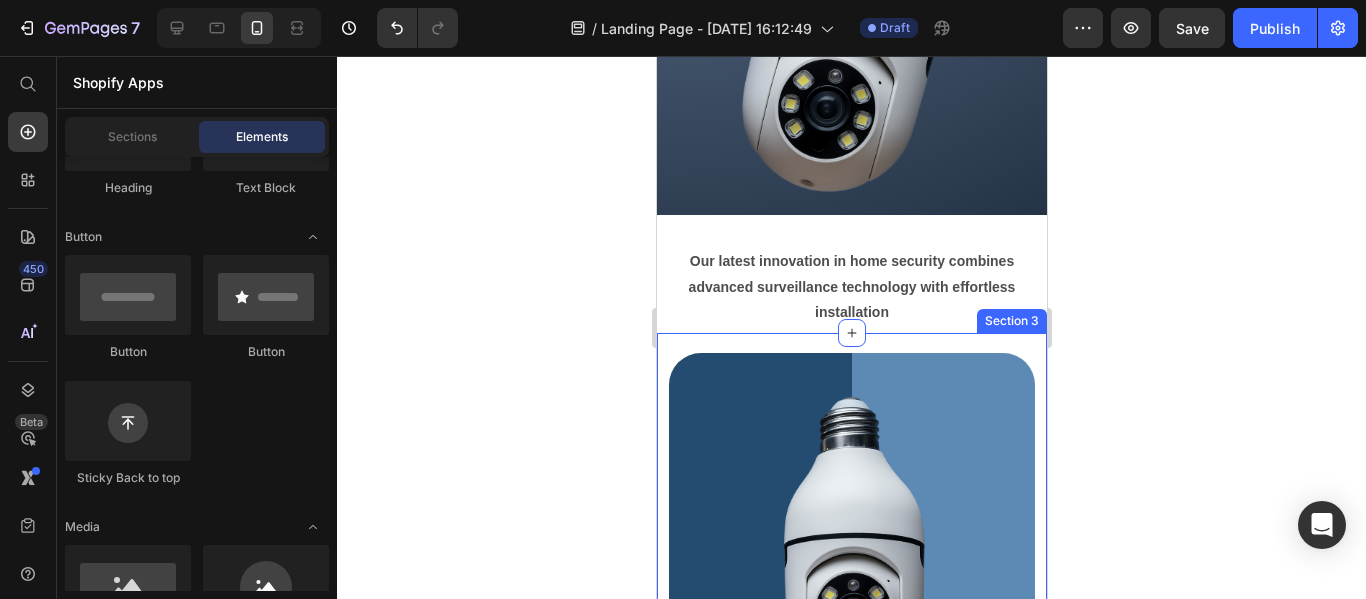 click on "Image Row Section 3" at bounding box center (851, 526) 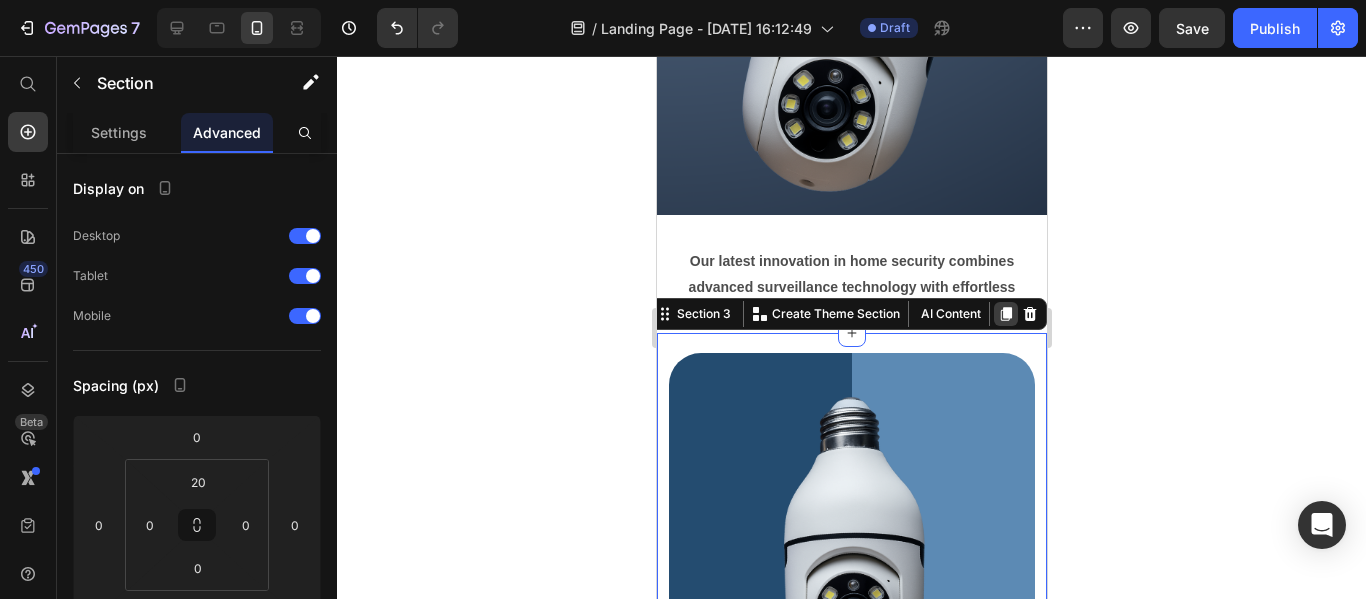 click 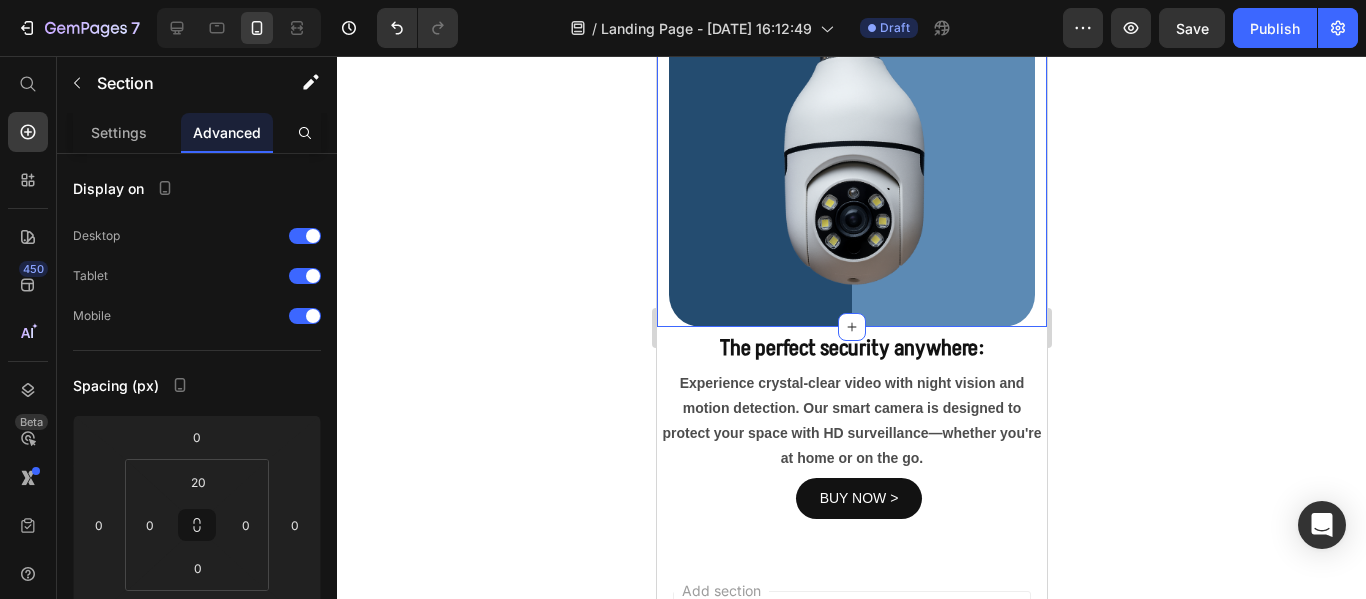 scroll, scrollTop: 1526, scrollLeft: 0, axis: vertical 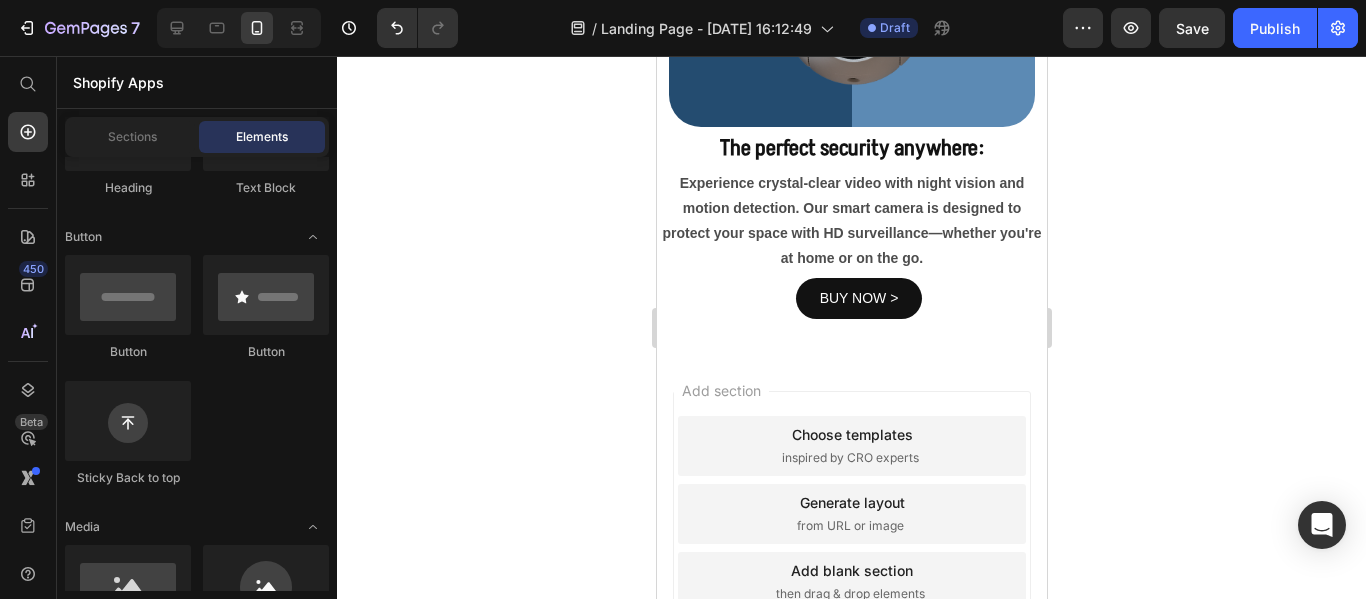 click on "Add section Choose templates inspired by CRO experts Generate layout from URL or image Add blank section then drag & drop elements" at bounding box center (851, 542) 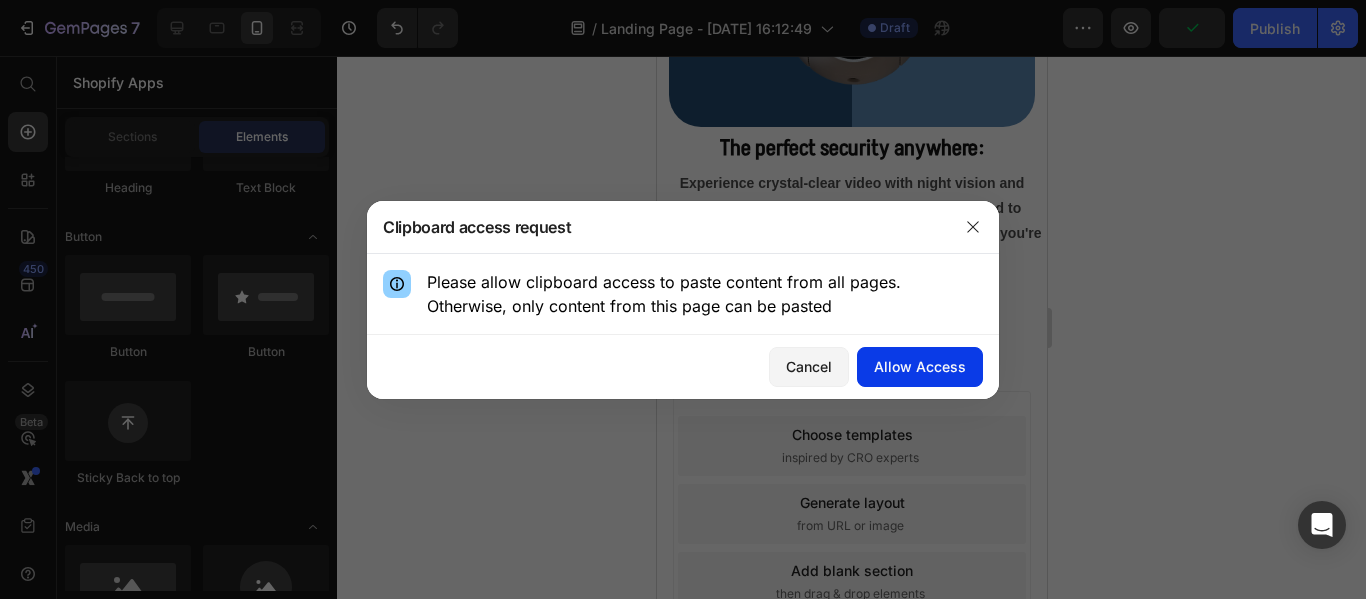 click on "Allow Access" at bounding box center (920, 366) 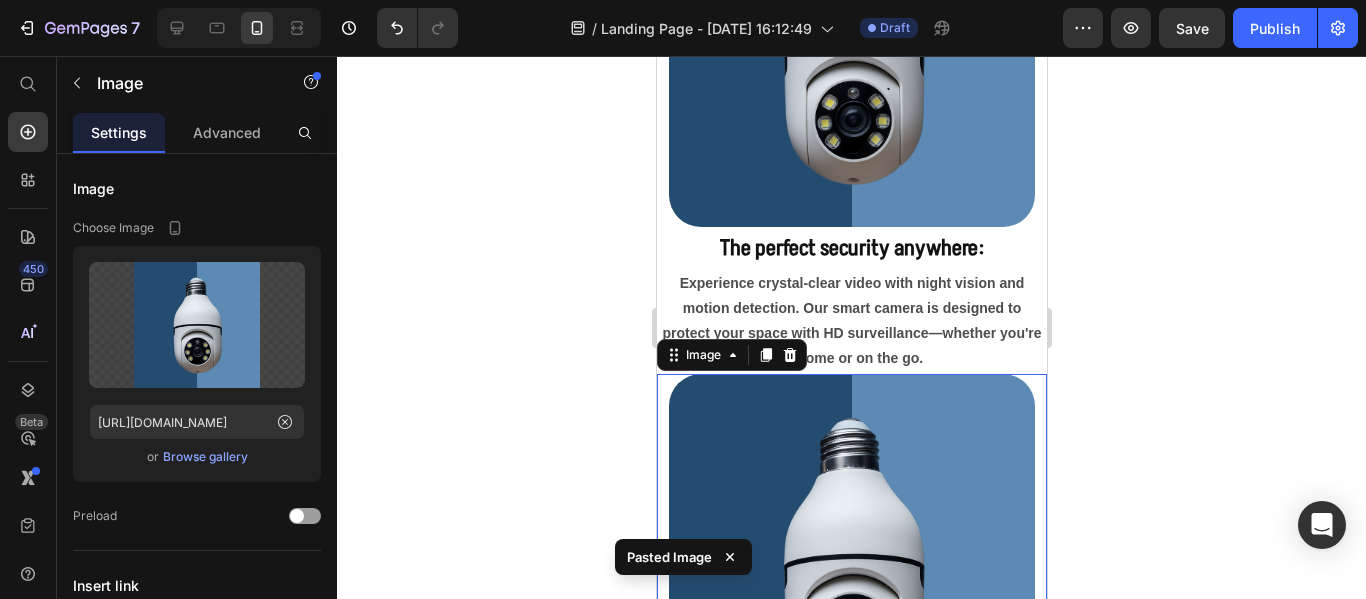 scroll, scrollTop: 1526, scrollLeft: 0, axis: vertical 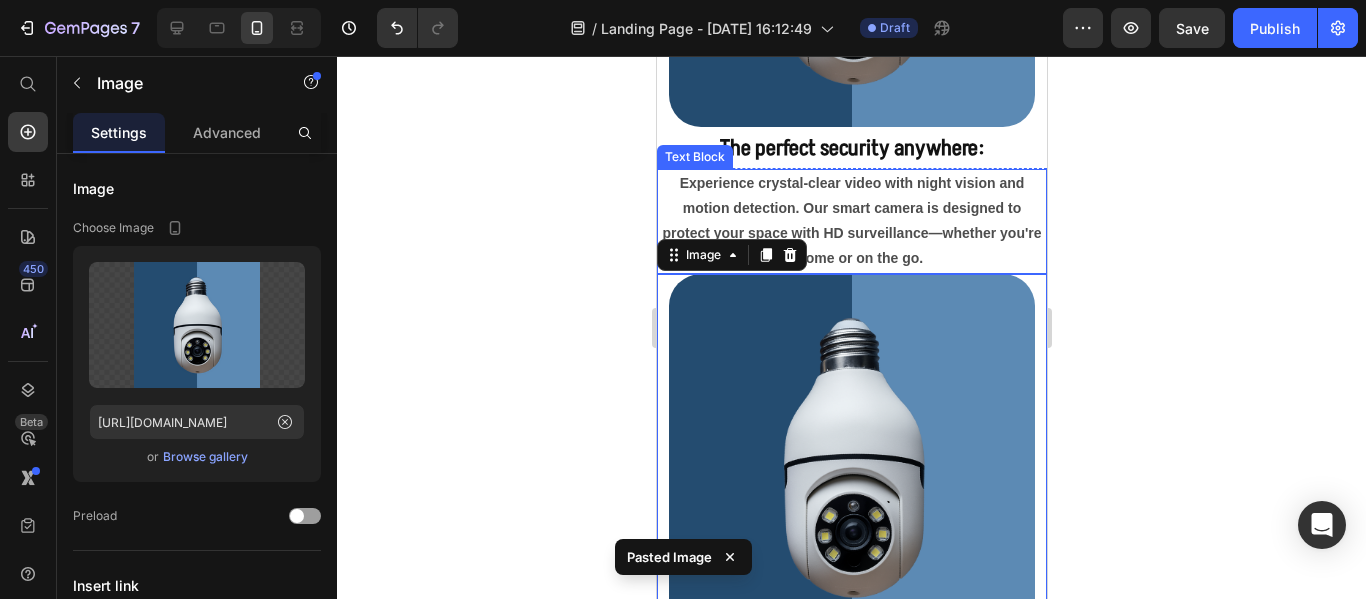 click on "Experience crystal-clear video with night vision and motion detection. Our smart camera is designed to protect your space with HD surveillance—whether you're at home or on the go." at bounding box center (851, 221) 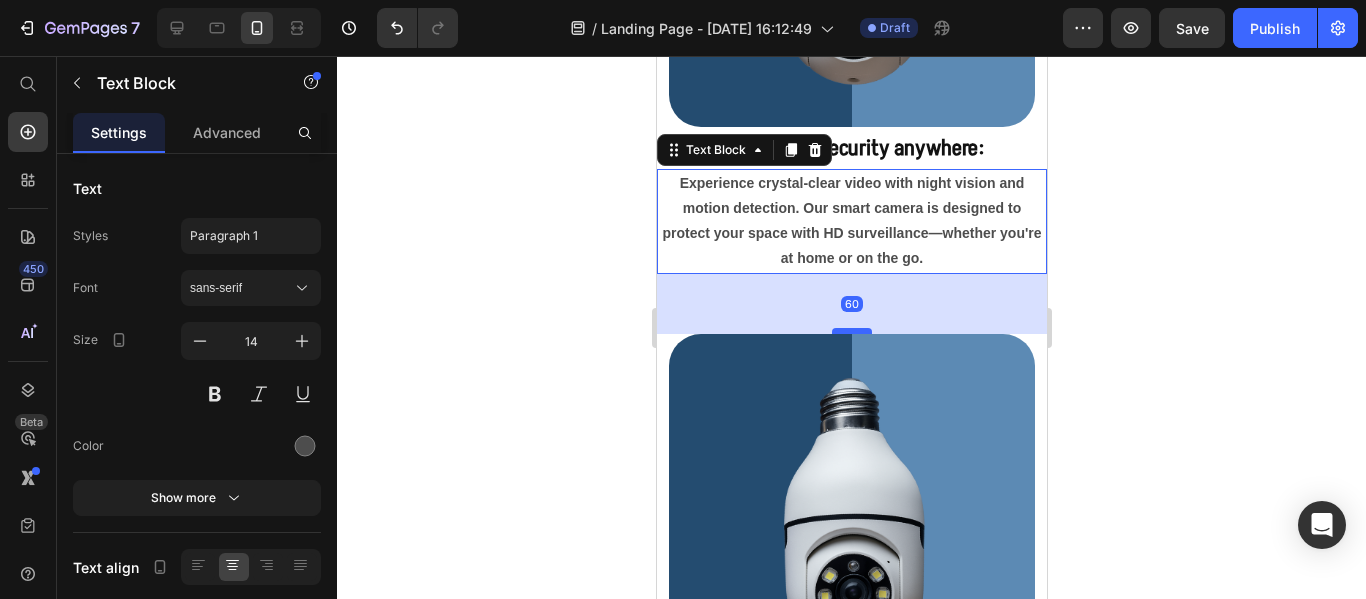 drag, startPoint x: 844, startPoint y: 240, endPoint x: 854, endPoint y: 300, distance: 60.827625 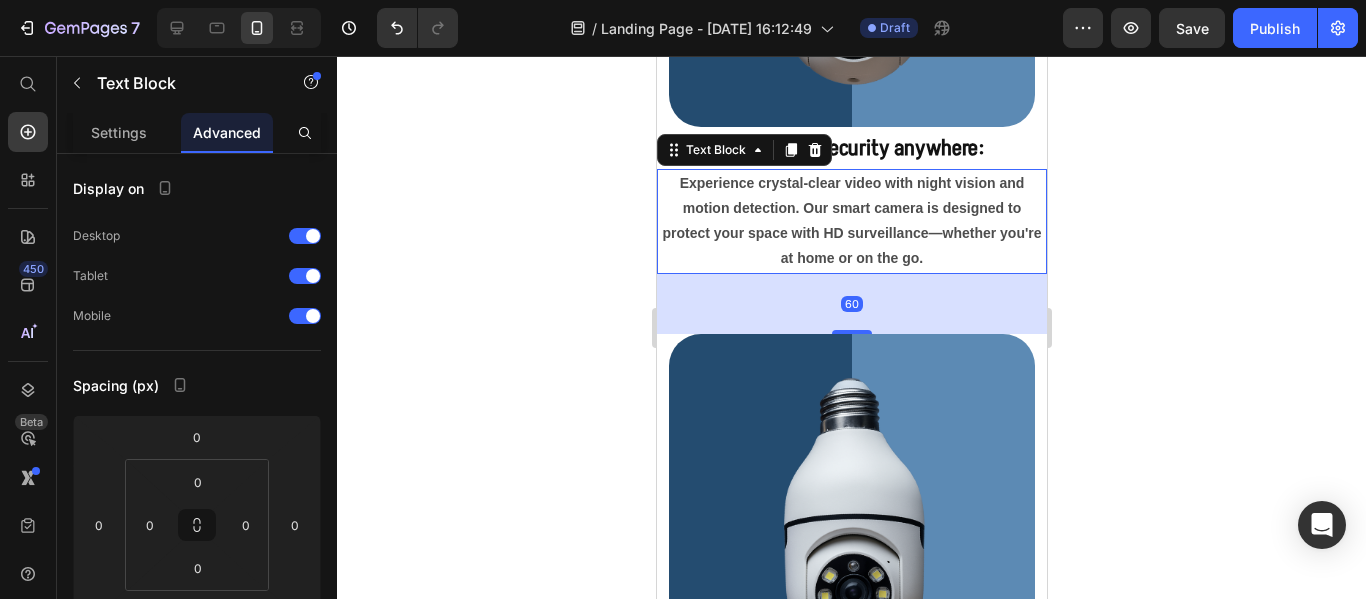 click 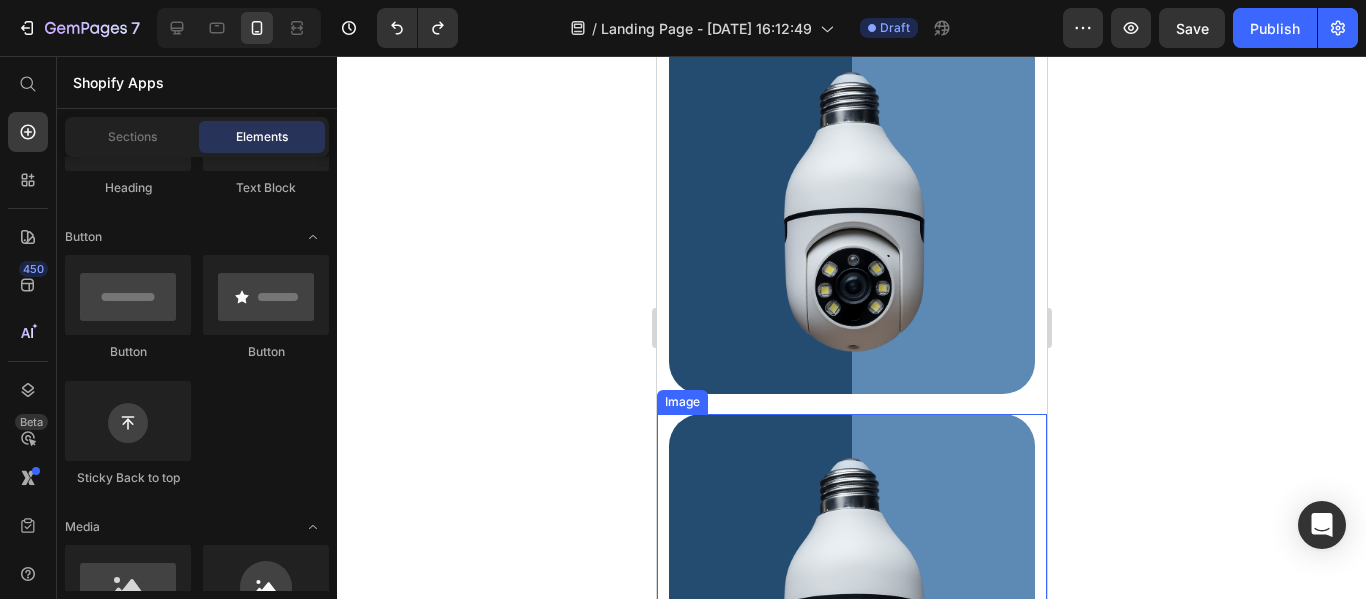 scroll, scrollTop: 600, scrollLeft: 0, axis: vertical 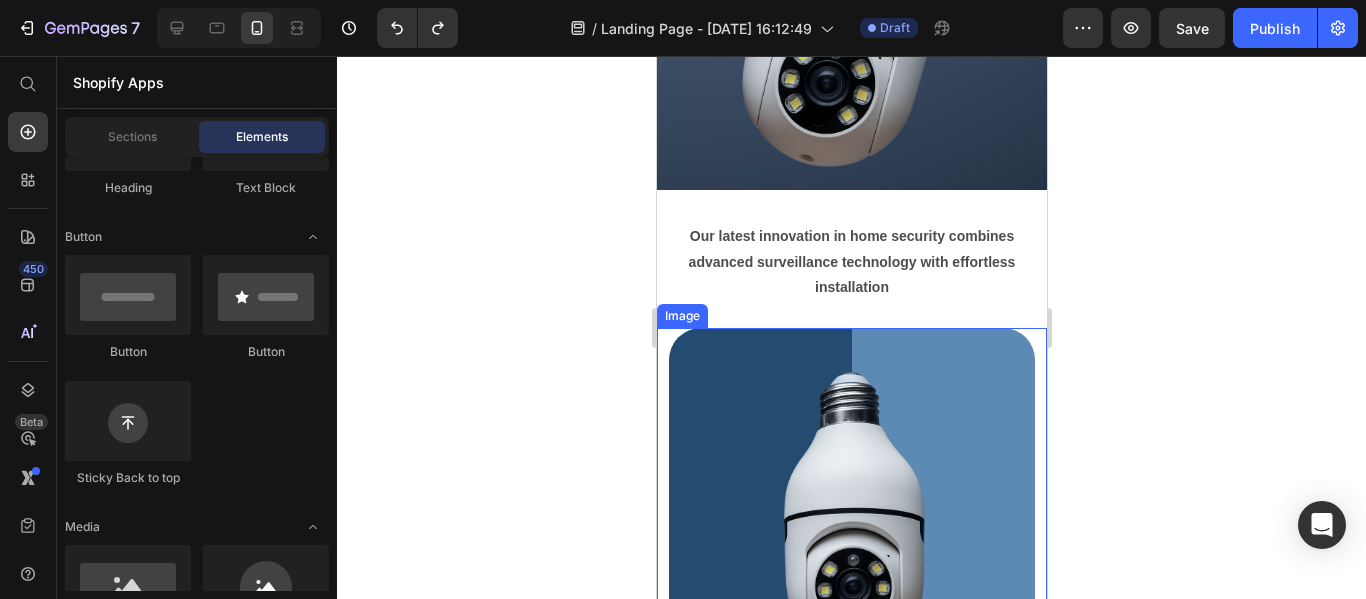 click at bounding box center (851, 511) 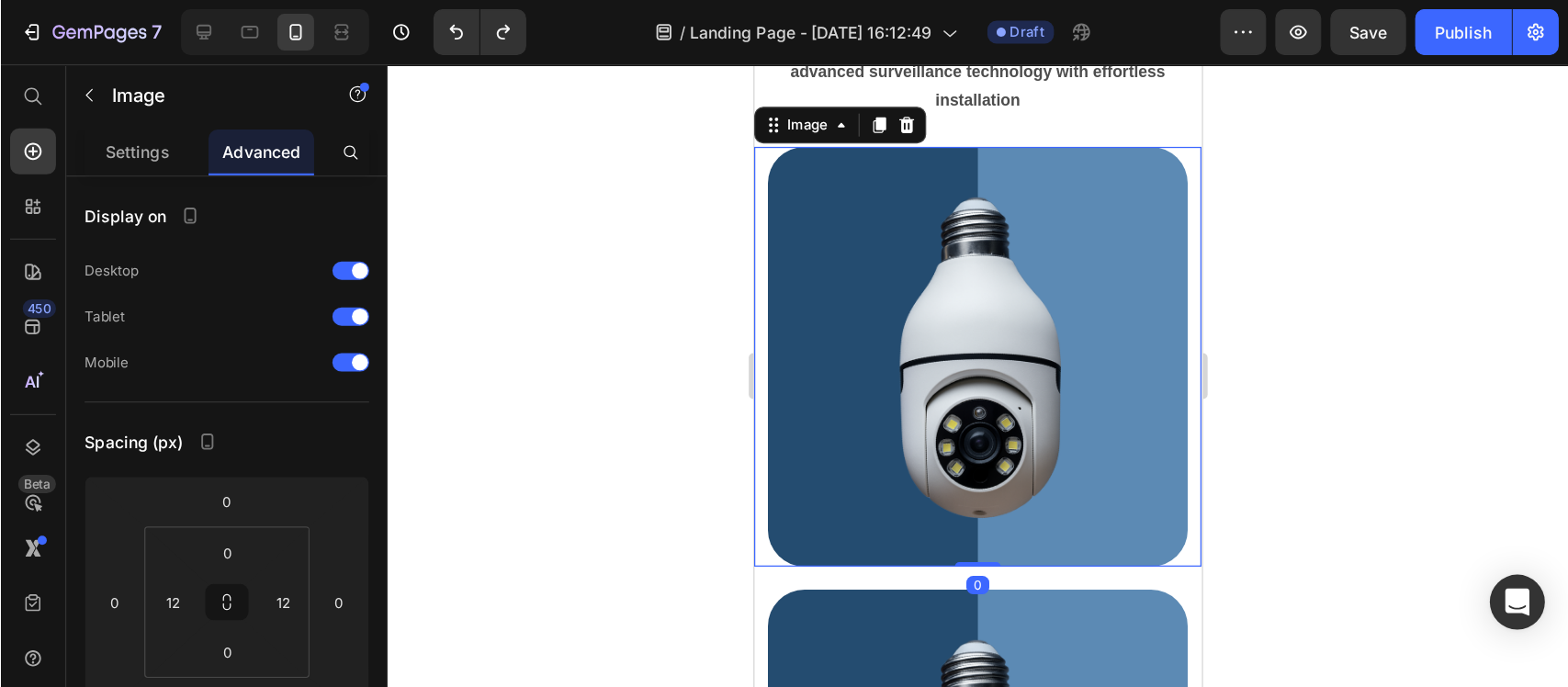 scroll, scrollTop: 827, scrollLeft: 0, axis: vertical 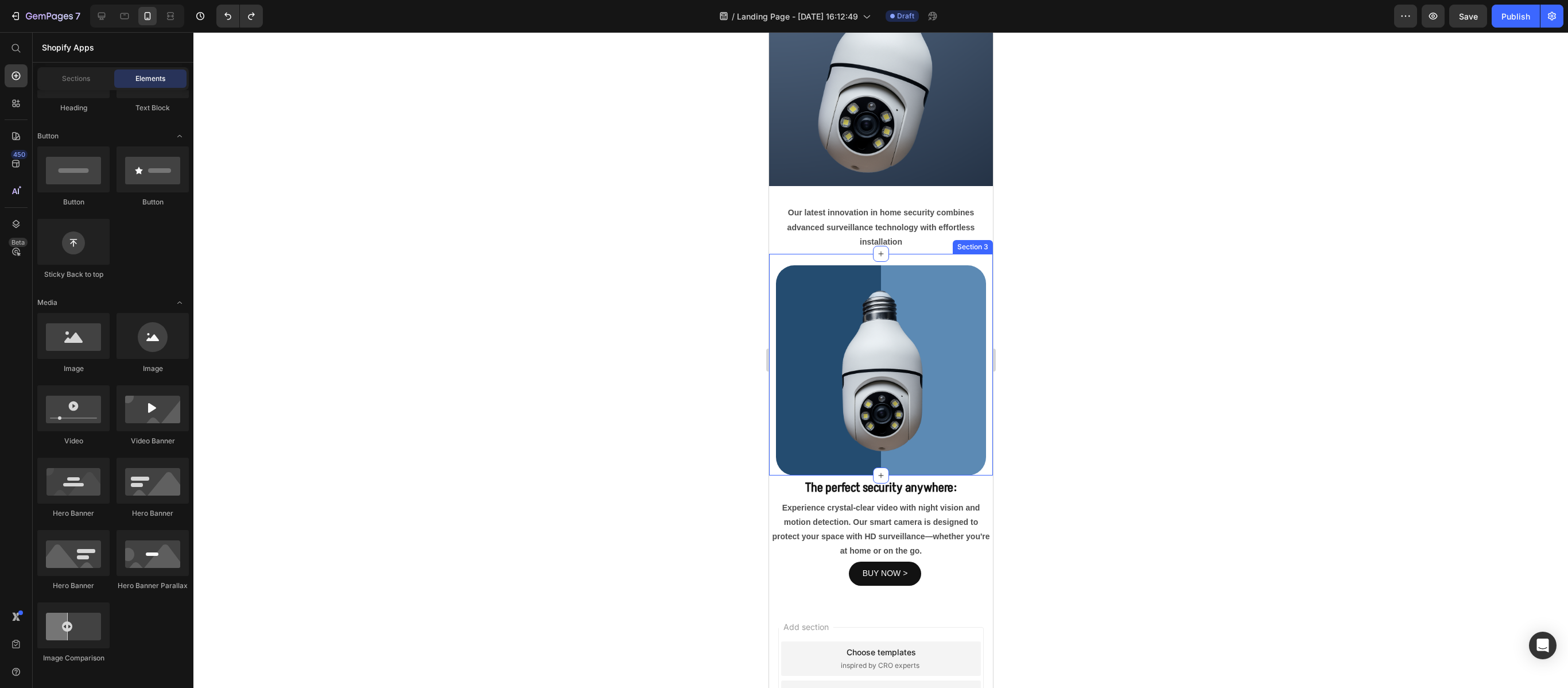 click on "Image Row Section 3" at bounding box center (880, 365) 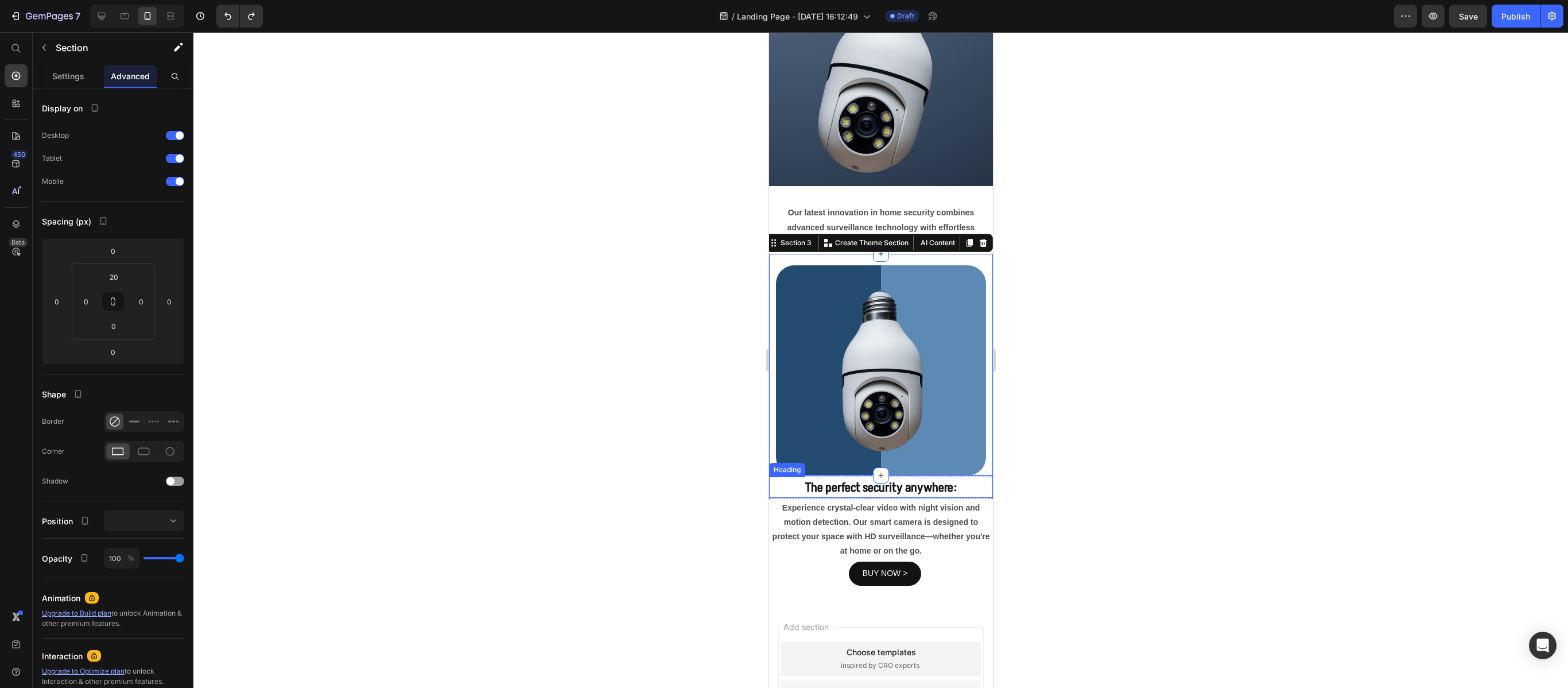 scroll, scrollTop: 382, scrollLeft: 0, axis: vertical 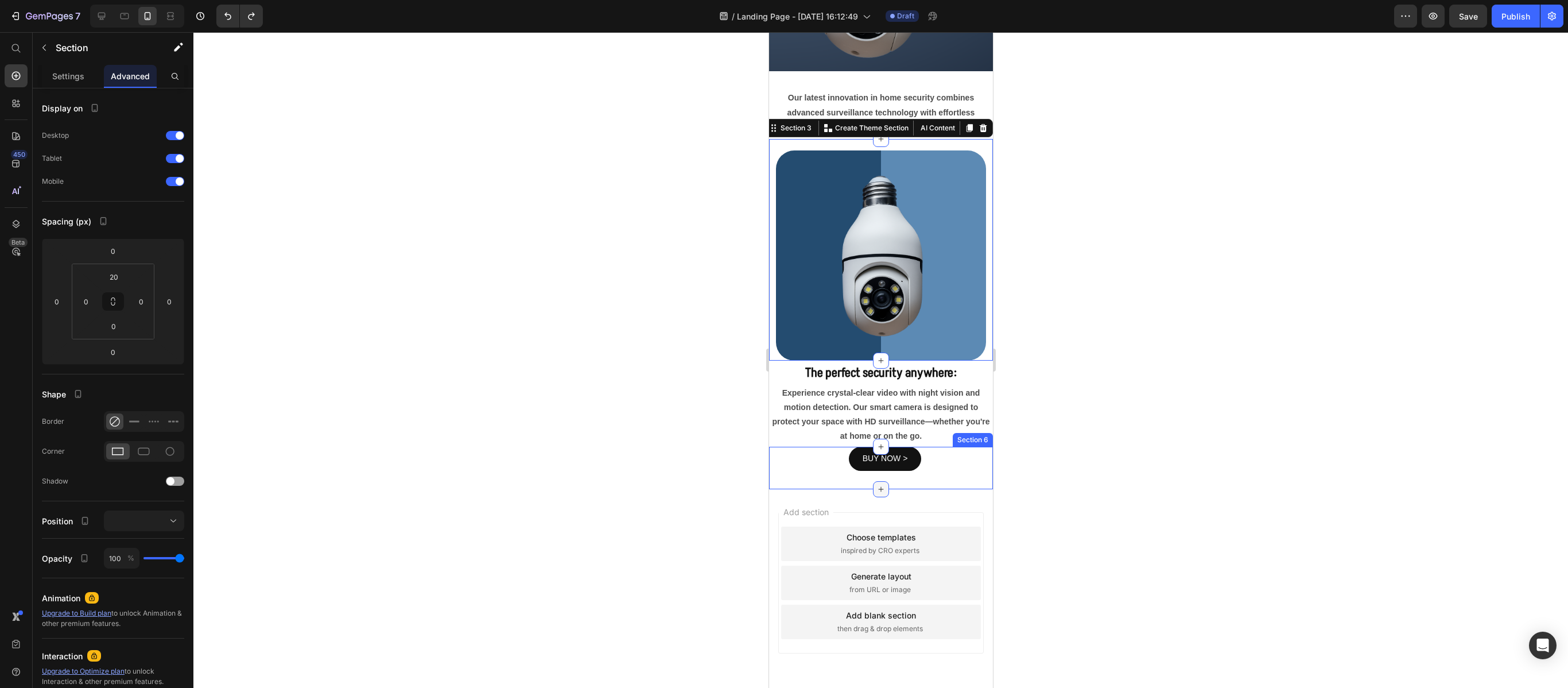 click 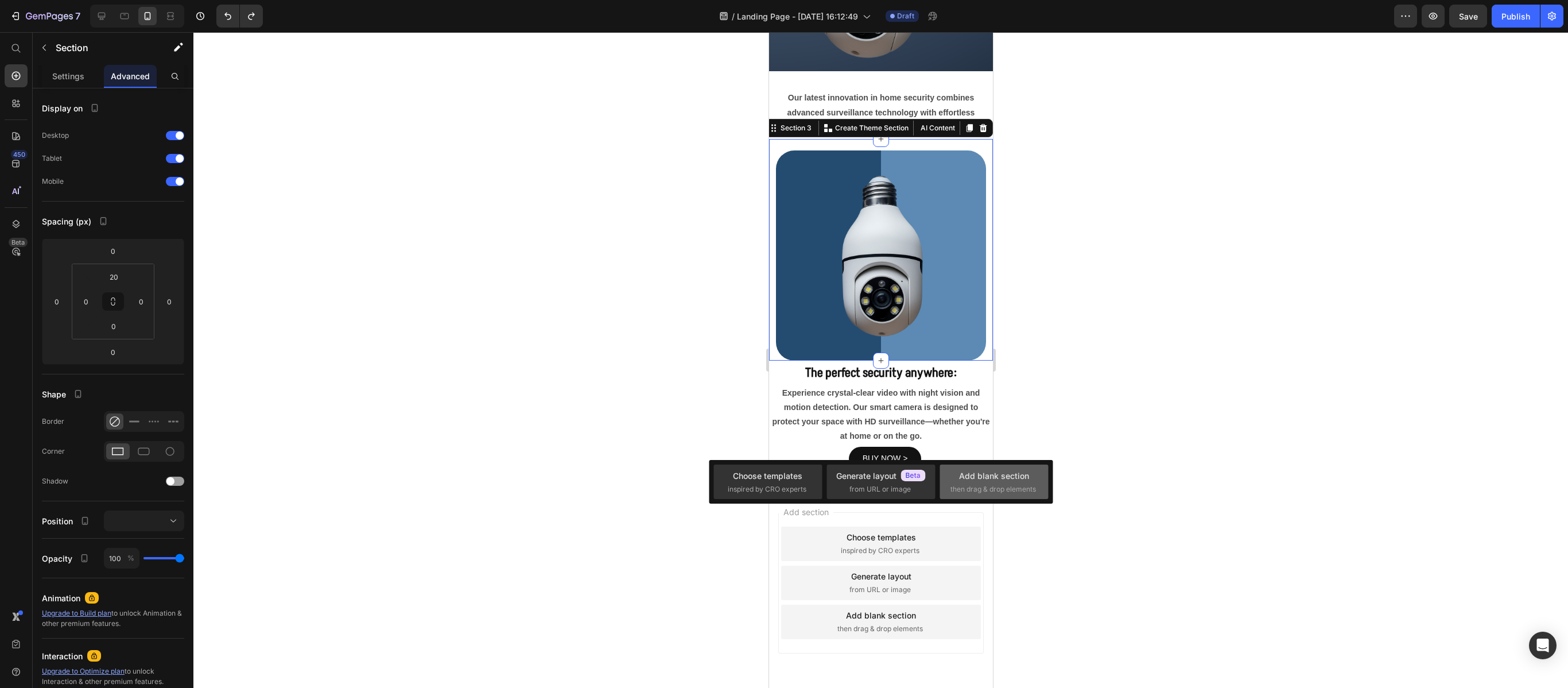 click on "Add blank section" at bounding box center (994, 476) 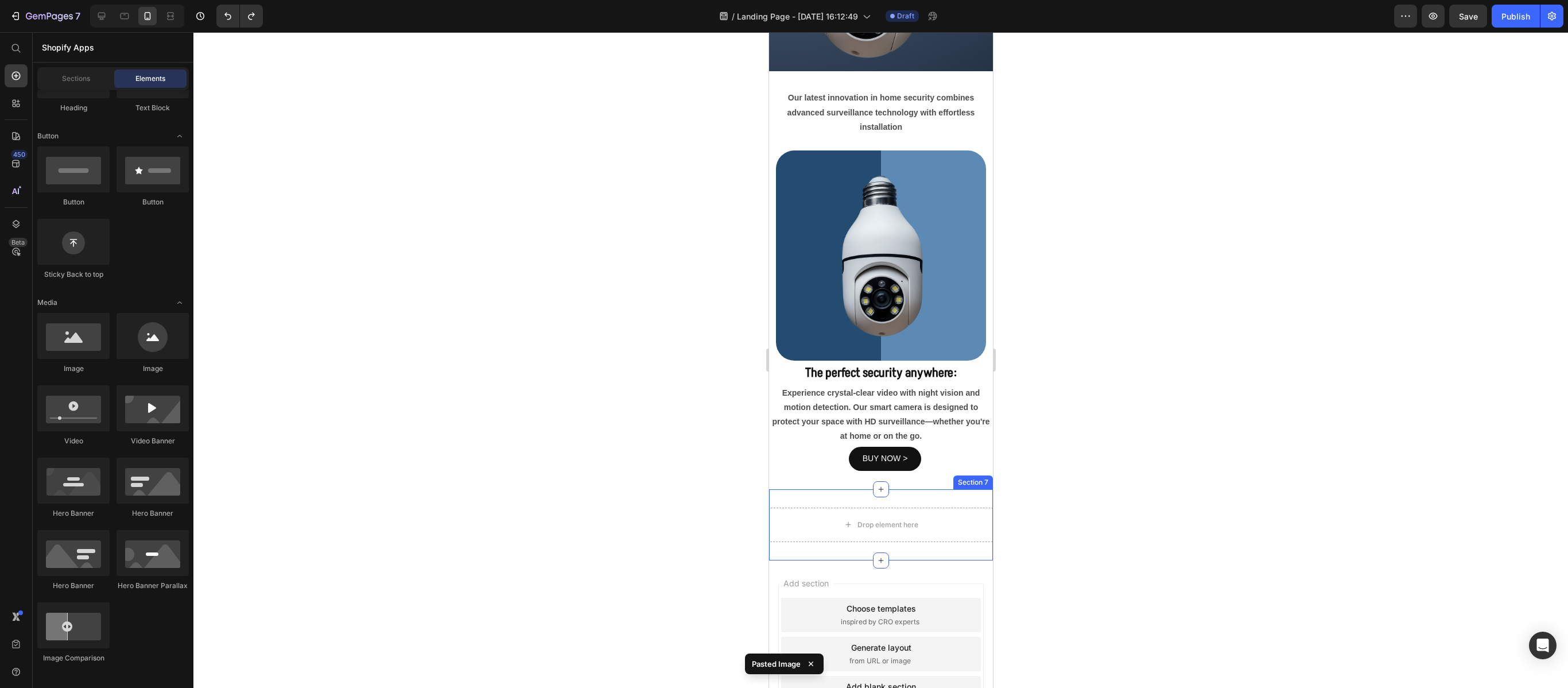 click on "Drop element here Section 7" at bounding box center (880, 525) 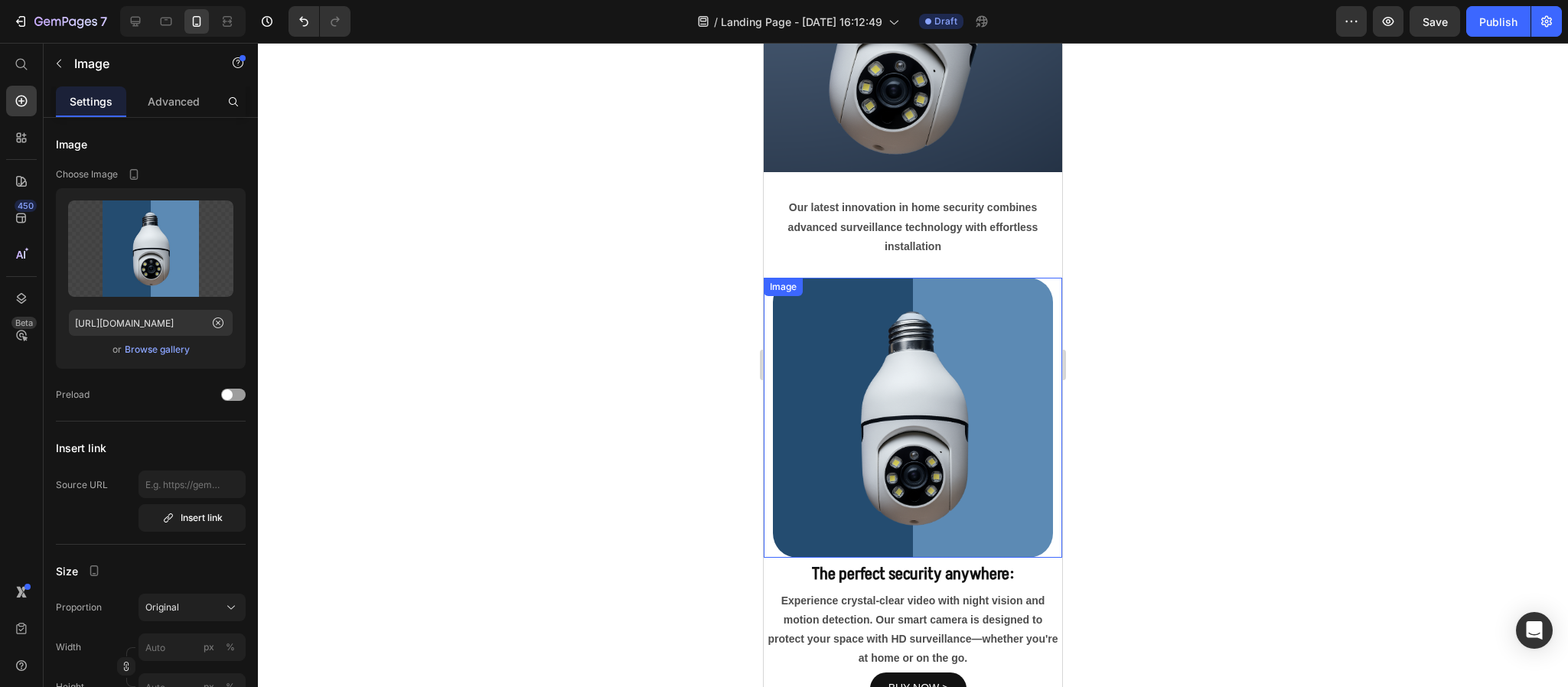 scroll, scrollTop: 547, scrollLeft: 0, axis: vertical 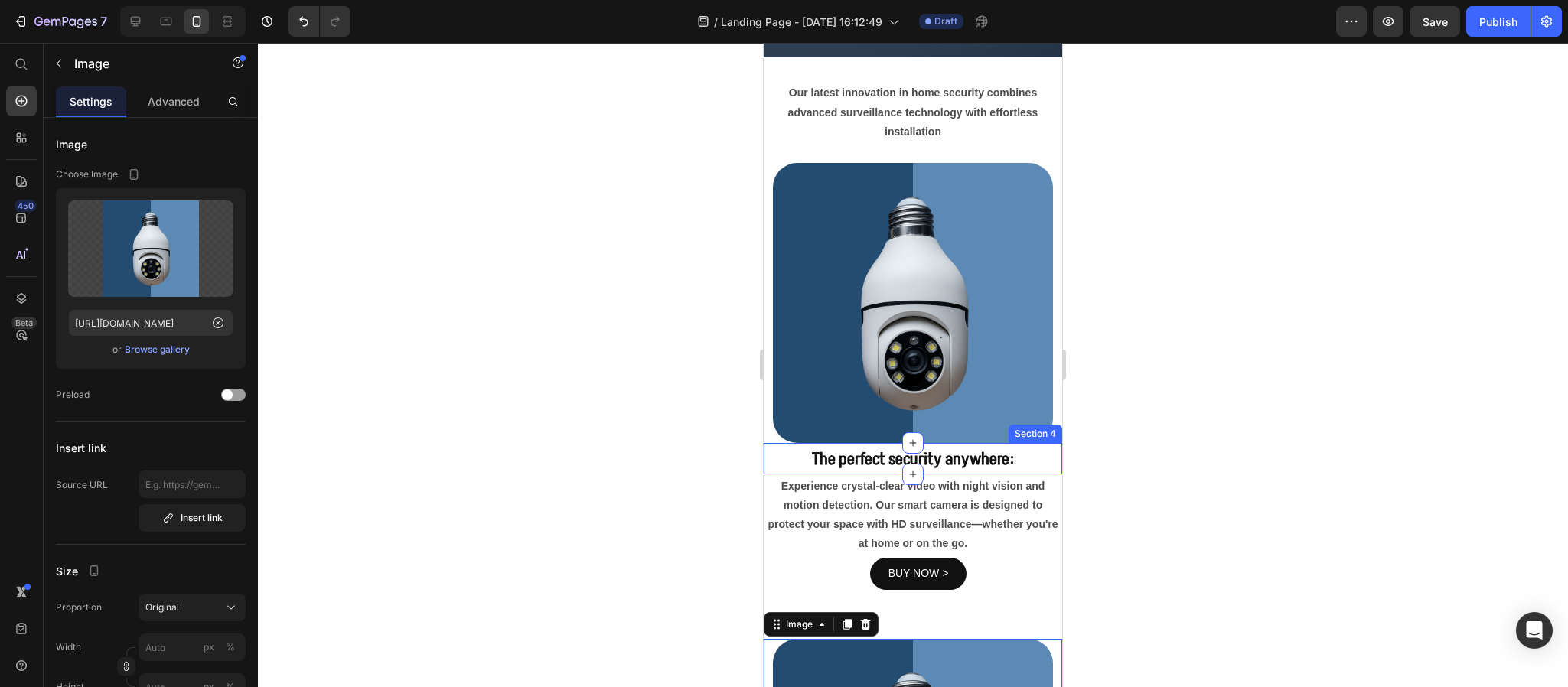click on "Section 4" at bounding box center [1035, 434] 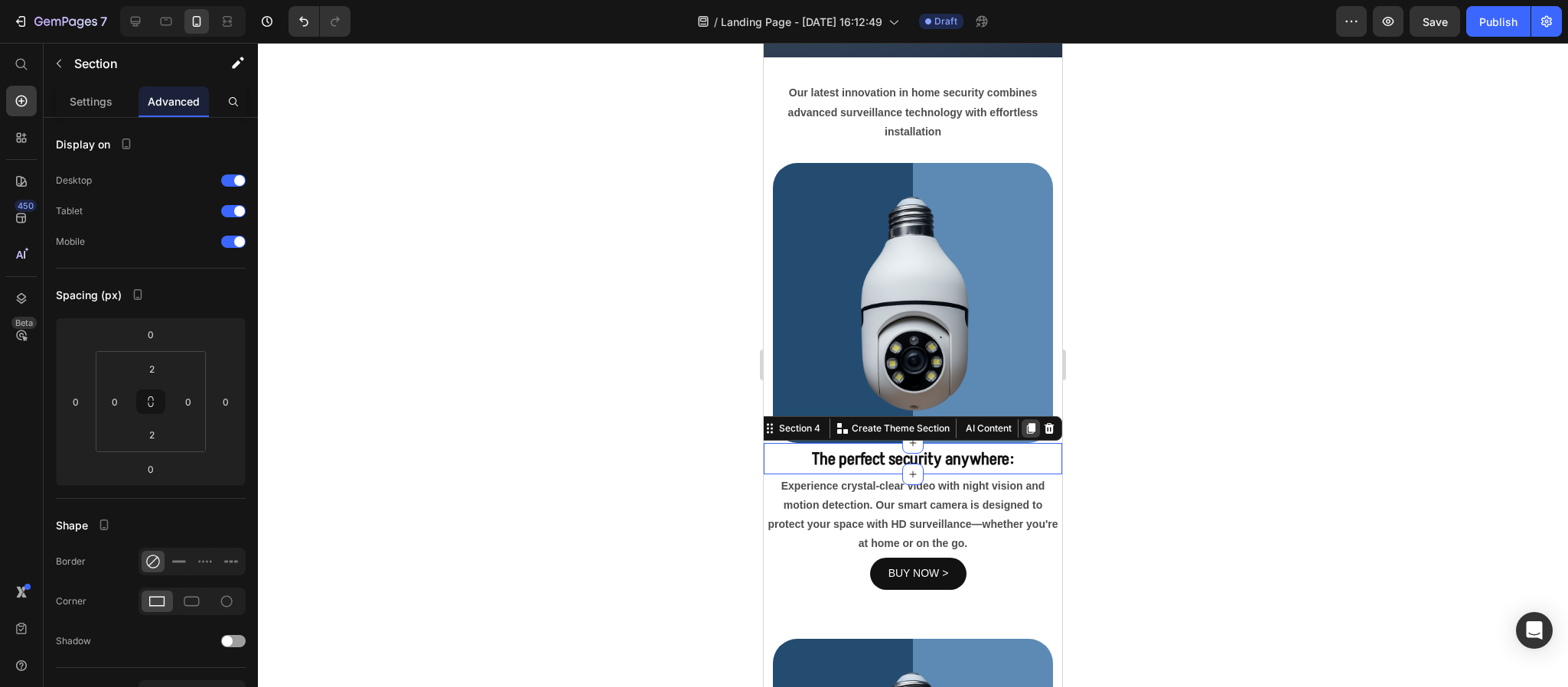 click 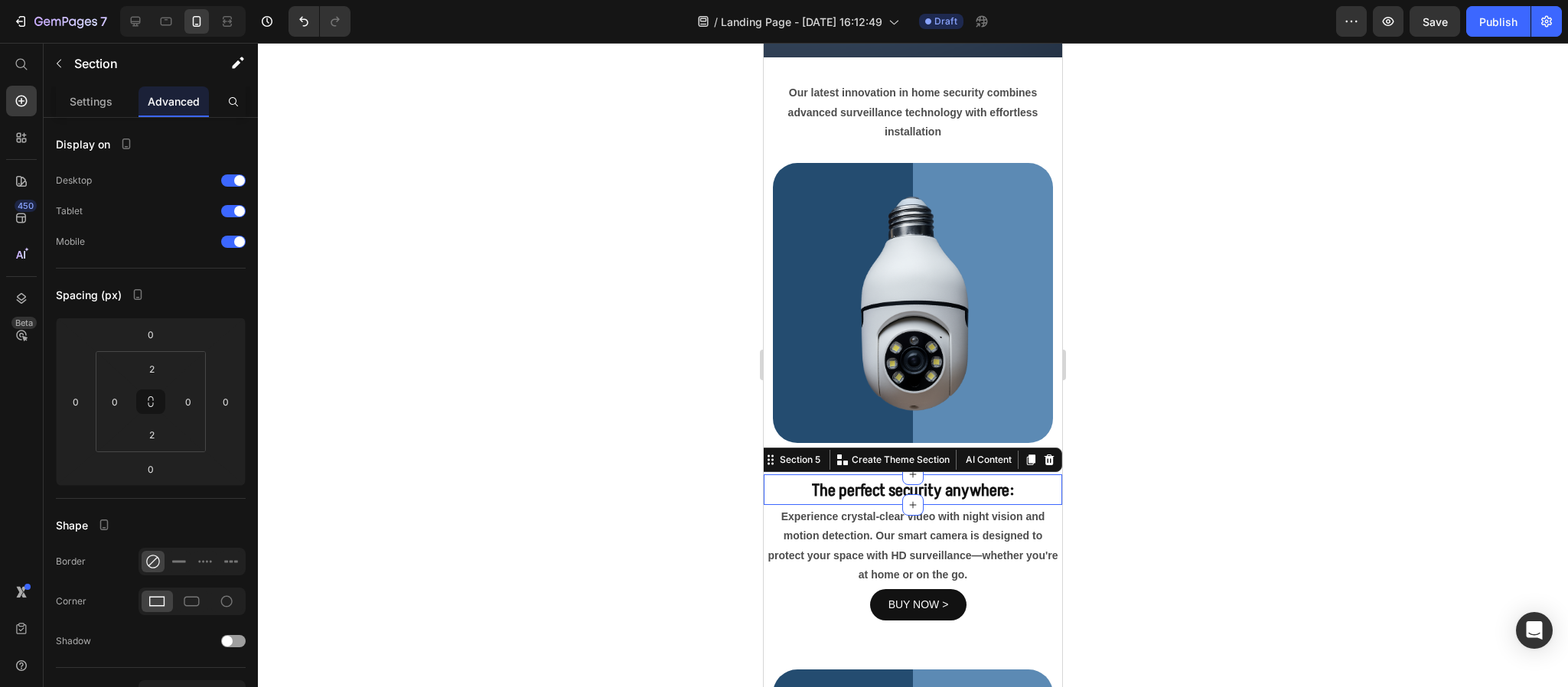 click 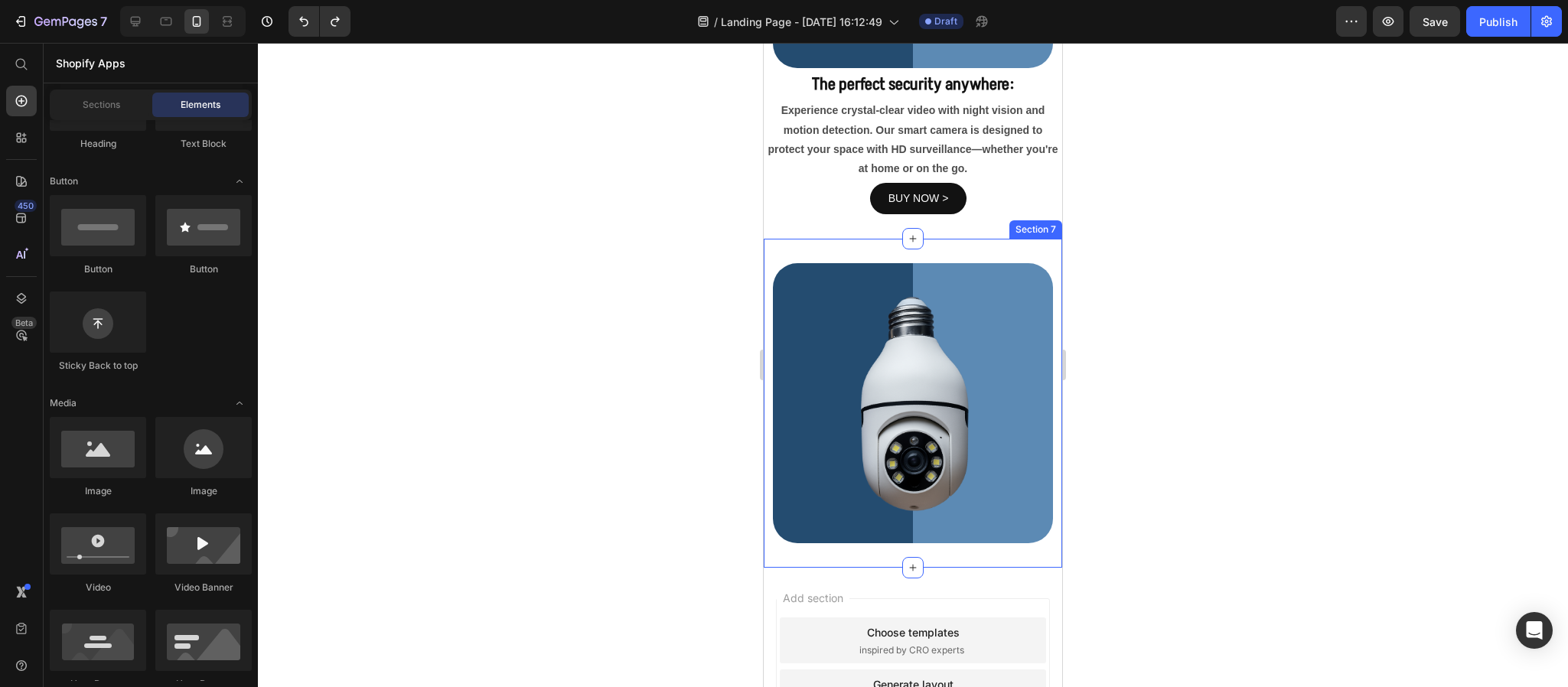 scroll, scrollTop: 1006, scrollLeft: 0, axis: vertical 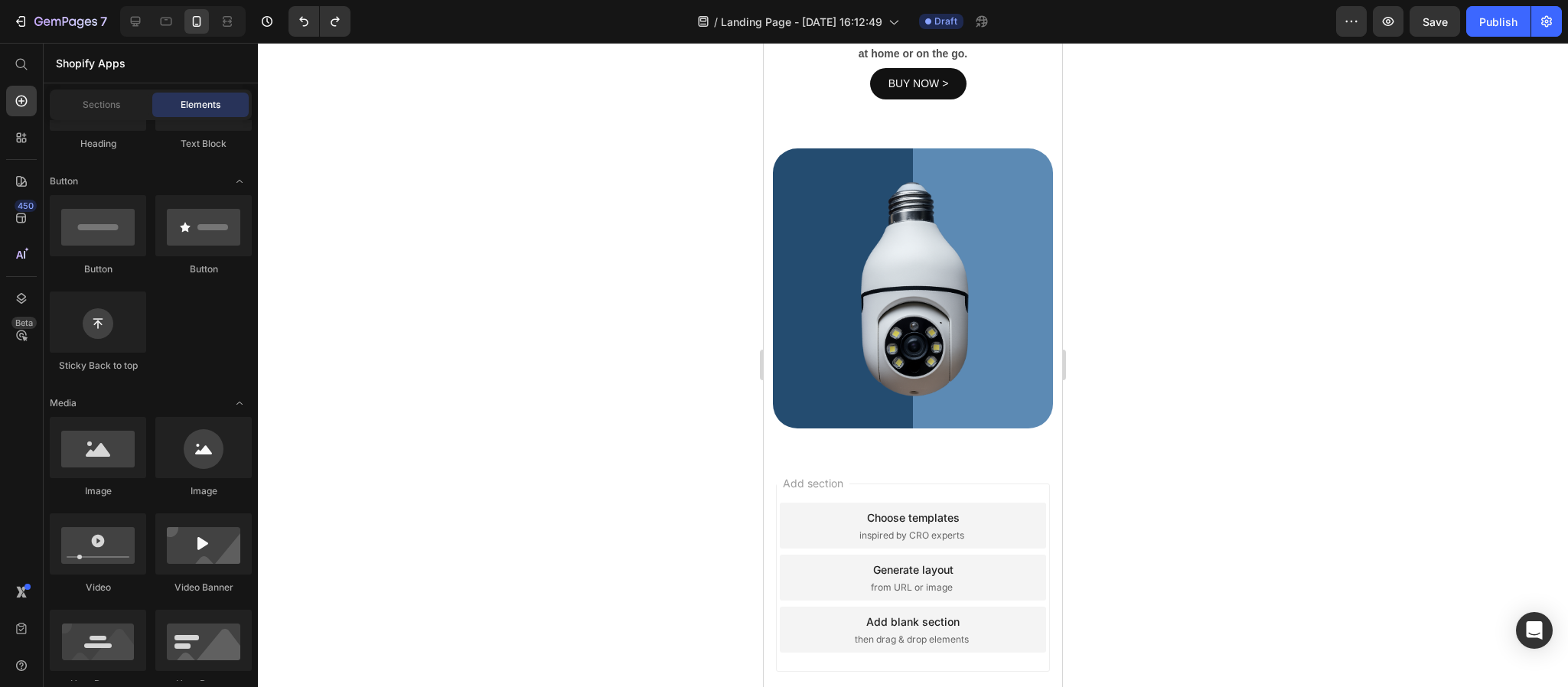 click on "Image Section 7" at bounding box center (913, 288) 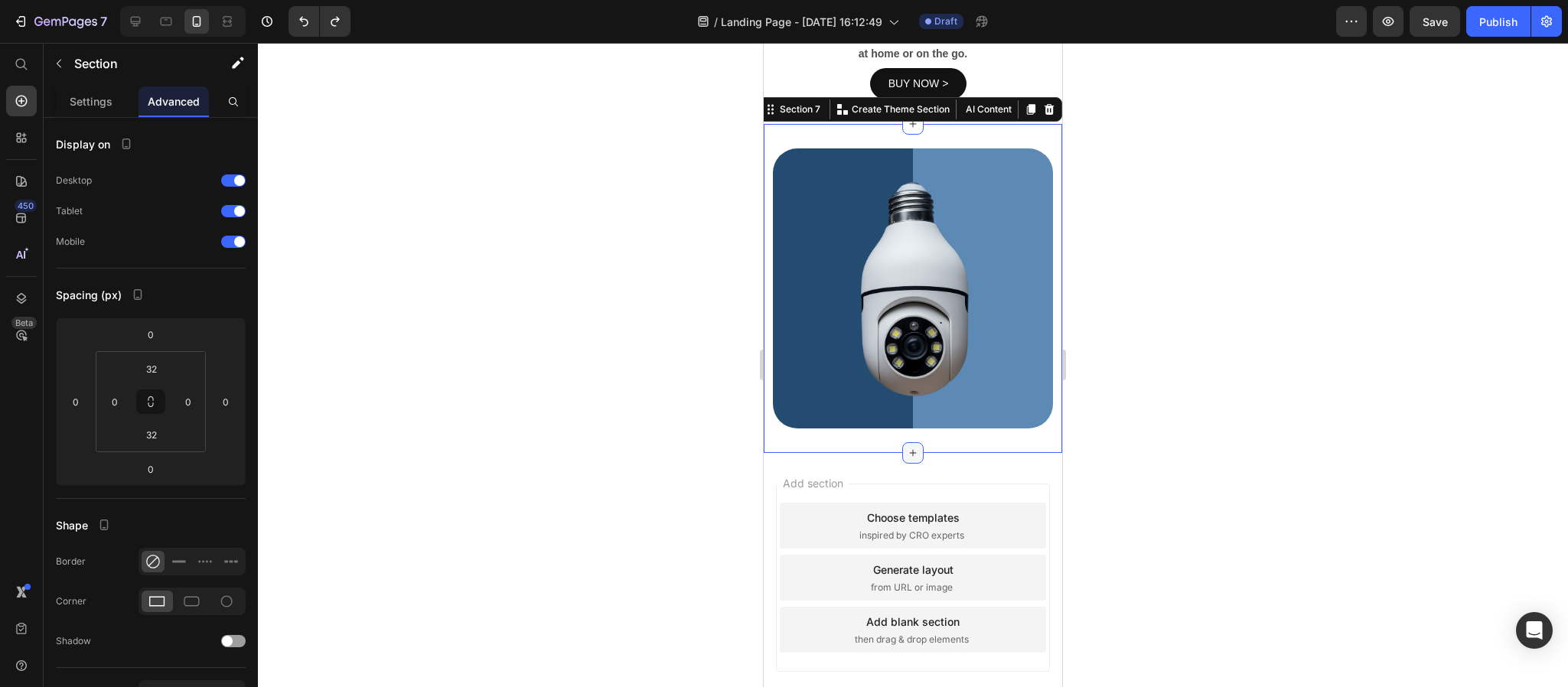 click 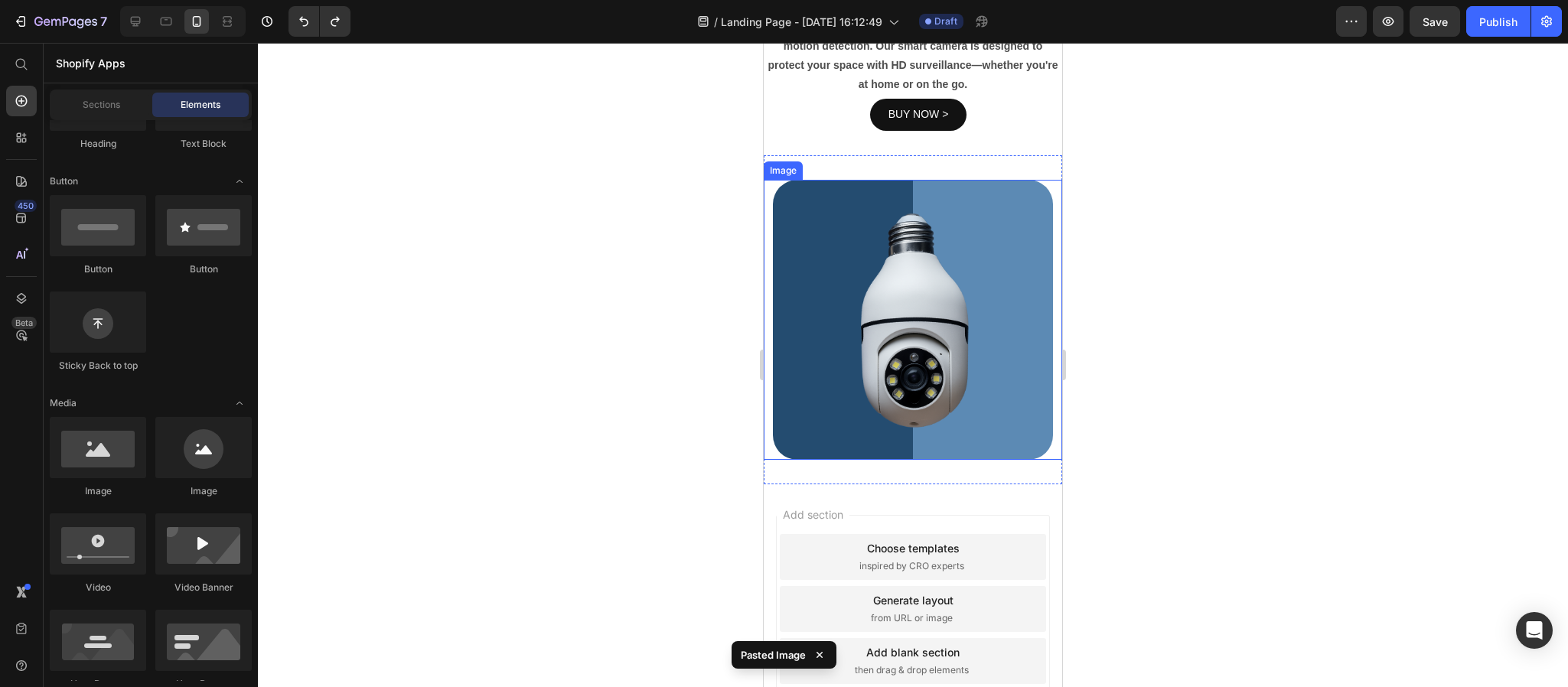 scroll, scrollTop: 777, scrollLeft: 0, axis: vertical 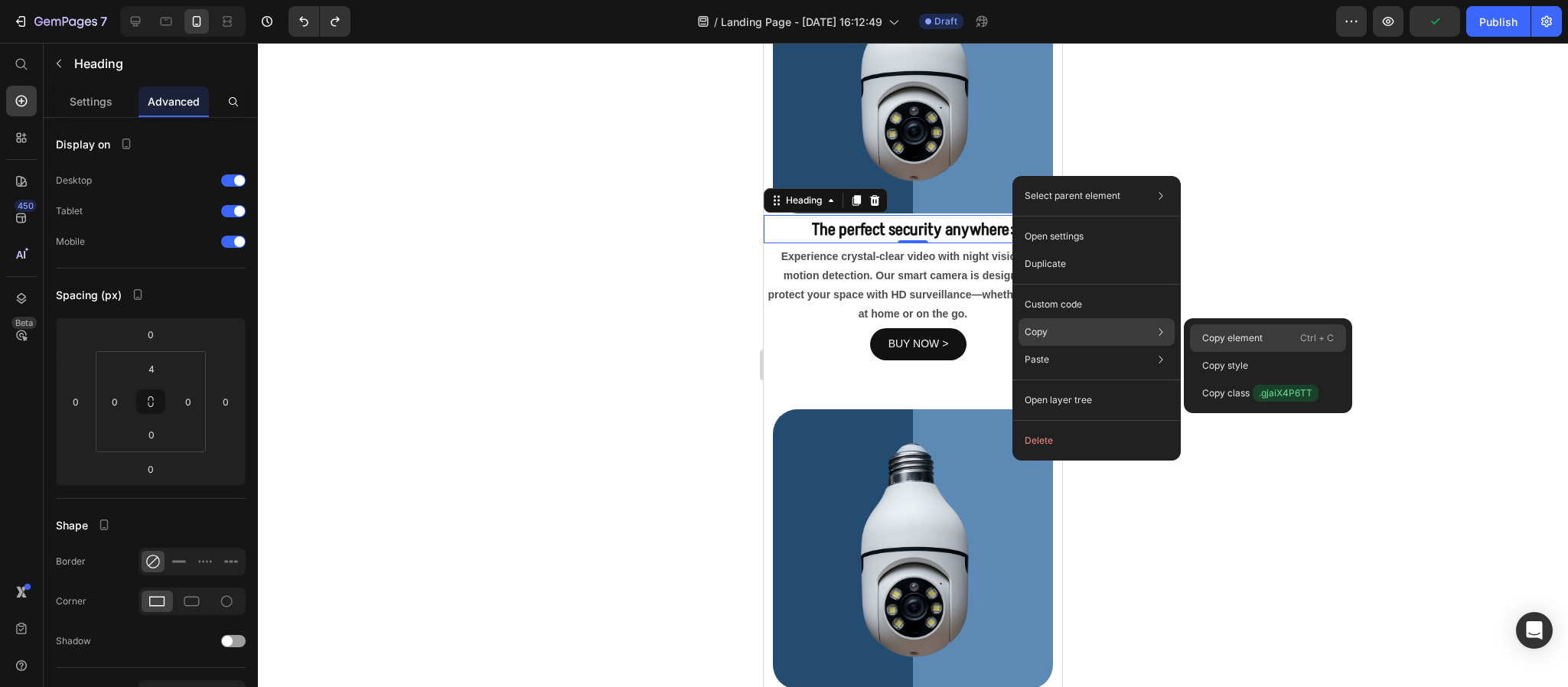 click on "Copy element" at bounding box center (1232, 338) 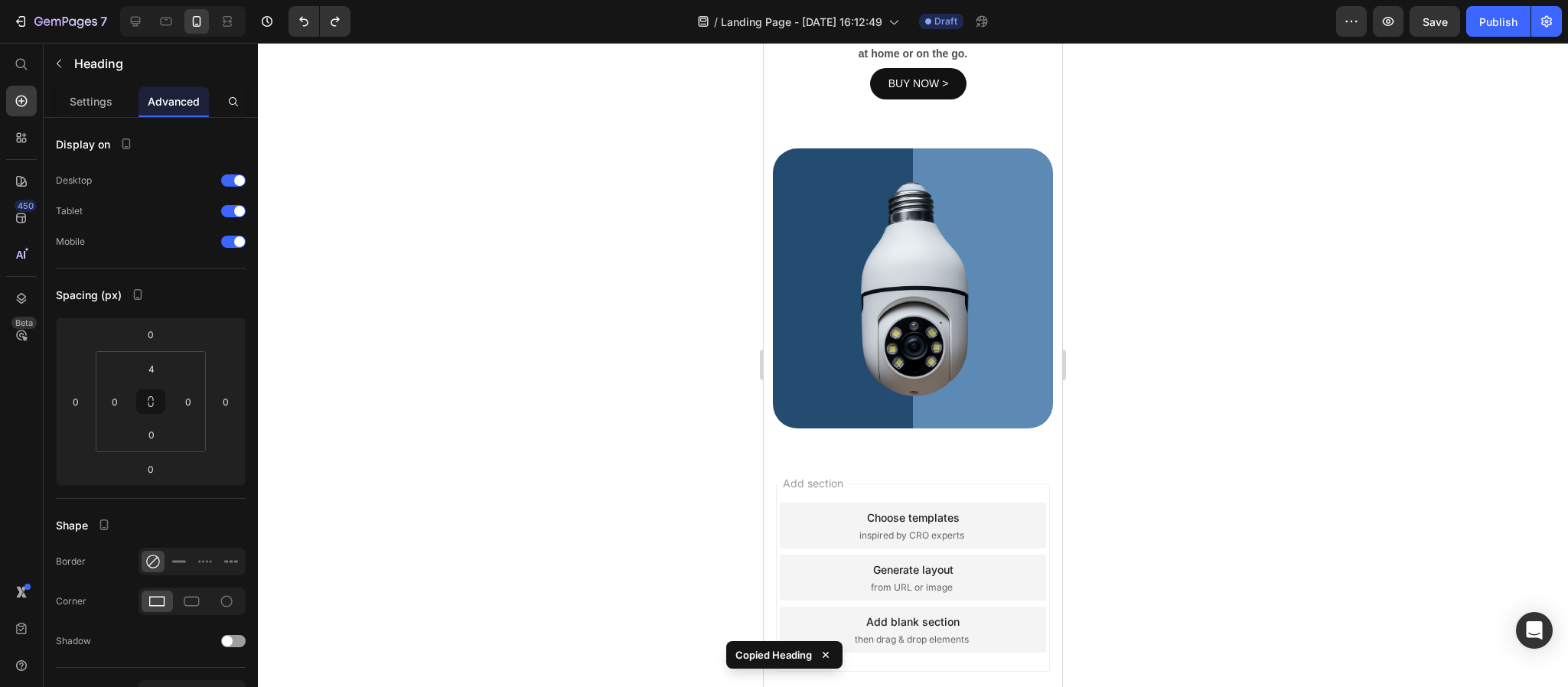 scroll, scrollTop: 1063, scrollLeft: 0, axis: vertical 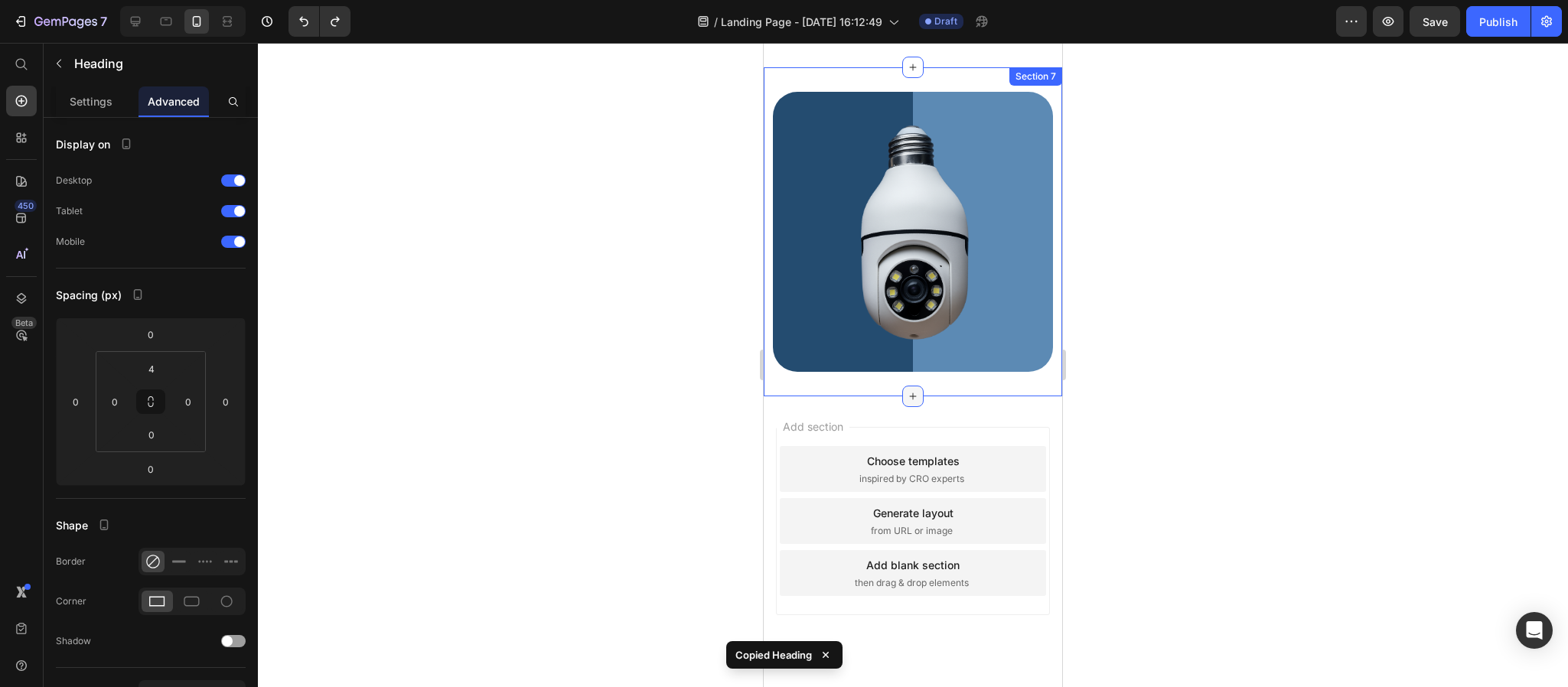click at bounding box center (913, 396) 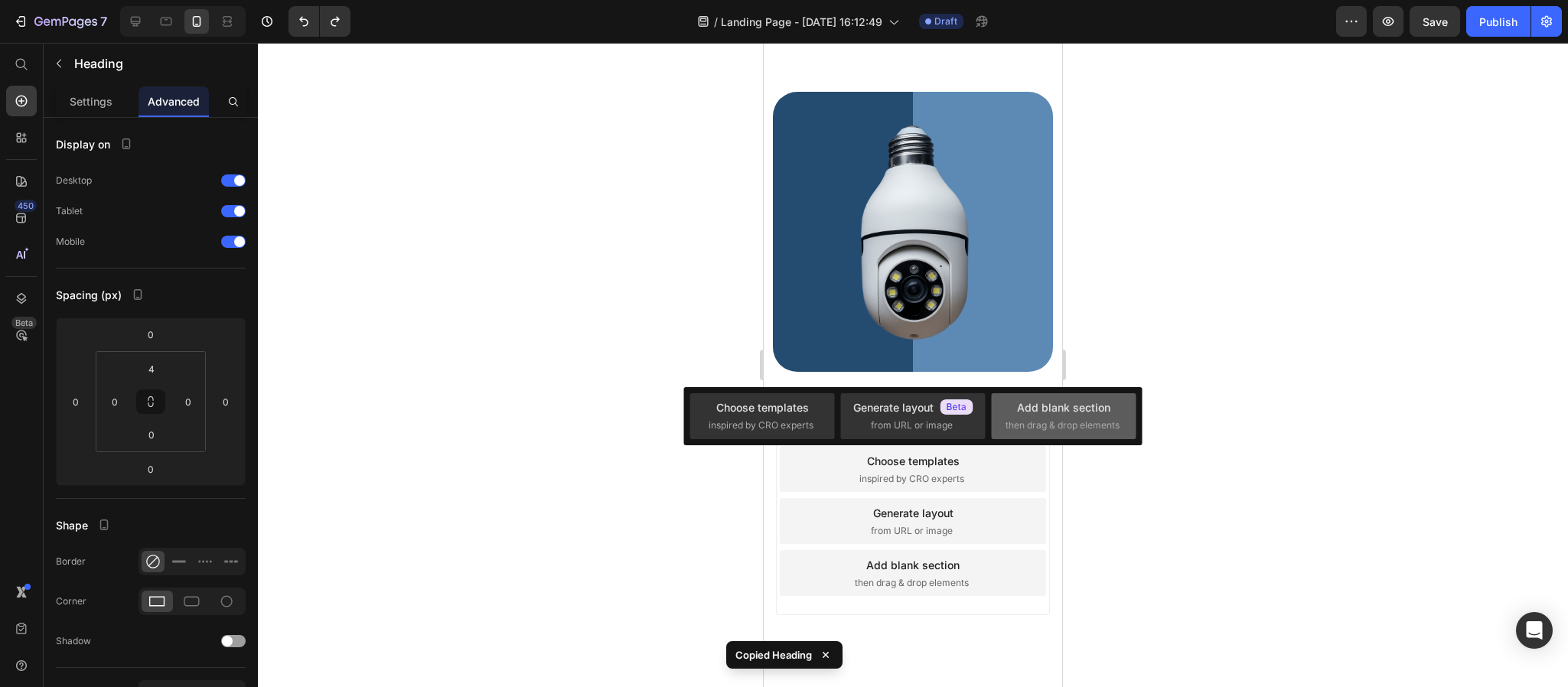 drag, startPoint x: 1071, startPoint y: 402, endPoint x: 288, endPoint y: 359, distance: 784.1798 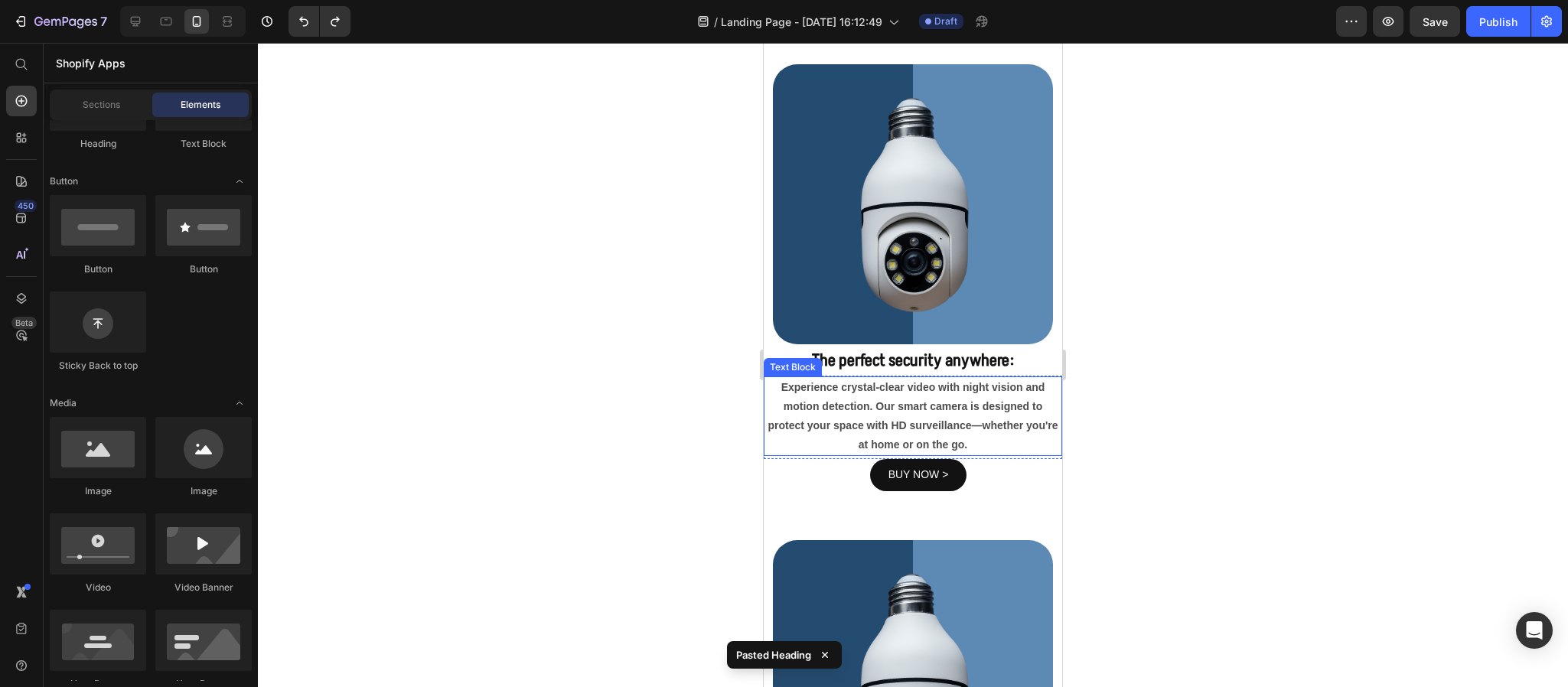 scroll, scrollTop: 531, scrollLeft: 0, axis: vertical 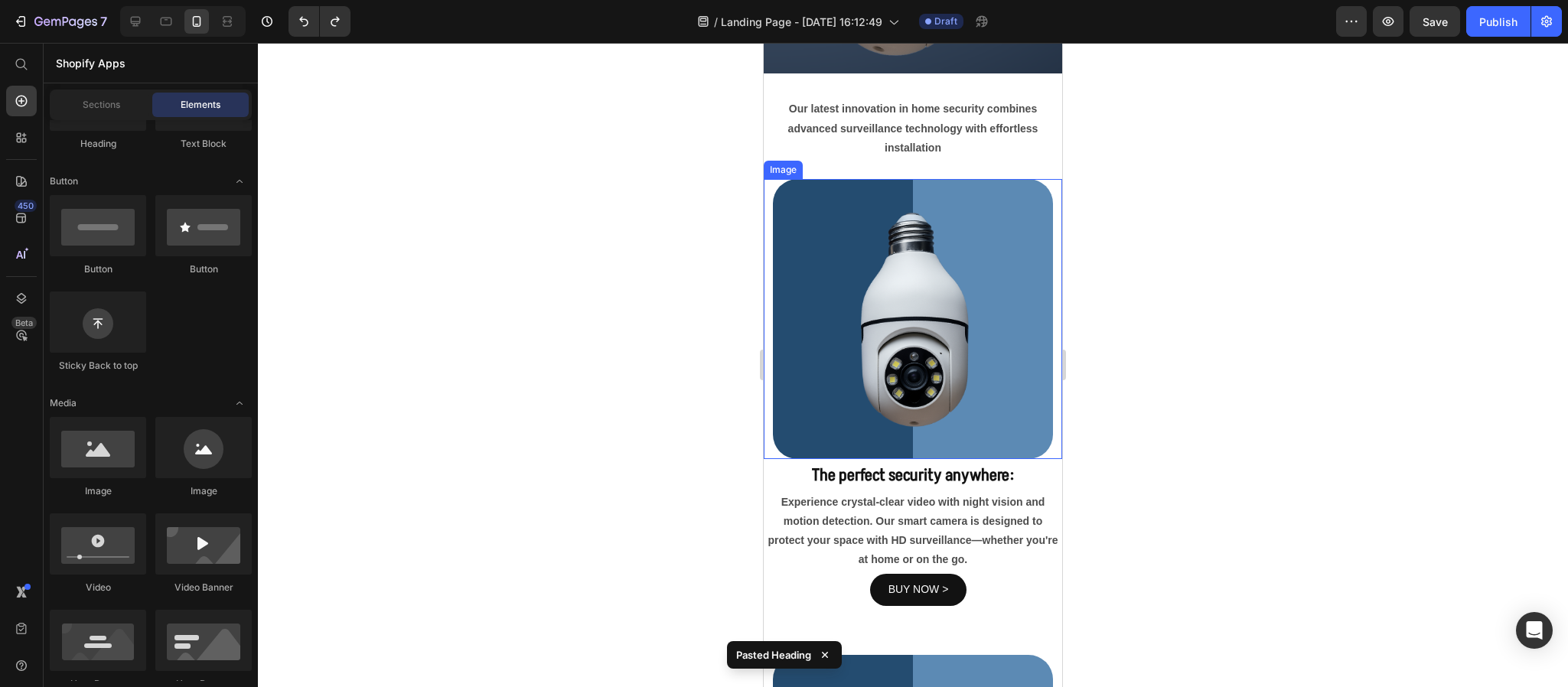 click at bounding box center [913, 319] 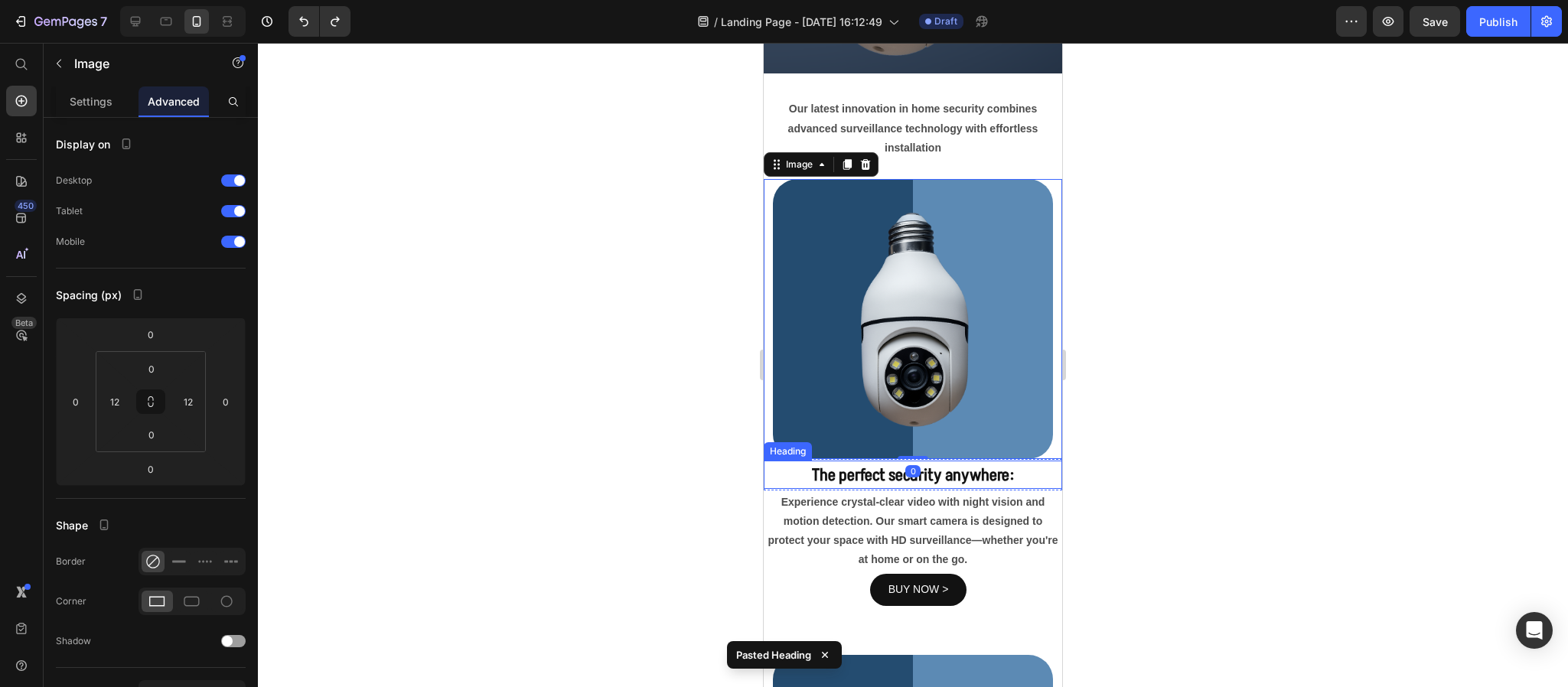 click on "The perfect security anywhere:" at bounding box center (913, 476) 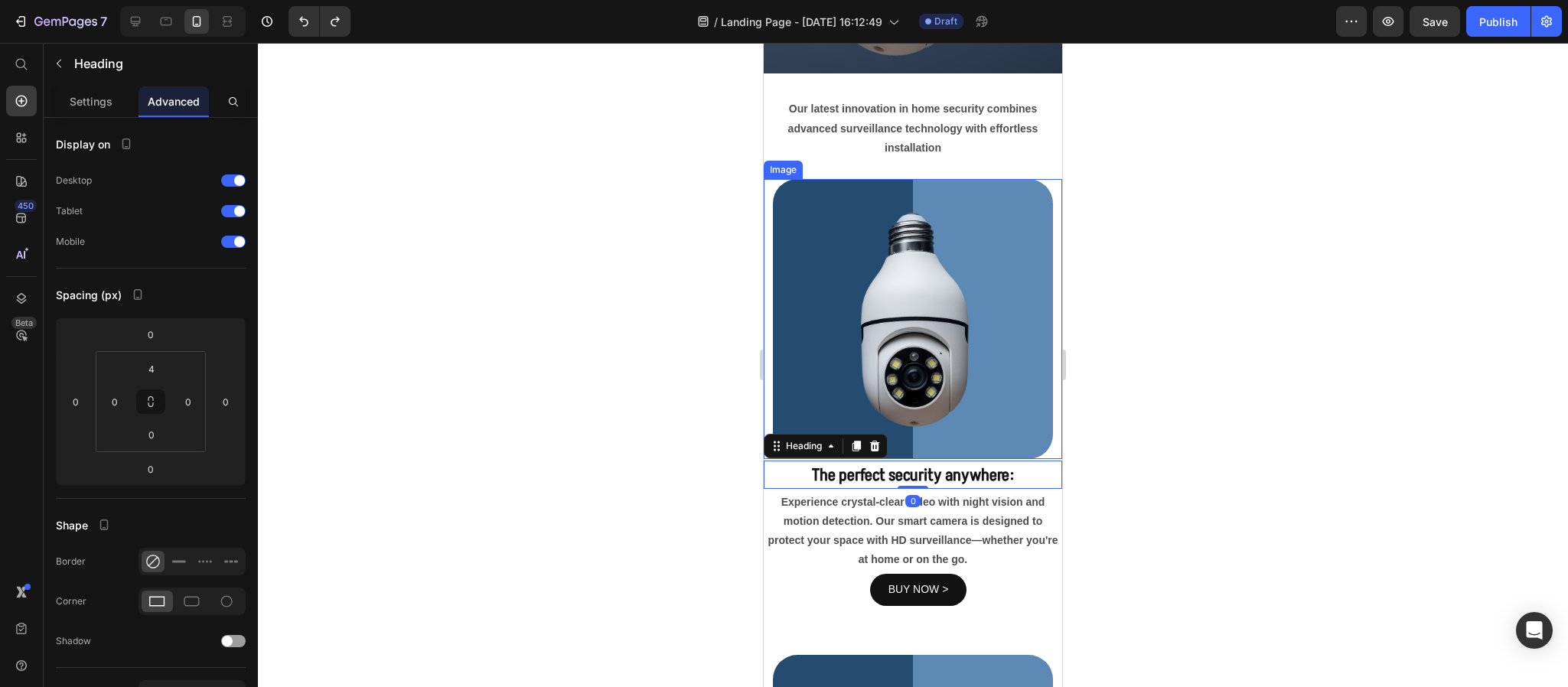 click at bounding box center [913, 319] 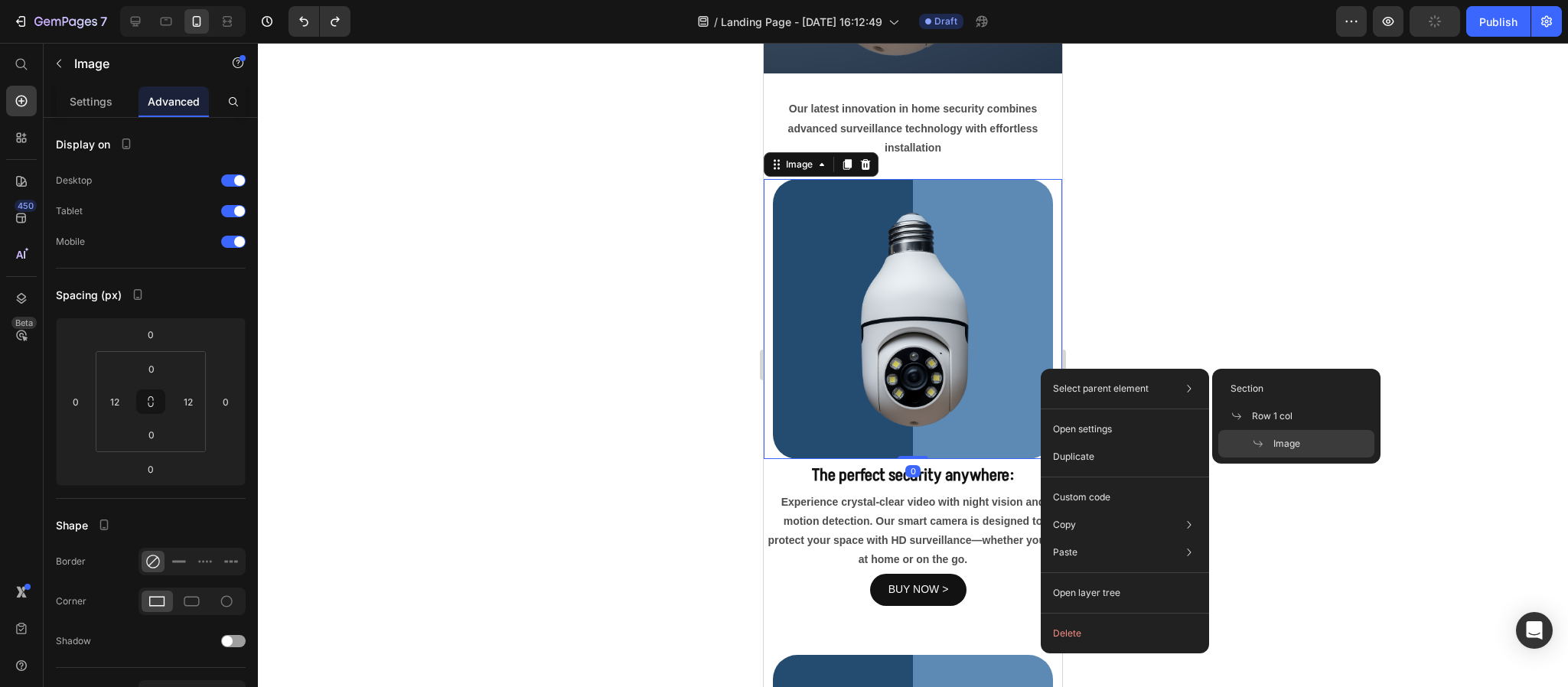 click 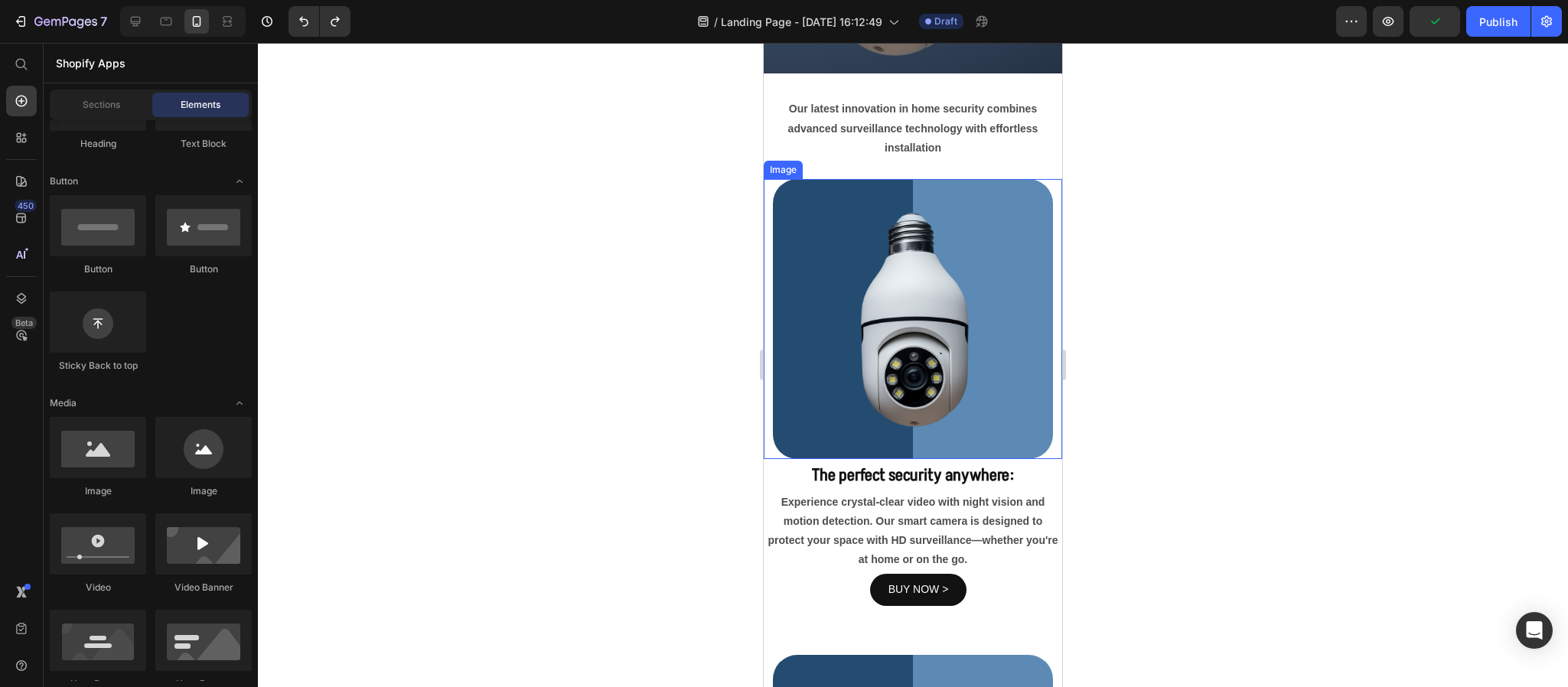 click at bounding box center [913, 319] 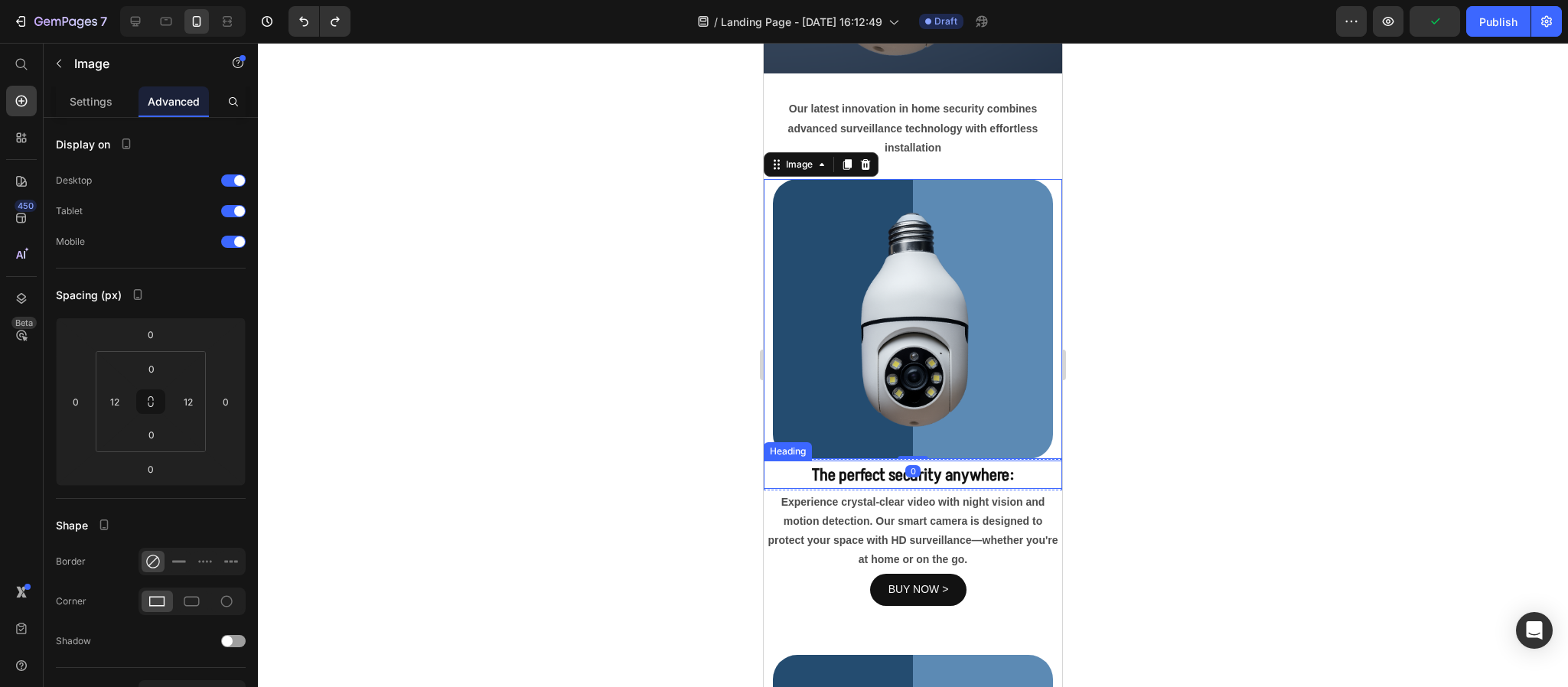click on "The perfect security anywhere:" at bounding box center [913, 476] 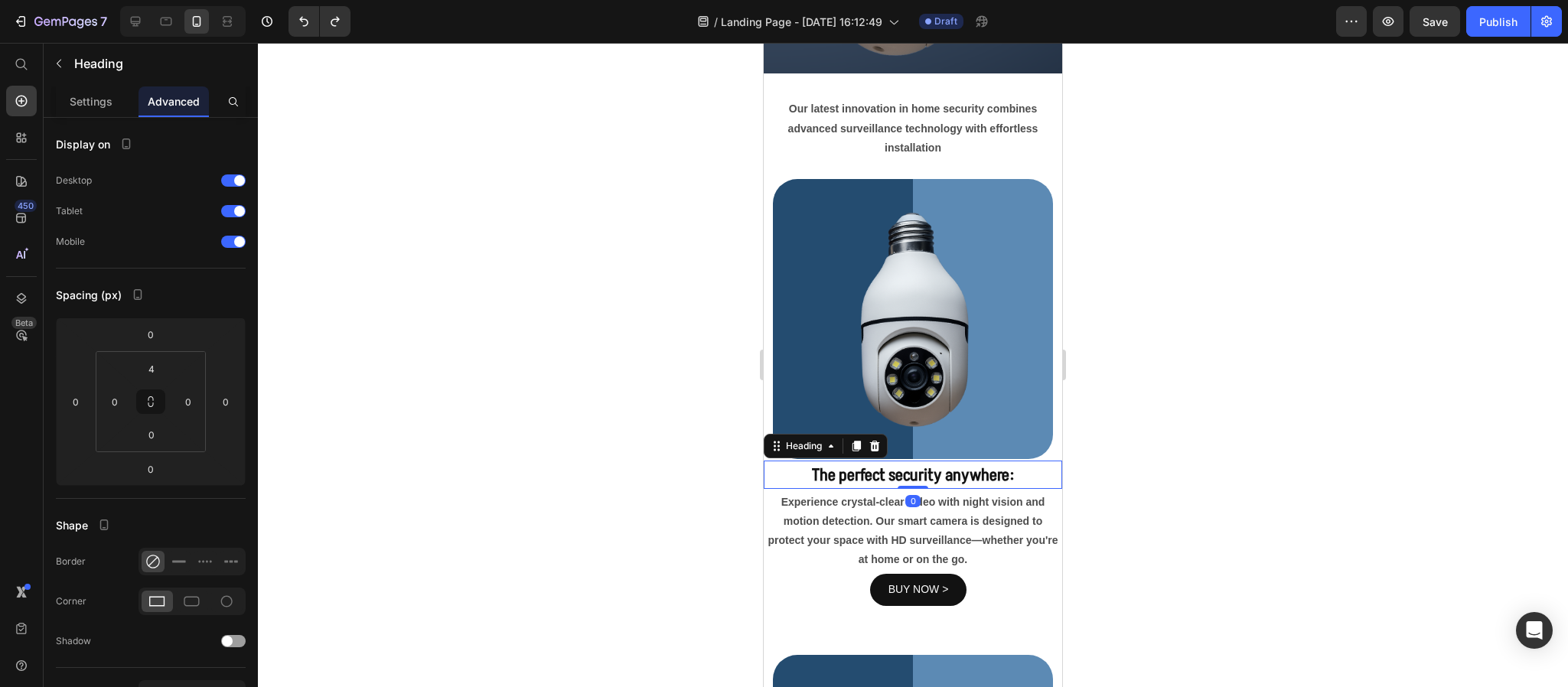 click 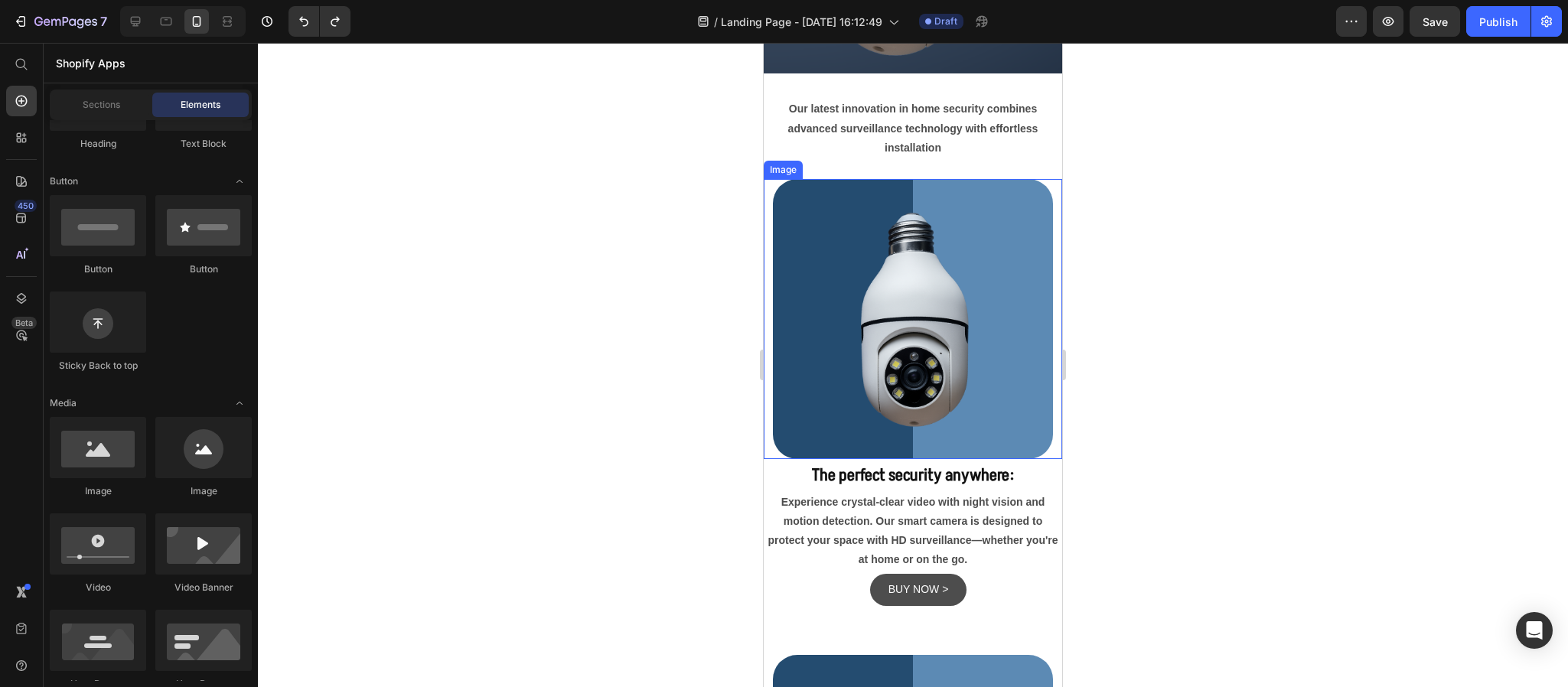scroll, scrollTop: 760, scrollLeft: 0, axis: vertical 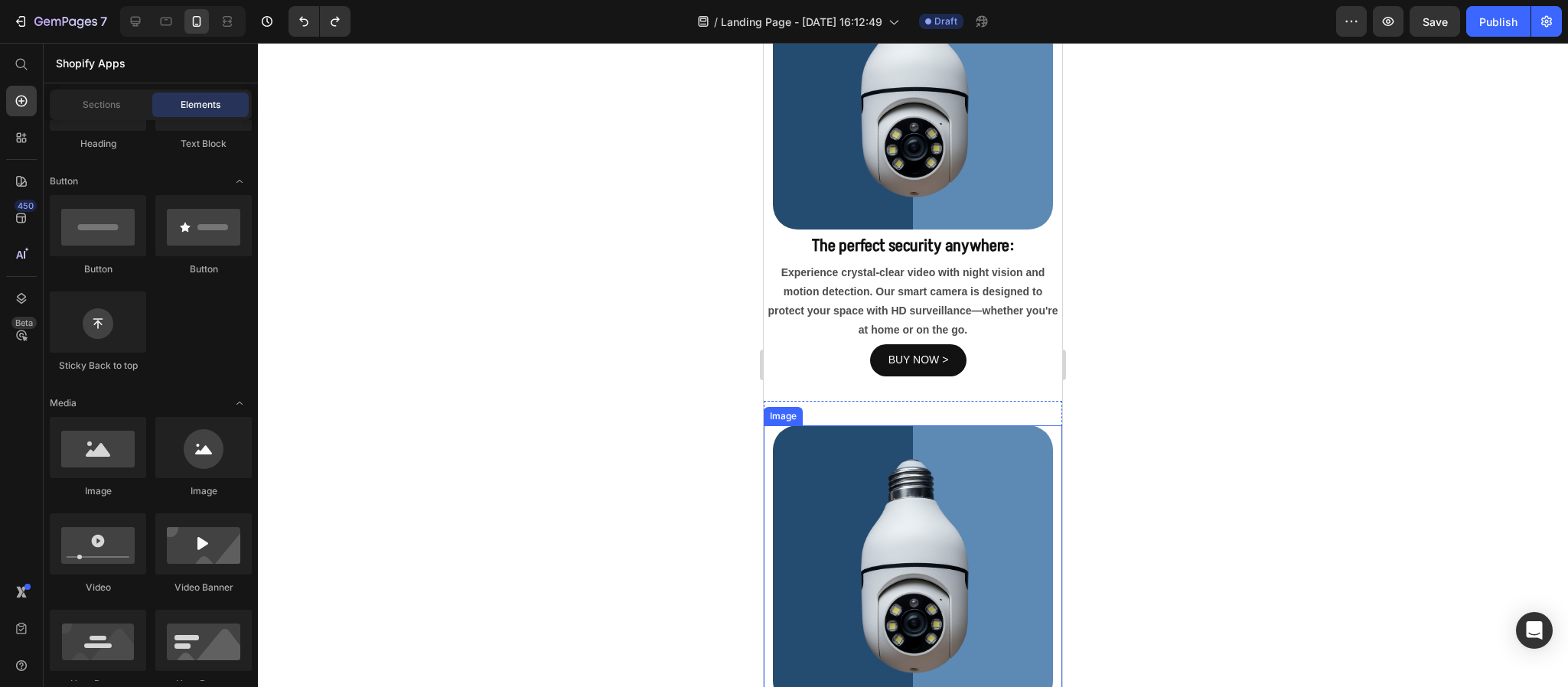 click at bounding box center [913, 565] 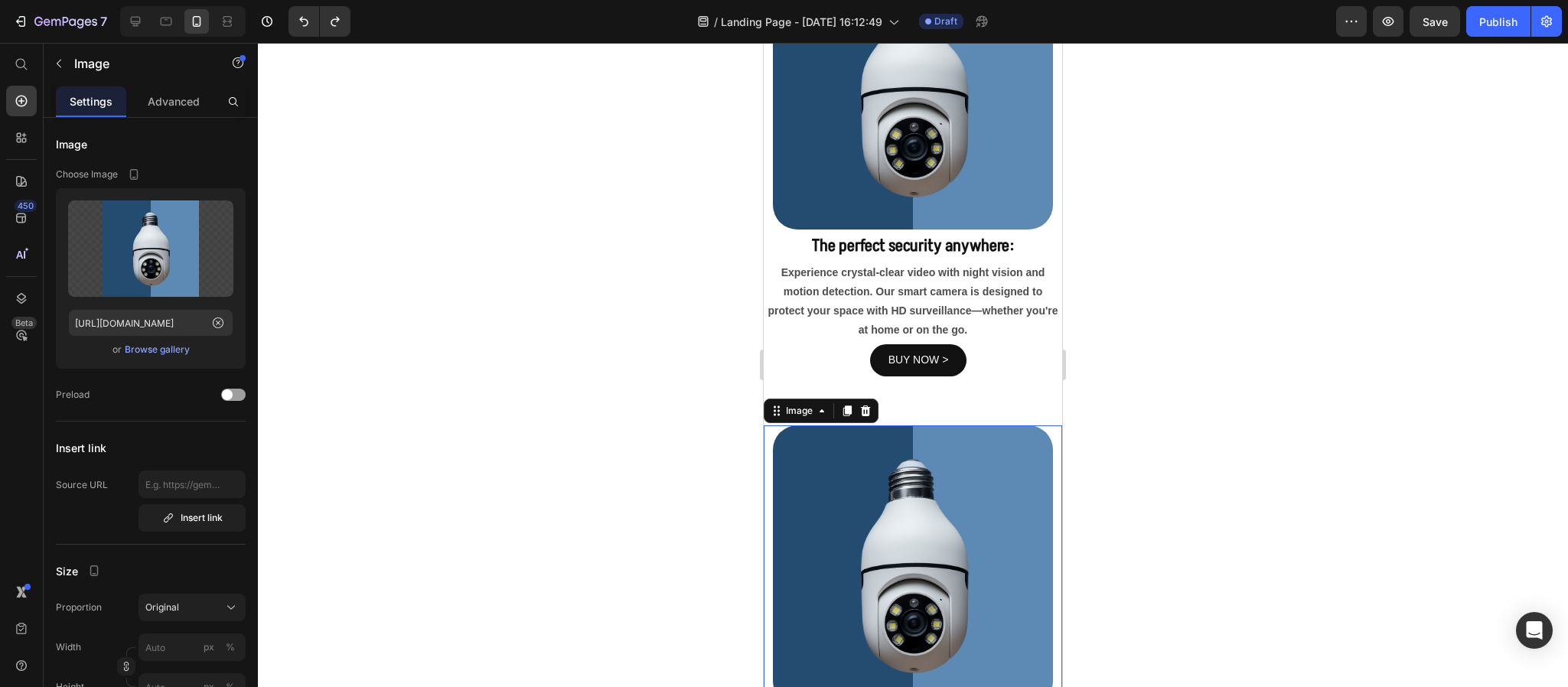 scroll, scrollTop: 875, scrollLeft: 0, axis: vertical 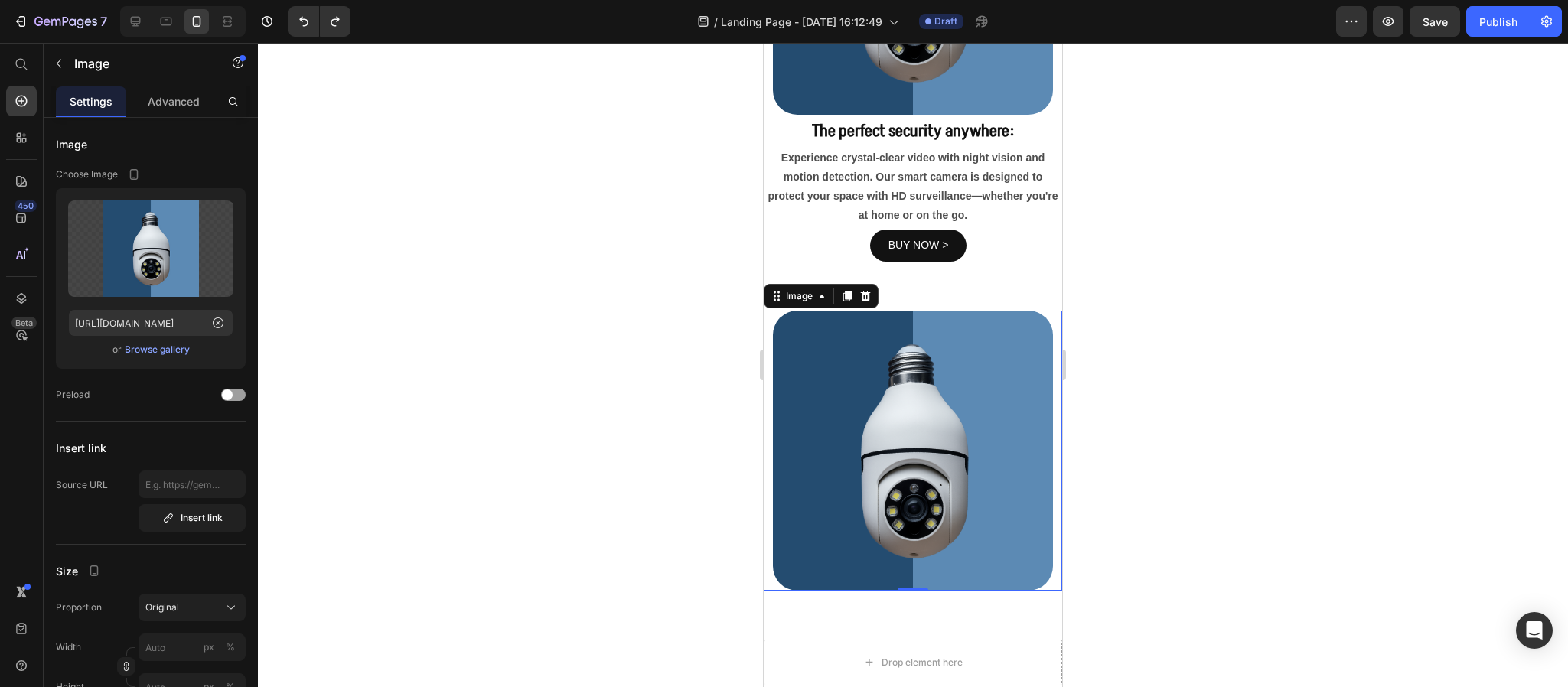 click at bounding box center [913, 451] 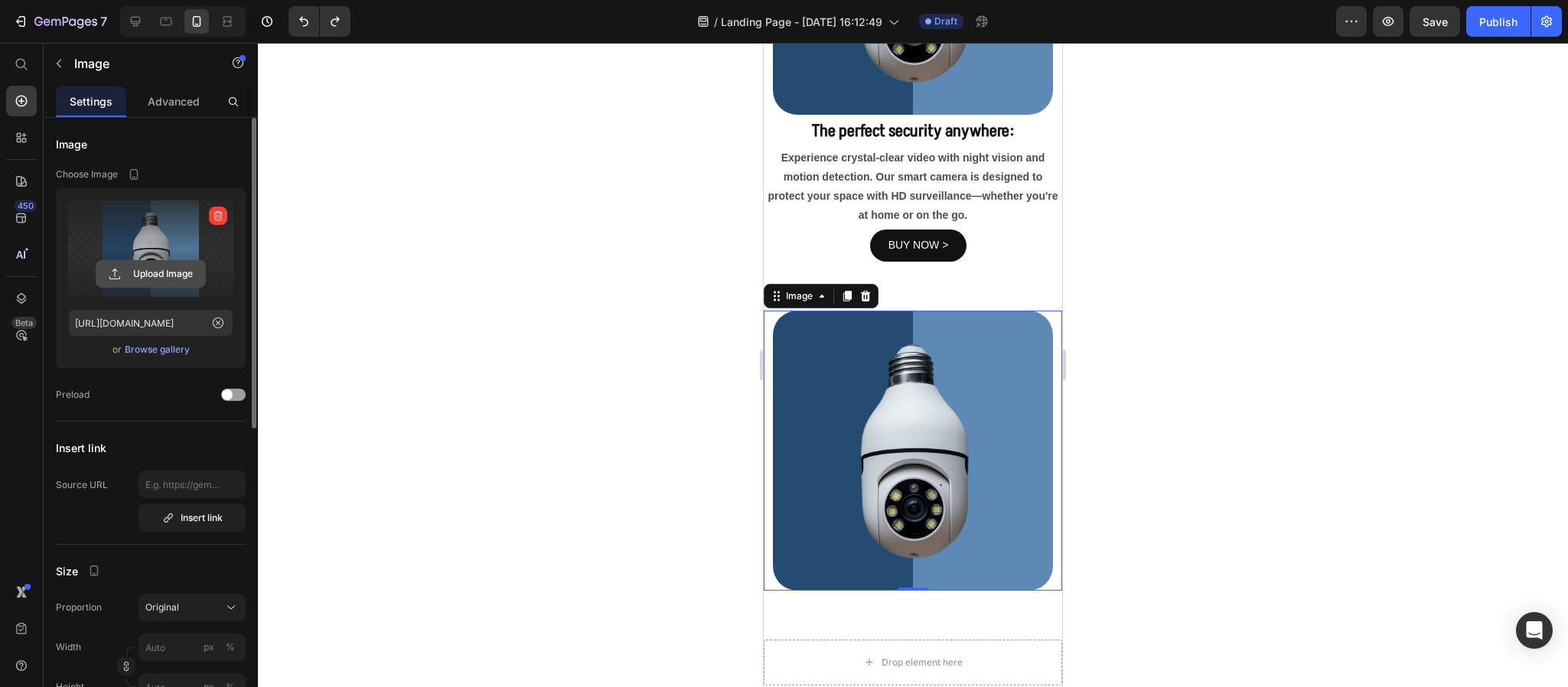click 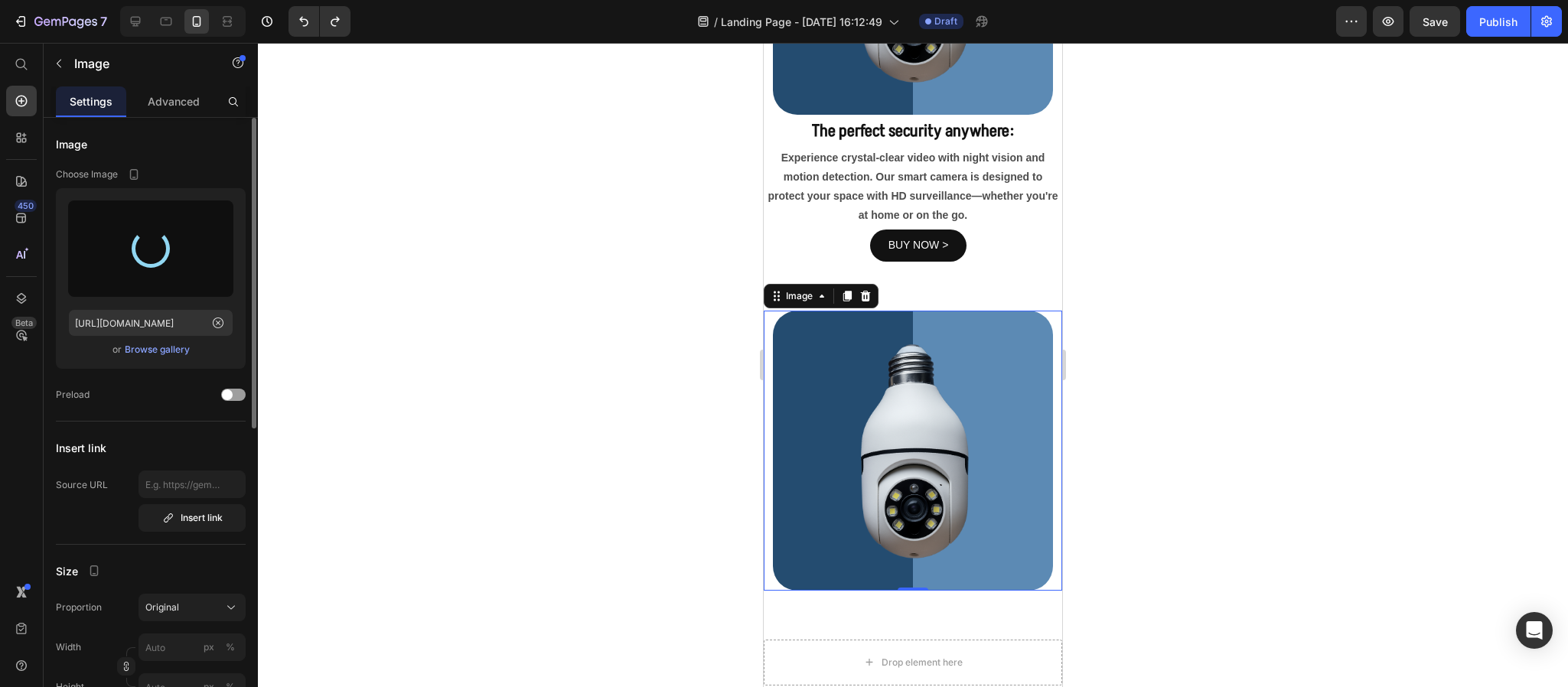 type on "https://cdn.shopify.com/s/files/1/0715/1717/5998/files/gempages_577248195986326054-2c9f8559-c2a7-42fa-bd81-d2dae1064470.png" 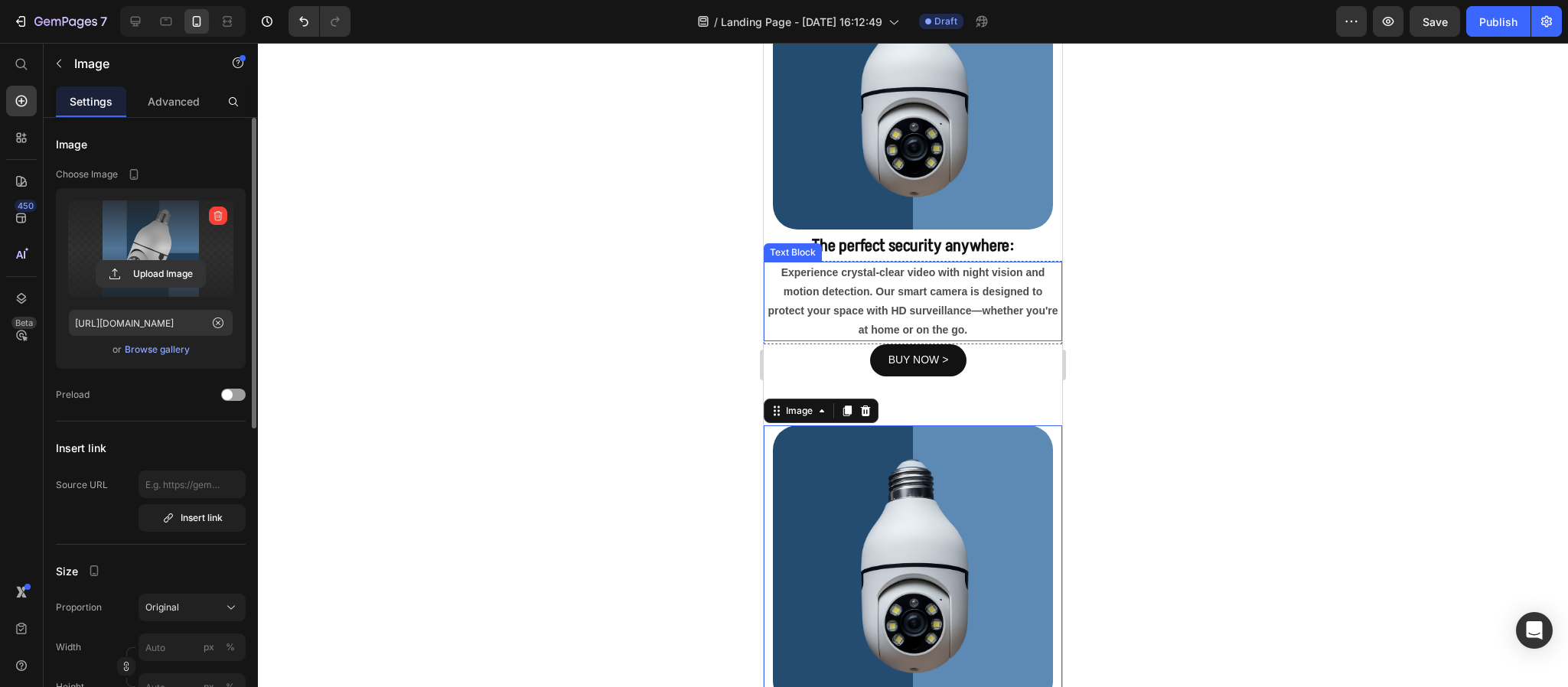 scroll, scrollTop: 875, scrollLeft: 0, axis: vertical 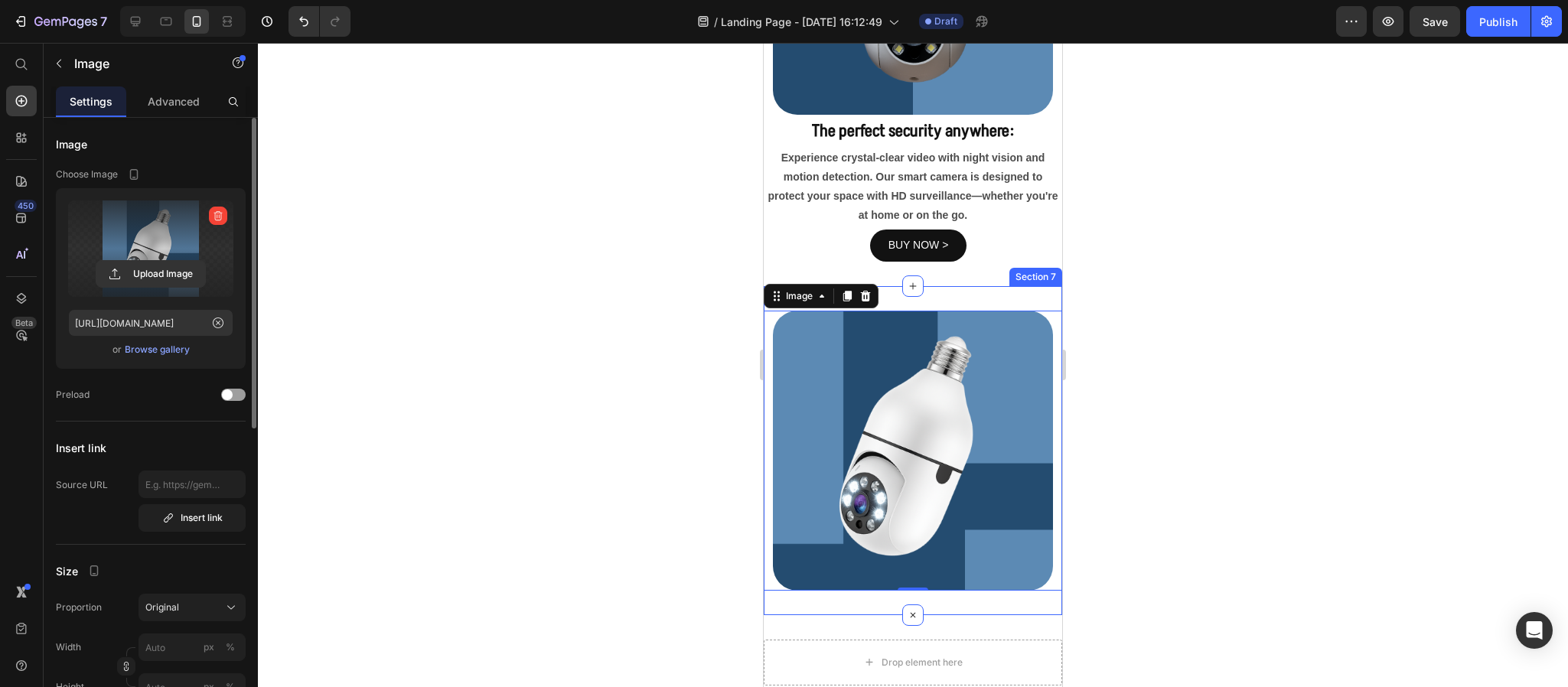 click 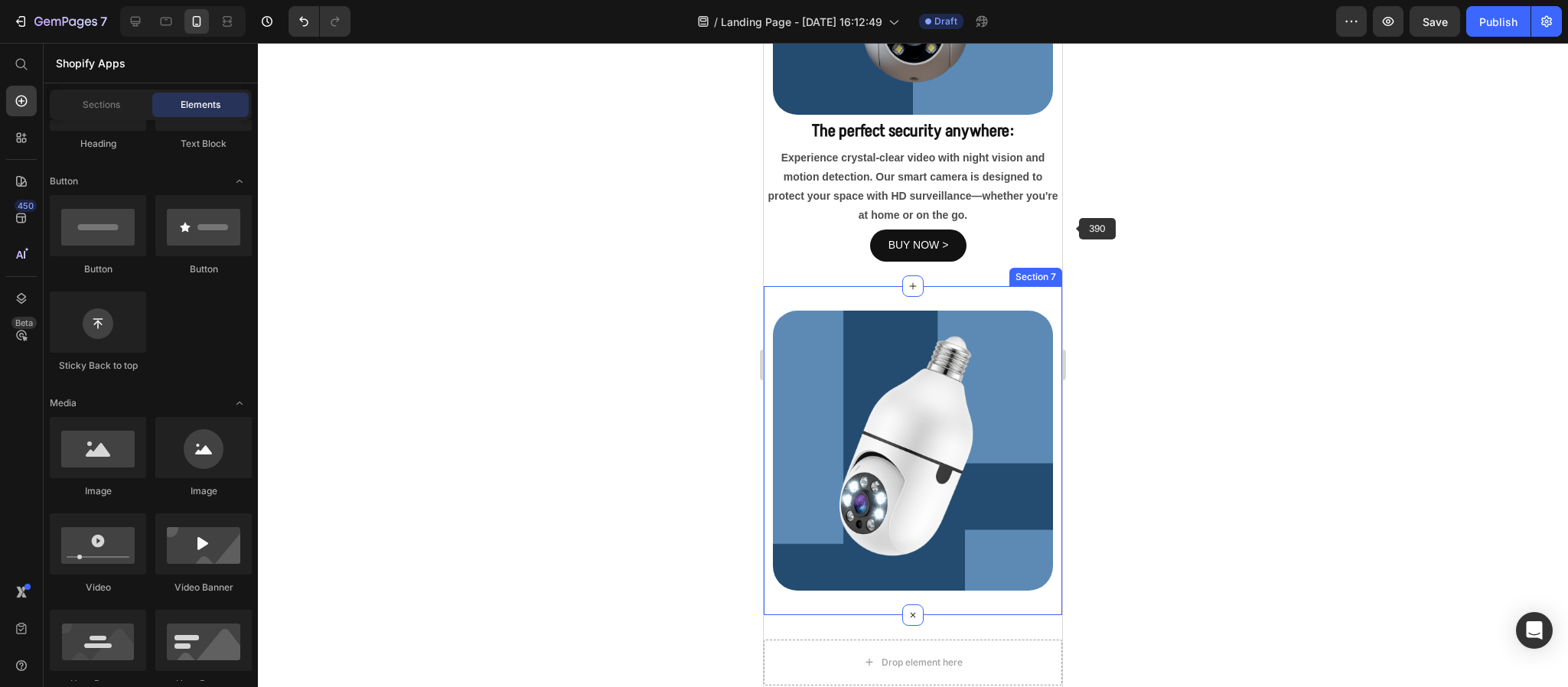 scroll, scrollTop: 760, scrollLeft: 0, axis: vertical 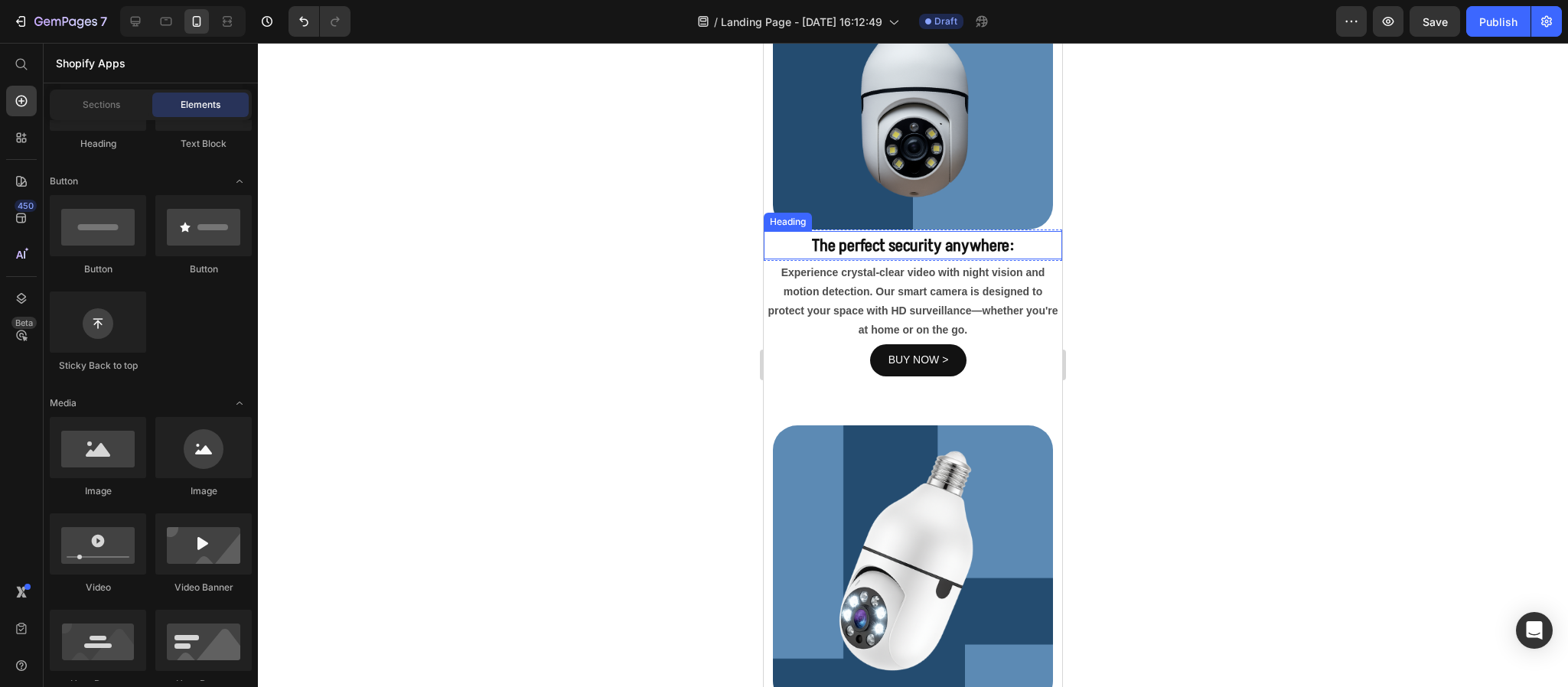 click on "The perfect security anywhere:" at bounding box center [913, 246] 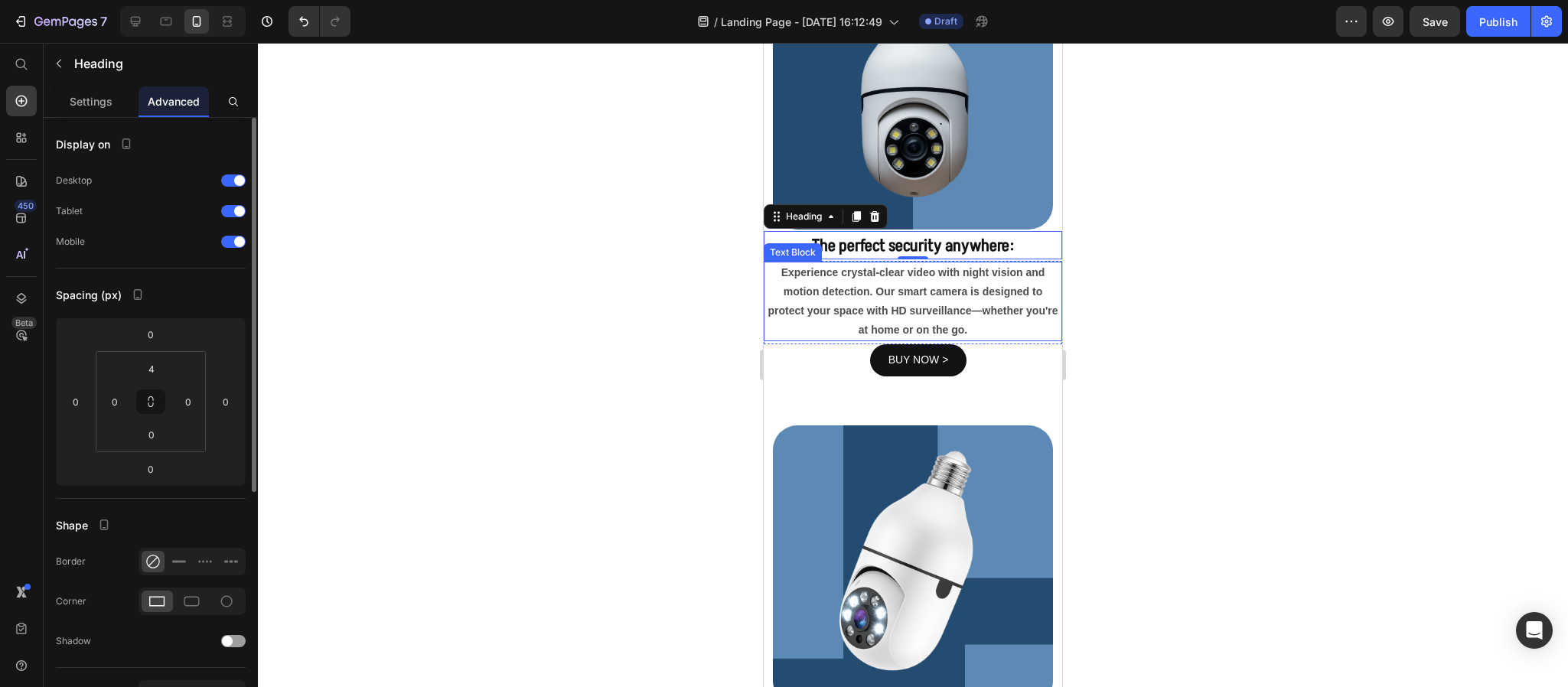 scroll, scrollTop: 646, scrollLeft: 0, axis: vertical 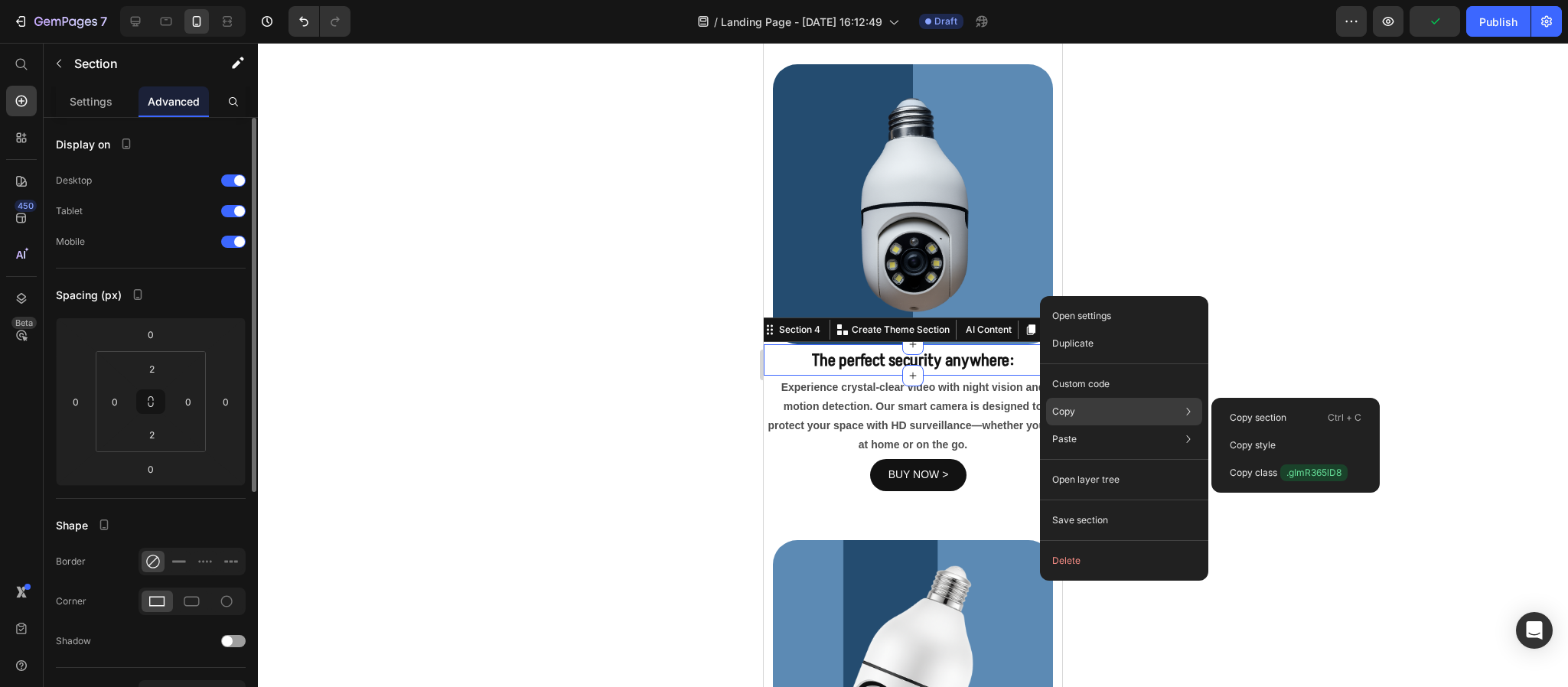 click on "Copy Copy section  Ctrl + C Copy style  Copy class  .gImR365lD8" 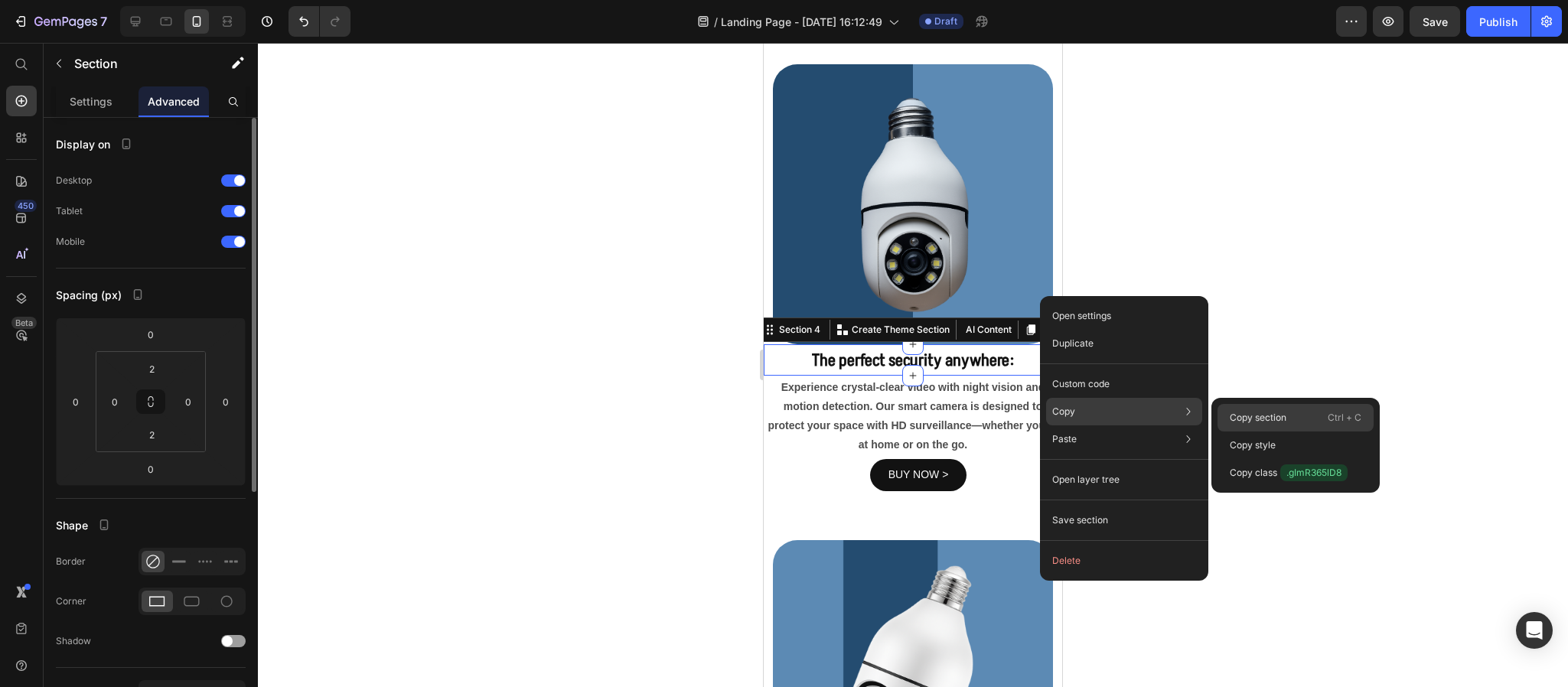 click on "Copy section" at bounding box center (1258, 418) 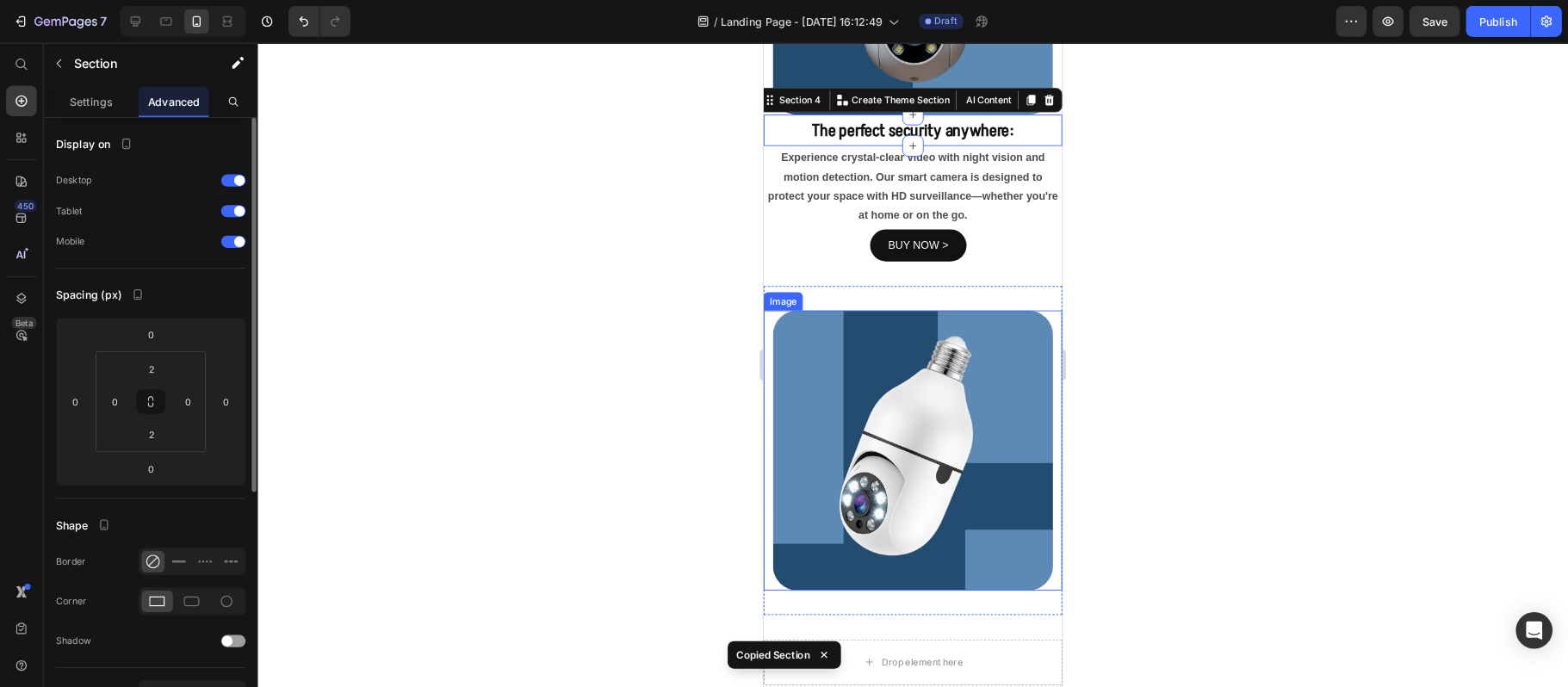scroll, scrollTop: 1114, scrollLeft: 0, axis: vertical 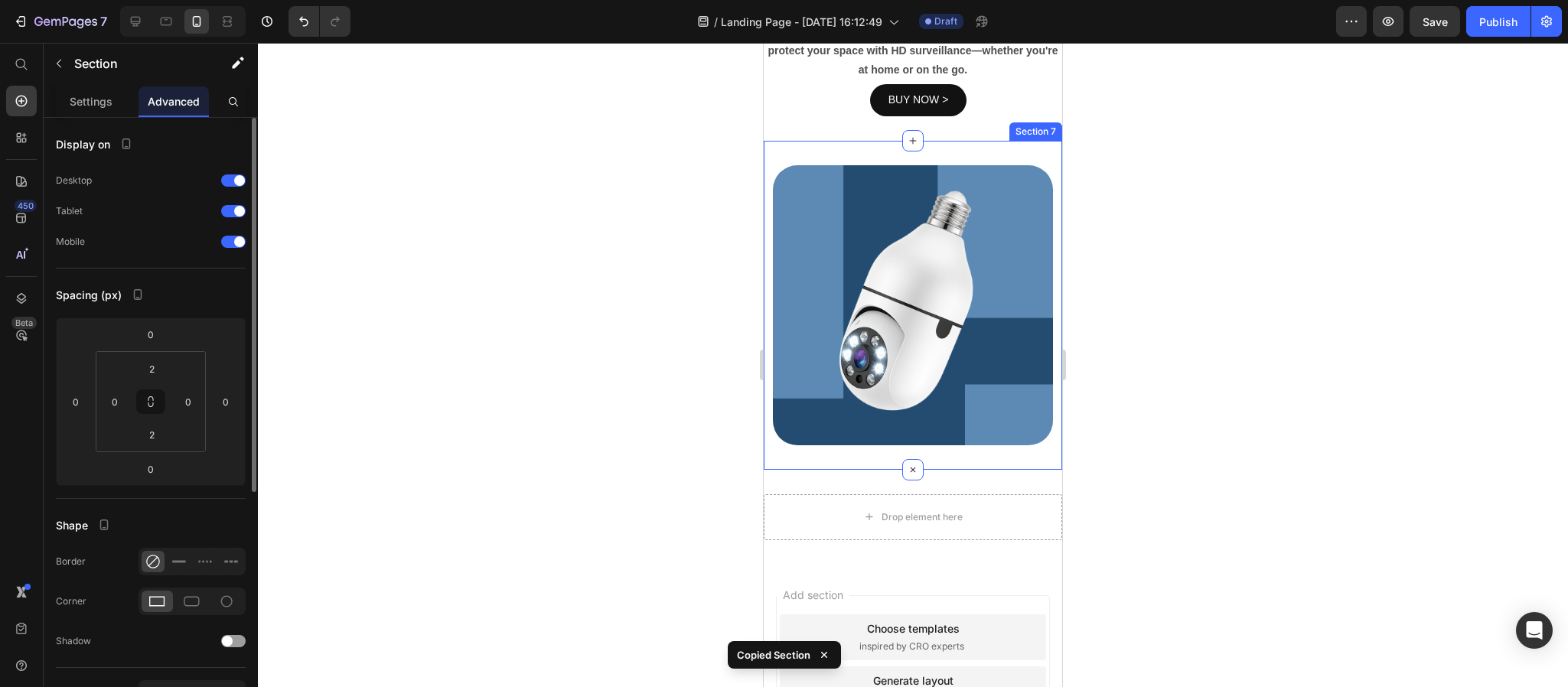 click on "Image Section 7" at bounding box center (913, 305) 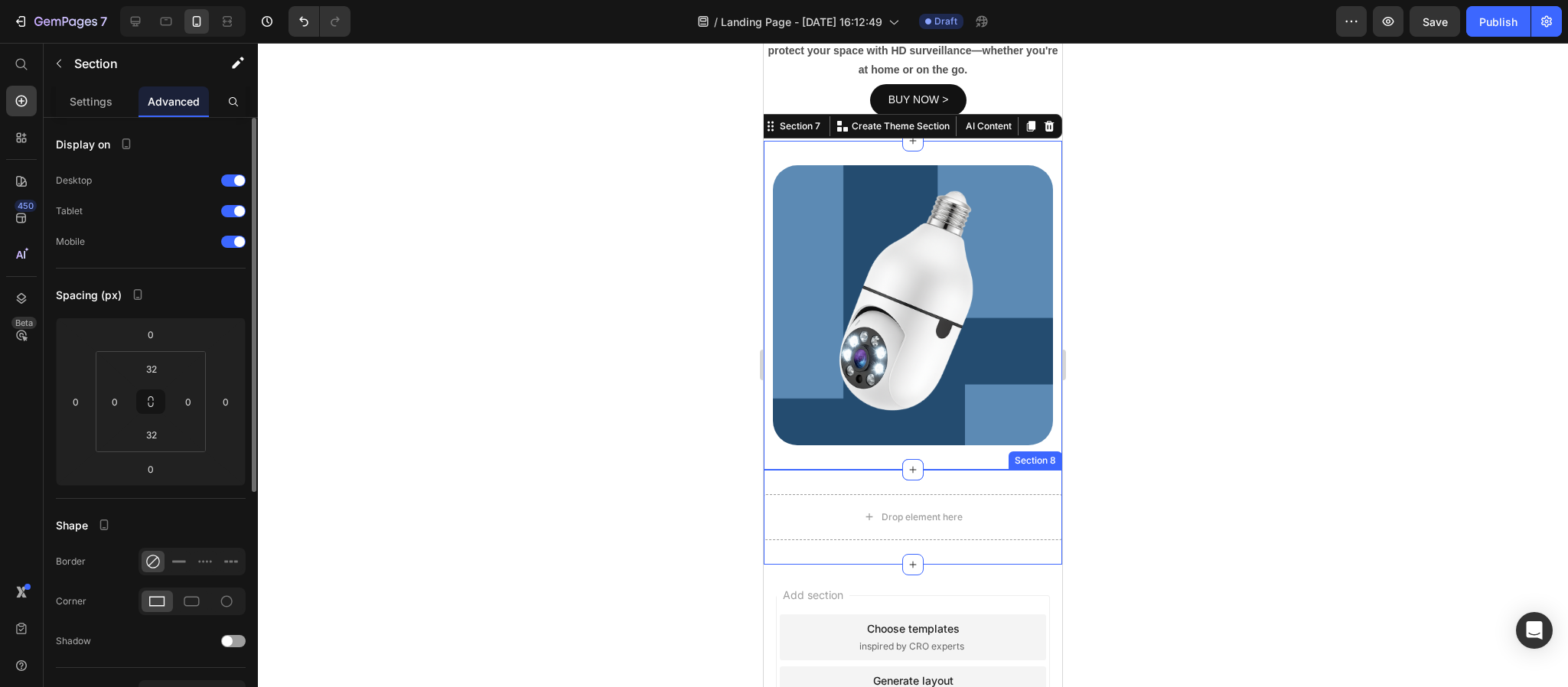 click on "Drop element here Section 8" at bounding box center (913, 517) 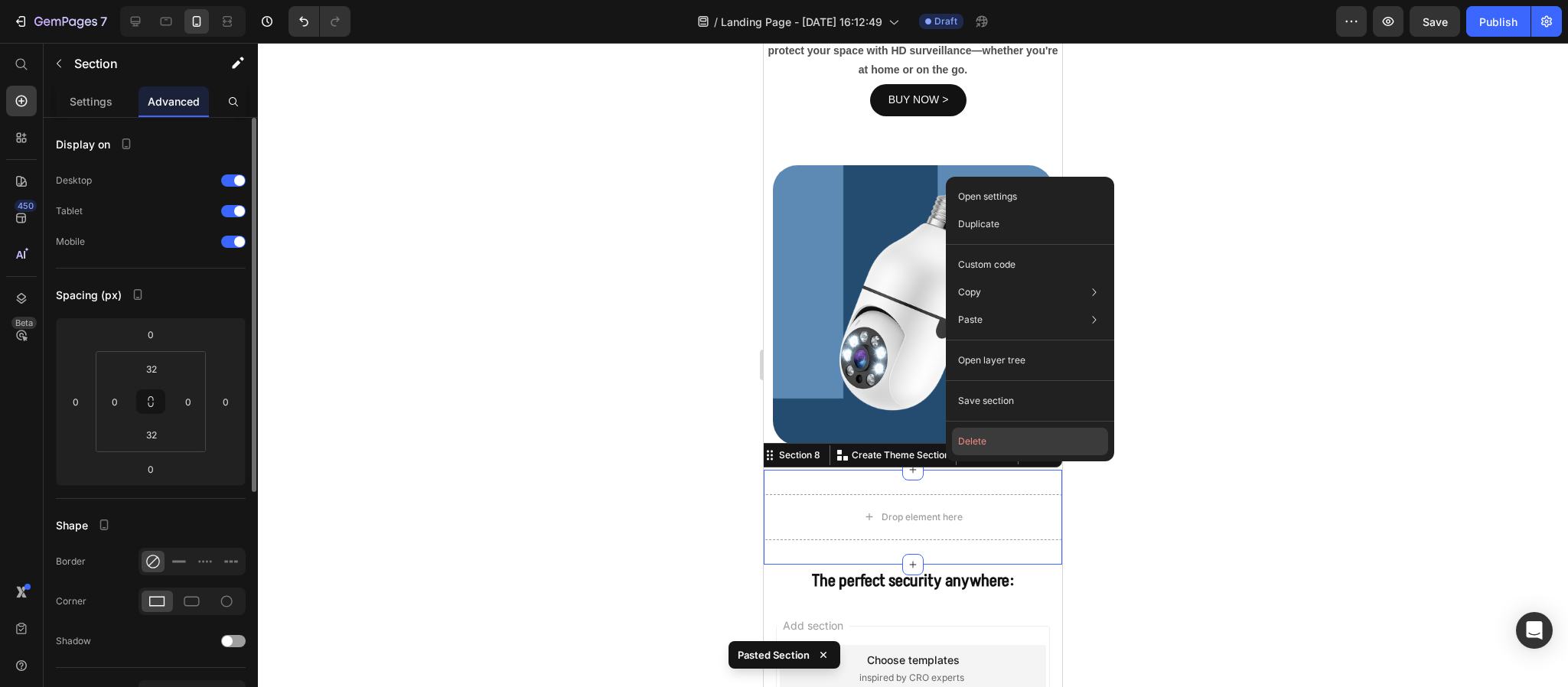 click on "Delete" 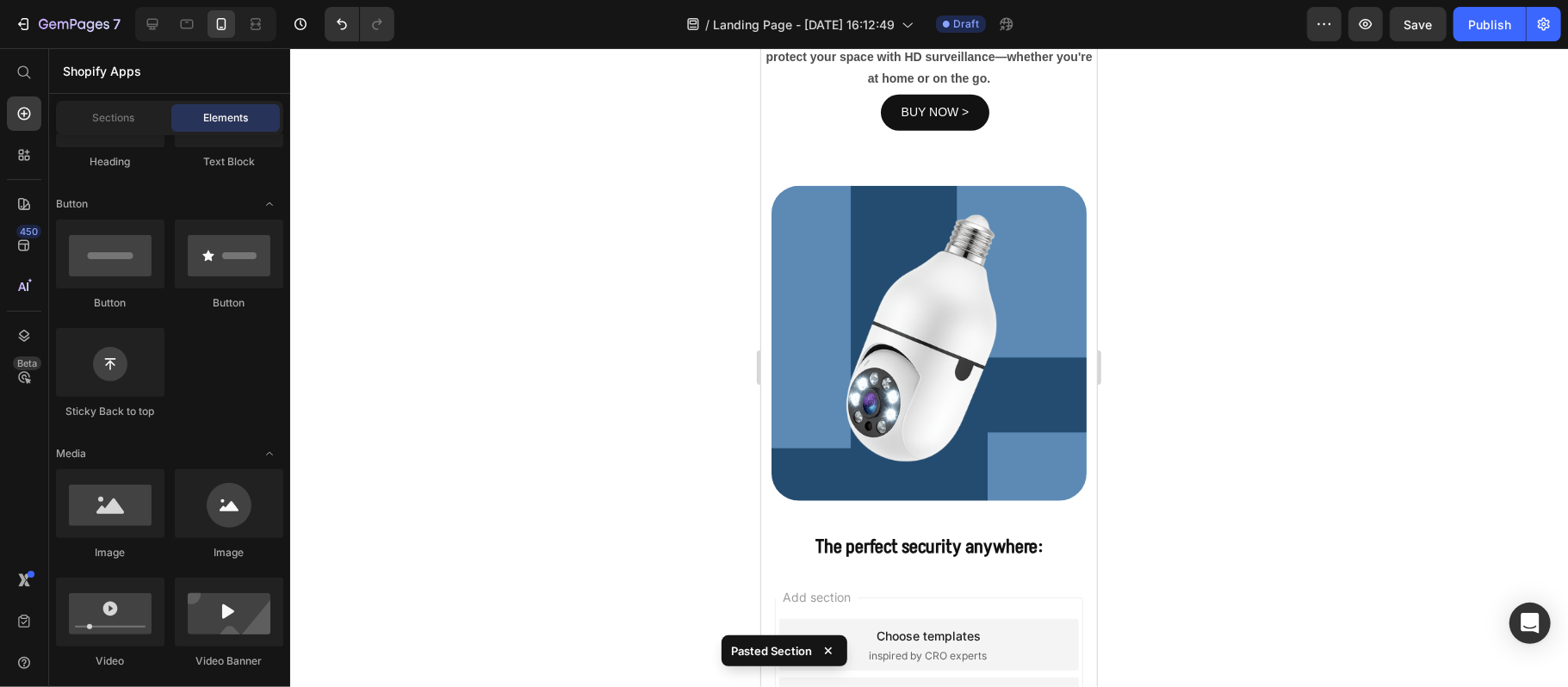scroll, scrollTop: 258, scrollLeft: 0, axis: vertical 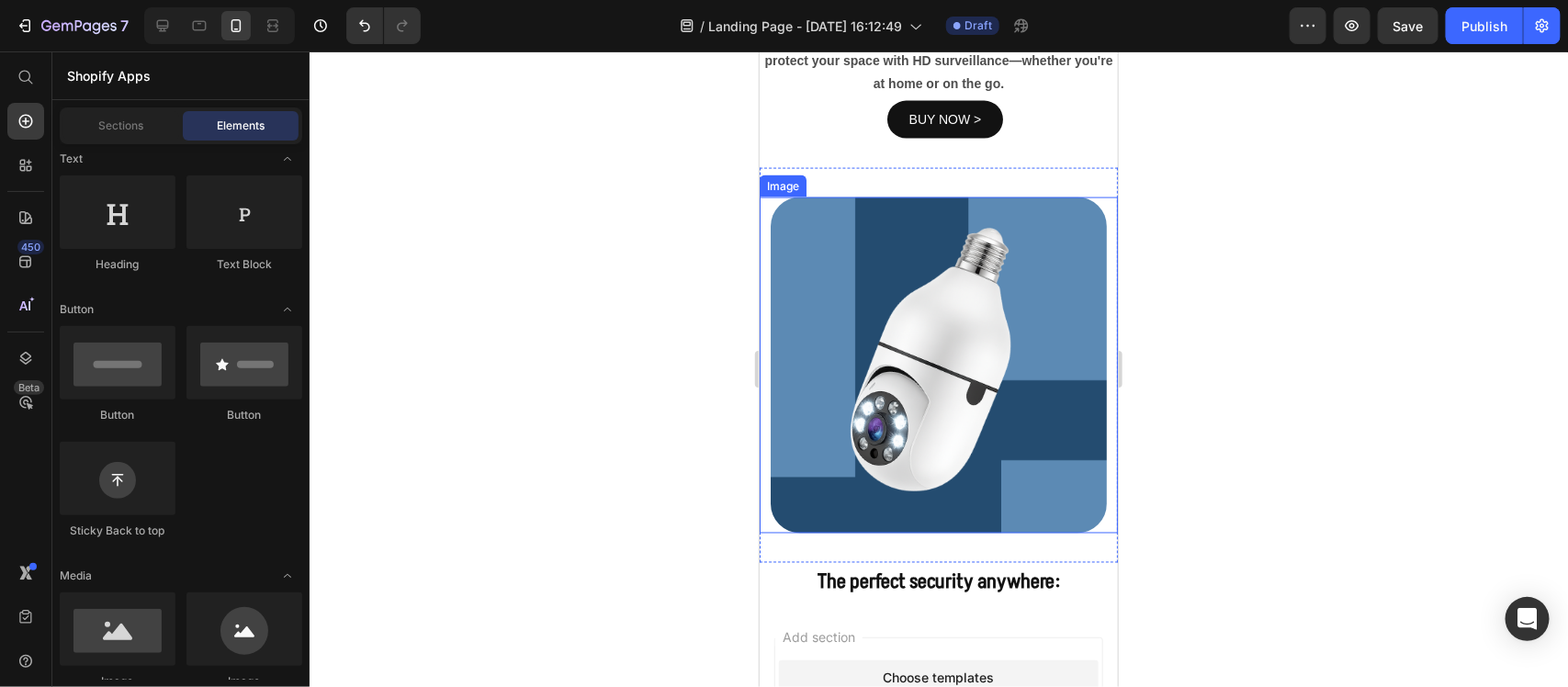 click at bounding box center [938, 365] 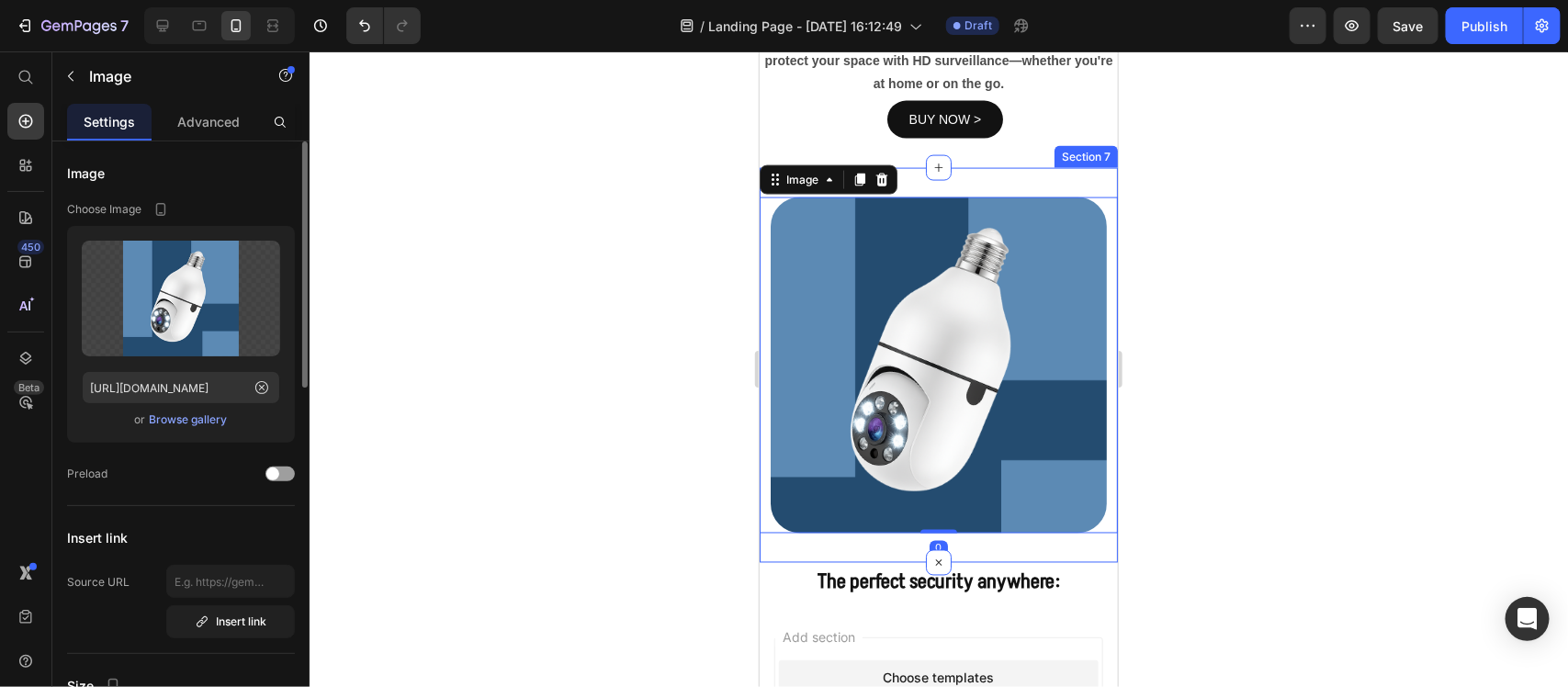 click on "Image   0 Section 7" at bounding box center (938, 365) 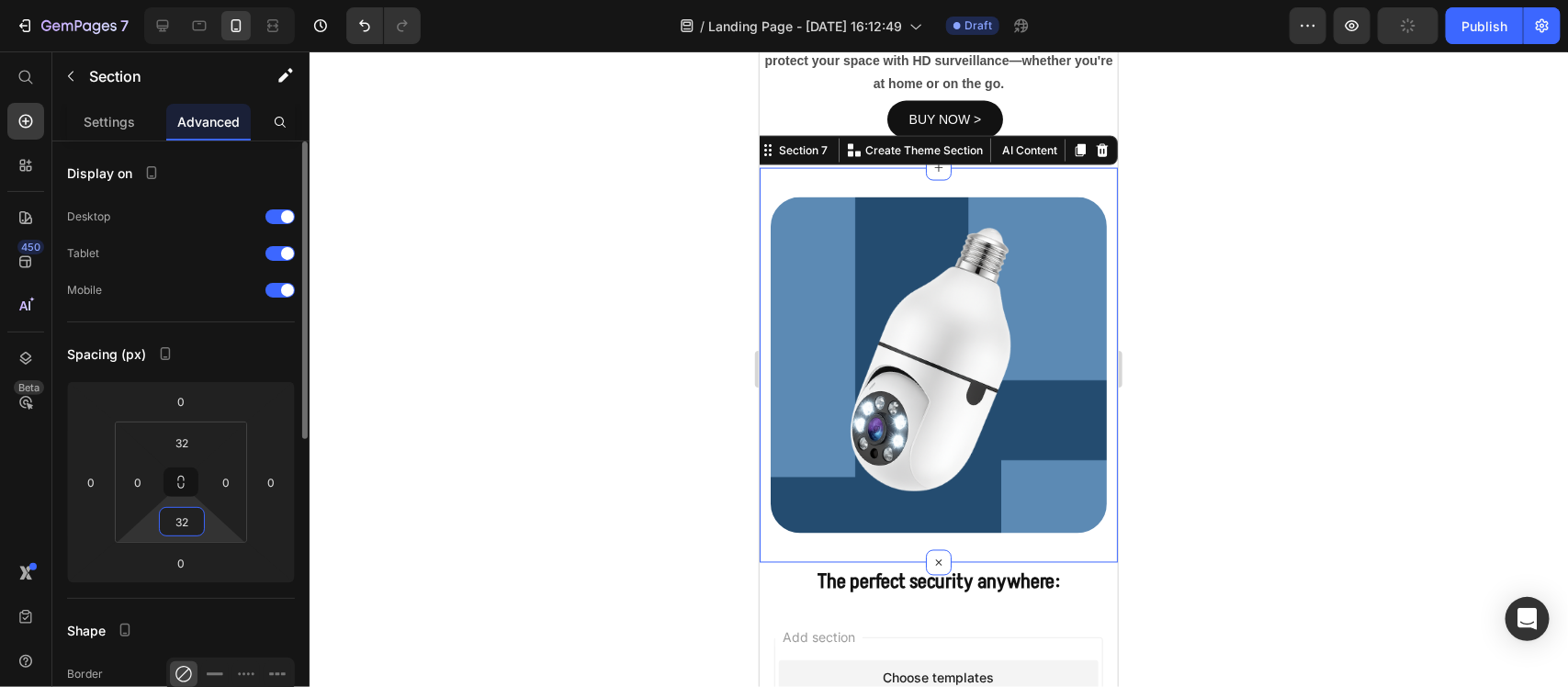 click on "32" at bounding box center (182, 522) 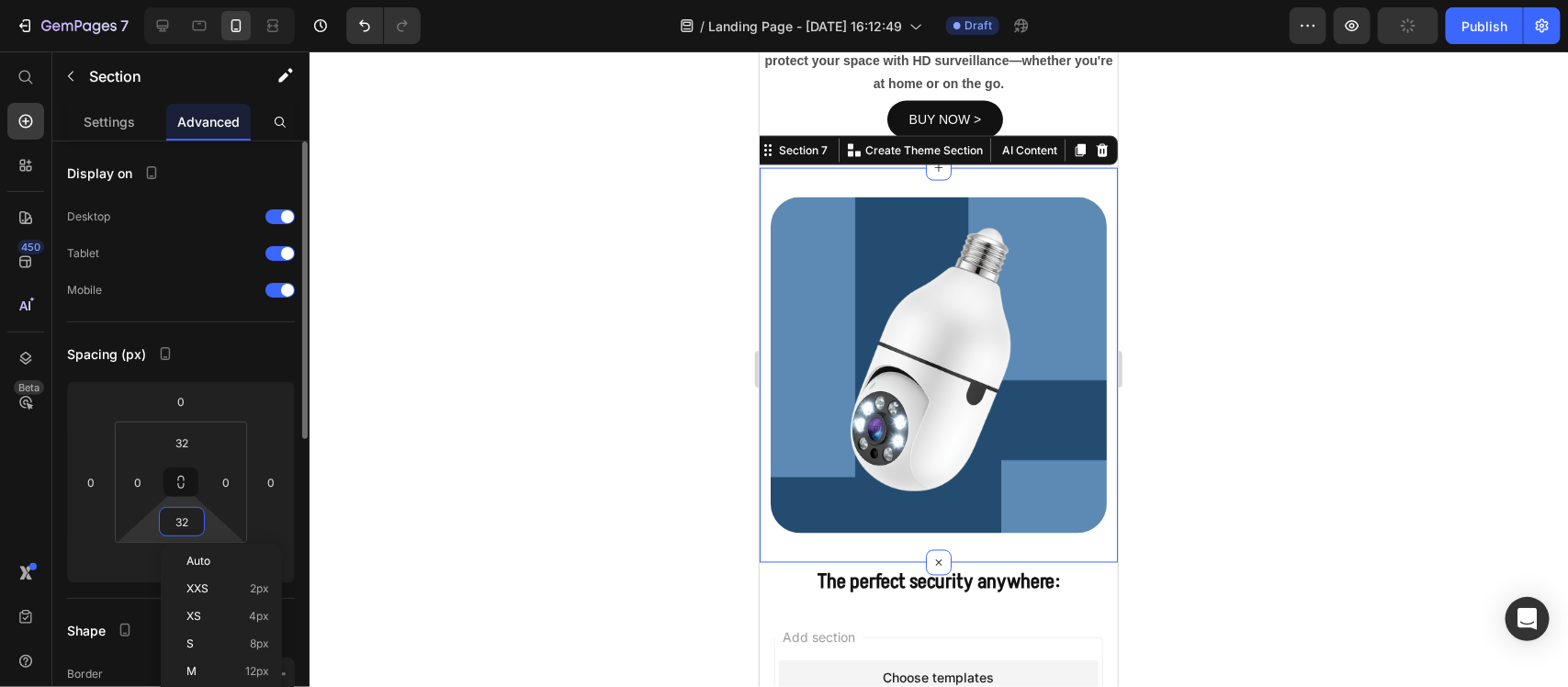 type on "2" 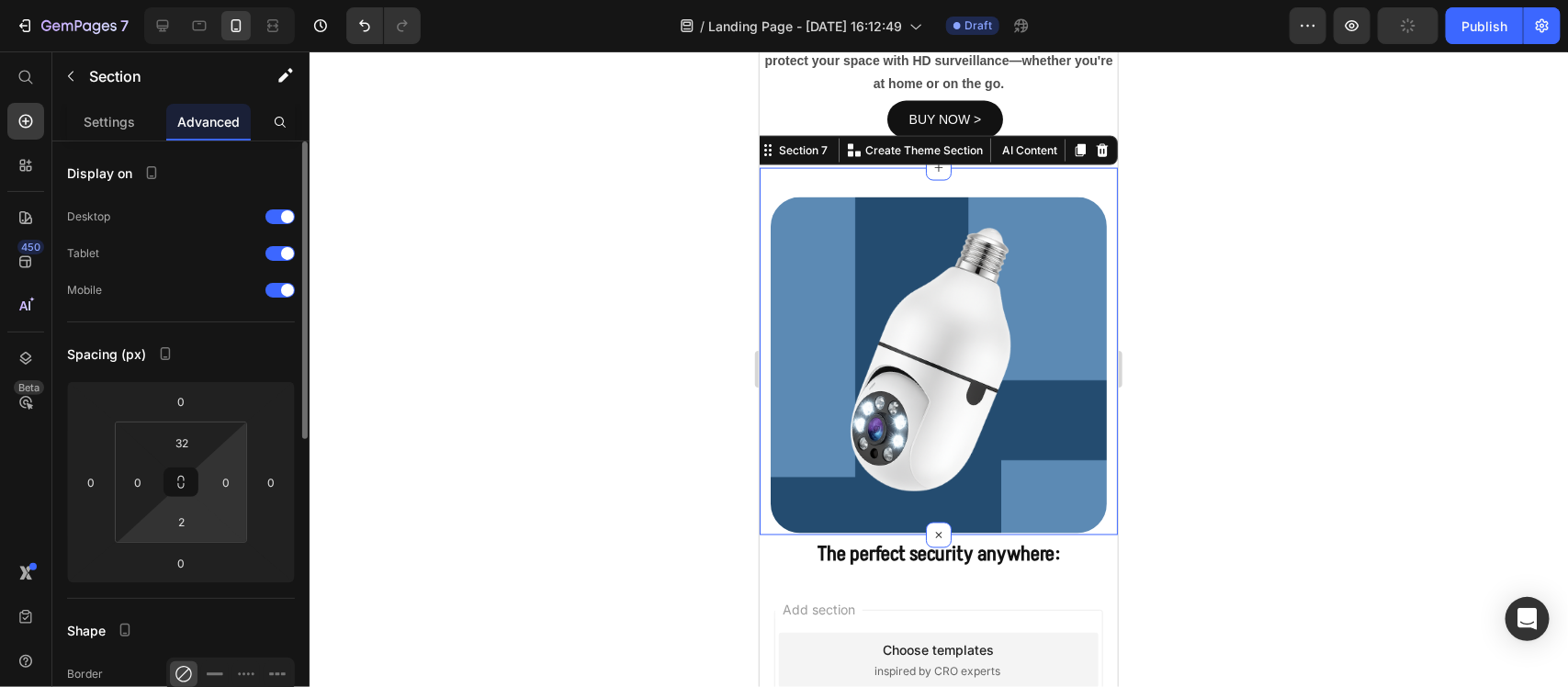 drag, startPoint x: 203, startPoint y: 530, endPoint x: 212, endPoint y: 510, distance: 21.931712 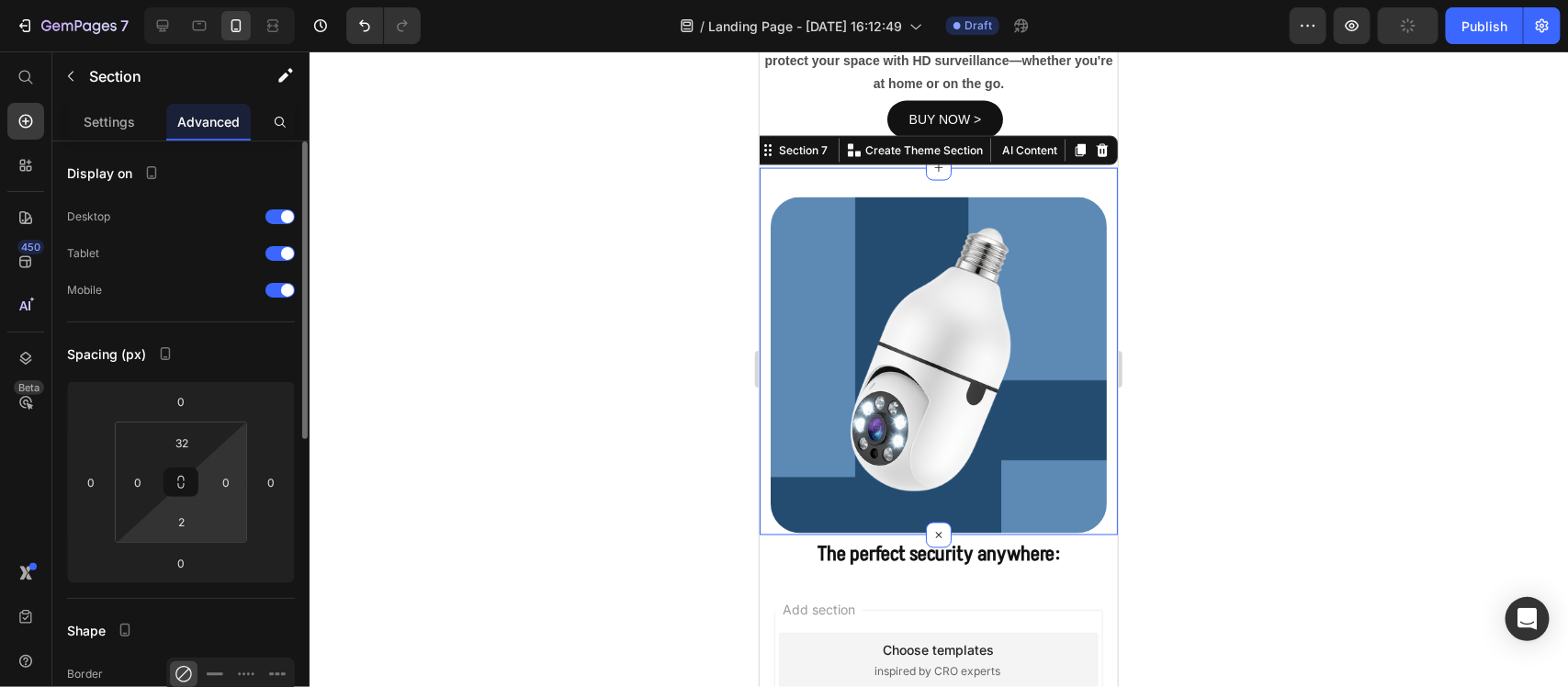 click on "32 0 2 0" at bounding box center (181, 482) 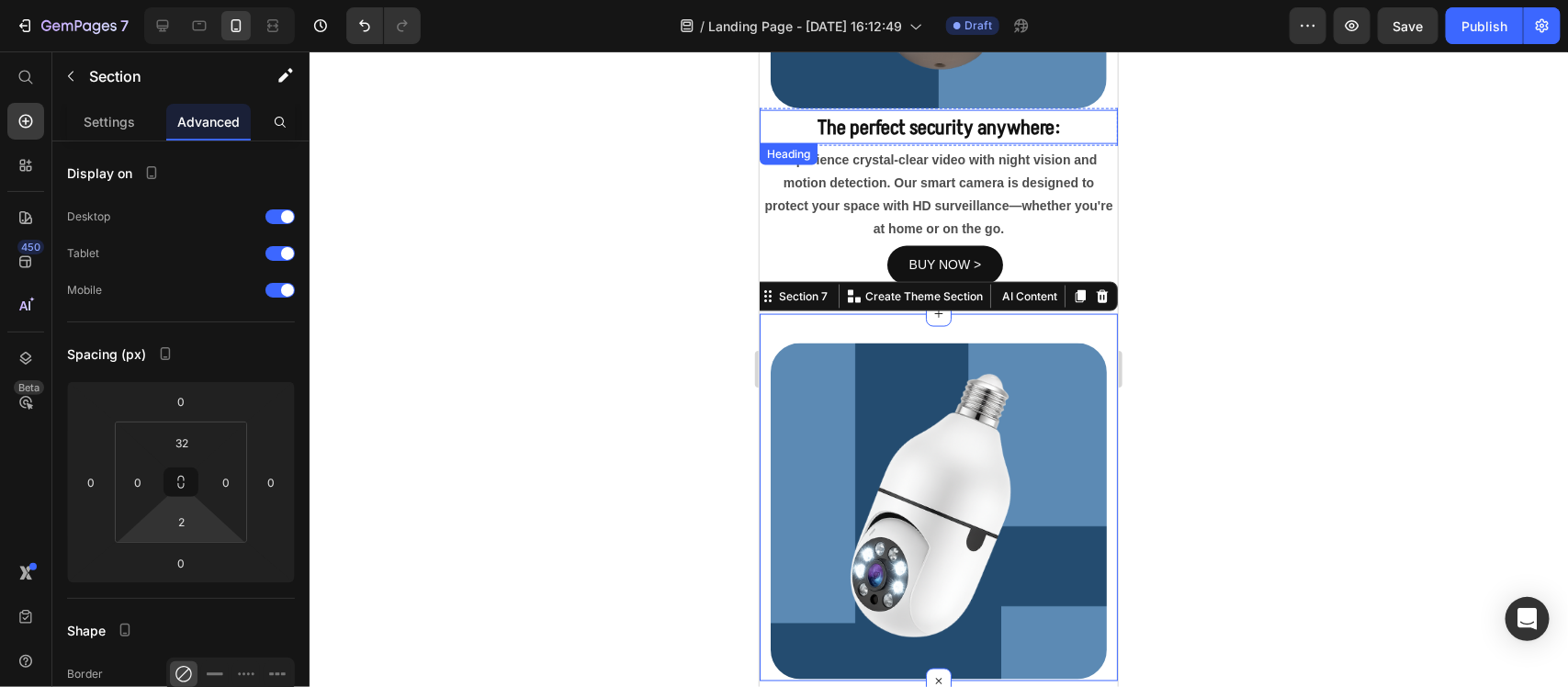 scroll, scrollTop: 965, scrollLeft: 0, axis: vertical 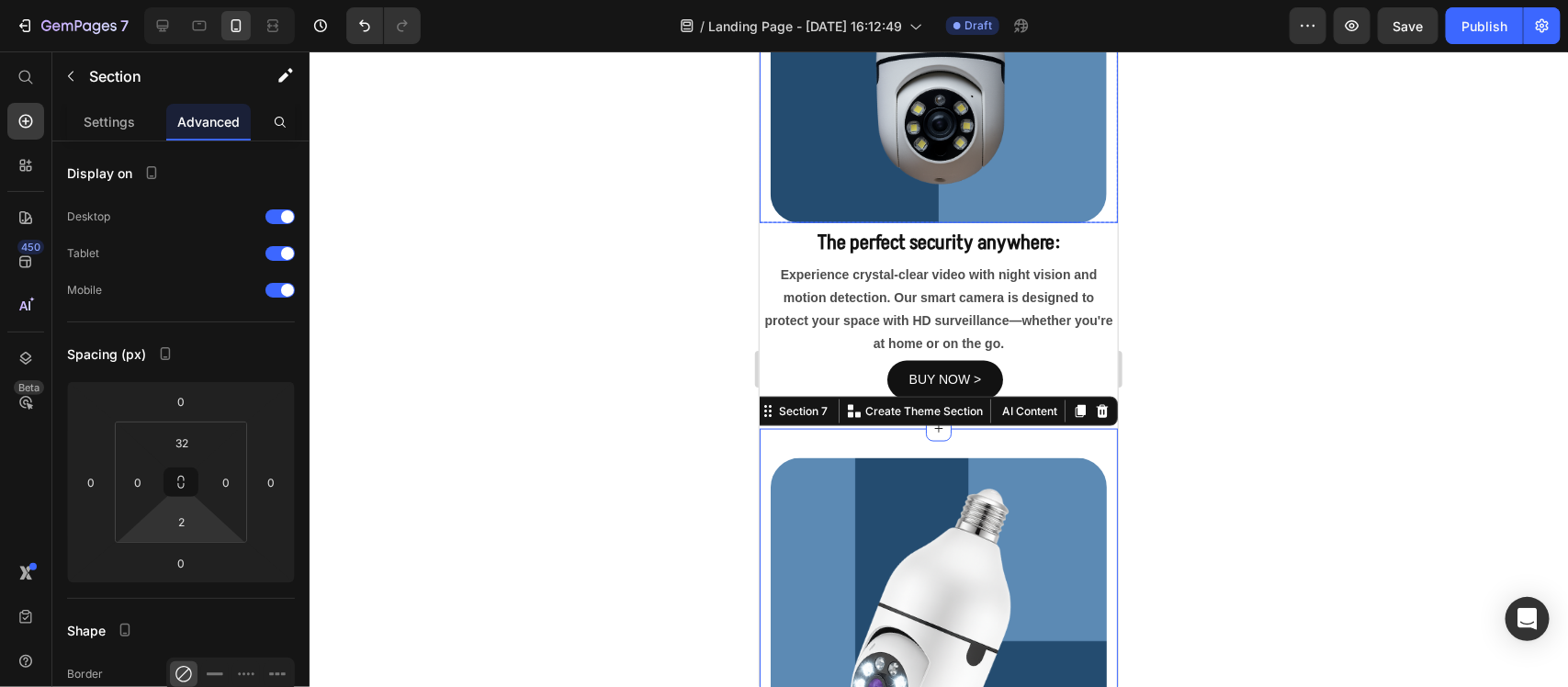 click at bounding box center [938, 54] 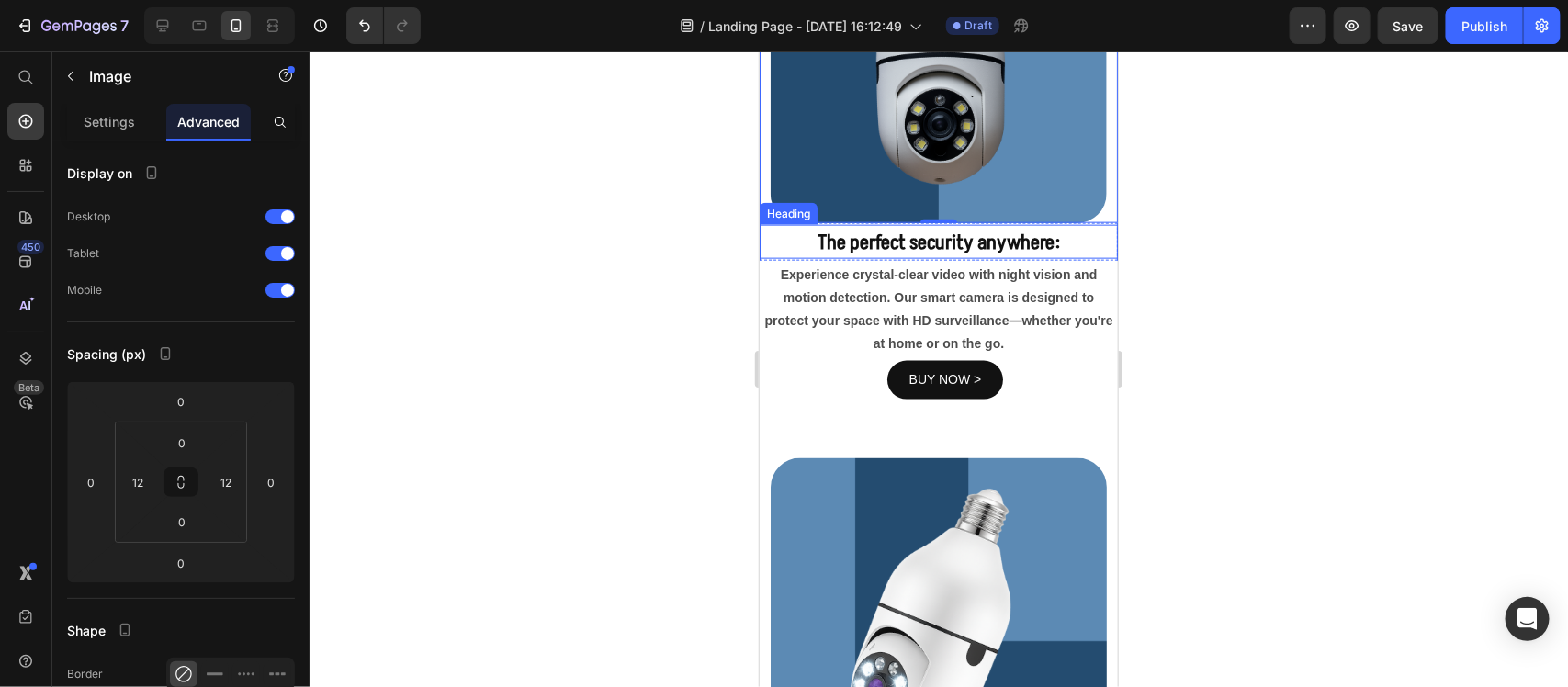 click on "The perfect security anywhere:" at bounding box center [938, 242] 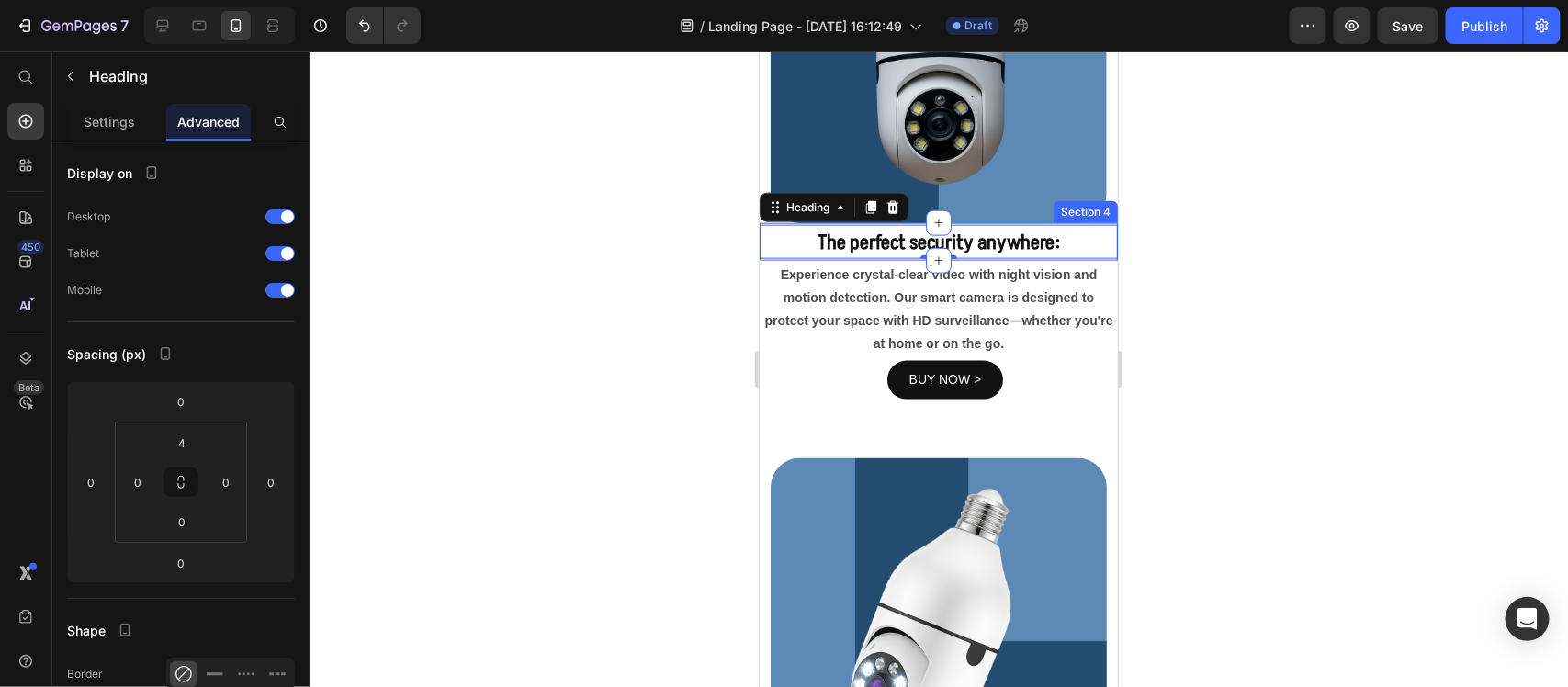 click on "Smart Security,  Simplified Heading Buy Now Button Our latest innovation transforms any light socket into a powerful security system - all in seconds, with no tools required. Text Block Hero Banner Section 1 Our latest innovation in home security combines advanced surveillance technology with effortless installation Text Block Section 2 Image Row Section 3 The perfect security anywhere:  Heading   0 Section 4 Experience crystal-clear video with night vision and motion detection. Our smart camera is designed to protect your space with HD surveillance—whether you're at home or on the go. Text Block Section 5 BUY NOW > Button Section 6 Image Section 7 The perfect security anywhere:  Heading Section 8 Root" at bounding box center [938, -23] 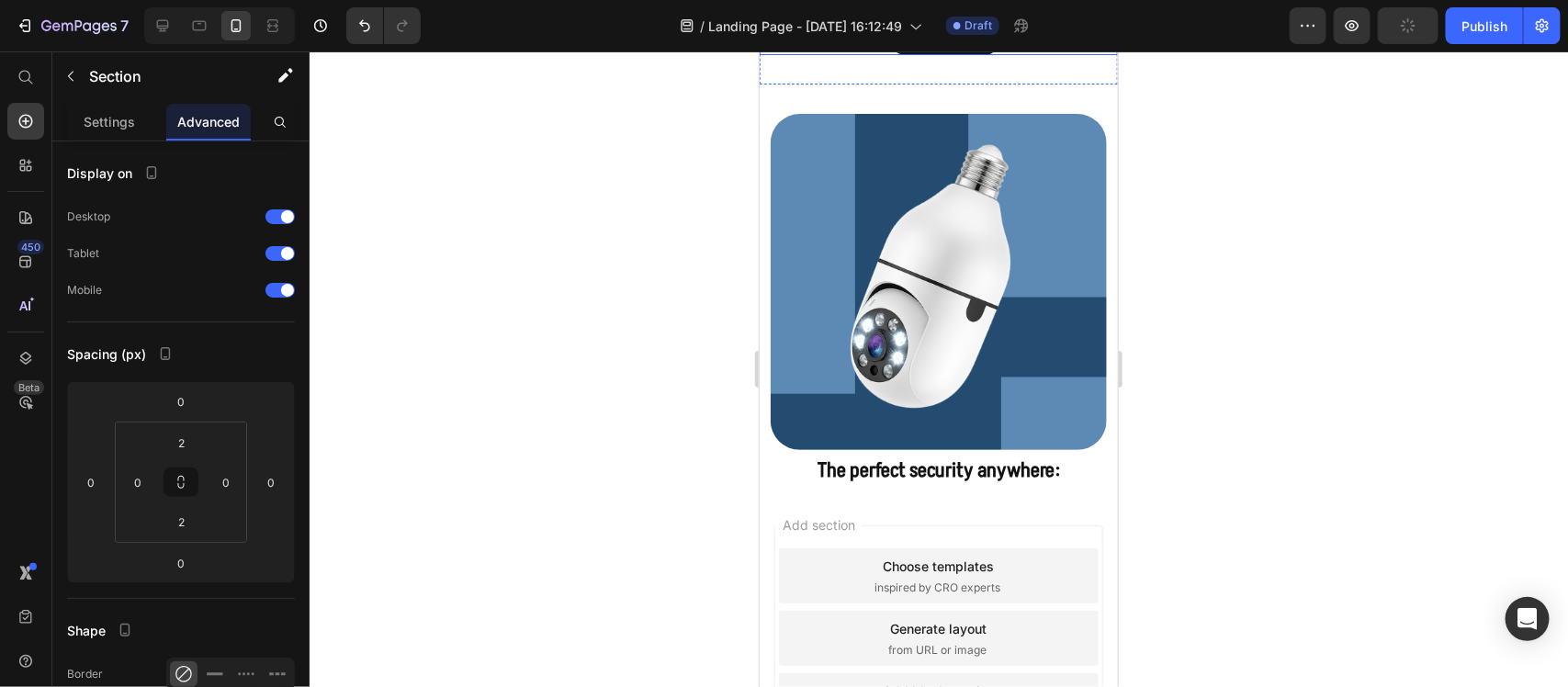 scroll, scrollTop: 1436, scrollLeft: 0, axis: vertical 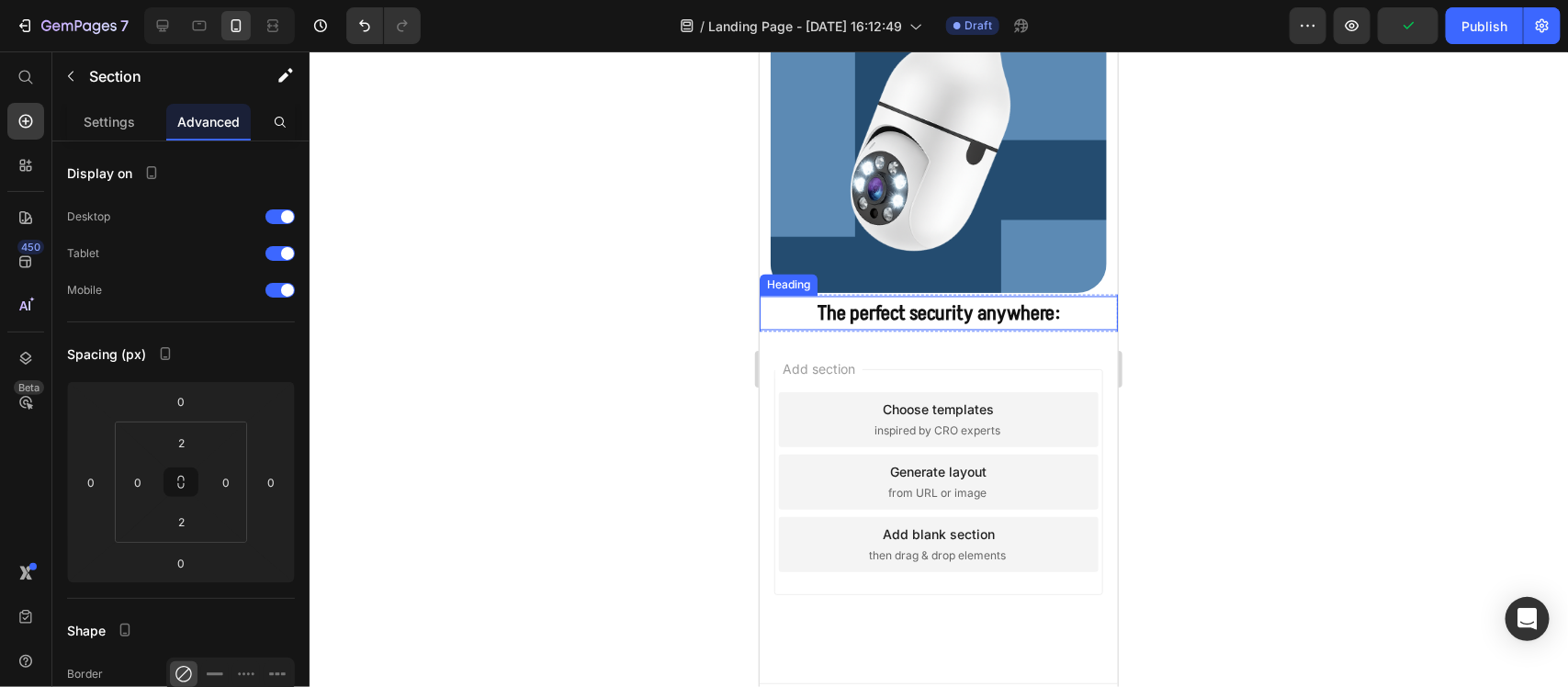 click on "The perfect security anywhere:" at bounding box center (938, 313) 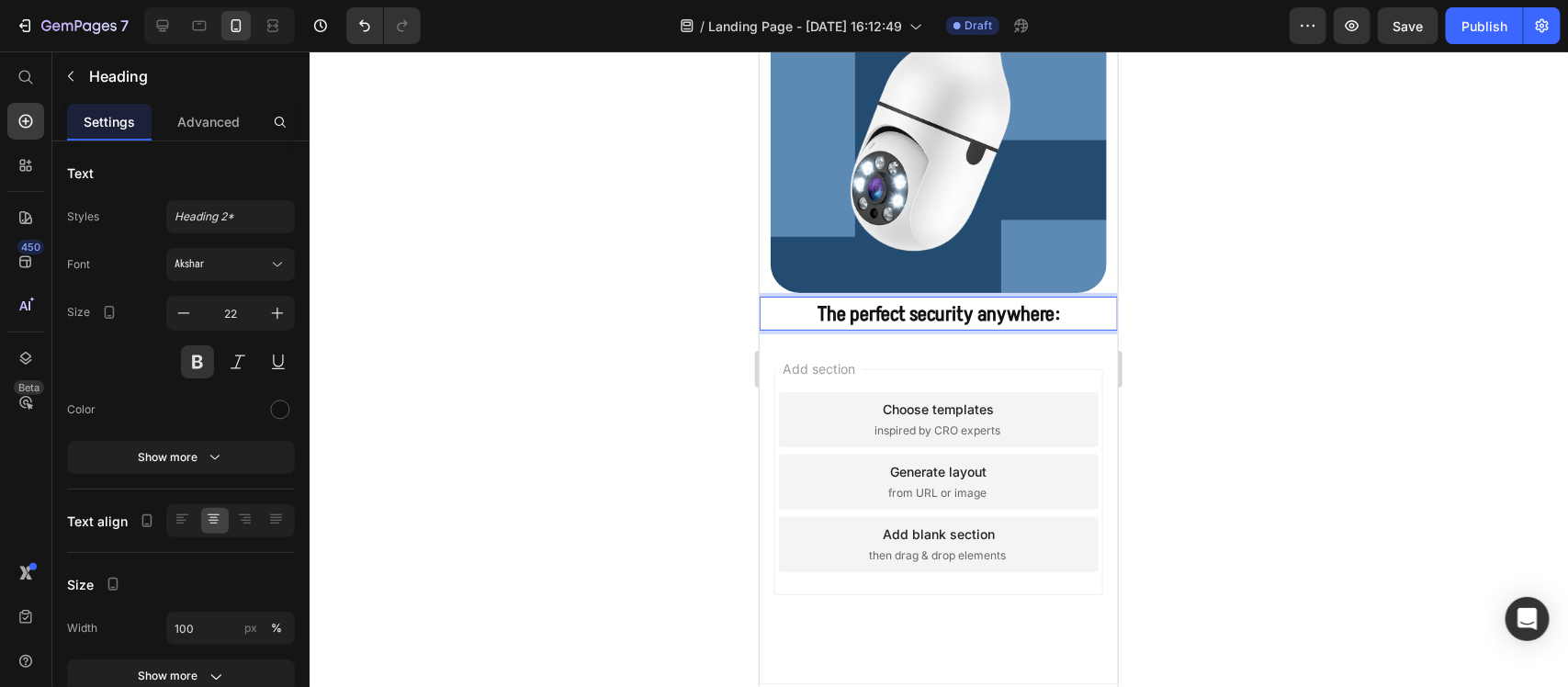 click on "The perfect security anywhere:" at bounding box center (938, 313) 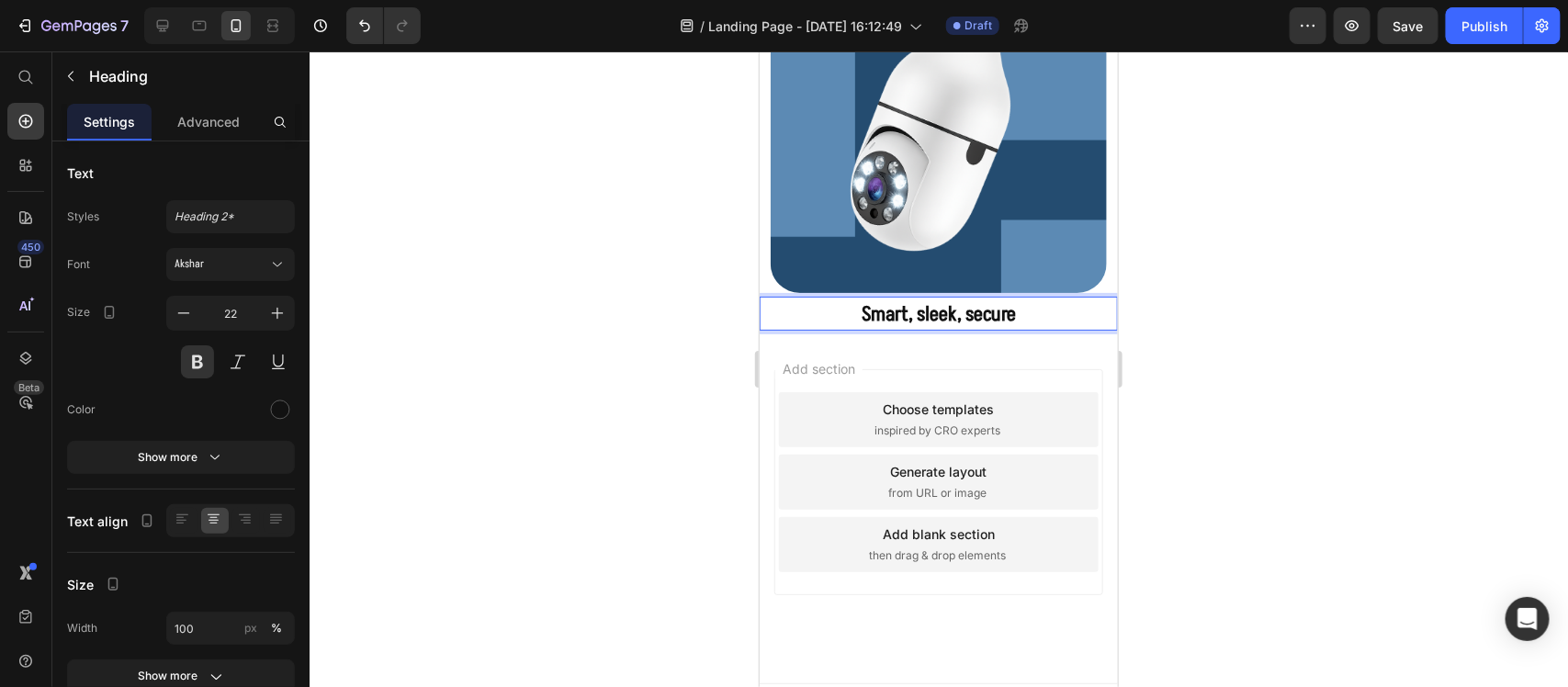 click on "Smart, sleek, secure" at bounding box center [938, 313] 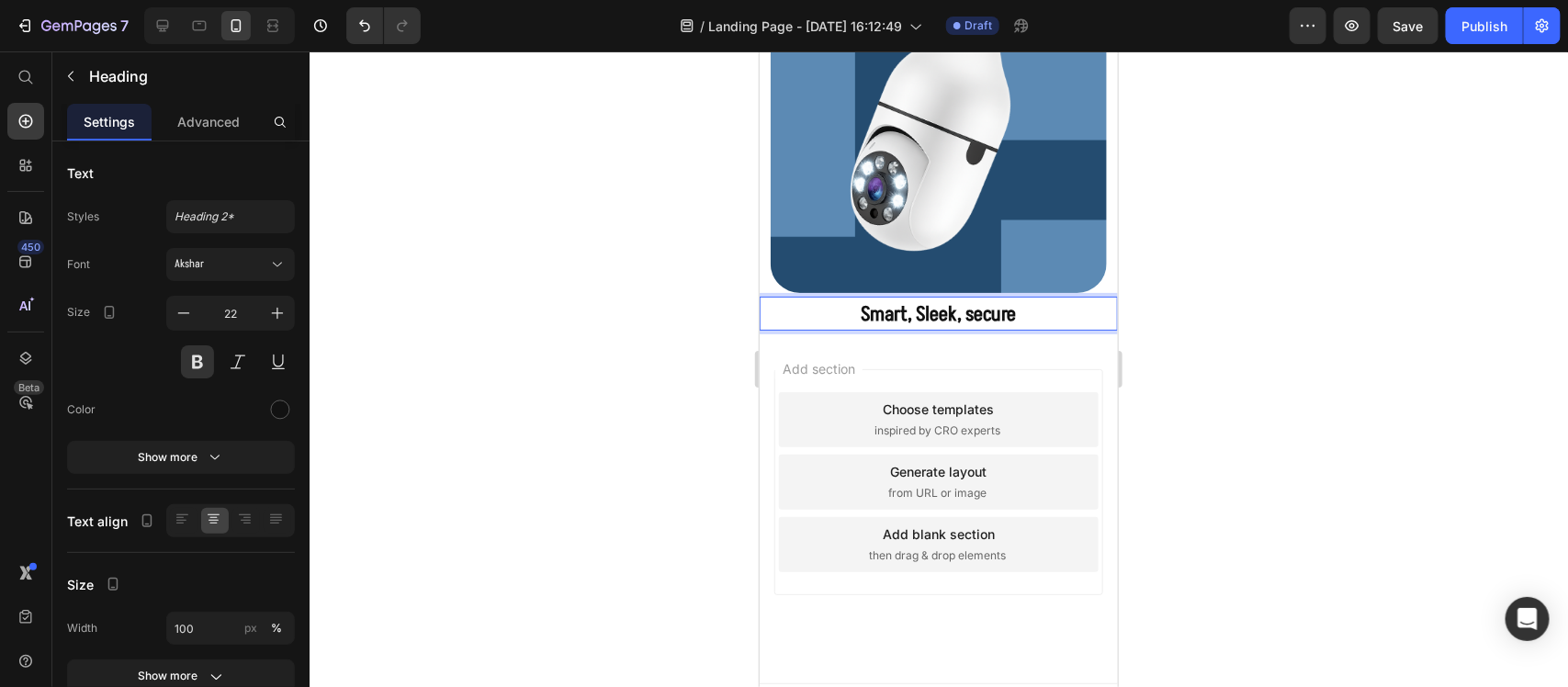 click on "Smart, Sleek, secure" at bounding box center (938, 313) 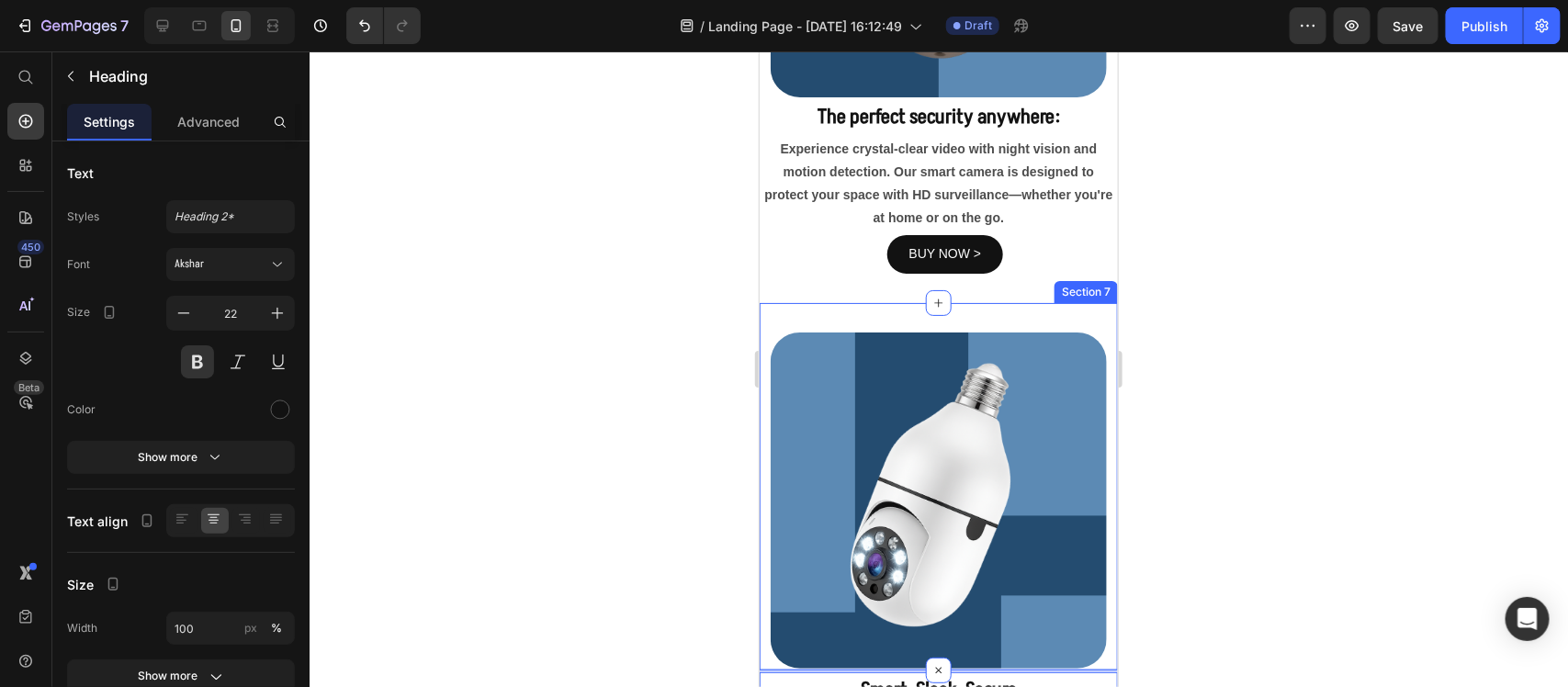 scroll, scrollTop: 976, scrollLeft: 0, axis: vertical 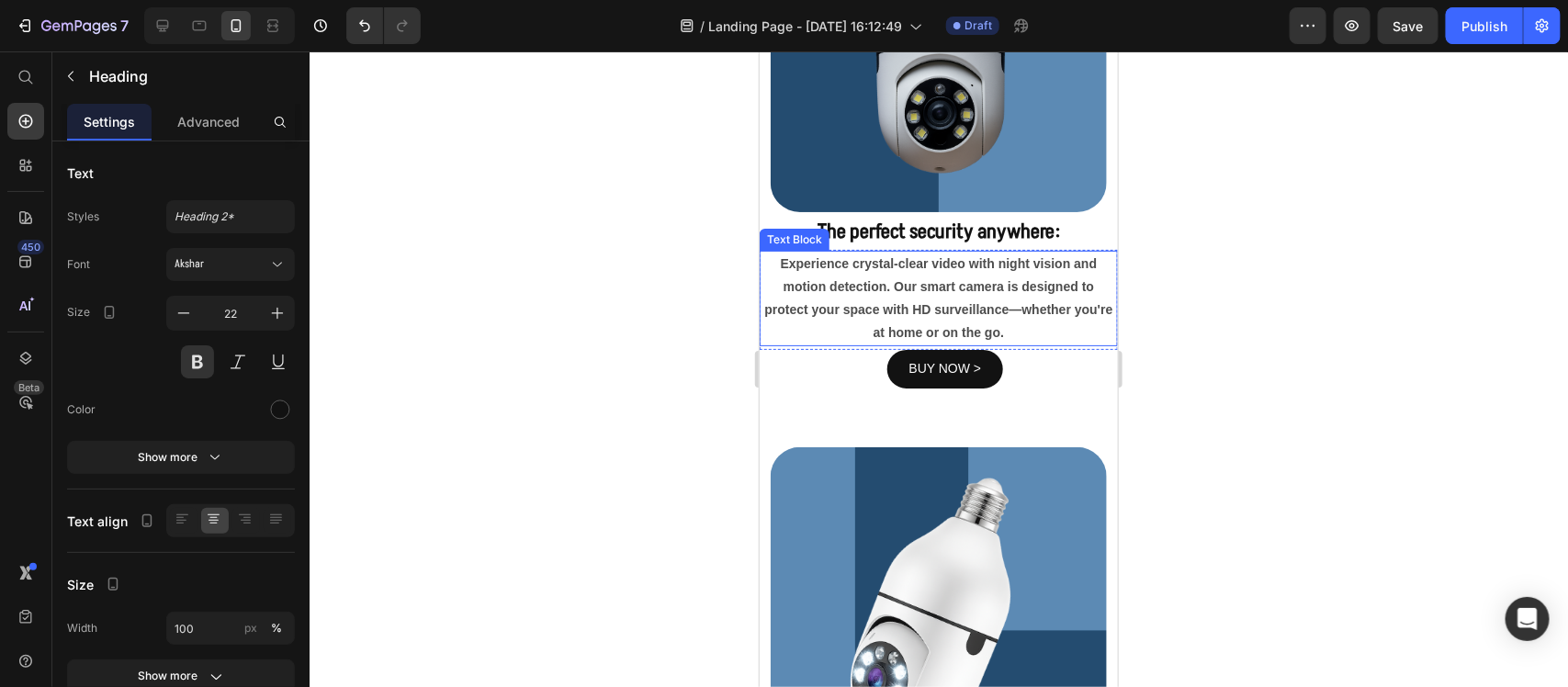 click 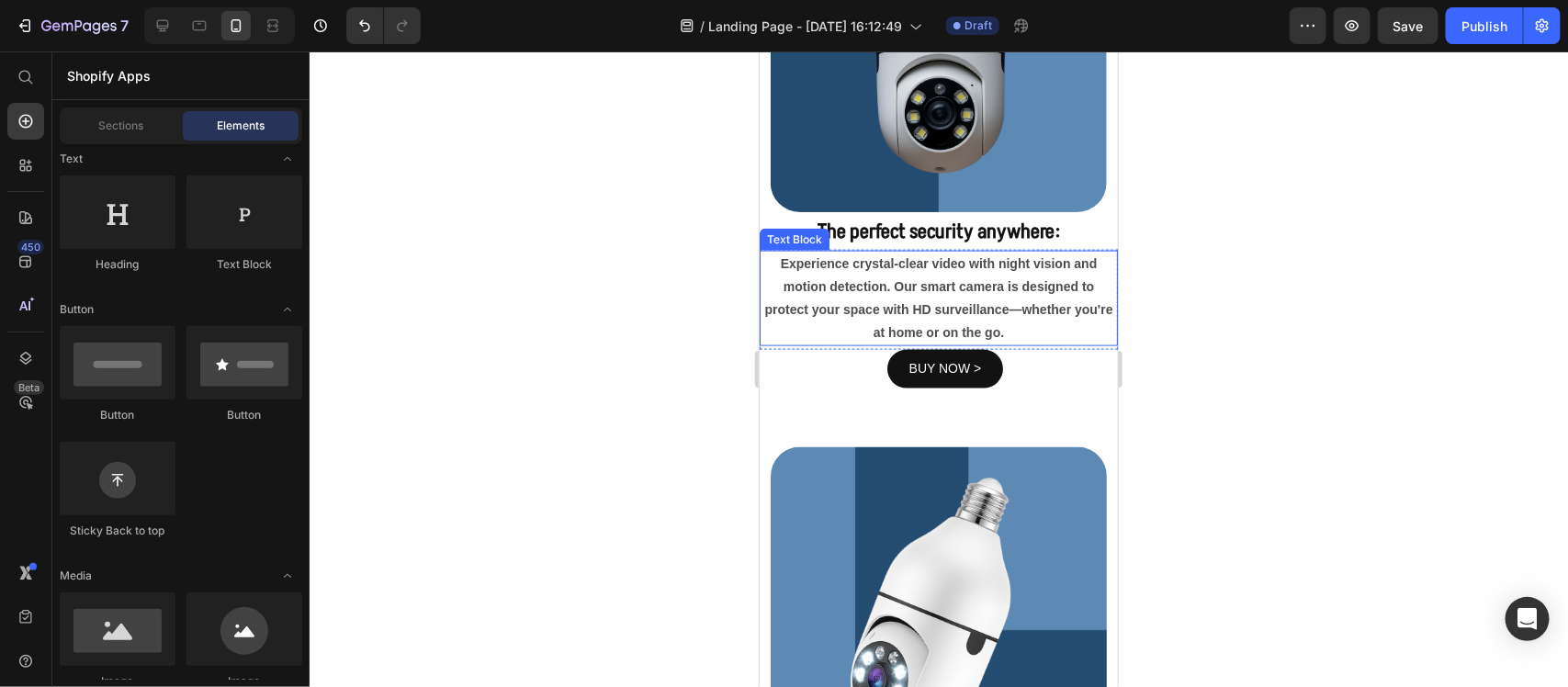 scroll, scrollTop: 862, scrollLeft: 0, axis: vertical 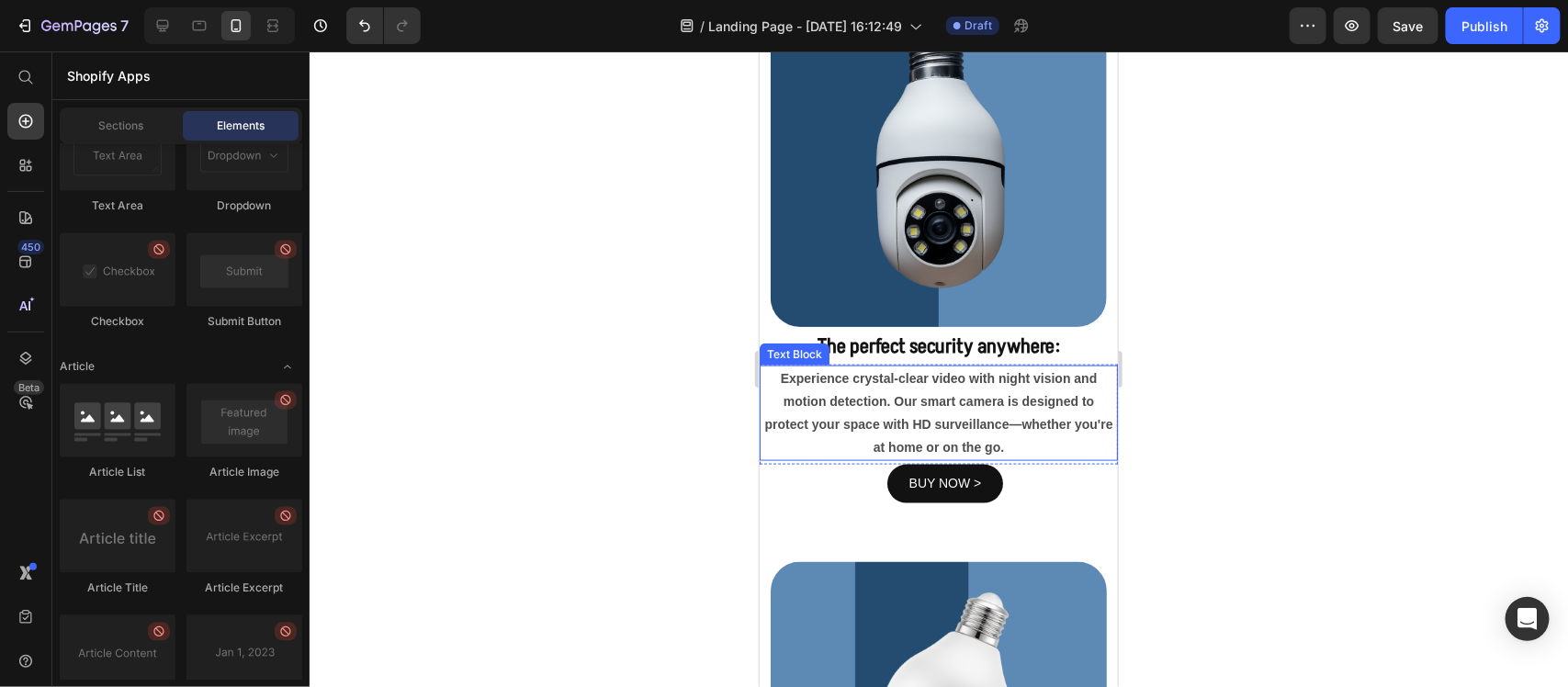 click on "Experience crystal-clear video with night vision and motion detection. Our smart camera is designed to protect your space with HD surveillance—whether you're at home or on the go." at bounding box center [937, 412] 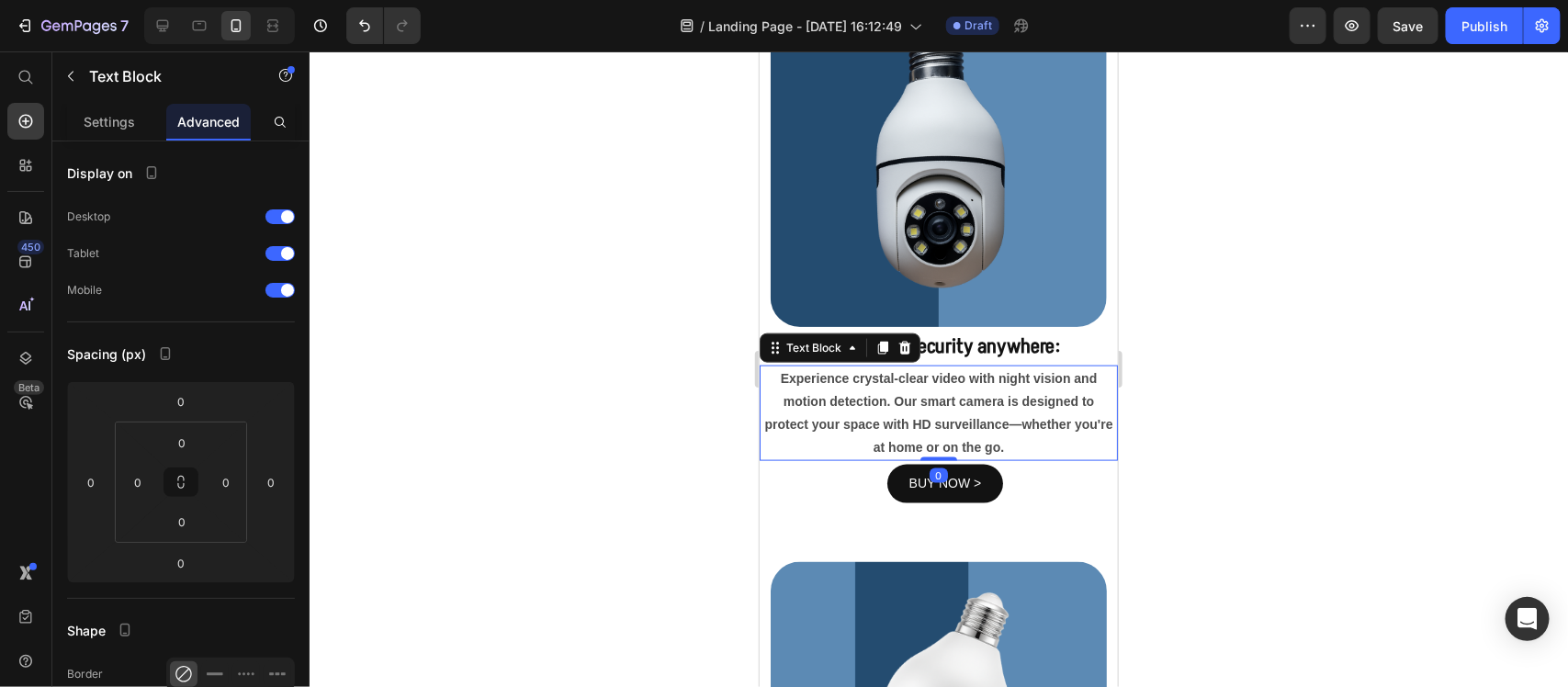 click 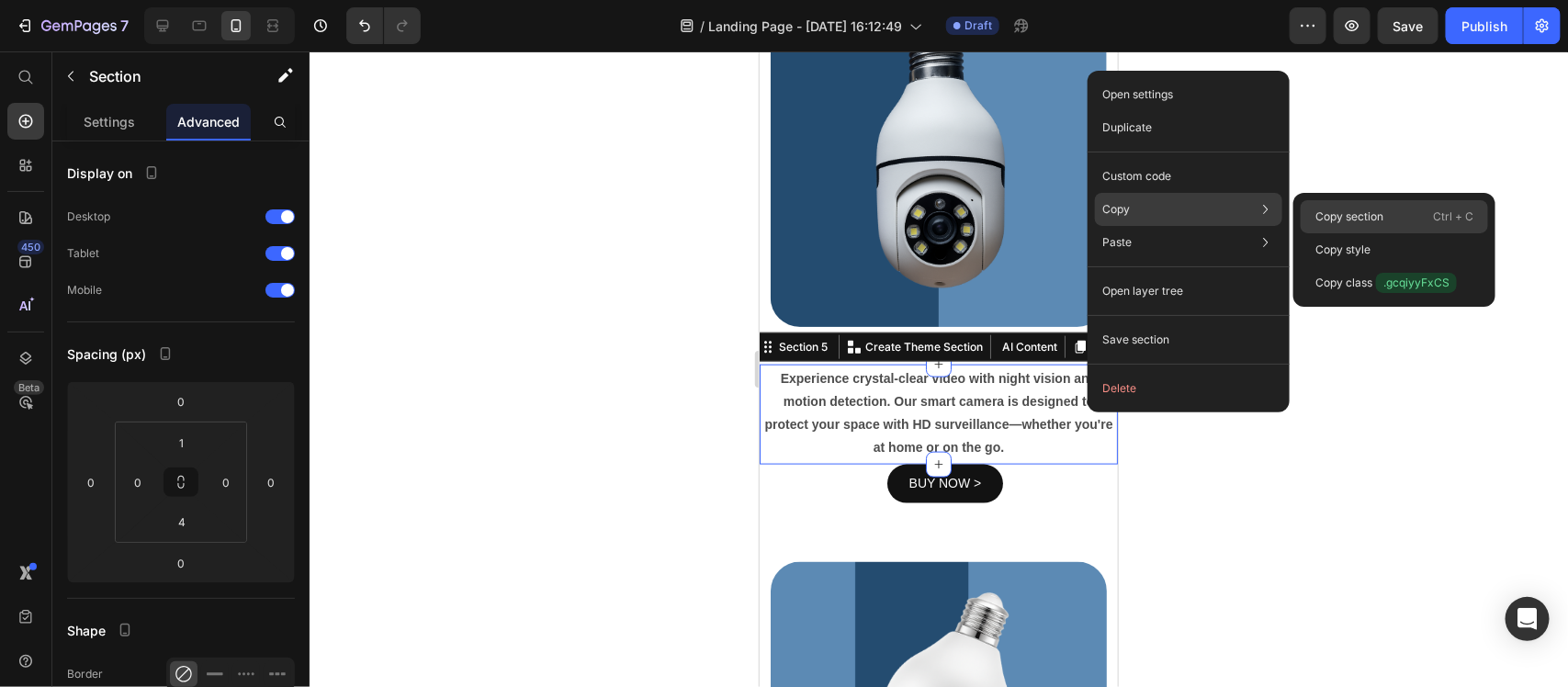 click on "Copy section  Ctrl + C" 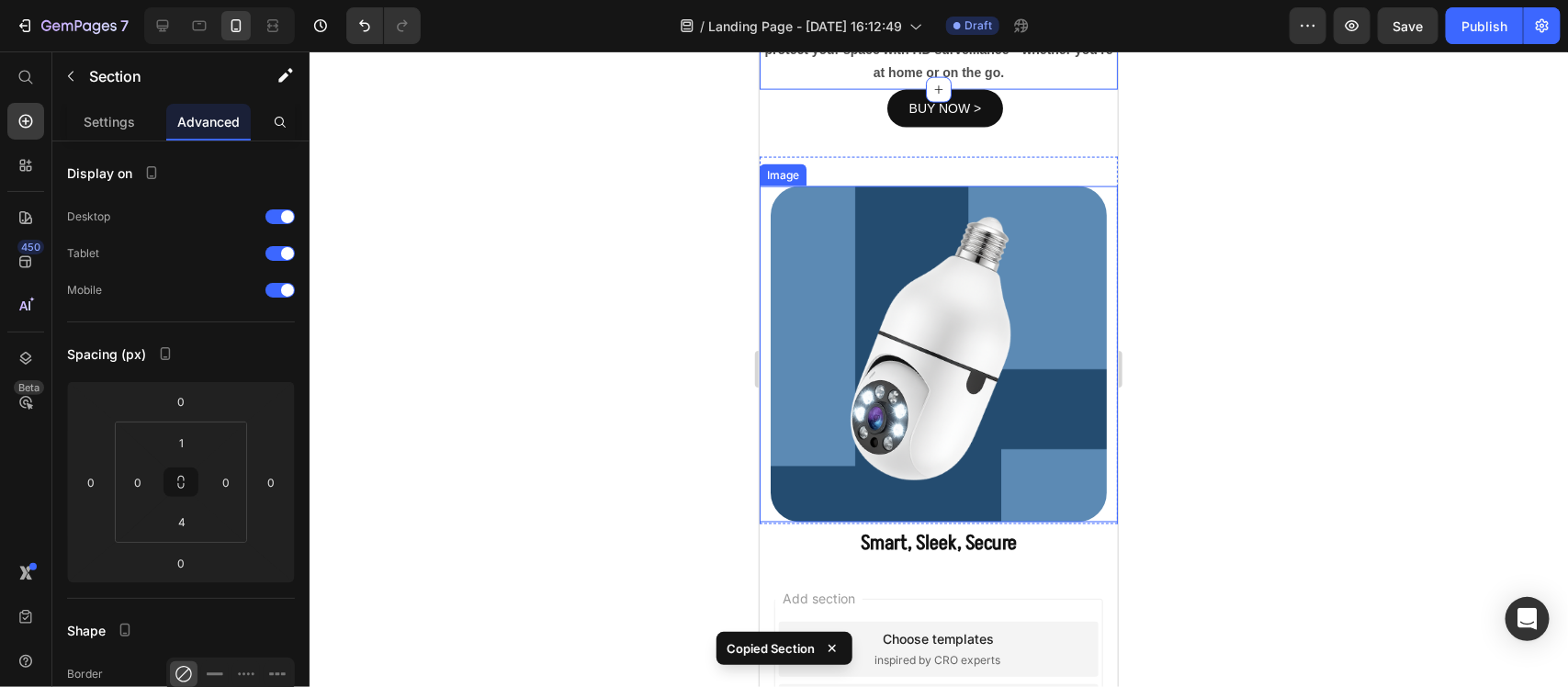scroll, scrollTop: 1436, scrollLeft: 0, axis: vertical 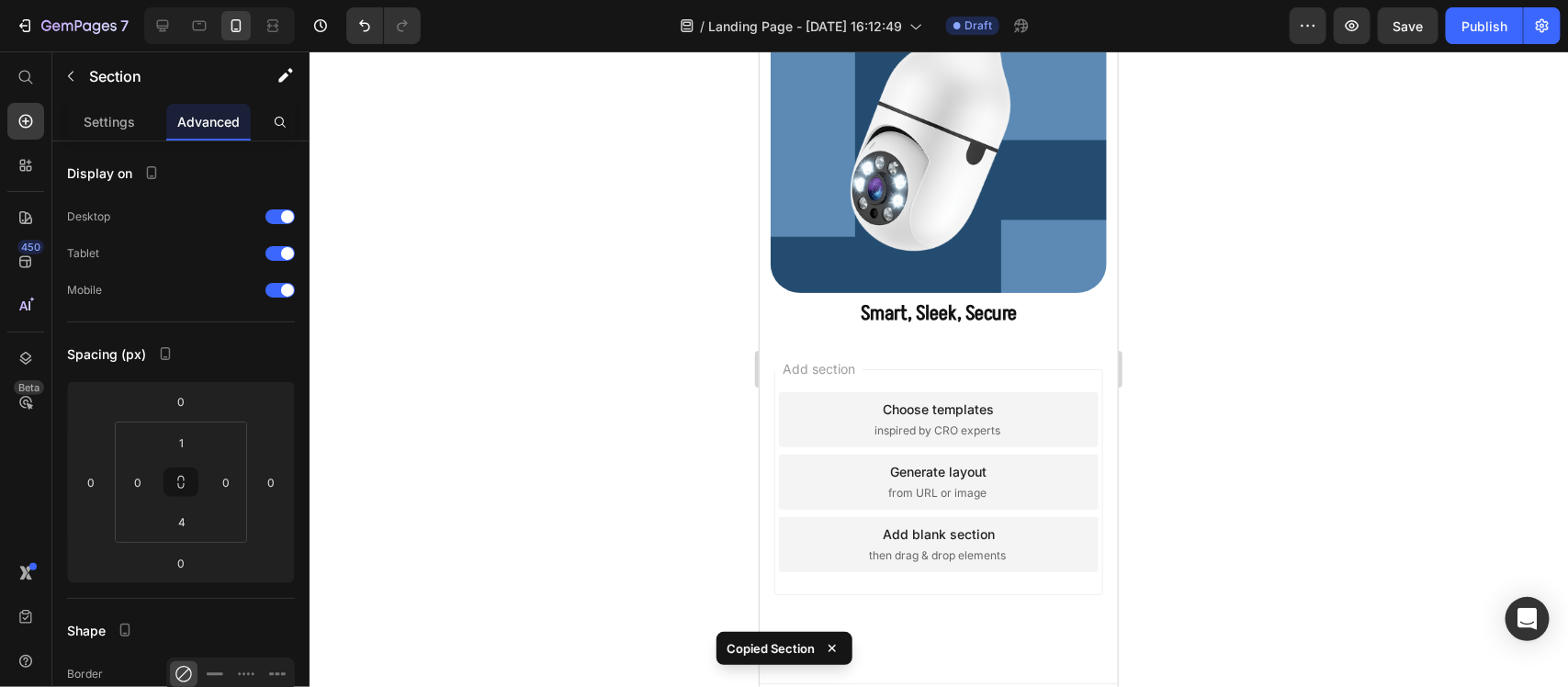 click on "Add section Choose templates inspired by CRO experts Generate layout from URL or image Add blank section then drag & drop elements" at bounding box center [938, 507] 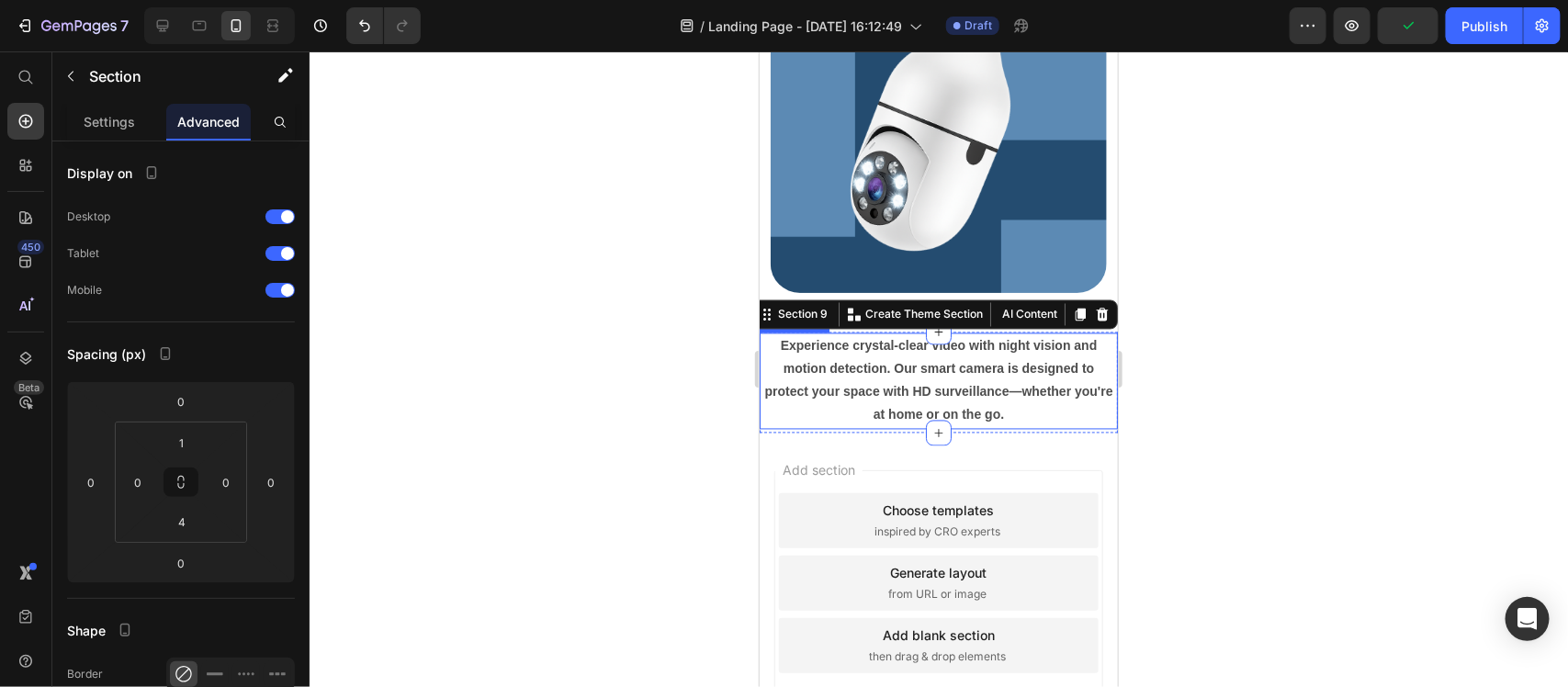 click on "Experience crystal-clear video with night vision and motion detection. Our smart camera is designed to protect your space with HD surveillance—whether you're at home or on the go." at bounding box center (937, 380) 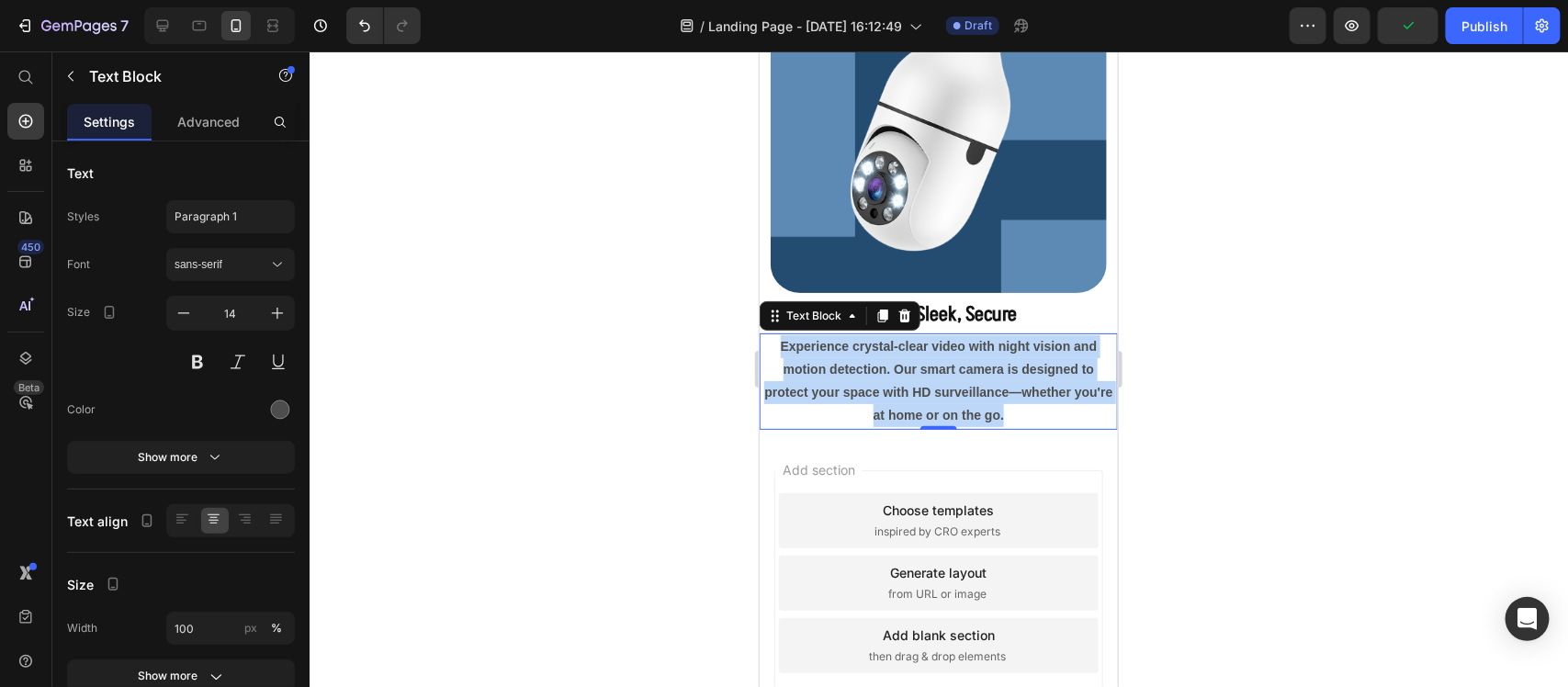 click on "Experience crystal-clear video with night vision and motion detection. Our smart camera is designed to protect your space with HD surveillance—whether you're at home or on the go." at bounding box center (937, 380) 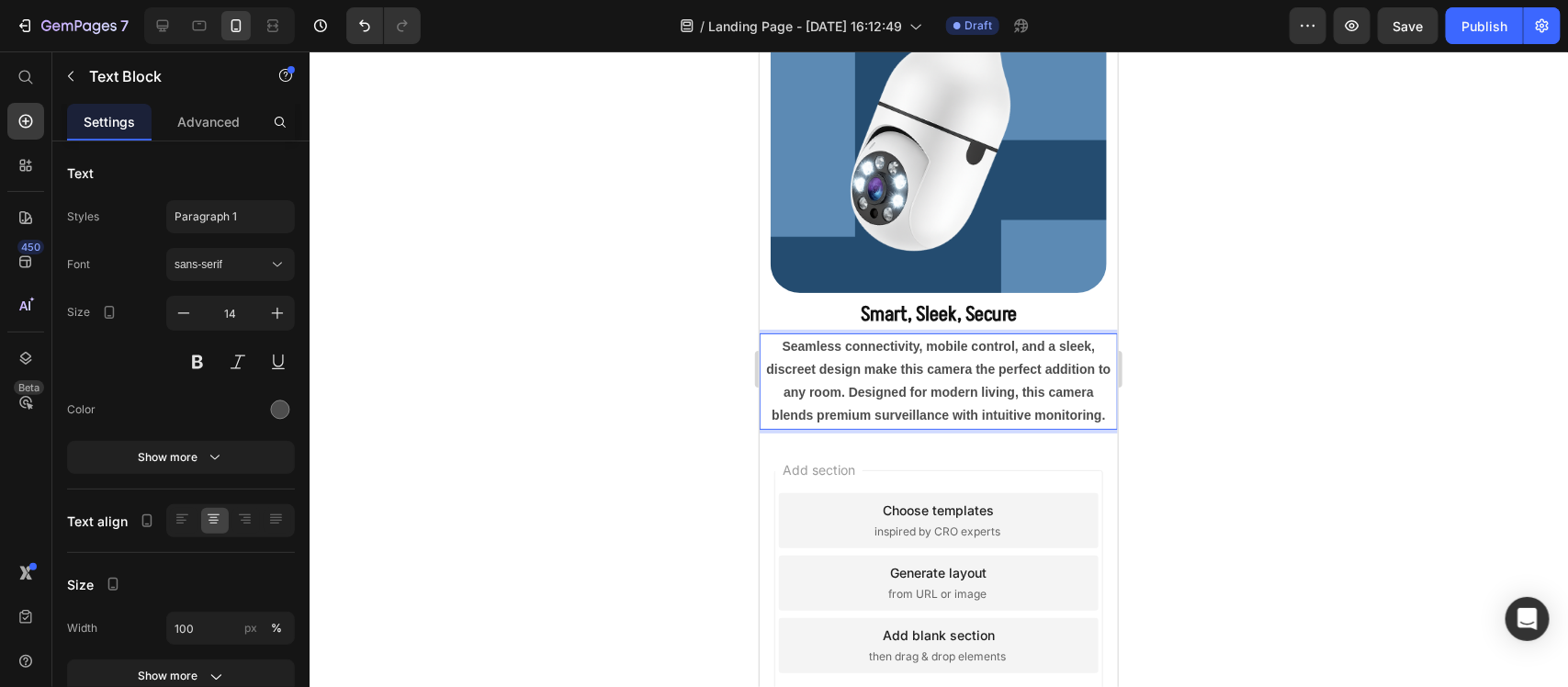 click 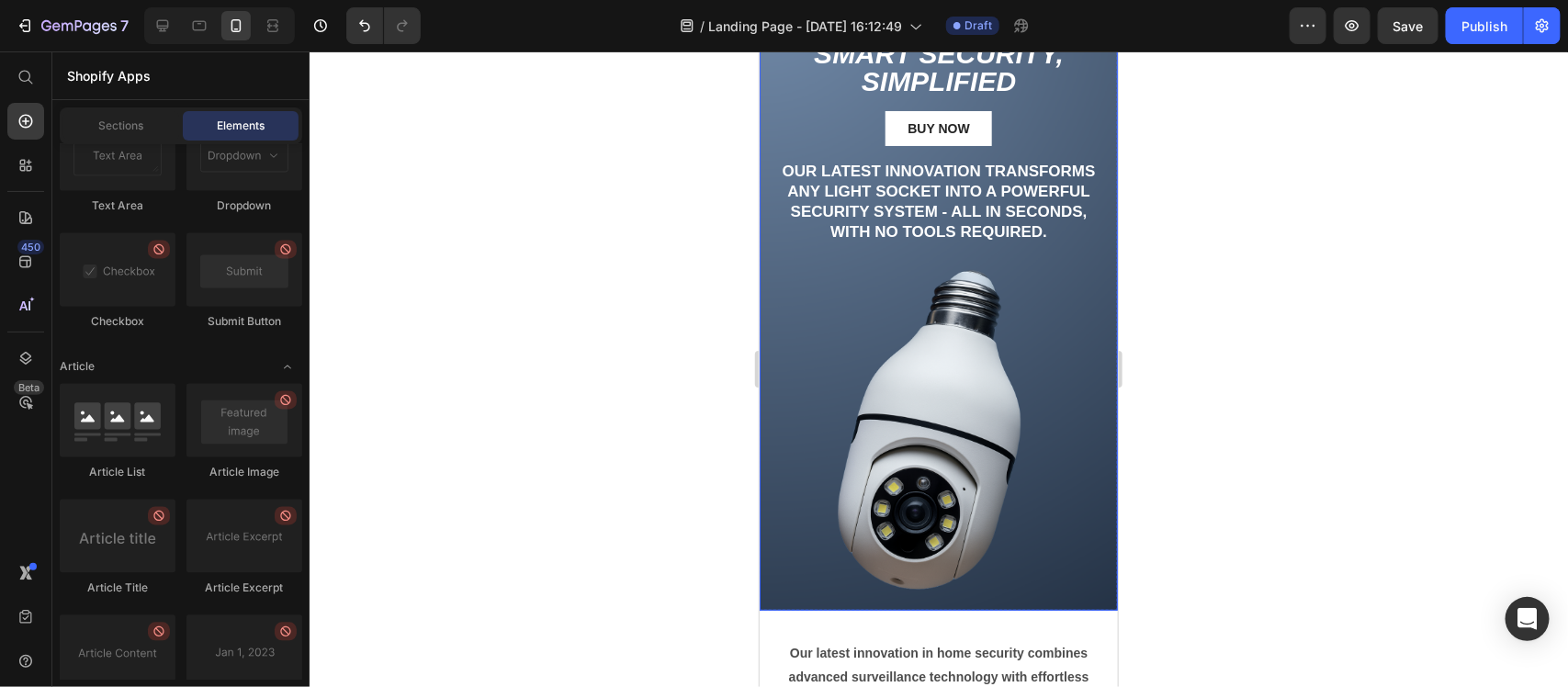 scroll, scrollTop: 0, scrollLeft: 0, axis: both 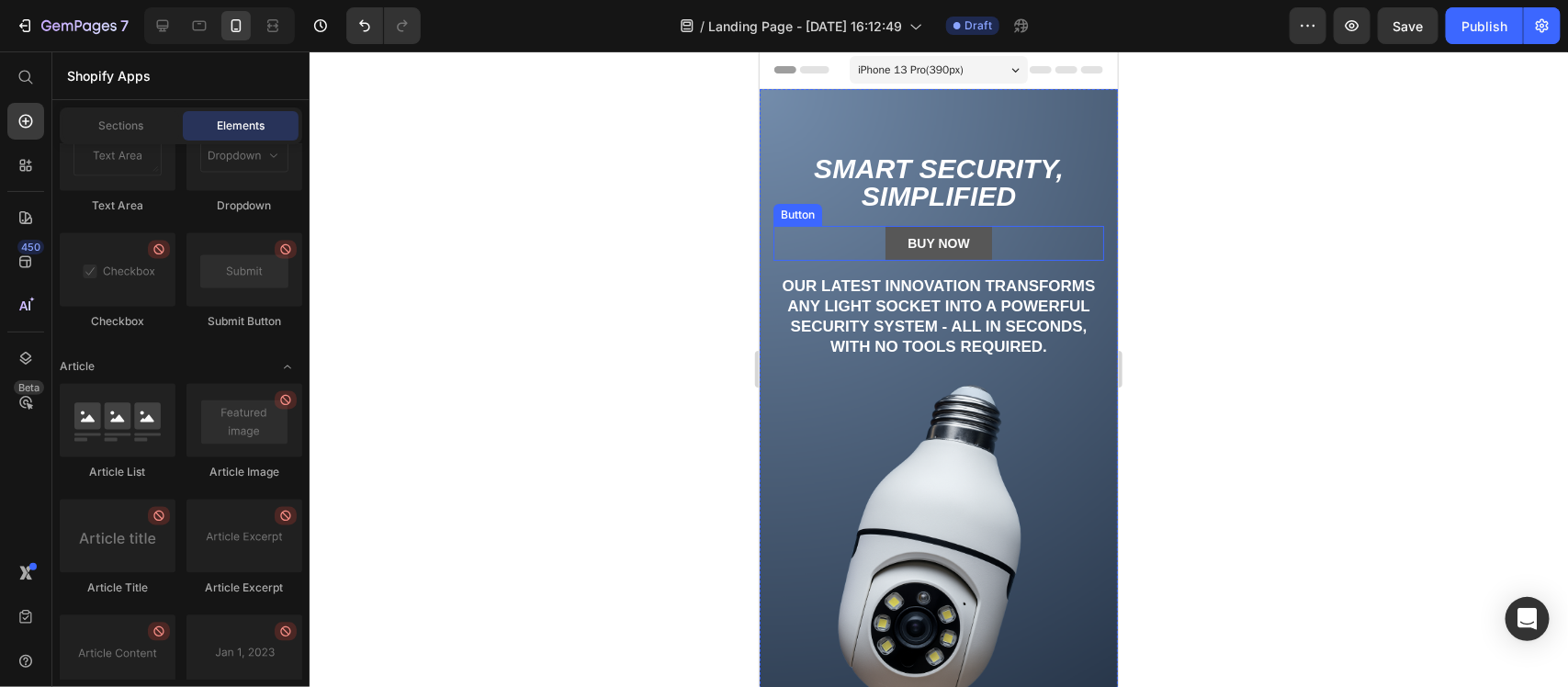 click on "Buy Now" at bounding box center (937, 242) 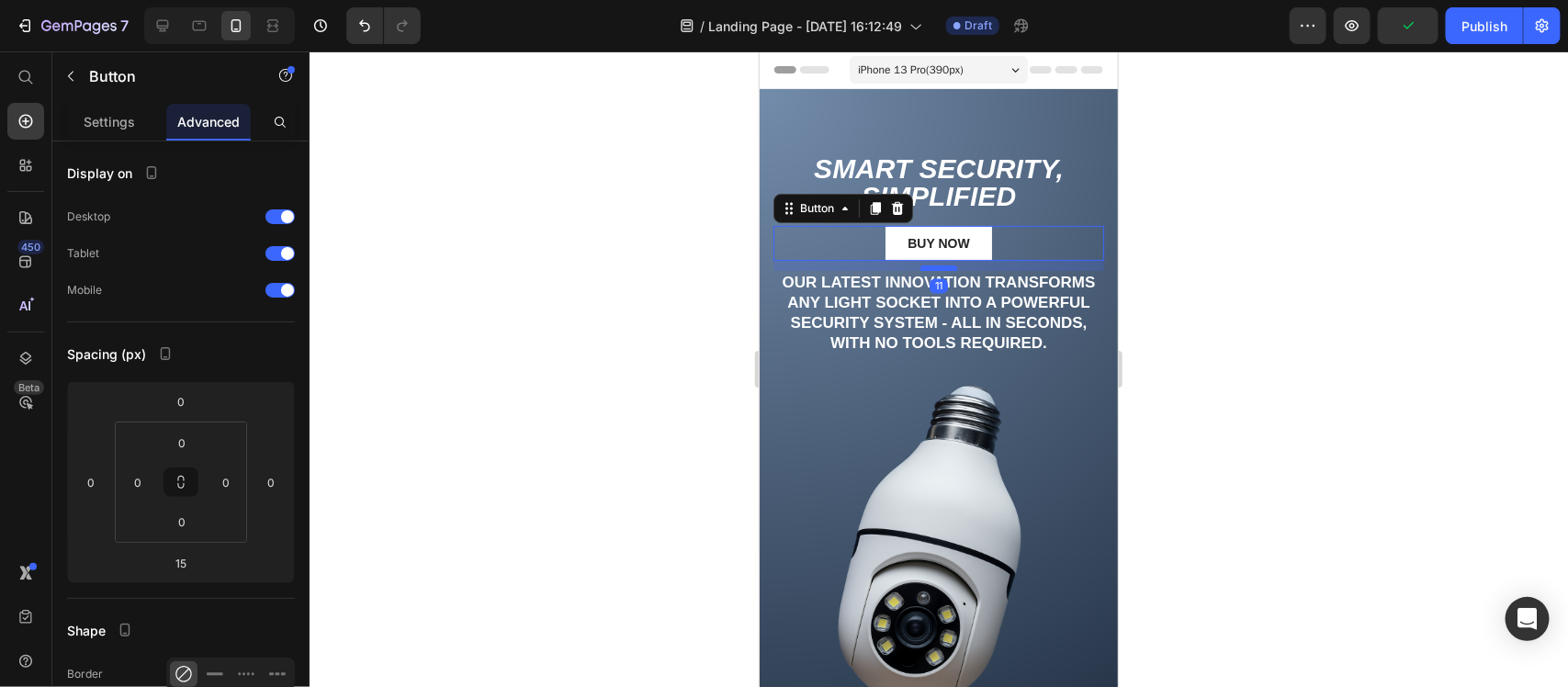 click at bounding box center (938, 267) 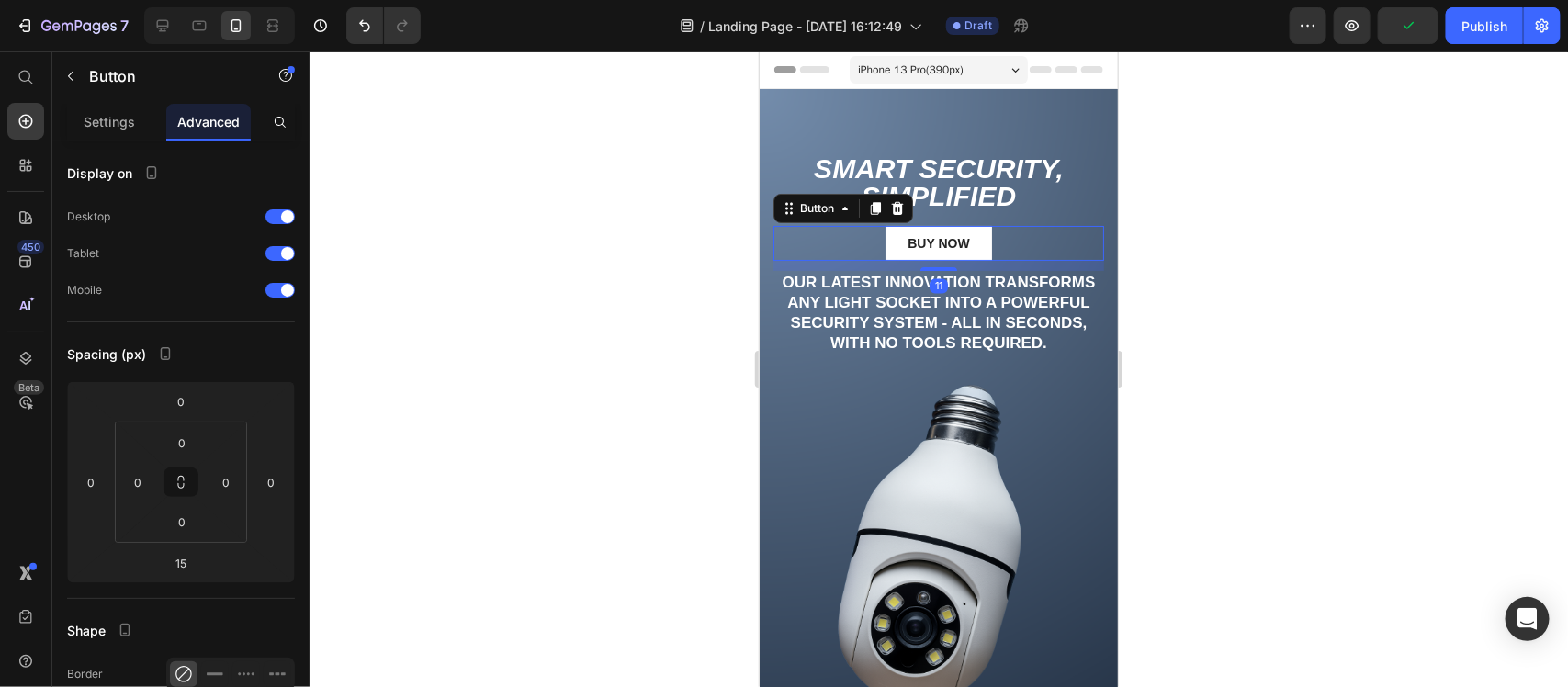 type on "11" 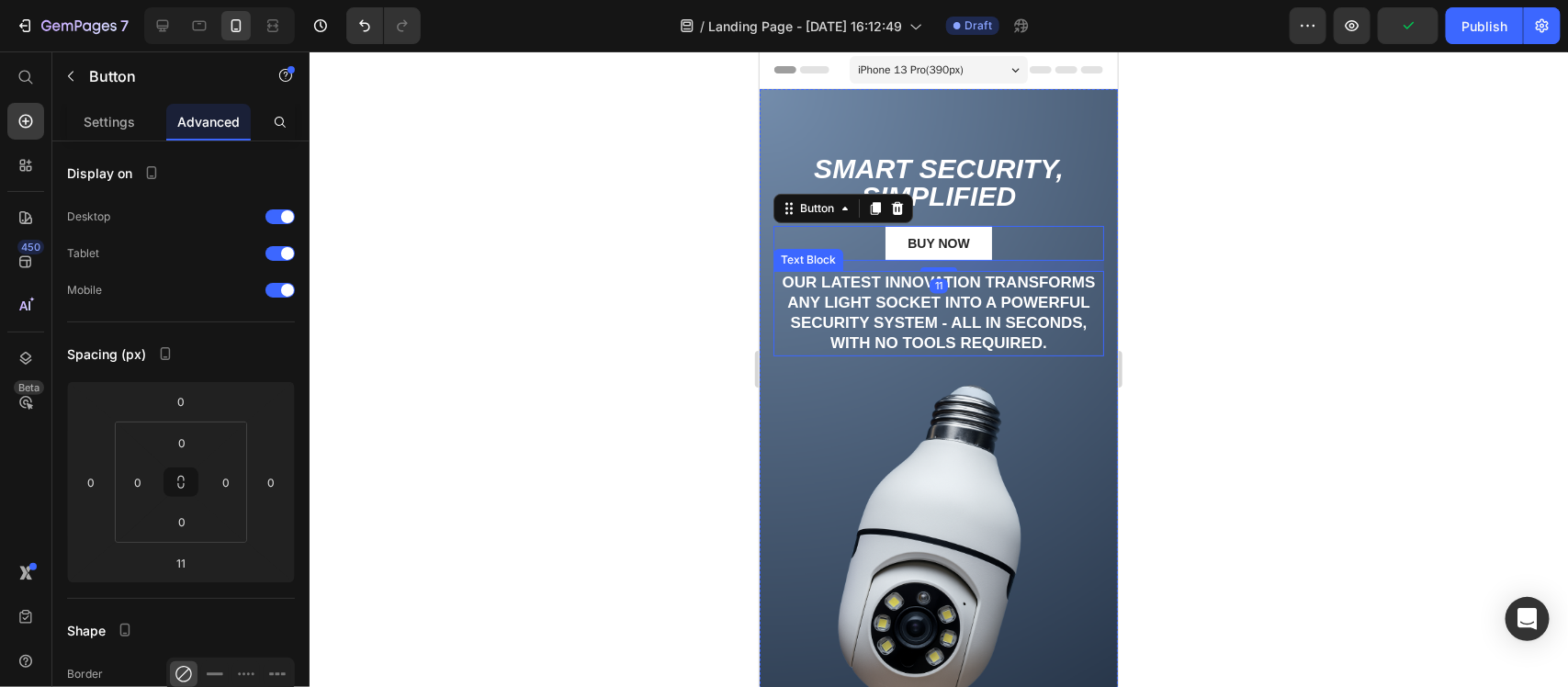 click 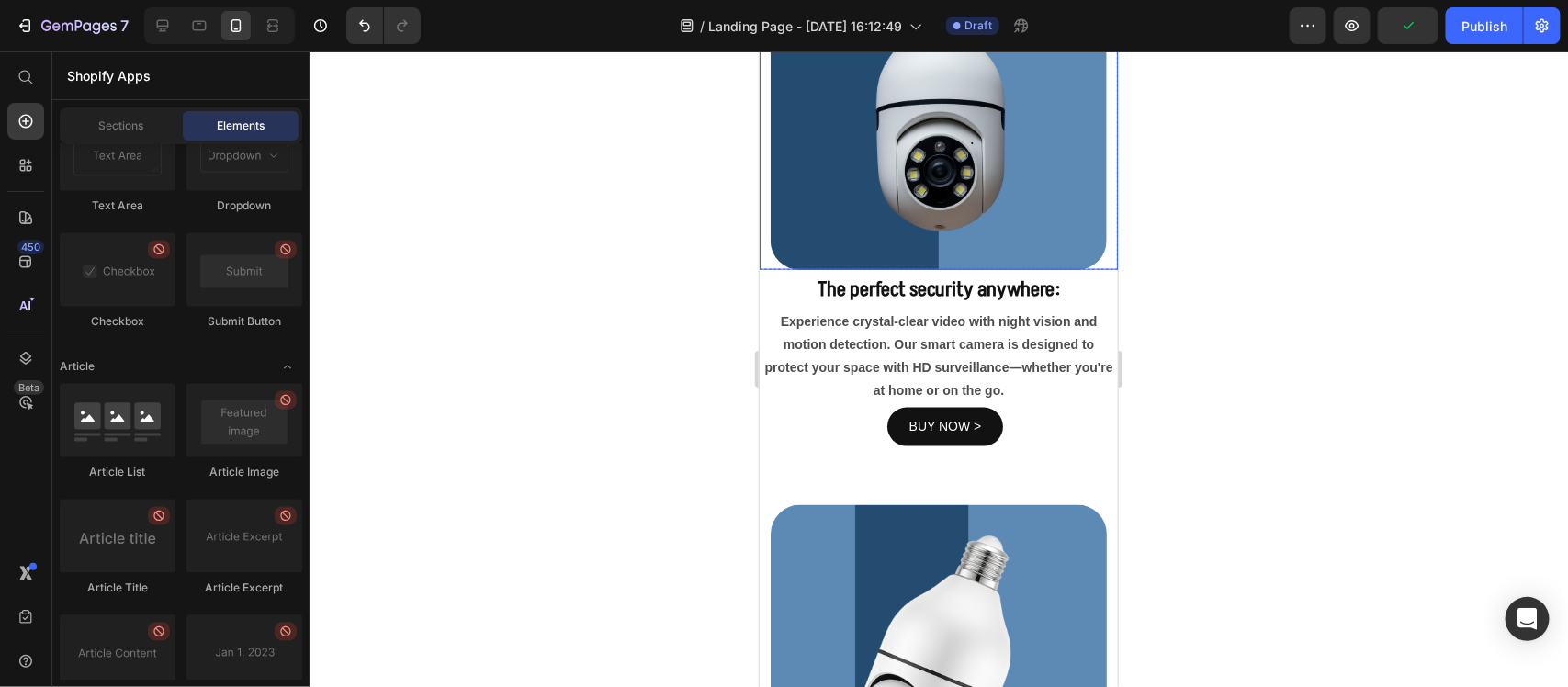 scroll, scrollTop: 1033, scrollLeft: 0, axis: vertical 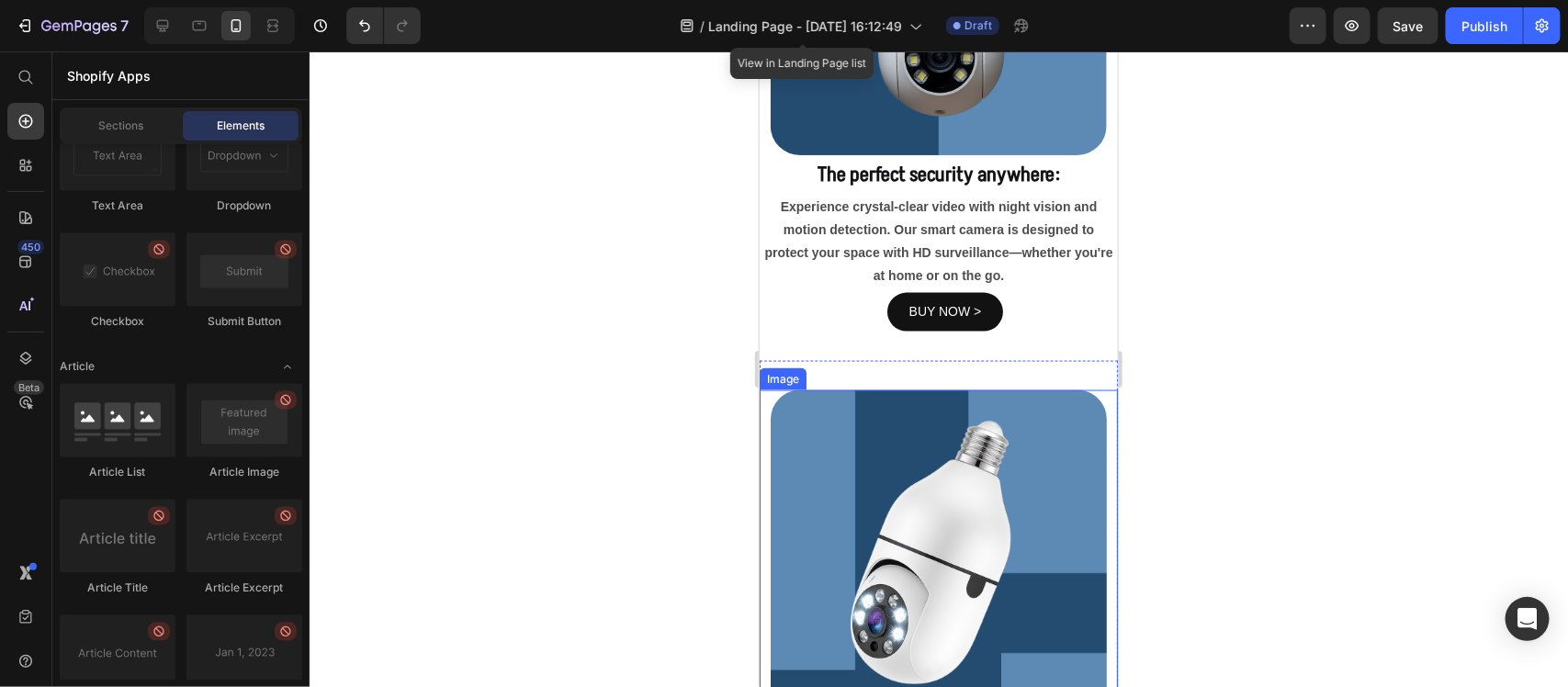 click at bounding box center [938, 557] 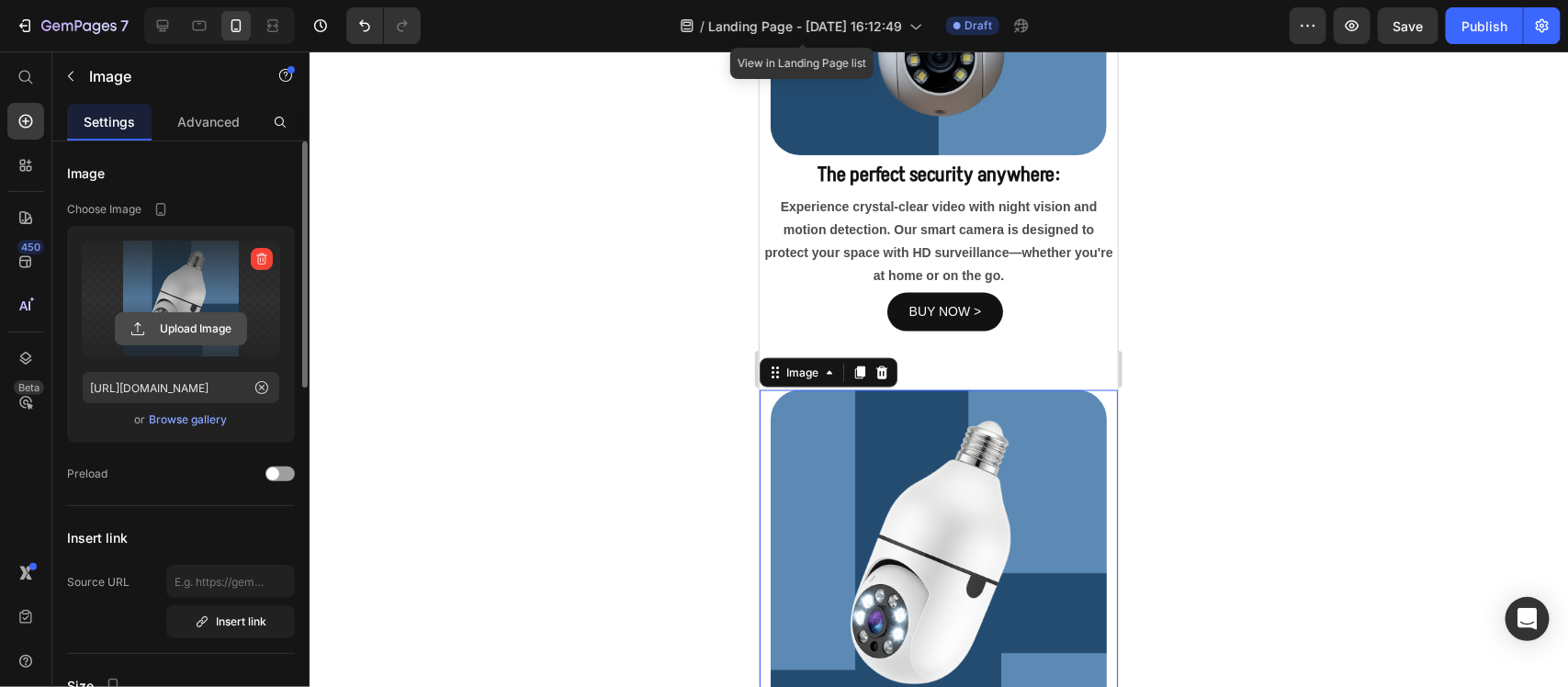 click 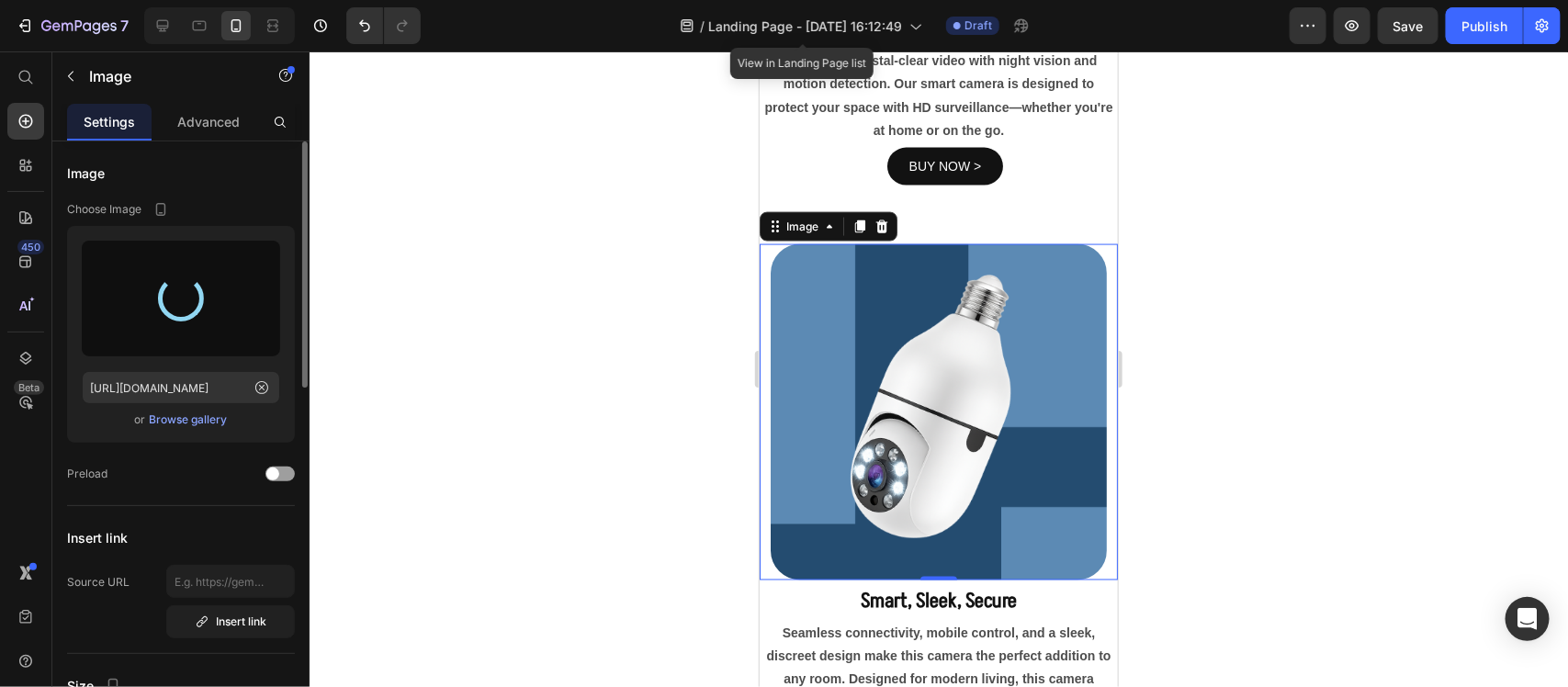 scroll, scrollTop: 1263, scrollLeft: 0, axis: vertical 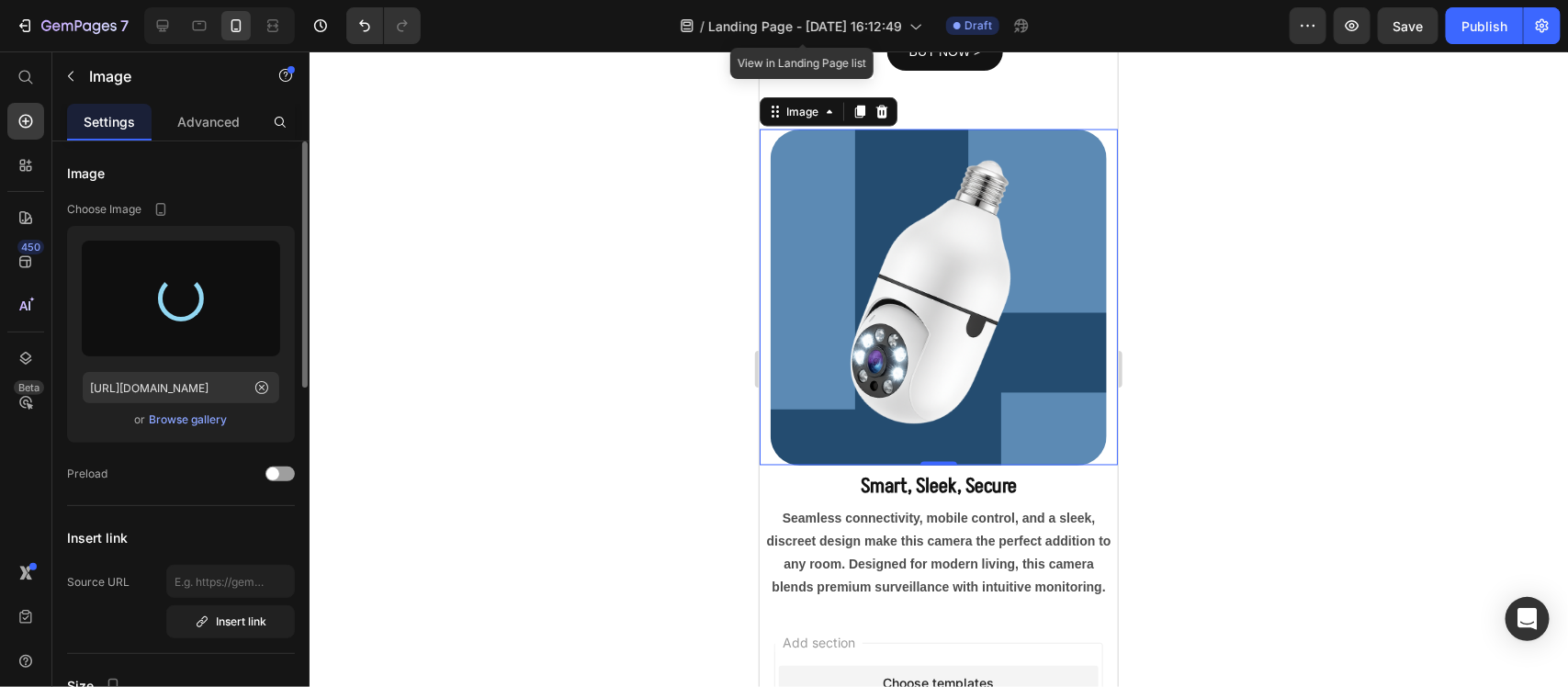 type on "[URL][DOMAIN_NAME]" 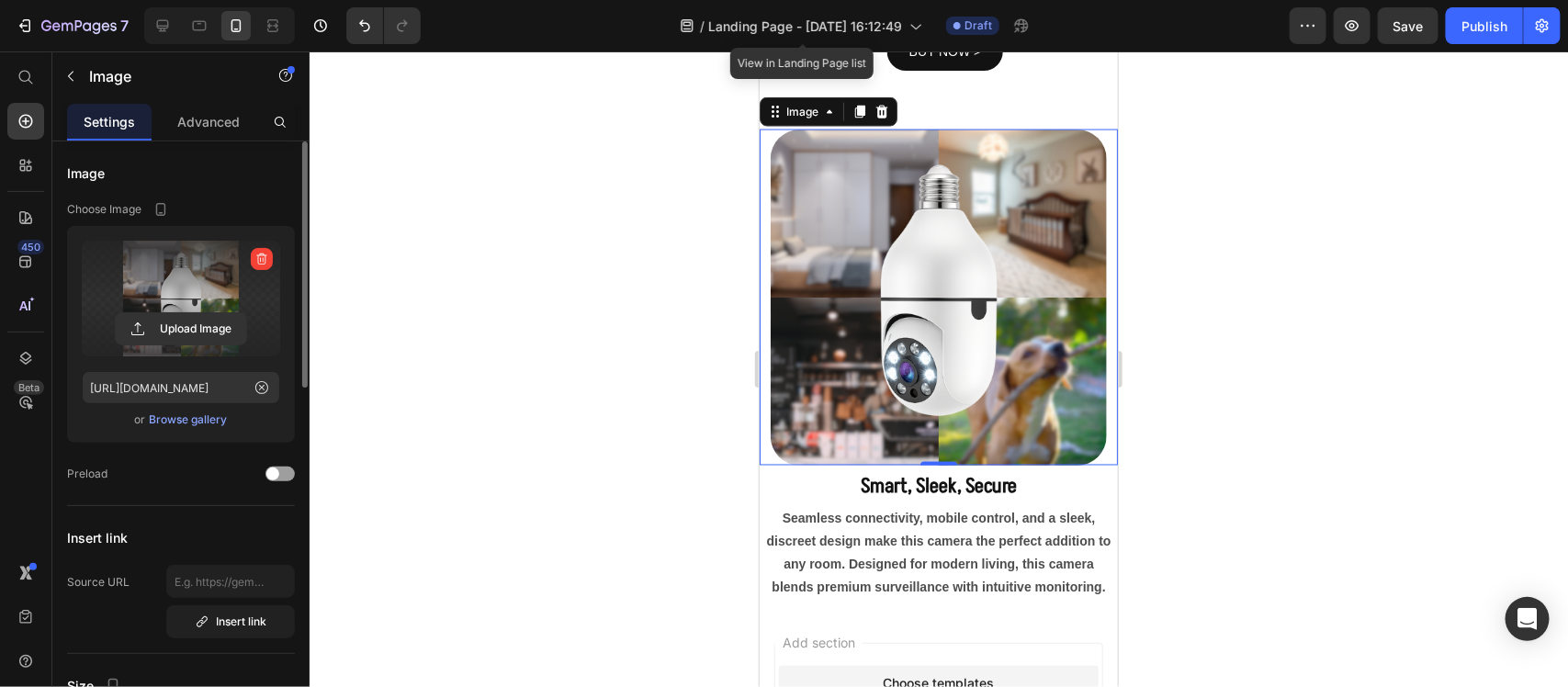 click 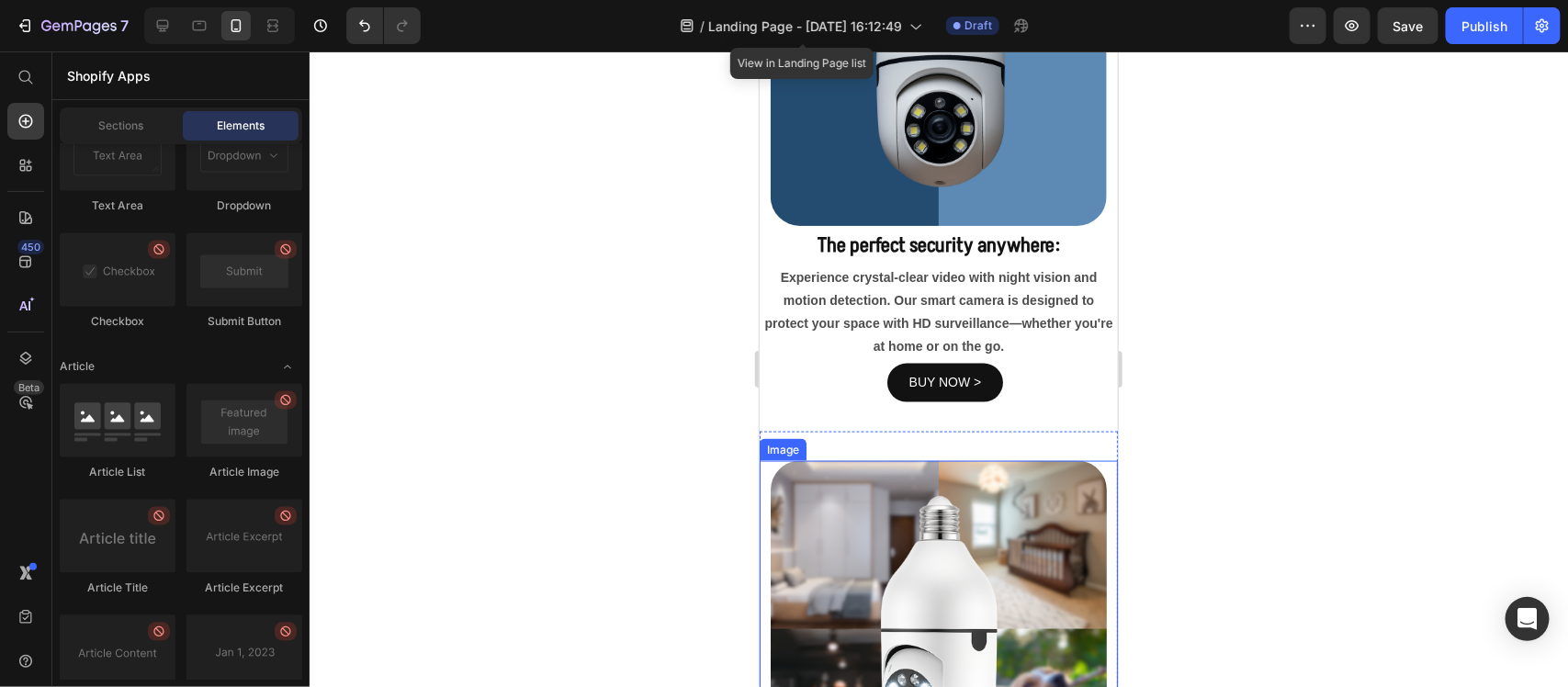 scroll, scrollTop: 848, scrollLeft: 0, axis: vertical 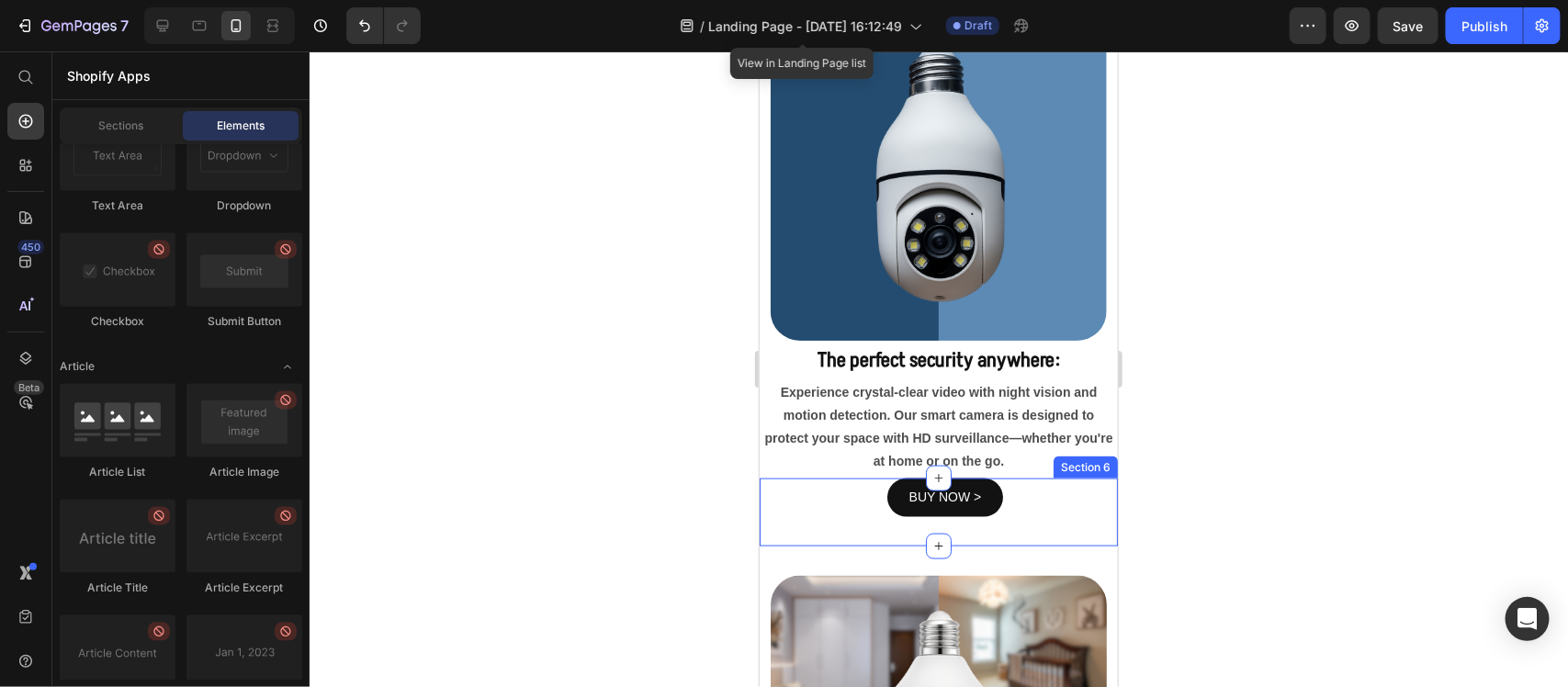 click on "BUY NOW > Button Section 6" at bounding box center [938, 511] 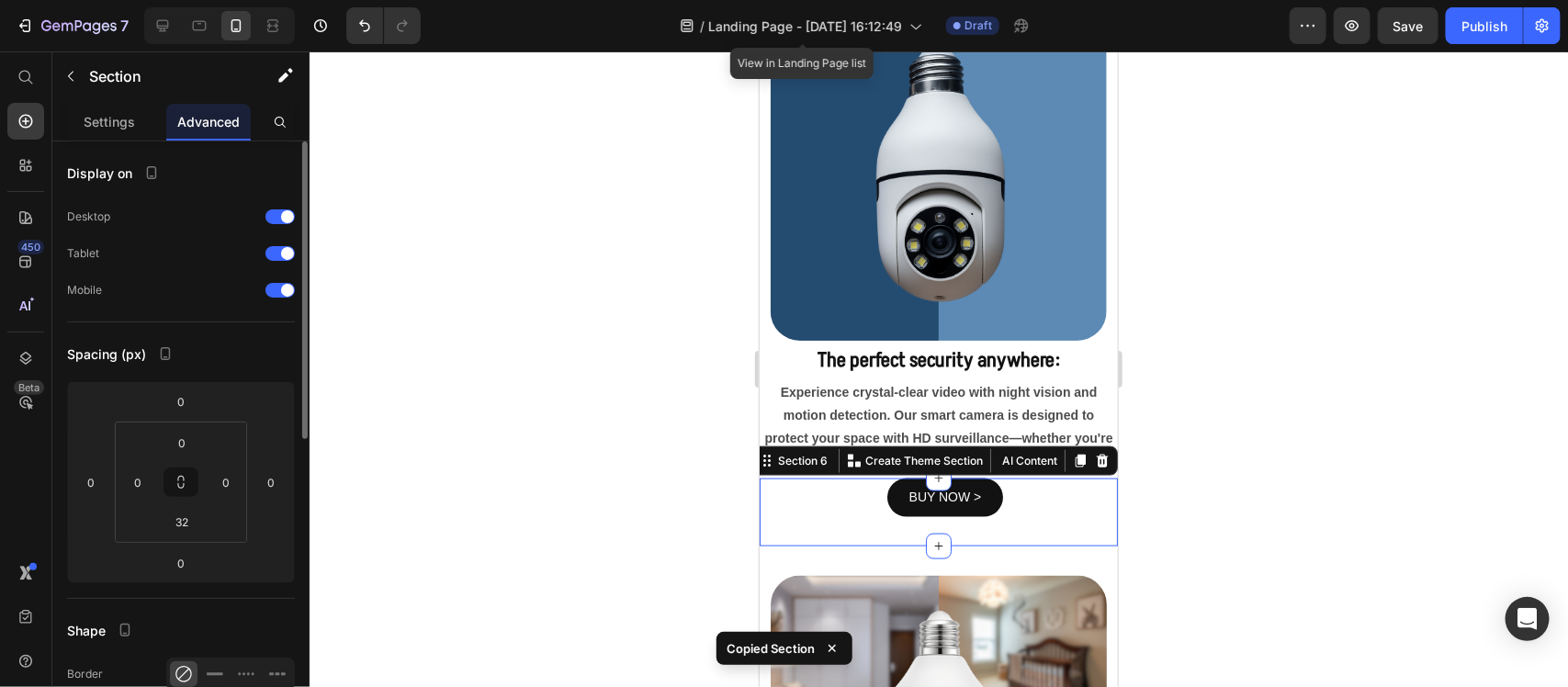 scroll, scrollTop: 1307, scrollLeft: 0, axis: vertical 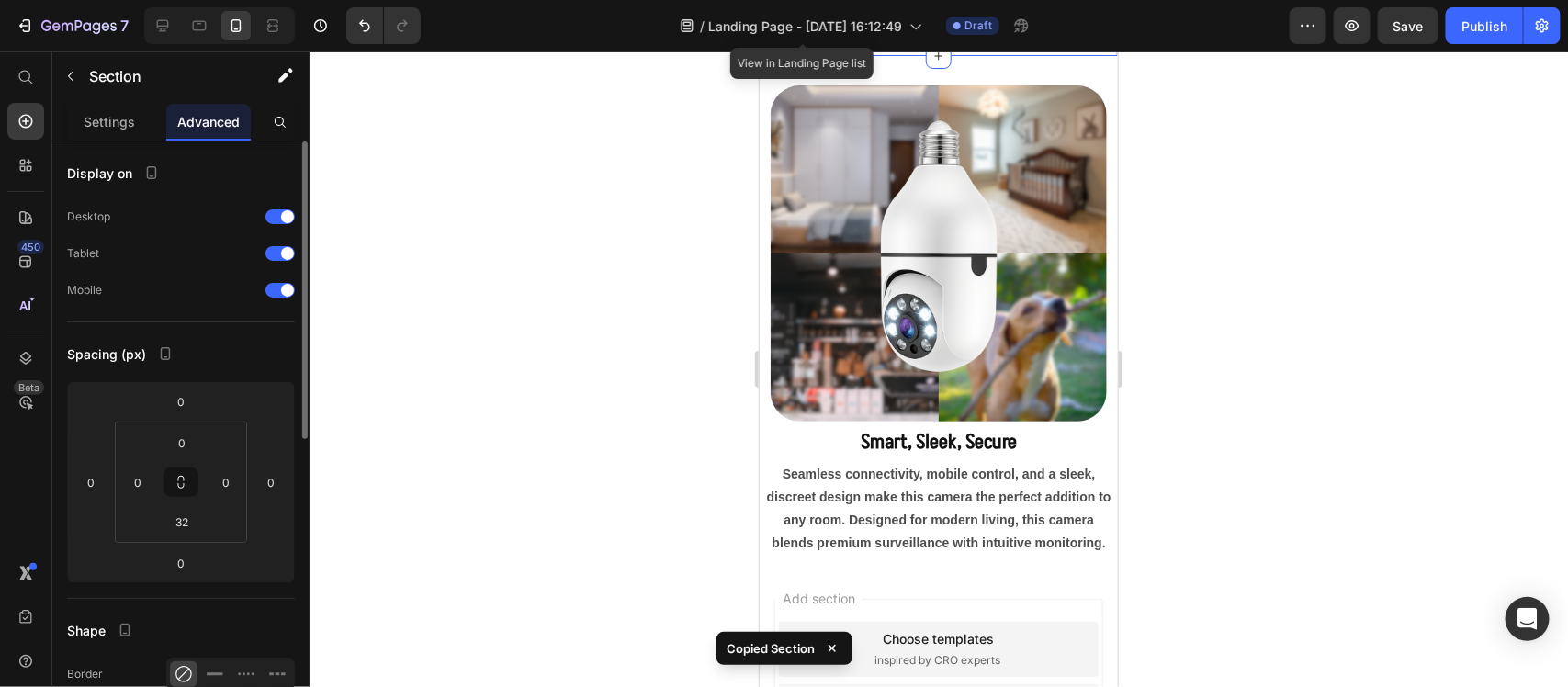 click on "Add section Choose templates inspired by CRO experts Generate layout from URL or image Add blank section then drag & drop elements" at bounding box center (938, 737) 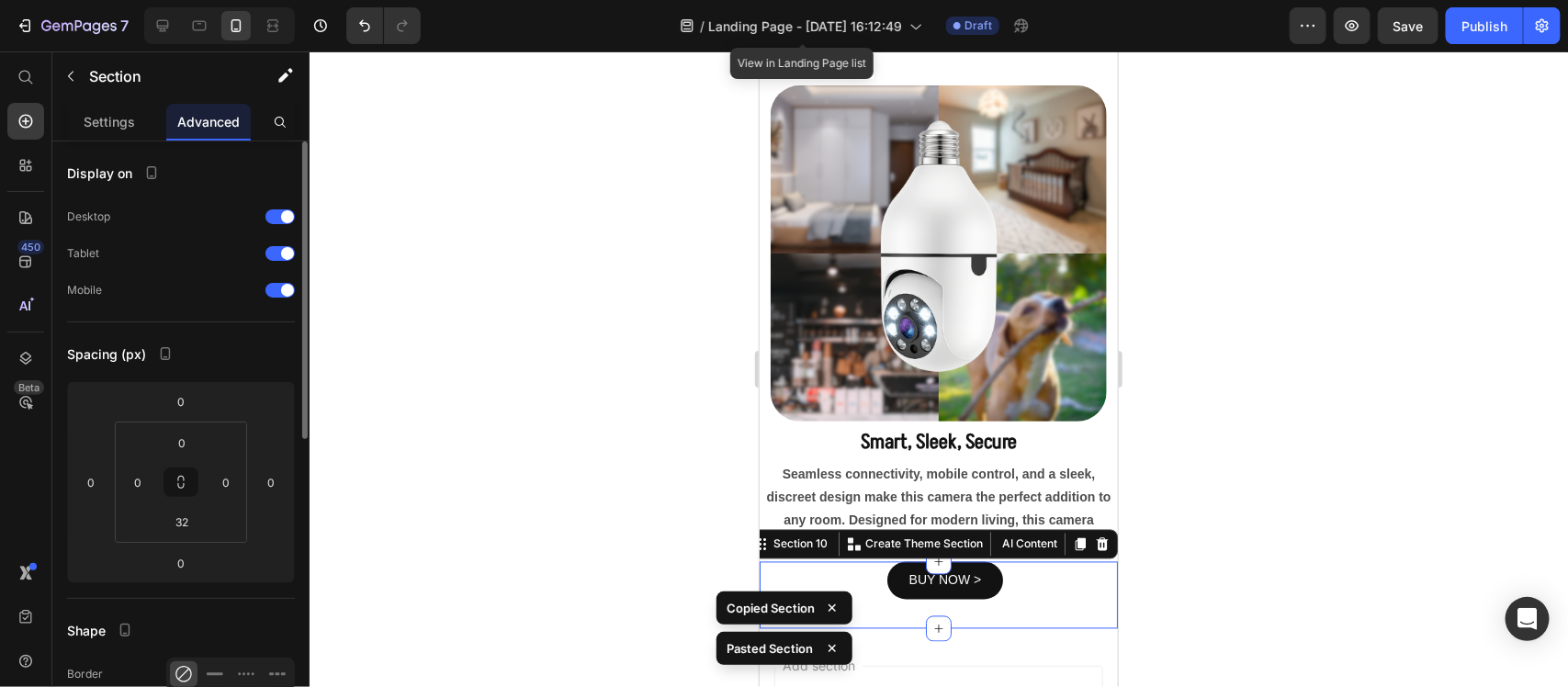click 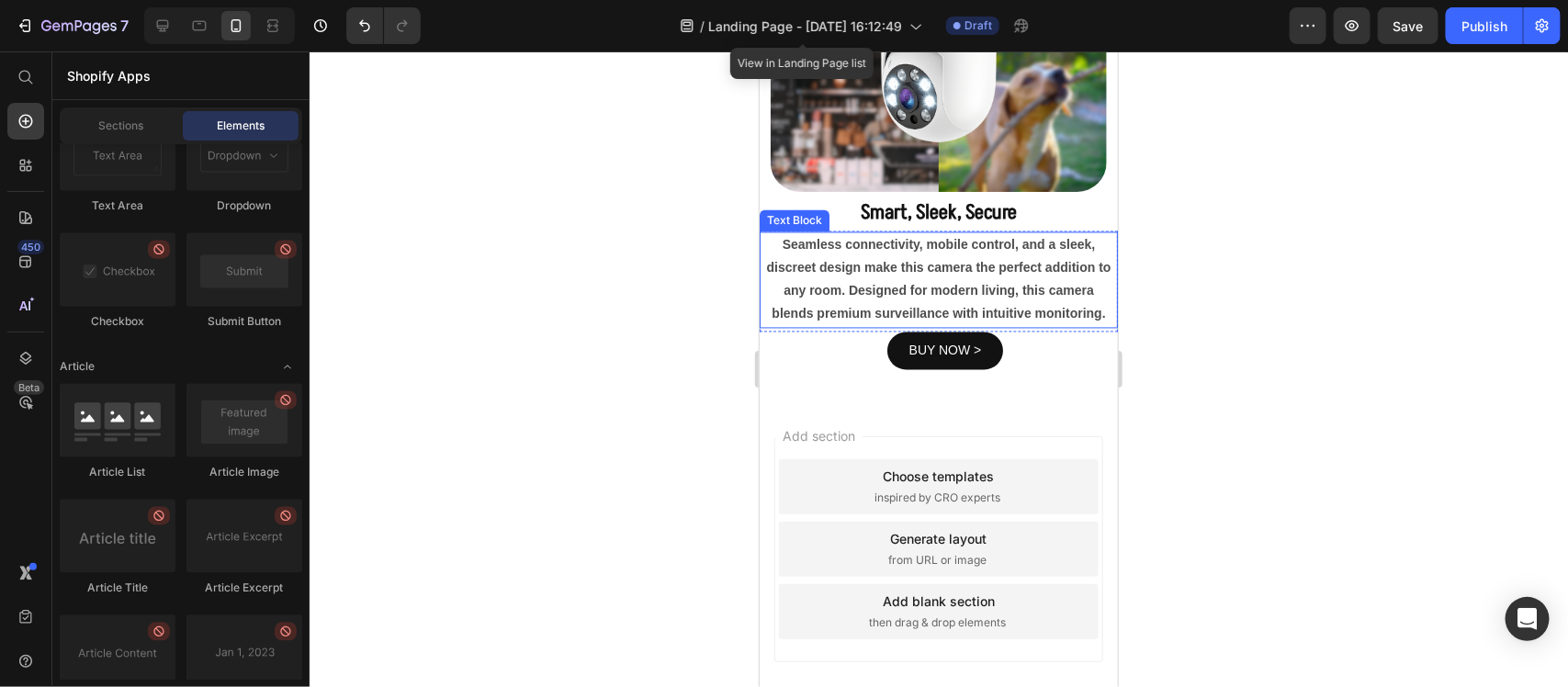 scroll, scrollTop: 1604, scrollLeft: 0, axis: vertical 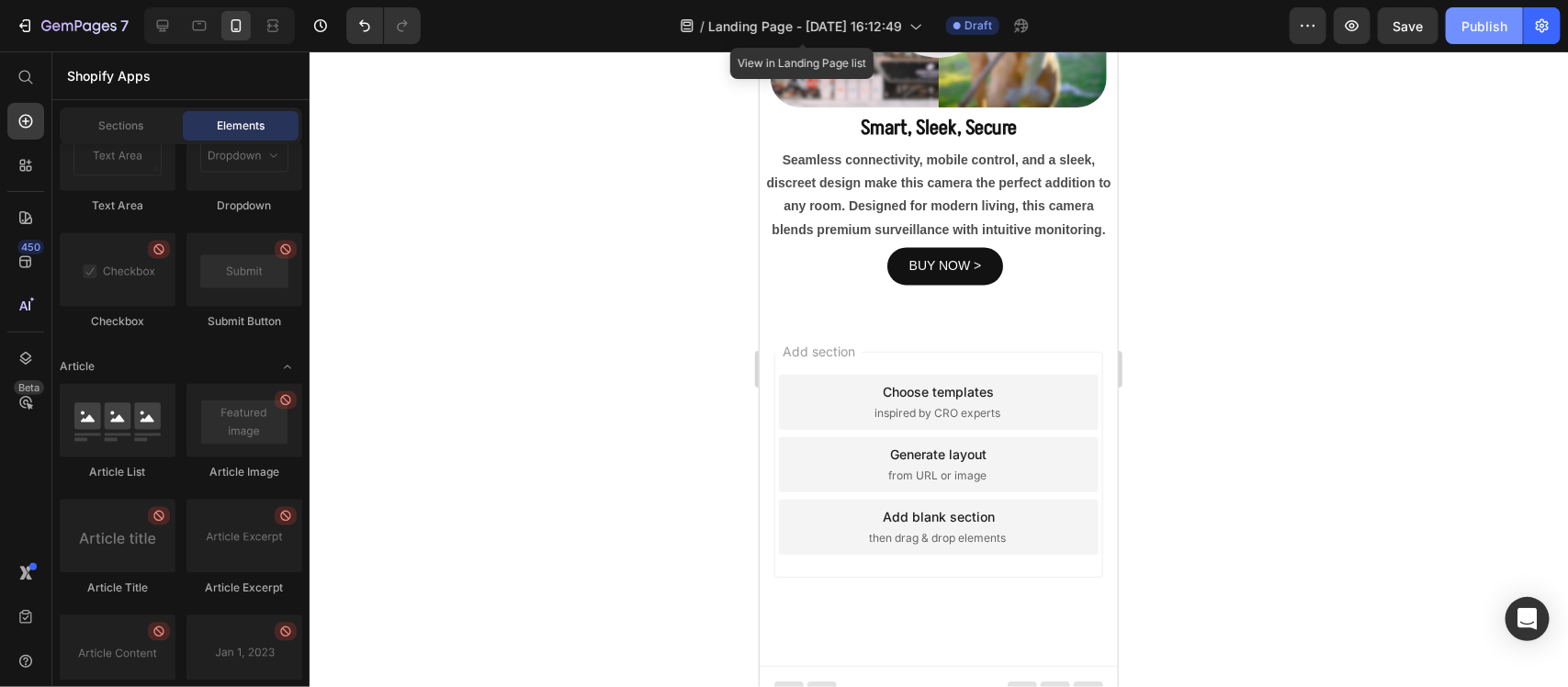 click on "Publish" at bounding box center (1484, 26) 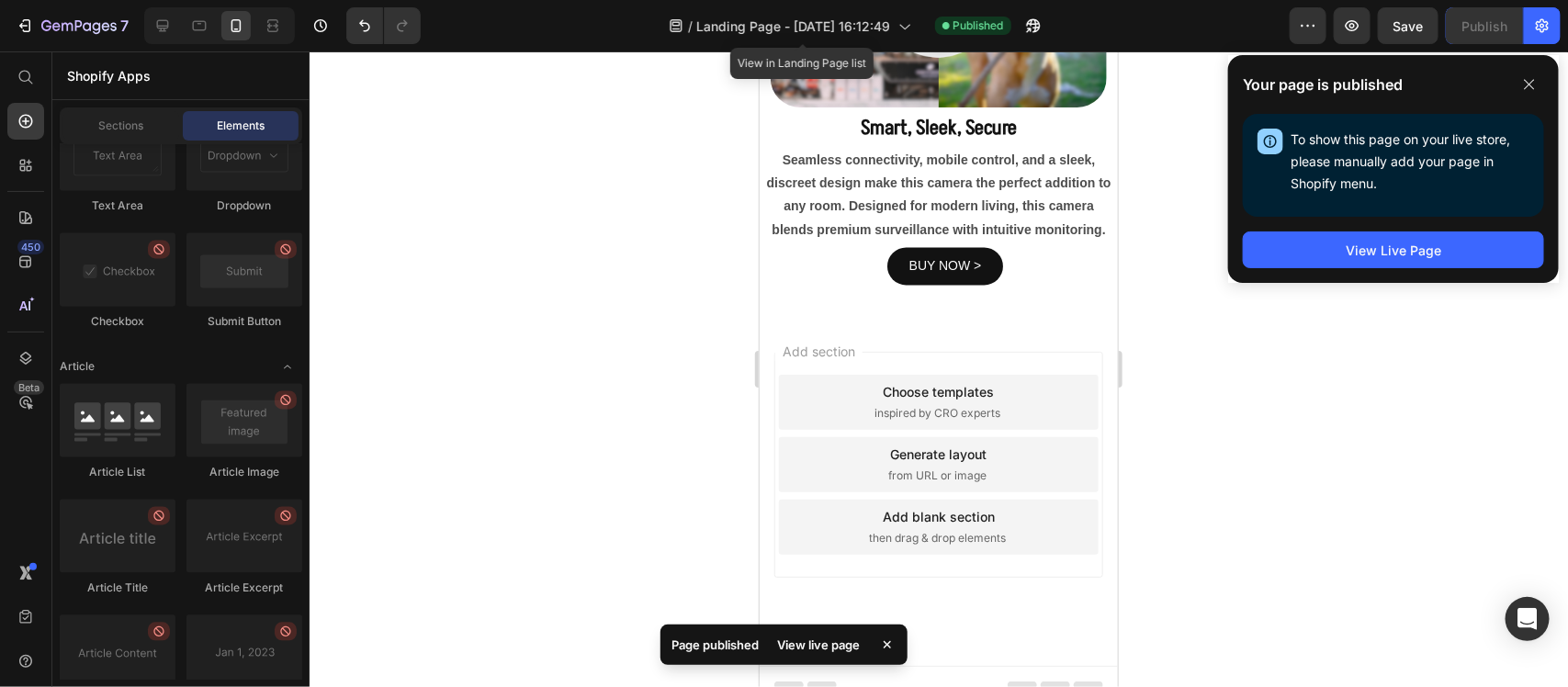 click on "View Live Page" at bounding box center (1393, 250) 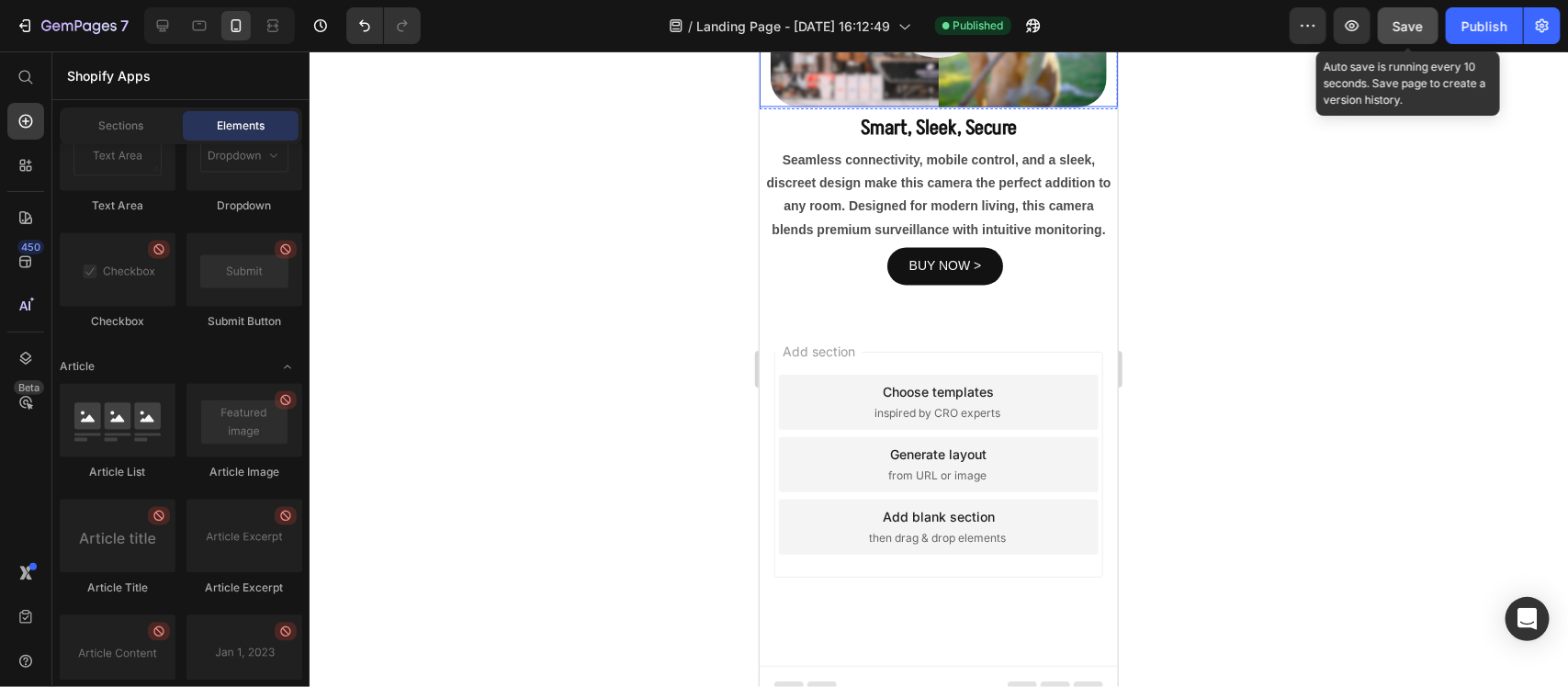 click on "Save" at bounding box center [1408, 26] 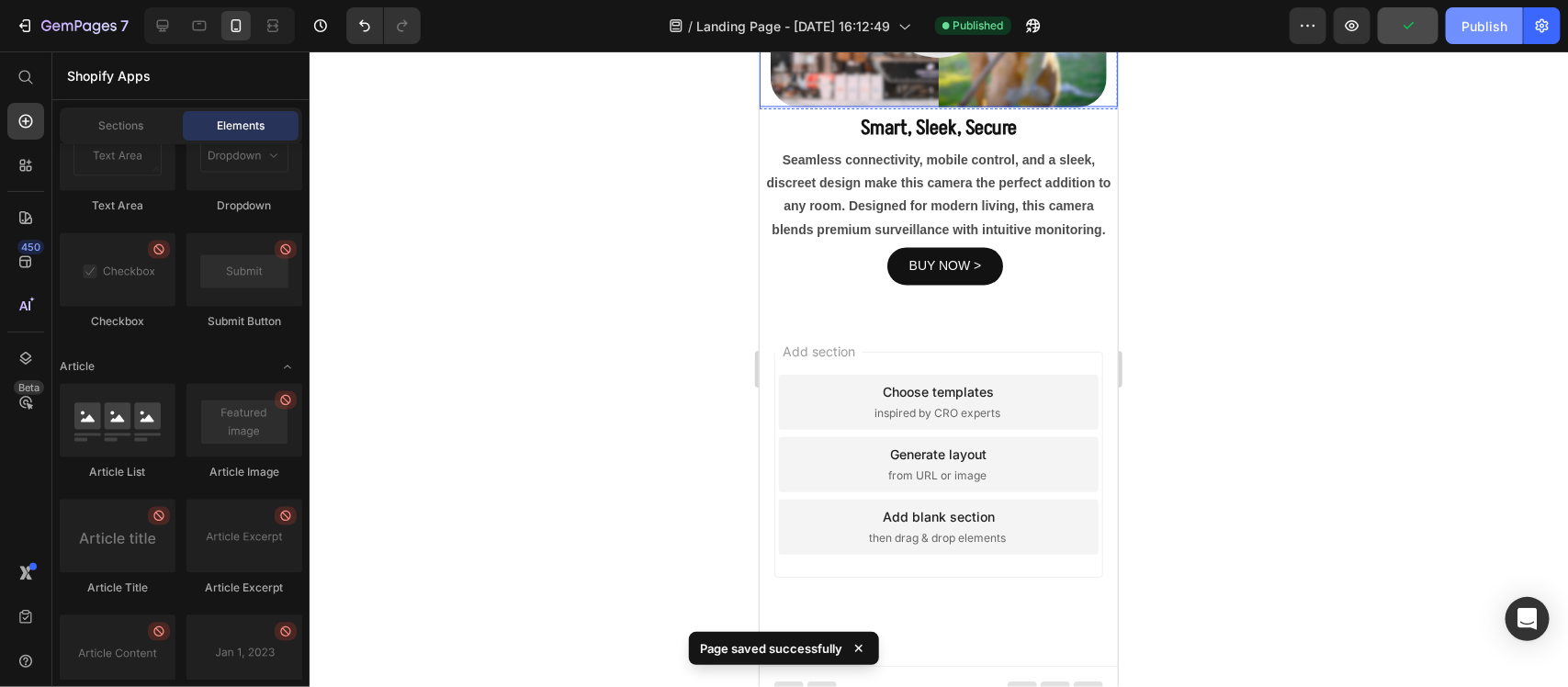 click on "Publish" at bounding box center (1484, 26) 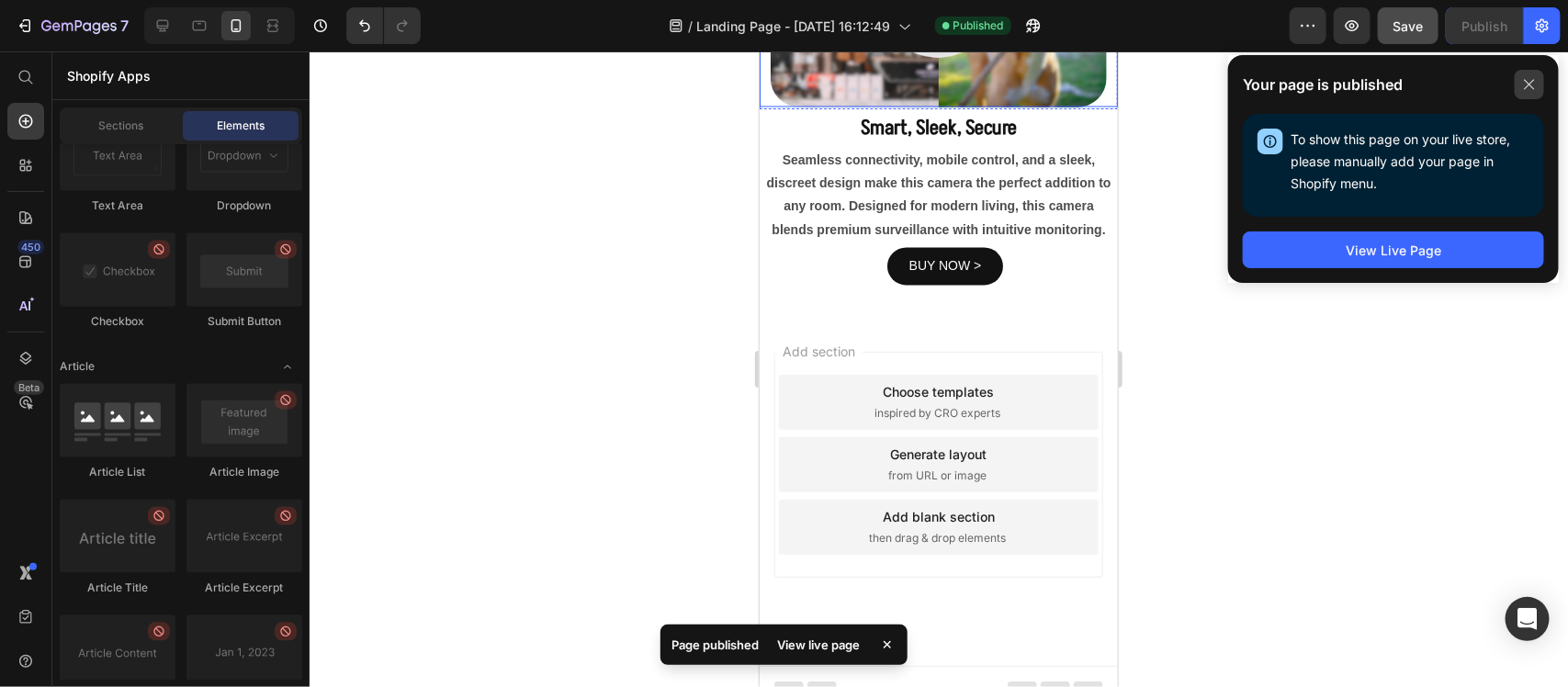 click 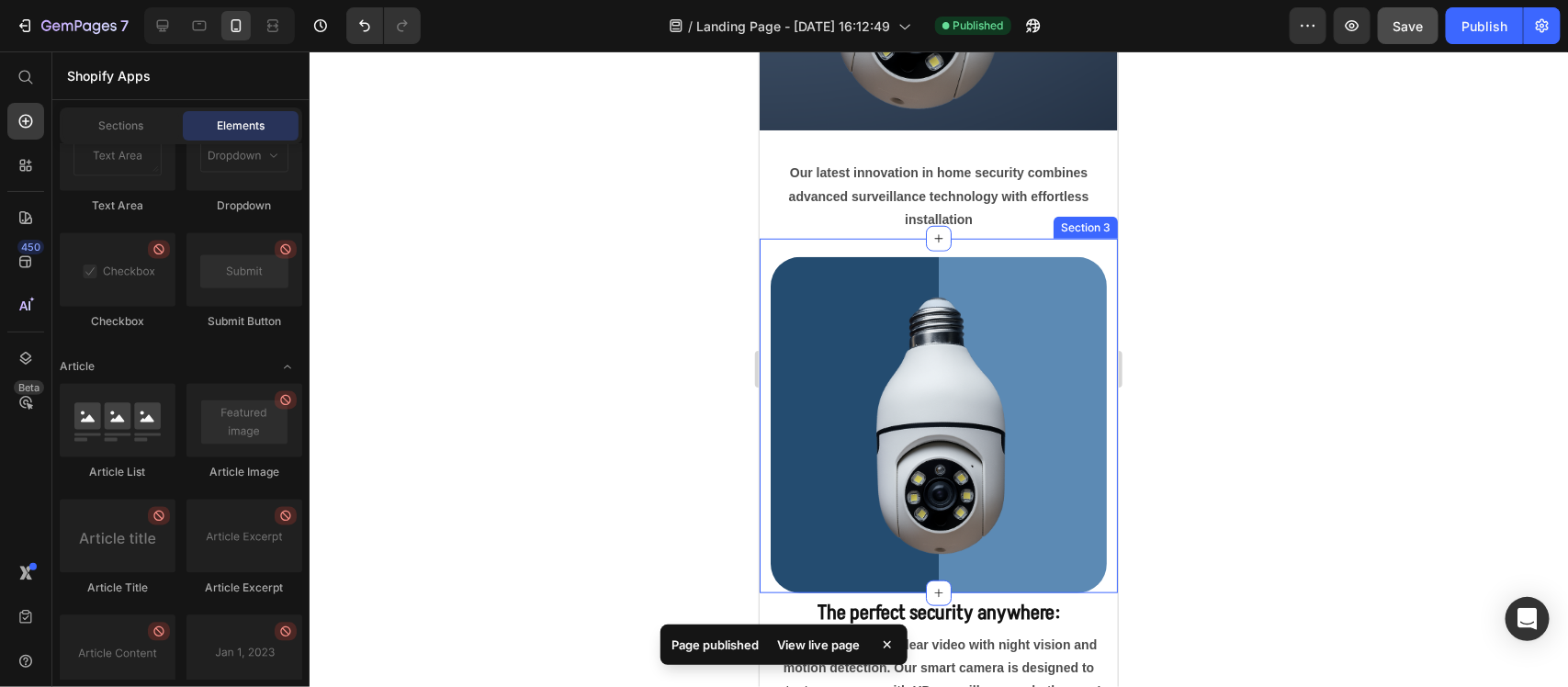 scroll, scrollTop: 0, scrollLeft: 0, axis: both 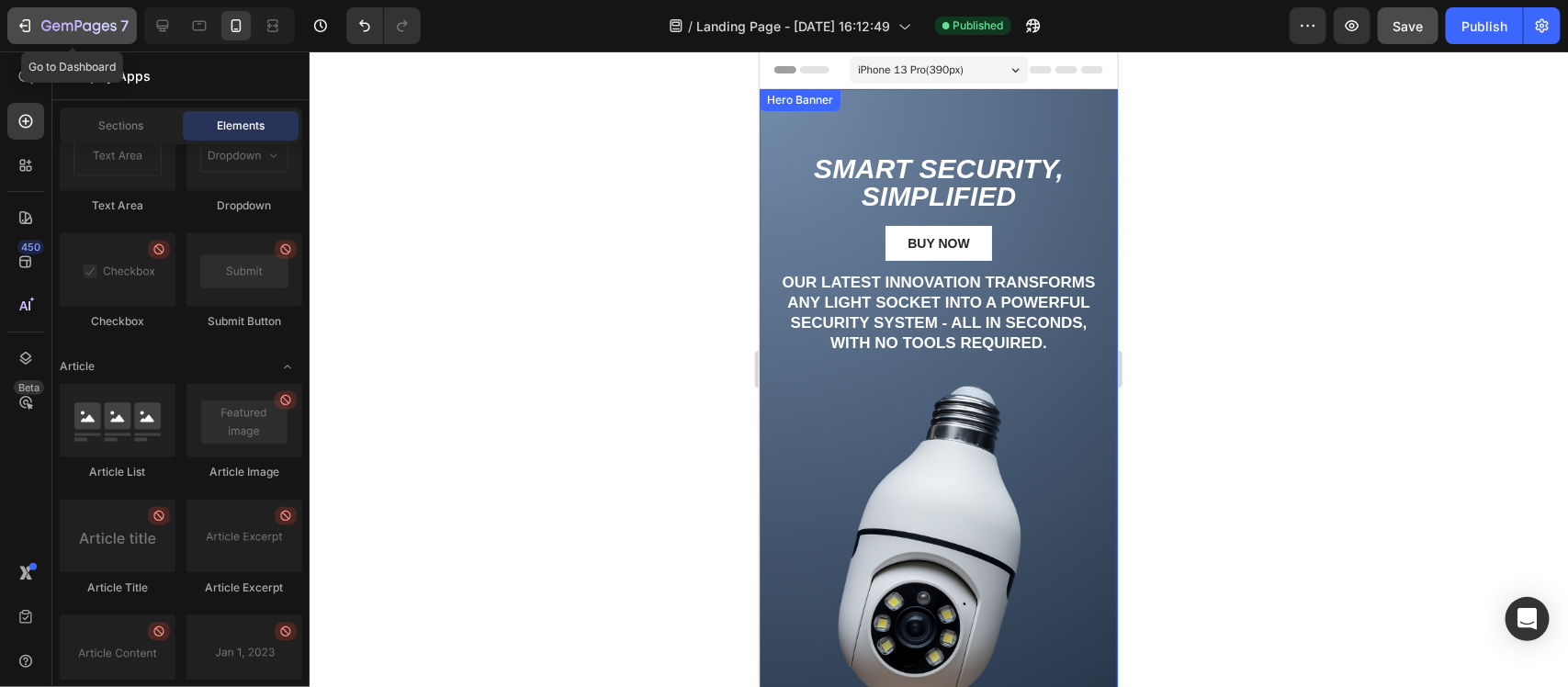 click 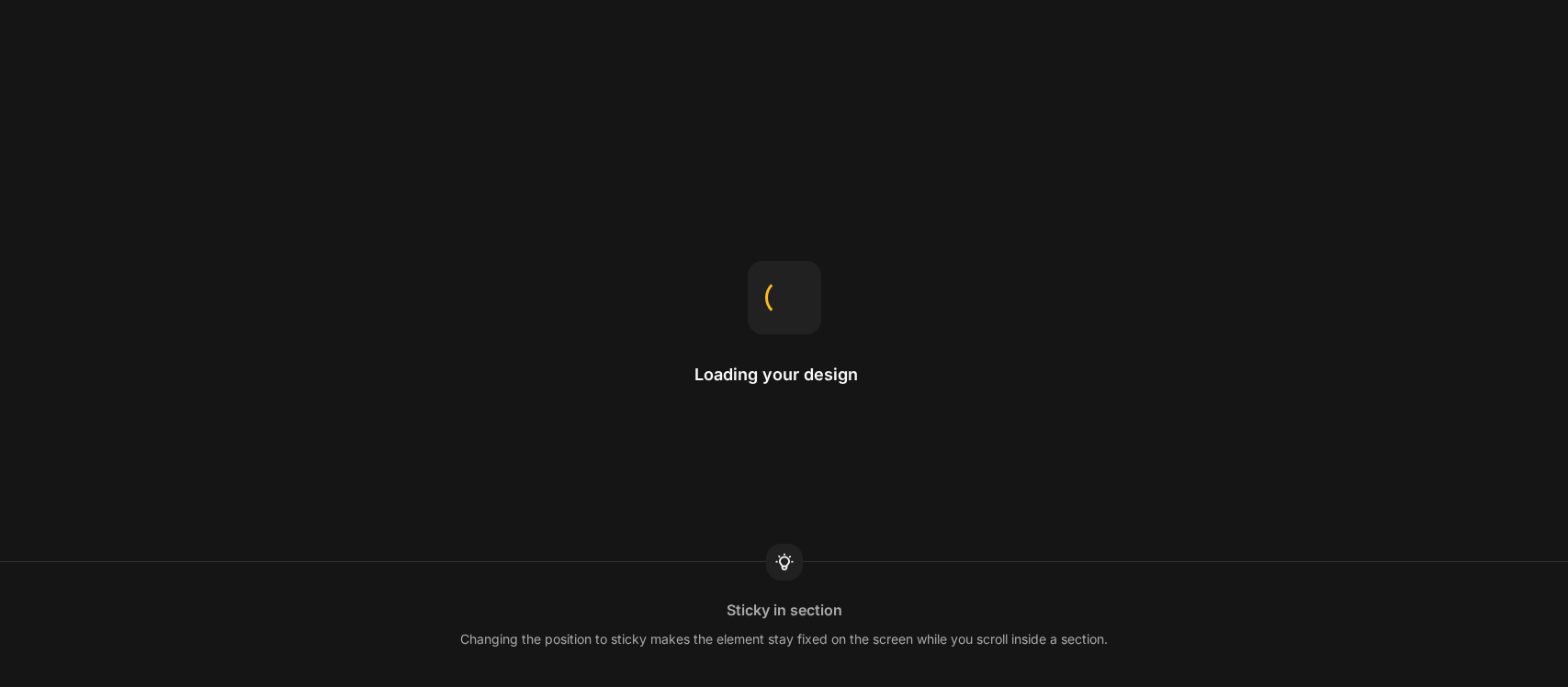 scroll, scrollTop: 0, scrollLeft: 0, axis: both 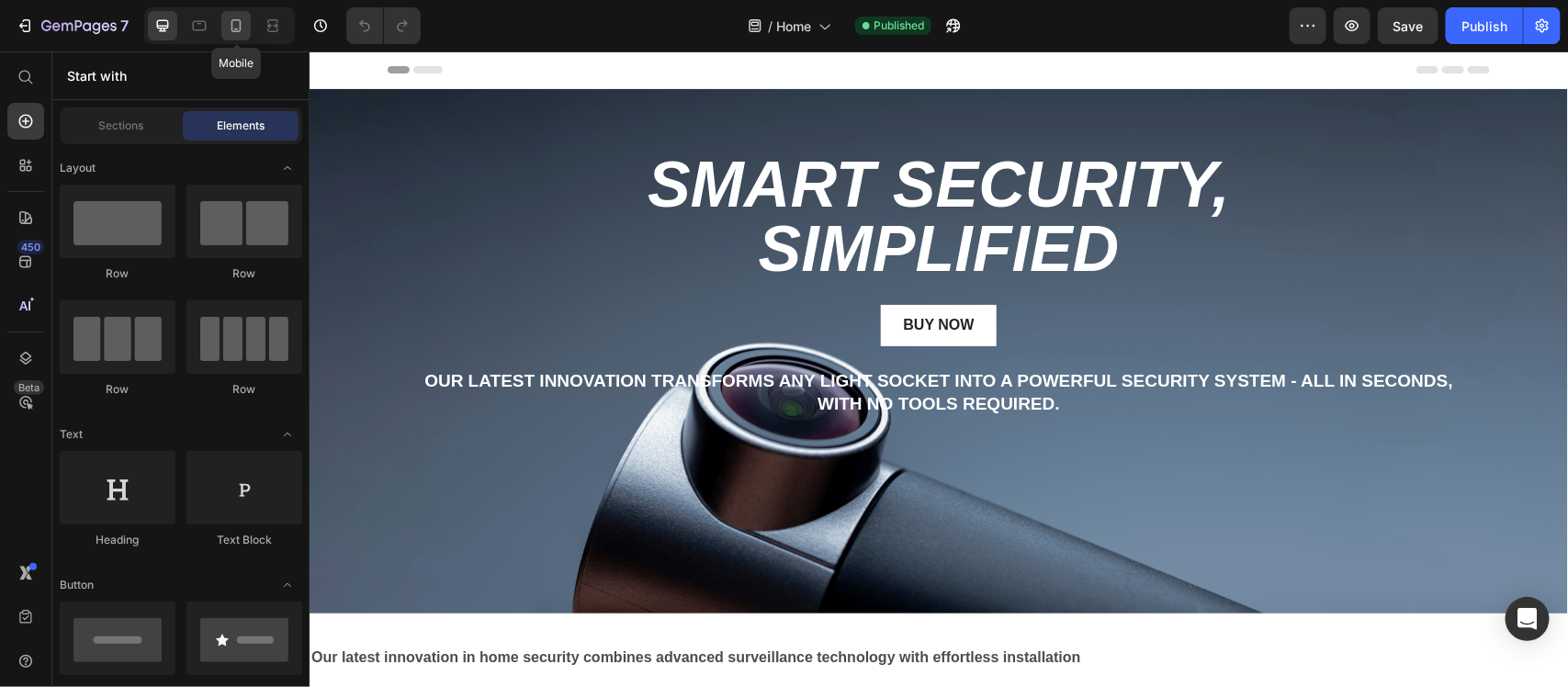 click 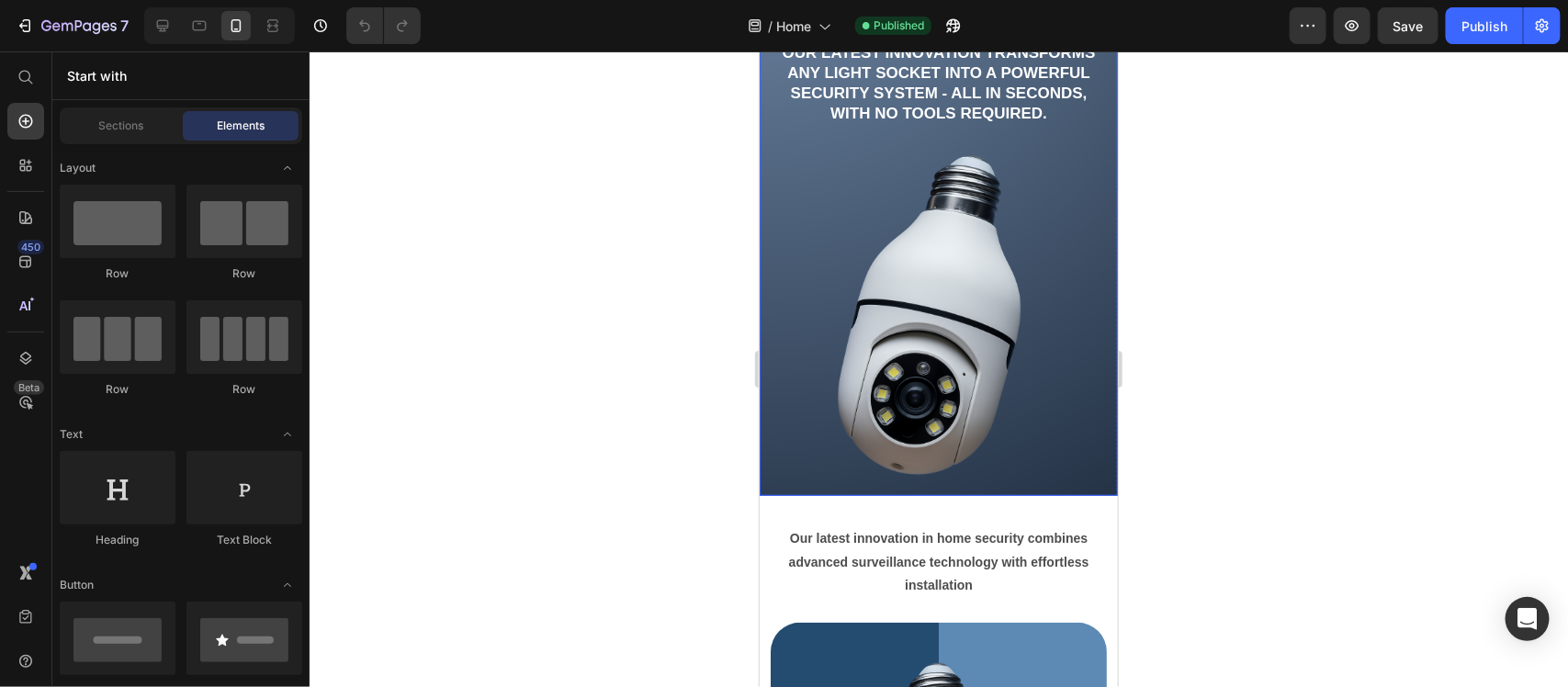 scroll, scrollTop: 0, scrollLeft: 0, axis: both 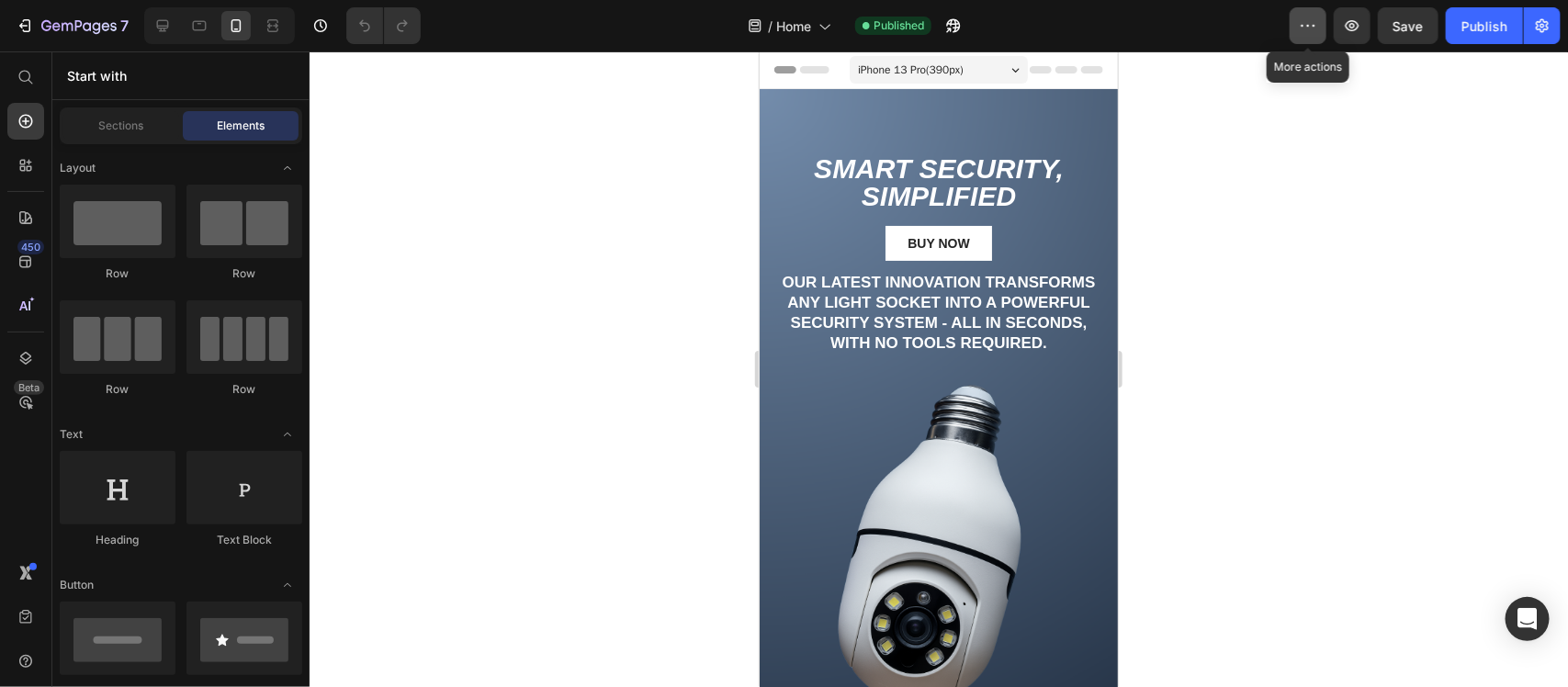 click 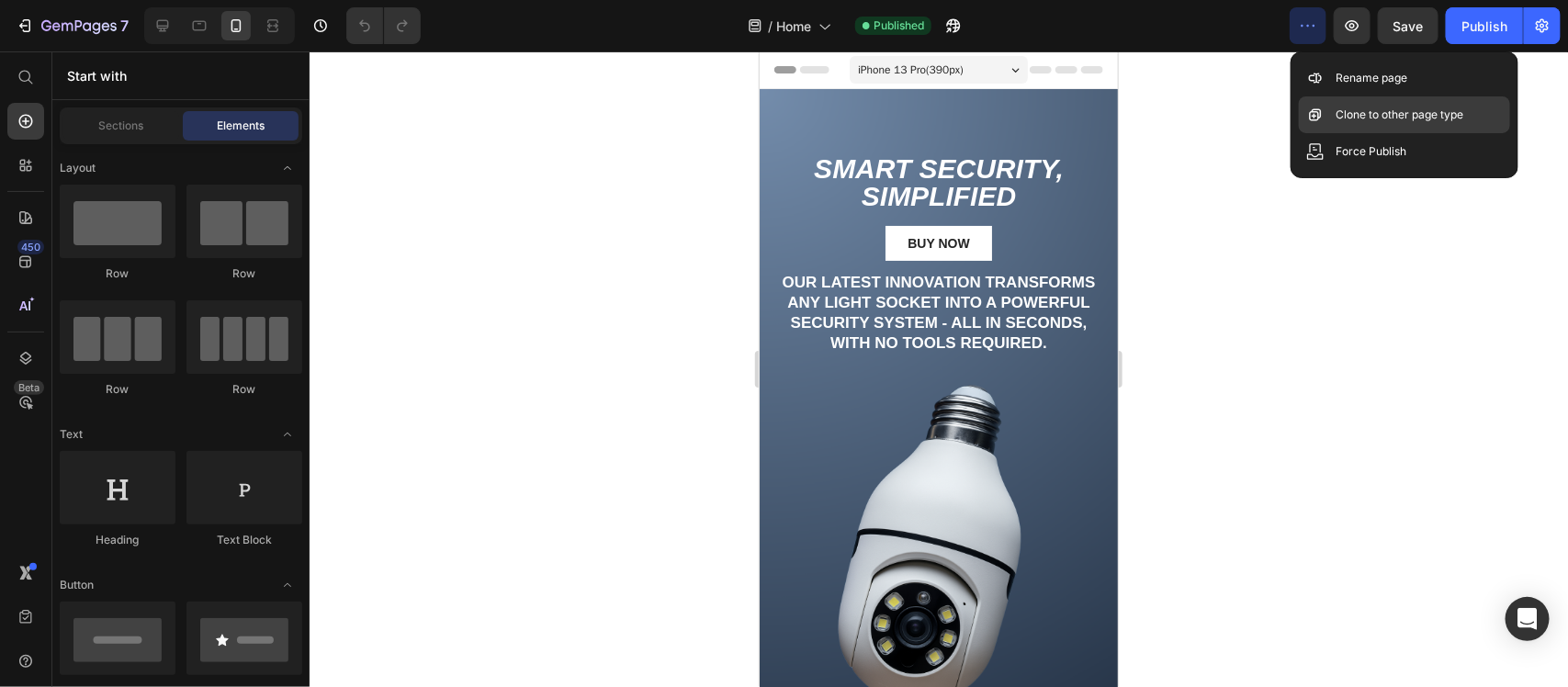 click on "Clone to other page type" at bounding box center [1399, 115] 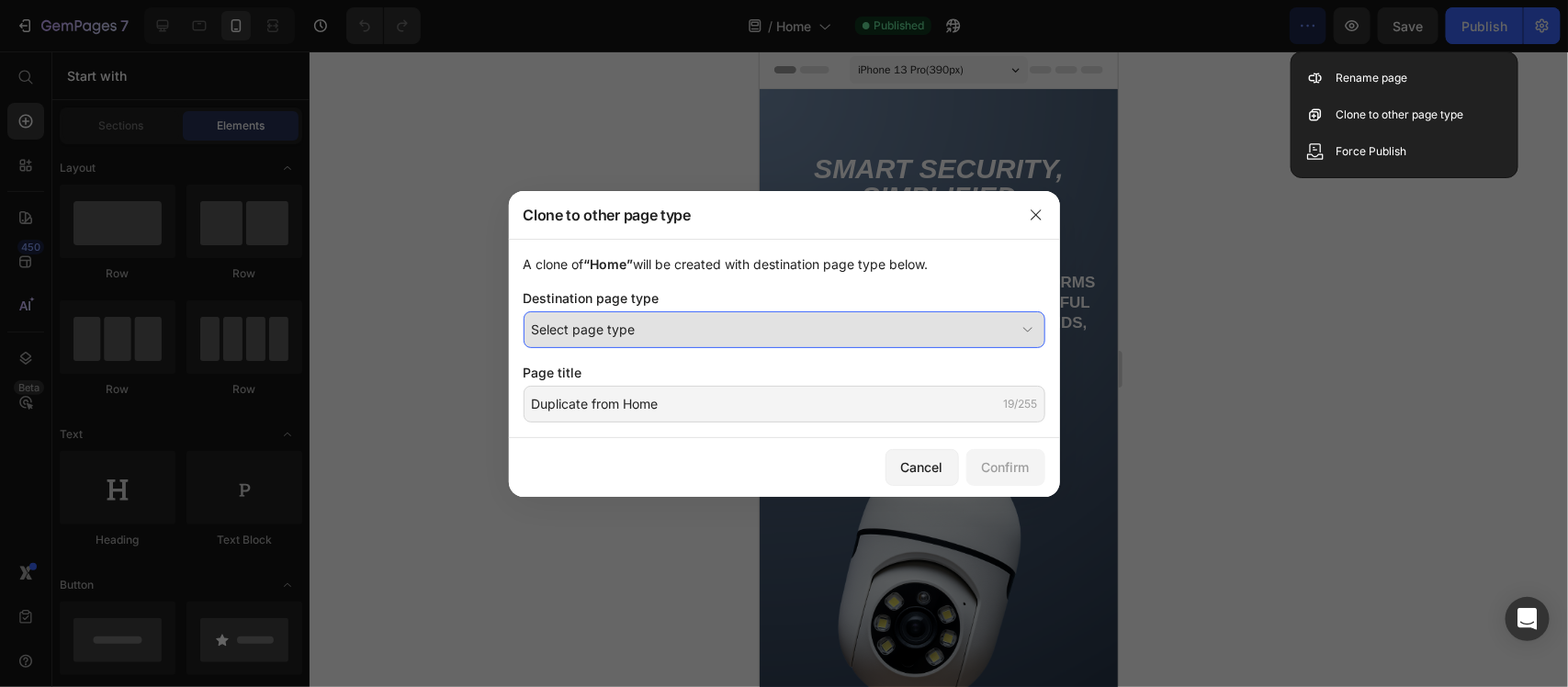 click on "Select page type" at bounding box center [773, 329] 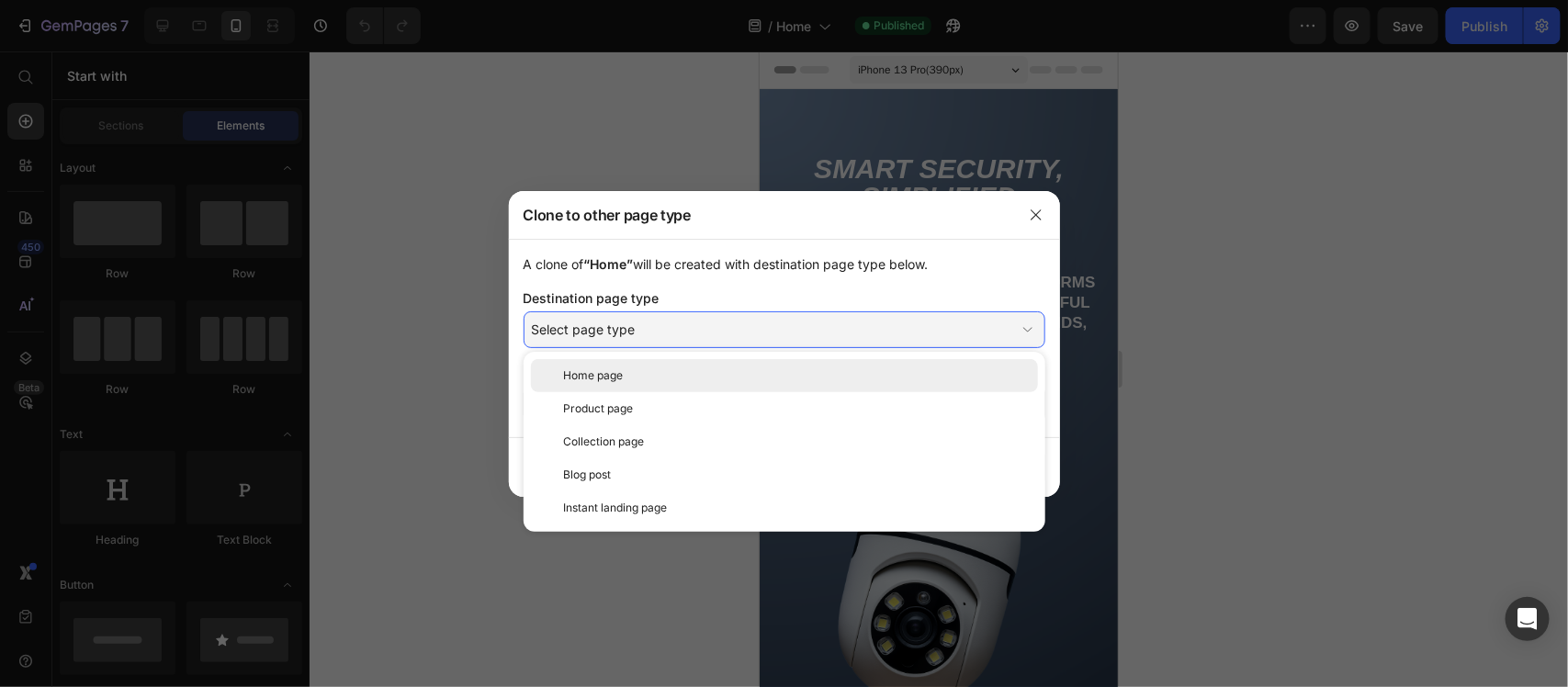 click on "Home page" at bounding box center (797, 376) 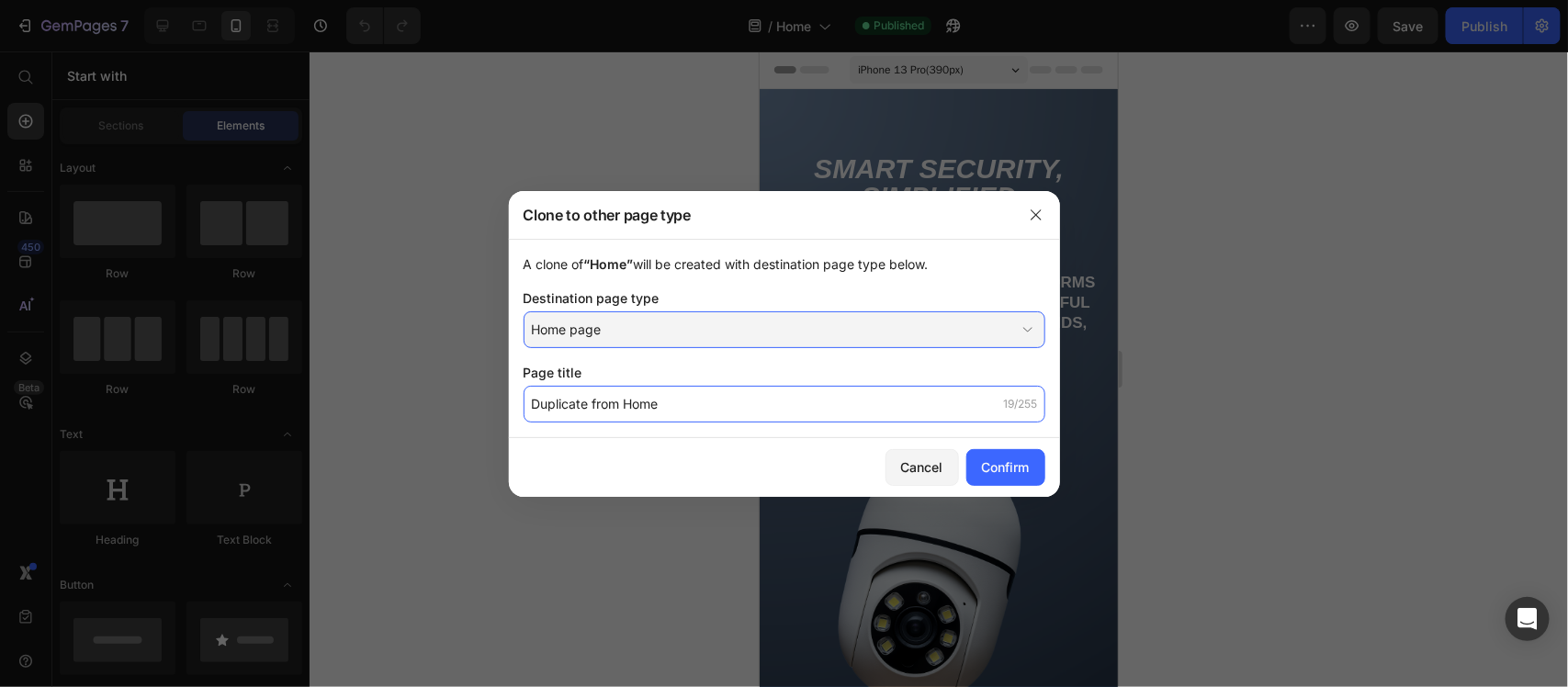 click on "Duplicate from Home" 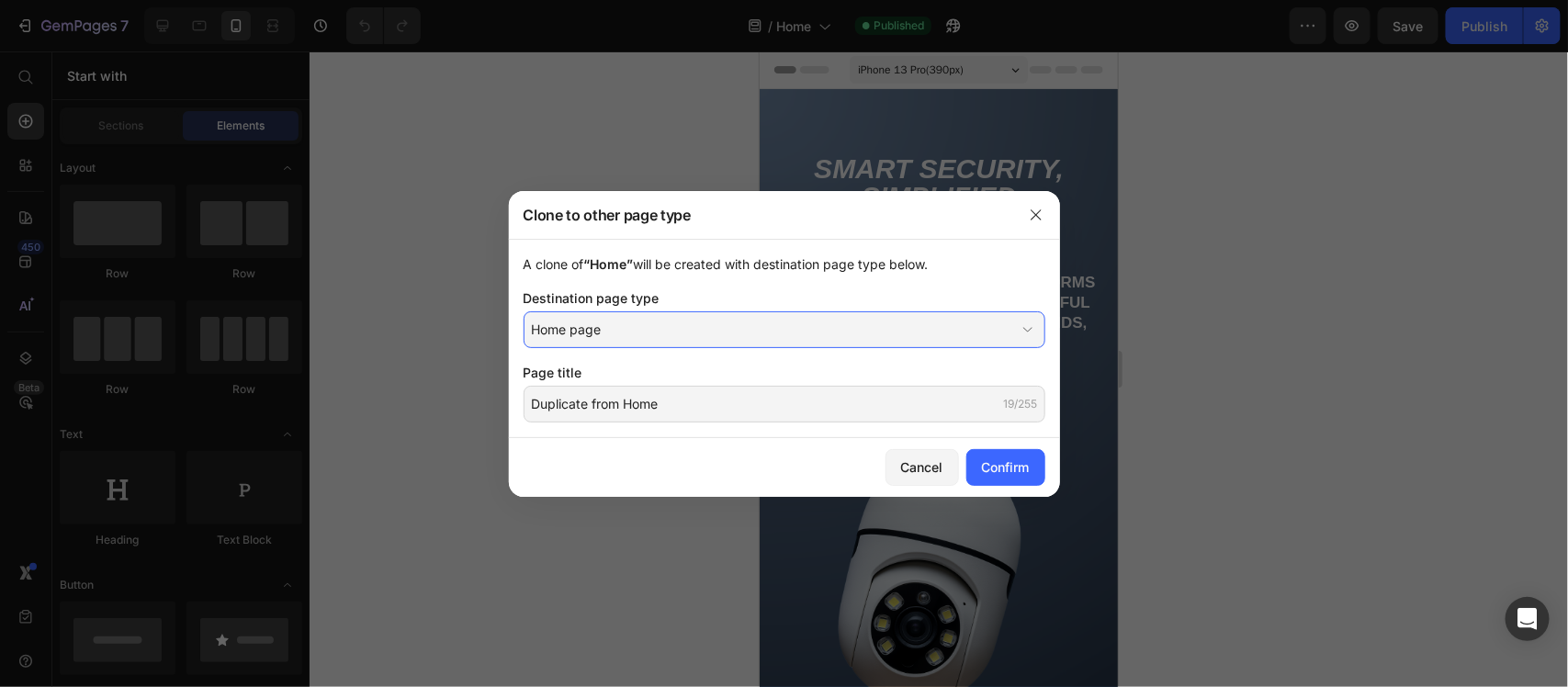 click at bounding box center (784, 344) 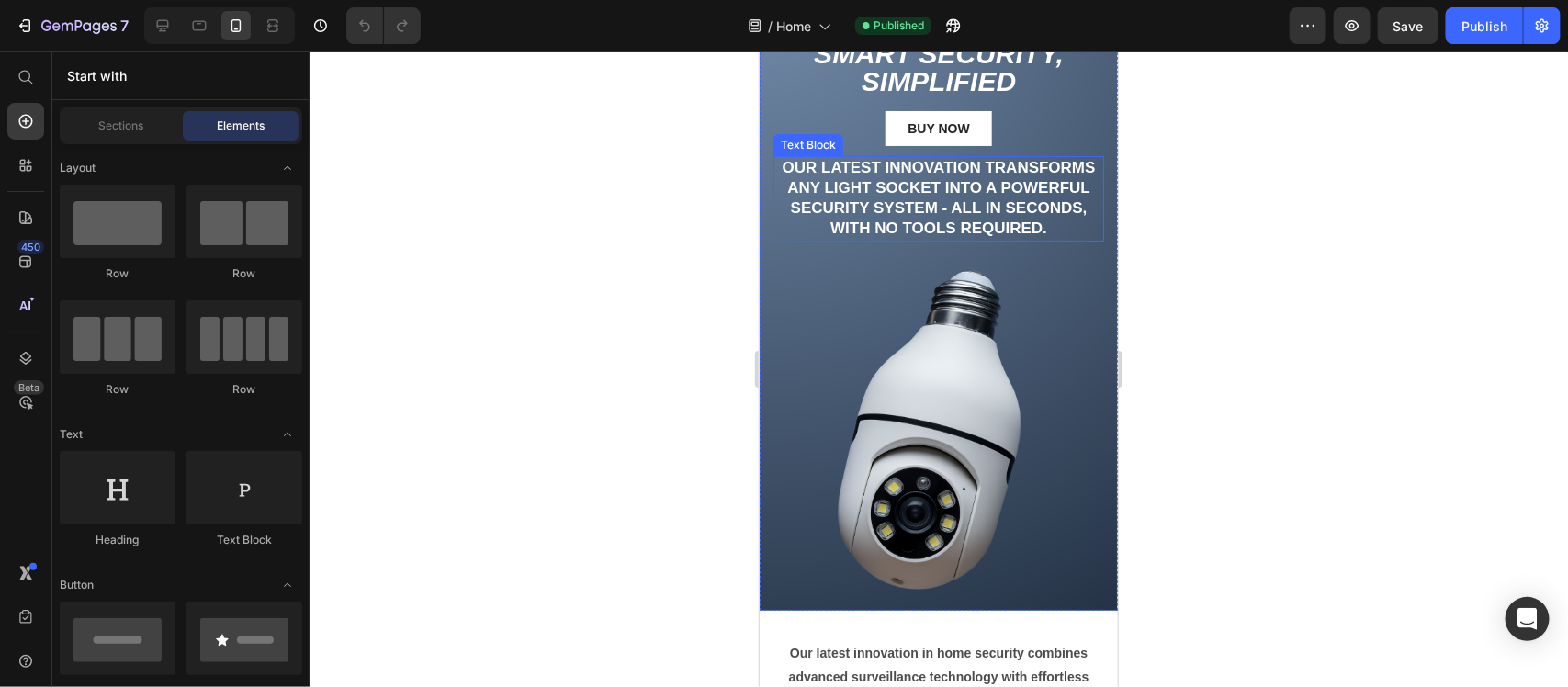 scroll, scrollTop: 0, scrollLeft: 0, axis: both 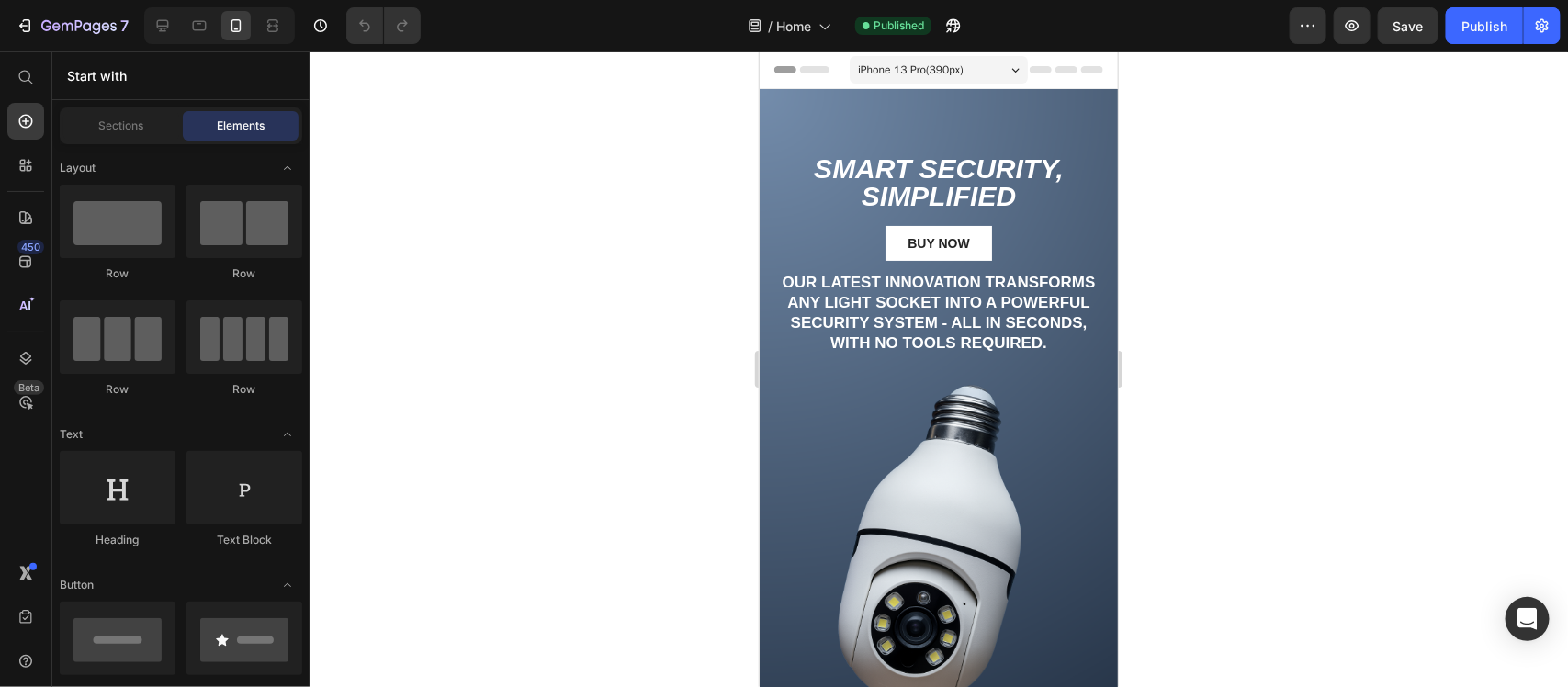 click 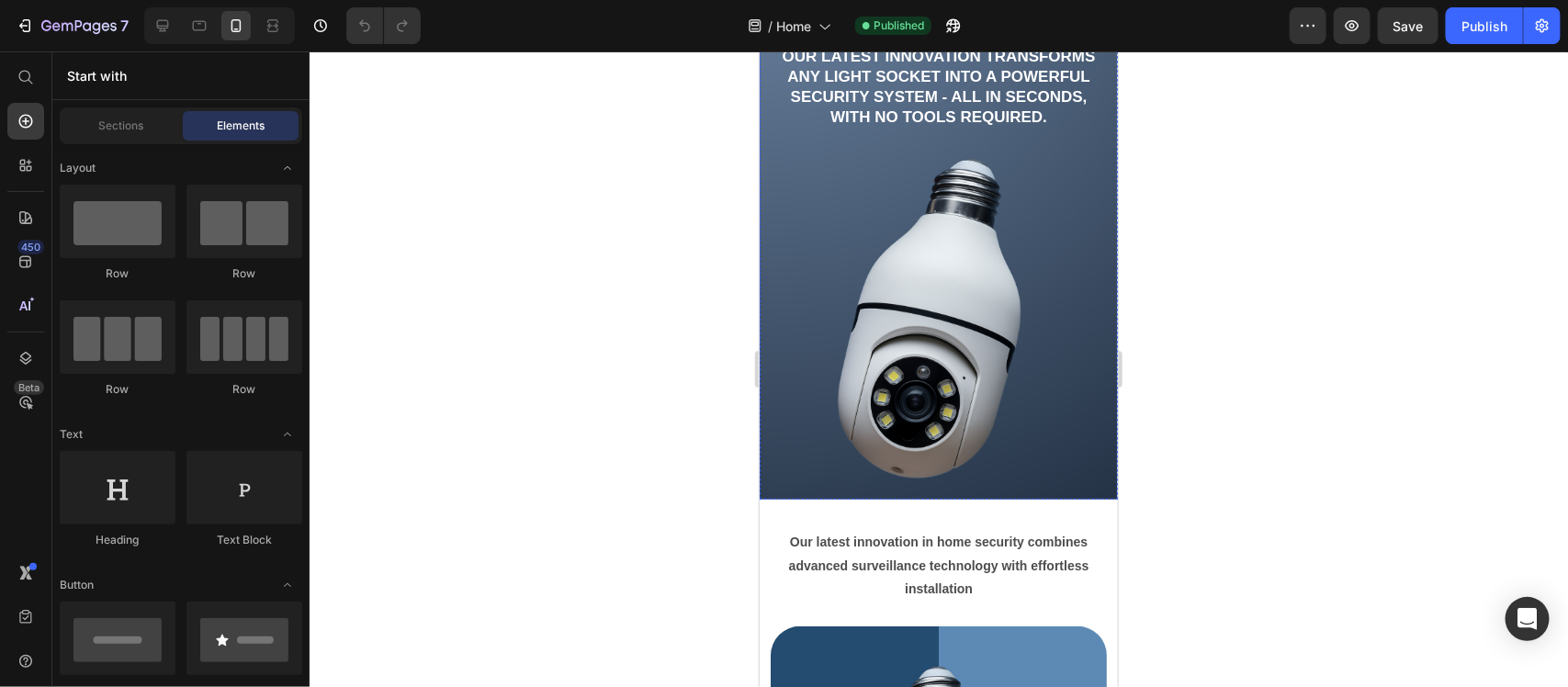 scroll, scrollTop: 0, scrollLeft: 0, axis: both 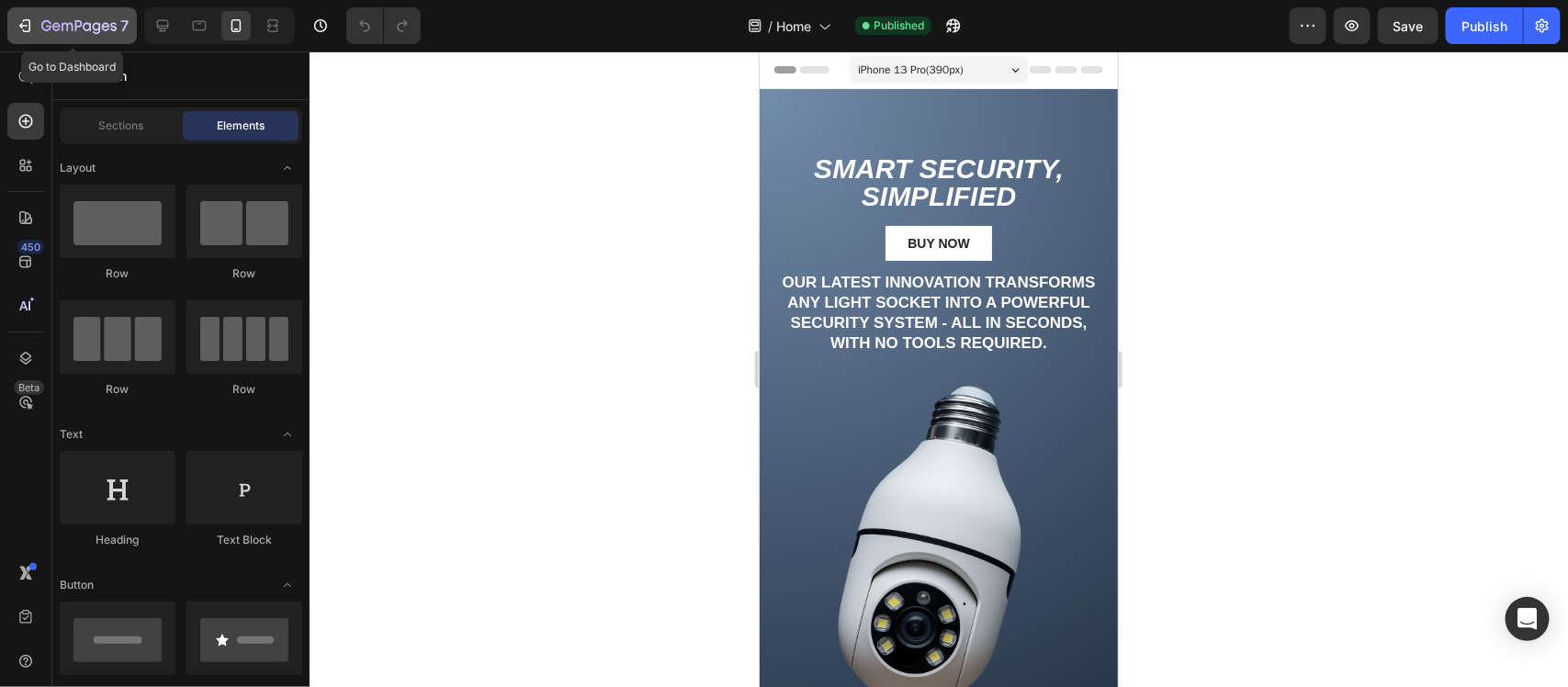 click on "7" 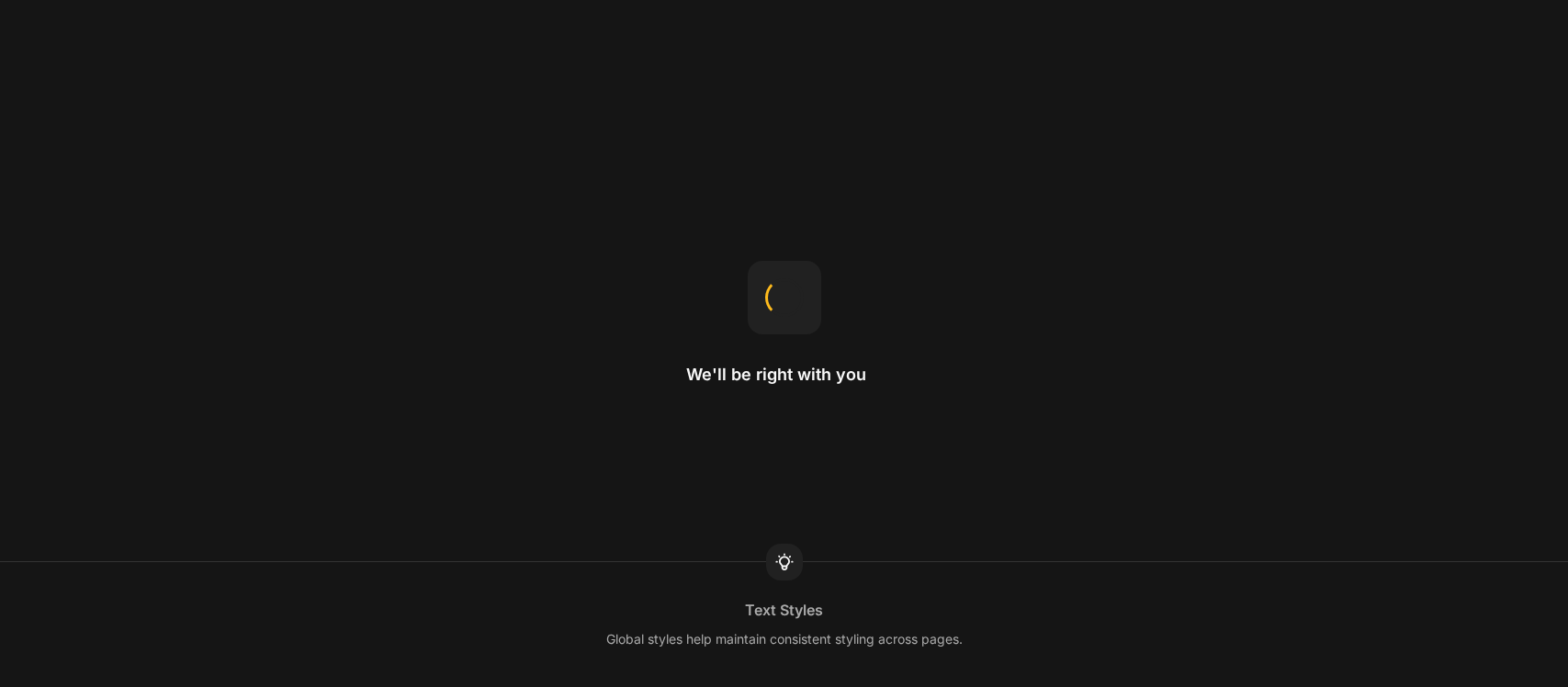 scroll, scrollTop: 0, scrollLeft: 0, axis: both 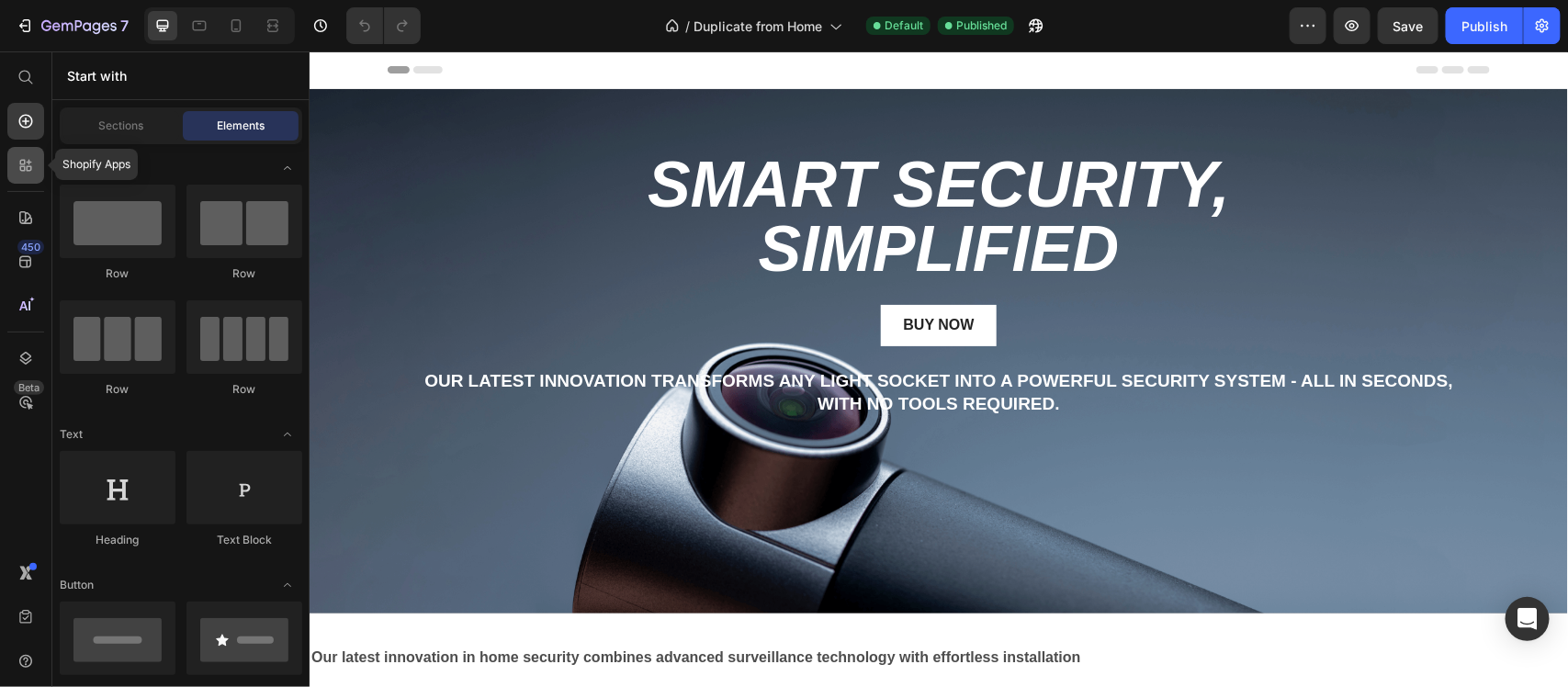 click 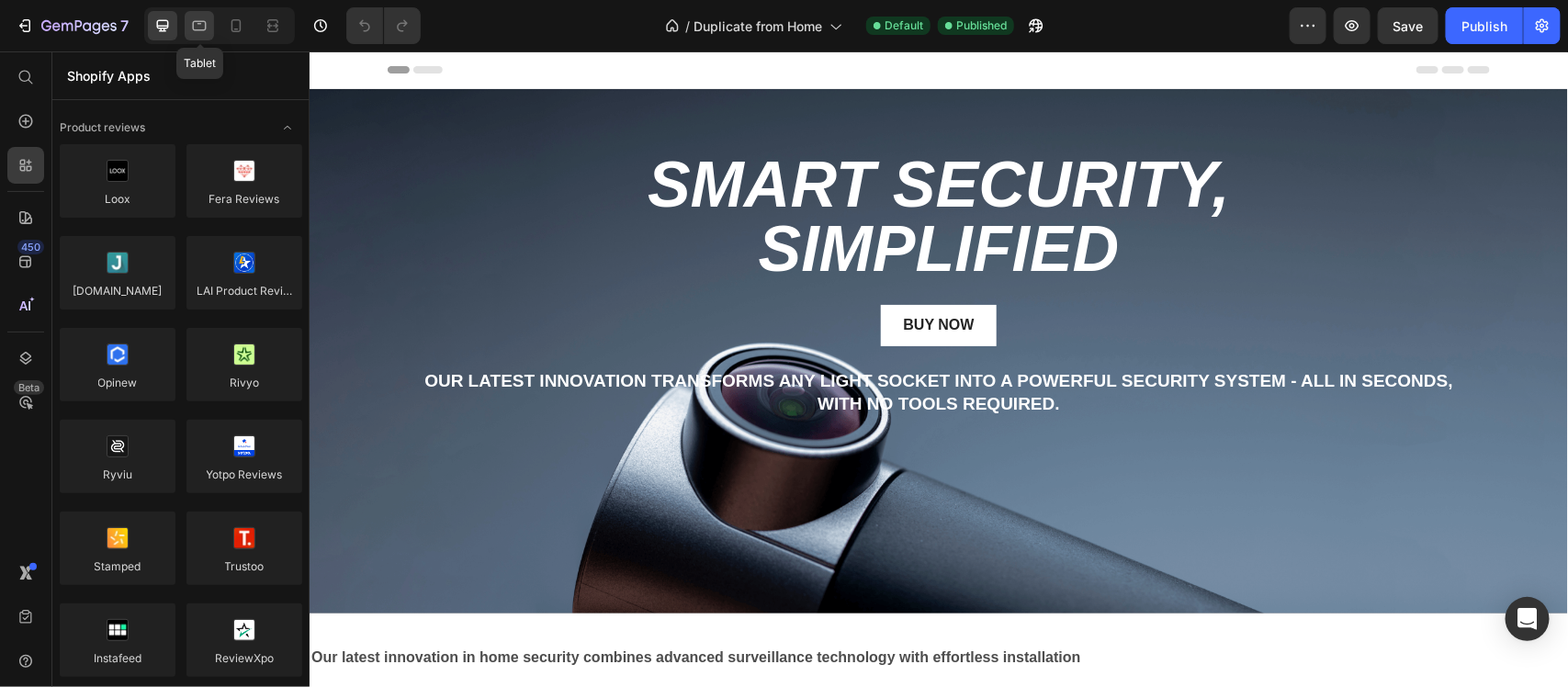 click 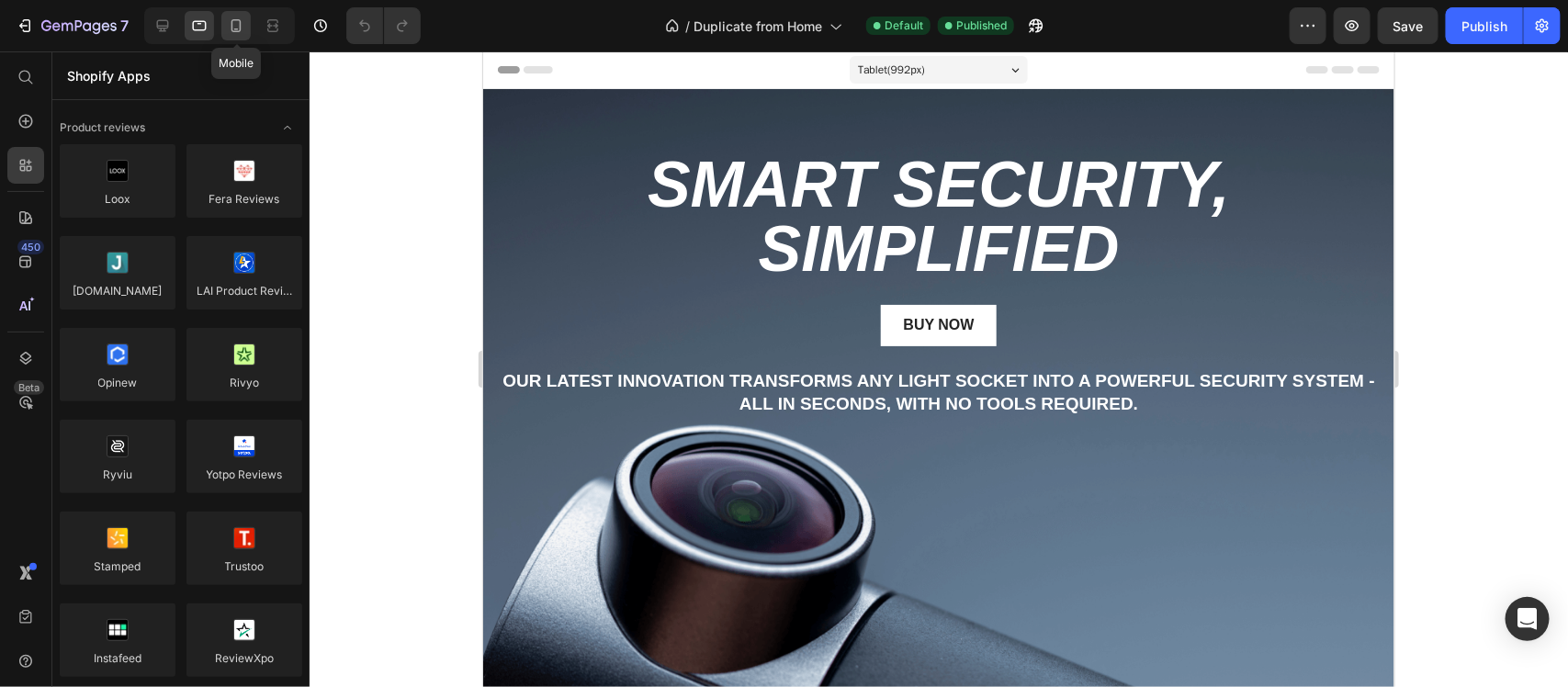 click 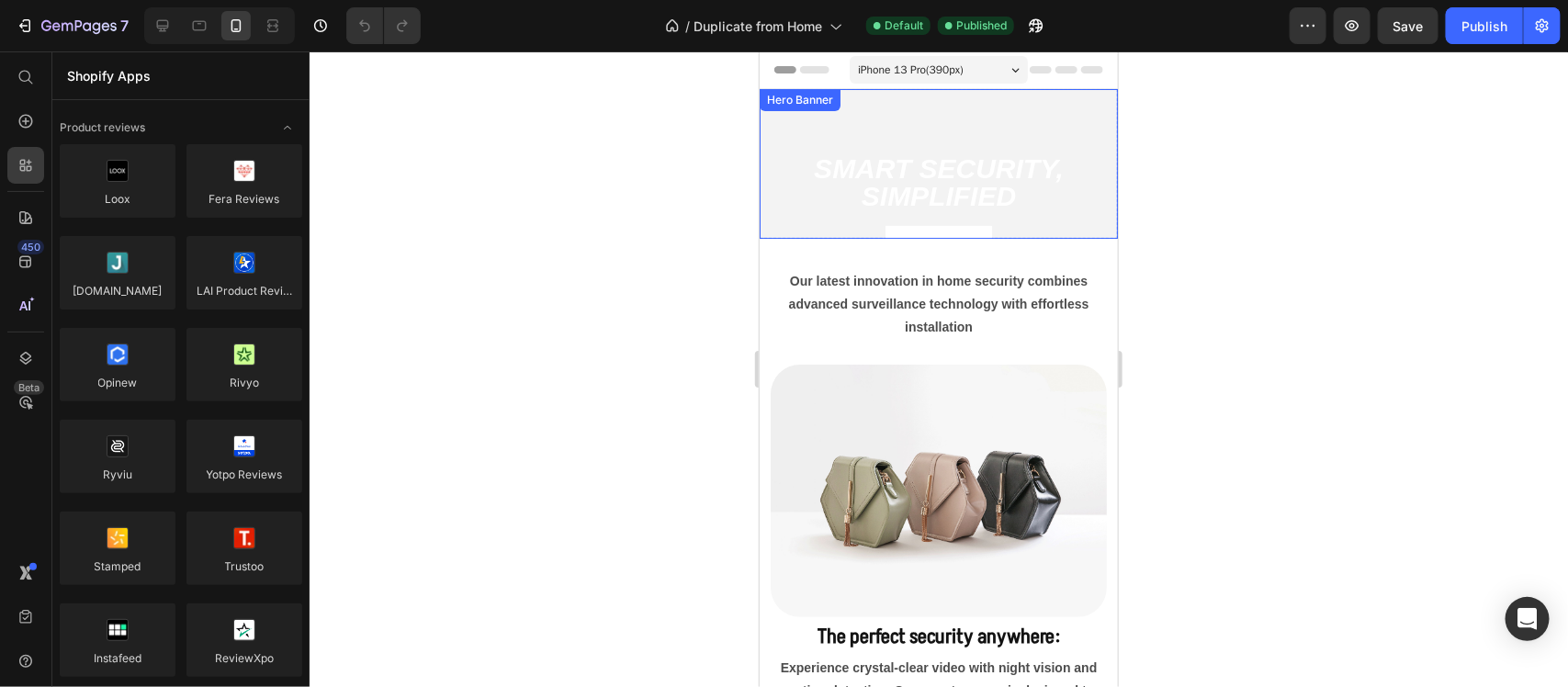 scroll, scrollTop: 230, scrollLeft: 0, axis: vertical 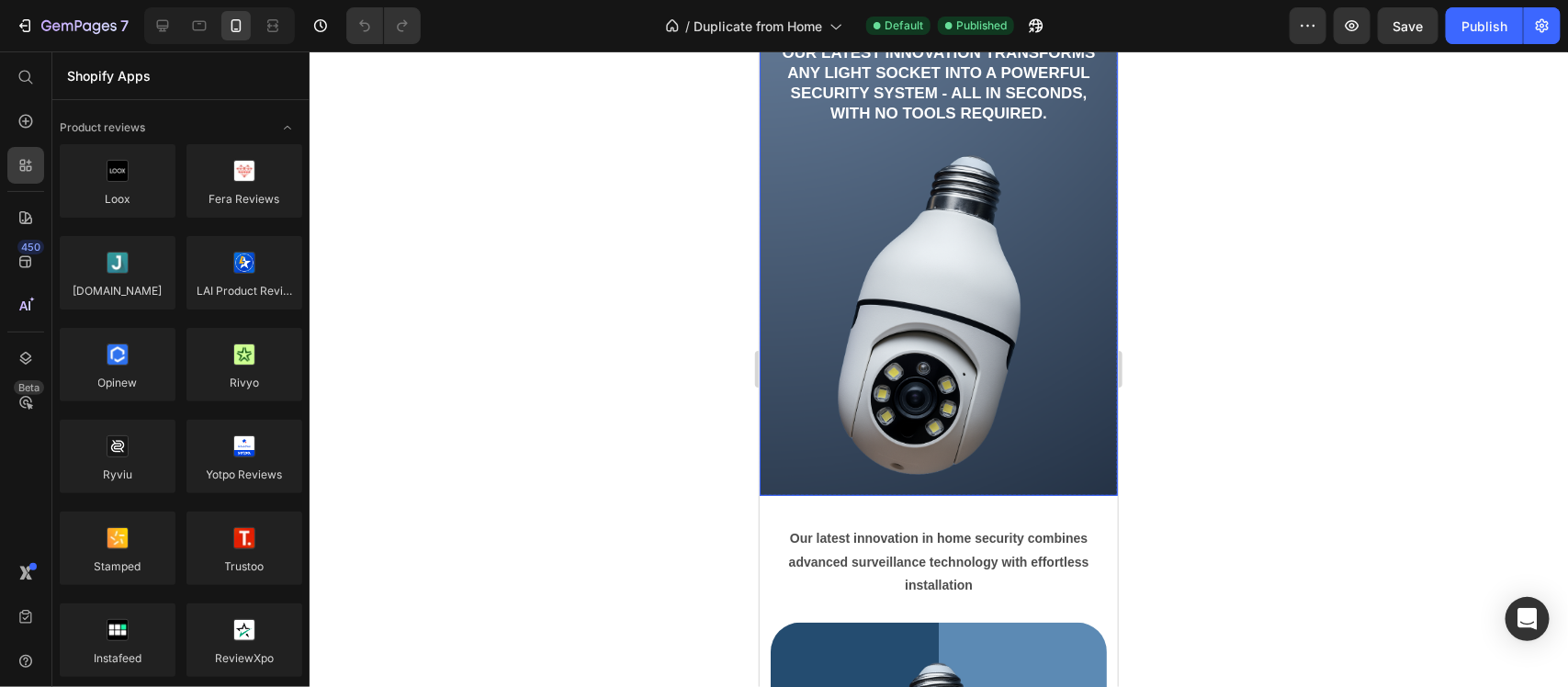 click at bounding box center (938, 176) 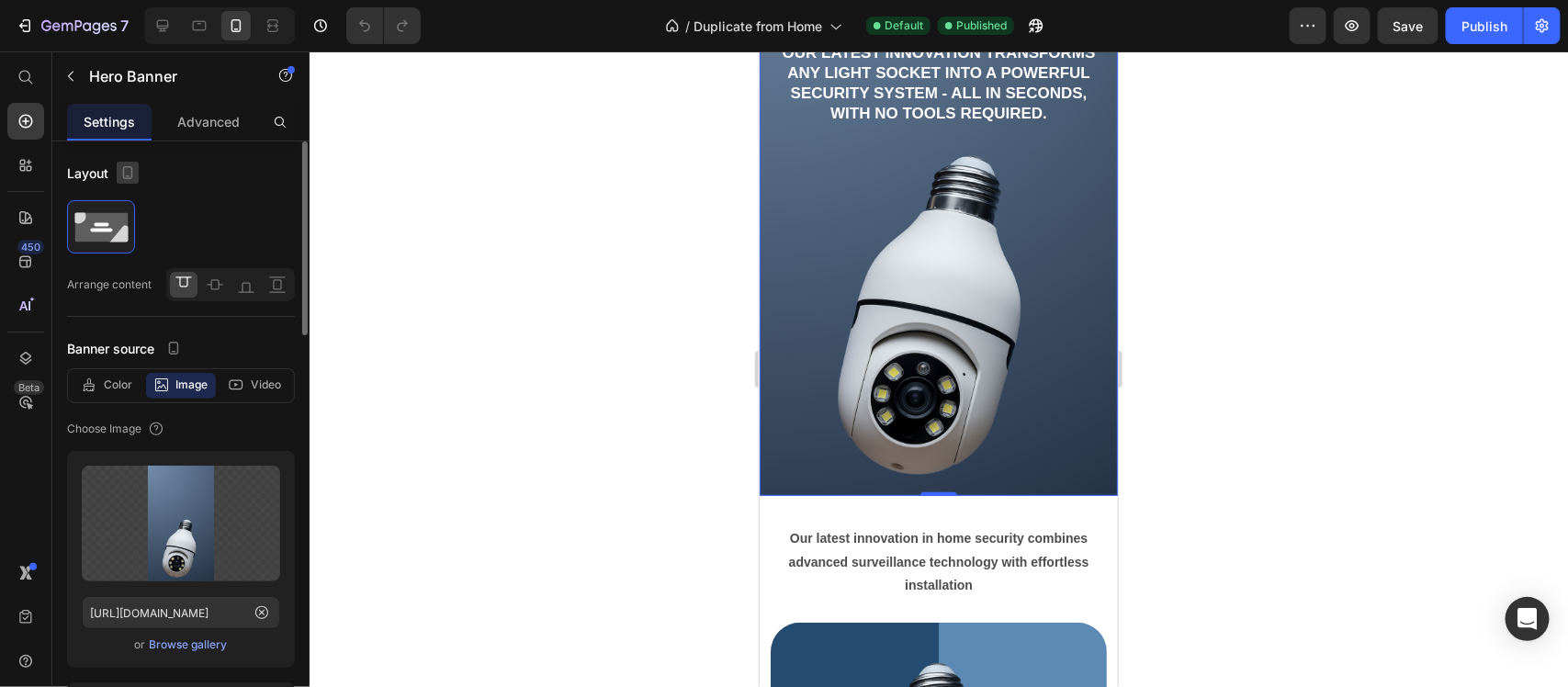 click 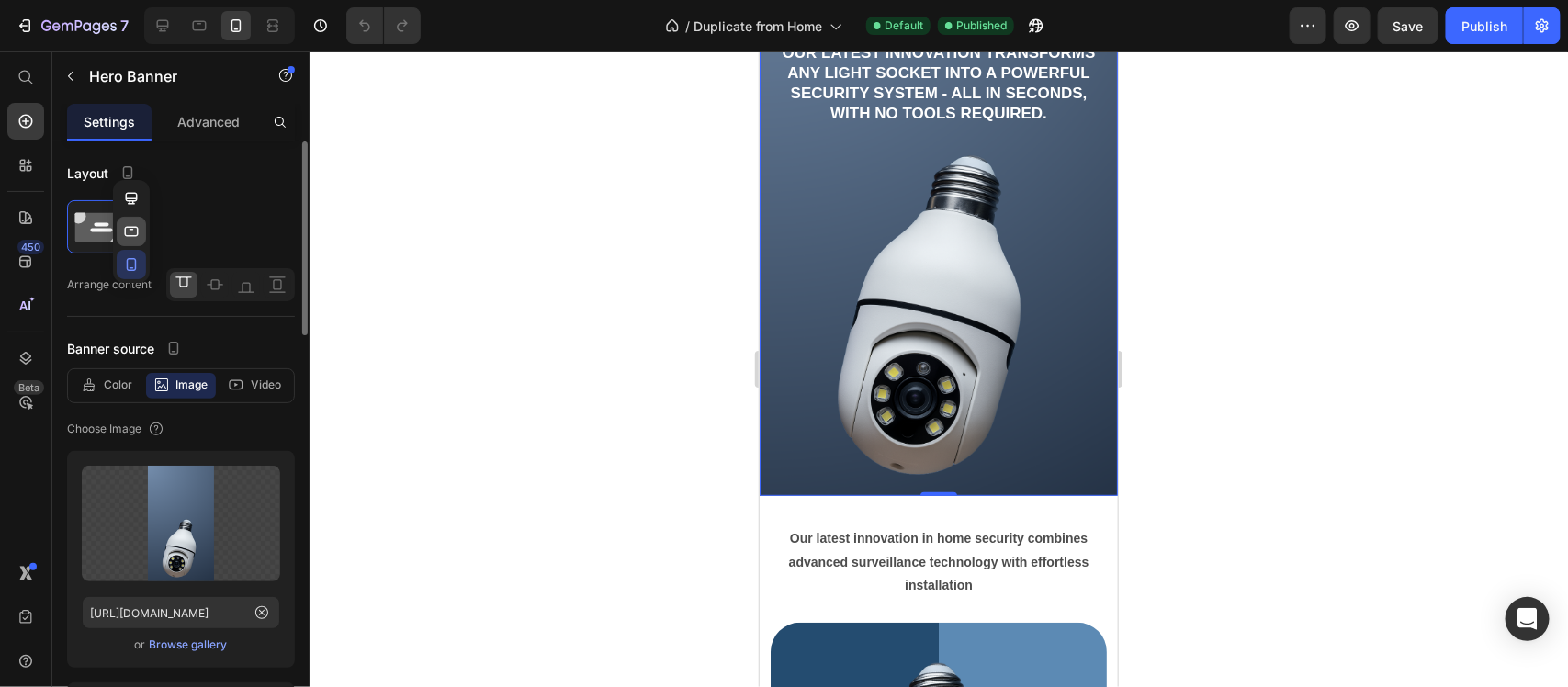 click 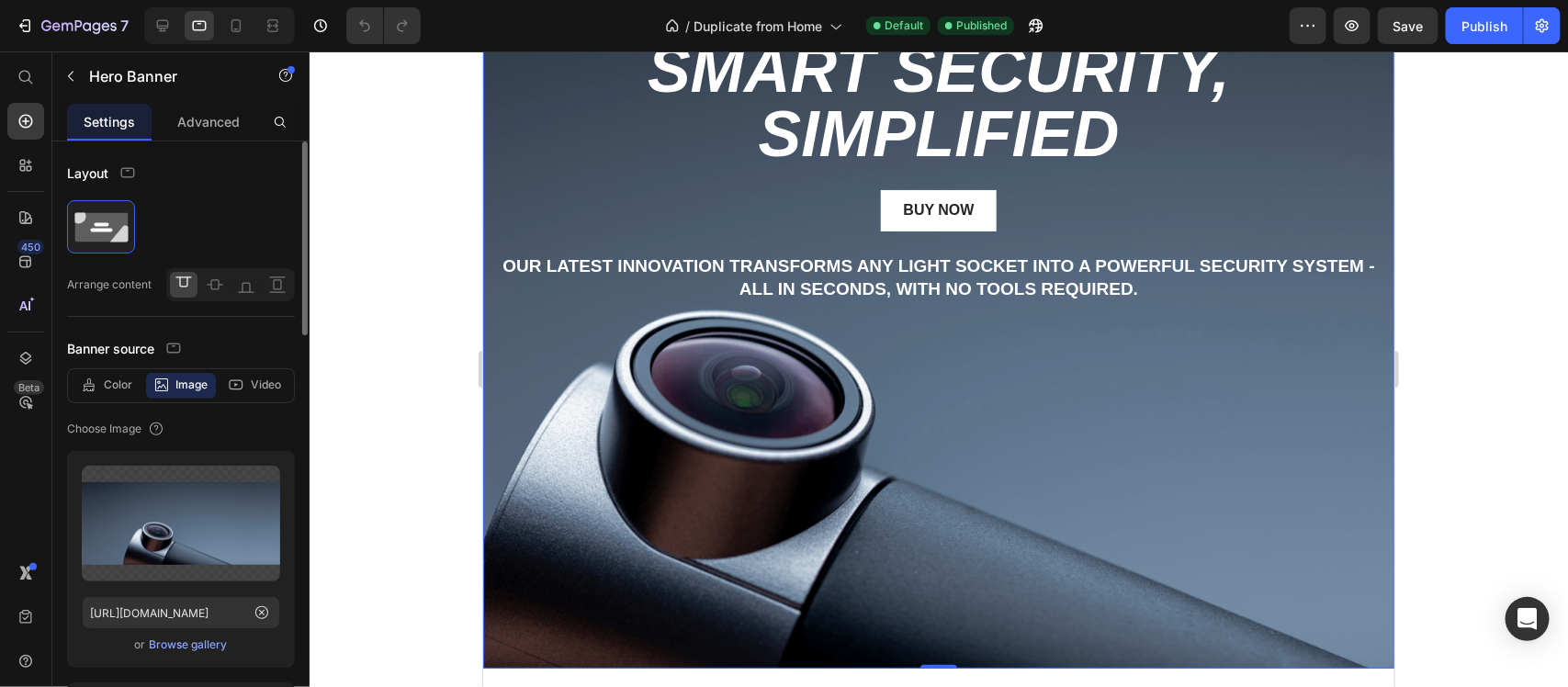 scroll, scrollTop: 0, scrollLeft: 0, axis: both 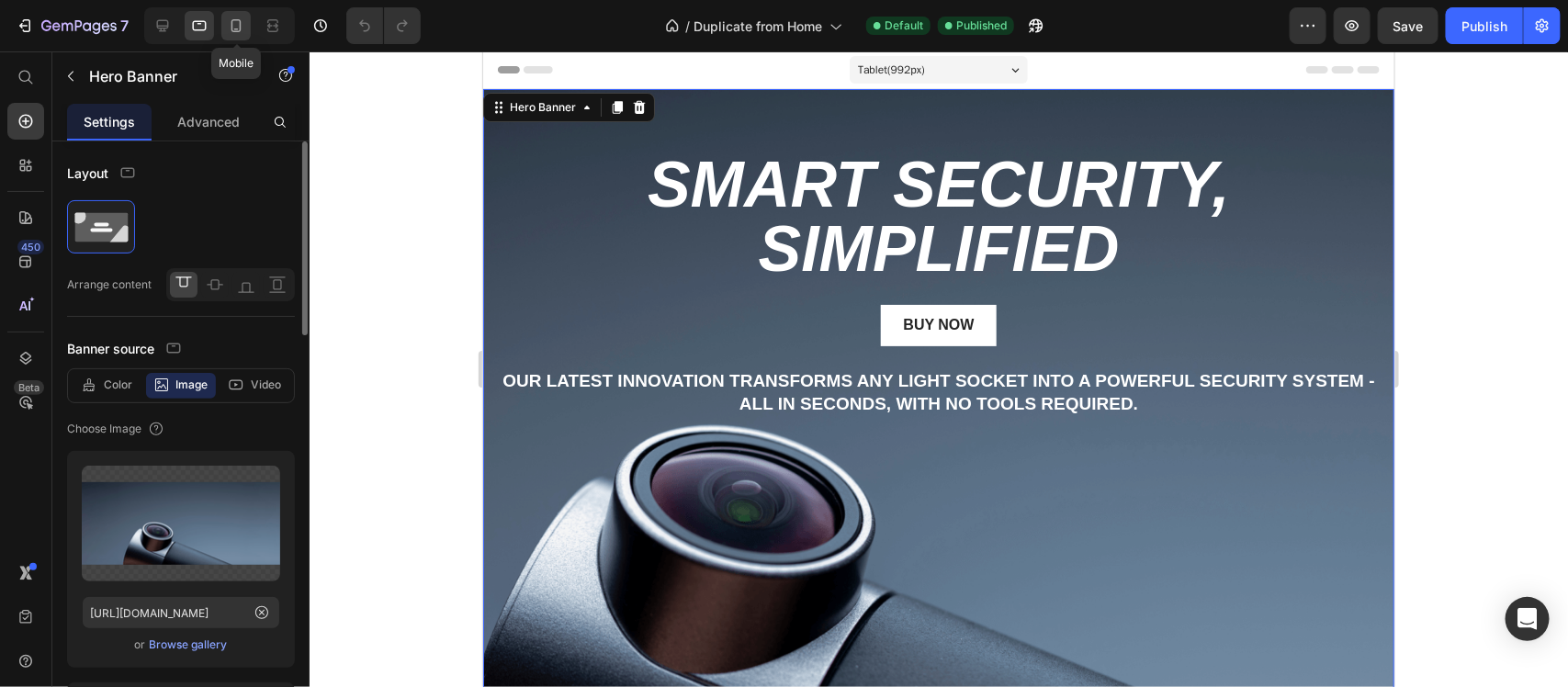 click 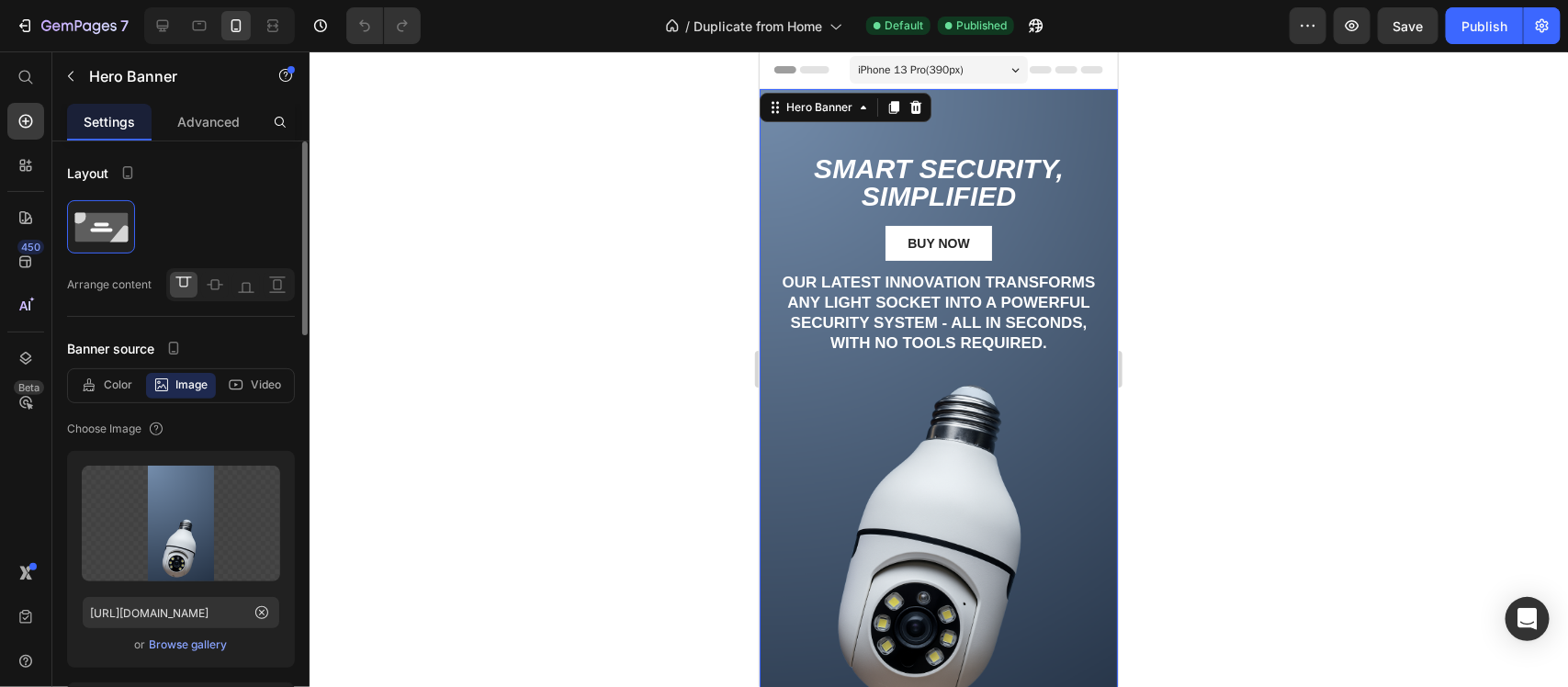 click at bounding box center [938, 406] 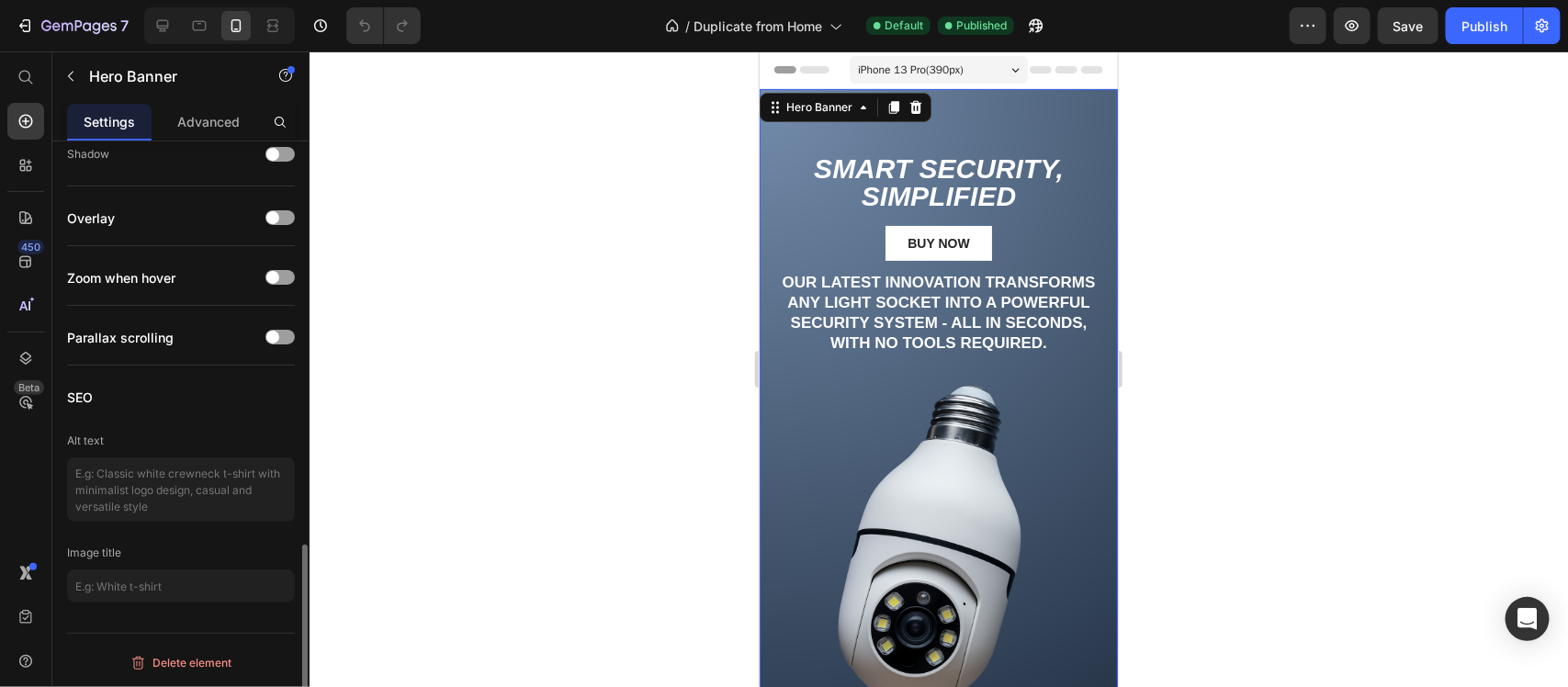 scroll, scrollTop: 1012, scrollLeft: 0, axis: vertical 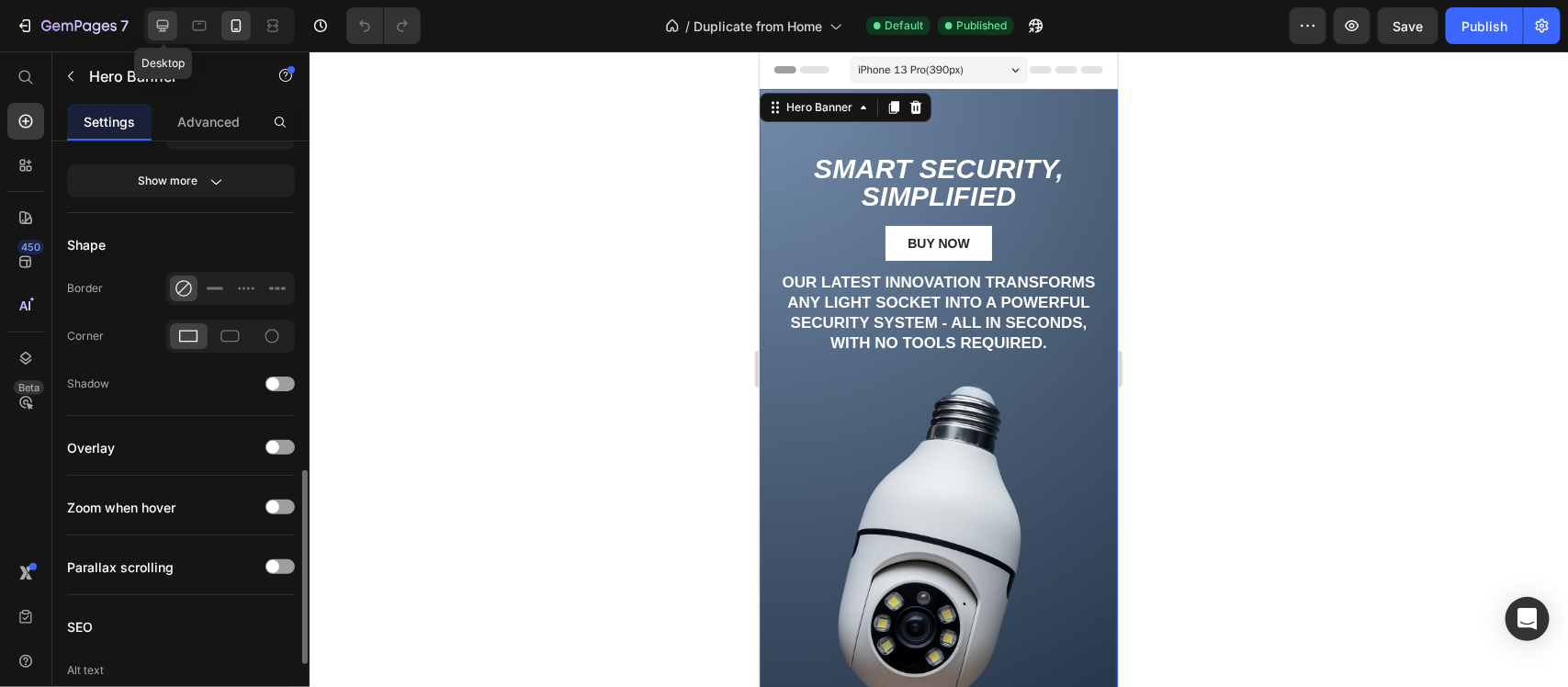 click 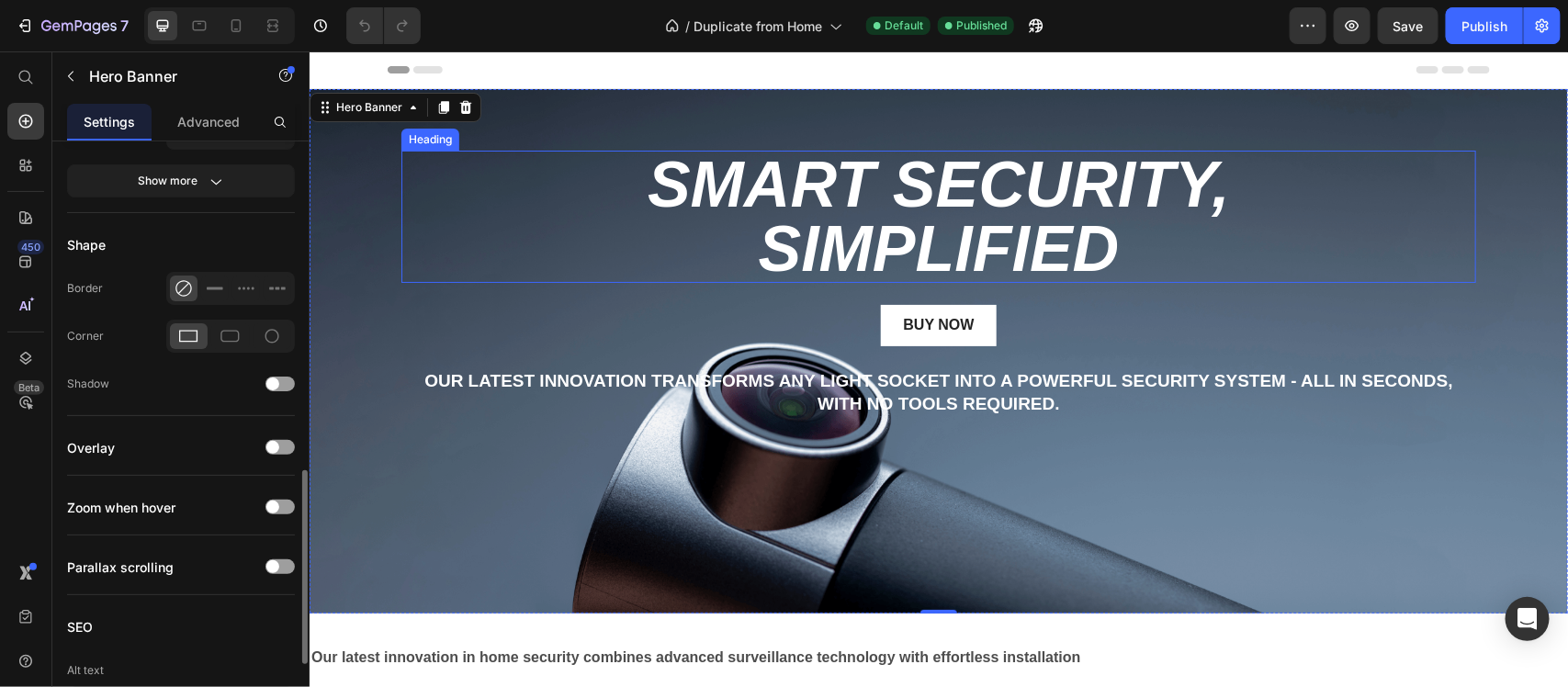 scroll, scrollTop: 115, scrollLeft: 0, axis: vertical 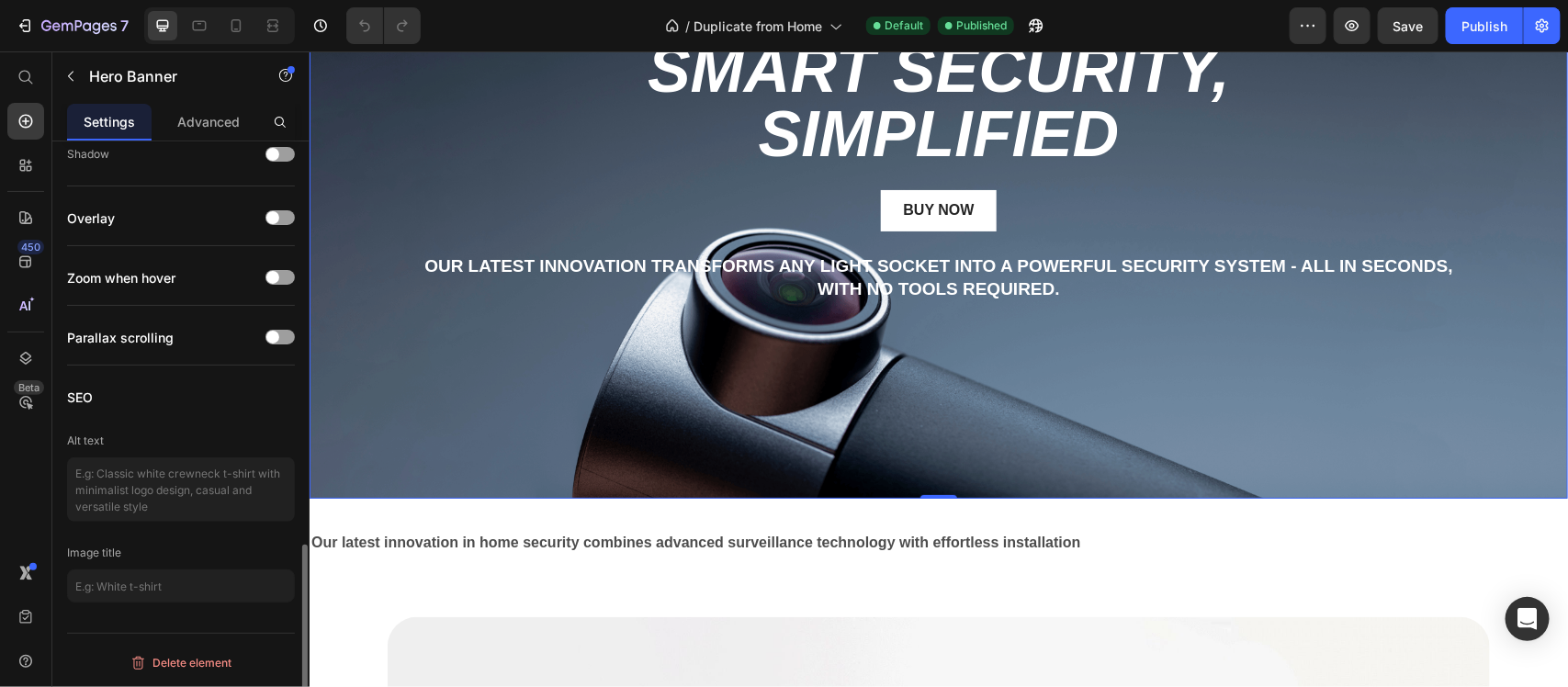 click on "Smart Security,  Simplified Heading Buy Now Button Our latest innovation transforms any light socket into a powerful security system - all in seconds, with no tools required. Text Block" at bounding box center (938, 168) 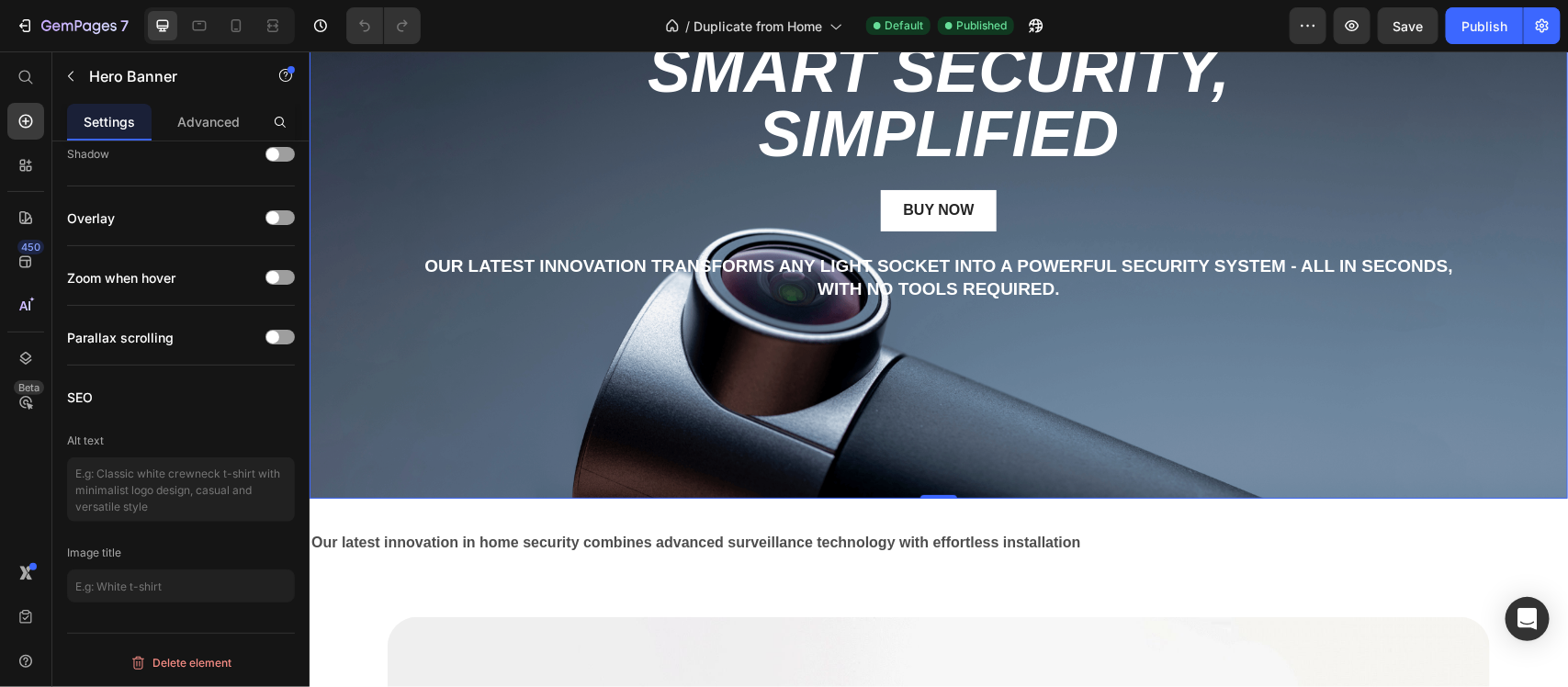 scroll, scrollTop: 0, scrollLeft: 0, axis: both 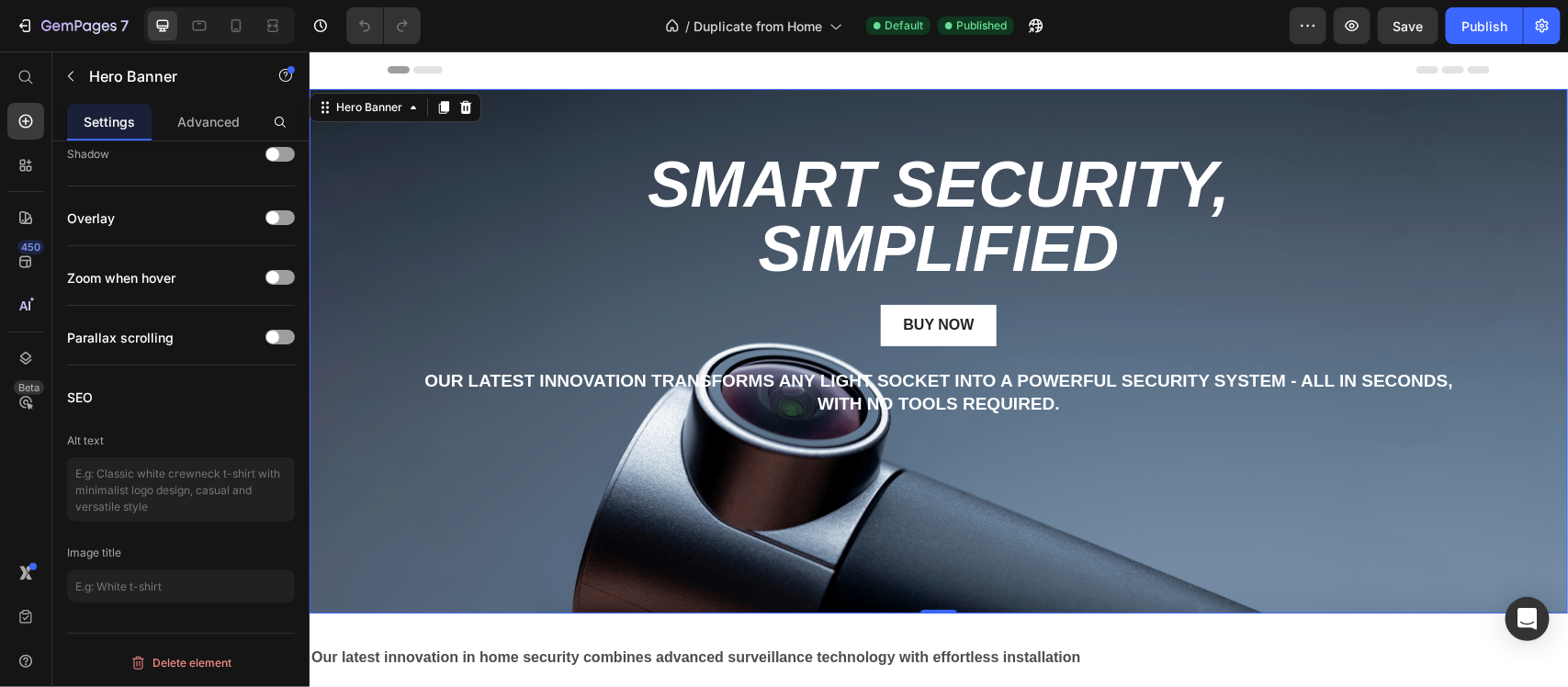 click on "Smart Security,  Simplified" at bounding box center (938, 216) 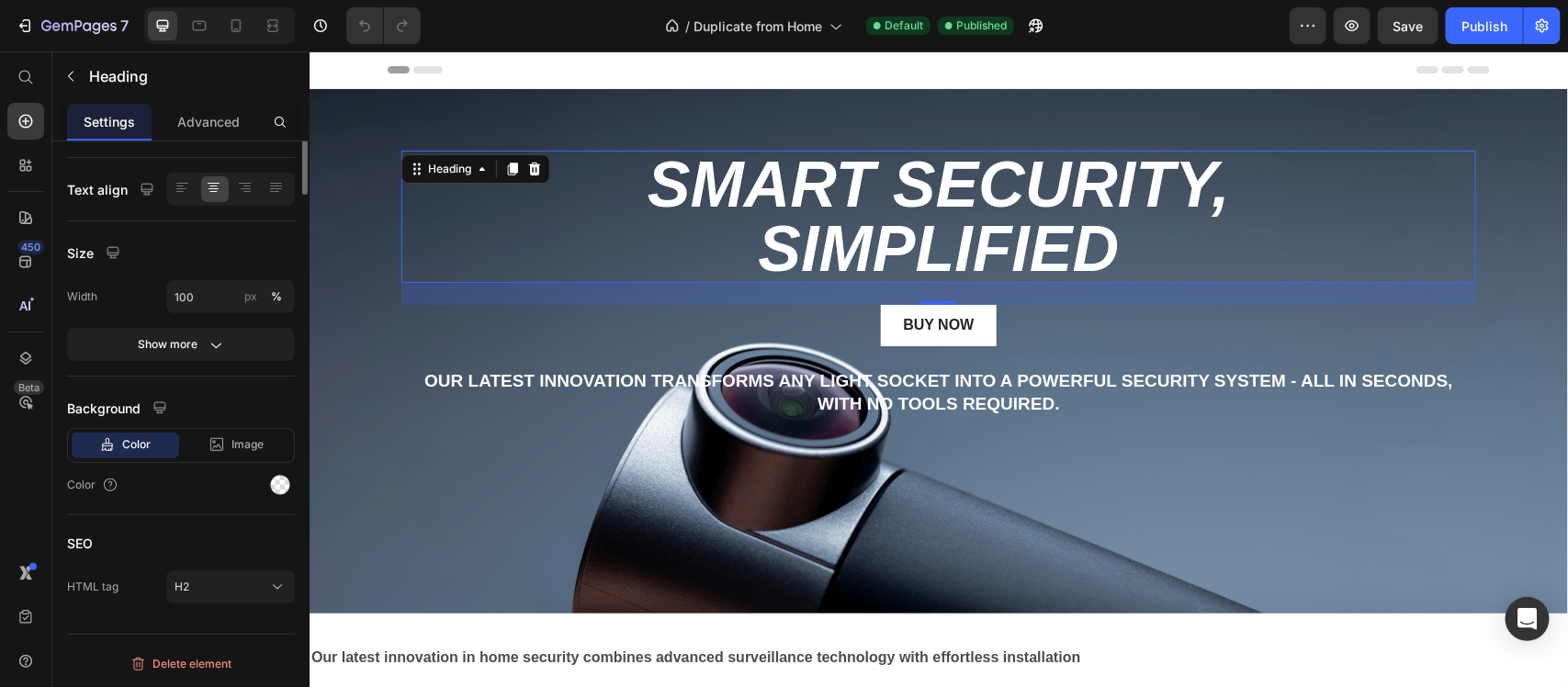 scroll, scrollTop: 0, scrollLeft: 0, axis: both 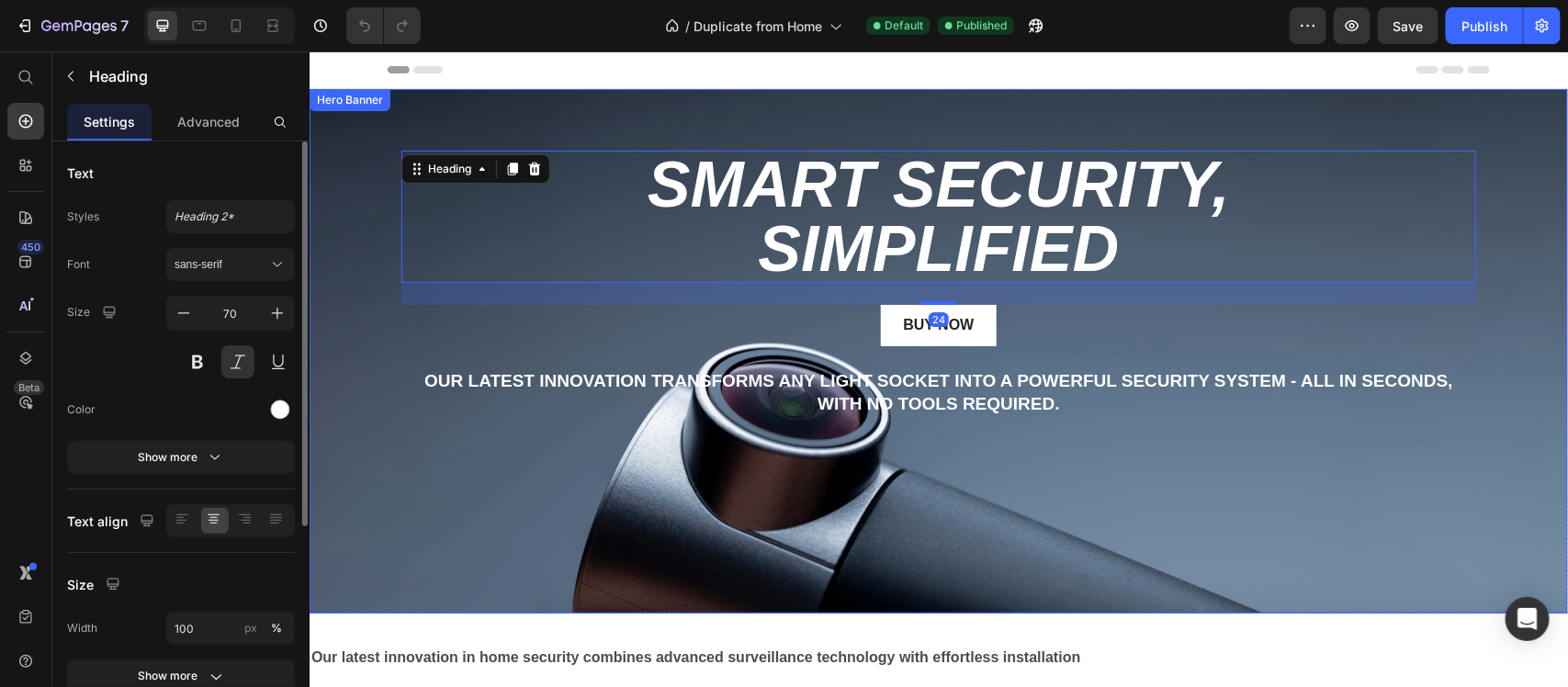 click at bounding box center (938, 350) 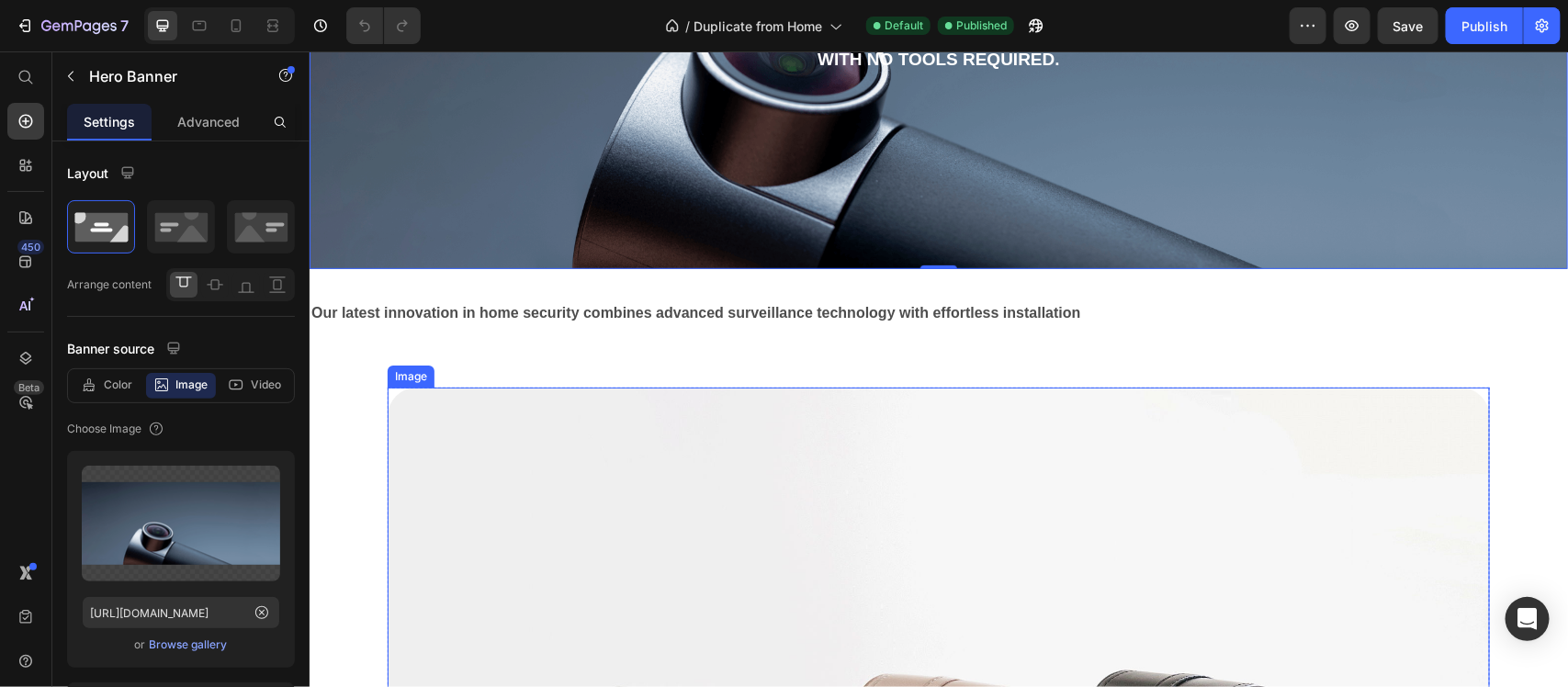 scroll, scrollTop: 0, scrollLeft: 0, axis: both 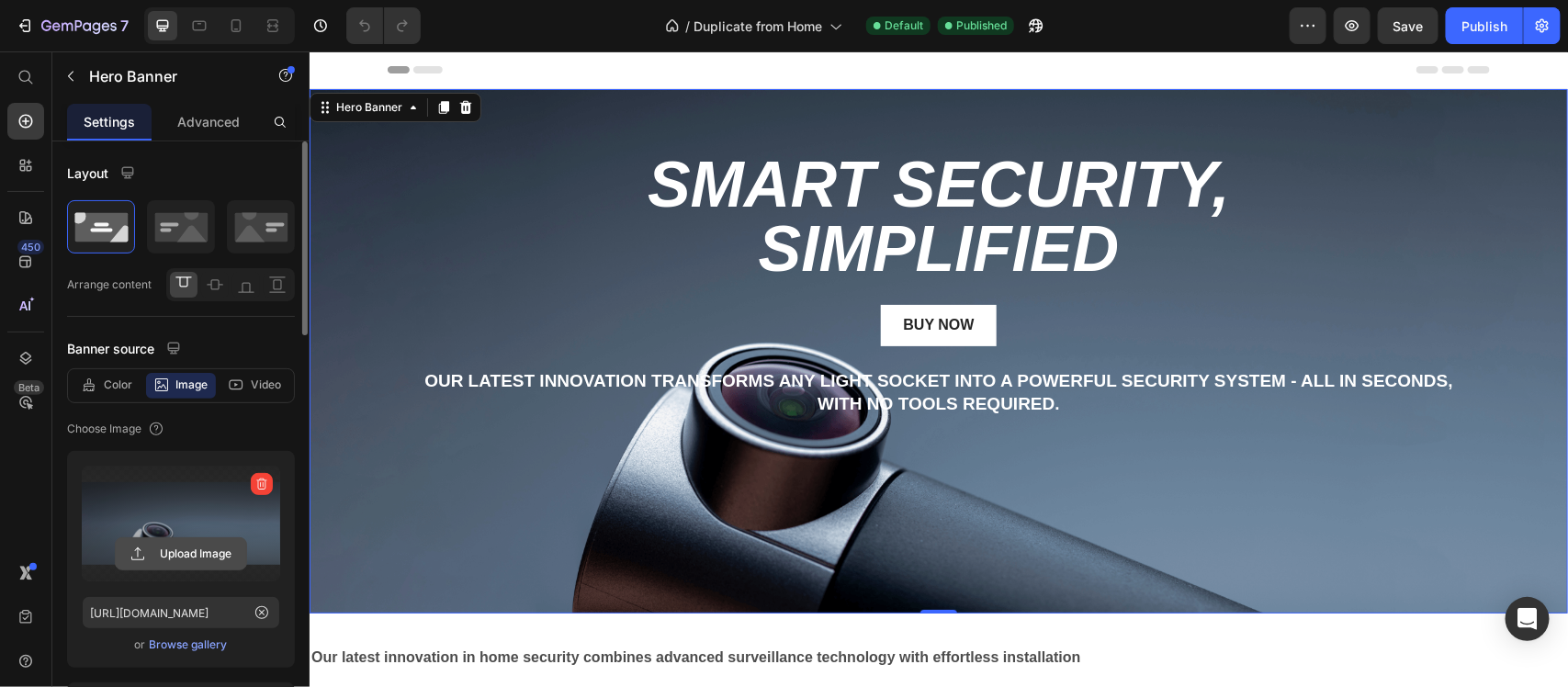click 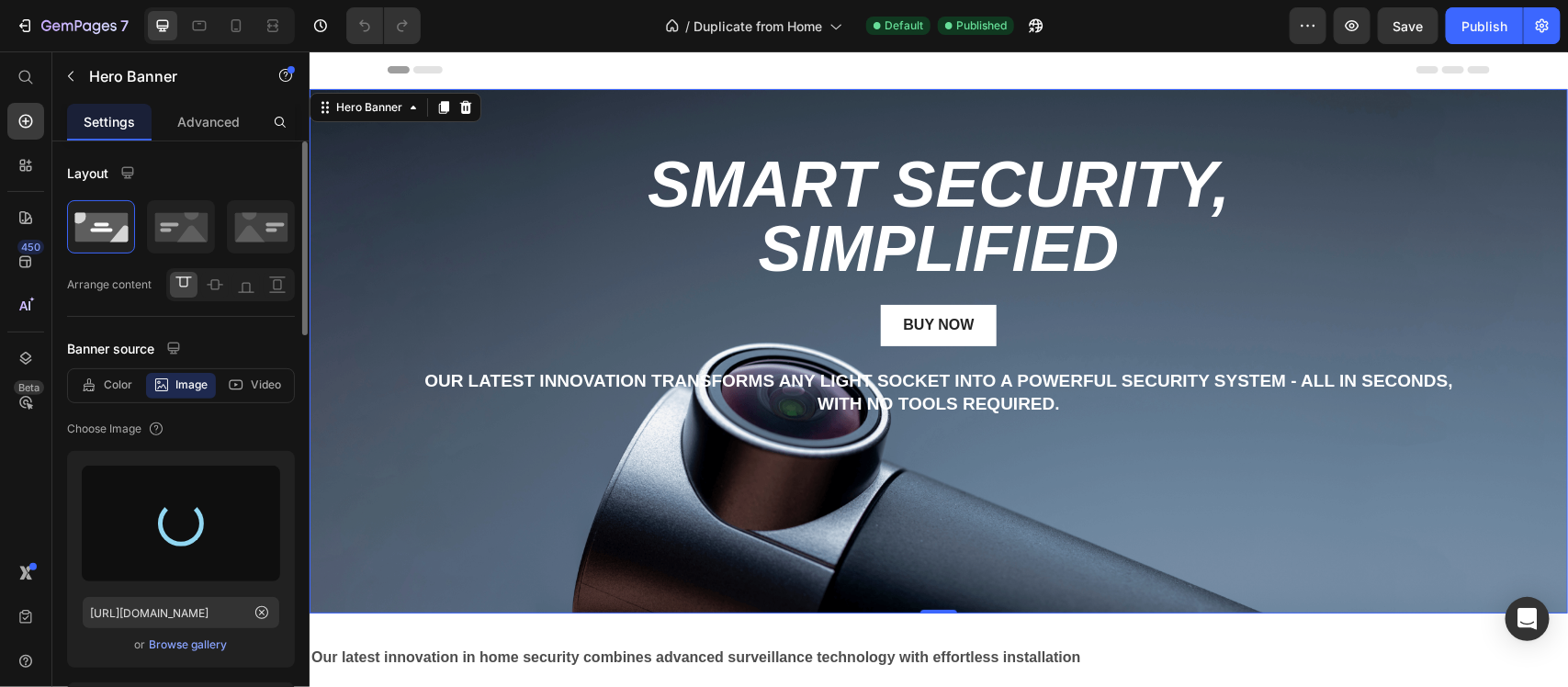 type on "https://cdn.shopify.com/s/files/1/0715/1717/5998/files/gempages_577248195986326054-f7d100da-5b85-4cc0-a790-91e008f5a698.png" 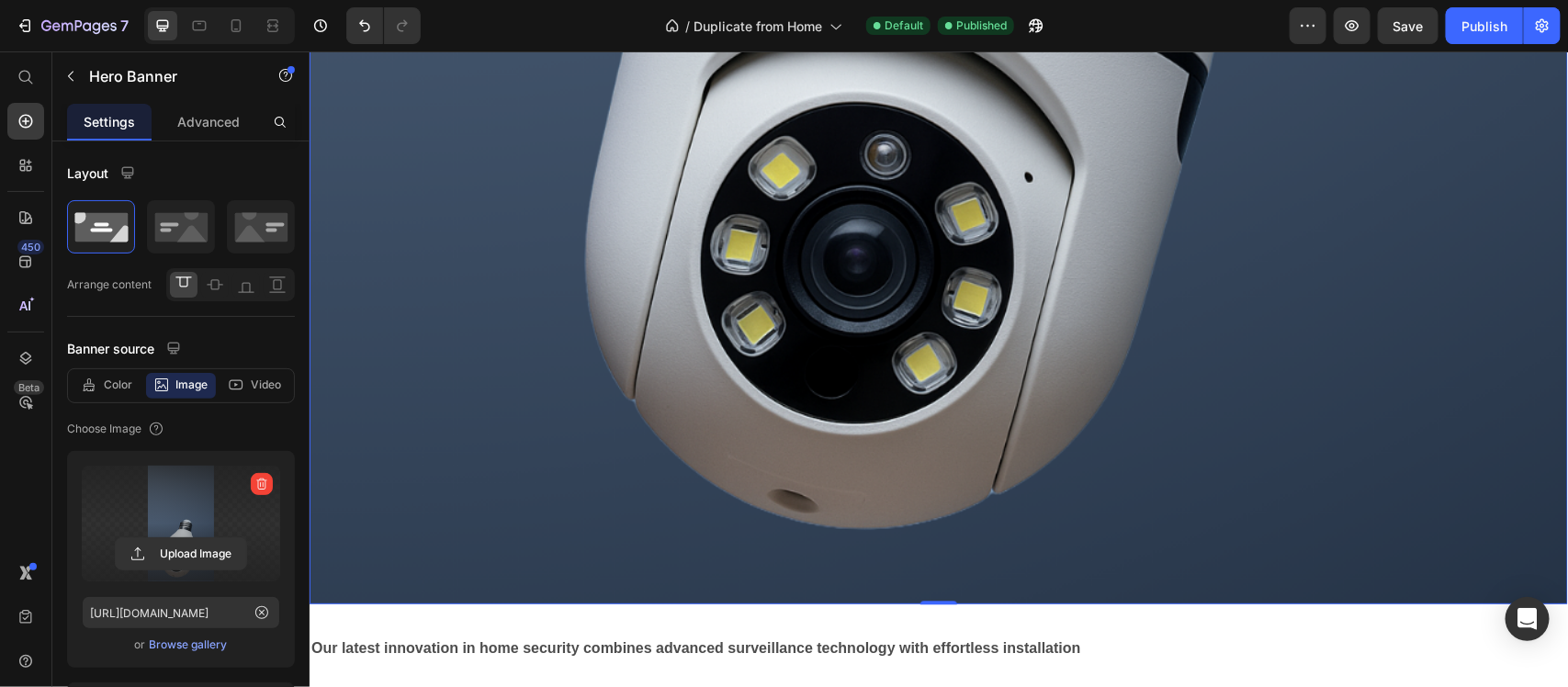scroll, scrollTop: 1263, scrollLeft: 0, axis: vertical 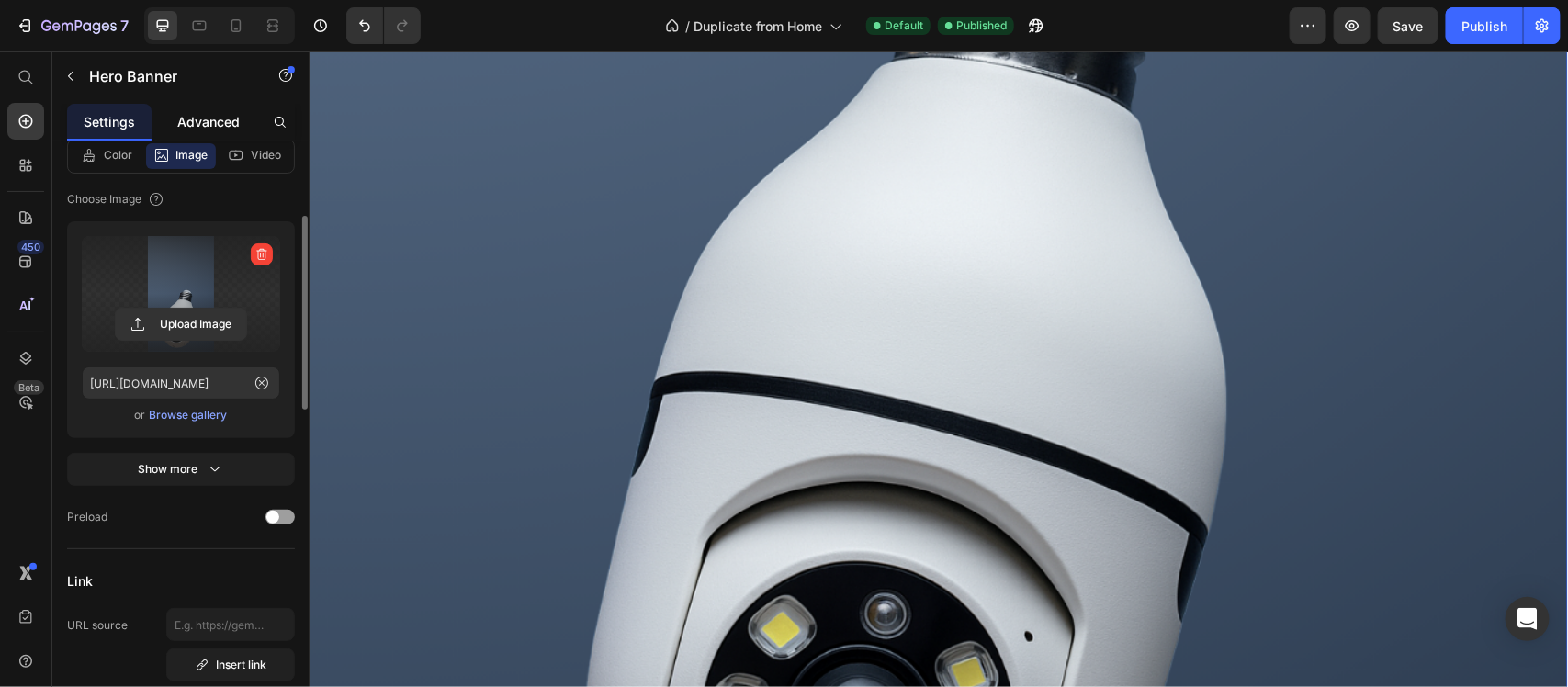 click on "Advanced" at bounding box center [209, 121] 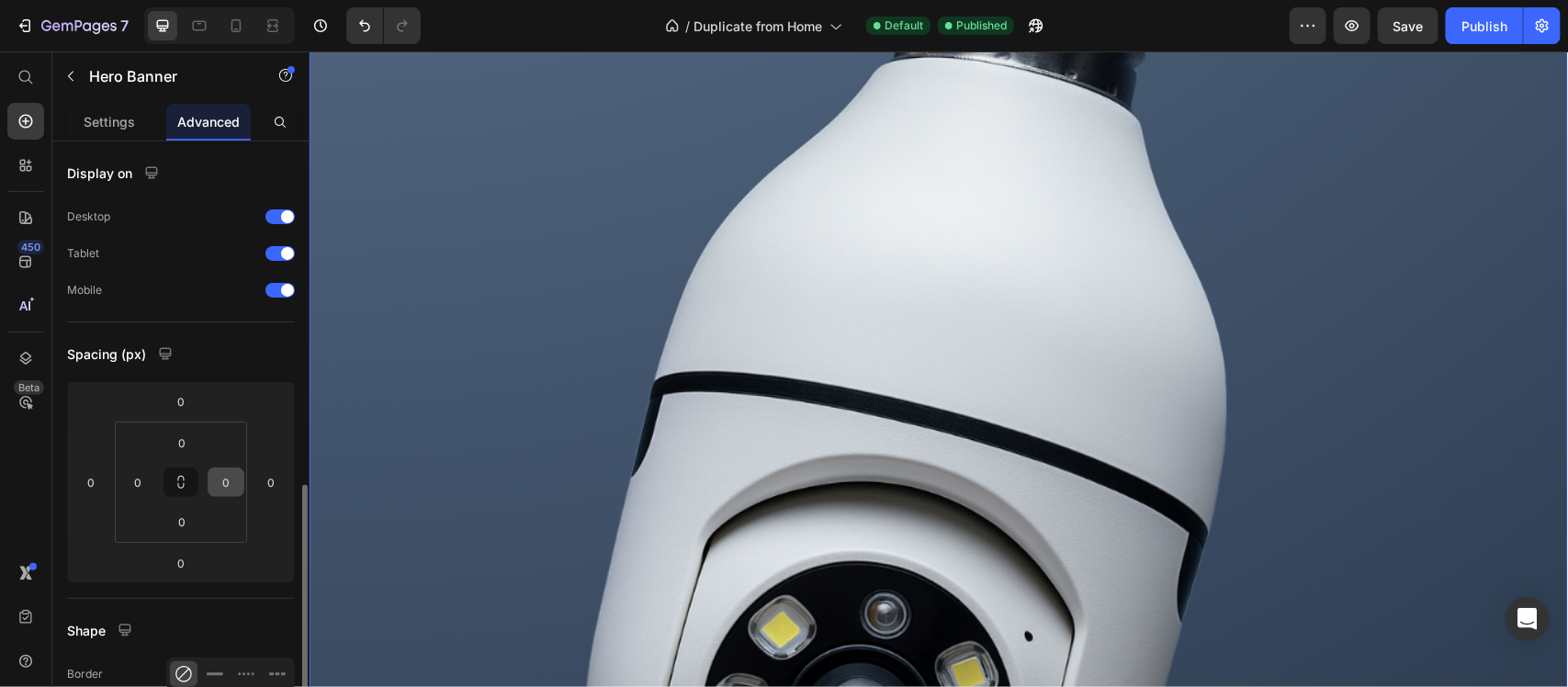 scroll, scrollTop: 344, scrollLeft: 0, axis: vertical 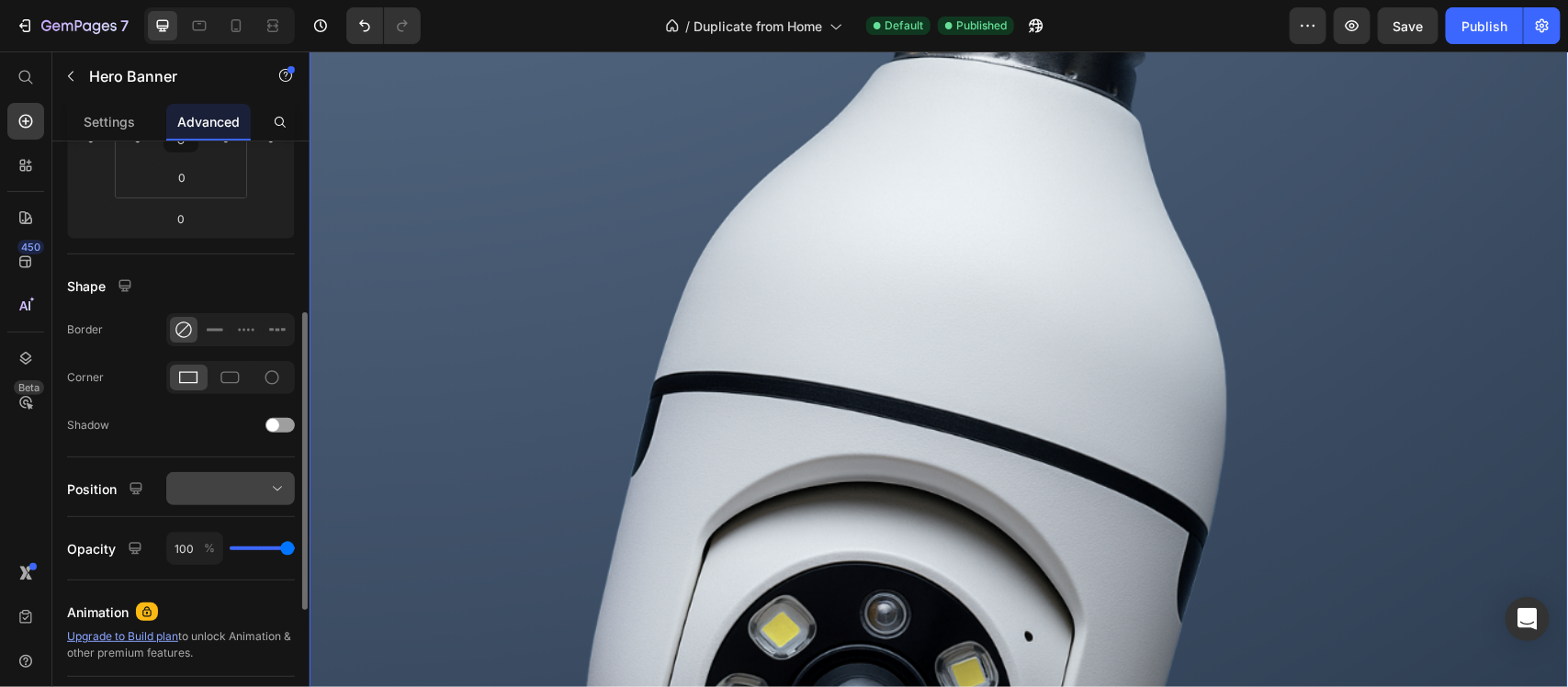 click at bounding box center [231, 489] 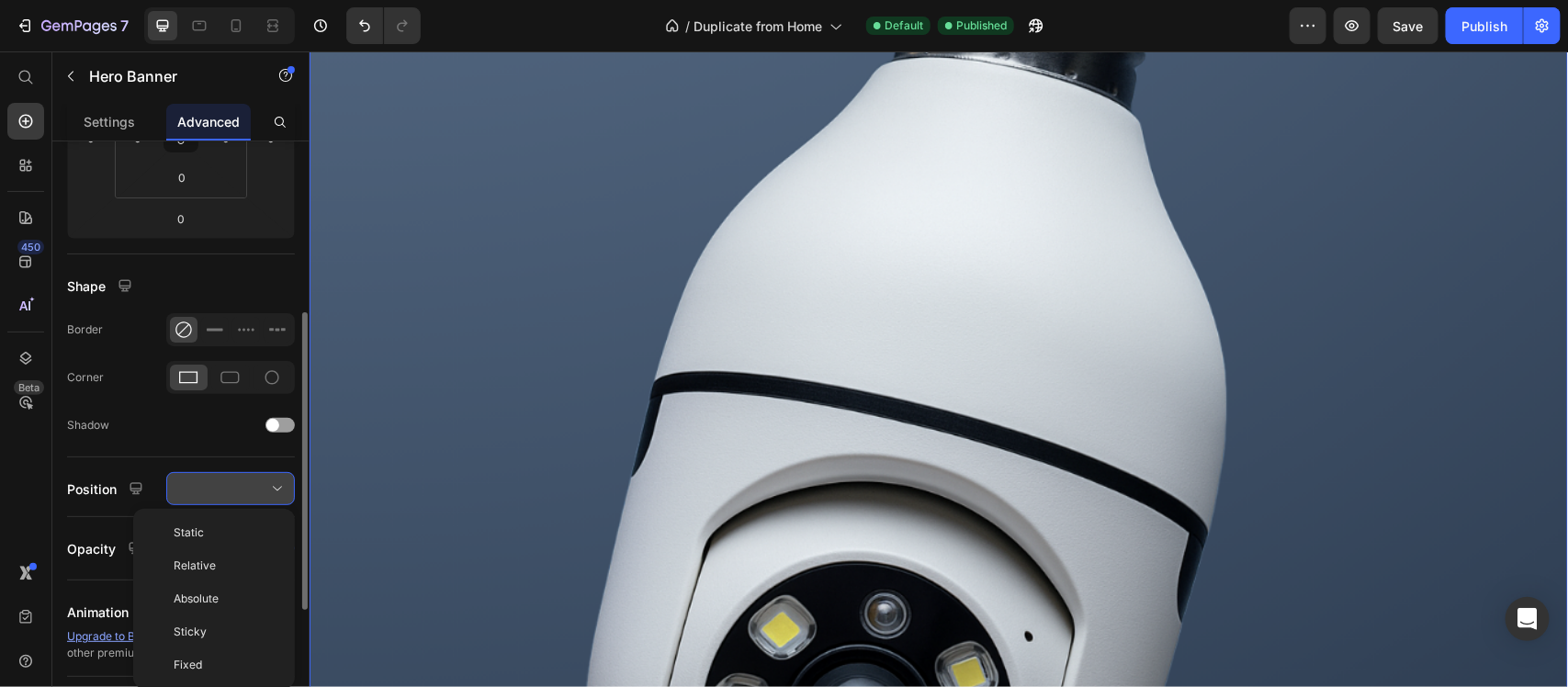 click at bounding box center [231, 489] 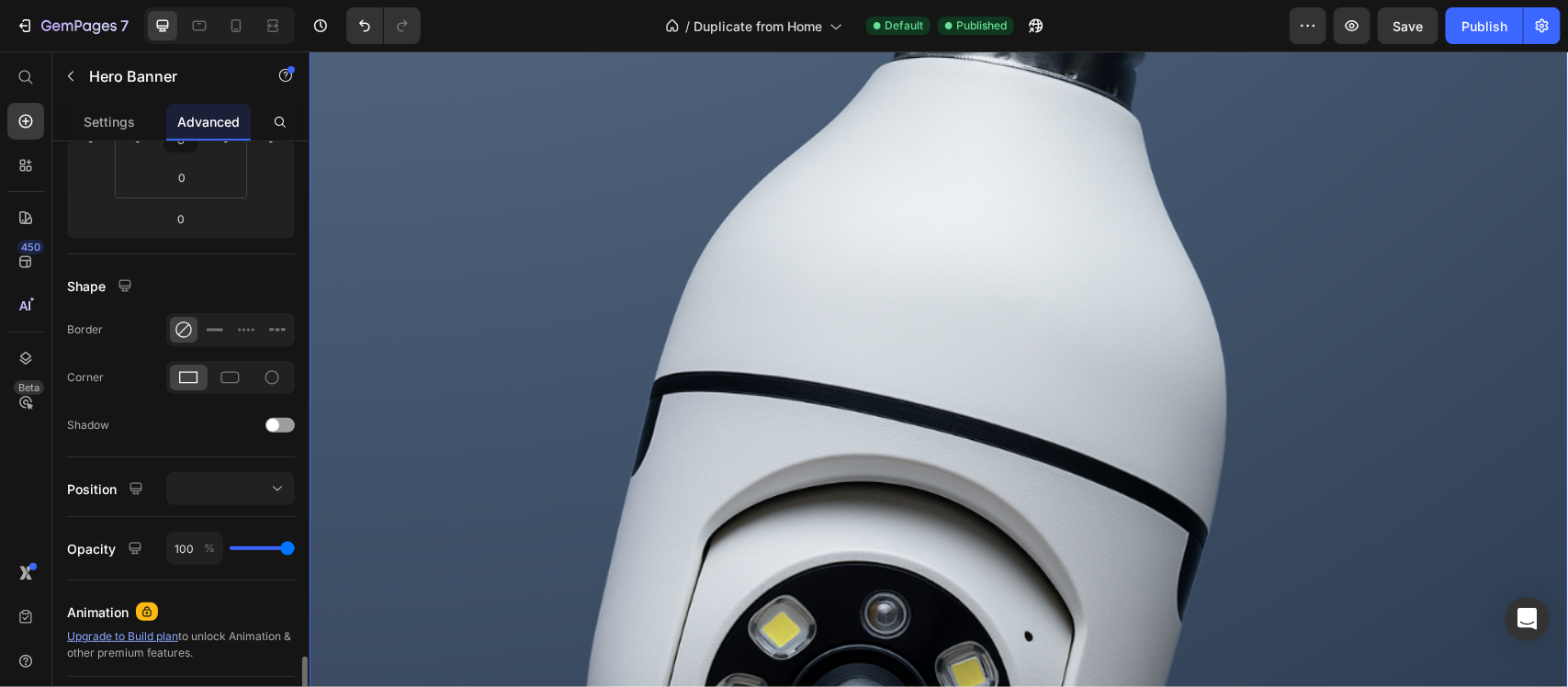 scroll, scrollTop: 574, scrollLeft: 0, axis: vertical 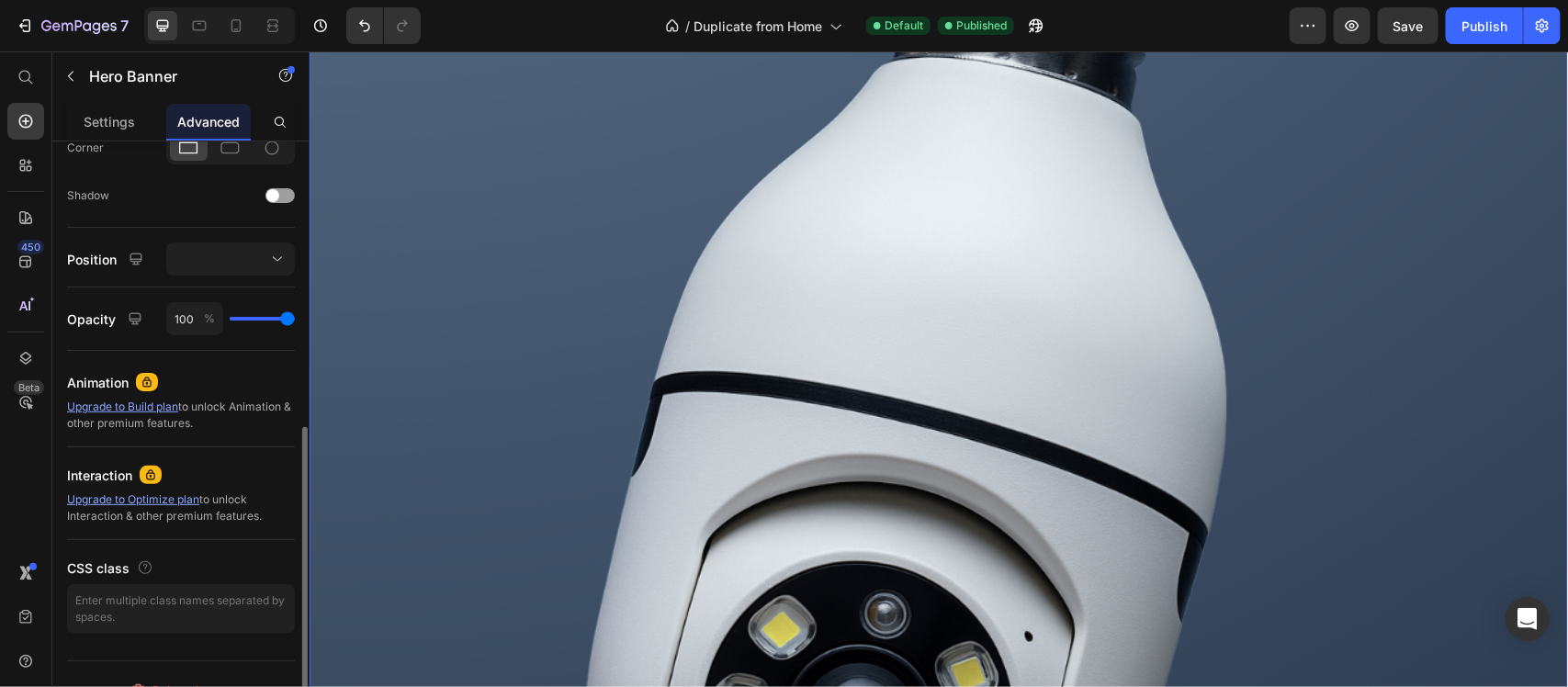 click at bounding box center [938, -56] 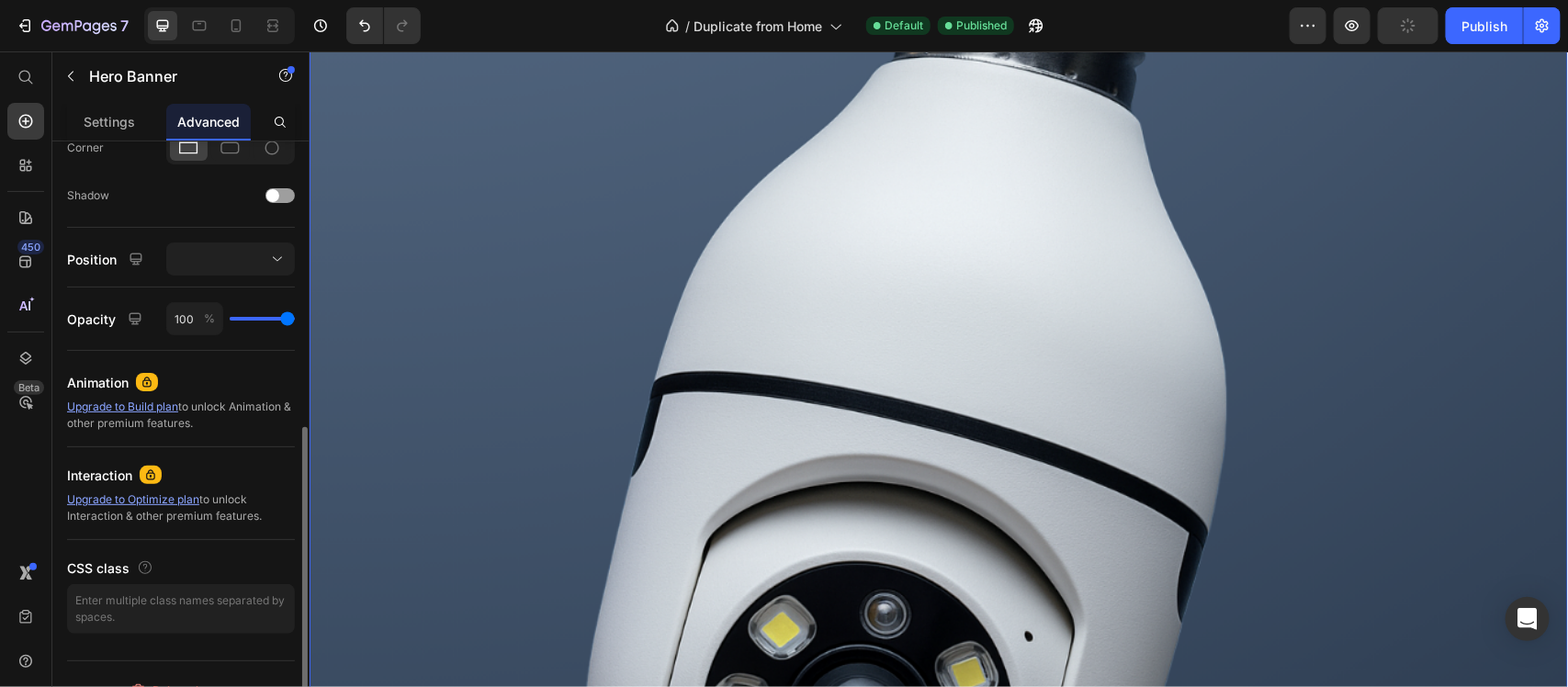 scroll, scrollTop: 230, scrollLeft: 0, axis: vertical 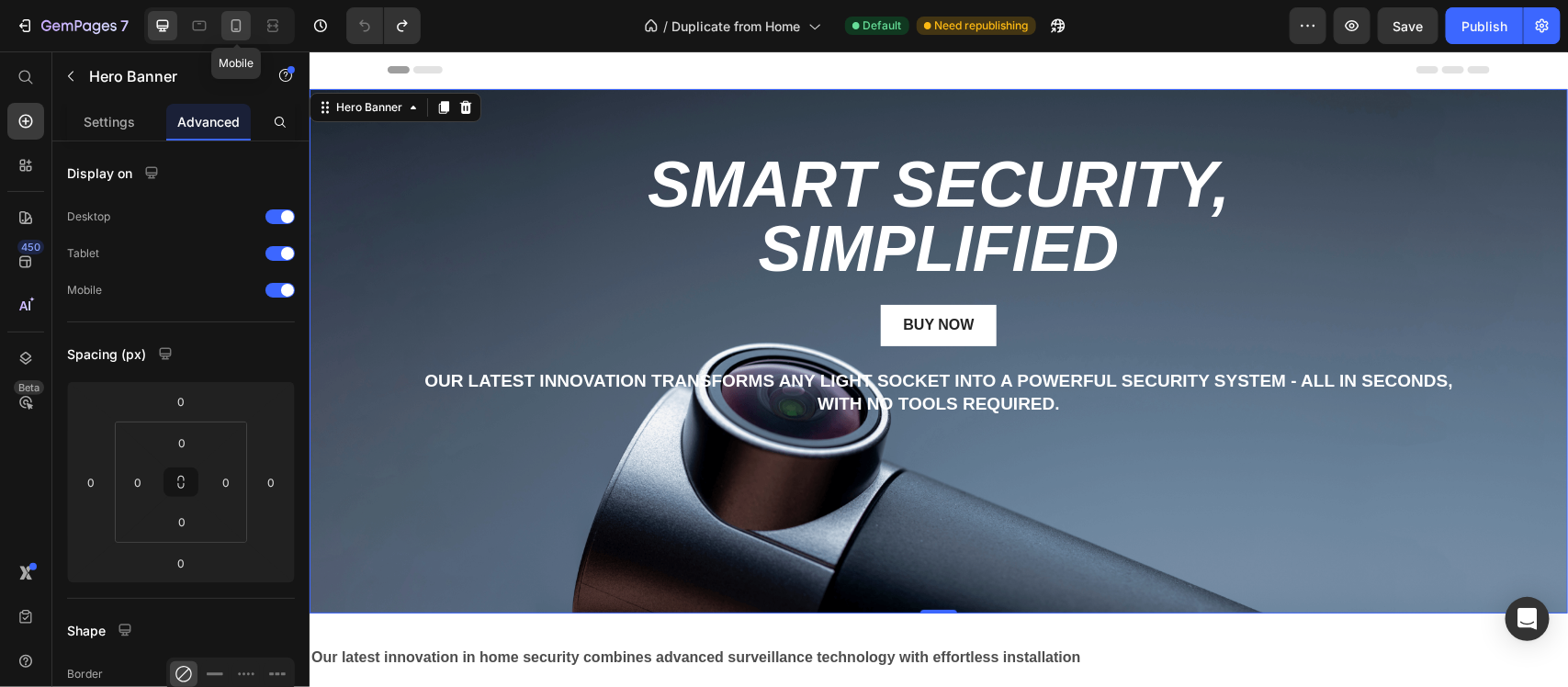click 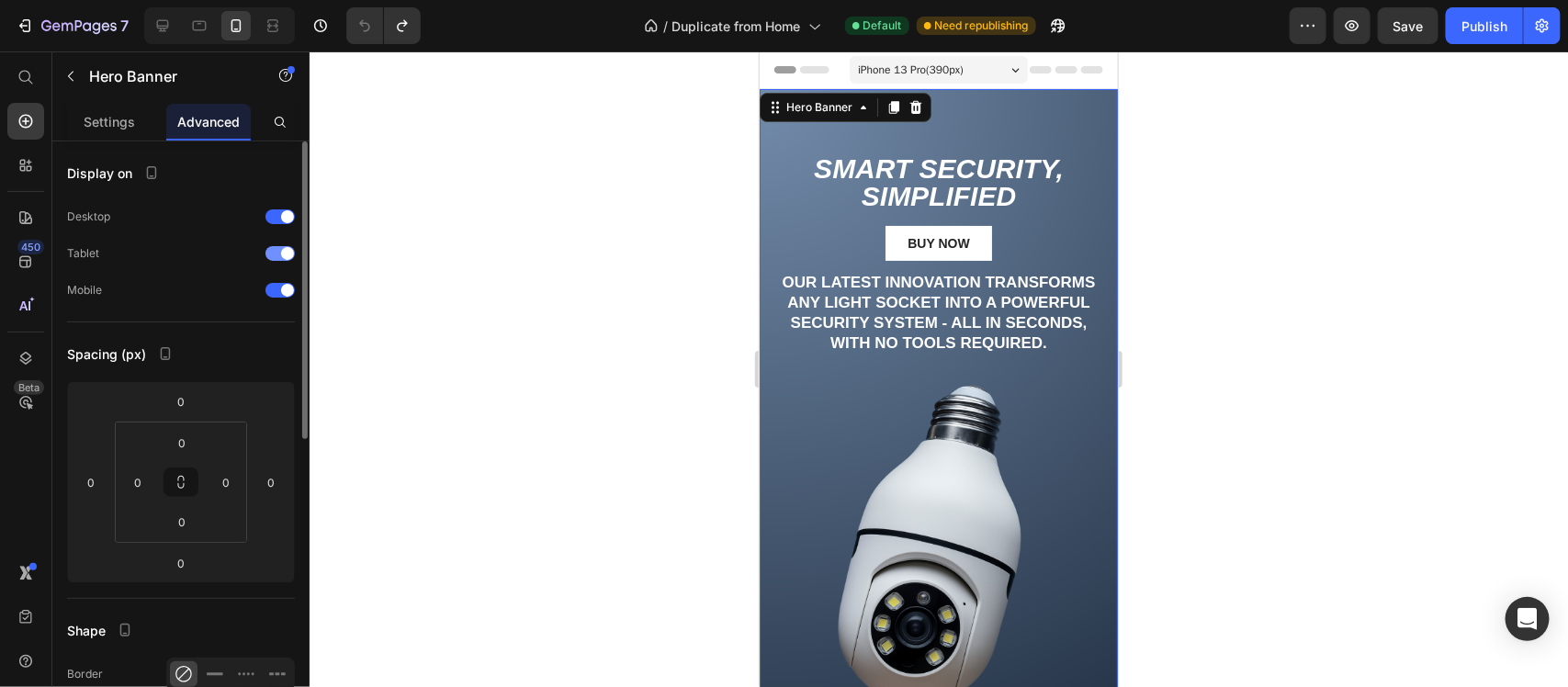 click at bounding box center [288, 253] 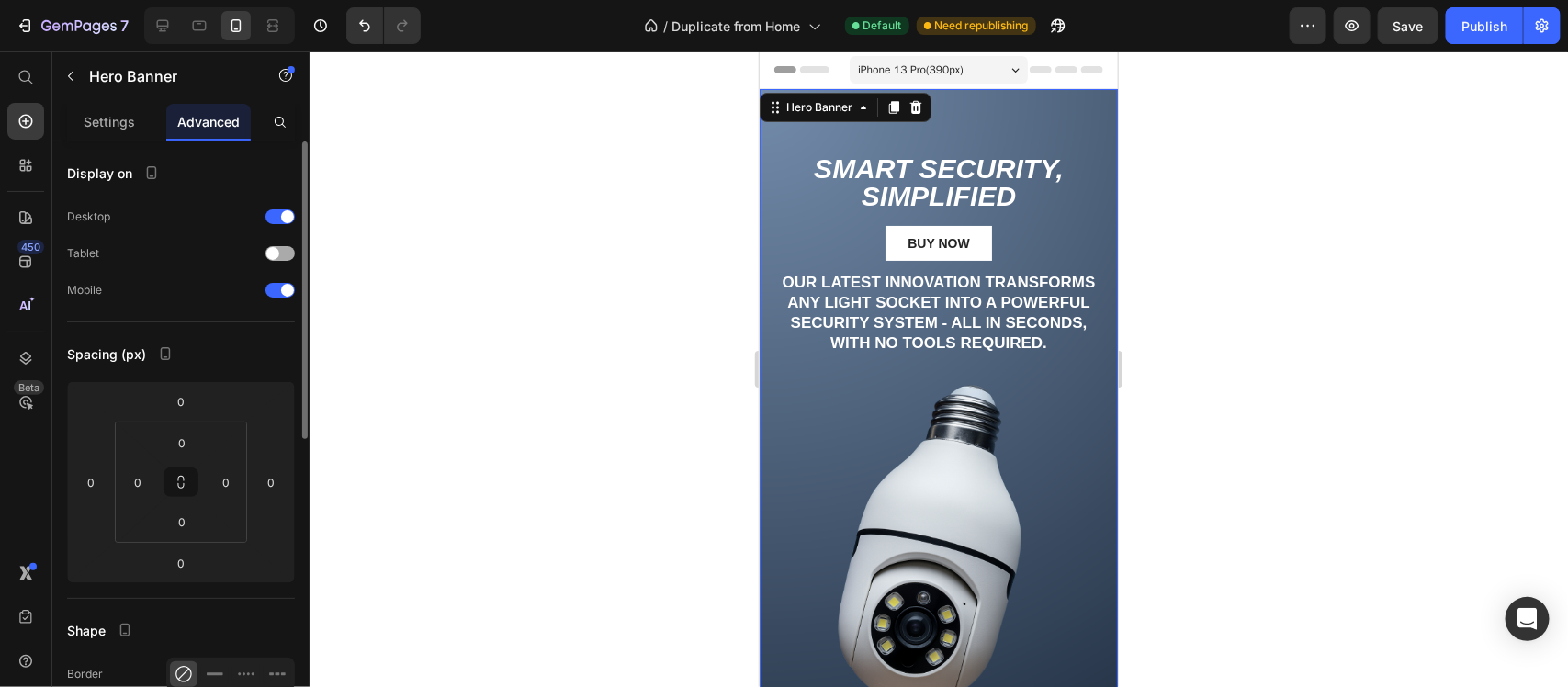 click at bounding box center [280, 253] 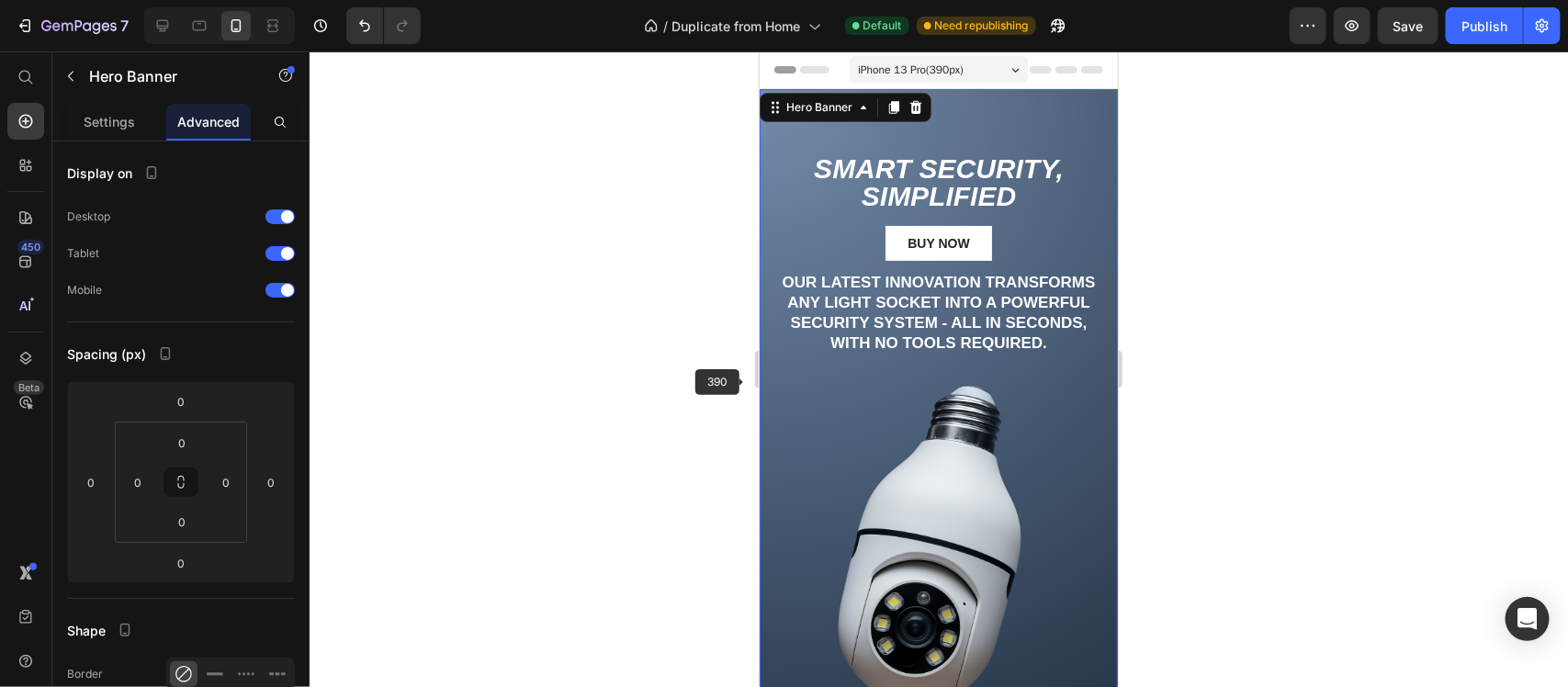 scroll, scrollTop: 230, scrollLeft: 0, axis: vertical 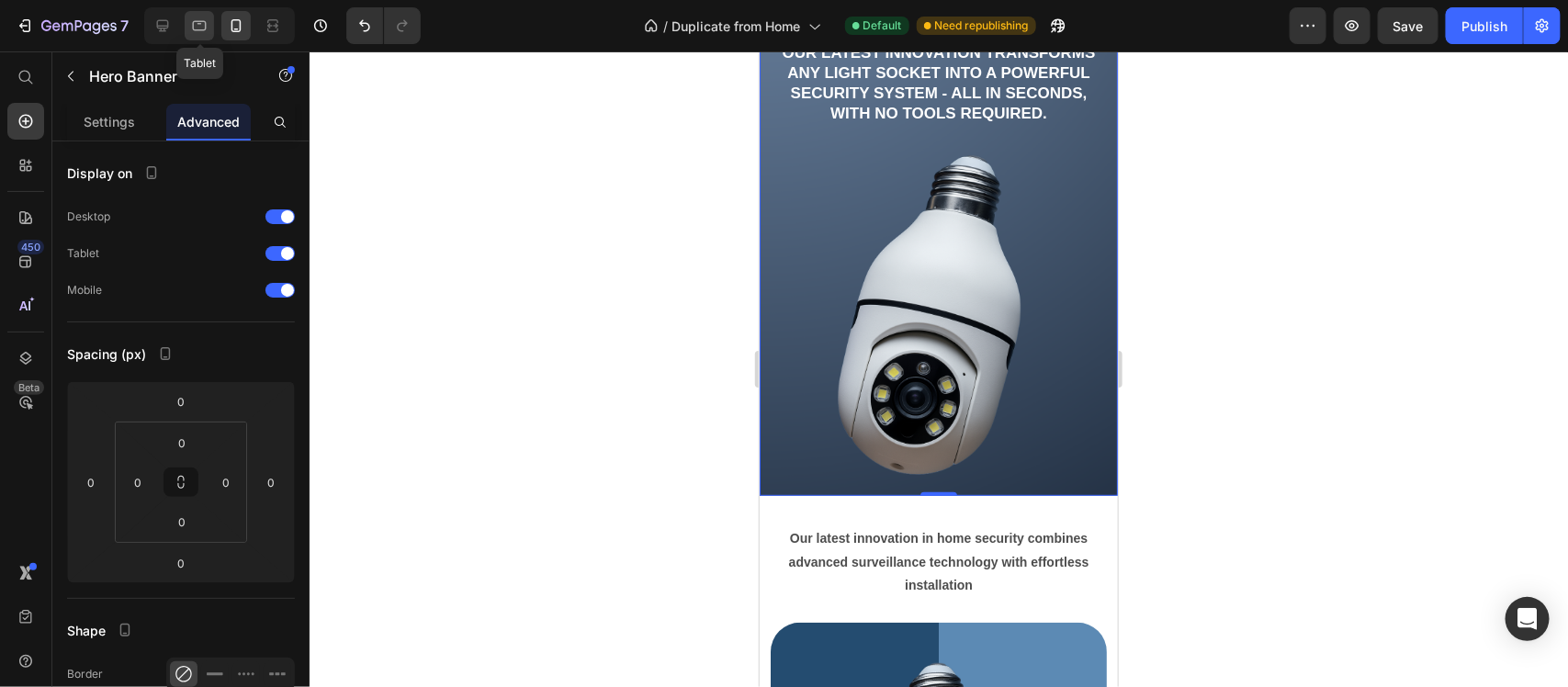 click 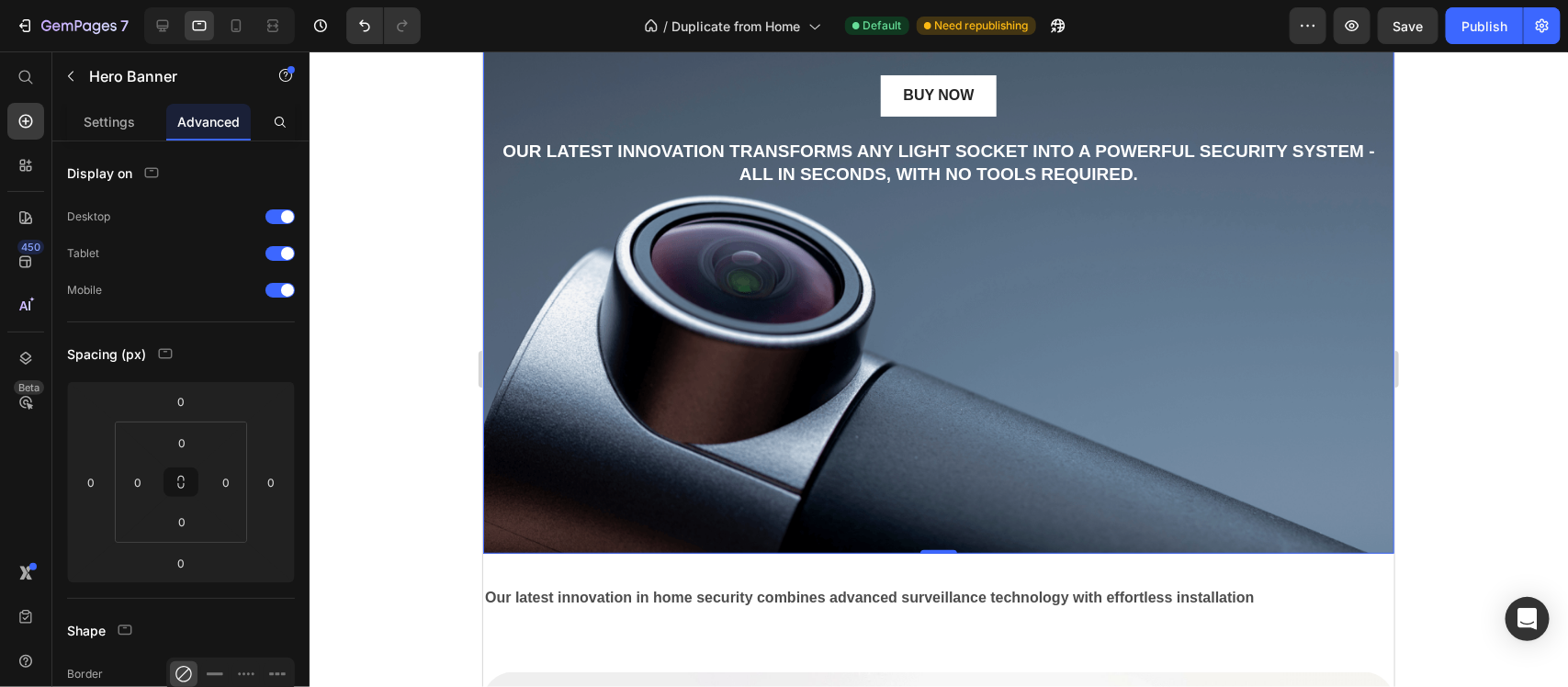 scroll, scrollTop: 0, scrollLeft: 0, axis: both 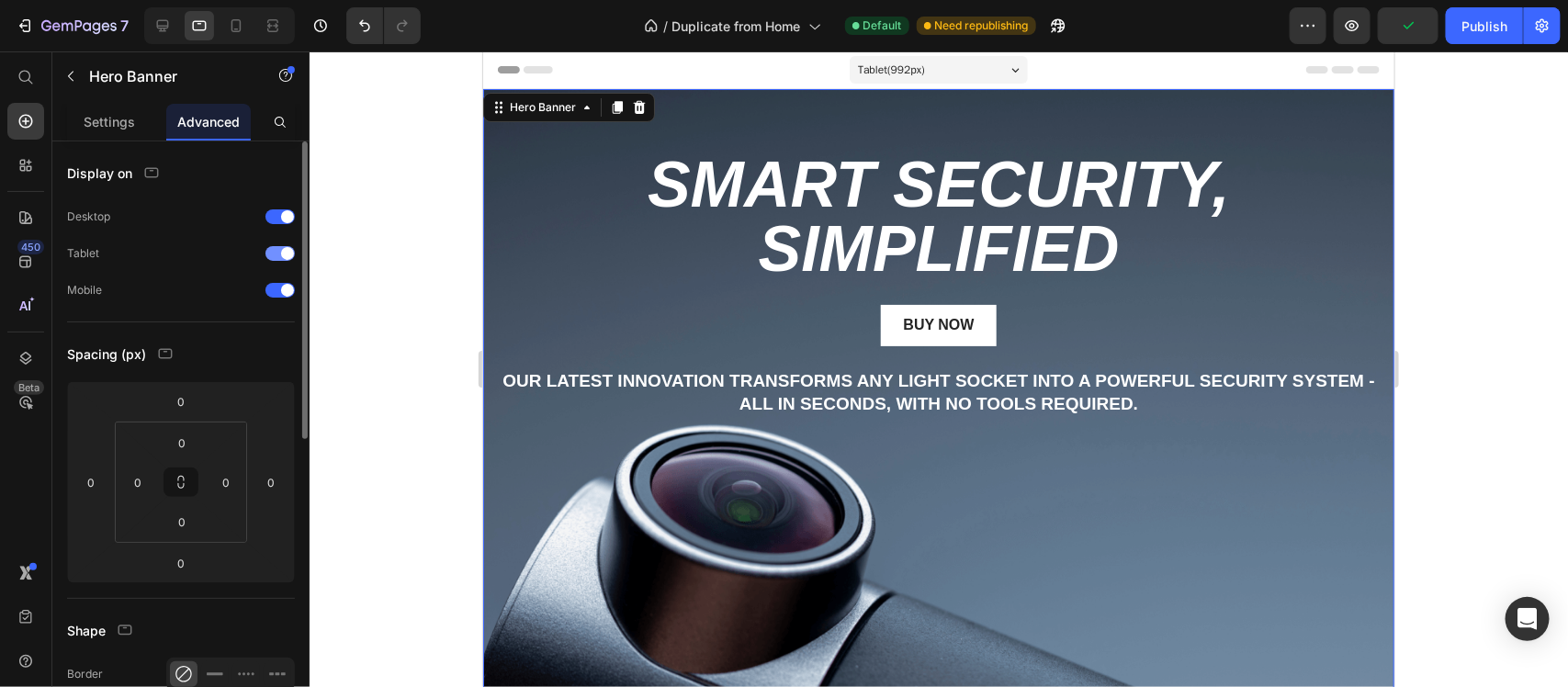 click at bounding box center [288, 253] 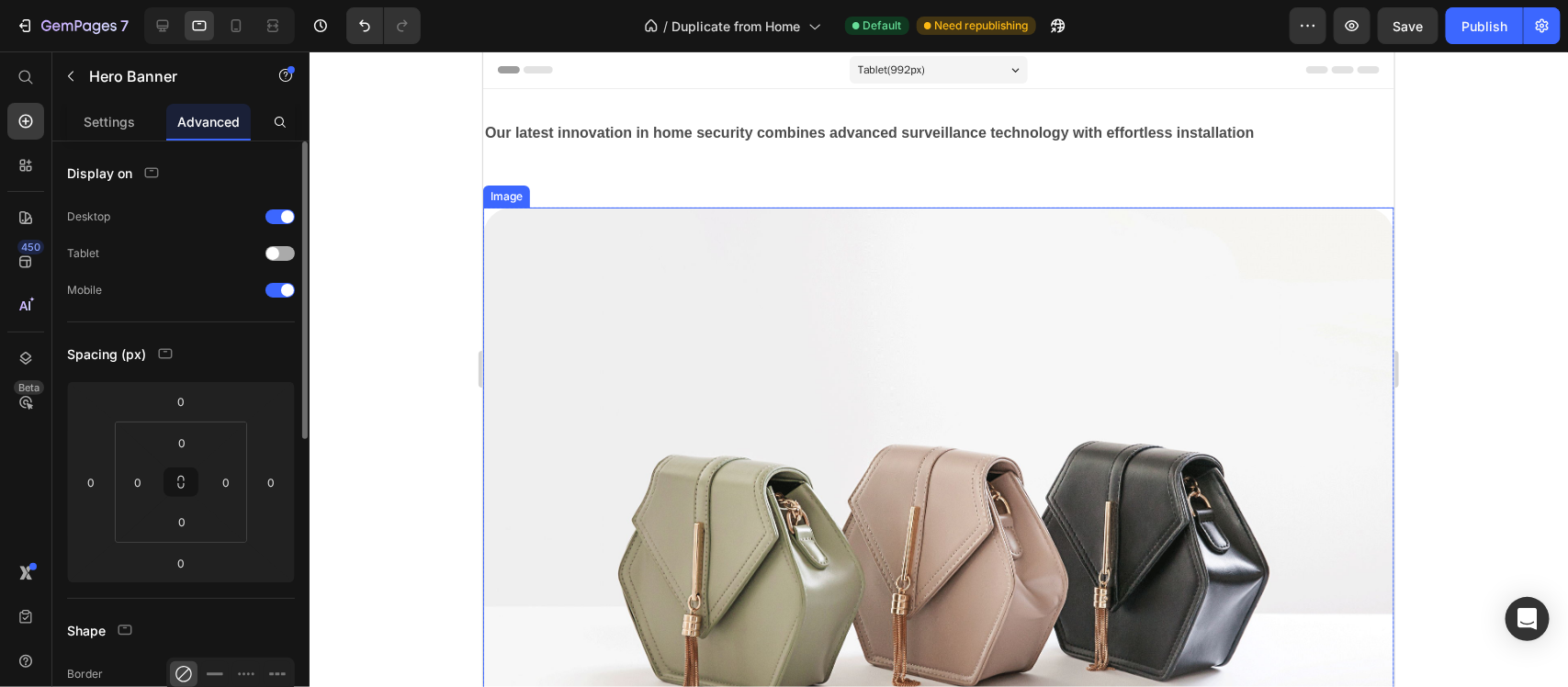 click at bounding box center (280, 253) 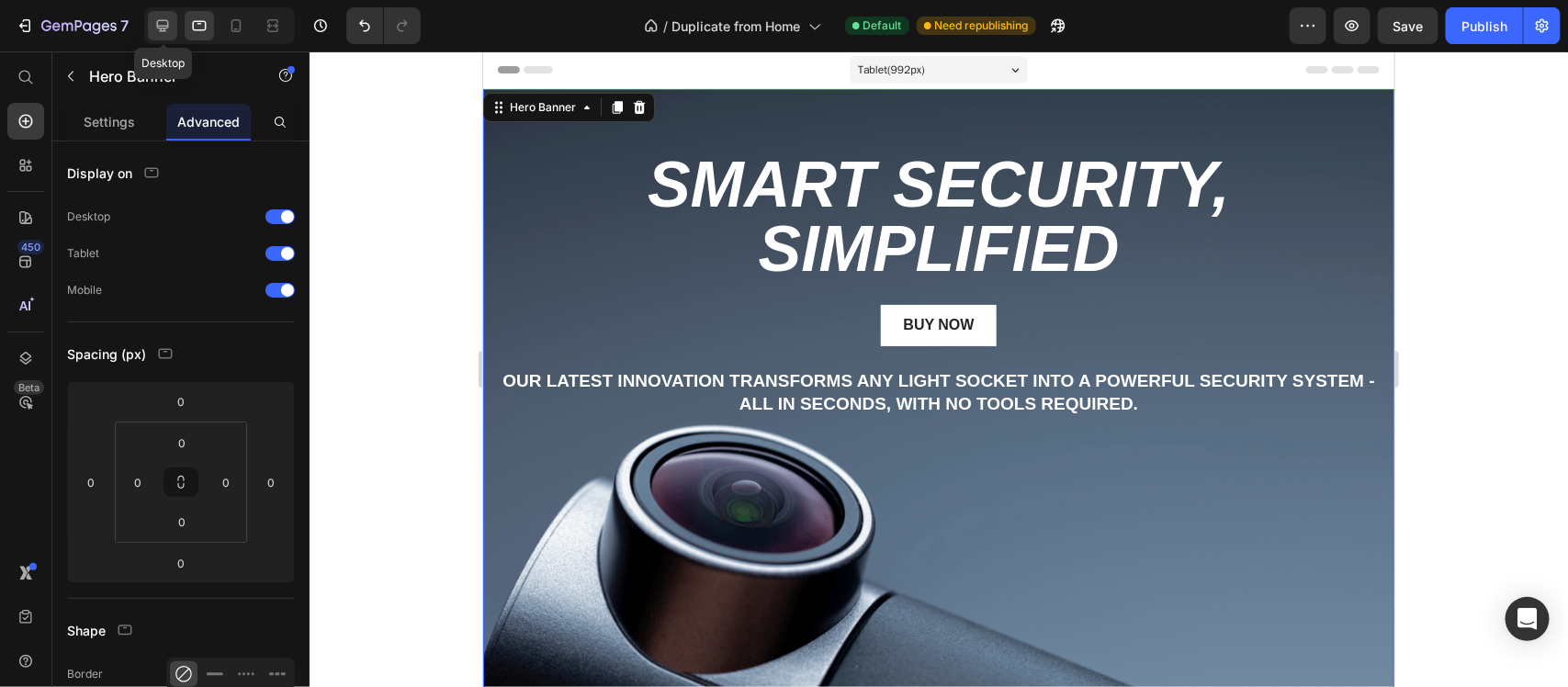 click 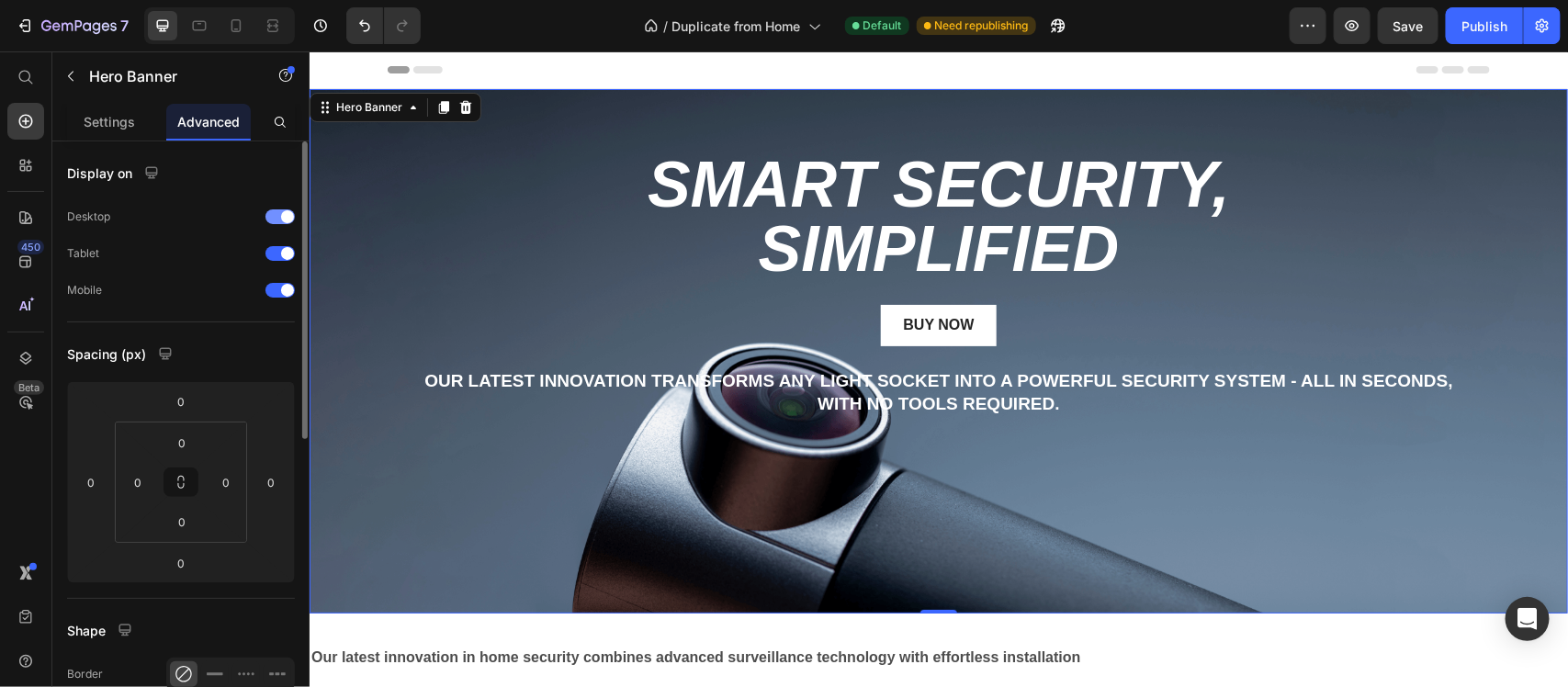 drag, startPoint x: 280, startPoint y: 203, endPoint x: 277, endPoint y: 212, distance: 9.486833 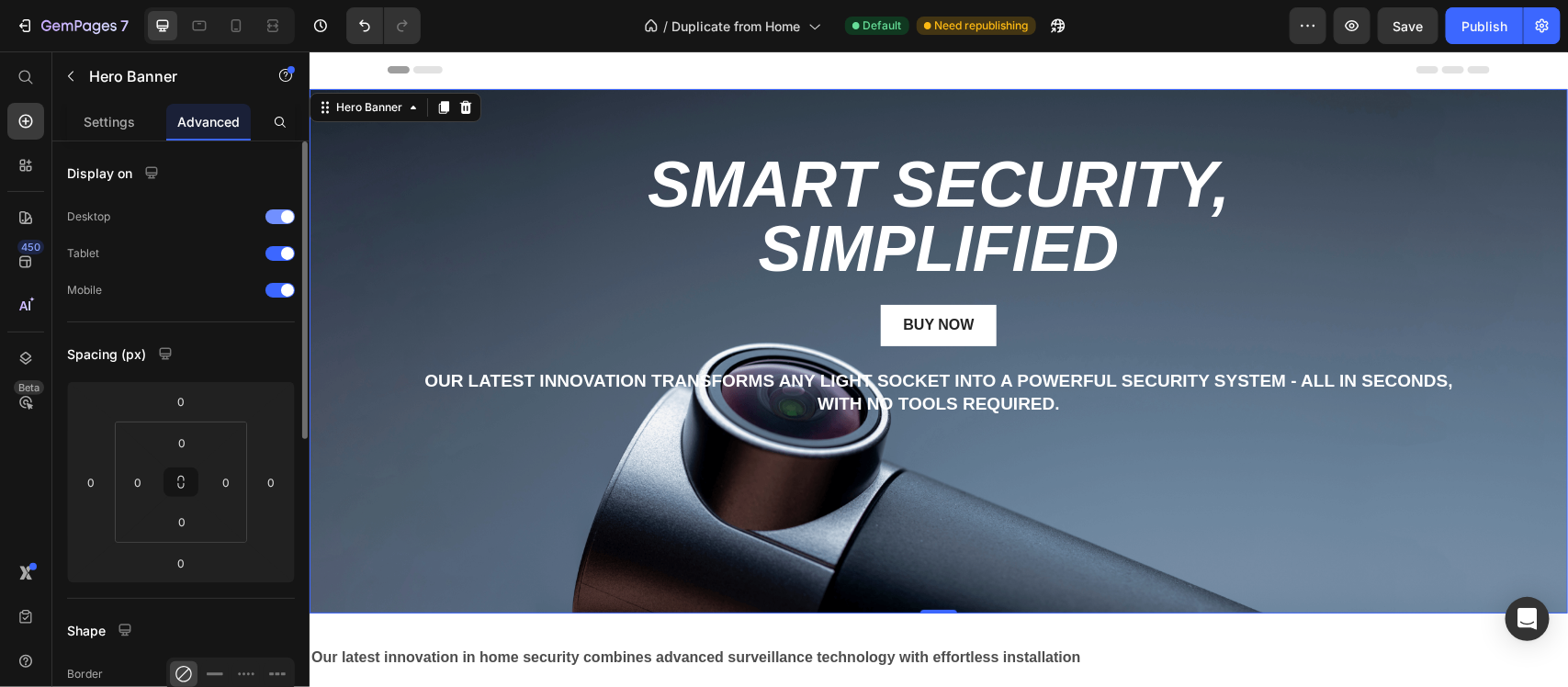click on "Desktop" at bounding box center (181, 217) 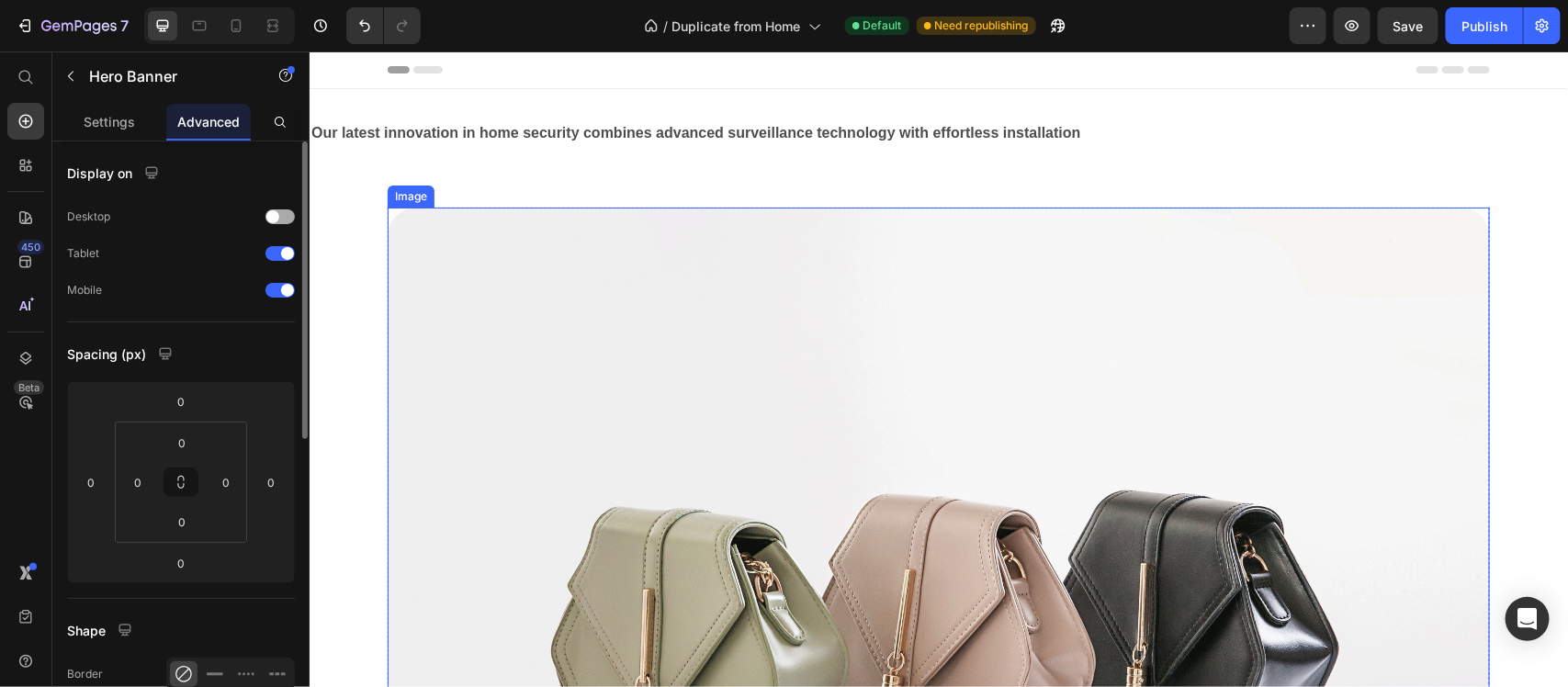 click at bounding box center [273, 217] 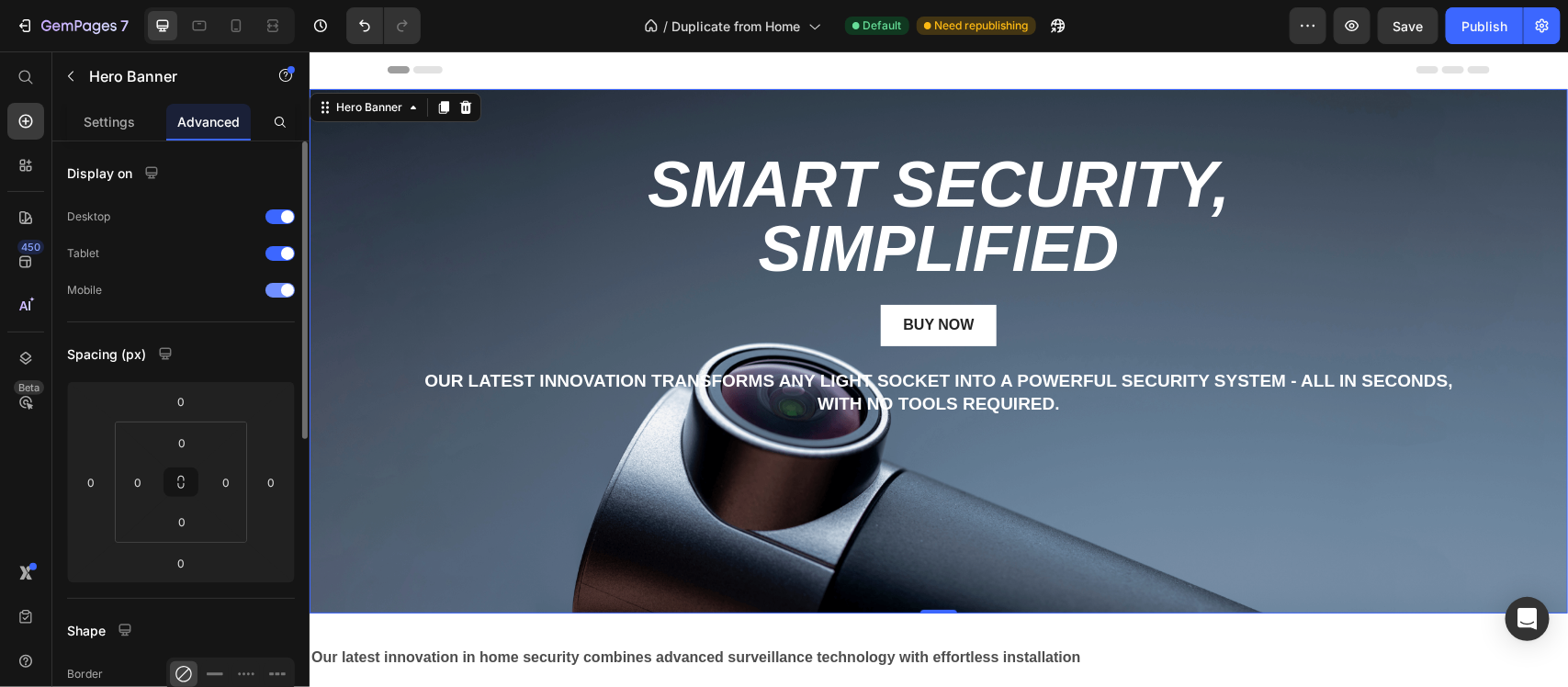 click at bounding box center [280, 290] 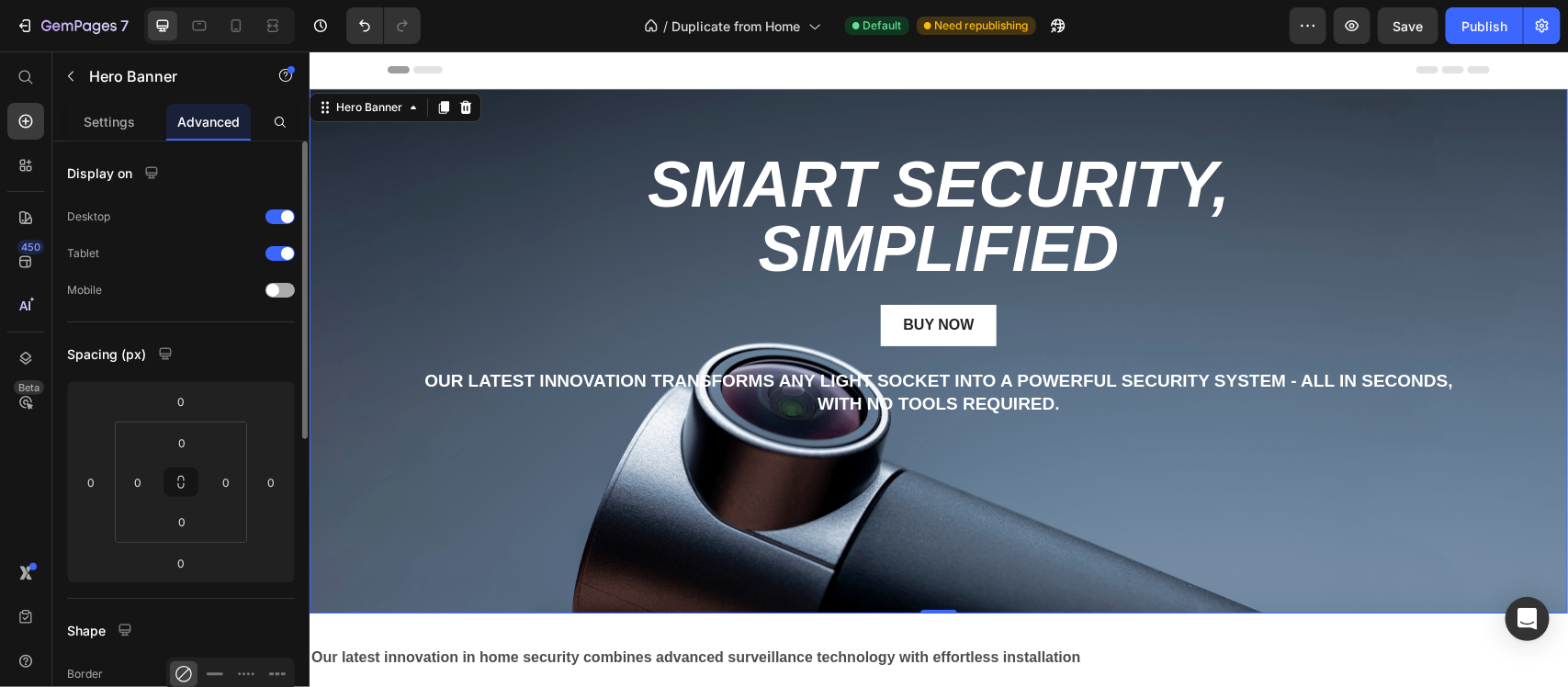 click at bounding box center [280, 290] 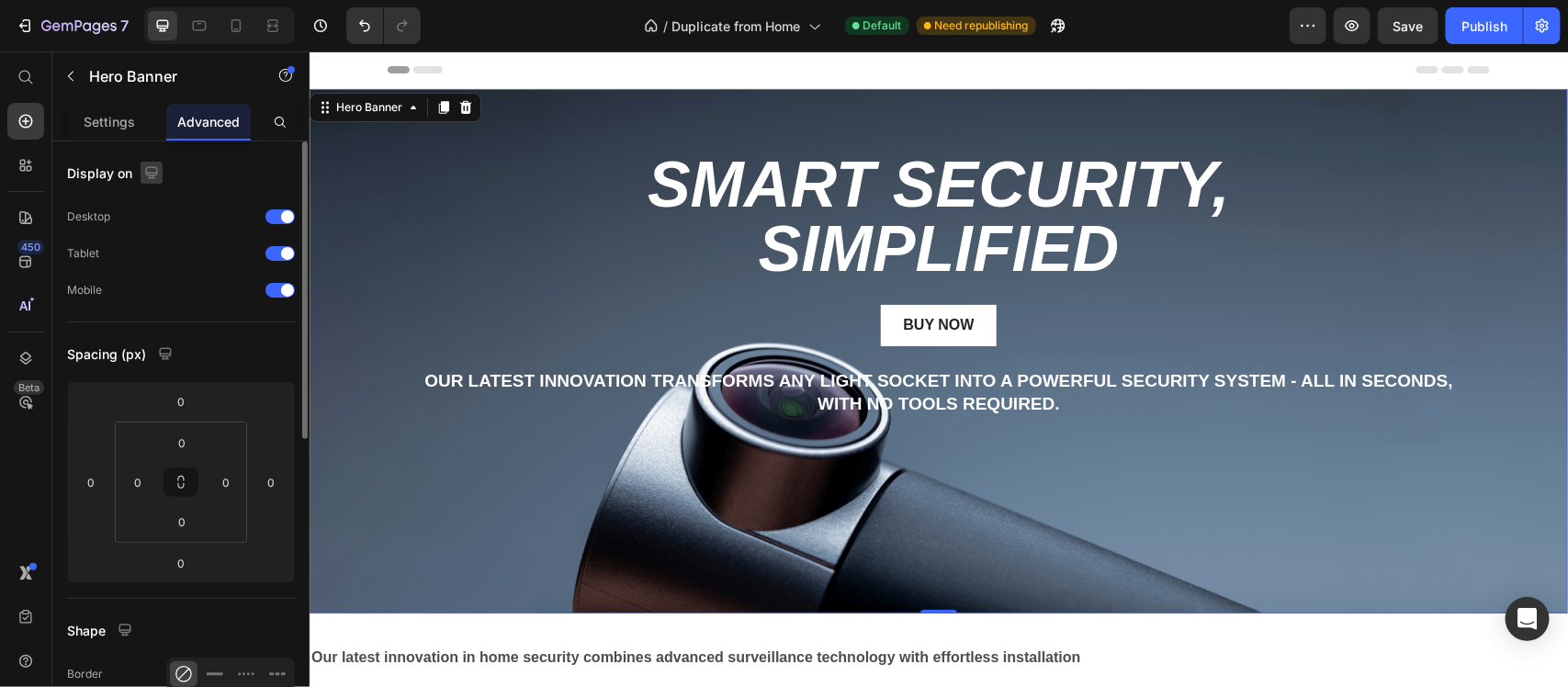 click 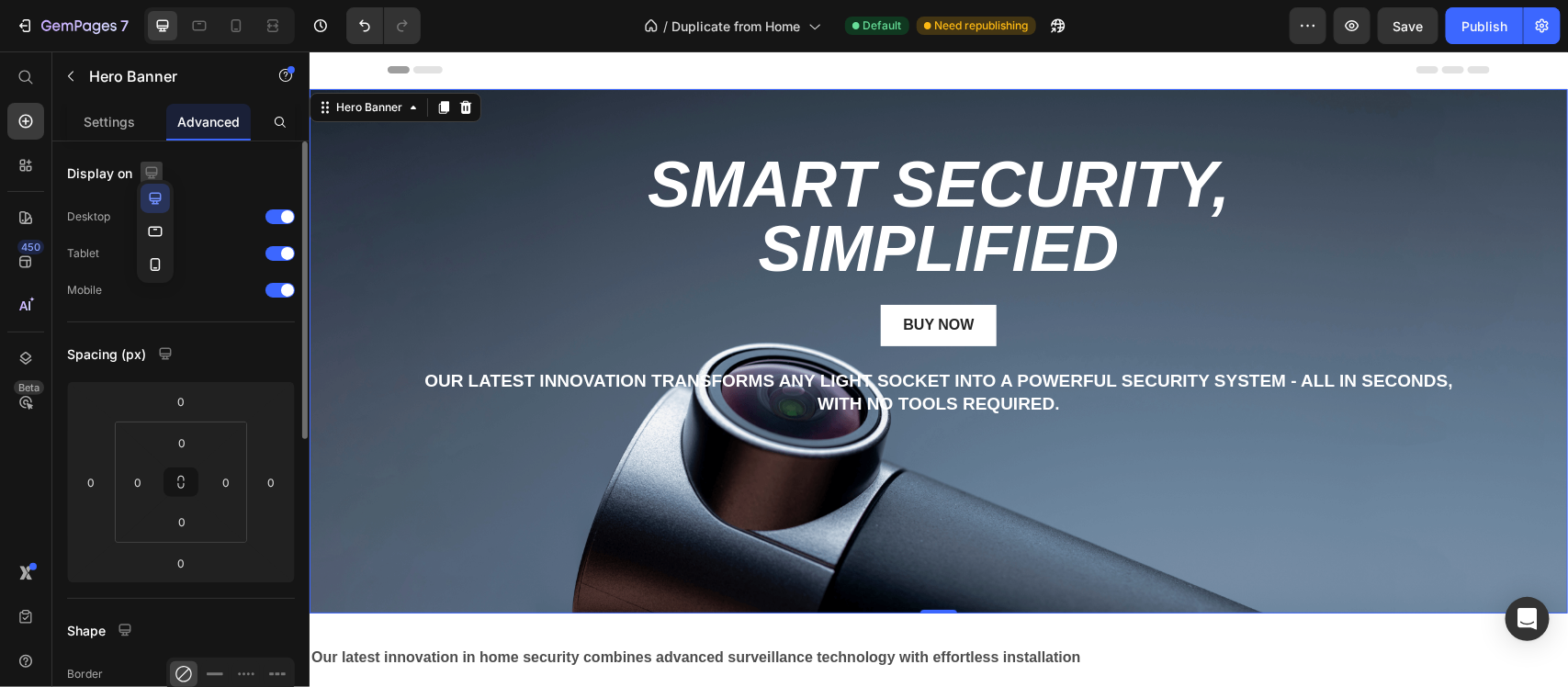 click 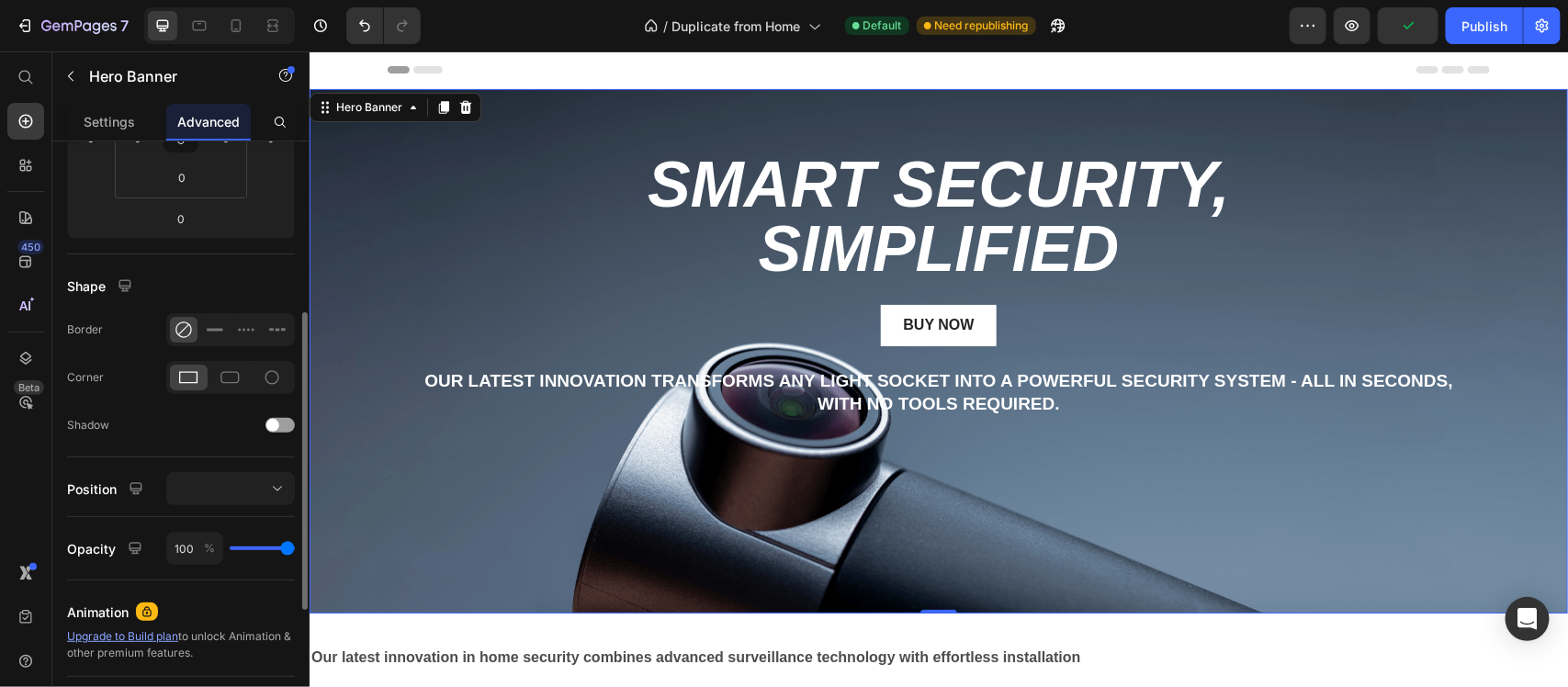 scroll, scrollTop: 459, scrollLeft: 0, axis: vertical 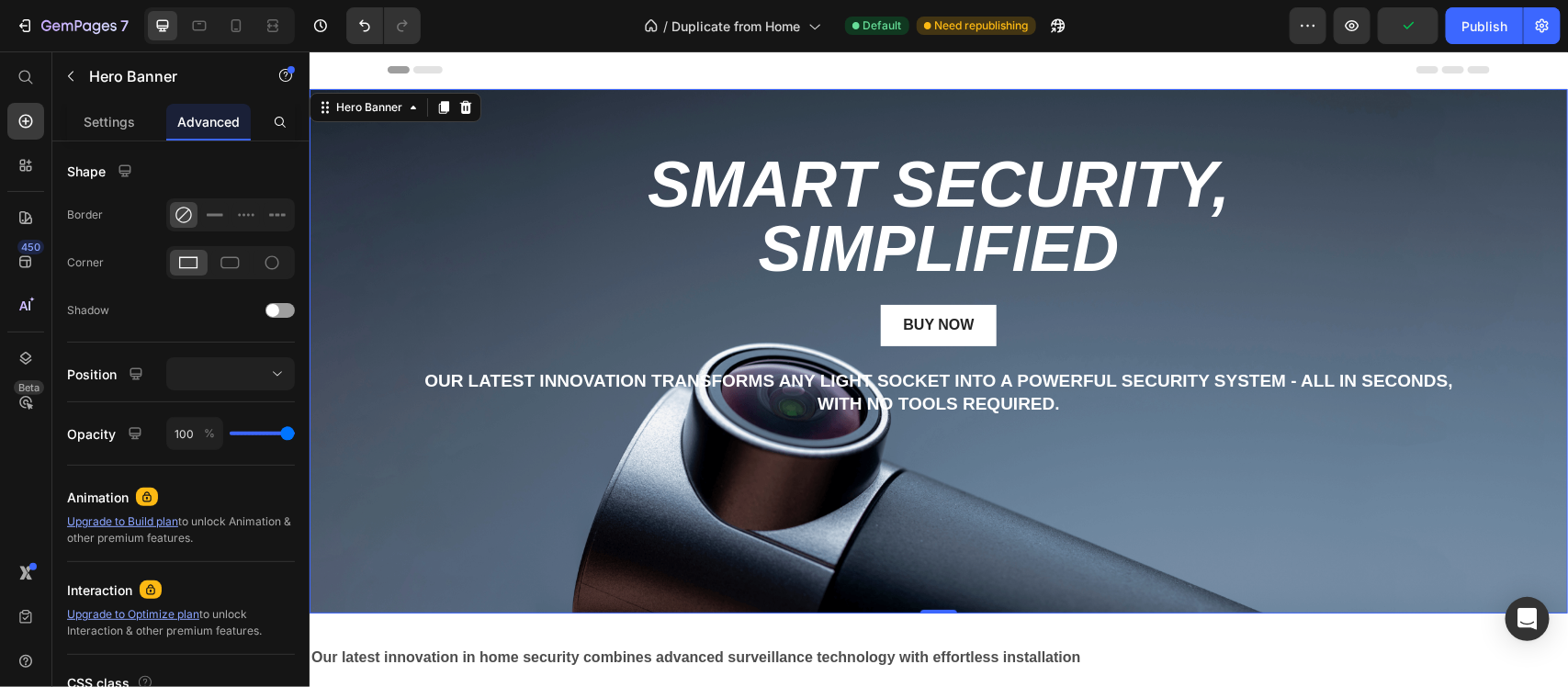 click at bounding box center (938, 350) 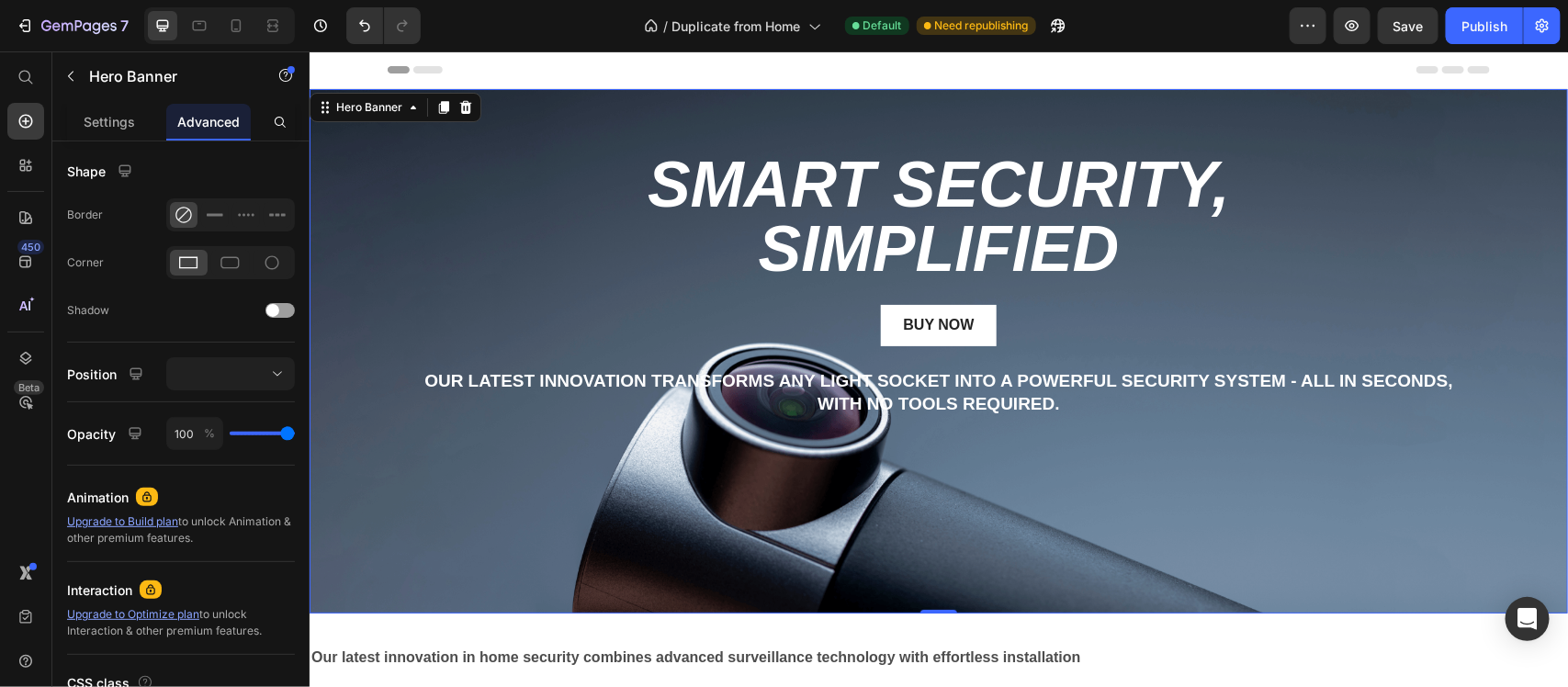 scroll, scrollTop: 344, scrollLeft: 0, axis: vertical 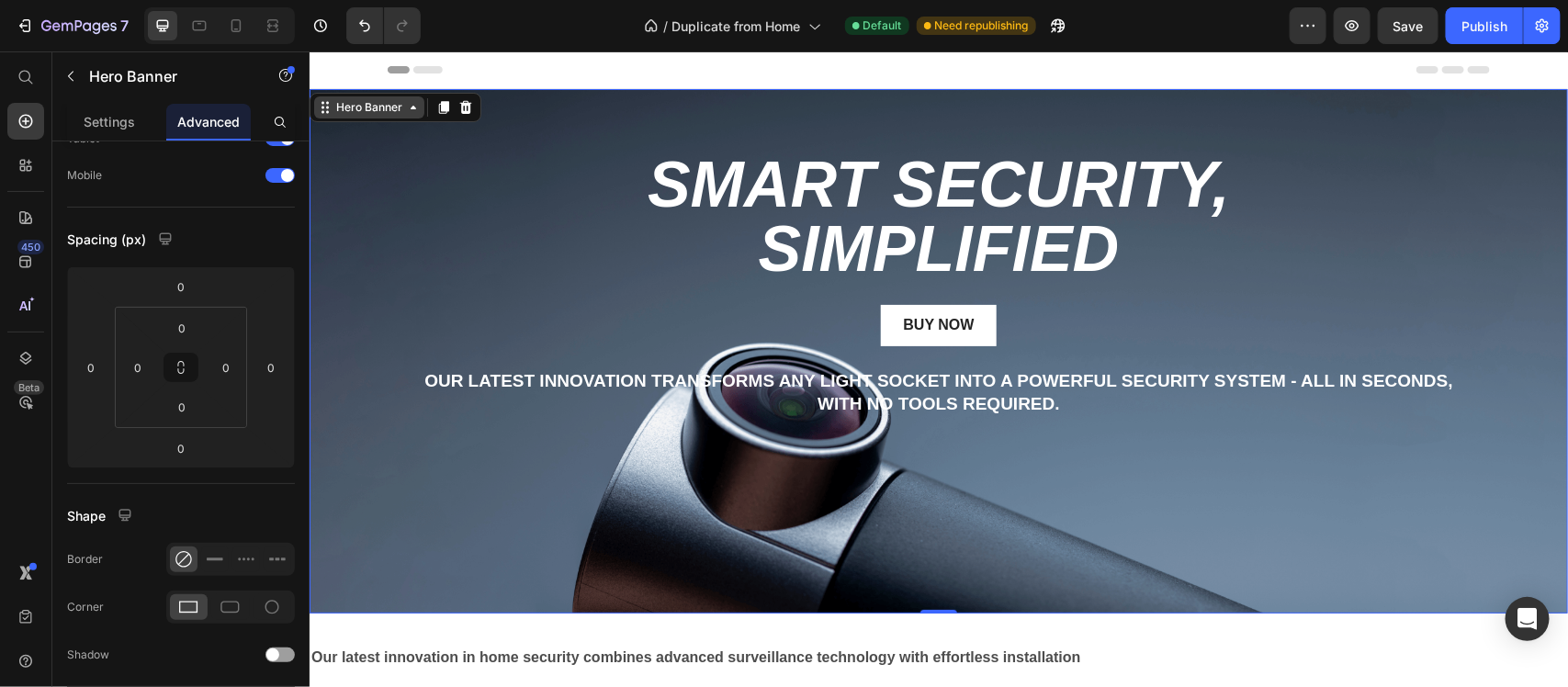 click 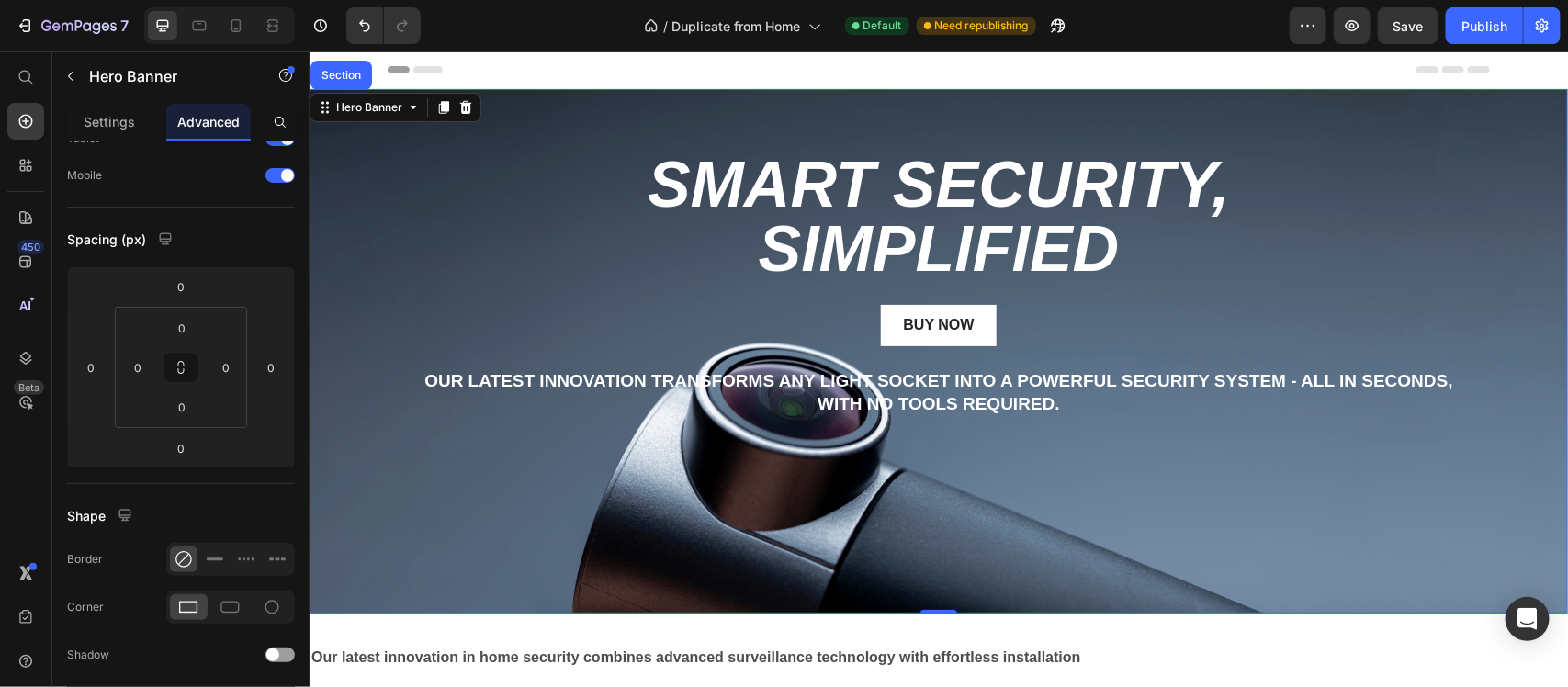 click on "Hero Banner Section" at bounding box center [394, 107] 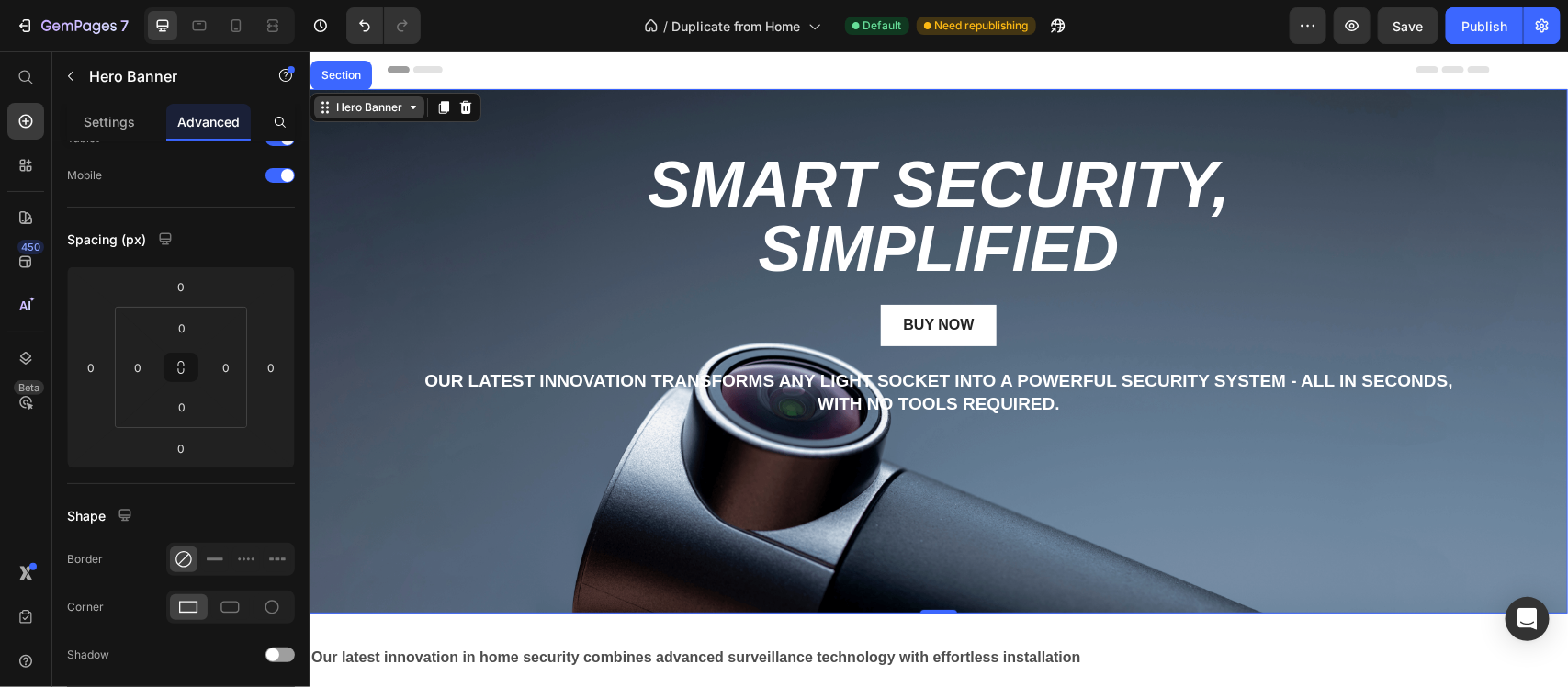 click 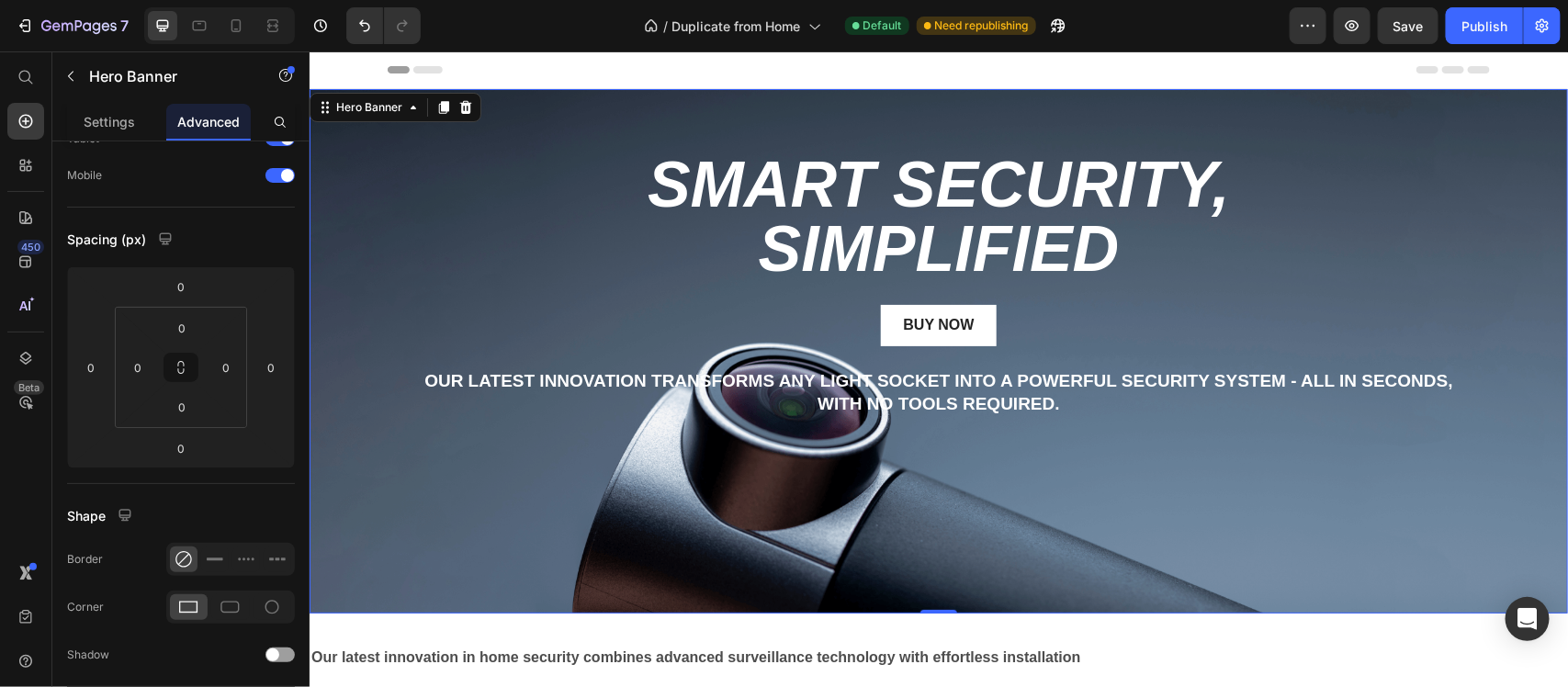 click at bounding box center (938, 350) 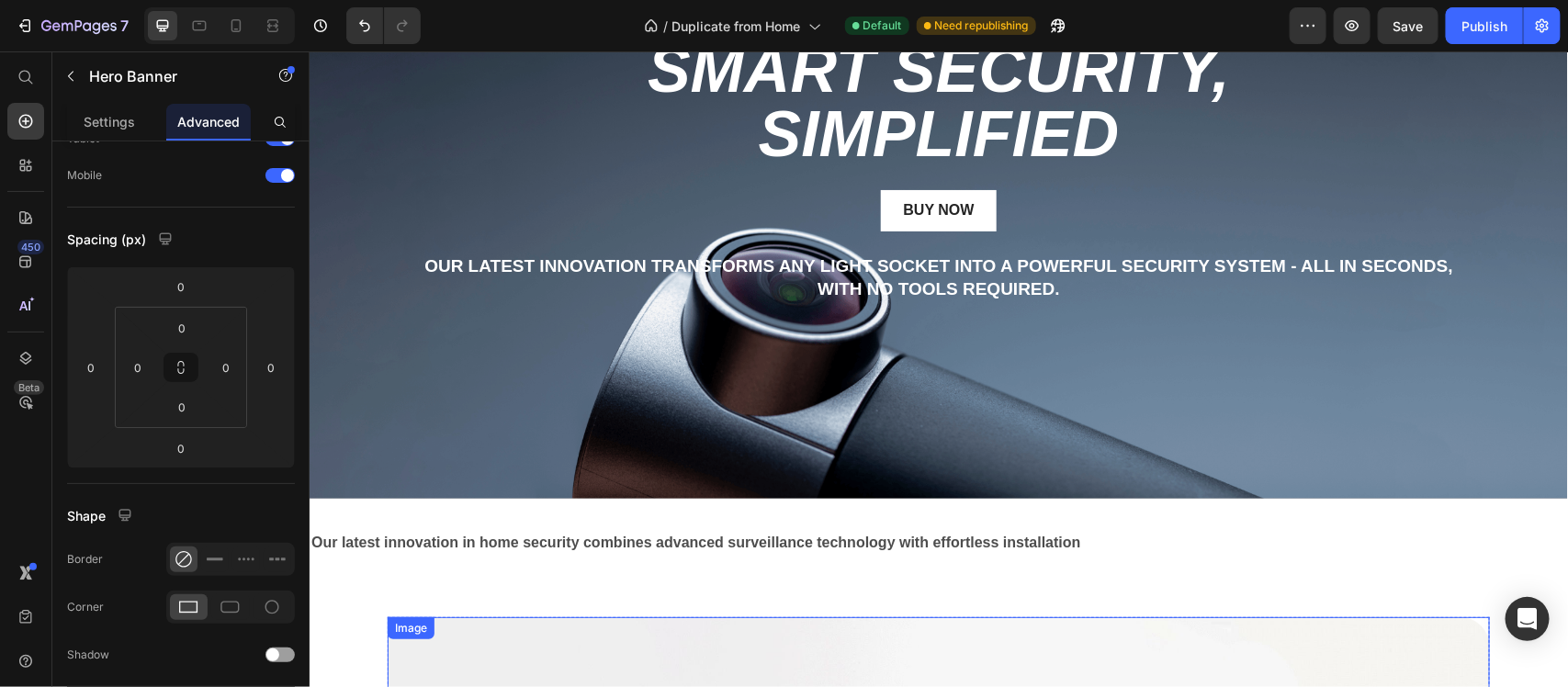 scroll, scrollTop: 0, scrollLeft: 0, axis: both 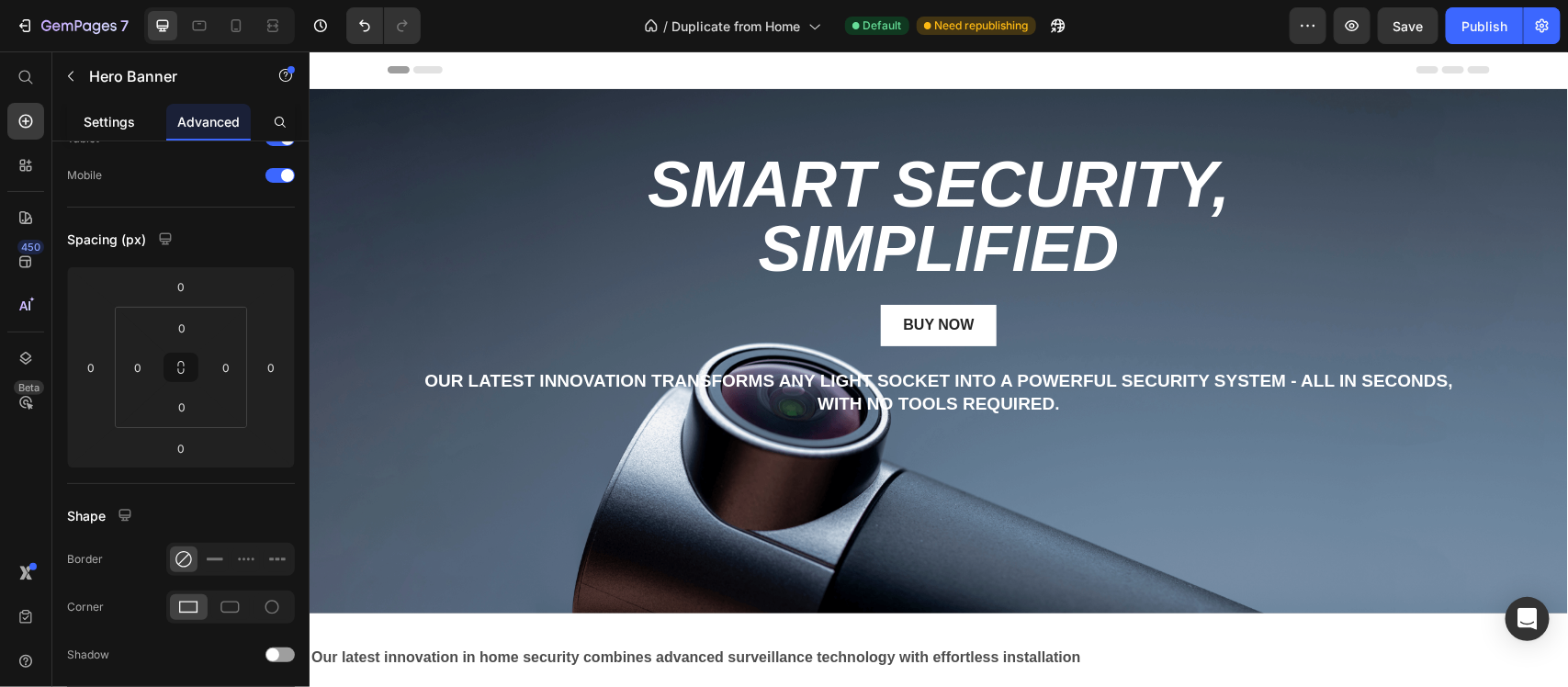 click on "Settings" at bounding box center (109, 121) 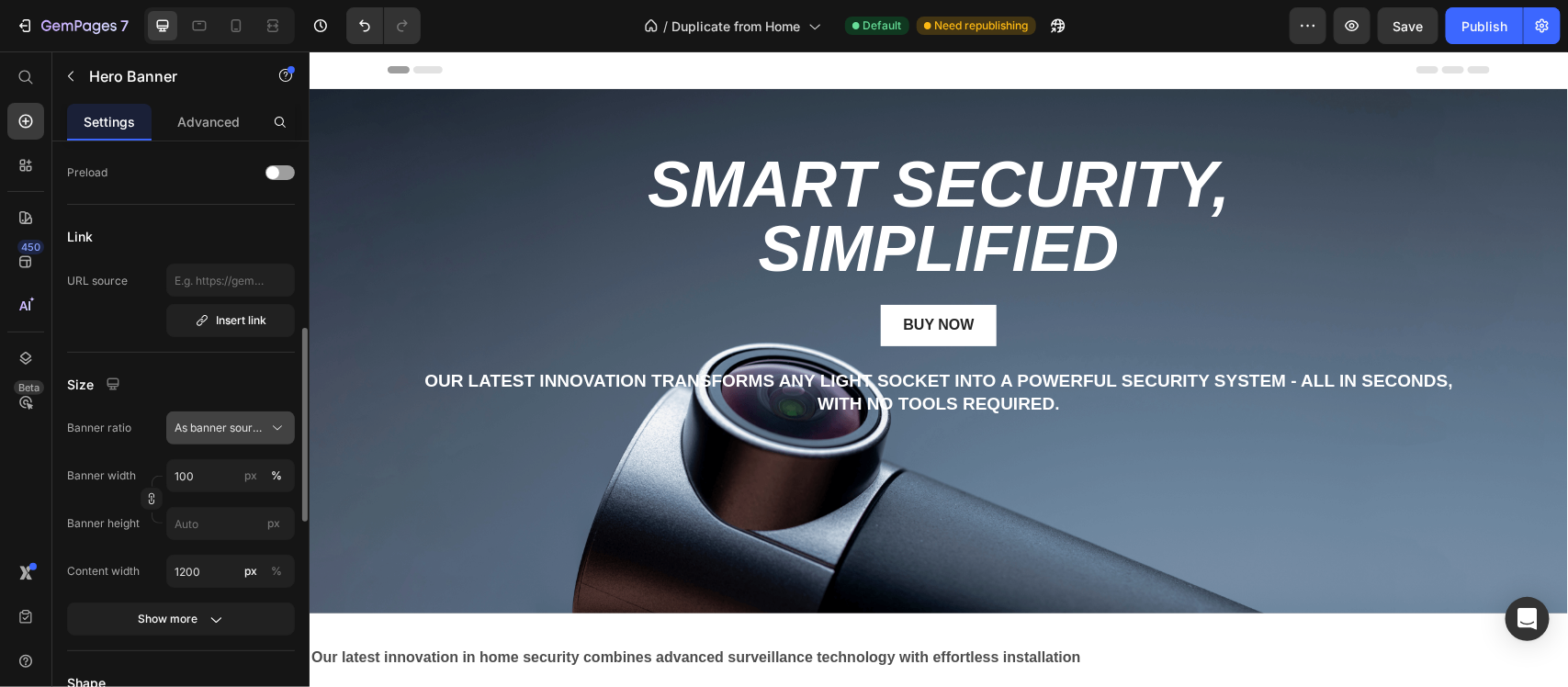 scroll, scrollTop: 230, scrollLeft: 0, axis: vertical 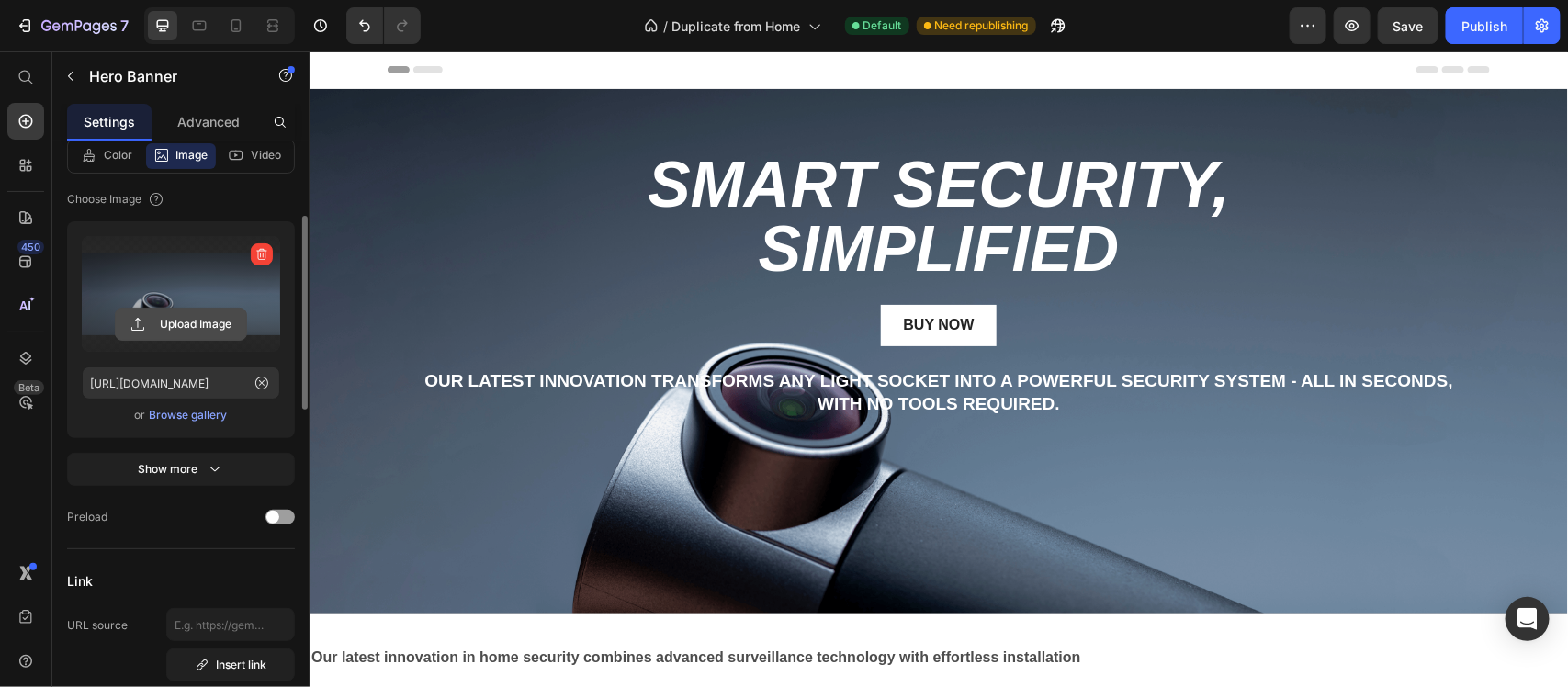 click 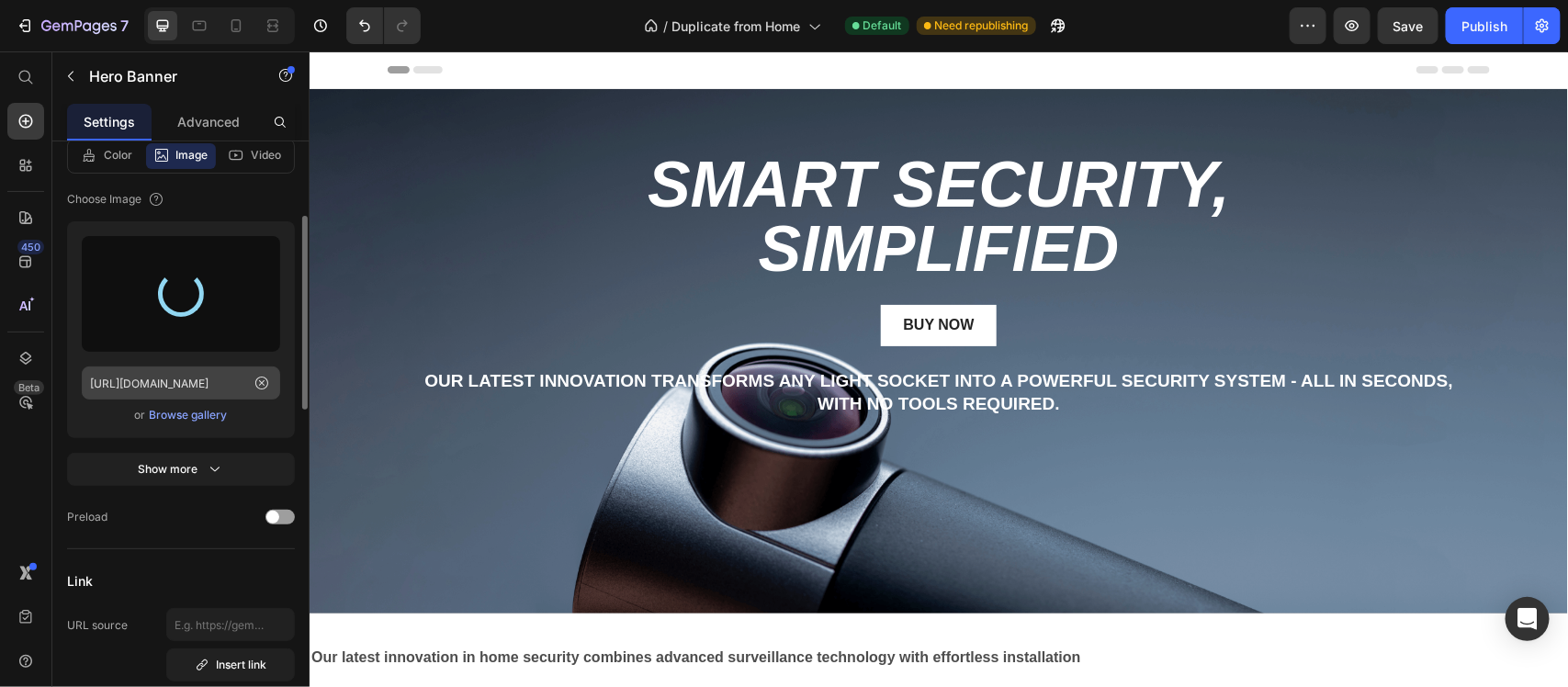 type on "https://cdn.shopify.com/s/files/1/0715/1717/5998/files/gempages_577248195986326054-f7d100da-5b85-4cc0-a790-91e008f5a698.png" 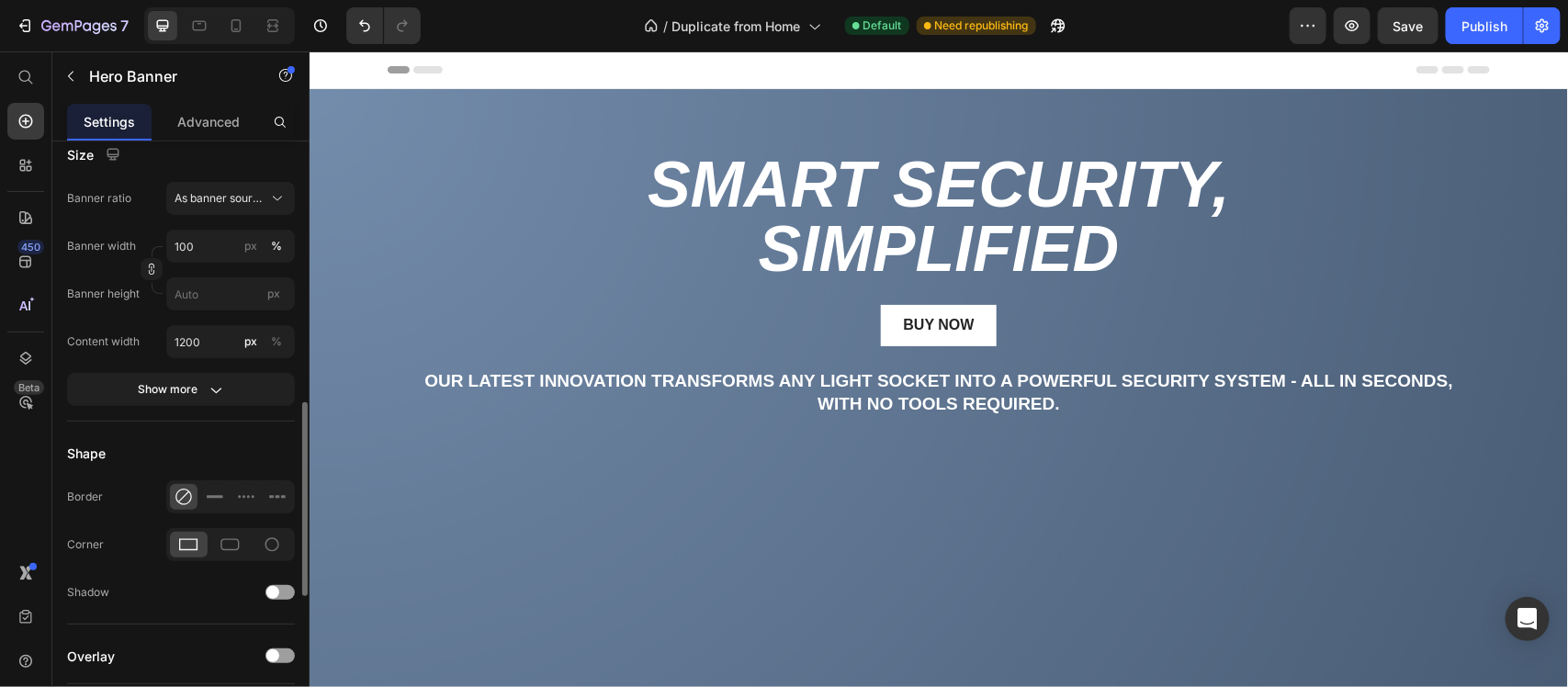 scroll, scrollTop: 689, scrollLeft: 0, axis: vertical 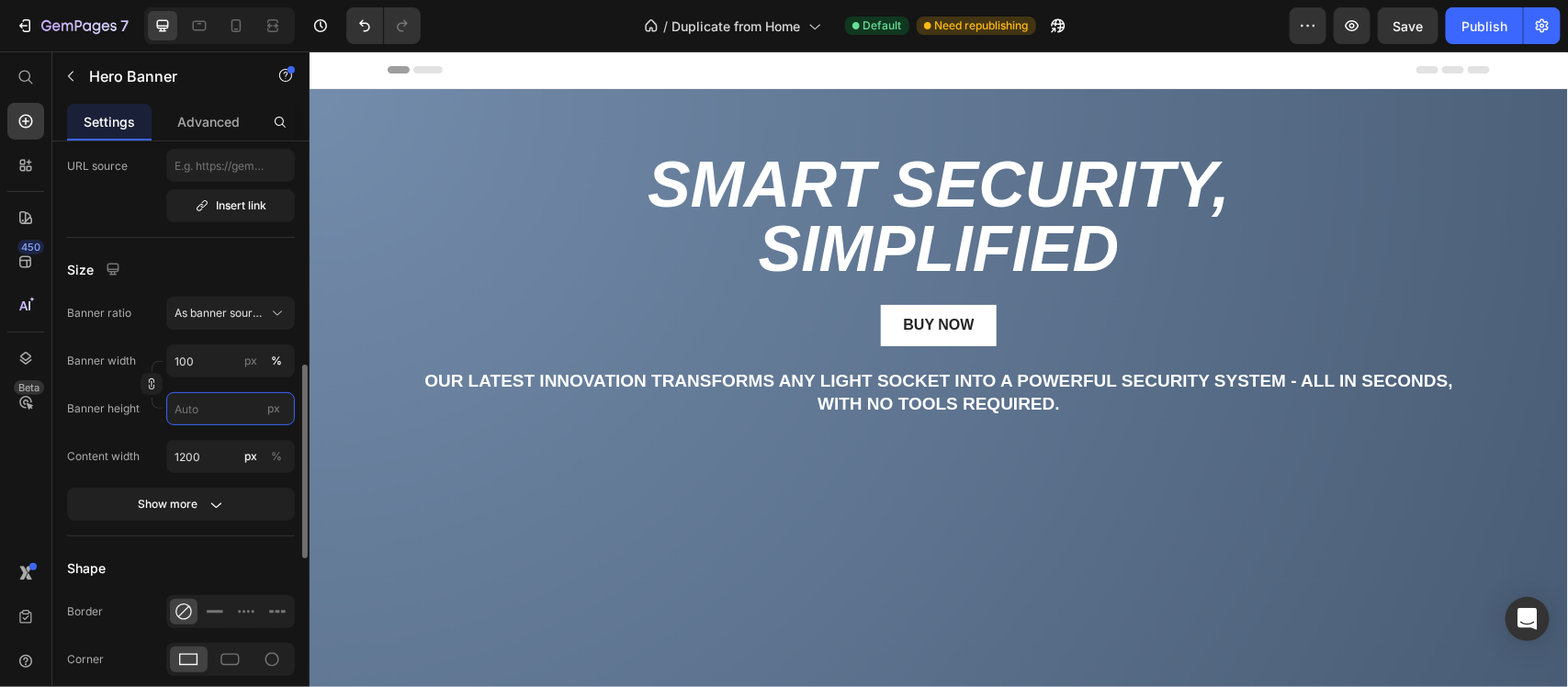 click on "px" at bounding box center (231, 409) 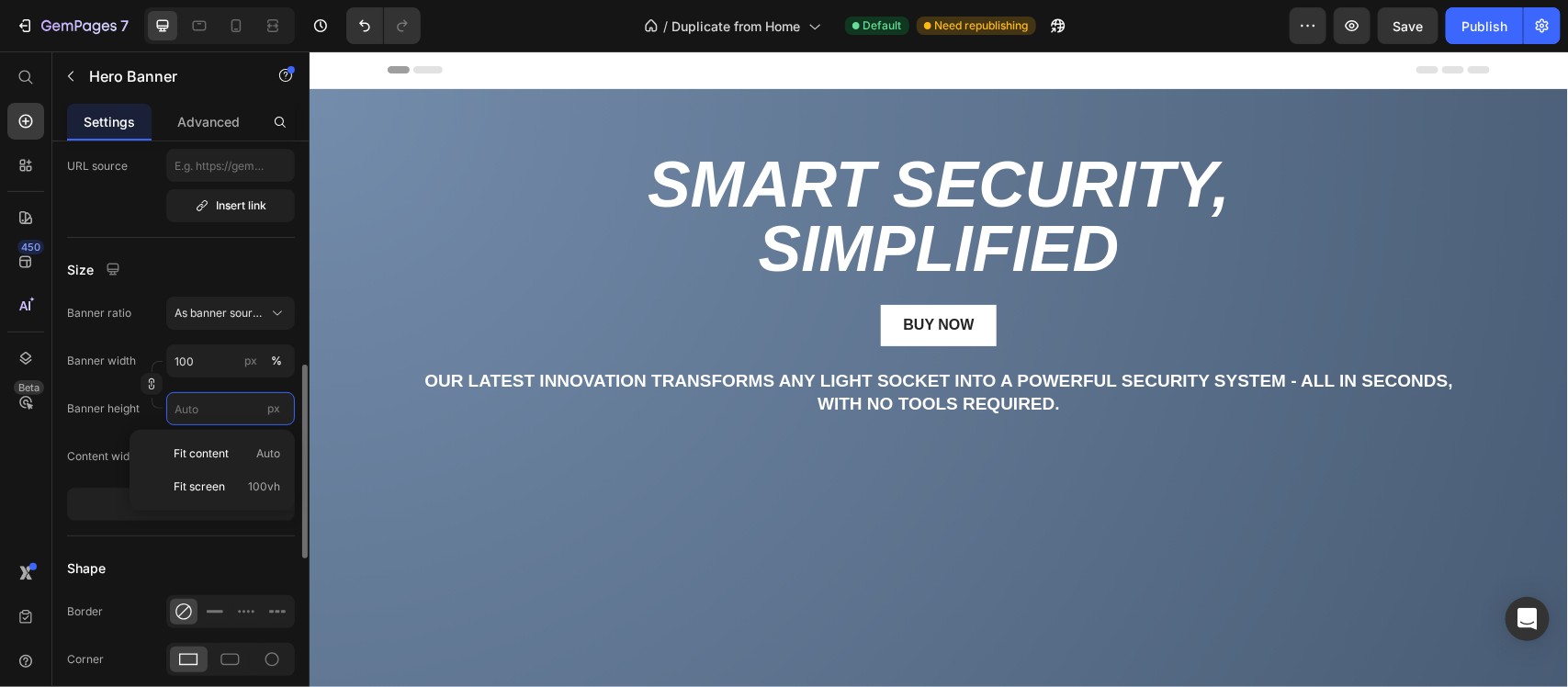 type 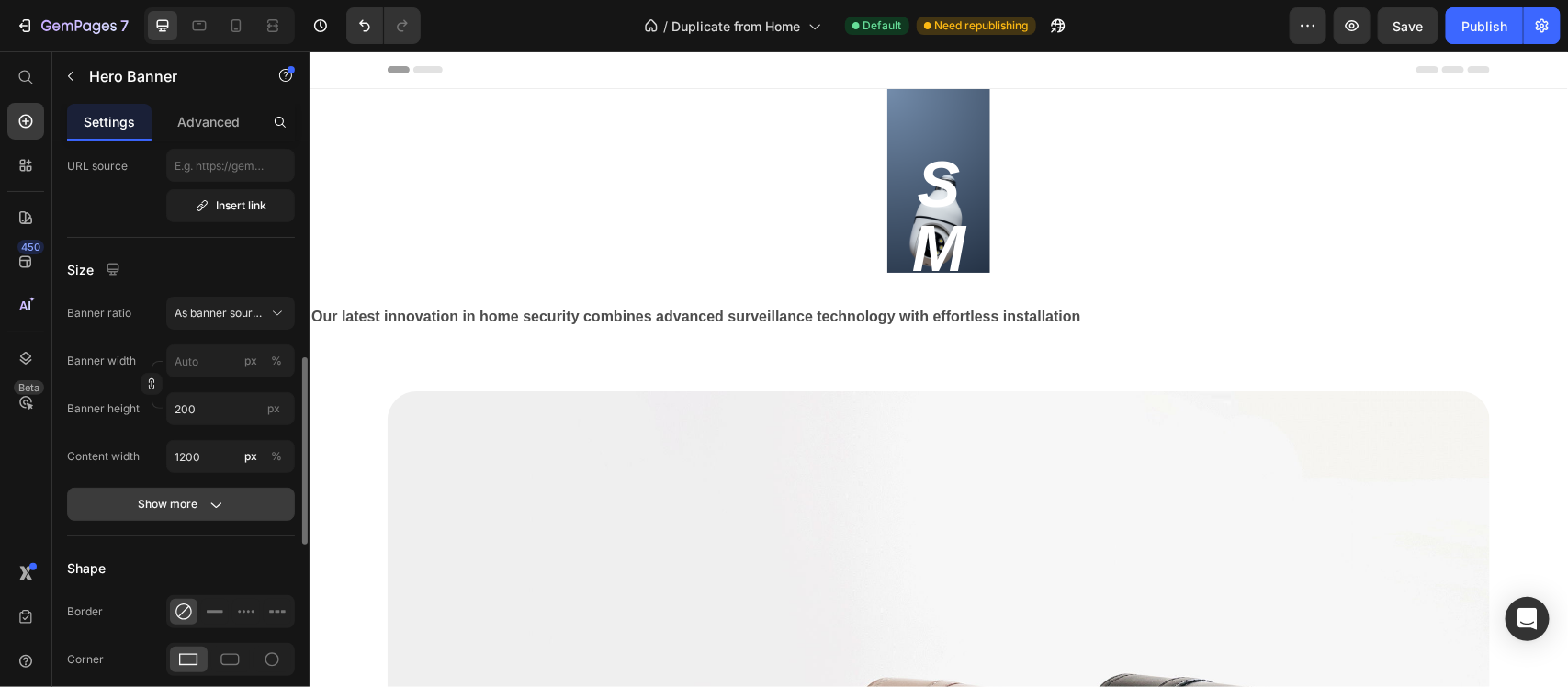 click 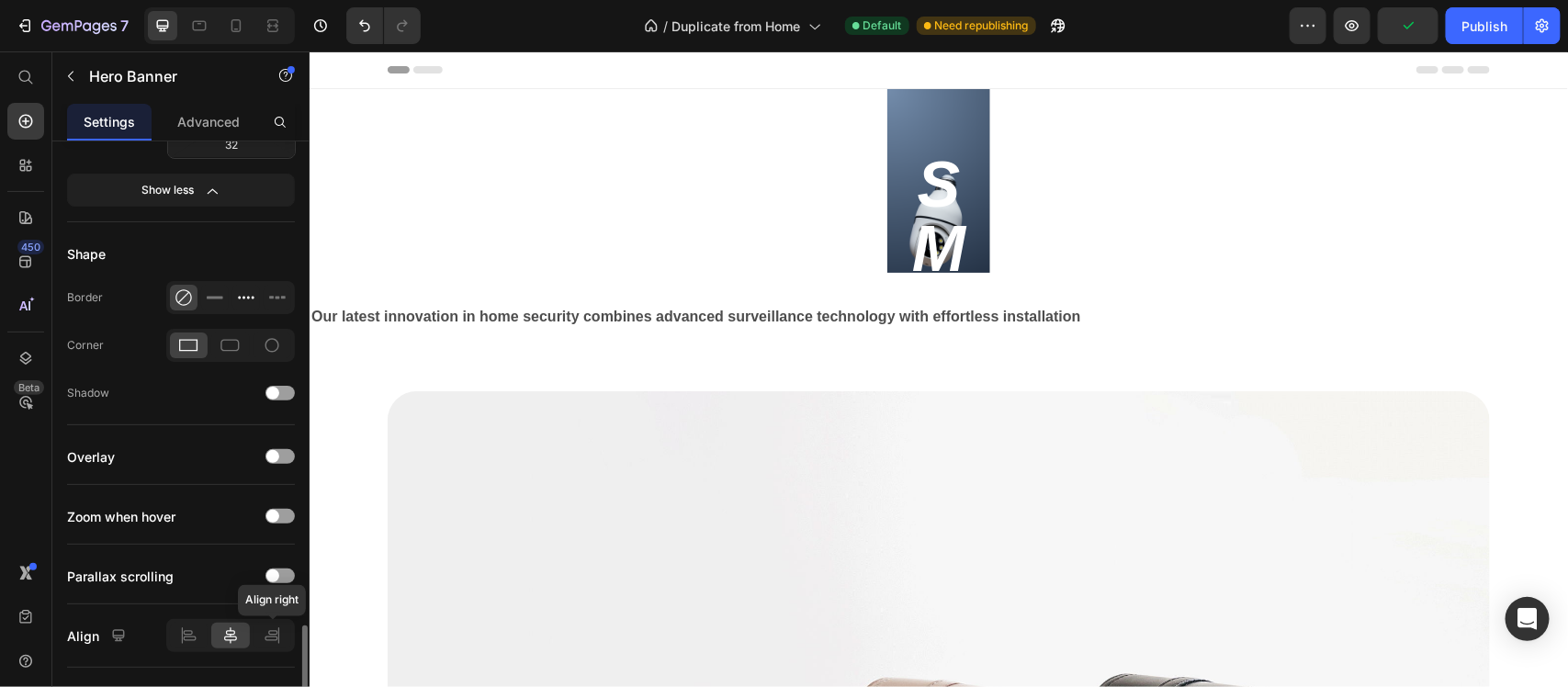 scroll, scrollTop: 1263, scrollLeft: 0, axis: vertical 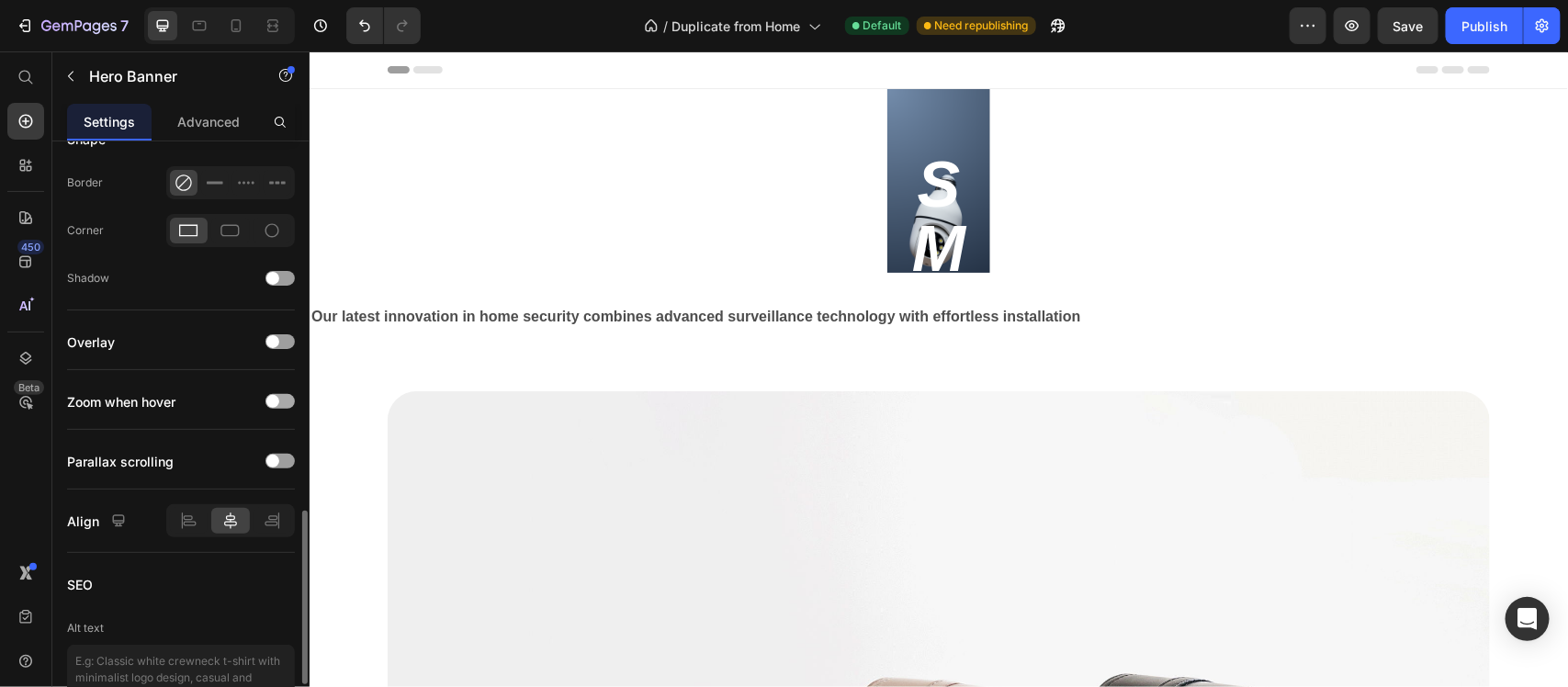 click at bounding box center (280, 401) 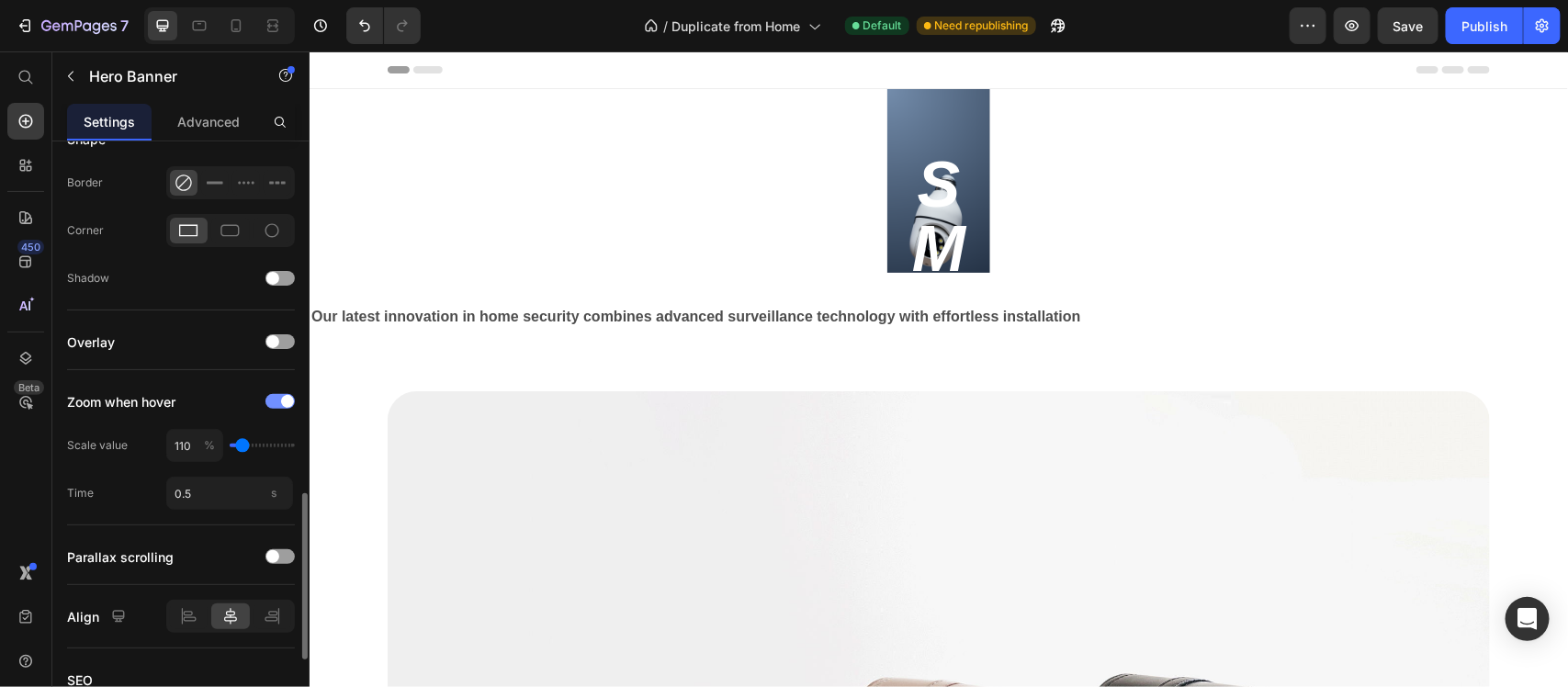 click at bounding box center [288, 401] 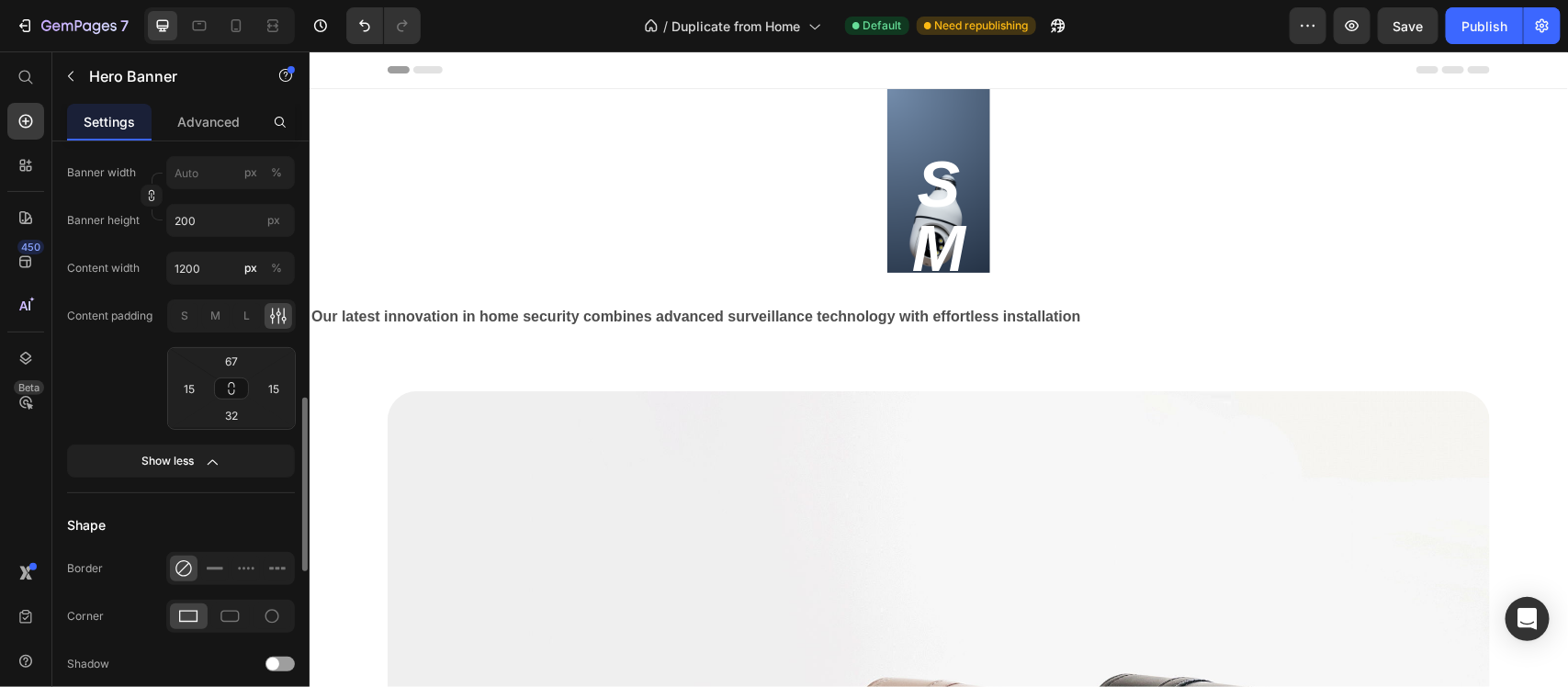 scroll, scrollTop: 762, scrollLeft: 0, axis: vertical 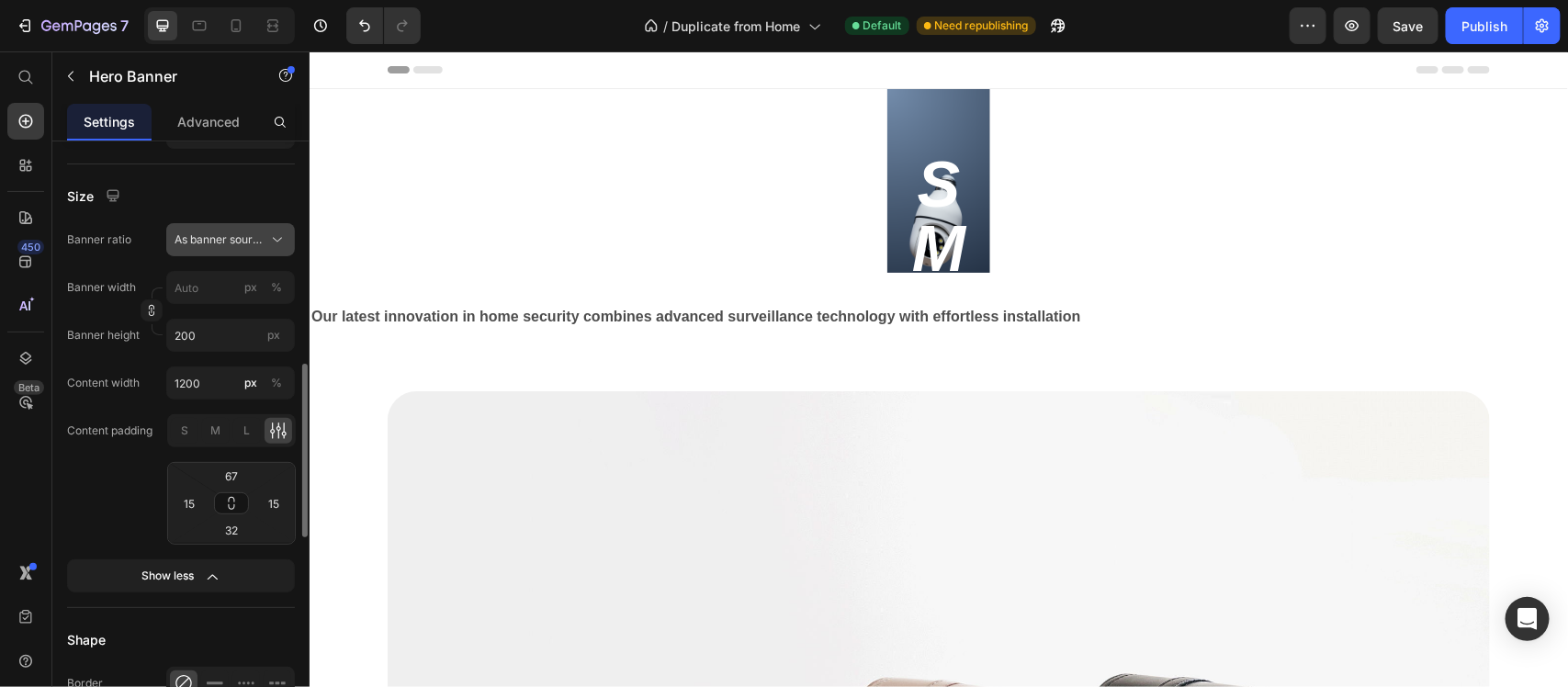 click 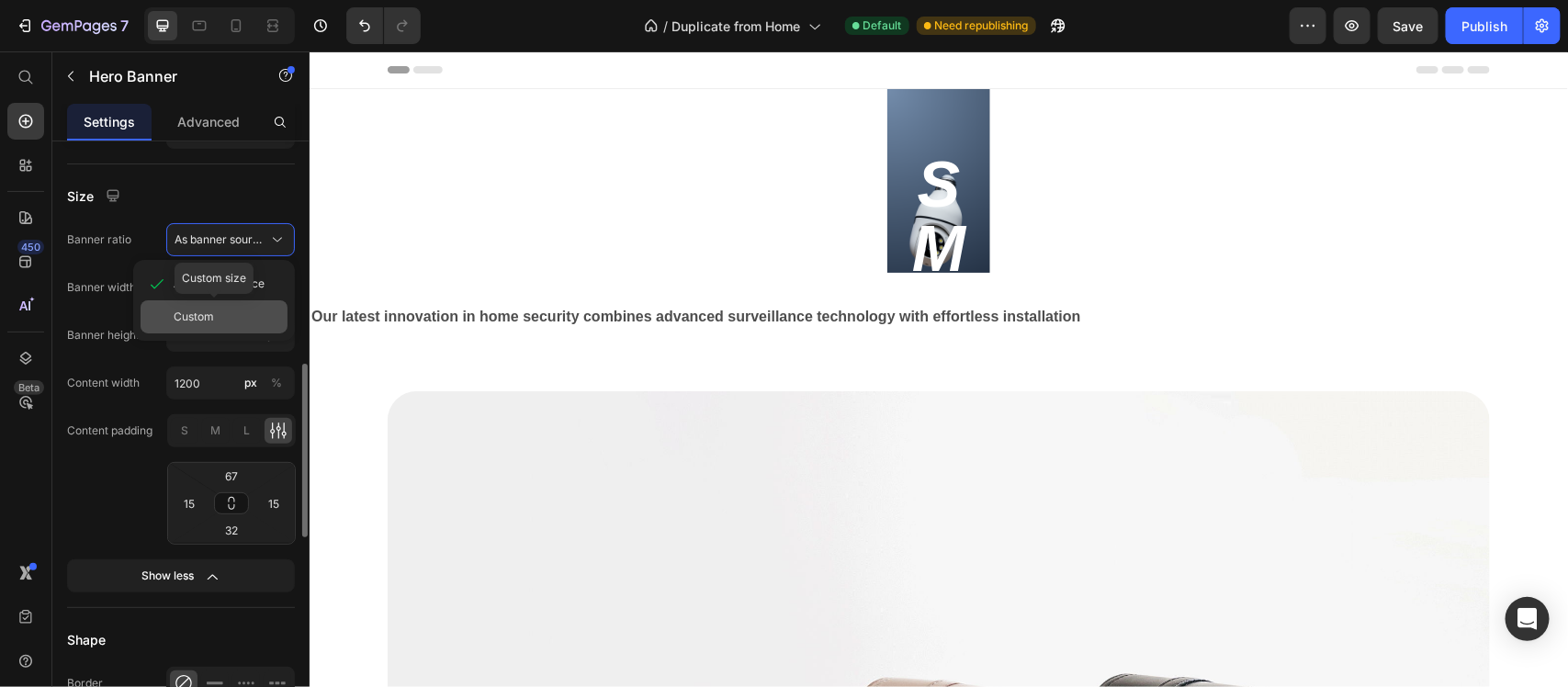 click on "Custom" at bounding box center [227, 317] 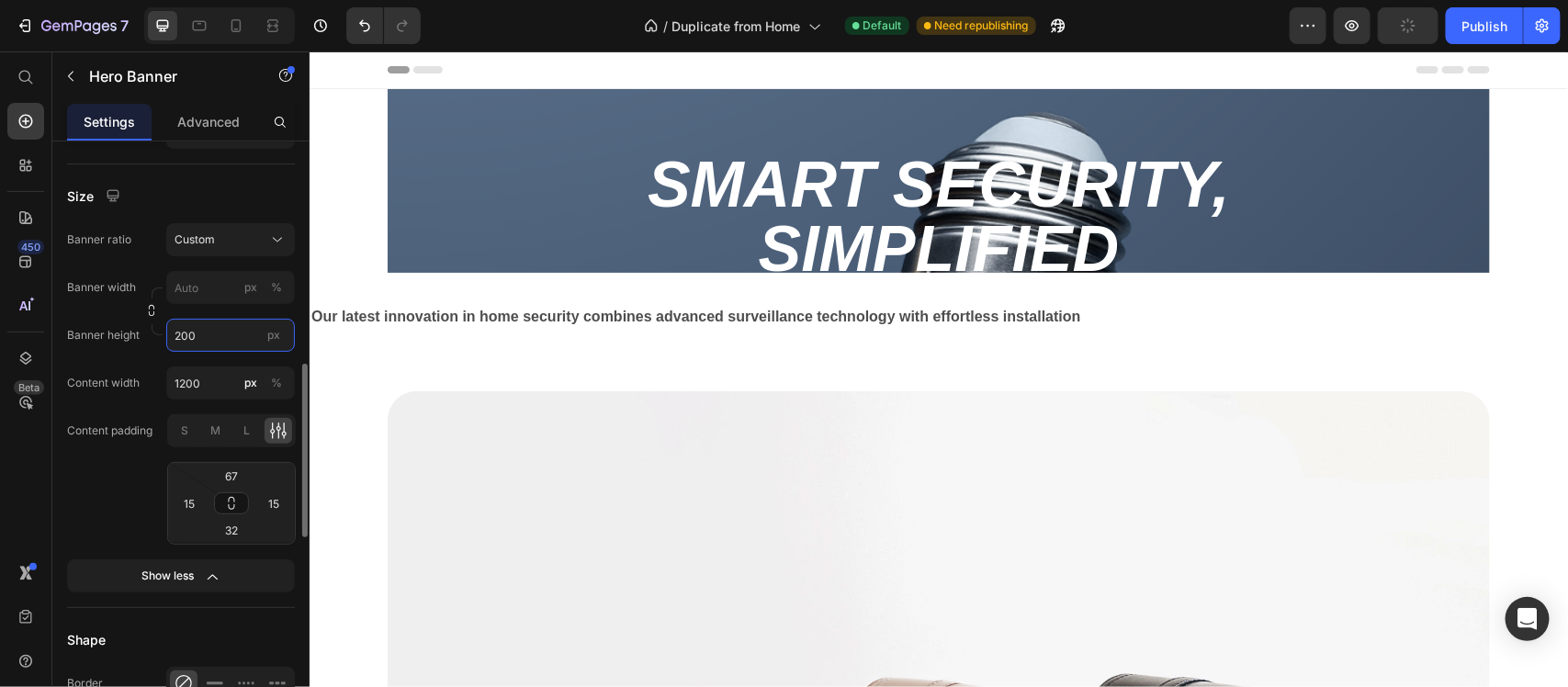 click on "200" at bounding box center [231, 335] 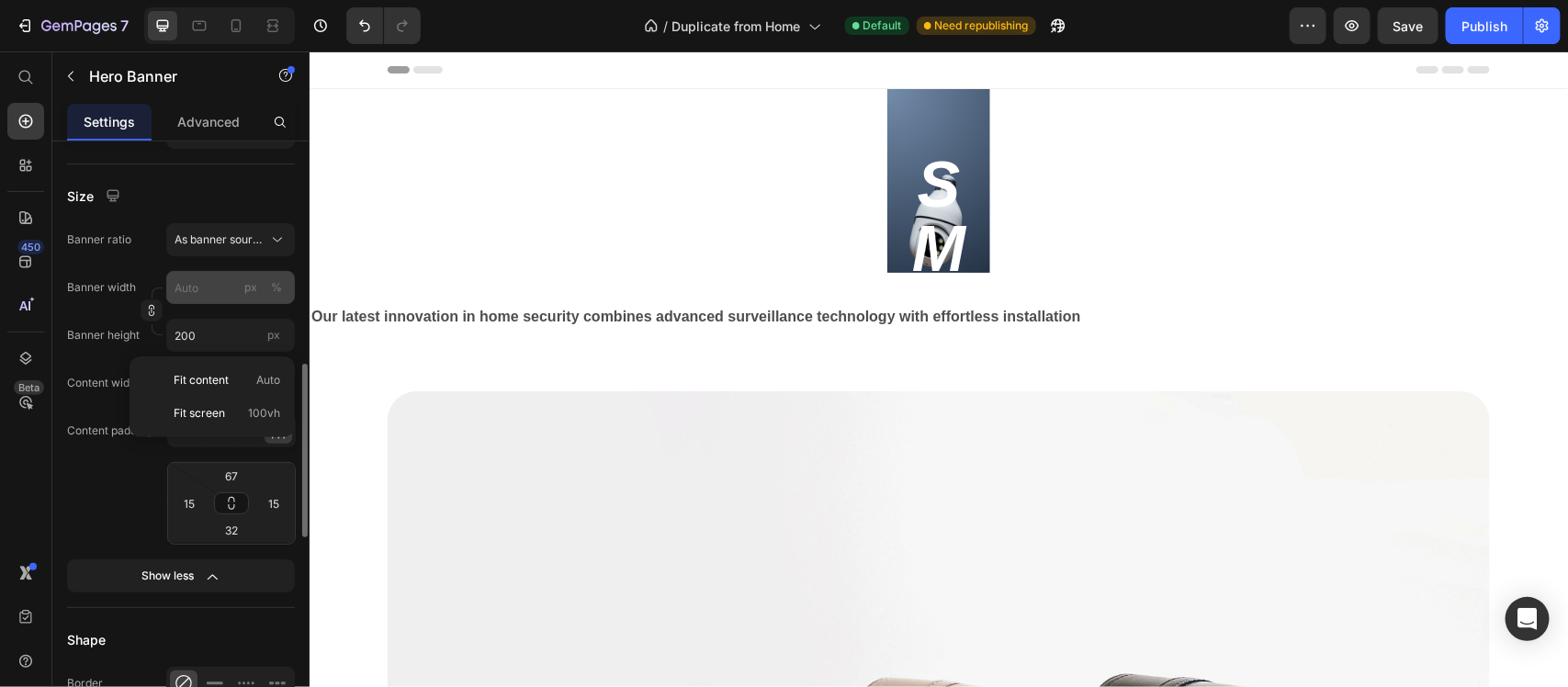 click on "px" at bounding box center [251, 287] 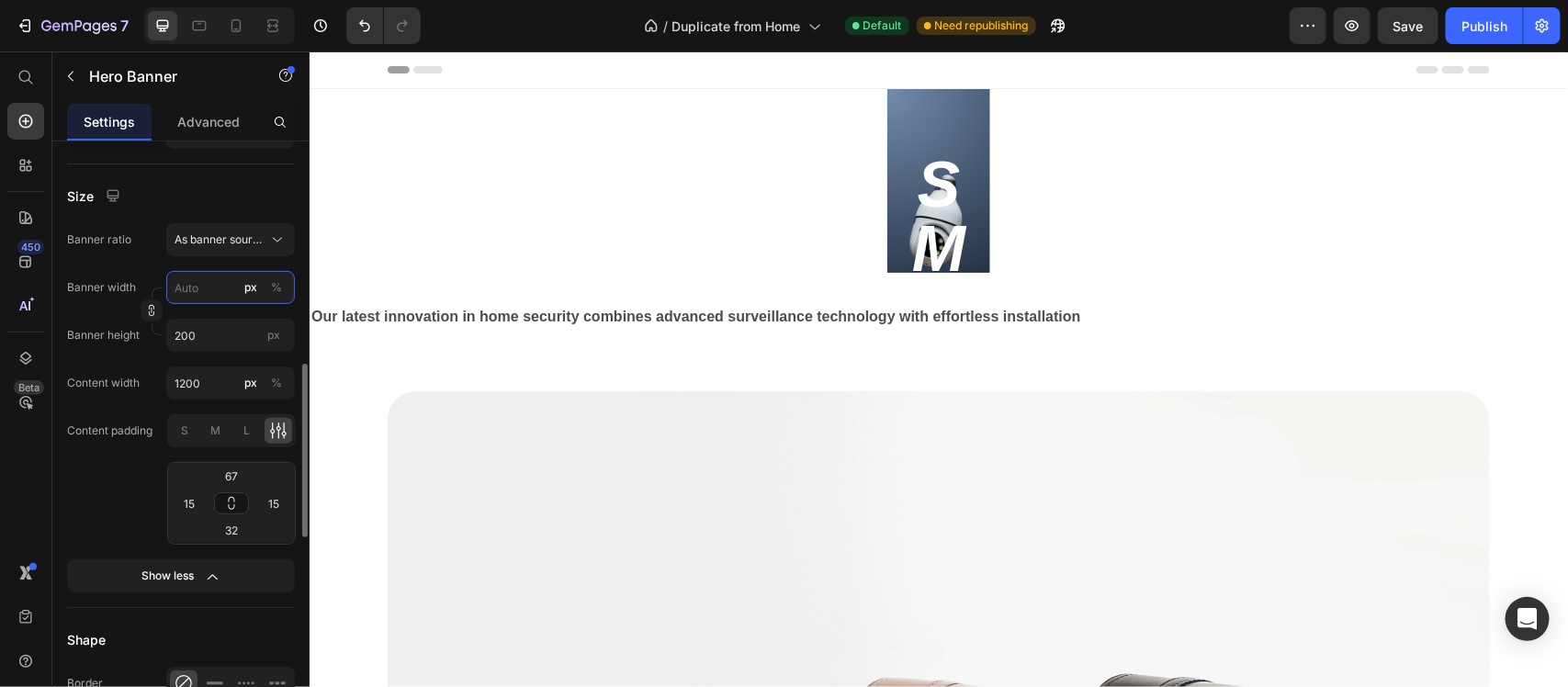 drag, startPoint x: 204, startPoint y: 289, endPoint x: 221, endPoint y: 305, distance: 23.345235 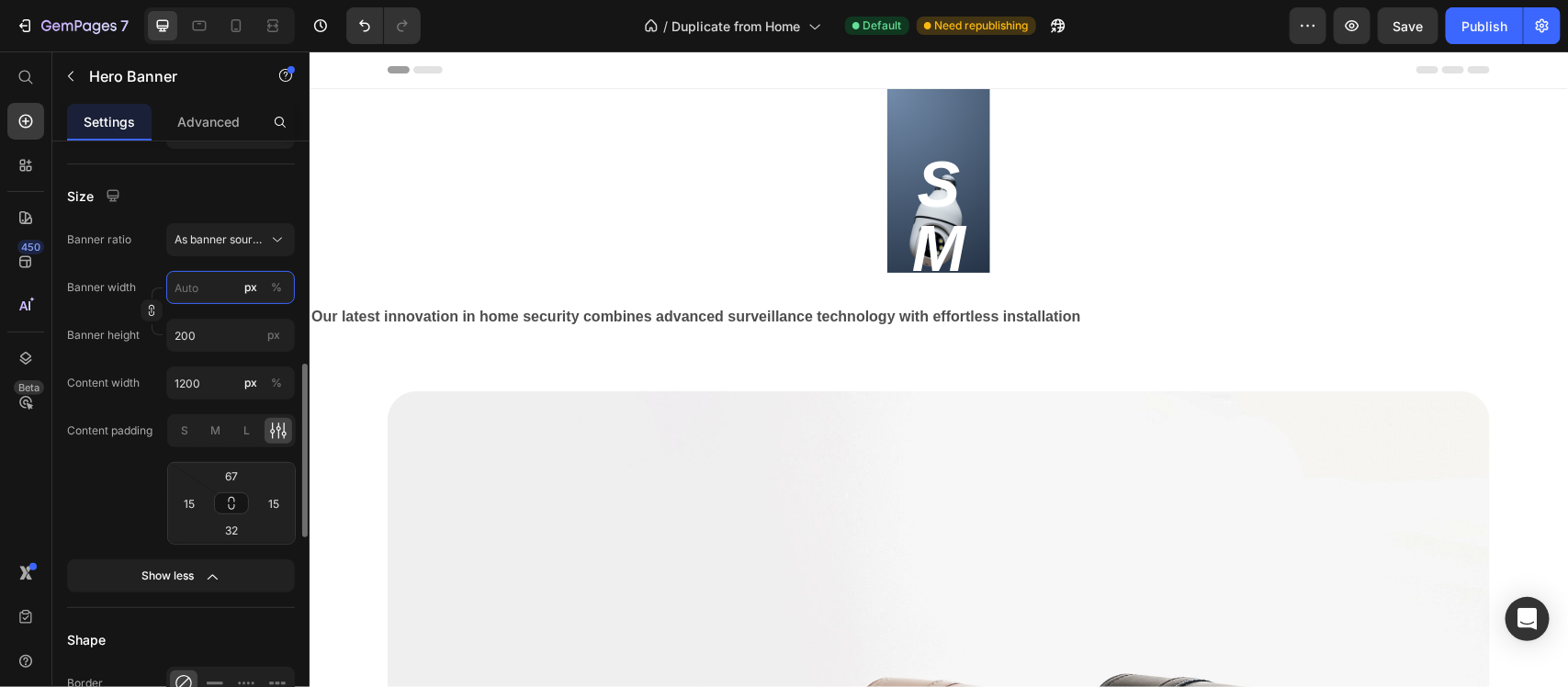 click on "Banner width px % Banner height 200 px" 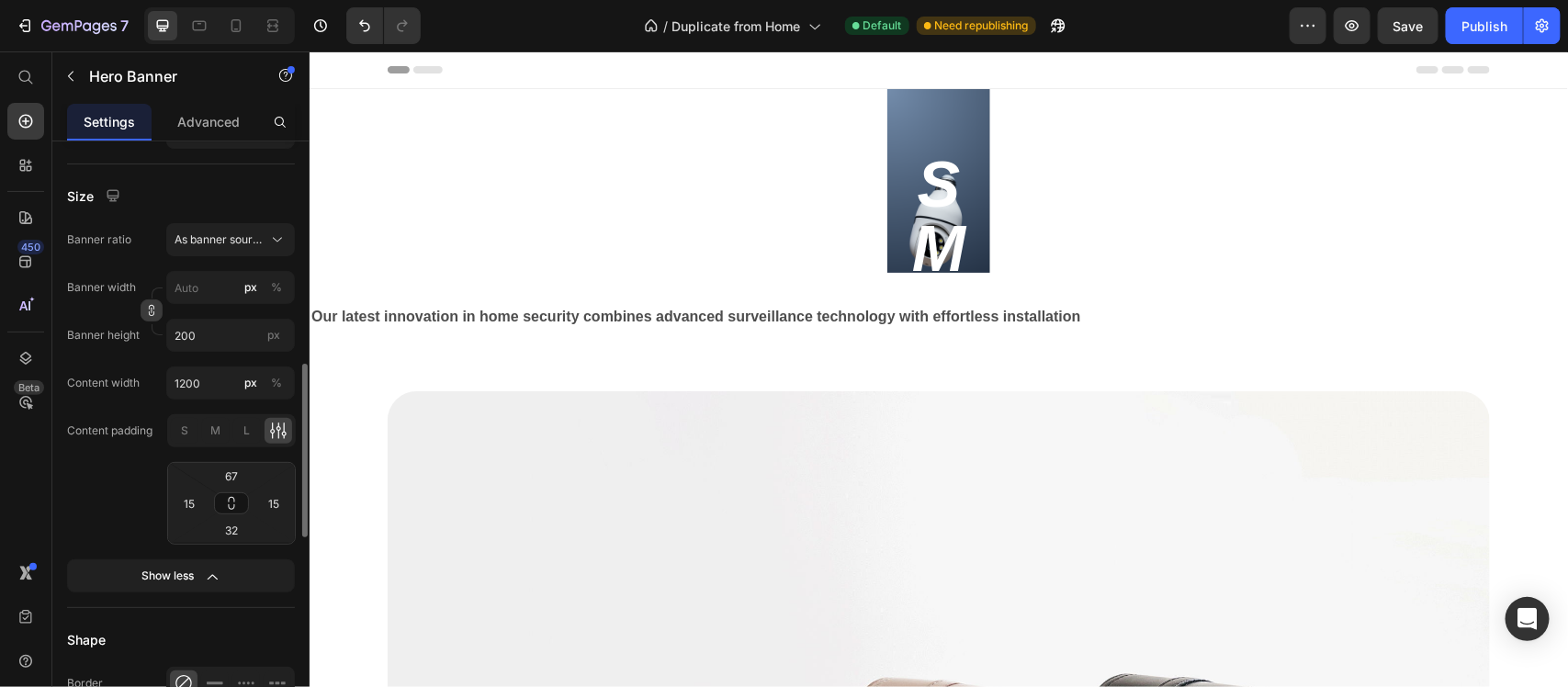 click 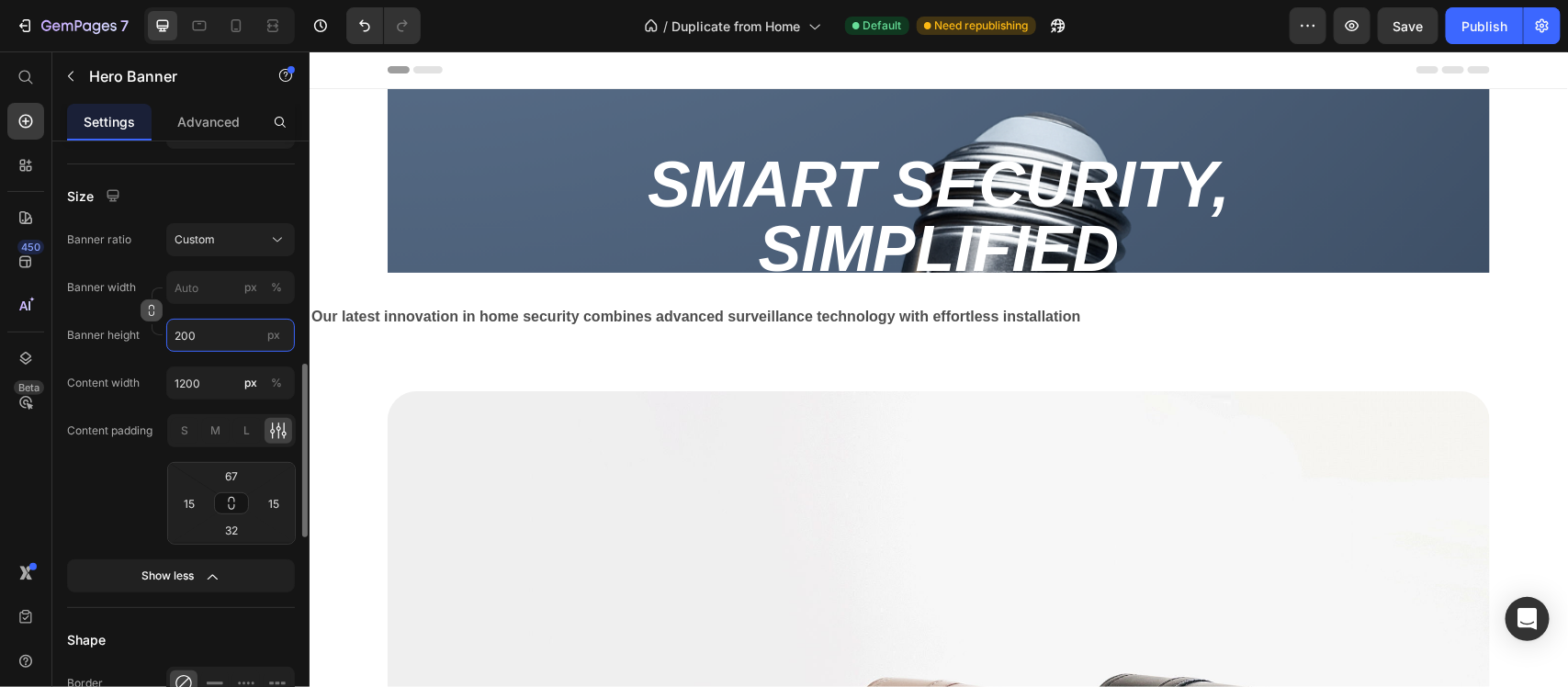 click on "200" at bounding box center (231, 335) 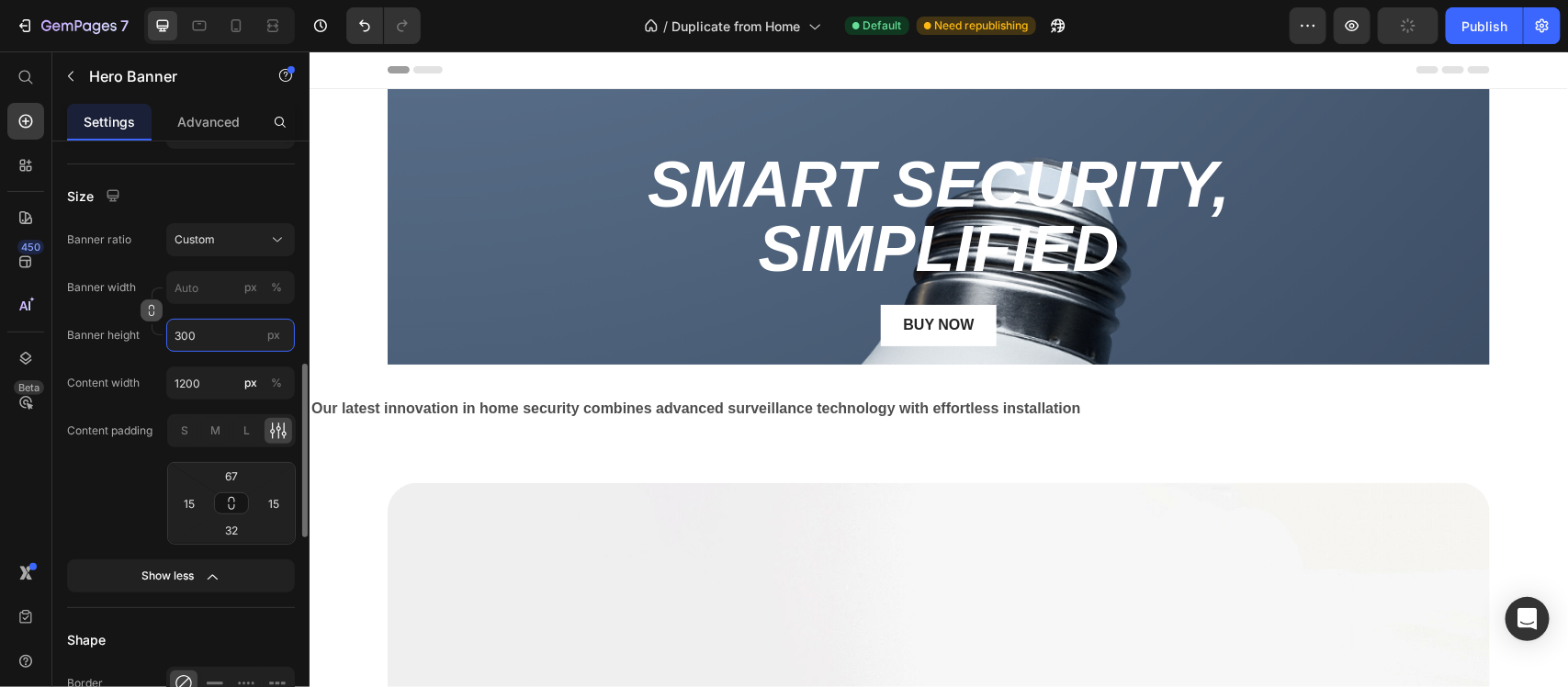 click on "300" at bounding box center [231, 335] 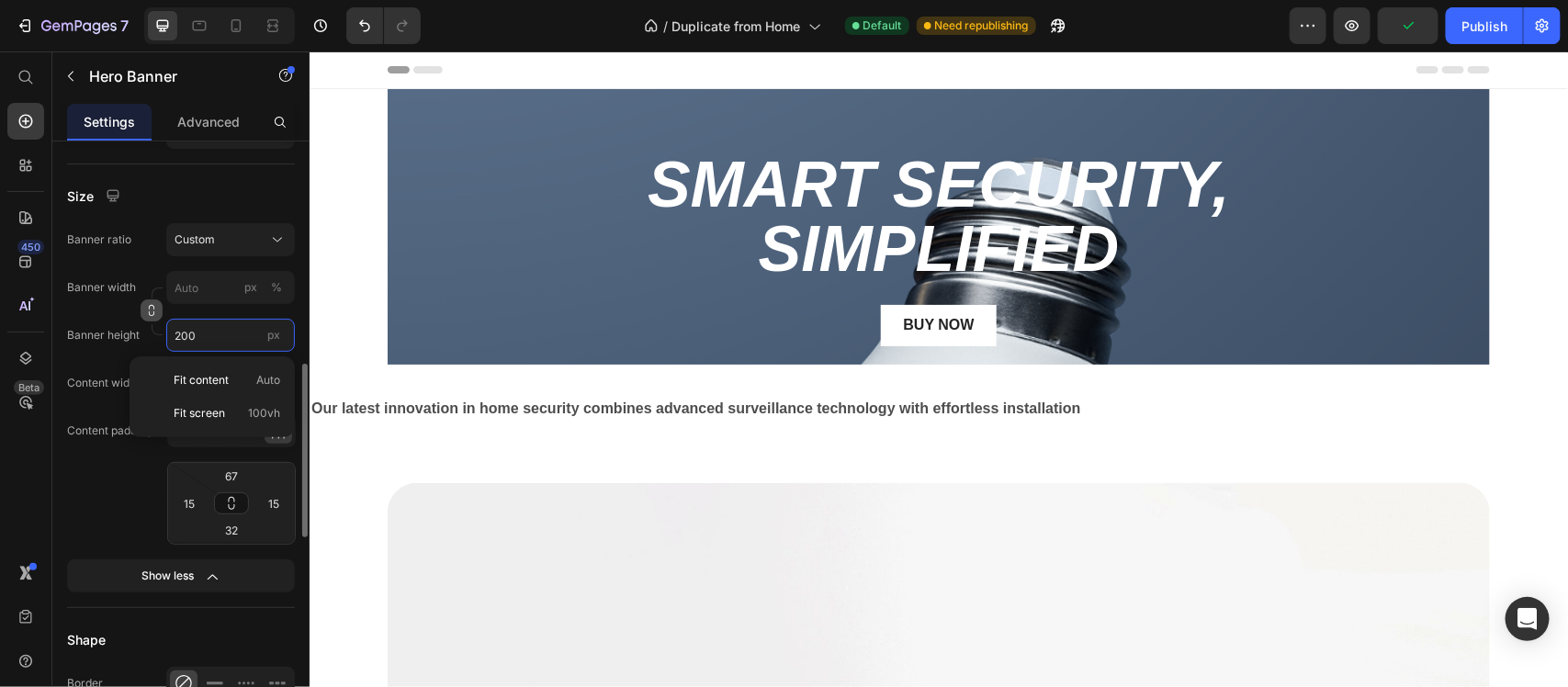 click on "200" at bounding box center [231, 335] 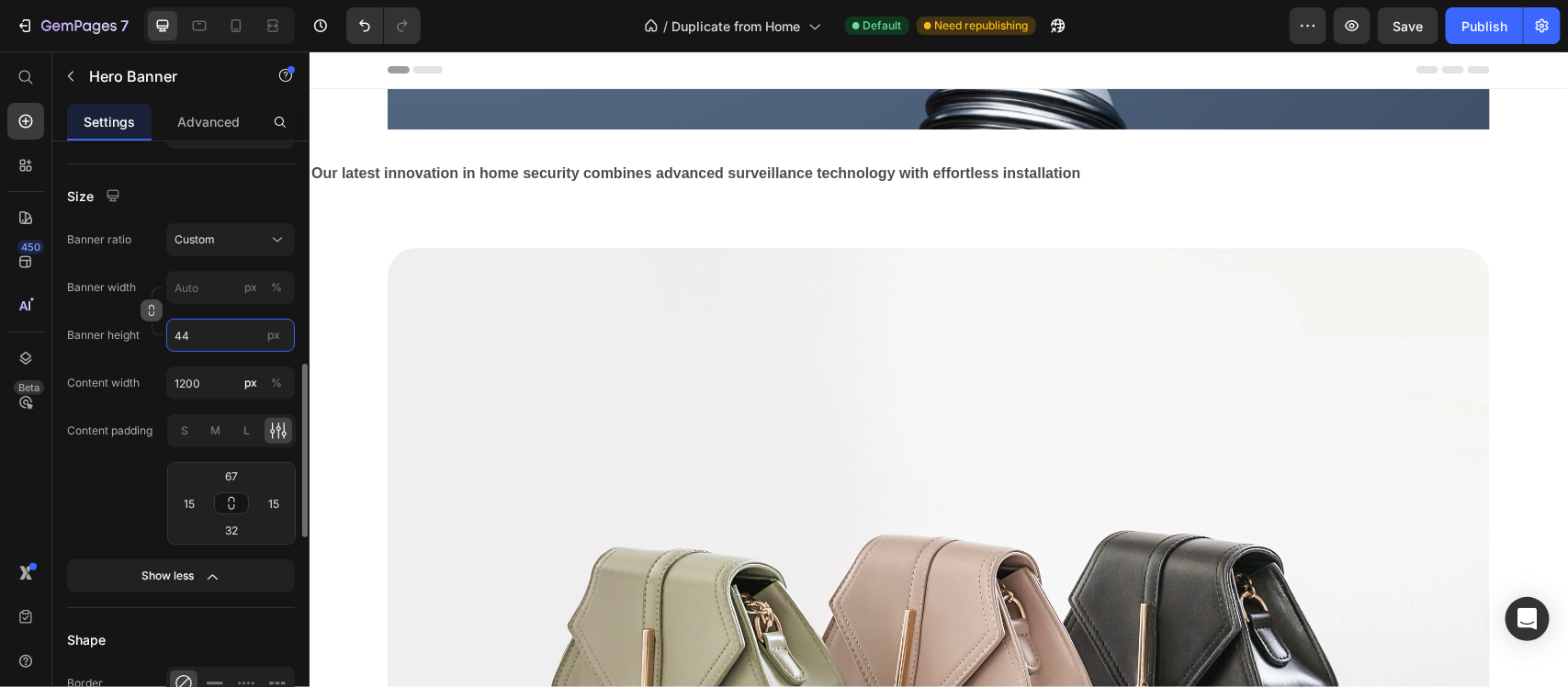 type on "4" 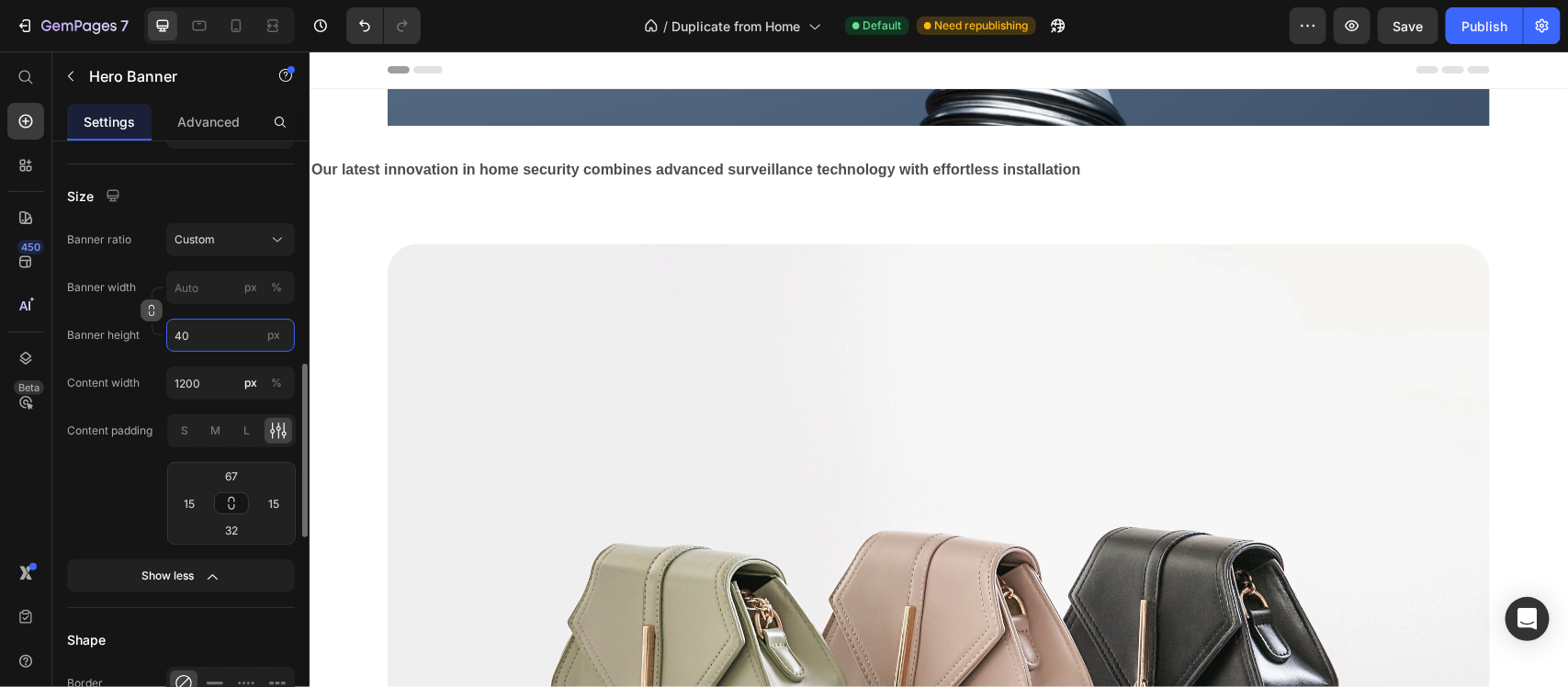 type on "4" 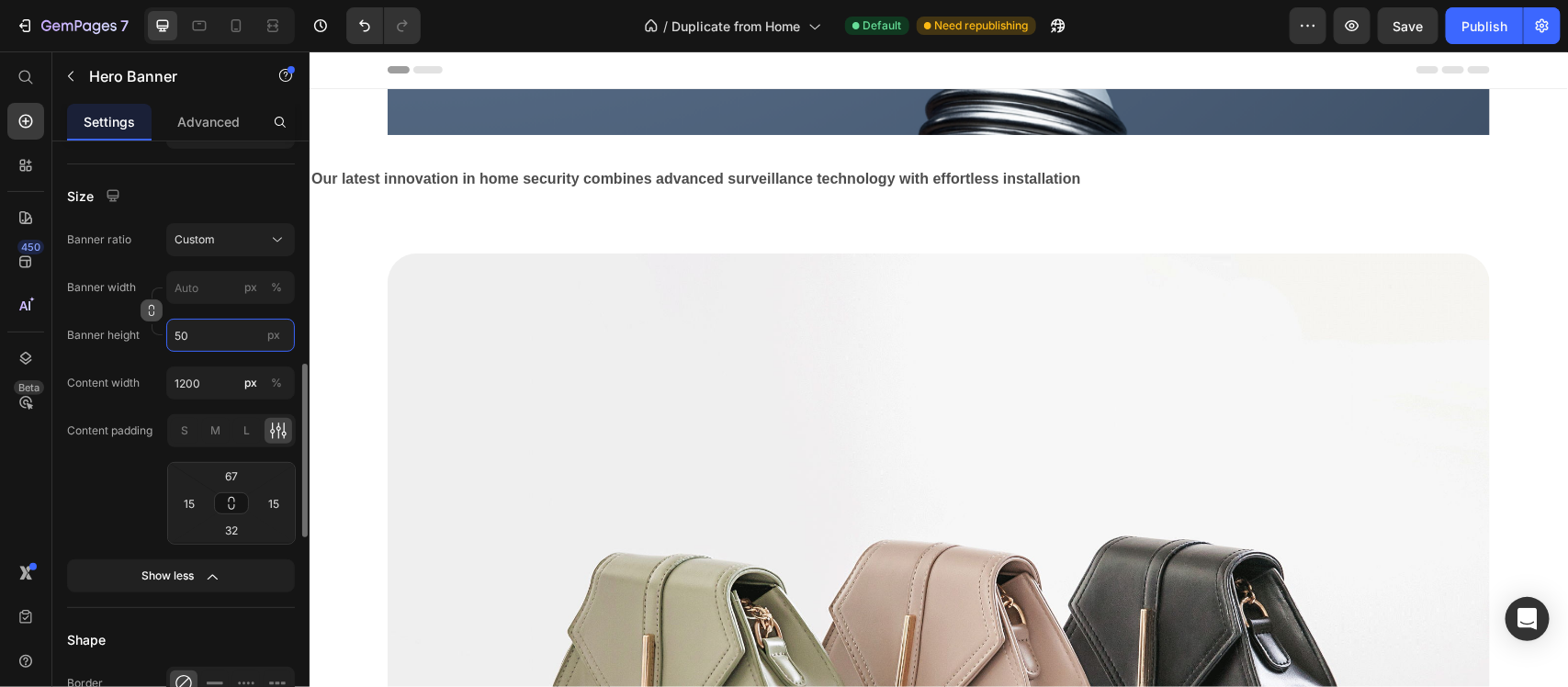 type on "5" 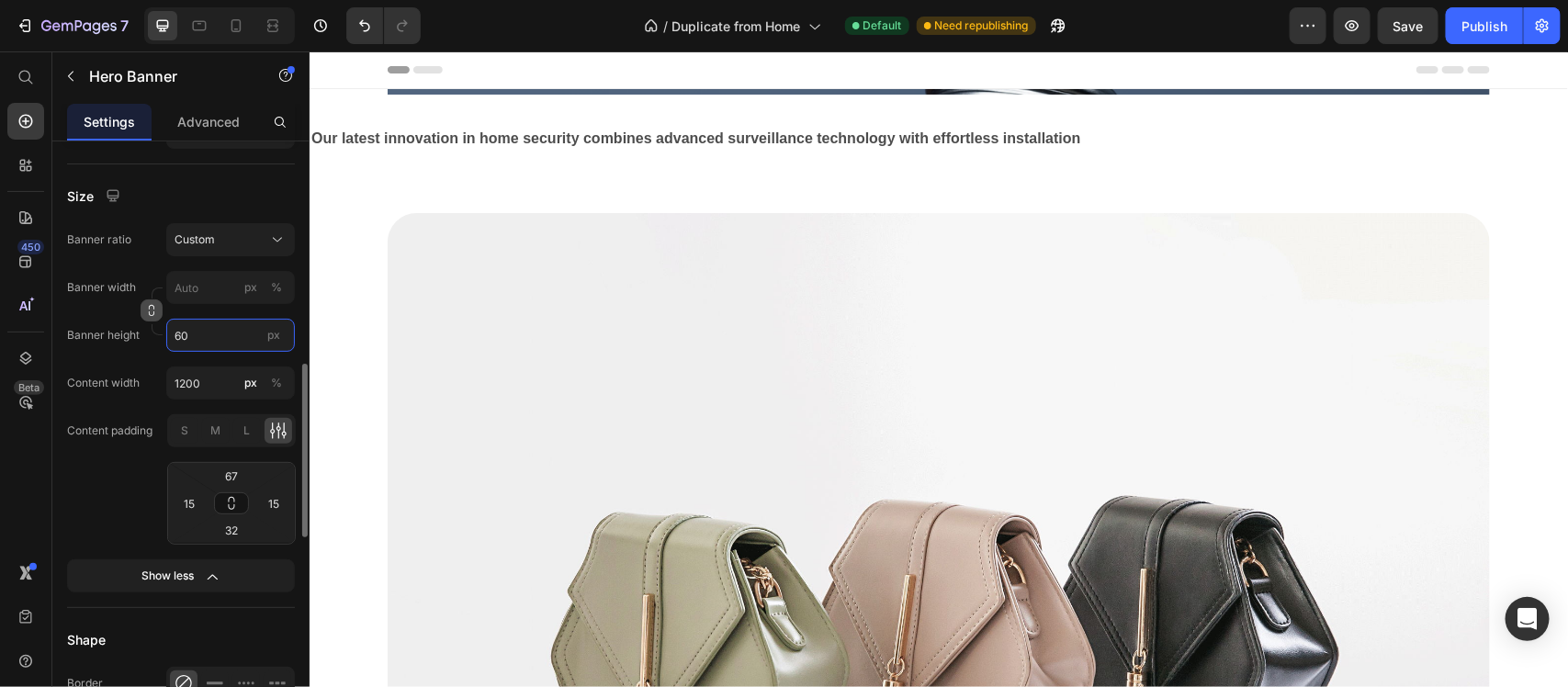 type on "600" 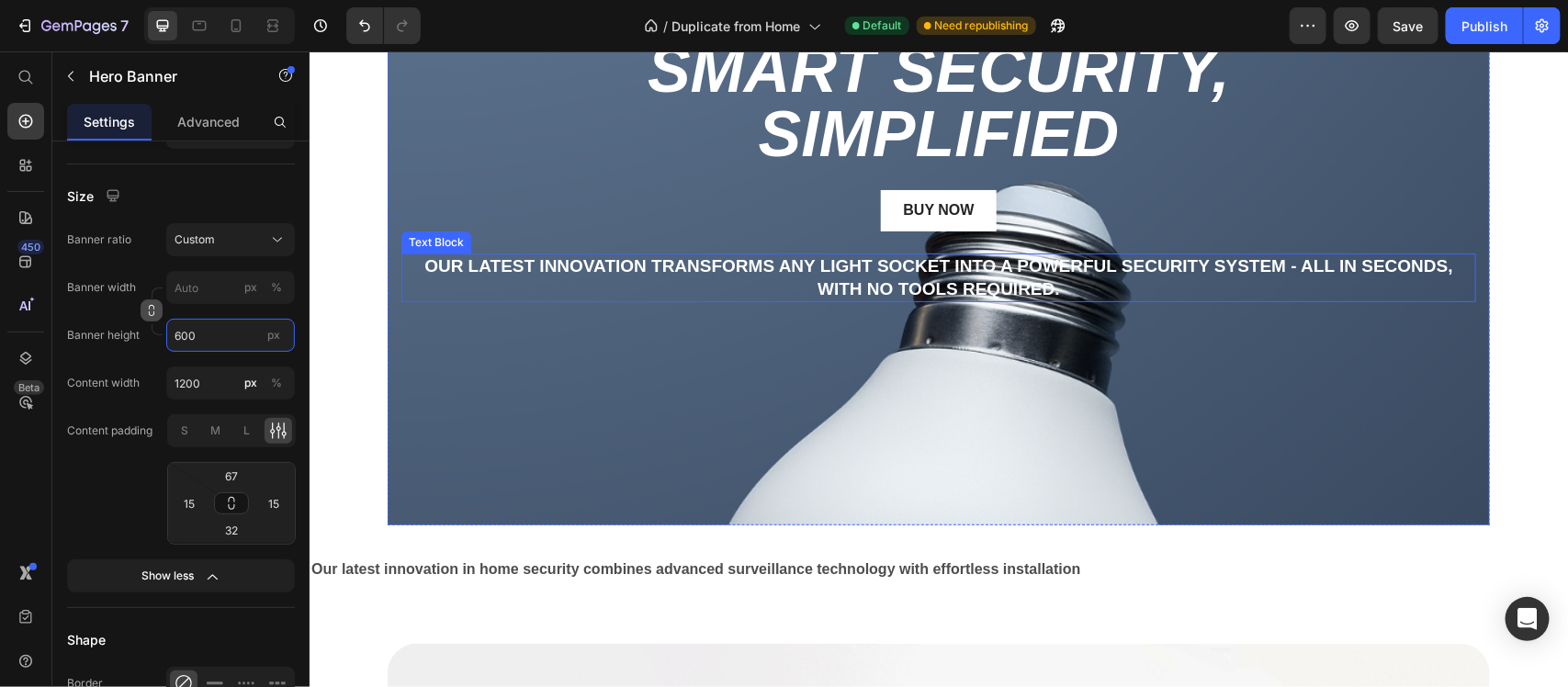 scroll, scrollTop: 0, scrollLeft: 0, axis: both 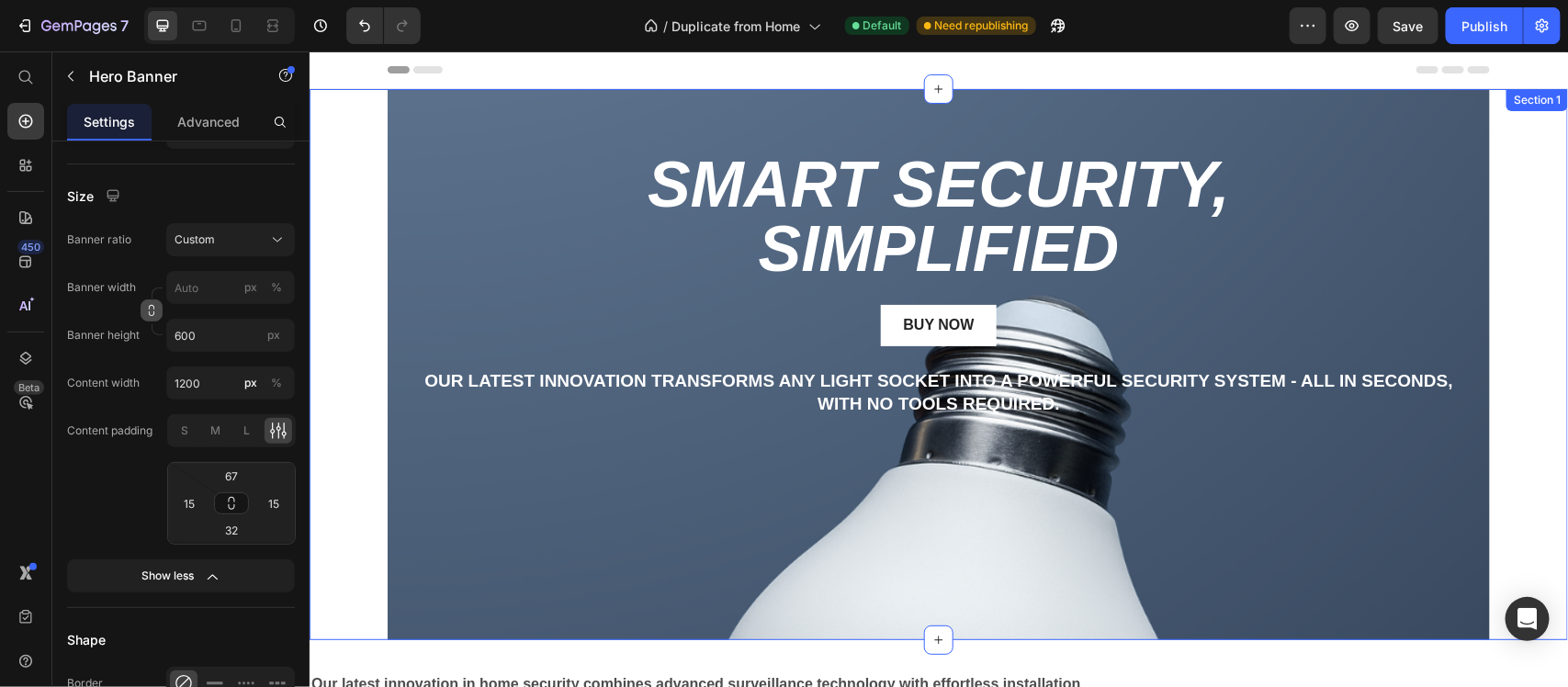 click on "Smart Security,  Simplified Heading Buy Now Button Our latest innovation transforms any light socket into a powerful security system - all in seconds, with no tools required. Text Block Hero Banner" at bounding box center [938, 364] 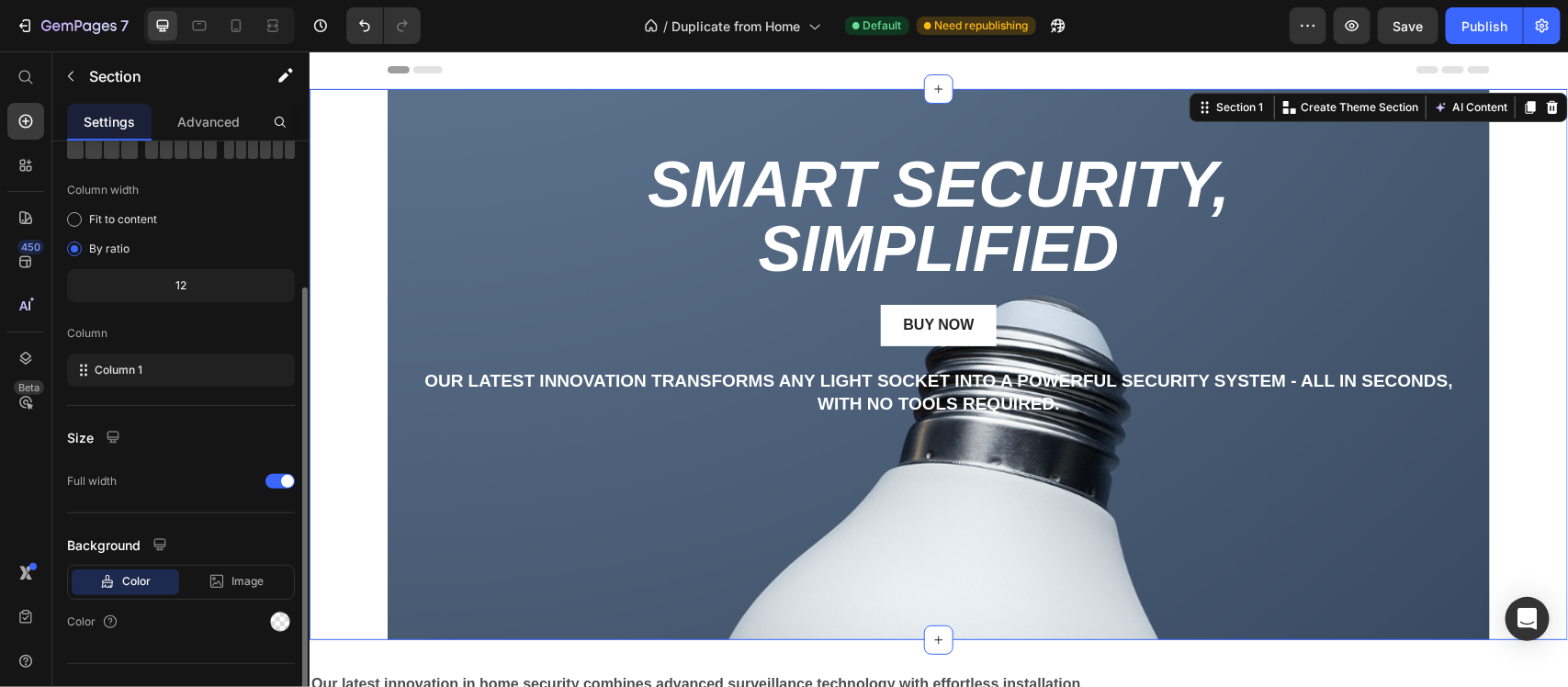 scroll, scrollTop: 144, scrollLeft: 0, axis: vertical 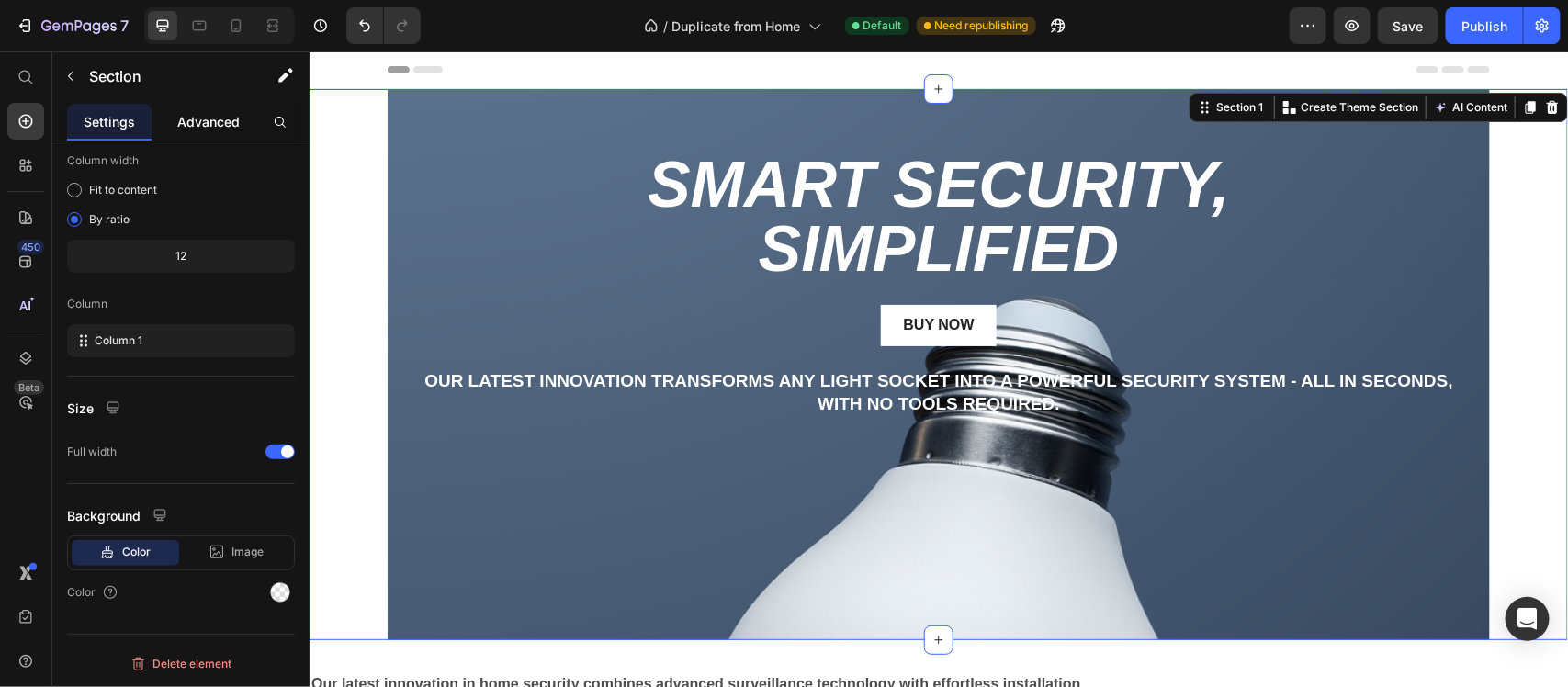 click on "Advanced" at bounding box center [209, 121] 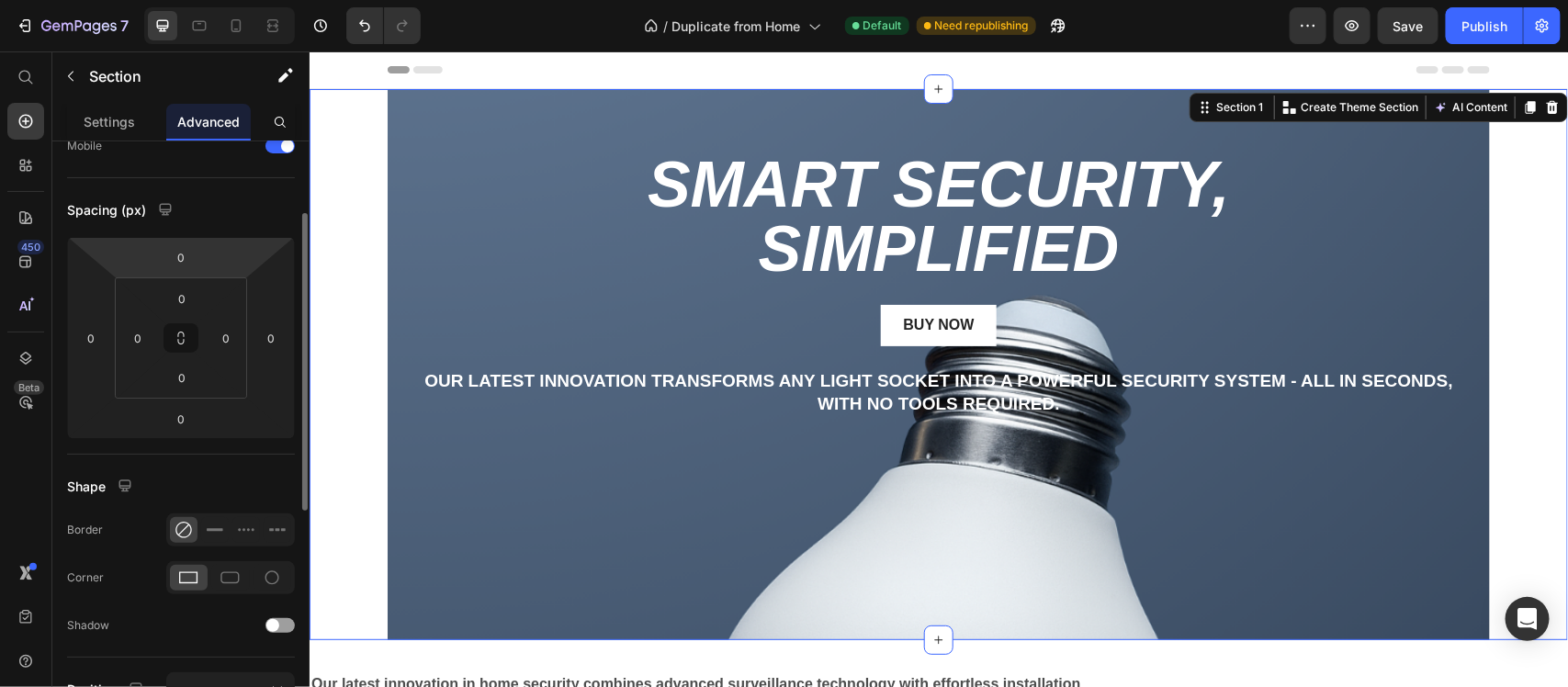 scroll, scrollTop: 0, scrollLeft: 0, axis: both 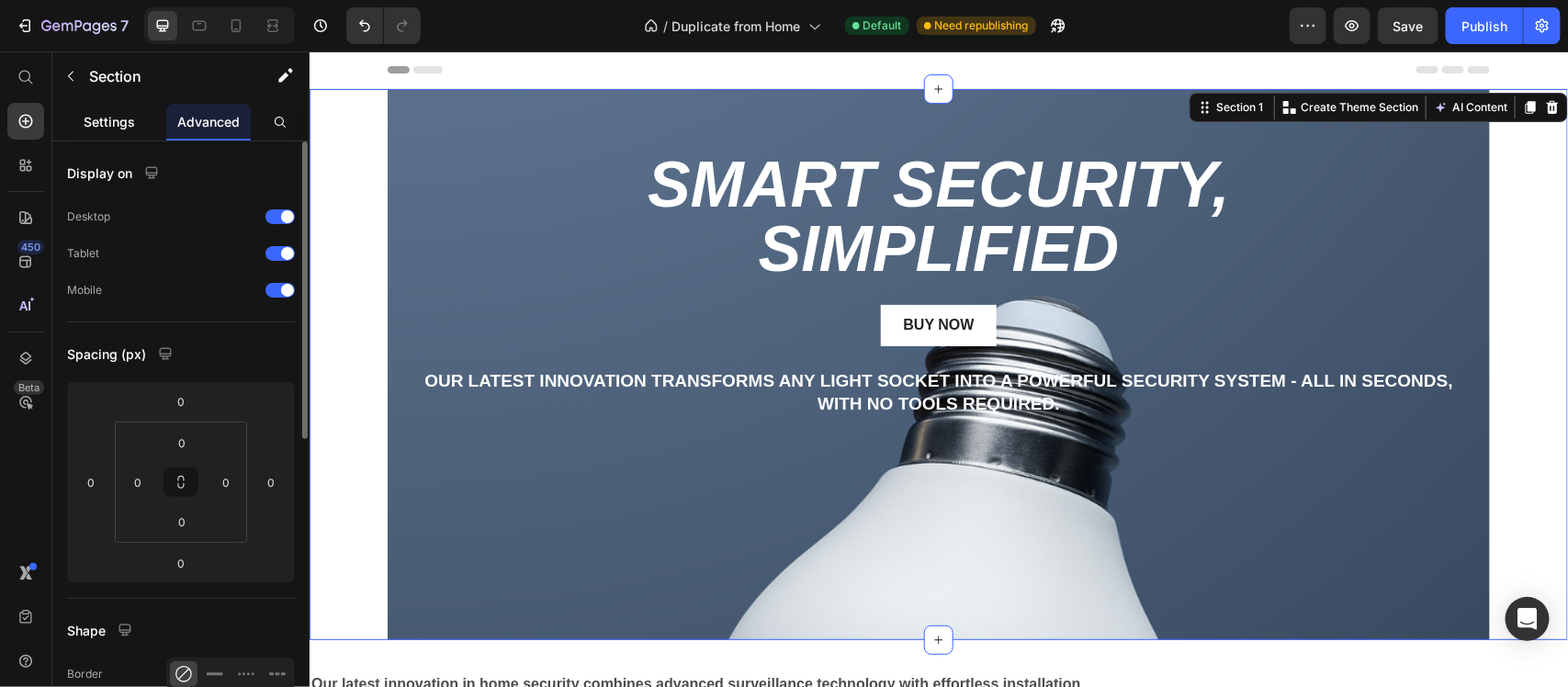 click on "Settings" 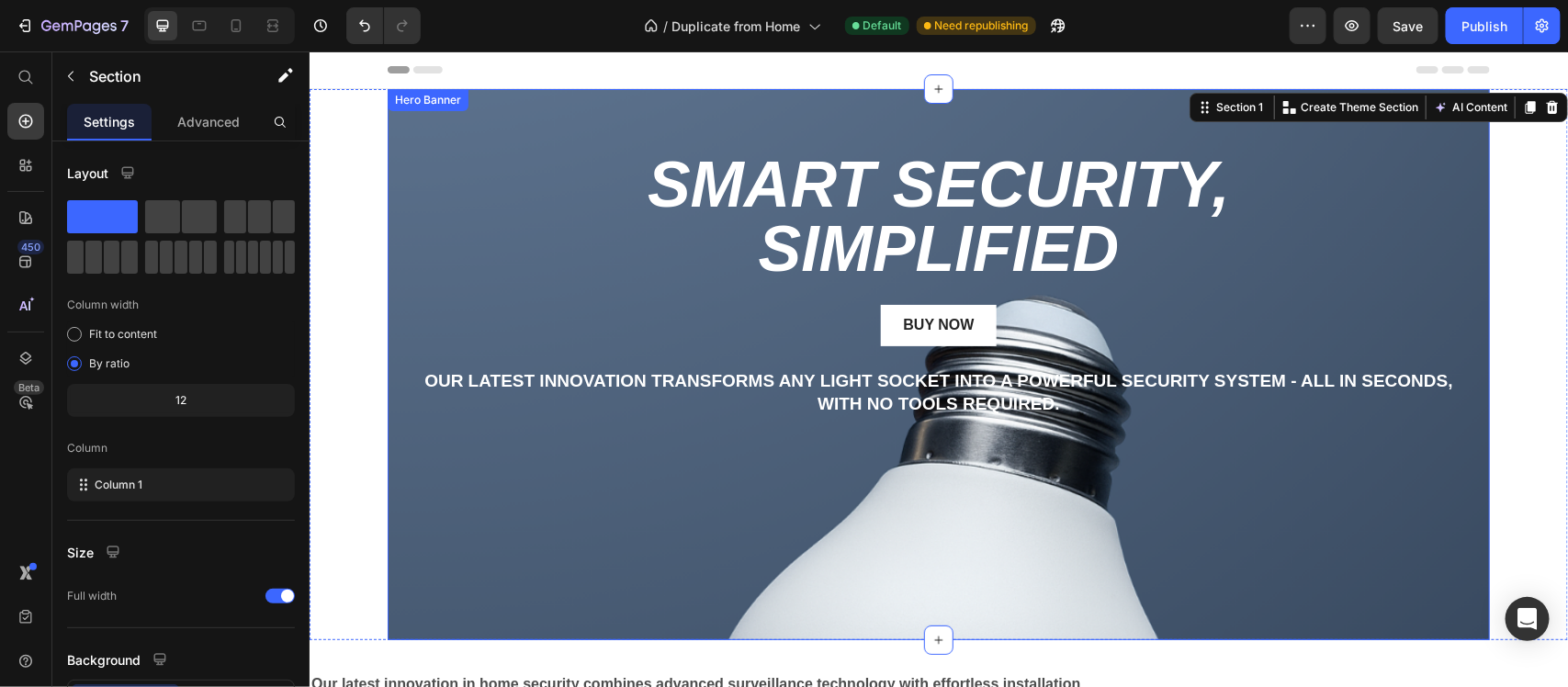 click at bounding box center (938, 364) 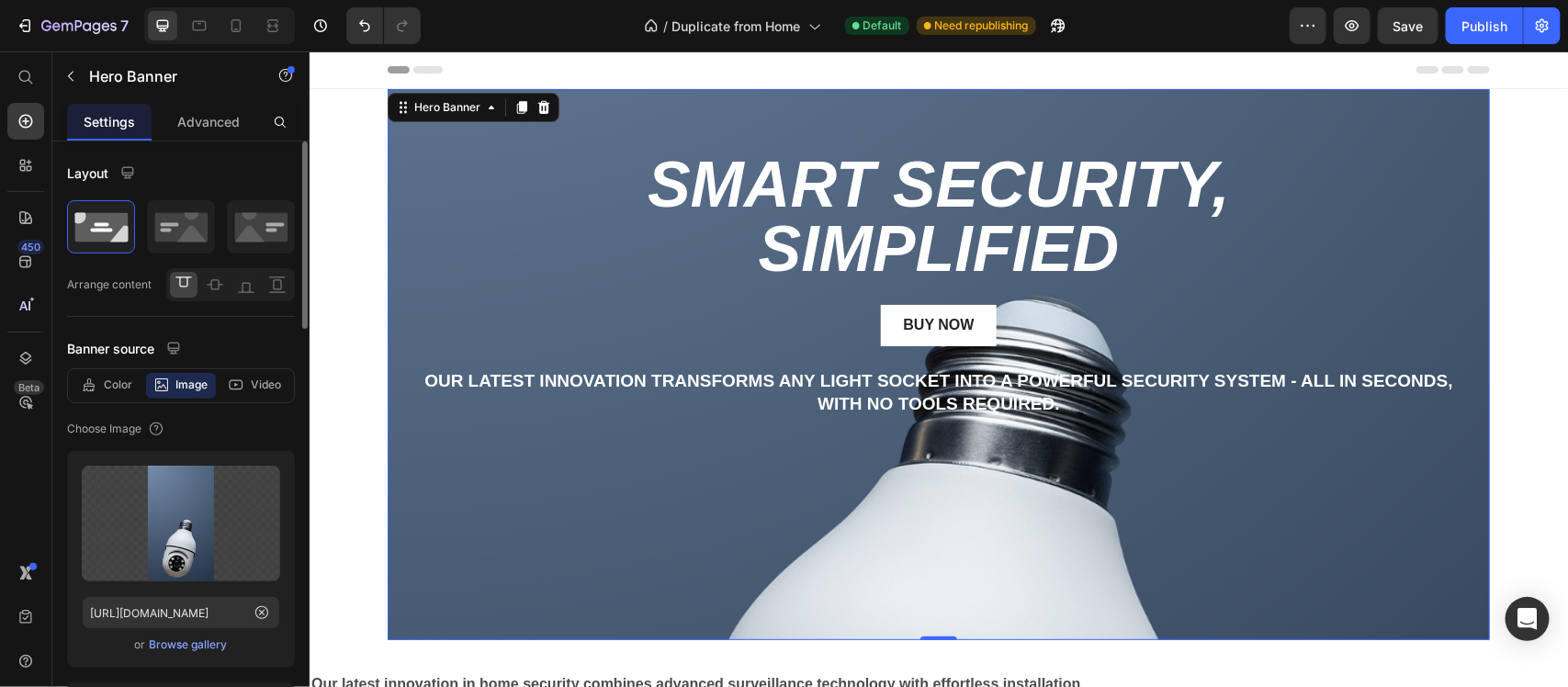 click on "Advanced" at bounding box center [209, 121] 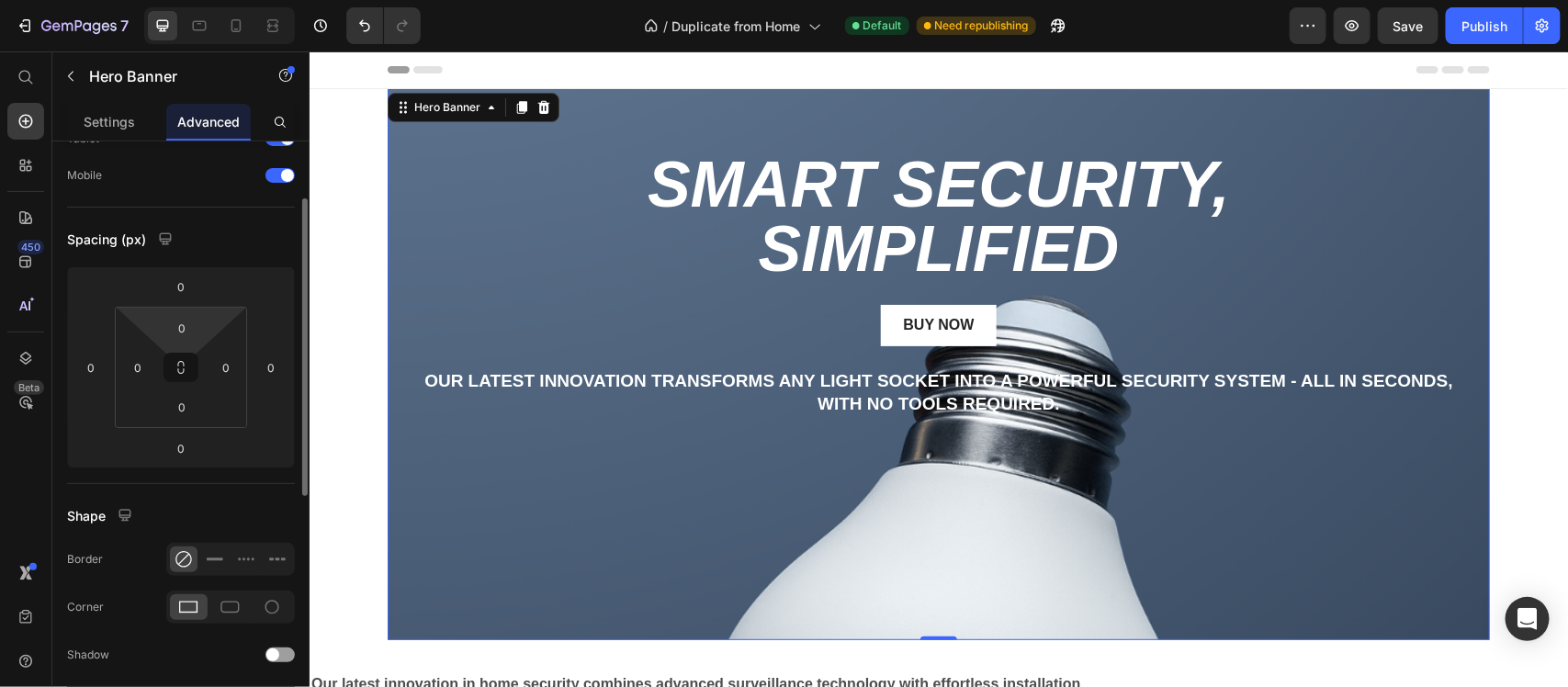 scroll, scrollTop: 0, scrollLeft: 0, axis: both 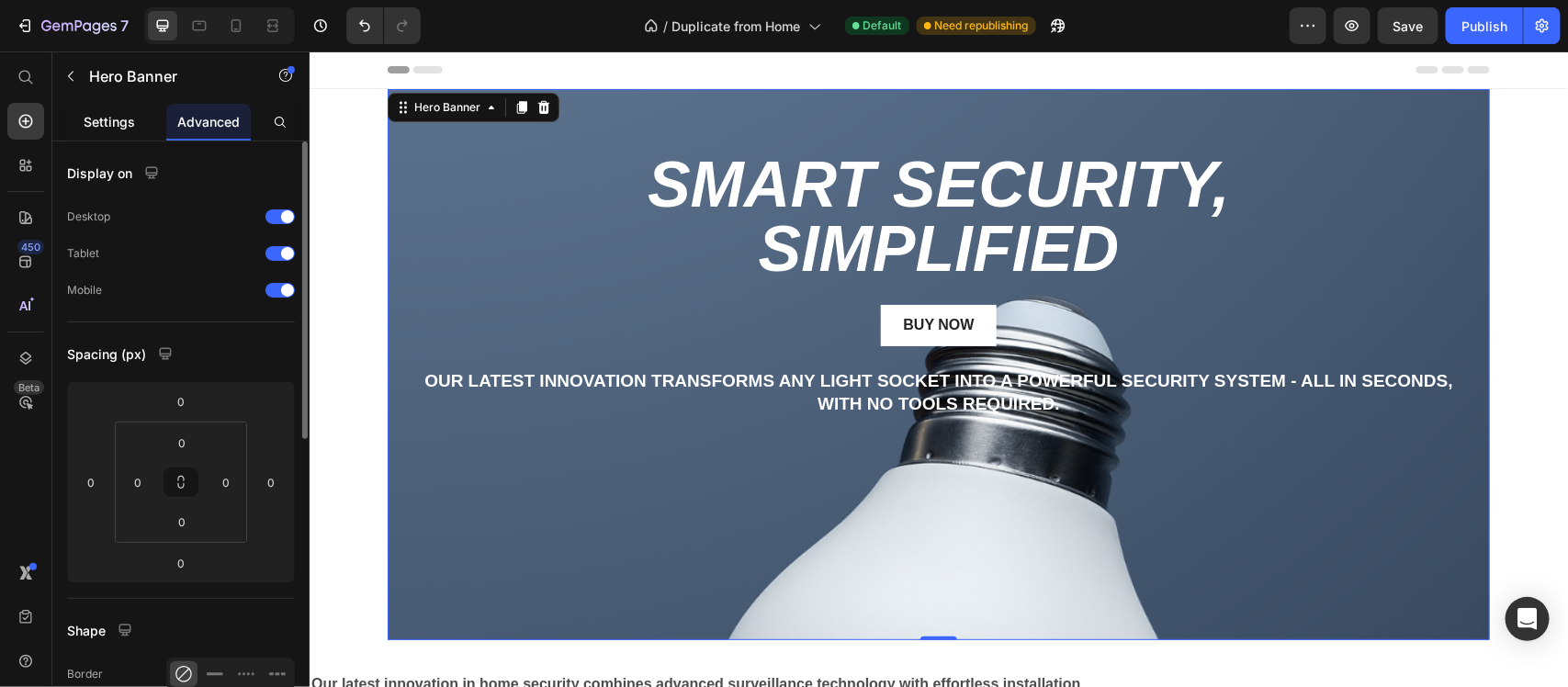 click on "Settings" 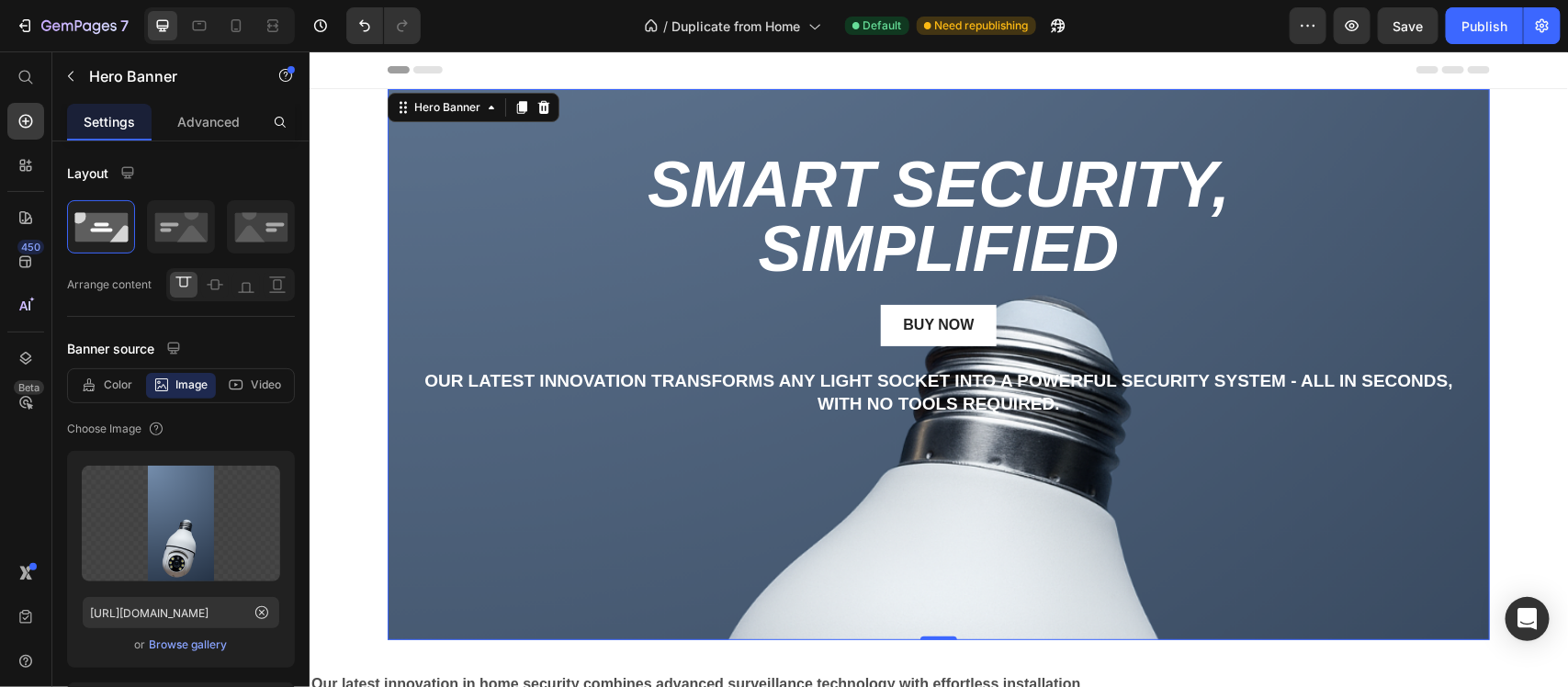 scroll, scrollTop: 115, scrollLeft: 0, axis: vertical 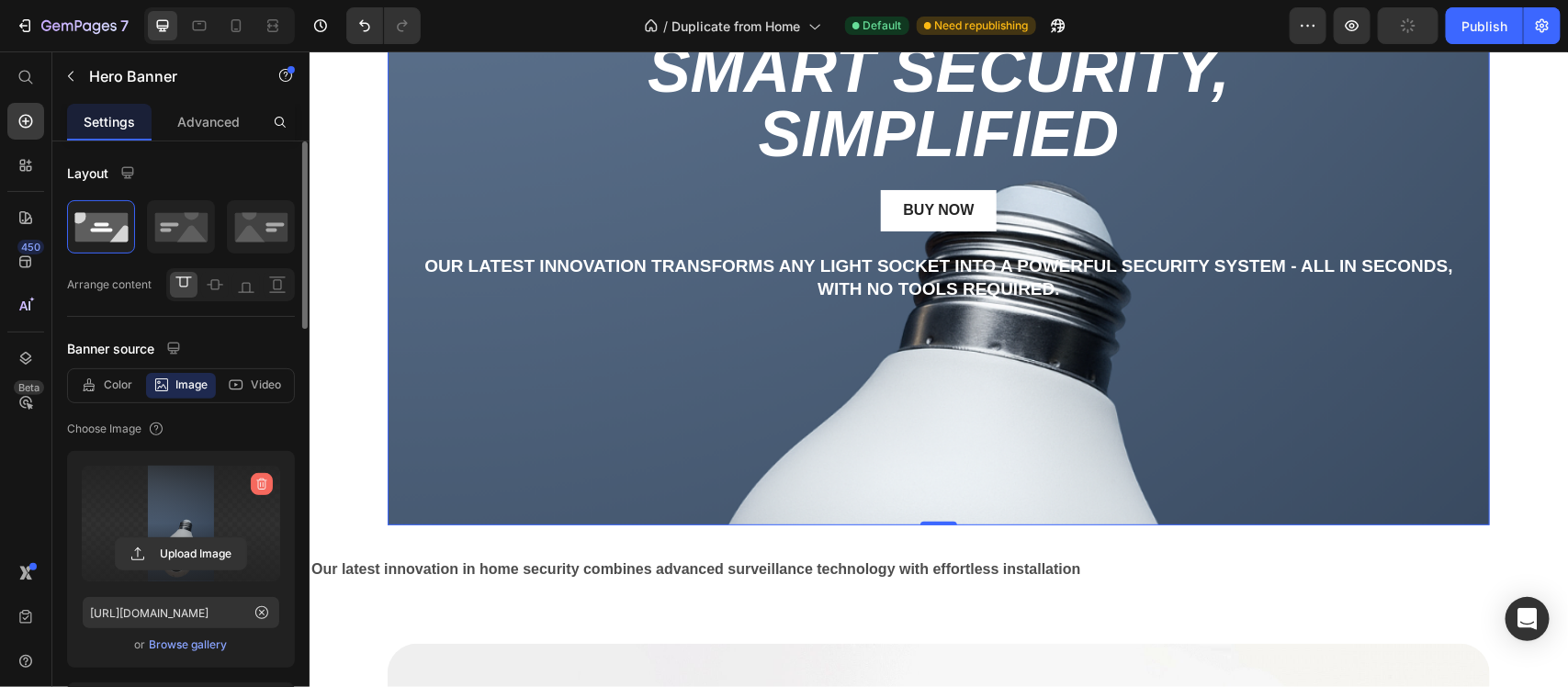 click 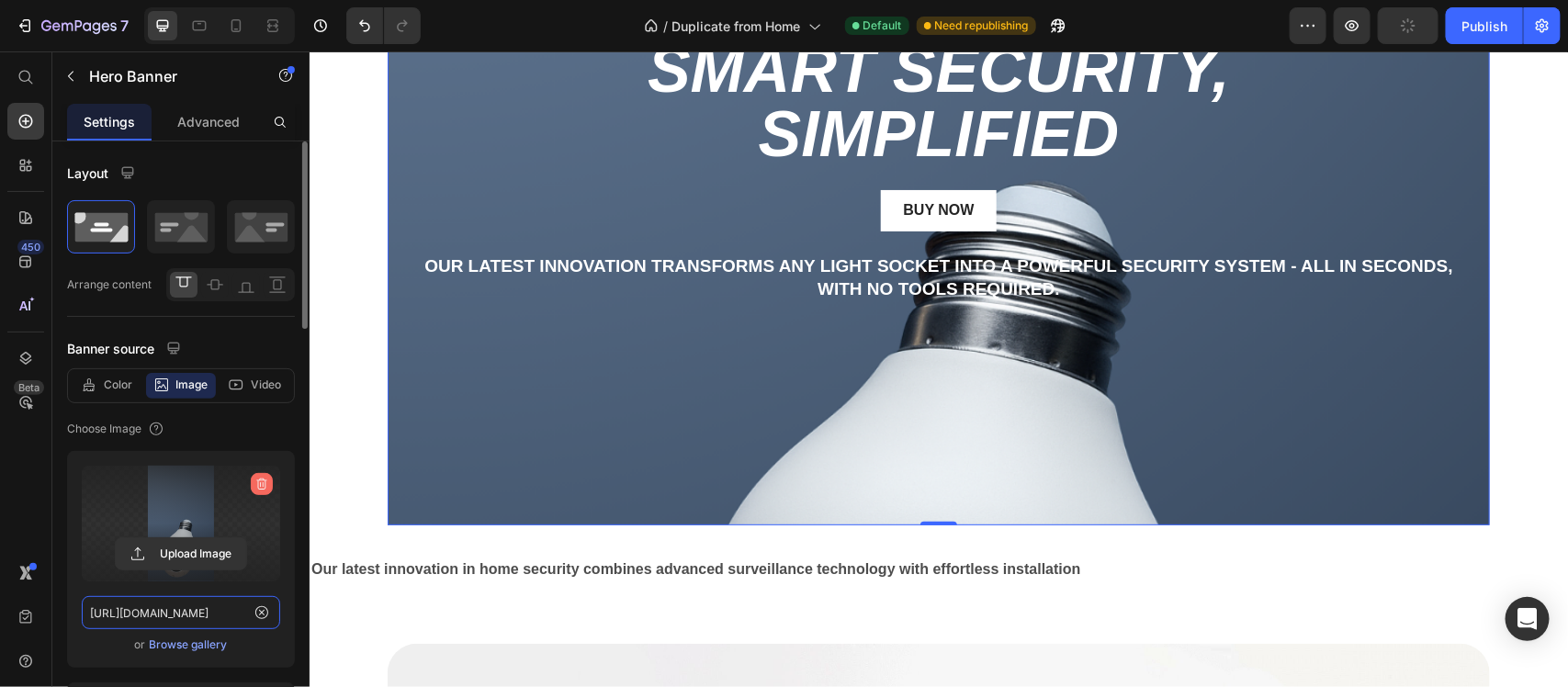 type 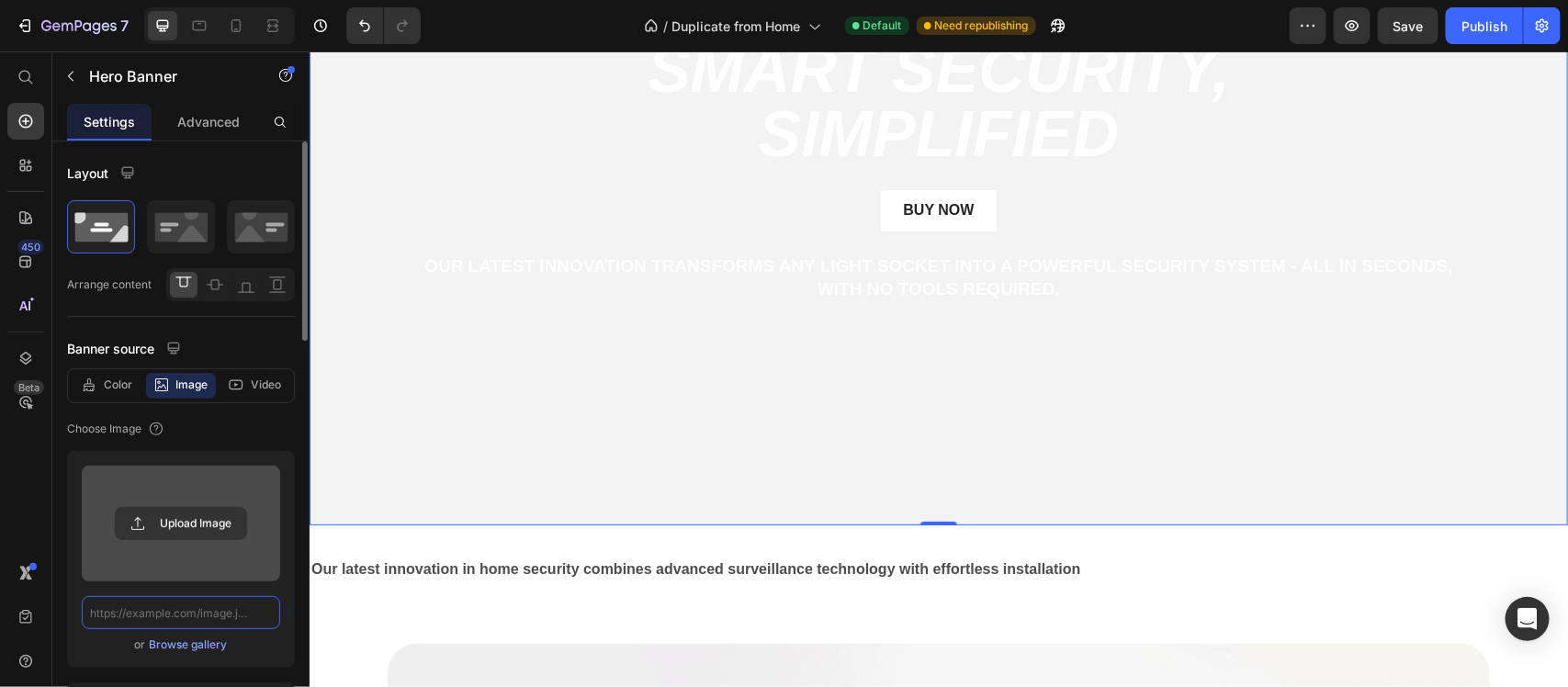 scroll, scrollTop: 0, scrollLeft: 0, axis: both 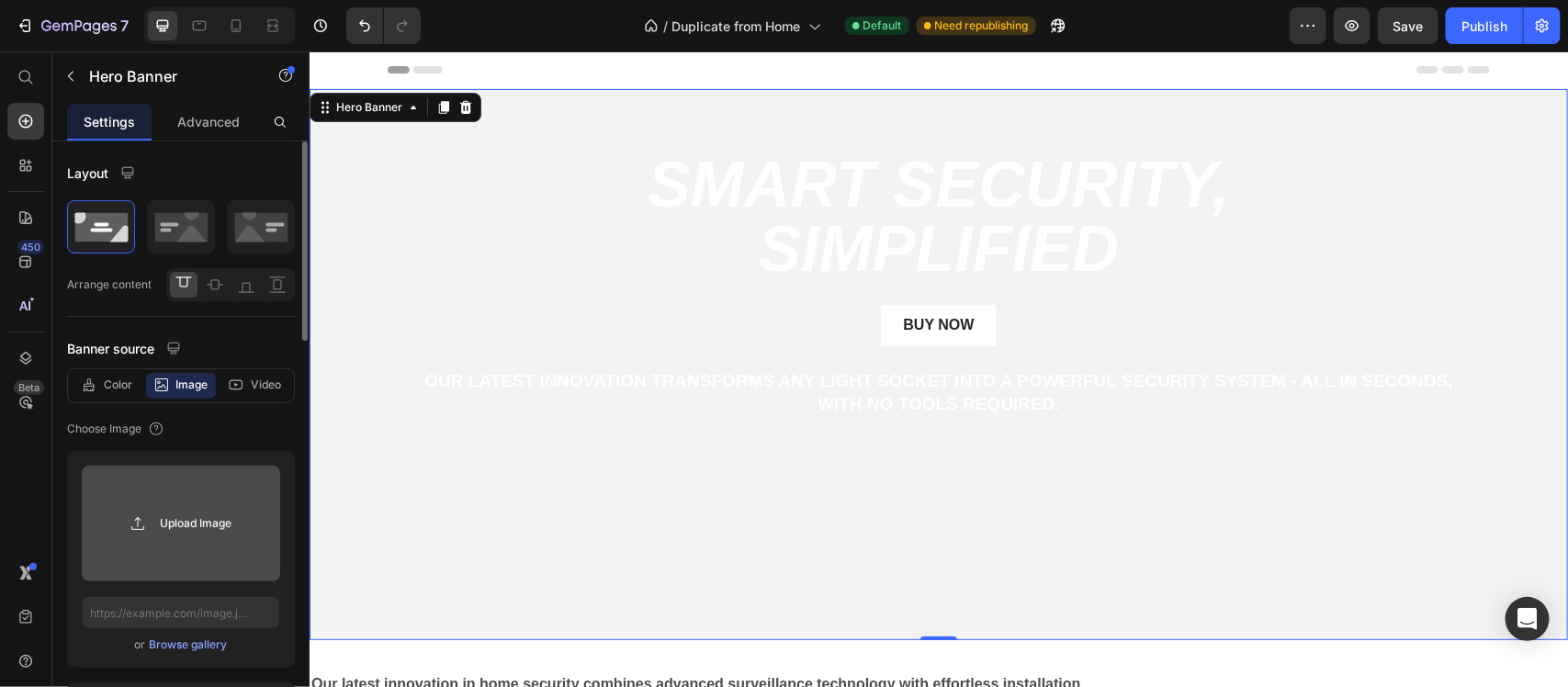 click 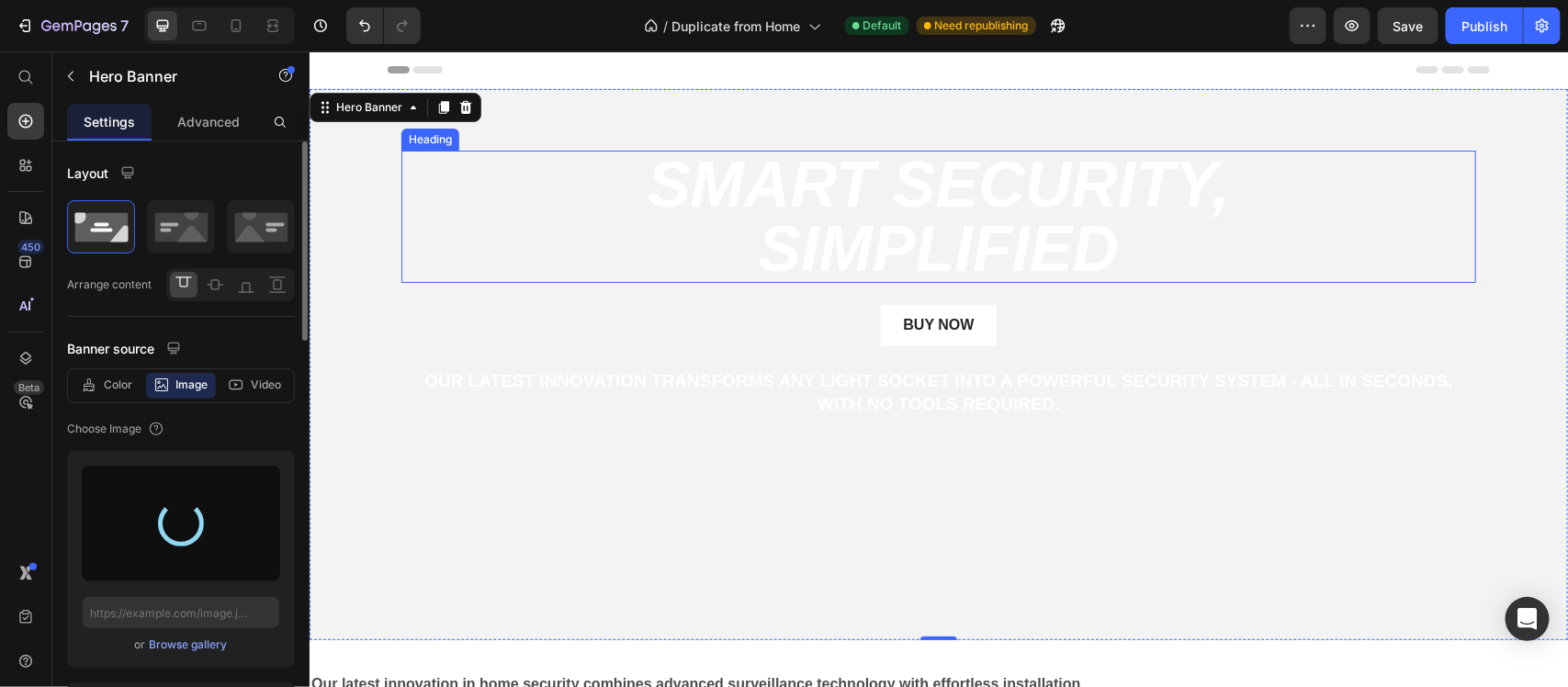 type on "[URL][DOMAIN_NAME]" 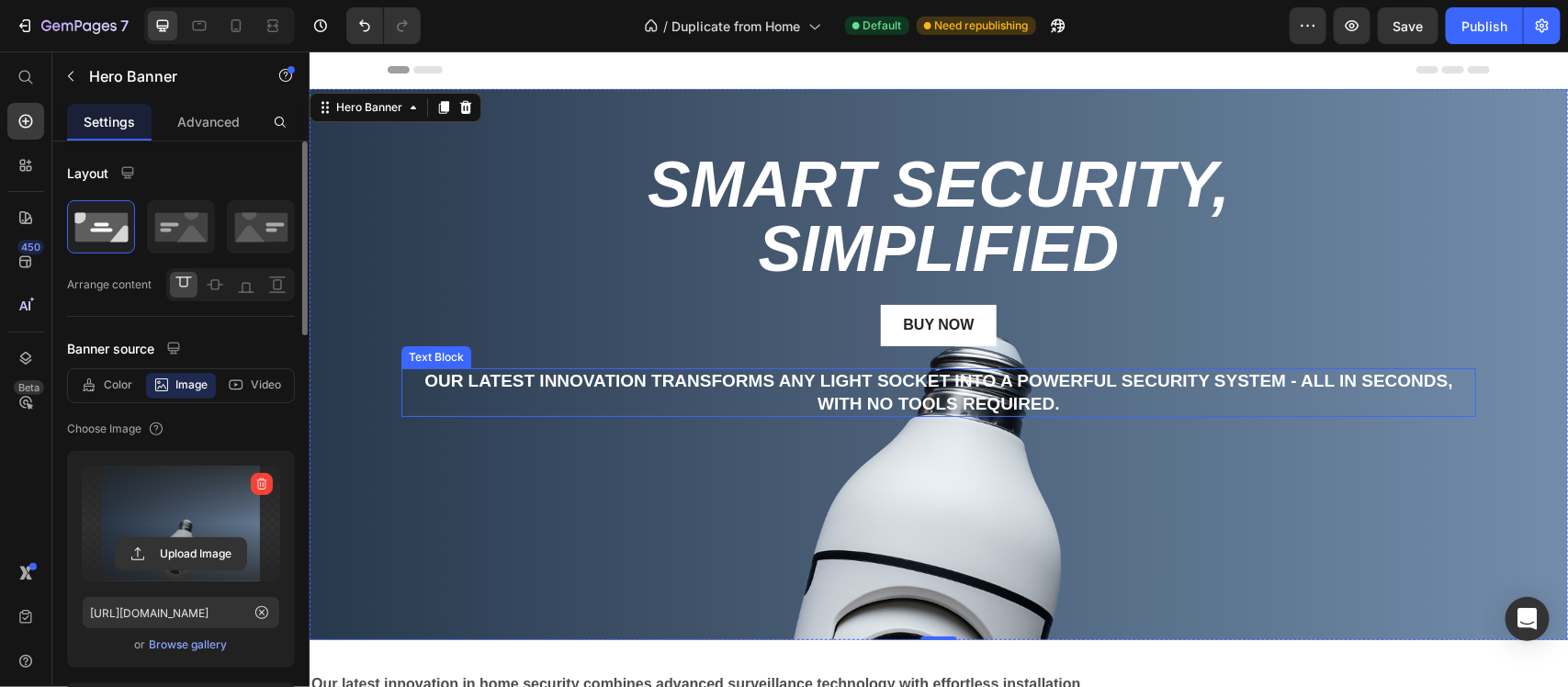 scroll, scrollTop: 115, scrollLeft: 0, axis: vertical 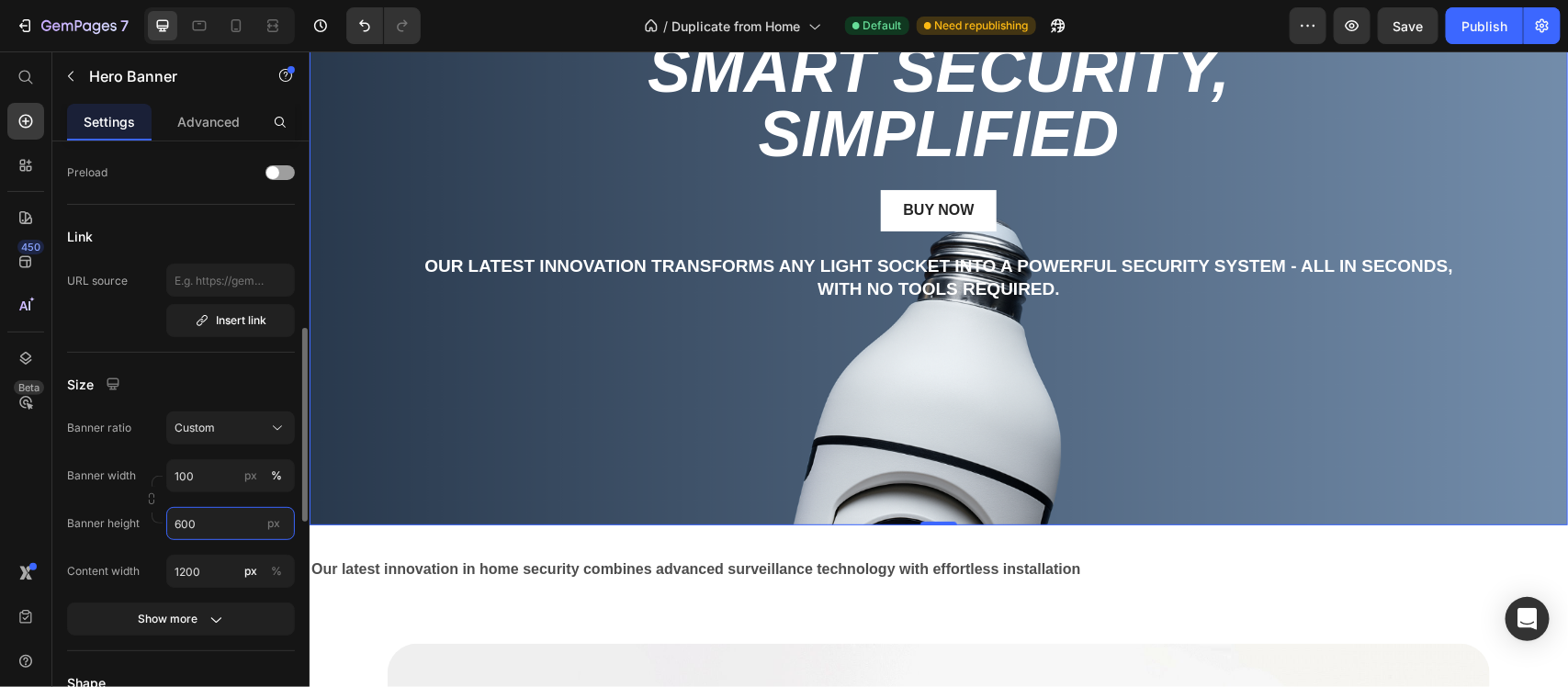 click on "600" at bounding box center (231, 524) 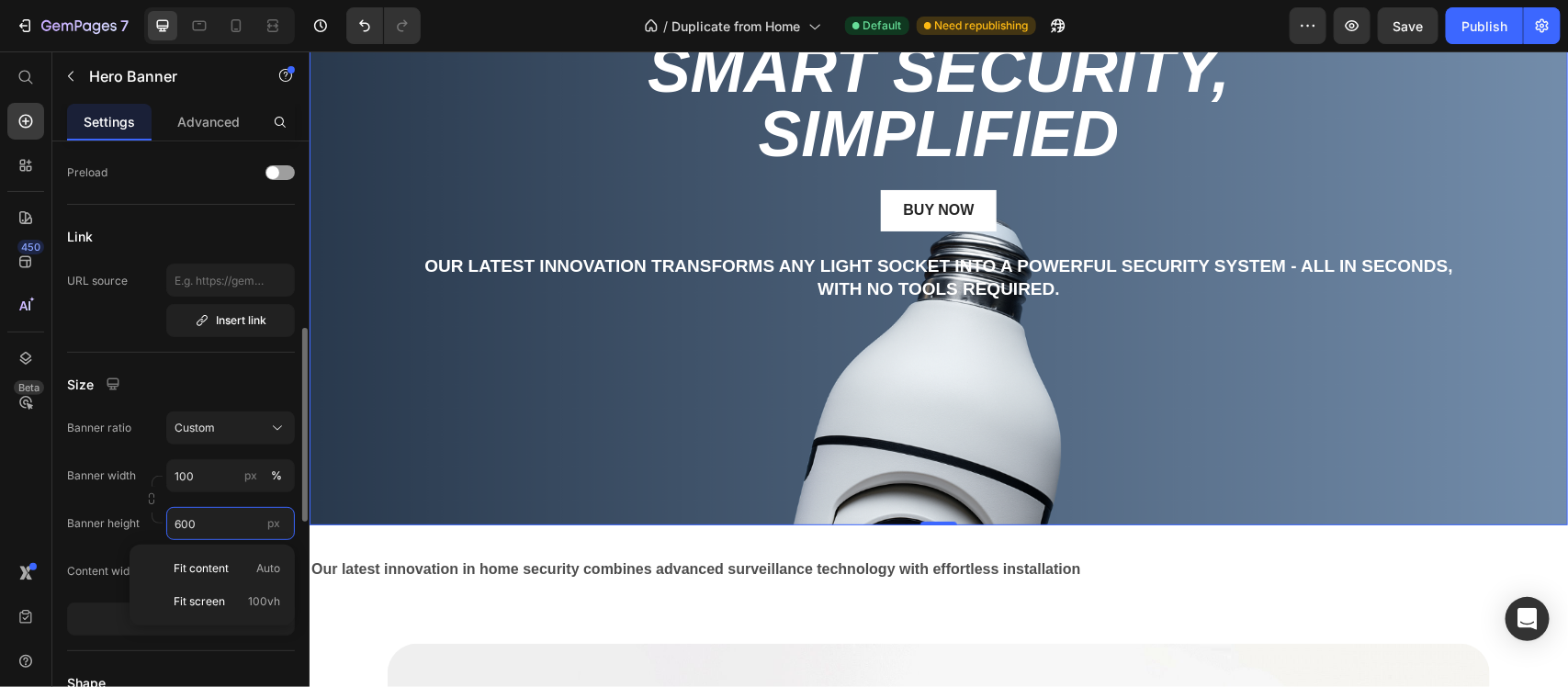 click on "600" at bounding box center [231, 524] 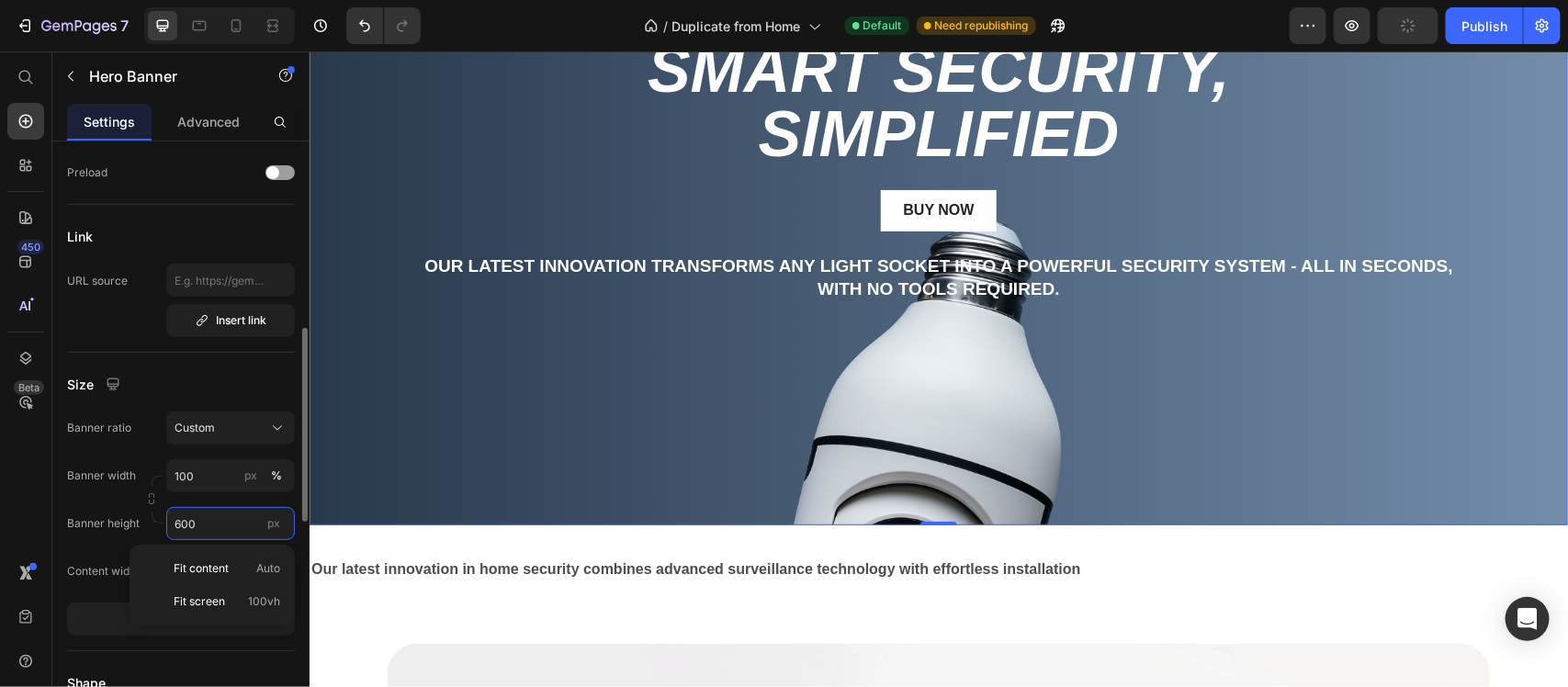 click on "600" at bounding box center [231, 524] 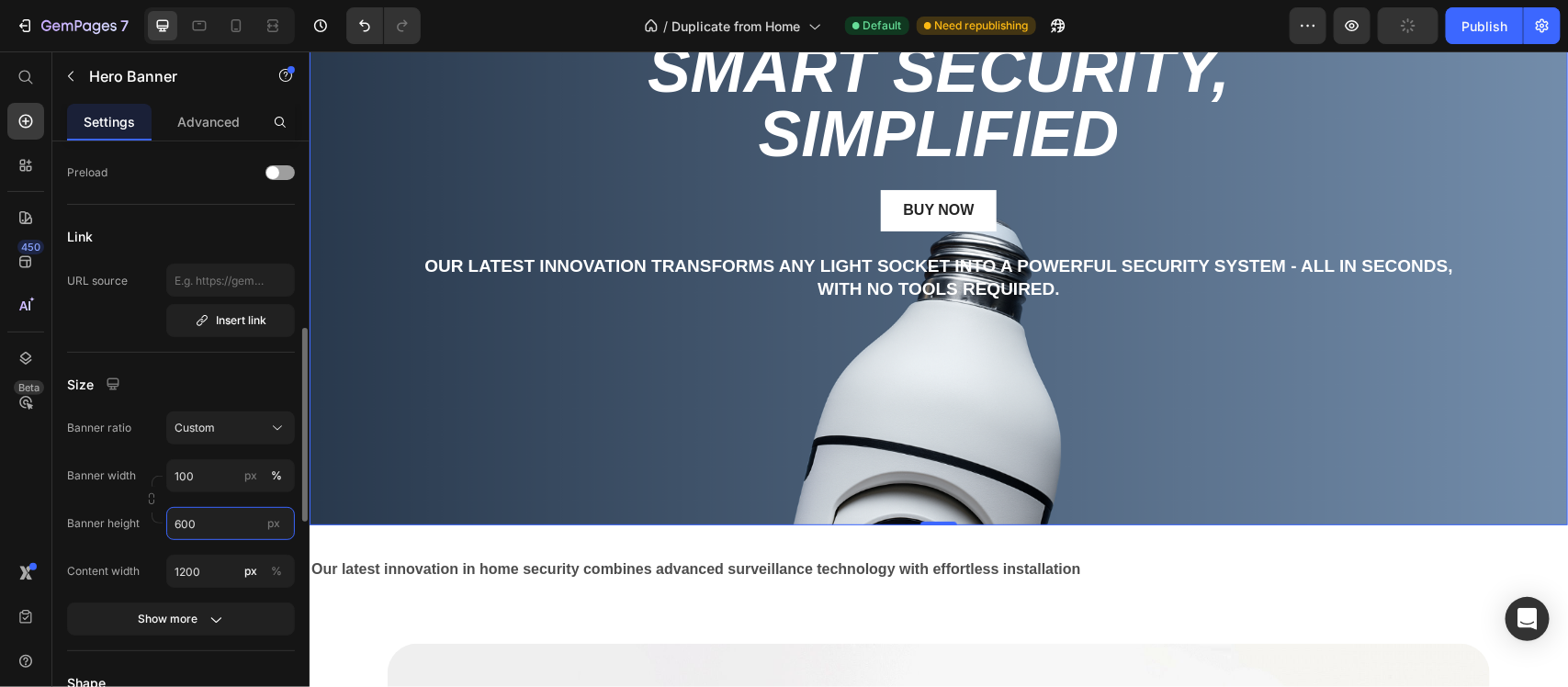 click on "600" at bounding box center [231, 524] 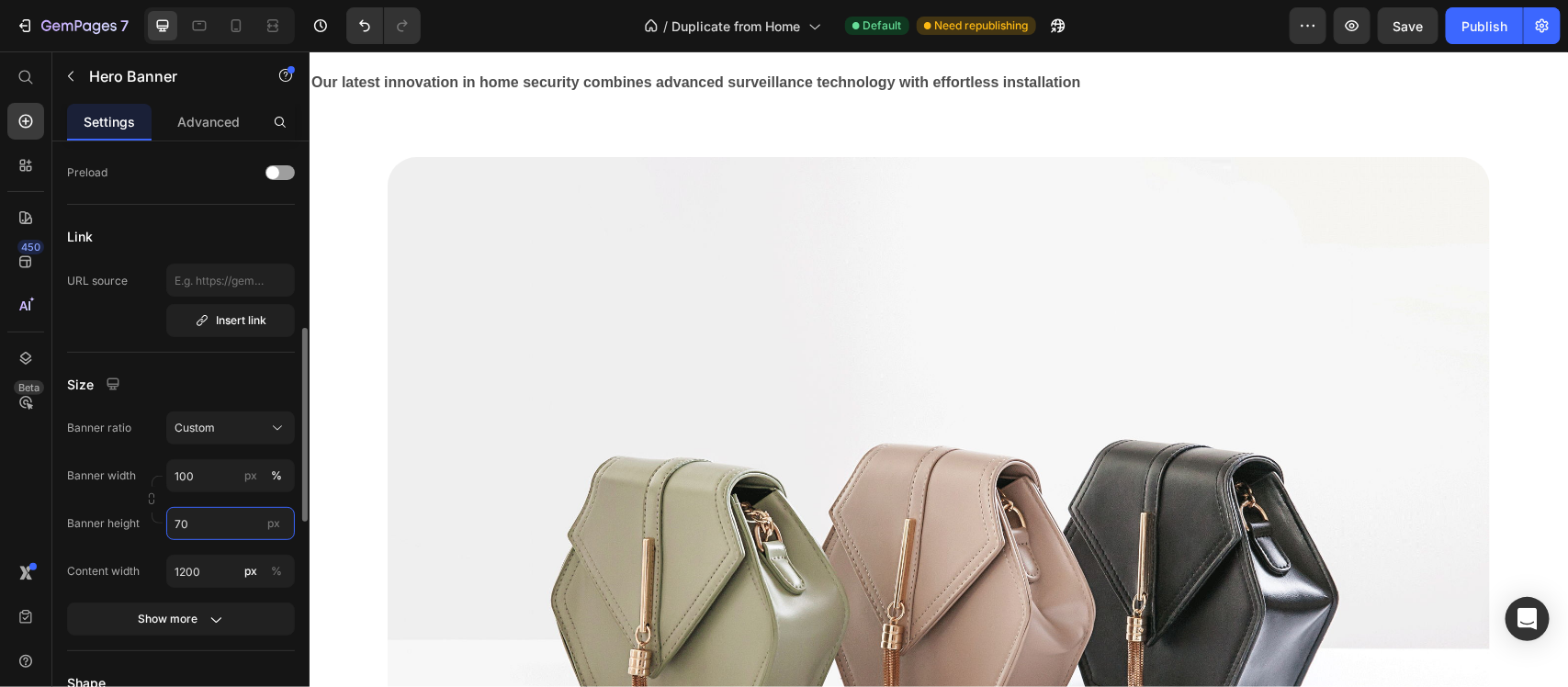 type on "7" 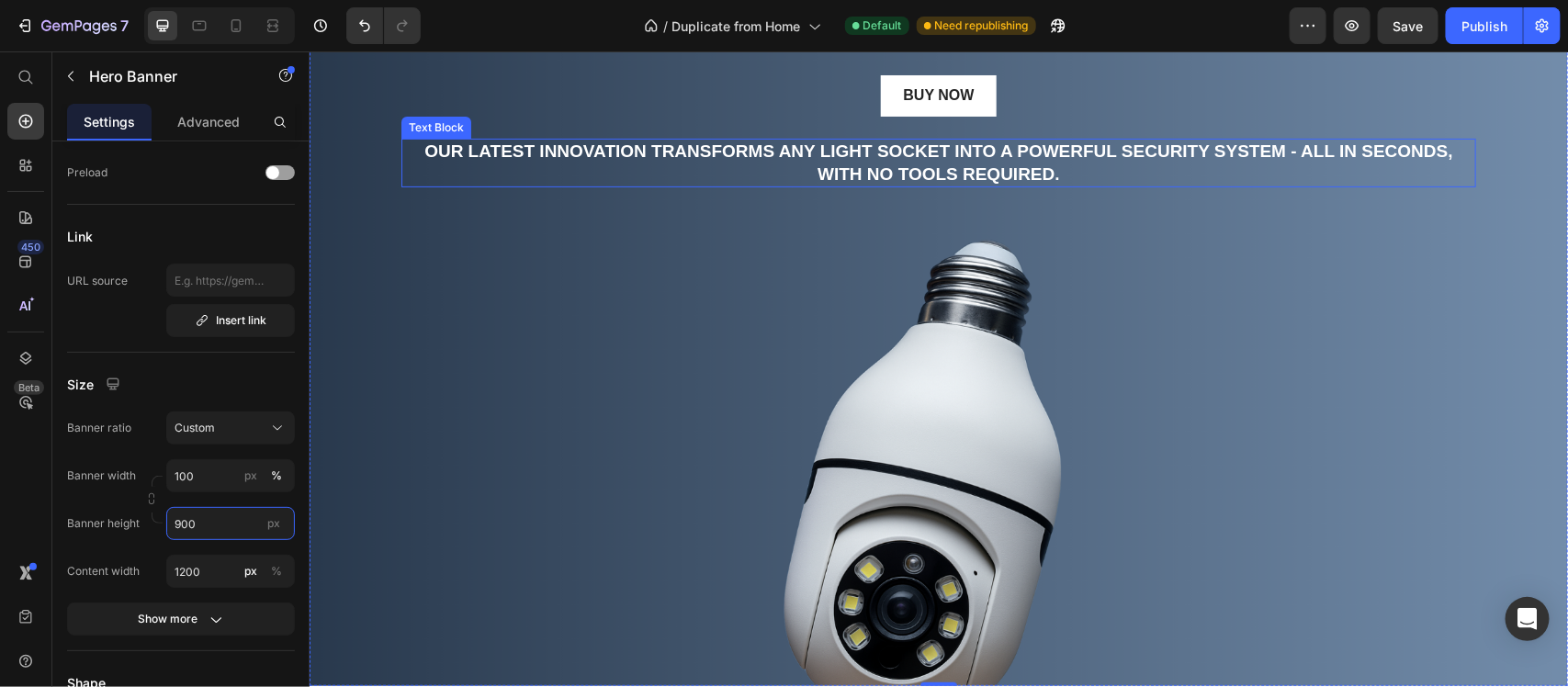 scroll, scrollTop: 344, scrollLeft: 0, axis: vertical 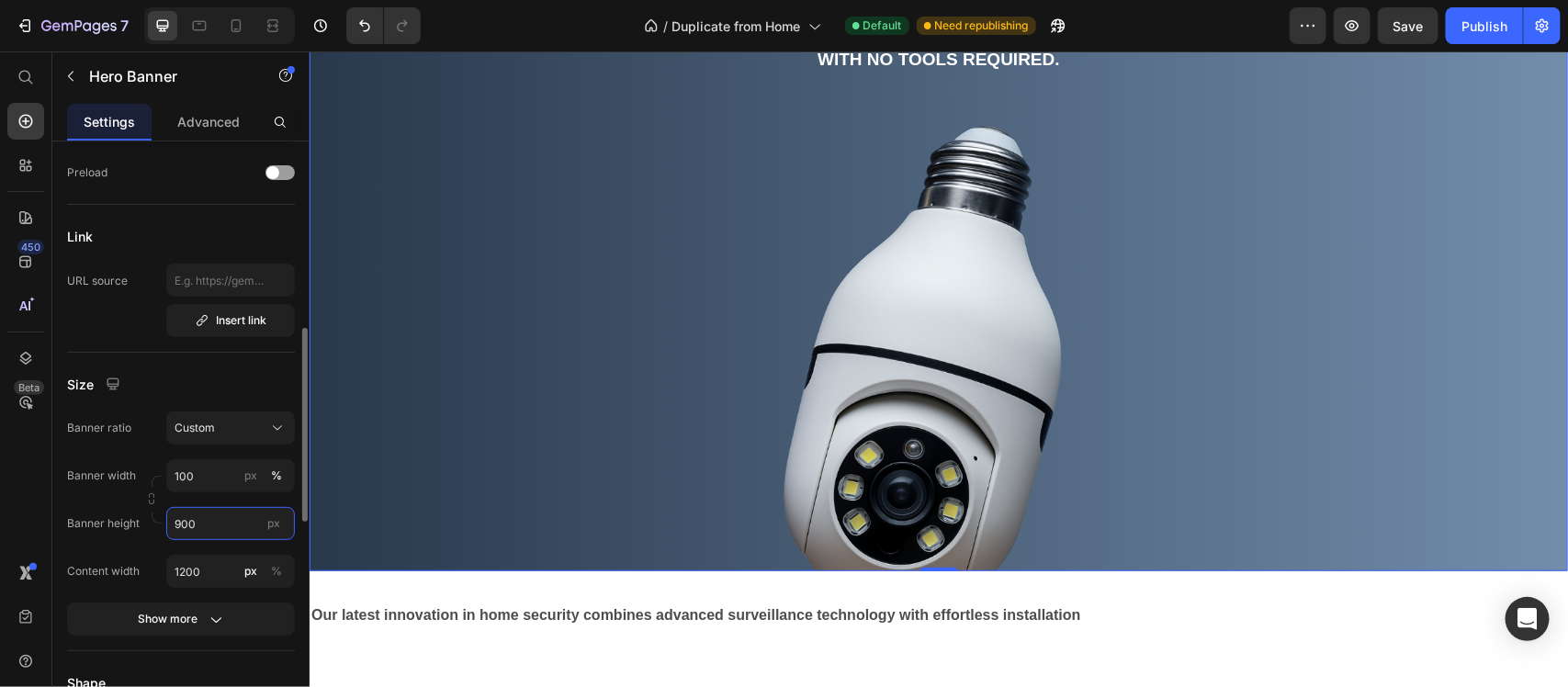 click on "900" at bounding box center [231, 524] 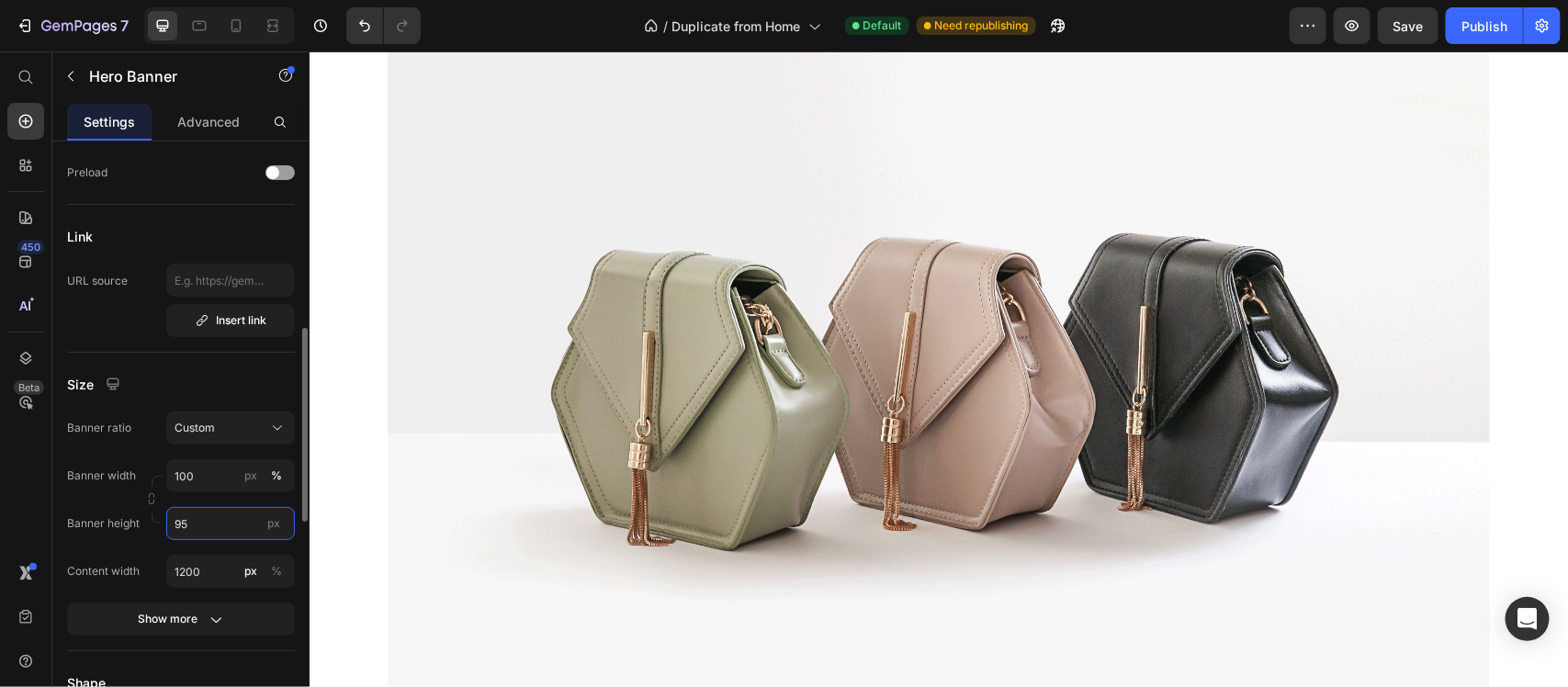 type on "9" 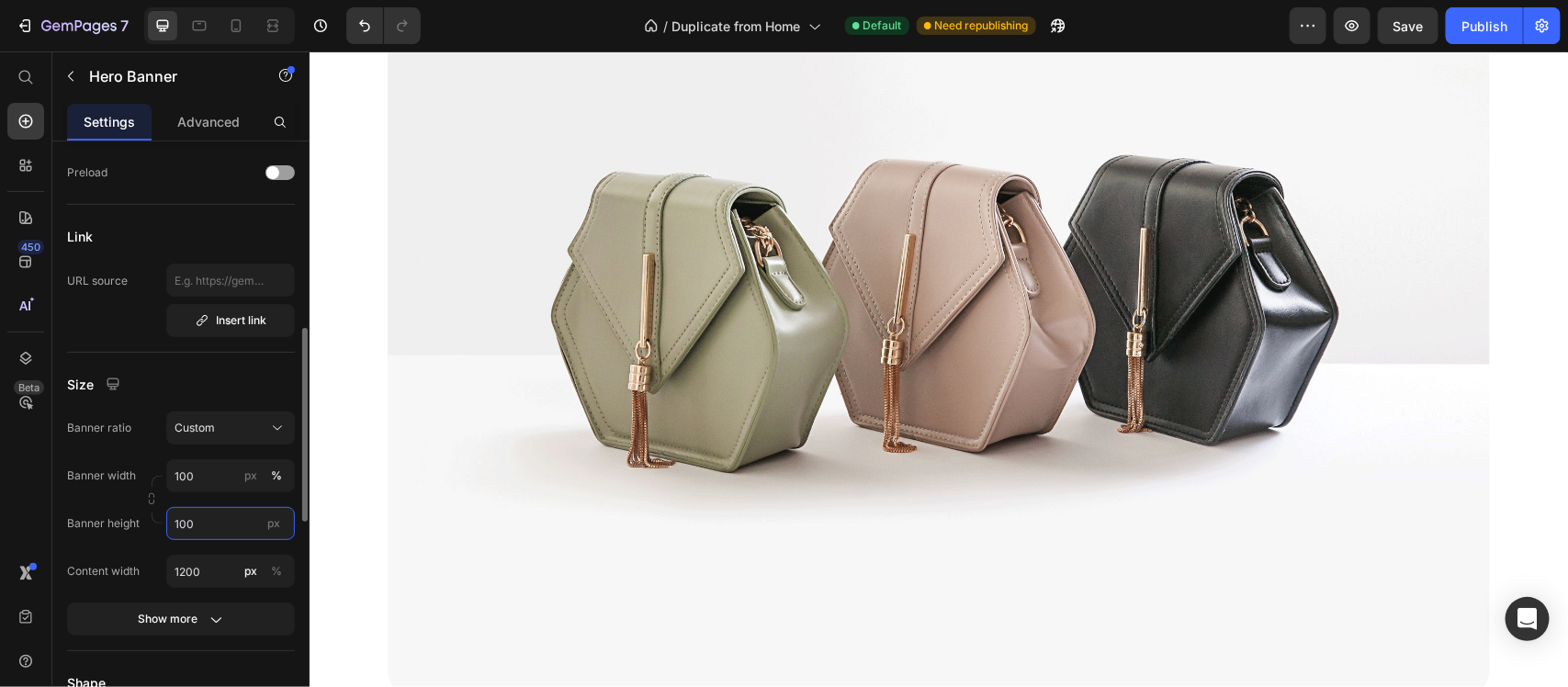 type on "1000" 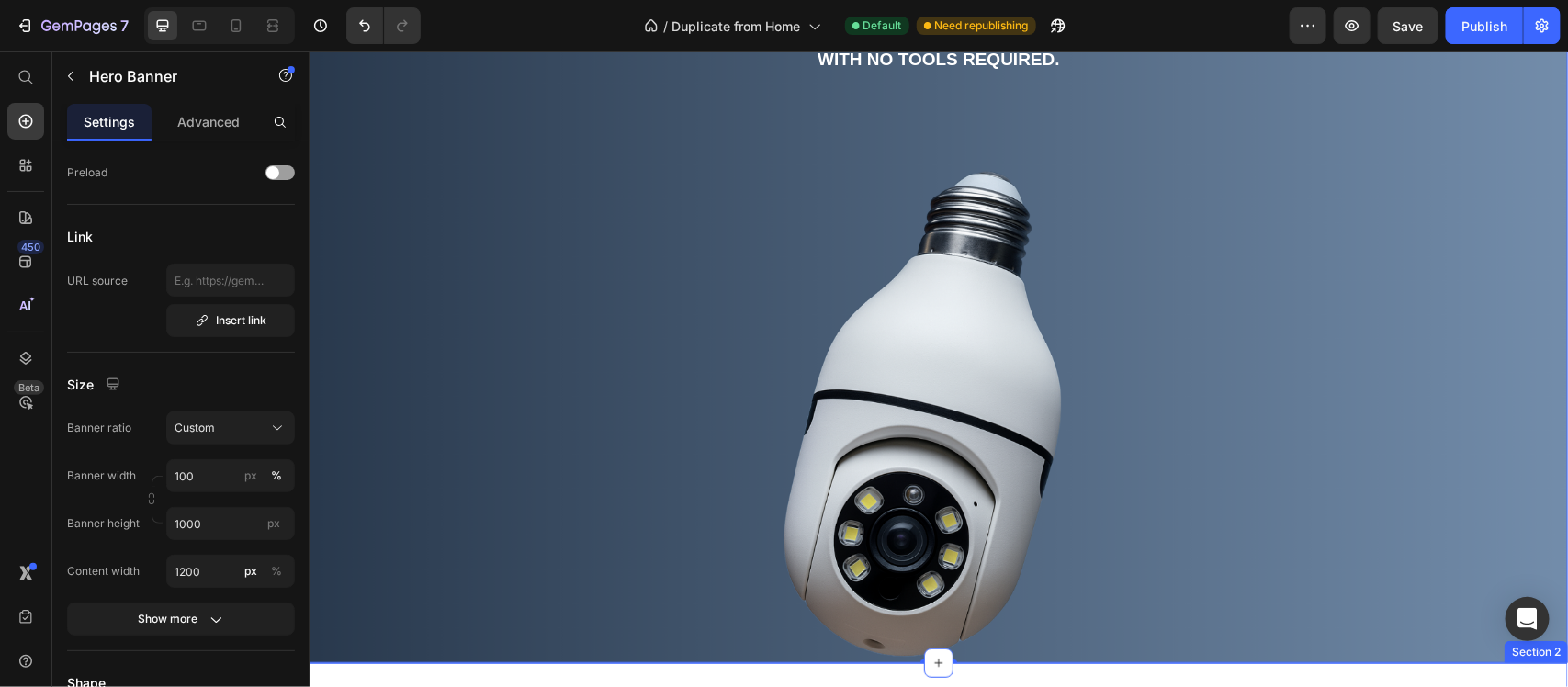 click on "Our latest innovation in home security combines advanced surveillance technology with effortless installation Text Block Section 2" at bounding box center [938, 706] 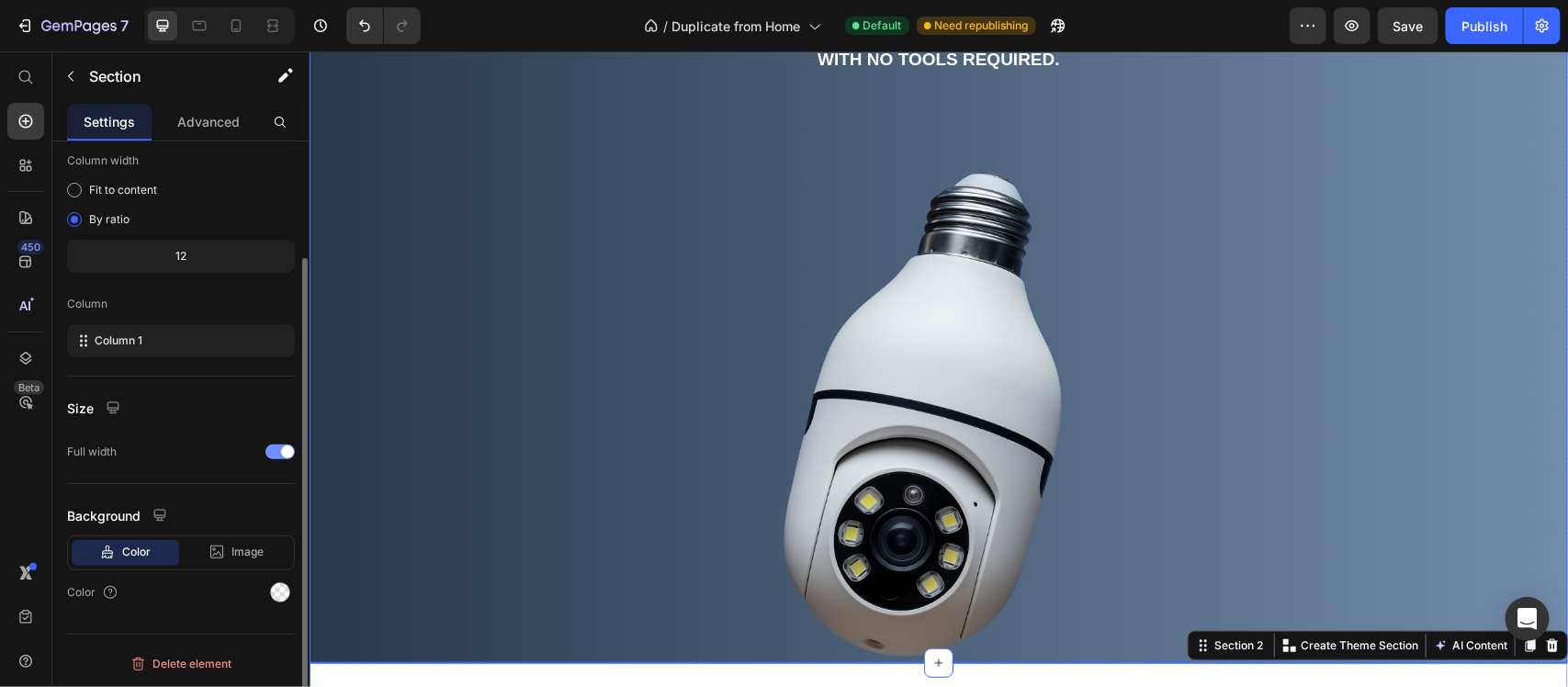 scroll, scrollTop: 0, scrollLeft: 0, axis: both 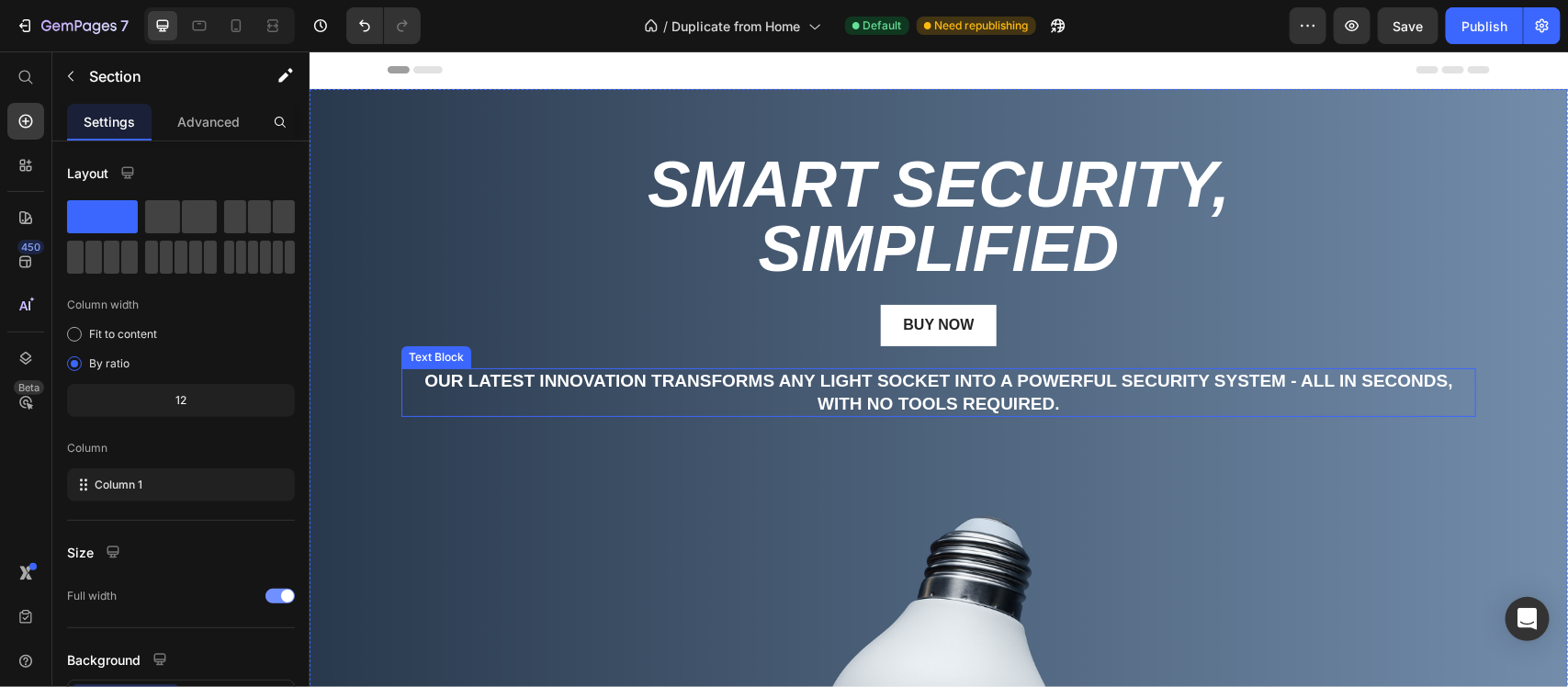 click on "Our latest innovation transforms any light socket into a powerful security system - all in seconds, with no tools required." at bounding box center [938, 391] 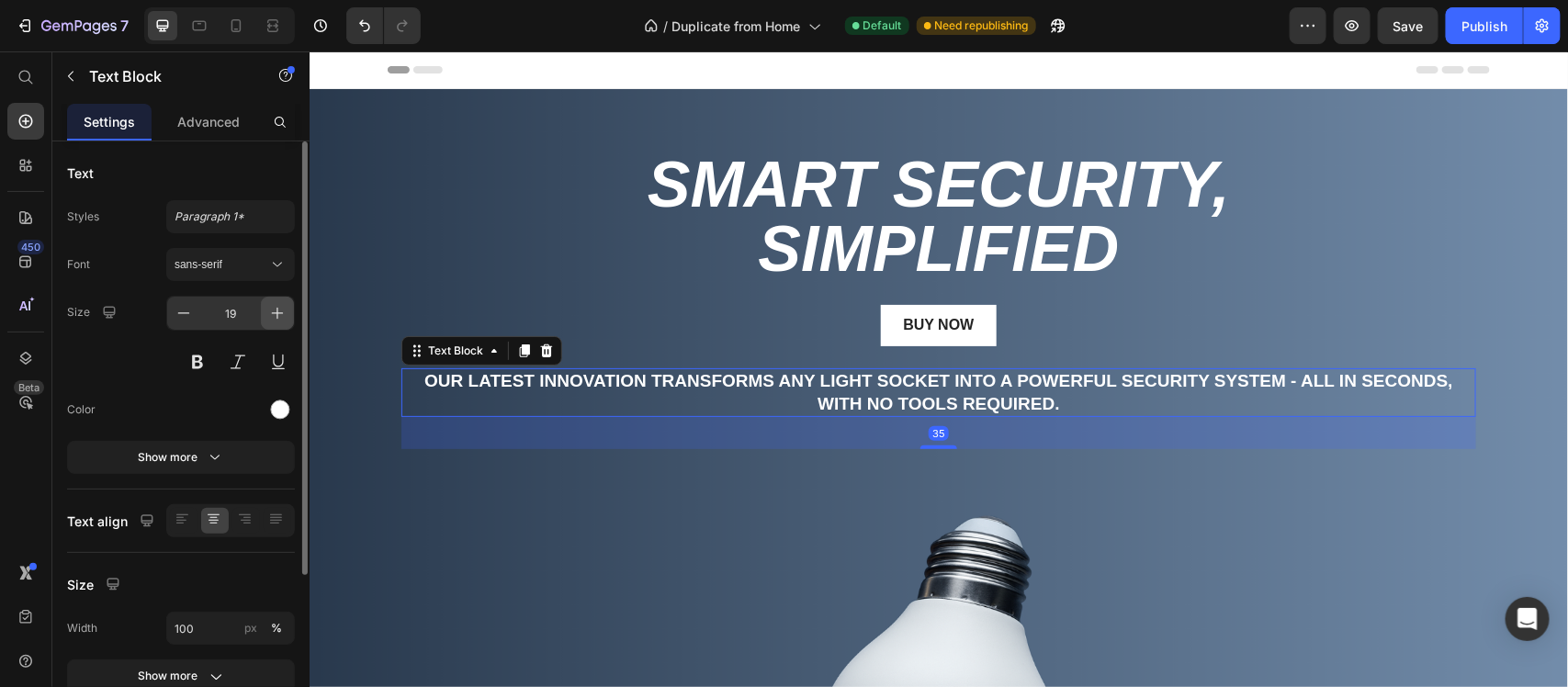 click 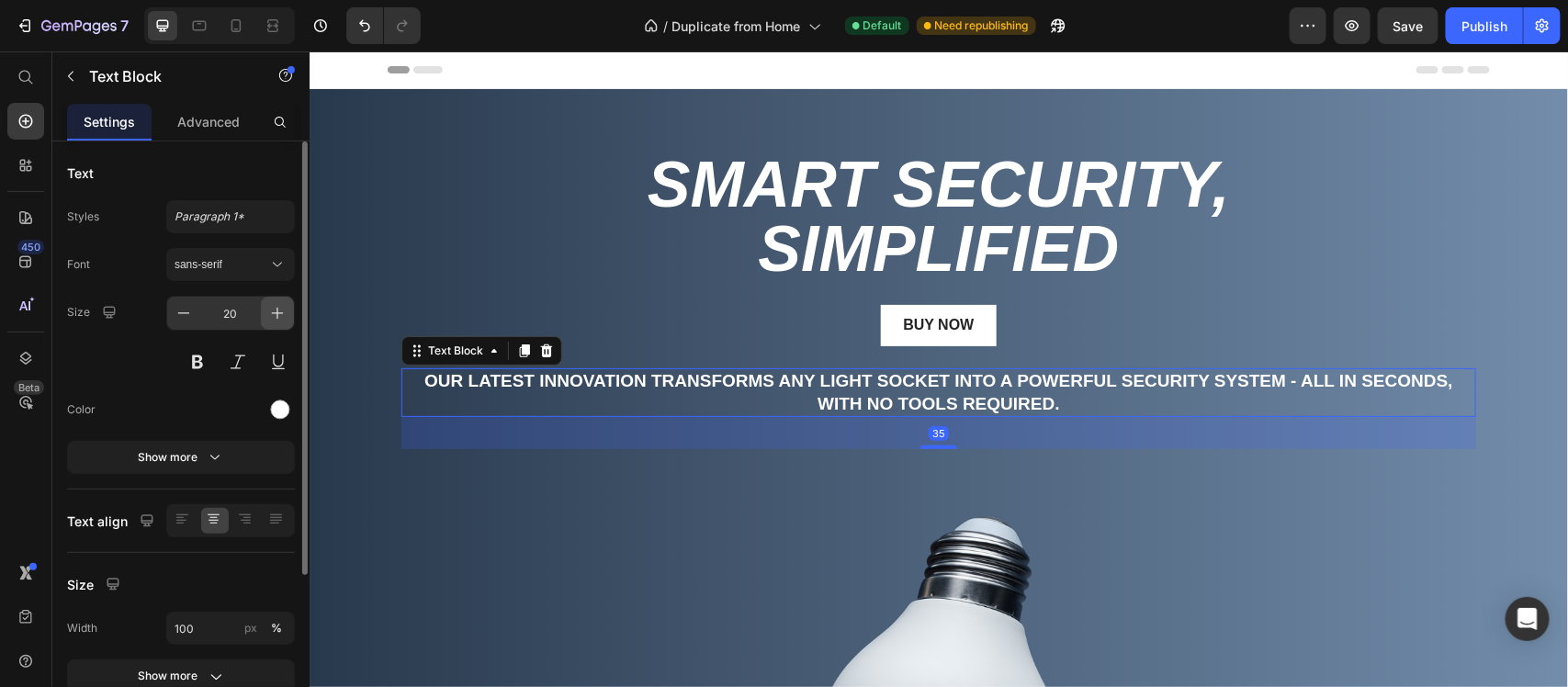 click 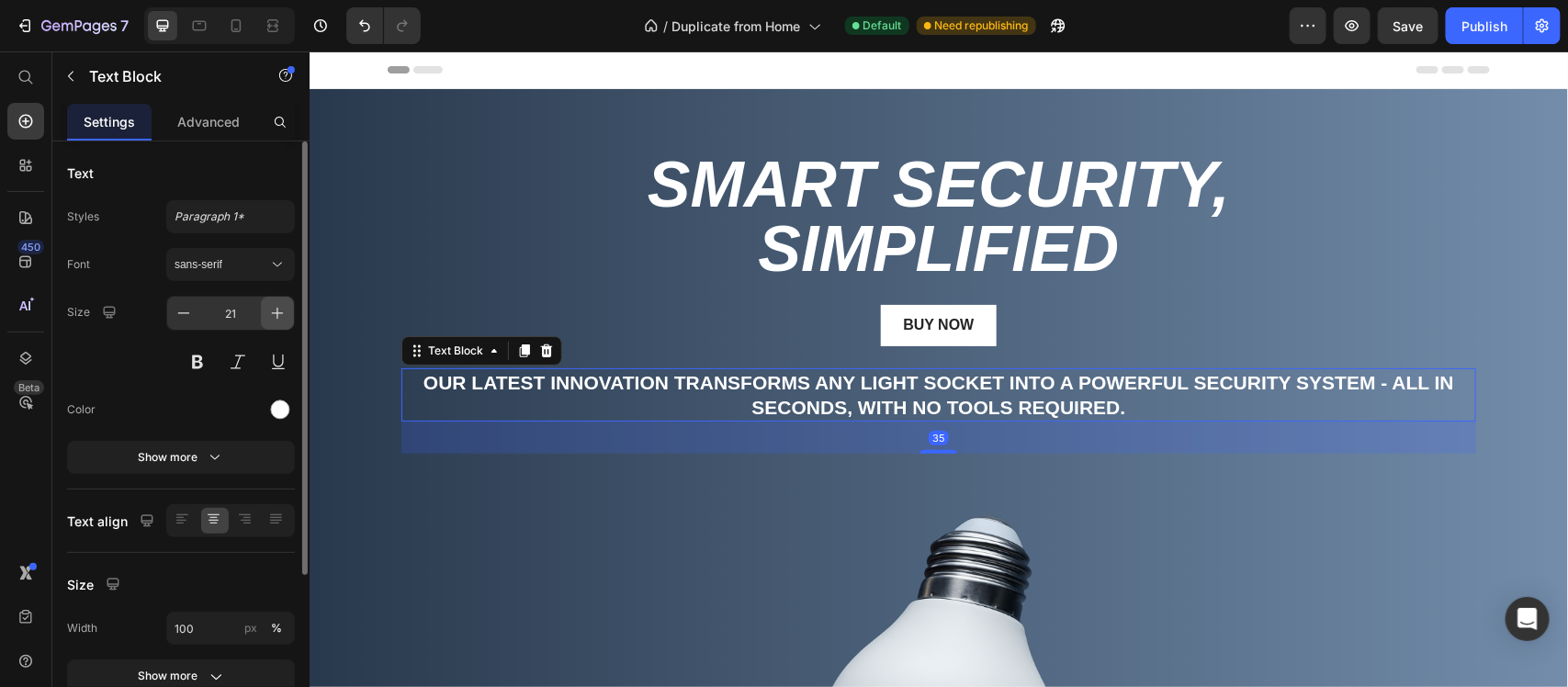 click 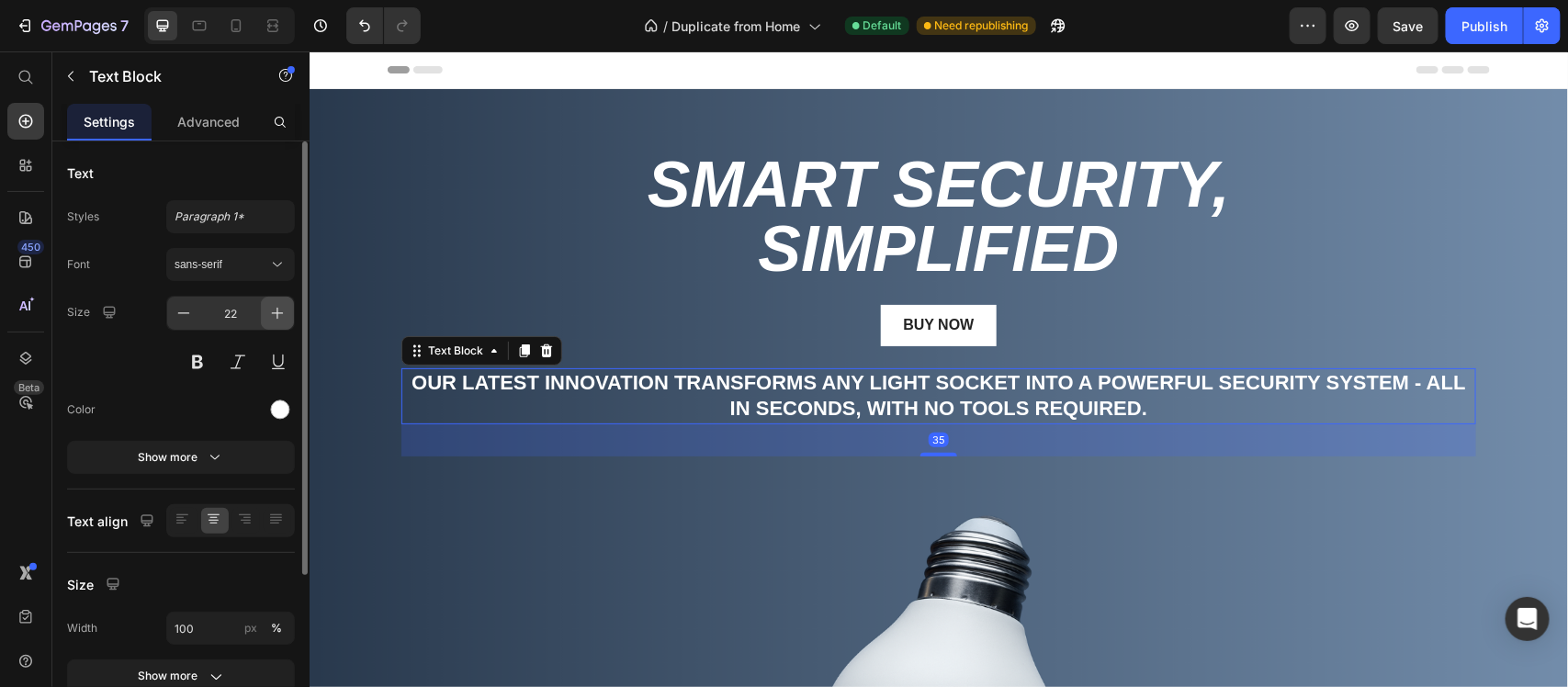 click 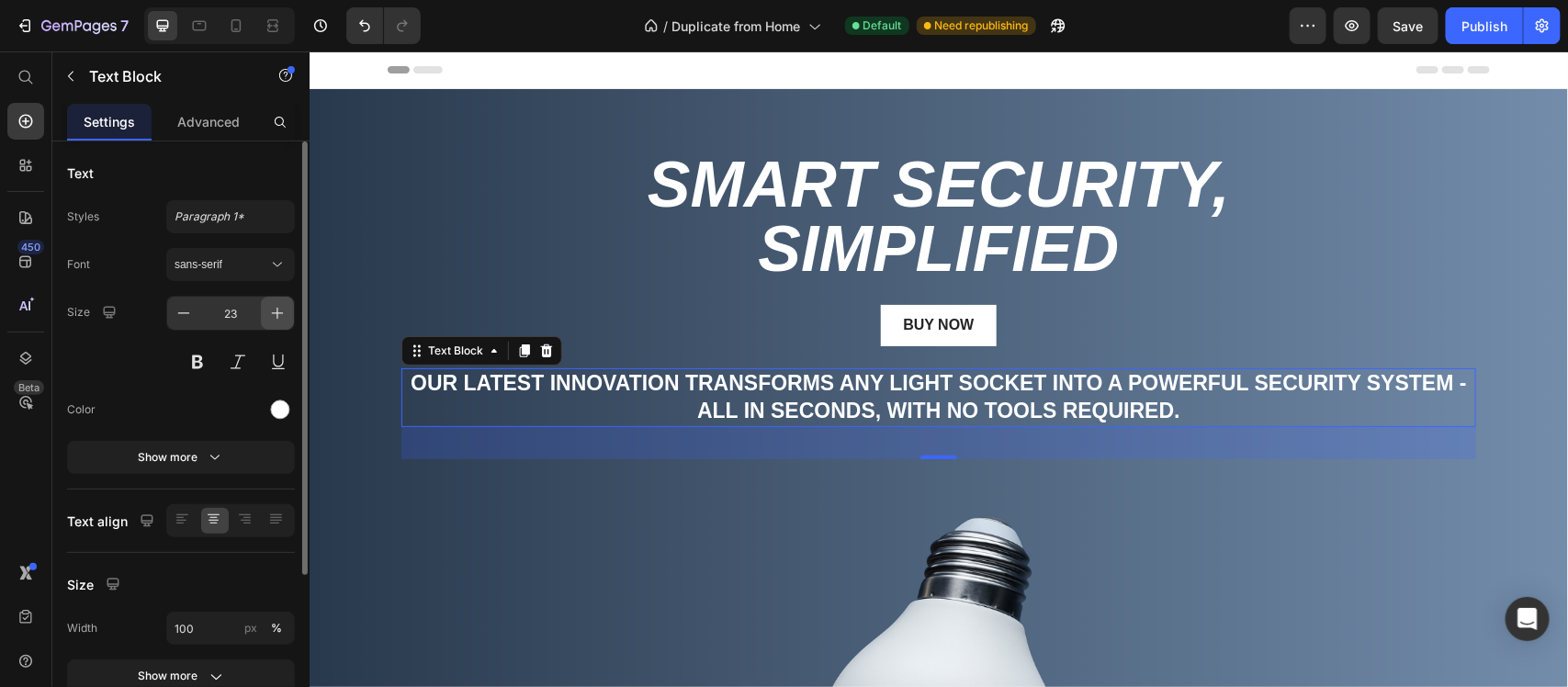 click 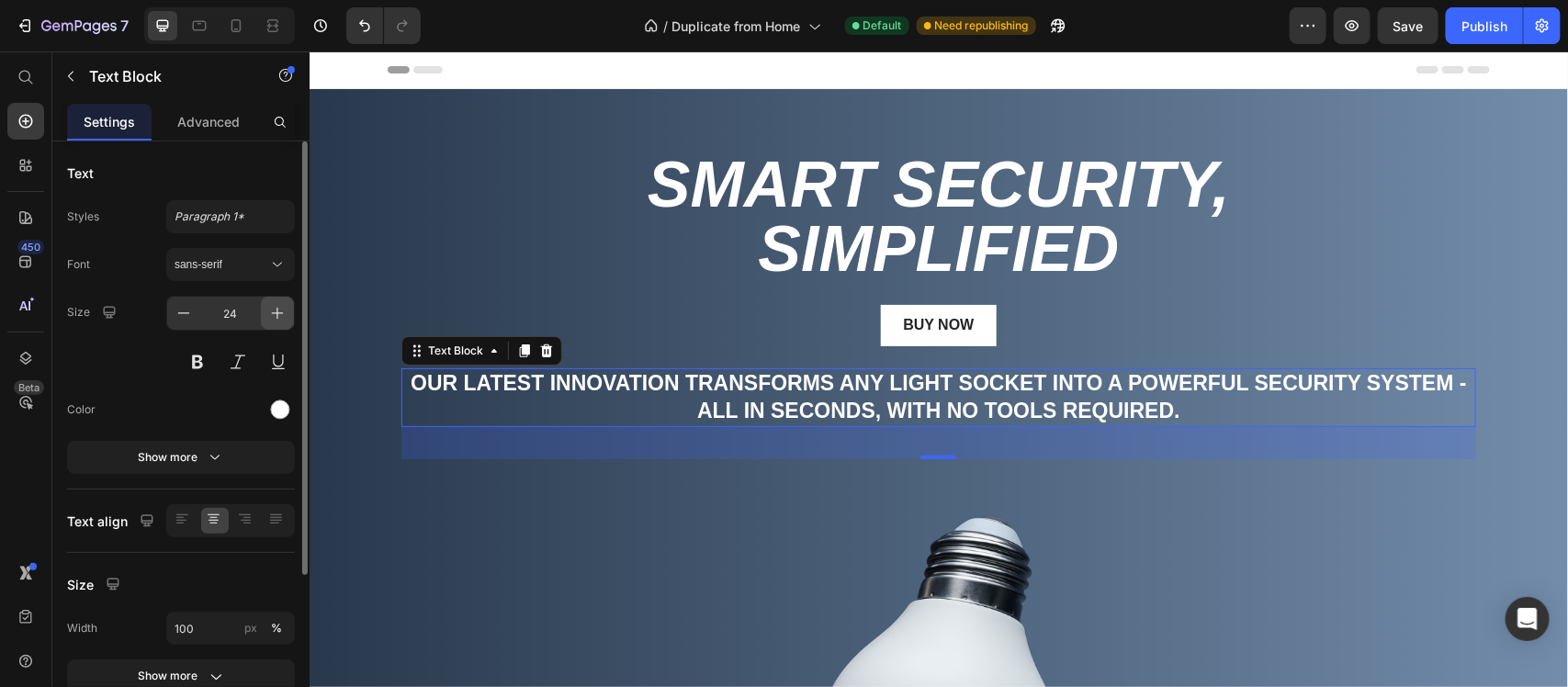 click 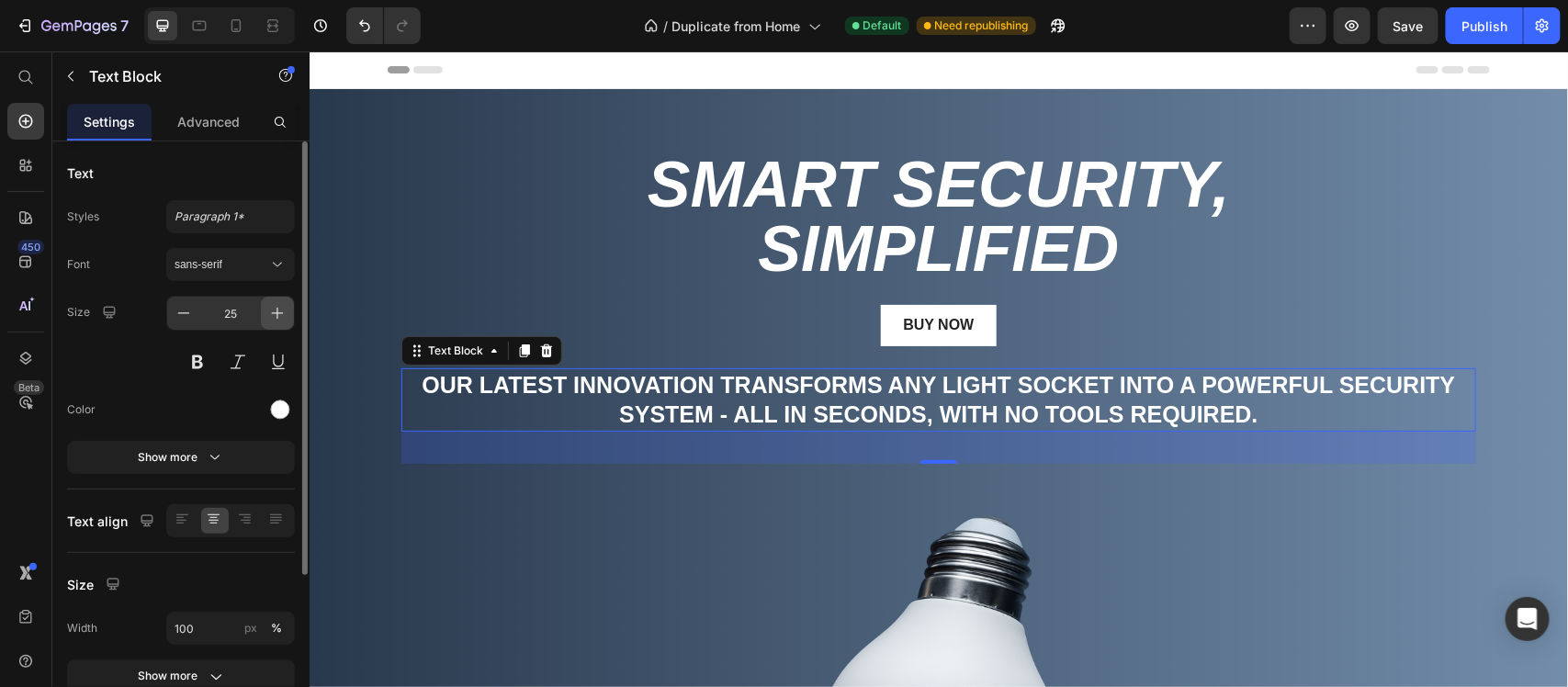 click 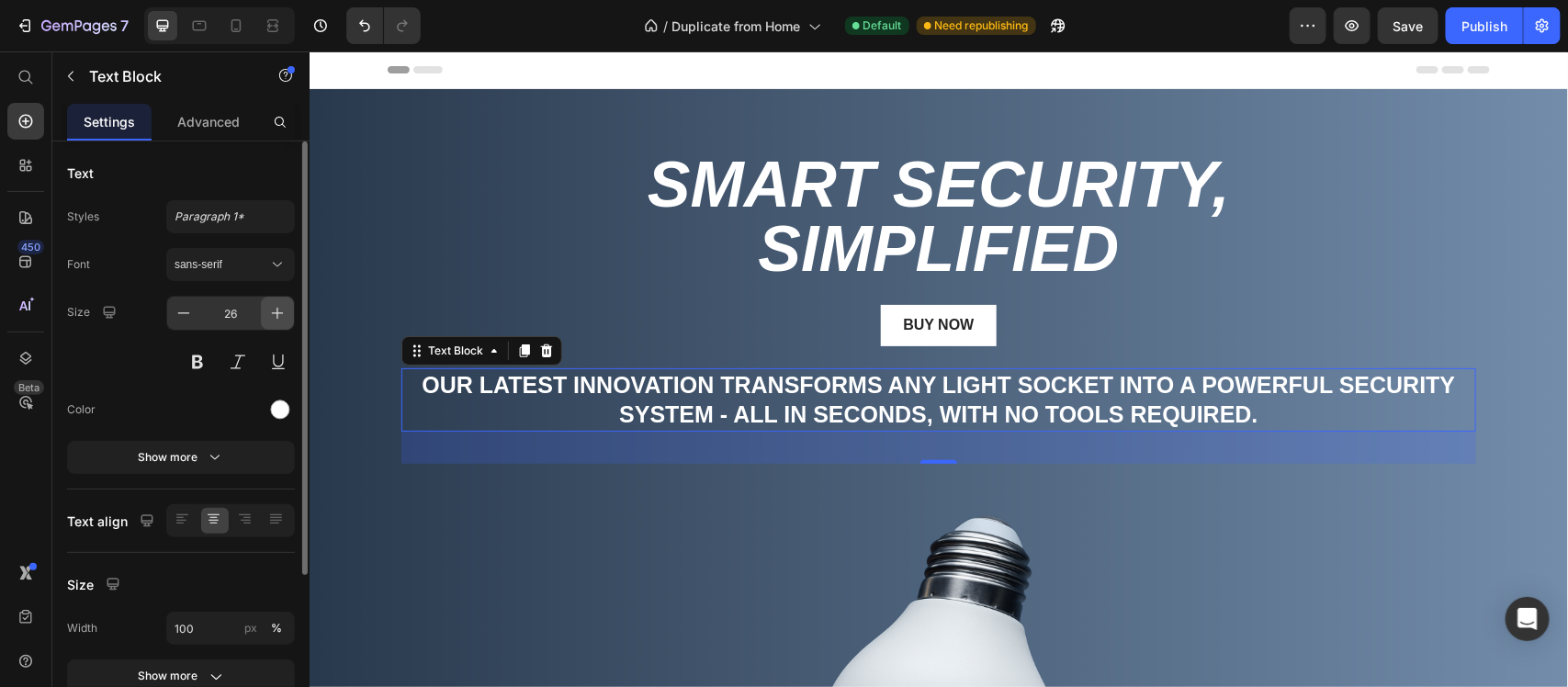 click 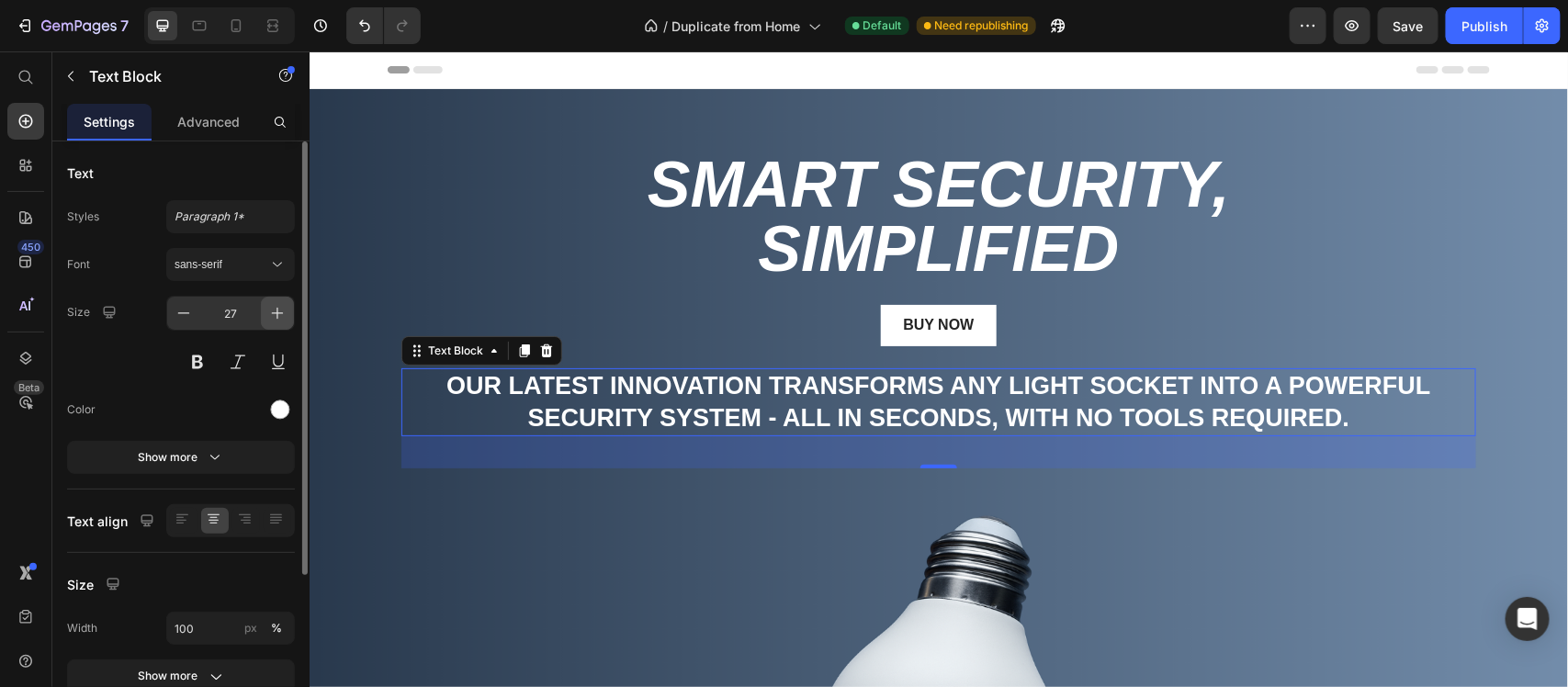 click 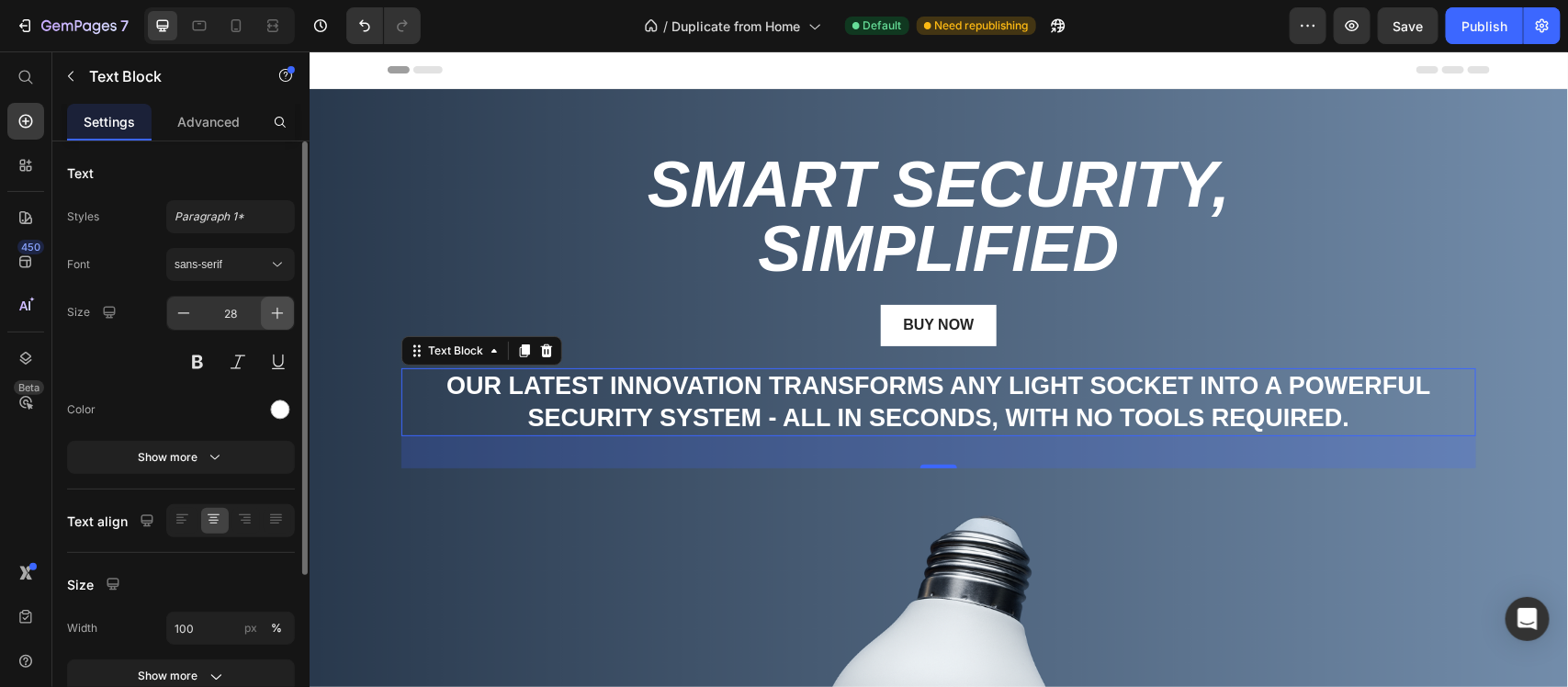 click 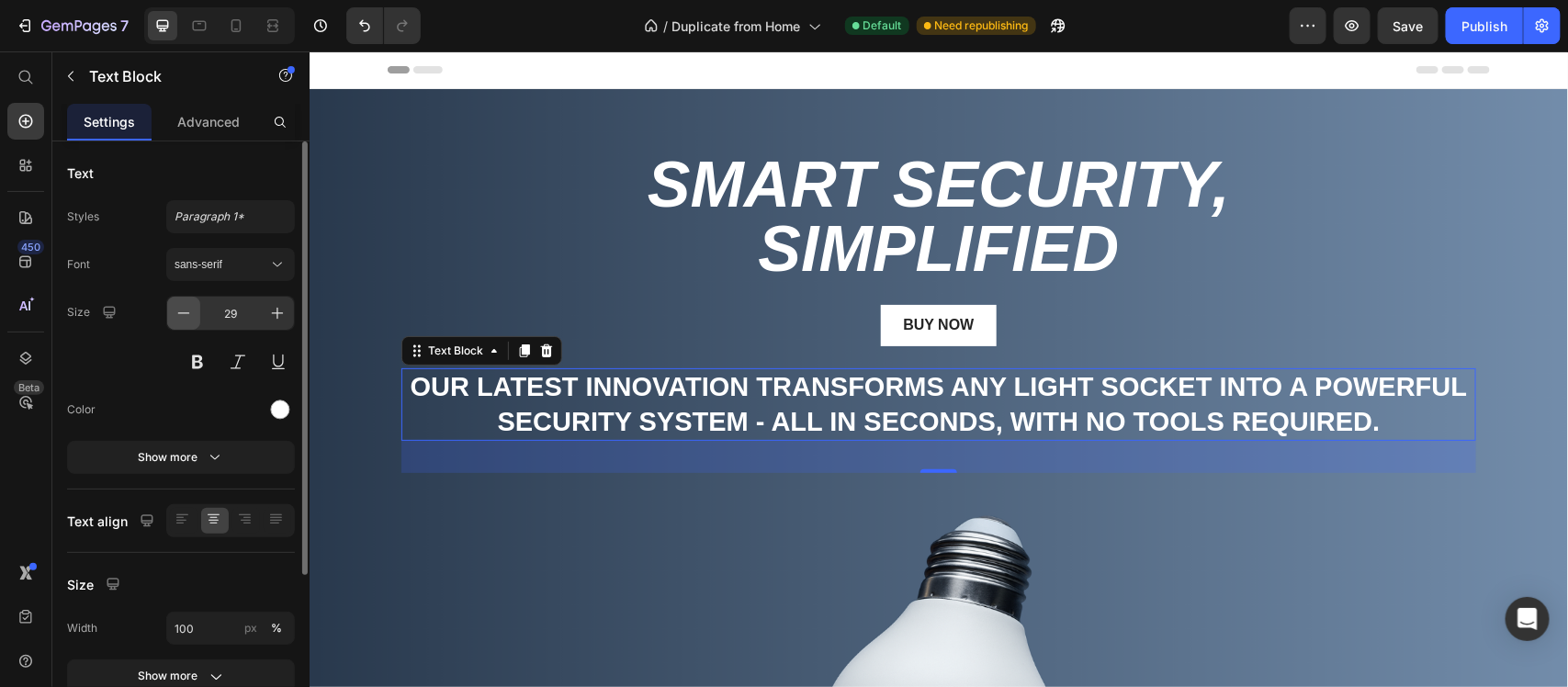 click 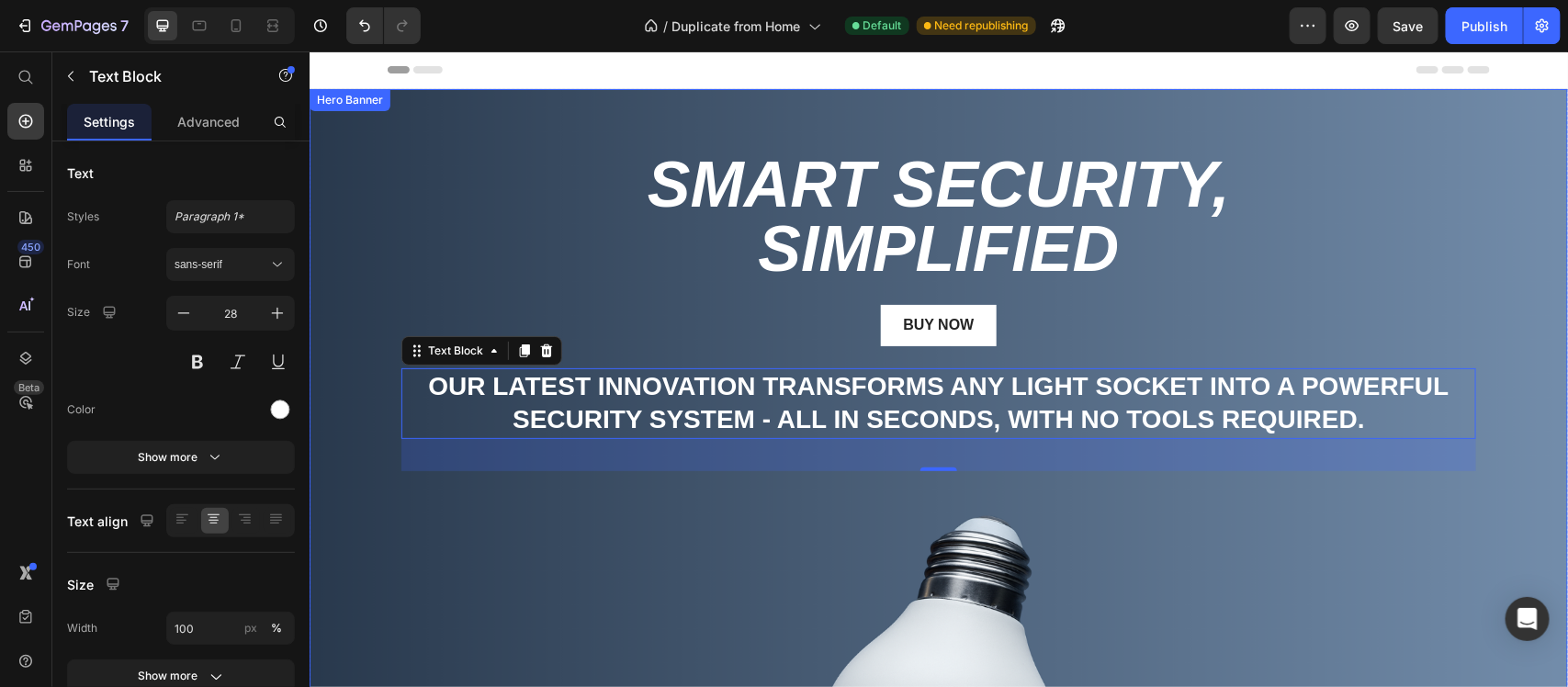 click on "Smart Security,  Simplified" at bounding box center (938, 216) 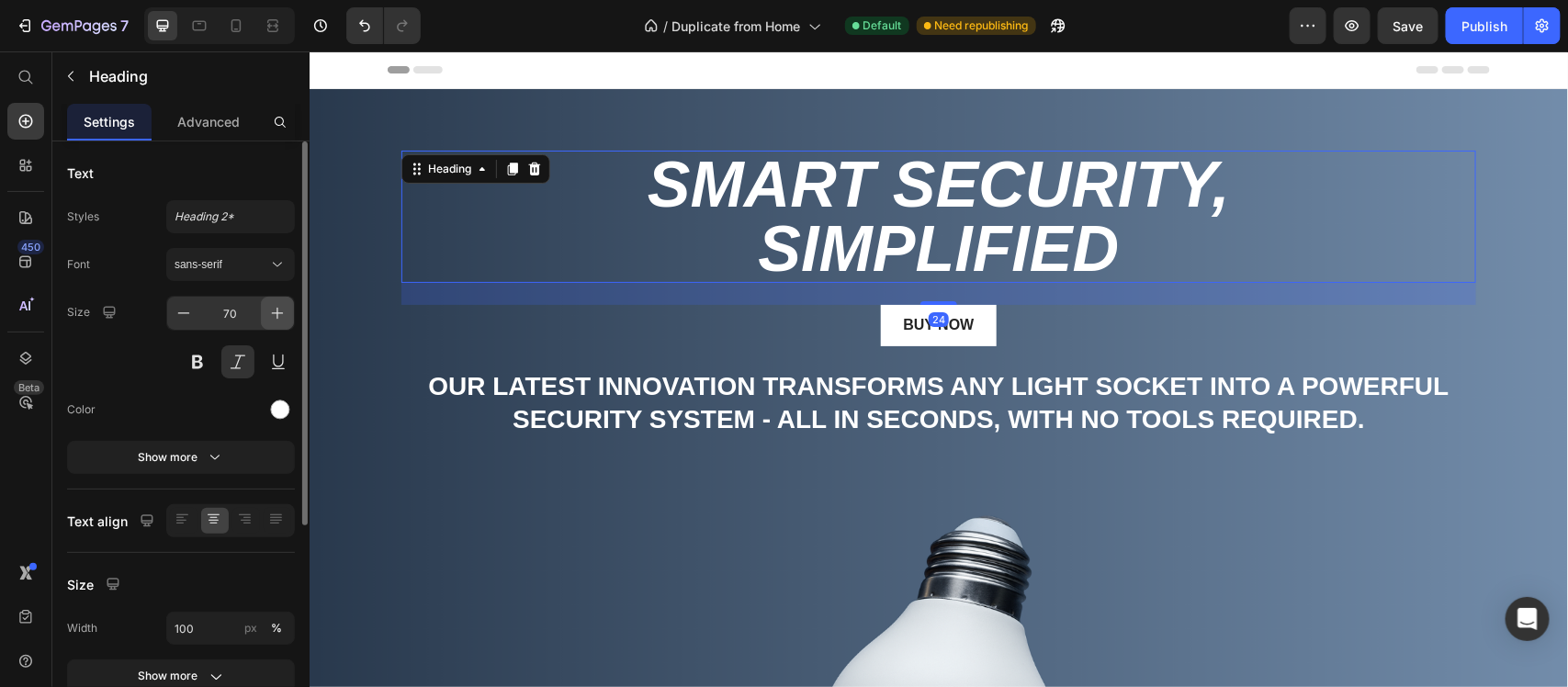 click at bounding box center [277, 313] 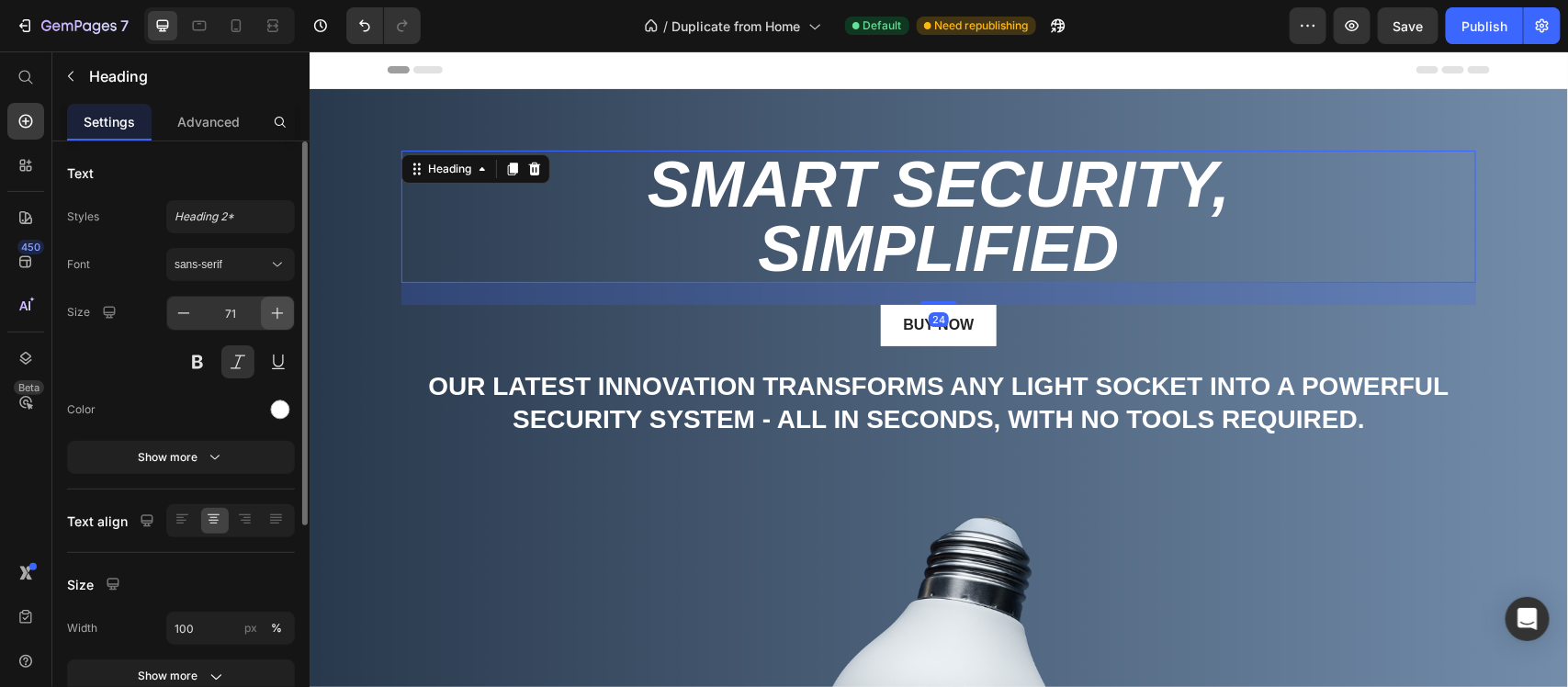 click at bounding box center (277, 313) 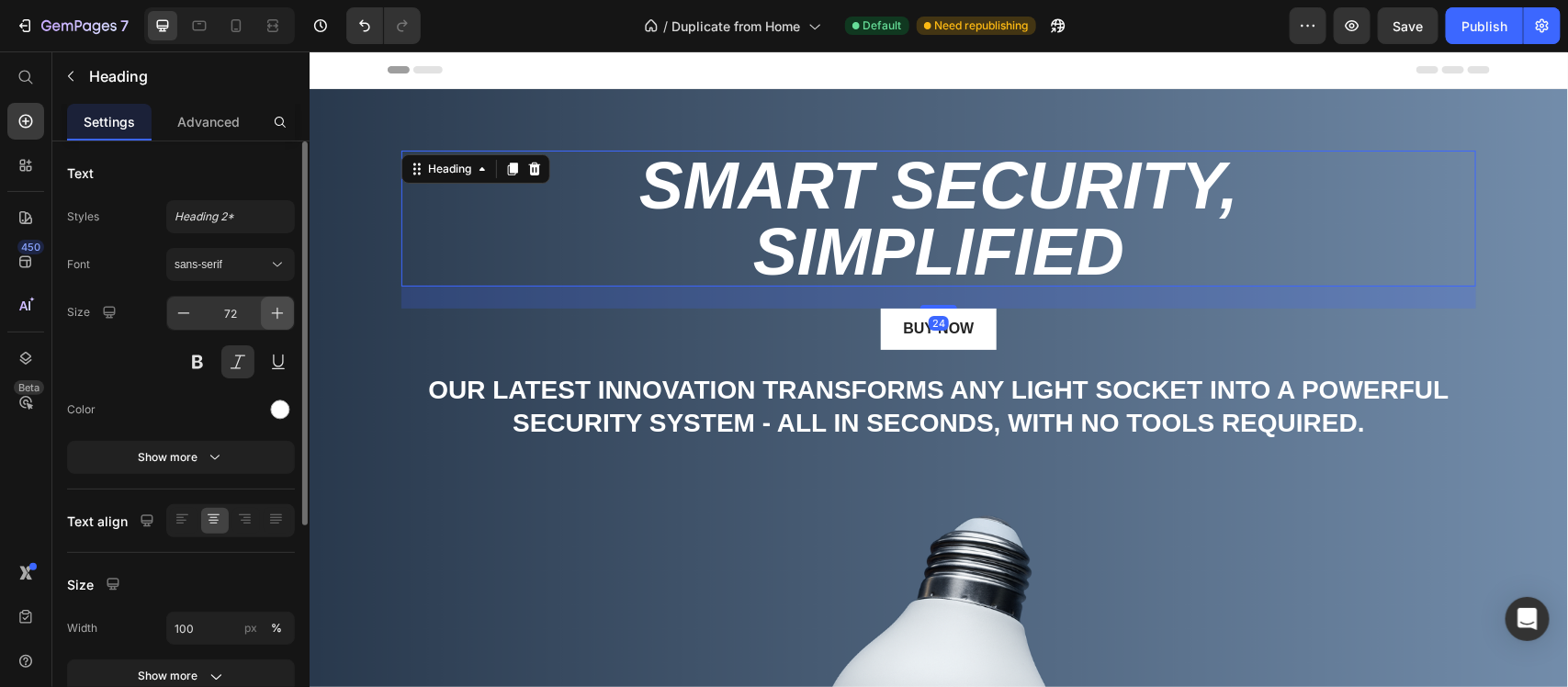 click at bounding box center (277, 313) 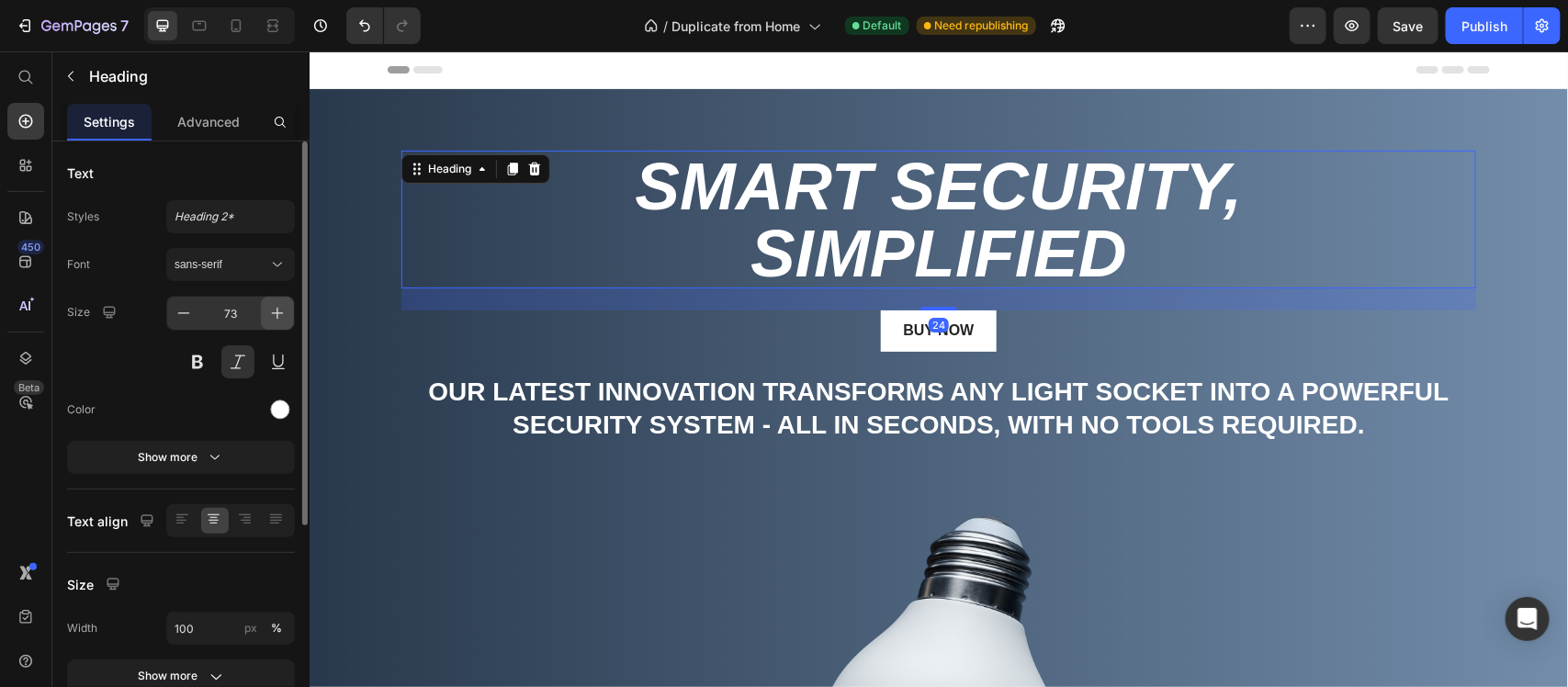 click at bounding box center [277, 313] 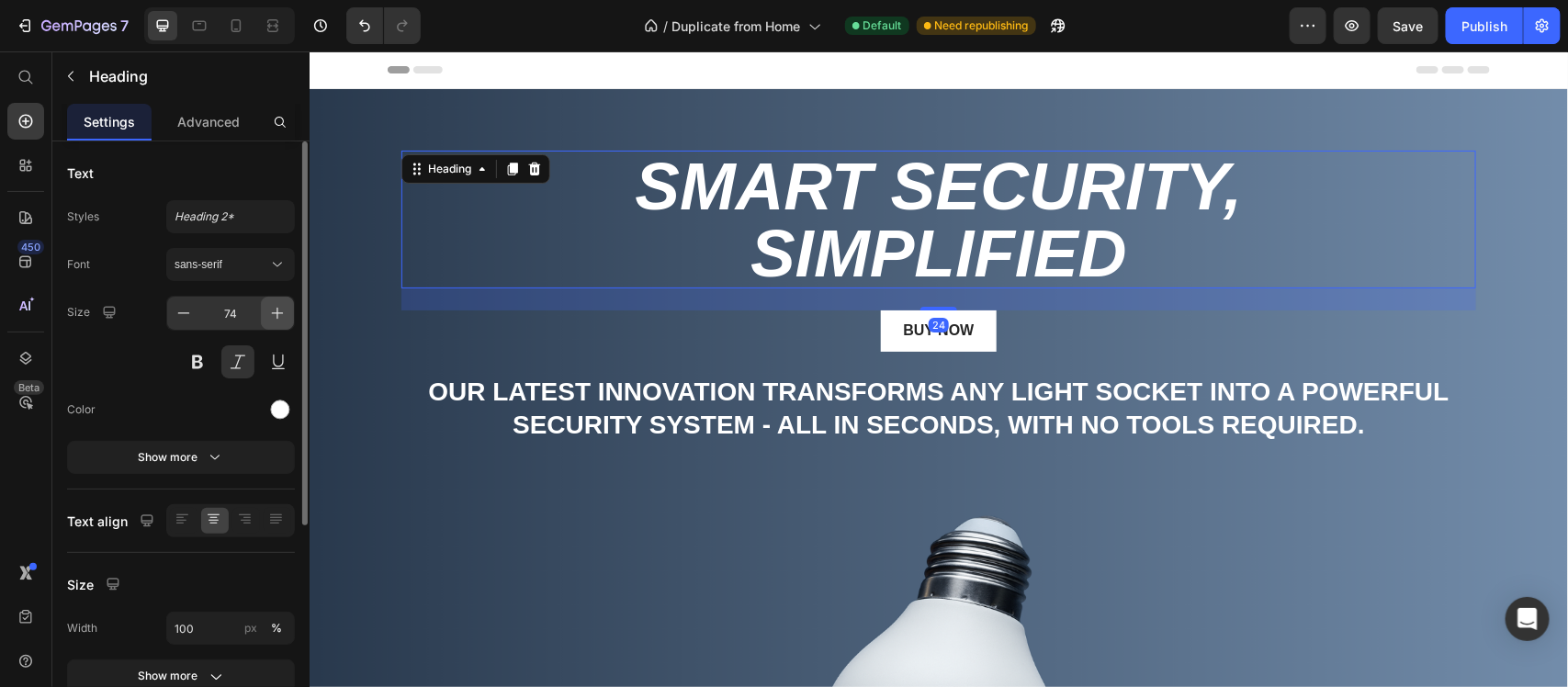 click at bounding box center (277, 313) 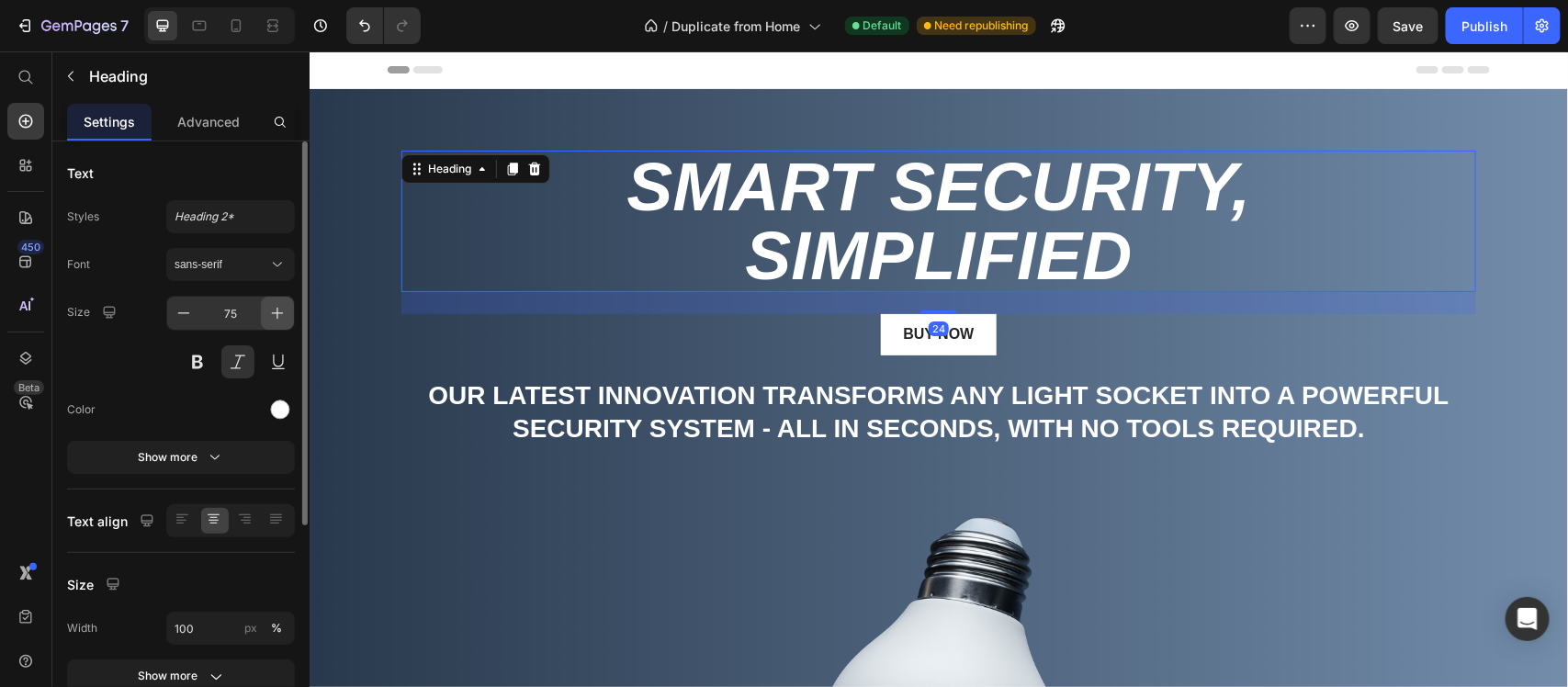 click at bounding box center (277, 313) 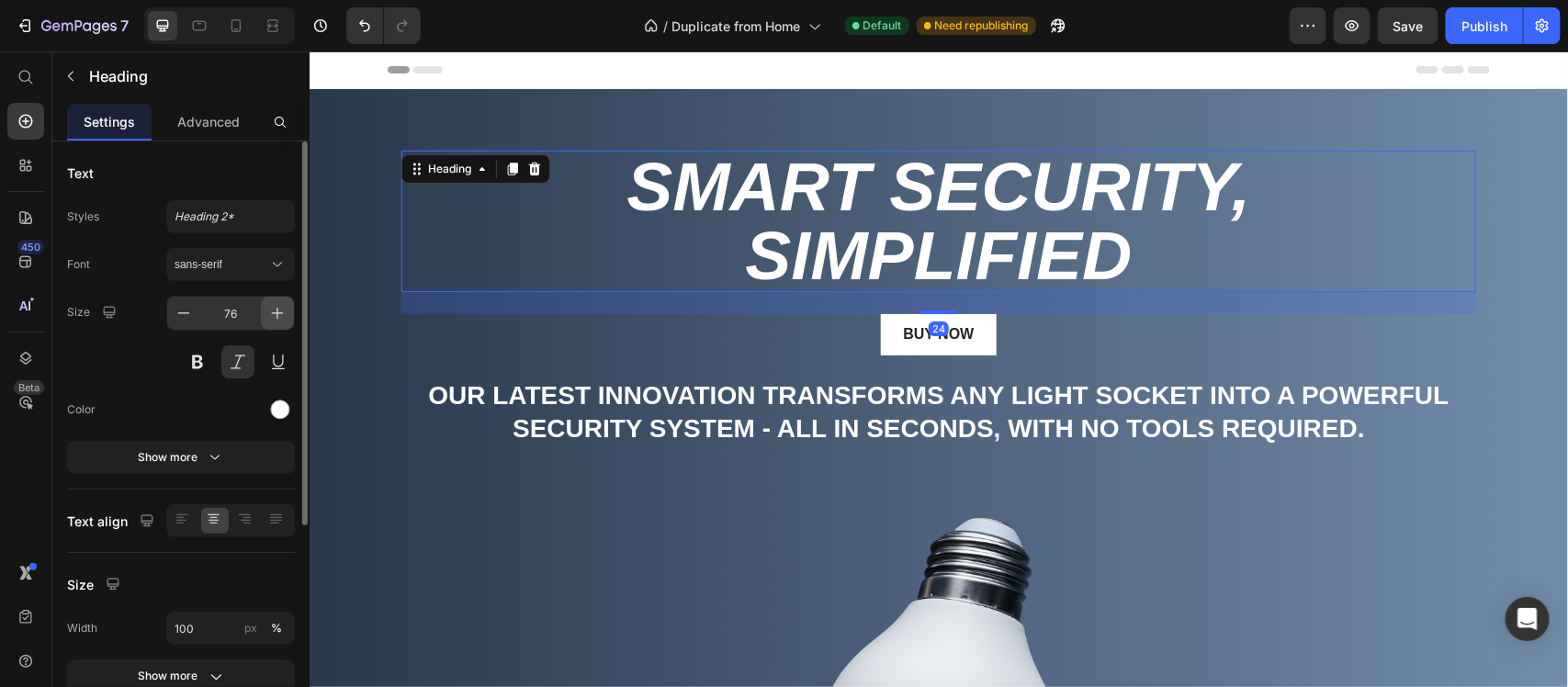 click at bounding box center [277, 313] 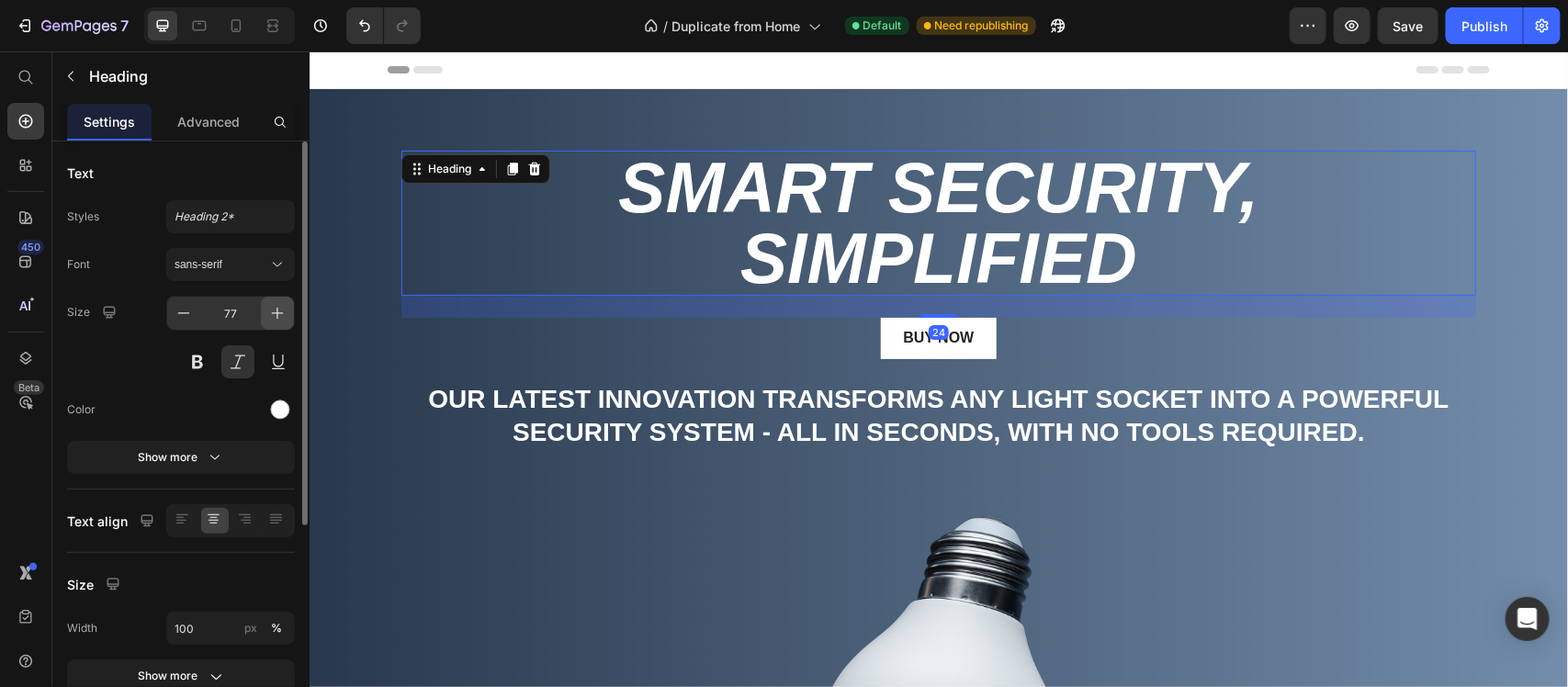 click at bounding box center [277, 313] 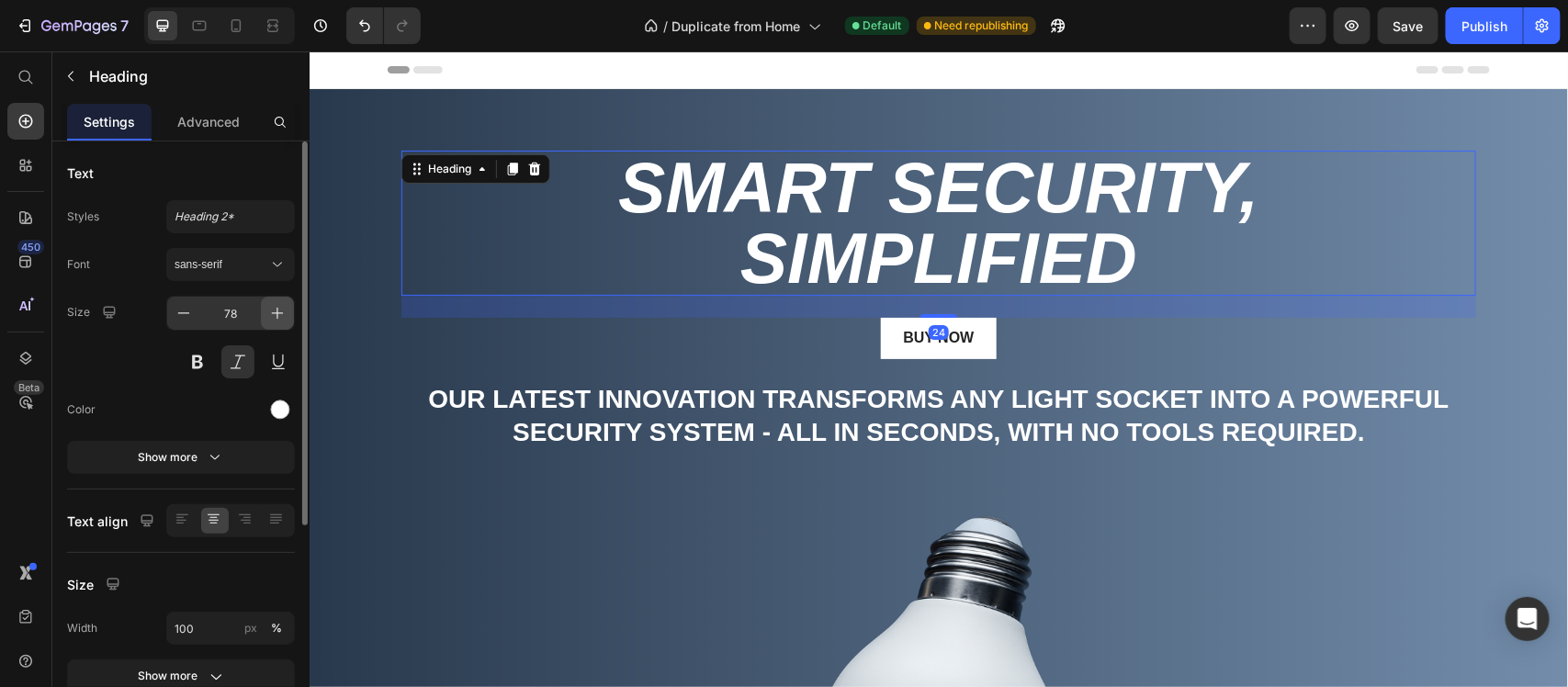 click at bounding box center [277, 313] 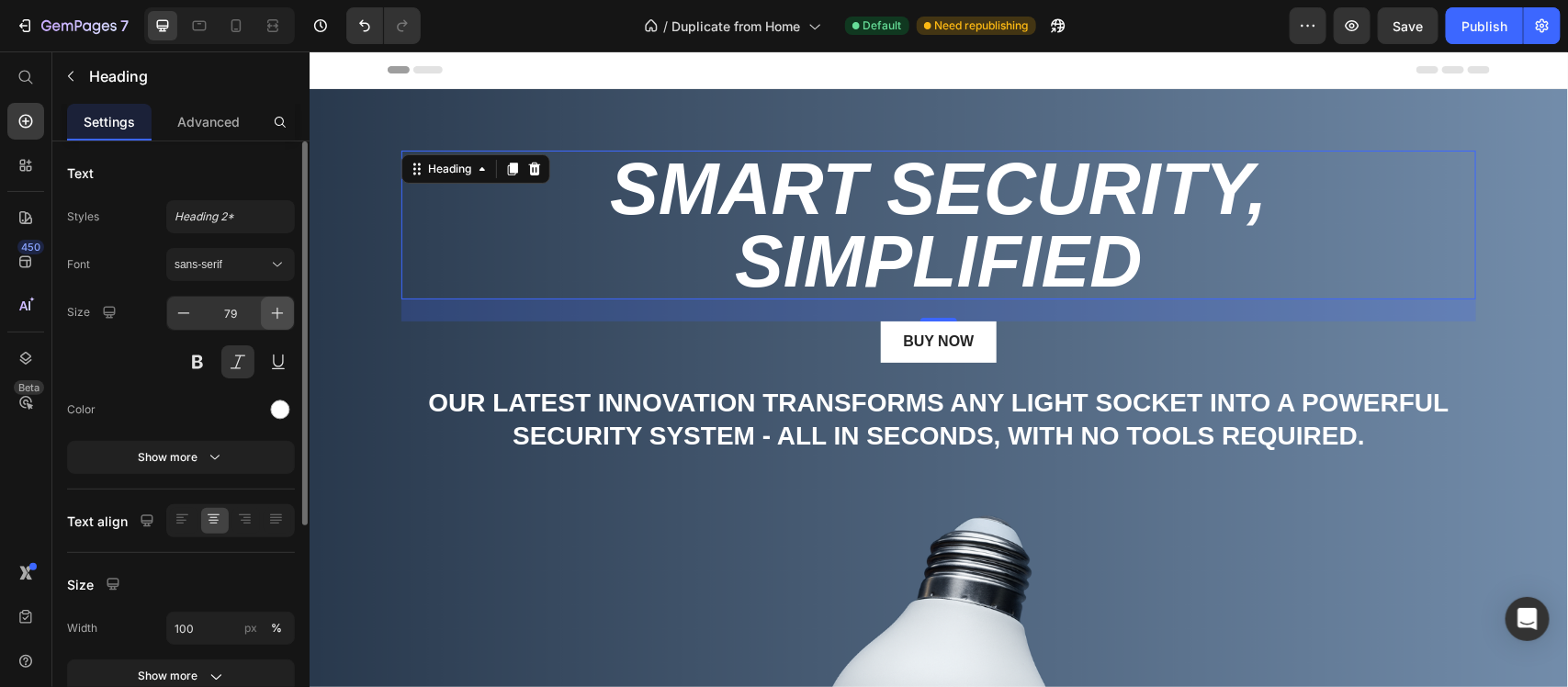click at bounding box center [277, 313] 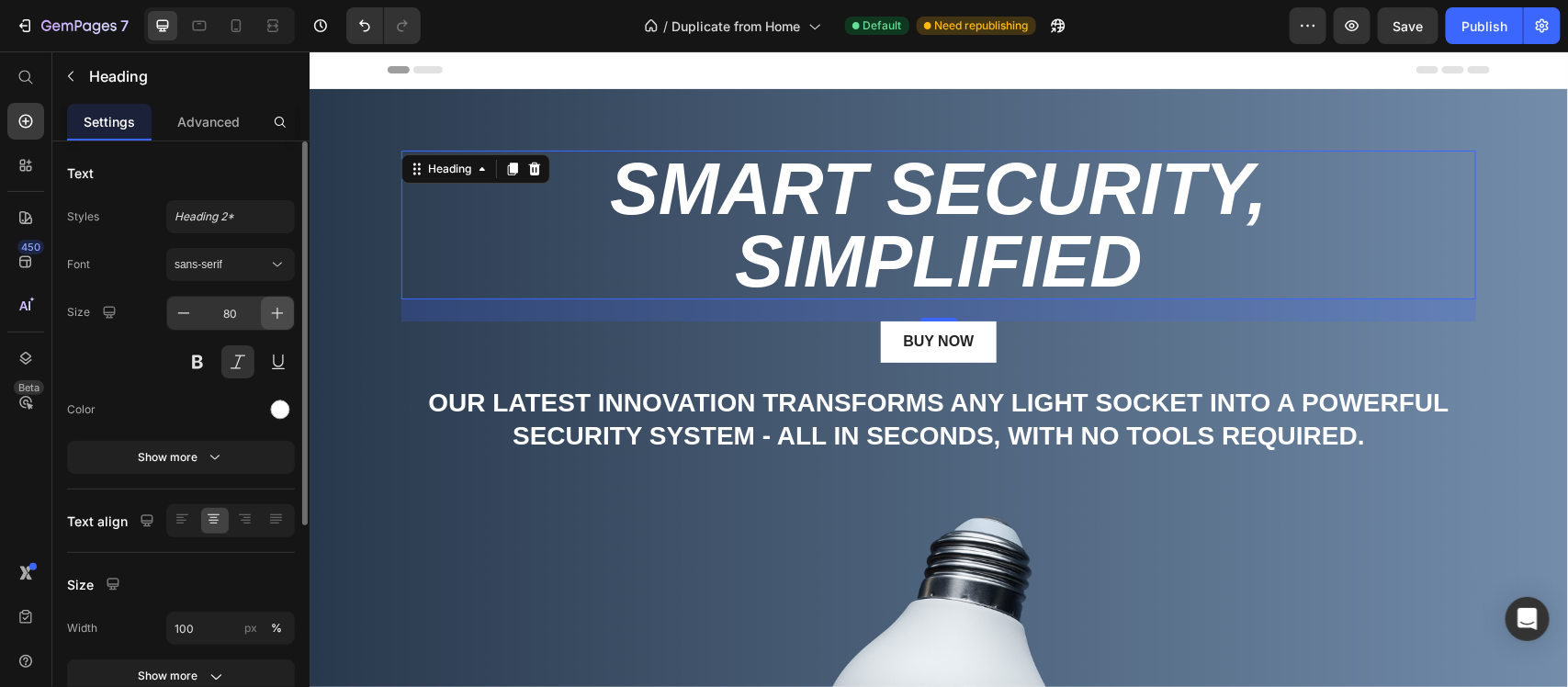 click at bounding box center (277, 313) 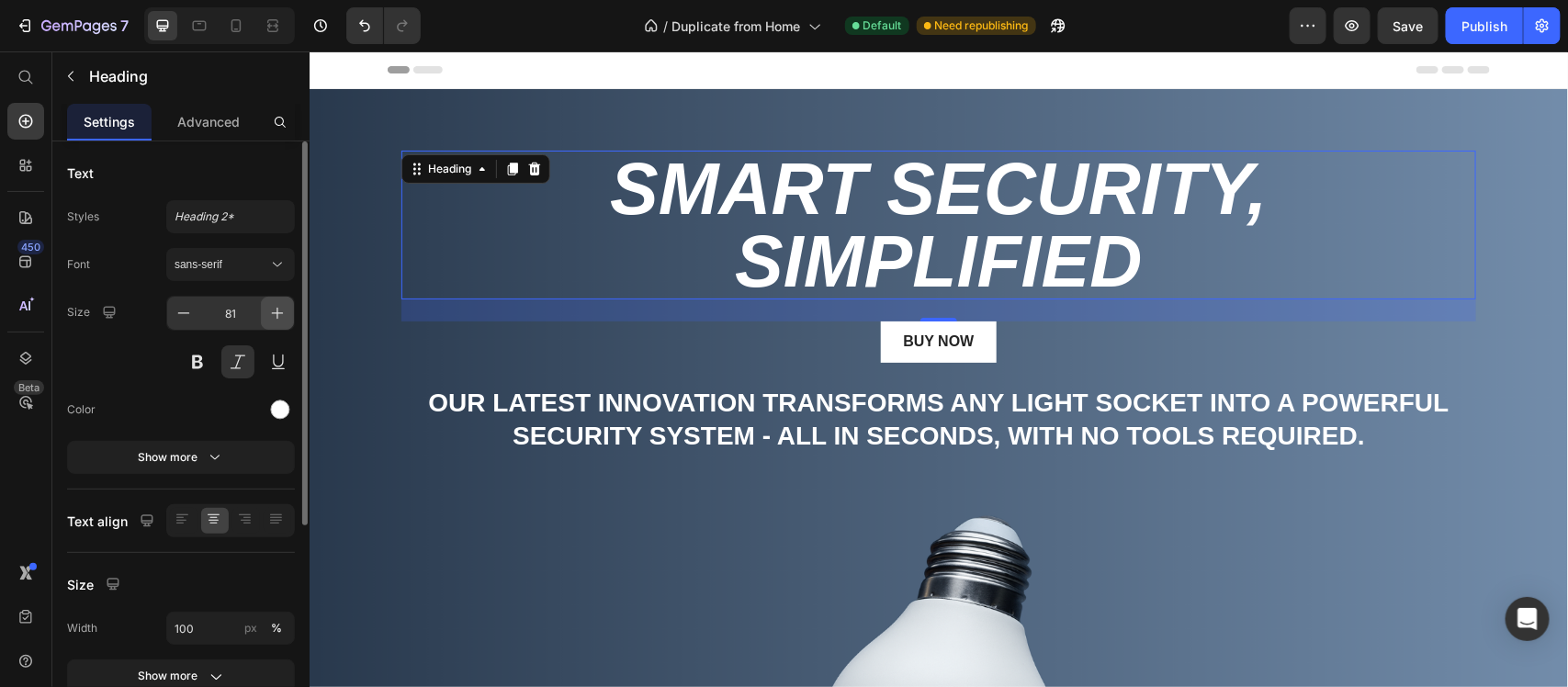 click at bounding box center [277, 313] 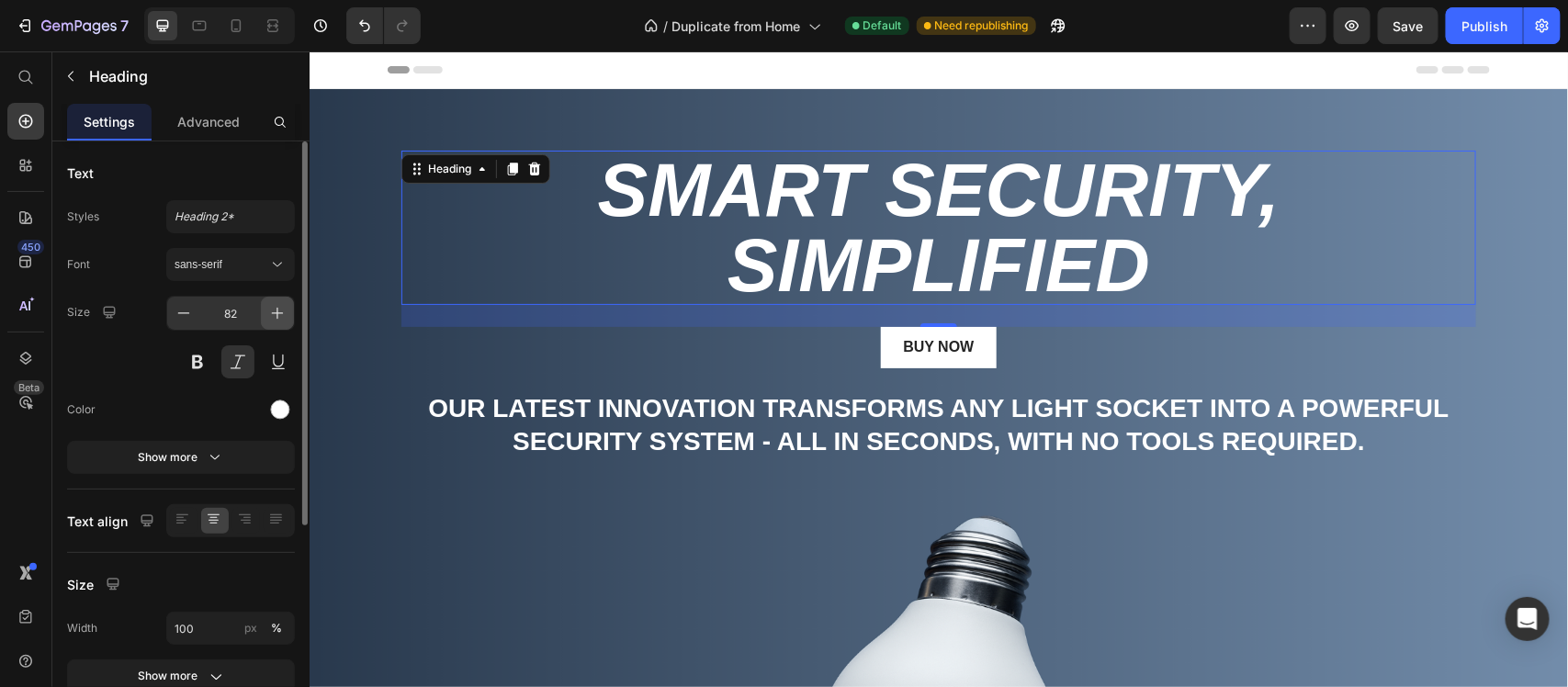 click at bounding box center (277, 313) 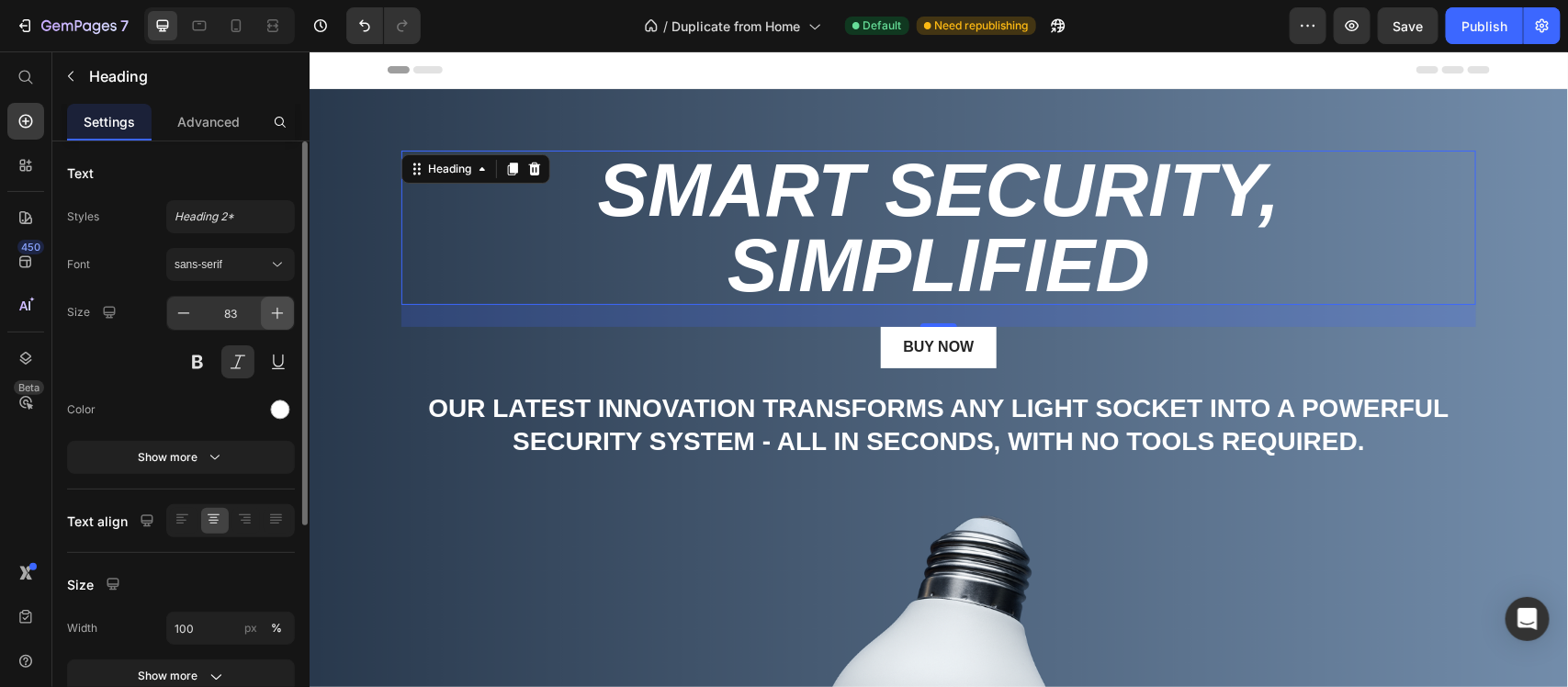 click at bounding box center [277, 313] 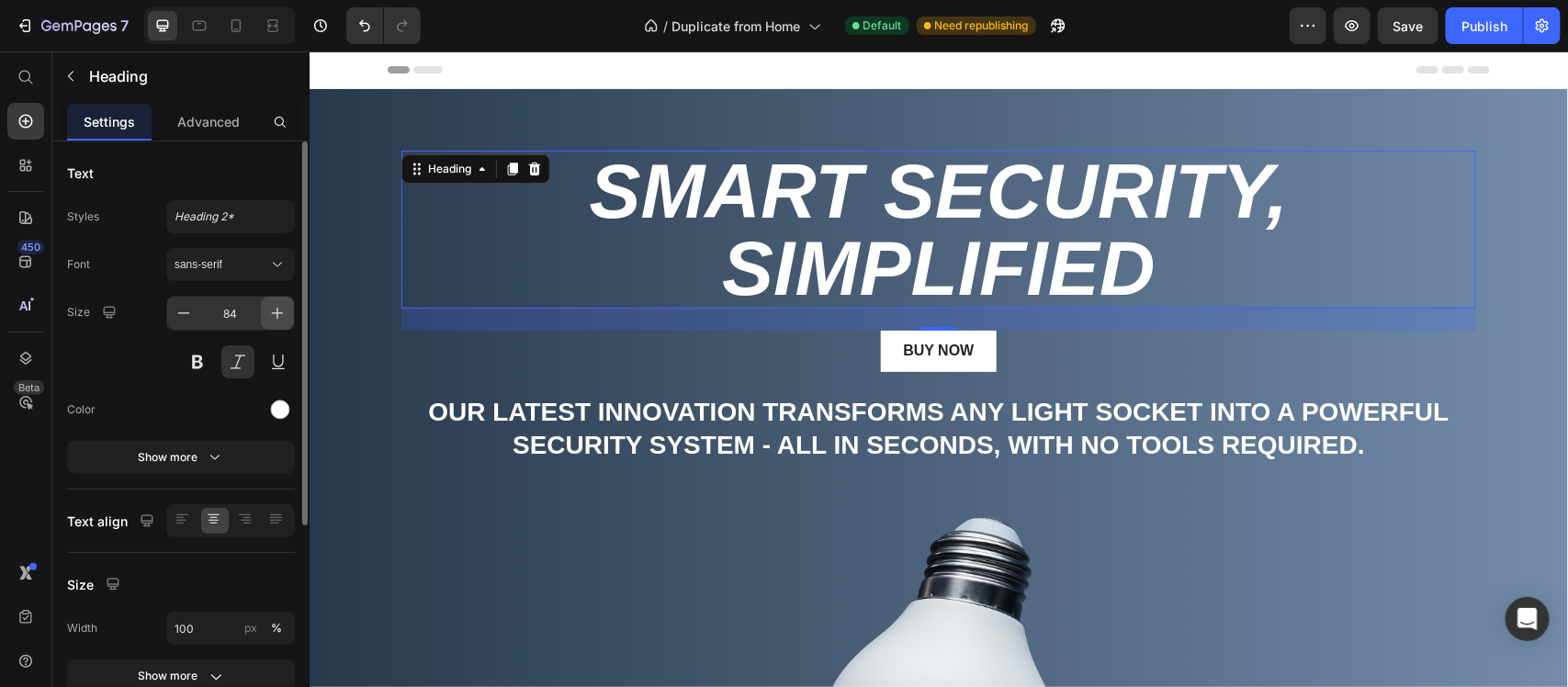click at bounding box center [277, 313] 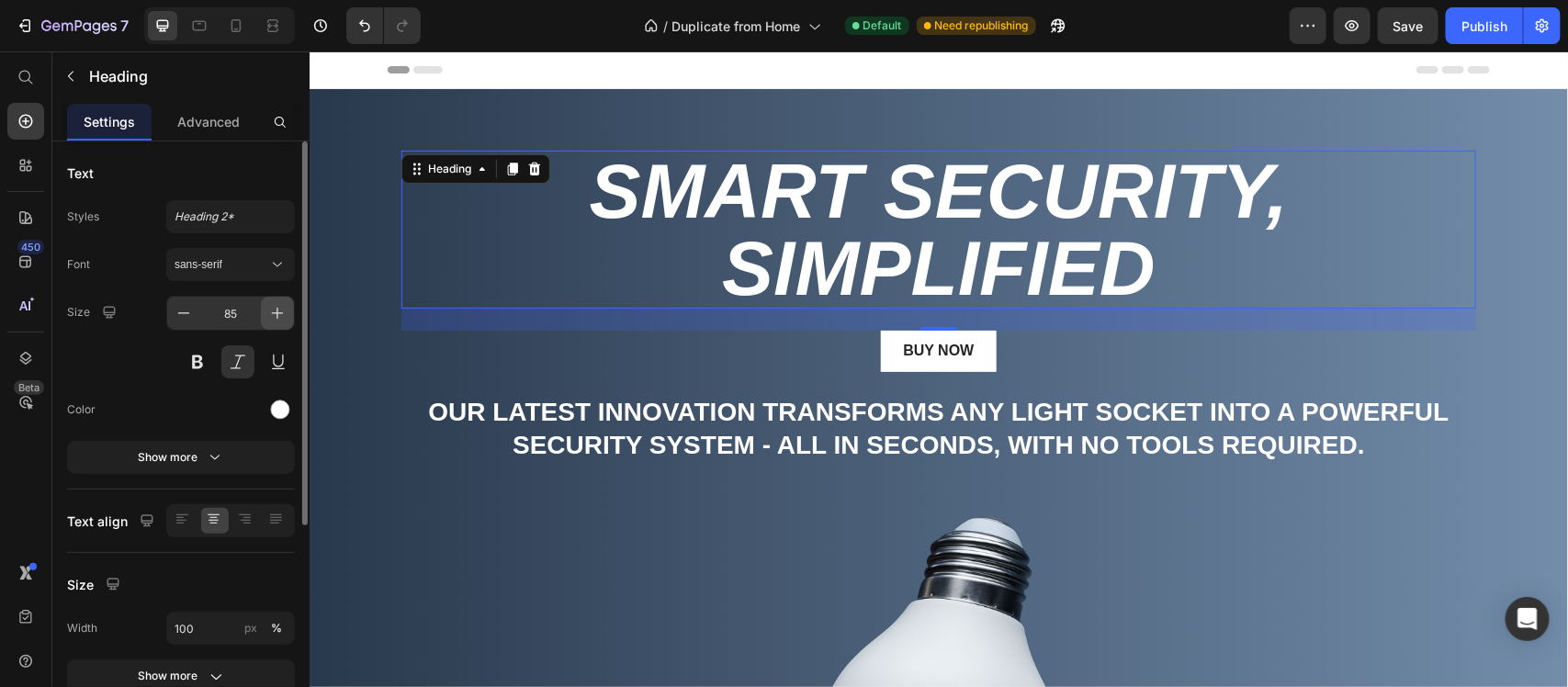 click at bounding box center [277, 313] 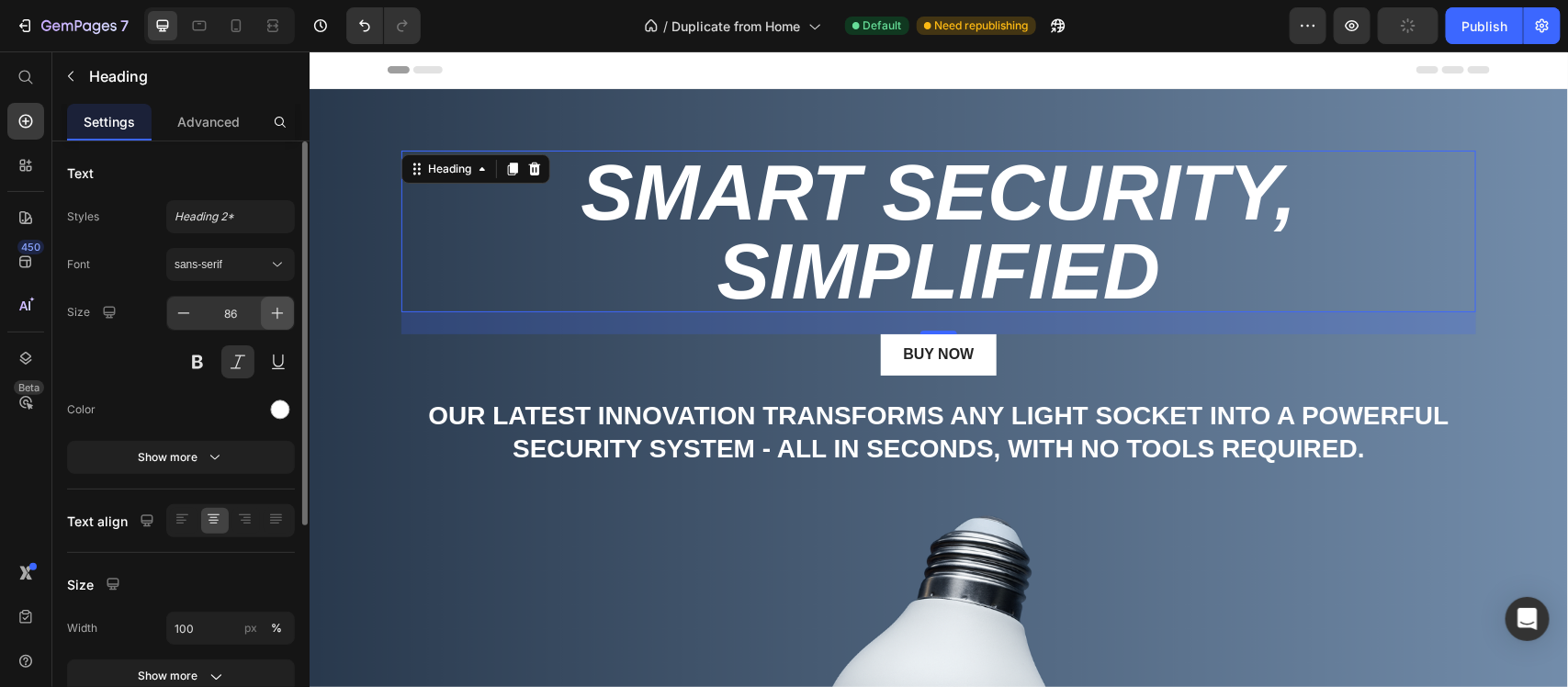 click at bounding box center (277, 313) 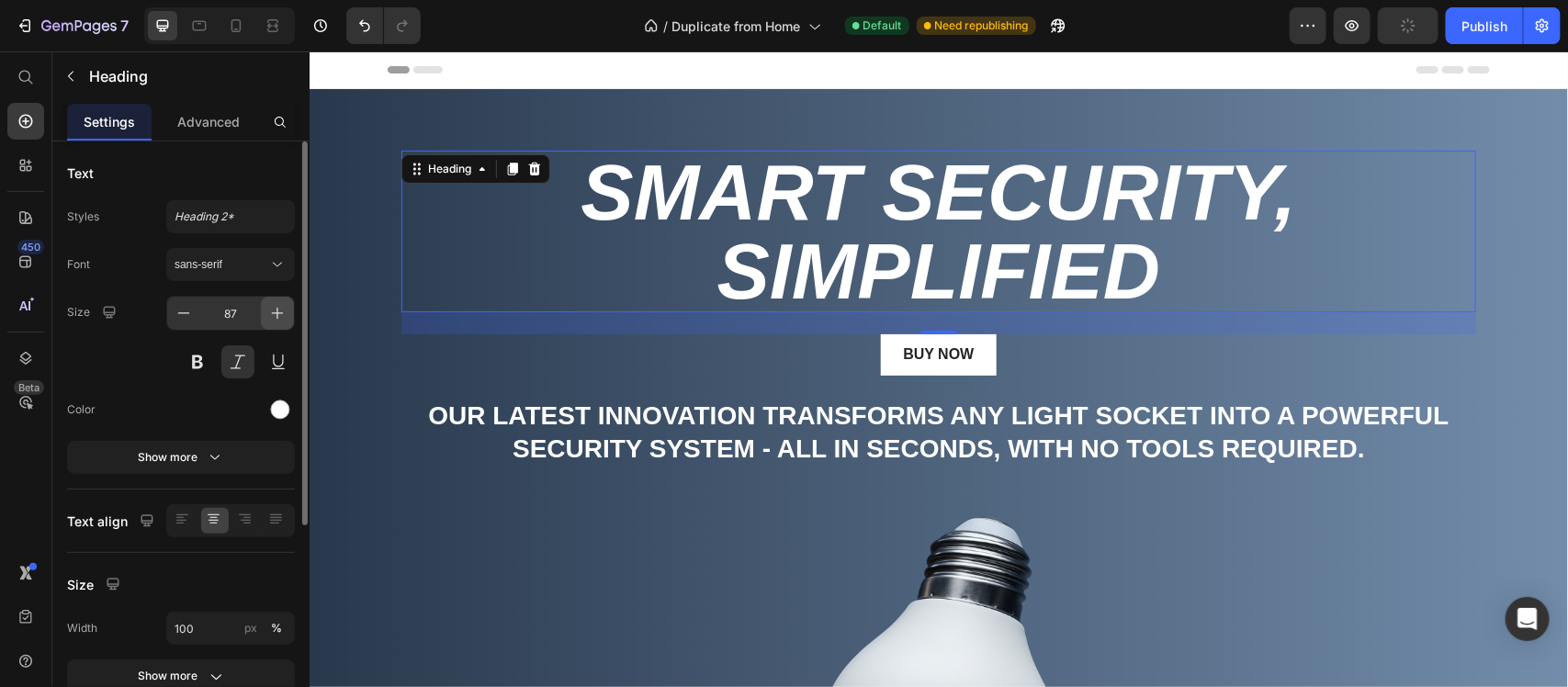 click at bounding box center [277, 313] 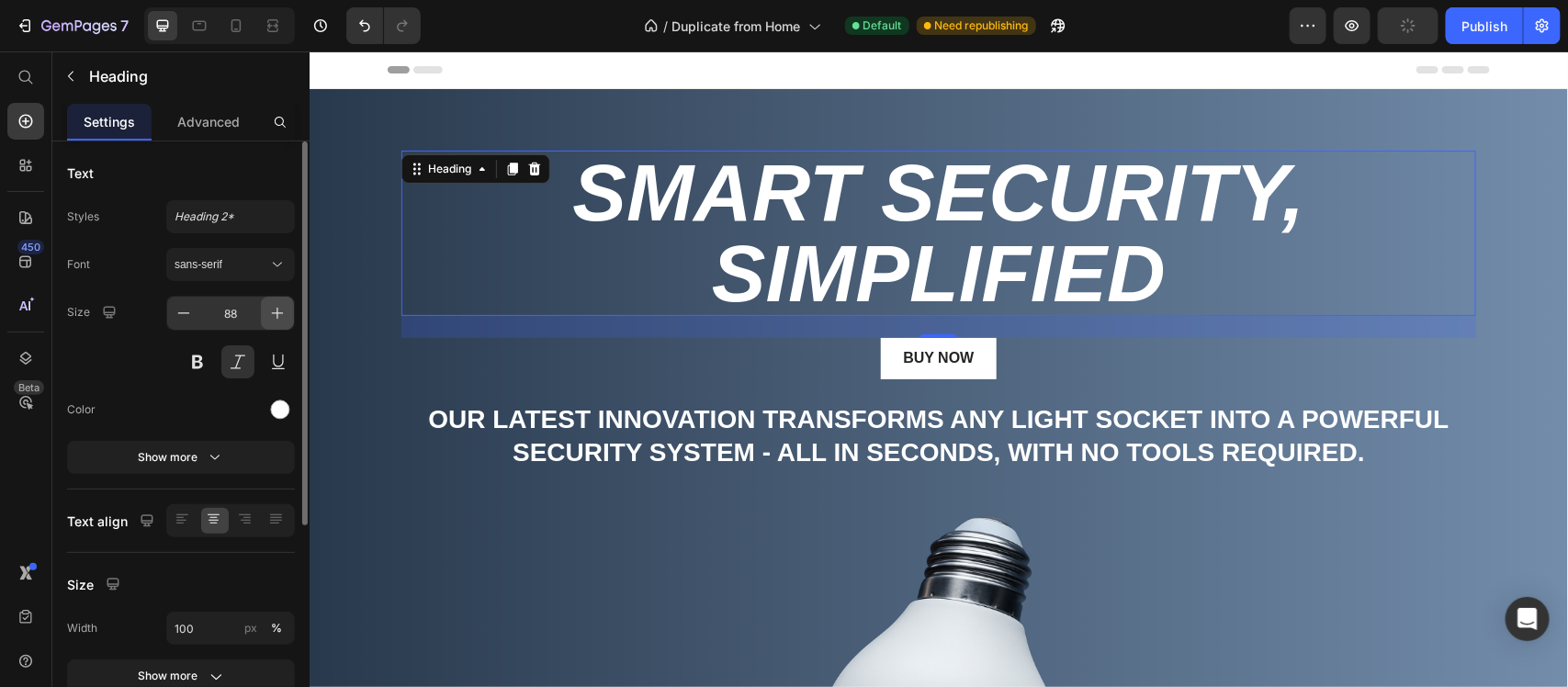 click at bounding box center (277, 313) 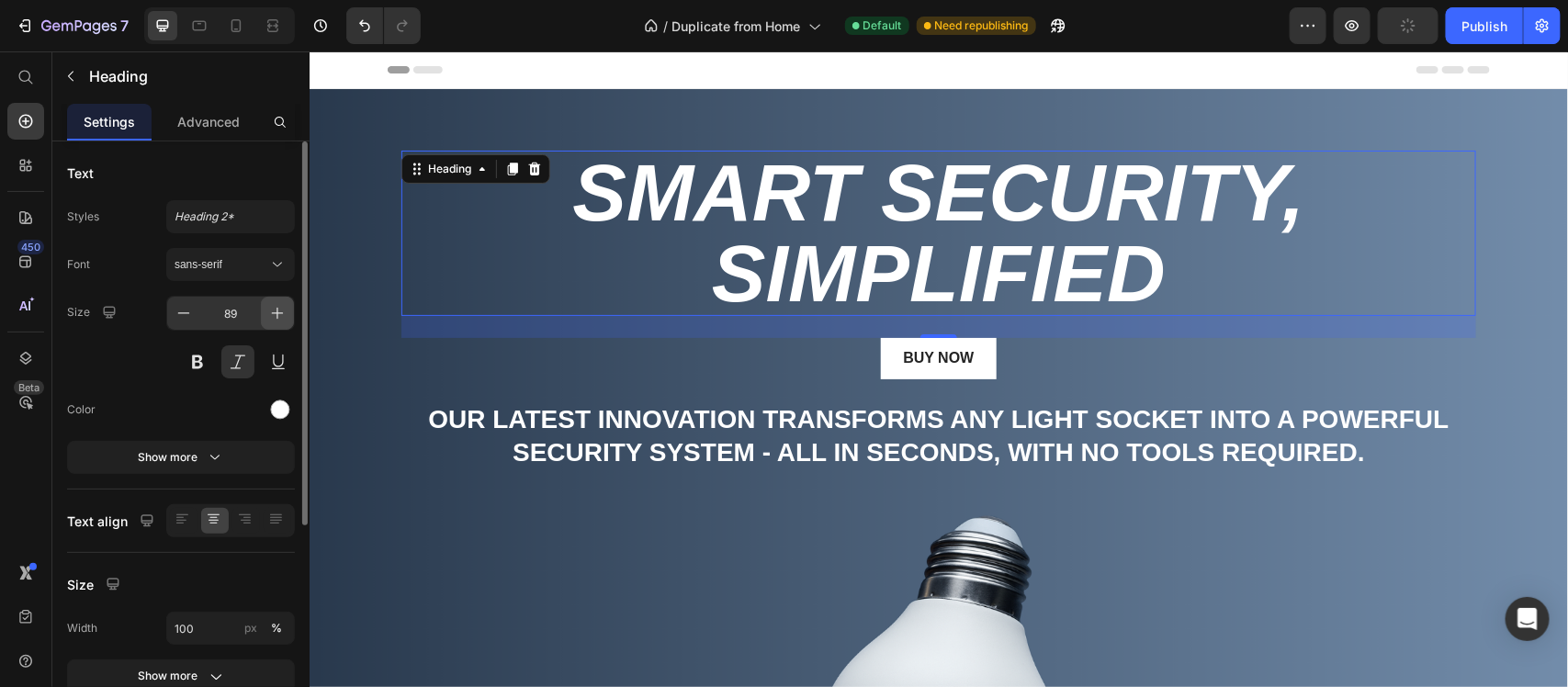 click at bounding box center [277, 313] 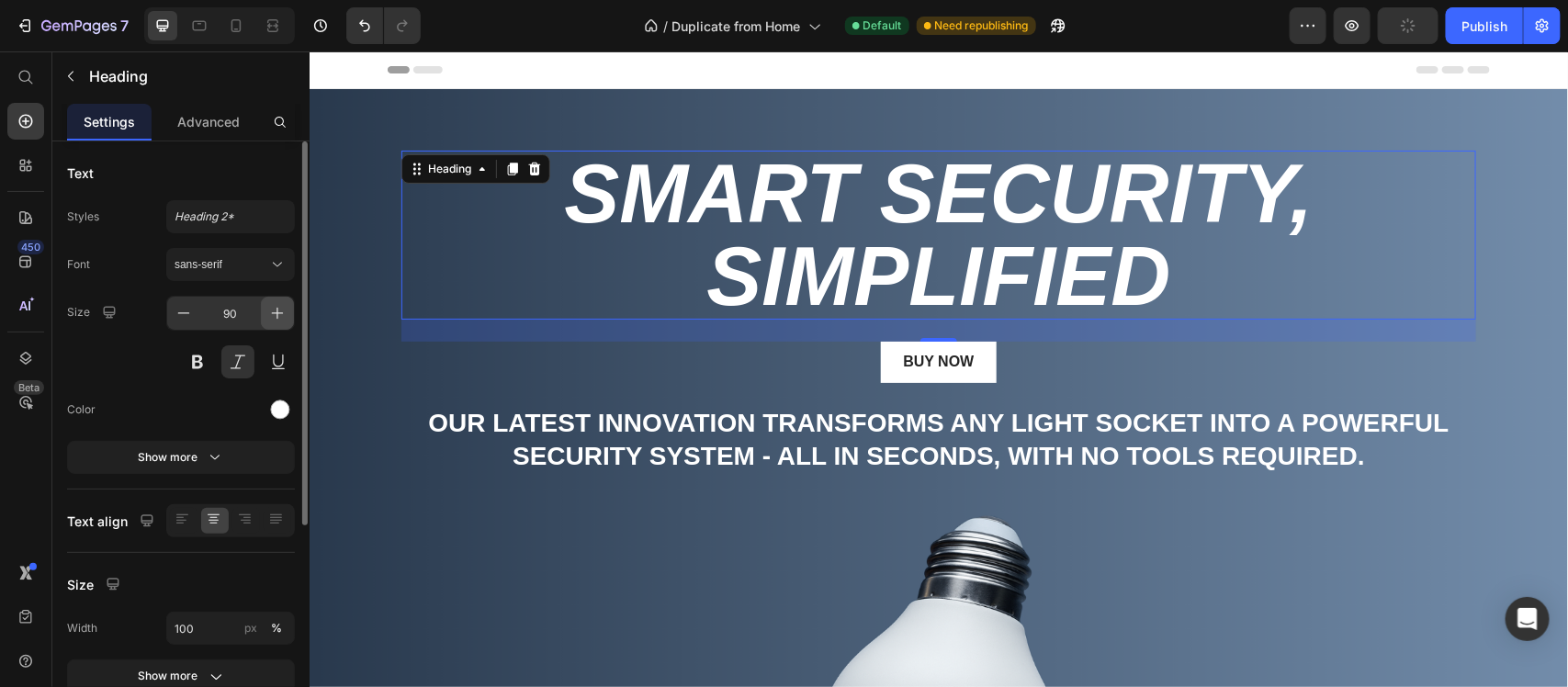click at bounding box center [277, 313] 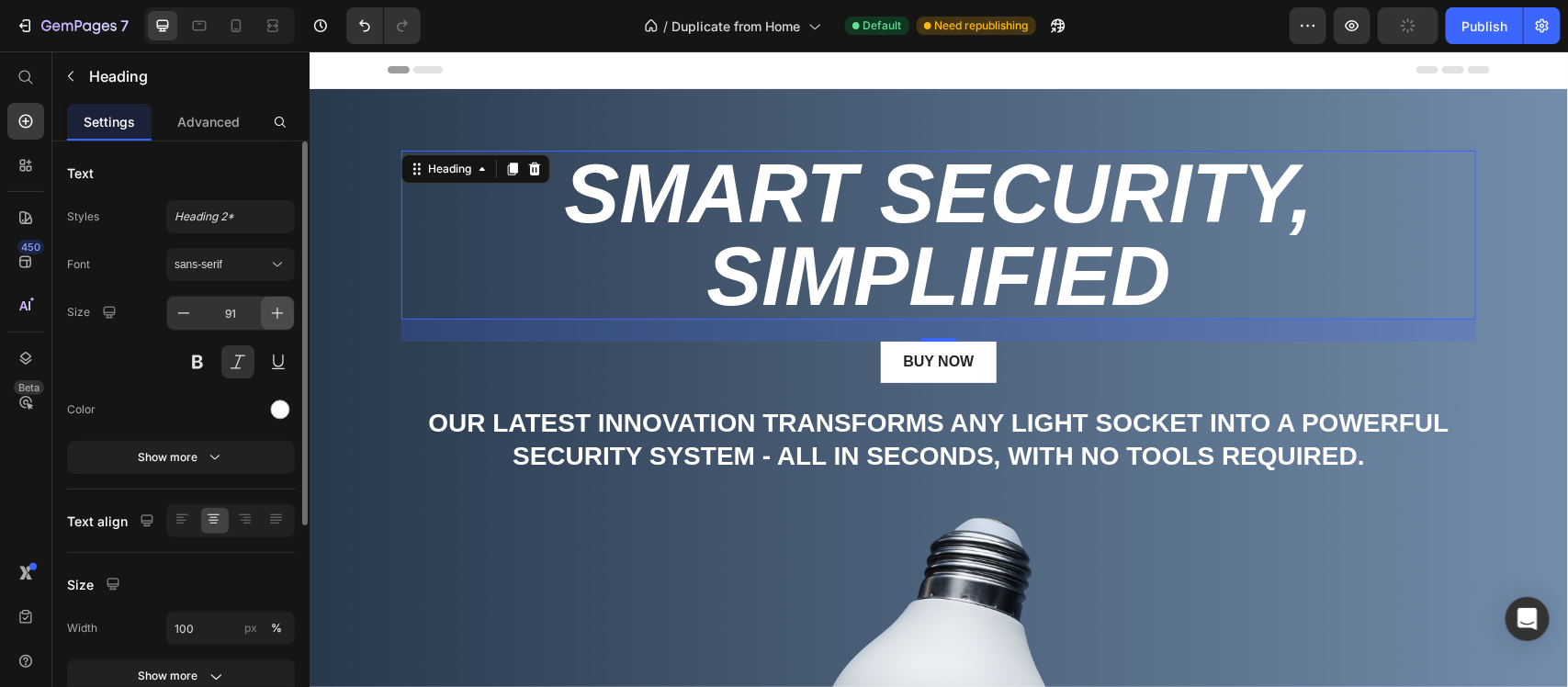 click at bounding box center [277, 313] 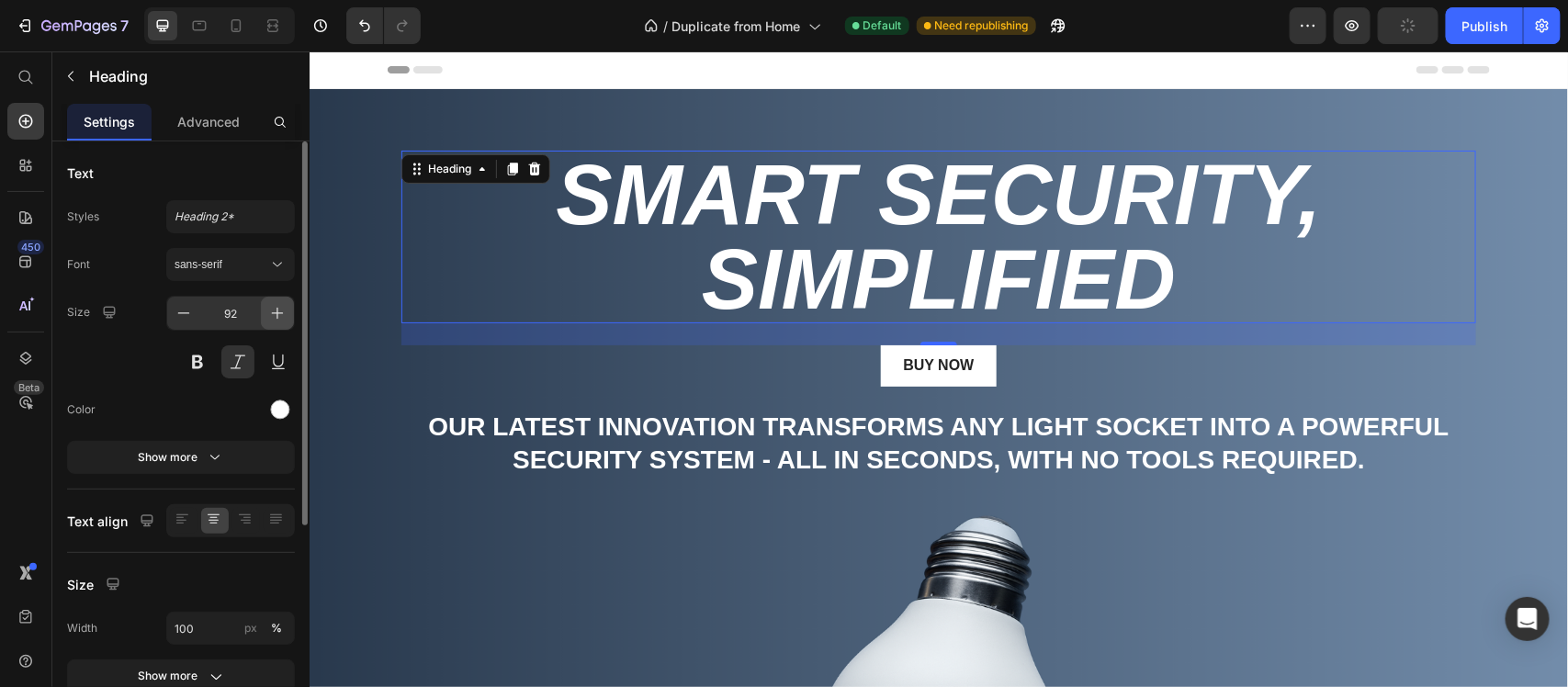 click at bounding box center [277, 313] 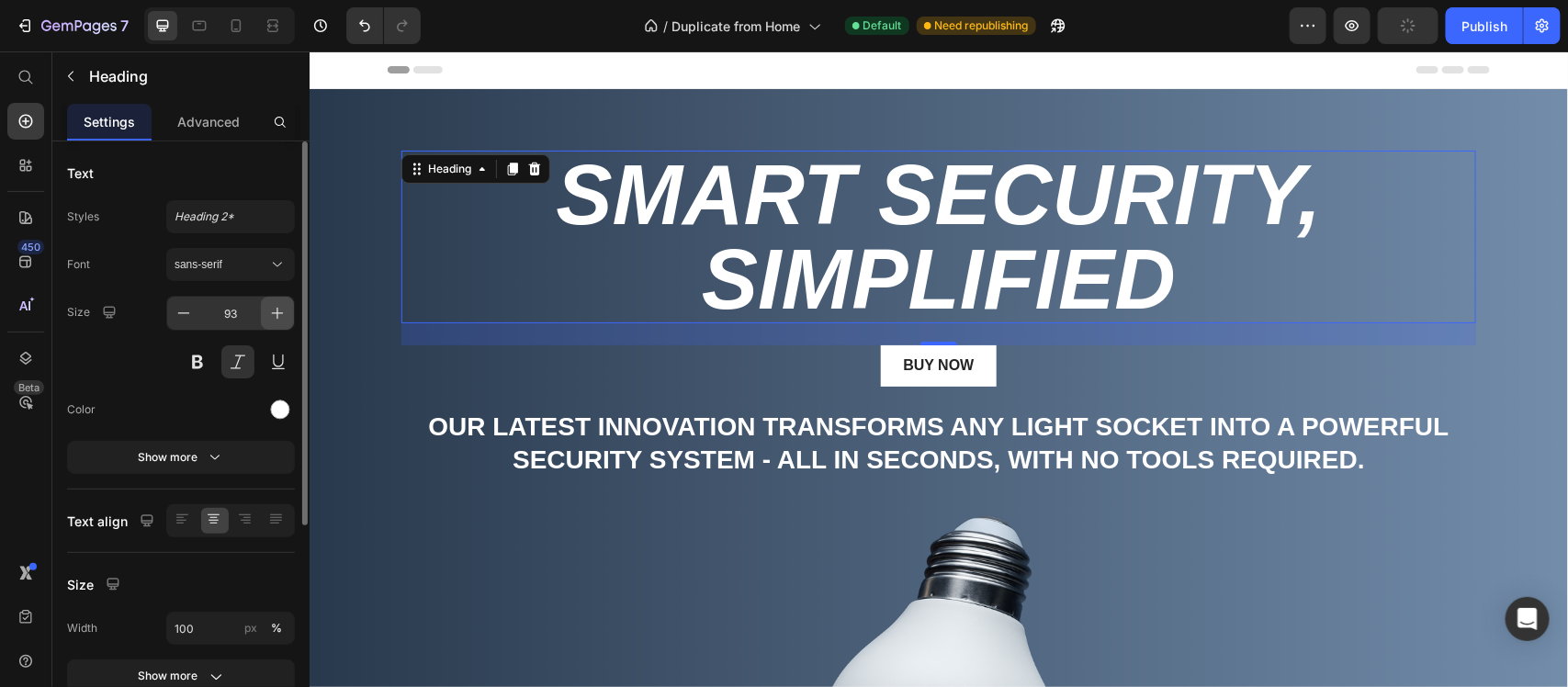 click at bounding box center (277, 313) 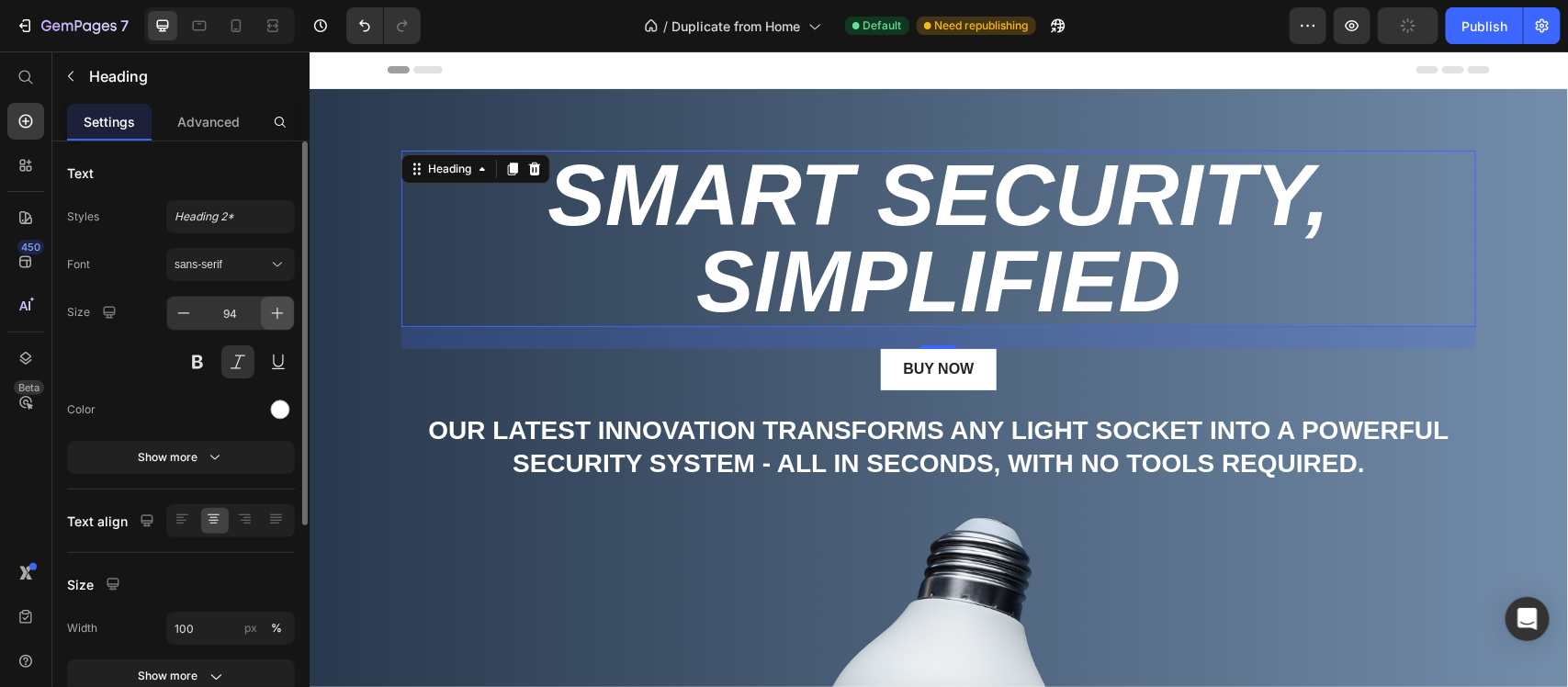 click at bounding box center [277, 313] 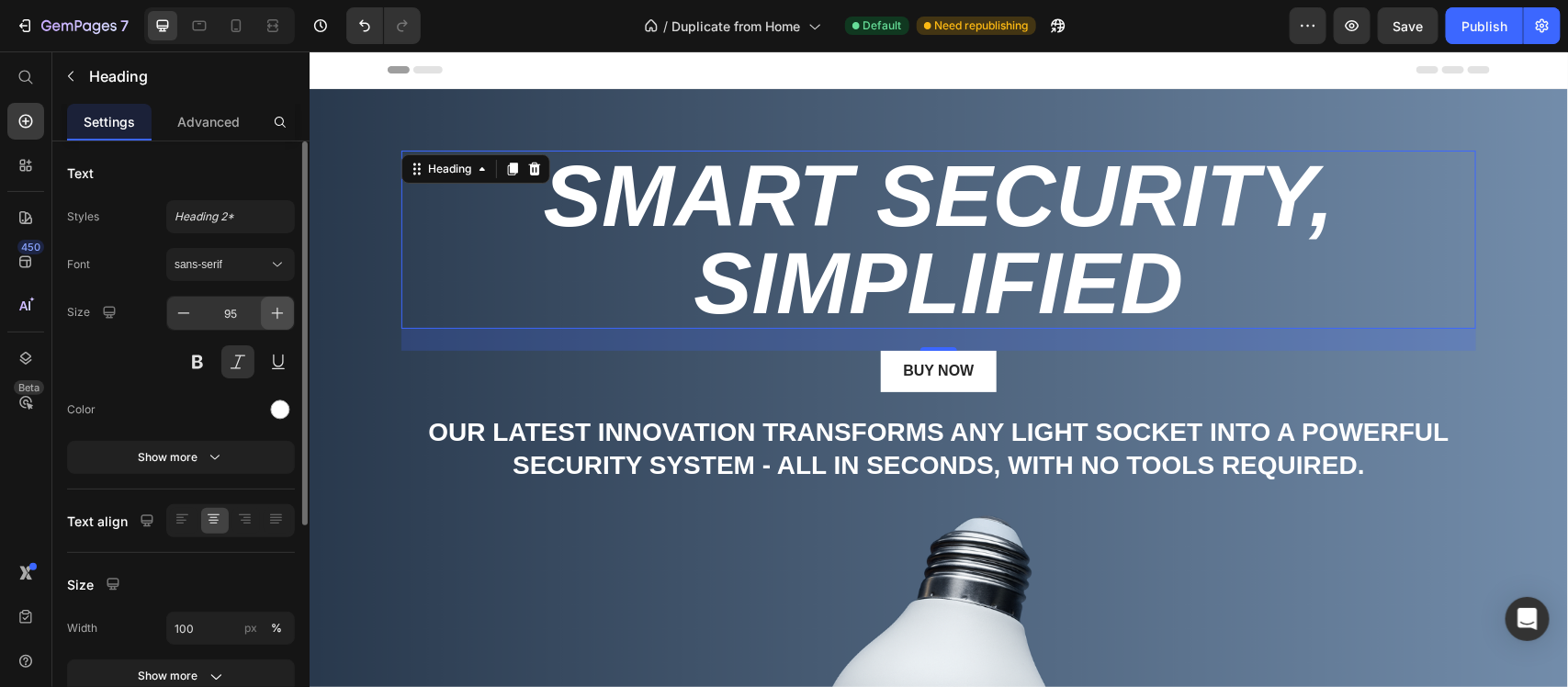 click at bounding box center [277, 313] 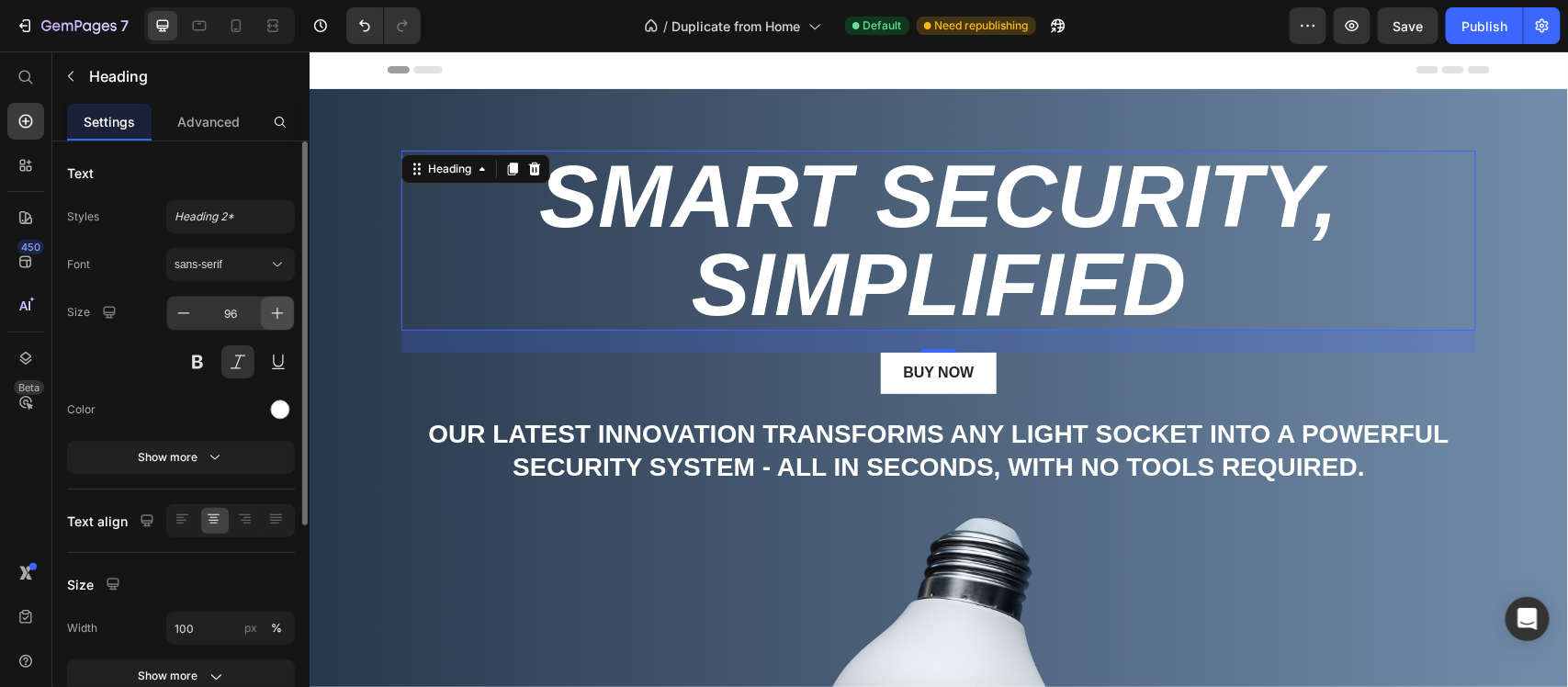 click 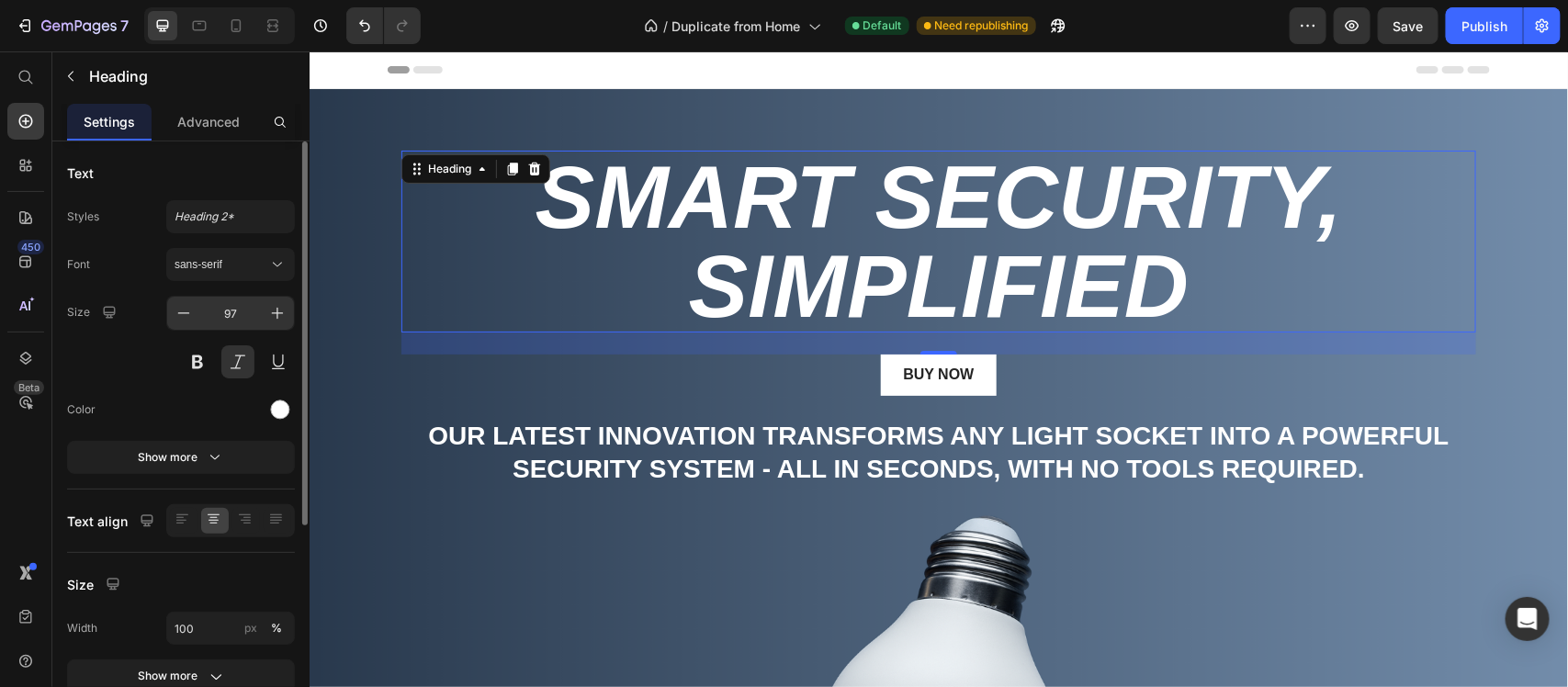 click on "97" at bounding box center [231, 313] 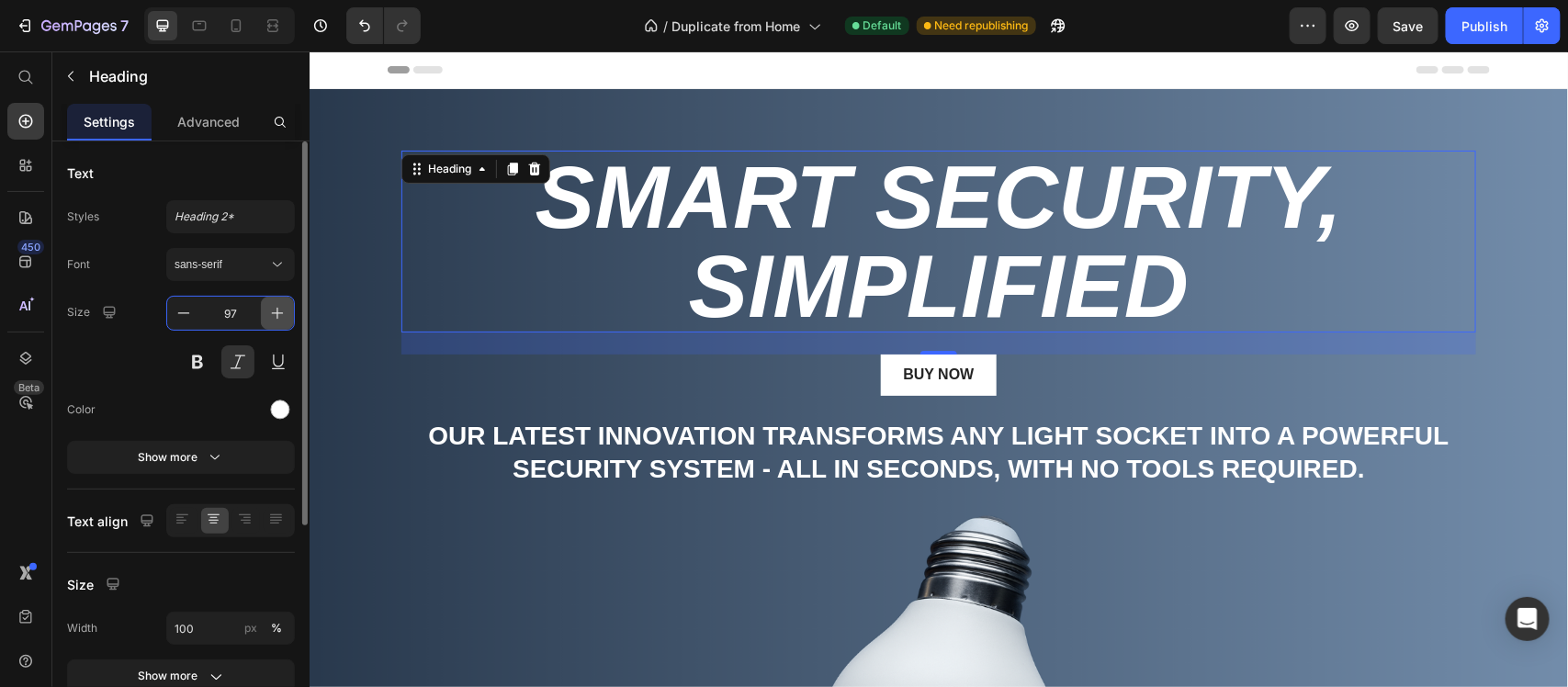 click at bounding box center [277, 313] 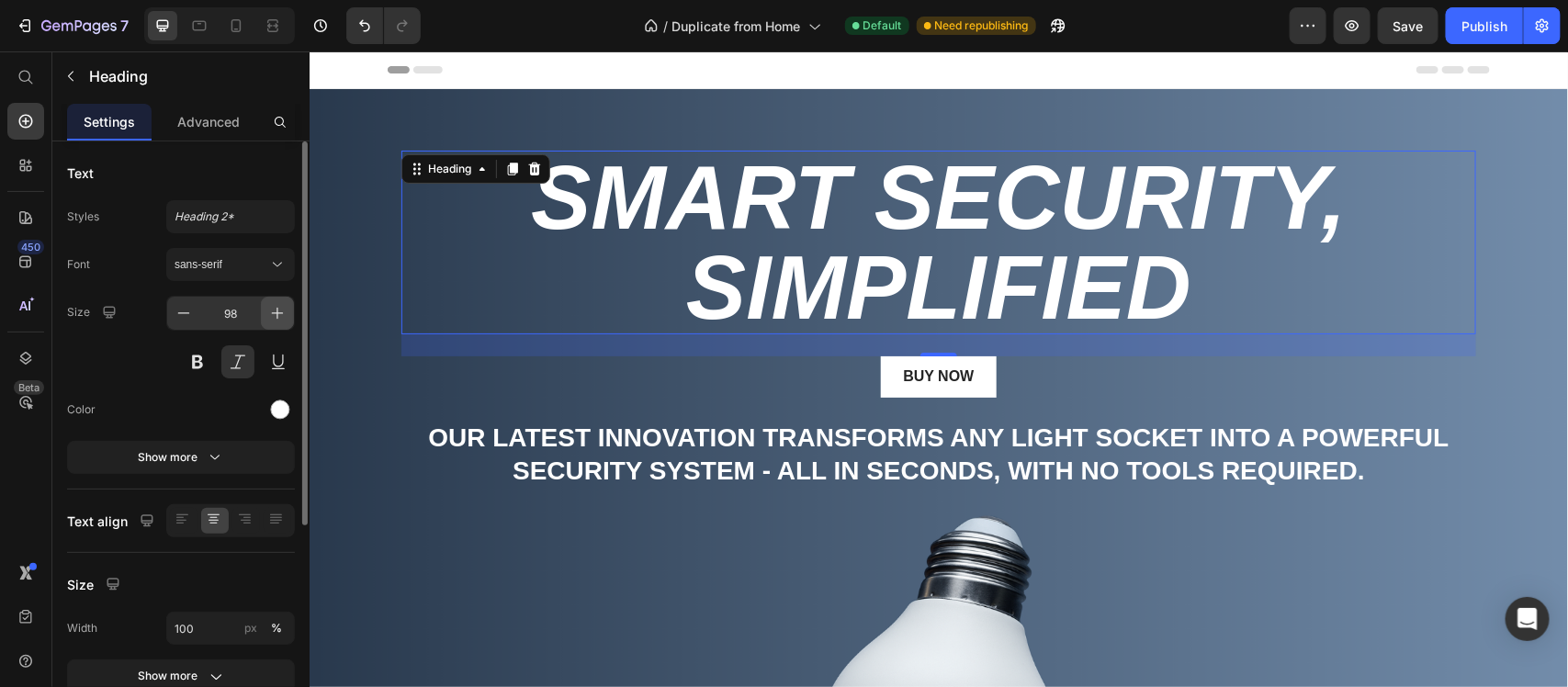 click at bounding box center (277, 313) 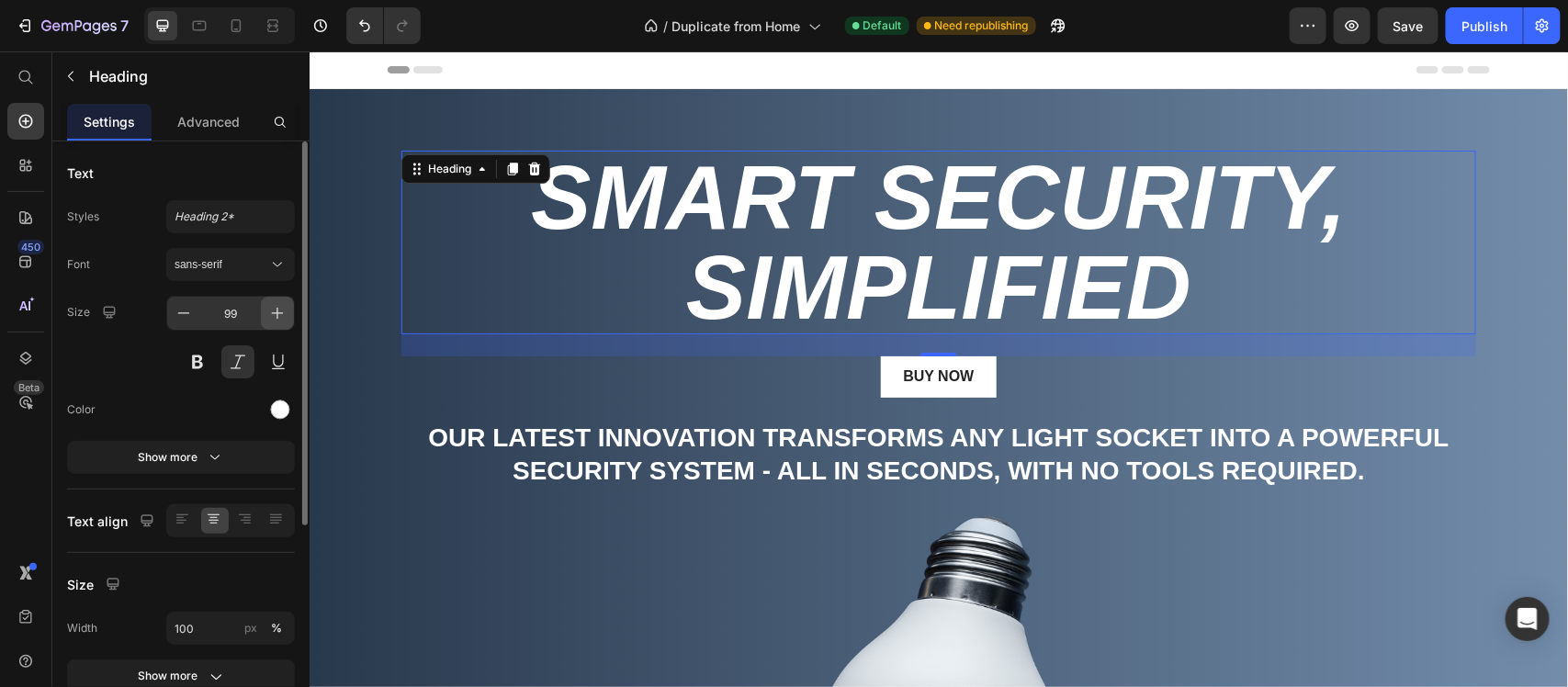click at bounding box center [277, 313] 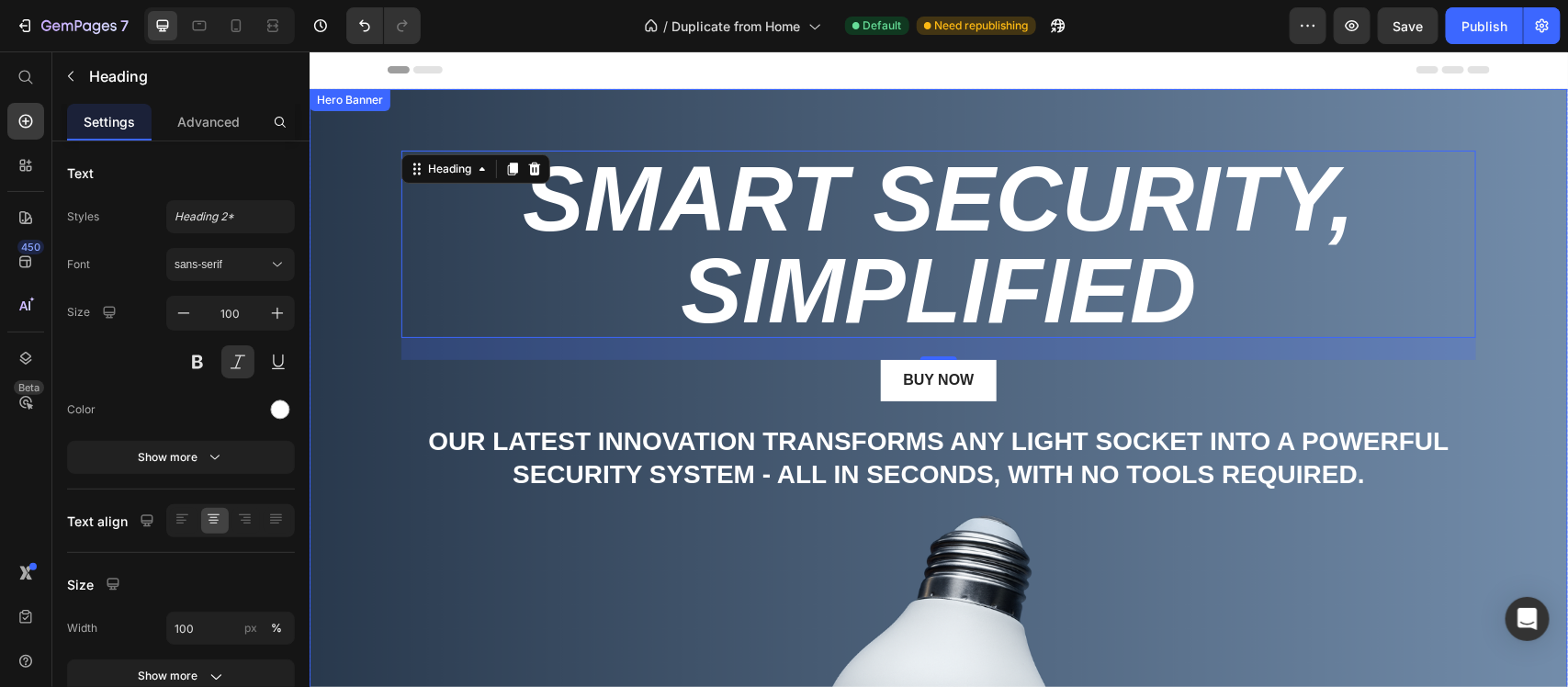 click on "Smart Security,  Simplified Heading   24 Buy Now Button Our latest innovation transforms any light socket into a powerful security system - all in seconds, with no tools required. Text Block" at bounding box center (938, 321) 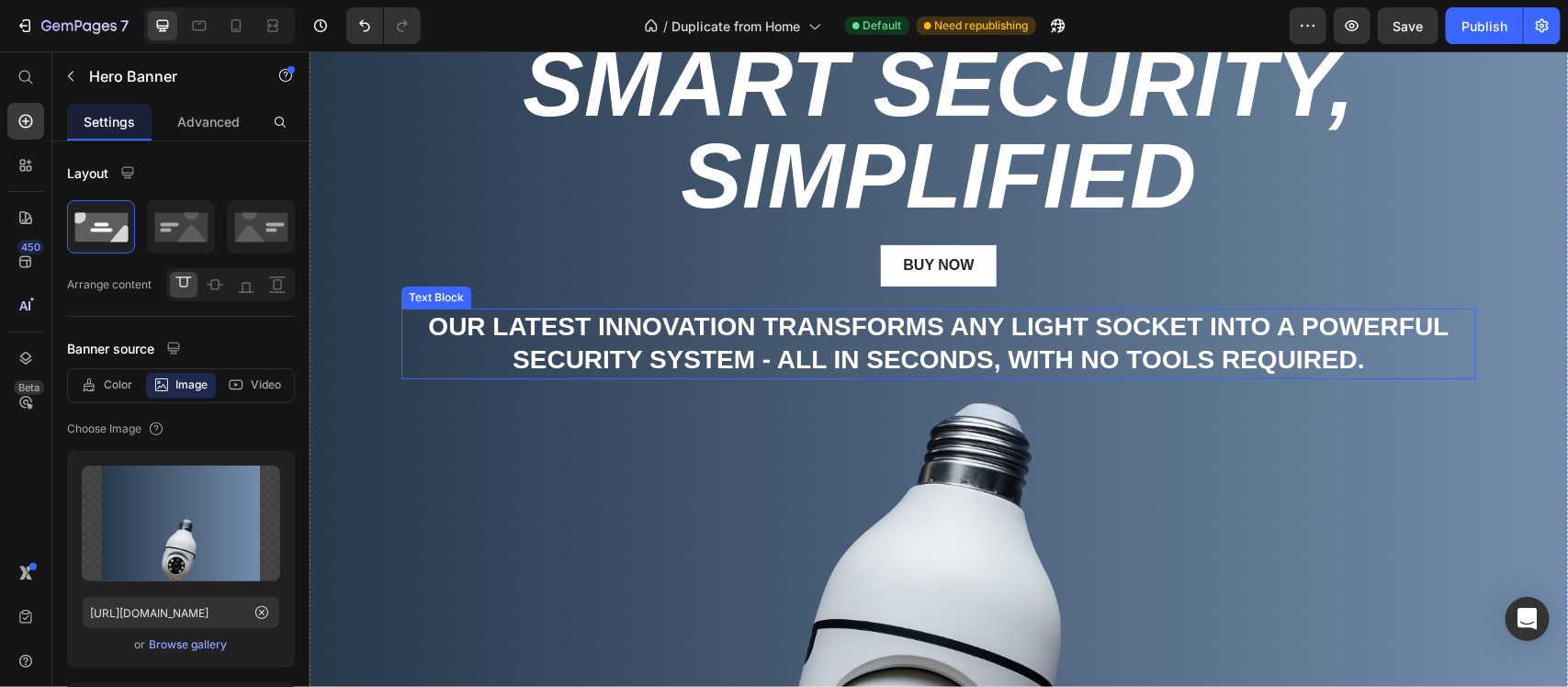 scroll, scrollTop: 230, scrollLeft: 0, axis: vertical 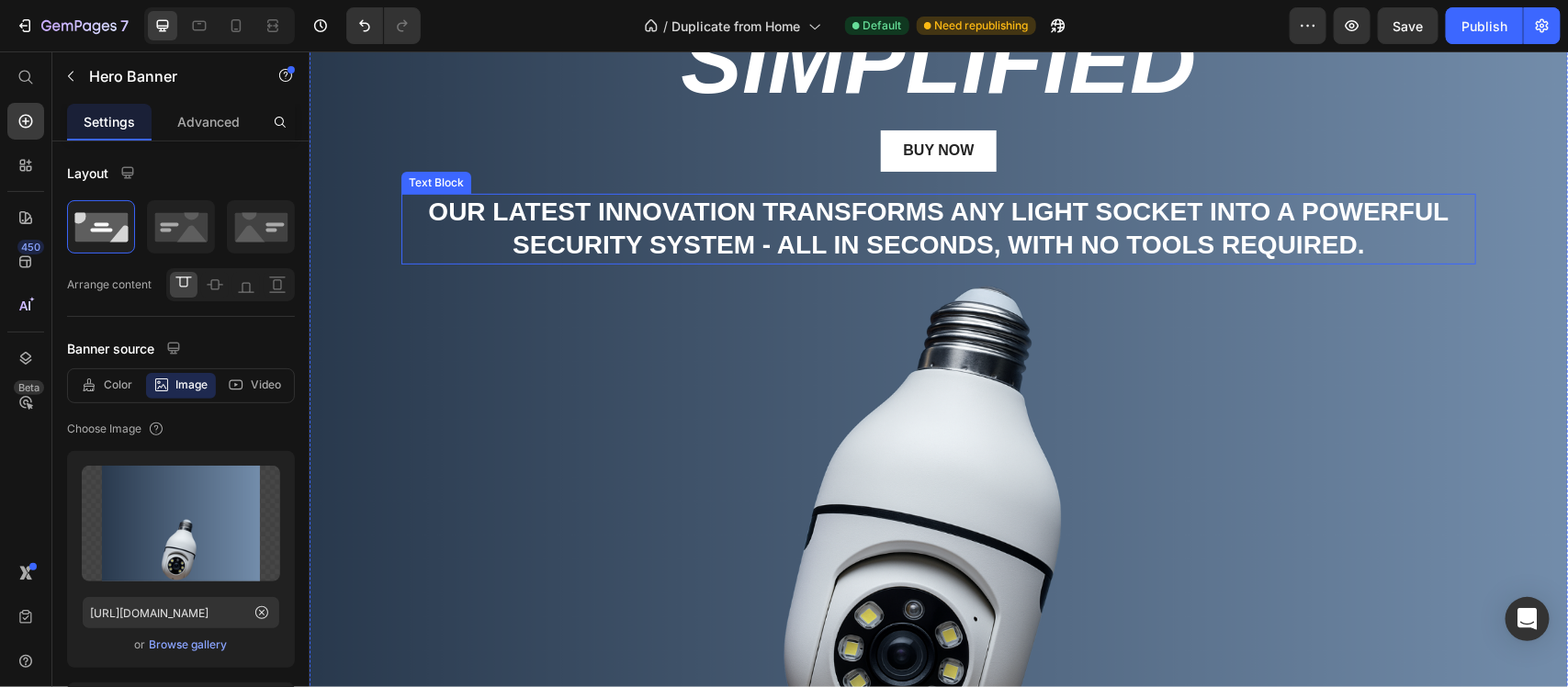 click on "Our latest innovation transforms any light socket into a powerful security system - all in seconds, with no tools required." at bounding box center (938, 228) 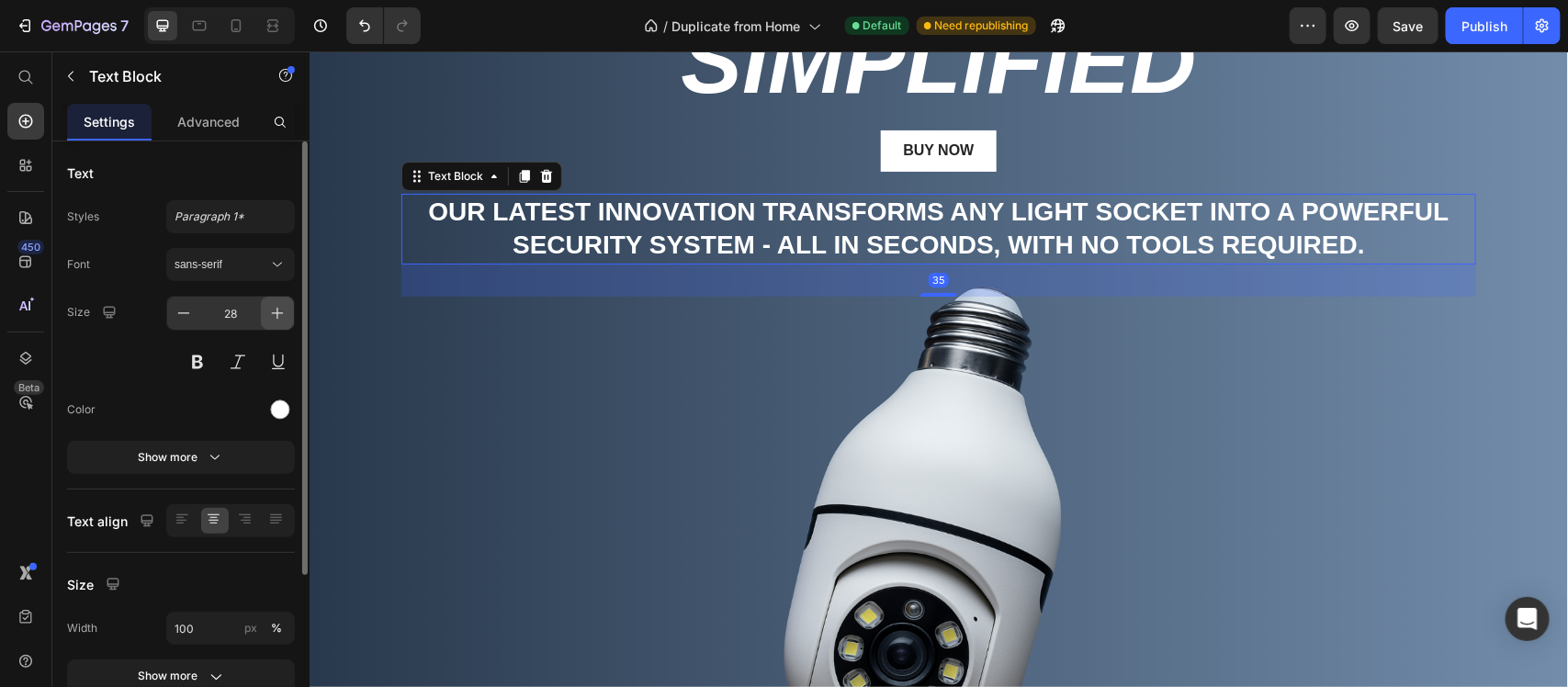 click 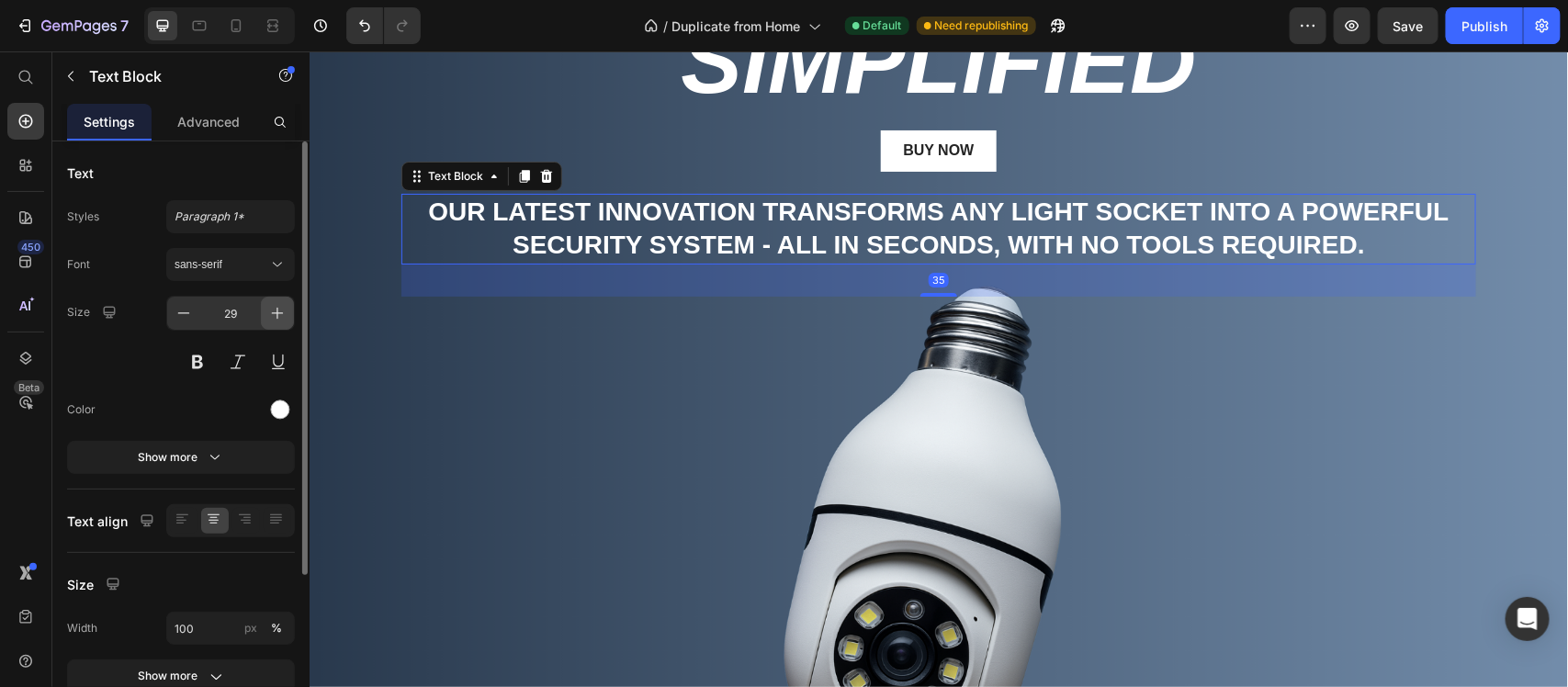 click 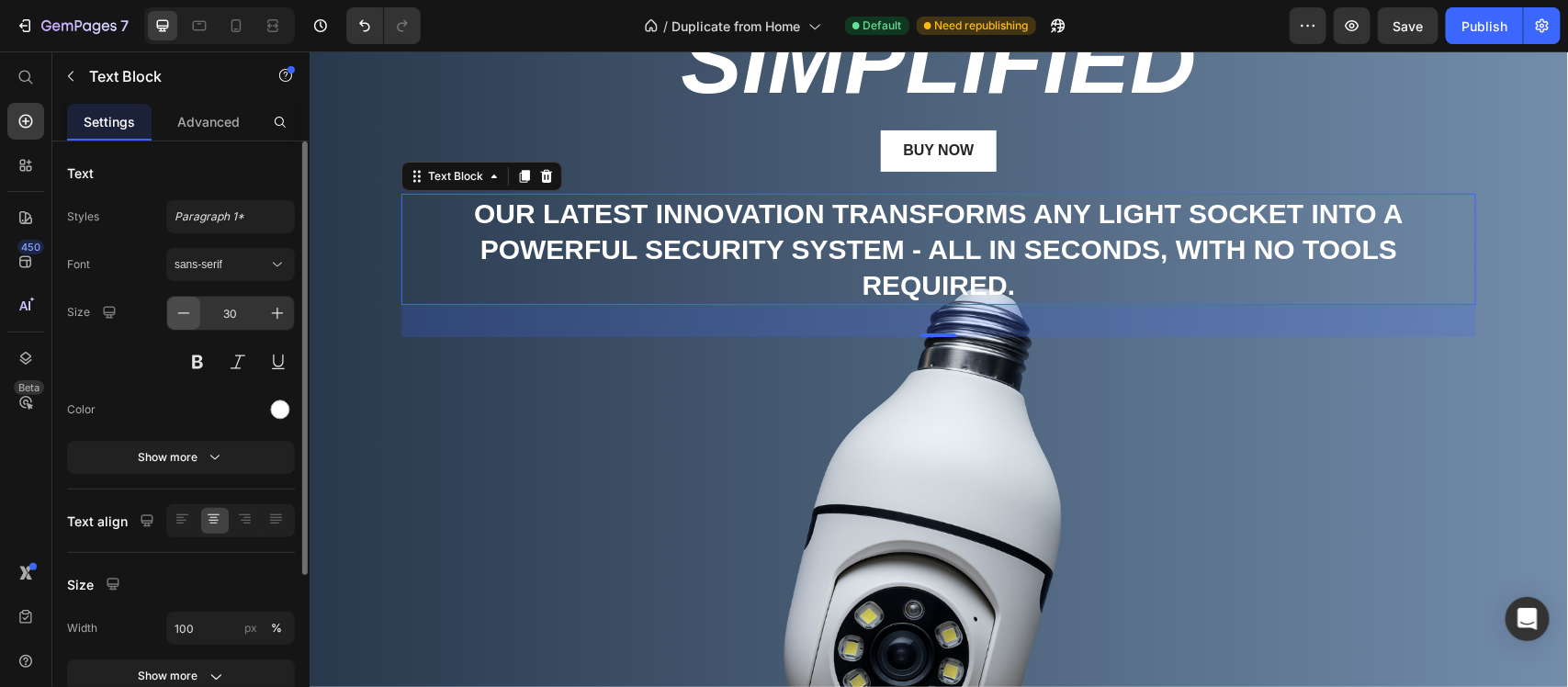 click 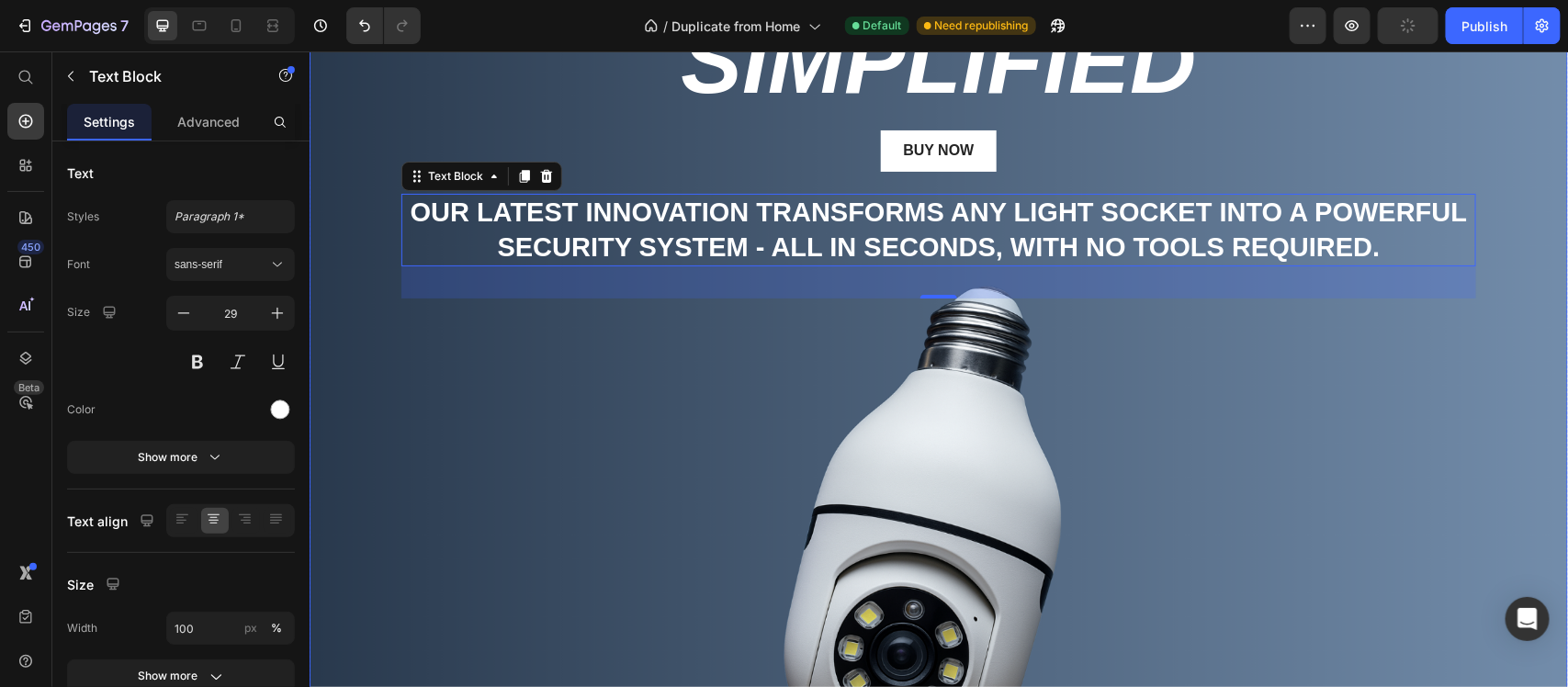 scroll, scrollTop: 459, scrollLeft: 0, axis: vertical 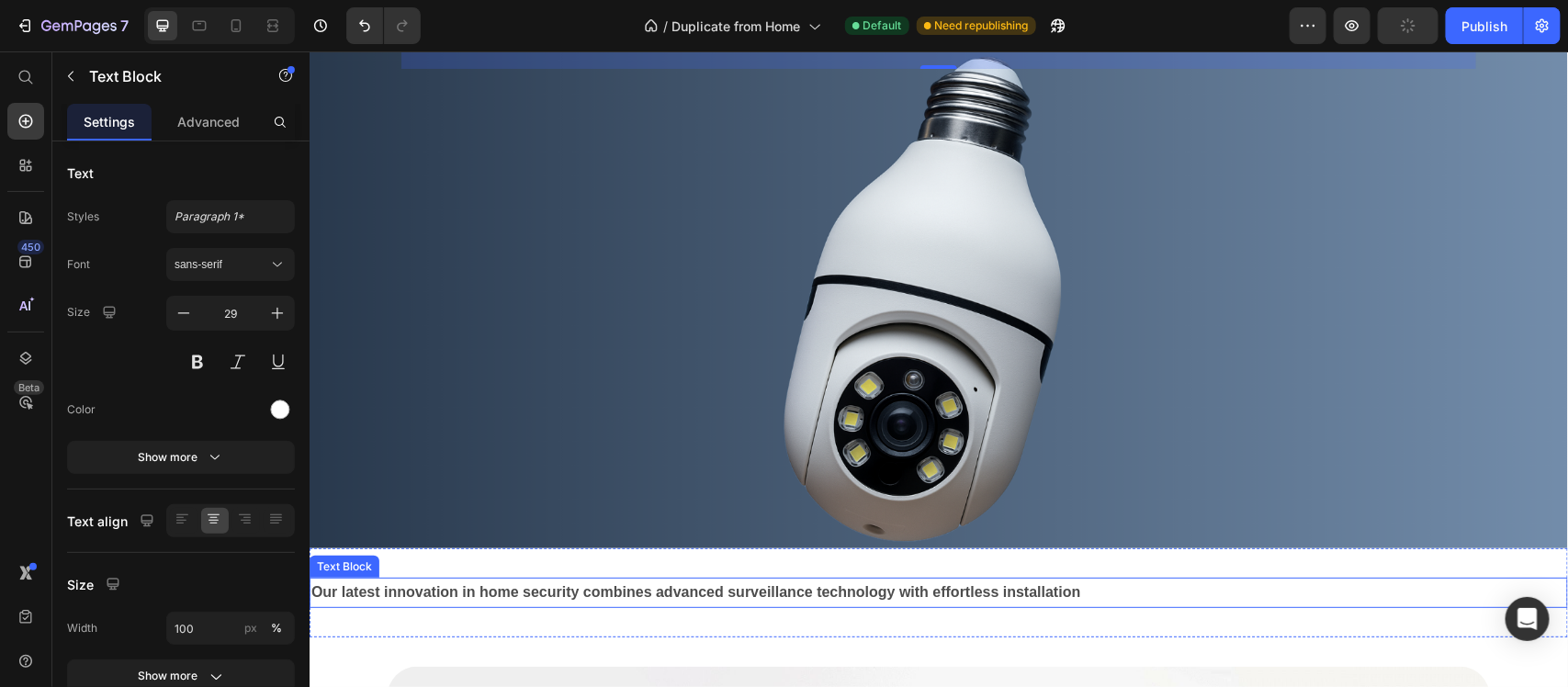 click on "Our latest innovation in home security combines advanced surveillance technology with effortless installation" at bounding box center (938, 591) 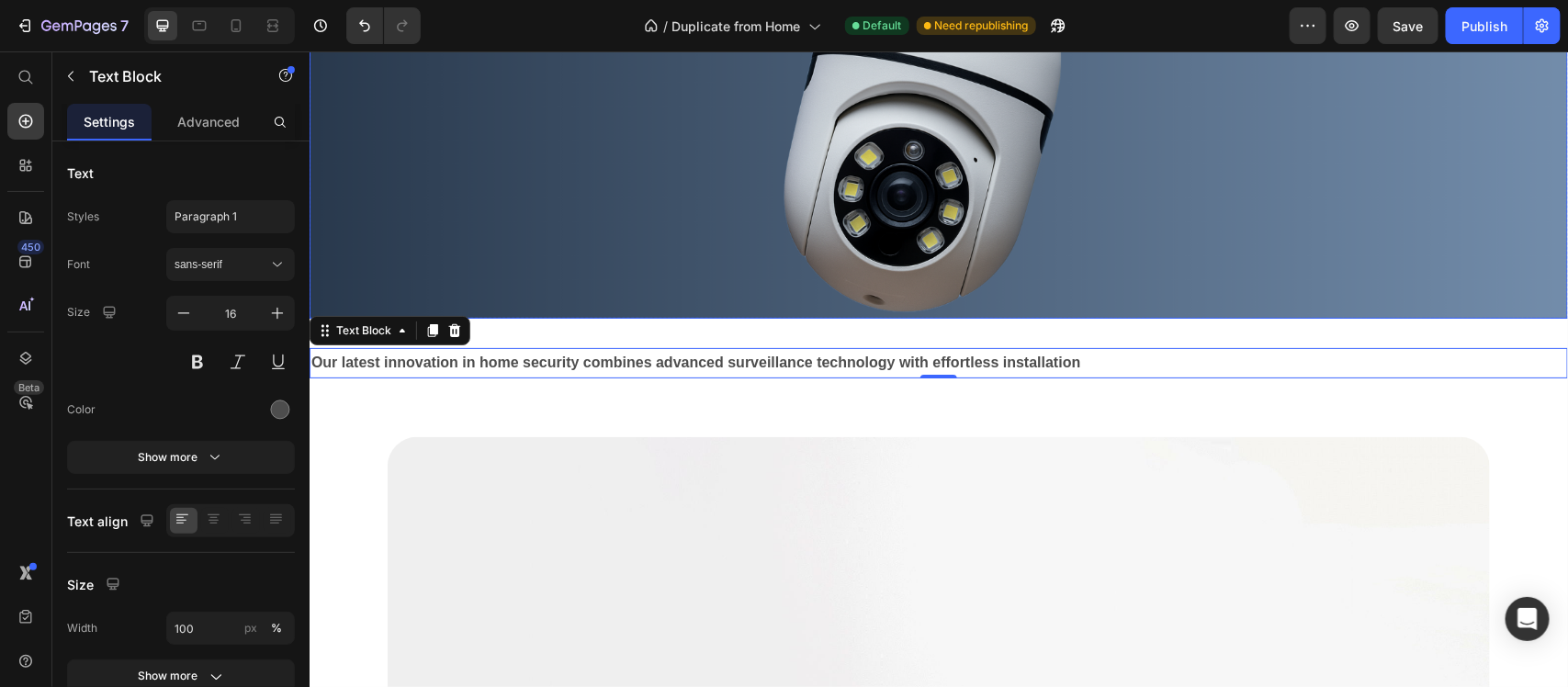 scroll, scrollTop: 804, scrollLeft: 0, axis: vertical 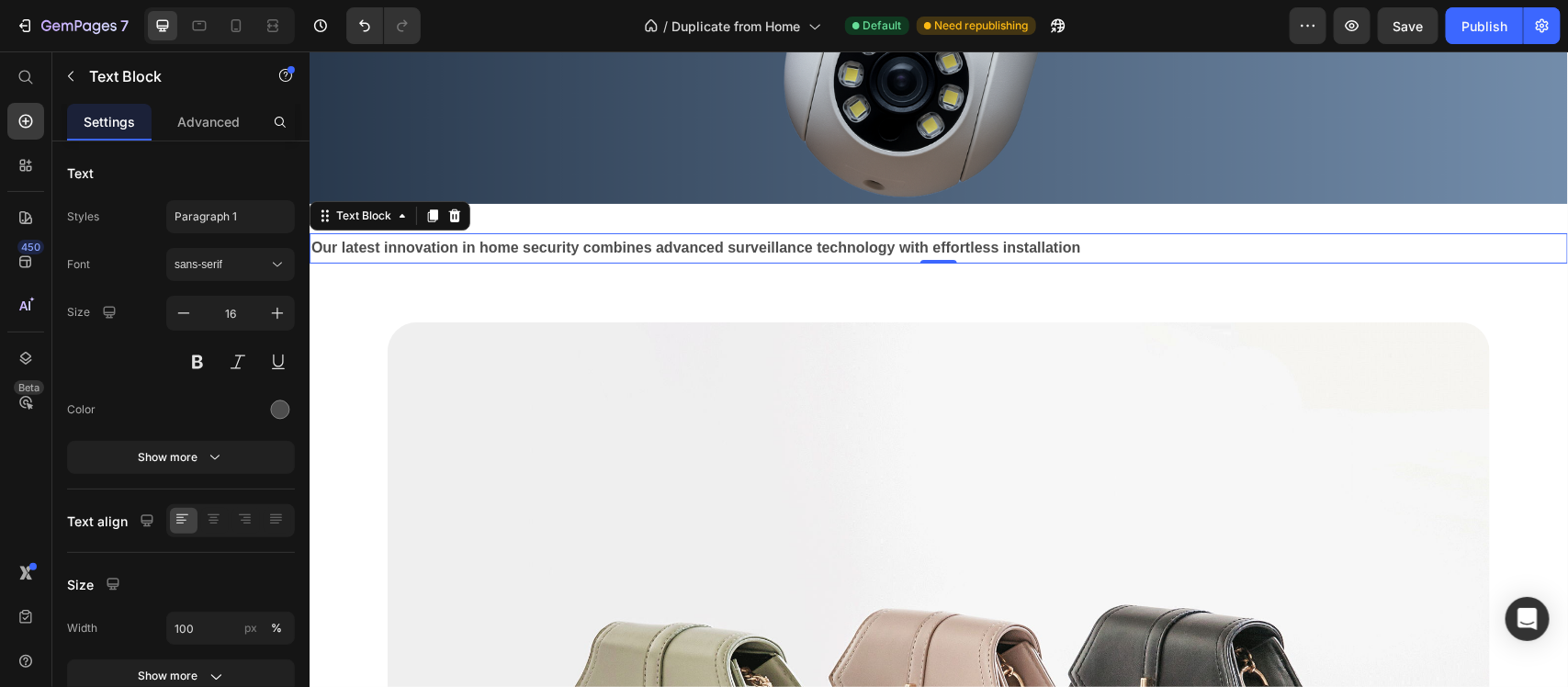 click on "Our latest innovation in home security combines advanced surveillance technology with effortless installation" at bounding box center (938, 247) 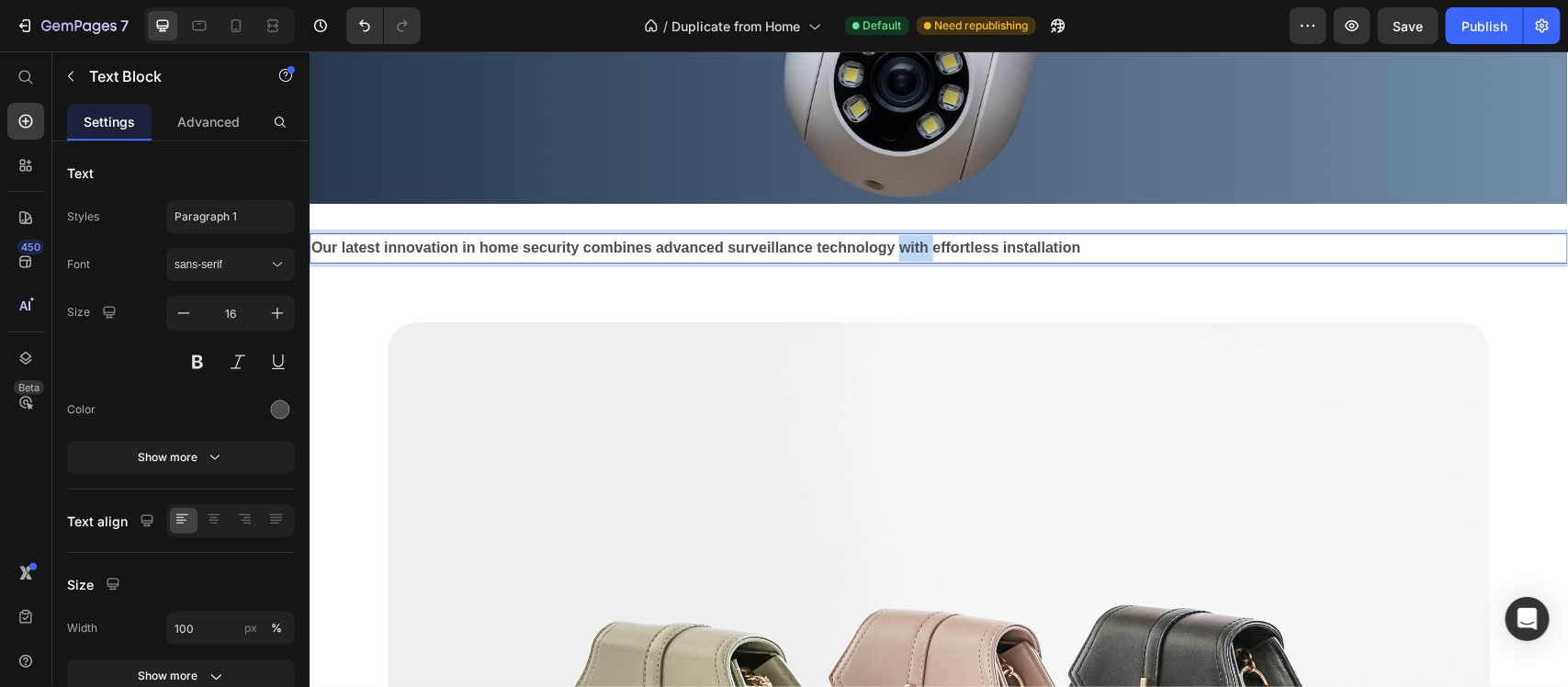 click on "Our latest innovation in home security combines advanced surveillance technology with effortless installation" at bounding box center [695, 246] 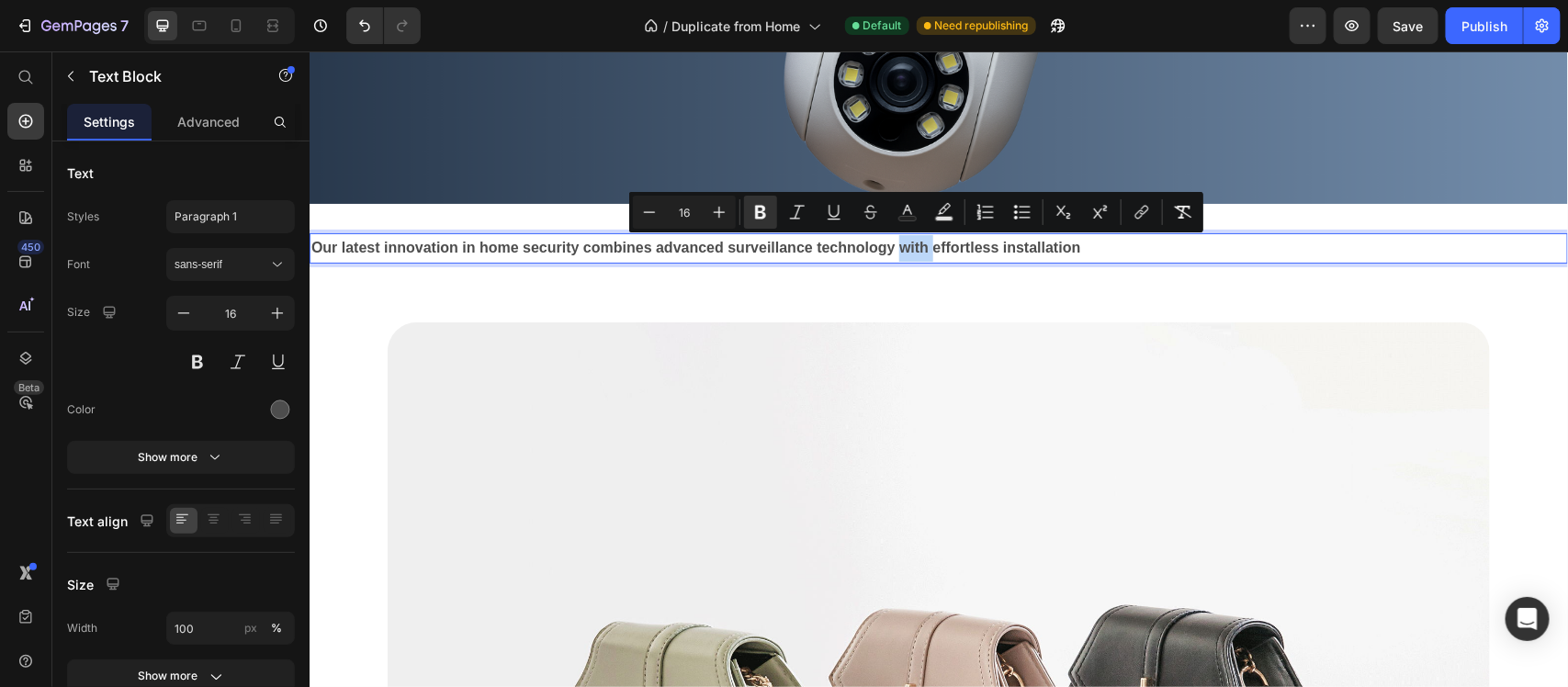 click on "Our latest innovation in home security combines advanced surveillance technology with effortless installation" at bounding box center (695, 246) 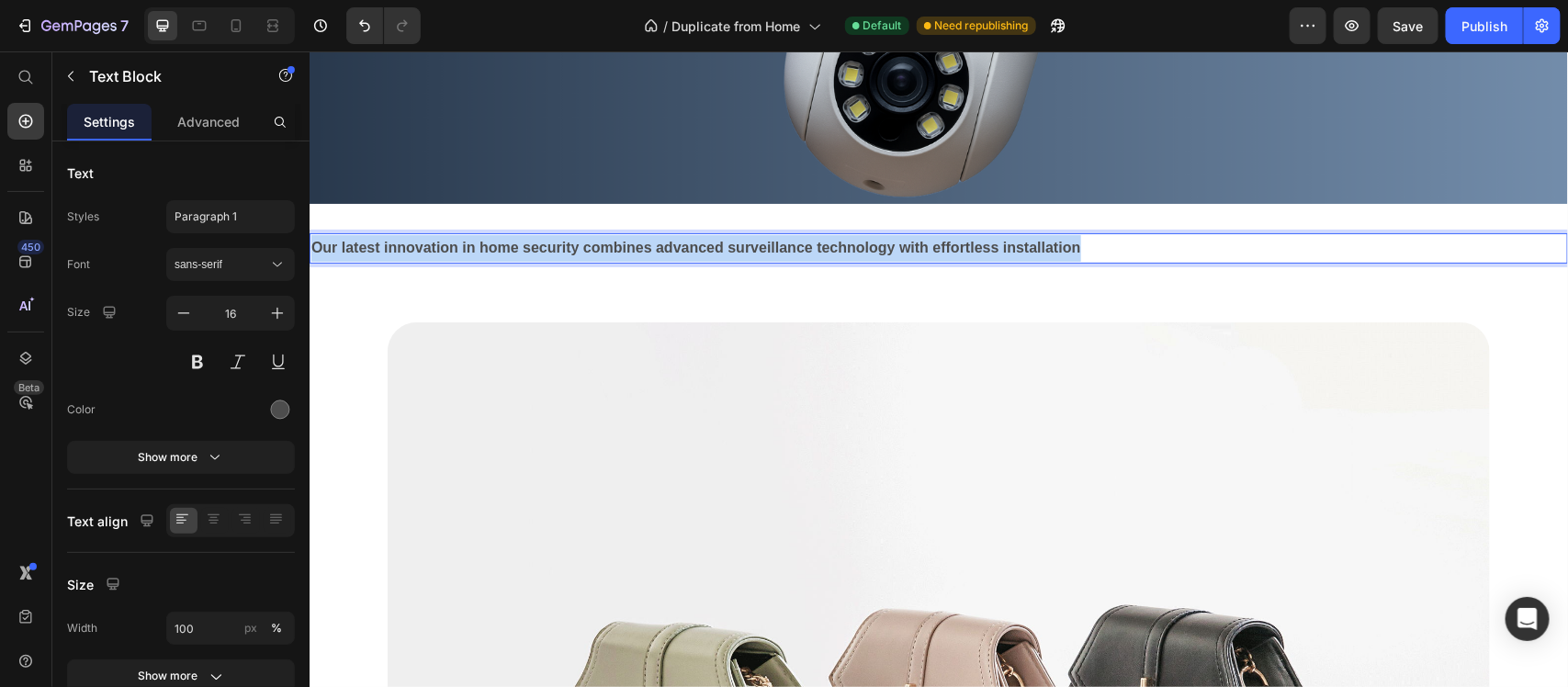 click on "Our latest innovation in home security combines advanced surveillance technology with effortless installation" at bounding box center [695, 246] 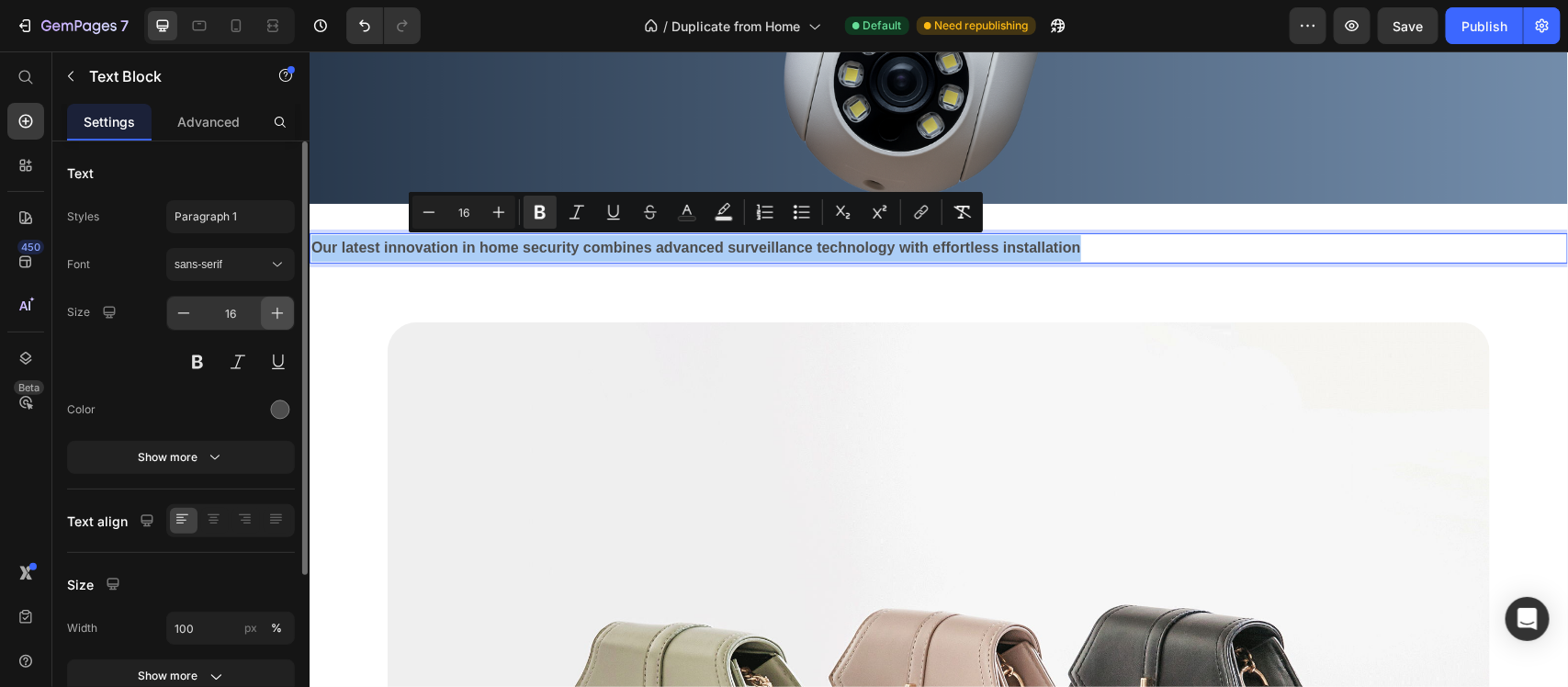 click 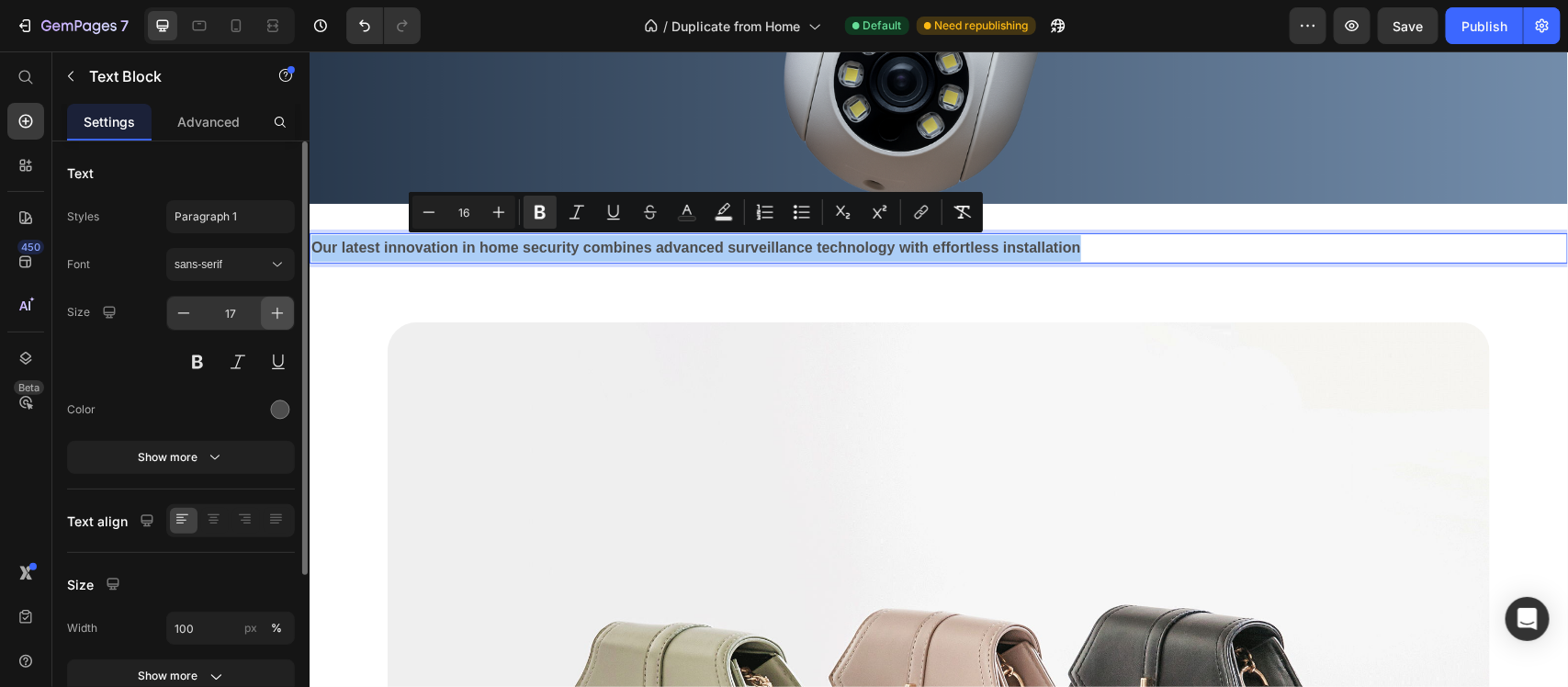 click 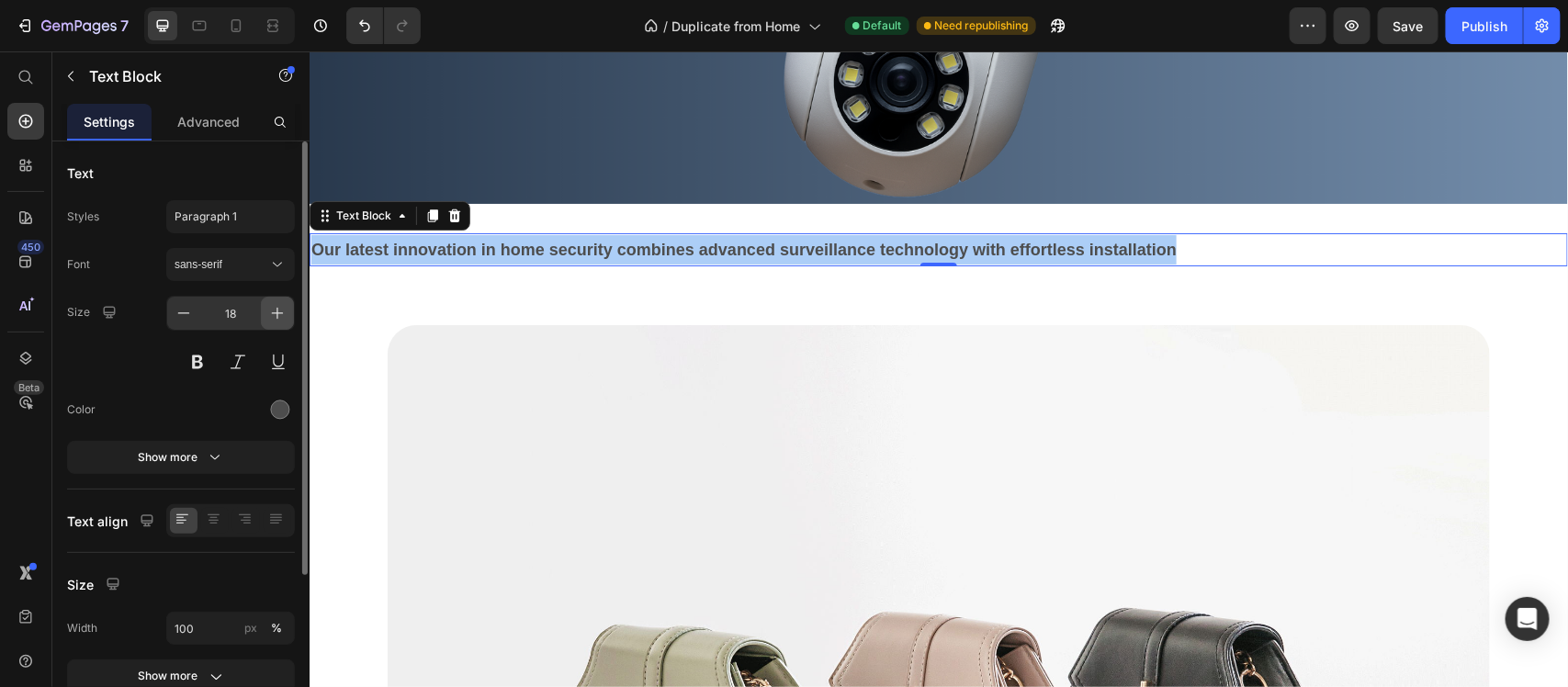 click 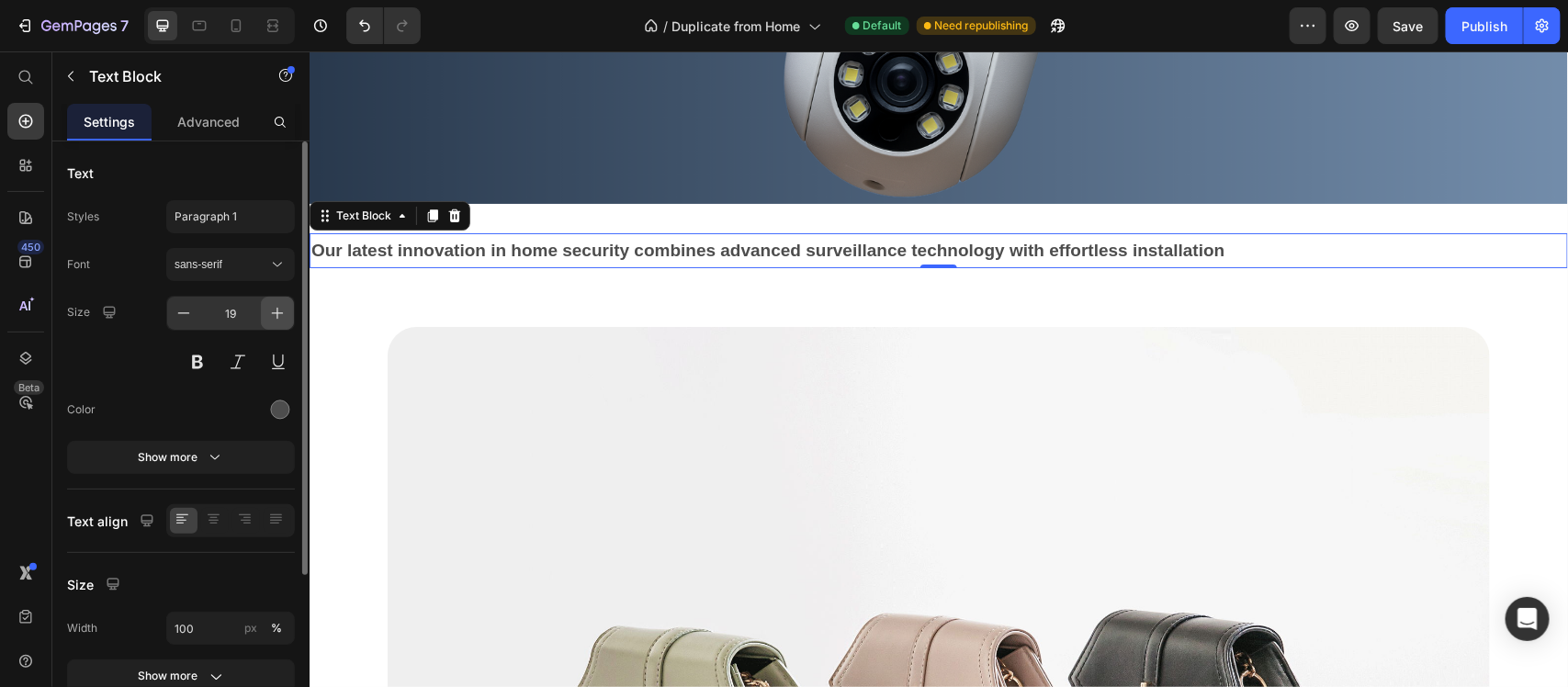 click 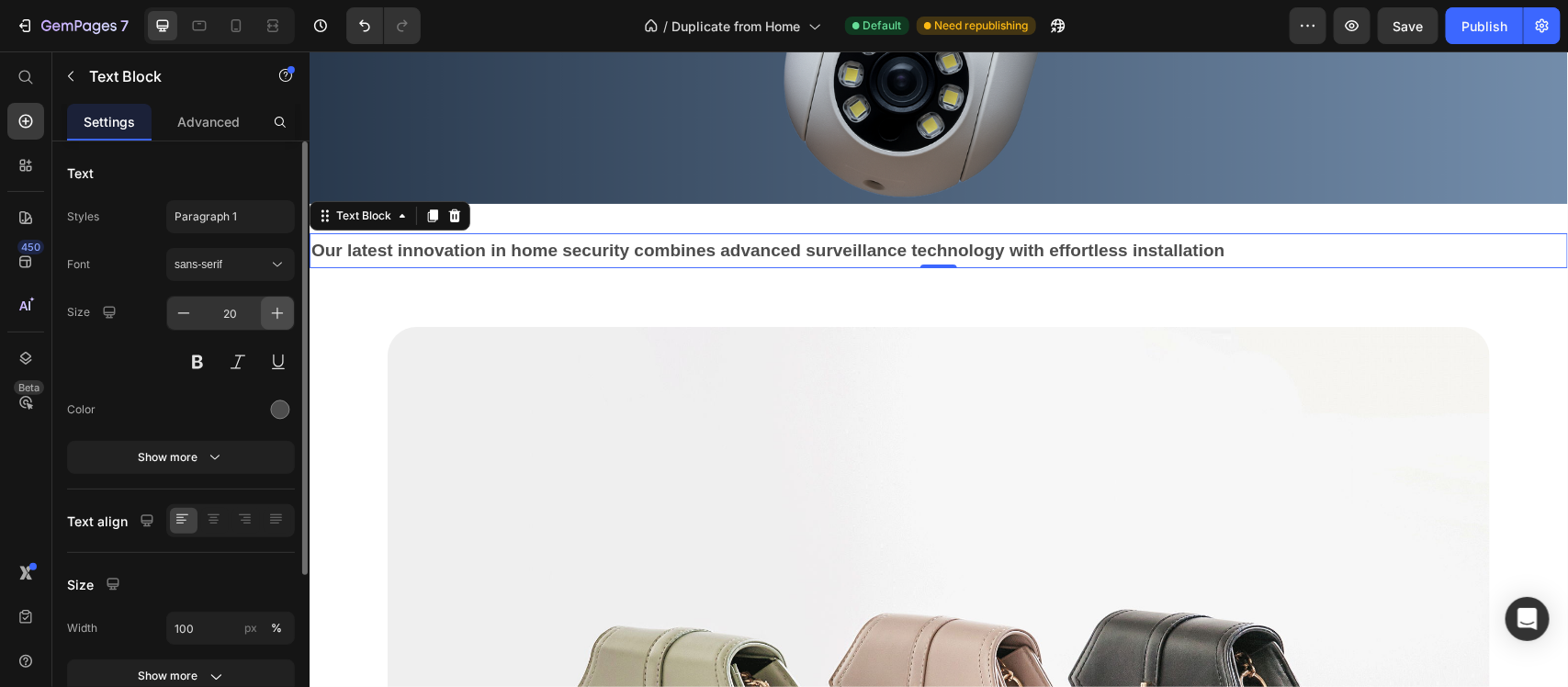 click 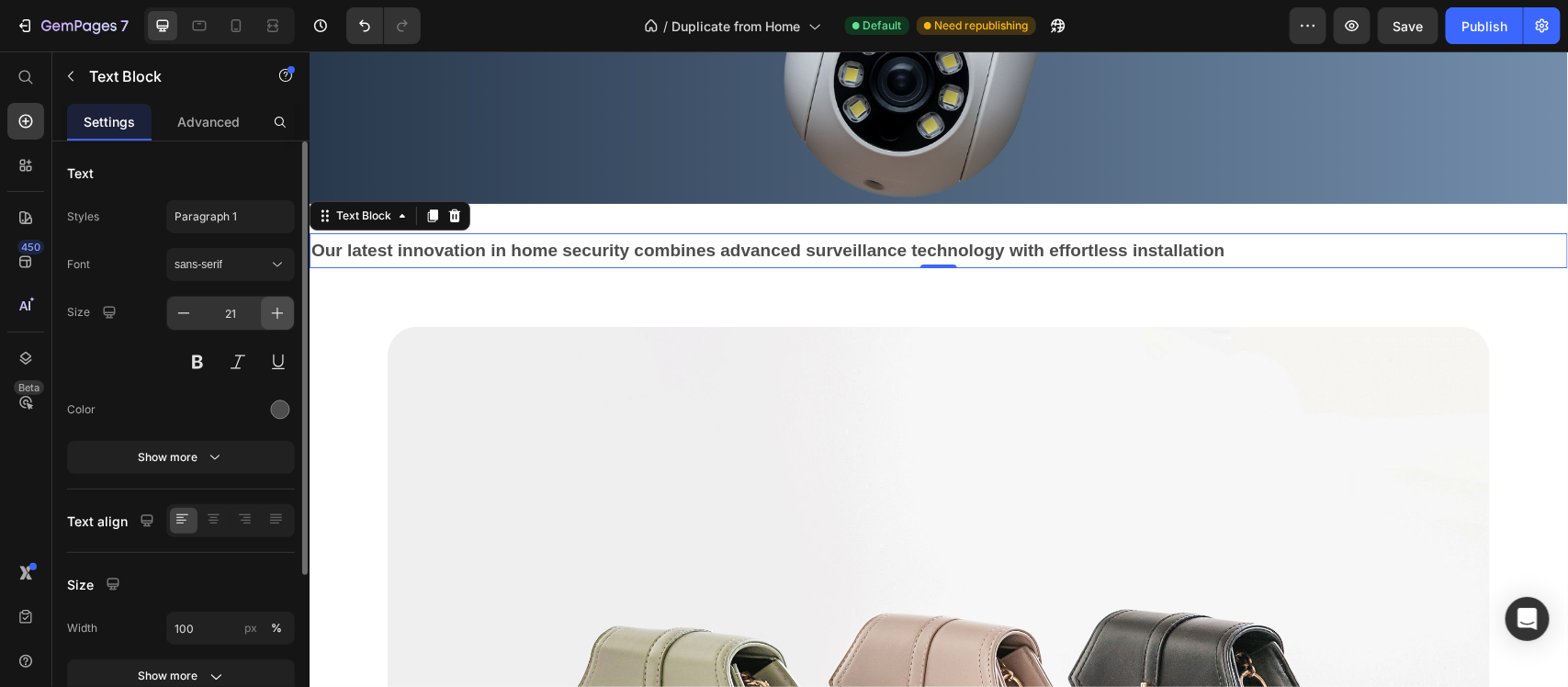 click 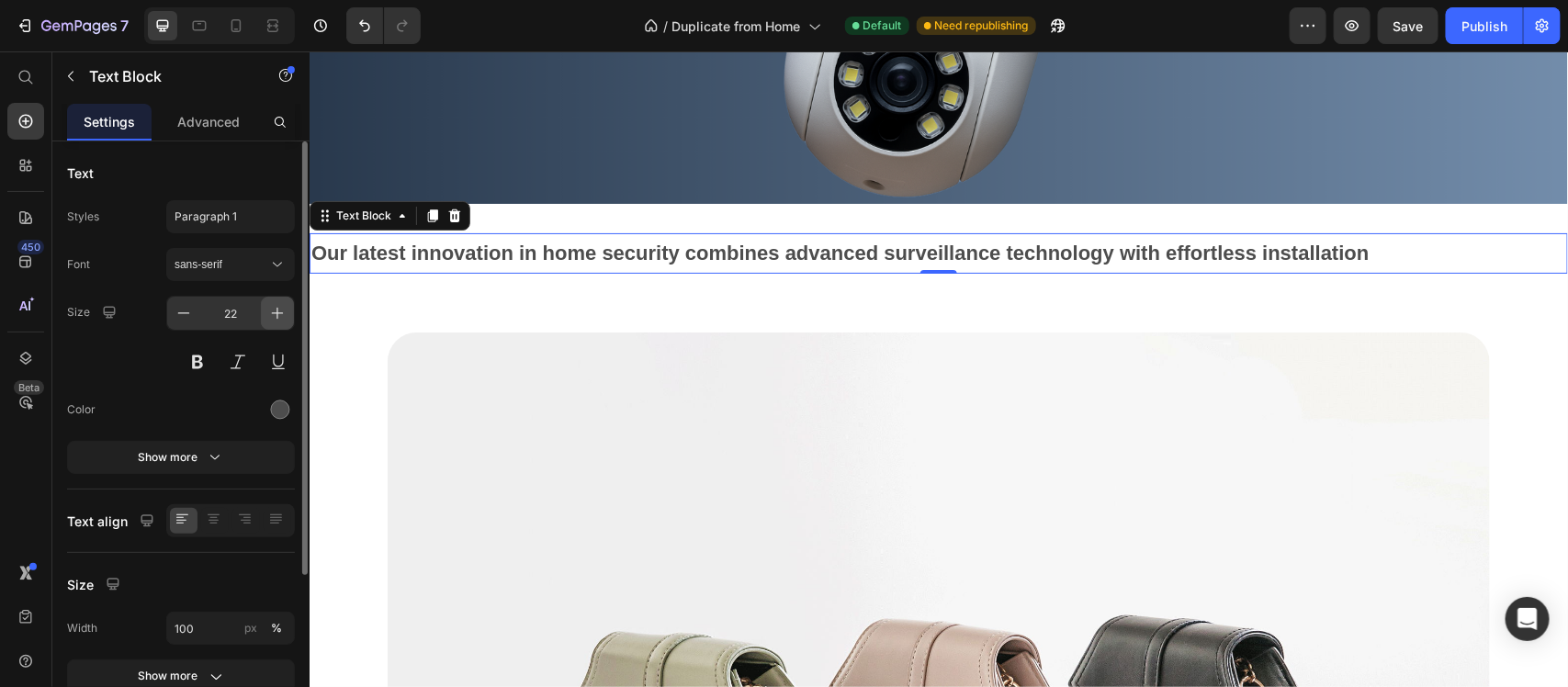 click 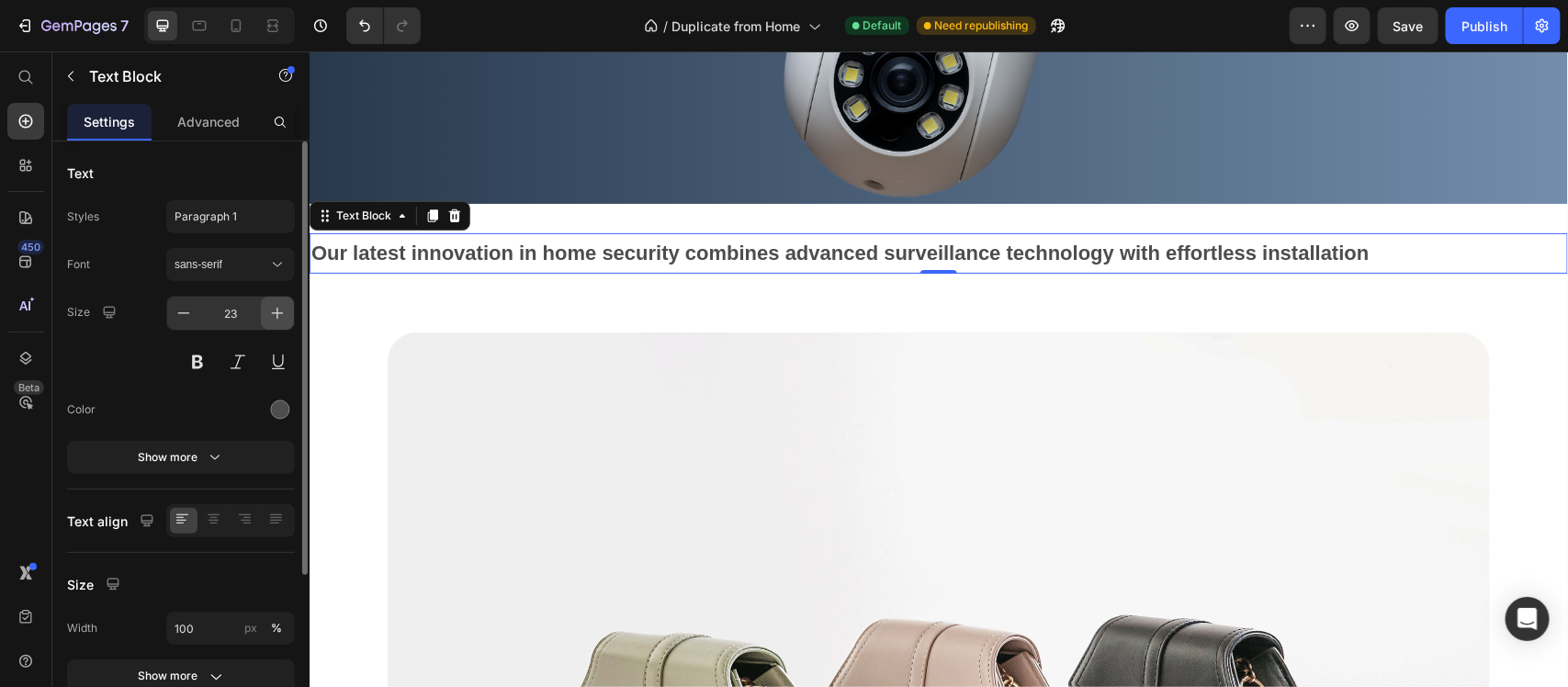 click 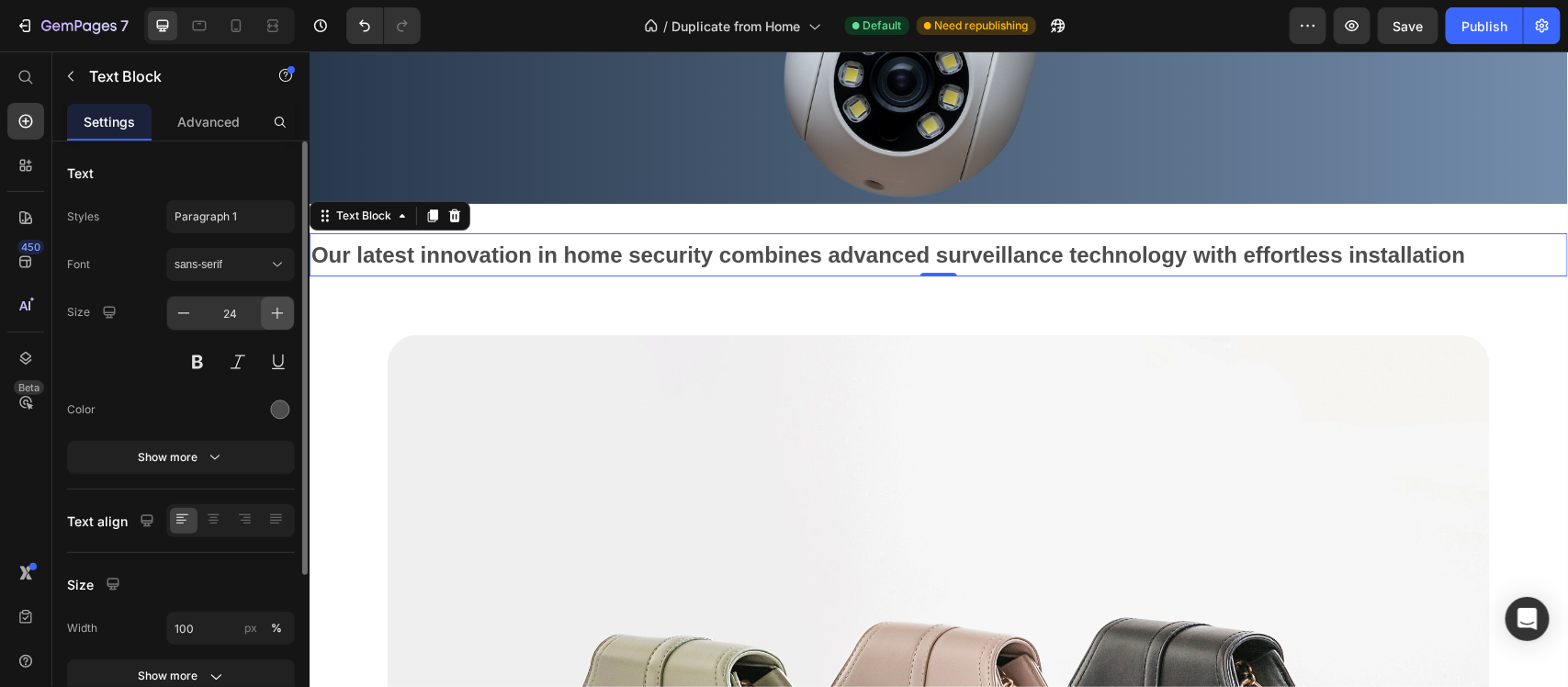 click 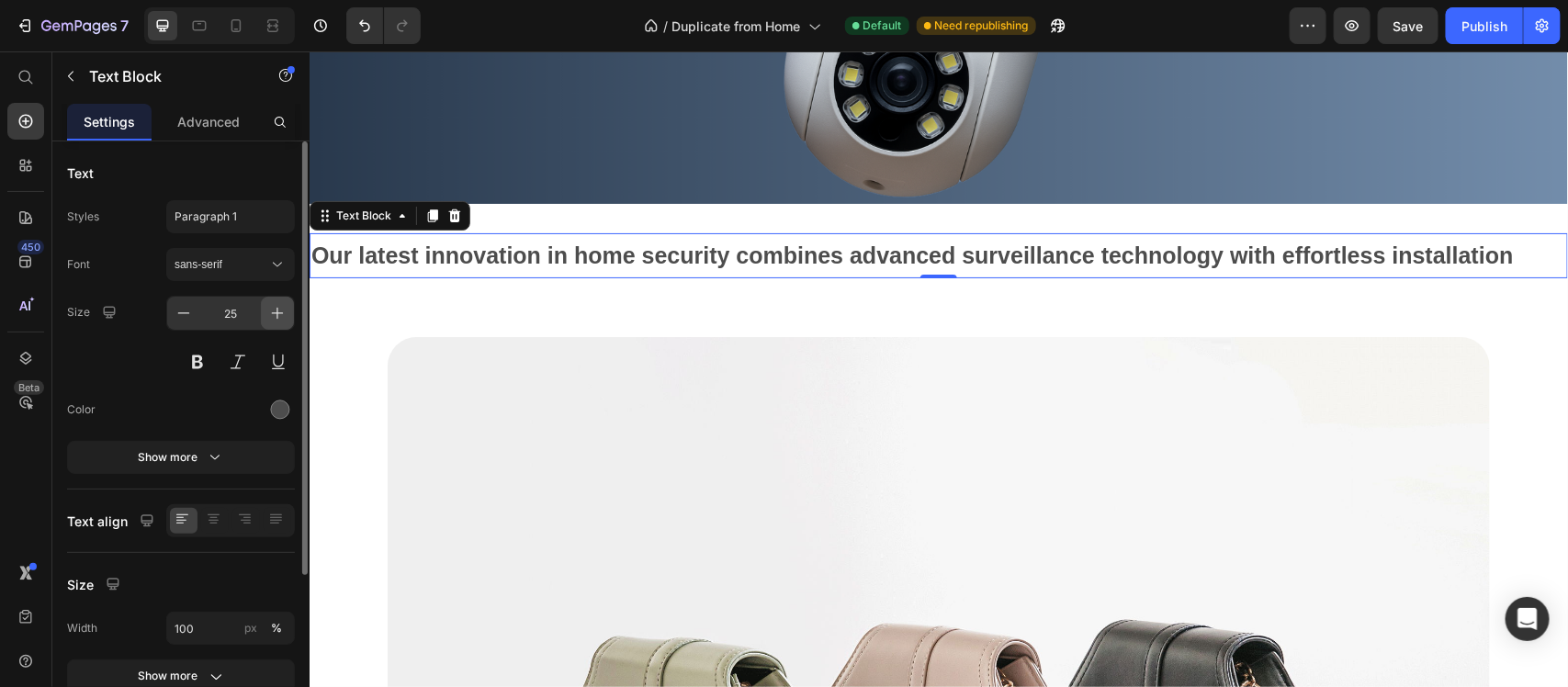 click 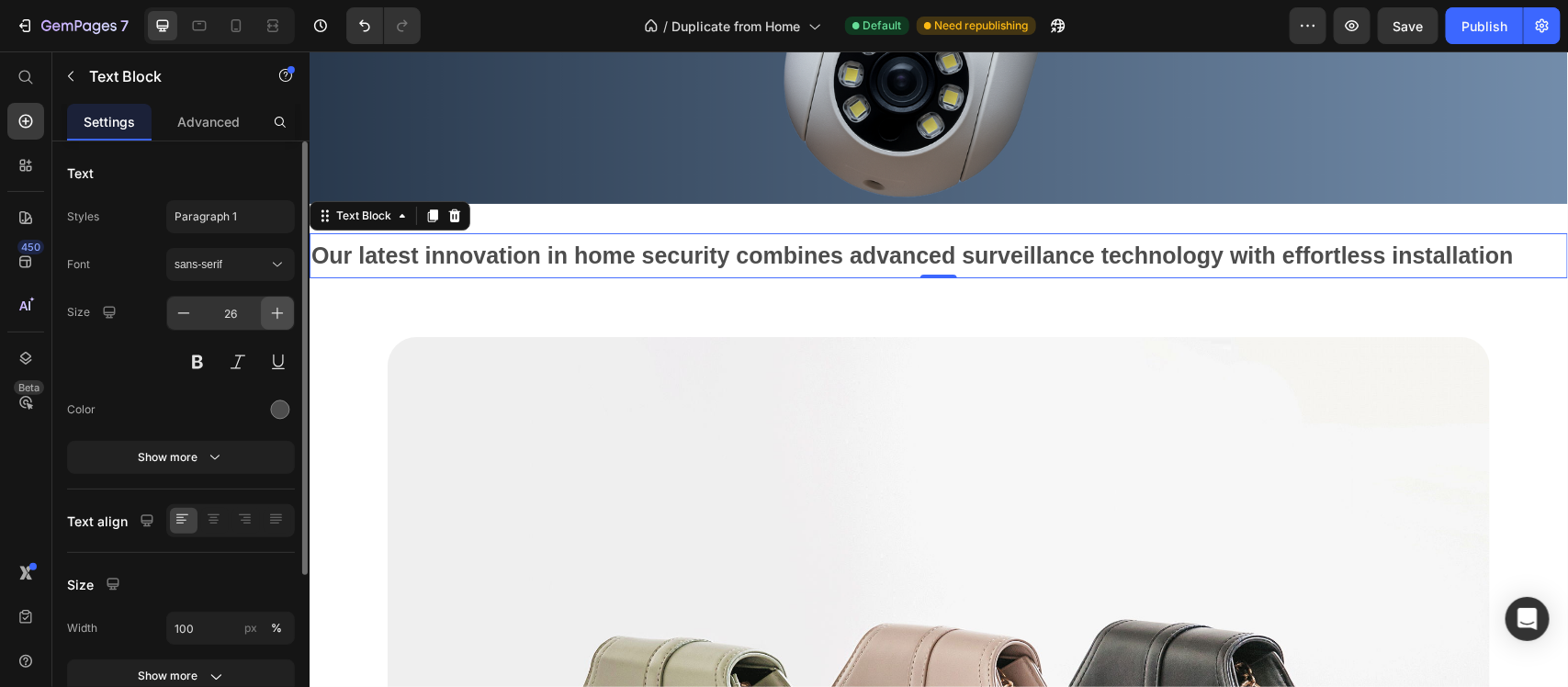 click 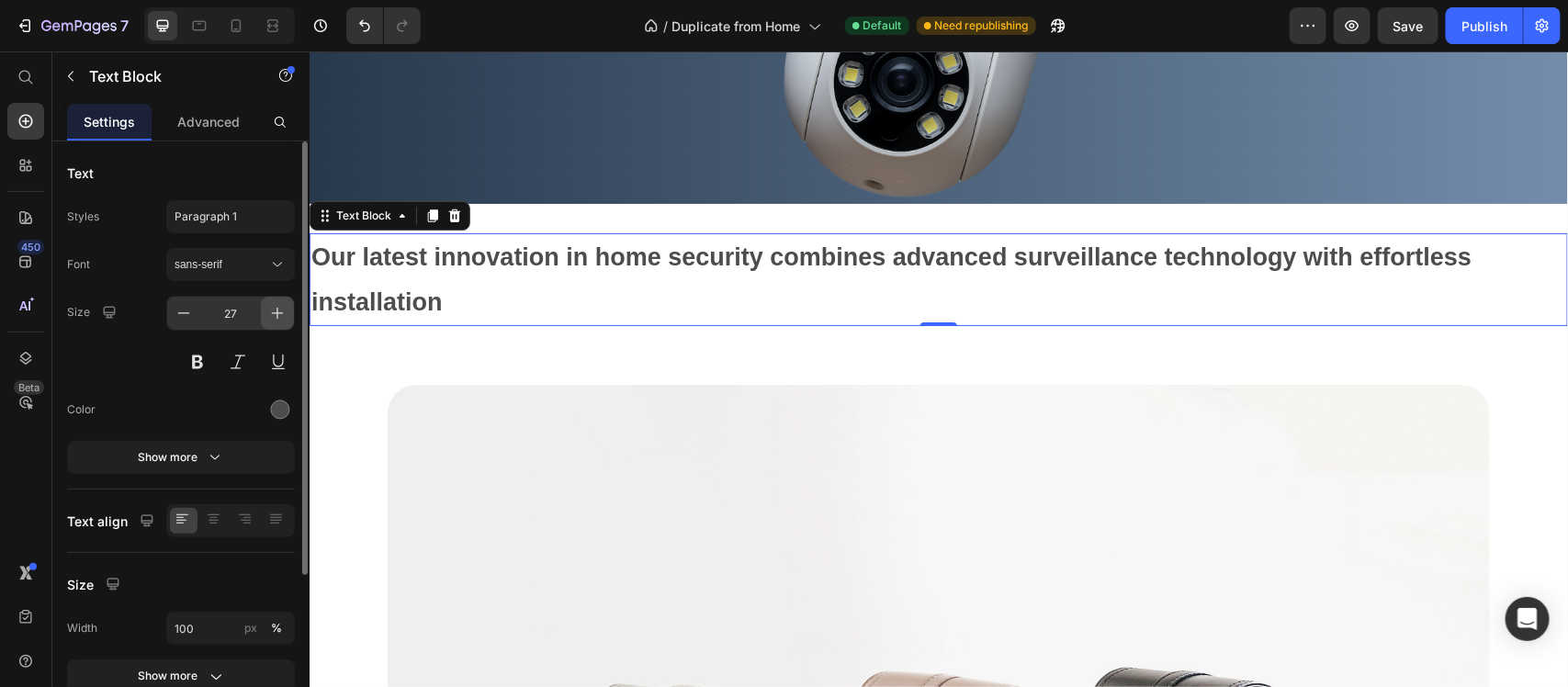 click 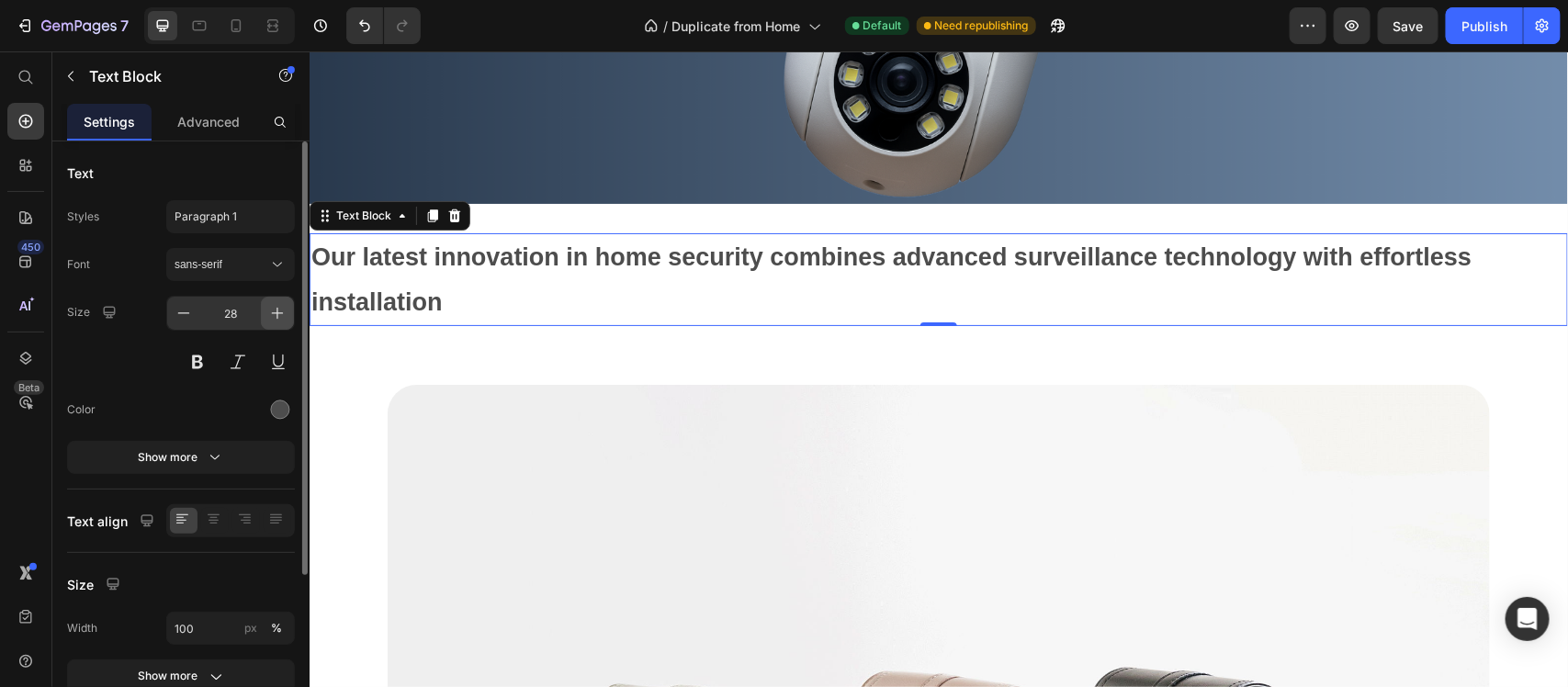click 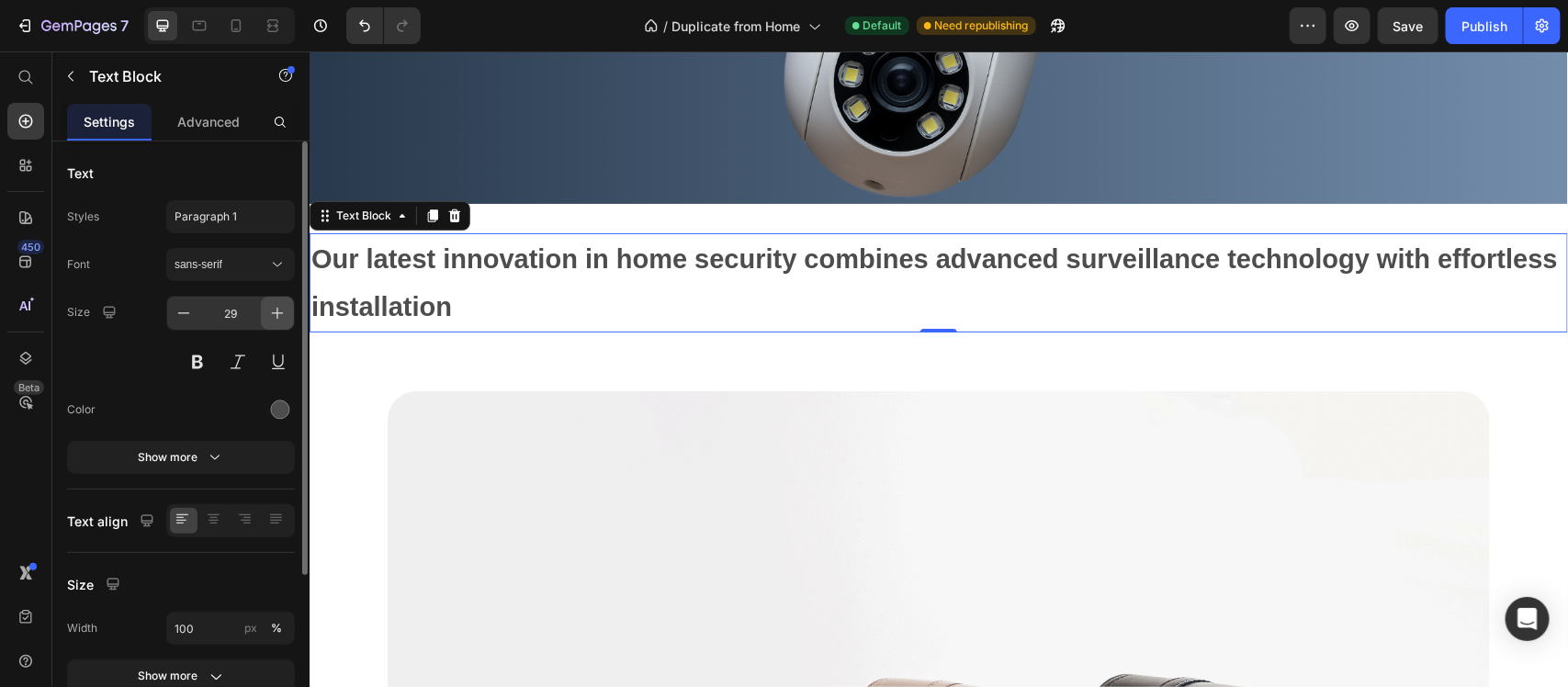 click 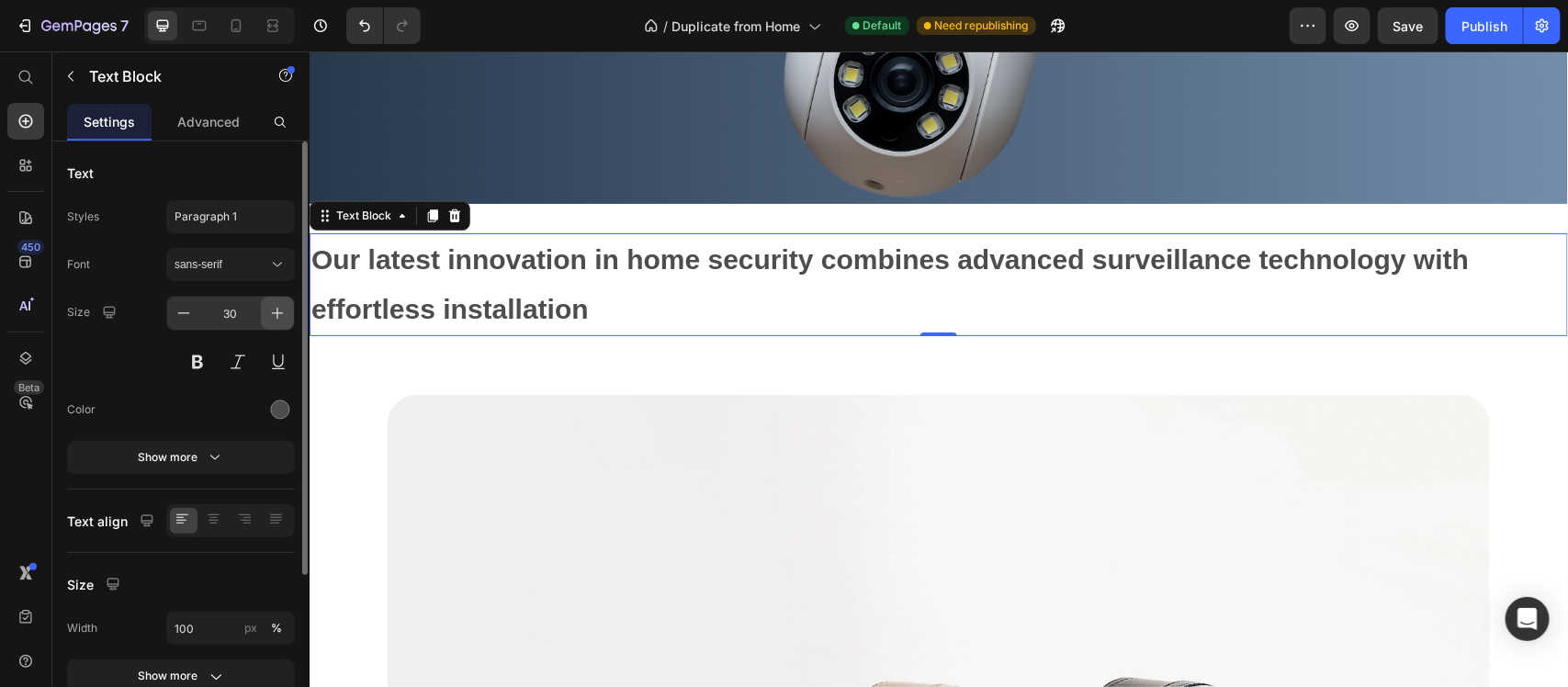 click 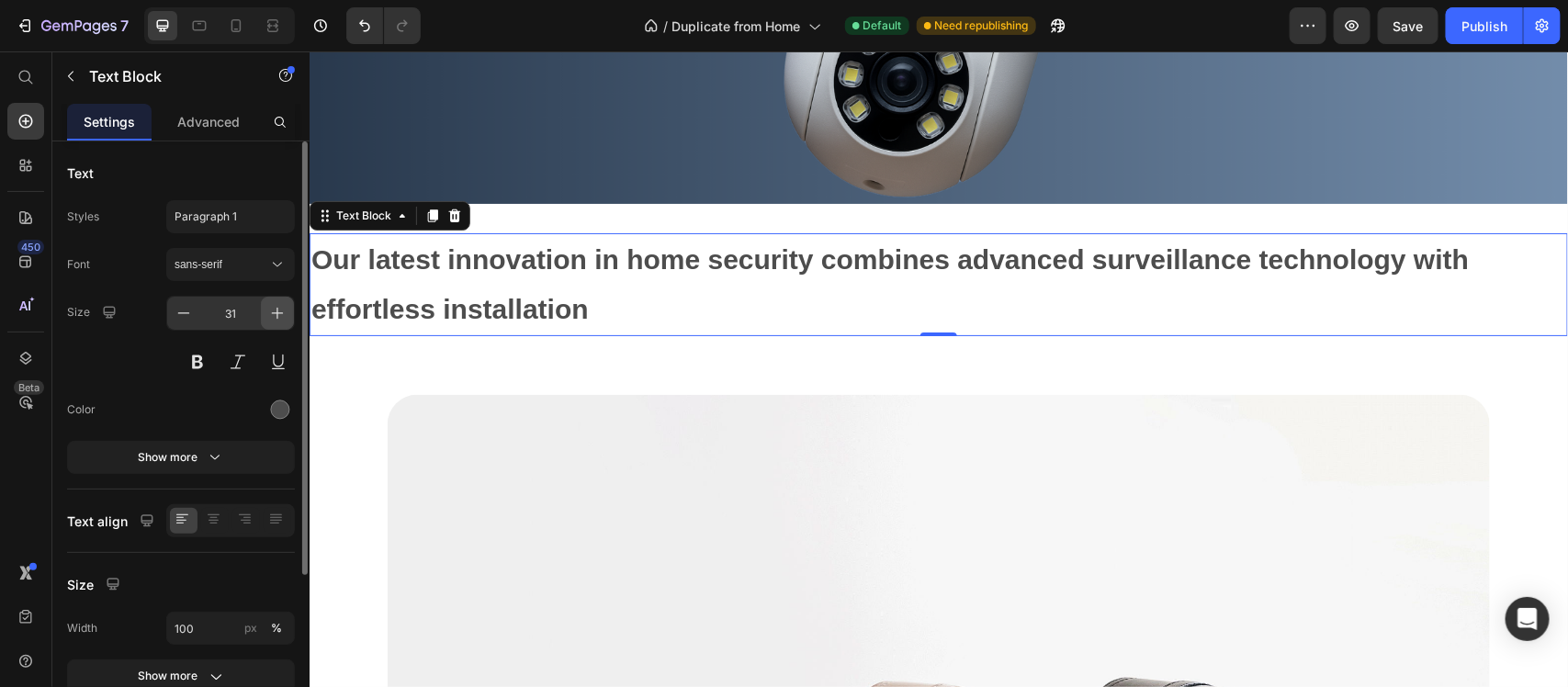 click 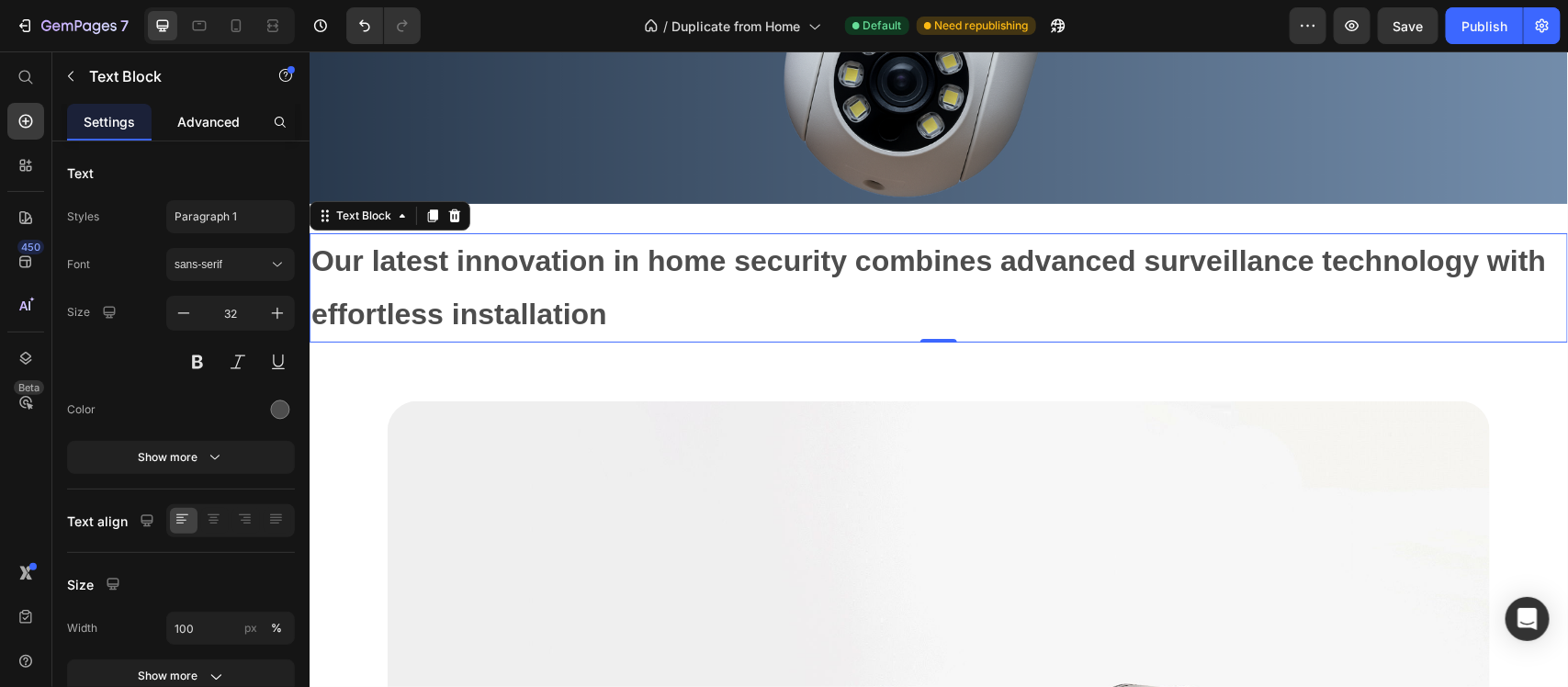 click on "Advanced" at bounding box center [209, 121] 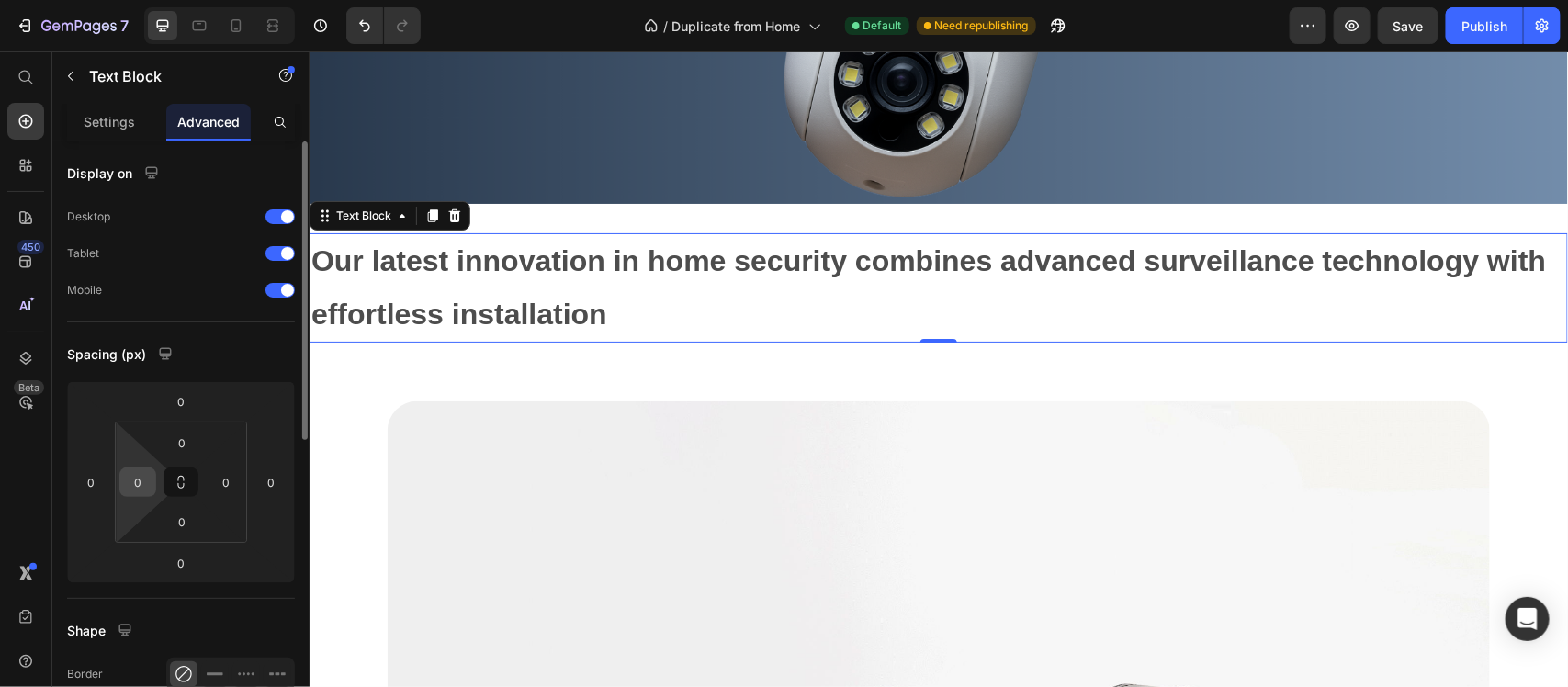 click on "0" at bounding box center (138, 482) 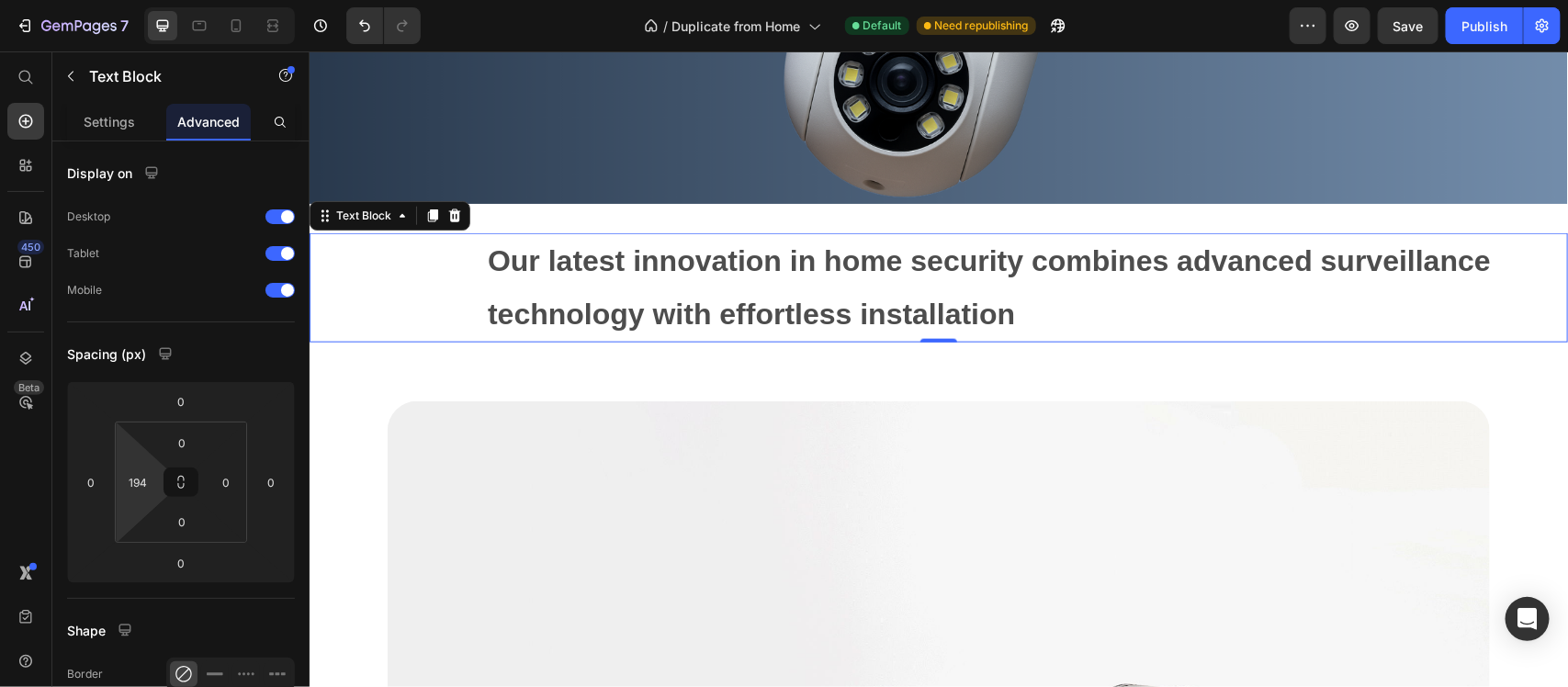 type on "198" 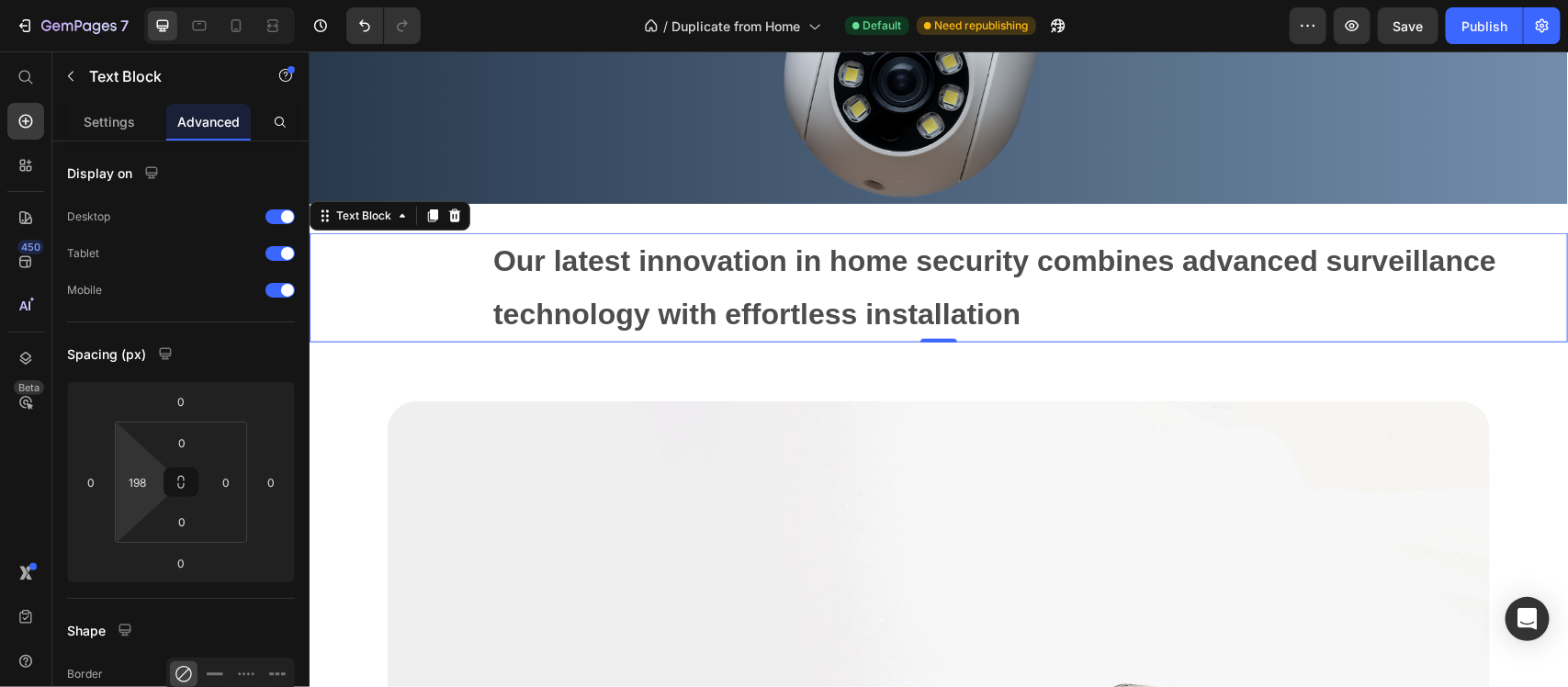 drag, startPoint x: 161, startPoint y: 479, endPoint x: 193, endPoint y: 365, distance: 118.40608 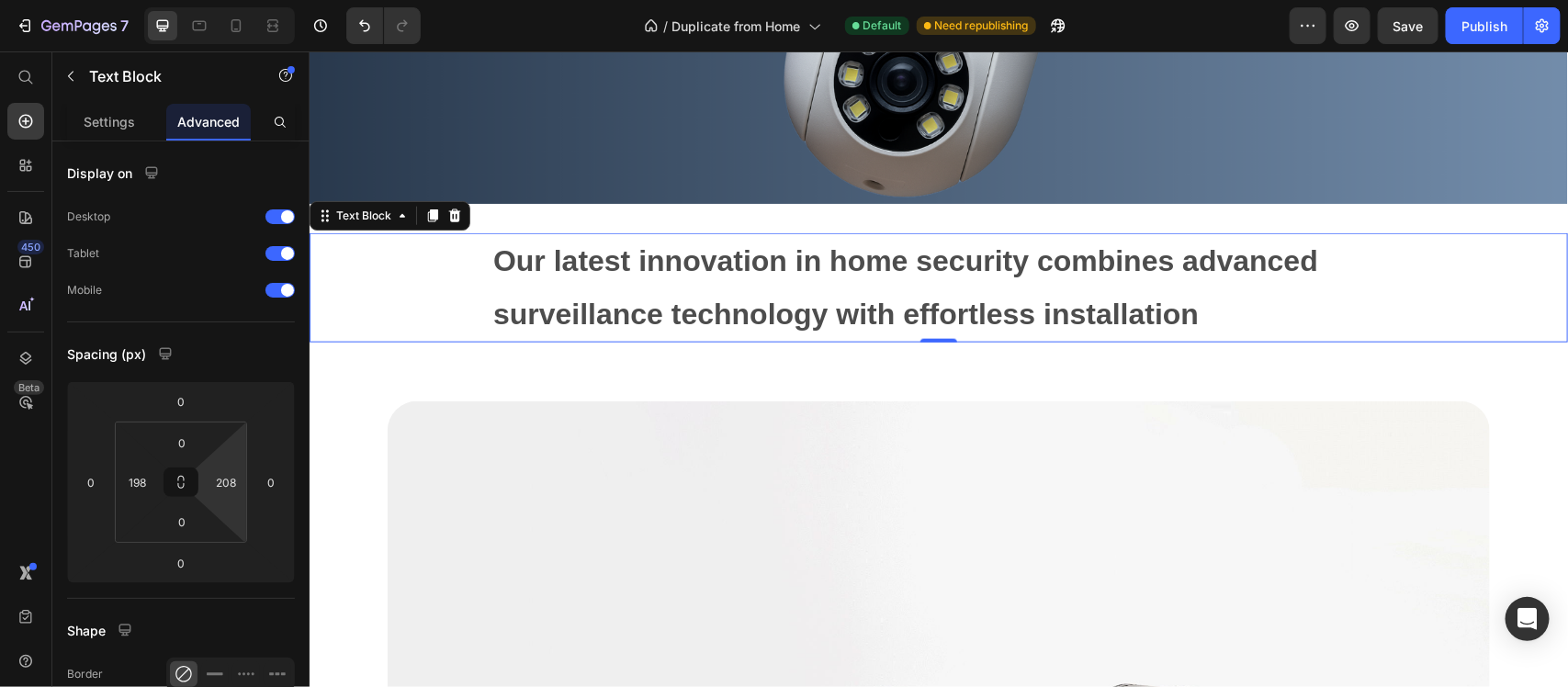 type on "200" 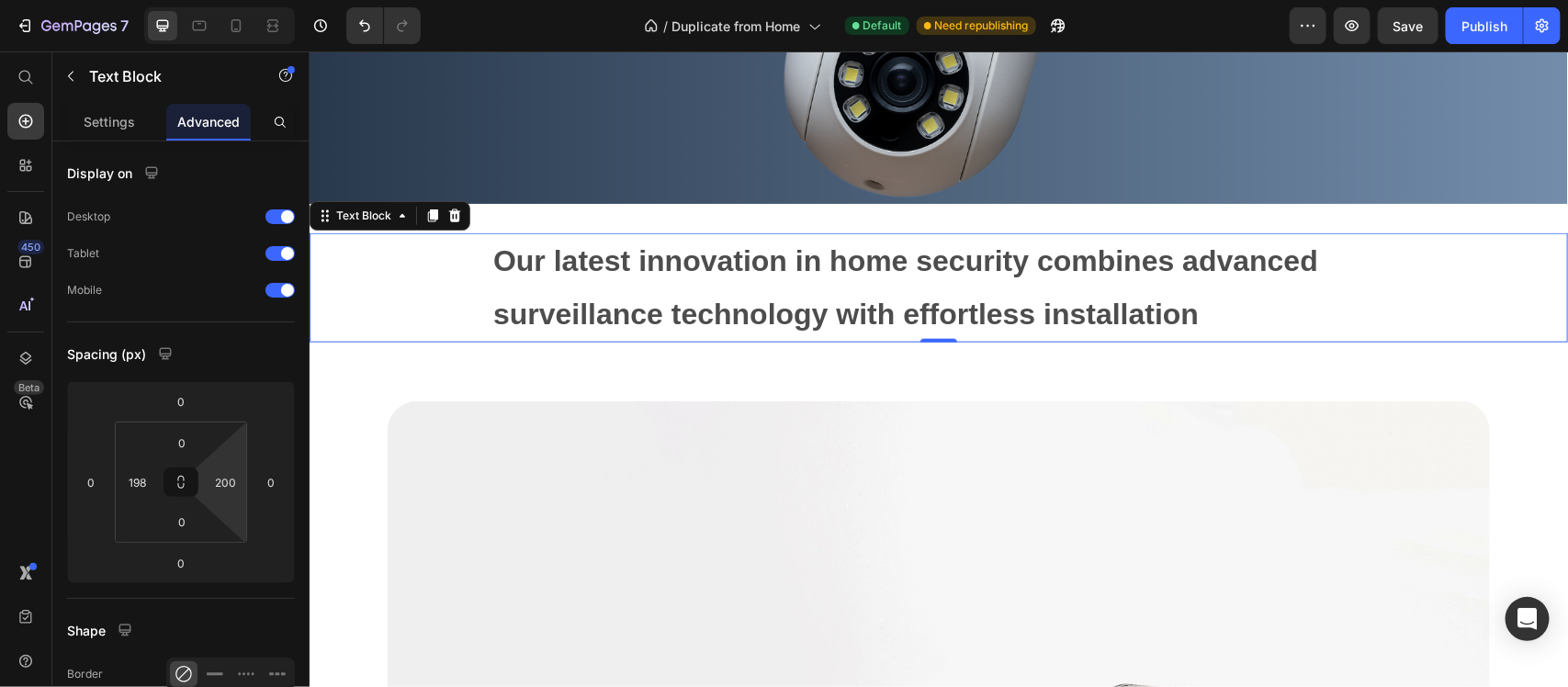drag, startPoint x: 243, startPoint y: 455, endPoint x: 271, endPoint y: 340, distance: 118.3596 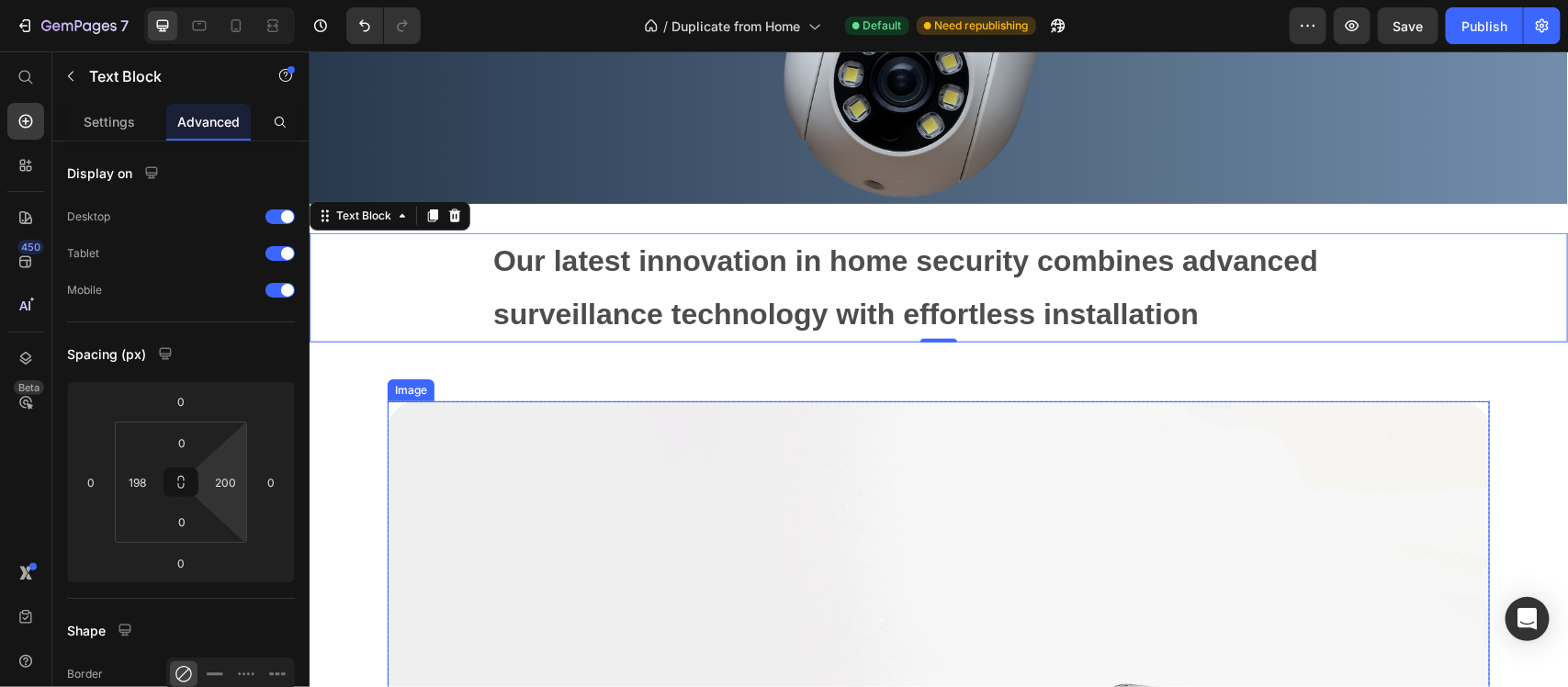 click on "Image Row Section 3" at bounding box center [938, 814] 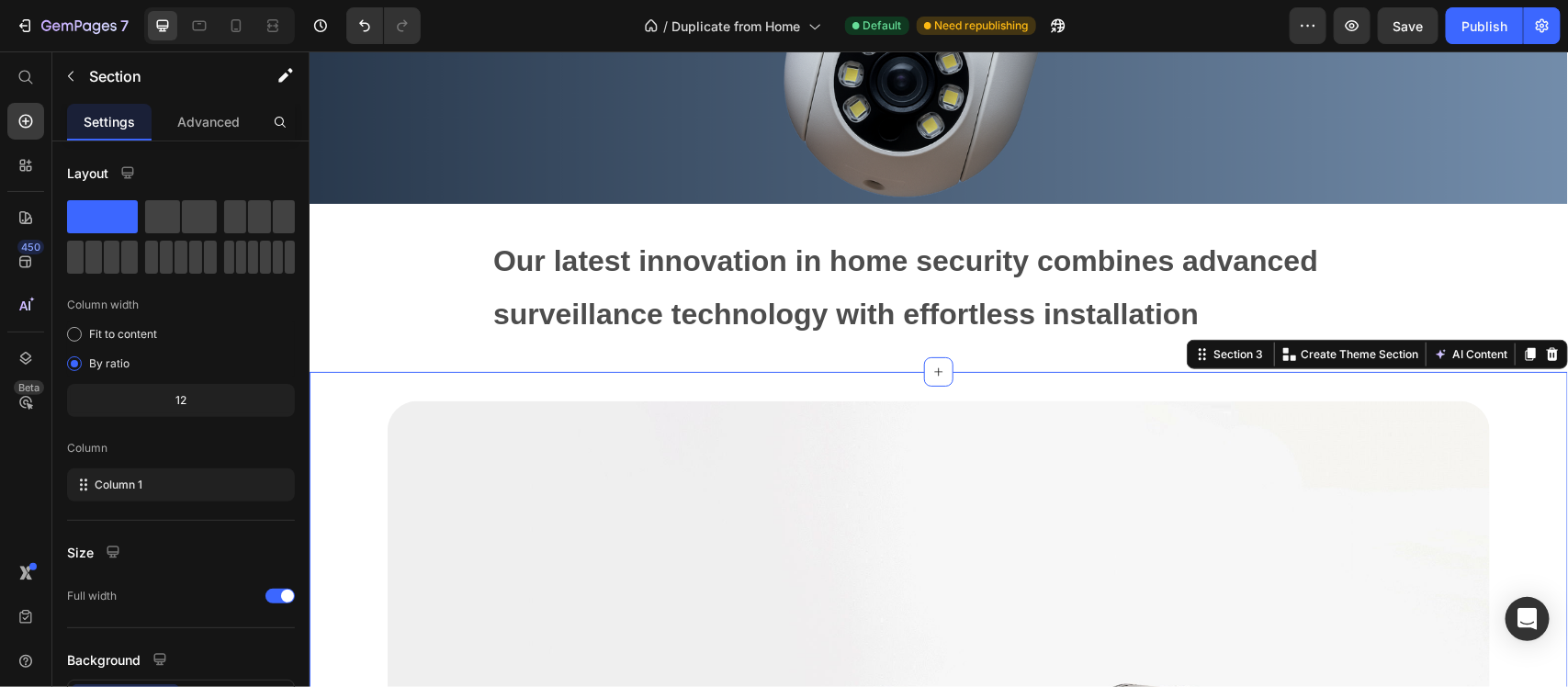 click on "Our latest innovation in home security combines advanced surveillance technology with effortless installation" at bounding box center (905, 287) 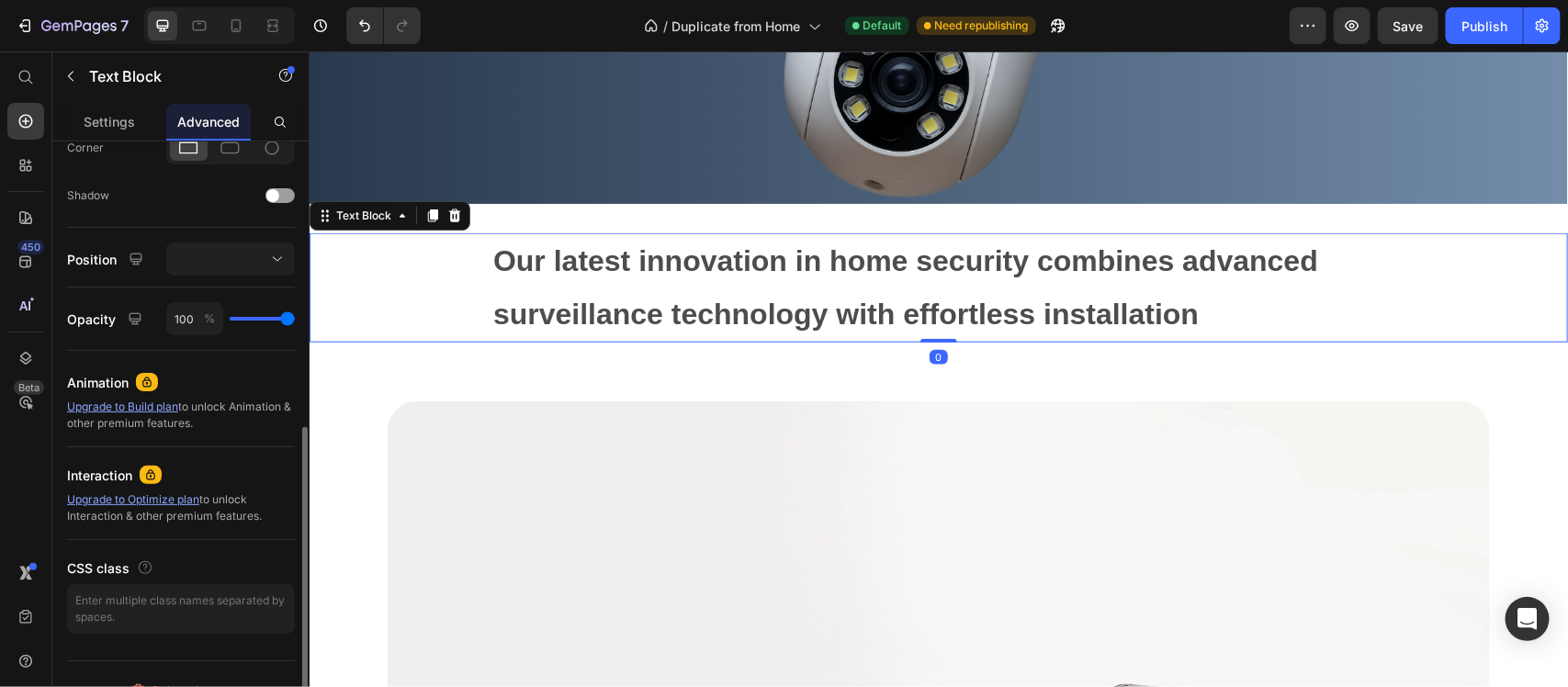 scroll, scrollTop: 459, scrollLeft: 0, axis: vertical 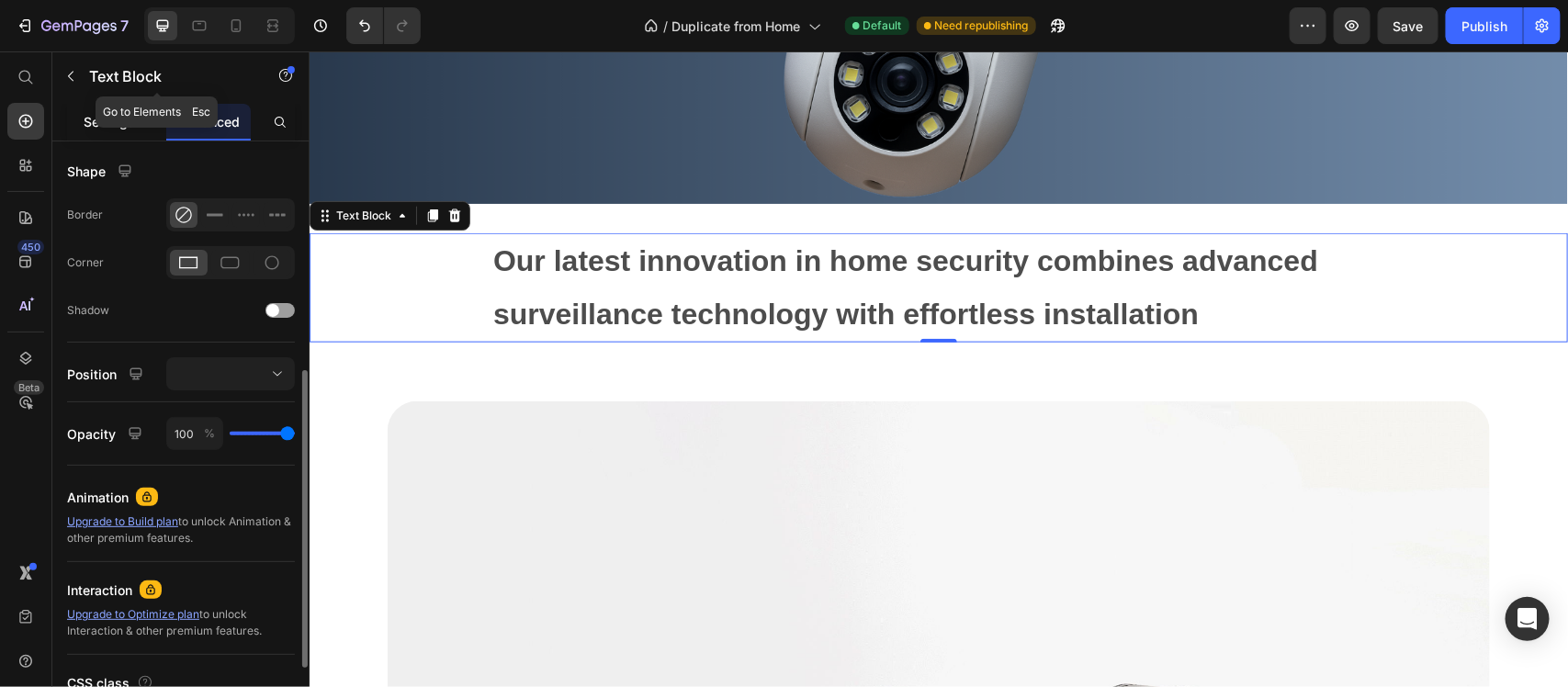 click on "Settings" 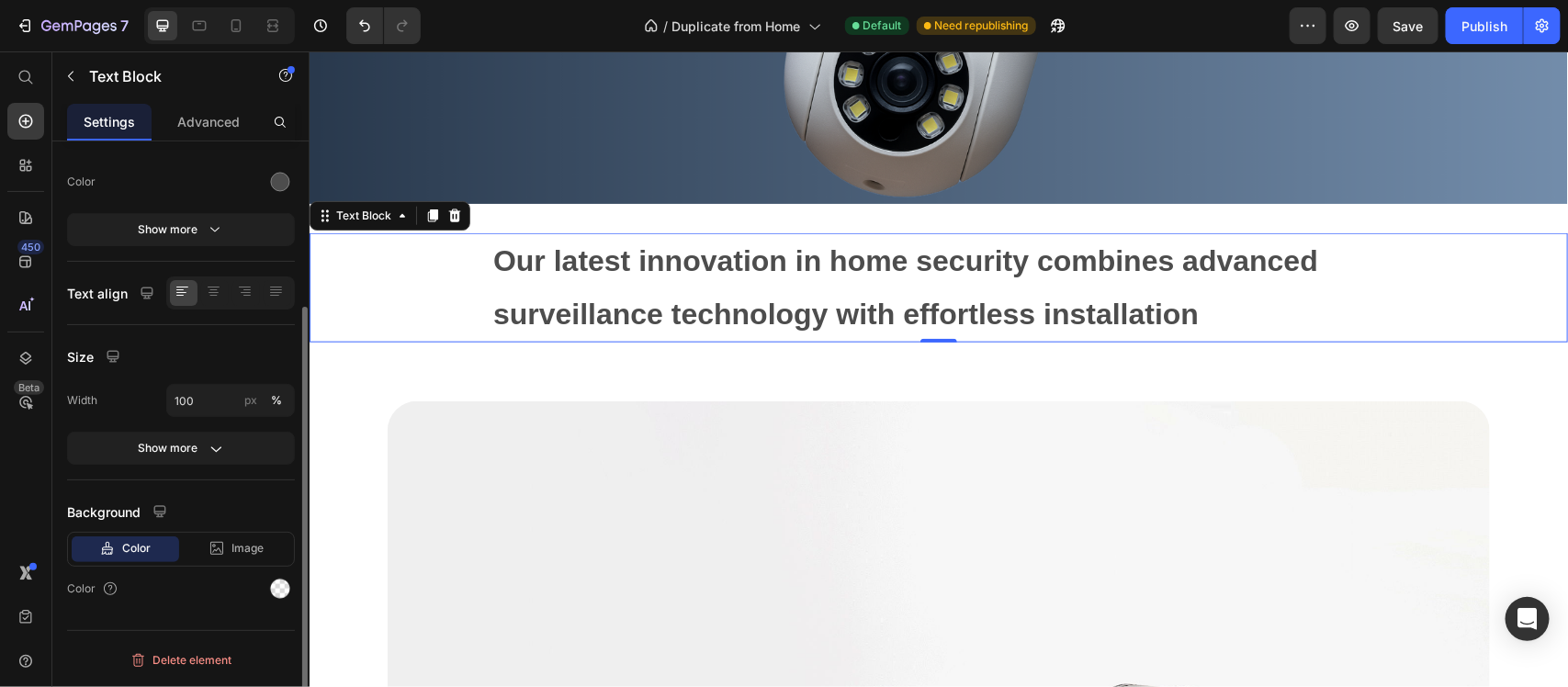 scroll, scrollTop: 0, scrollLeft: 0, axis: both 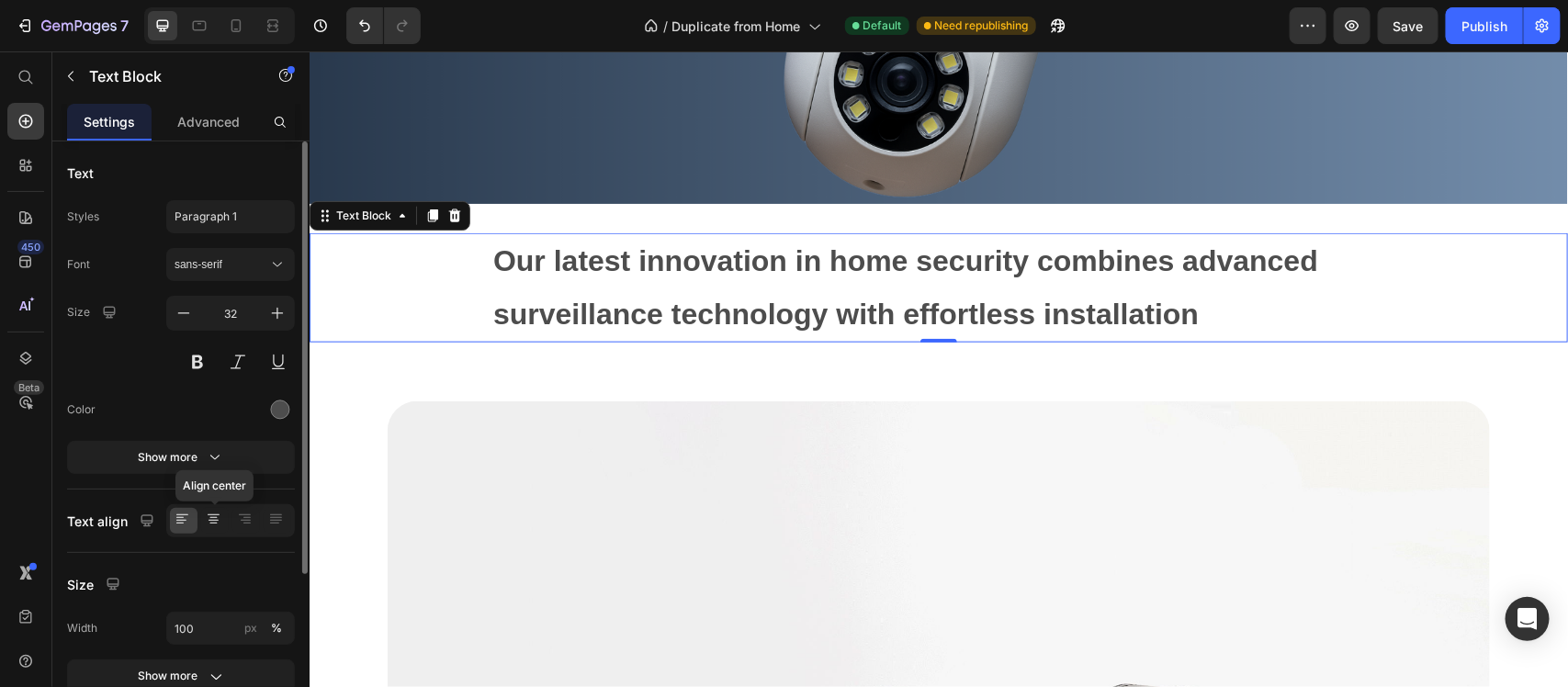 click 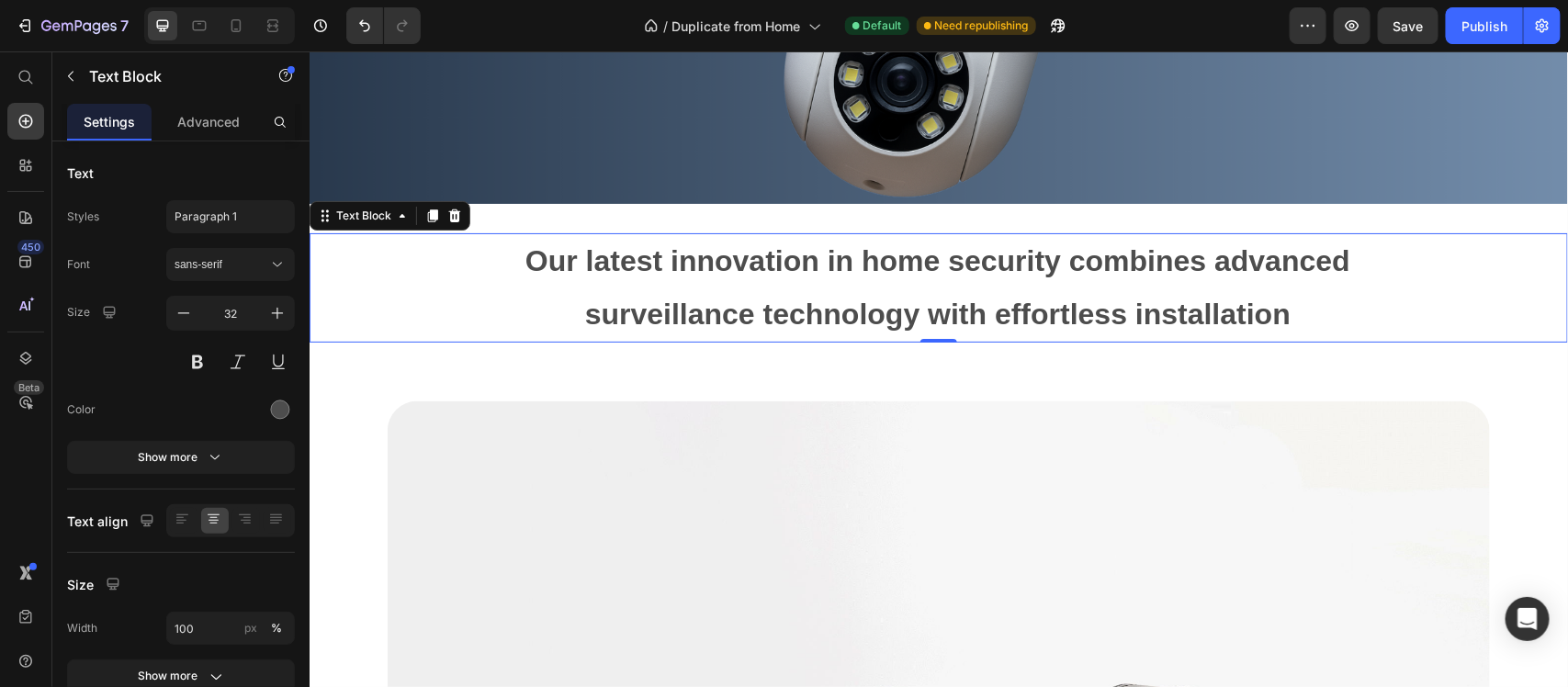 click on "Our latest innovation in home security combines advanced surveillance technology with effortless installation Text Block   0" at bounding box center [938, 287] 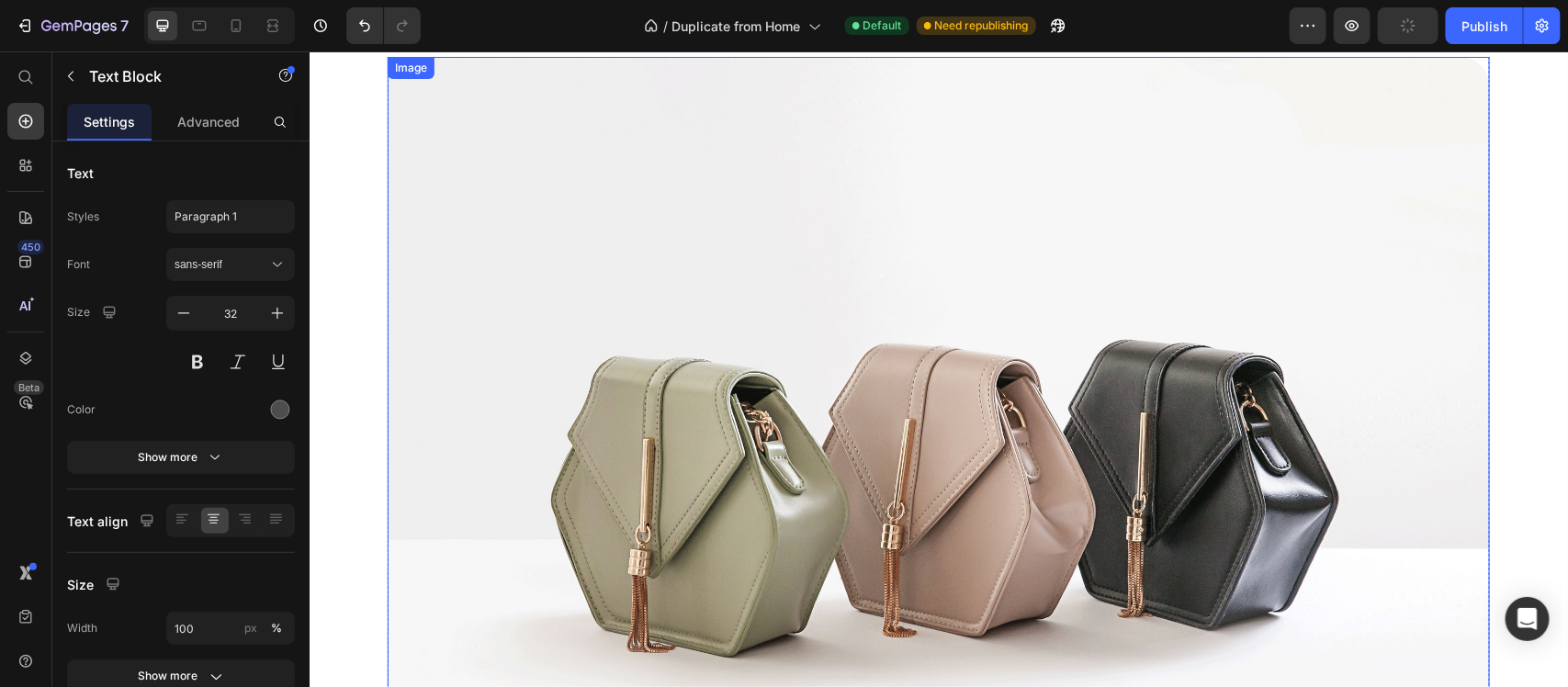scroll, scrollTop: 1263, scrollLeft: 0, axis: vertical 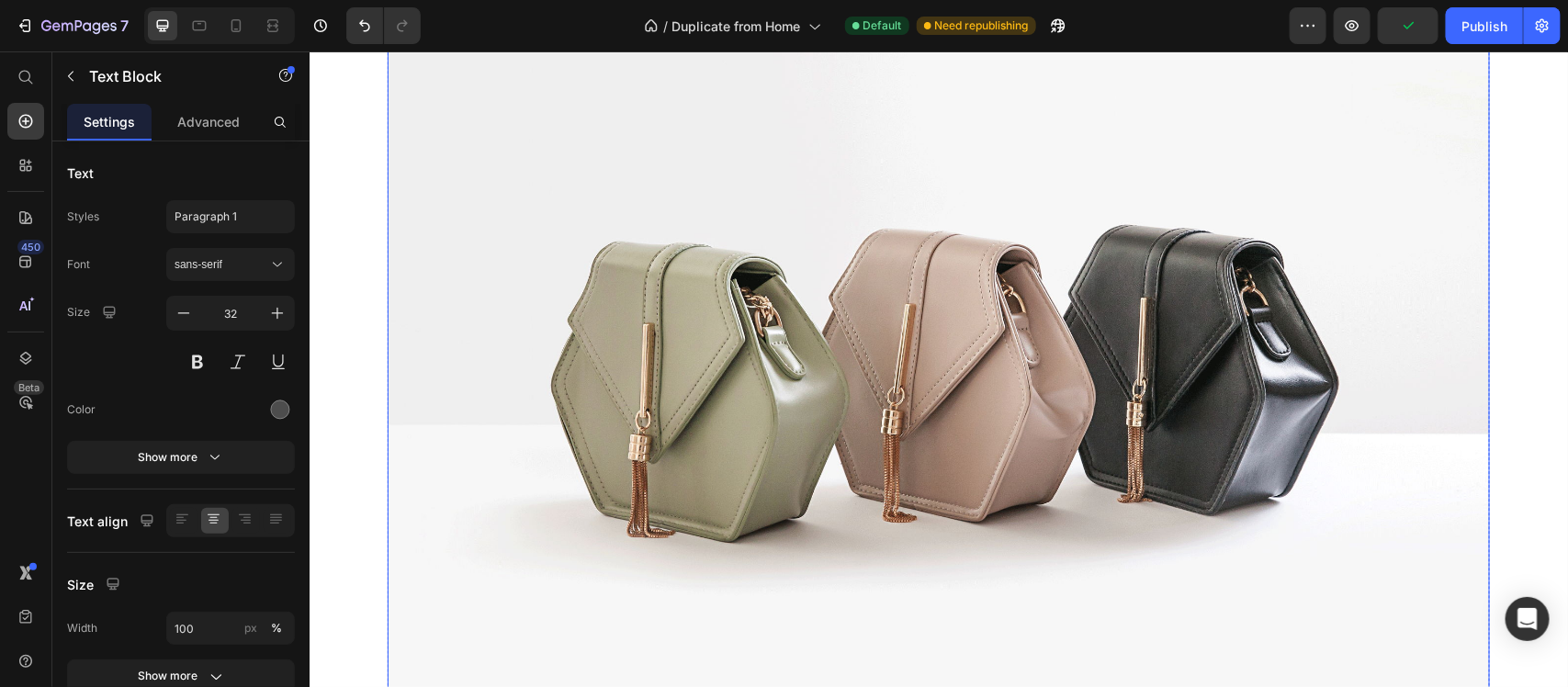 click at bounding box center [938, 355] 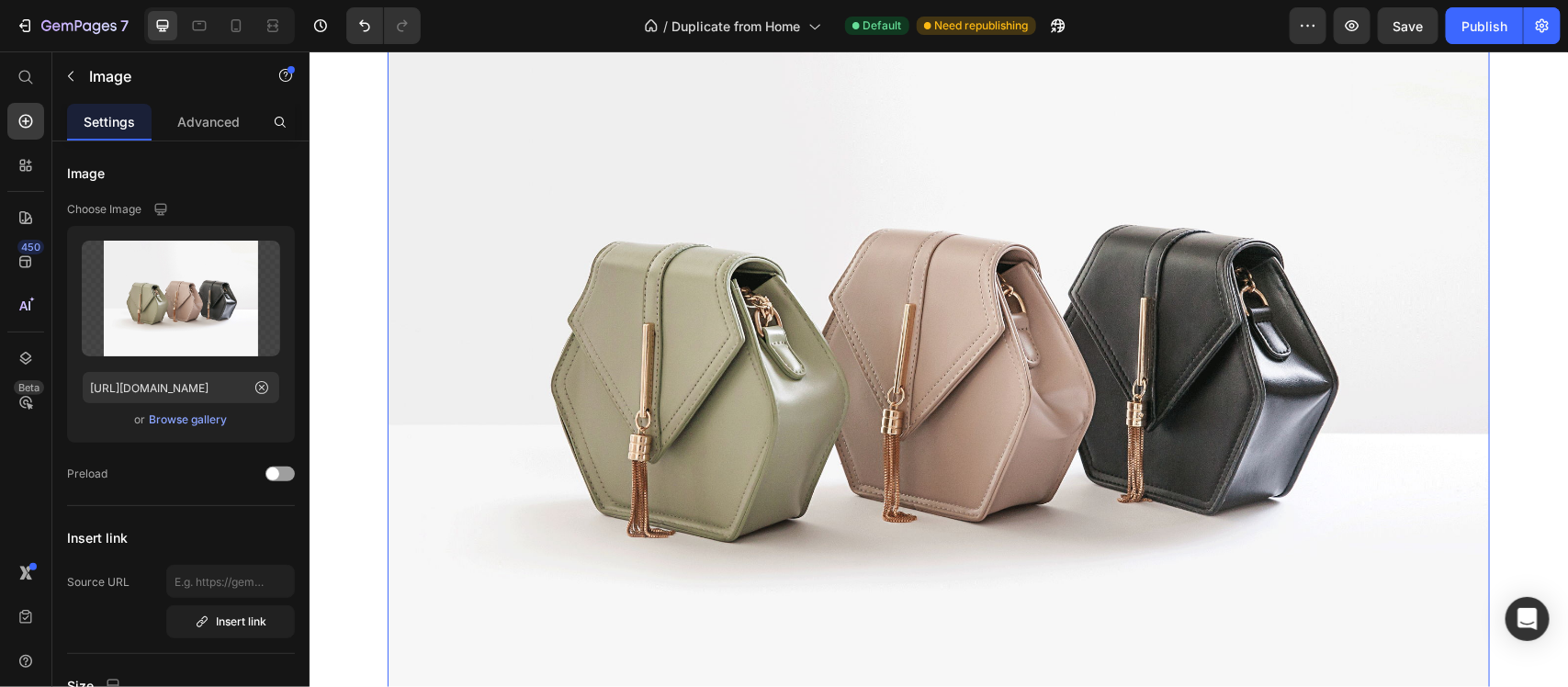 scroll, scrollTop: 1607, scrollLeft: 0, axis: vertical 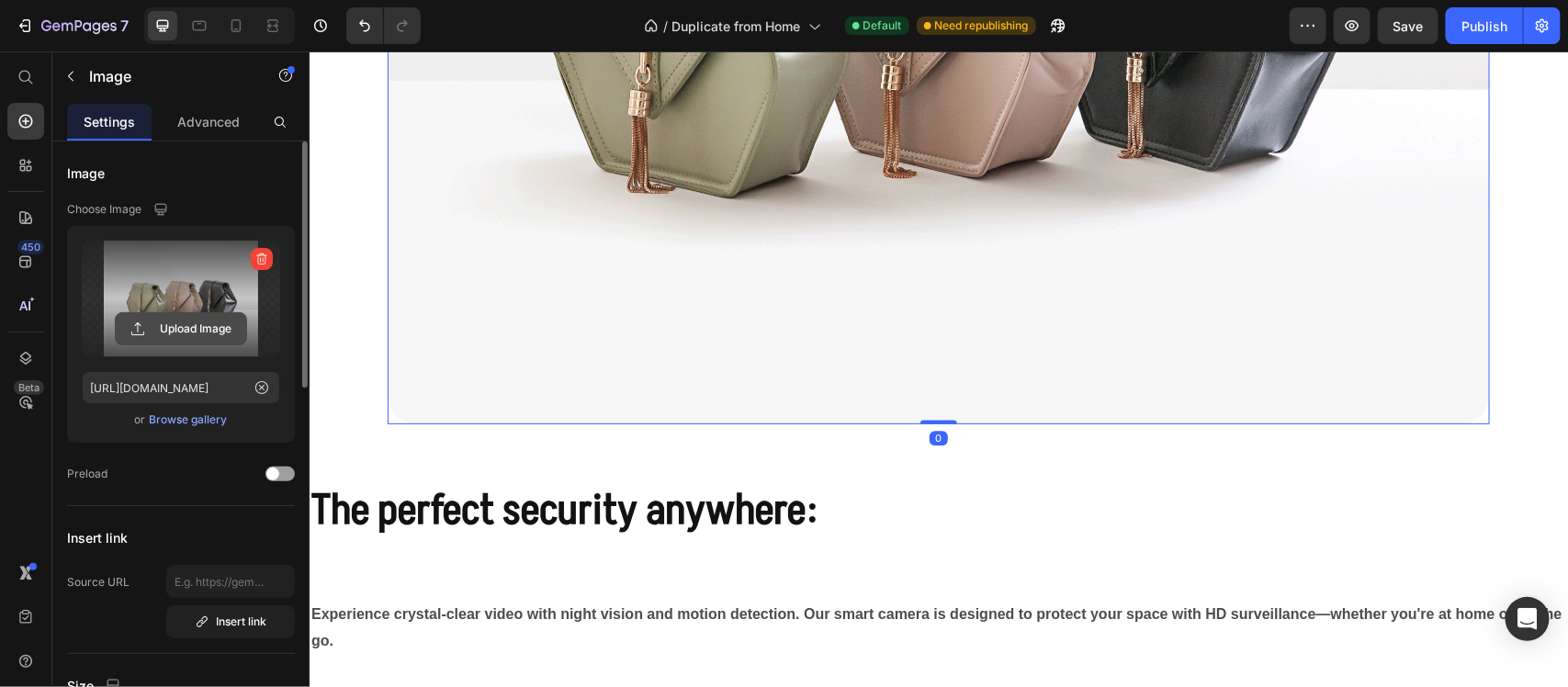 click 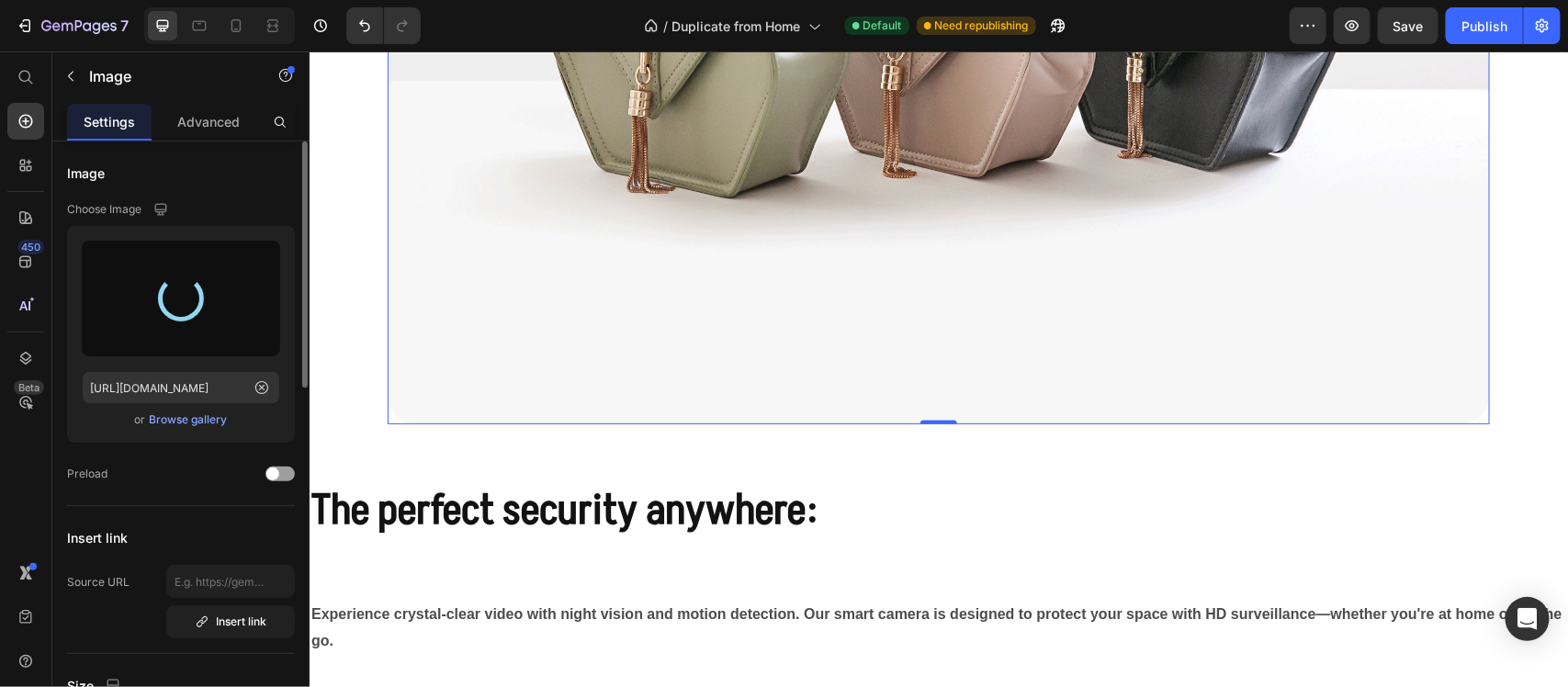 type on "[URL][DOMAIN_NAME]" 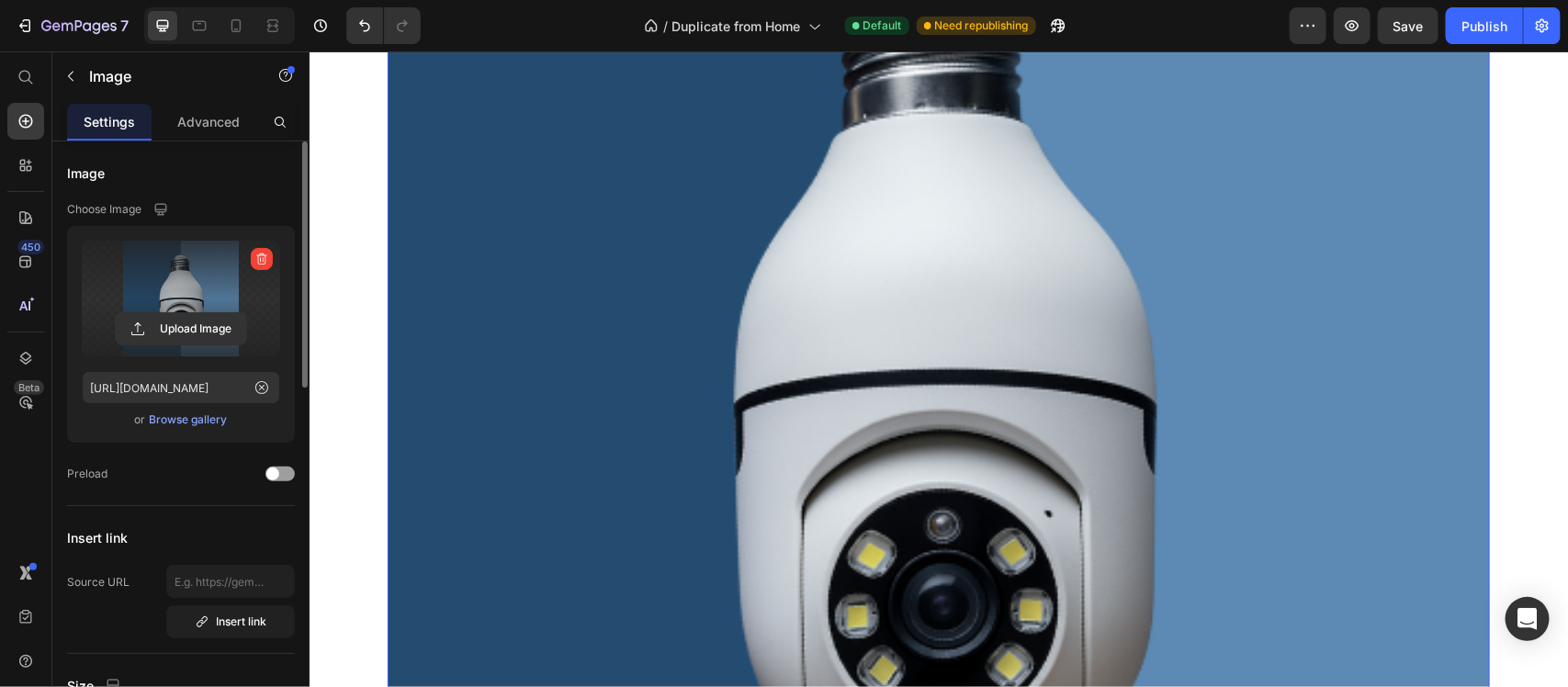 scroll, scrollTop: 1607, scrollLeft: 0, axis: vertical 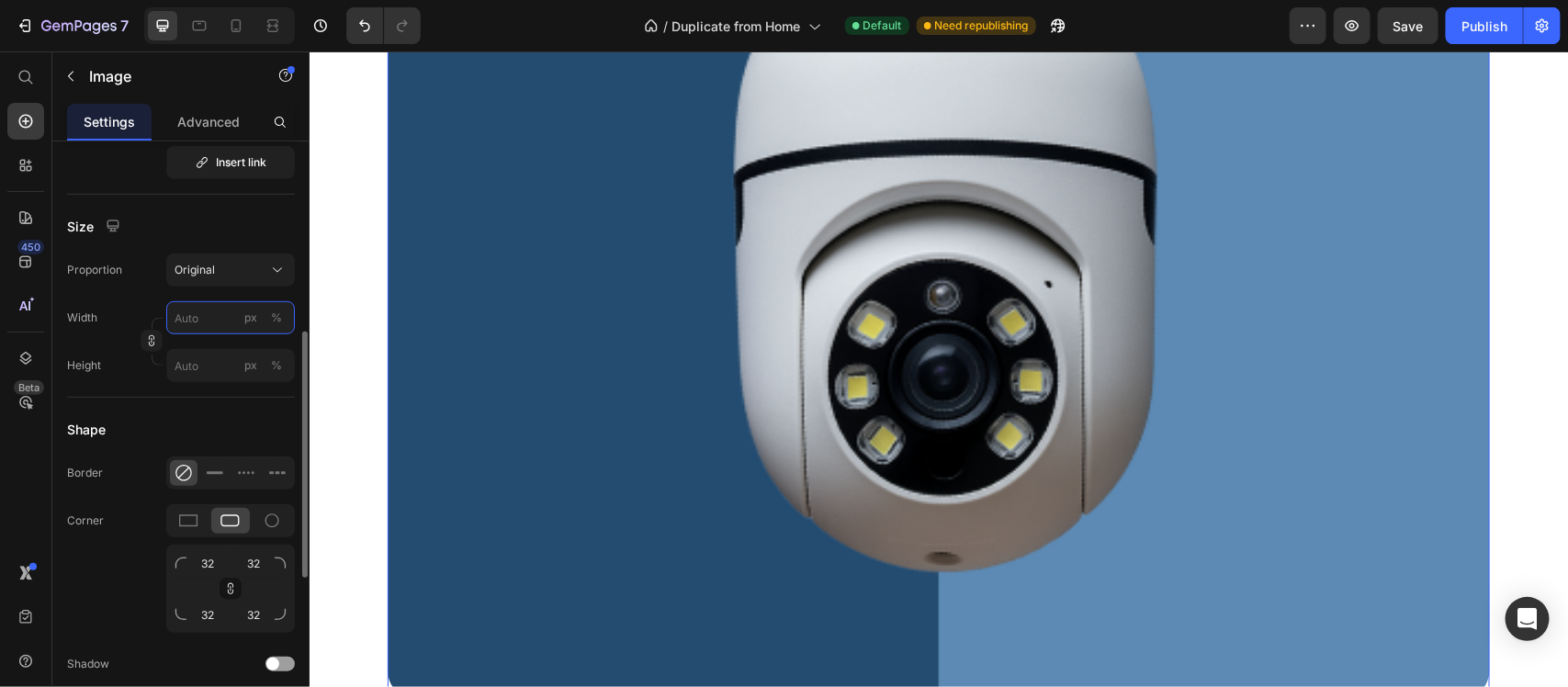 click on "px %" at bounding box center (231, 318) 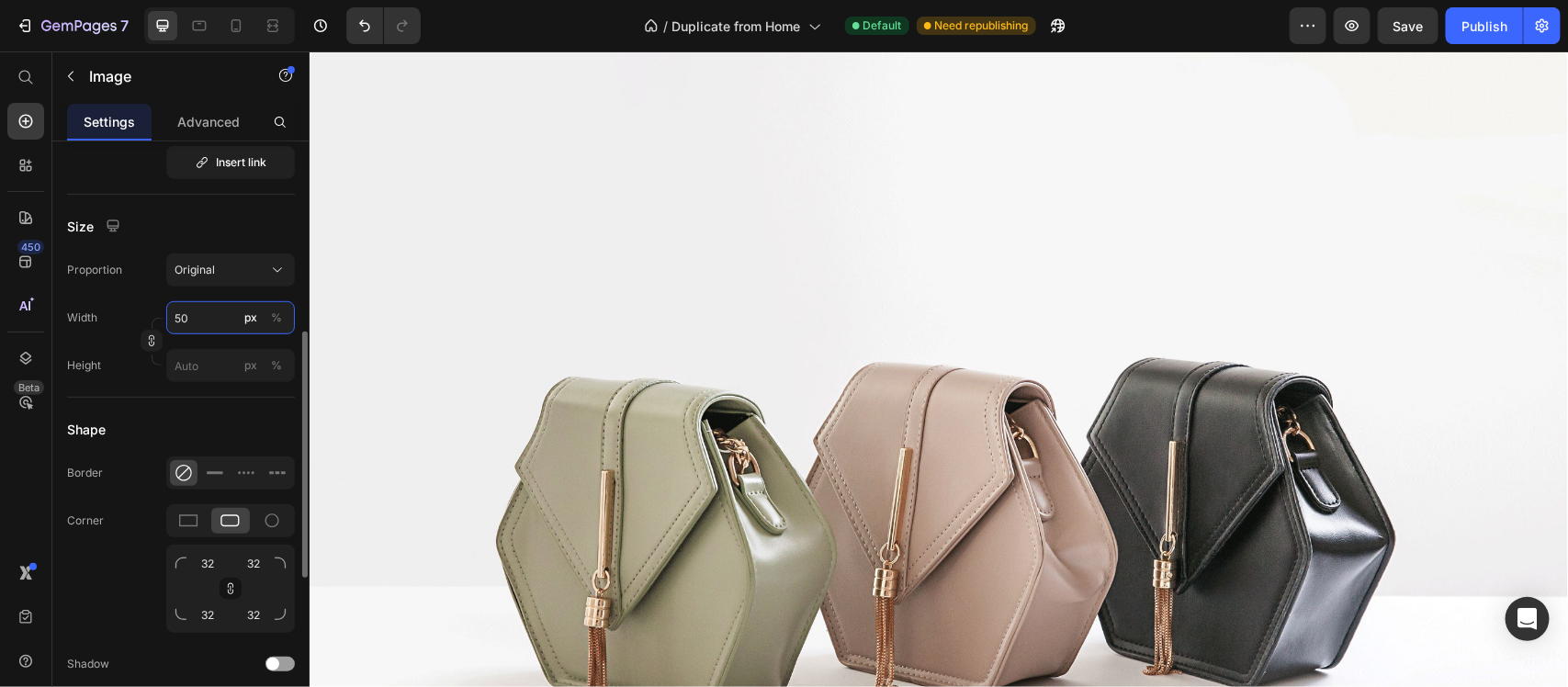 type on "500" 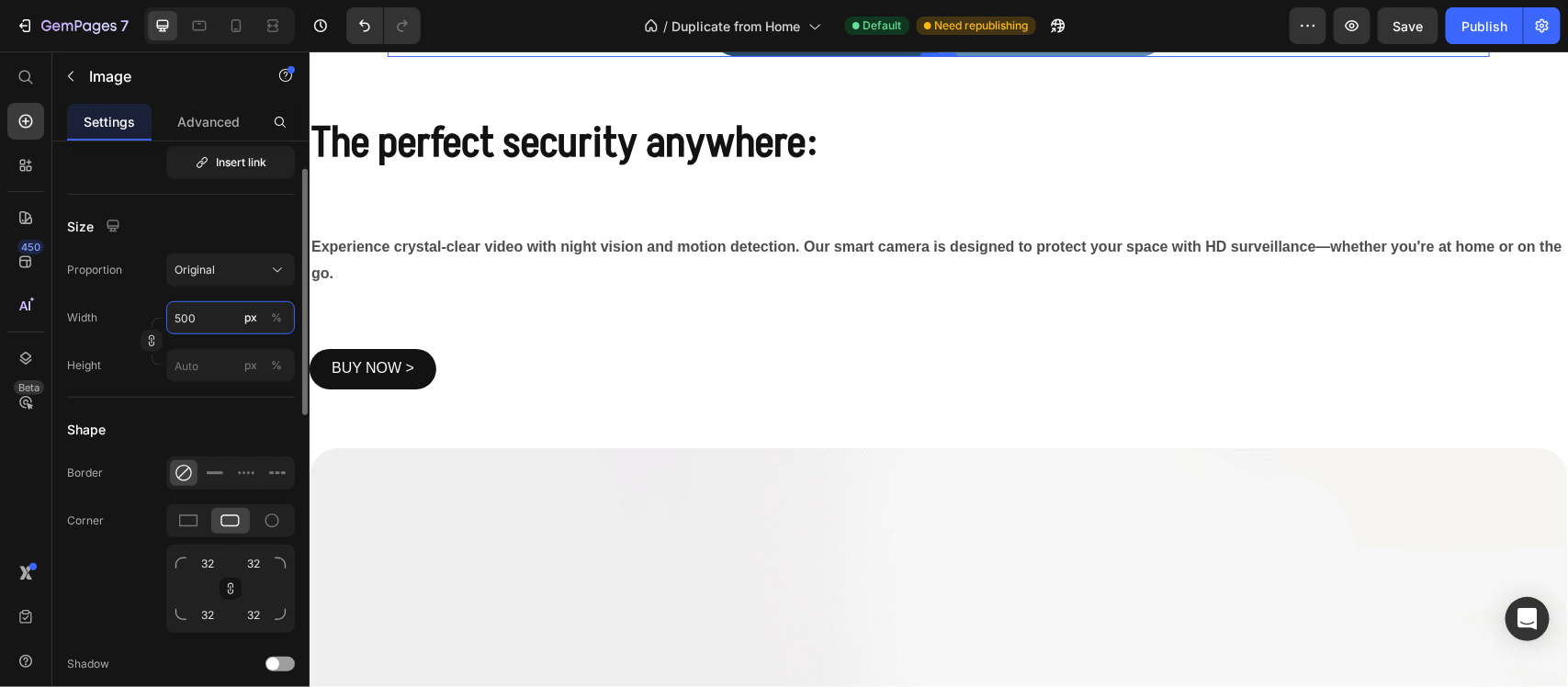 scroll, scrollTop: 344, scrollLeft: 0, axis: vertical 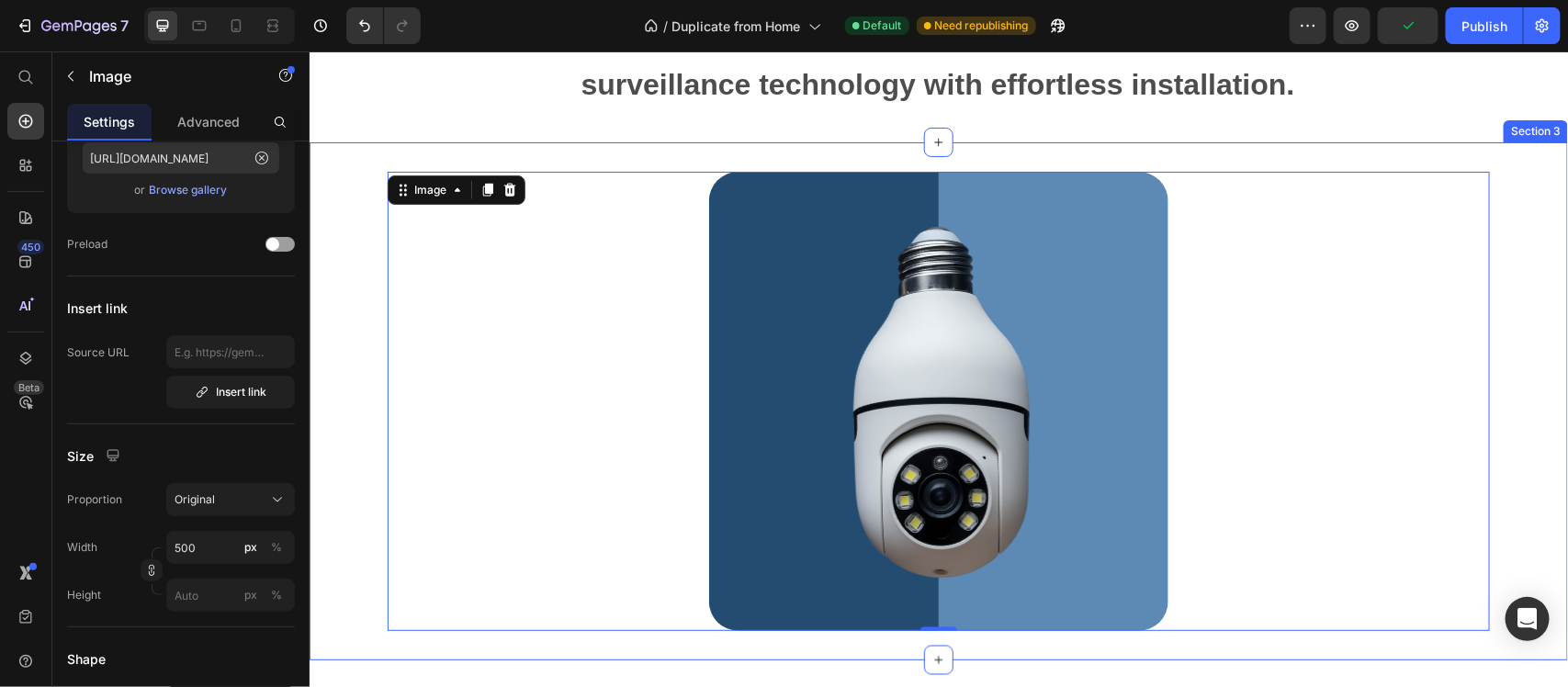 click on "Image   0 Row" at bounding box center (938, 400) 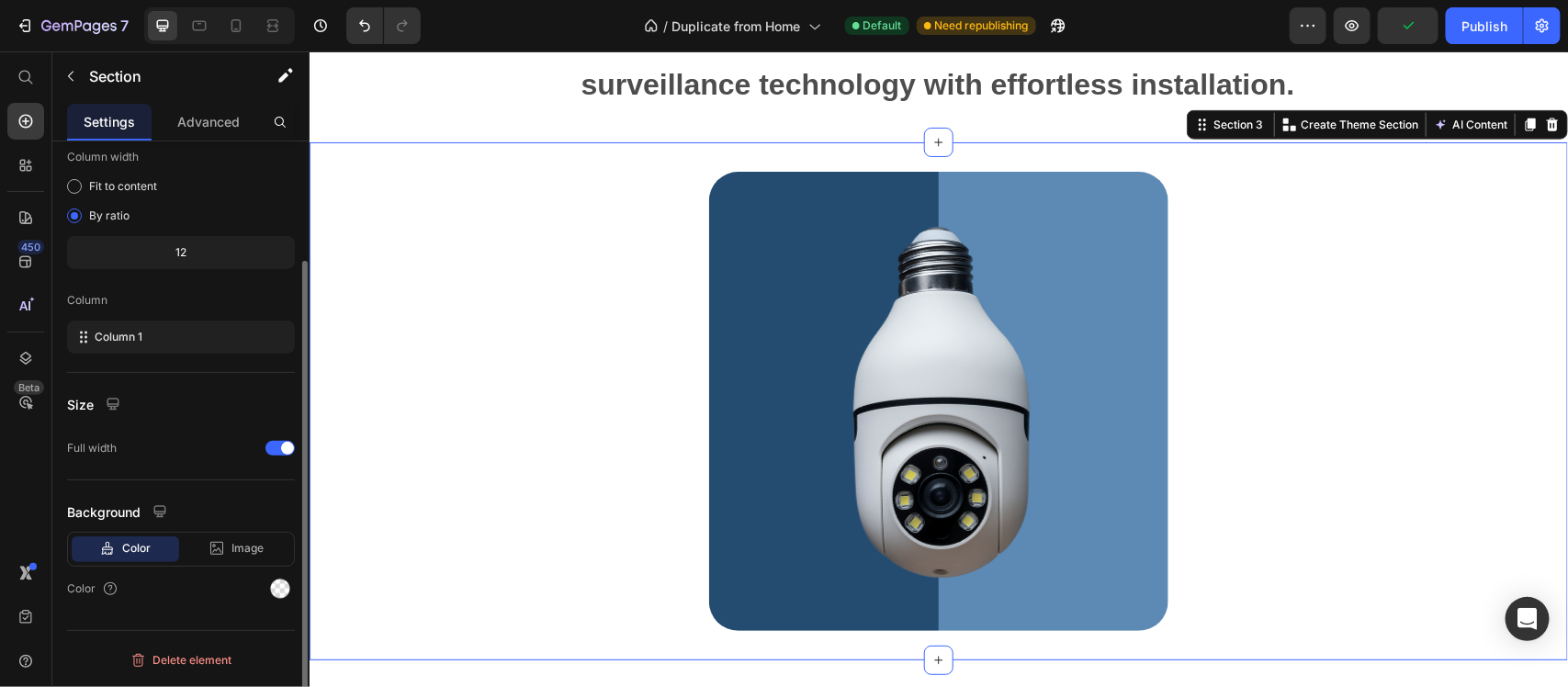 scroll, scrollTop: 0, scrollLeft: 0, axis: both 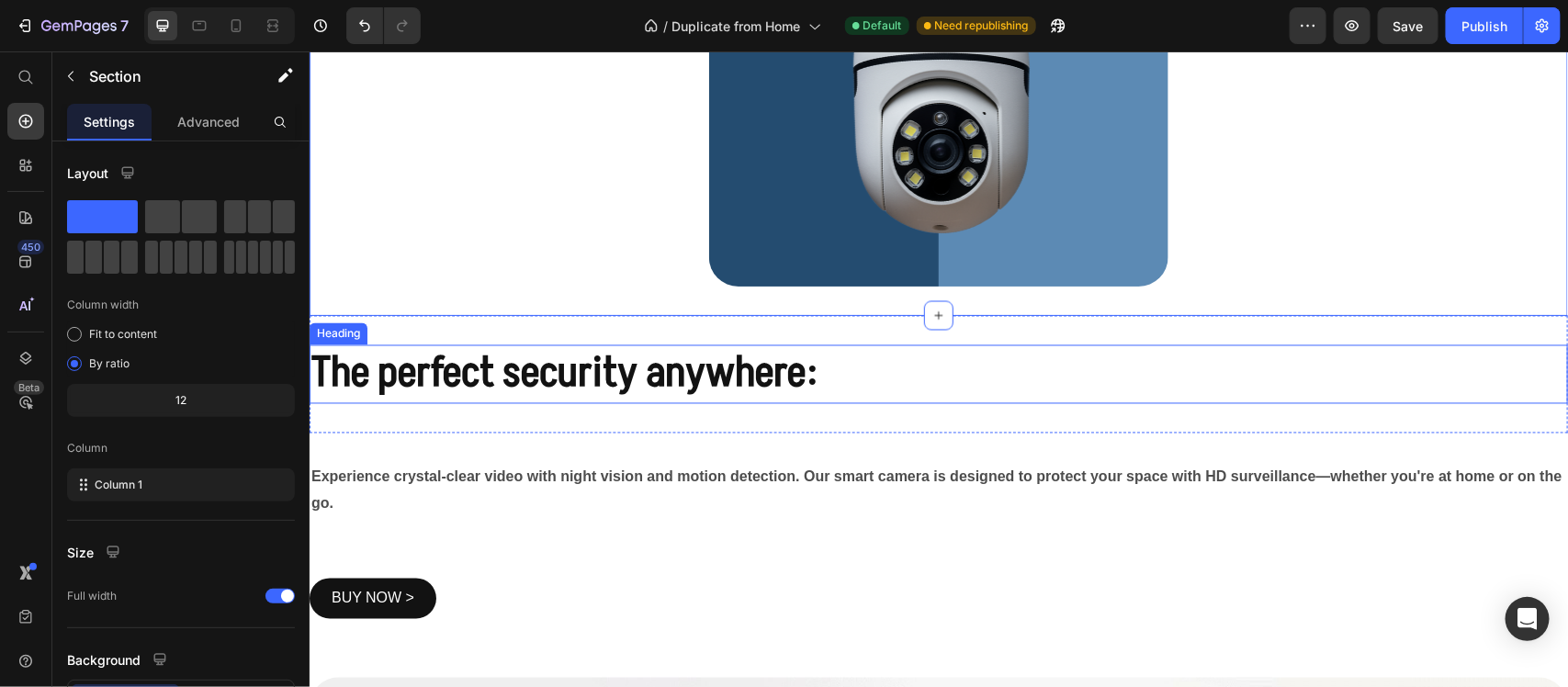 click on "The perfect security anywhere:" at bounding box center (563, 373) 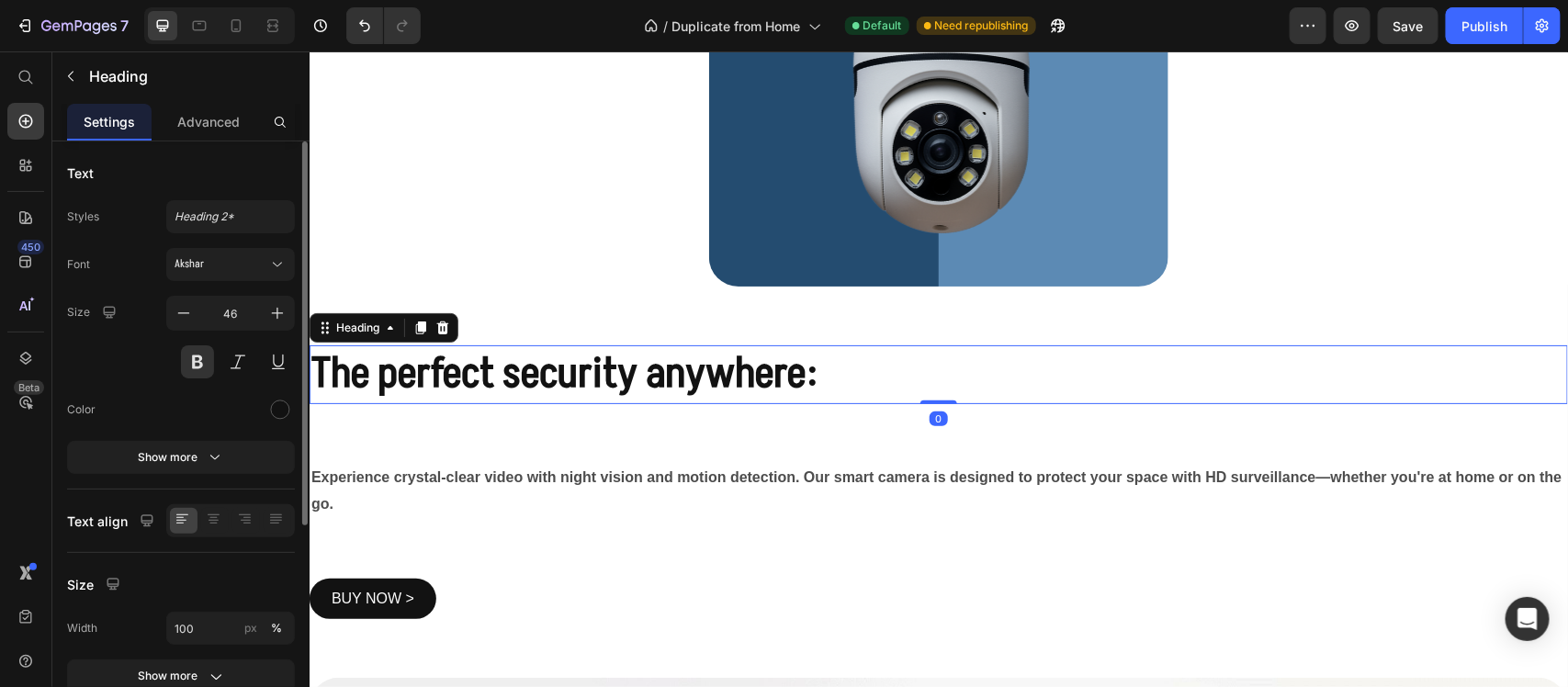 click 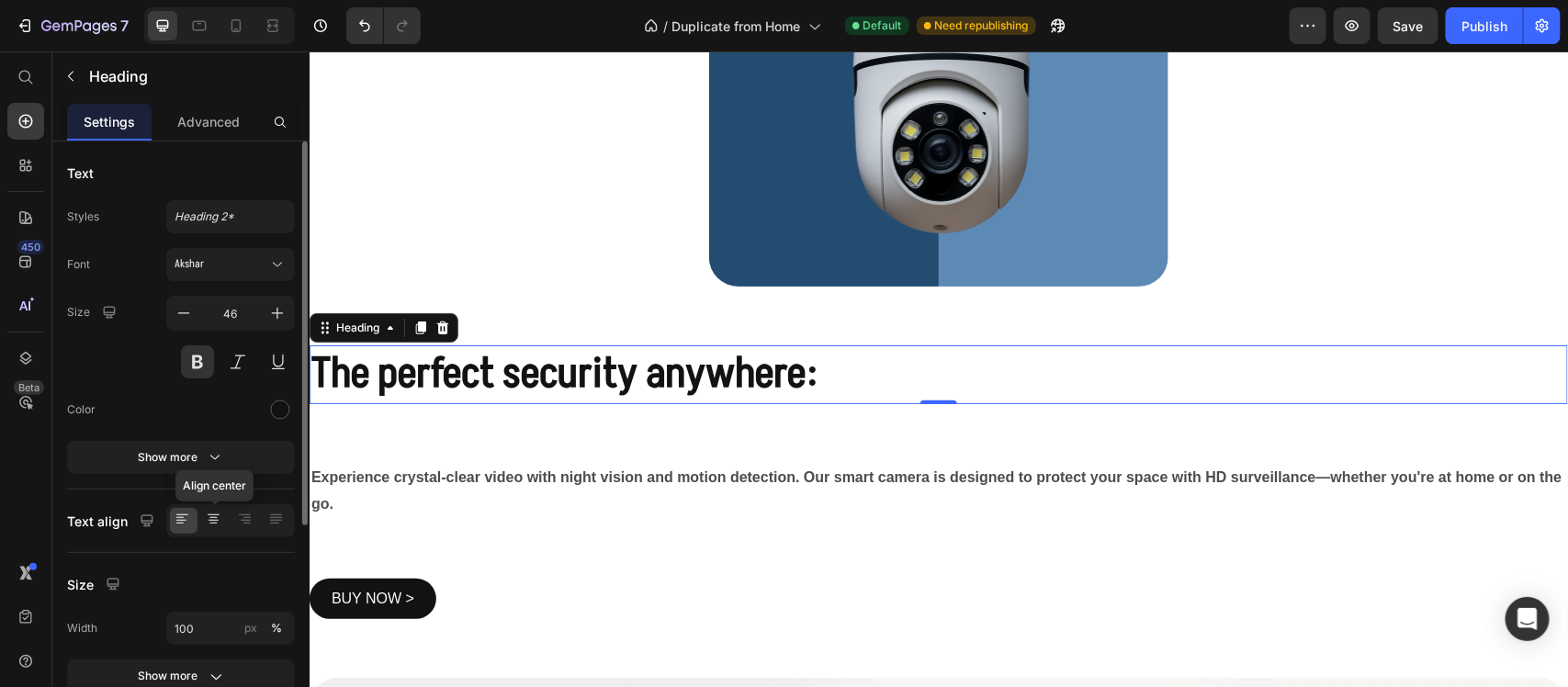 click 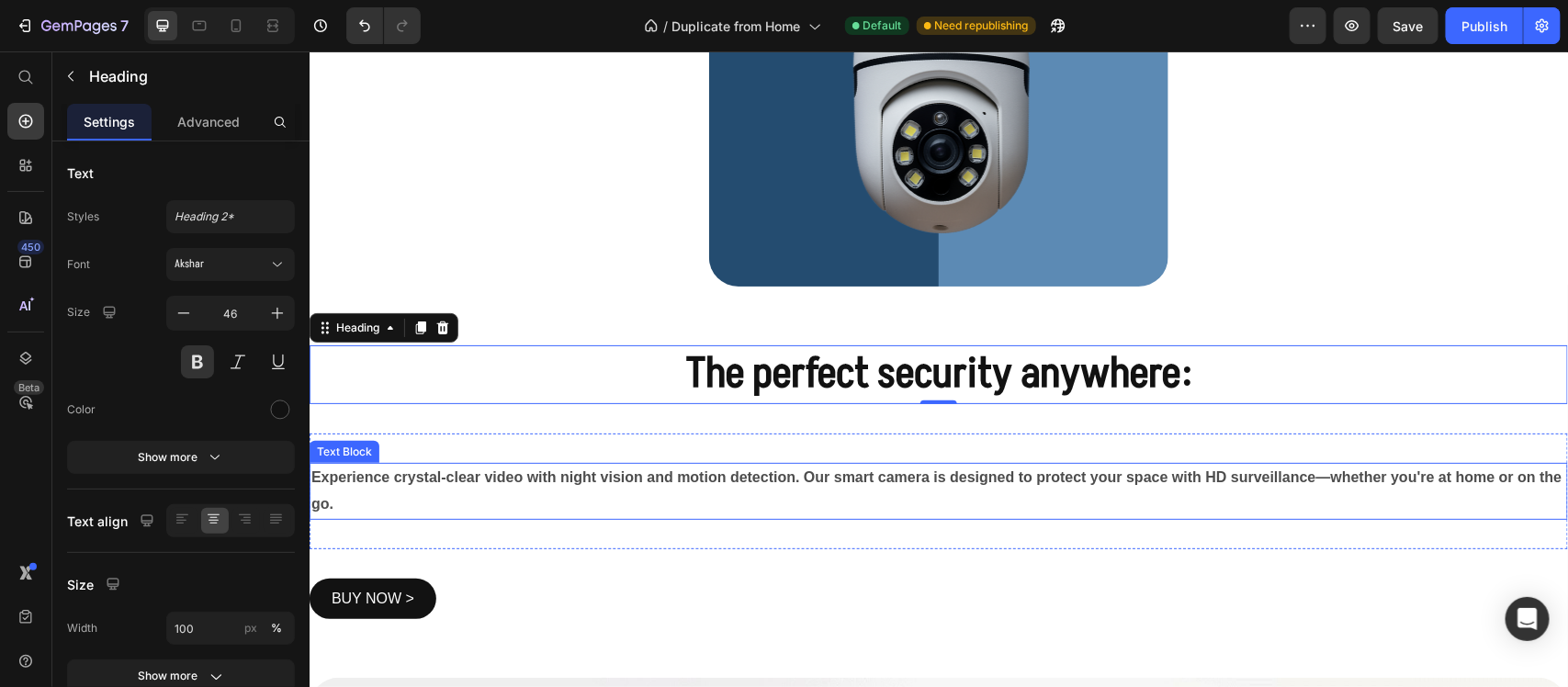 click on "Experience crystal-clear video with night vision and motion detection. Our smart camera is designed to protect your space with HD surveillance—whether you're at home or on the go." at bounding box center (935, 490) 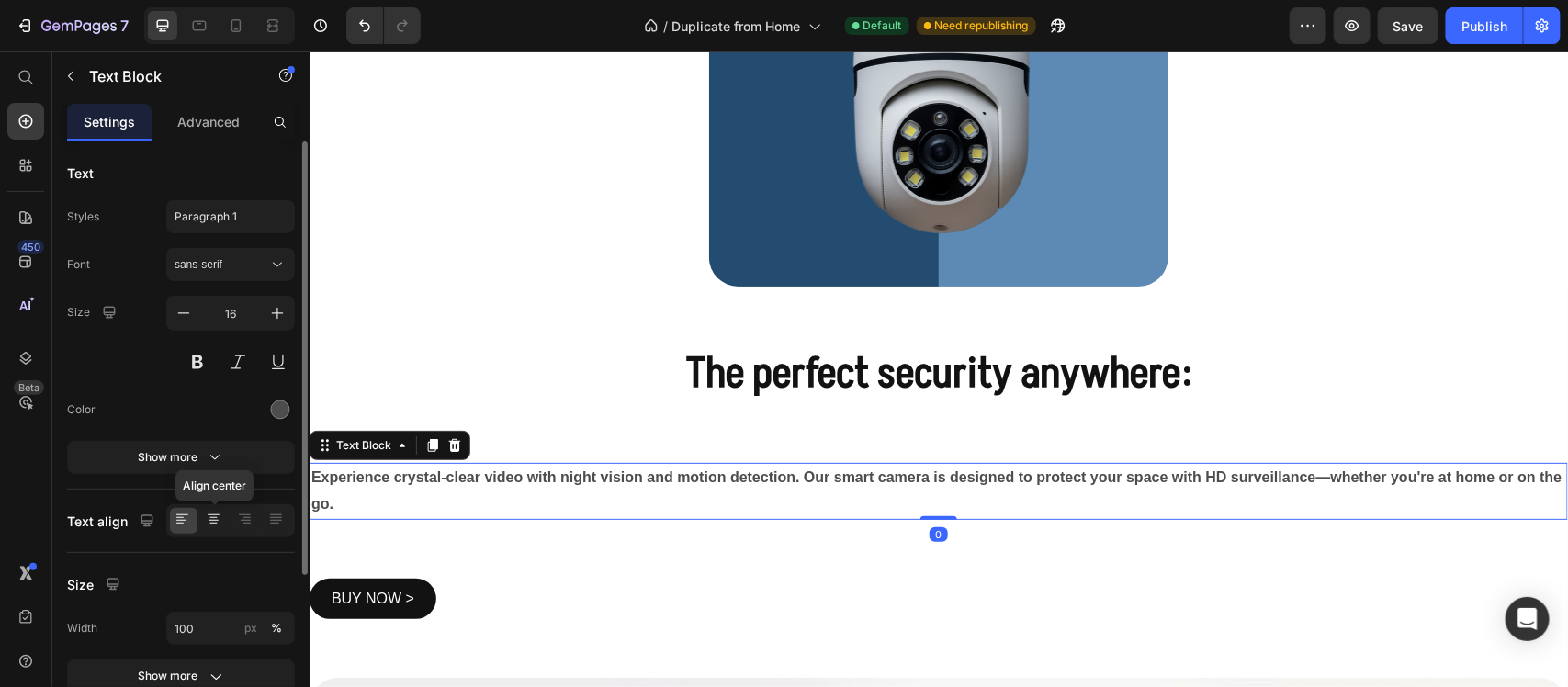click 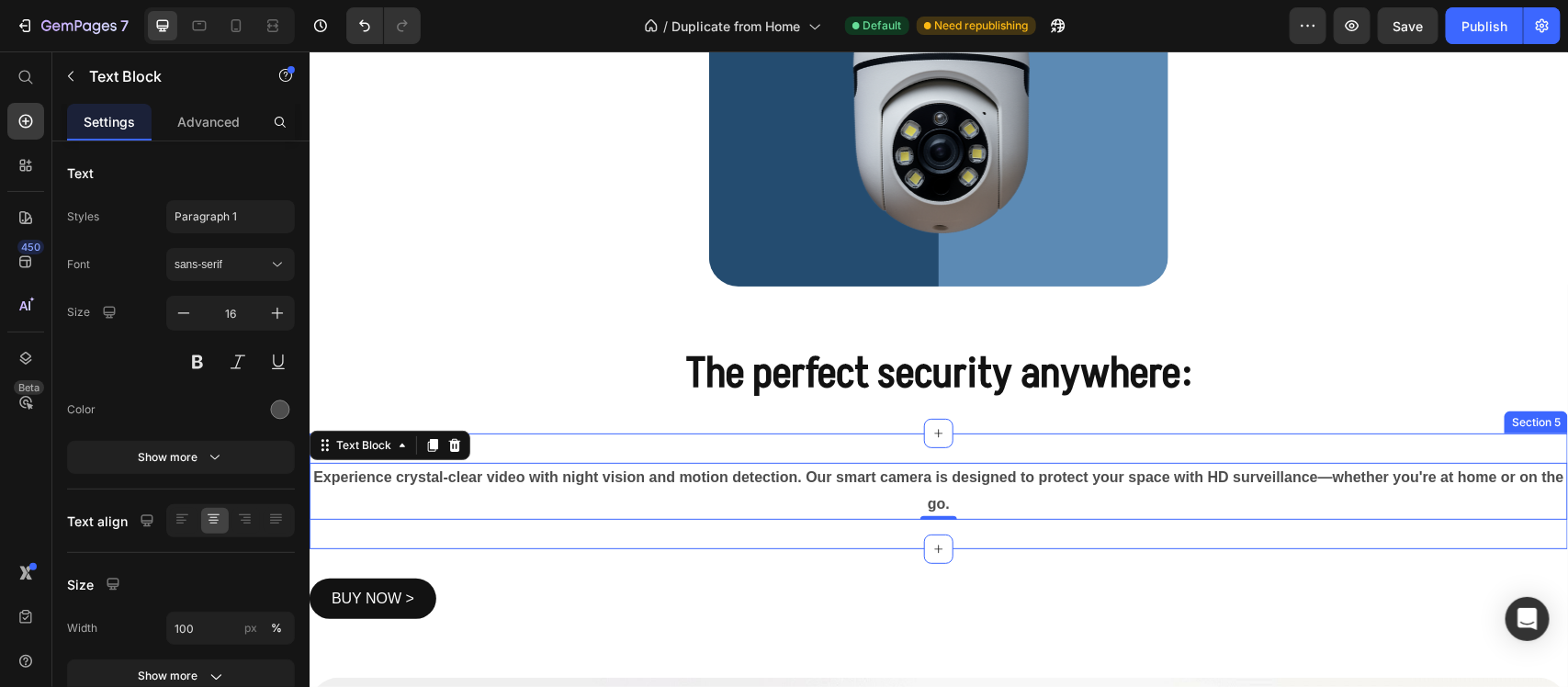 click on "Experience crystal-clear video with night vision and motion detection. Our smart camera is designed to protect your space with HD surveillance—whether you're at home or on the go. Text Block   0 Section 5" at bounding box center [938, 490] 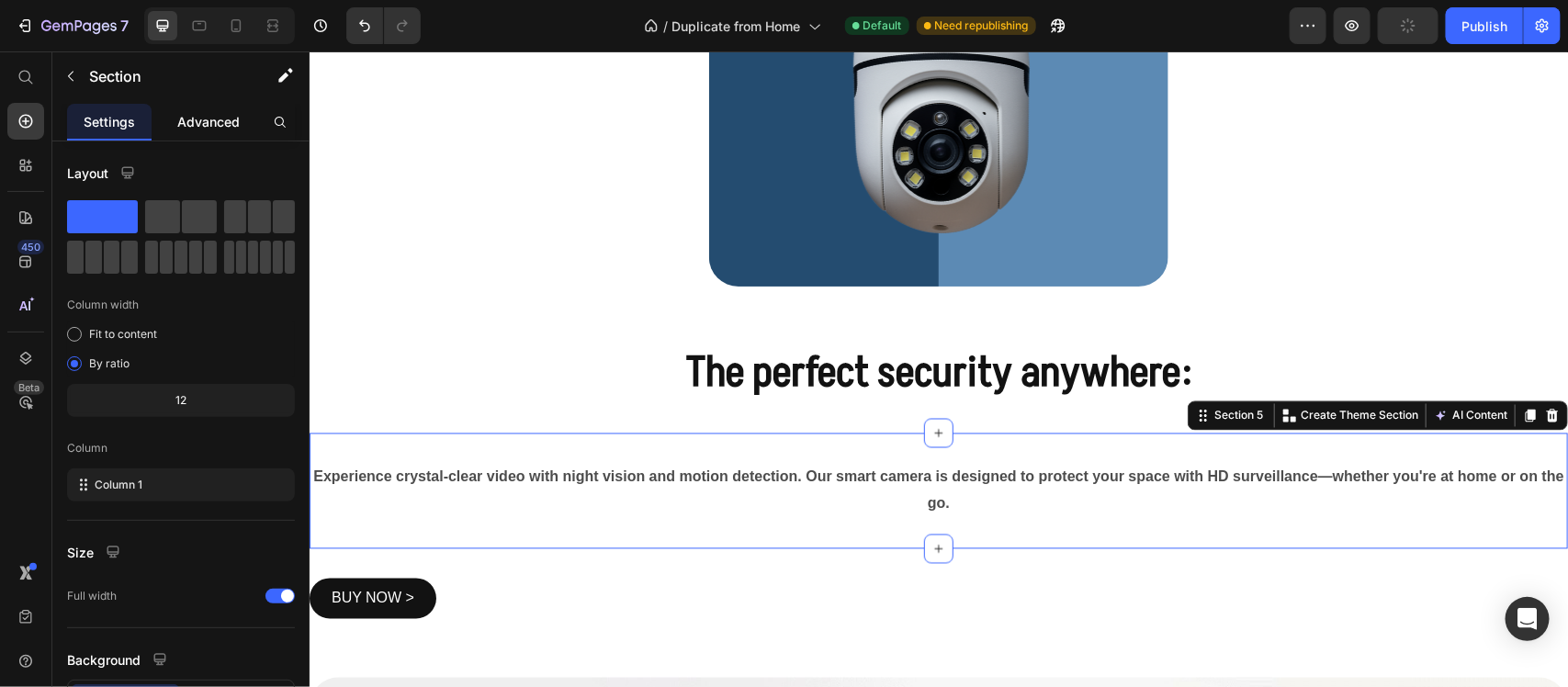 click on "Advanced" at bounding box center (209, 121) 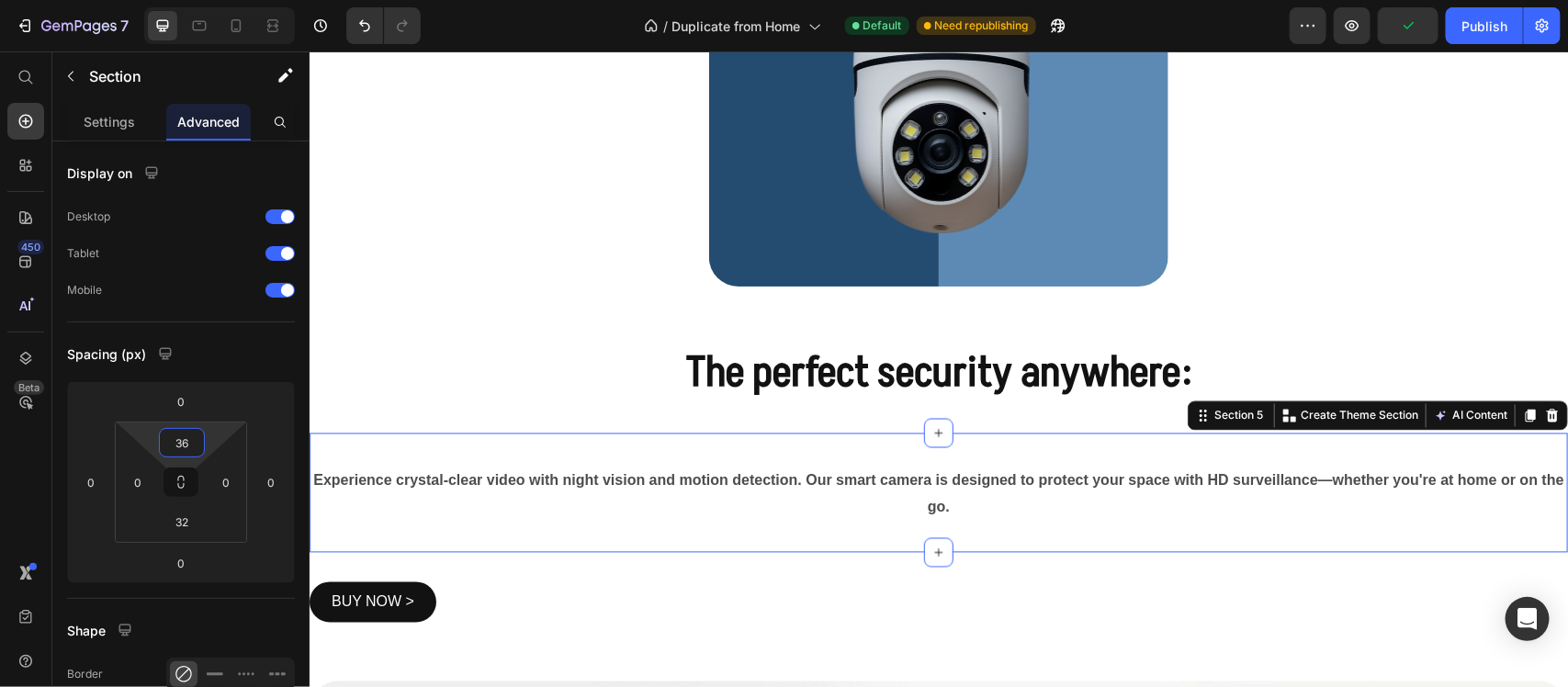 type on "0" 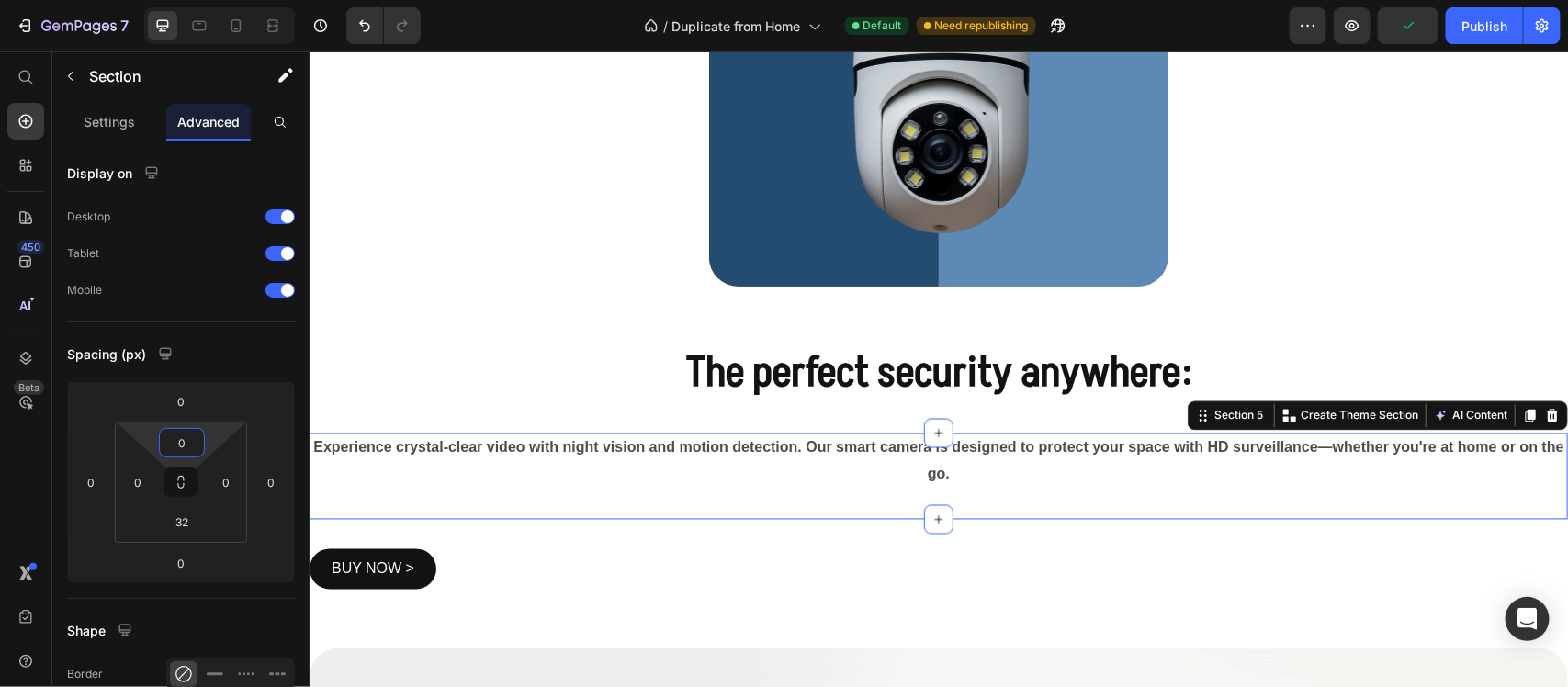 drag, startPoint x: 209, startPoint y: 446, endPoint x: 231, endPoint y: 483, distance: 43.046487 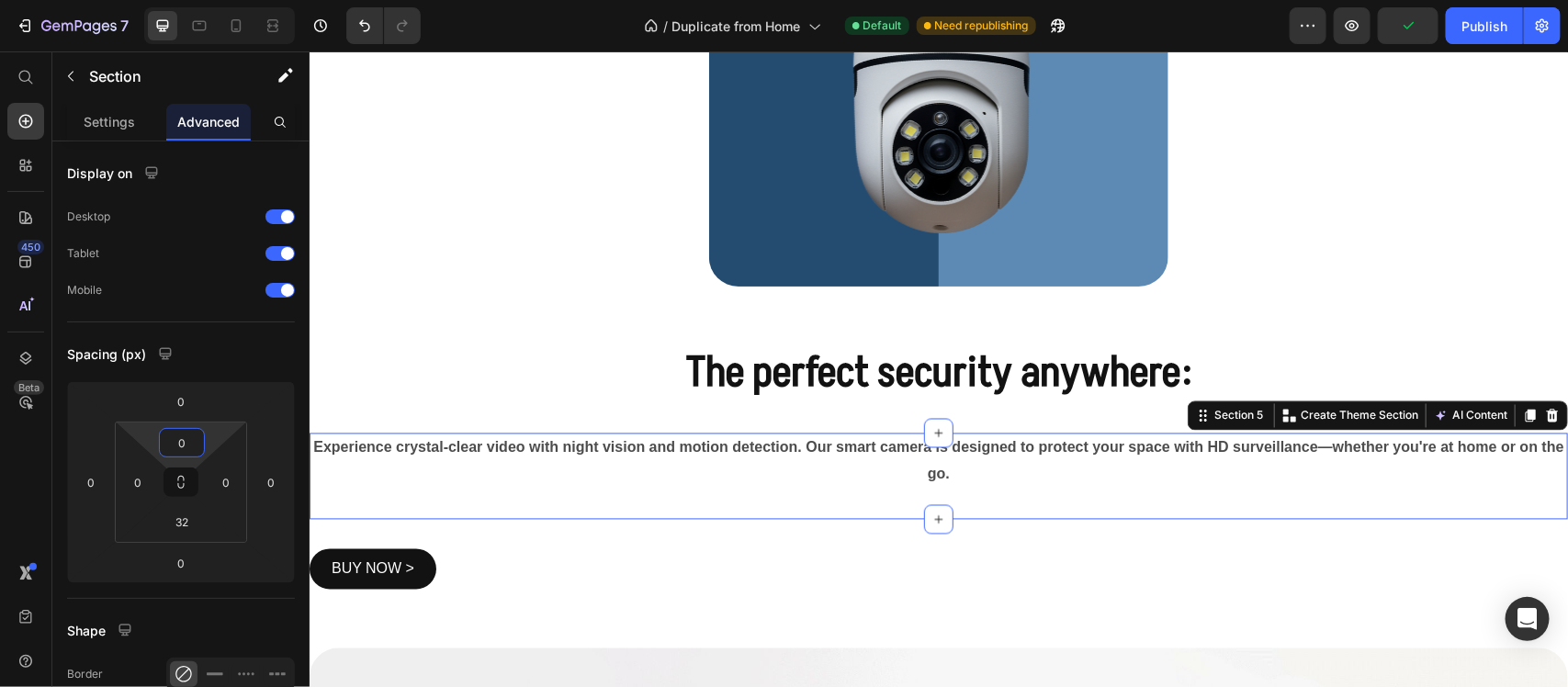 click on "7   /  Duplicate from Home Default Need republishing Preview  Publish  450 Beta Shopify Apps Sections Elements Hero Section Product Detail Brands Trusted Badges Guarantee Product Breakdown How to use Testimonials Compare Bundle FAQs Social Proof Brand Story Product List Collection Blog List Contact Sticky Add to Cart Custom Footer Browse Library 450 Layout
Row
Row
Row
Row Text
Heading
Text Block Button
Button
Button
Sticky Back to top Media
Image
Image" at bounding box center [784, 0] 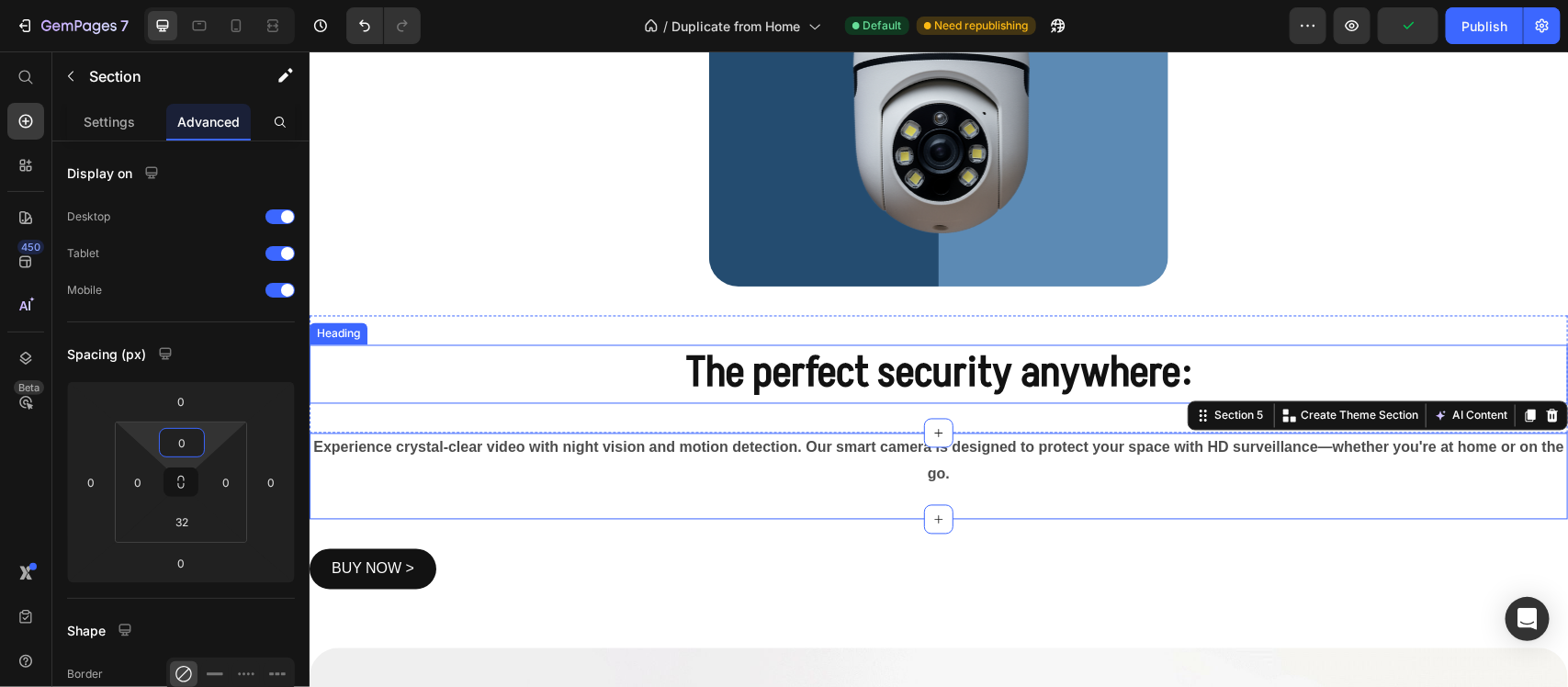 click on "The perfect security anywhere:" at bounding box center [938, 373] 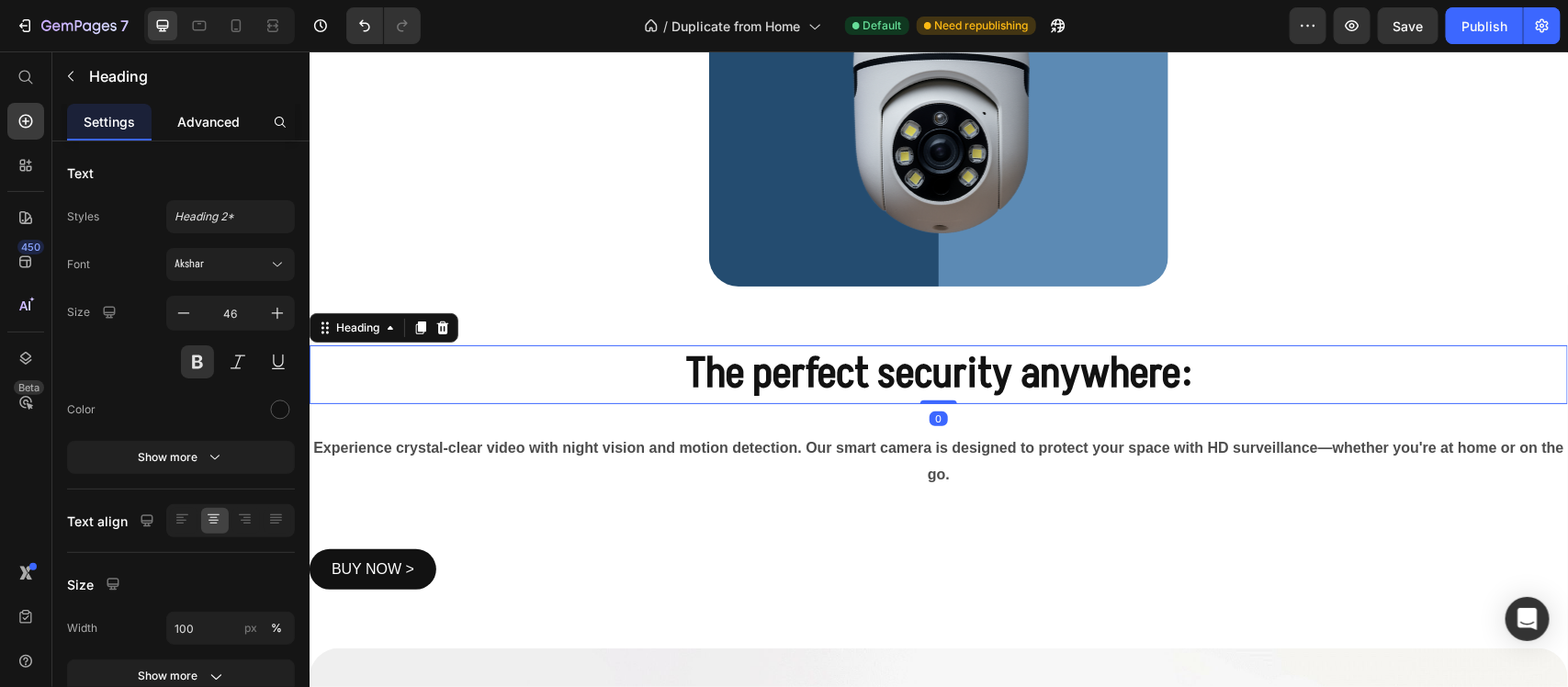 click on "Advanced" 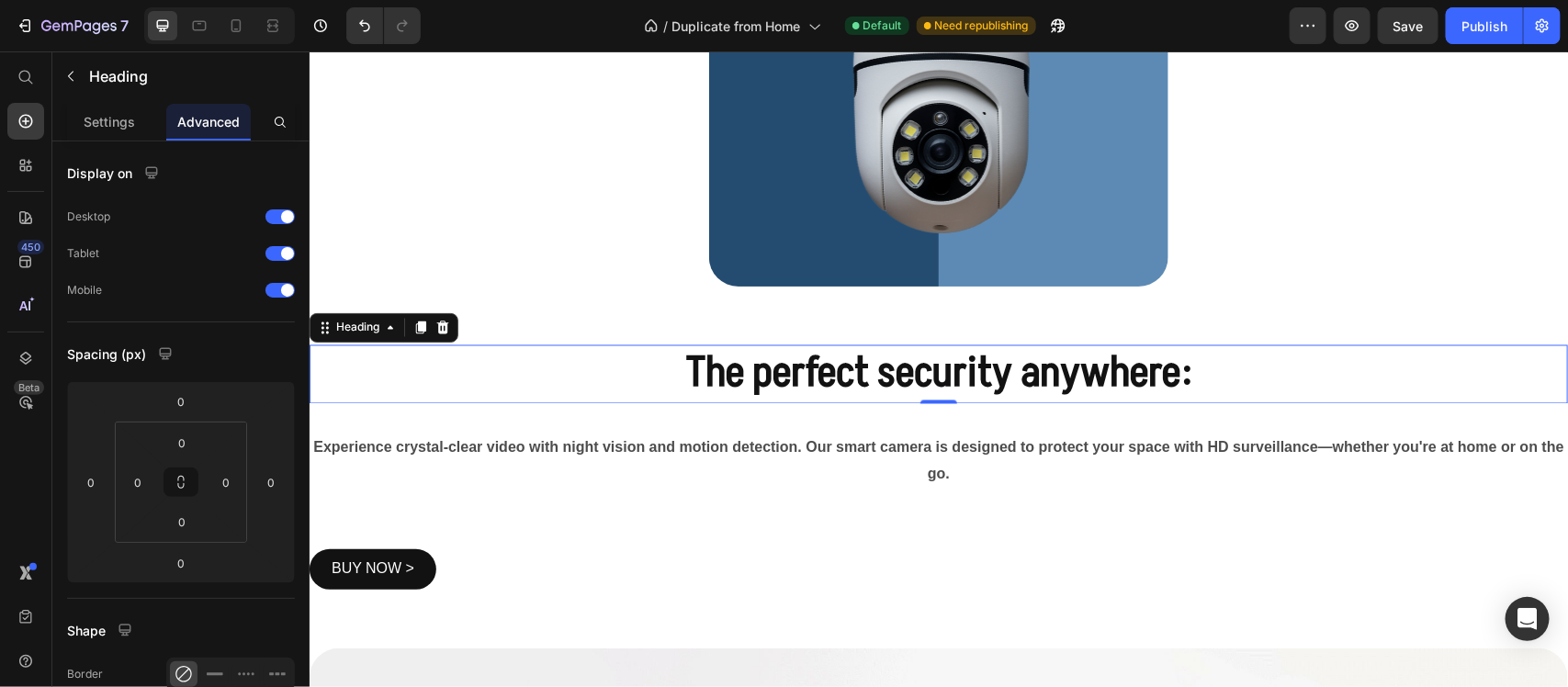 click on "The perfect security anywhere:  Heading   0 Section 4" at bounding box center (938, 374) 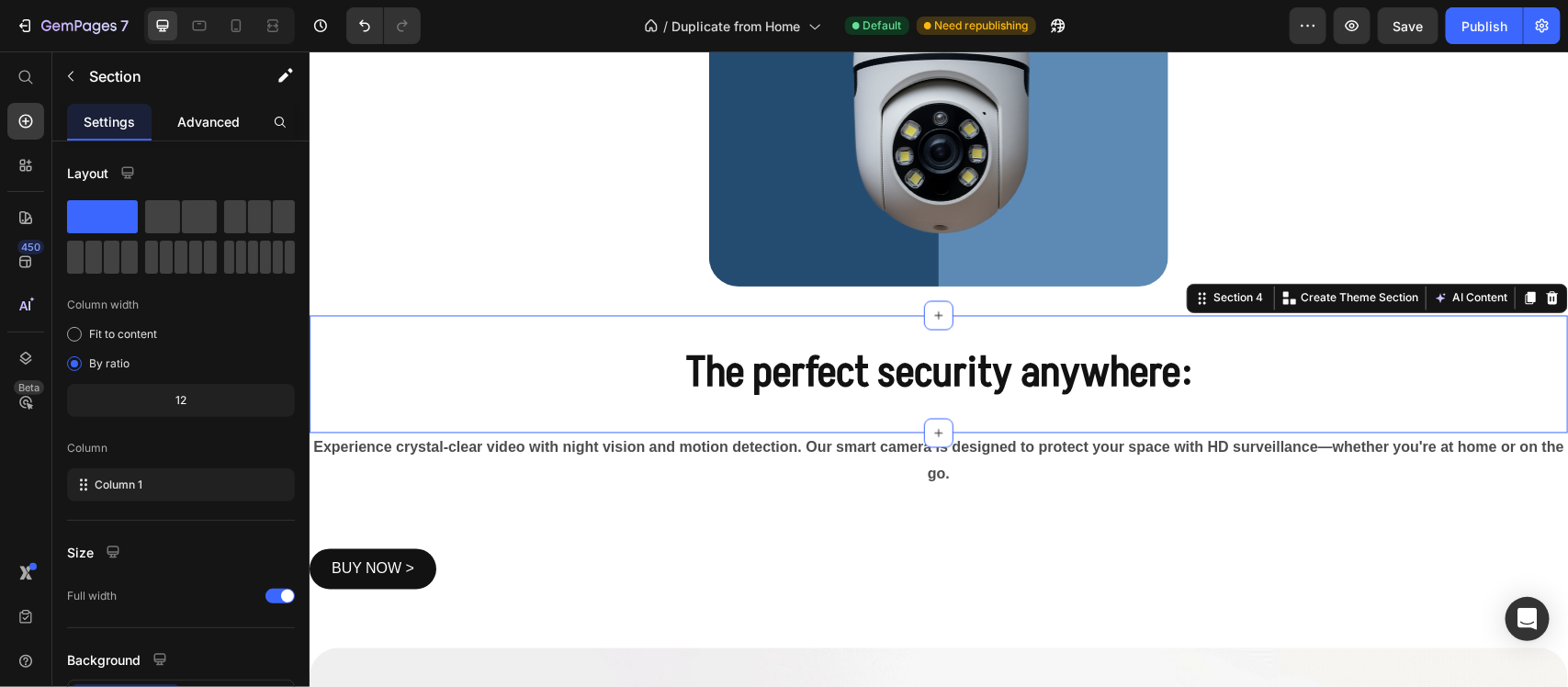 click on "Advanced" at bounding box center [209, 121] 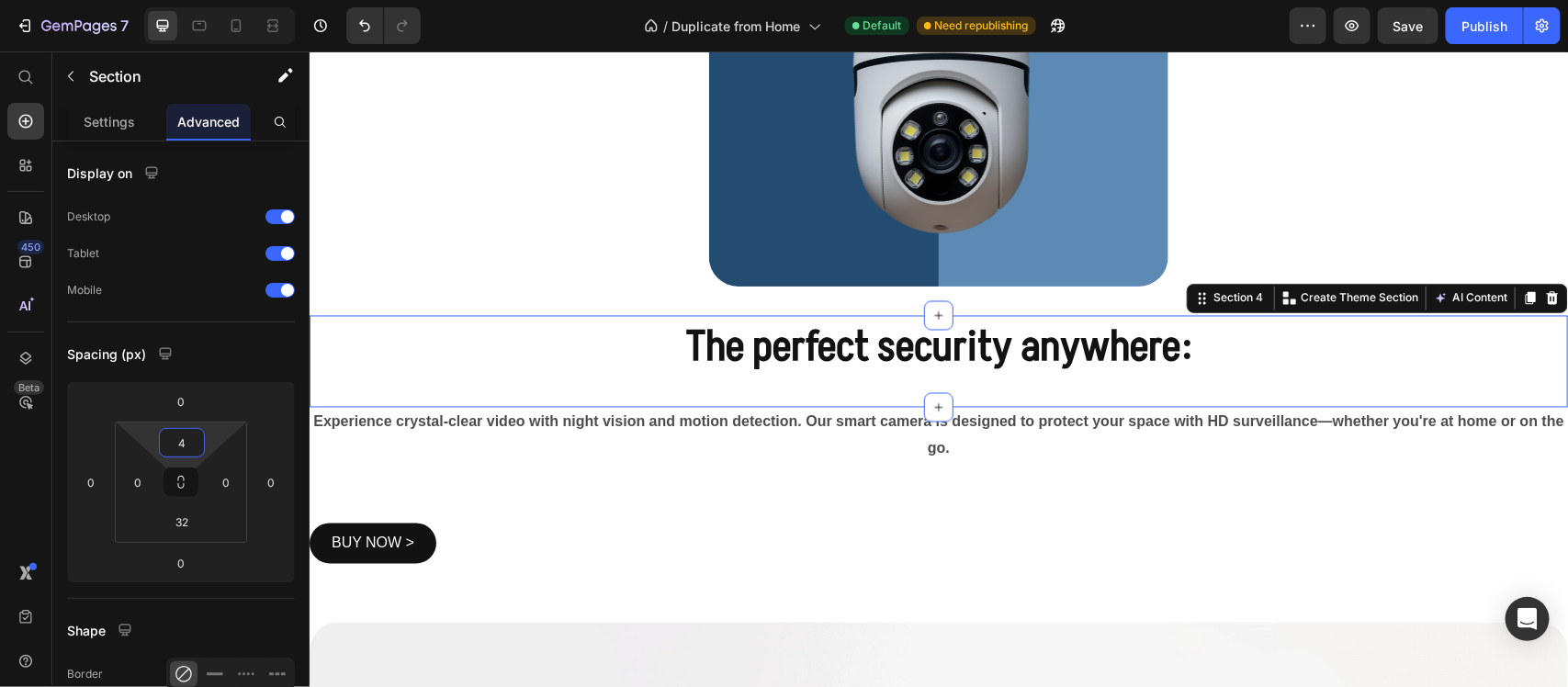 type on "0" 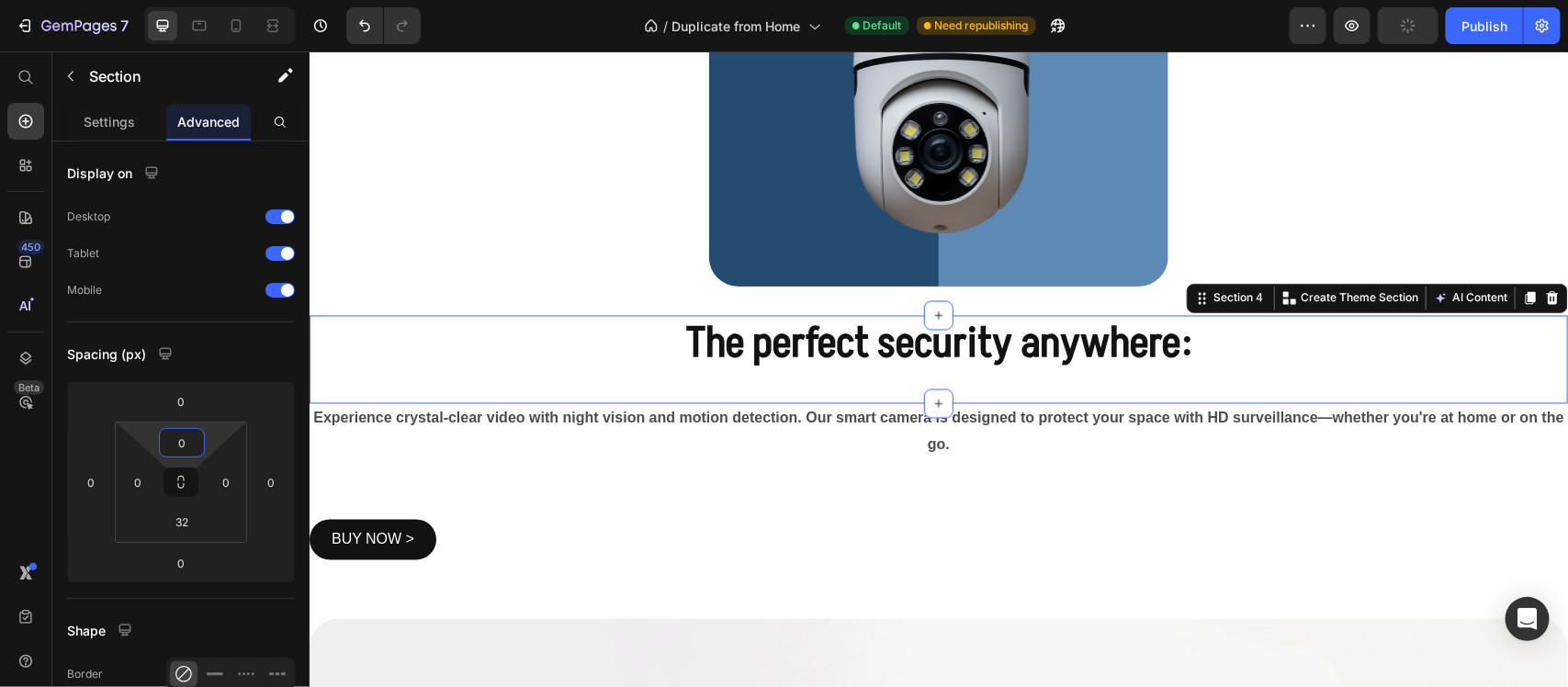 drag, startPoint x: 216, startPoint y: 434, endPoint x: 219, endPoint y: 457, distance: 23.194827 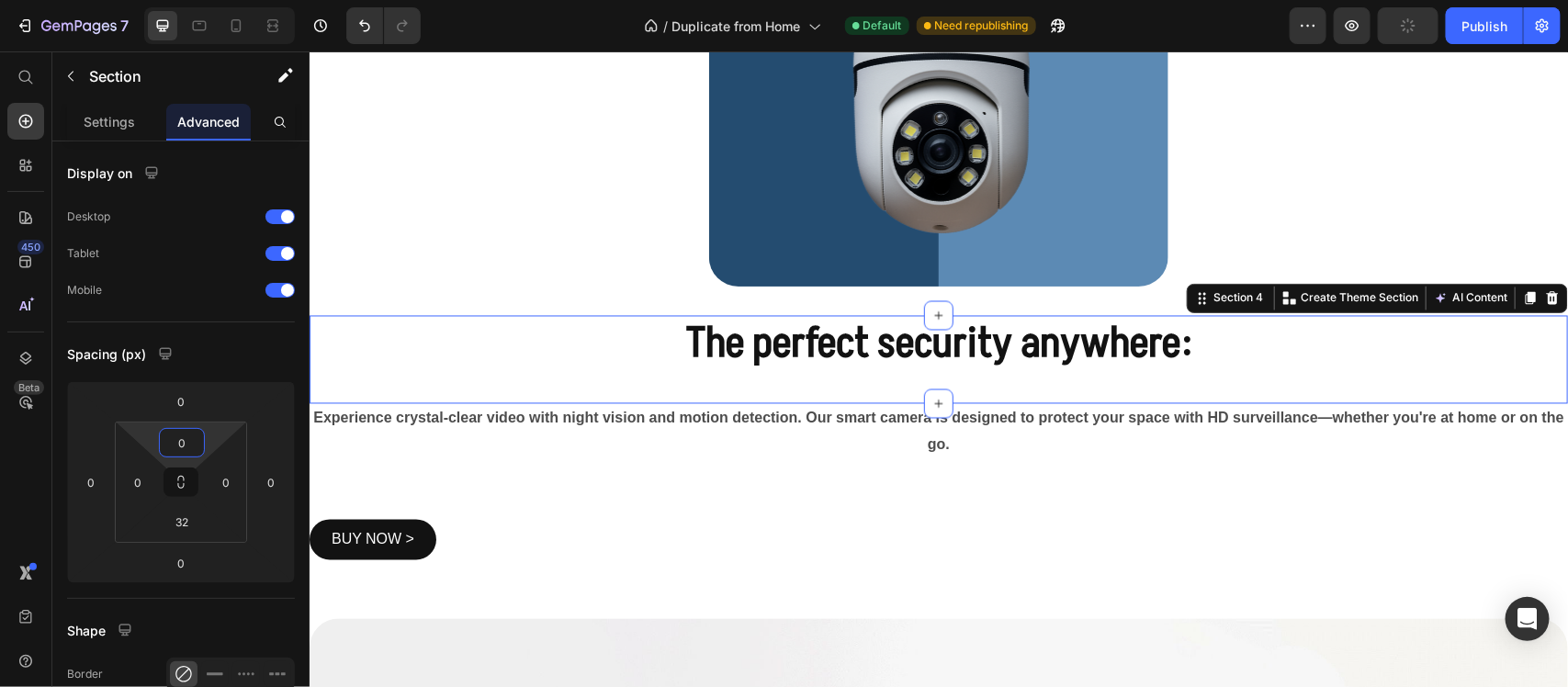 click on "7   /  Duplicate from Home Default Need republishing Preview  Publish  450 Beta Shopify Apps Sections Elements Hero Section Product Detail Brands Trusted Badges Guarantee Product Breakdown How to use Testimonials Compare Bundle FAQs Social Proof Brand Story Product List Collection Blog List Contact Sticky Add to Cart Custom Footer Browse Library 450 Layout
Row
Row
Row
Row Text
Heading
Text Block Button
Button
Button
Sticky Back to top Media
Image
Image" at bounding box center (784, 0) 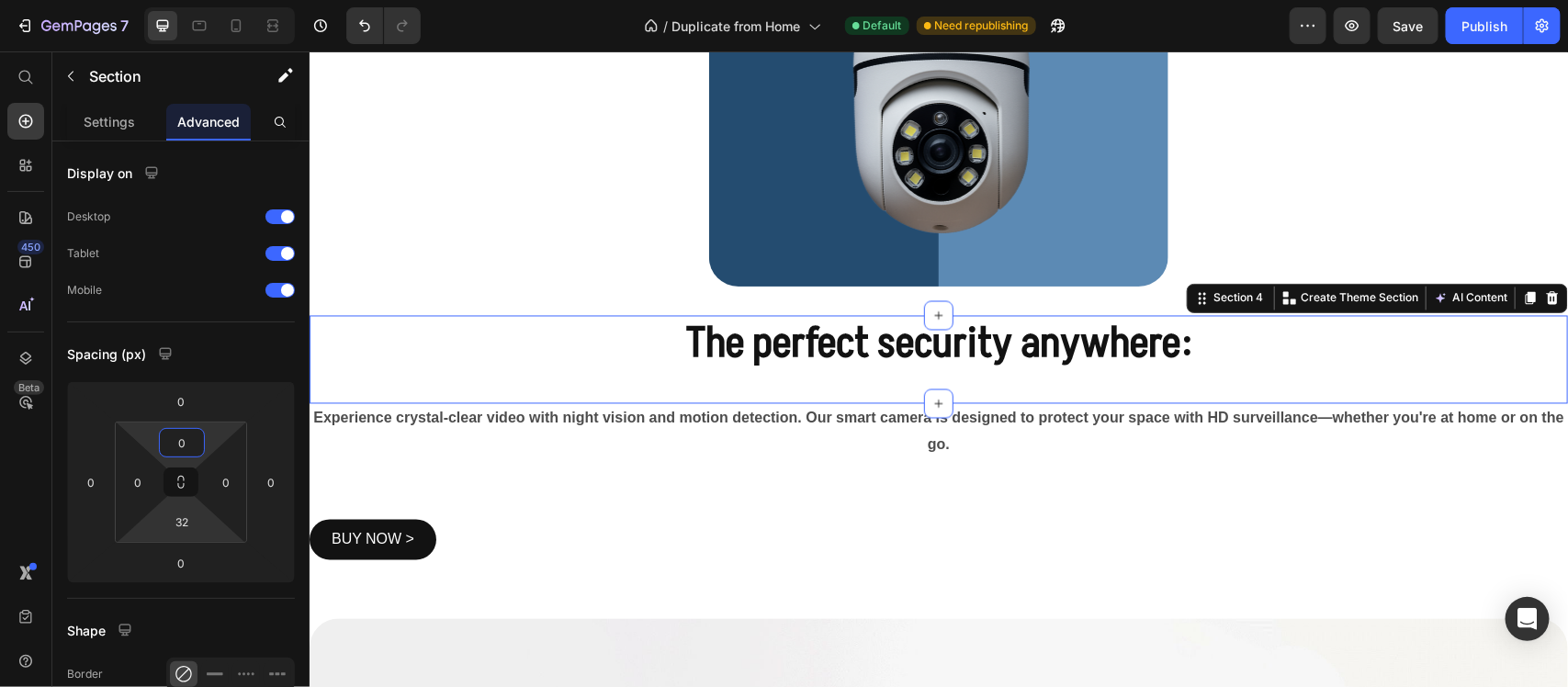 type on "0" 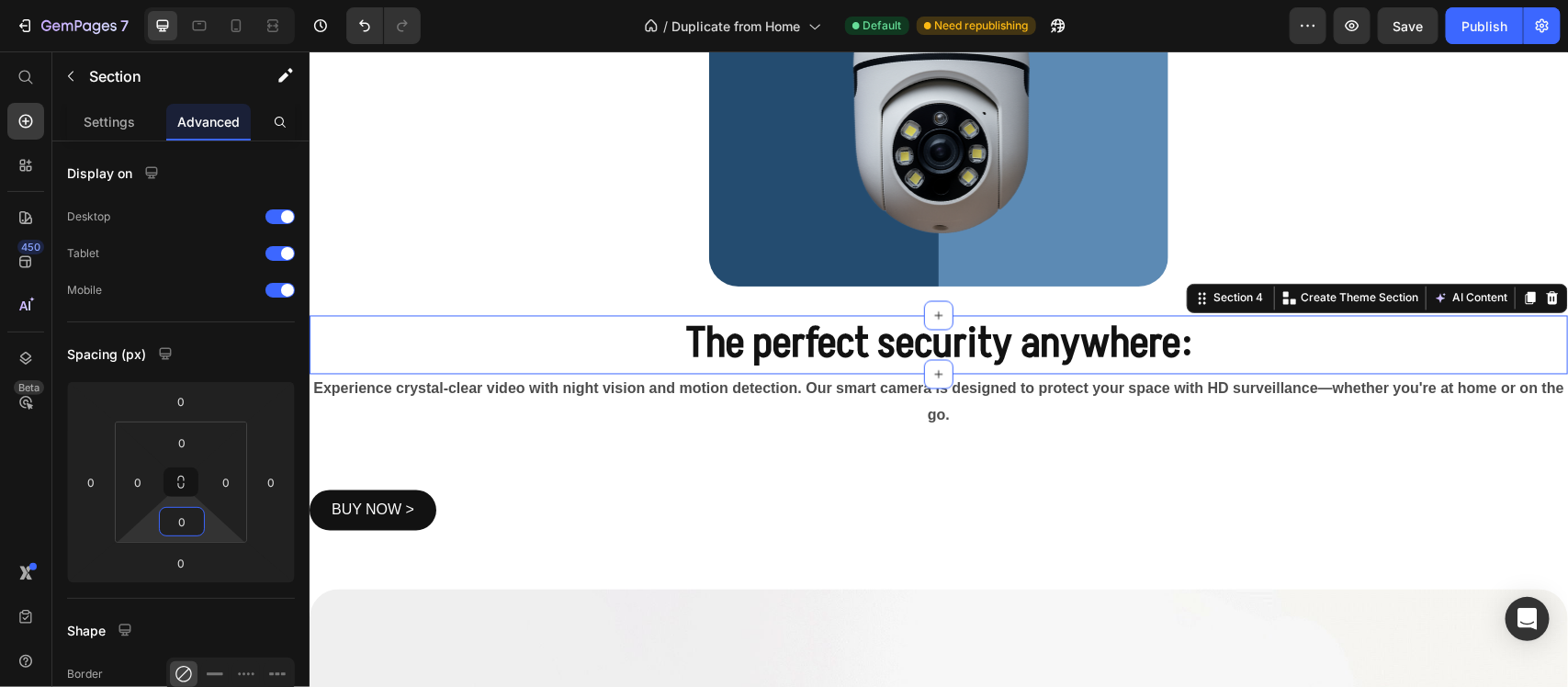 drag, startPoint x: 209, startPoint y: 514, endPoint x: 209, endPoint y: 524, distance: 10 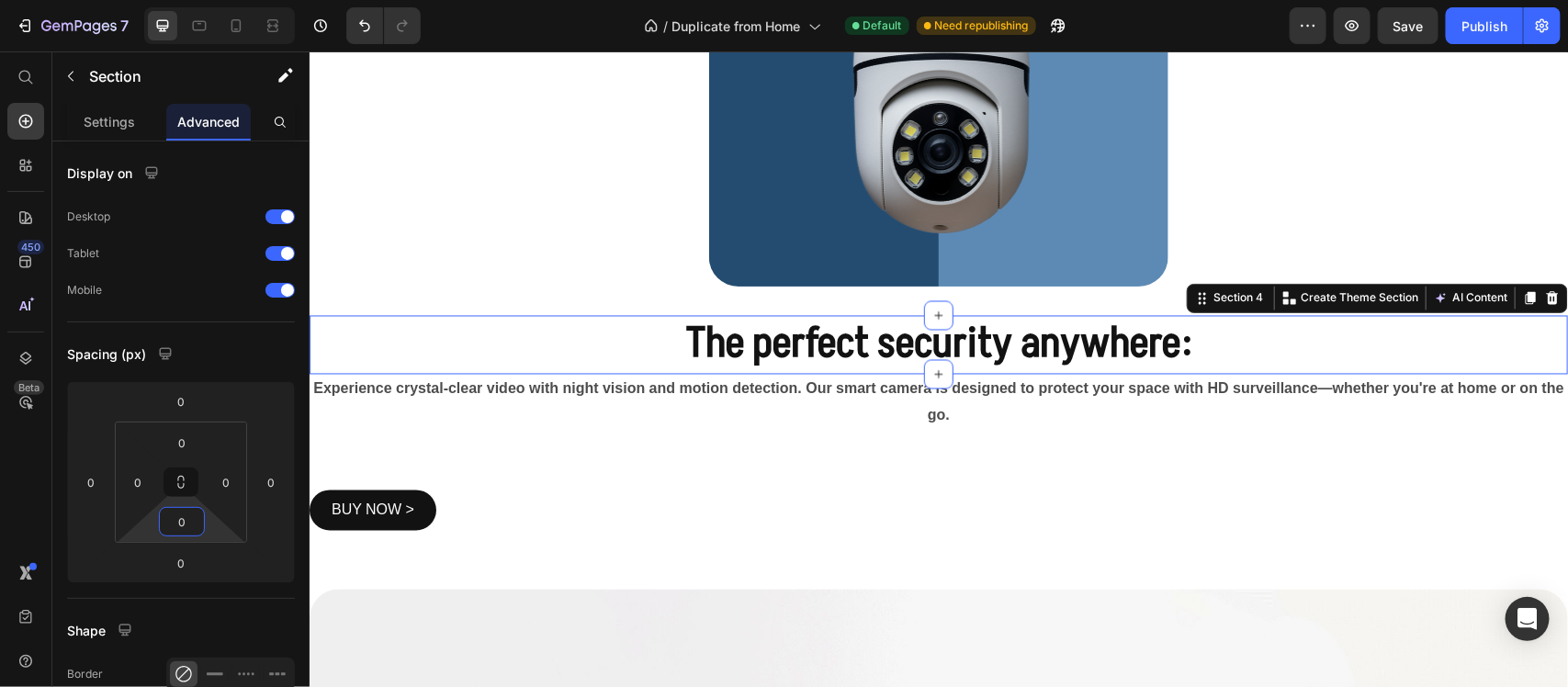 click on "7   /  Duplicate from Home Default Need republishing Preview  Save   Publish  450 Beta Shopify Apps Sections Elements Hero Section Product Detail Brands Trusted Badges Guarantee Product Breakdown How to use Testimonials Compare Bundle FAQs Social Proof Brand Story Product List Collection Blog List Contact Sticky Add to Cart Custom Footer Browse Library 450 Layout
Row
Row
Row
Row Text
Heading
Text Block Button
Button
Button
Sticky Back to top Media
Image" at bounding box center (784, 0) 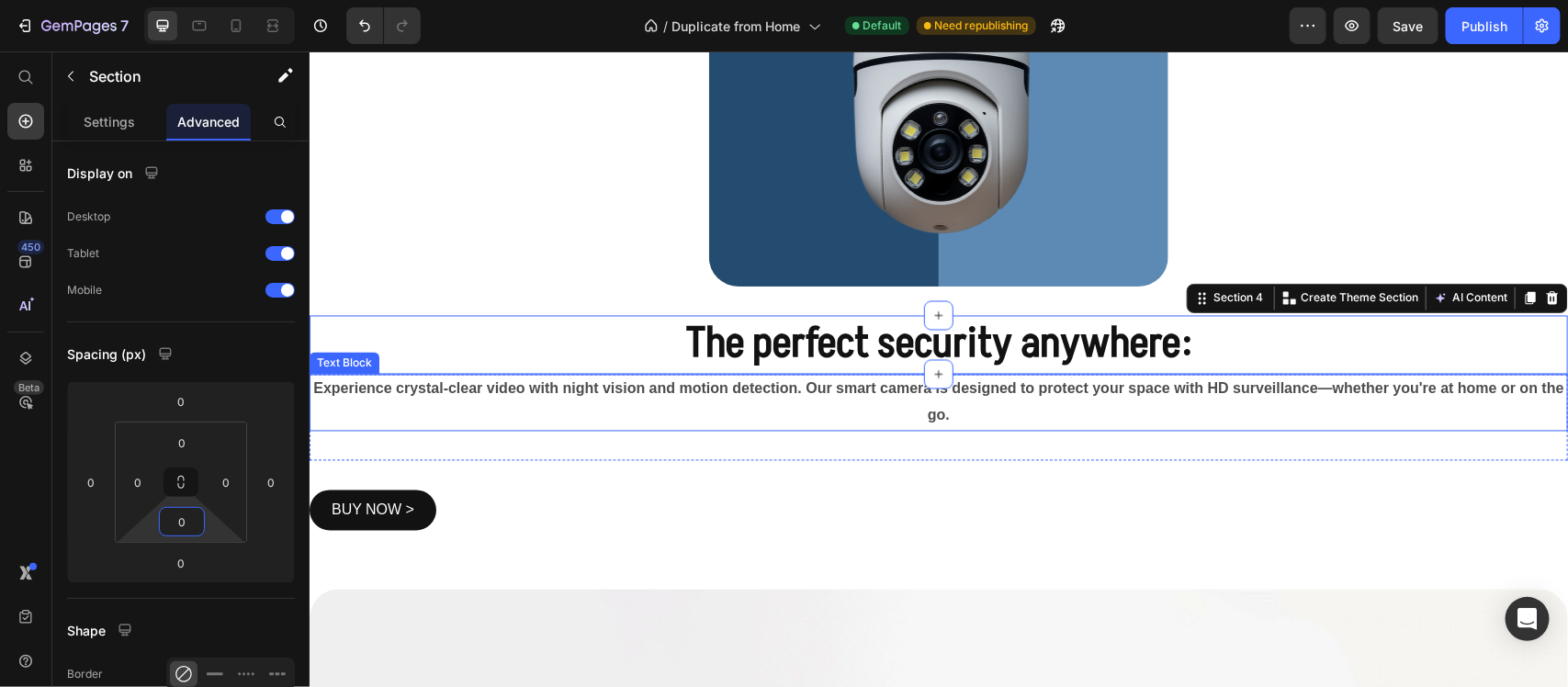 click on "The perfect security anywhere:" at bounding box center (938, 344) 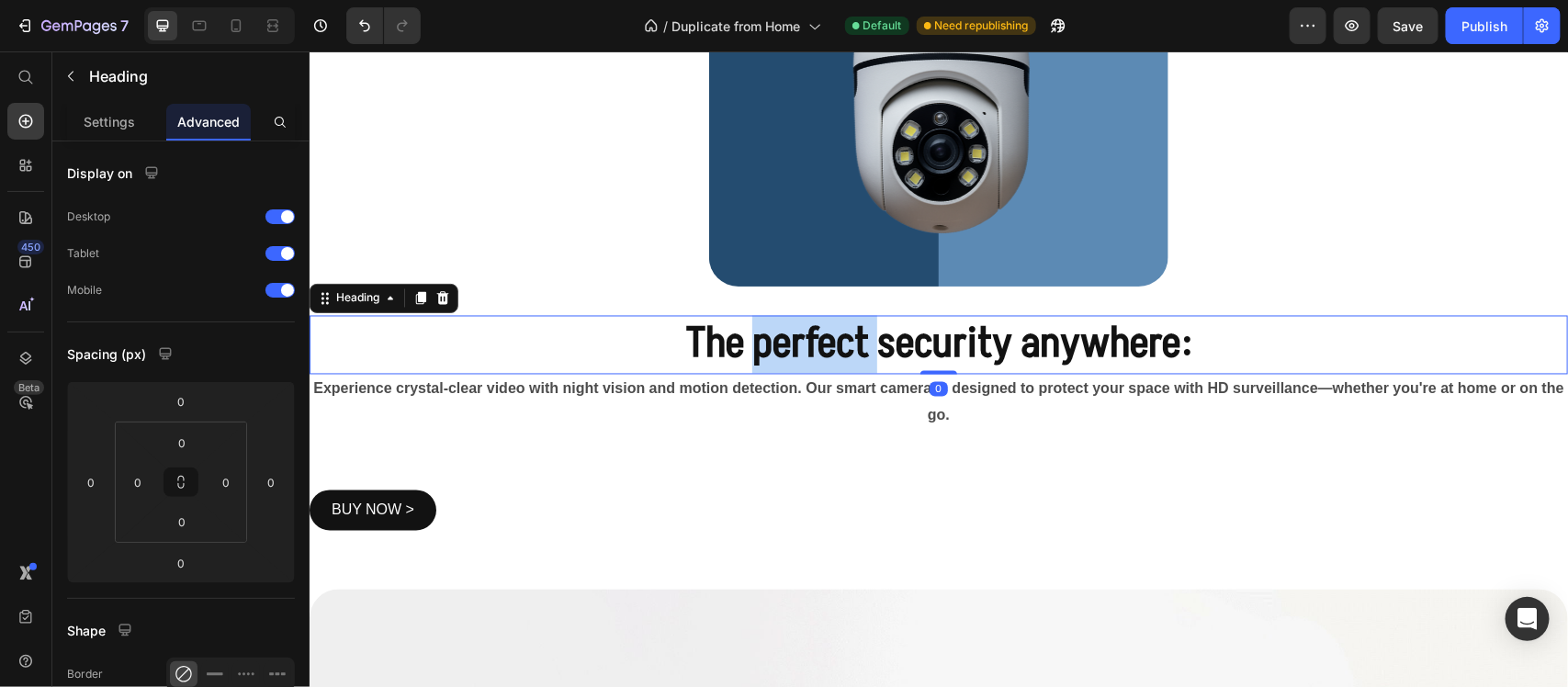 click on "The perfect security anywhere:" at bounding box center (938, 344) 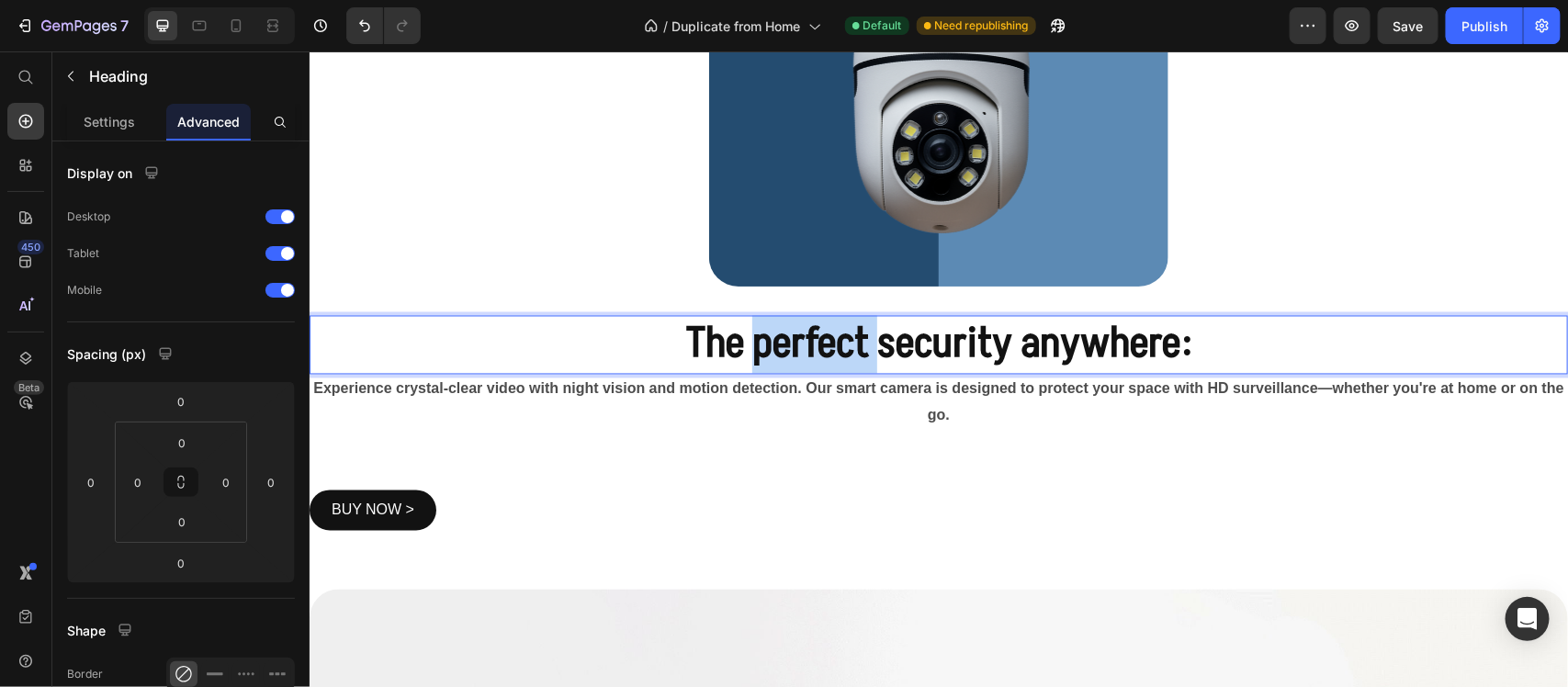 click on "The perfect security anywhere:" at bounding box center [938, 344] 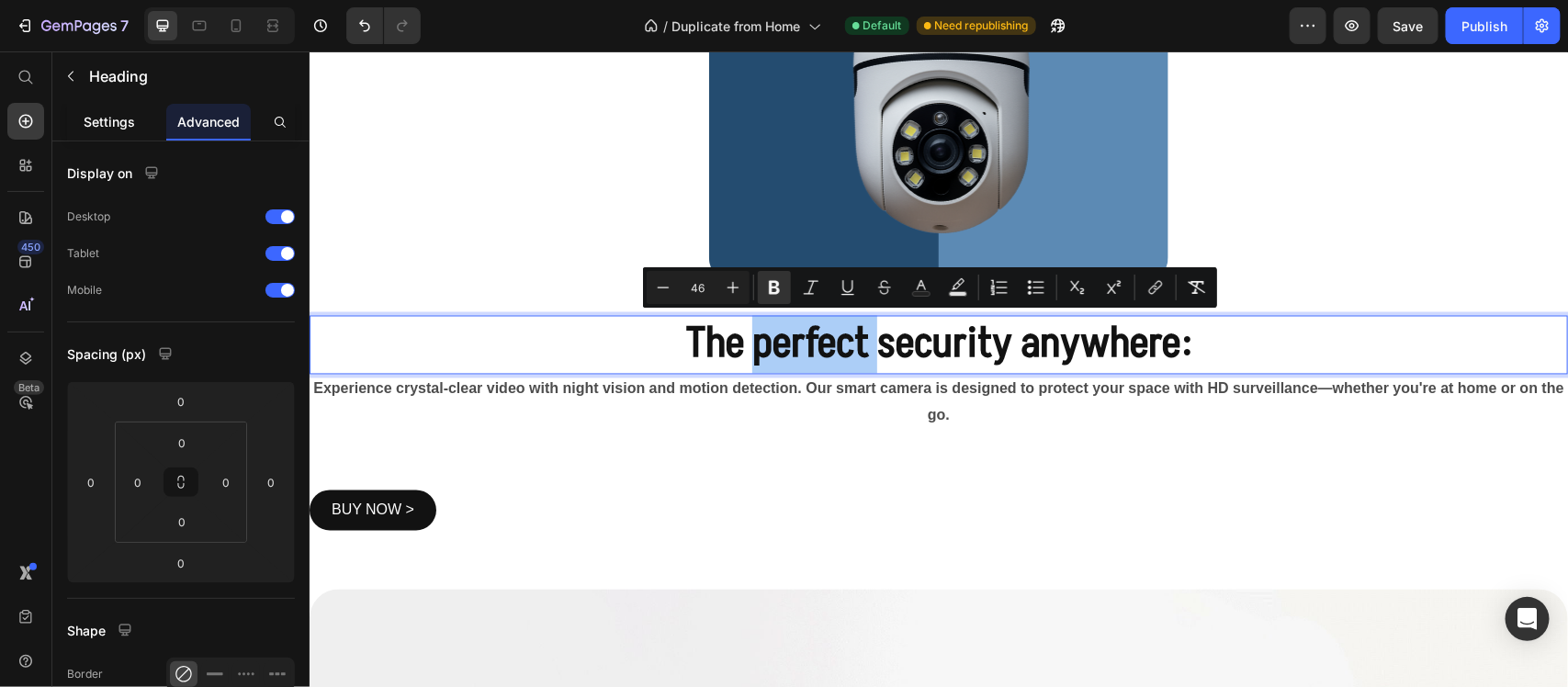 click on "Settings" 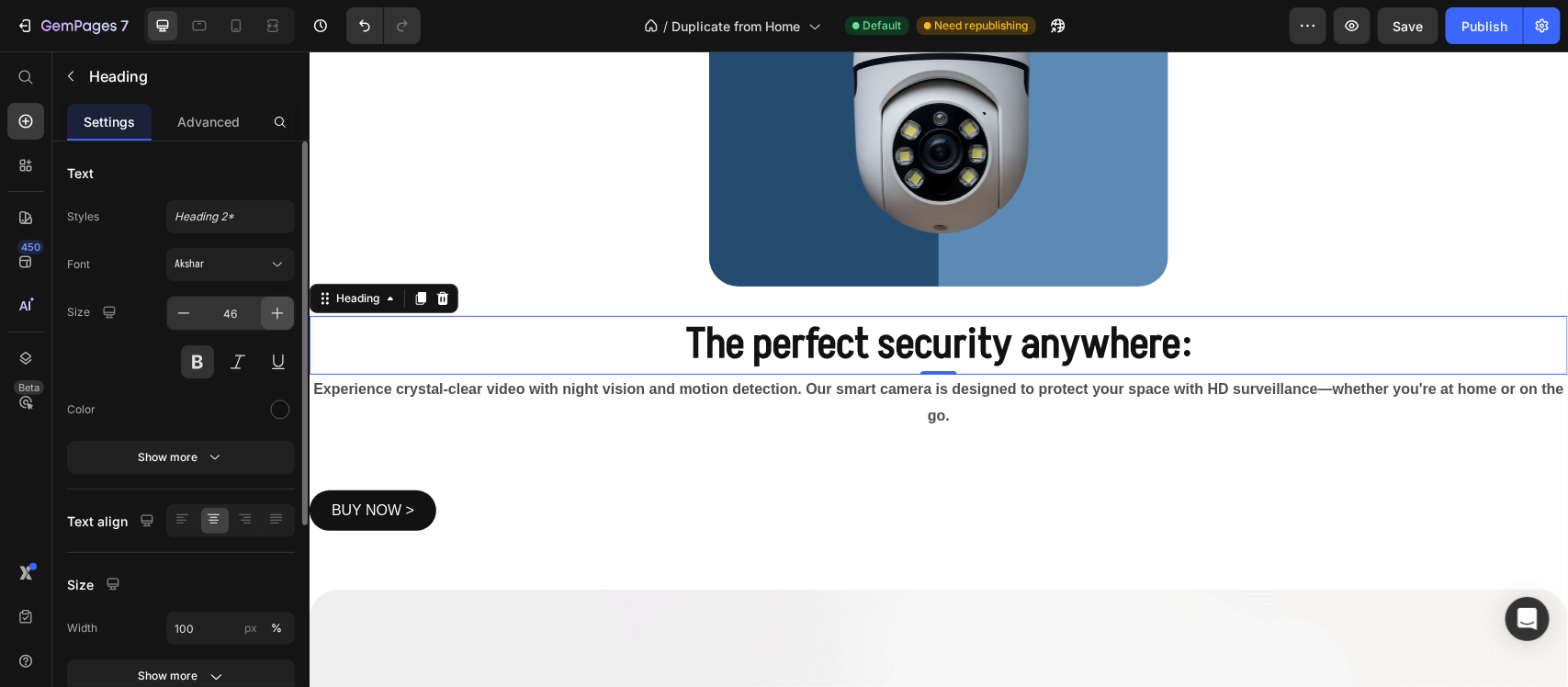 click at bounding box center [277, 313] 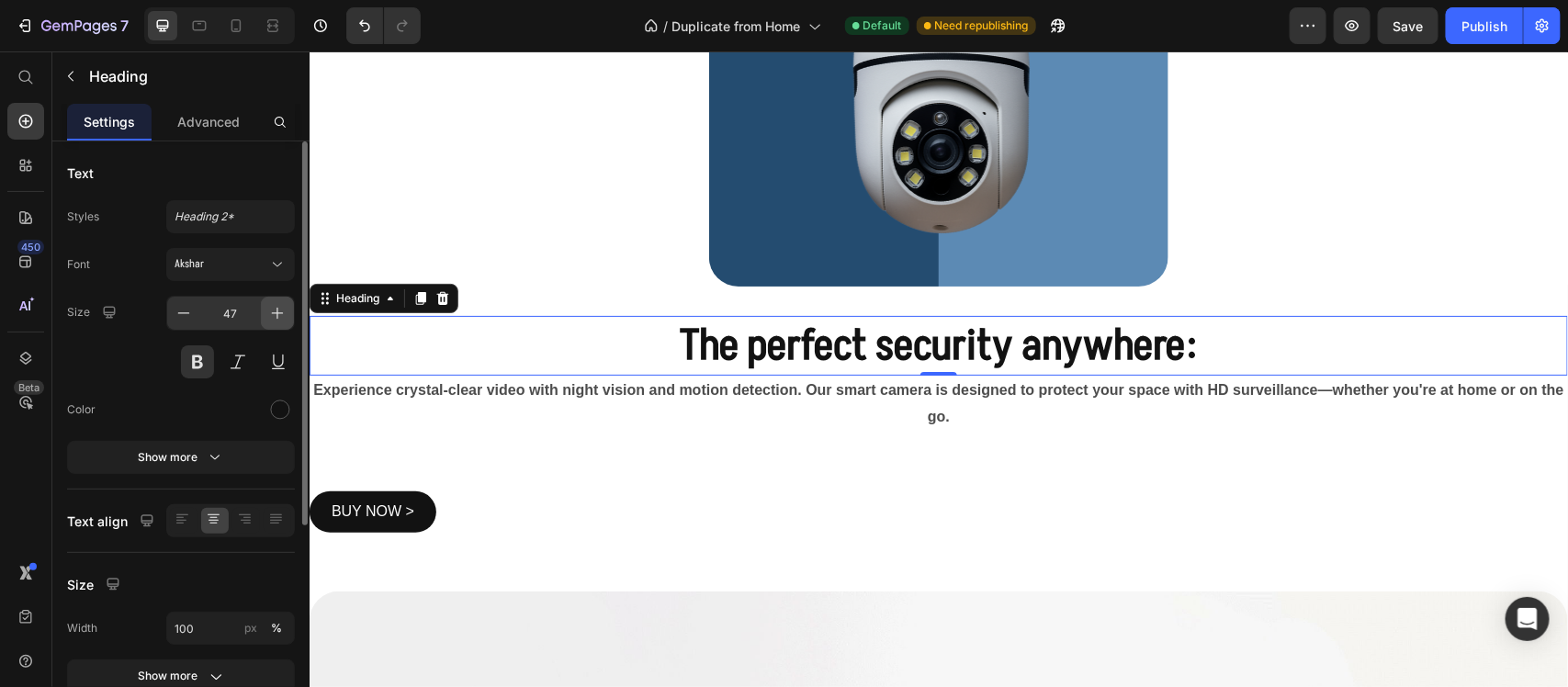 click at bounding box center [277, 313] 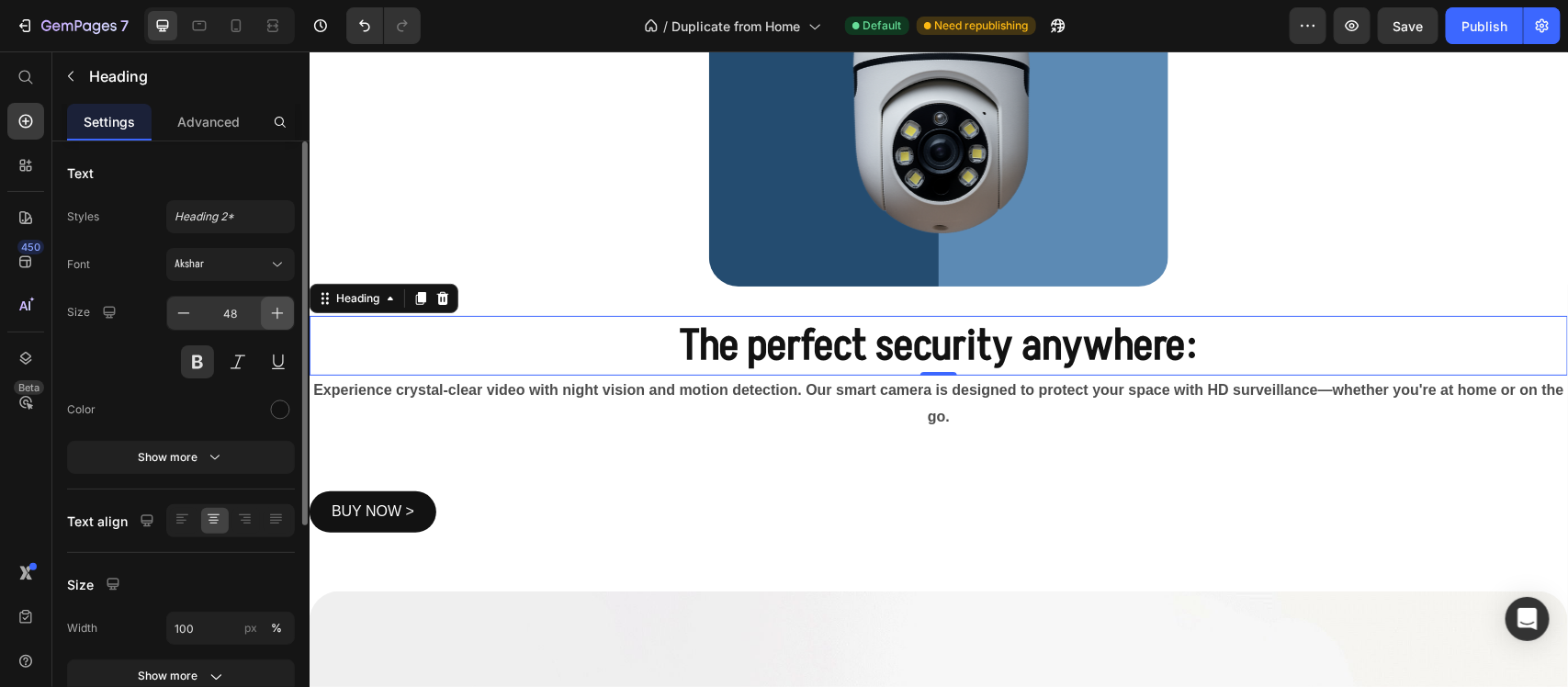 click at bounding box center [277, 313] 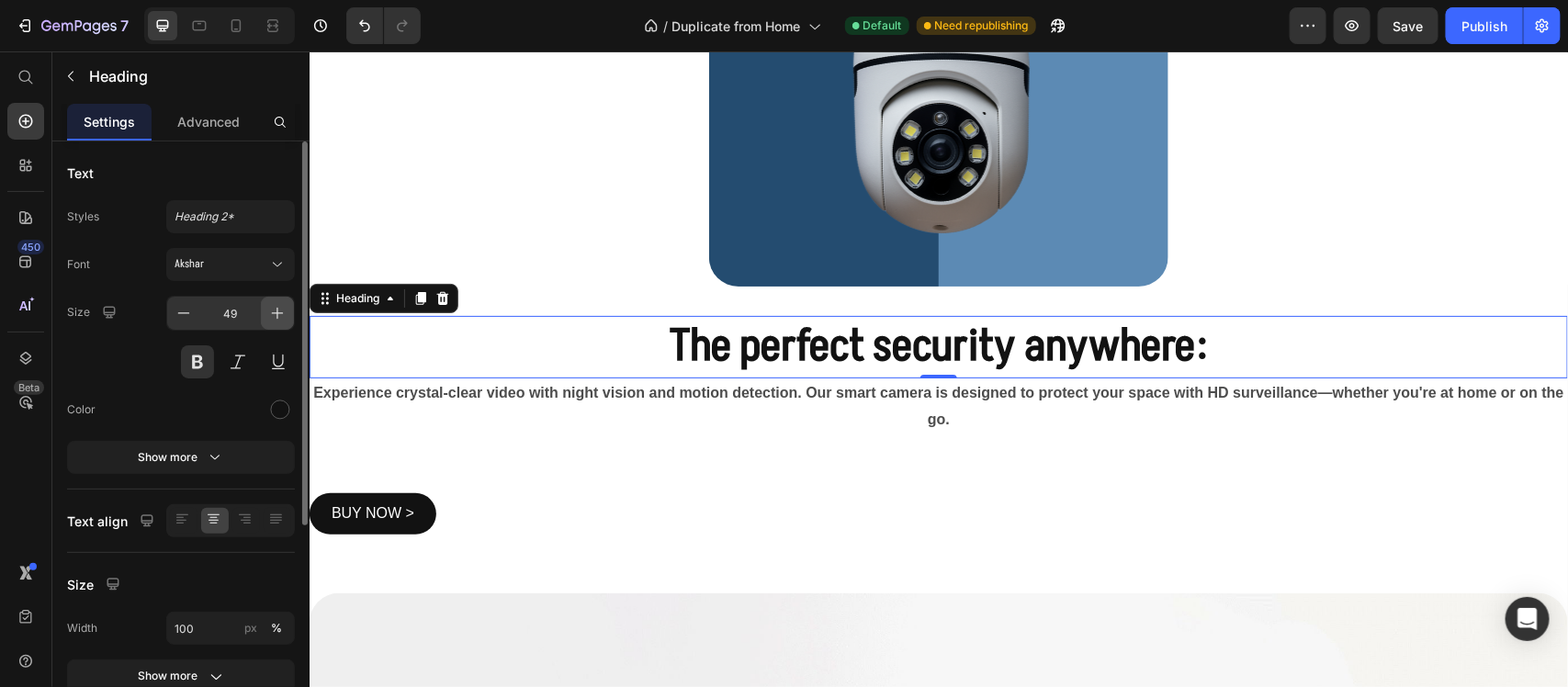 click at bounding box center (277, 313) 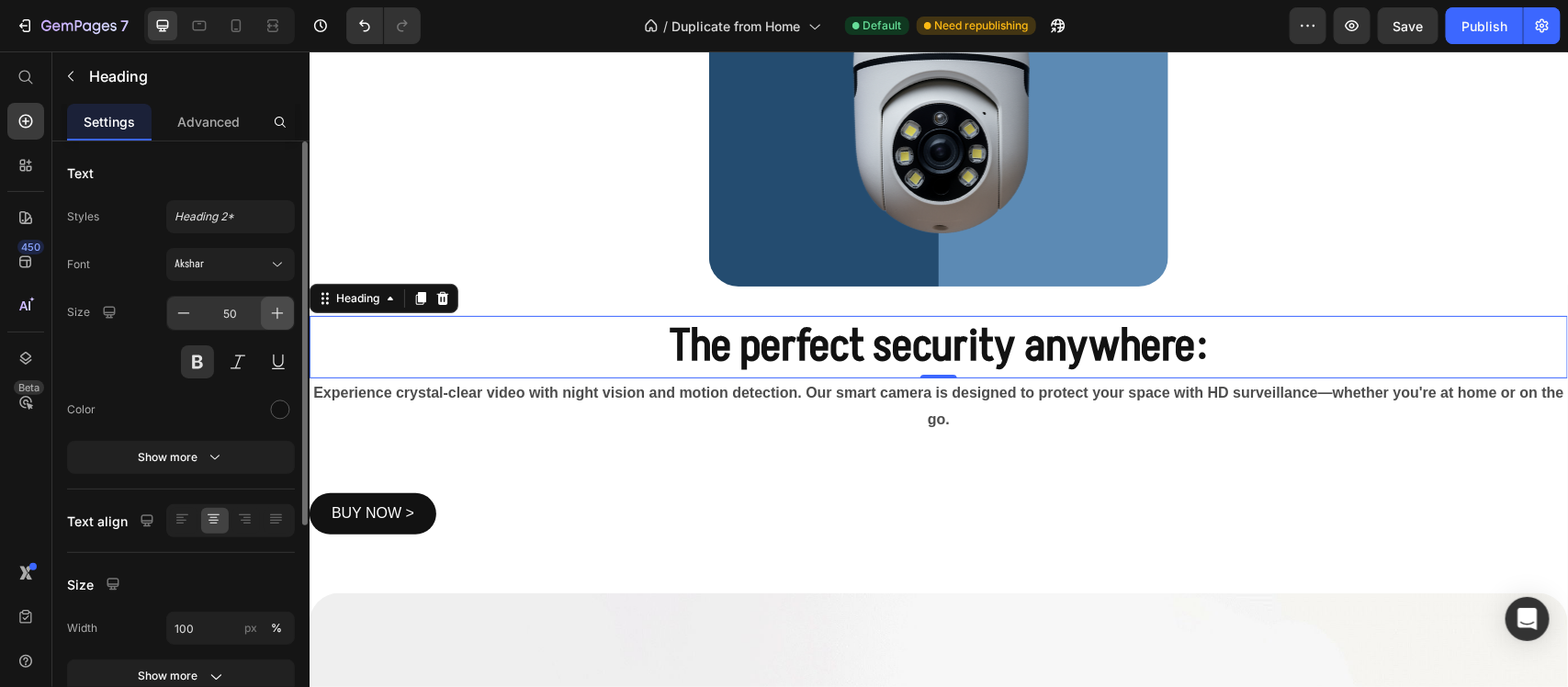 click 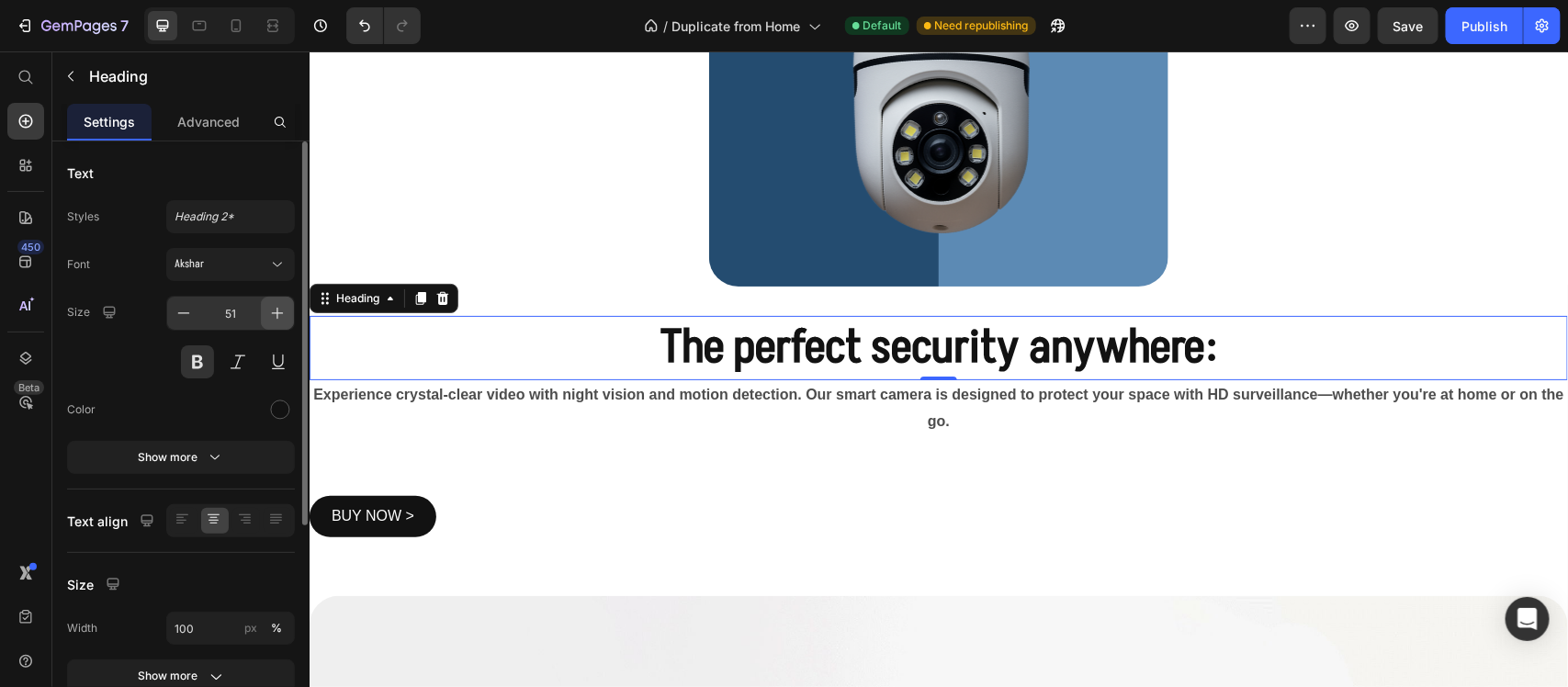 click 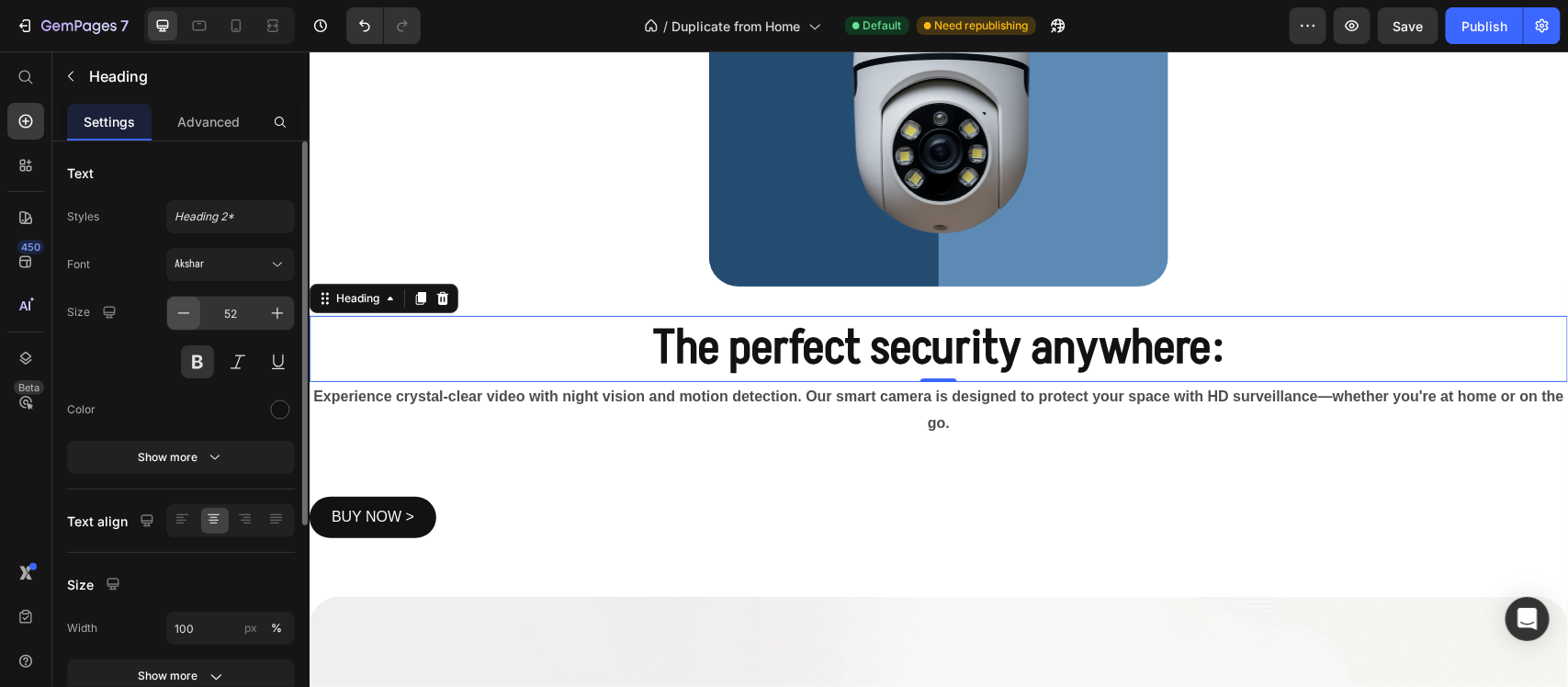 click 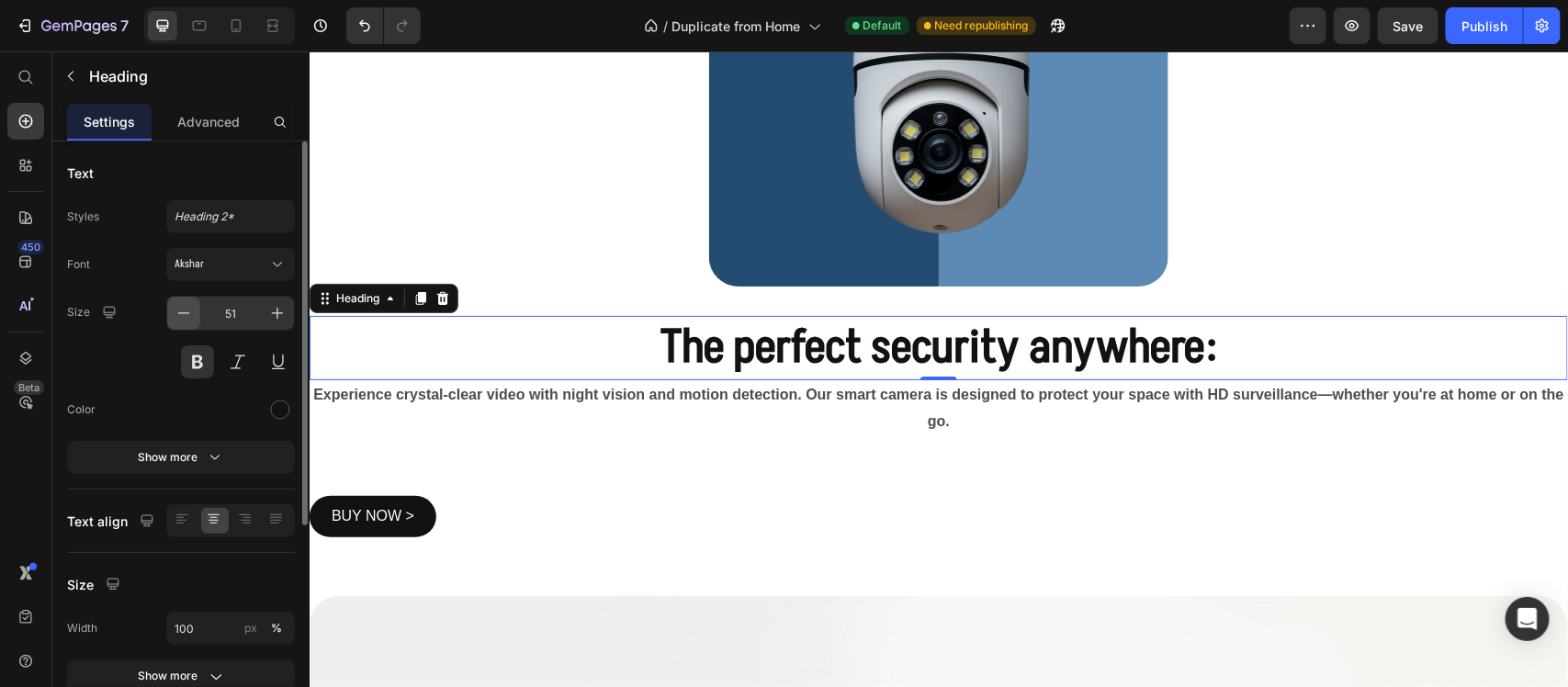 click 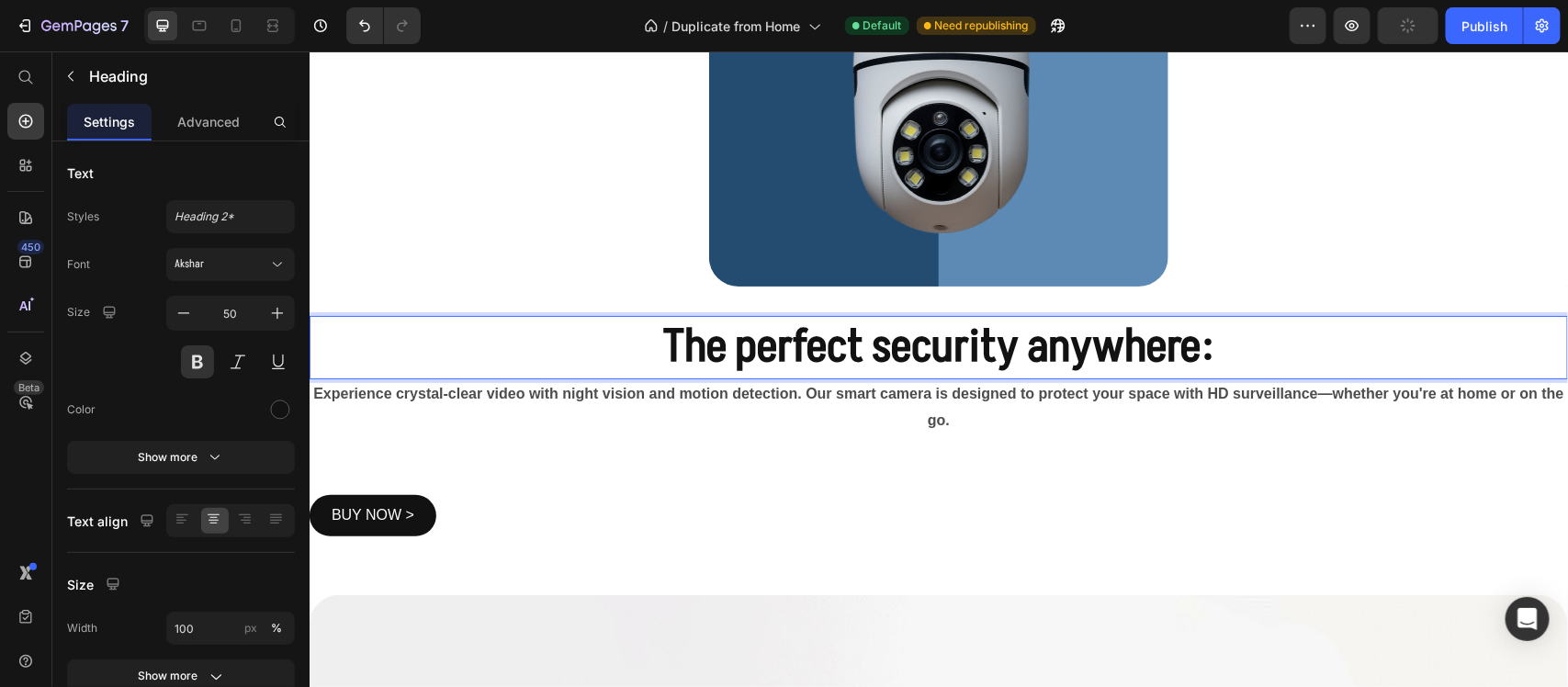 click on "The perfect security anywhere:" at bounding box center [938, 346] 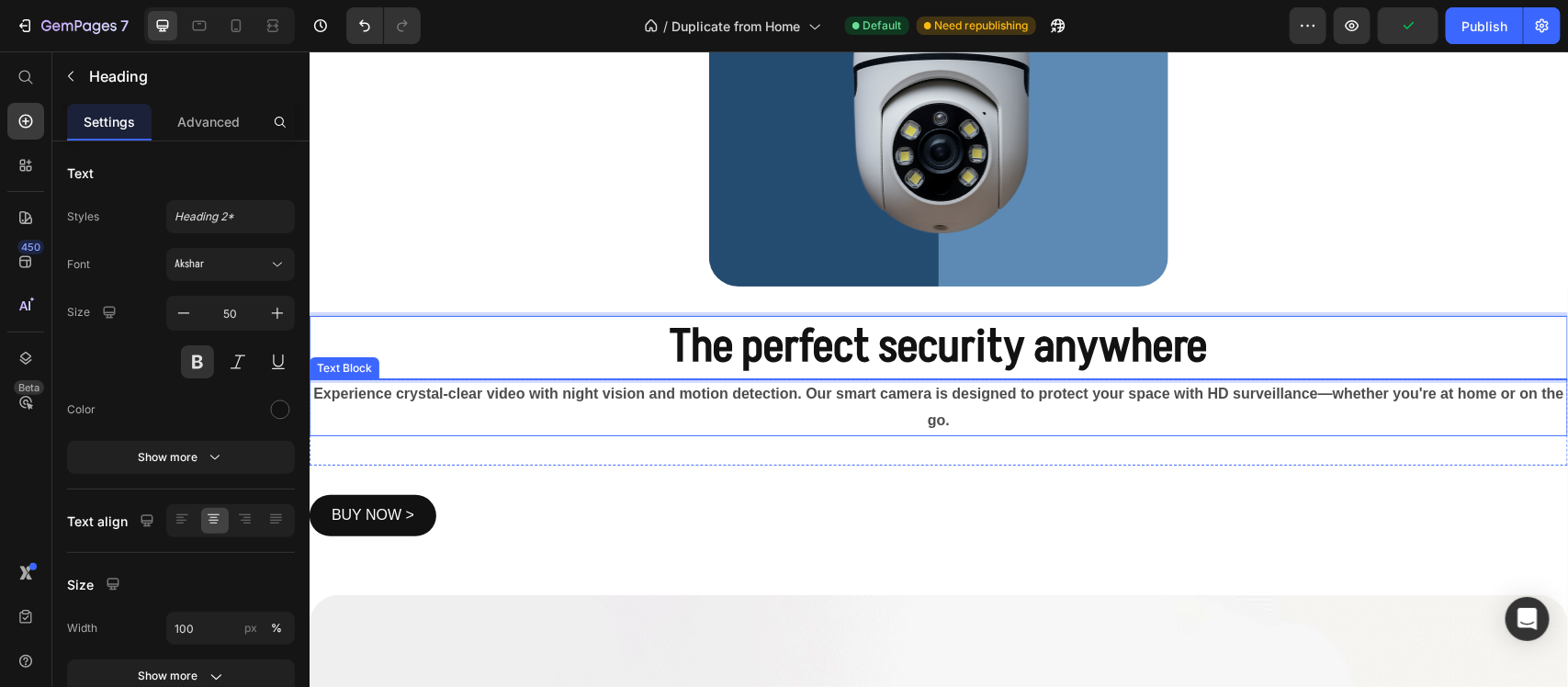 click on "Experience crystal-clear video with night vision and motion detection. Our smart camera is designed to protect your space with HD surveillance—whether you're at home or on the go." at bounding box center [938, 407] 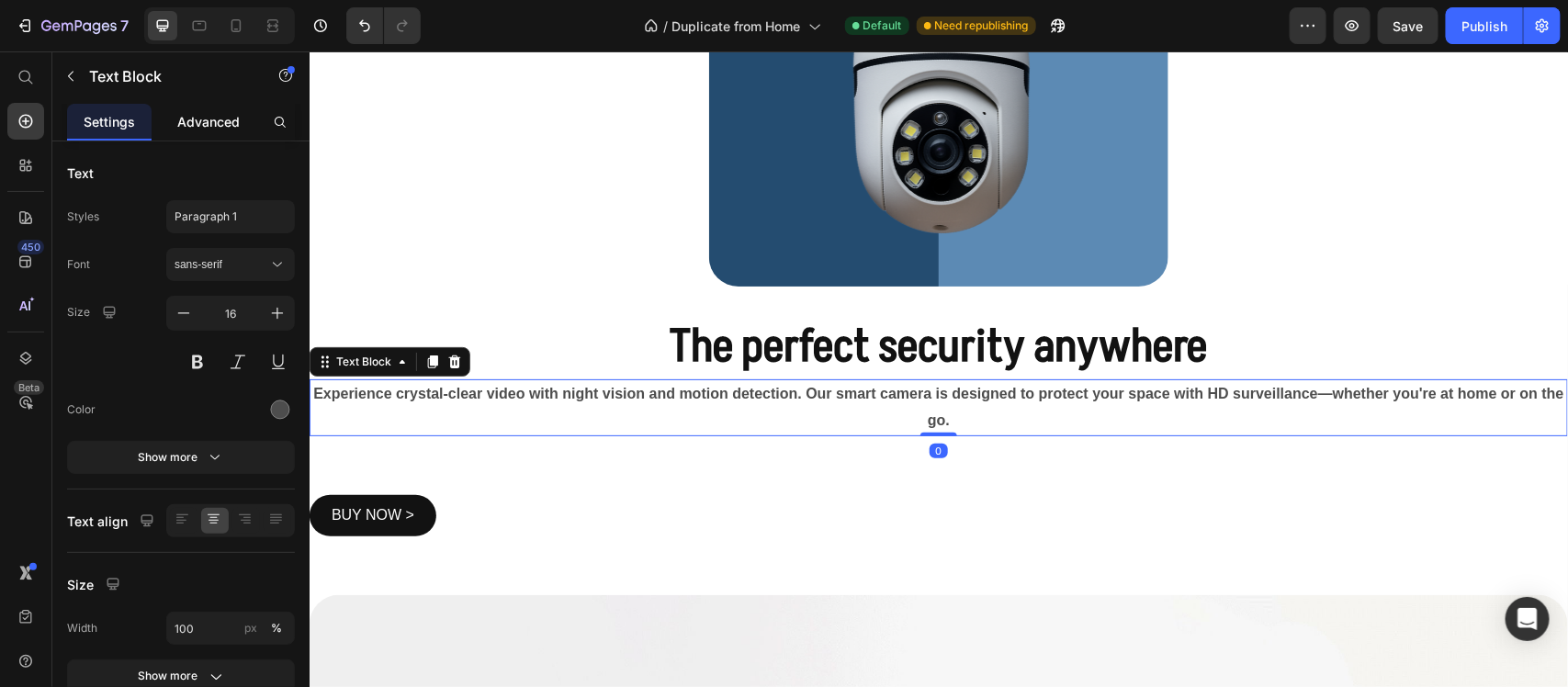 click on "Advanced" 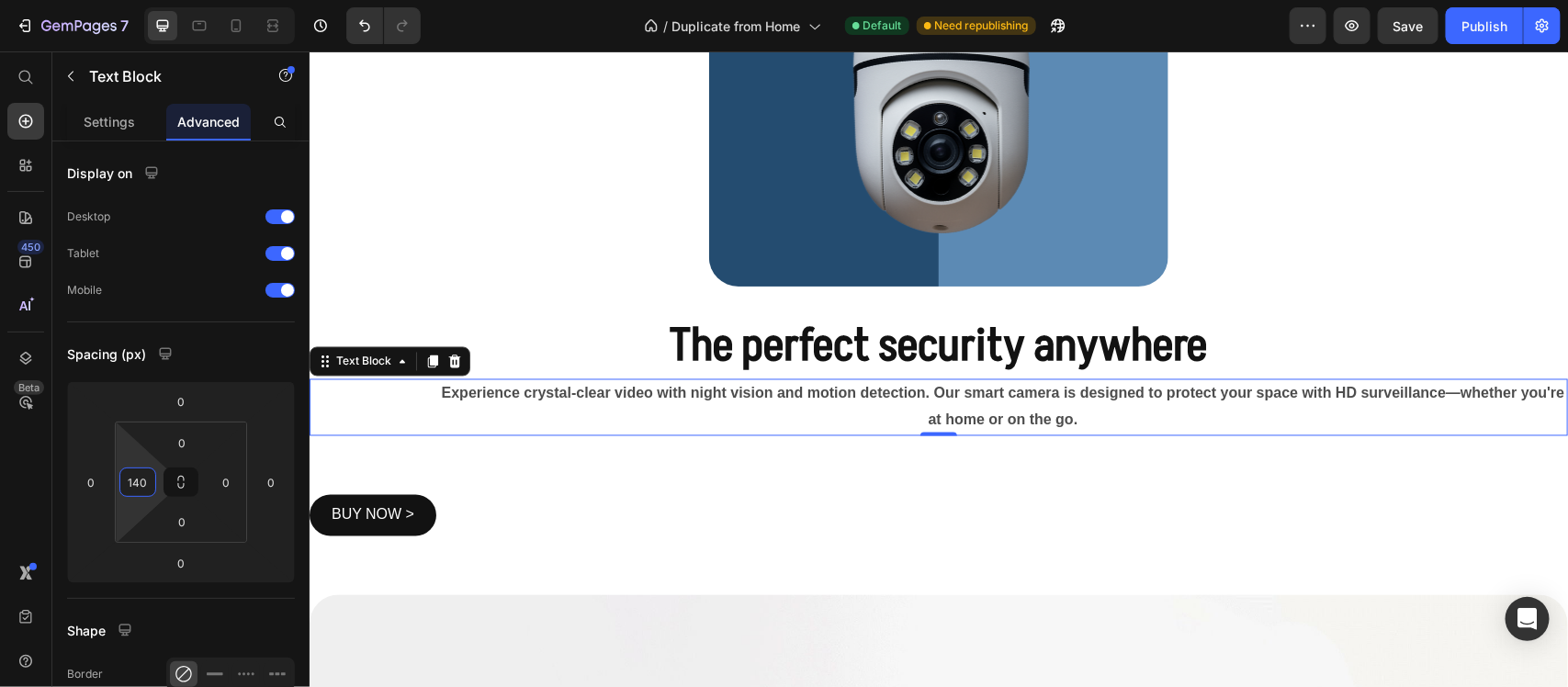 type on "142" 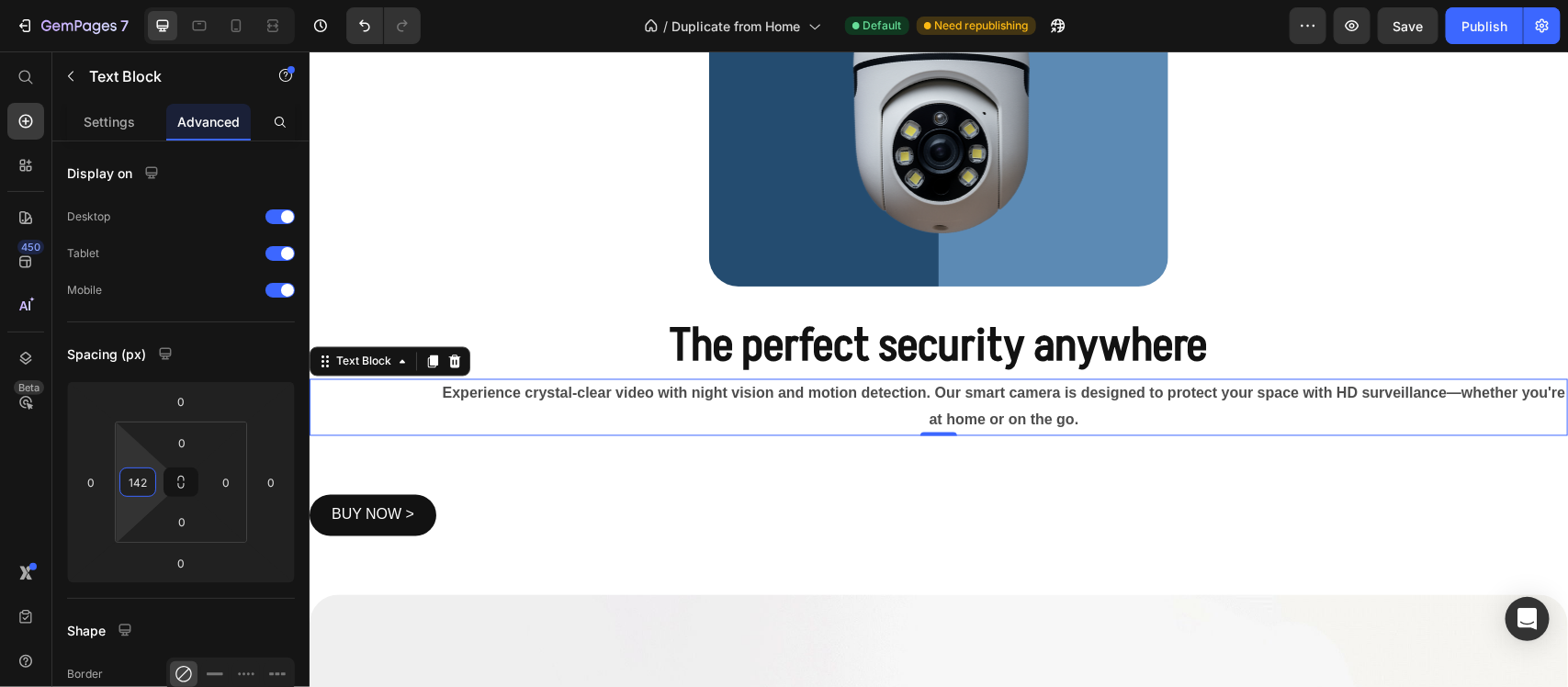drag, startPoint x: 170, startPoint y: 457, endPoint x: 202, endPoint y: 397, distance: 68 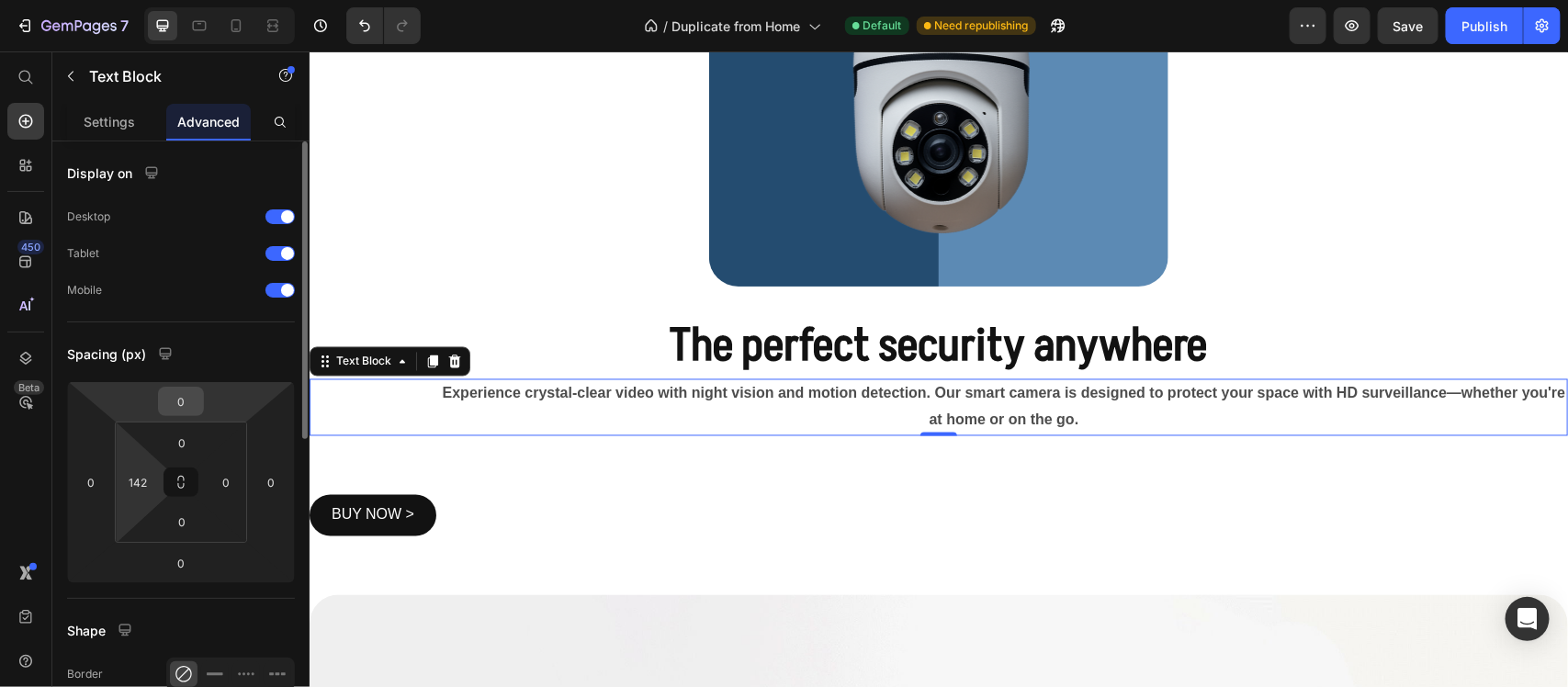 click on "0" at bounding box center [181, 401] 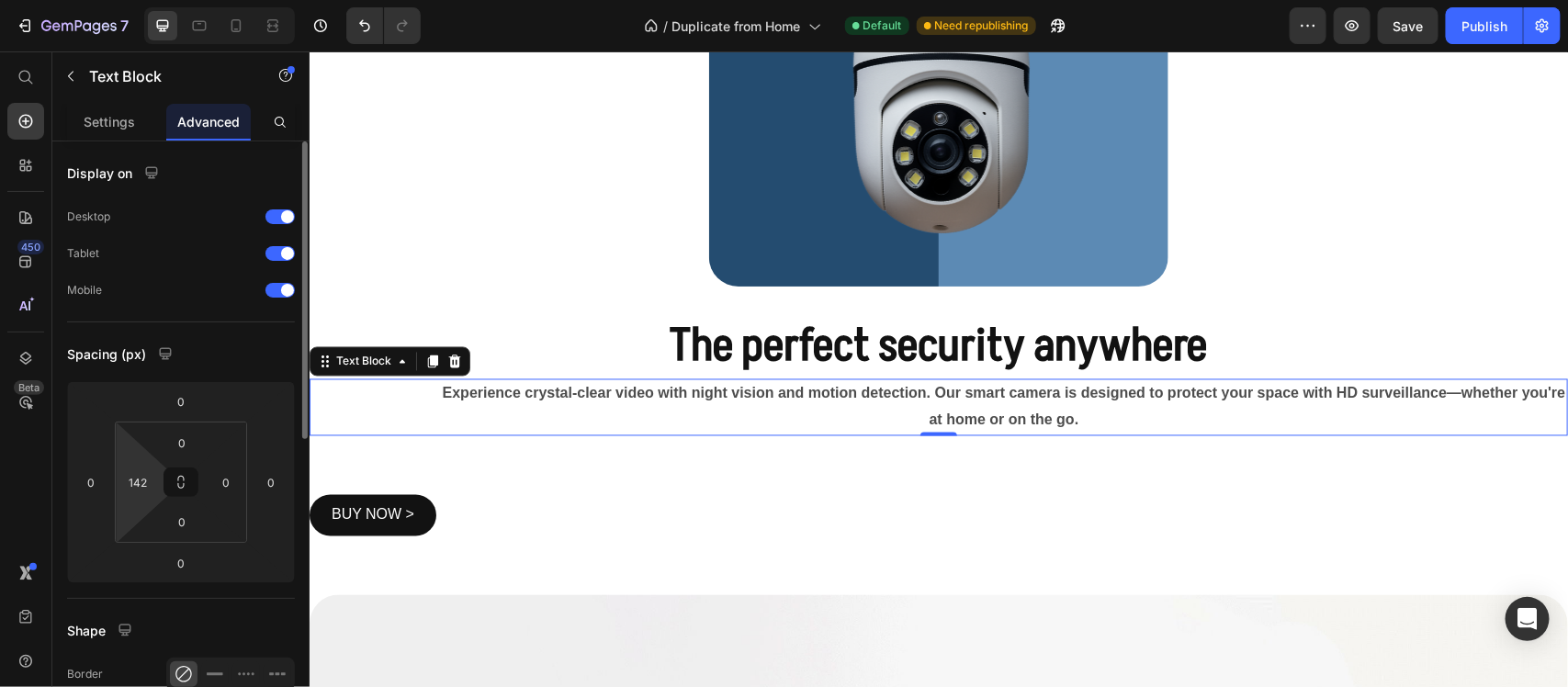 click on "7   /  Duplicate from Home Default Need republishing Preview  Save   Publish  450 Beta Shopify Apps Sections Elements Hero Section Product Detail Brands Trusted Badges Guarantee Product Breakdown How to use Testimonials Compare Bundle FAQs Social Proof Brand Story Product List Collection Blog List Contact Sticky Add to Cart Custom Footer Browse Library 450 Layout
Row
Row
Row
Row Text
Heading
Text Block Button
Button
Button
Sticky Back to top Media
Image" at bounding box center (784, 0) 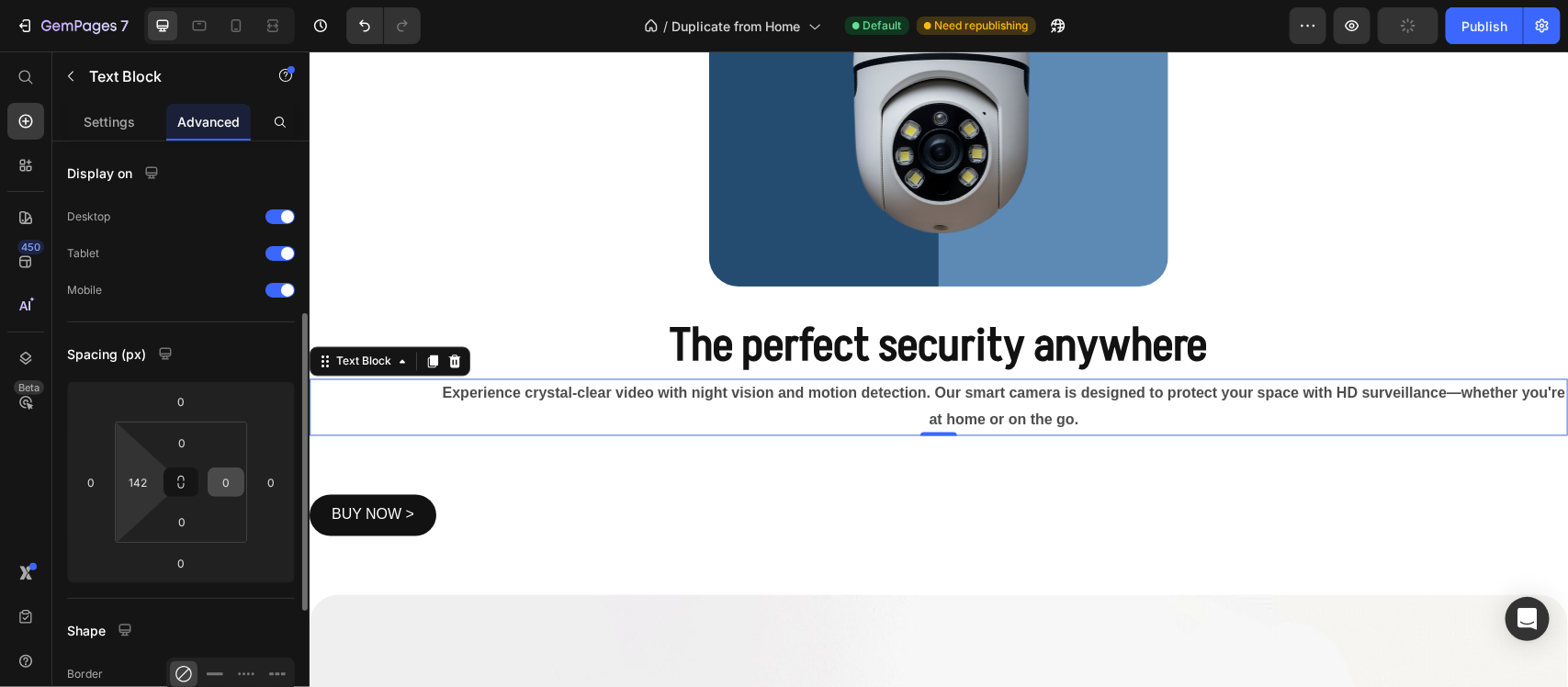 scroll, scrollTop: 115, scrollLeft: 0, axis: vertical 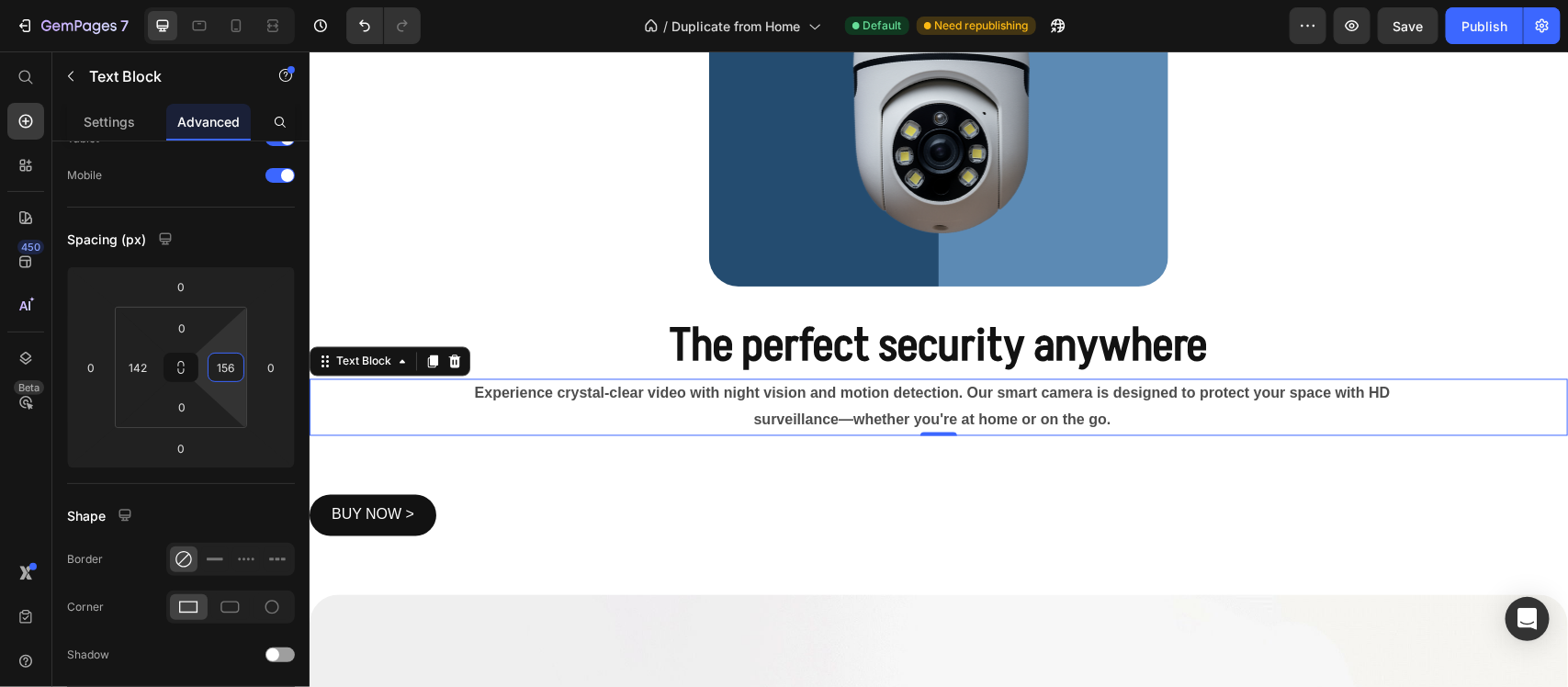 type on "150" 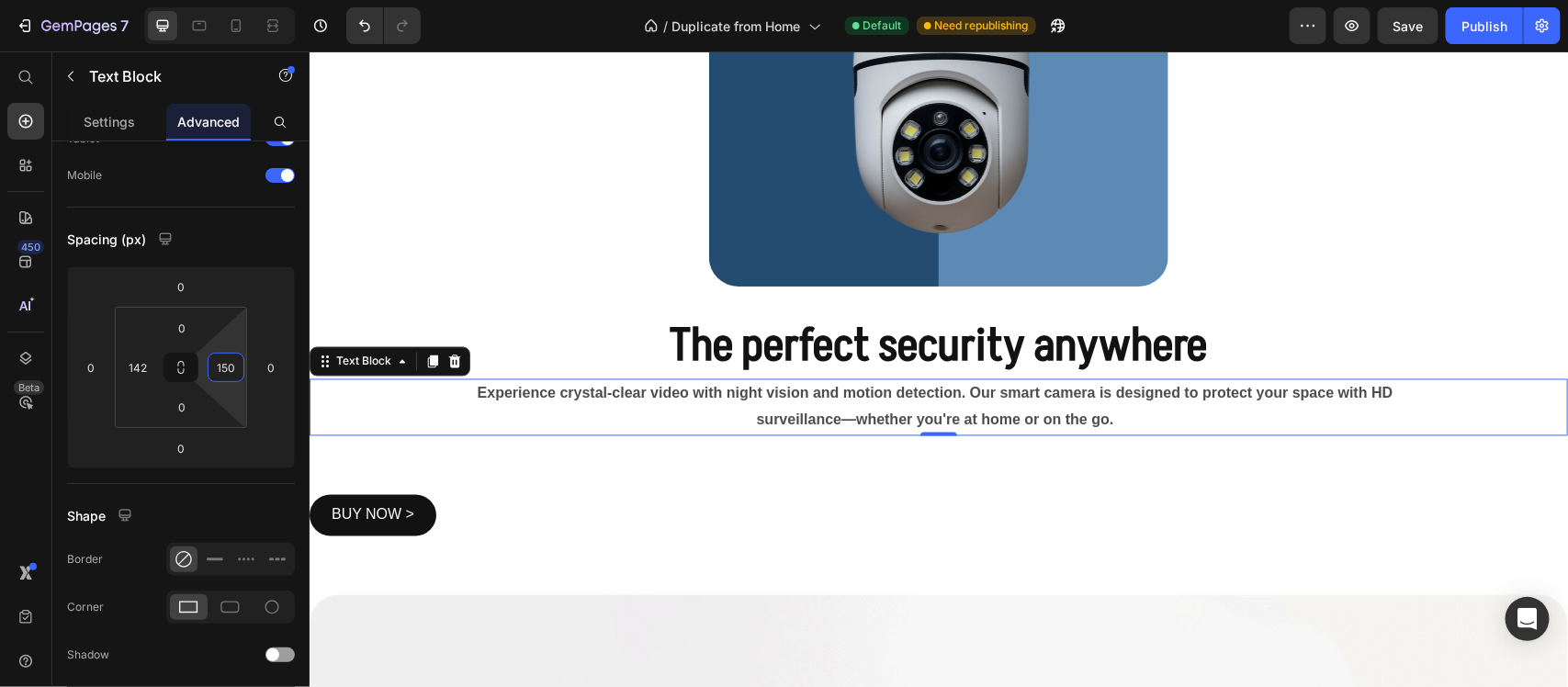 drag, startPoint x: 245, startPoint y: 382, endPoint x: 254, endPoint y: 296, distance: 86.46965 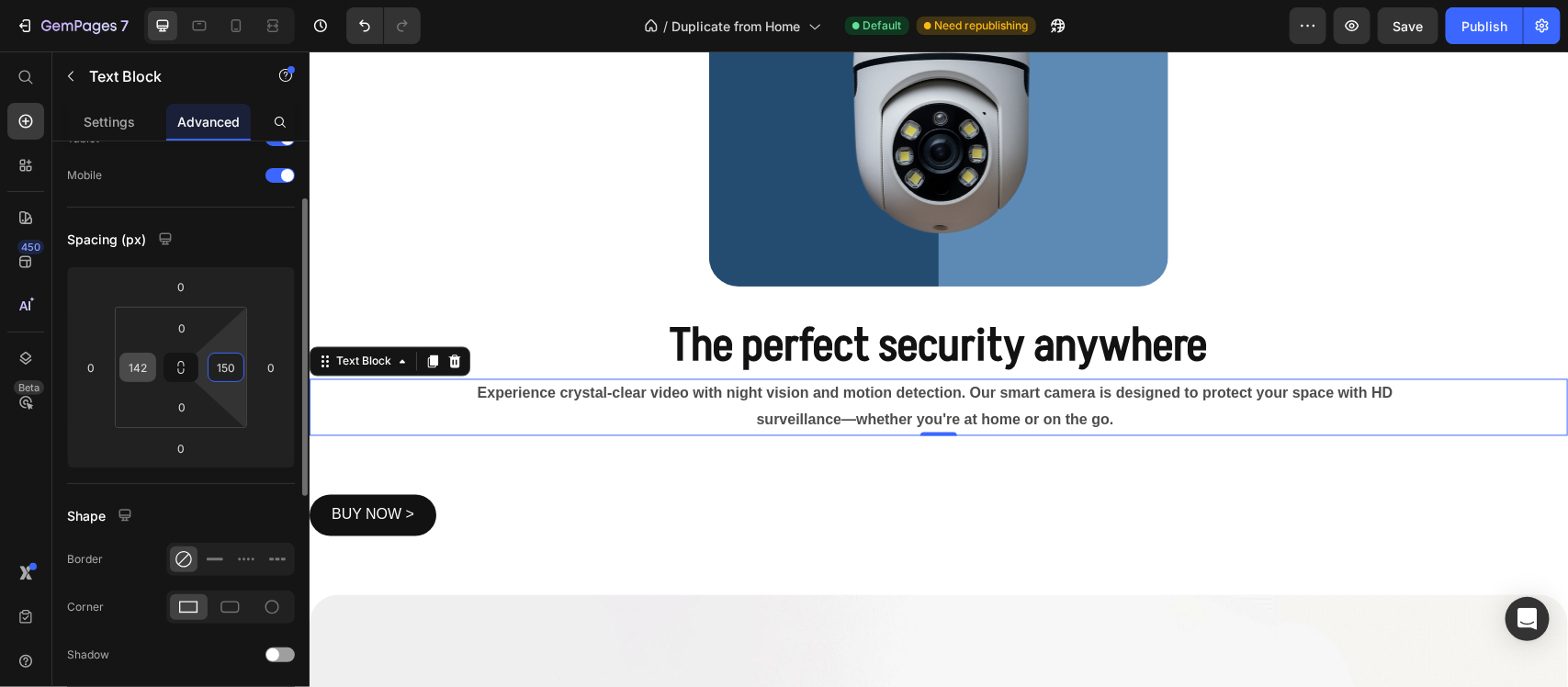 click on "142" at bounding box center (138, 367) 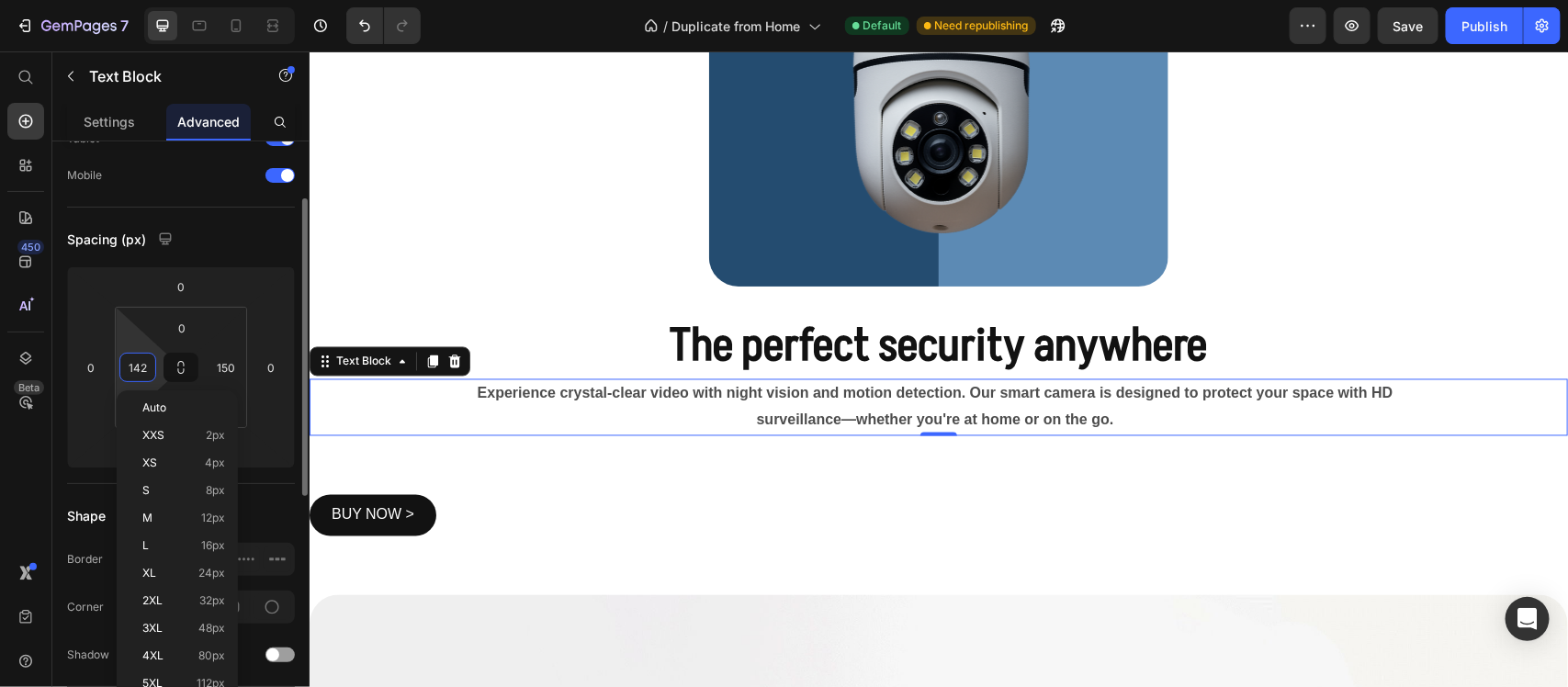 click on "142" at bounding box center (138, 367) 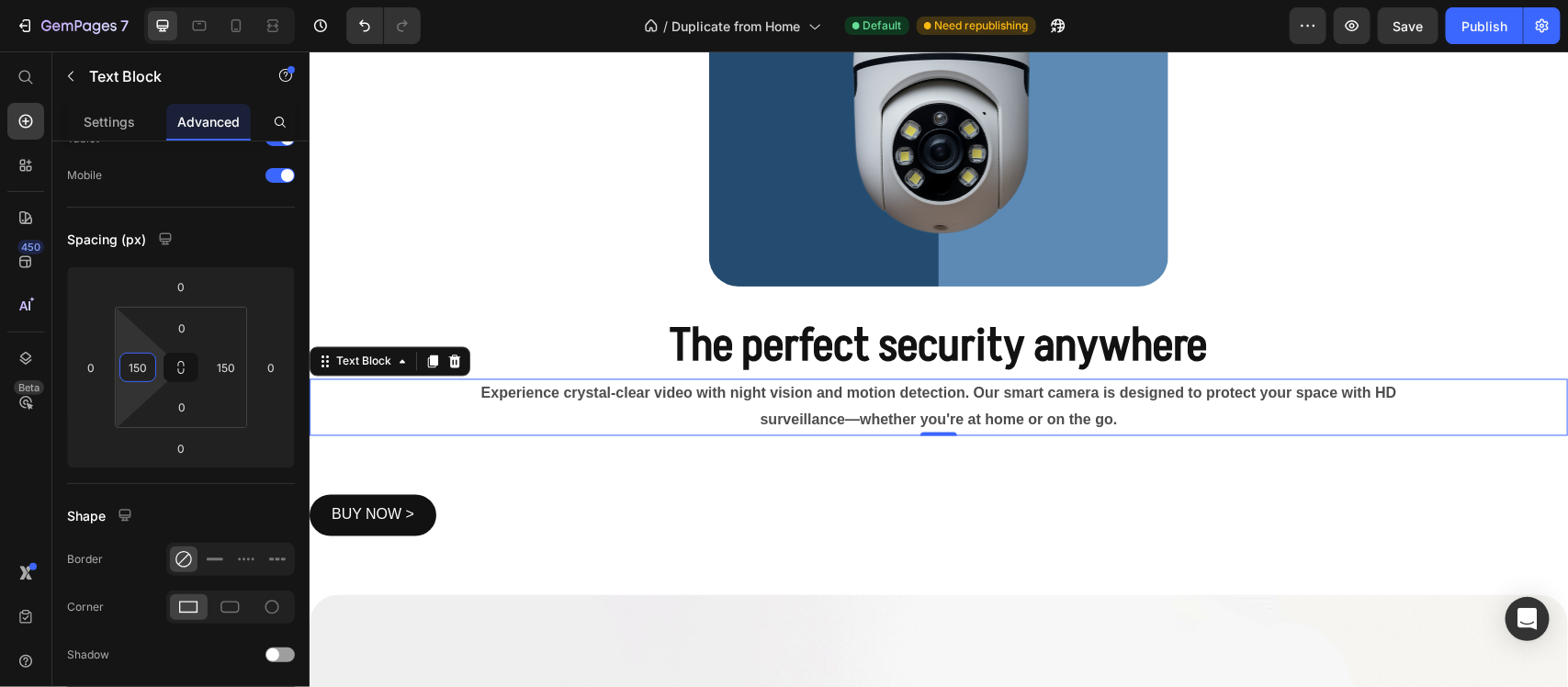 type on "150" 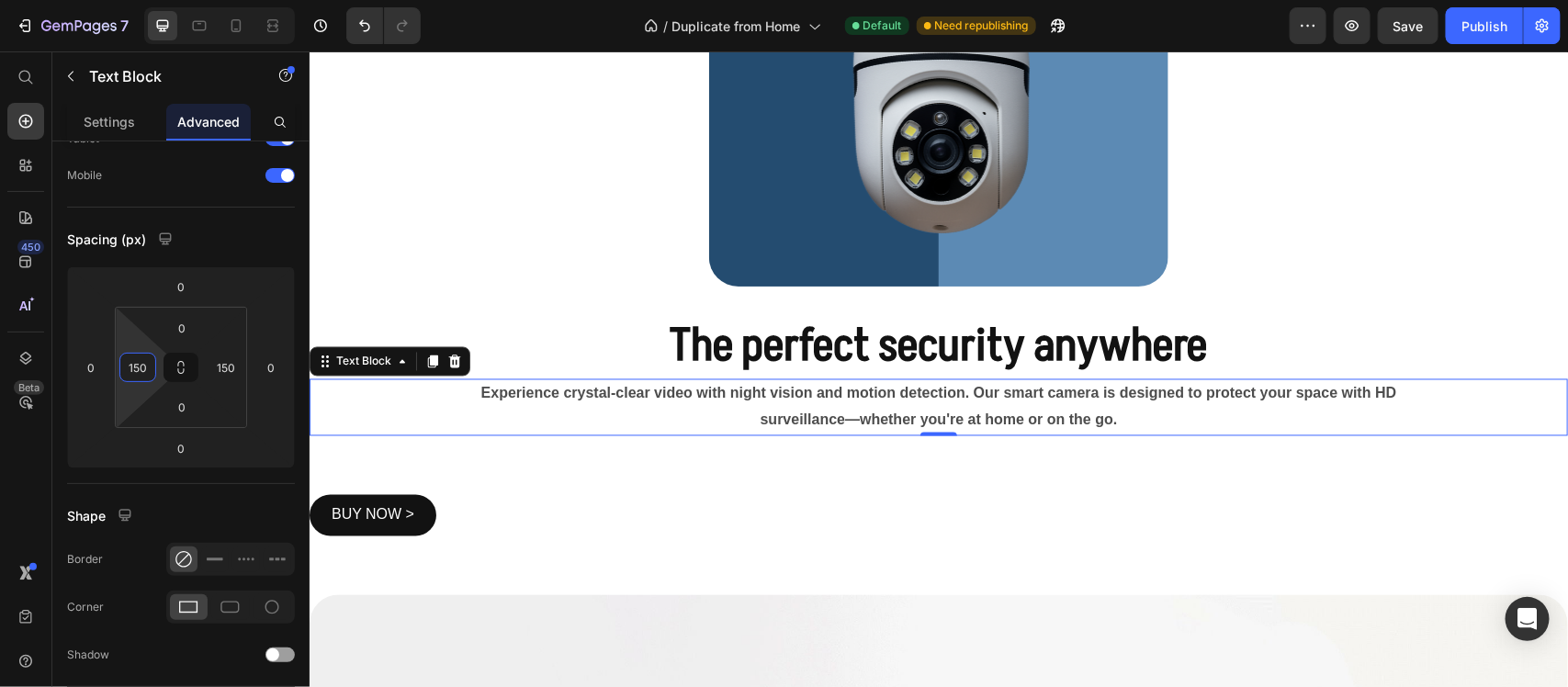 click on "Experience crystal-clear video with night vision and motion detection. Our smart camera is designed to protect your space with HD surveillance—whether you're at home or on the go." at bounding box center [938, 406] 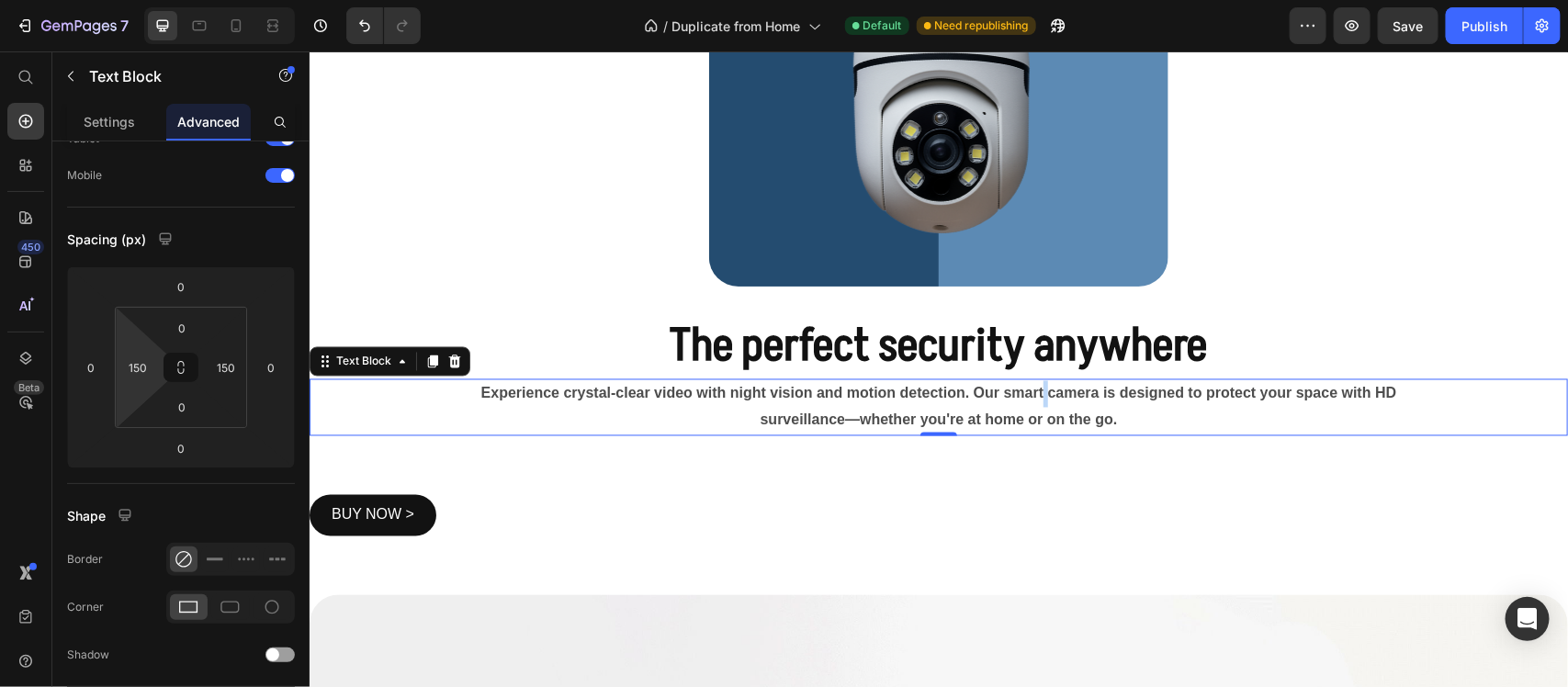 click on "Experience crystal-clear video with night vision and motion detection. Our smart camera is designed to protect your space with HD surveillance—whether you're at home or on the go." at bounding box center (938, 406) 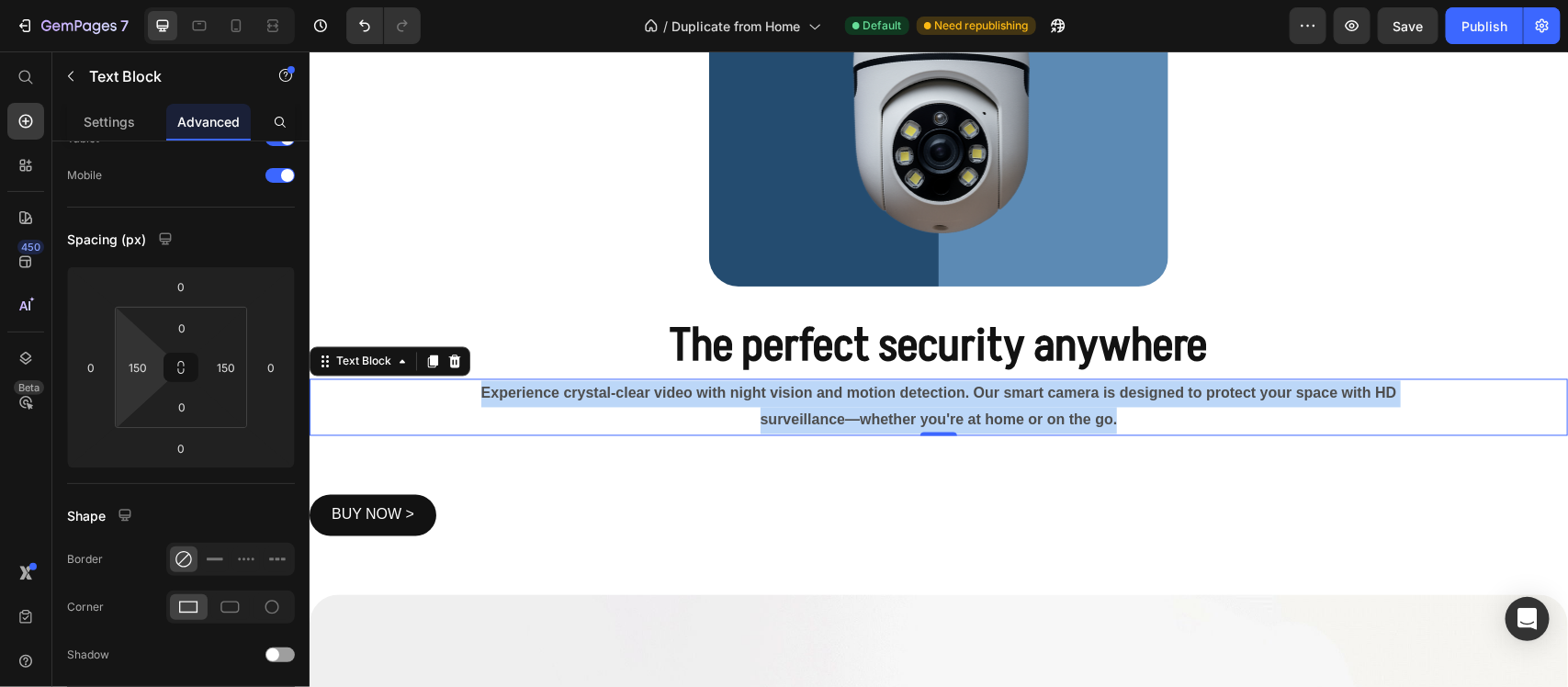 click on "Experience crystal-clear video with night vision and motion detection. Our smart camera is designed to protect your space with HD surveillance—whether you're at home or on the go." at bounding box center [938, 406] 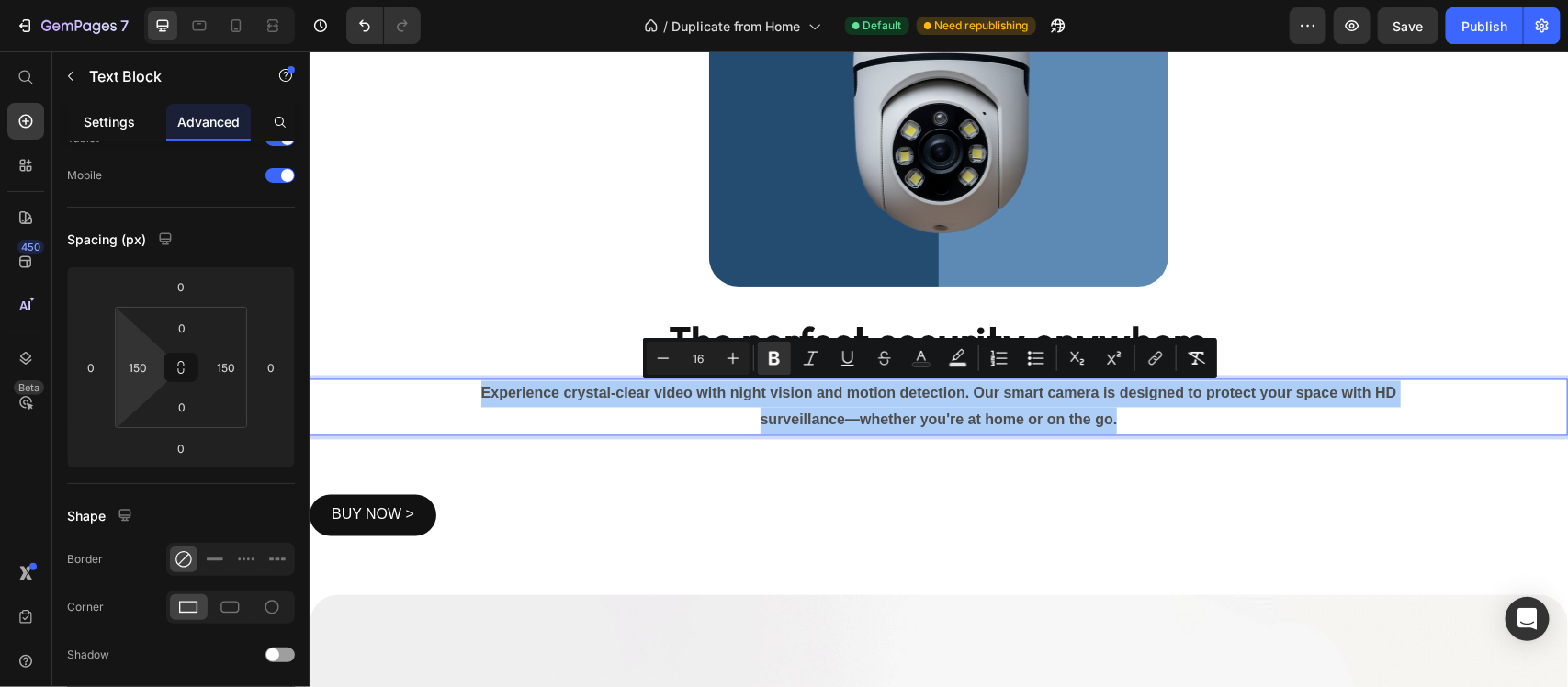 click on "Settings" at bounding box center (109, 121) 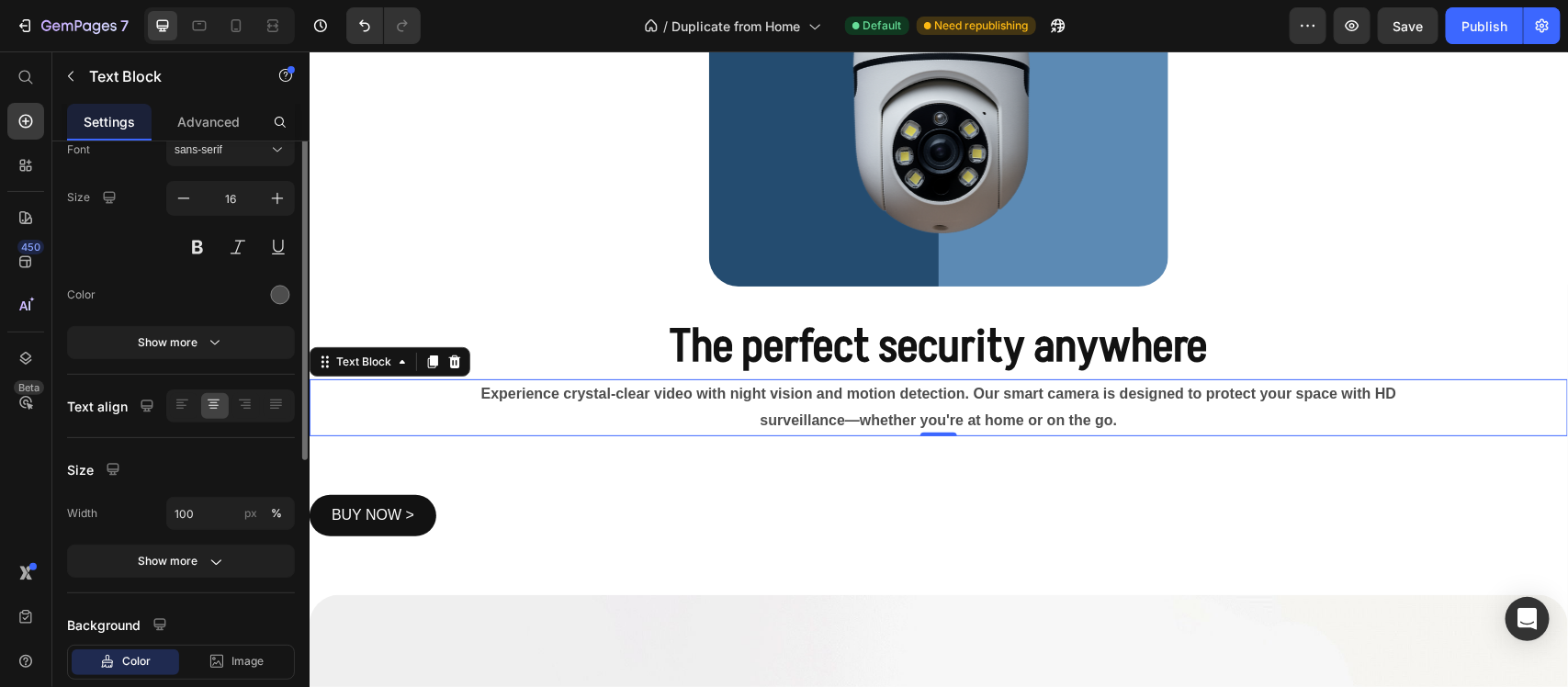 scroll, scrollTop: 0, scrollLeft: 0, axis: both 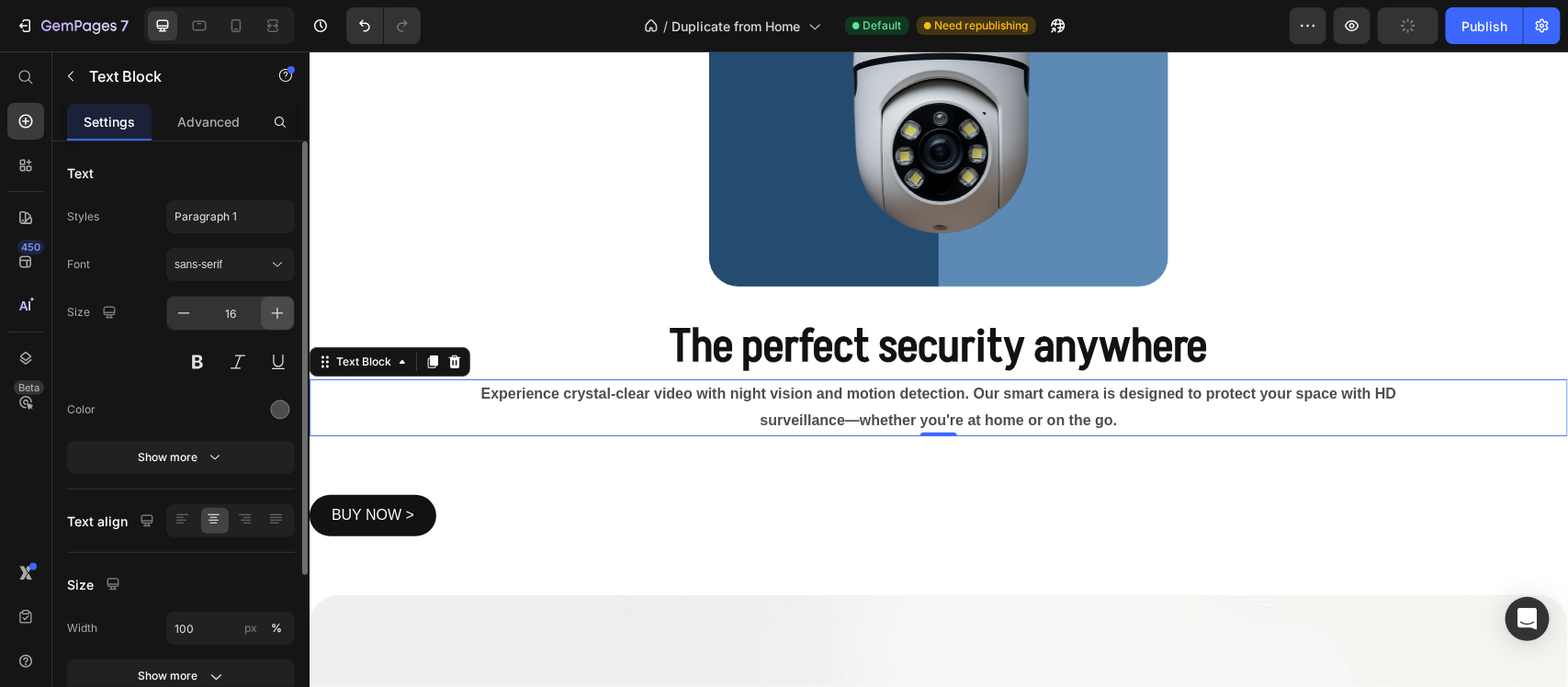 click 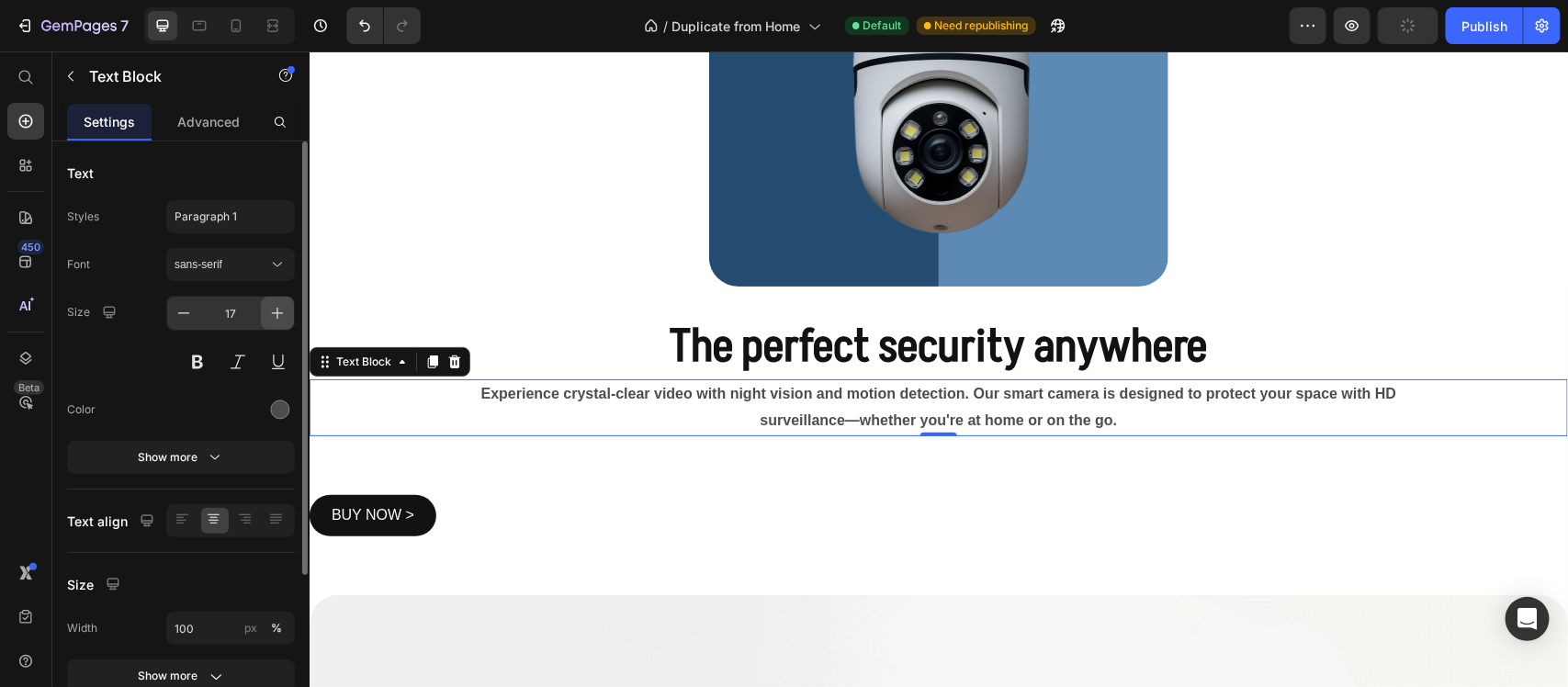 click 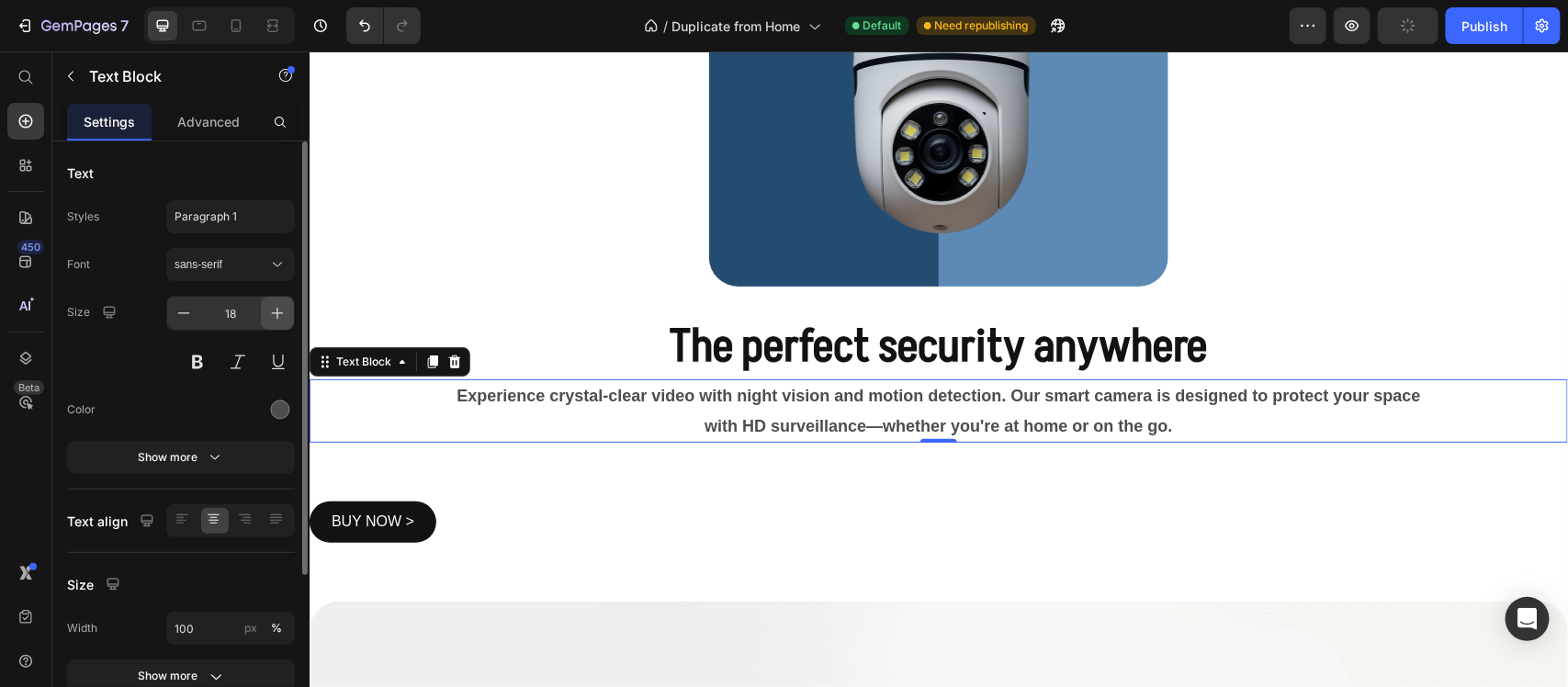click 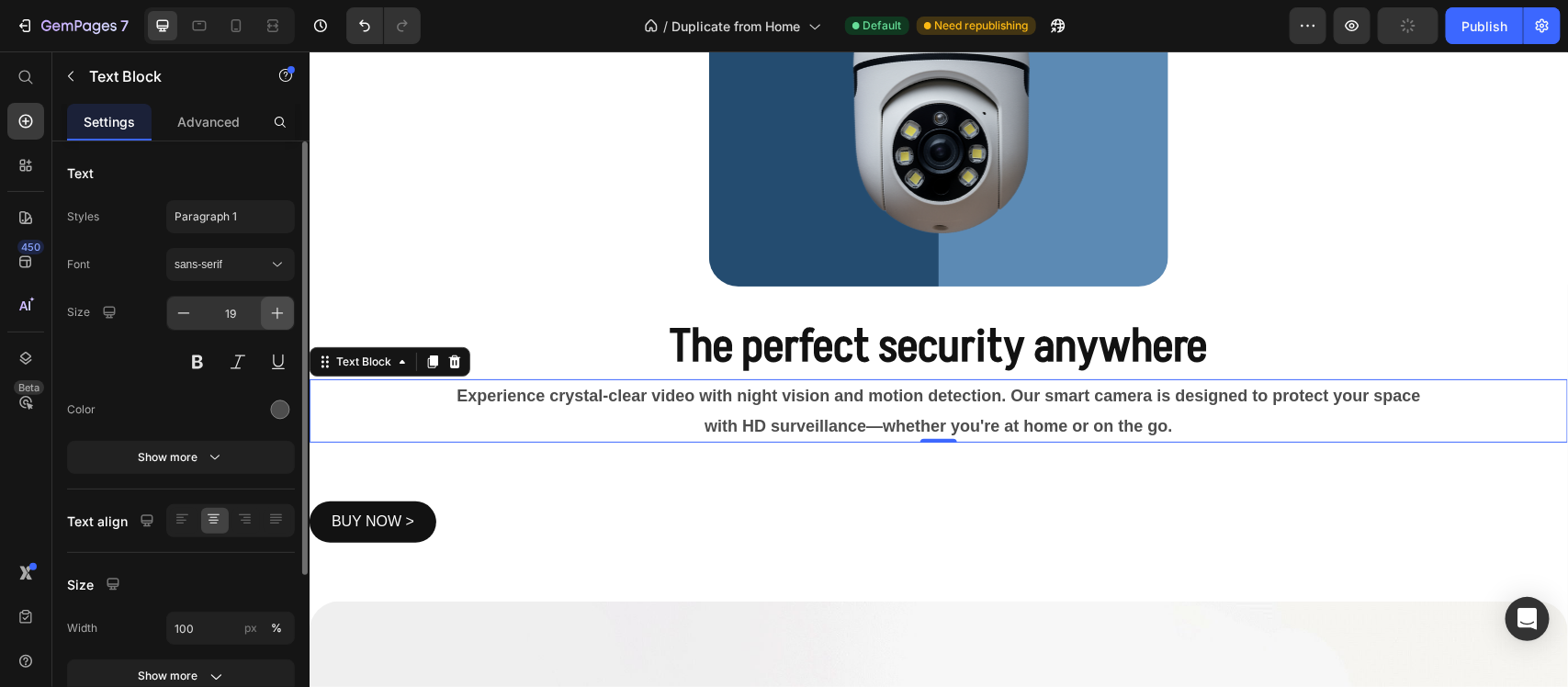 click 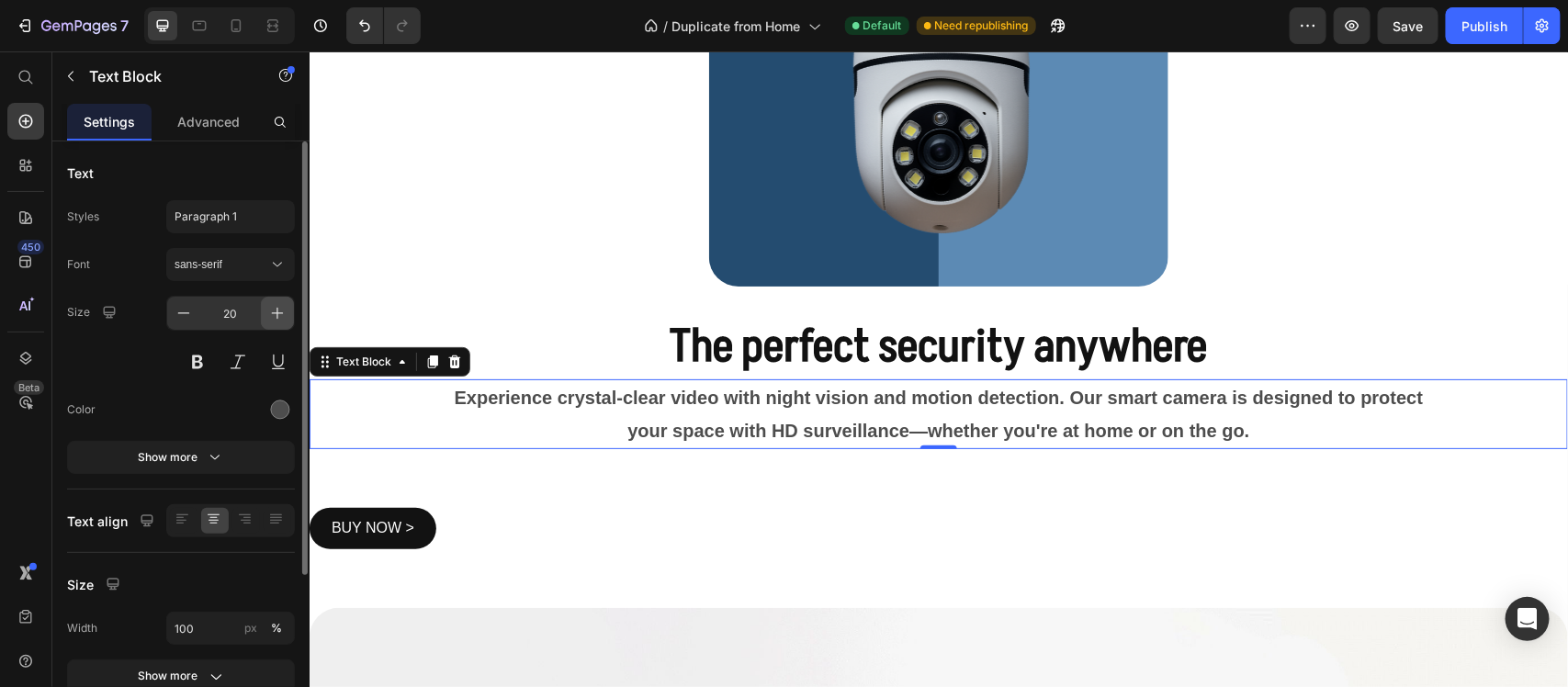click 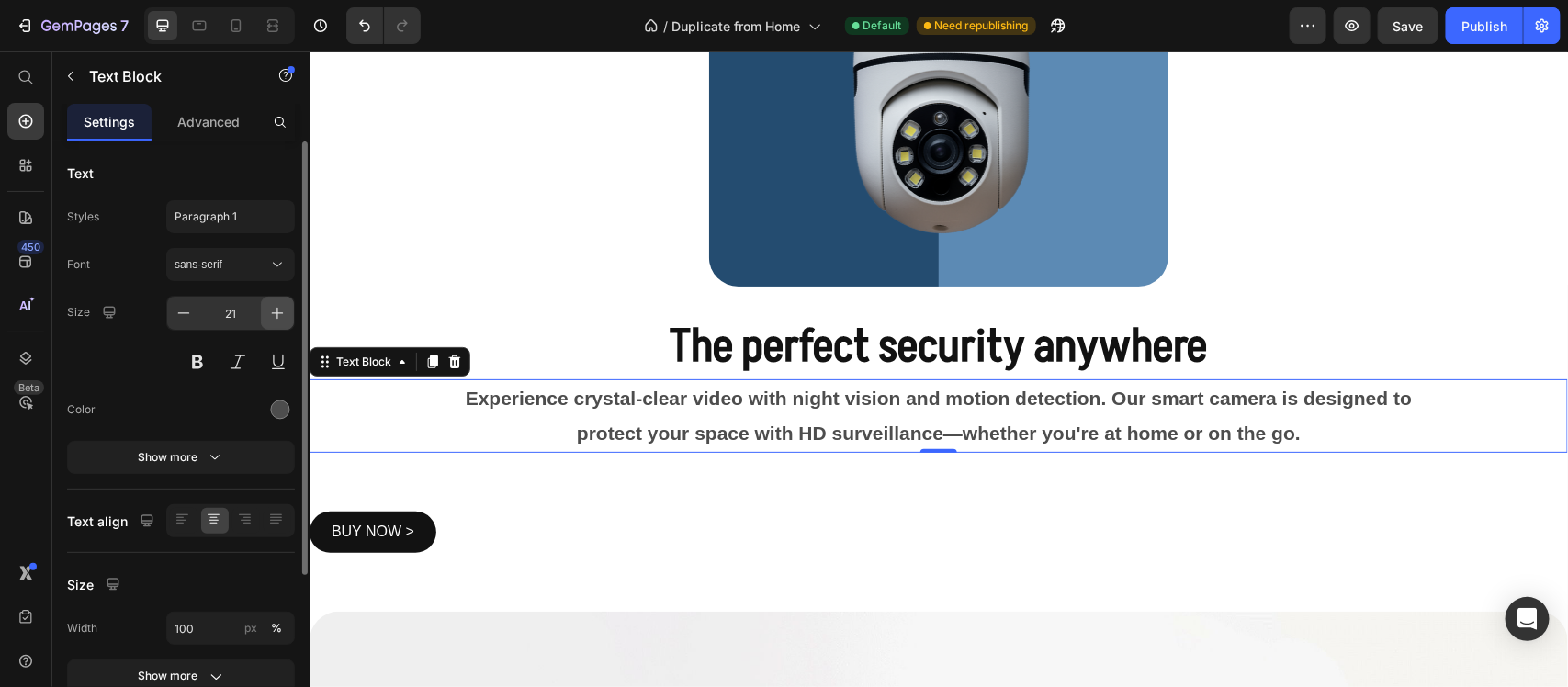 click 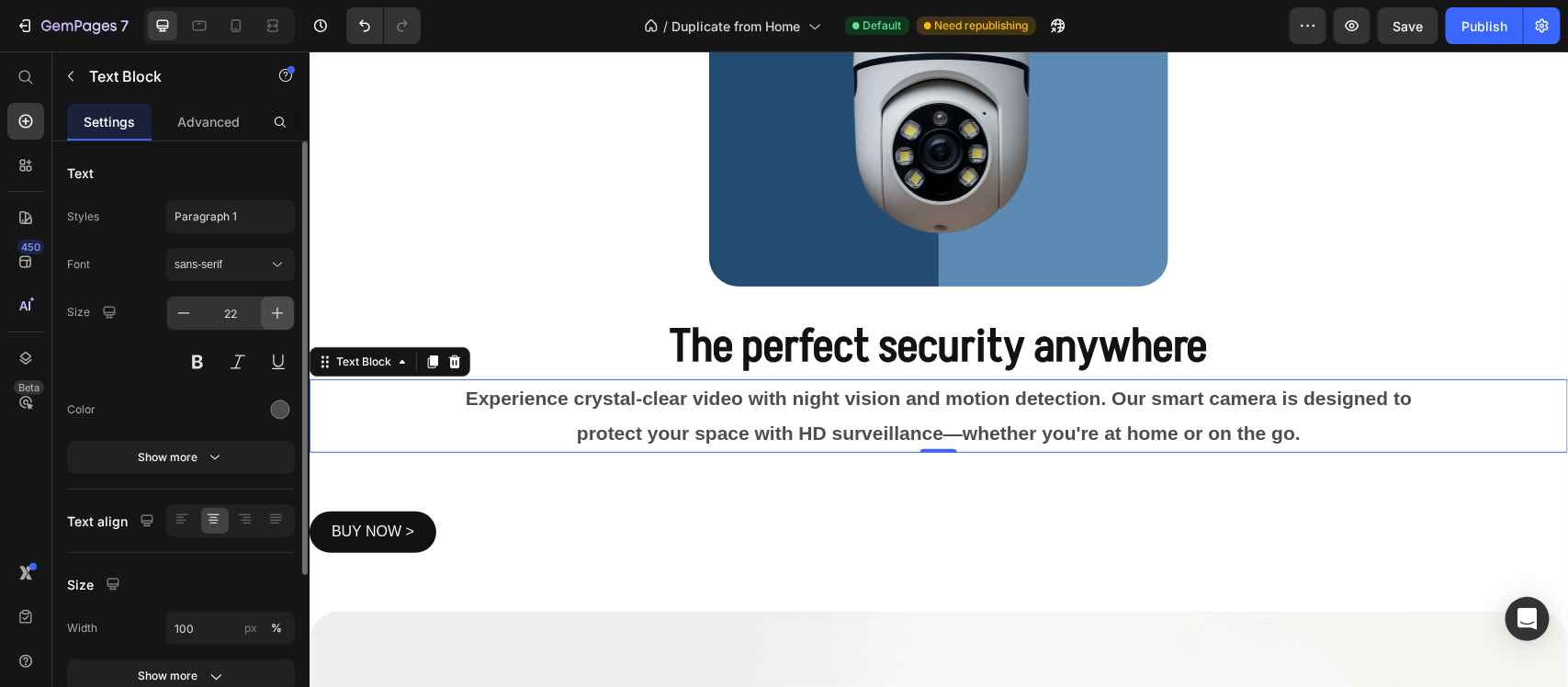 click 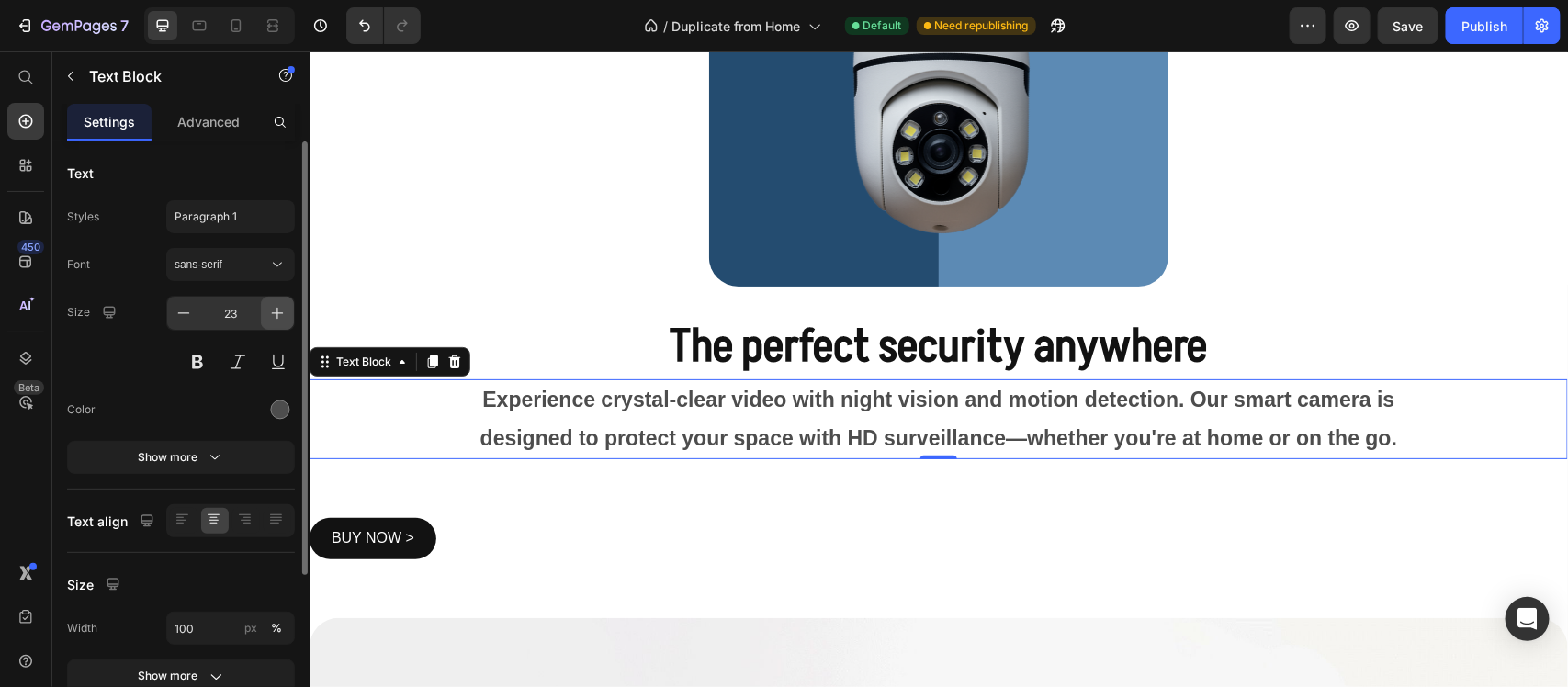click 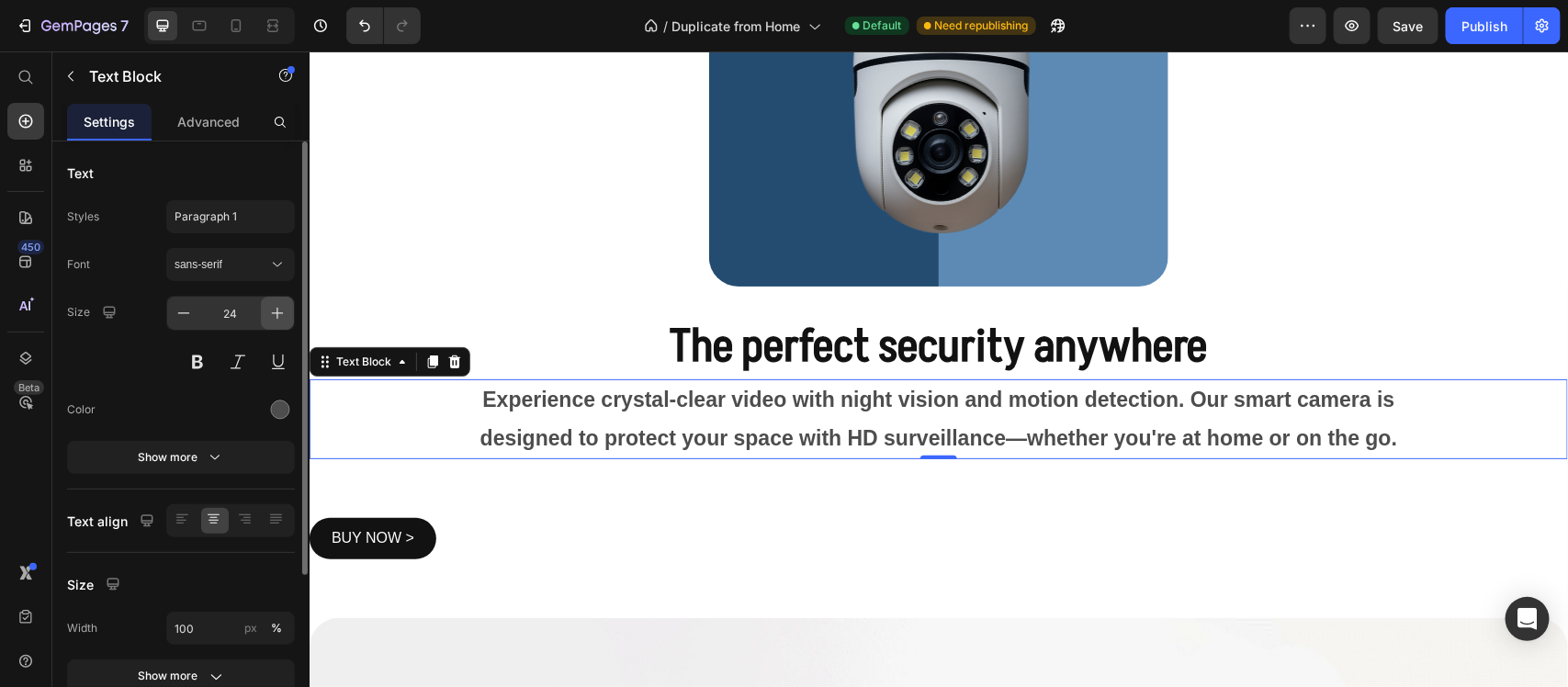 click 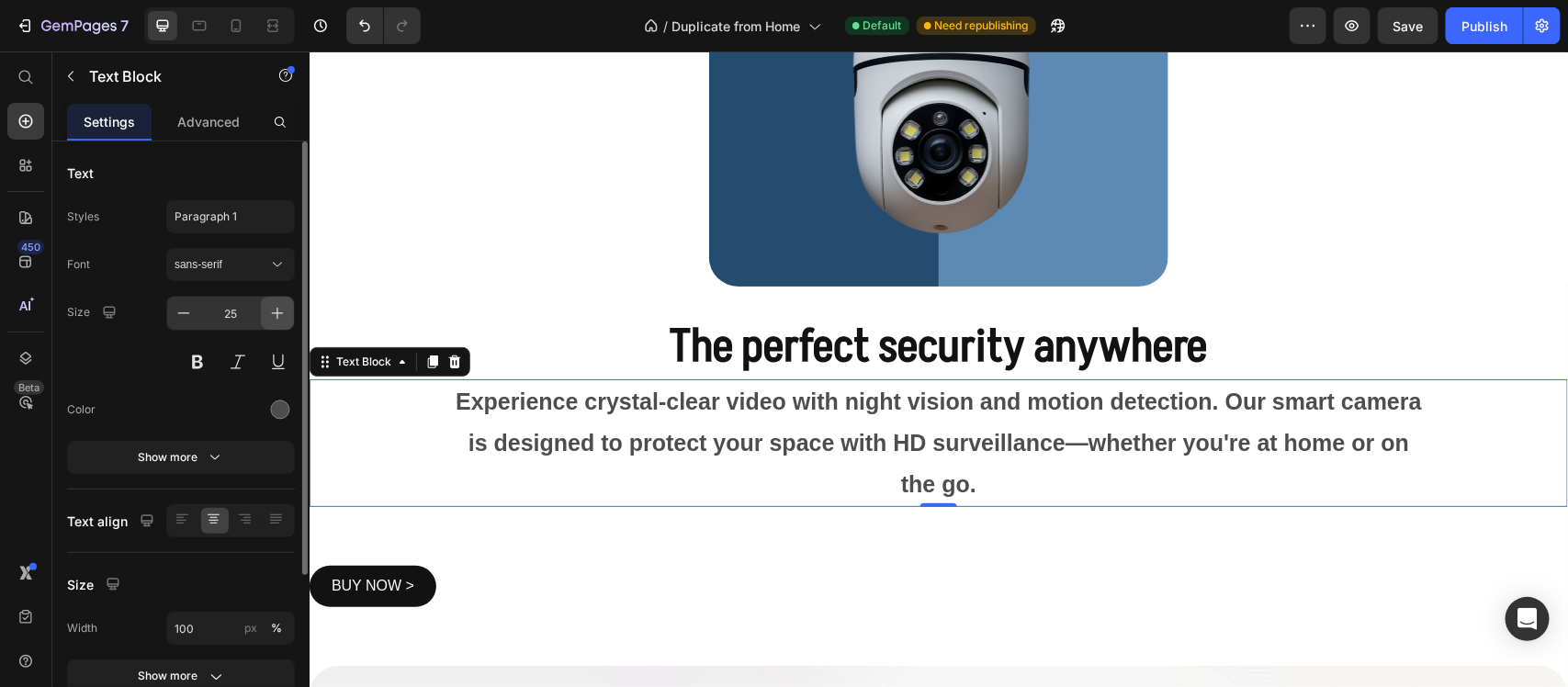 click 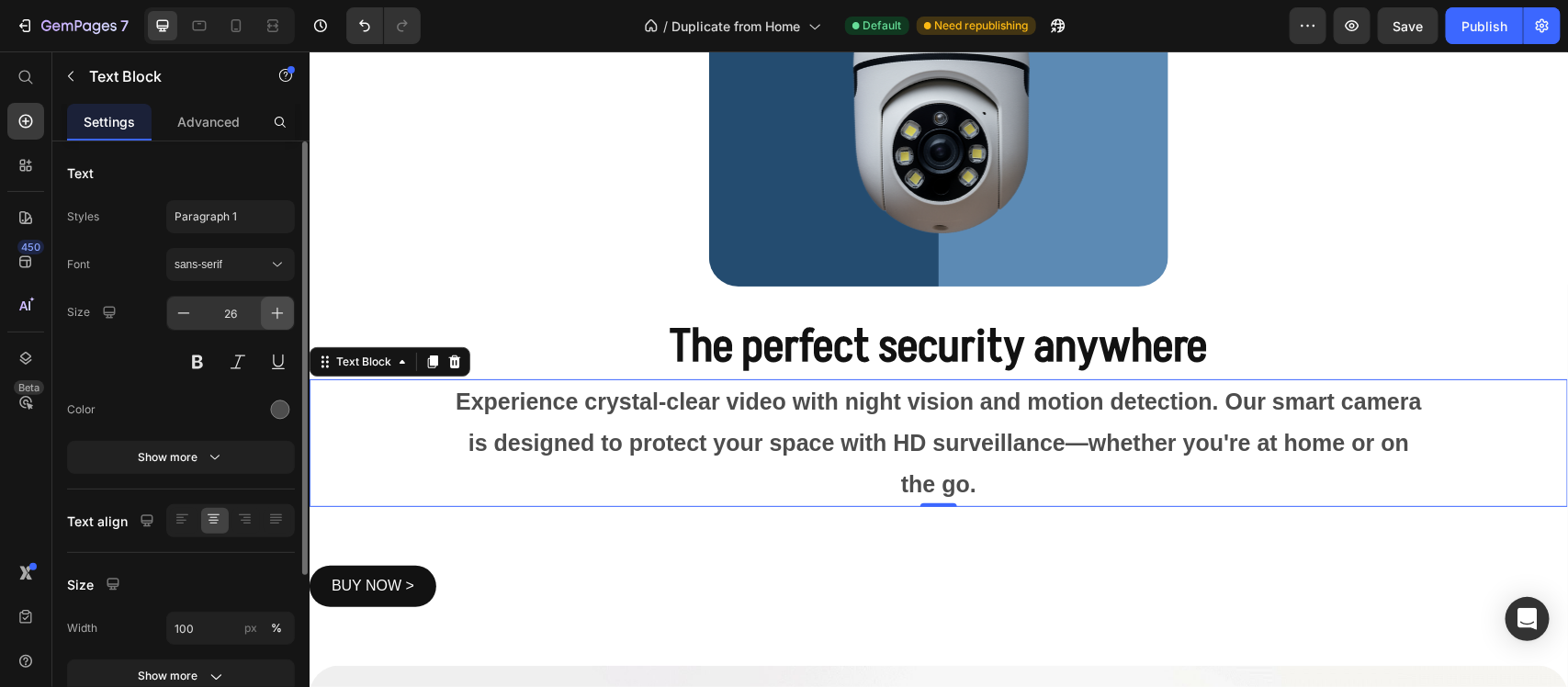 click 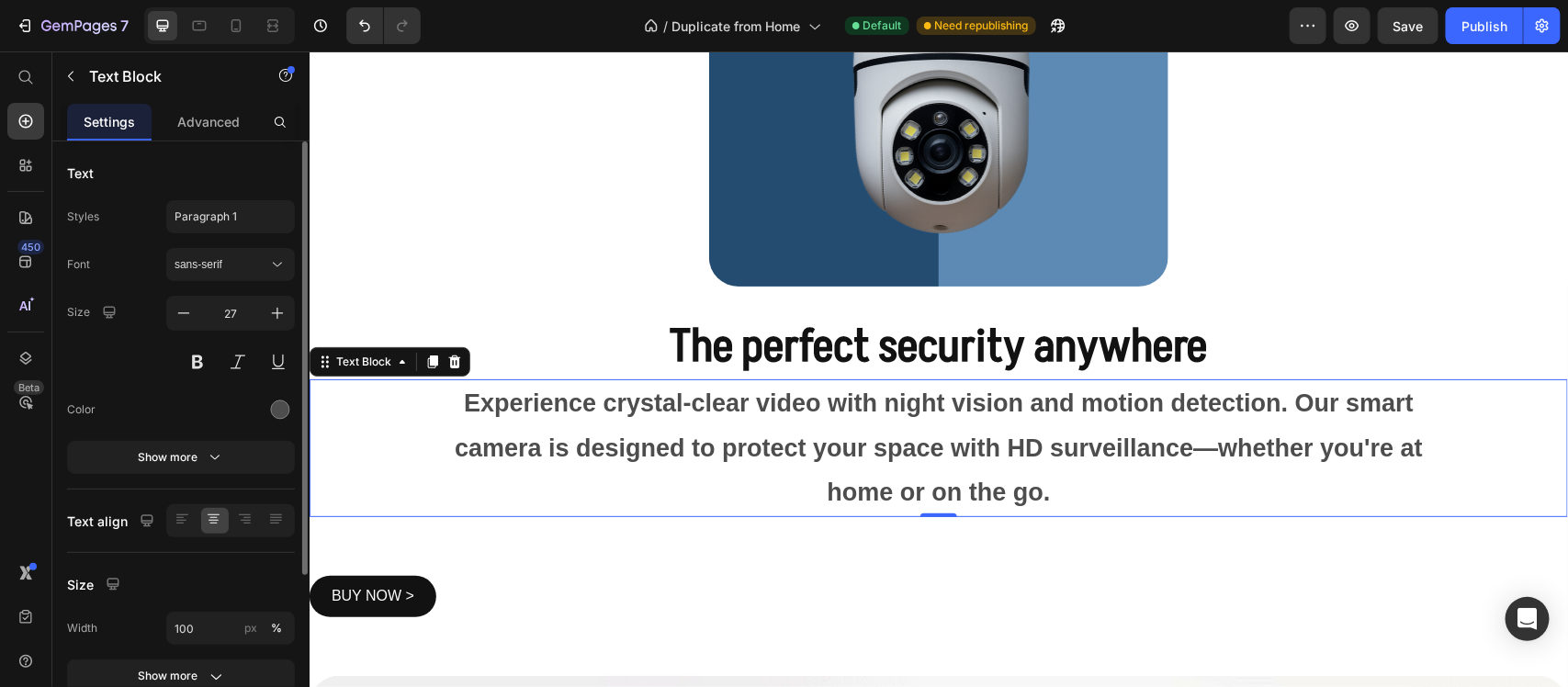 click on "Size 27" at bounding box center (181, 337) 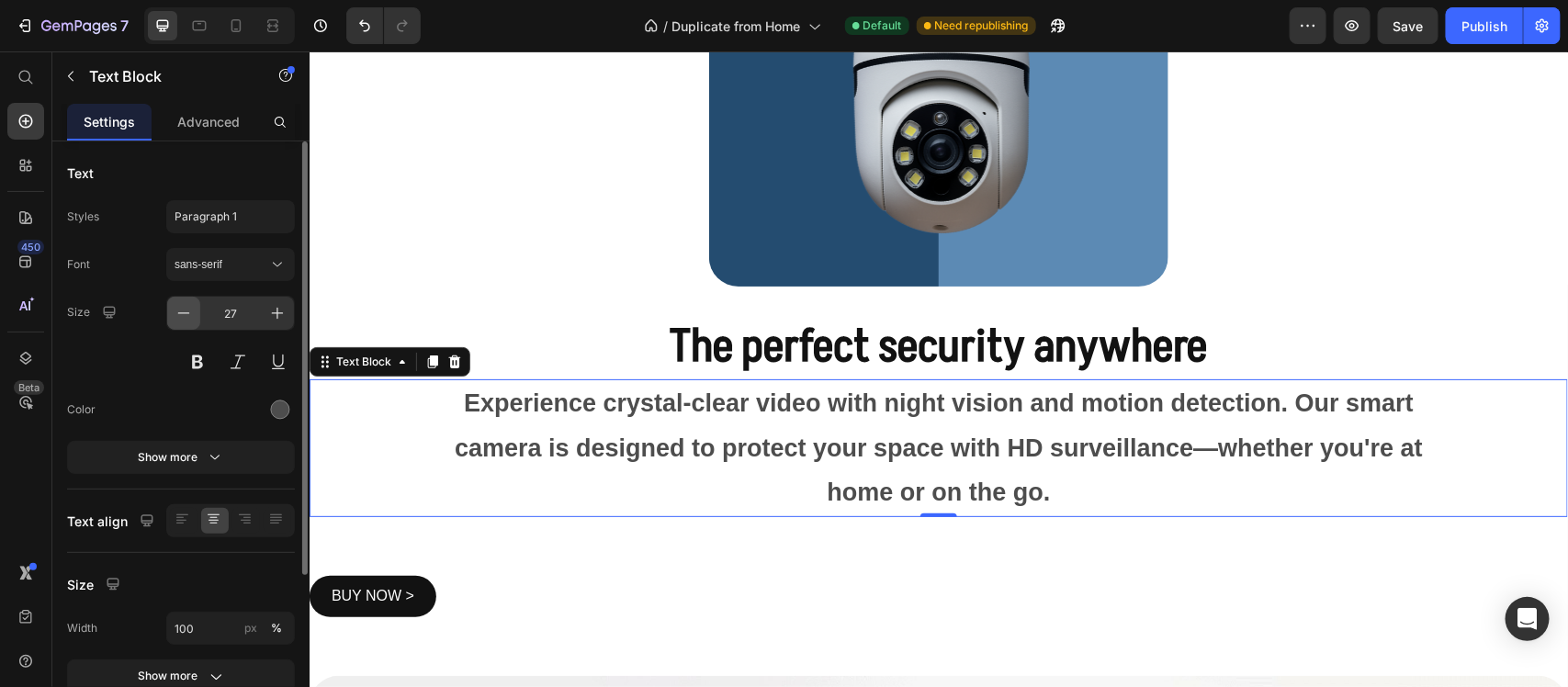 click at bounding box center (184, 313) 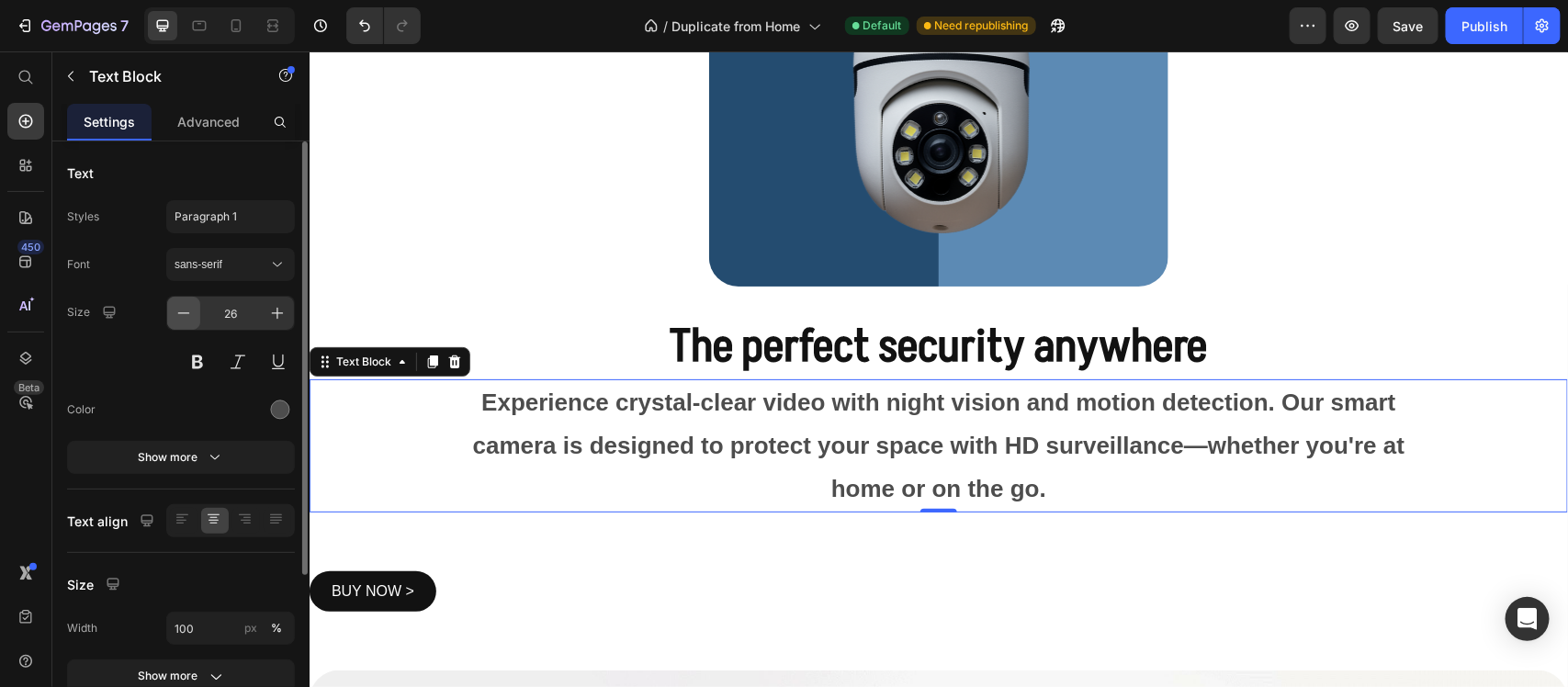 click at bounding box center (184, 313) 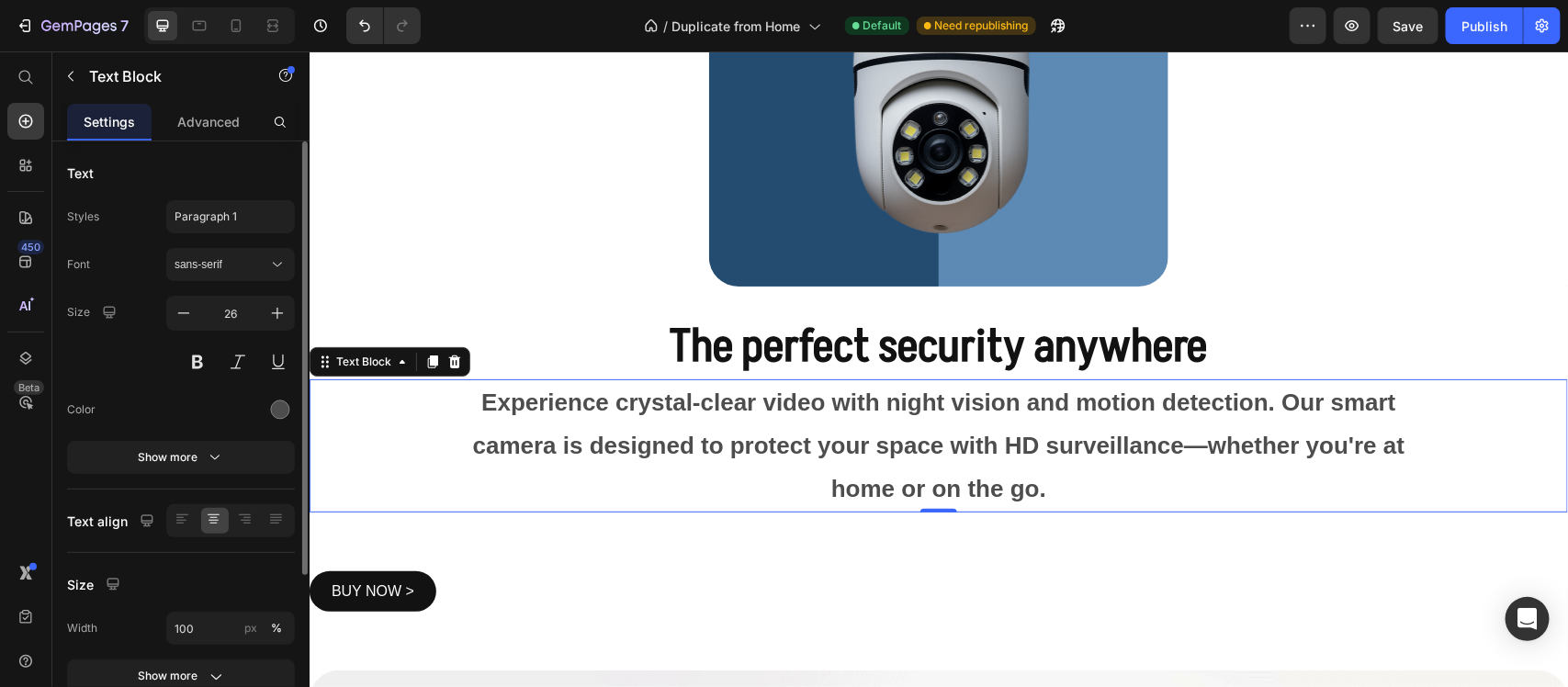 type on "25" 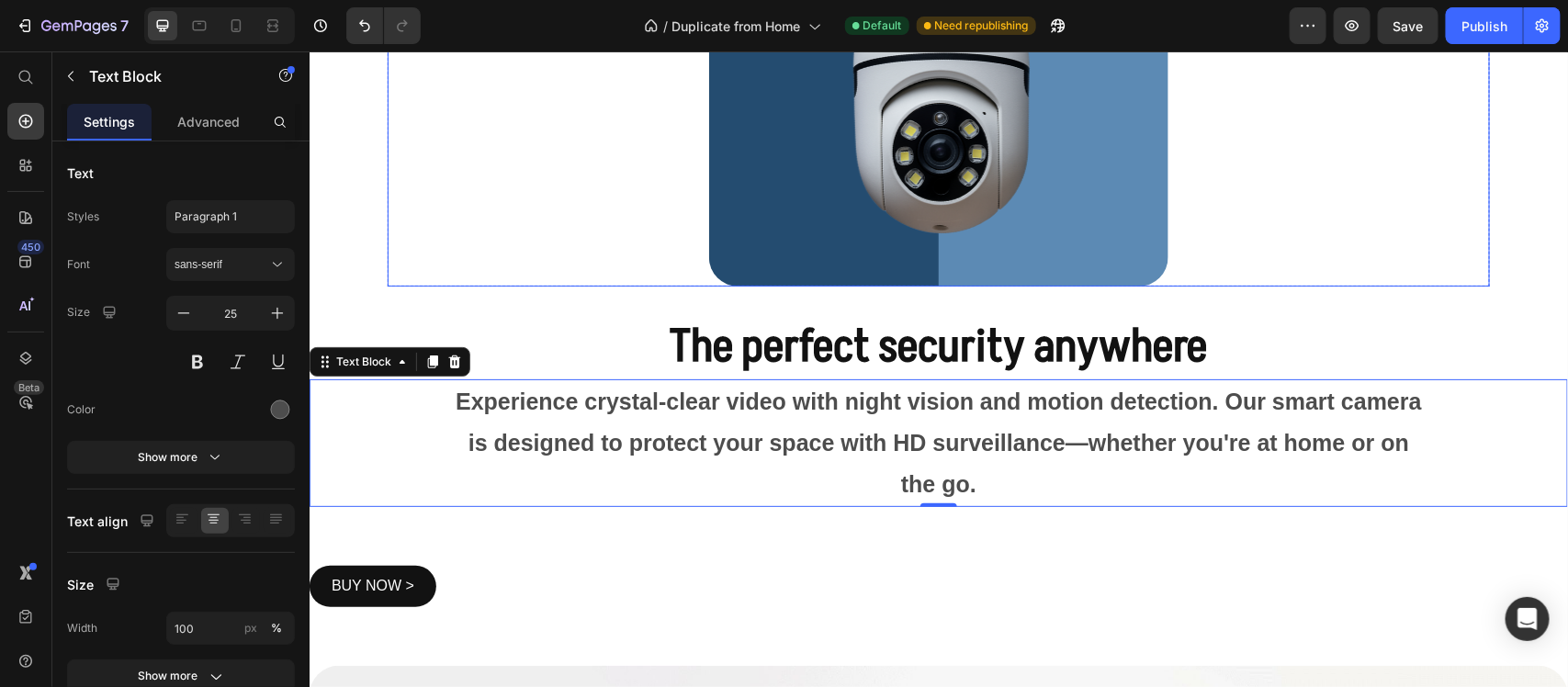 click at bounding box center [938, 56] 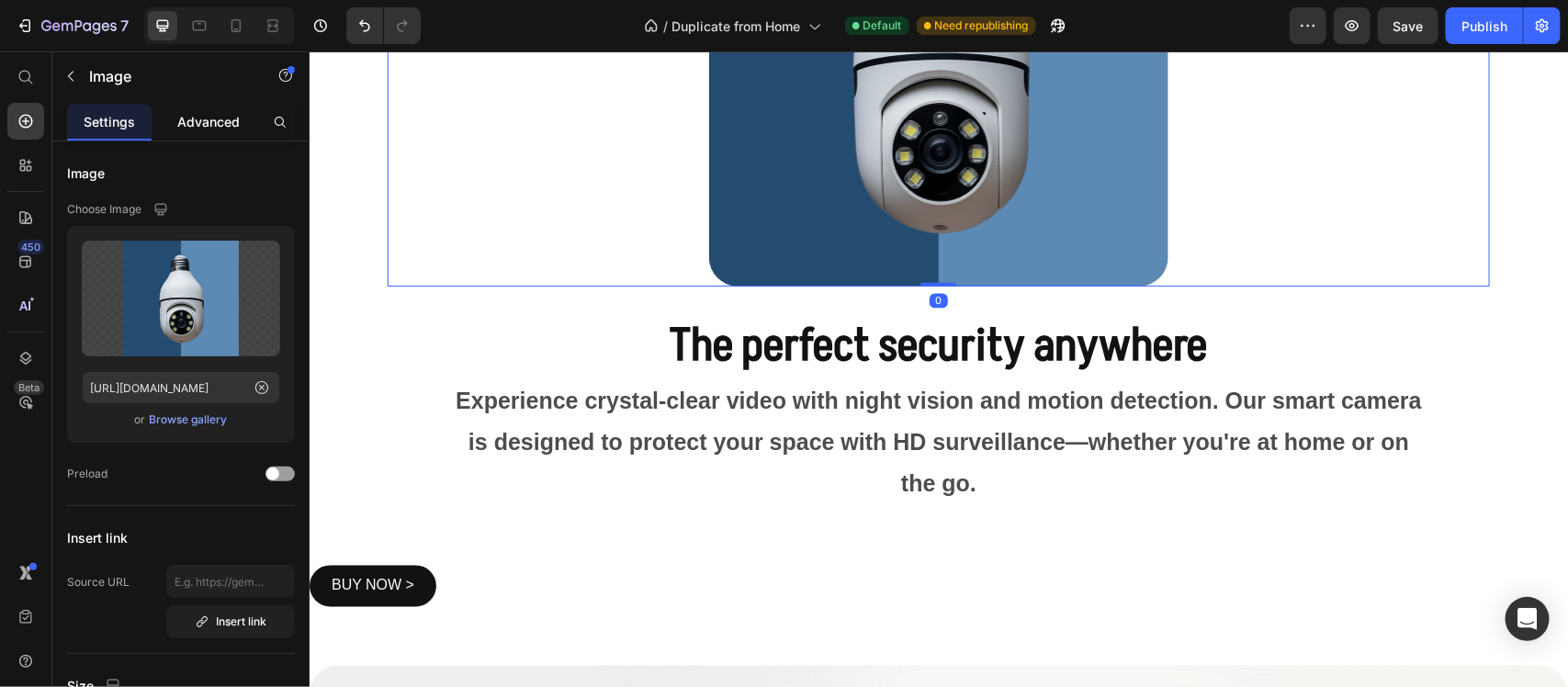 click on "Advanced" at bounding box center (209, 121) 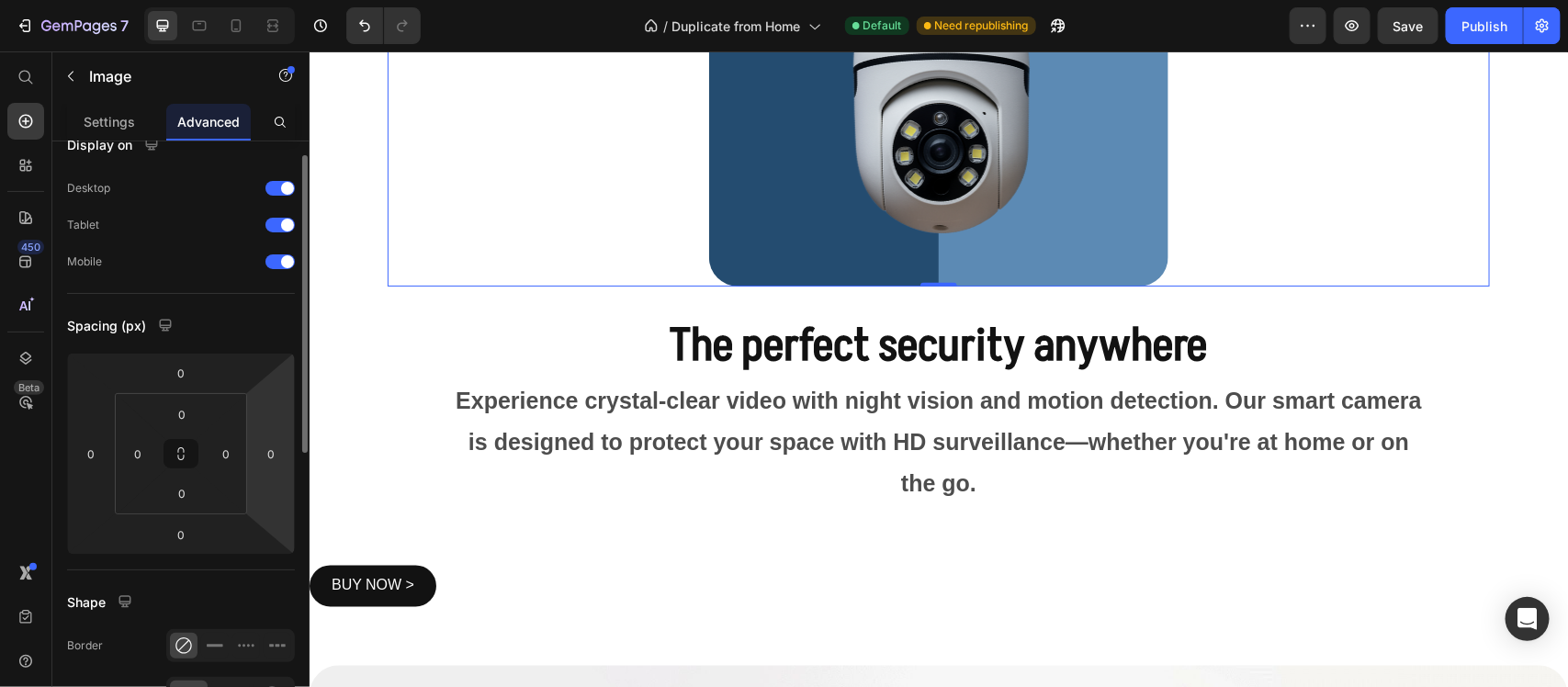 scroll, scrollTop: 0, scrollLeft: 0, axis: both 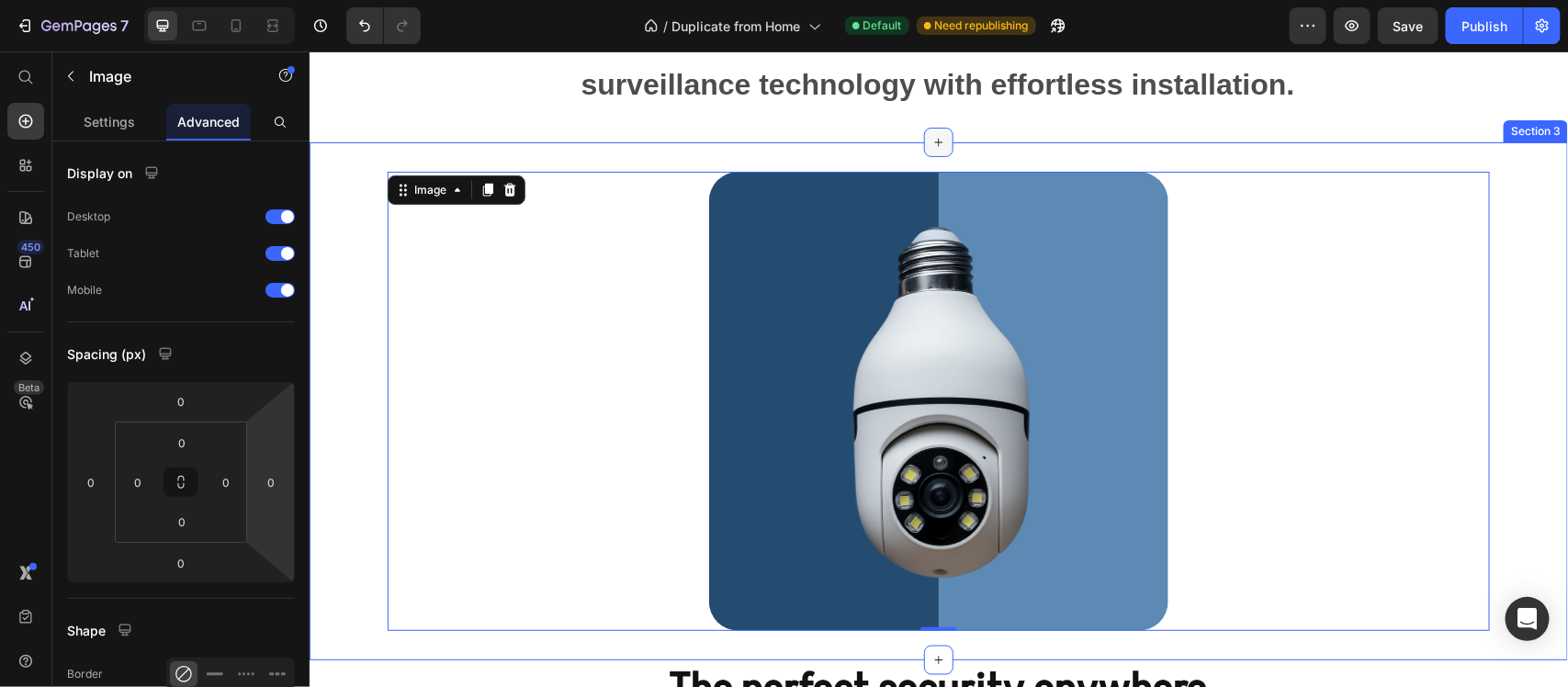 click 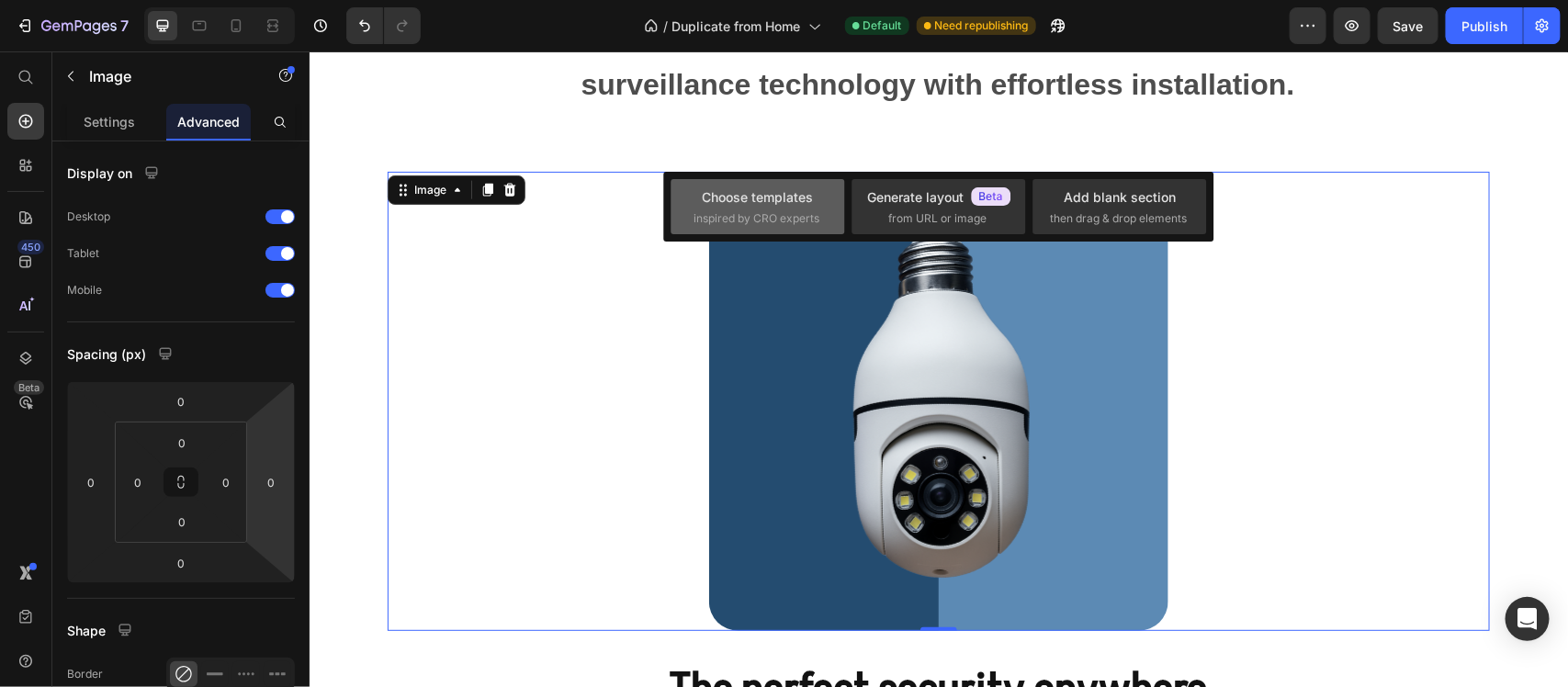 click on "Choose templates" at bounding box center [758, 197] 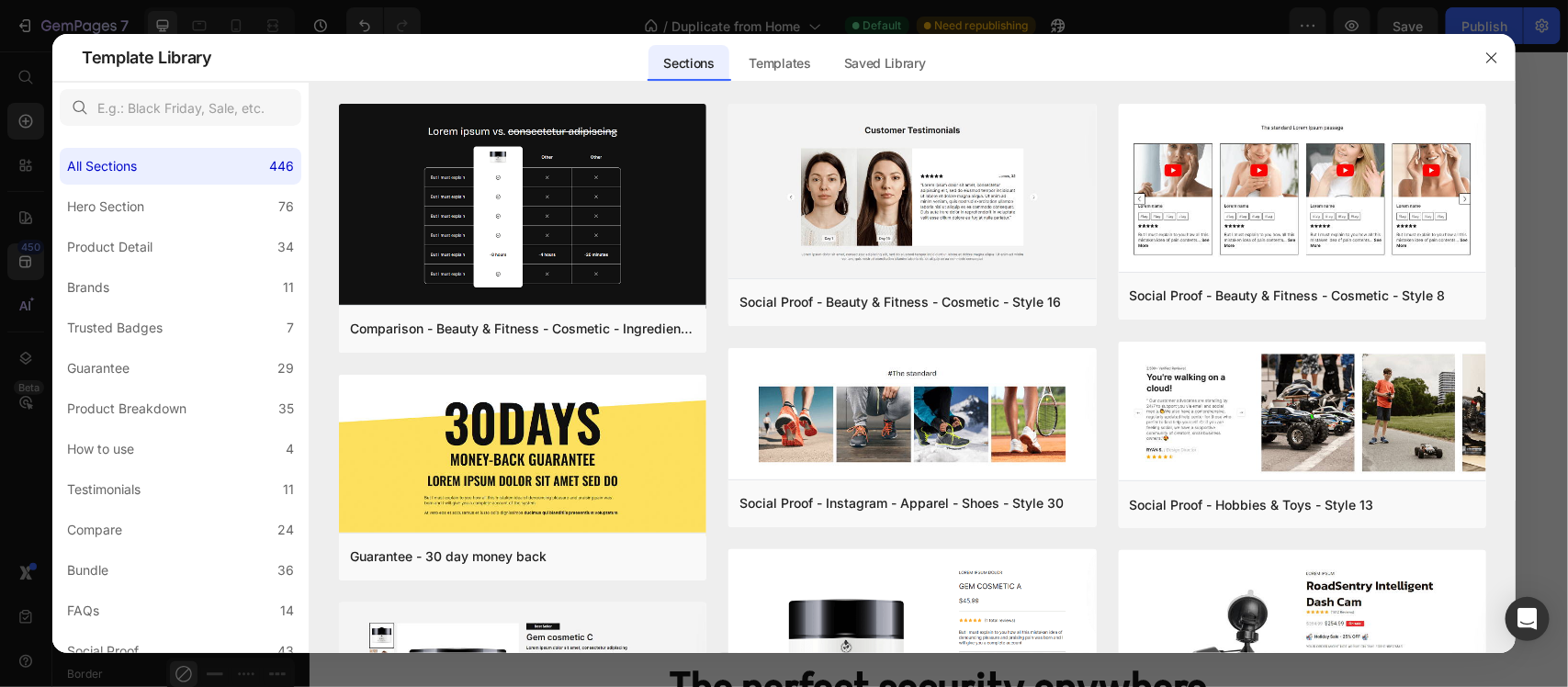 click at bounding box center (784, 344) 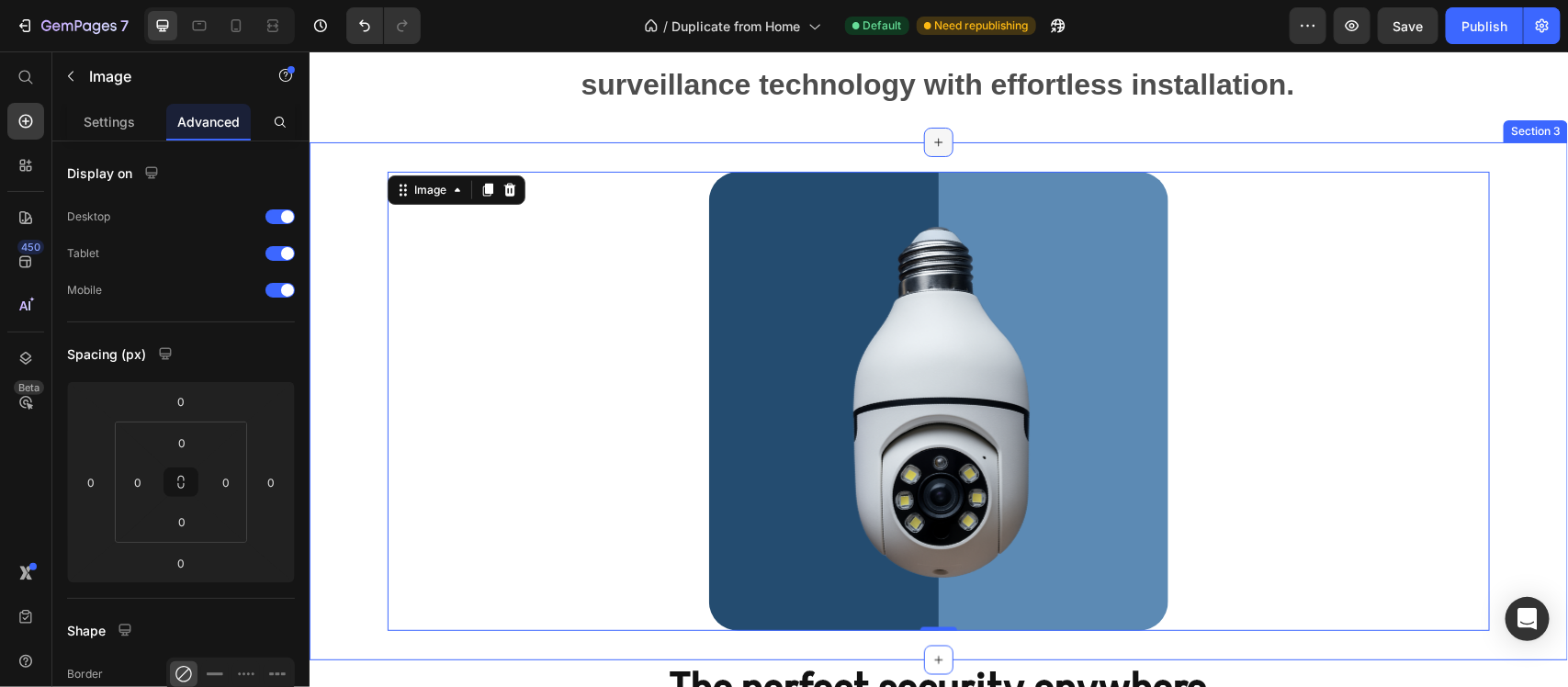 click 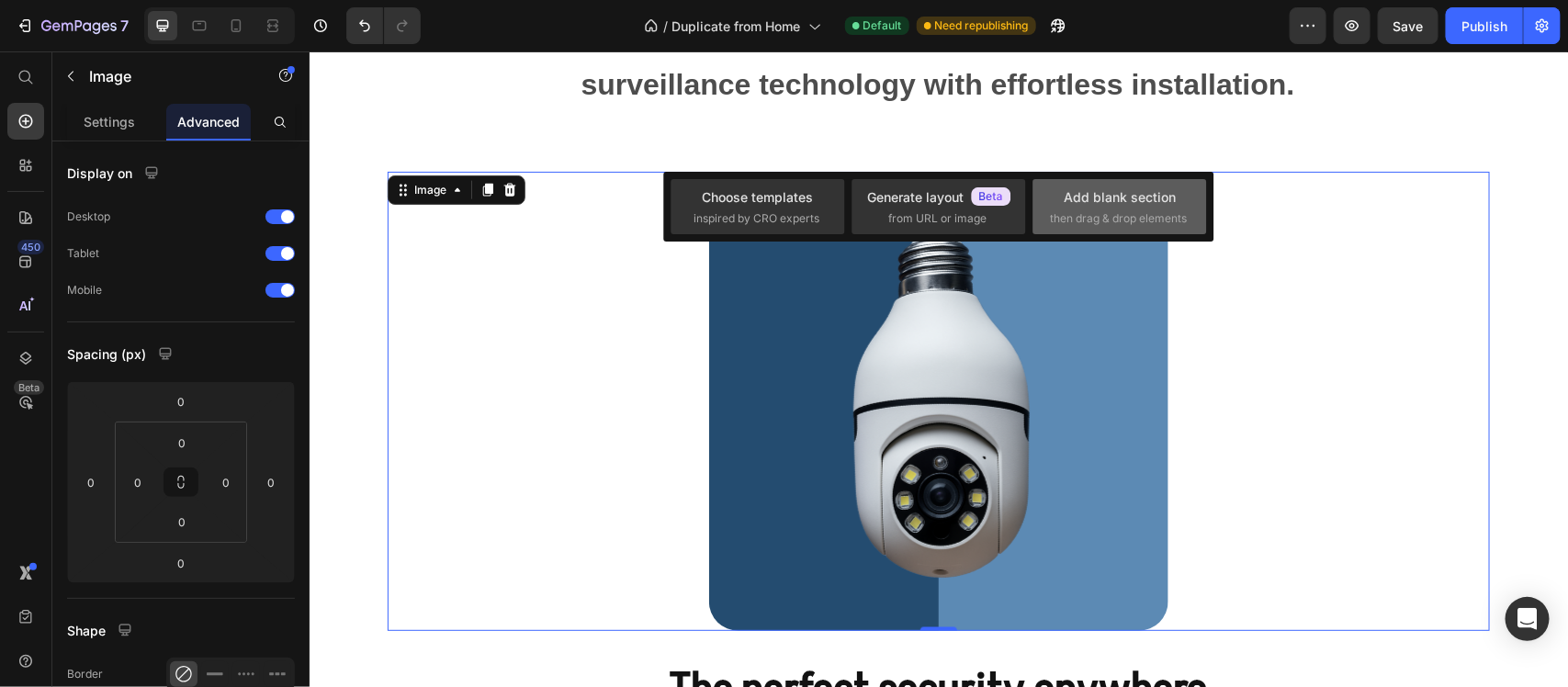 click on "Add blank section" at bounding box center [1120, 197] 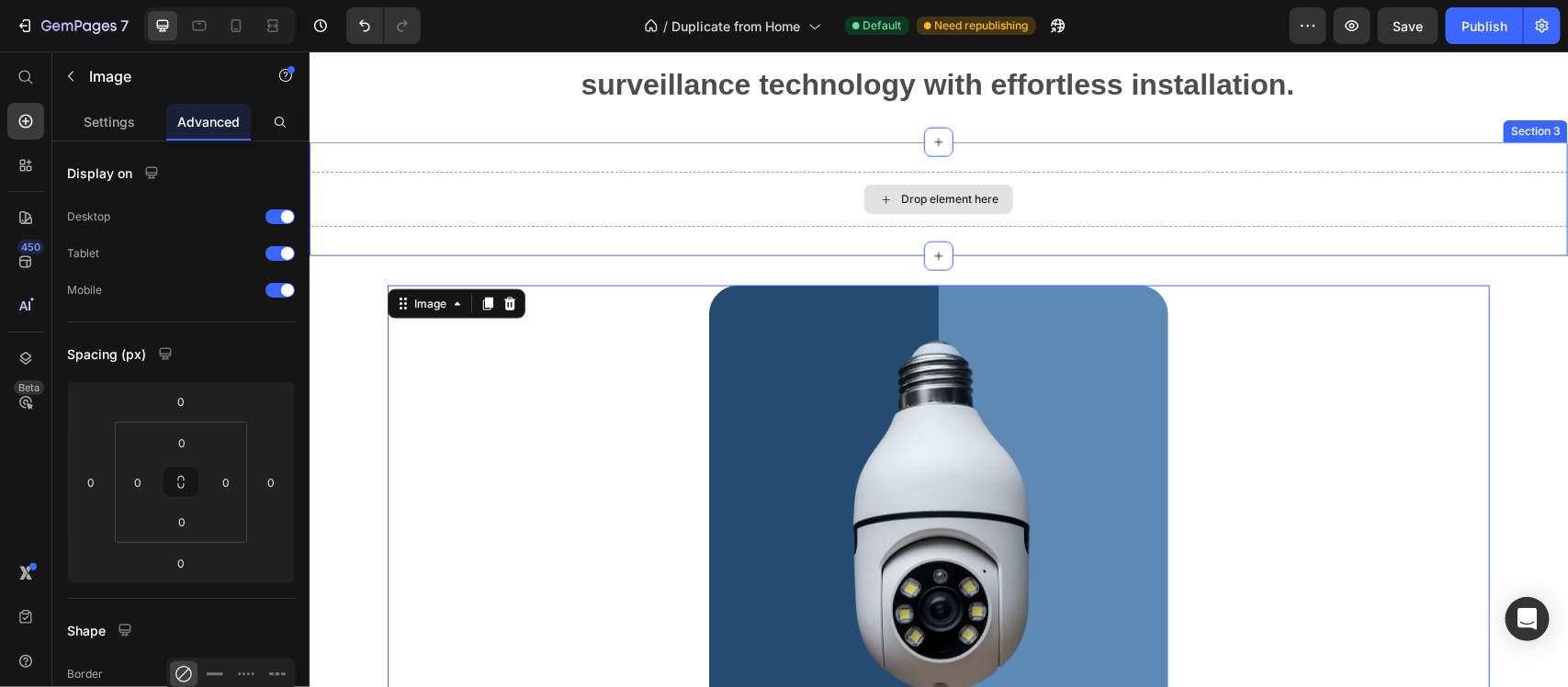 click on "Drop element here" at bounding box center (949, 198) 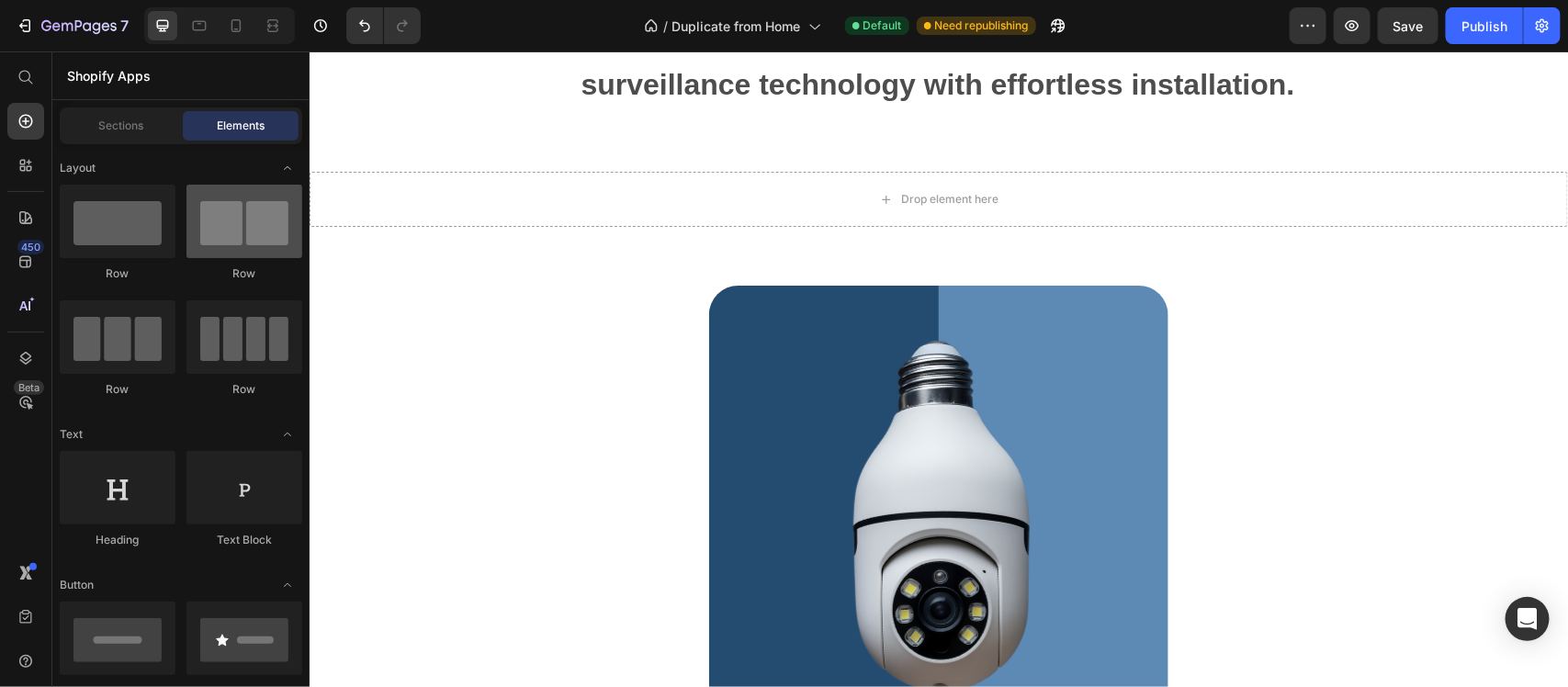 click at bounding box center (244, 221) 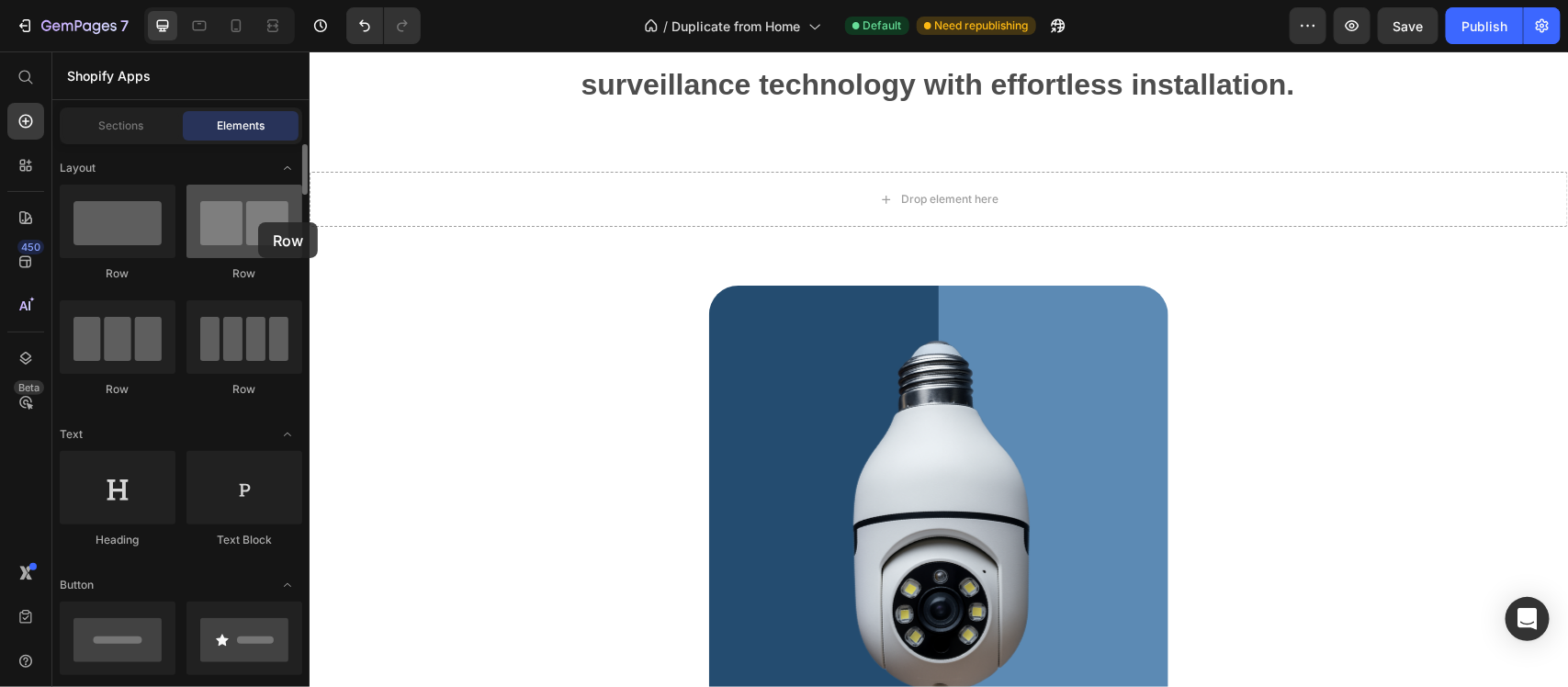 click at bounding box center (244, 221) 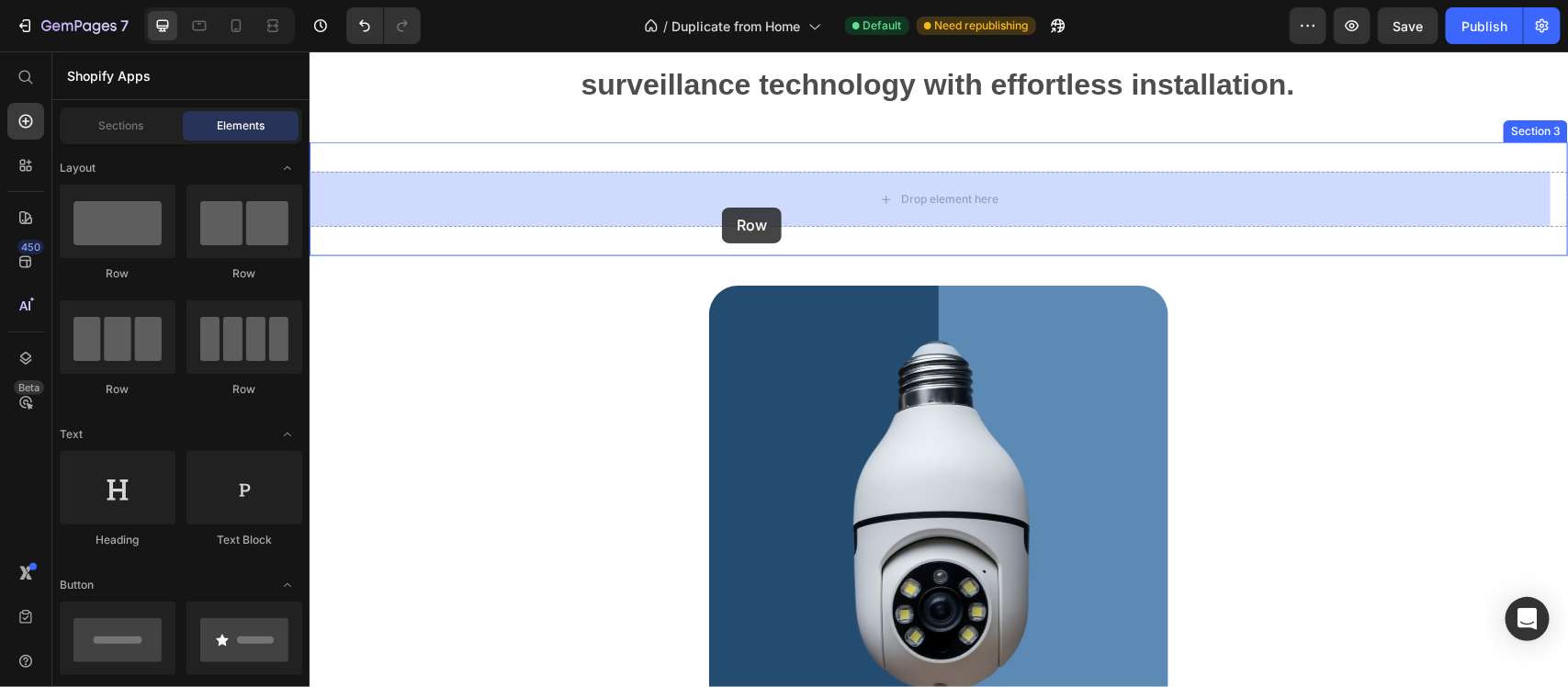 drag, startPoint x: 567, startPoint y: 273, endPoint x: 724, endPoint y: 207, distance: 170.30854 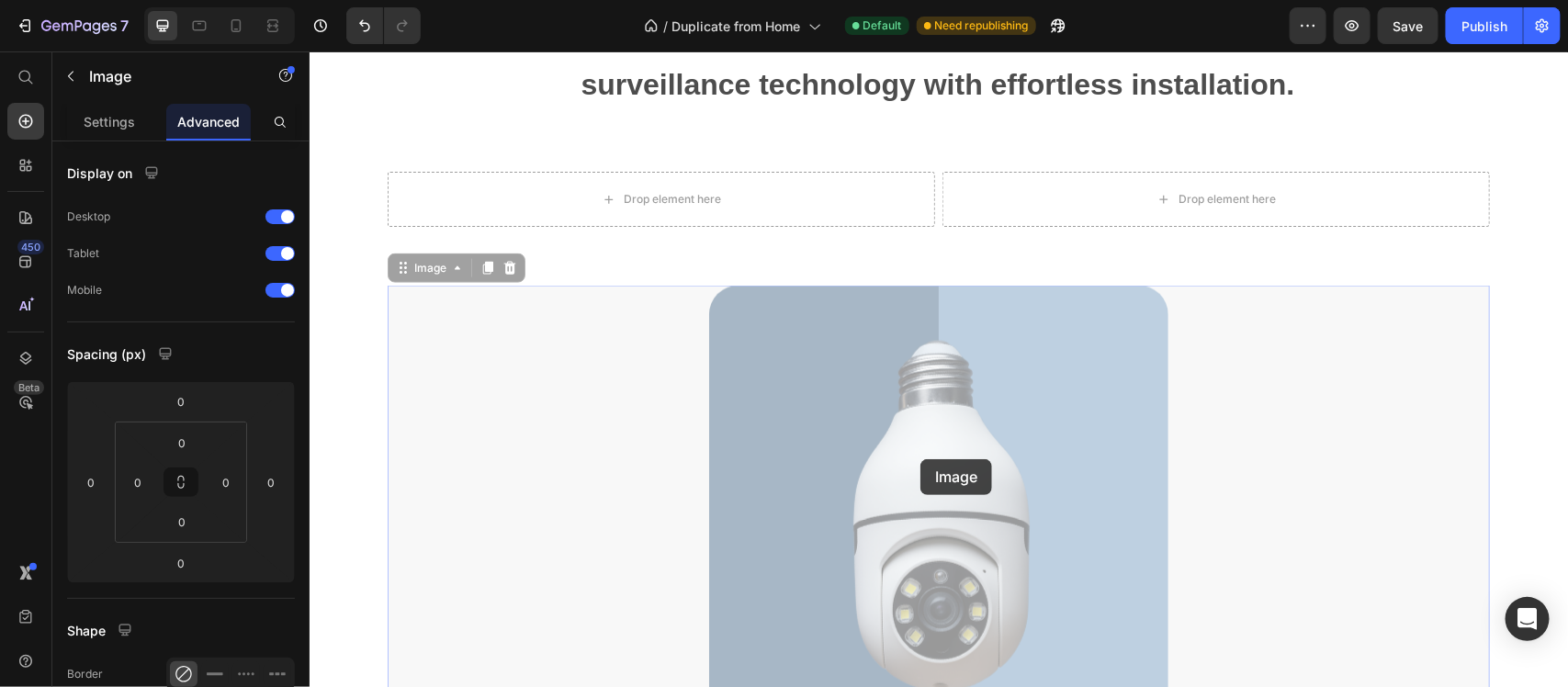 drag, startPoint x: 919, startPoint y: 458, endPoint x: 864, endPoint y: 392, distance: 85.913 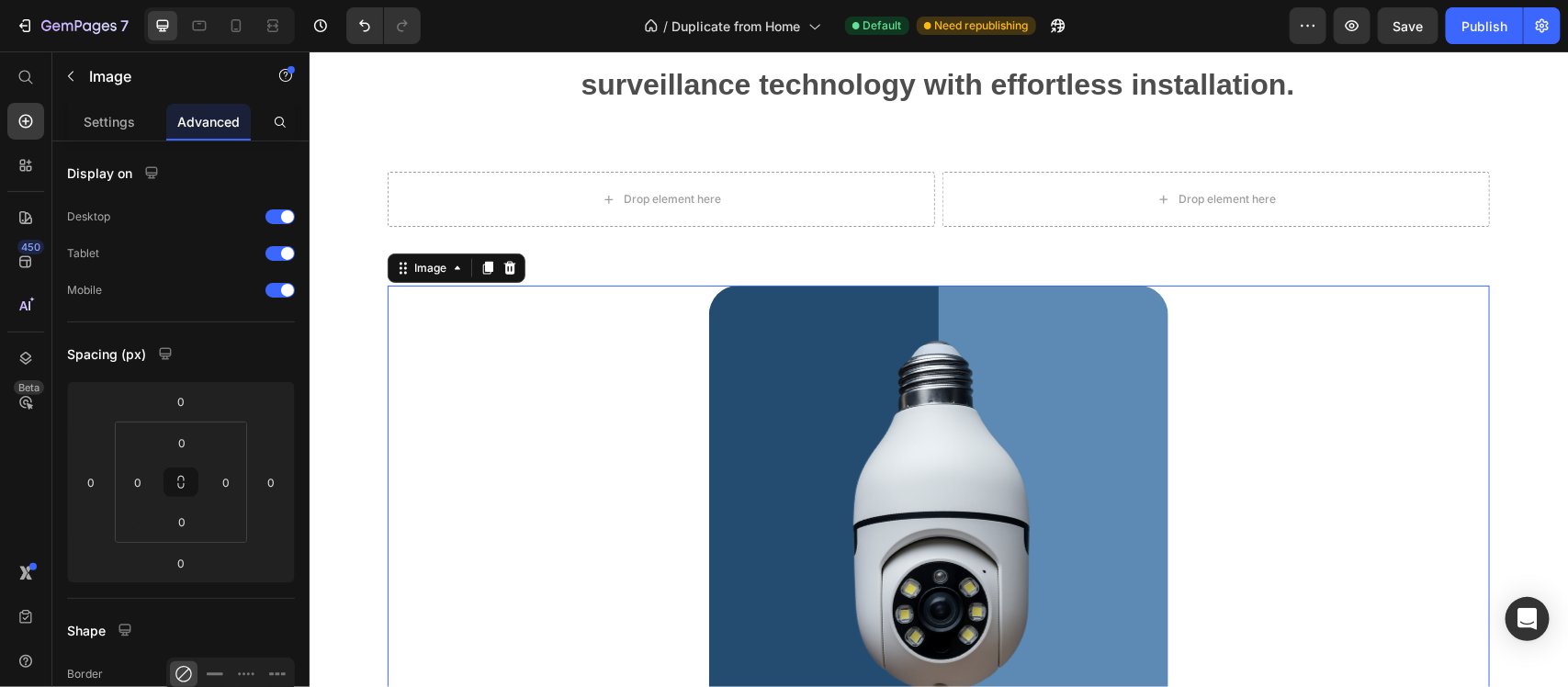click at bounding box center (938, 514) 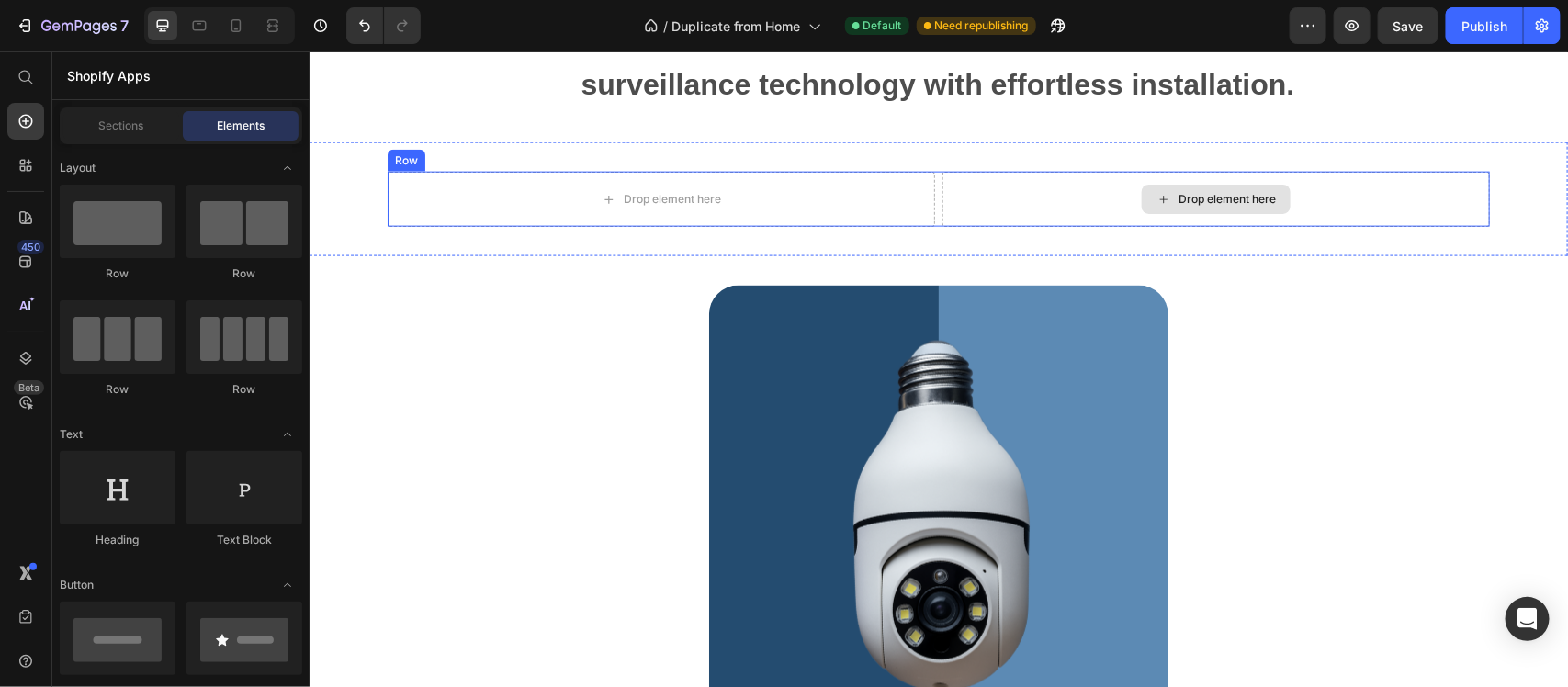 click 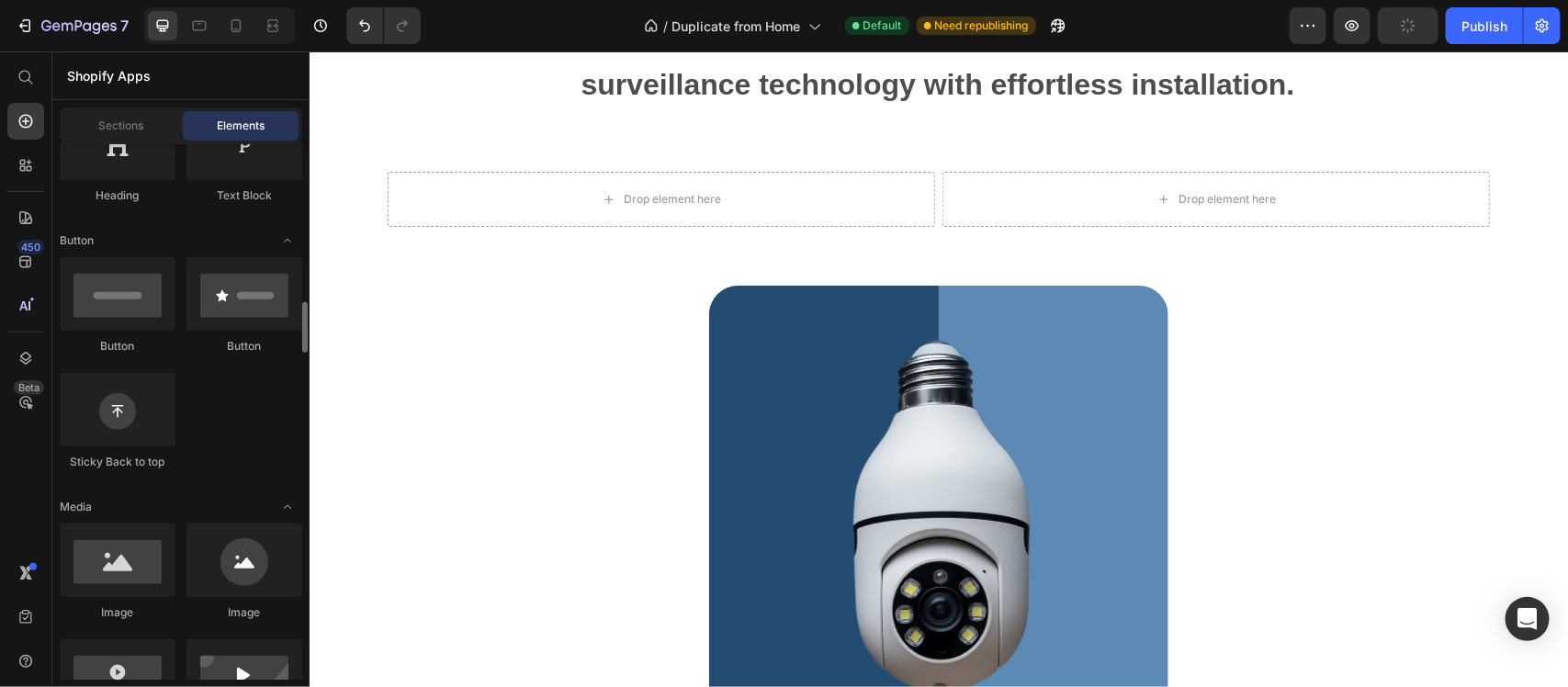 scroll, scrollTop: 459, scrollLeft: 0, axis: vertical 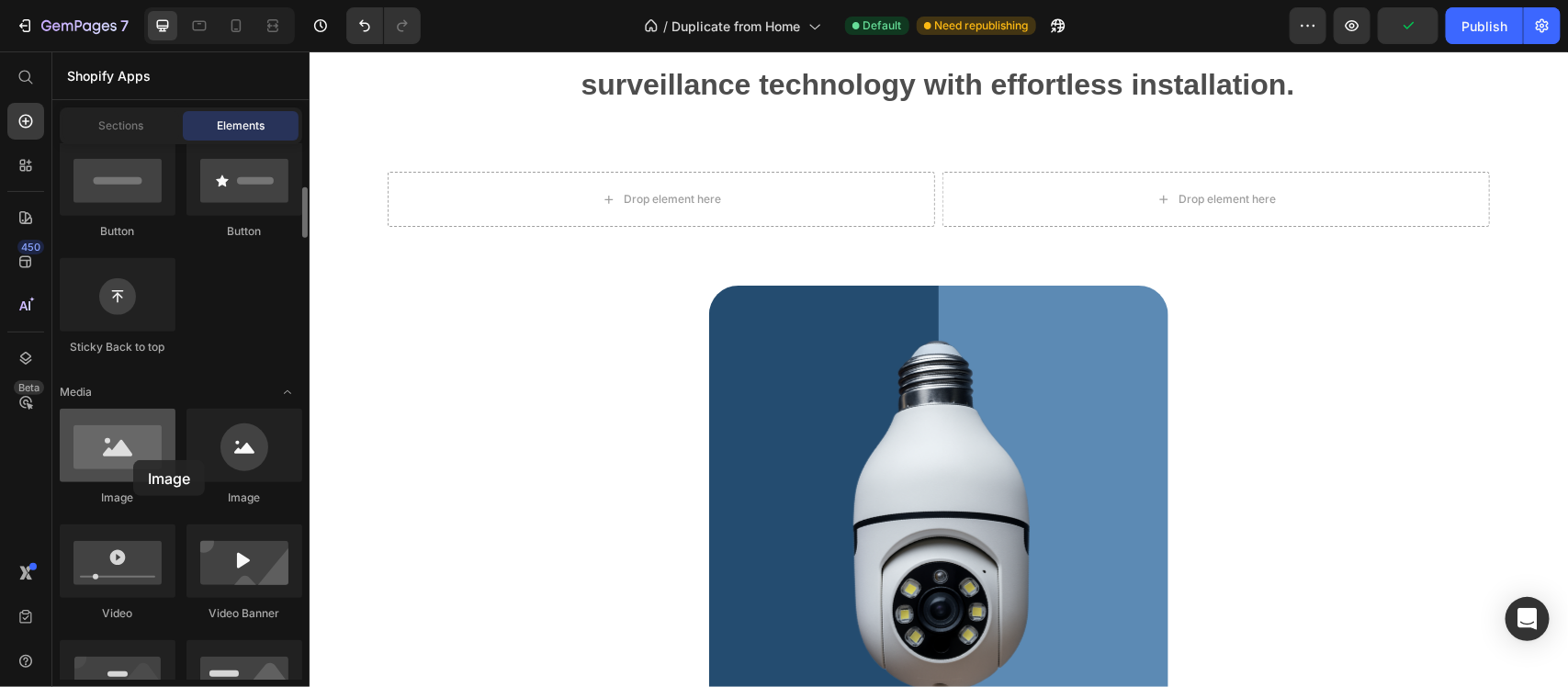 click at bounding box center (118, 445) 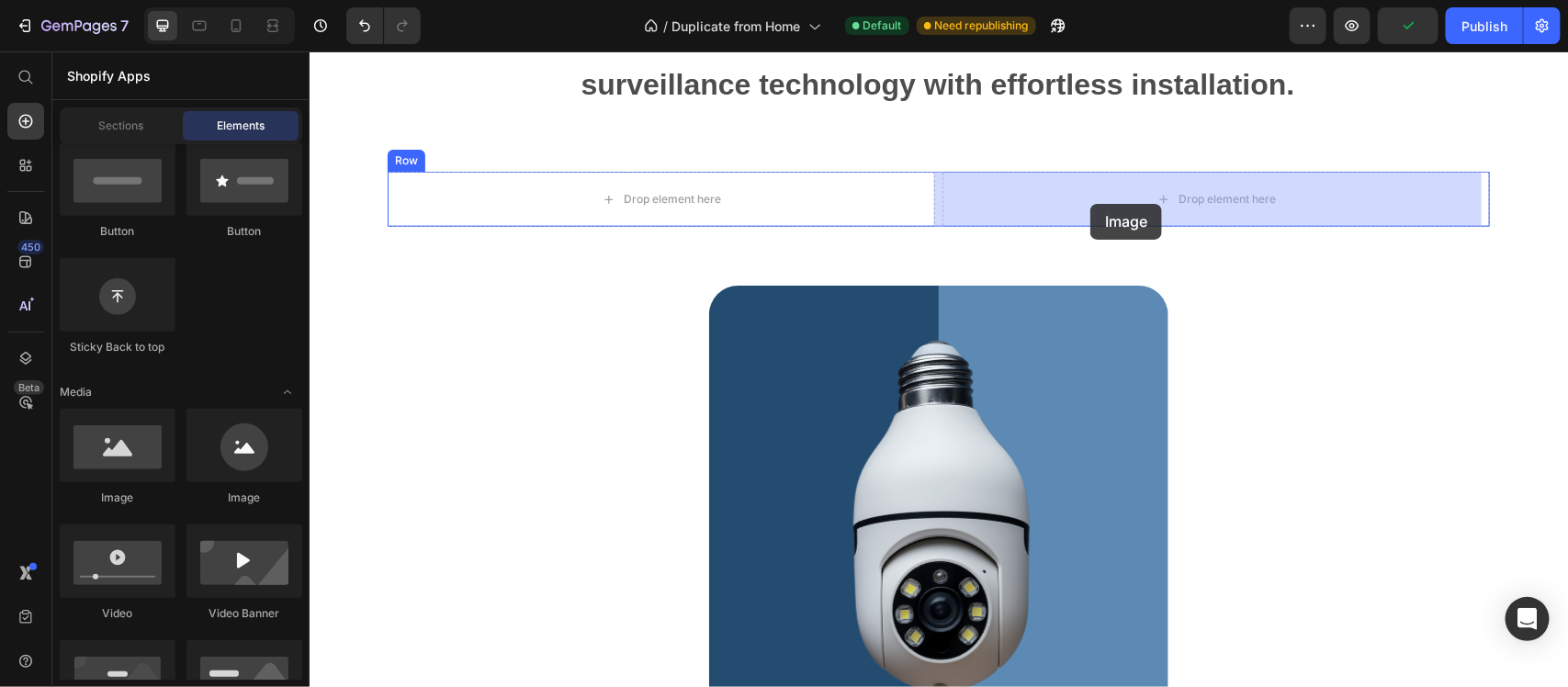 drag, startPoint x: 444, startPoint y: 400, endPoint x: 1089, endPoint y: 195, distance: 676.7939 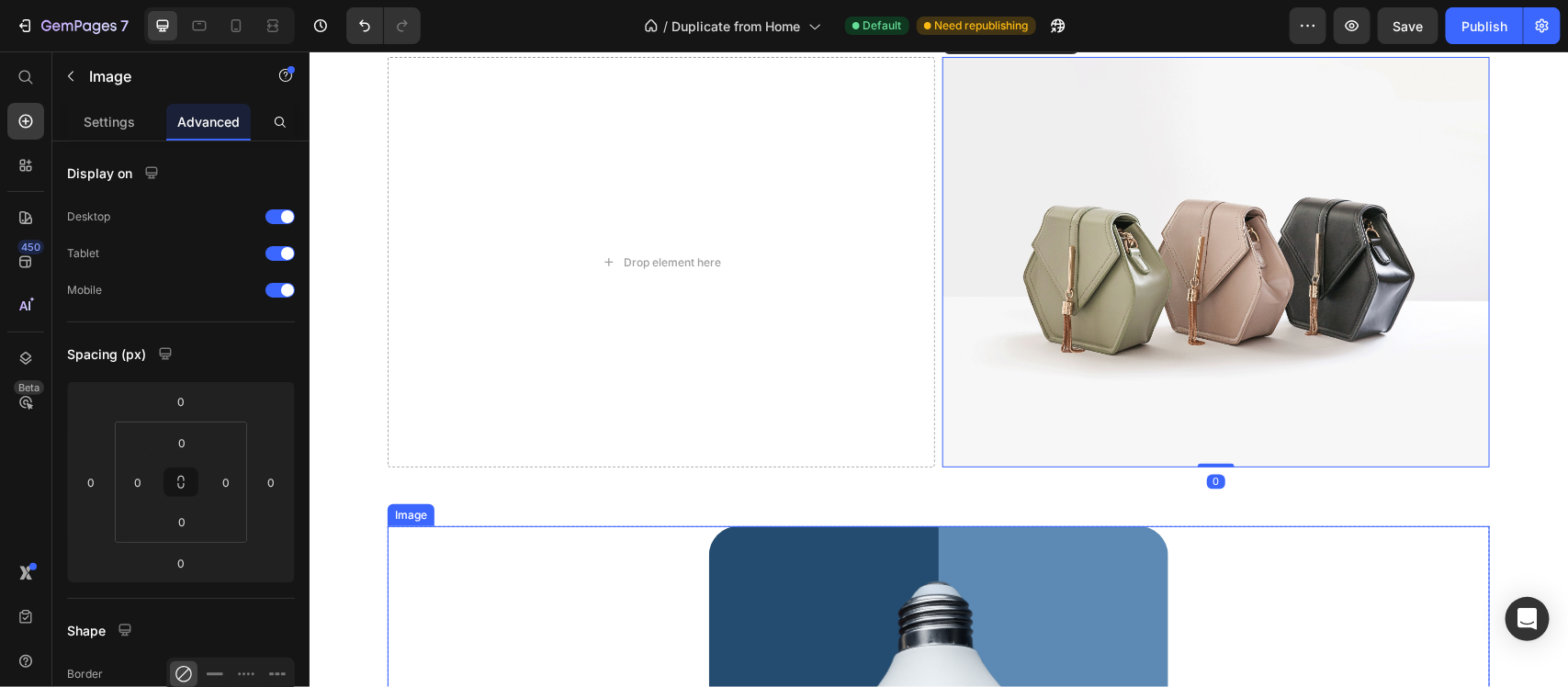 scroll, scrollTop: 1607, scrollLeft: 0, axis: vertical 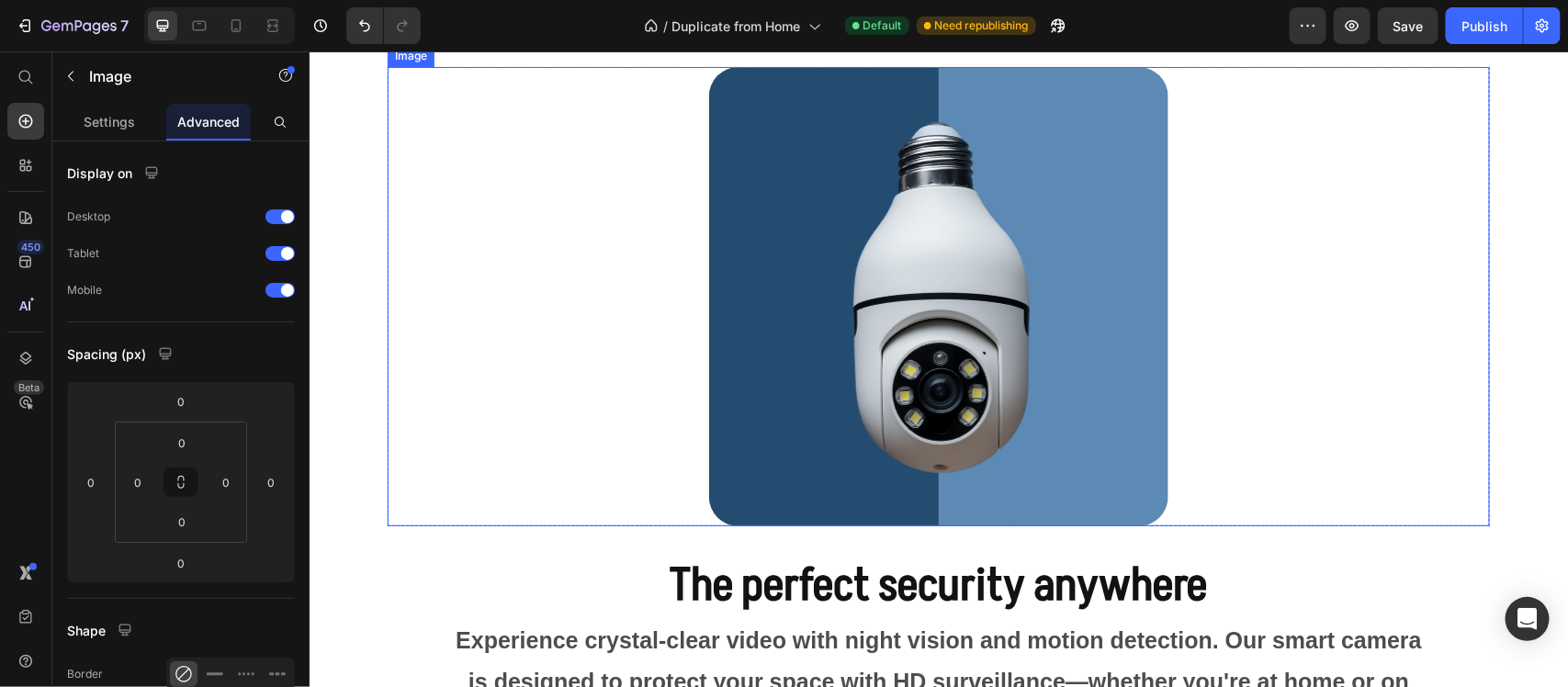 click at bounding box center (938, 296) 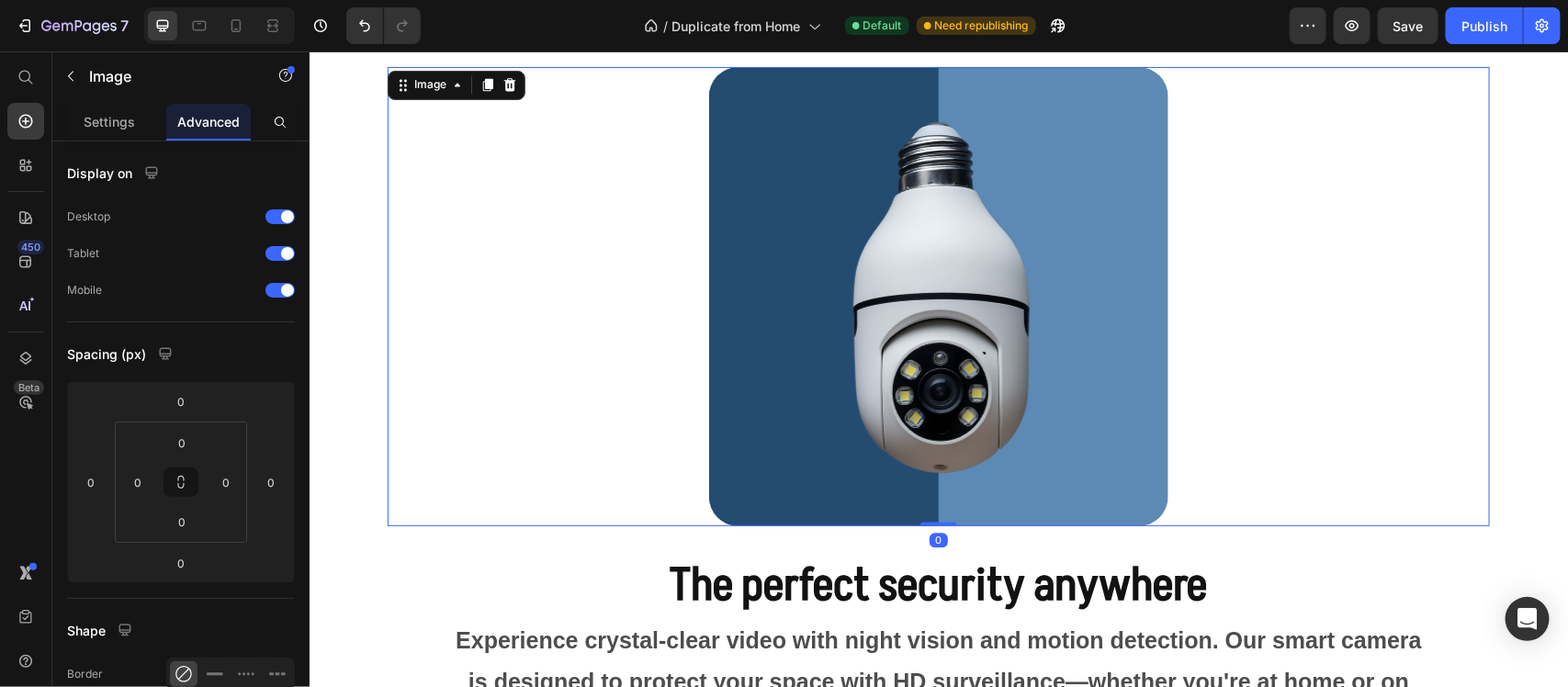 scroll, scrollTop: 1378, scrollLeft: 0, axis: vertical 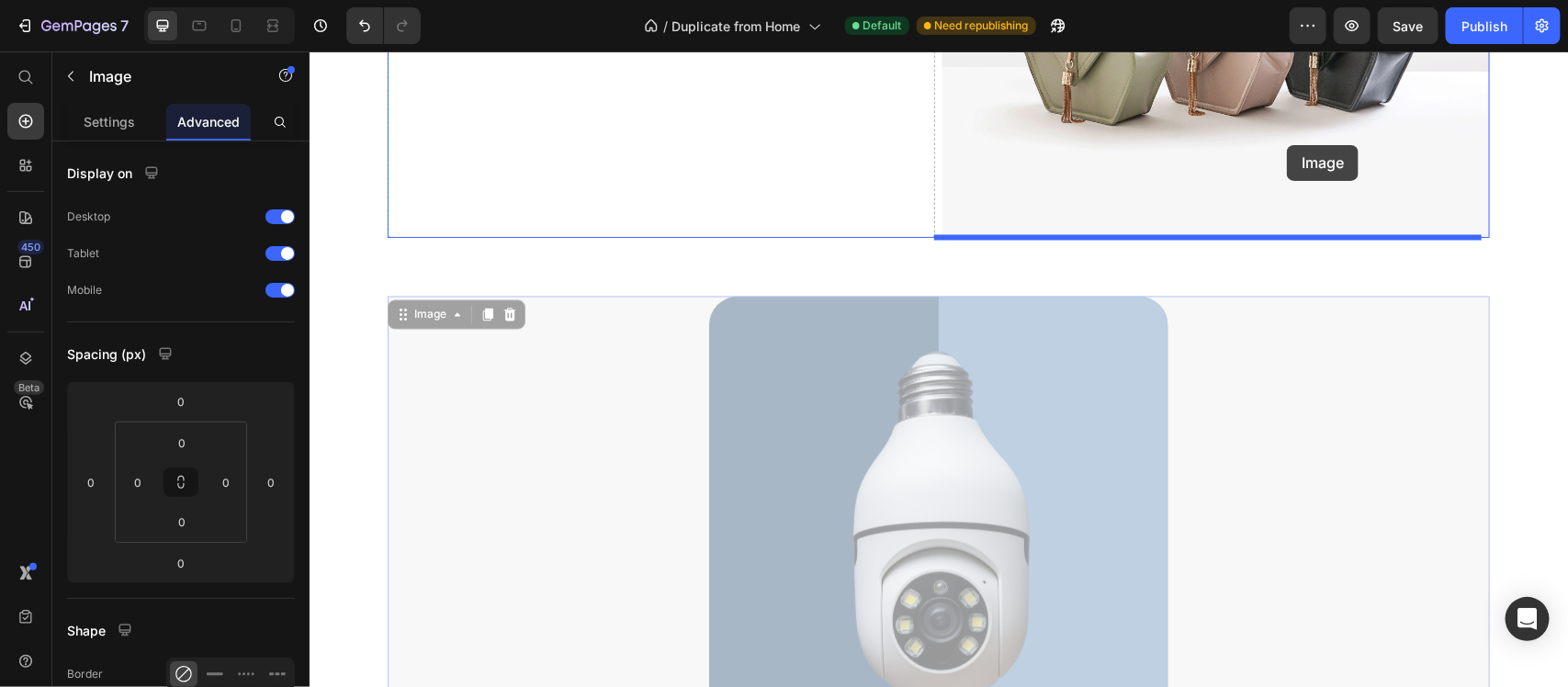 drag, startPoint x: 889, startPoint y: 451, endPoint x: 1286, endPoint y: 144, distance: 501.8546 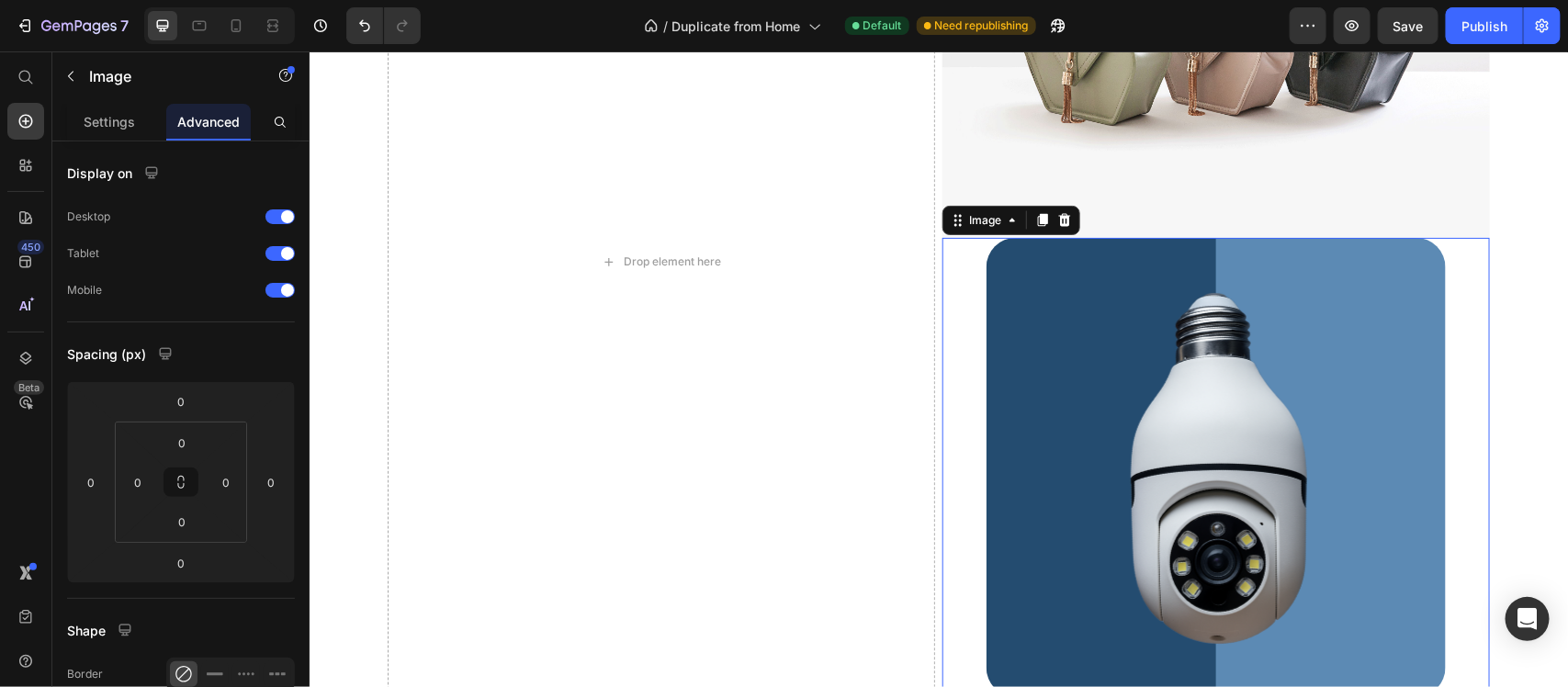 click at bounding box center [1215, 31] 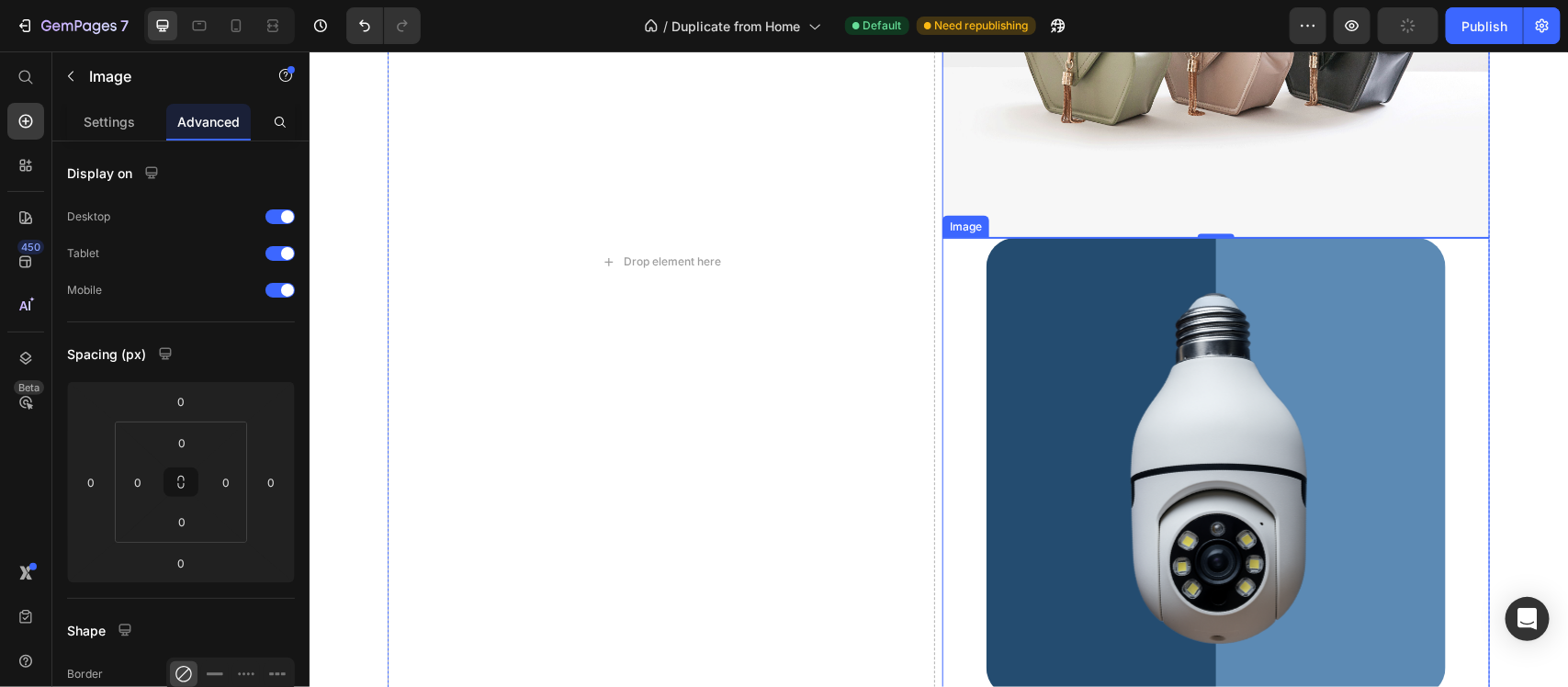 scroll, scrollTop: 1148, scrollLeft: 0, axis: vertical 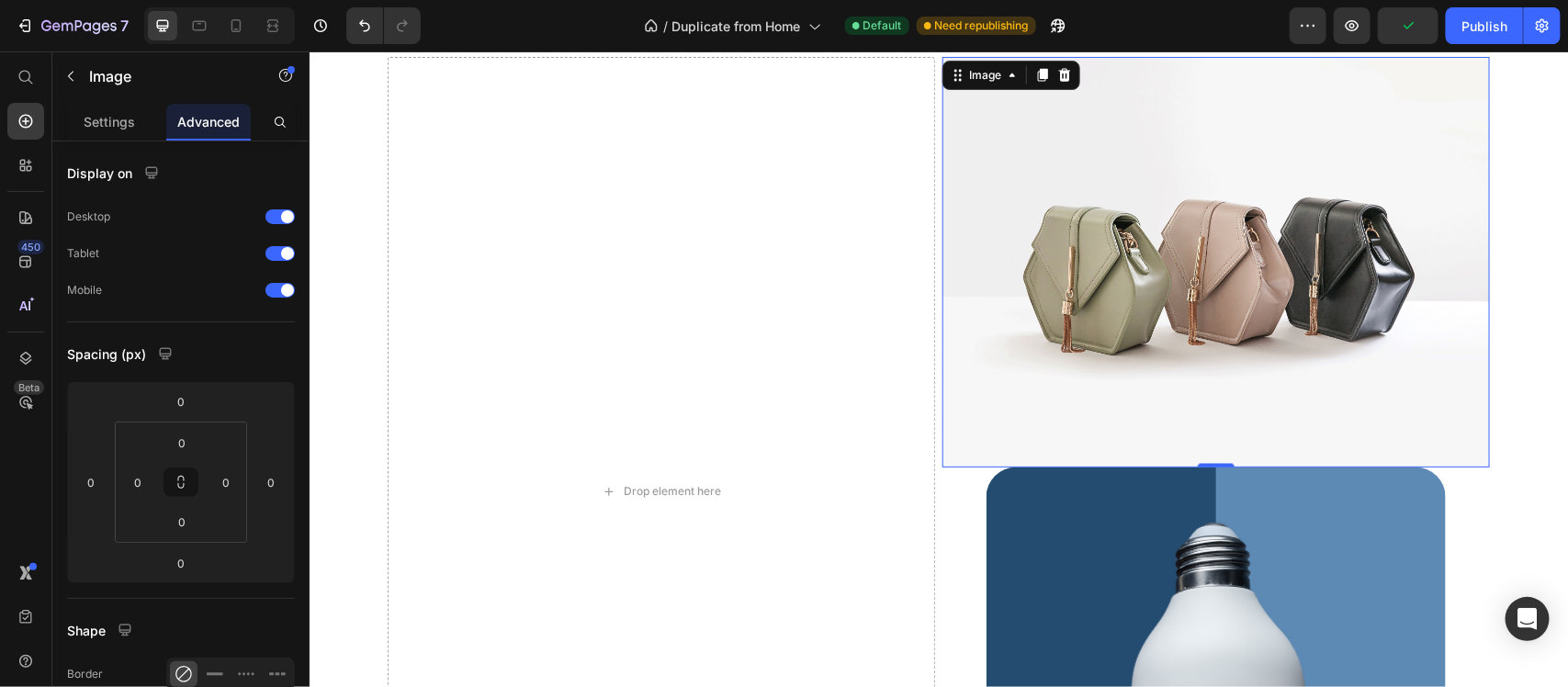 click at bounding box center (1215, 261) 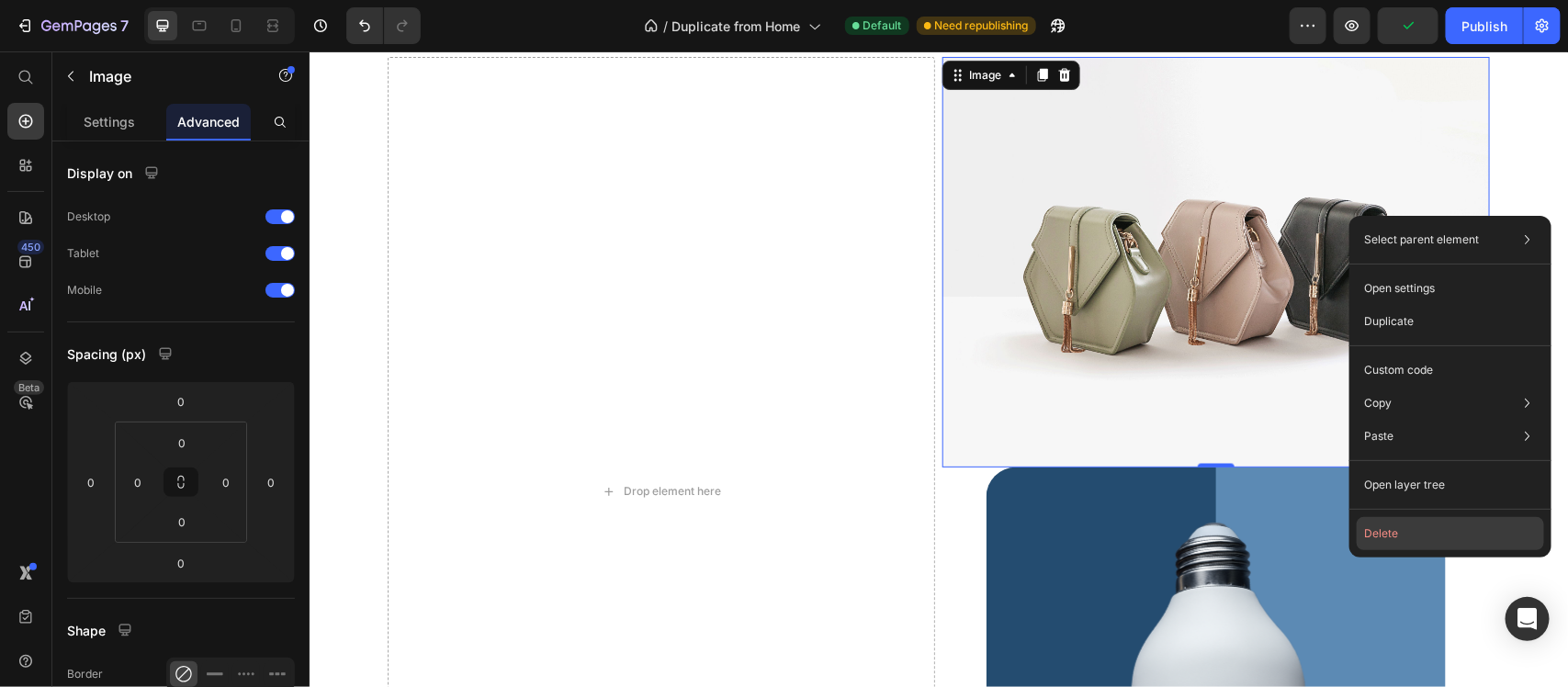 click on "Delete" 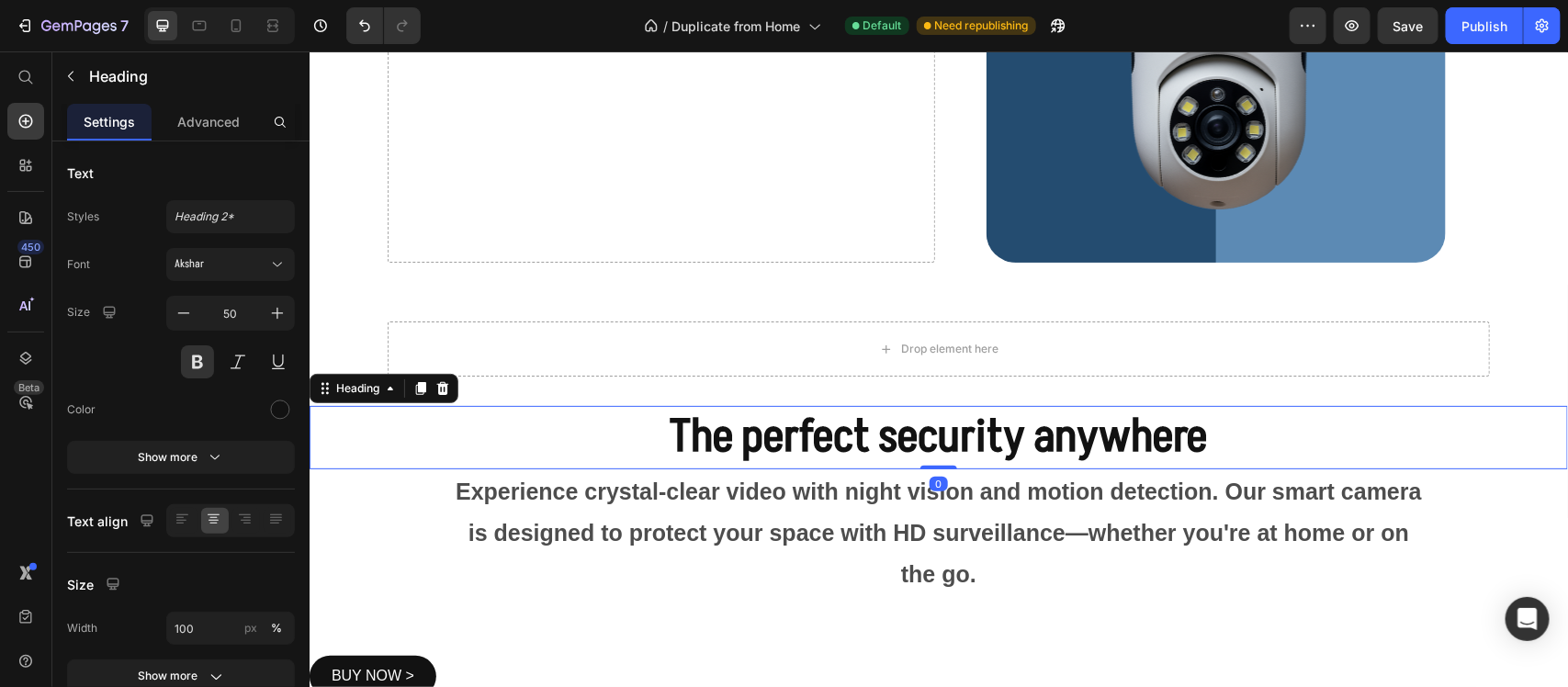 scroll, scrollTop: 1287, scrollLeft: 0, axis: vertical 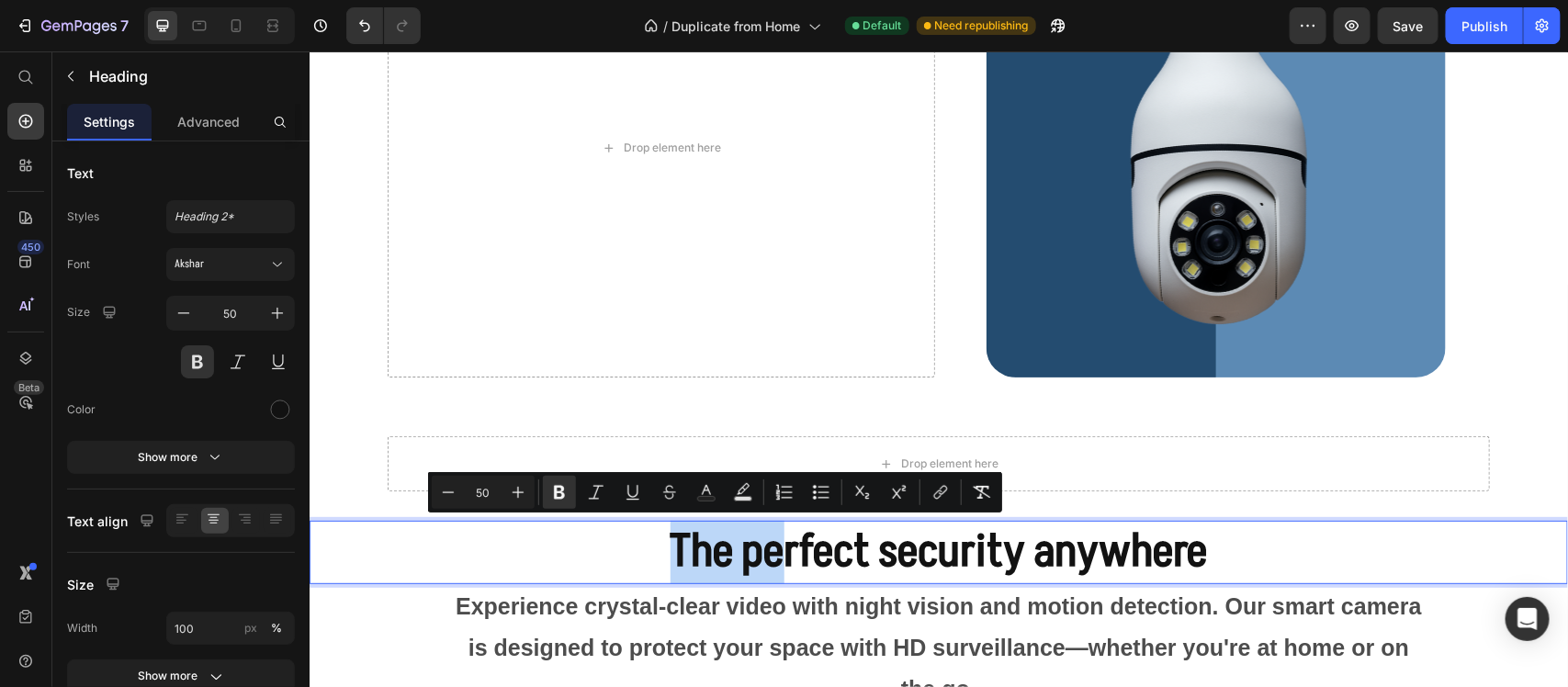 drag, startPoint x: 773, startPoint y: 539, endPoint x: 654, endPoint y: 557, distance: 120.35365 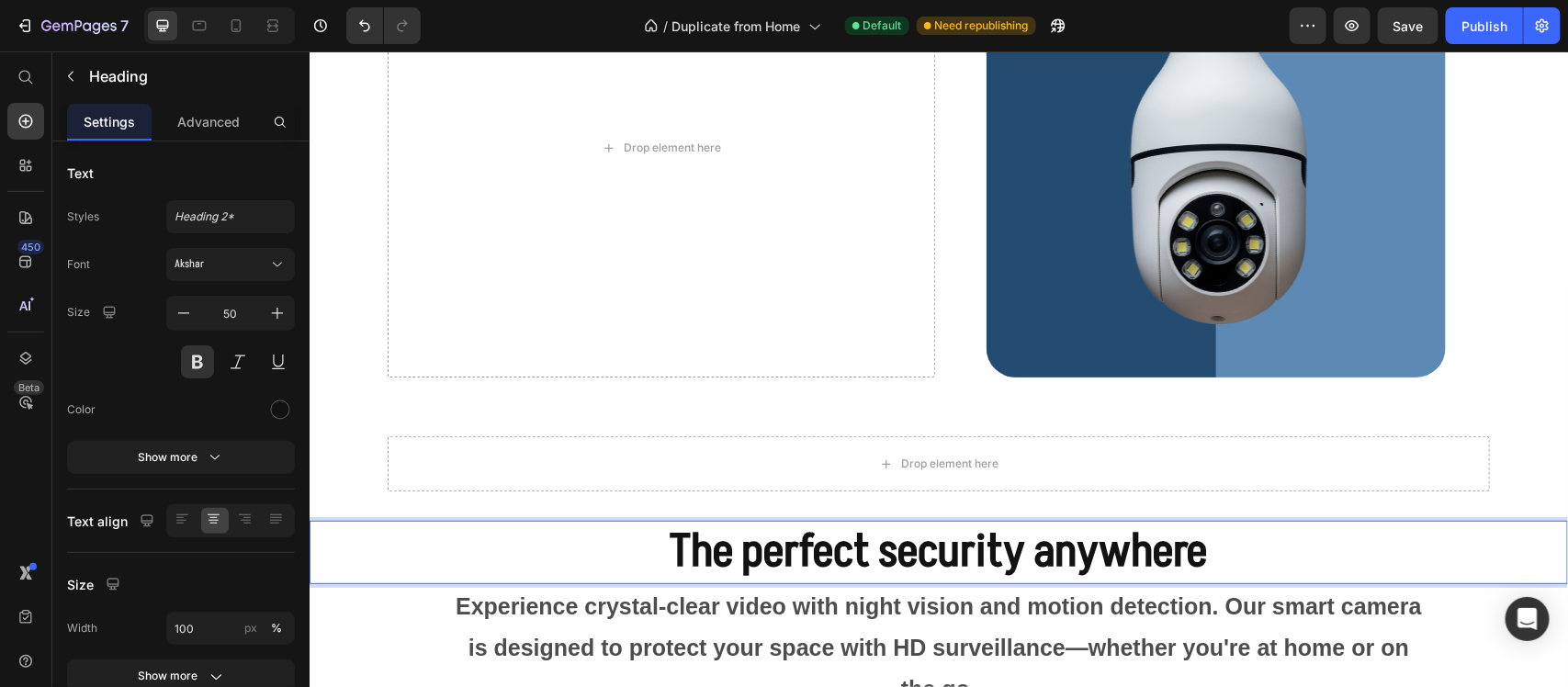 scroll, scrollTop: 1172, scrollLeft: 0, axis: vertical 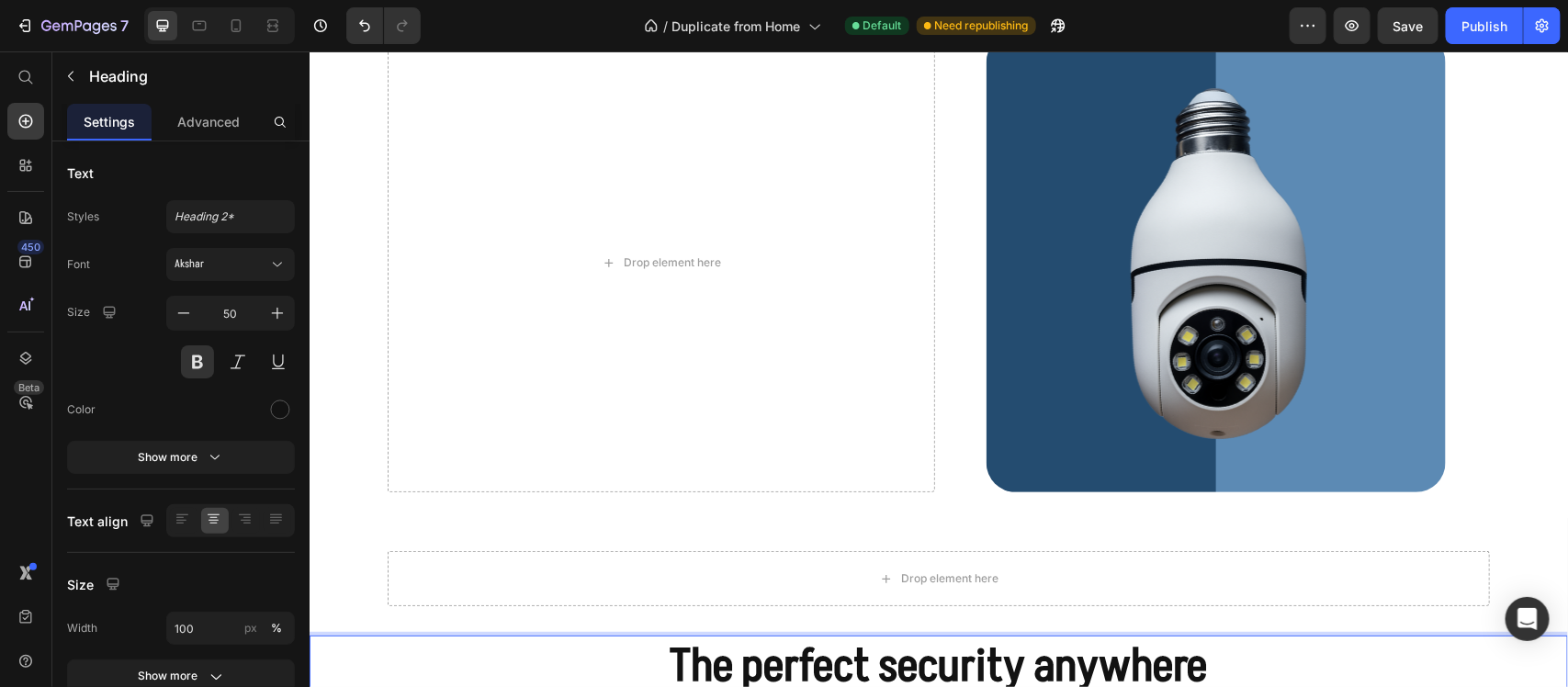 click on "The perfect security anywhere" at bounding box center [938, 666] 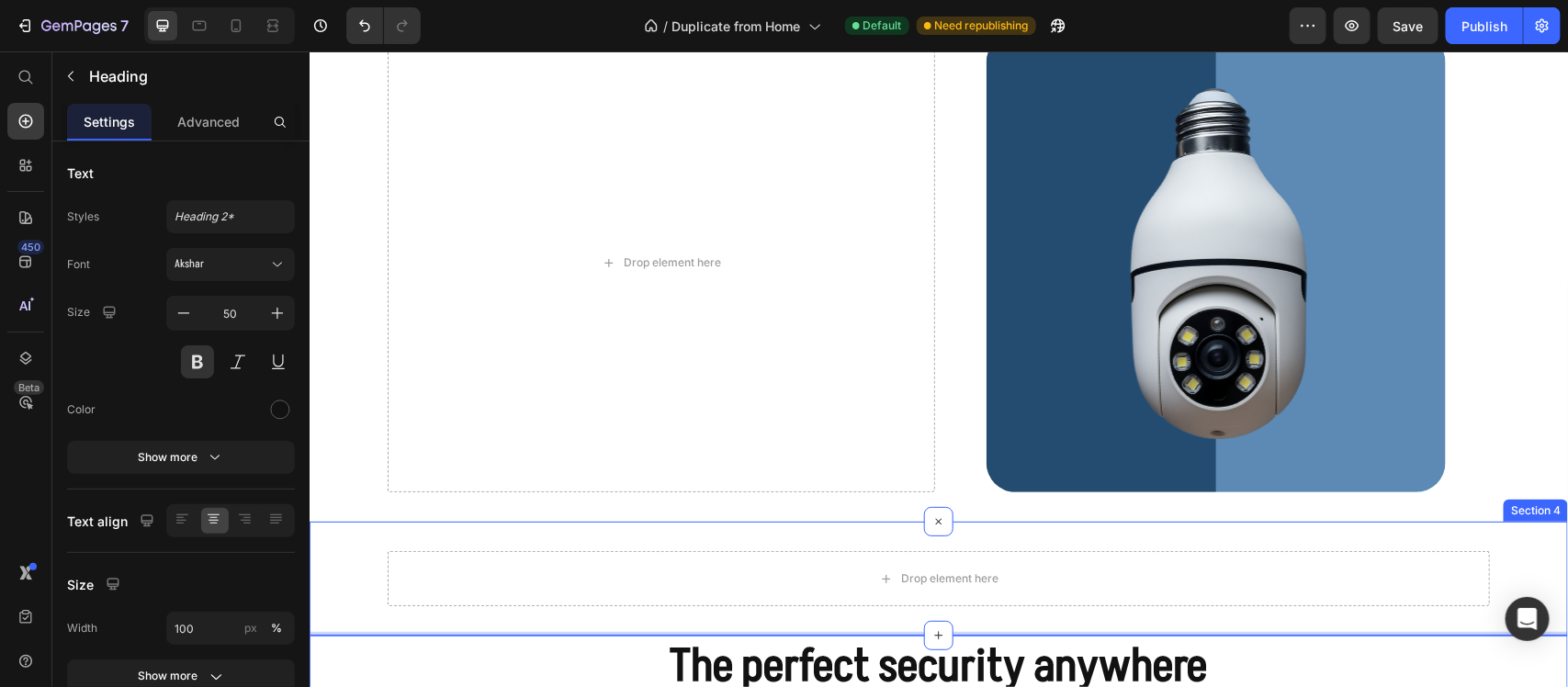 click on "Drop element here Row Section 4" at bounding box center (938, 578) 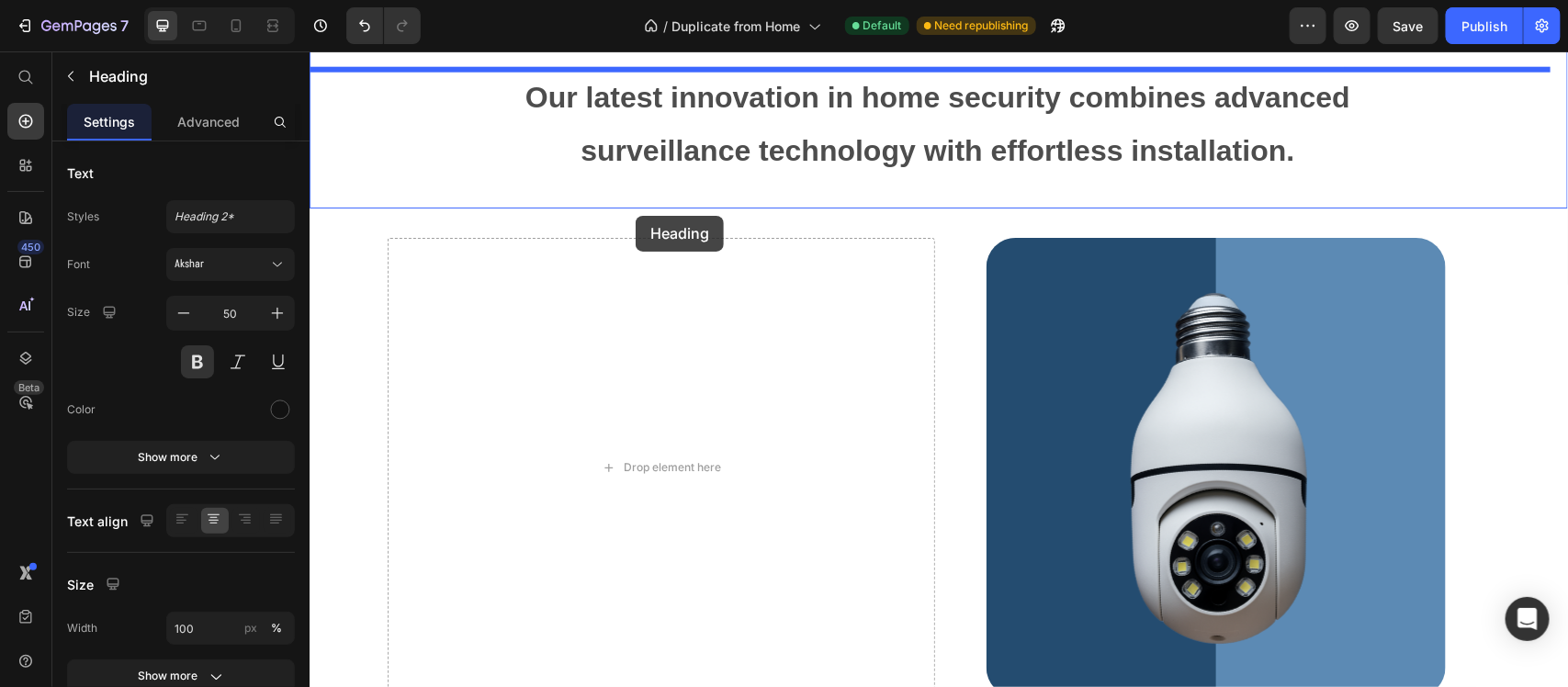 scroll, scrollTop: 921, scrollLeft: 0, axis: vertical 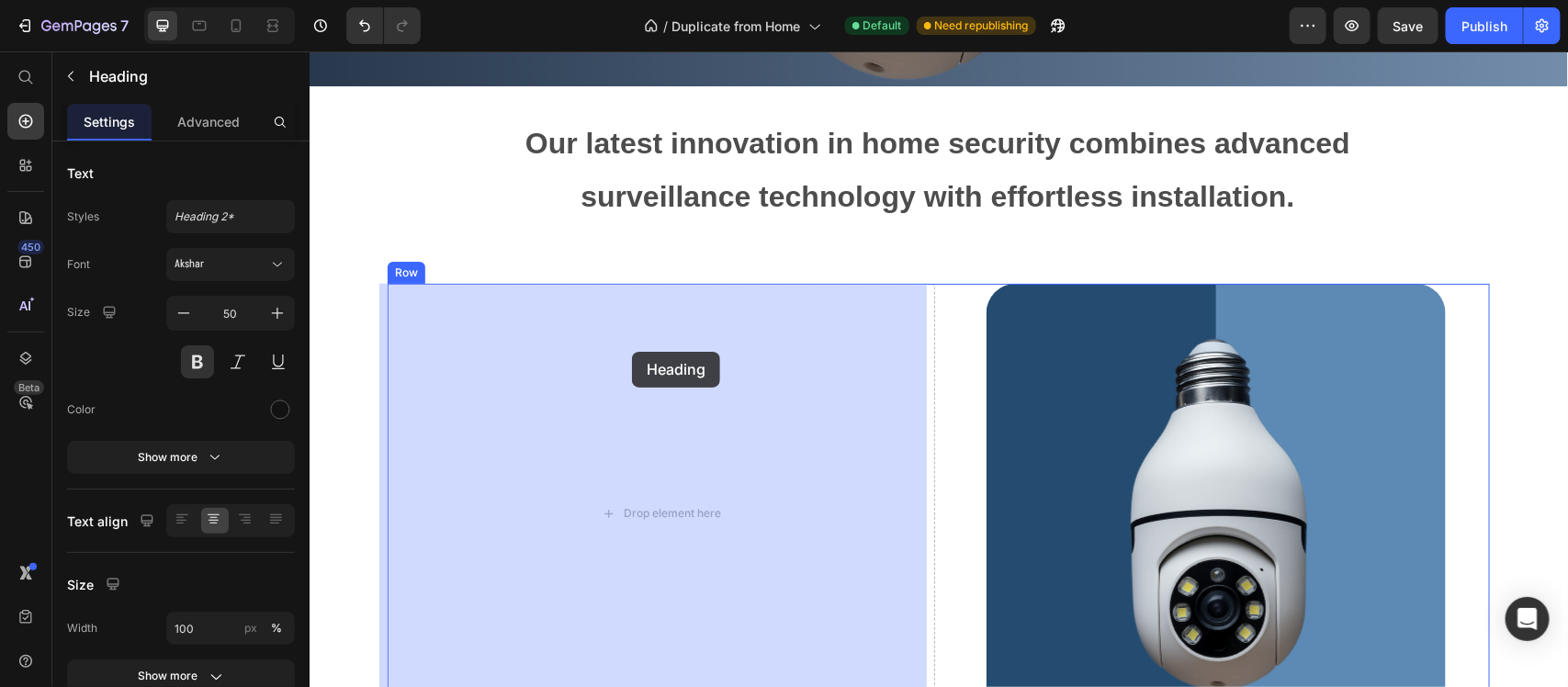 drag, startPoint x: 1278, startPoint y: 643, endPoint x: 635, endPoint y: 304, distance: 726.89064 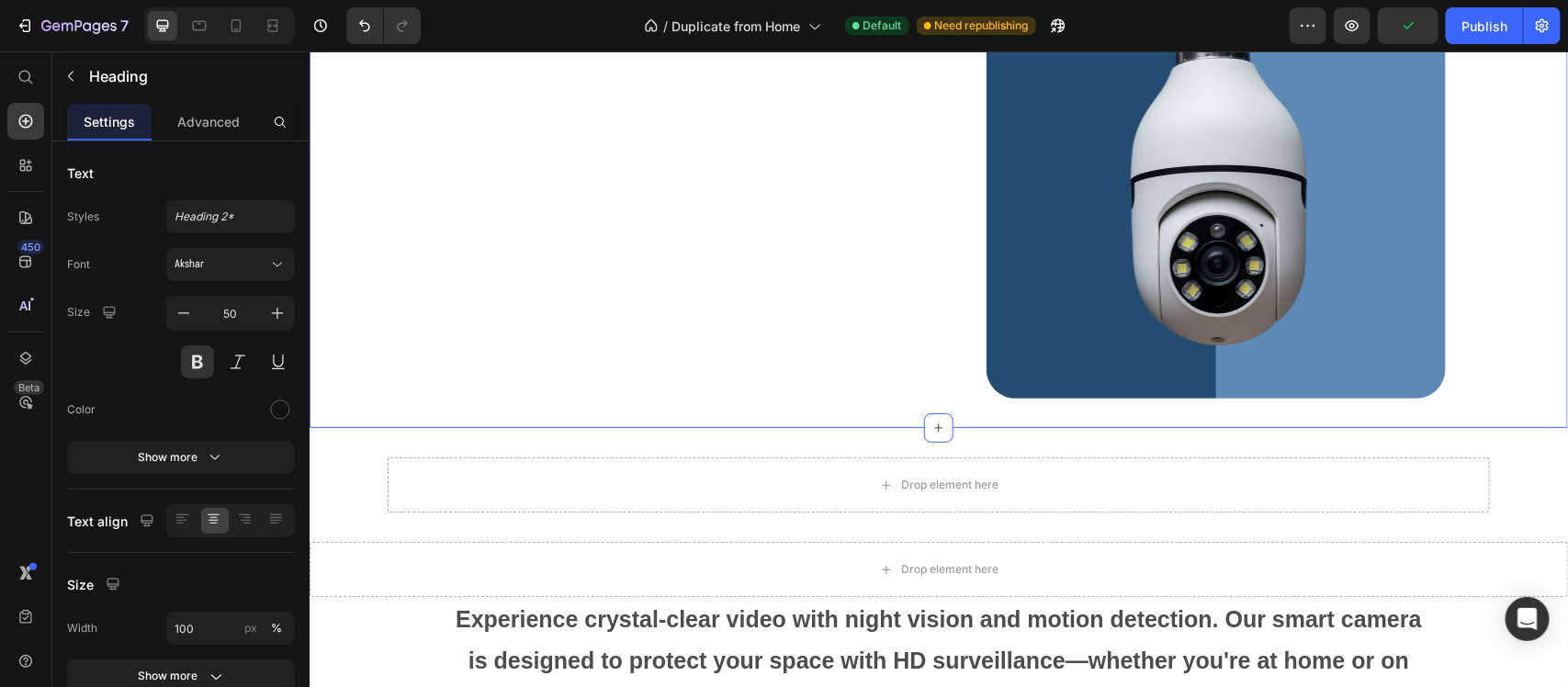 scroll, scrollTop: 1380, scrollLeft: 0, axis: vertical 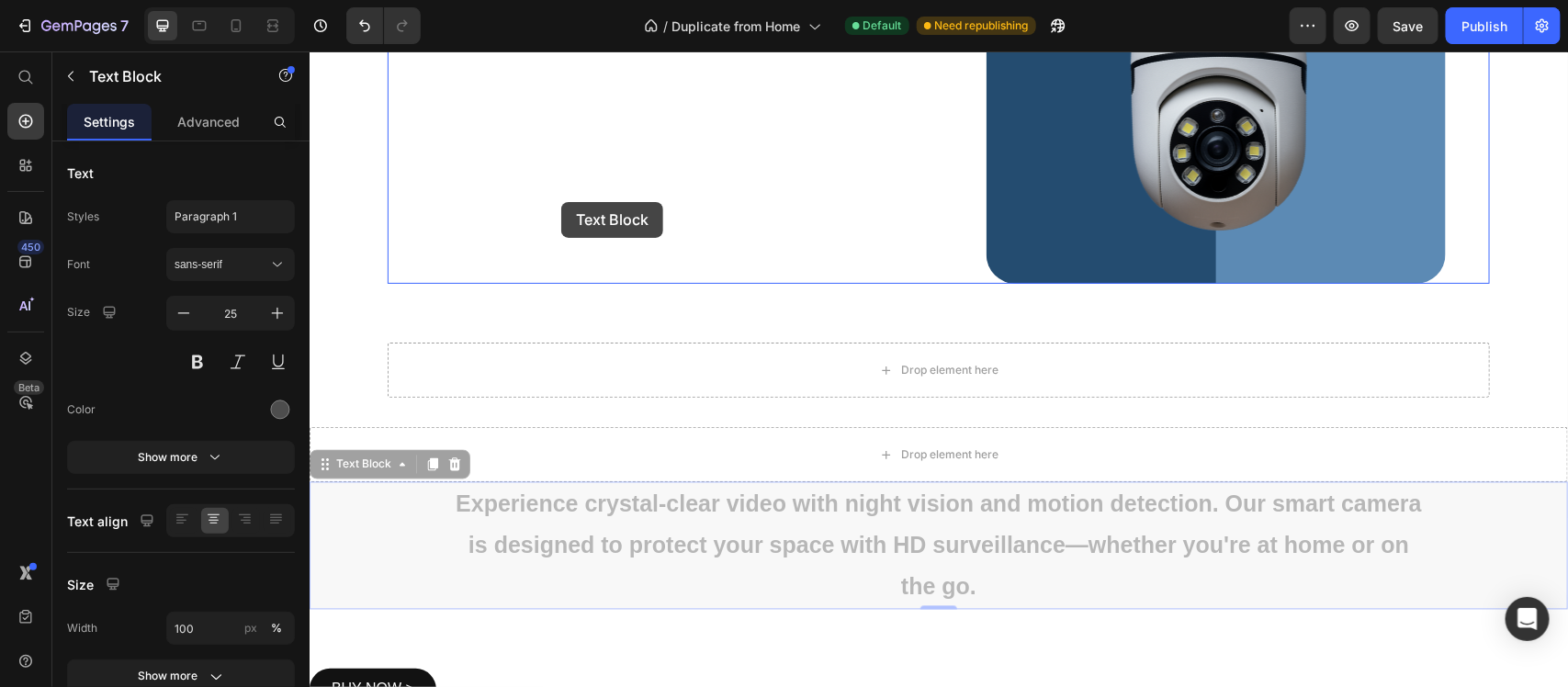drag, startPoint x: 521, startPoint y: 463, endPoint x: 558, endPoint y: 193, distance: 272.52339 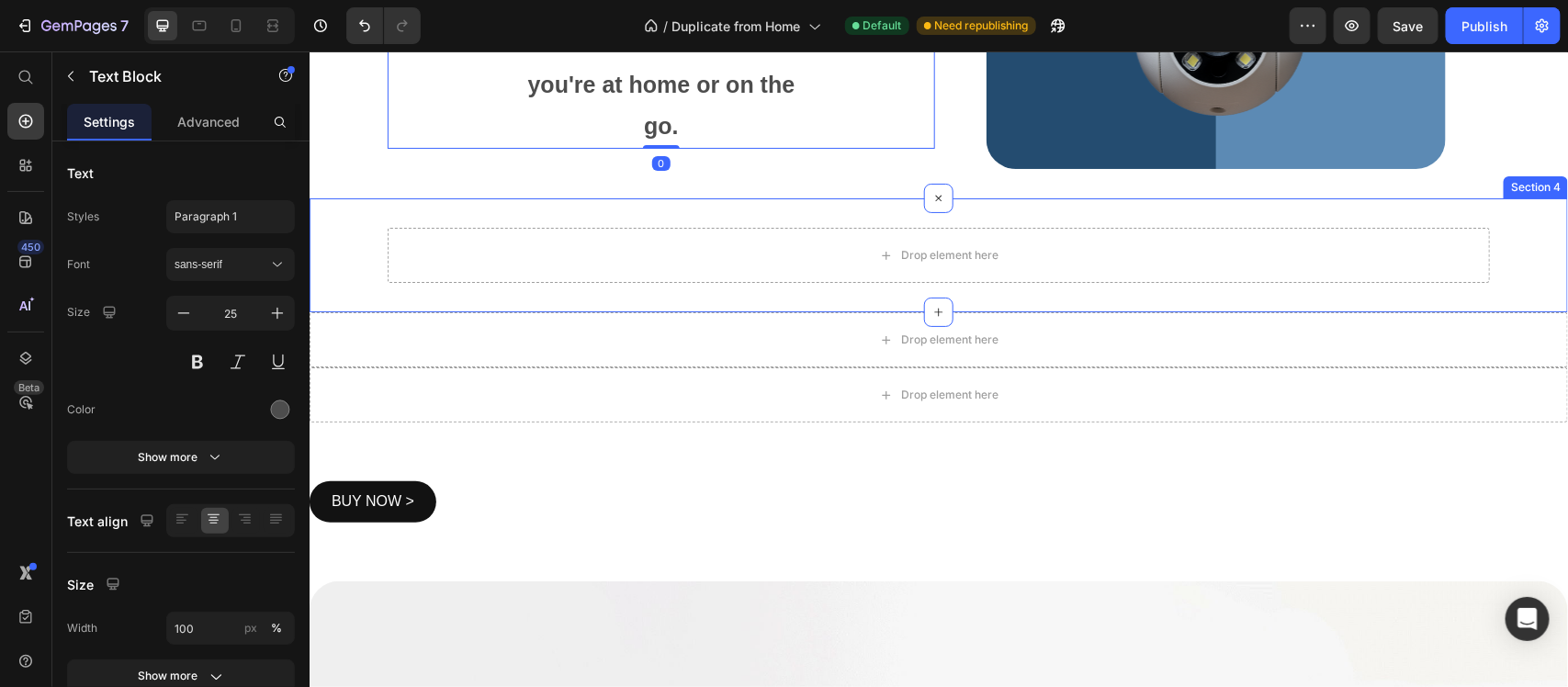 scroll, scrollTop: 1036, scrollLeft: 0, axis: vertical 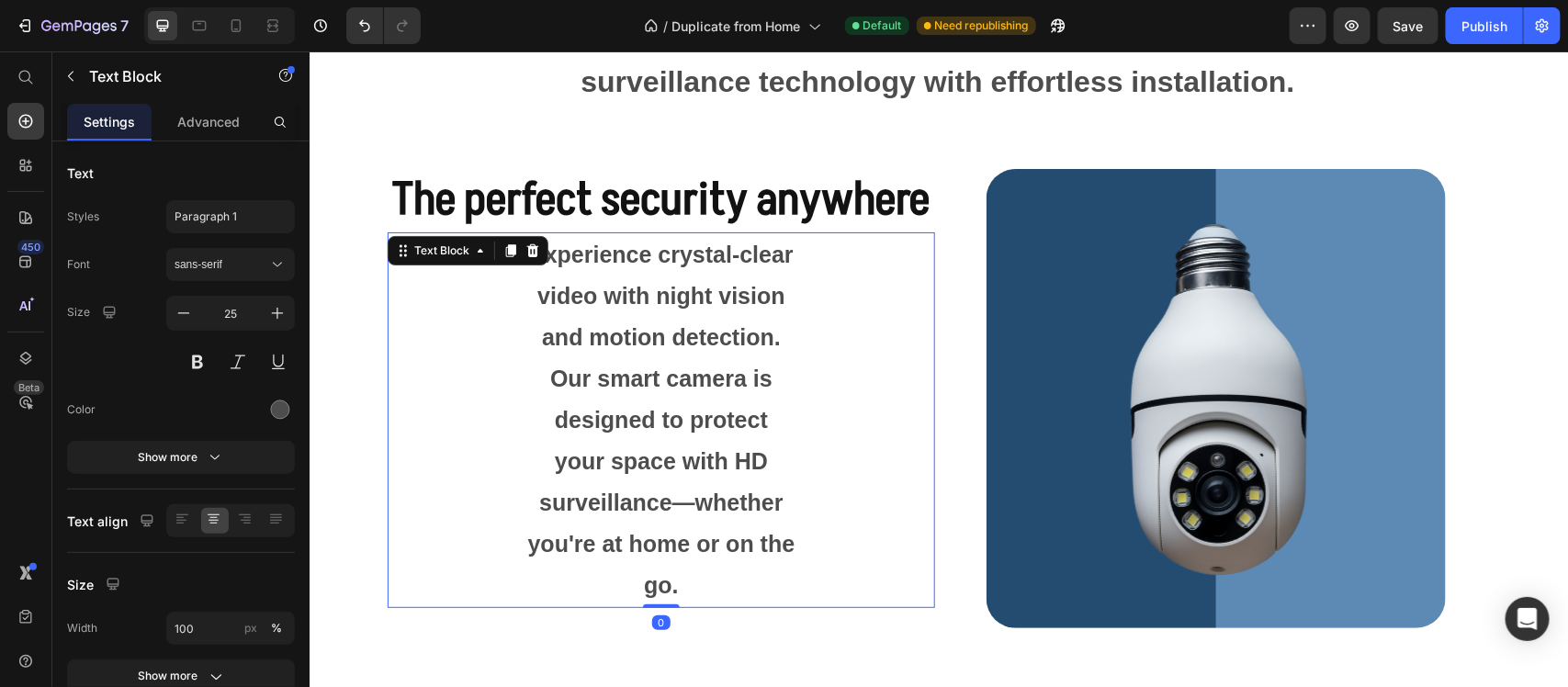 click on "Experience crystal-clear video with night vision and motion detection. Our smart camera is designed to protect your space with HD surveillance—whether you're at home or on the go." at bounding box center [660, 419] 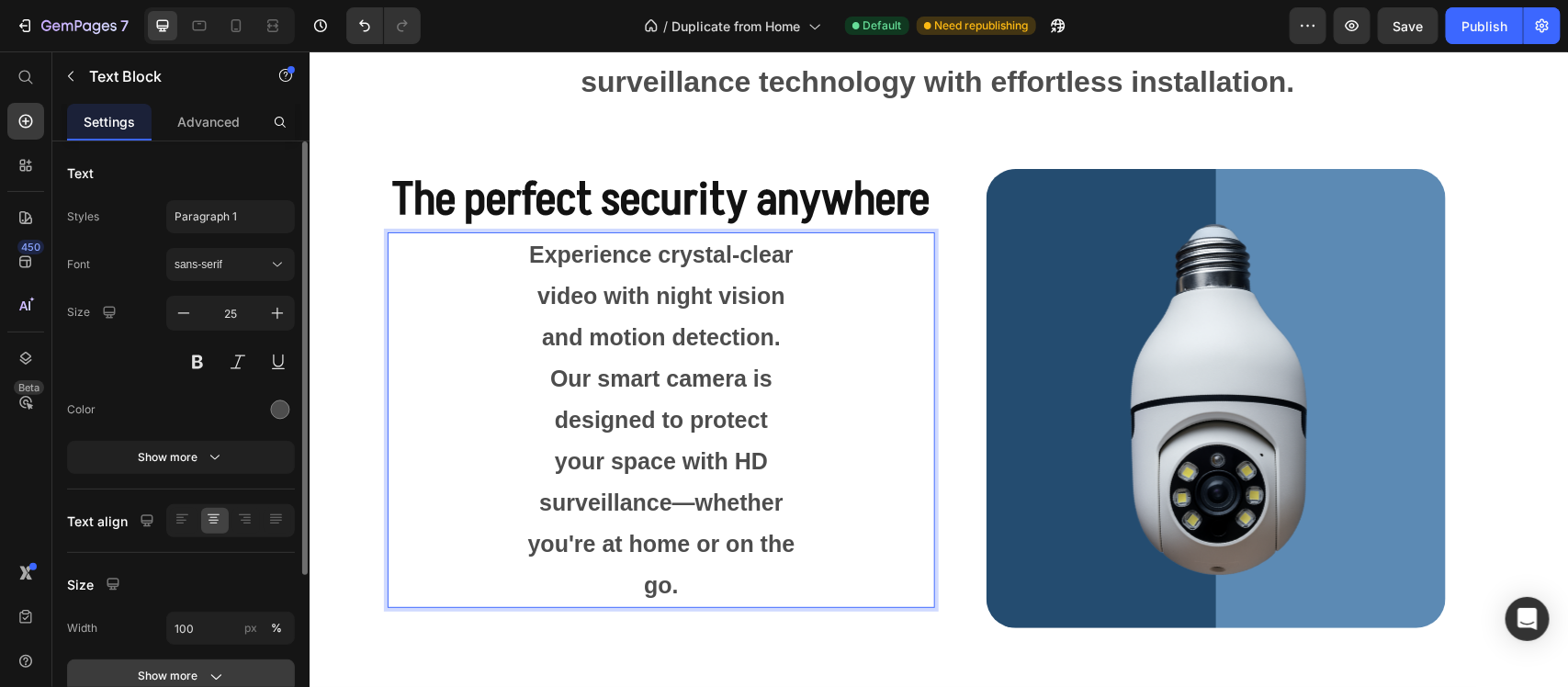 scroll, scrollTop: 115, scrollLeft: 0, axis: vertical 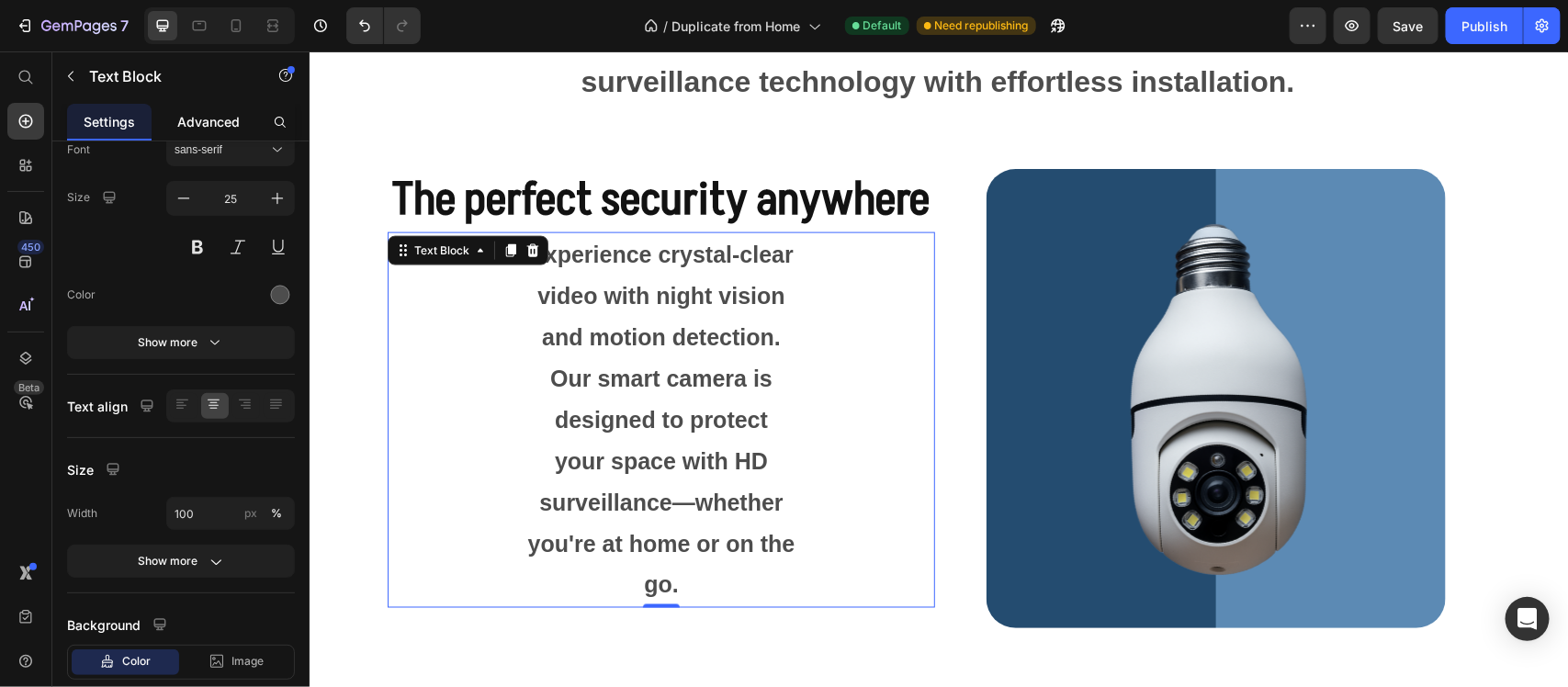 click on "Advanced" at bounding box center [209, 121] 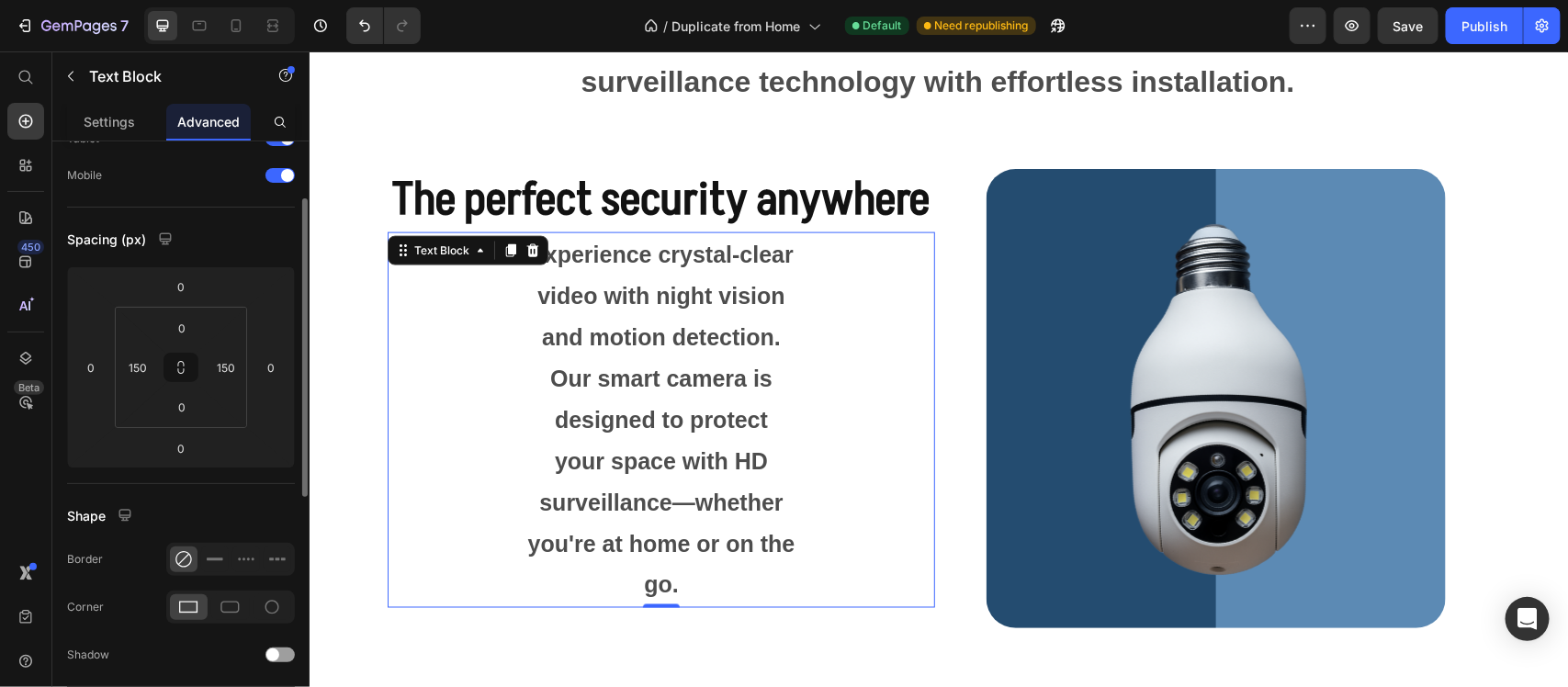 scroll, scrollTop: 0, scrollLeft: 0, axis: both 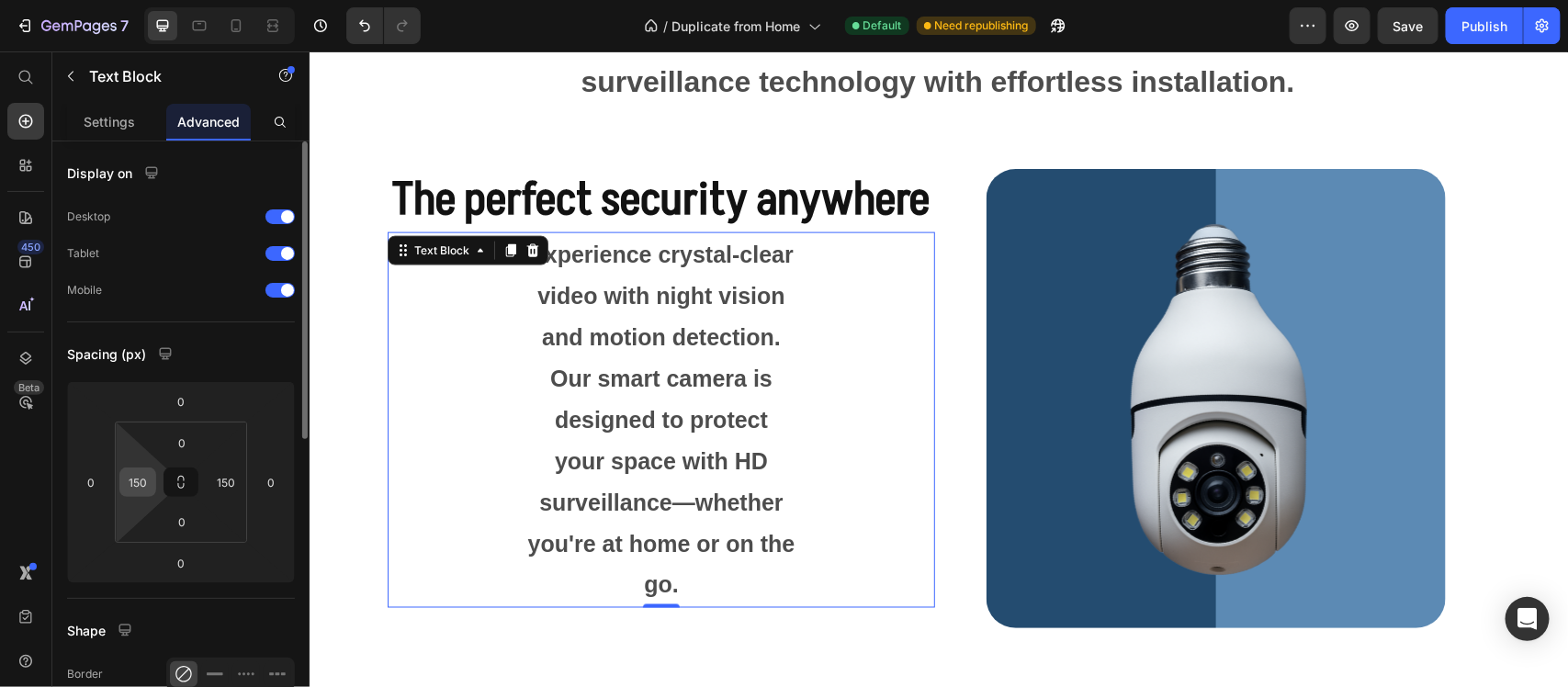 click on "150" at bounding box center (138, 482) 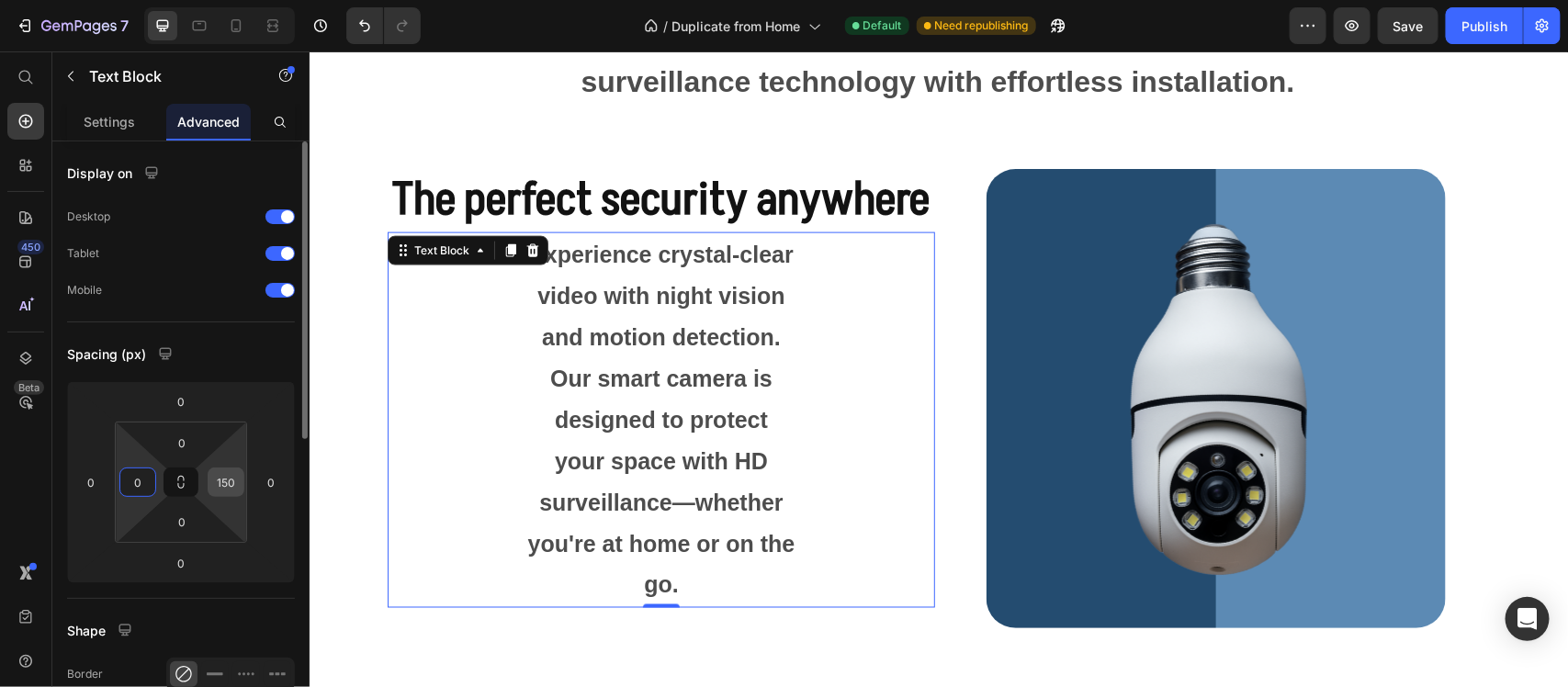 type on "0" 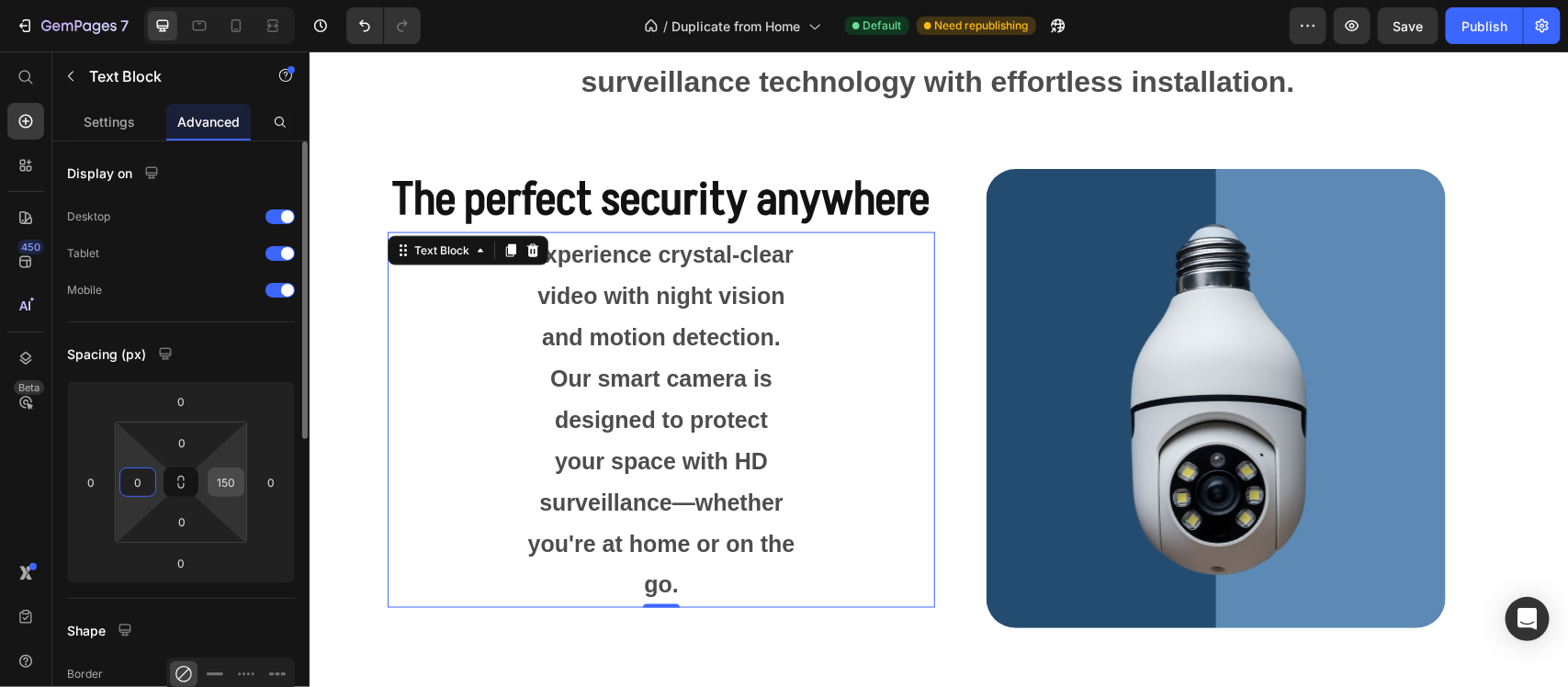 click on "150" at bounding box center [226, 482] 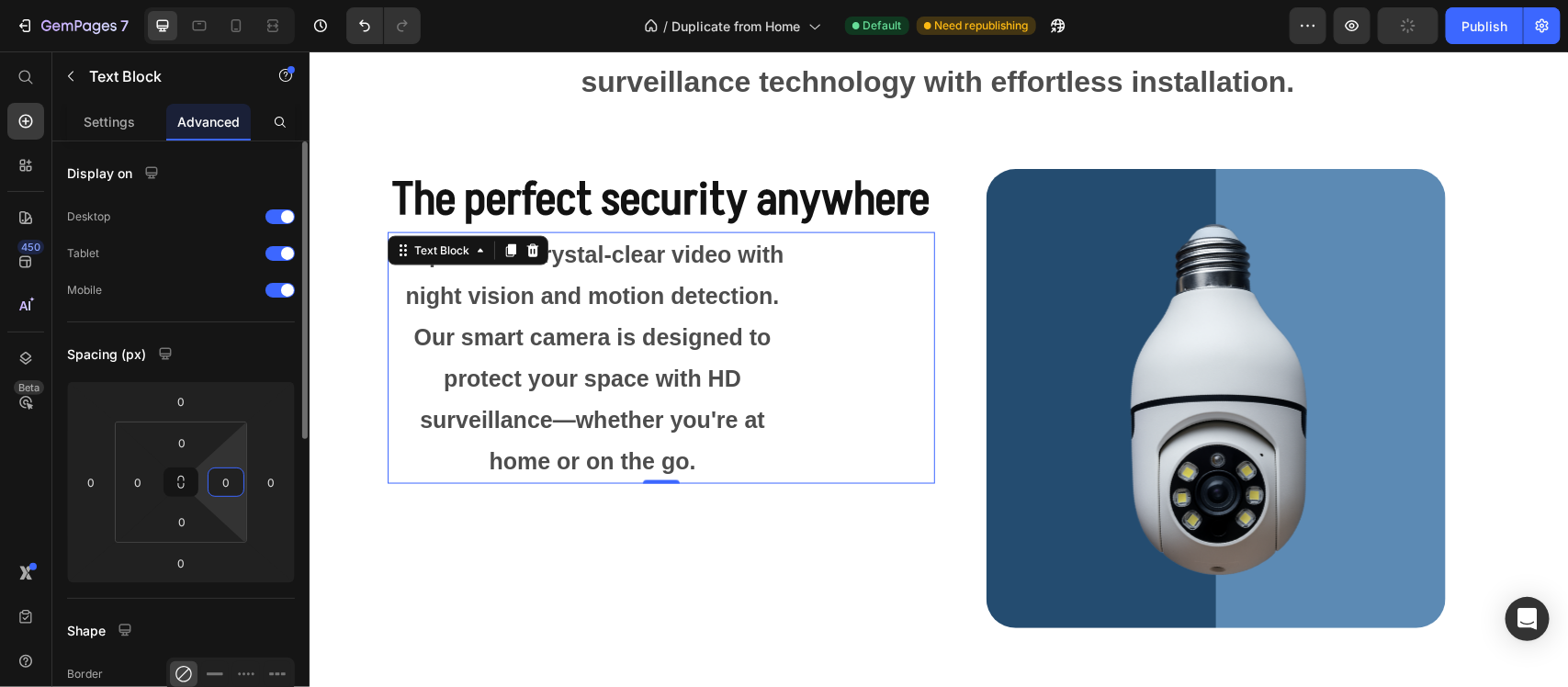 type on "0" 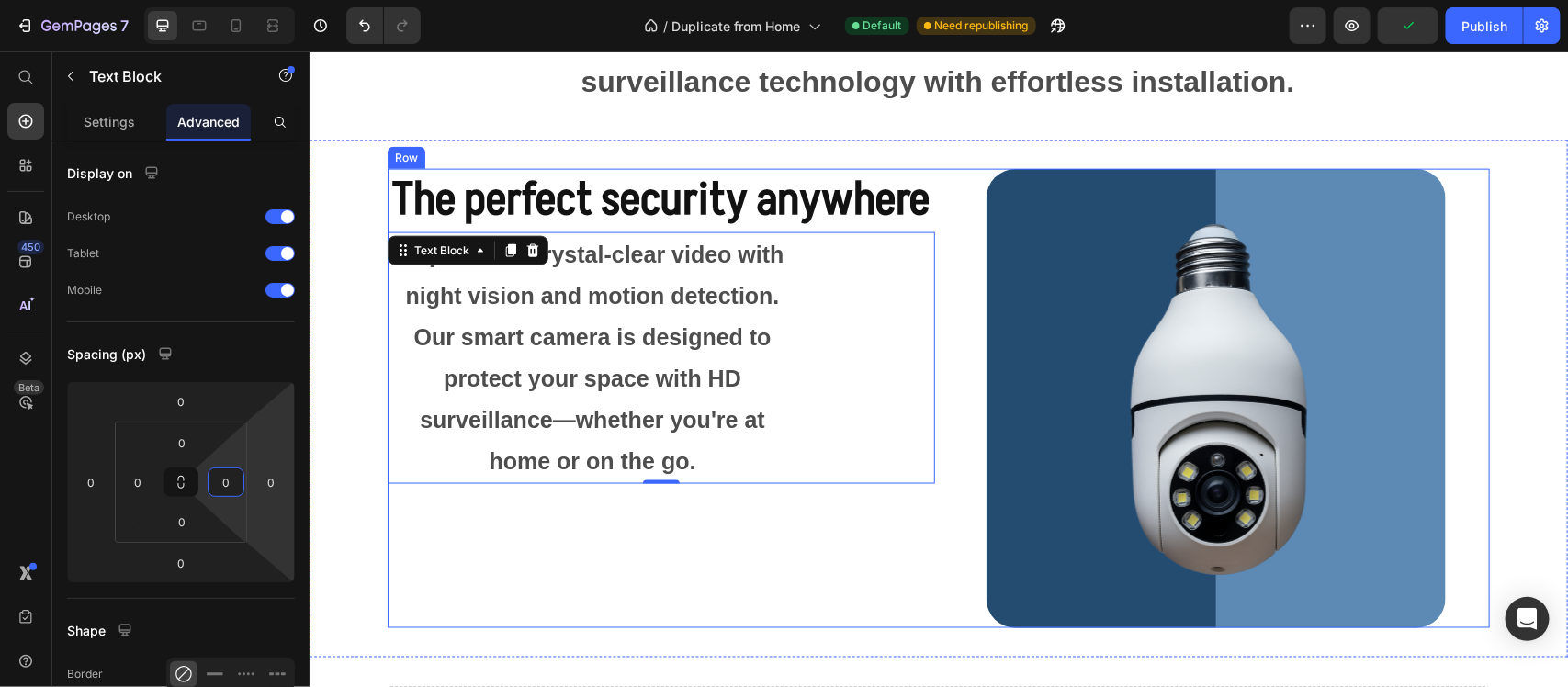 click on "The perfect security anywhere  Heading Experience crystal-clear video with night vision and motion detection. Our smart camera is designed to protect your space with HD surveillance—whether you're at home or on the go. Text Block   0 Image Row" at bounding box center (938, 398) 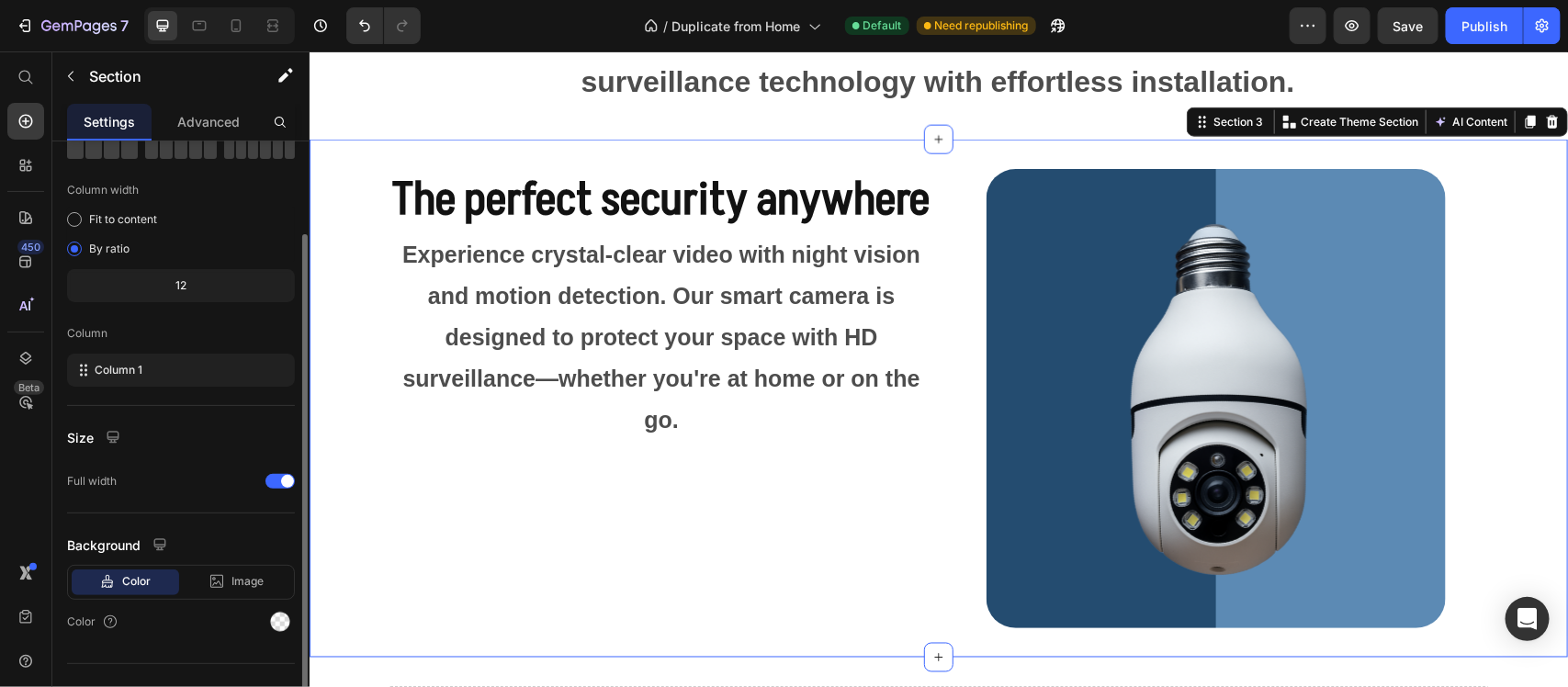 scroll, scrollTop: 144, scrollLeft: 0, axis: vertical 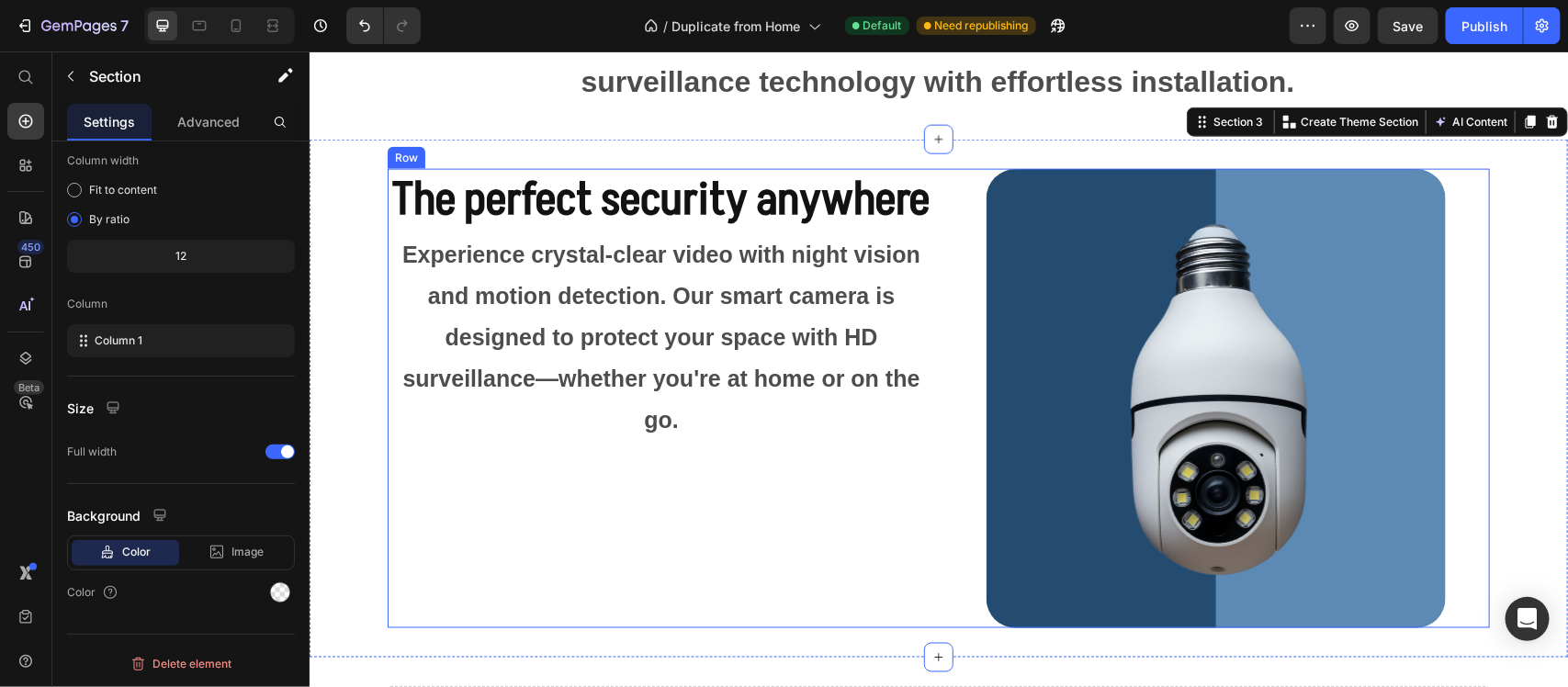 click on "The perfect security anywhere  Heading Experience crystal-clear video with night vision and motion detection. Our smart camera is designed to protect your space with HD surveillance—whether you're at home or on the go. Text Block" at bounding box center [660, 398] 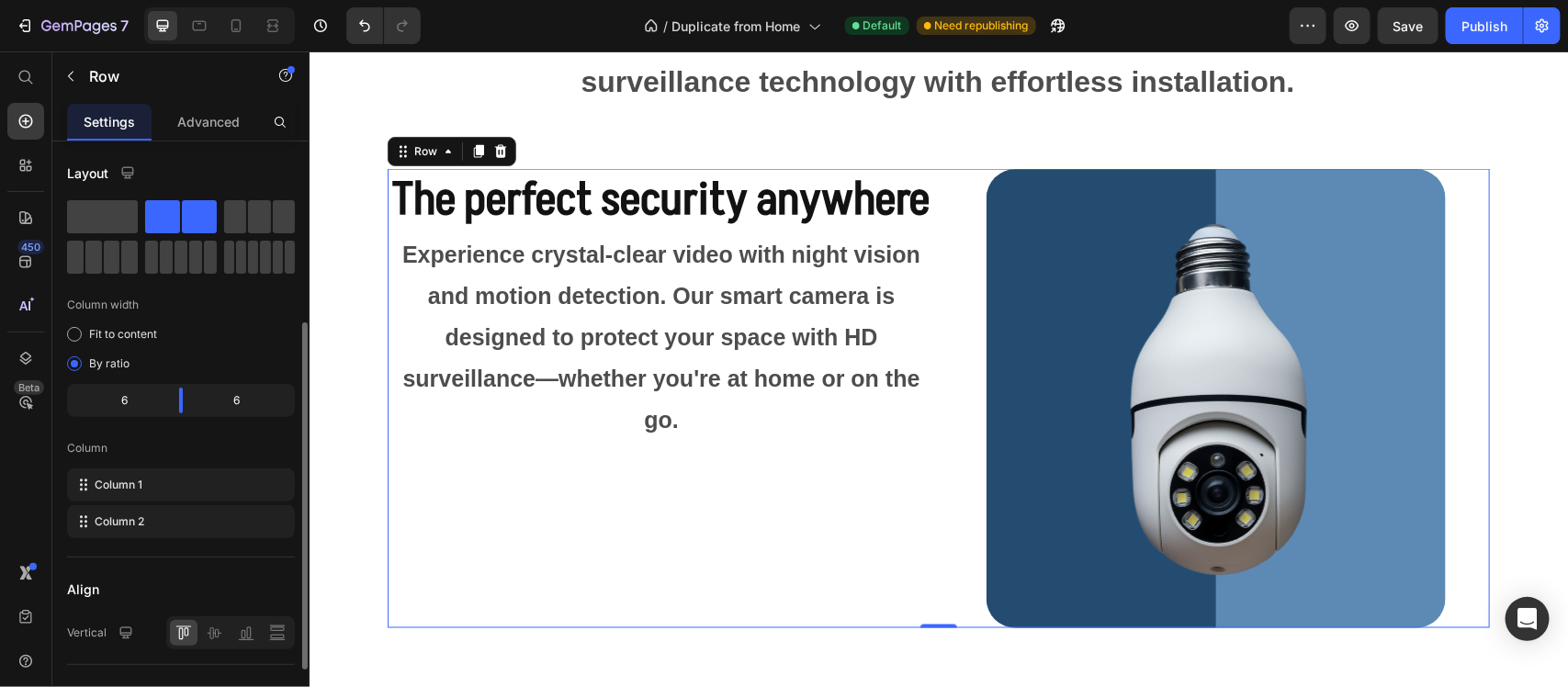scroll, scrollTop: 115, scrollLeft: 0, axis: vertical 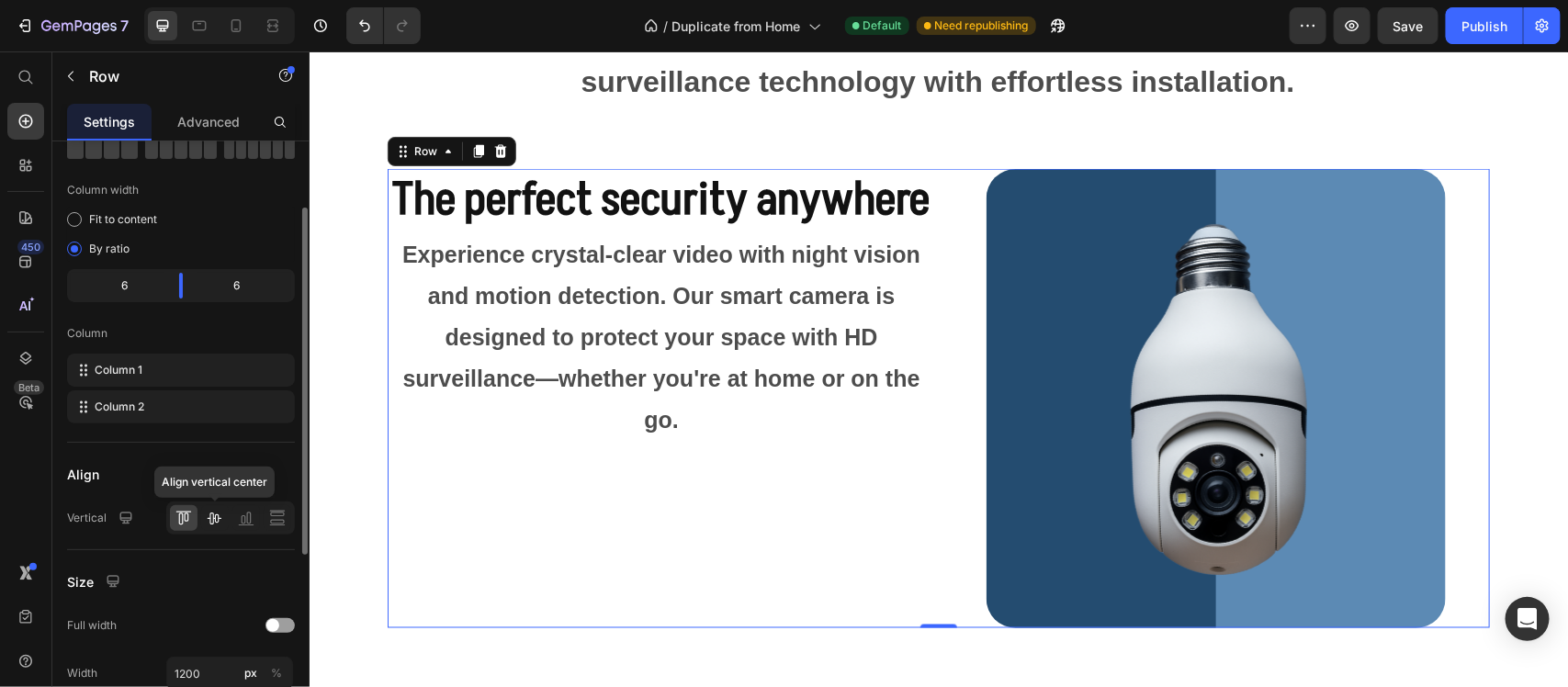 click 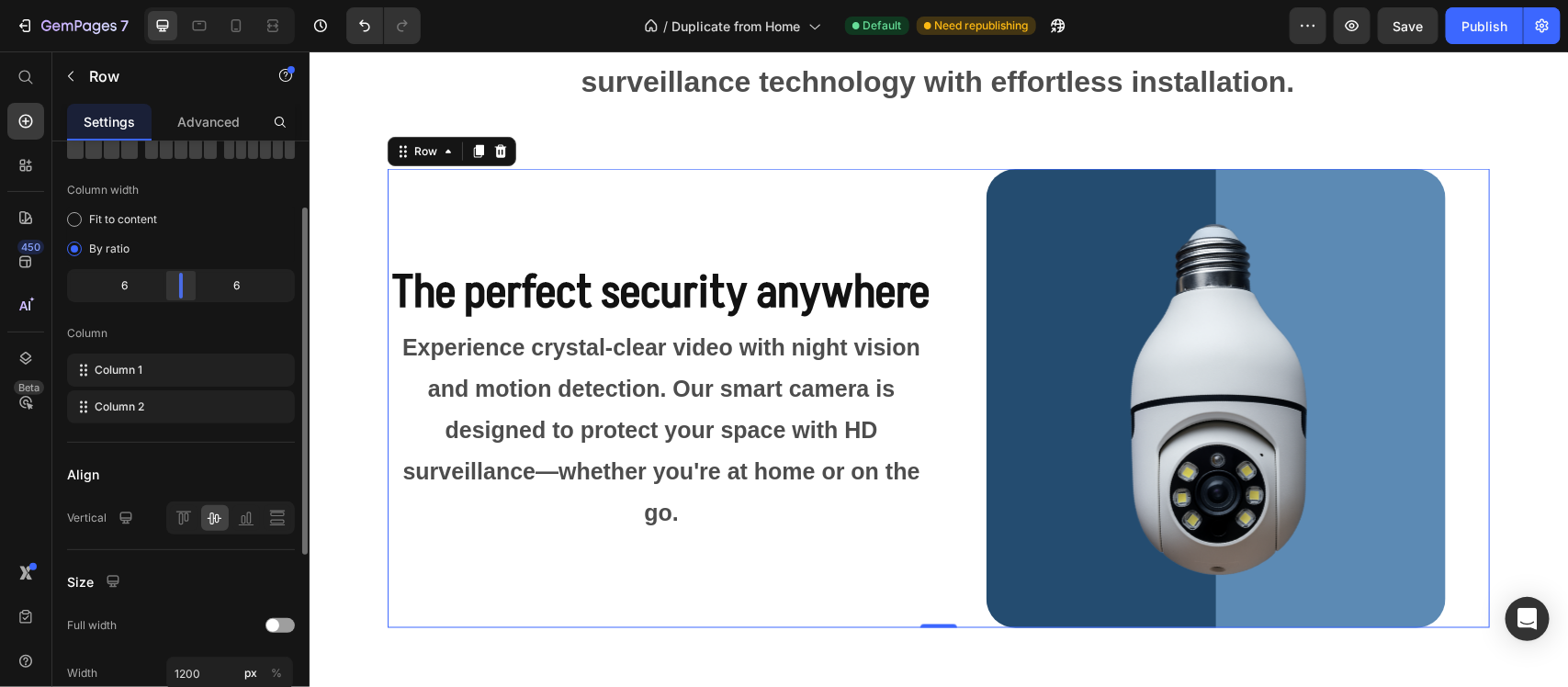 click 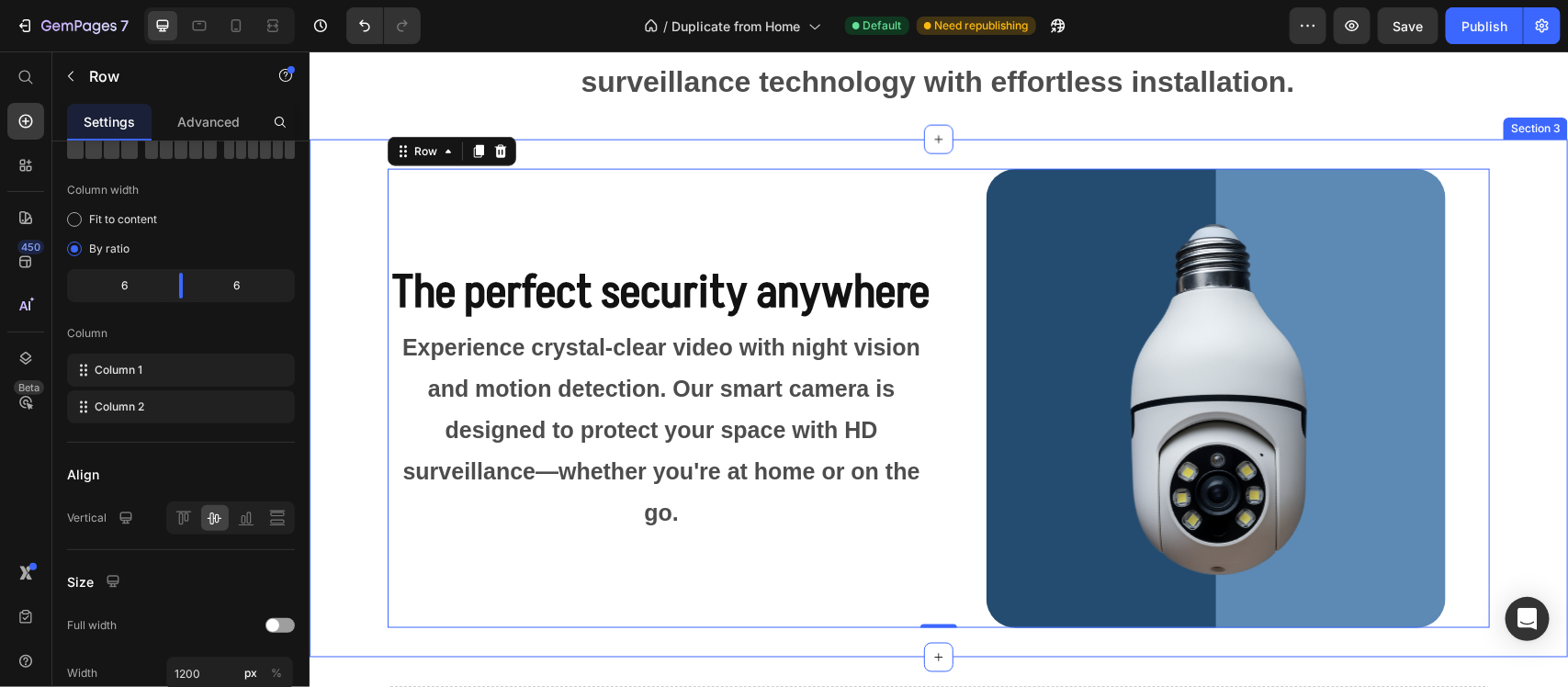 click on "The perfect security anywhere  Heading Experience crystal-clear video with night vision and motion detection. Our smart camera is designed to protect your space with HD surveillance—whether you're at home or on the go. Text Block Image Row   0" at bounding box center [938, 398] 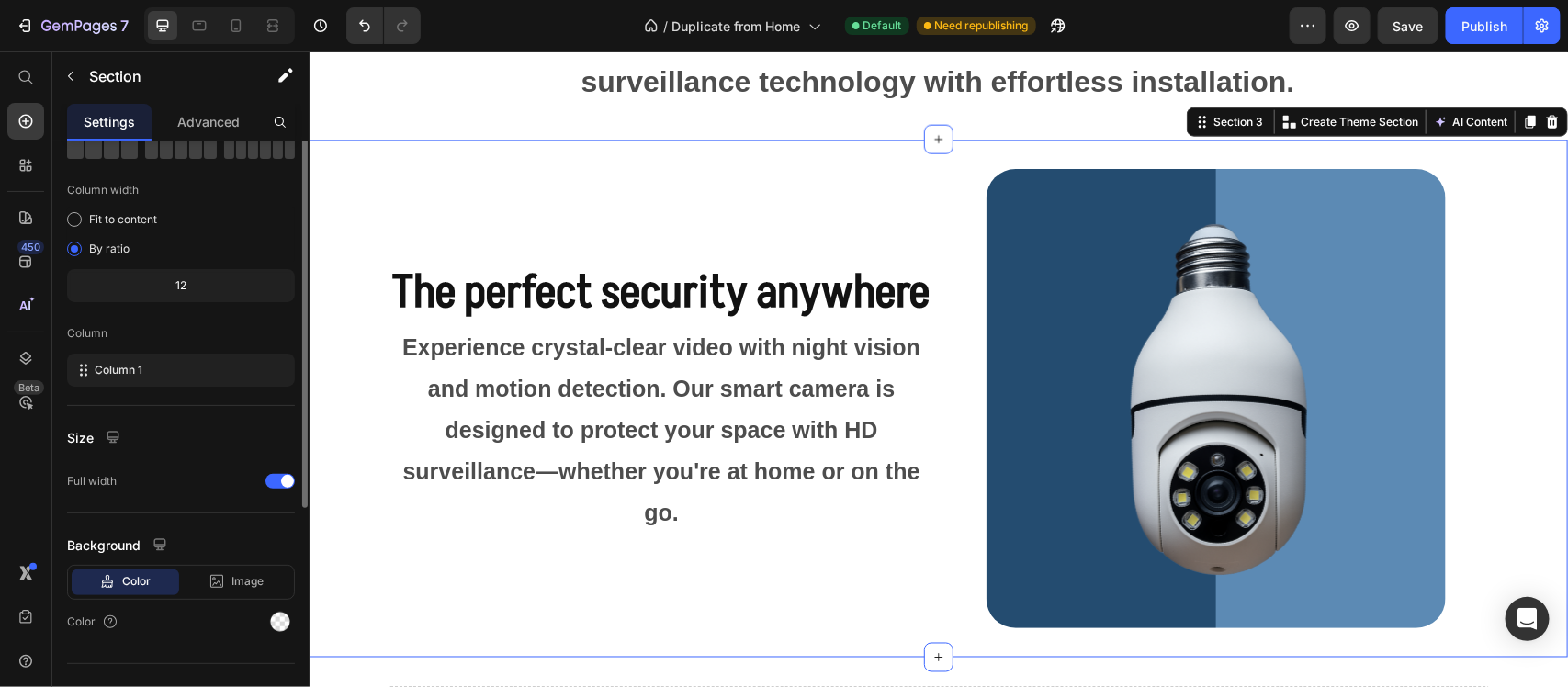 scroll, scrollTop: 0, scrollLeft: 0, axis: both 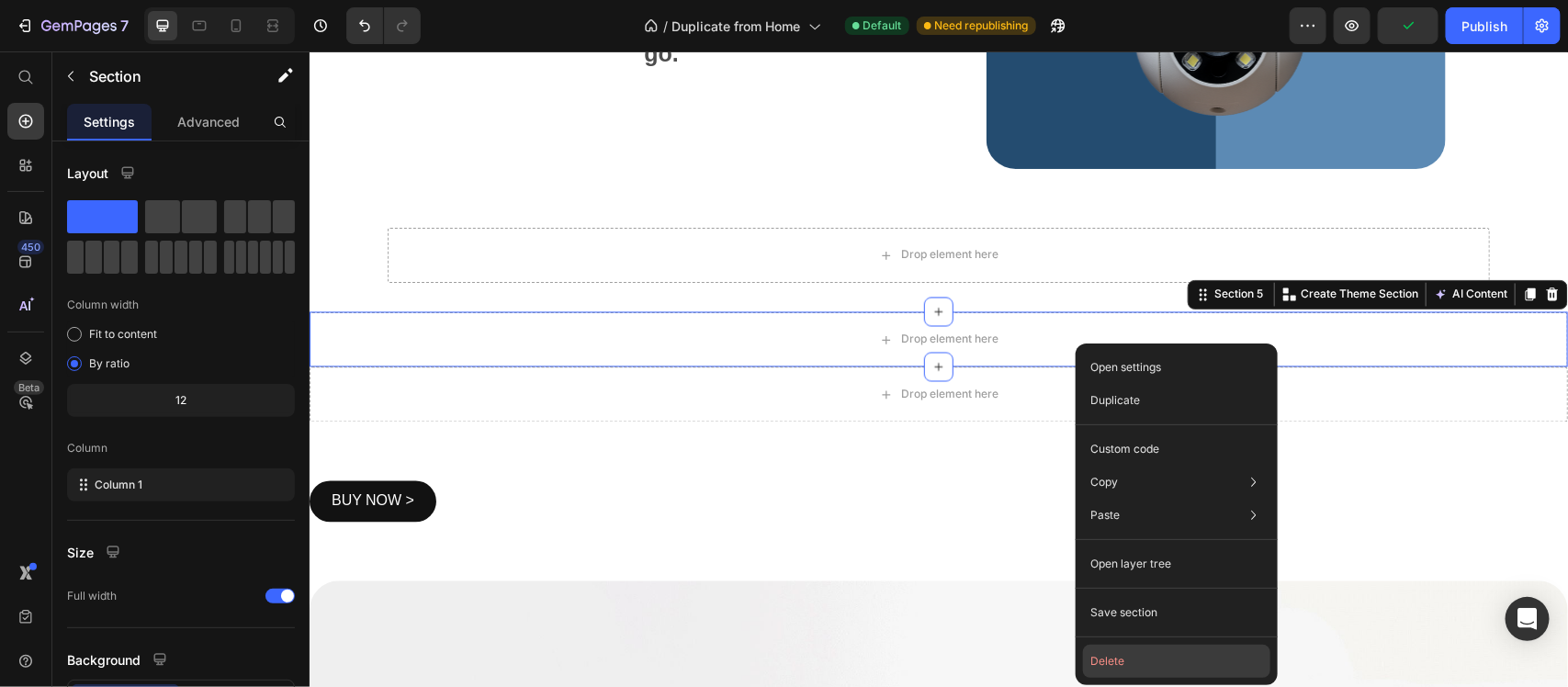 click on "Delete" 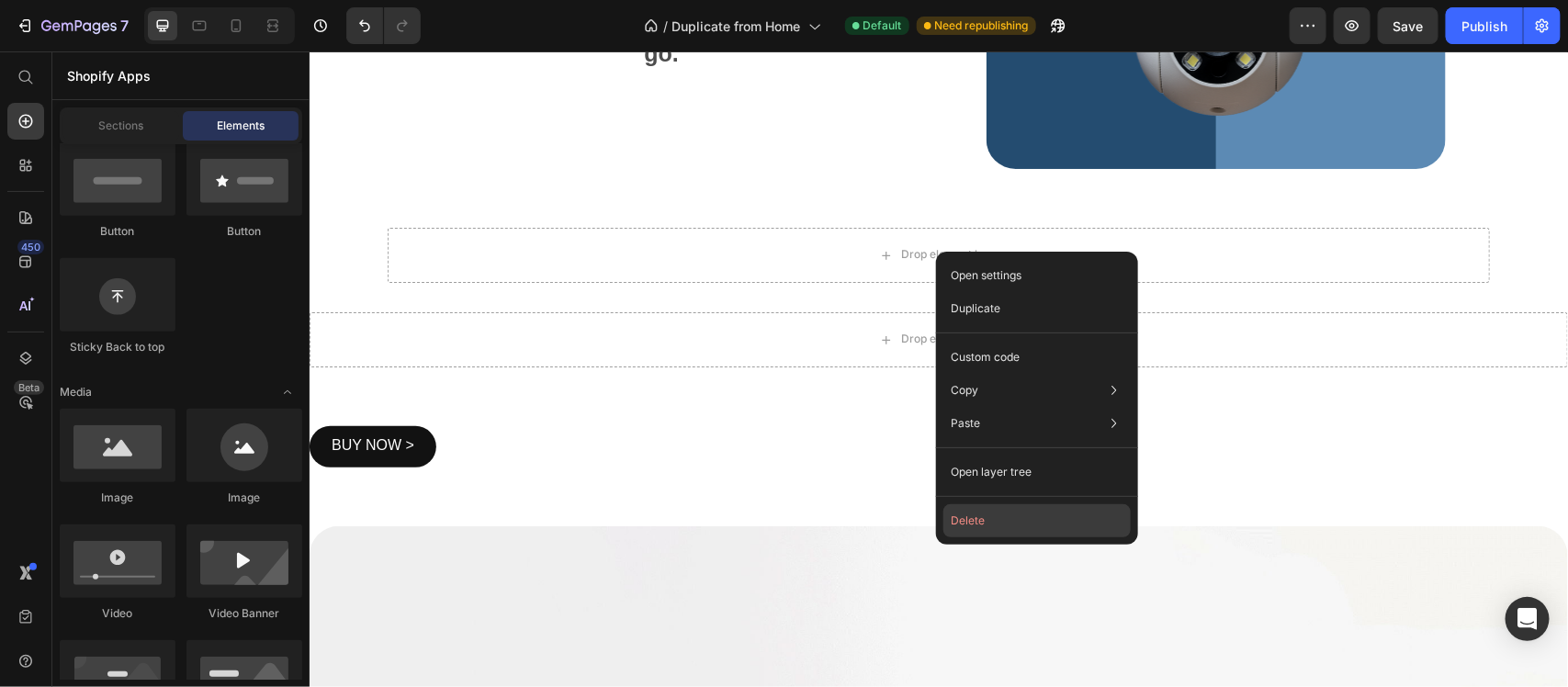 drag, startPoint x: 1006, startPoint y: 525, endPoint x: 671, endPoint y: 410, distance: 354.18921 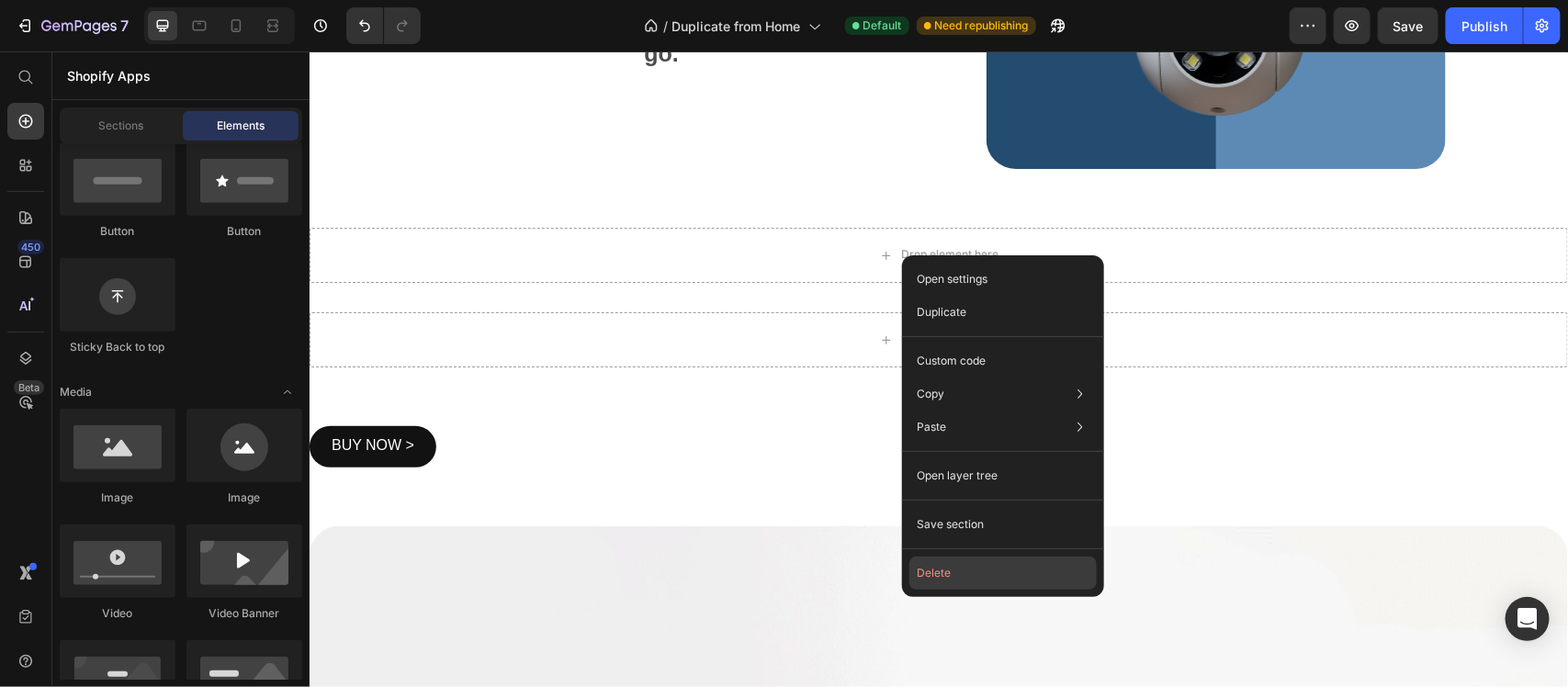 click on "Delete" 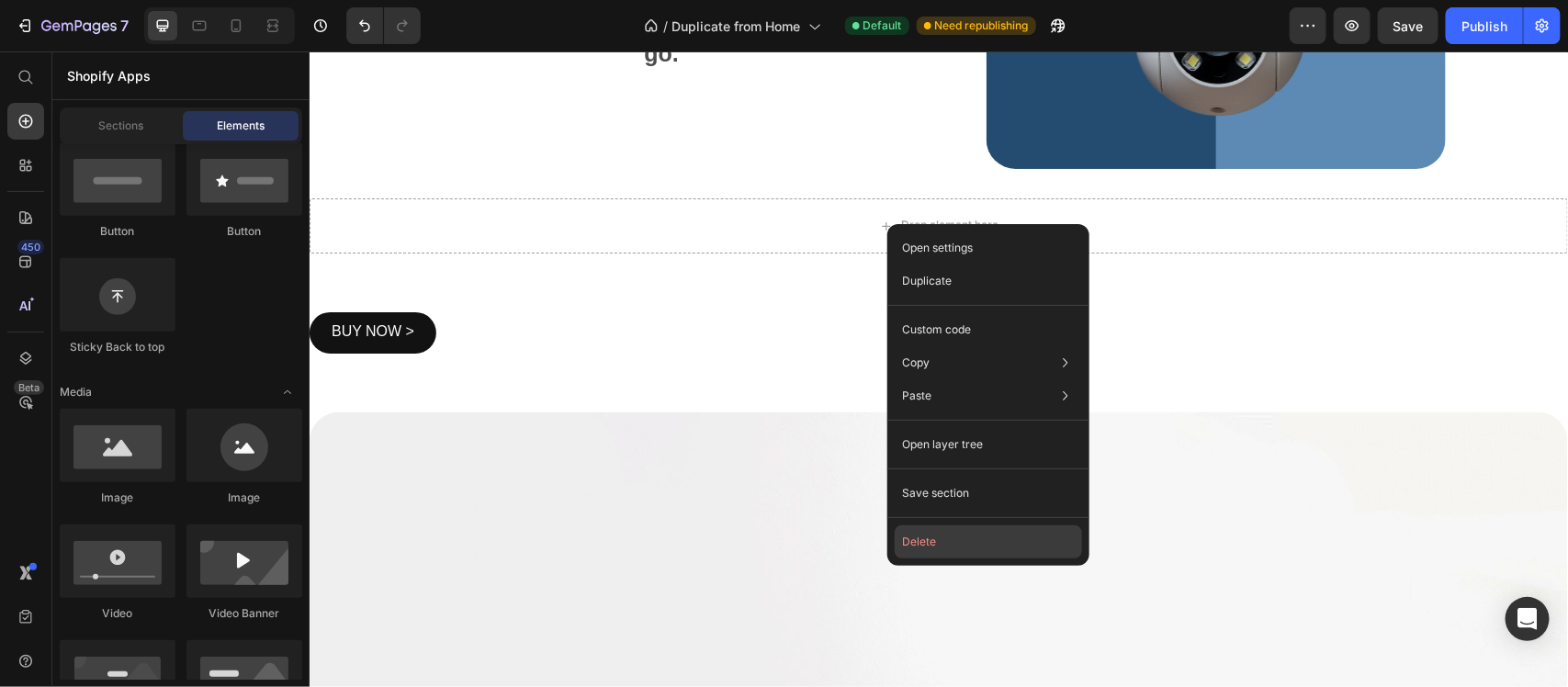 click on "Delete" 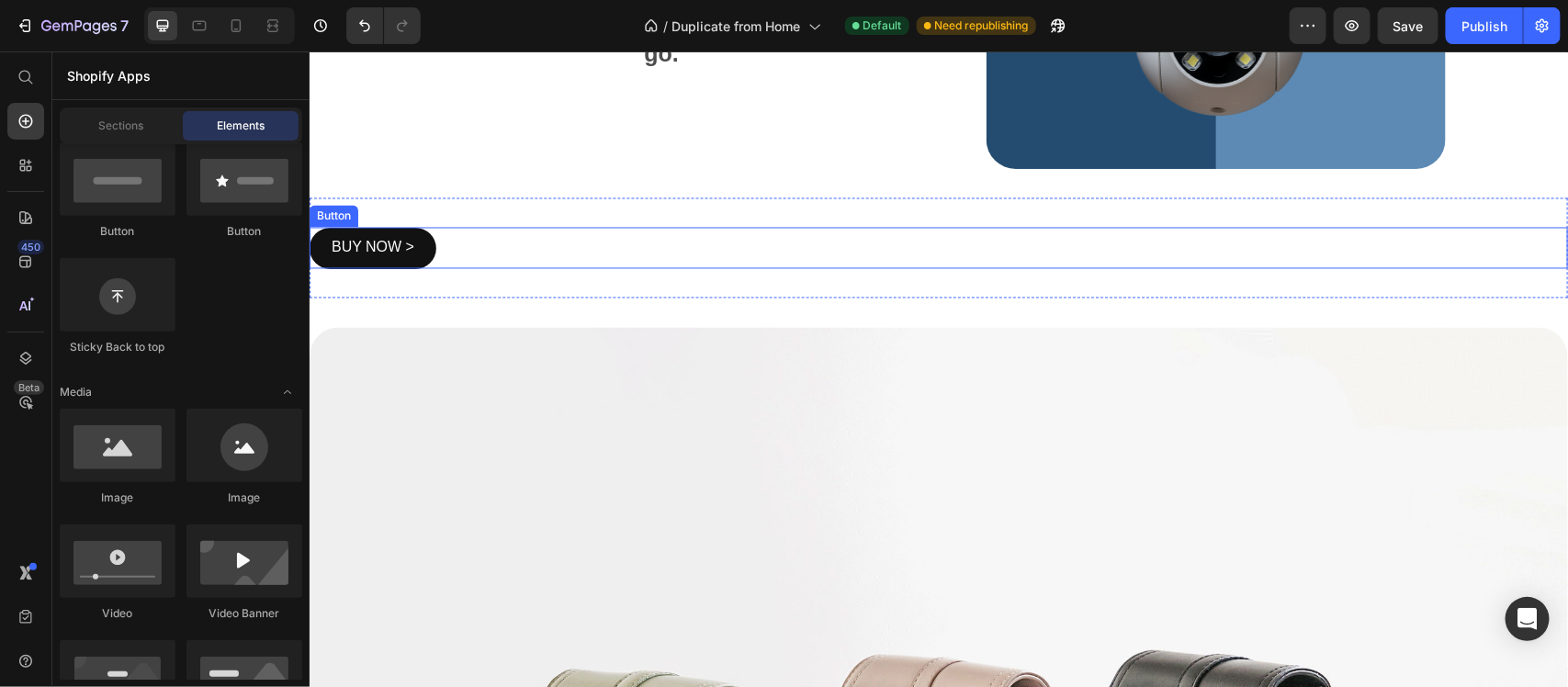 scroll, scrollTop: 1380, scrollLeft: 0, axis: vertical 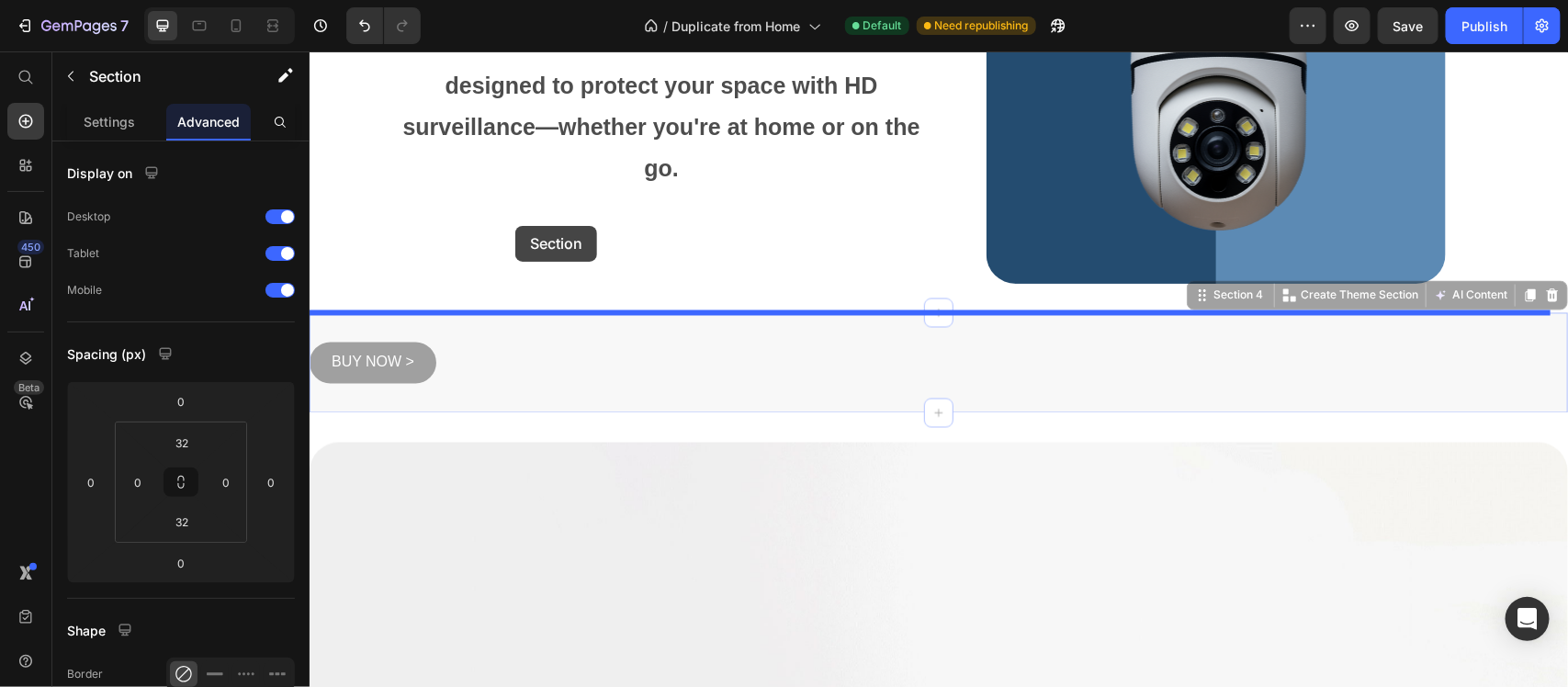 drag, startPoint x: 468, startPoint y: 328, endPoint x: 514, endPoint y: 225, distance: 112.805142 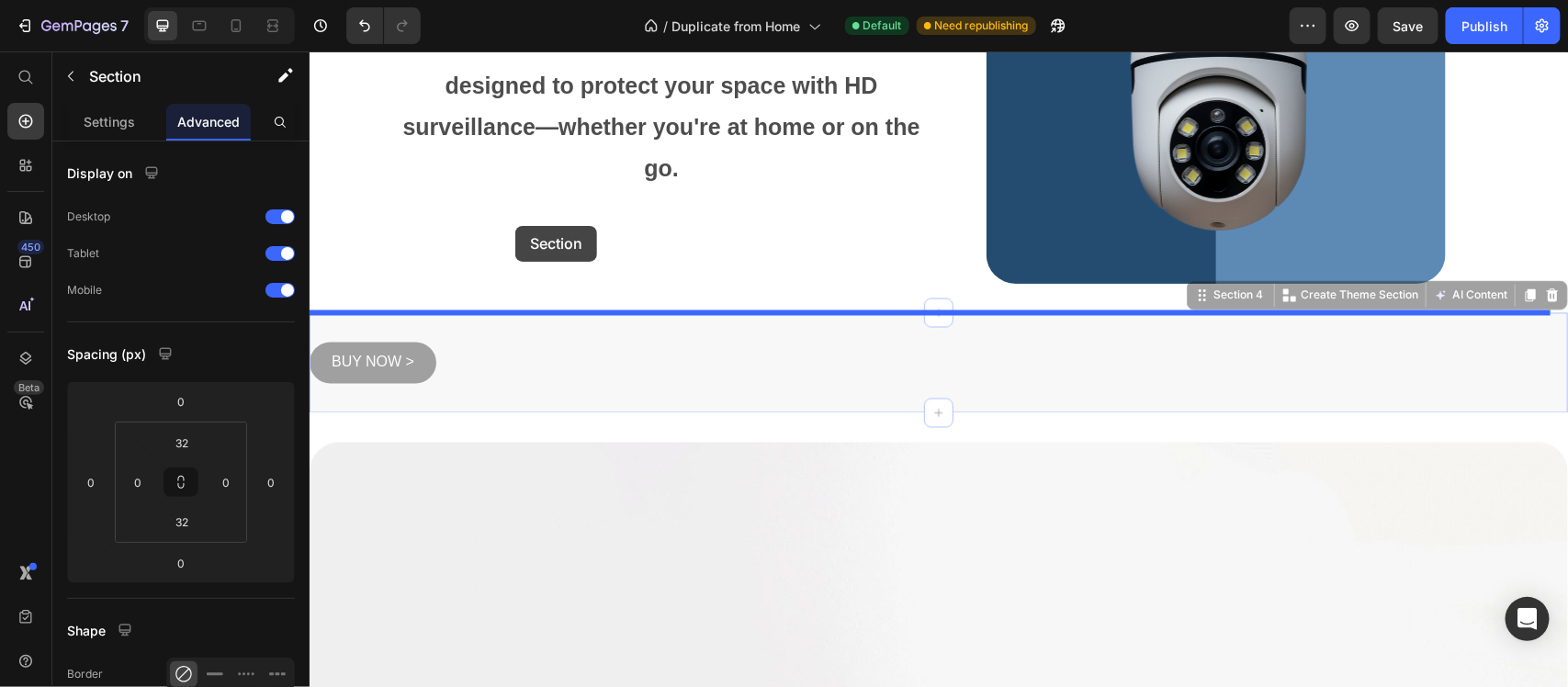 click on "Header Smart Security,  Simplified Heading Buy Now Button Our latest innovation transforms any light socket into a powerful security system - all in seconds, with no tools required. Text Block Hero Banner Section 1 Our latest innovation in home security combines advanced surveillance technology with effortless installation. Text Block Section 2 The perfect security anywhere  Heading Experience crystal-clear video with night vision and motion detection. Our smart camera is designed to protect your space with HD surveillance—whether you're at home or on the go. Text Block Image Row Section 3 BUY NOW > Button Section 4   You can create reusable sections Create Theme Section AI Content Write with GemAI What would you like to describe here? Tone and Voice Persuasive Product E27 Bulb Camera with 360° angle - EyeBulb Show more Generate BUY NOW > Button Section 4   You can create reusable sections Create Theme Section AI Content Write with GemAI What would you like to describe here? Tone and Voice Persuasive" at bounding box center [938, 341] 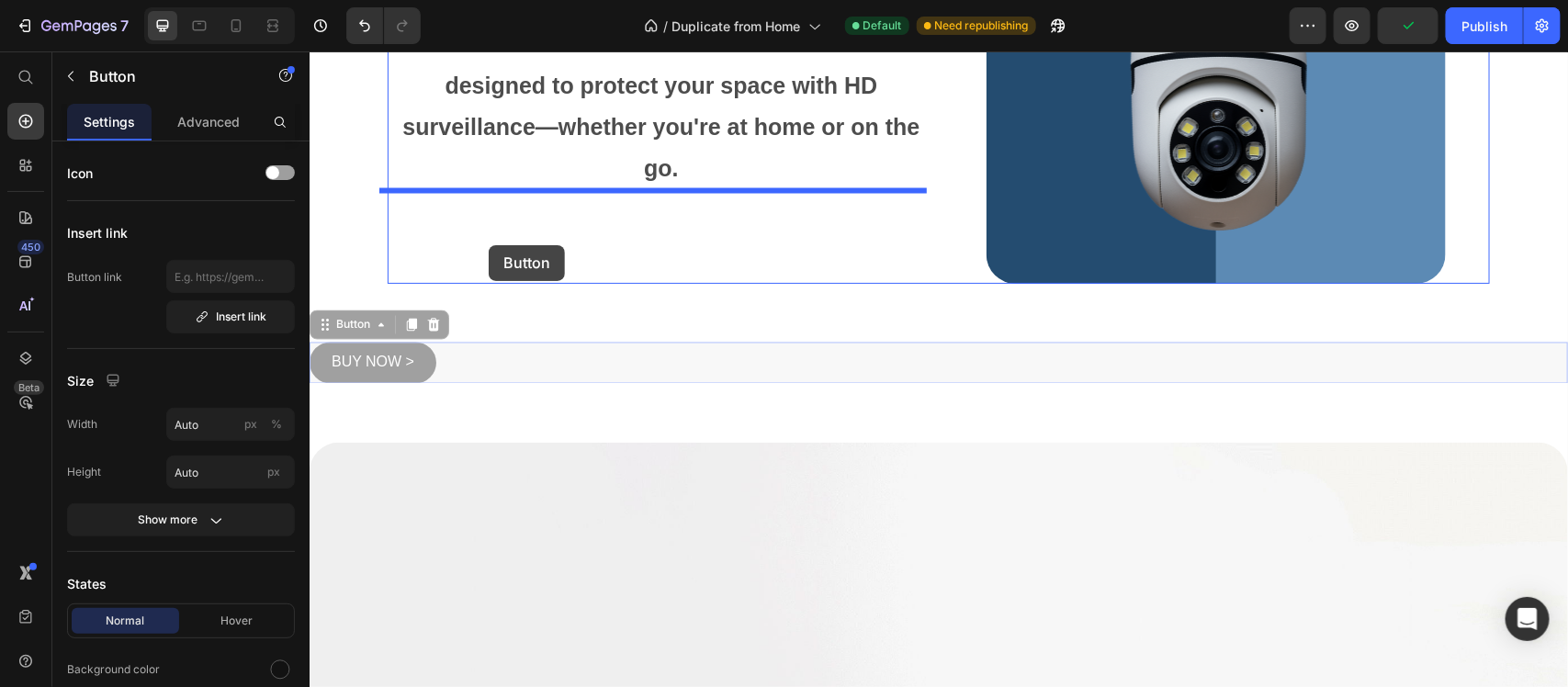 drag, startPoint x: 411, startPoint y: 348, endPoint x: 488, endPoint y: 244, distance: 129.40247 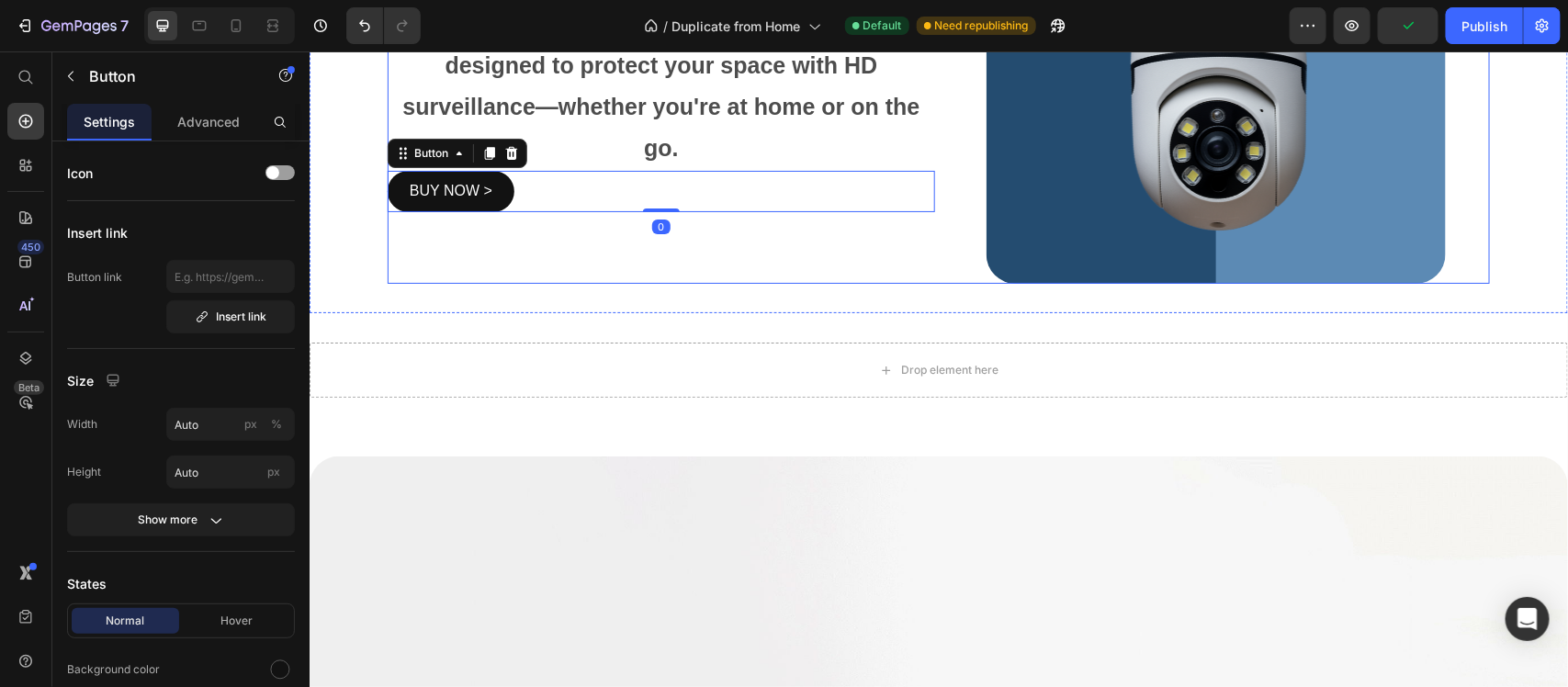 scroll, scrollTop: 1360, scrollLeft: 0, axis: vertical 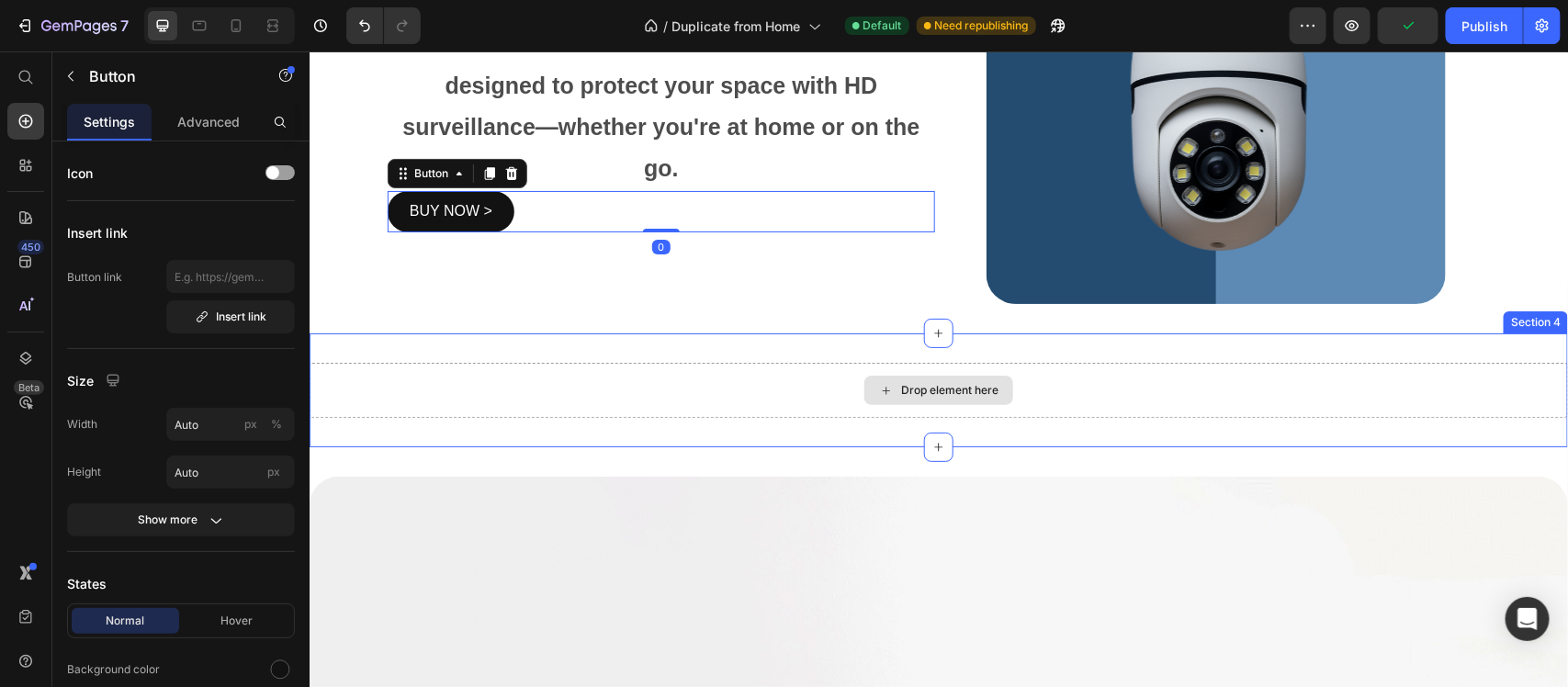 click on "Drop element here" at bounding box center (938, 389) 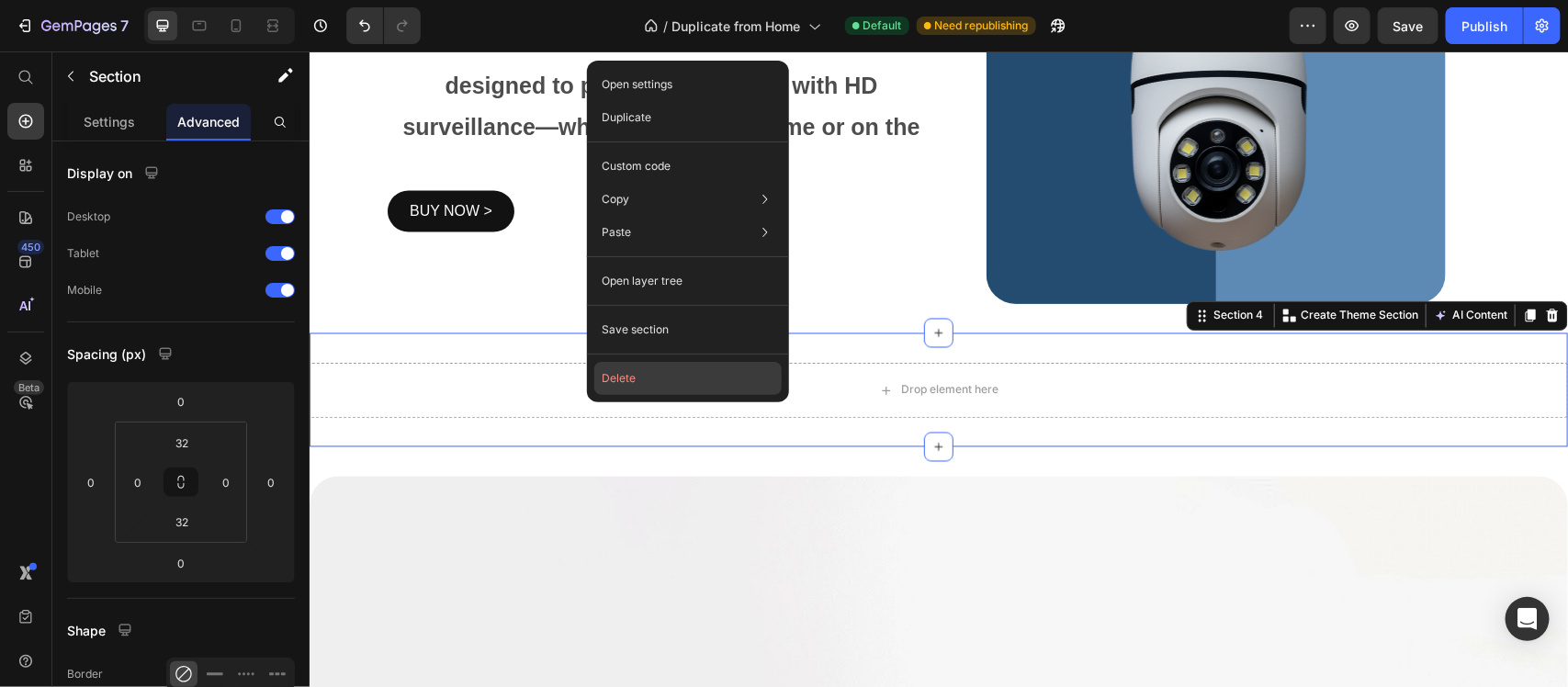drag, startPoint x: 613, startPoint y: 381, endPoint x: 314, endPoint y: 327, distance: 303.83713 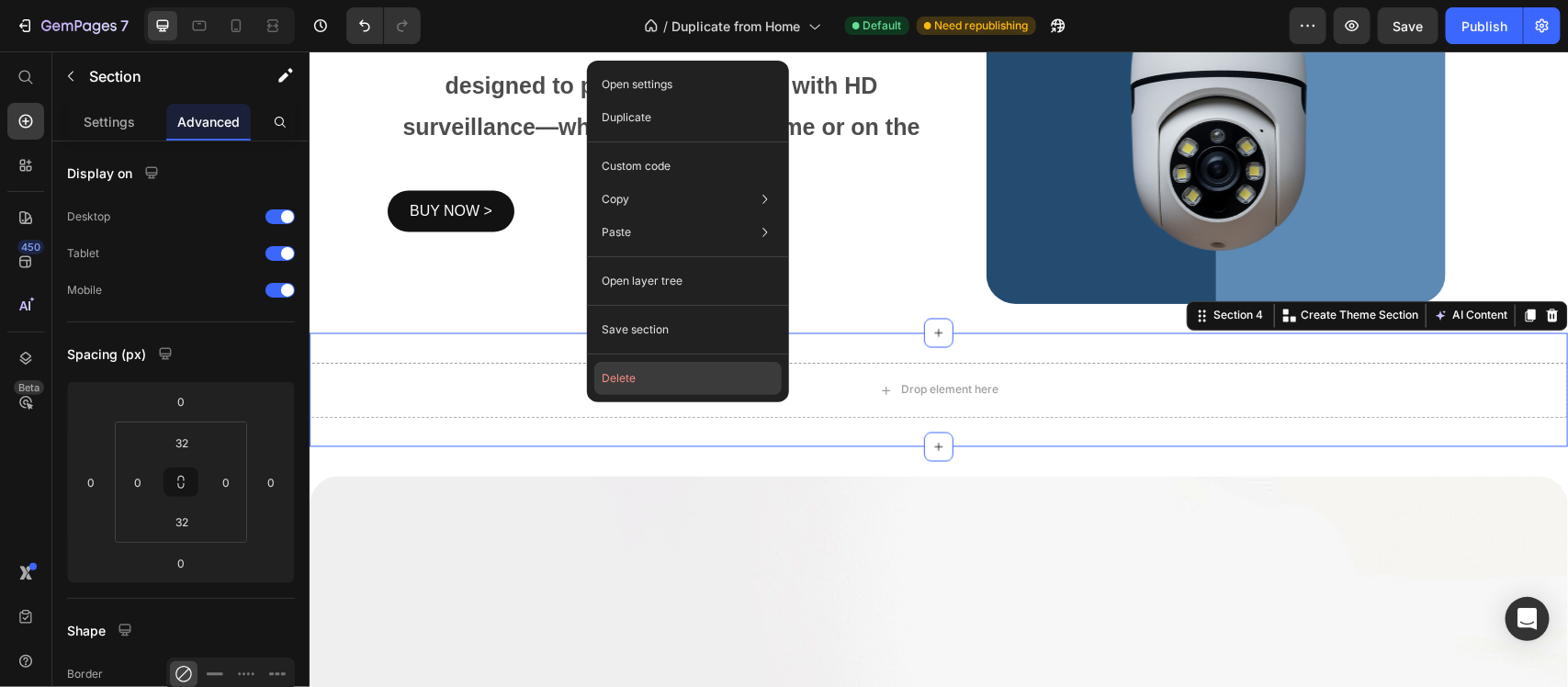click on "Delete" 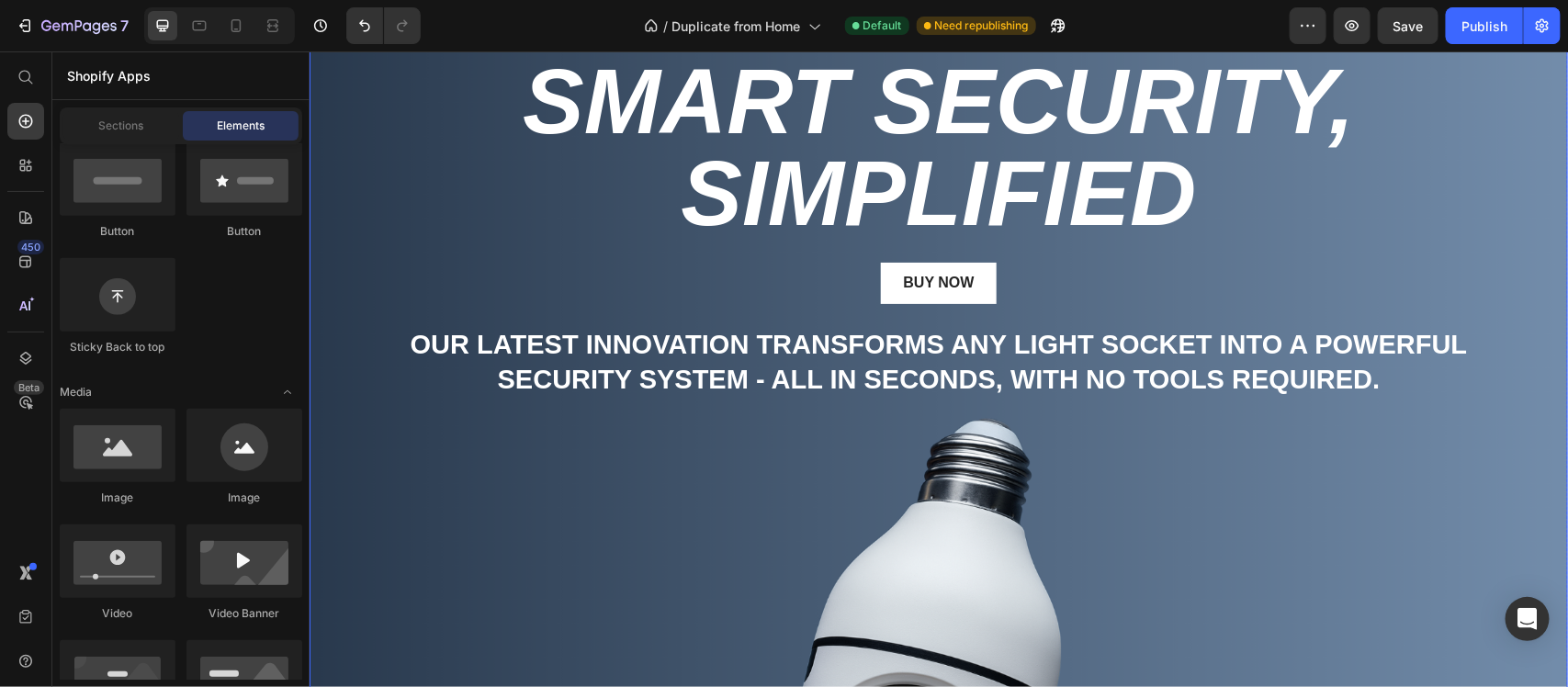 scroll, scrollTop: 0, scrollLeft: 0, axis: both 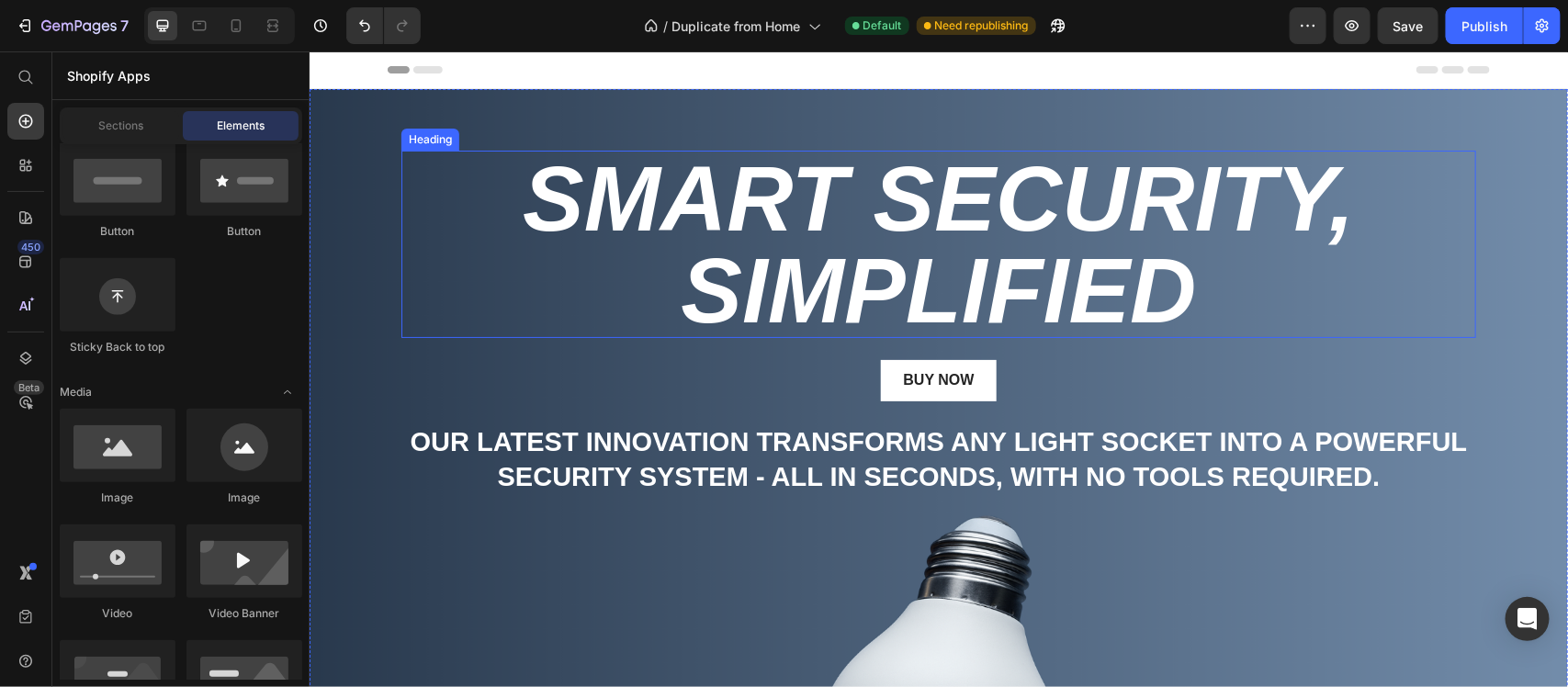 click on "Smart Security,  Simplified" at bounding box center (938, 243) 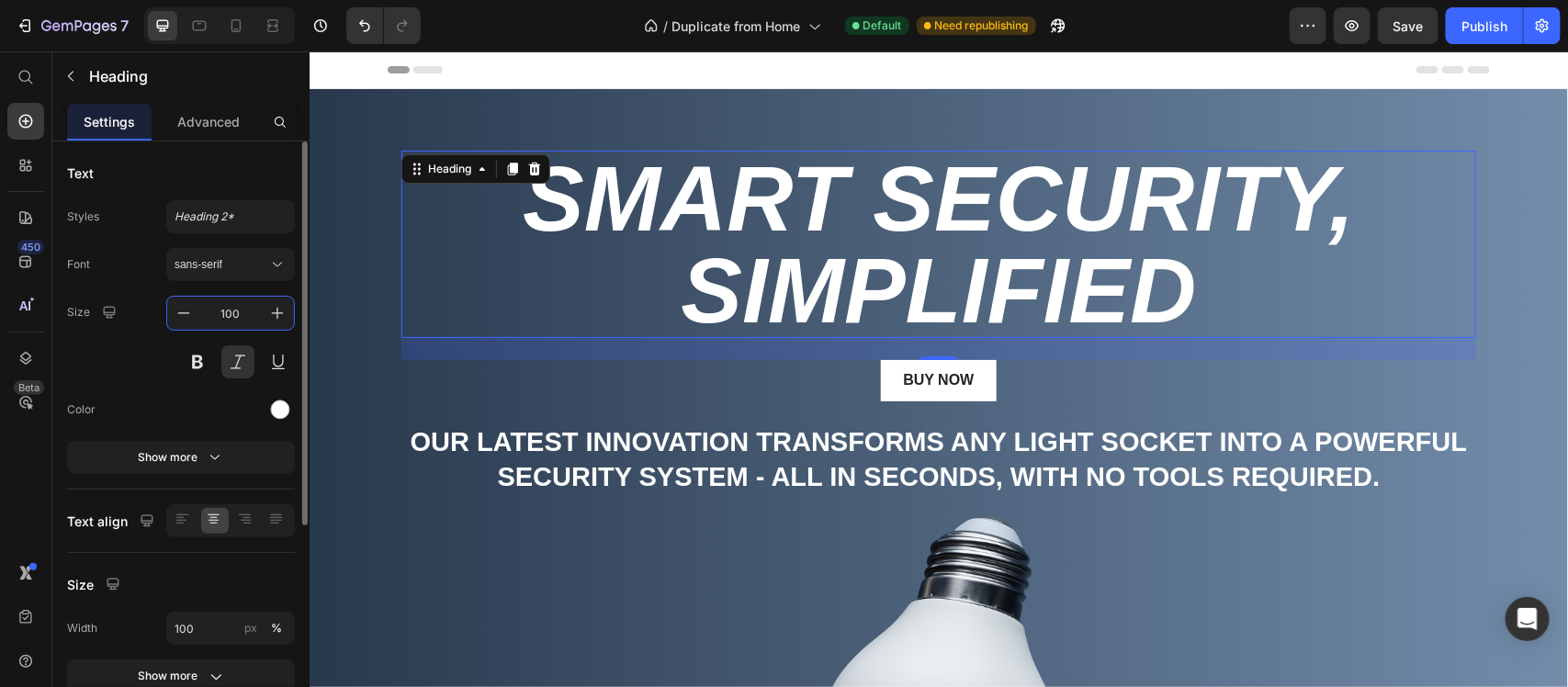 click on "100" at bounding box center (231, 313) 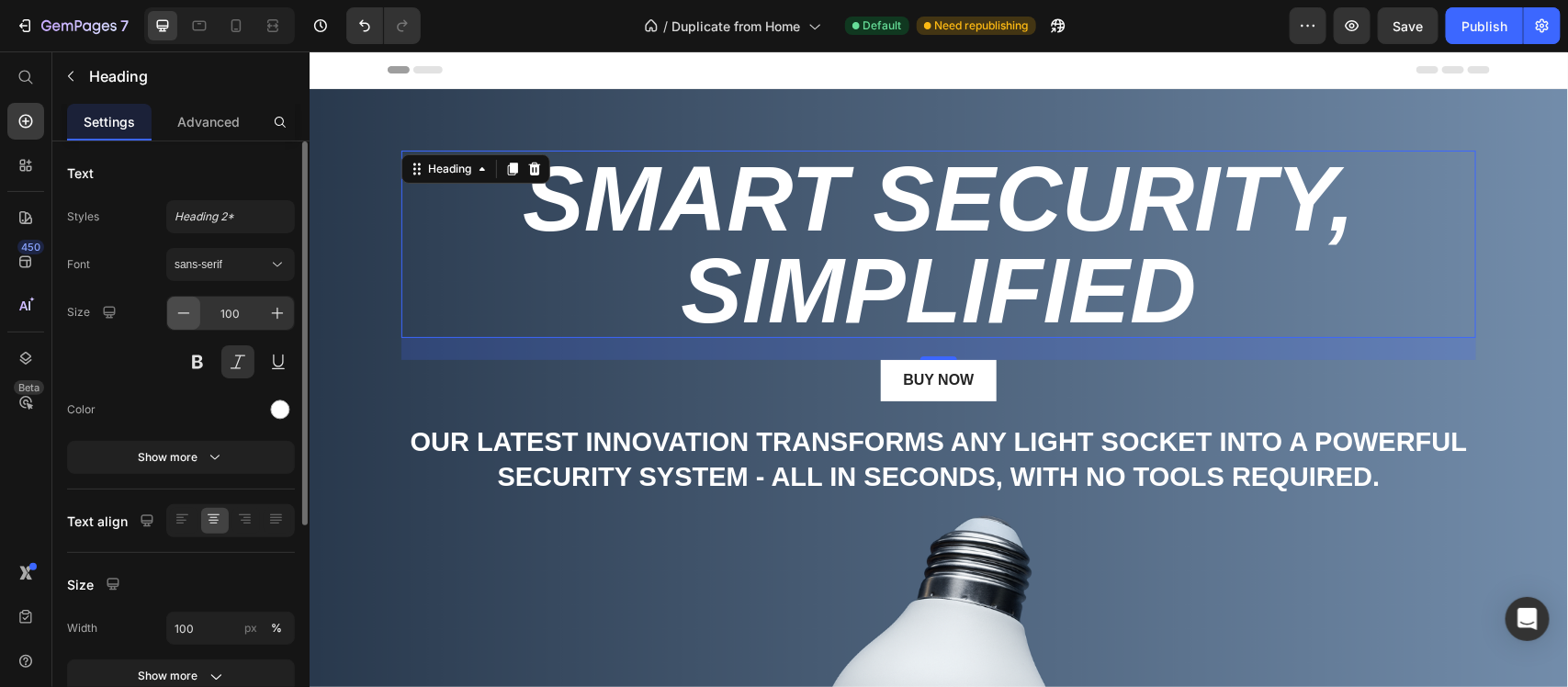click 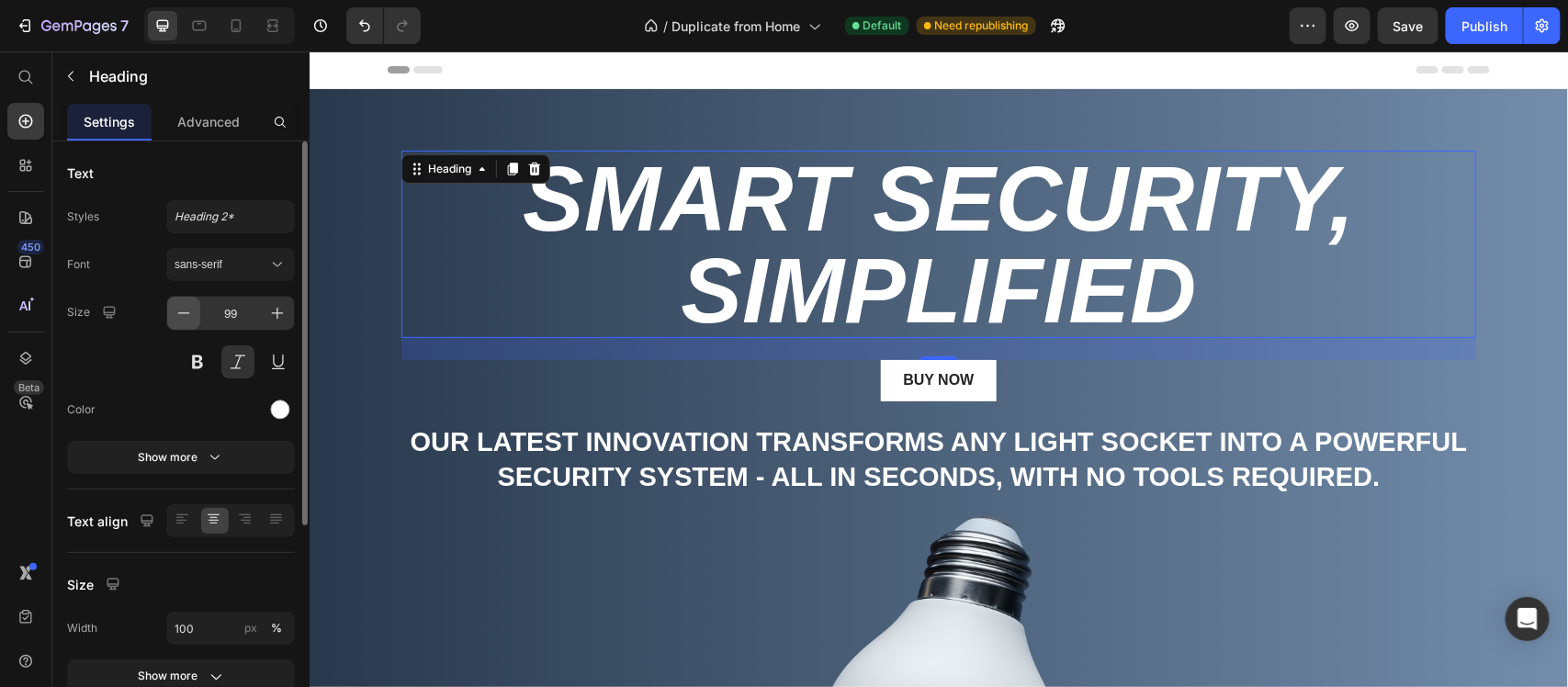 click 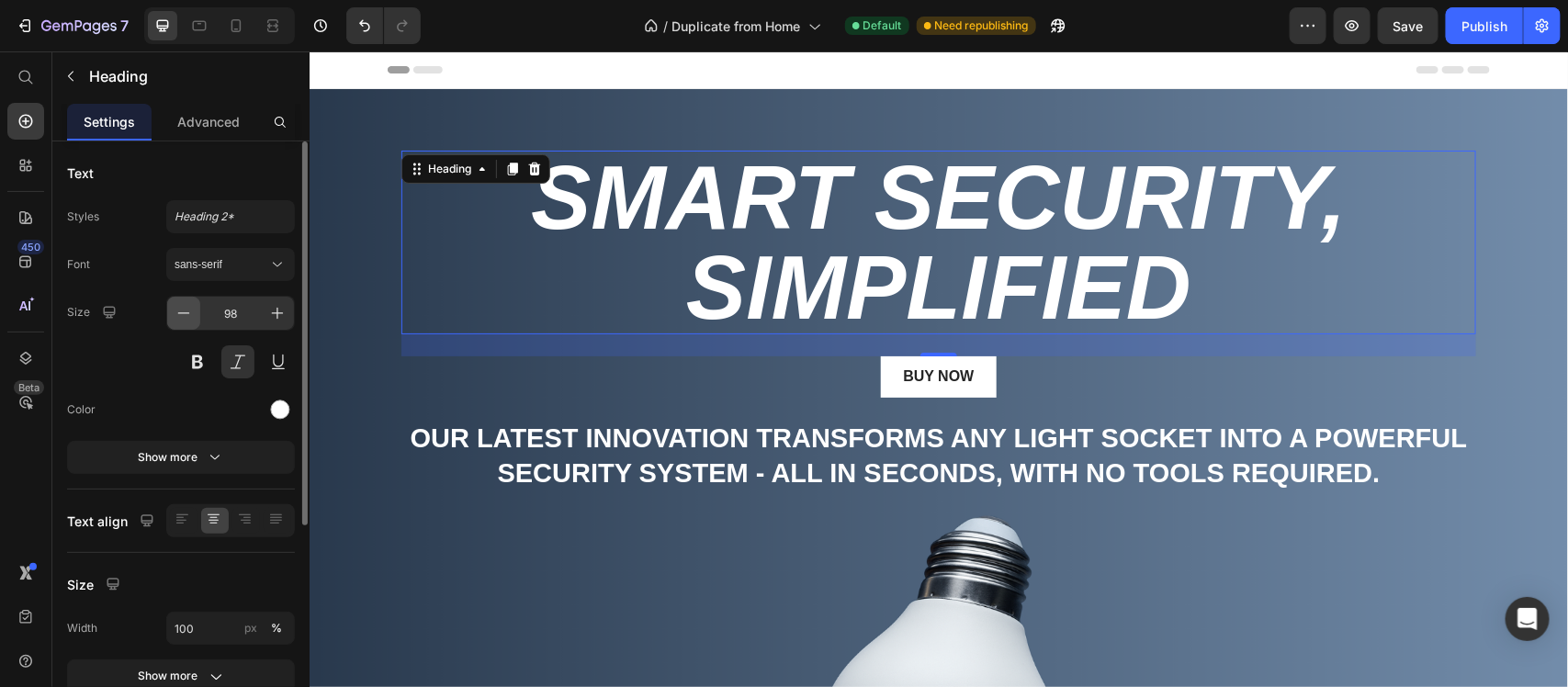 click 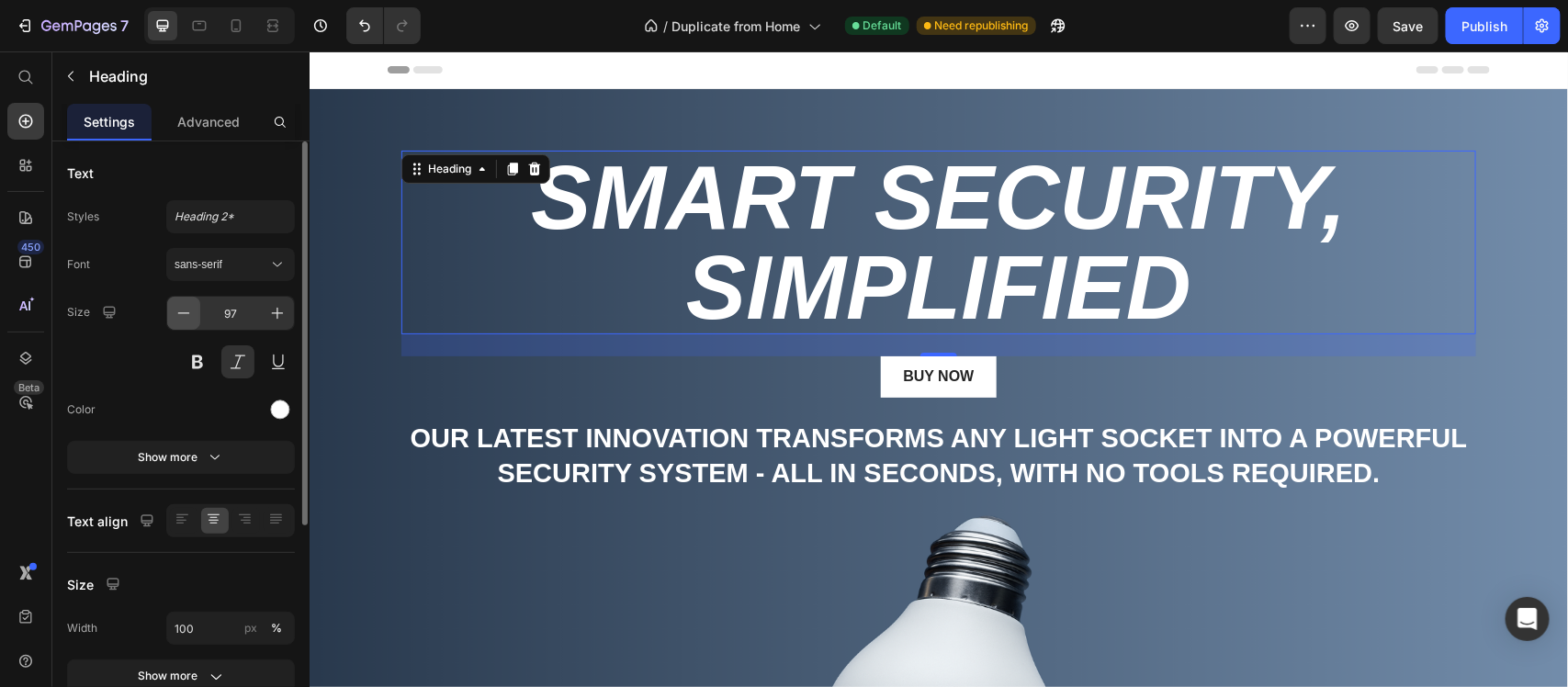 click 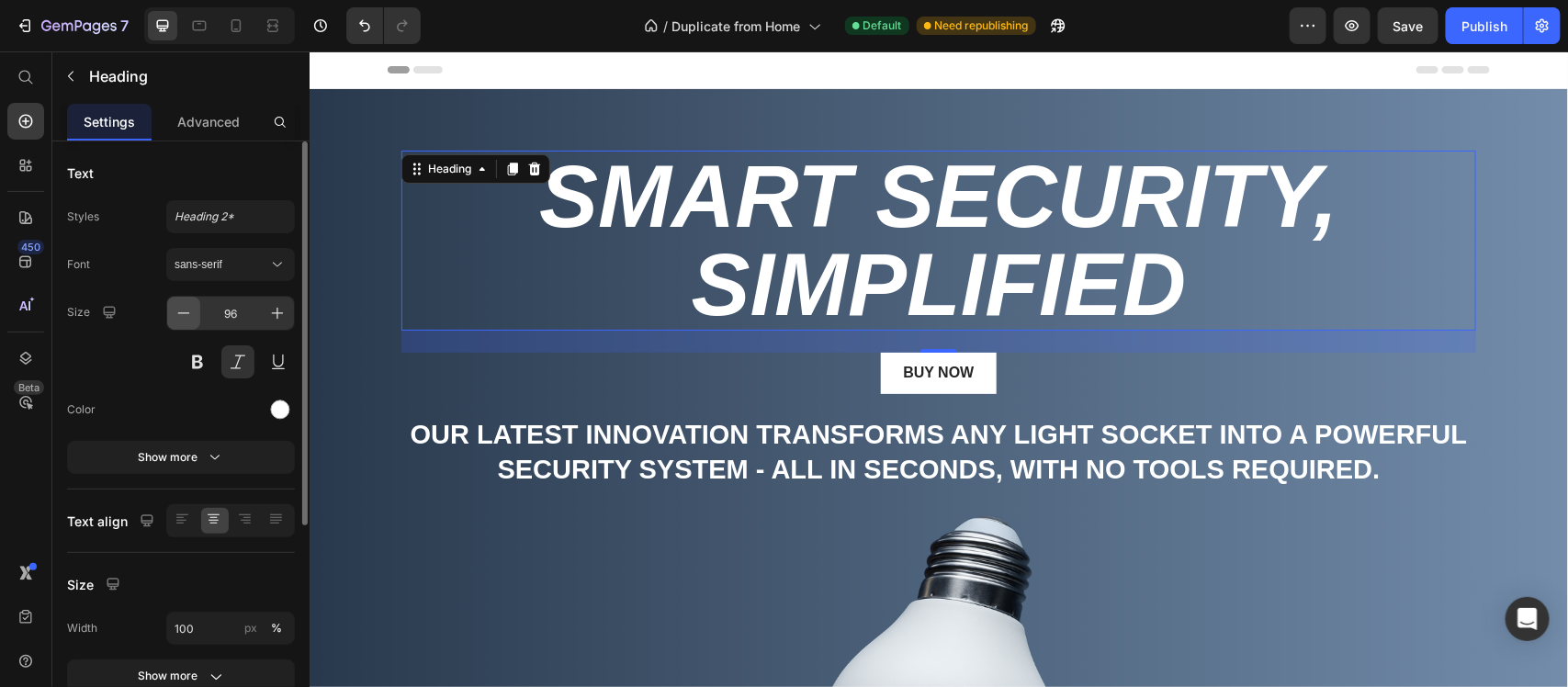 click 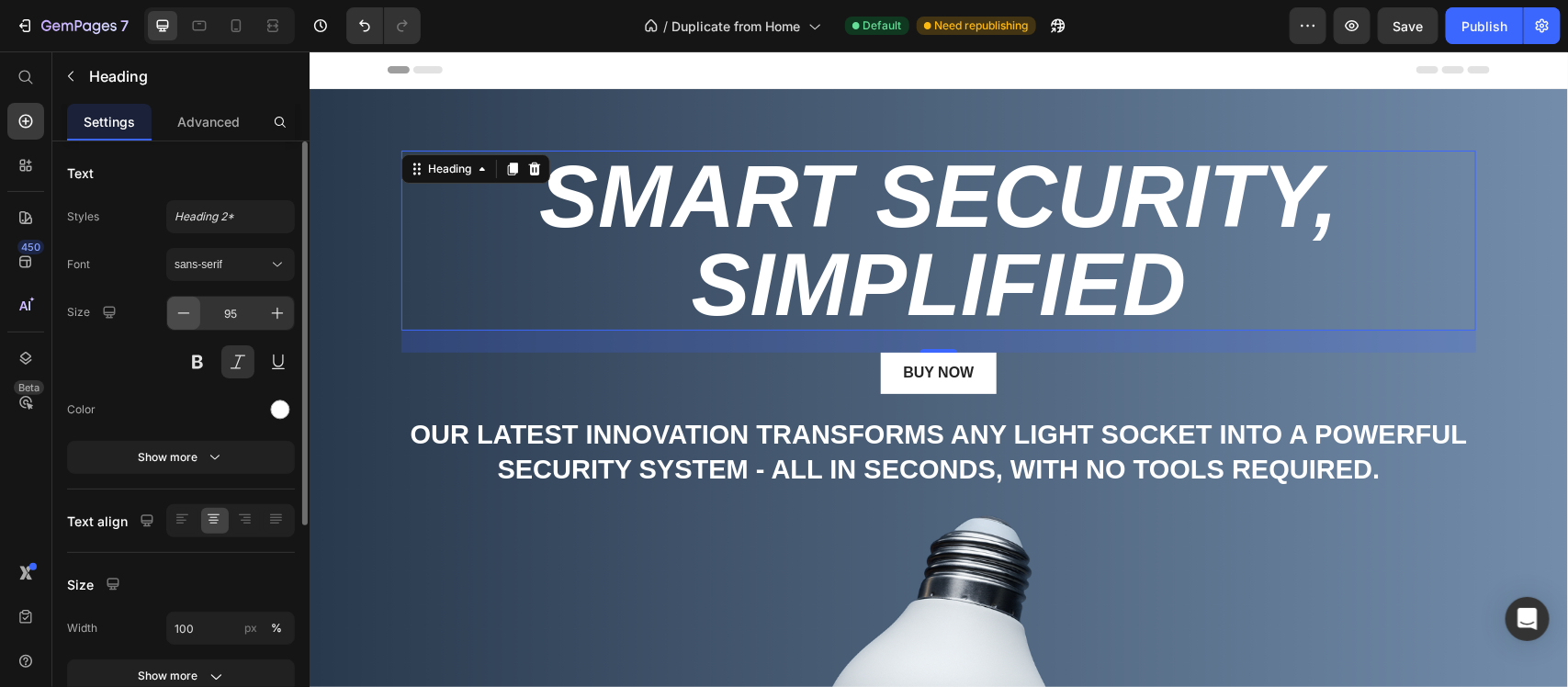 click 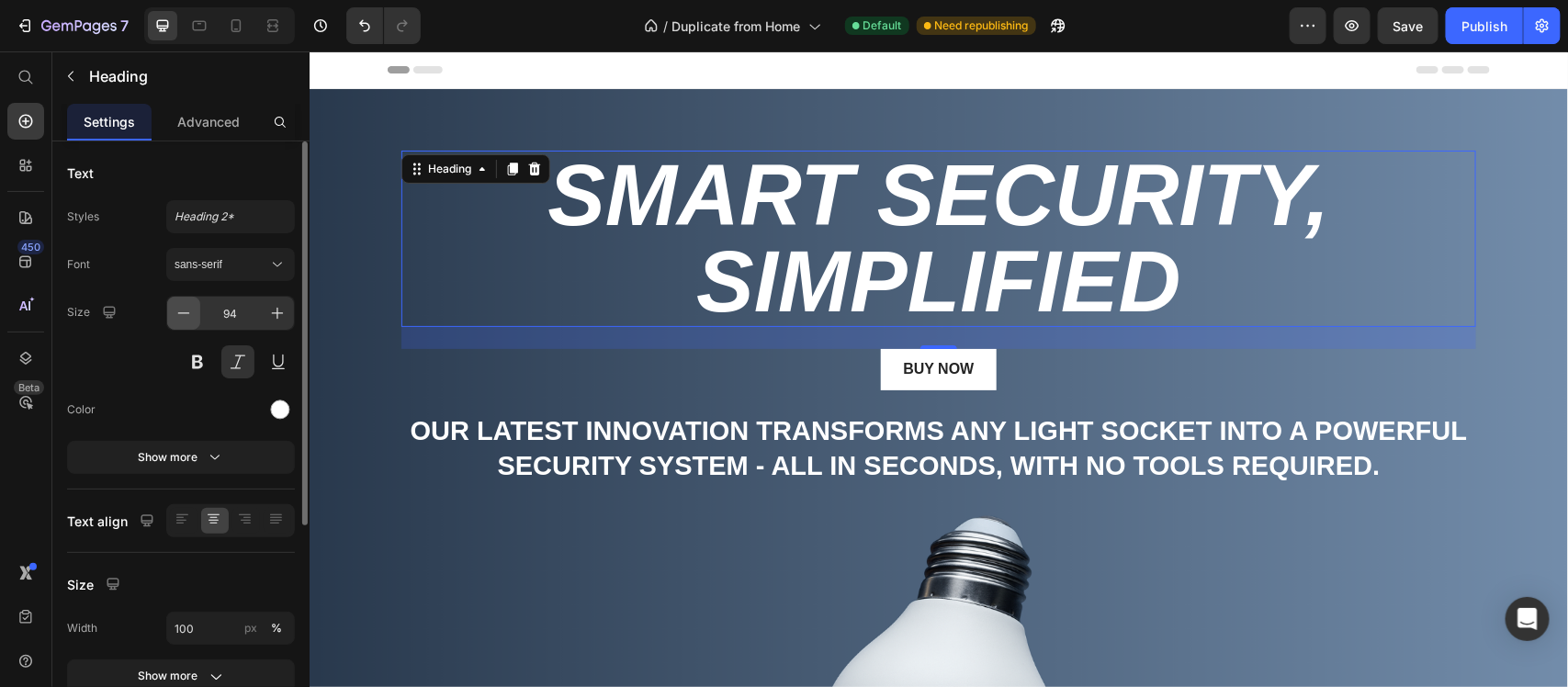 click 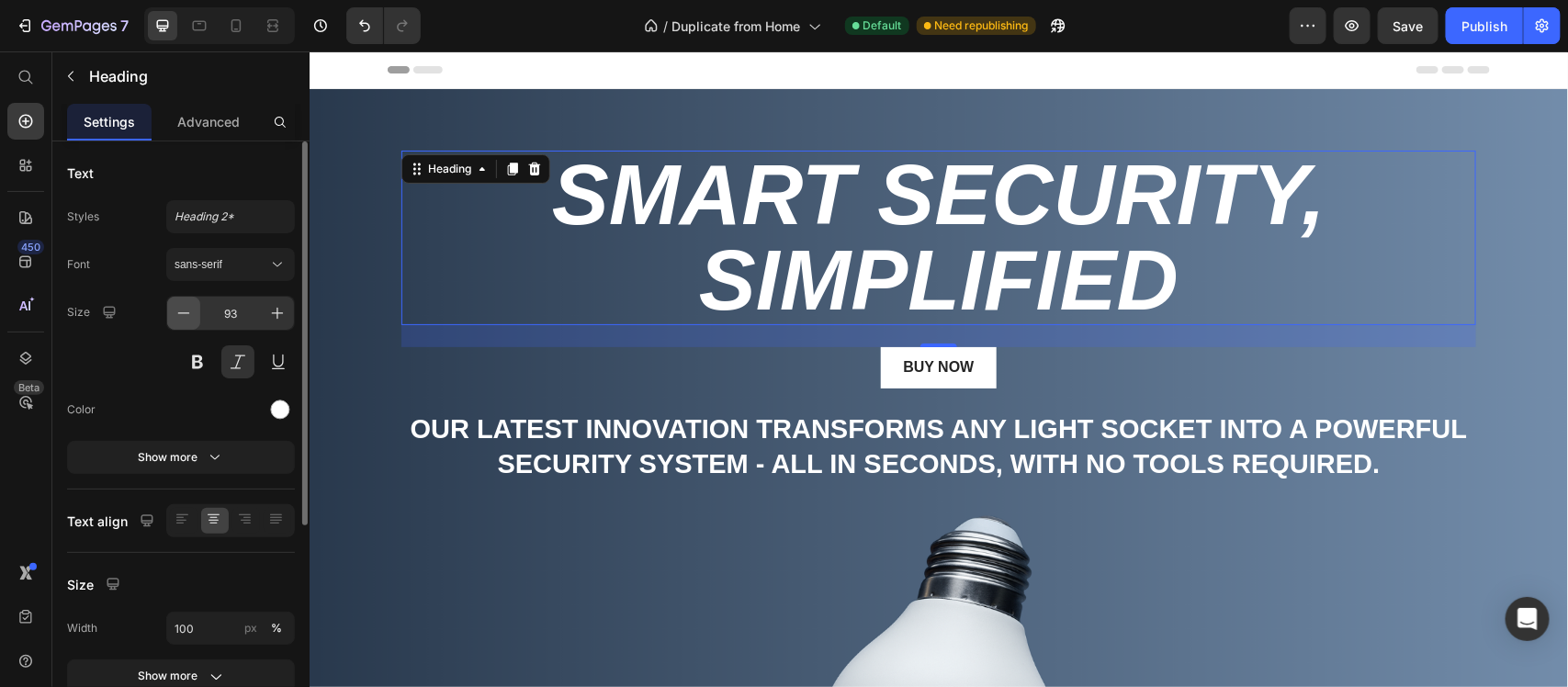 click 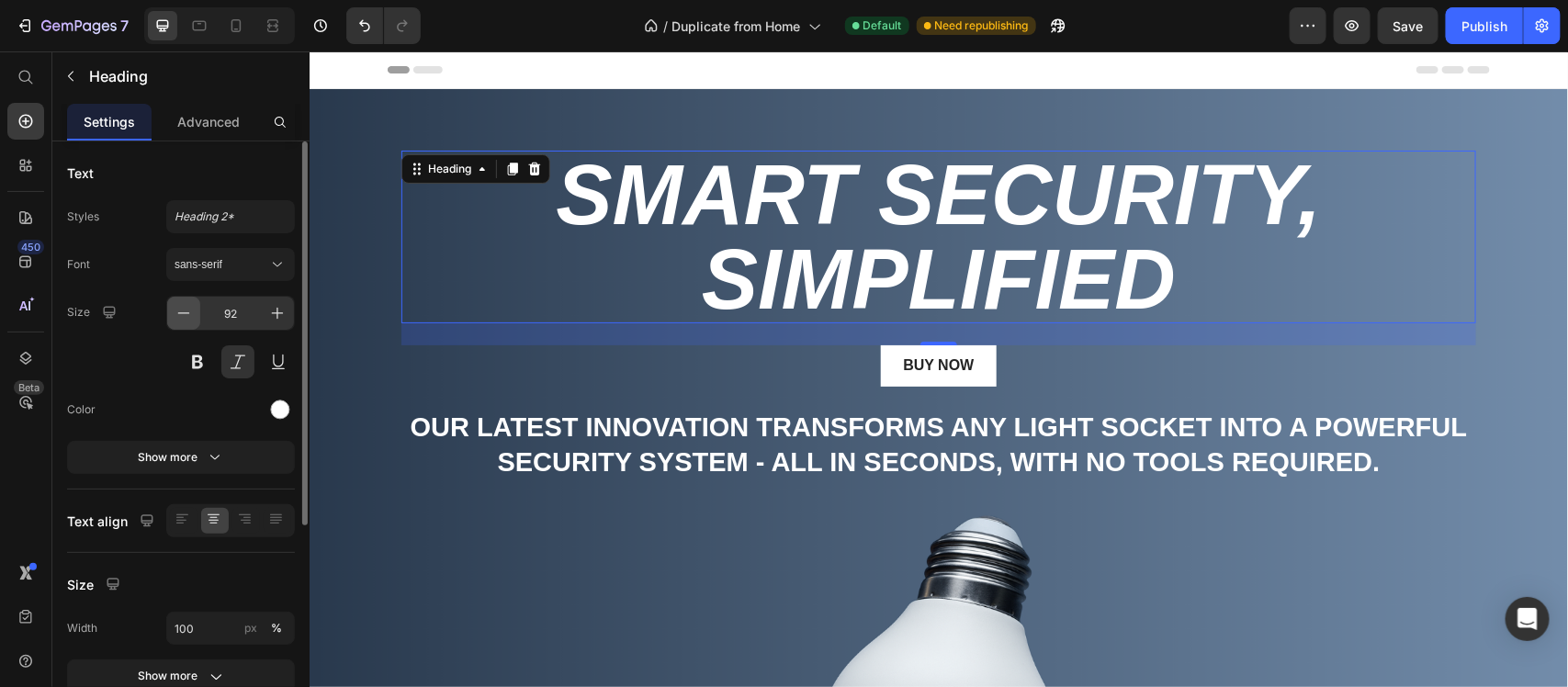 click 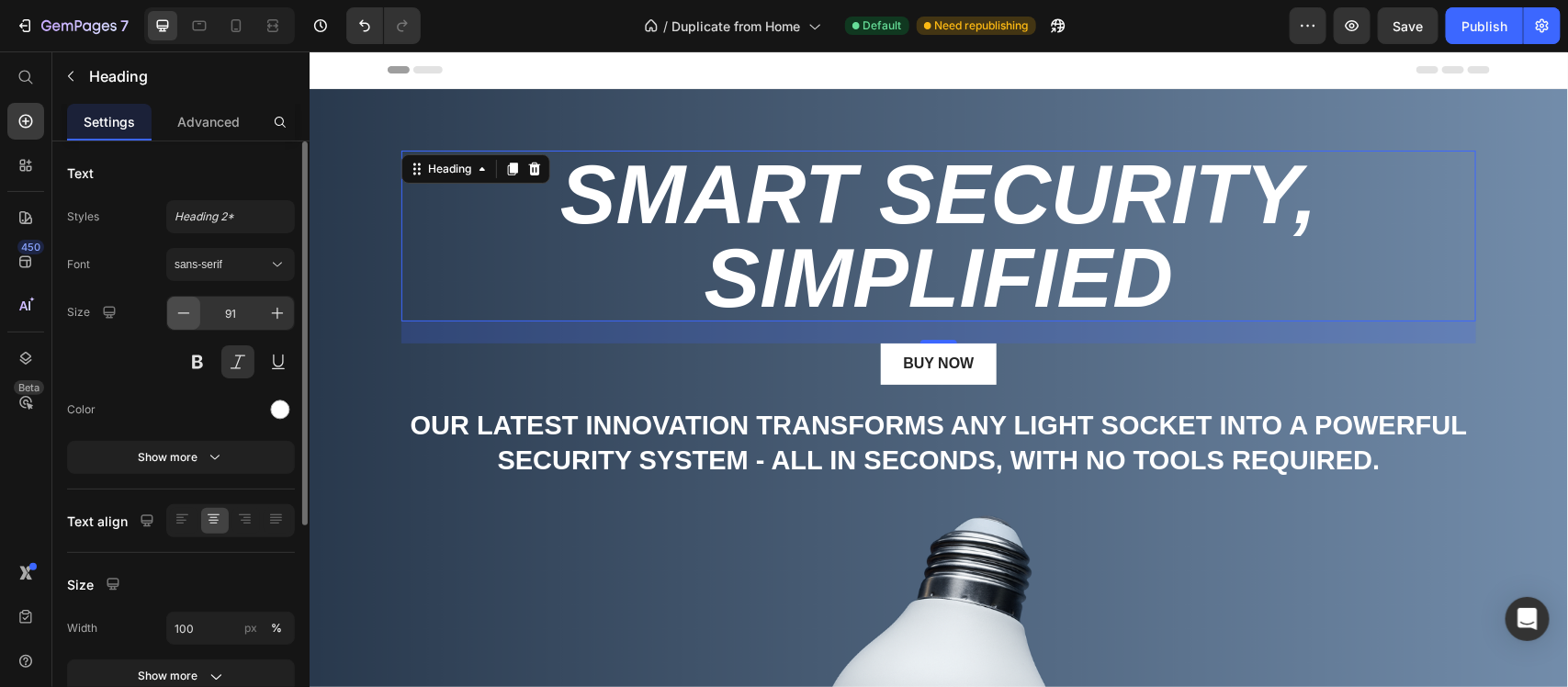 click 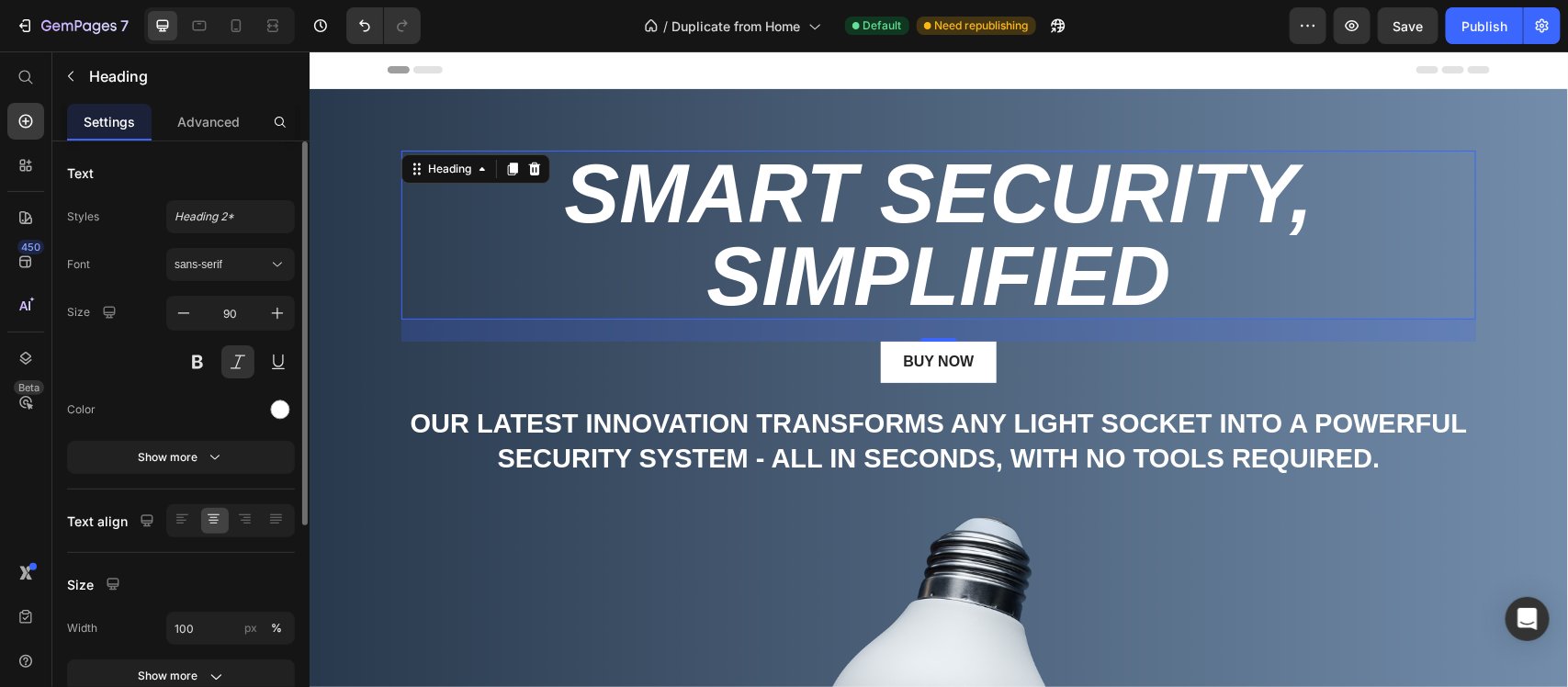 click on "Size 90" at bounding box center [181, 337] 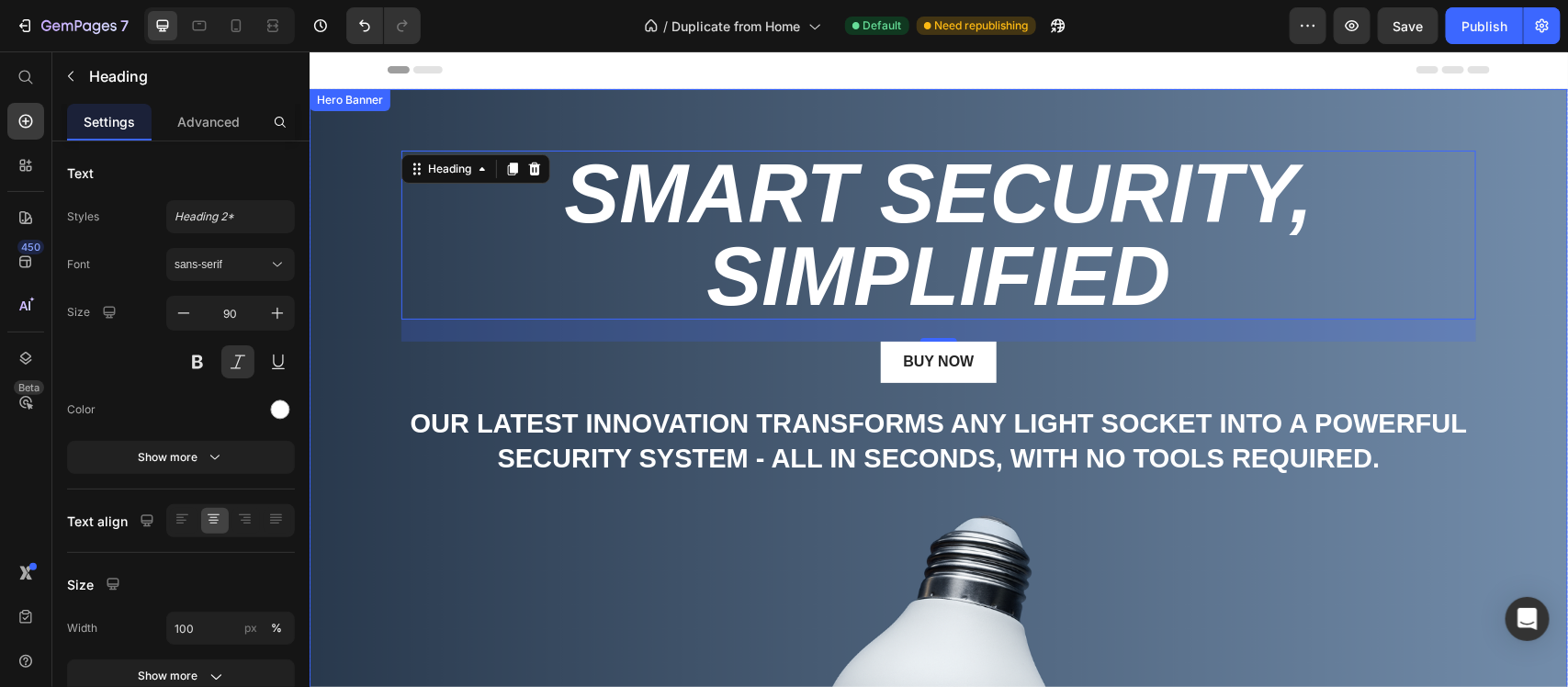 scroll, scrollTop: 230, scrollLeft: 0, axis: vertical 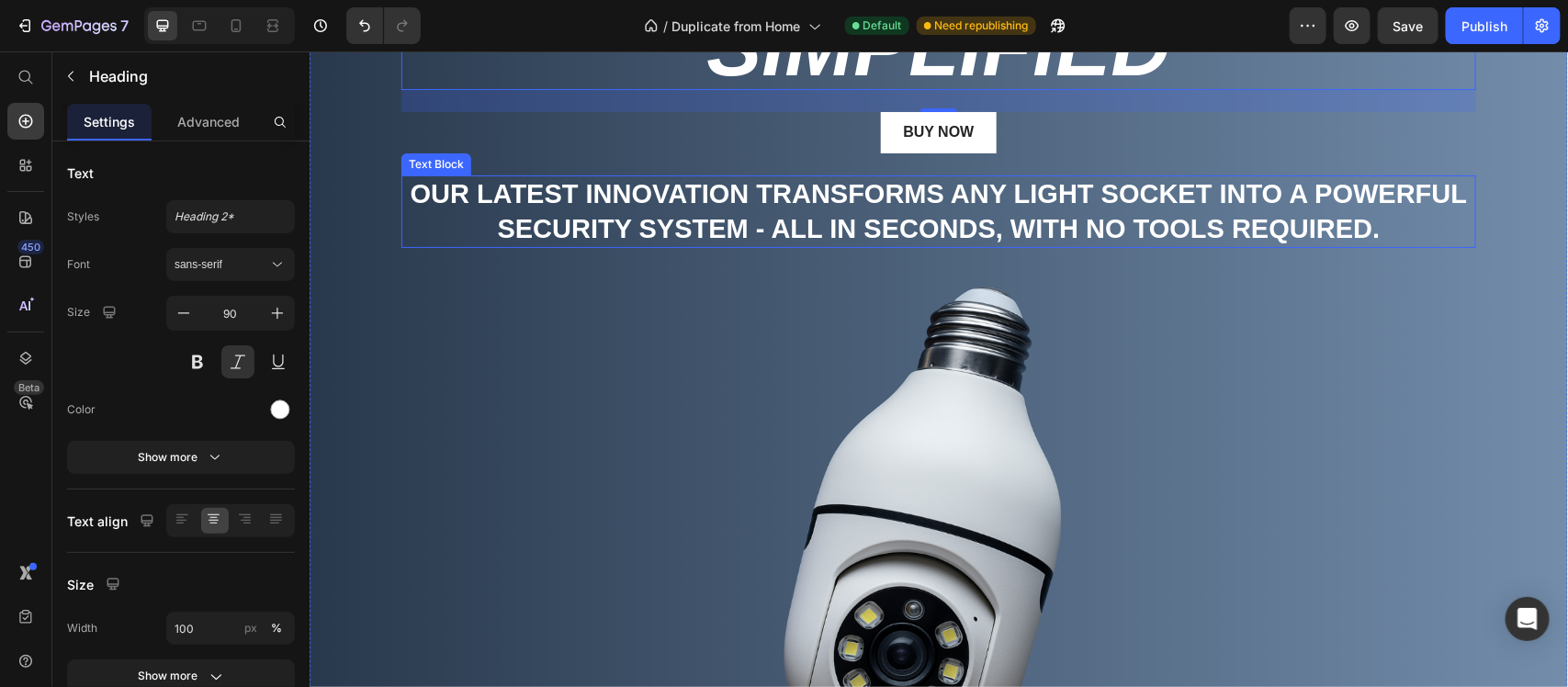 click on "Our latest innovation transforms any light socket into a powerful security system - all in seconds, with no tools required." at bounding box center [938, 210] 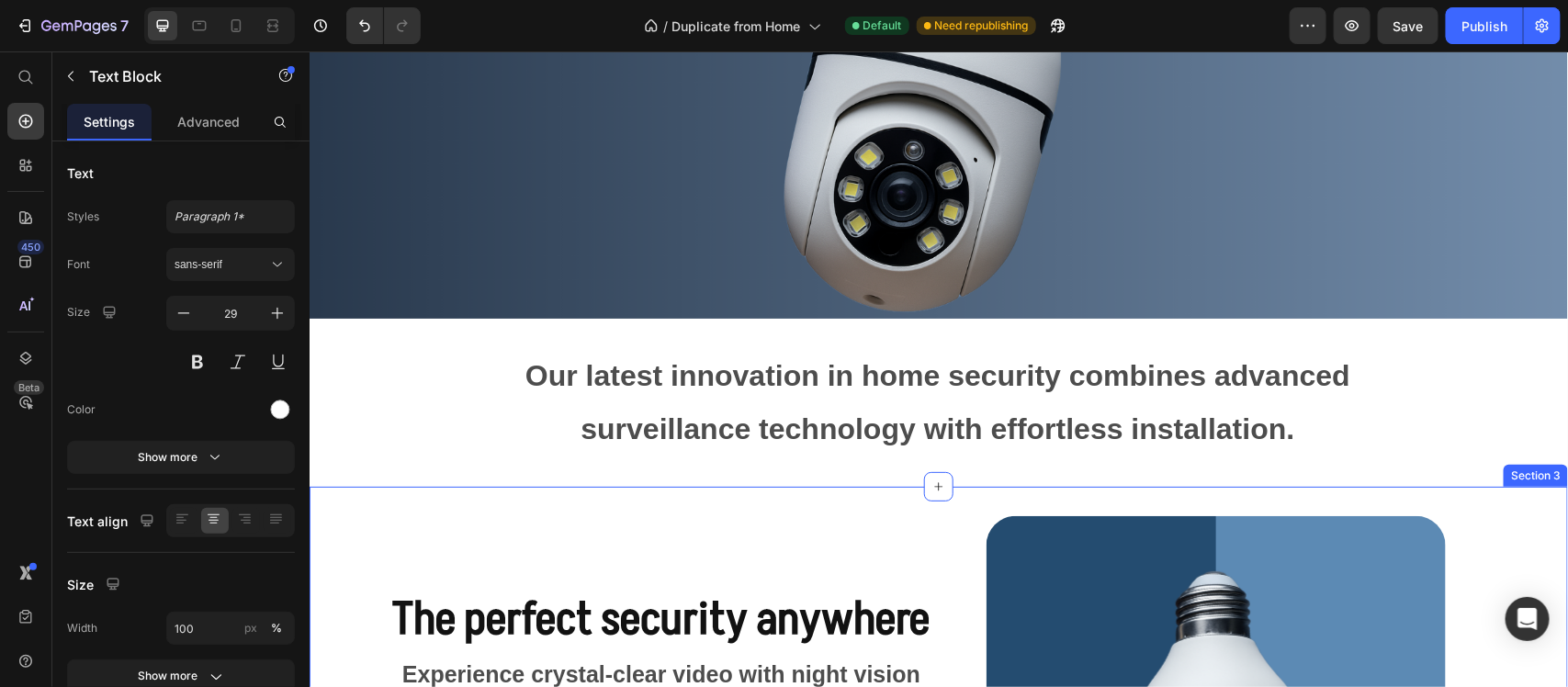 scroll, scrollTop: 804, scrollLeft: 0, axis: vertical 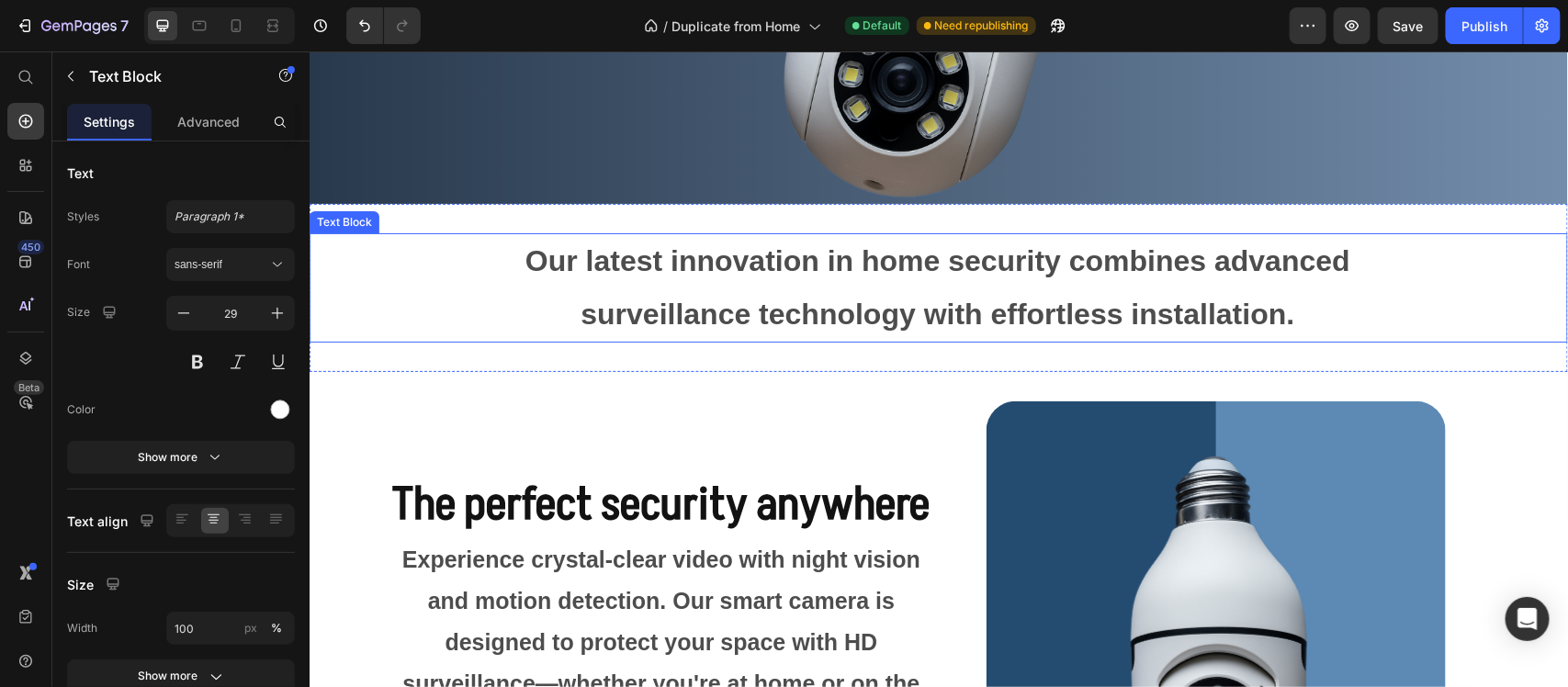 click on "Our latest innovation in home security combines advanced surveillance technology with effortless installation." at bounding box center [937, 287] 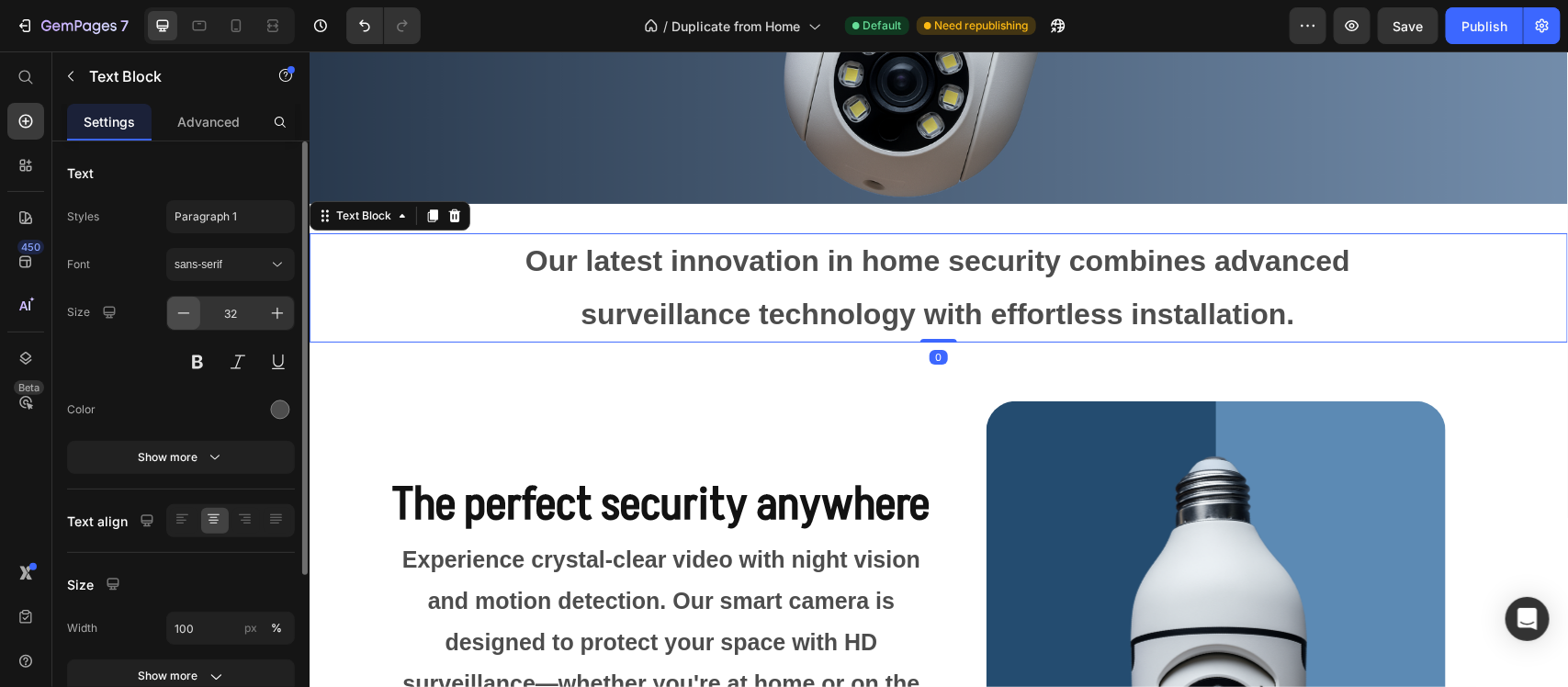 click 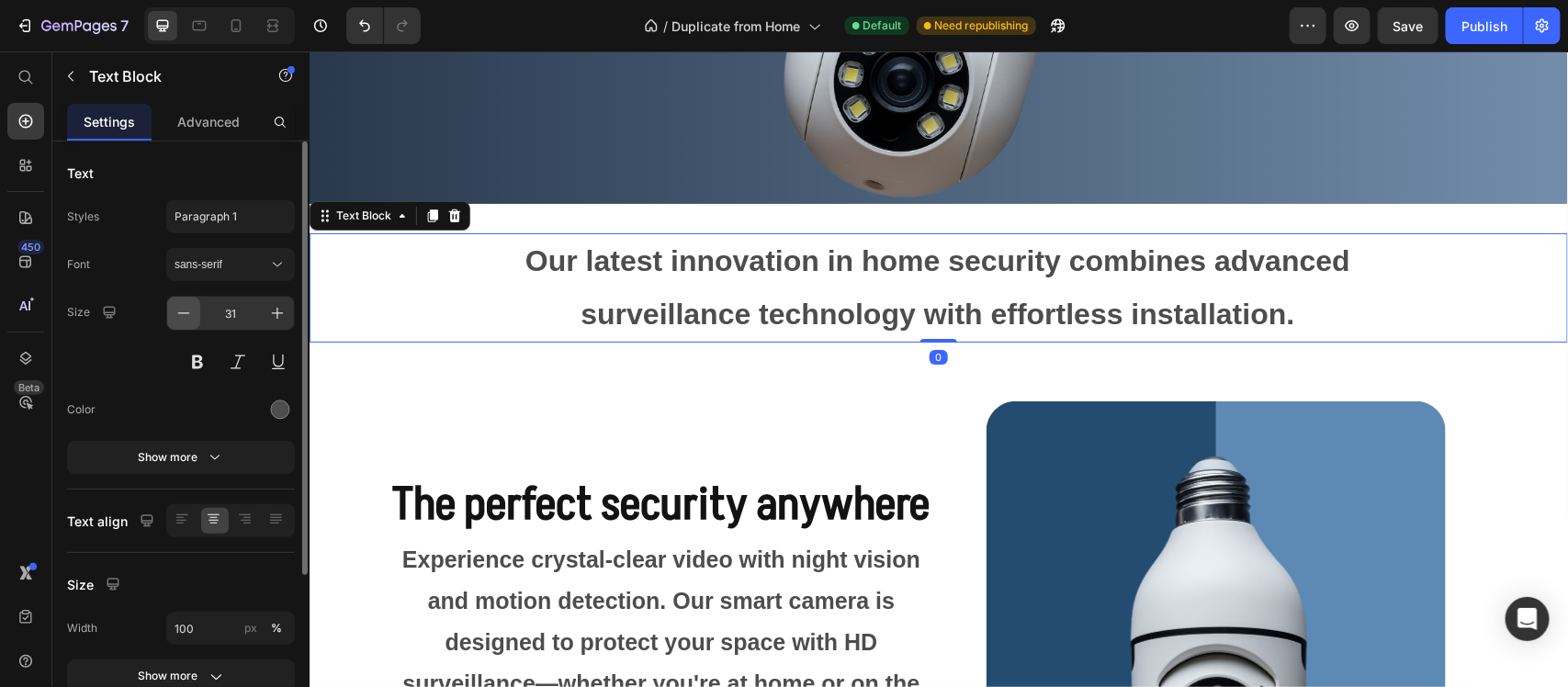 click 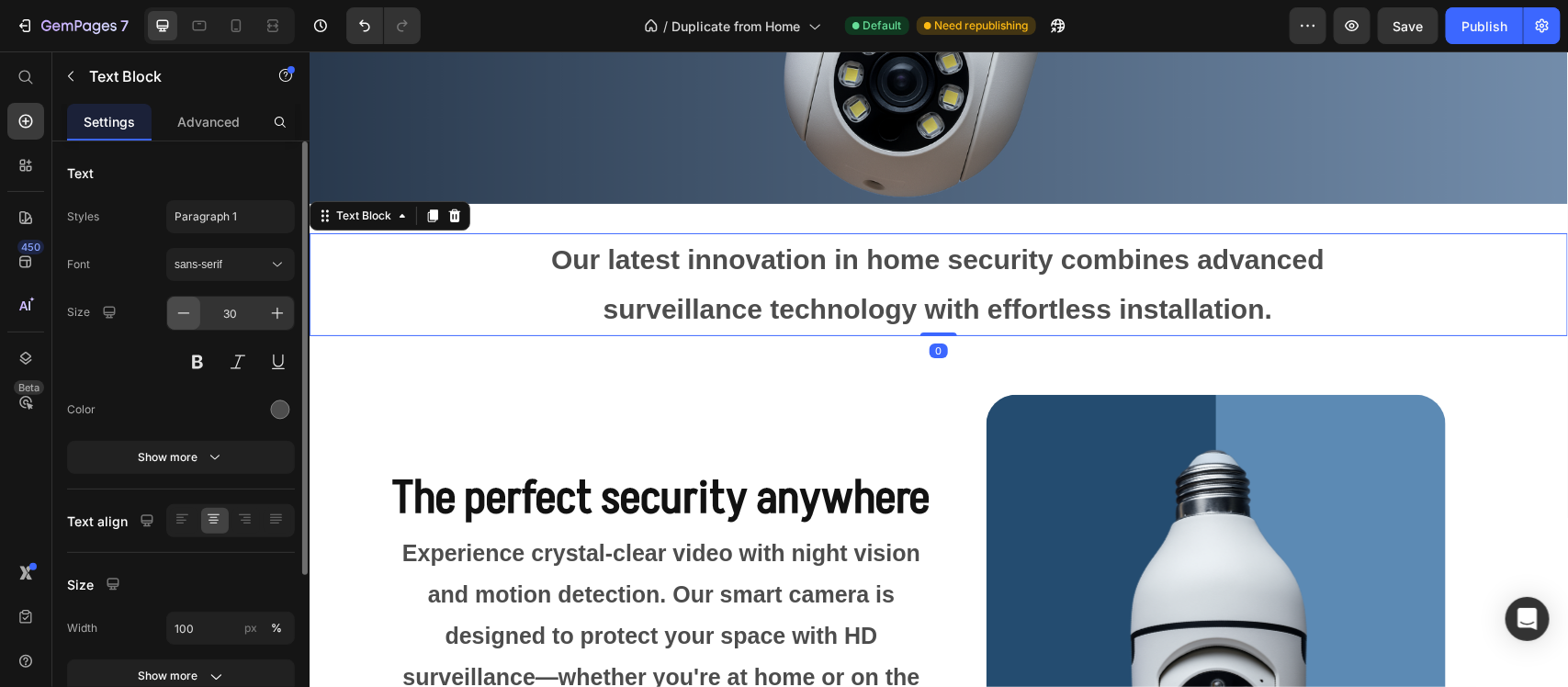 click 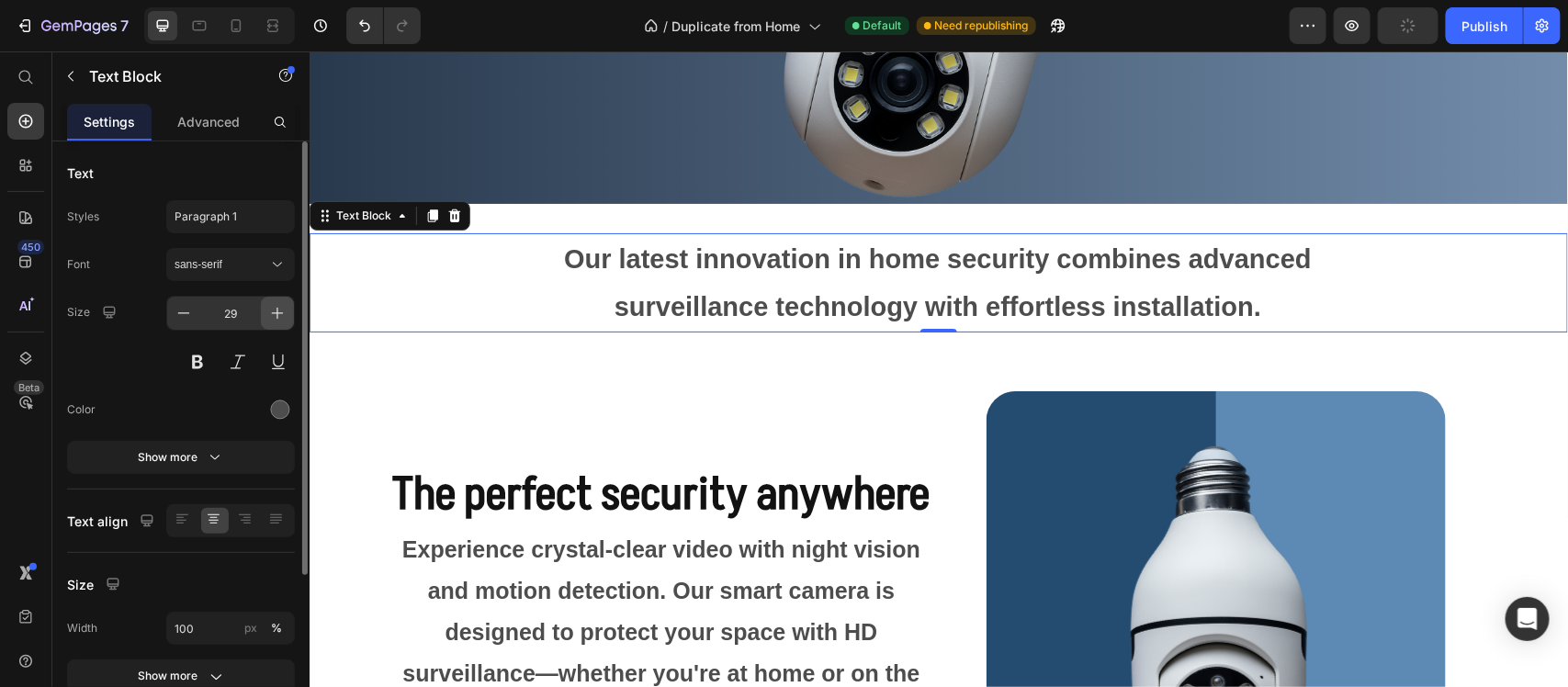 click 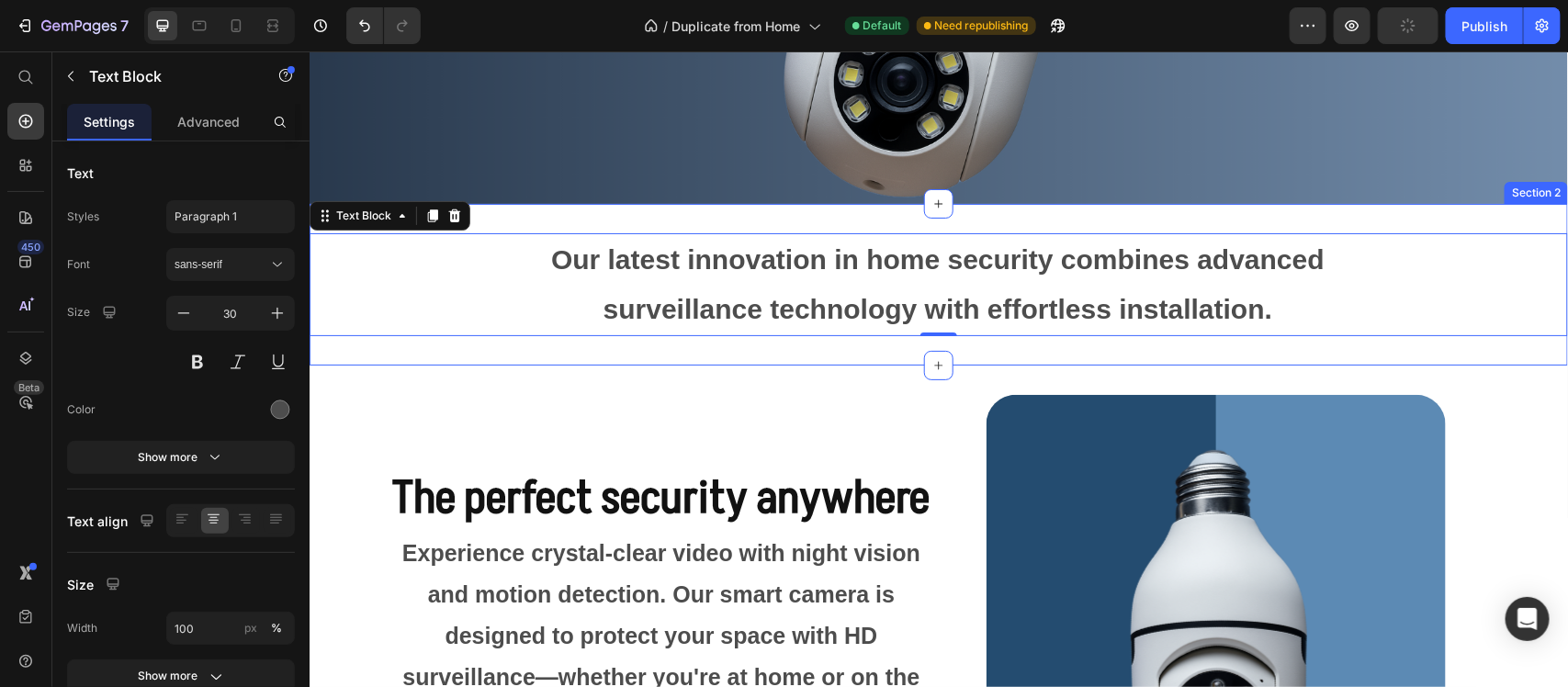 click on "Our latest innovation in home security combines advanced surveillance technology with effortless installation. Text Block   0 Section 2" at bounding box center [938, 284] 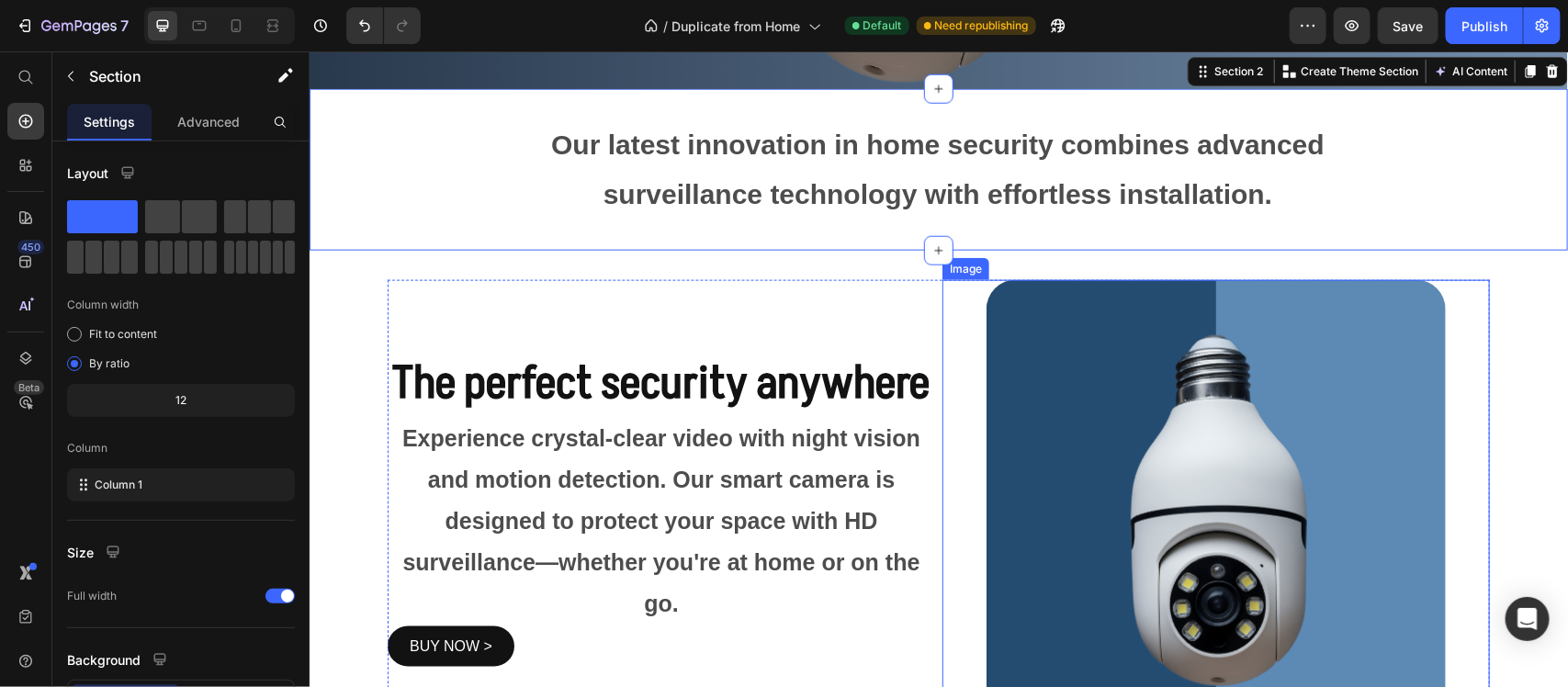 scroll, scrollTop: 1033, scrollLeft: 0, axis: vertical 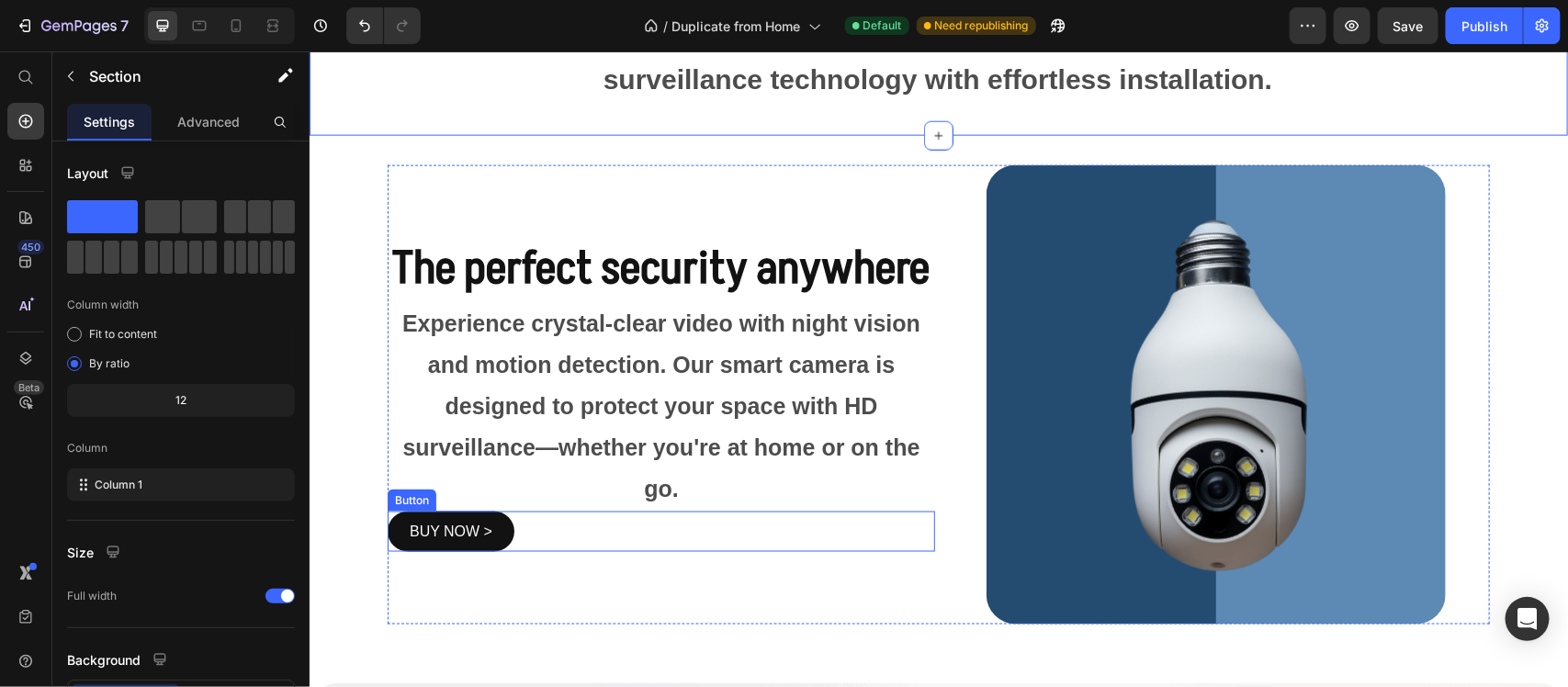 click on "BUY NOW > Button" at bounding box center (660, 531) 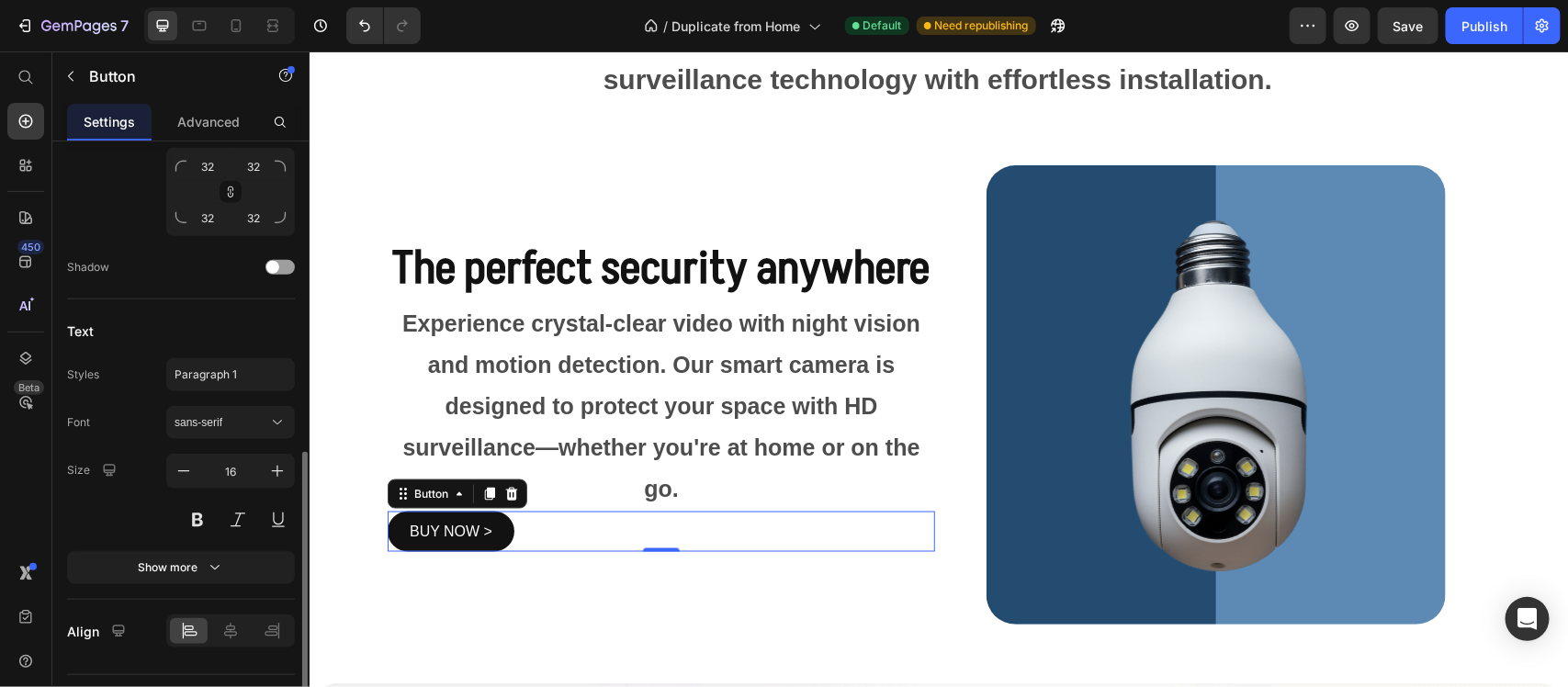 scroll, scrollTop: 731, scrollLeft: 0, axis: vertical 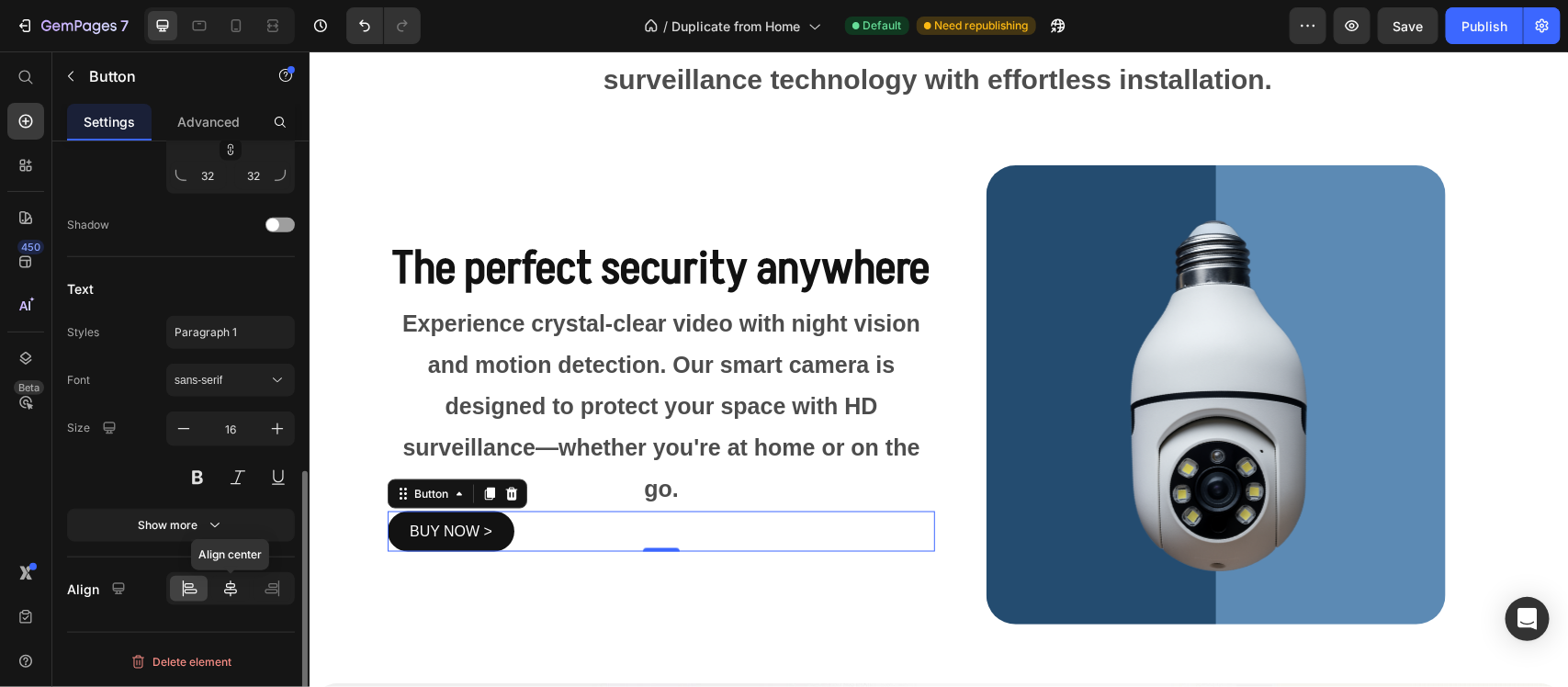 click 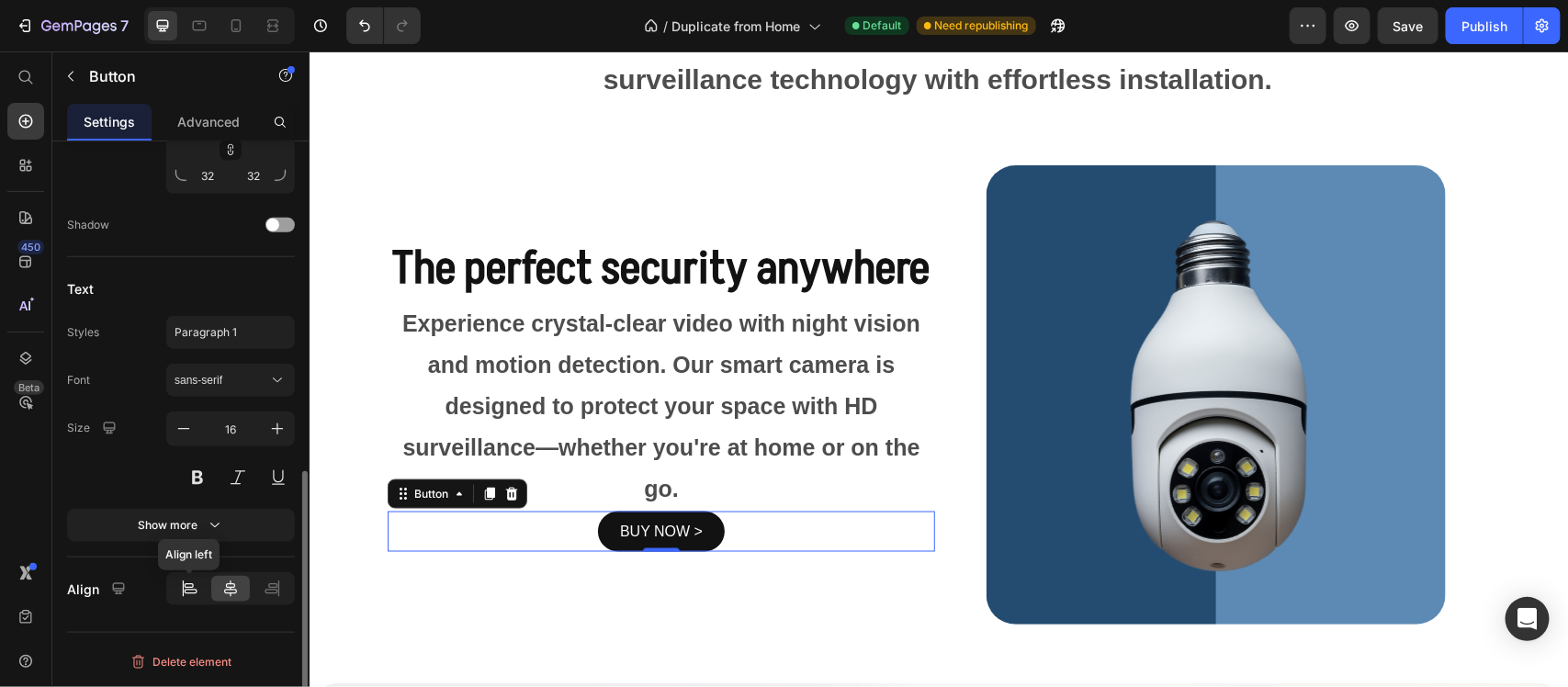 click 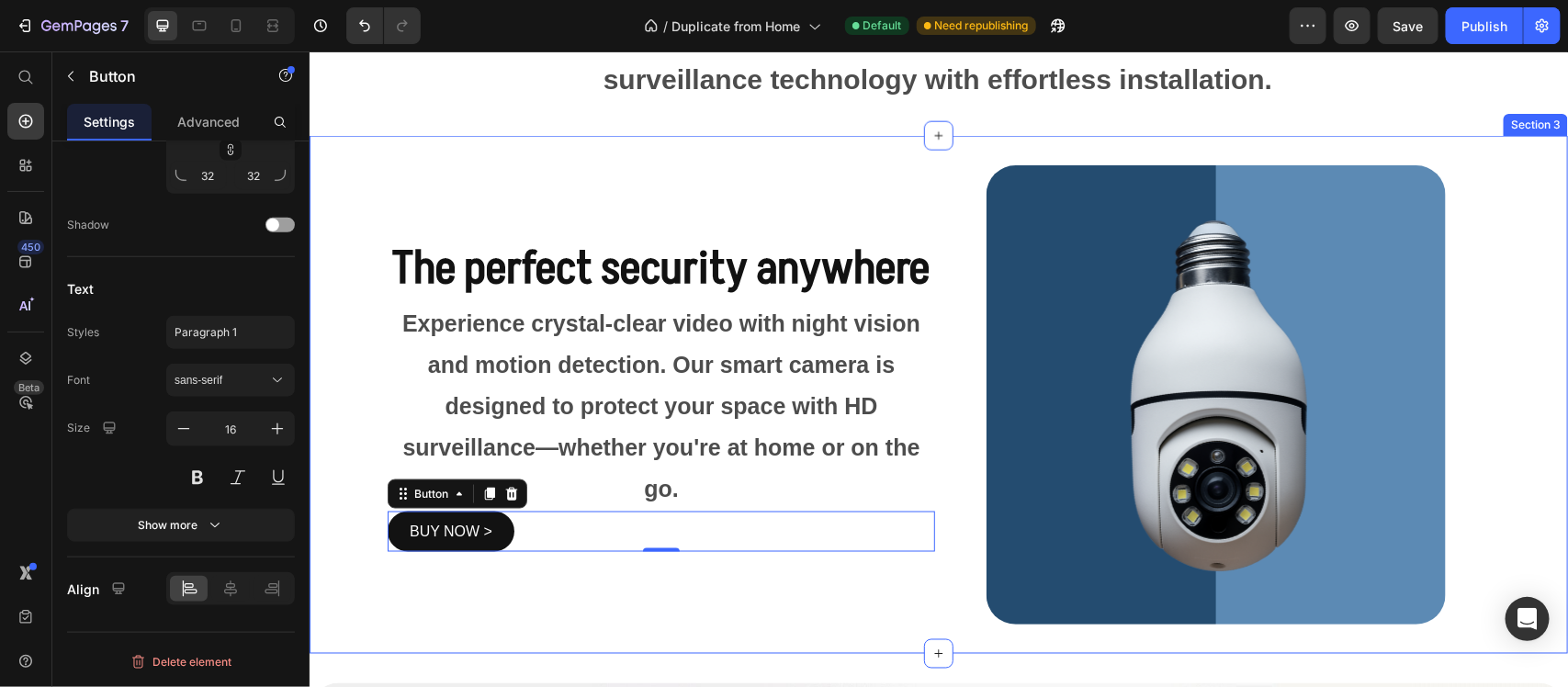 click on "The perfect security anywhere  Heading Experience crystal-clear video with night vision and motion detection. Our smart camera is designed to protect your space with HD surveillance—whether you're at home or on the go. Text Block BUY NOW > Button   0 Image Row" at bounding box center [938, 394] 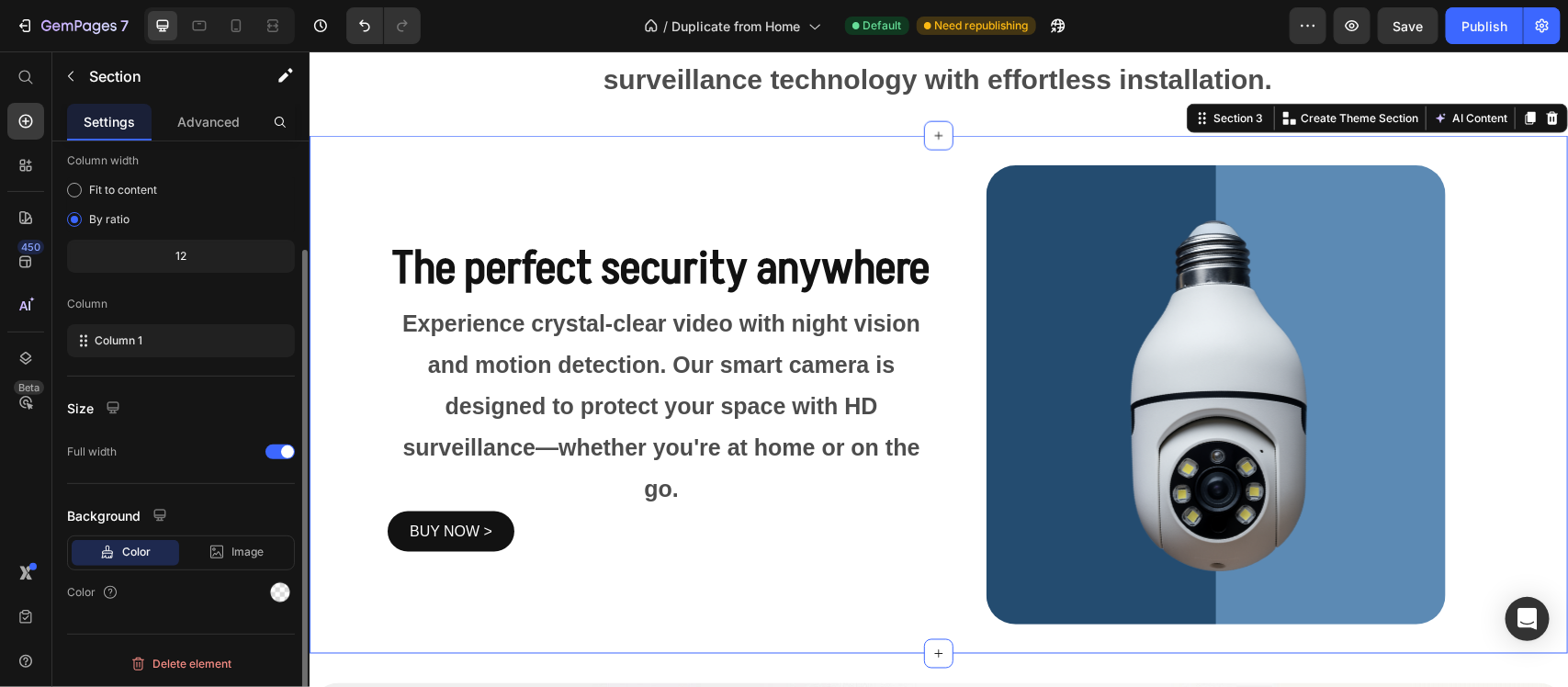 scroll, scrollTop: 0, scrollLeft: 0, axis: both 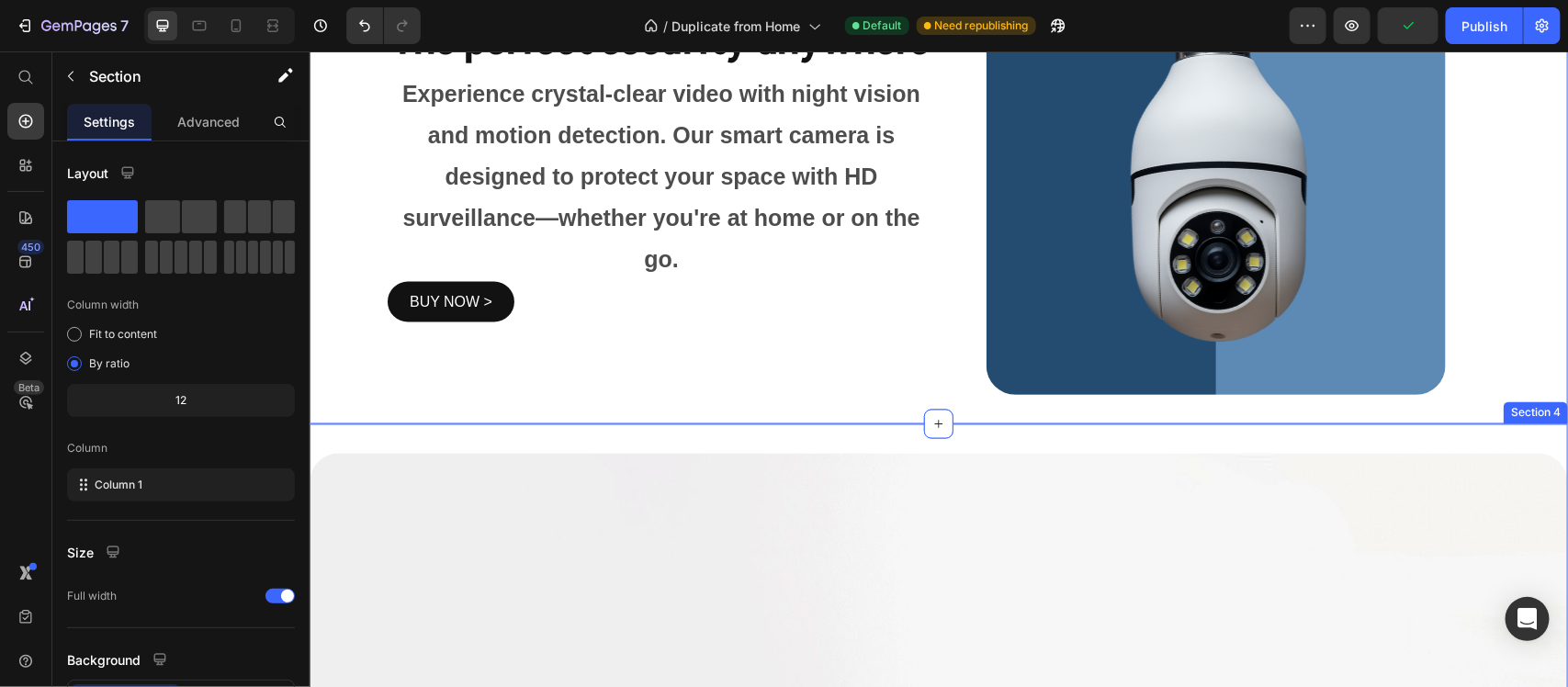 click on "Image Section 4" at bounding box center [938, 925] 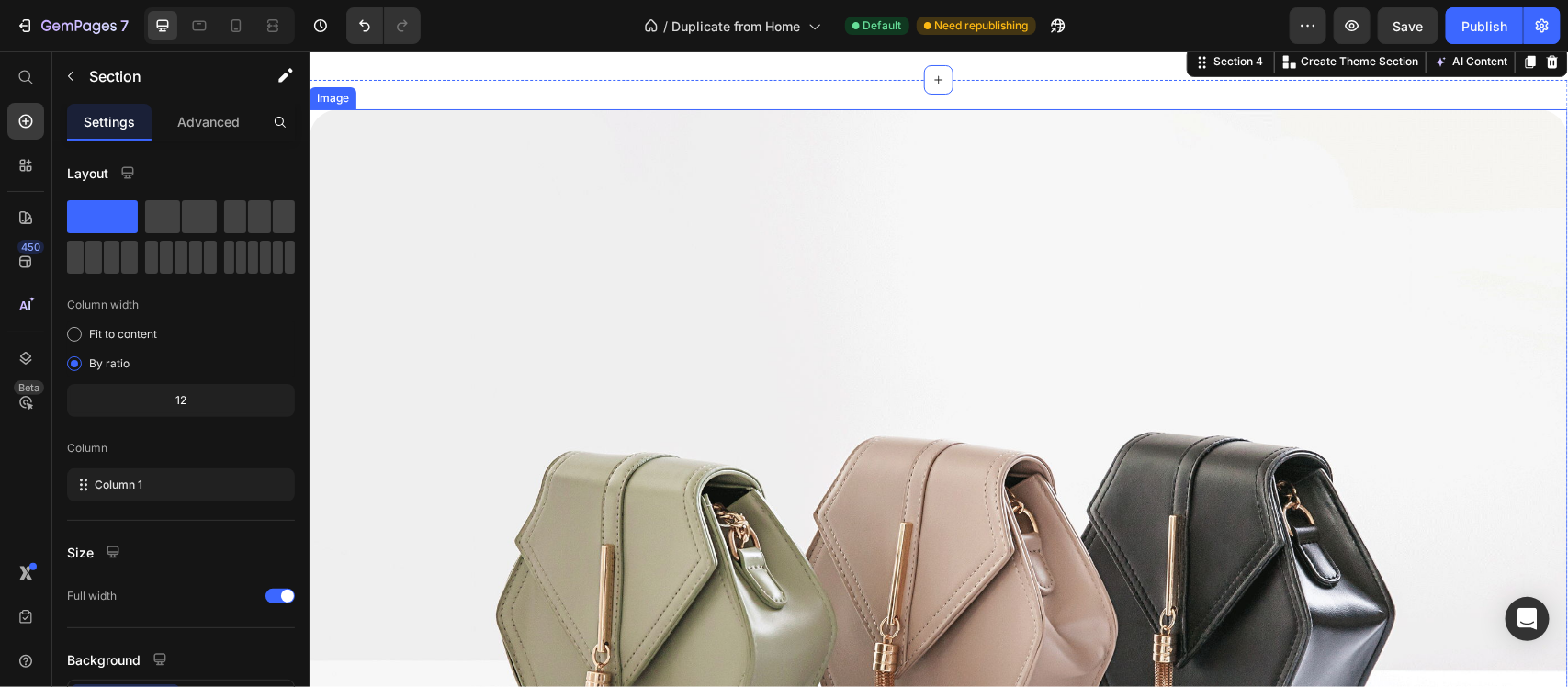 scroll, scrollTop: 1492, scrollLeft: 0, axis: vertical 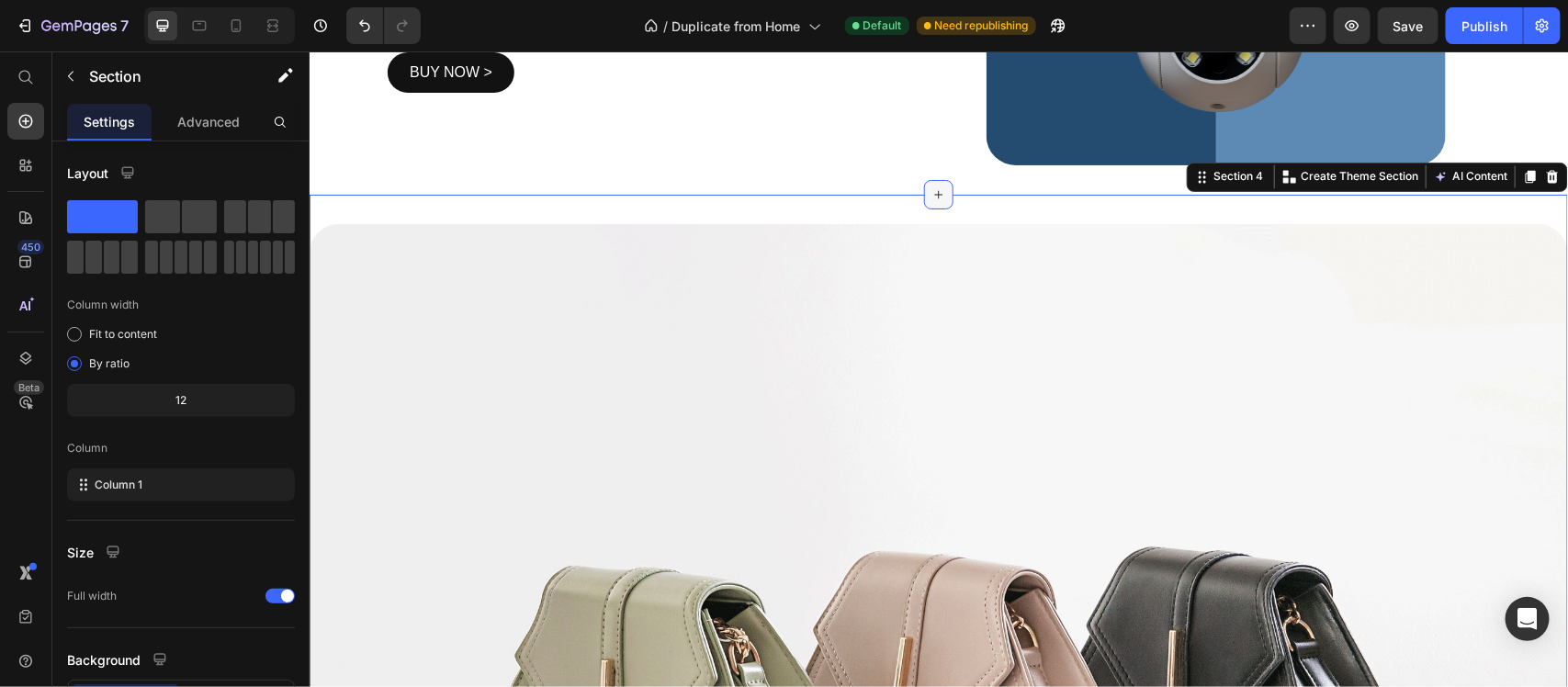 click at bounding box center [938, 194] 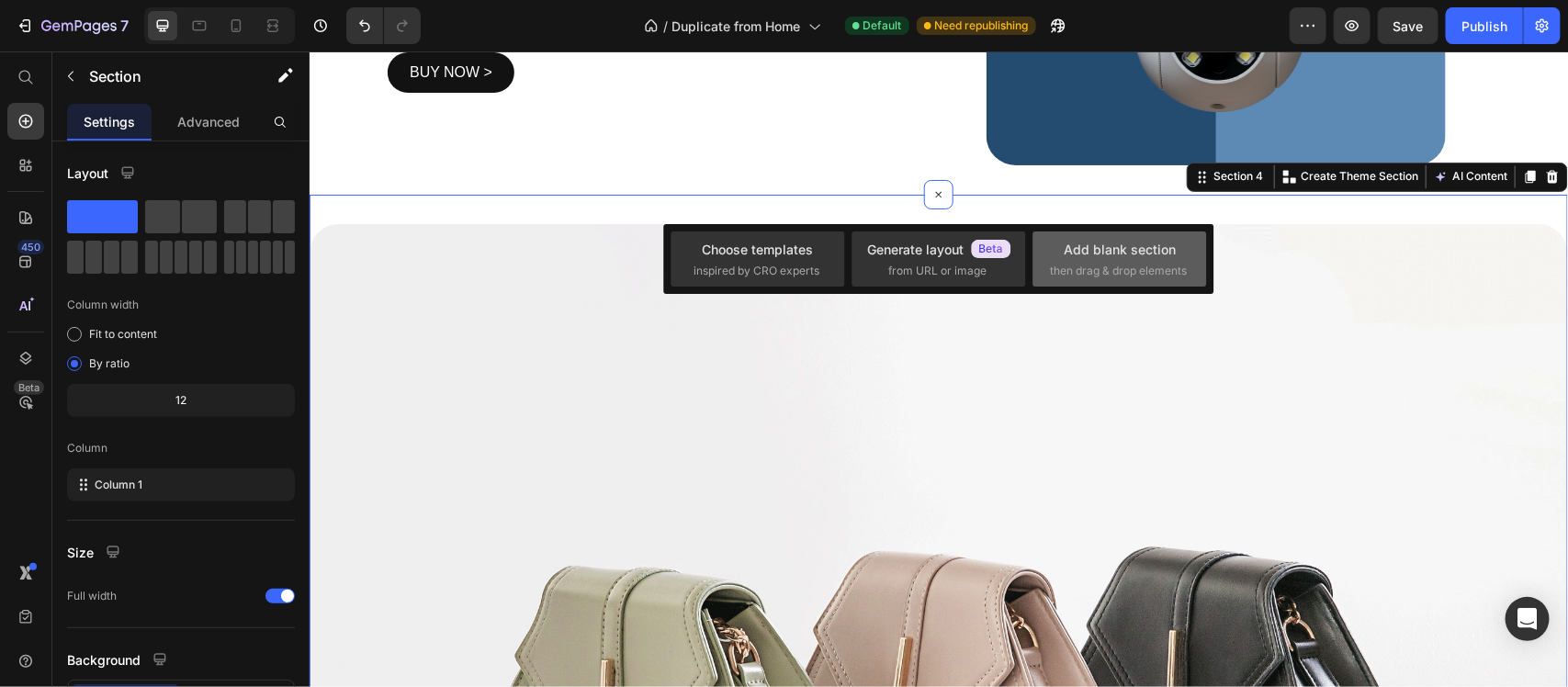 click on "then drag & drop elements" at bounding box center [1118, 271] 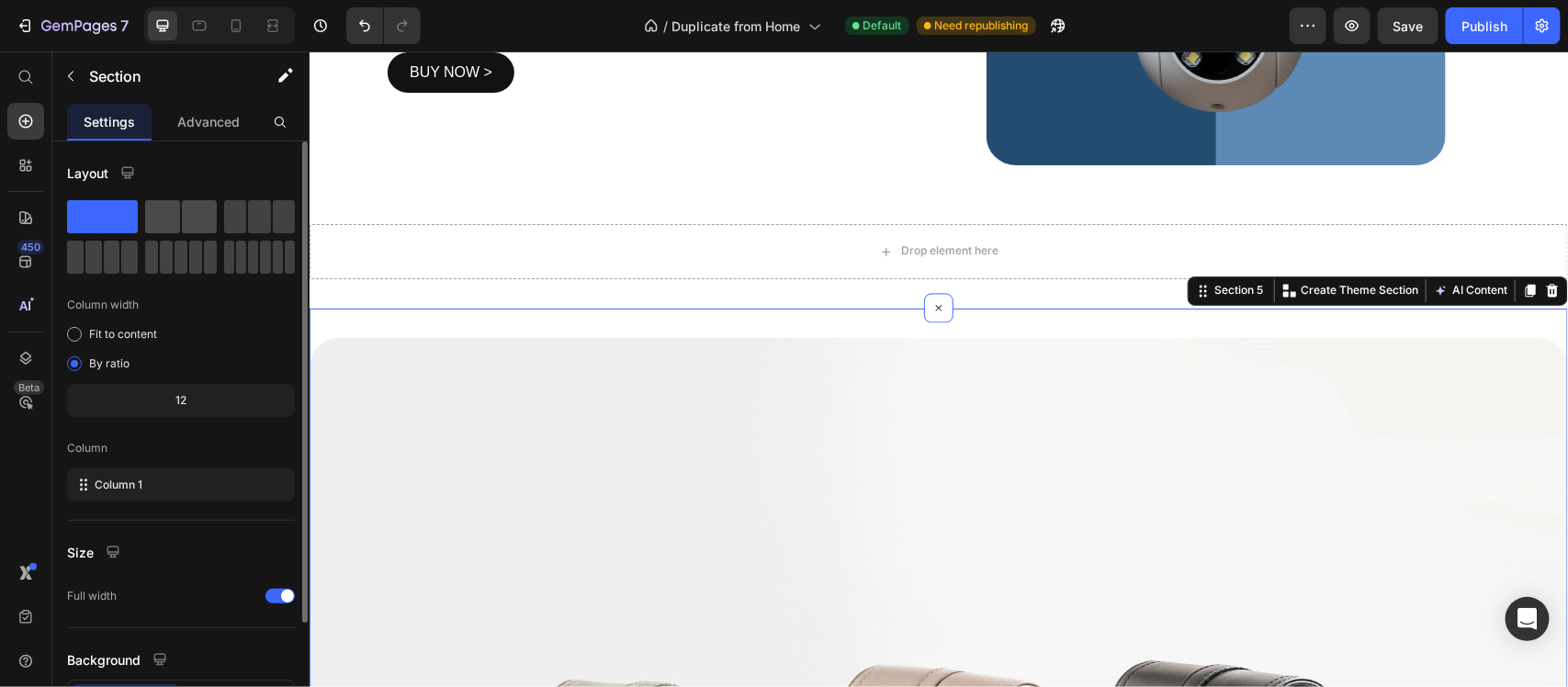 click 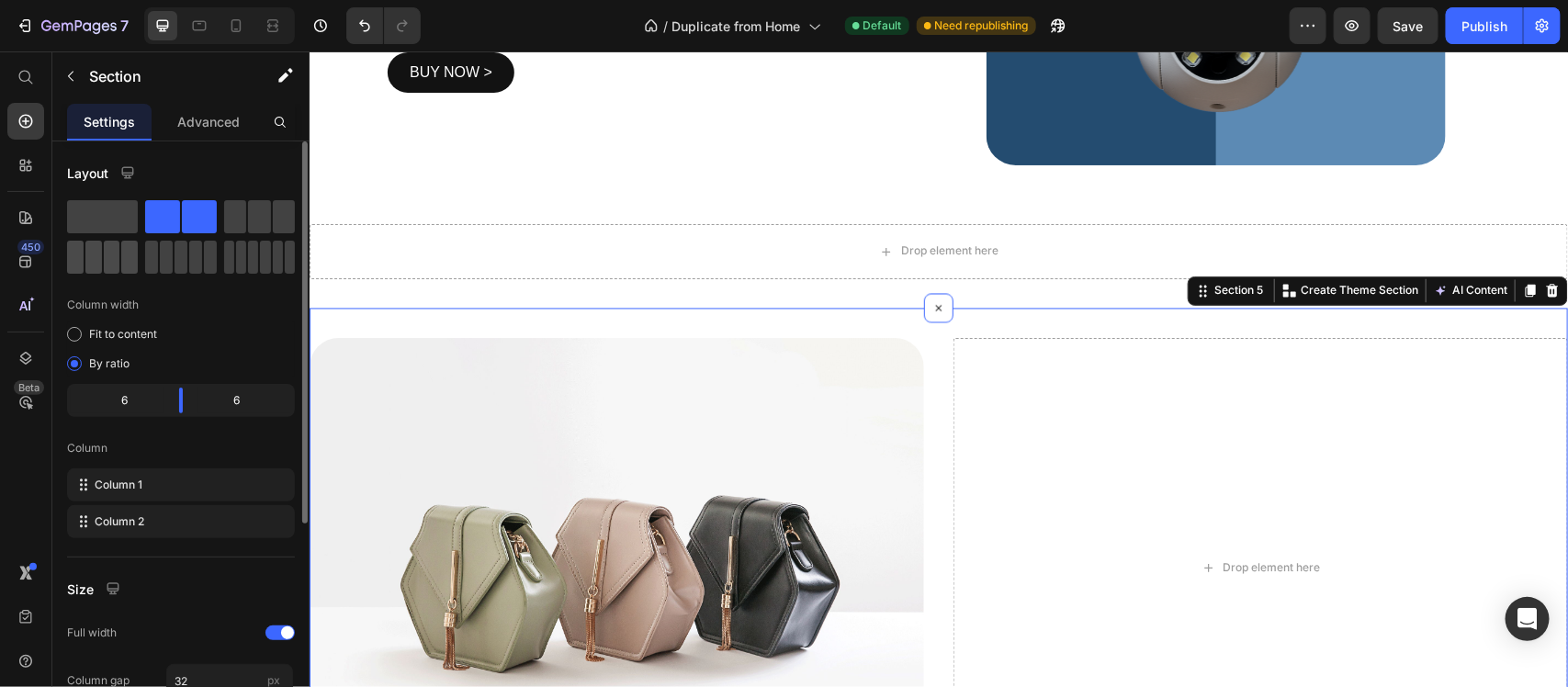 drag, startPoint x: 162, startPoint y: 205, endPoint x: 87, endPoint y: 263, distance: 94.81034 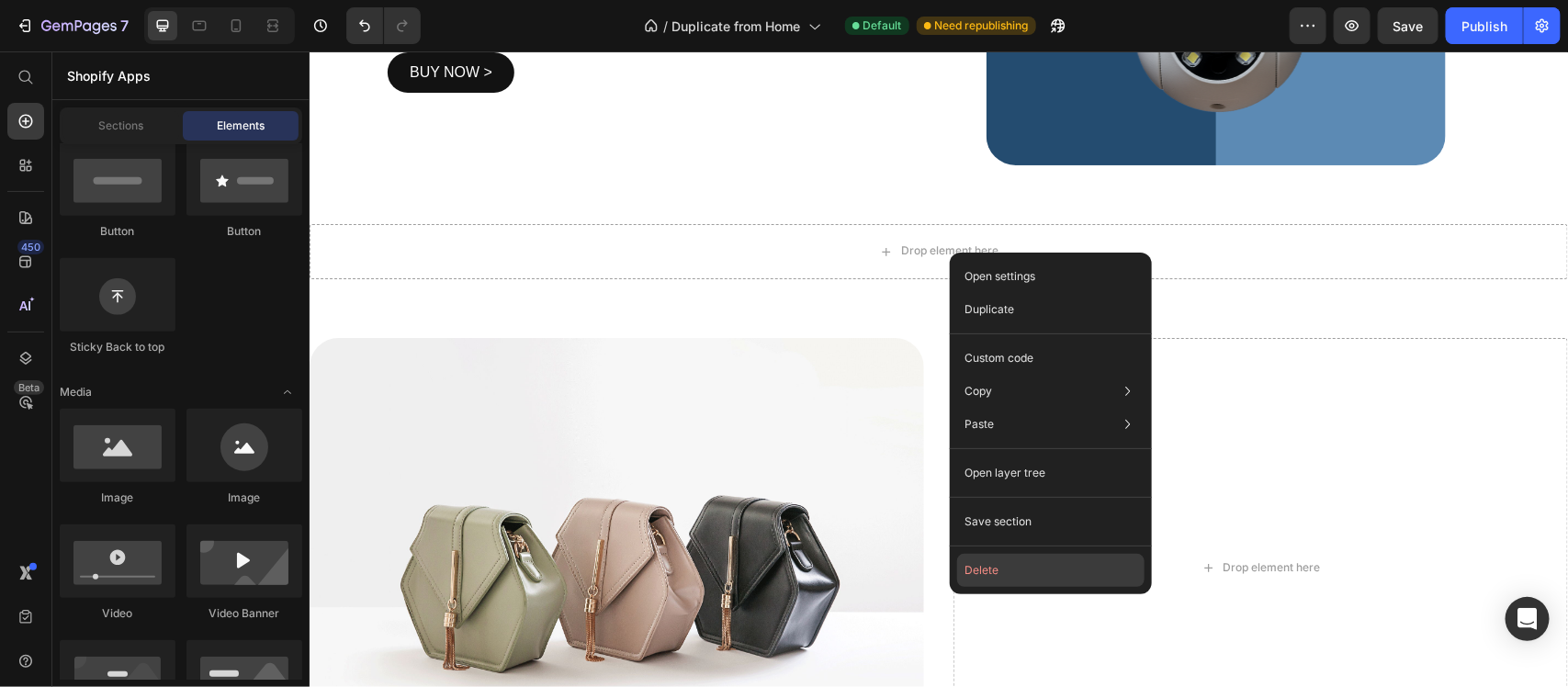 click on "Delete" 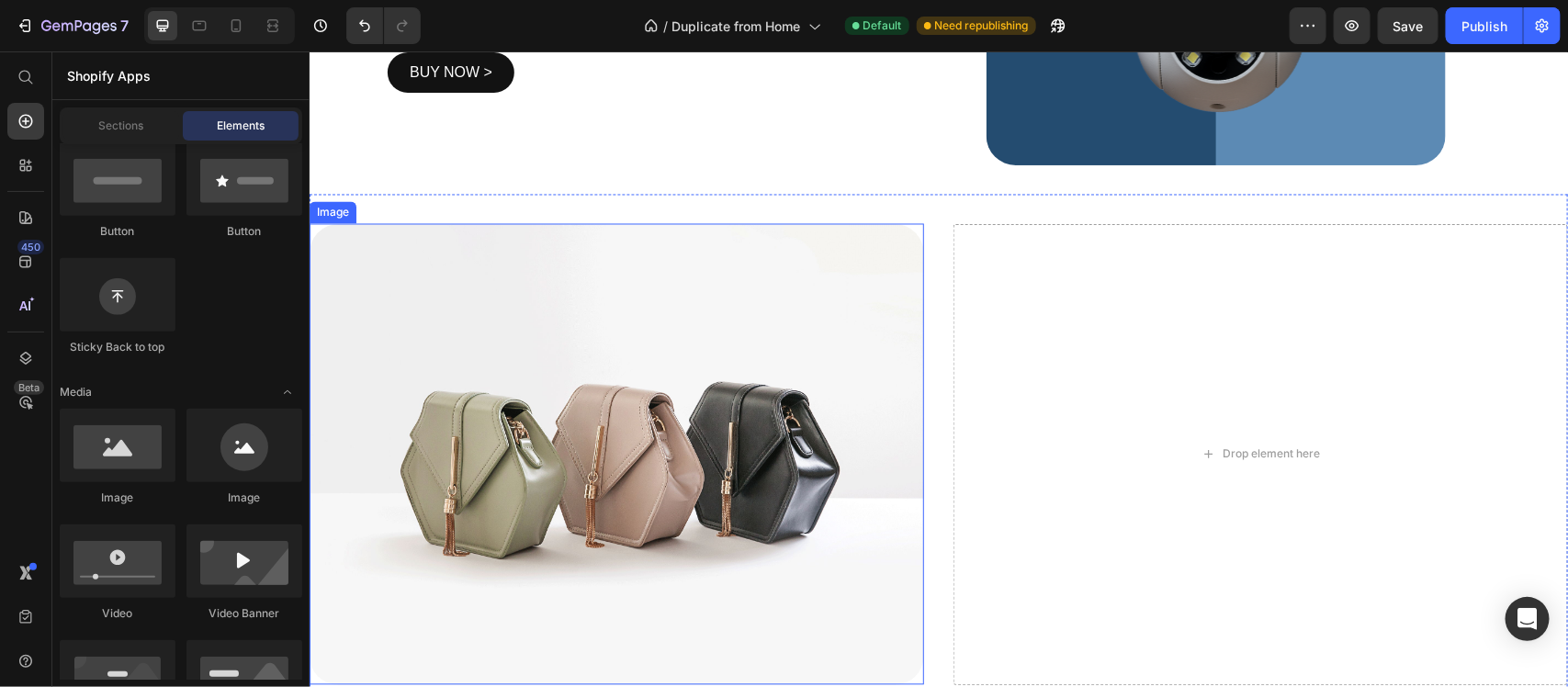 click at bounding box center [615, 454] 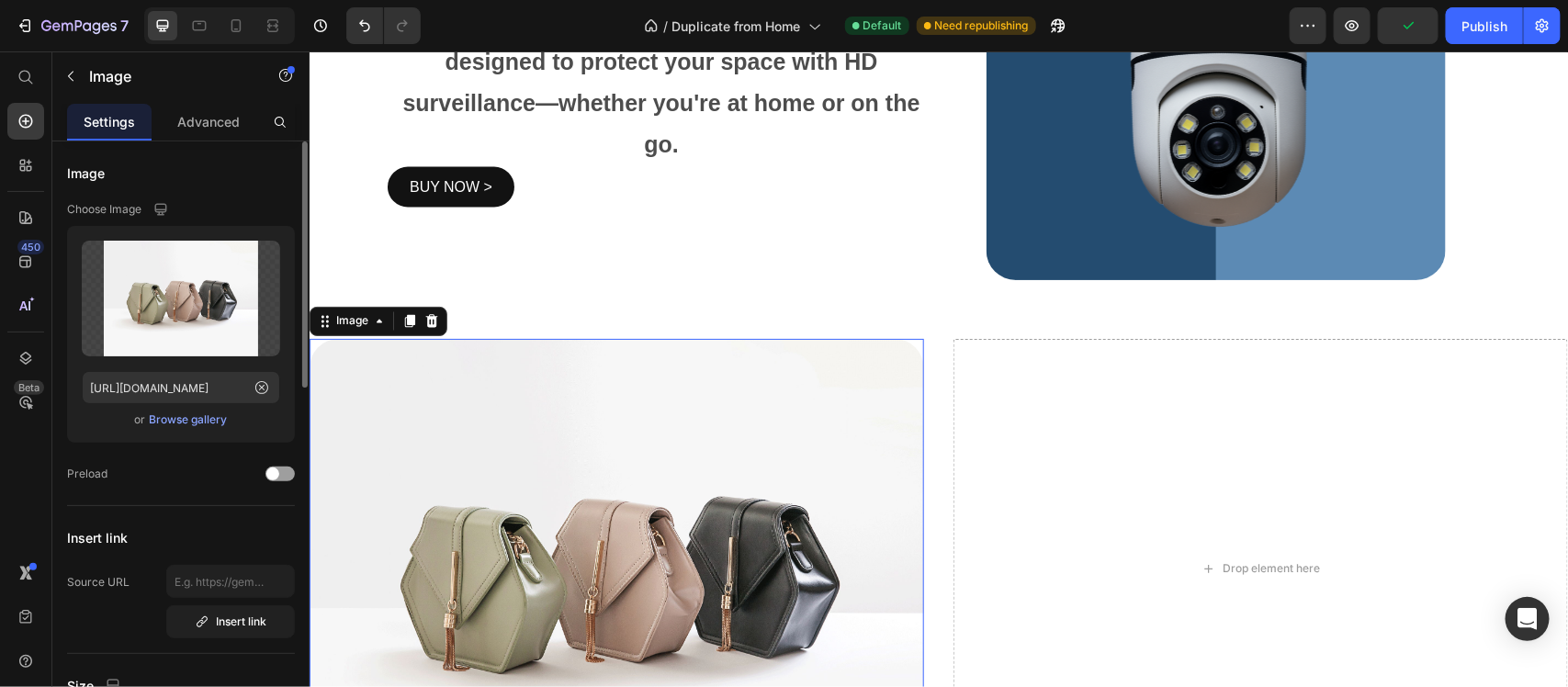 scroll, scrollTop: 1492, scrollLeft: 0, axis: vertical 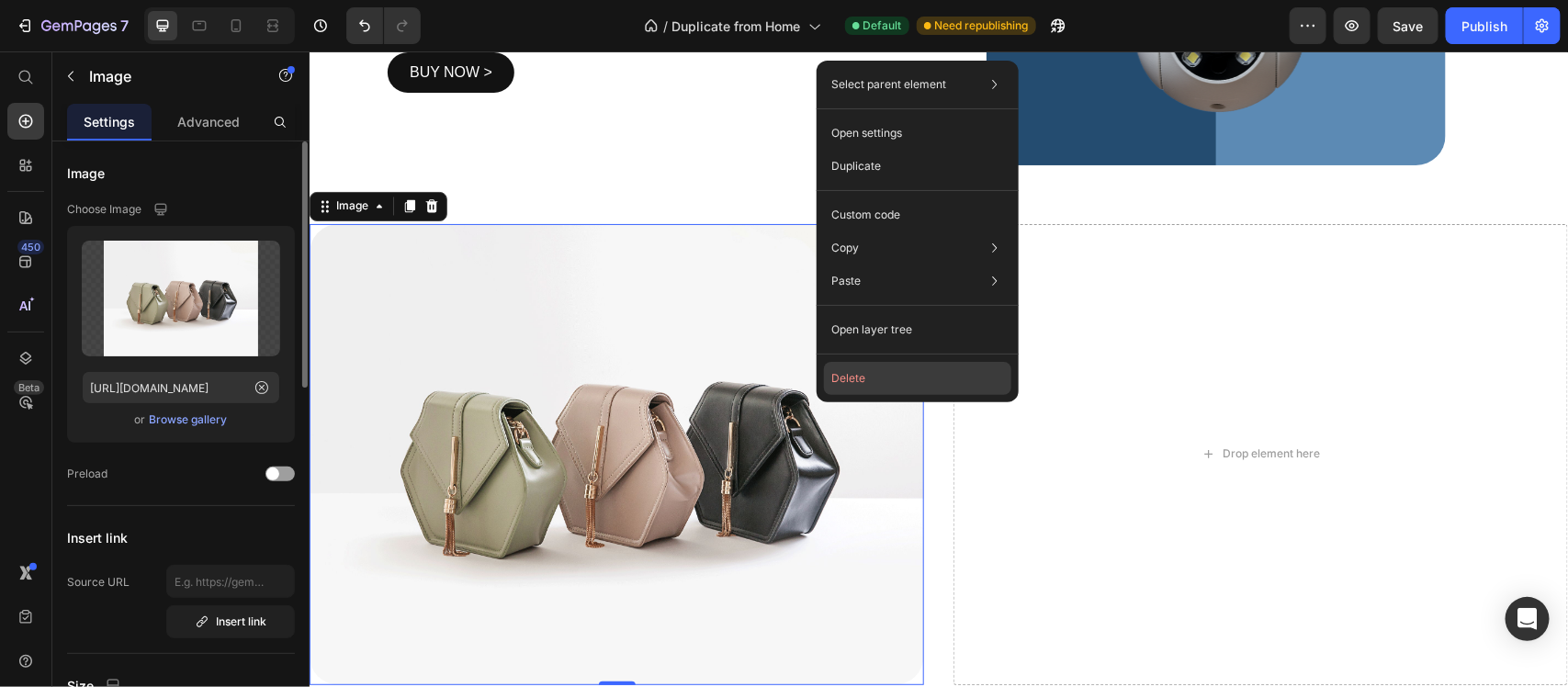 drag, startPoint x: 863, startPoint y: 381, endPoint x: 589, endPoint y: 323, distance: 280.07142 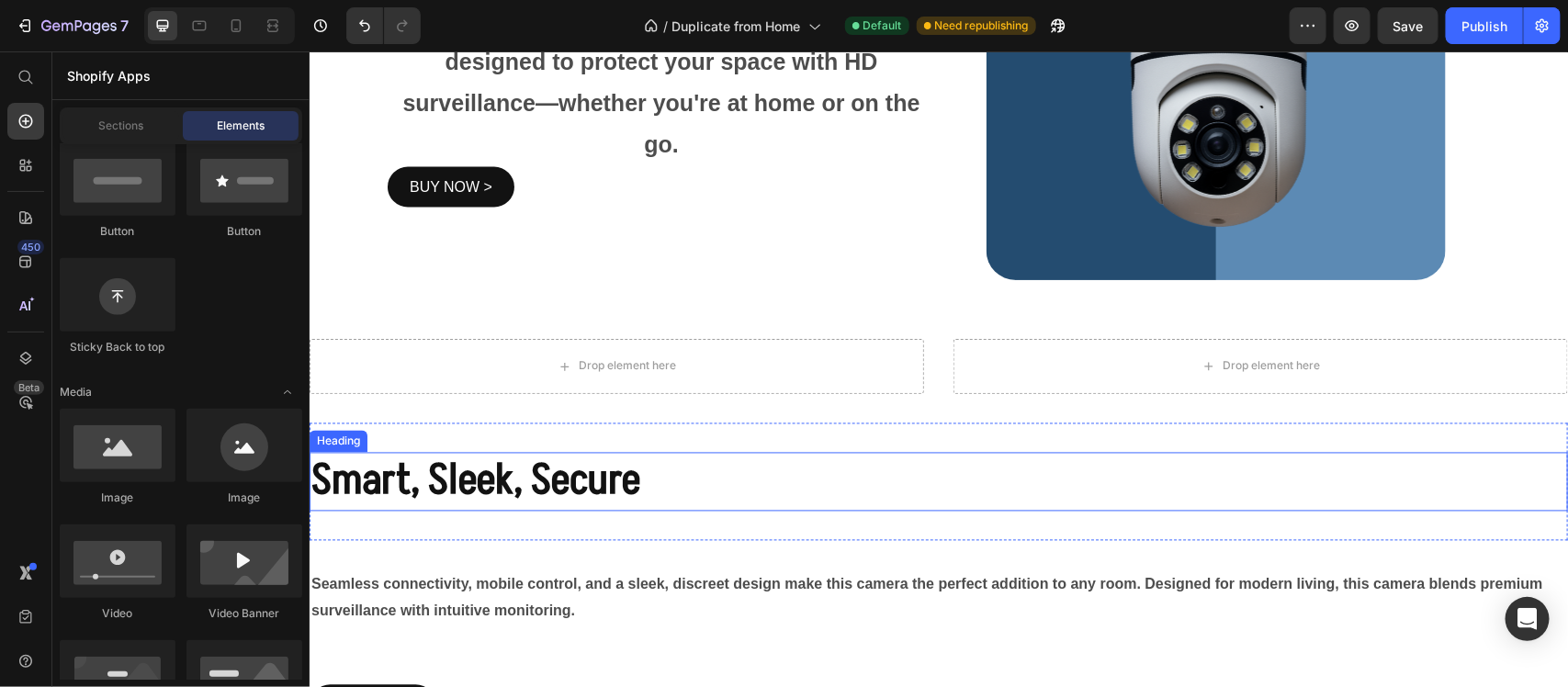 scroll, scrollTop: 1492, scrollLeft: 0, axis: vertical 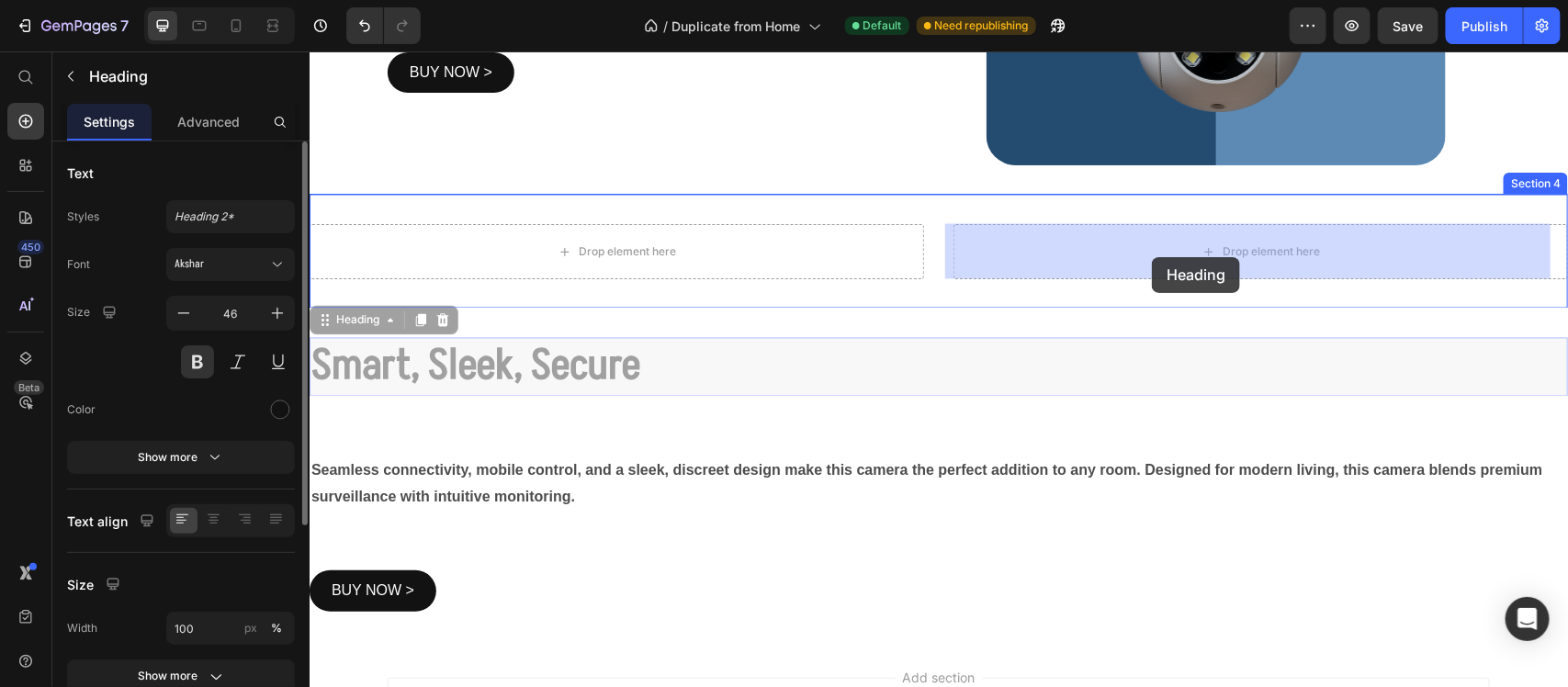 drag, startPoint x: 663, startPoint y: 350, endPoint x: 1150, endPoint y: 254, distance: 496.3718 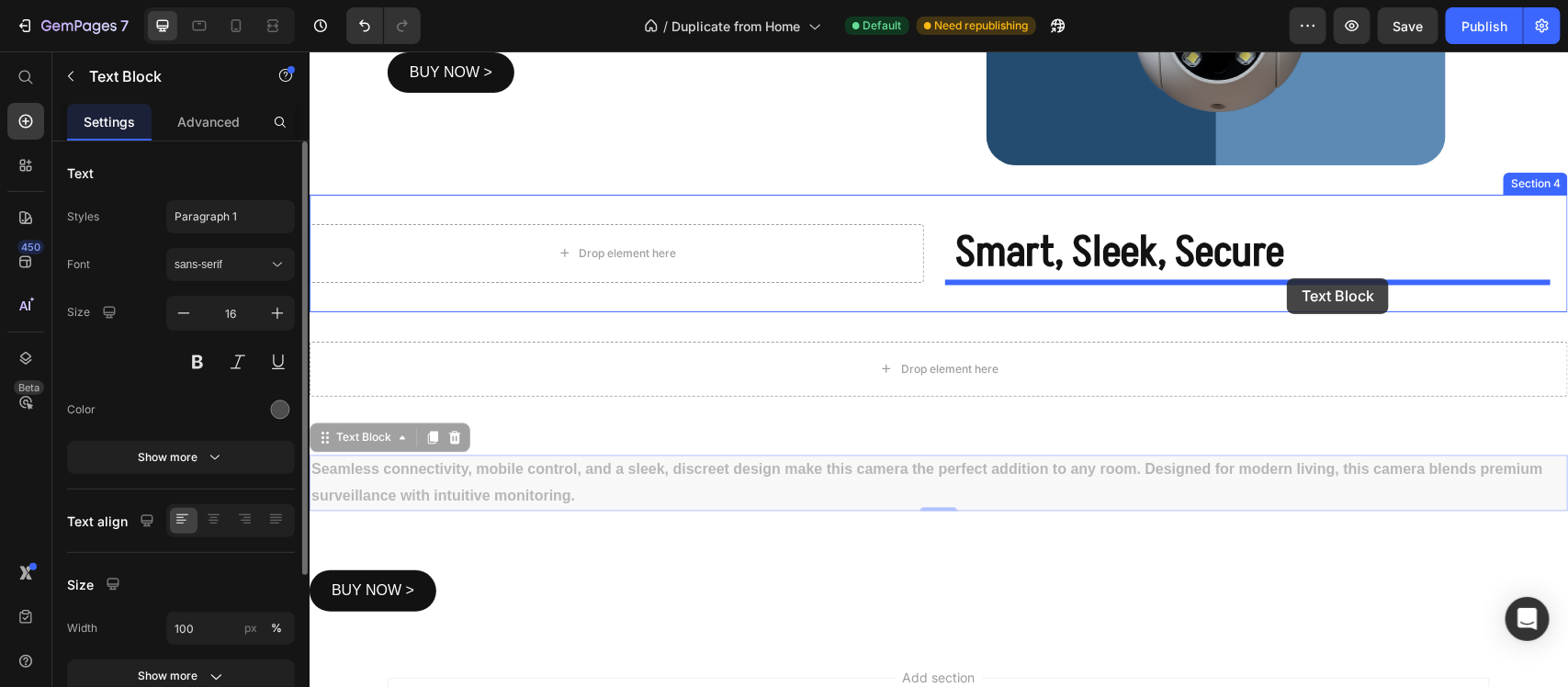 drag, startPoint x: 446, startPoint y: 465, endPoint x: 1286, endPoint y: 277, distance: 860.781 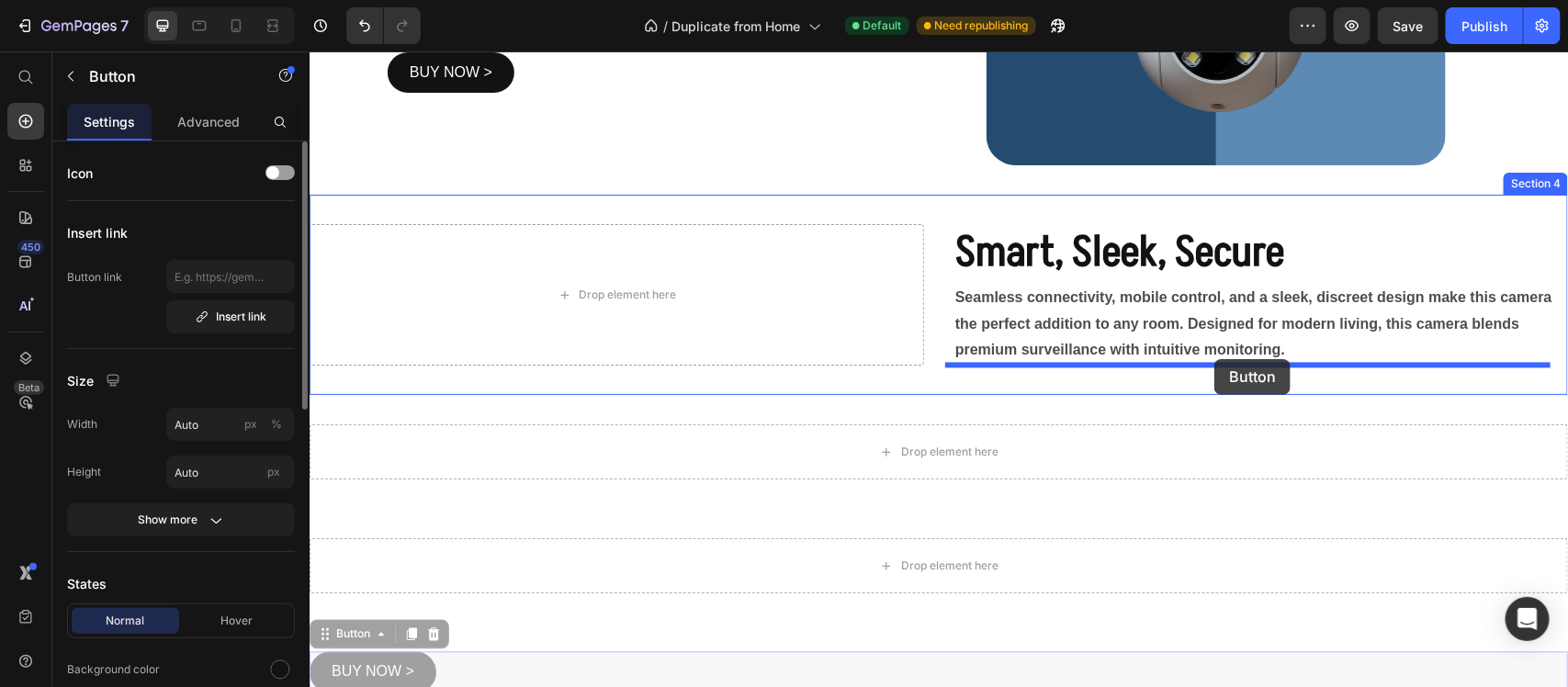 drag, startPoint x: 415, startPoint y: 661, endPoint x: 1213, endPoint y: 358, distance: 853.5883 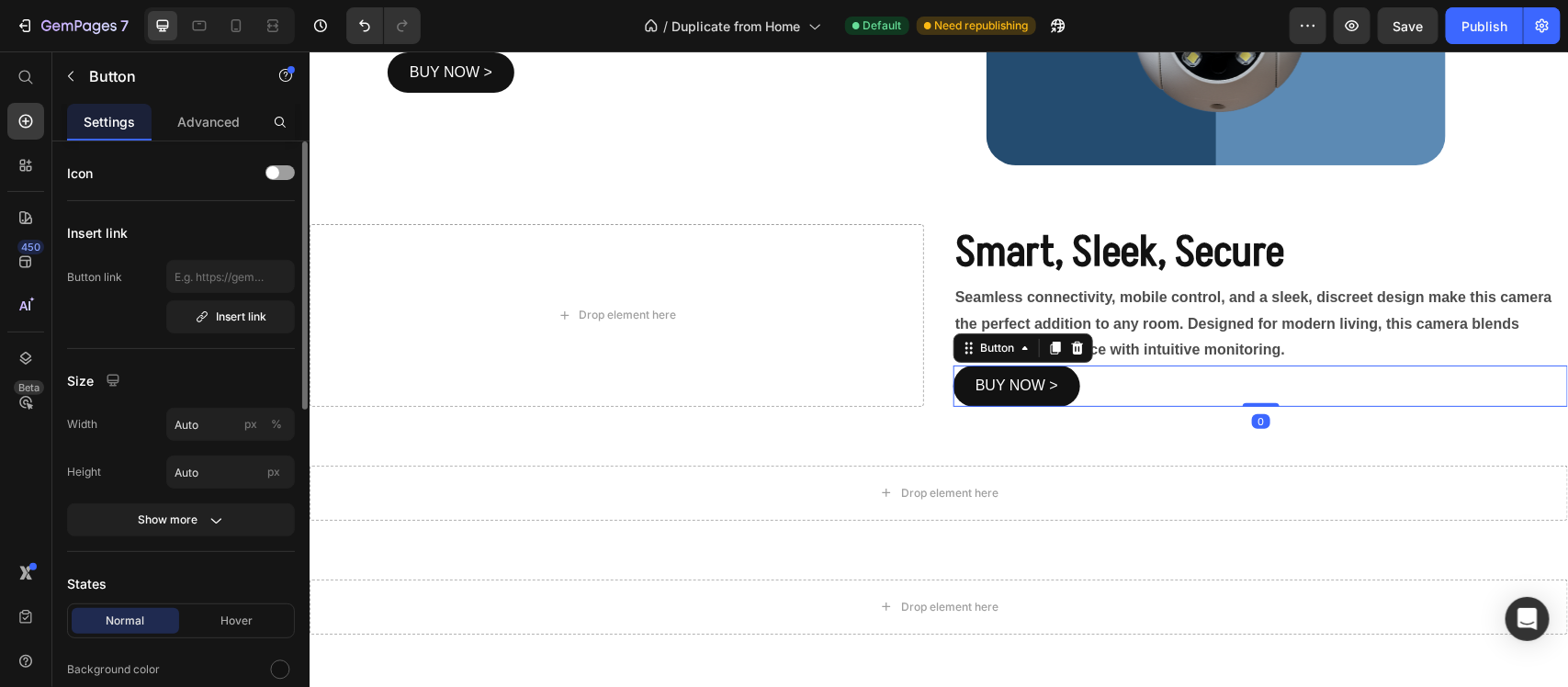 click on "BUY NOW > Button   0" at bounding box center (1259, 385) 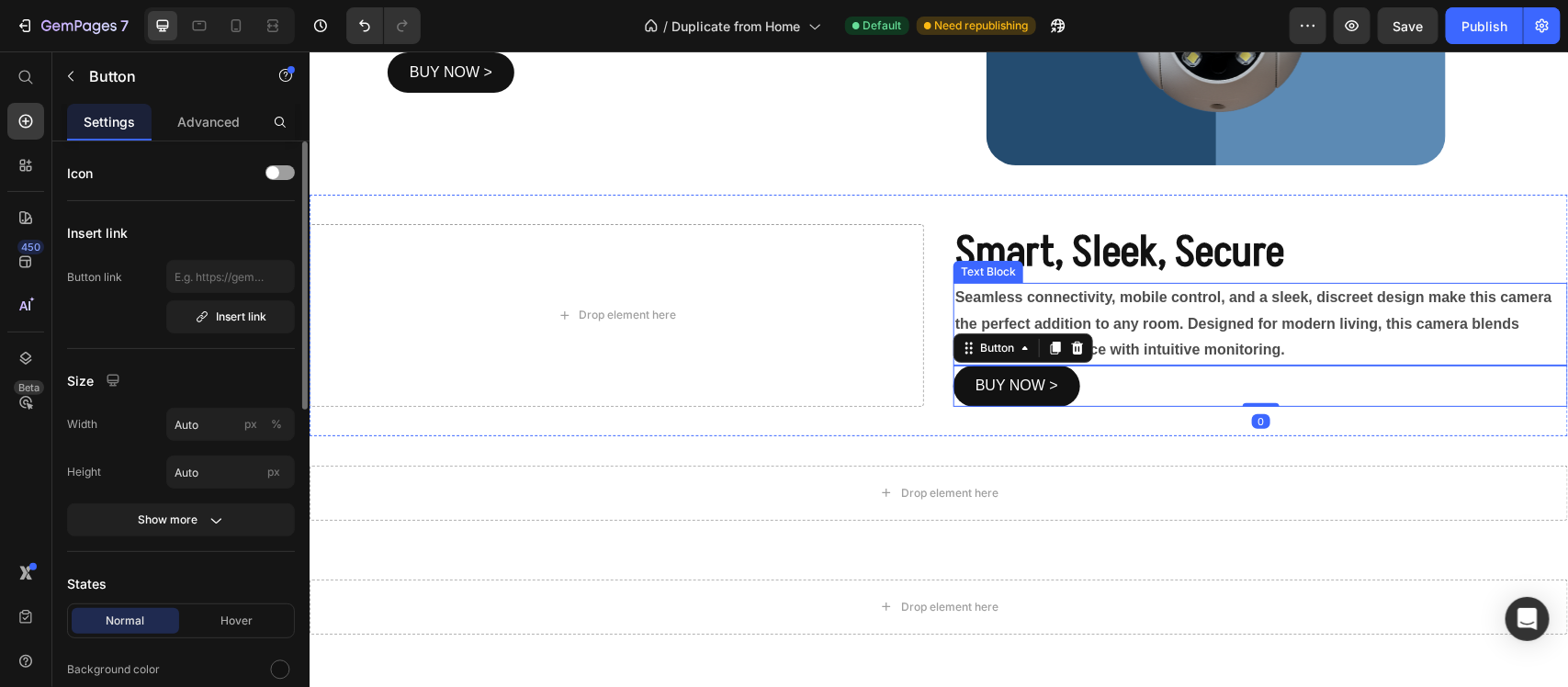 click on "Seamless connectivity, mobile control, and a sleek, discreet design make this camera the perfect addition to any room. Designed for modern living, this camera blends premium surveillance with intuitive monitoring." at bounding box center (1253, 322) 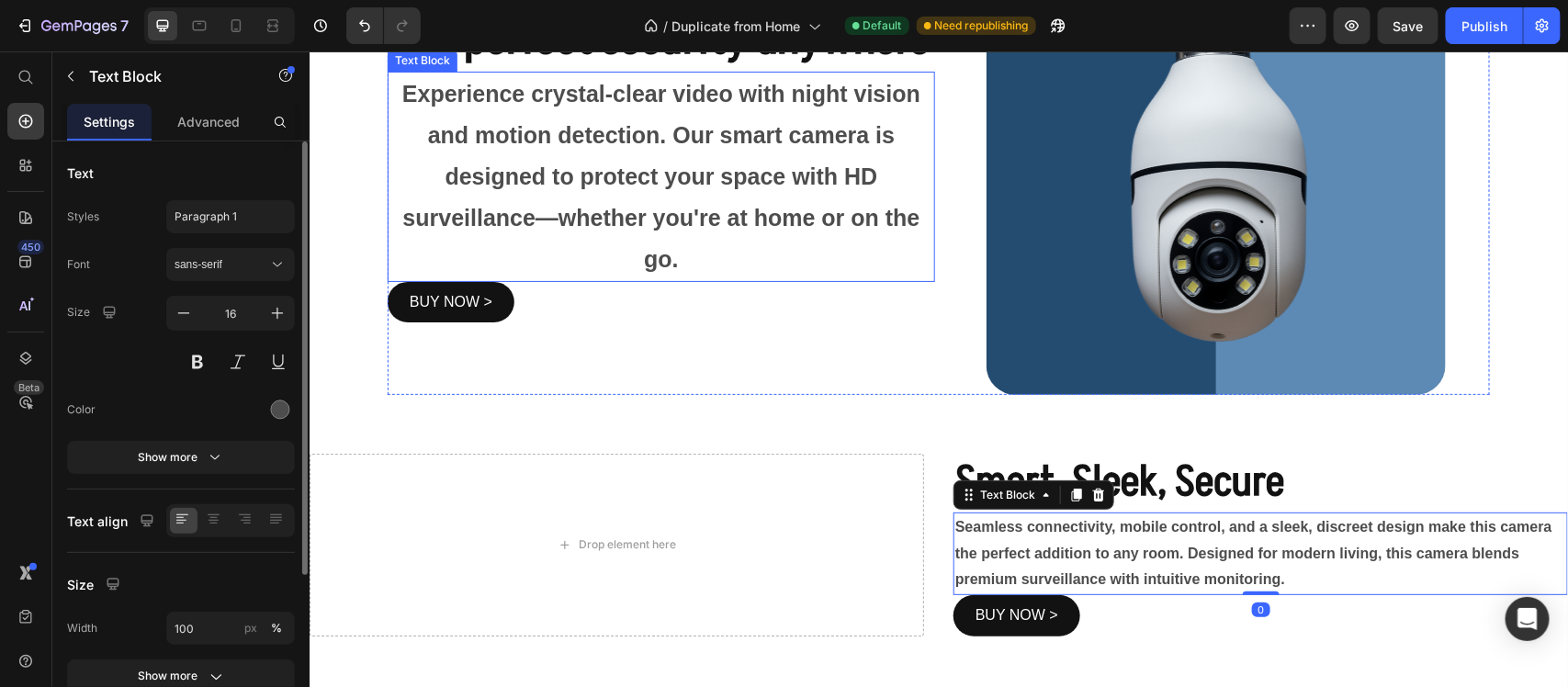 scroll, scrollTop: 1033, scrollLeft: 0, axis: vertical 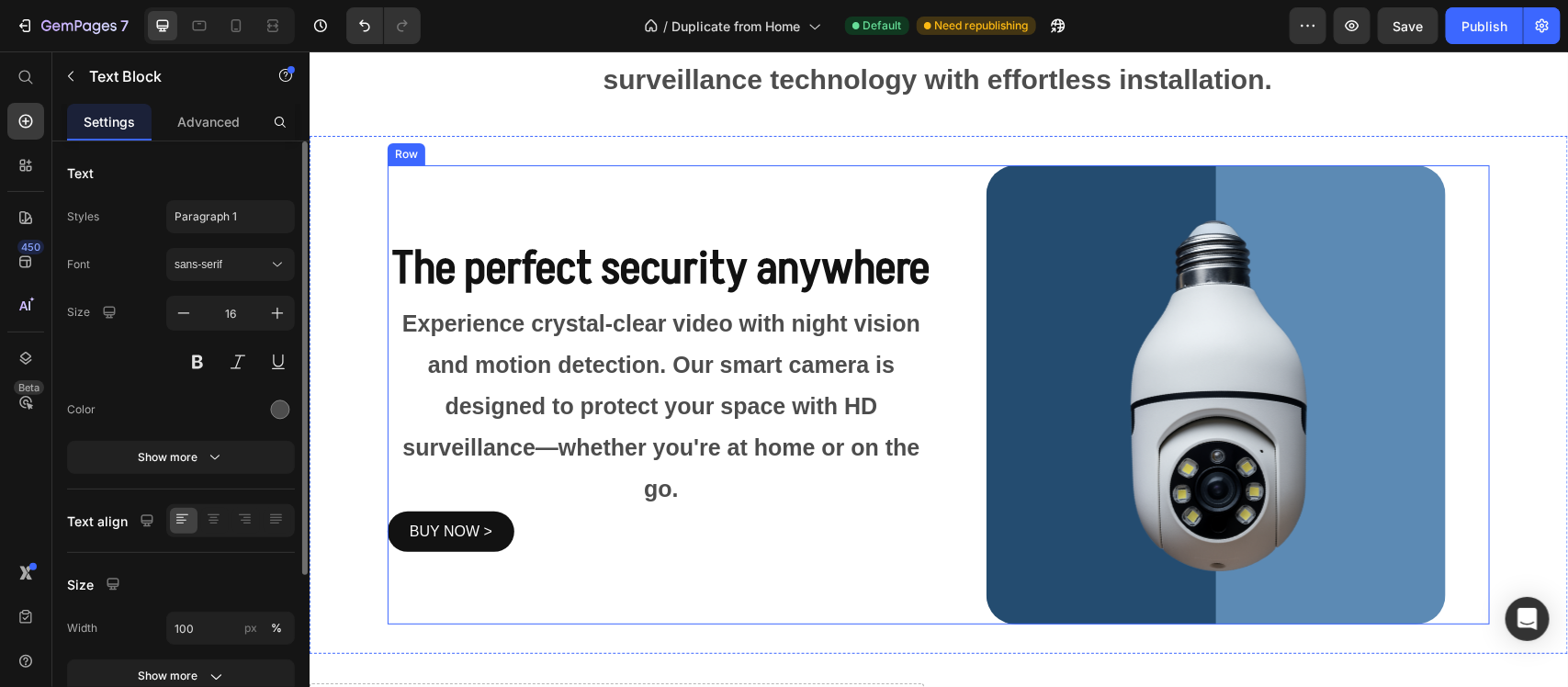 click on "The perfect security anywhere" at bounding box center [660, 268] 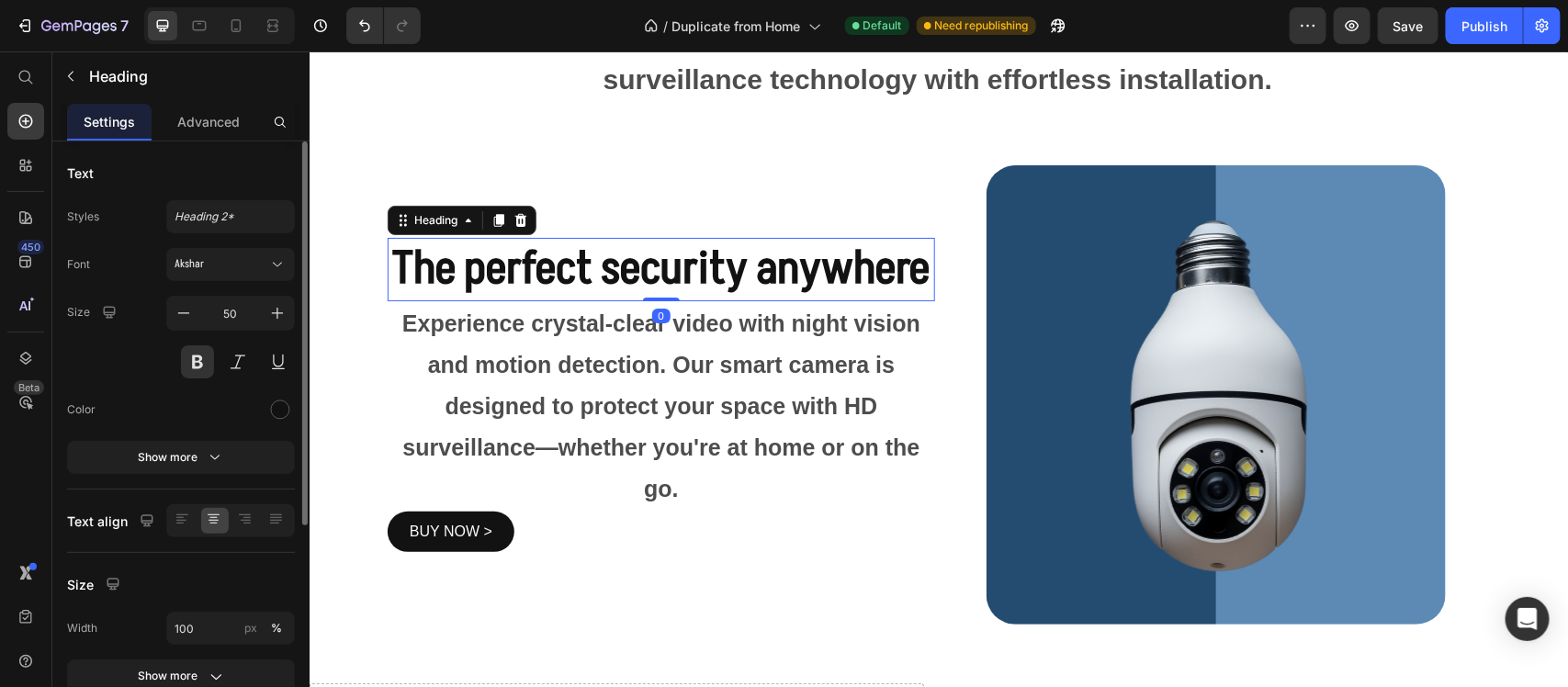 click on "Experience crystal-clear video with night vision and motion detection. Our smart camera is designed to protect your space with HD surveillance—whether you're at home or on the go." at bounding box center (660, 405) 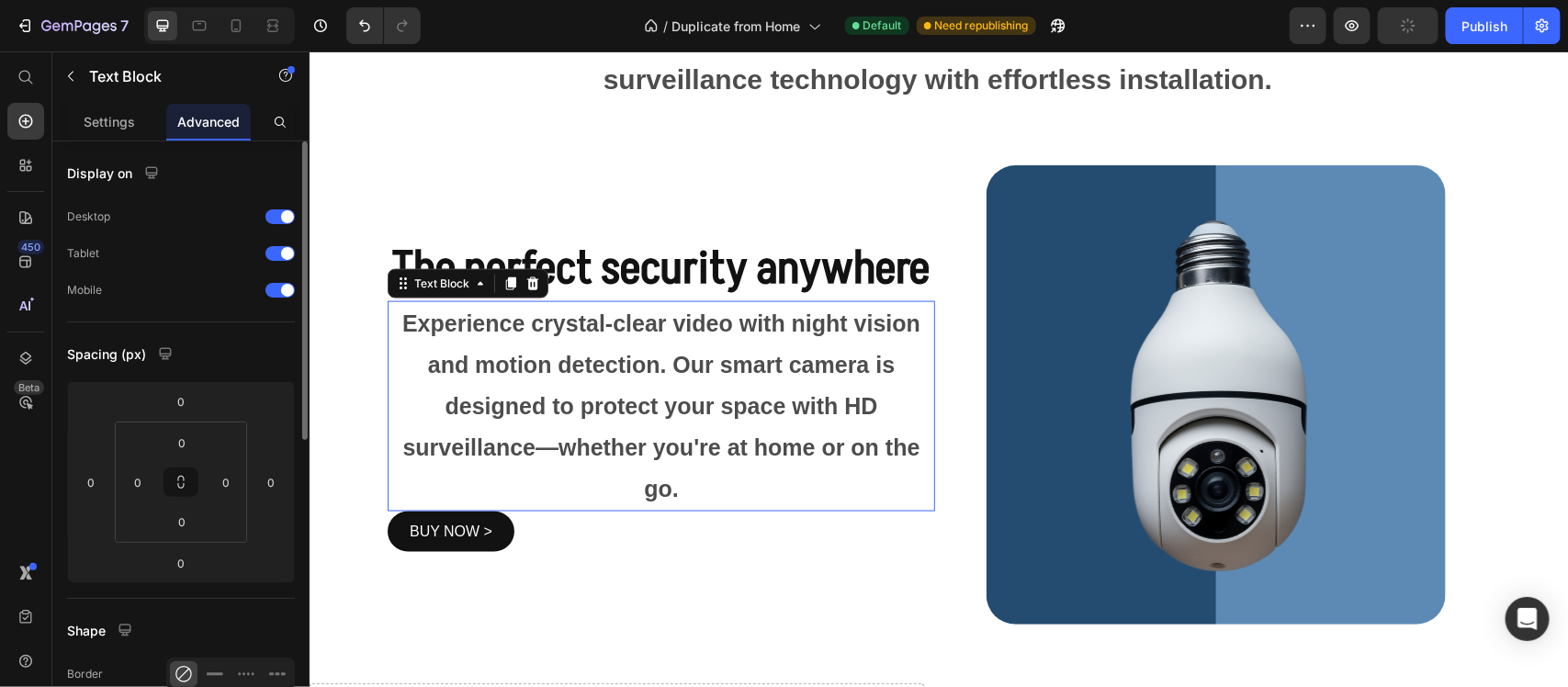 click on "Experience crystal-clear video with night vision and motion detection. Our smart camera is designed to protect your space with HD surveillance—whether you're at home or on the go." at bounding box center (660, 405) 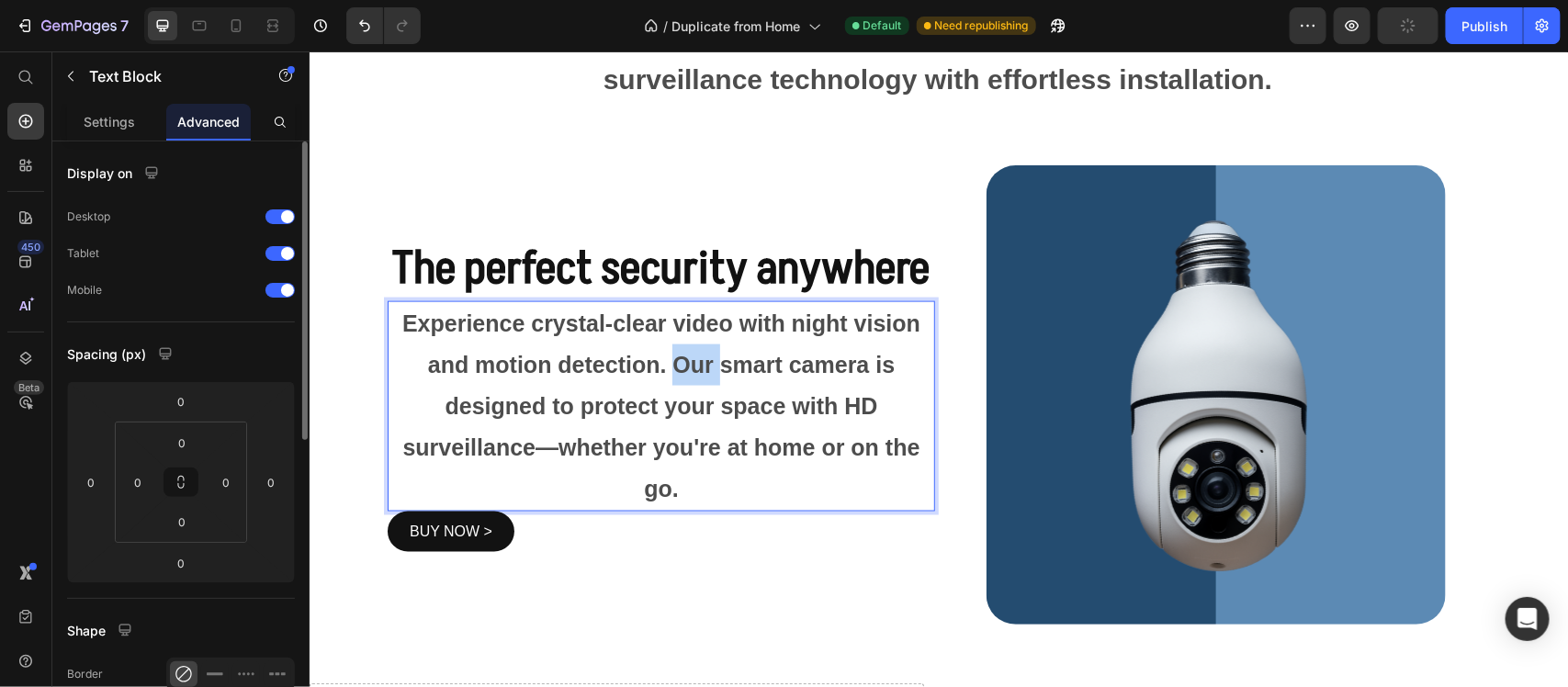 click on "Experience crystal-clear video with night vision and motion detection. Our smart camera is designed to protect your space with HD surveillance—whether you're at home or on the go." at bounding box center (660, 405) 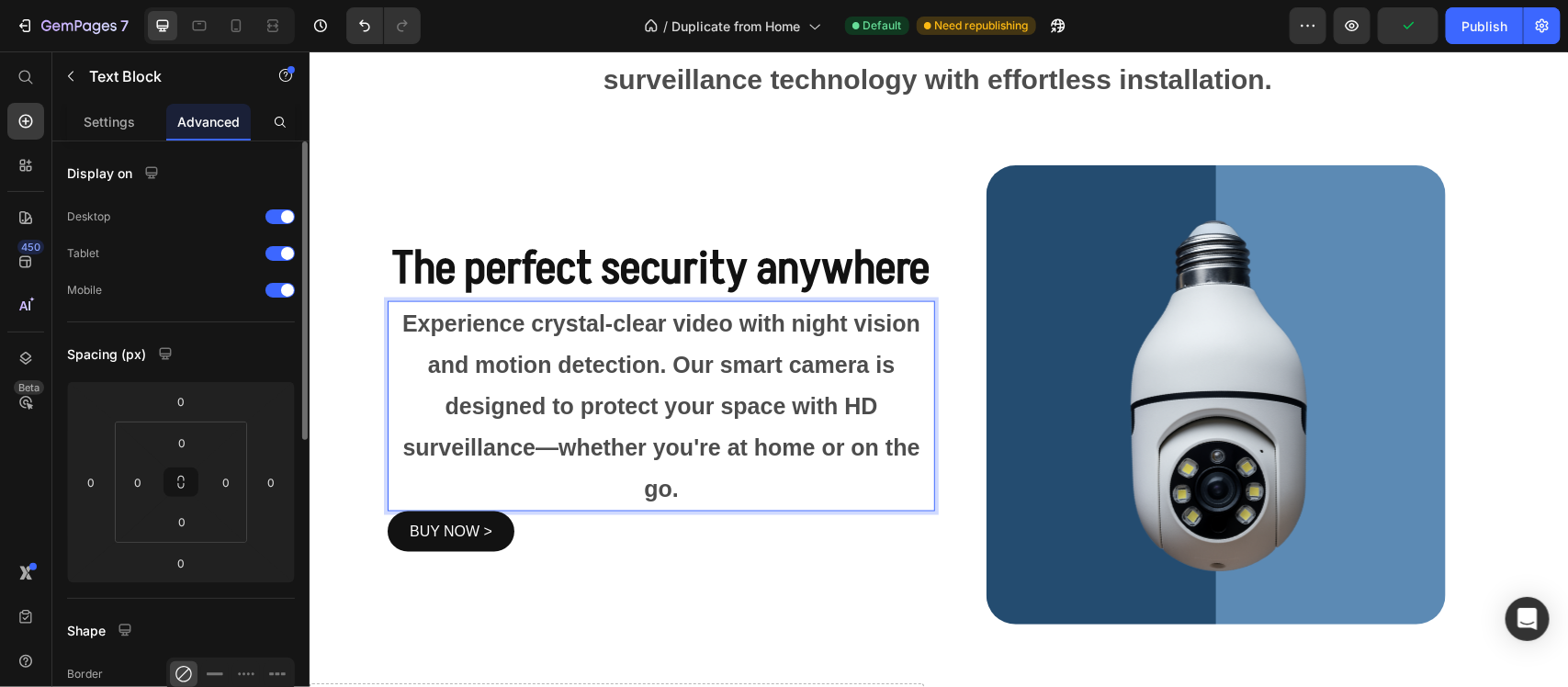 click on "Experience crystal-clear video with night vision and motion detection. Our smart camera is designed to protect your space with HD surveillance—whether you're at home or on the go." at bounding box center (660, 405) 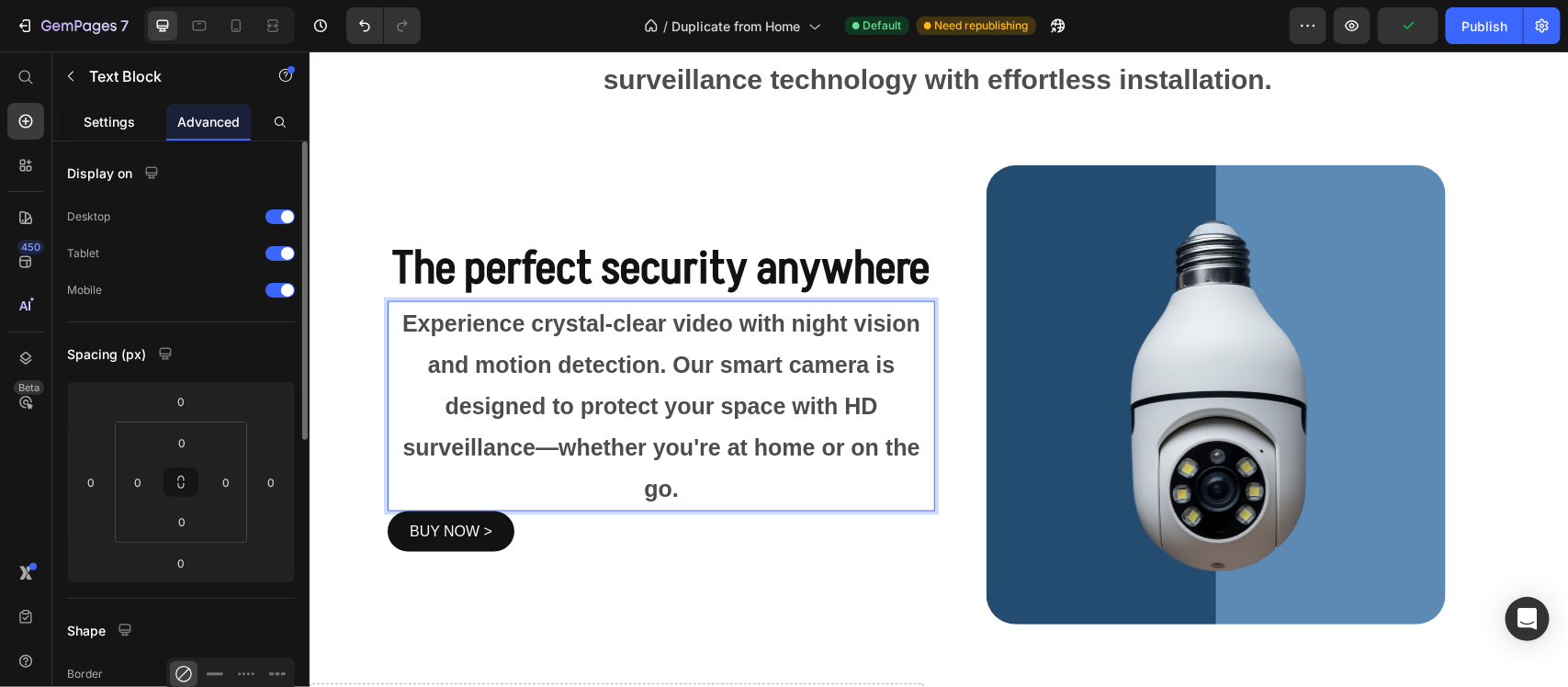 click on "Settings" at bounding box center (109, 121) 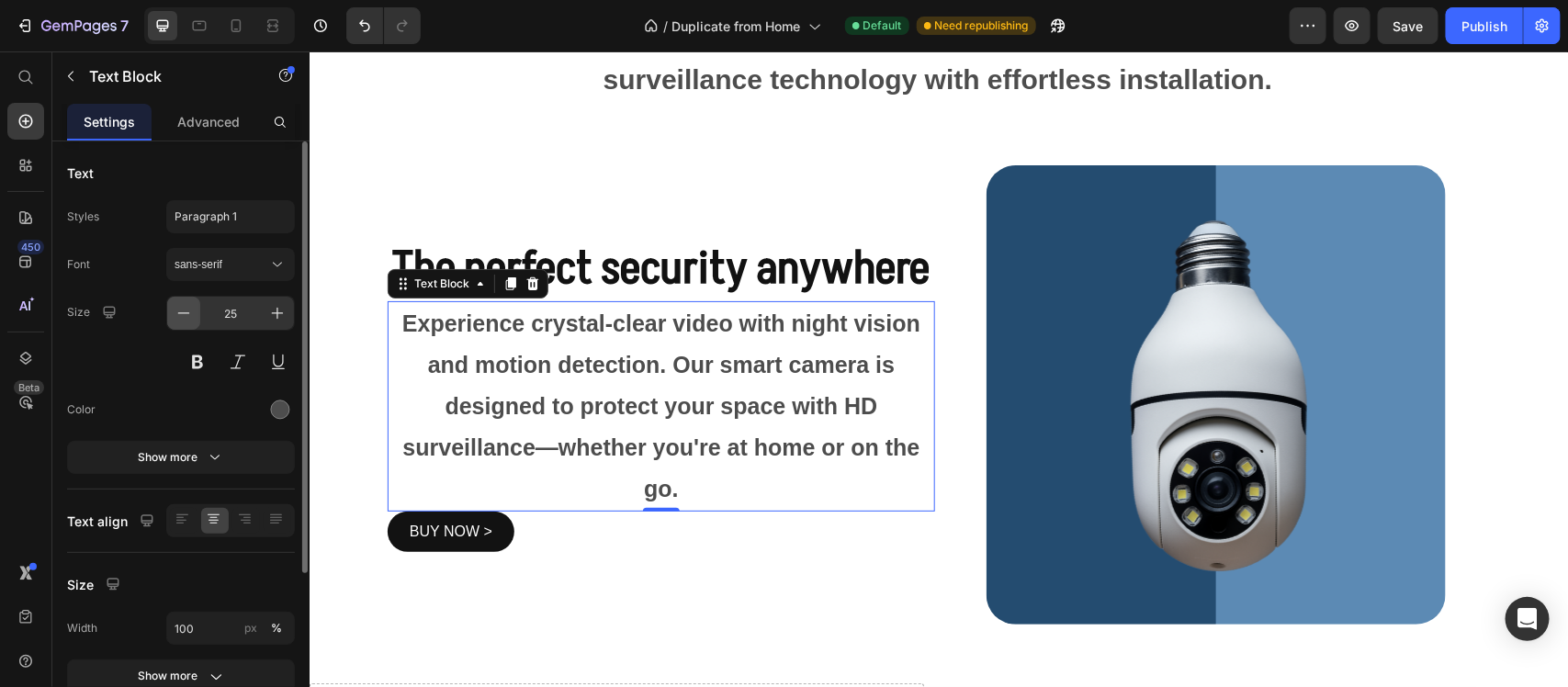 click at bounding box center (184, 313) 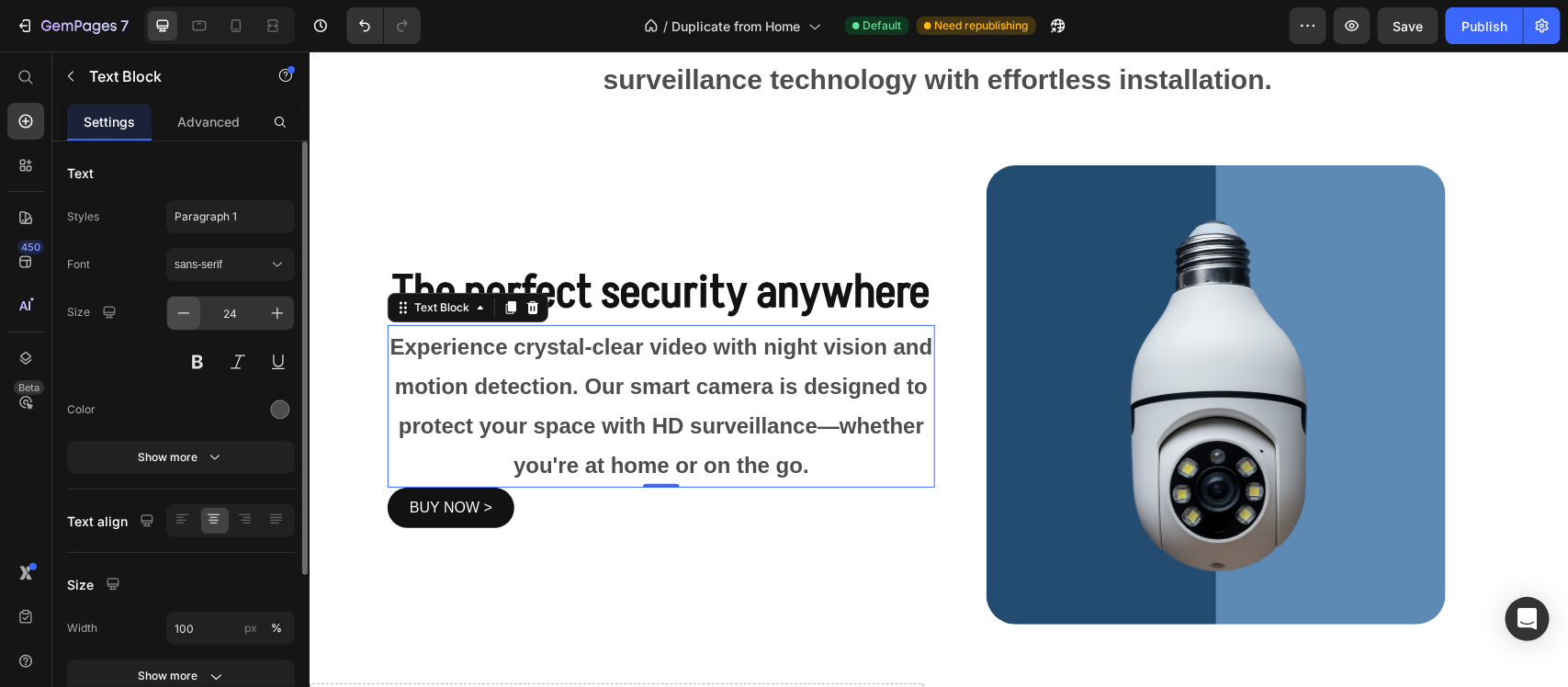 click at bounding box center (184, 313) 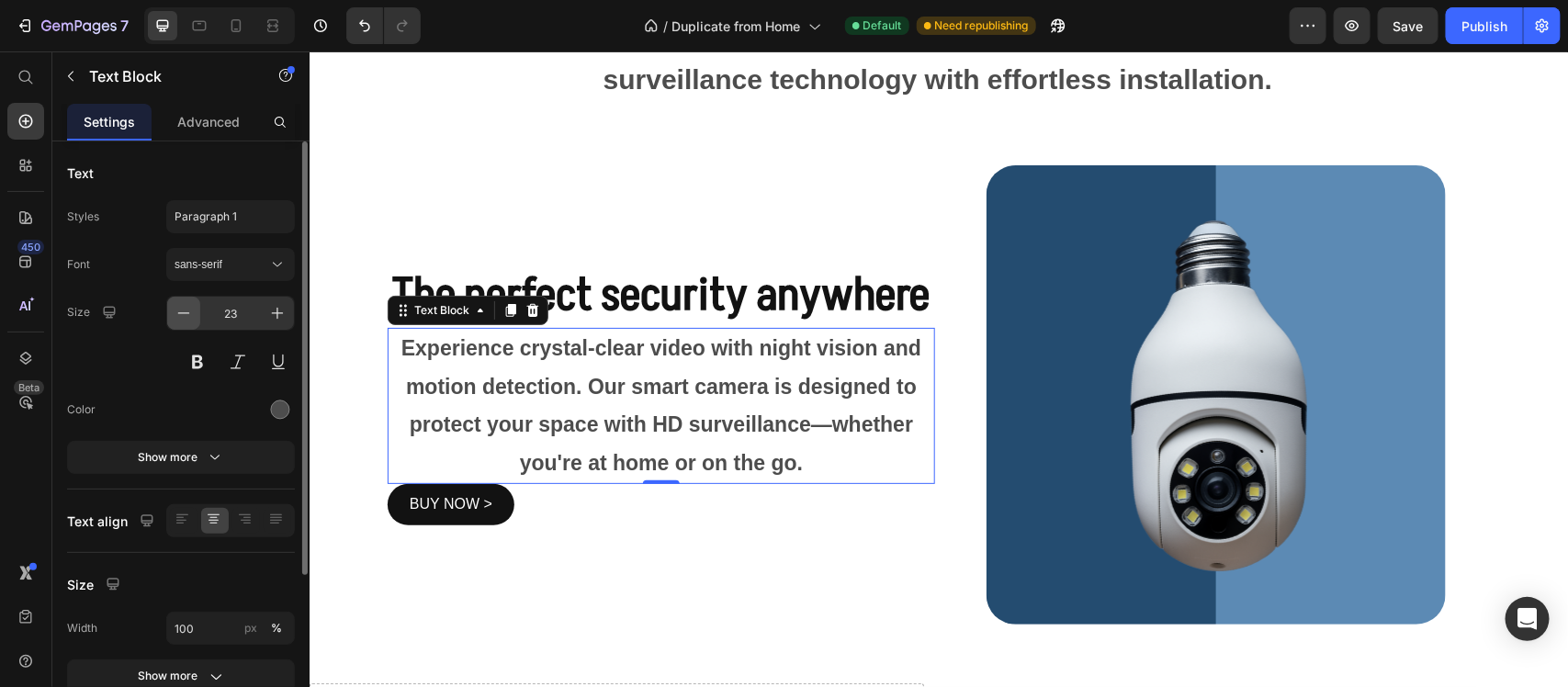 click at bounding box center [184, 313] 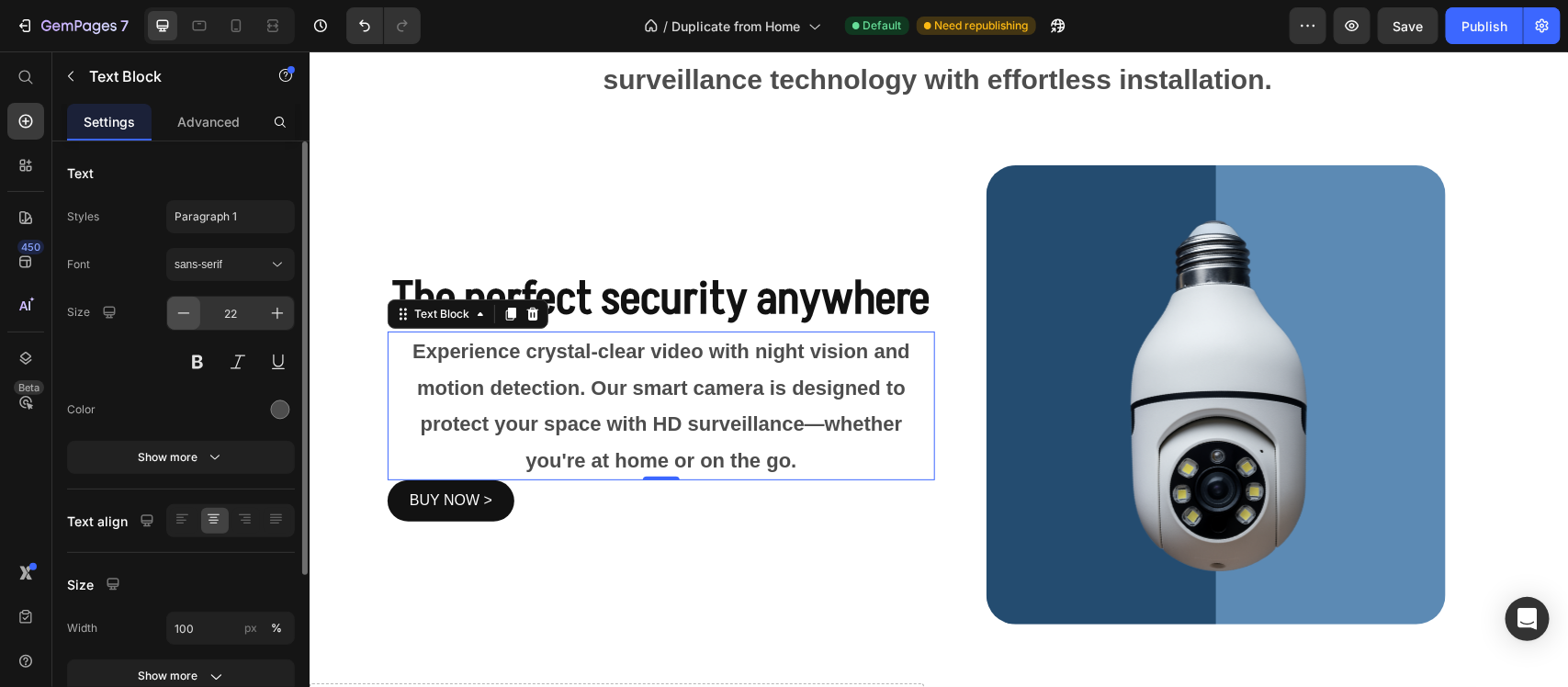 click 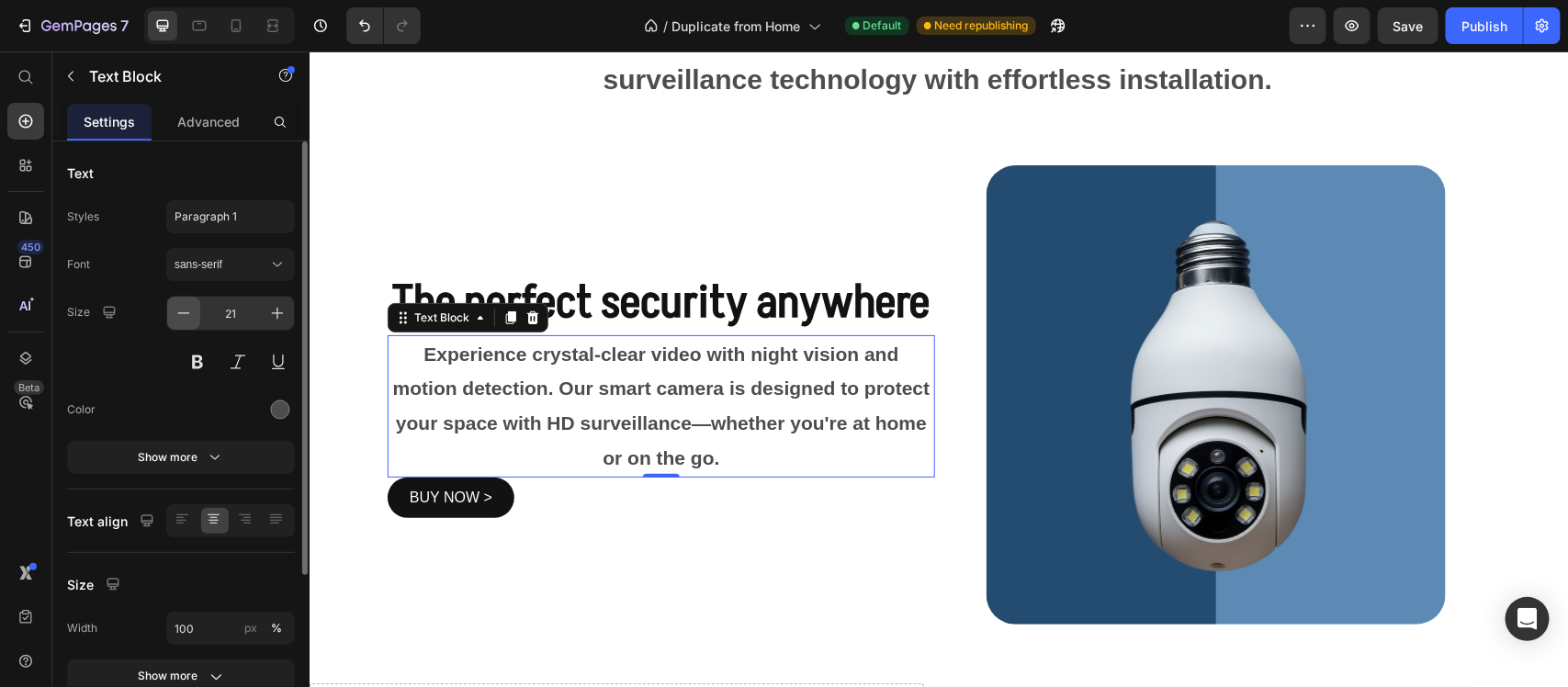 click 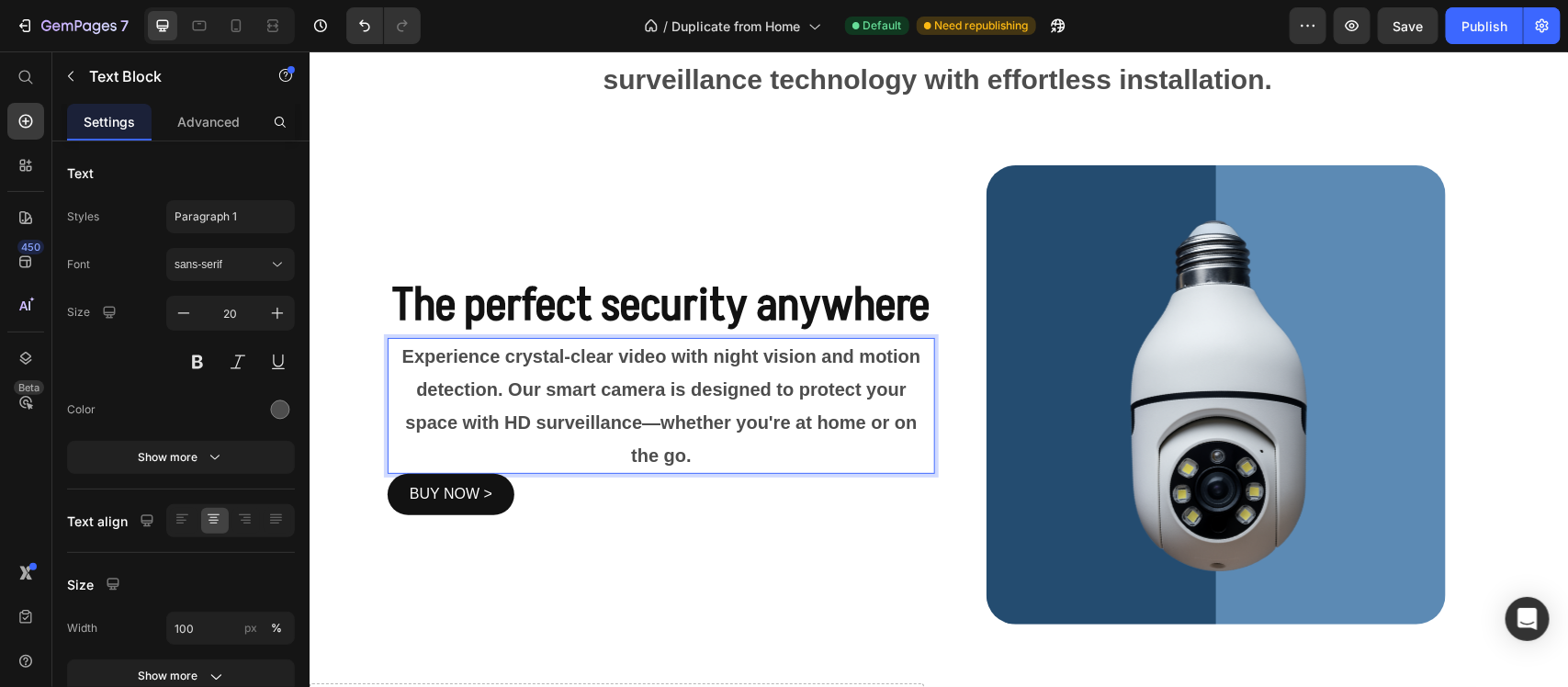 click on "Experience crystal-clear video with night vision and motion detection. Our smart camera is designed to protect your space with HD surveillance—whether you're at home or on the go." at bounding box center (660, 405) 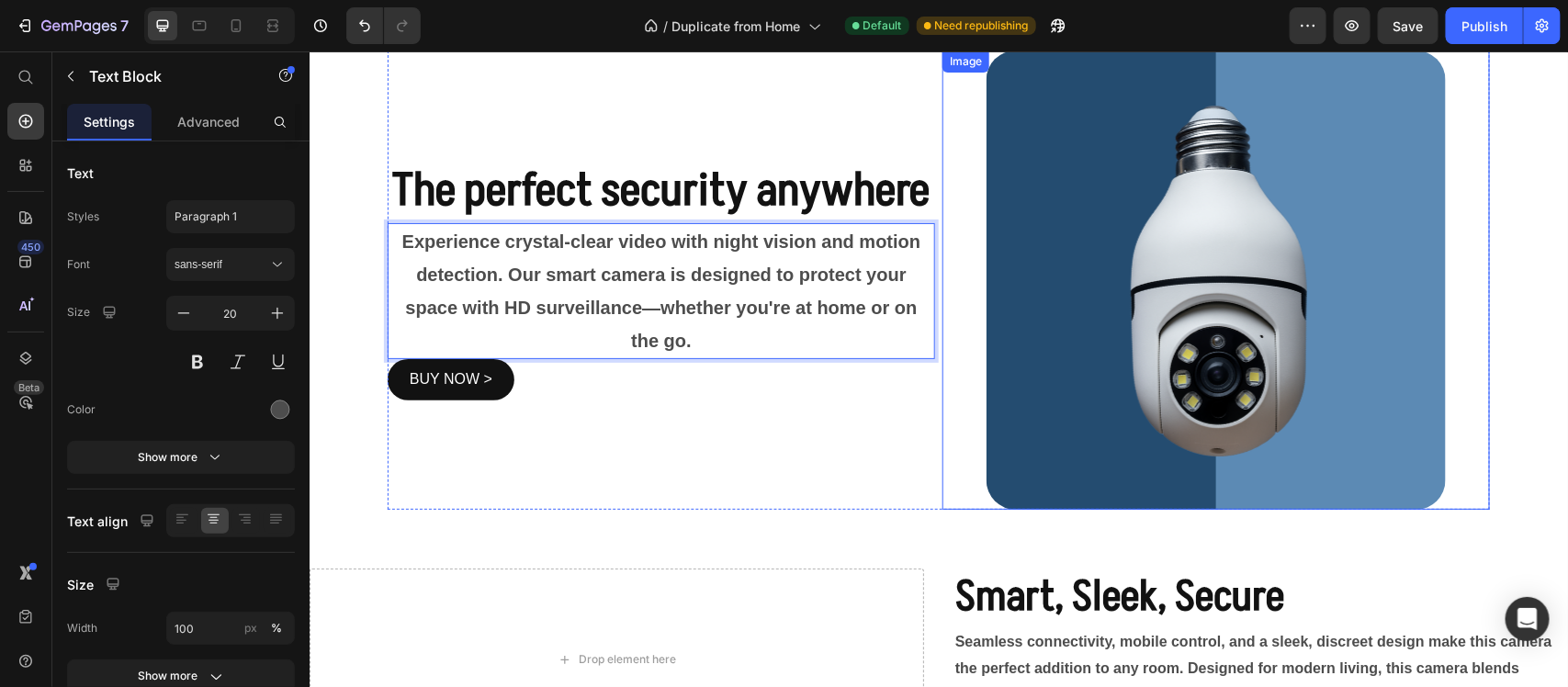 scroll, scrollTop: 1263, scrollLeft: 0, axis: vertical 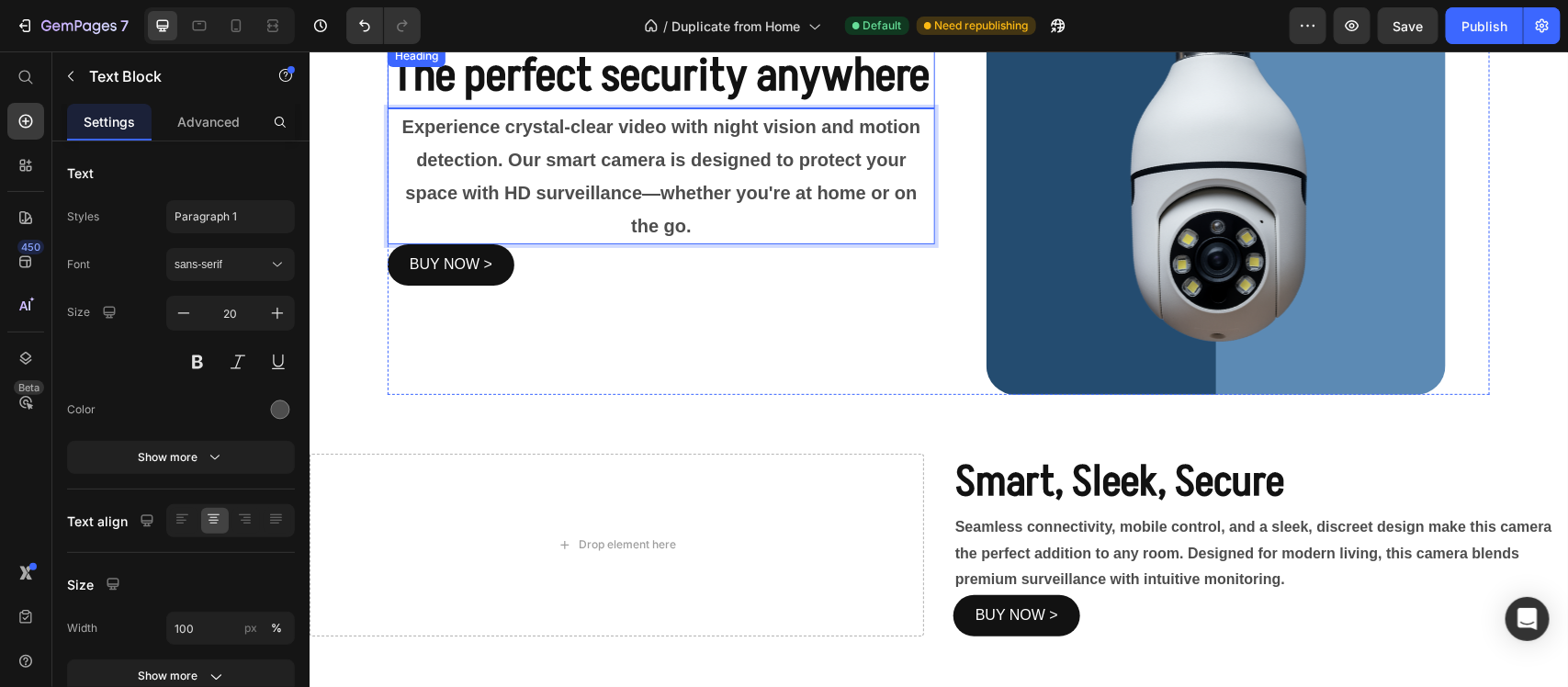 click on "The perfect security anywhere" at bounding box center [660, 75] 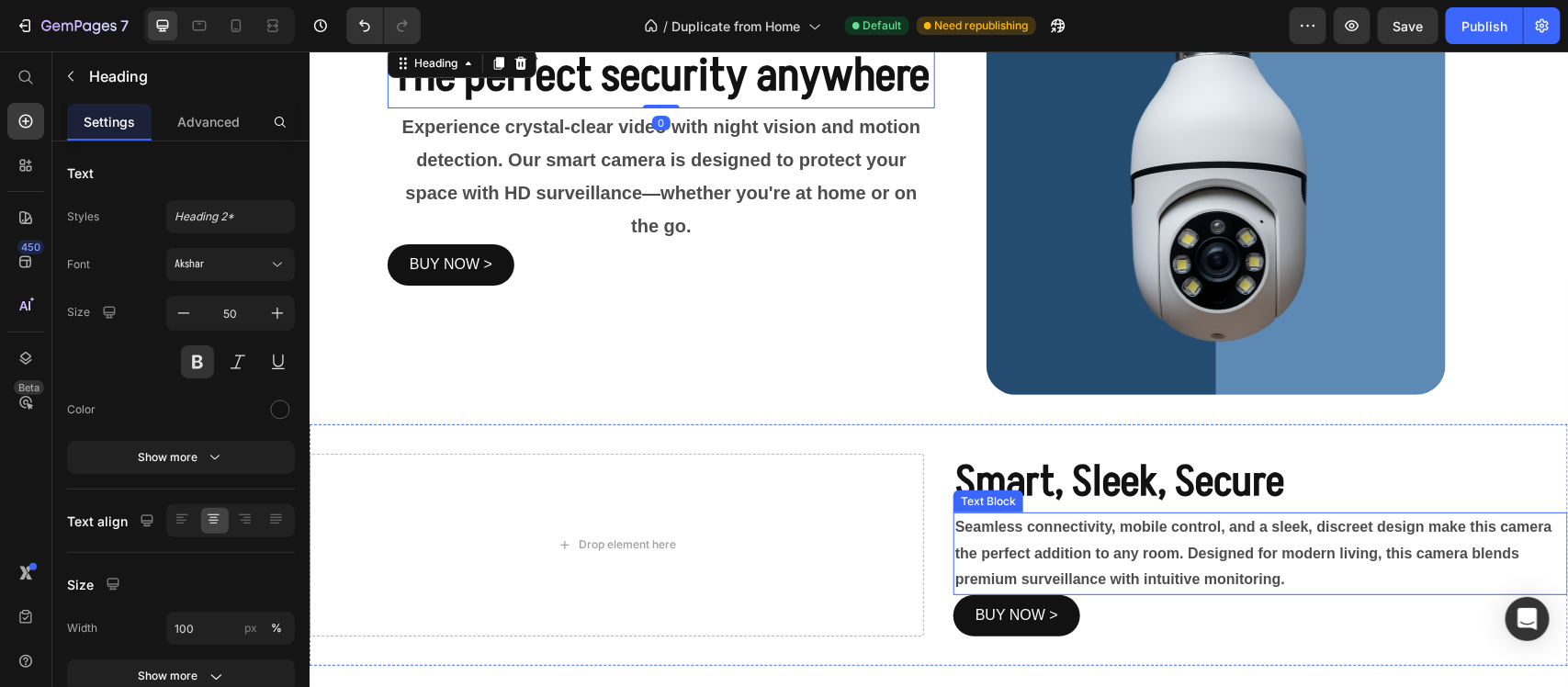 click on "Smart, Sleek, Secure" at bounding box center (1119, 481) 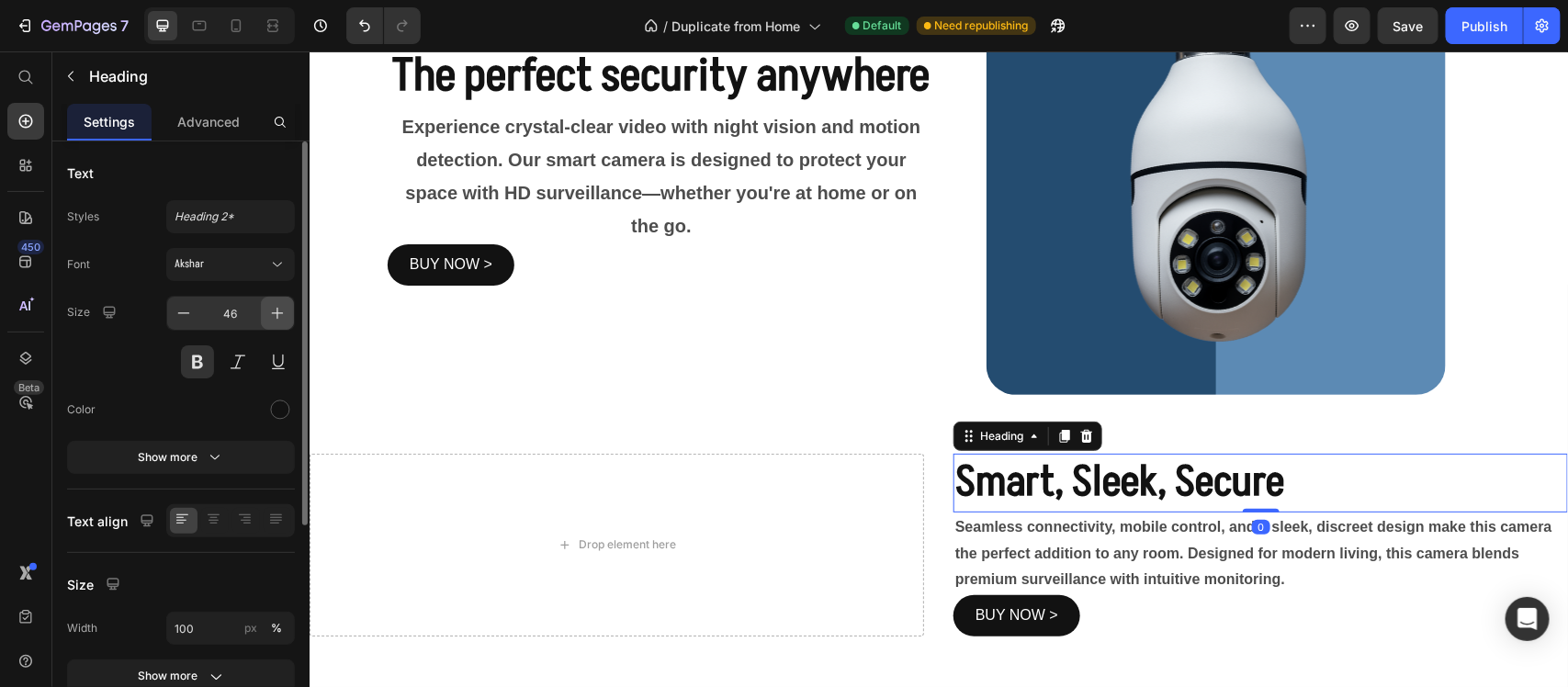 click 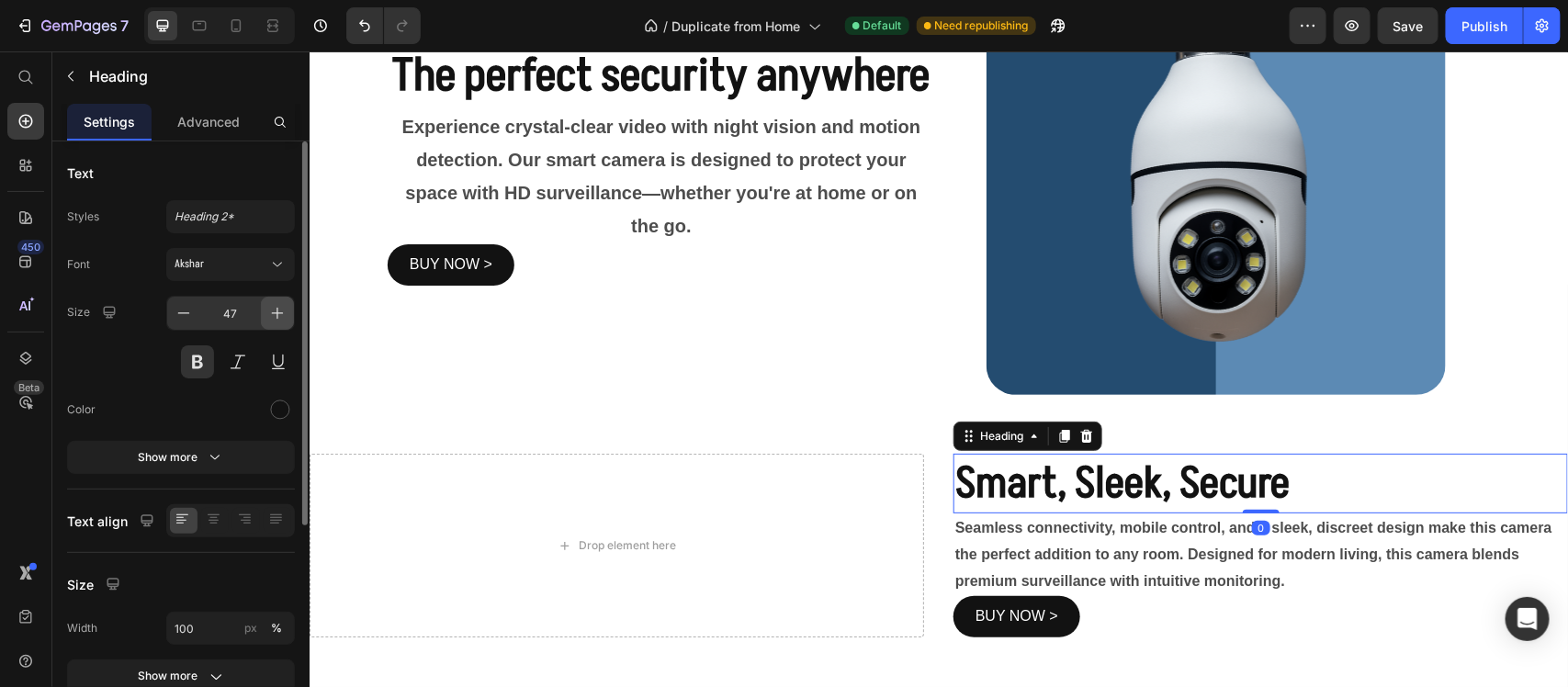 click 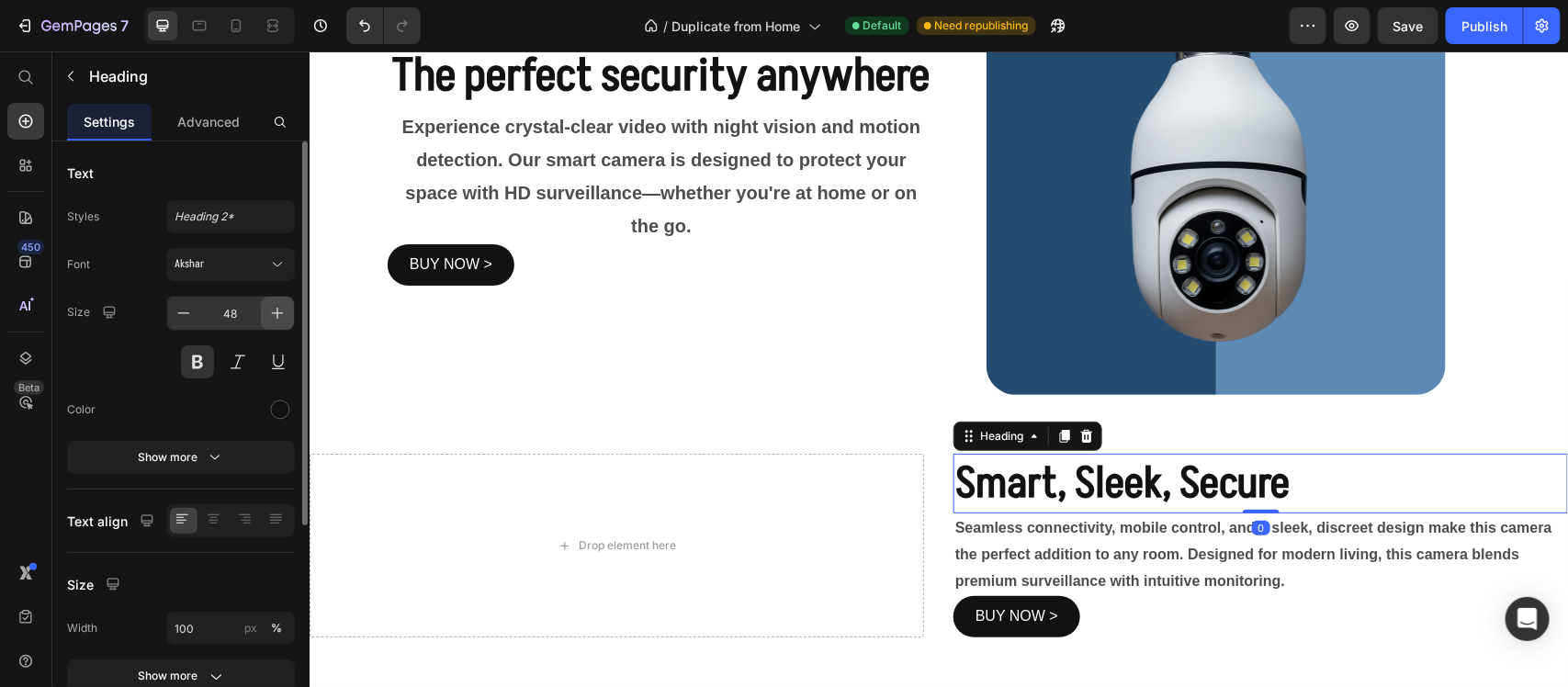 click 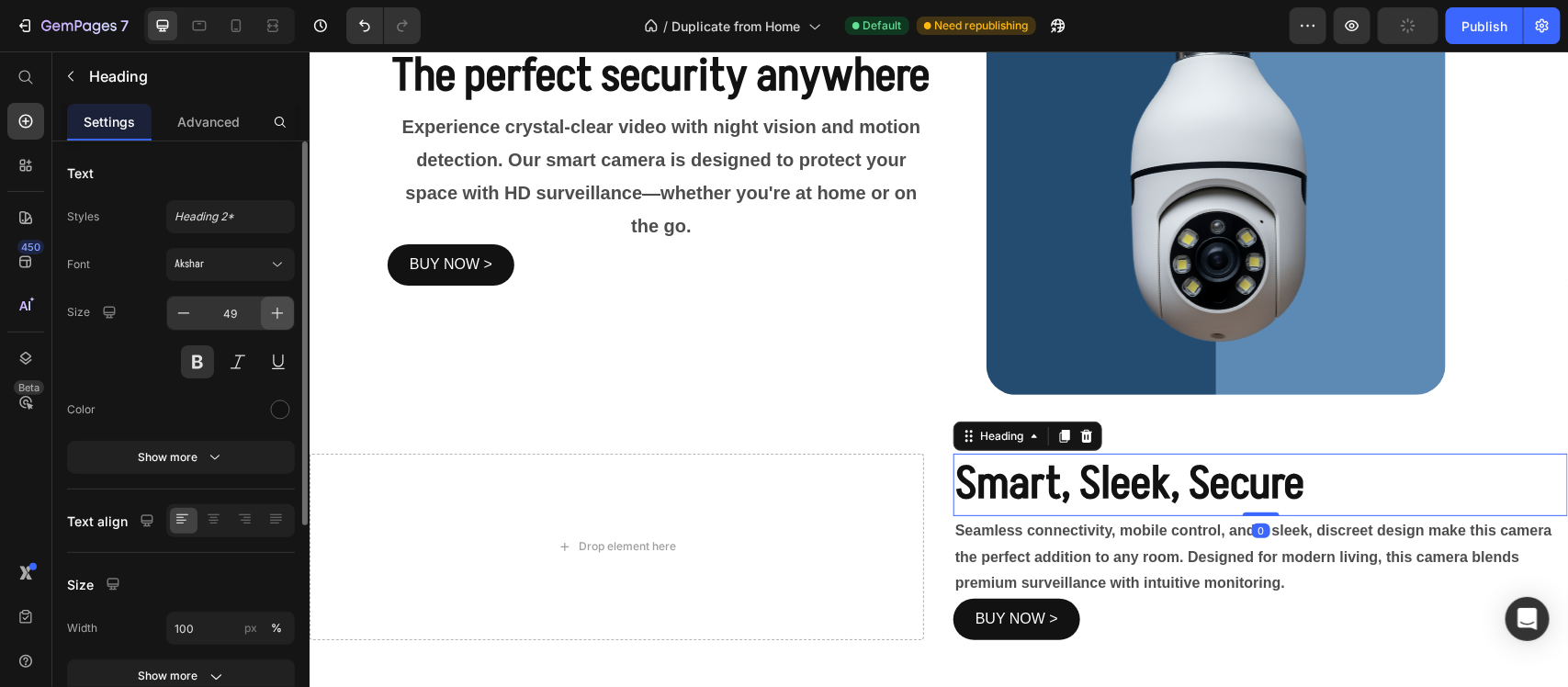 click 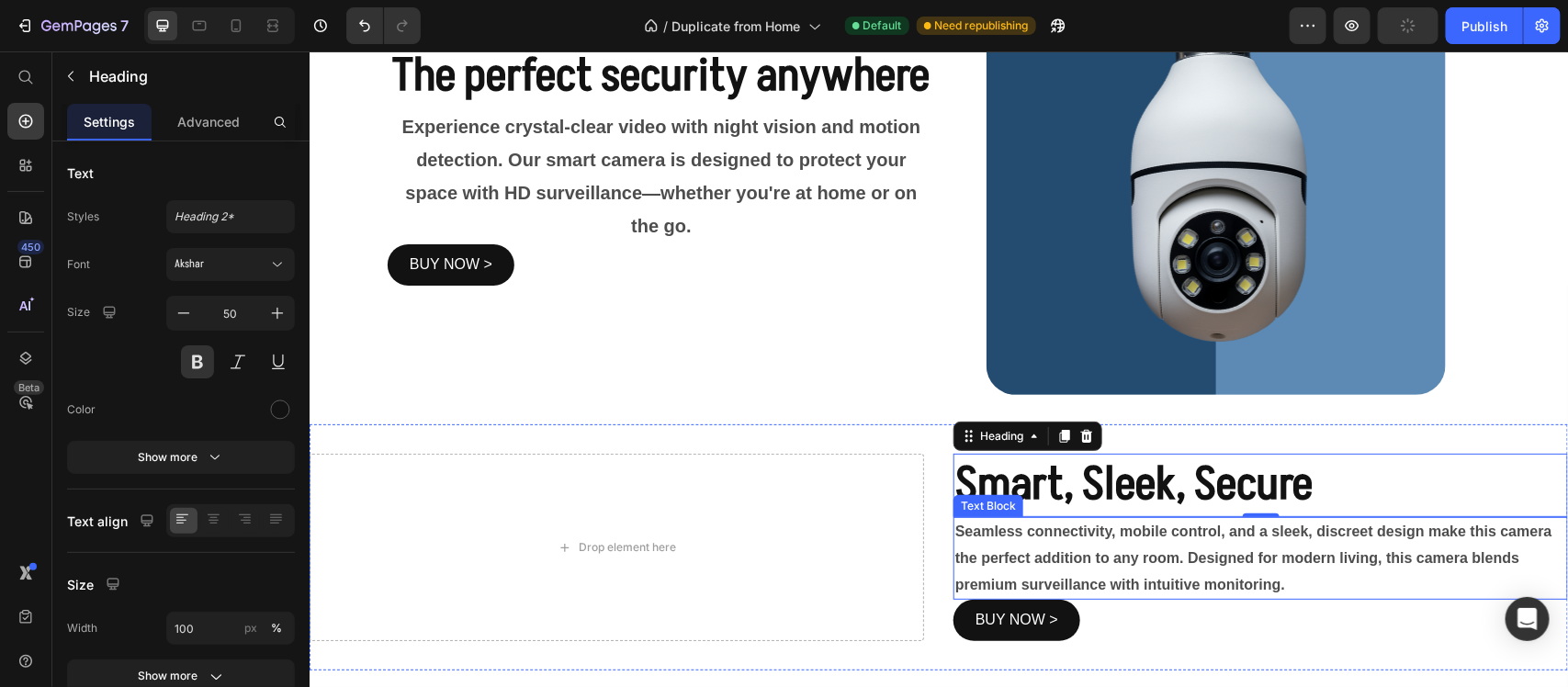 click on "Seamless connectivity, mobile control, and a sleek, discreet design make this camera the perfect addition to any room. Designed for modern living, this camera blends premium surveillance with intuitive monitoring." at bounding box center [1253, 557] 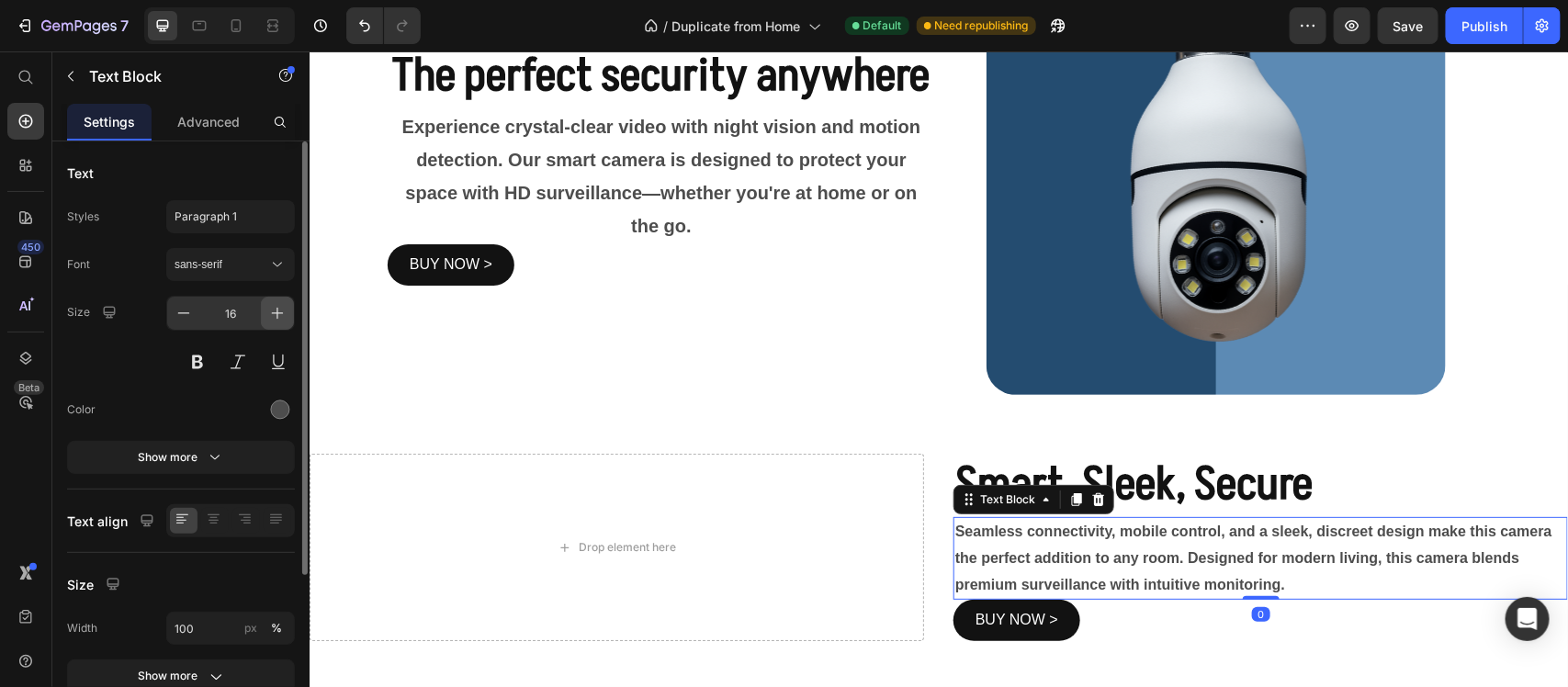 click at bounding box center [277, 313] 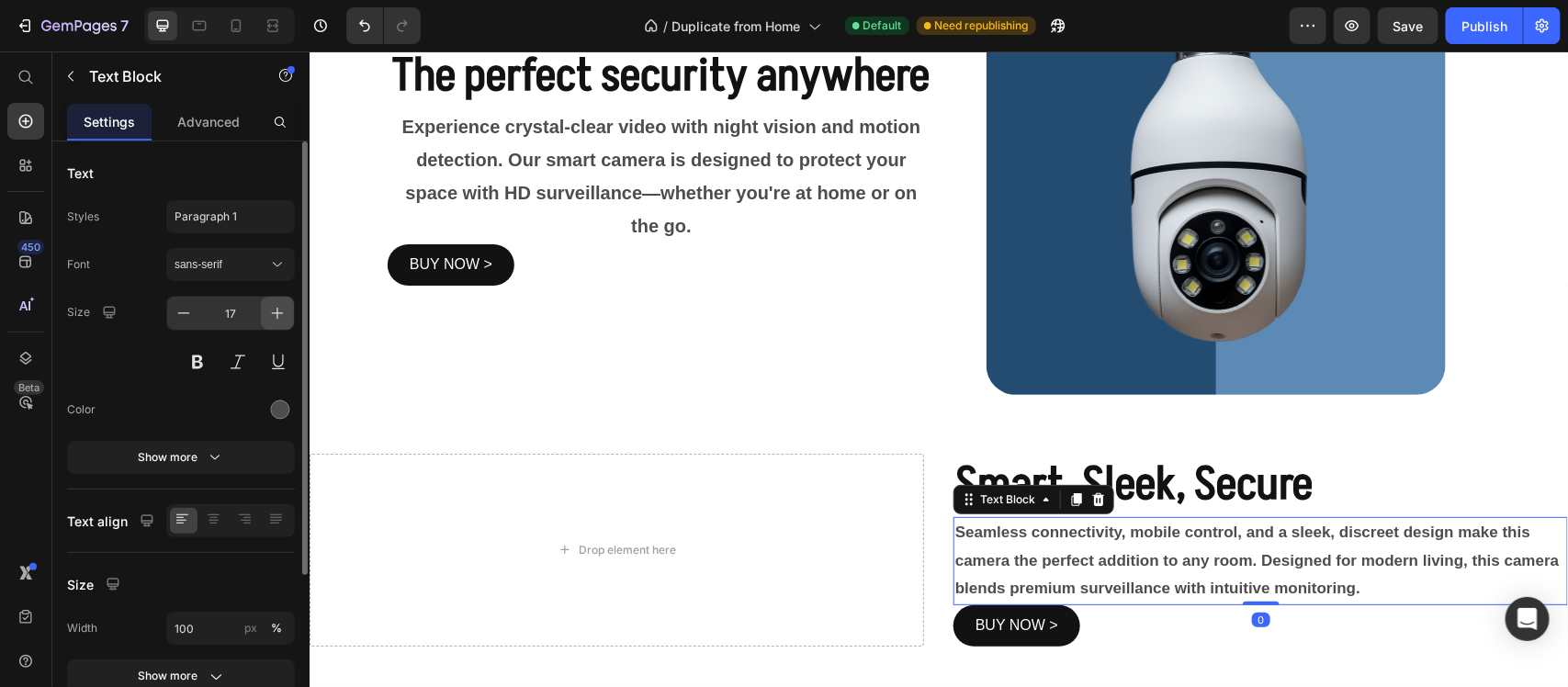click at bounding box center [277, 313] 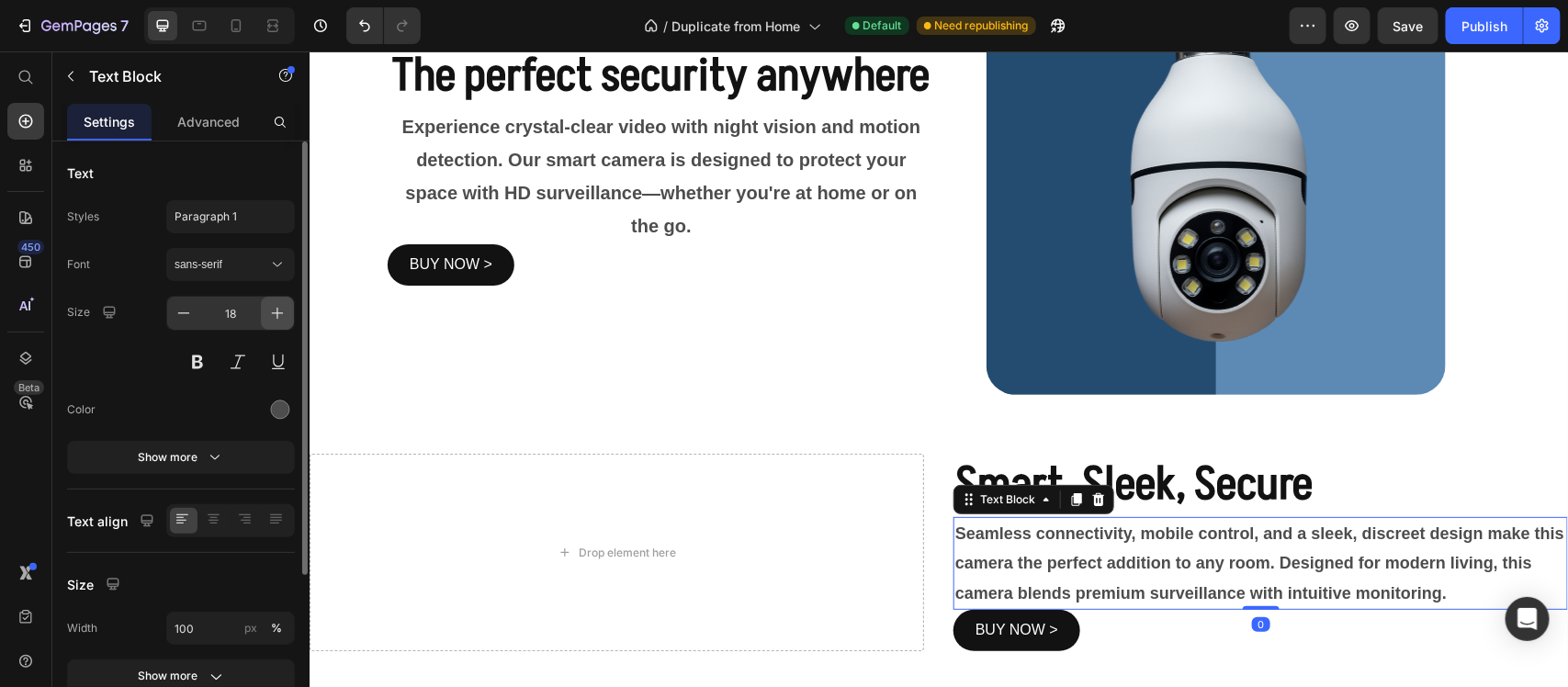 click at bounding box center (277, 313) 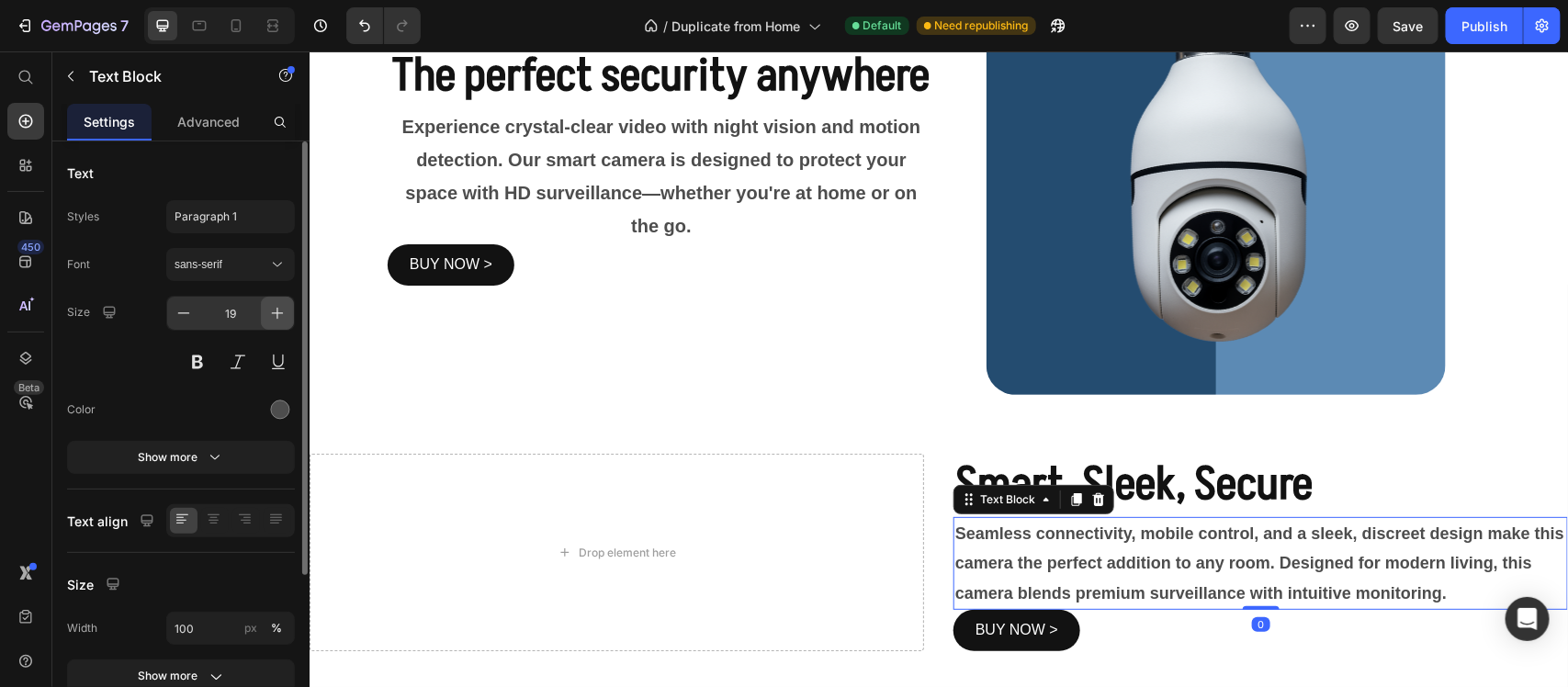 click at bounding box center (277, 313) 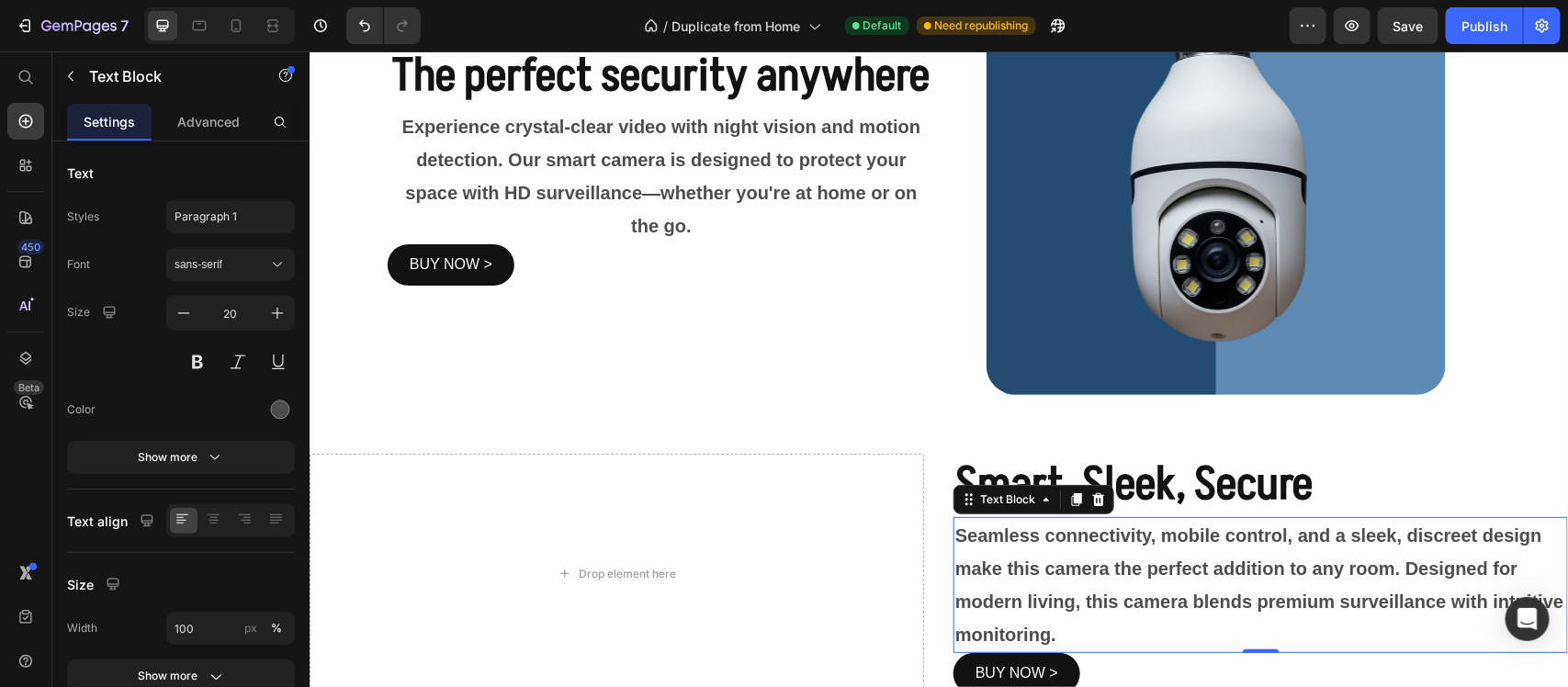 scroll, scrollTop: 1492, scrollLeft: 0, axis: vertical 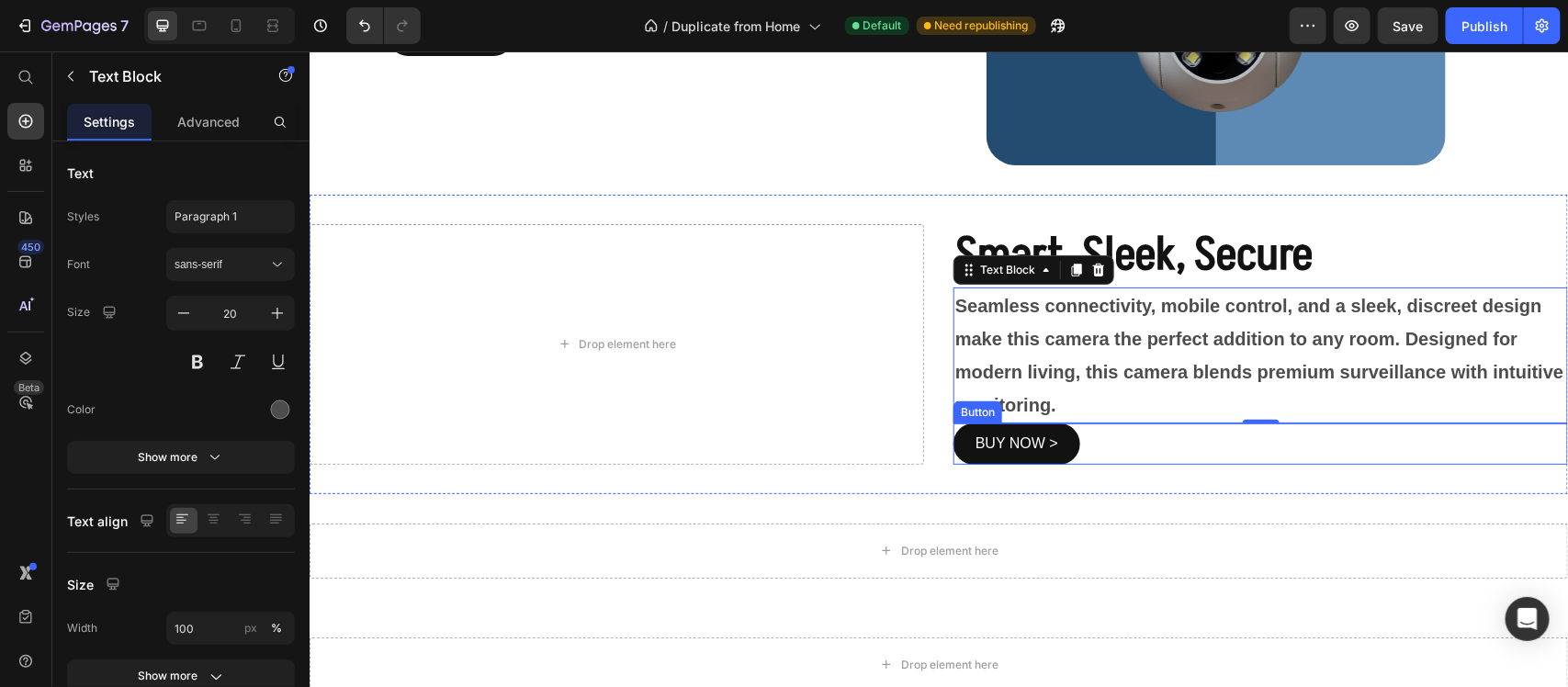 click on "BUY NOW > Button" at bounding box center [1259, 443] 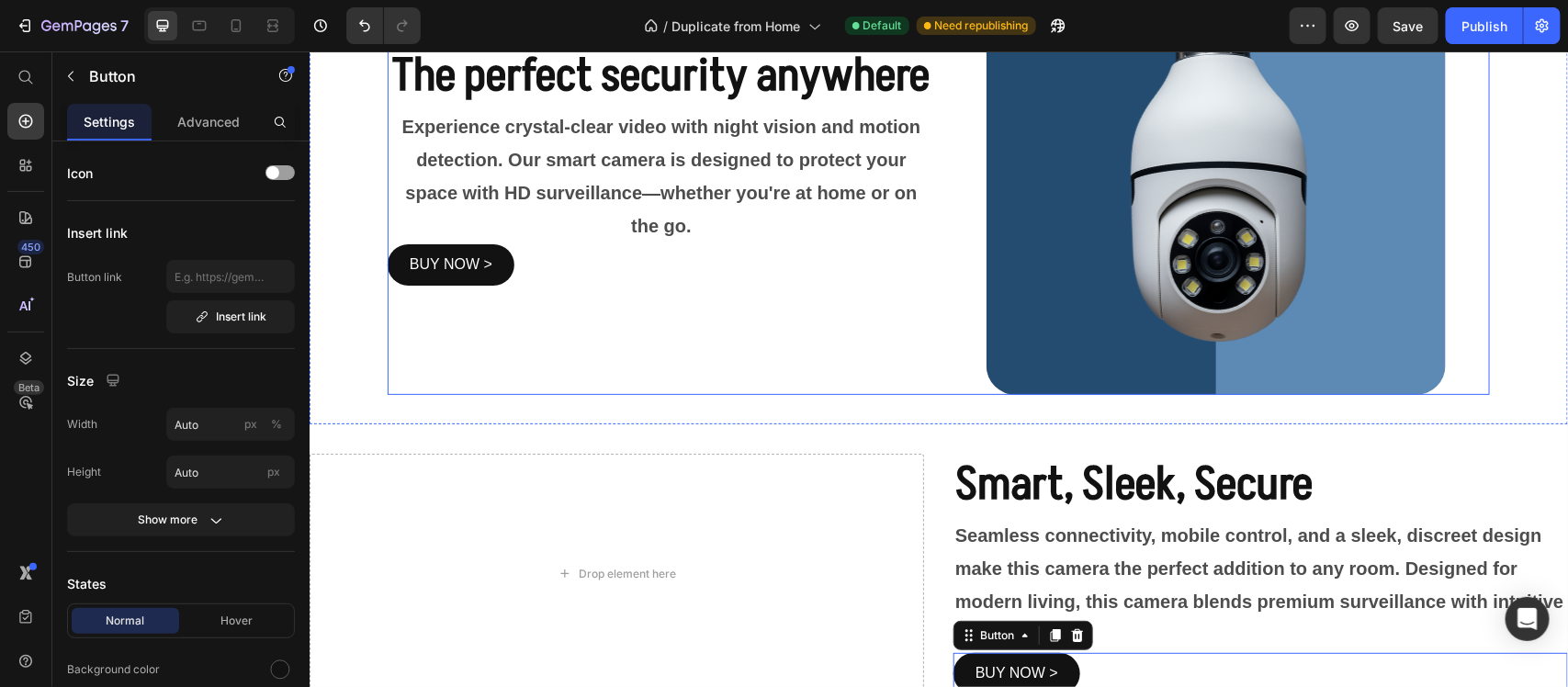 scroll, scrollTop: 1492, scrollLeft: 0, axis: vertical 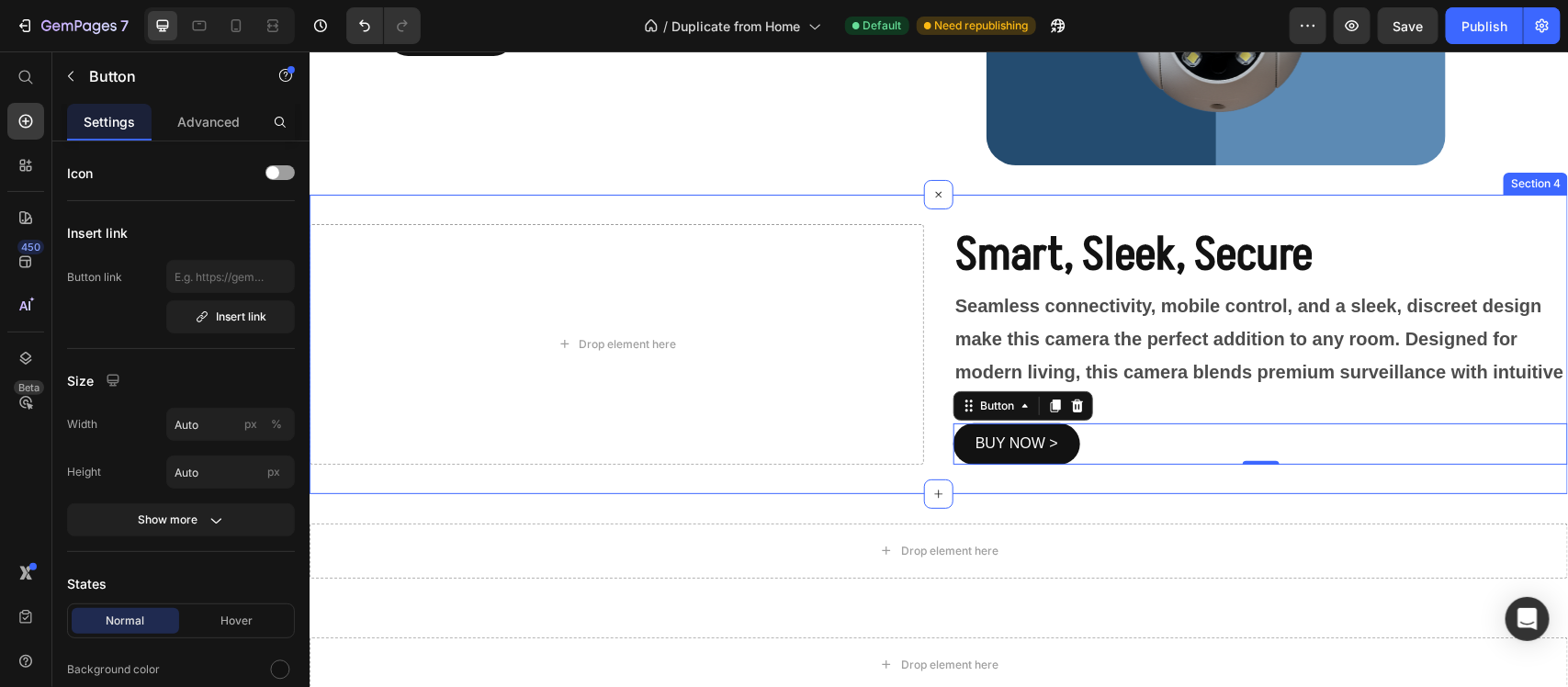 click on "BUY NOW > Button   0" at bounding box center [1259, 443] 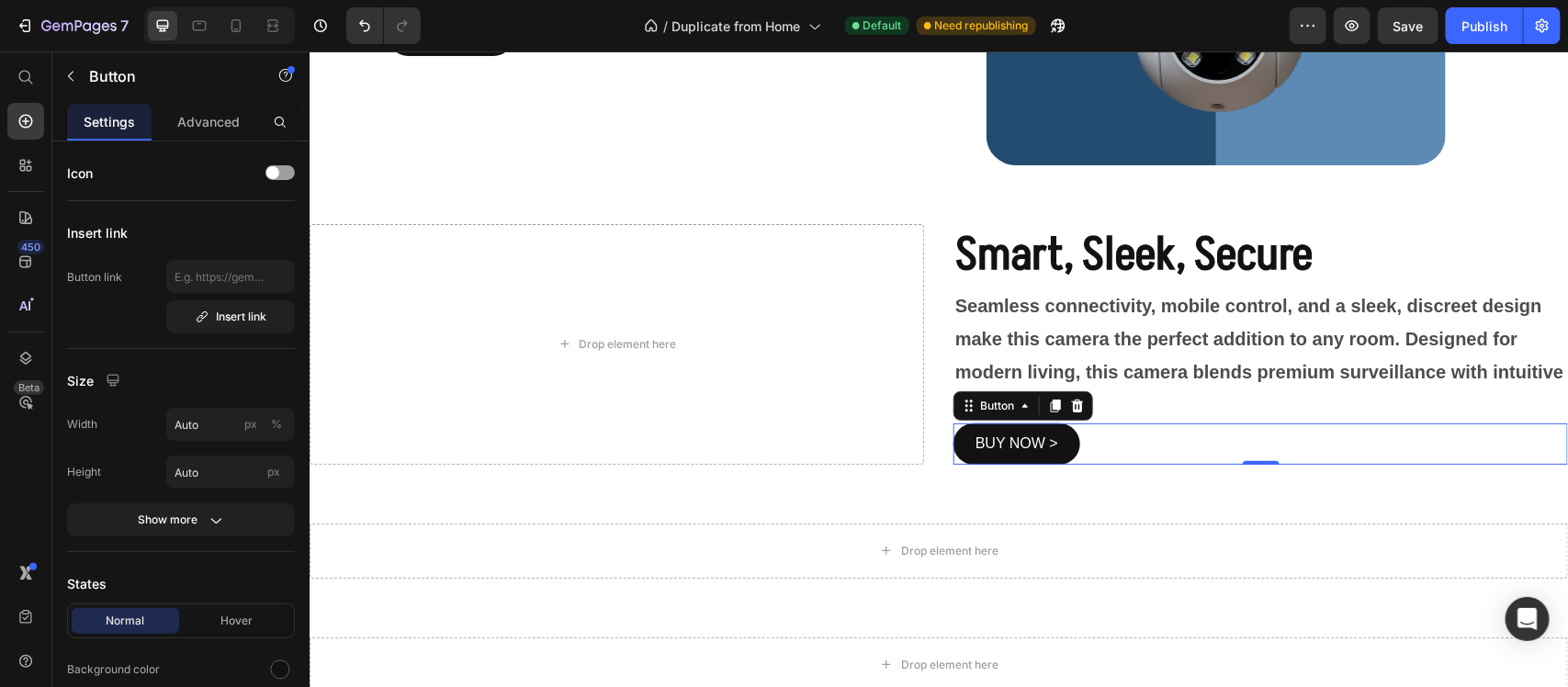 click on "Seamless connectivity, mobile control, and a sleek, discreet design make this camera the perfect addition to any room. Designed for modern living, this camera blends premium surveillance with intuitive monitoring." at bounding box center (1259, 355) 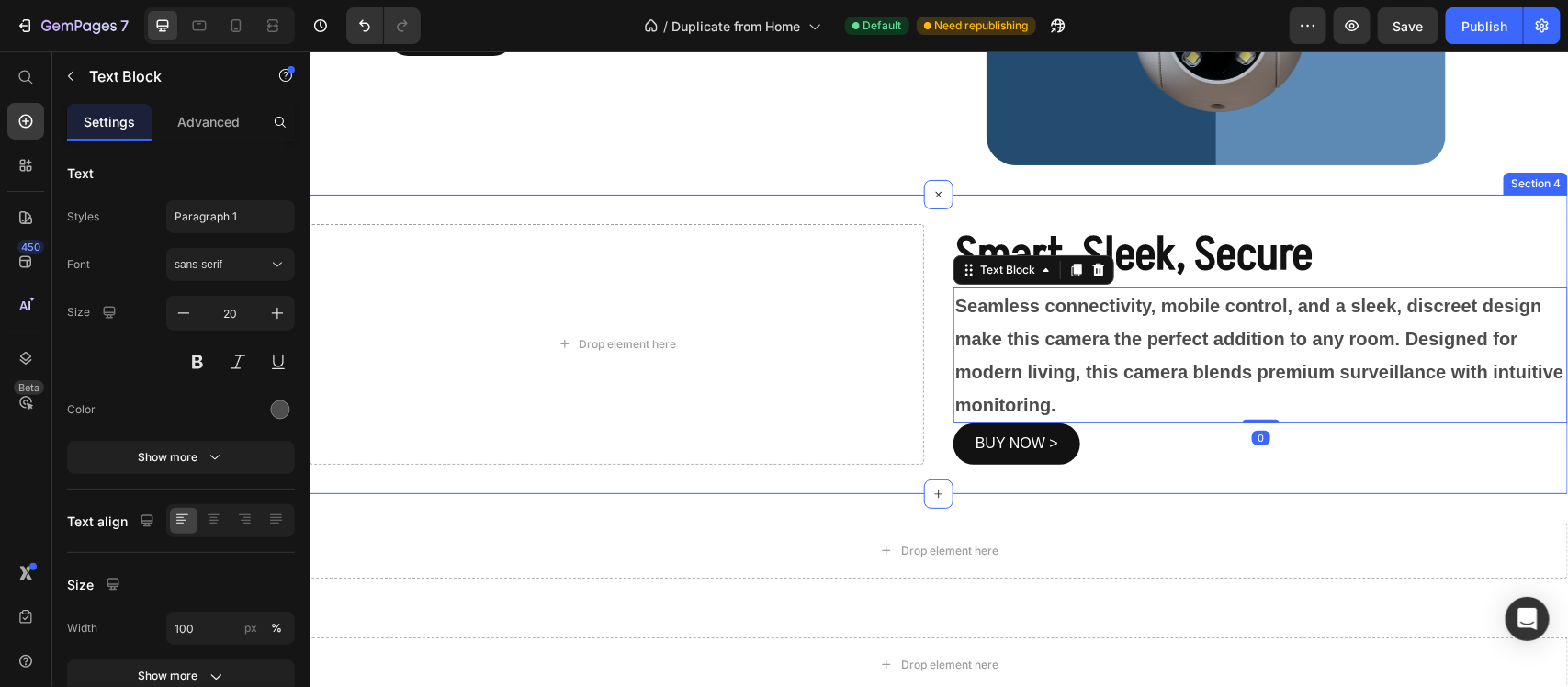 click on "Drop element here Smart, Sleek, Secure Heading Seamless connectivity, mobile control, and a sleek, discreet design make this camera the perfect addition to any room. Designed for modern living, this camera blends premium surveillance with intuitive monitoring. Text Block   0 BUY NOW > Button Section 4" at bounding box center [938, 344] 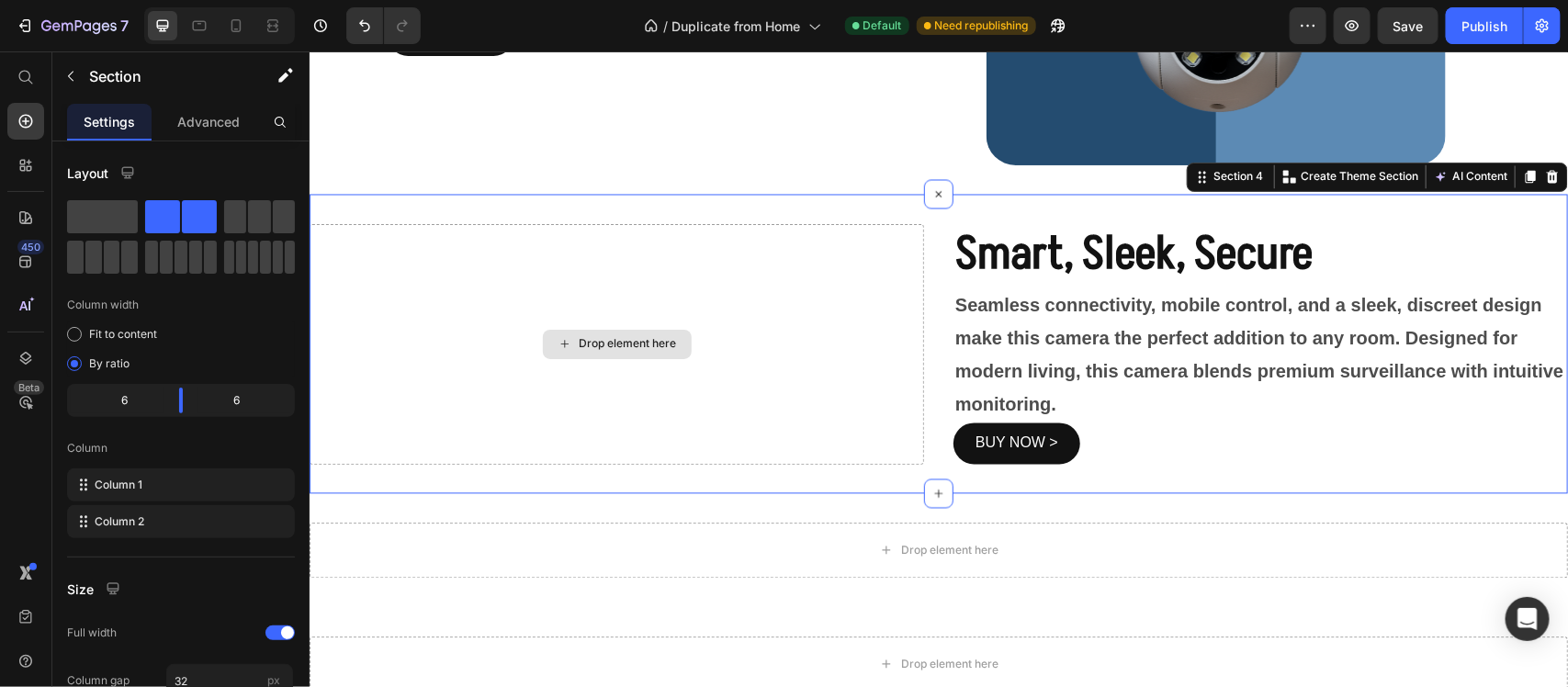 click on "Drop element here" at bounding box center (615, 344) 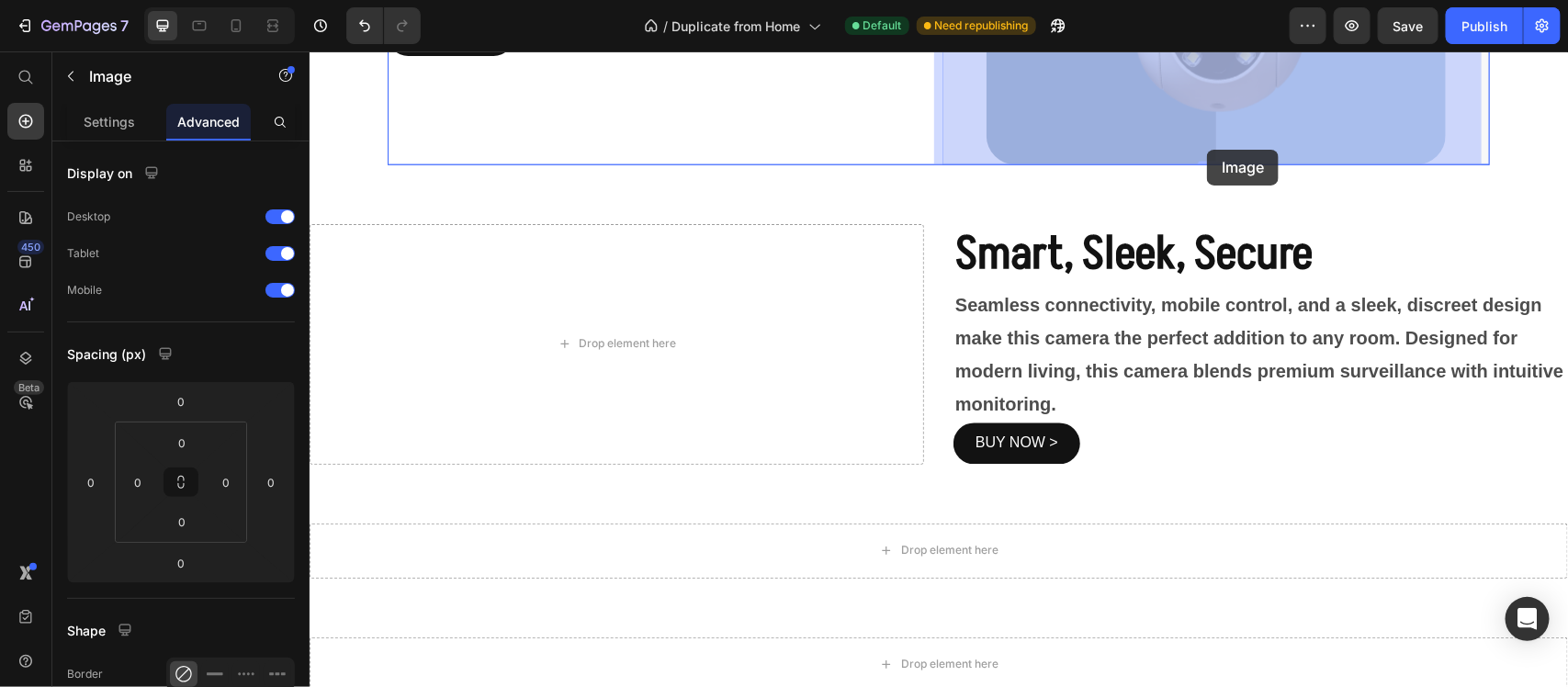 drag, startPoint x: 1082, startPoint y: 135, endPoint x: 1194, endPoint y: 124, distance: 112.538882 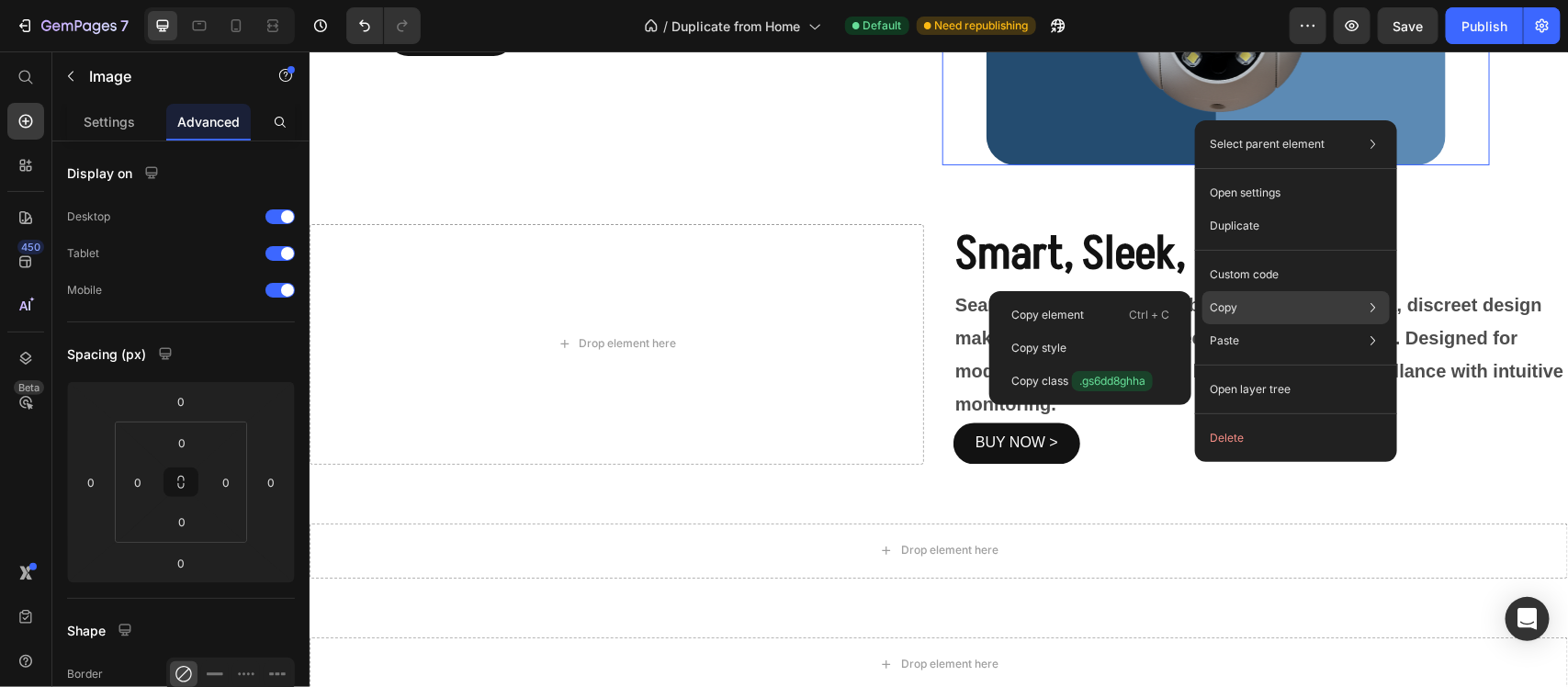 drag, startPoint x: 1246, startPoint y: 308, endPoint x: 561, endPoint y: 254, distance: 687.12517 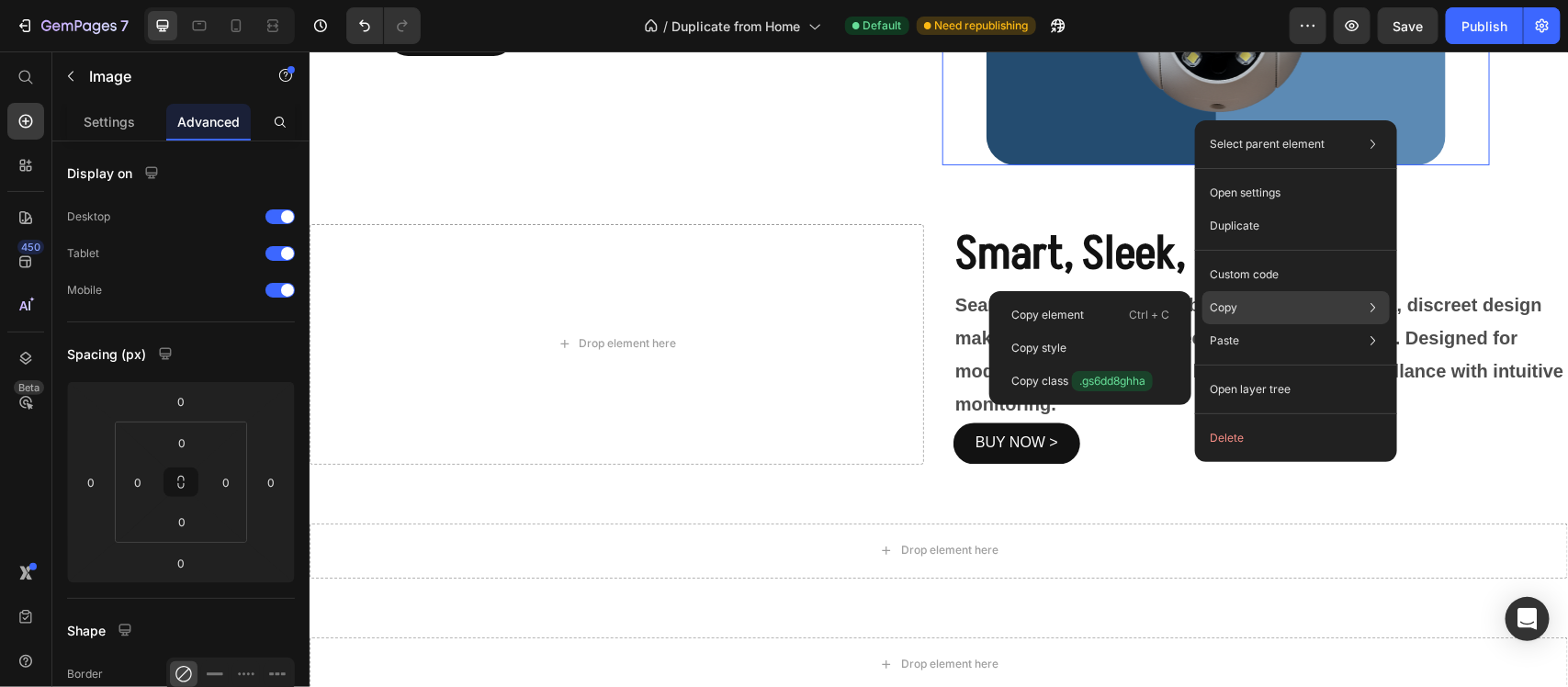 click on "Copy Copy element  Ctrl + C Copy style  Copy class  .gs6dd8ghha" 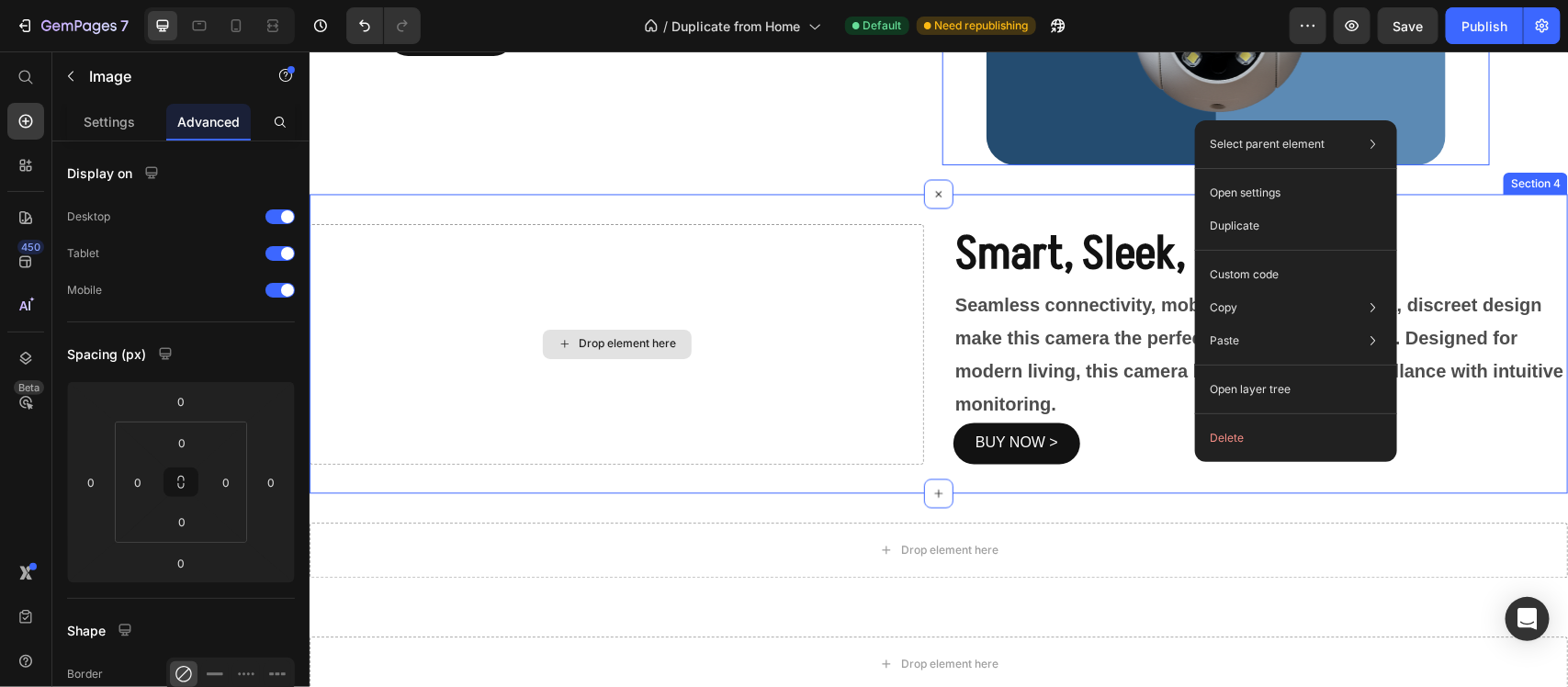 click on "Drop element here" at bounding box center [615, 344] 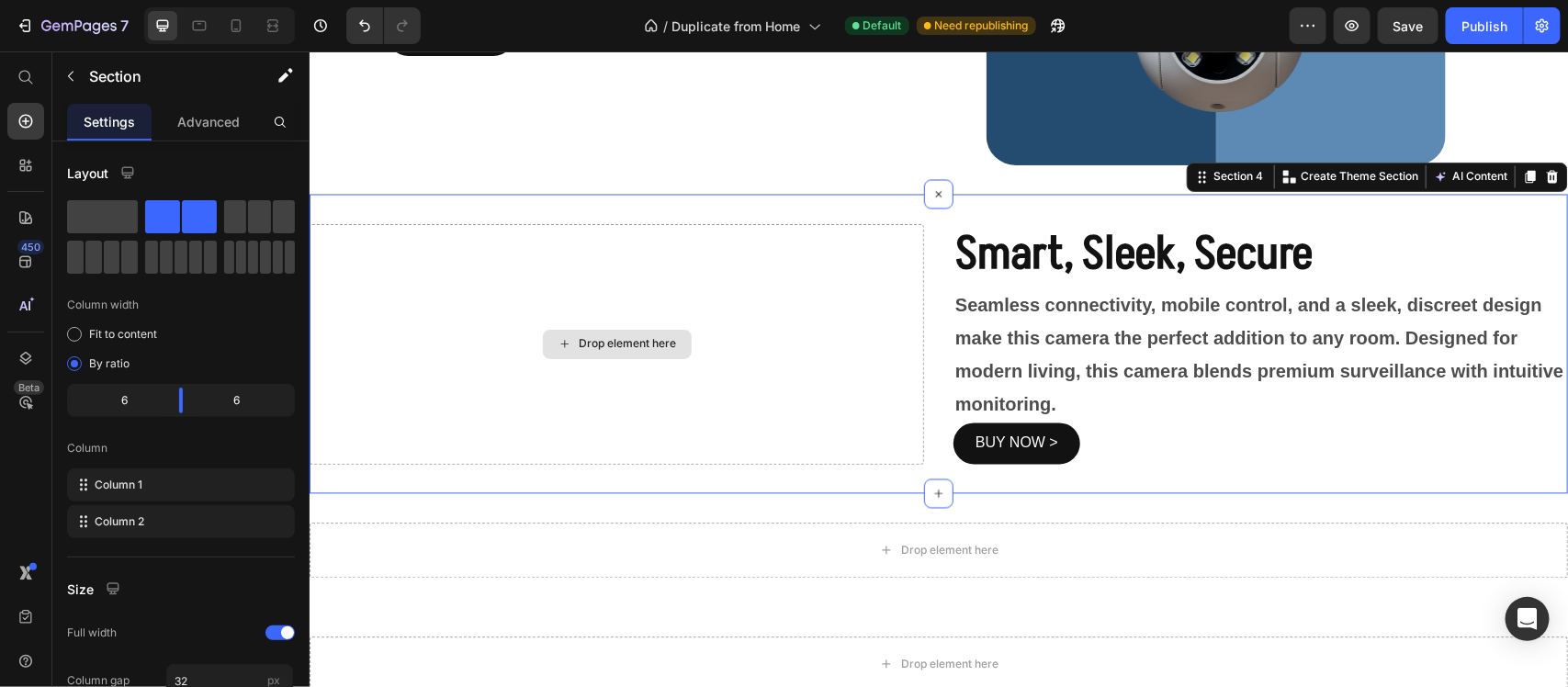 click on "Drop element here" at bounding box center (627, 344) 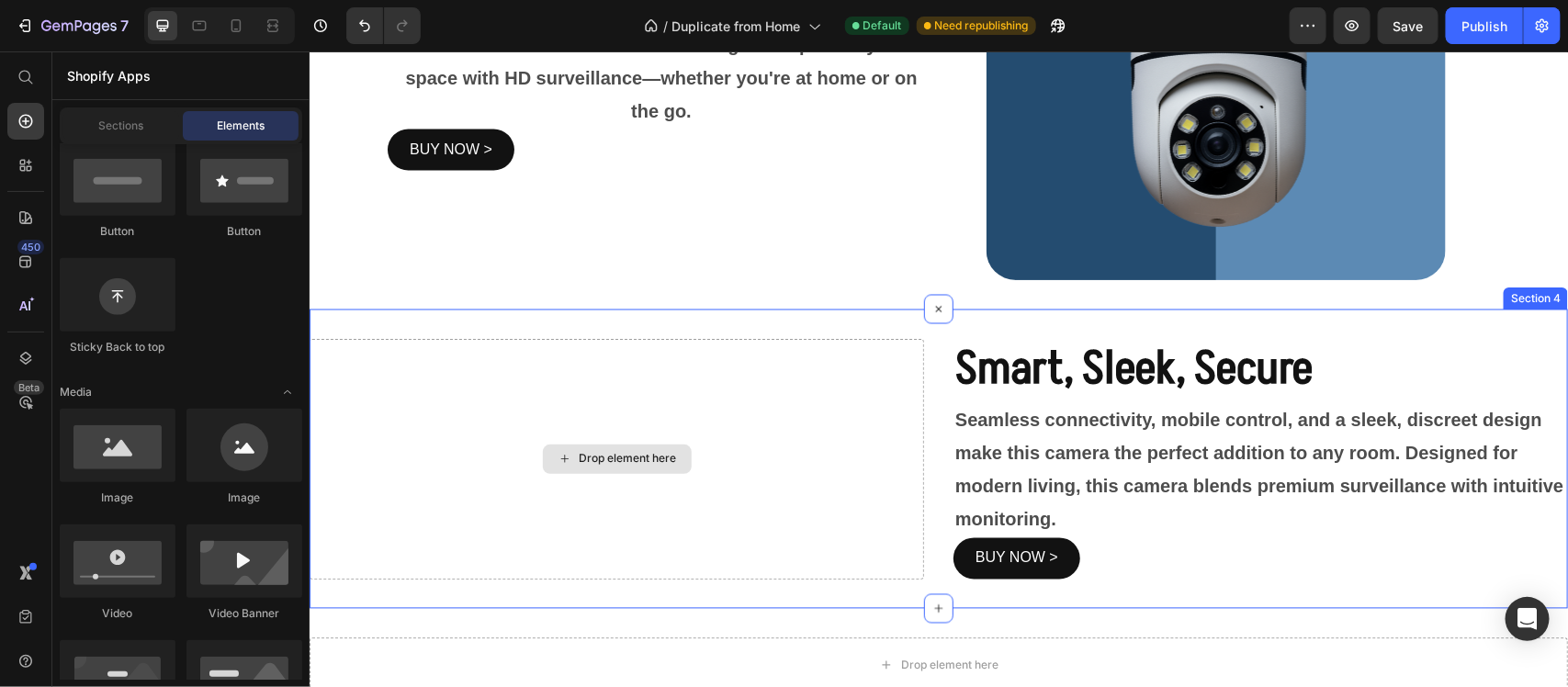 scroll, scrollTop: 1148, scrollLeft: 0, axis: vertical 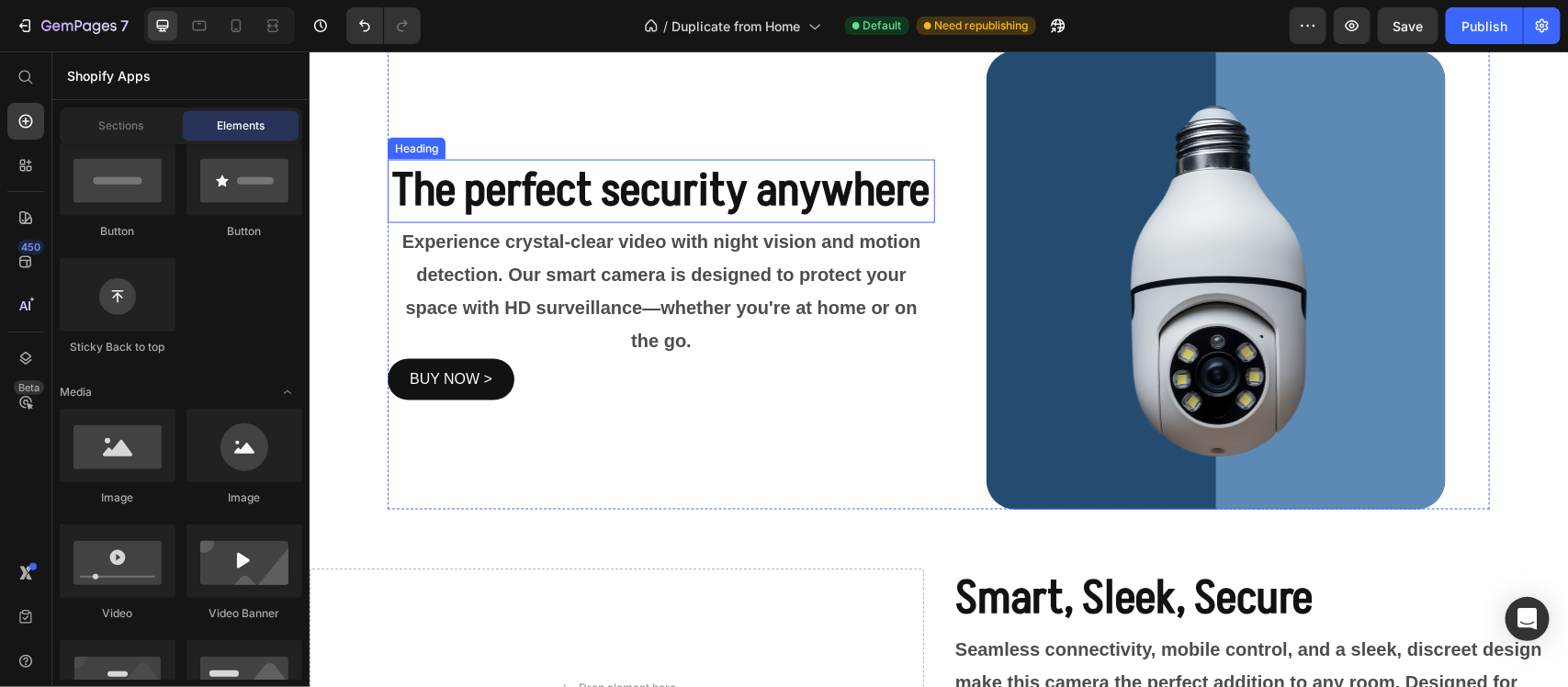 click on "The perfect security anywhere" at bounding box center (660, 190) 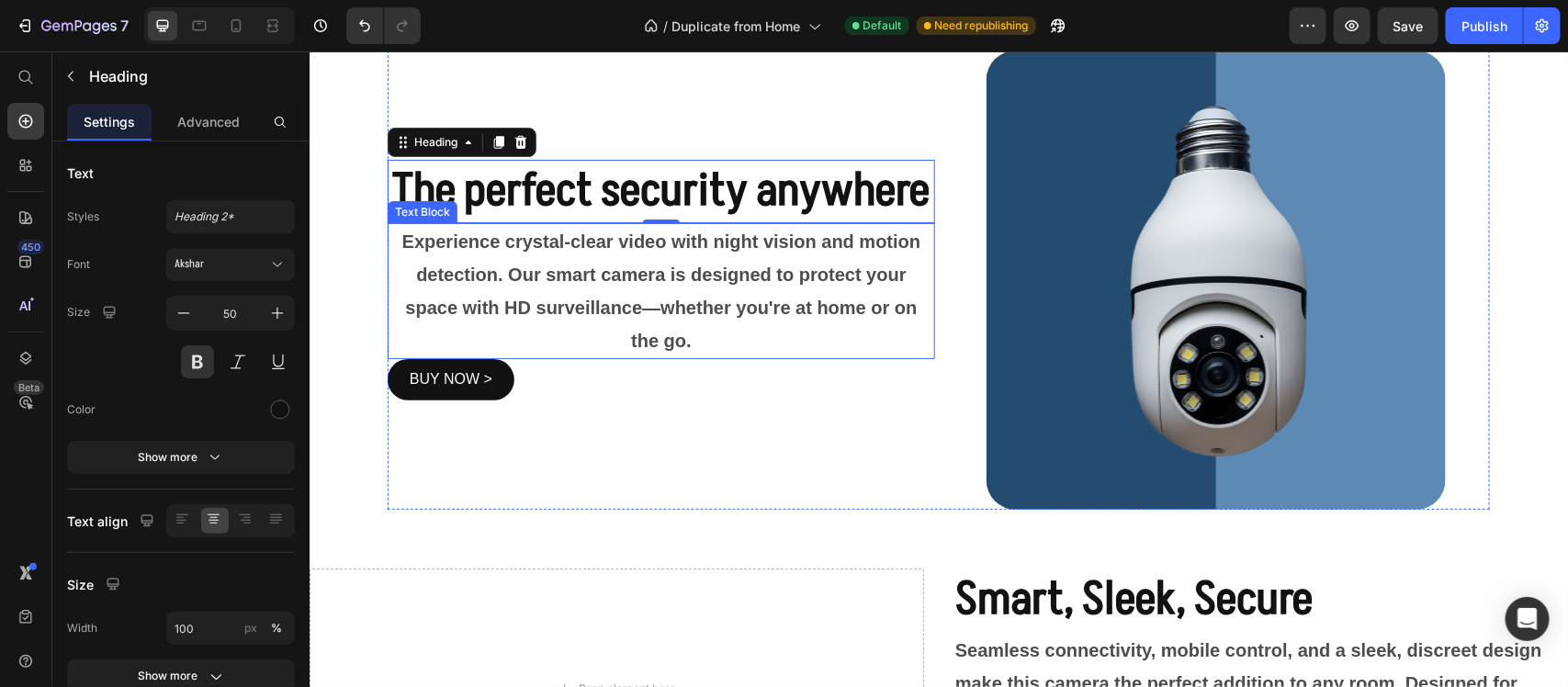 click on "Experience crystal-clear video with night vision and motion detection. Our smart camera is designed to protect your space with HD surveillance—whether you're at home or on the go." at bounding box center (660, 290) 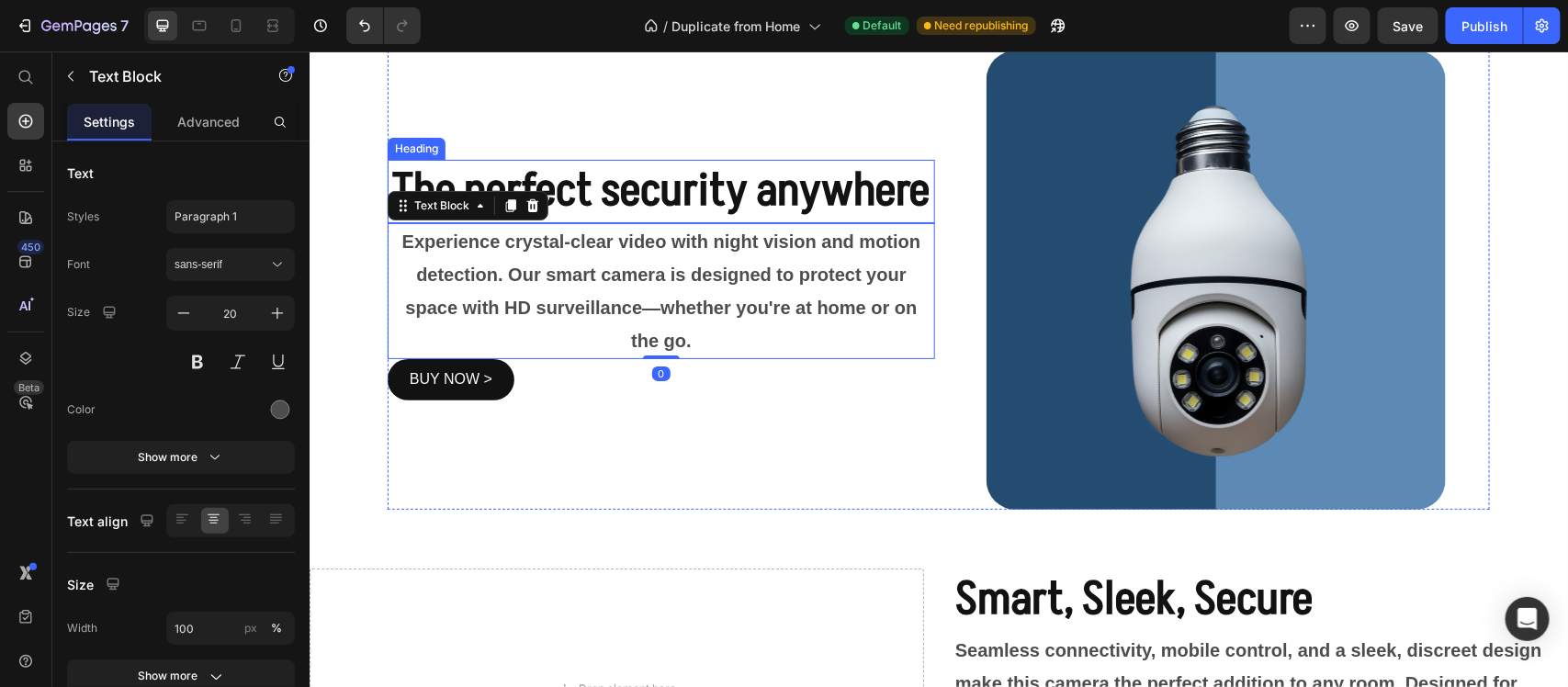 click on "The perfect security anywhere" at bounding box center (660, 190) 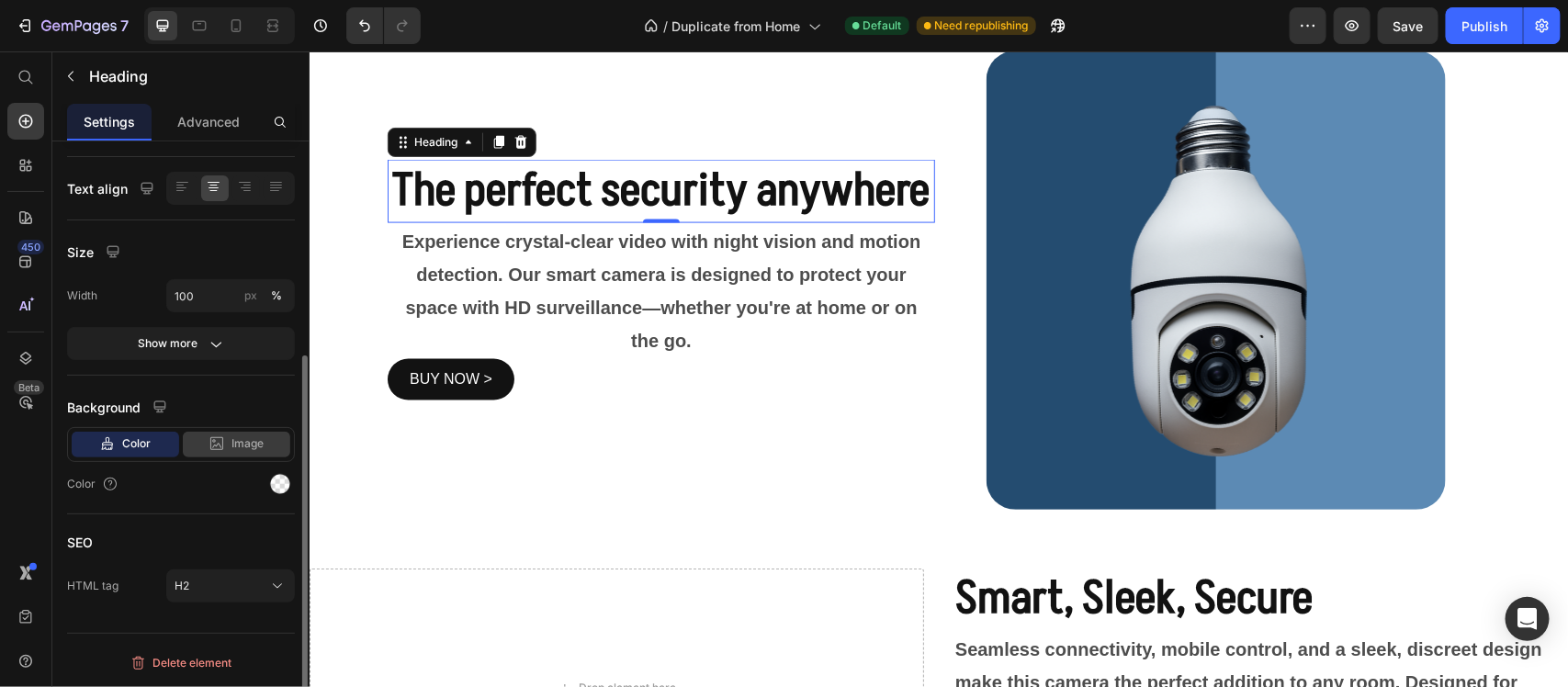 scroll, scrollTop: 218, scrollLeft: 0, axis: vertical 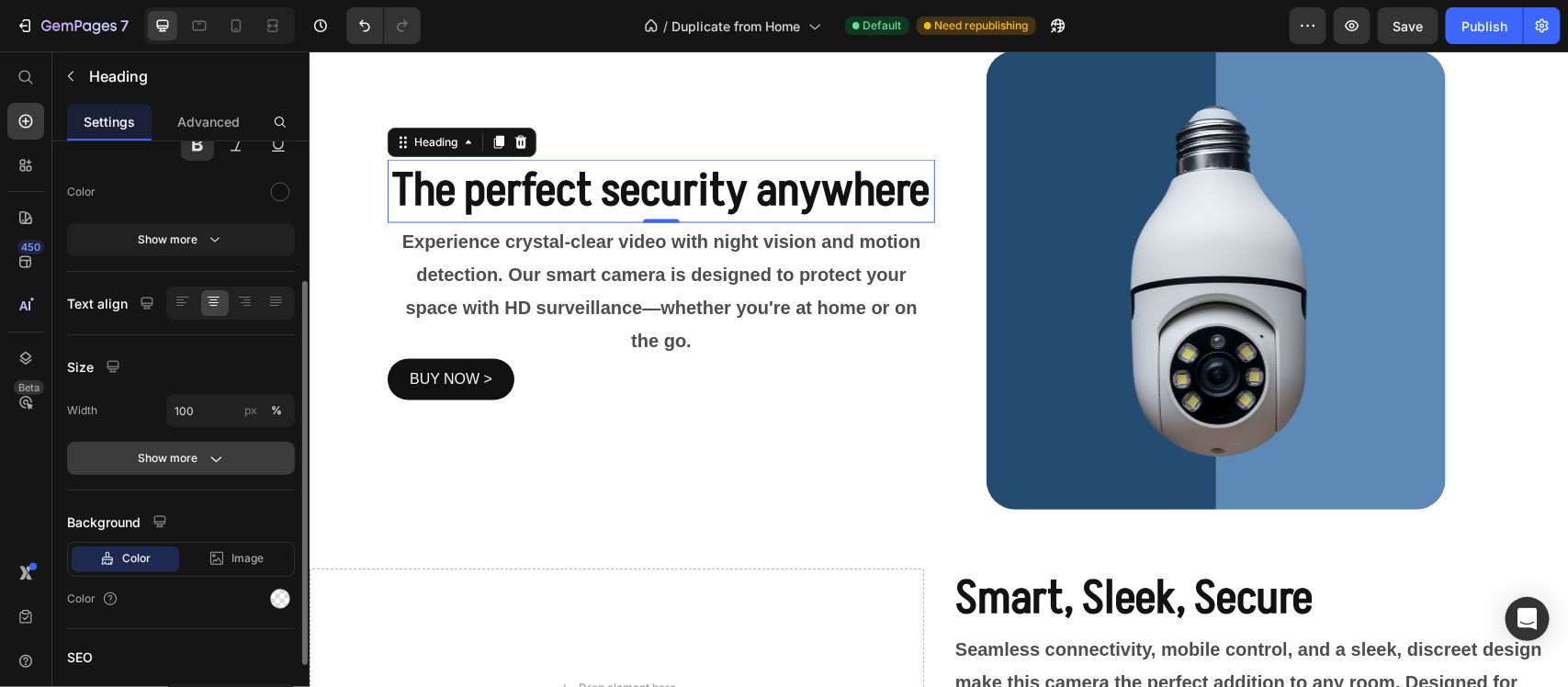 click 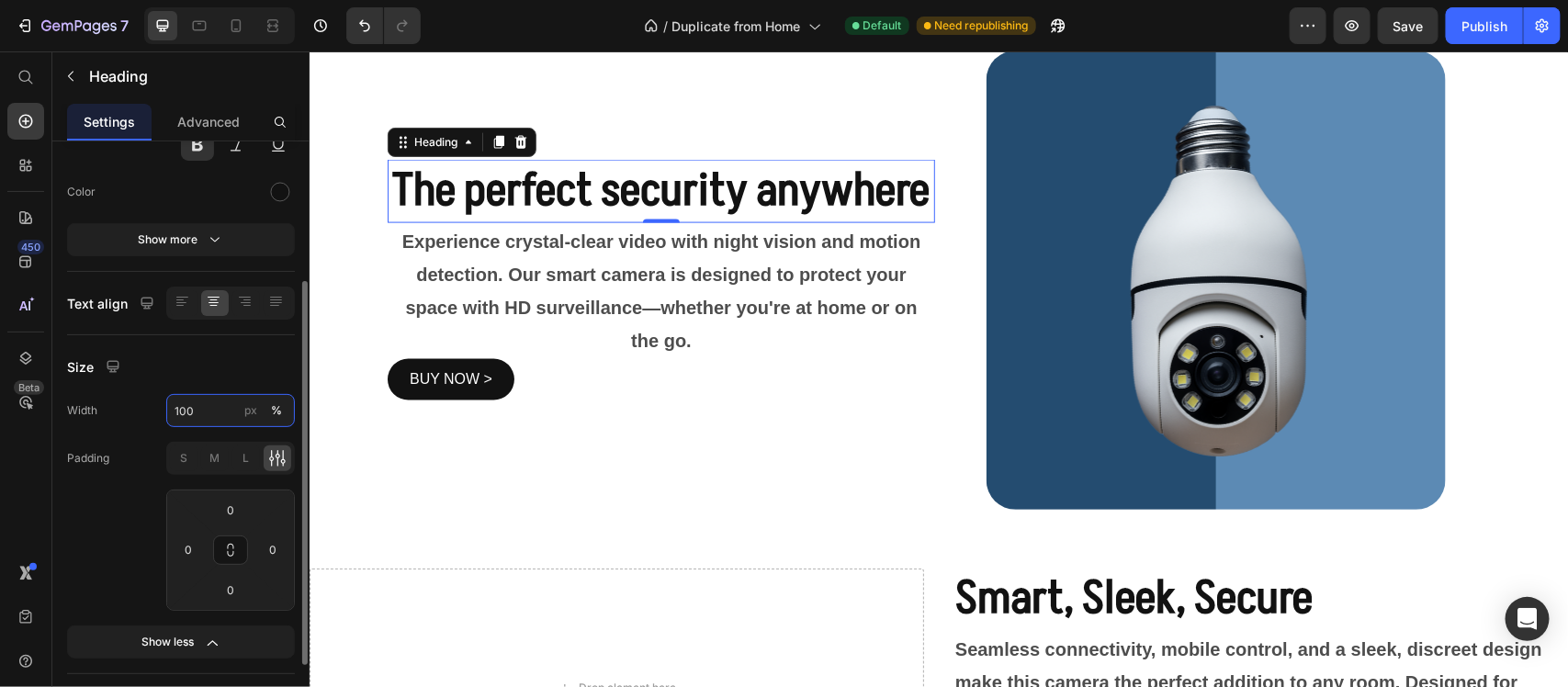click on "100" at bounding box center (231, 411) 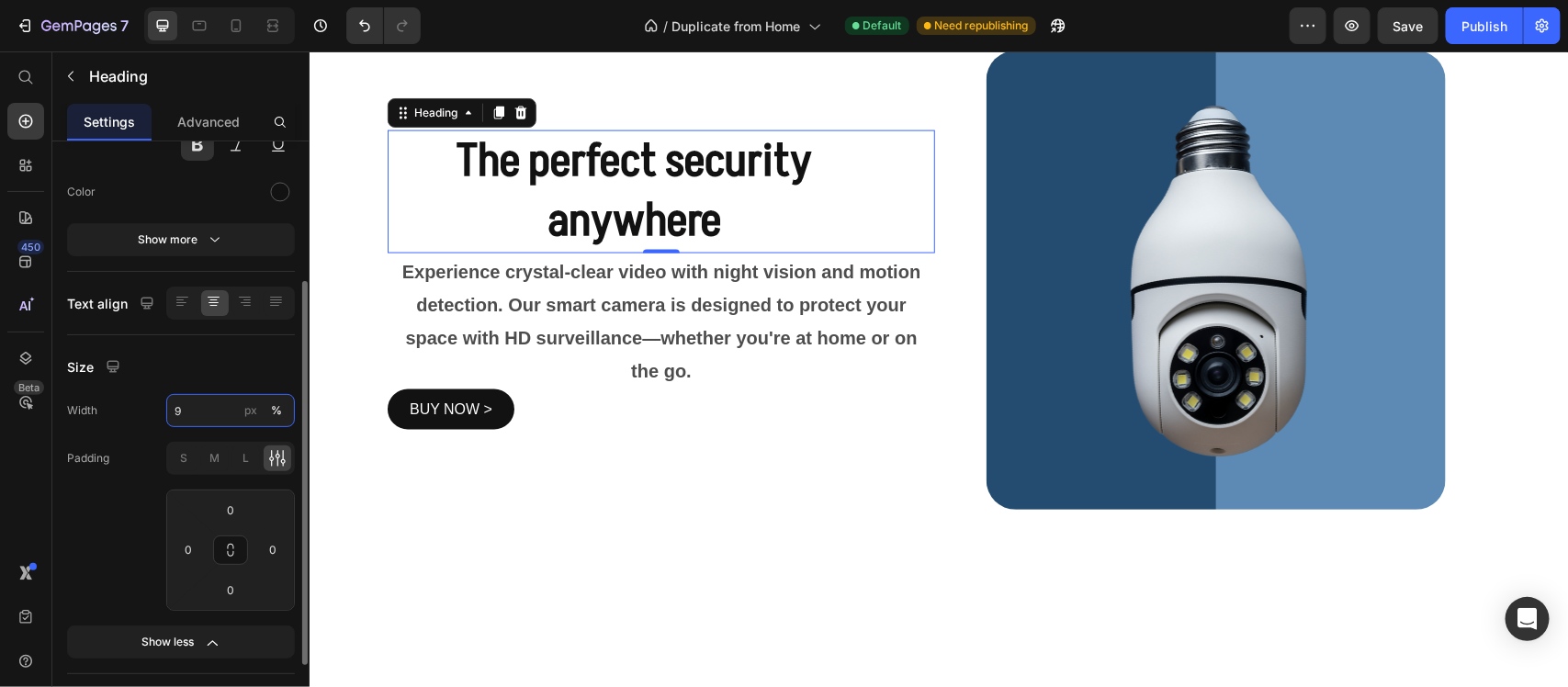 type on "90" 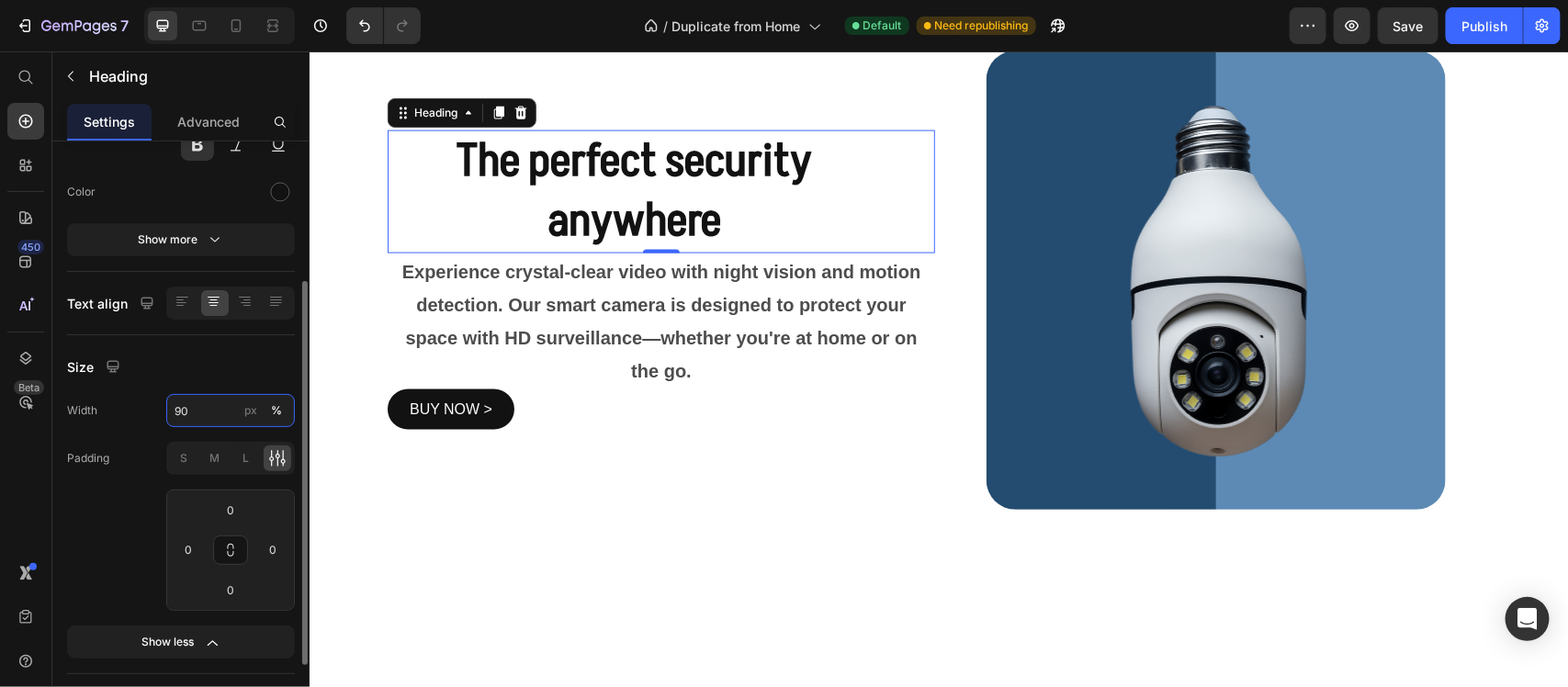 scroll, scrollTop: 1118, scrollLeft: 0, axis: vertical 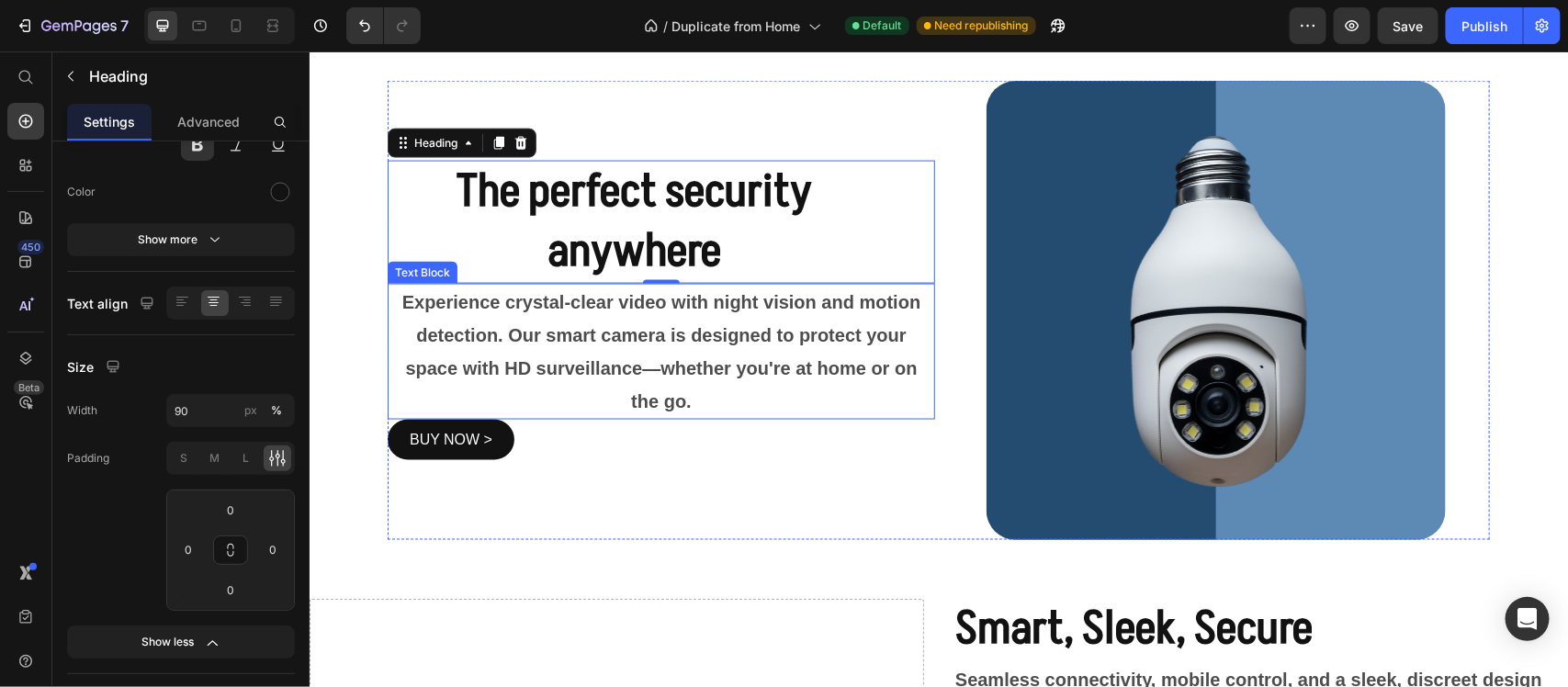 click on "Experience crystal-clear video with night vision and motion detection. Our smart camera is designed to protect your space with HD surveillance—whether you're at home or on the go." at bounding box center [660, 351] 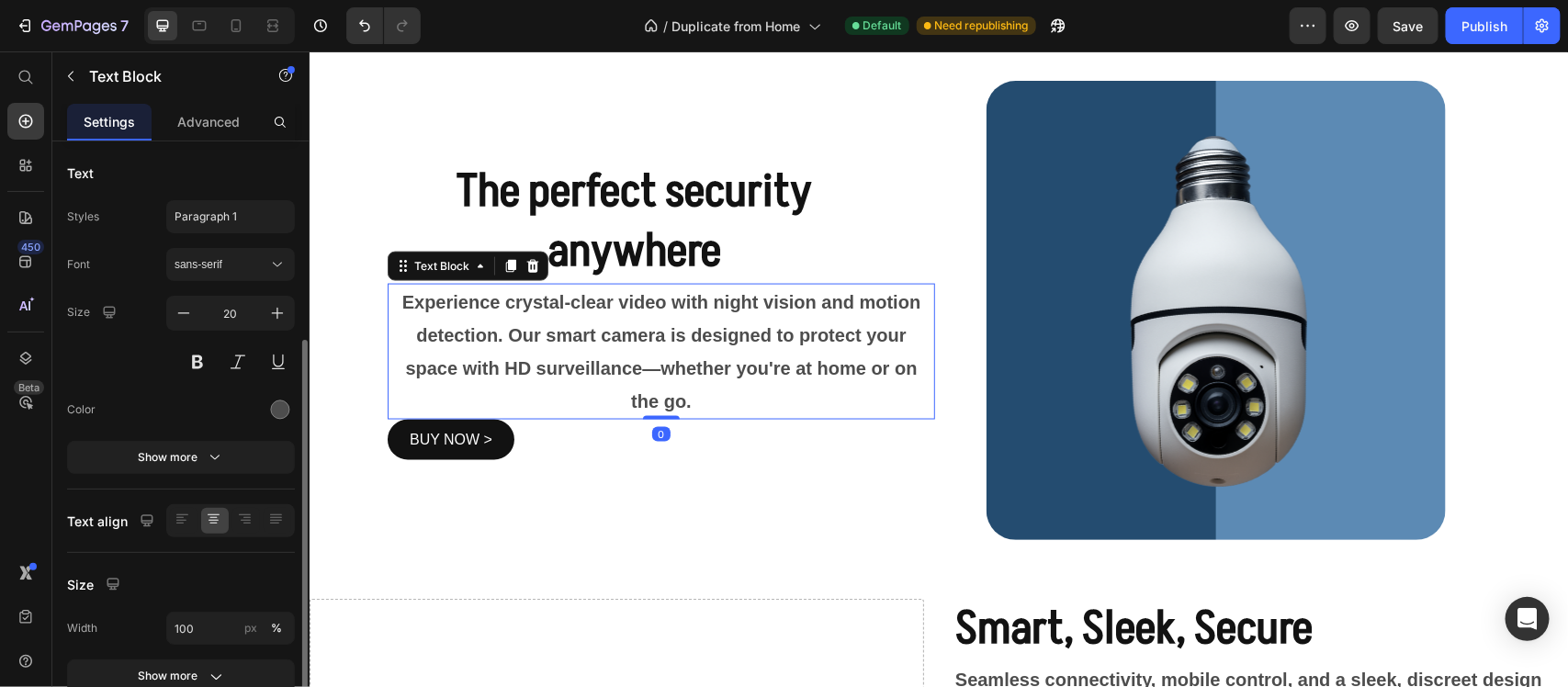 scroll, scrollTop: 225, scrollLeft: 0, axis: vertical 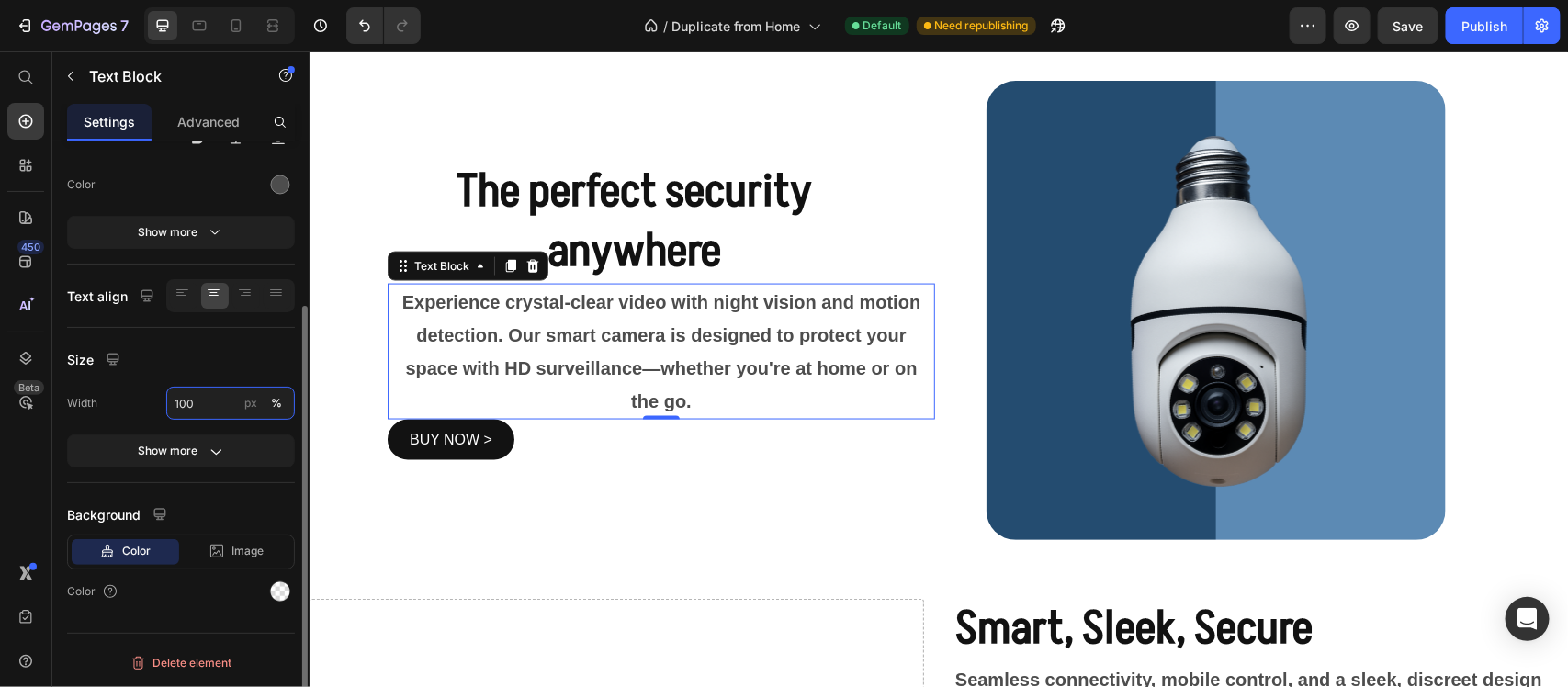 click on "100" at bounding box center (231, 403) 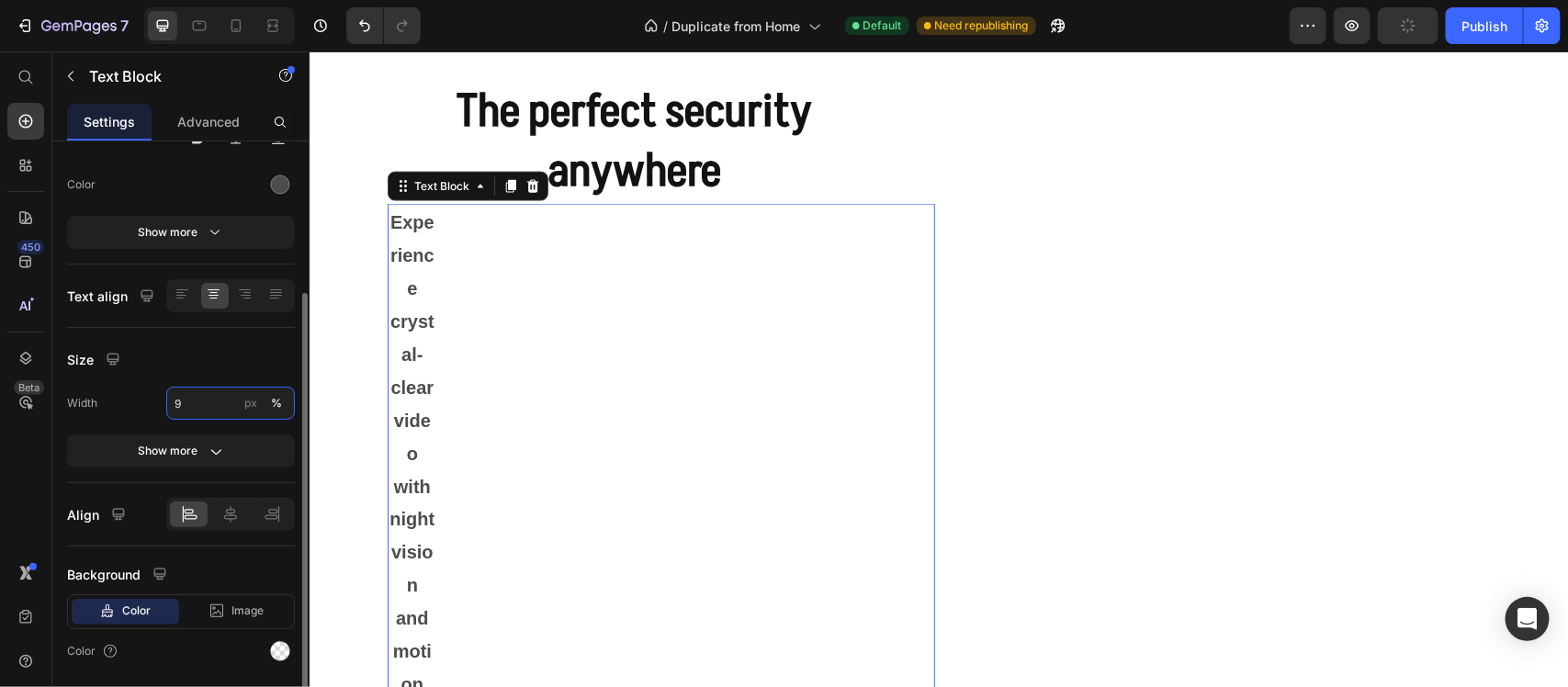 scroll, scrollTop: 1038, scrollLeft: 0, axis: vertical 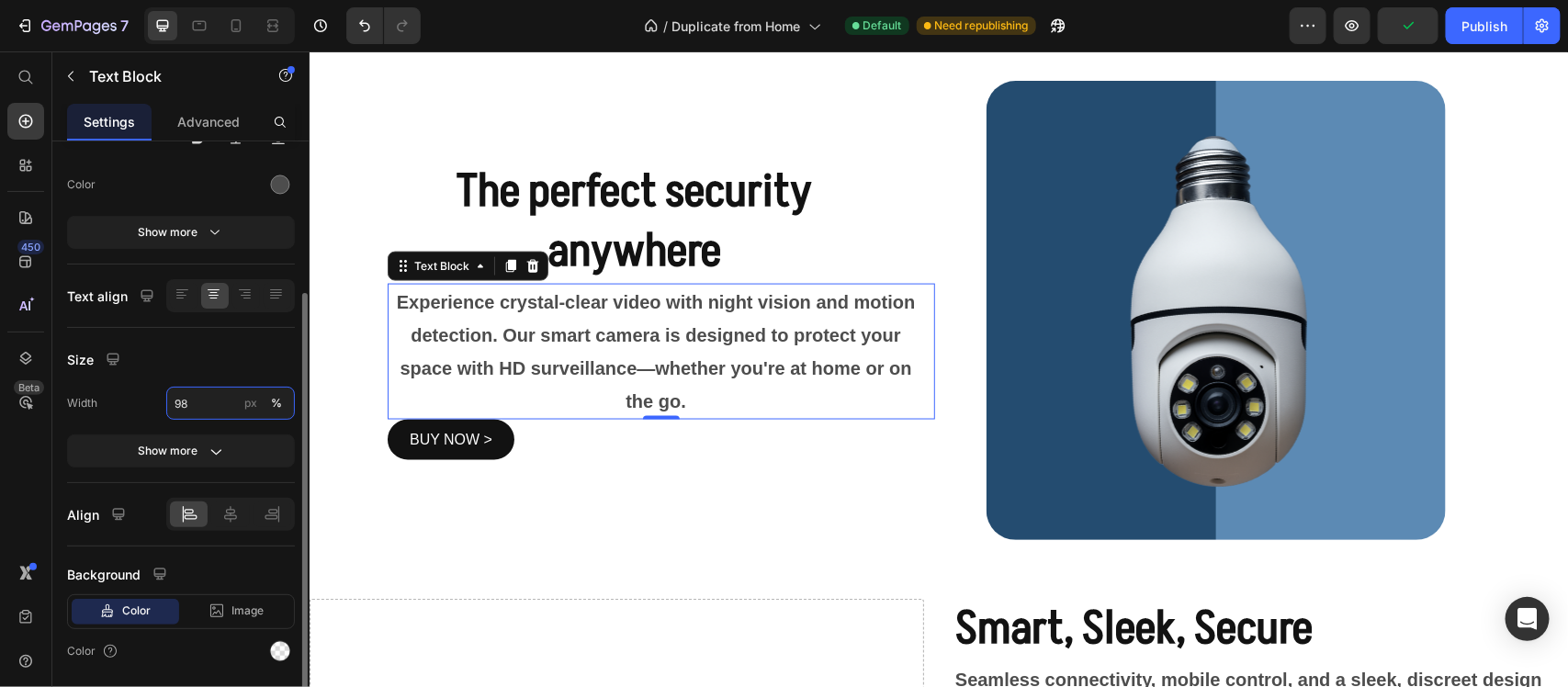 type on "9" 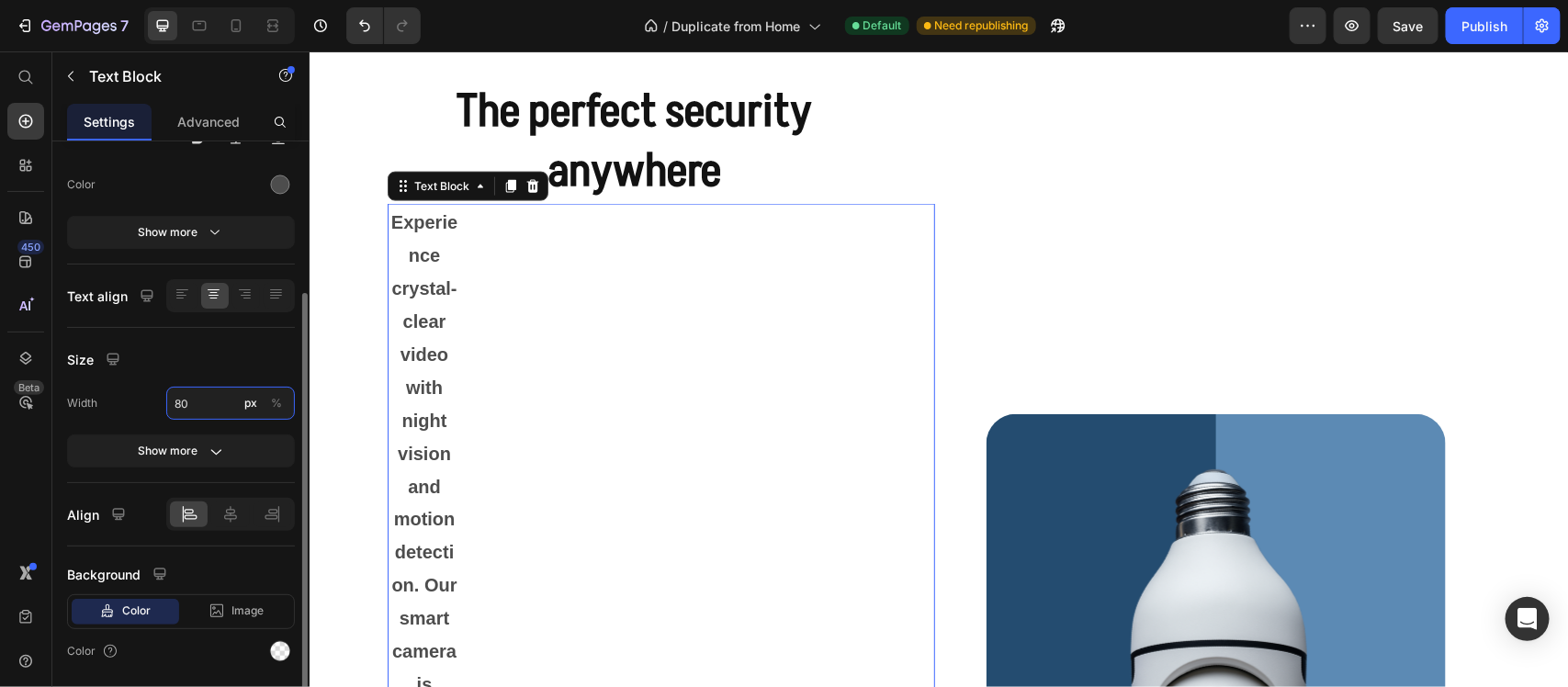 scroll, scrollTop: 1038, scrollLeft: 0, axis: vertical 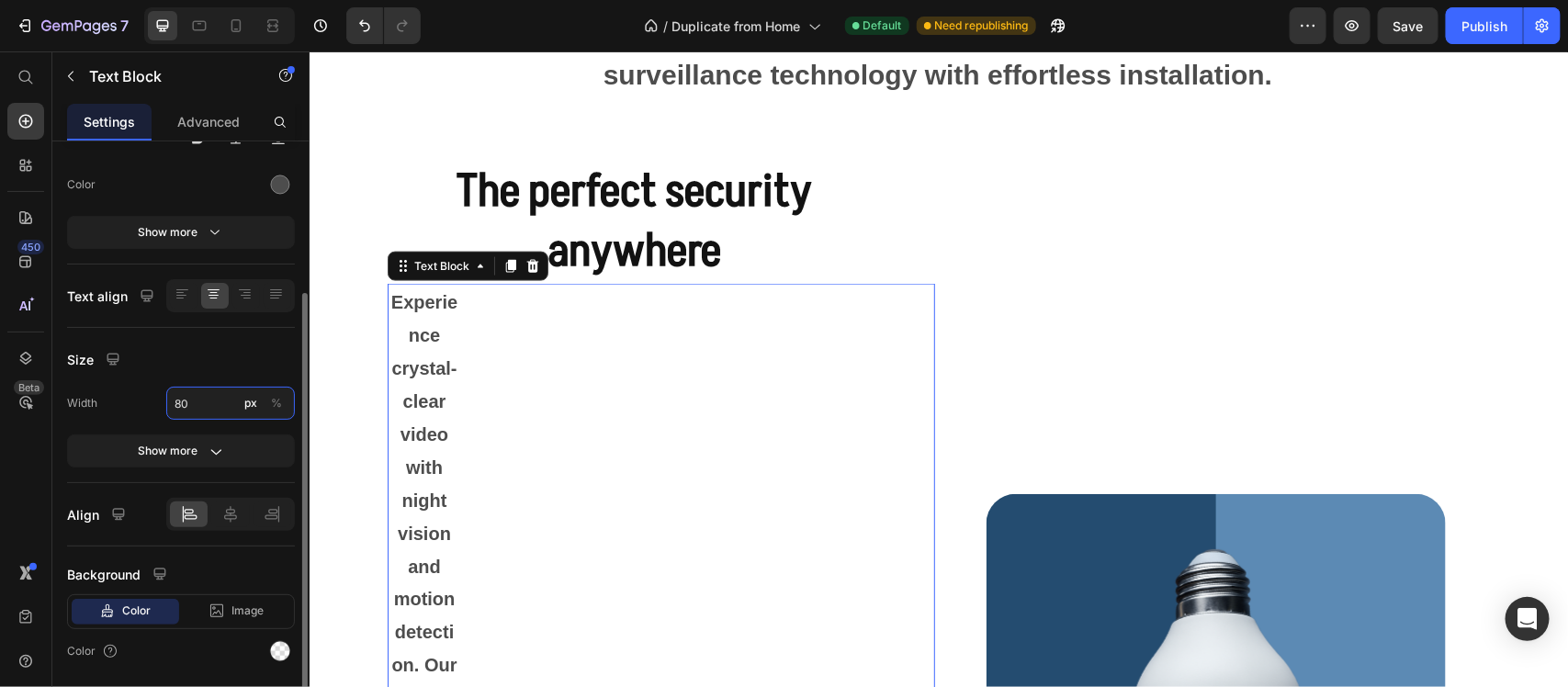 type on "8" 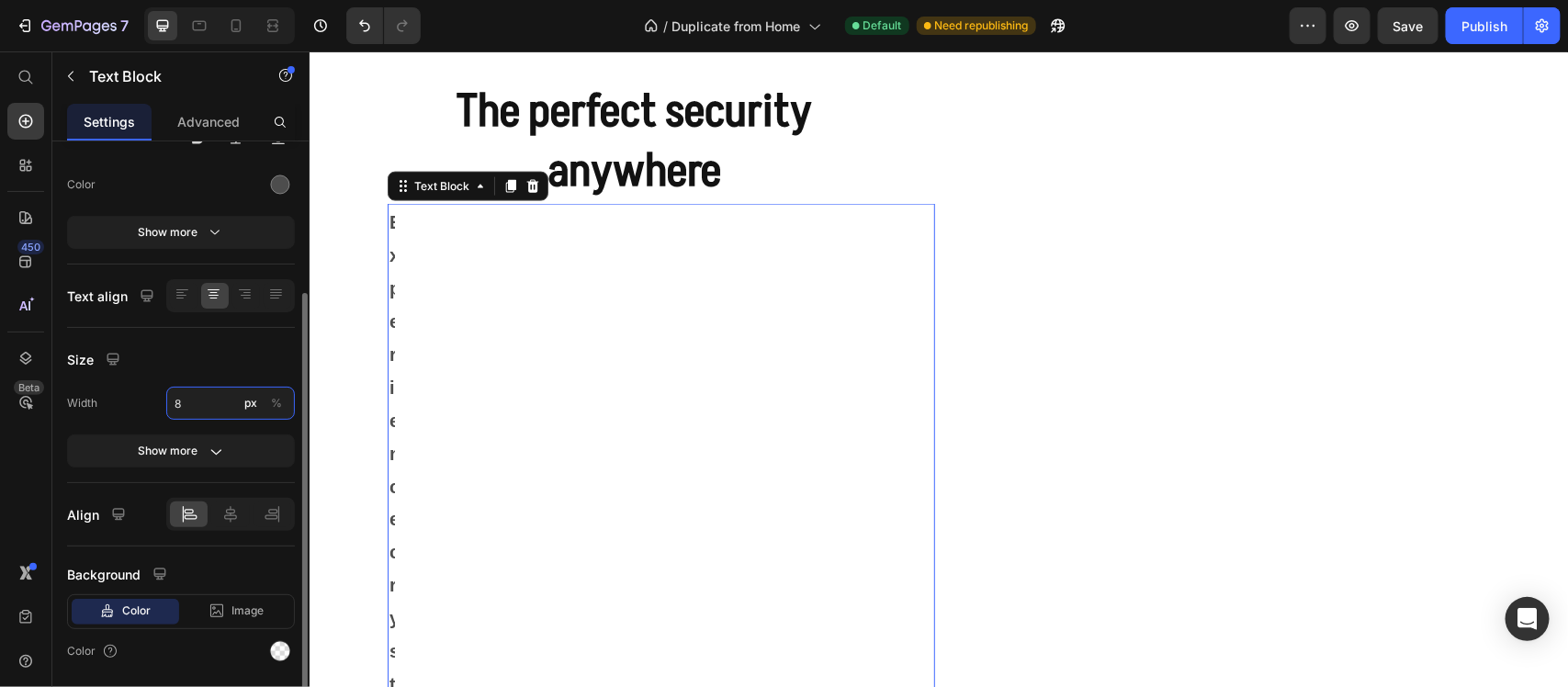 scroll, scrollTop: 1038, scrollLeft: 0, axis: vertical 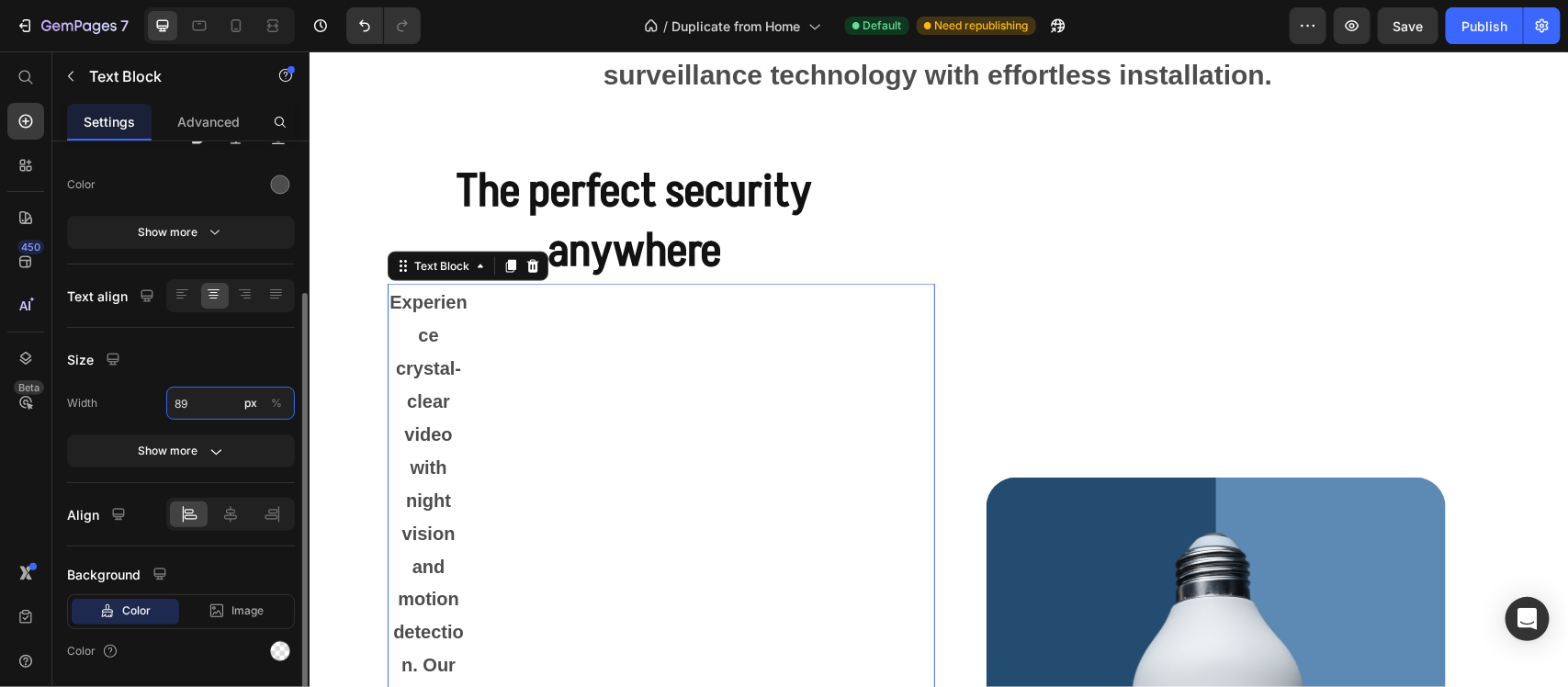 type on "8" 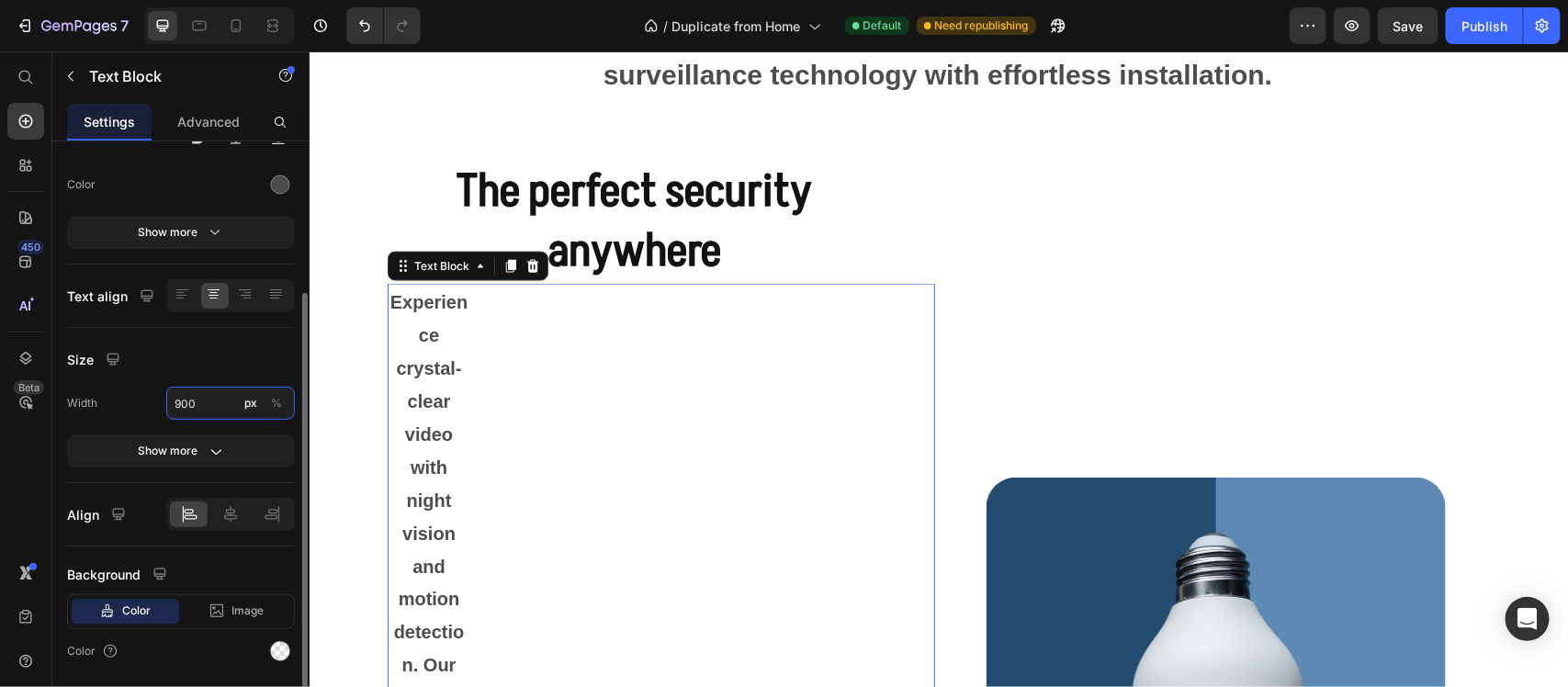 scroll, scrollTop: 1118, scrollLeft: 0, axis: vertical 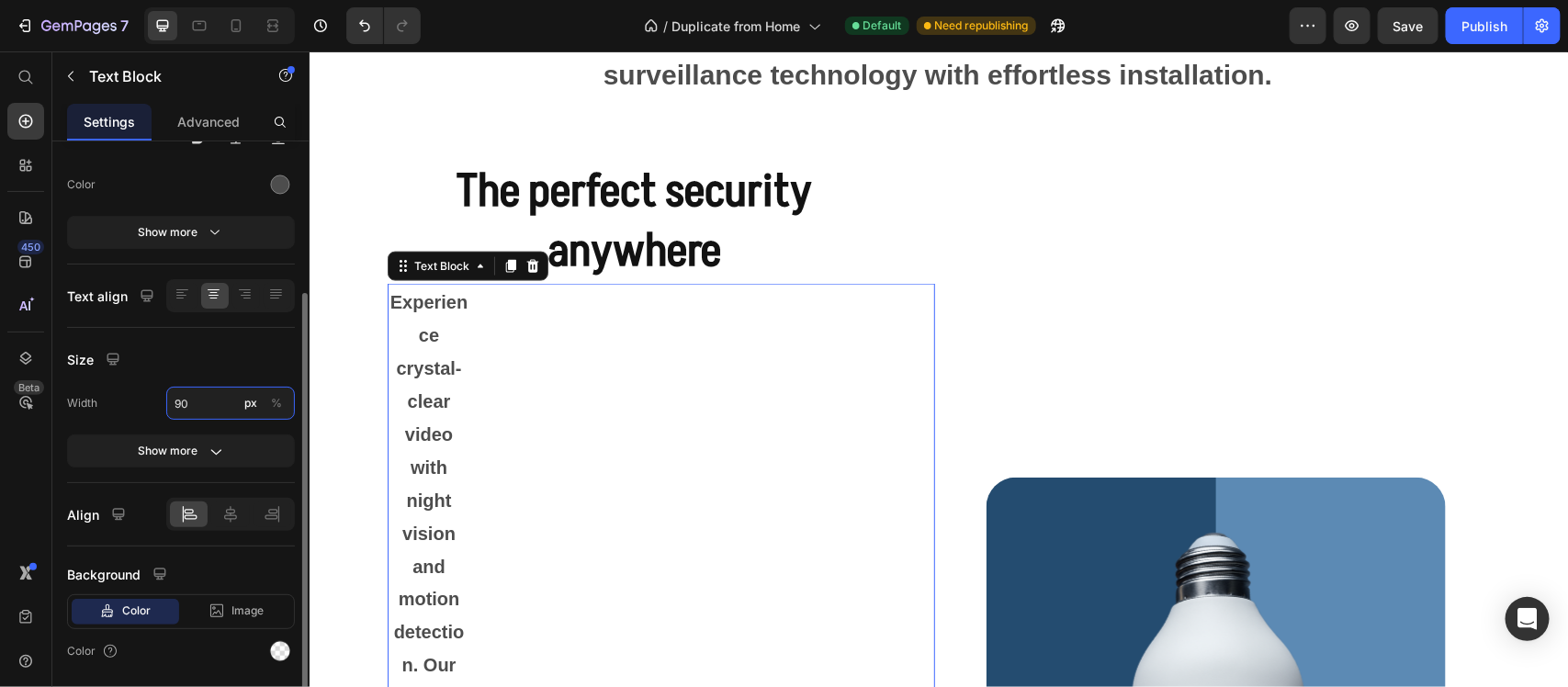 type on "9" 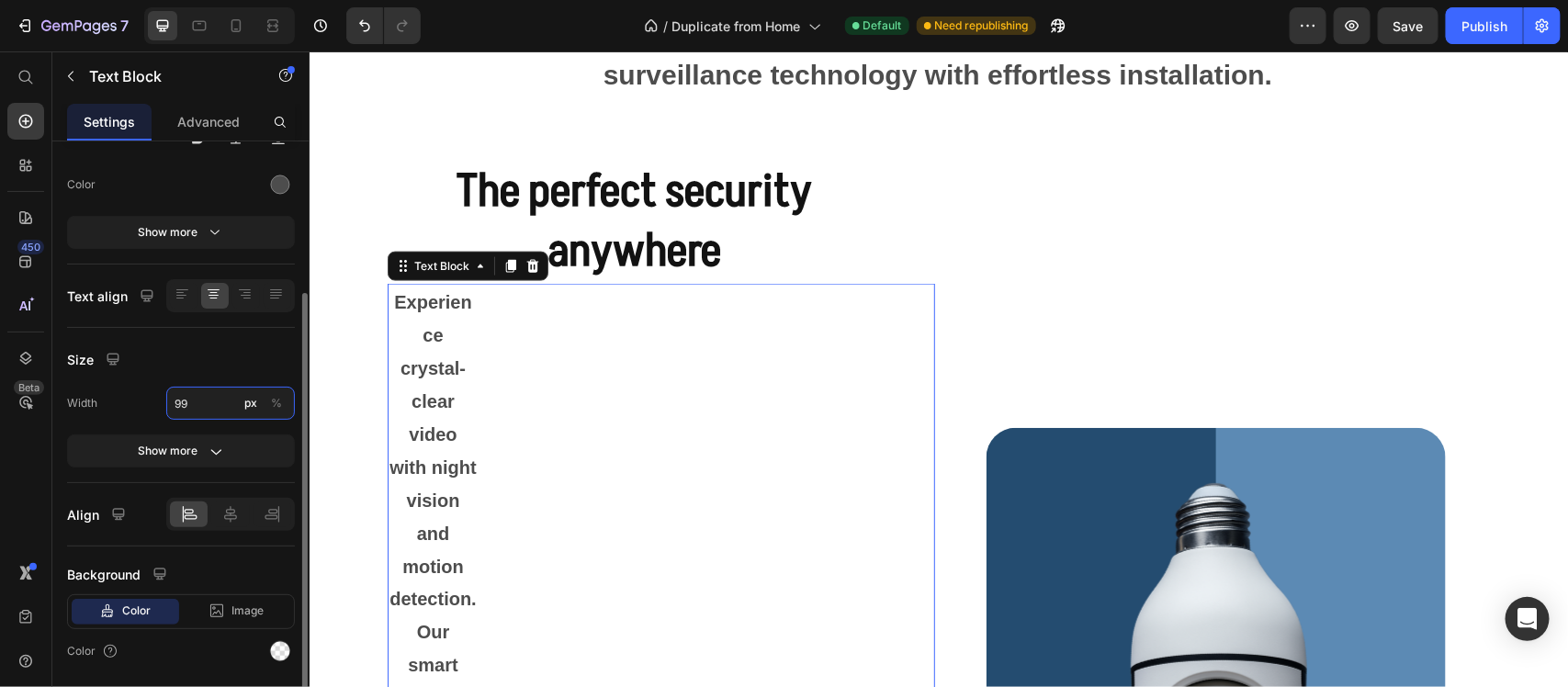 type on "990" 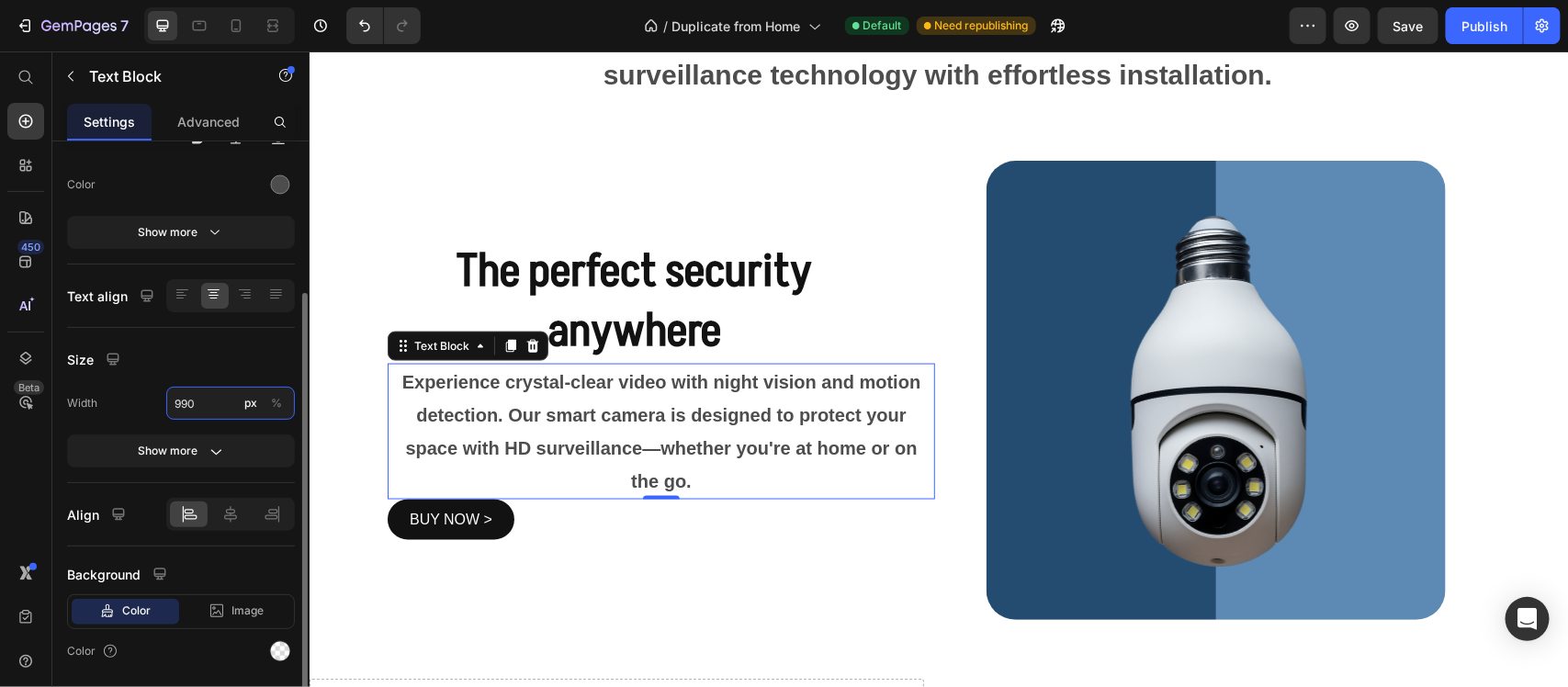 scroll, scrollTop: 1118, scrollLeft: 0, axis: vertical 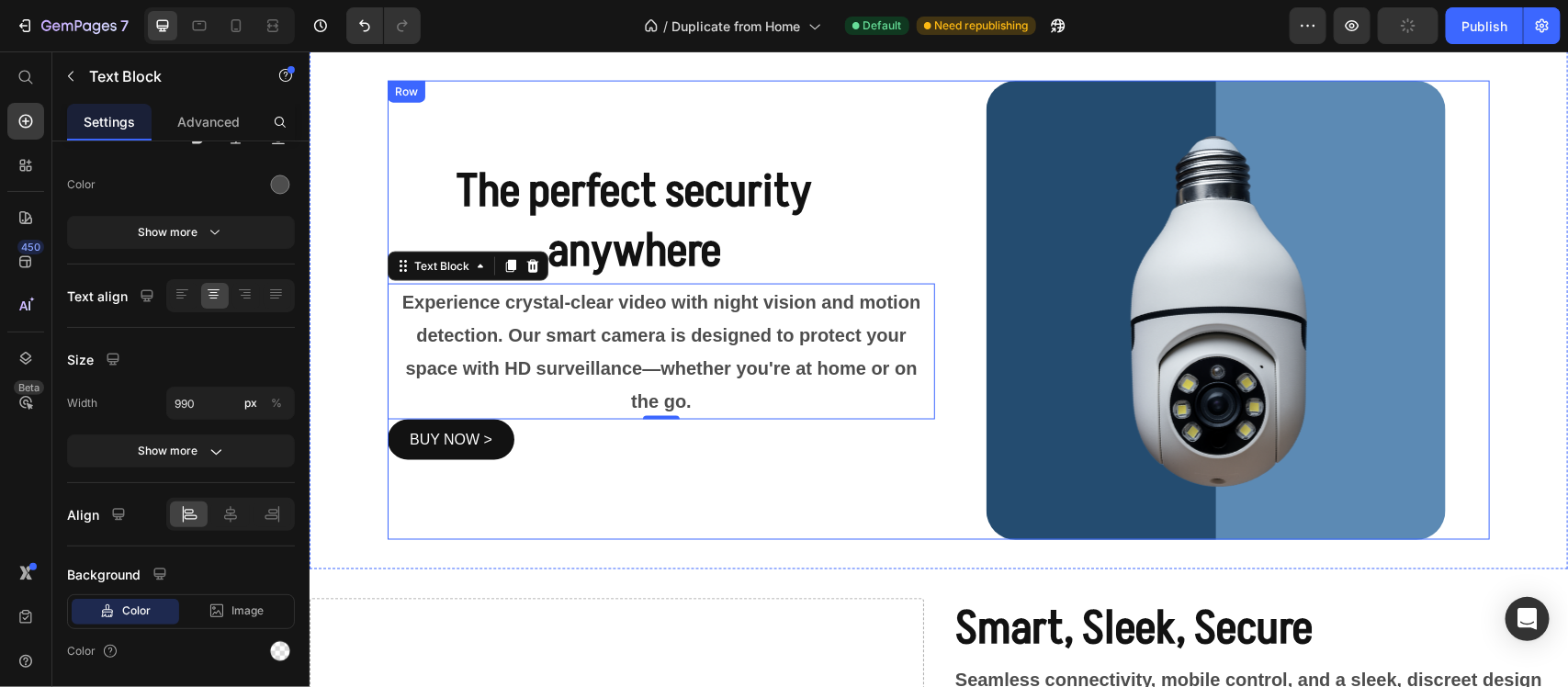 click on "The perfect security anywhere  Heading Experience crystal-clear video with night vision and motion detection. Our smart camera is designed to protect your space with HD surveillance—whether you're at home or on the go. Text Block   0 BUY NOW > Button" at bounding box center [660, 310] 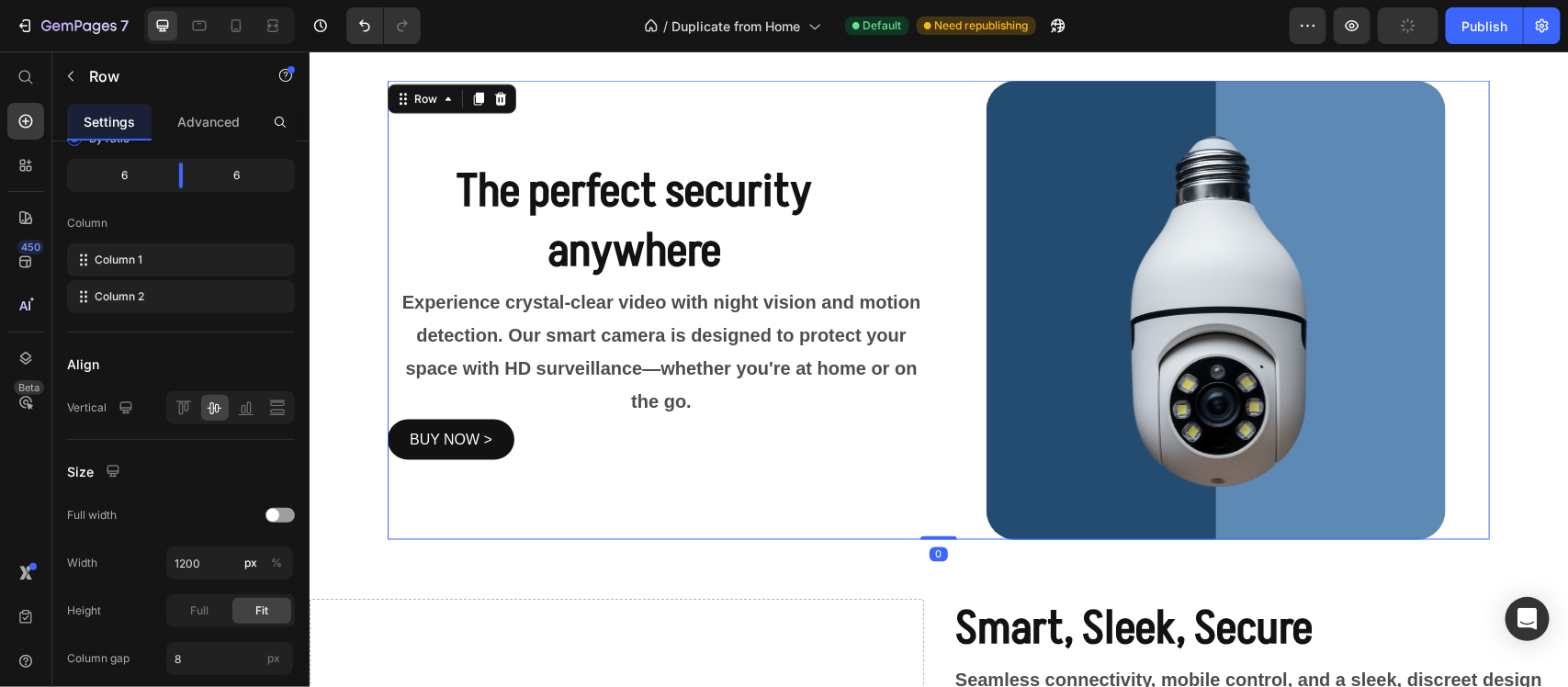 scroll, scrollTop: 0, scrollLeft: 0, axis: both 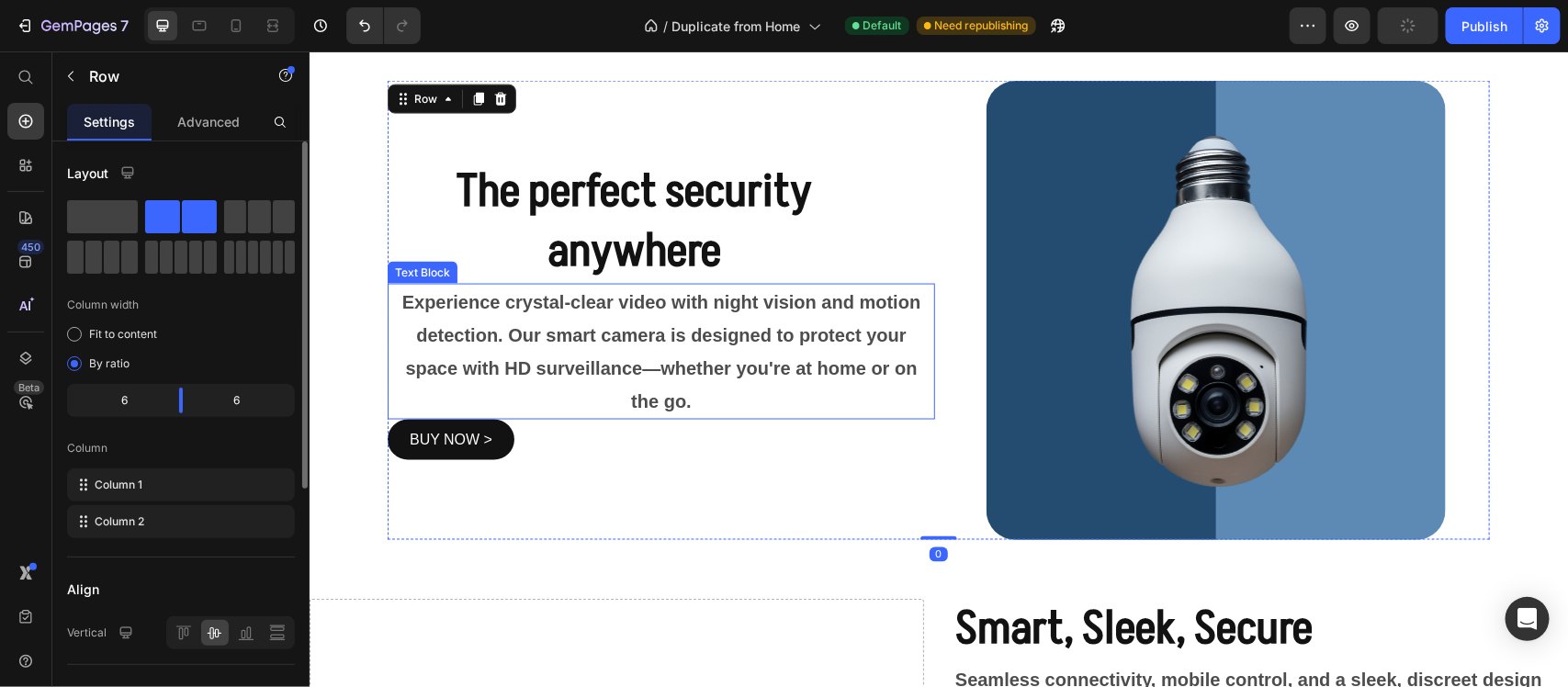 click on "Experience crystal-clear video with night vision and motion detection. Our smart camera is designed to protect your space with HD surveillance—whether you're at home or on the go." at bounding box center (660, 351) 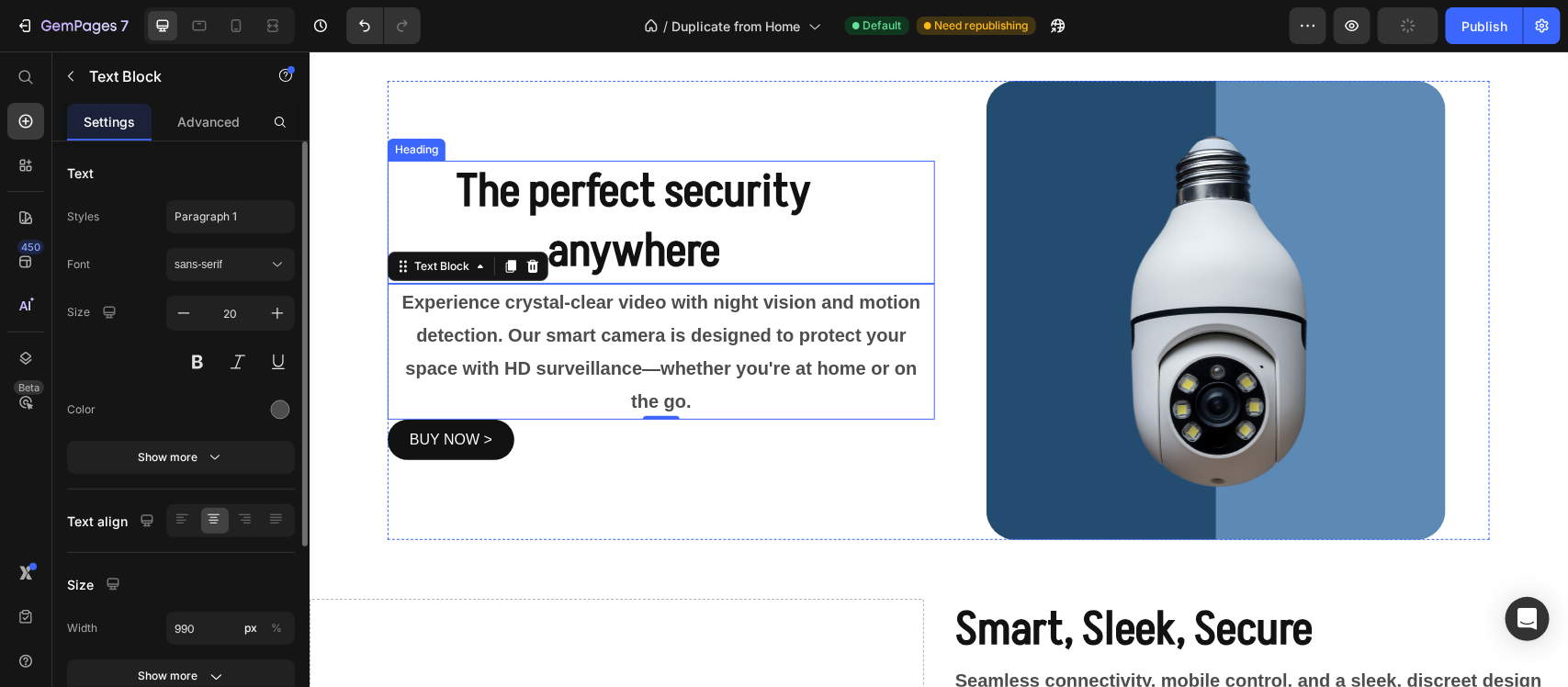 click on "The perfect security anywhere" at bounding box center (633, 220) 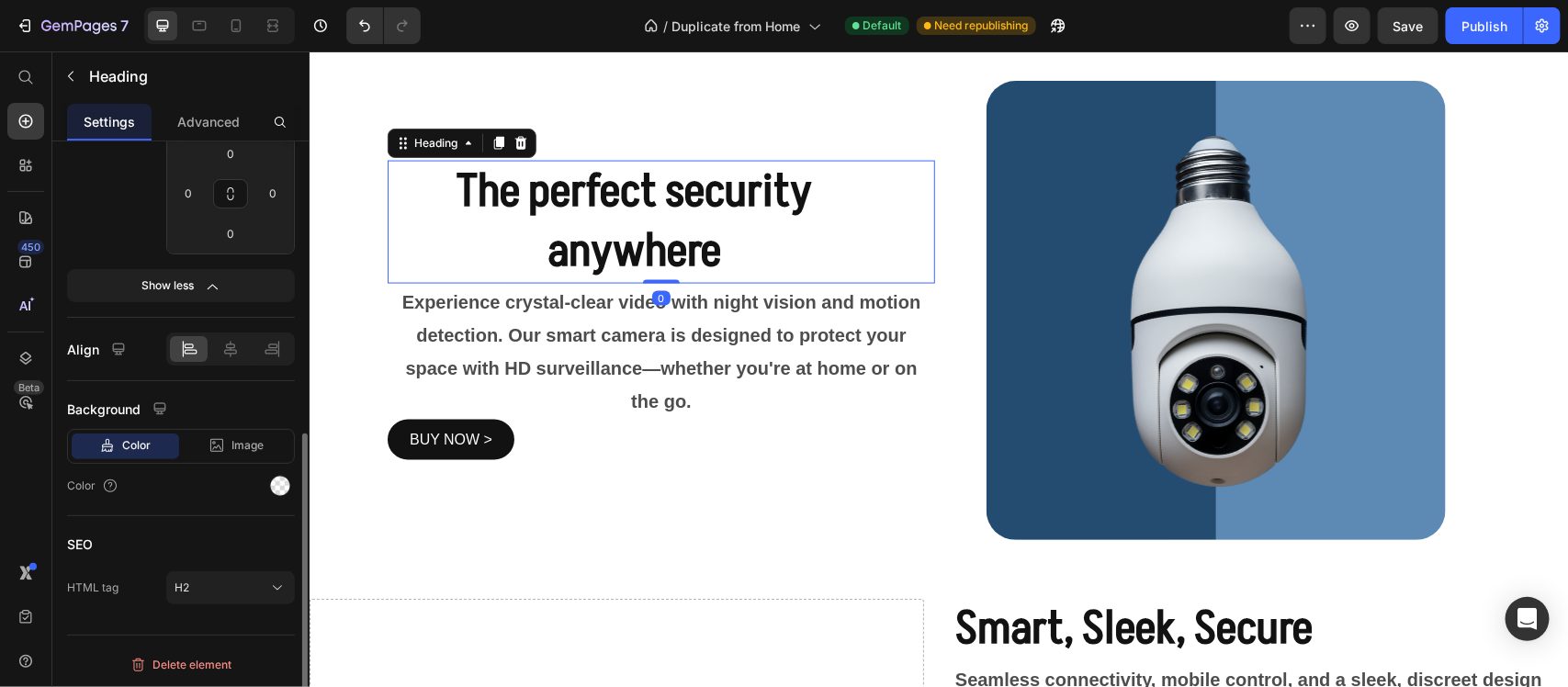scroll, scrollTop: 344, scrollLeft: 0, axis: vertical 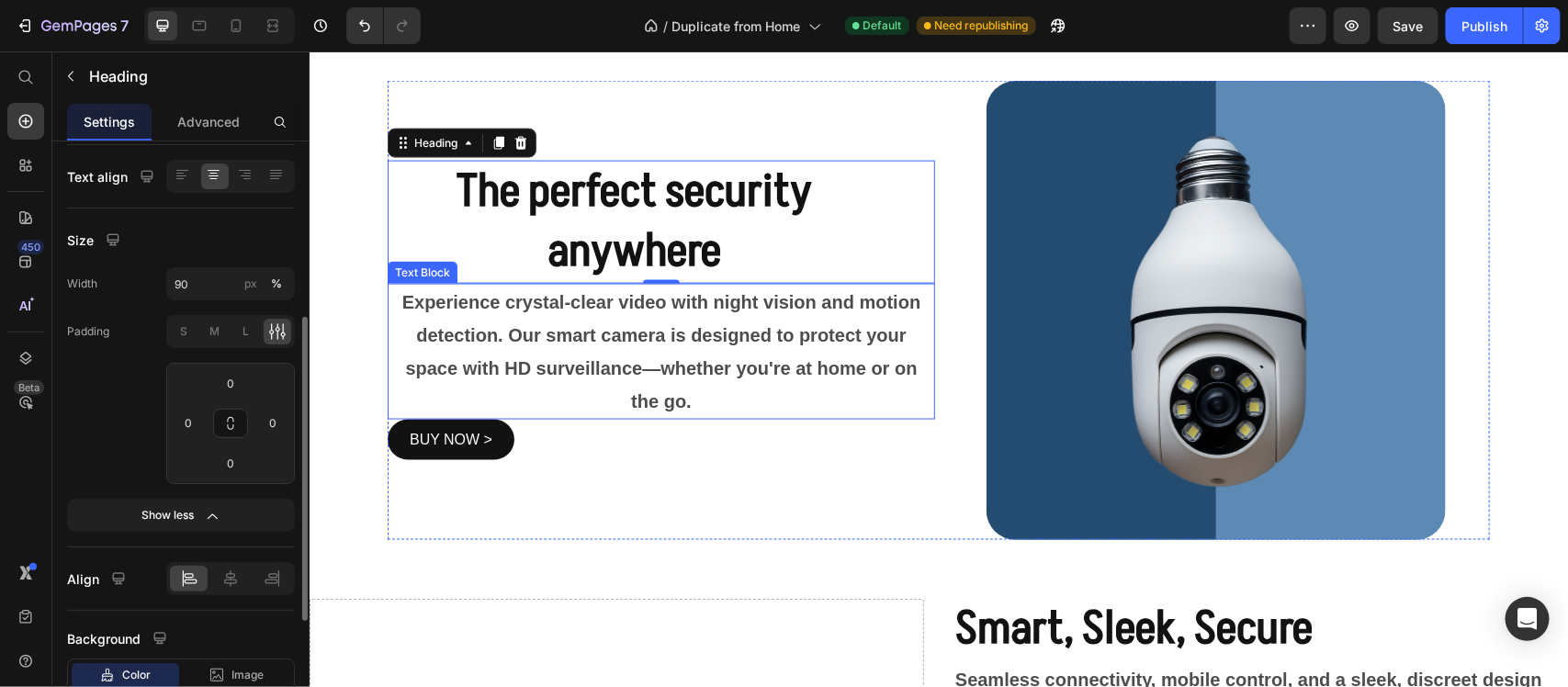 click on "Experience crystal-clear video with night vision and motion detection. Our smart camera is designed to protect your space with HD surveillance—whether you're at home or on the go." at bounding box center [660, 351] 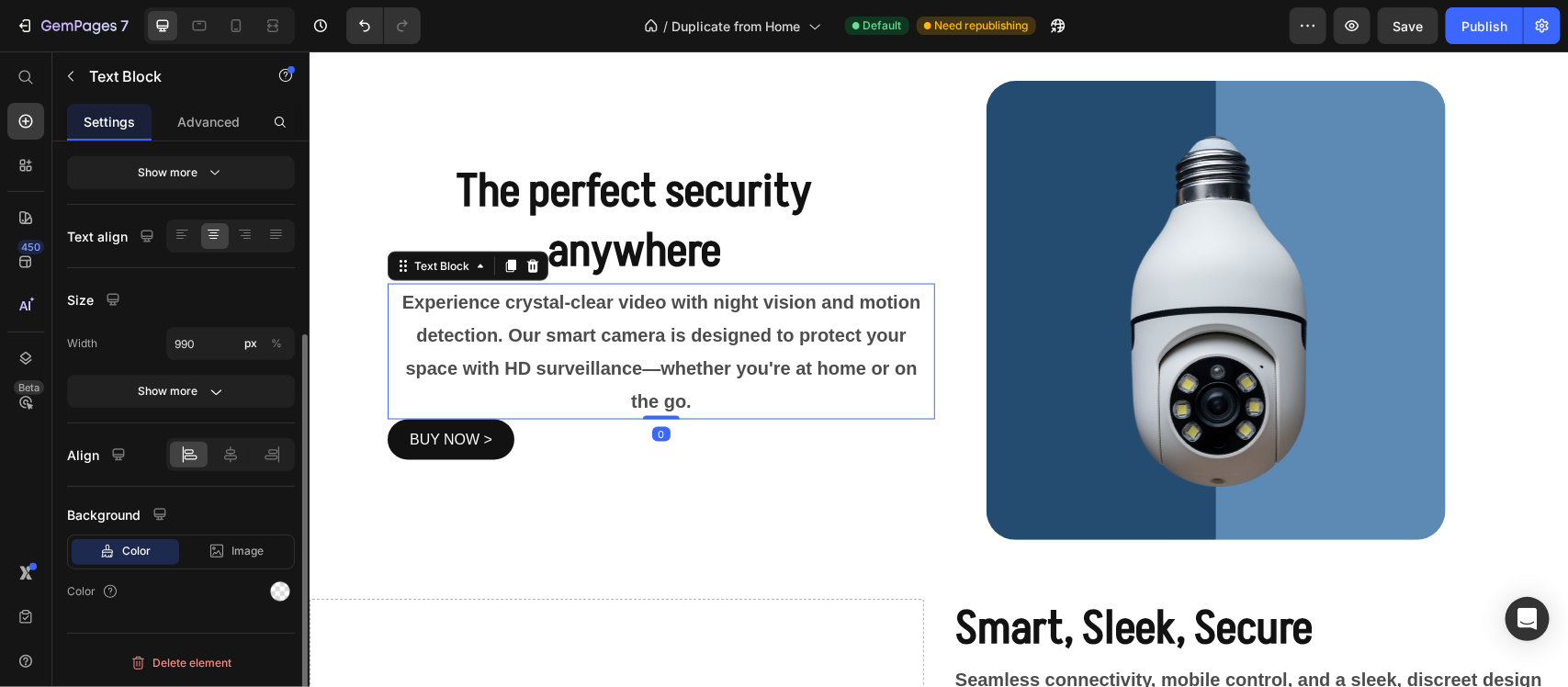 scroll, scrollTop: 0, scrollLeft: 0, axis: both 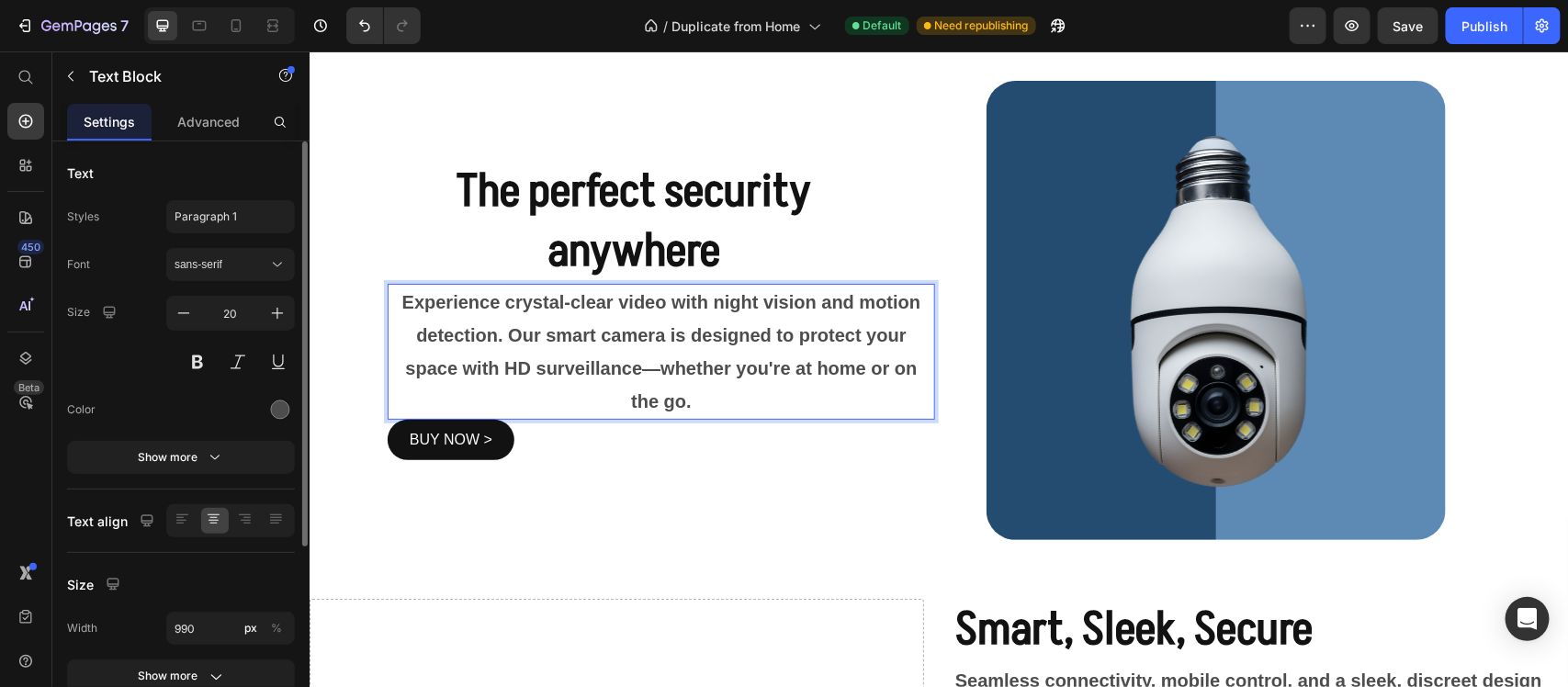 click on "Experience crystal-clear video with night vision and motion detection. Our smart camera is designed to protect your space with HD surveillance—whether you're at home or on the go." at bounding box center (660, 351) 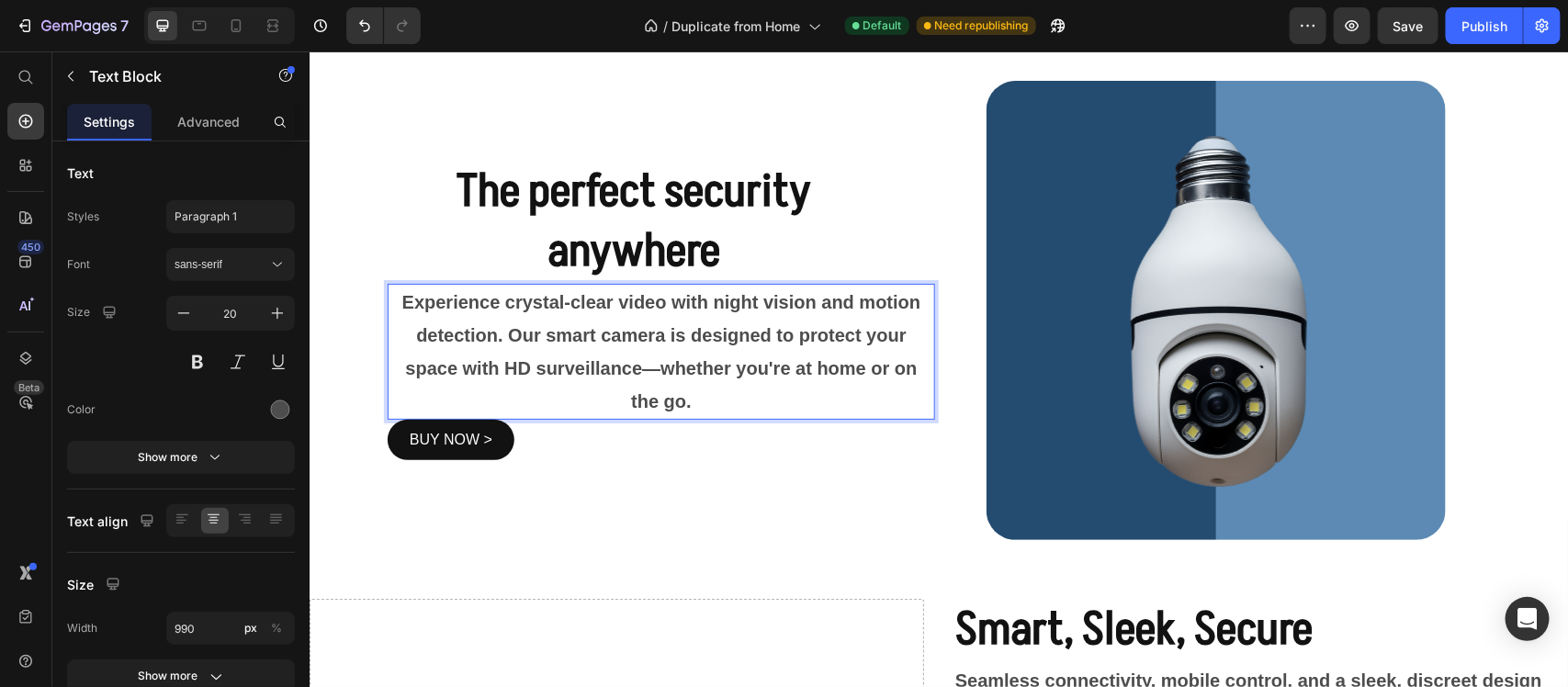click on "Experience crystal-clear video with night vision and motion detection. Our smart camera is designed to protect your space with HD surveillance—whether you're at home or on the go." at bounding box center [660, 351] 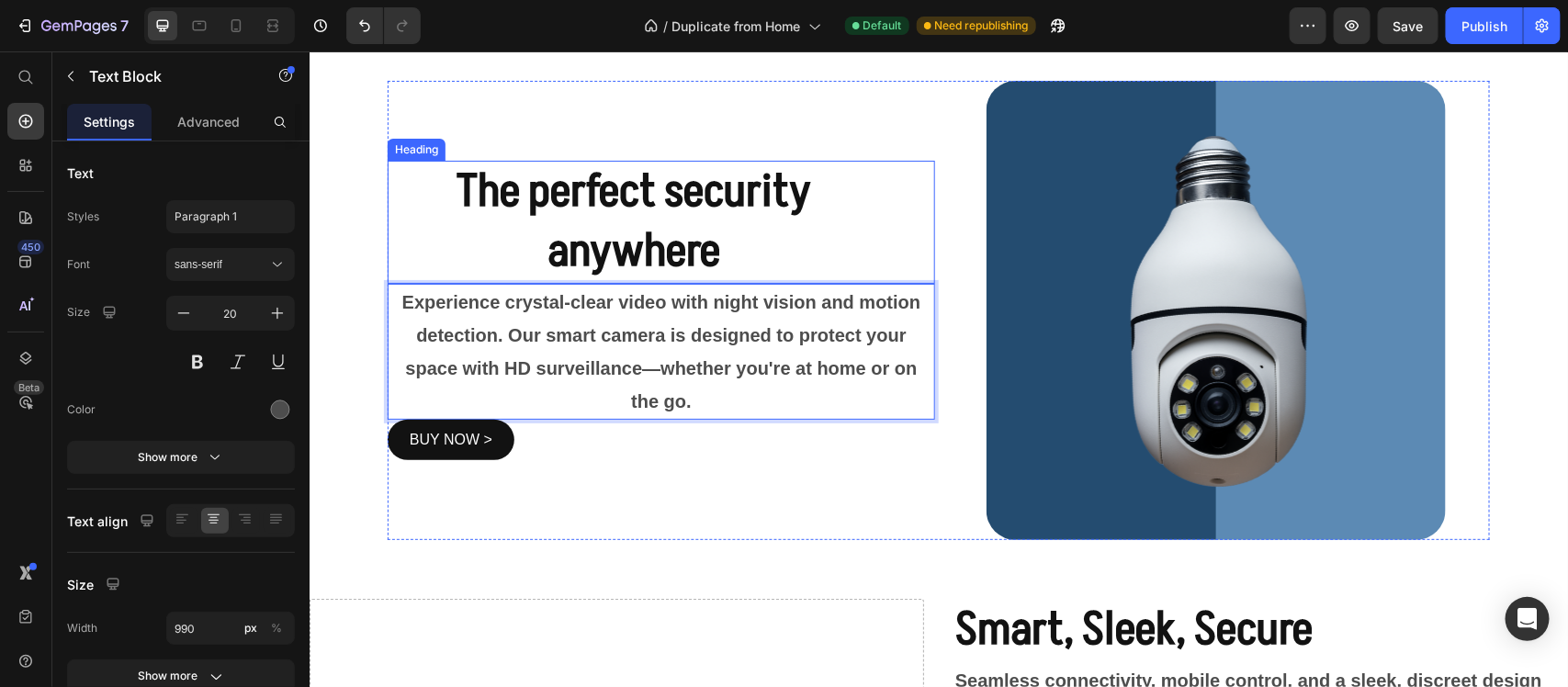 click on "The perfect security anywhere" at bounding box center [633, 220] 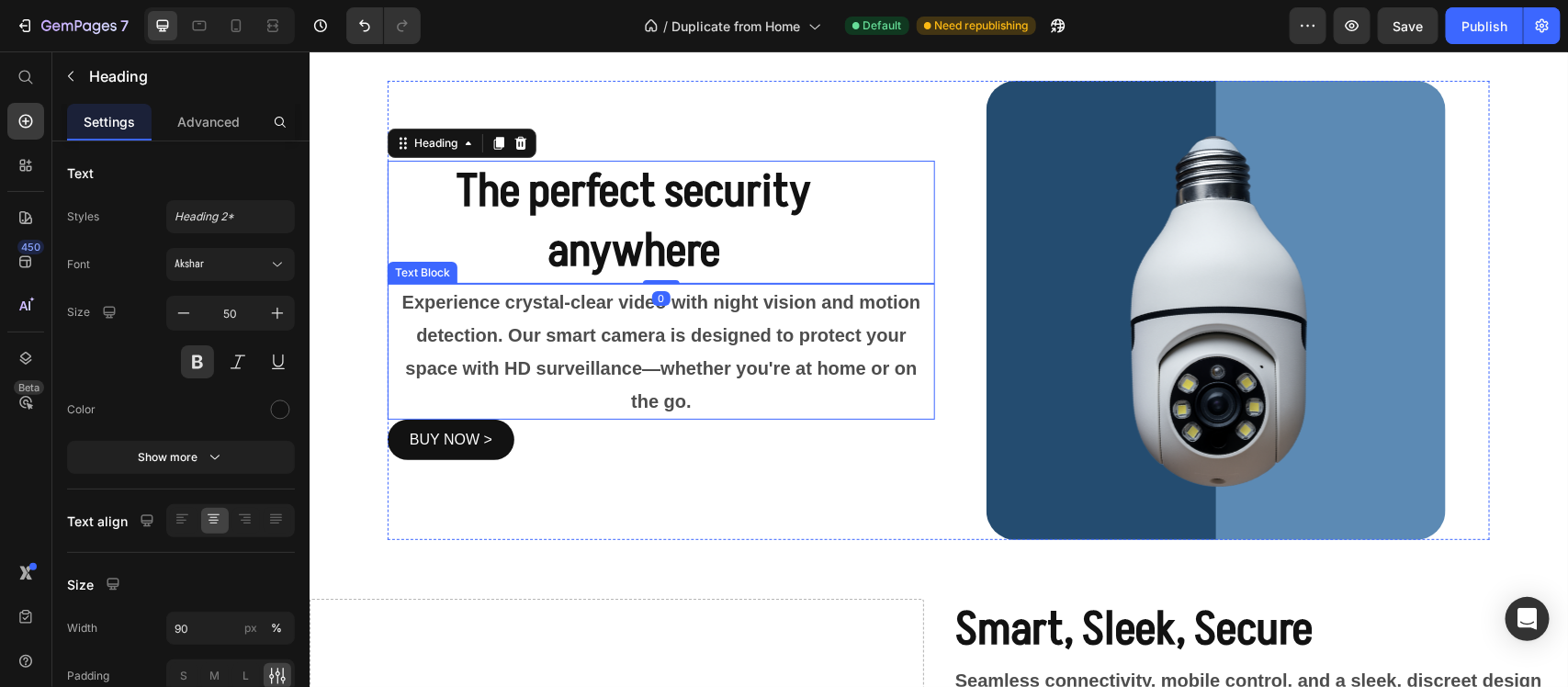 click on "Experience crystal-clear video with night vision and motion detection. Our smart camera is designed to protect your space with HD surveillance—whether you're at home or on the go." at bounding box center [660, 351] 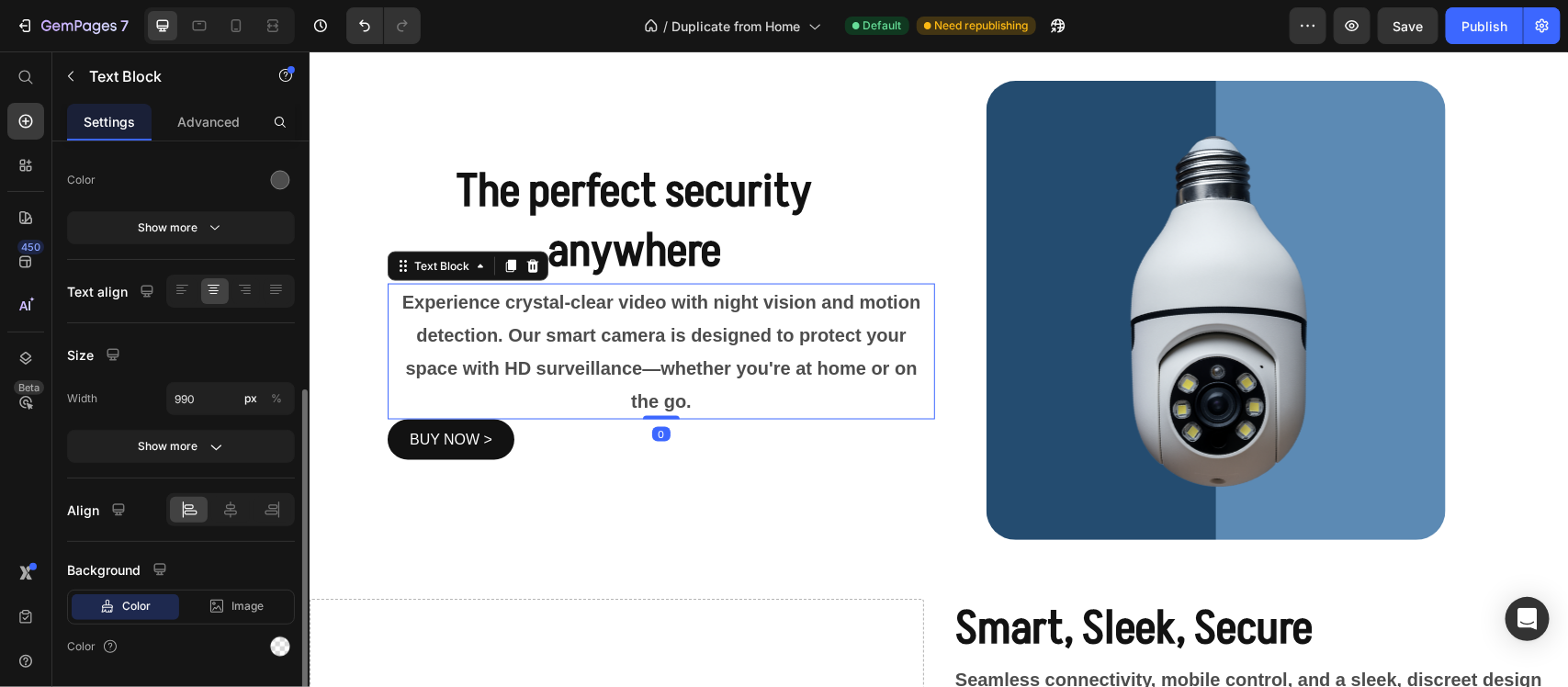 scroll, scrollTop: 285, scrollLeft: 0, axis: vertical 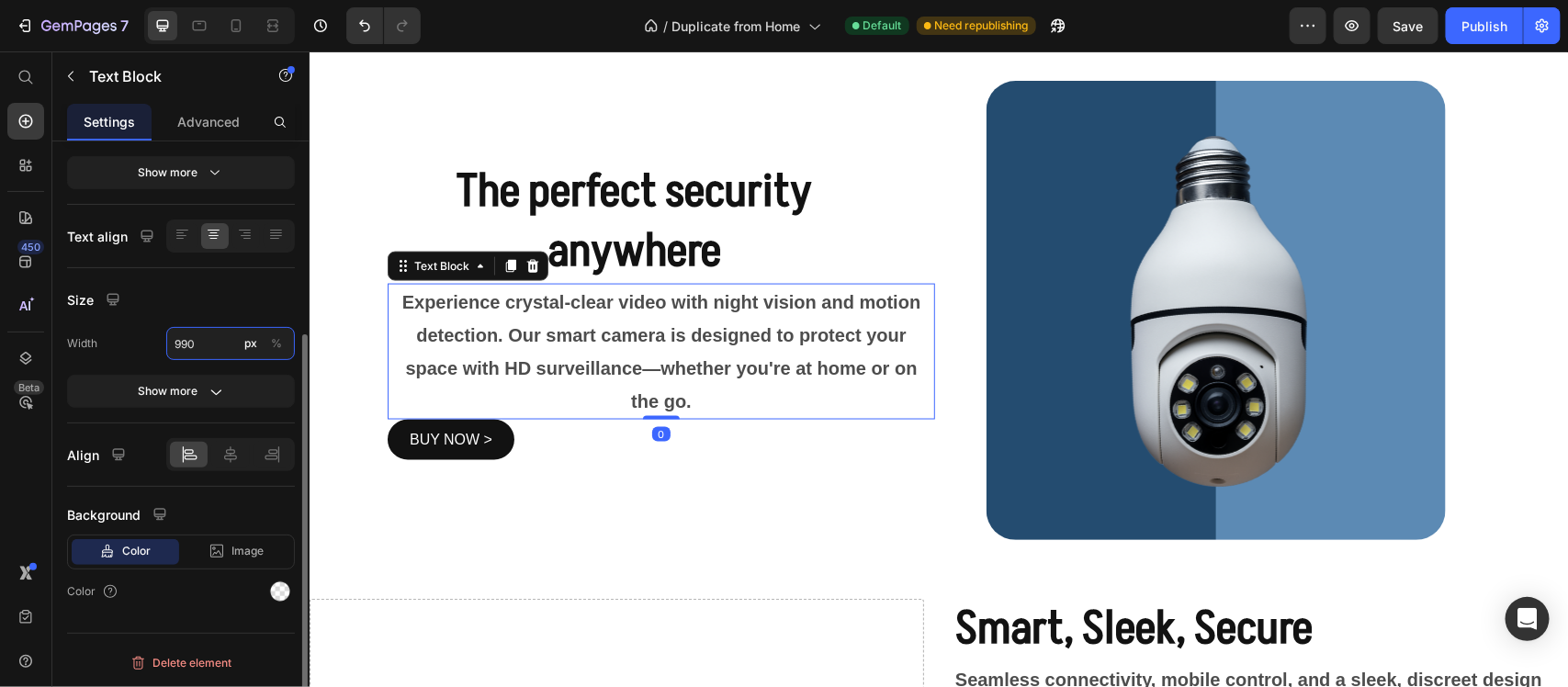 click on "990" at bounding box center [231, 344] 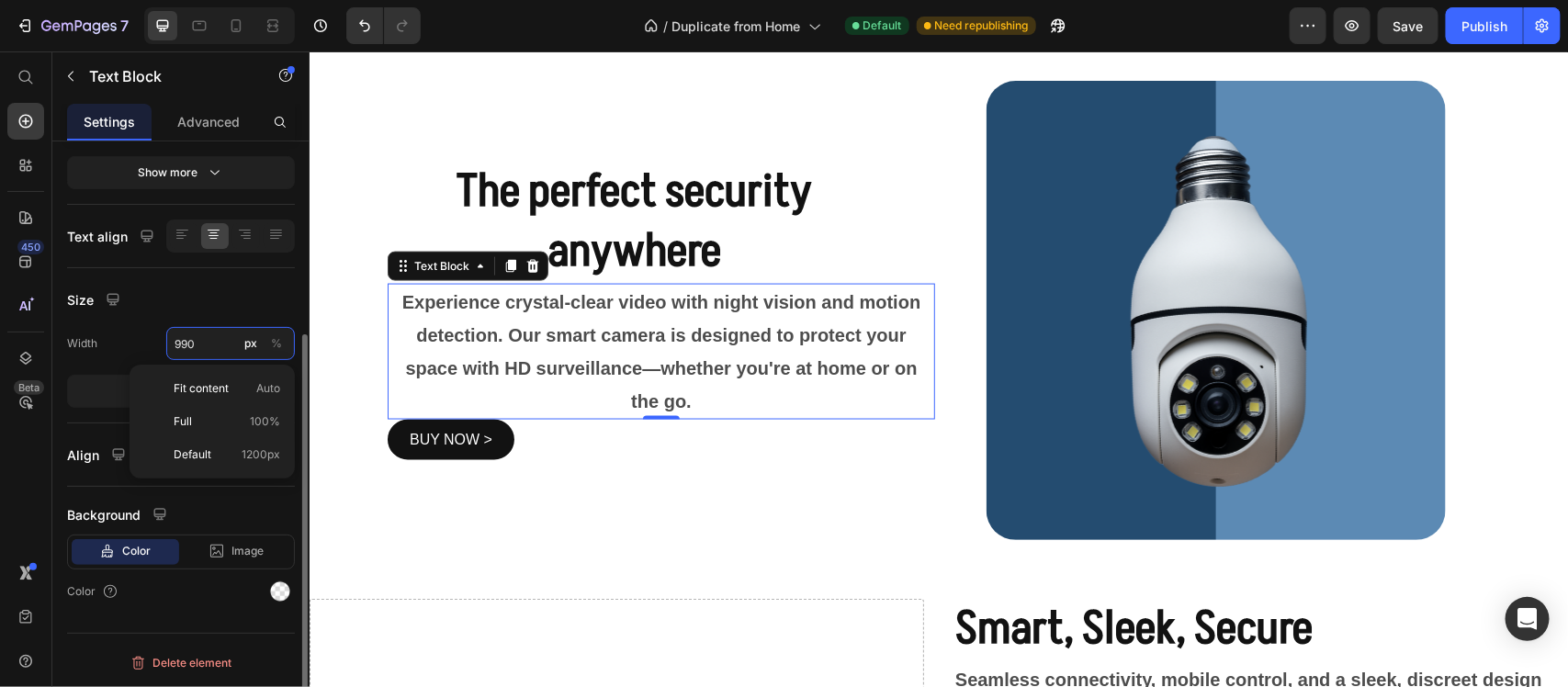 click on "990" at bounding box center [231, 344] 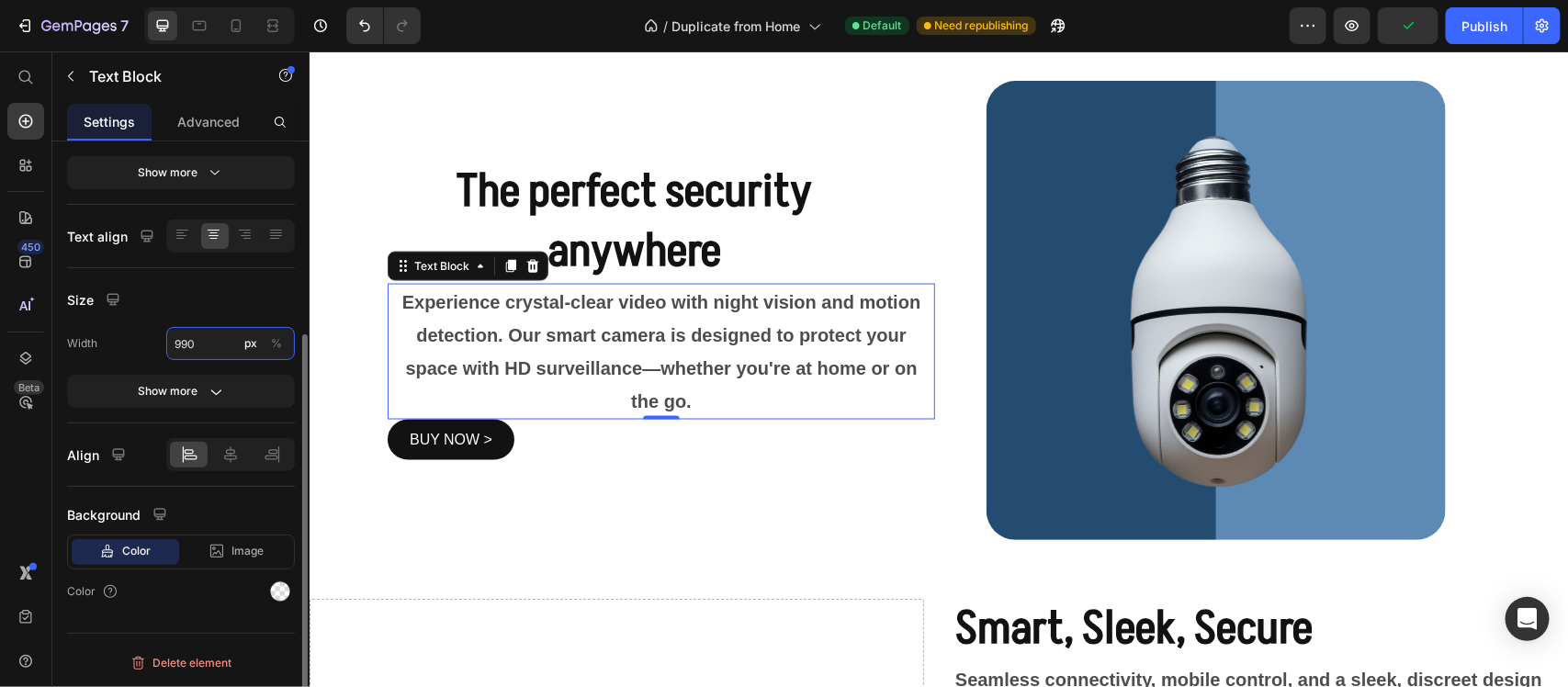 click on "990" at bounding box center [231, 344] 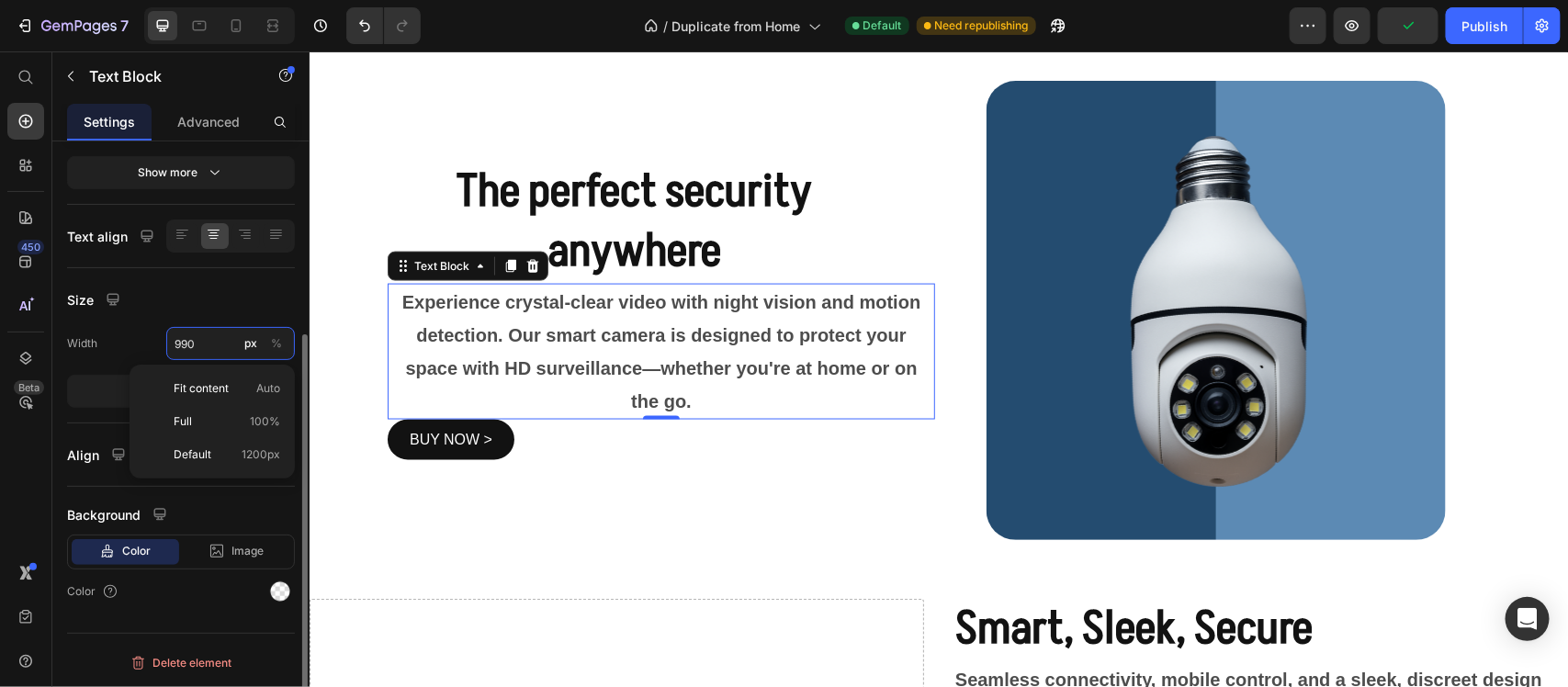click on "990" at bounding box center (231, 344) 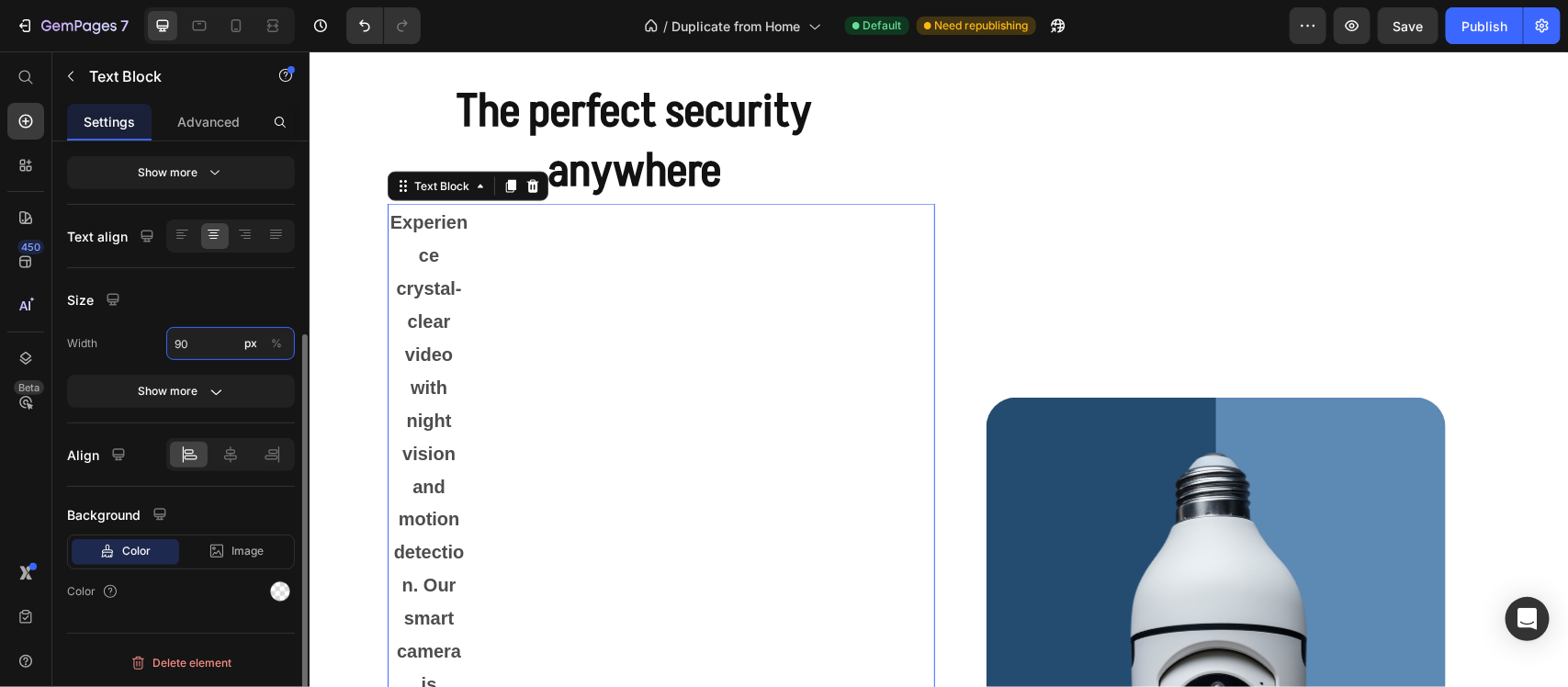type on "0" 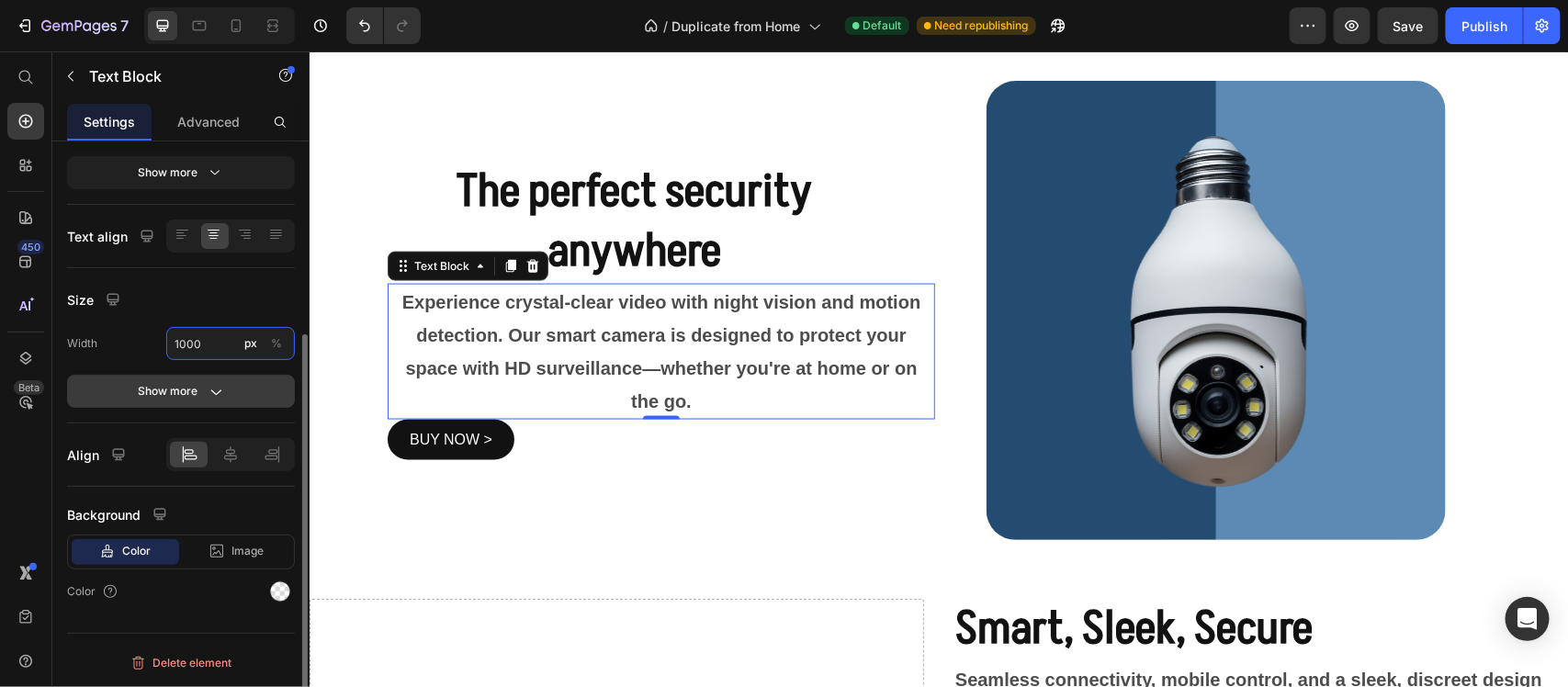 type on "1000" 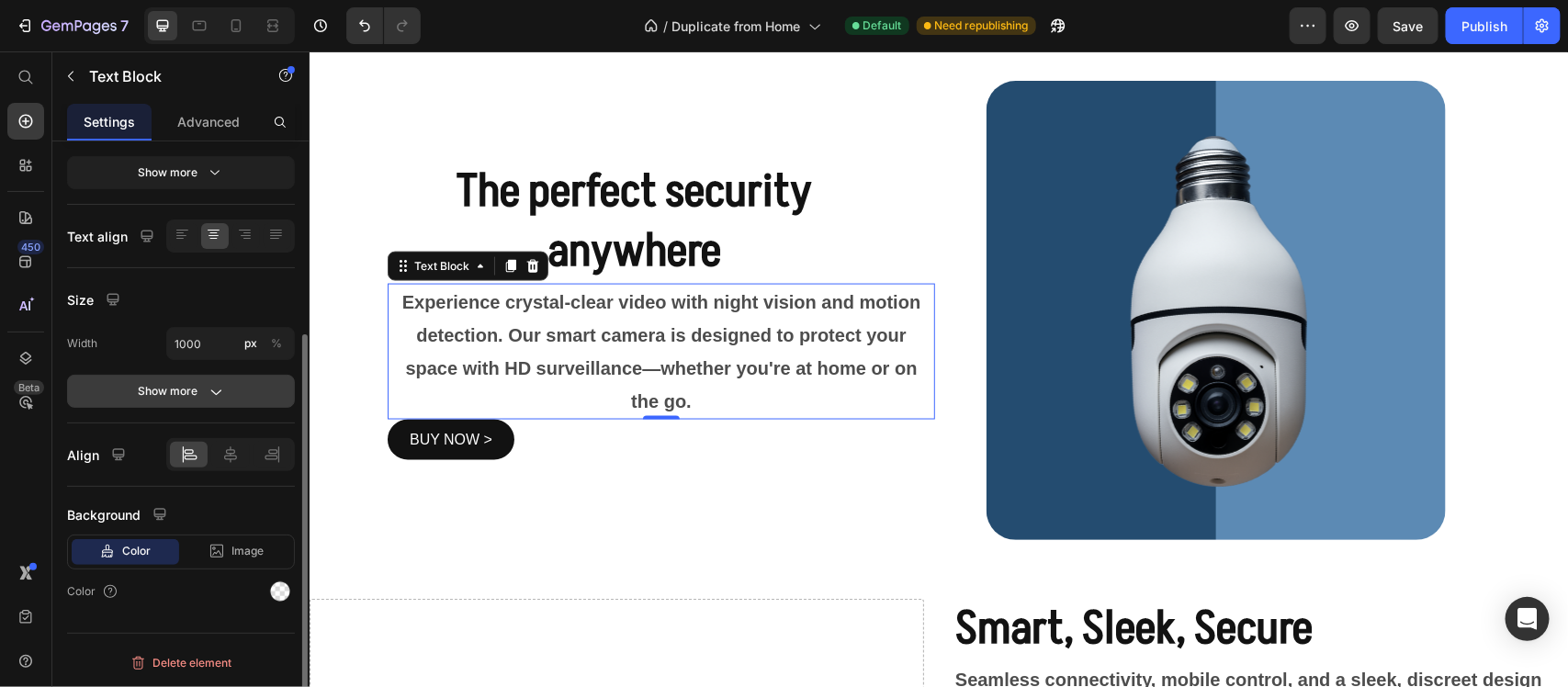 click 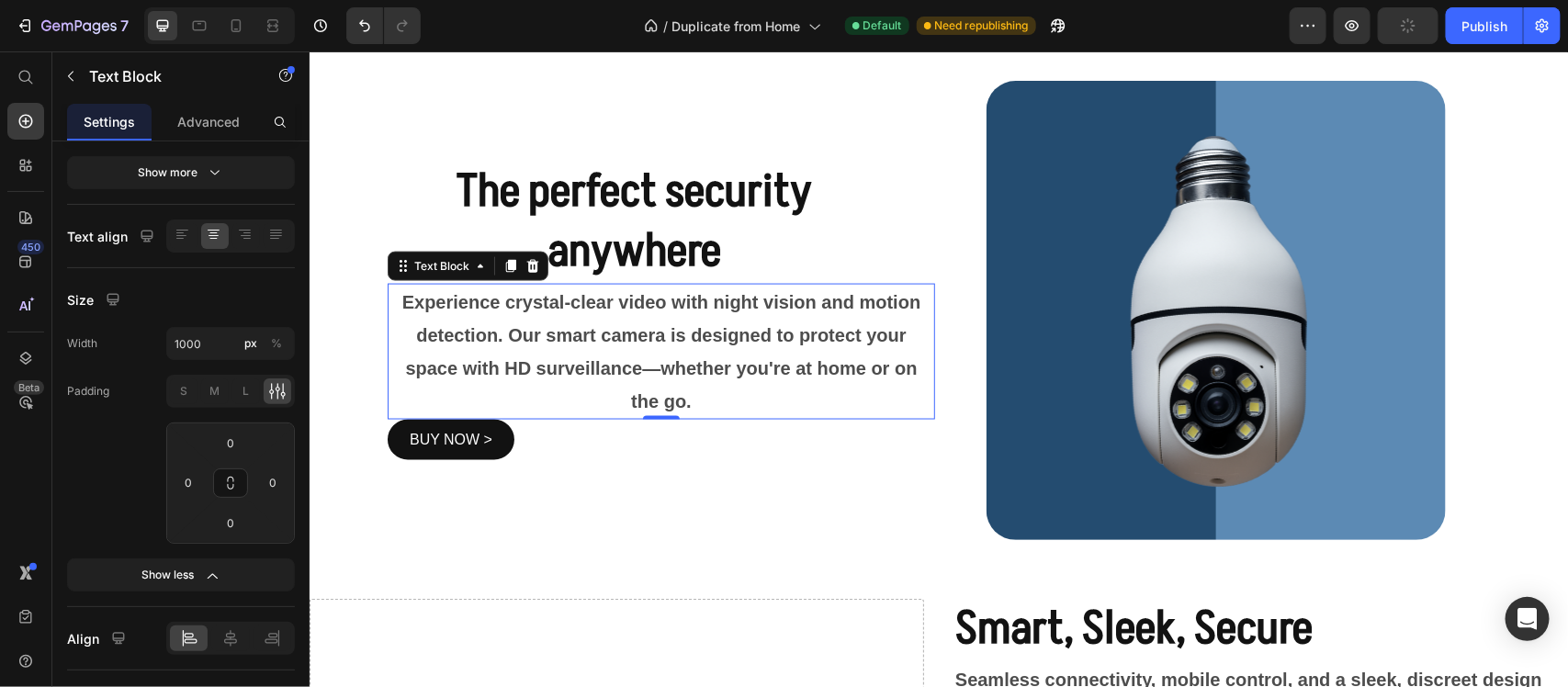 click on "The perfect security anywhere" at bounding box center [633, 220] 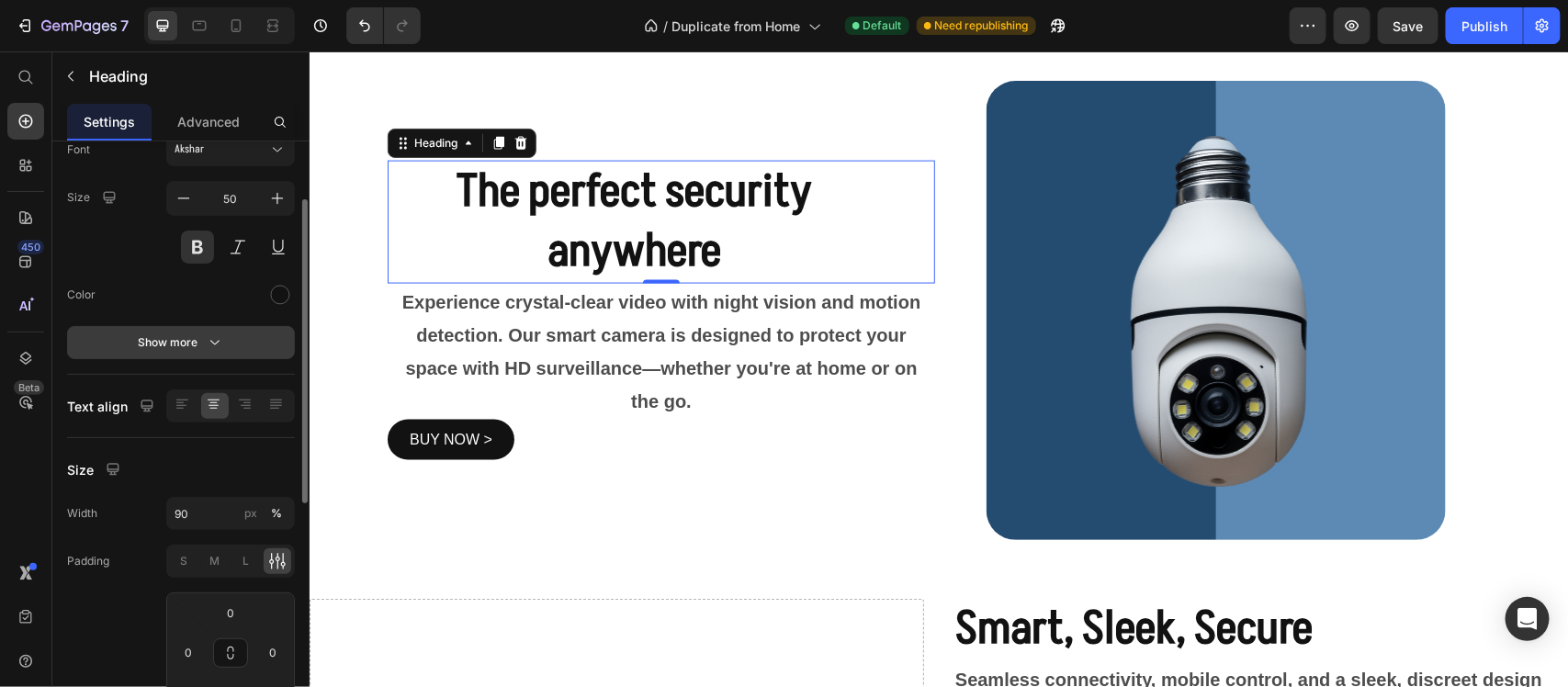 scroll, scrollTop: 230, scrollLeft: 0, axis: vertical 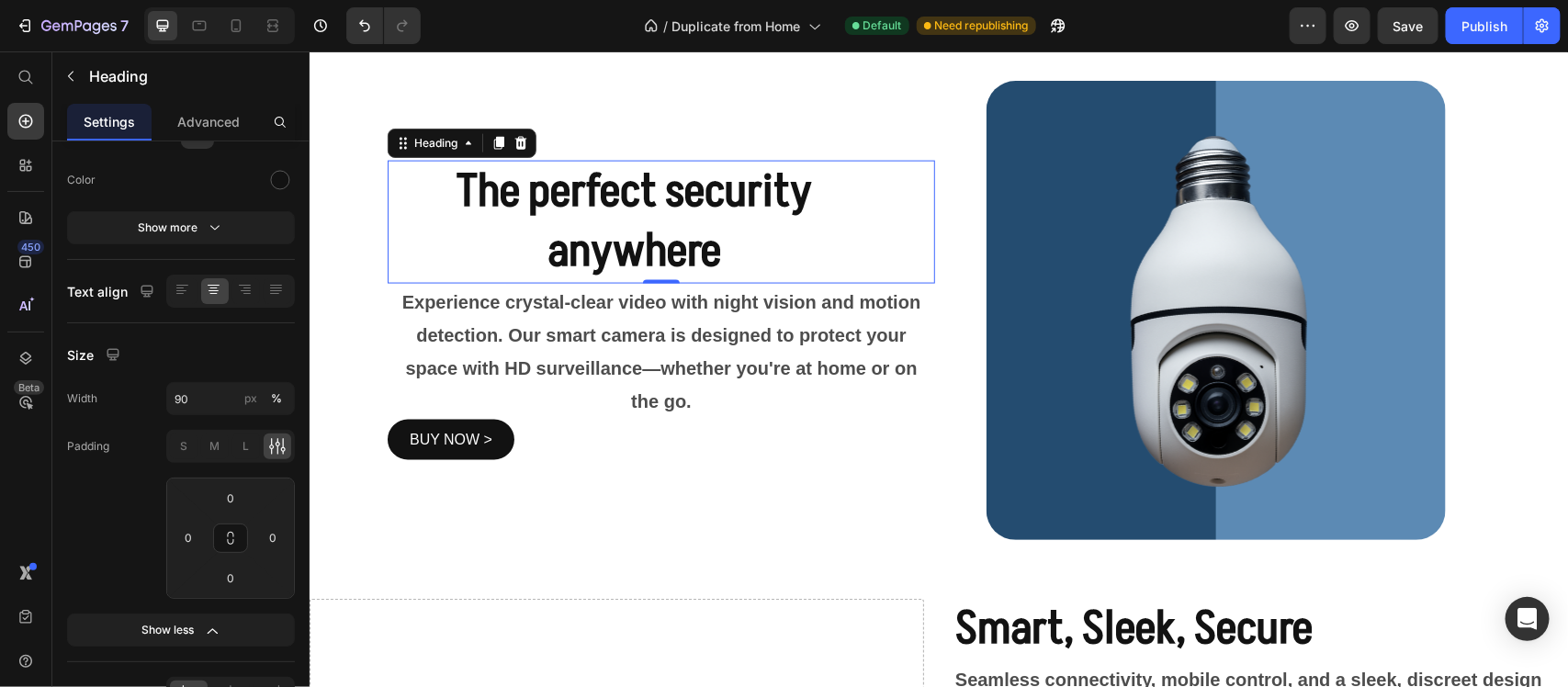 click on "The perfect security anywhere" at bounding box center [633, 221] 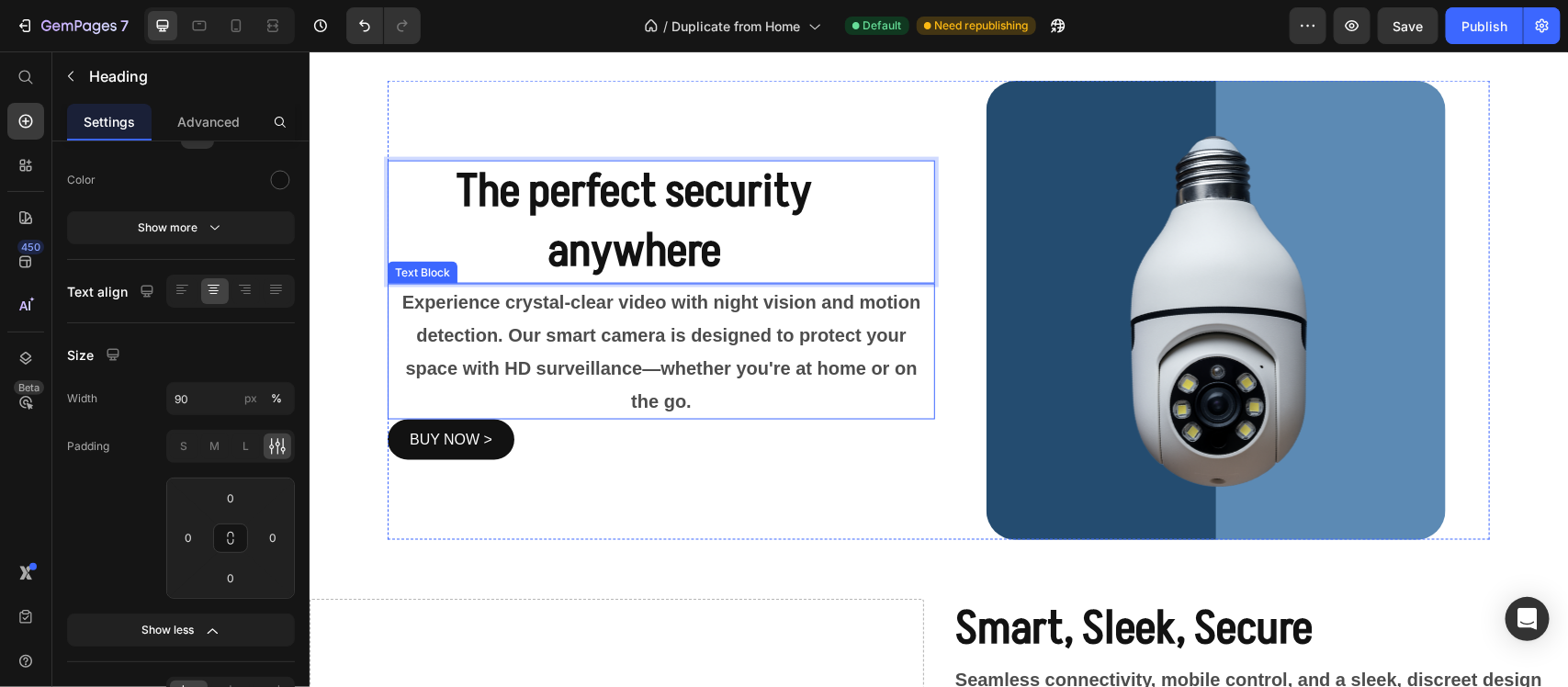 click on "Experience crystal-clear video with night vision and motion detection. Our smart camera is designed to protect your space with HD surveillance—whether you're at home or on the go." at bounding box center (660, 351) 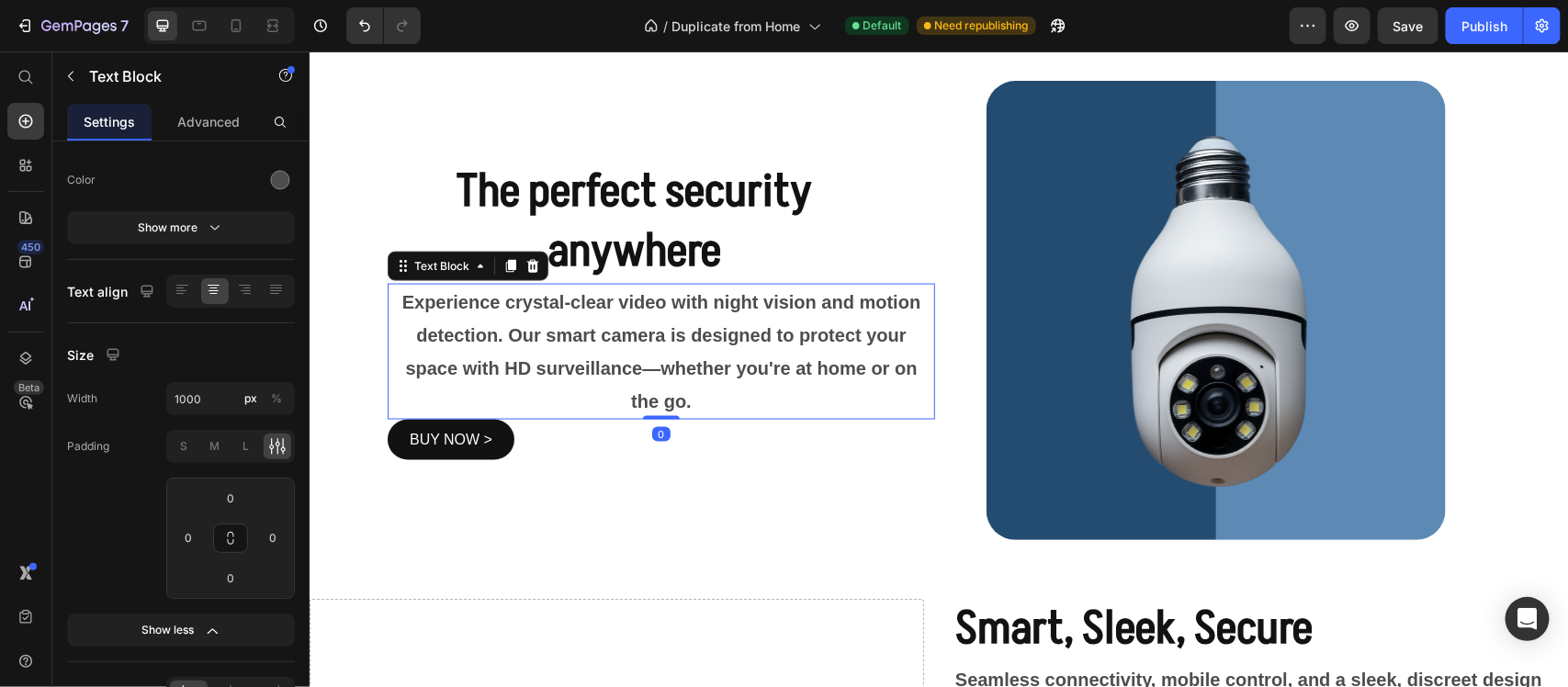 scroll, scrollTop: 0, scrollLeft: 0, axis: both 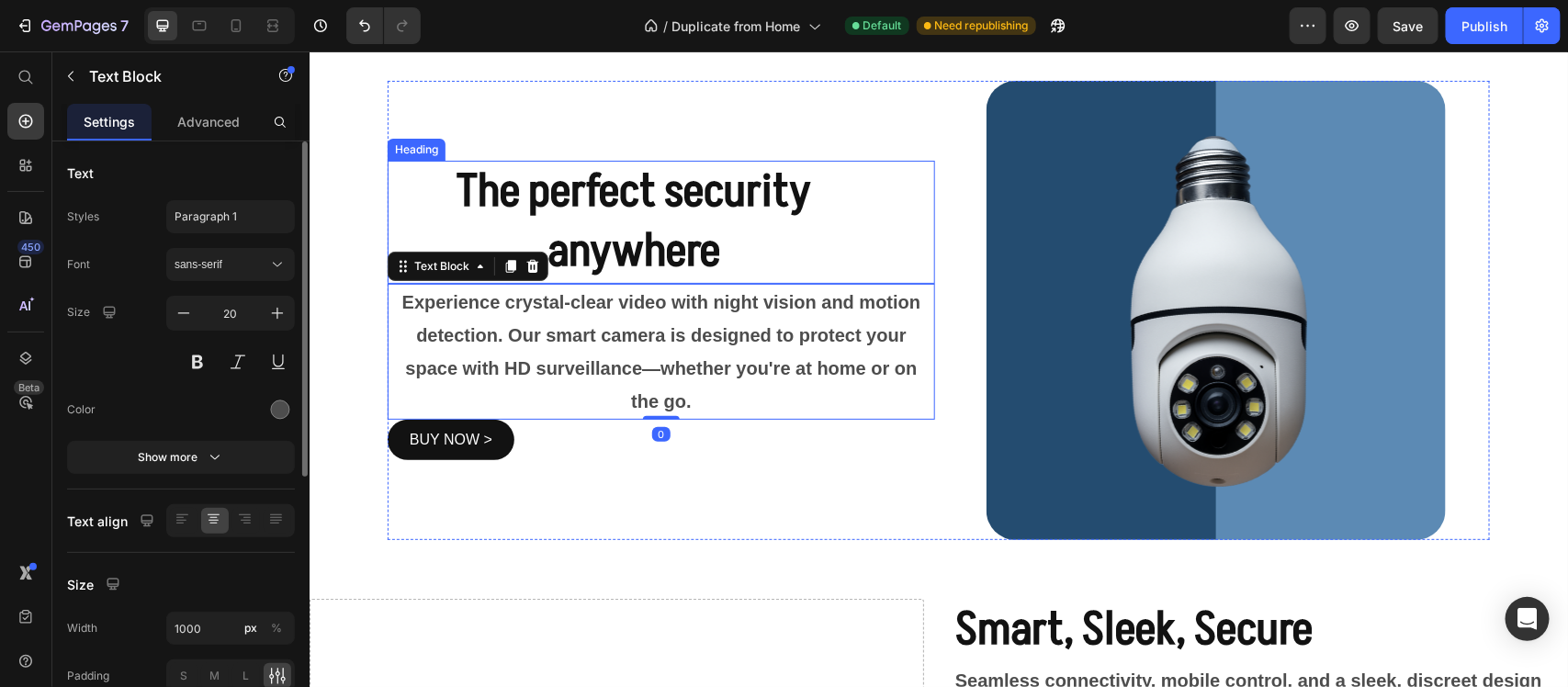 click on "⁠⁠⁠⁠⁠⁠⁠ The perfect security anywhere" at bounding box center (633, 221) 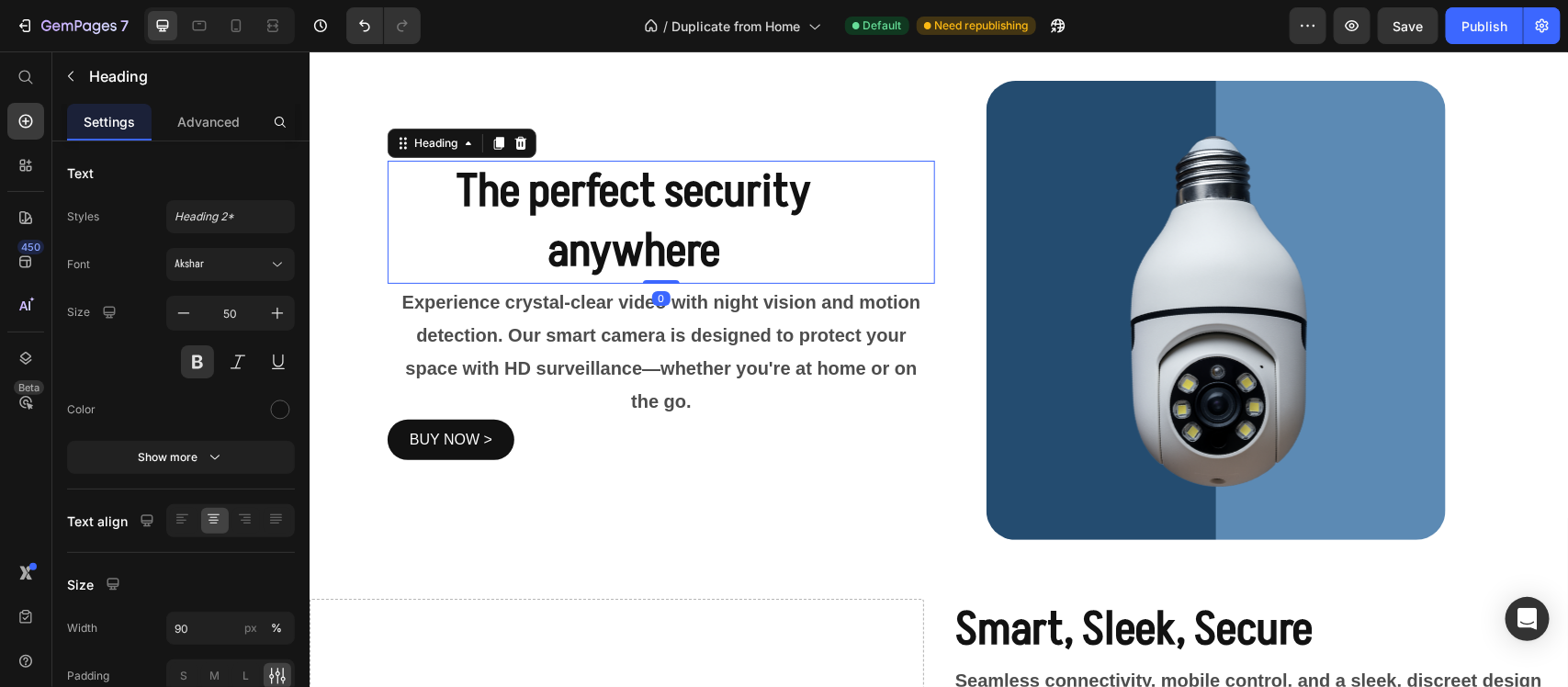click on "Experience crystal-clear video with night vision and motion detection. Our smart camera is designed to protect your space with HD surveillance—whether you're at home or on the go." at bounding box center [660, 351] 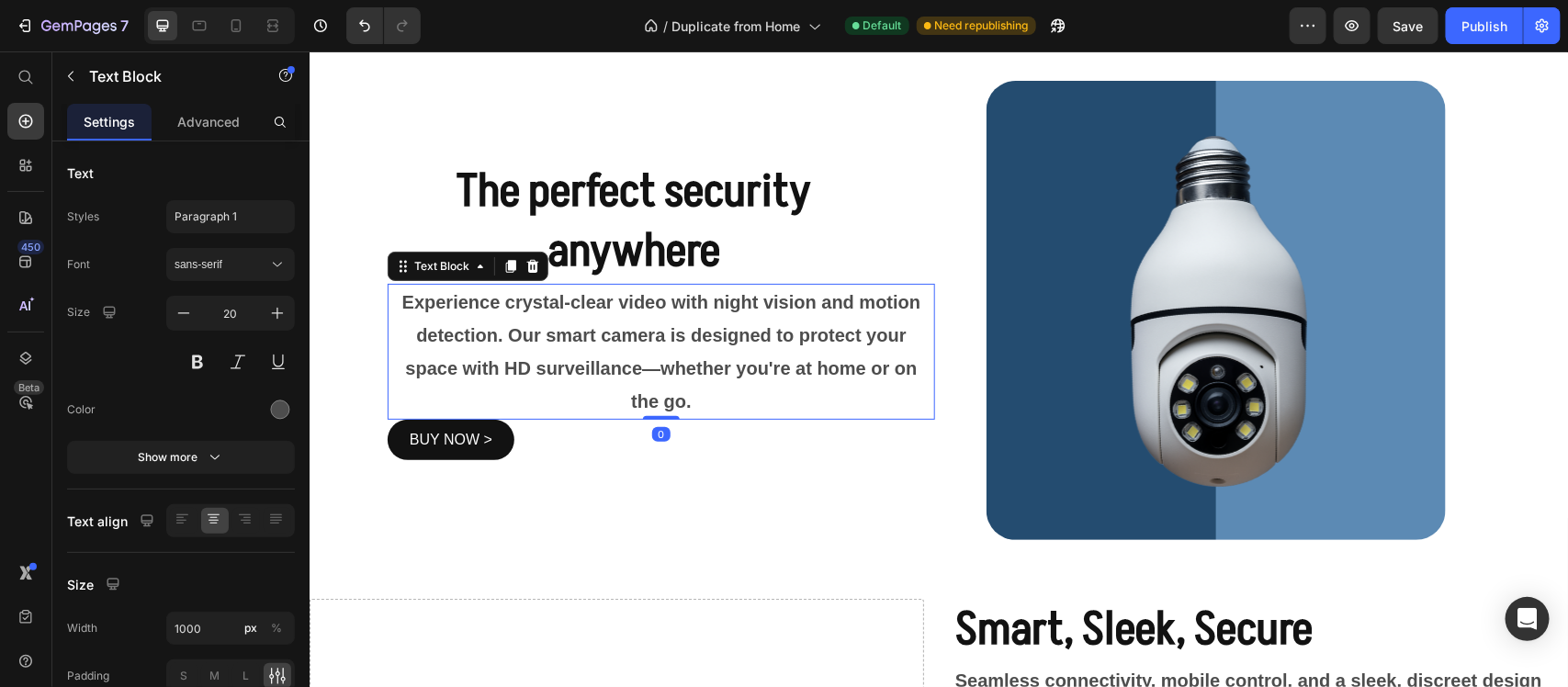 click on "Experience crystal-clear video with night vision and motion detection. Our smart camera is designed to protect your space with HD surveillance—whether you're at home or on the go." at bounding box center [660, 351] 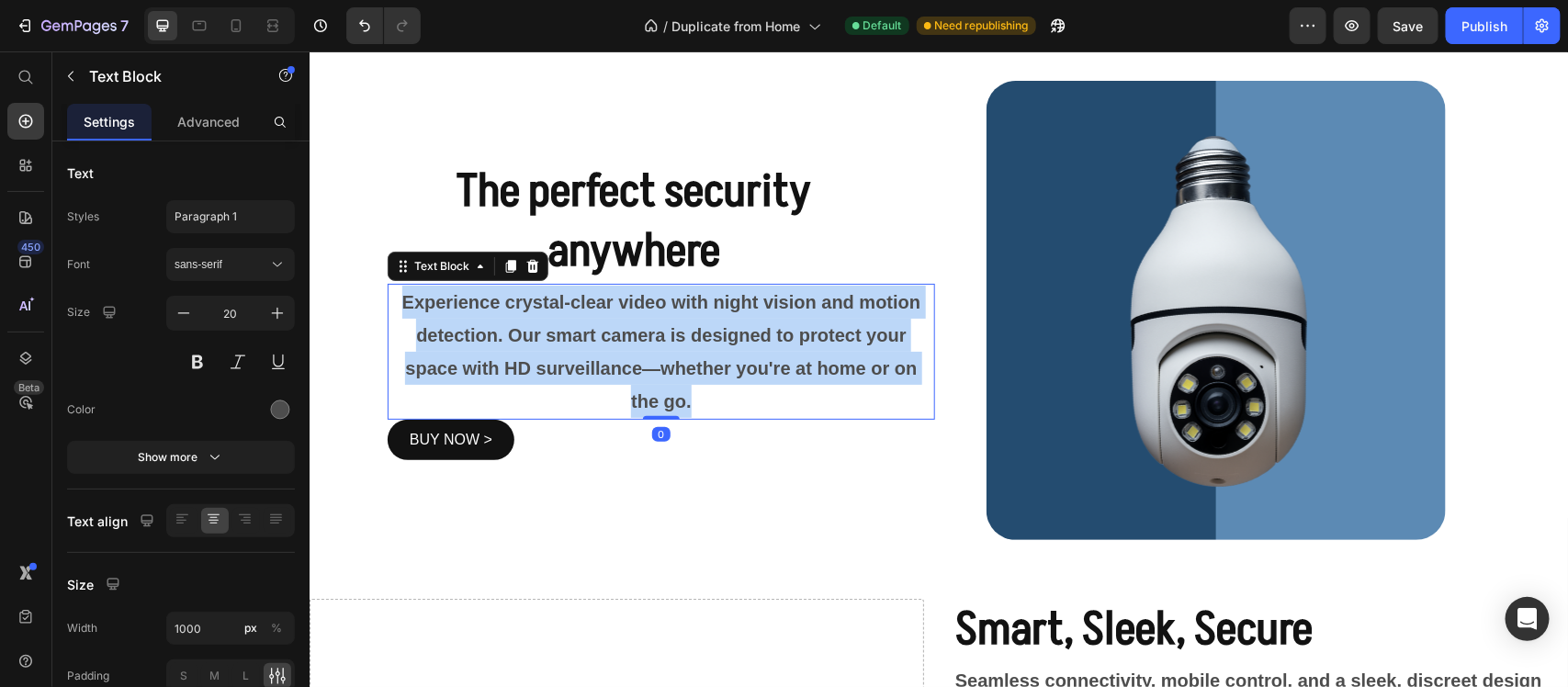 click on "Experience crystal-clear video with night vision and motion detection. Our smart camera is designed to protect your space with HD surveillance—whether you're at home or on the go." at bounding box center [660, 351] 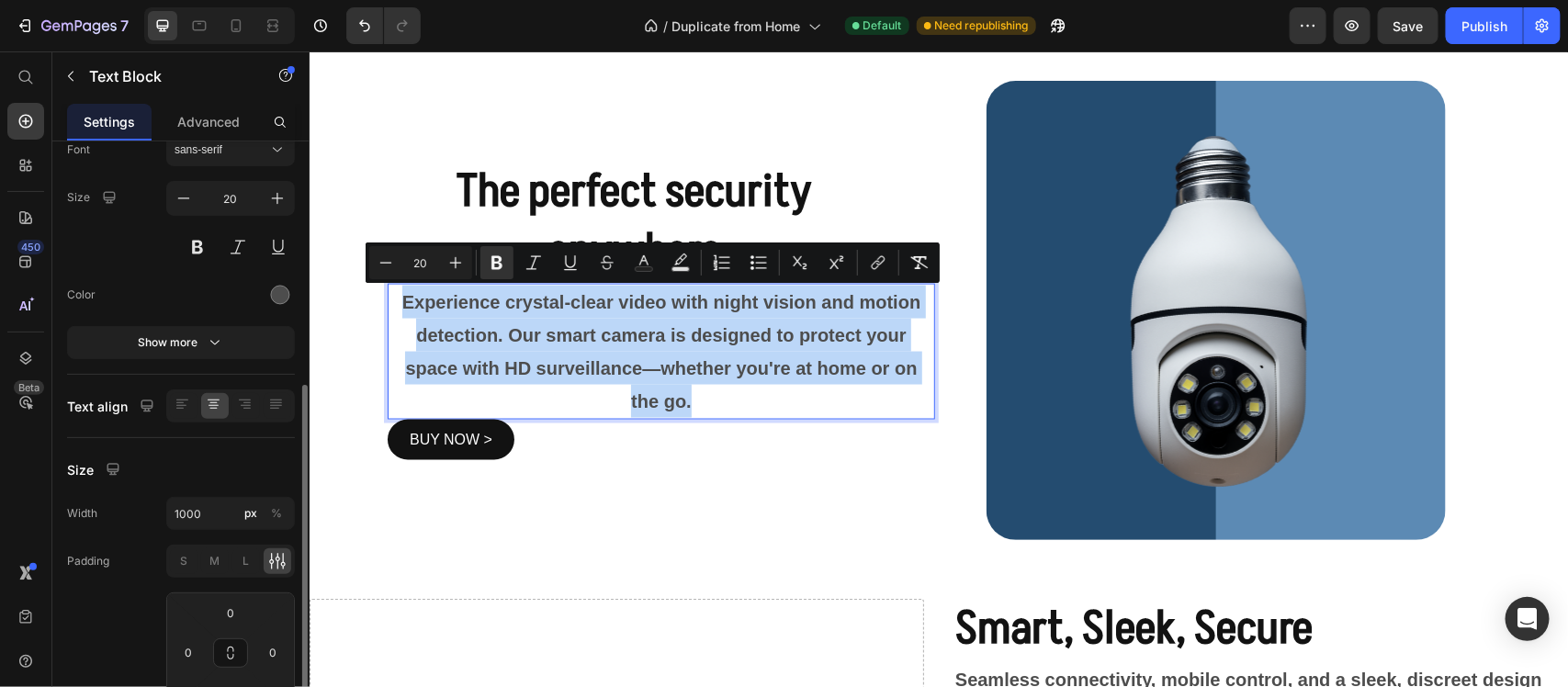 scroll, scrollTop: 230, scrollLeft: 0, axis: vertical 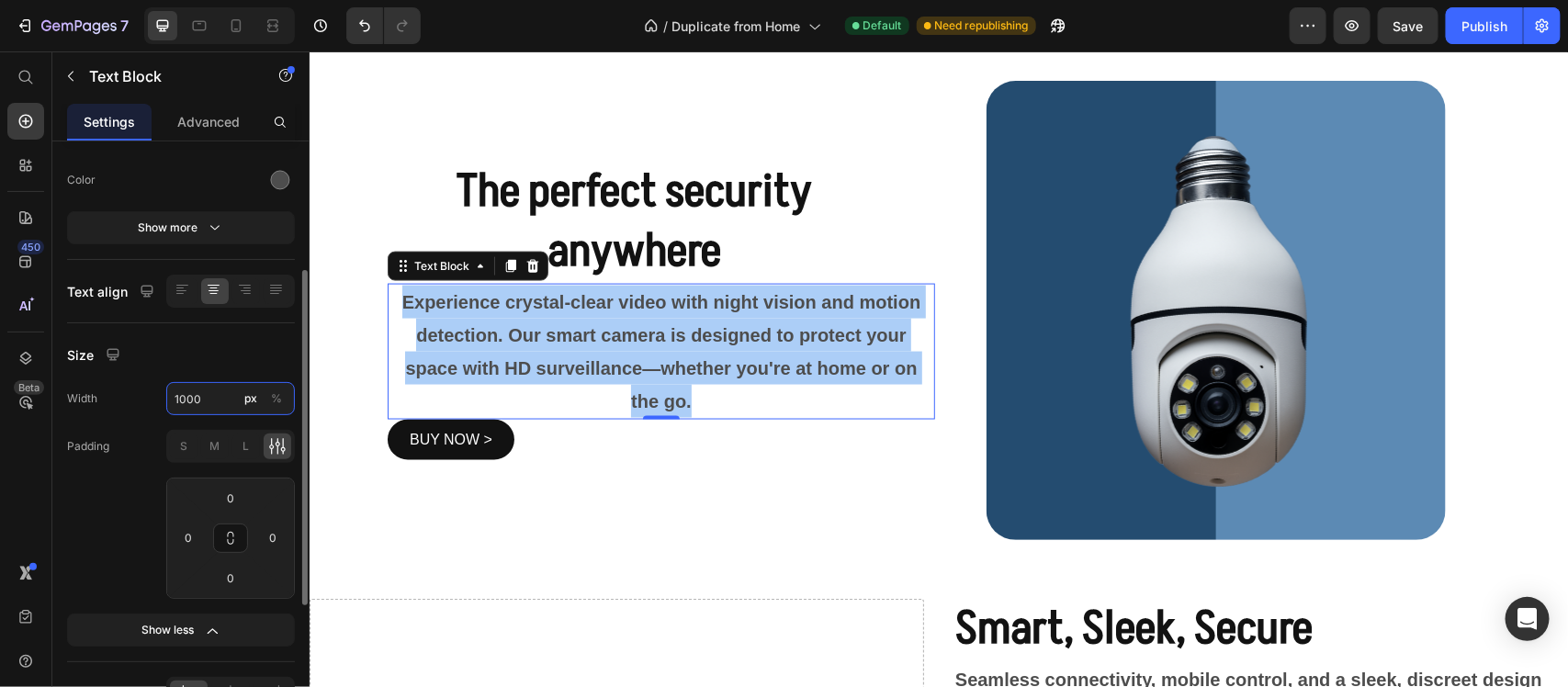click on "1000" at bounding box center [231, 399] 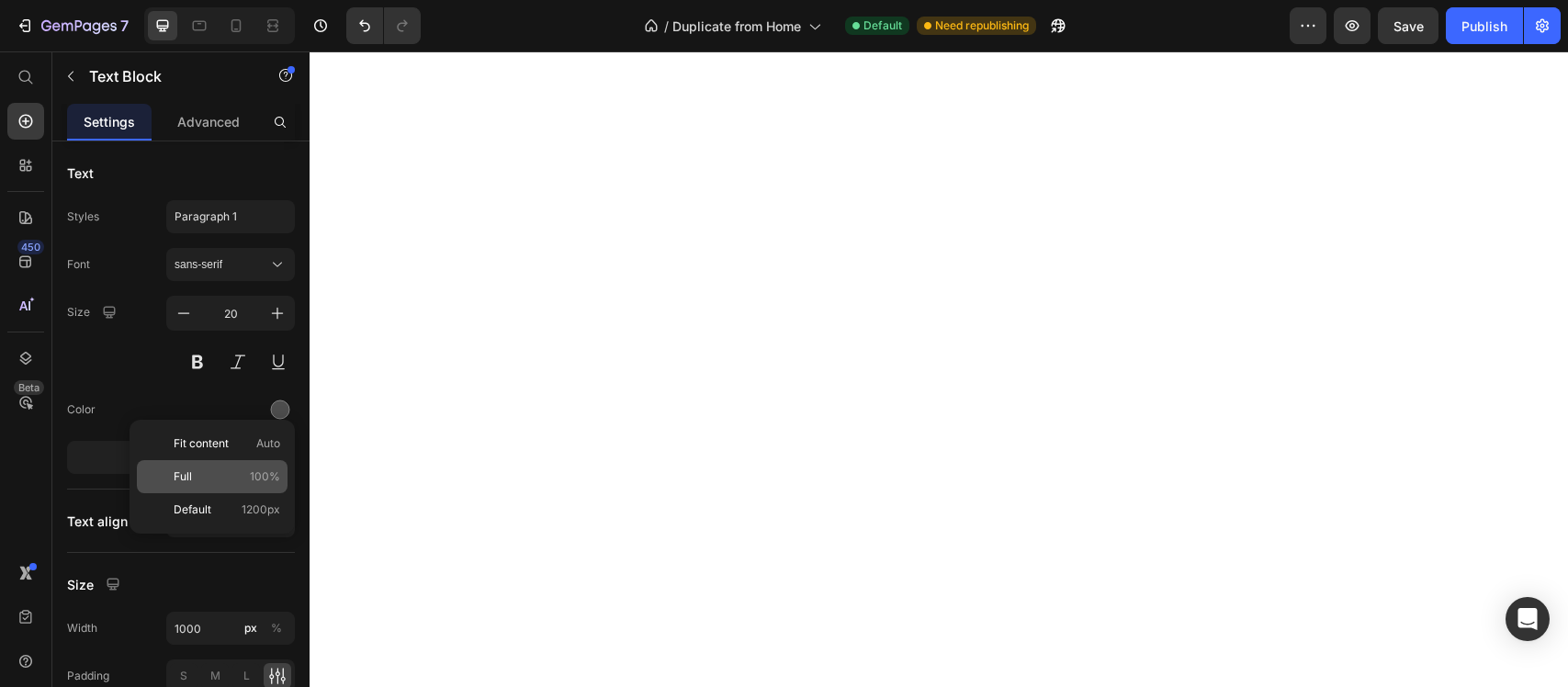 scroll, scrollTop: 0, scrollLeft: 0, axis: both 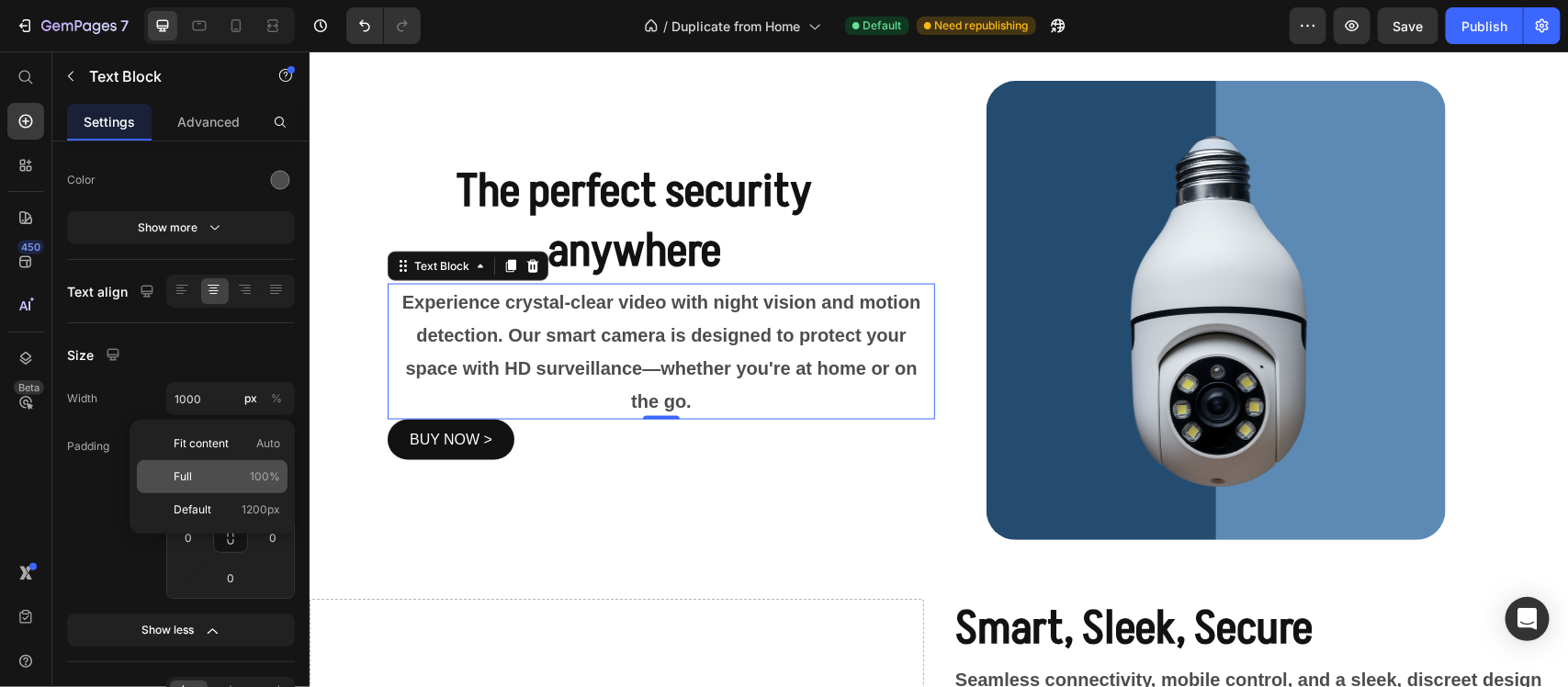 click on "Full 100%" at bounding box center [227, 477] 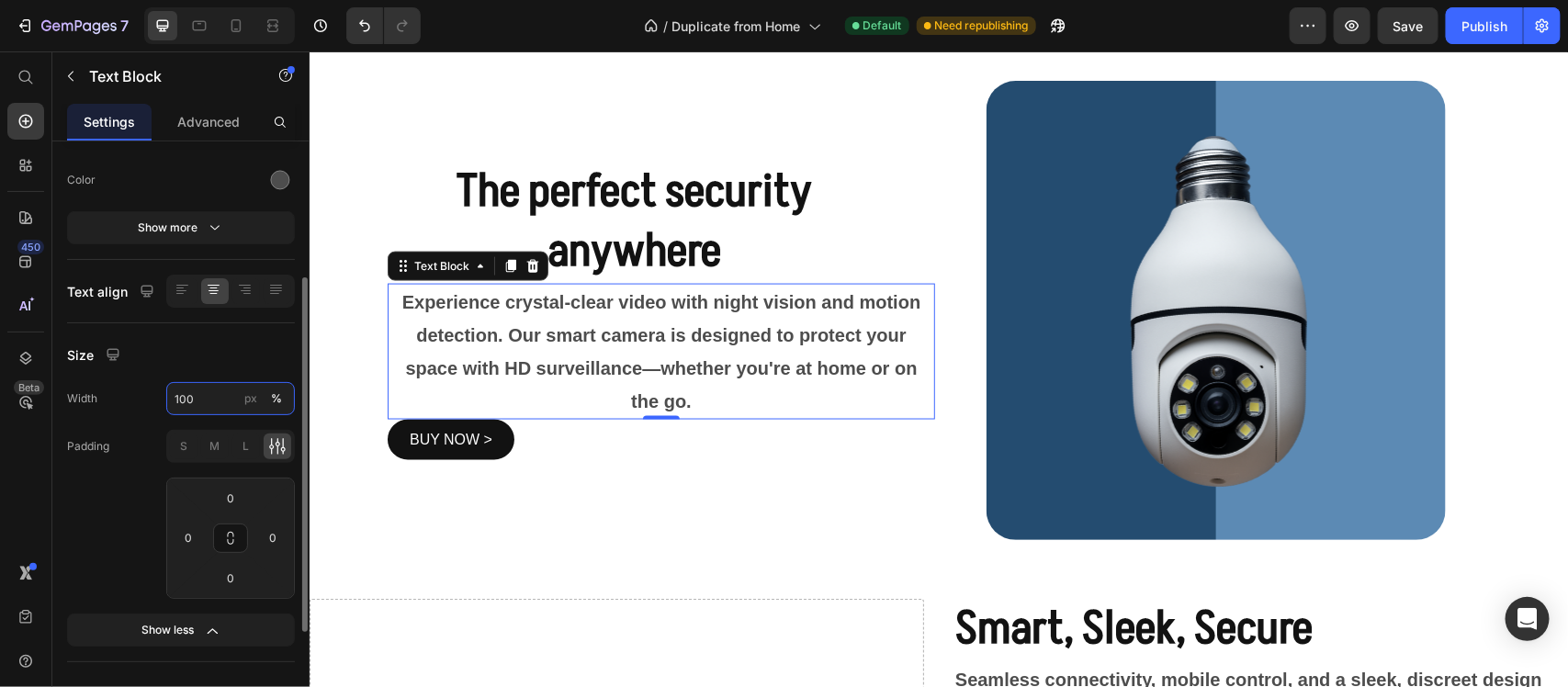 click on "100" at bounding box center (231, 399) 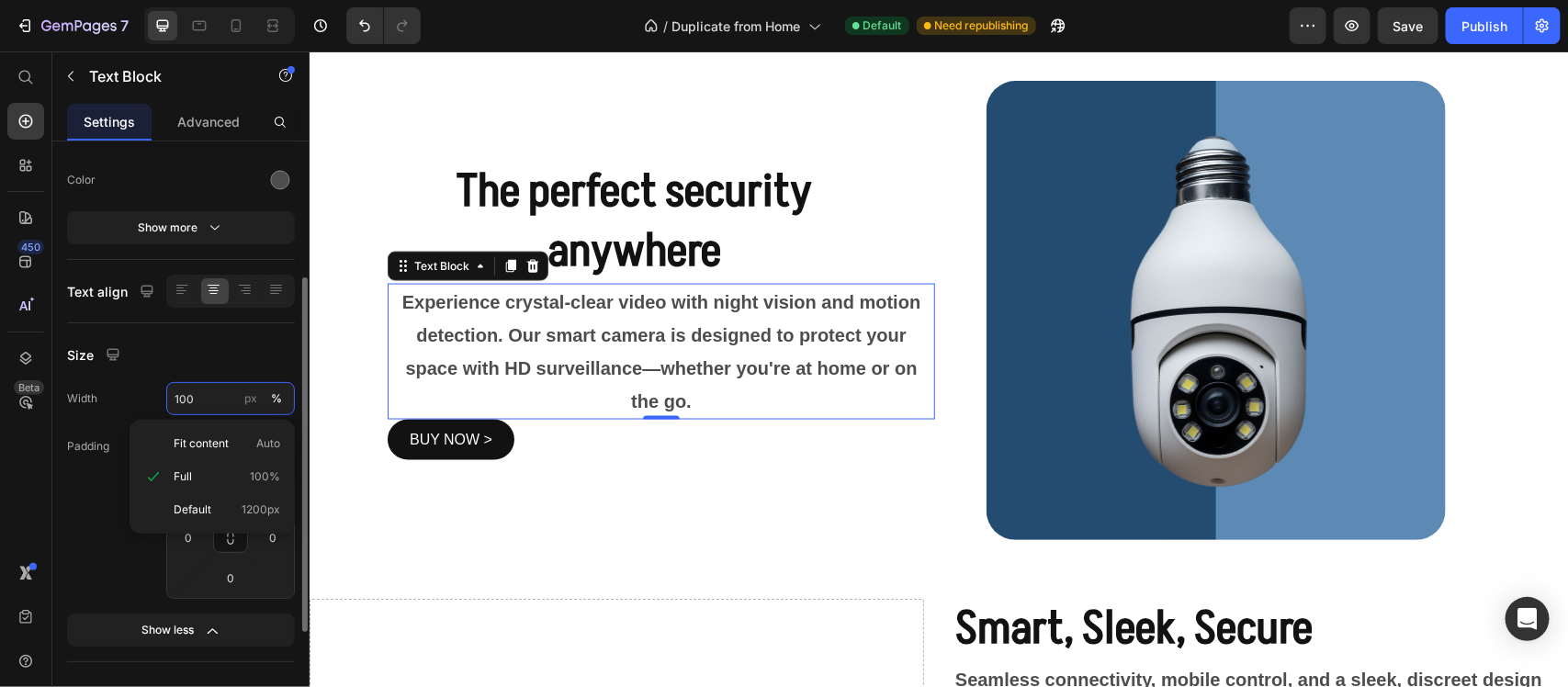 click on "100" at bounding box center (231, 399) 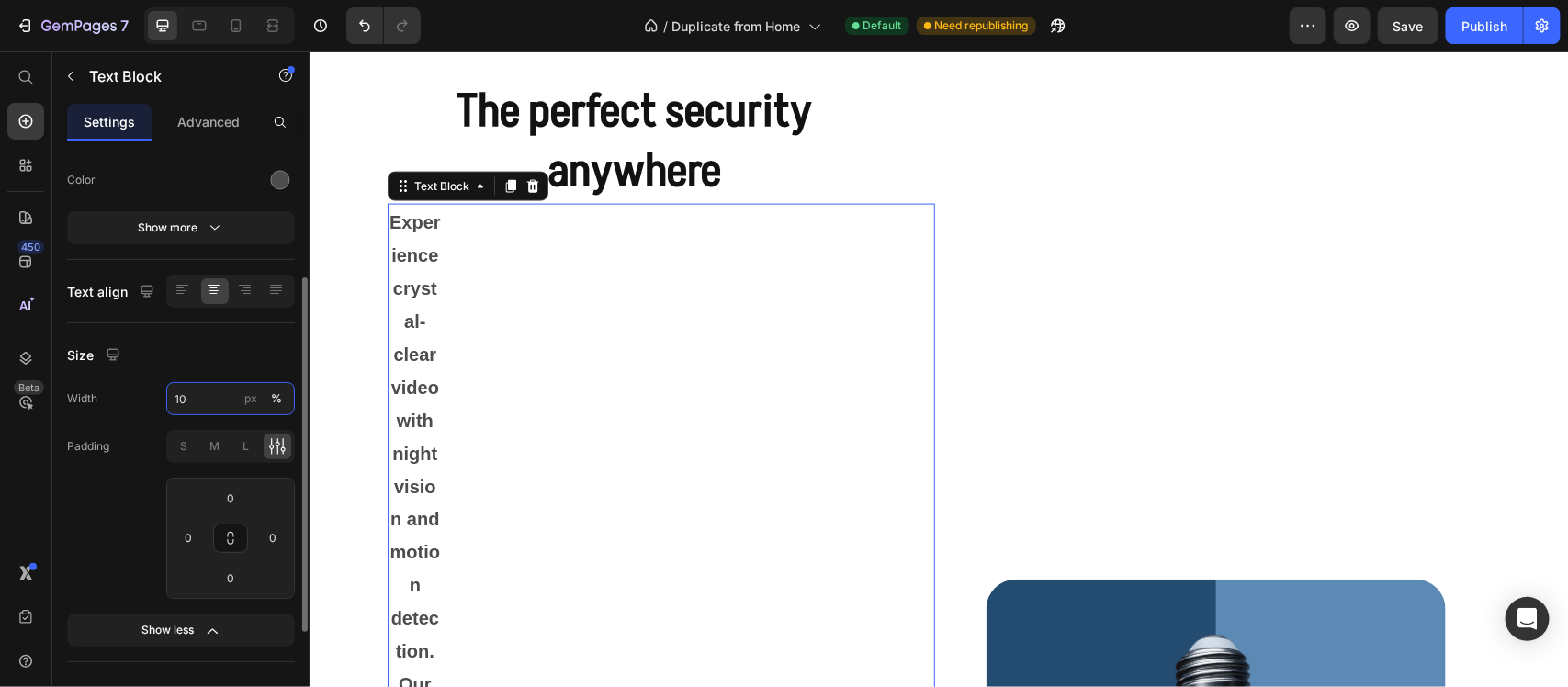 type on "1" 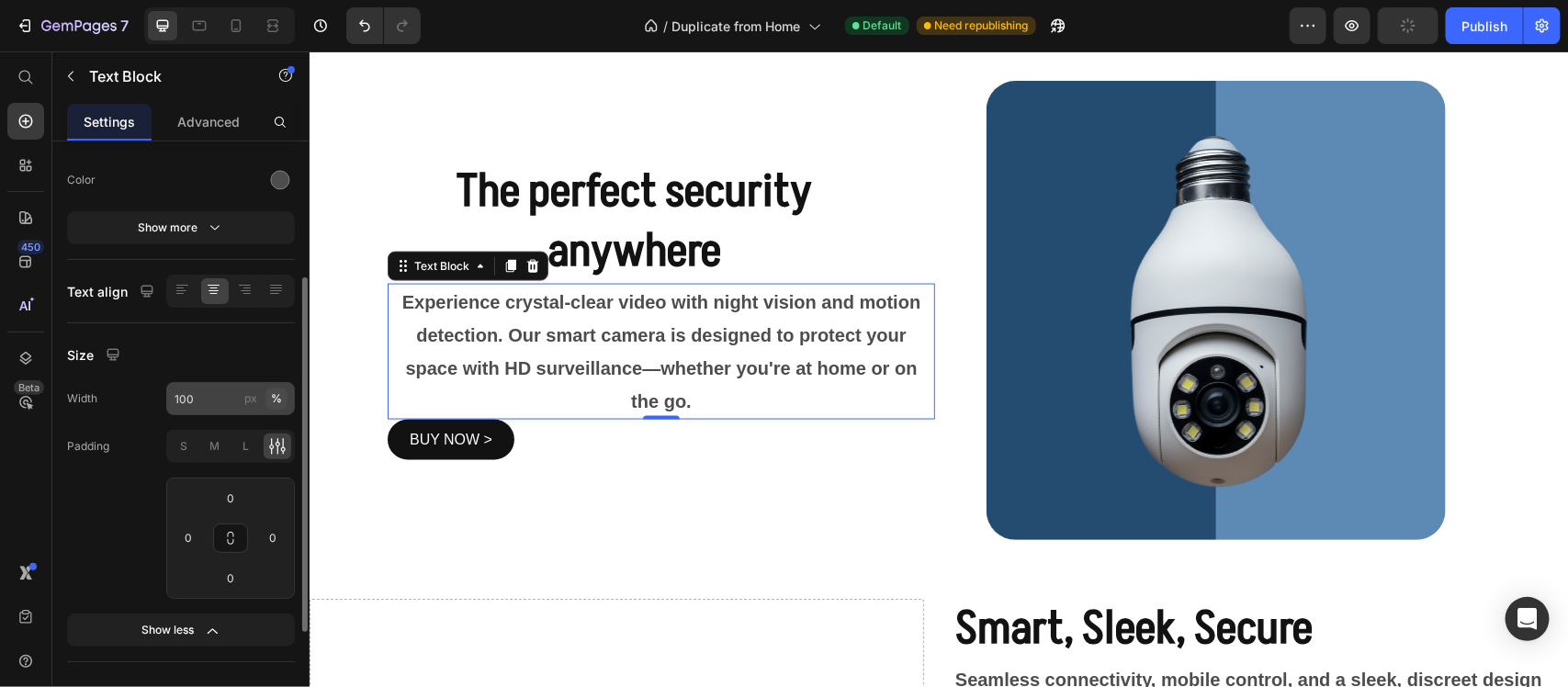 click on "%" at bounding box center (276, 399) 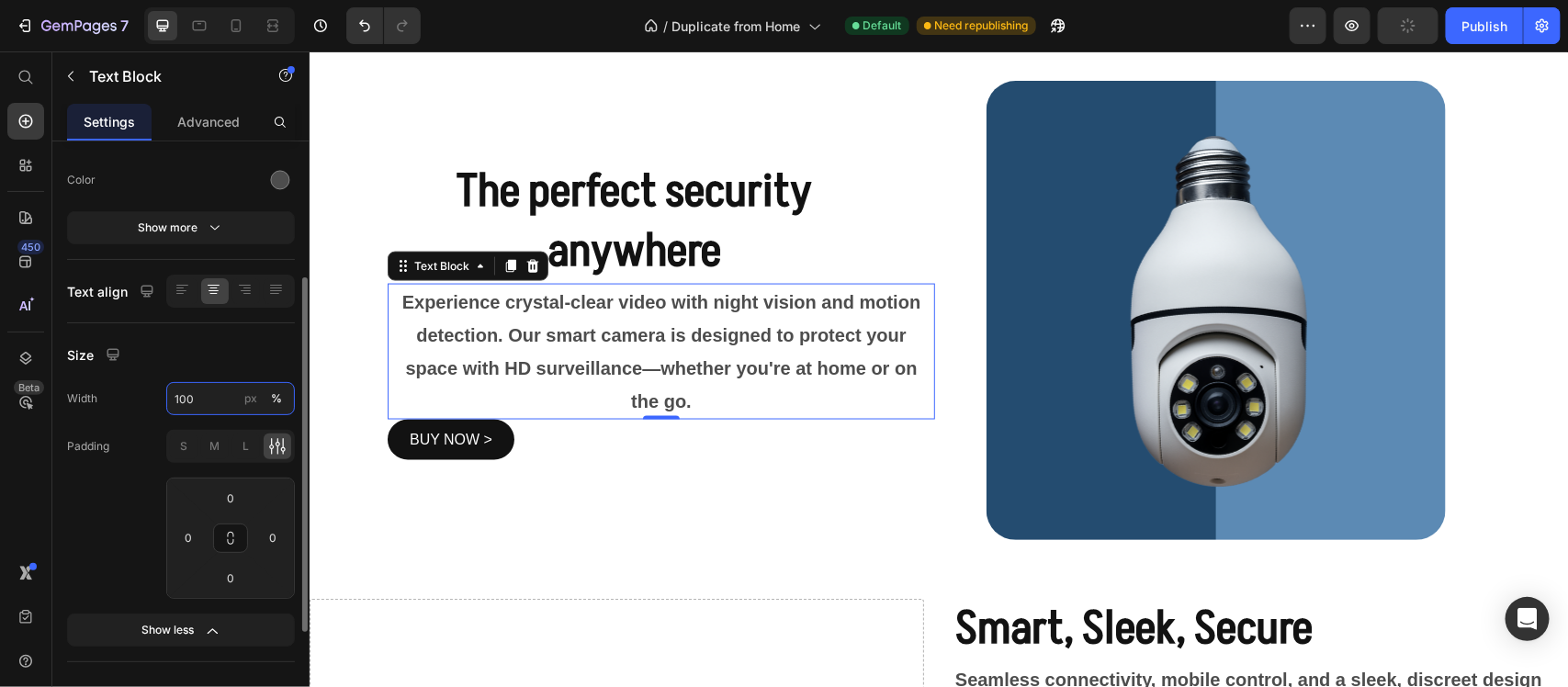 click on "100" at bounding box center (231, 399) 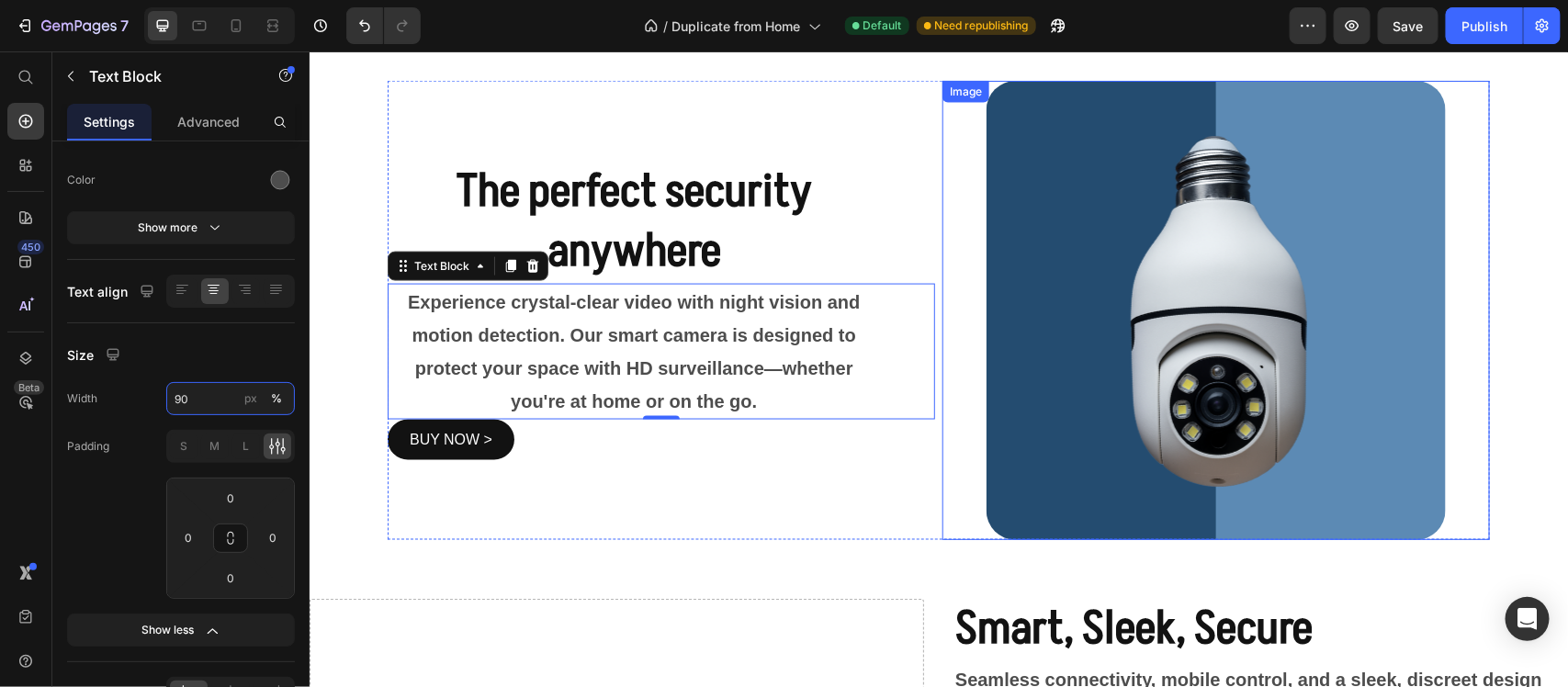 type on "90" 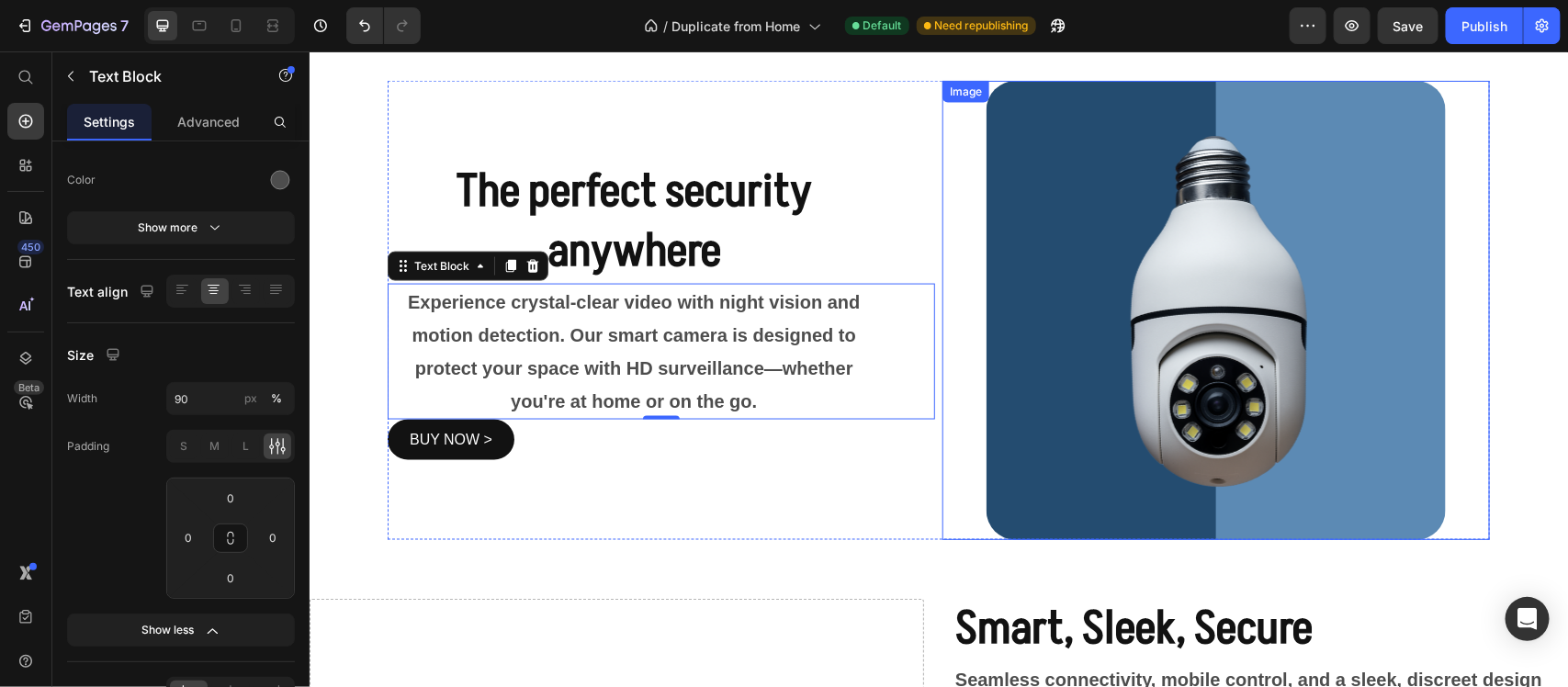 click on "Experience crystal-clear video with night vision and motion detection. Our smart camera is designed to protect your space with HD surveillance—whether you're at home or on the go." at bounding box center [660, 351] 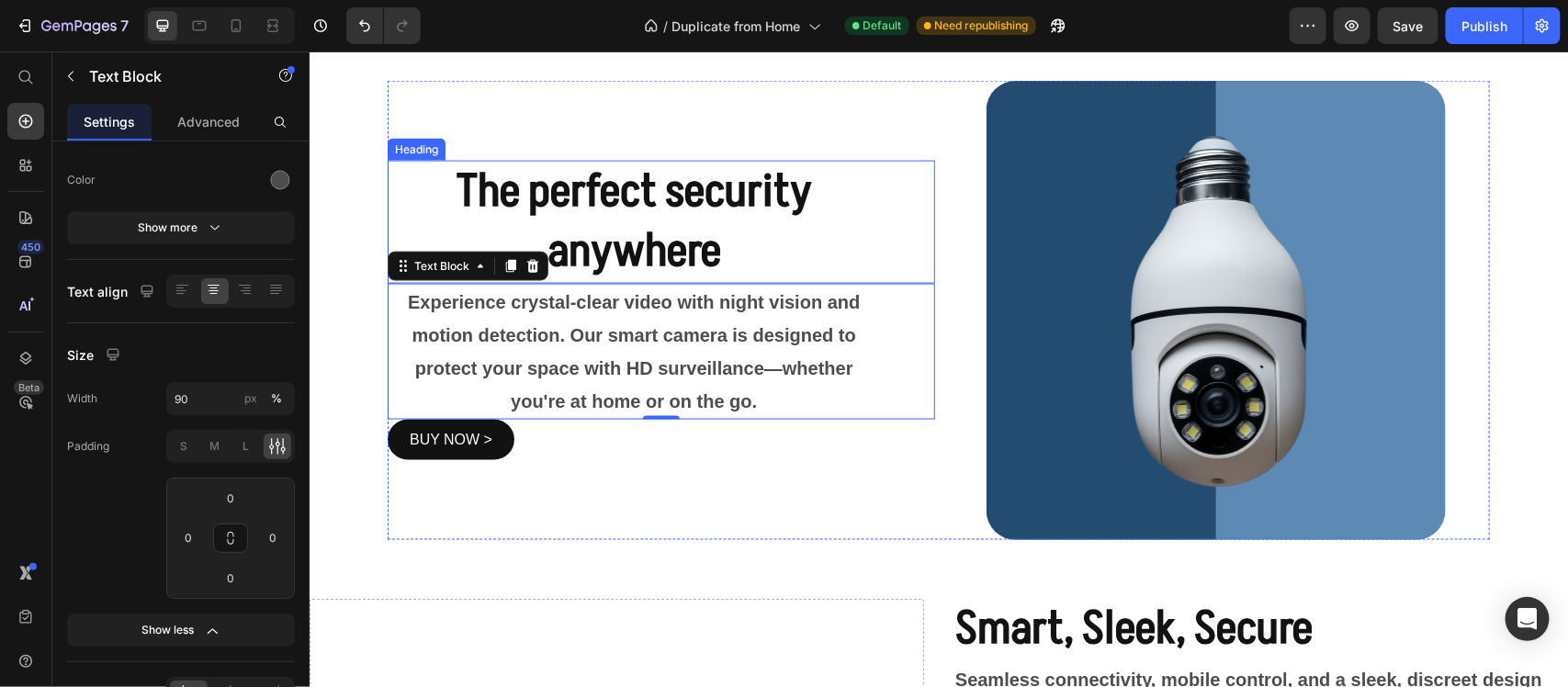 click on "⁠⁠⁠⁠⁠⁠⁠ The perfect security anywhere" at bounding box center [660, 221] 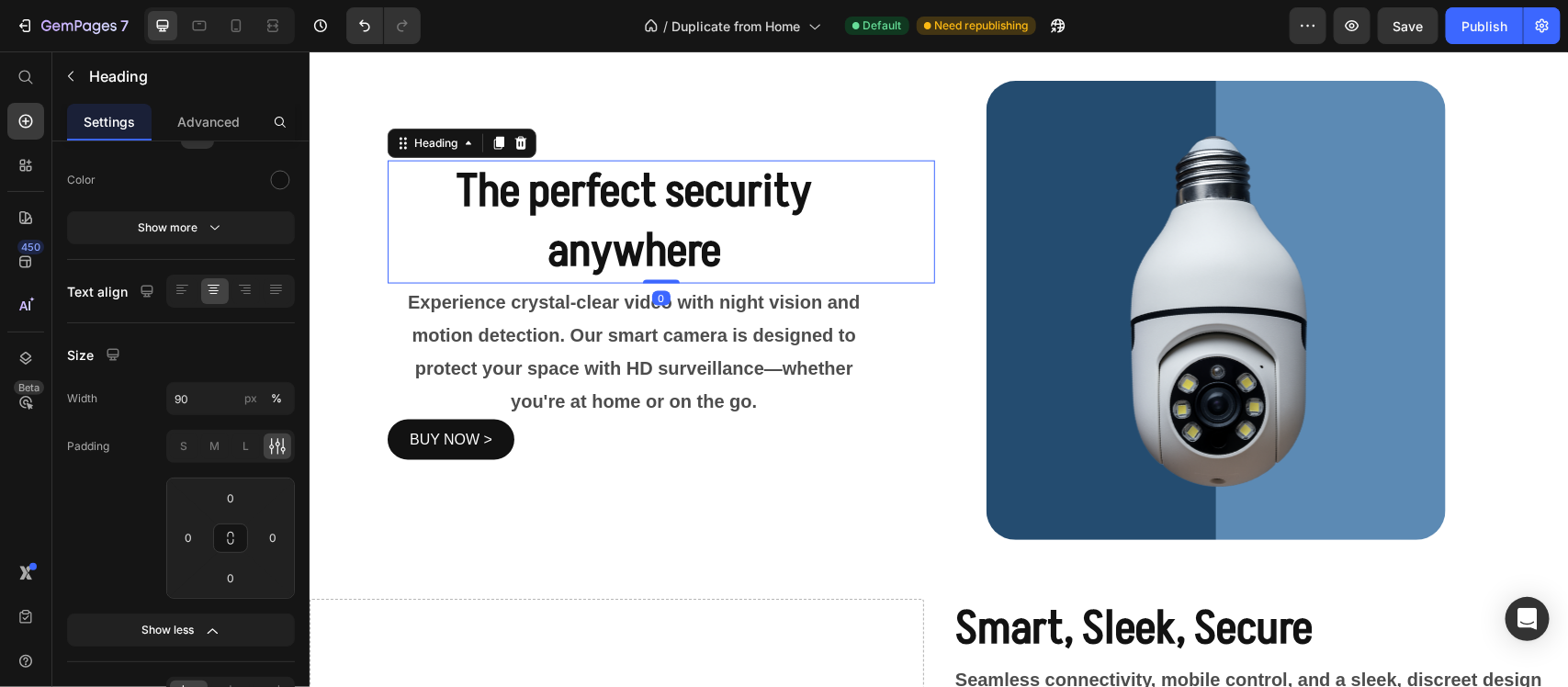 scroll, scrollTop: 0, scrollLeft: 0, axis: both 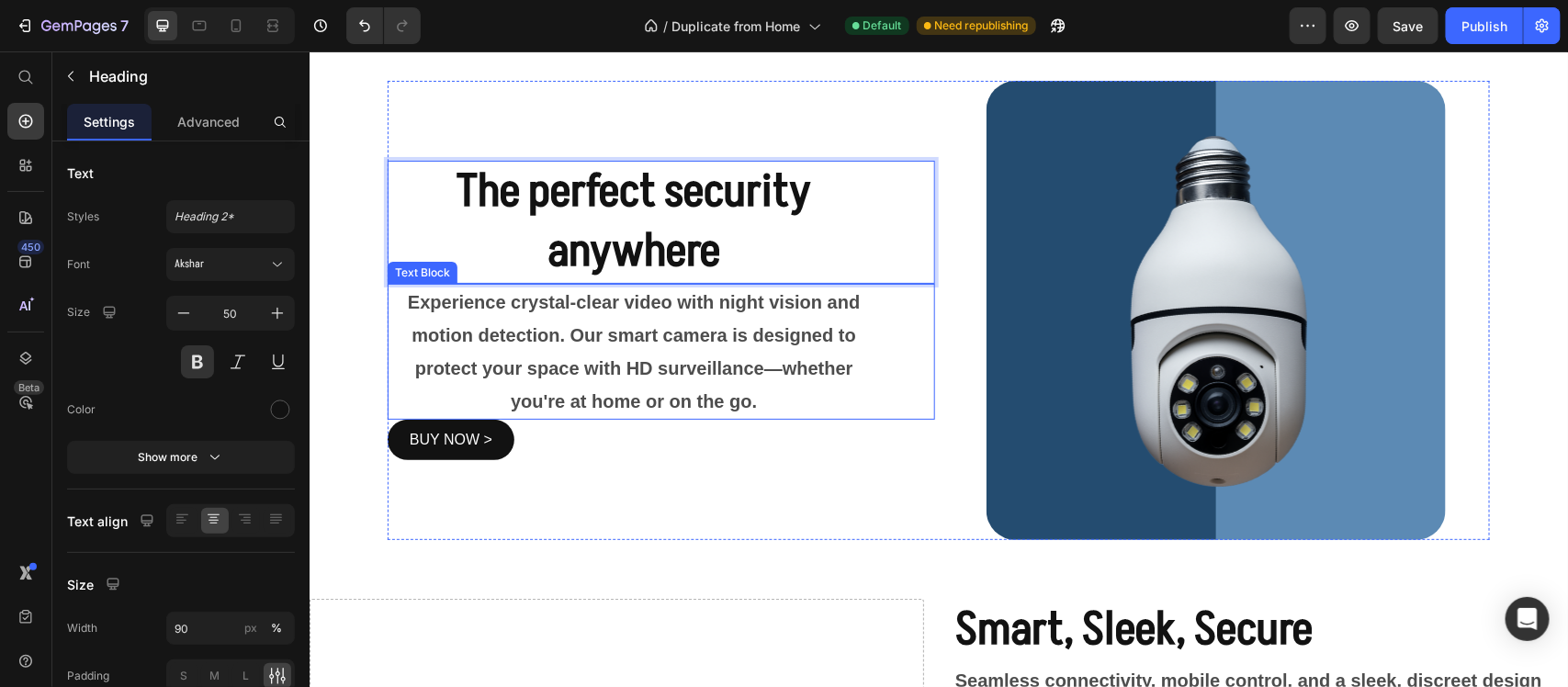click on "Experience crystal-clear video with night vision and motion detection. Our smart camera is designed to protect your space with HD surveillance—whether you're at home or on the go." at bounding box center (633, 351) 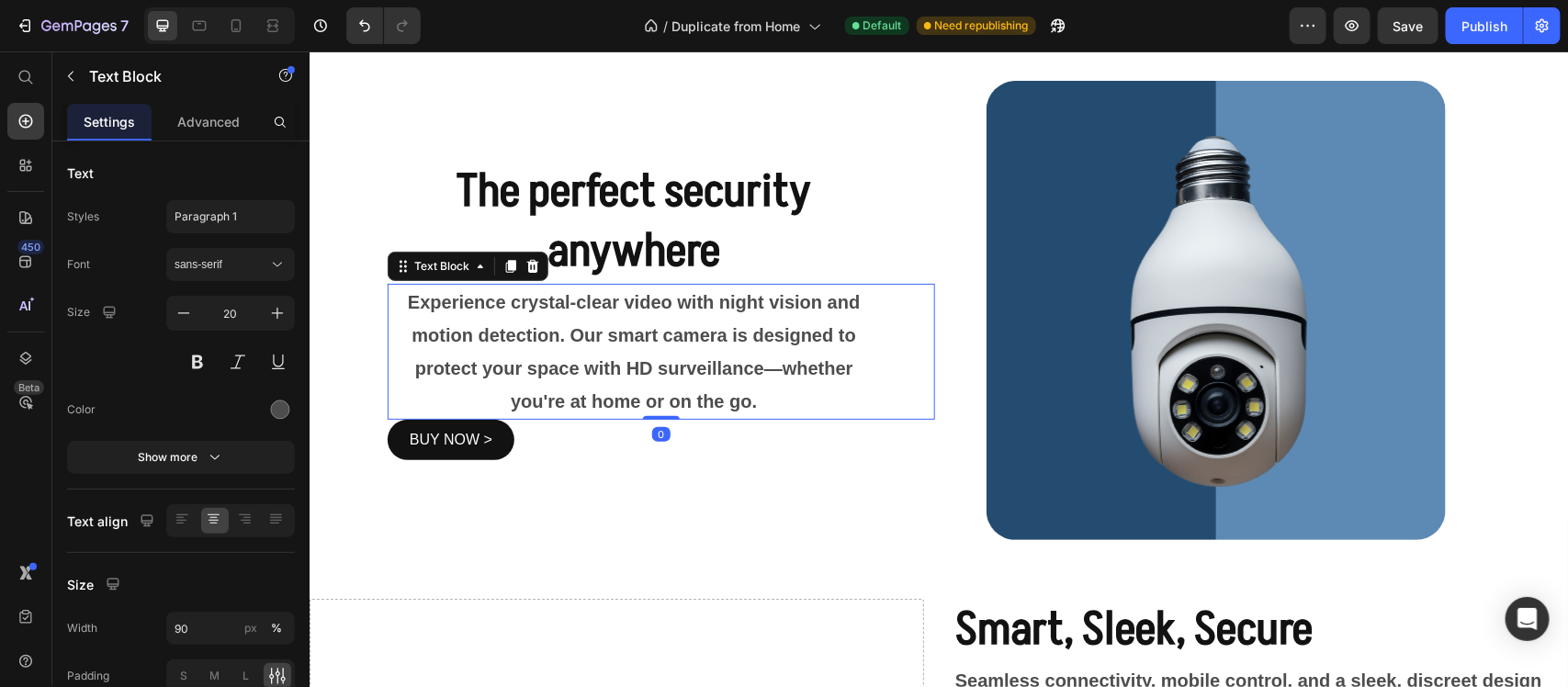 click on "Experience crystal-clear video with night vision and motion detection. Our smart camera is designed to protect your space with HD surveillance—whether you're at home or on the go." at bounding box center [660, 351] 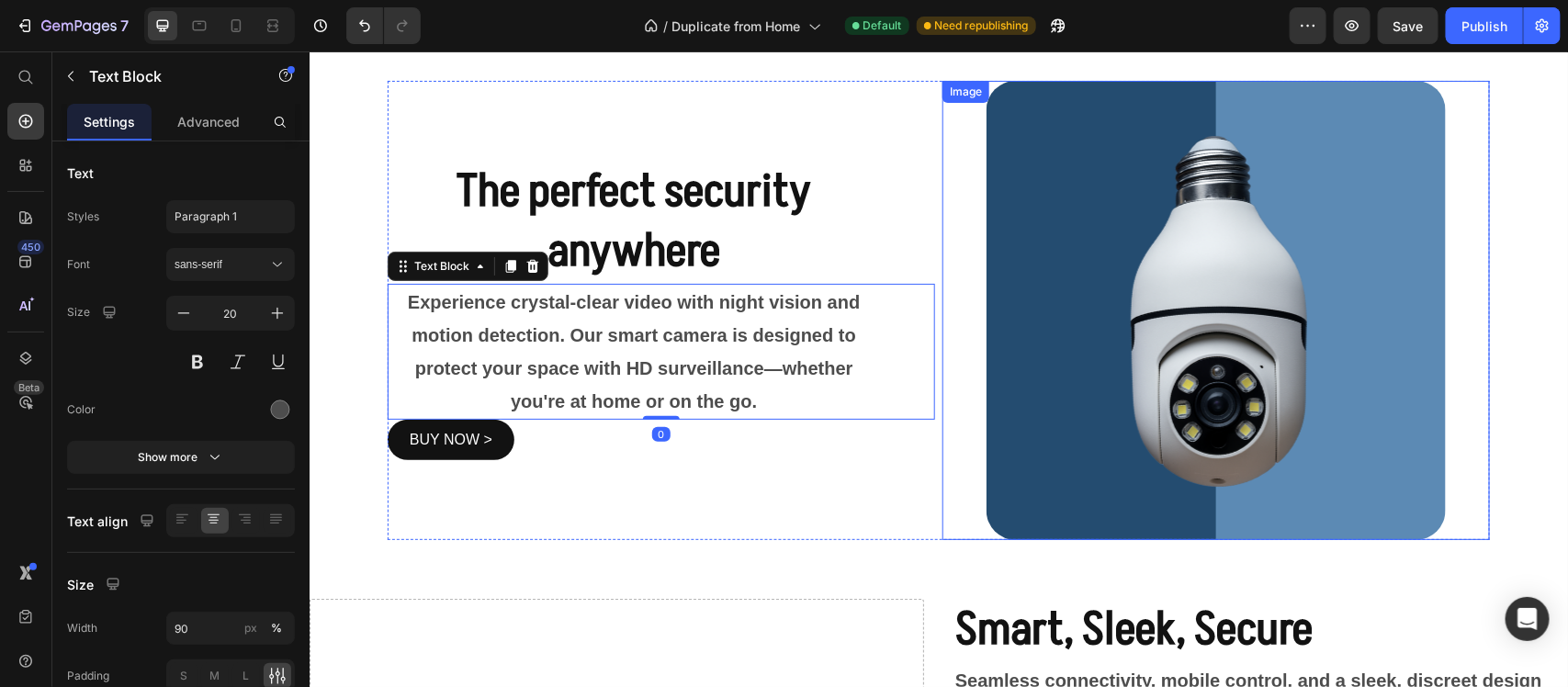 click at bounding box center (1215, 310) 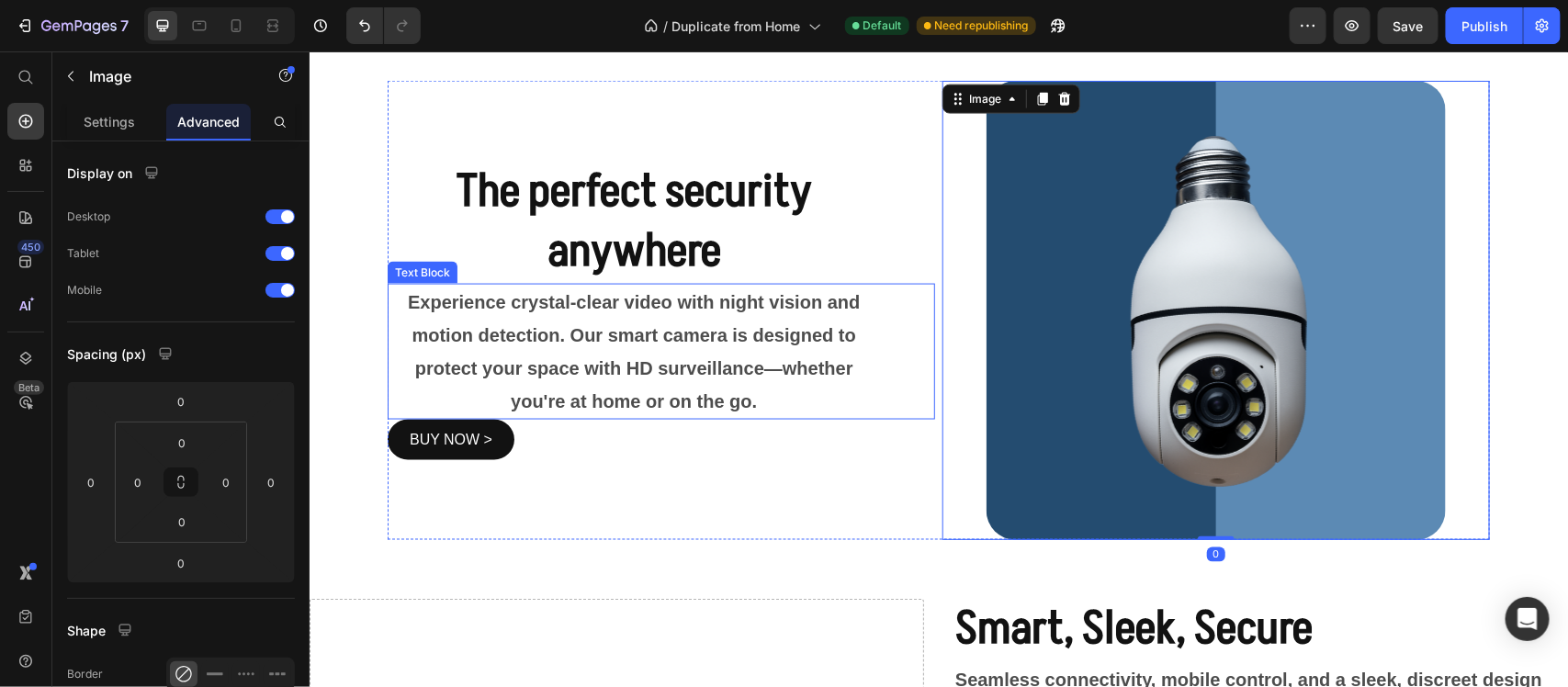 click on "Experience crystal-clear video with night vision and motion detection. Our smart camera is designed to protect your space with HD surveillance—whether you're at home or on the go." at bounding box center (660, 351) 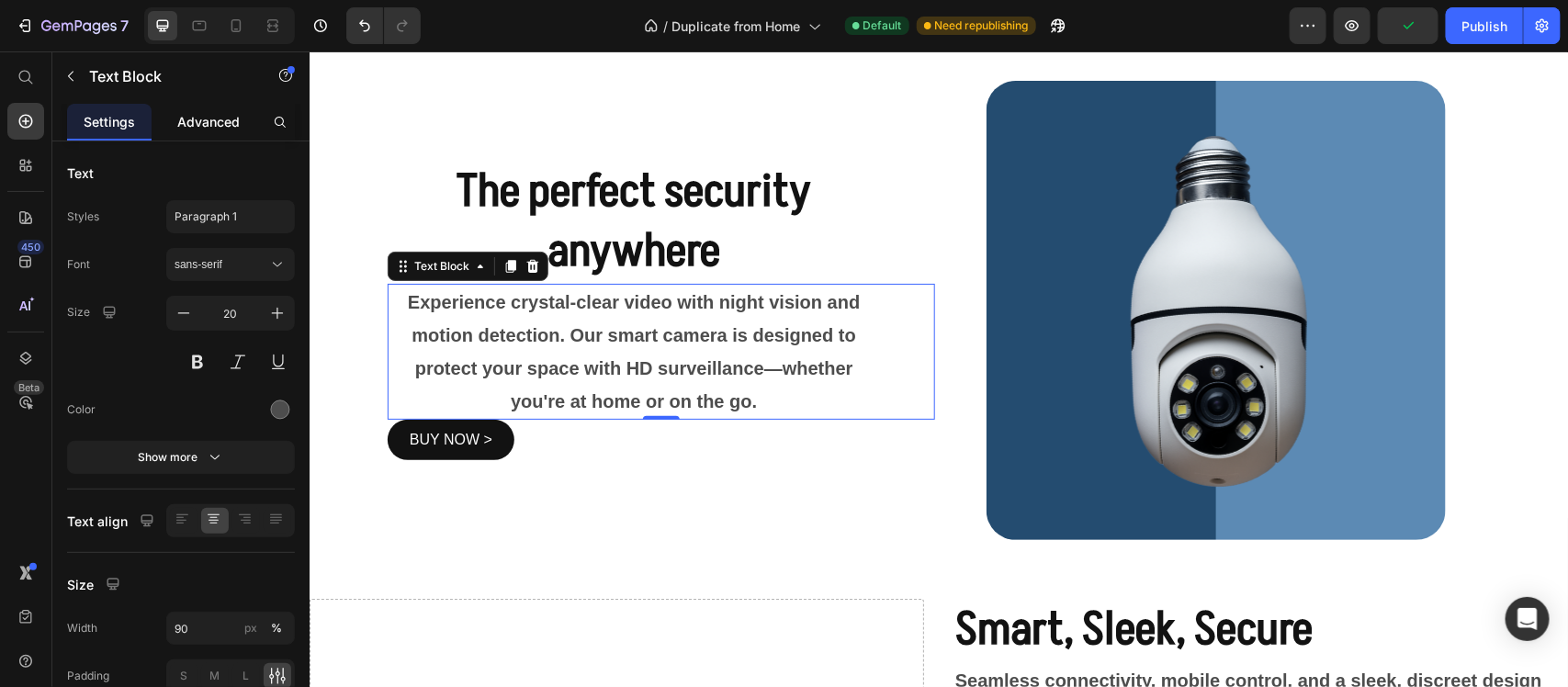 click on "Advanced" at bounding box center [209, 121] 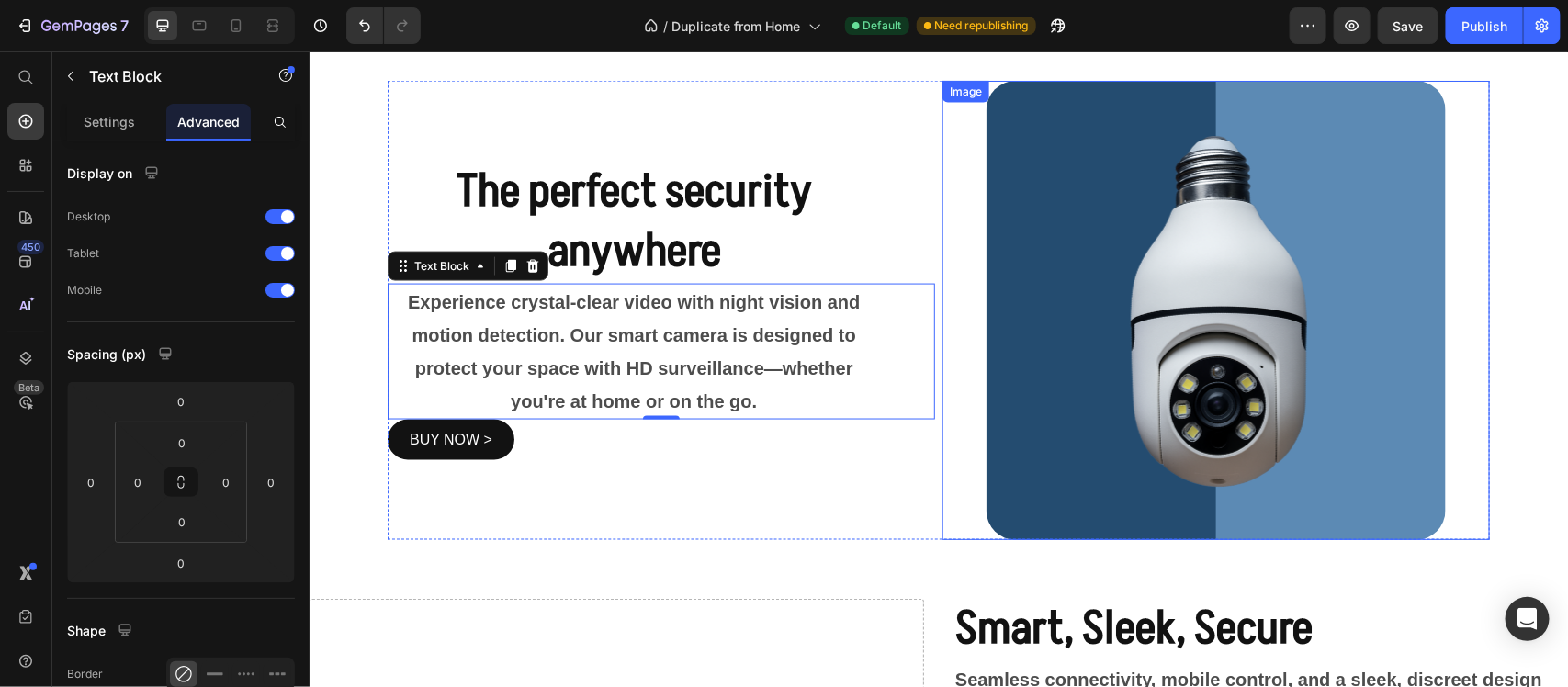 click at bounding box center [1215, 310] 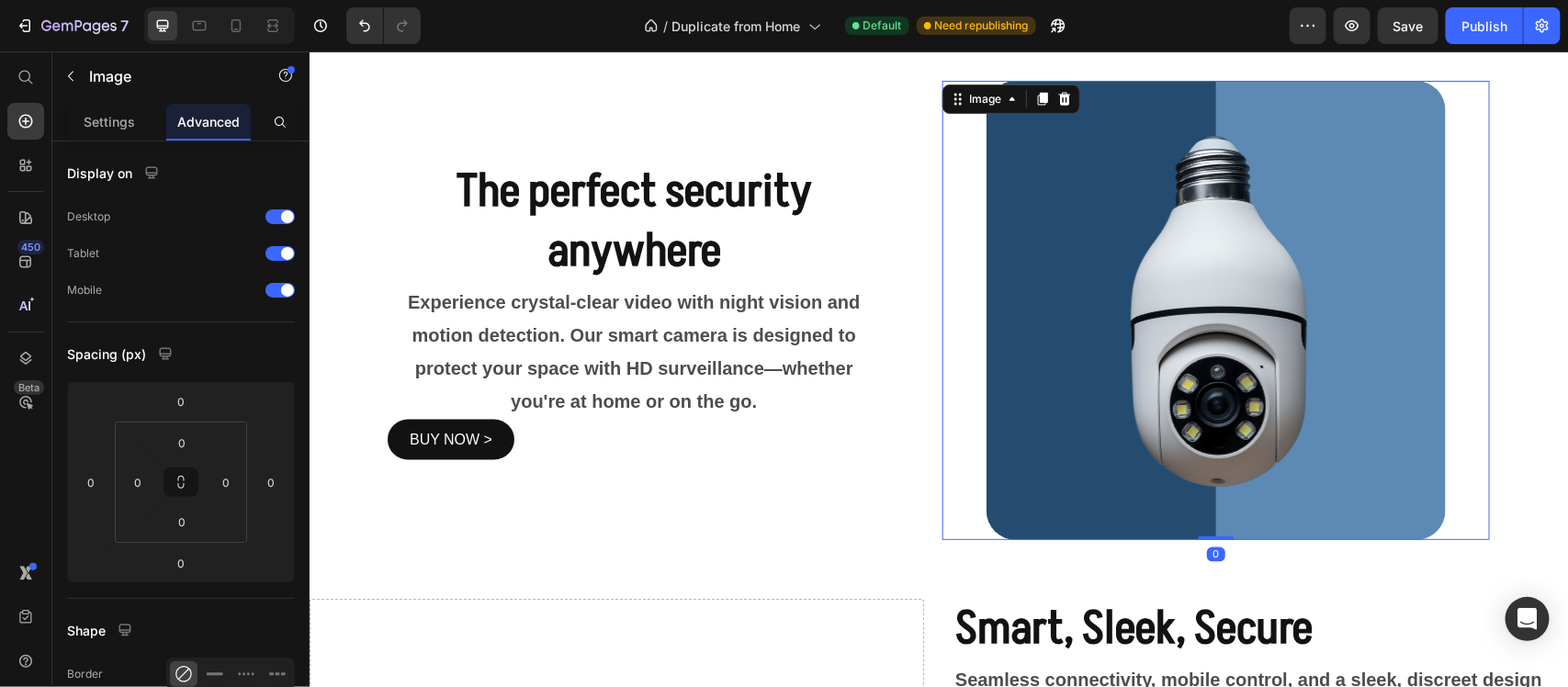 click on "⁠⁠⁠⁠⁠⁠⁠ The perfect security anywhere  Heading Experience crystal-clear video with night vision and motion detection. Our smart camera is designed to protect your space with HD surveillance—whether you're at home or on the go. Text Block BUY NOW > Button Image   0 Row" at bounding box center (938, 310) 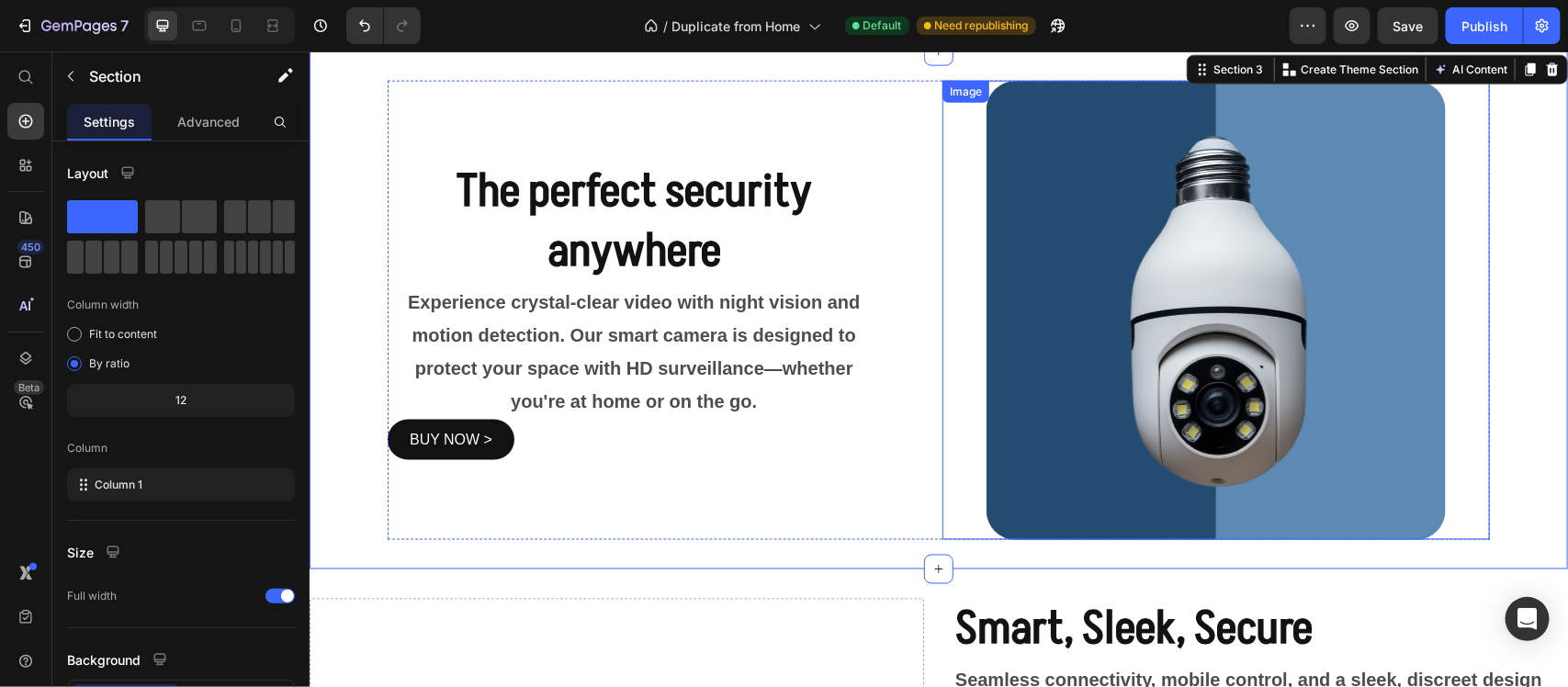 scroll, scrollTop: 1003, scrollLeft: 0, axis: vertical 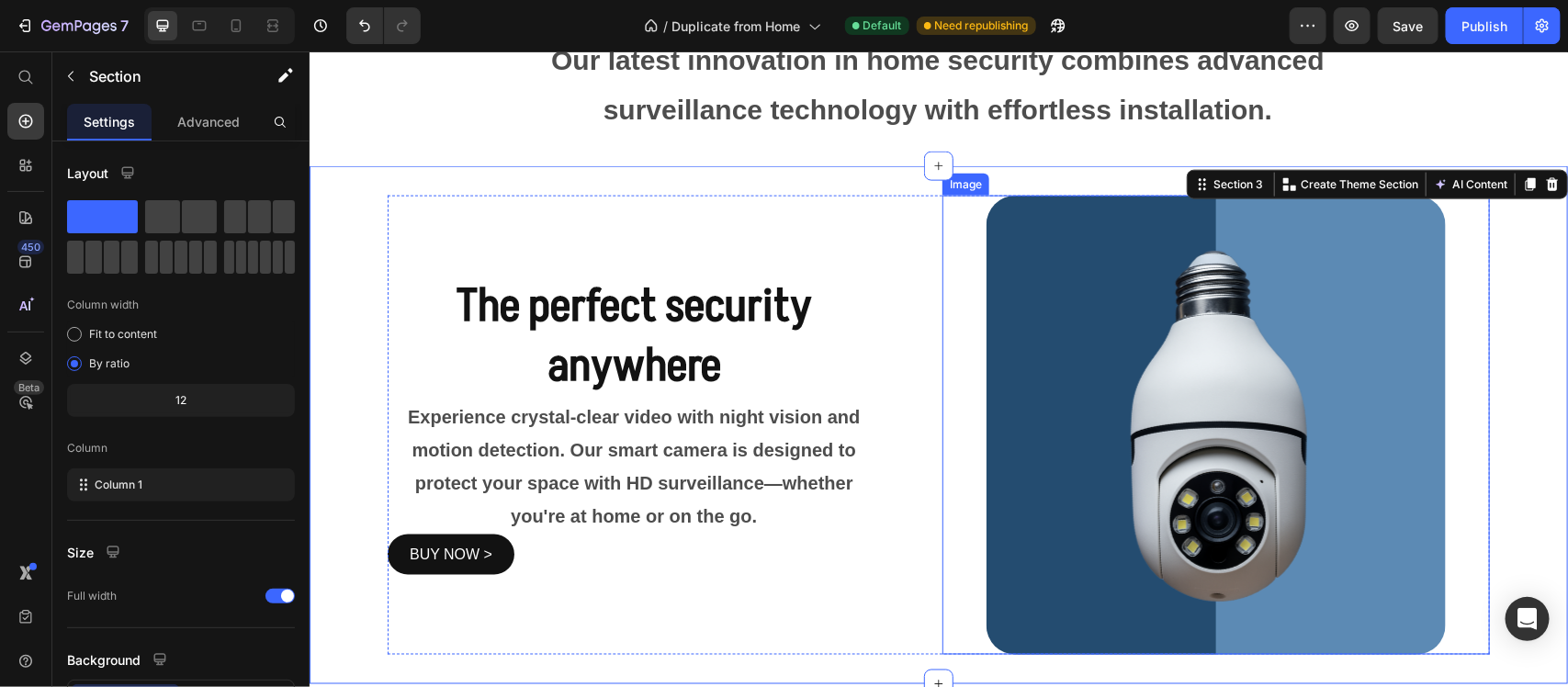 click at bounding box center (1215, 424) 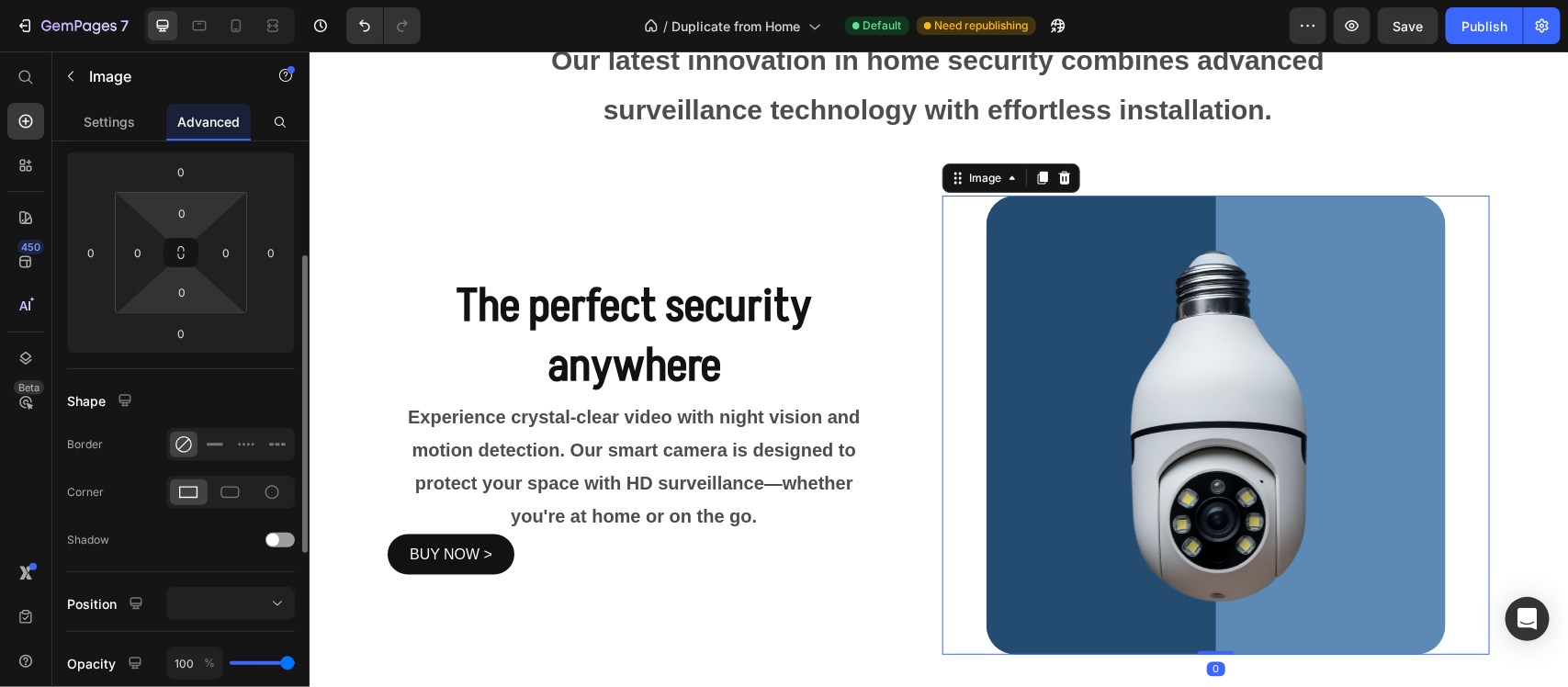 scroll, scrollTop: 115, scrollLeft: 0, axis: vertical 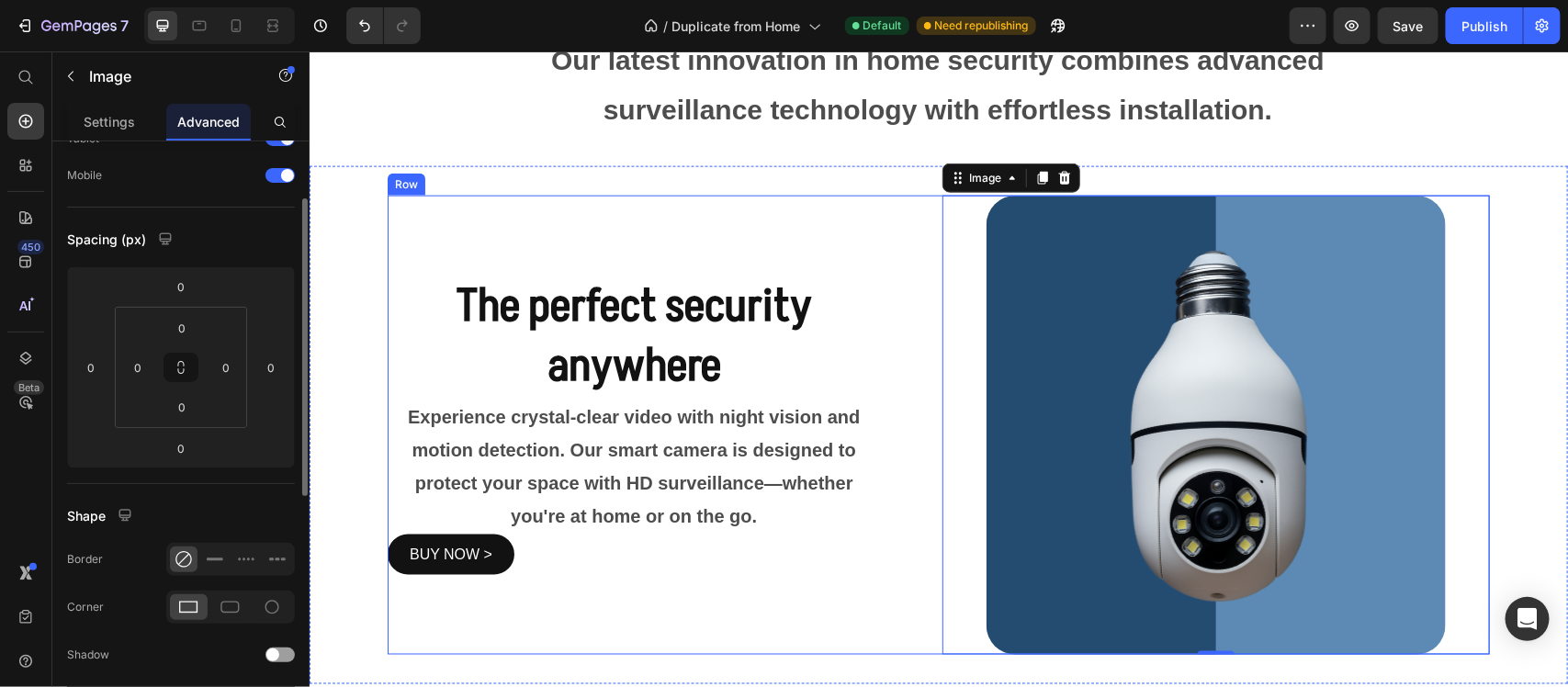click on "⁠⁠⁠⁠⁠⁠⁠ The perfect security anywhere  Heading Experience crystal-clear video with night vision and motion detection. Our smart camera is designed to protect your space with HD surveillance—whether you're at home or on the go. Text Block BUY NOW > Button" at bounding box center (660, 424) 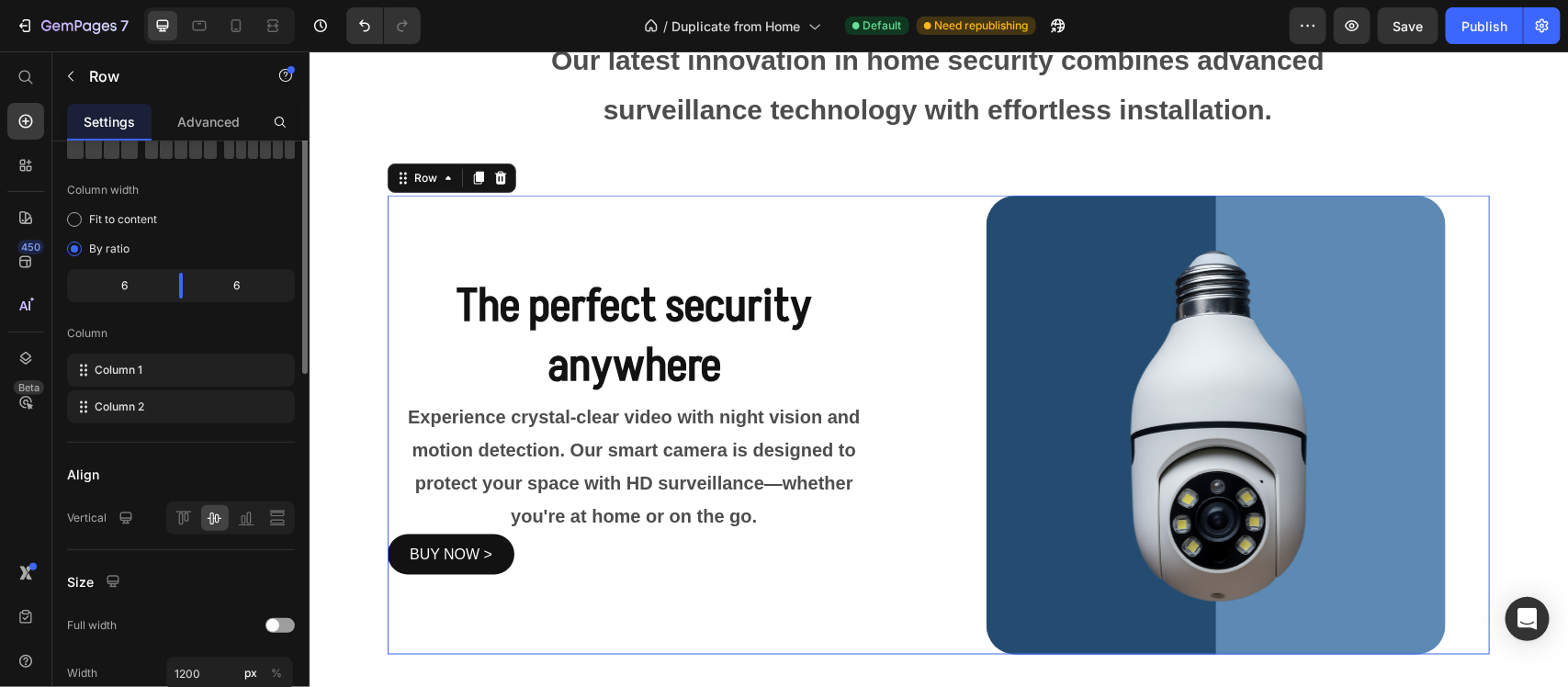 scroll, scrollTop: 0, scrollLeft: 0, axis: both 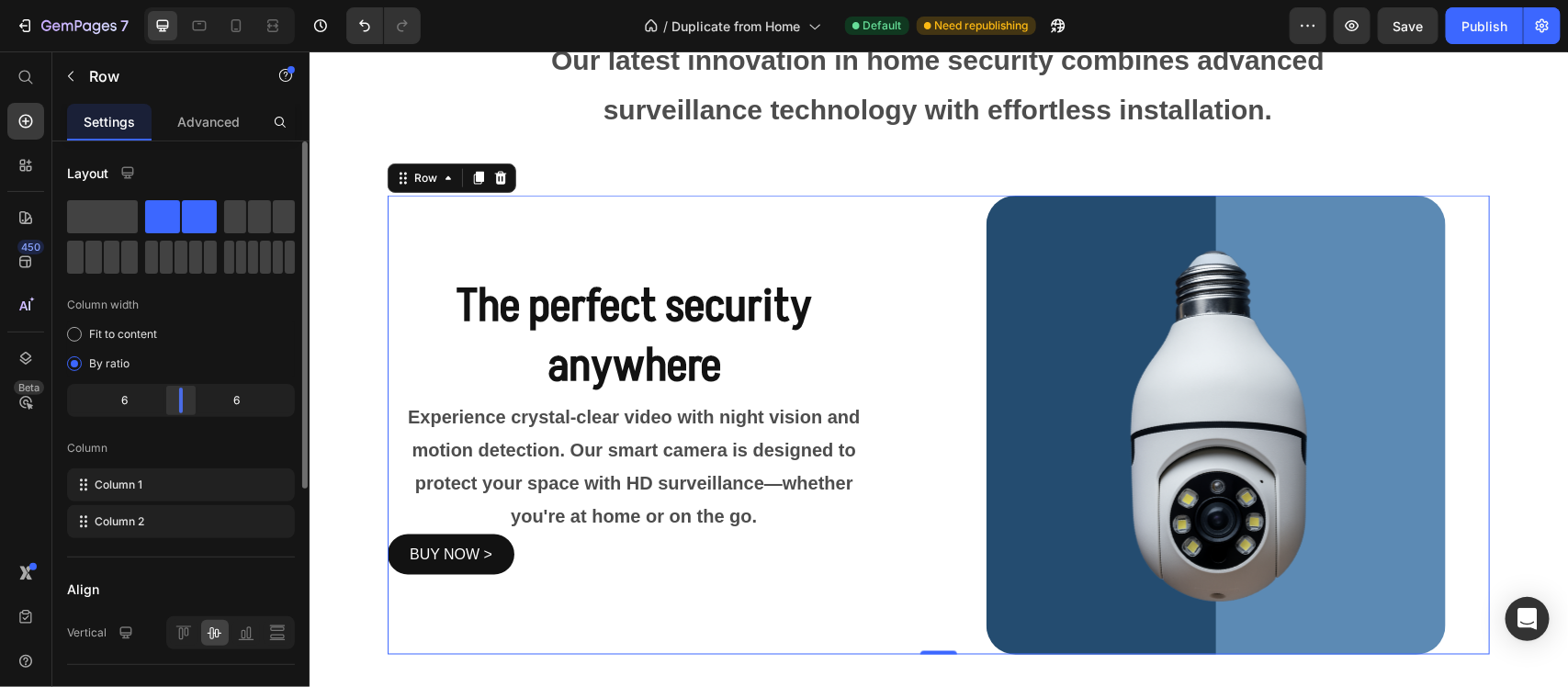 click 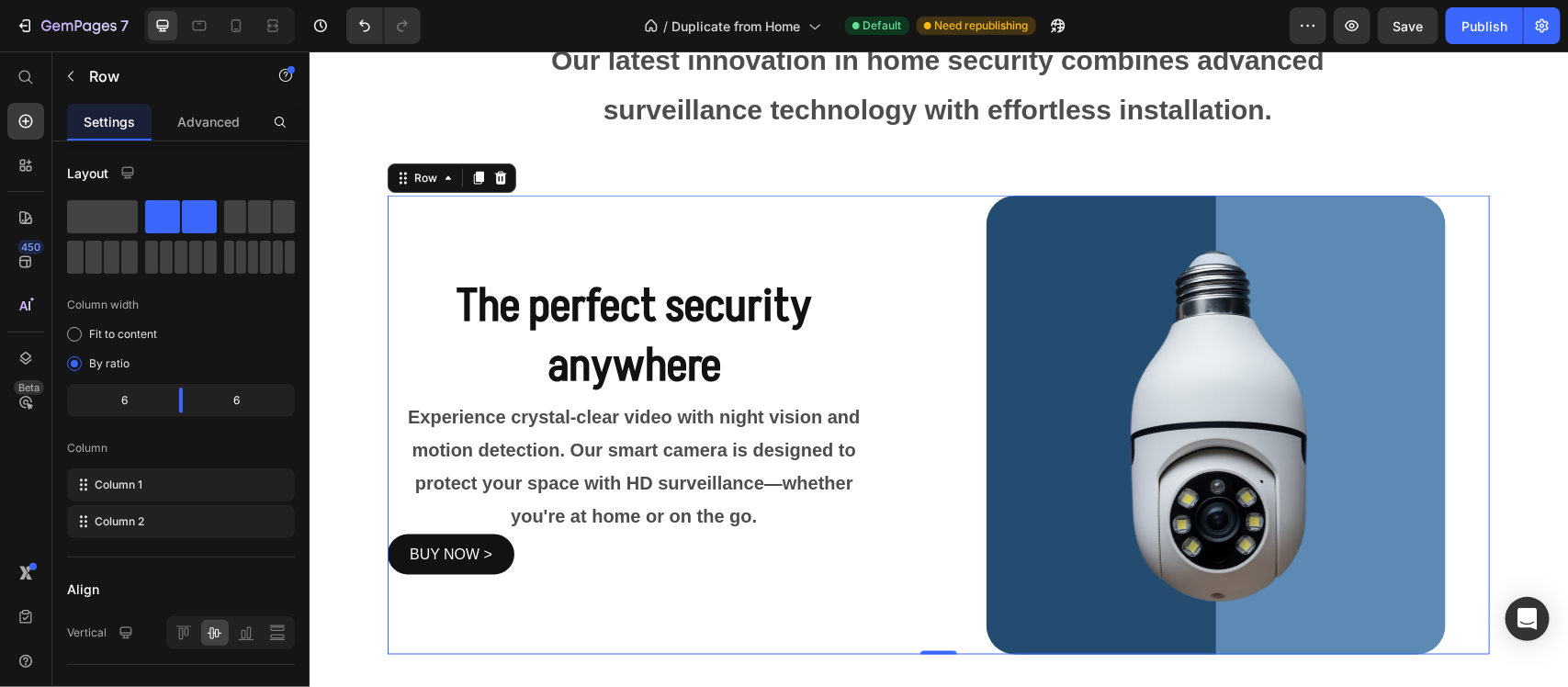 click on "⁠⁠⁠⁠⁠⁠⁠ The perfect security anywhere  Heading Experience crystal-clear video with night vision and motion detection. Our smart camera is designed to protect your space with HD surveillance—whether you're at home or on the go. Text Block BUY NOW > Button" at bounding box center (660, 424) 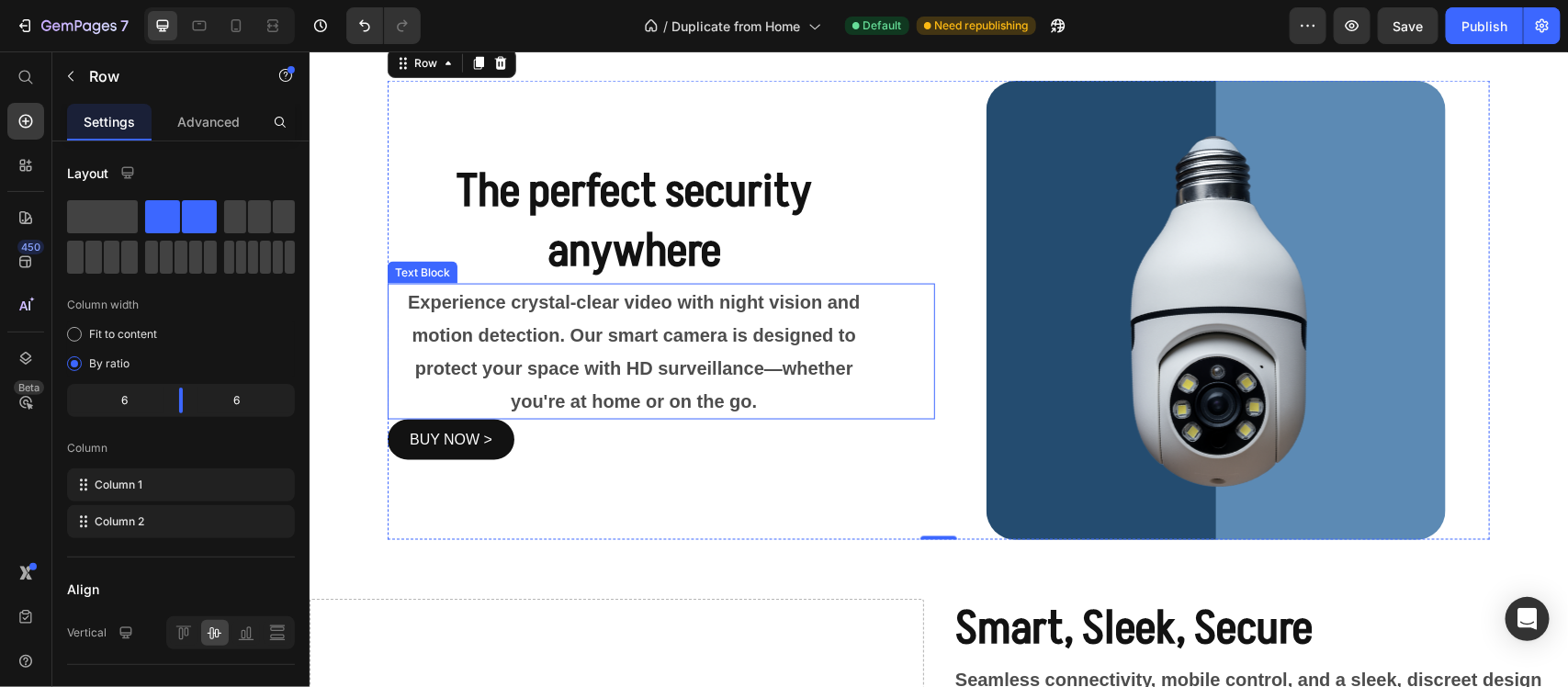 click on "Experience crystal-clear video with night vision and motion detection. Our smart camera is designed to protect your space with HD surveillance—whether you're at home or on the go." at bounding box center (660, 351) 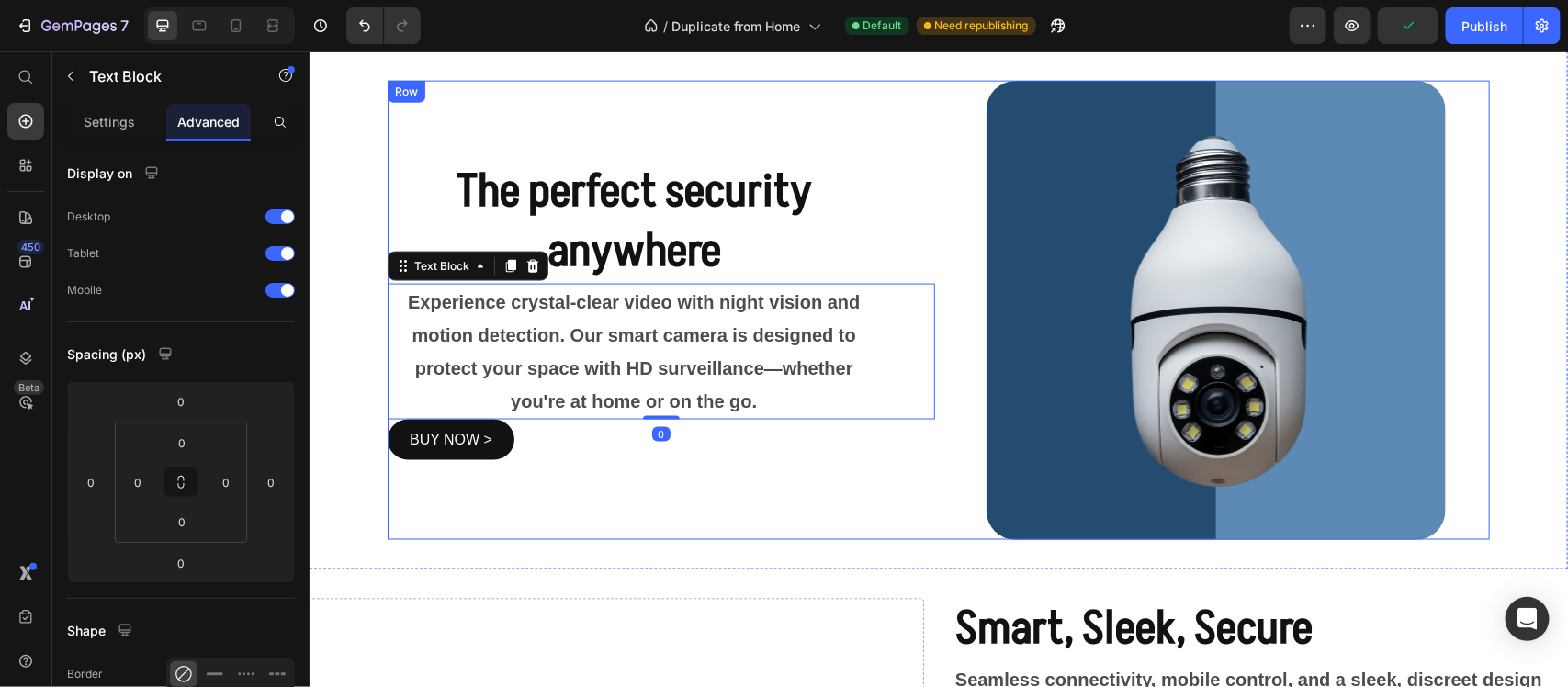 click on "⁠⁠⁠⁠⁠⁠⁠ The perfect security anywhere  Heading Experience crystal-clear video with night vision and motion detection. Our smart camera is designed to protect your space with HD surveillance—whether you're at home or on the go. Text Block   0 BUY NOW > Button" at bounding box center [660, 310] 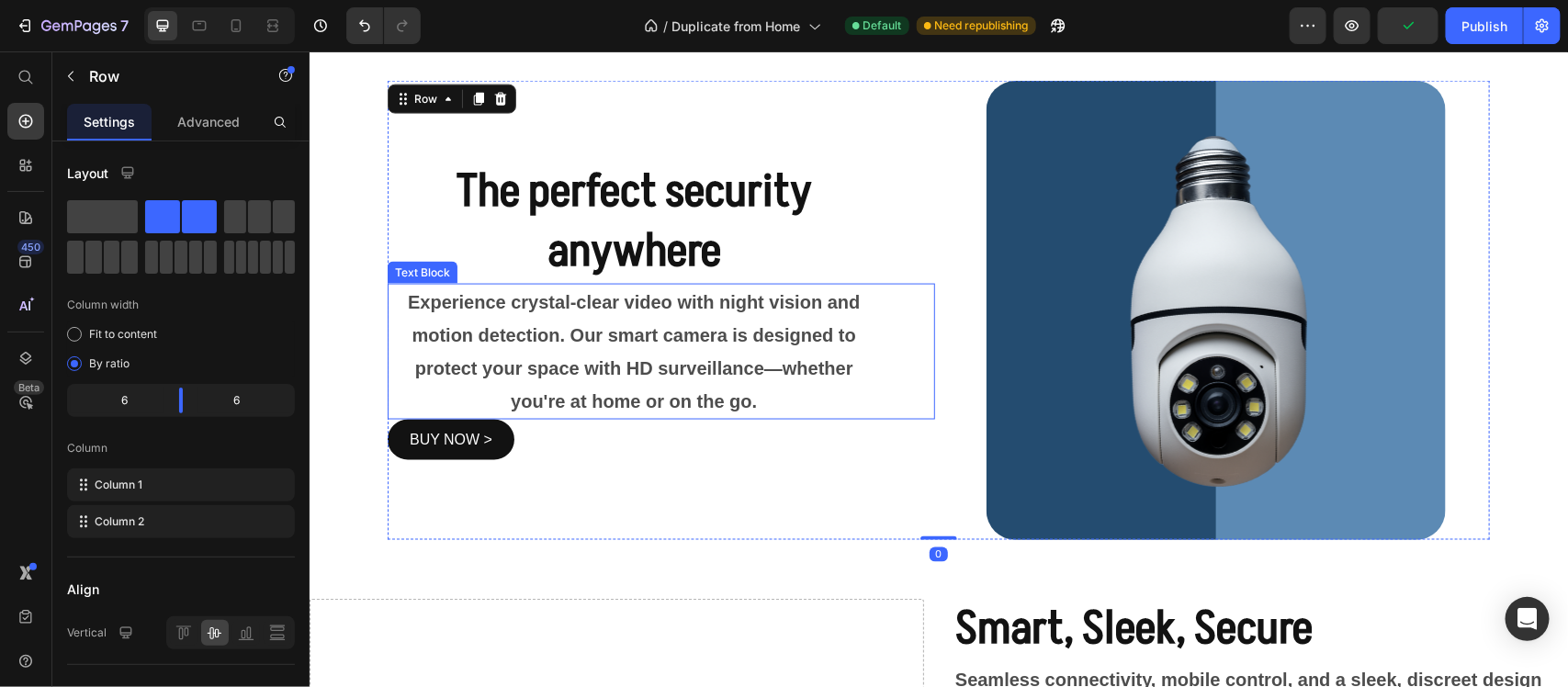 click on "Experience crystal-clear video with night vision and motion detection. Our smart camera is designed to protect your space with HD surveillance—whether you're at home or on the go." at bounding box center [660, 351] 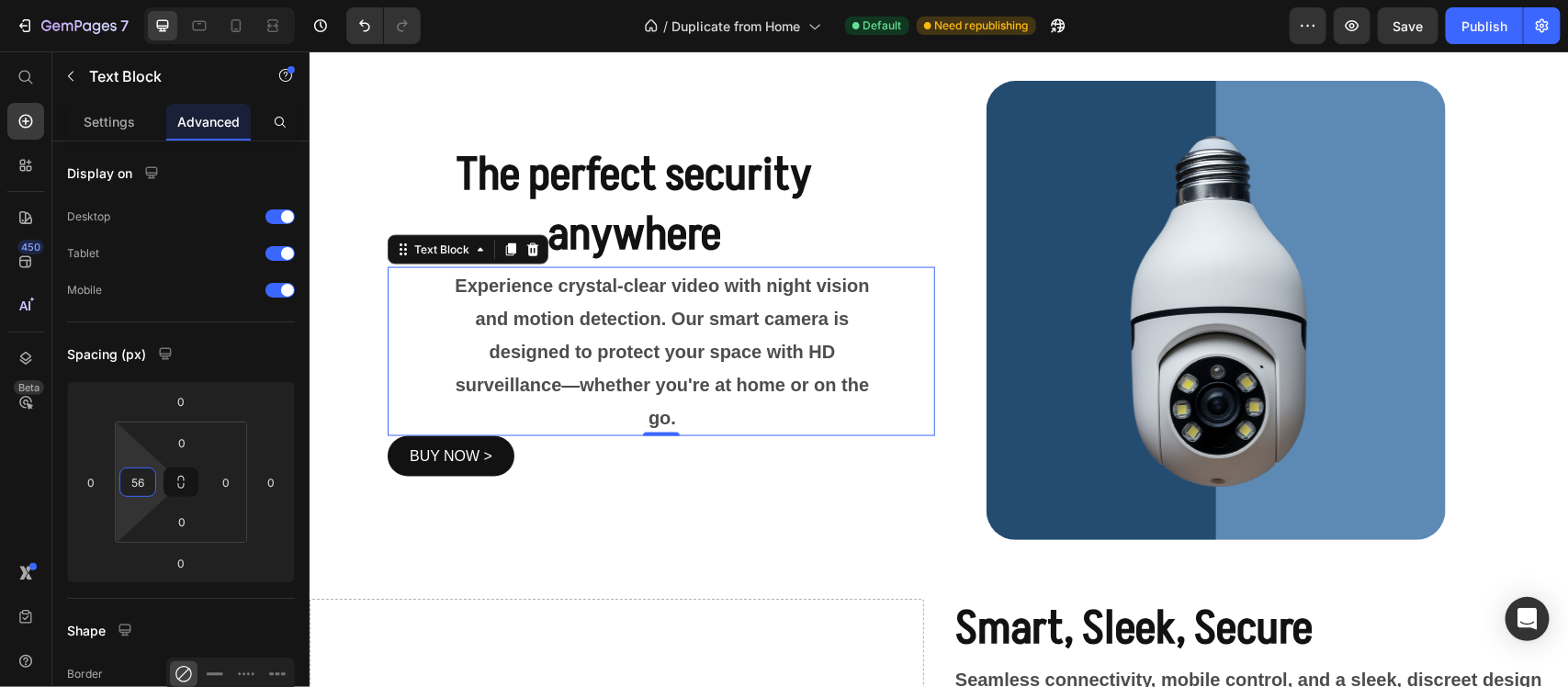 type on "50" 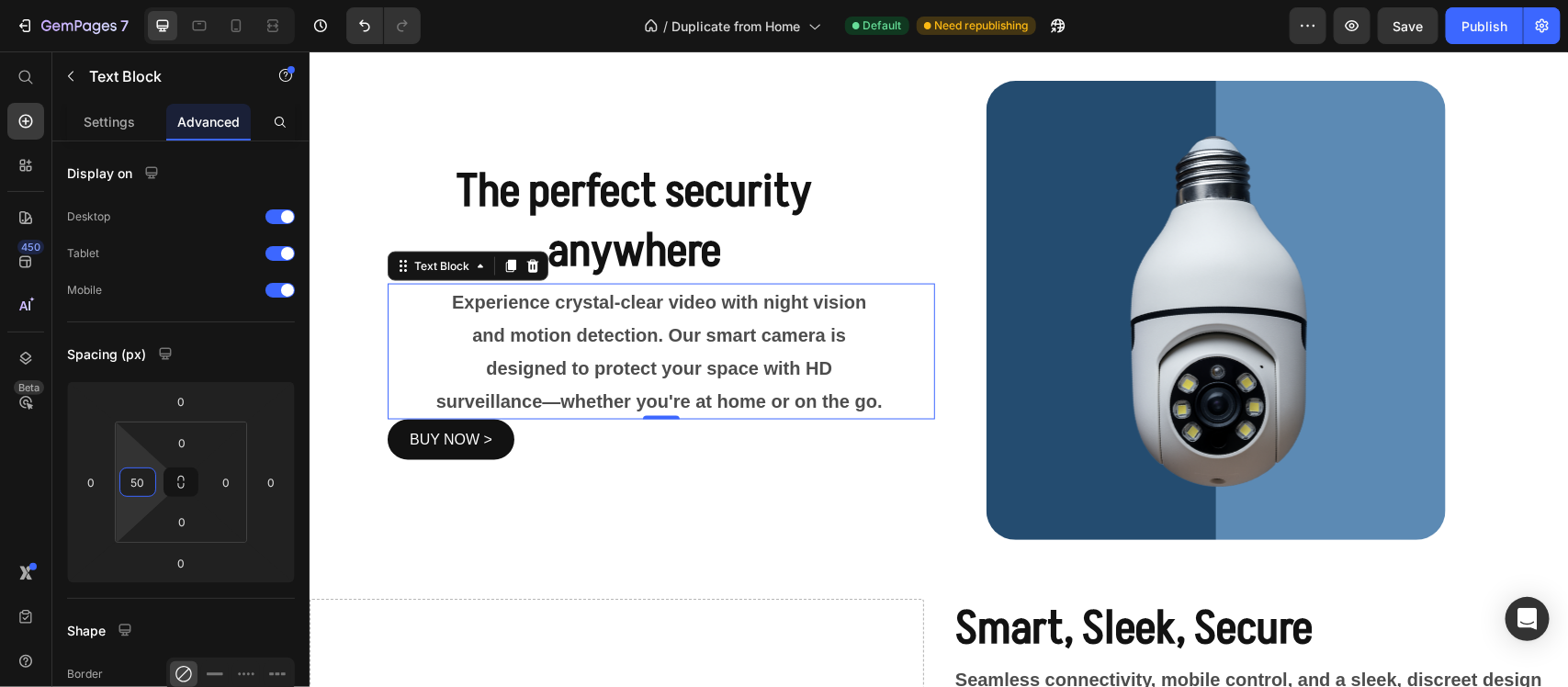 drag, startPoint x: 159, startPoint y: 474, endPoint x: 158, endPoint y: 445, distance: 29.017236 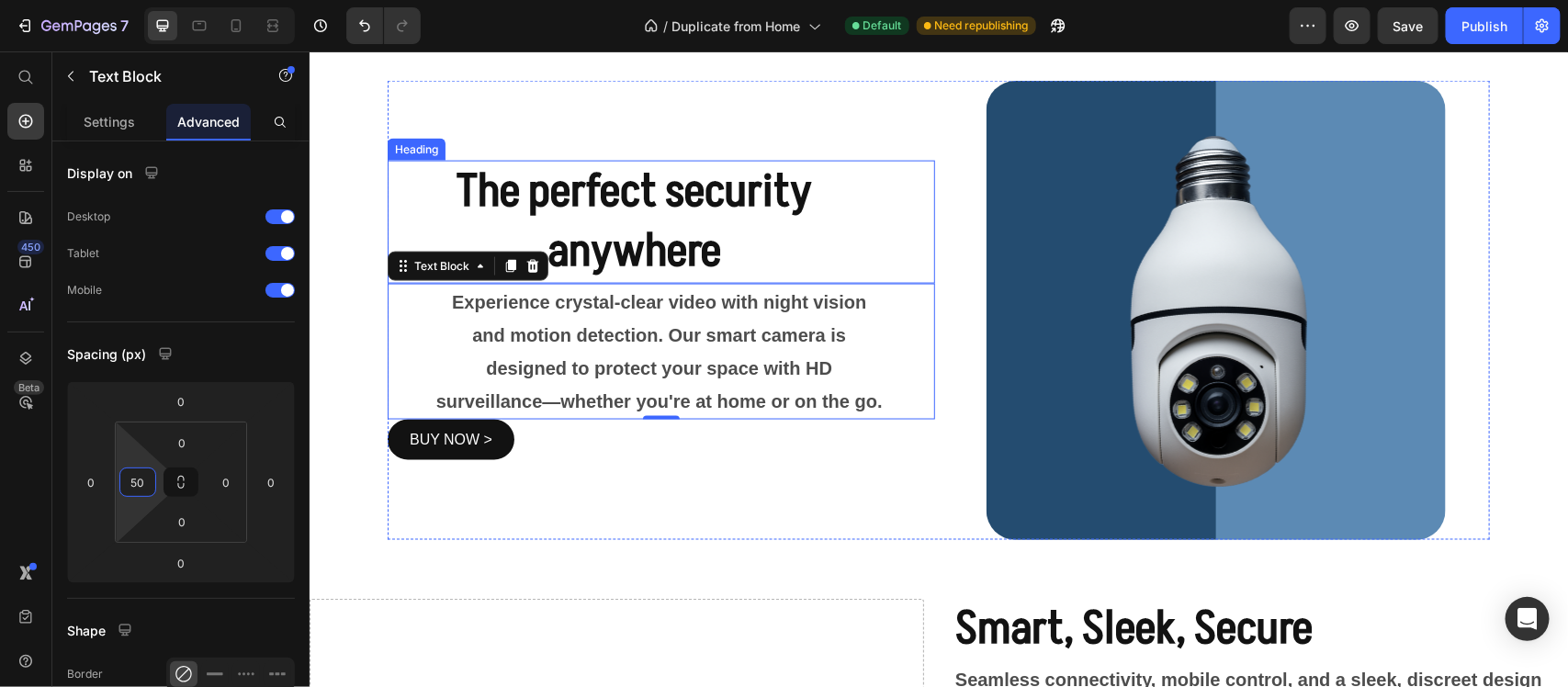 click on "The perfect security anywhere" at bounding box center [633, 220] 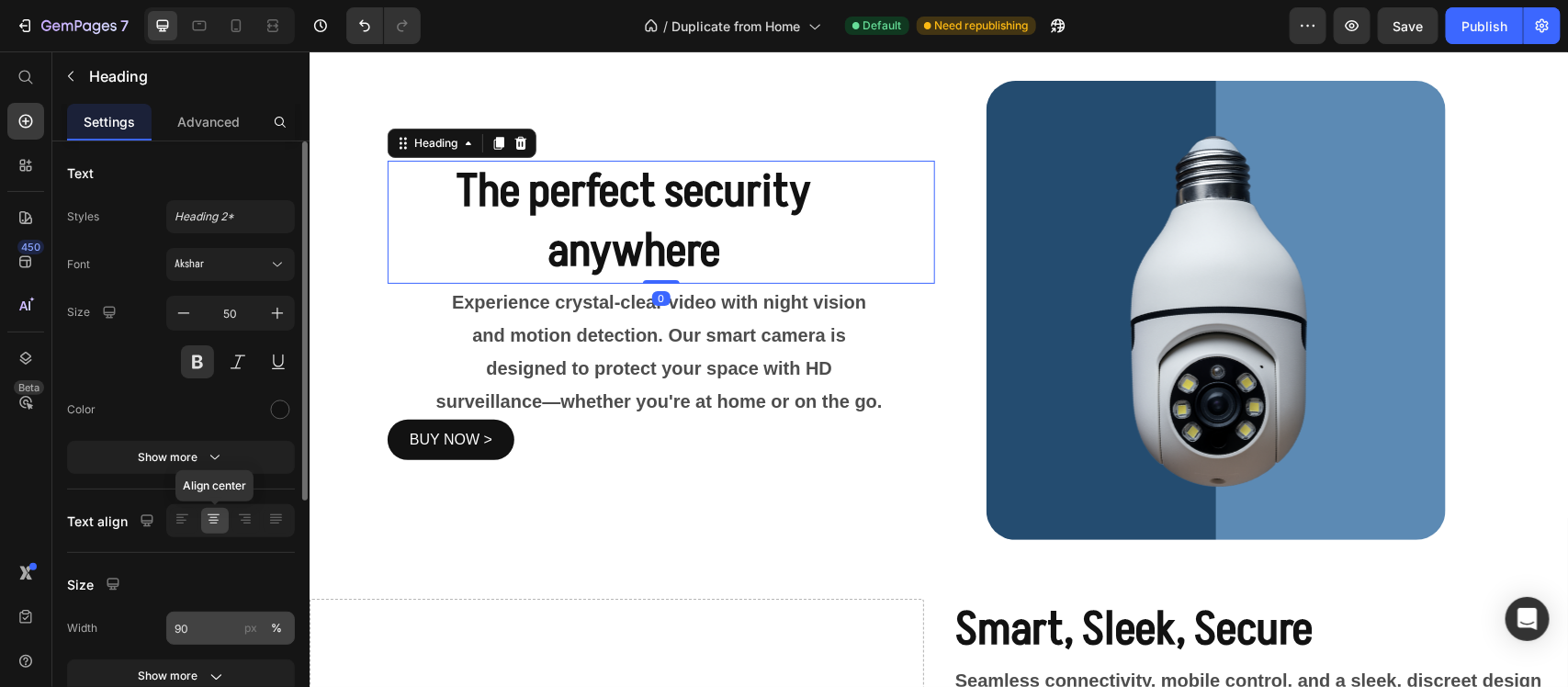 scroll, scrollTop: 115, scrollLeft: 0, axis: vertical 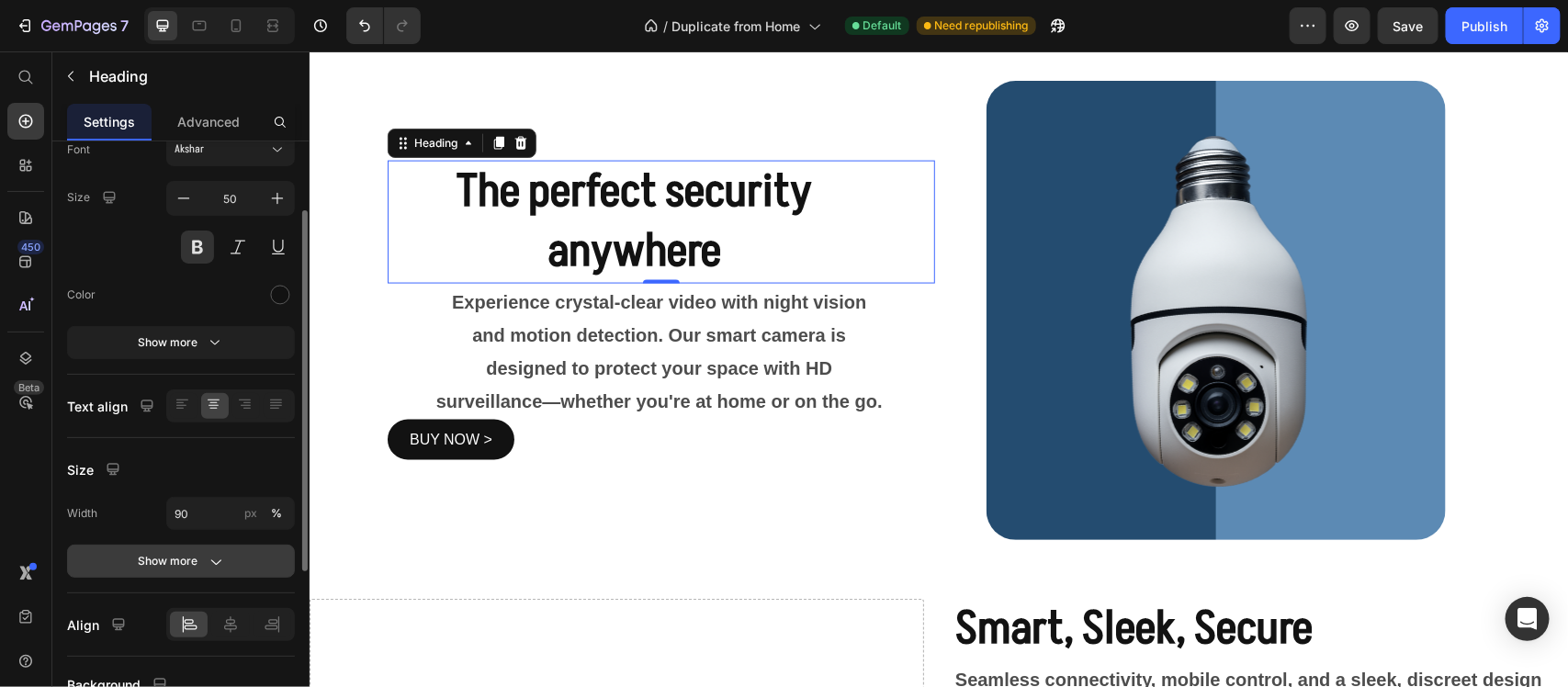 click on "Show more" at bounding box center [181, 561] 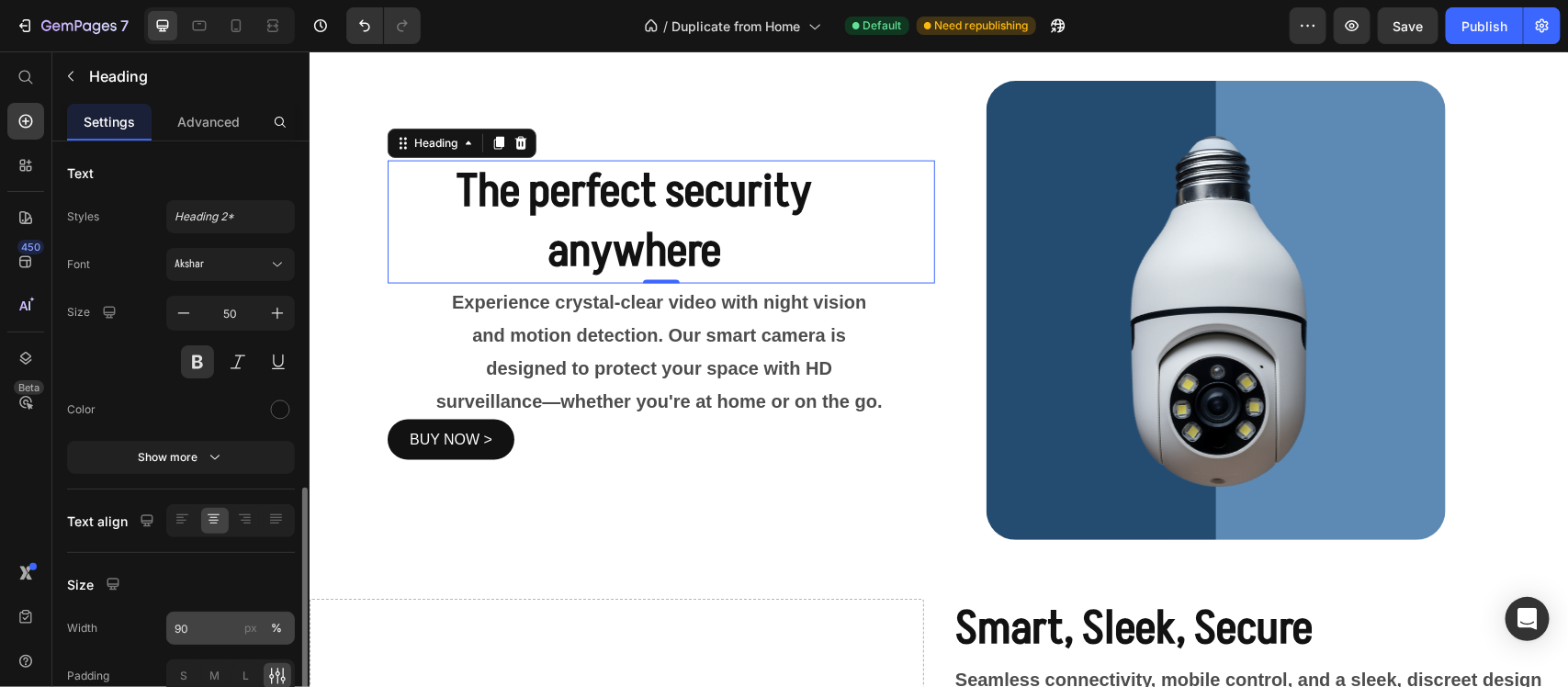 scroll, scrollTop: 230, scrollLeft: 0, axis: vertical 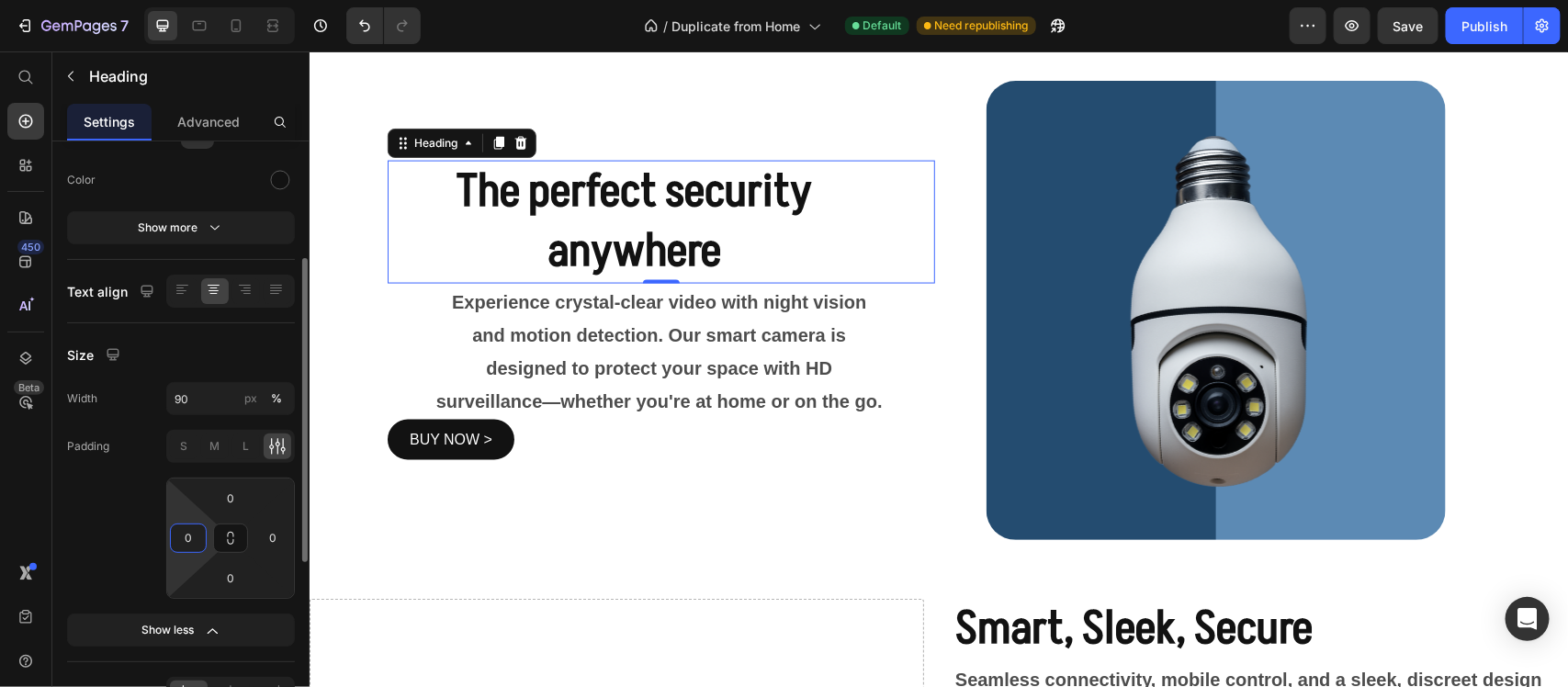 drag, startPoint x: 205, startPoint y: 538, endPoint x: 209, endPoint y: 521, distance: 17.464249 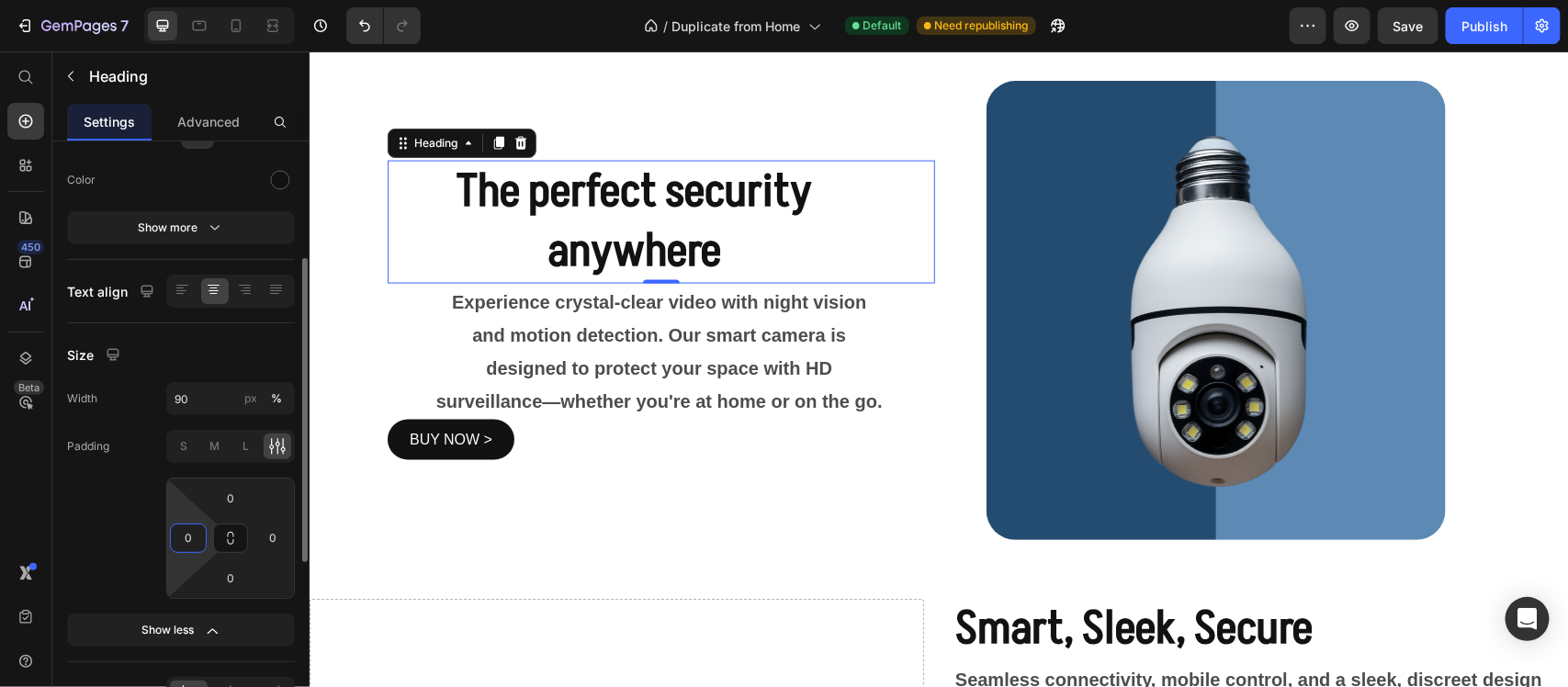 click on "0 0 0 0" 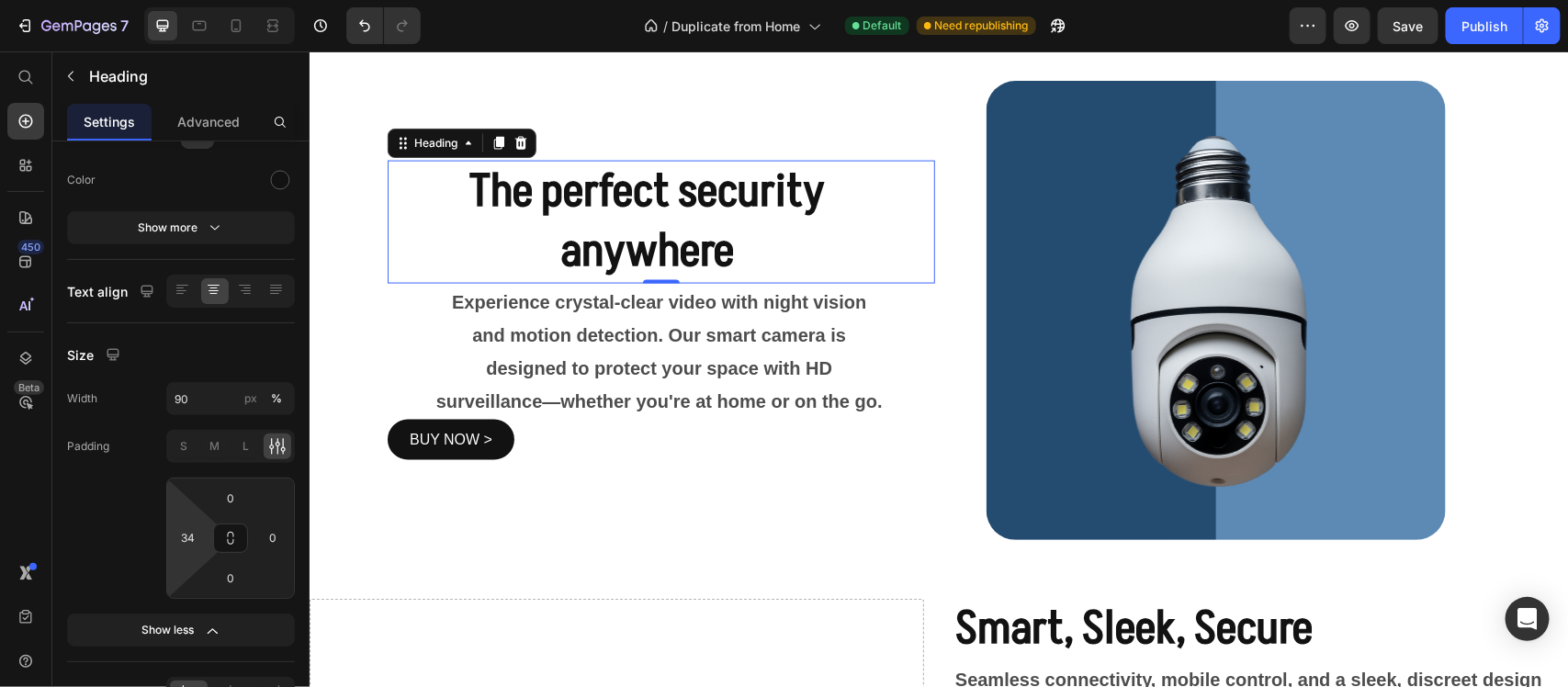 type on "36" 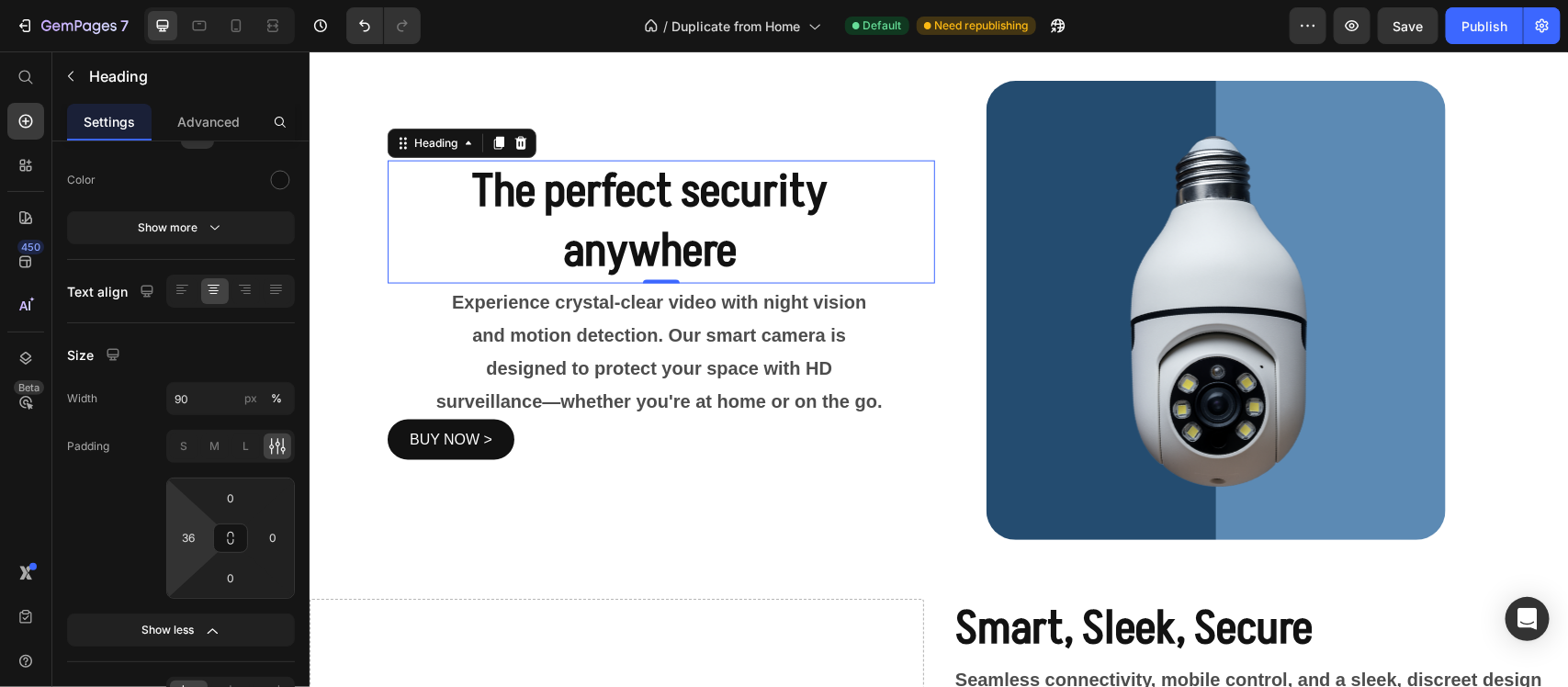 drag, startPoint x: 208, startPoint y: 534, endPoint x: 209, endPoint y: 524, distance: 10.04988 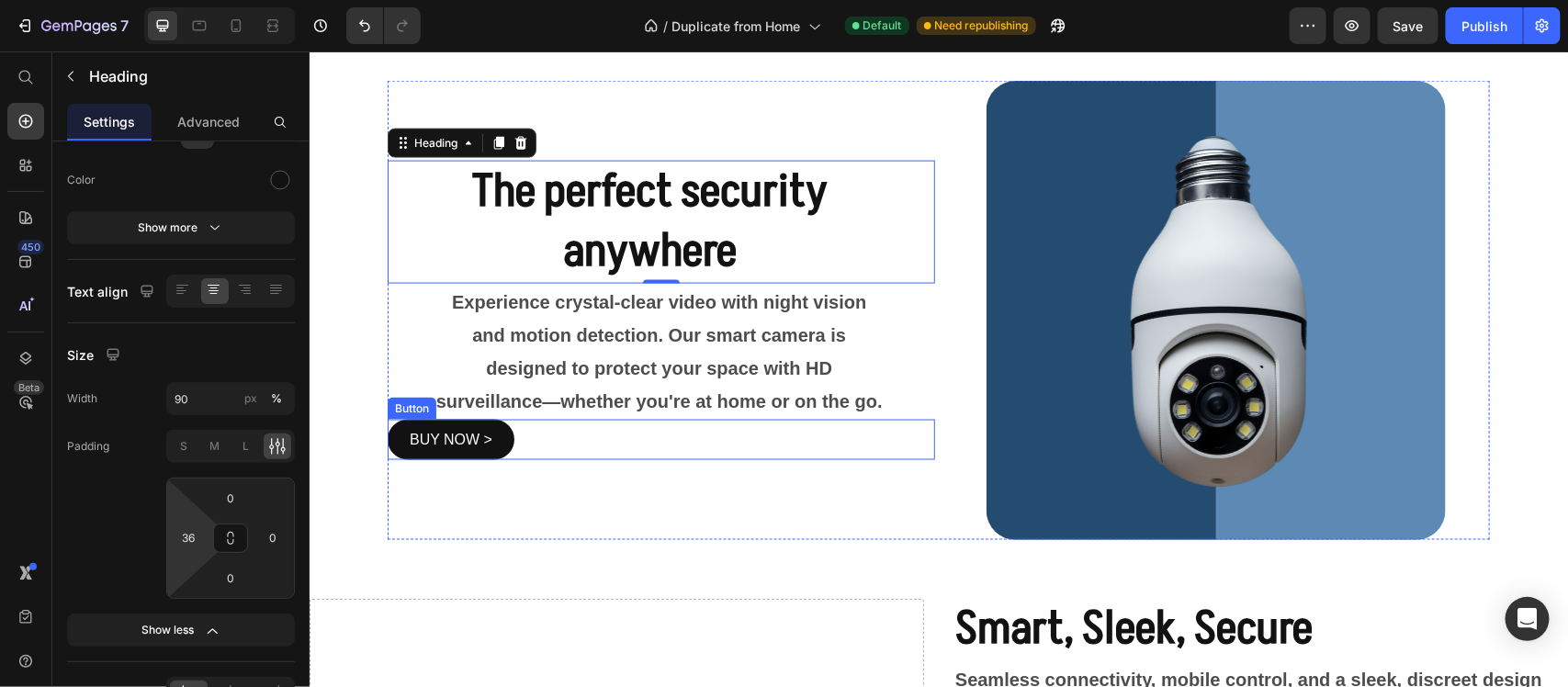 drag, startPoint x: 485, startPoint y: 376, endPoint x: 428, endPoint y: 408, distance: 65.36819 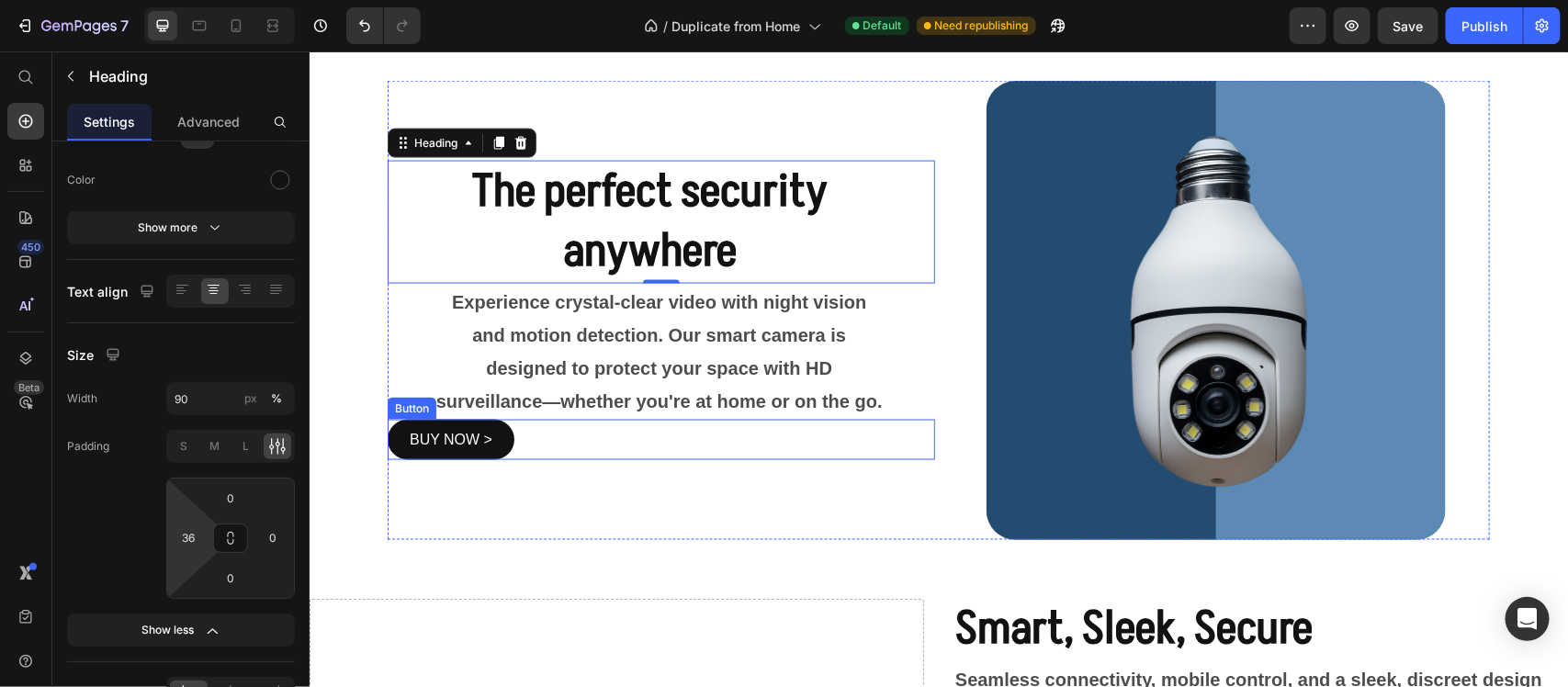 click on "Experience crystal-clear video with night vision and motion detection. Our smart camera is designed to protect your space with HD surveillance—whether you're at home or on the go." at bounding box center (658, 351) 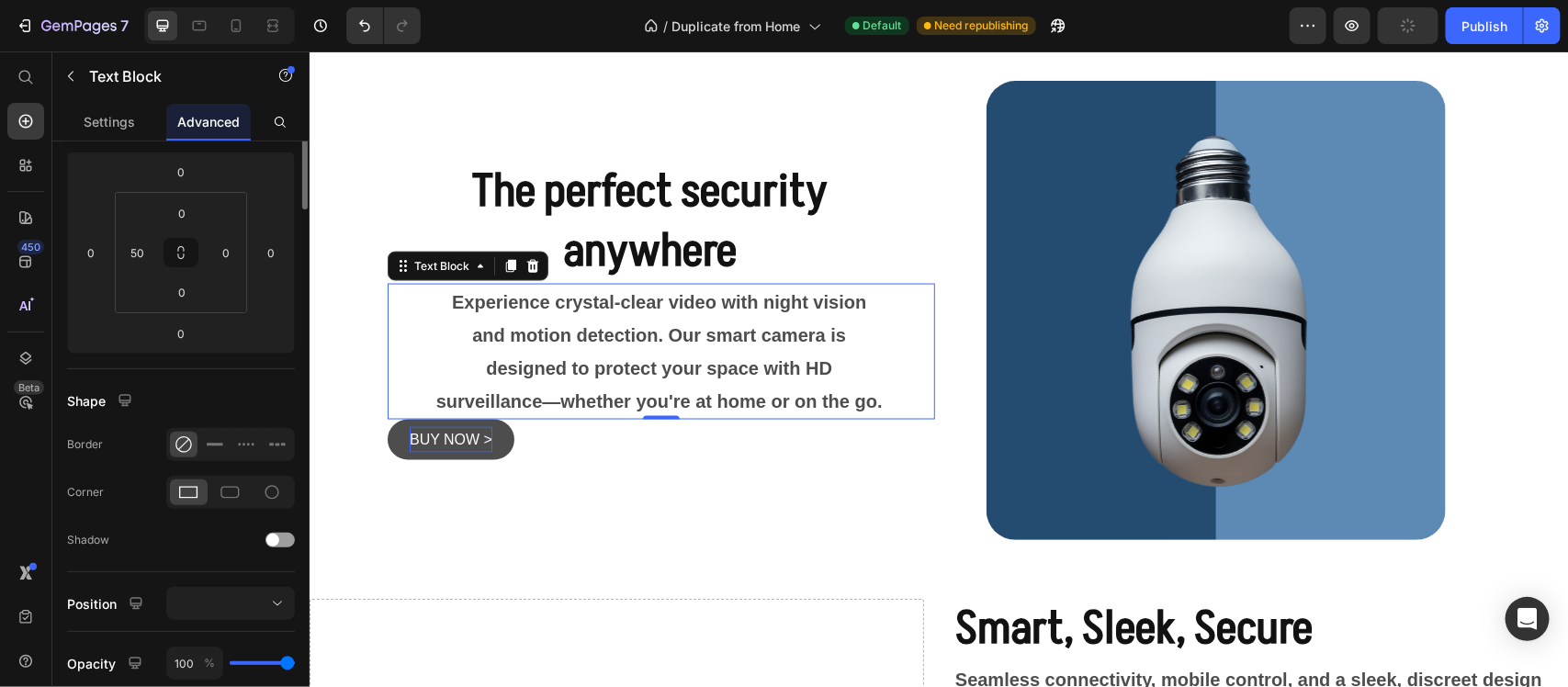 scroll, scrollTop: 0, scrollLeft: 0, axis: both 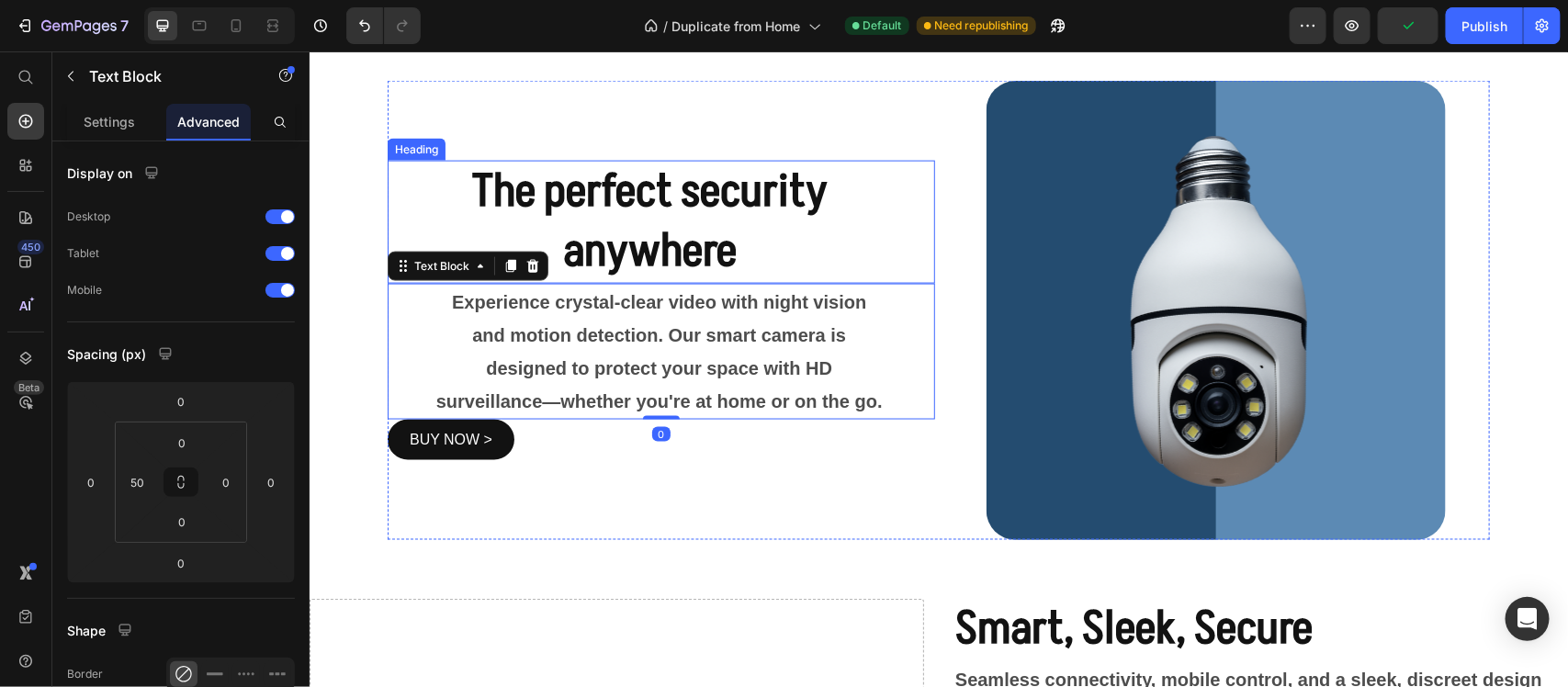 click on "The perfect security anywhere" at bounding box center [649, 220] 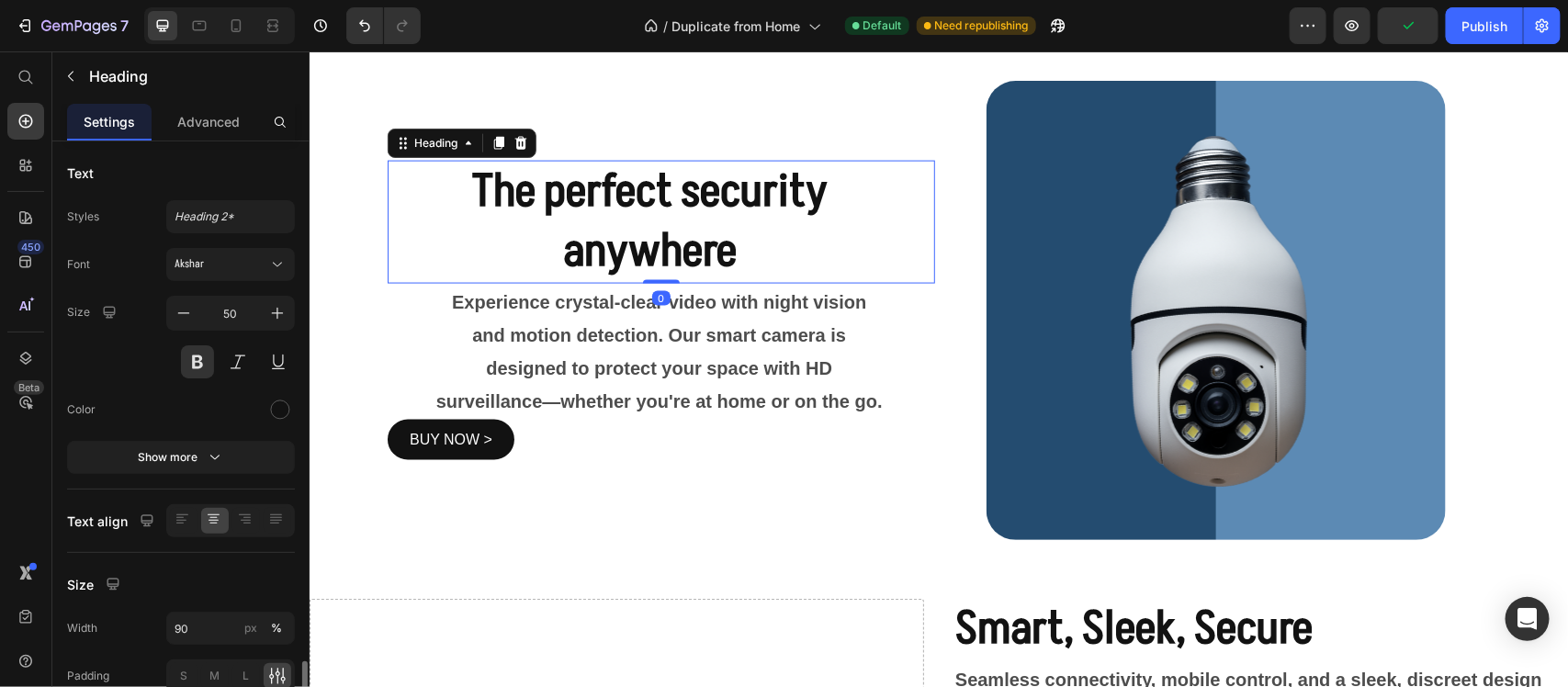 scroll, scrollTop: 459, scrollLeft: 0, axis: vertical 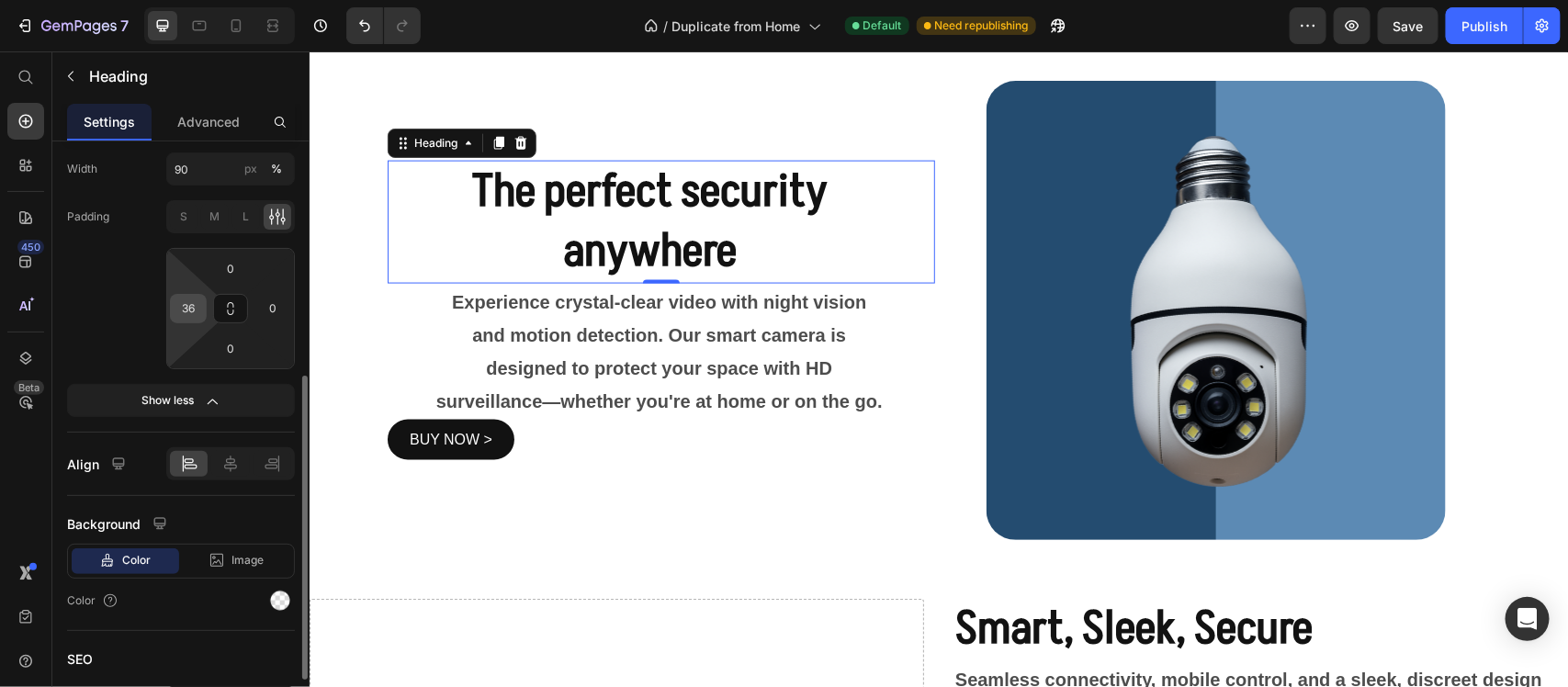 click on "36" at bounding box center (188, 309) 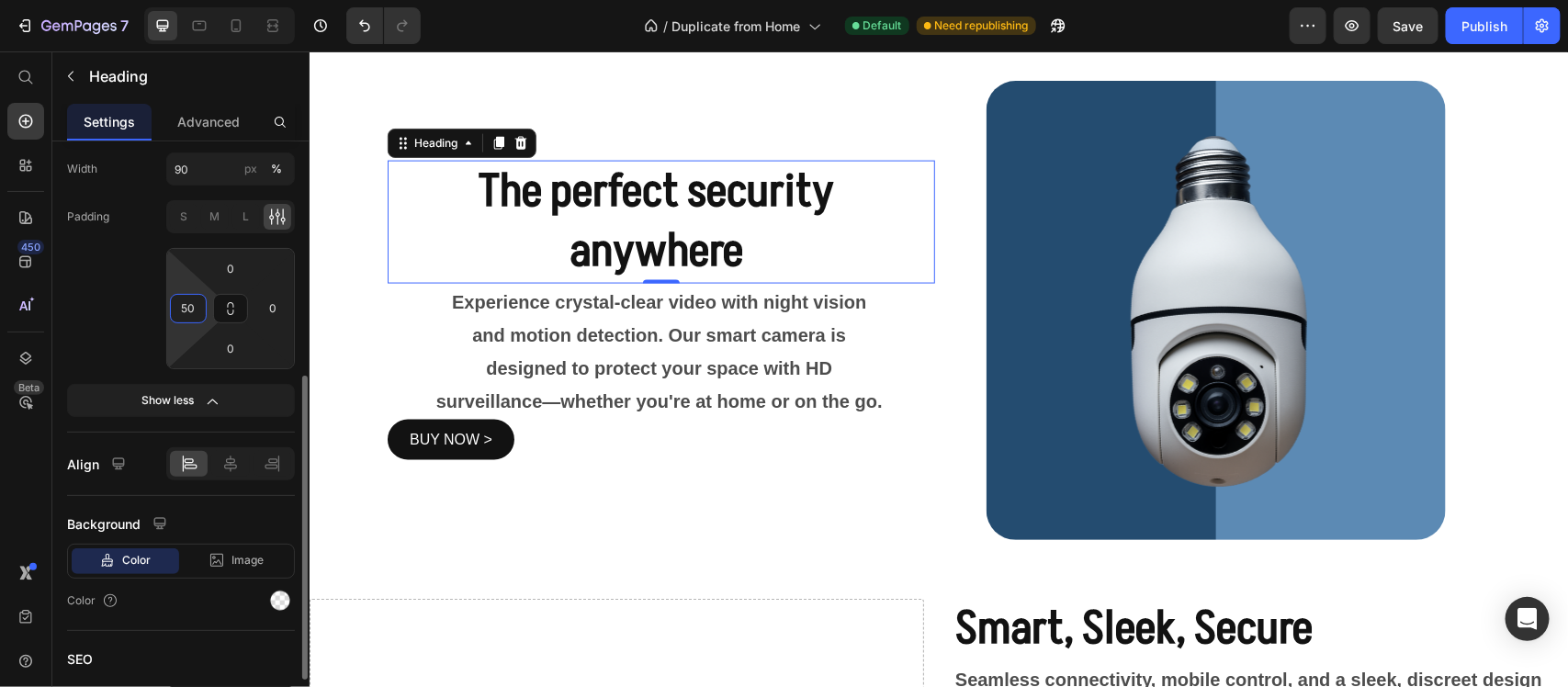 type on "50" 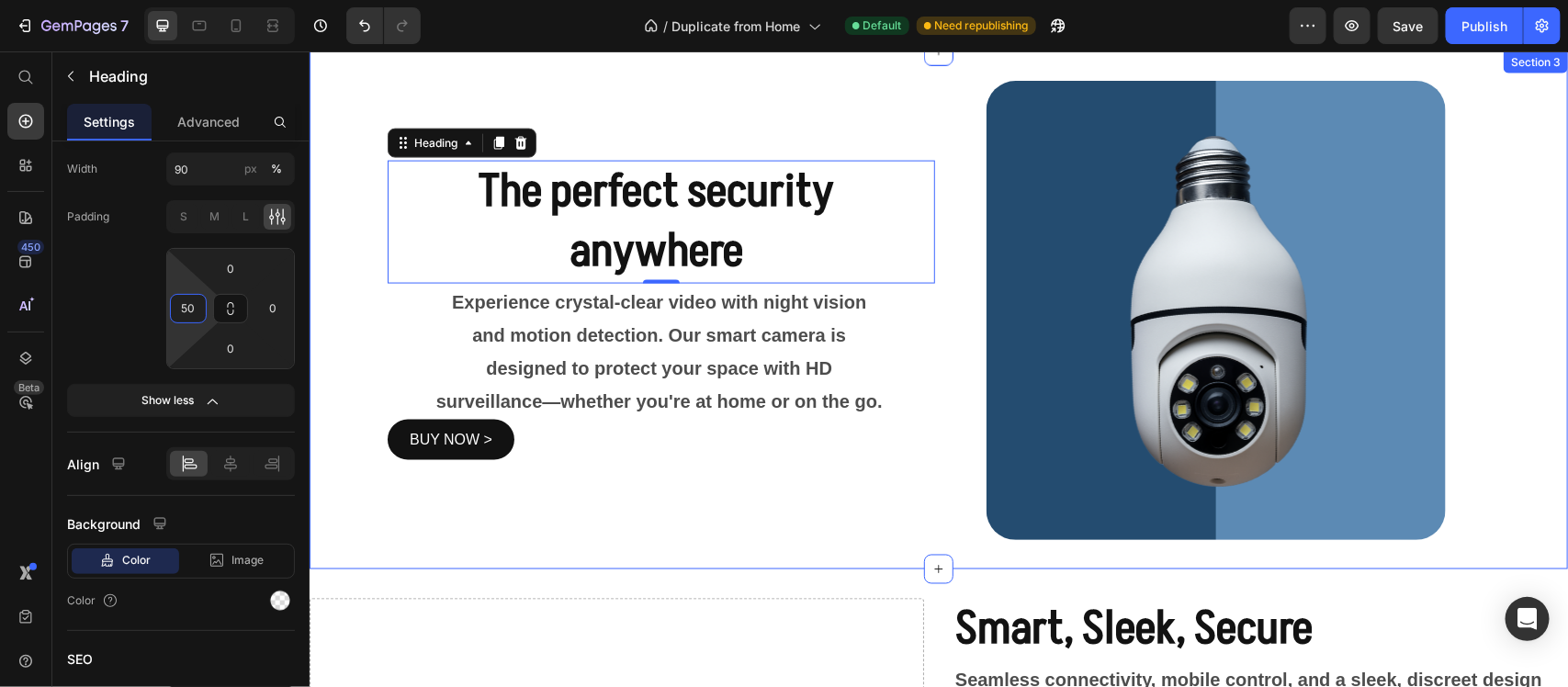click on "⁠⁠⁠⁠⁠⁠⁠ The perfect security anywhere  Heading   0 Experience crystal-clear video with night vision and motion detection. Our smart camera is designed to protect your space with HD surveillance—whether you're at home or on the go. Text Block BUY NOW > Button Image Row" at bounding box center (938, 310) 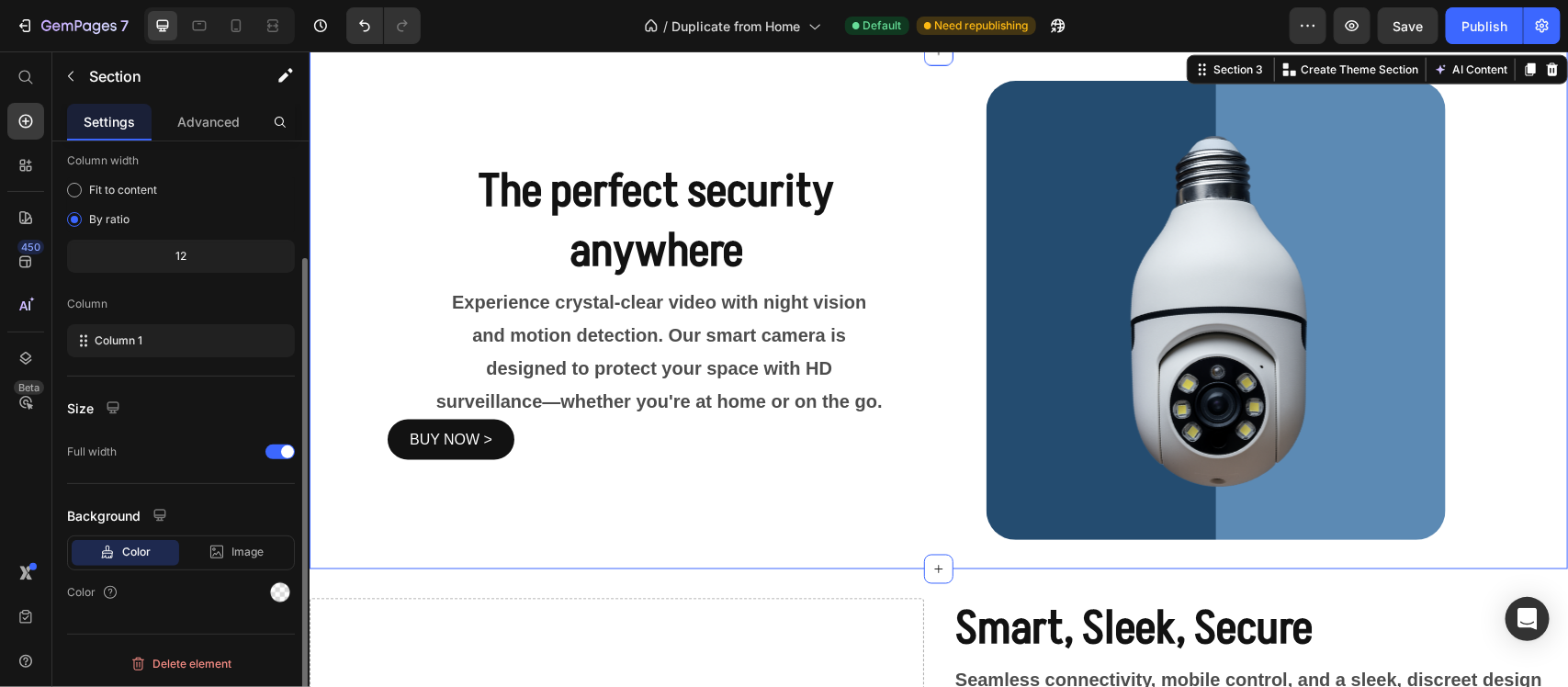 scroll, scrollTop: 0, scrollLeft: 0, axis: both 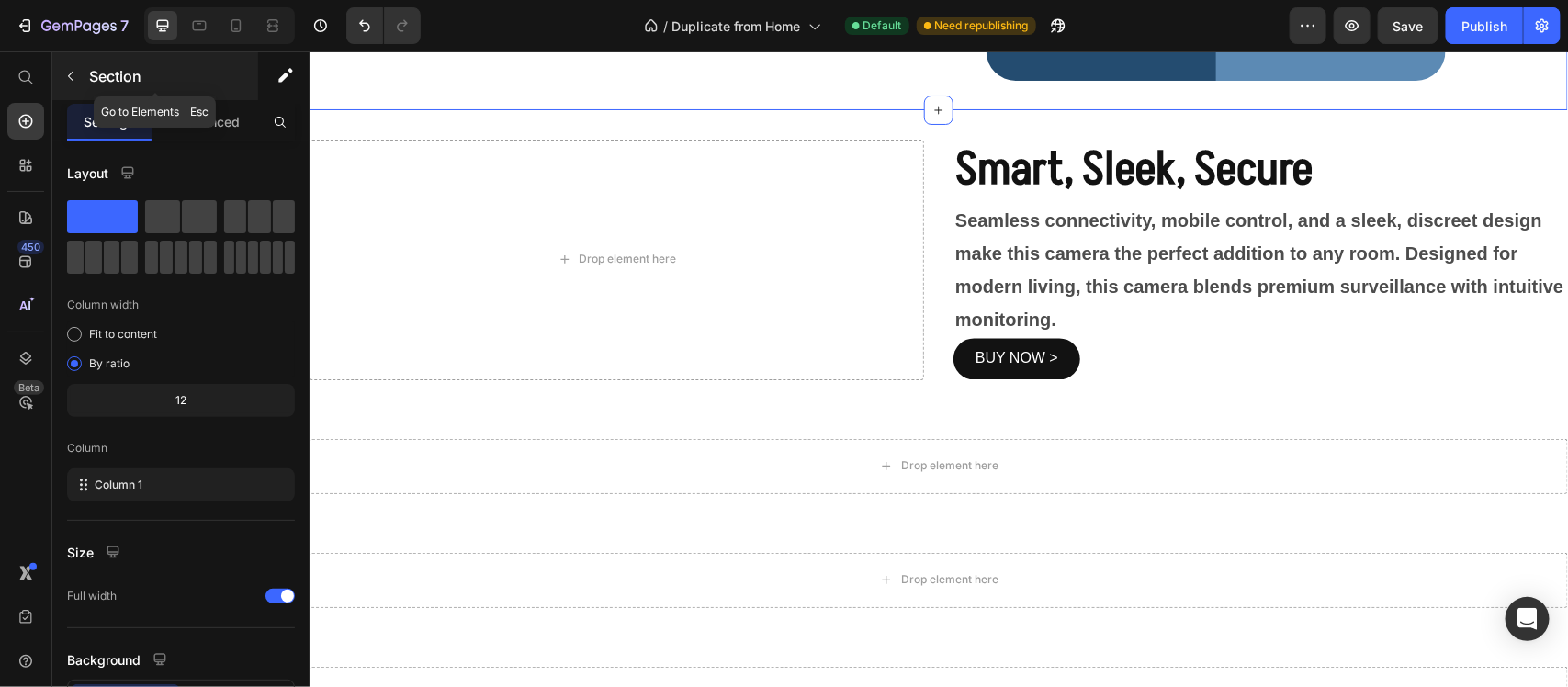 click 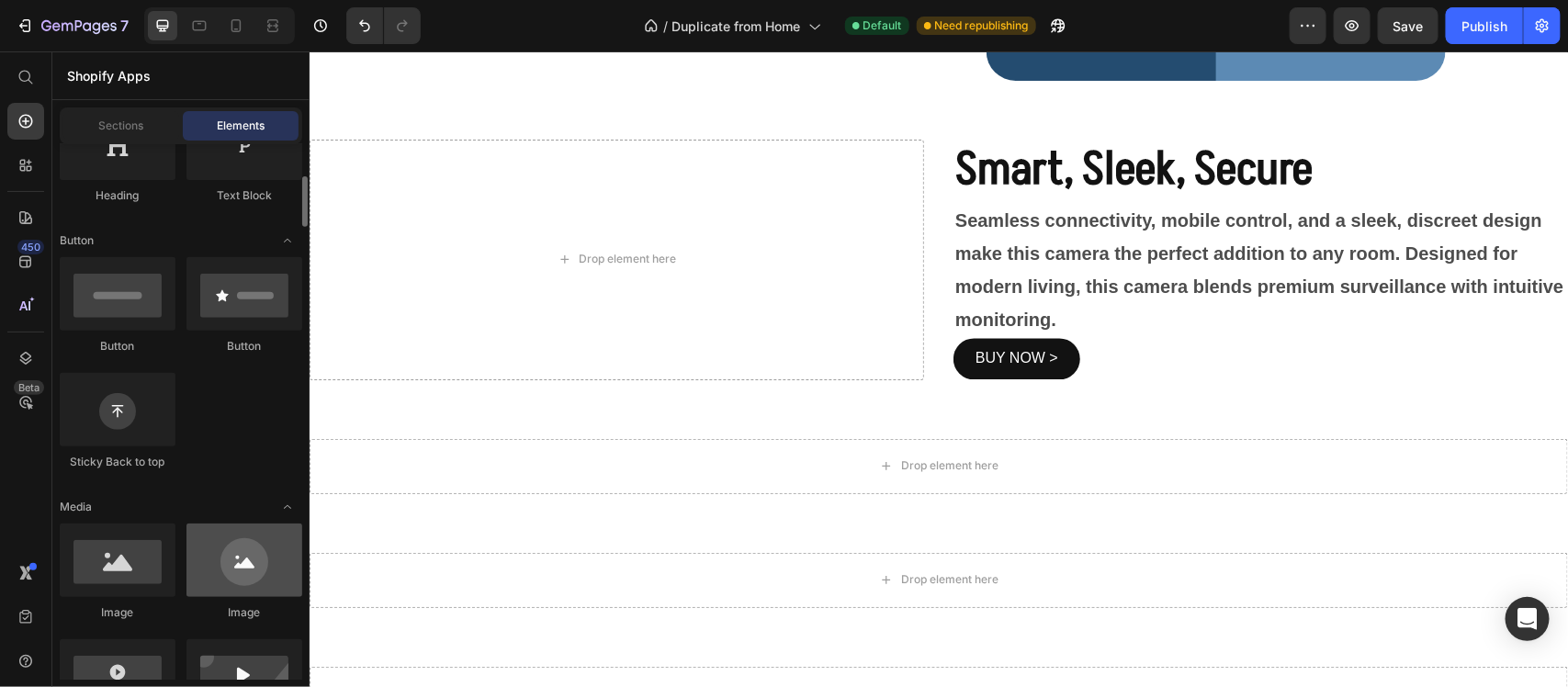 scroll, scrollTop: 459, scrollLeft: 0, axis: vertical 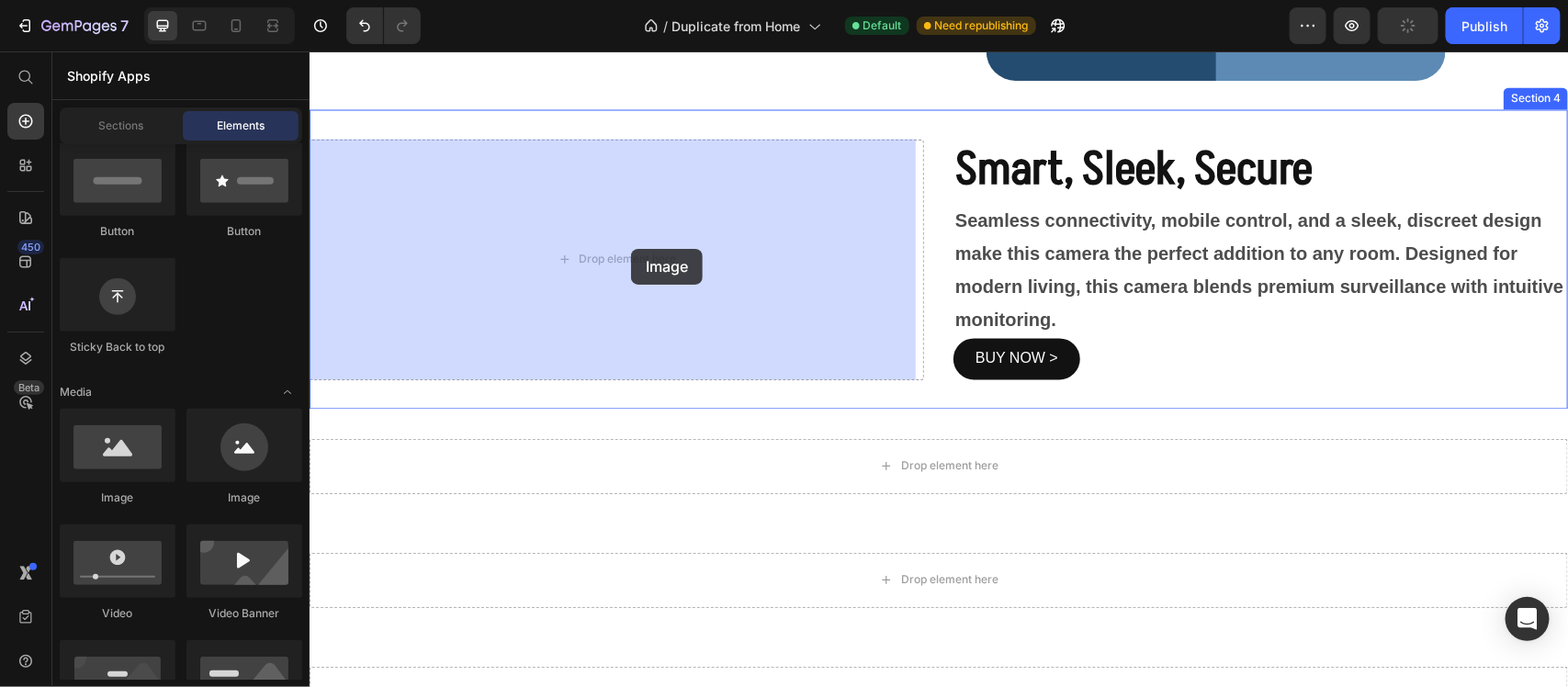drag, startPoint x: 548, startPoint y: 501, endPoint x: 630, endPoint y: 248, distance: 265.95676 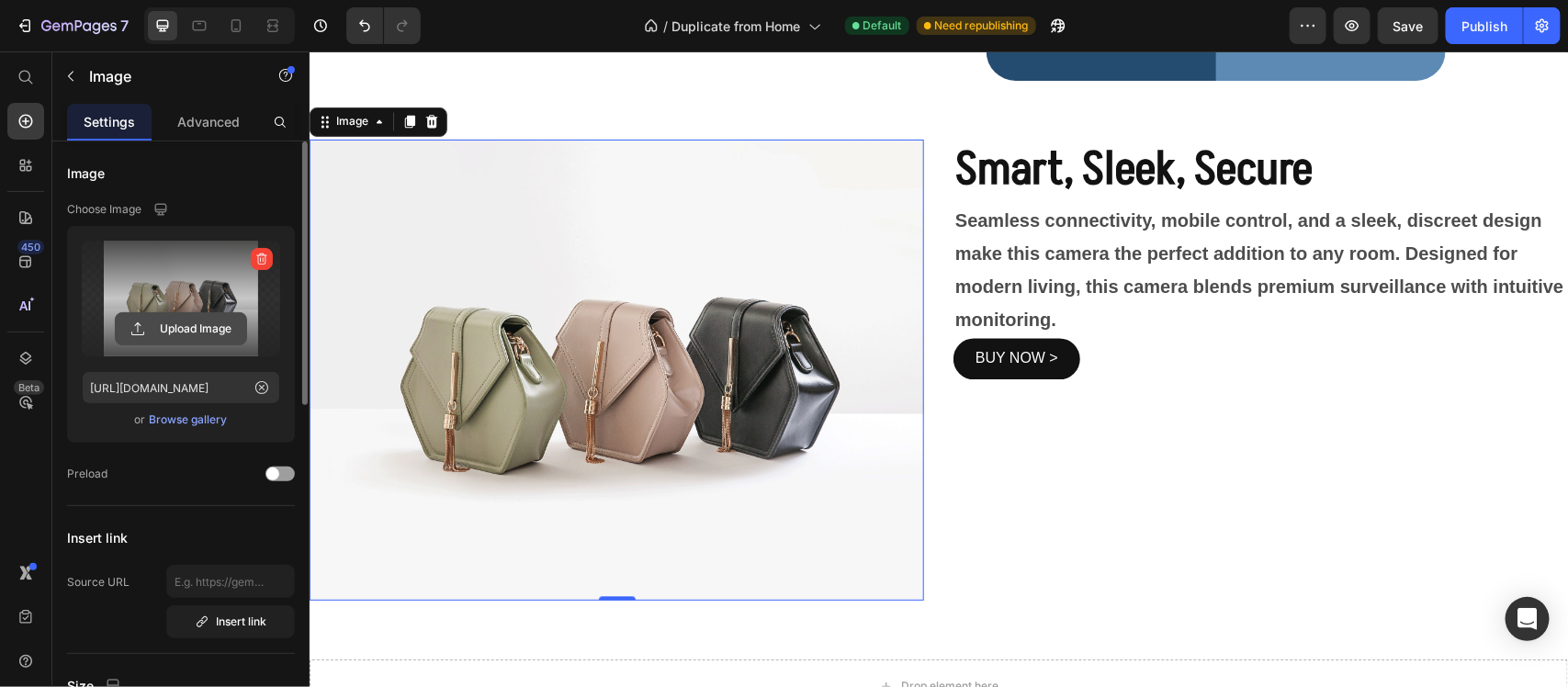 drag, startPoint x: 223, startPoint y: 299, endPoint x: 196, endPoint y: 327, distance: 38.897301 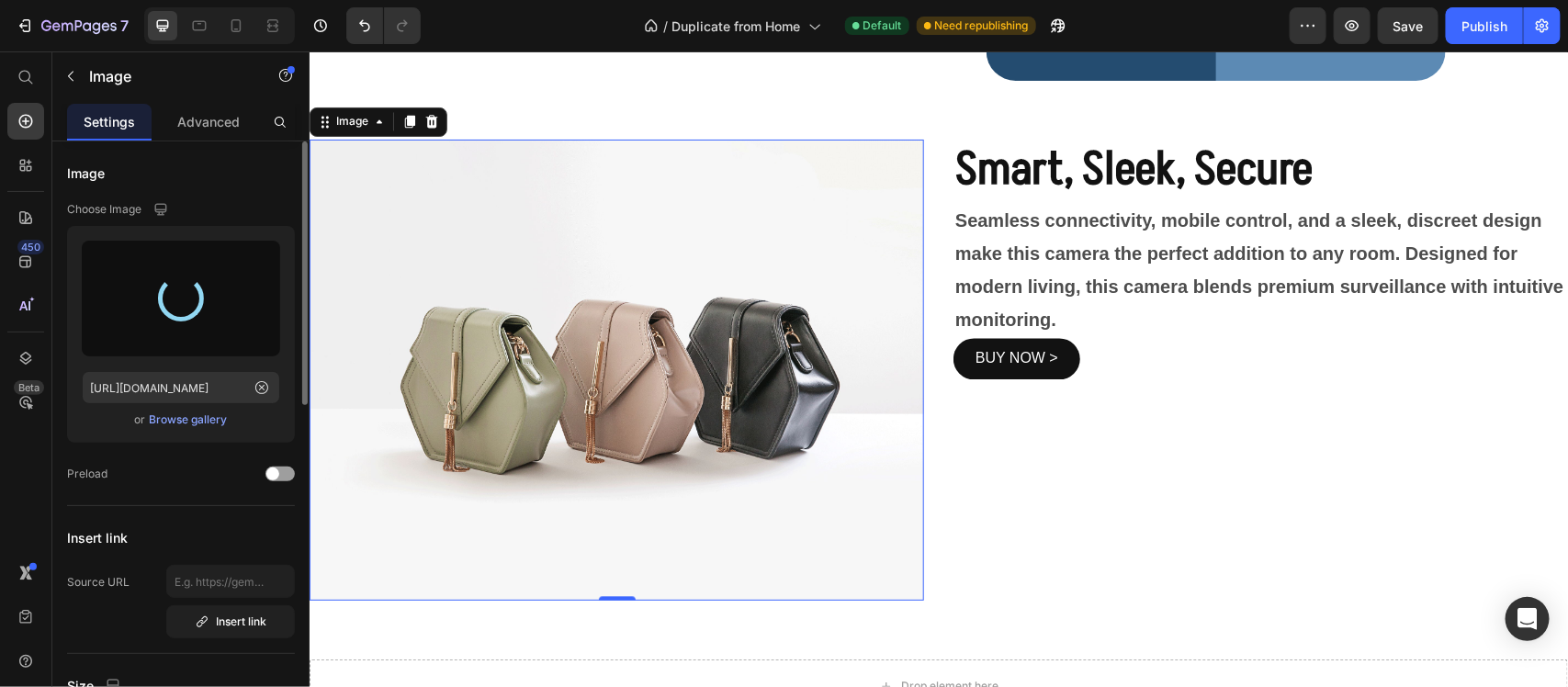 type on "[URL][DOMAIN_NAME]" 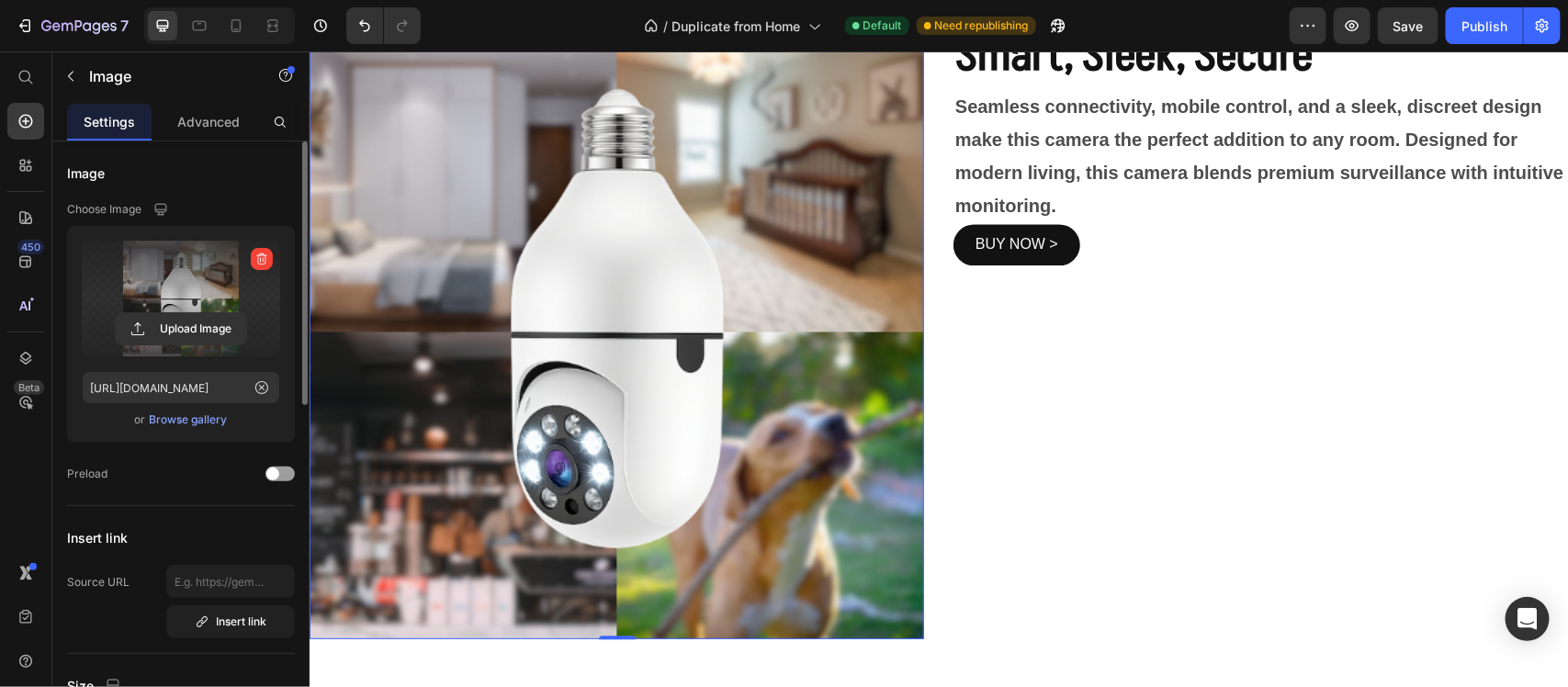scroll, scrollTop: 1347, scrollLeft: 0, axis: vertical 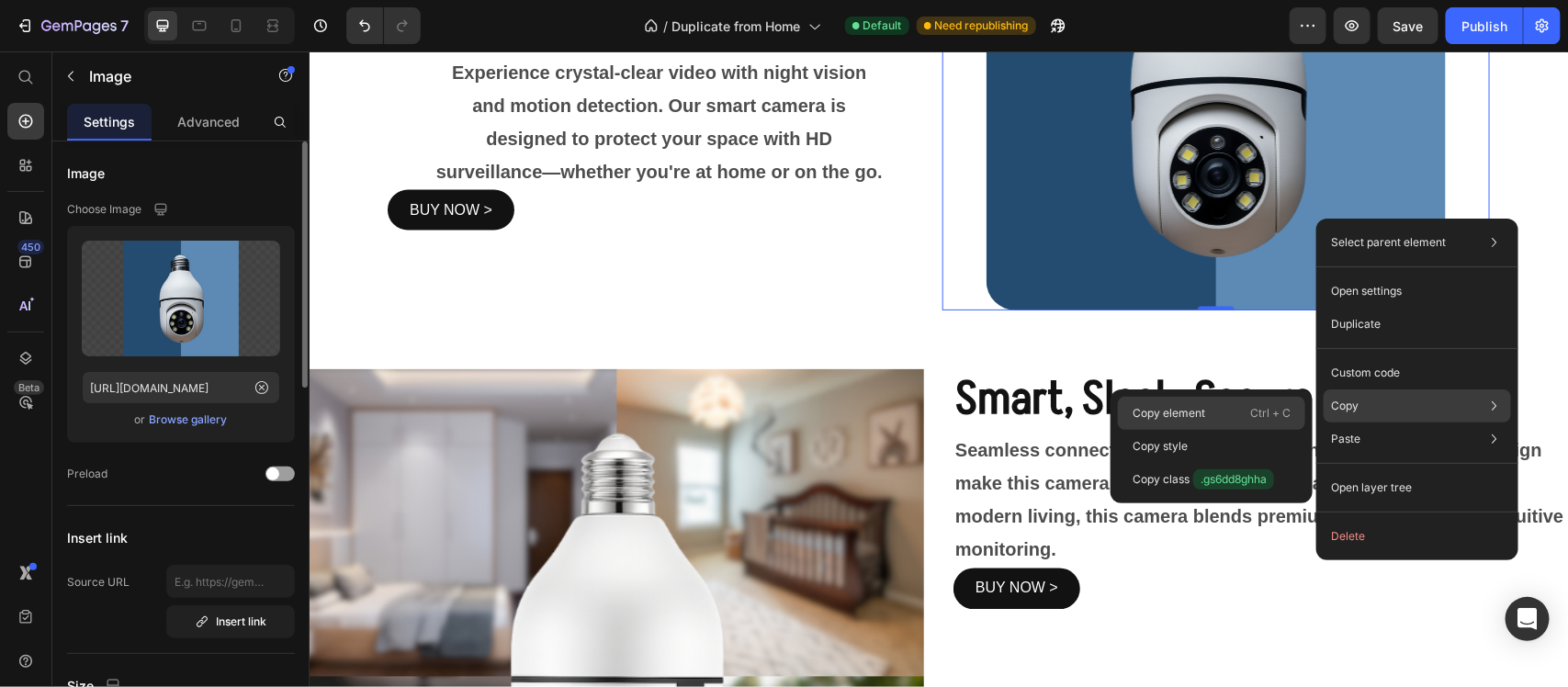 click on "Copy element  Ctrl + C" 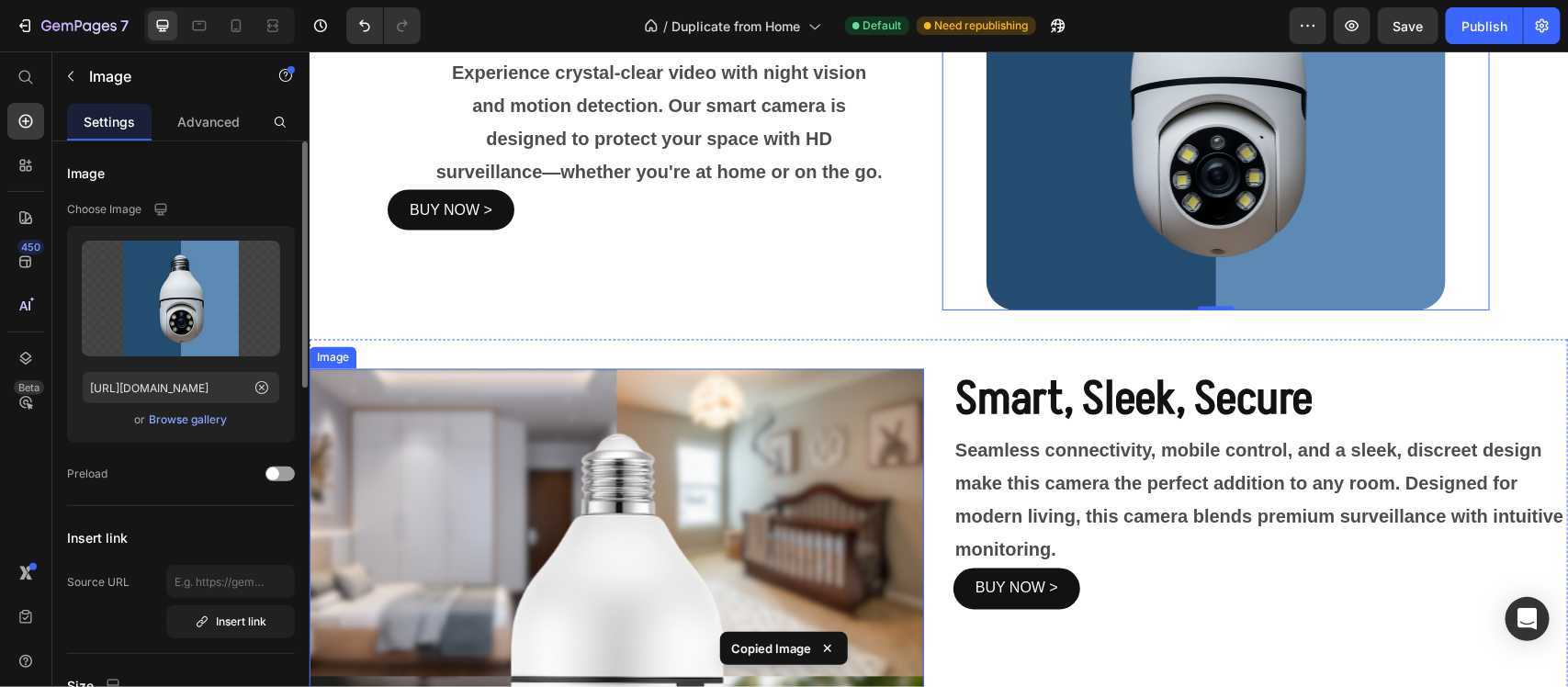 scroll, scrollTop: 1577, scrollLeft: 0, axis: vertical 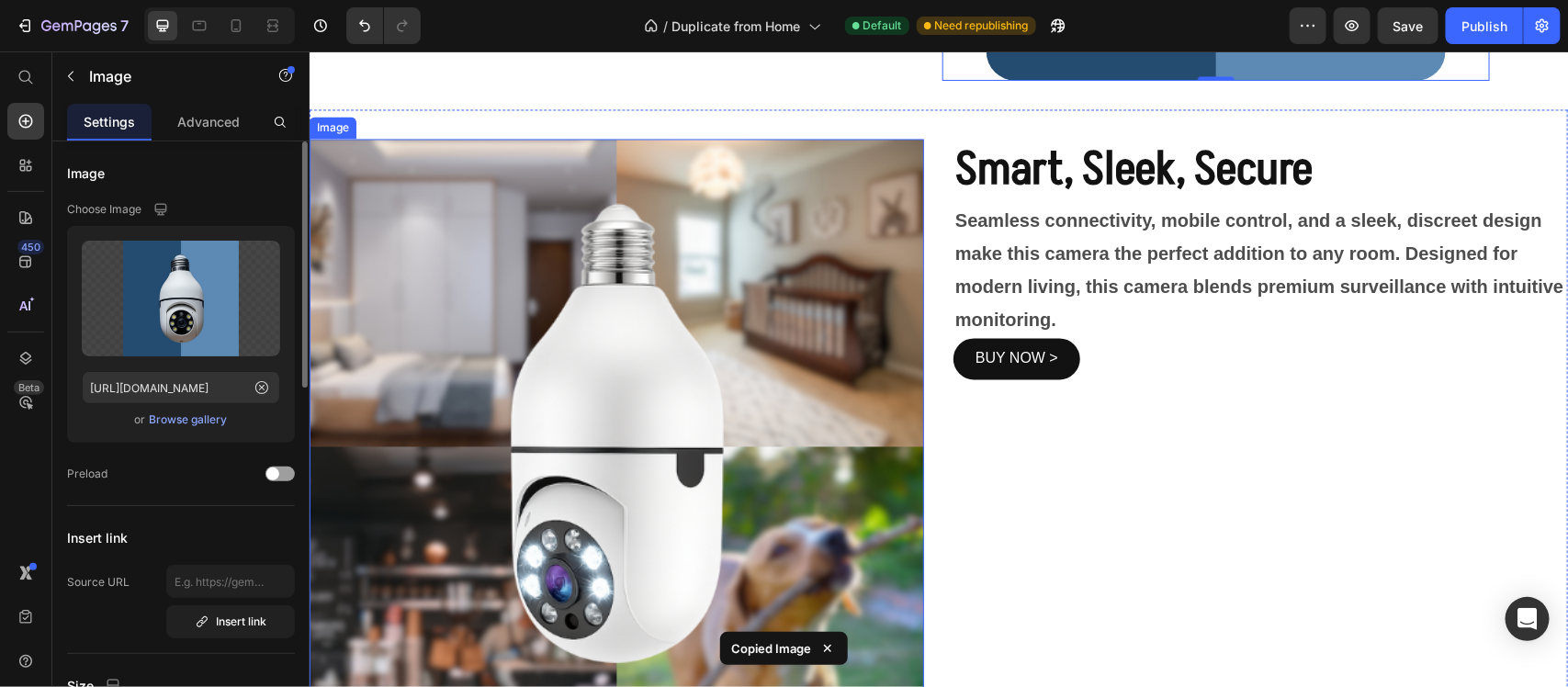 click at bounding box center (615, 445) 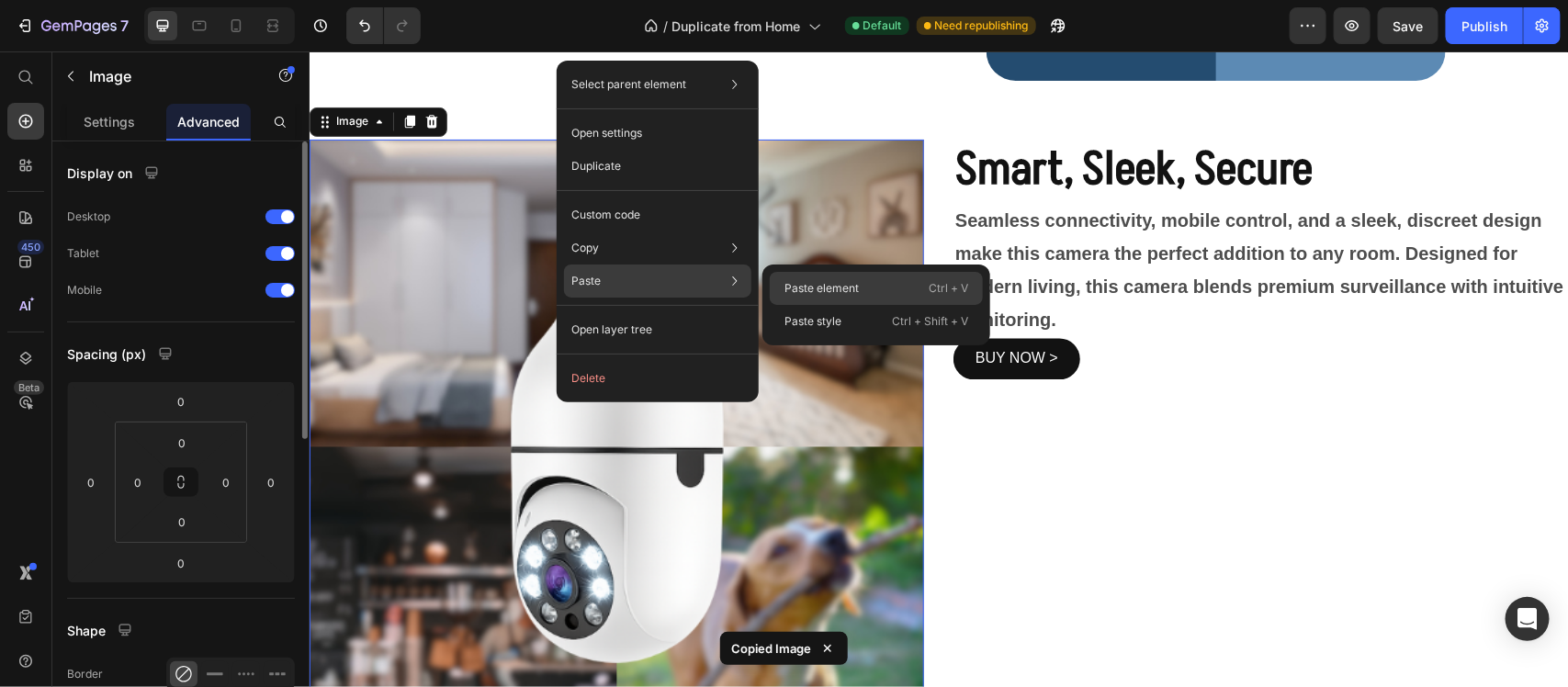 click on "Paste element" at bounding box center [821, 288] 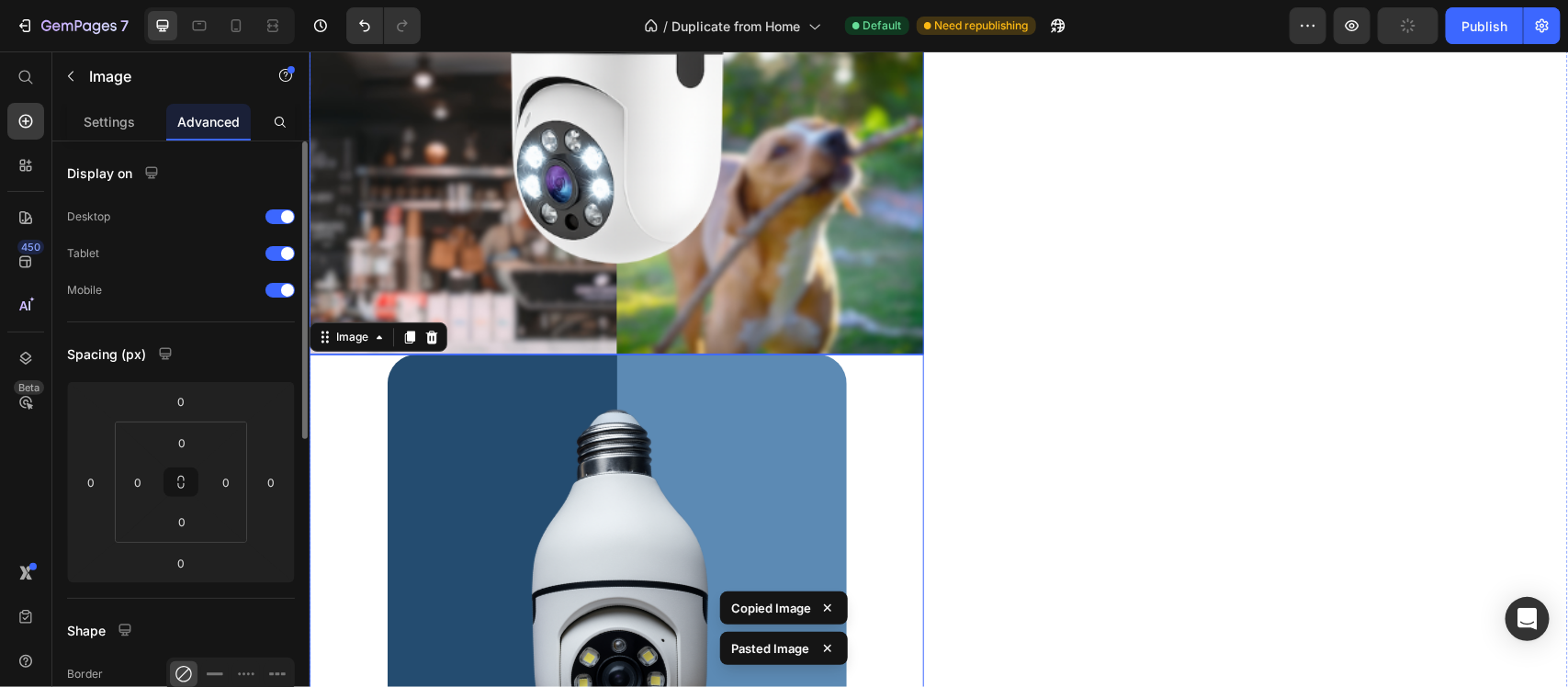 scroll, scrollTop: 1862, scrollLeft: 0, axis: vertical 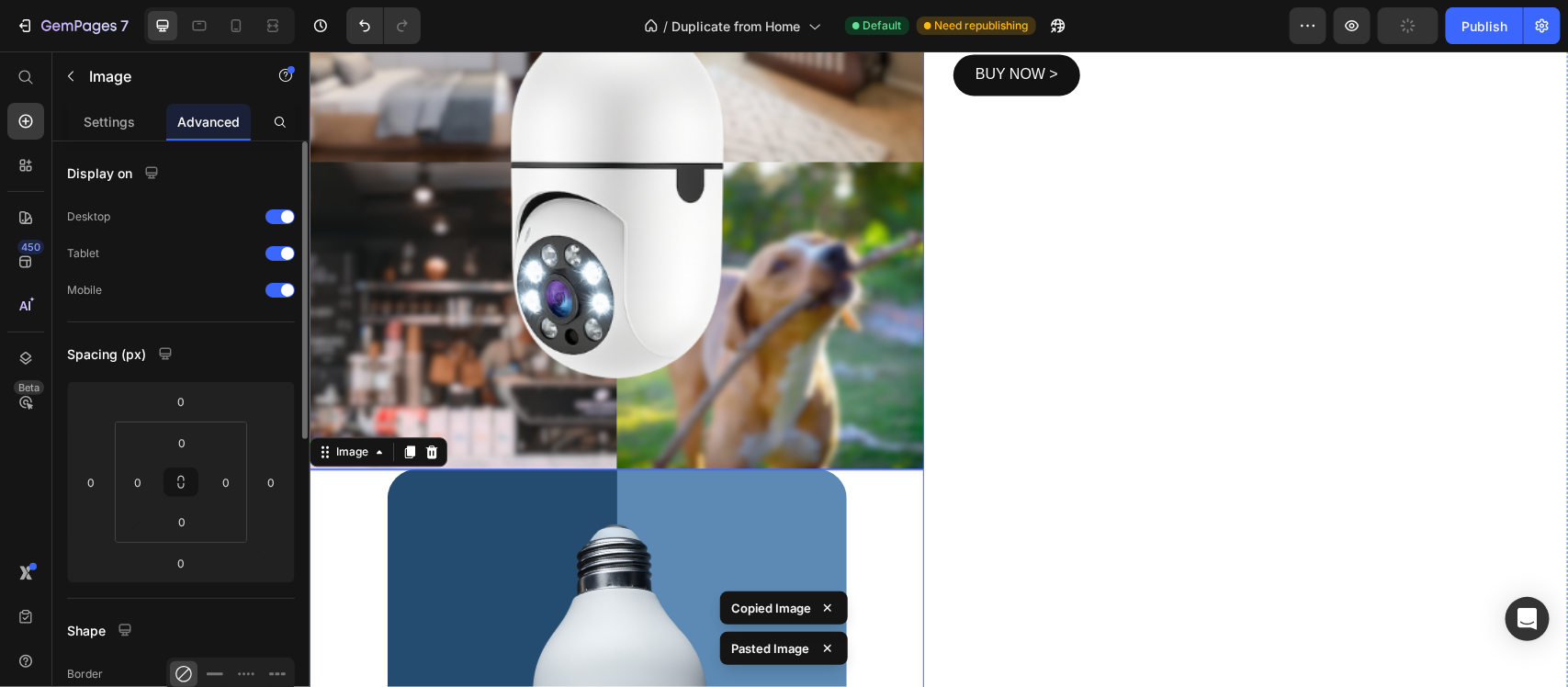 click at bounding box center (615, 161) 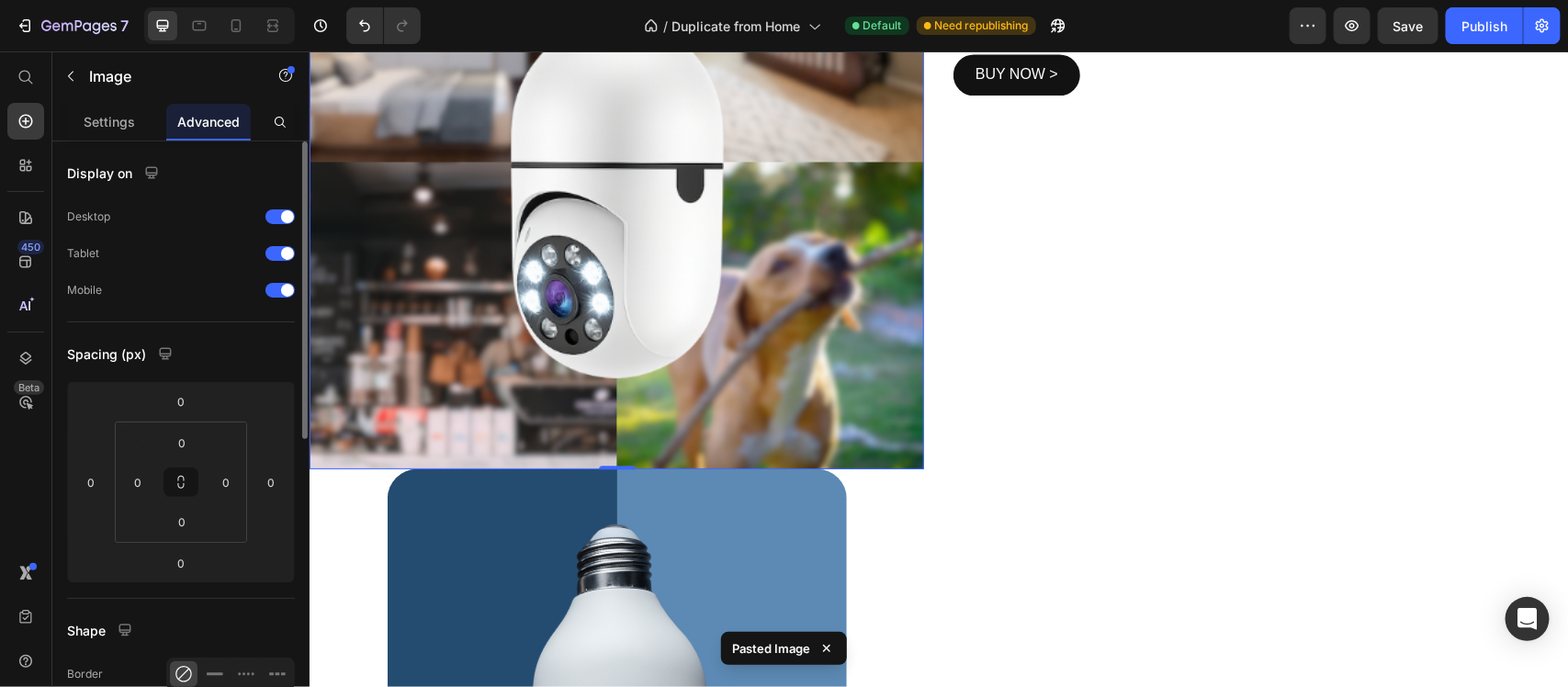 scroll, scrollTop: 1747, scrollLeft: 0, axis: vertical 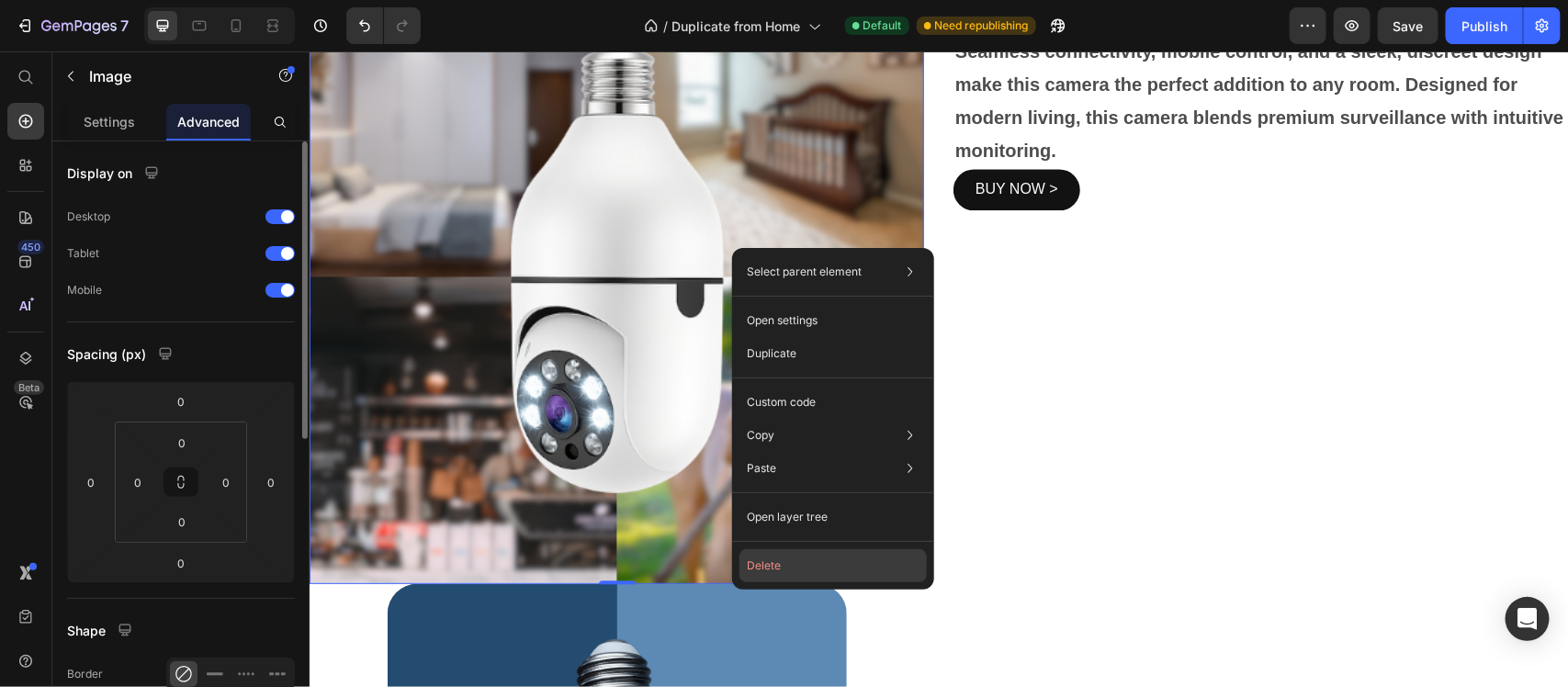 click on "Delete" 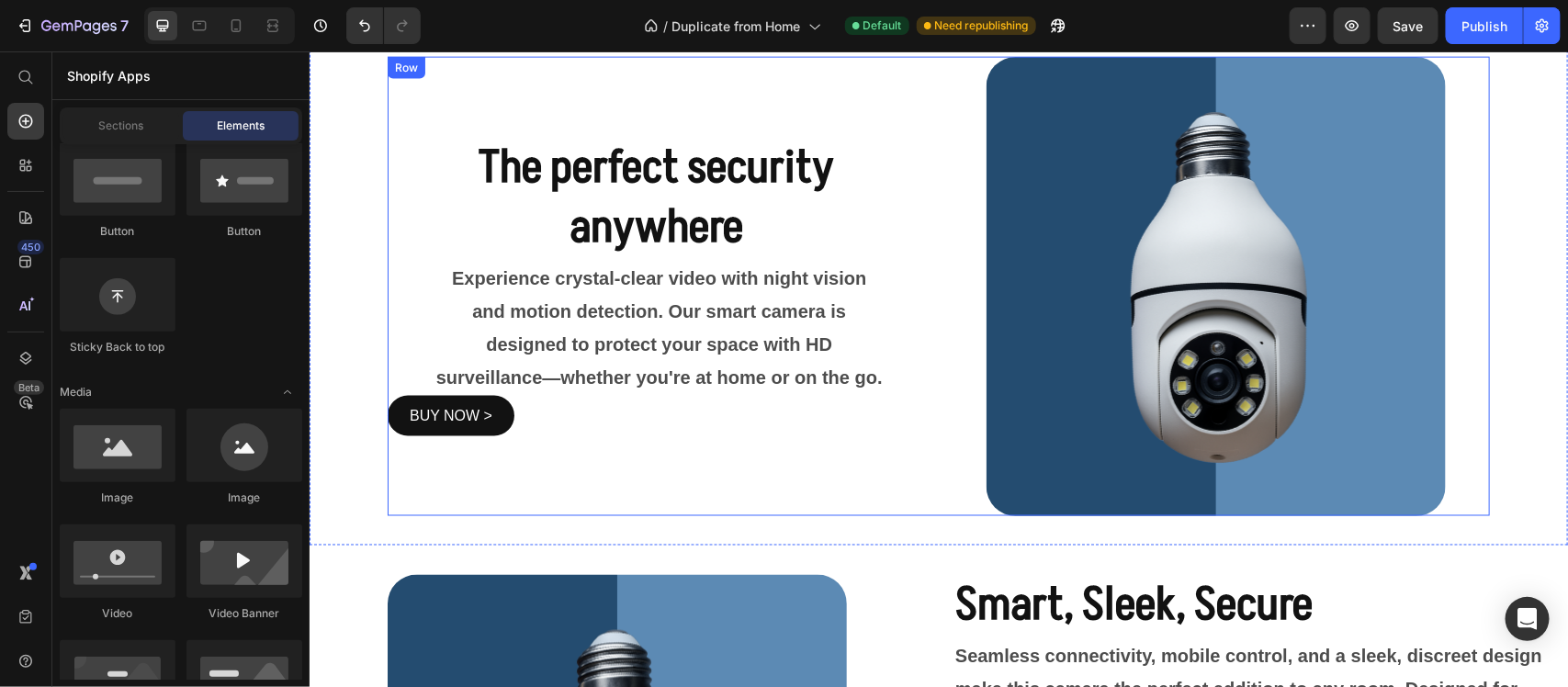 scroll, scrollTop: 1486, scrollLeft: 0, axis: vertical 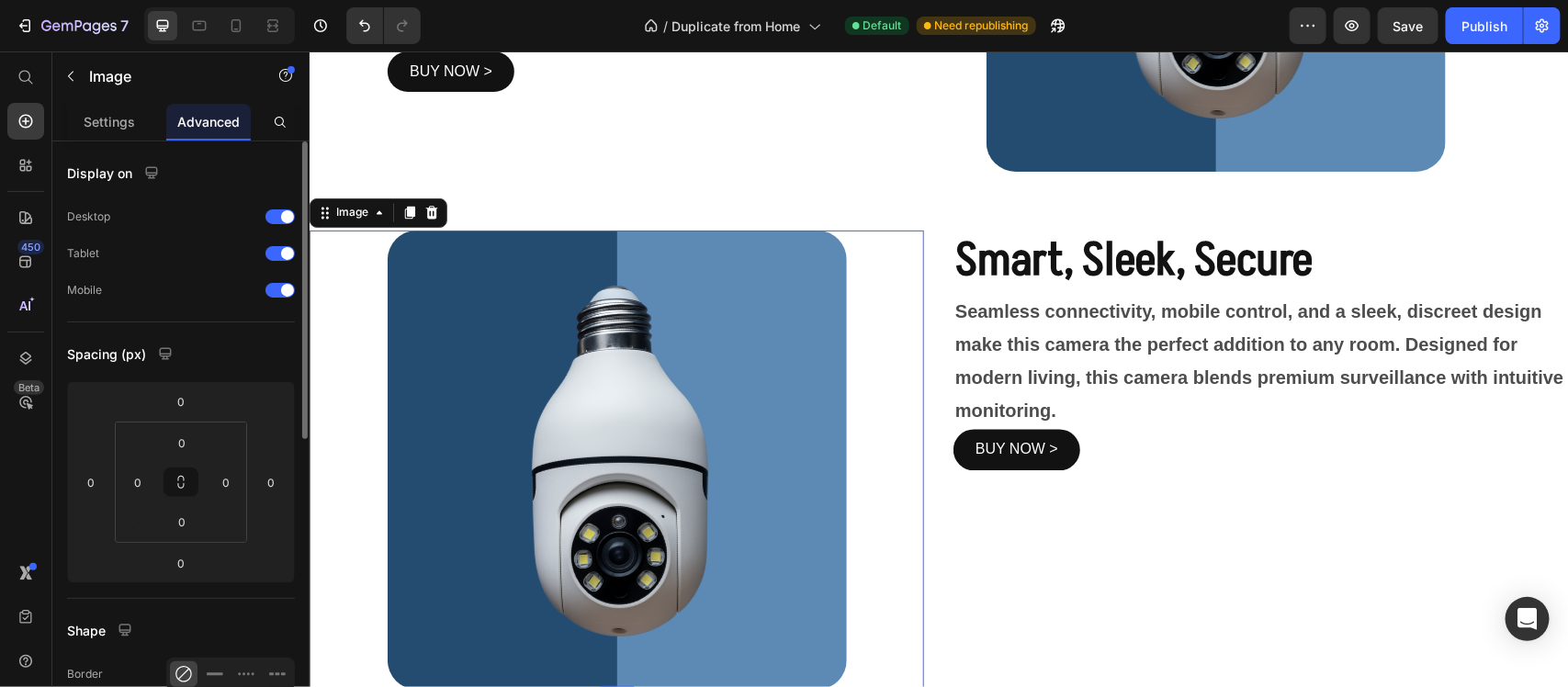click at bounding box center (615, 459) 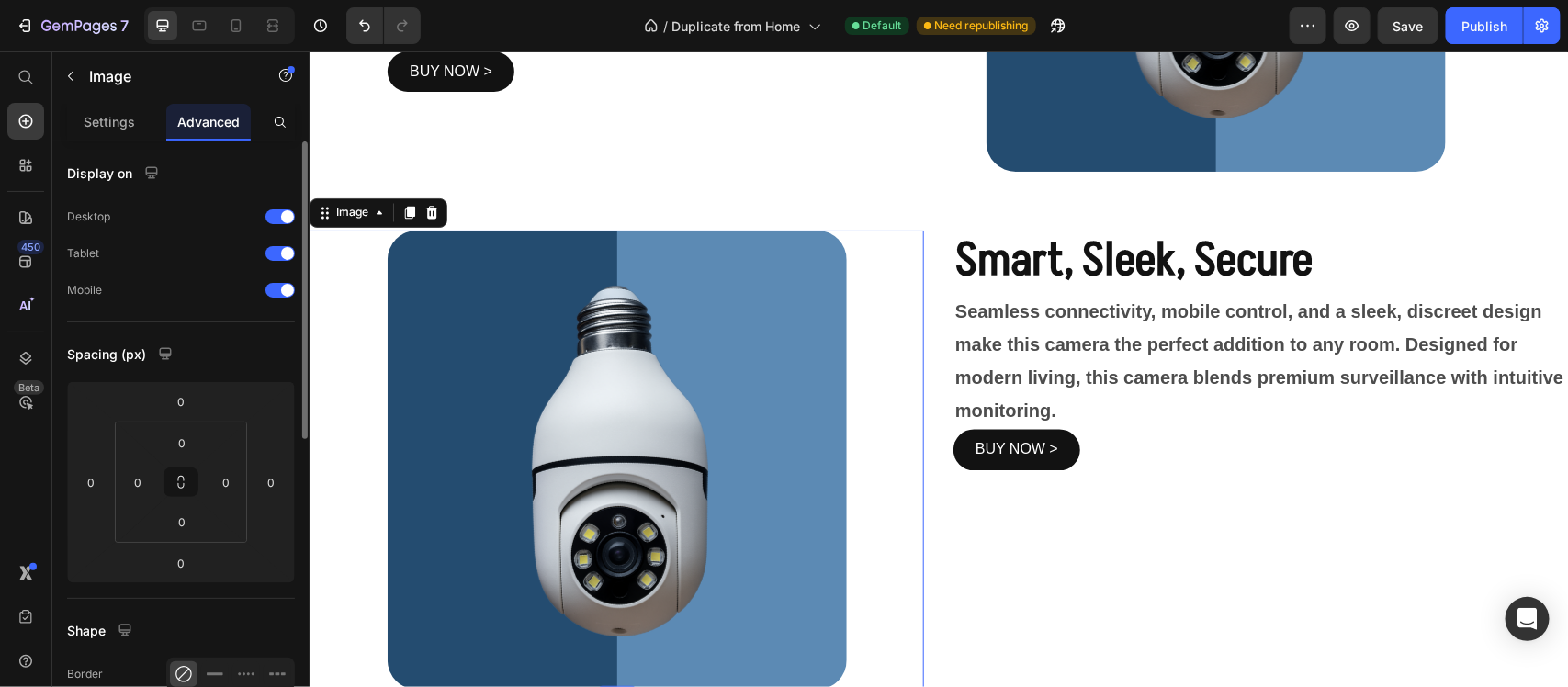 click at bounding box center [615, 459] 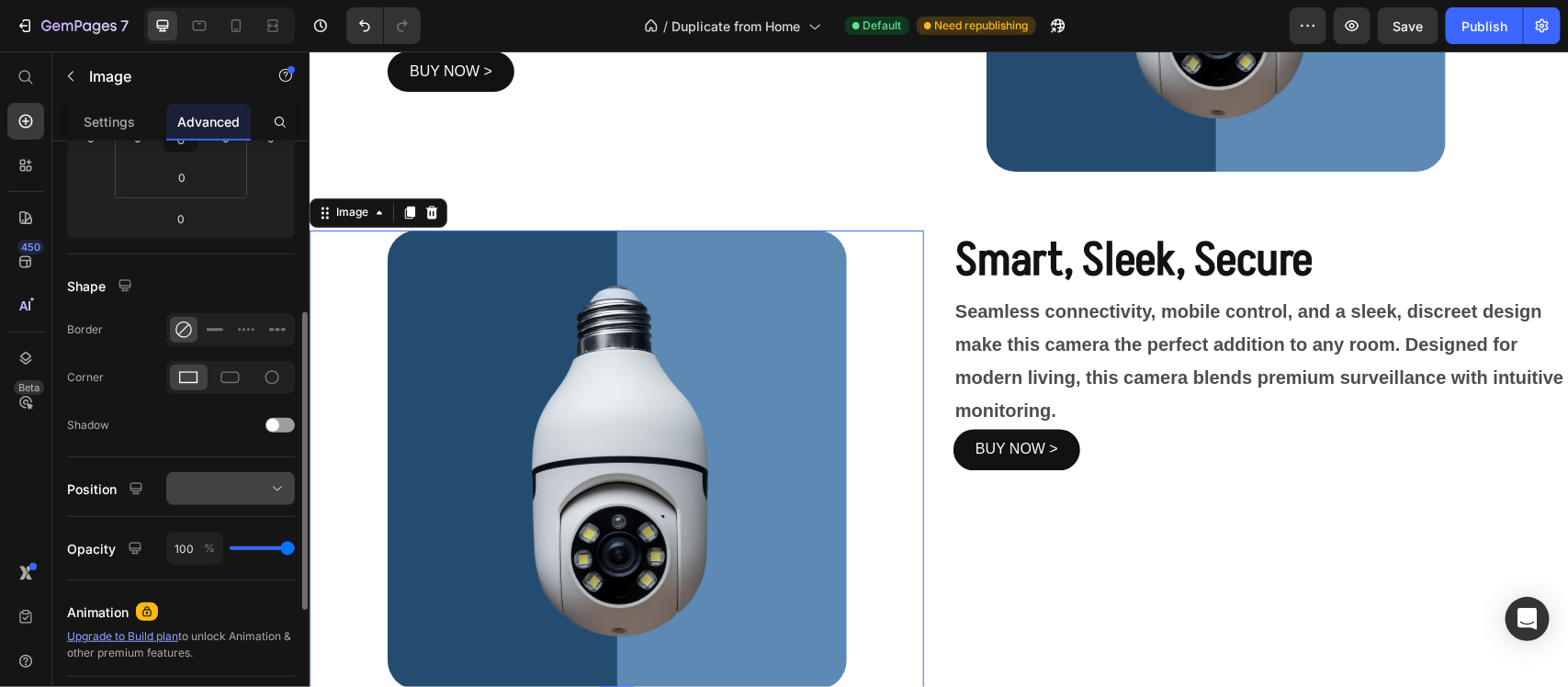scroll, scrollTop: 459, scrollLeft: 0, axis: vertical 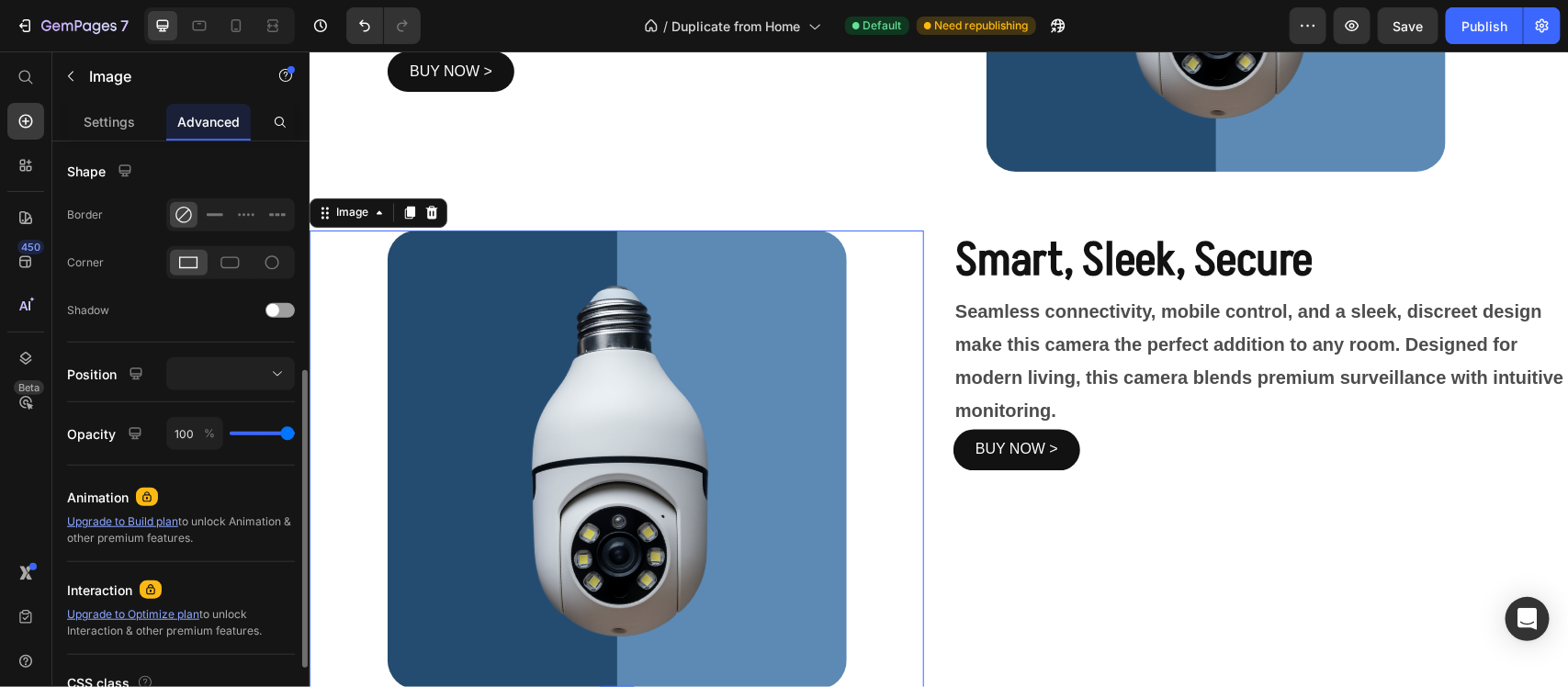 click on "Image" 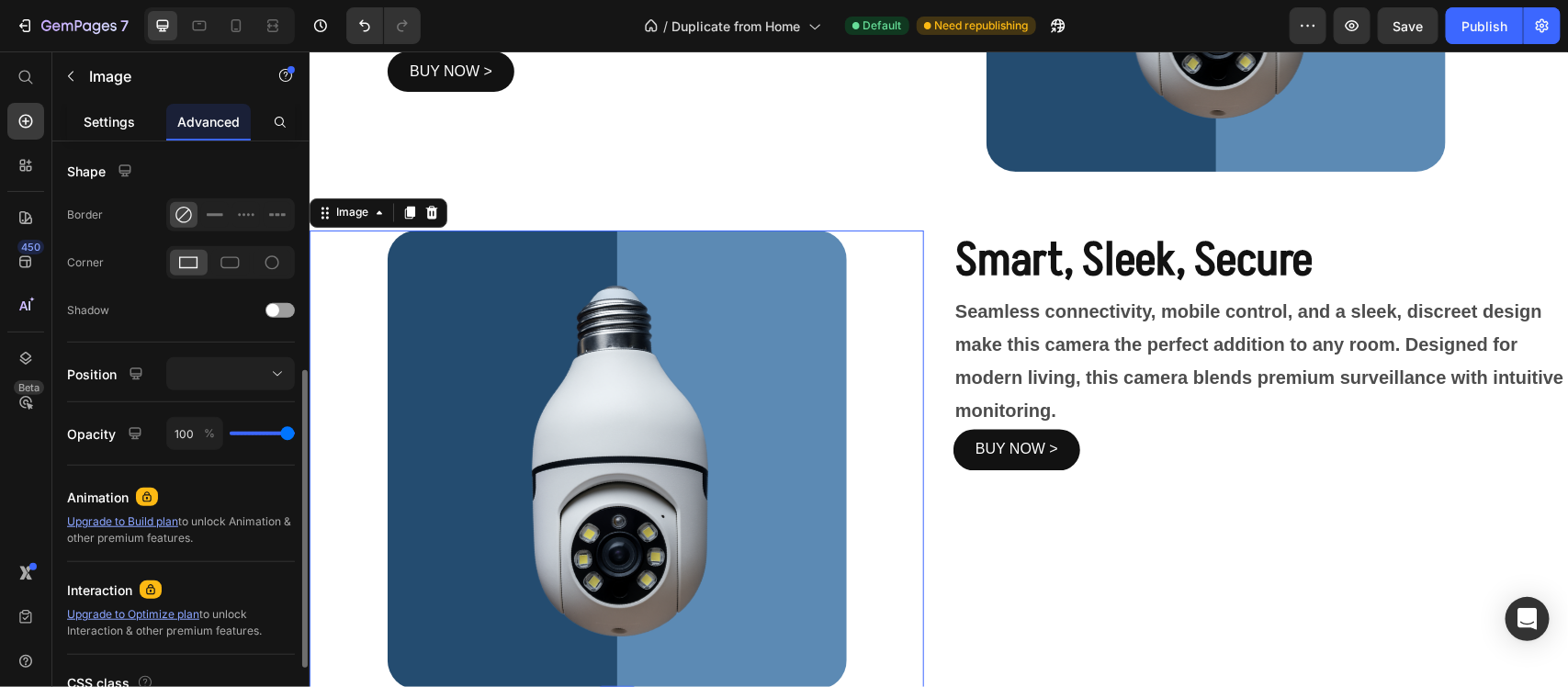 click on "Settings" at bounding box center [109, 121] 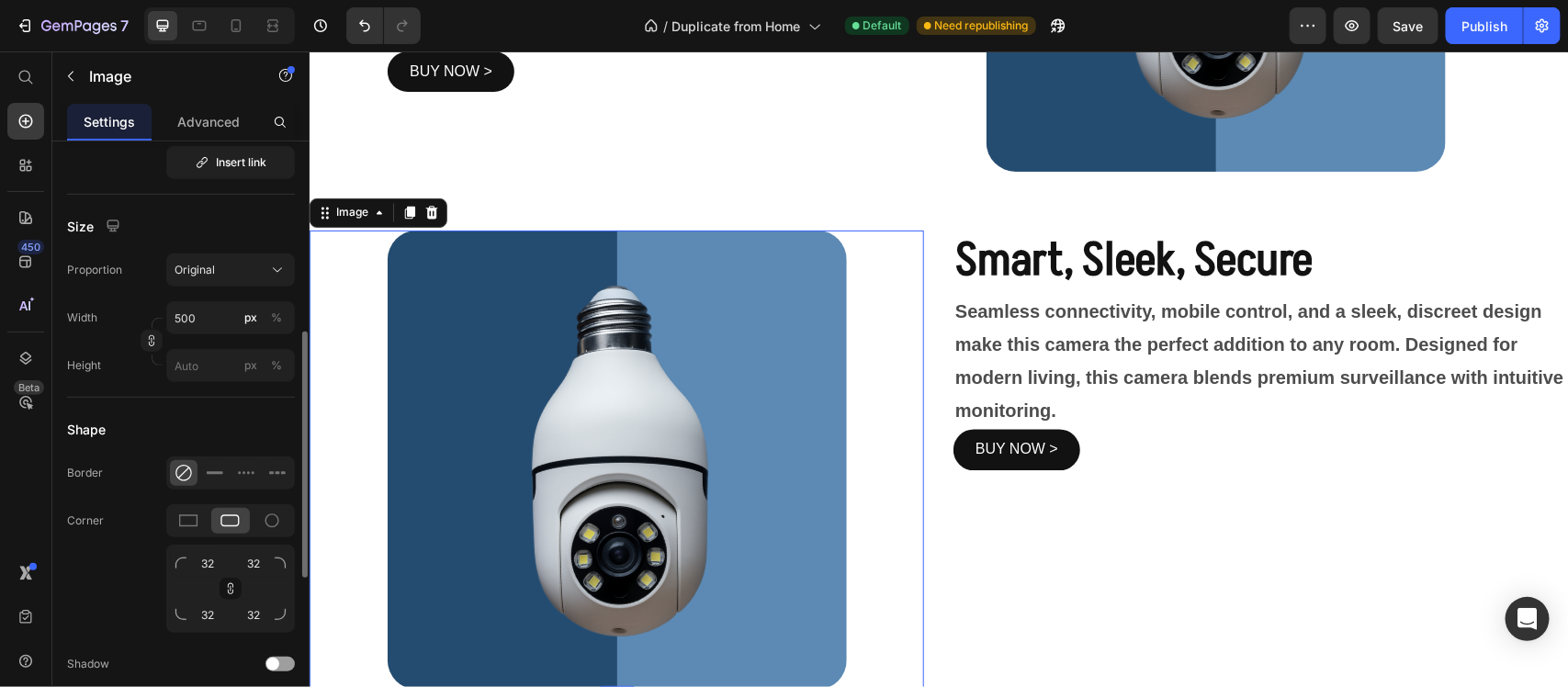 scroll, scrollTop: 0, scrollLeft: 0, axis: both 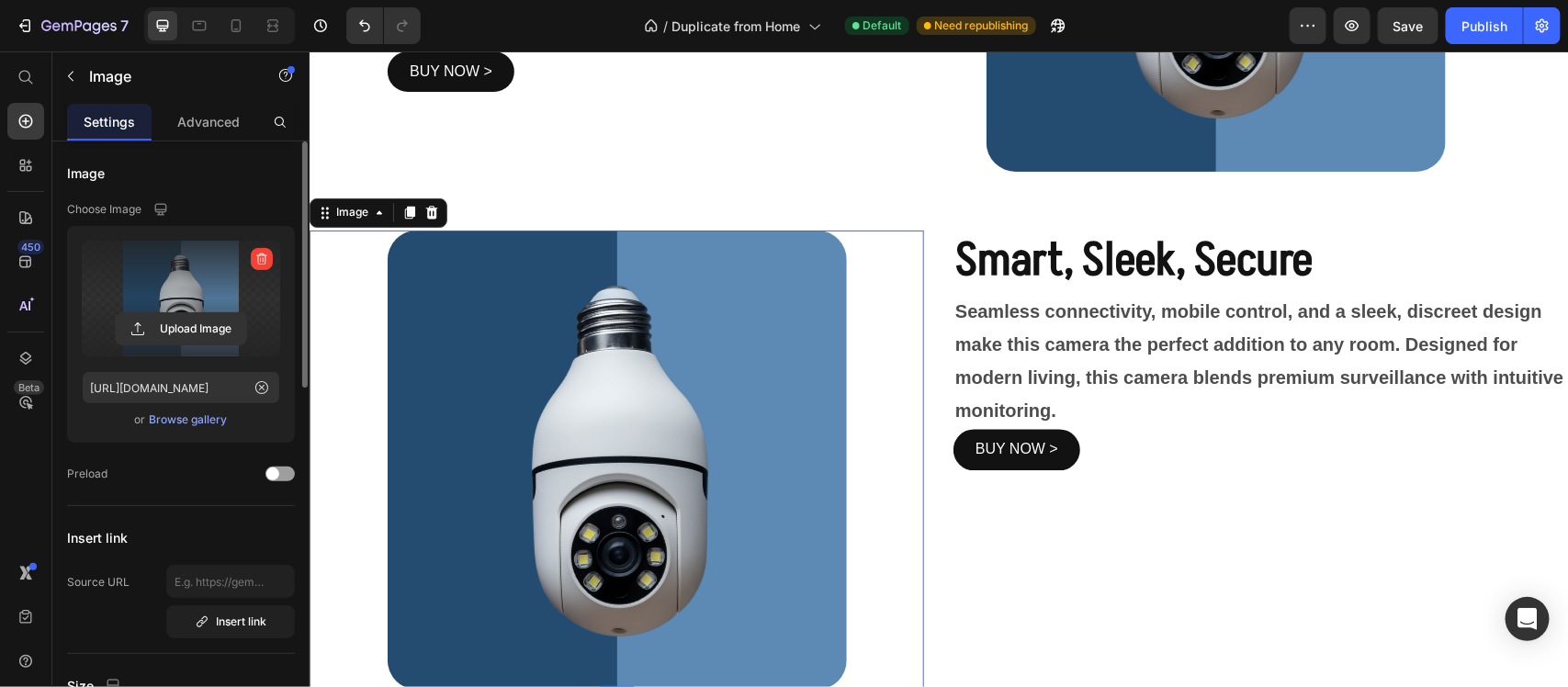 click at bounding box center (181, 298) 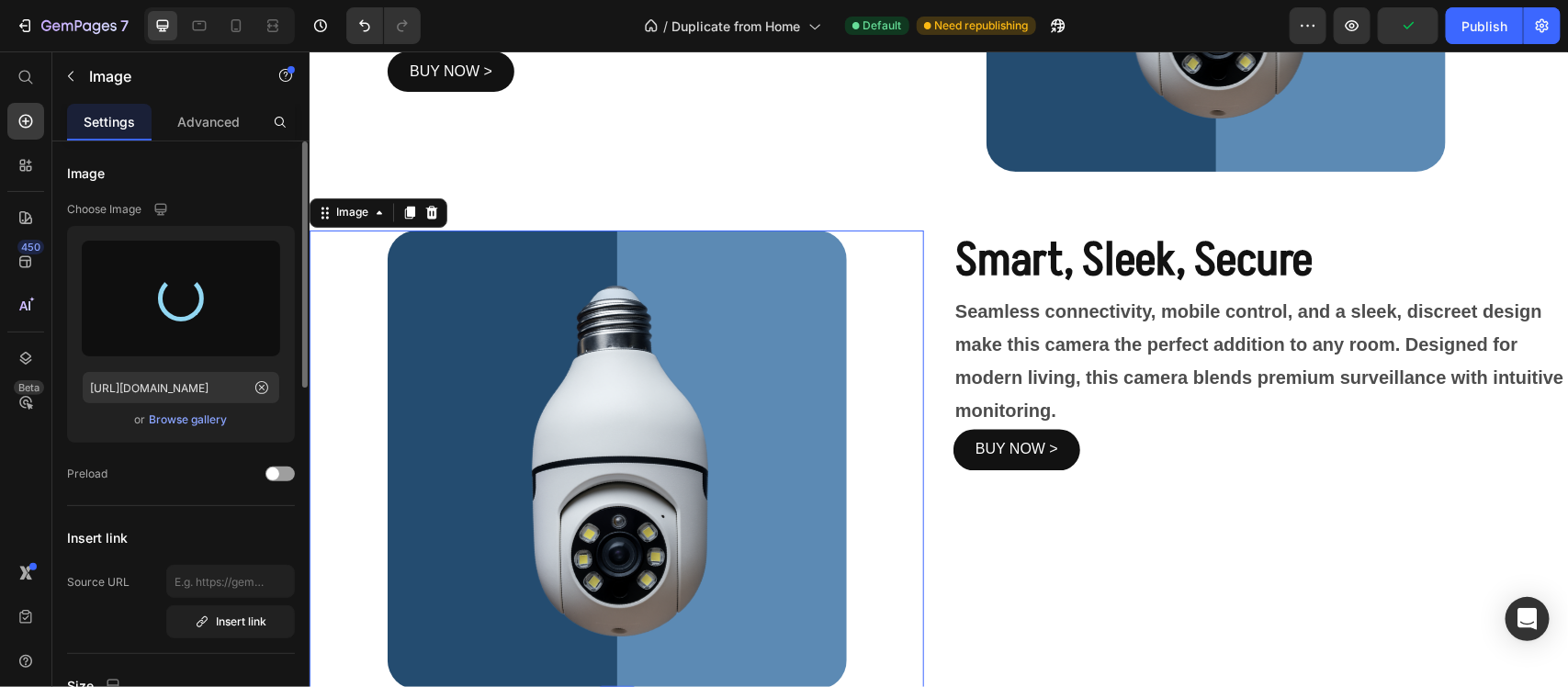 type on "[URL][DOMAIN_NAME]" 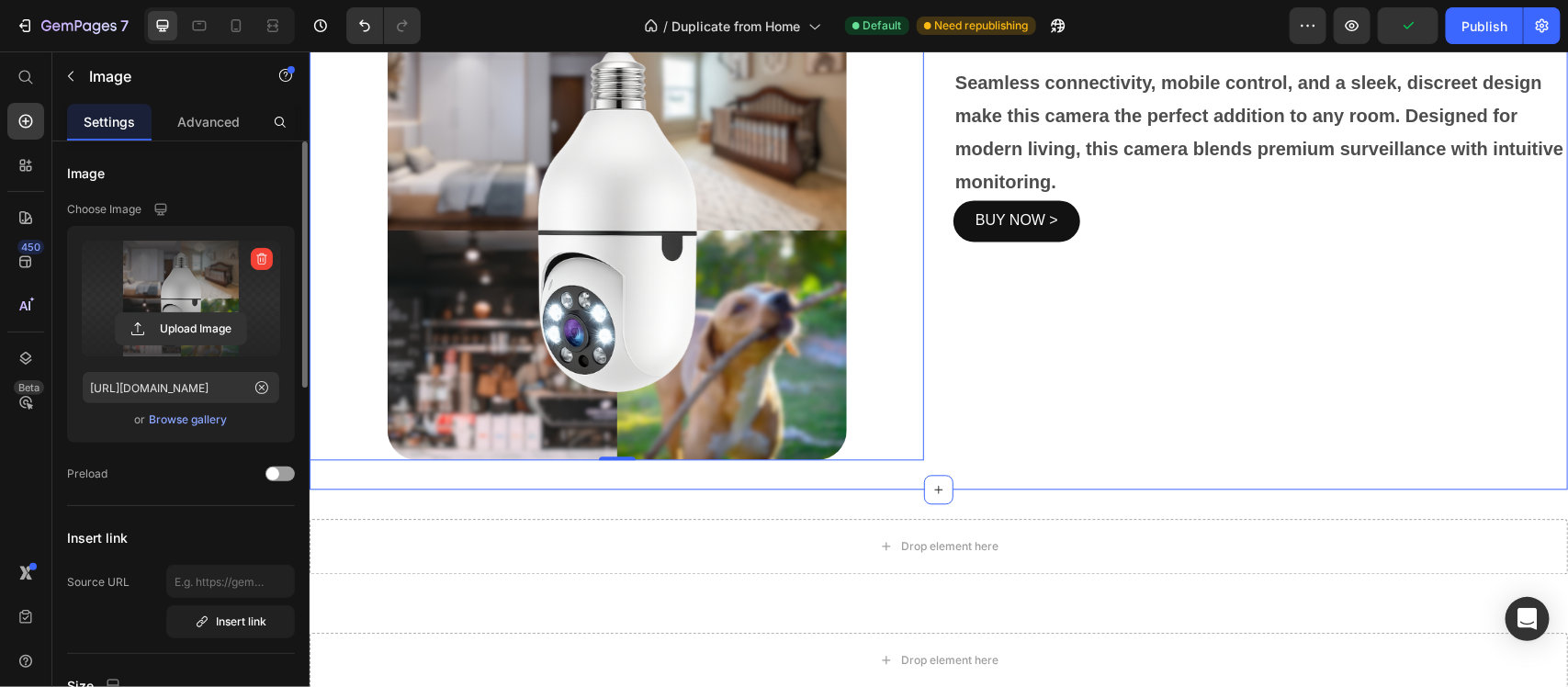 click on "Smart, Sleek, Secure Heading Seamless connectivity, mobile control, and a sleek, discreet design make this camera the perfect addition to any room. Designed for modern living, this camera blends premium surveillance with intuitive monitoring. Text Block BUY NOW > Button" at bounding box center (1259, 230) 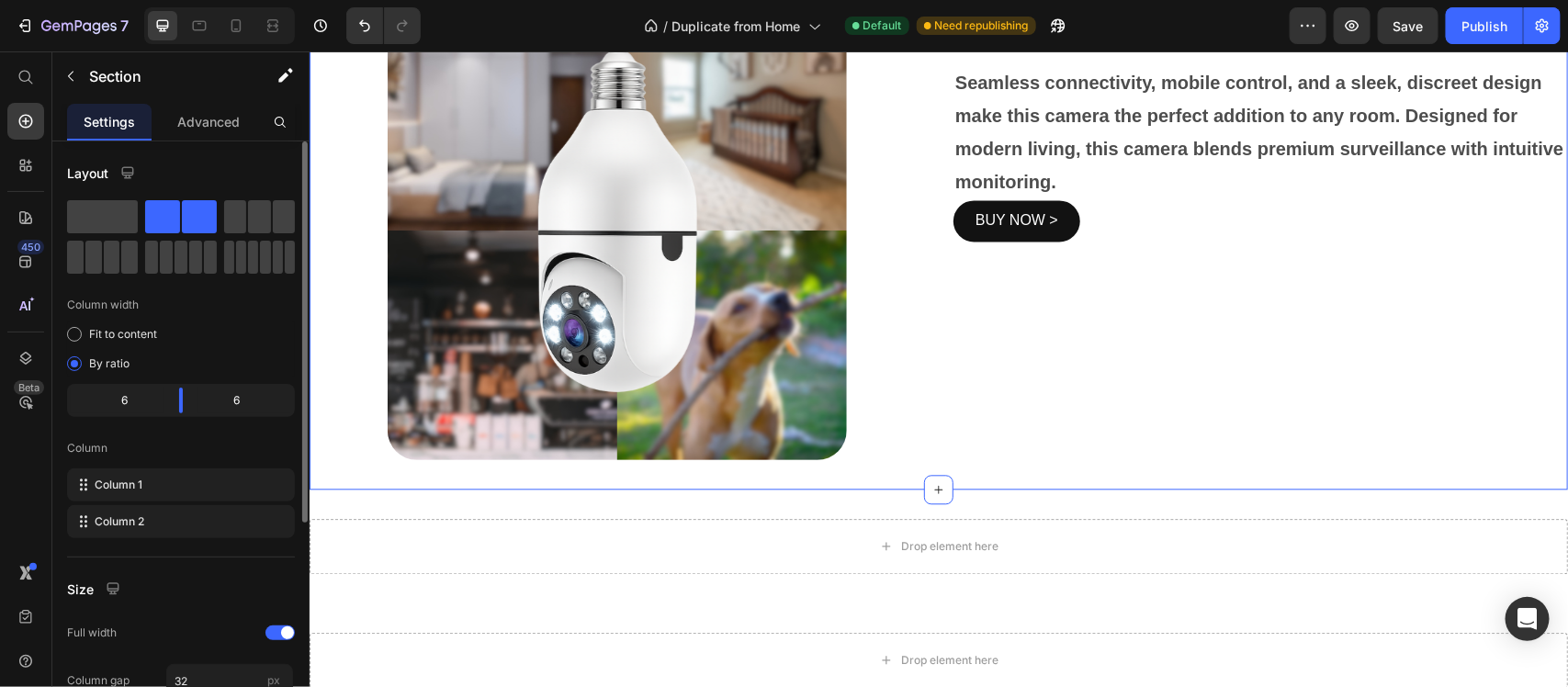 scroll, scrollTop: 1371, scrollLeft: 0, axis: vertical 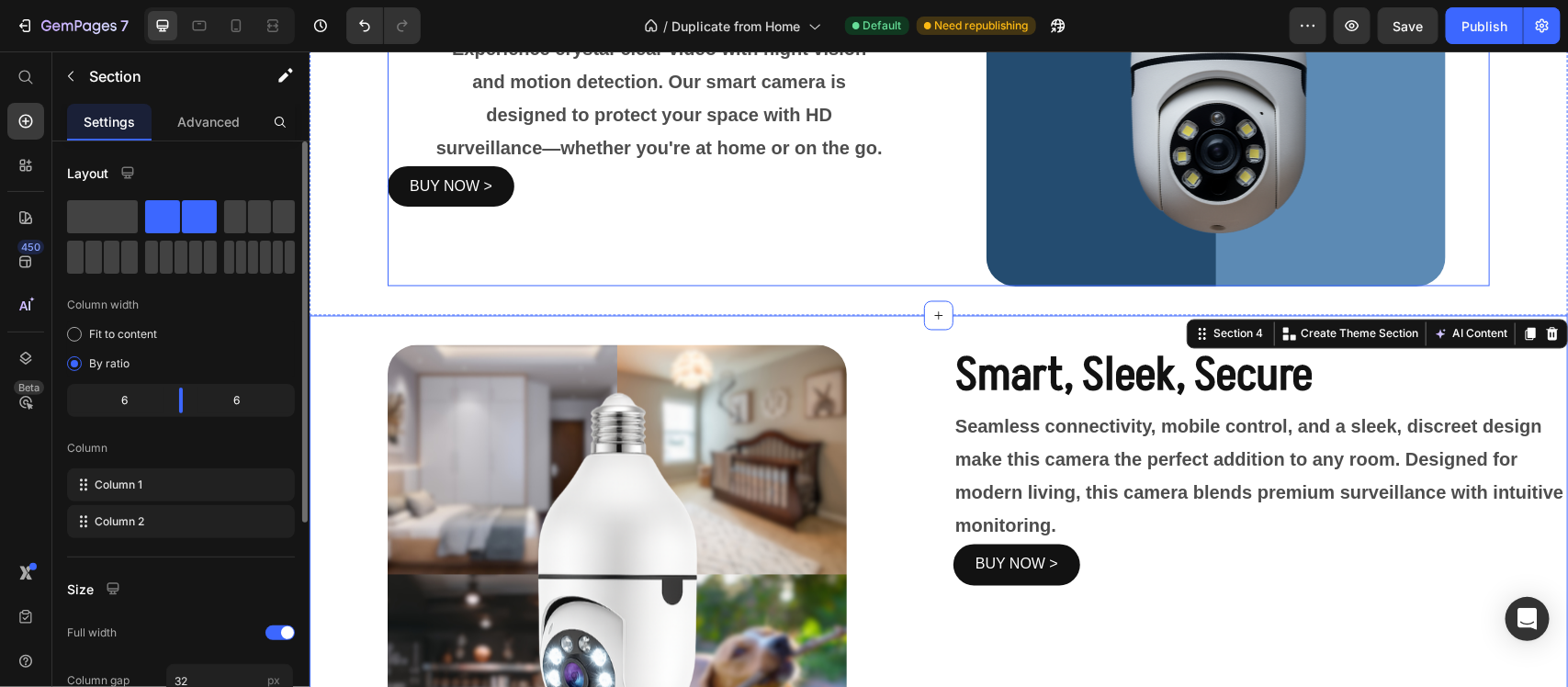 click on "The perfect security anywhere  Heading Experience crystal-clear video with night vision and motion detection. Our smart camera is designed to protect your space with HD surveillance—whether you're at home or on the go. Text Block BUY NOW > Button" at bounding box center (660, 56) 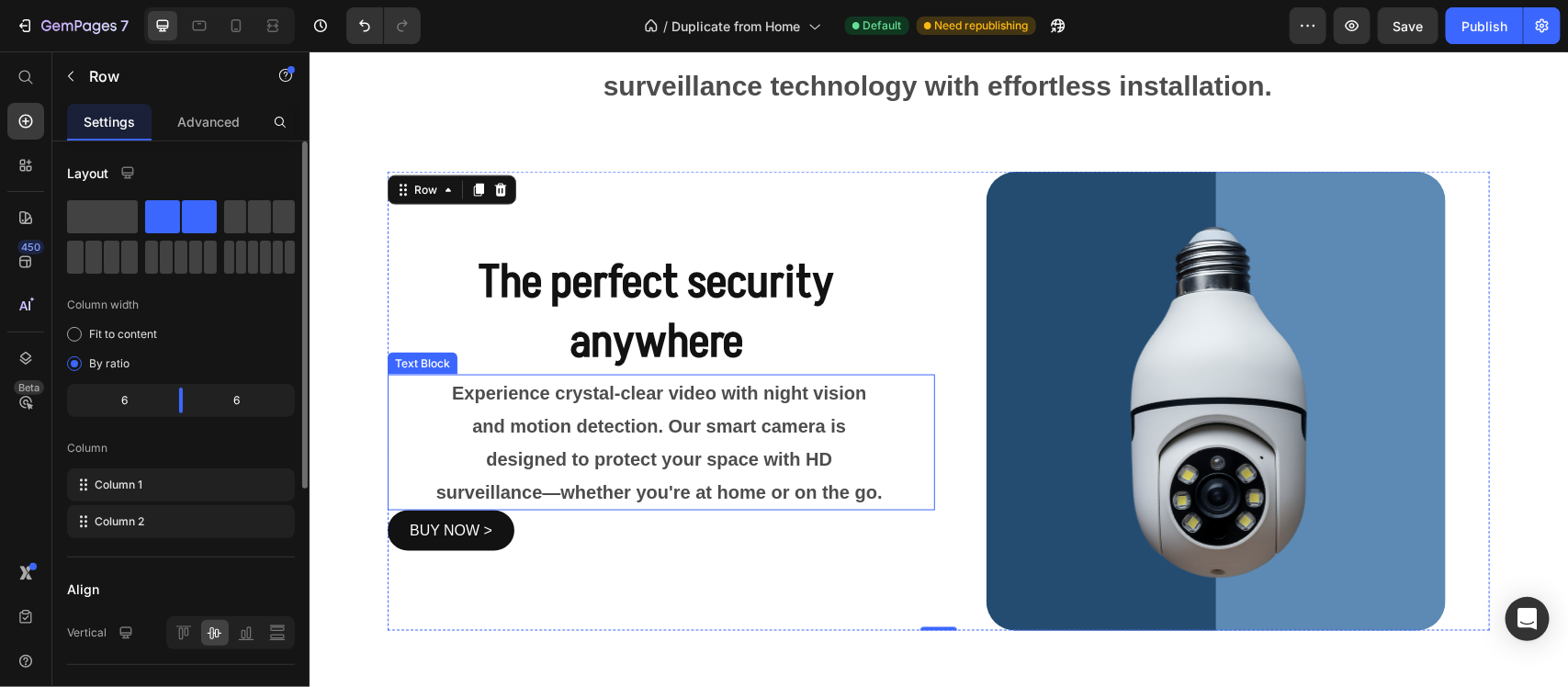 scroll, scrollTop: 1142, scrollLeft: 0, axis: vertical 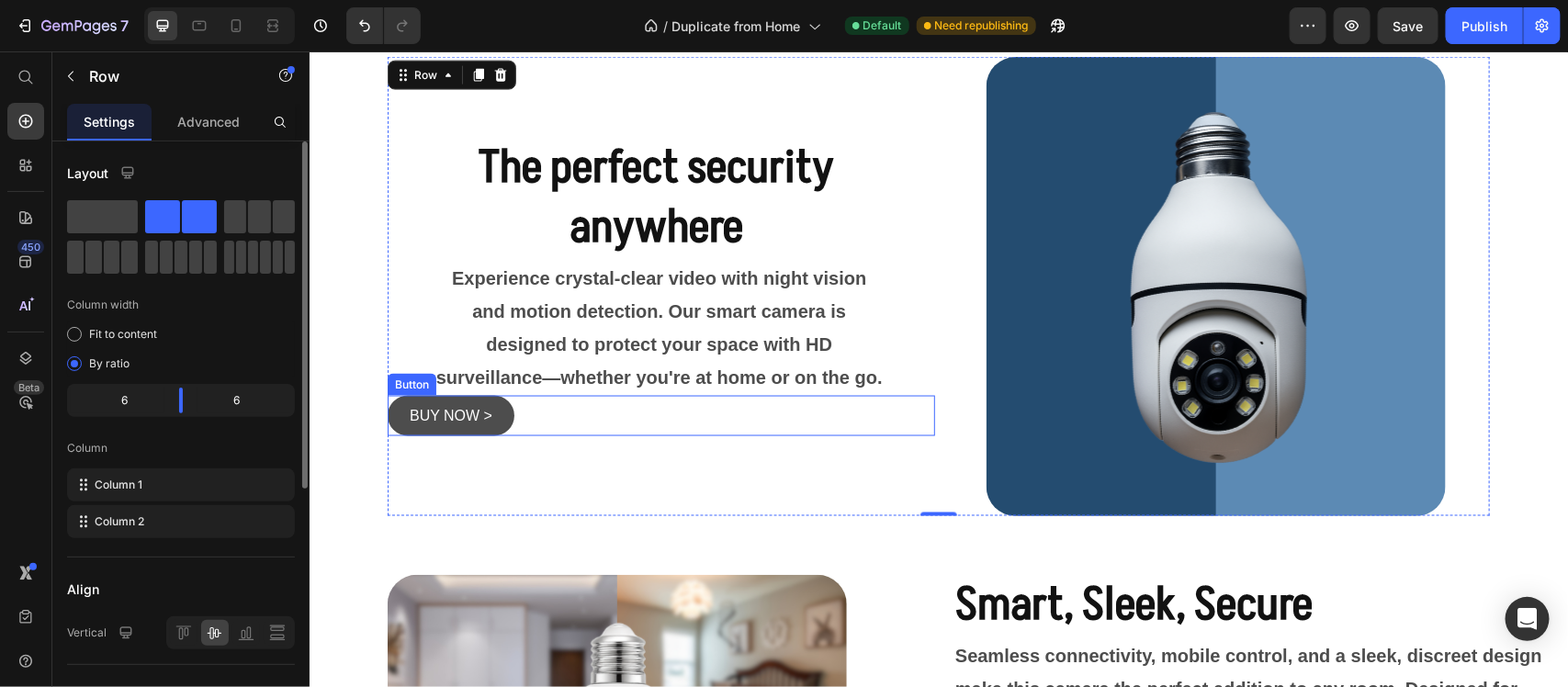 click on "BUY NOW >" at bounding box center (450, 415) 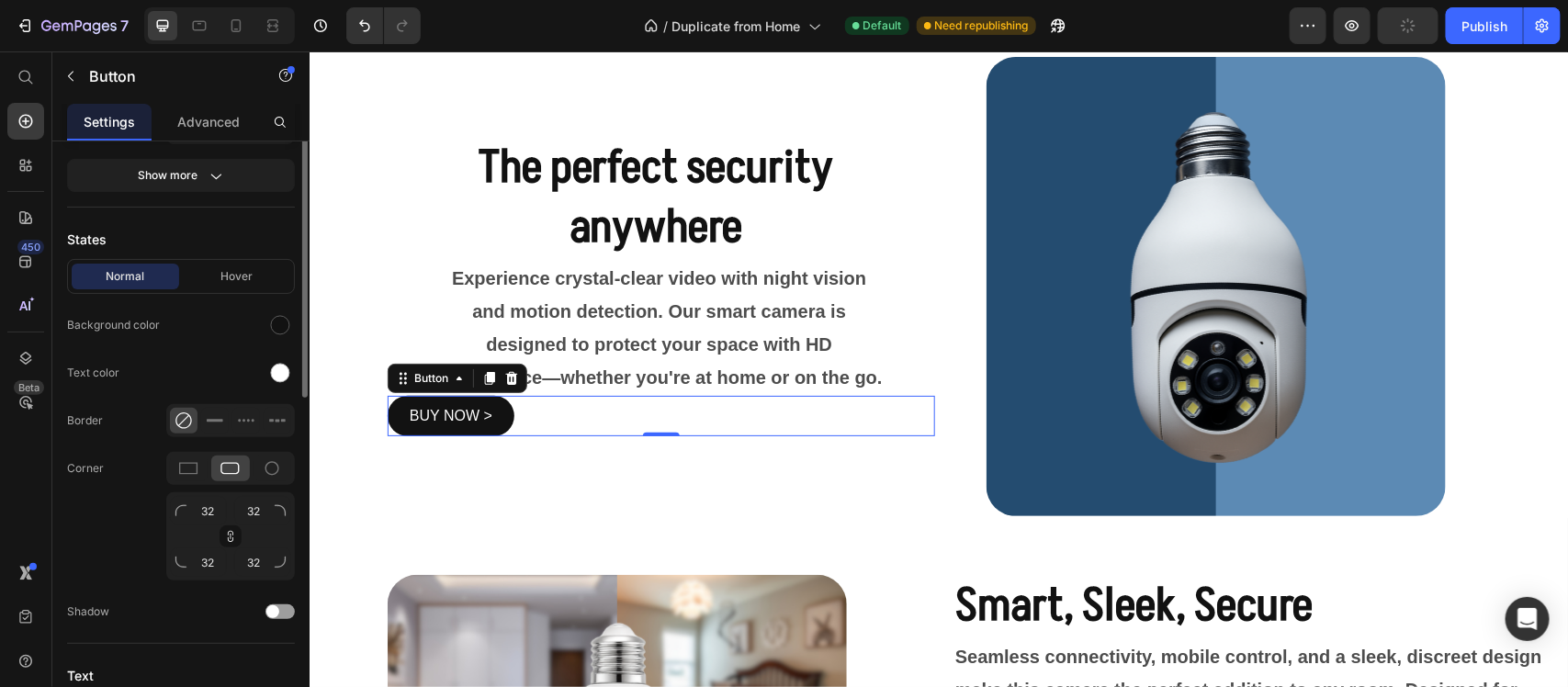 scroll, scrollTop: 115, scrollLeft: 0, axis: vertical 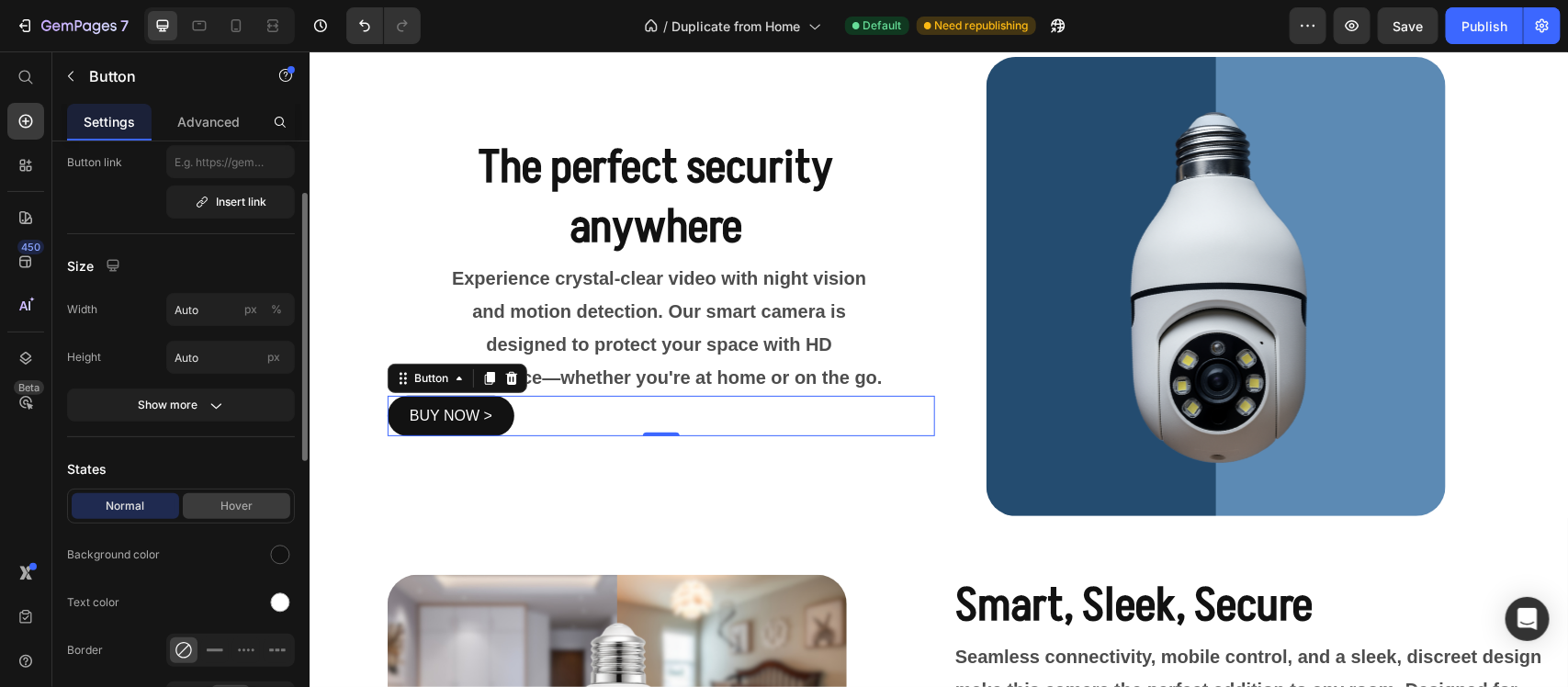 click on "Hover" at bounding box center (236, 506) 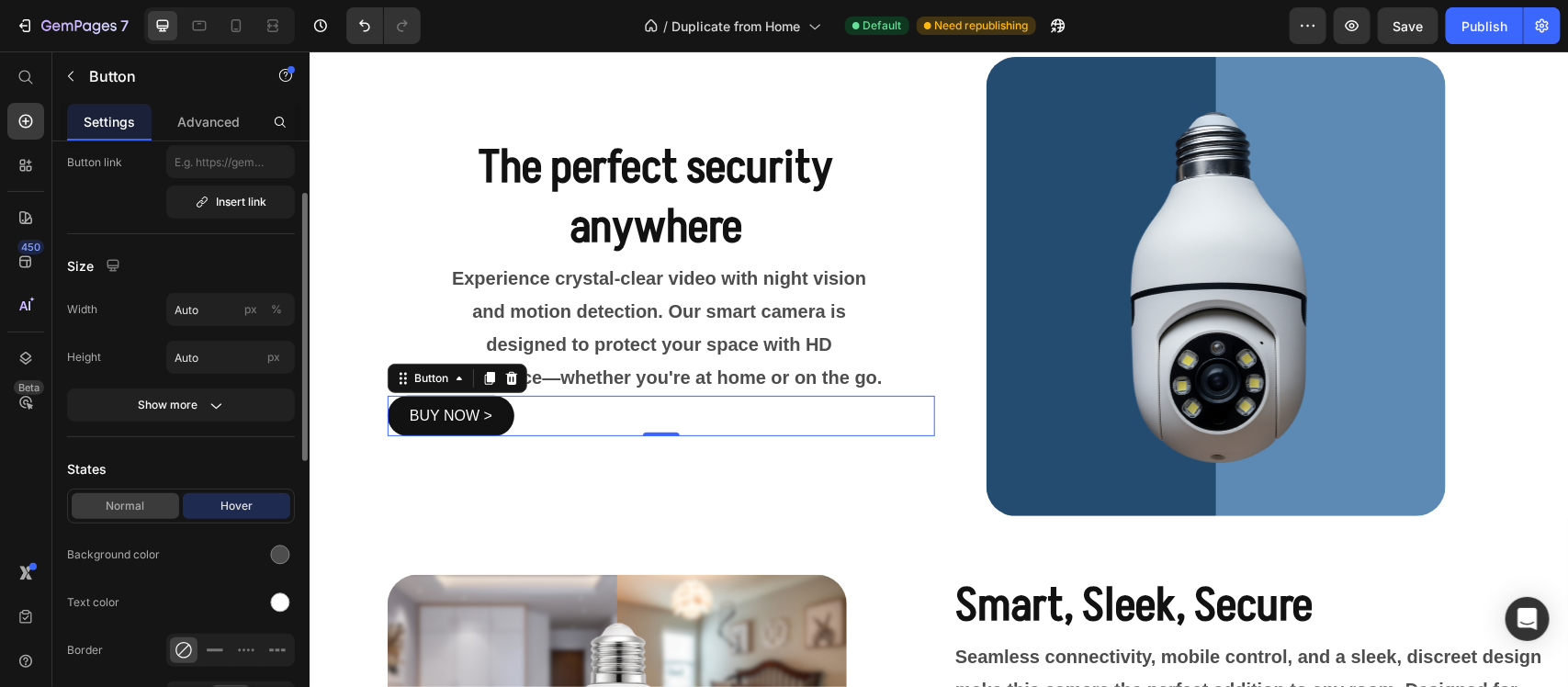 click on "Normal" at bounding box center (125, 506) 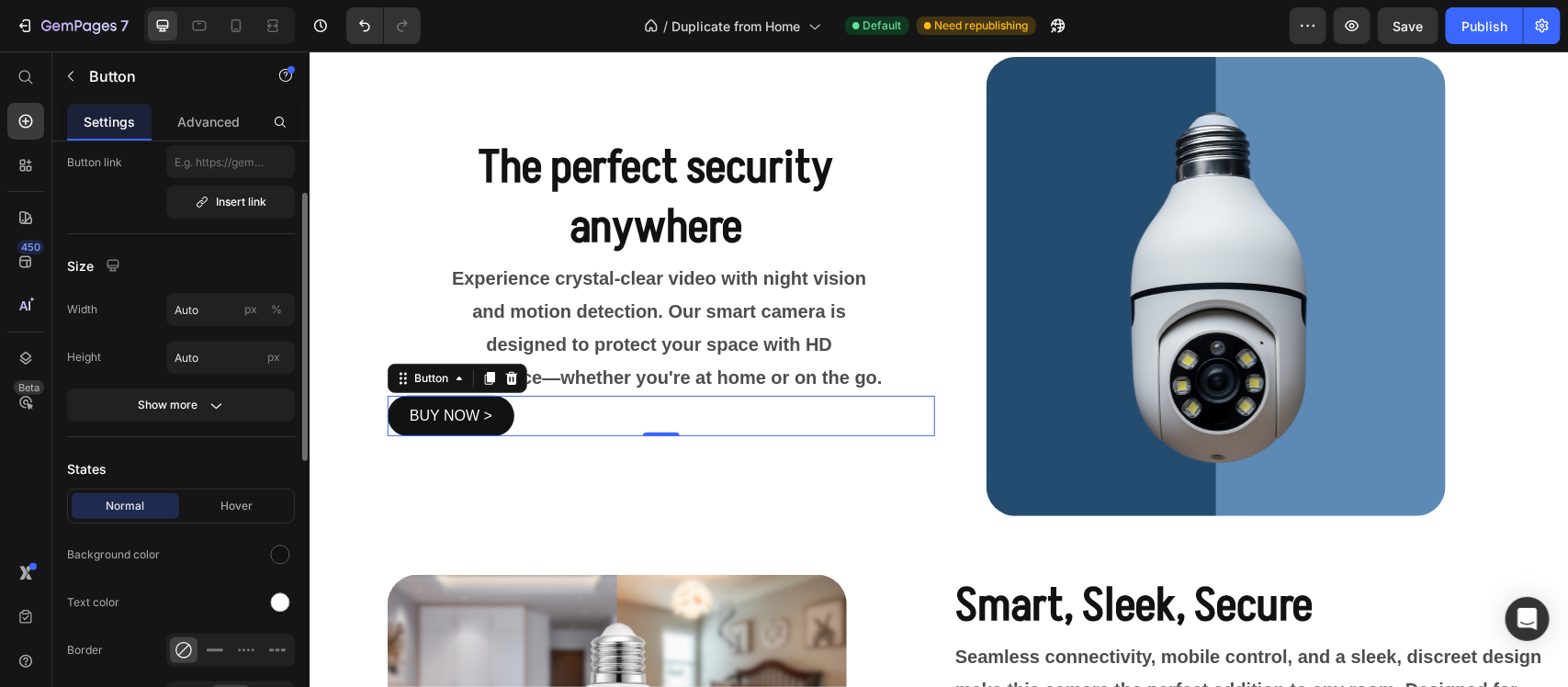 scroll, scrollTop: 230, scrollLeft: 0, axis: vertical 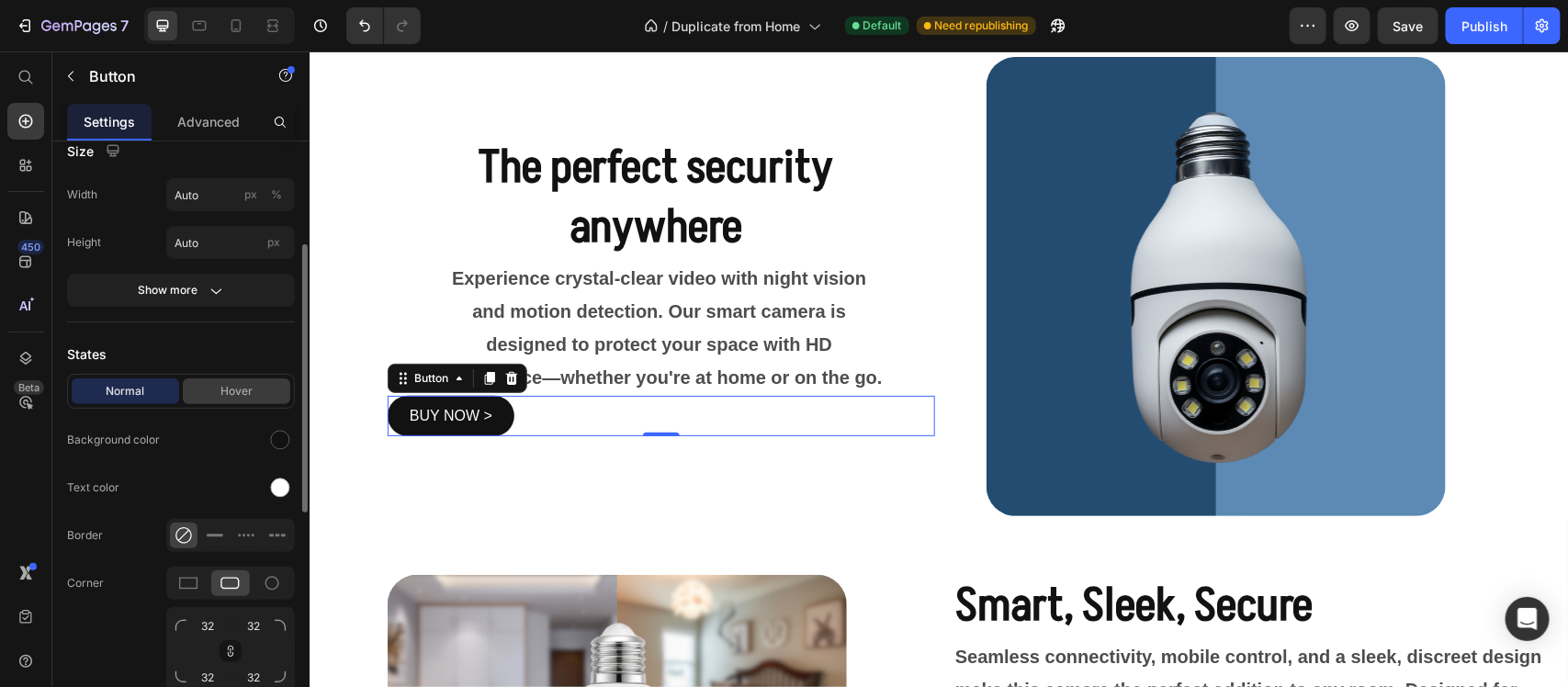 click on "Hover" at bounding box center (236, 391) 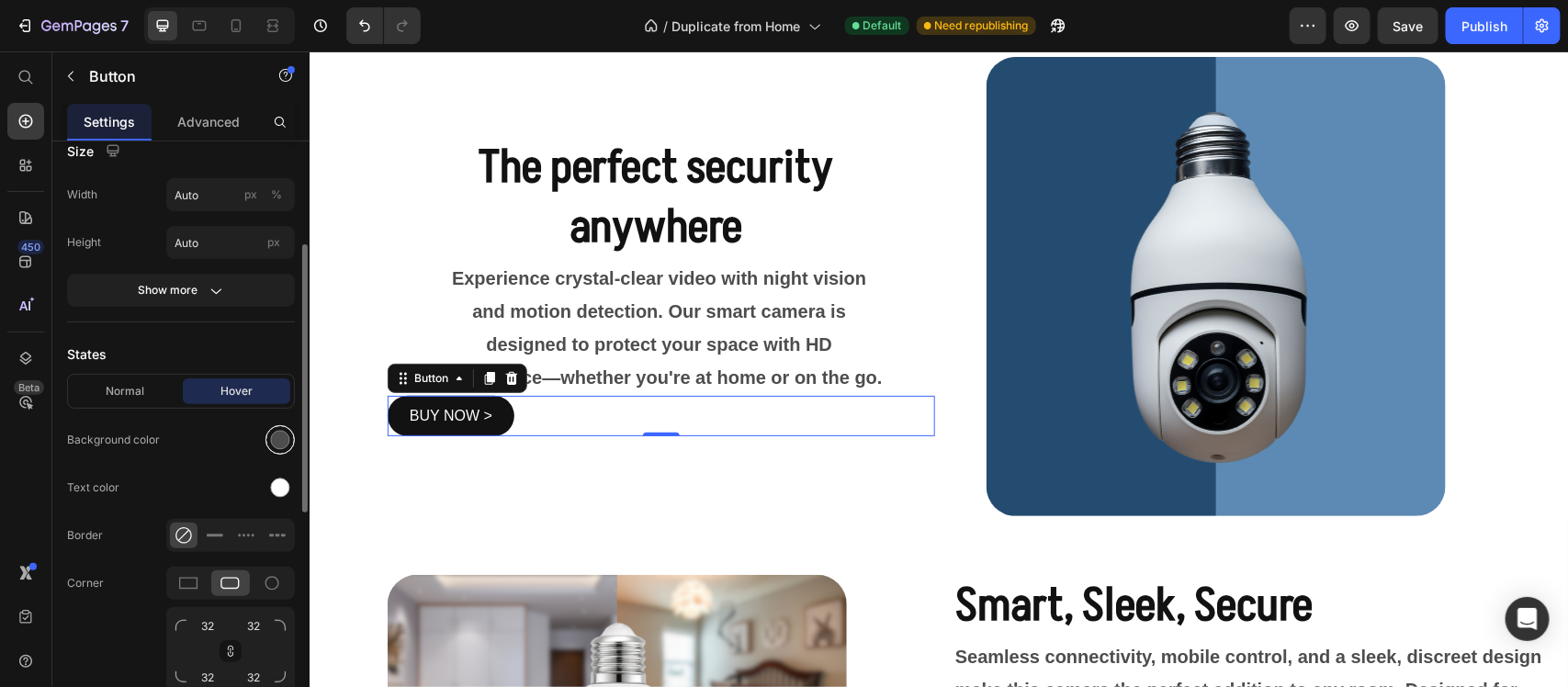 click at bounding box center (280, 440) 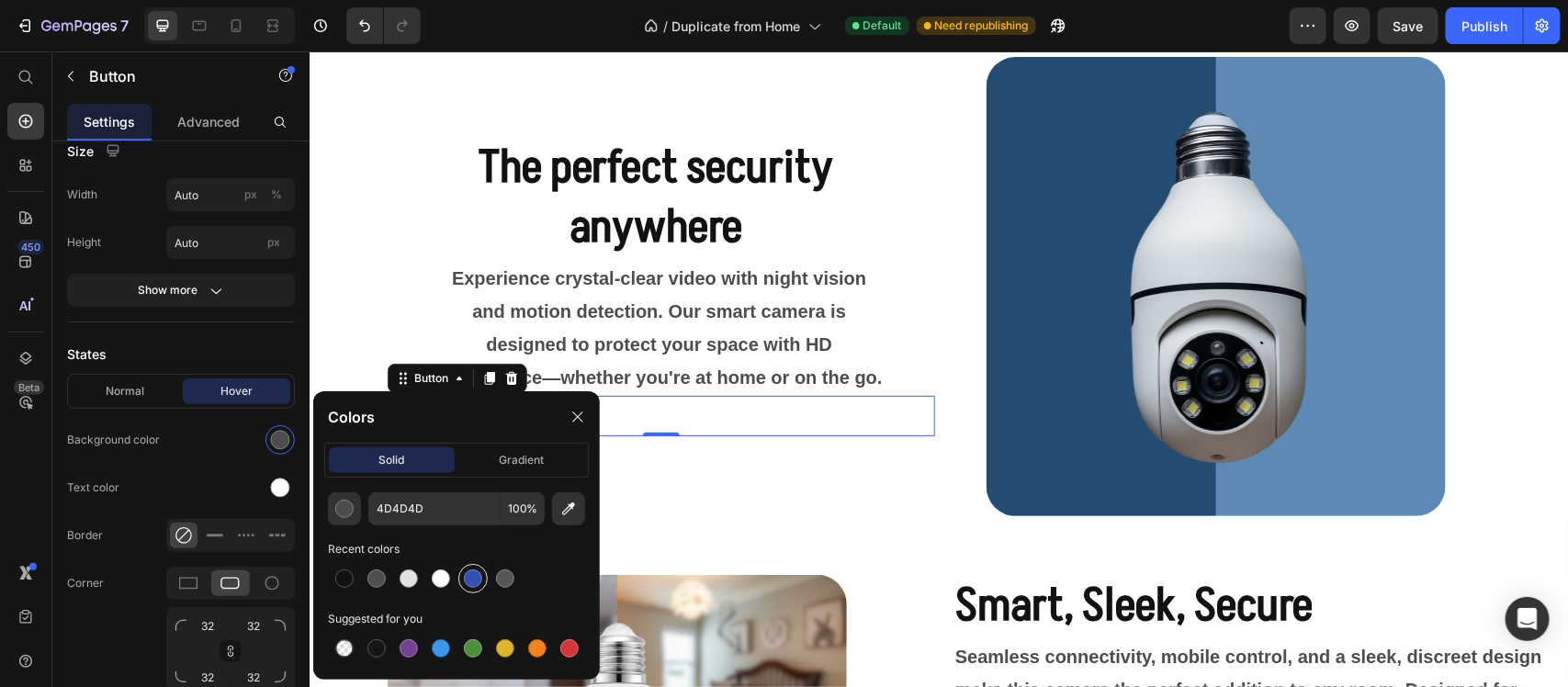 click at bounding box center (473, 579) 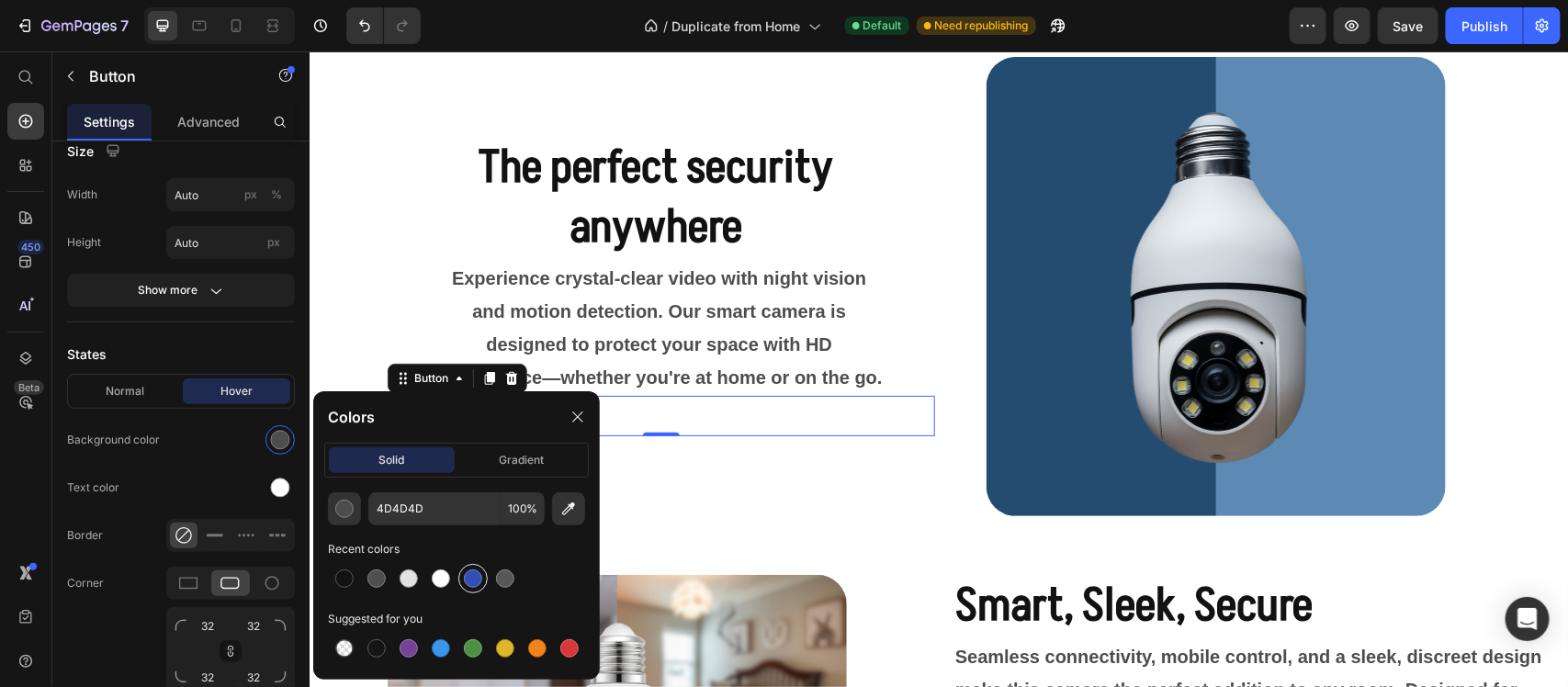 type on "334FB4" 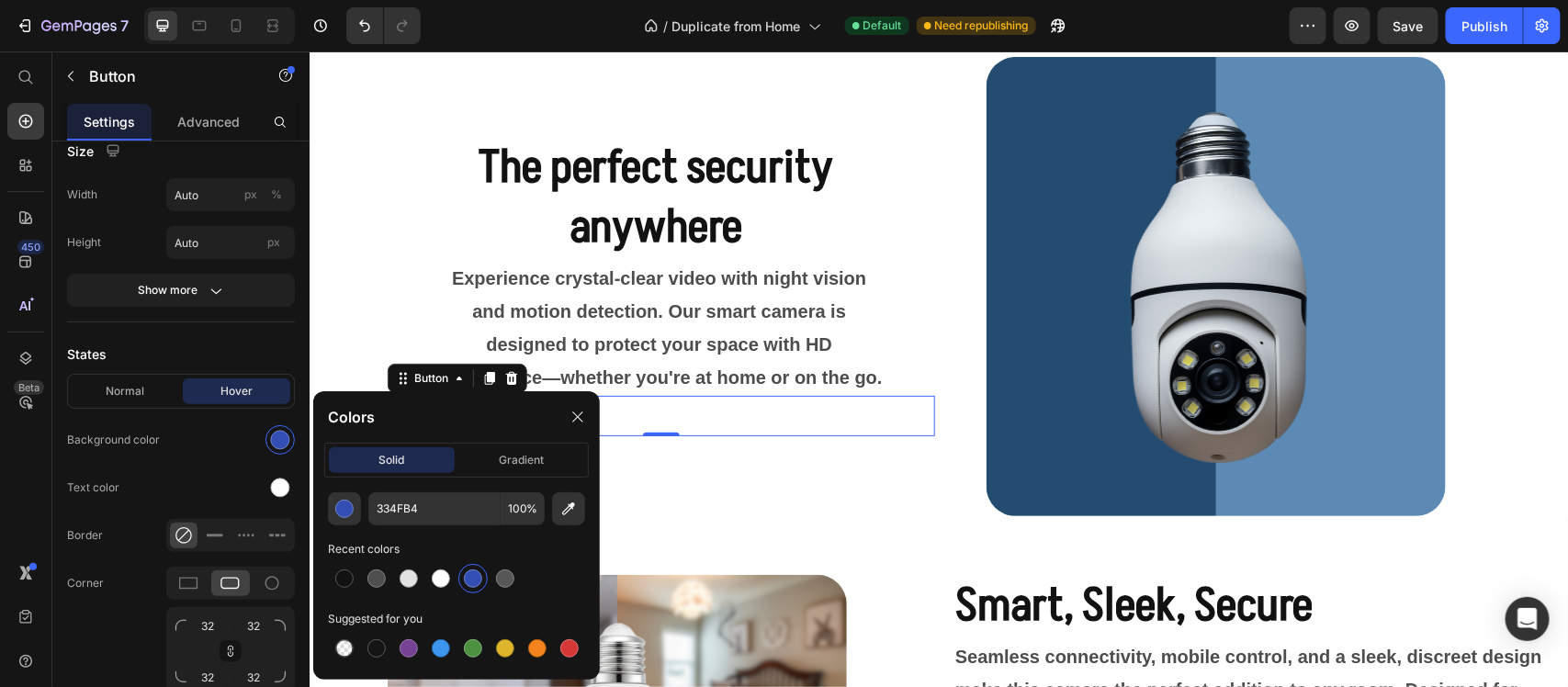 click on "BUY NOW > Button   0" at bounding box center [660, 415] 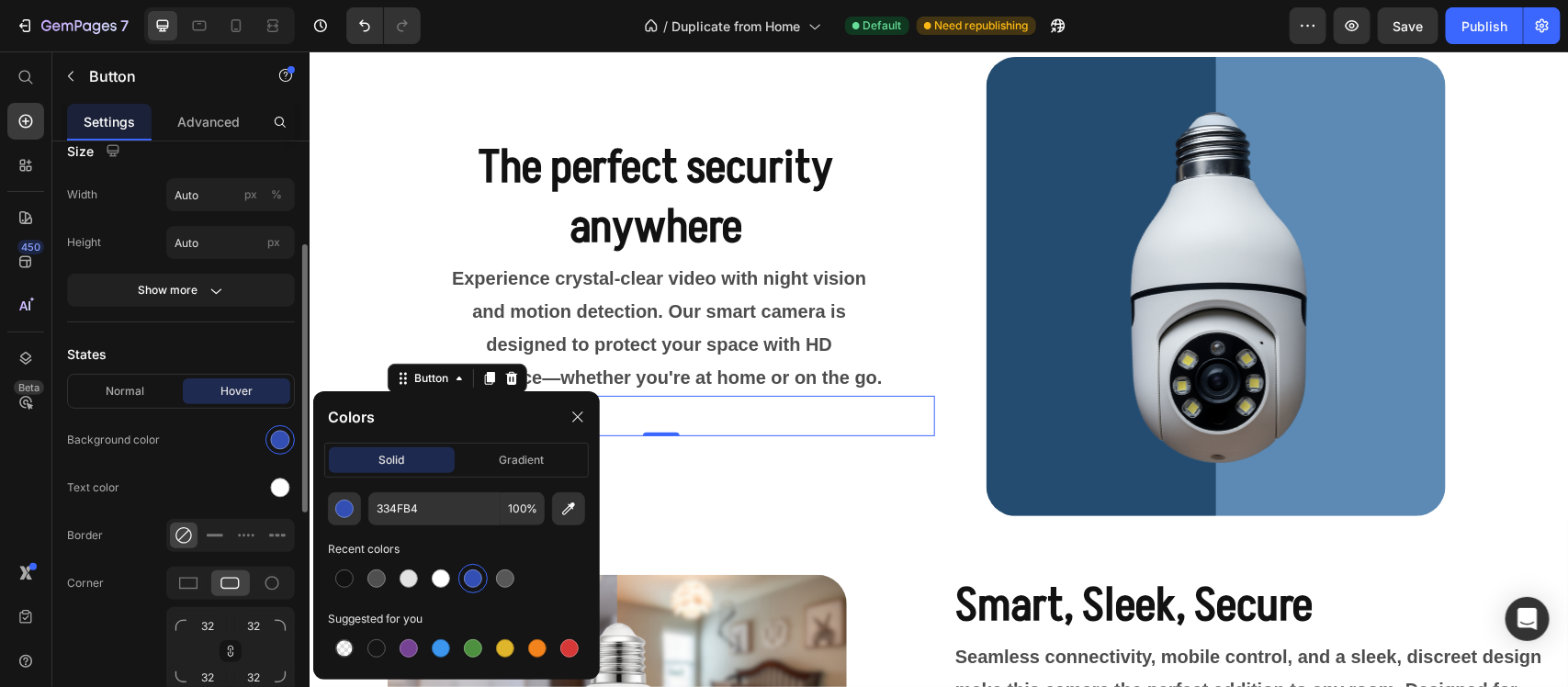 click on "Normal Hover Background color Text color Border Corner 32 32 32 32 Shadow" 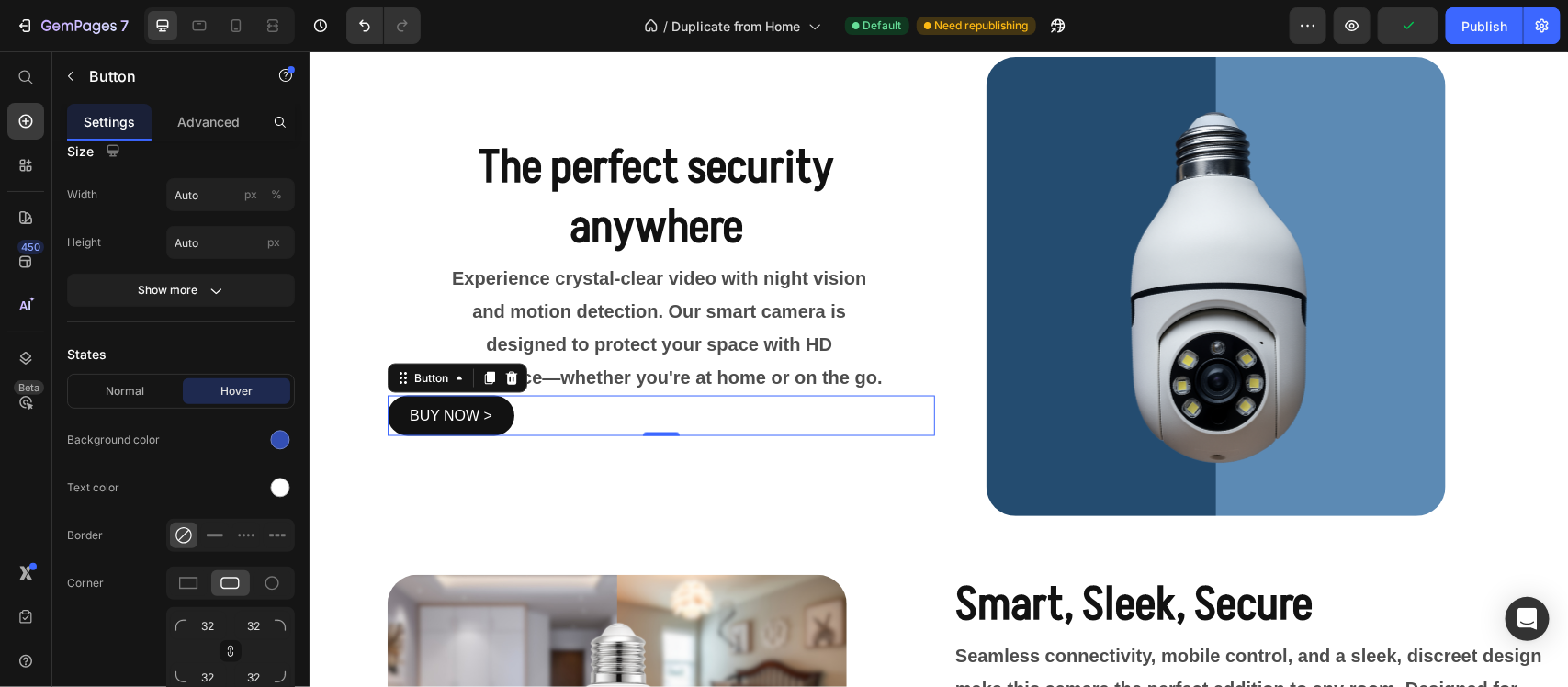 scroll, scrollTop: 731, scrollLeft: 0, axis: vertical 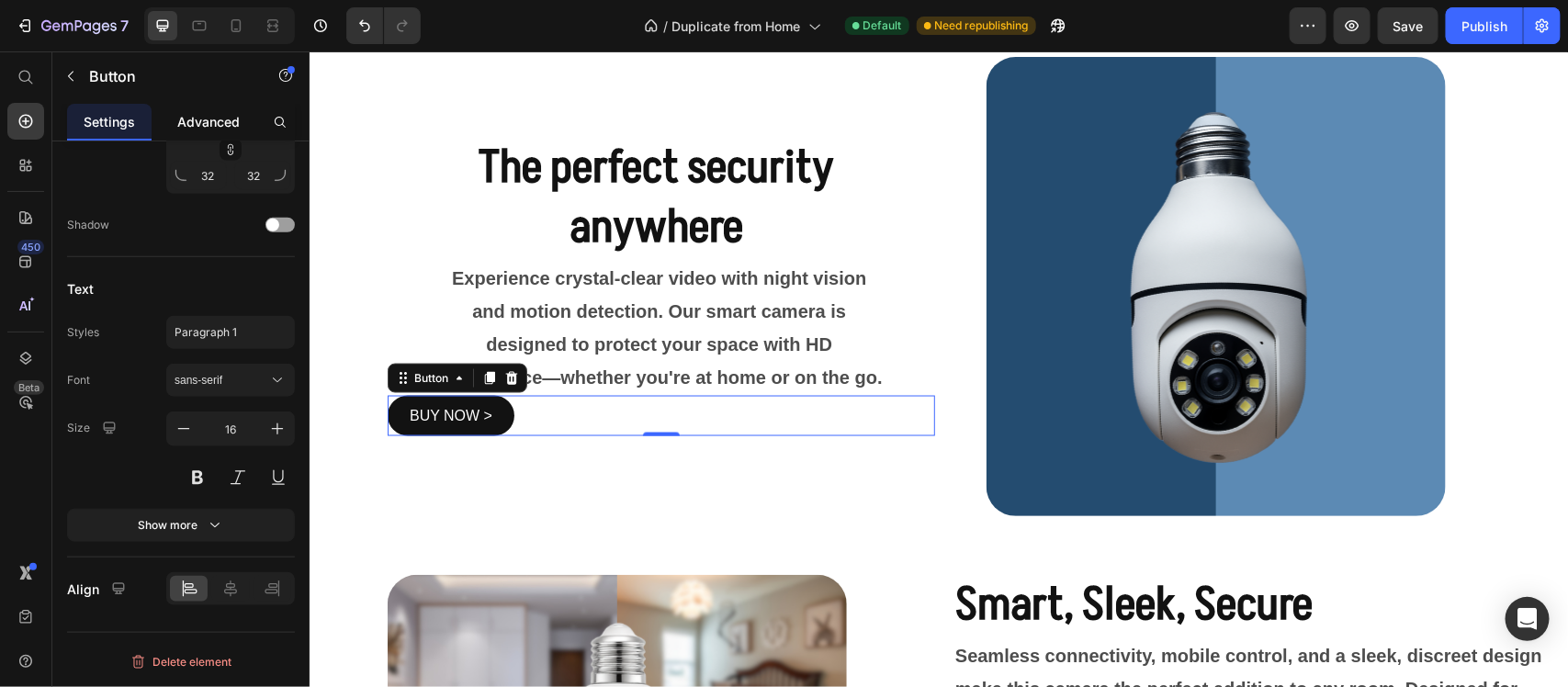 click on "Advanced" at bounding box center [209, 121] 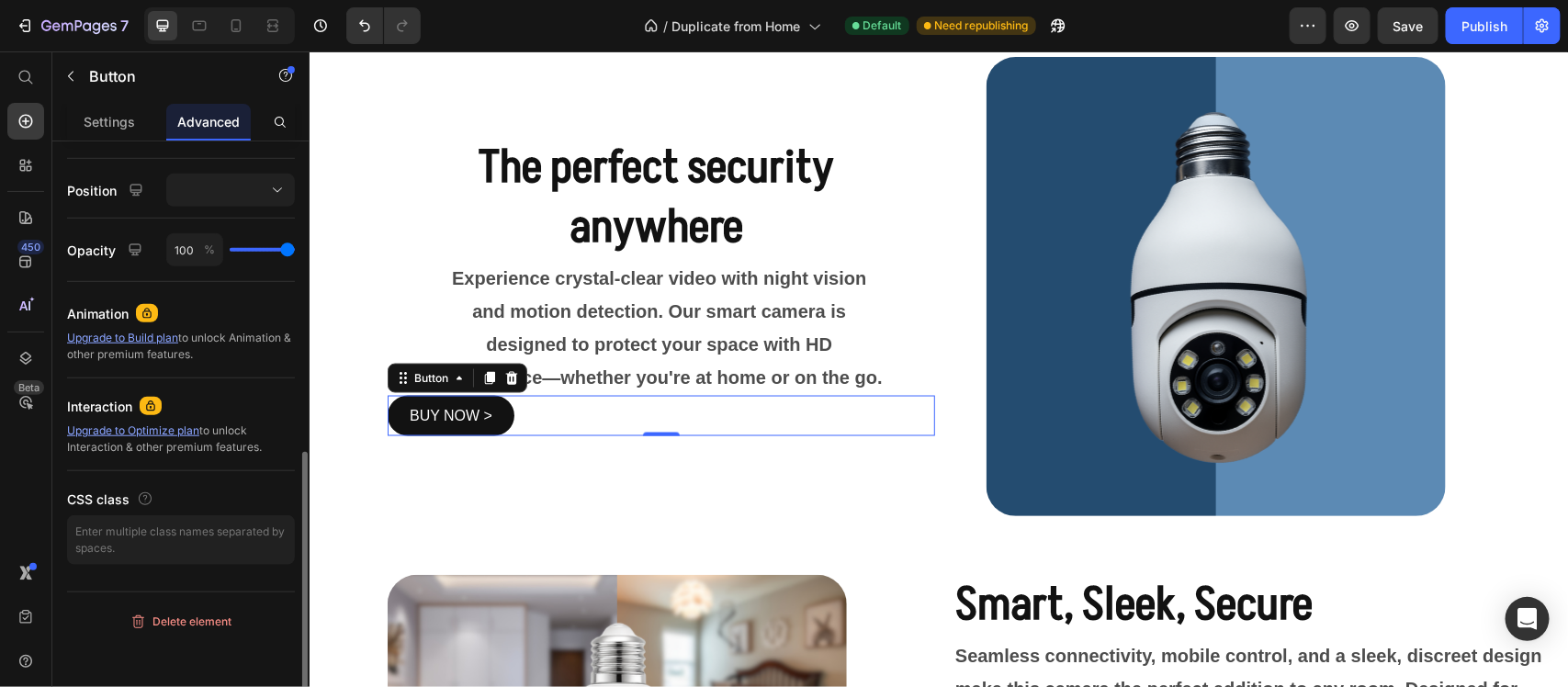 scroll, scrollTop: 0, scrollLeft: 0, axis: both 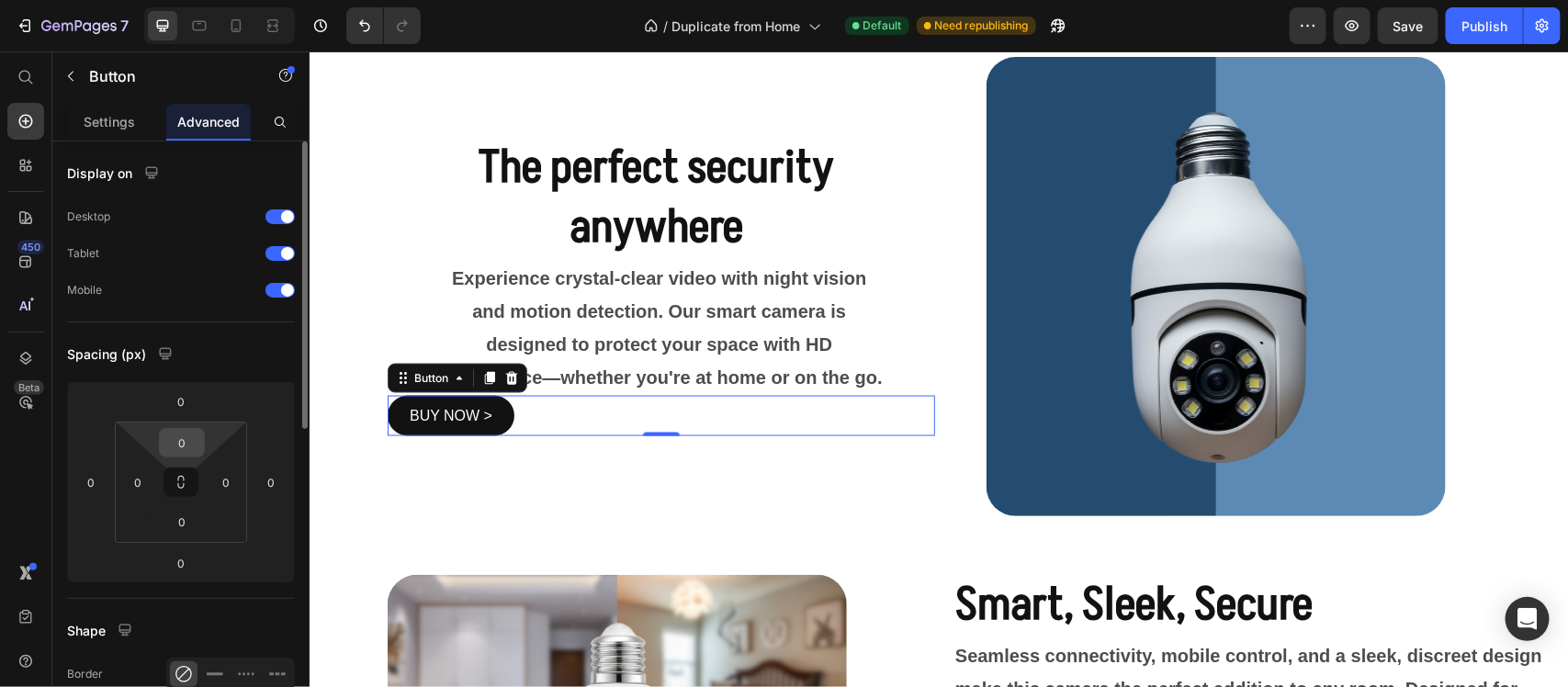 drag, startPoint x: 154, startPoint y: 489, endPoint x: 159, endPoint y: 455, distance: 34.365681 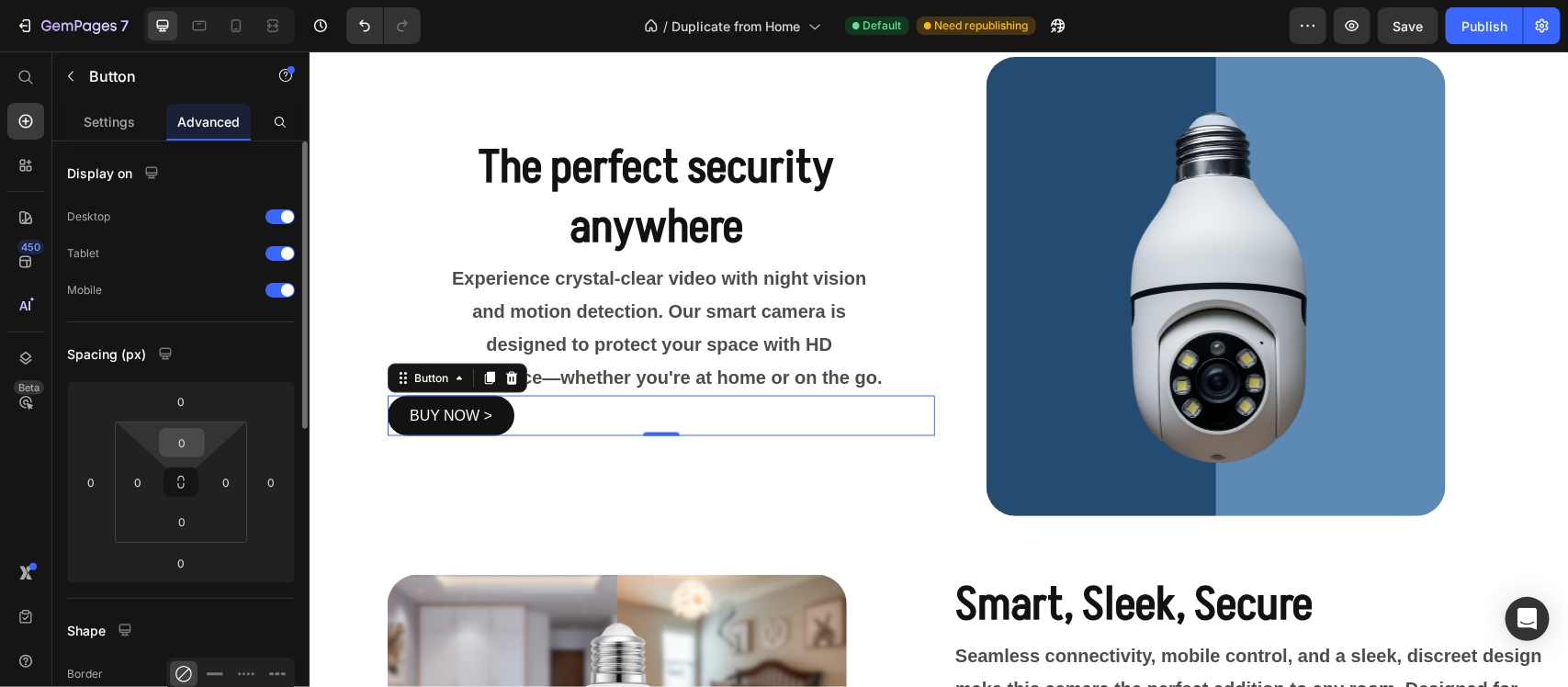 click on "0 0 0 0" at bounding box center [181, 482] 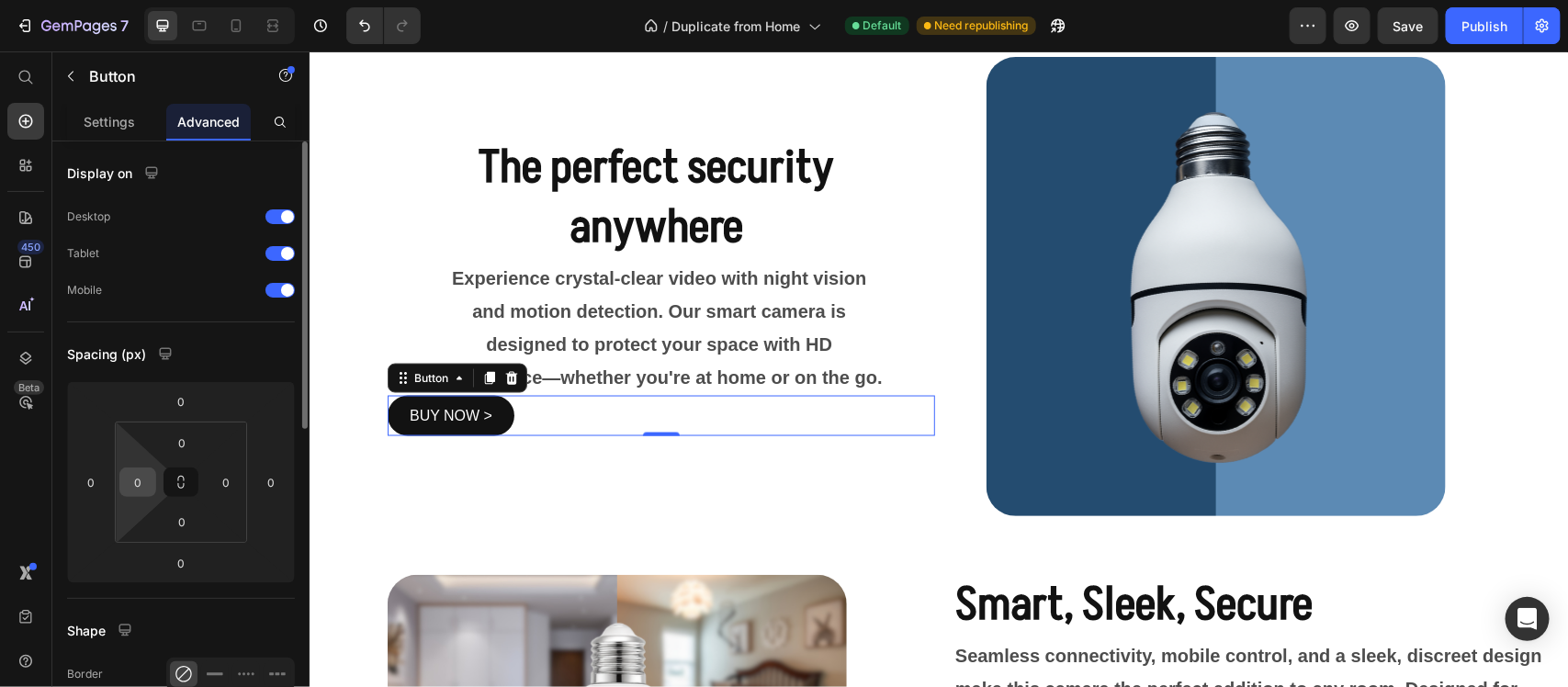 click on "0" at bounding box center [138, 482] 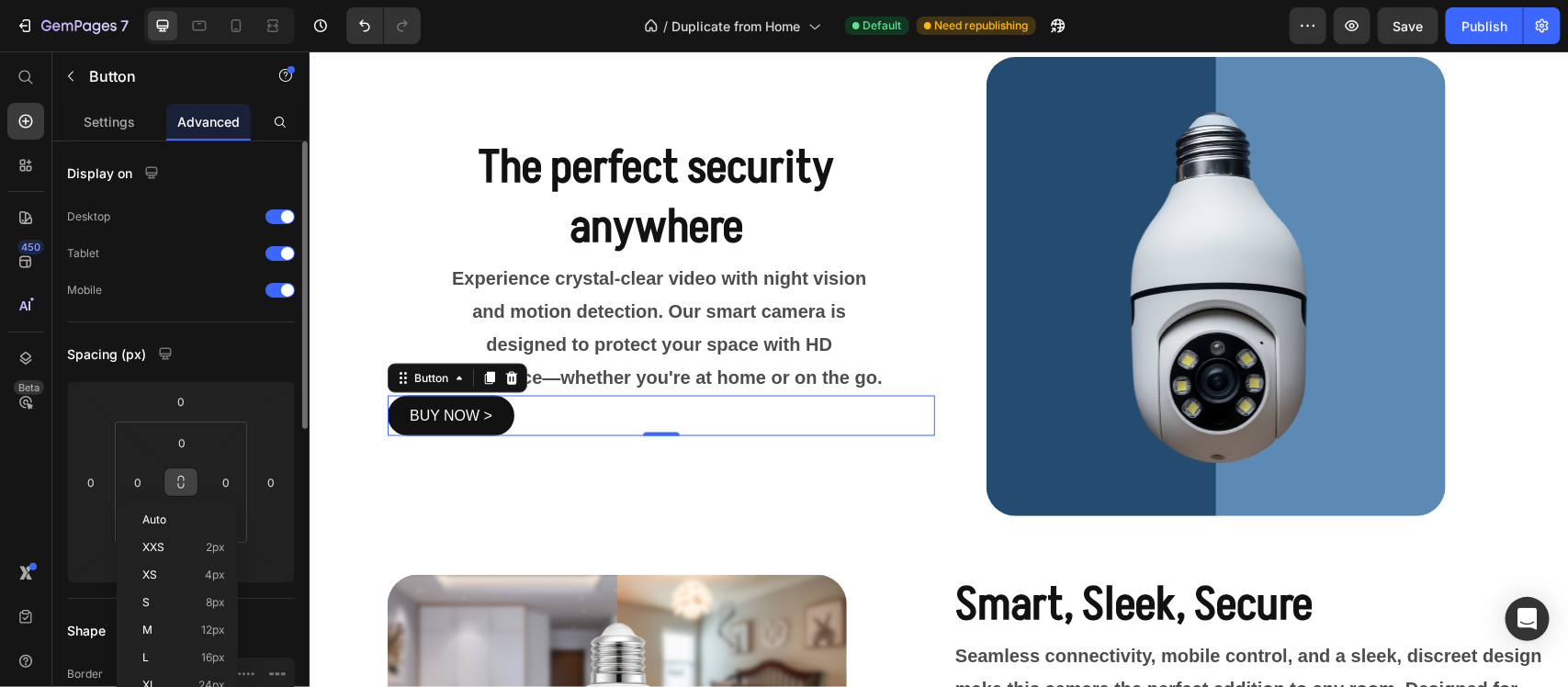 click at bounding box center (181, 482) 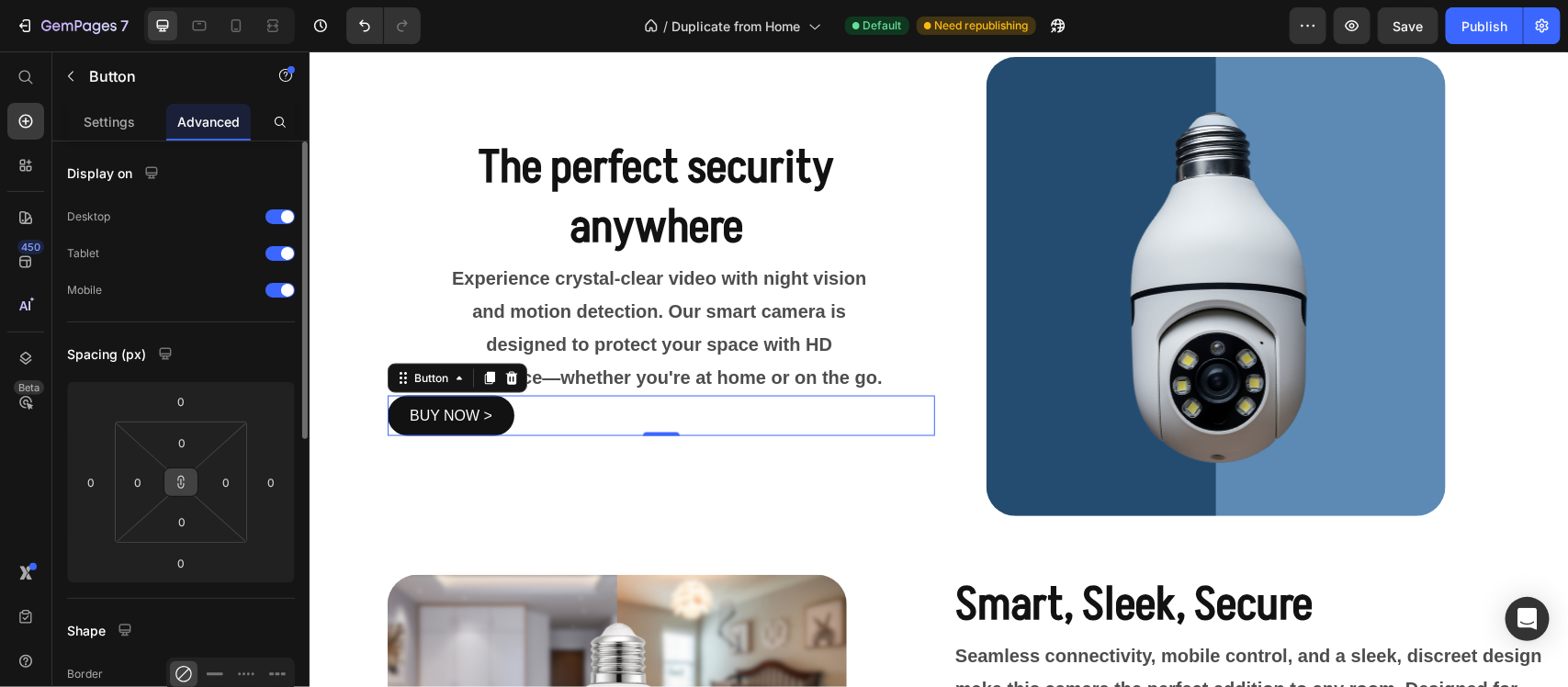 click at bounding box center [181, 482] 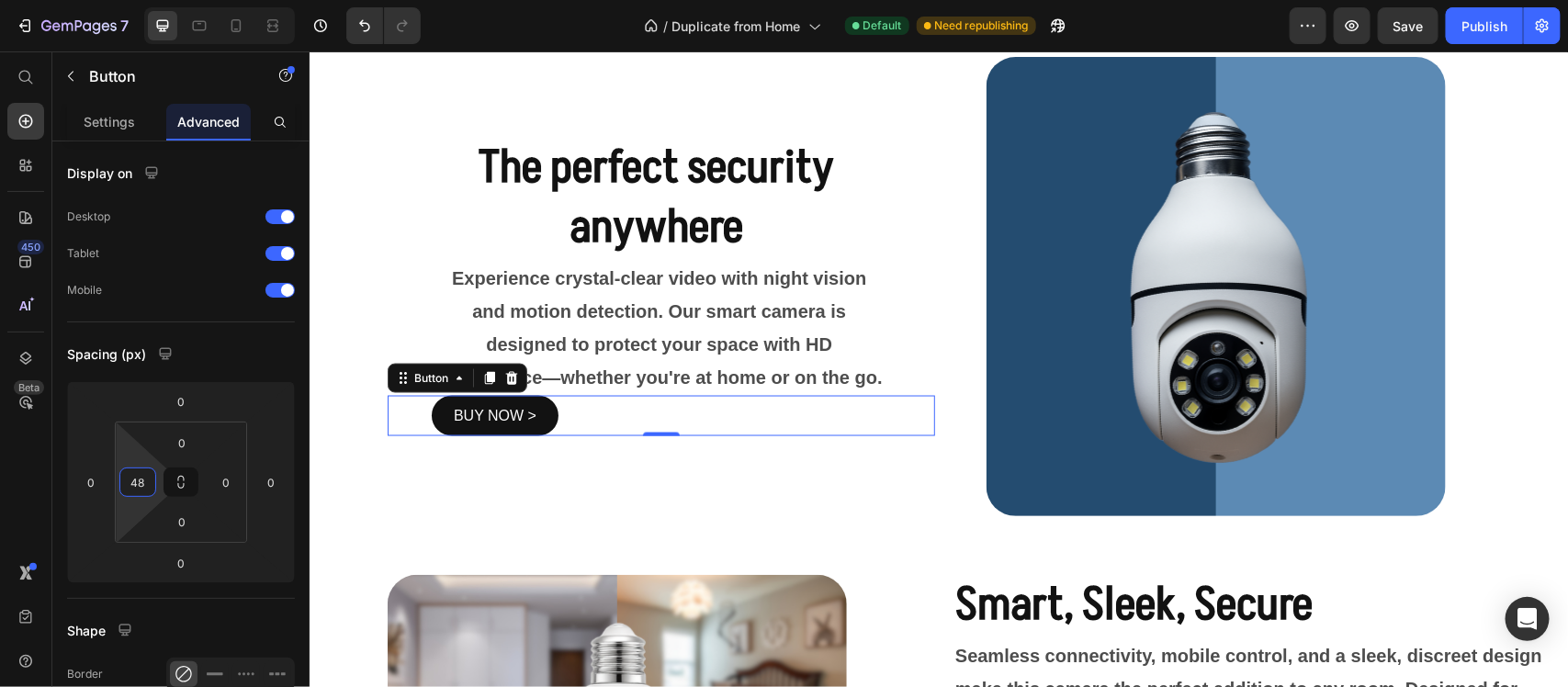 drag, startPoint x: 159, startPoint y: 482, endPoint x: 163, endPoint y: 455, distance: 27.294688 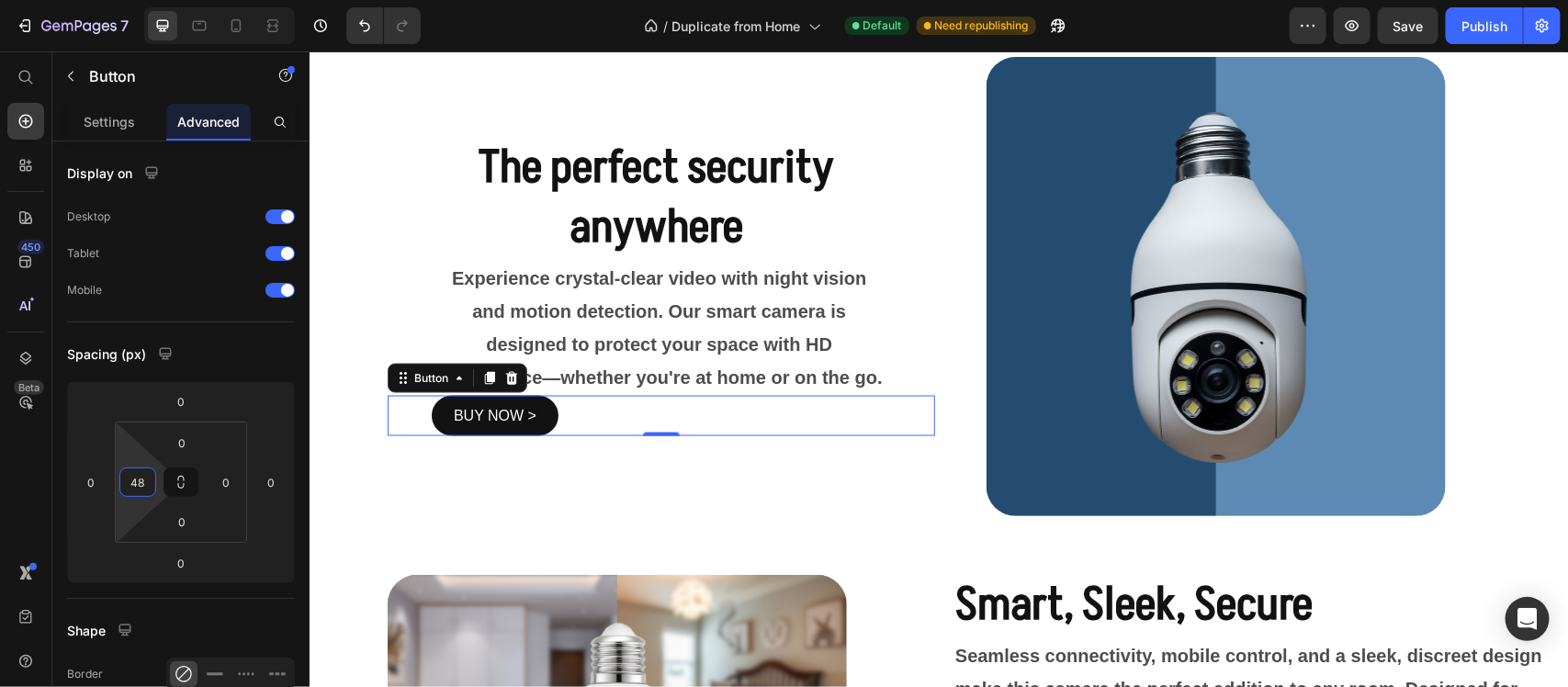 click on "7   /  Duplicate from Home Default Need republishing Preview  Save   Publish  450 Beta Shopify Apps Sections Elements Hero Section Product Detail Brands Trusted Badges Guarantee Product Breakdown How to use Testimonials Compare Bundle FAQs Social Proof Brand Story Product List Collection Blog List Contact Sticky Add to Cart Custom Footer Browse Library 450 Layout
Row
Row
Row
Row Text
Heading
Text Block Button
Button
Button
Sticky Back to top Media
Image" at bounding box center (784, 0) 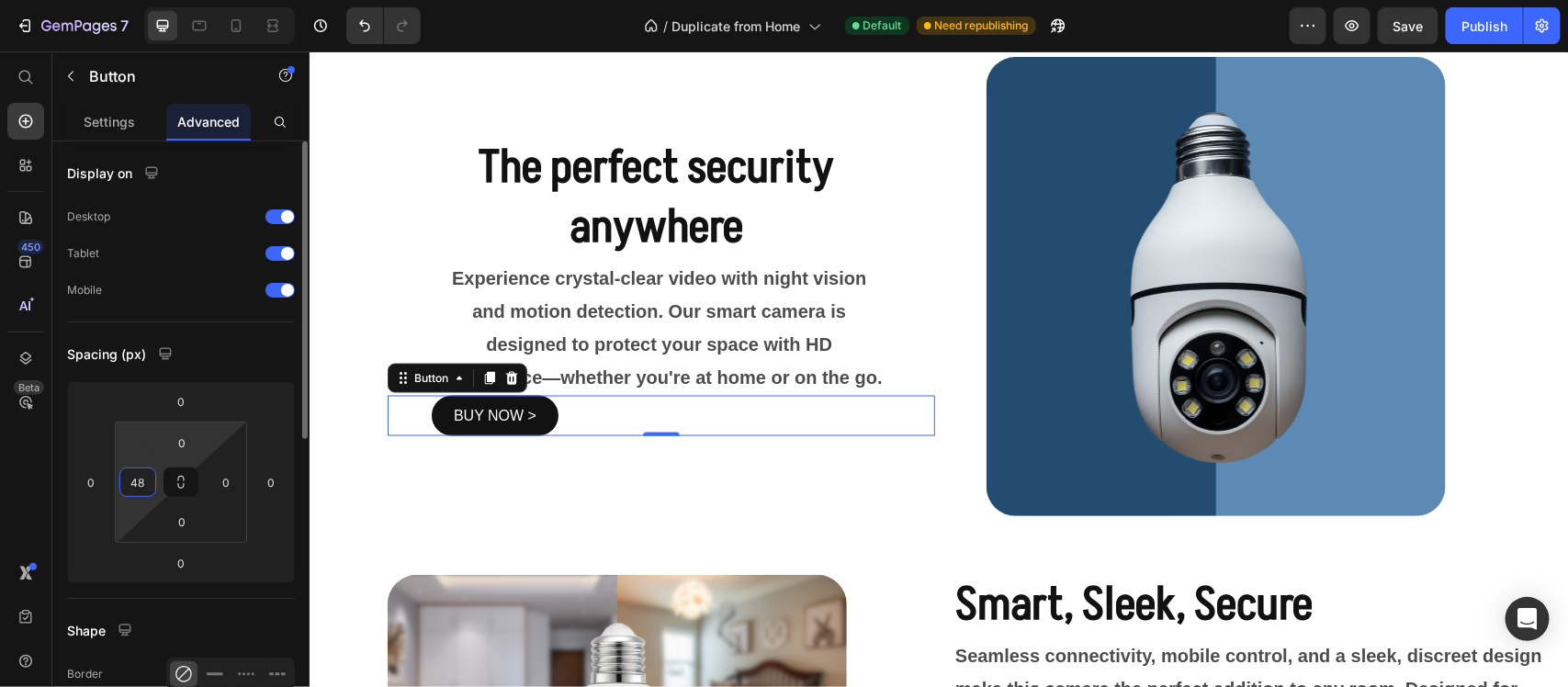 type on "4" 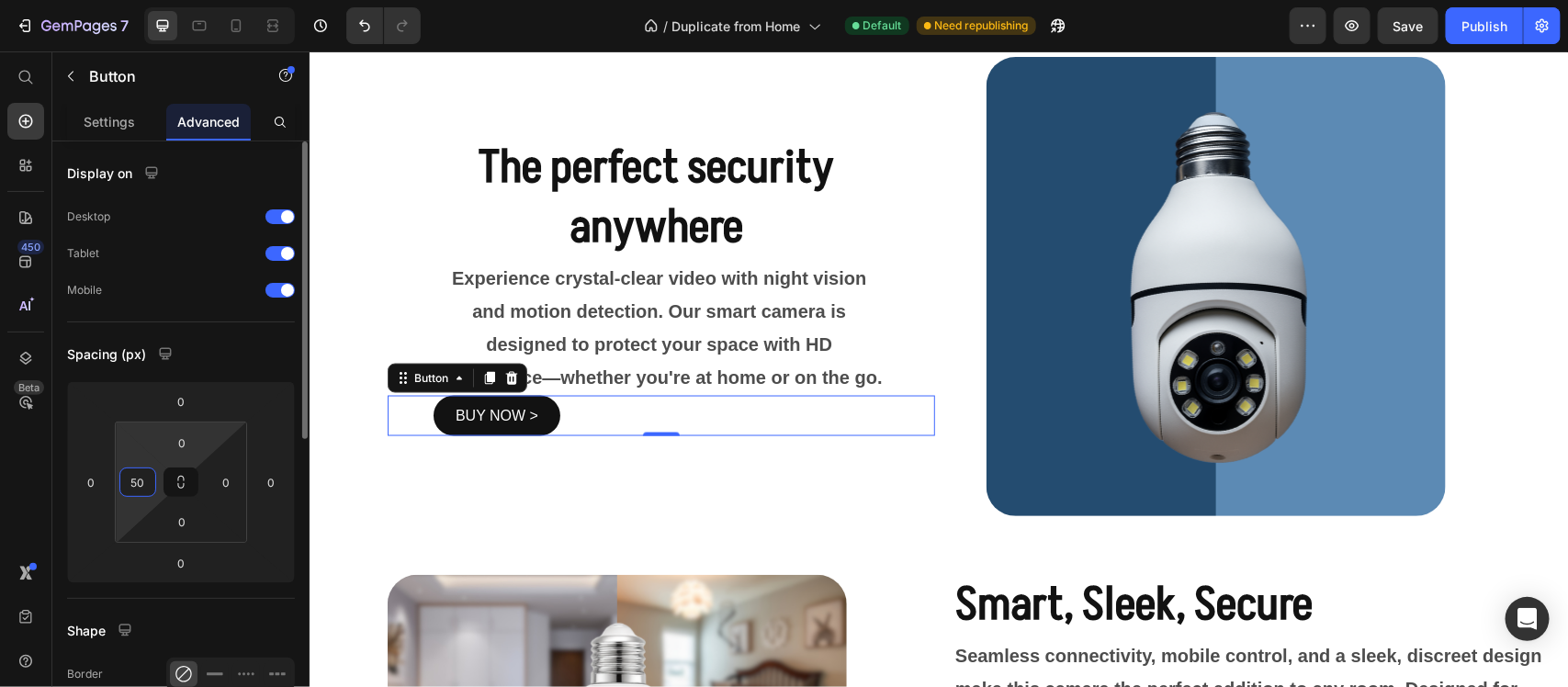 type on "50" 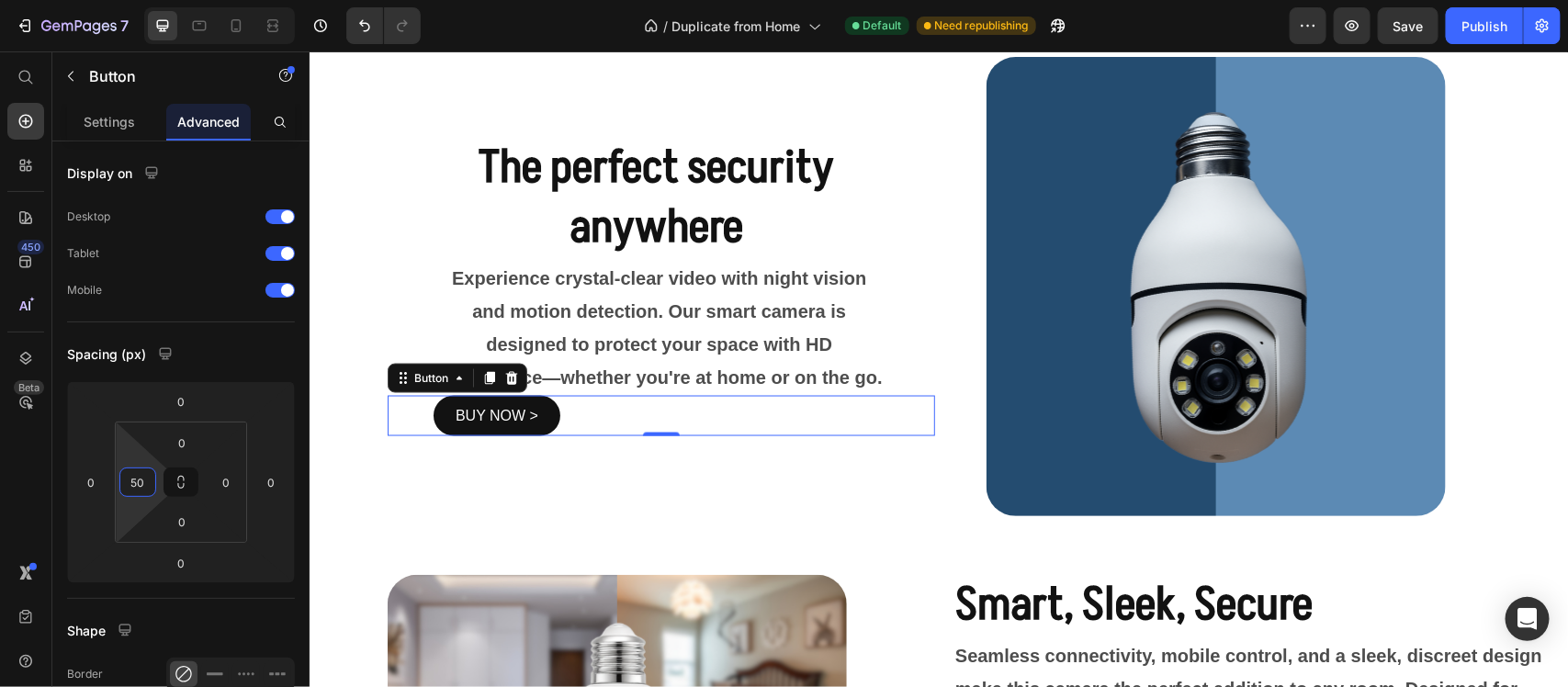 click on "The perfect security anywhere  Heading Experience crystal-clear video with night vision and motion detection. Our smart camera is designed to protect your space with HD surveillance—whether you're at home or on the go. Text Block BUY NOW > Button   0 Image Row" at bounding box center [938, 286] 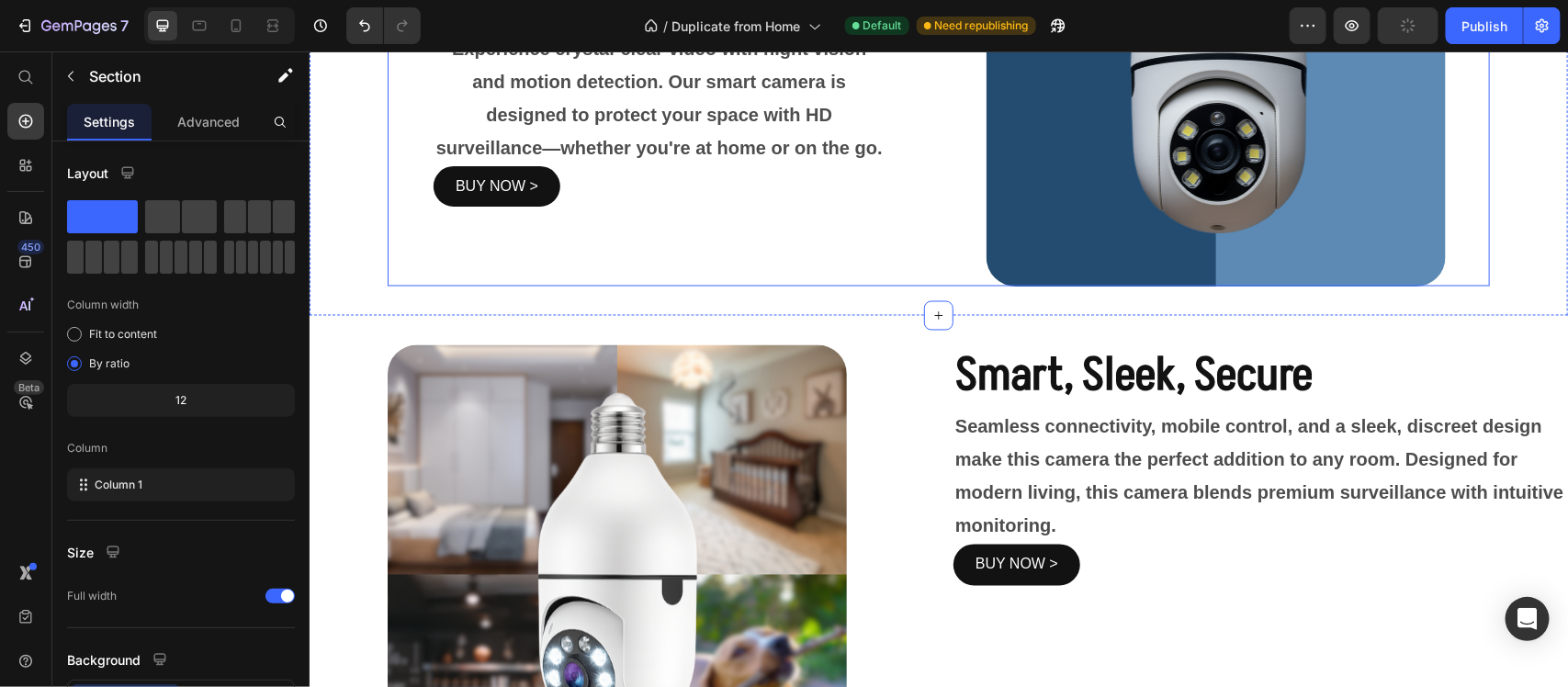 scroll, scrollTop: 1486, scrollLeft: 0, axis: vertical 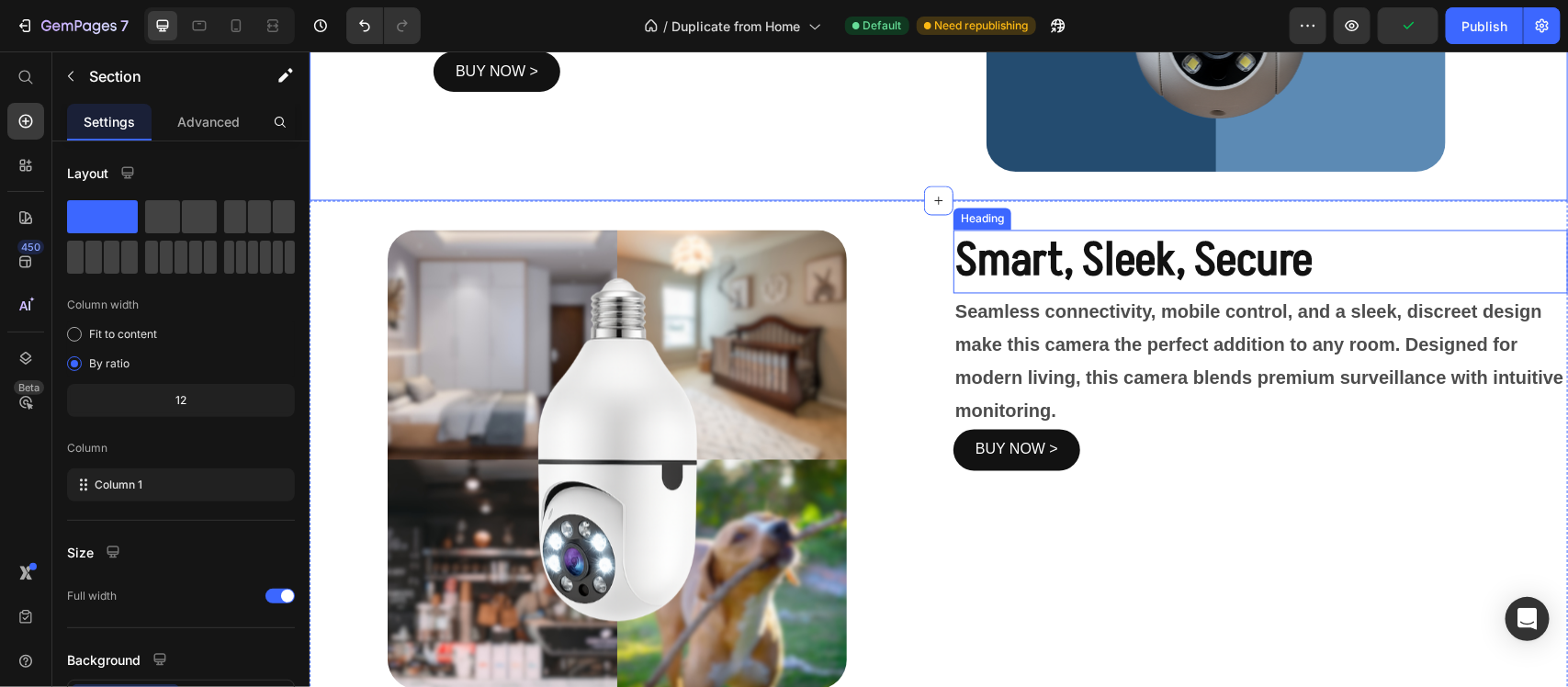 click on "Smart, Sleek, Secure" at bounding box center [1133, 261] 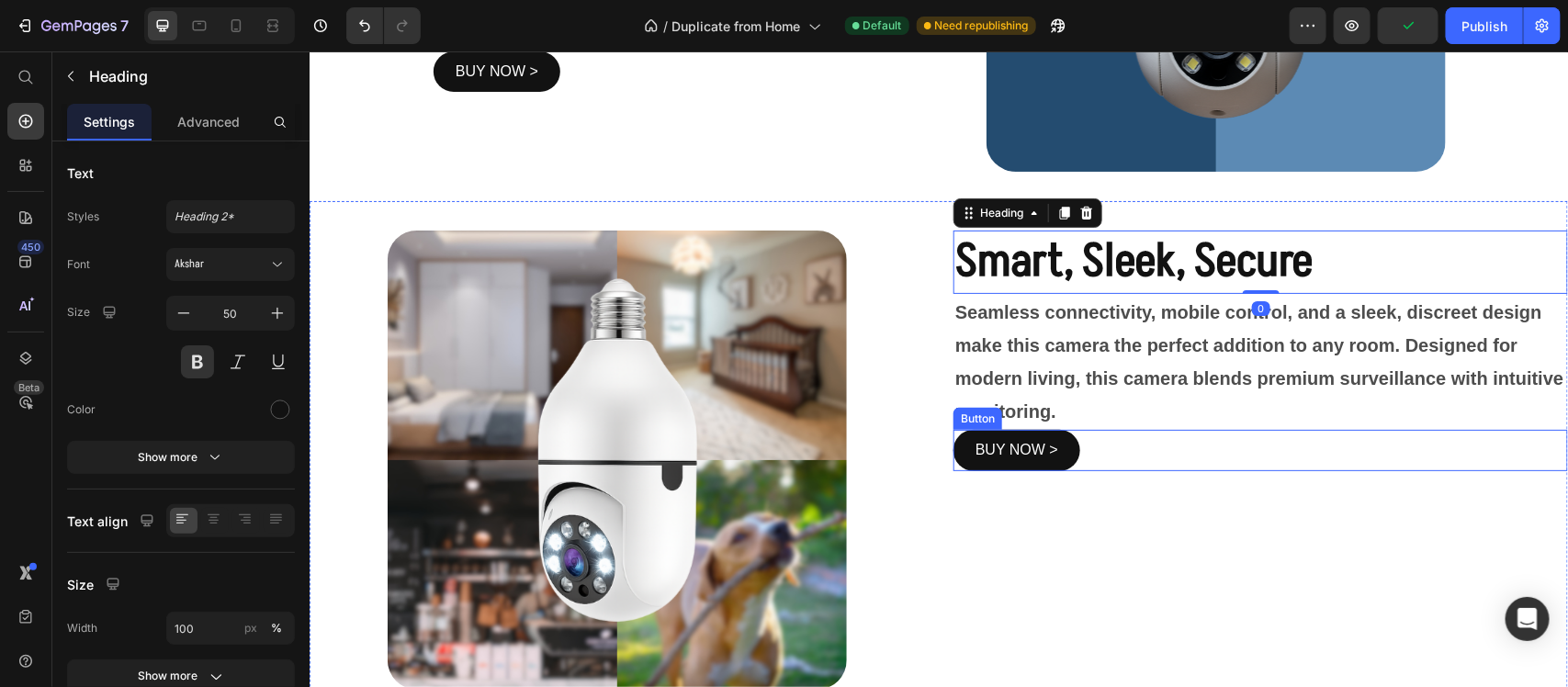 click on "BUY NOW > Button" at bounding box center (1259, 449) 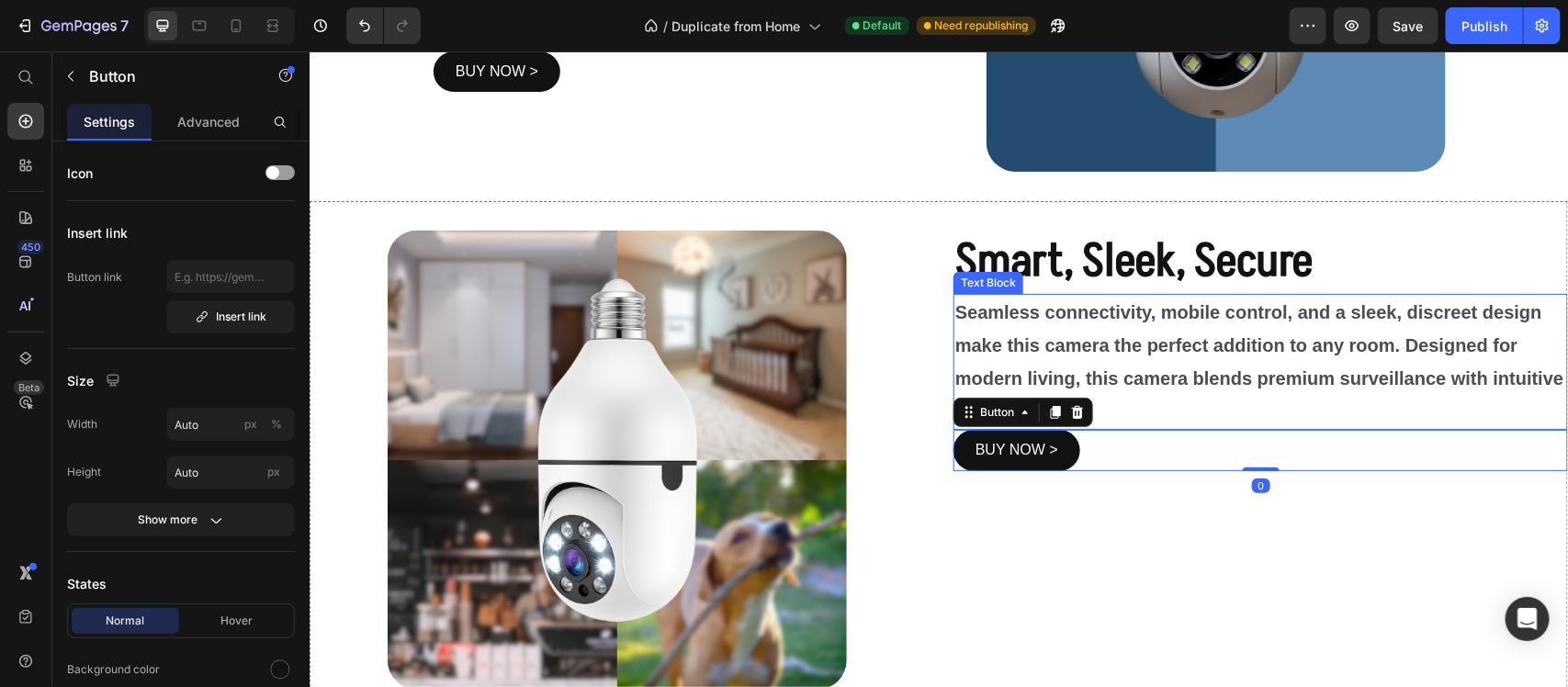 scroll, scrollTop: 1601, scrollLeft: 0, axis: vertical 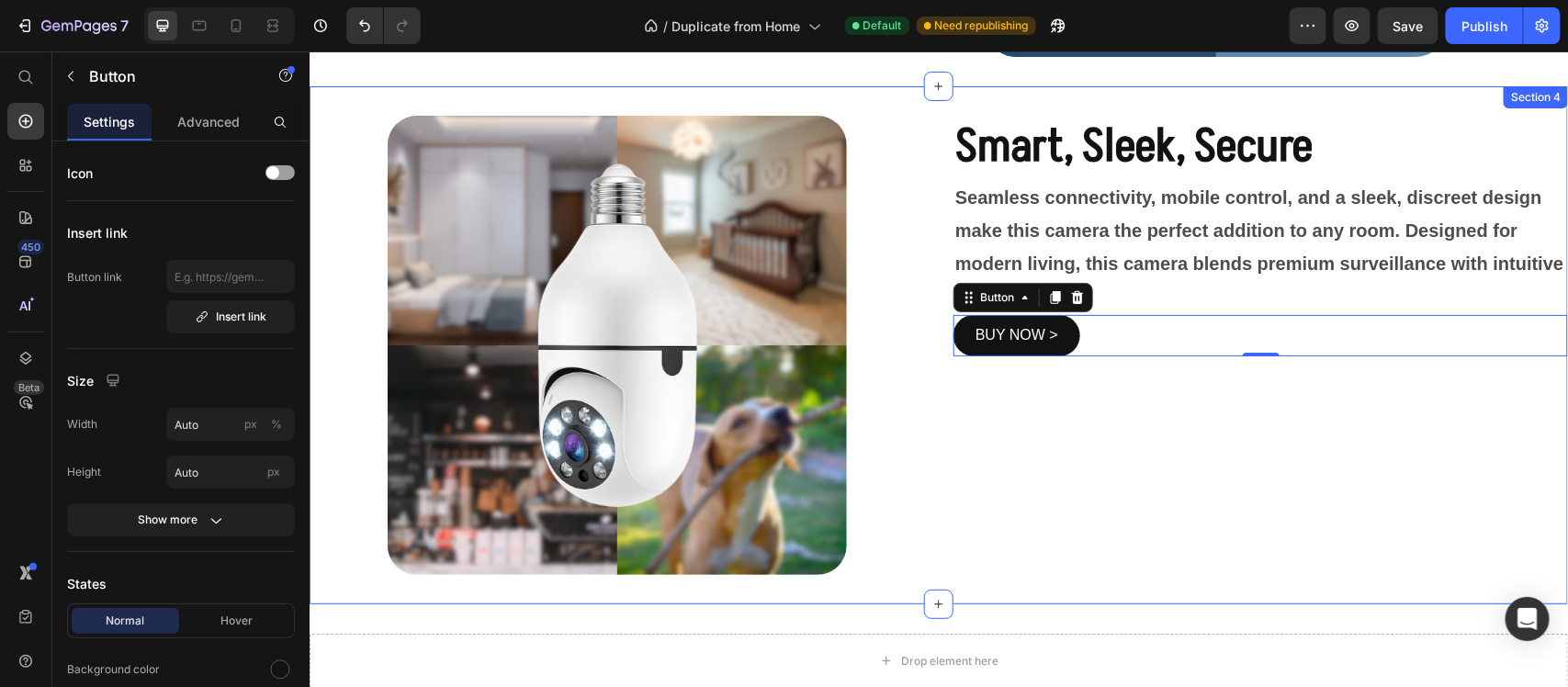 click on "Image Smart, Sleek, Secure Heading Seamless connectivity, mobile control, and a sleek, discreet design make this camera the perfect addition to any room. Designed for modern living, this camera blends premium surveillance with intuitive monitoring. Text Block BUY NOW > Button   0 Section 4" at bounding box center [938, 344] 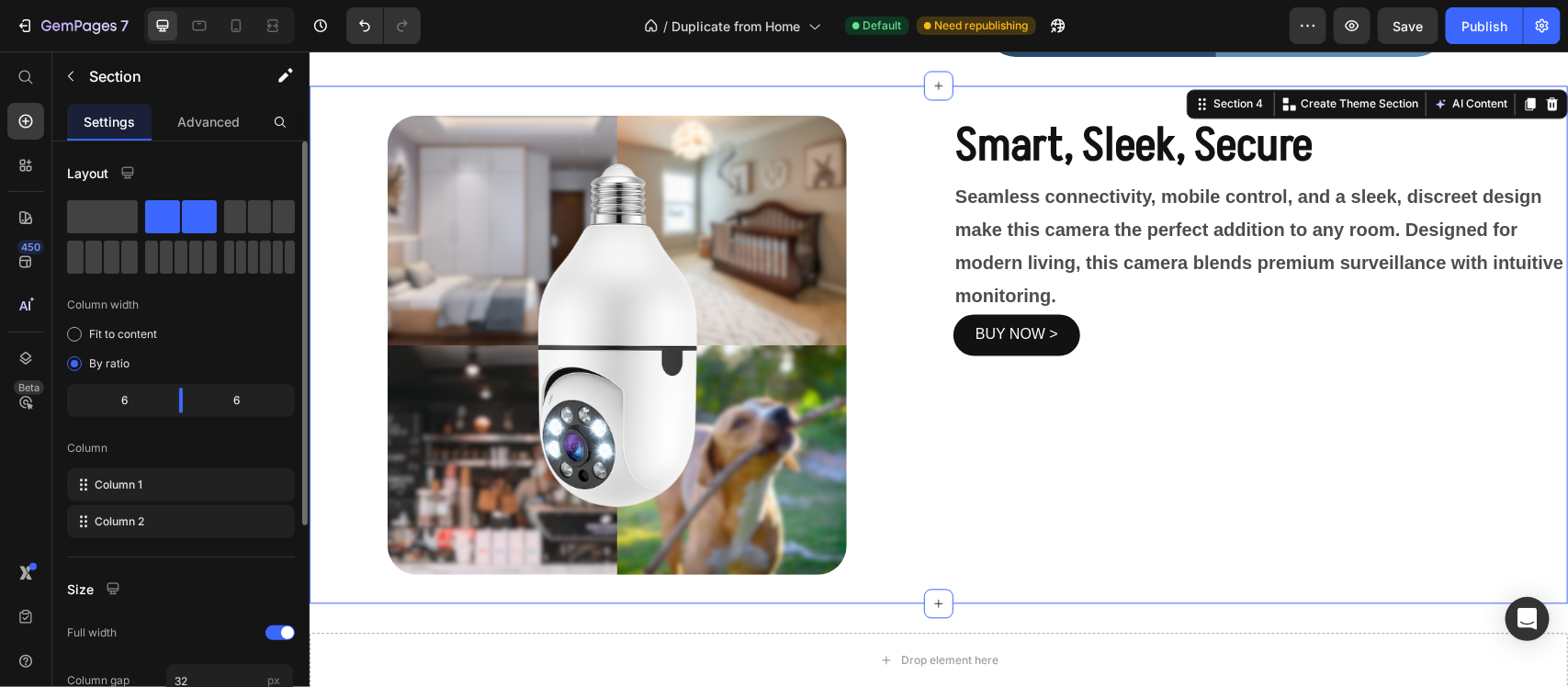 scroll, scrollTop: 336, scrollLeft: 0, axis: vertical 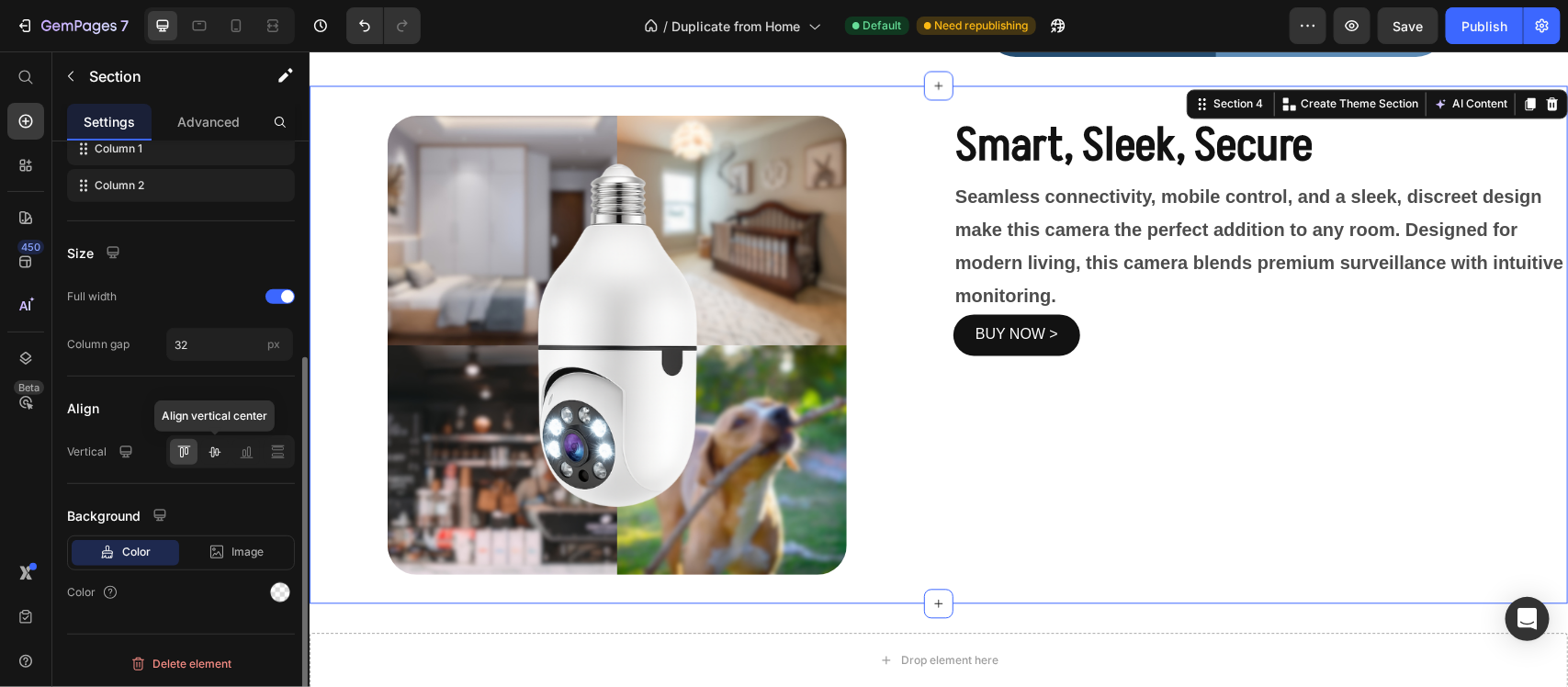 click 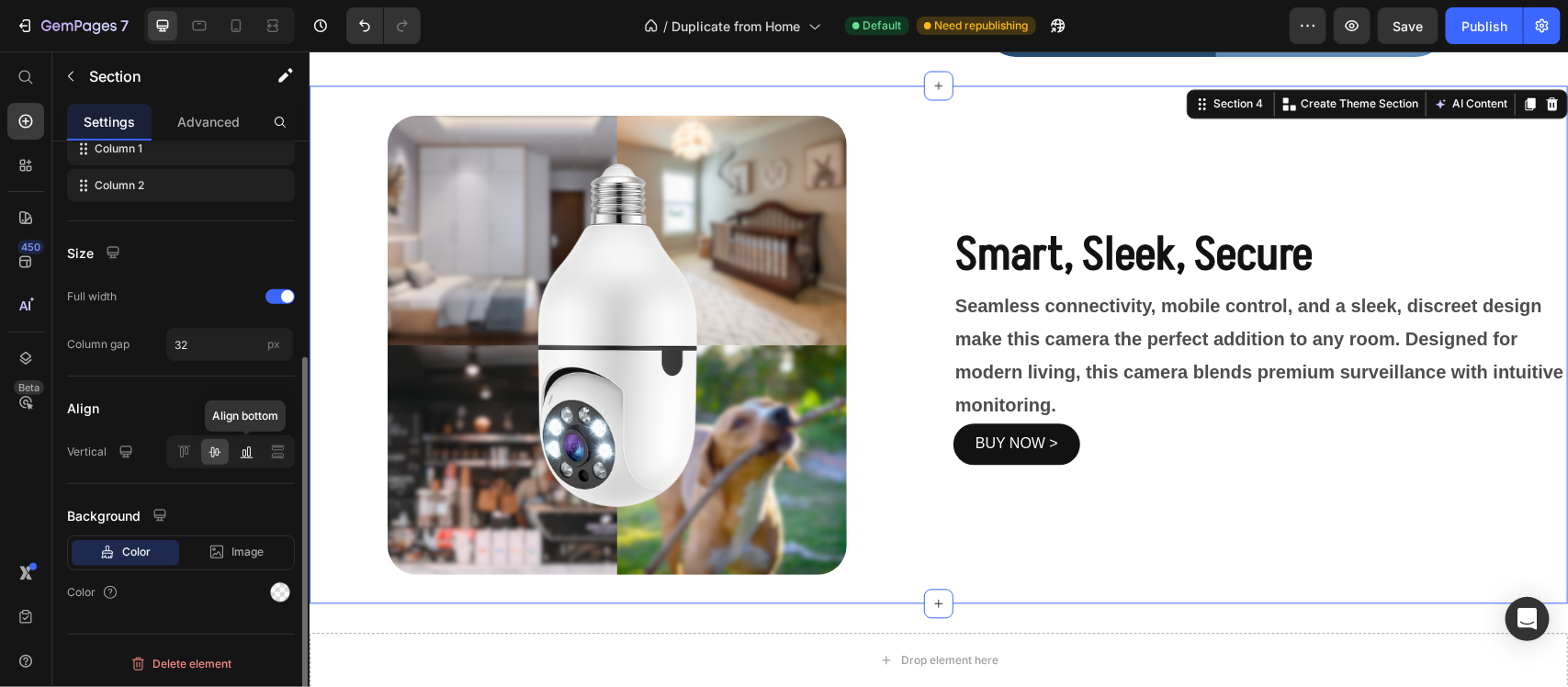 click 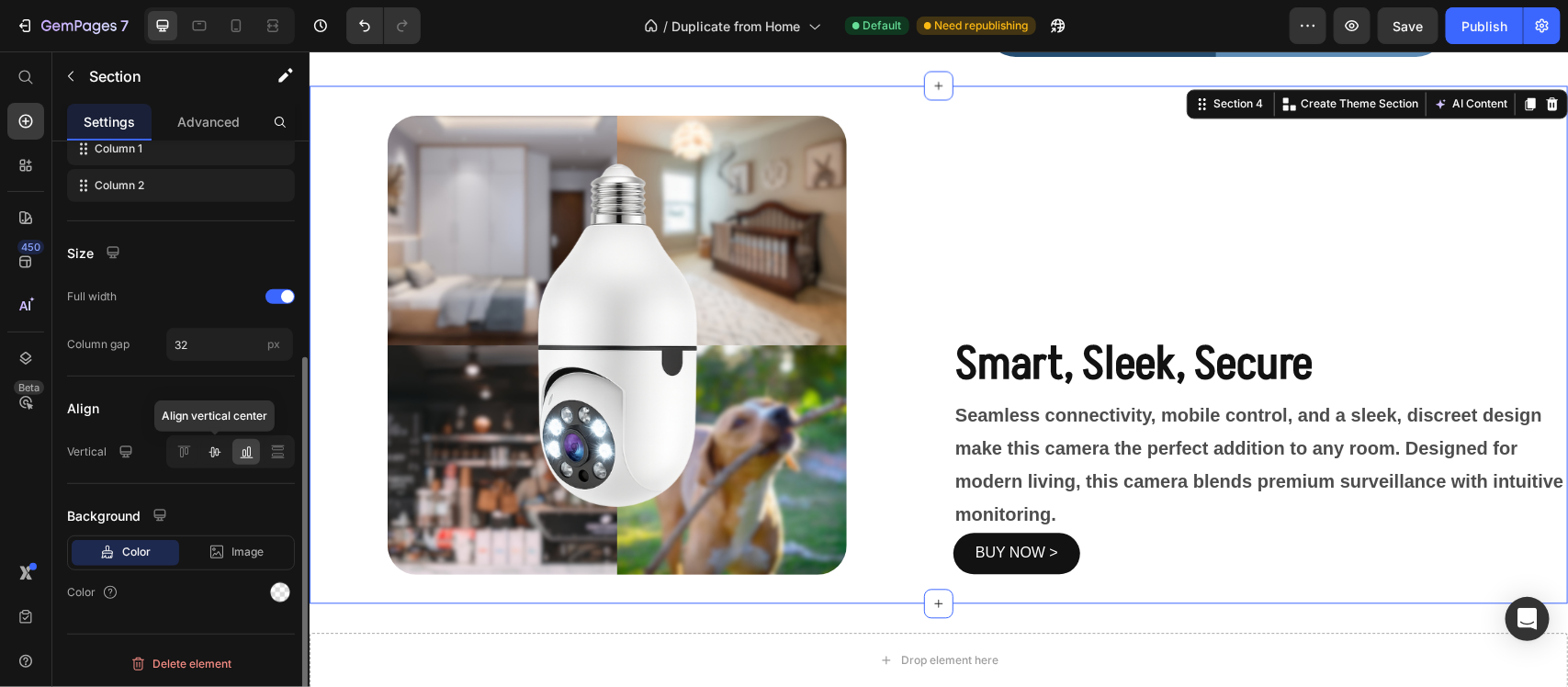 click 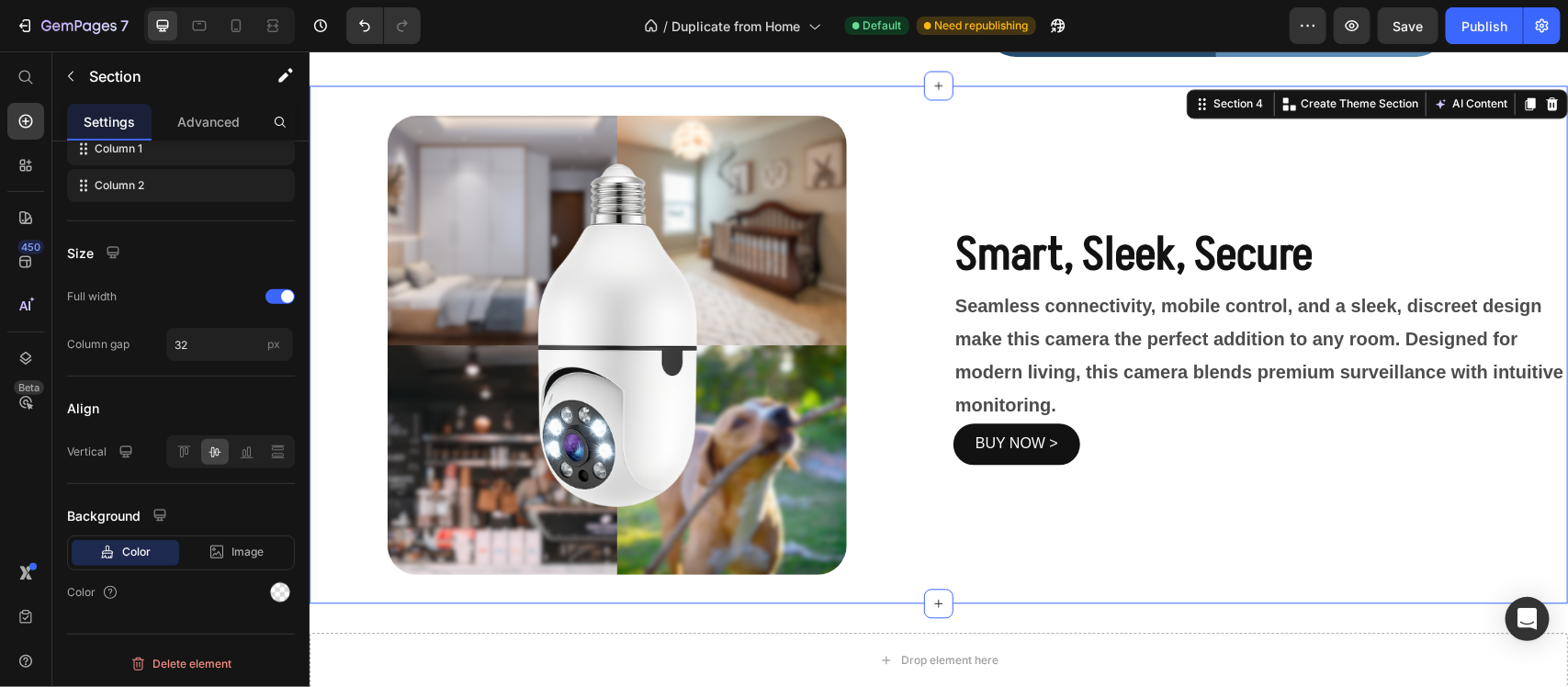 click on "Smart, Sleek, Secure Heading Seamless connectivity, mobile control, and a sleek, discreet design make this camera the perfect addition to any room. Designed for modern living, this camera blends premium surveillance with intuitive monitoring. Text Block BUY NOW > Button" at bounding box center (1259, 344) 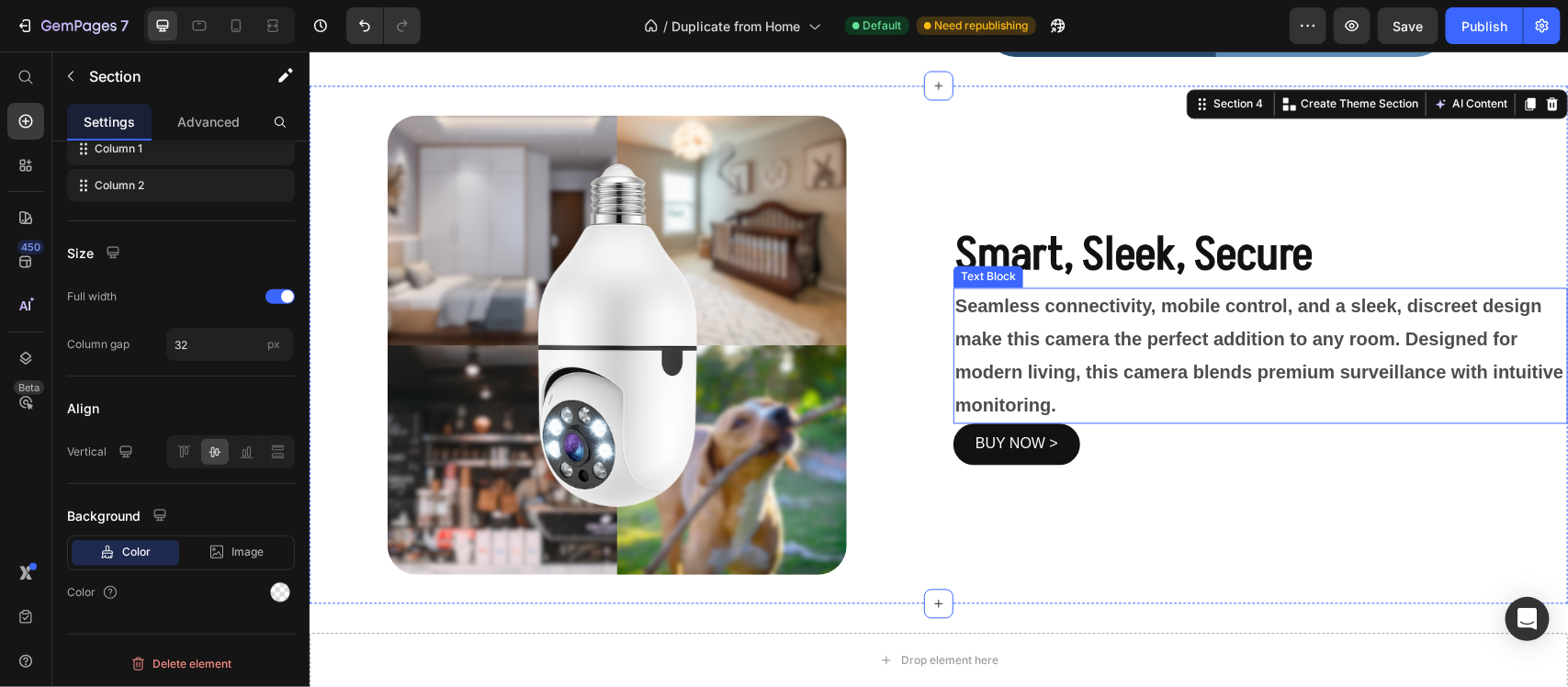 click on "Seamless connectivity, mobile control, and a sleek, discreet design make this camera the perfect addition to any room. Designed for modern living, this camera blends premium surveillance with intuitive monitoring." at bounding box center (1259, 355) 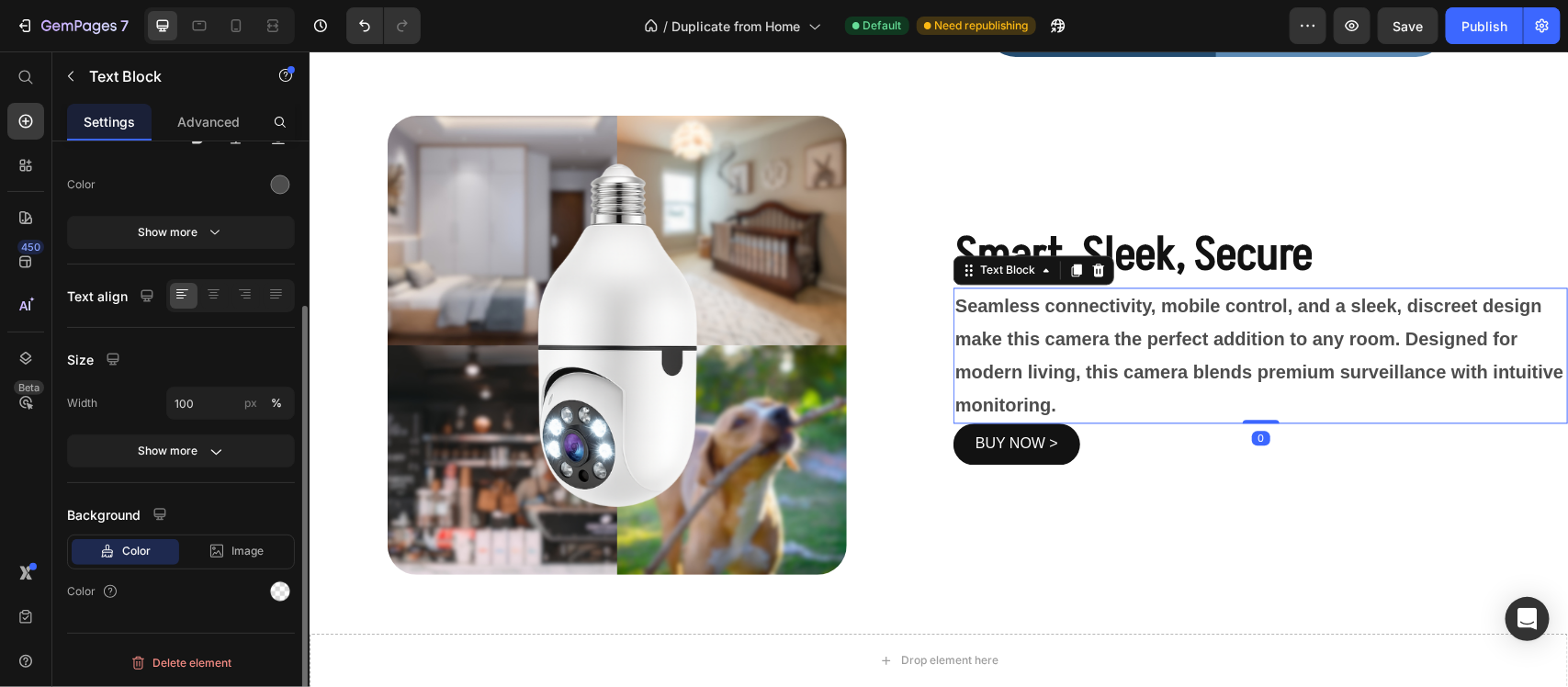 scroll, scrollTop: 0, scrollLeft: 0, axis: both 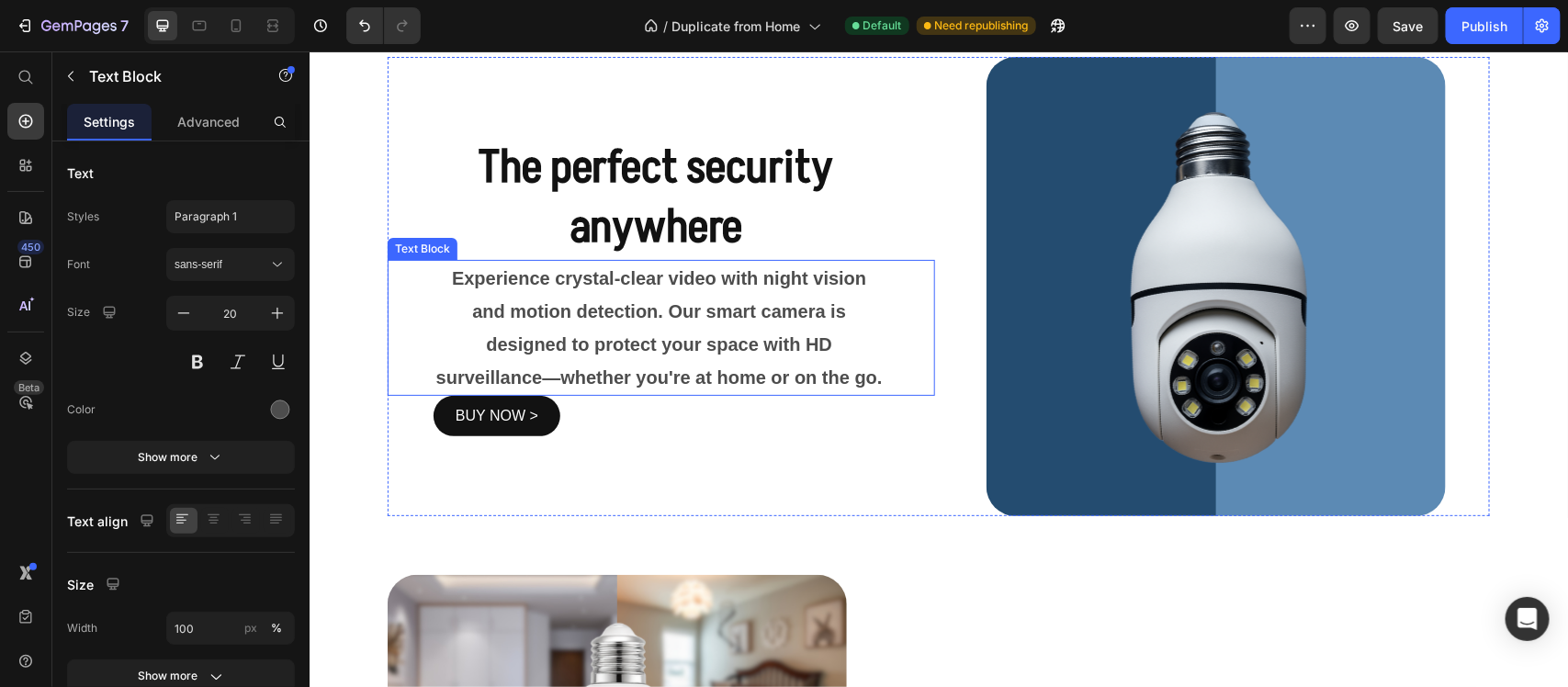 click on "Experience crystal-clear video with night vision and motion detection. Our smart camera is designed to protect your space with HD surveillance—whether you're at home or on the go." at bounding box center [658, 327] 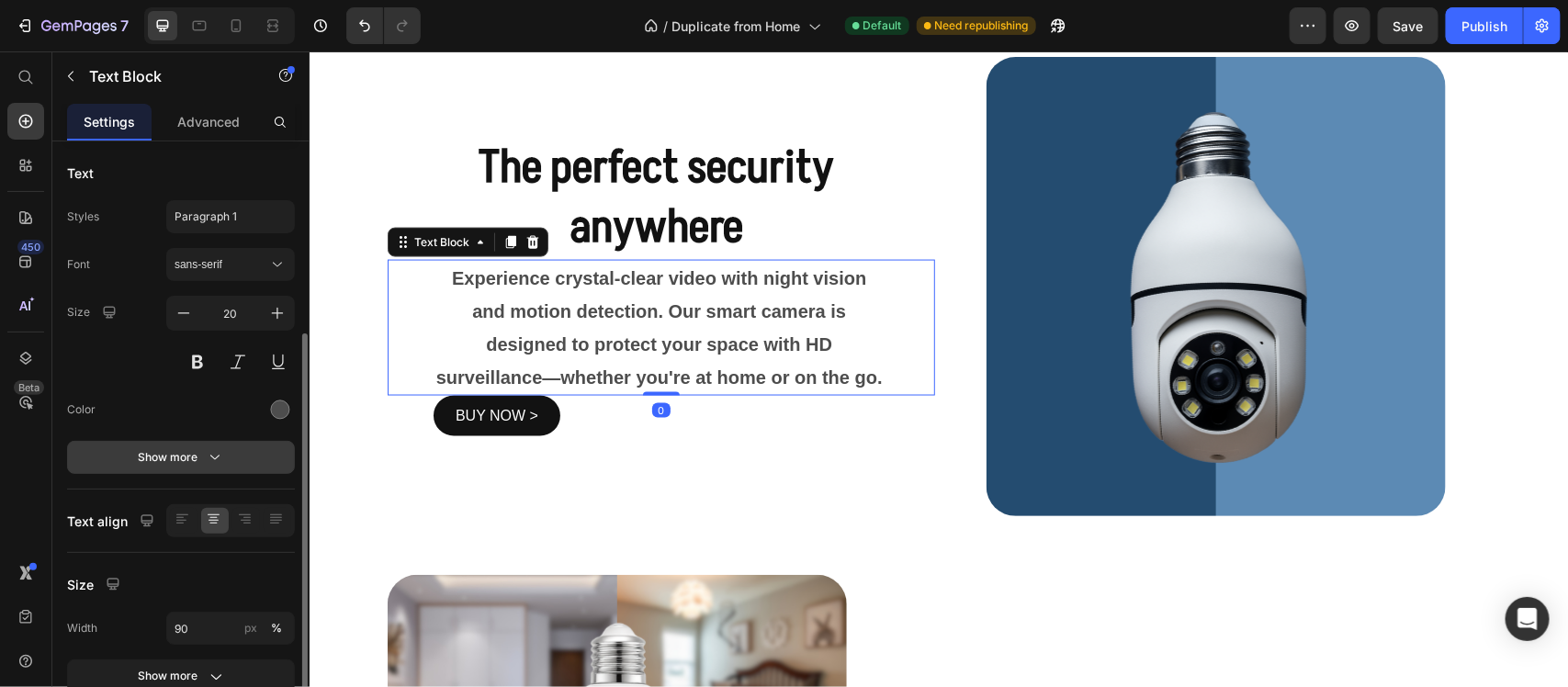 scroll, scrollTop: 115, scrollLeft: 0, axis: vertical 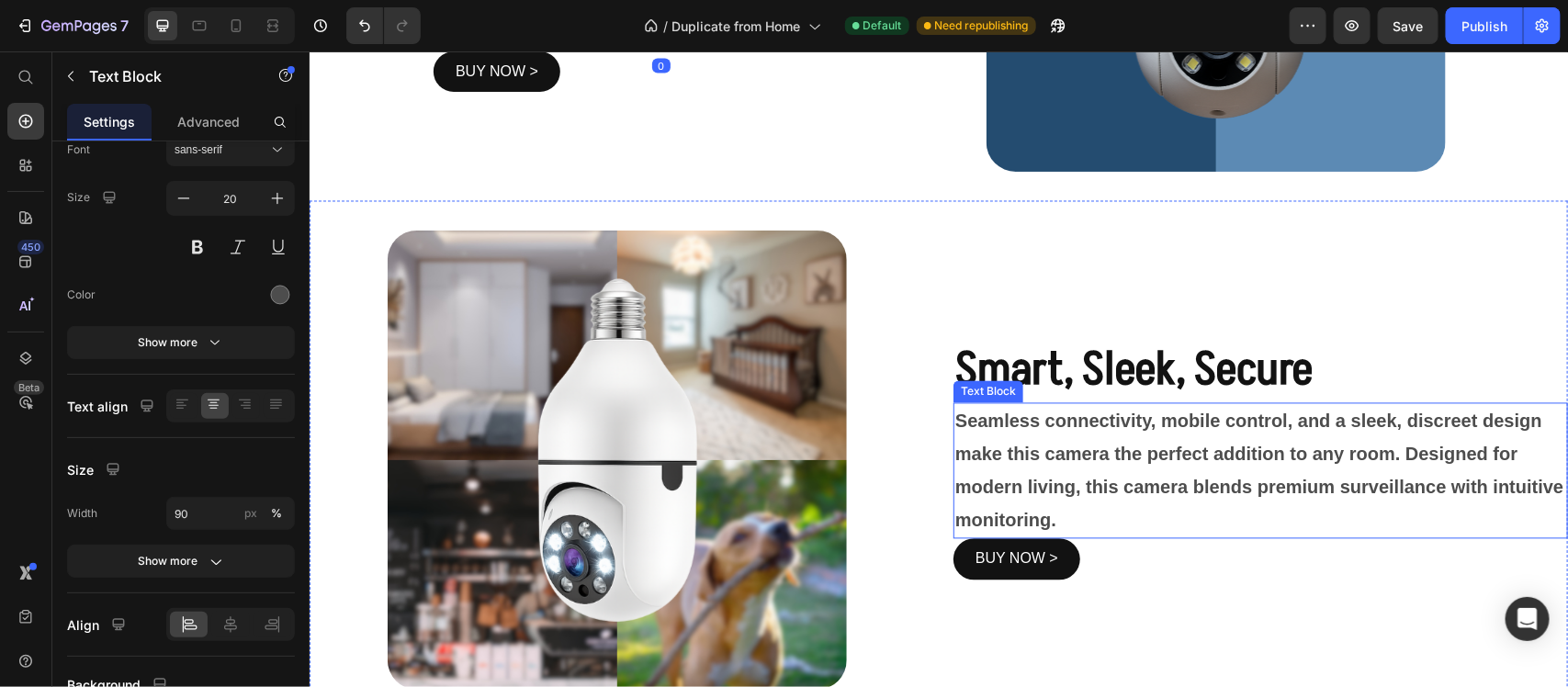click on "Seamless connectivity, mobile control, and a sleek, discreet design make this camera the perfect addition to any room. Designed for modern living, this camera blends premium surveillance with intuitive monitoring." at bounding box center (1259, 470) 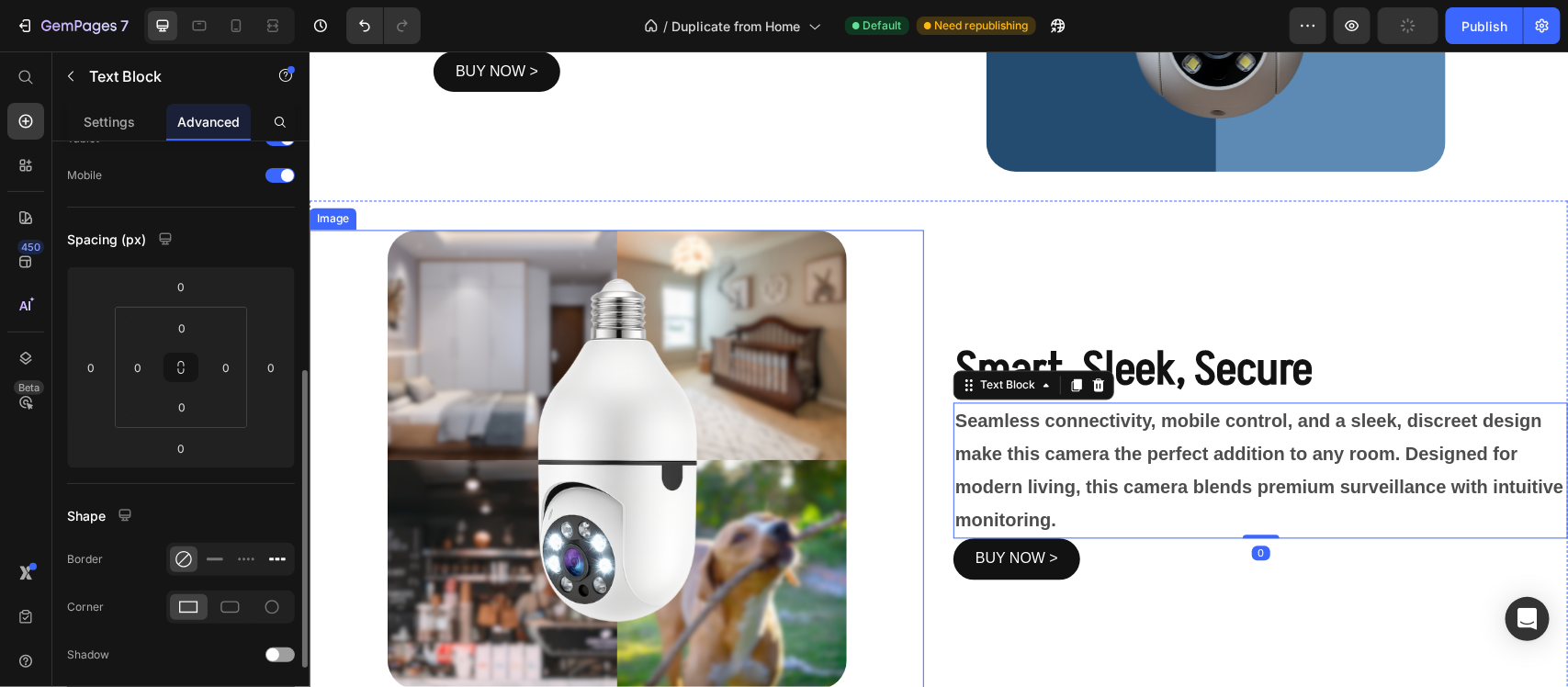 scroll, scrollTop: 1716, scrollLeft: 0, axis: vertical 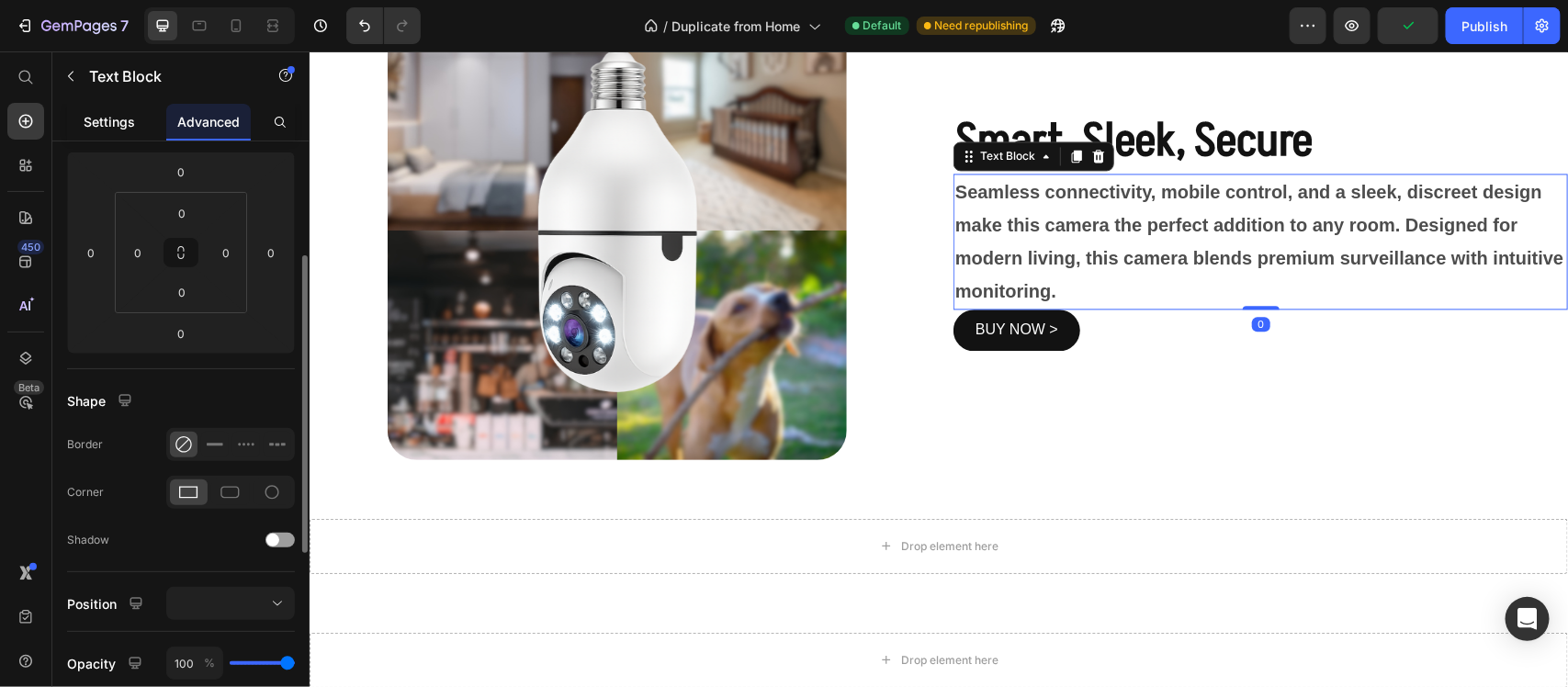 click on "Settings" 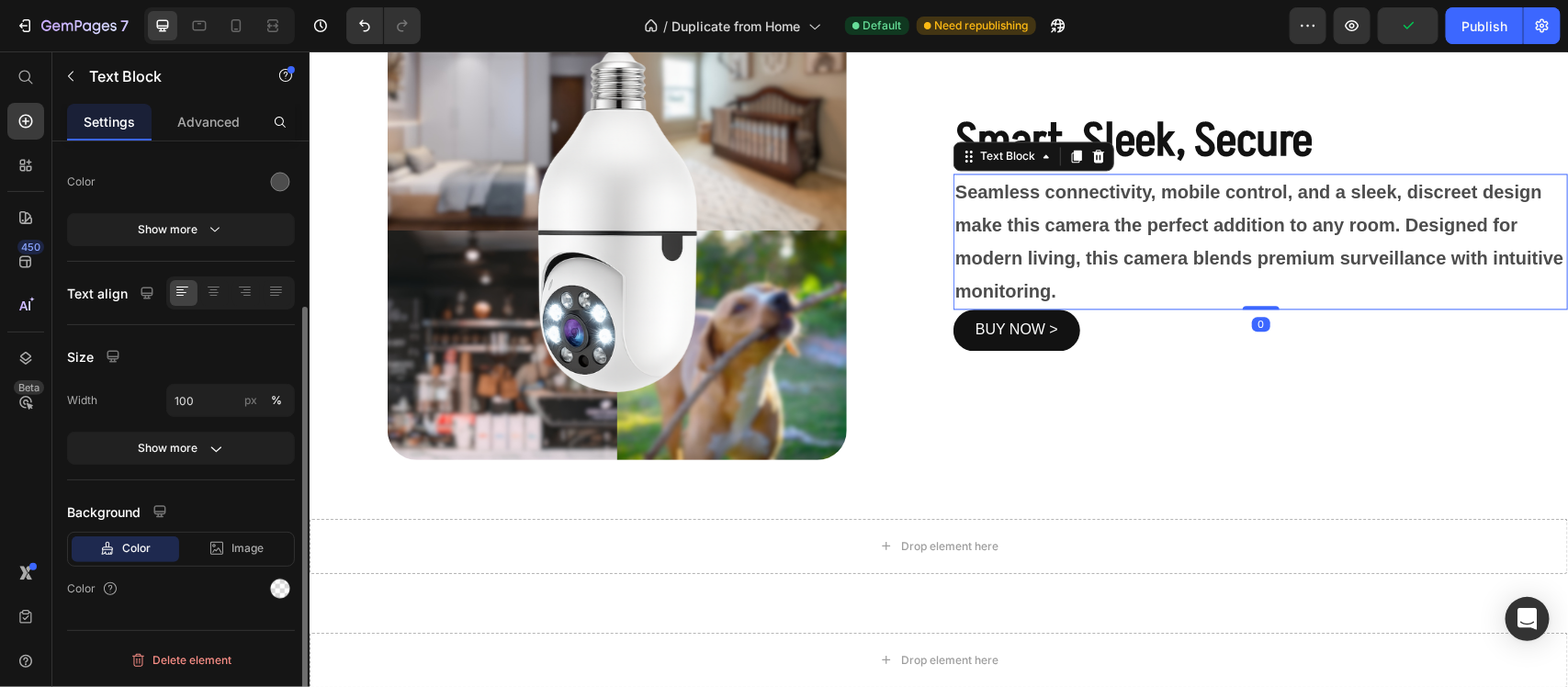 scroll, scrollTop: 0, scrollLeft: 0, axis: both 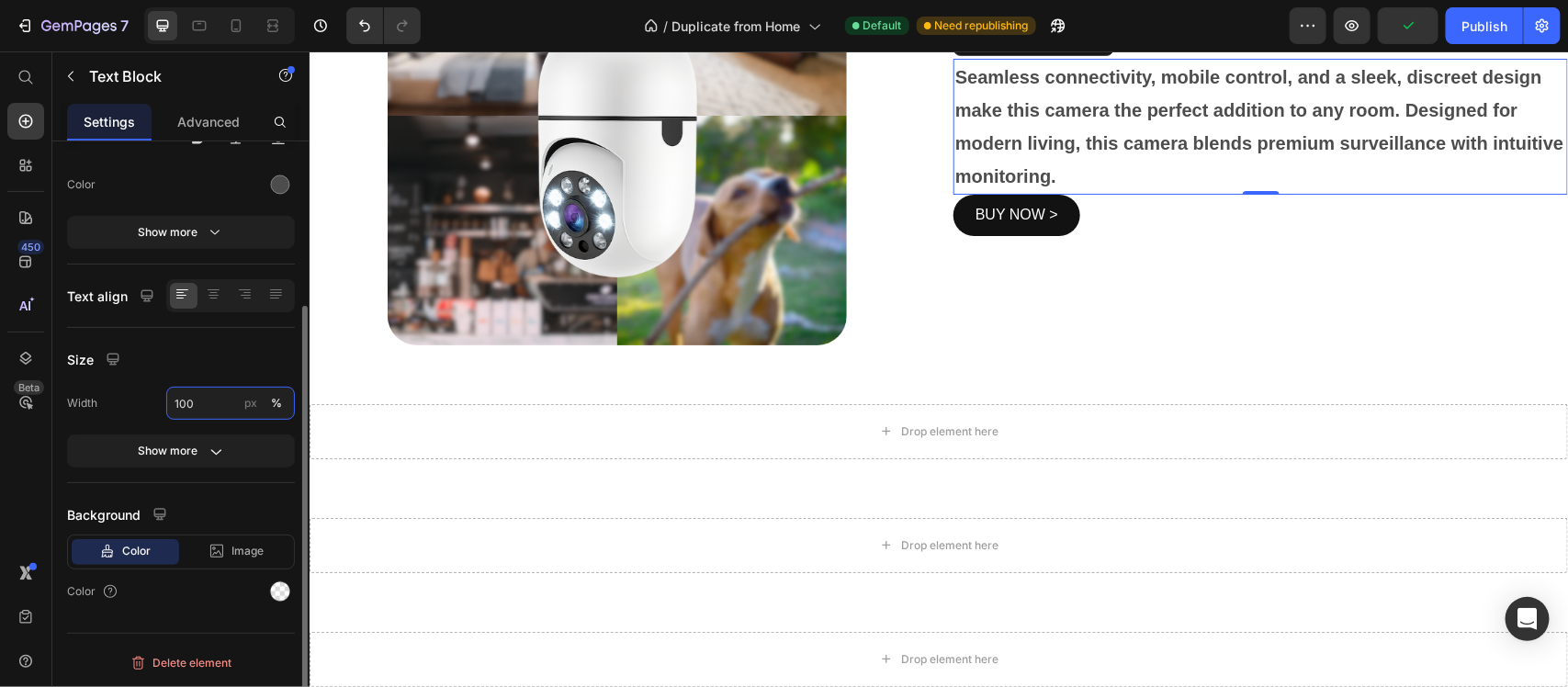 click on "100" at bounding box center [231, 403] 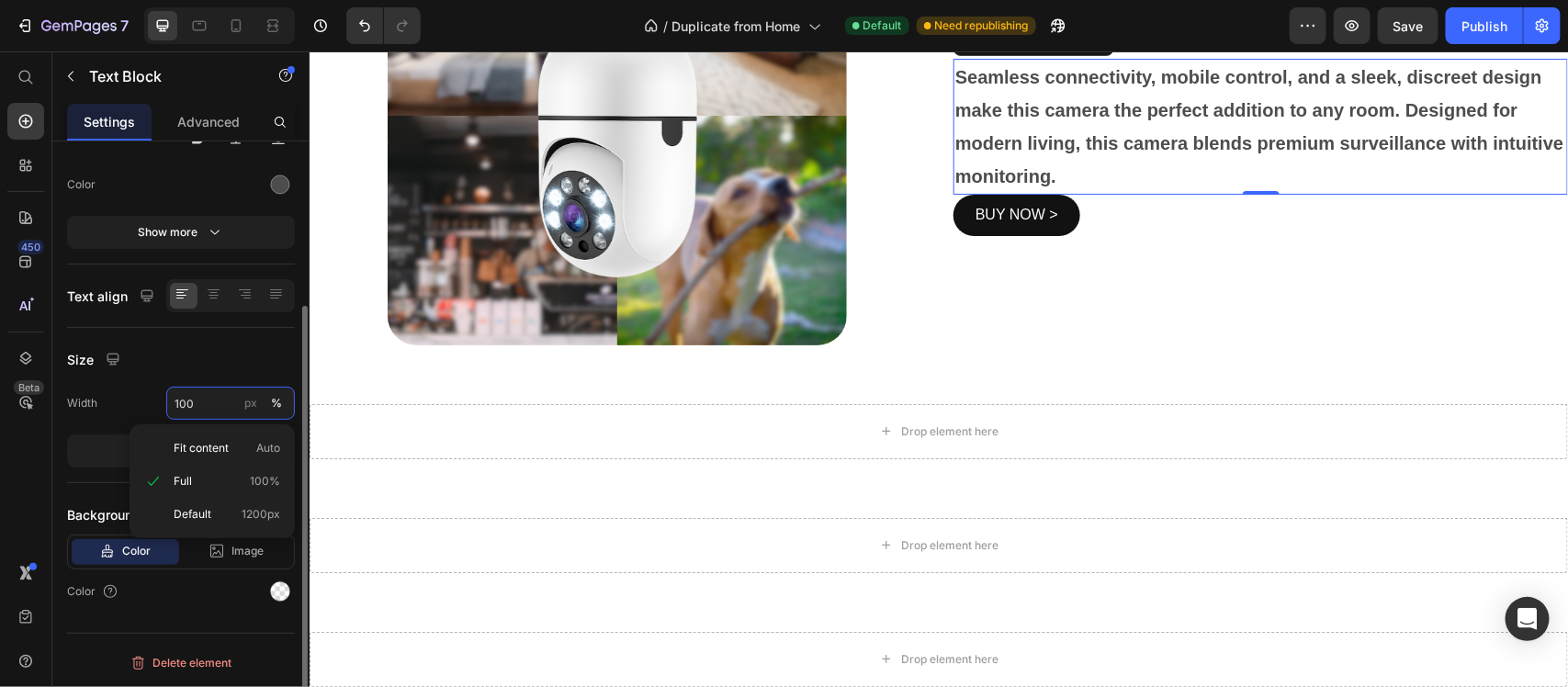 click on "100" at bounding box center [231, 403] 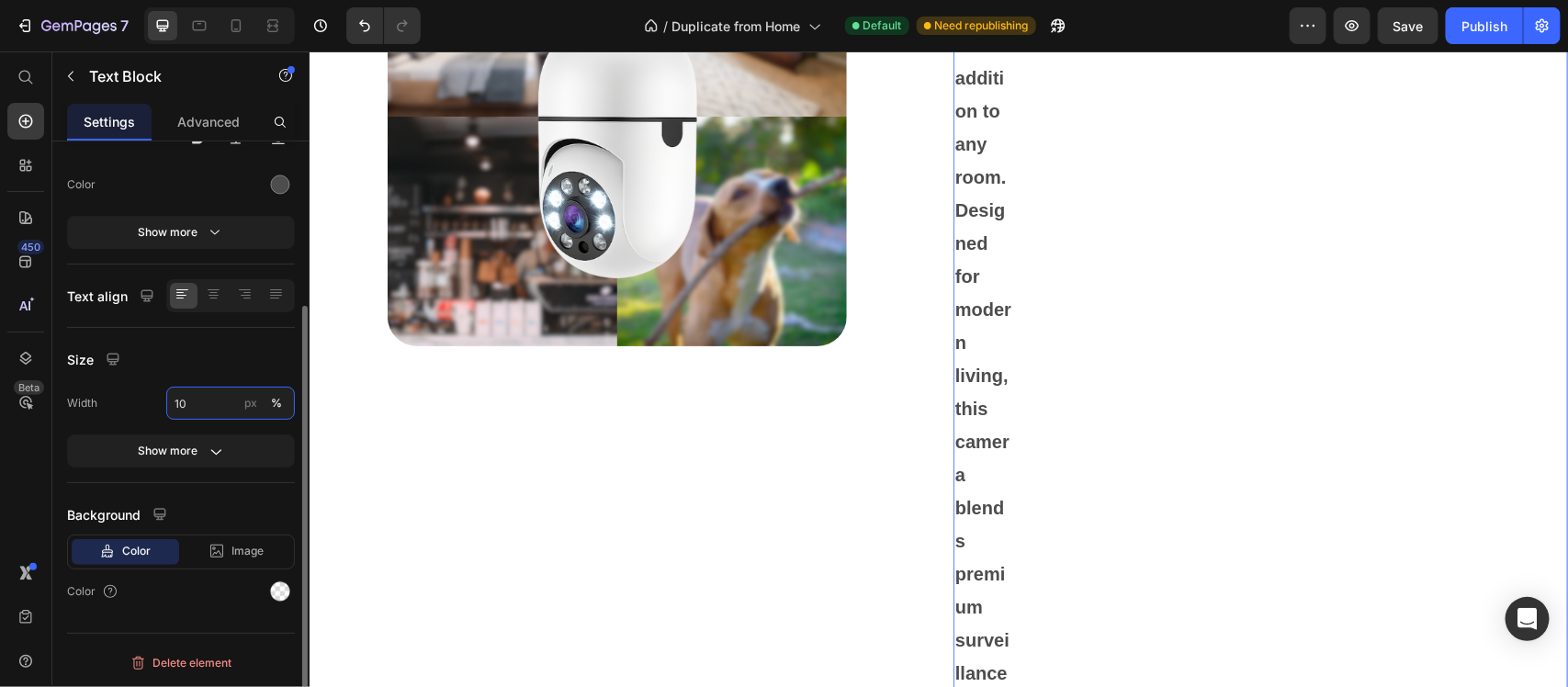 type on "1" 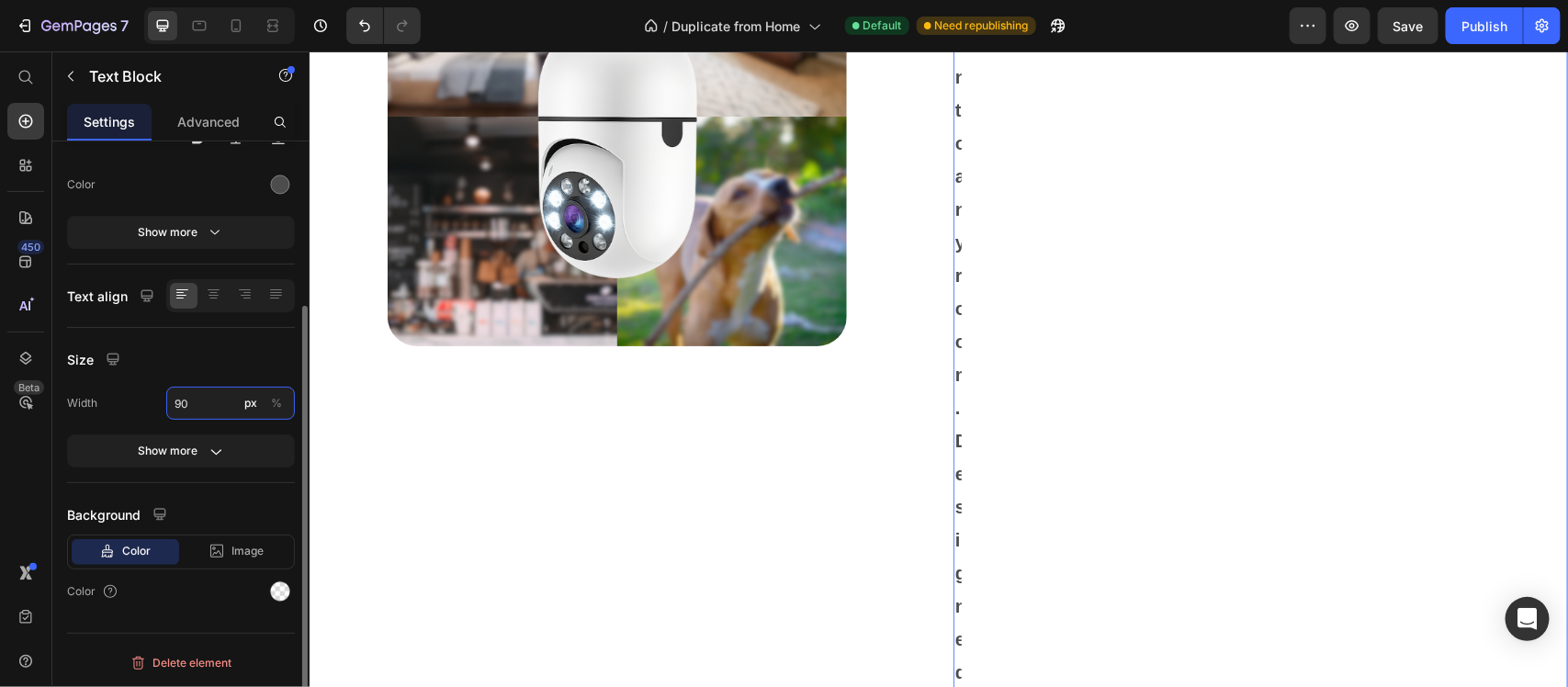 scroll, scrollTop: 2168, scrollLeft: 0, axis: vertical 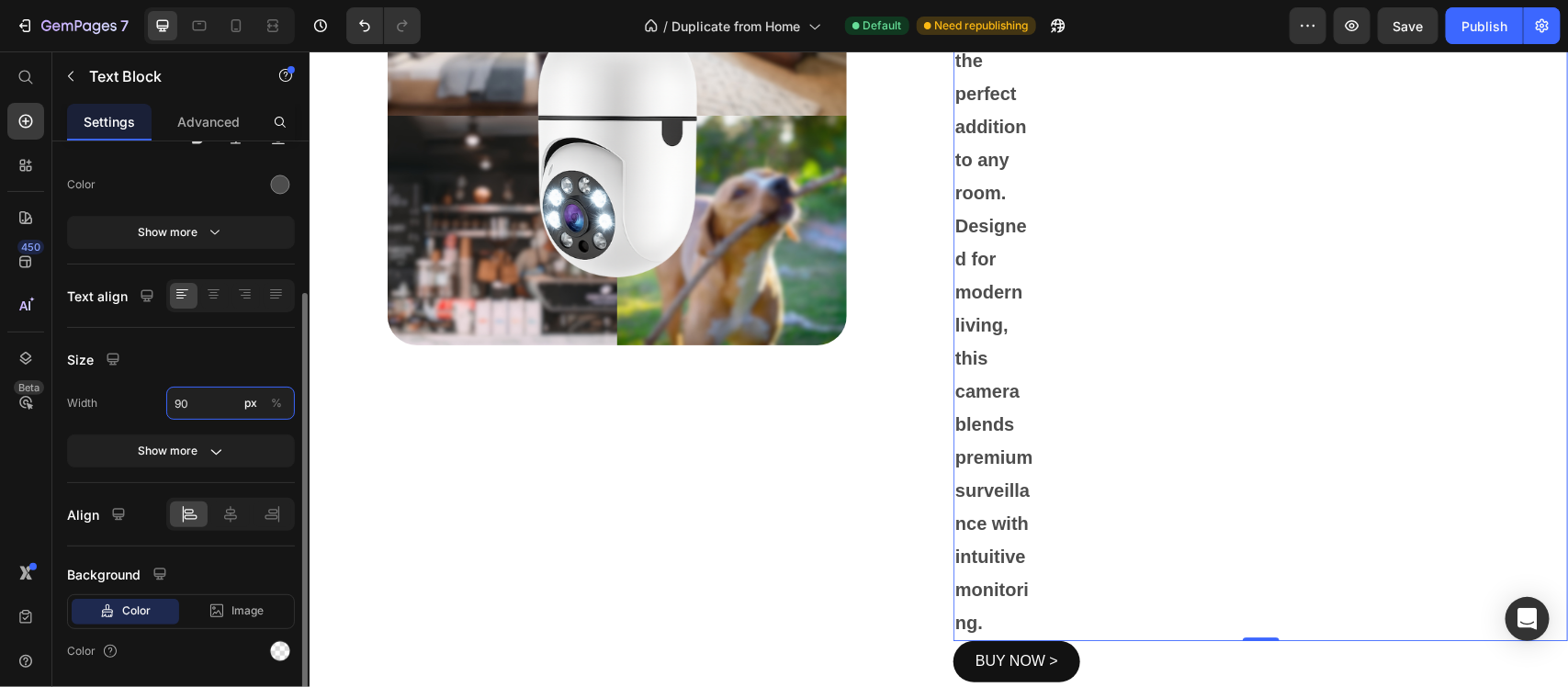 type on "90" 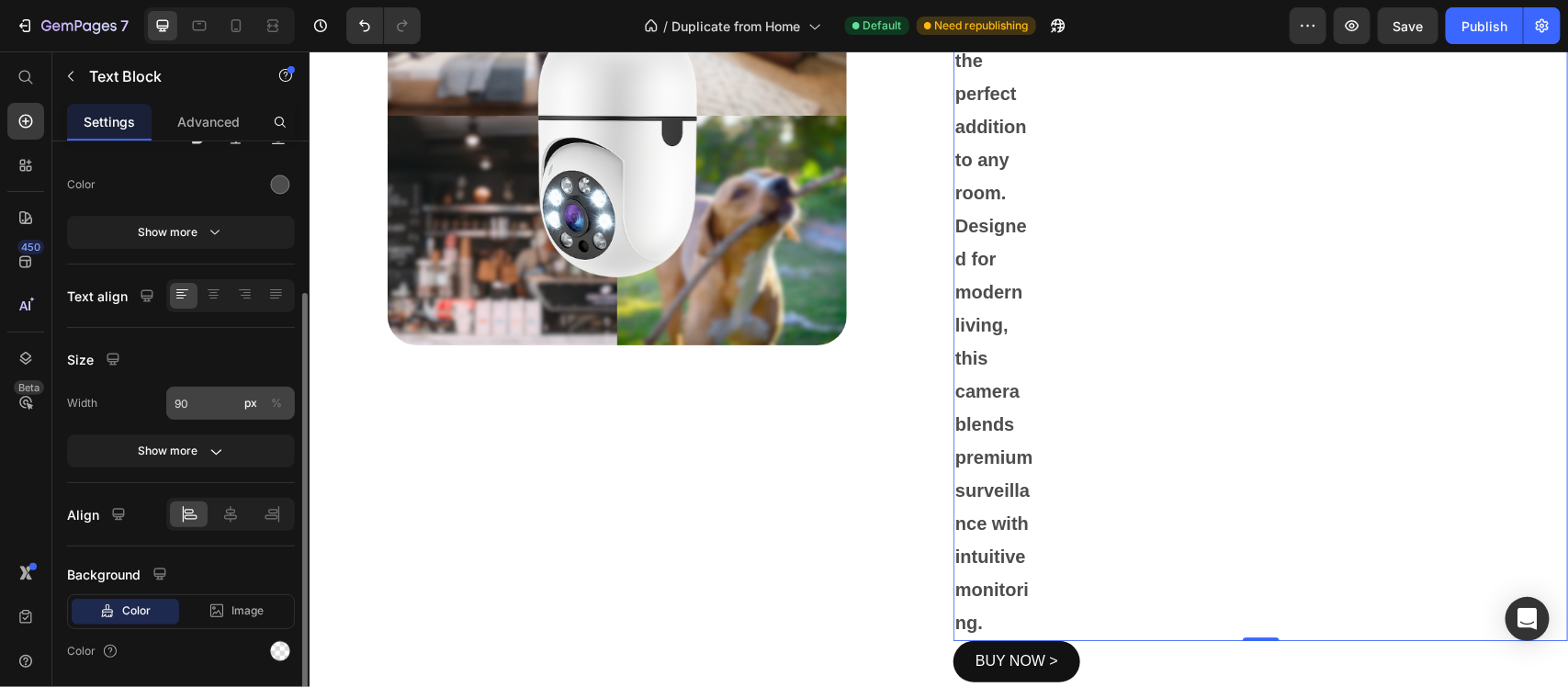 click on "%" at bounding box center [276, 403] 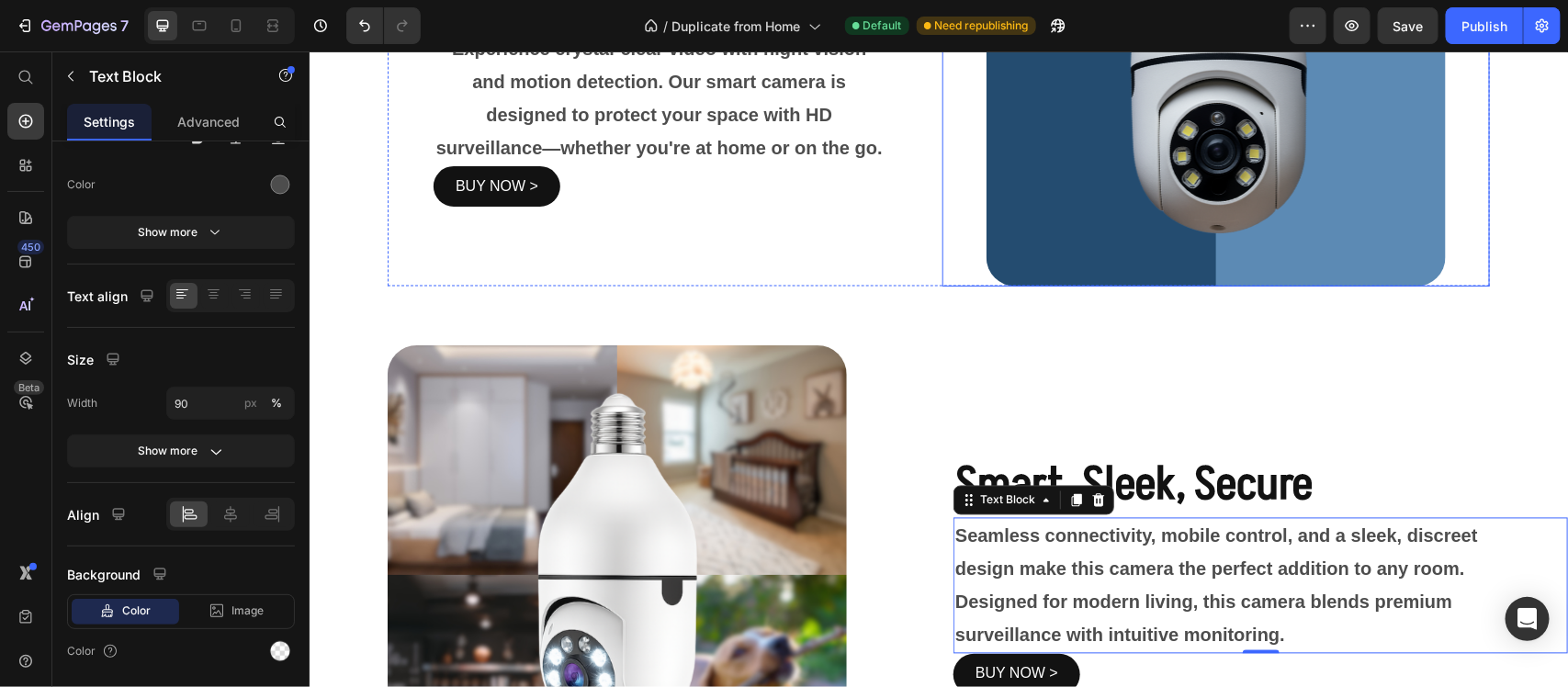 scroll, scrollTop: 1142, scrollLeft: 0, axis: vertical 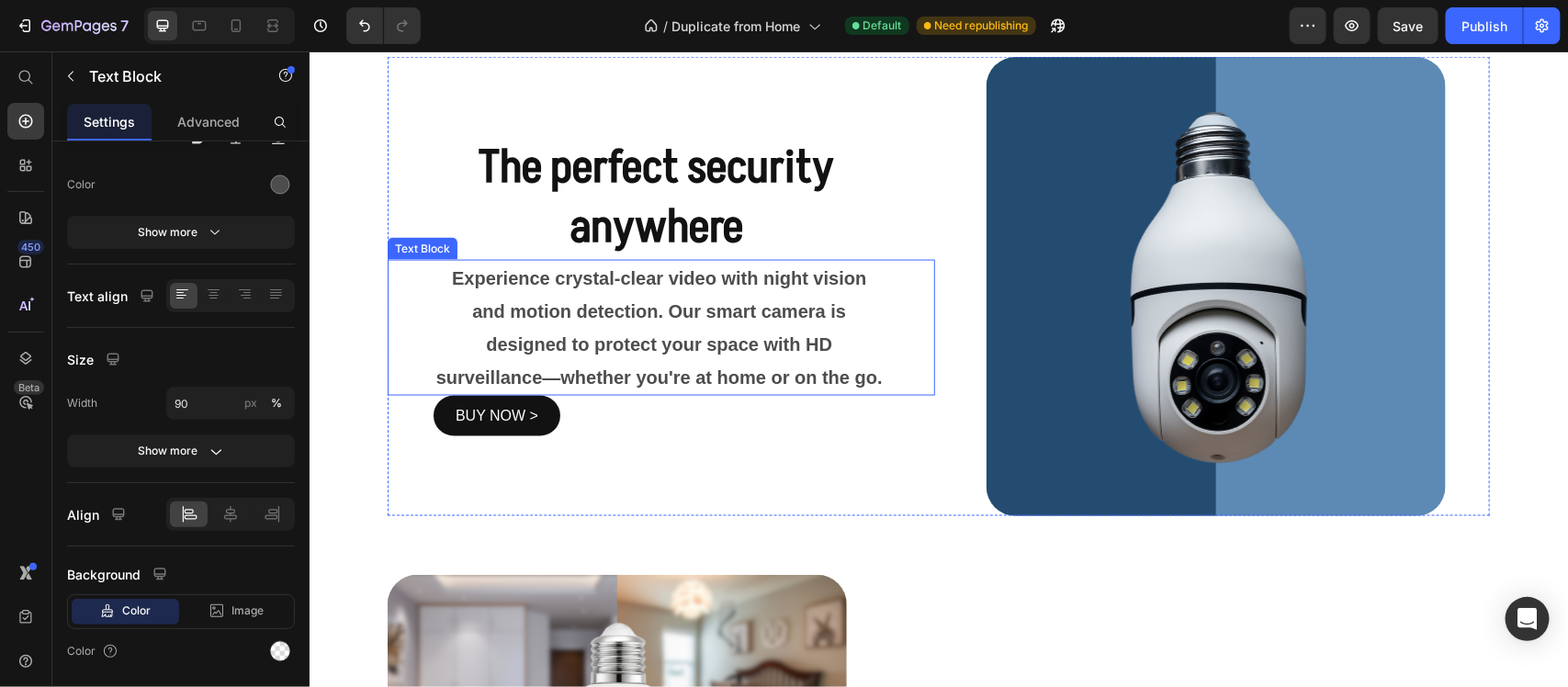 click on "Experience crystal-clear video with night vision and motion detection. Our smart camera is designed to protect your space with HD surveillance—whether you're at home or on the go." at bounding box center (658, 327) 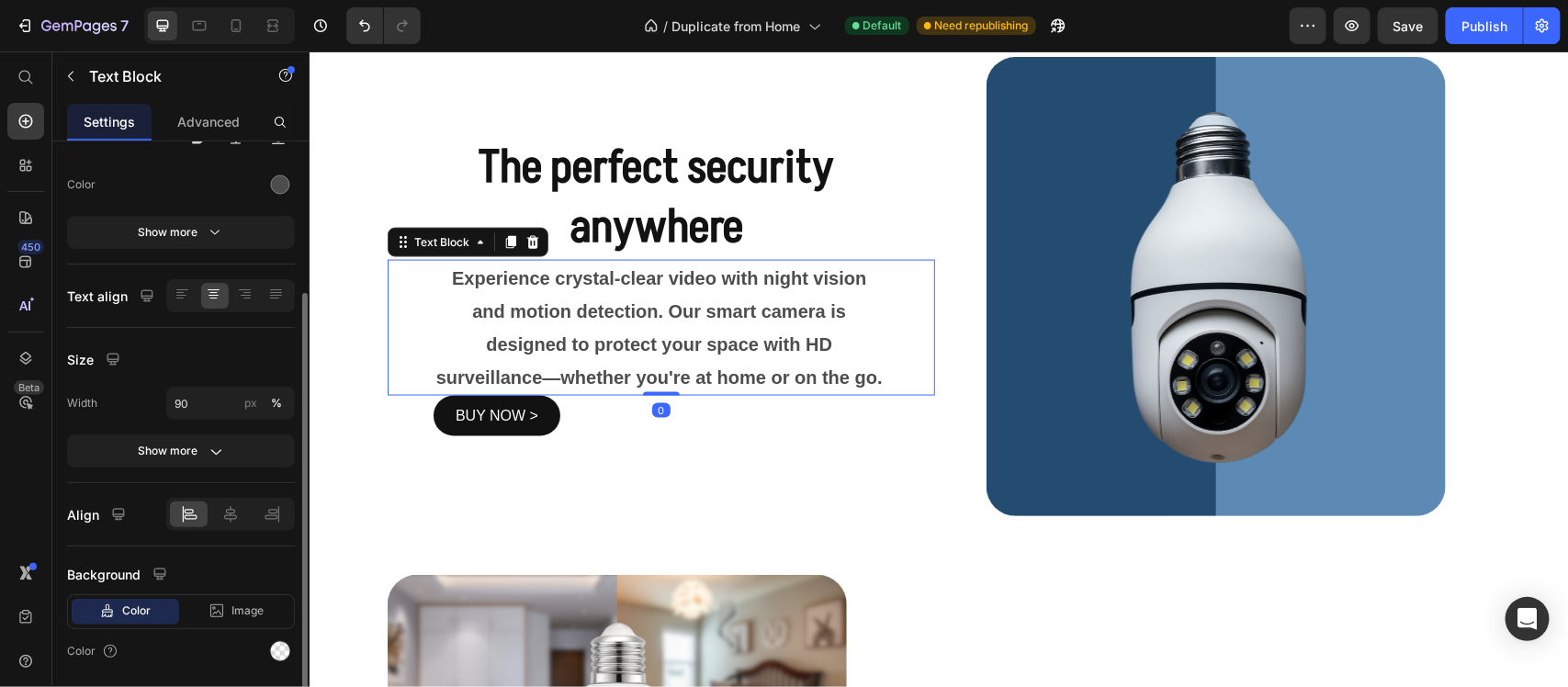 scroll, scrollTop: 285, scrollLeft: 0, axis: vertical 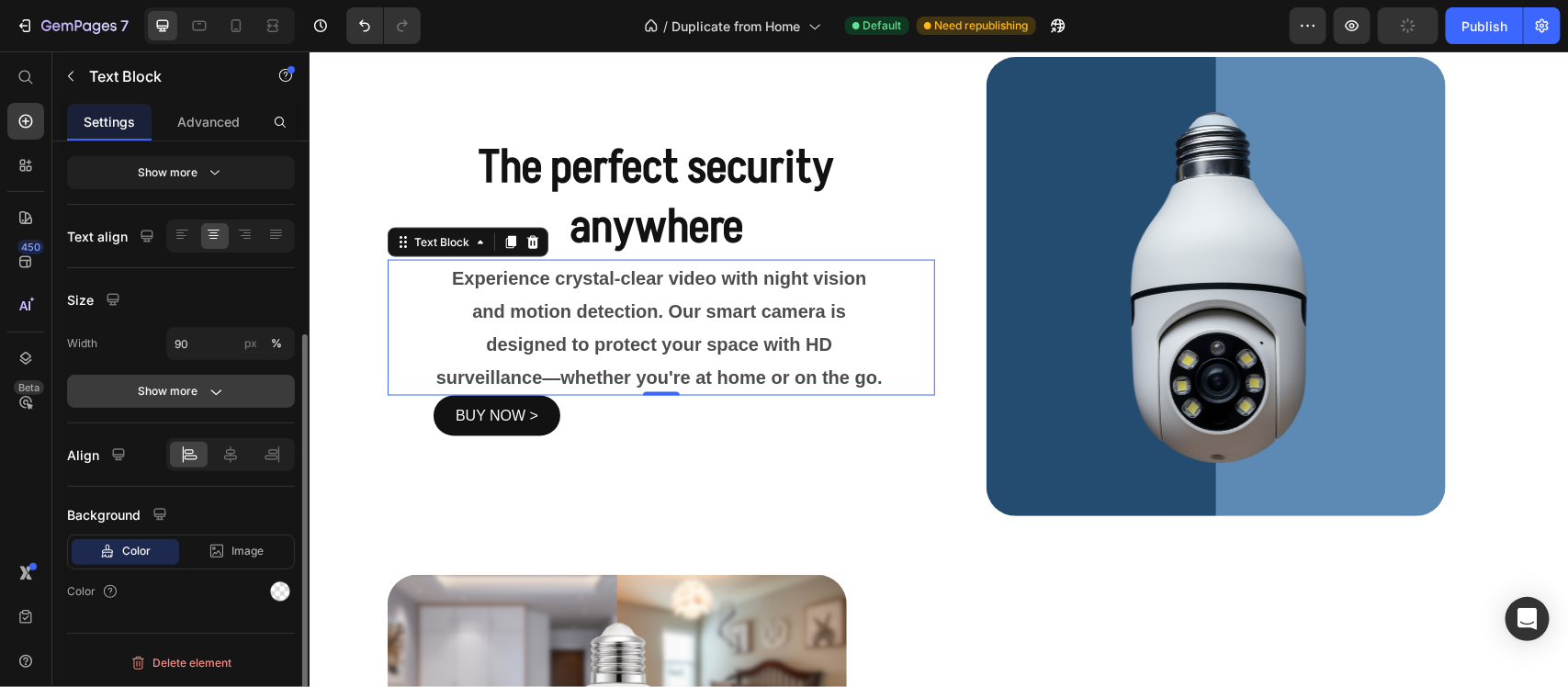 click on "Show more" at bounding box center [181, 391] 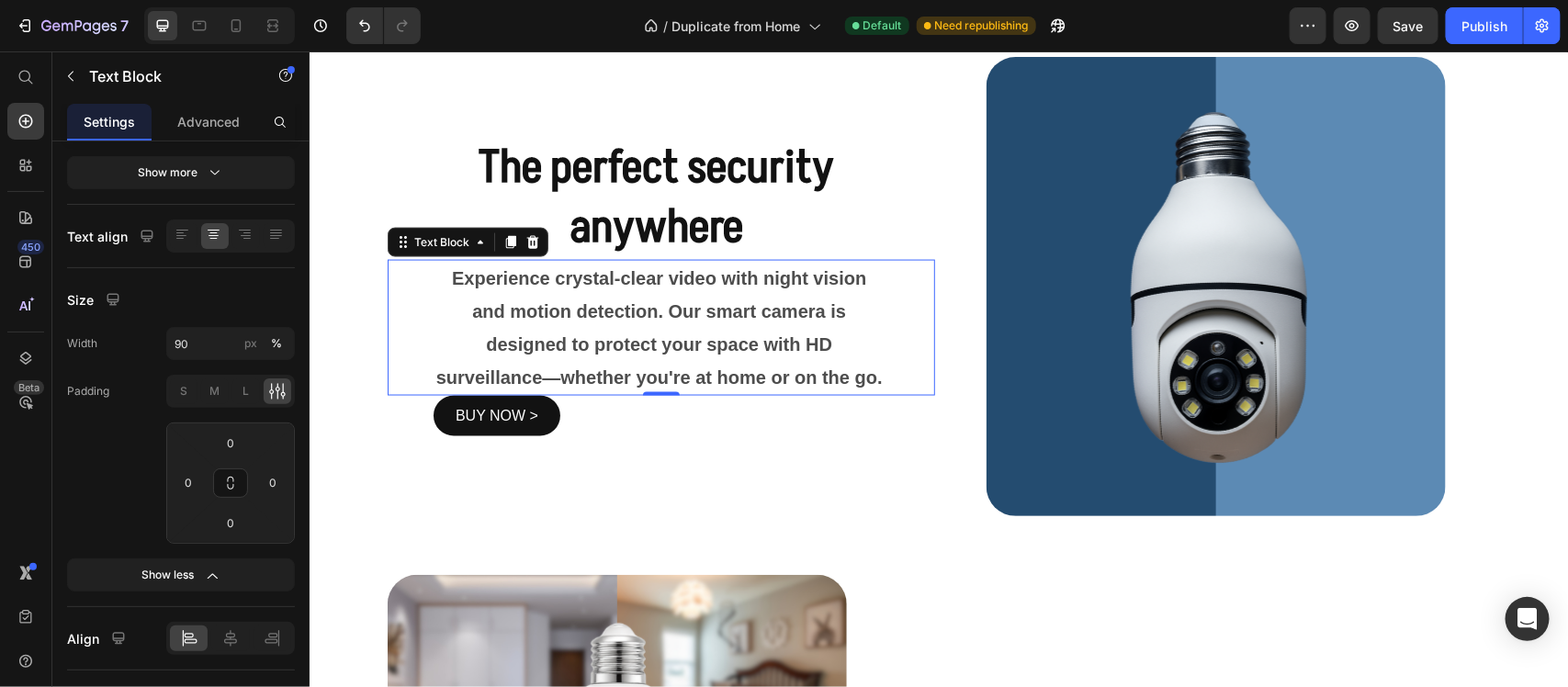 click on "Experience crystal-clear video with night vision and motion detection. Our smart camera is designed to protect your space with HD surveillance—whether you're at home or on the go." at bounding box center (659, 327) 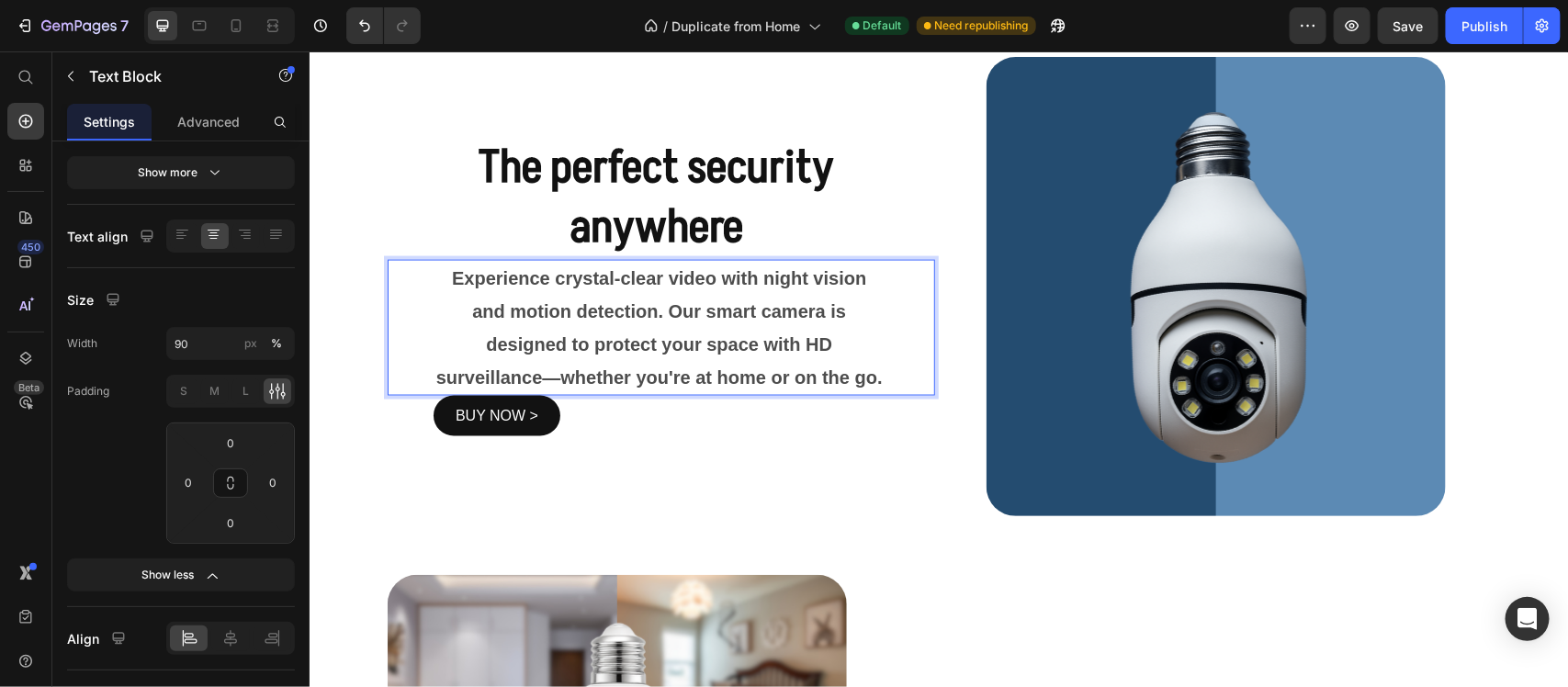 click on "Experience crystal-clear video with night vision and motion detection. Our smart camera is designed to protect your space with HD surveillance—whether you're at home or on the go." at bounding box center (658, 327) 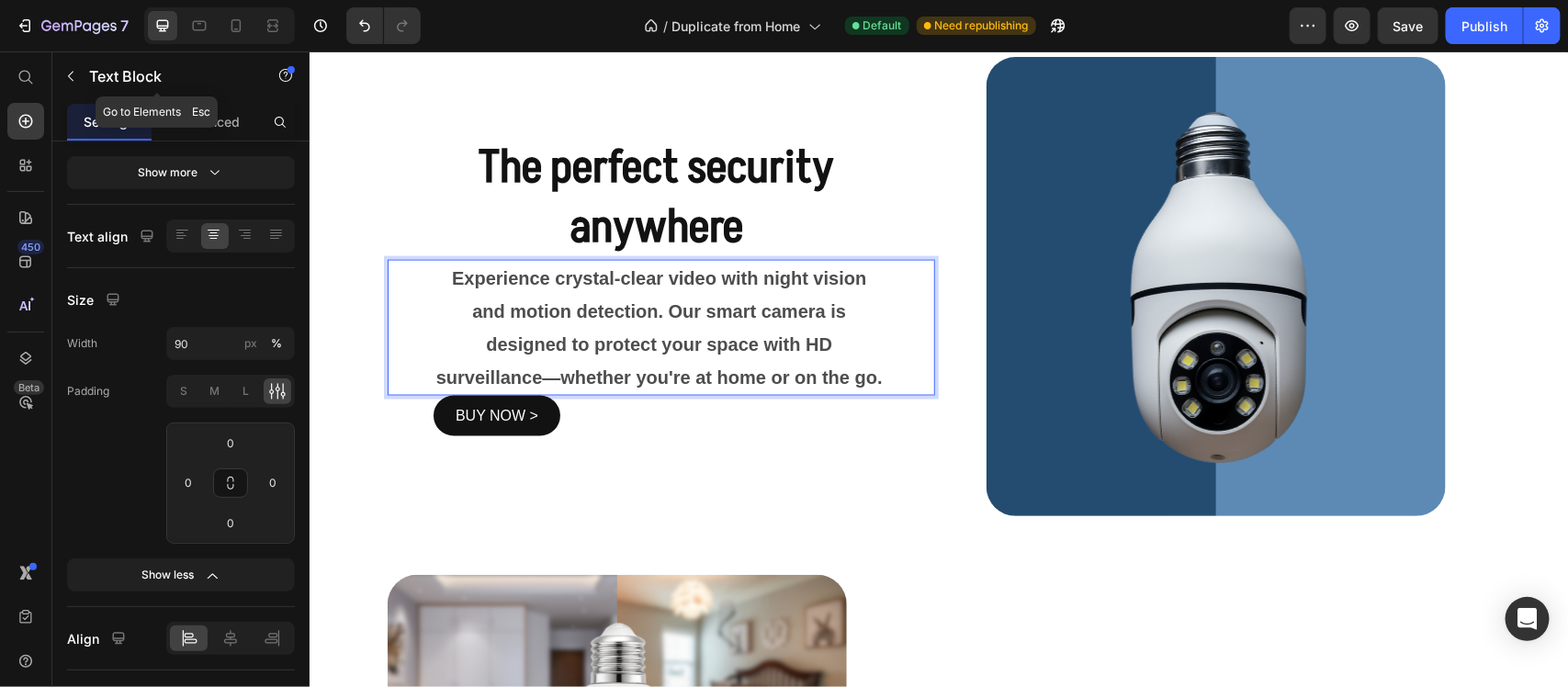 click on "Text Block" 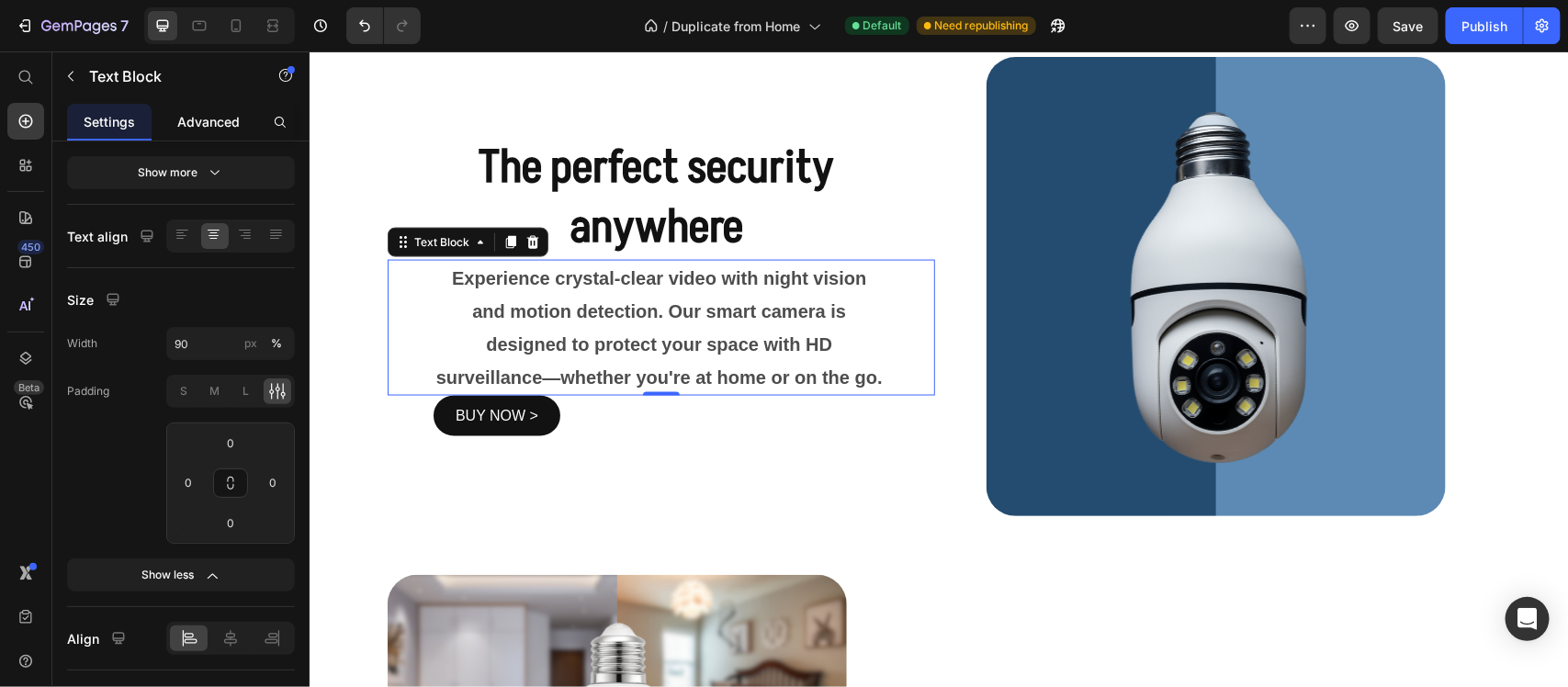 click on "Advanced" at bounding box center (209, 121) 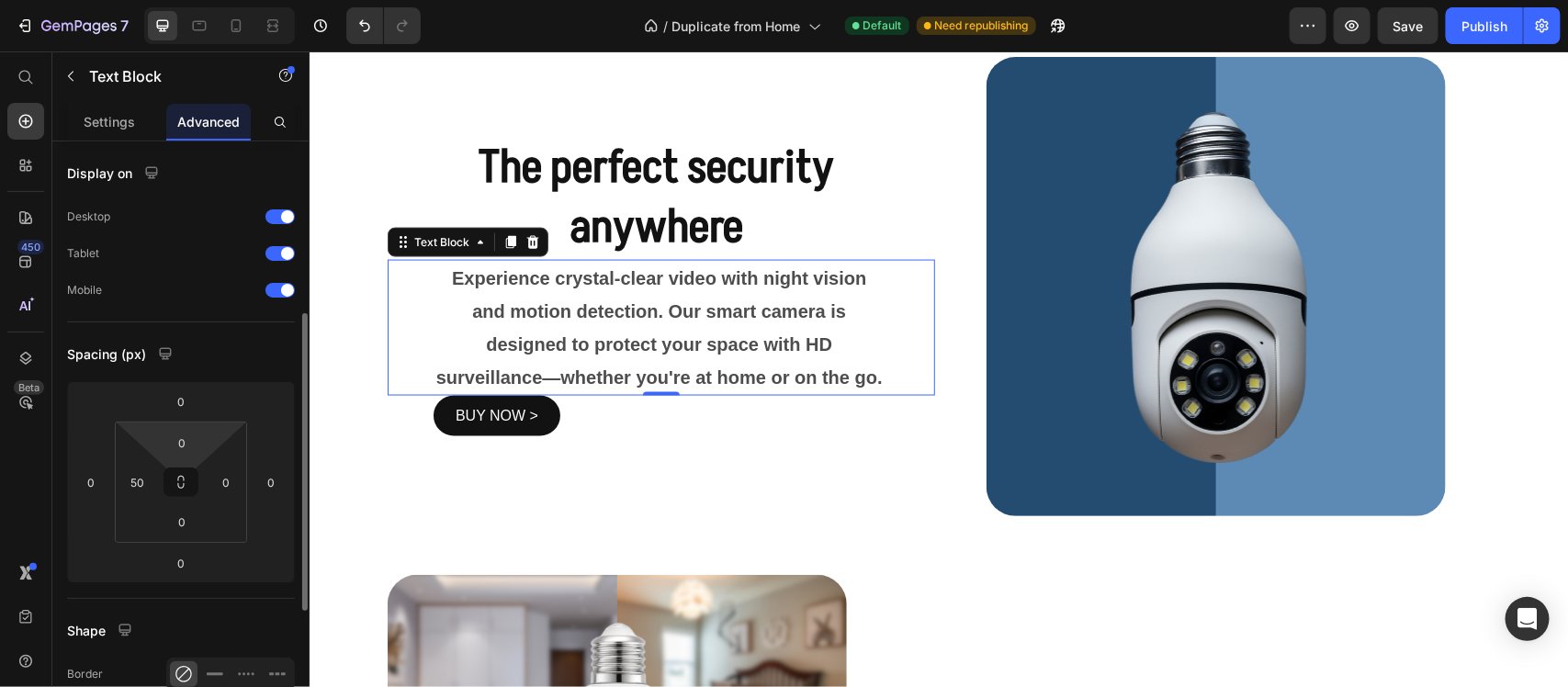 scroll, scrollTop: 115, scrollLeft: 0, axis: vertical 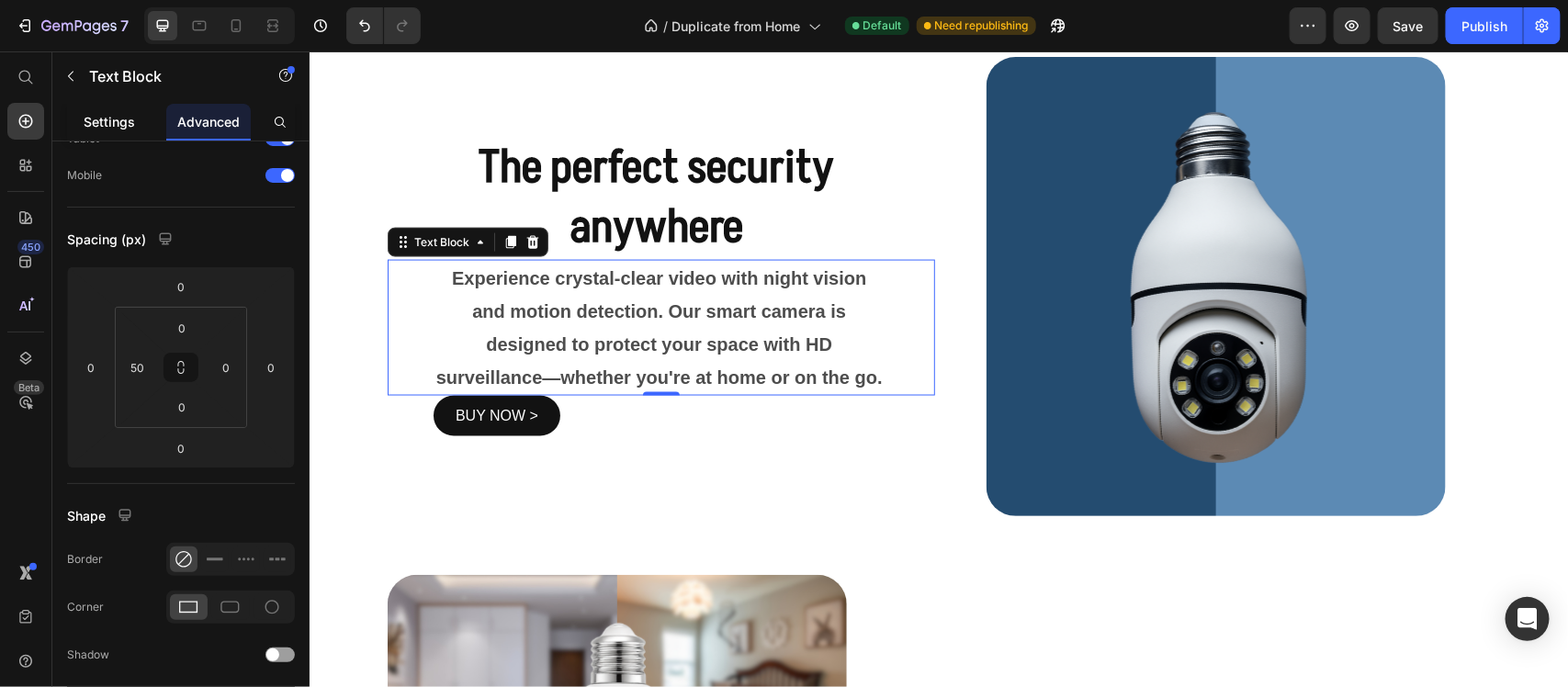 click on "Settings" at bounding box center [109, 121] 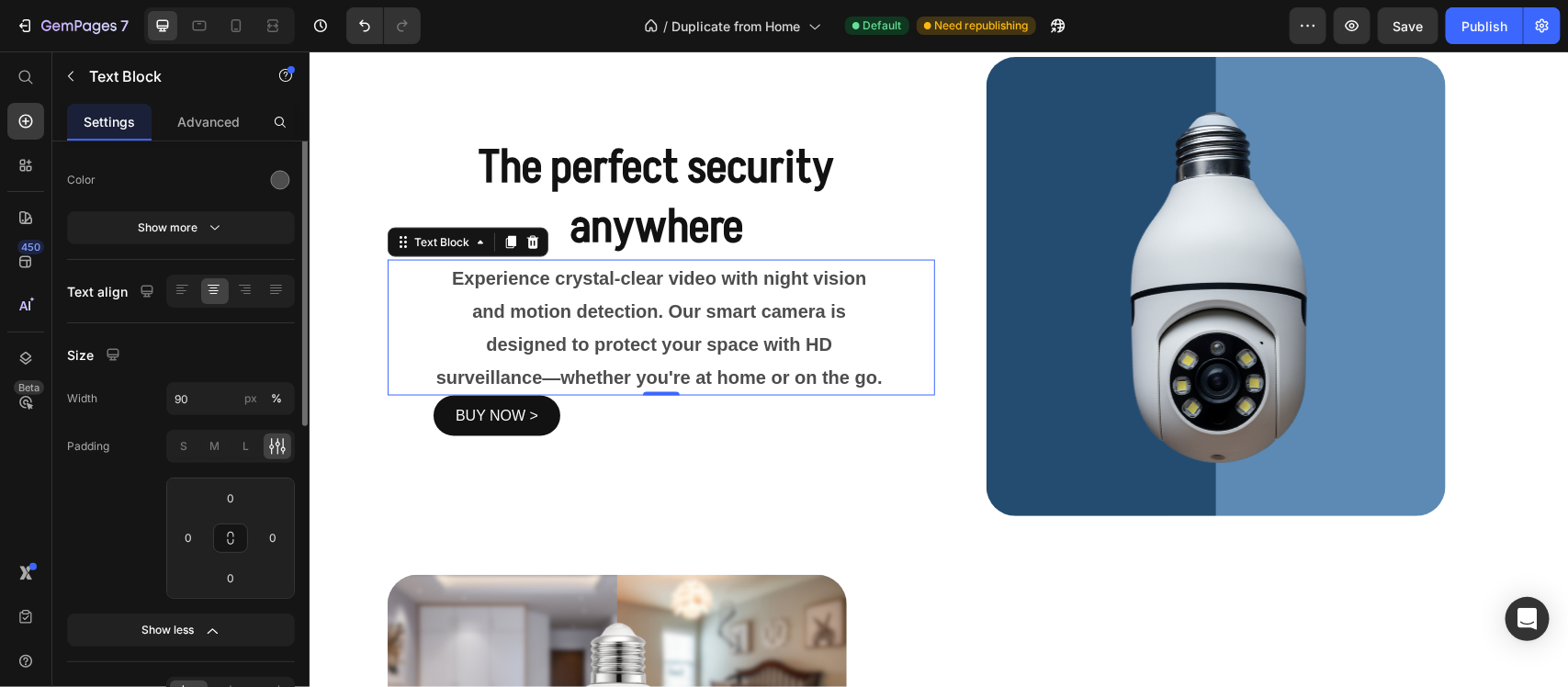 scroll, scrollTop: 344, scrollLeft: 0, axis: vertical 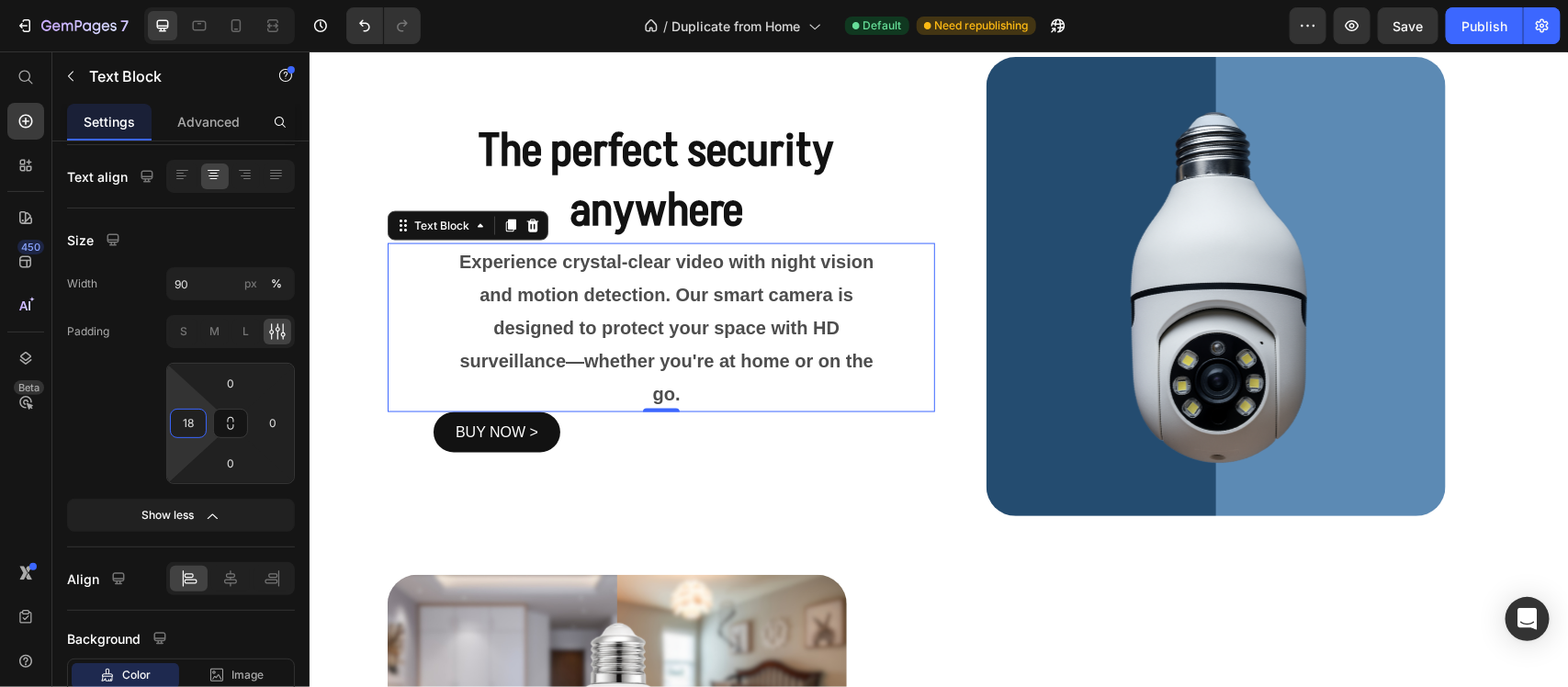 type on "0" 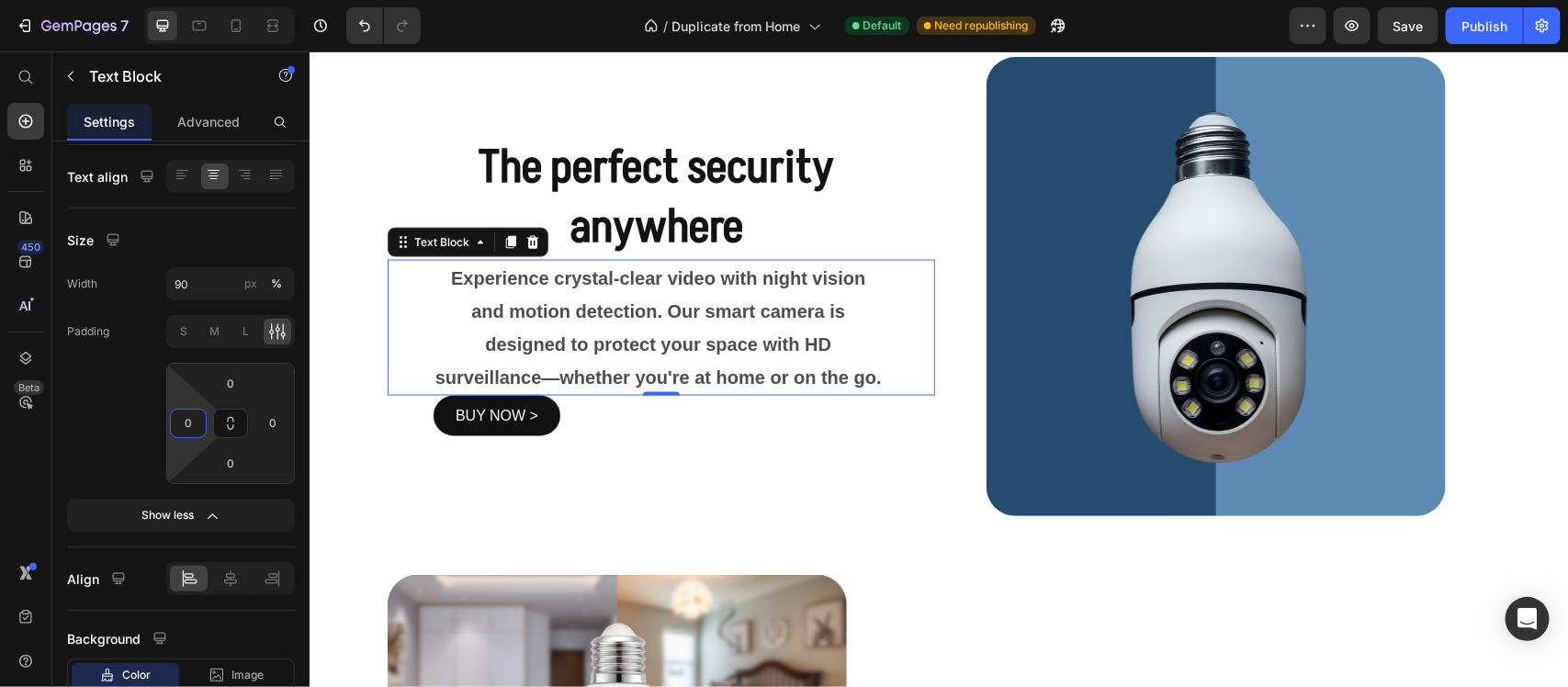 drag, startPoint x: 208, startPoint y: 425, endPoint x: 219, endPoint y: 444, distance: 21.954498 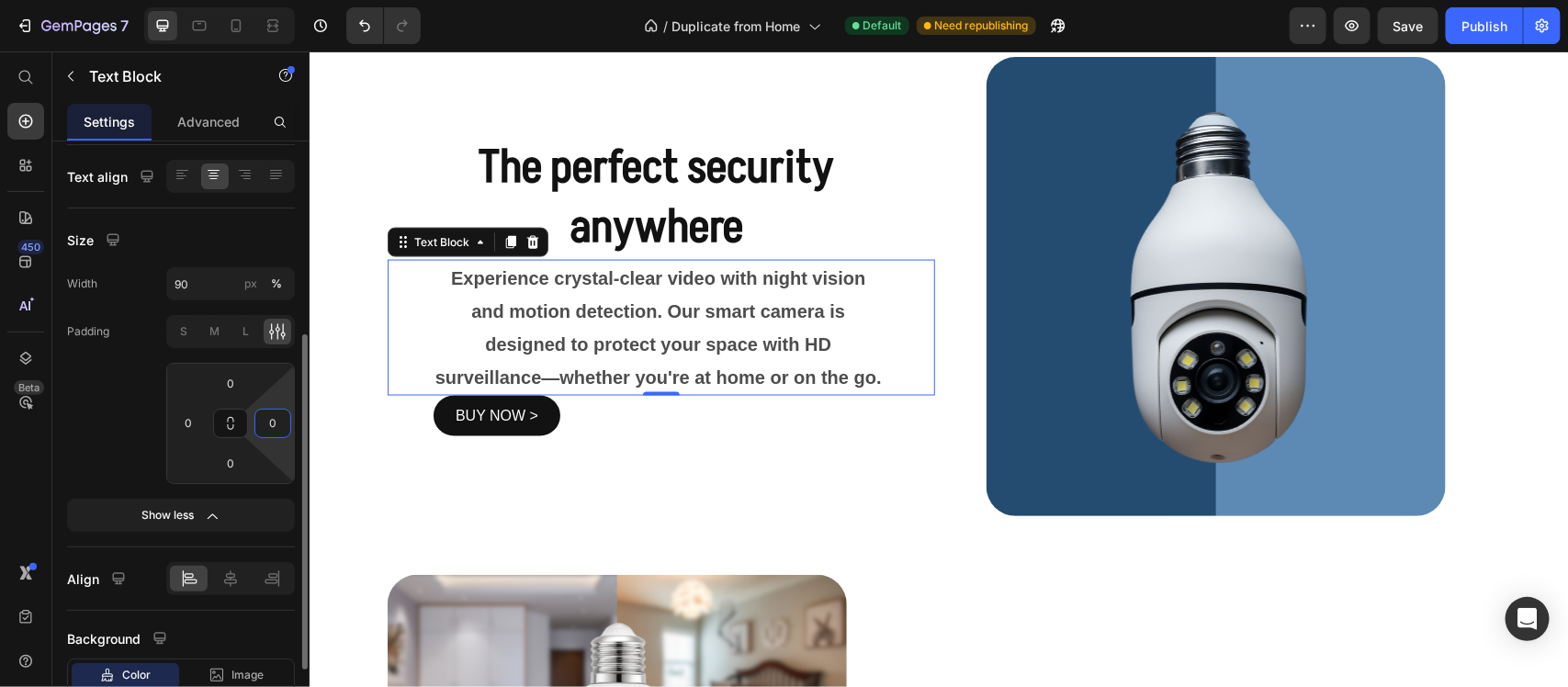drag, startPoint x: 283, startPoint y: 436, endPoint x: 286, endPoint y: 419, distance: 17.262677 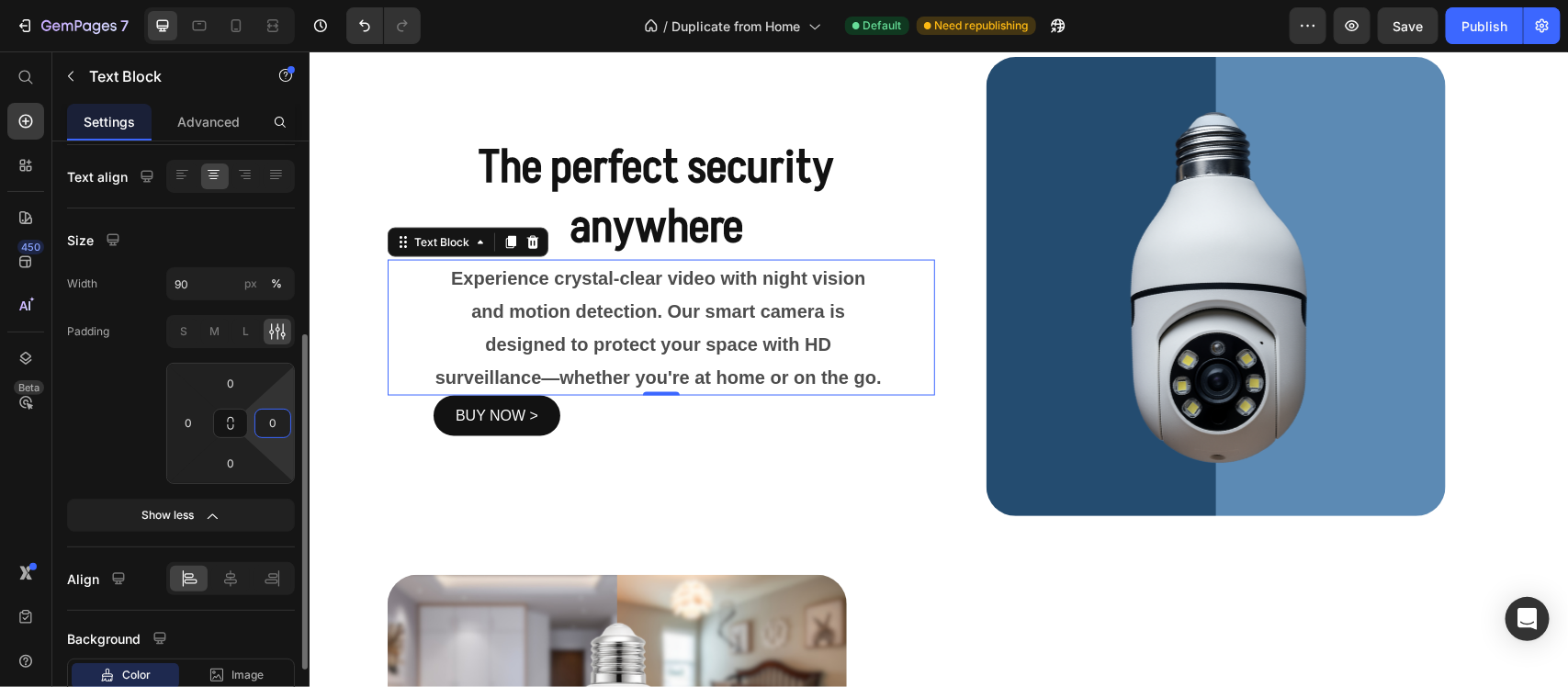 click on "0" at bounding box center [273, 423] 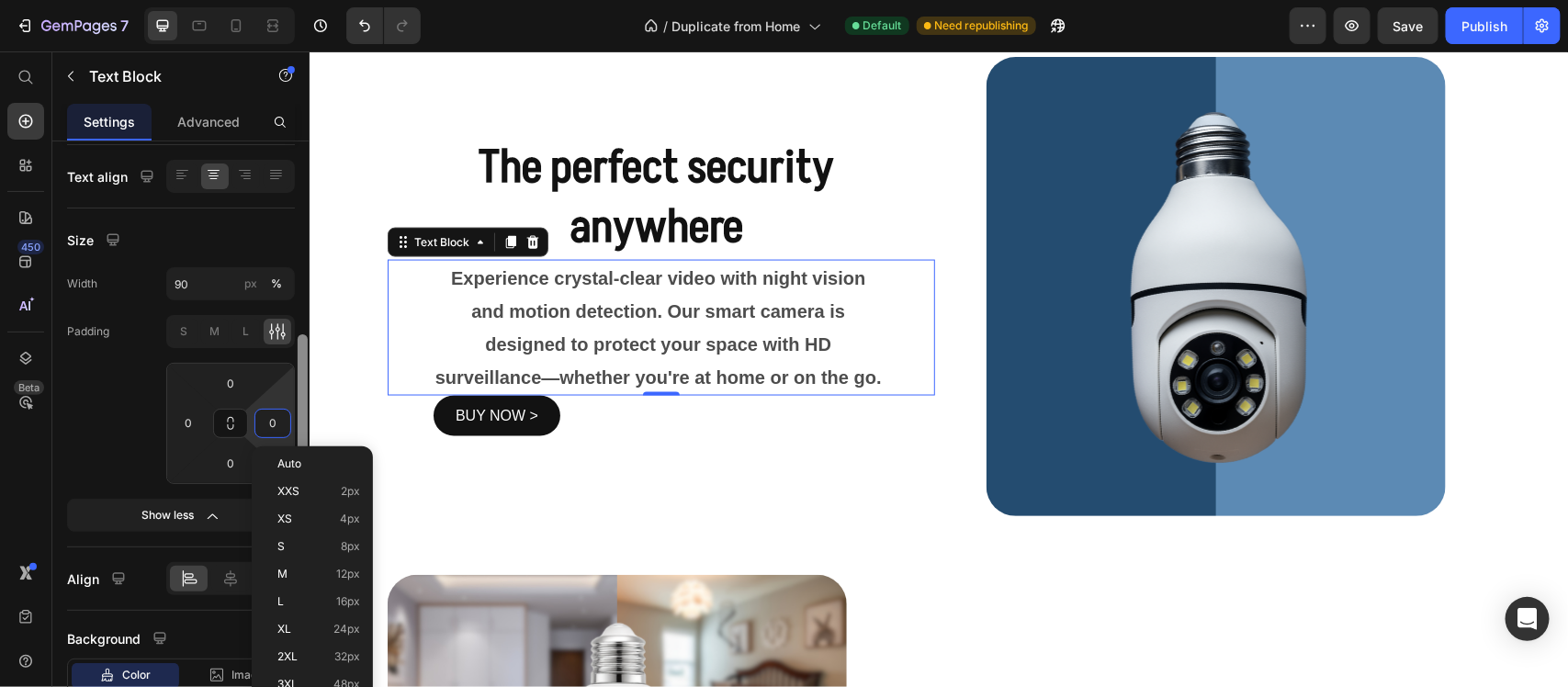 click at bounding box center [302, 501] 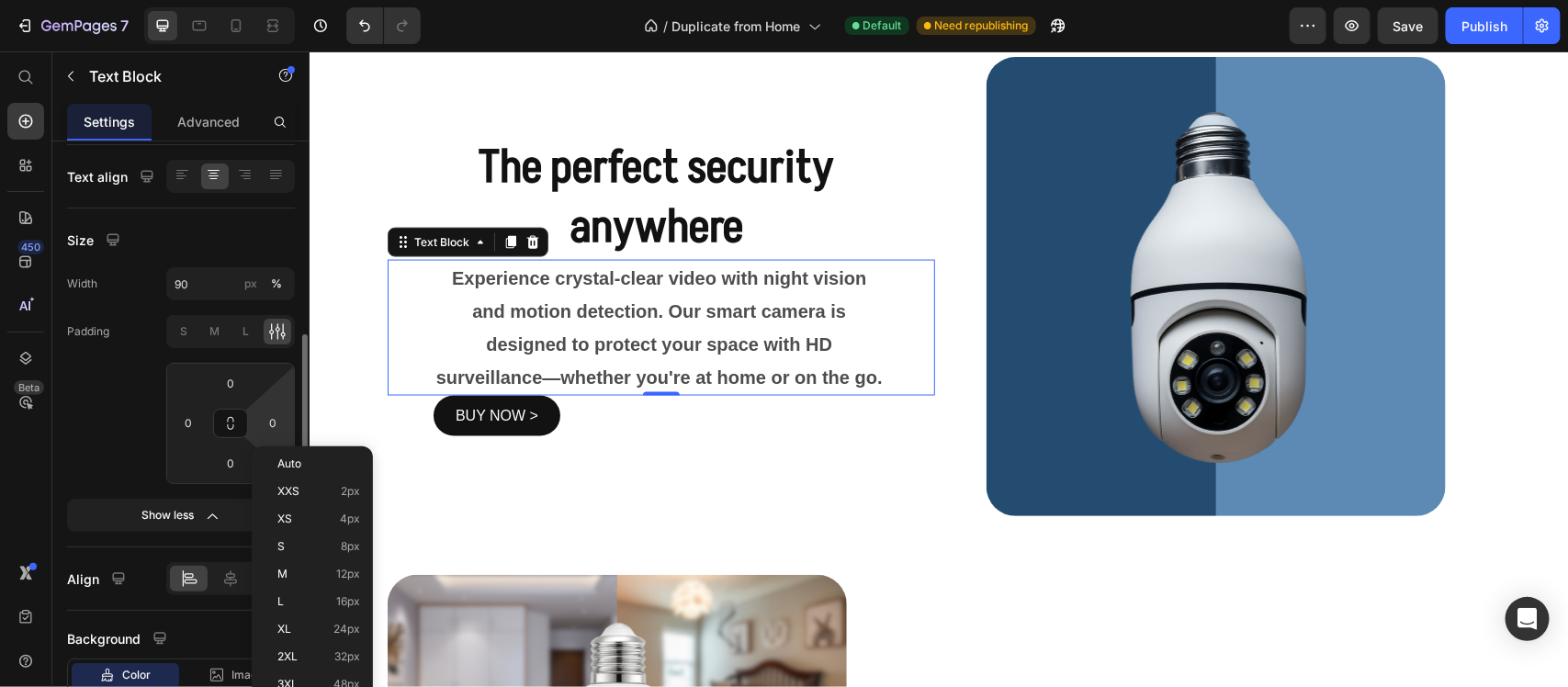 click on "7   /  Duplicate from Home Default Need republishing Preview  Save   Publish  450 Beta Shopify Apps Sections Elements Hero Section Product Detail Brands Trusted Badges Guarantee Product Breakdown How to use Testimonials Compare Bundle FAQs Social Proof Brand Story Product List Collection Blog List Contact Sticky Add to Cart Custom Footer Browse Library 450 Layout
Row
Row
Row
Row Text
Heading
Text Block Button
Button
Button
Sticky Back to top Media
Image" at bounding box center [784, 0] 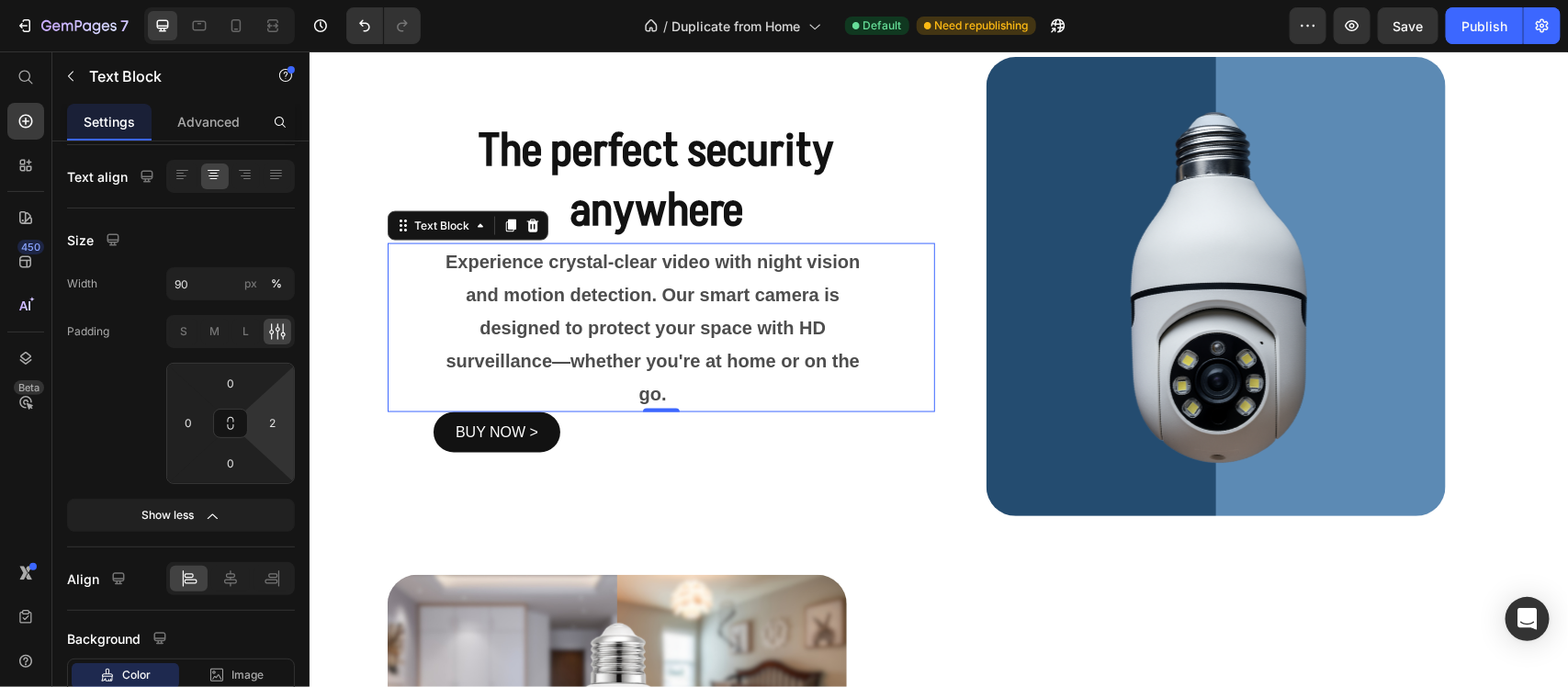 type on "0" 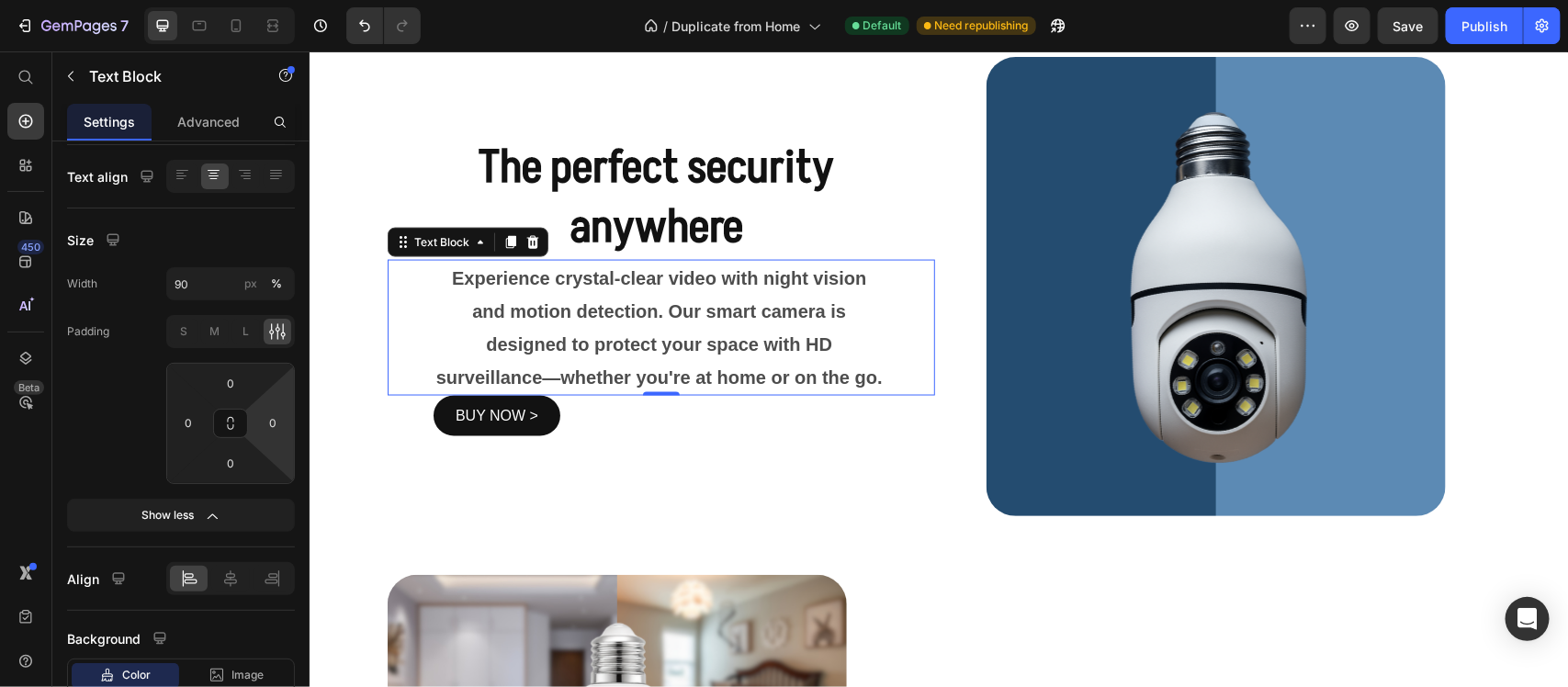 drag, startPoint x: 292, startPoint y: 414, endPoint x: 294, endPoint y: 434, distance: 20.099751 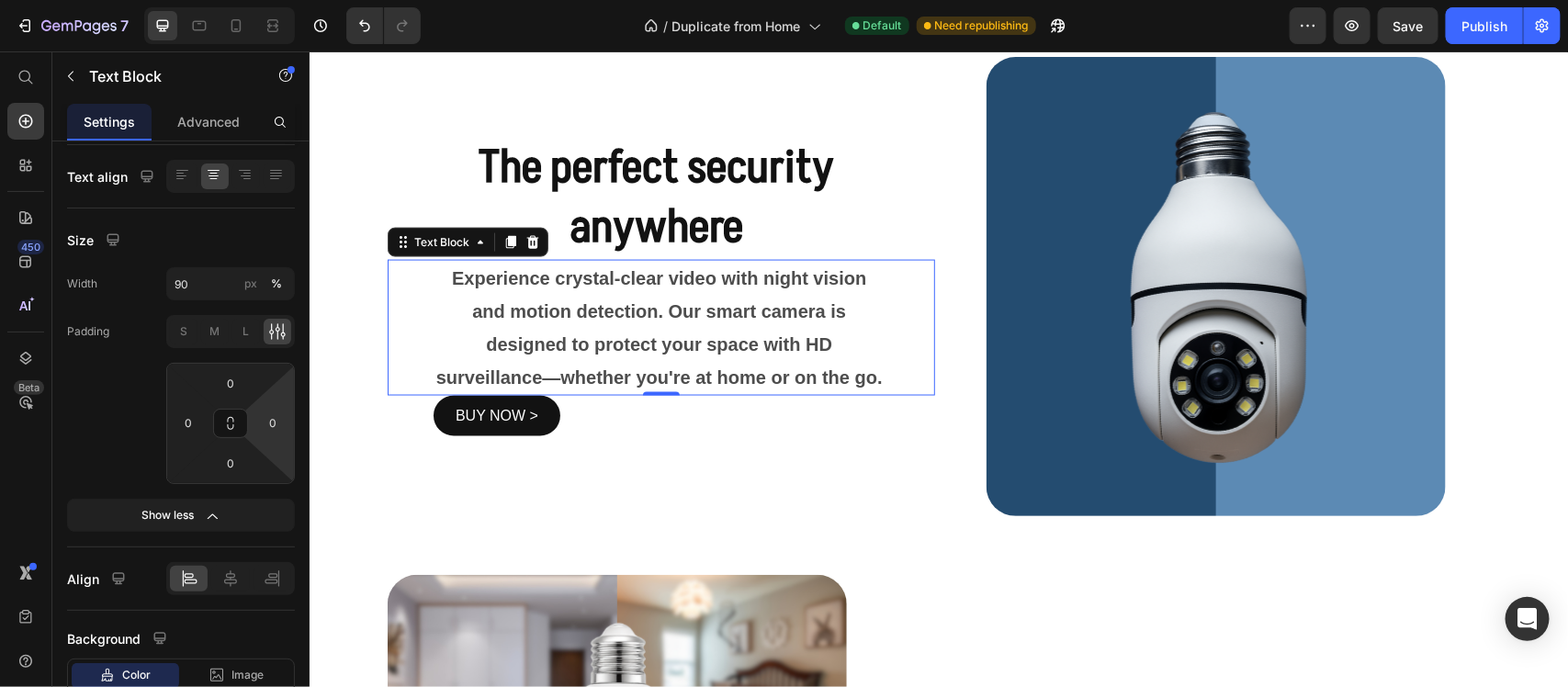 click on "7   /  Duplicate from Home Default Need republishing Preview  Save   Publish  450 Beta Shopify Apps Sections Elements Hero Section Product Detail Brands Trusted Badges Guarantee Product Breakdown How to use Testimonials Compare Bundle FAQs Social Proof Brand Story Product List Collection Blog List Contact Sticky Add to Cart Custom Footer Browse Library 450 Layout
Row
Row
Row
Row Text
Heading
Text Block Button
Button
Button
Sticky Back to top Media
Image" at bounding box center [784, 0] 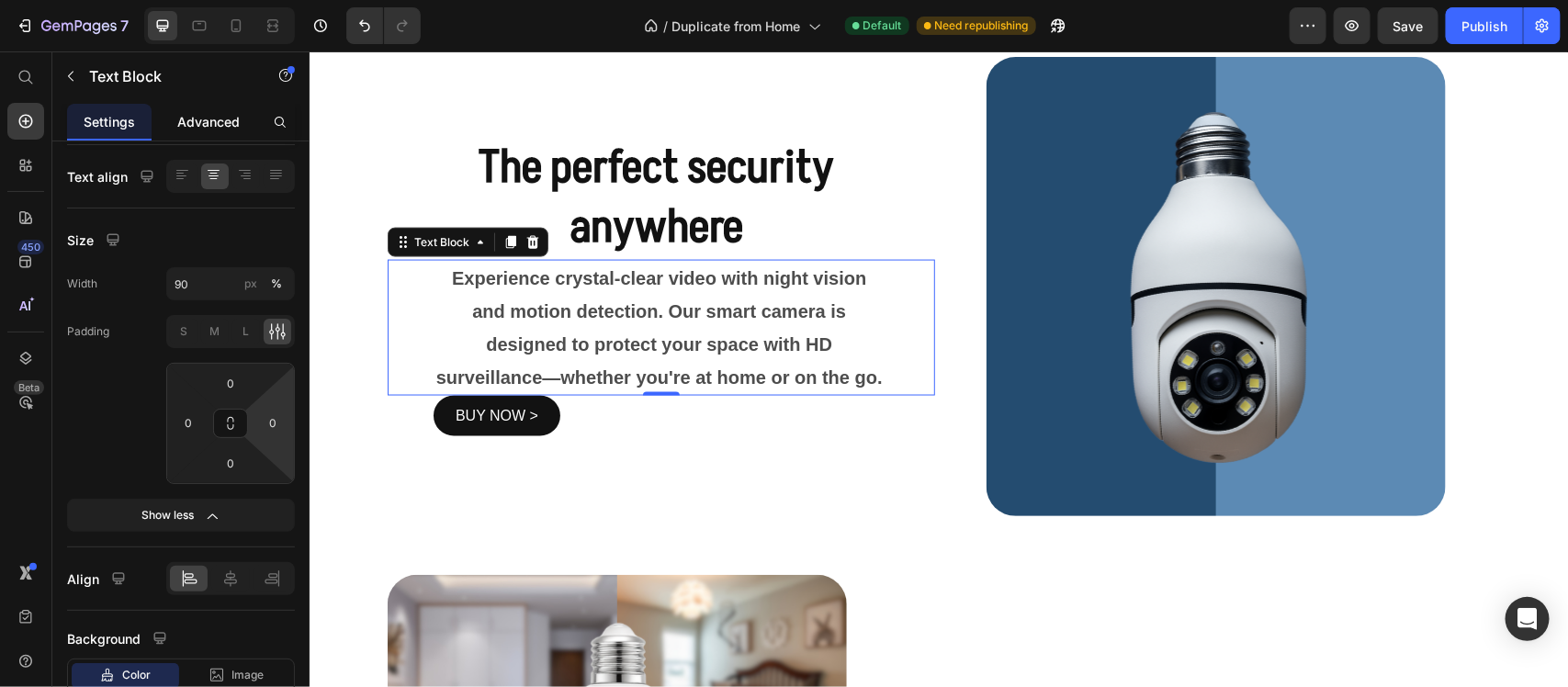 click on "Advanced" 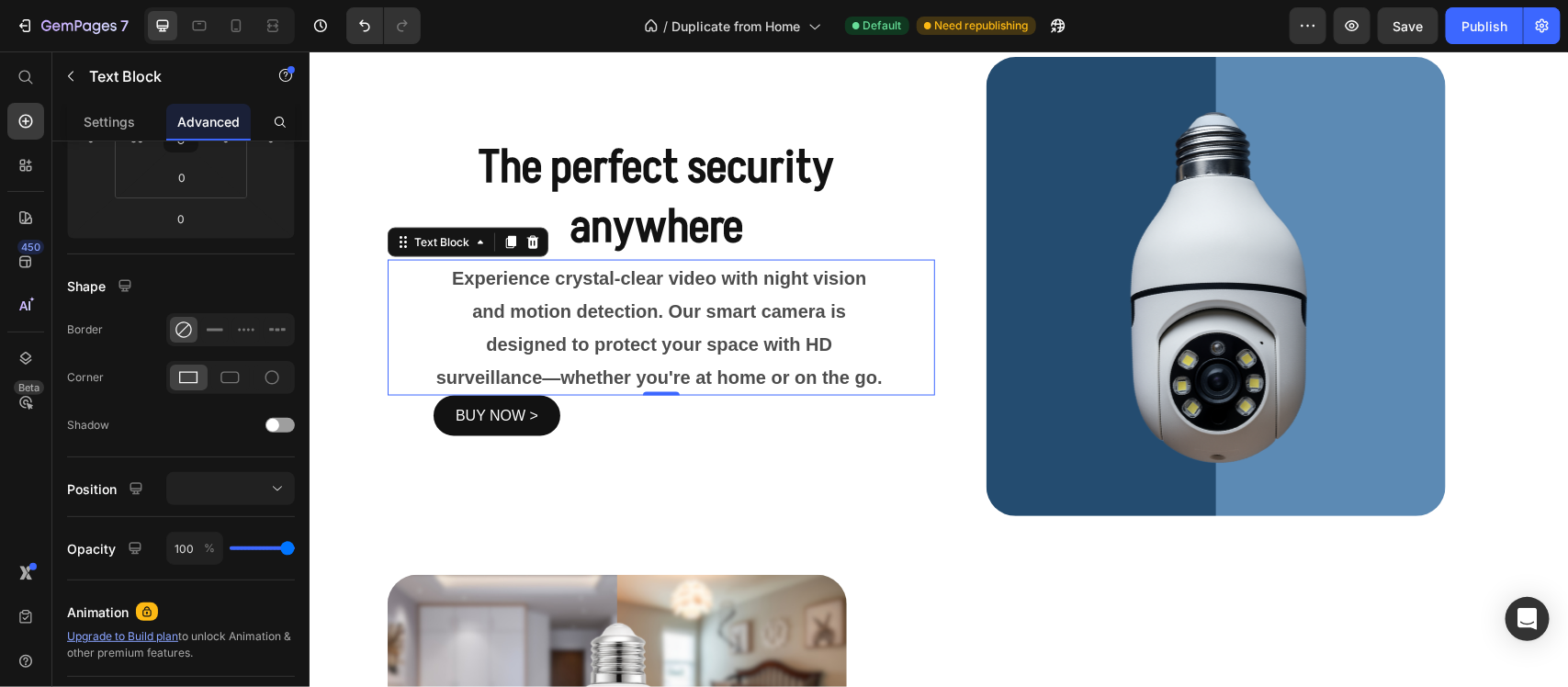 scroll, scrollTop: 0, scrollLeft: 0, axis: both 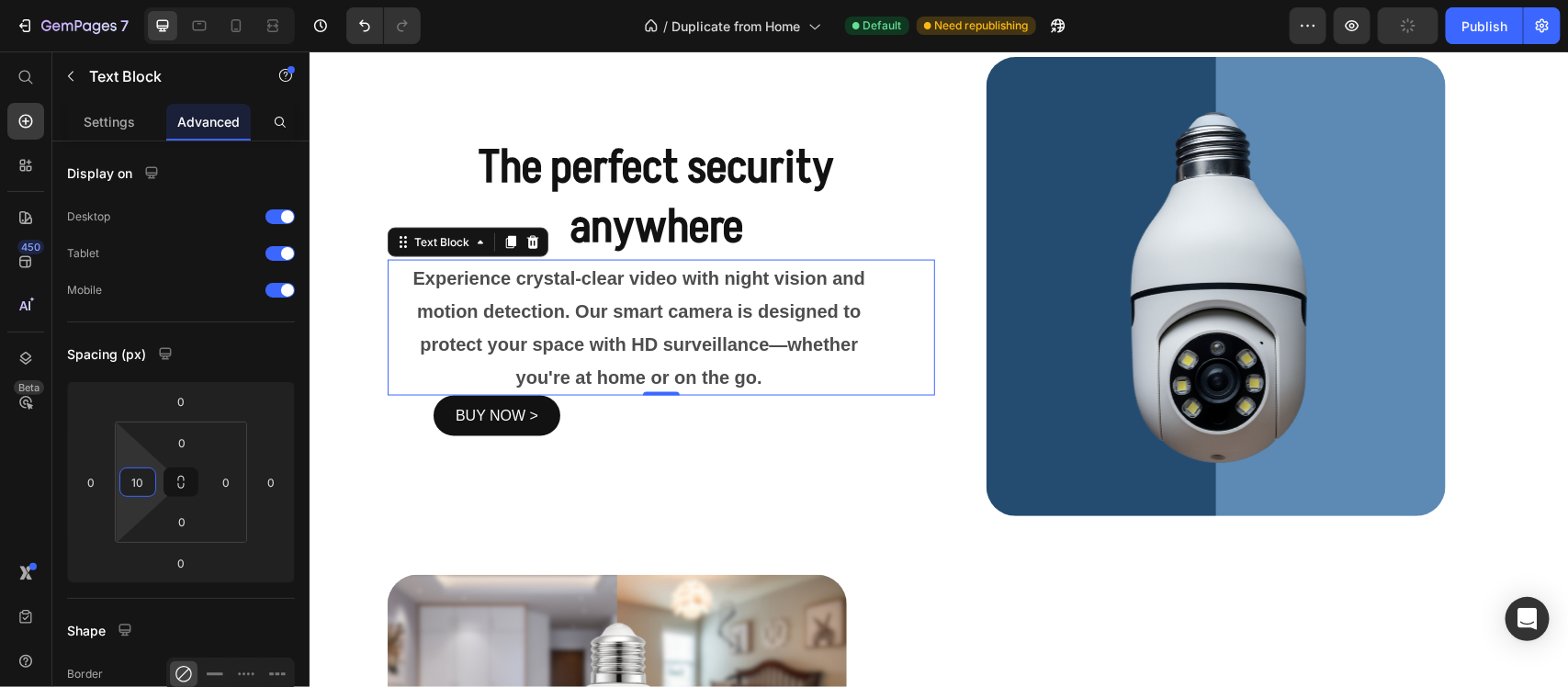 type on "0" 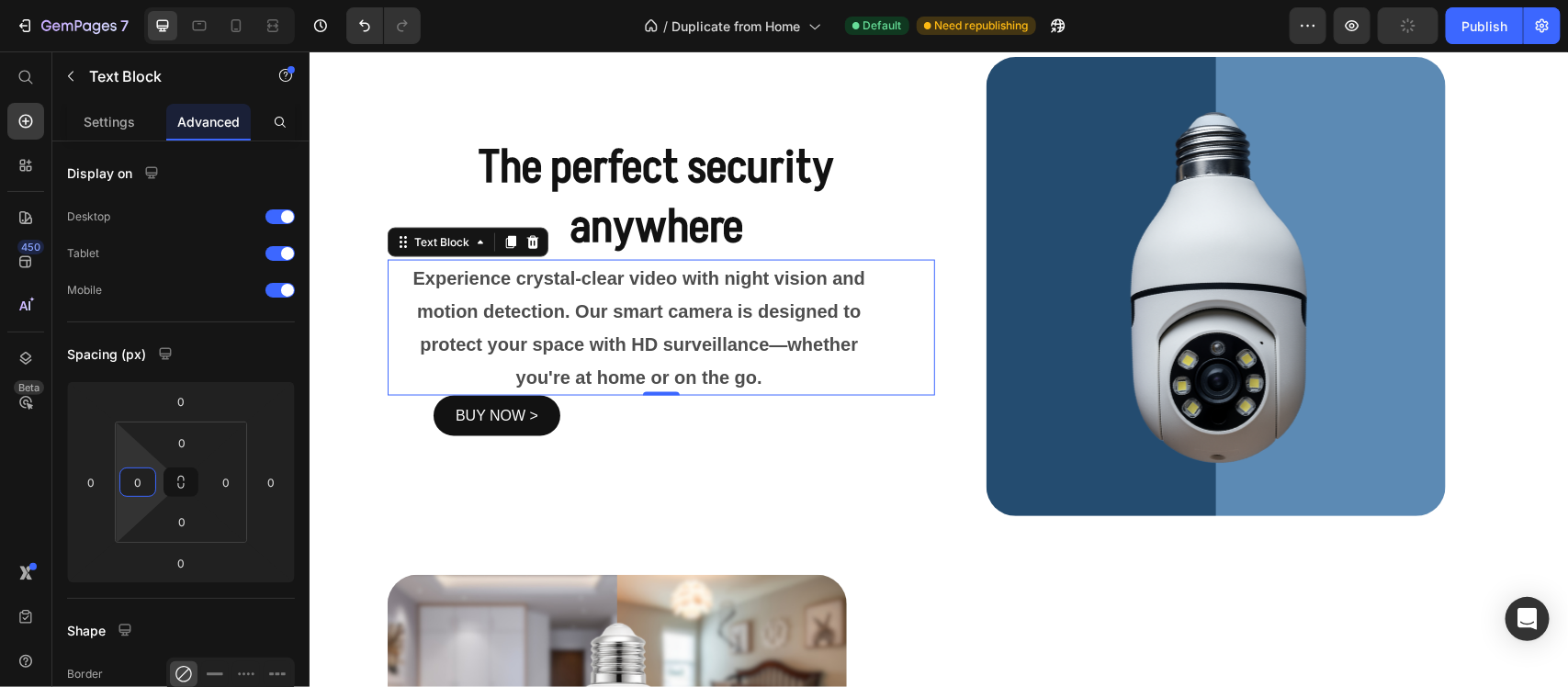 drag, startPoint x: 161, startPoint y: 479, endPoint x: 150, endPoint y: 563, distance: 84.717177 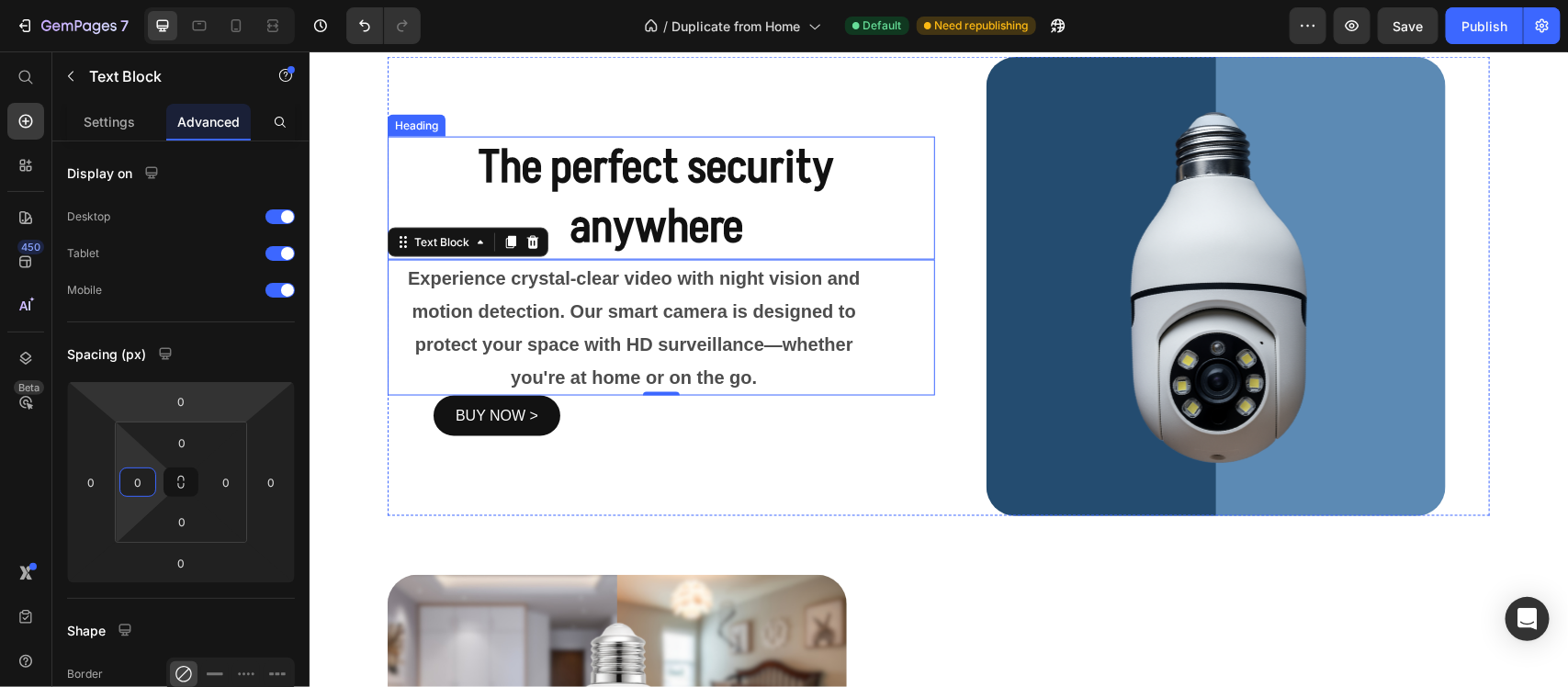 click on "The perfect security anywhere" at bounding box center [655, 197] 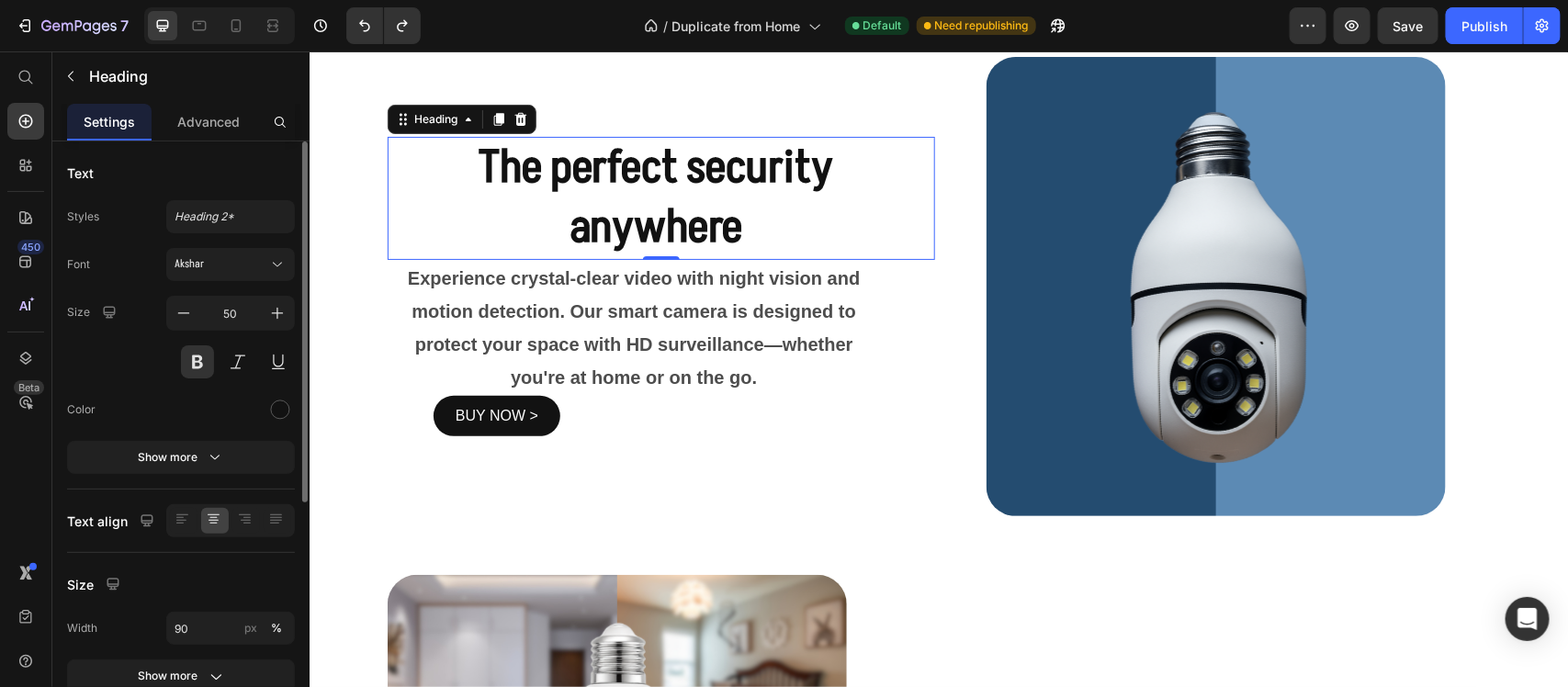 click on "Text" at bounding box center [181, 173] 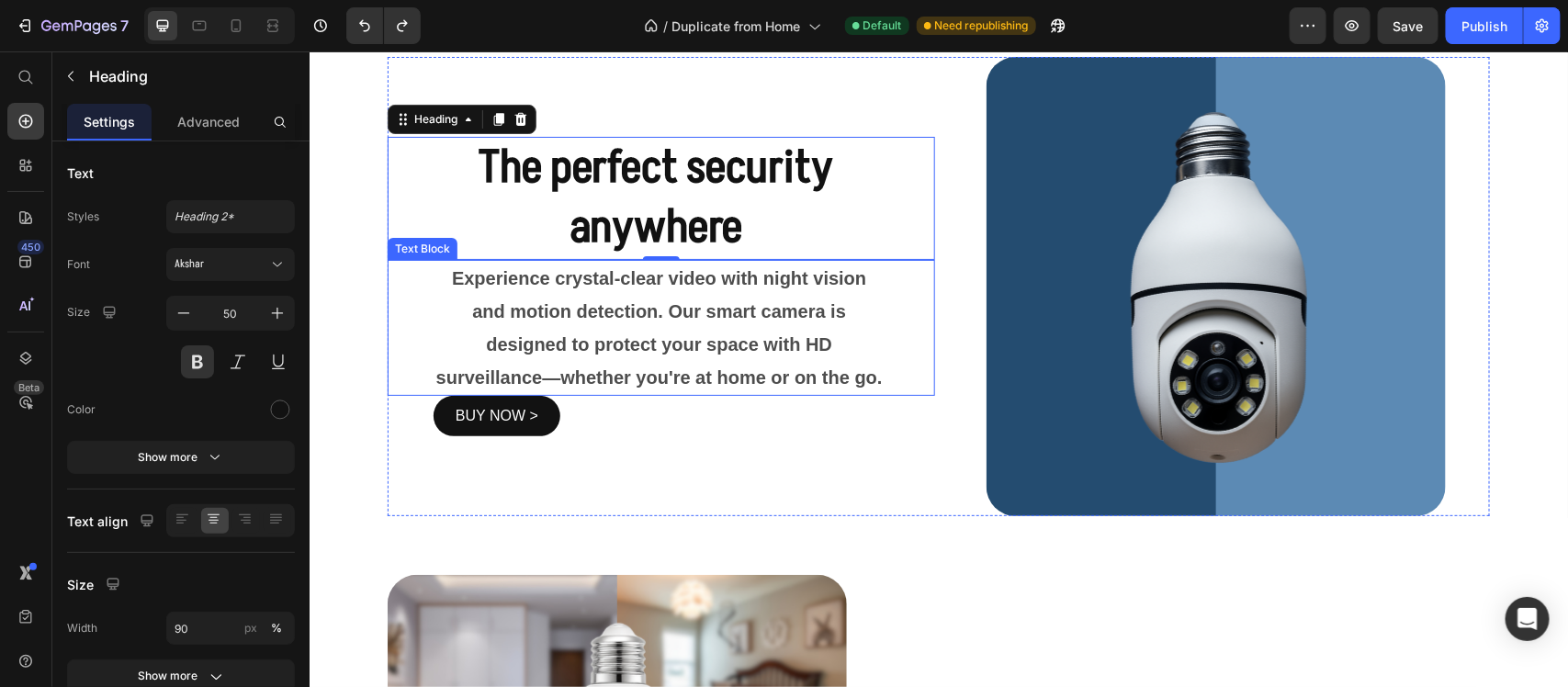click on "Experience crystal-clear video with night vision and motion detection. Our smart camera is designed to protect your space with HD surveillance—whether you're at home or on the go." at bounding box center [659, 327] 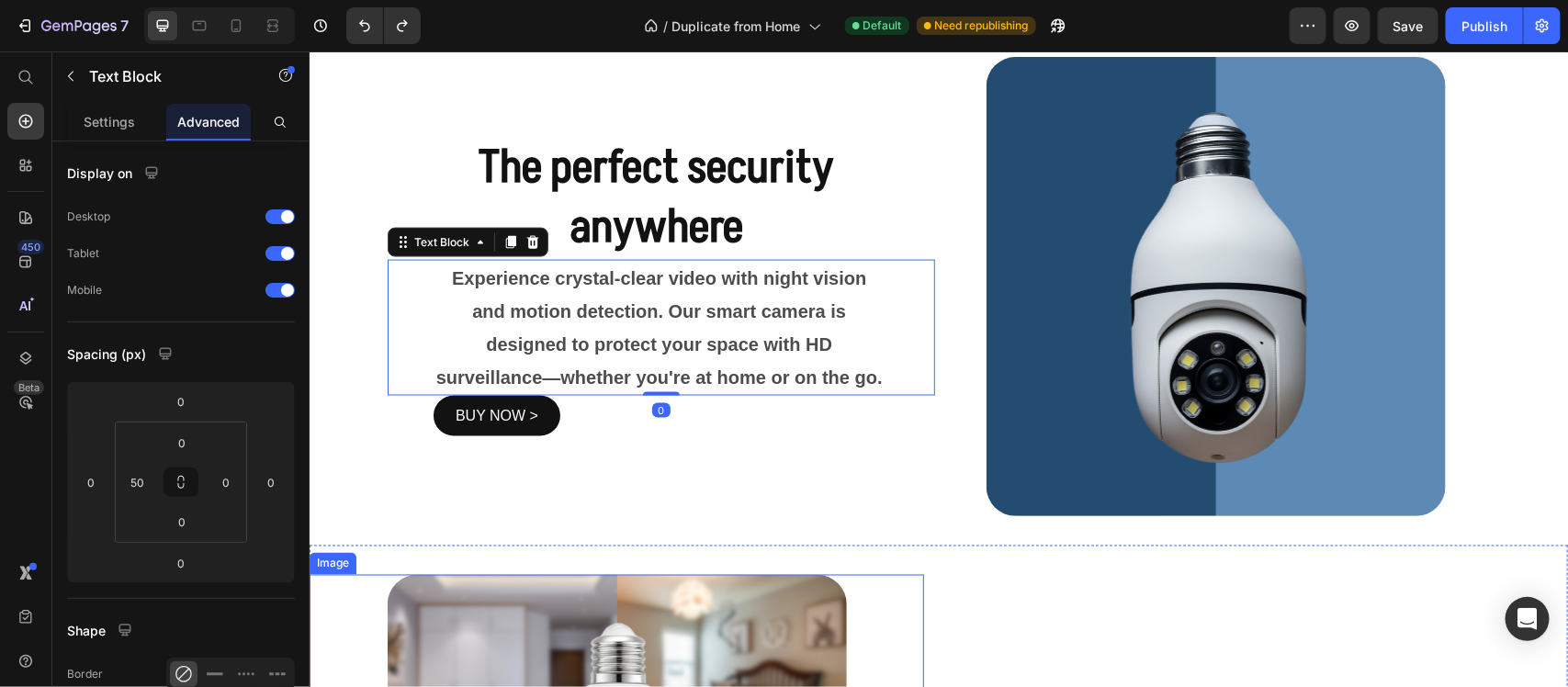 scroll, scrollTop: 1486, scrollLeft: 0, axis: vertical 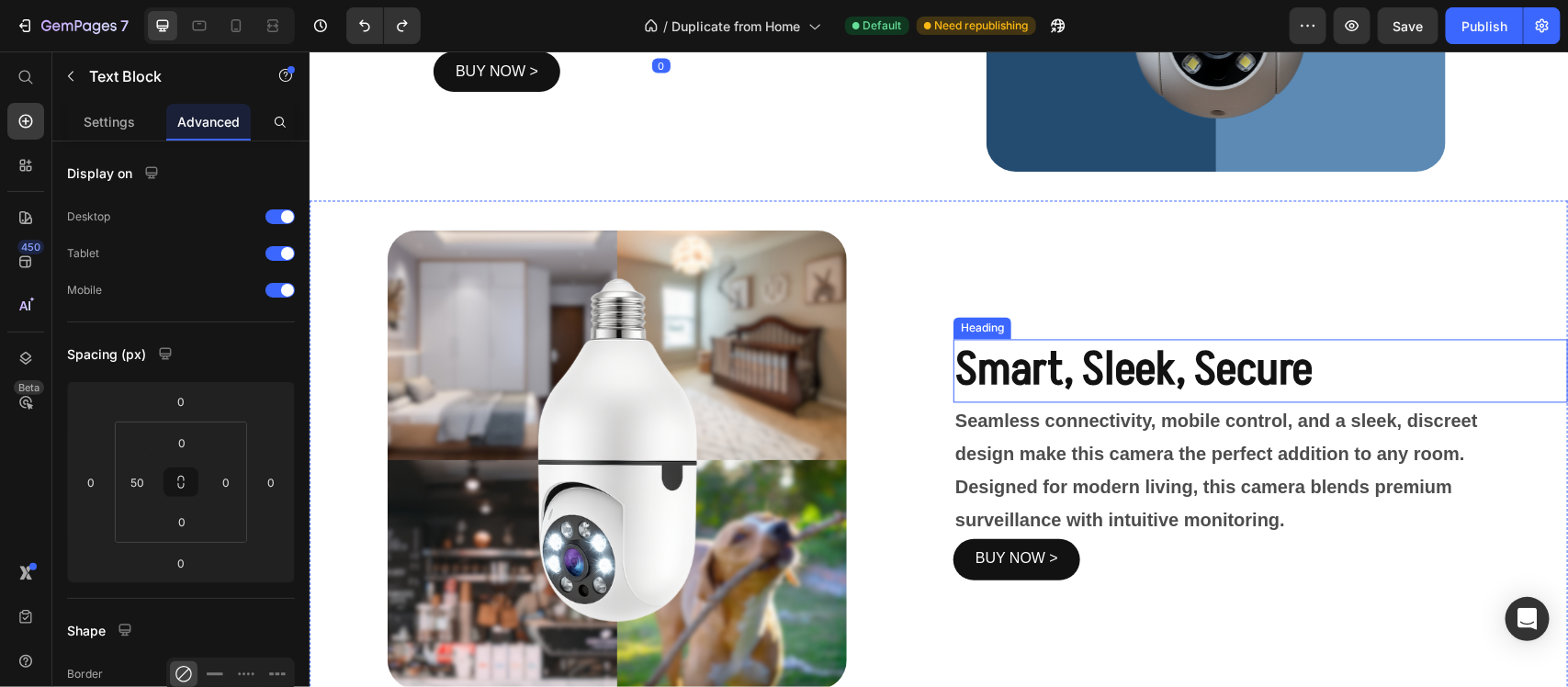 click on "Smart, Sleek, Secure" at bounding box center [1133, 370] 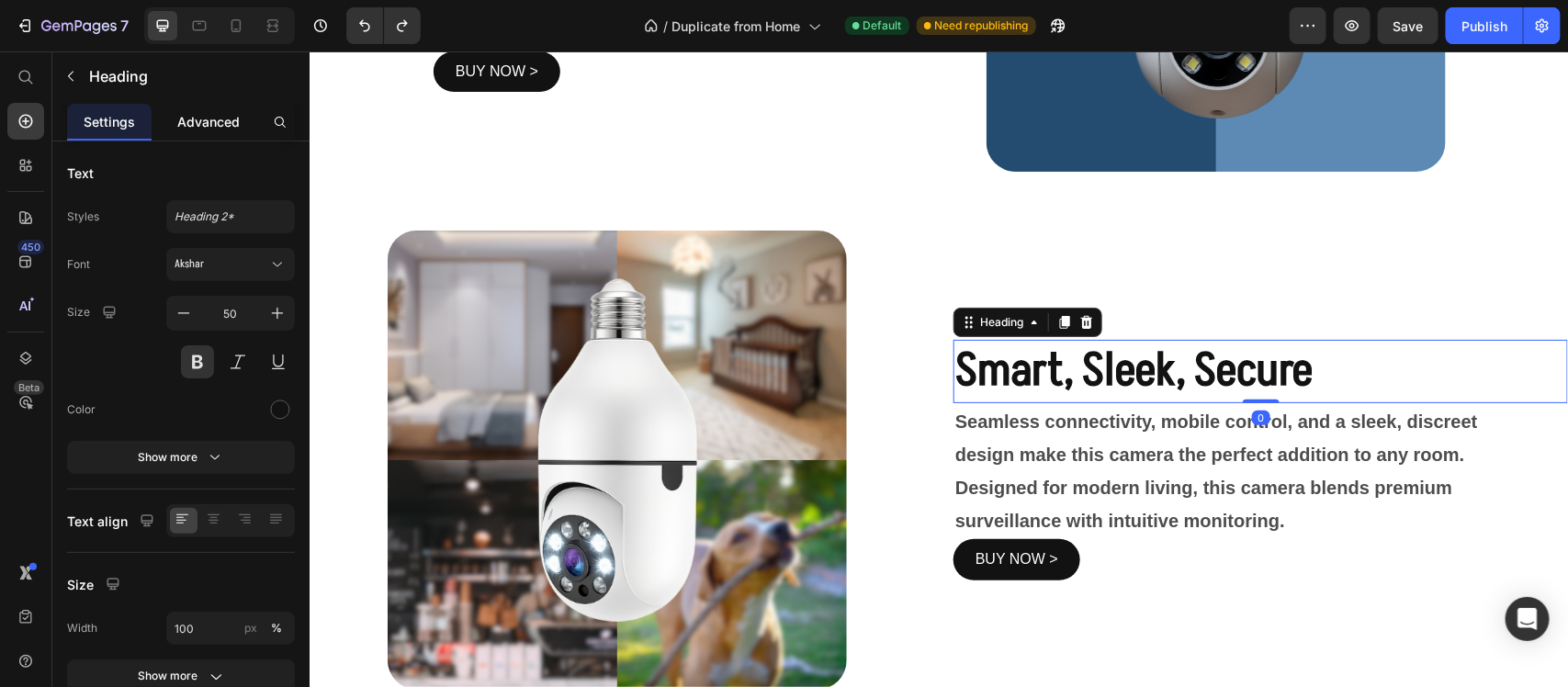click on "Advanced" at bounding box center (209, 121) 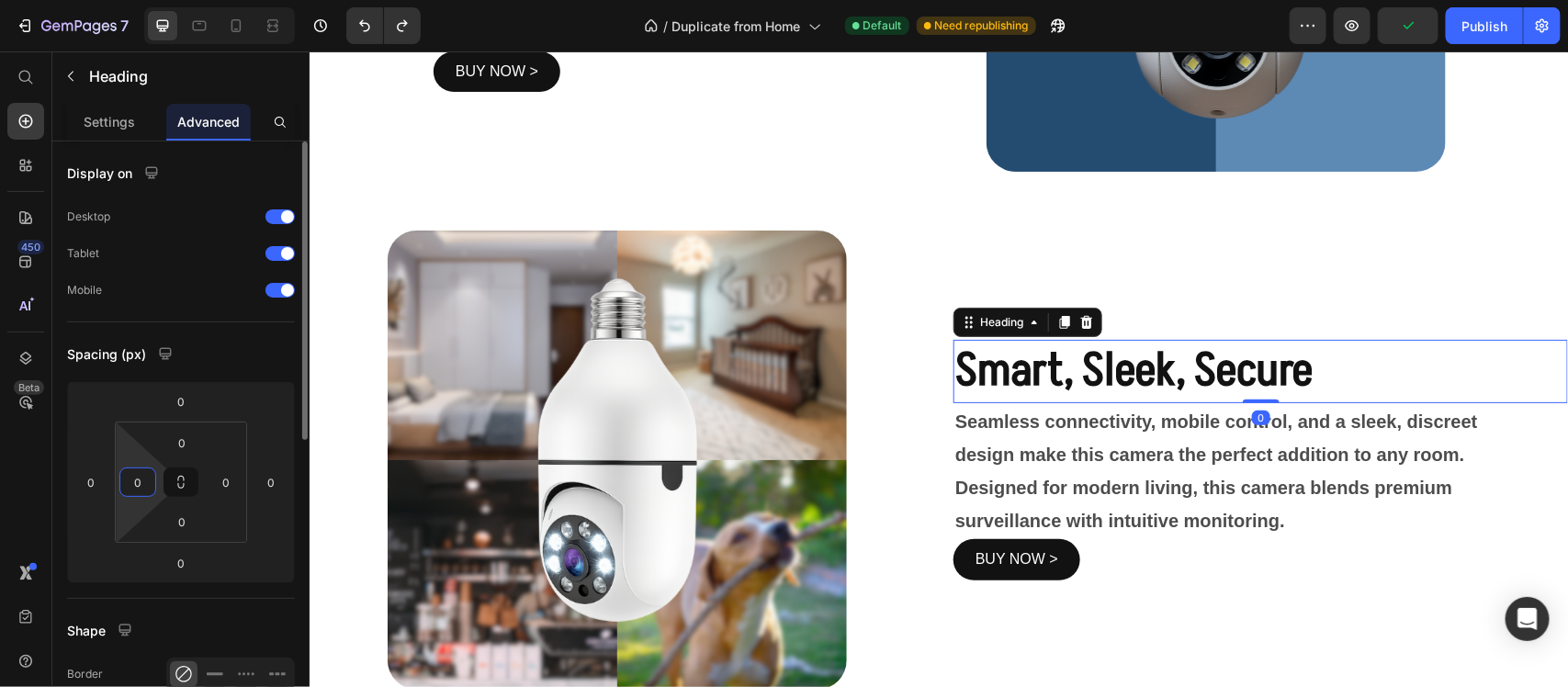 click on "0" at bounding box center [138, 482] 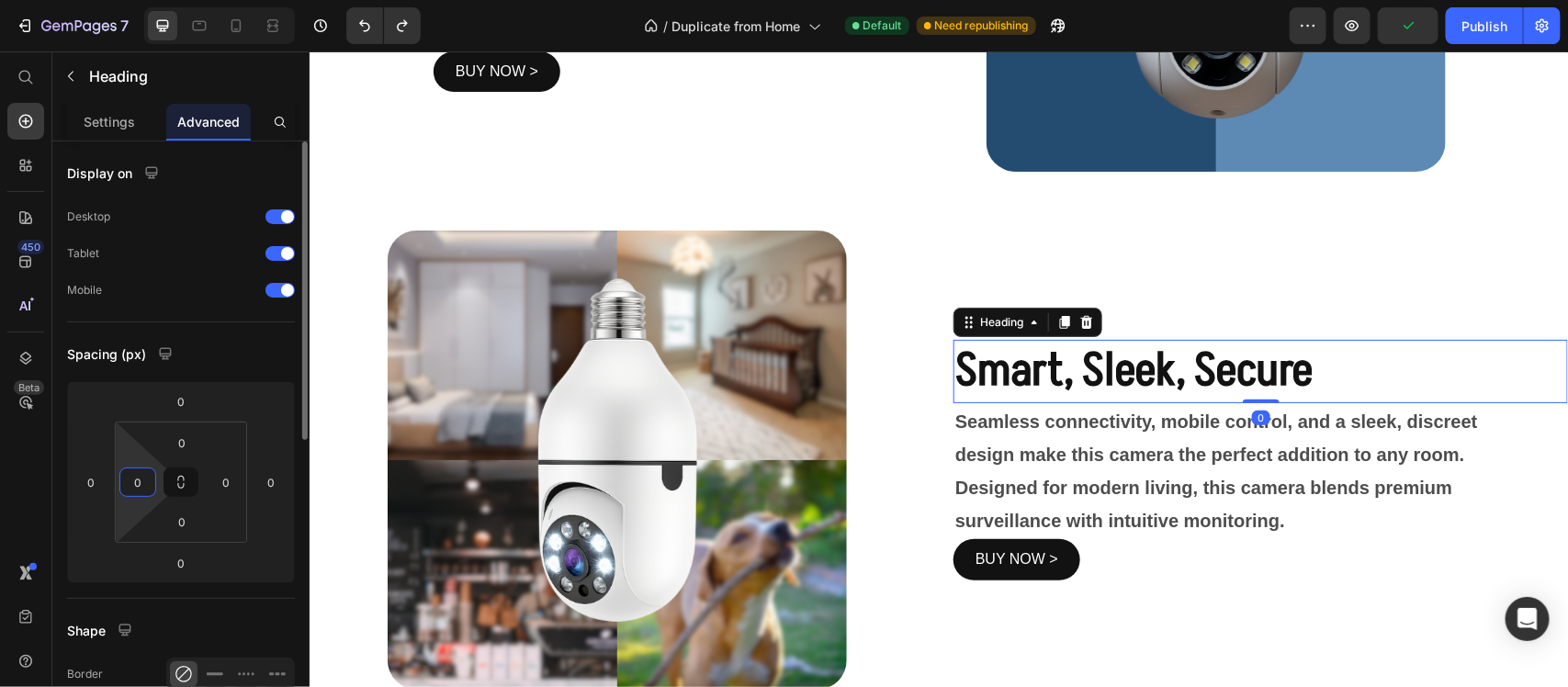 click on "0" at bounding box center [138, 482] 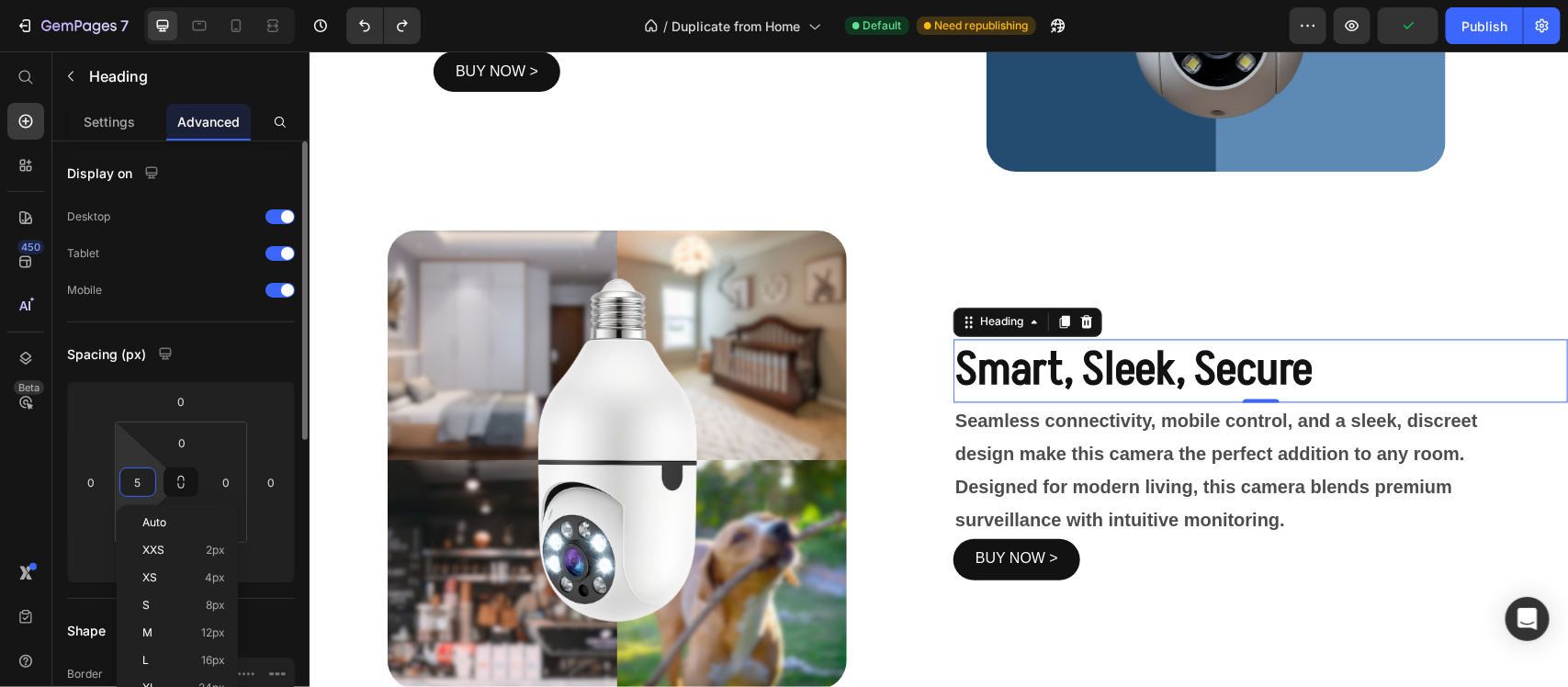 type on "50" 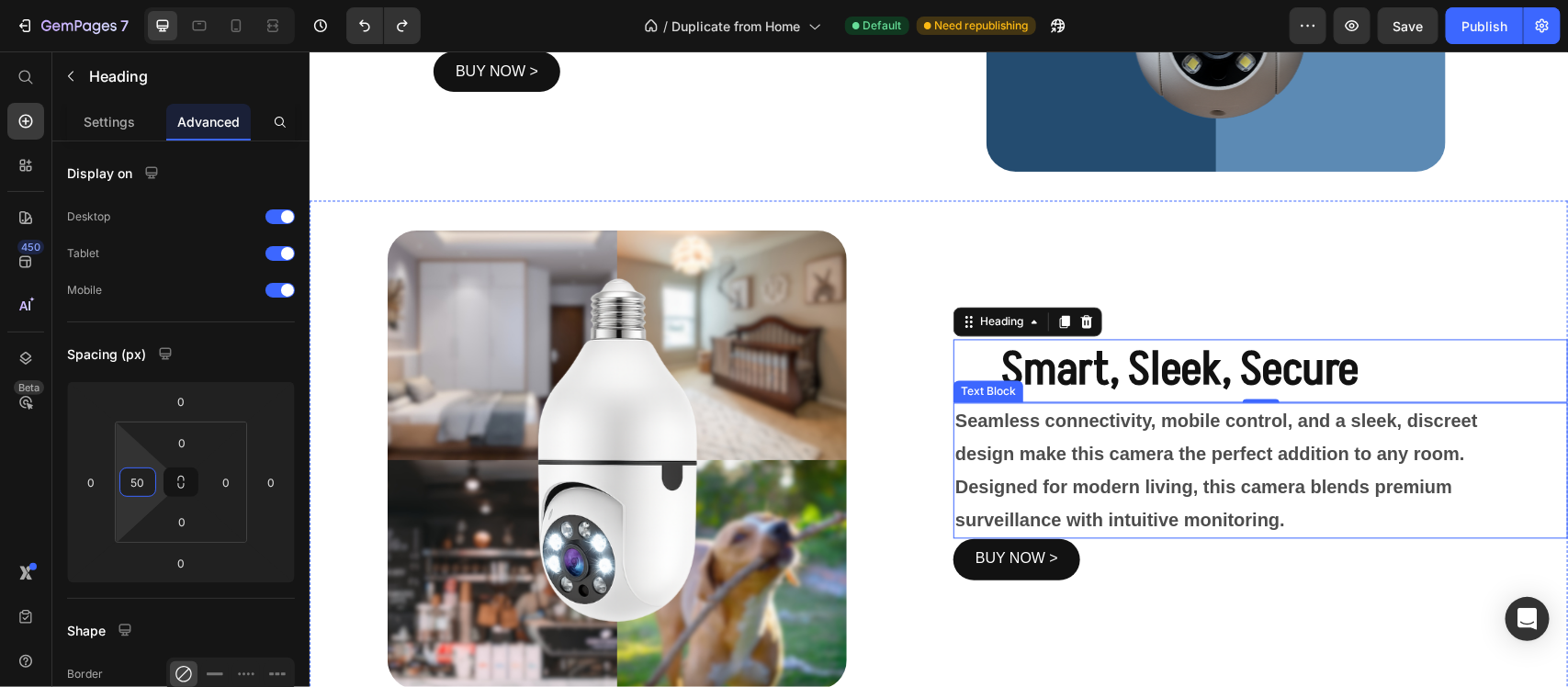 click on "Seamless connectivity, mobile control, and a sleek, discreet design make this camera the perfect addition to any room. Designed for modern living, this camera blends premium surveillance with intuitive monitoring." at bounding box center (1215, 470) 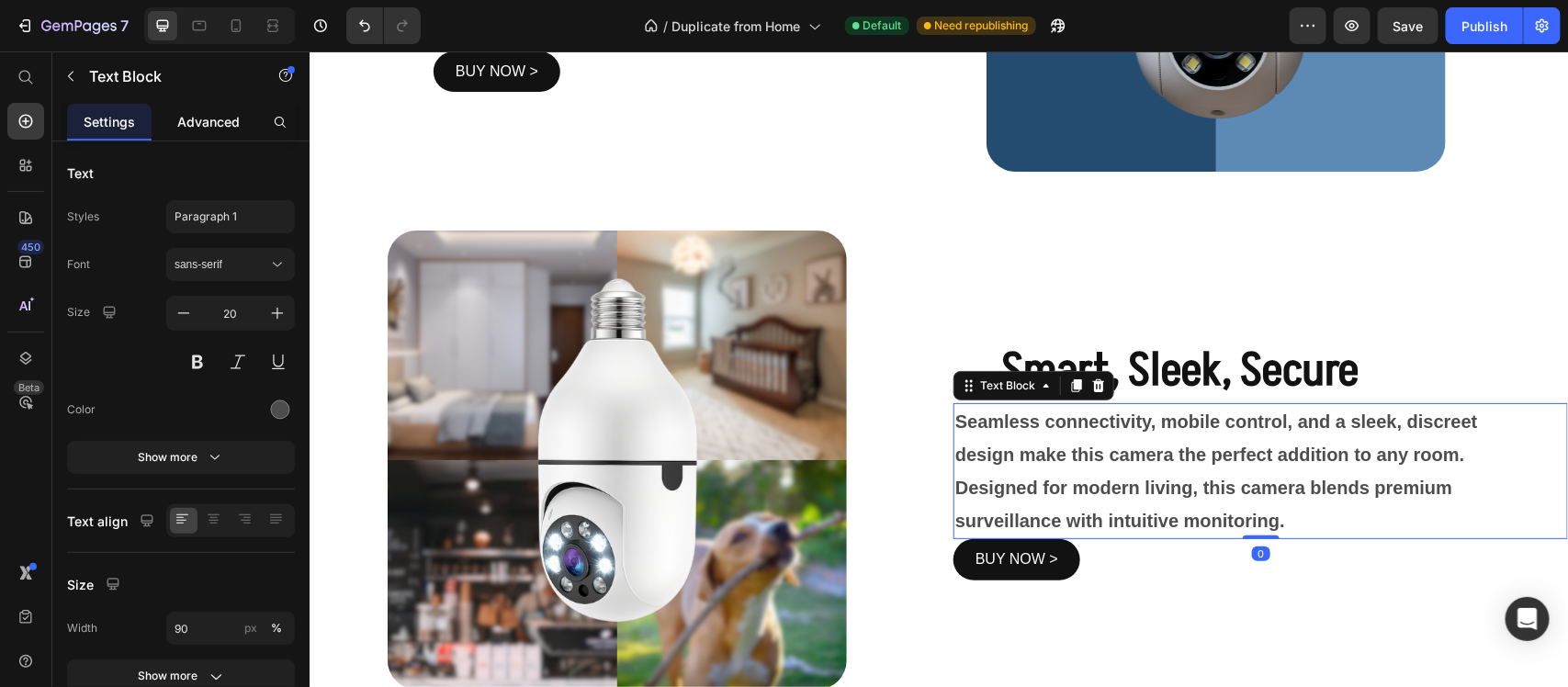 click on "Advanced" 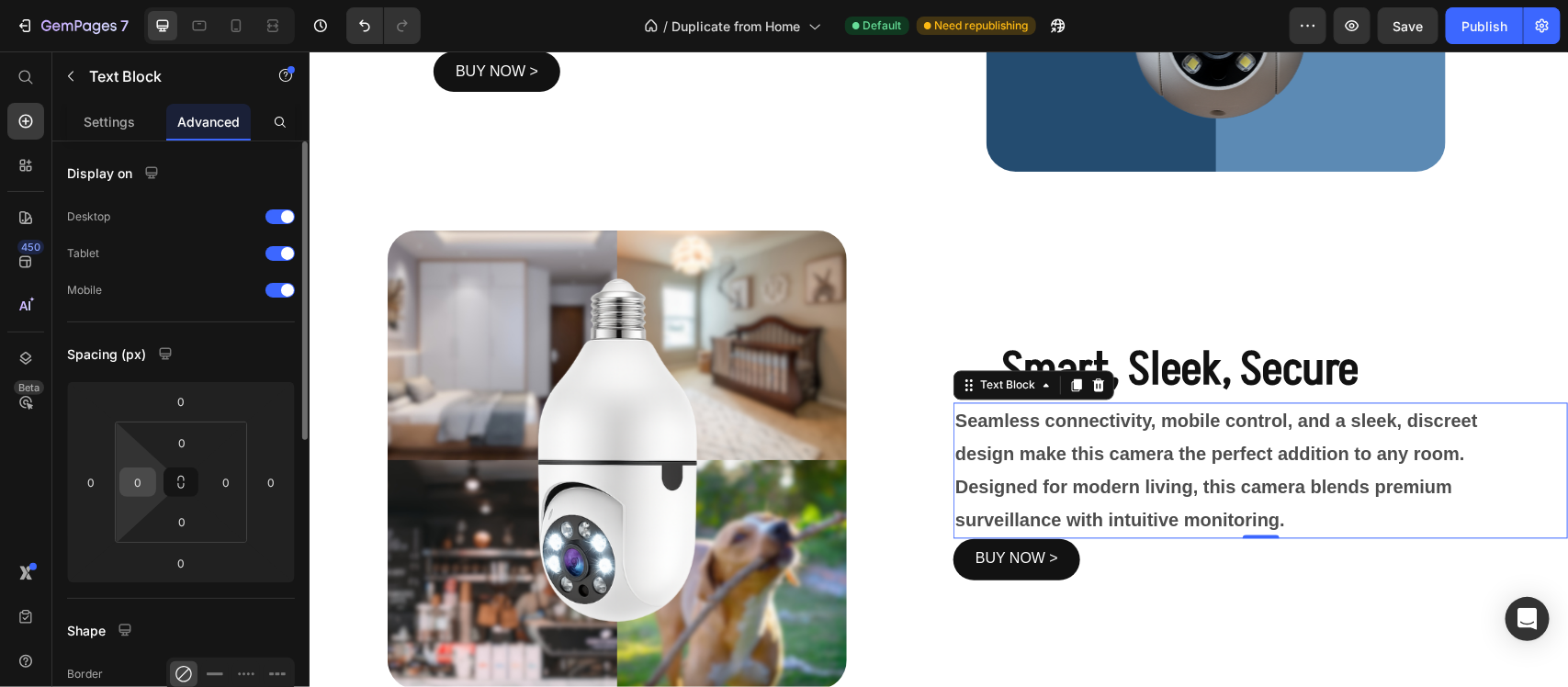 click on "0" at bounding box center (138, 482) 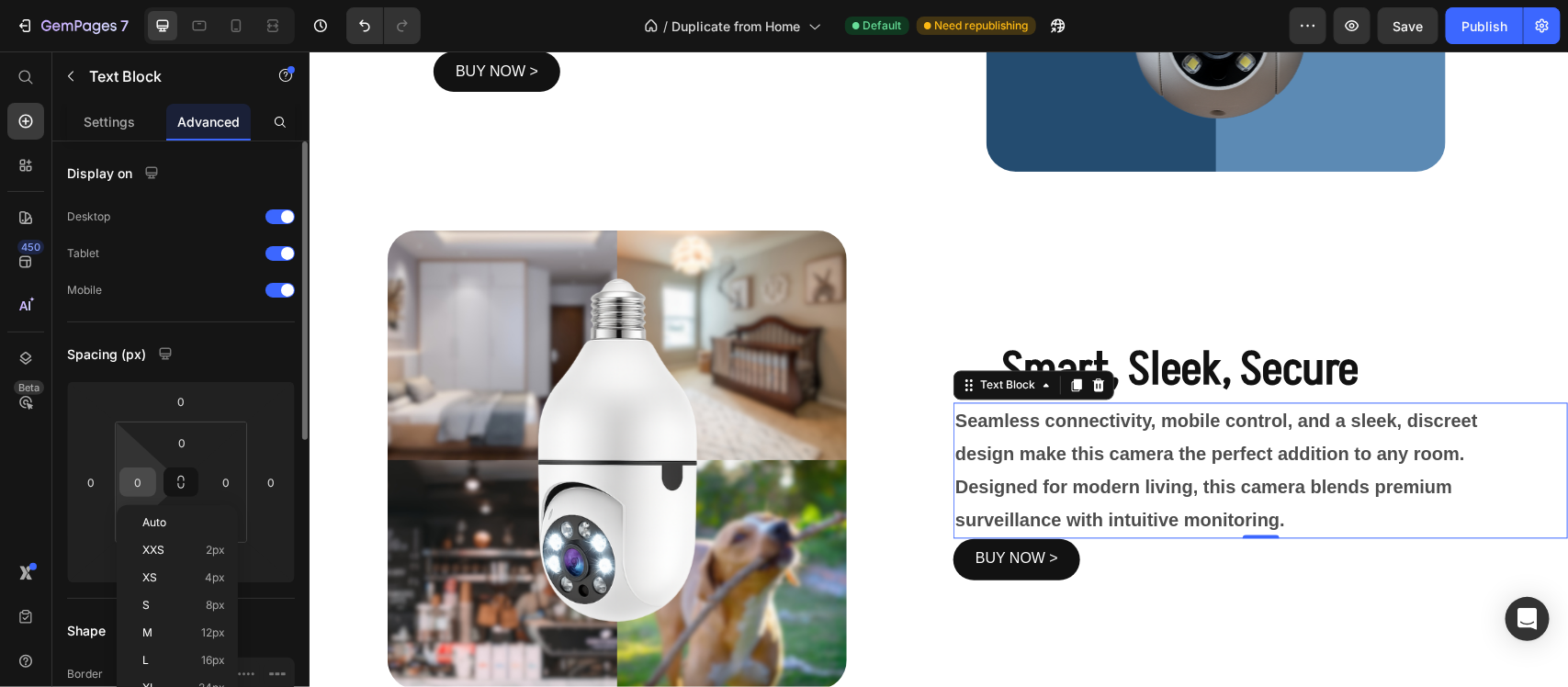 click on "0" at bounding box center (138, 482) 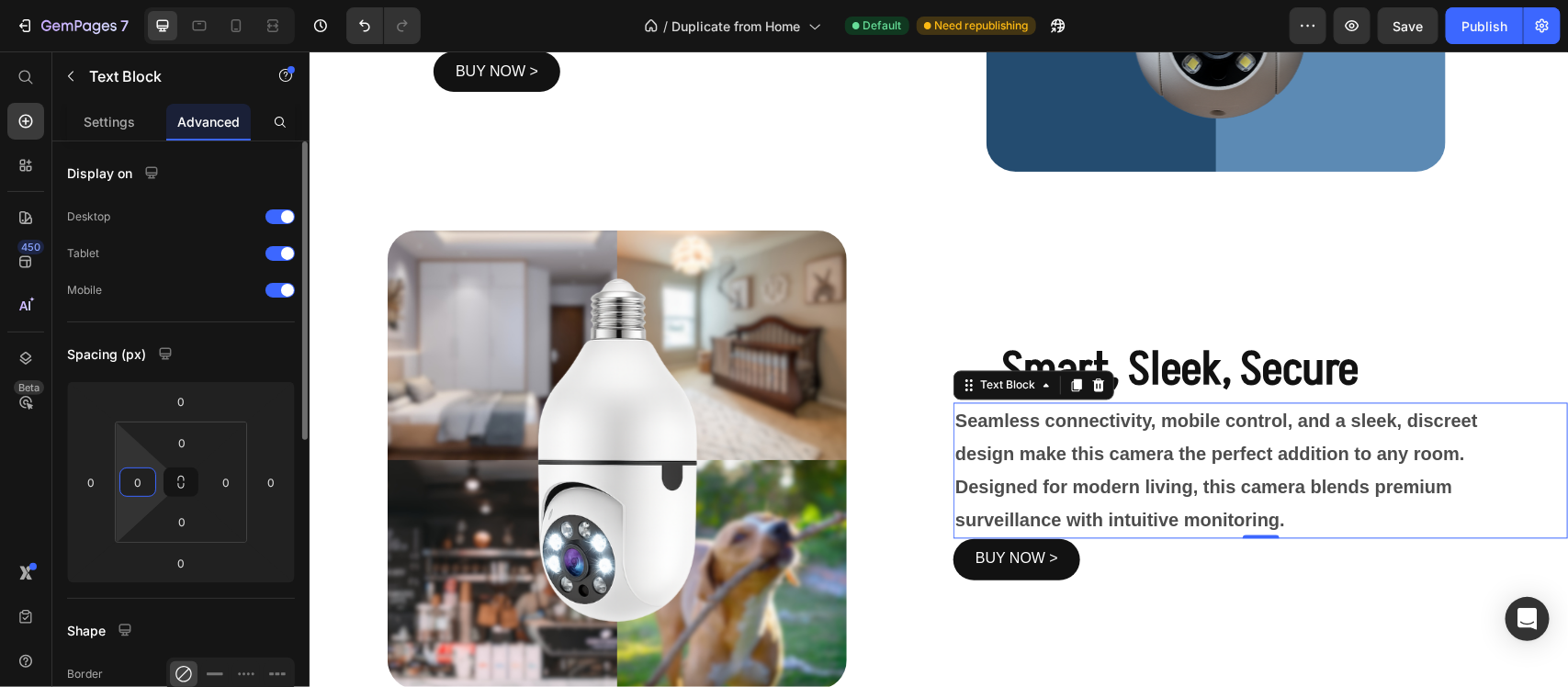 click on "0" at bounding box center (138, 482) 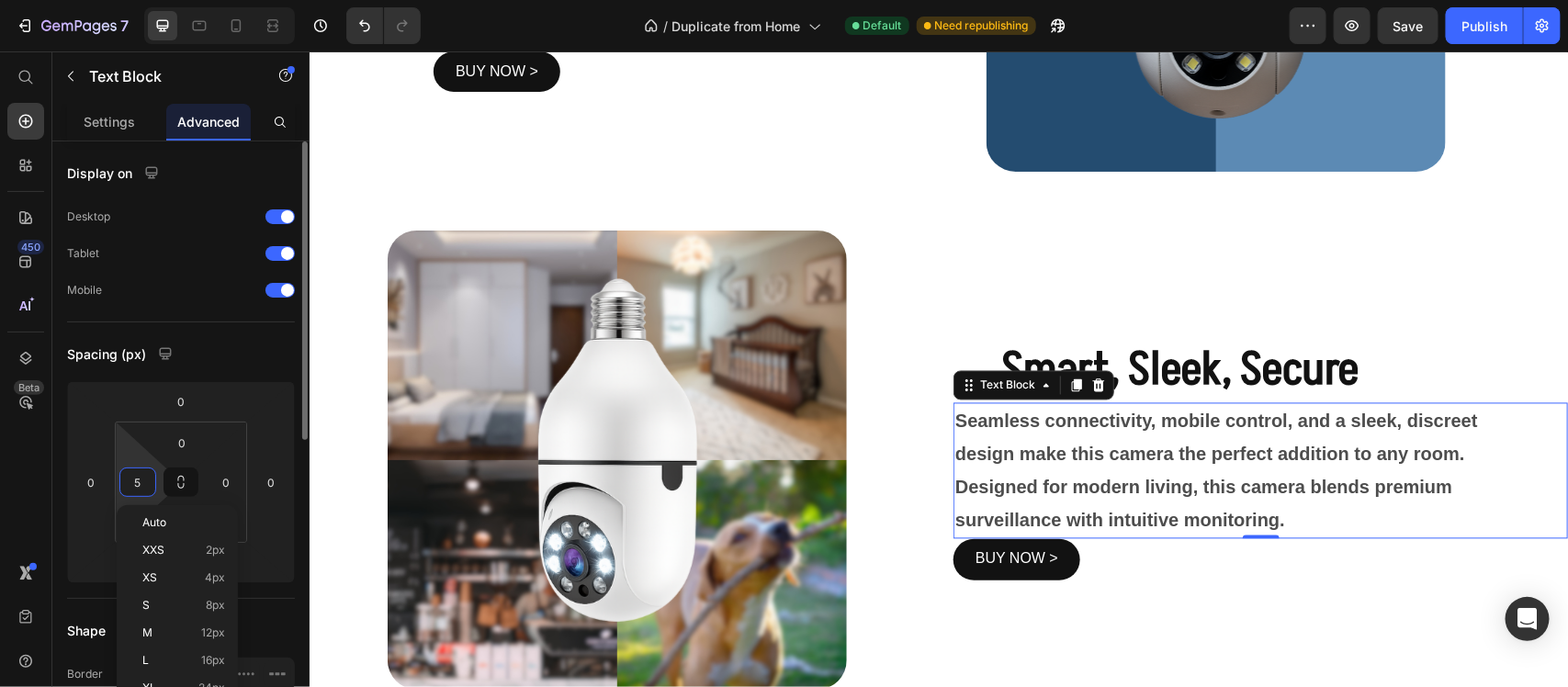 type on "50" 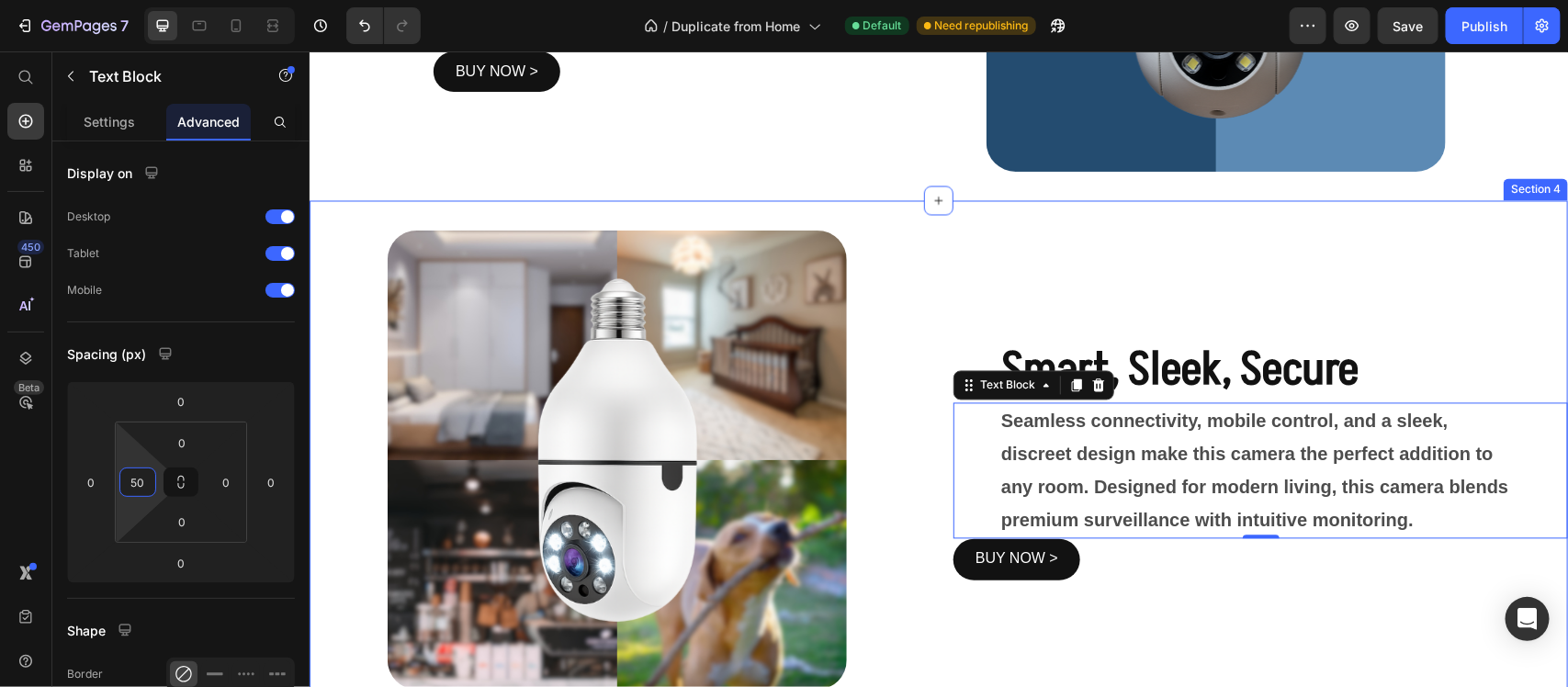 scroll, scrollTop: 1601, scrollLeft: 0, axis: vertical 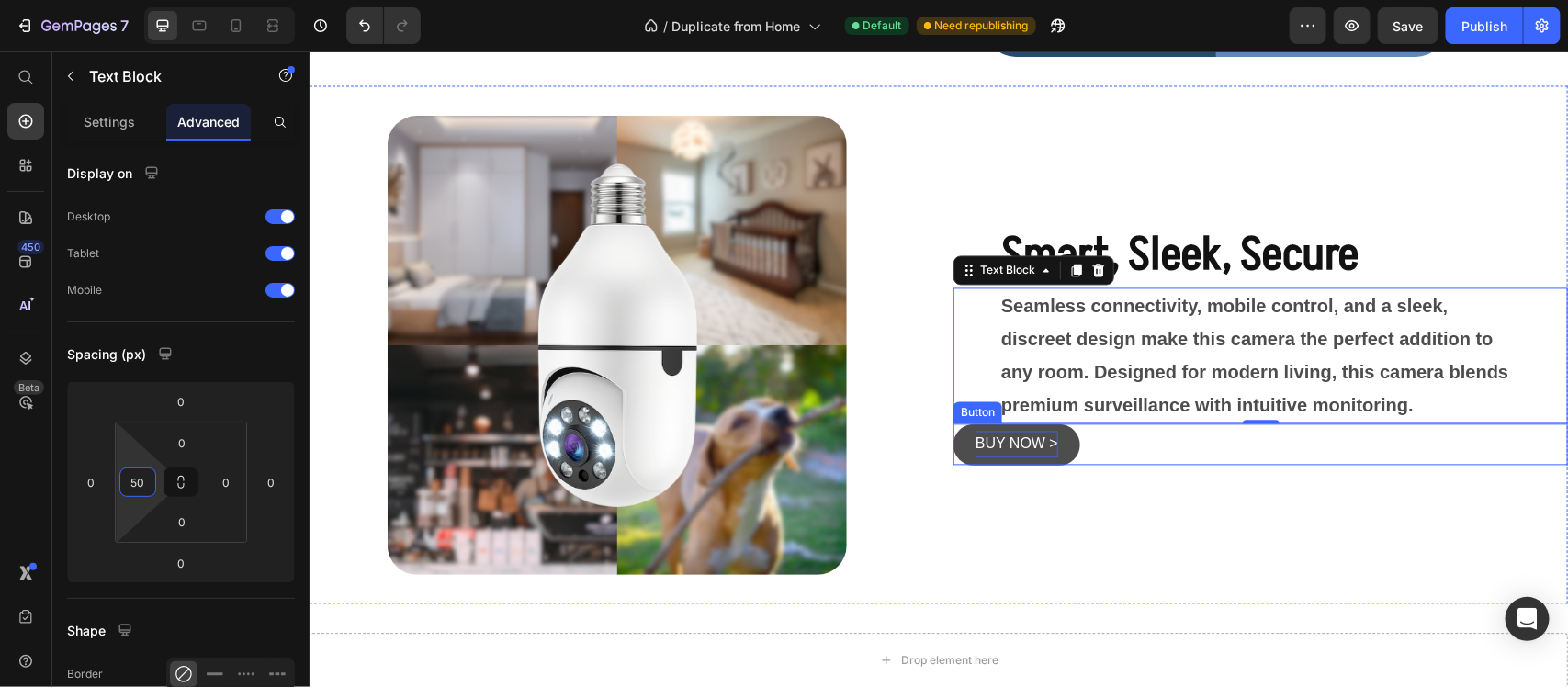 click on "BUY NOW >" at bounding box center (1016, 444) 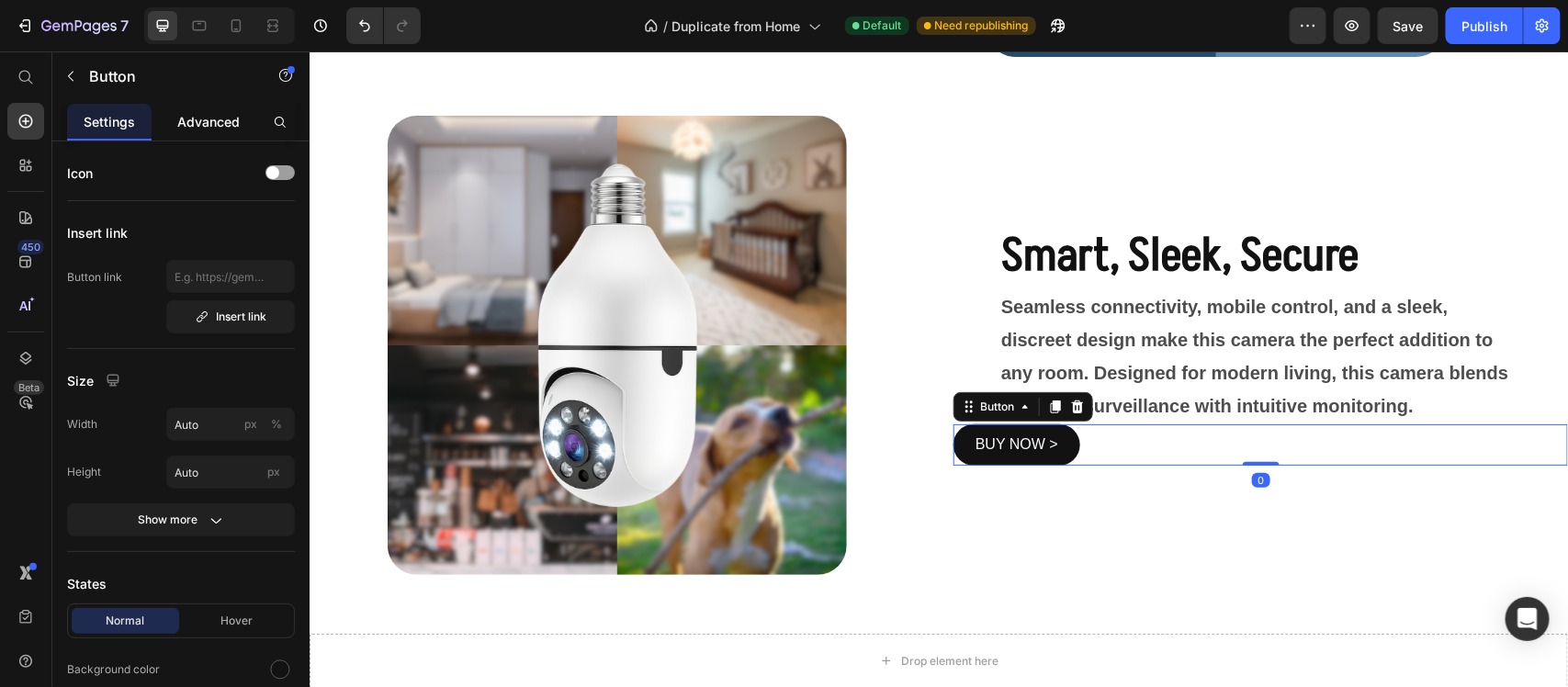 click on "Advanced" at bounding box center (209, 121) 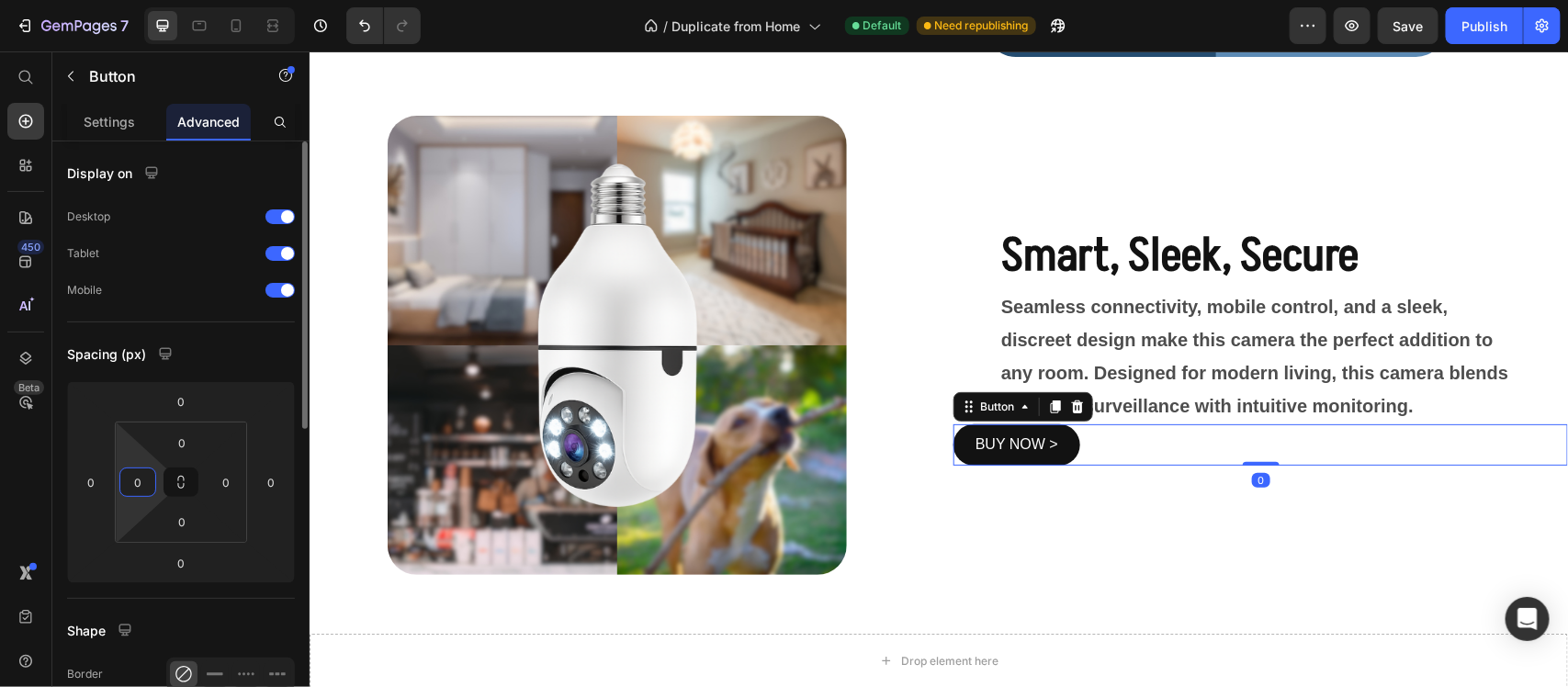 click on "0" at bounding box center (138, 482) 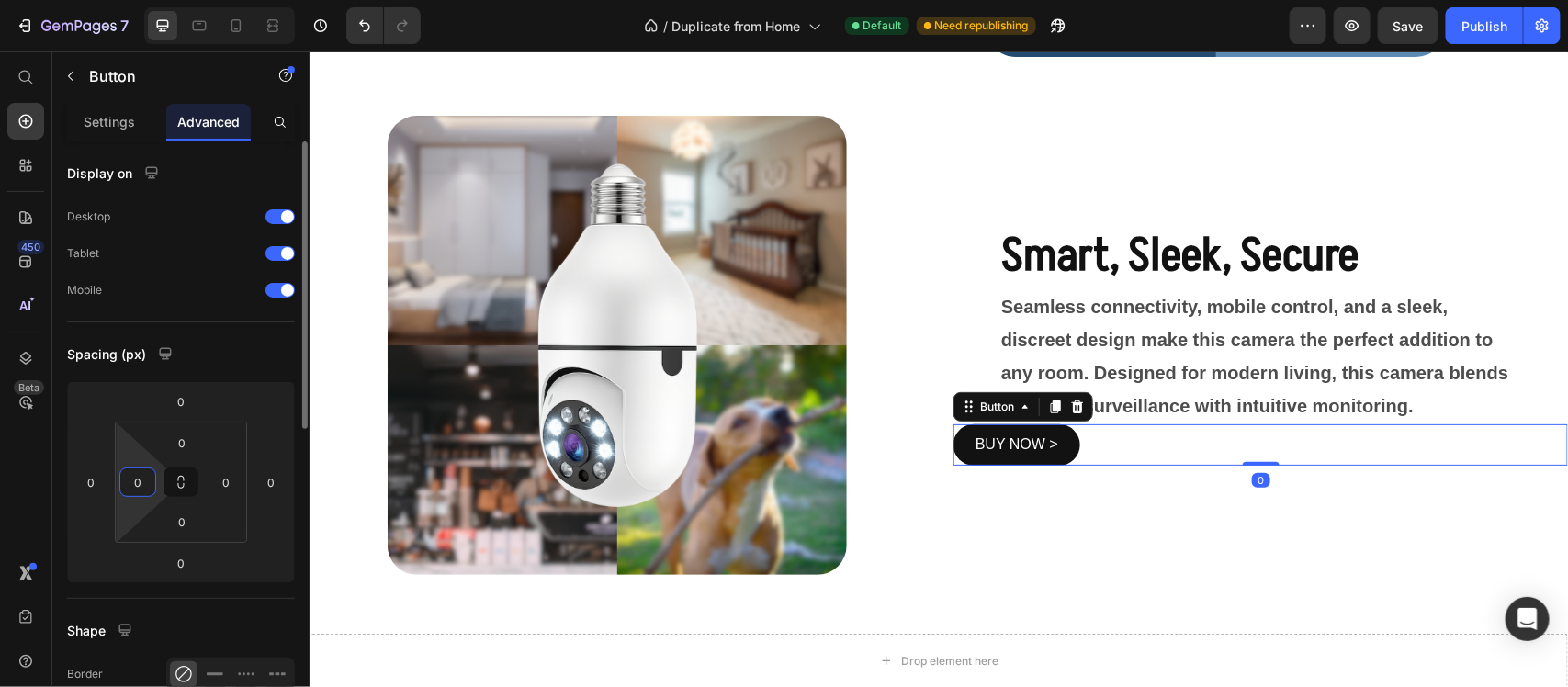 click on "0" at bounding box center (138, 482) 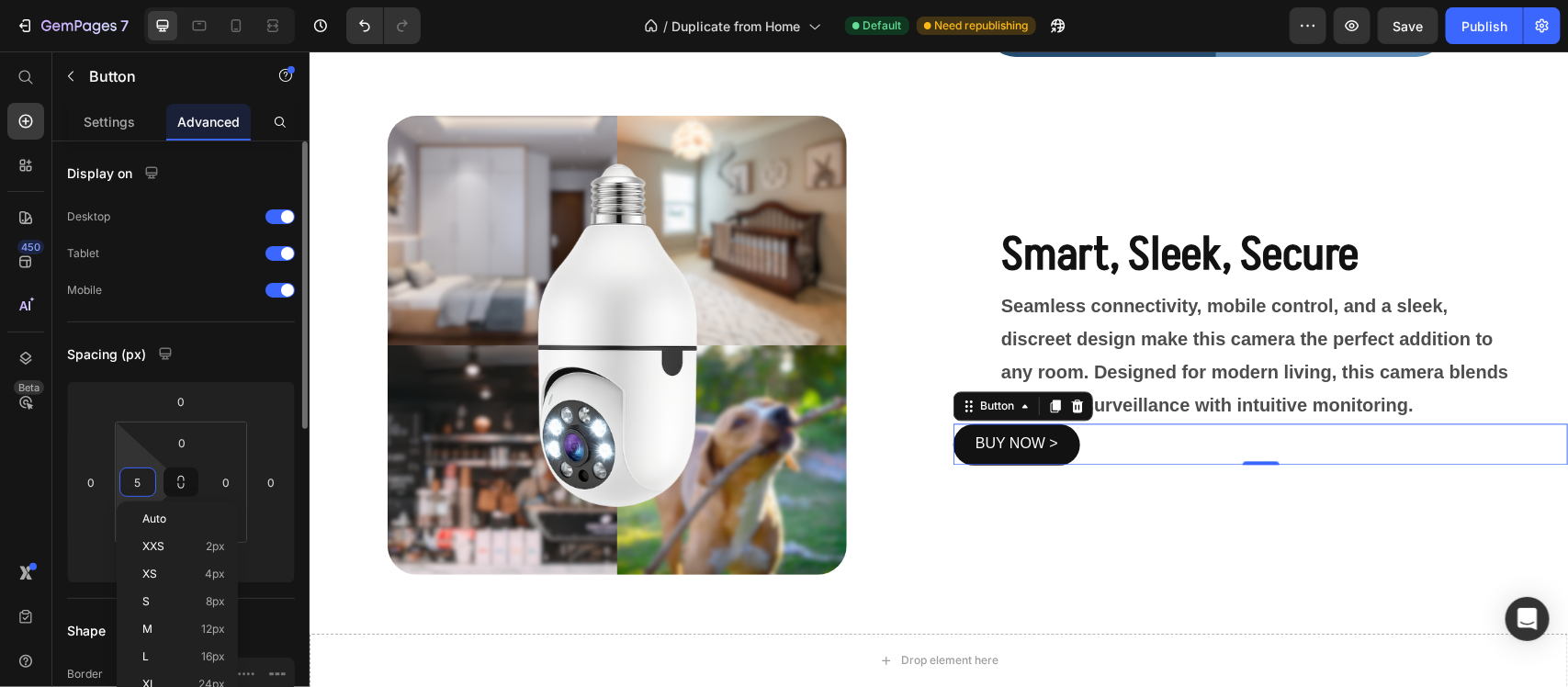 type on "50" 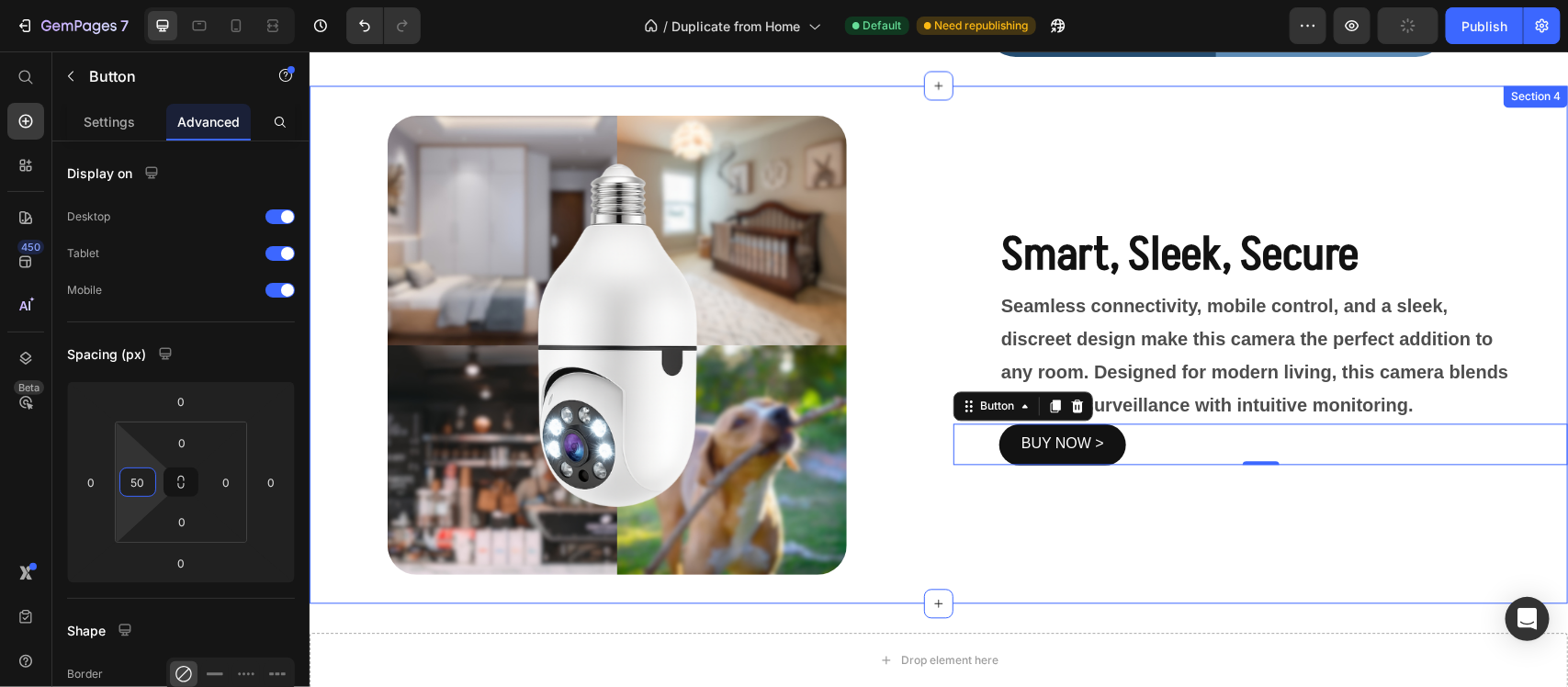 click on "Smart, Sleek, Secure Heading Seamless connectivity, mobile control, and a sleek, discreet design make this camera the perfect addition to any room. Designed for modern living, this camera blends premium surveillance with intuitive monitoring. Text Block BUY NOW > Button   0" at bounding box center (1259, 344) 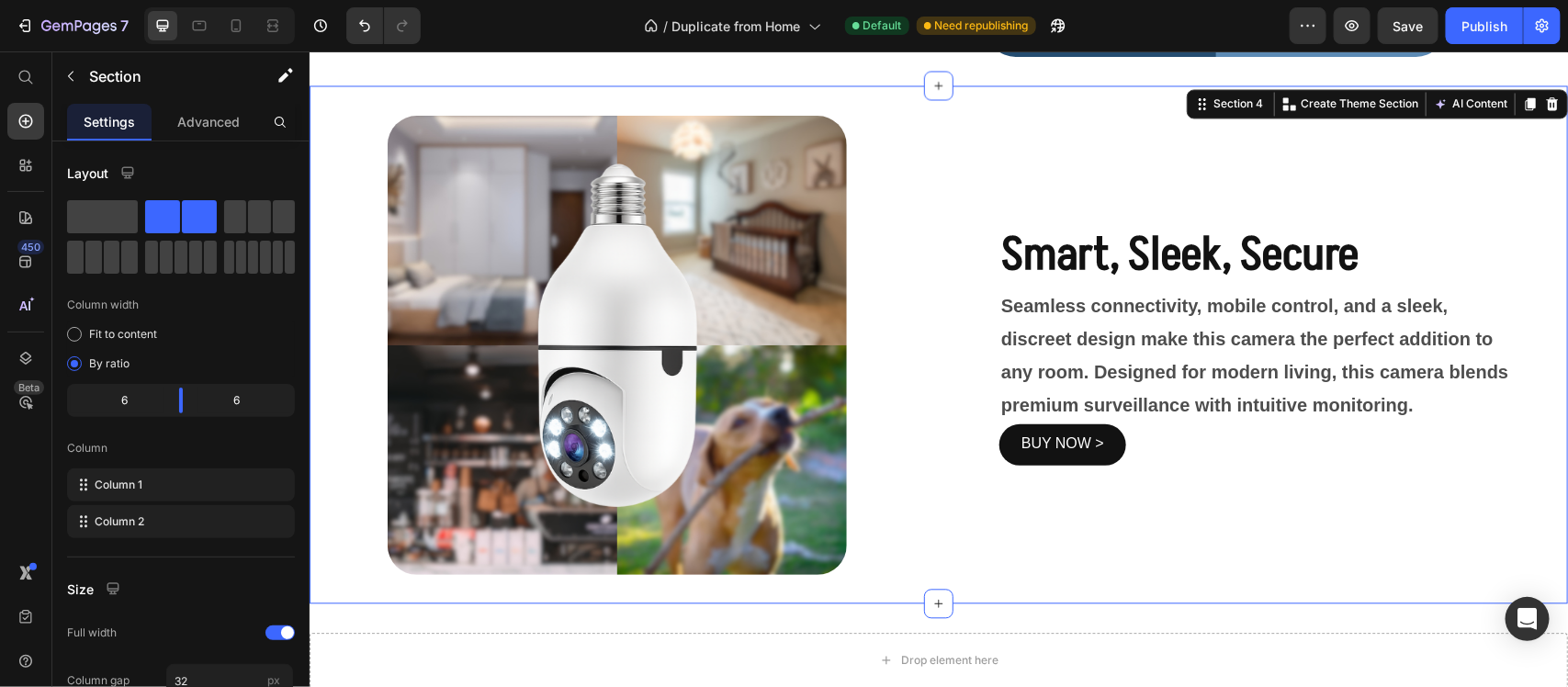 scroll, scrollTop: 1716, scrollLeft: 0, axis: vertical 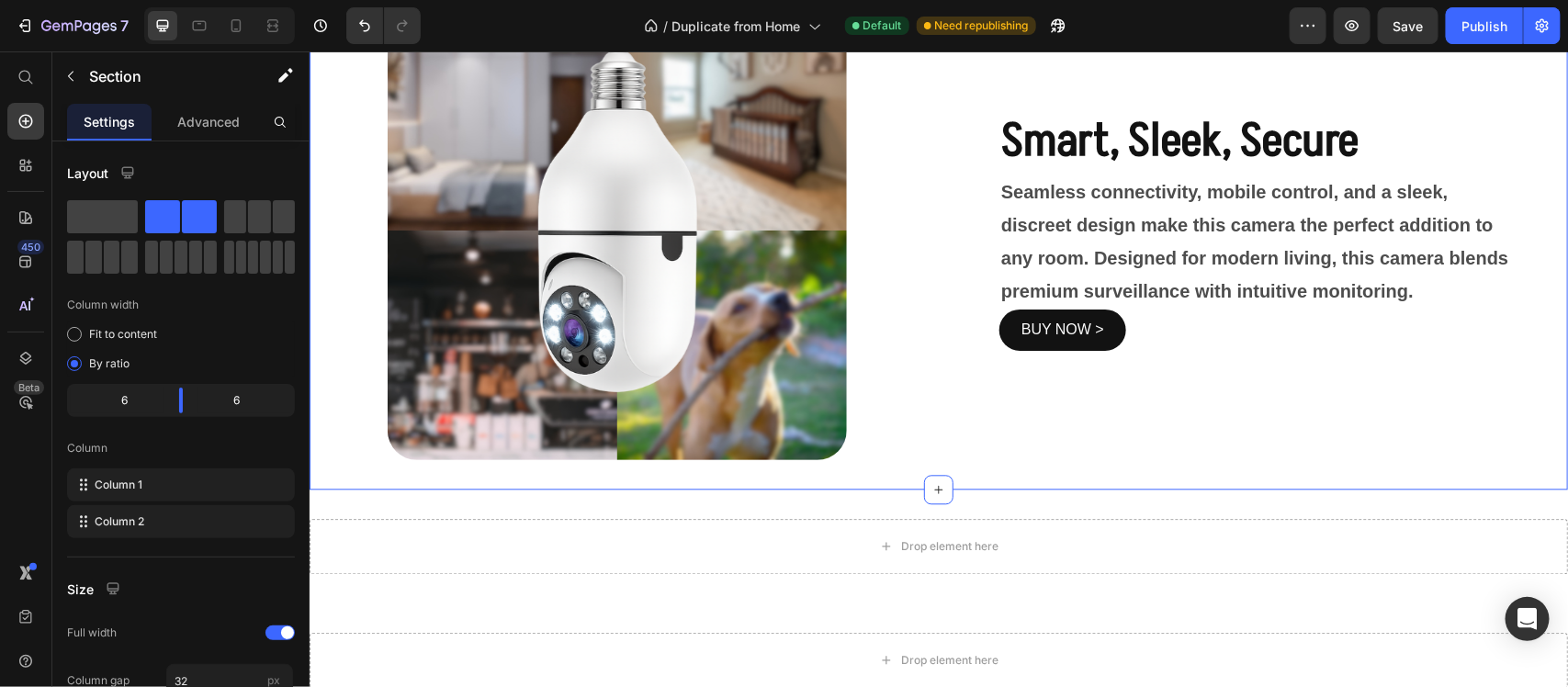 click on "Smart, Sleek, Secure Heading Seamless connectivity, mobile control, and a sleek, discreet design make this camera the perfect addition to any room. Designed for modern living, this camera blends premium surveillance with intuitive monitoring. Text Block BUY NOW > Button" at bounding box center [1259, 230] 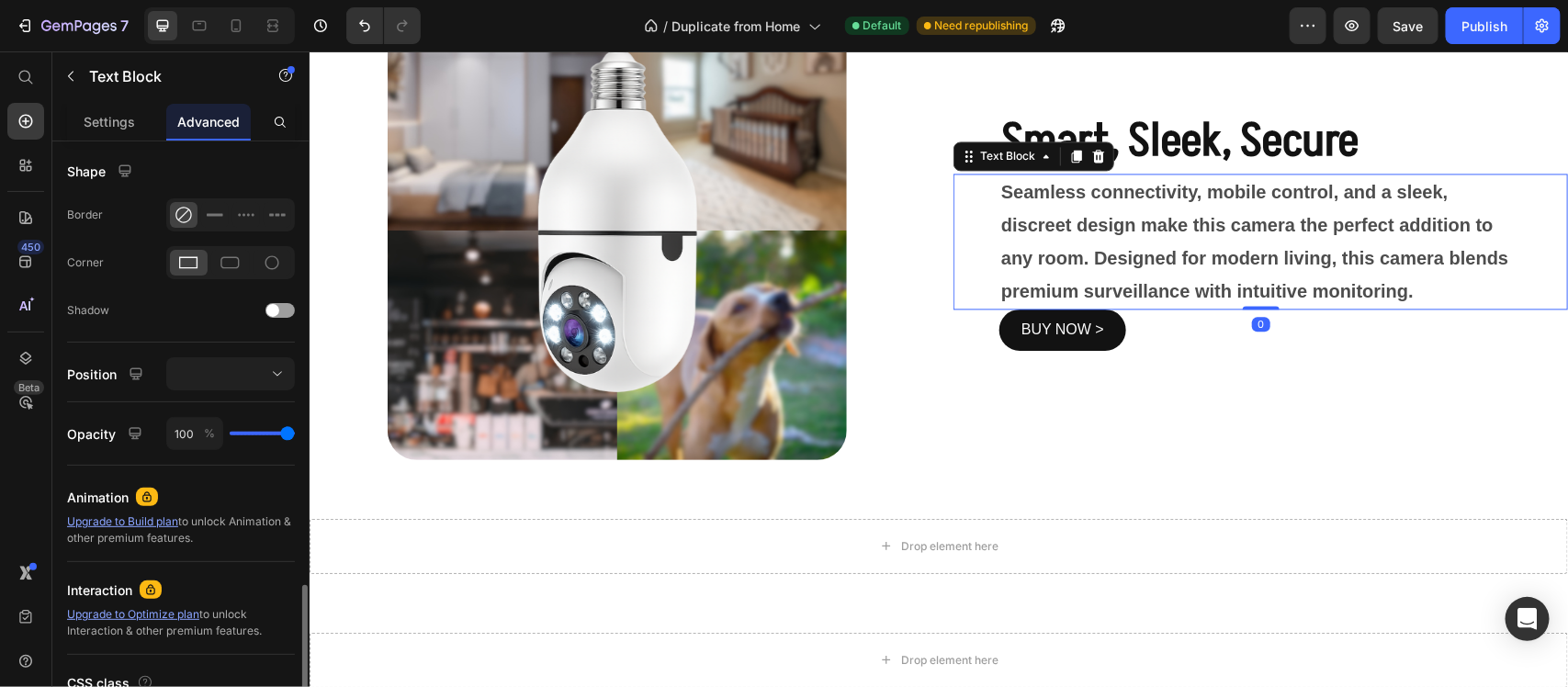 scroll, scrollTop: 603, scrollLeft: 0, axis: vertical 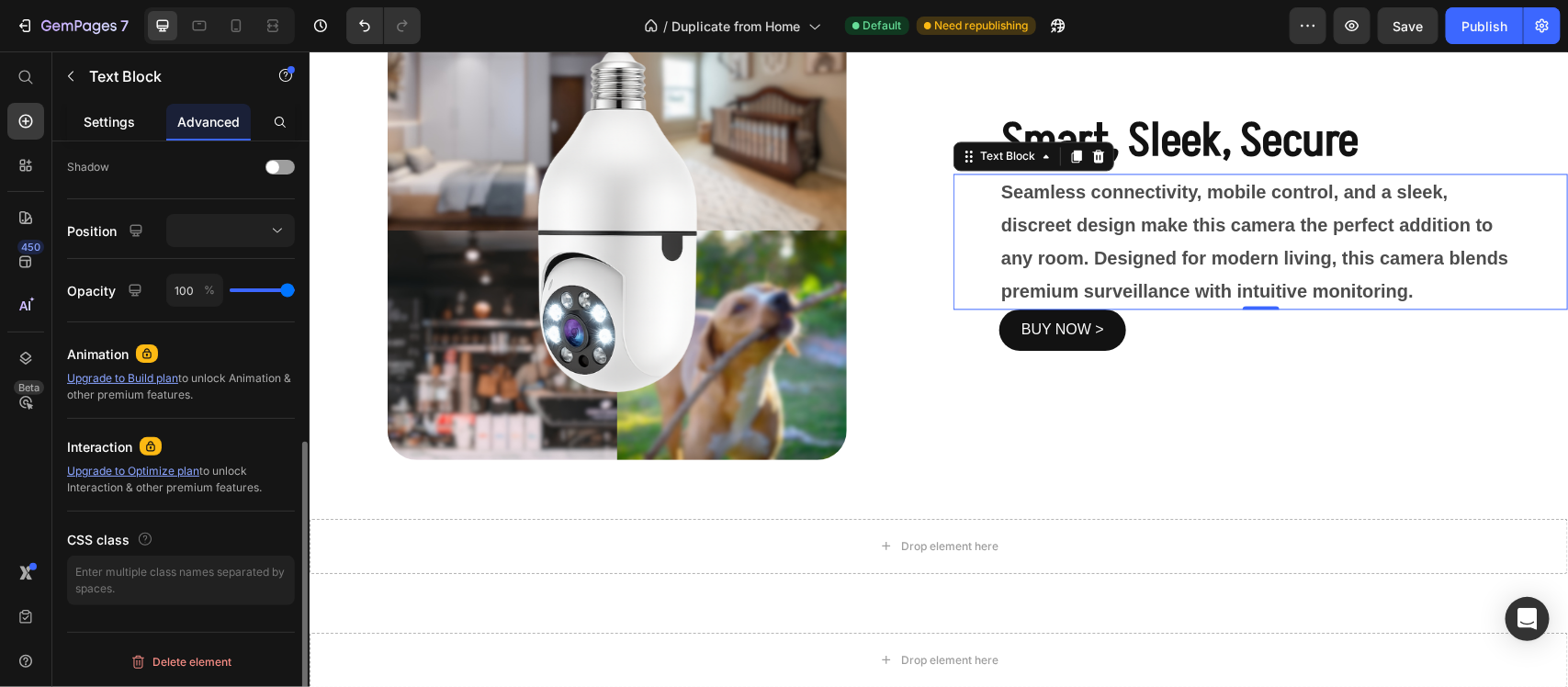 click on "Settings" 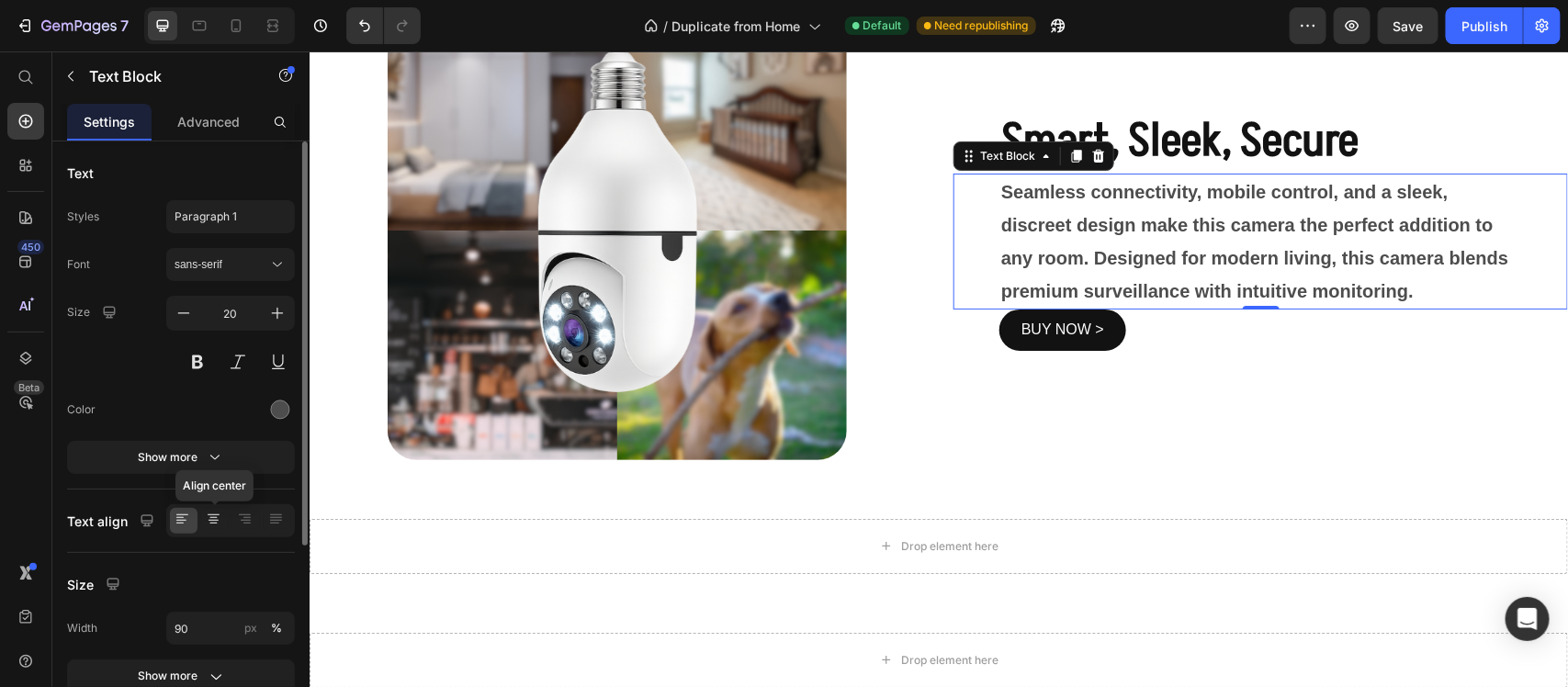 click 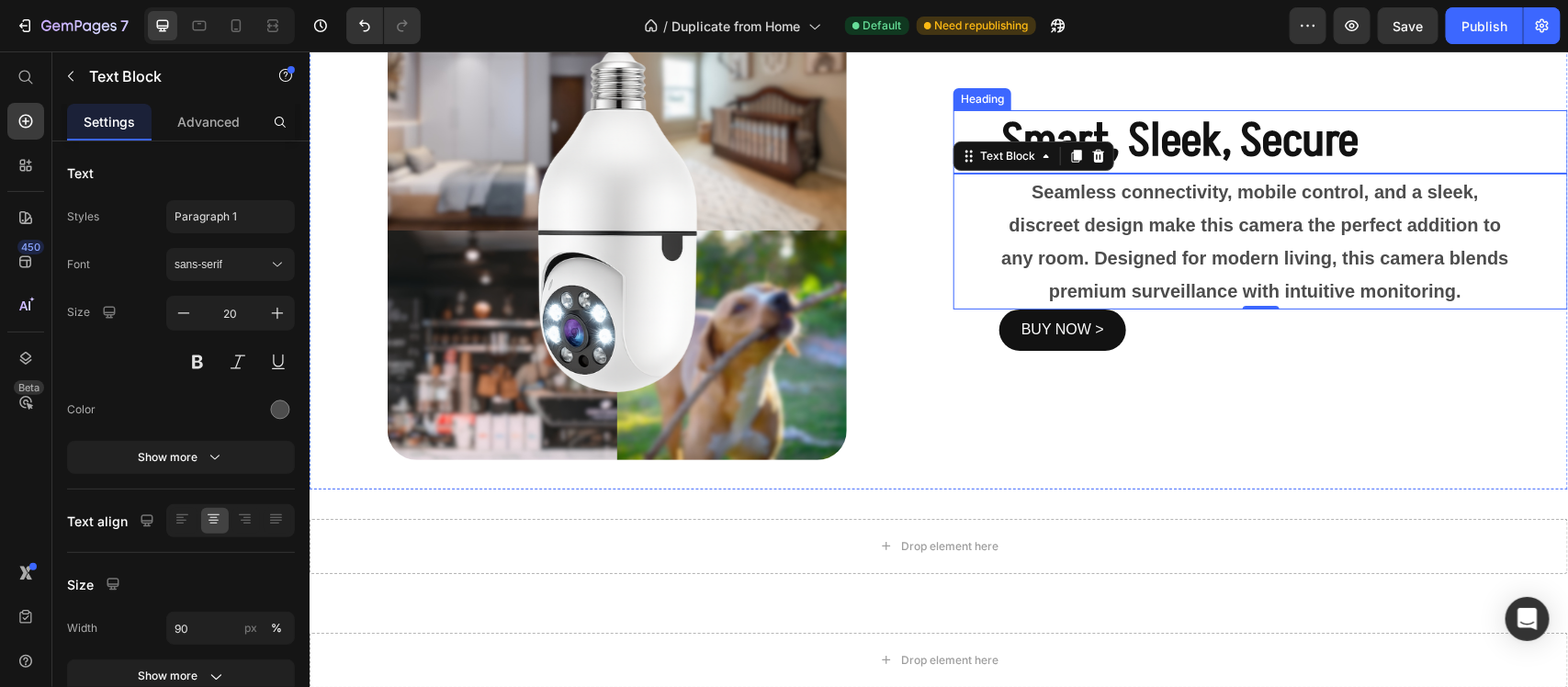 click on "Smart, Sleek, Secure" at bounding box center (1179, 141) 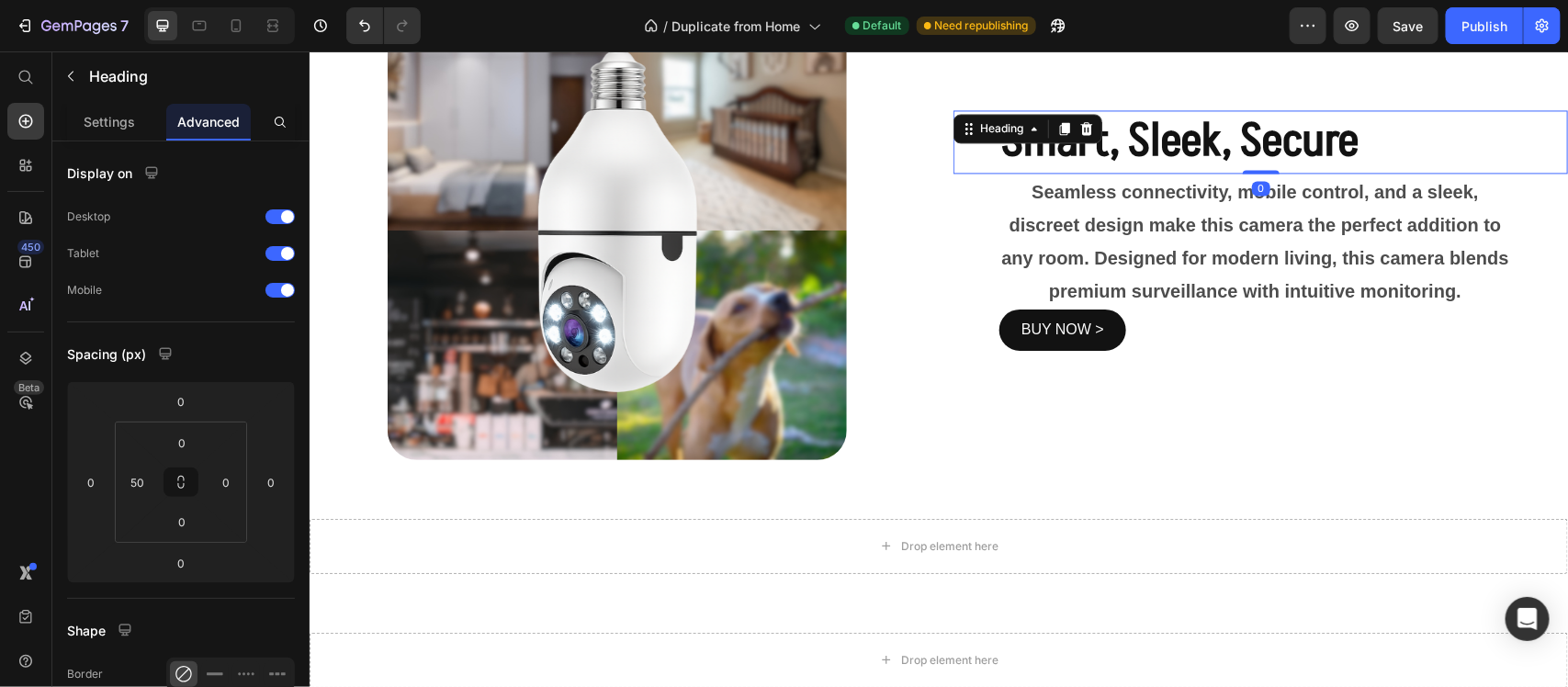 scroll, scrollTop: 459, scrollLeft: 0, axis: vertical 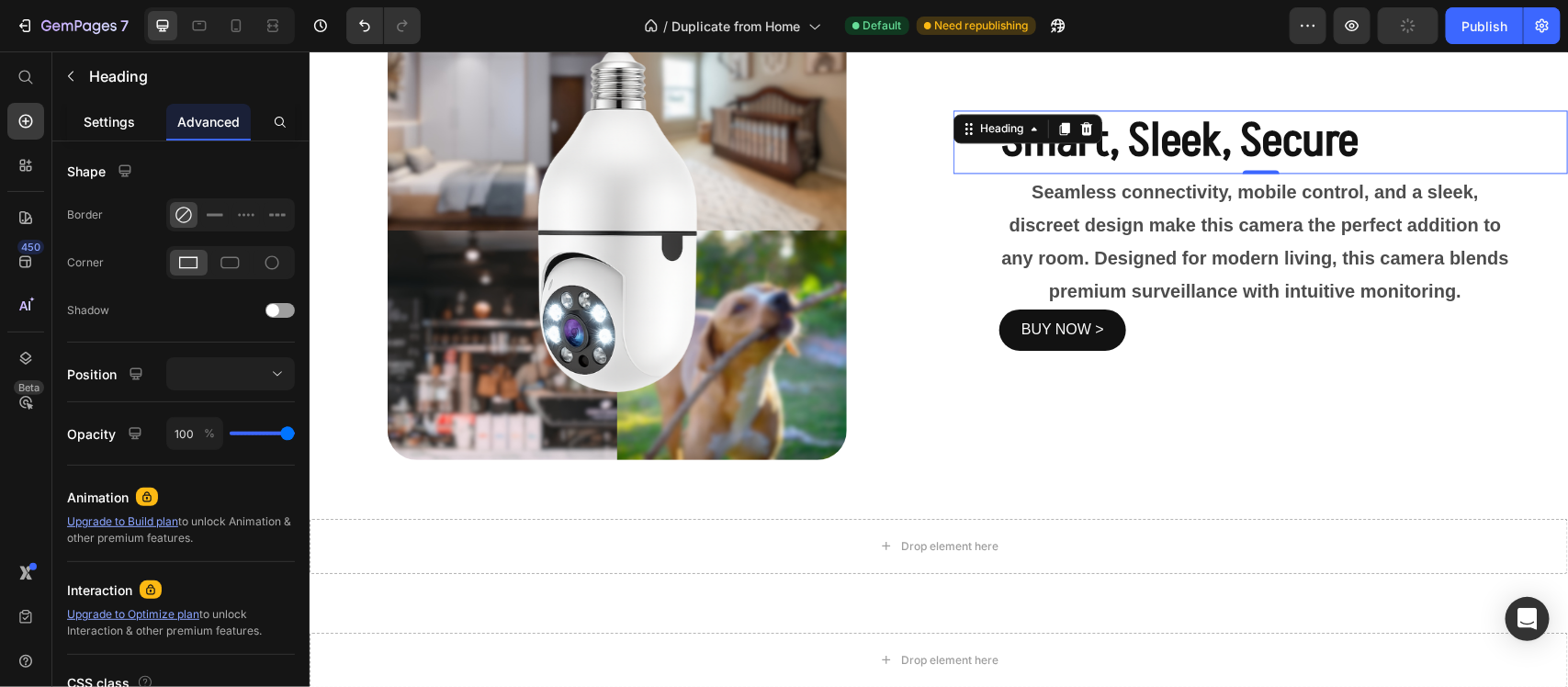 click on "Settings" 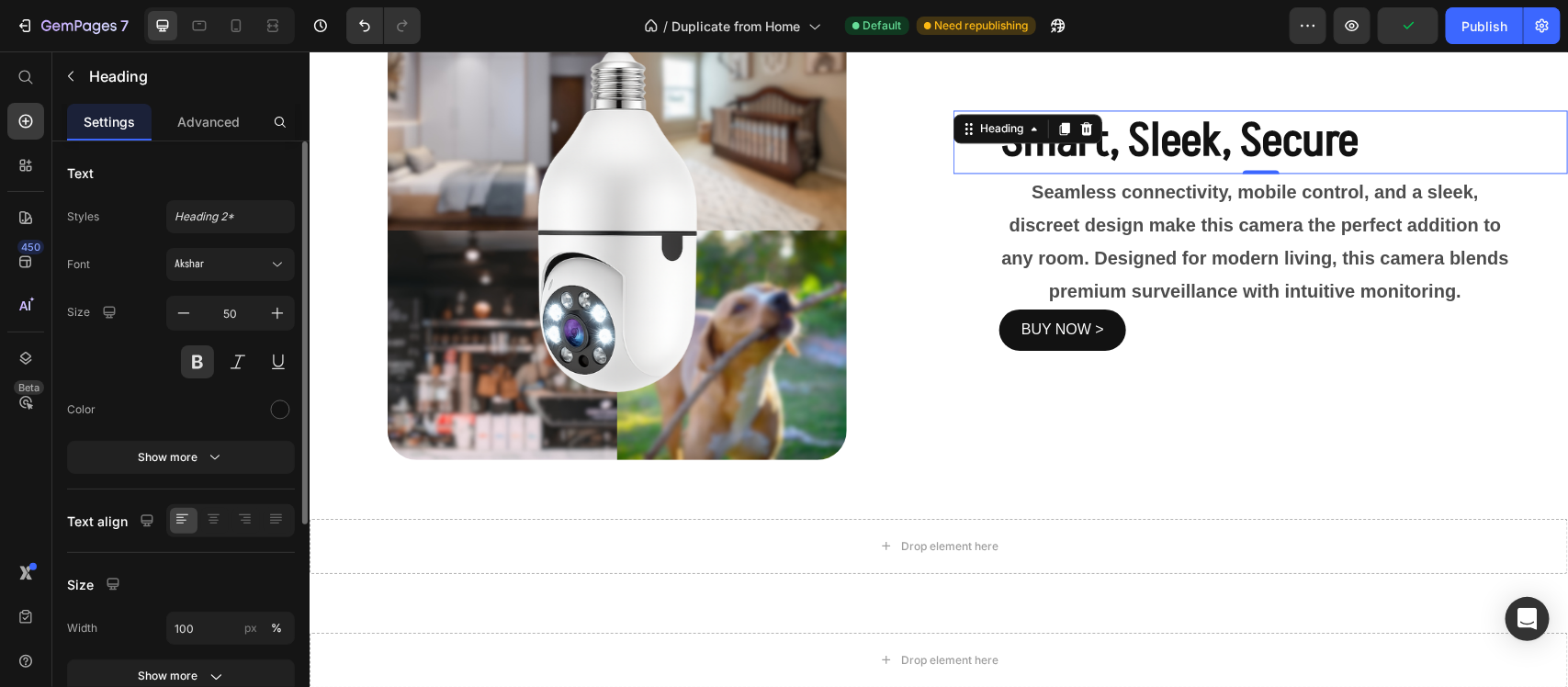 scroll, scrollTop: 230, scrollLeft: 0, axis: vertical 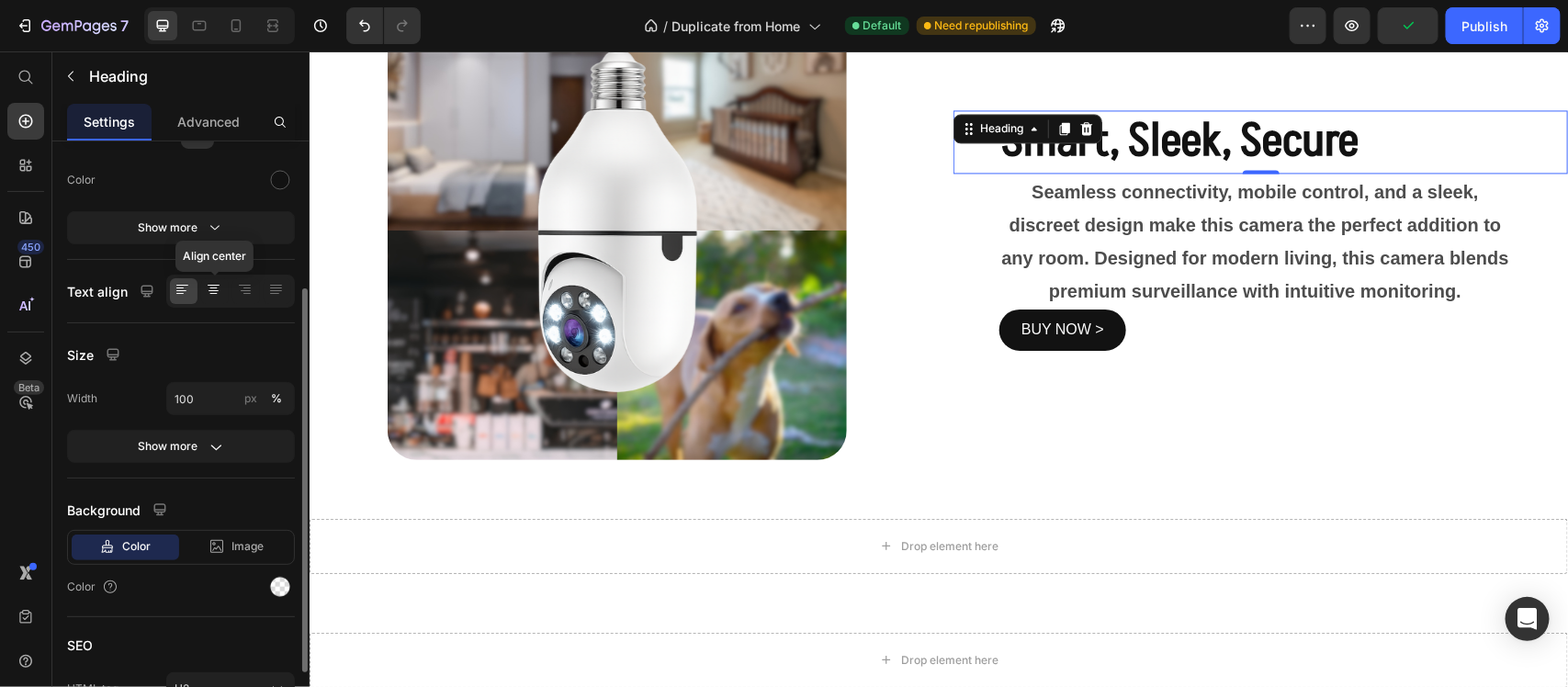 click 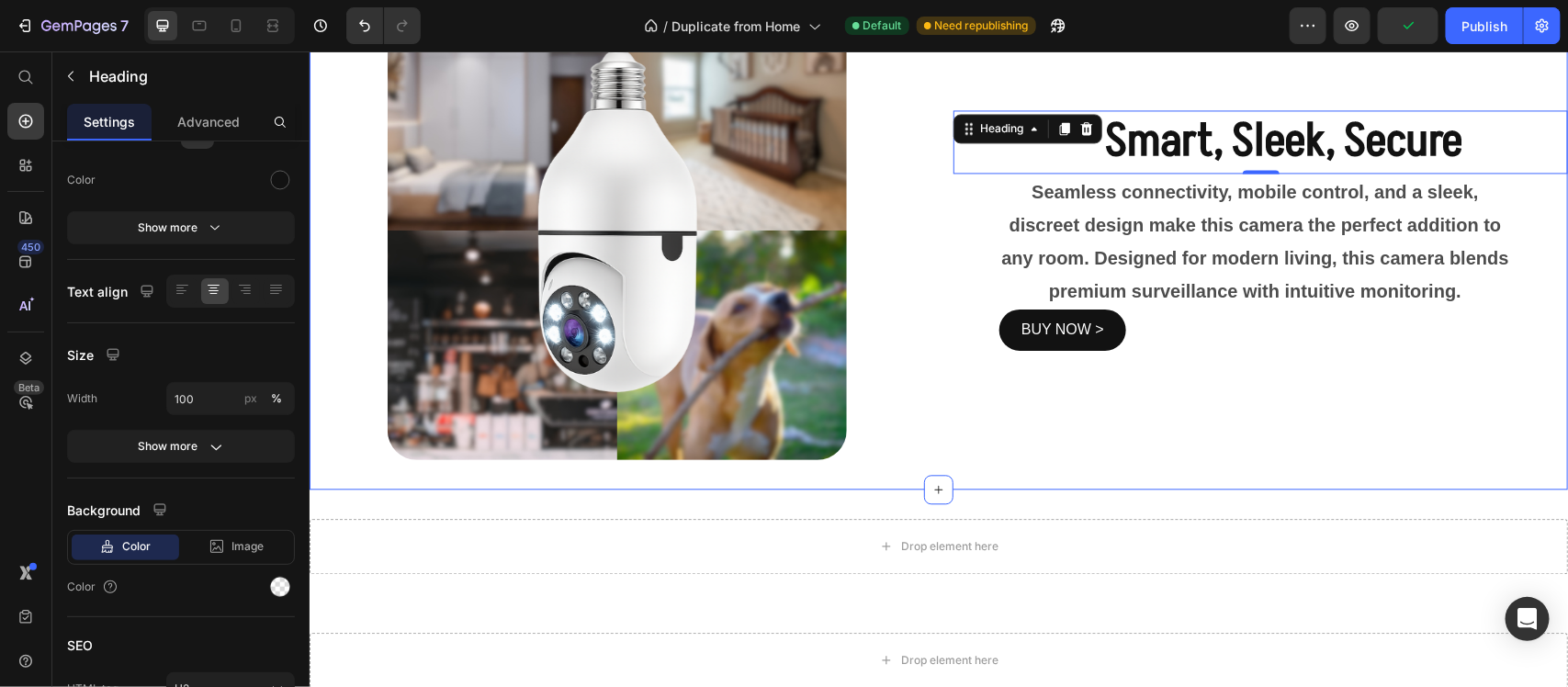 click on "Smart, Sleek, Secure Heading   0 Seamless connectivity, mobile control, and a sleek, discreet design make this camera the perfect addition to any room. Designed for modern living, this camera blends premium surveillance with intuitive monitoring. Text Block BUY NOW > Button" at bounding box center (1259, 230) 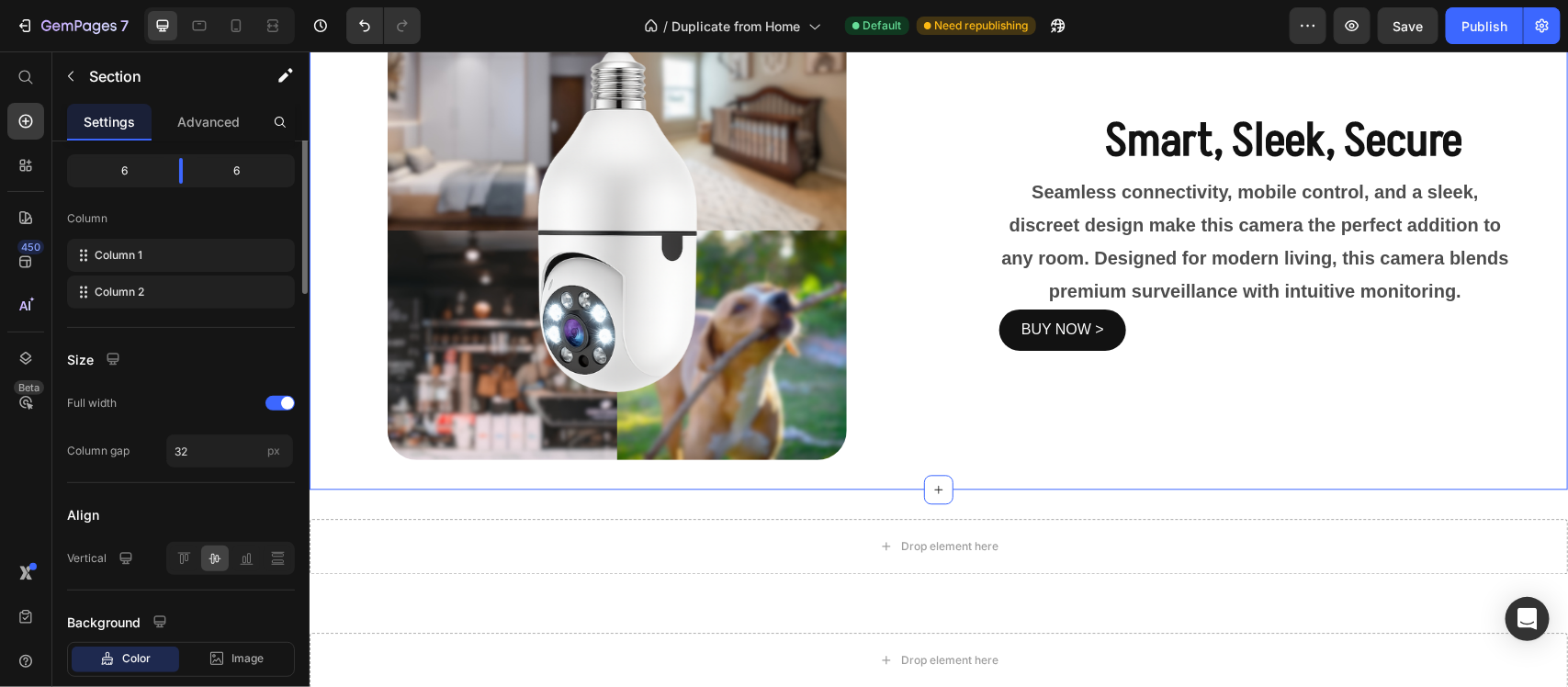 scroll, scrollTop: 0, scrollLeft: 0, axis: both 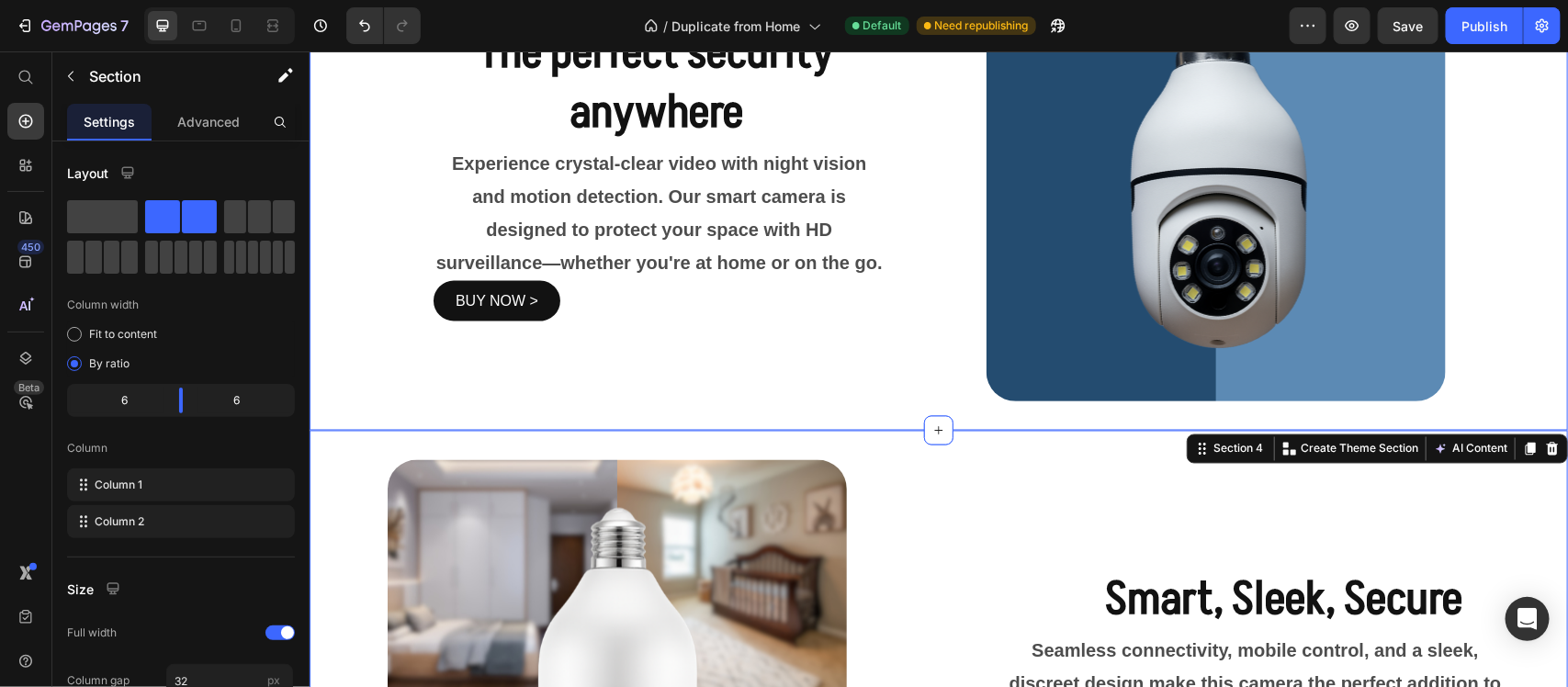 click on "The perfect security anywhere  Heading Experience crystal-clear video with night vision and motion detection. Our smart camera is designed to protect your space with HD surveillance—whether you're at home or on the go. Text Block BUY NOW > Button Image Row Section 3" at bounding box center [938, 171] 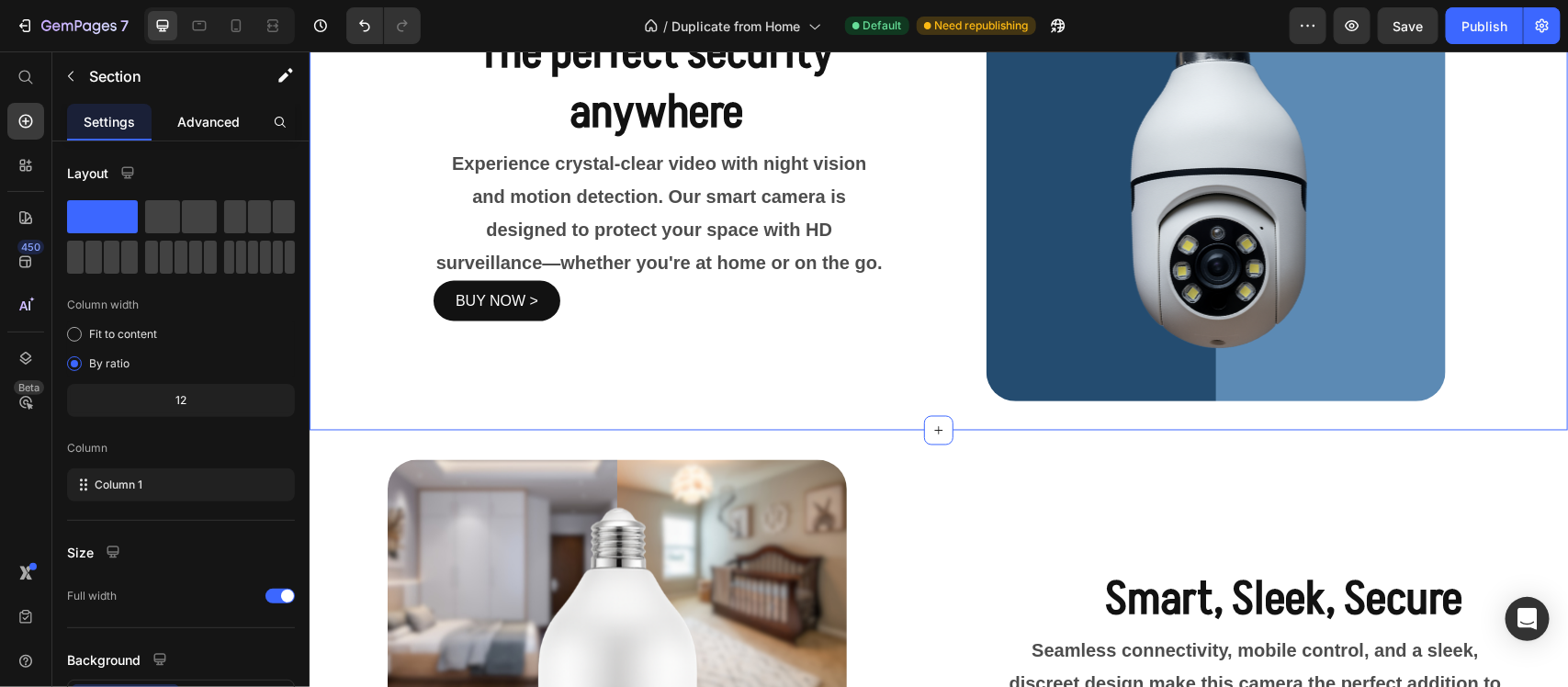 click on "Advanced" at bounding box center (209, 121) 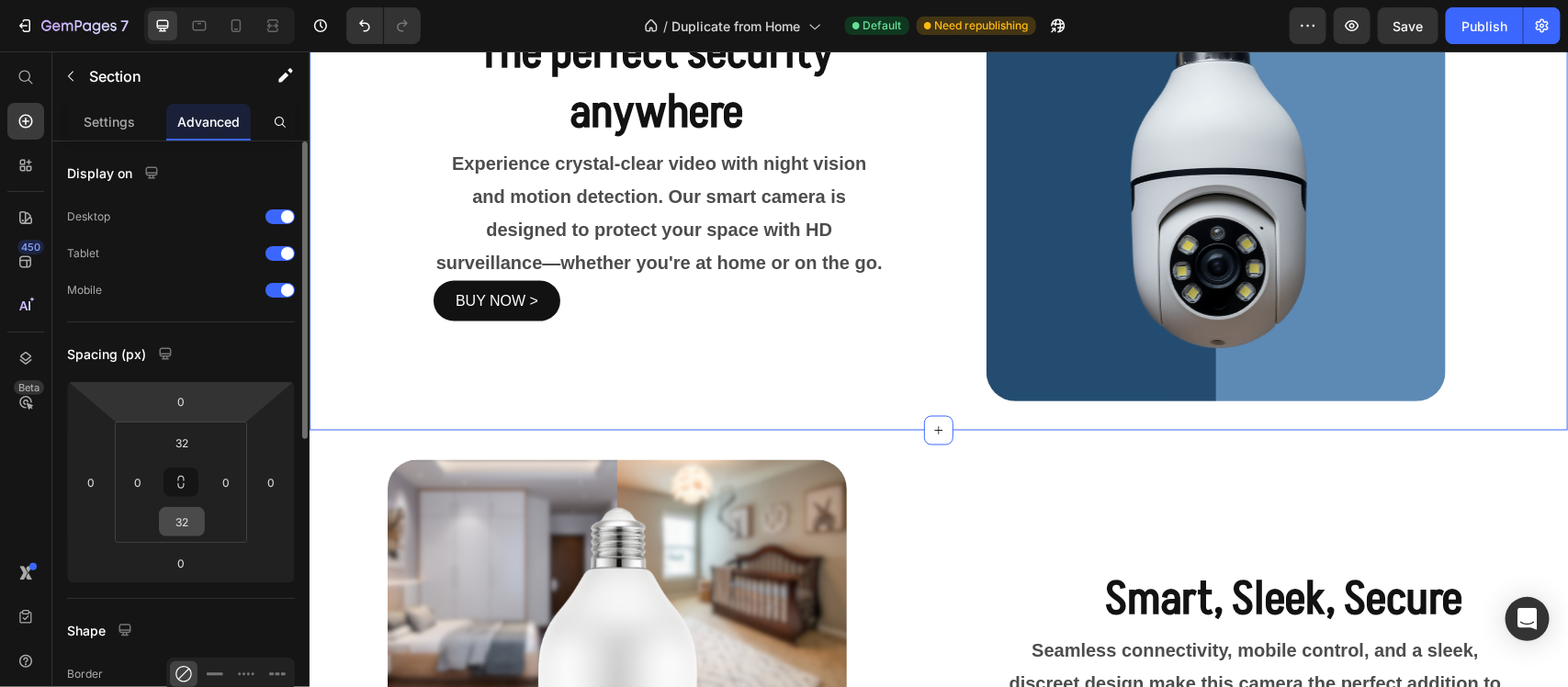 scroll, scrollTop: 115, scrollLeft: 0, axis: vertical 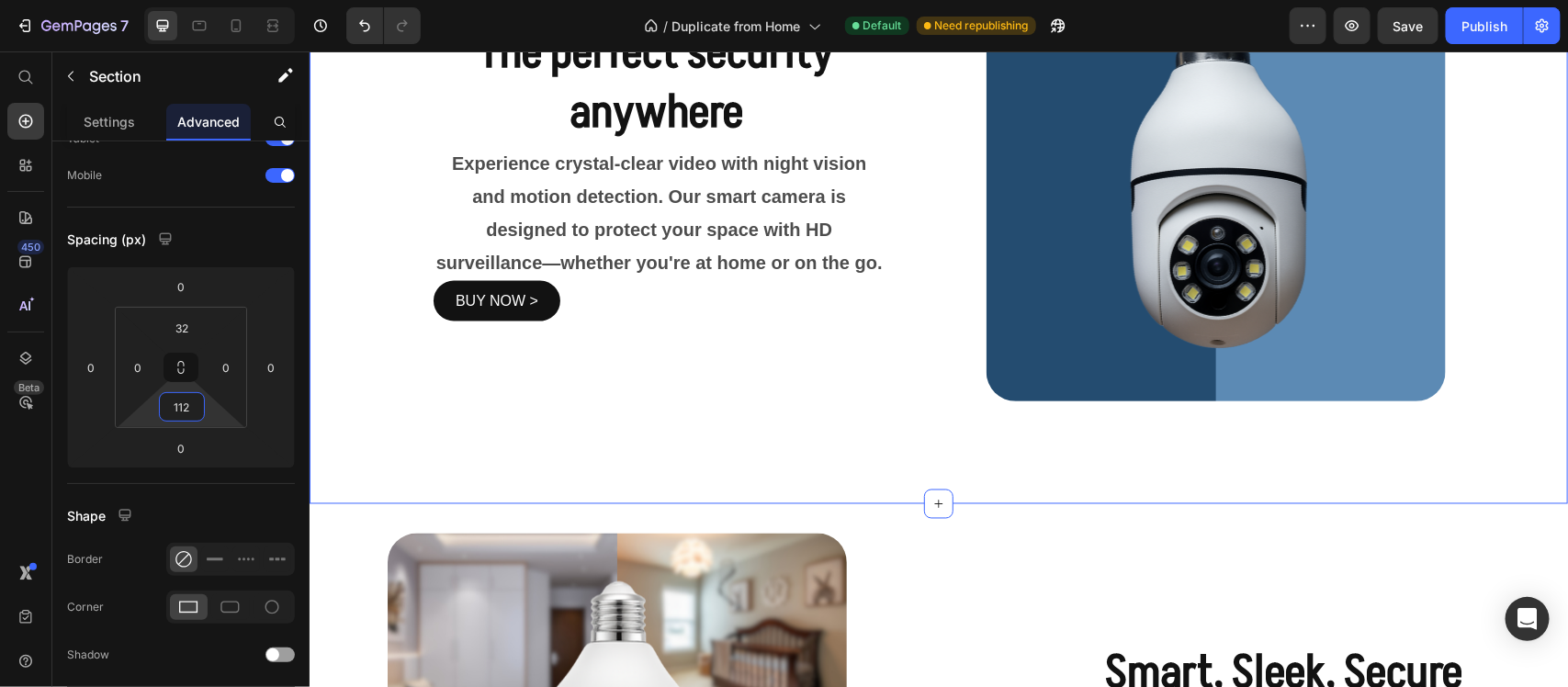drag, startPoint x: 209, startPoint y: 423, endPoint x: 220, endPoint y: 360, distance: 63.95311 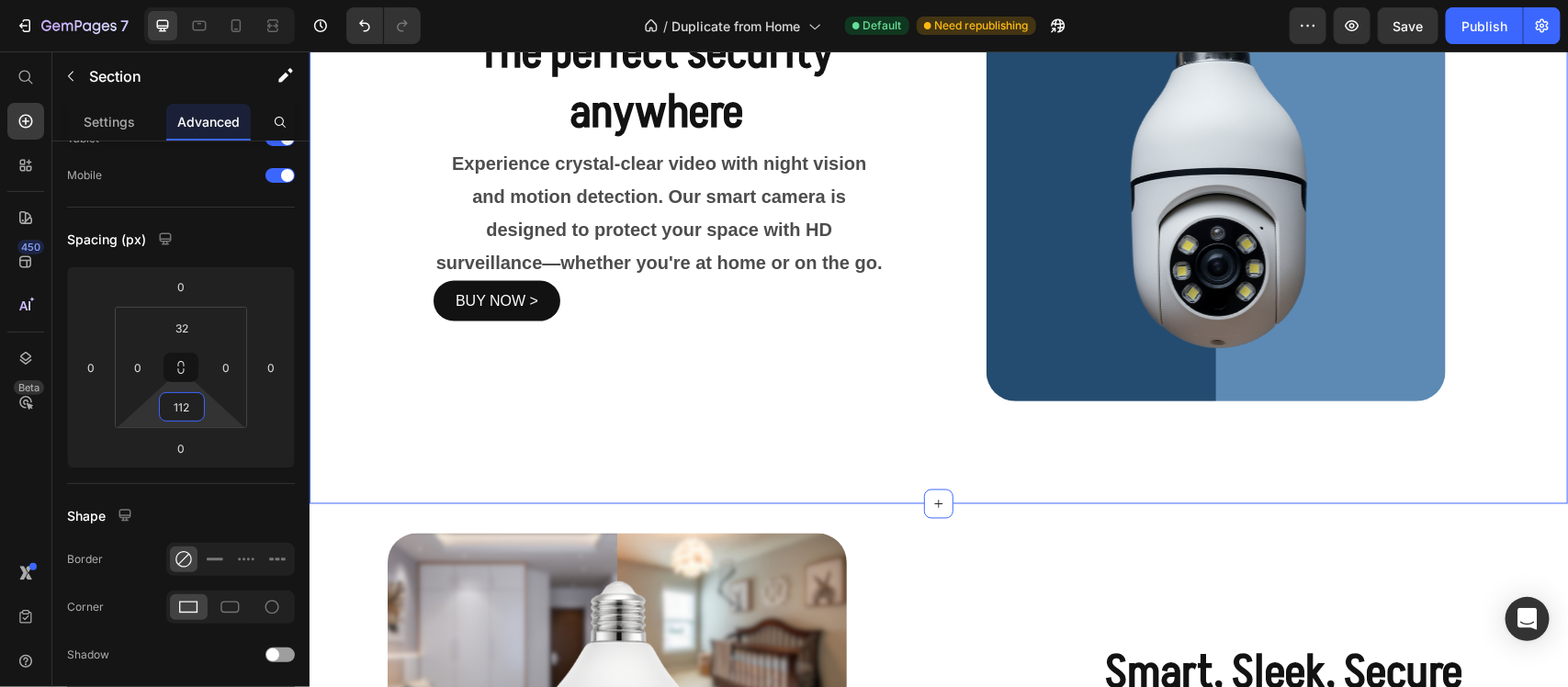click on "7   /  Duplicate from Home Default Need republishing Preview  Save   Publish  450 Beta Shopify Apps Sections Elements Hero Section Product Detail Brands Trusted Badges Guarantee Product Breakdown How to use Testimonials Compare Bundle FAQs Social Proof Brand Story Product List Collection Blog List Contact Sticky Add to Cart Custom Footer Browse Library 450 Layout
Row
Row
Row
Row Text
Heading
Text Block Button
Button
Button
Sticky Back to top Media
Image" at bounding box center (784, 0) 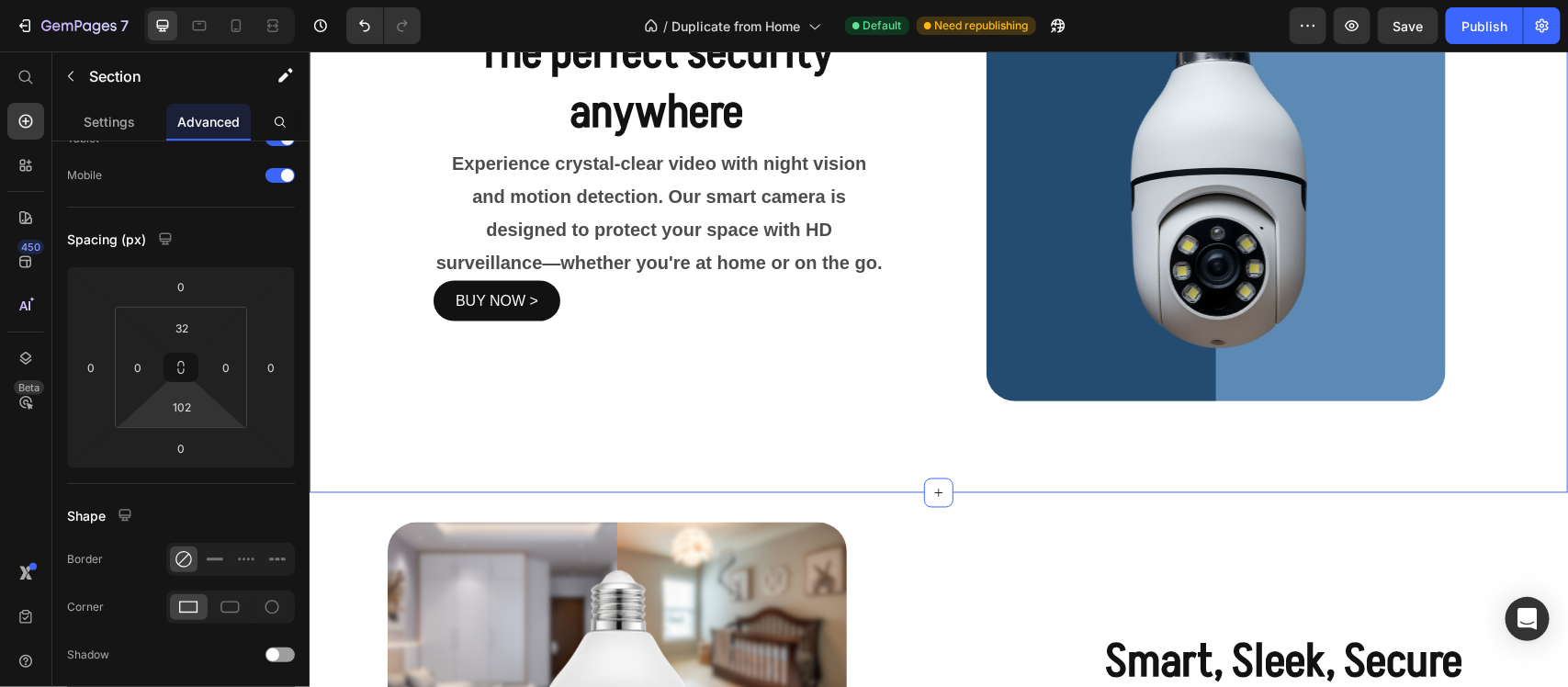 type on "100" 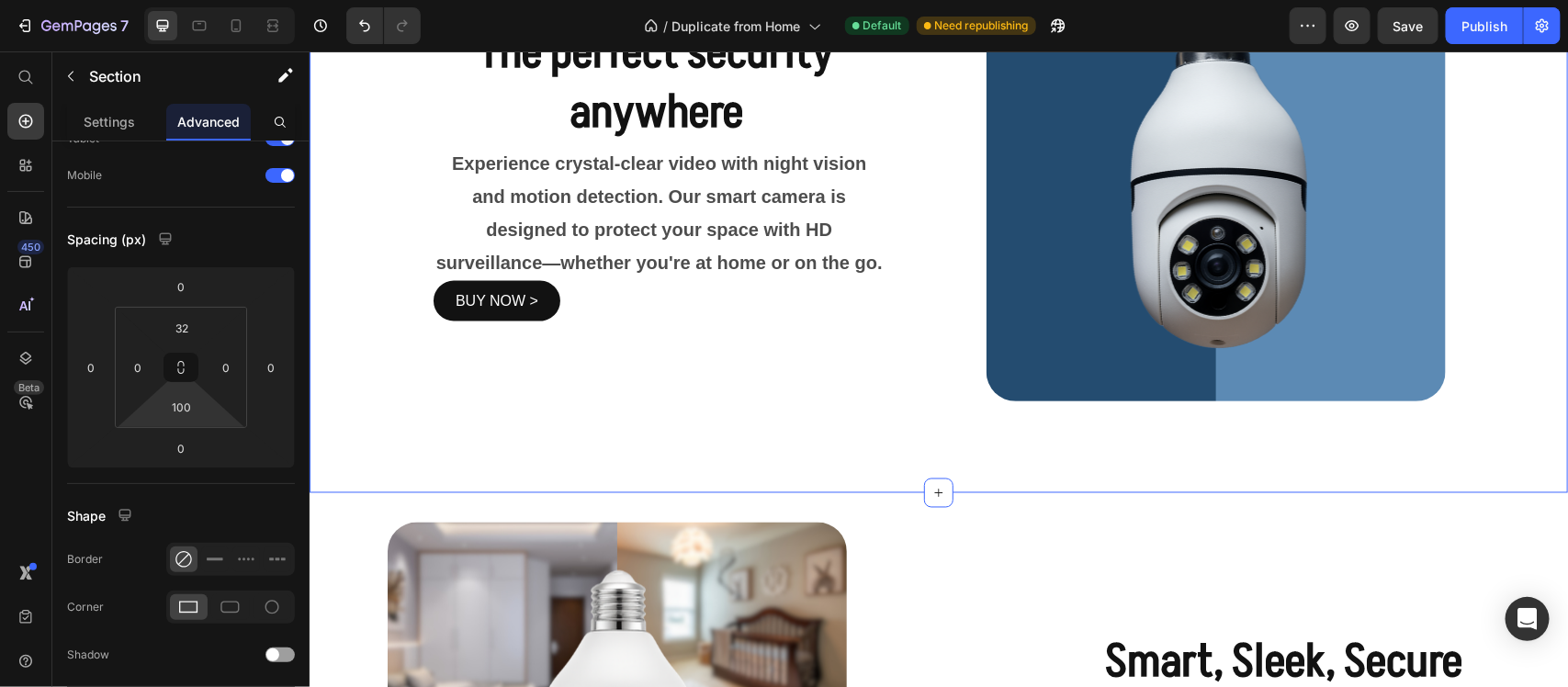 click on "7   /  Duplicate from Home Default Need republishing Preview  Save   Publish  450 Beta Shopify Apps Sections Elements Hero Section Product Detail Brands Trusted Badges Guarantee Product Breakdown How to use Testimonials Compare Bundle FAQs Social Proof Brand Story Product List Collection Blog List Contact Sticky Add to Cart Custom Footer Browse Library 450 Layout
Row
Row
Row
Row Text
Heading
Text Block Button
Button
Button
Sticky Back to top Media
Image" at bounding box center [784, 0] 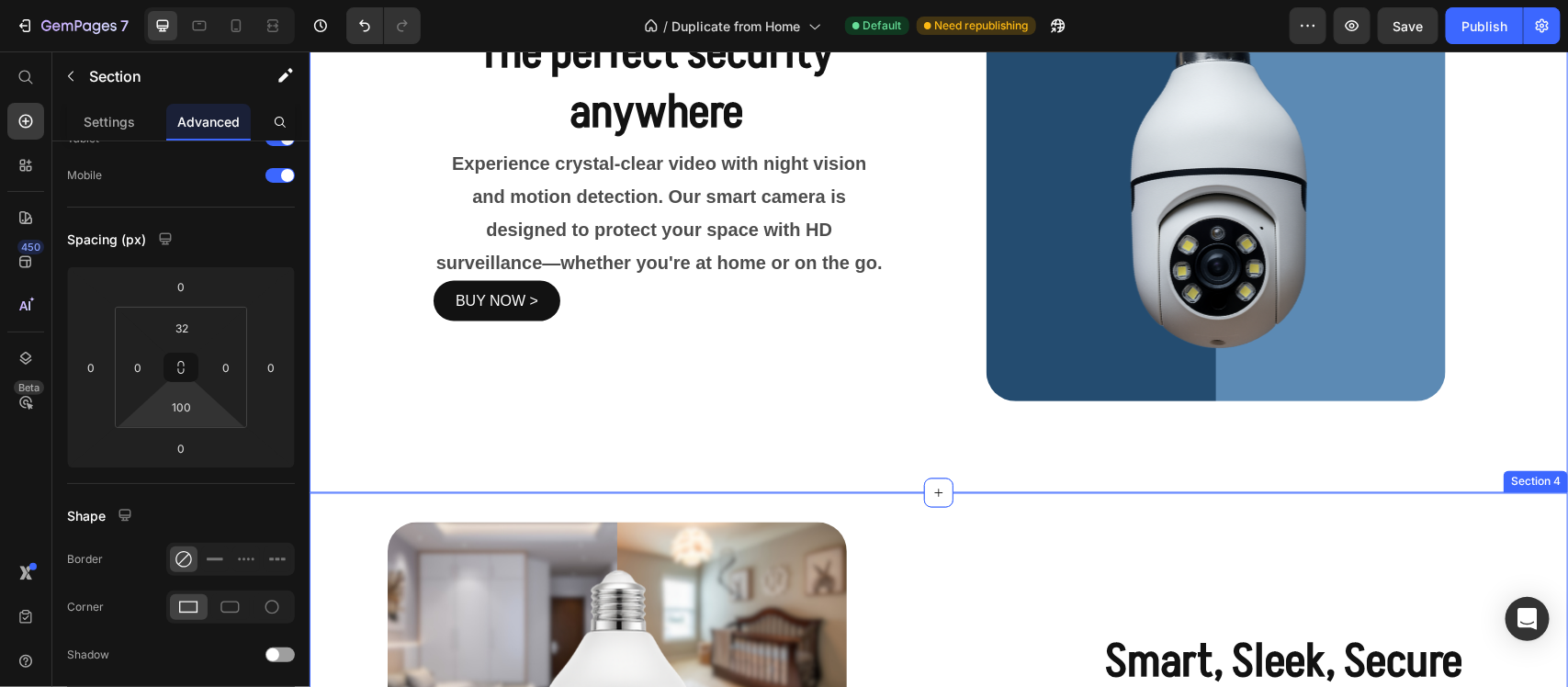 click on "Image Smart, Sleek, Secure Heading Seamless connectivity, mobile control, and a sleek, discreet design make this camera the perfect addition to any room. Designed for modern living, this camera blends premium surveillance with intuitive monitoring. Text Block BUY NOW > Button Section 4" at bounding box center [938, 751] 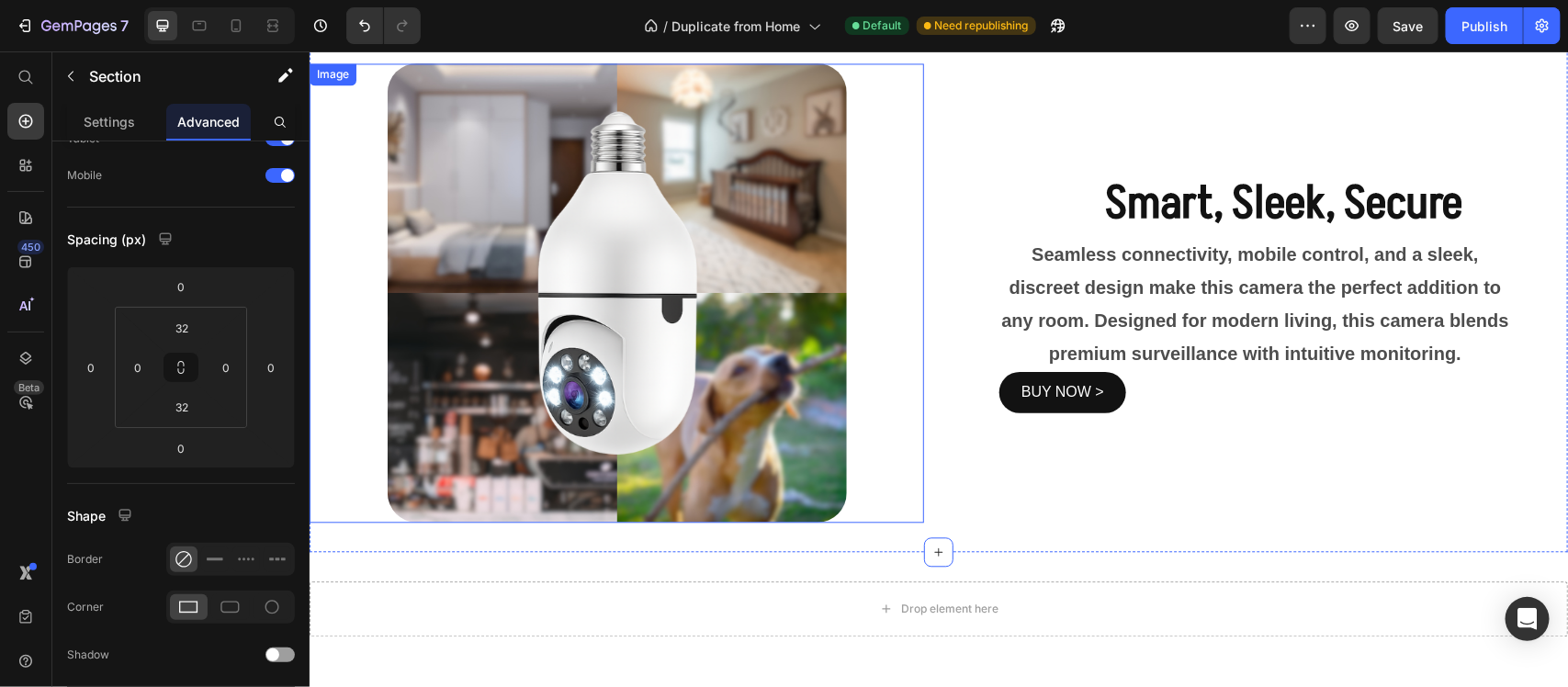 scroll, scrollTop: 1945, scrollLeft: 0, axis: vertical 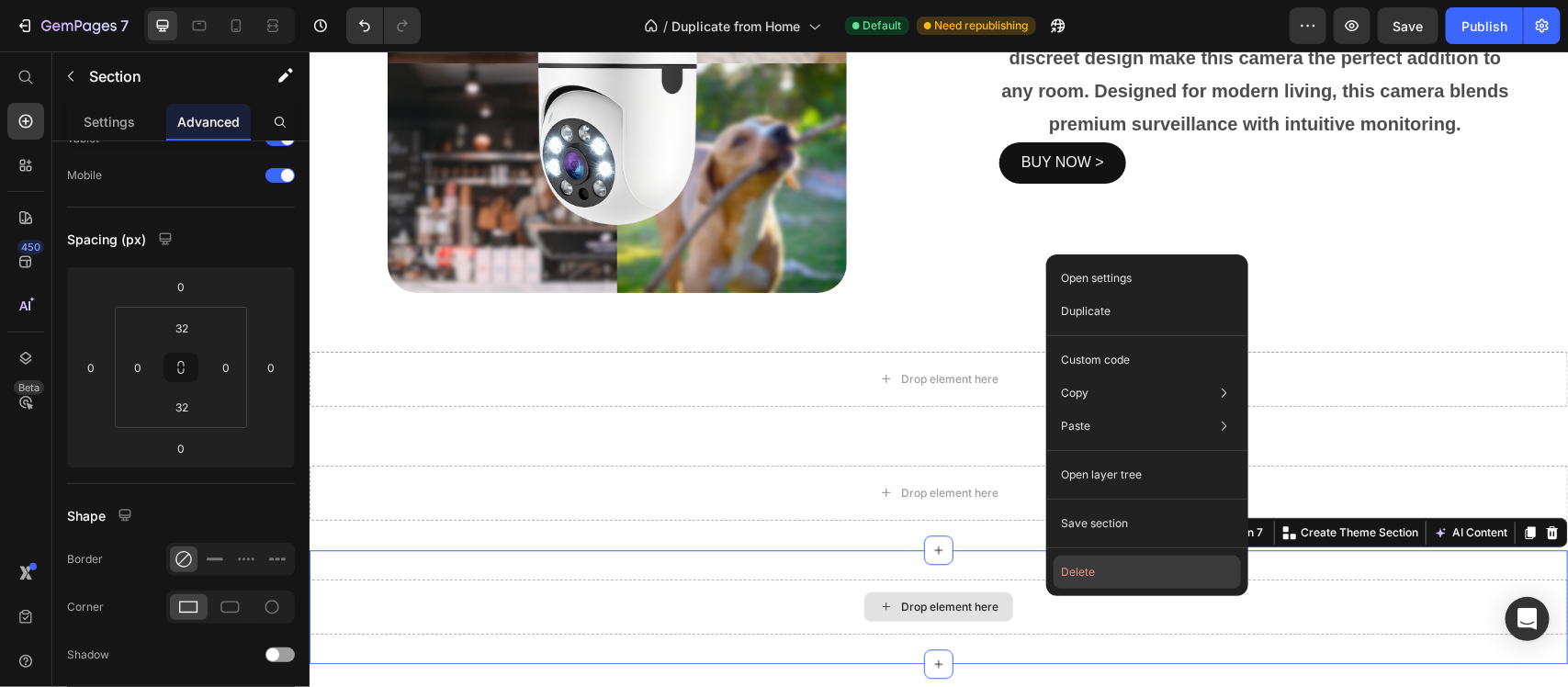 drag, startPoint x: 1063, startPoint y: 567, endPoint x: 754, endPoint y: 495, distance: 317.27748 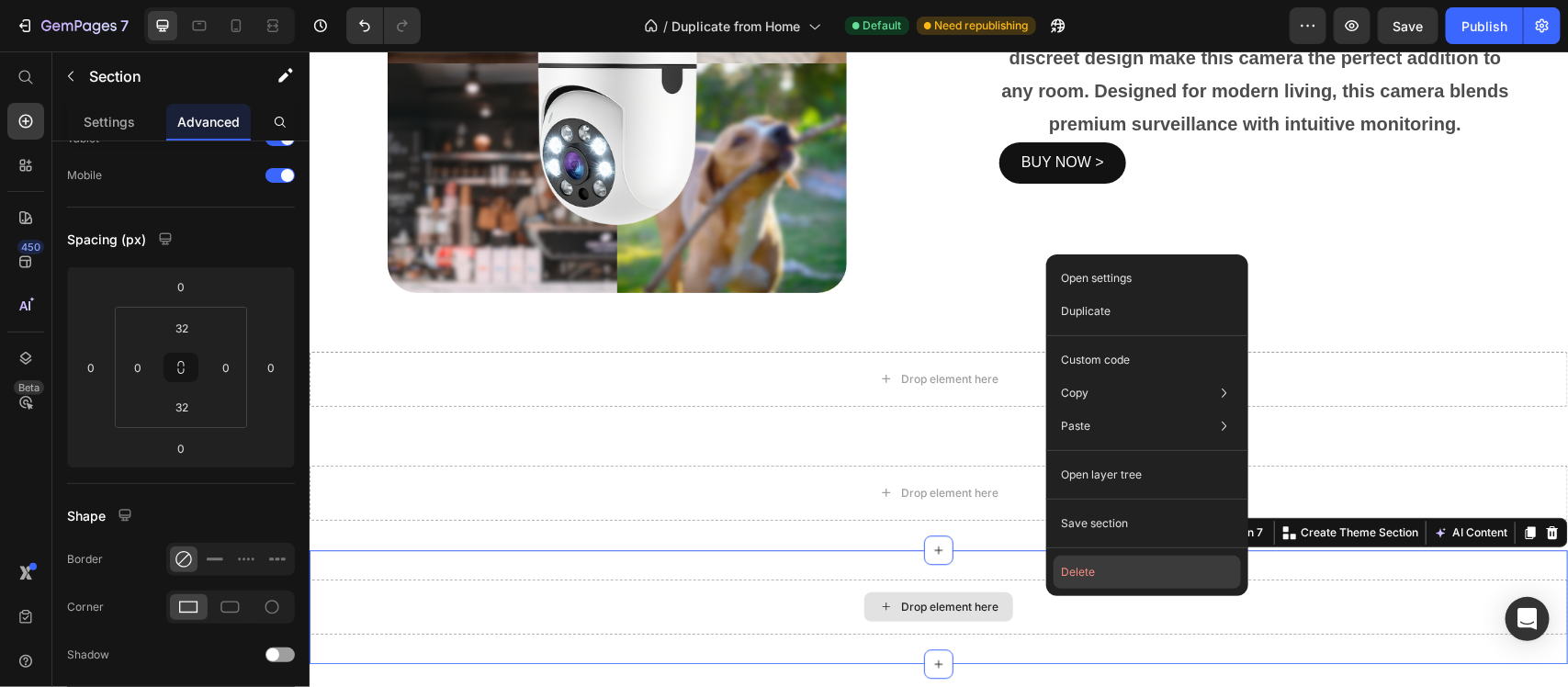 click on "Delete" 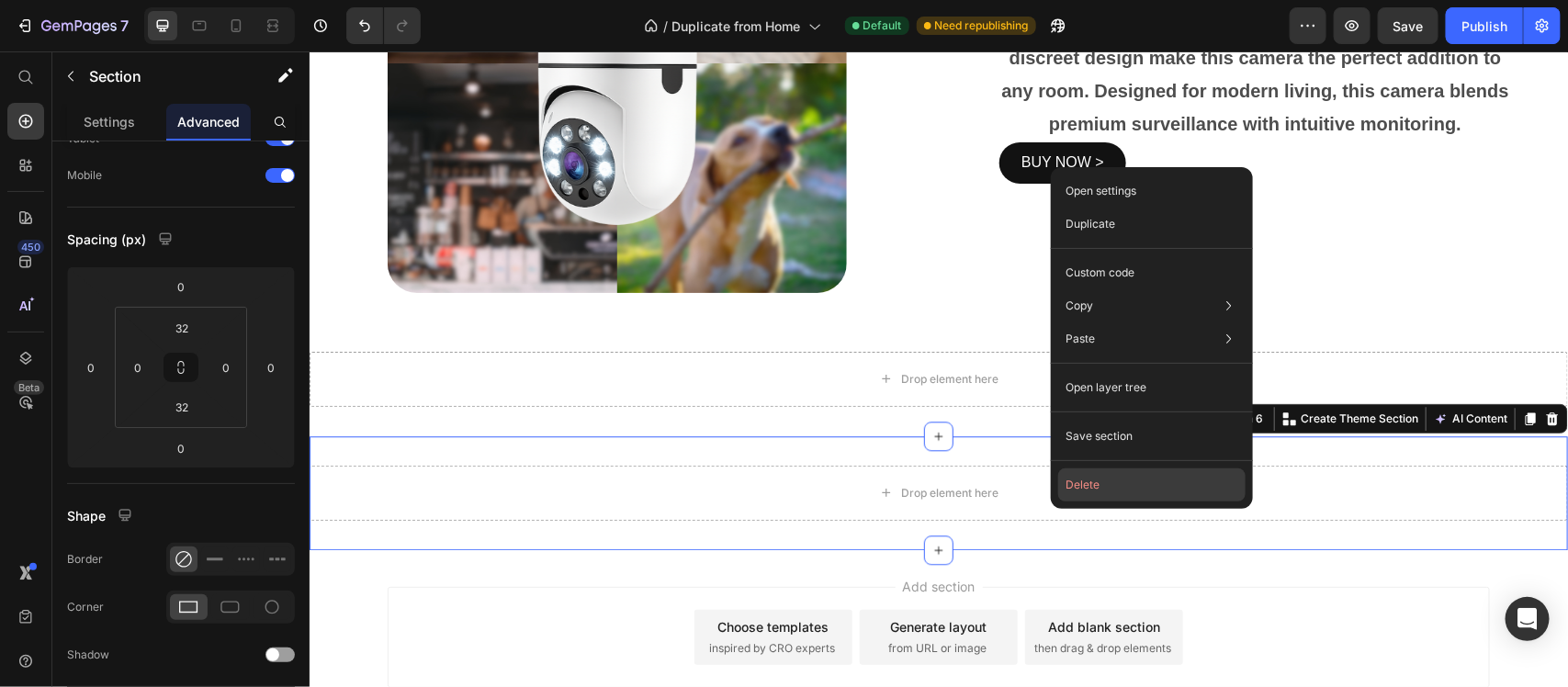 drag, startPoint x: 1091, startPoint y: 492, endPoint x: 755, endPoint y: 410, distance: 345.86124 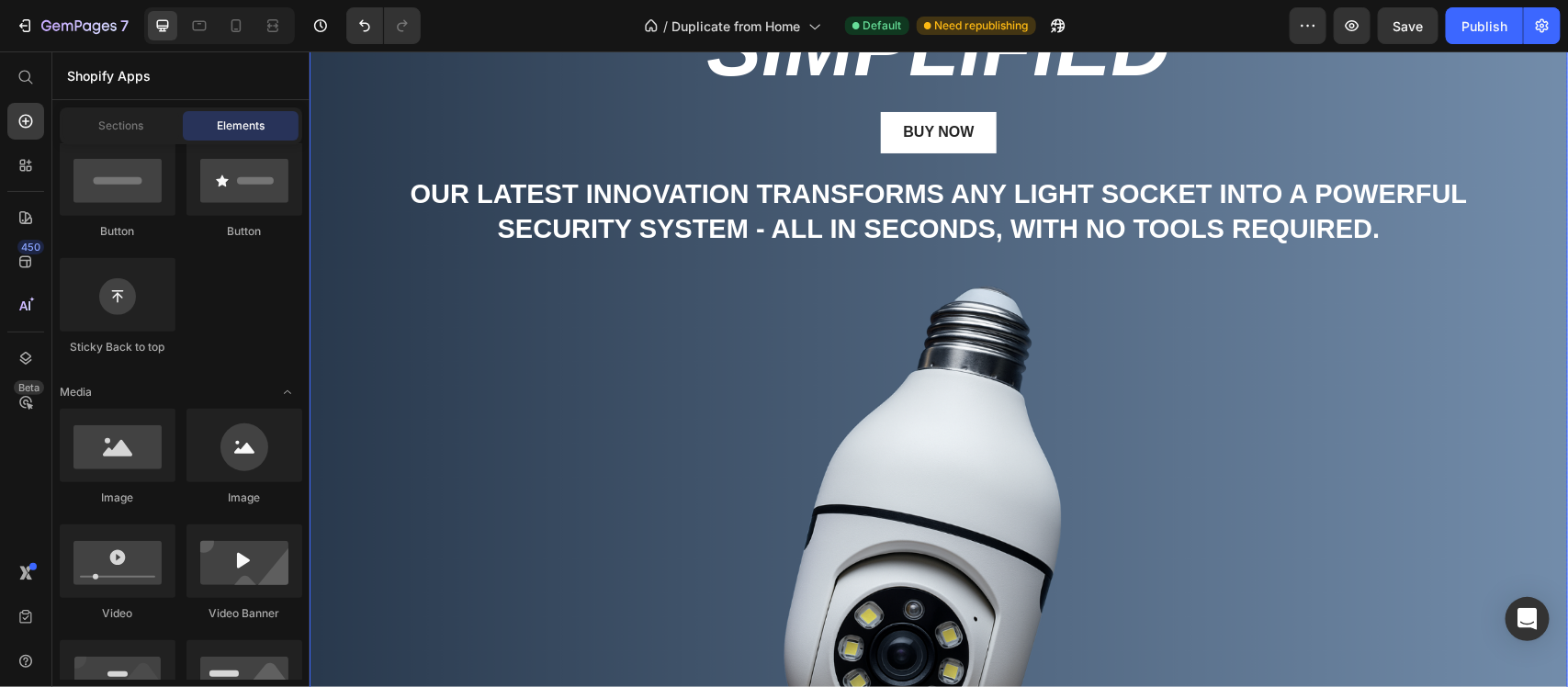 scroll, scrollTop: 0, scrollLeft: 0, axis: both 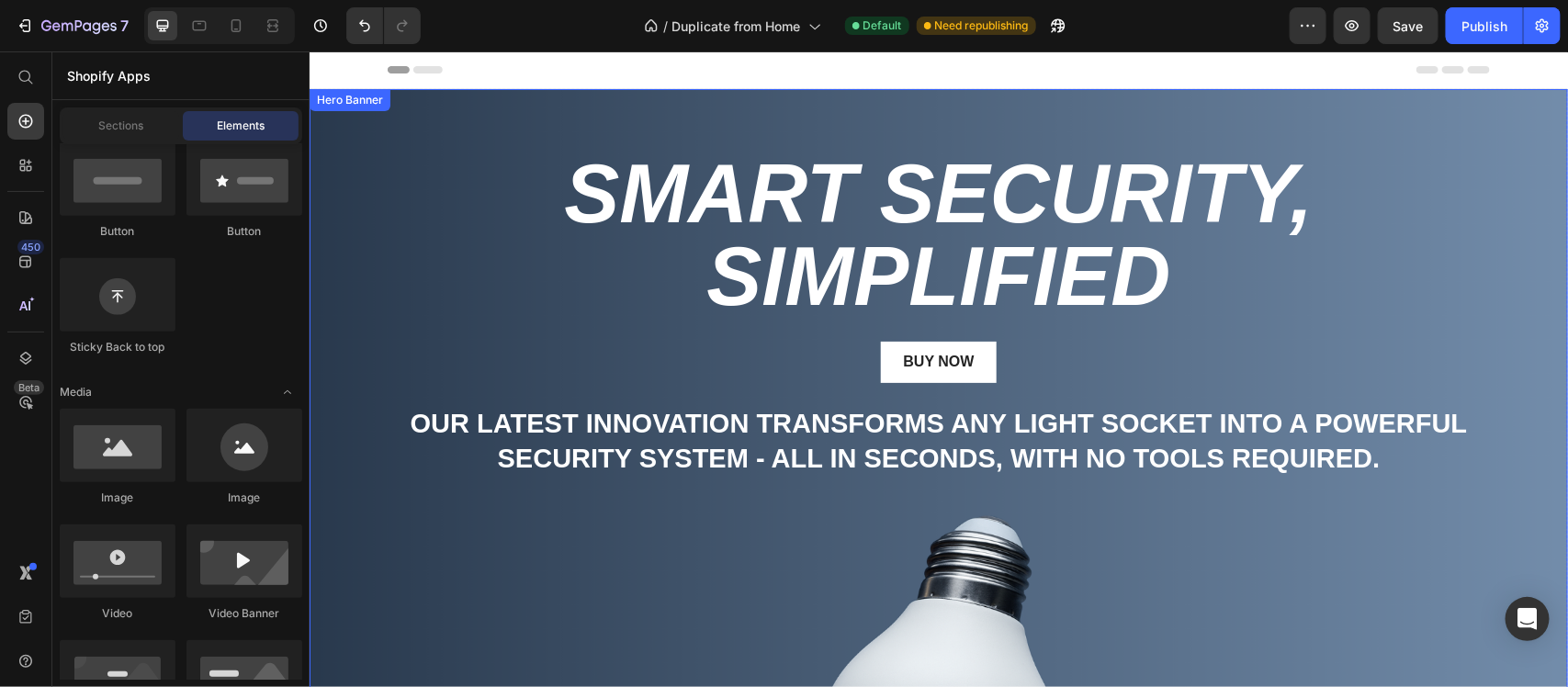 click on "Smart Security,  Simplified Heading Buy Now Button Our latest innovation transforms any light socket into a powerful security system - all in seconds, with no tools required. Text Block" at bounding box center (938, 313) 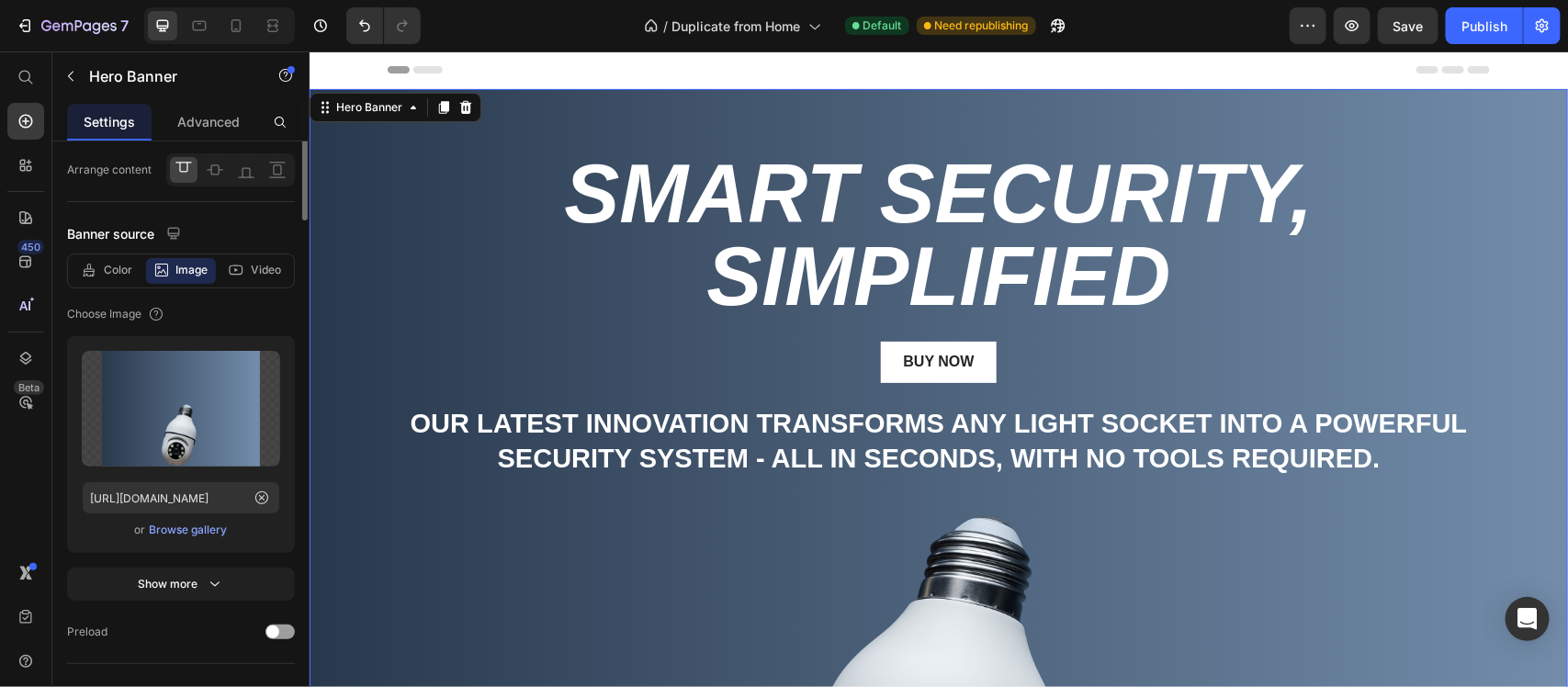 scroll, scrollTop: 0, scrollLeft: 0, axis: both 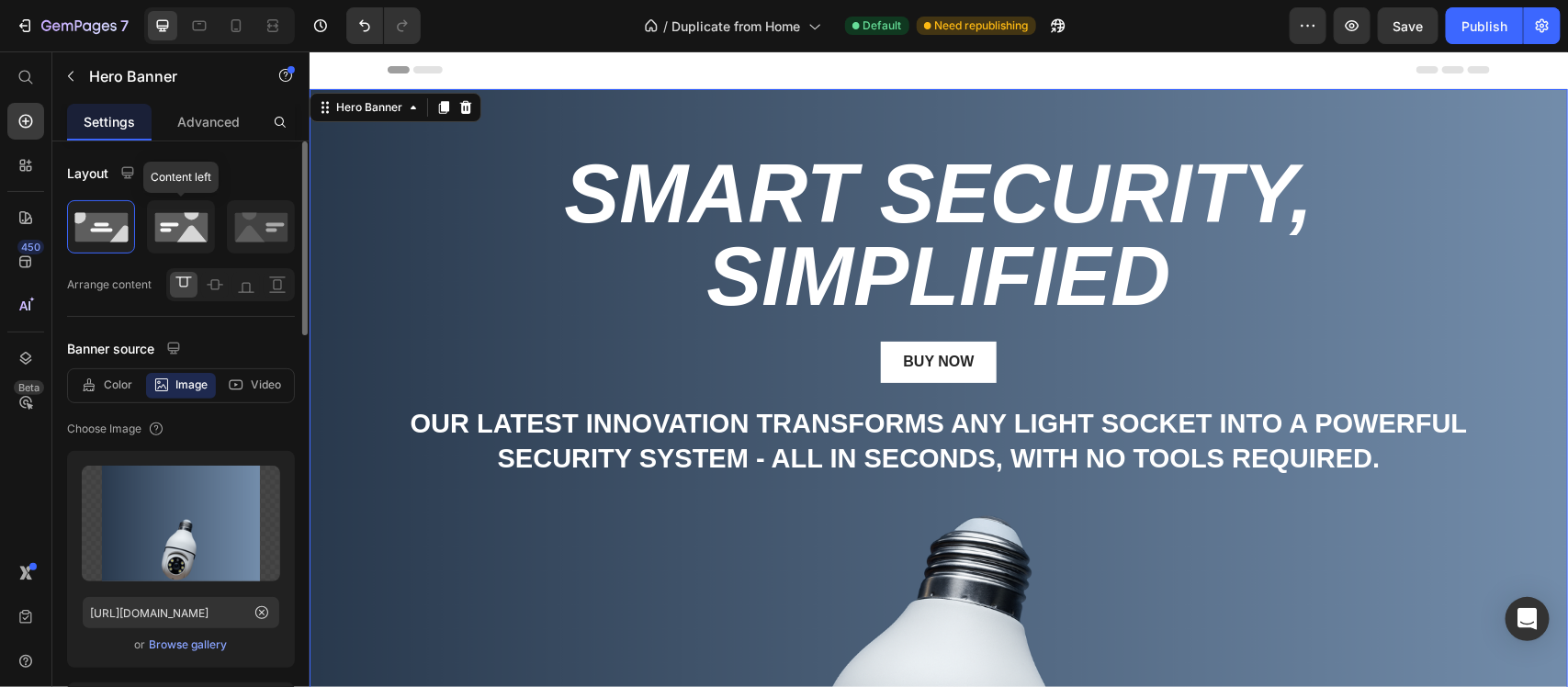 click 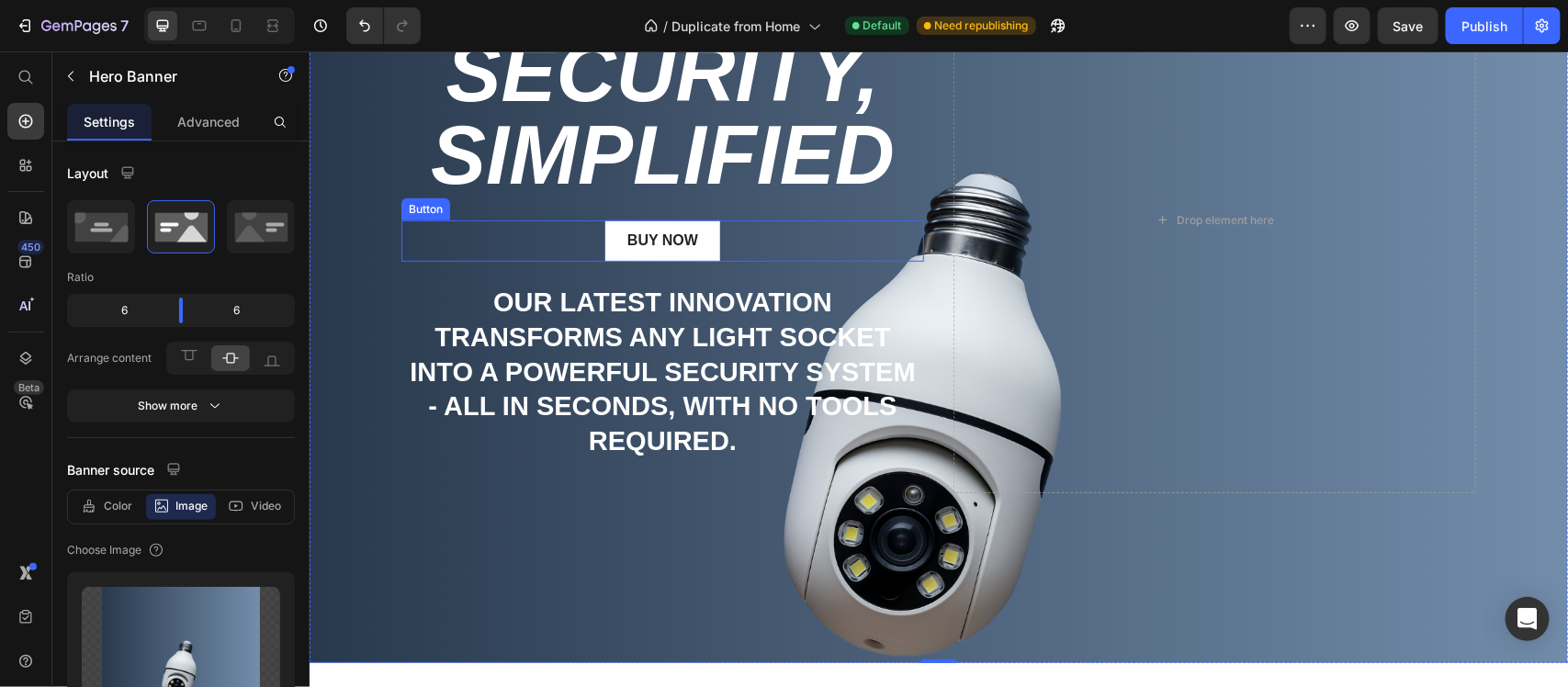 scroll, scrollTop: 230, scrollLeft: 0, axis: vertical 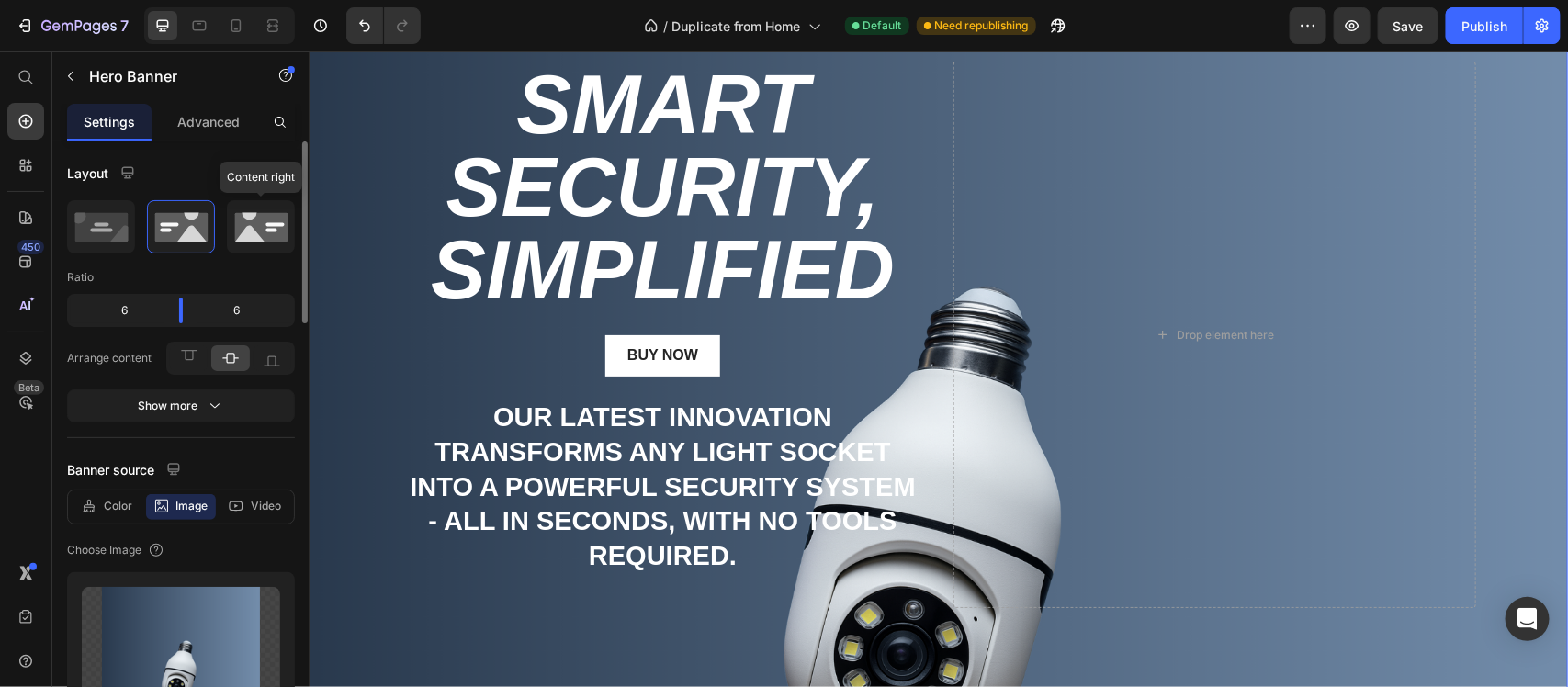 click 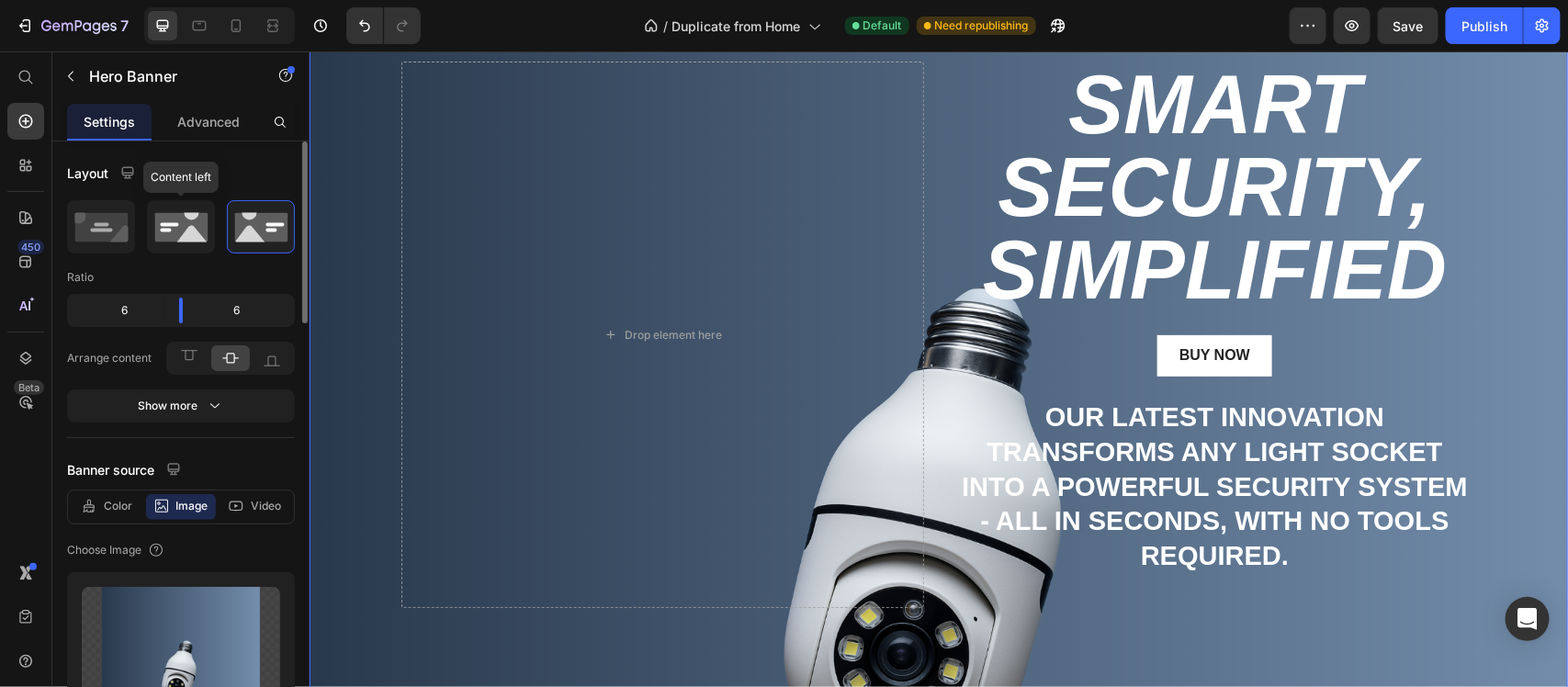 click 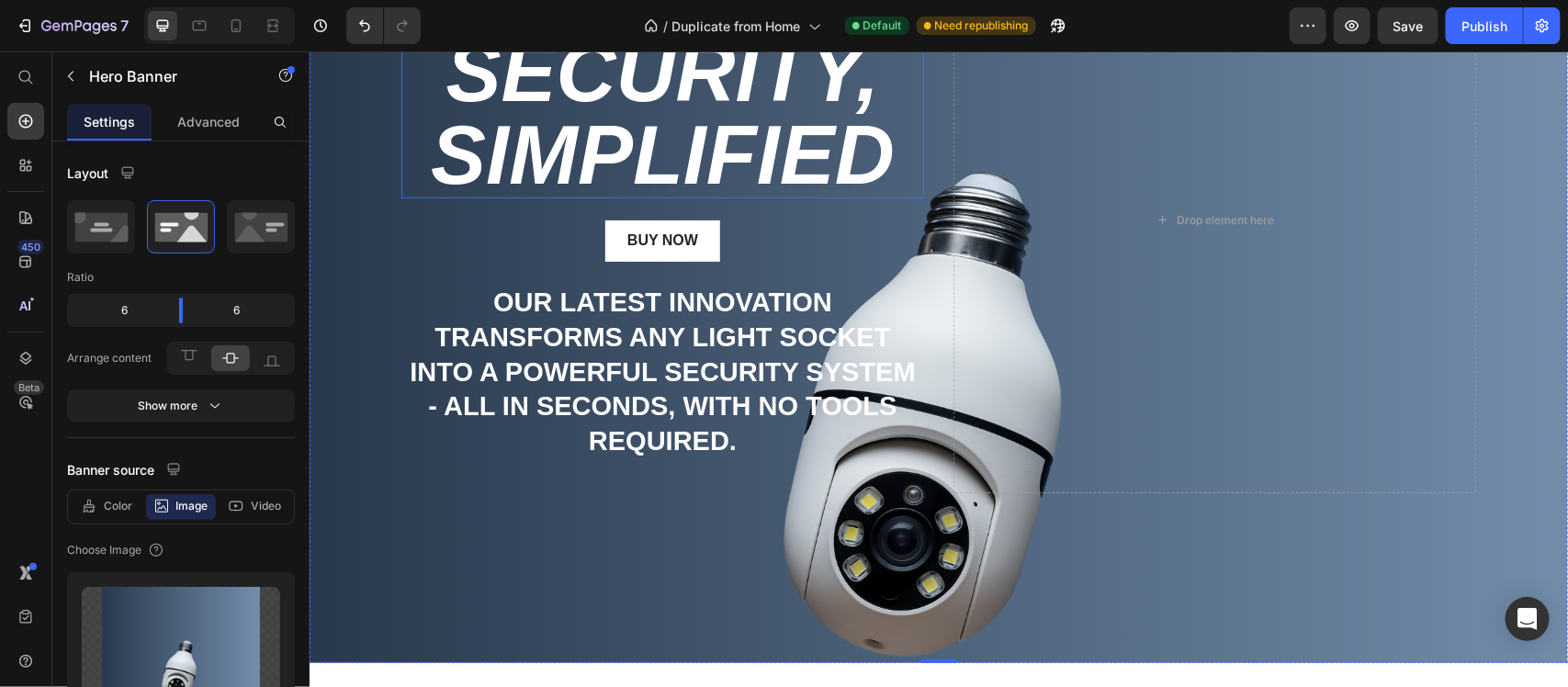 scroll, scrollTop: 230, scrollLeft: 0, axis: vertical 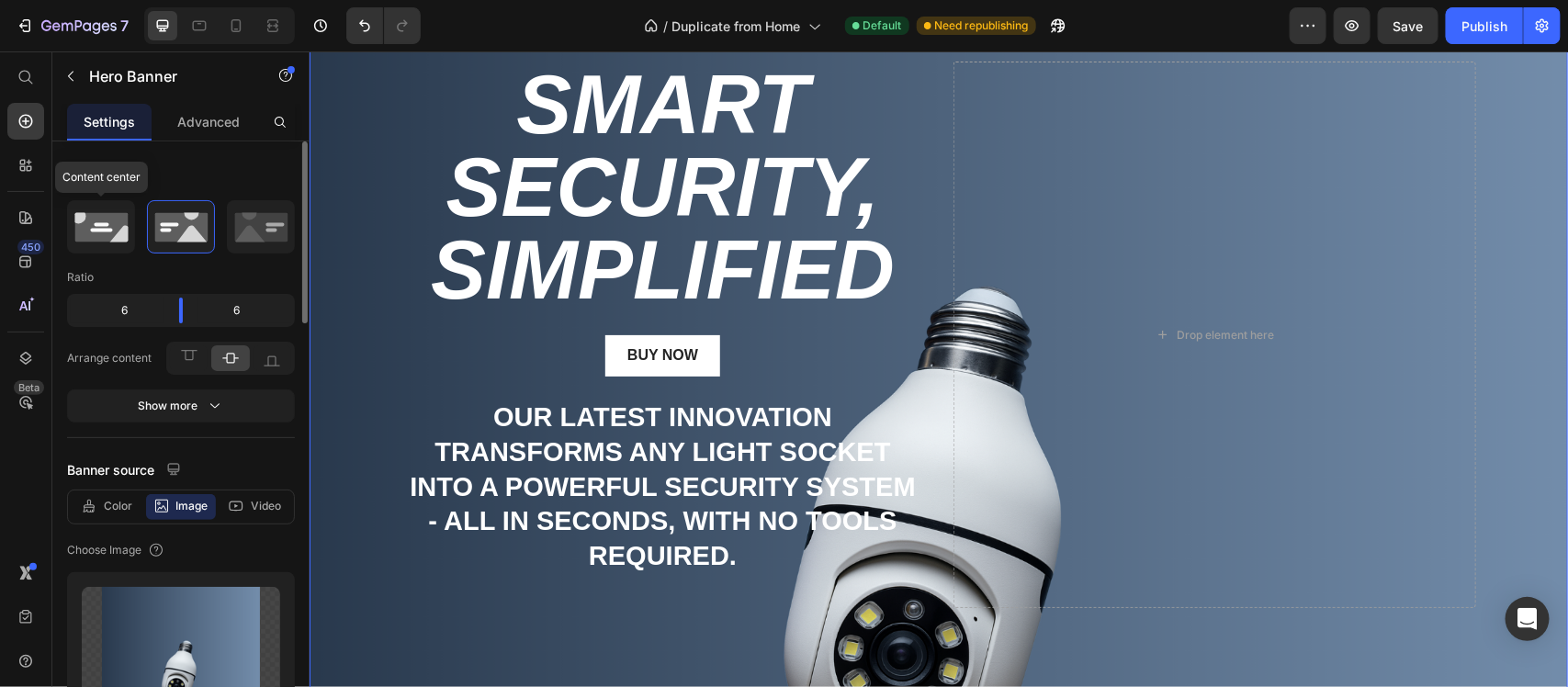click 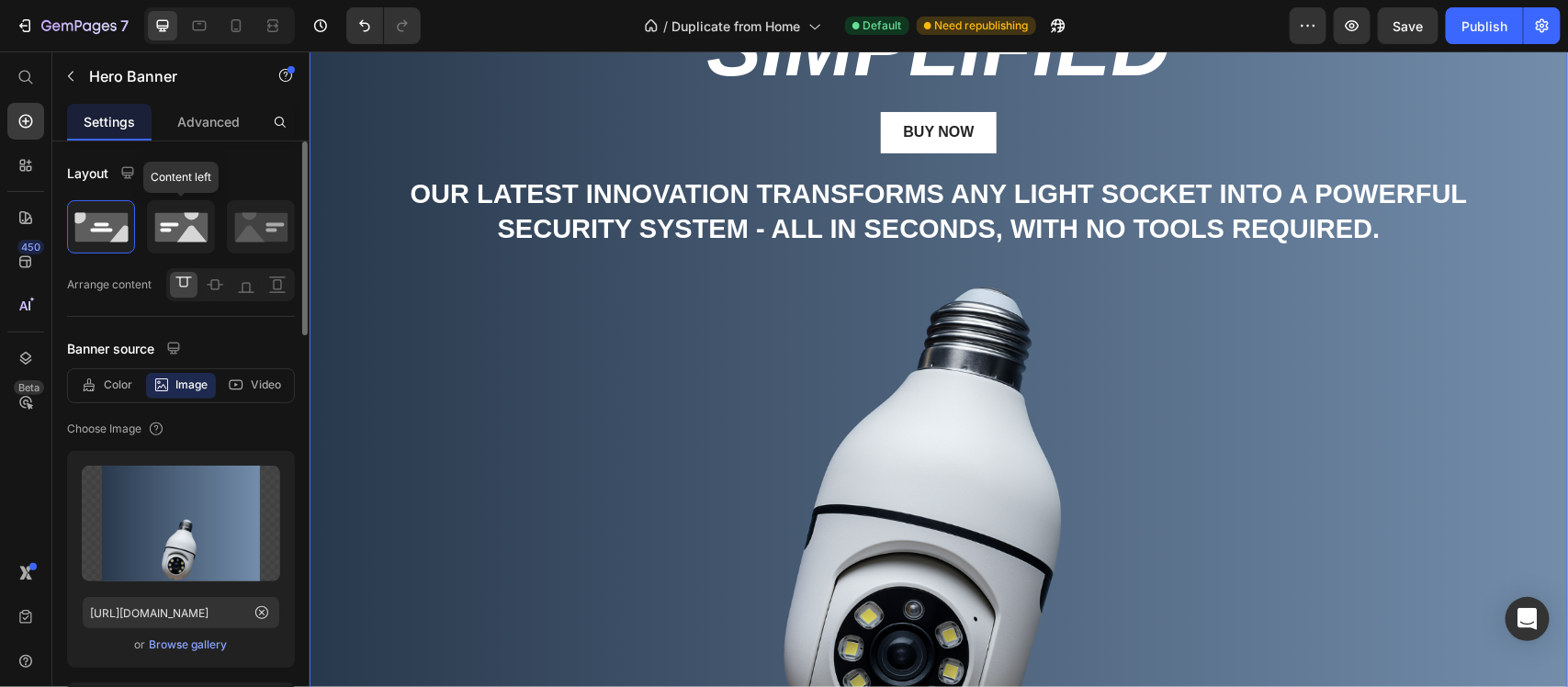click 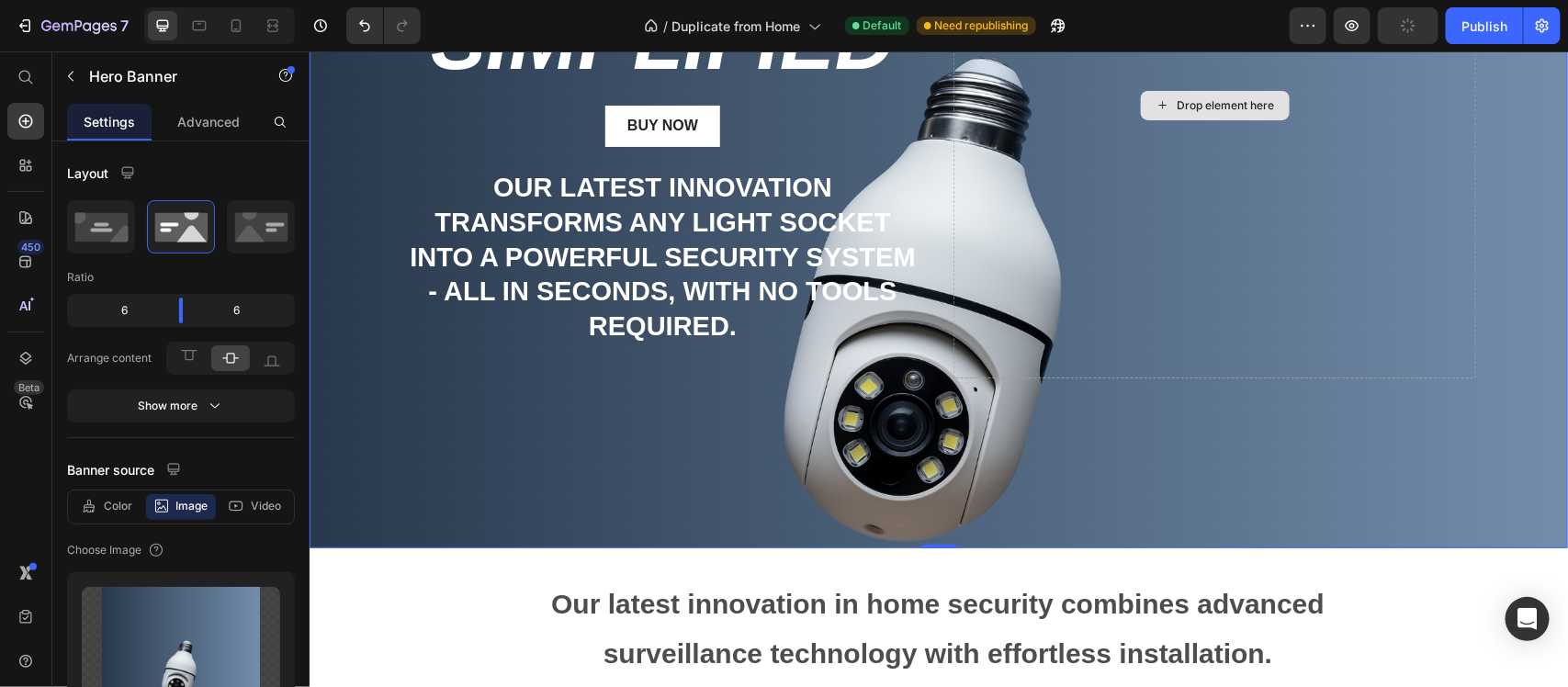 scroll, scrollTop: 344, scrollLeft: 0, axis: vertical 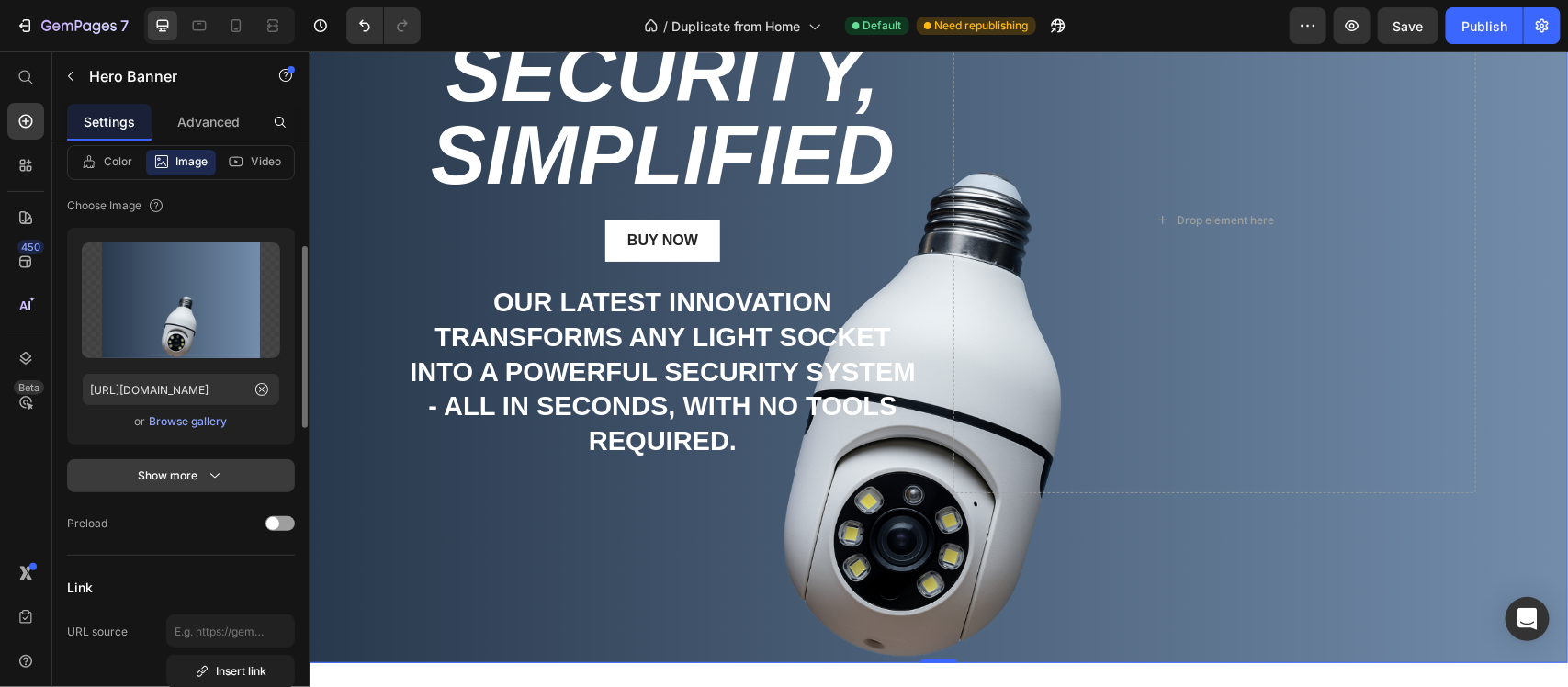 click on "Show more" at bounding box center (181, 476) 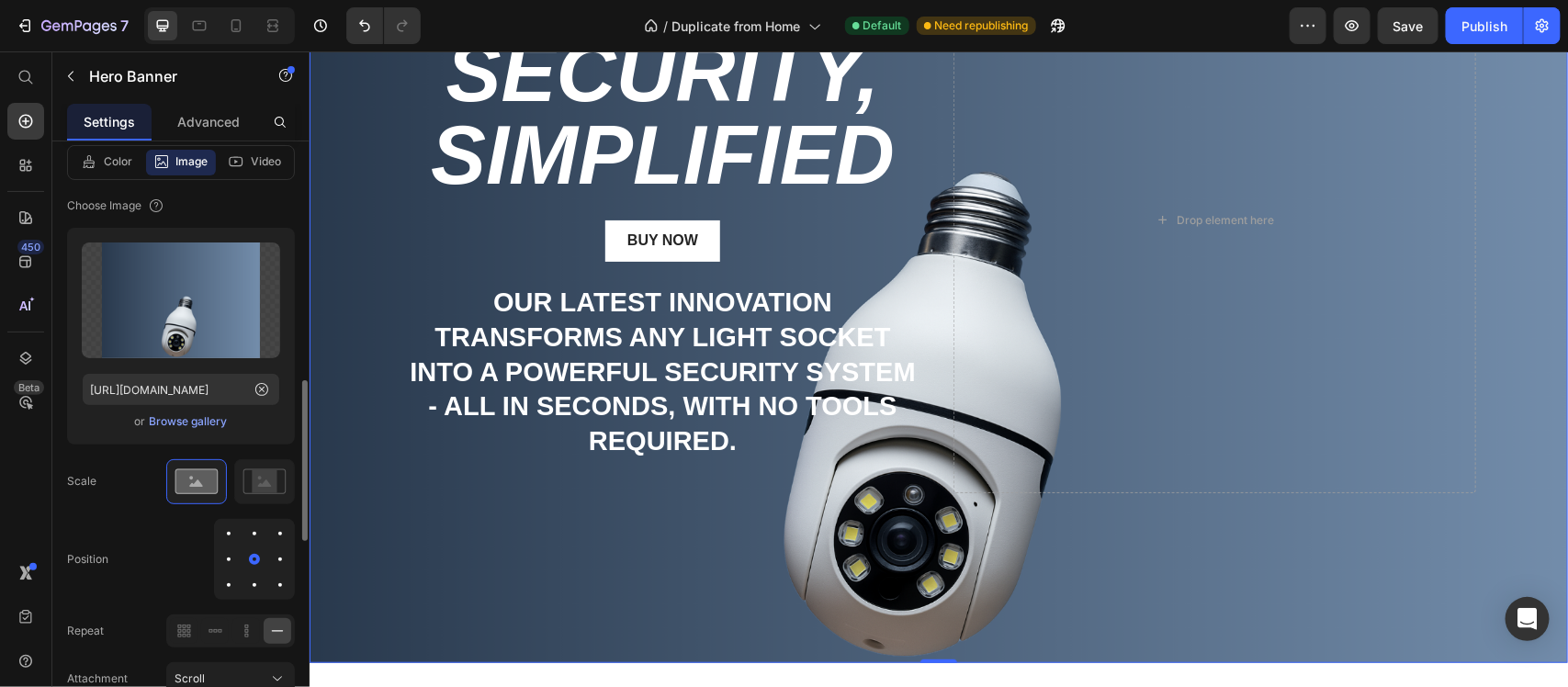 scroll, scrollTop: 459, scrollLeft: 0, axis: vertical 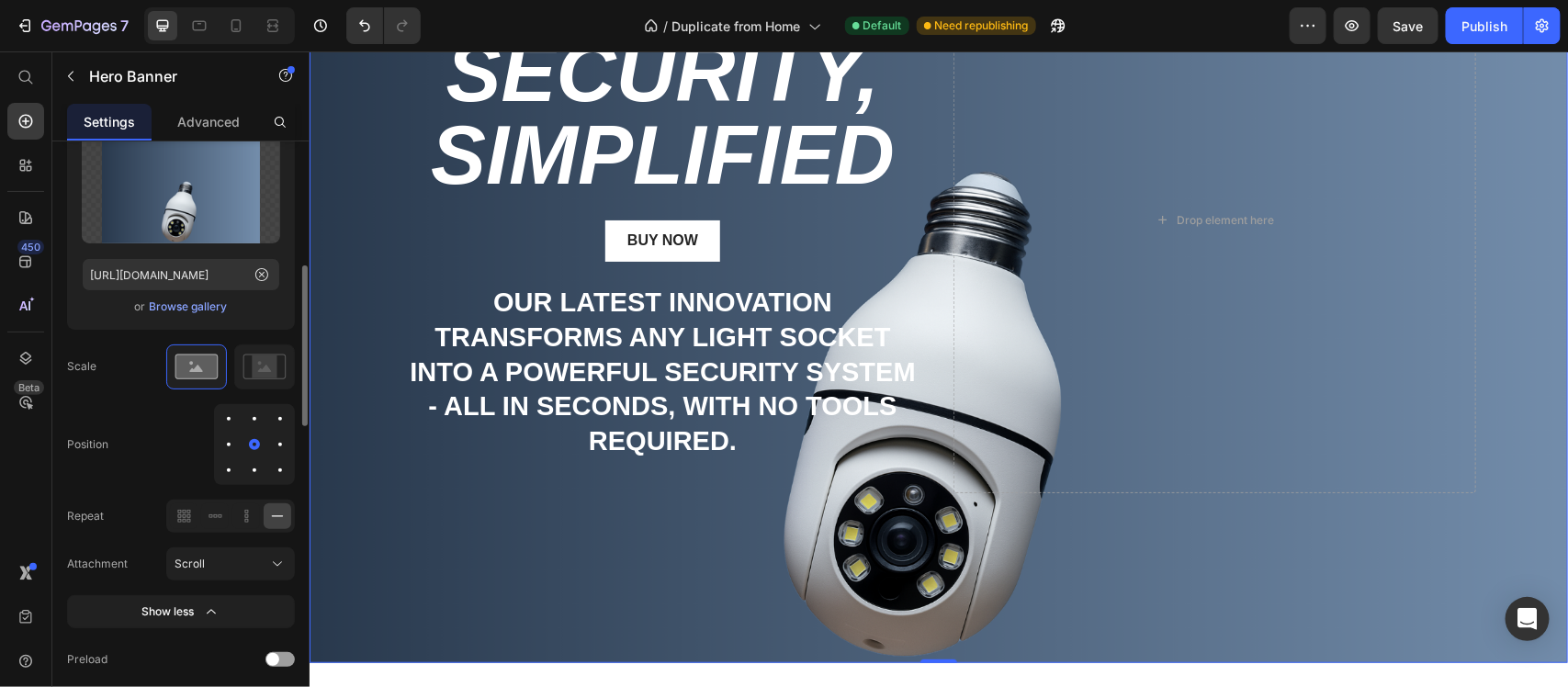 click at bounding box center [280, 445] 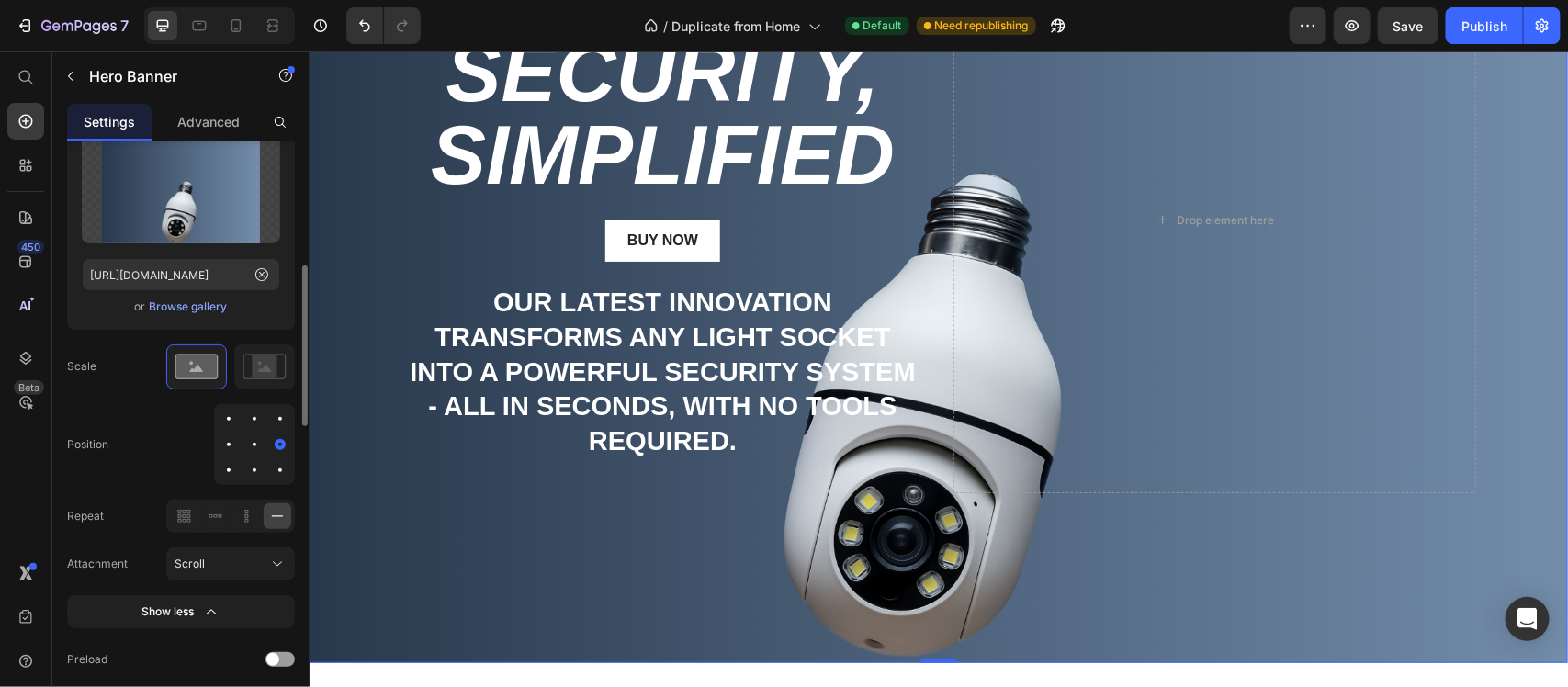 click at bounding box center (254, 445) 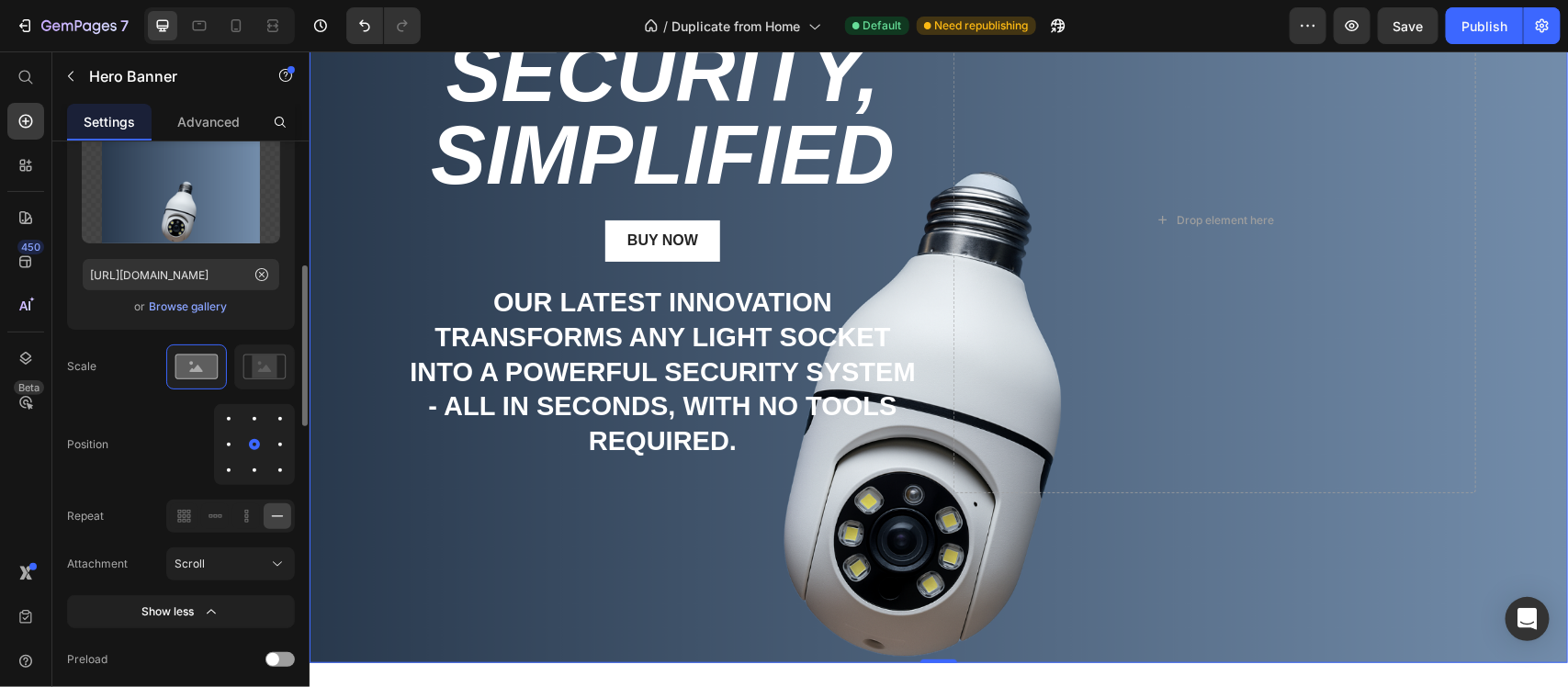 click at bounding box center [229, 445] 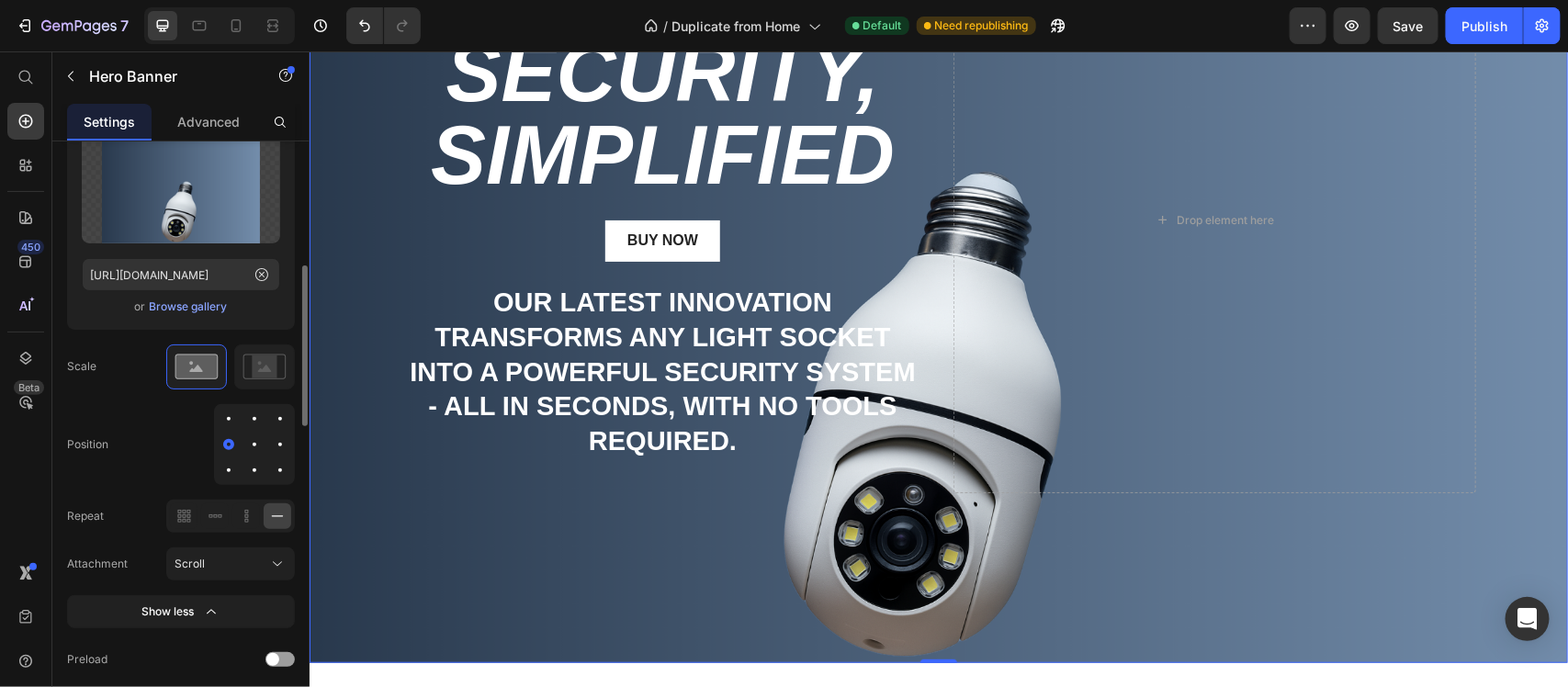 drag, startPoint x: 230, startPoint y: 461, endPoint x: 239, endPoint y: 471, distance: 13.453624 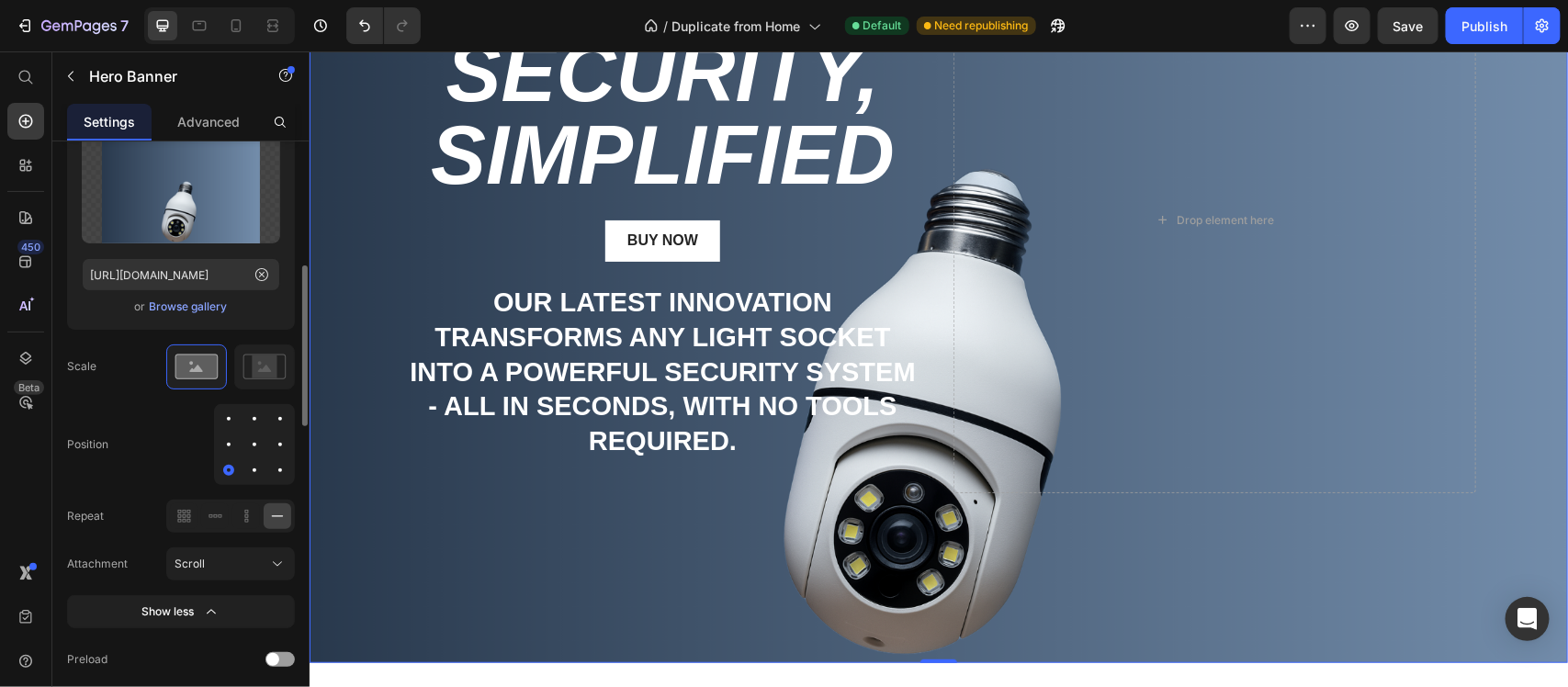 click at bounding box center [254, 470] 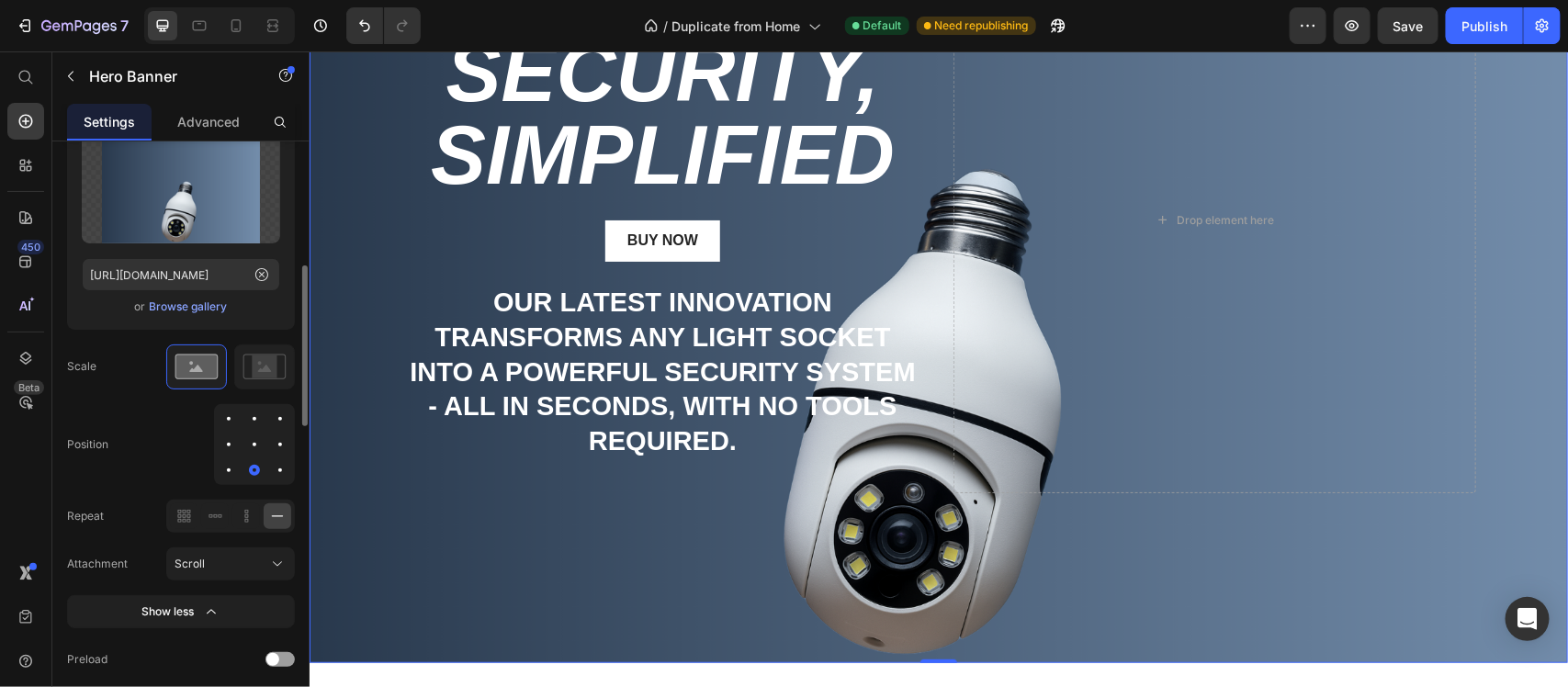 click at bounding box center [254, 445] 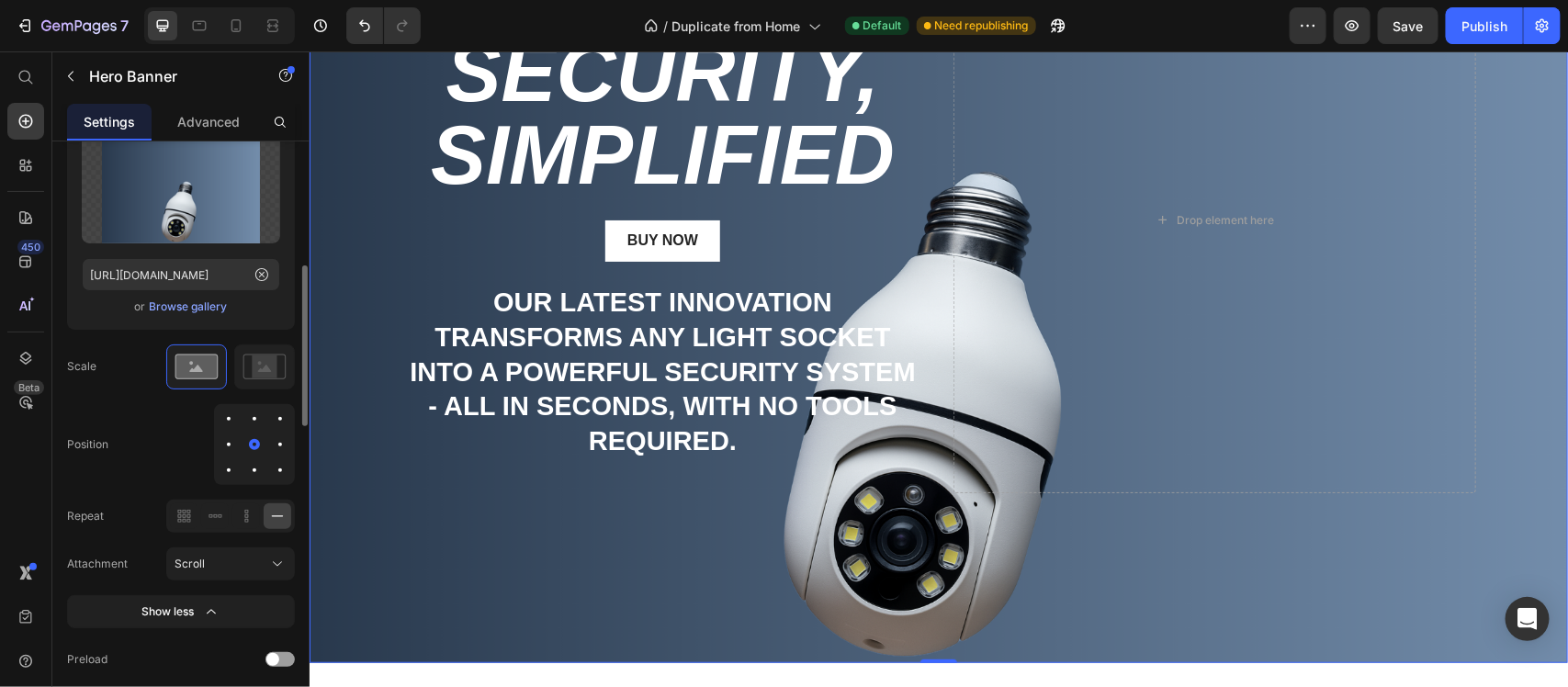 click at bounding box center [254, 419] 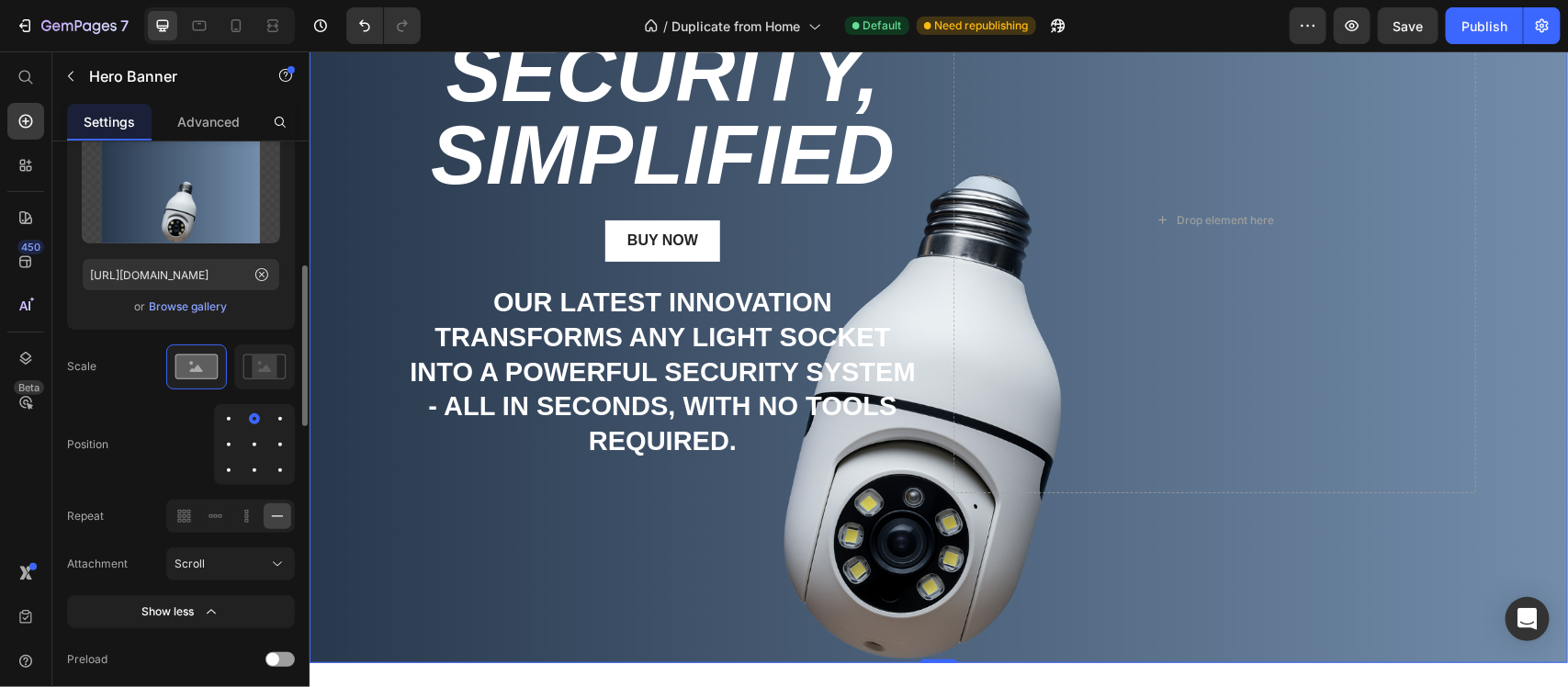 click at bounding box center (280, 419) 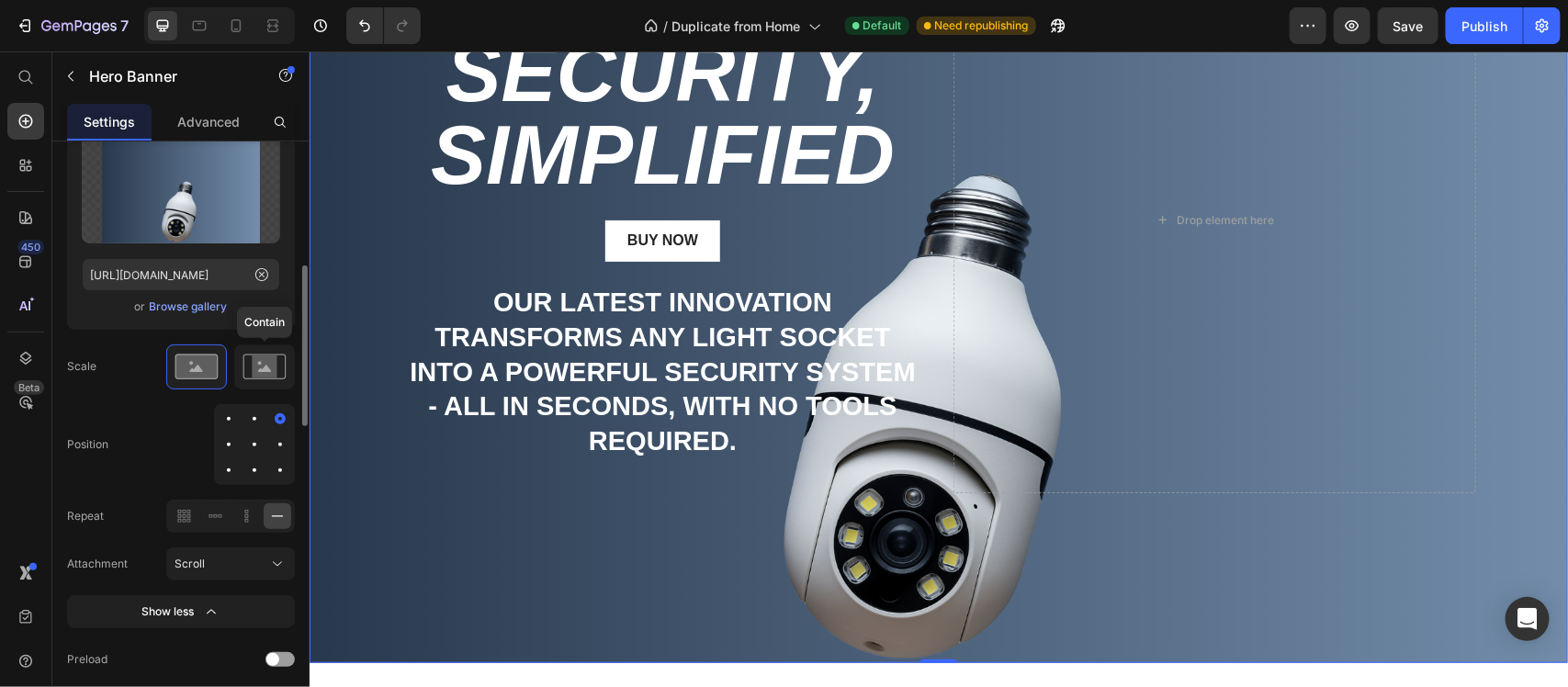 click 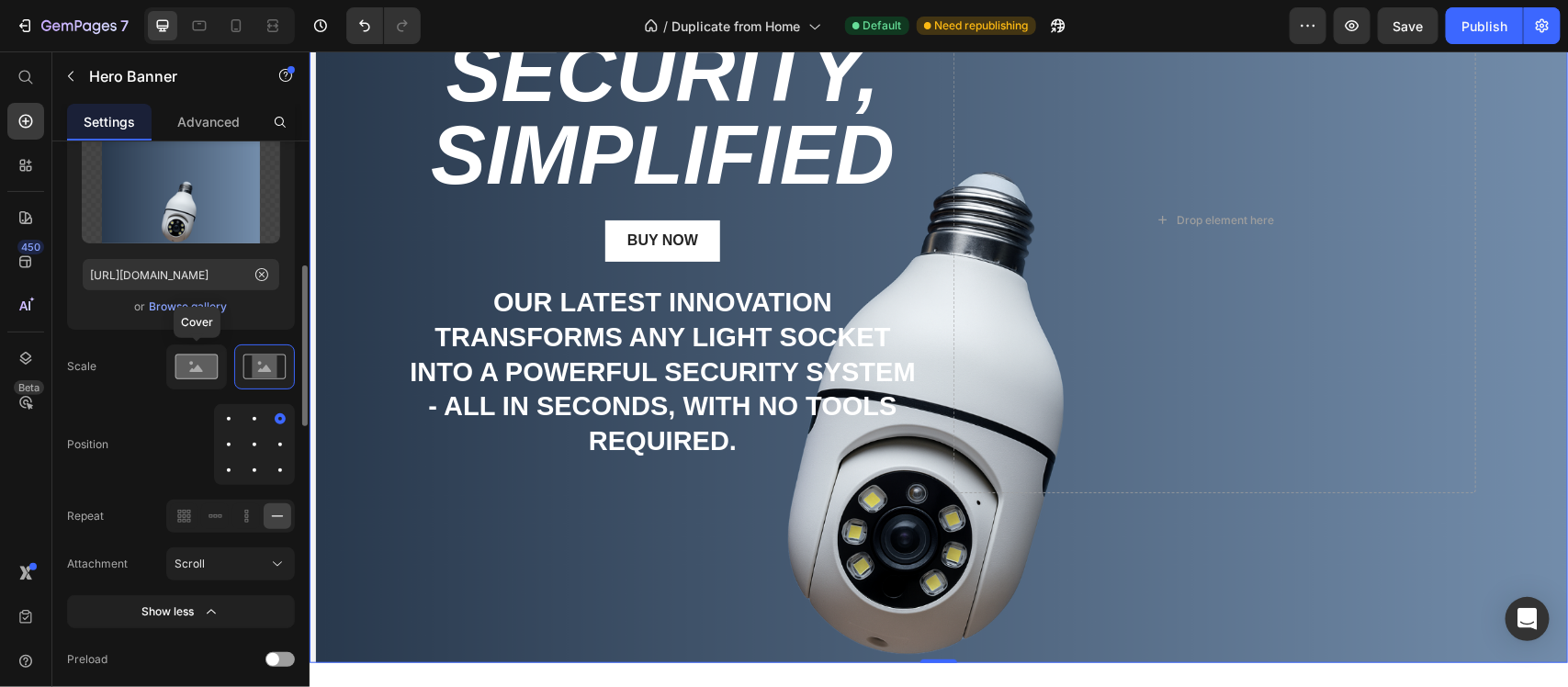 click 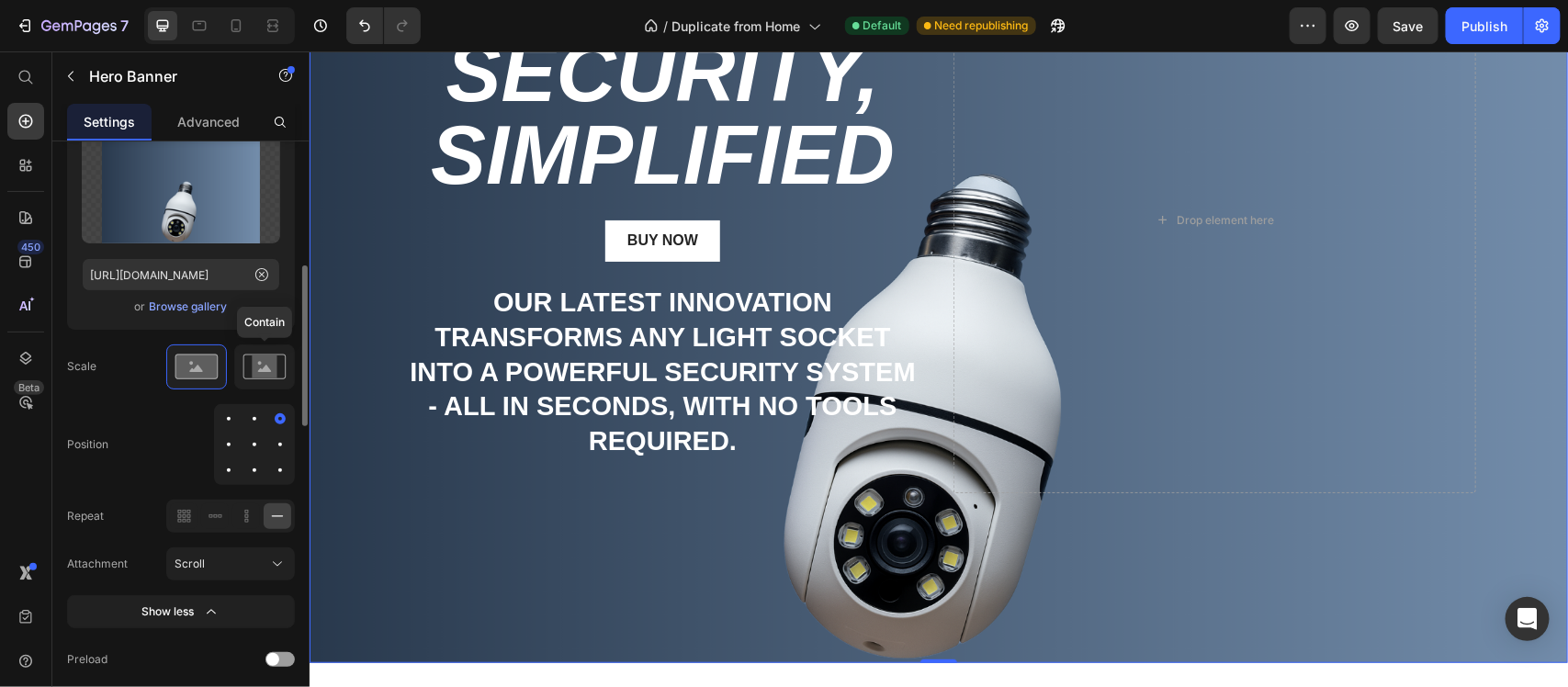 click 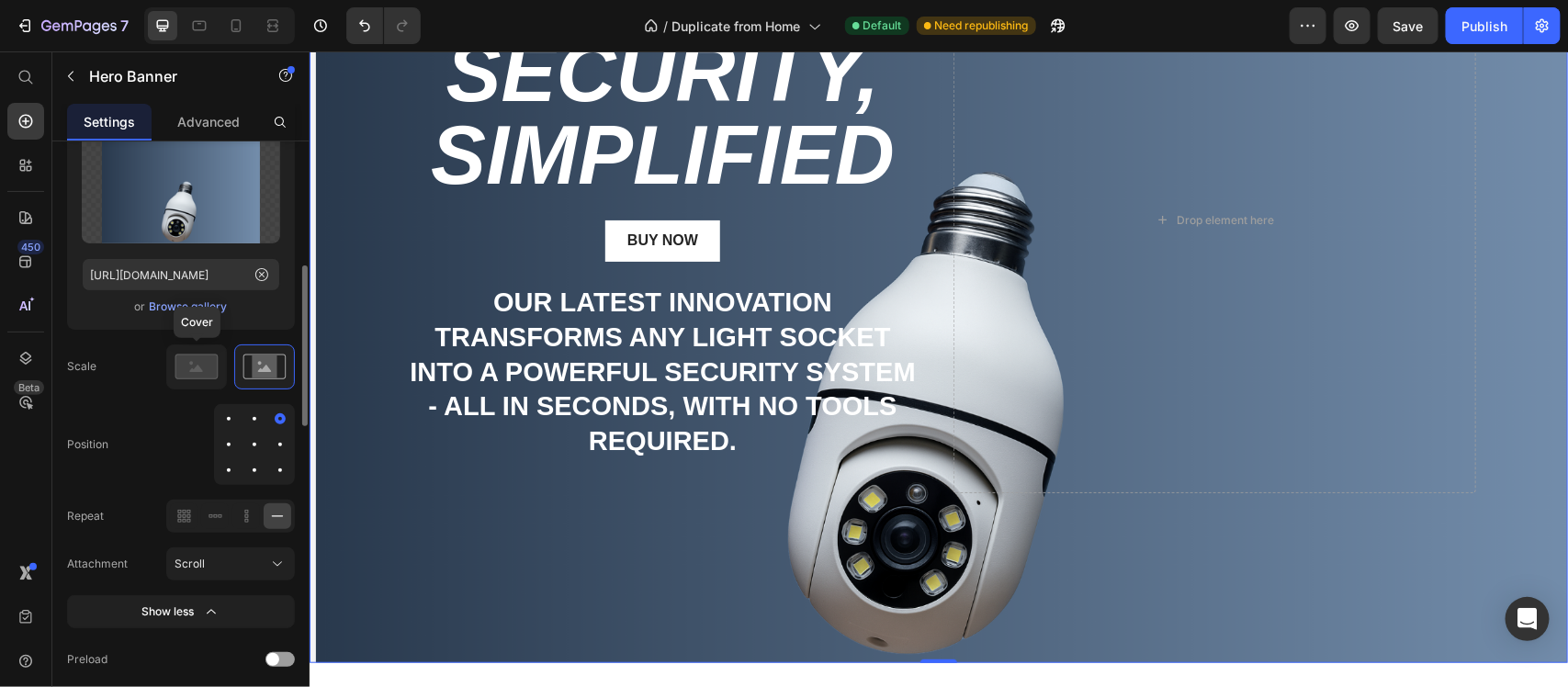 drag, startPoint x: 213, startPoint y: 369, endPoint x: 236, endPoint y: 432, distance: 67.06713 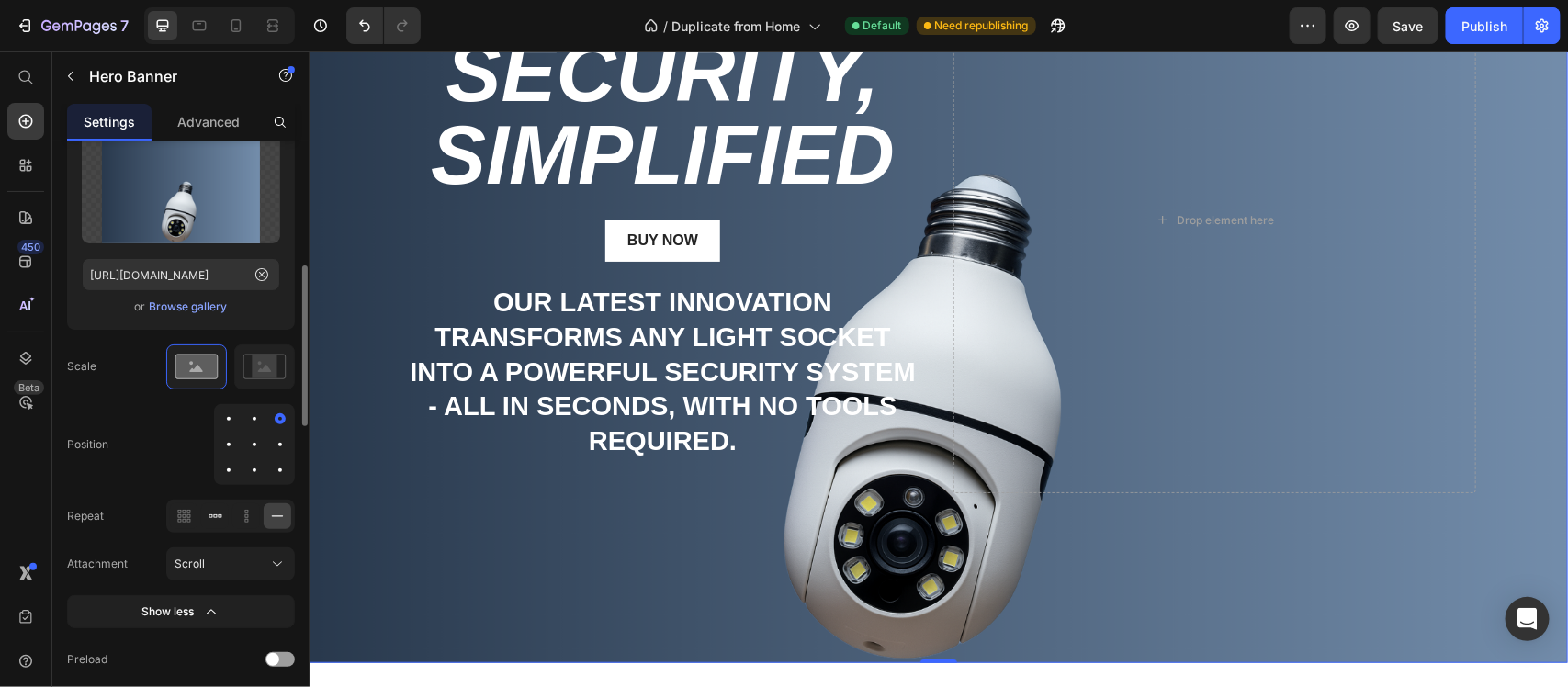 click 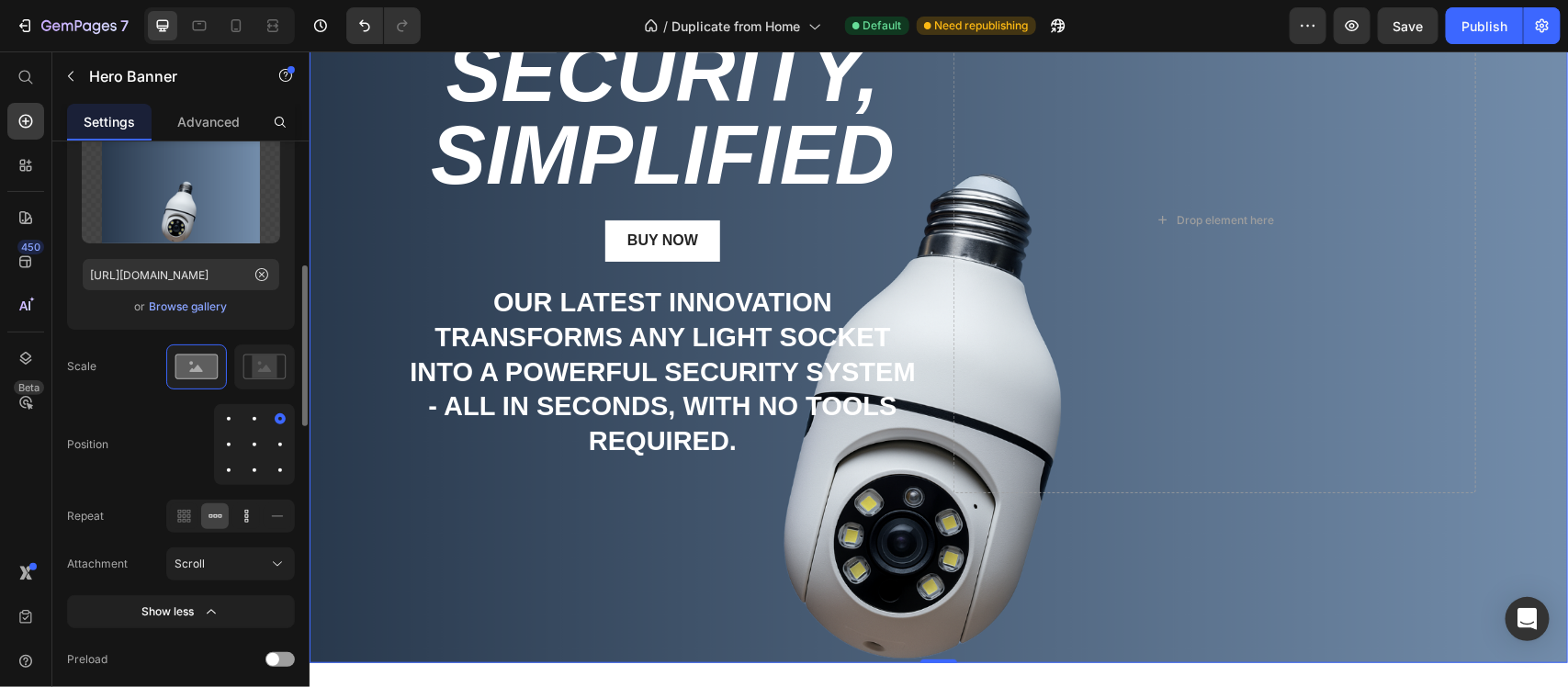 click 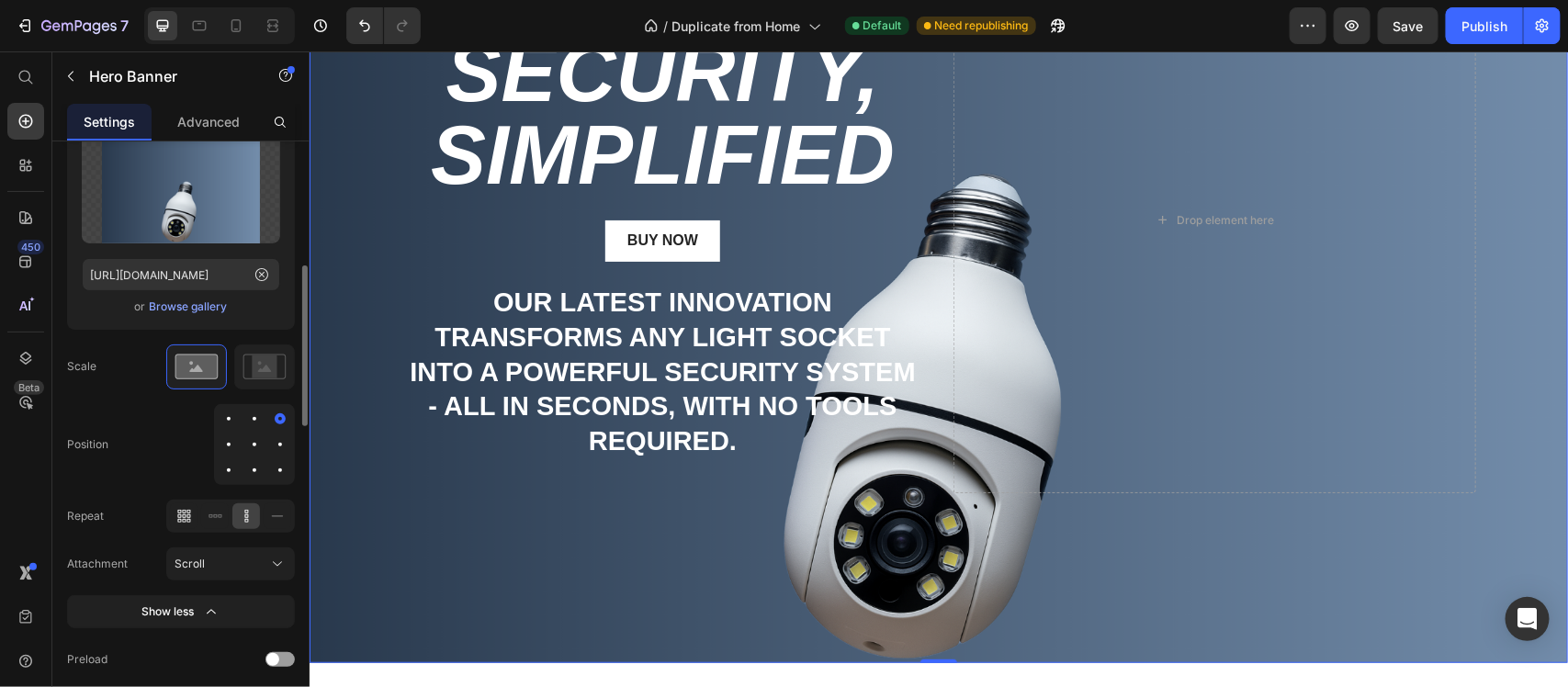 click 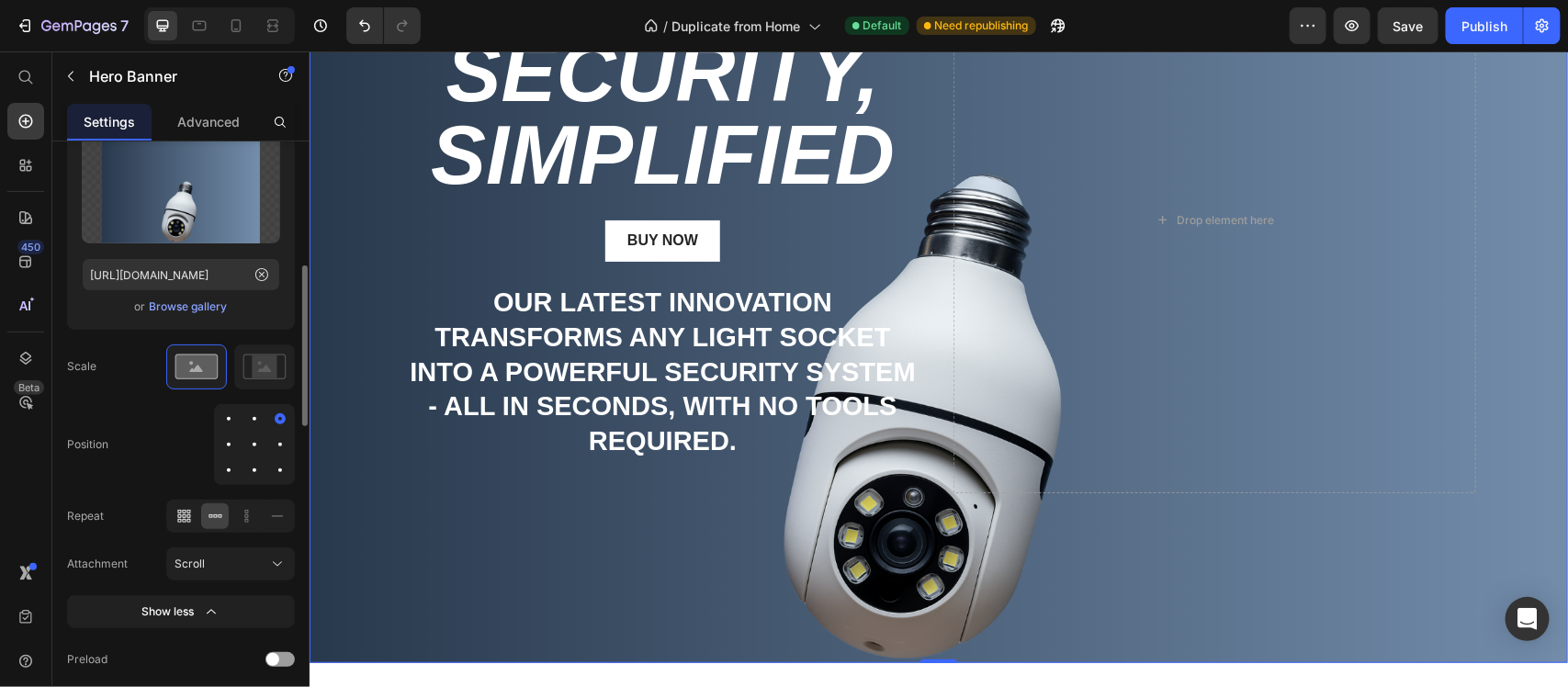 click 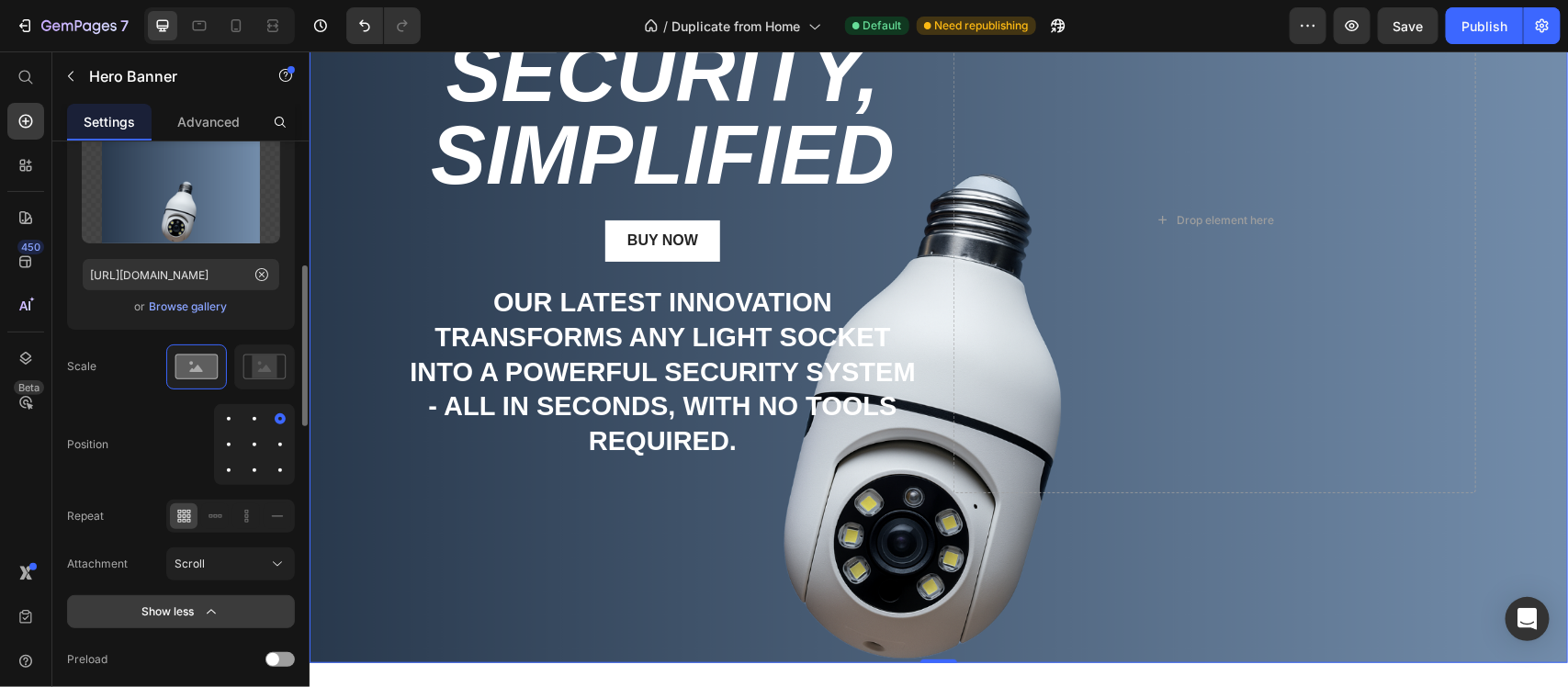 click 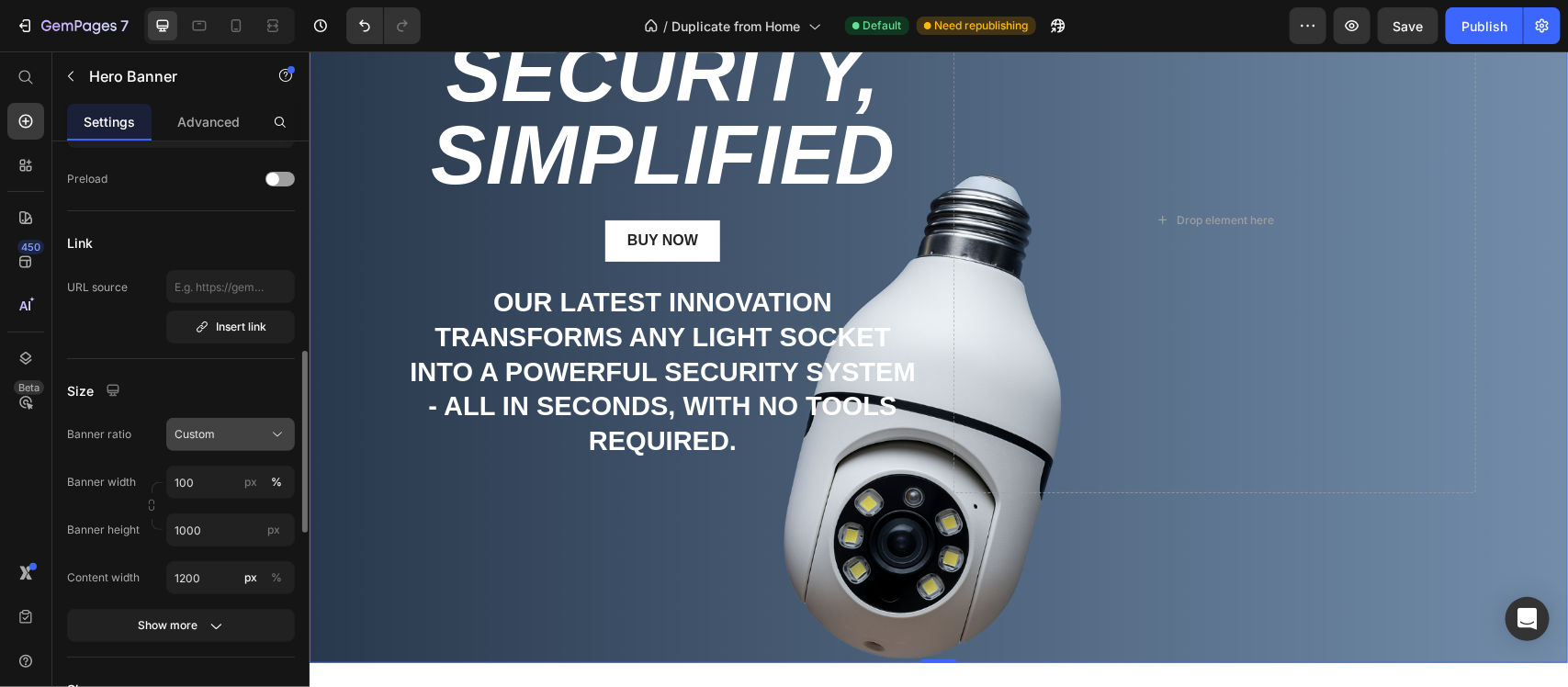 scroll, scrollTop: 344, scrollLeft: 0, axis: vertical 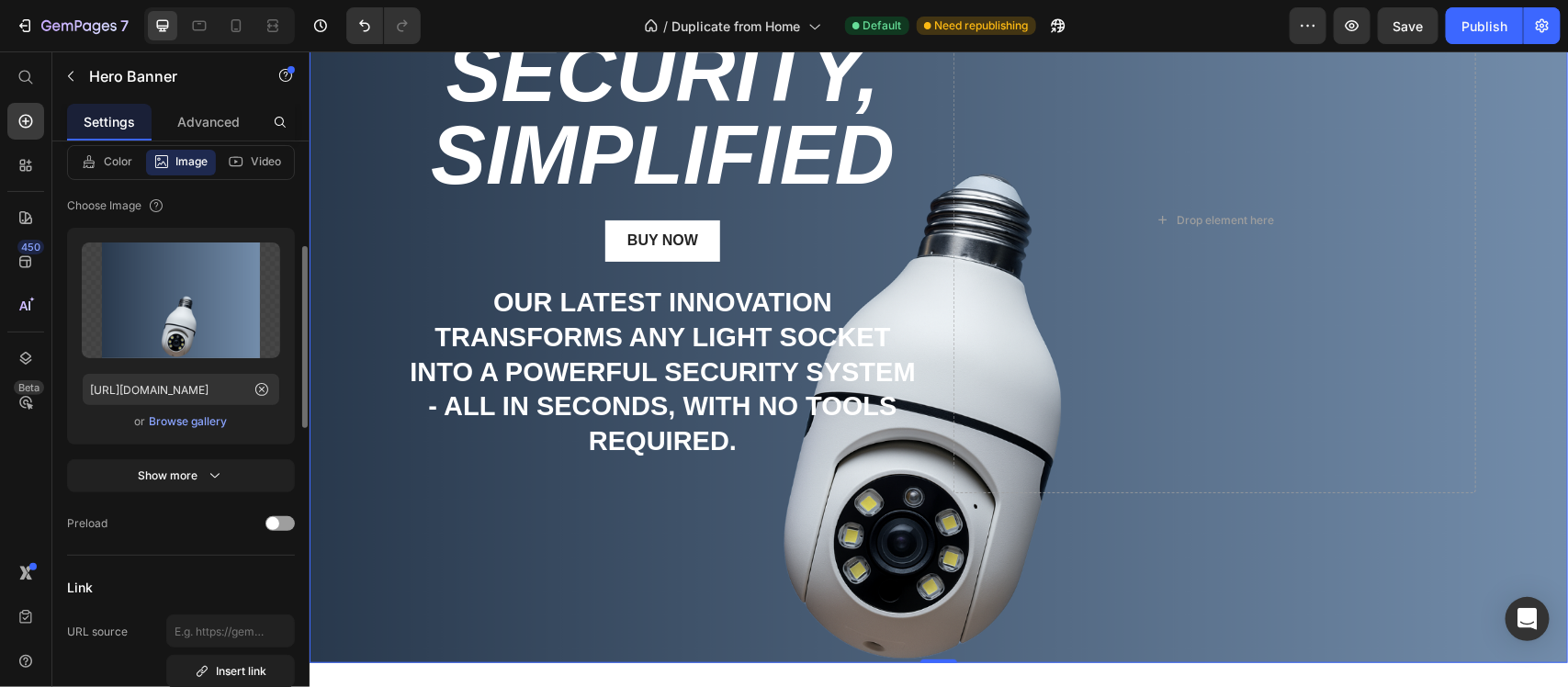 click at bounding box center [938, 203] 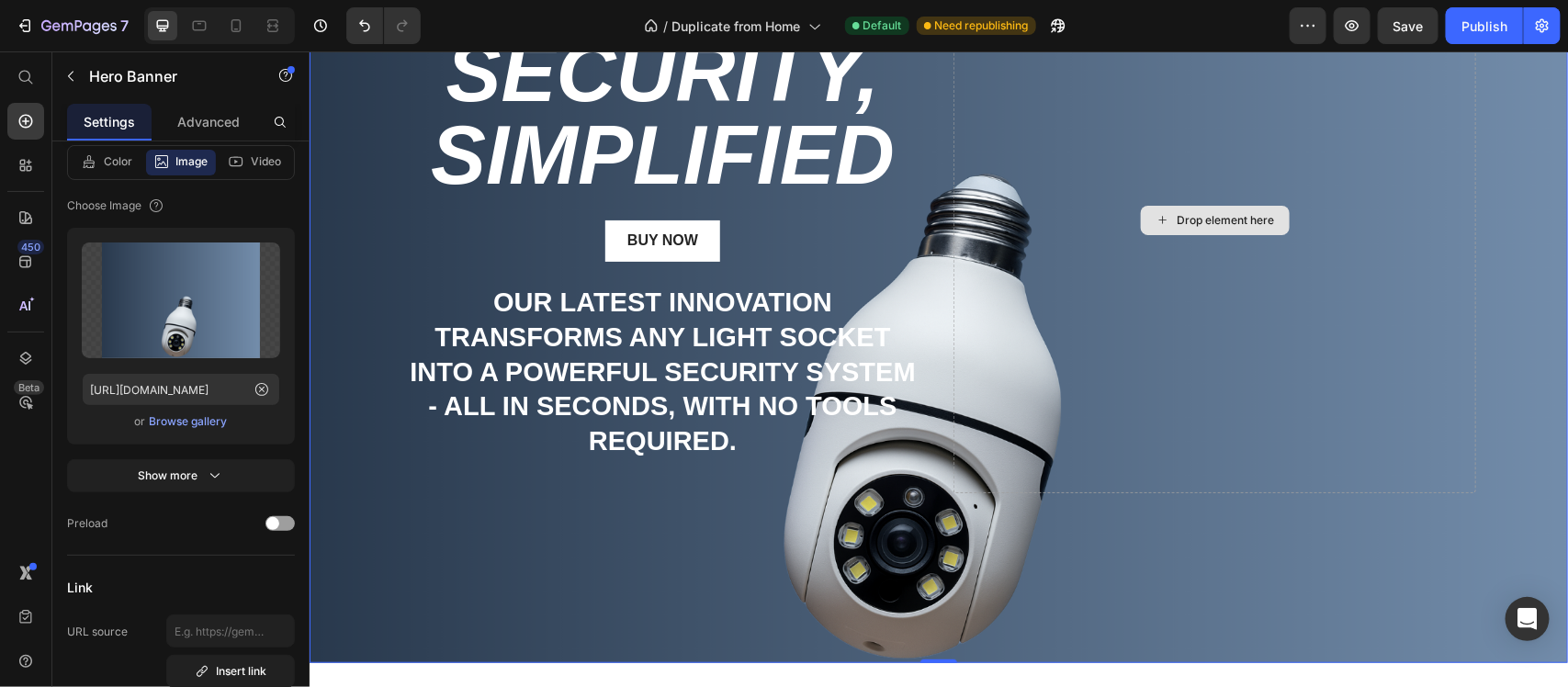 scroll, scrollTop: 0, scrollLeft: 0, axis: both 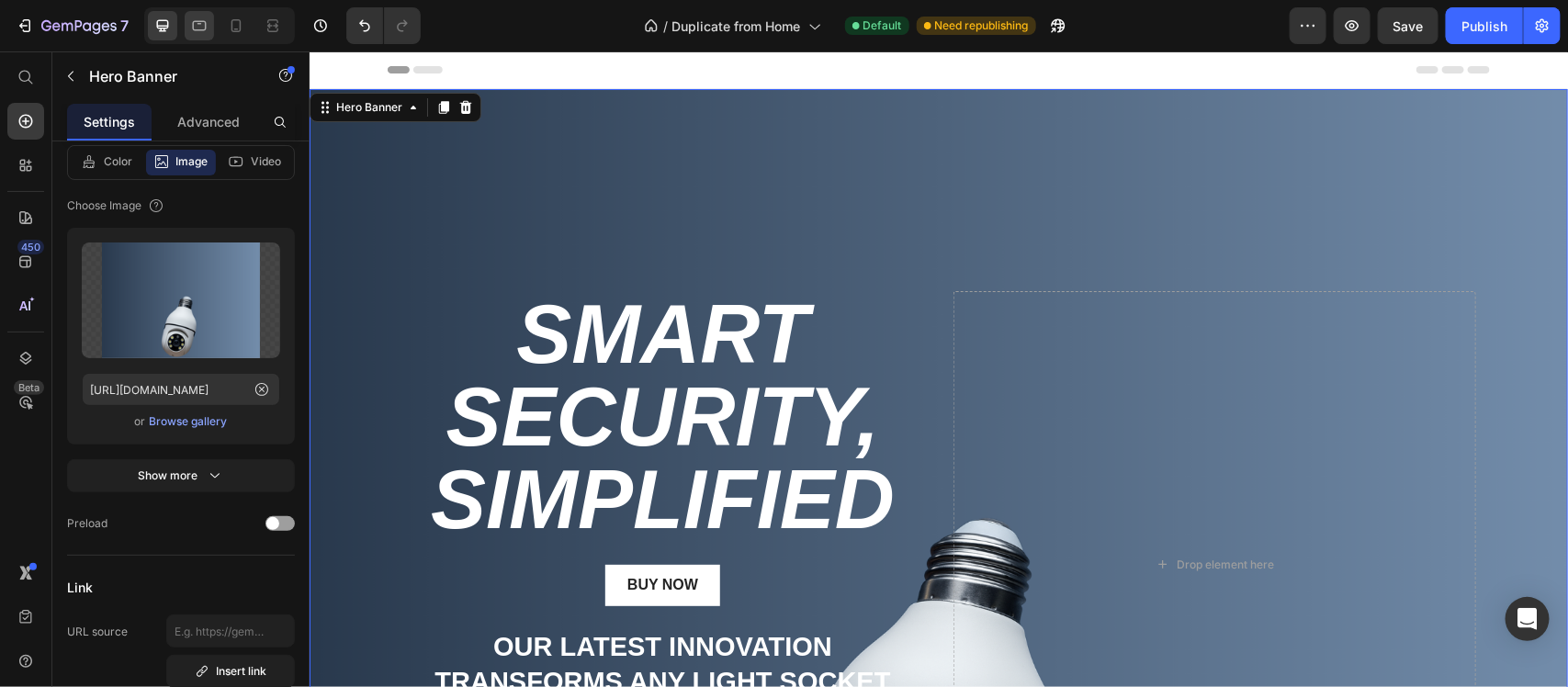 click 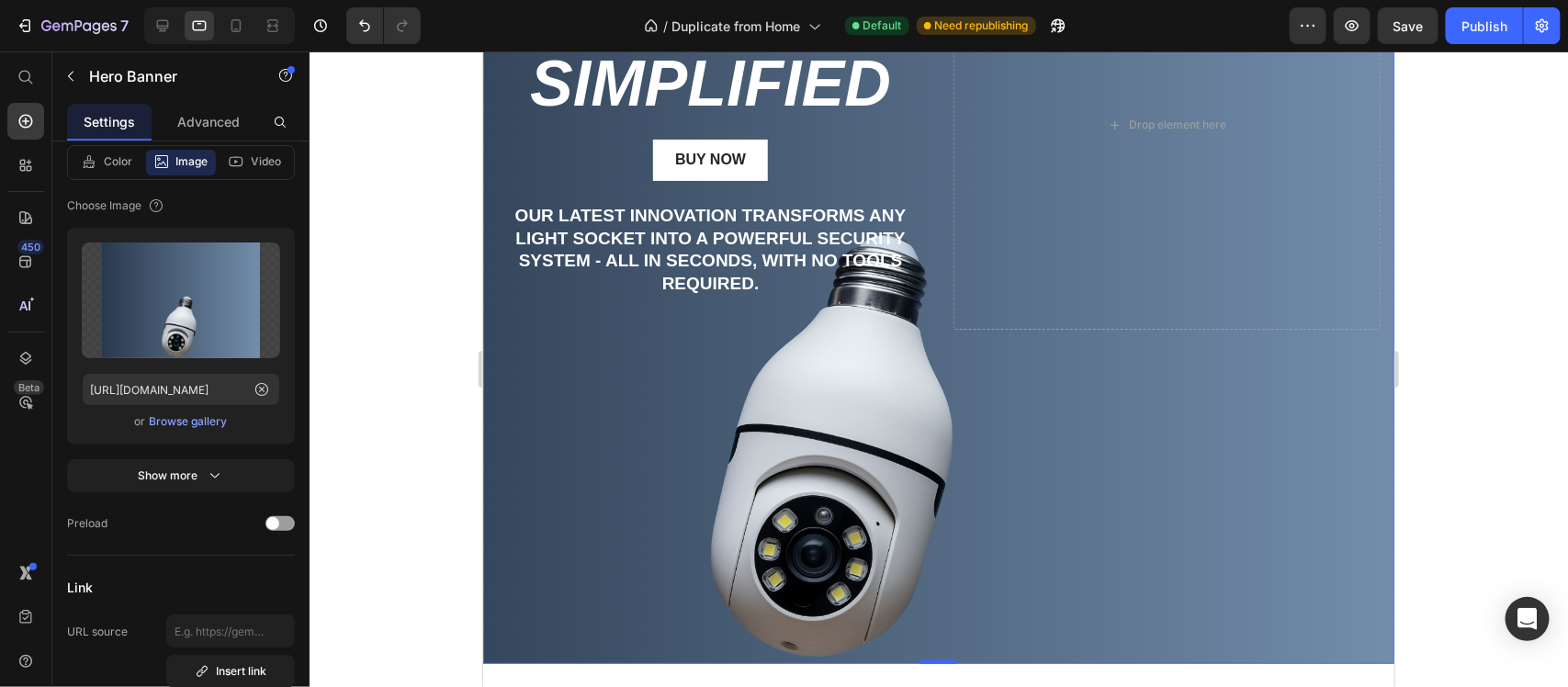 scroll, scrollTop: 115, scrollLeft: 0, axis: vertical 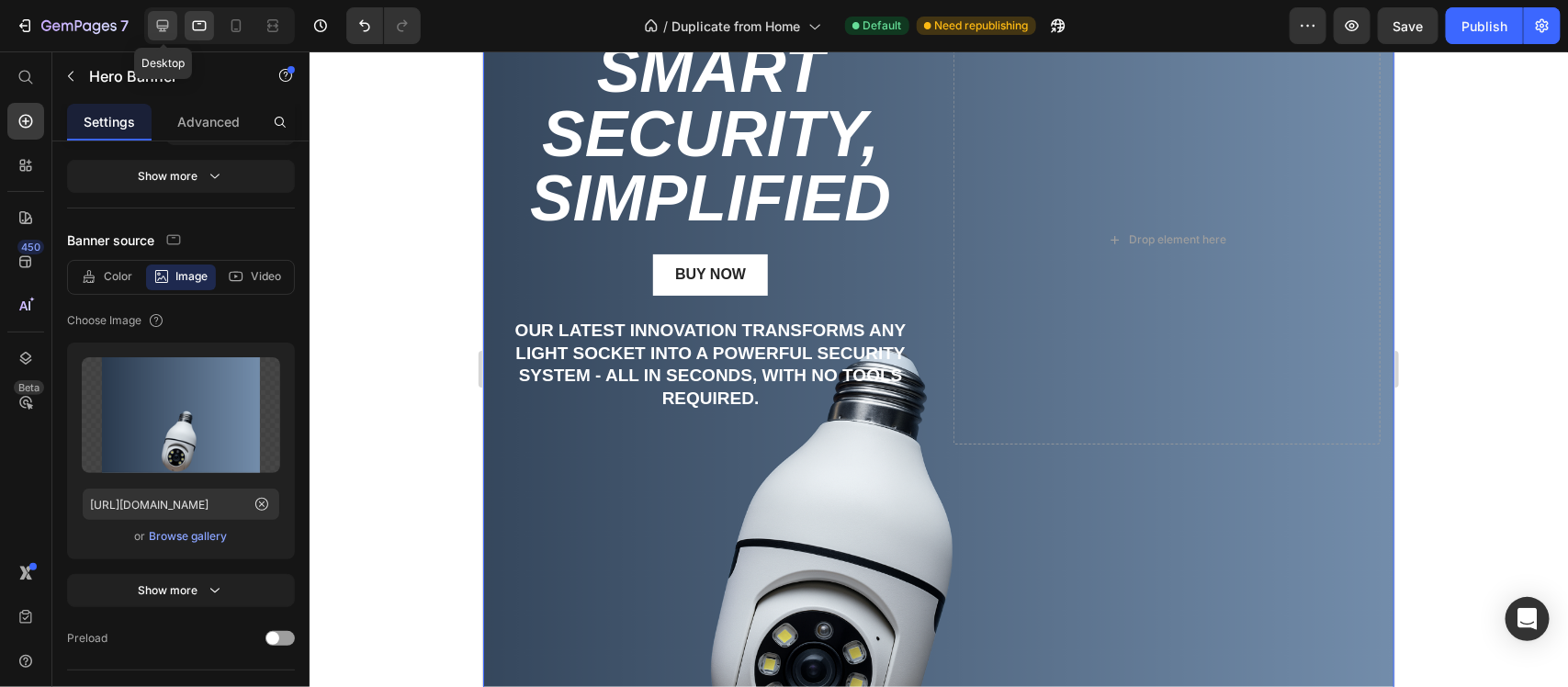click 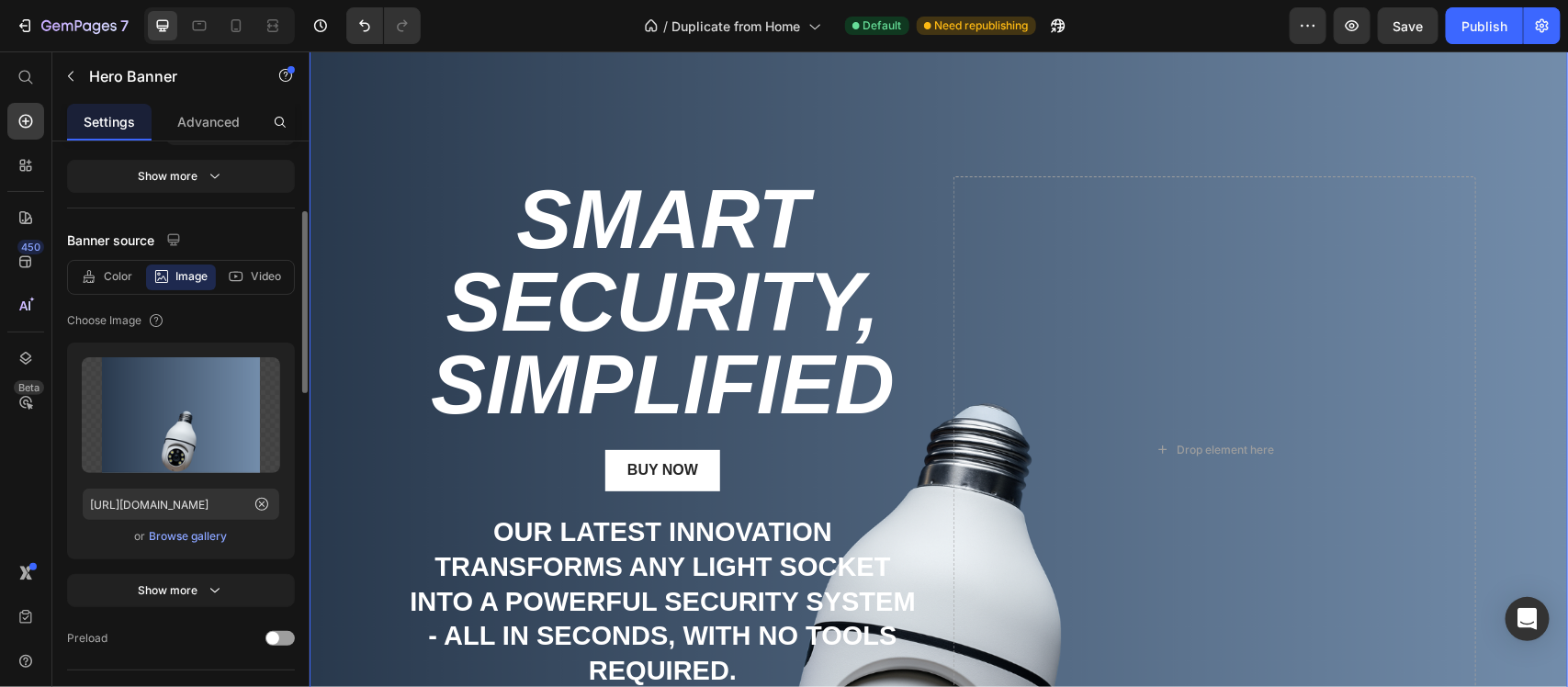 scroll, scrollTop: 0, scrollLeft: 0, axis: both 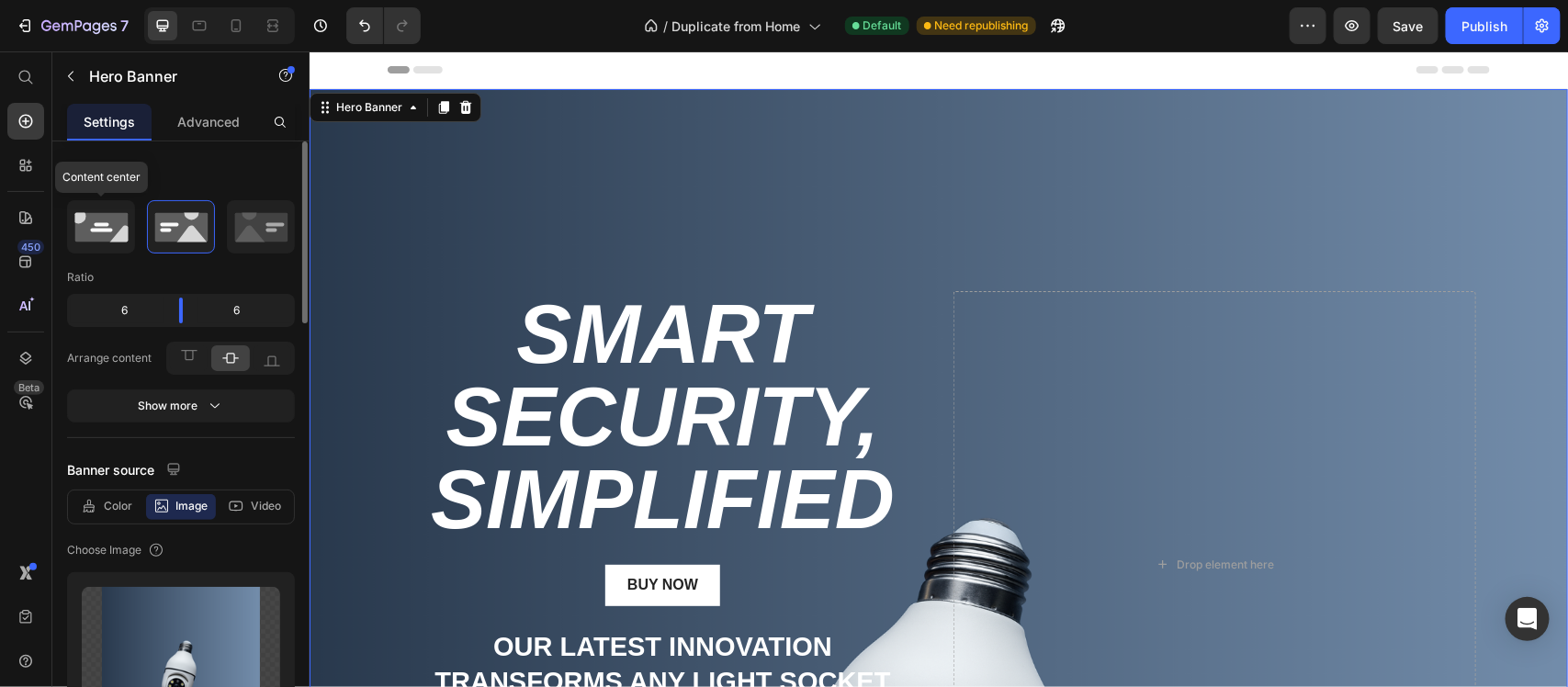 click 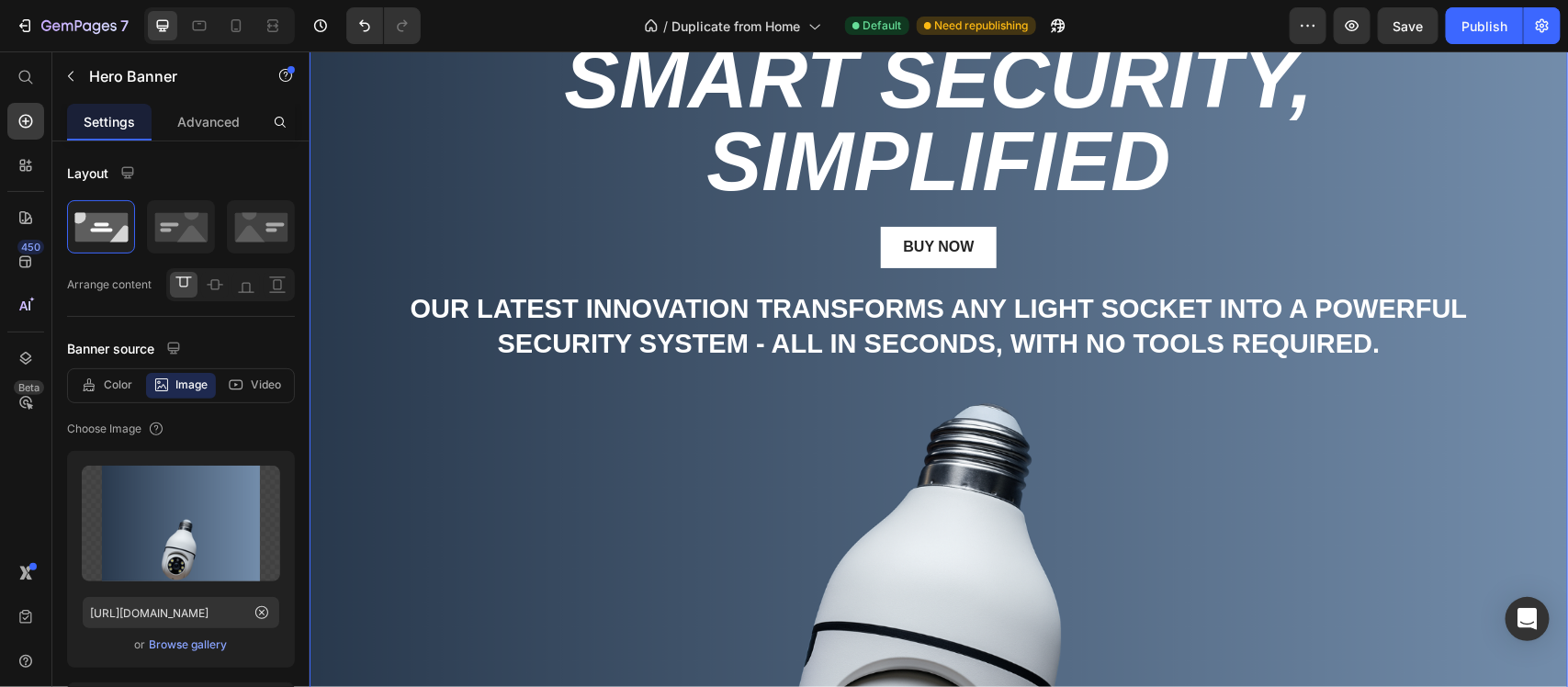 scroll, scrollTop: 0, scrollLeft: 0, axis: both 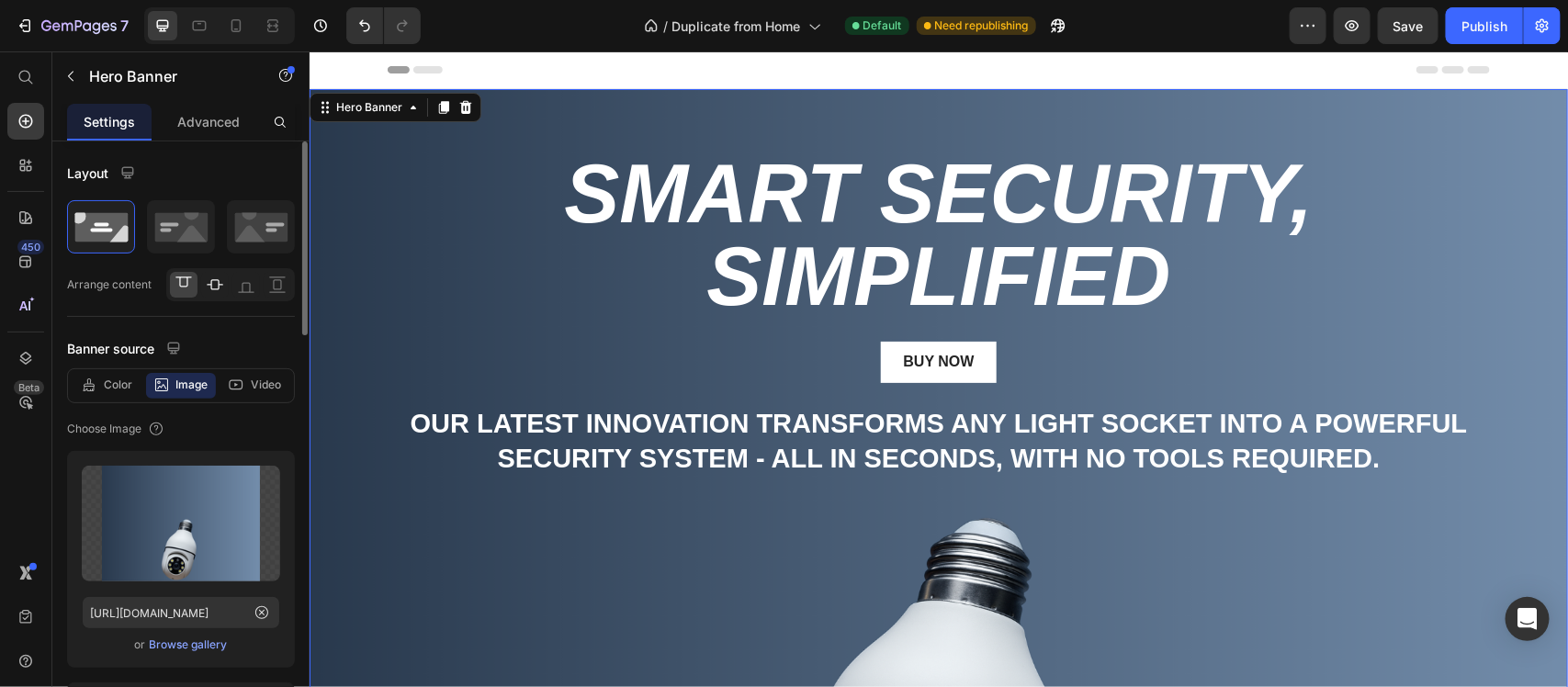 click 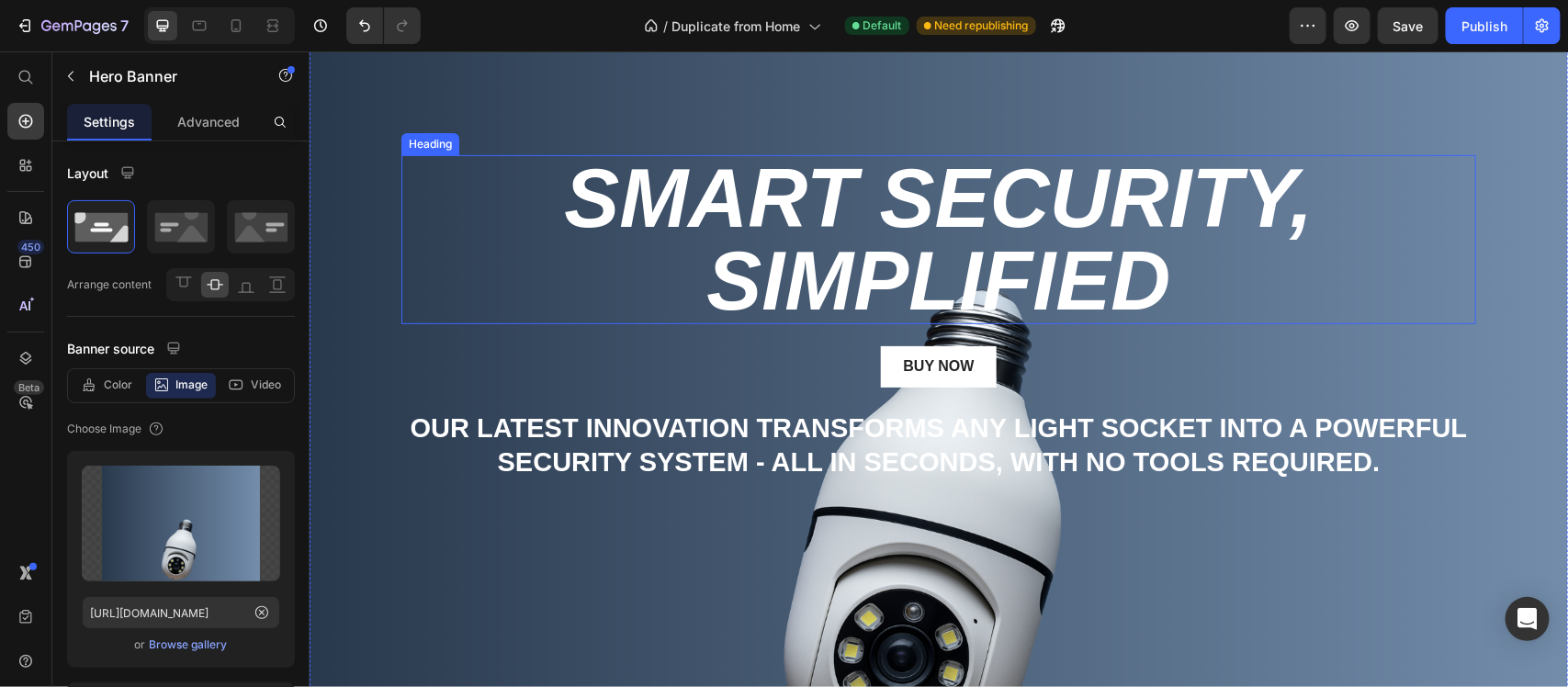 scroll, scrollTop: 344, scrollLeft: 0, axis: vertical 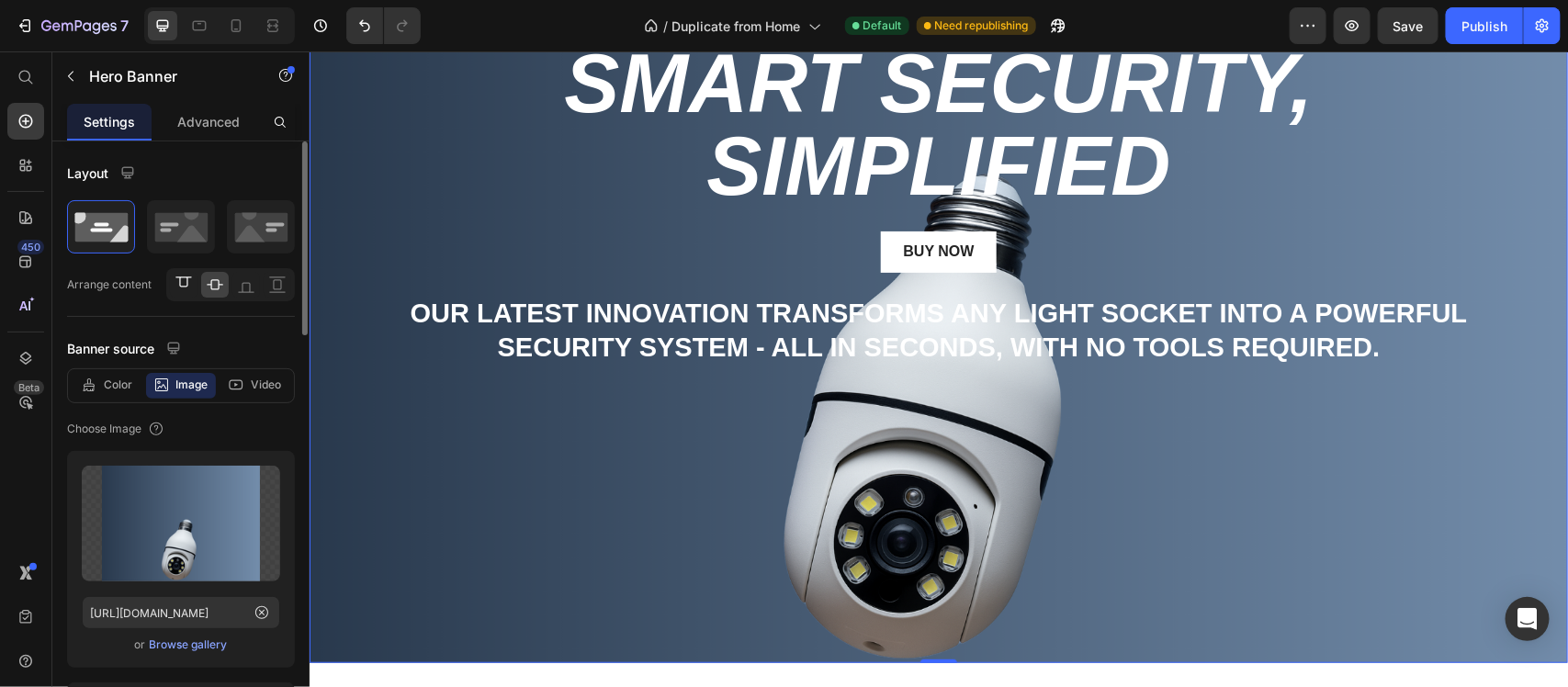 click 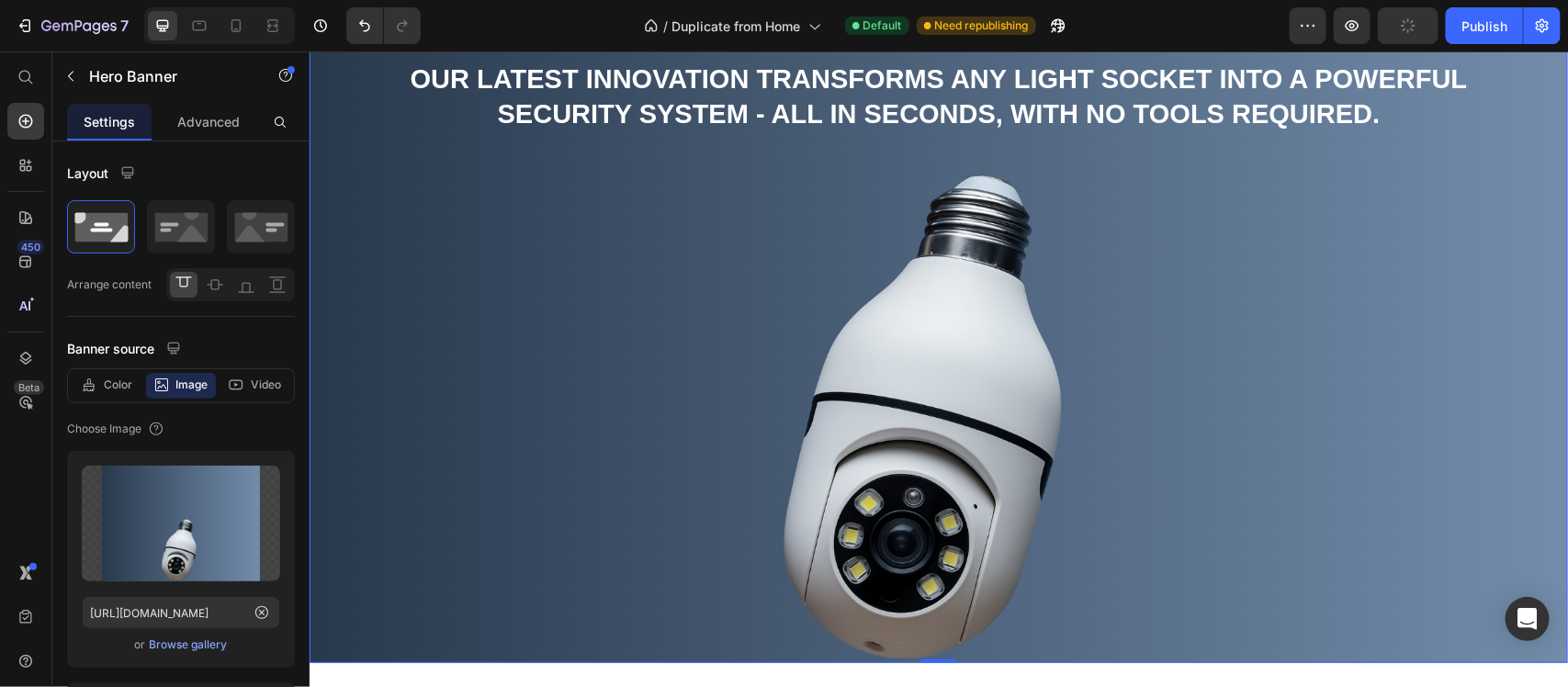 scroll, scrollTop: 459, scrollLeft: 0, axis: vertical 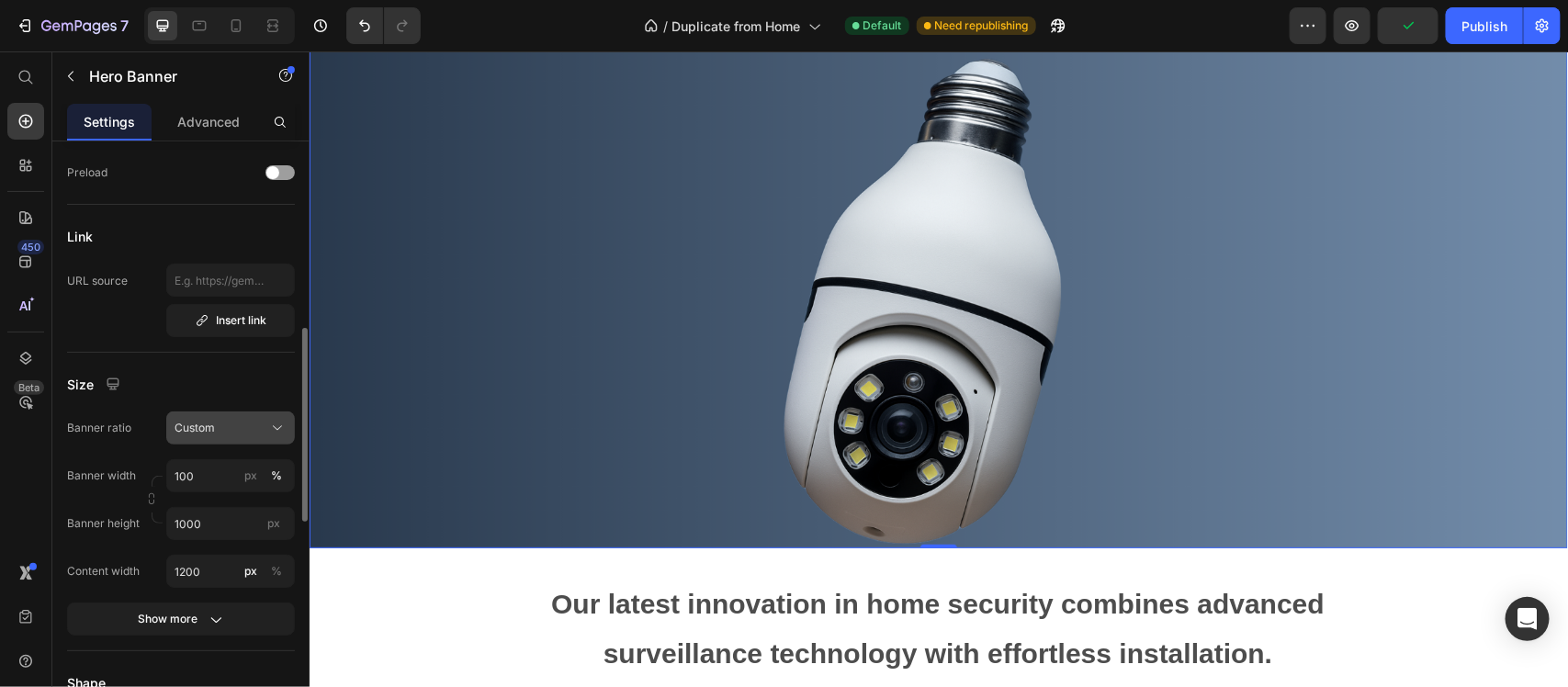 click on "Custom" 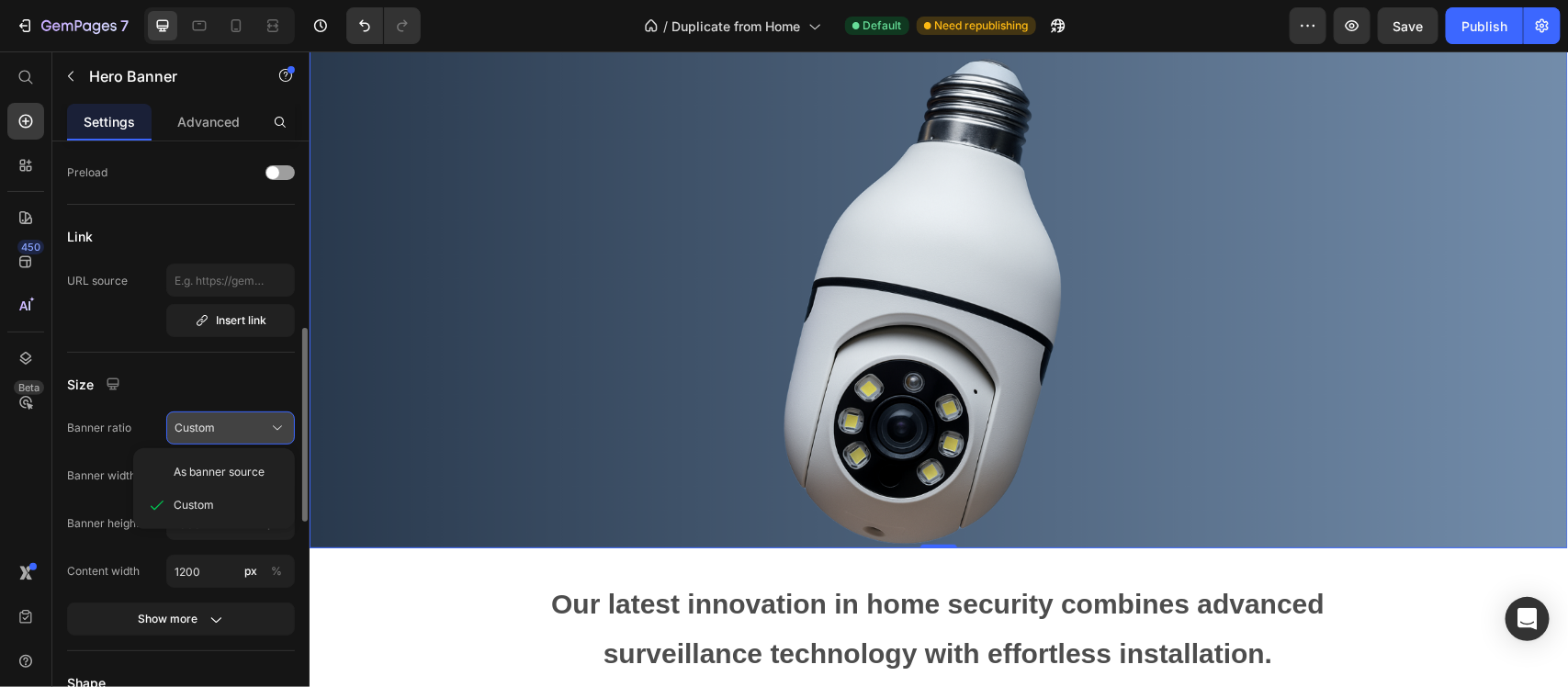 click on "Custom" 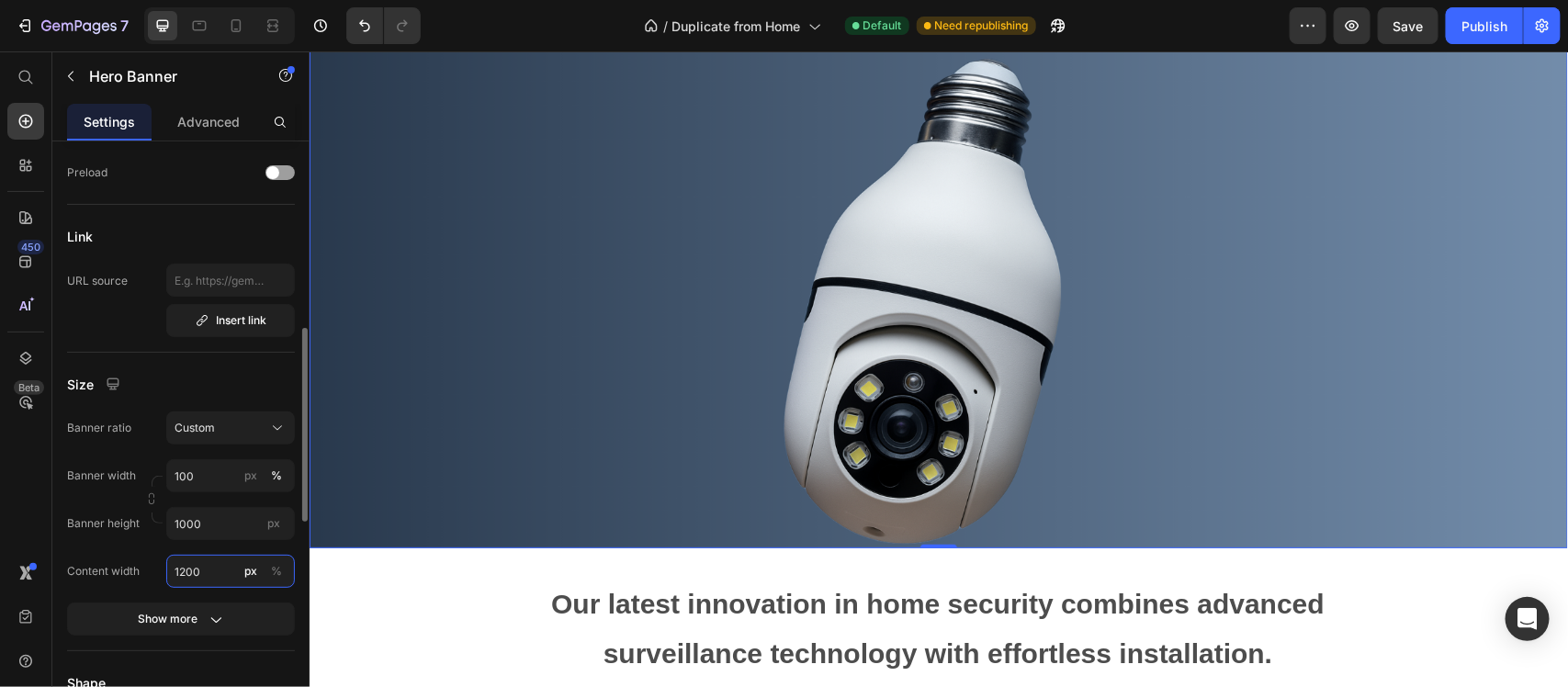 click on "1200" at bounding box center (231, 571) 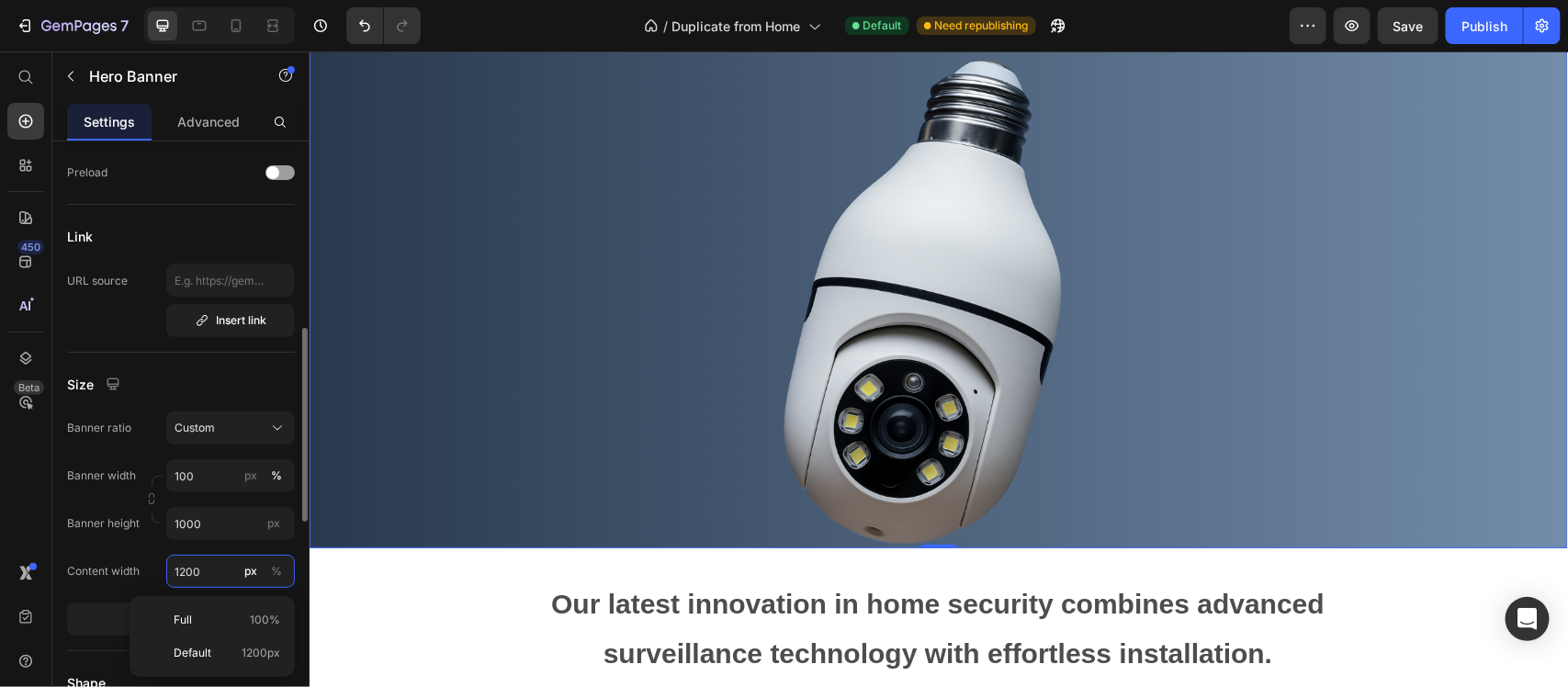 click on "1200" at bounding box center (231, 571) 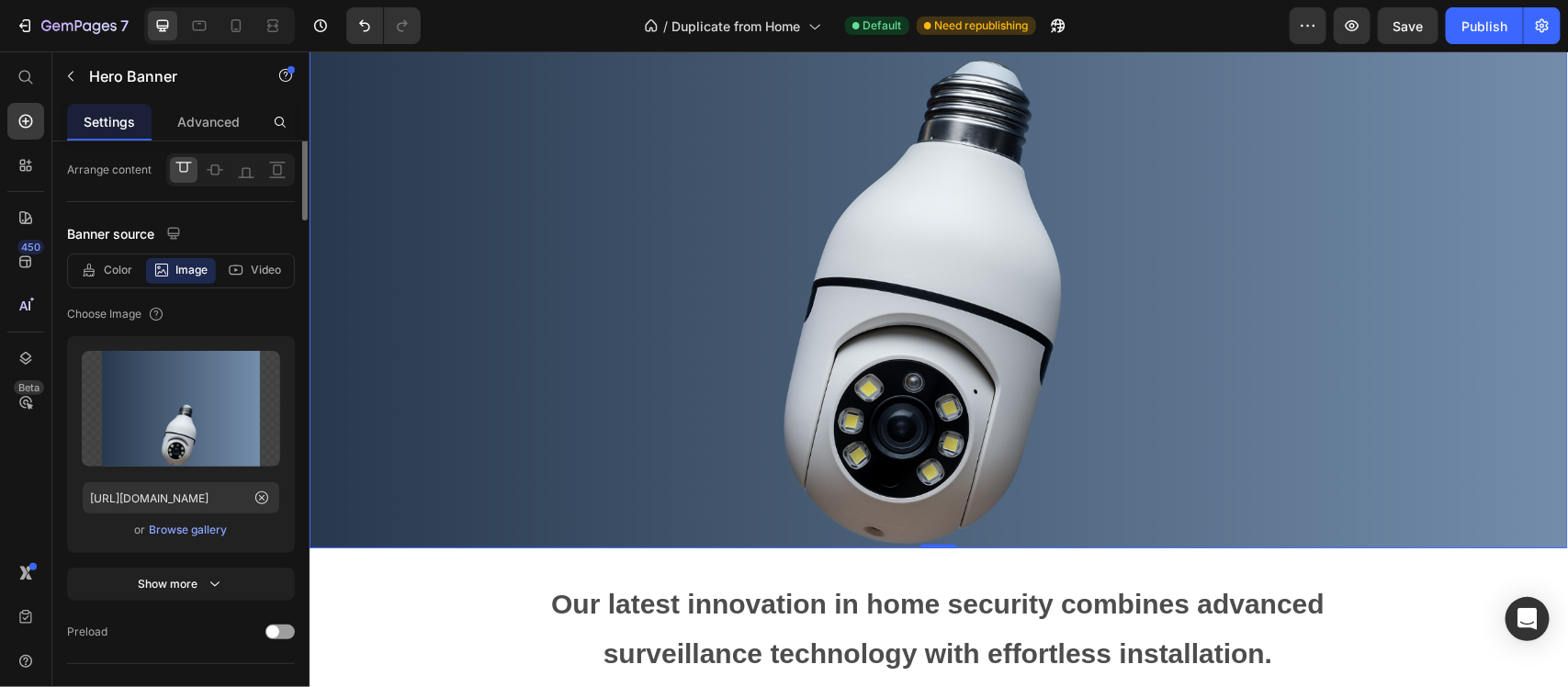 scroll, scrollTop: 0, scrollLeft: 0, axis: both 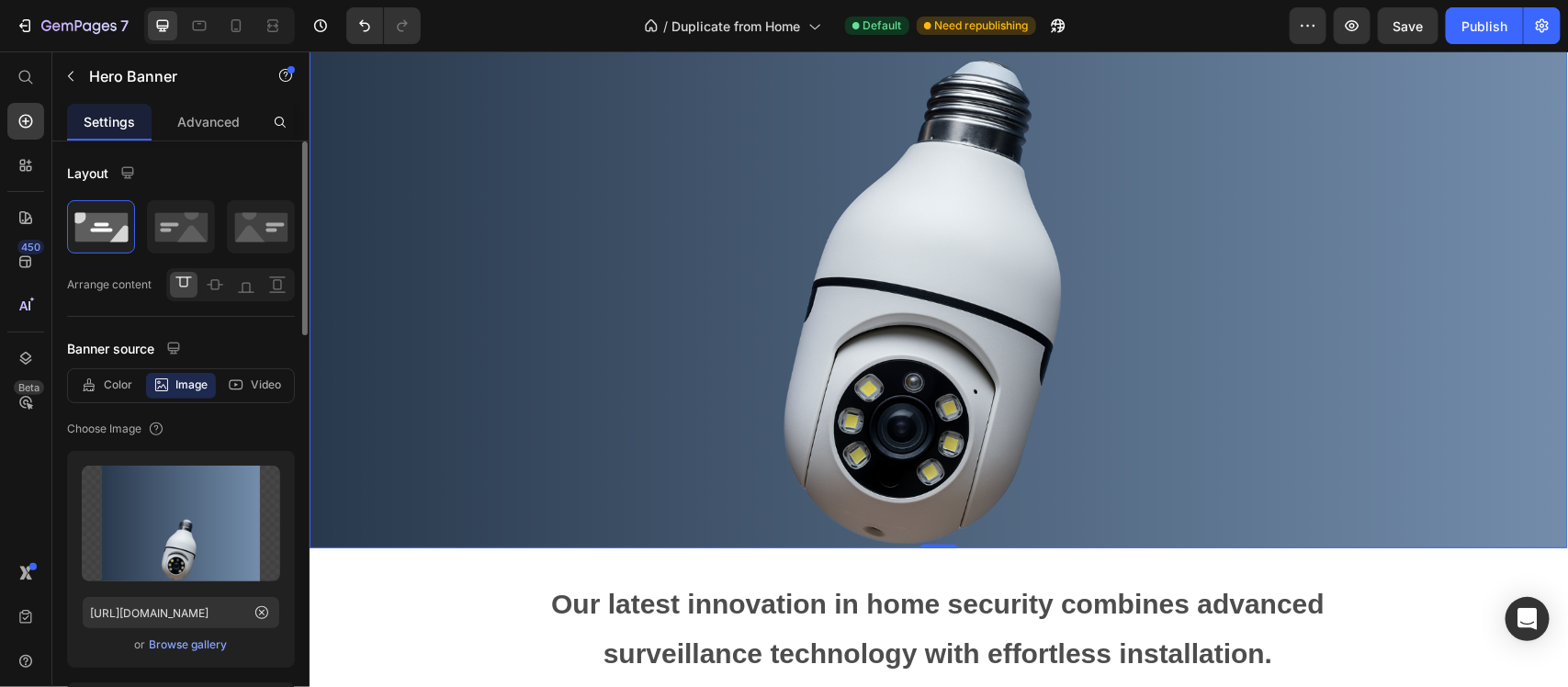 click at bounding box center (938, 88) 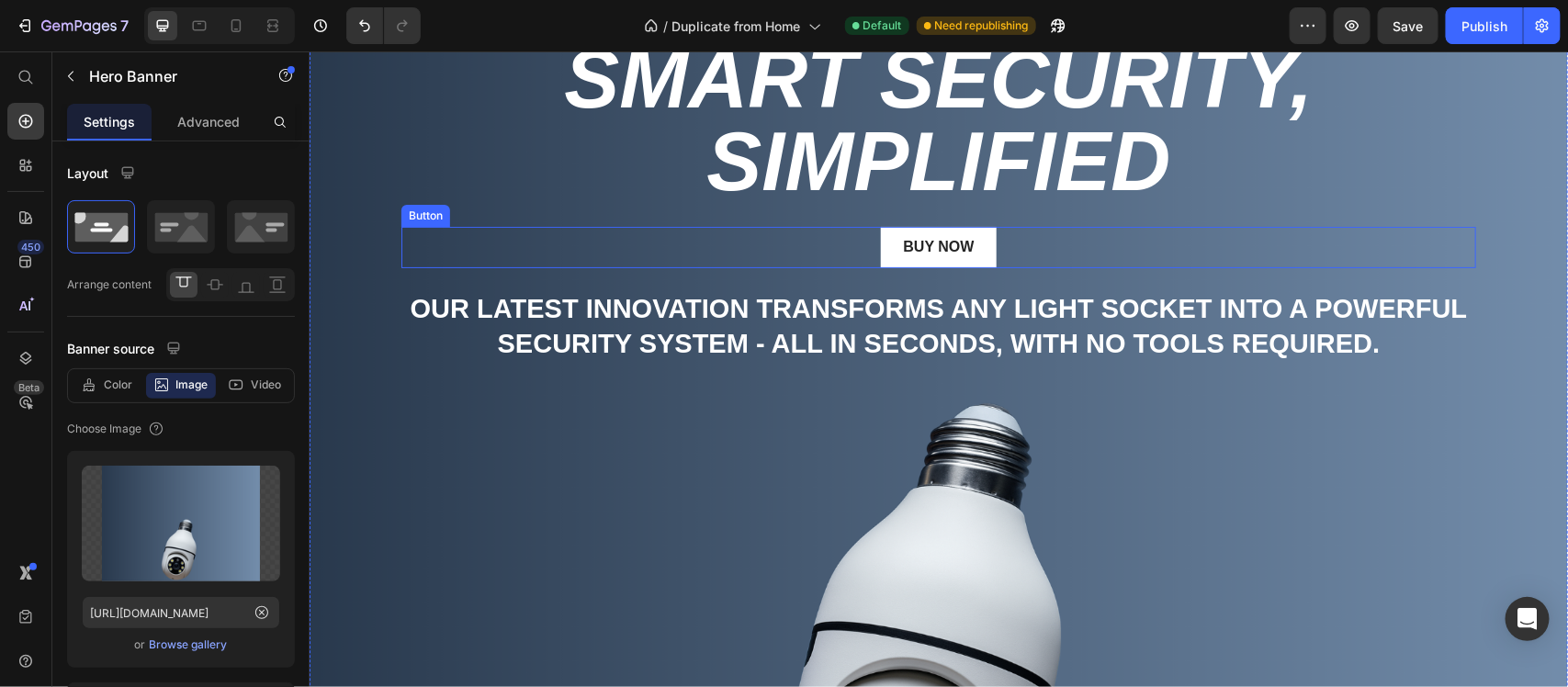 scroll, scrollTop: 0, scrollLeft: 0, axis: both 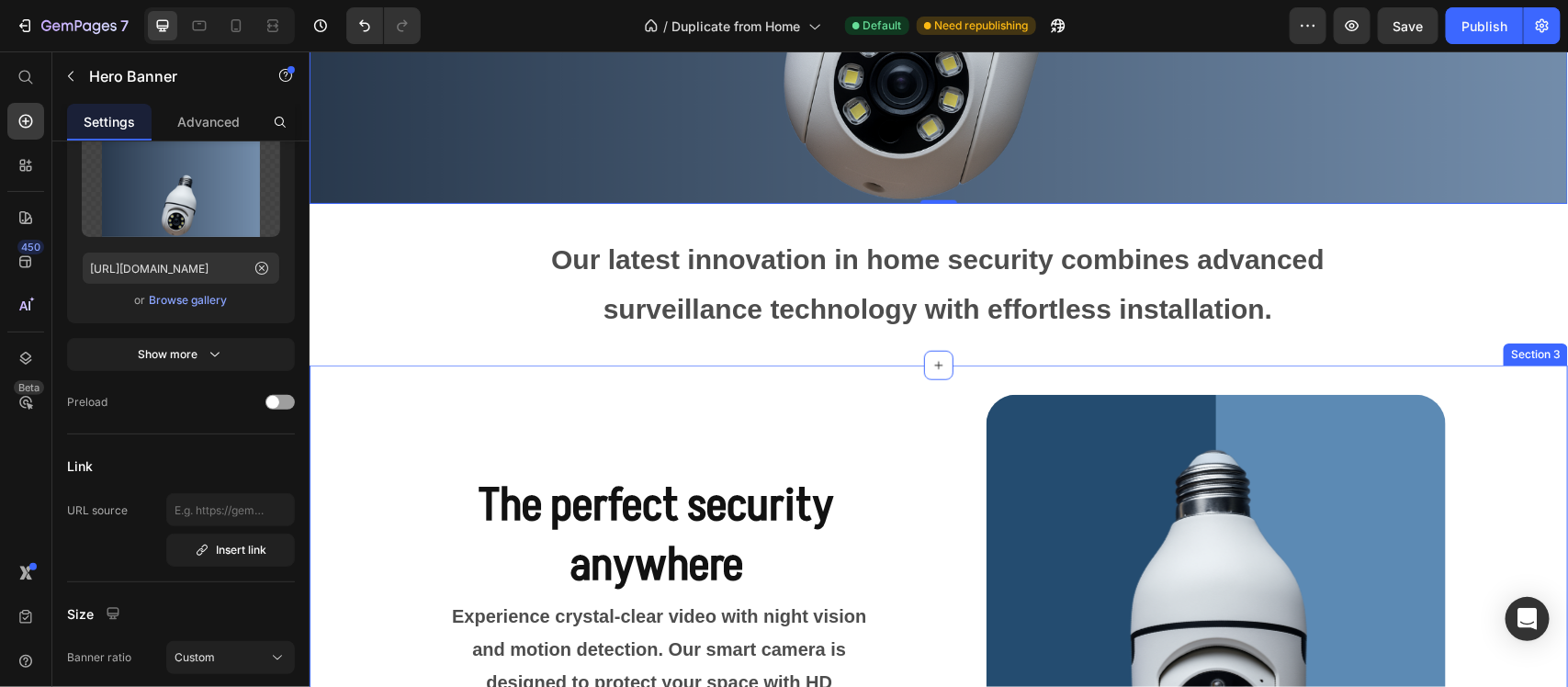 click on "The perfect security anywhere  Heading Experience crystal-clear video with night vision and motion detection. Our smart camera is designed to protect your space with HD surveillance—whether you're at home or on the go. Text Block BUY NOW > Button Image Row Section 3" at bounding box center (938, 655) 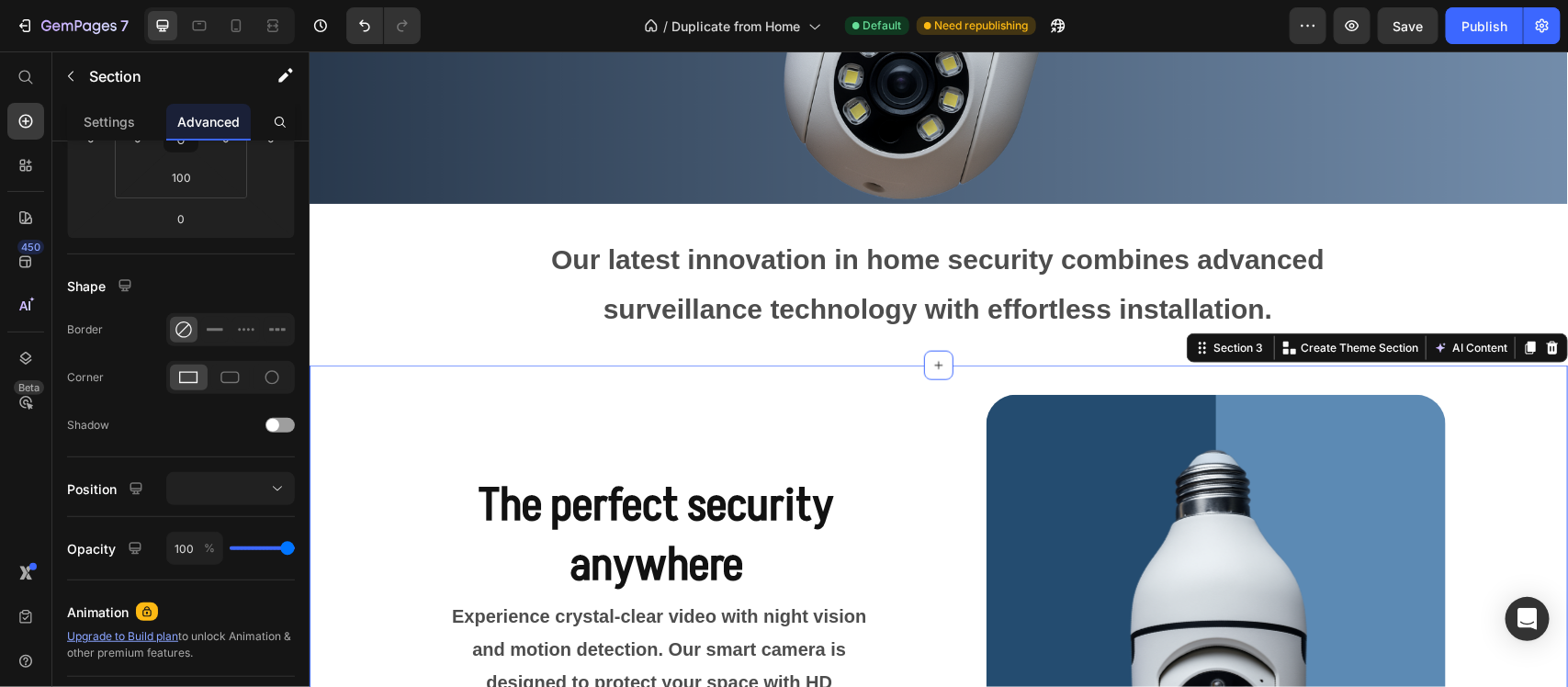 scroll, scrollTop: 0, scrollLeft: 0, axis: both 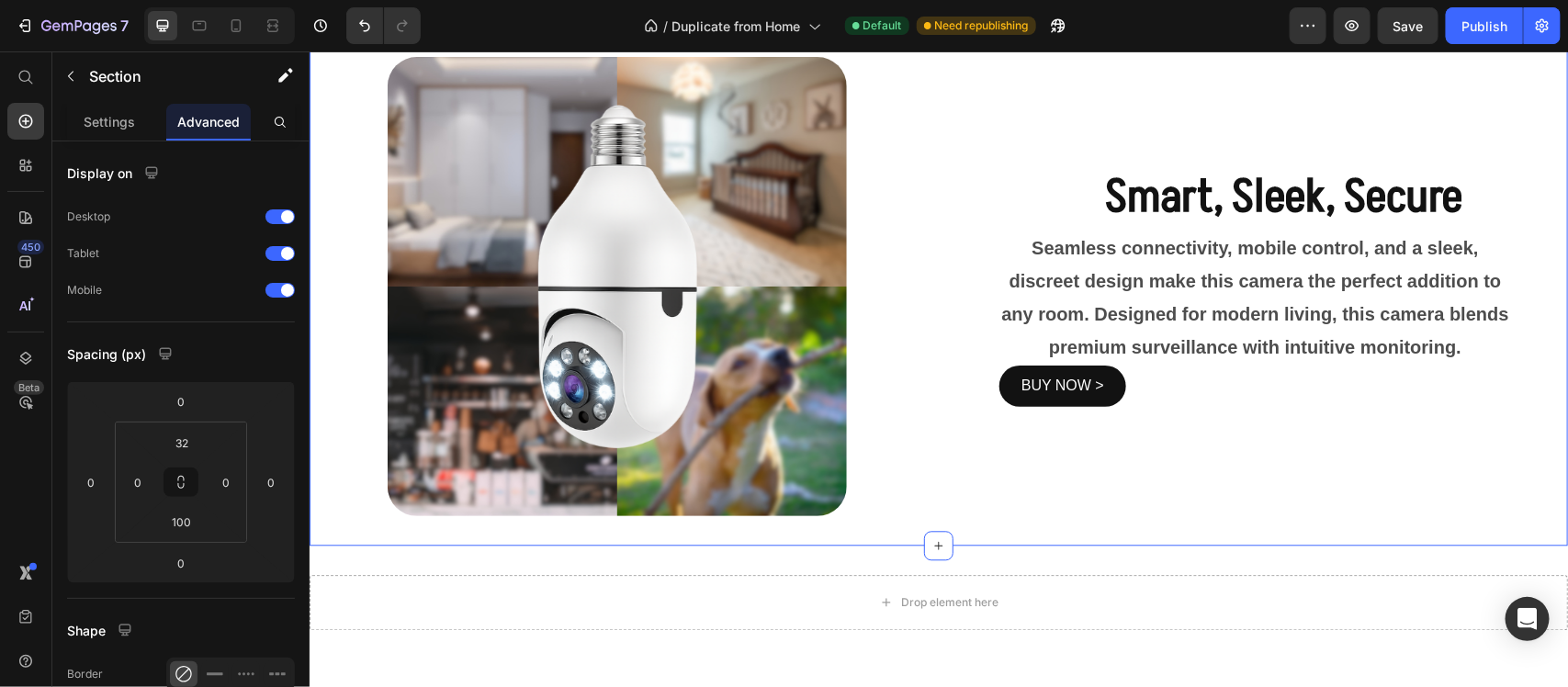 click on "Smart, Sleek, Secure Heading Seamless connectivity, mobile control, and a sleek, discreet design make this camera the perfect addition to any room. Designed for modern living, this camera blends premium surveillance with intuitive monitoring. Text Block BUY NOW > Button" at bounding box center (1259, 286) 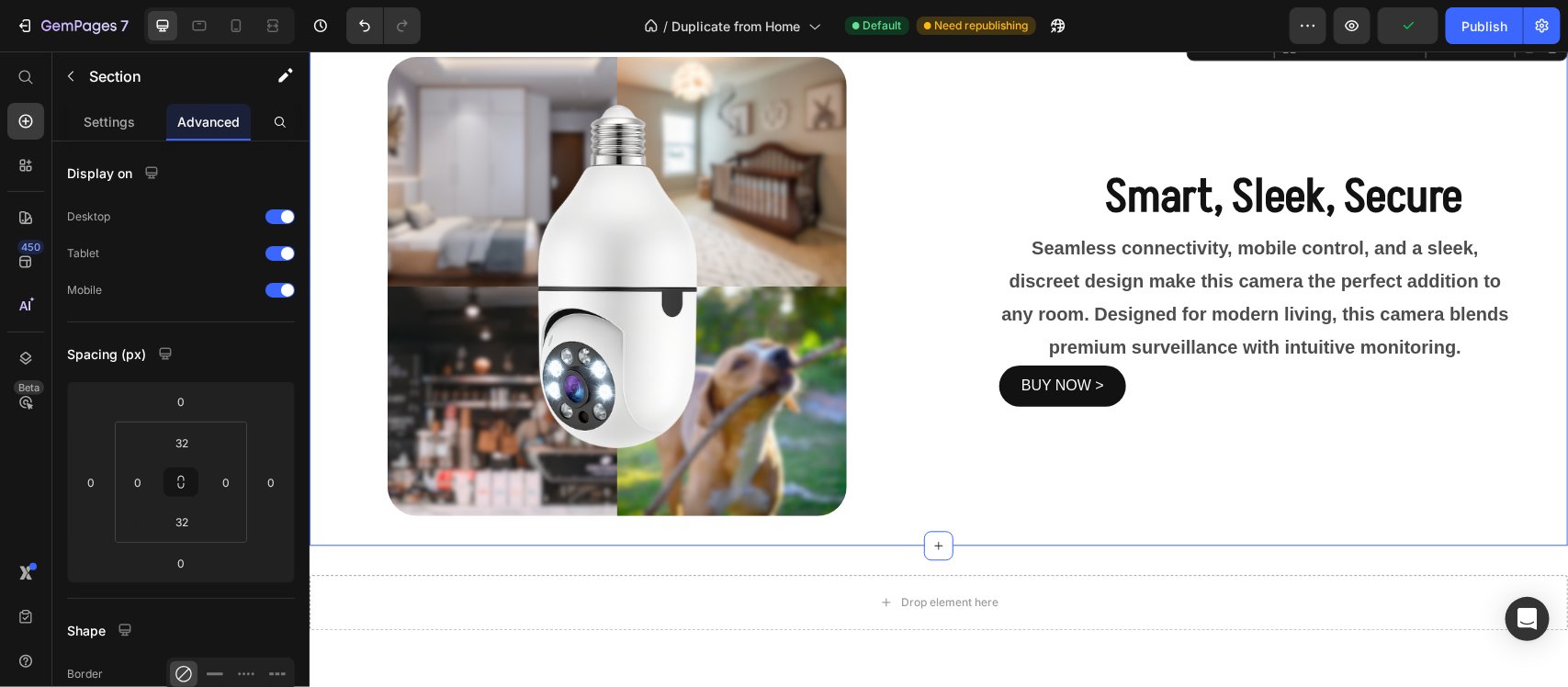 scroll, scrollTop: 1607, scrollLeft: 0, axis: vertical 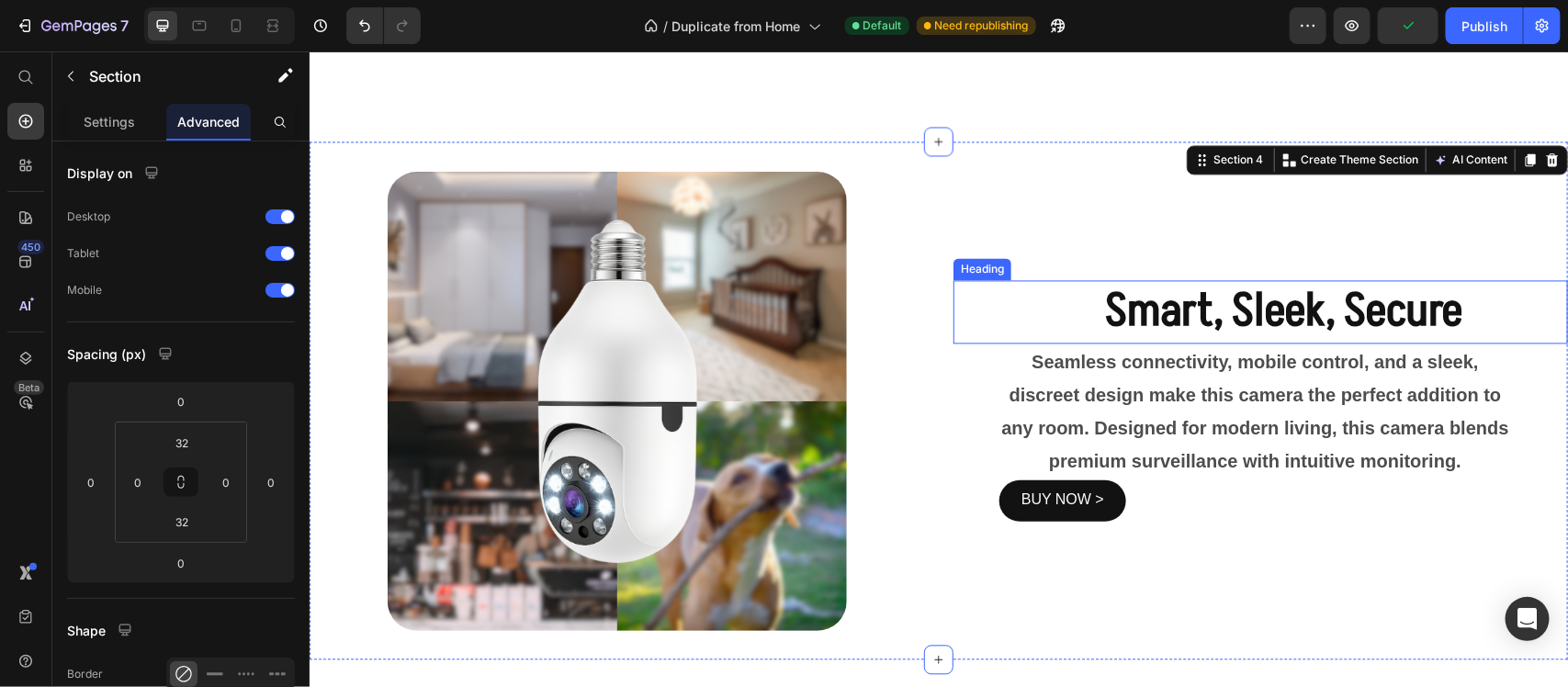 click on "Smart, Sleek, Secure" at bounding box center (1282, 311) 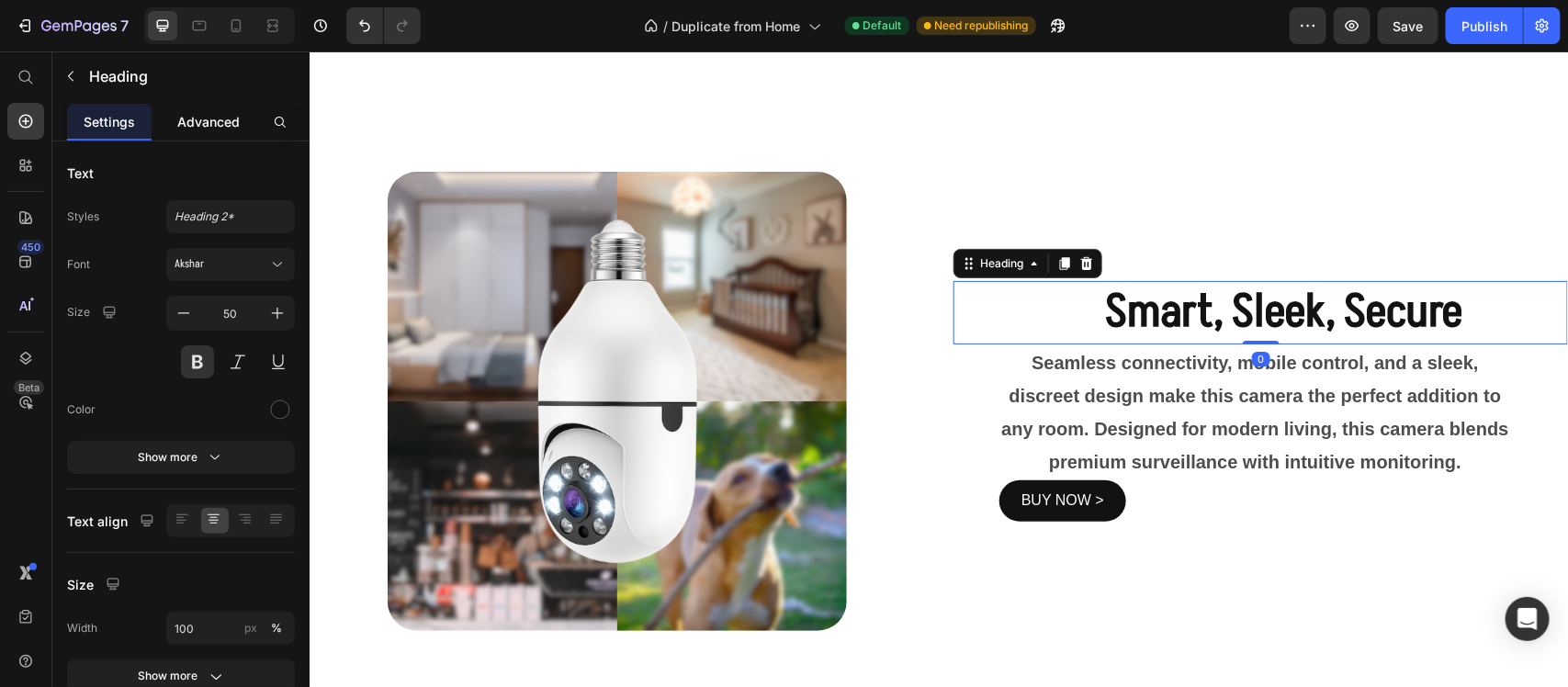 click on "Advanced" at bounding box center [209, 121] 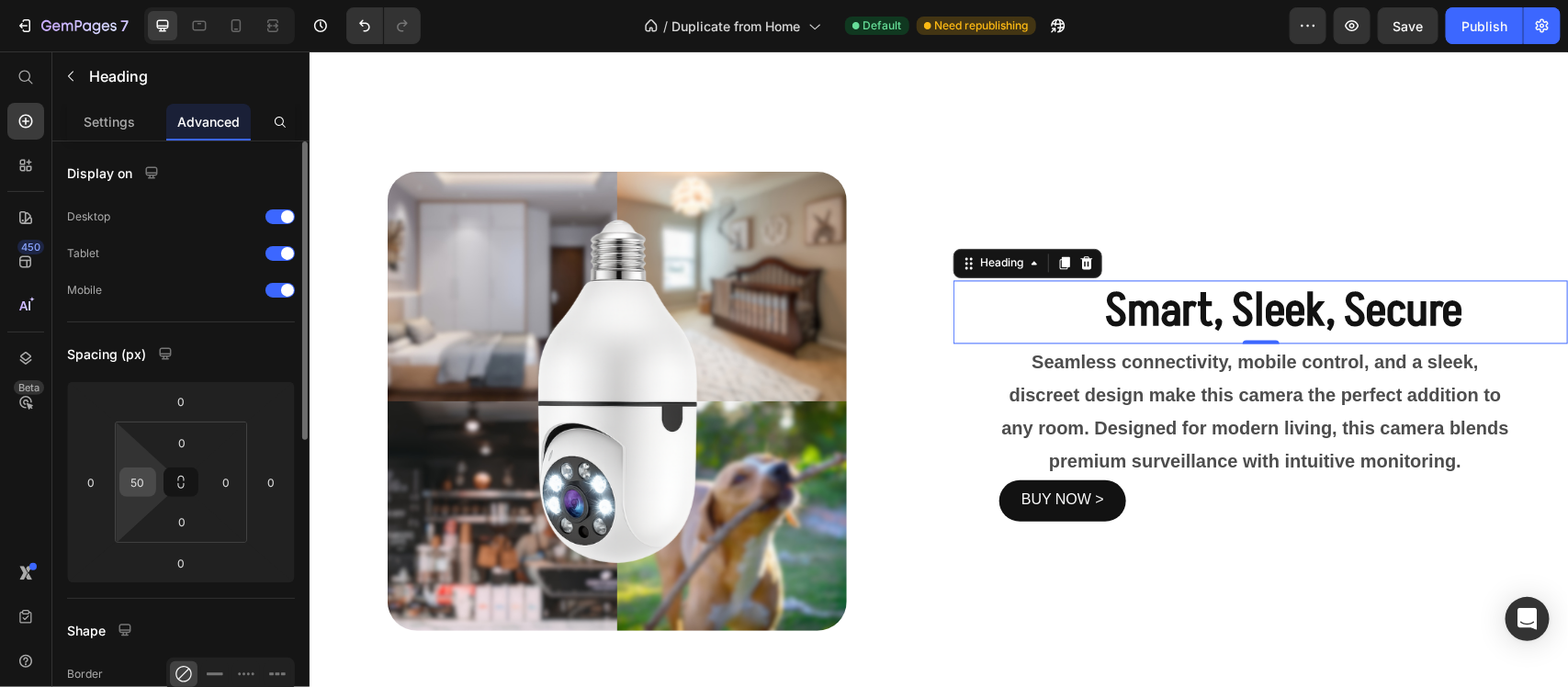 click on "50" at bounding box center [138, 482] 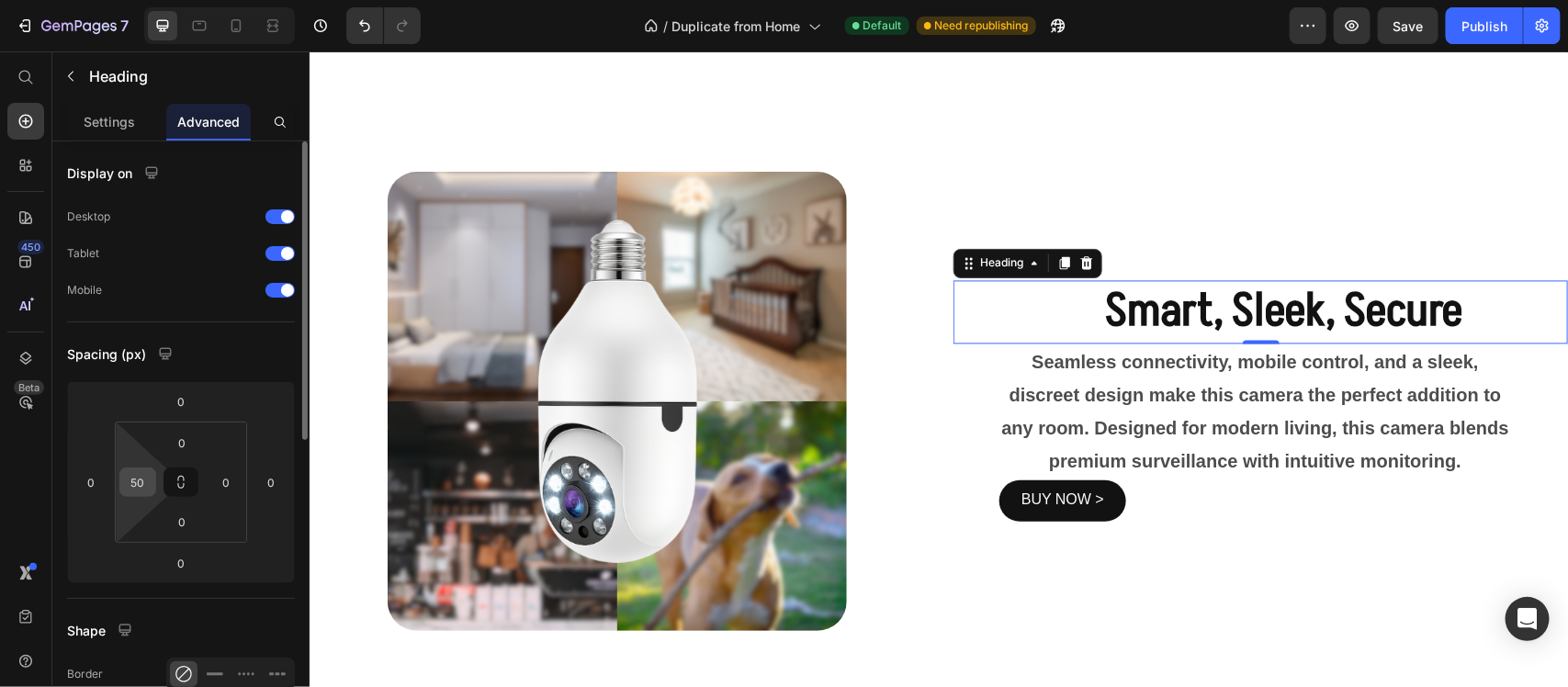 click on "50" at bounding box center [138, 482] 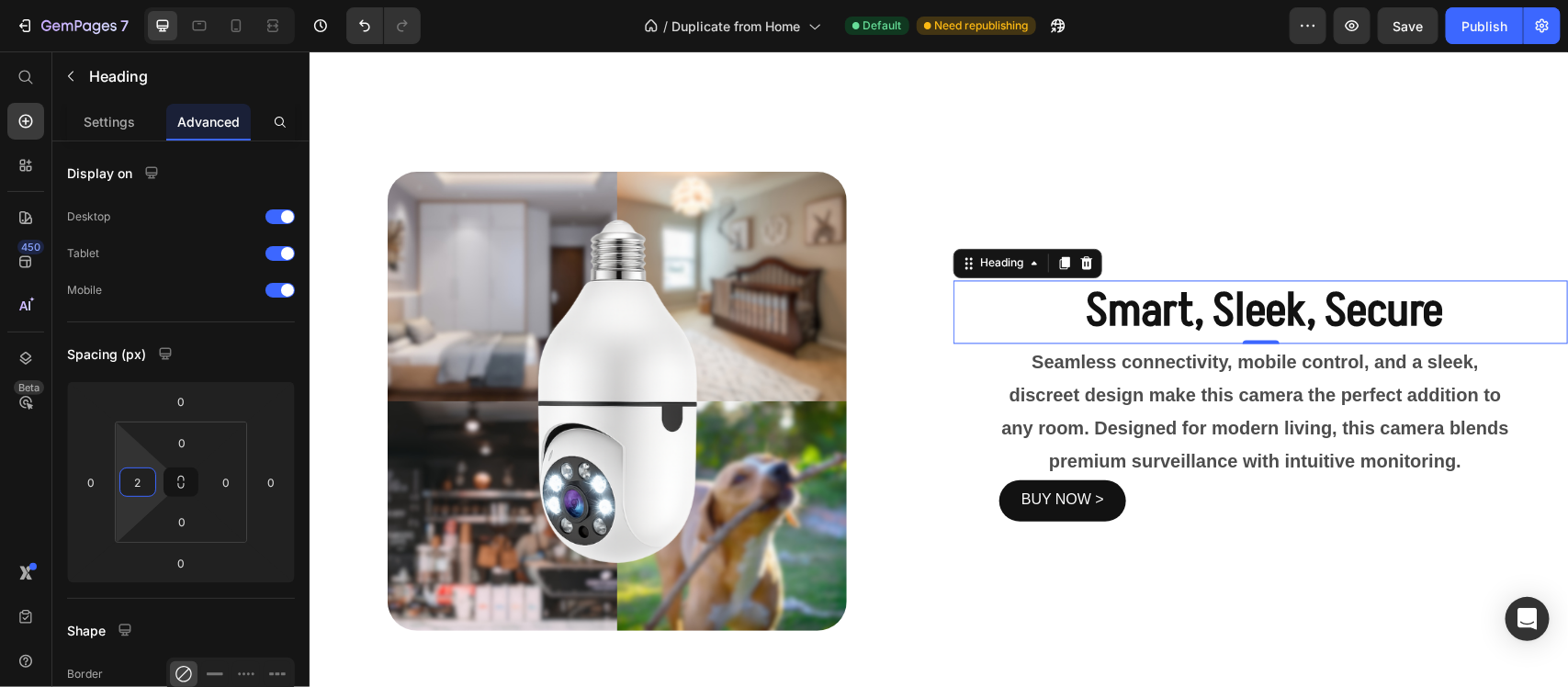 type on "0" 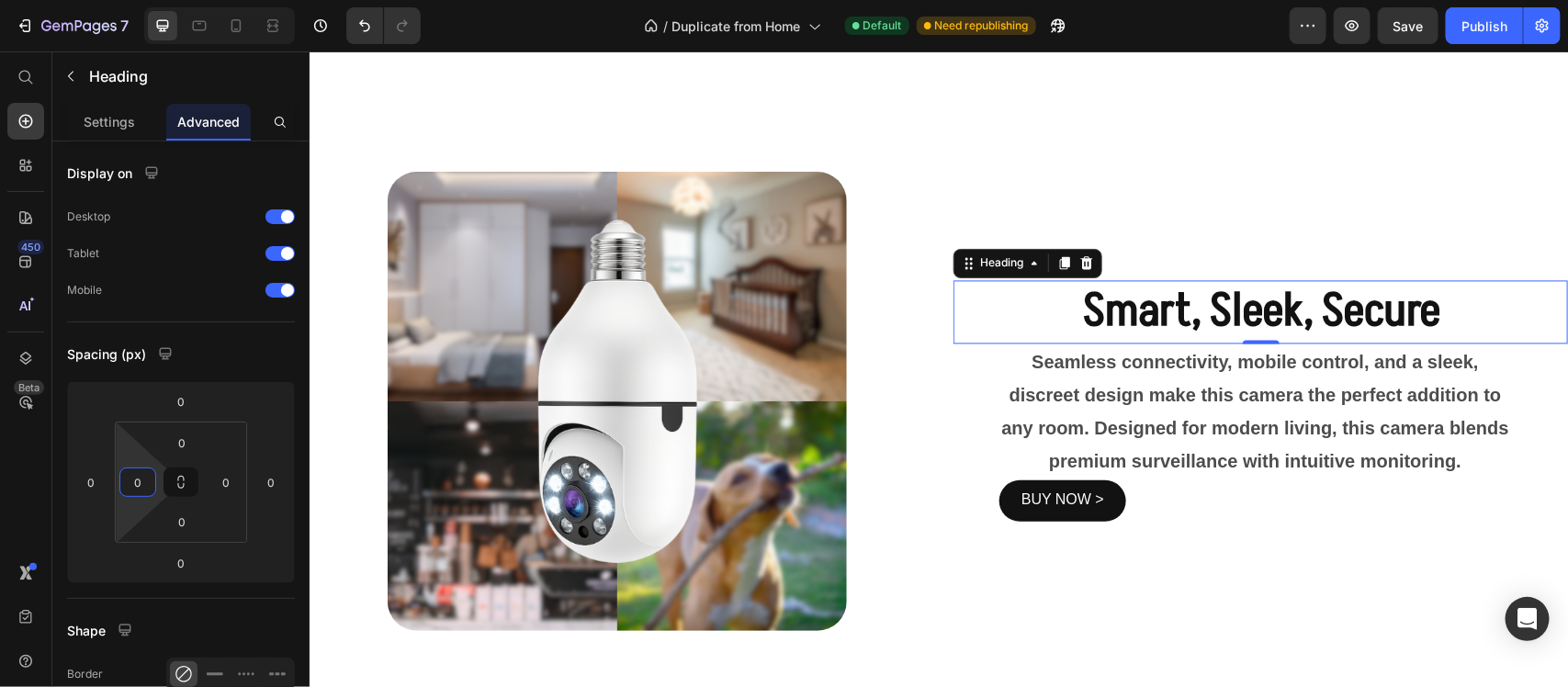 drag, startPoint x: 157, startPoint y: 480, endPoint x: 161, endPoint y: 533, distance: 53.15073 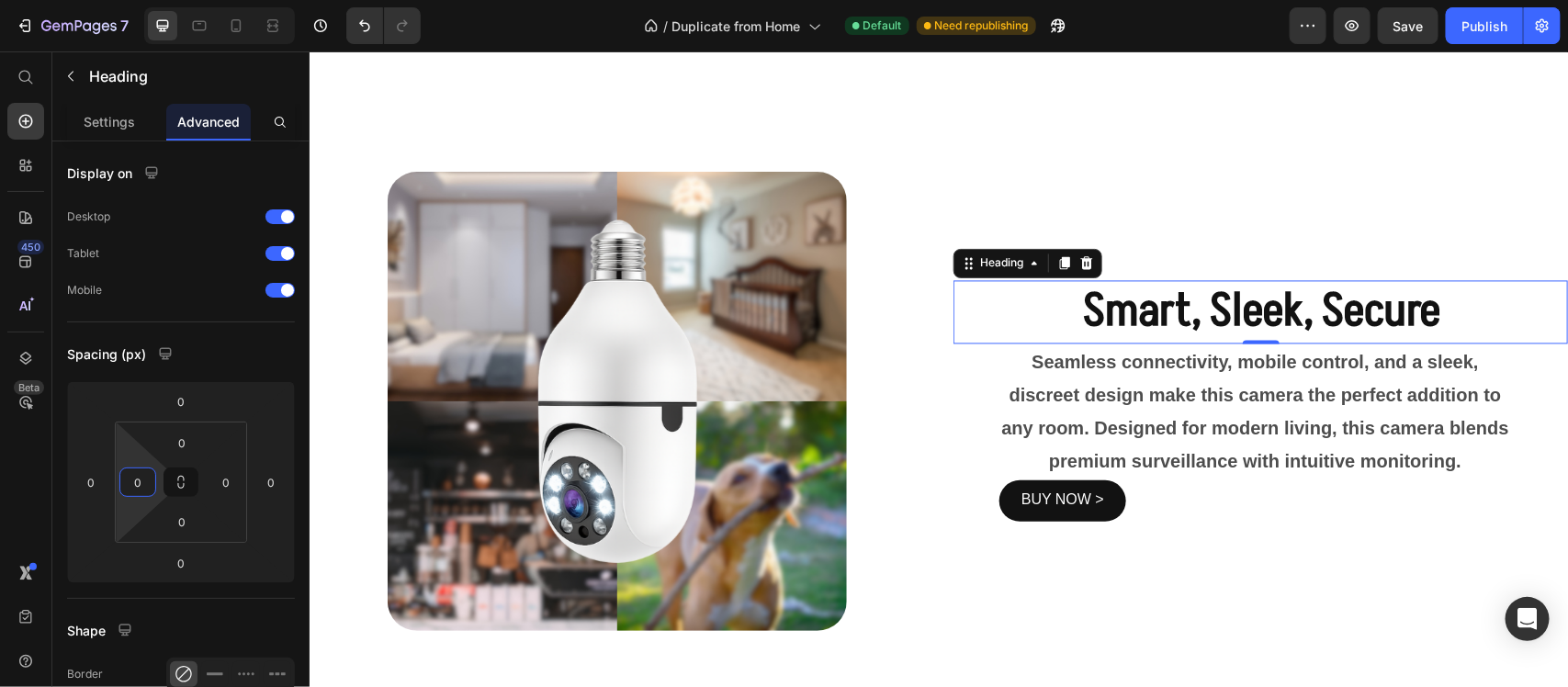 click on "7   /  Duplicate from Home Default Need republishing Preview  Save   Publish  450 Beta Shopify Apps Sections Elements Hero Section Product Detail Brands Trusted Badges Guarantee Product Breakdown How to use Testimonials Compare Bundle FAQs Social Proof Brand Story Product List Collection Blog List Contact Sticky Add to Cart Custom Footer Browse Library 450 Layout
Row
Row
Row
Row Text
Heading
Text Block Button
Button
Button
Sticky Back to top Media
Image" at bounding box center (784, 0) 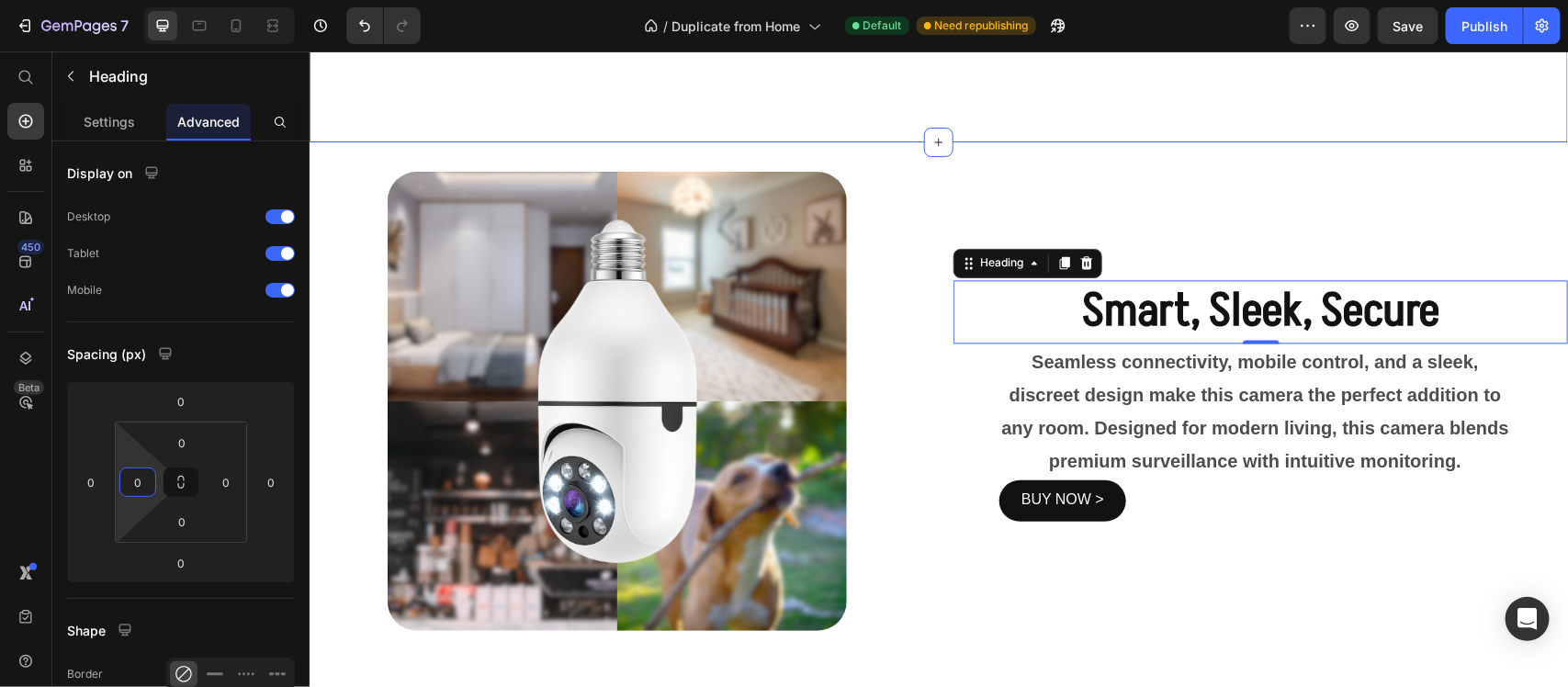 click on "The perfect security anywhere  Heading Experience crystal-clear video with night vision and motion detection. Our smart camera is designed to protect your space with HD surveillance—whether you're at home or on the go. Text Block BUY NOW > Button Image Row Section 3" at bounding box center [938, -149] 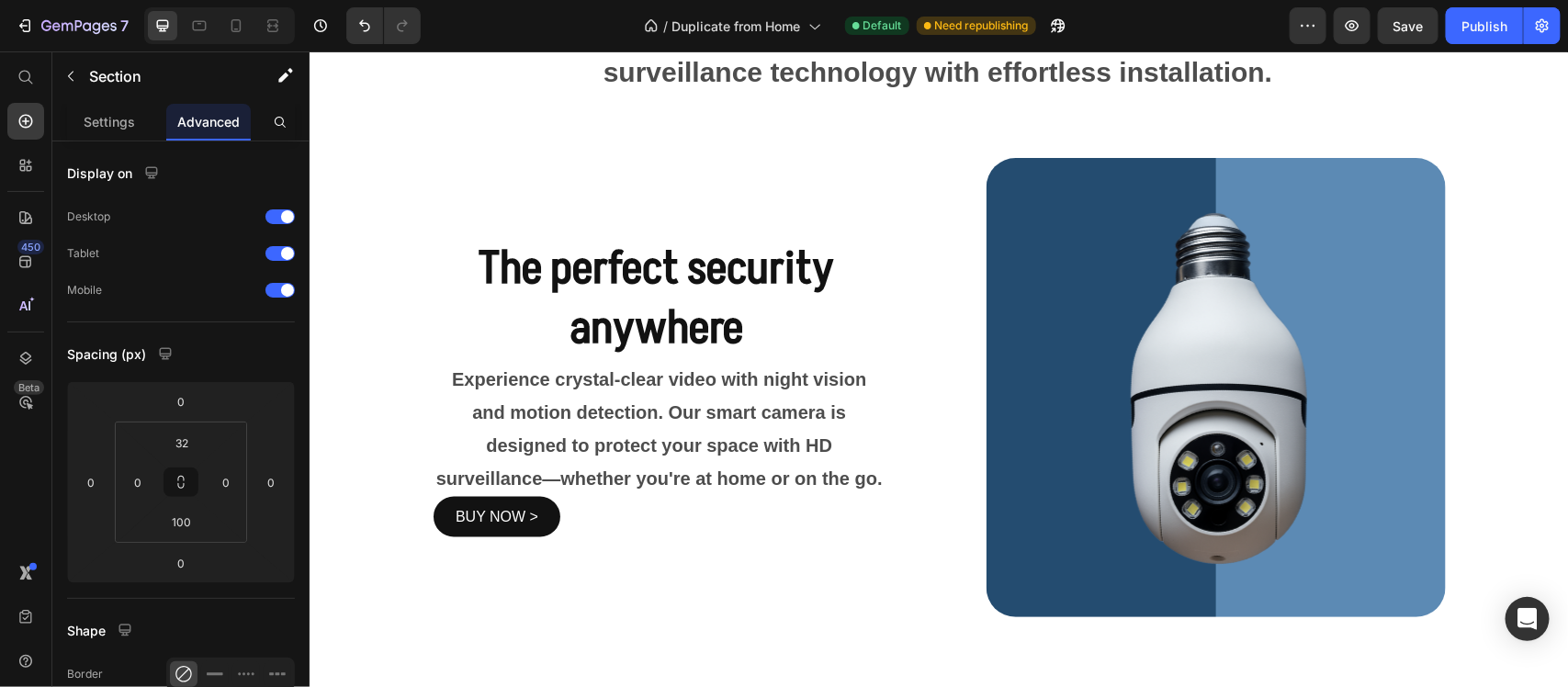 scroll, scrollTop: 696, scrollLeft: 0, axis: vertical 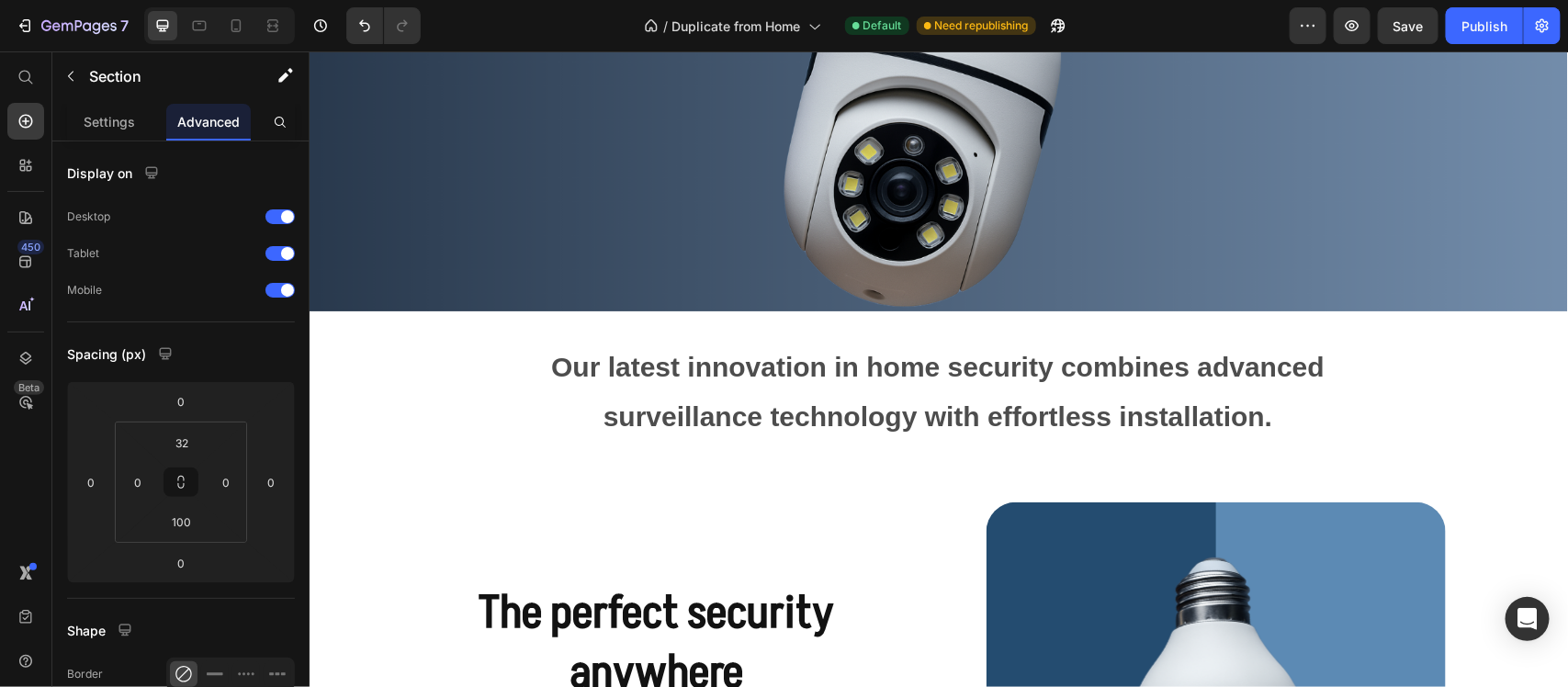 click at bounding box center (220, 26) 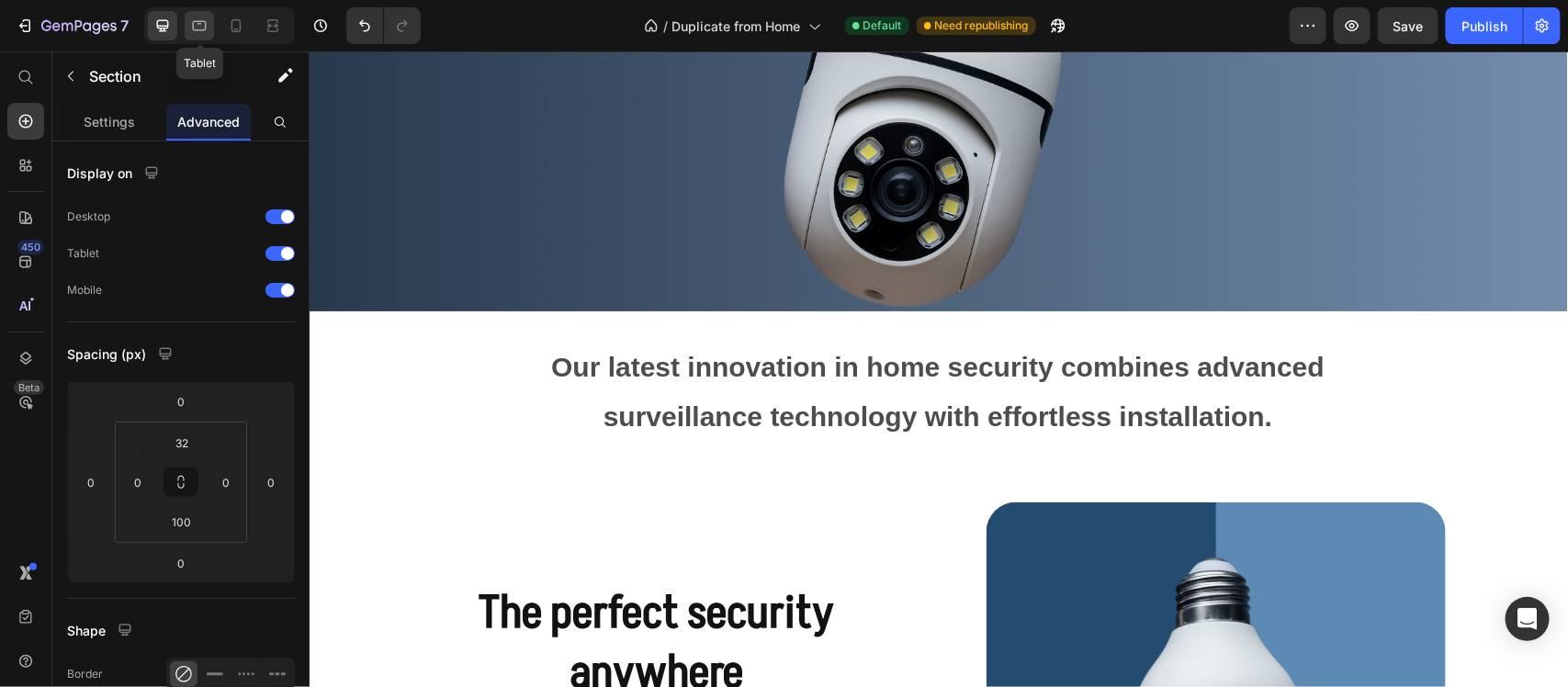 click 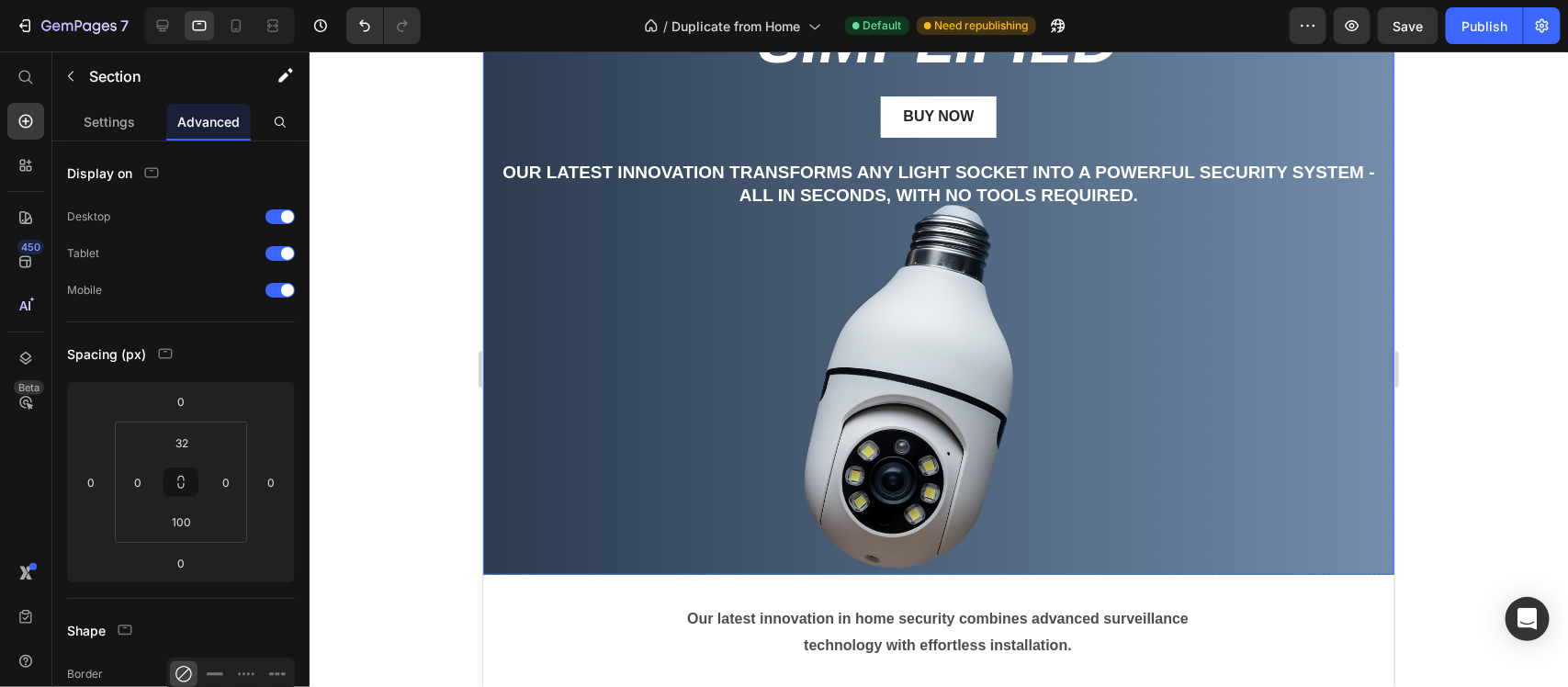 scroll, scrollTop: 0, scrollLeft: 0, axis: both 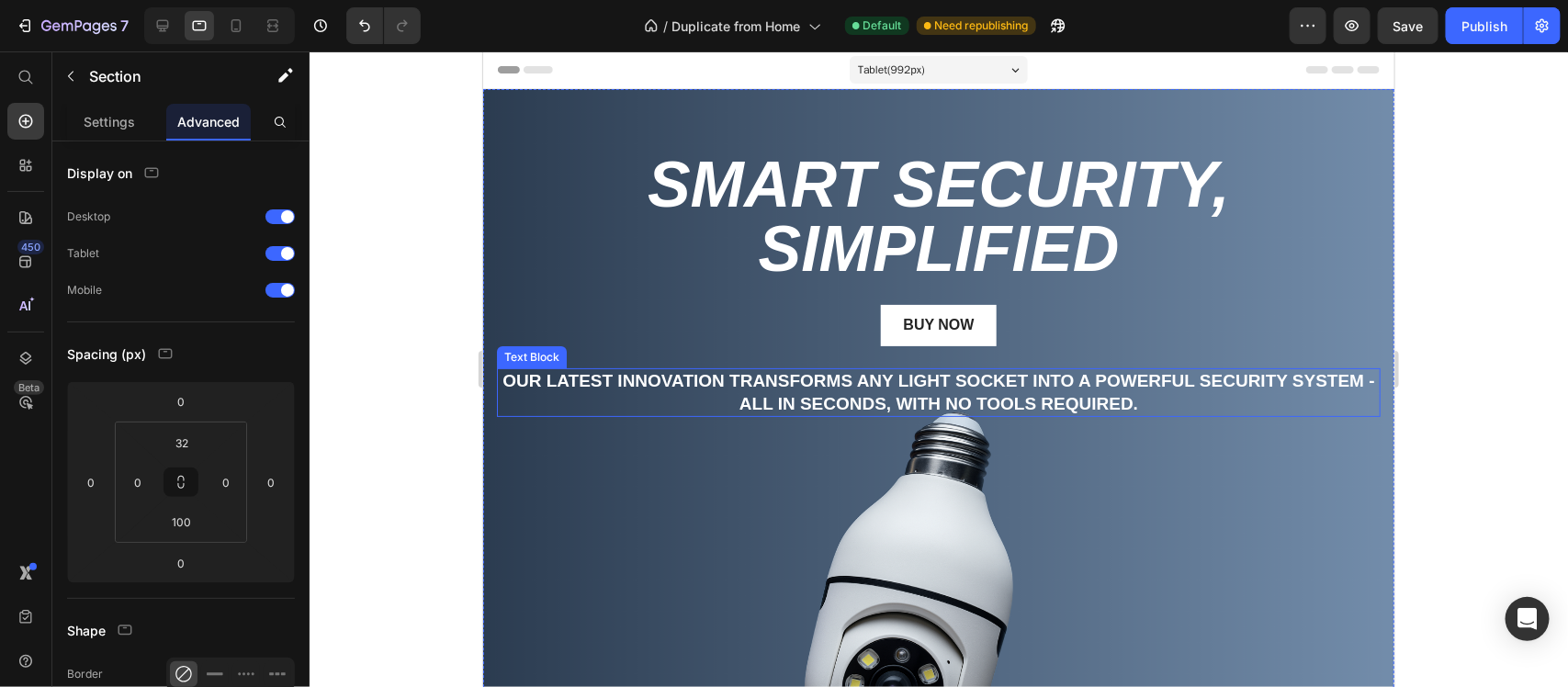 click on "Our latest innovation transforms any light socket into a powerful security system - all in seconds, with no tools required." at bounding box center (938, 391) 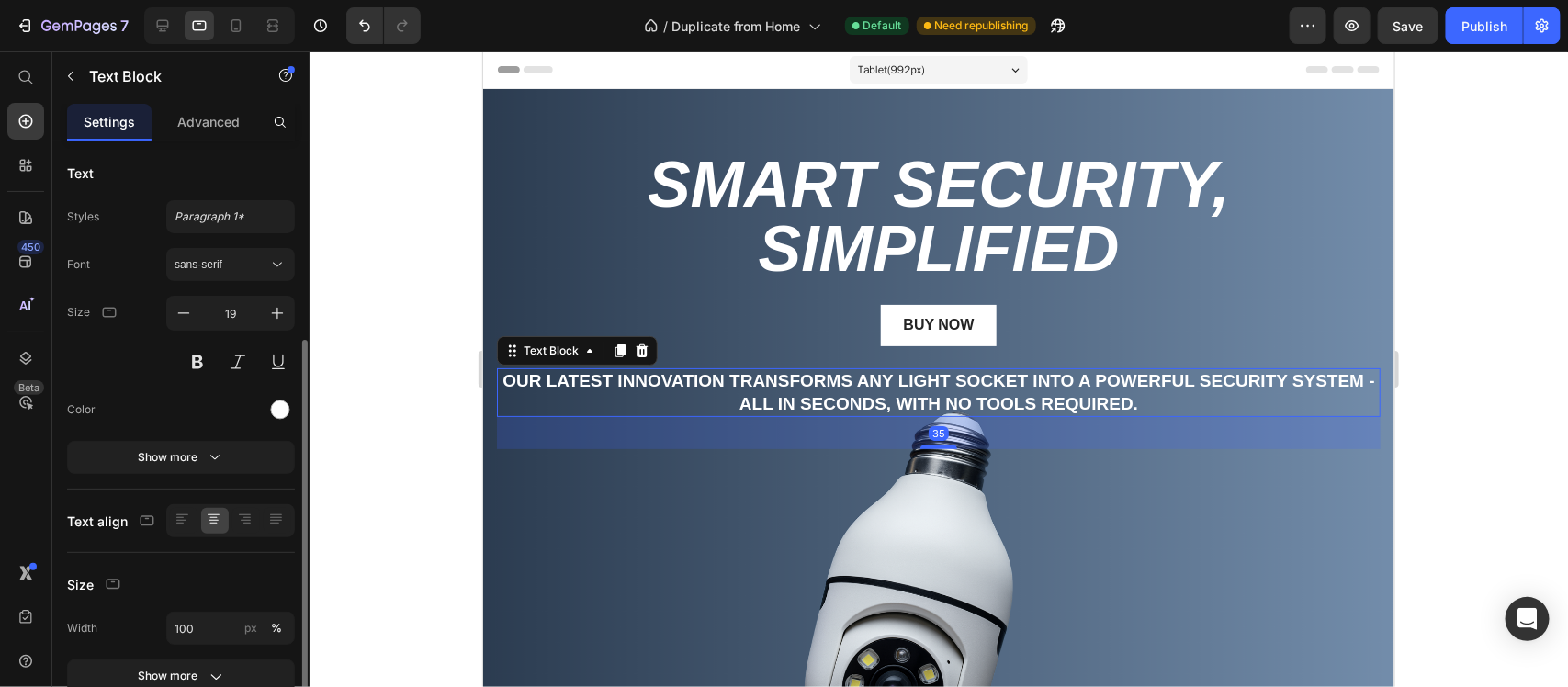 scroll, scrollTop: 115, scrollLeft: 0, axis: vertical 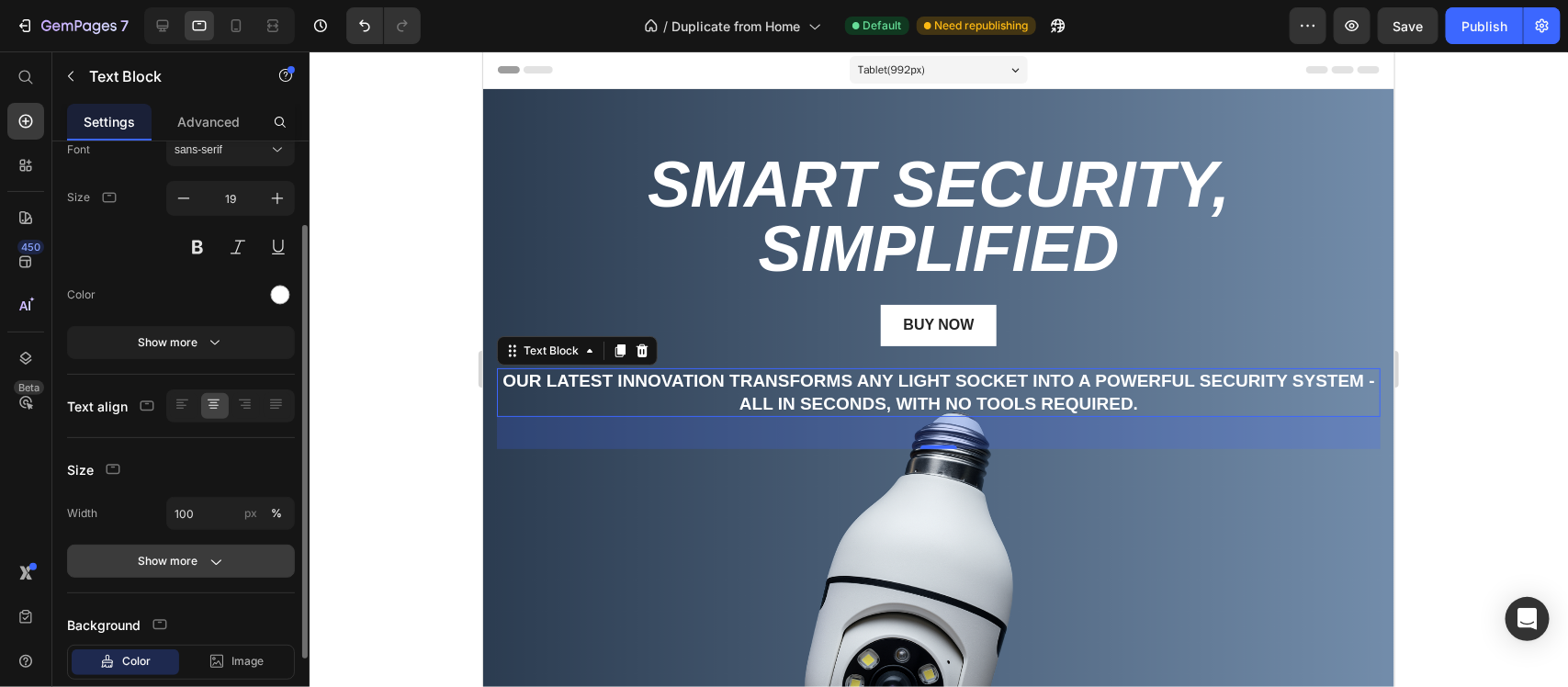 click on "Show more" 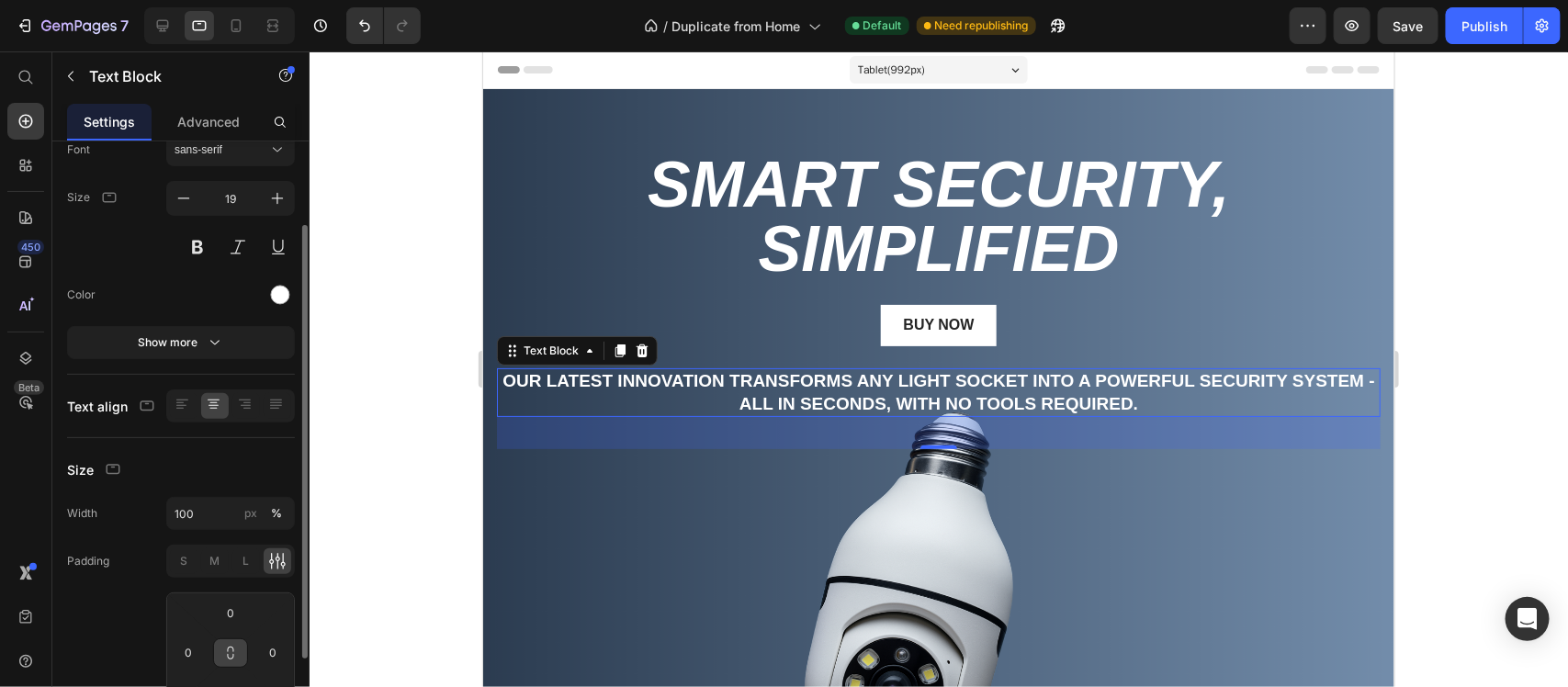 scroll, scrollTop: 344, scrollLeft: 0, axis: vertical 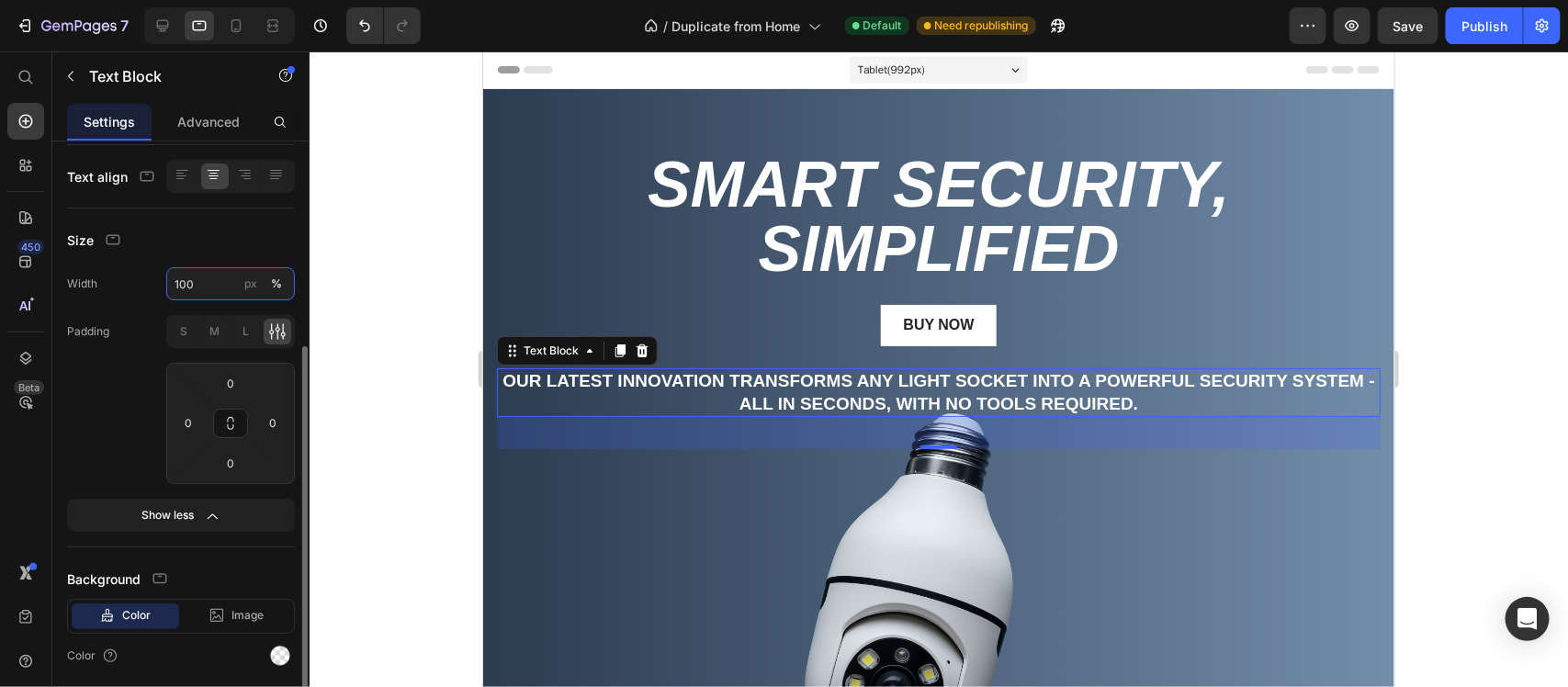 click on "100" at bounding box center (231, 284) 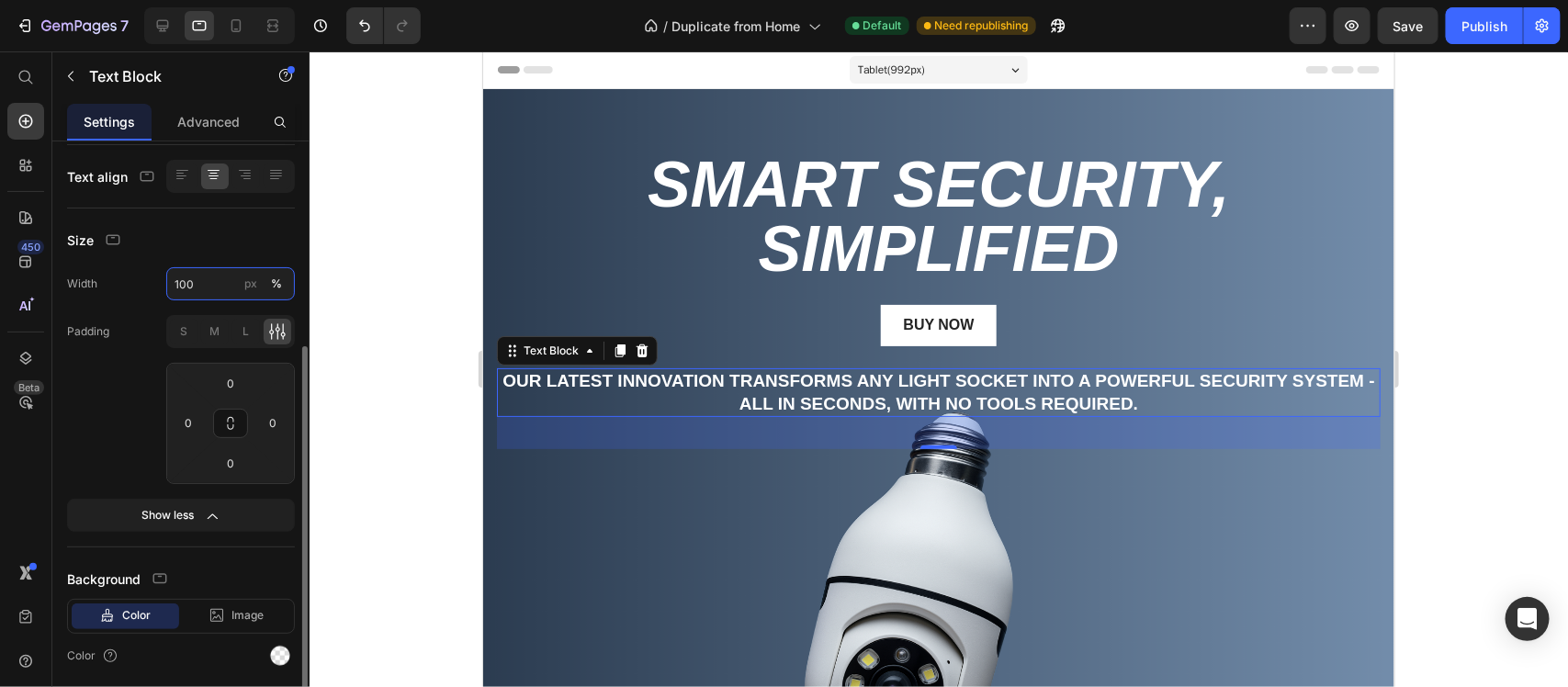 click on "100" at bounding box center [231, 284] 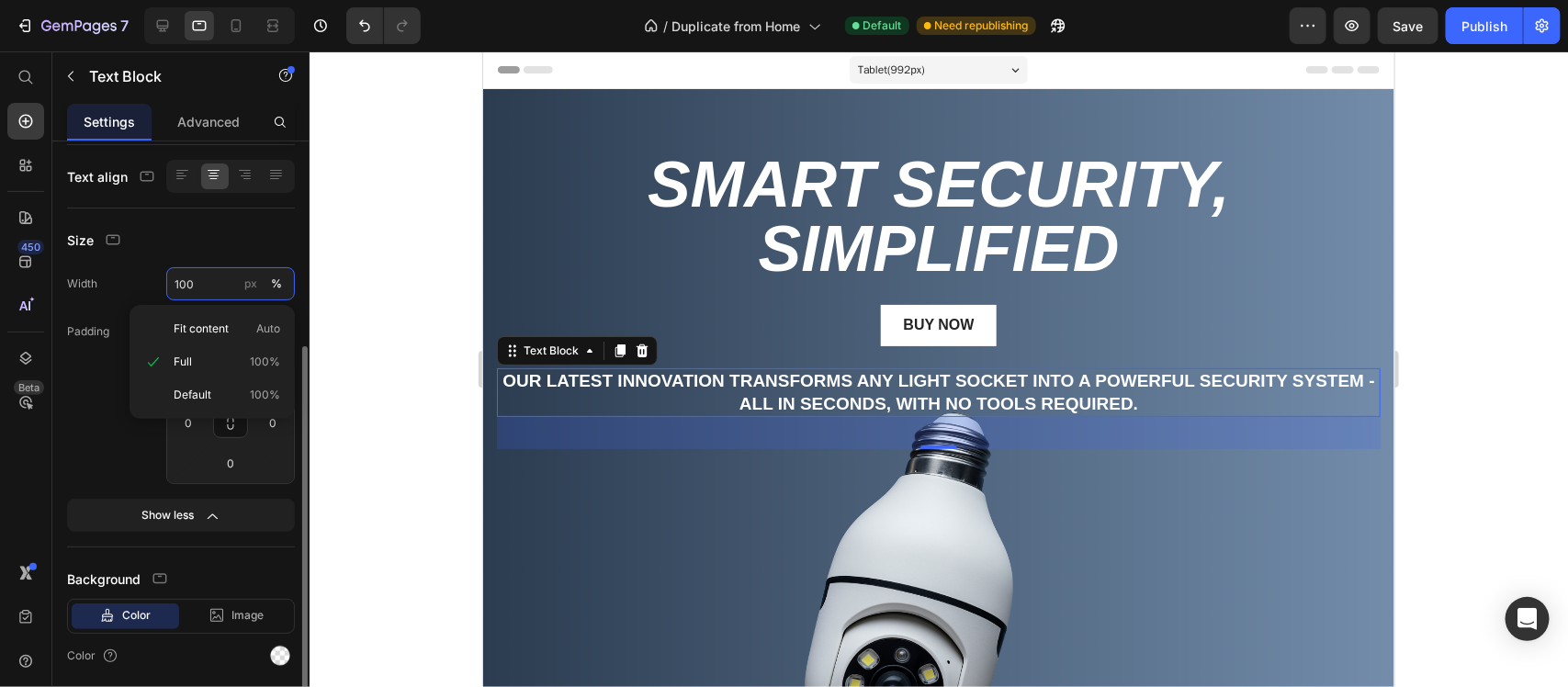 click on "100" at bounding box center [231, 284] 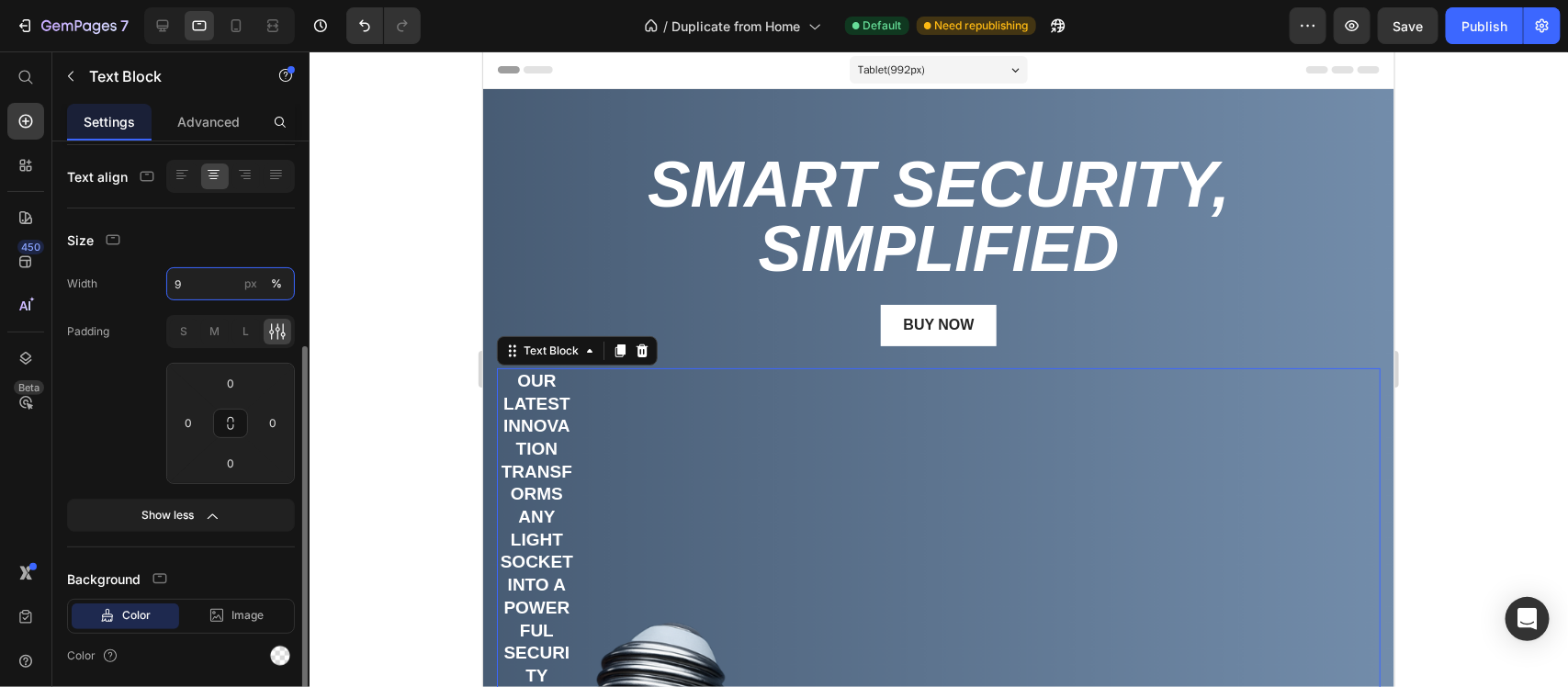 type on "90" 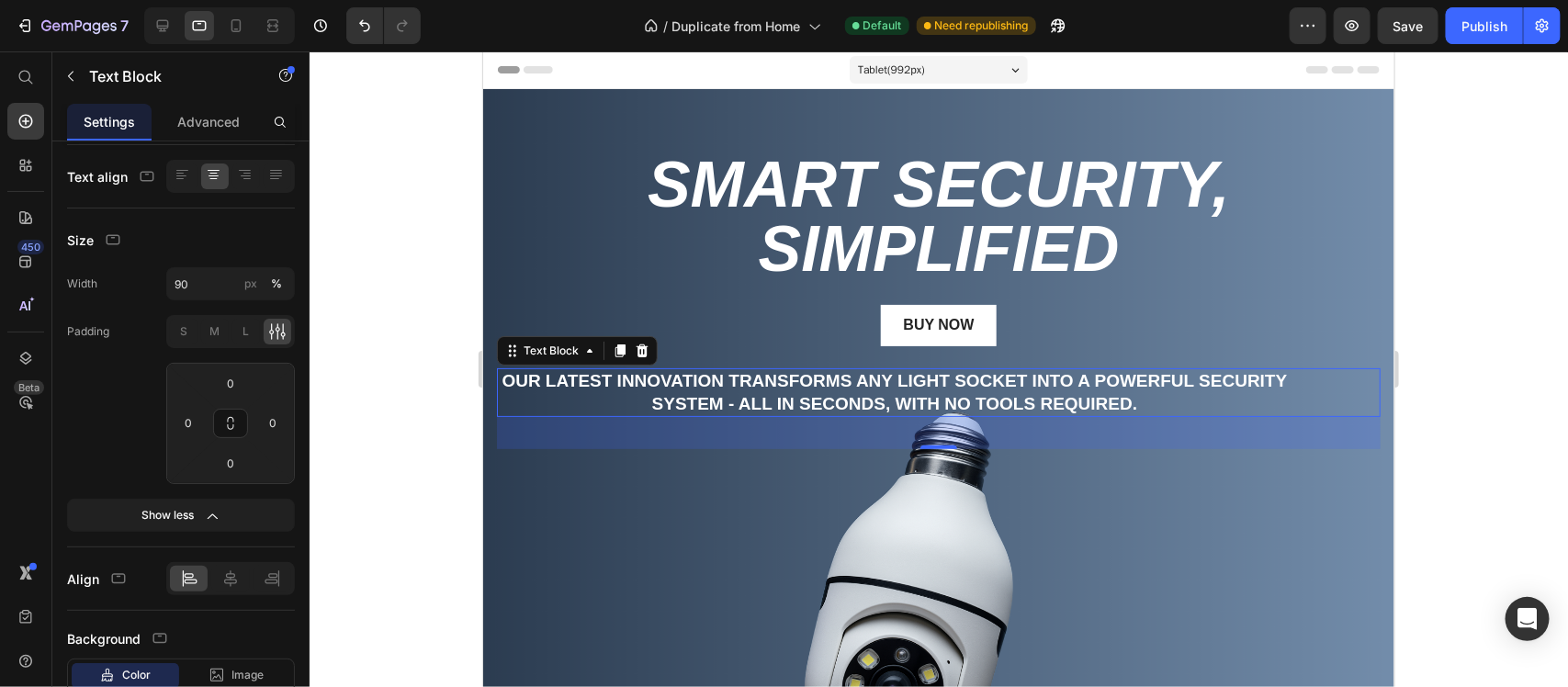 click 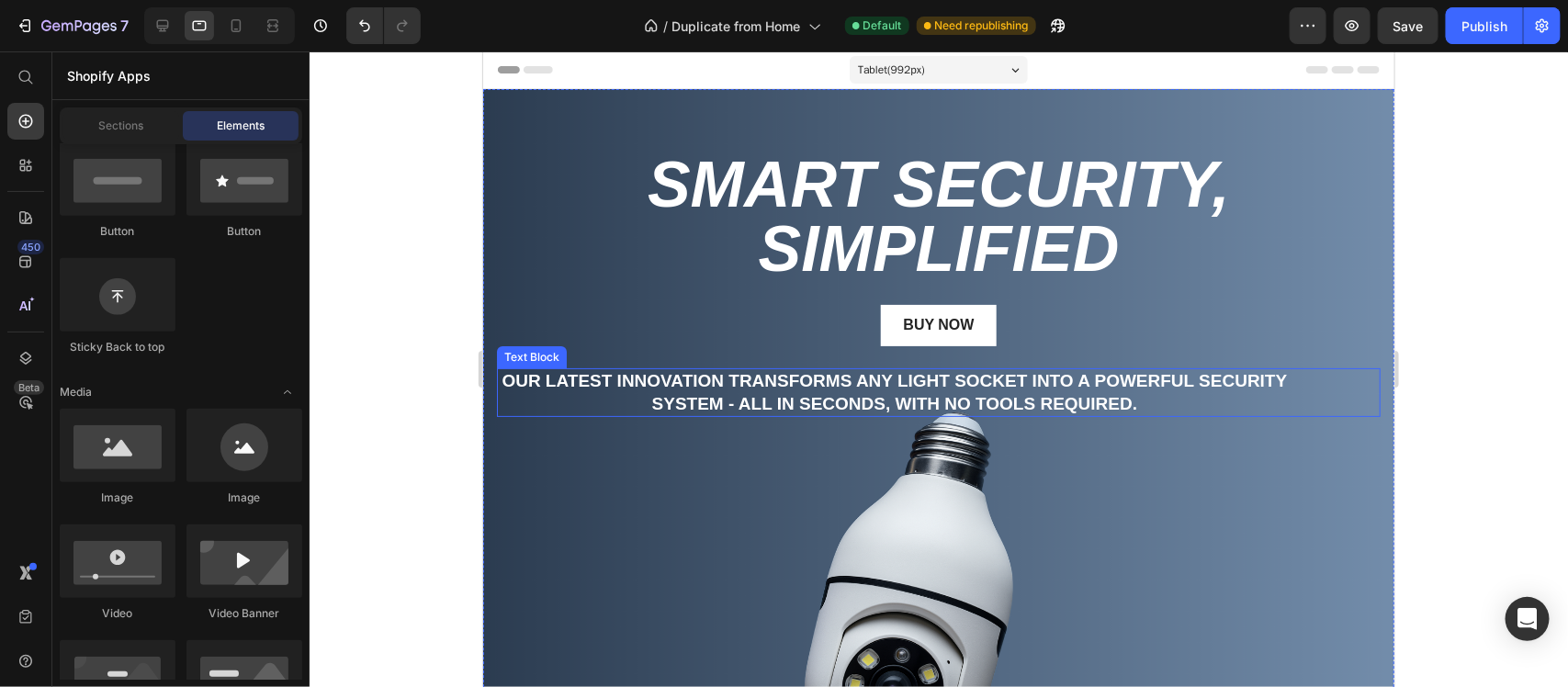 click on "Our latest innovation transforms any light socket into a powerful security system - all in seconds, with no tools required." at bounding box center (938, 391) 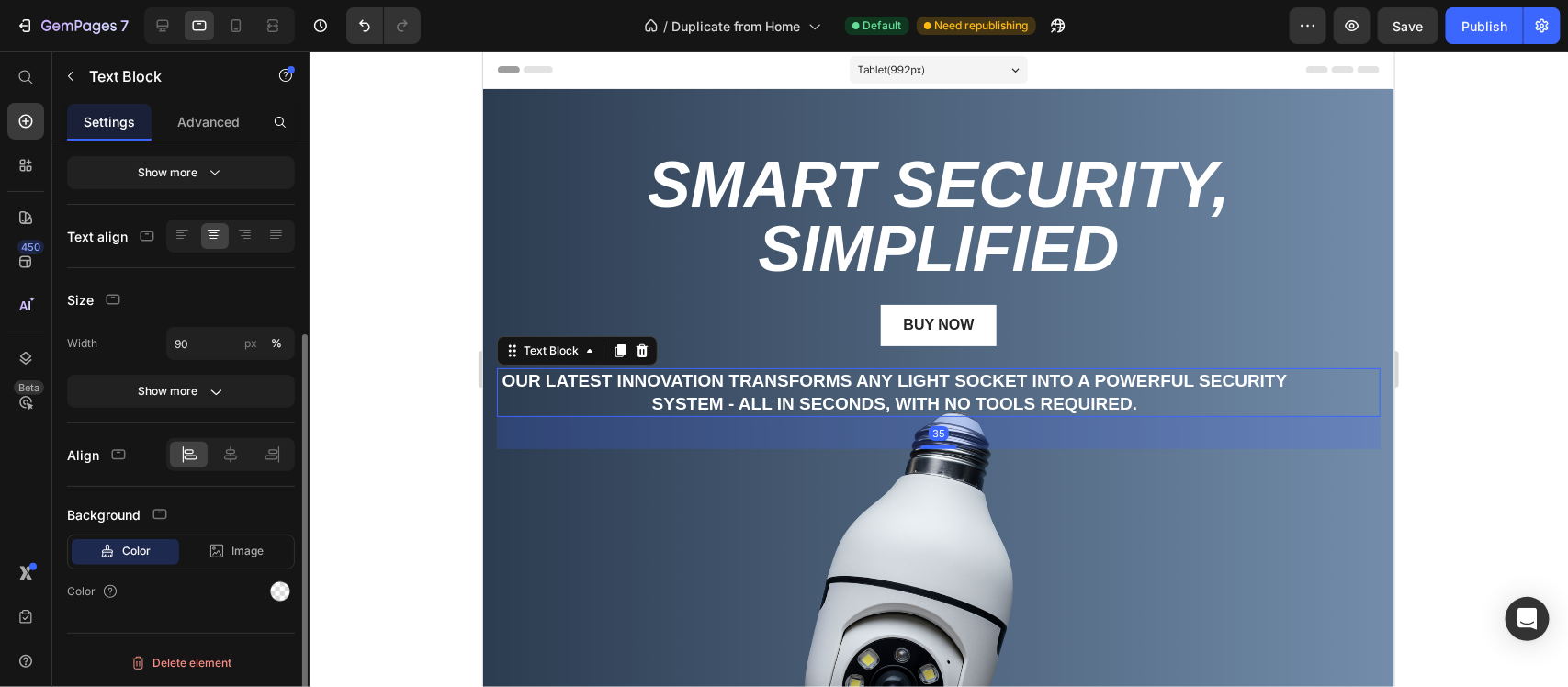 scroll, scrollTop: 285, scrollLeft: 0, axis: vertical 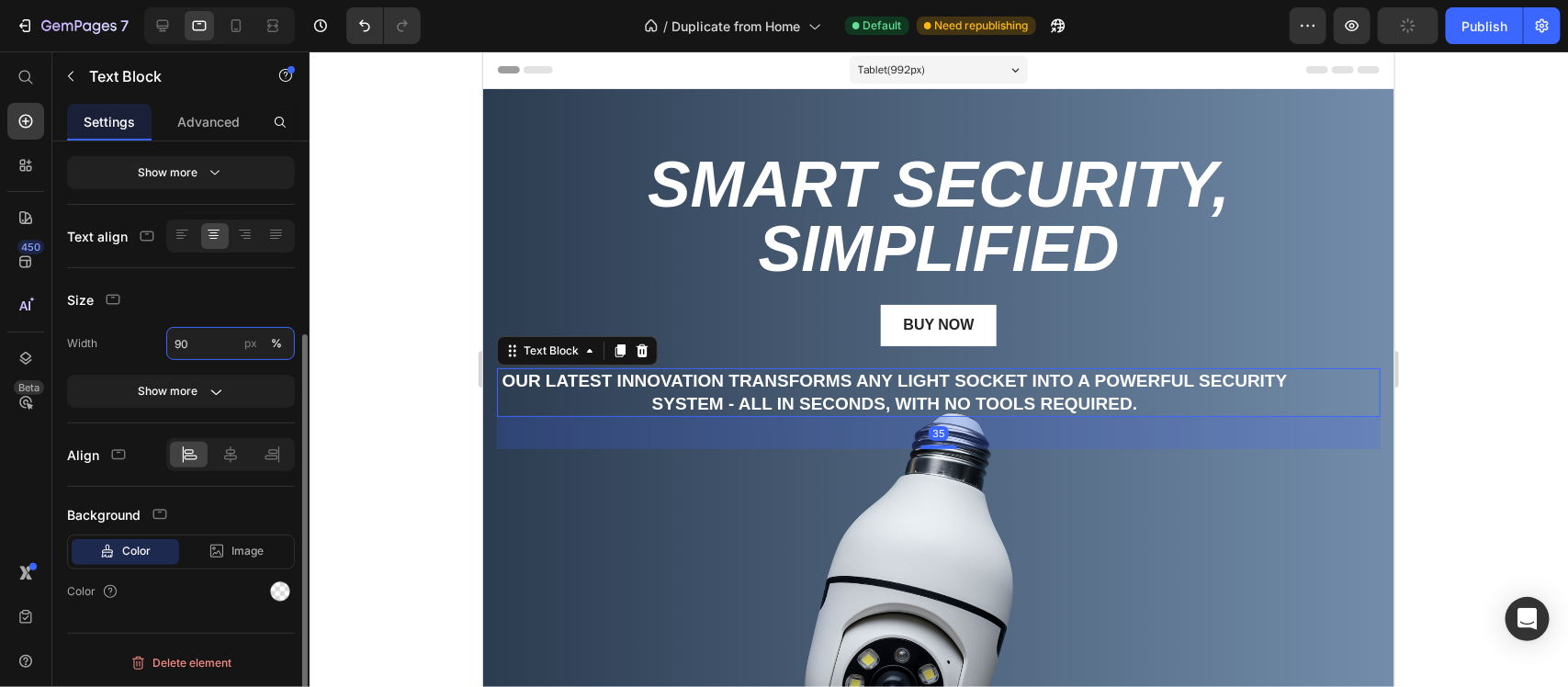 click on "90" at bounding box center [231, 344] 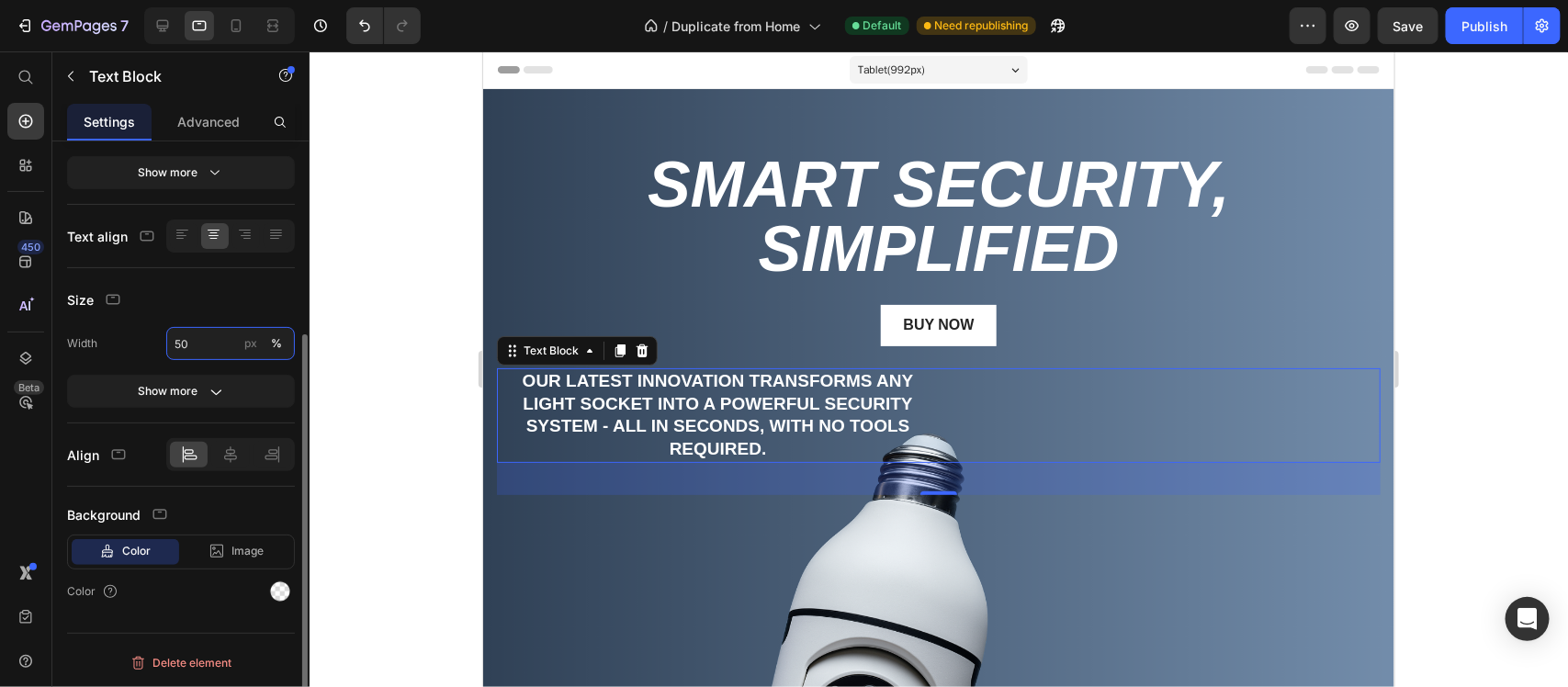 type on "5" 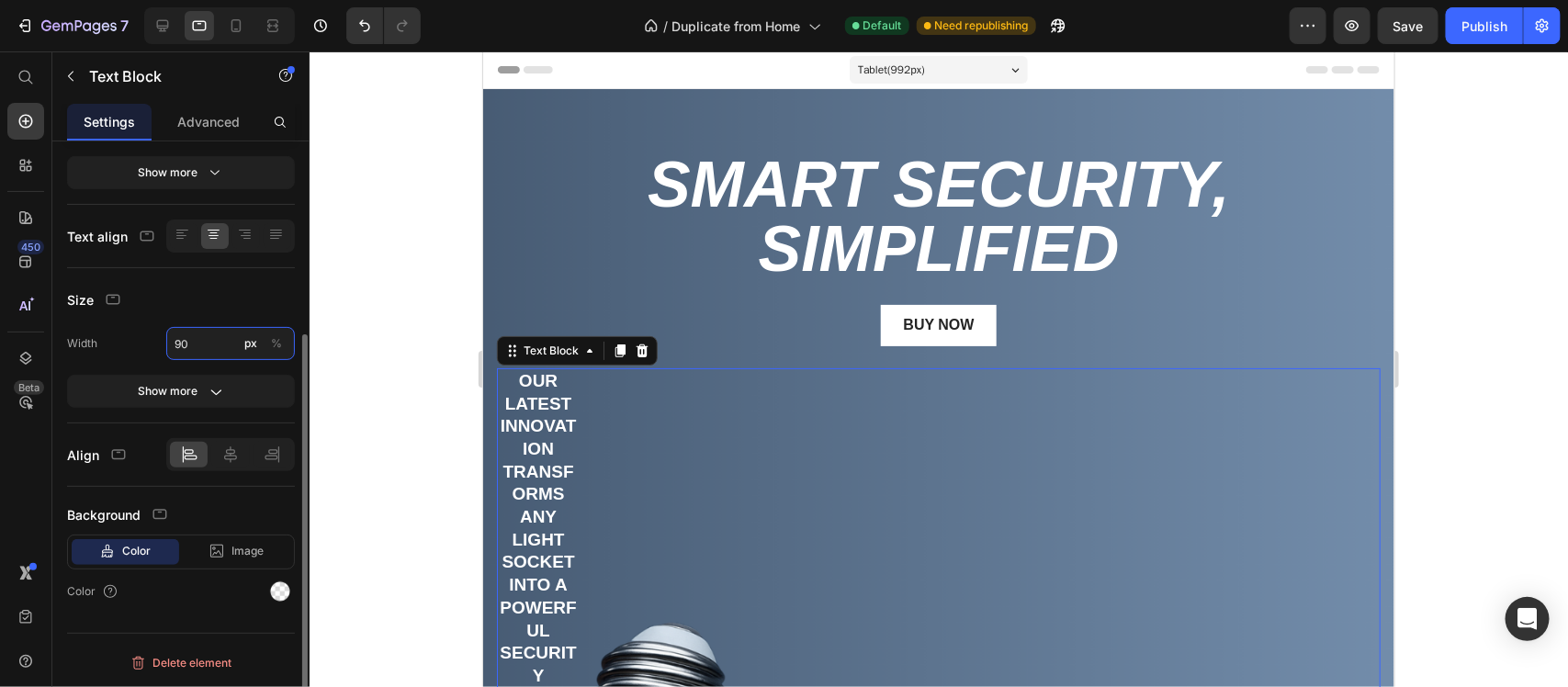 click on "90" at bounding box center (231, 344) 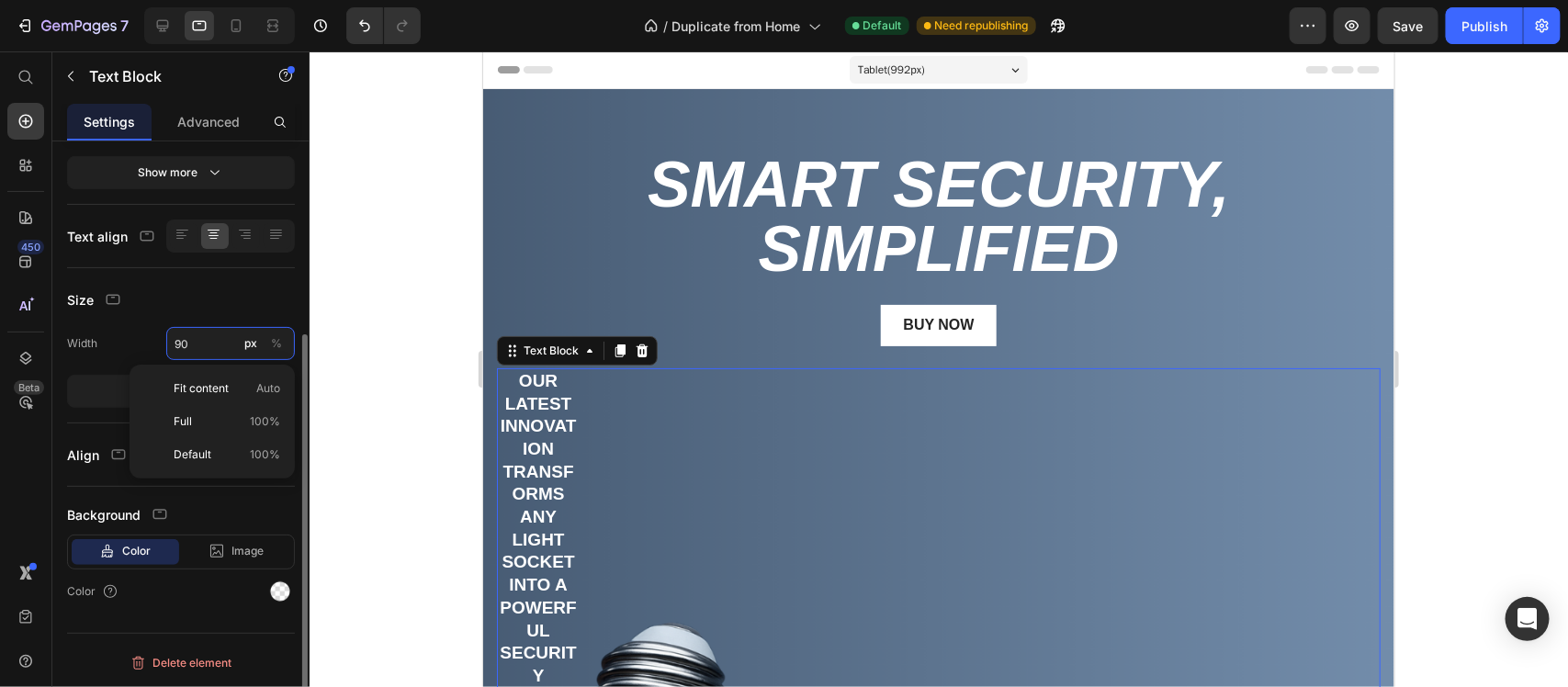 click on "90" at bounding box center (231, 344) 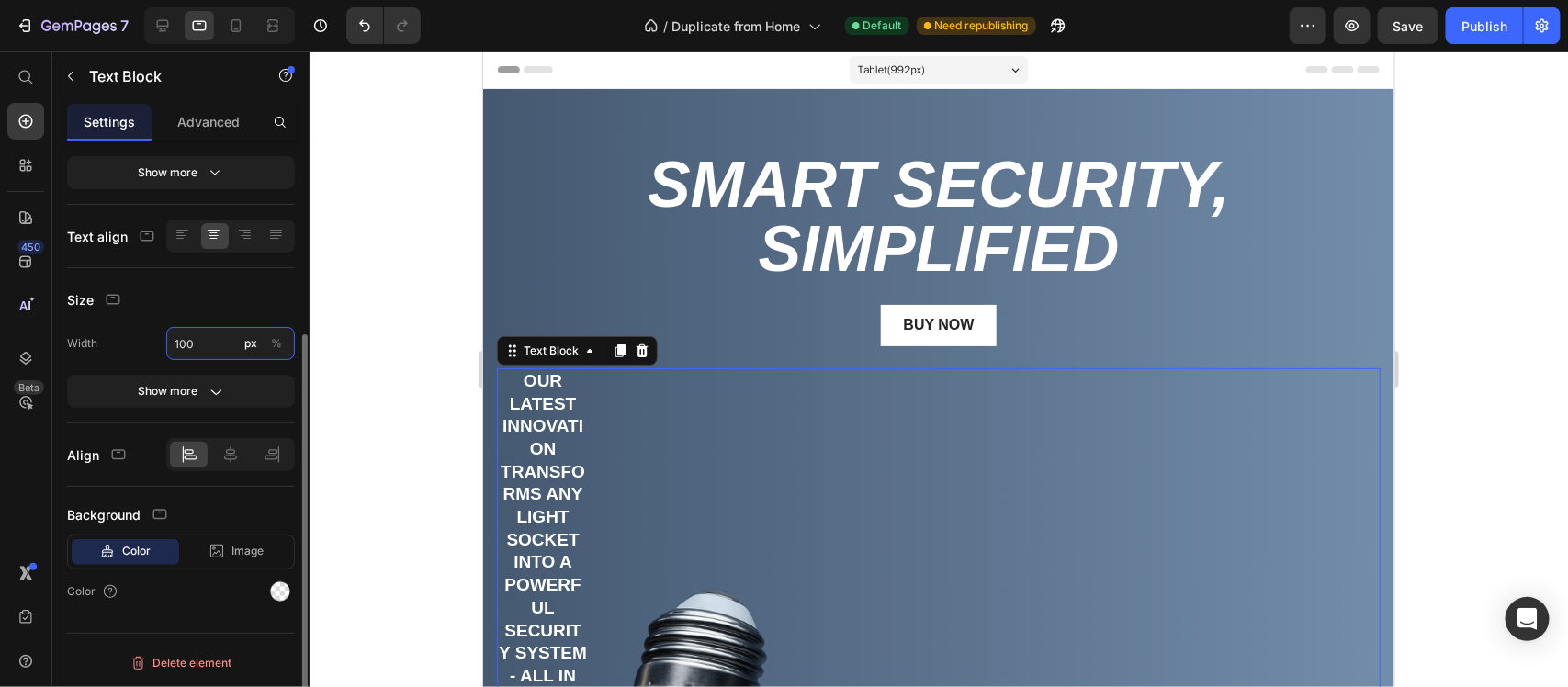 type on "100" 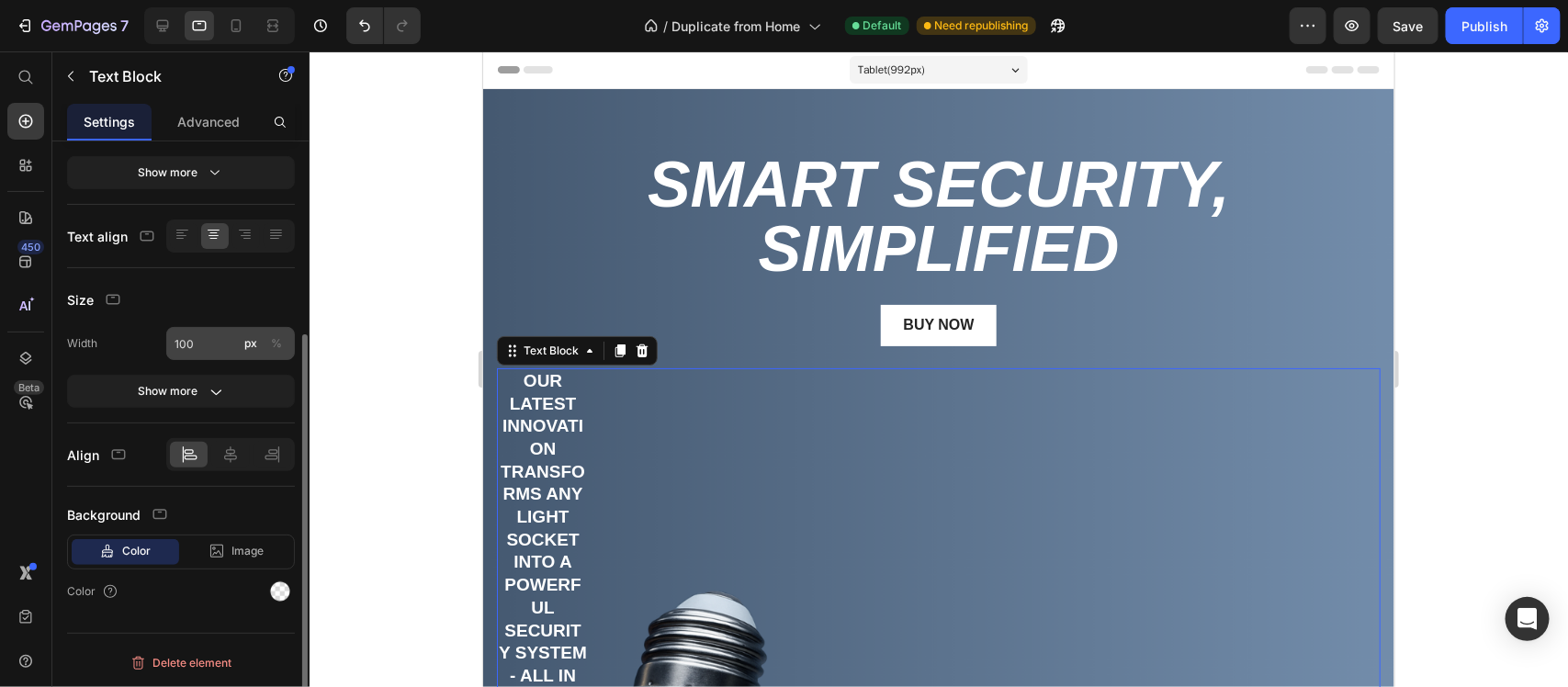 click on "%" at bounding box center (276, 344) 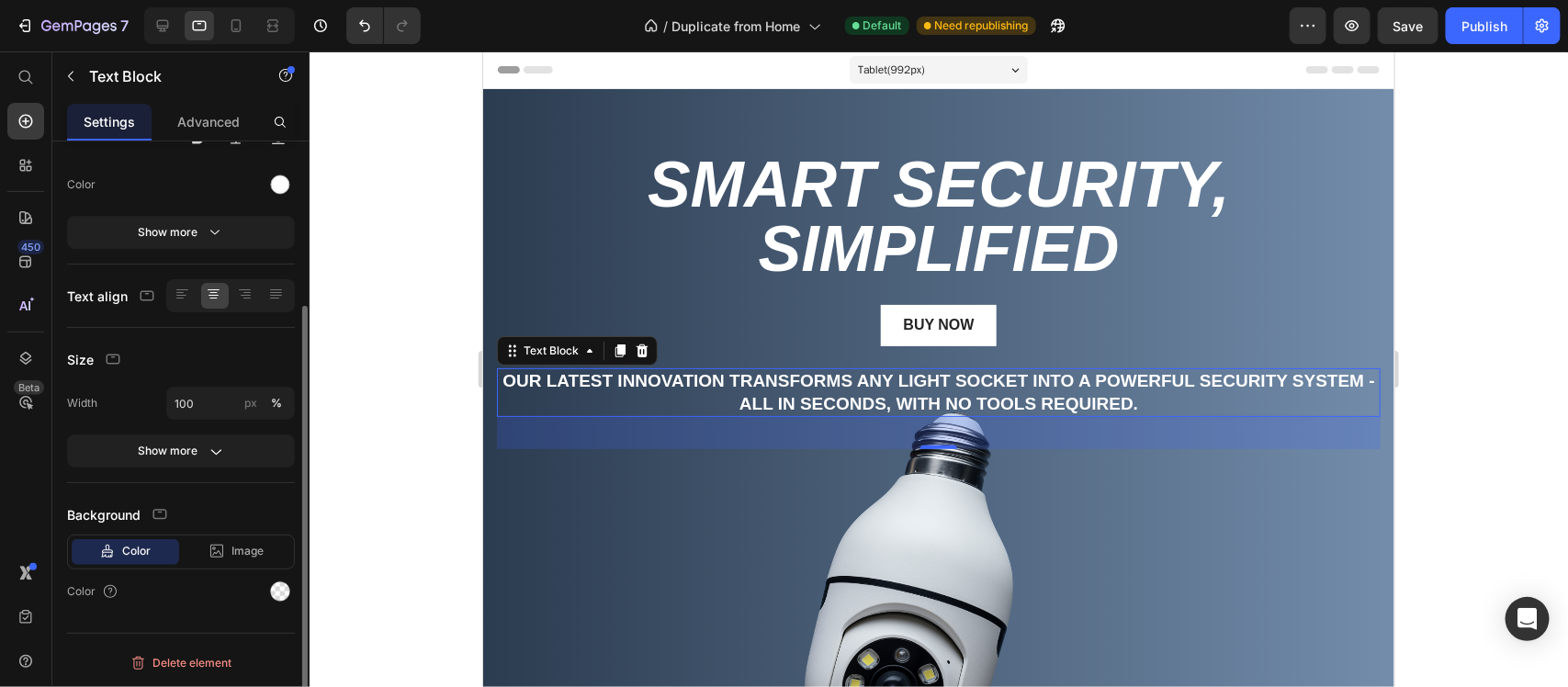 scroll, scrollTop: 225, scrollLeft: 0, axis: vertical 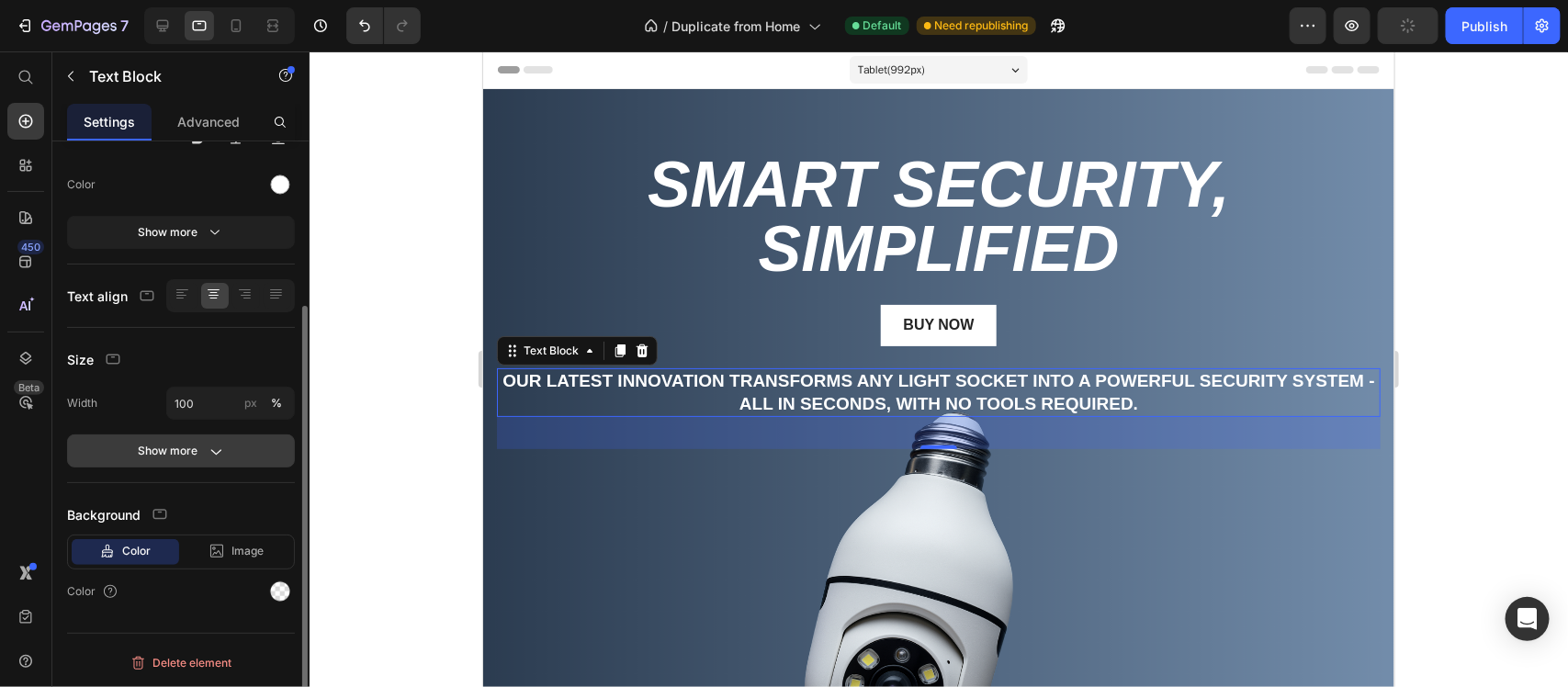 click on "Show more" 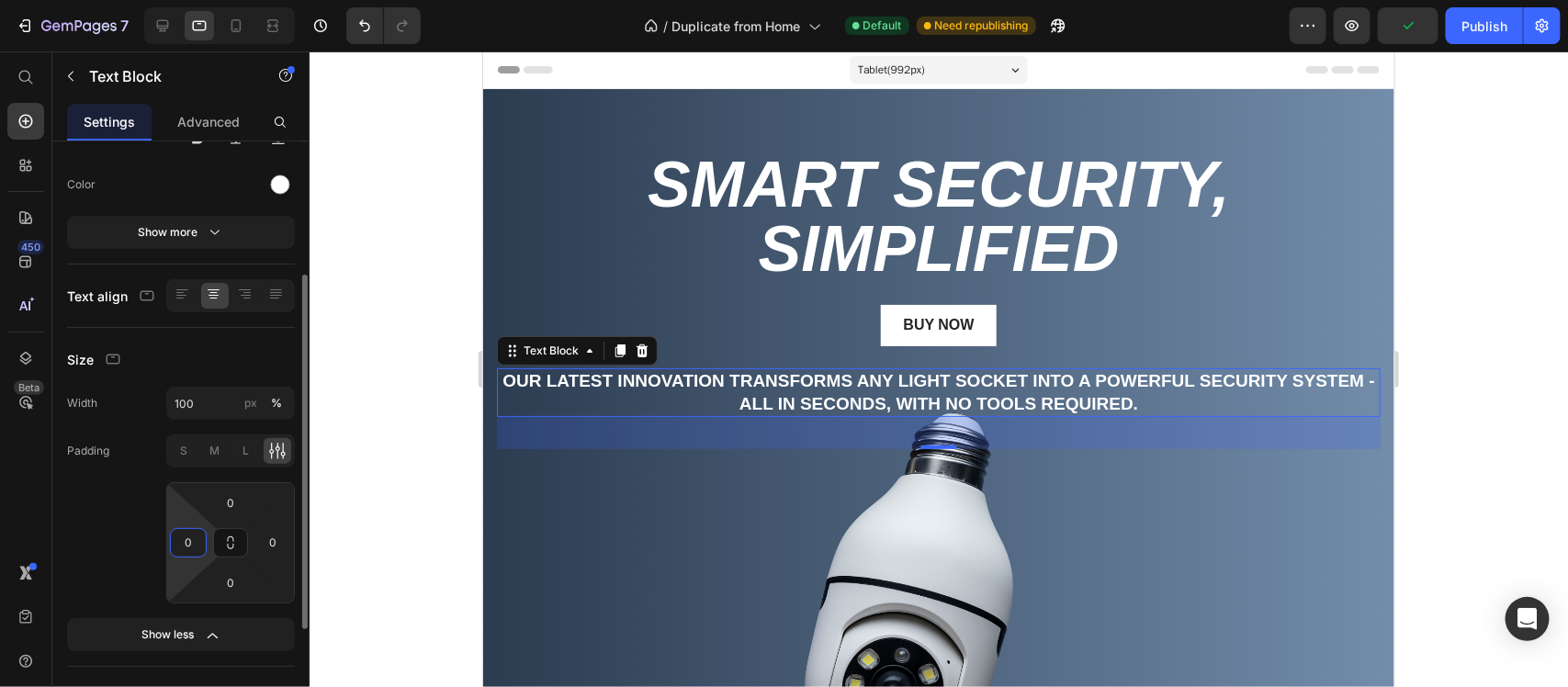 drag, startPoint x: 204, startPoint y: 549, endPoint x: 209, endPoint y: 526, distance: 23.5372 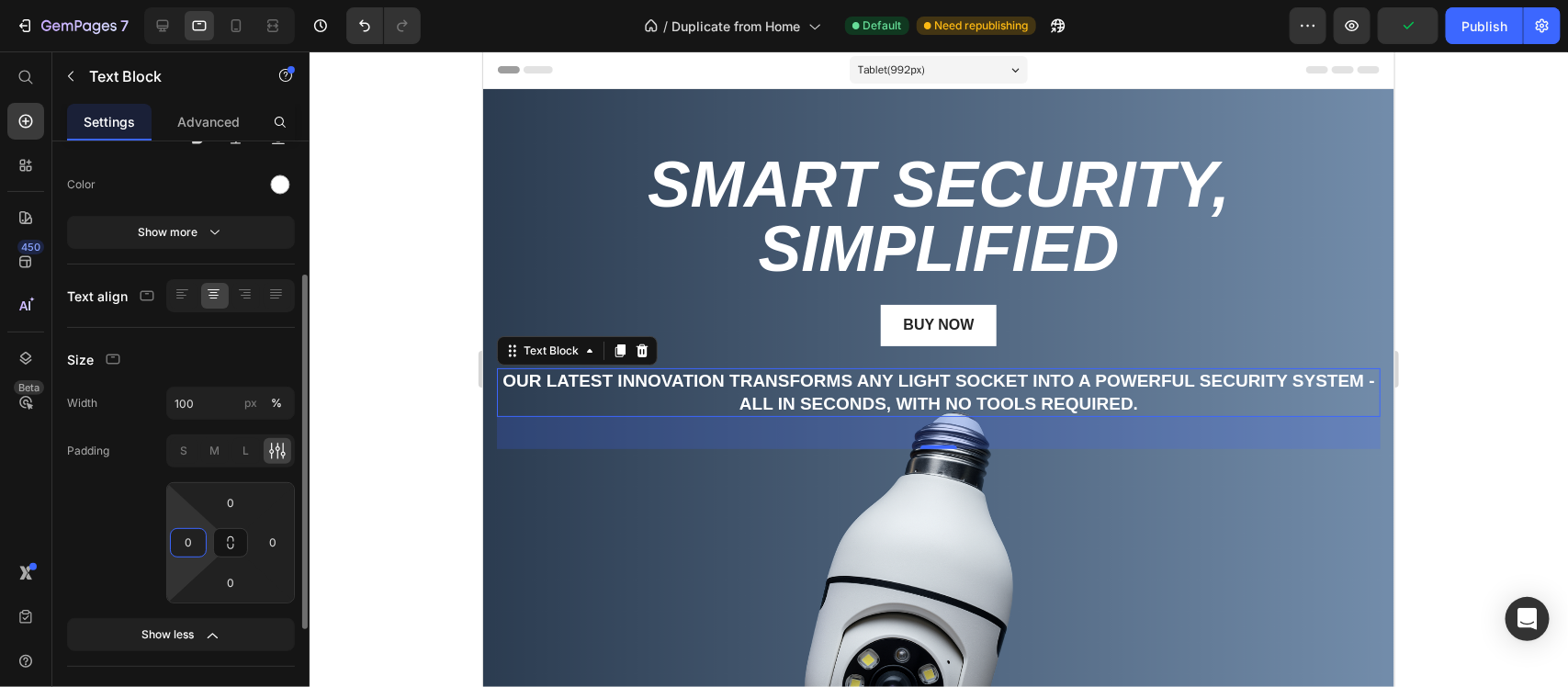 click on "0 0 0 0" 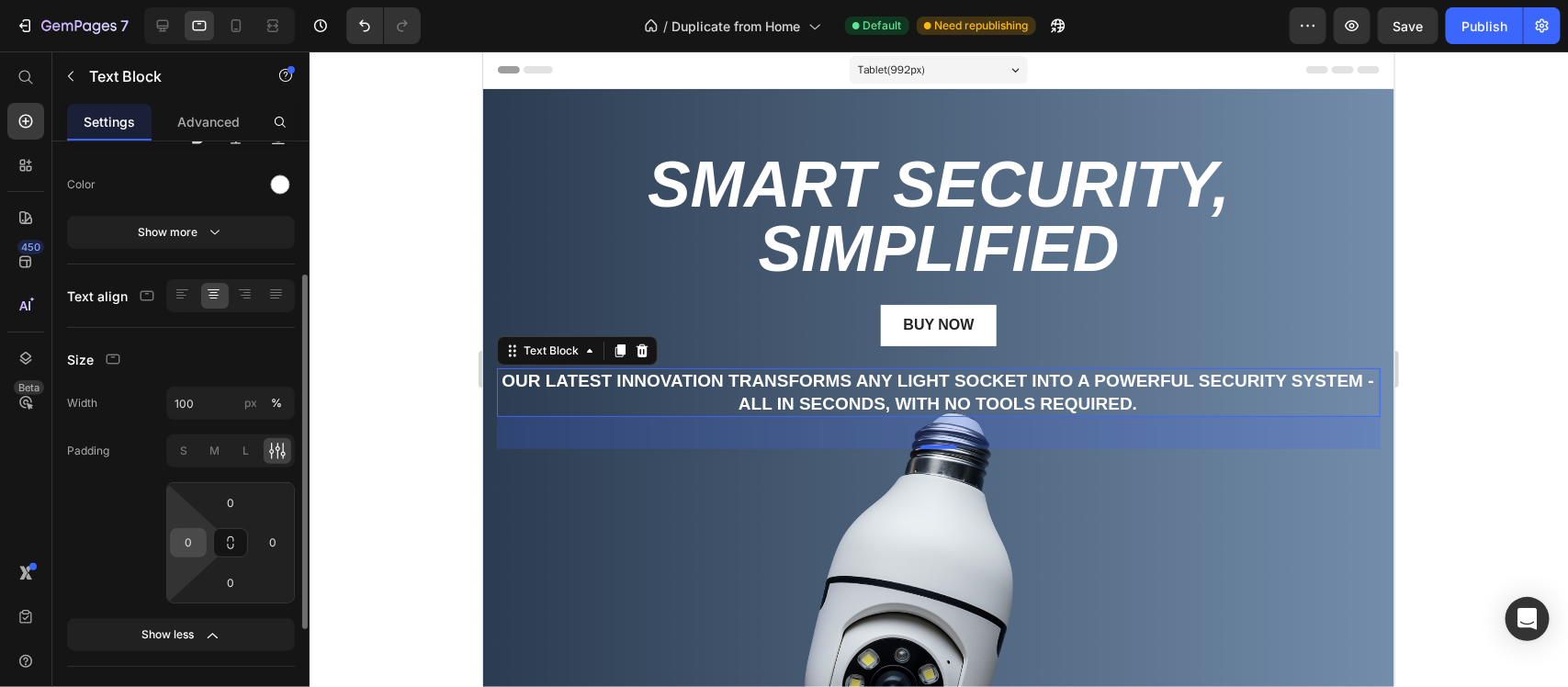 click on "0" at bounding box center (188, 543) 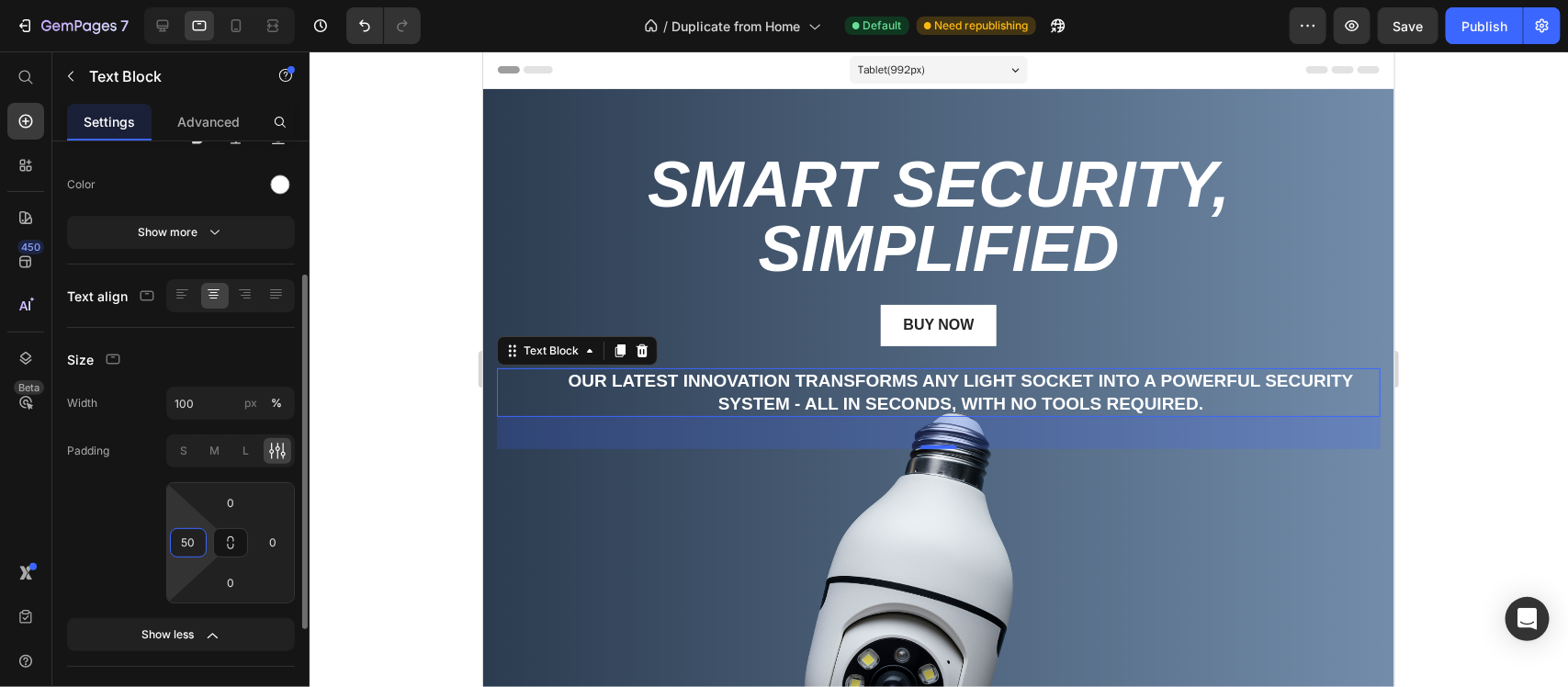 type on "5" 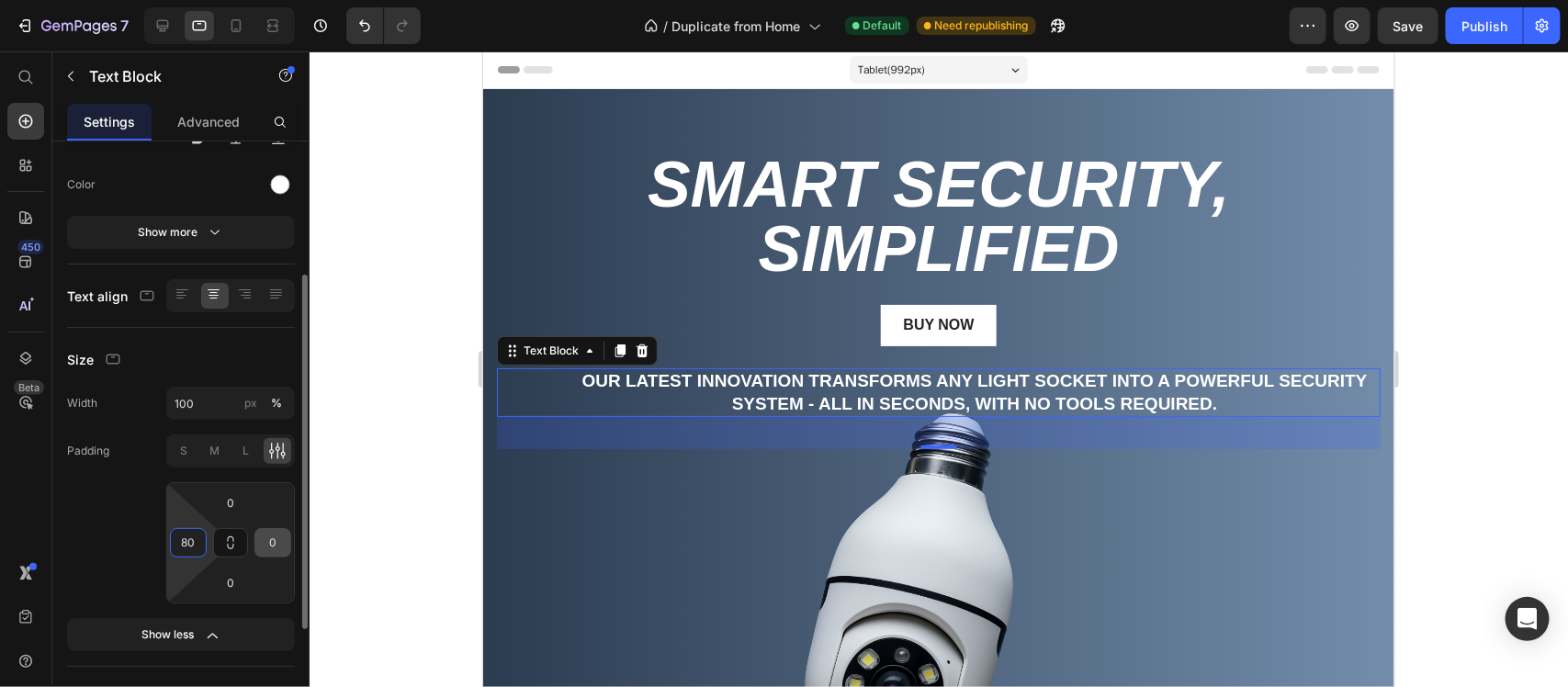 type on "80" 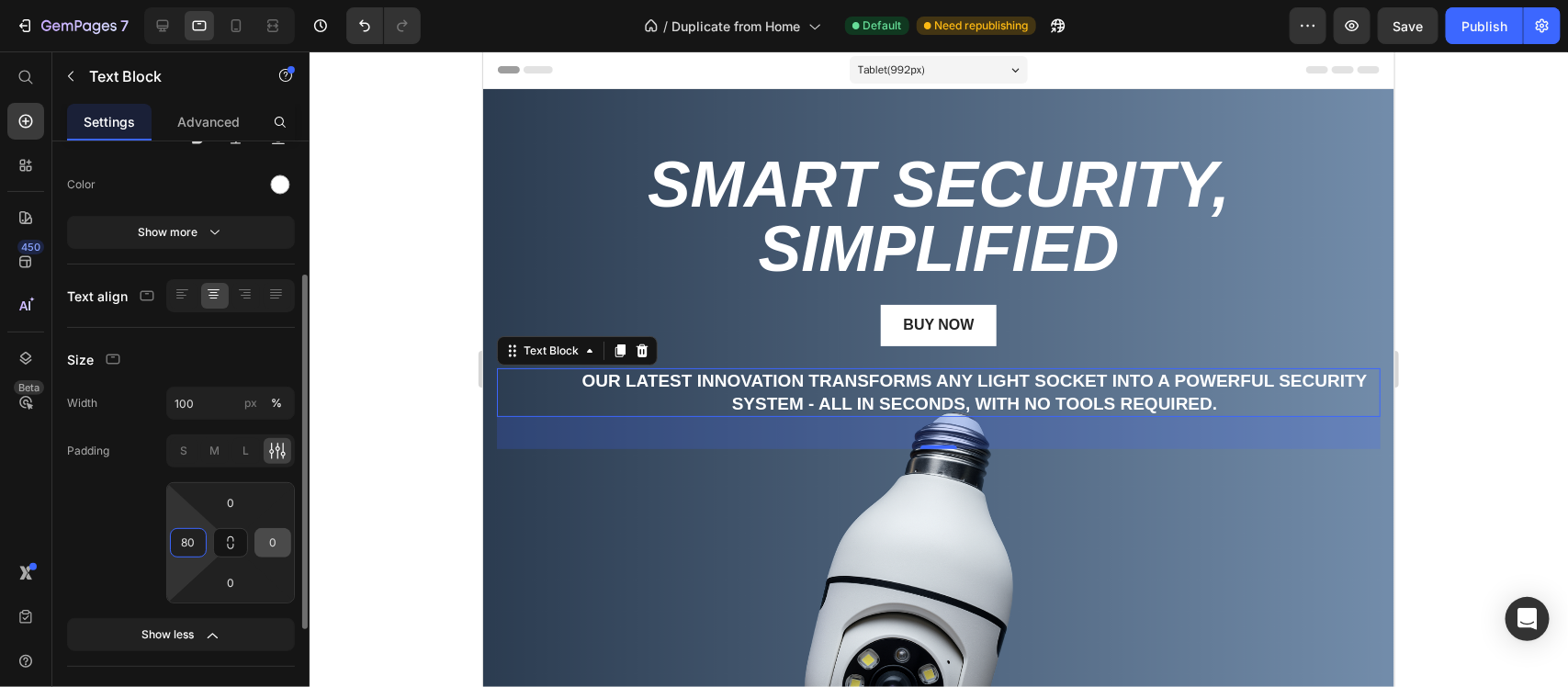 click on "0" at bounding box center (273, 543) 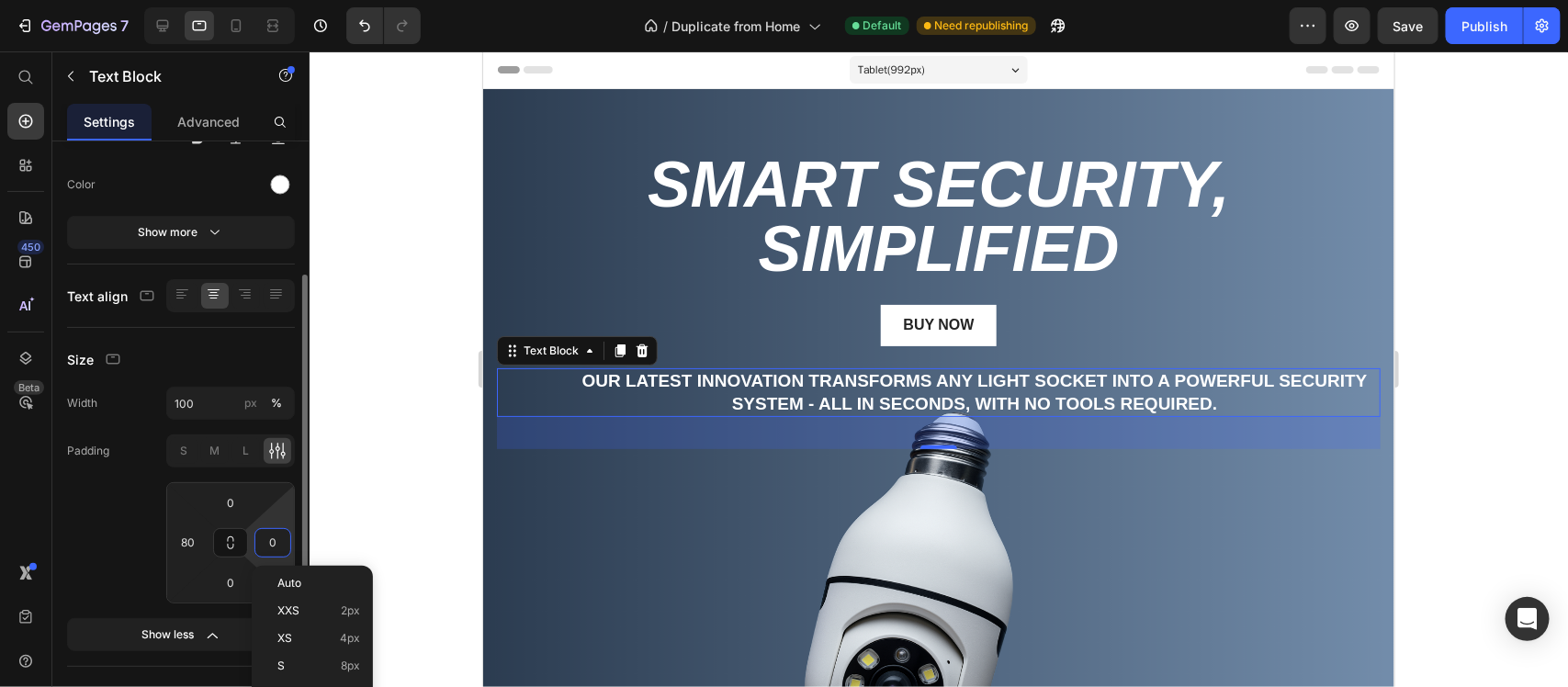 click on "0" at bounding box center [273, 543] 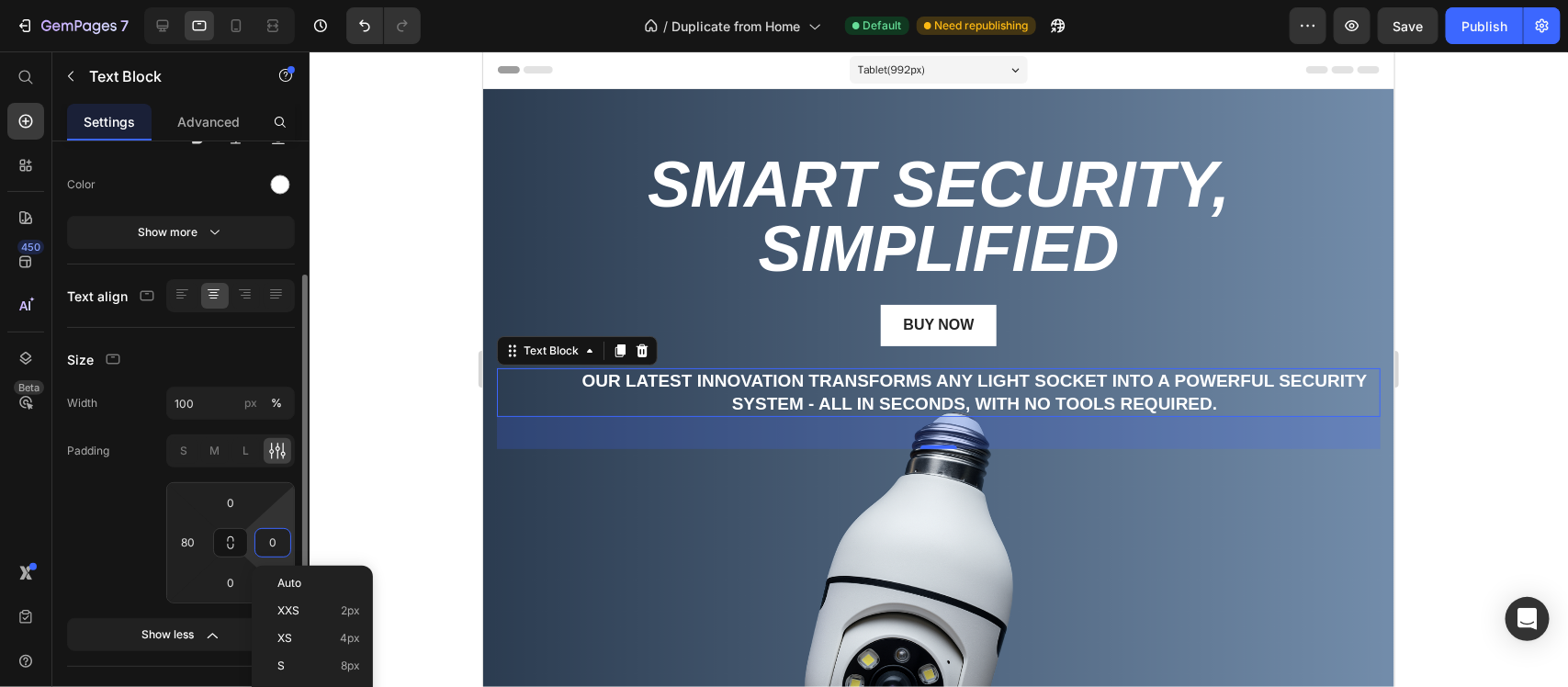 click on "0" at bounding box center [273, 543] 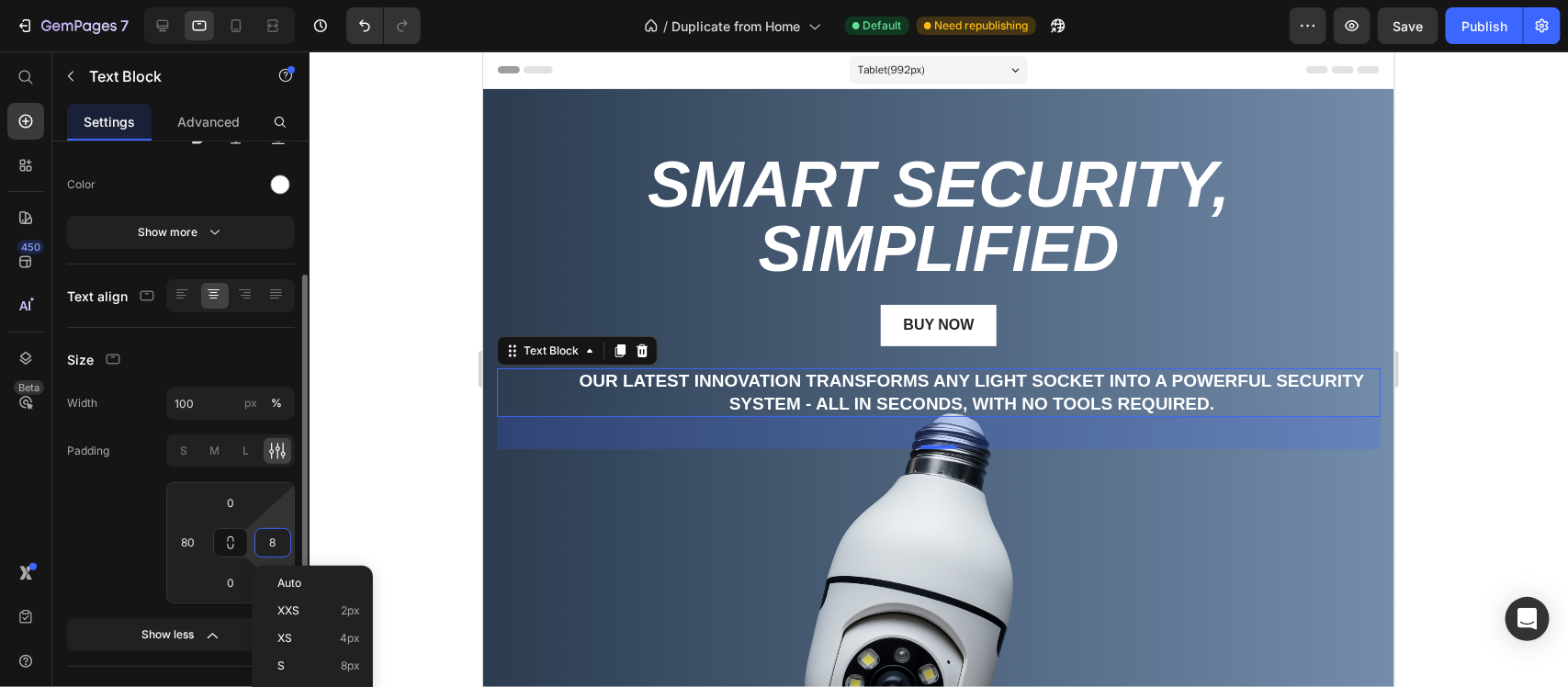 type on "80" 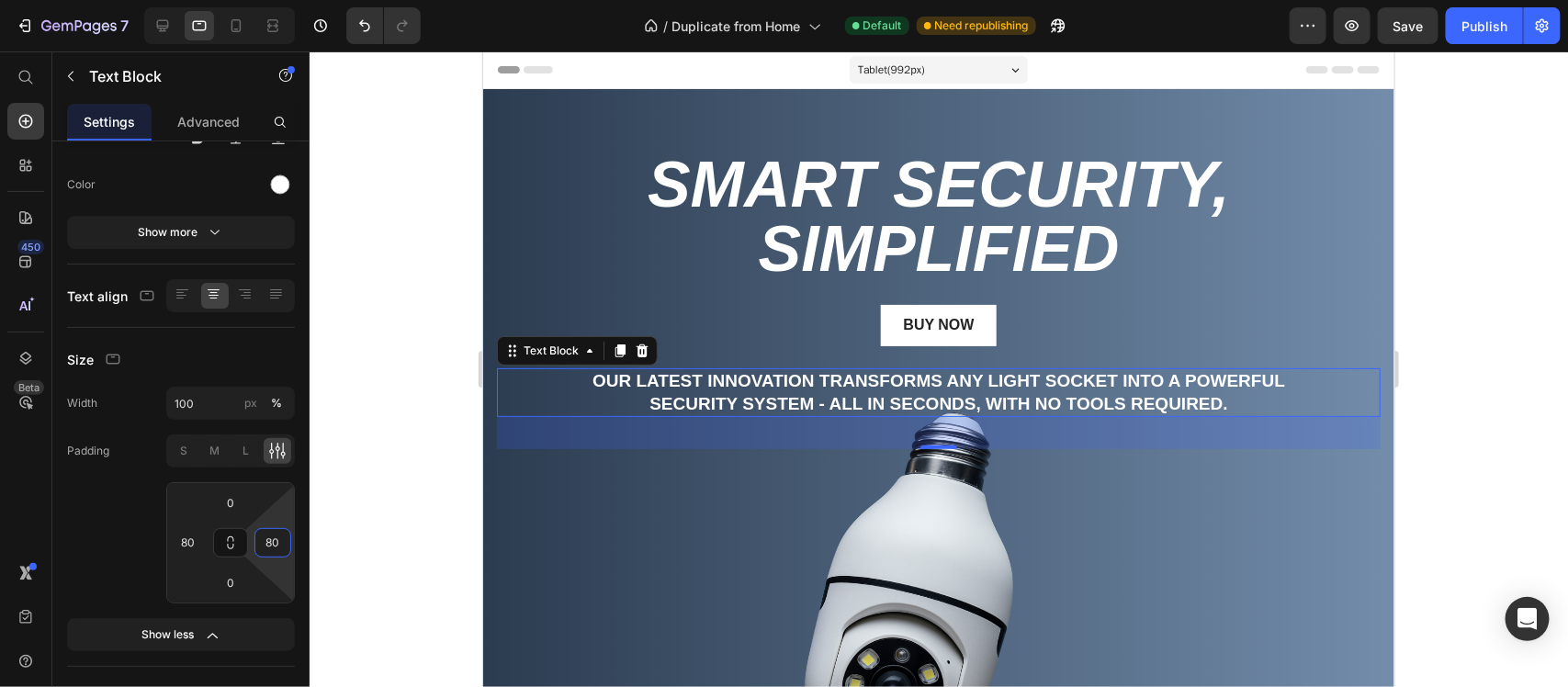 click 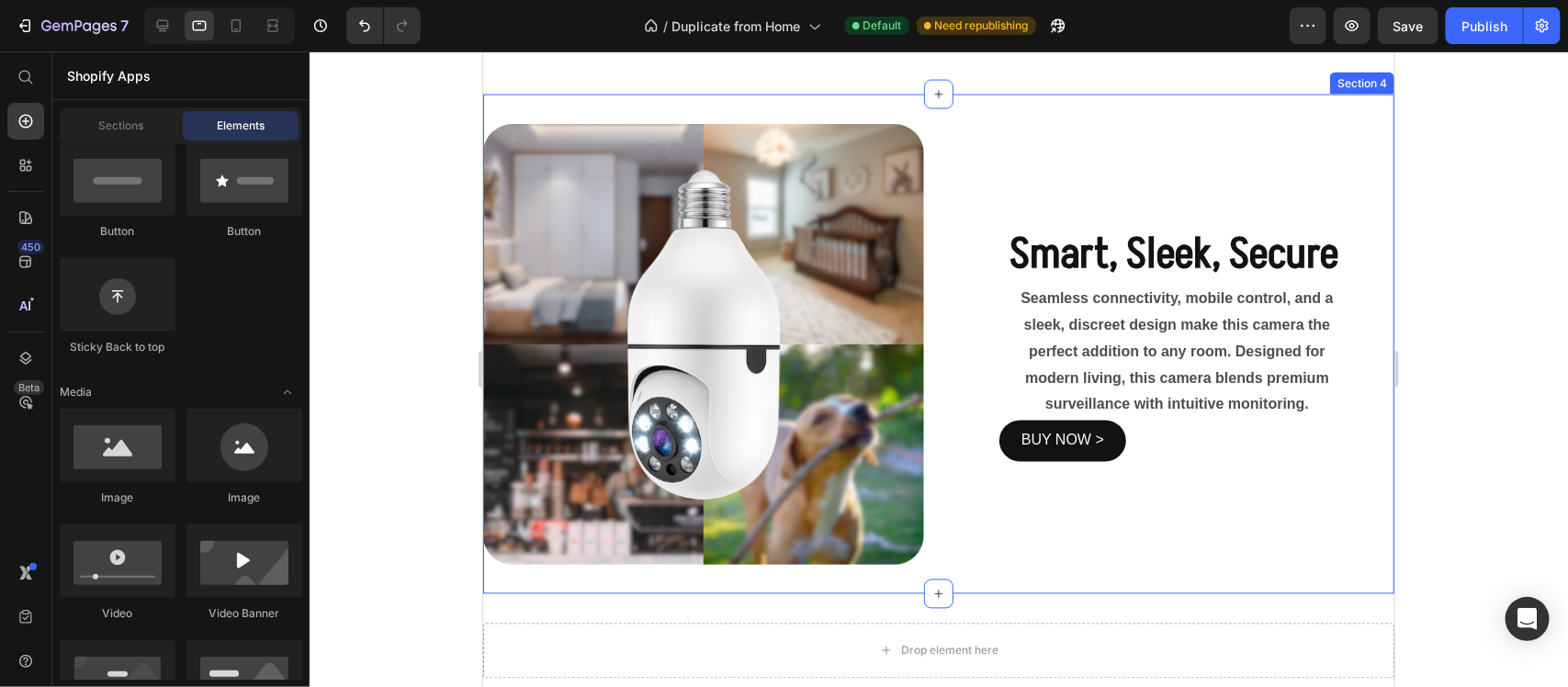 scroll, scrollTop: 1148, scrollLeft: 0, axis: vertical 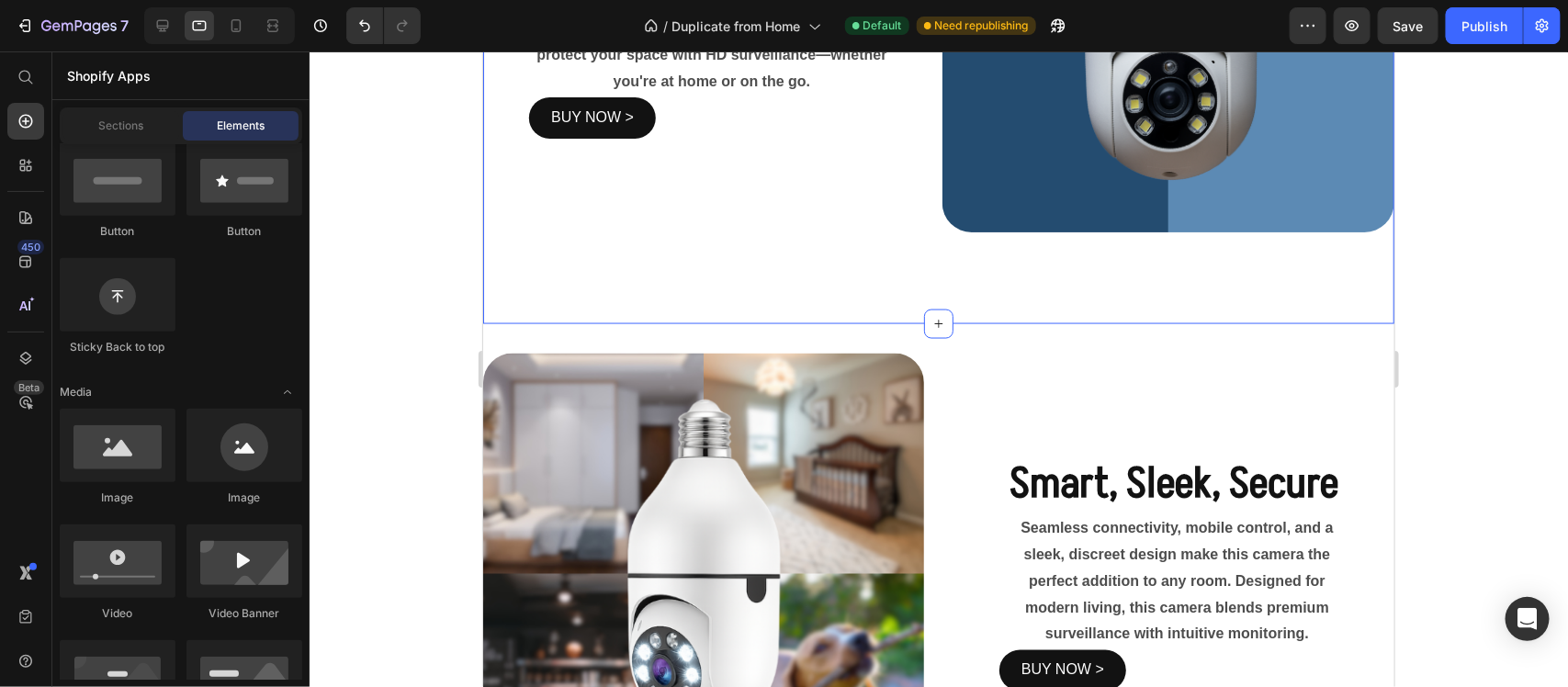click on "The perfect security anywhere  Heading Experience crystal-clear video with night vision and motion detection. Our smart camera is designed to protect your space with HD surveillance—whether you're at home or on the go. Text Block BUY NOW > Button Image Row Section 3" at bounding box center [938, 37] 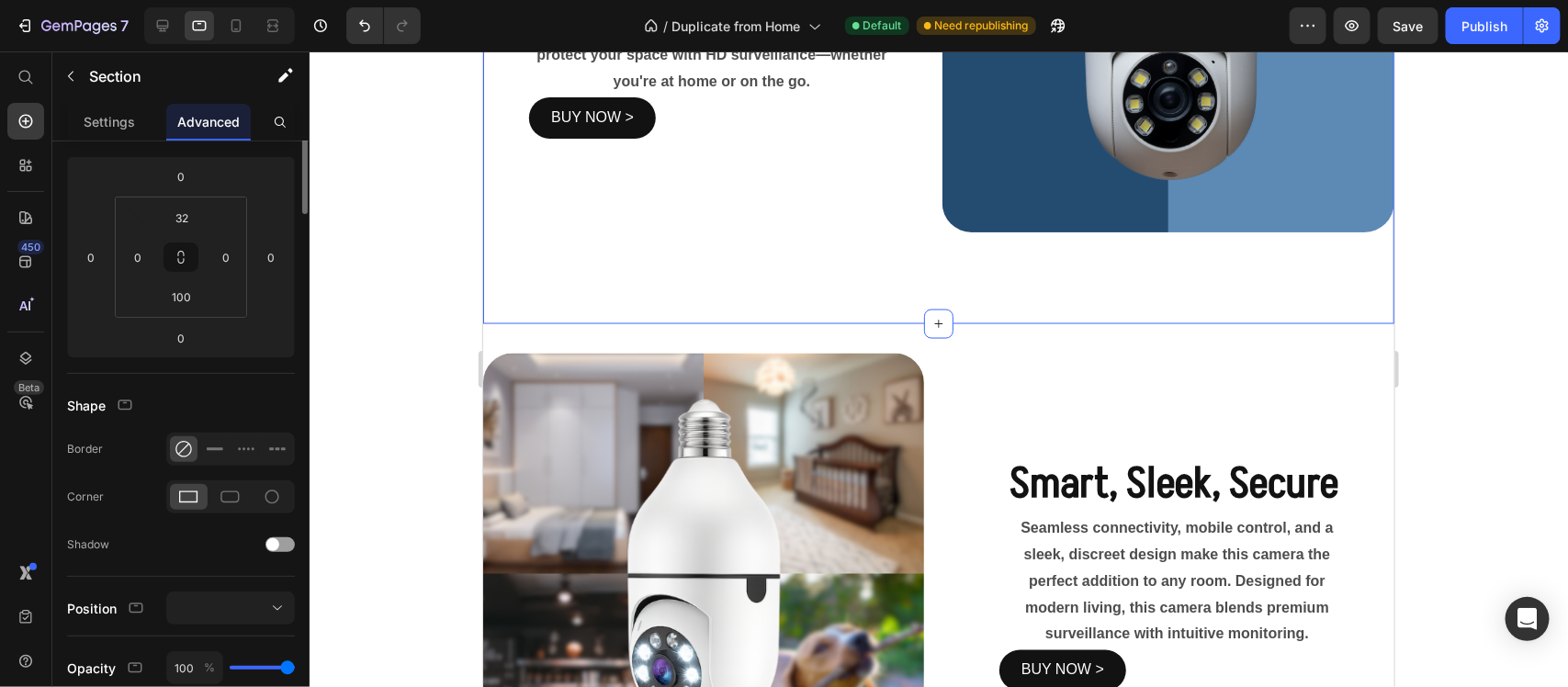 scroll, scrollTop: 0, scrollLeft: 0, axis: both 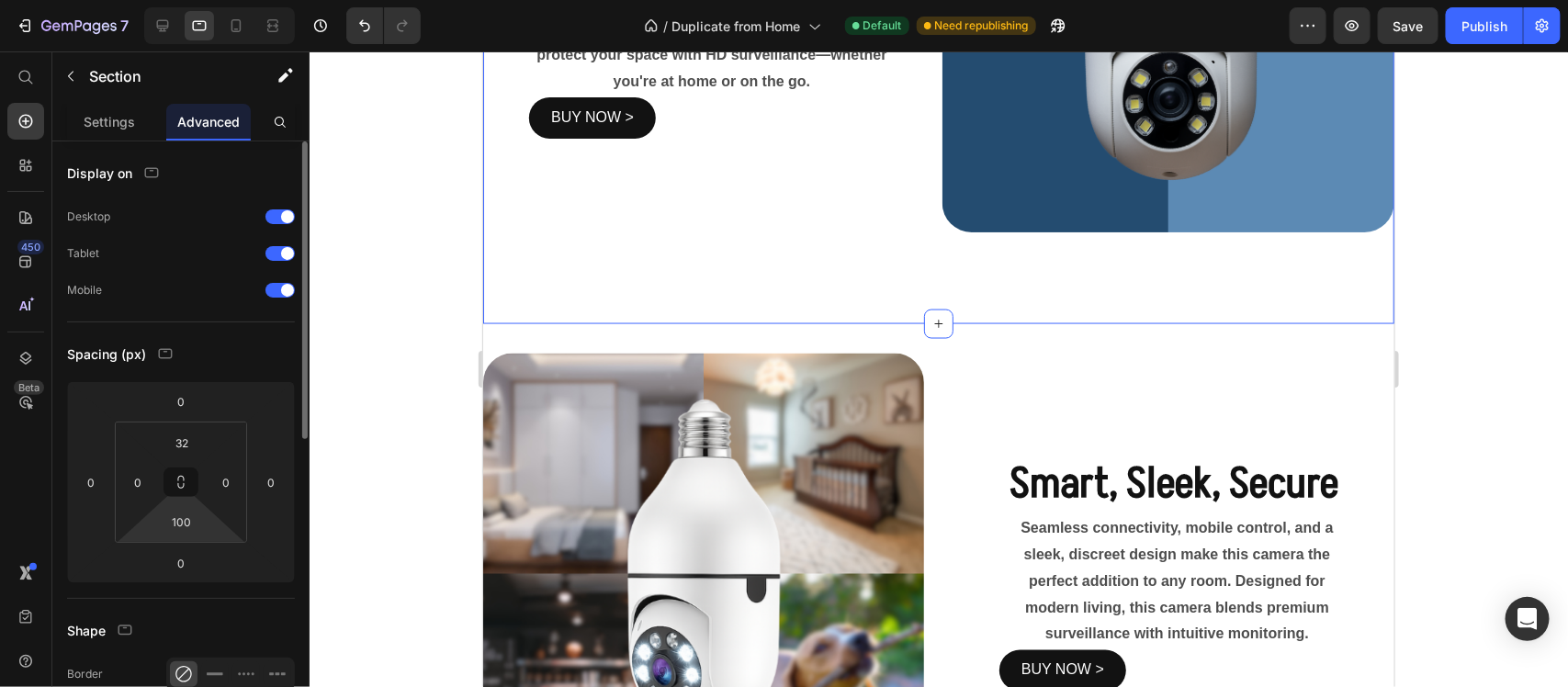 drag, startPoint x: 203, startPoint y: 520, endPoint x: 207, endPoint y: 530, distance: 10.7703296 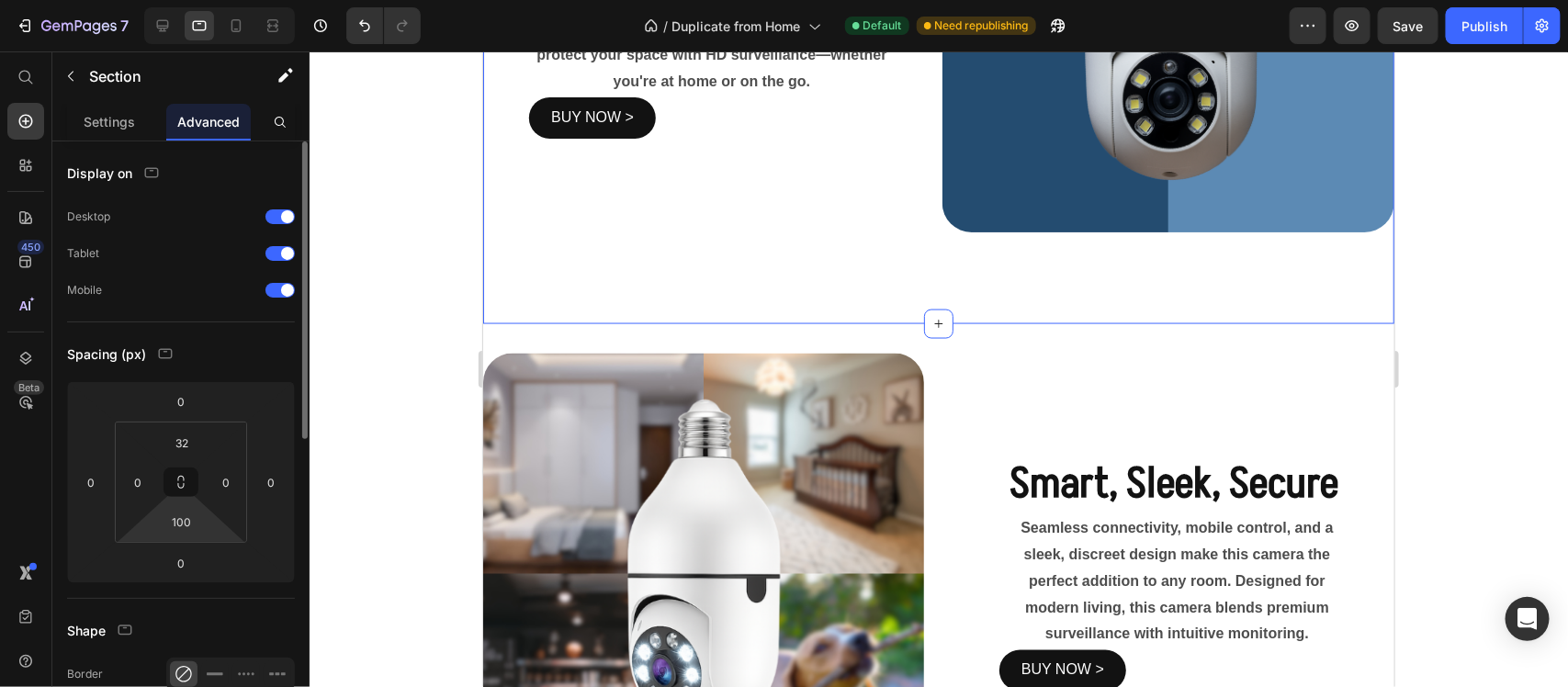 click on "32 0 100 0" at bounding box center [181, 482] 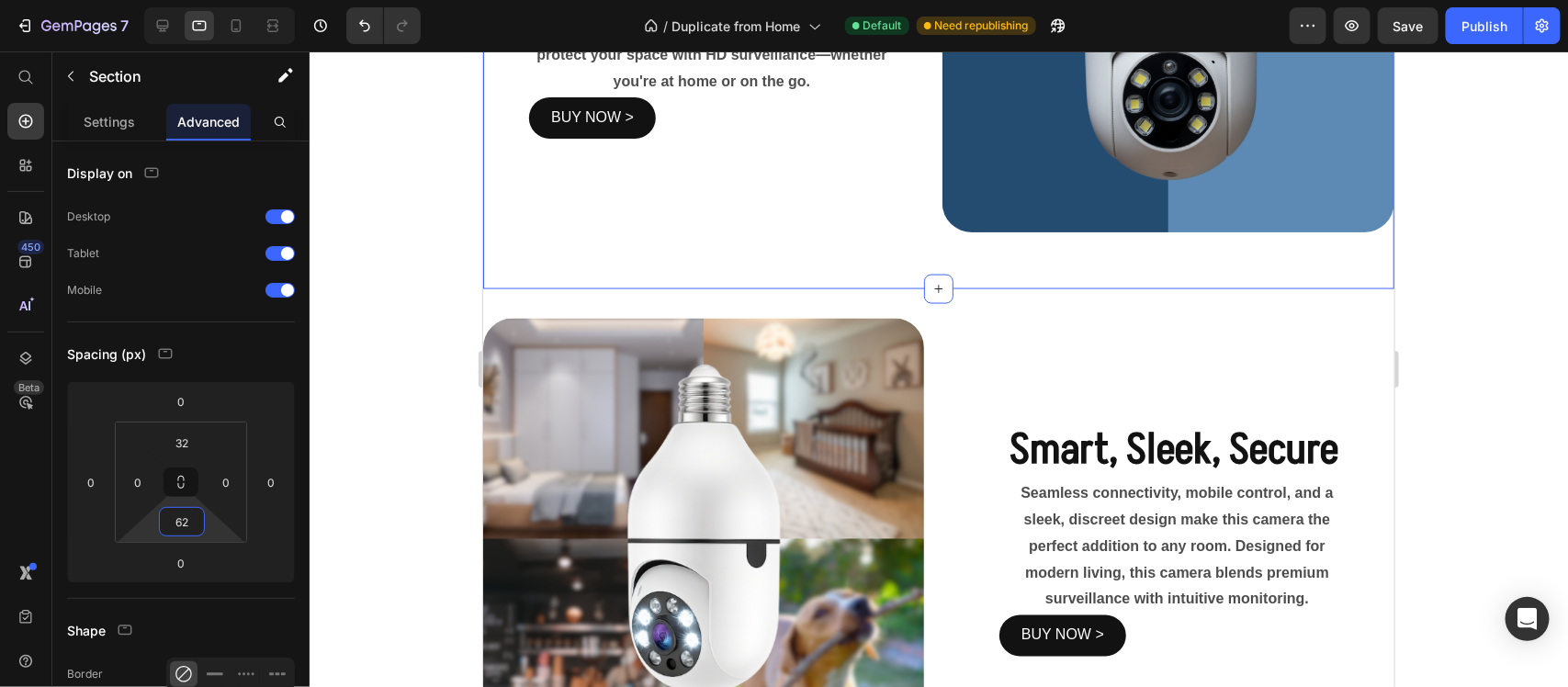 type on "58" 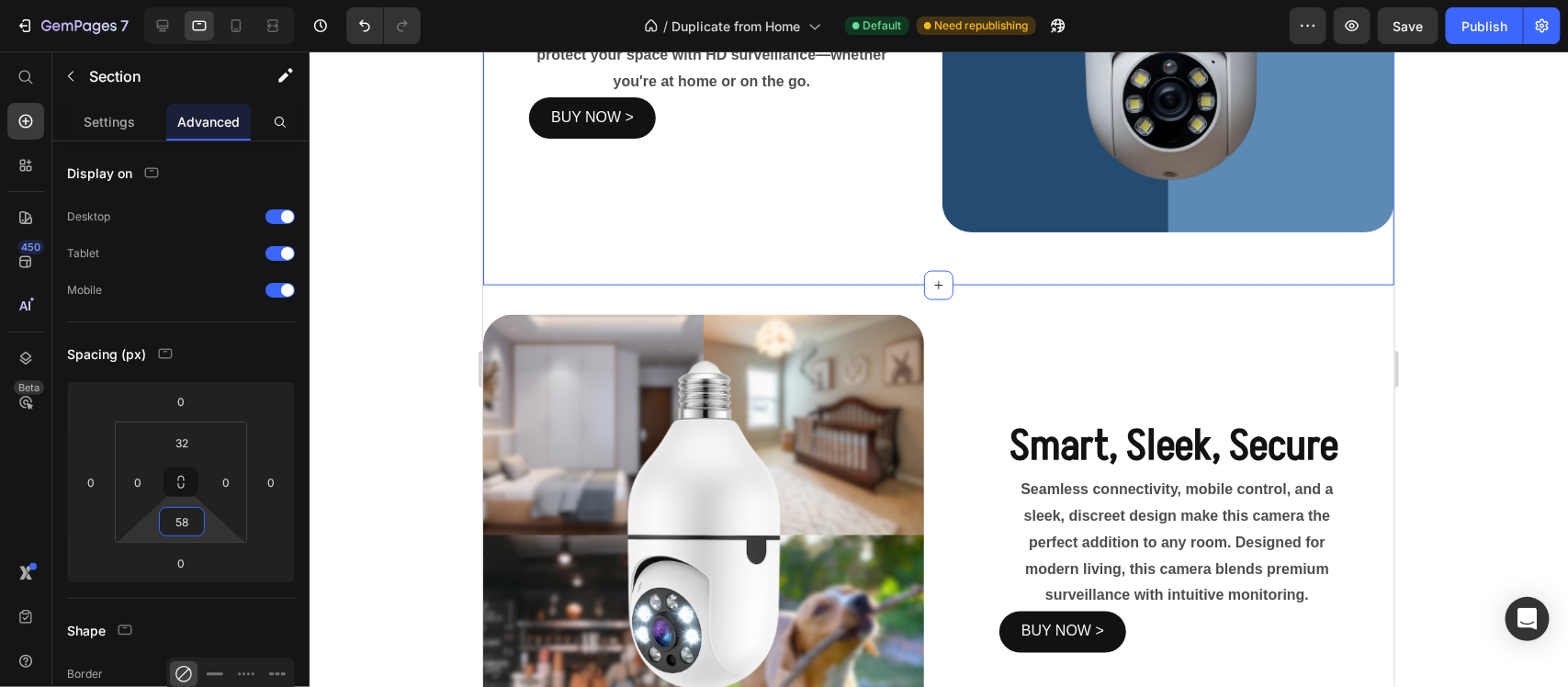 drag, startPoint x: 209, startPoint y: 525, endPoint x: 211, endPoint y: 549, distance: 24.083189 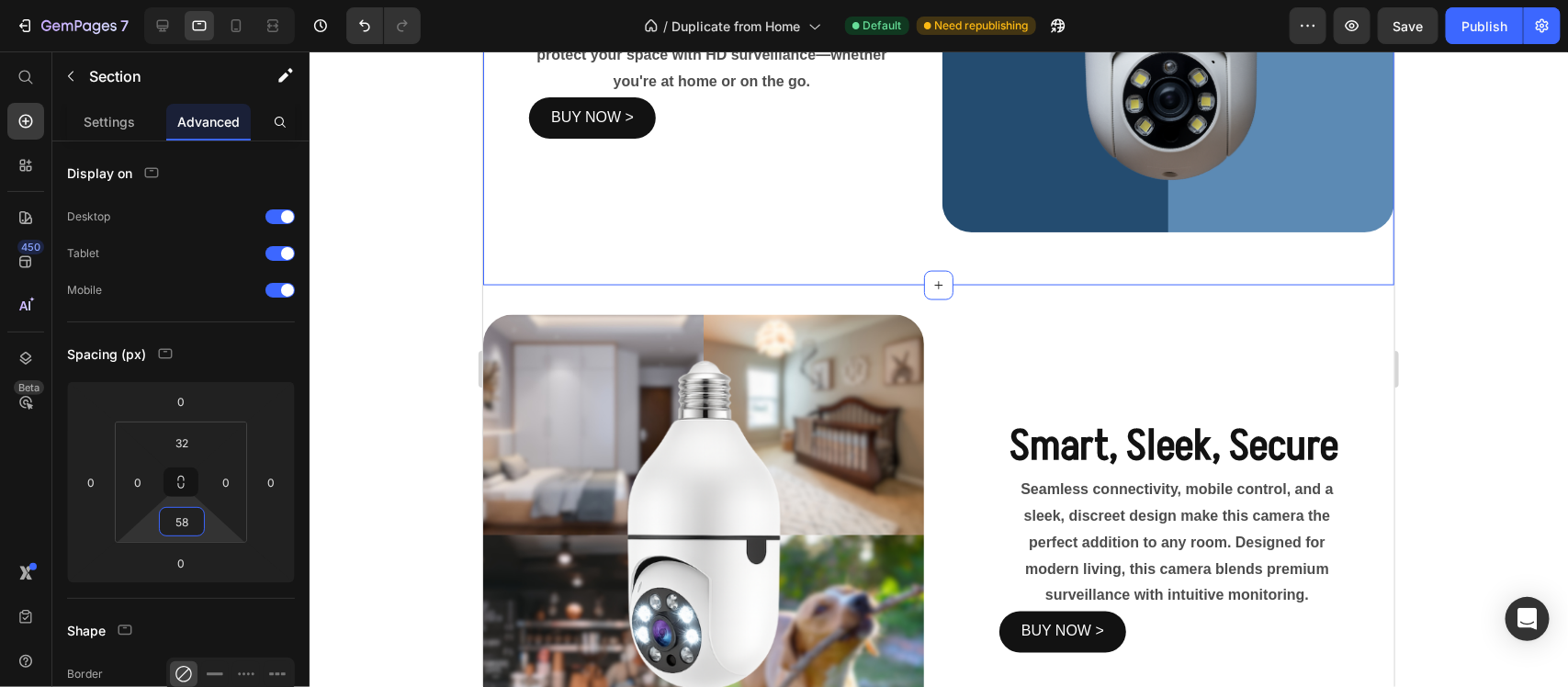 click 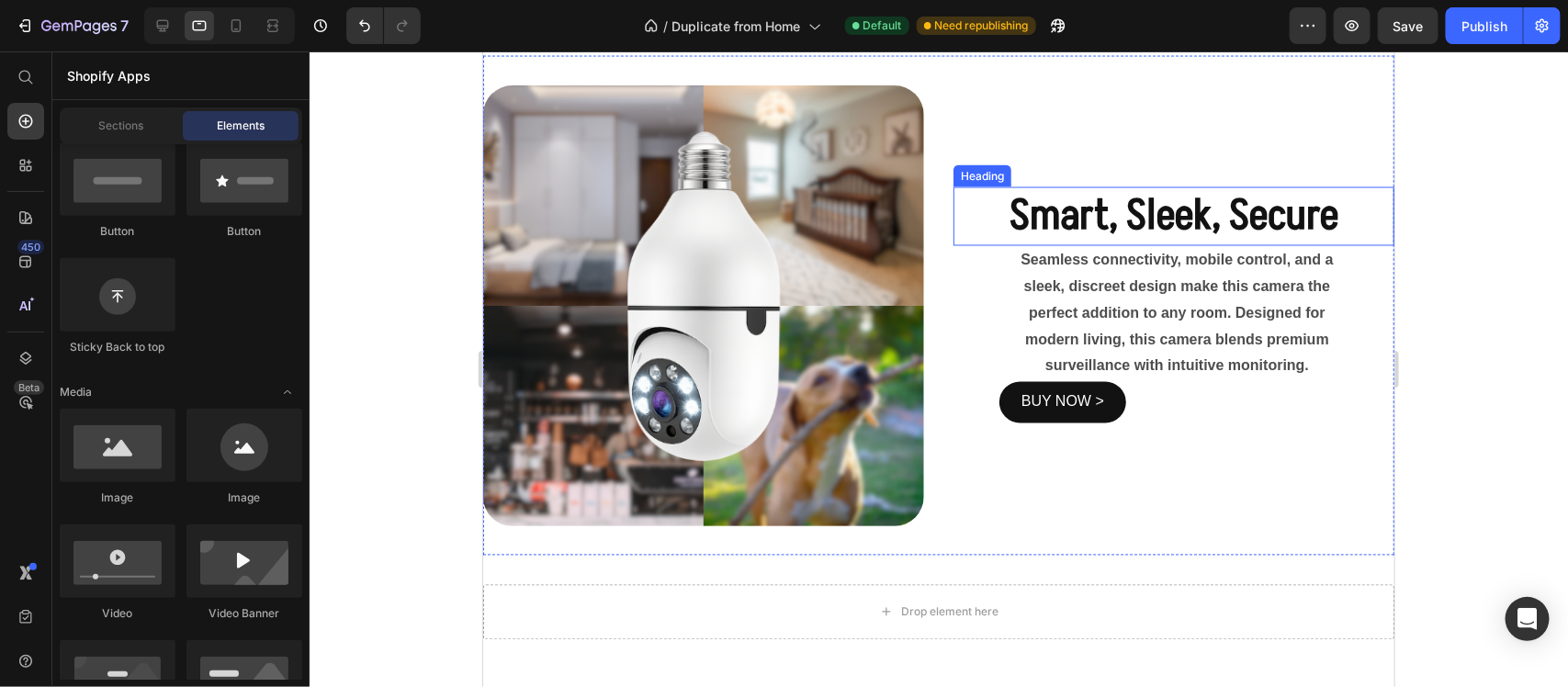 scroll, scrollTop: 1607, scrollLeft: 0, axis: vertical 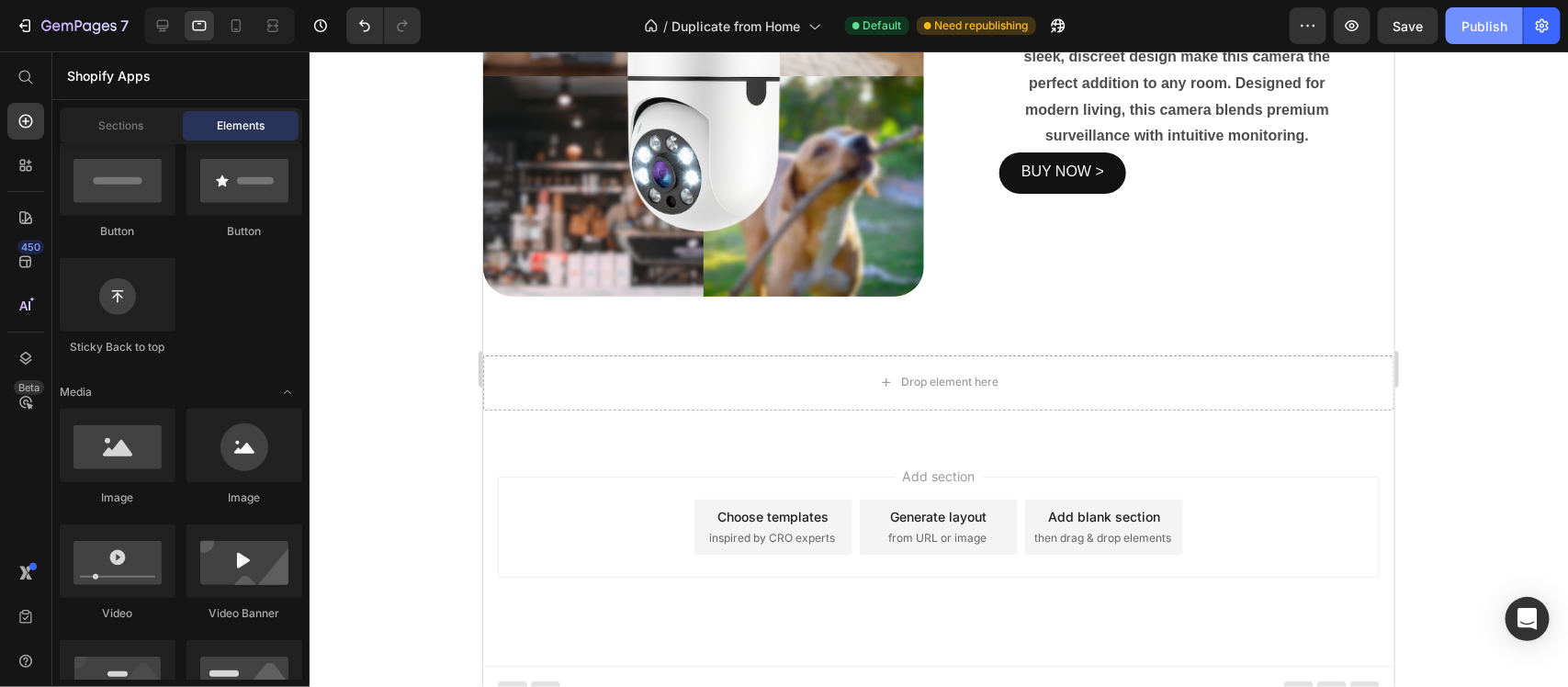 click on "Publish" at bounding box center (1484, 26) 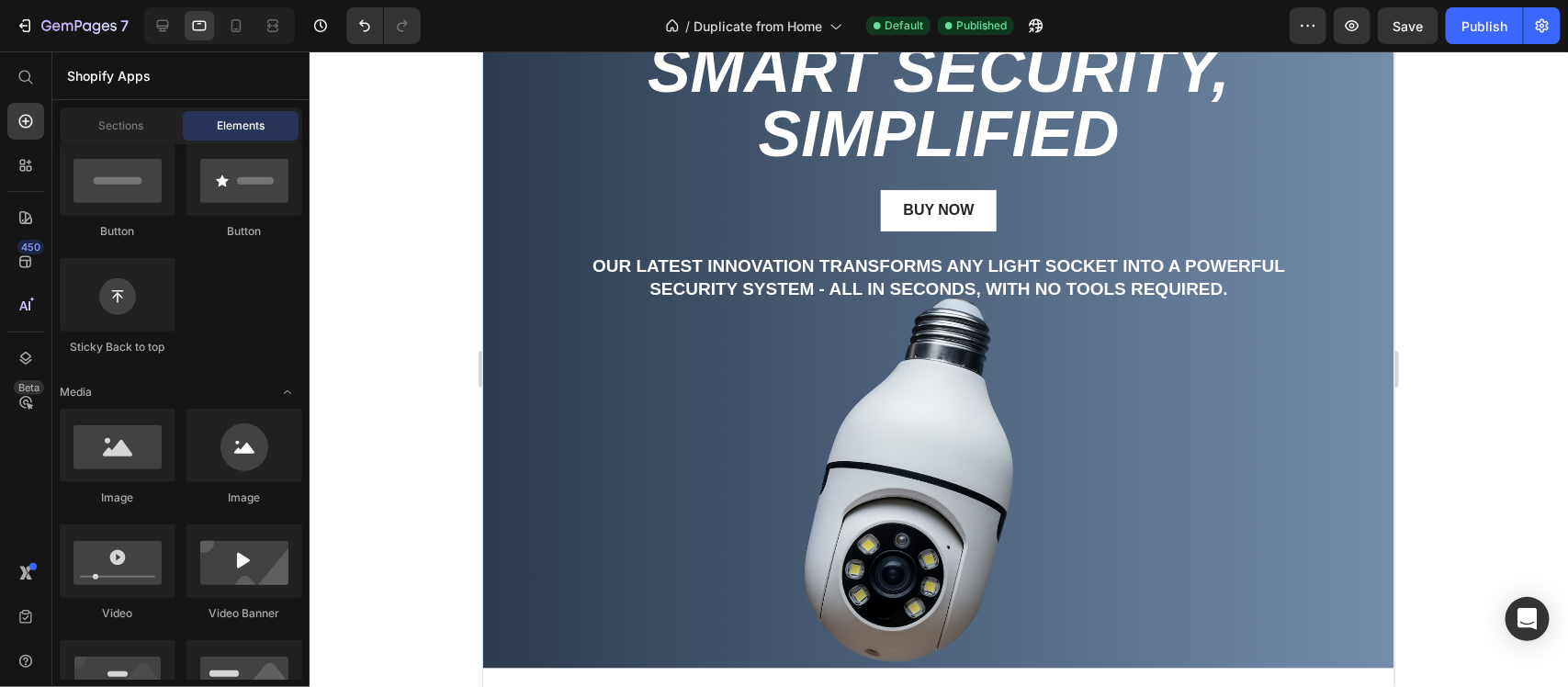 scroll, scrollTop: 0, scrollLeft: 0, axis: both 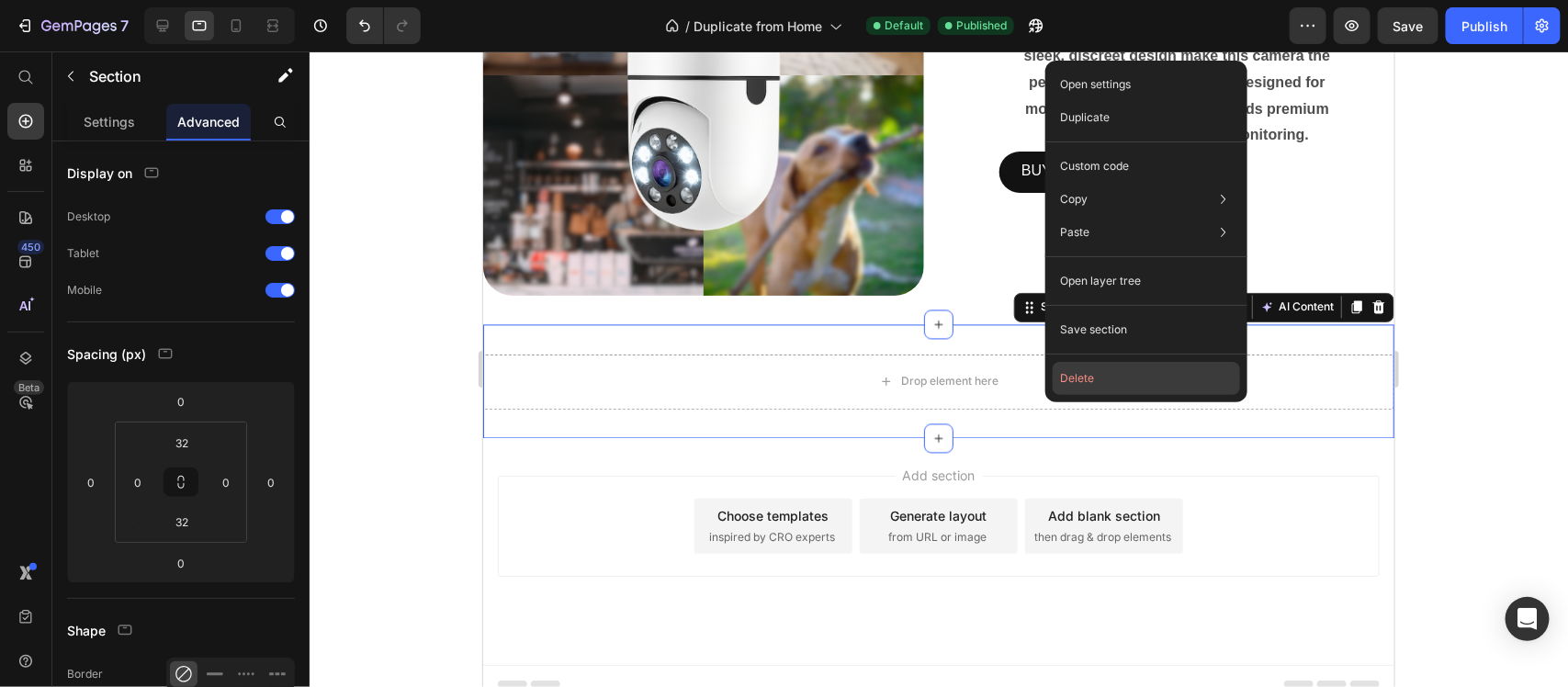 drag, startPoint x: 1070, startPoint y: 381, endPoint x: 556, endPoint y: 335, distance: 516.0543 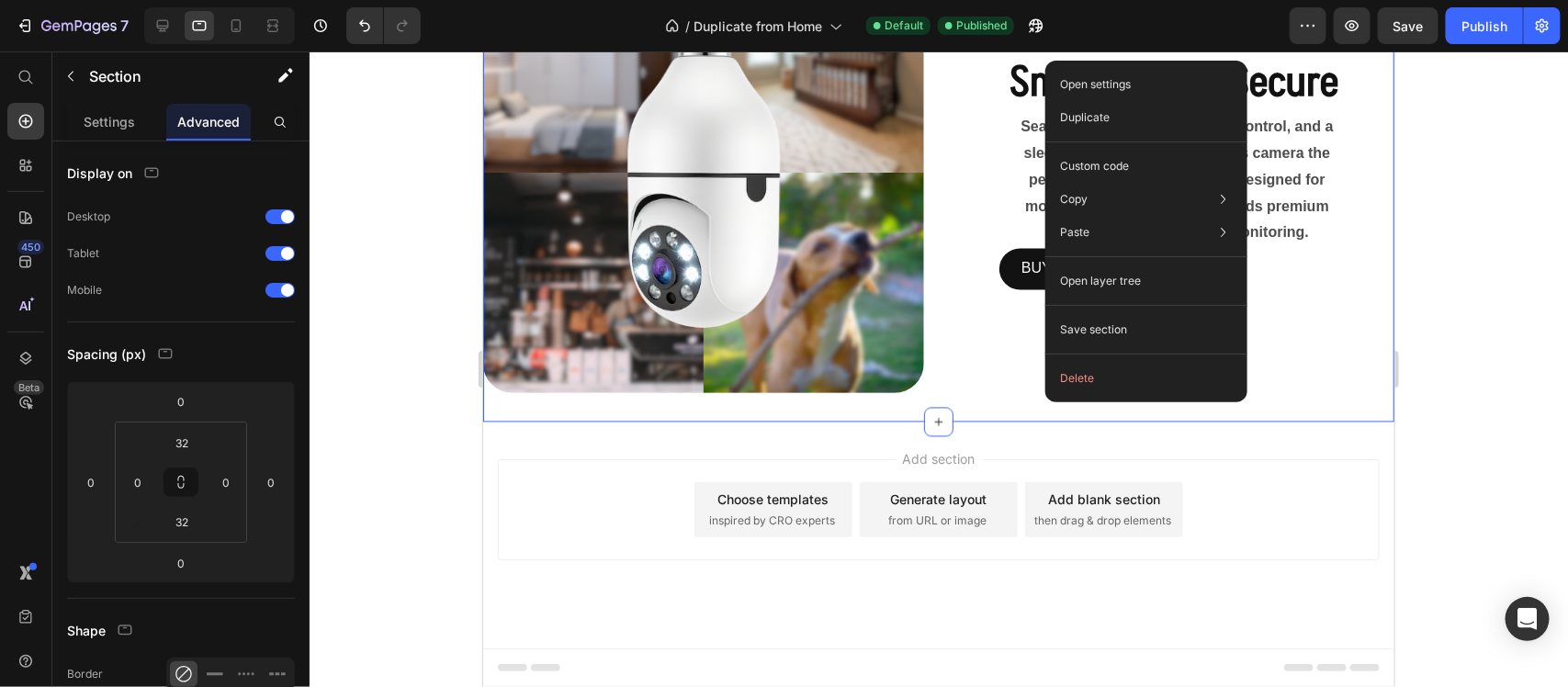 scroll, scrollTop: 1494, scrollLeft: 0, axis: vertical 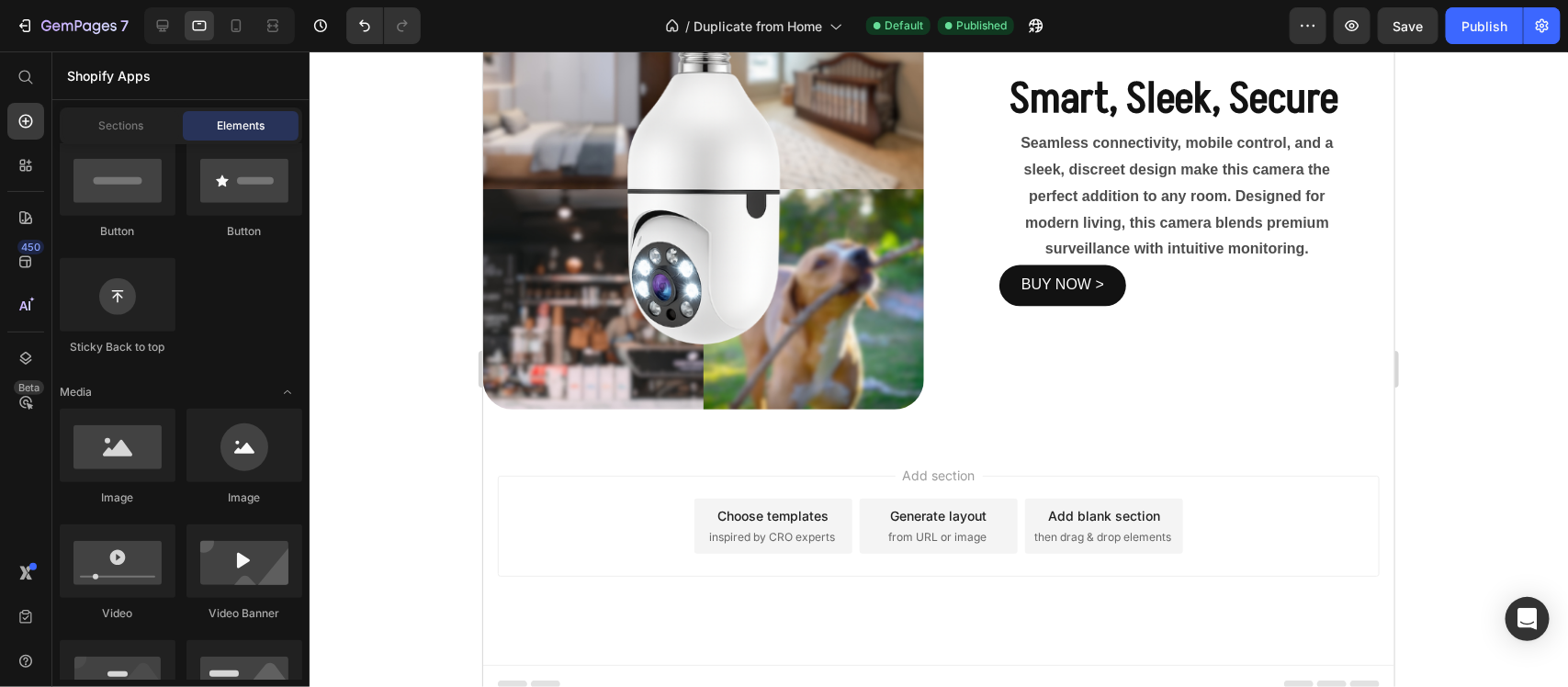 click on "Choose templates" at bounding box center (773, 514) 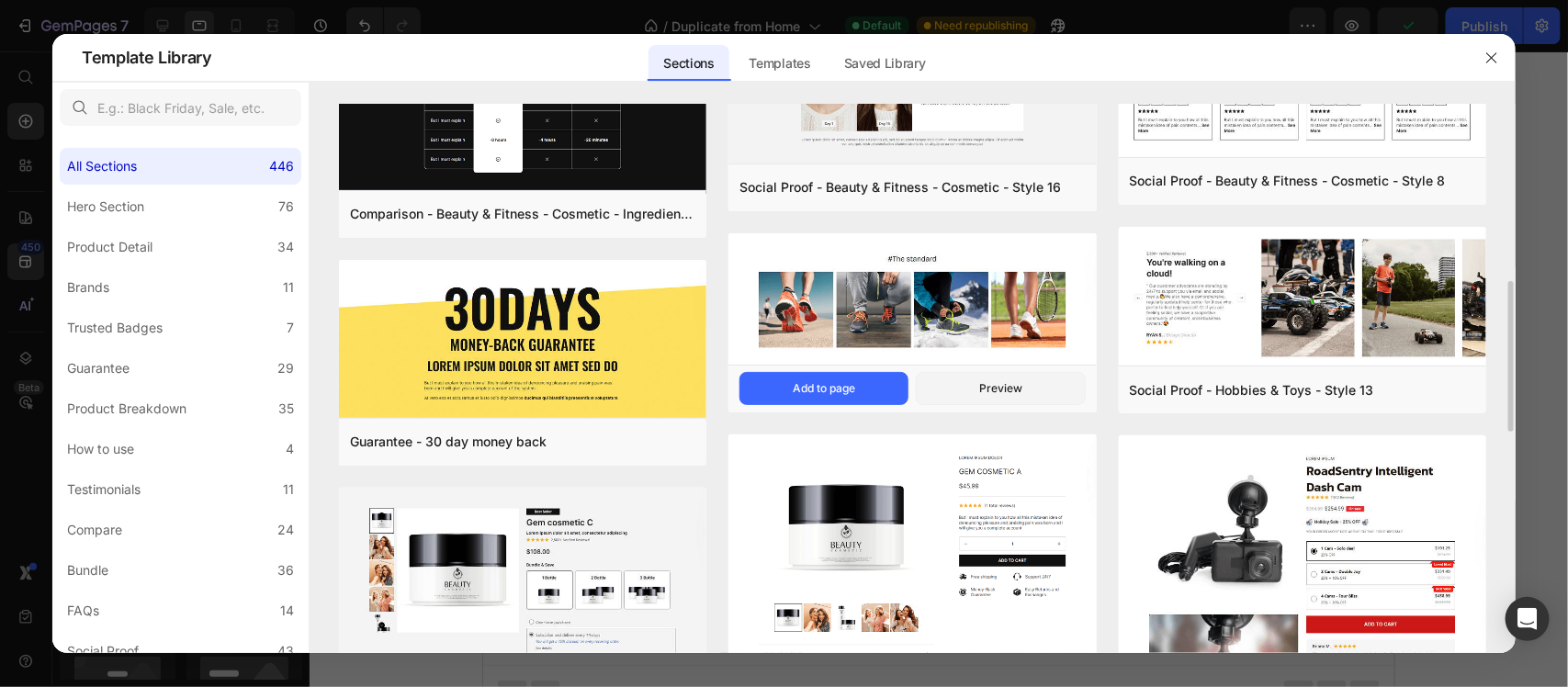 scroll, scrollTop: 230, scrollLeft: 0, axis: vertical 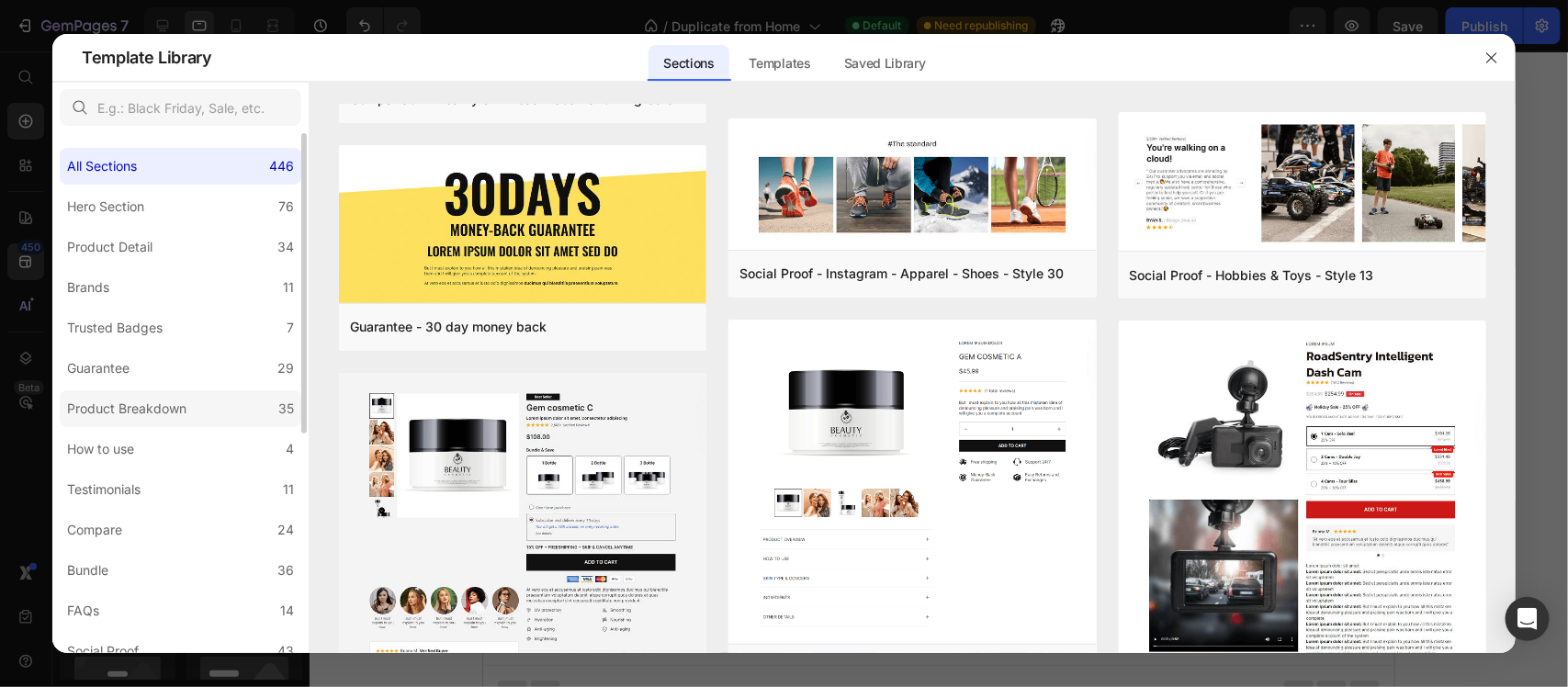 click on "Product Breakdown" at bounding box center [127, 409] 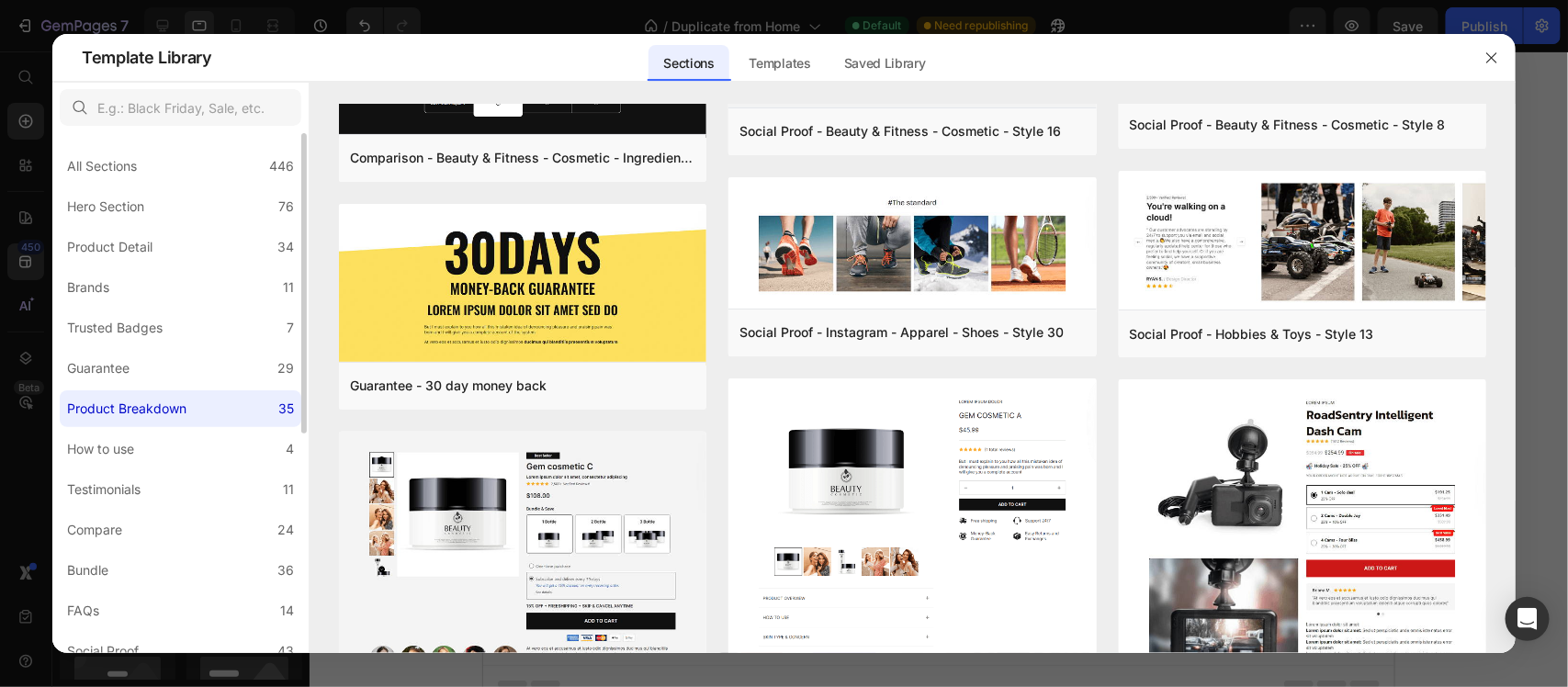 scroll, scrollTop: 0, scrollLeft: 0, axis: both 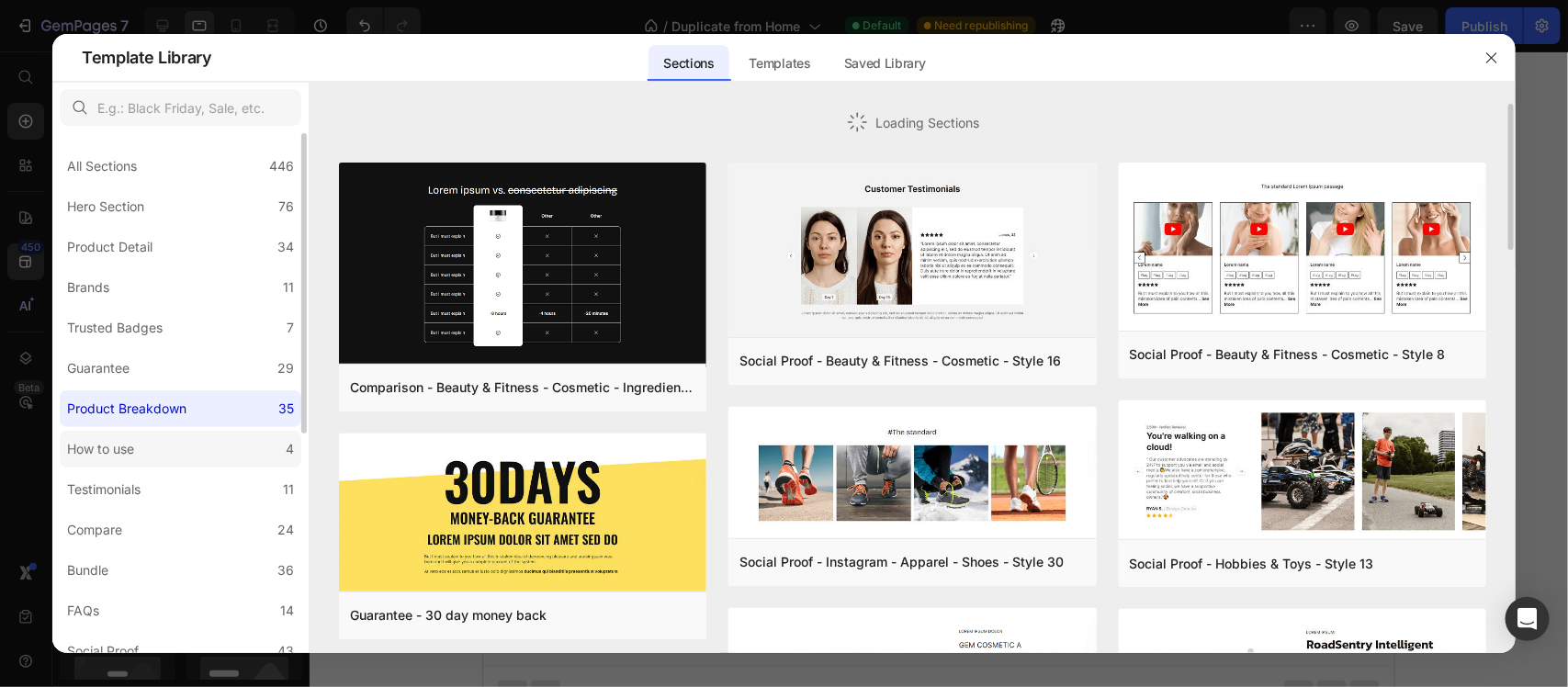 click on "How to use 4" 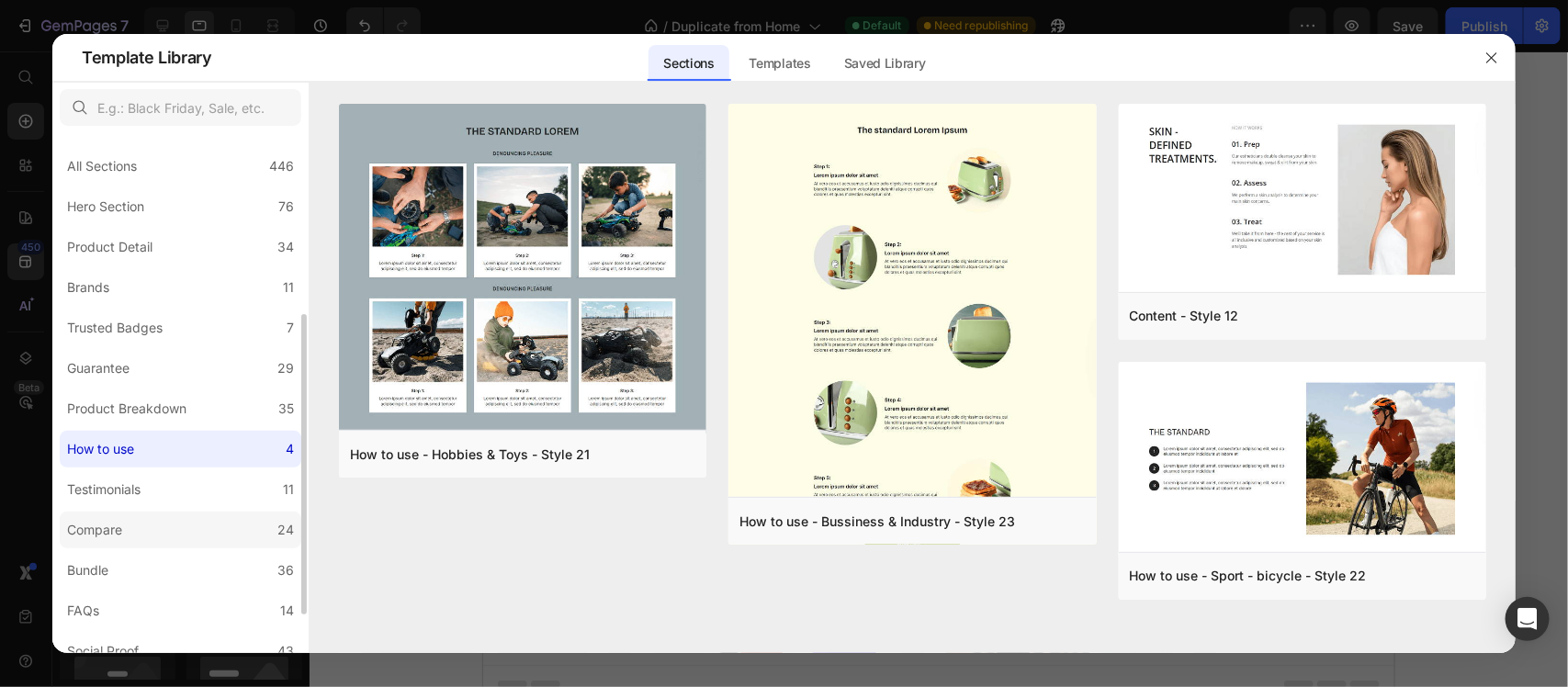 scroll, scrollTop: 115, scrollLeft: 0, axis: vertical 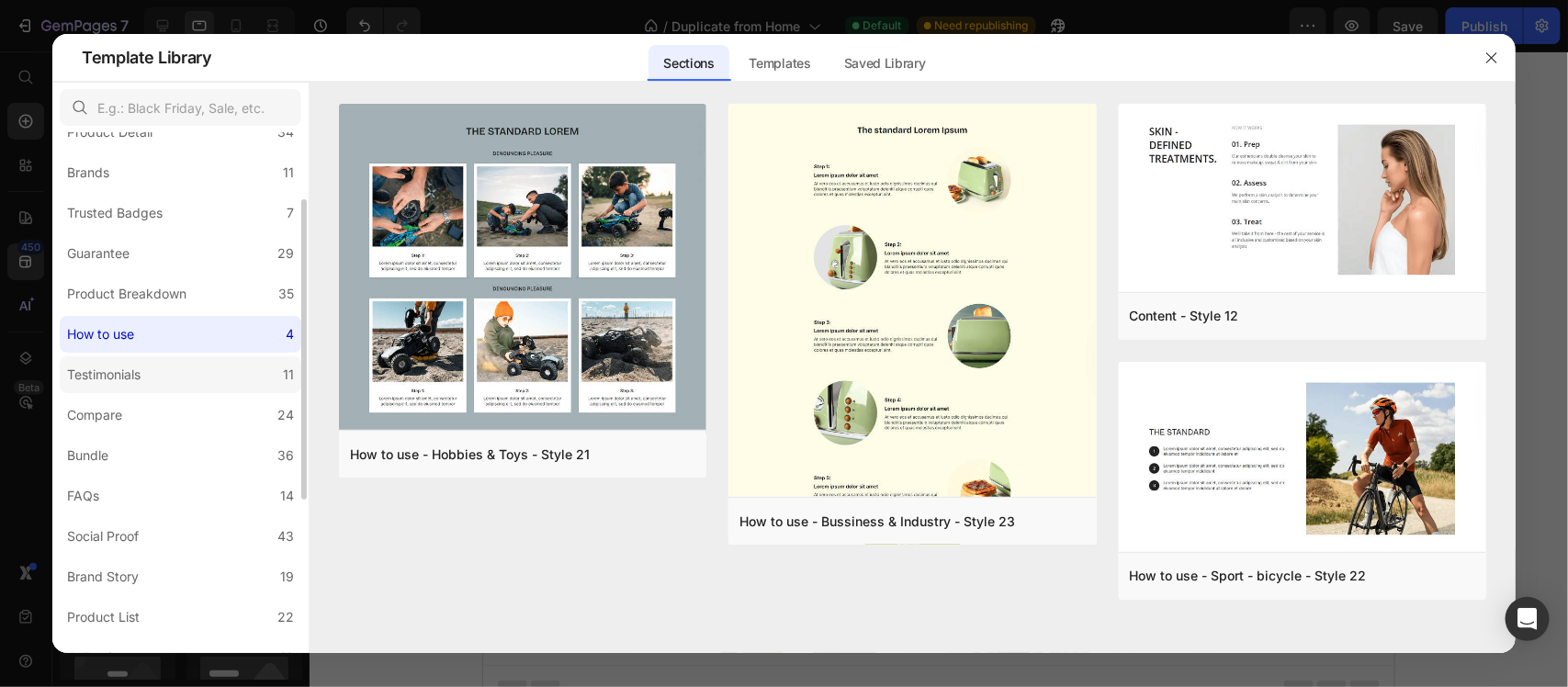 click on "Testimonials 11" 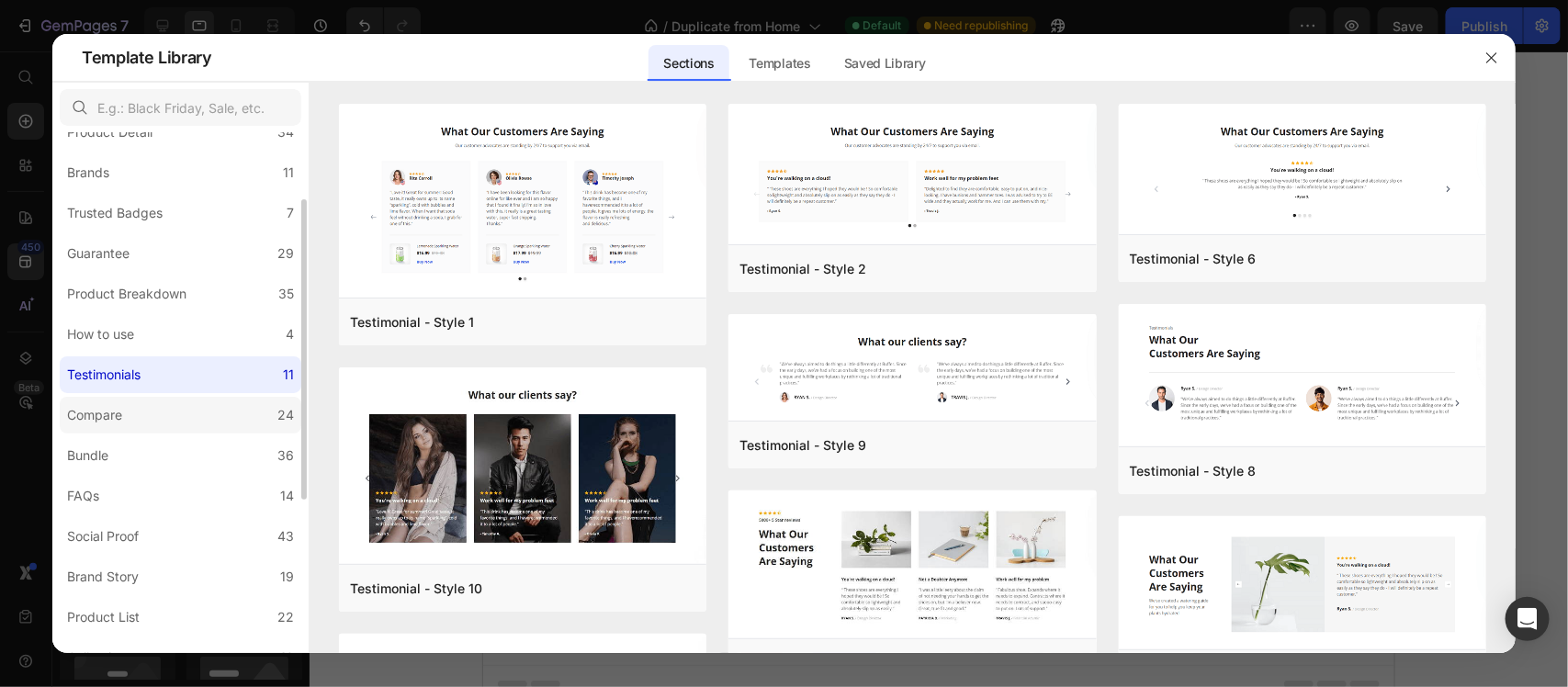 click on "Compare 24" 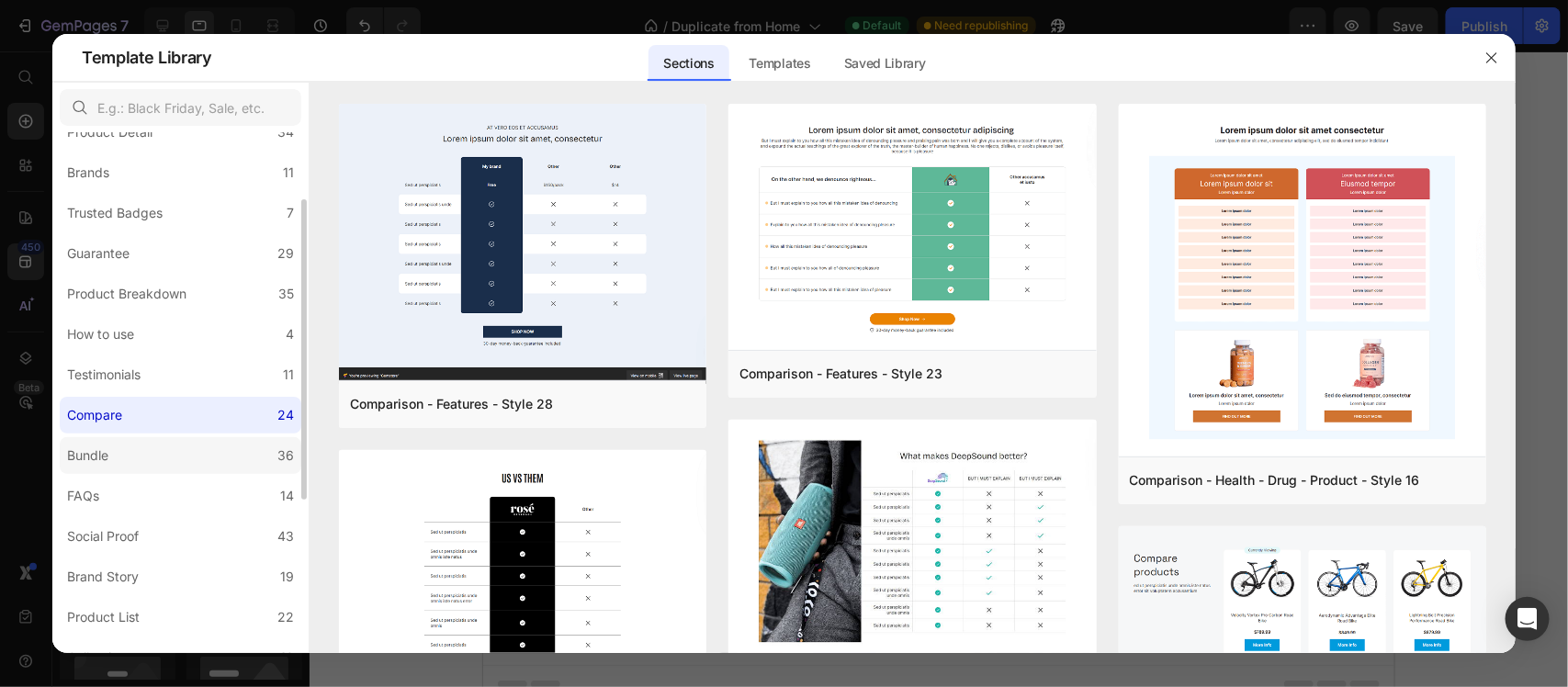 click on "Bundle 36" 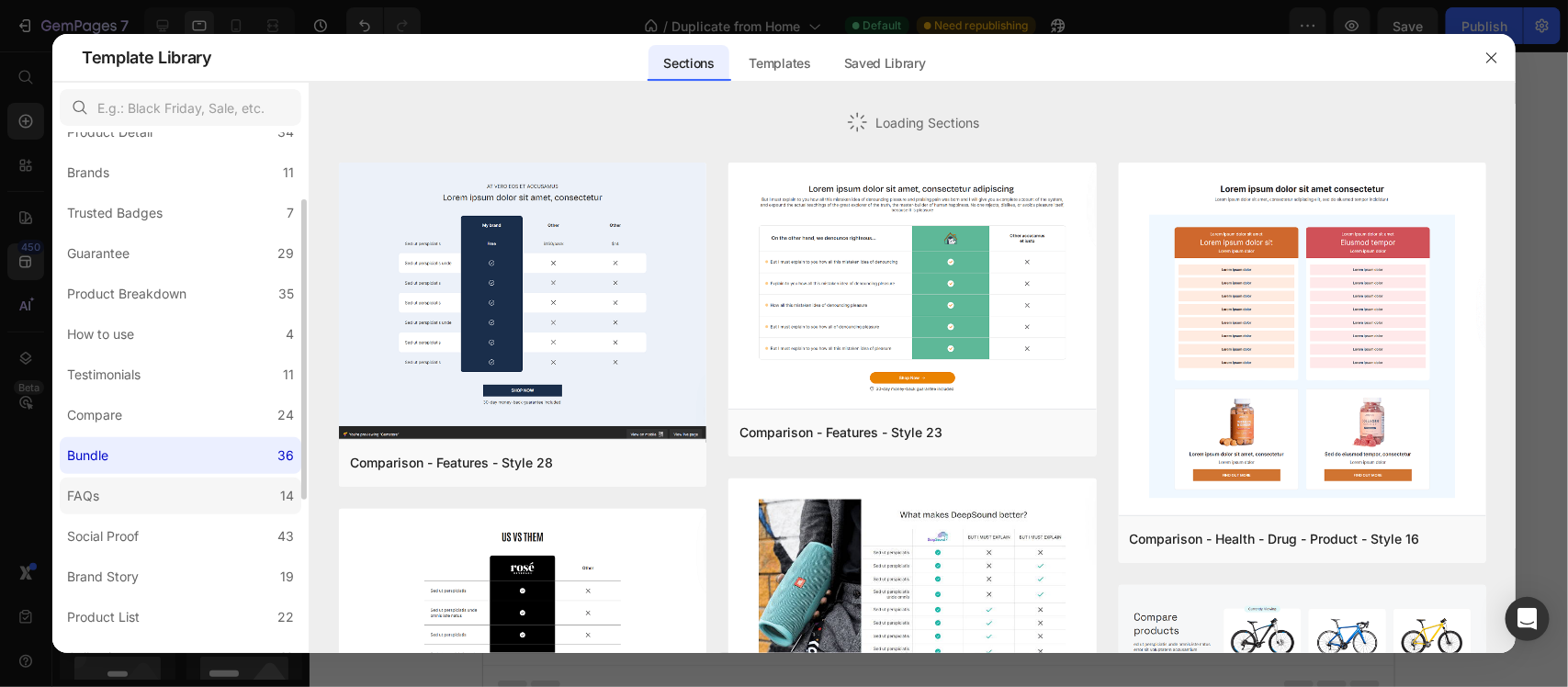 click on "FAQs 14" 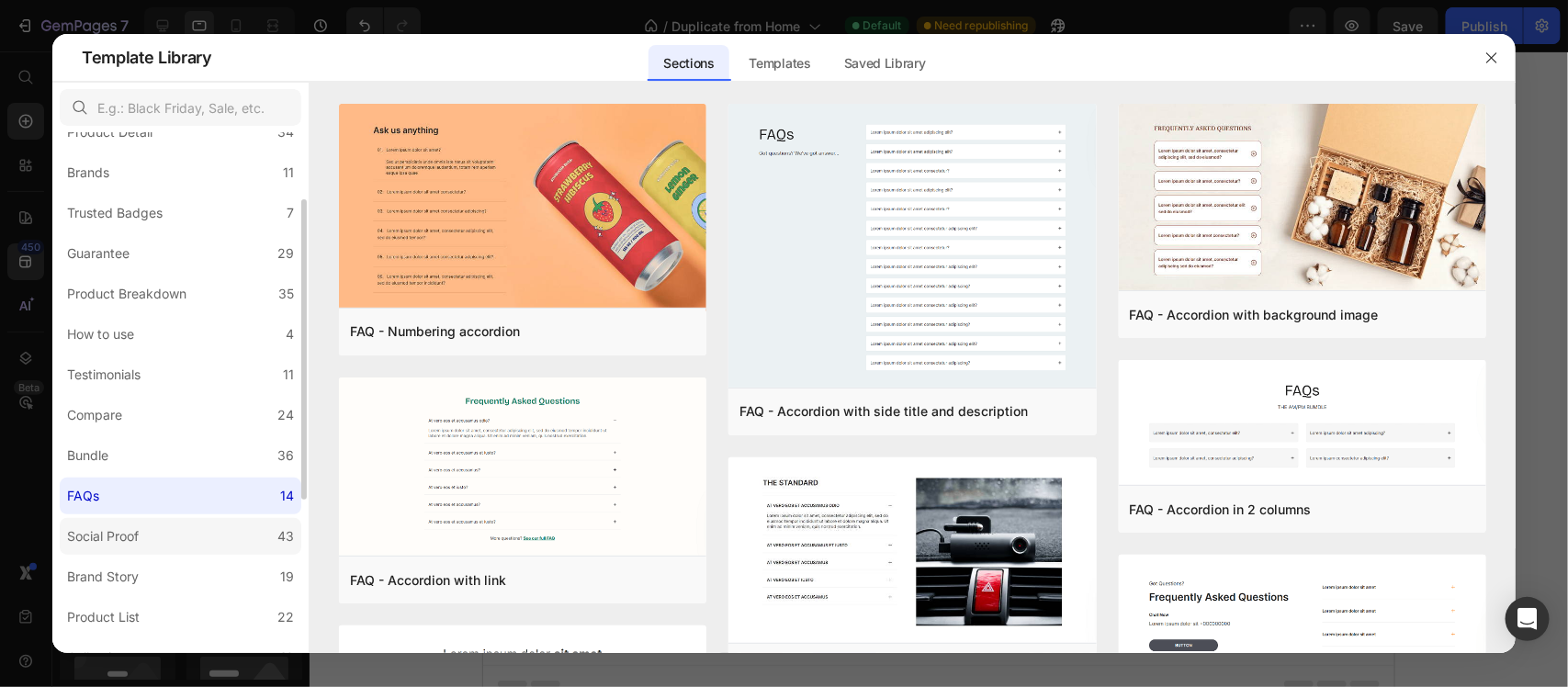 scroll, scrollTop: 230, scrollLeft: 0, axis: vertical 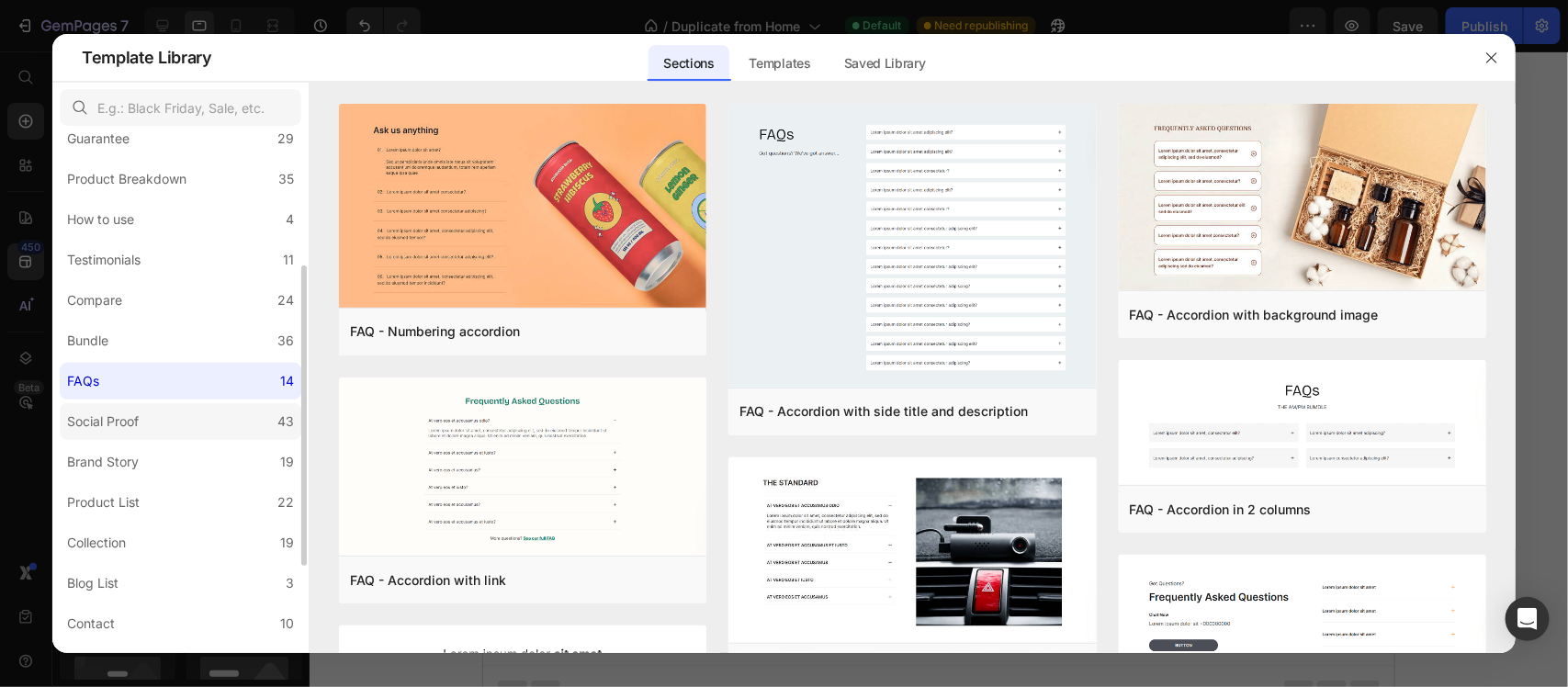 click on "Social Proof 43" 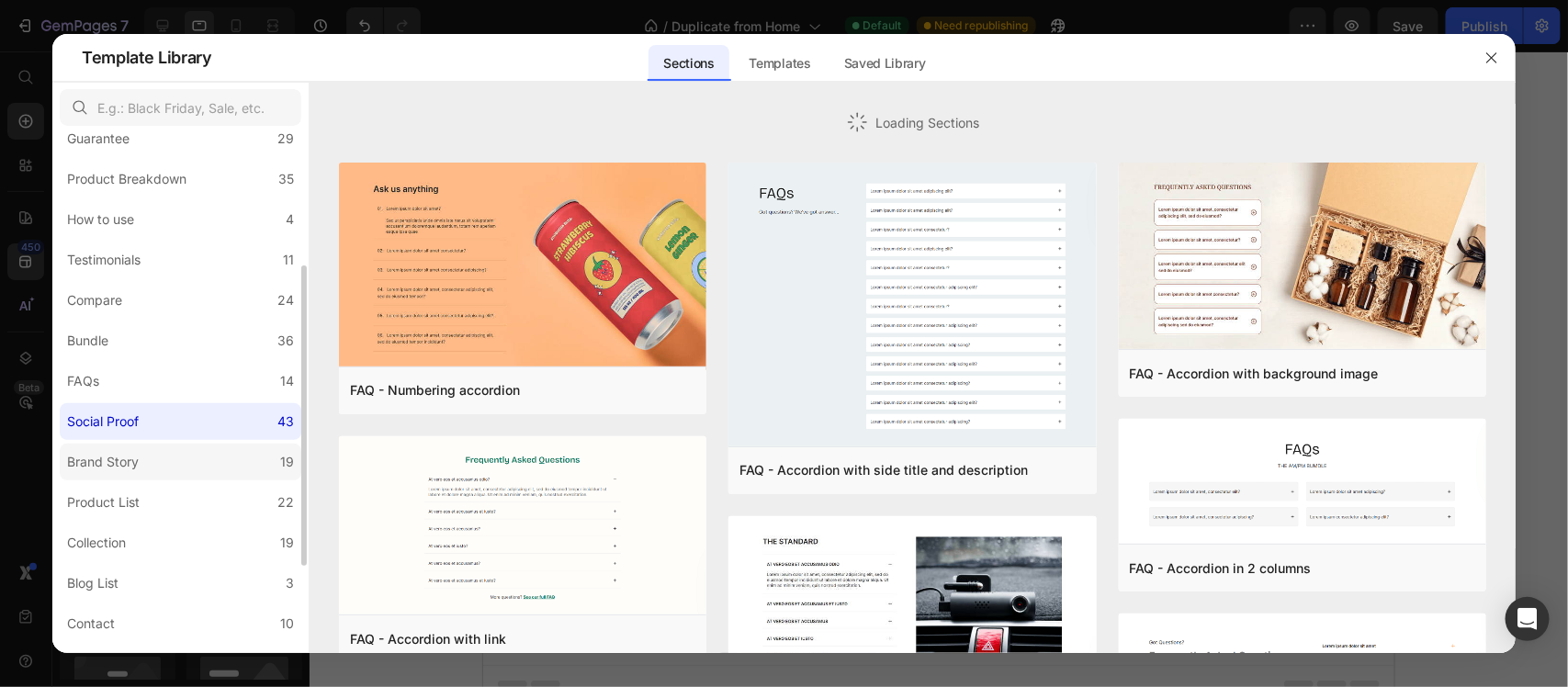 click on "Brand Story 19" 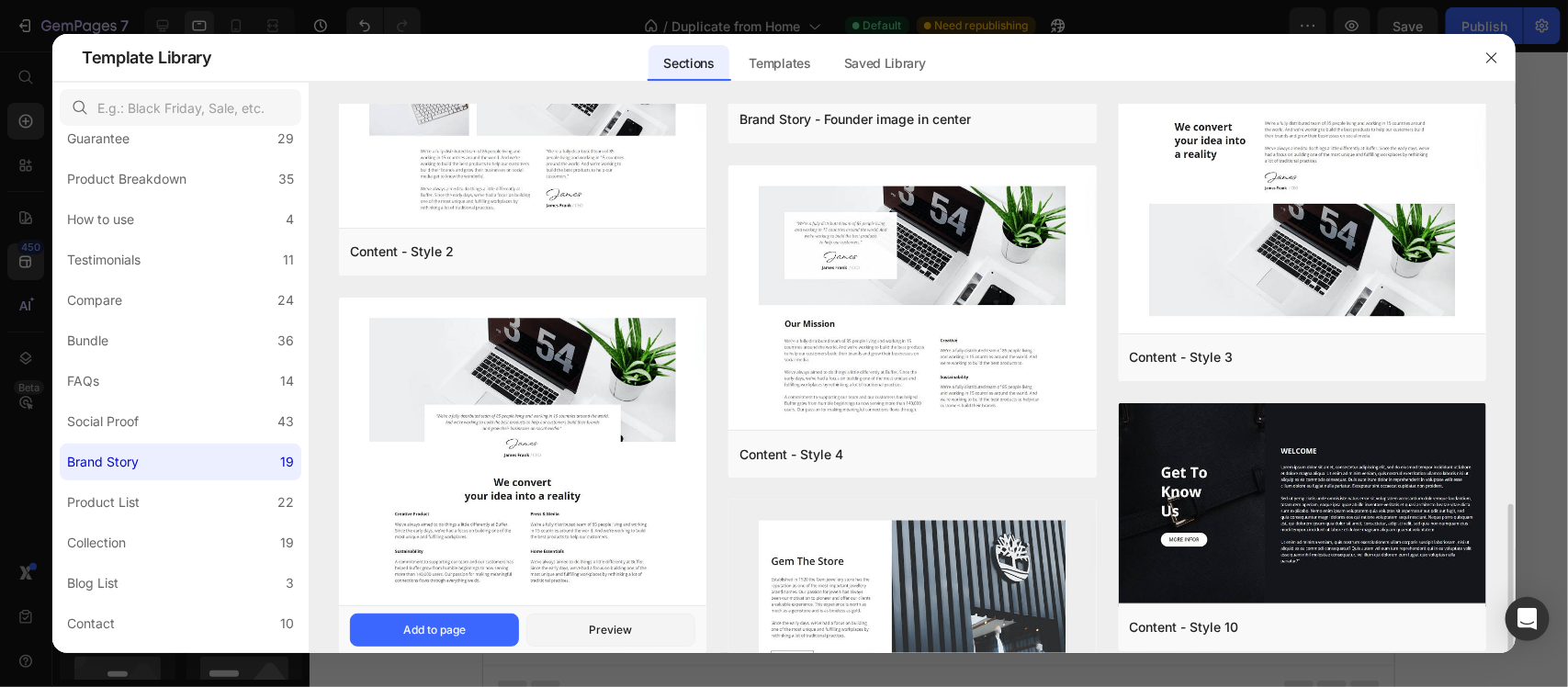 scroll, scrollTop: 918, scrollLeft: 0, axis: vertical 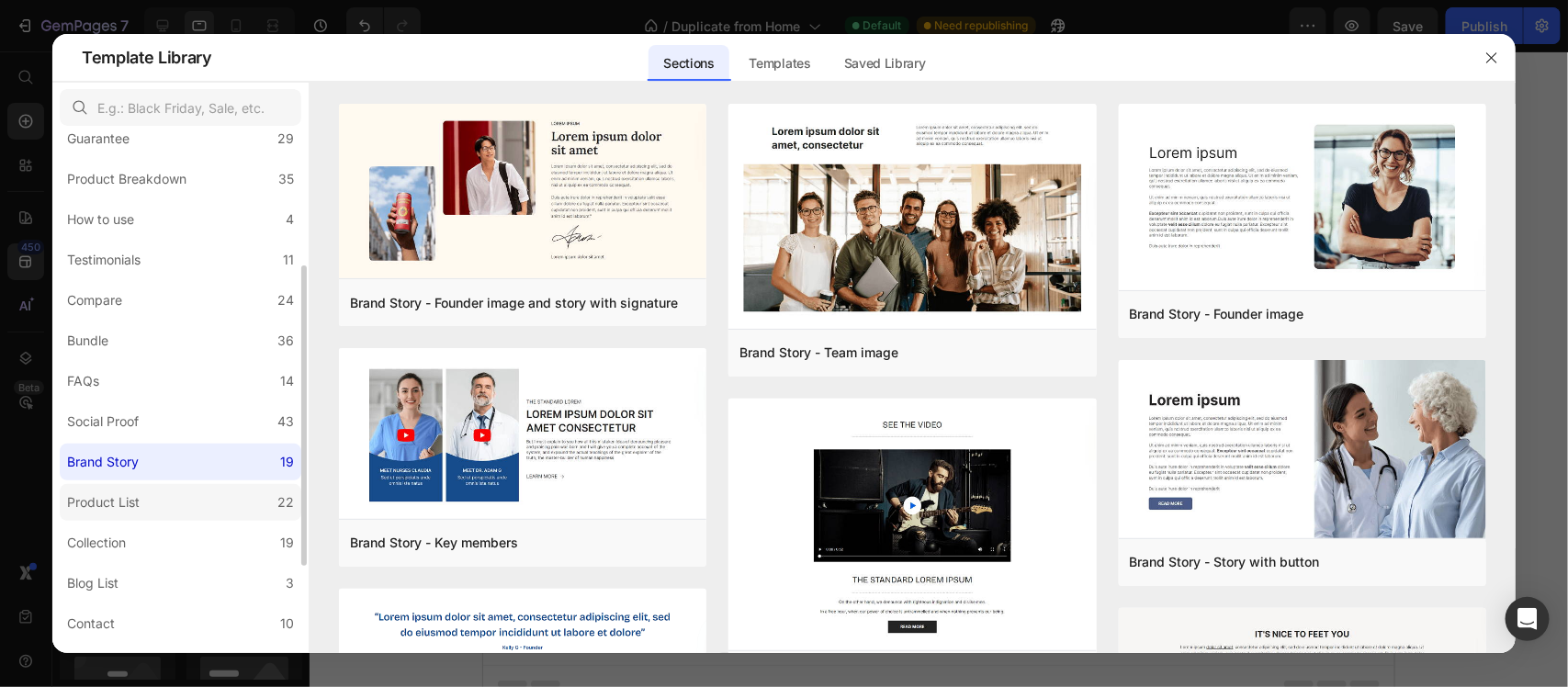 click on "Product List 22" 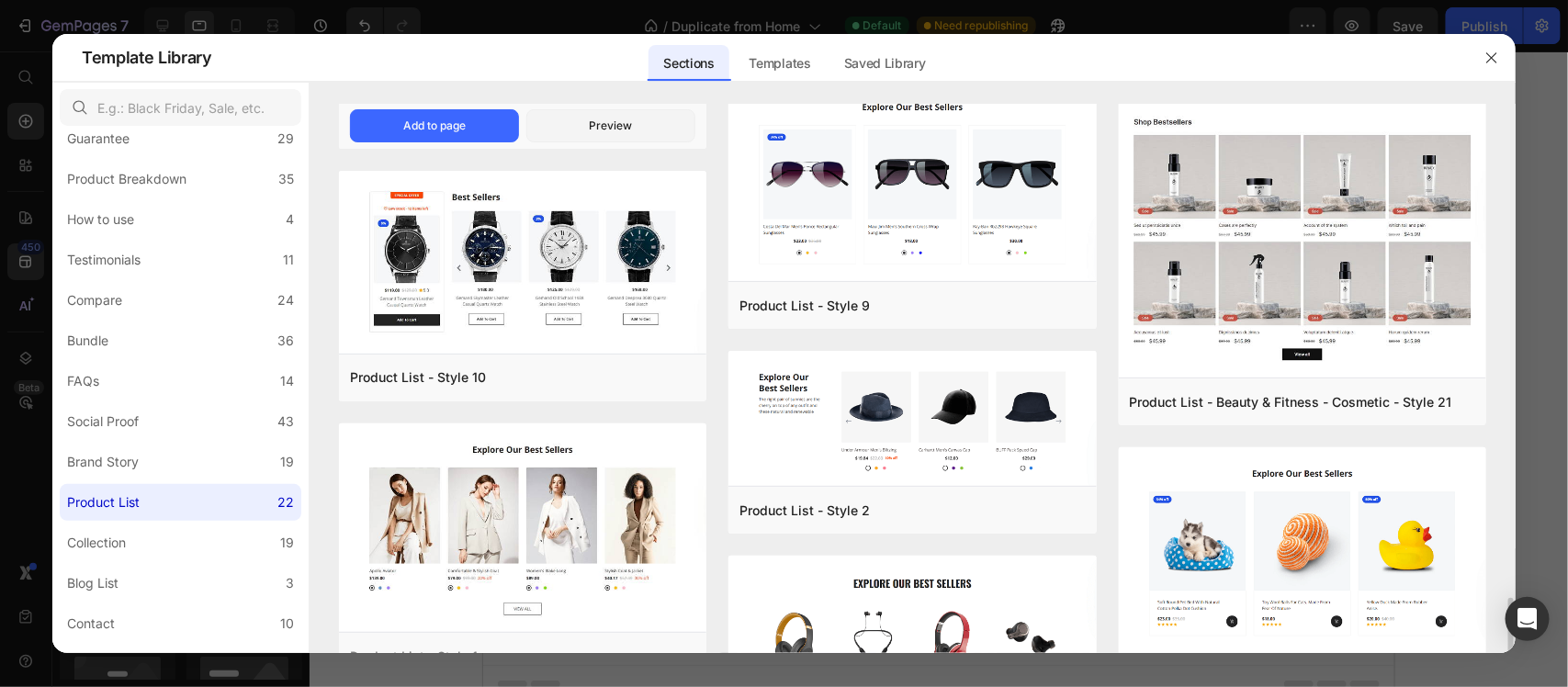 scroll, scrollTop: 1610, scrollLeft: 0, axis: vertical 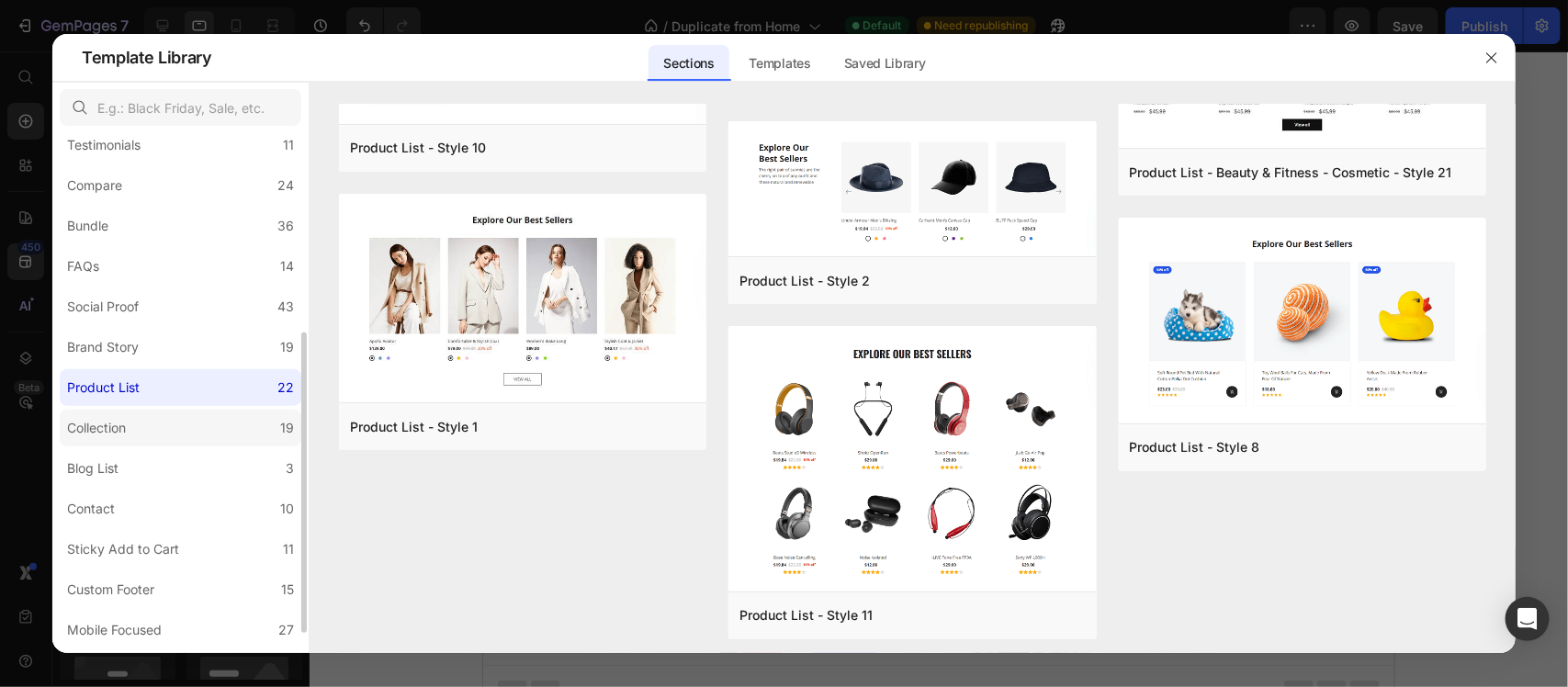 click on "Collection 19" 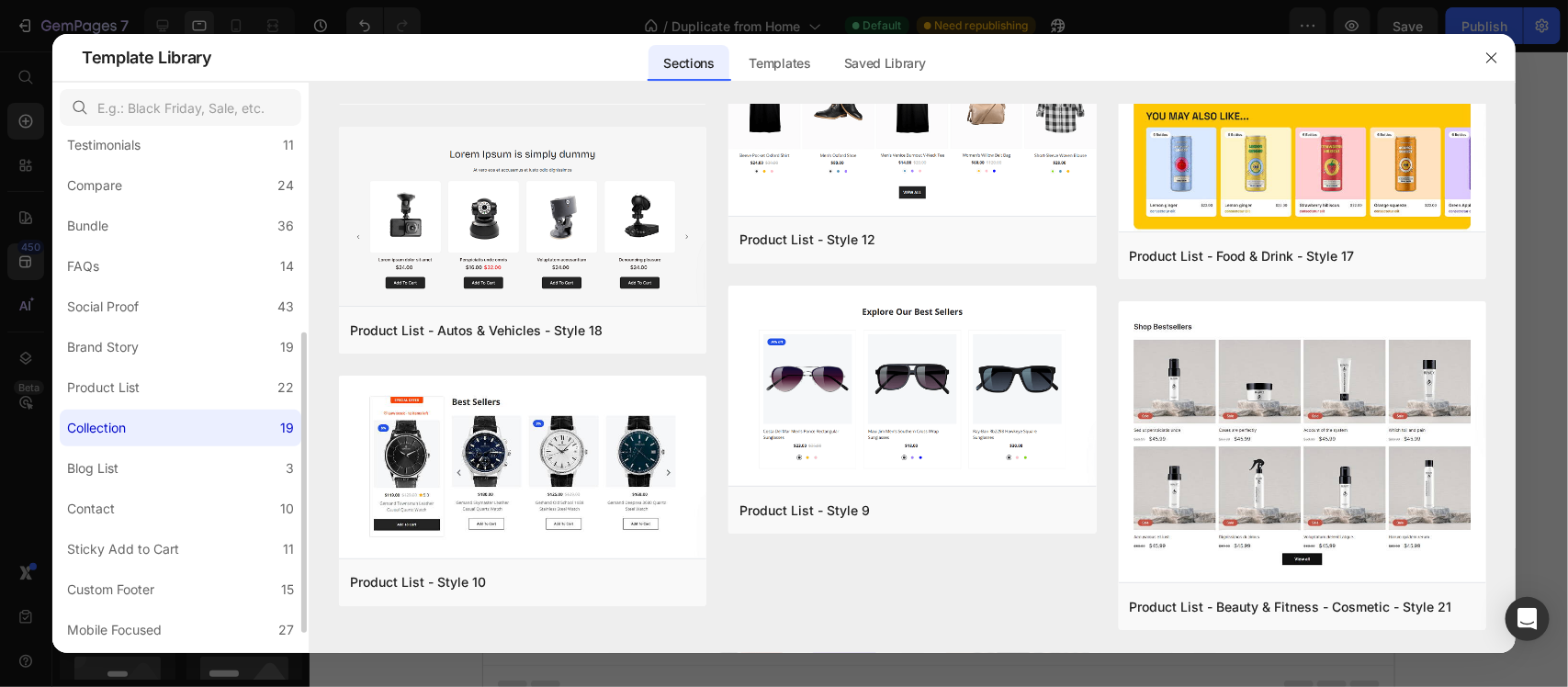 scroll, scrollTop: 0, scrollLeft: 0, axis: both 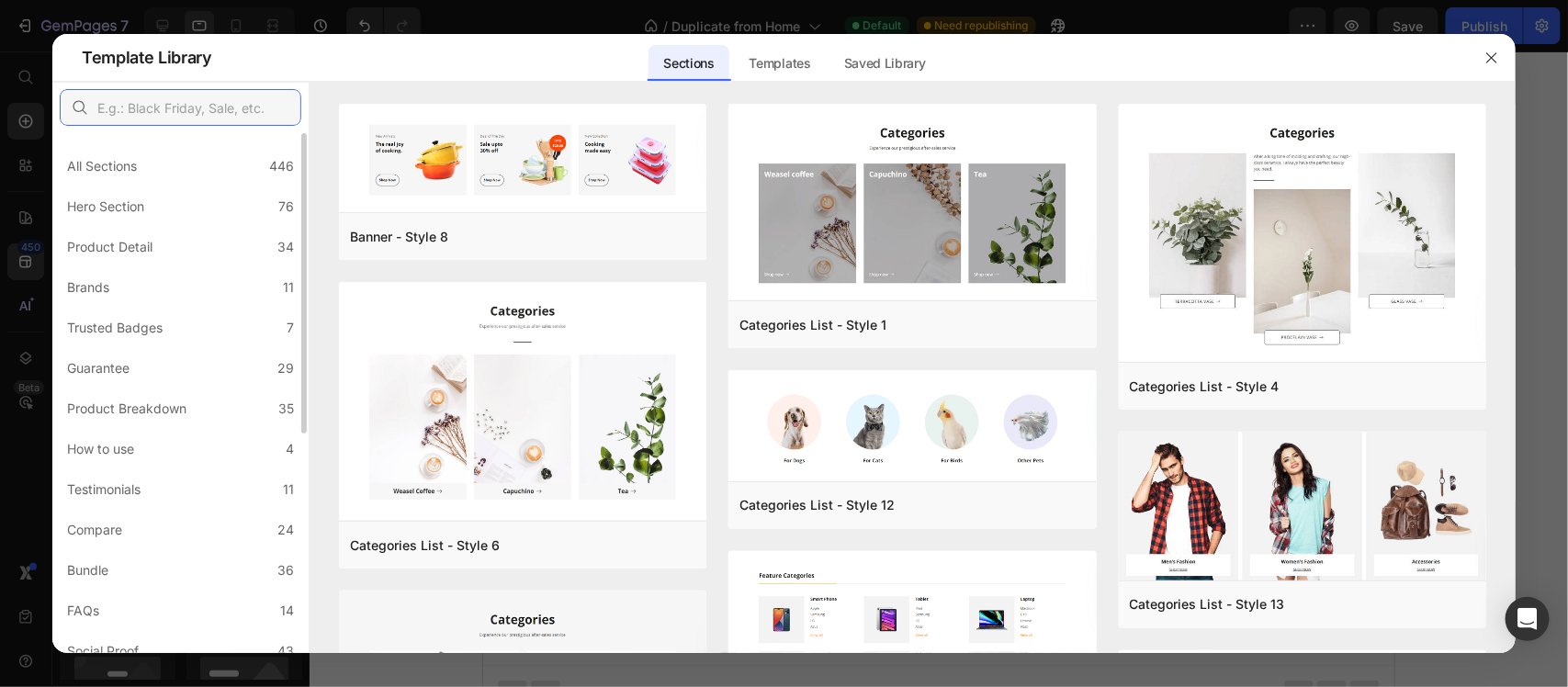 click at bounding box center (180, 107) 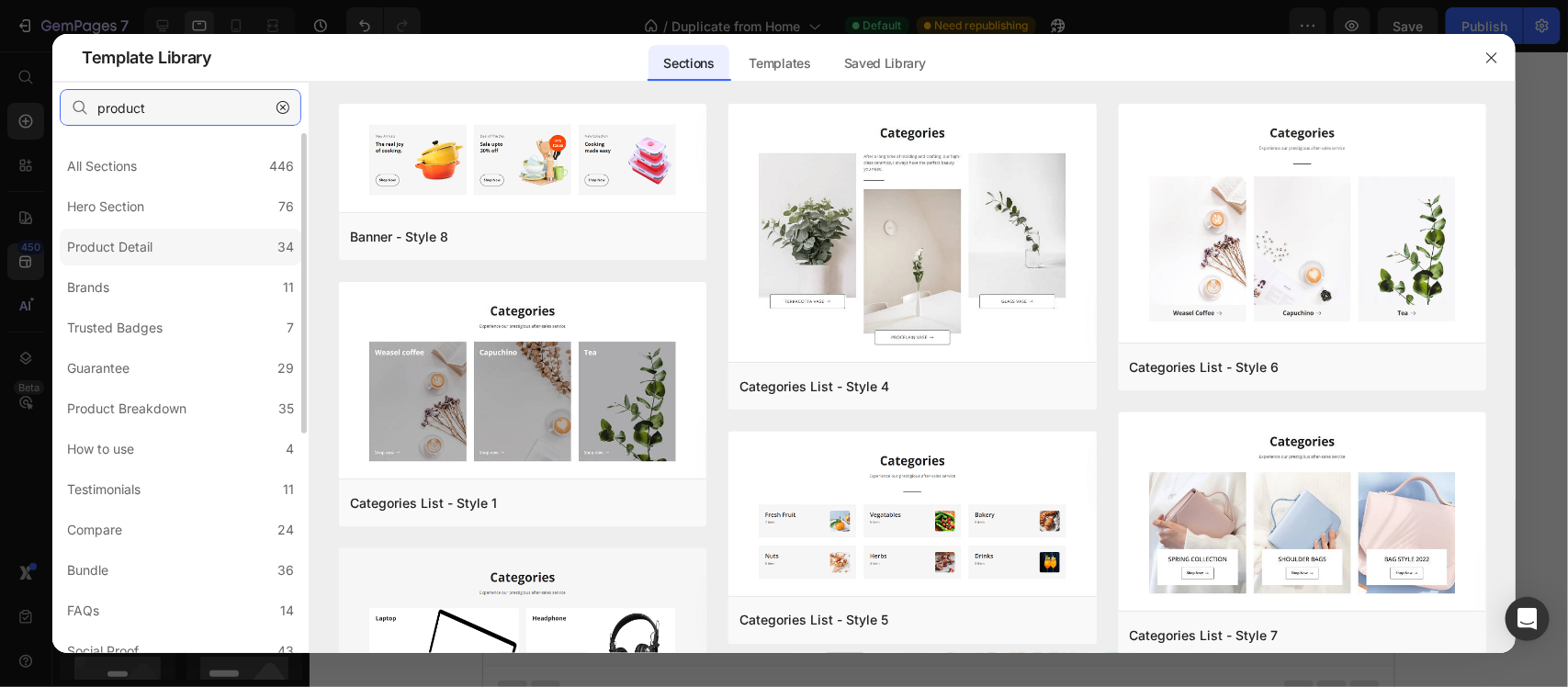 type on "product" 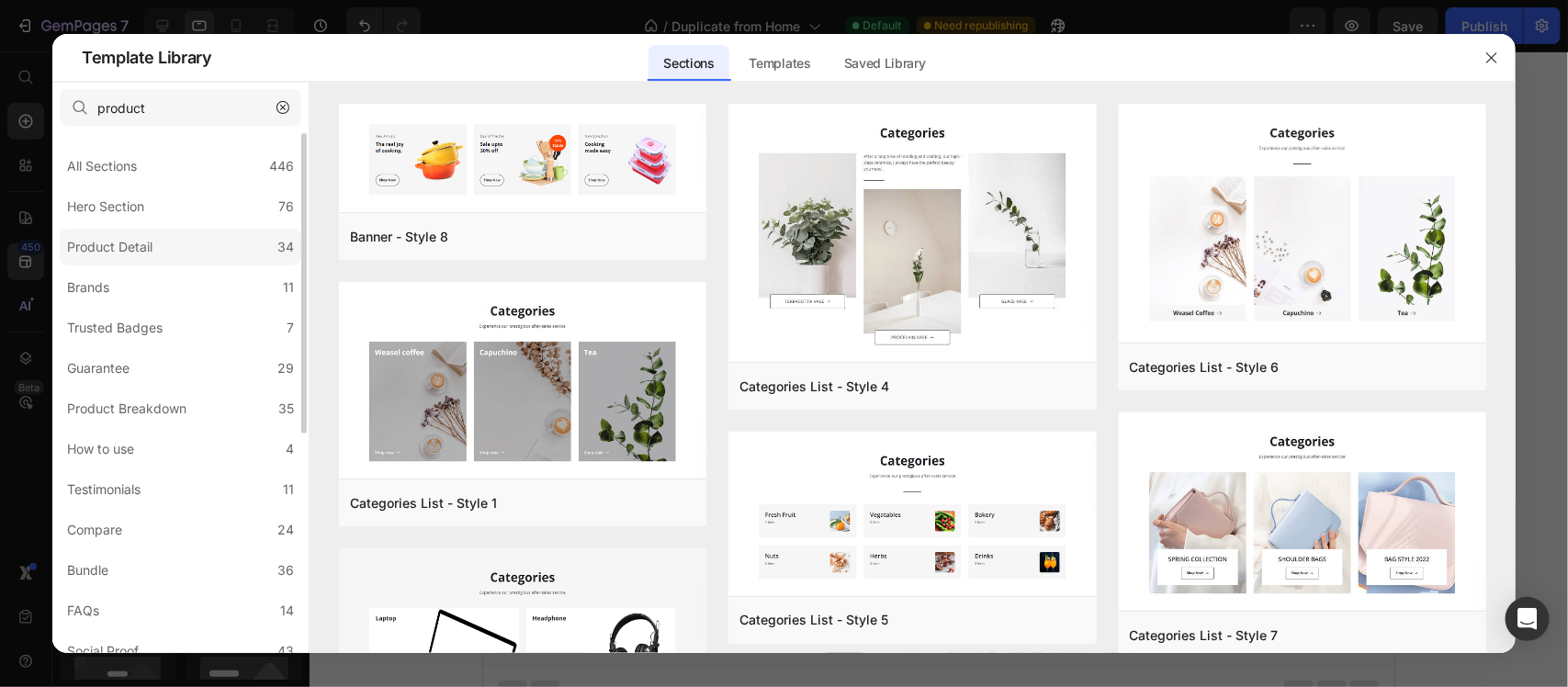 click on "Product Detail 34" 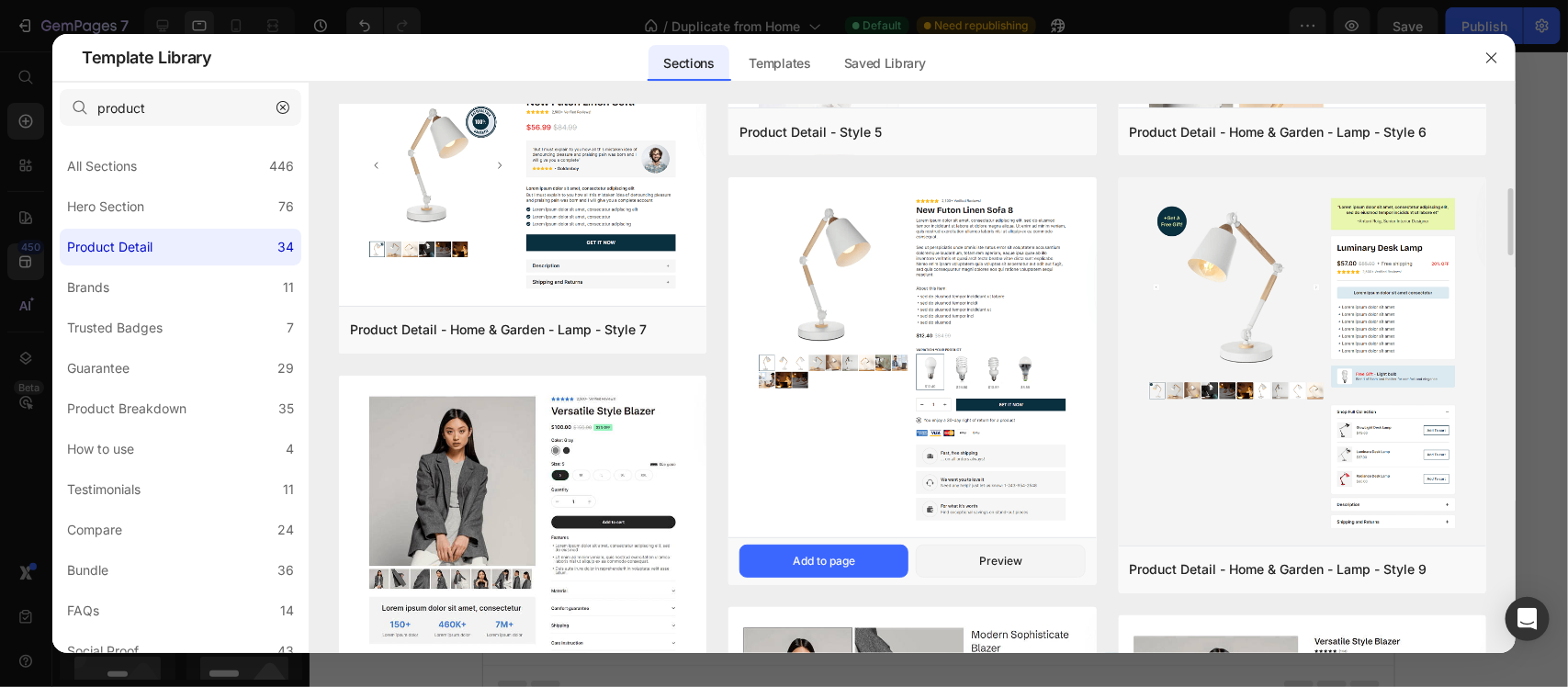 scroll, scrollTop: 0, scrollLeft: 0, axis: both 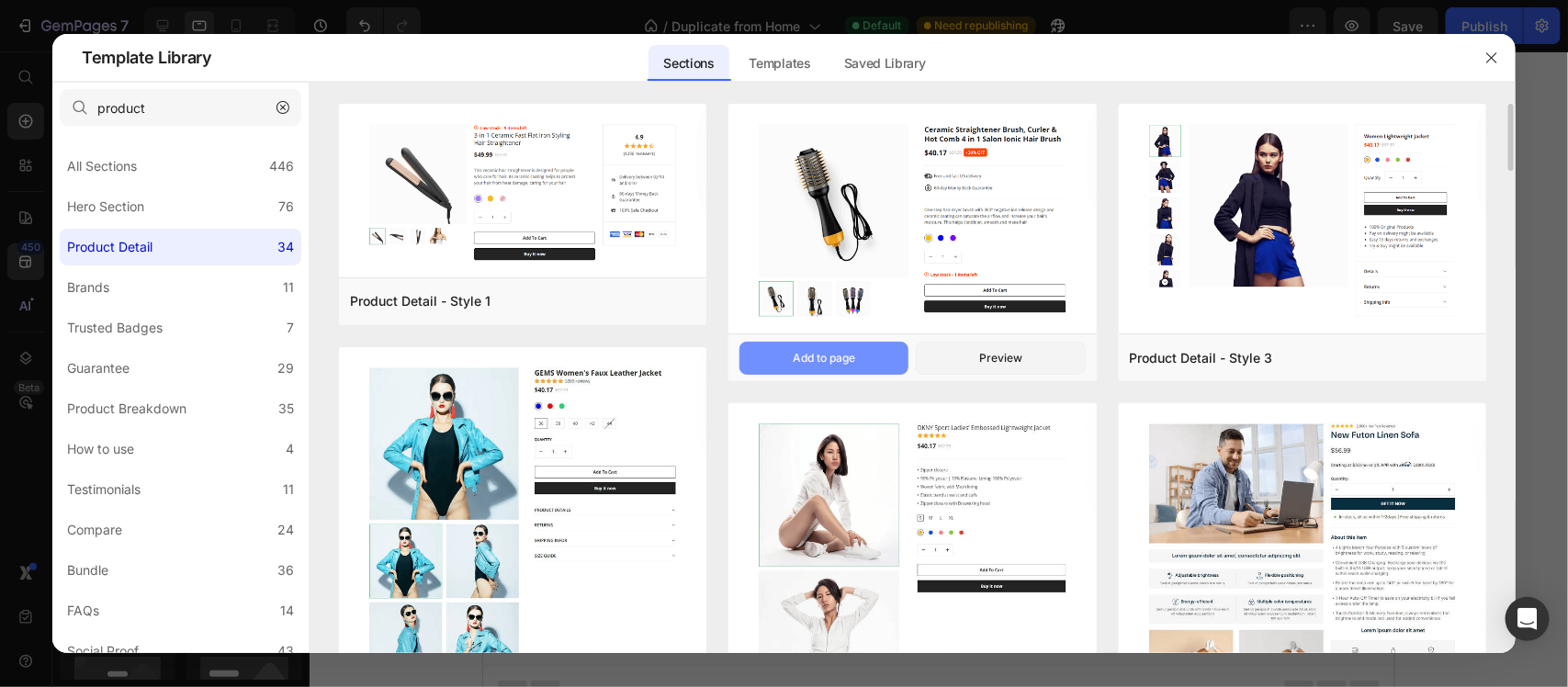 click on "Add to page" at bounding box center [824, 358] 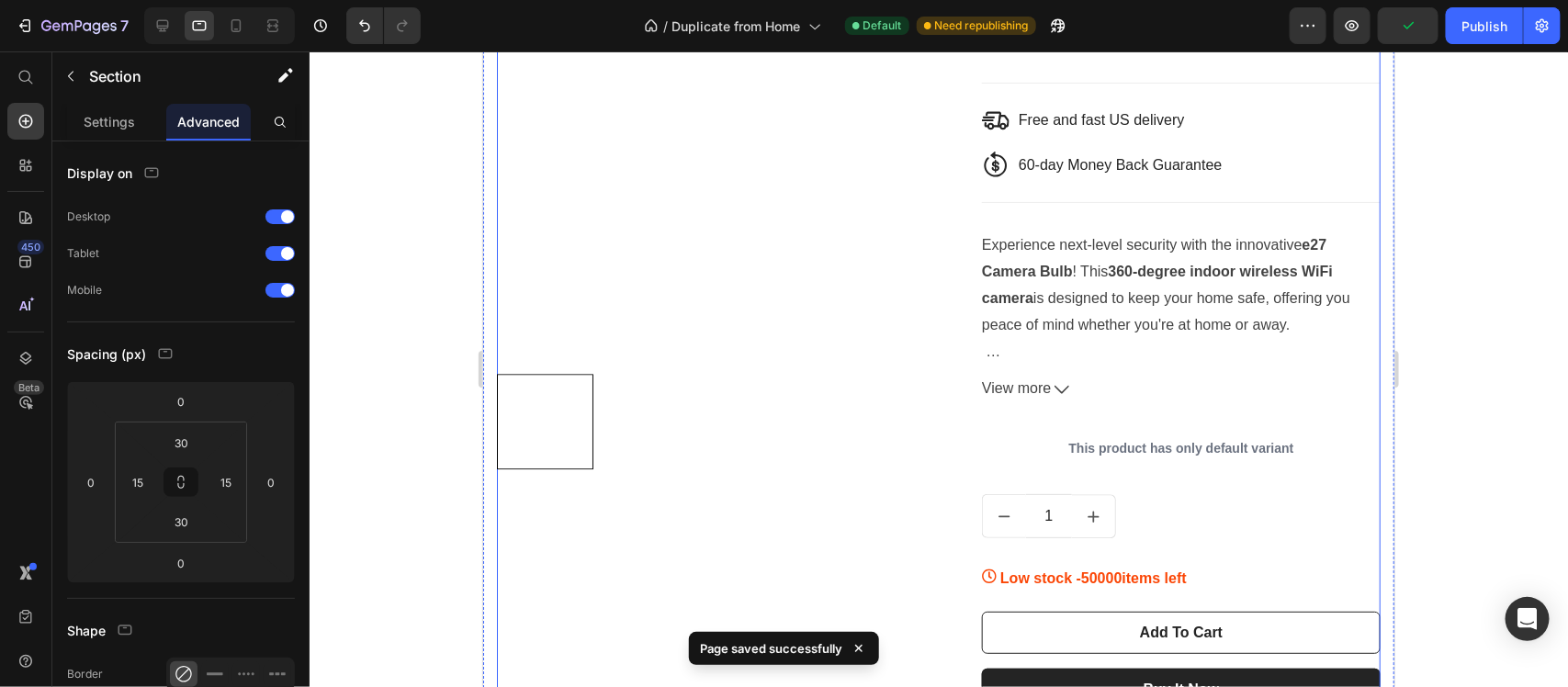 scroll, scrollTop: 2182, scrollLeft: 0, axis: vertical 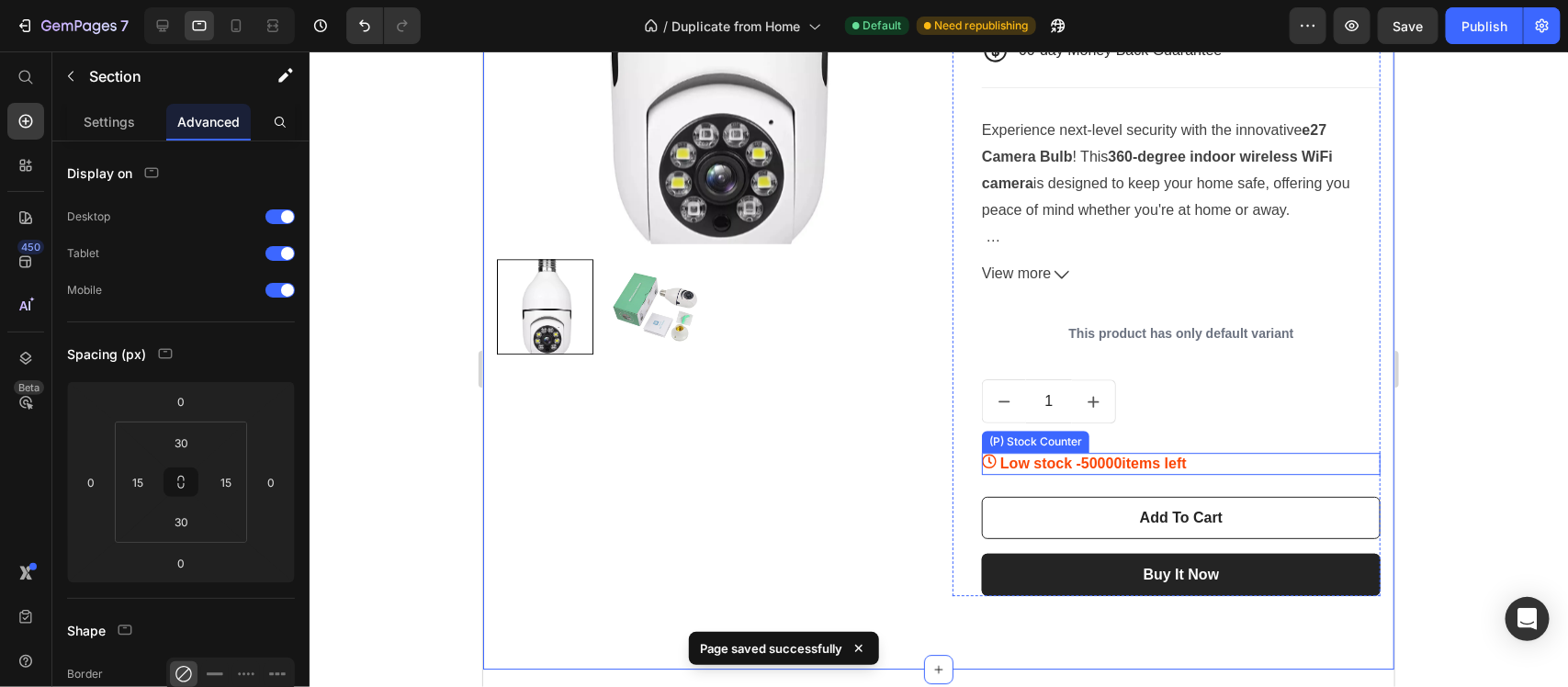 click on "Low stock -   50000  items left" at bounding box center [1092, 463] 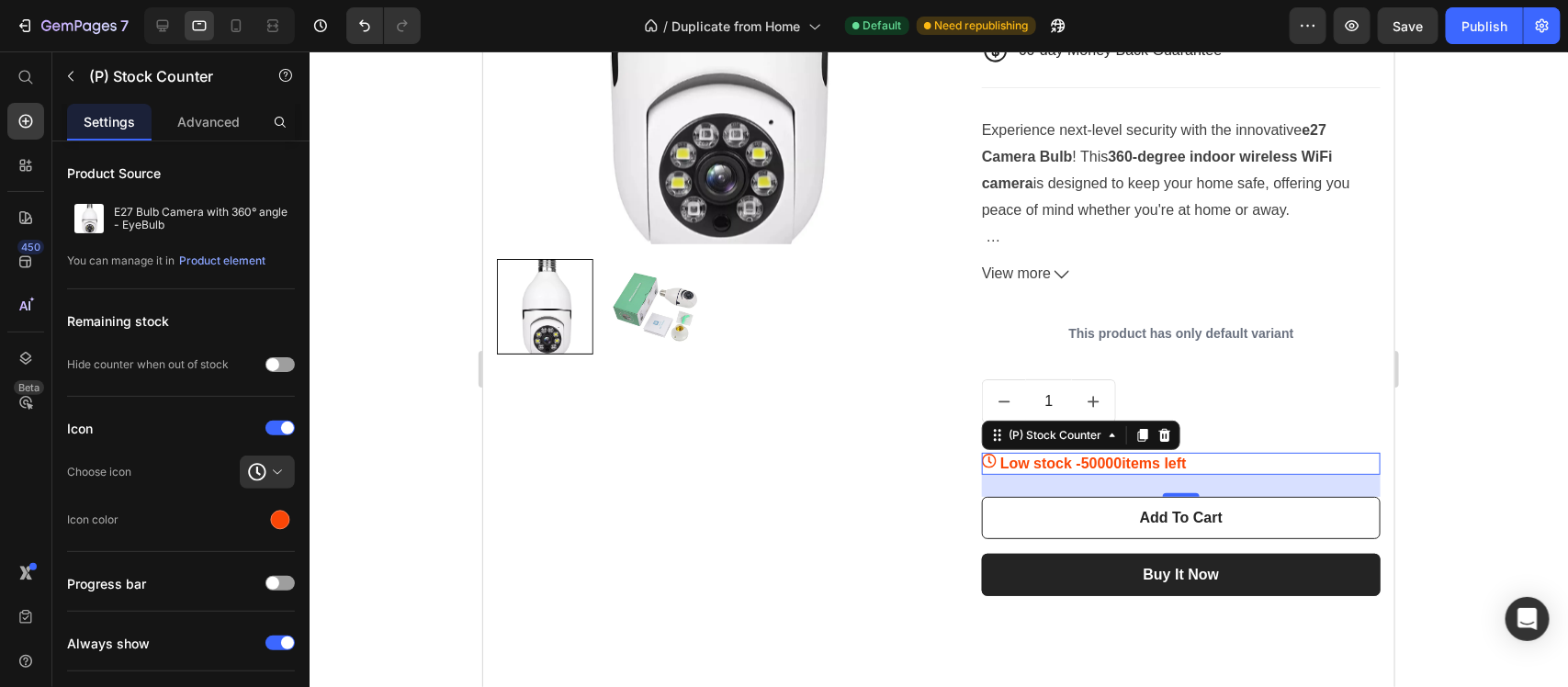 click on "Low stock -   50000  items left" at bounding box center (1092, 463) 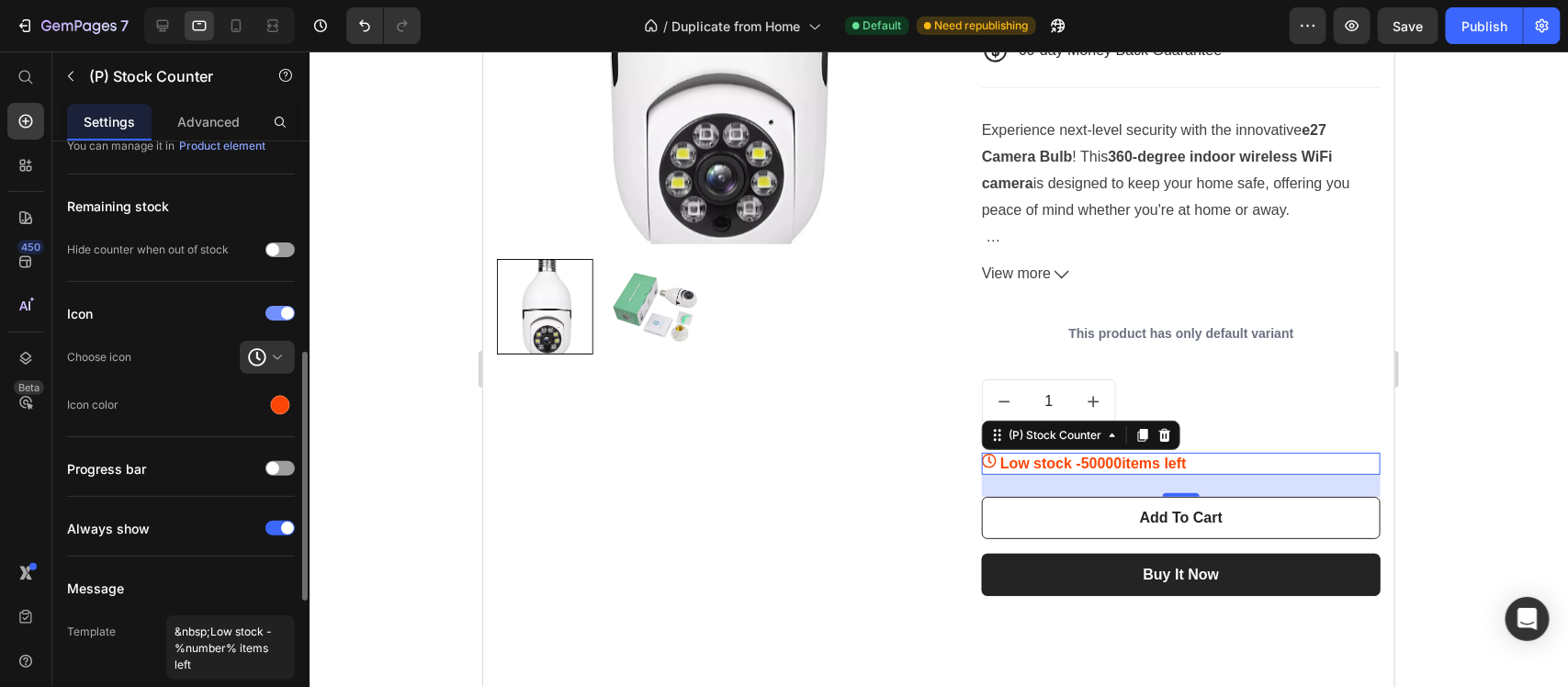 scroll, scrollTop: 230, scrollLeft: 0, axis: vertical 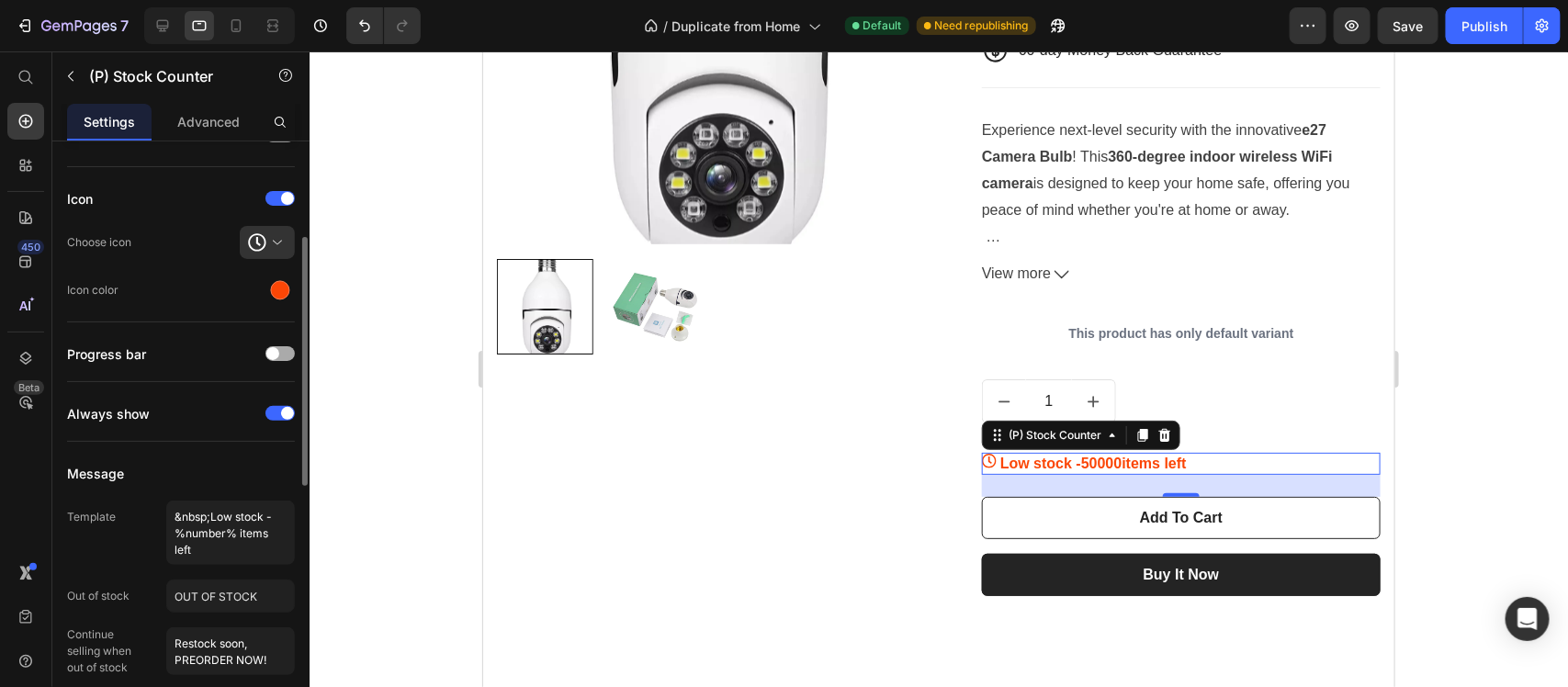 click at bounding box center (280, 354) 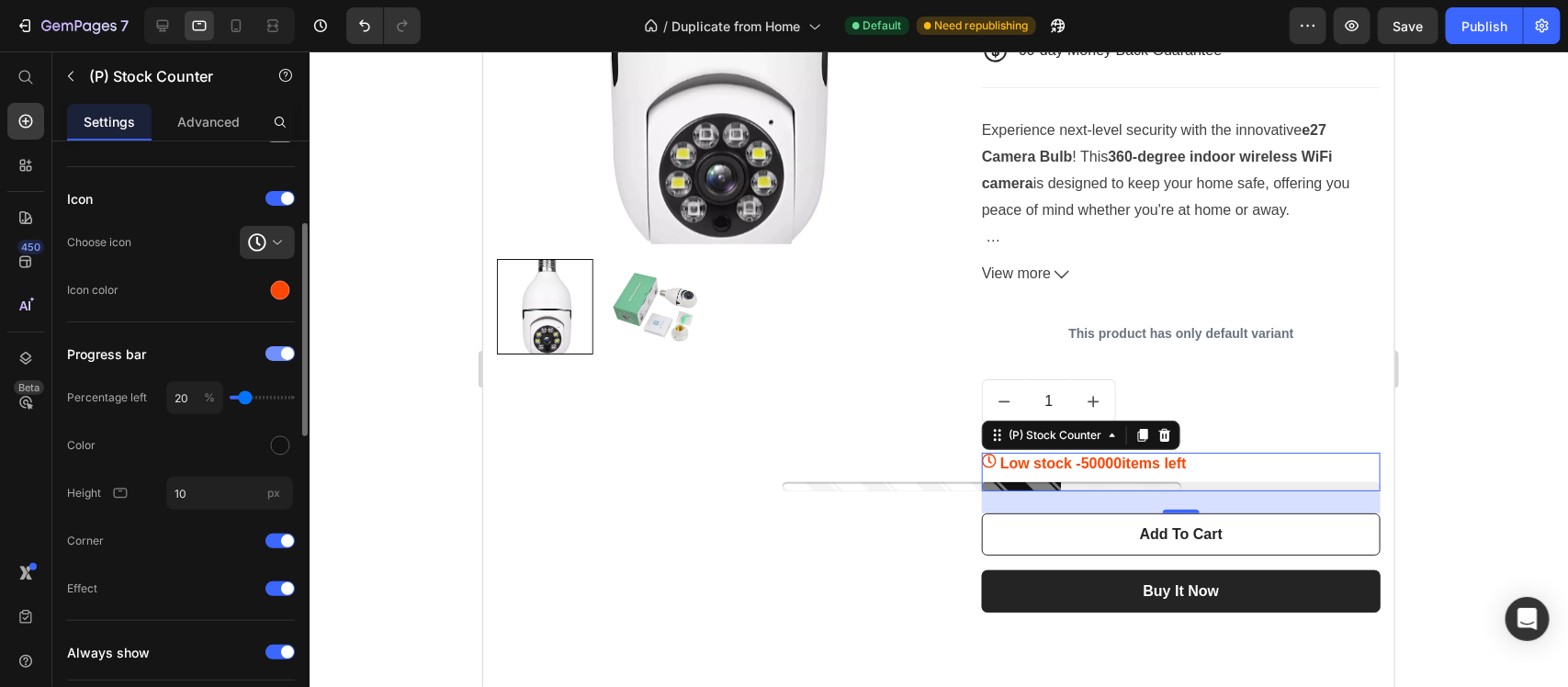 click at bounding box center (288, 354) 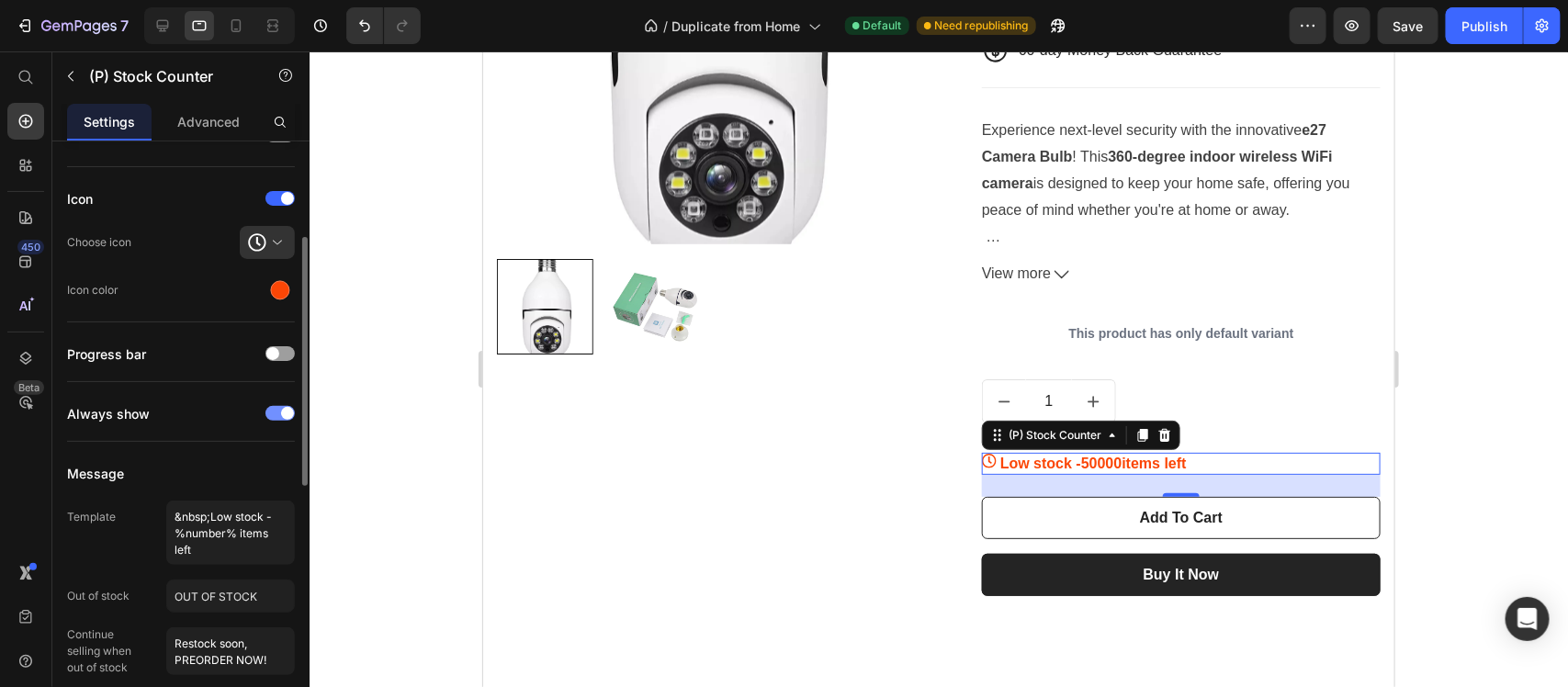 click at bounding box center [280, 413] 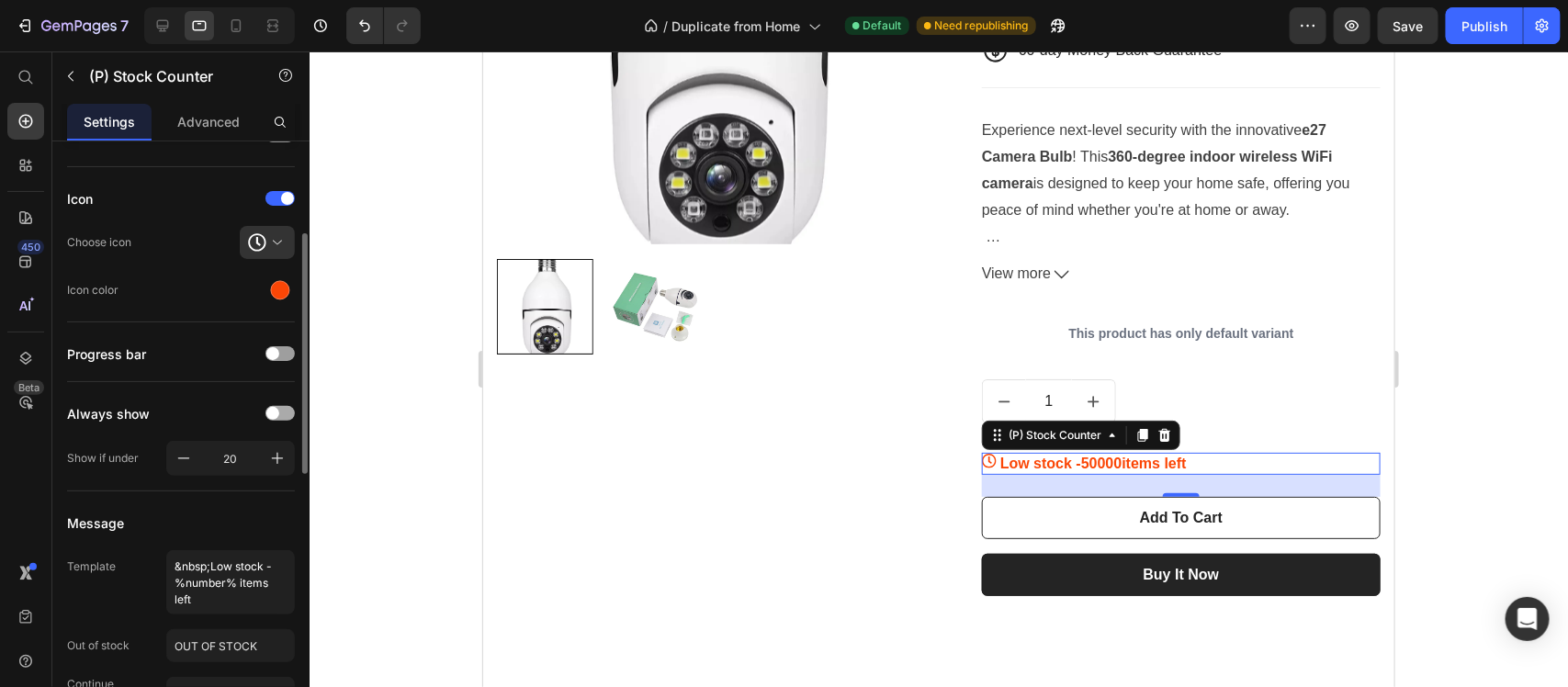 click at bounding box center [273, 413] 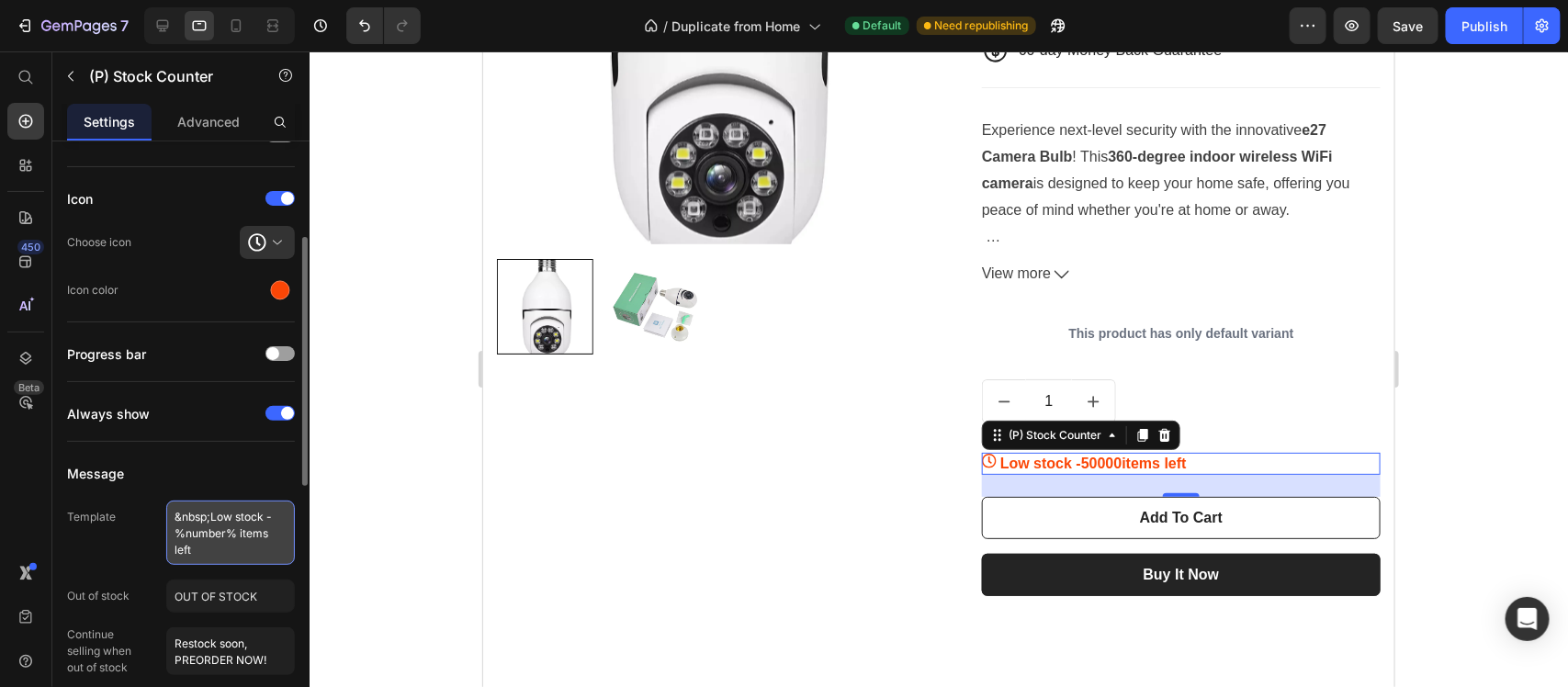 click on "&nbsp;Low stock -  %number% items left" at bounding box center (231, 533) 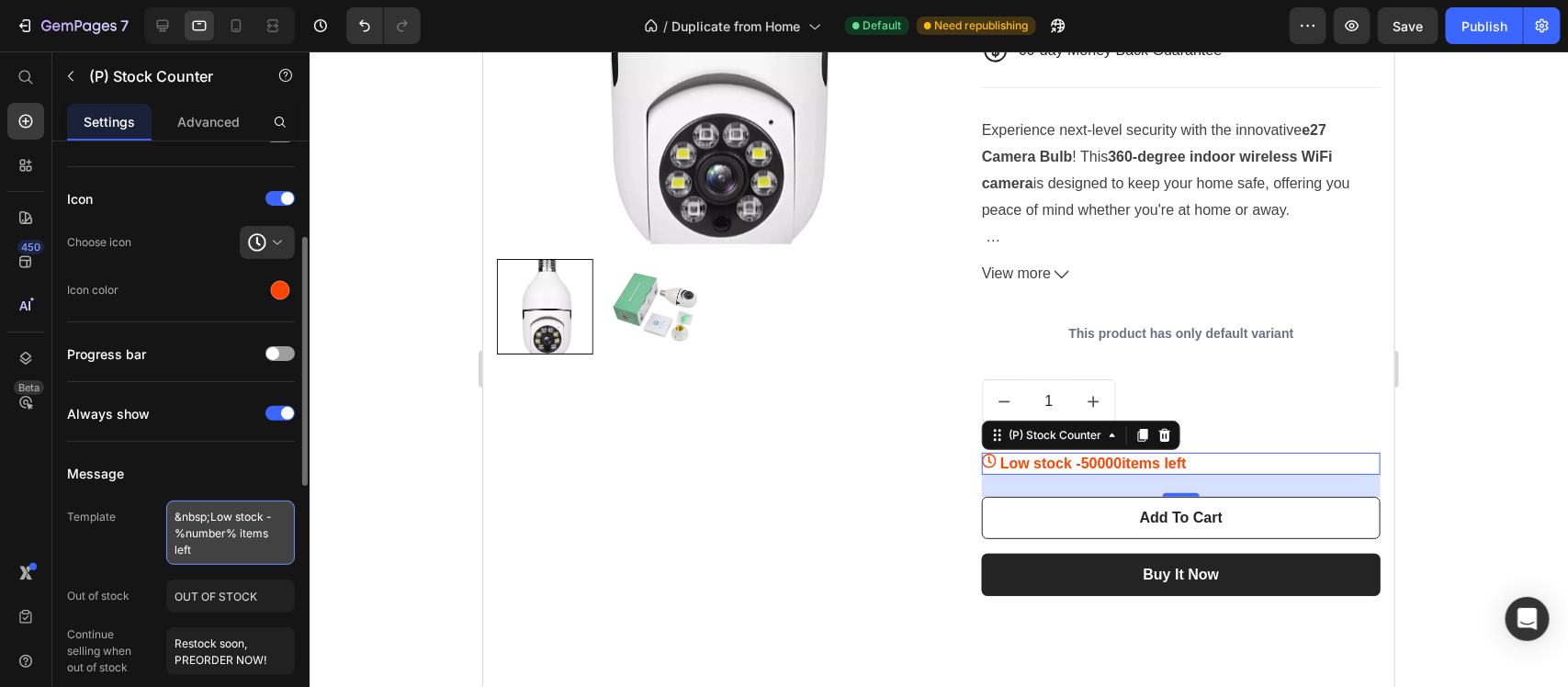 scroll, scrollTop: 344, scrollLeft: 0, axis: vertical 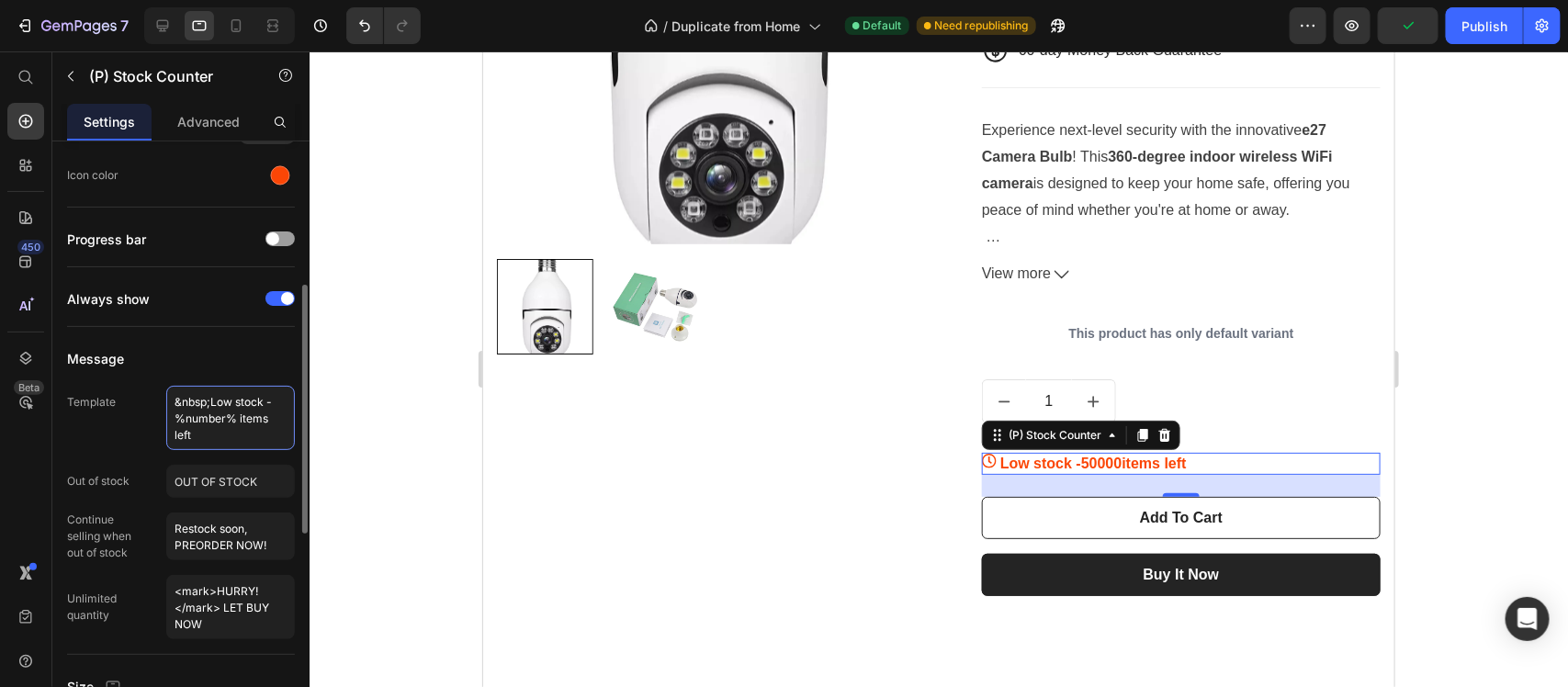 drag, startPoint x: 220, startPoint y: 438, endPoint x: 164, endPoint y: 415, distance: 60.53924 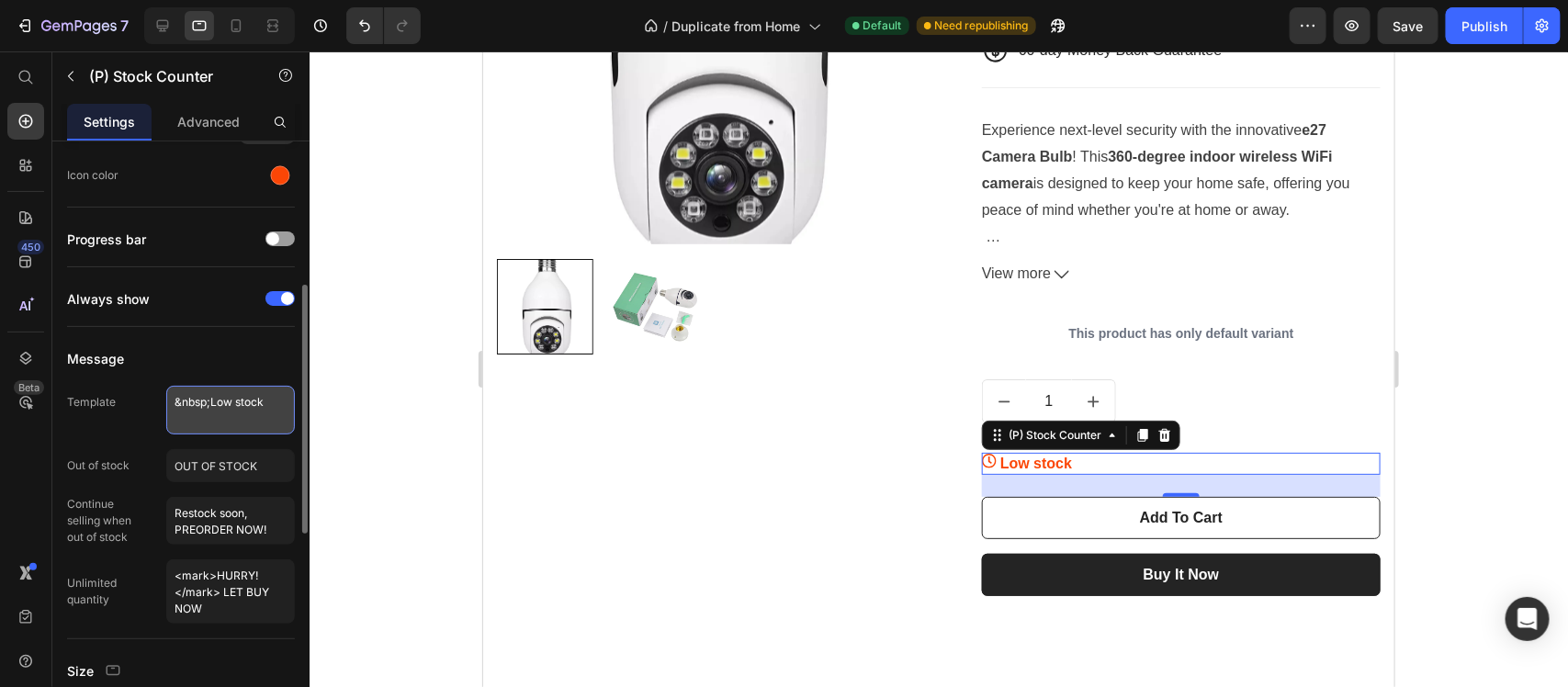 click on "&nbsp;Low stock" at bounding box center (231, 410) 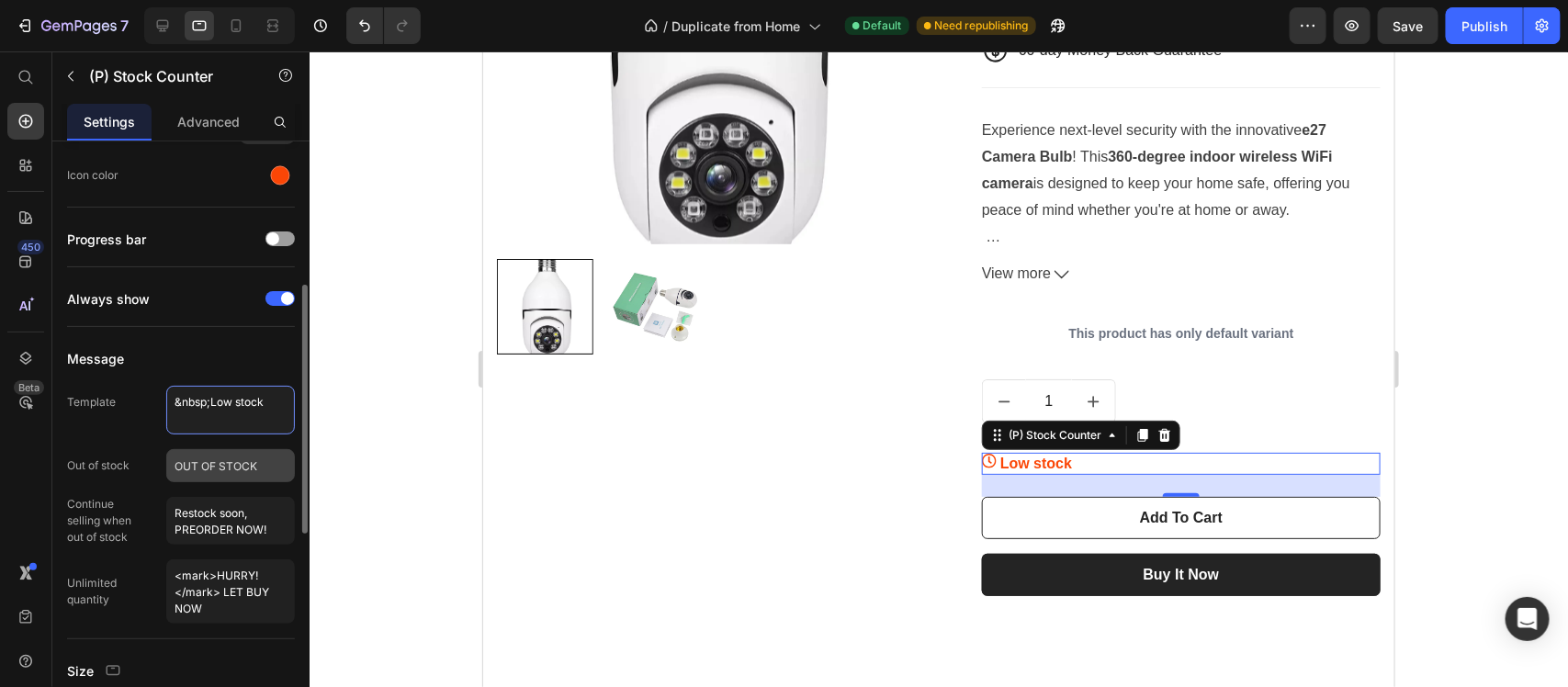 type on "&nbsp;Low stock" 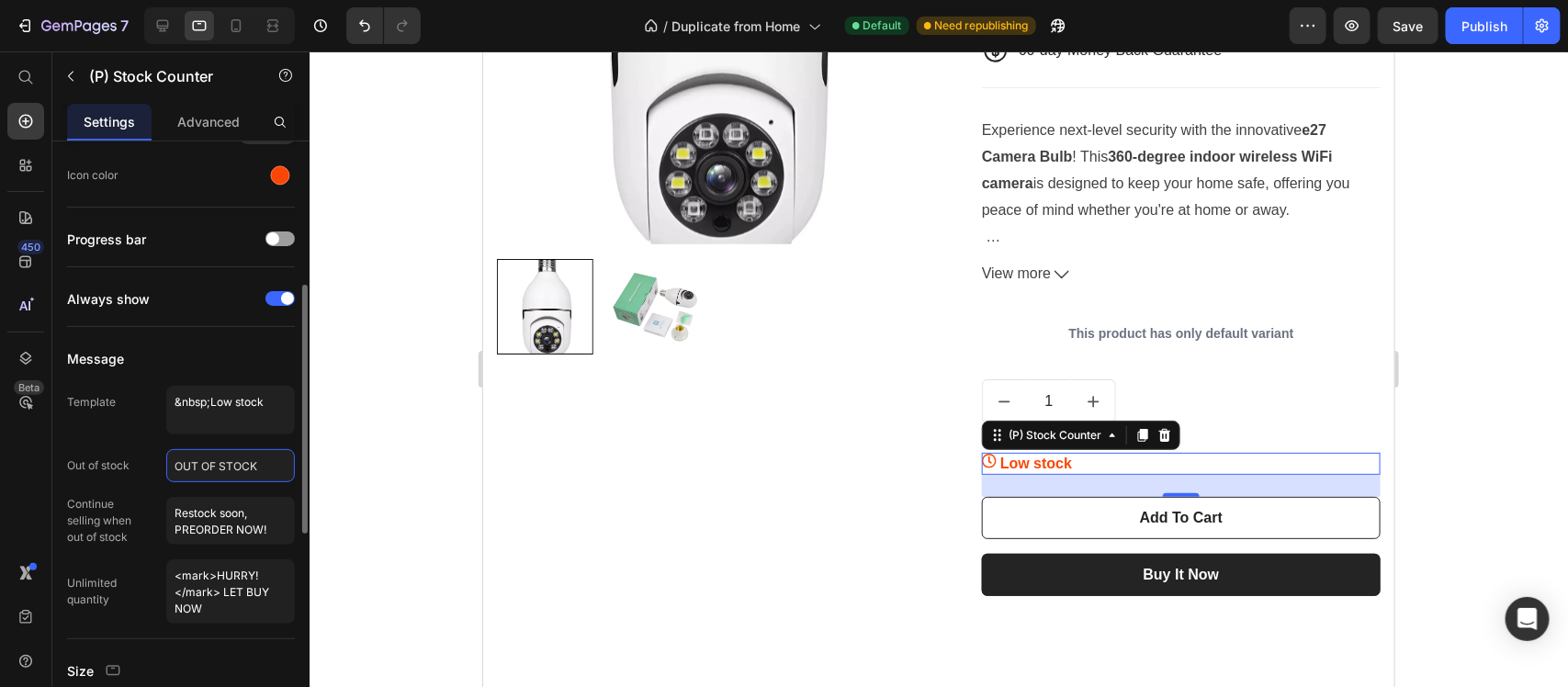 click on "OUT OF STOCK" 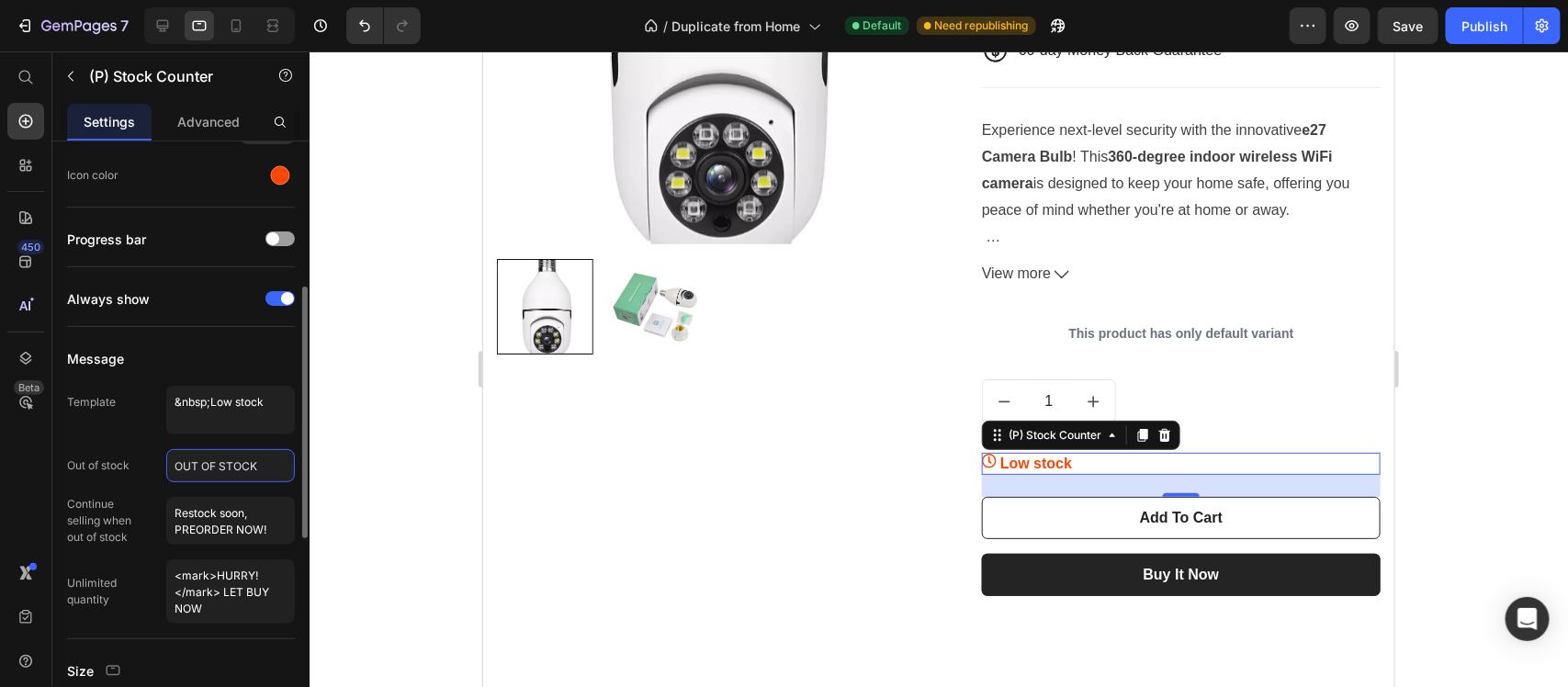 click on "OUT OF STOCK" 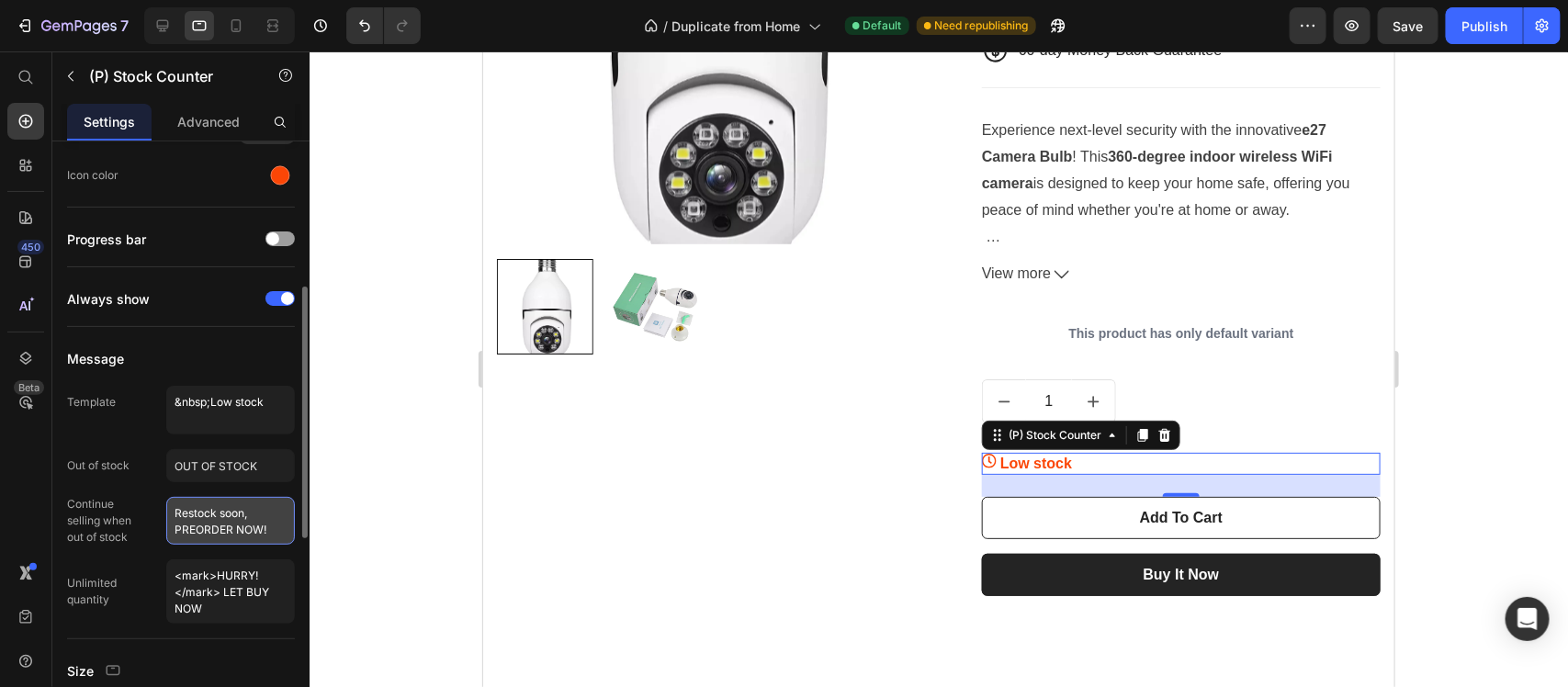 click on "Restock soon, PREORDER NOW!" at bounding box center (231, 521) 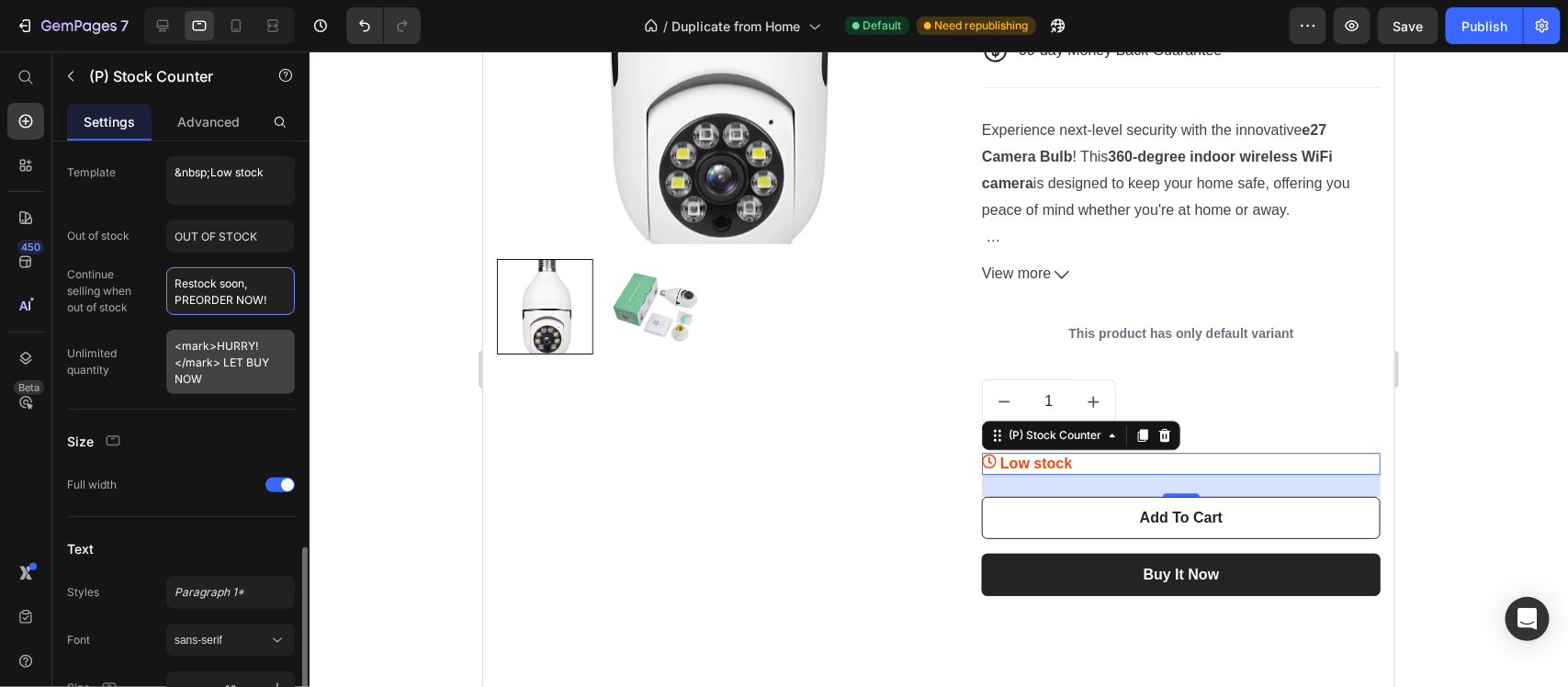 scroll, scrollTop: 689, scrollLeft: 0, axis: vertical 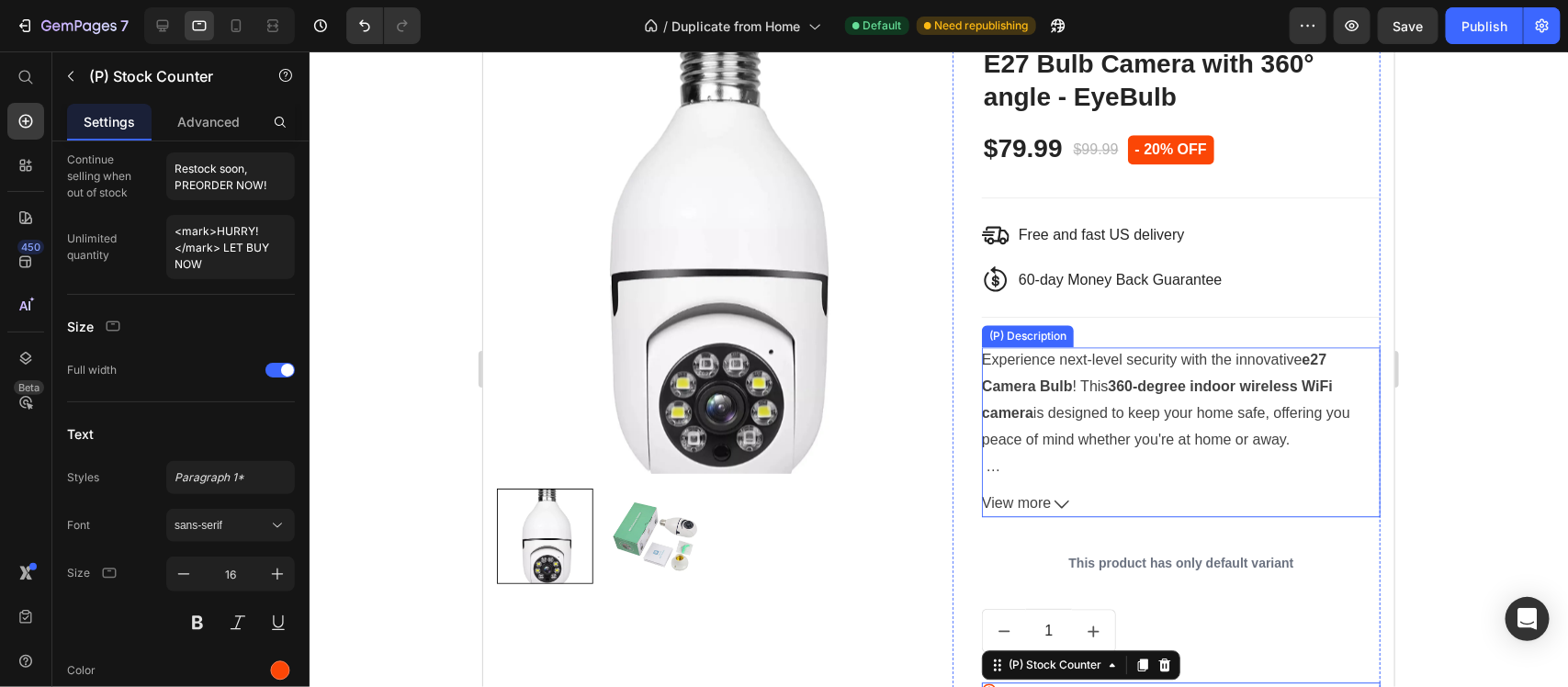 click 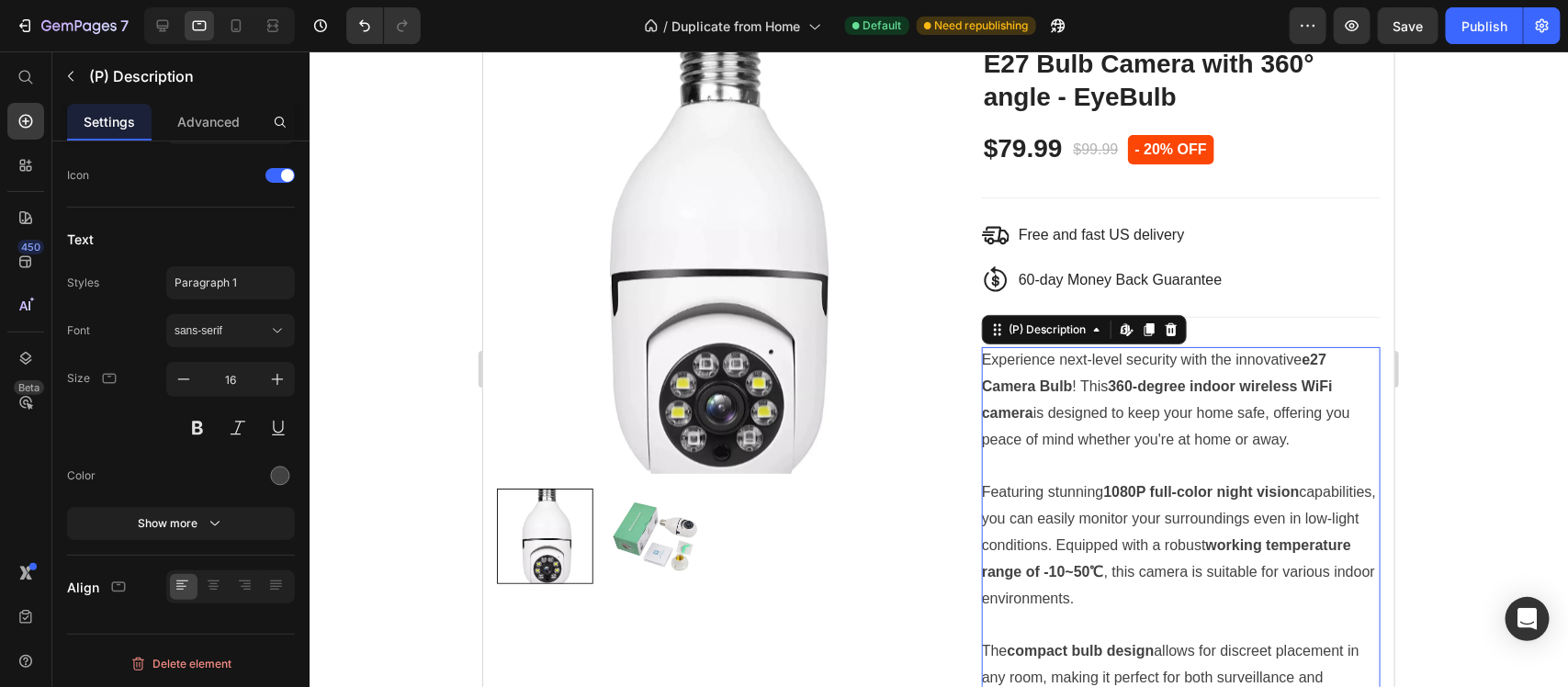 scroll, scrollTop: 0, scrollLeft: 0, axis: both 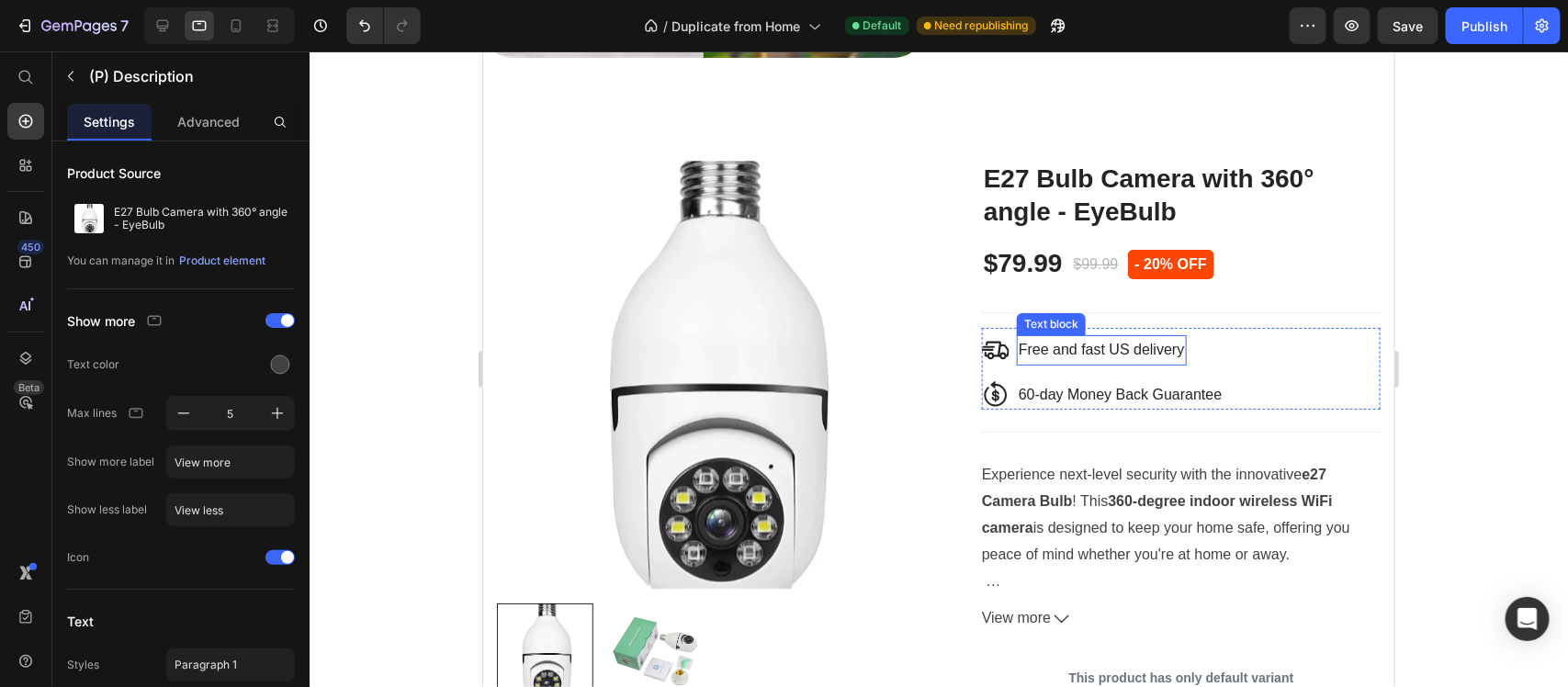 click on "Free and fast US delivery" at bounding box center (1100, 349) 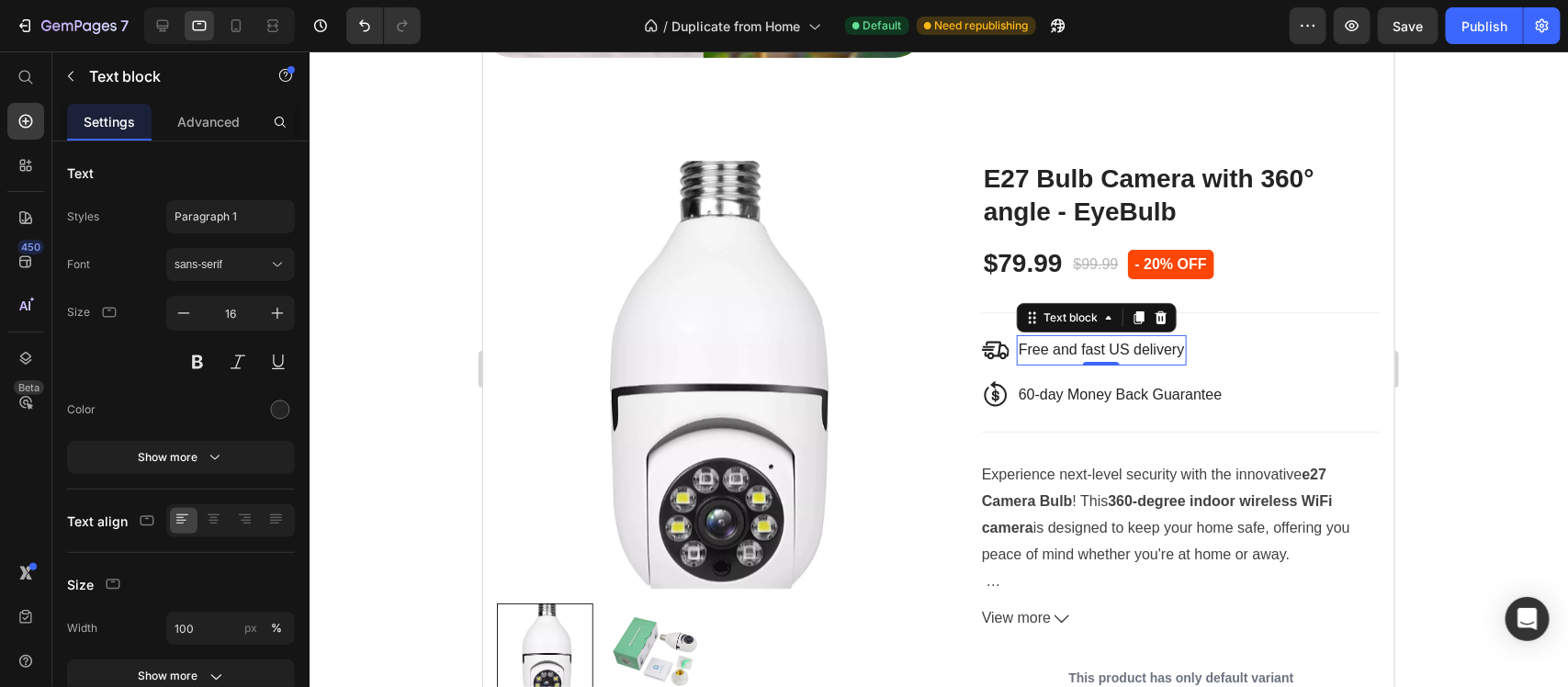click on "Free and fast US delivery" at bounding box center (1100, 349) 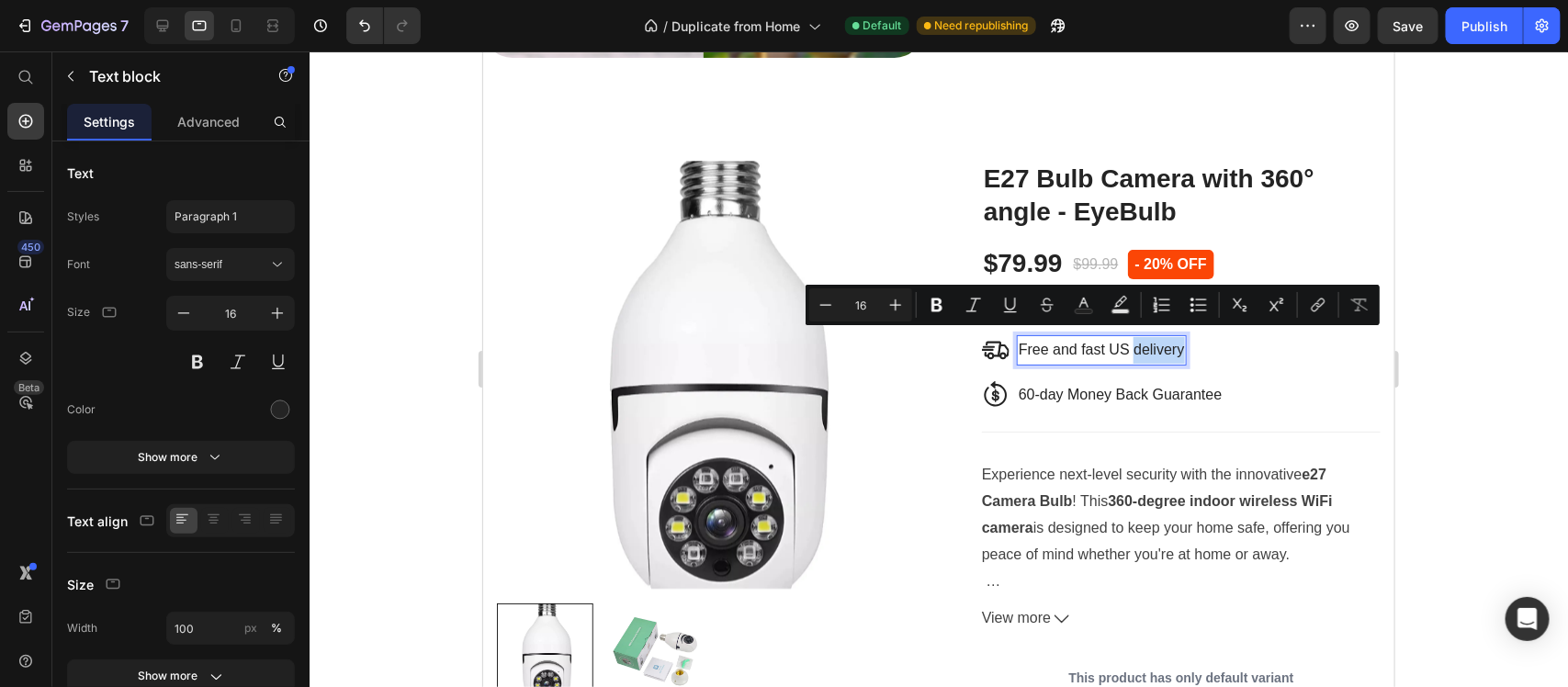 click on "Free and fast US delivery" at bounding box center [1100, 349] 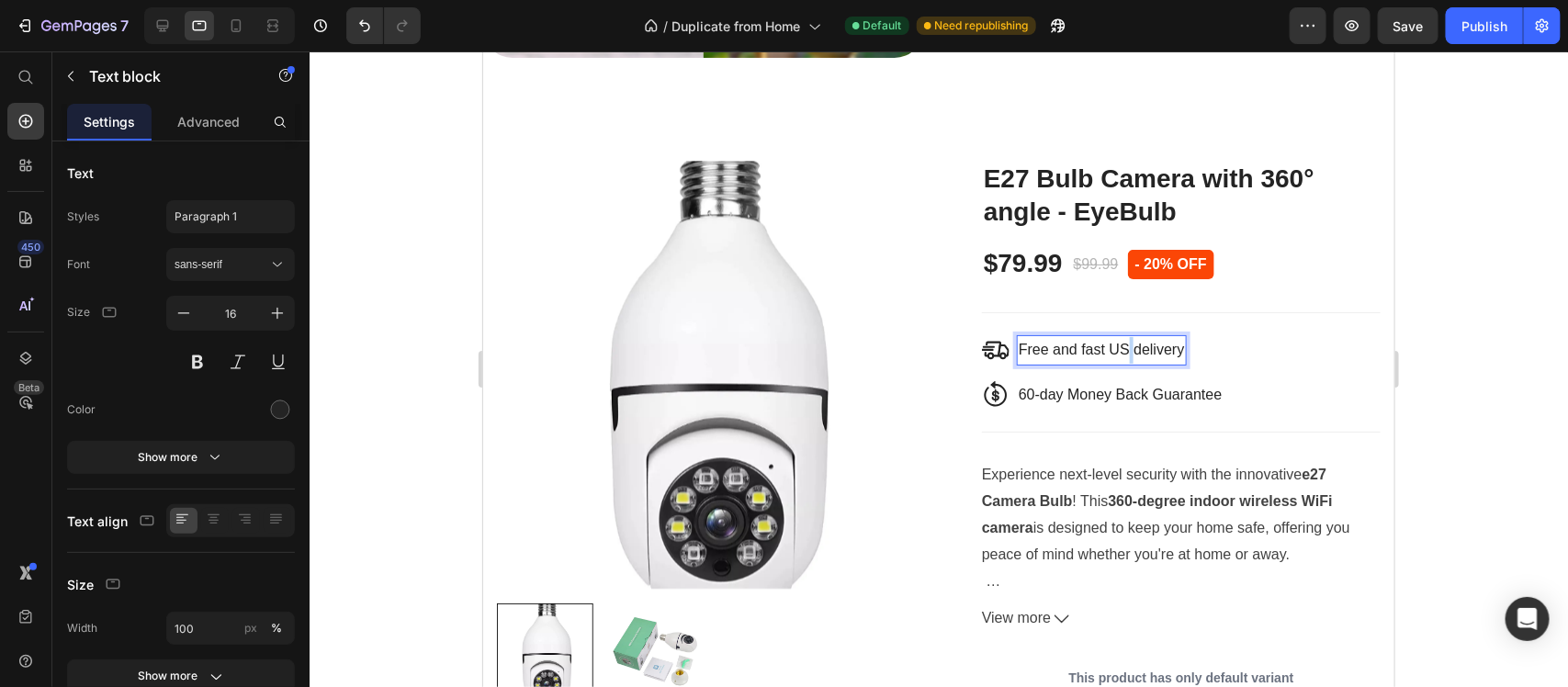 click on "Free and fast US delivery" at bounding box center (1100, 349) 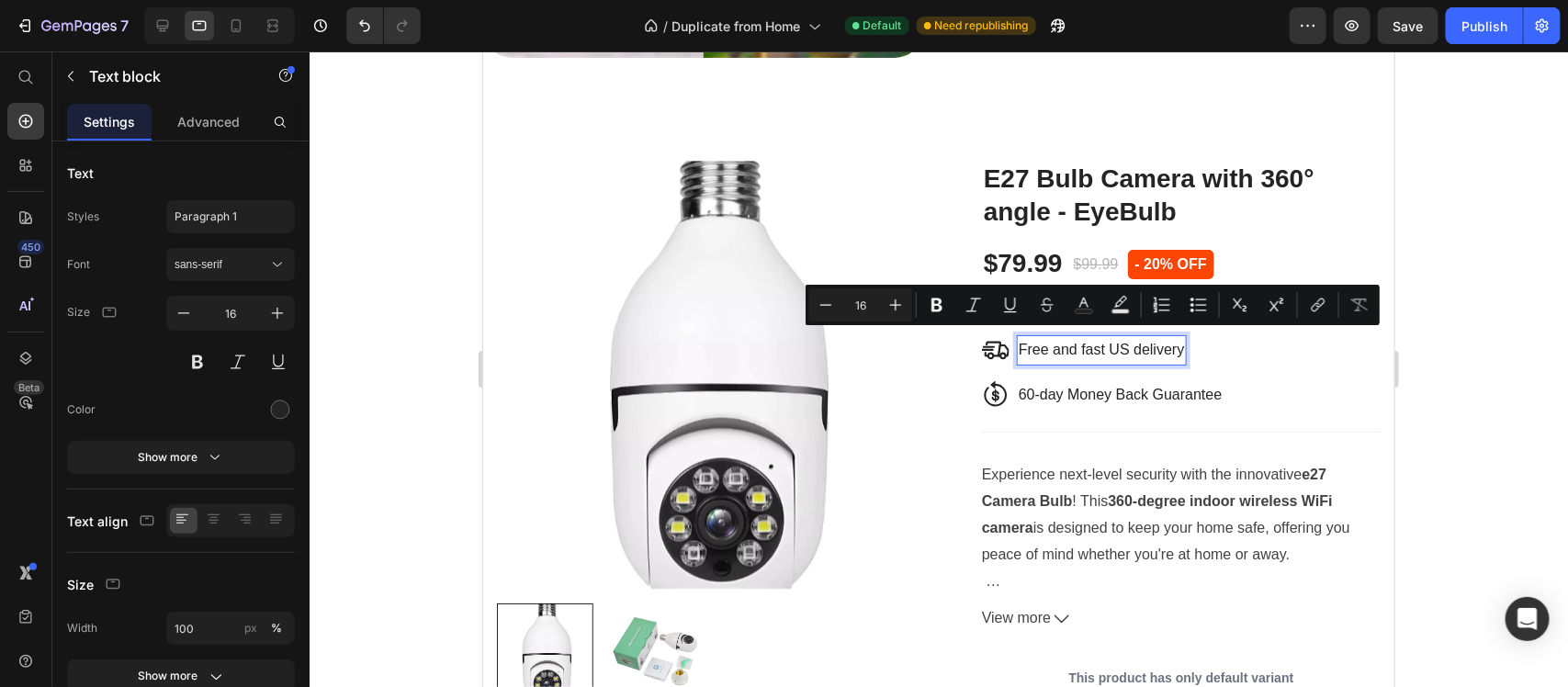 click on "Free and fast US delivery" at bounding box center (1100, 349) 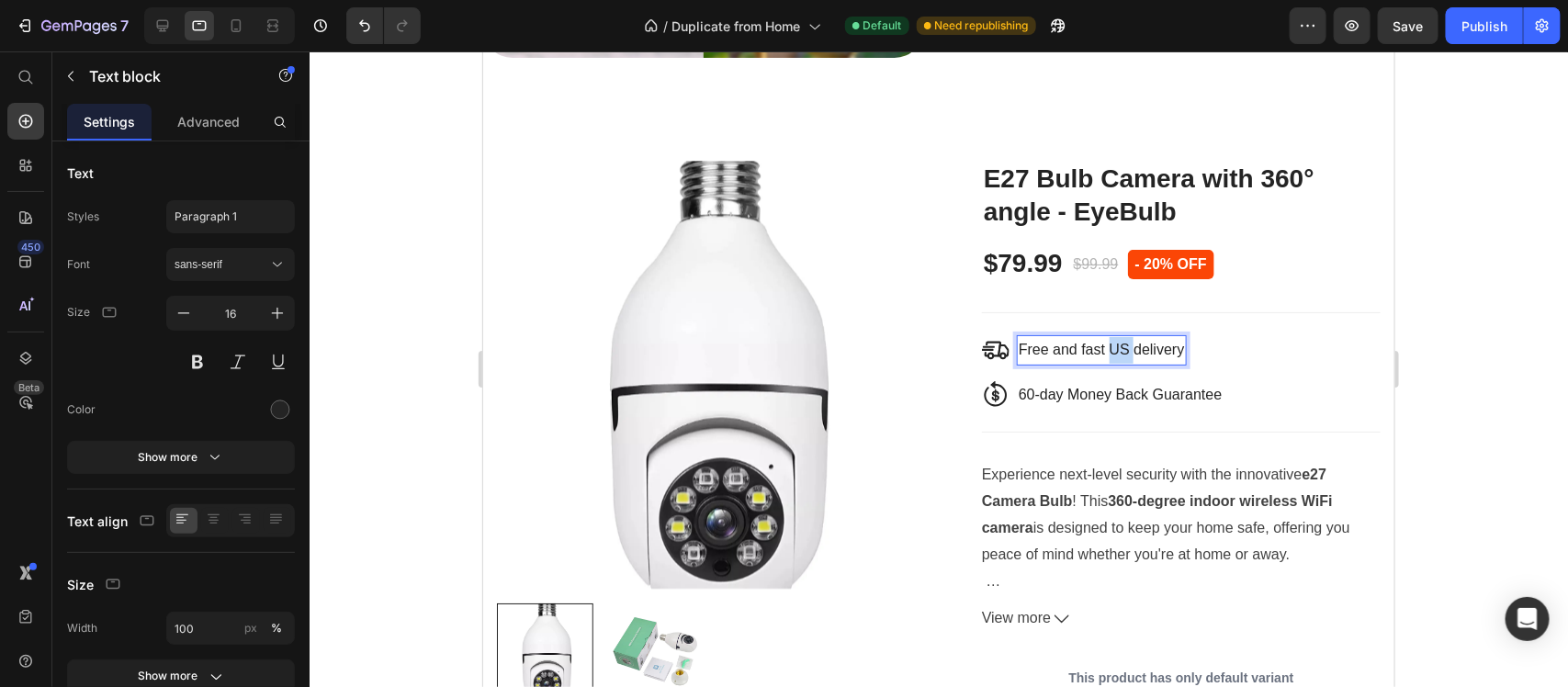 click on "Free and fast US delivery" at bounding box center (1100, 349) 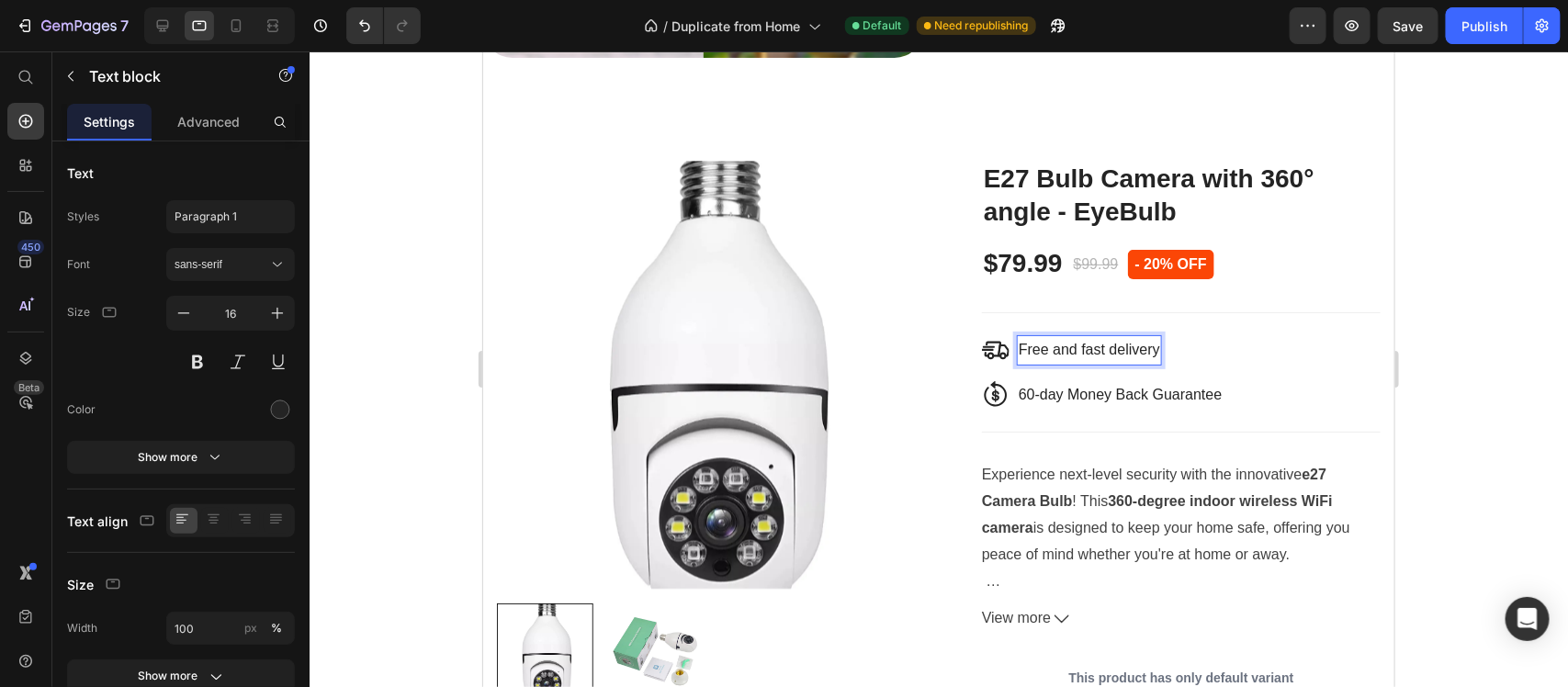 click on "60-day Money Back Guarantee" at bounding box center (1119, 394) 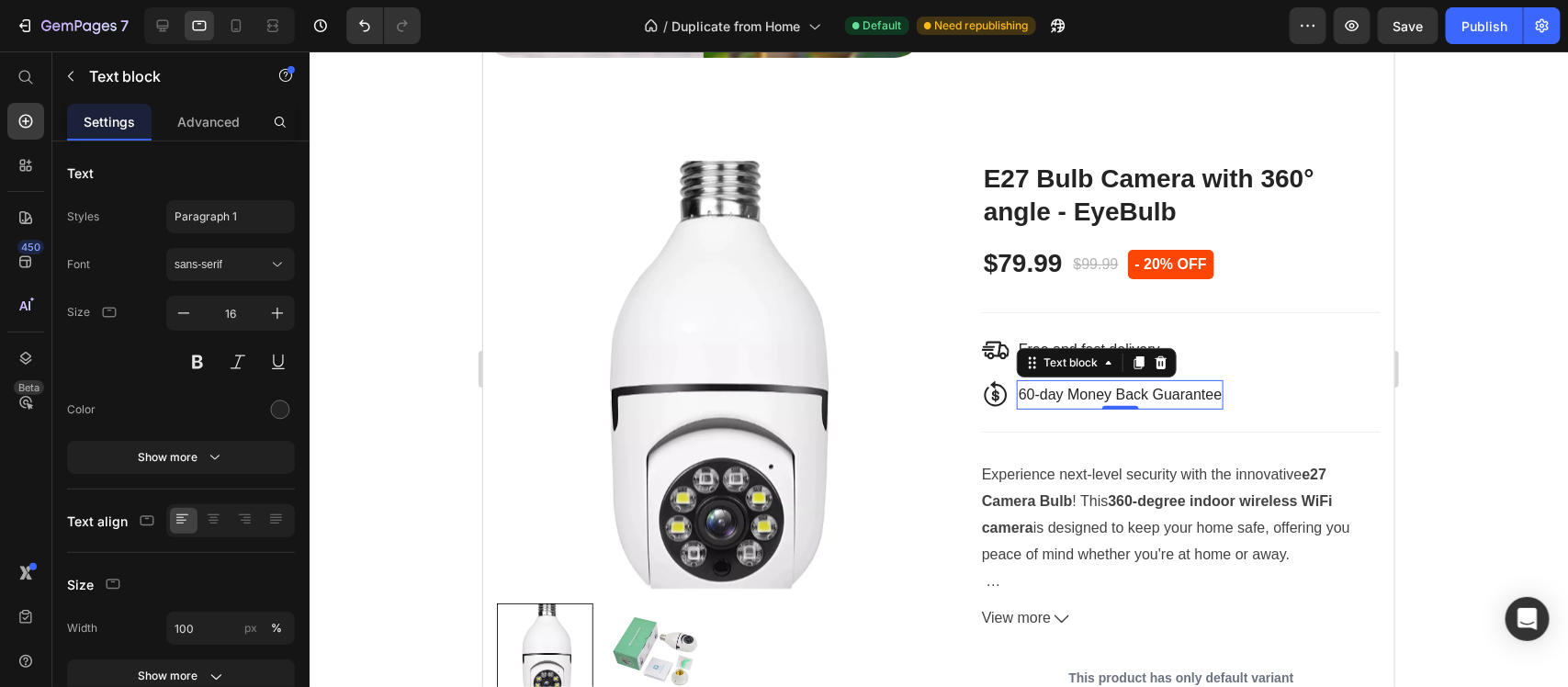 click on "60-day Money Back Guarantee" at bounding box center [1119, 394] 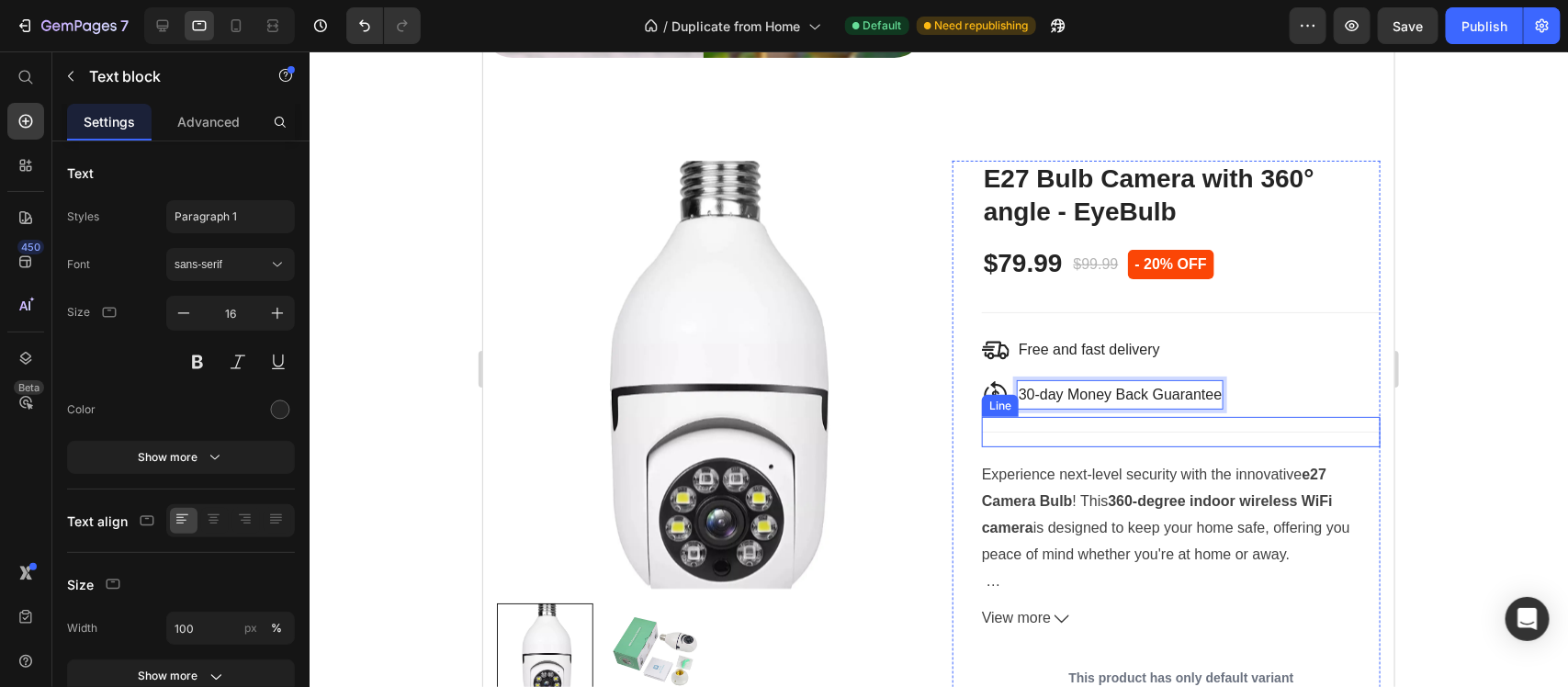 click on "Title Line" at bounding box center [1180, 431] 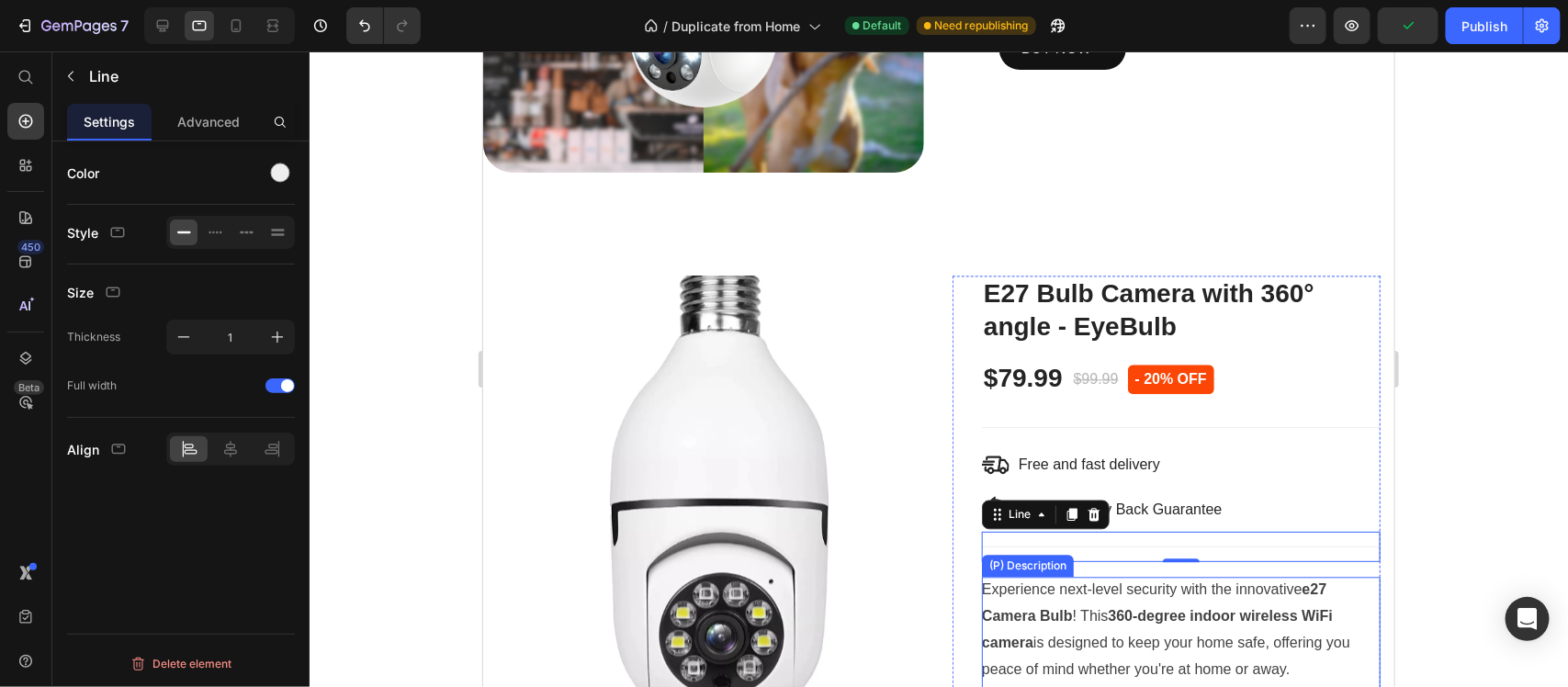 scroll, scrollTop: 2182, scrollLeft: 0, axis: vertical 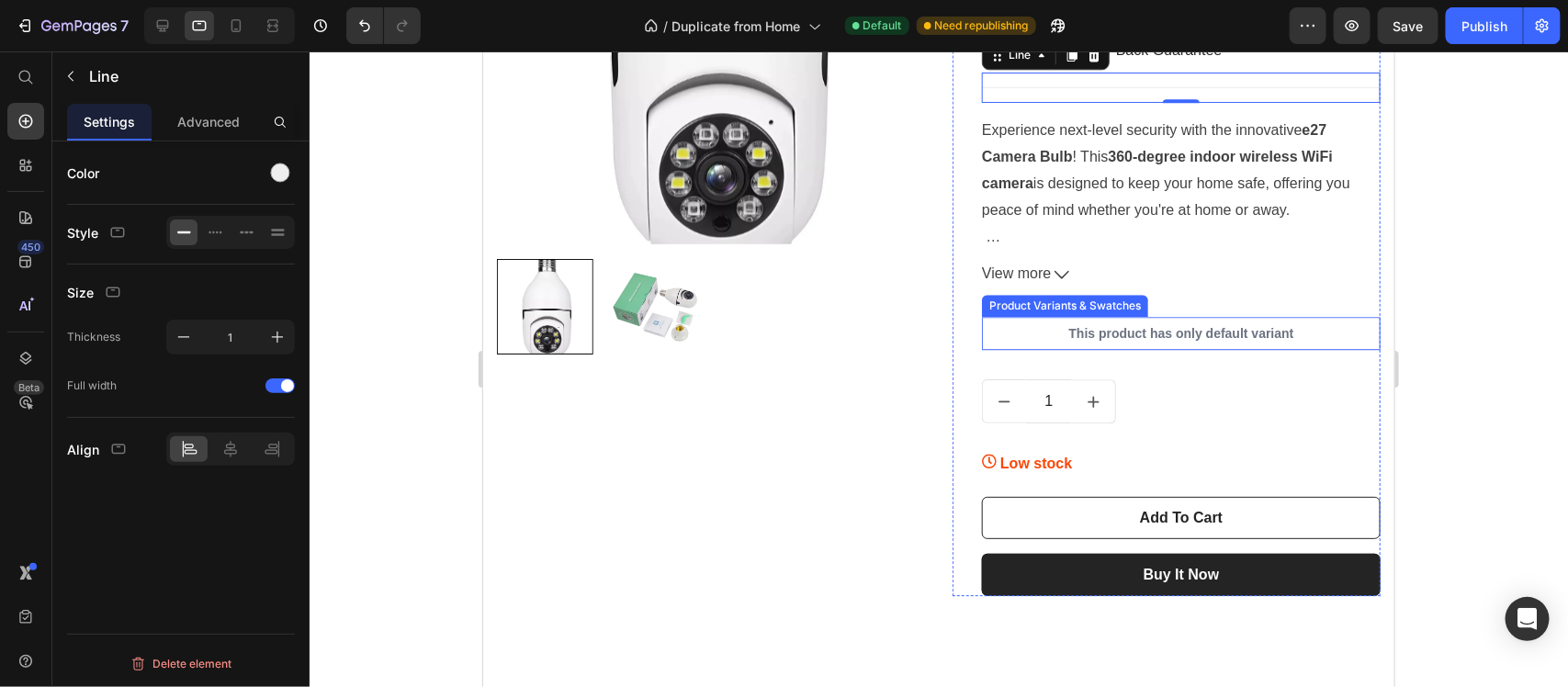 click on "This product has only default variant" at bounding box center [1180, 332] 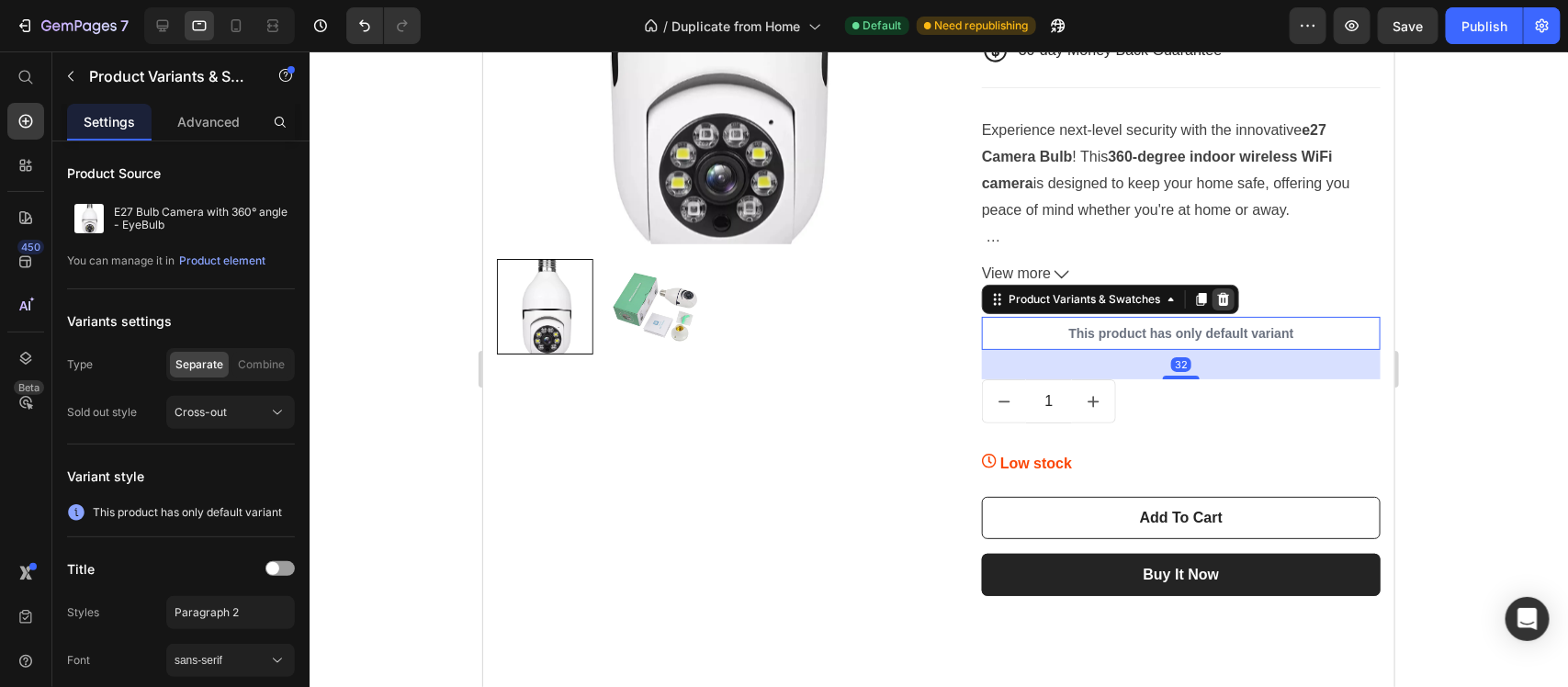 click 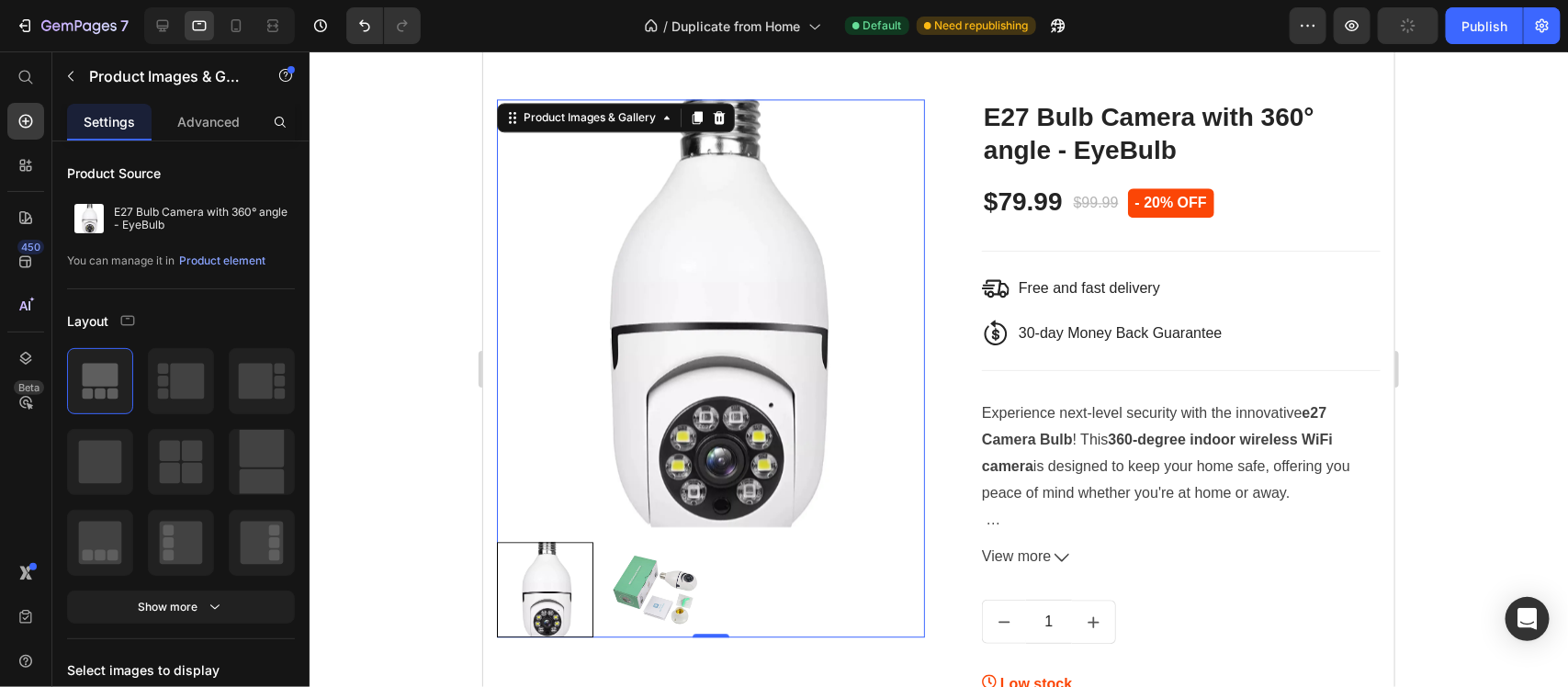 scroll, scrollTop: 2014, scrollLeft: 0, axis: vertical 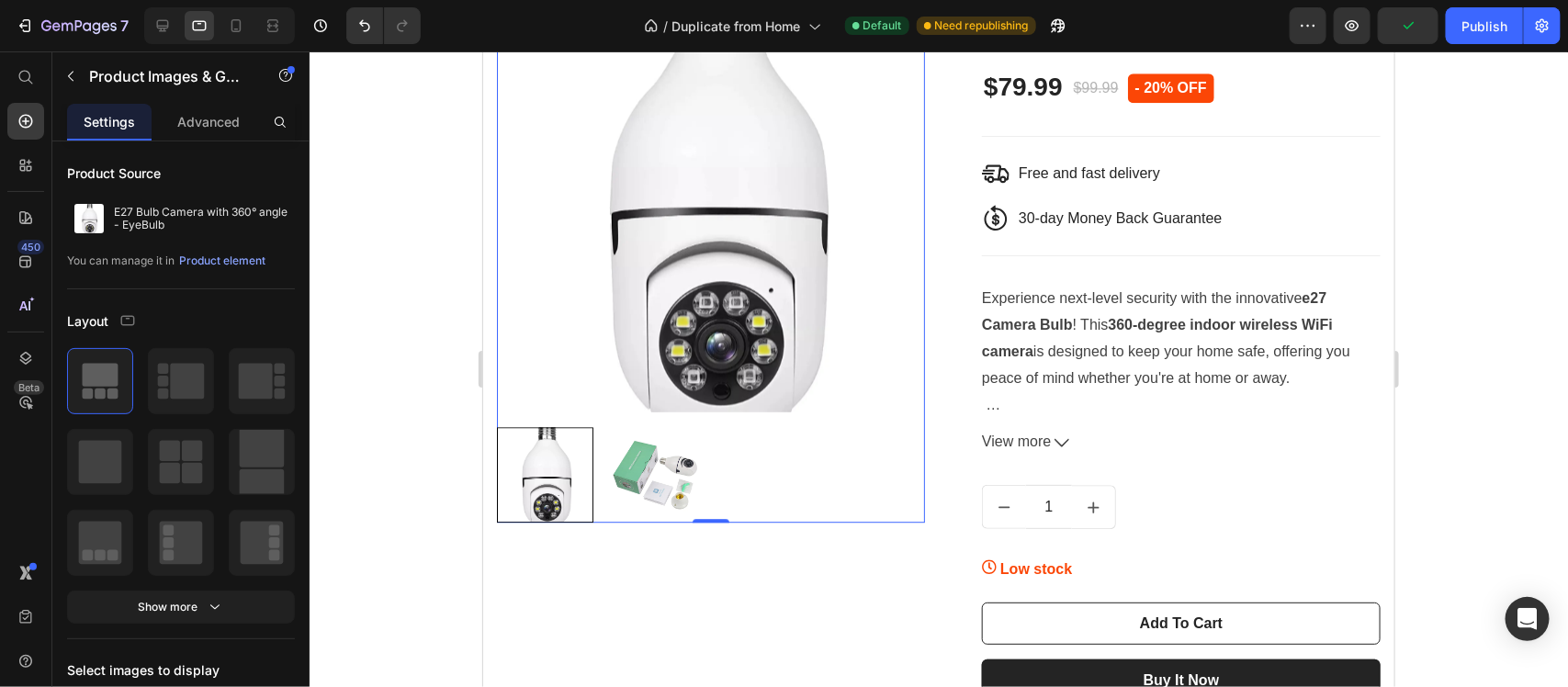 click at bounding box center [655, 474] 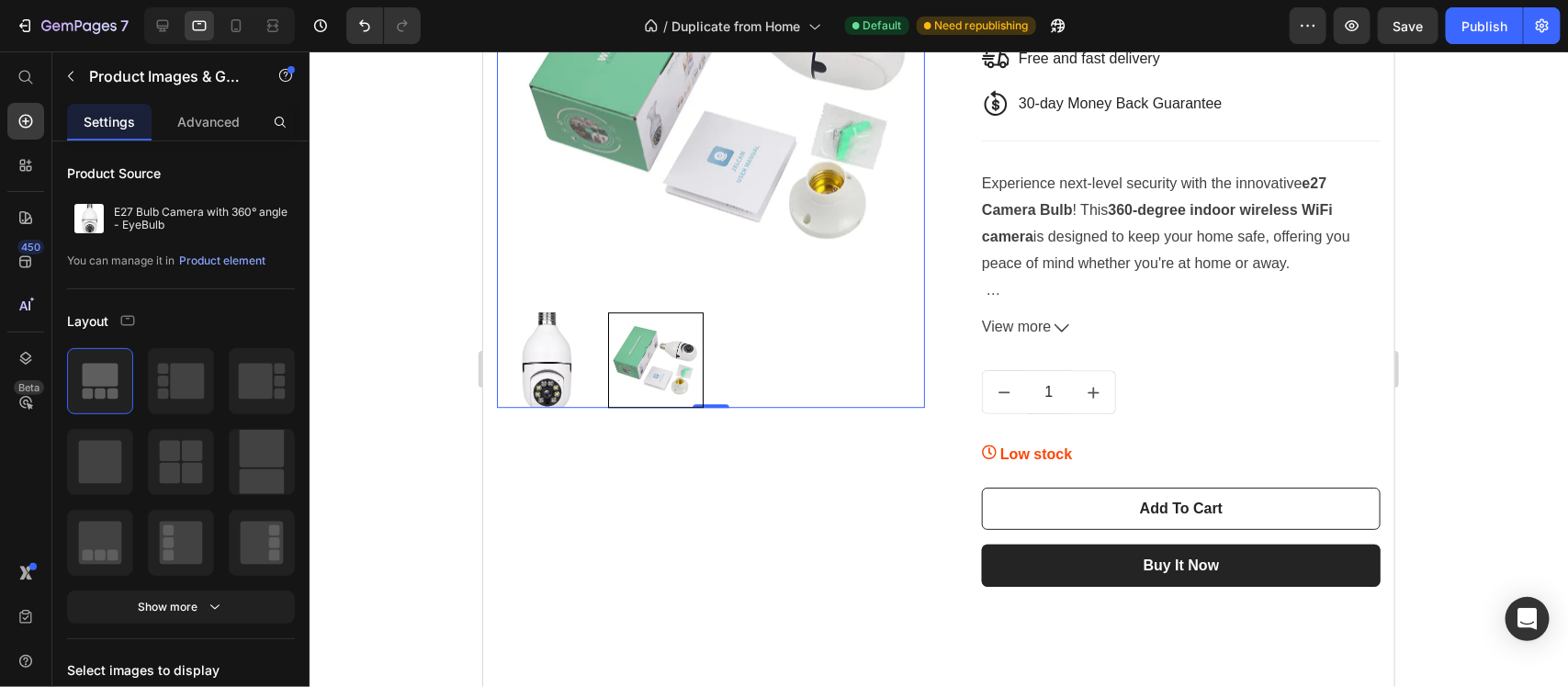 scroll, scrollTop: 2014, scrollLeft: 0, axis: vertical 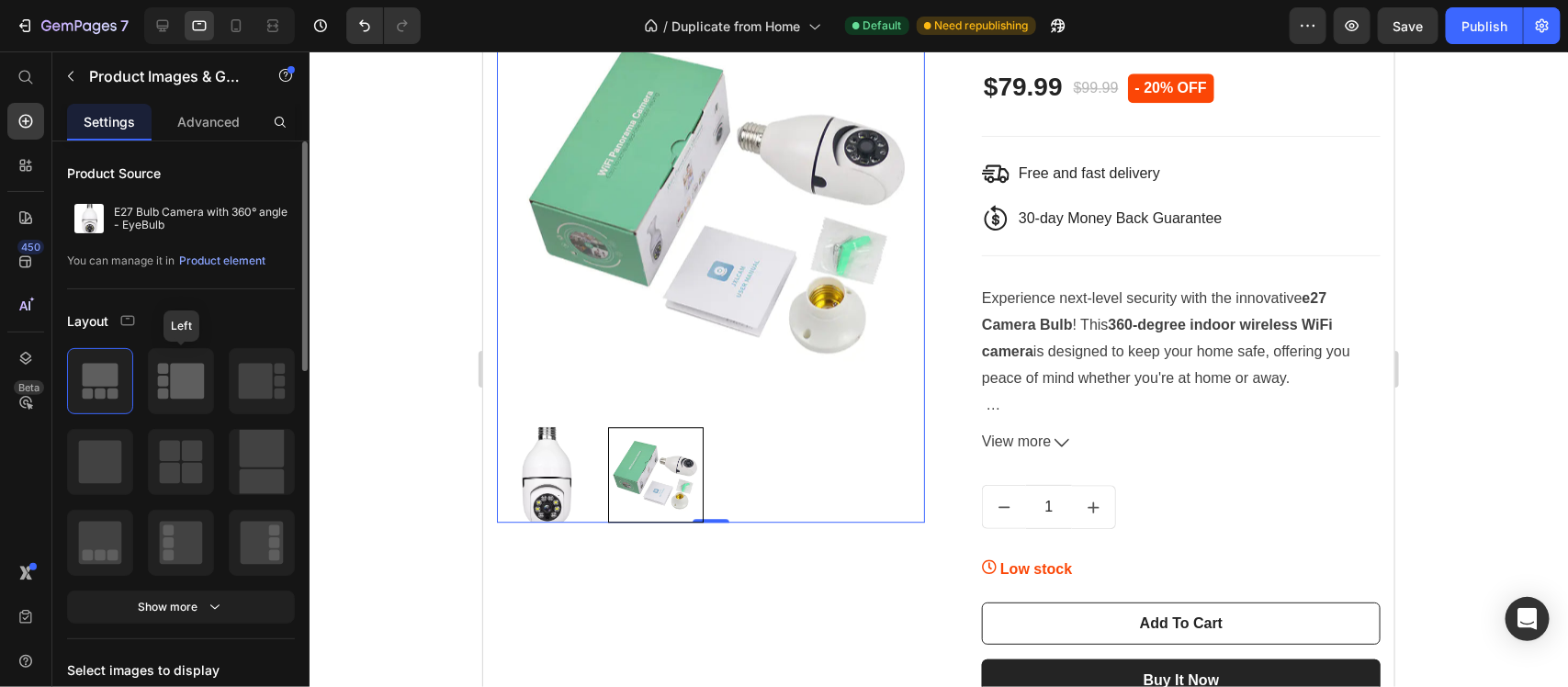 click 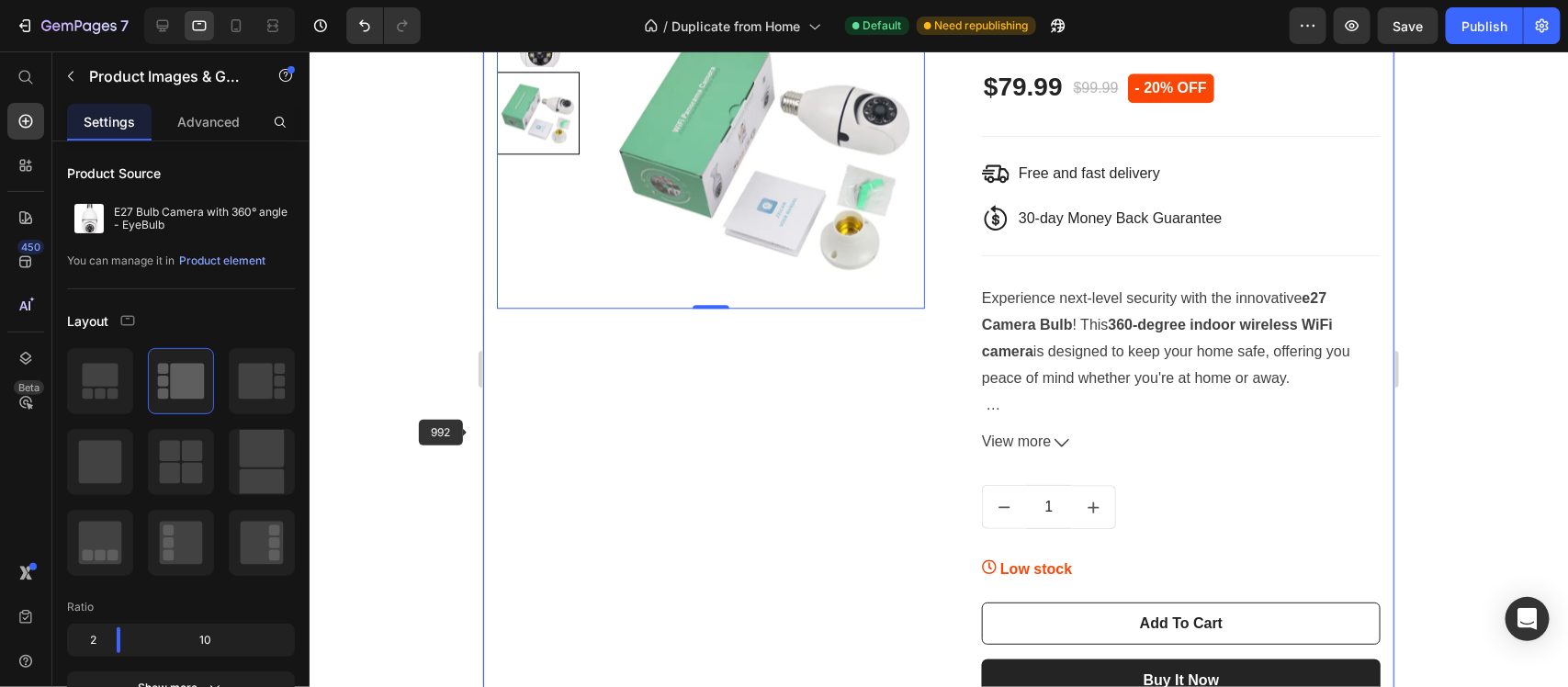 scroll, scrollTop: 1899, scrollLeft: 0, axis: vertical 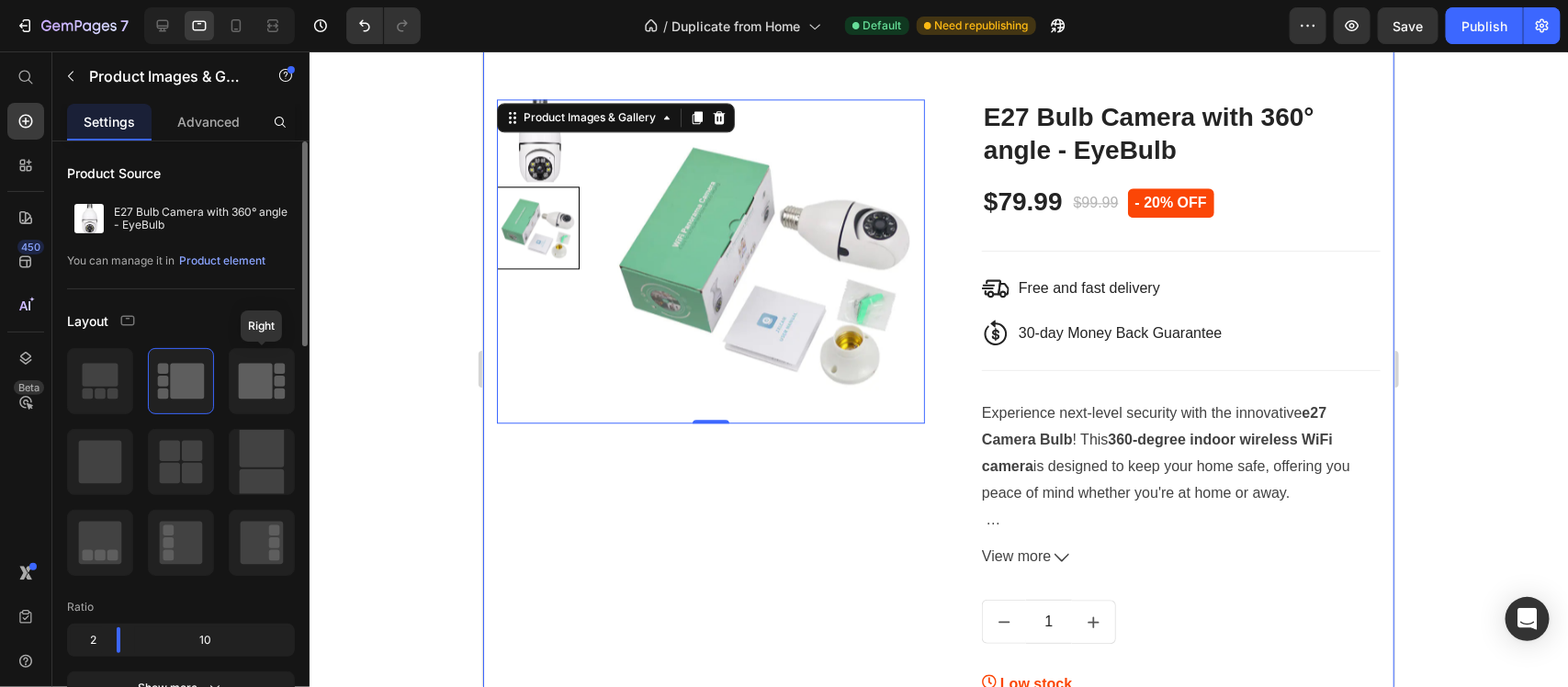 click 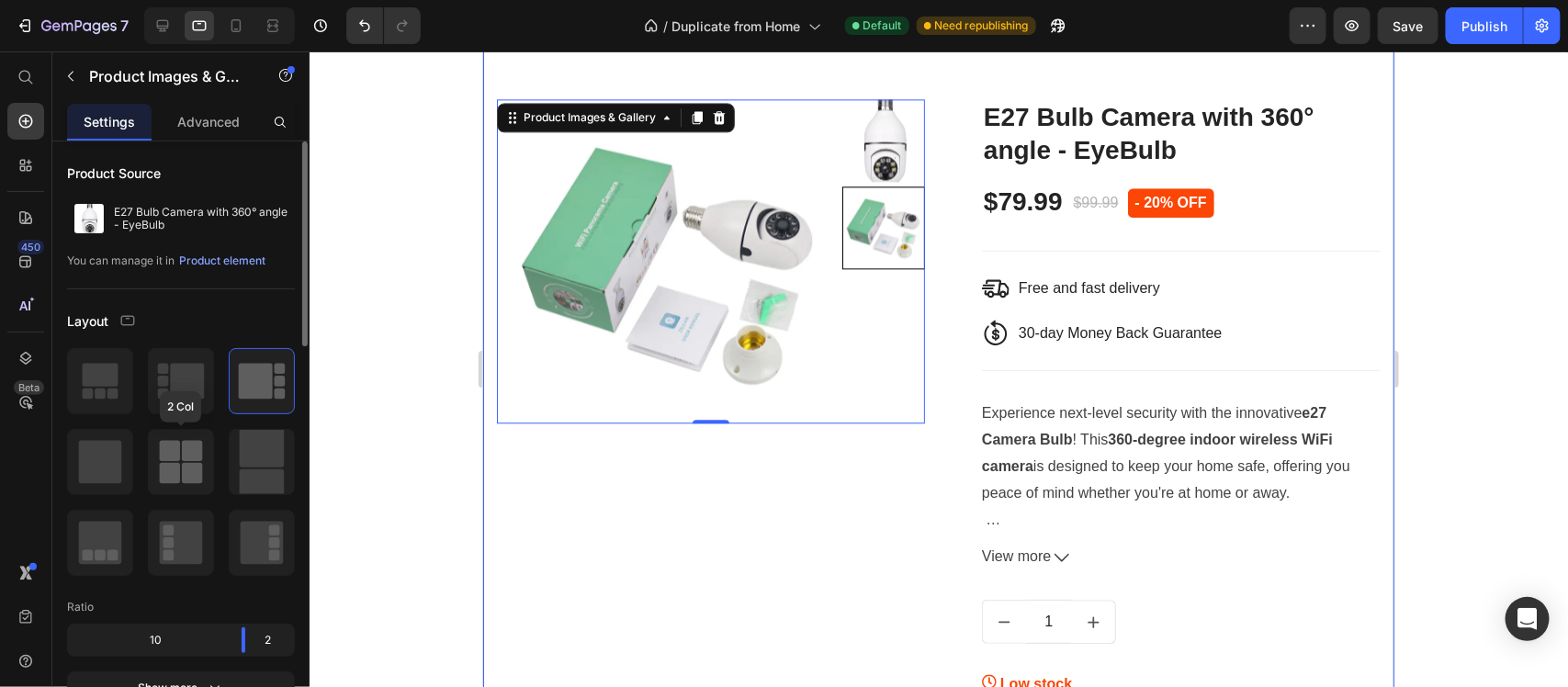 click 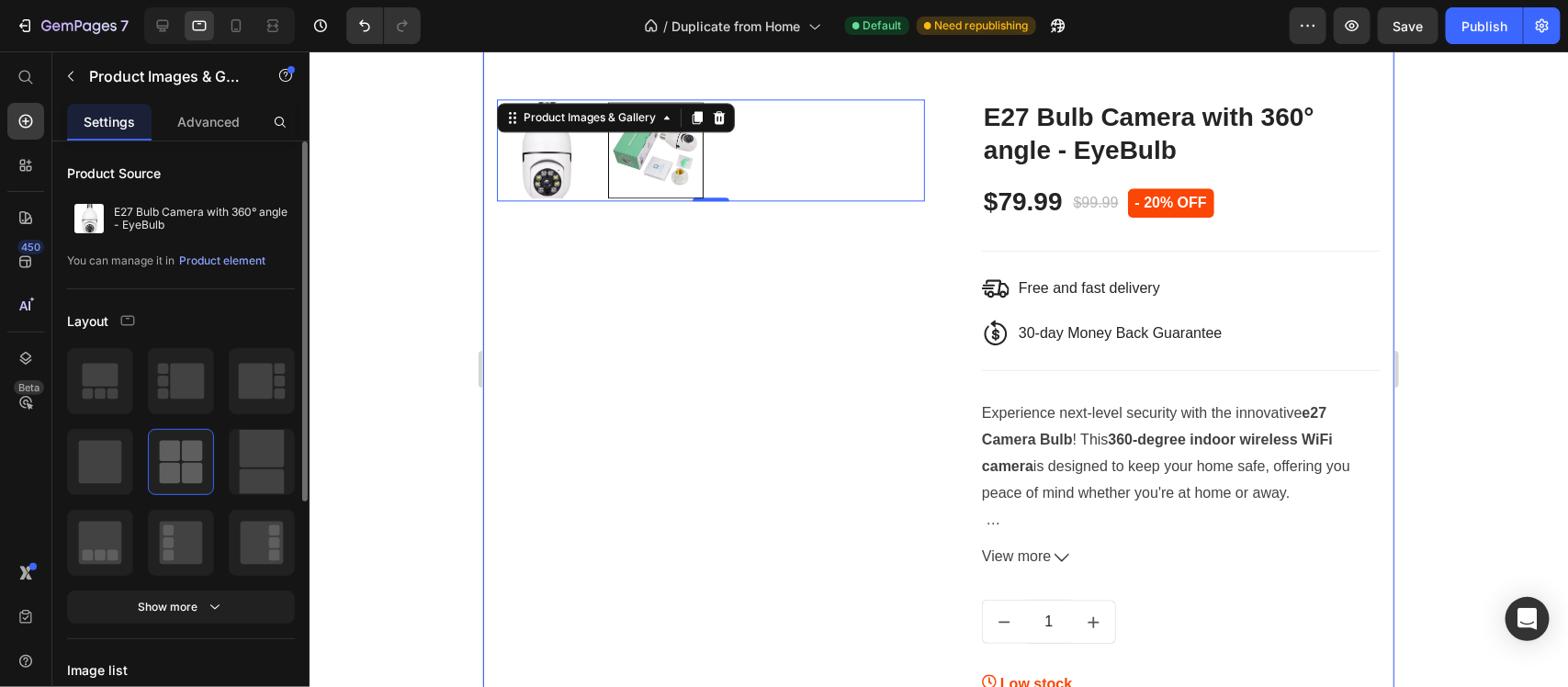 click 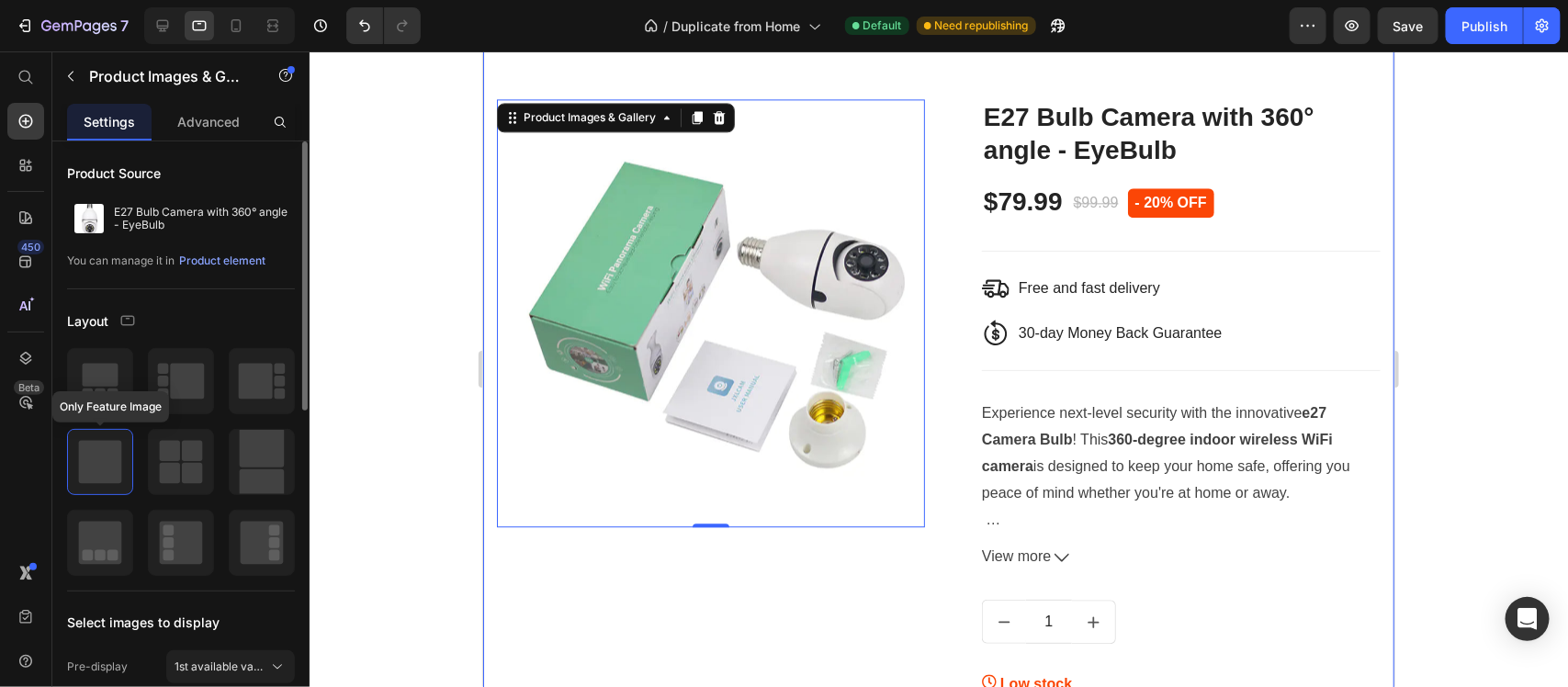 click 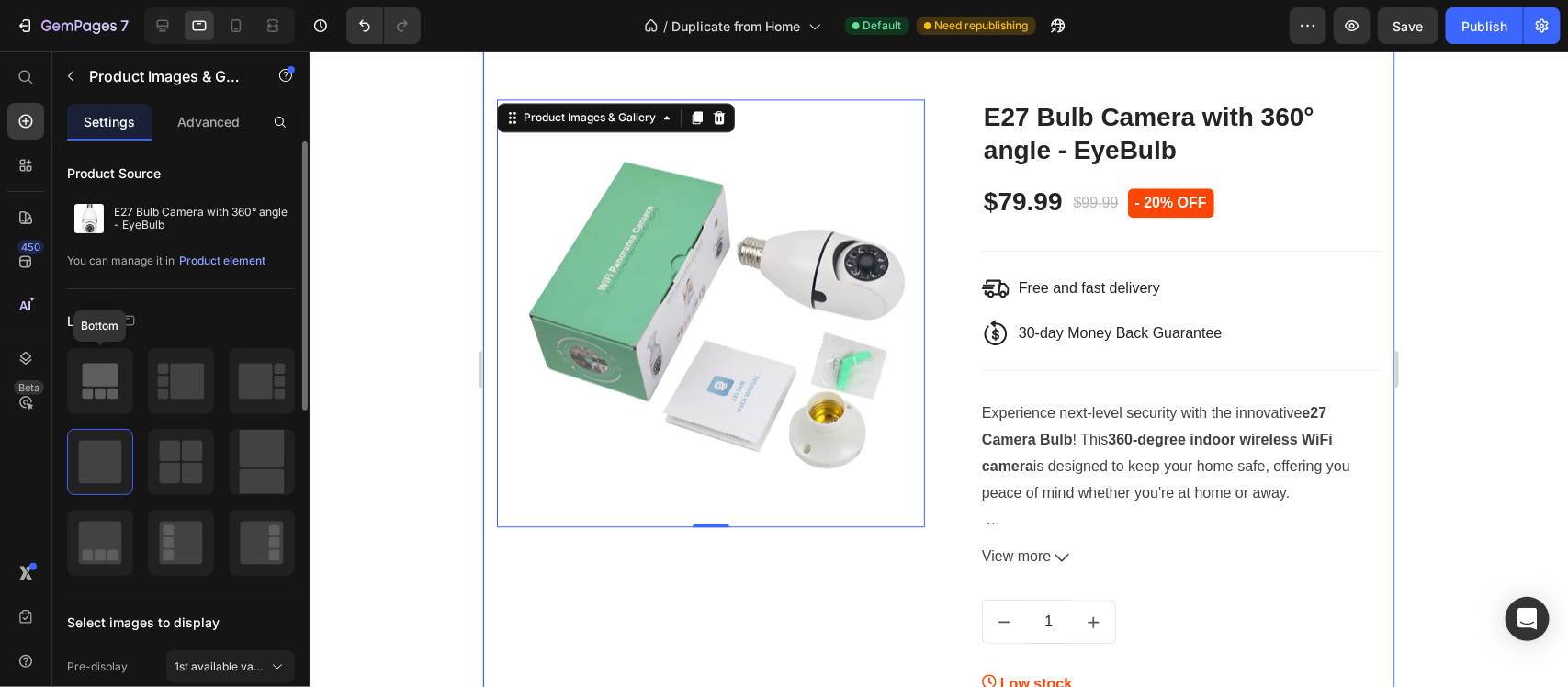 click 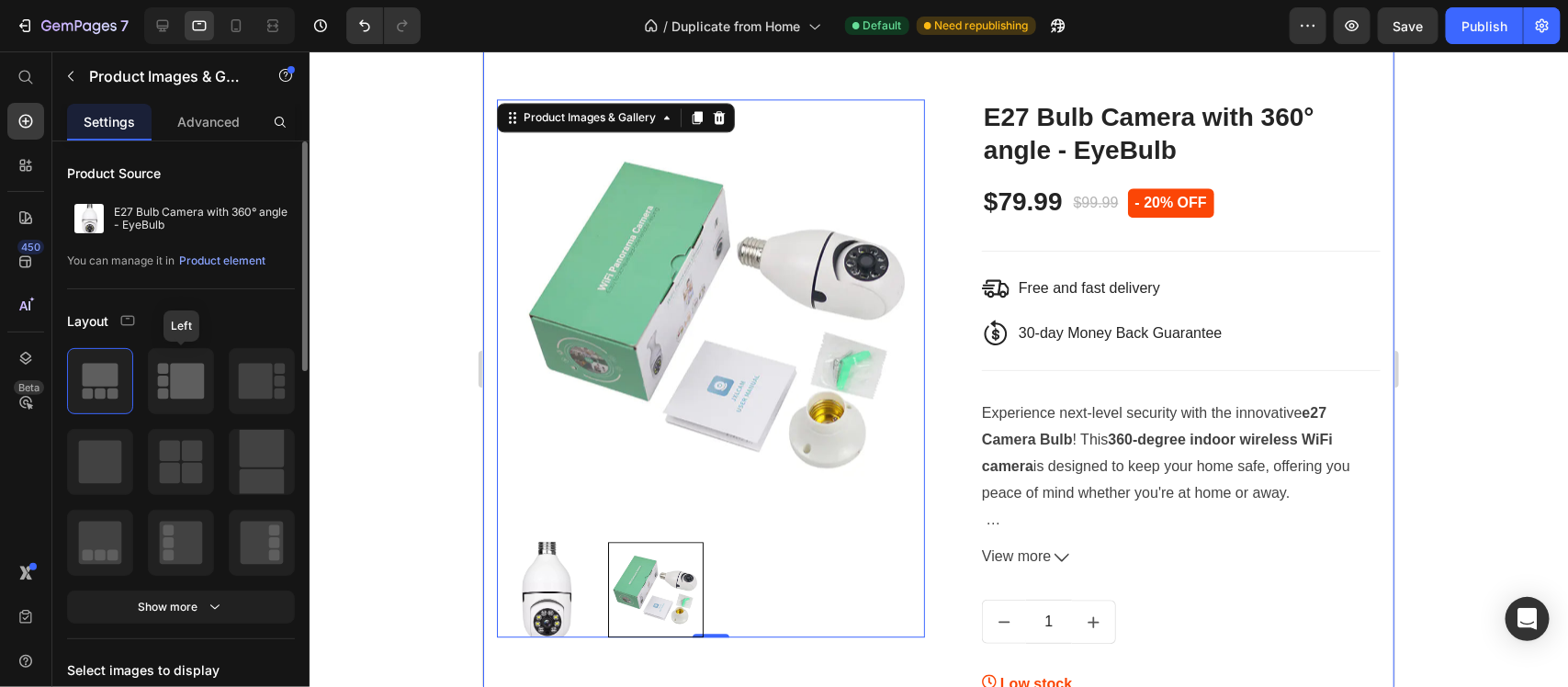 click 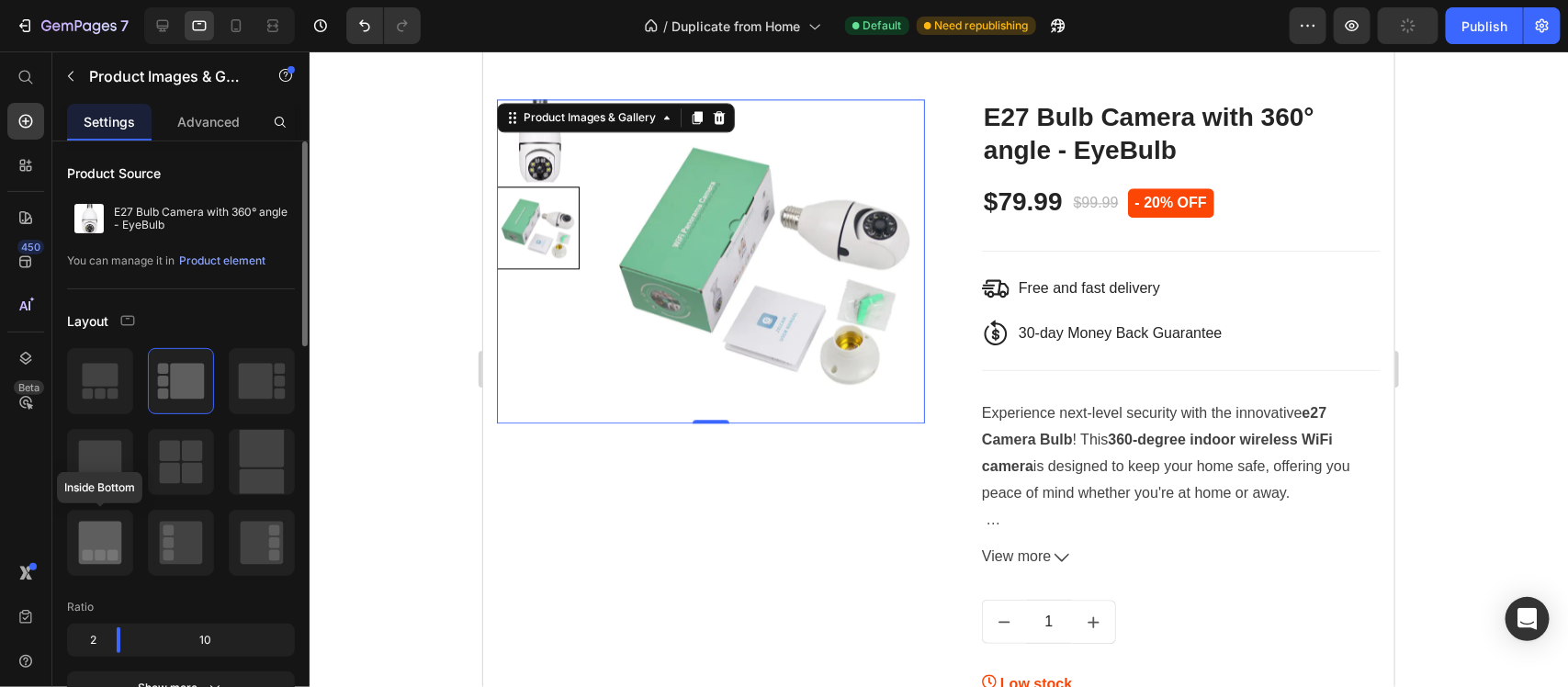 click 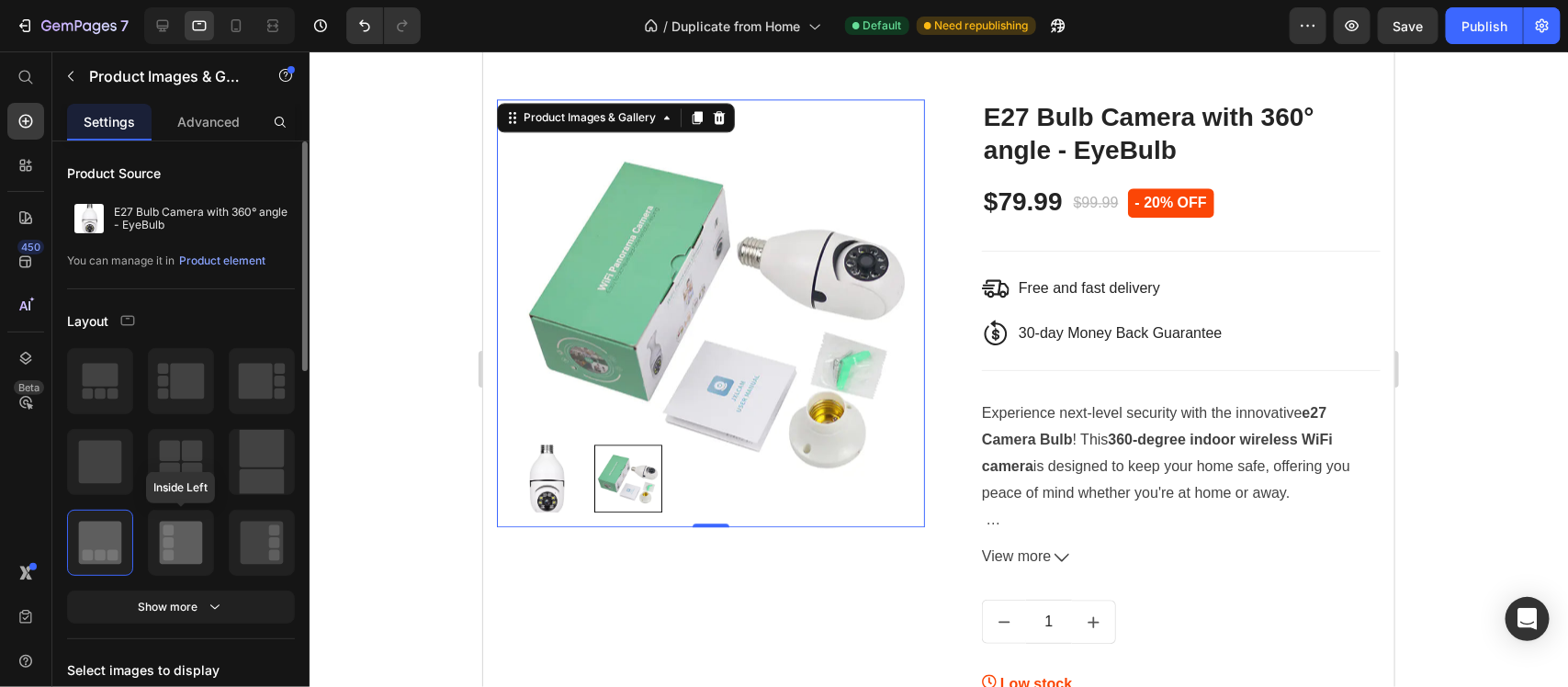 click 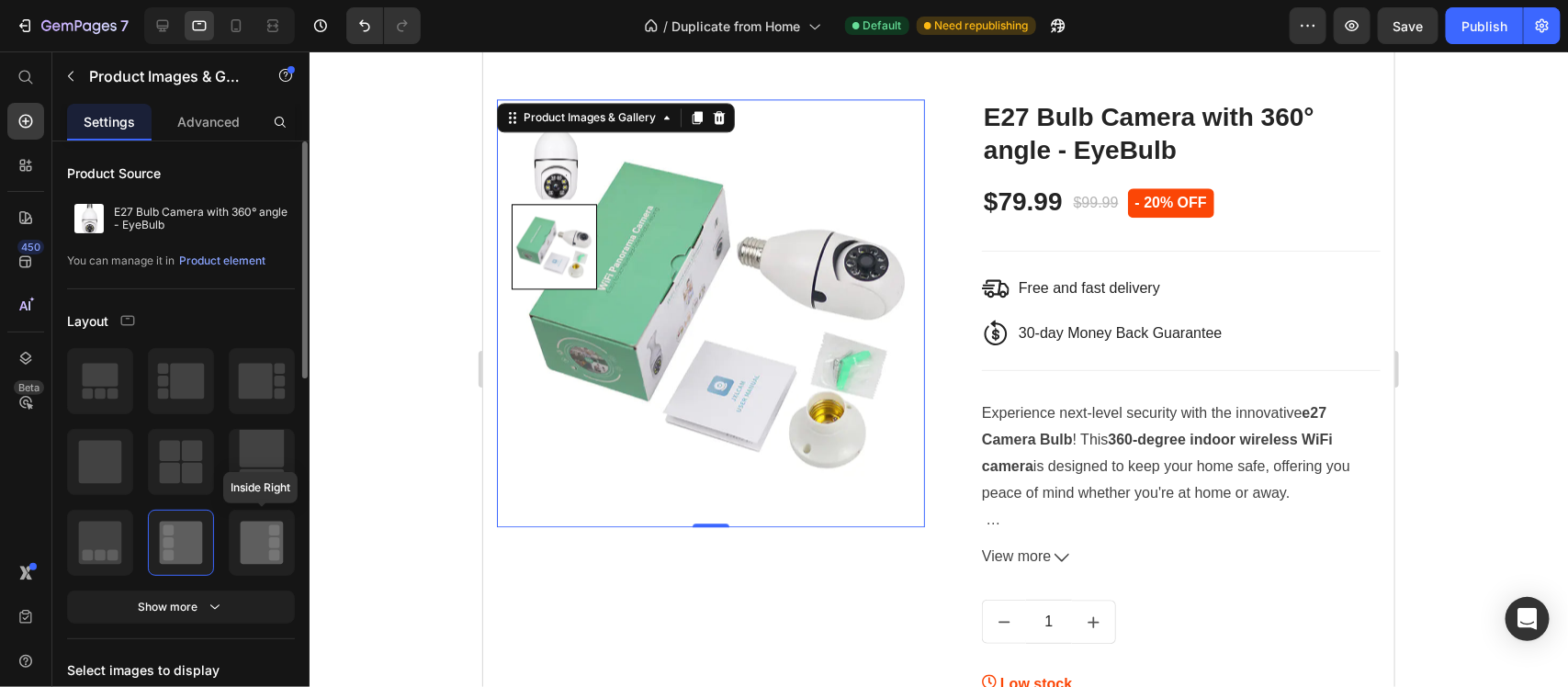 click 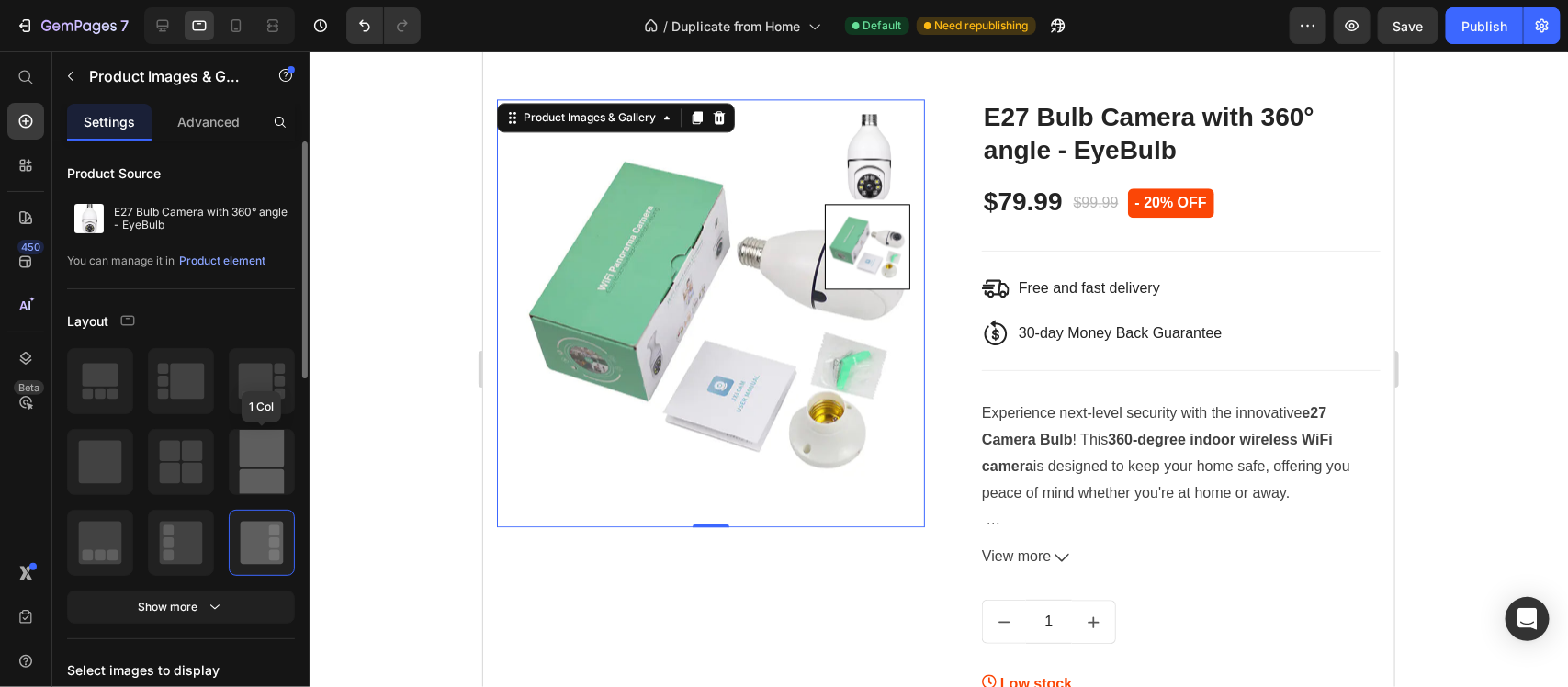 click 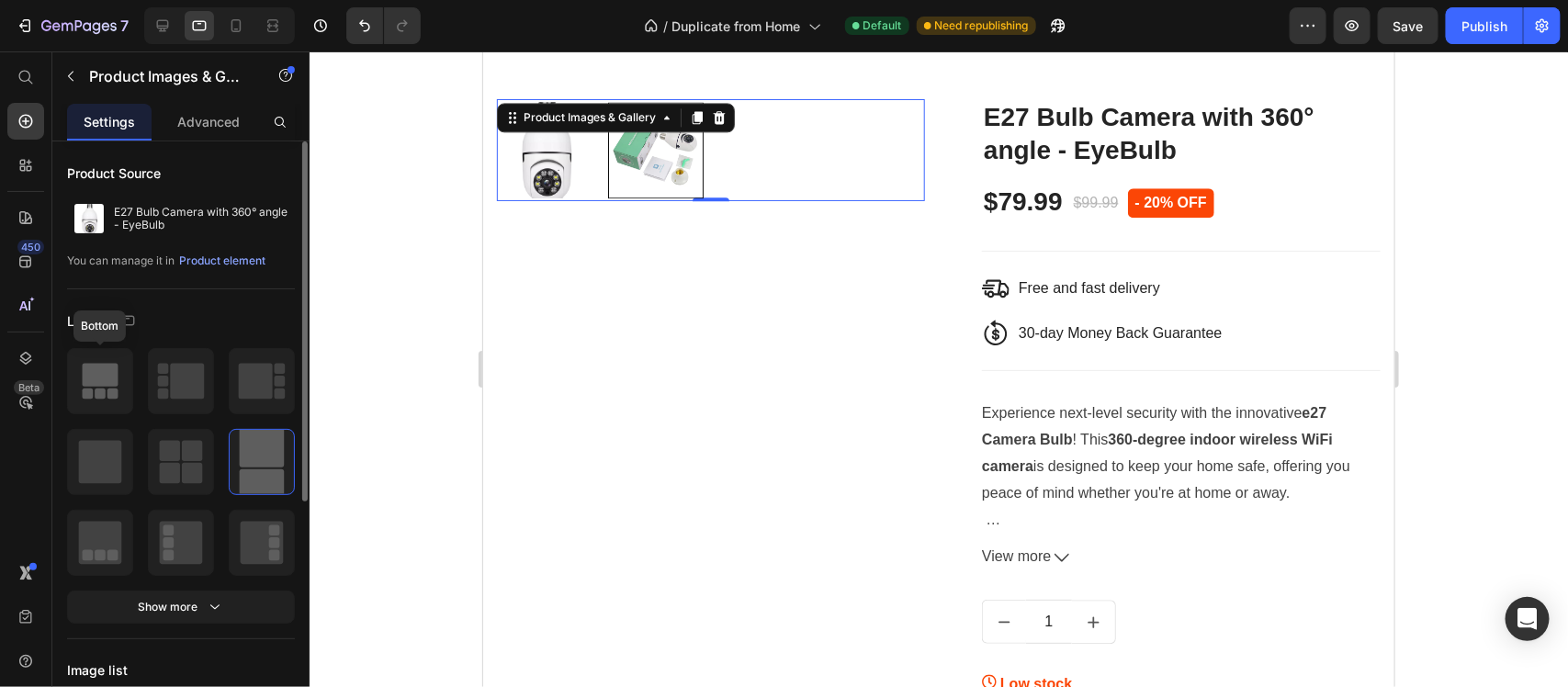 click 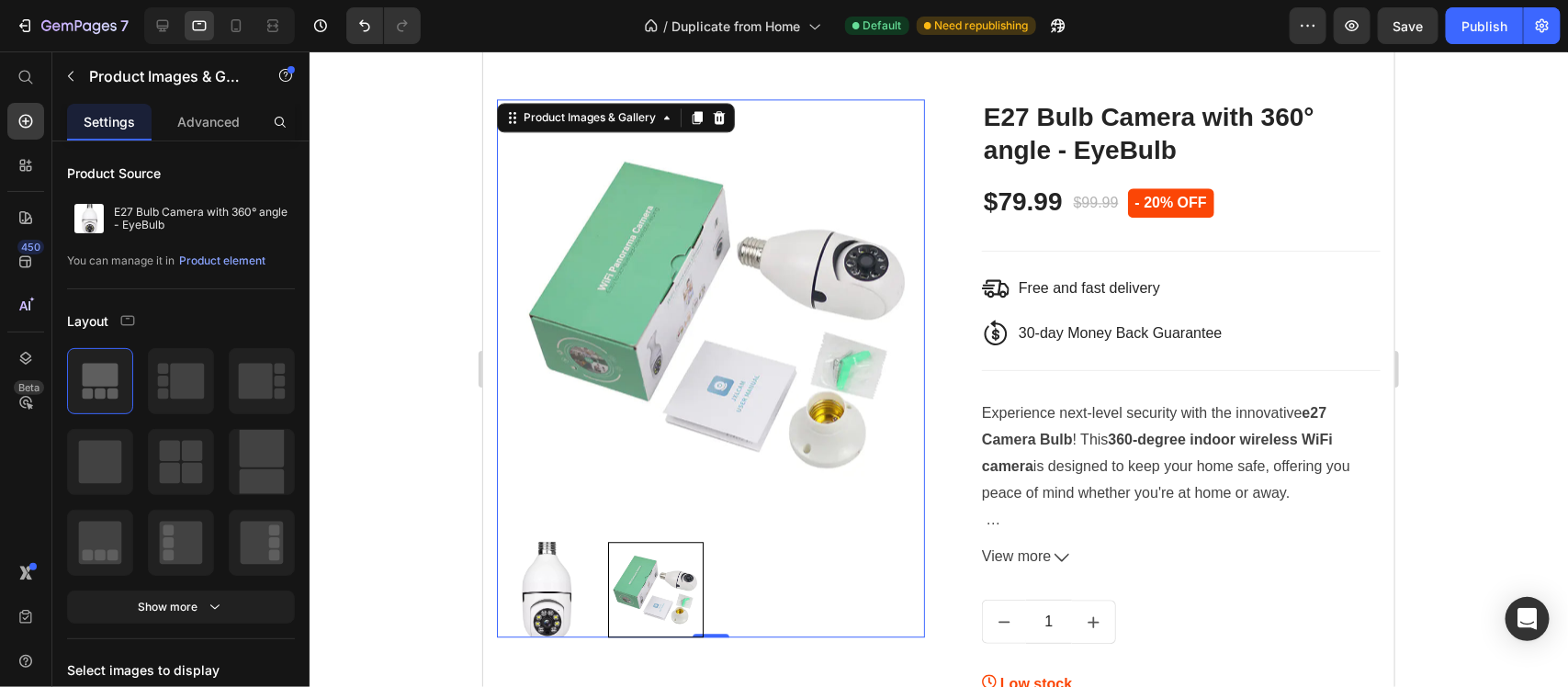 scroll, scrollTop: 2014, scrollLeft: 0, axis: vertical 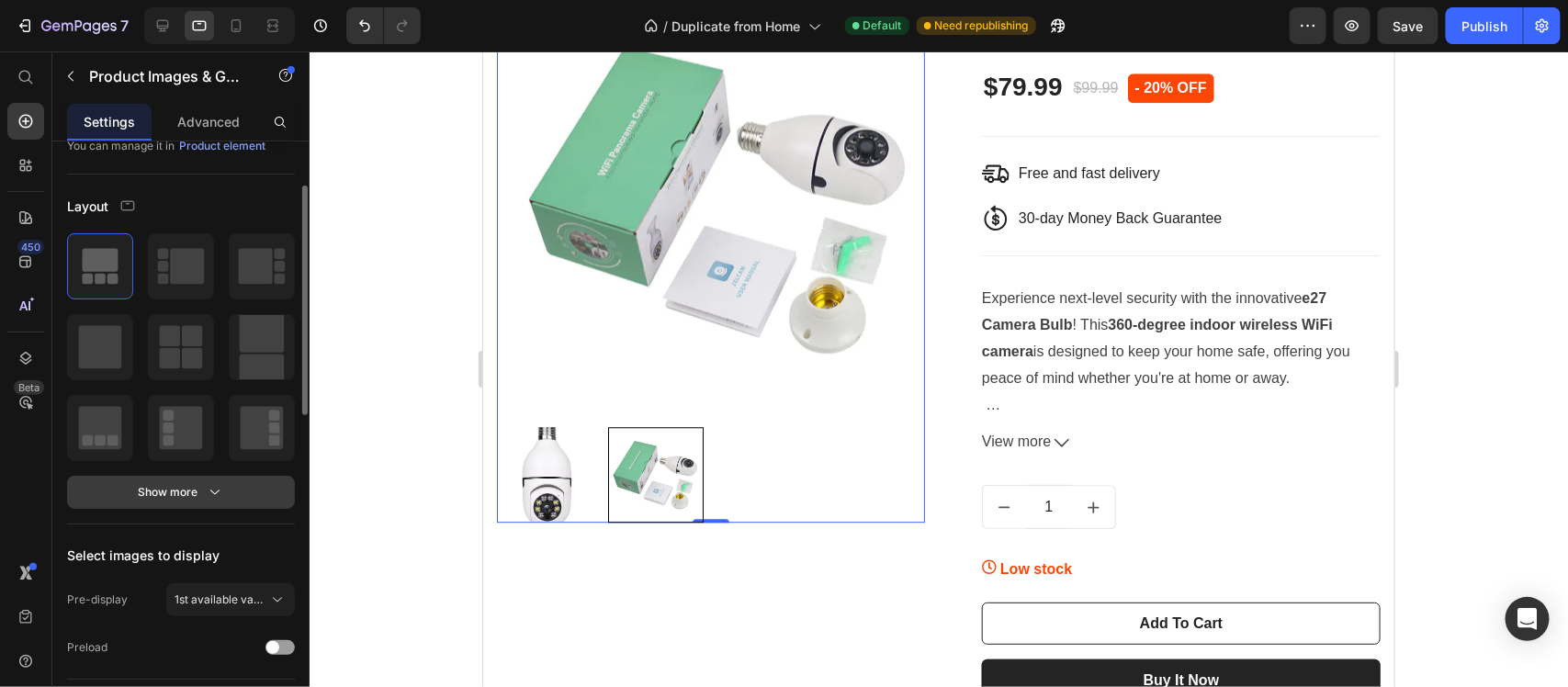 click 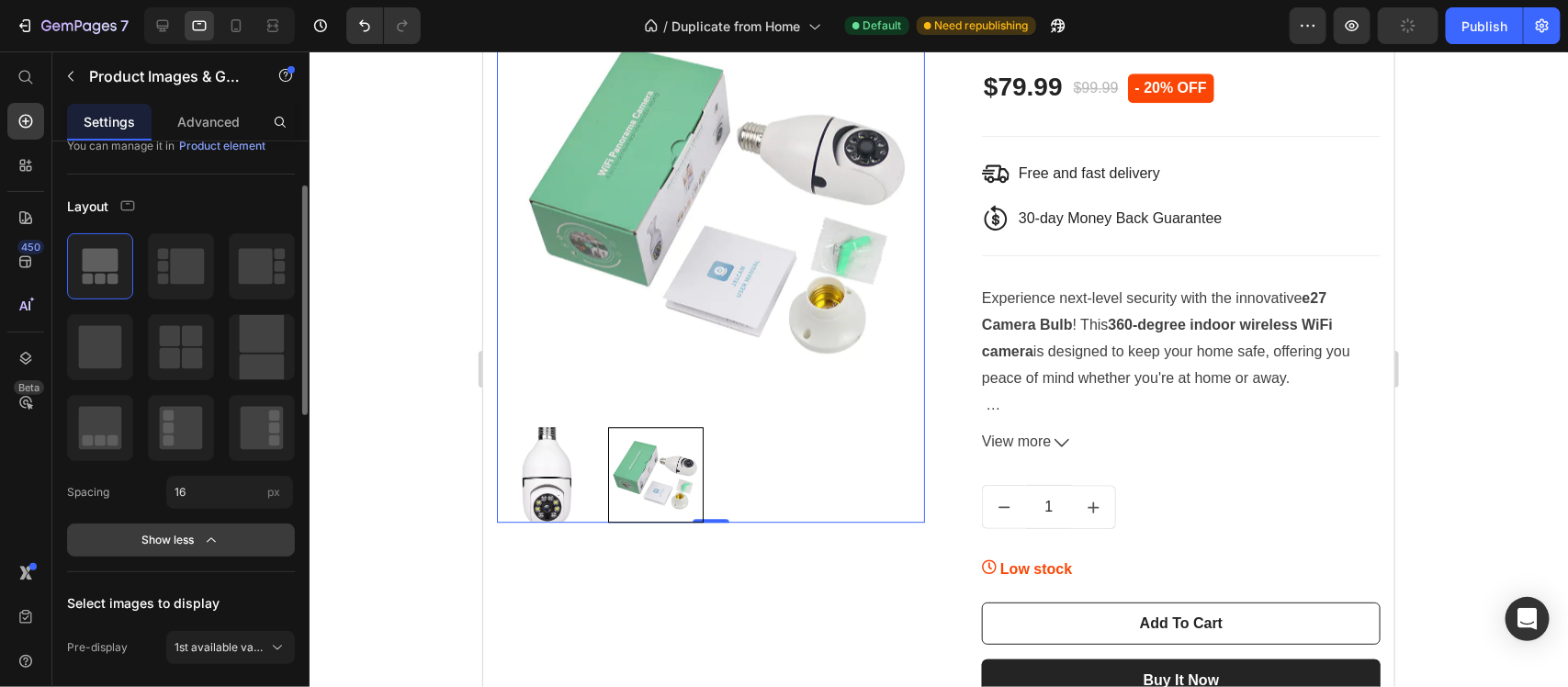 click on "Show less" at bounding box center [181, 540] 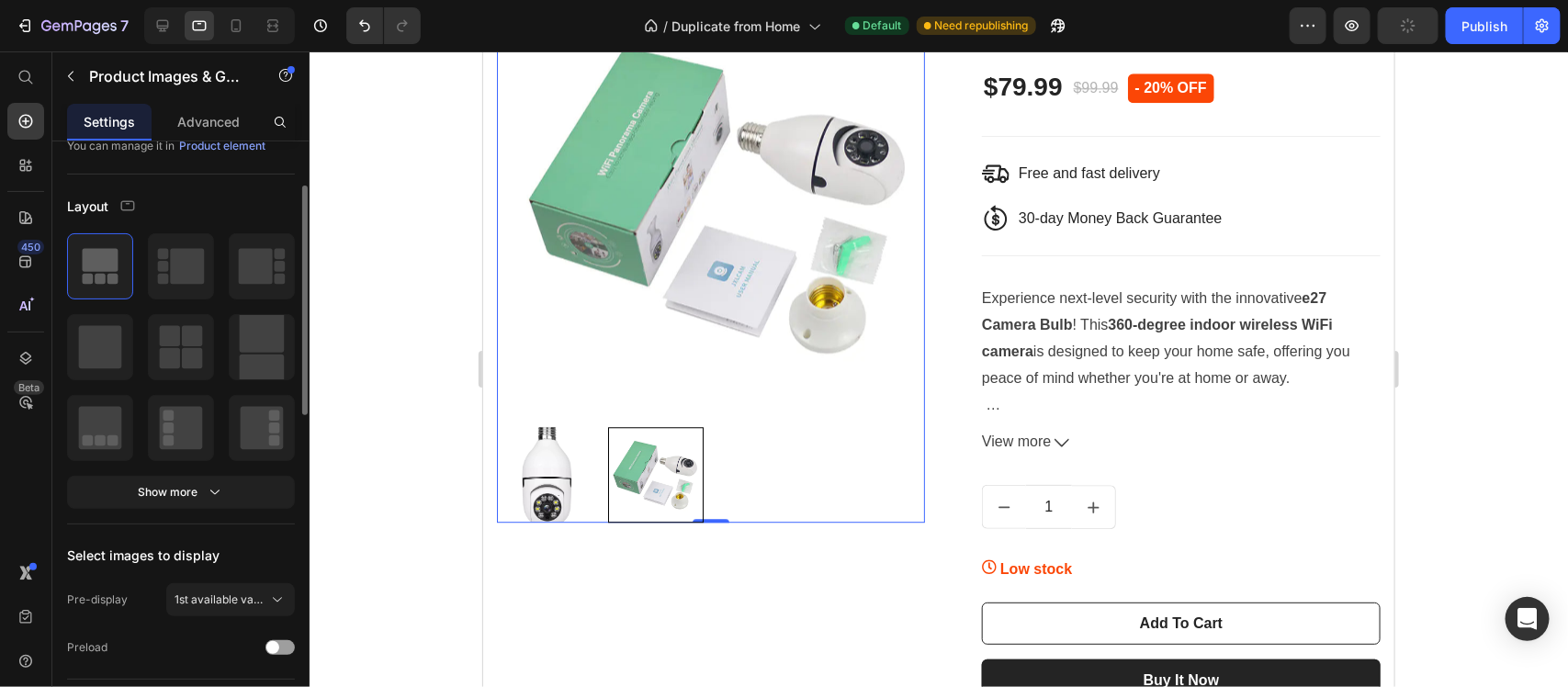 scroll, scrollTop: 344, scrollLeft: 0, axis: vertical 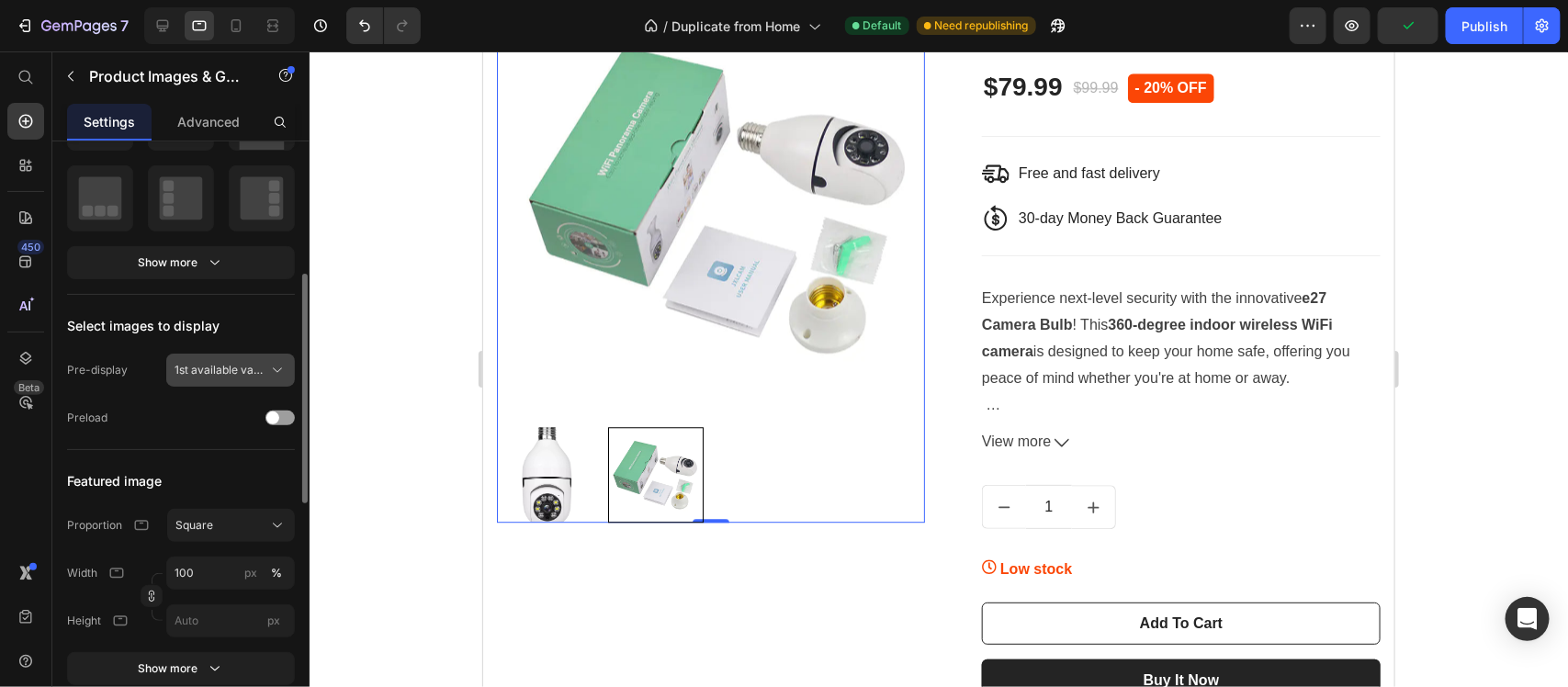 click 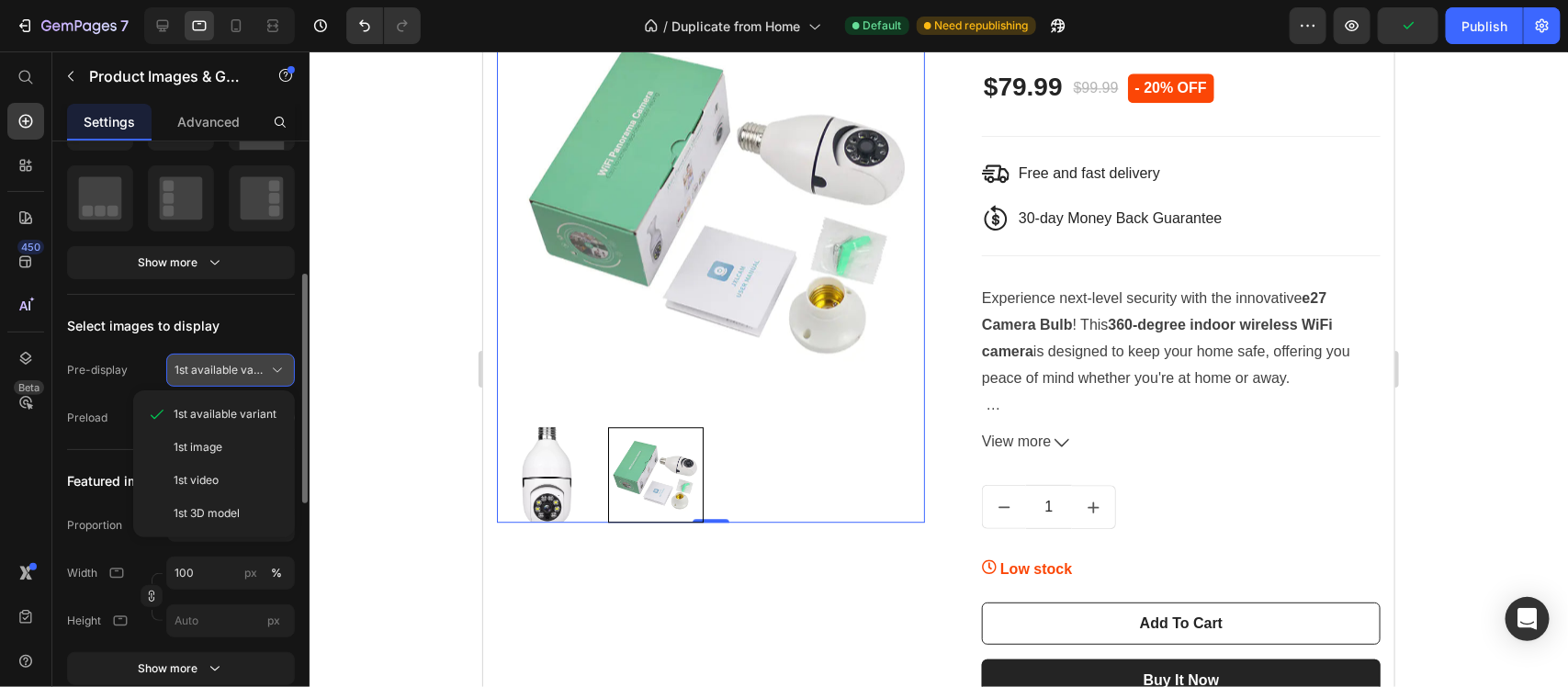 click 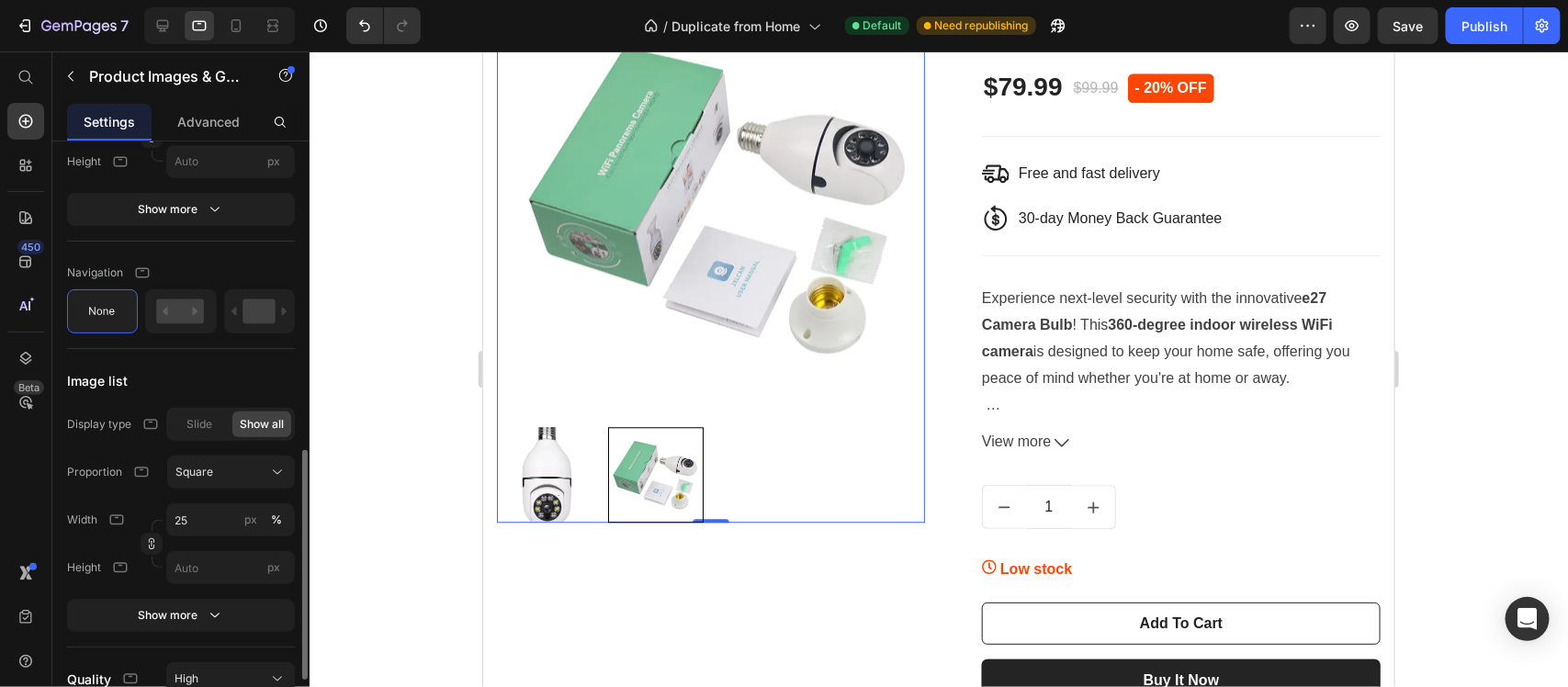 scroll, scrollTop: 957, scrollLeft: 0, axis: vertical 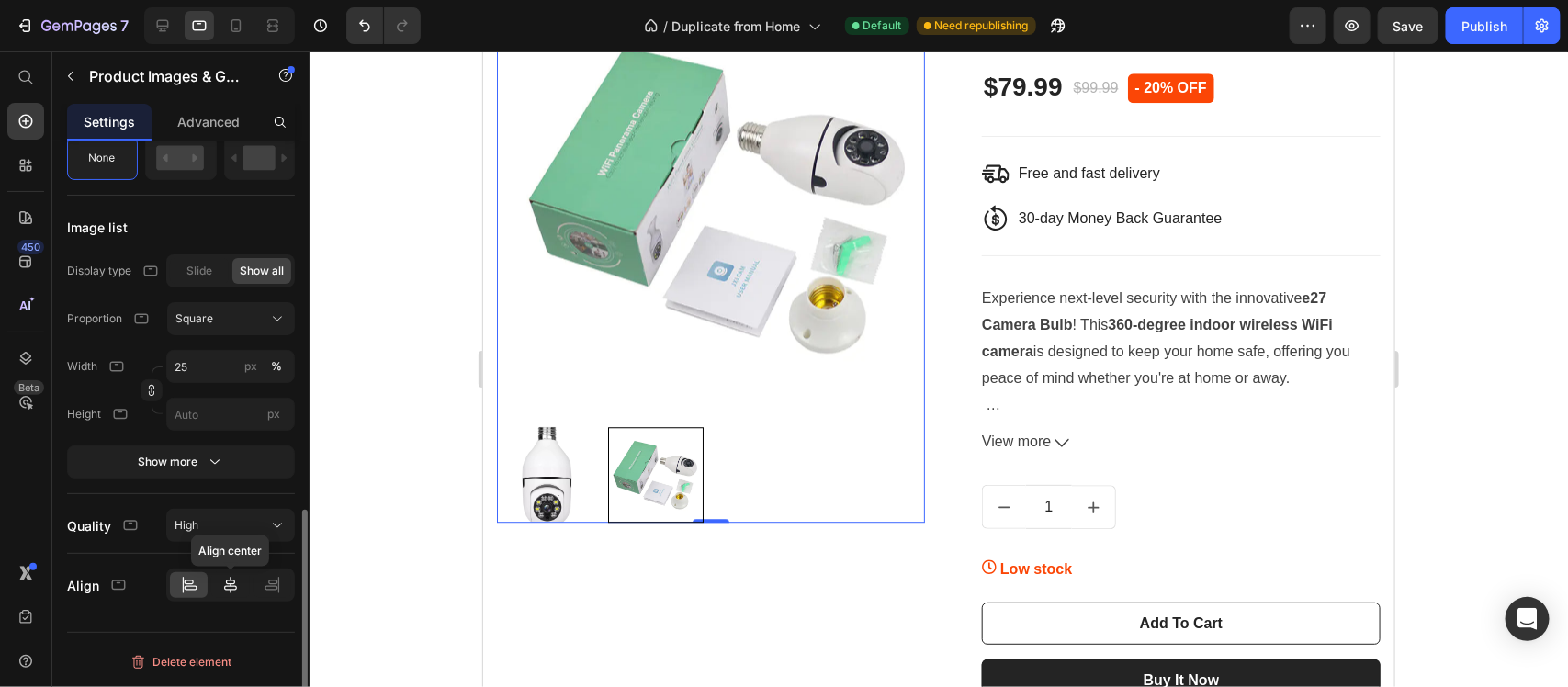 click 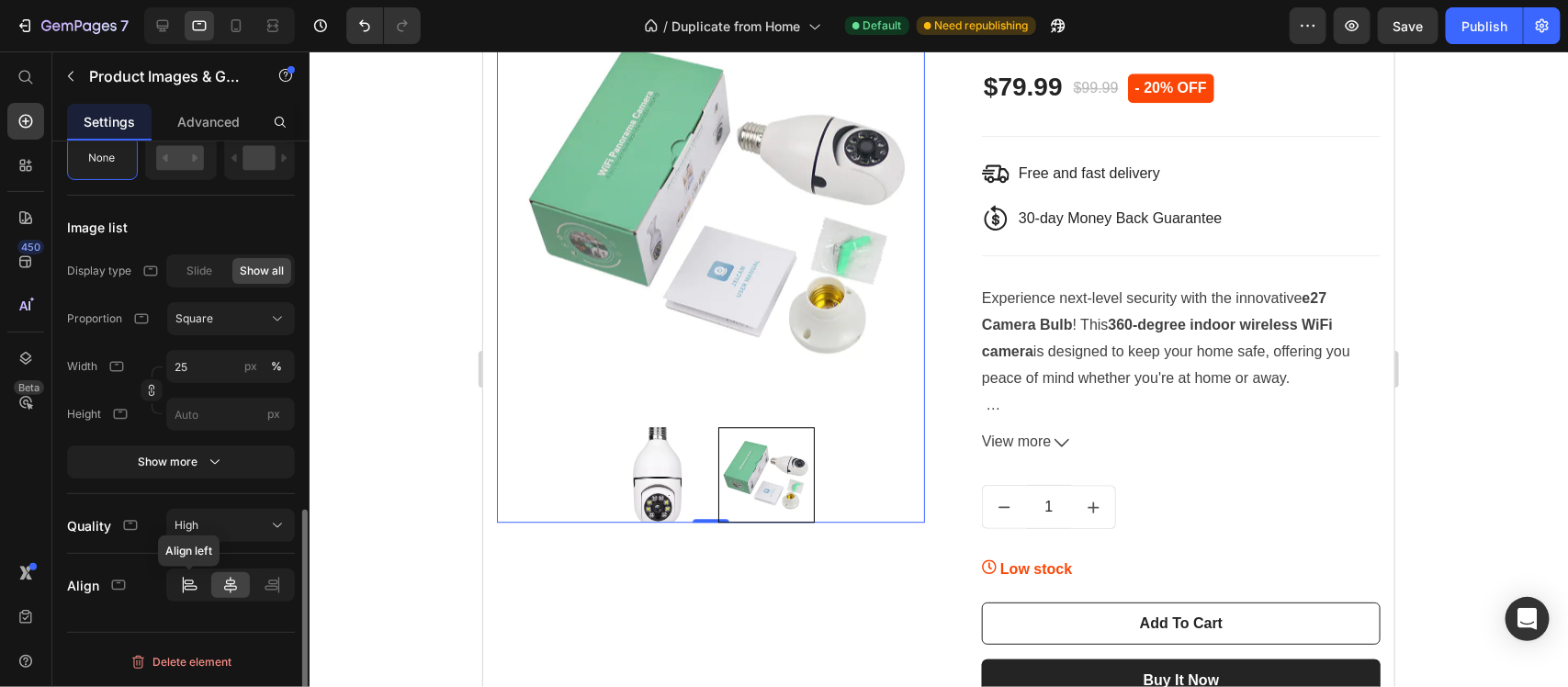 click 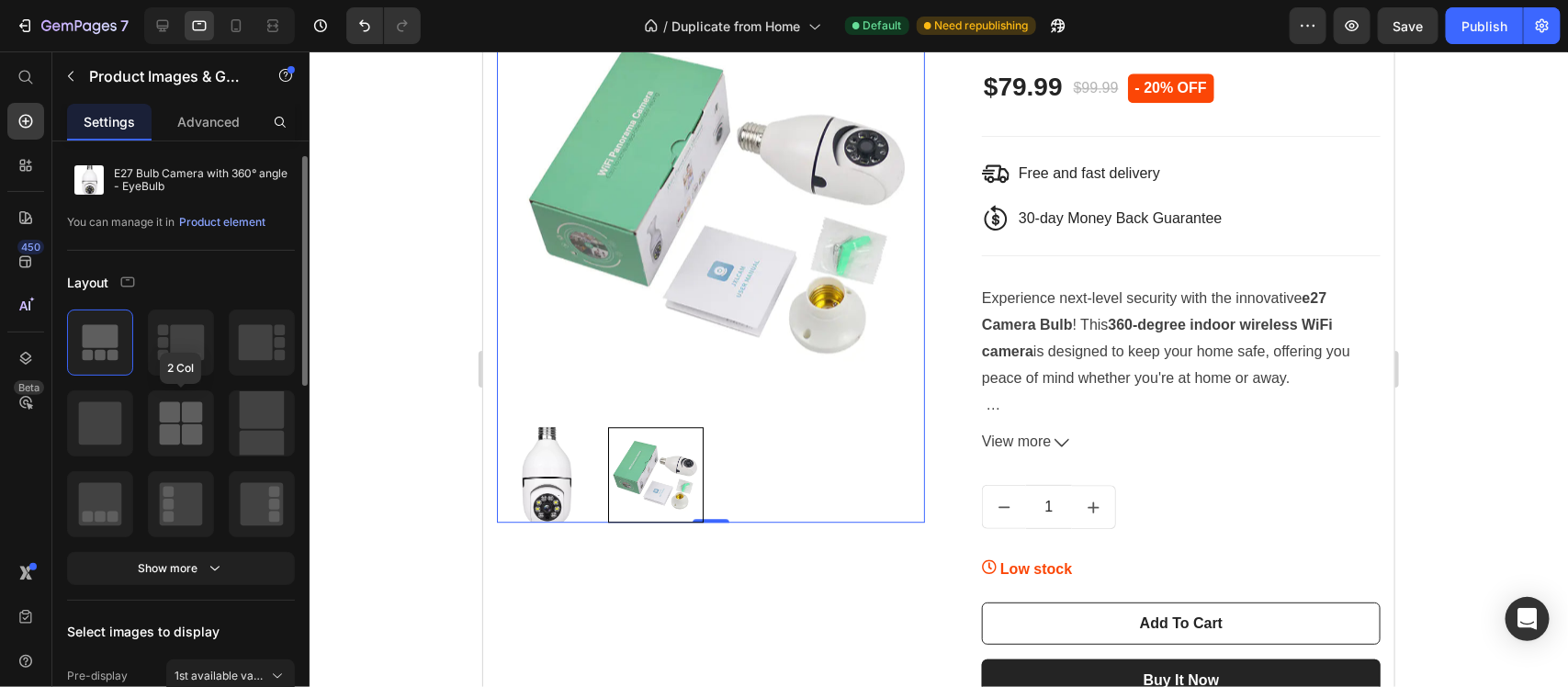 scroll, scrollTop: 0, scrollLeft: 0, axis: both 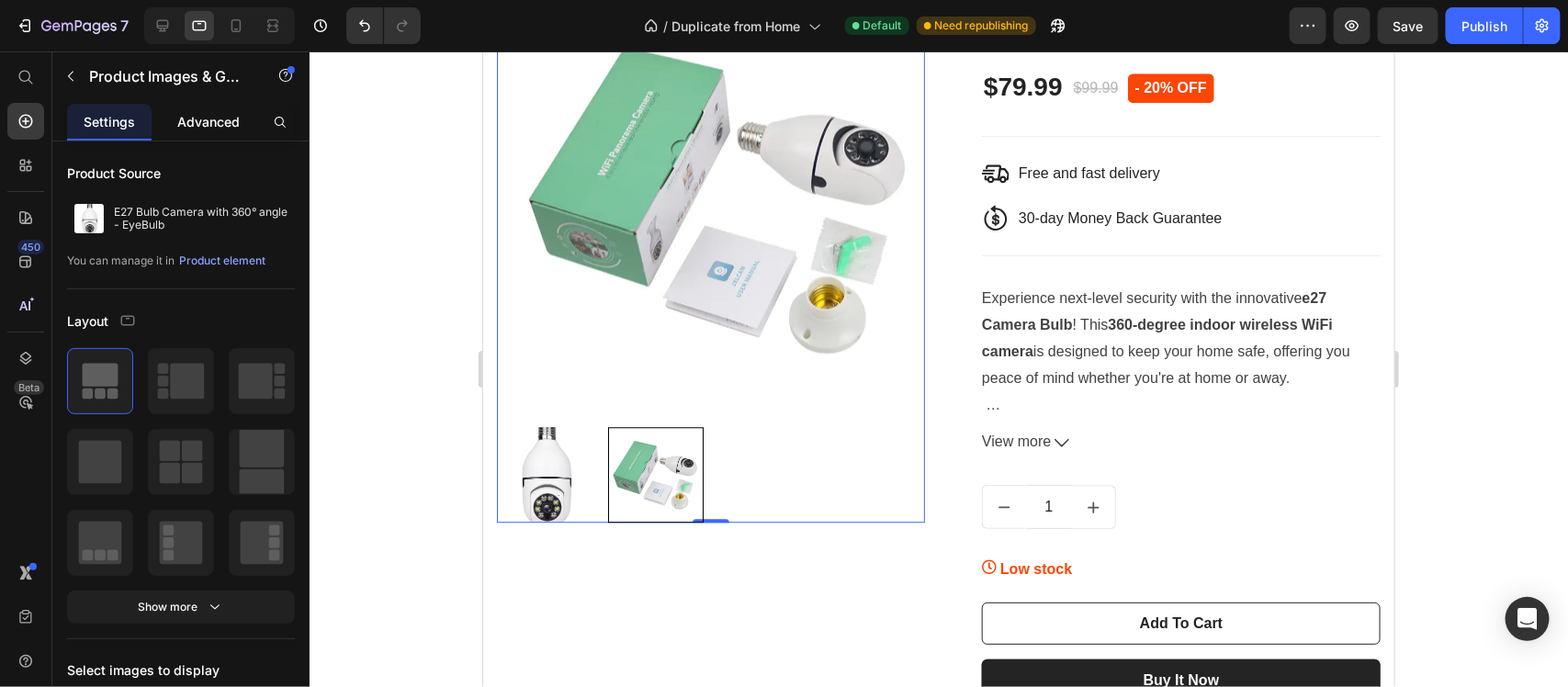 click on "Advanced" at bounding box center [209, 121] 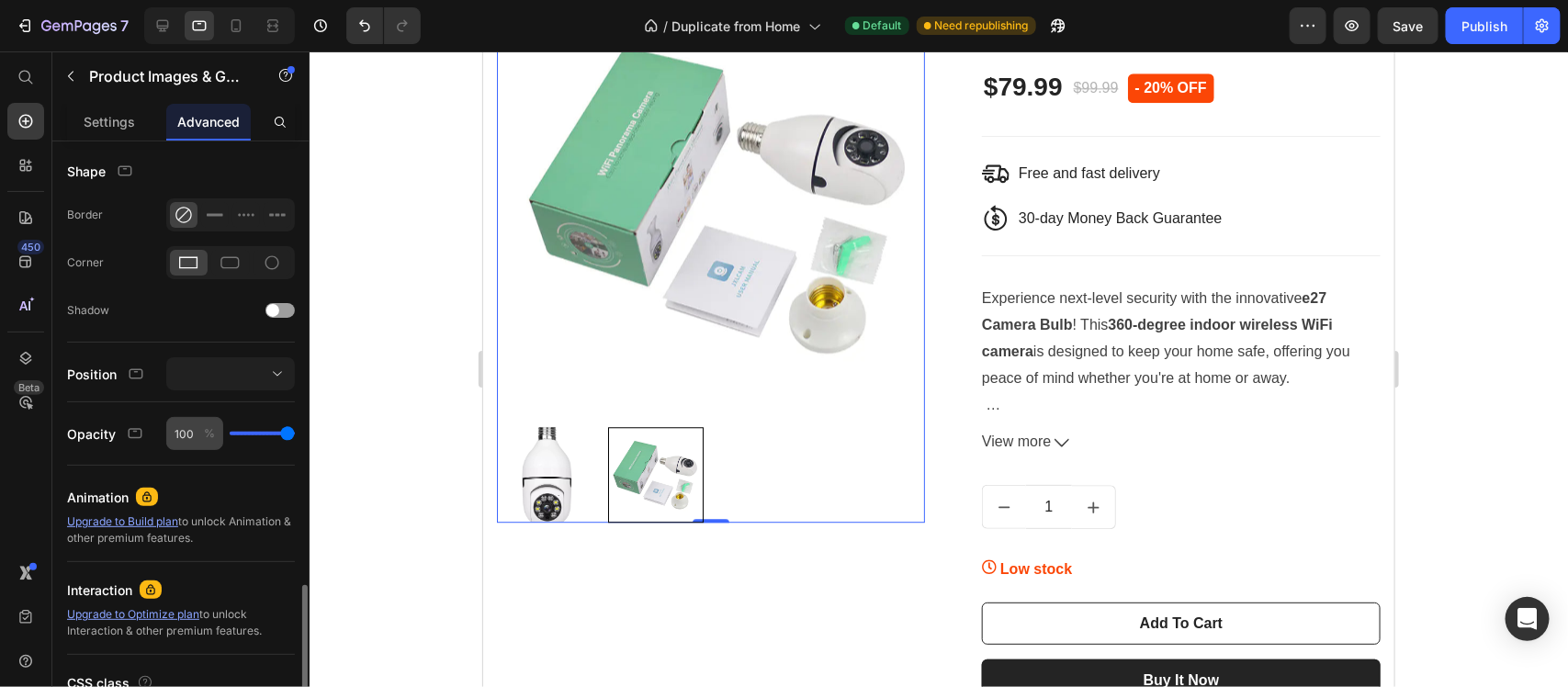 scroll, scrollTop: 603, scrollLeft: 0, axis: vertical 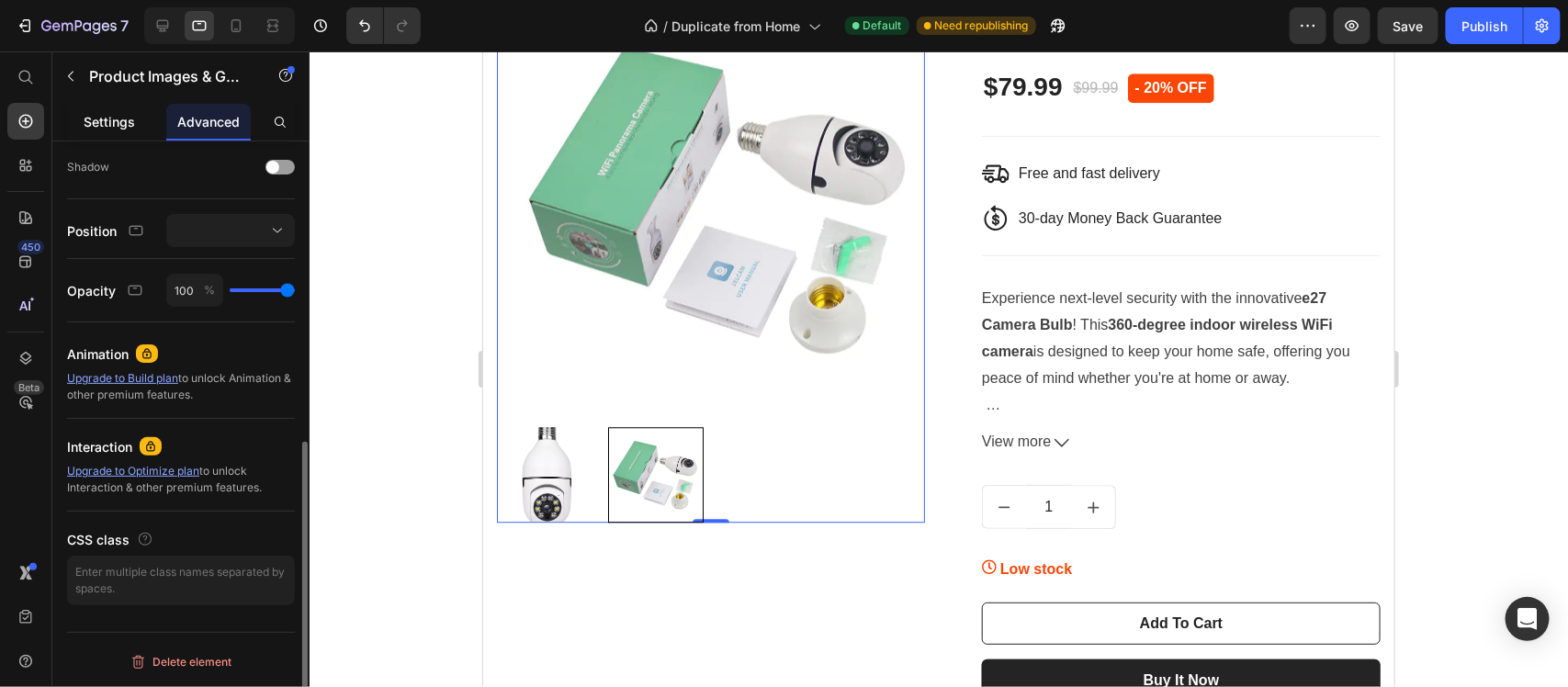 drag, startPoint x: 90, startPoint y: 113, endPoint x: 72, endPoint y: 184, distance: 73.24616 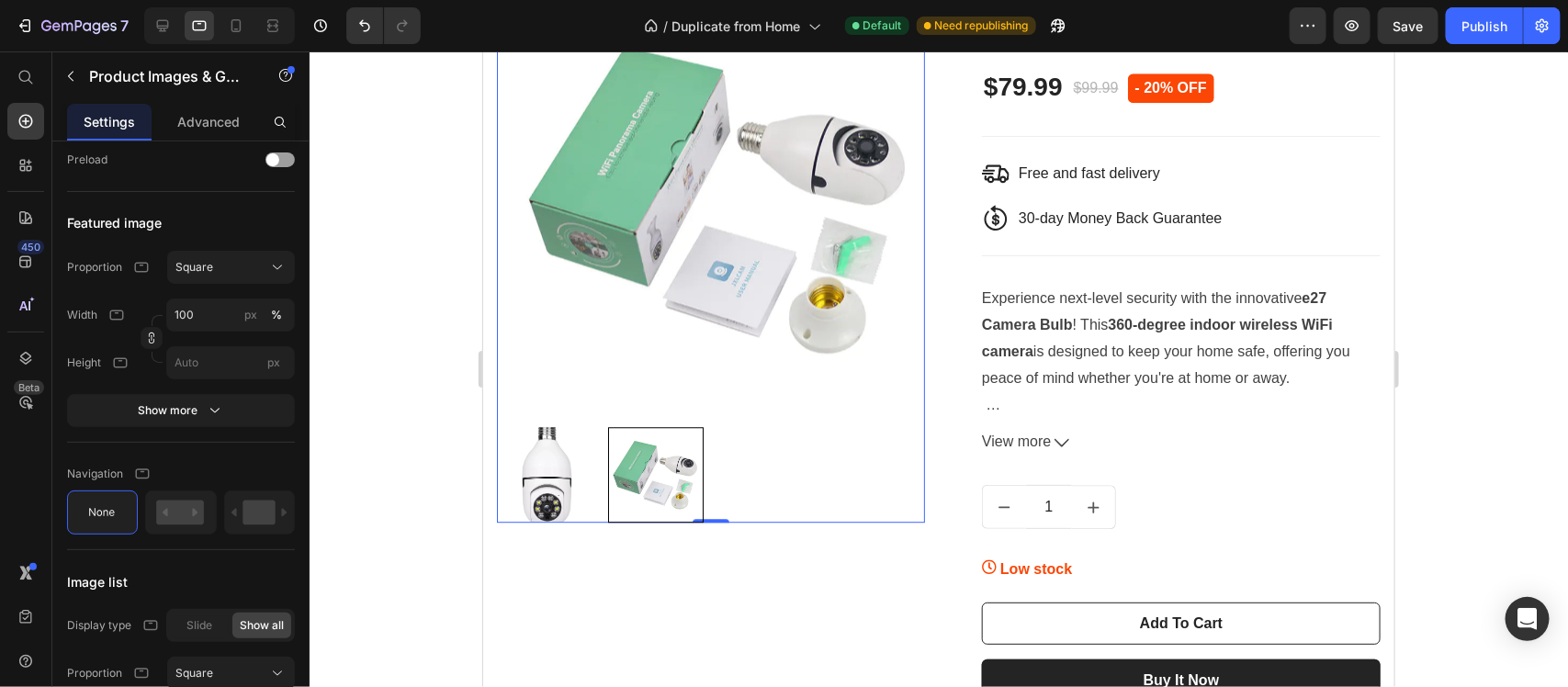 scroll, scrollTop: 2129, scrollLeft: 0, axis: vertical 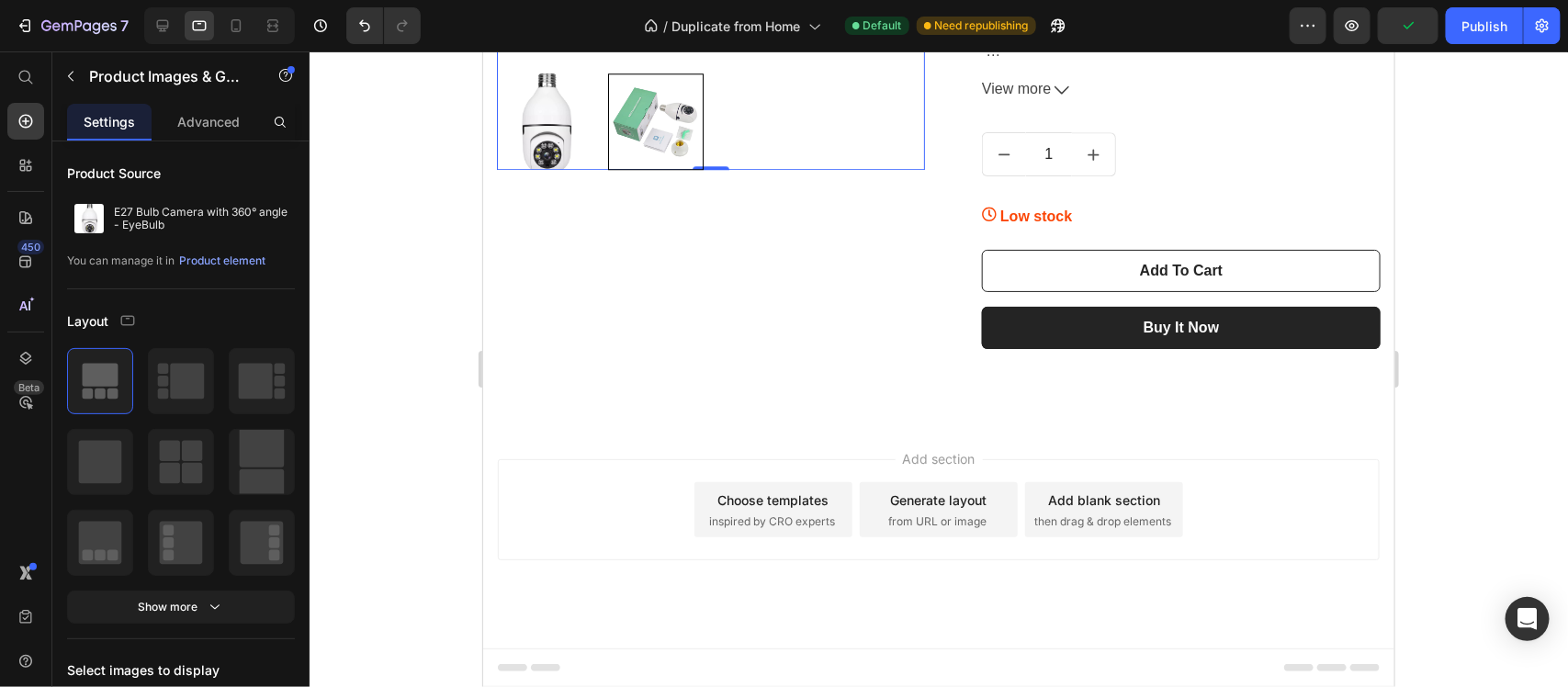 click on "Choose templates" at bounding box center (773, 499) 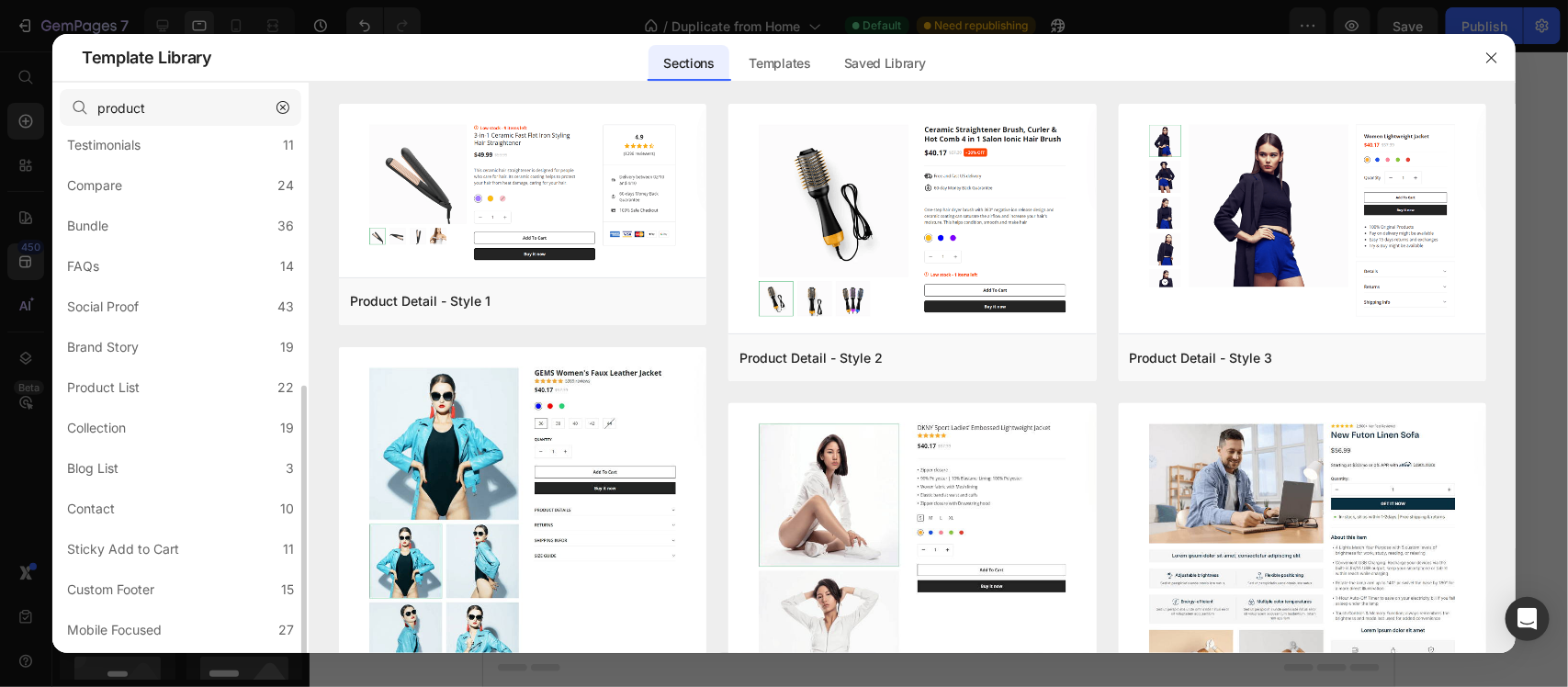 scroll, scrollTop: 378, scrollLeft: 0, axis: vertical 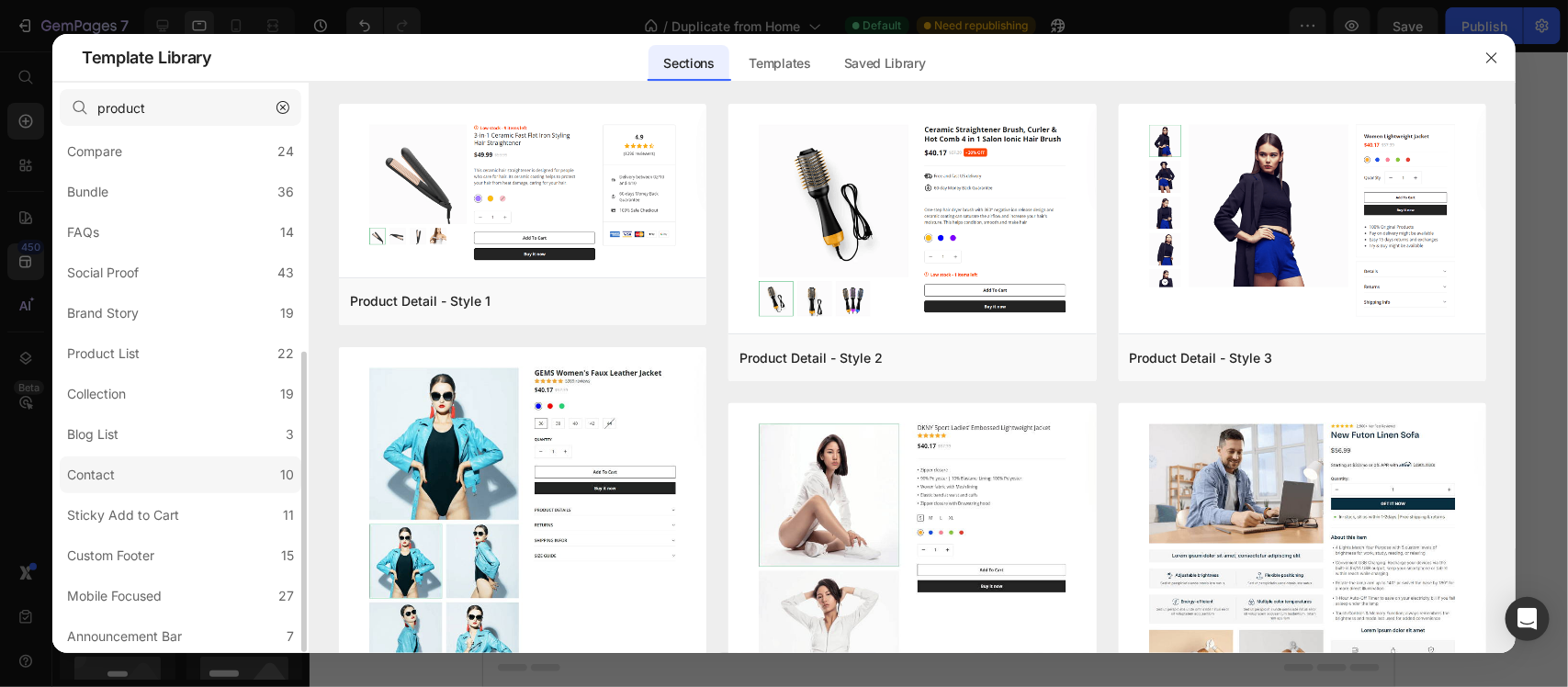 click on "Contact 10" 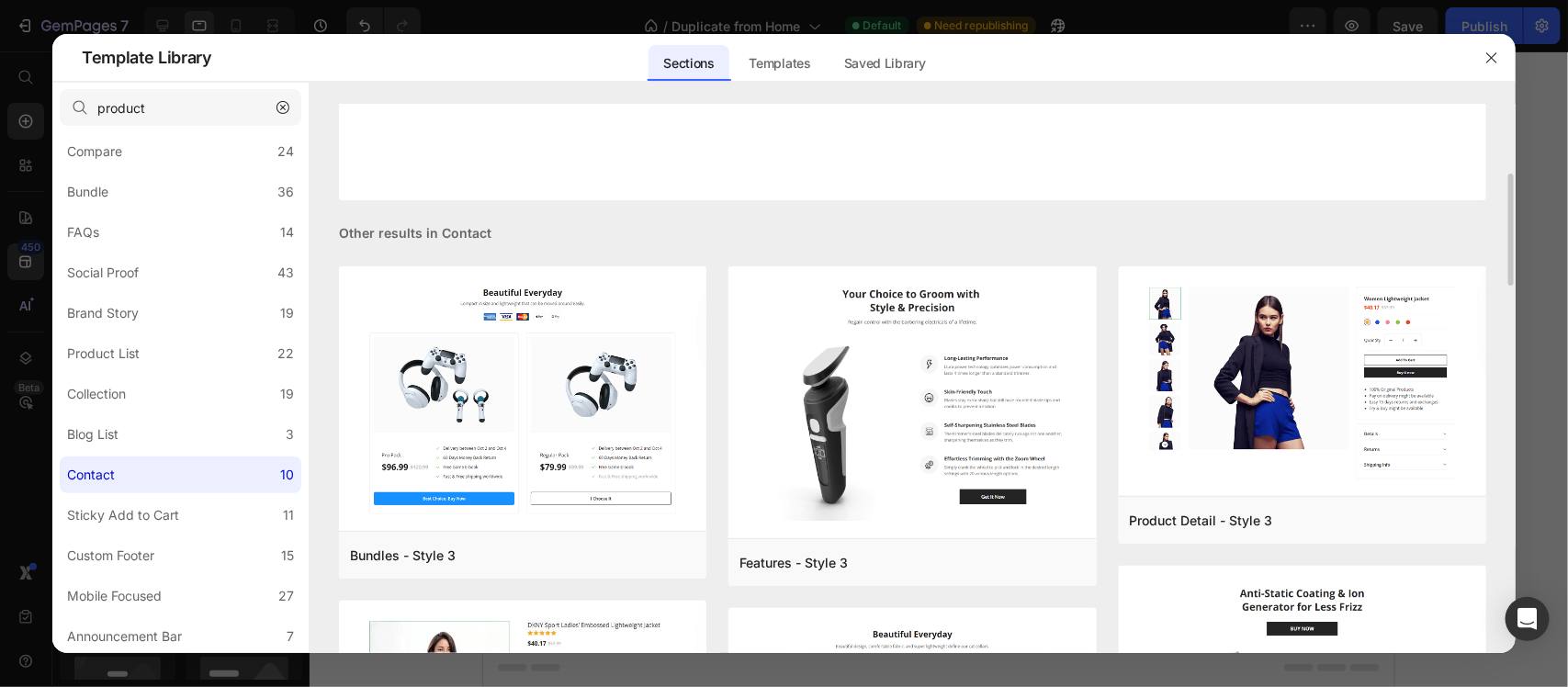 scroll, scrollTop: 0, scrollLeft: 0, axis: both 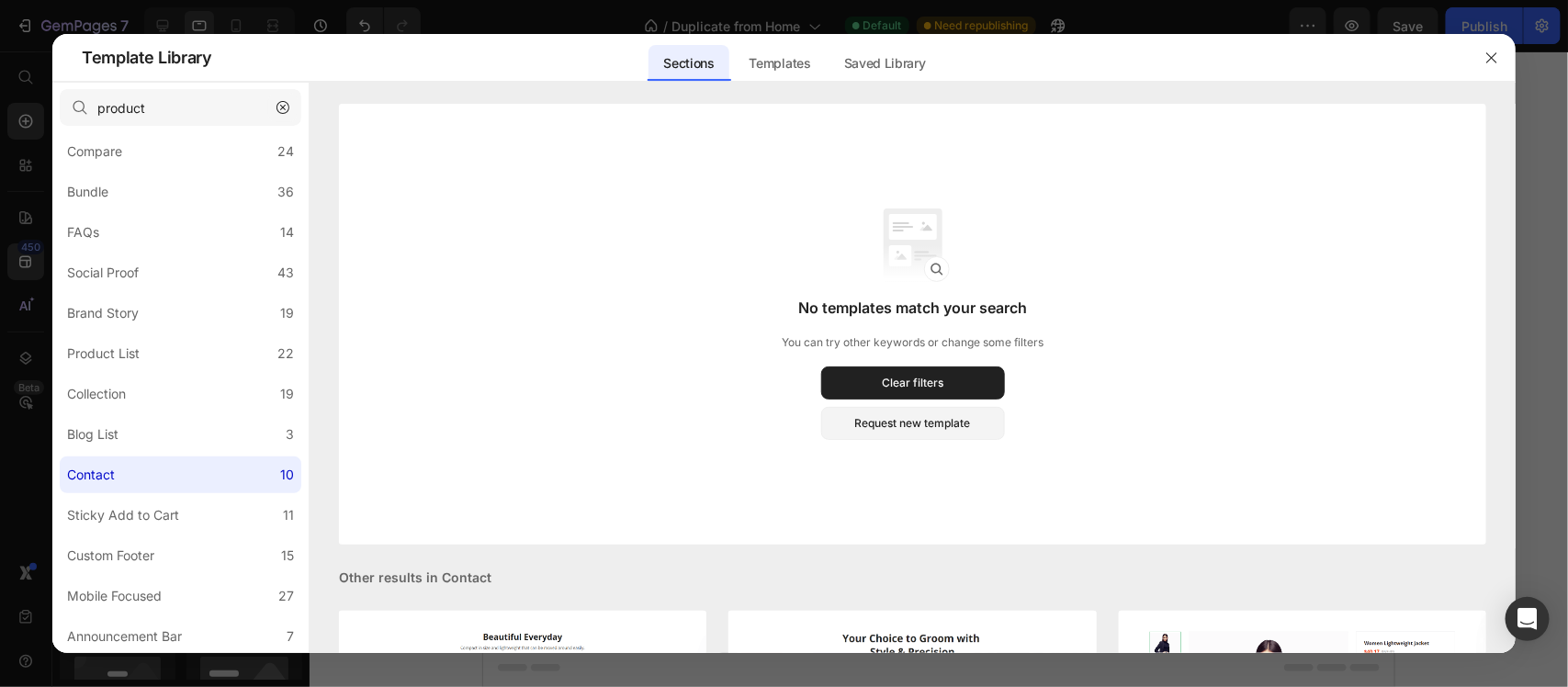 click at bounding box center (283, 107) 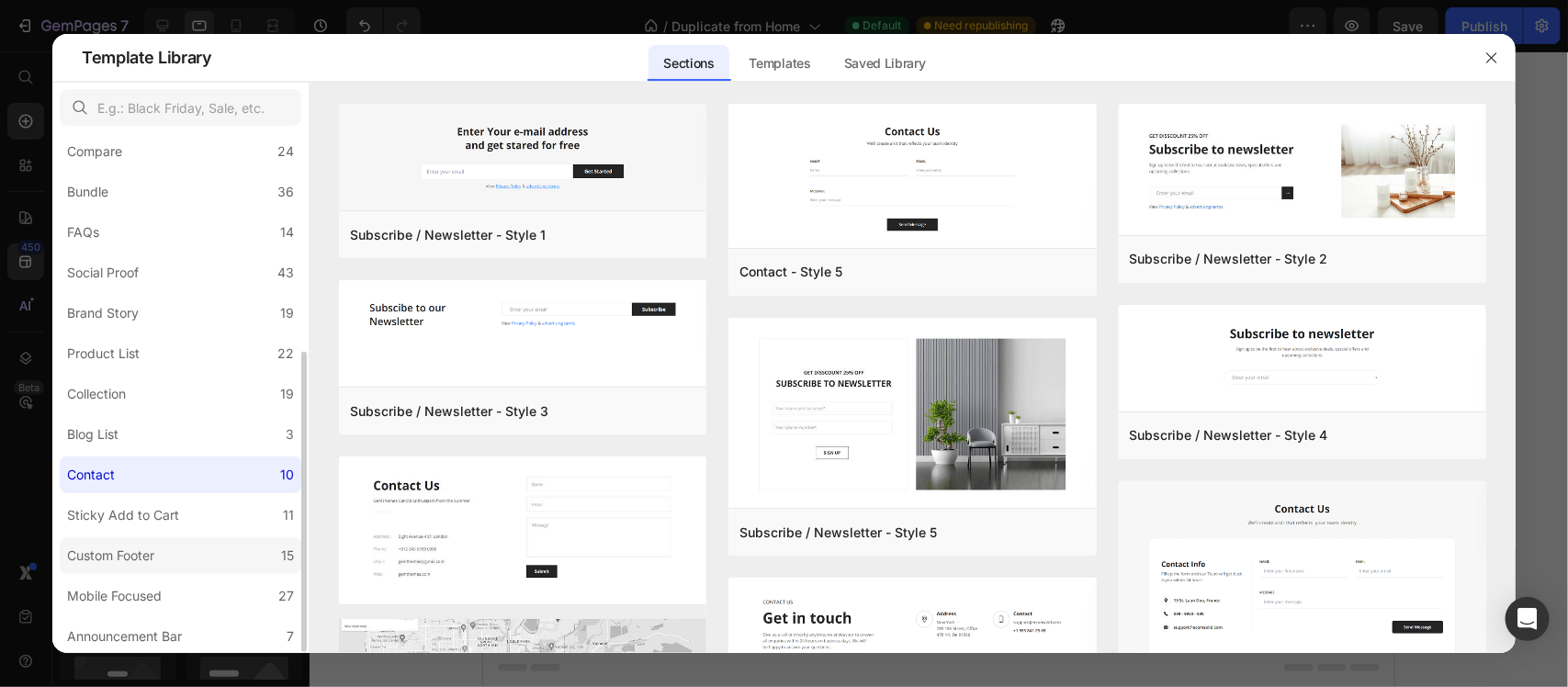 click on "Custom Footer 15" 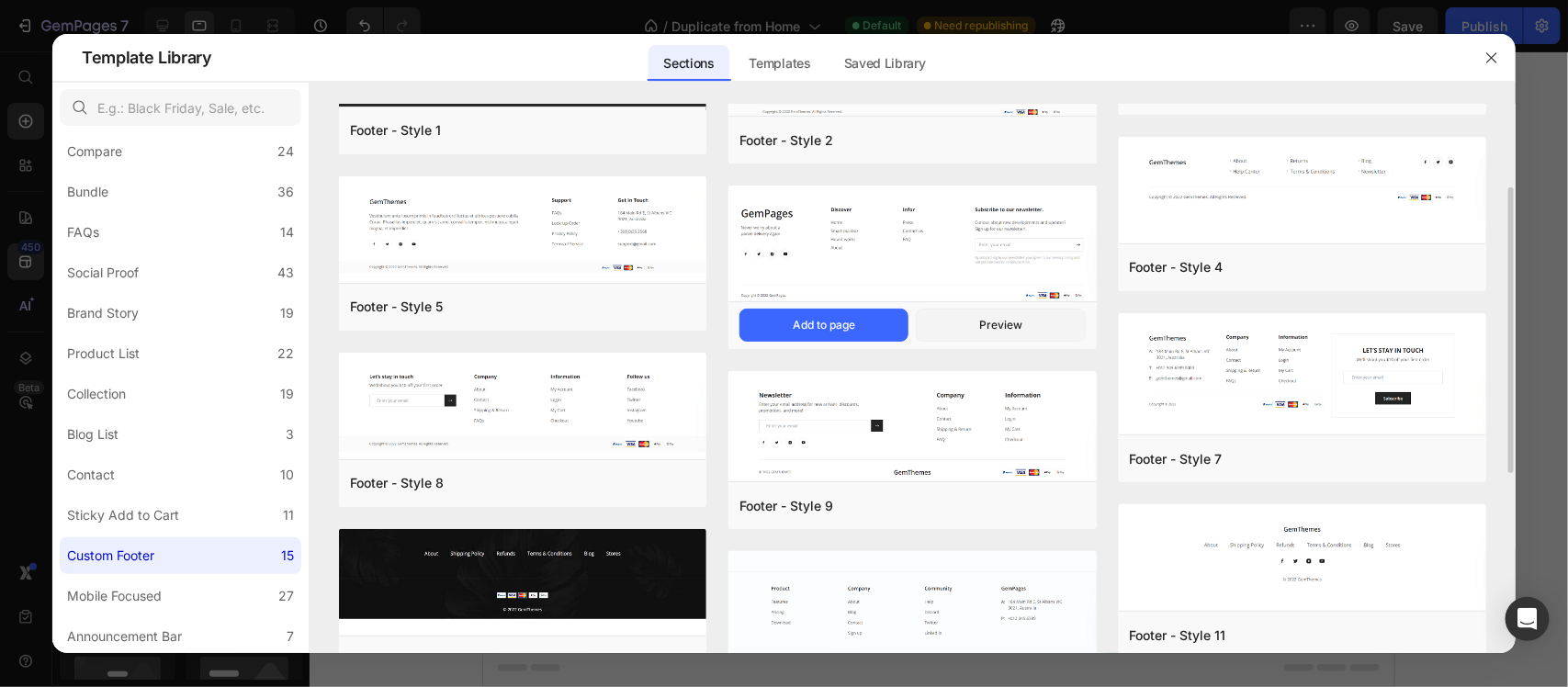 scroll, scrollTop: 46, scrollLeft: 0, axis: vertical 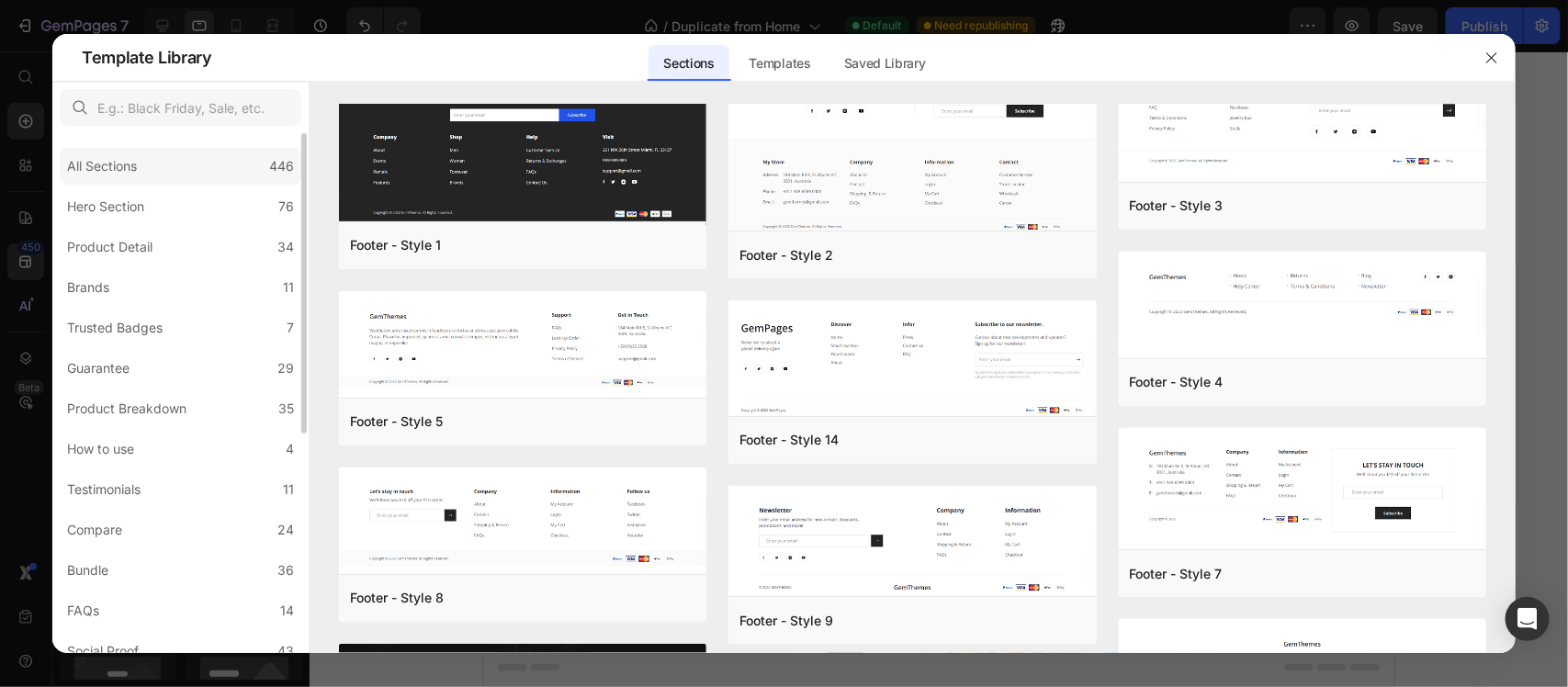 click on "All Sections 446" 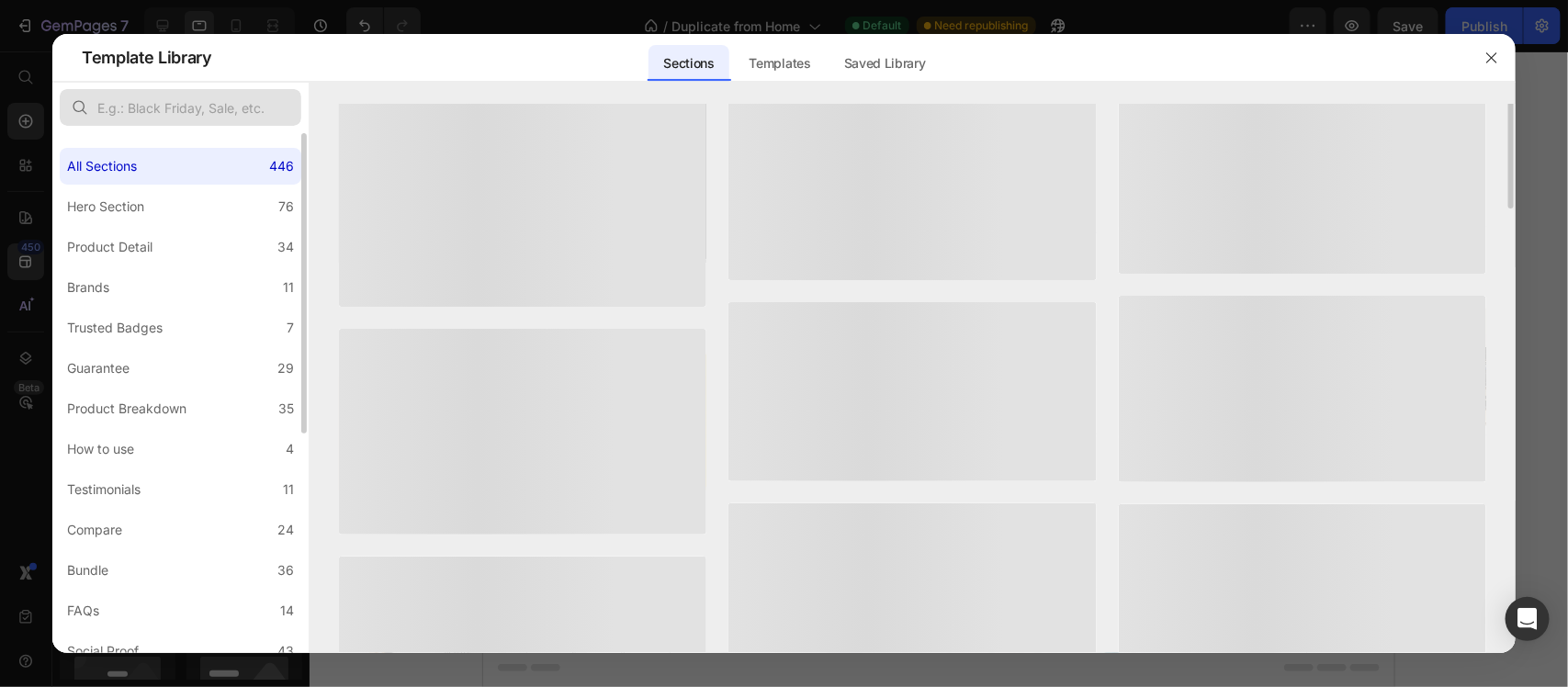 scroll, scrollTop: 0, scrollLeft: 0, axis: both 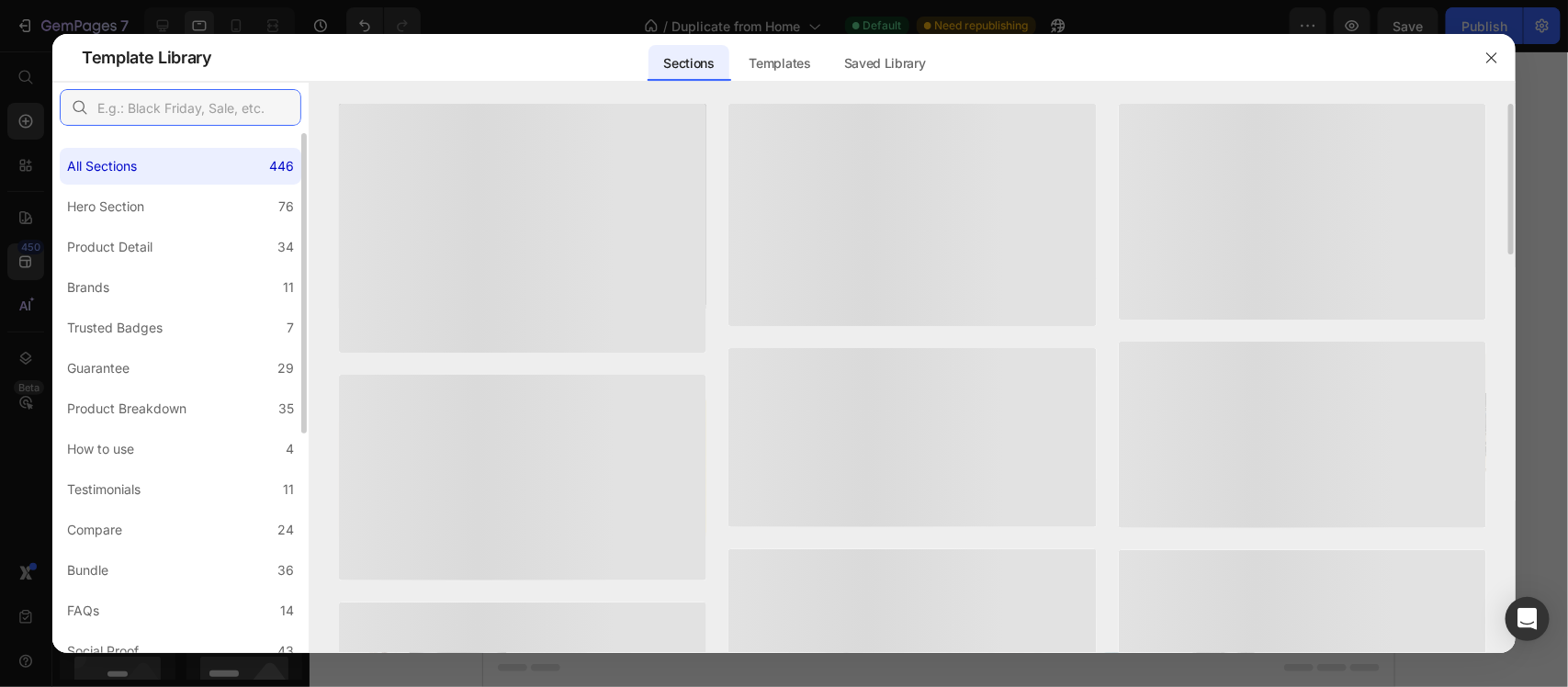 click at bounding box center [180, 107] 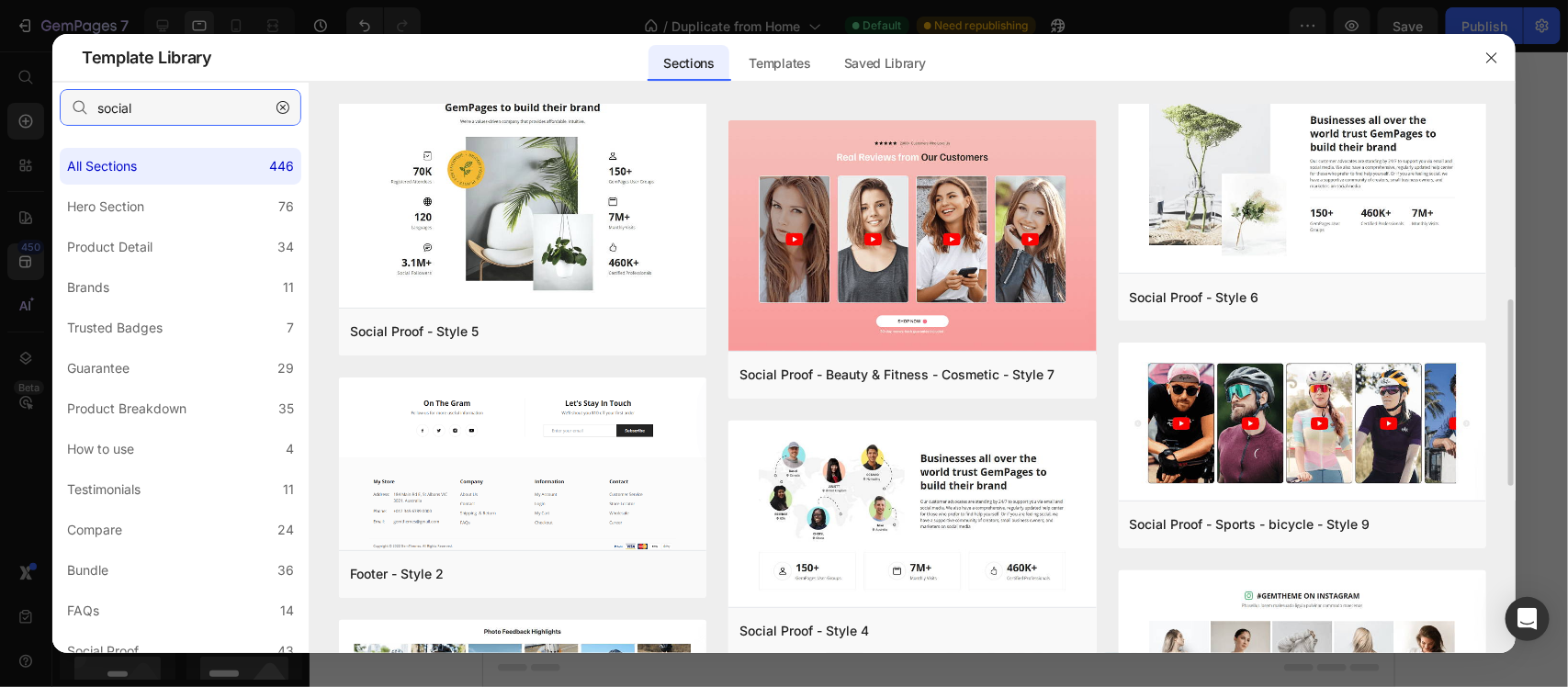 scroll, scrollTop: 804, scrollLeft: 0, axis: vertical 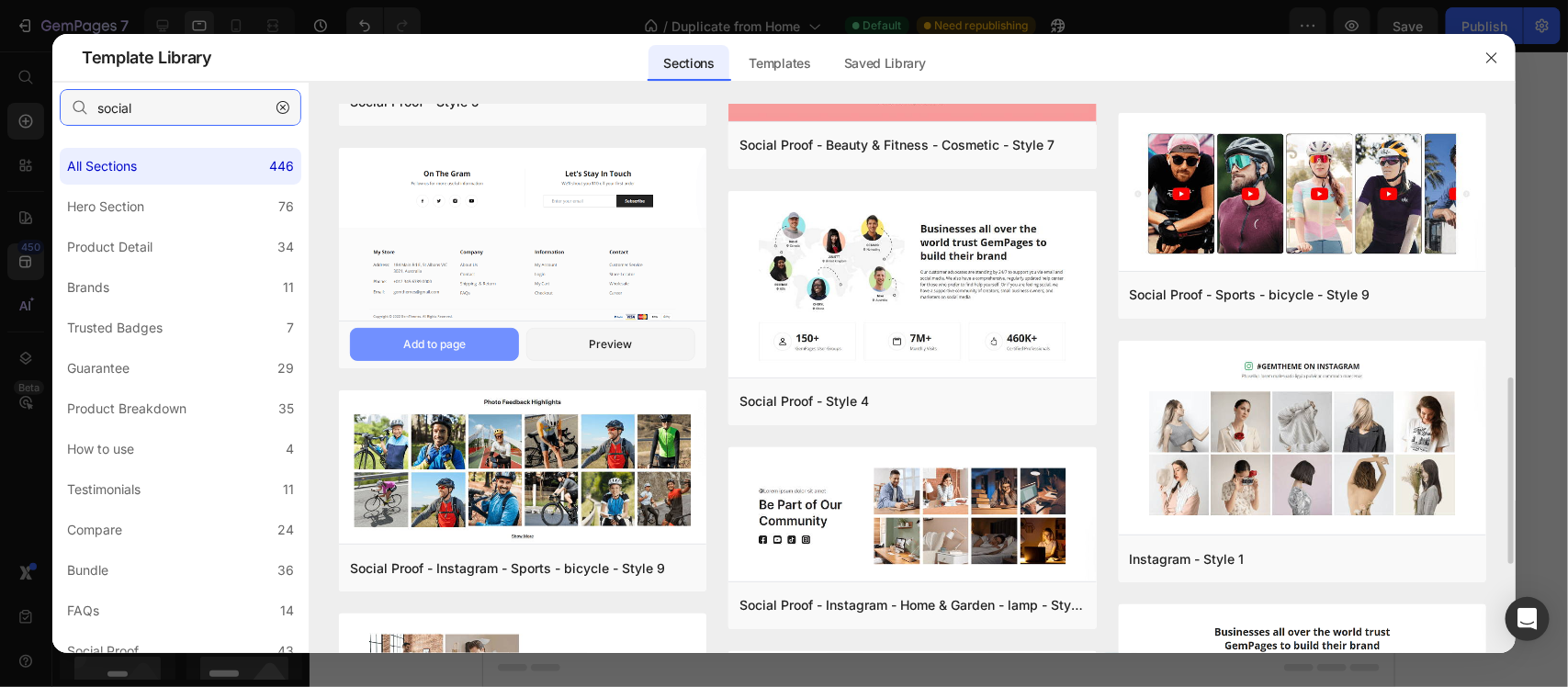 type on "social" 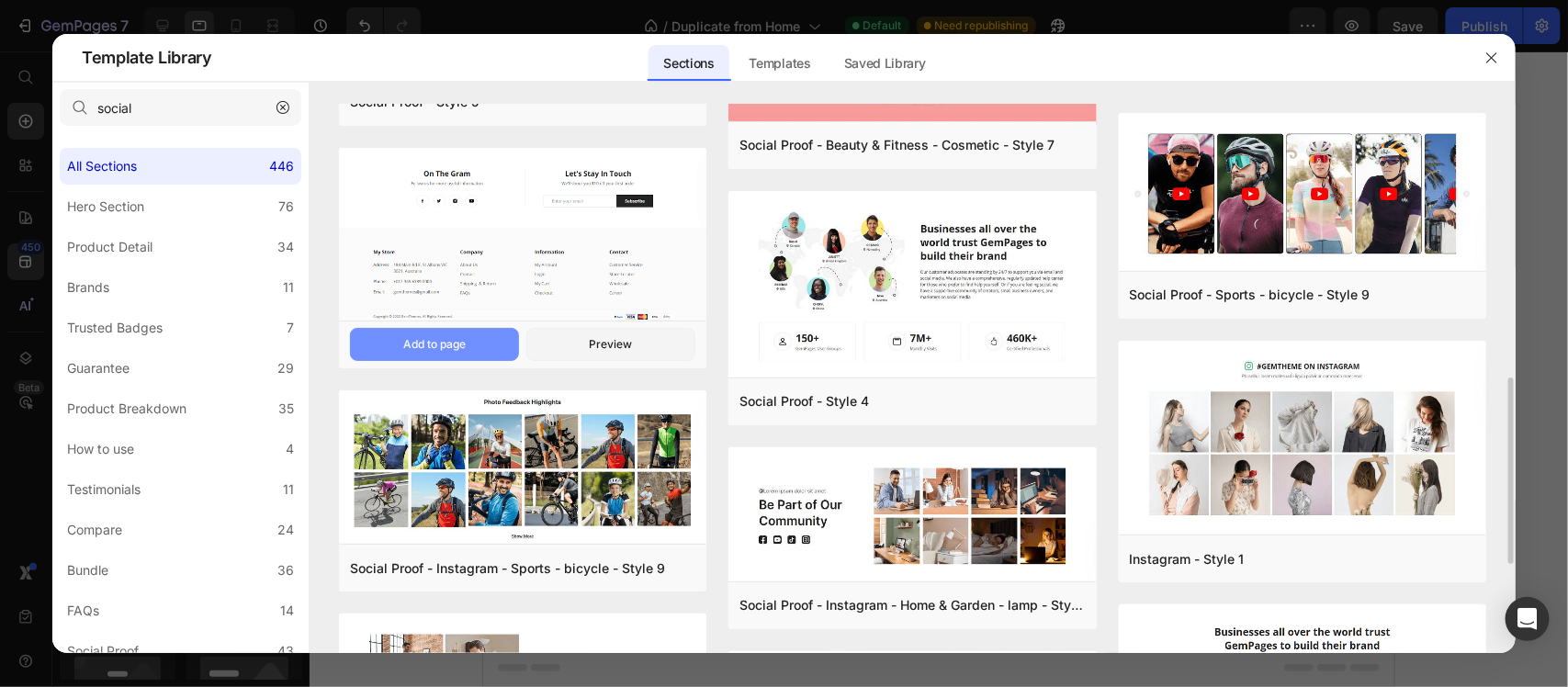 click on "Add to page" at bounding box center (0, 0) 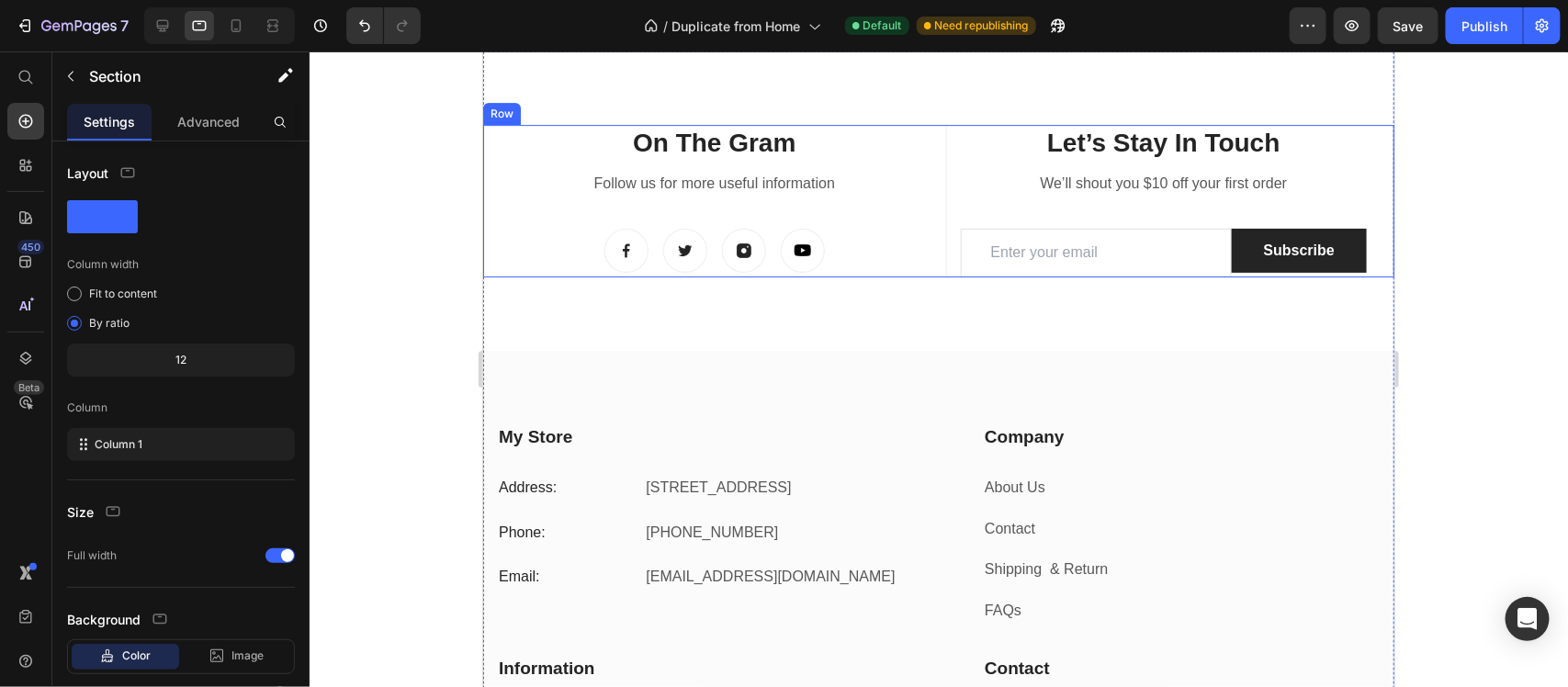 scroll, scrollTop: 2615, scrollLeft: 0, axis: vertical 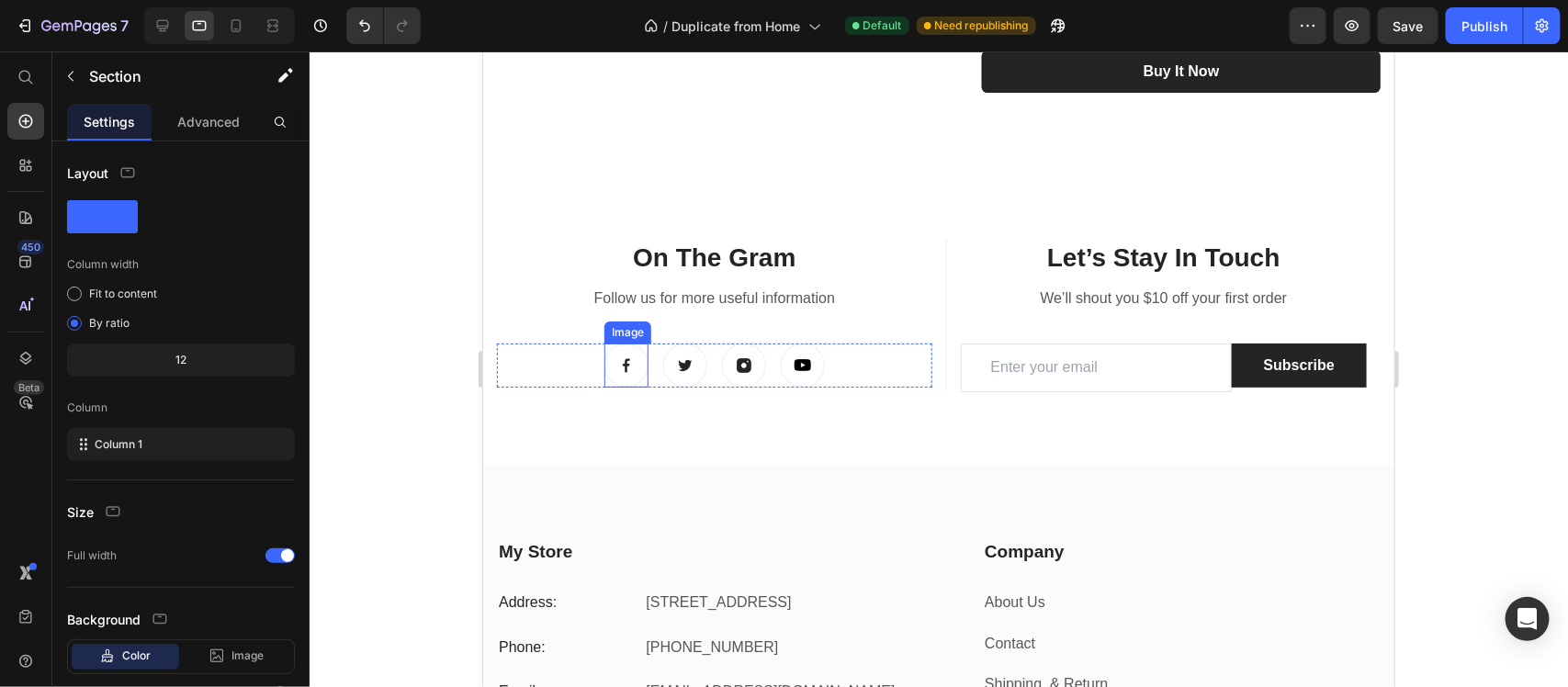click at bounding box center [626, 365] 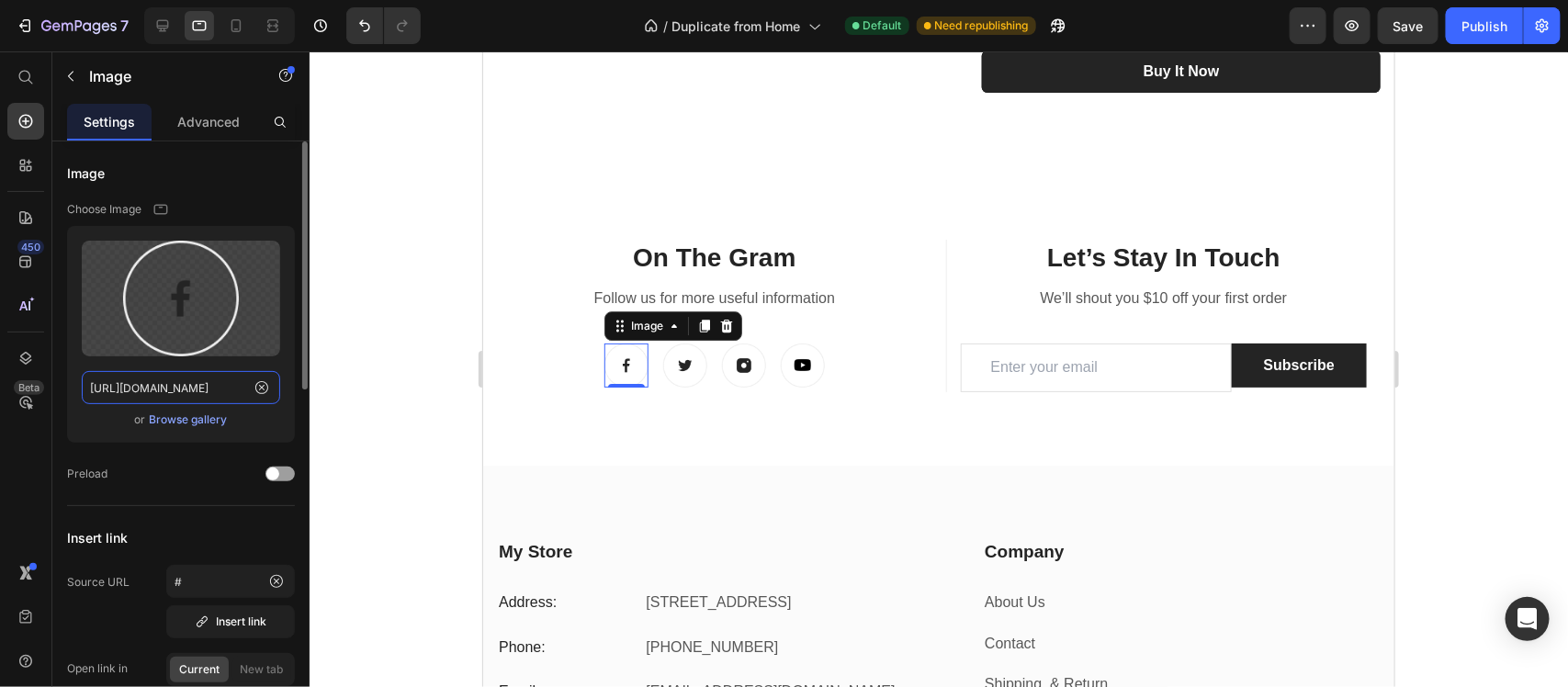 click on "[URL][DOMAIN_NAME]" 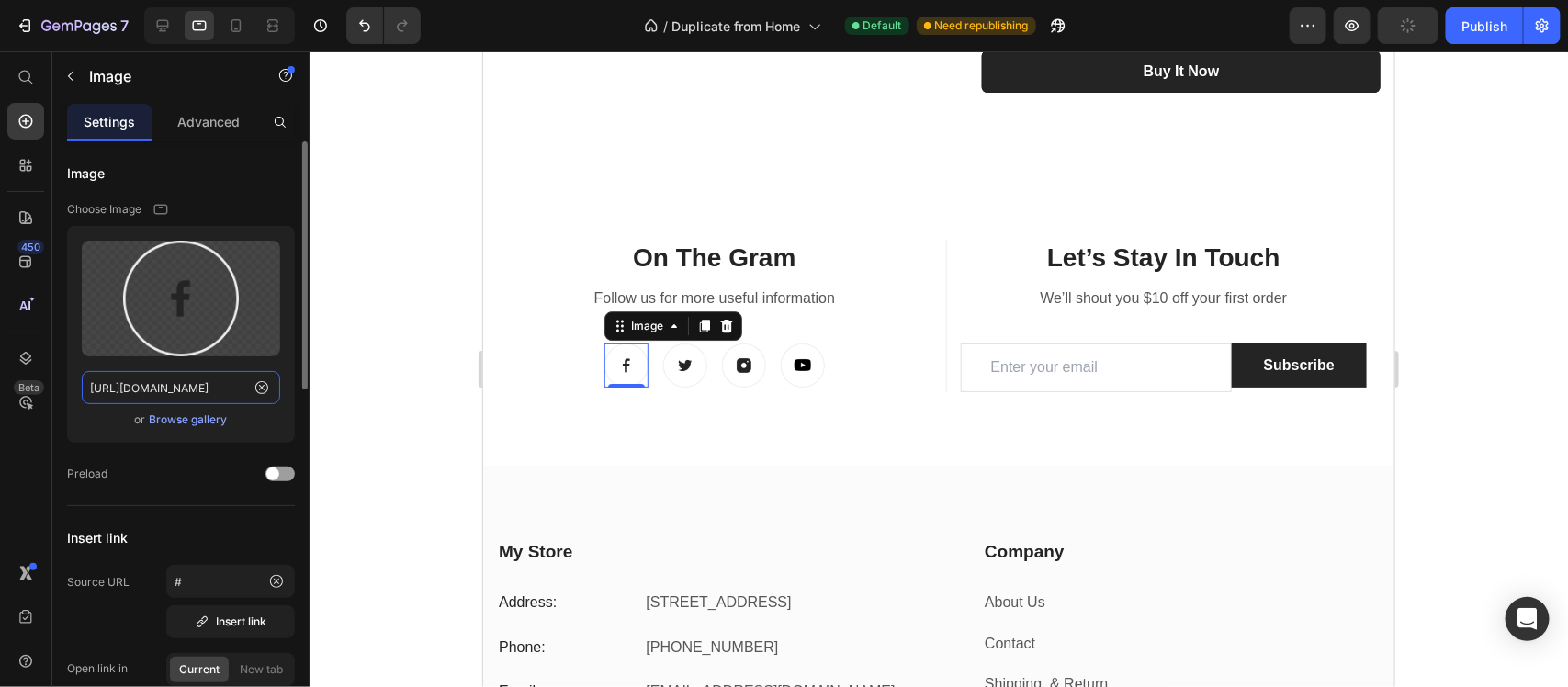 type on "[URL][DOMAIN_NAME]" 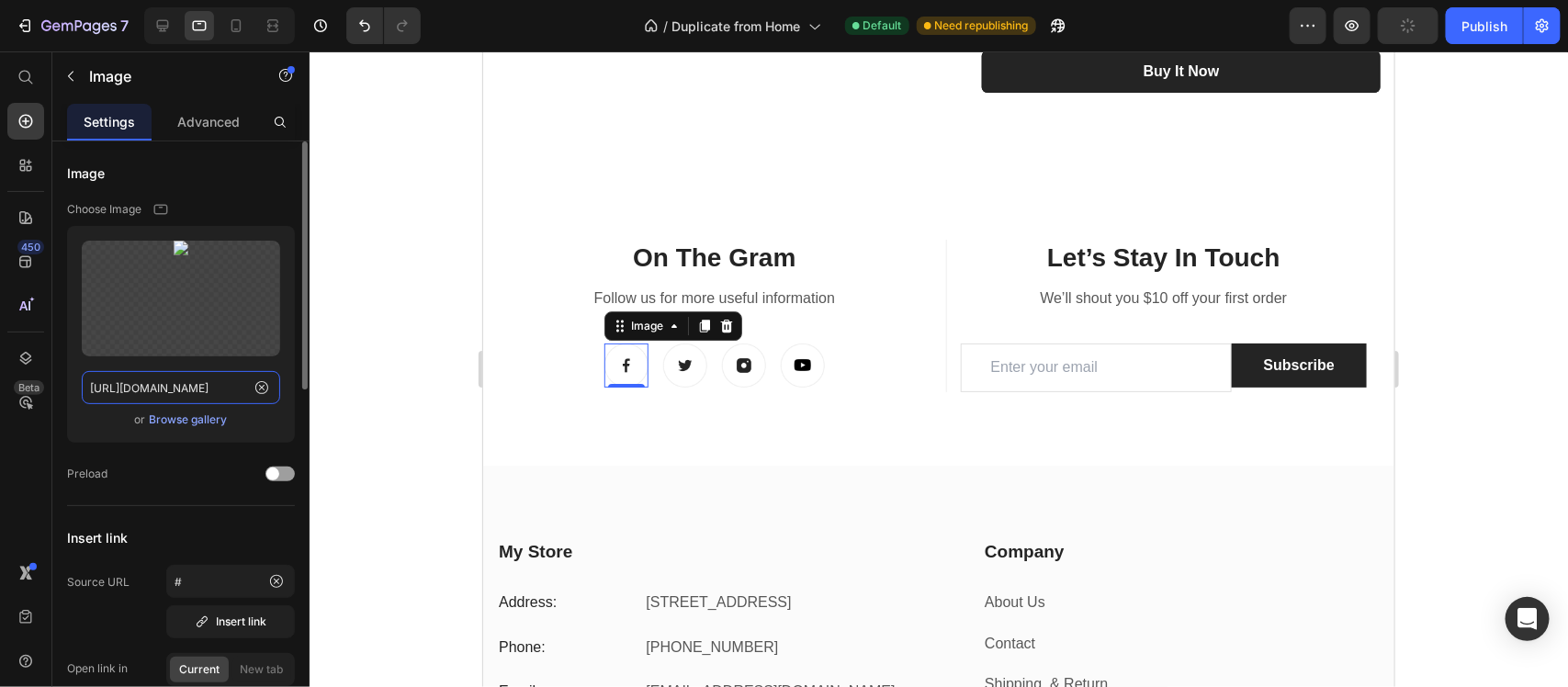 scroll, scrollTop: 0, scrollLeft: 154, axis: horizontal 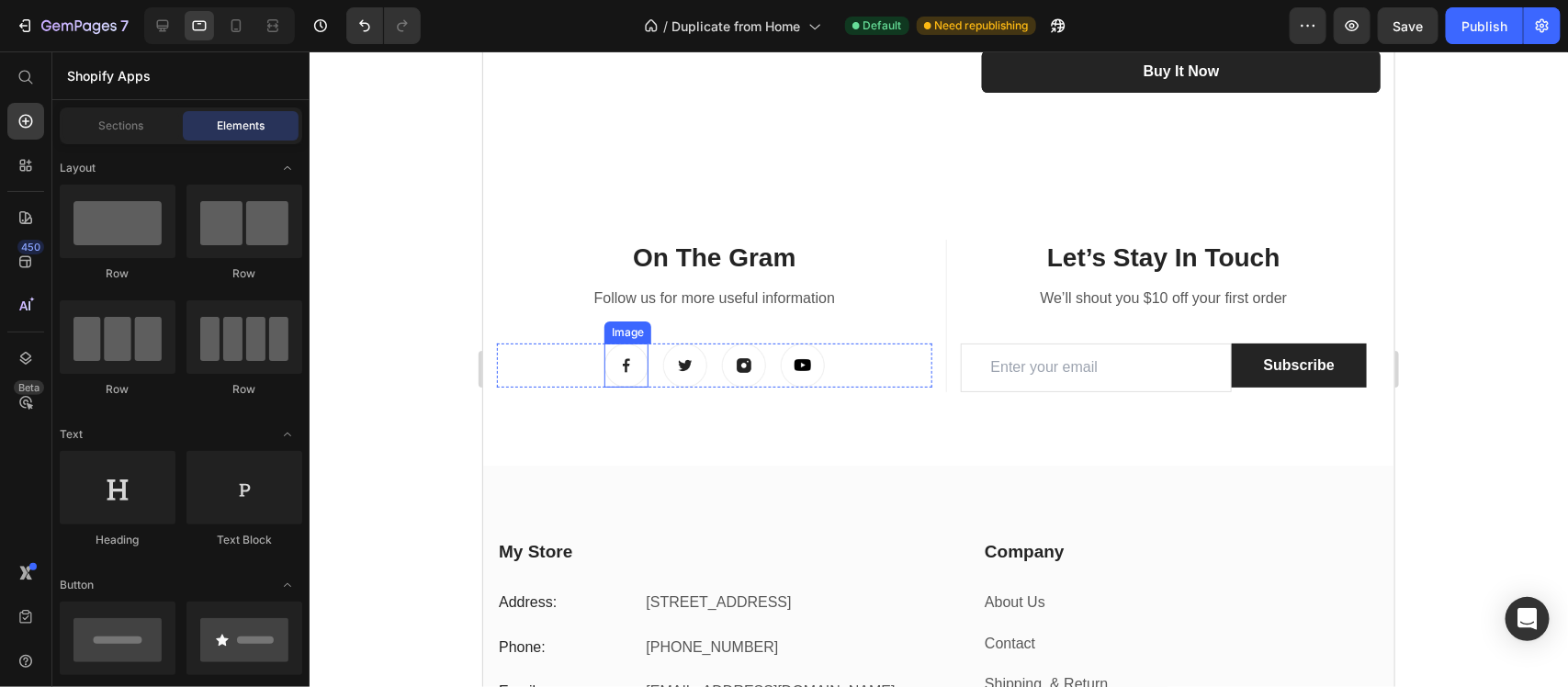 click at bounding box center (626, 365) 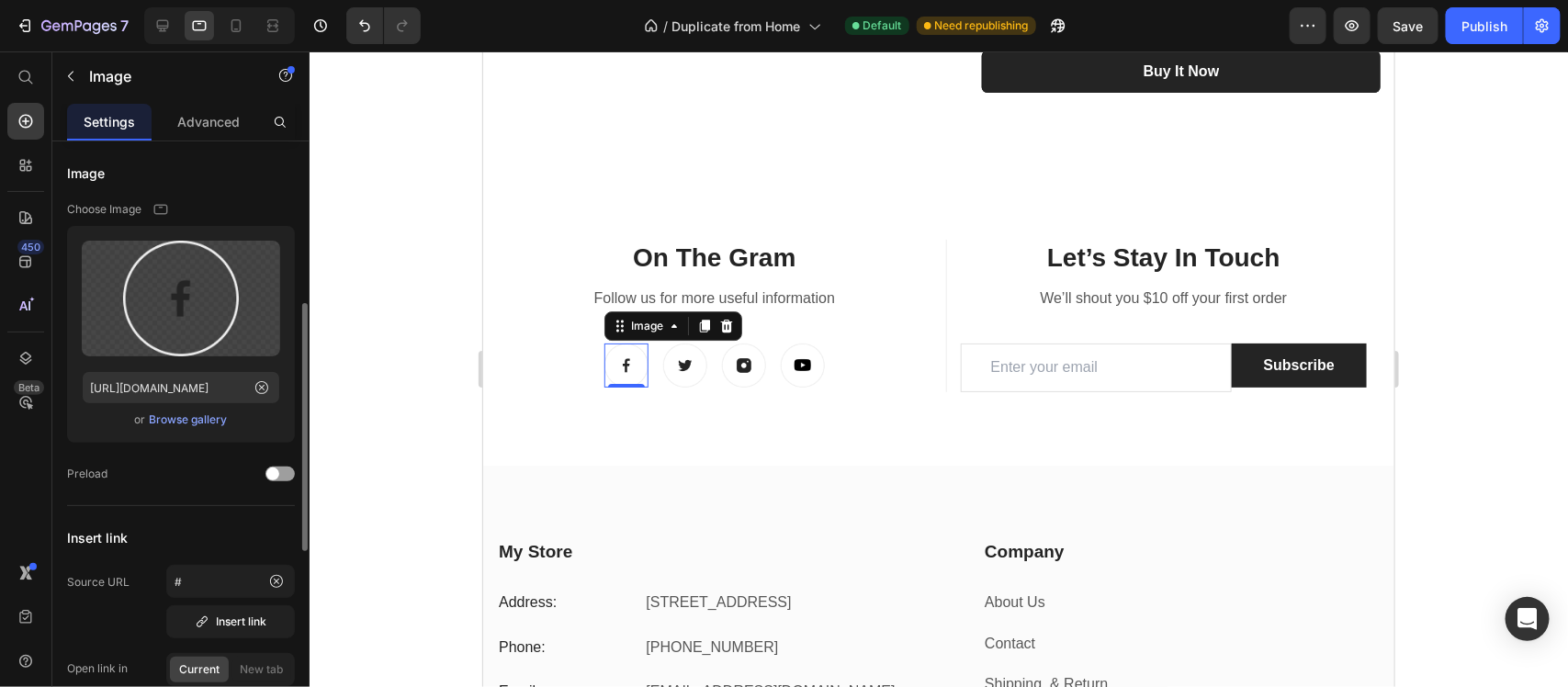 scroll, scrollTop: 115, scrollLeft: 0, axis: vertical 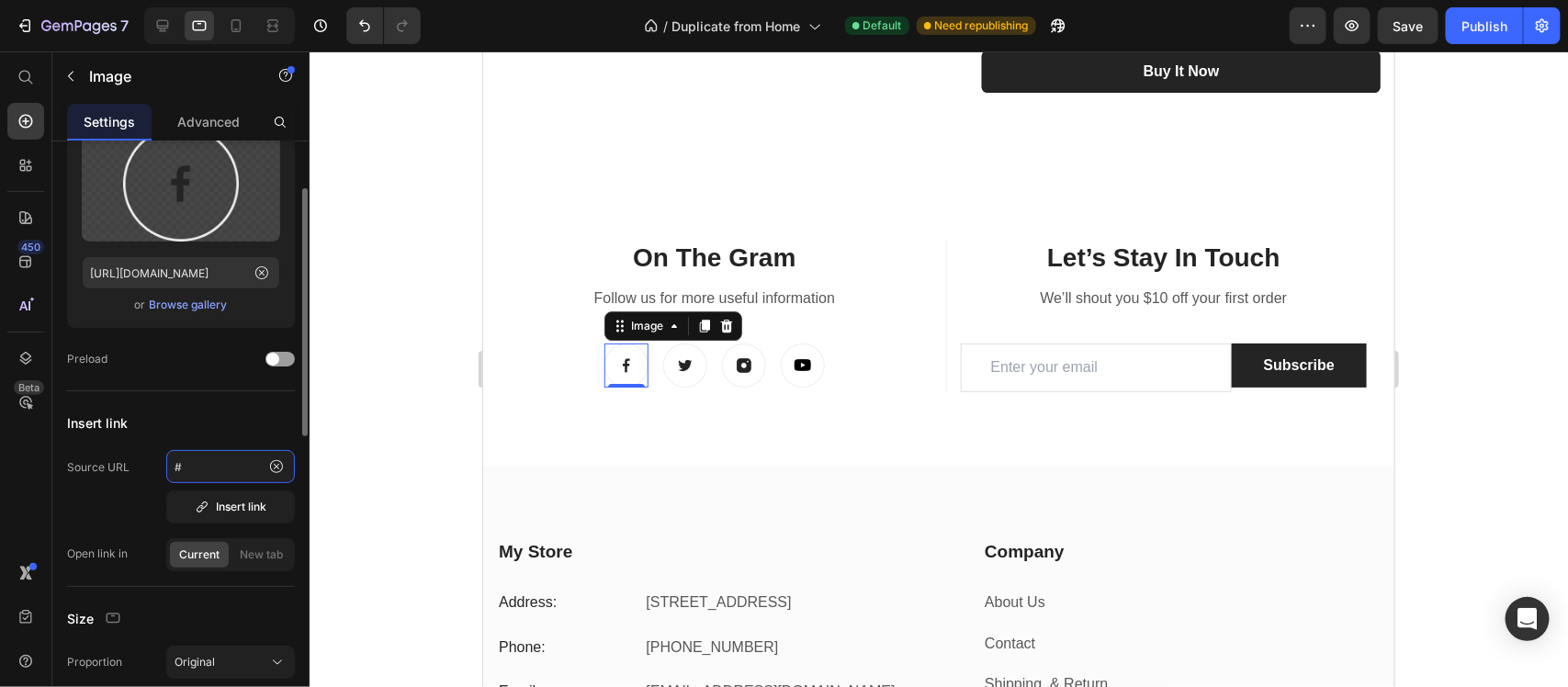 click on "#" 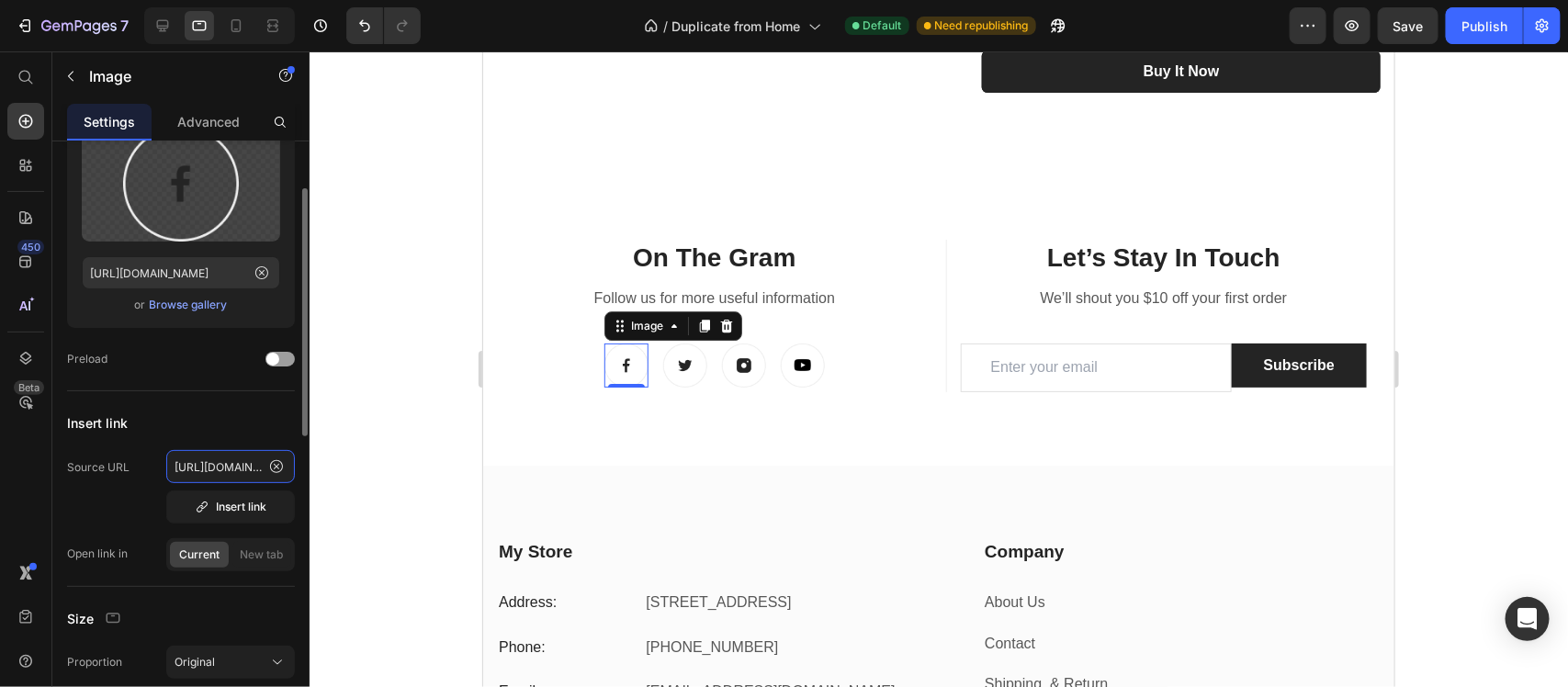 scroll, scrollTop: 0, scrollLeft: 225, axis: horizontal 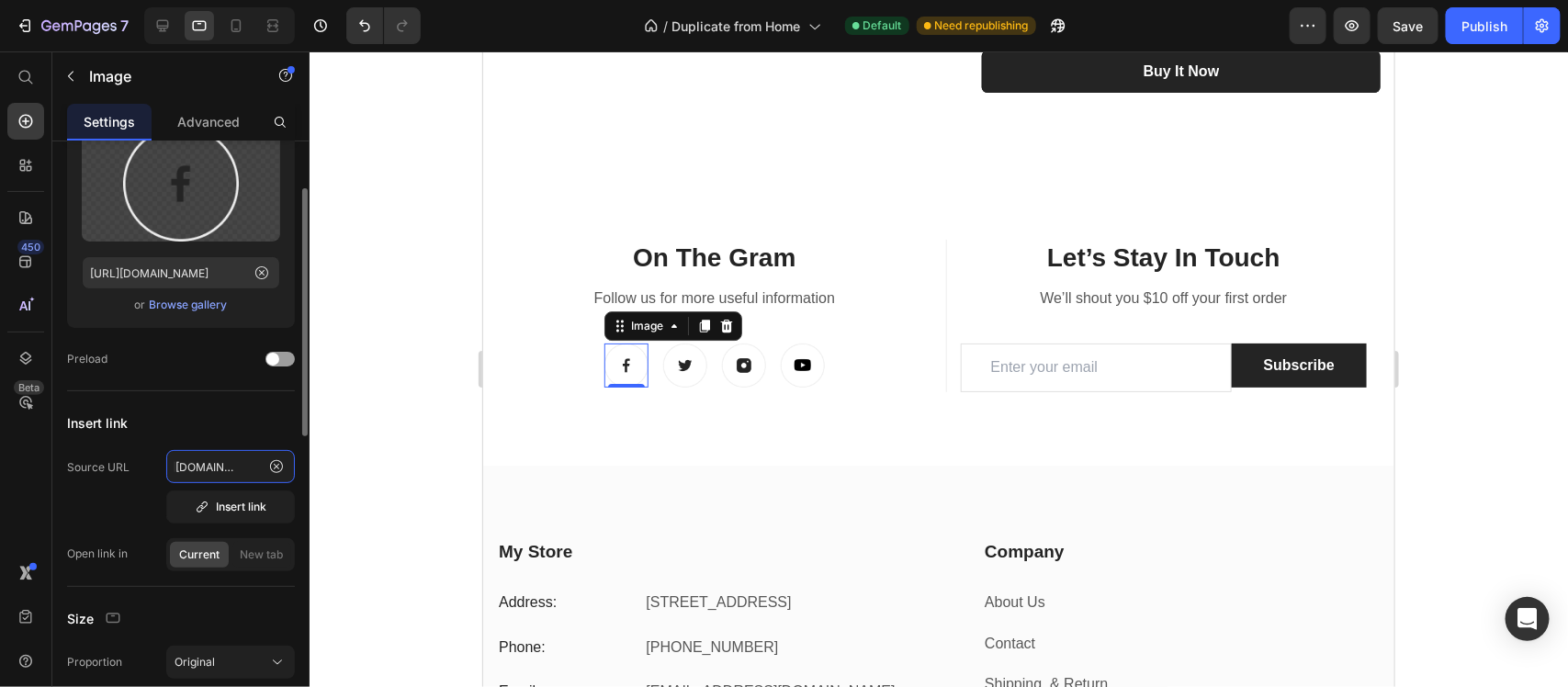 type on "[URL][DOMAIN_NAME]" 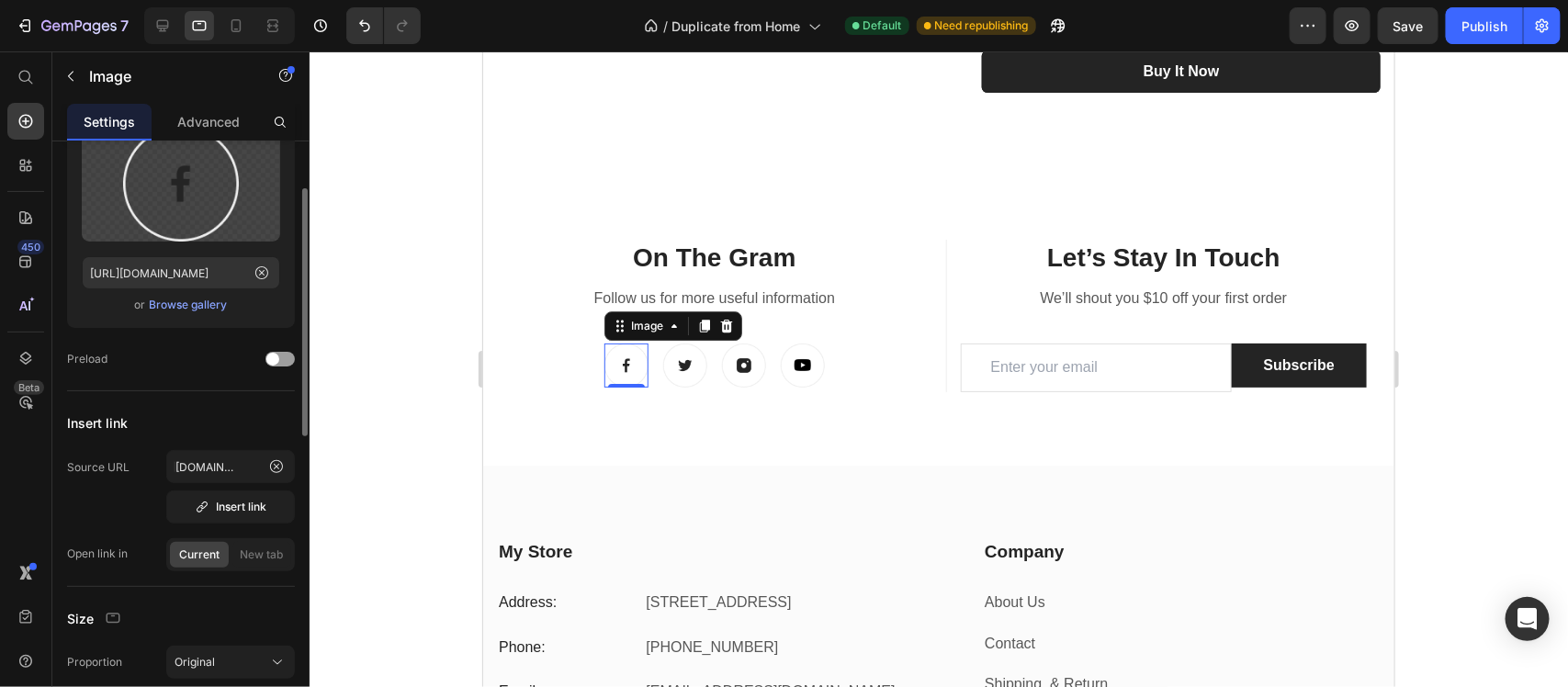 scroll, scrollTop: 0, scrollLeft: 0, axis: both 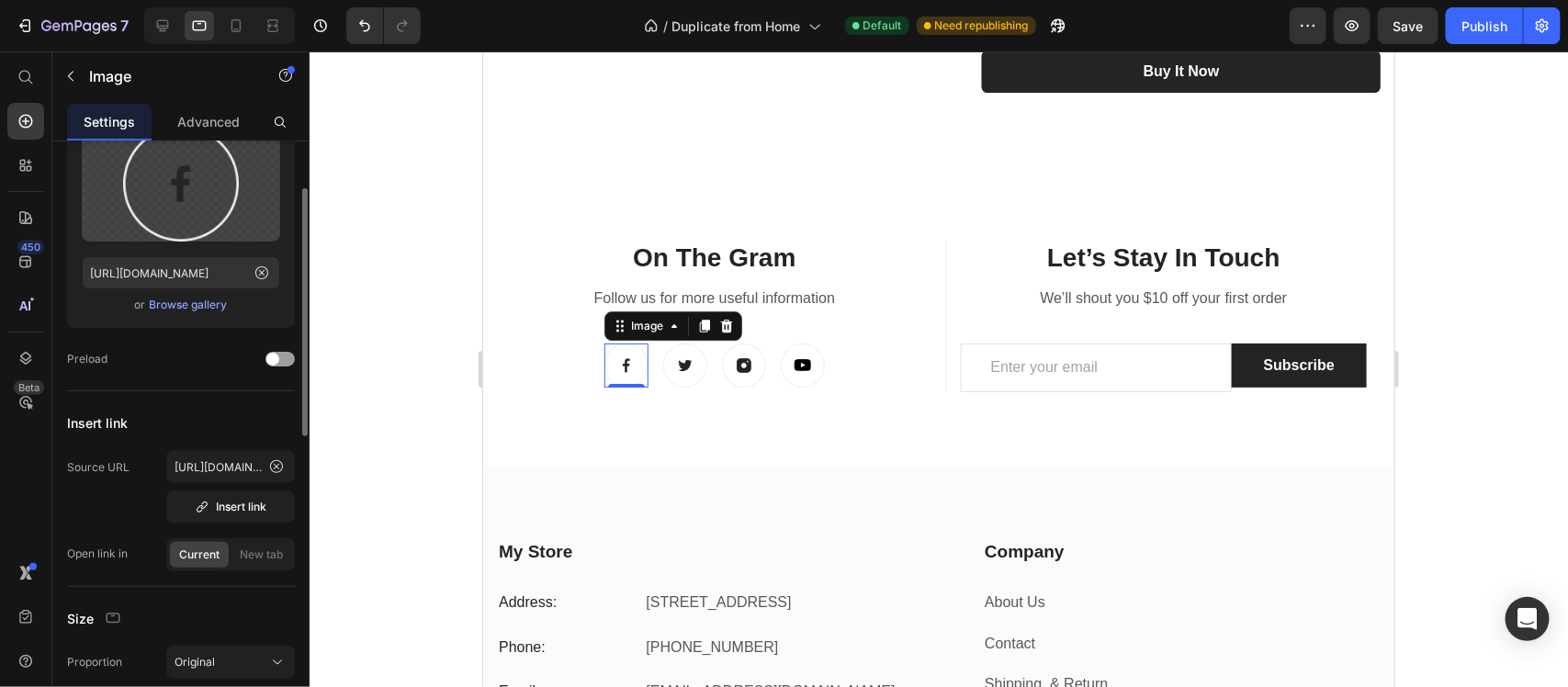 click on "Source URL [URL][DOMAIN_NAME]  Insert link" at bounding box center (181, 487) 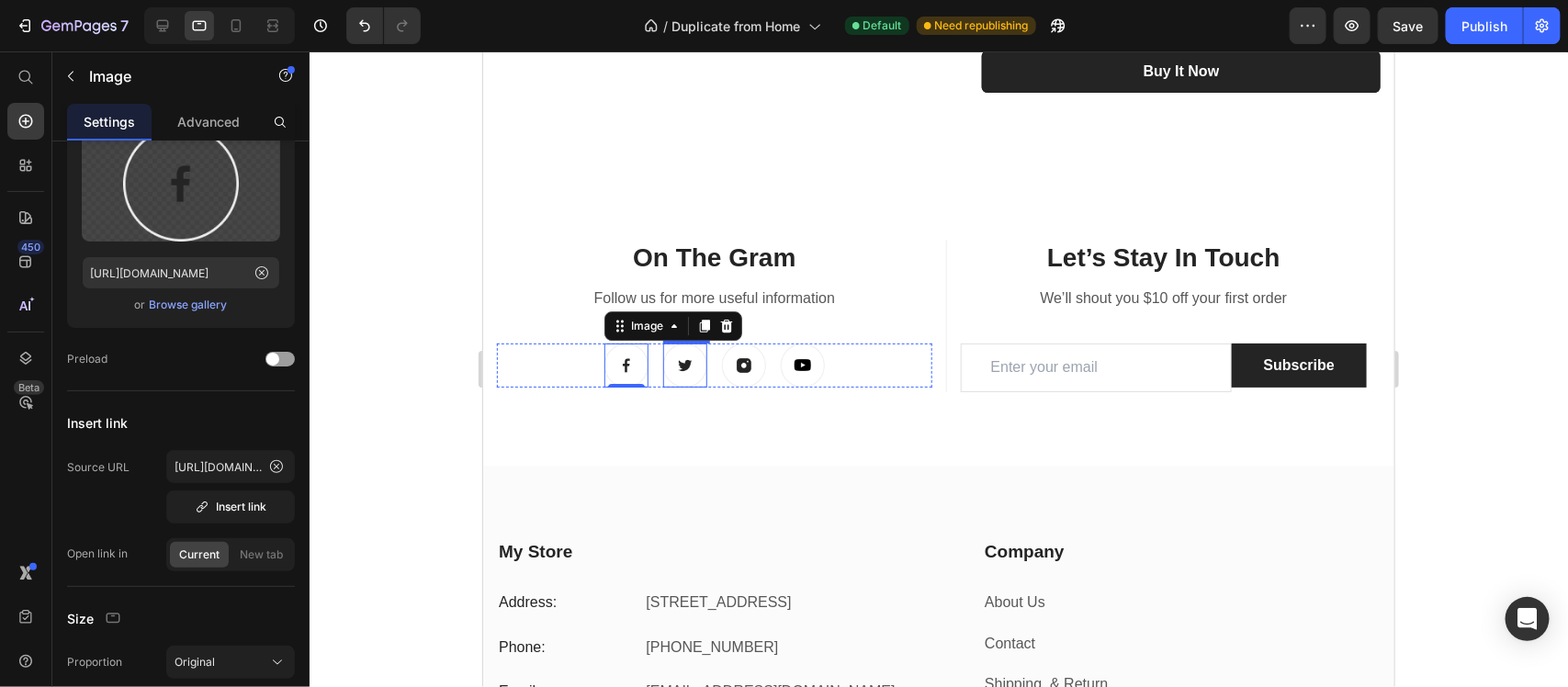 click at bounding box center [684, 365] 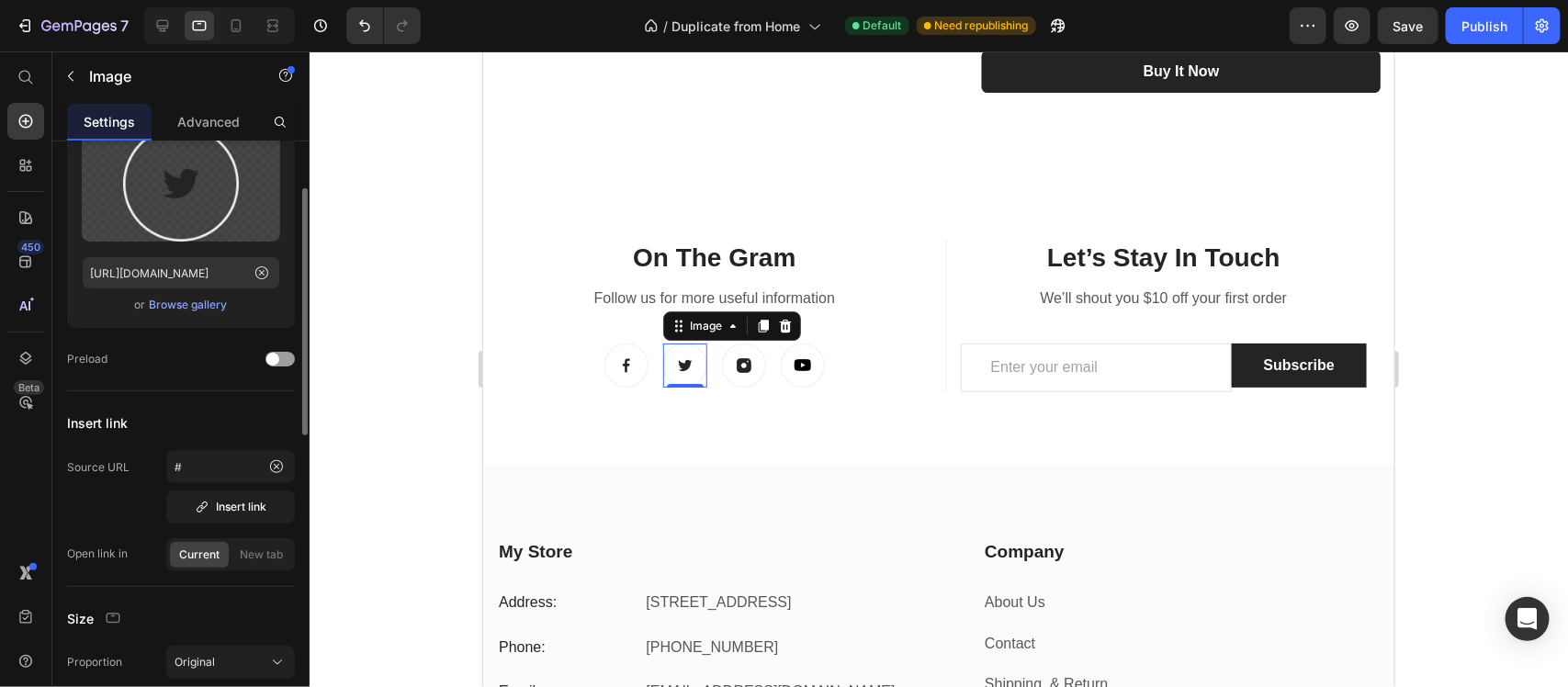 scroll, scrollTop: 0, scrollLeft: 0, axis: both 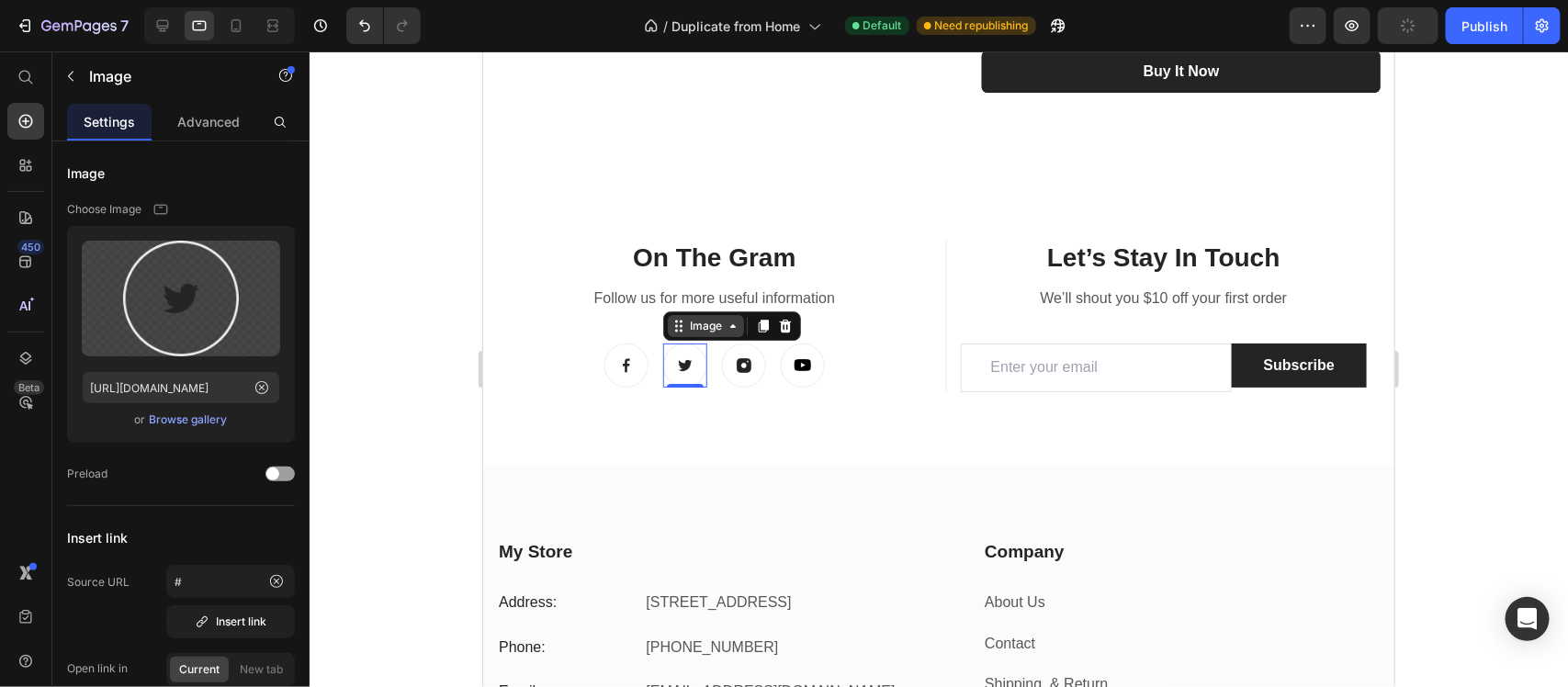click on "Image" at bounding box center (705, 325) 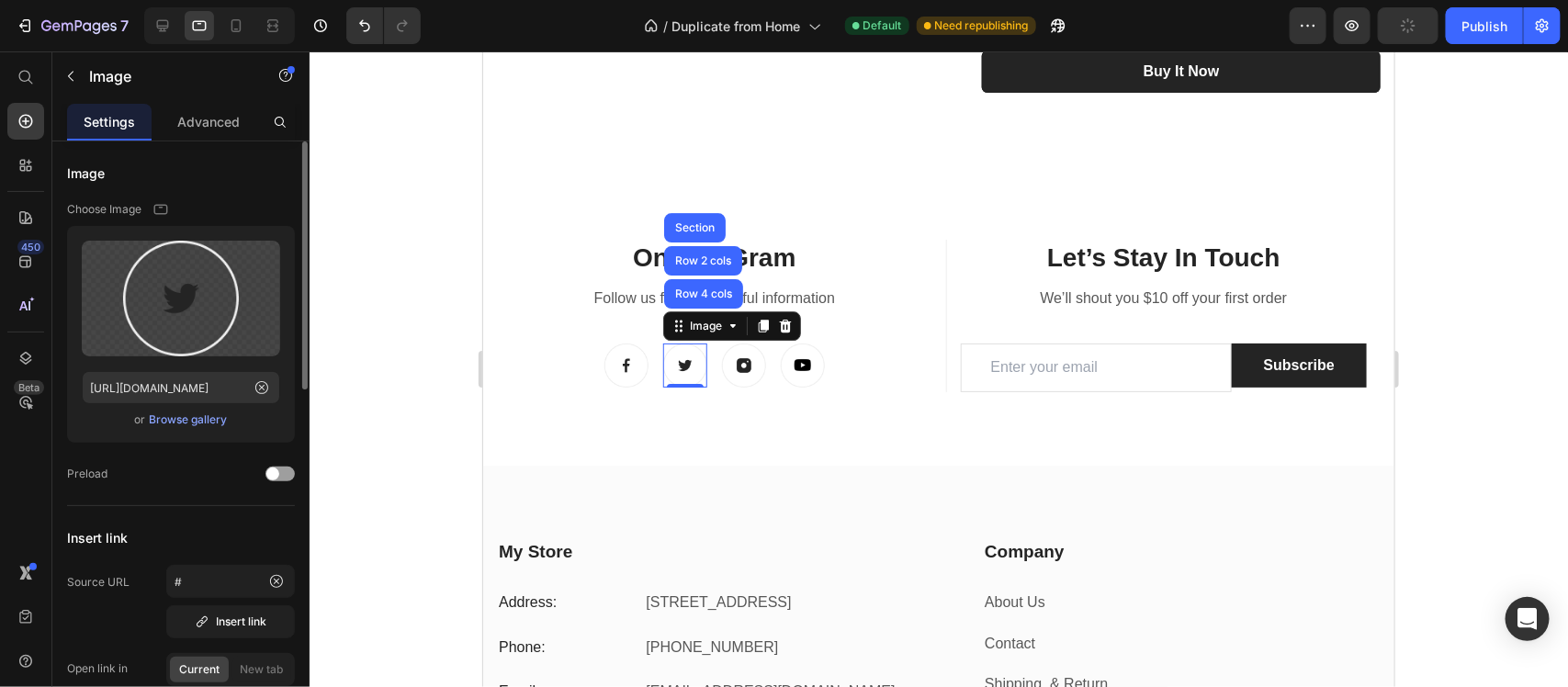 click on "Browse gallery" at bounding box center (188, 420) 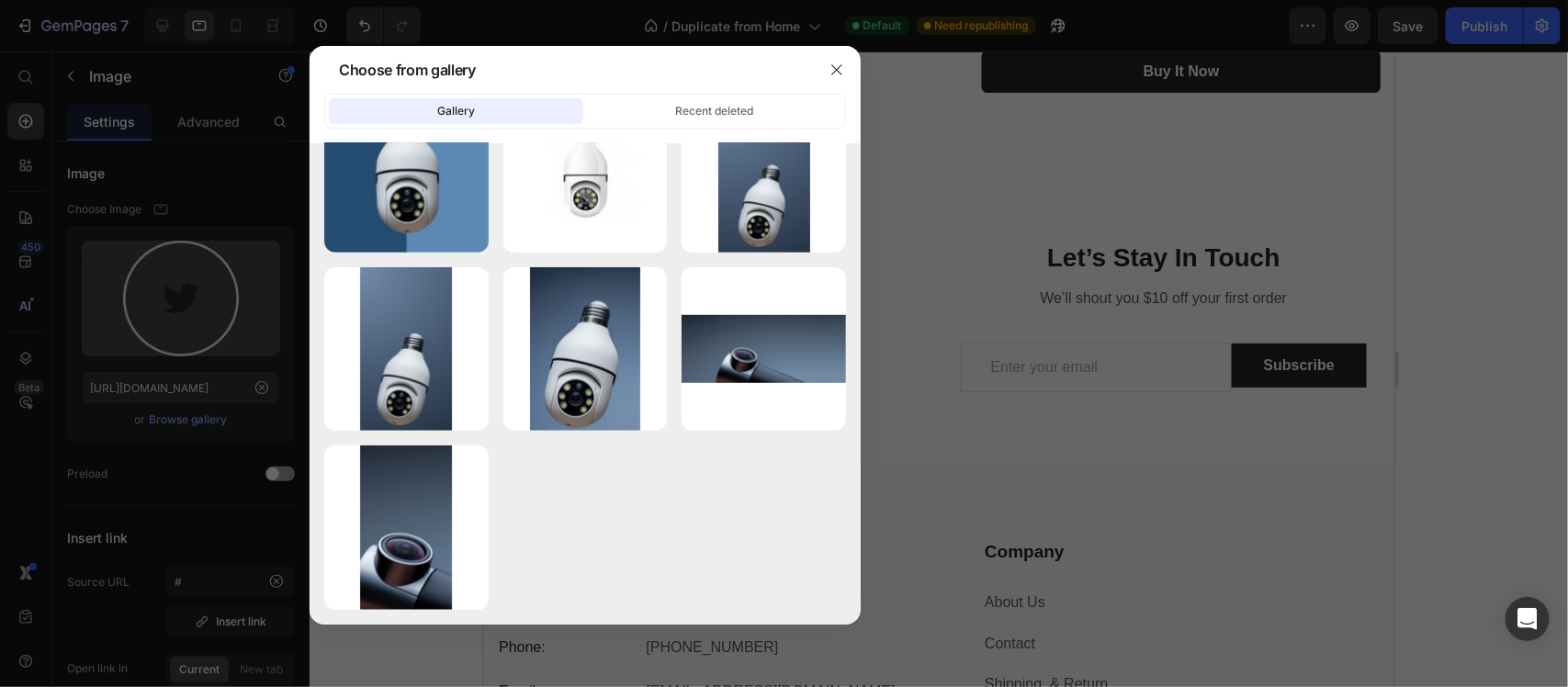 scroll, scrollTop: 0, scrollLeft: 0, axis: both 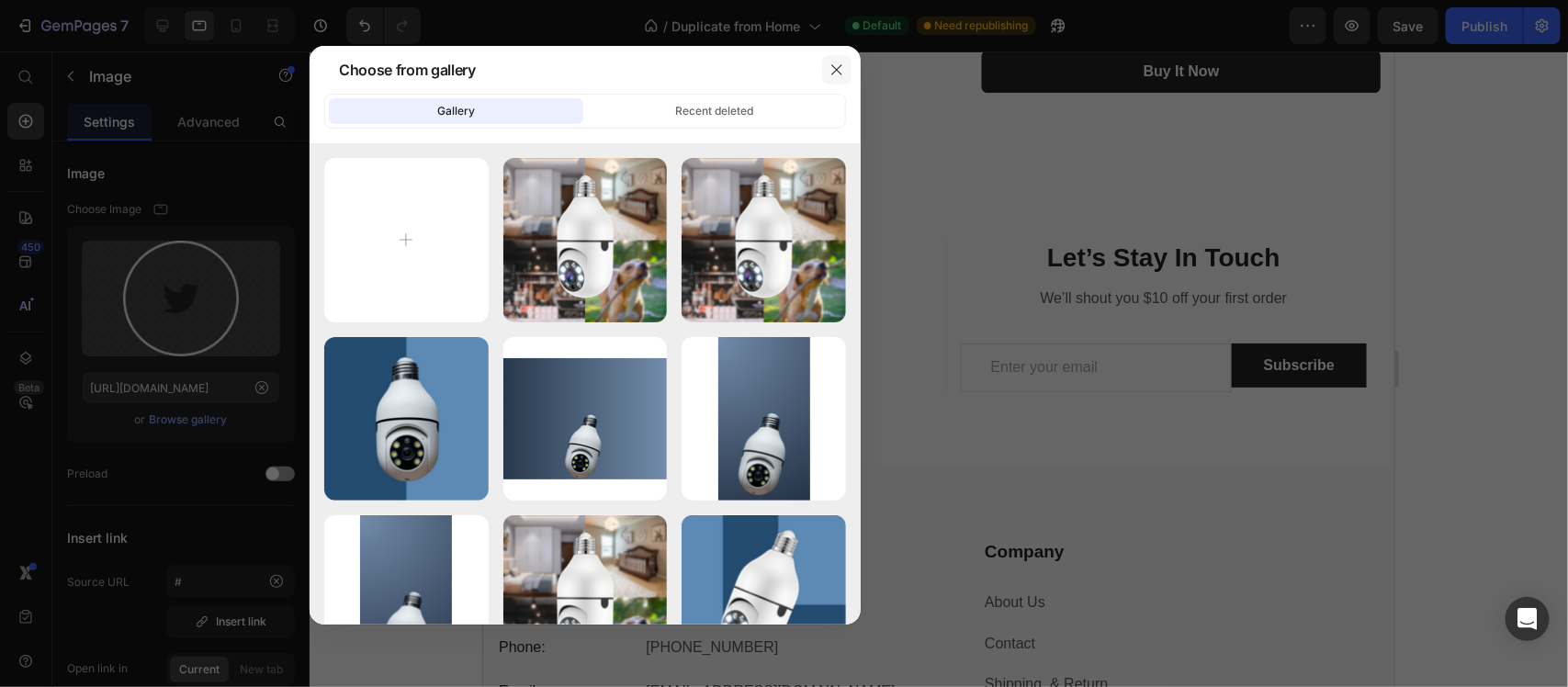 click 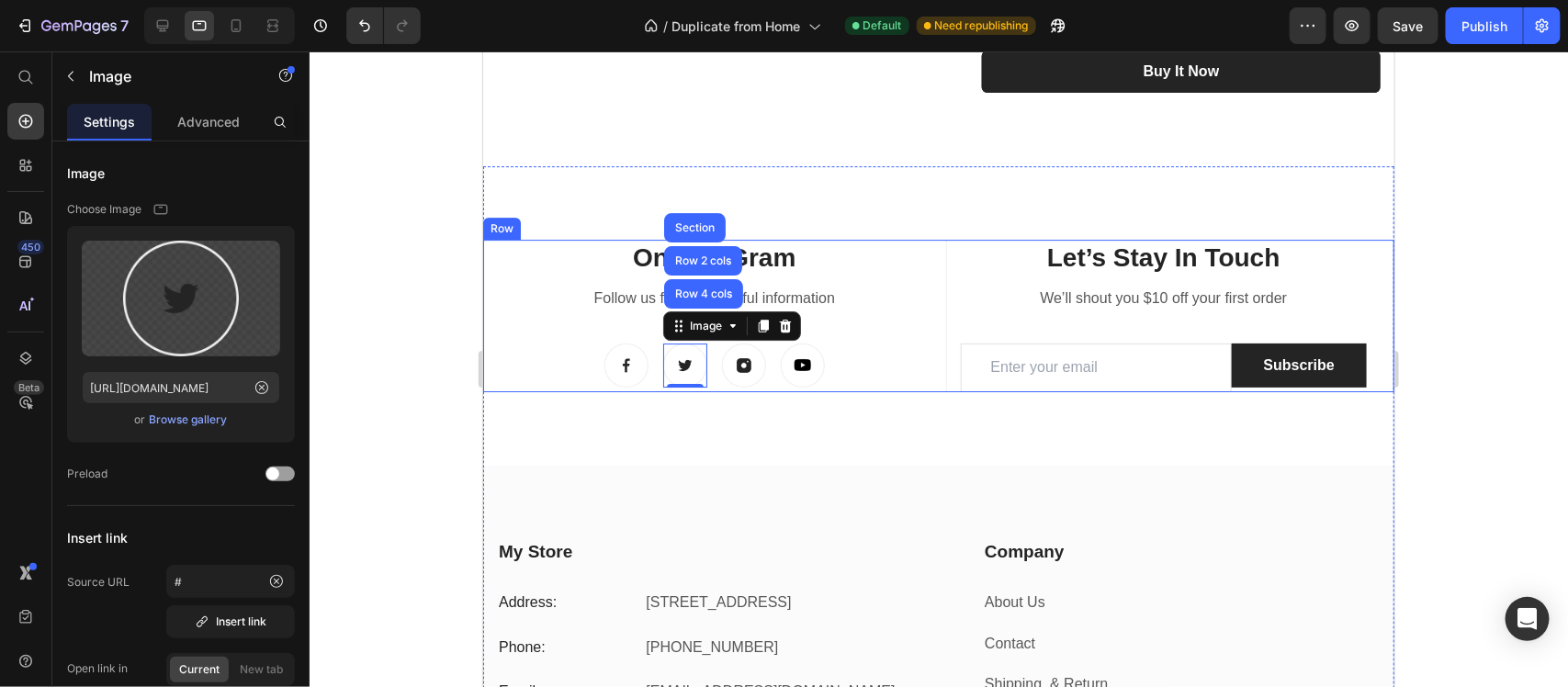 click on "On The Gram Heading Follow us for more useful information Text block Image Image Row 4 cols Row 2 cols Section   0 Image Image Row                Title Line Let’s Stay In Touch Heading We’ll shout you $10 off your first order Text block Email Field Subscribe Submit Button Row Newsletter Row Let’s Stay In Touch Heading We’ll shout you $10 off your first order Text block Email Field Subscribe Submit Button Row Newsletter Row Row My Store Heading Address: Text [STREET_ADDRESS] Text block Row Phone: Text block [PHONE_NUMBER] Text block Row Email: Text block [EMAIL_ADDRESS][DOMAIN_NAME] Text block Row Company Heading About Us Text block Contact Text block Shipping  & Return Text block FAQs Text block Row Information Heading My Account Text block Login Text block My Cart Text block Checkout Text block Row Contact Heading Customer Service Text block Store Locator Text block Wholesale Text block Career Text block Row Row
My Store Company" at bounding box center [938, 668] 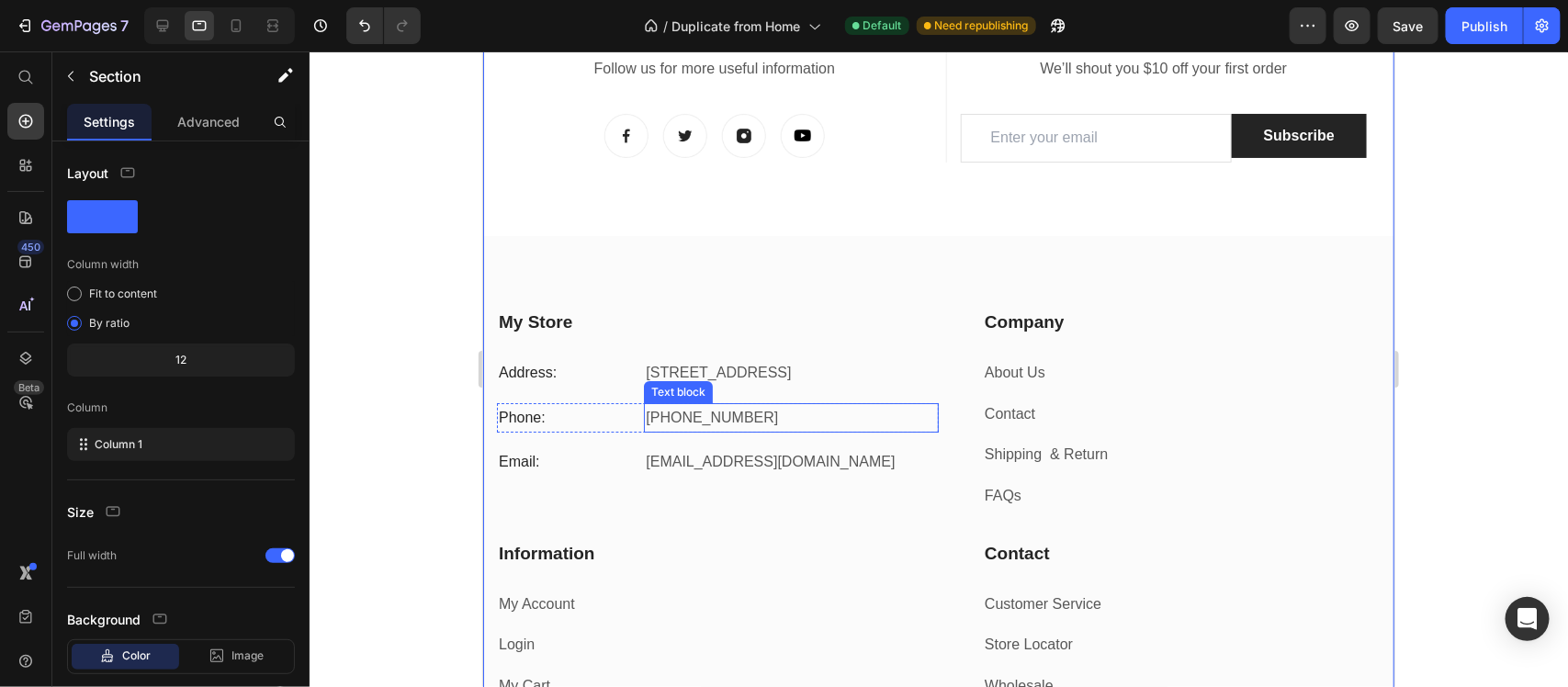 scroll, scrollTop: 2615, scrollLeft: 0, axis: vertical 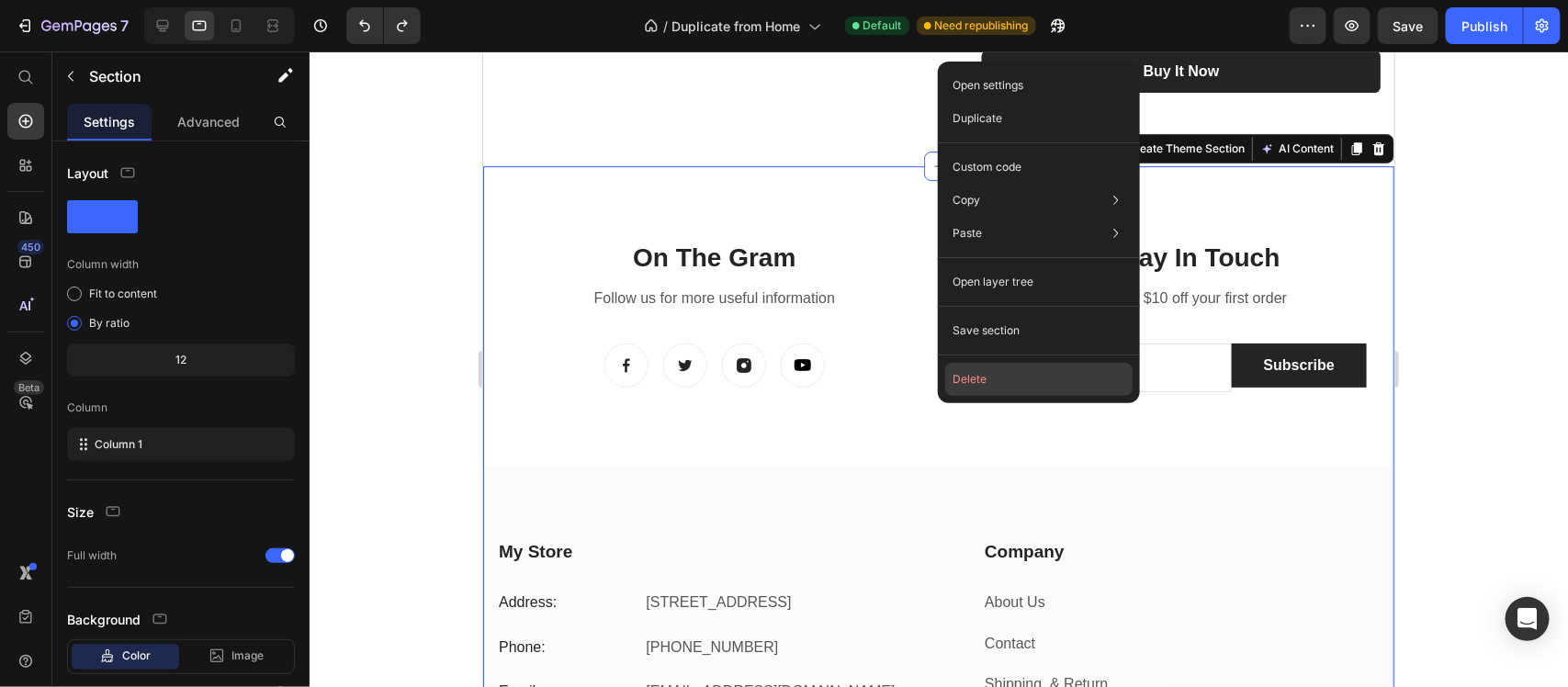 click on "Delete" 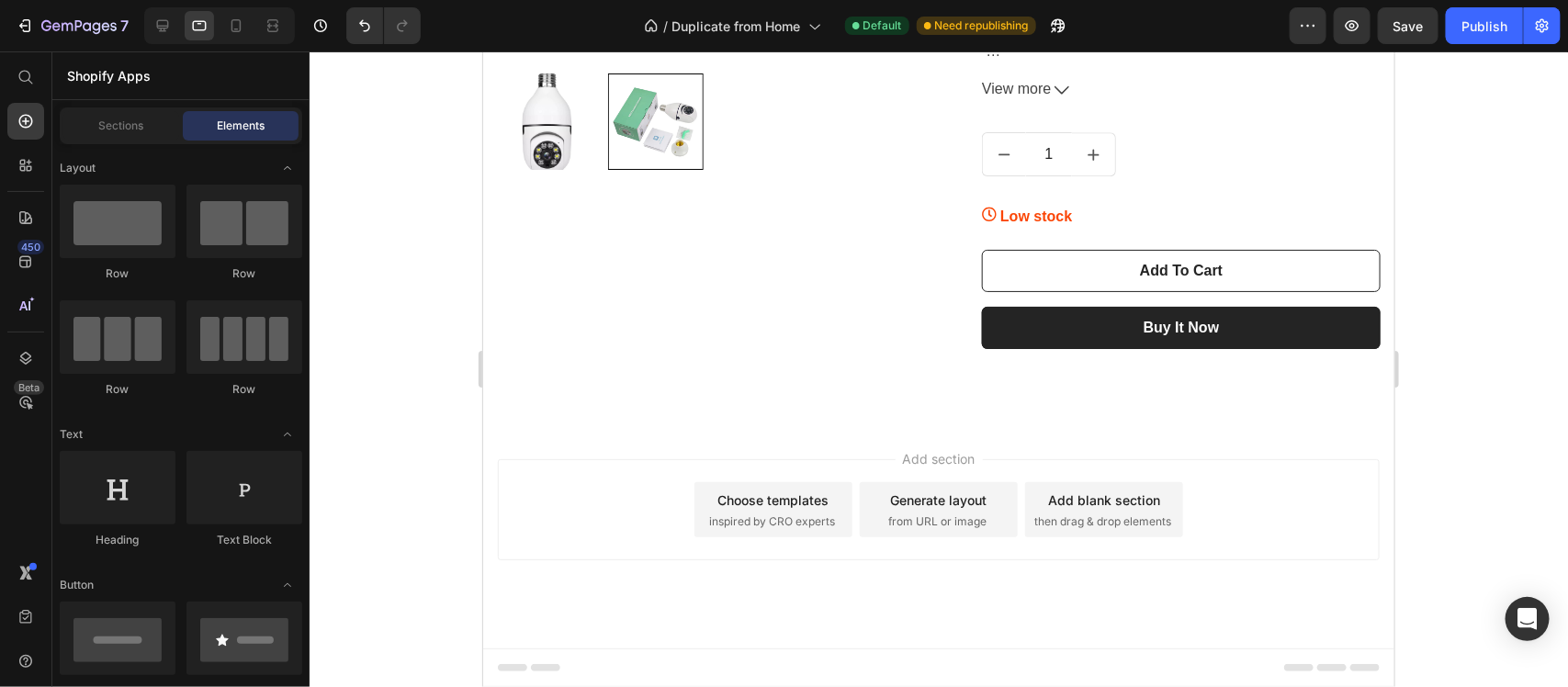 scroll, scrollTop: 2359, scrollLeft: 0, axis: vertical 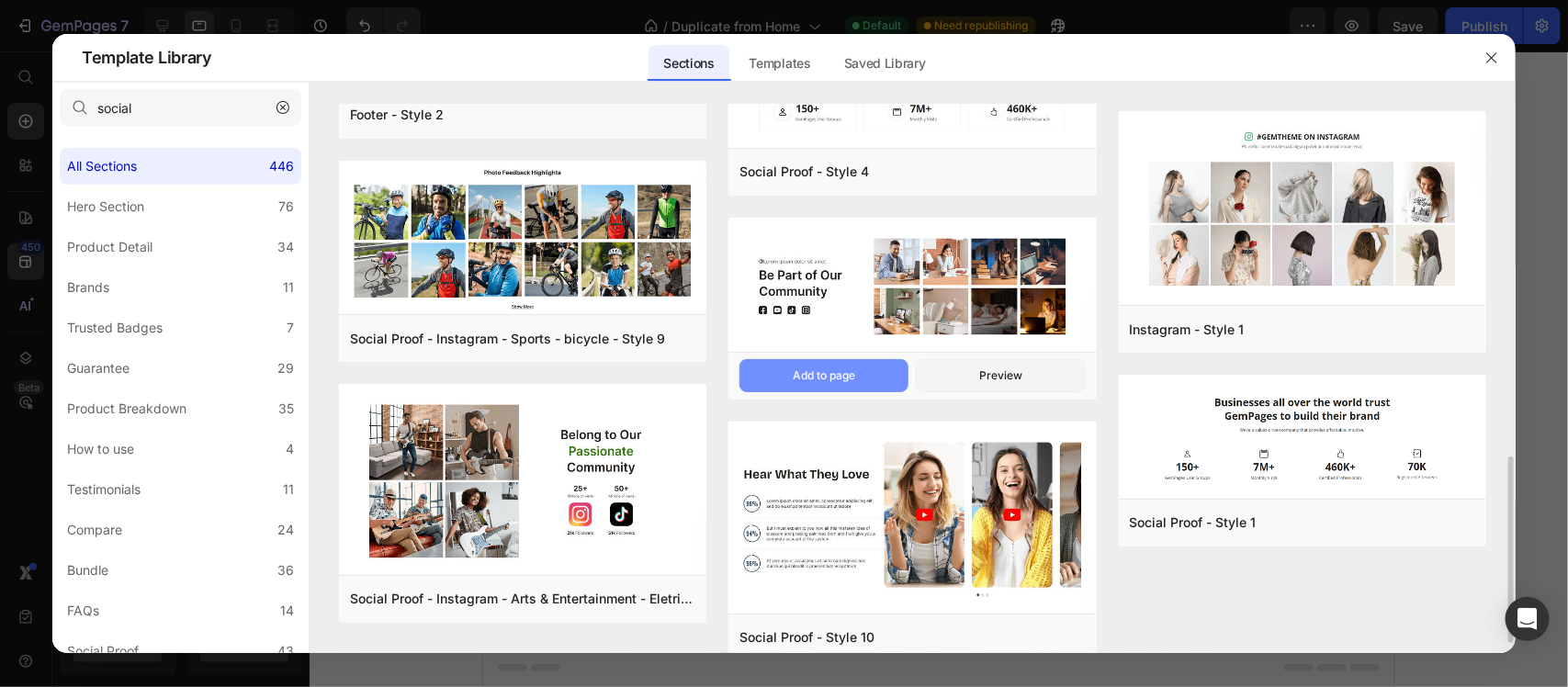 click on "Add to page" at bounding box center [0, 0] 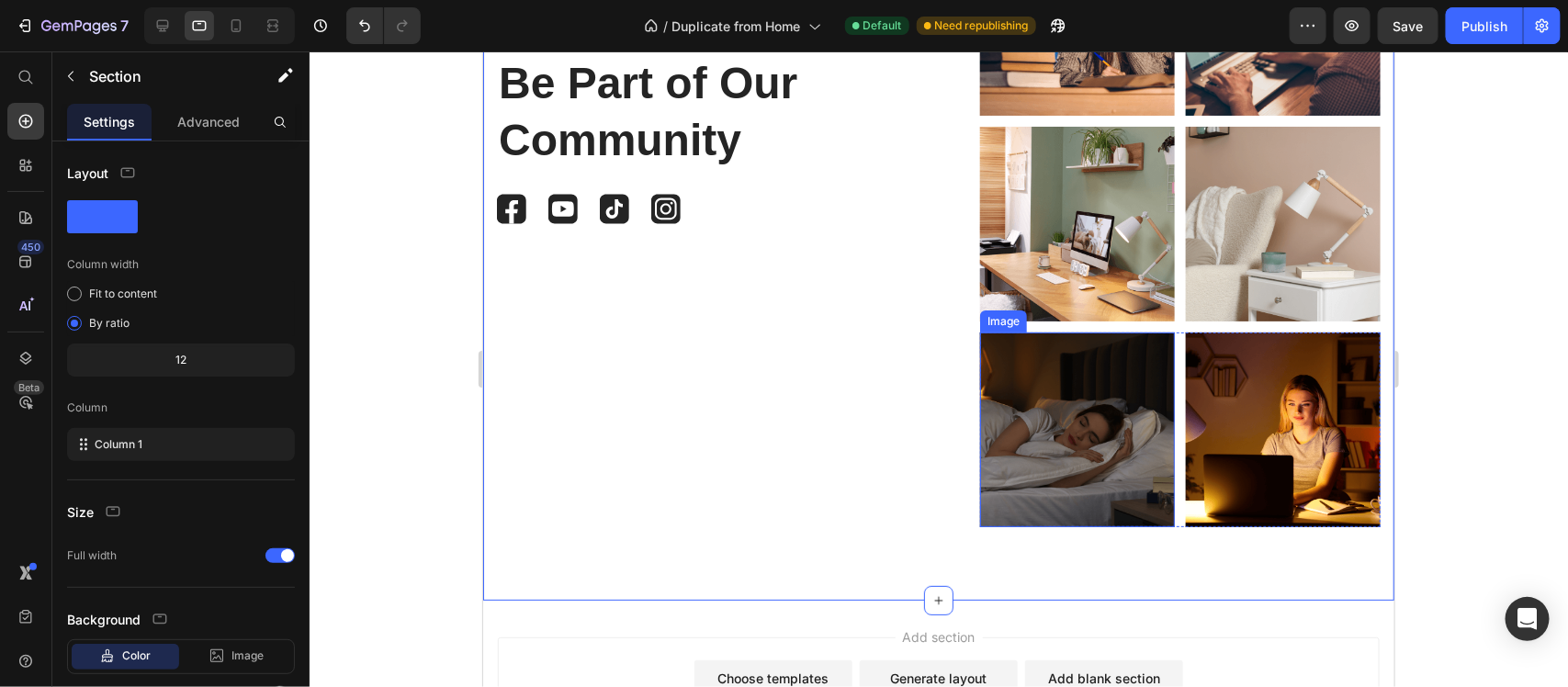 scroll, scrollTop: 3254, scrollLeft: 0, axis: vertical 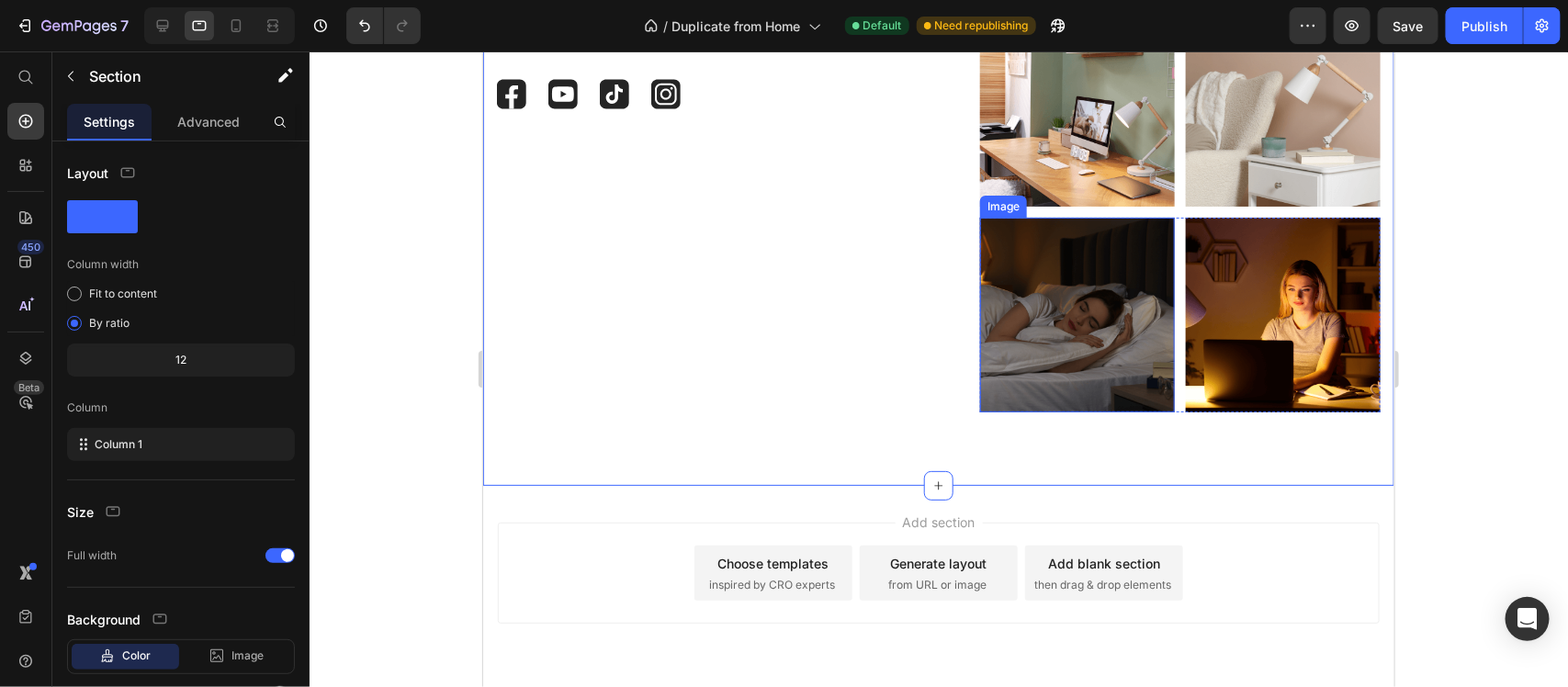 click at bounding box center [1077, 314] 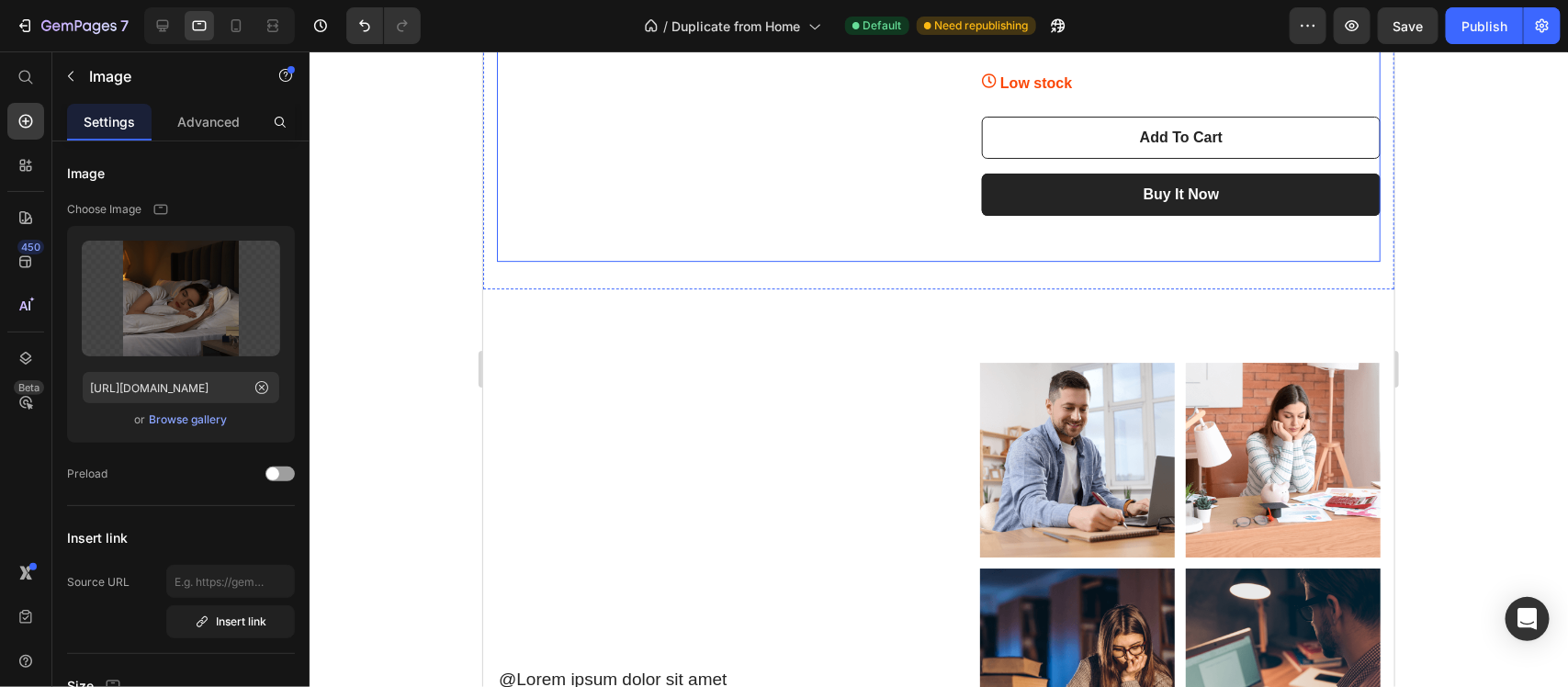 scroll, scrollTop: 2607, scrollLeft: 0, axis: vertical 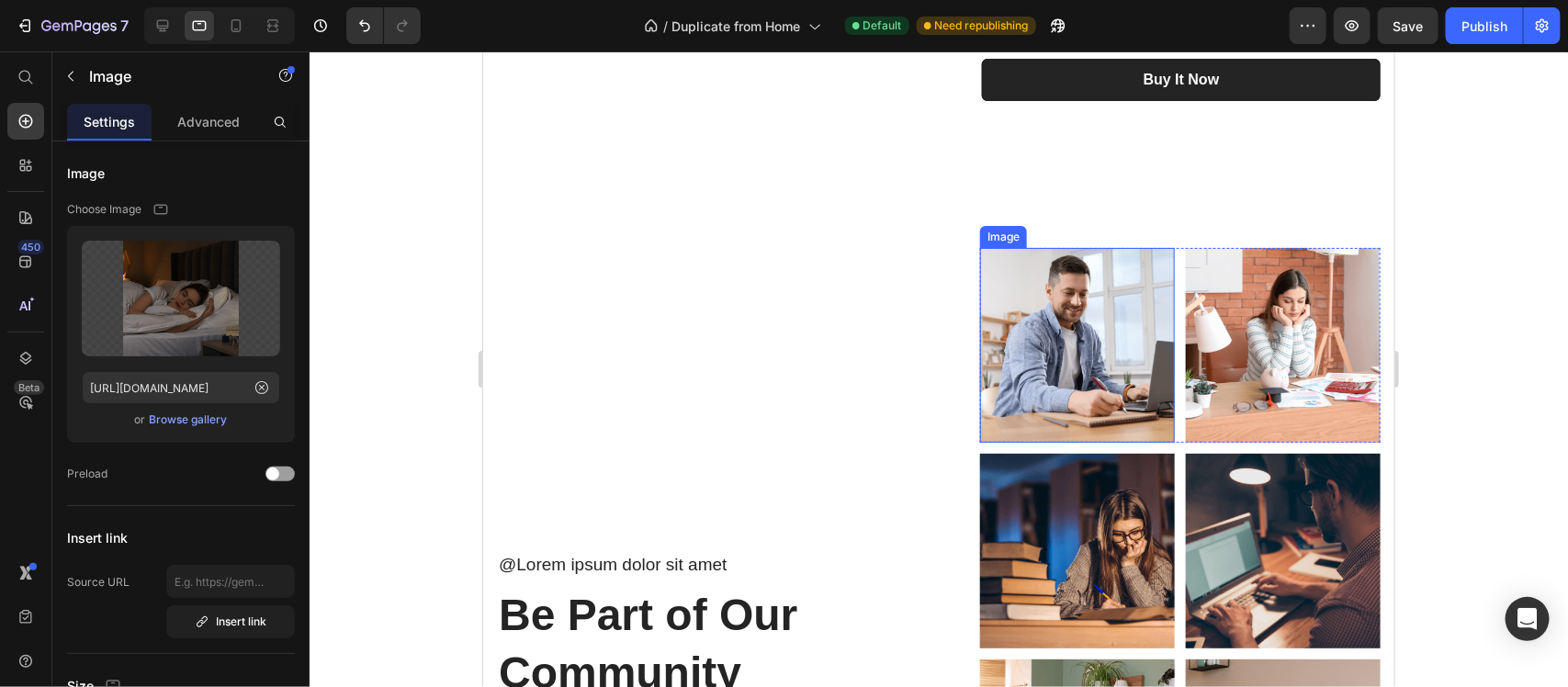 click at bounding box center [1077, 344] 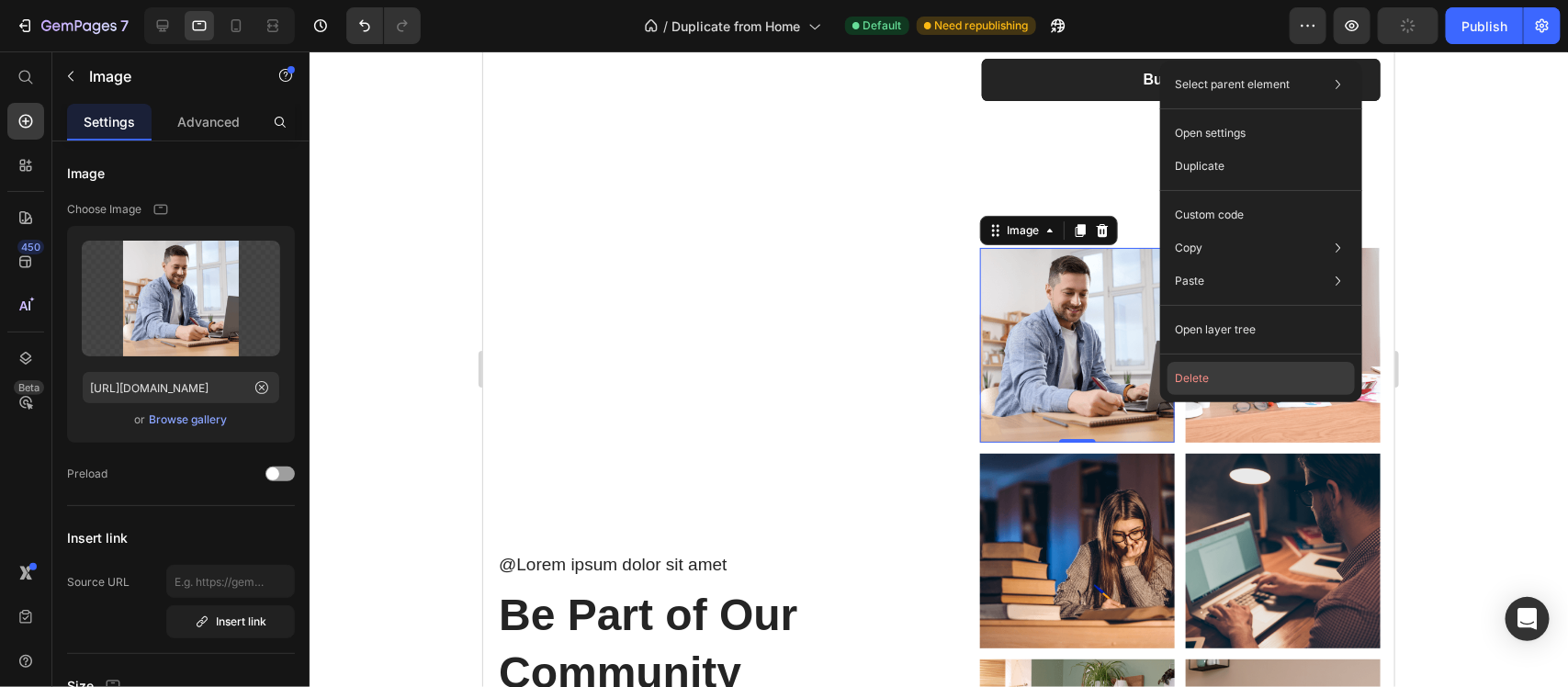 click on "Delete" 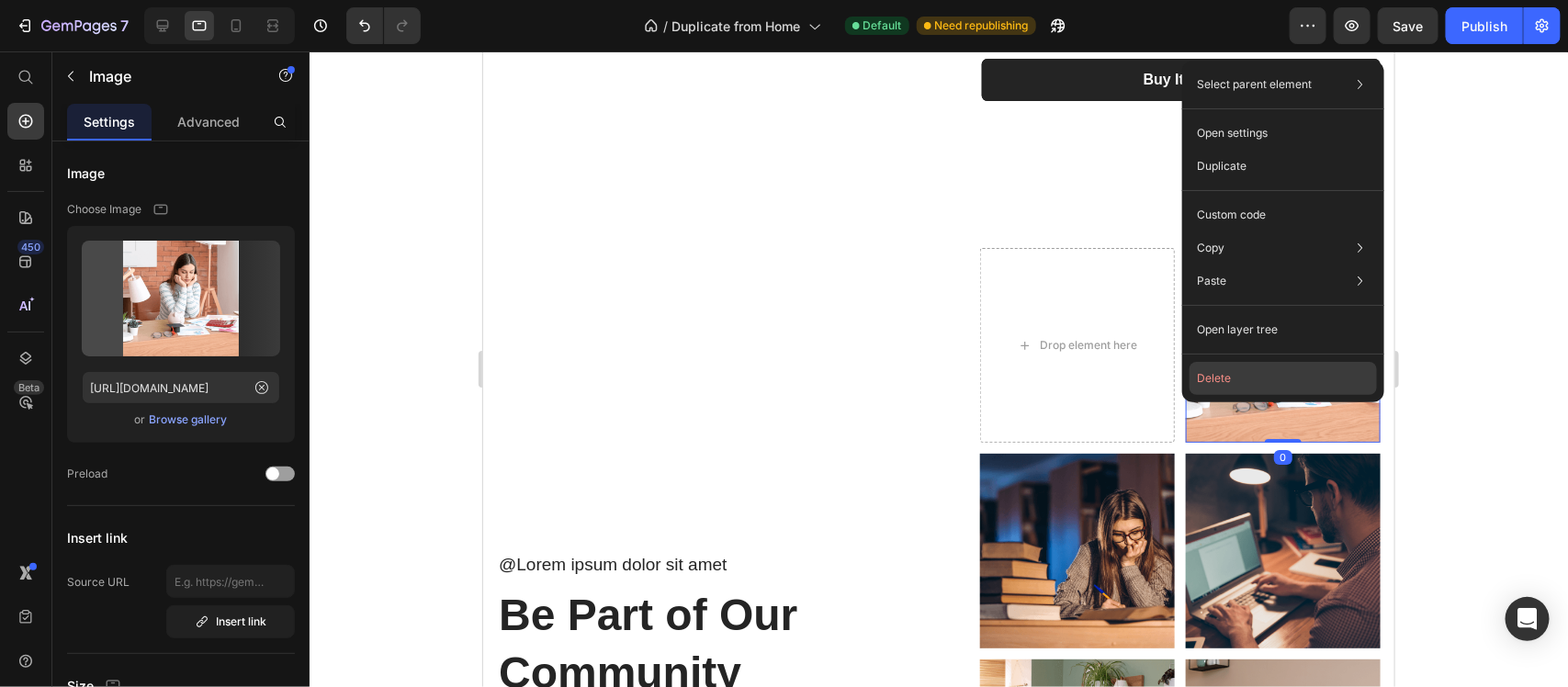 click on "Delete" 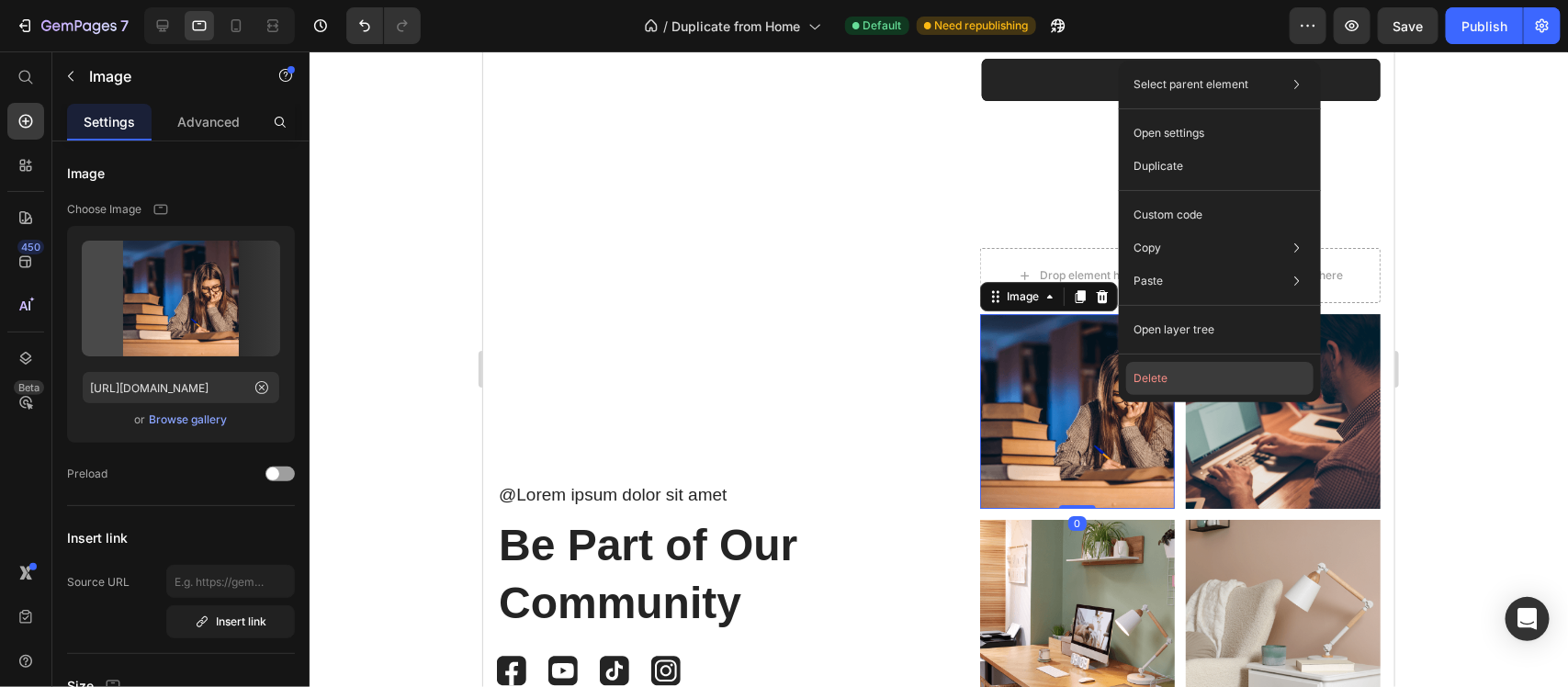click on "Delete" 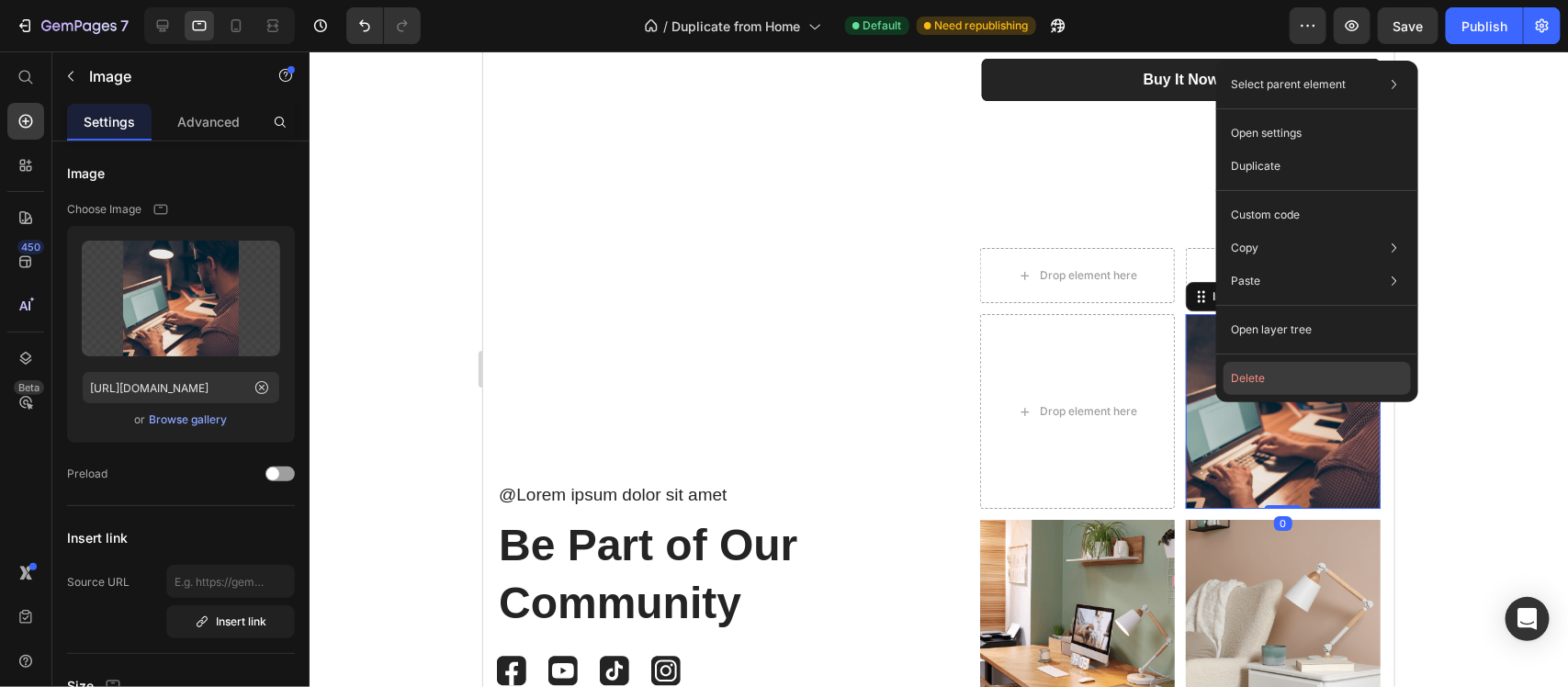 click on "Delete" 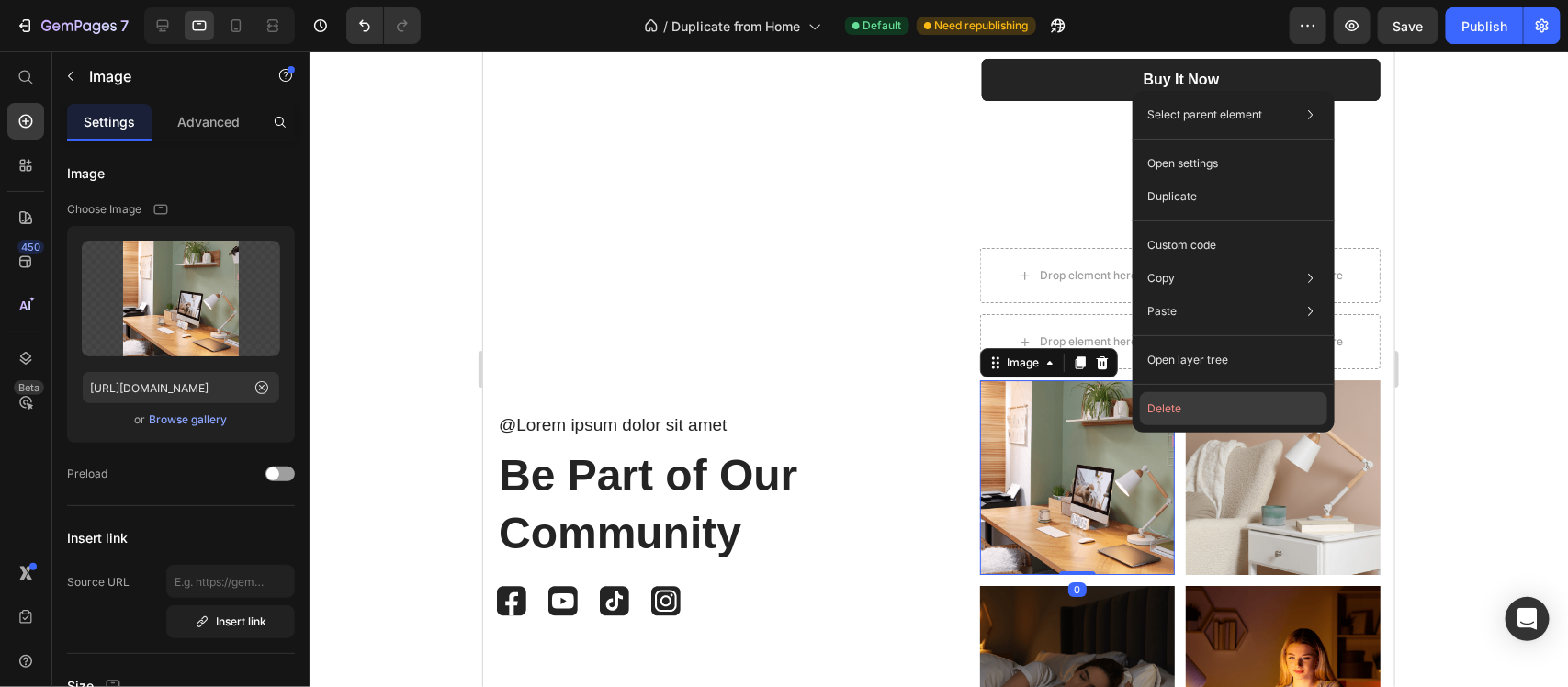 click on "Delete" 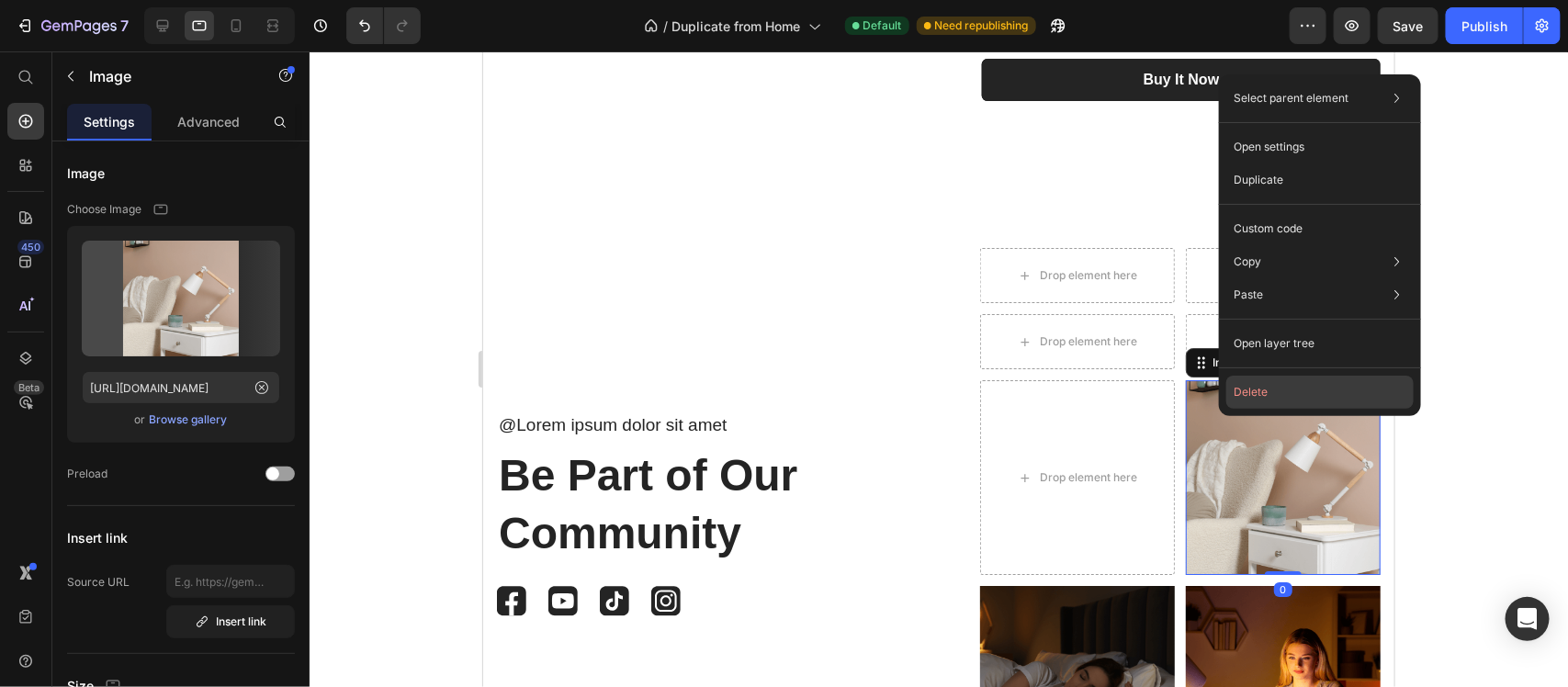 drag, startPoint x: 1240, startPoint y: 396, endPoint x: 746, endPoint y: 367, distance: 494.8505 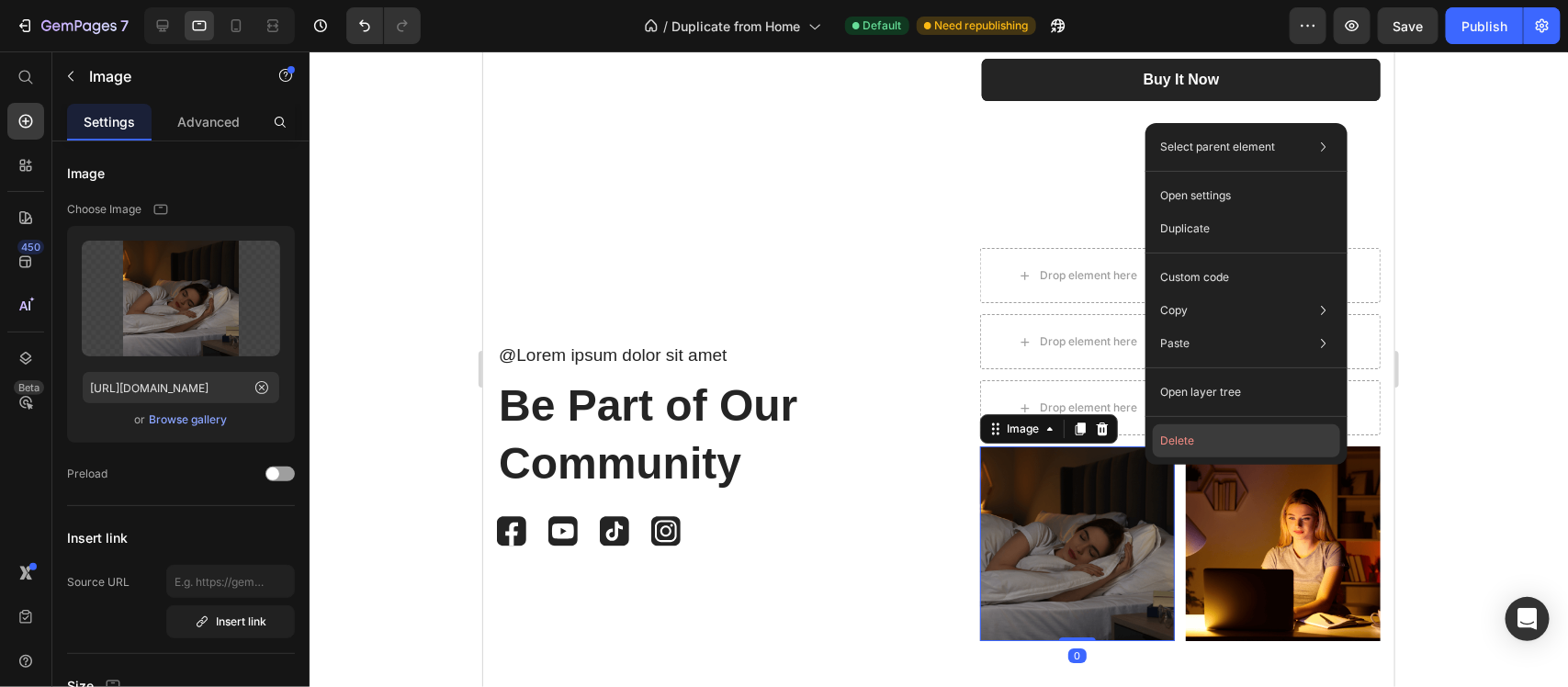 click on "Delete" 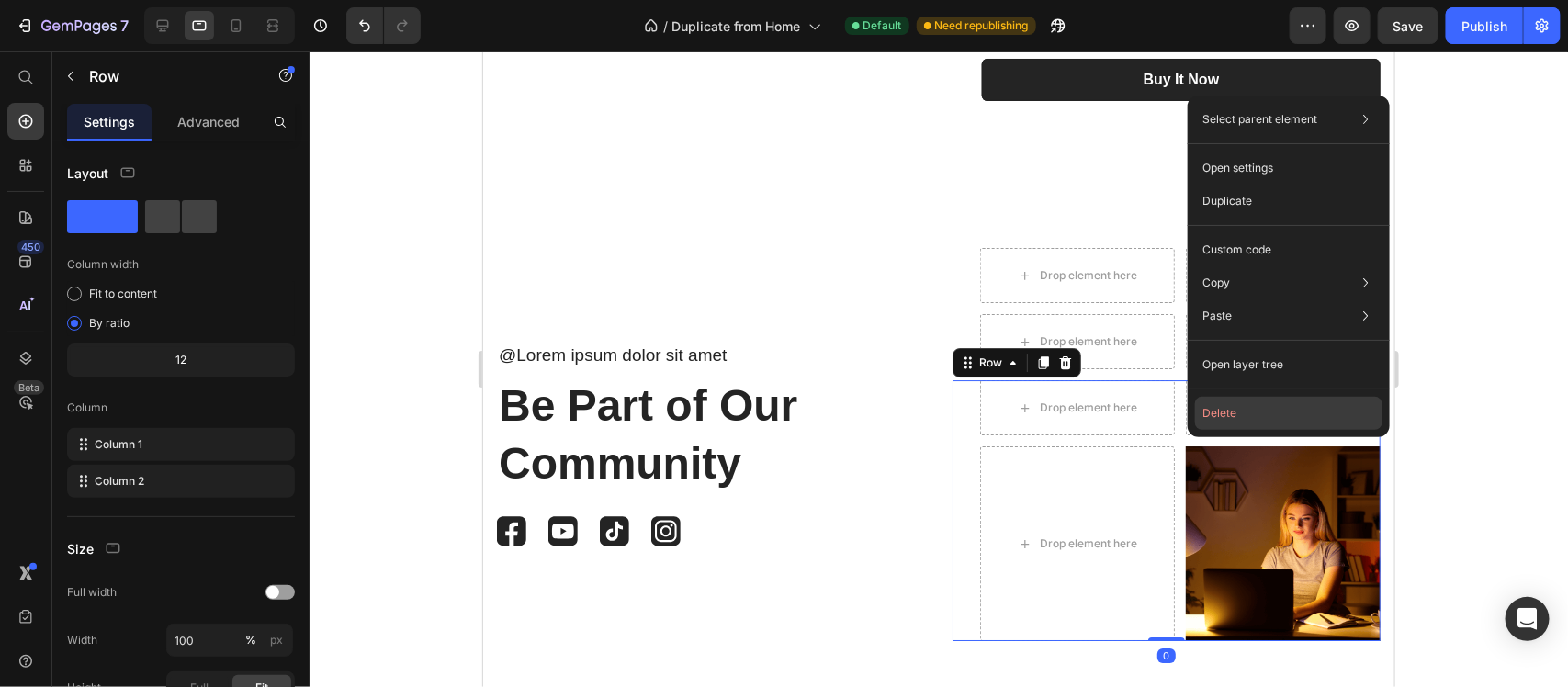 click on "Delete" 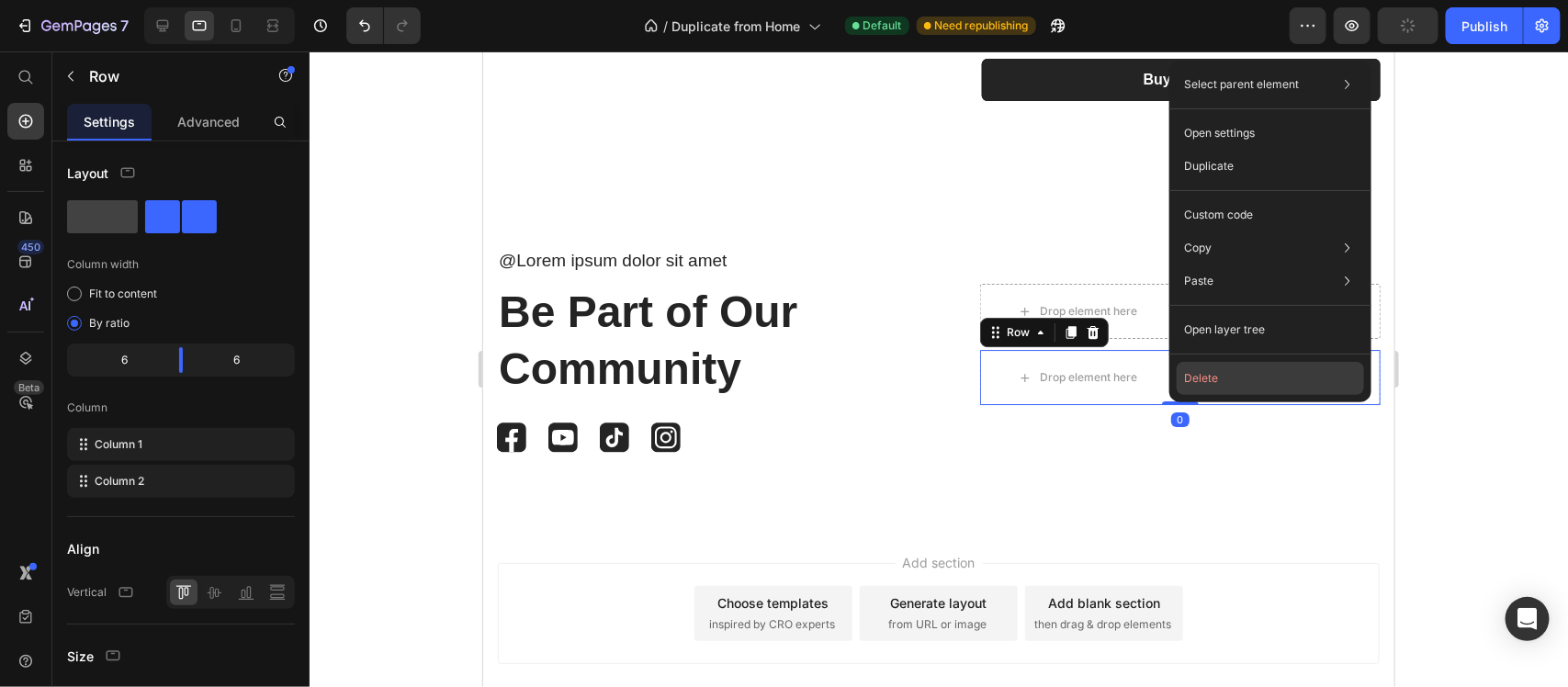 click on "Delete" 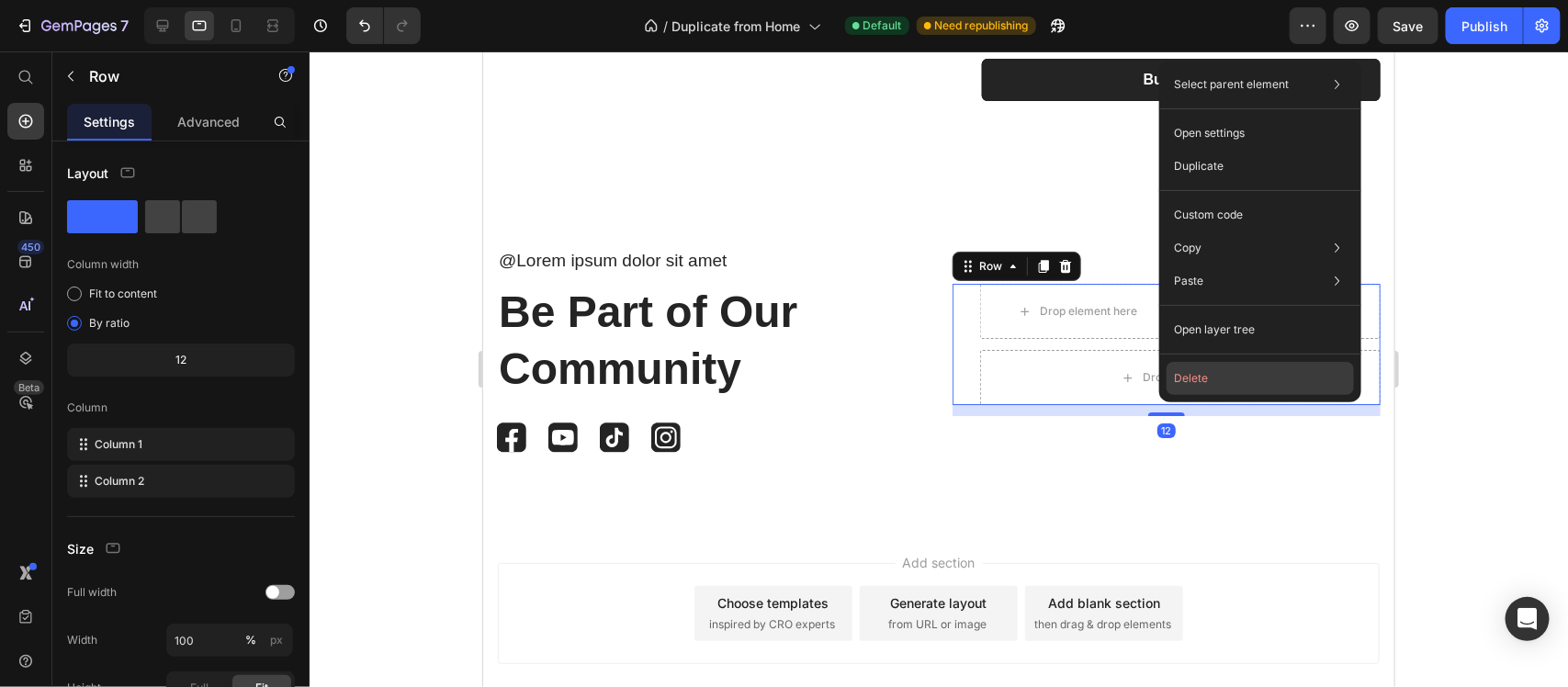 click on "Delete" 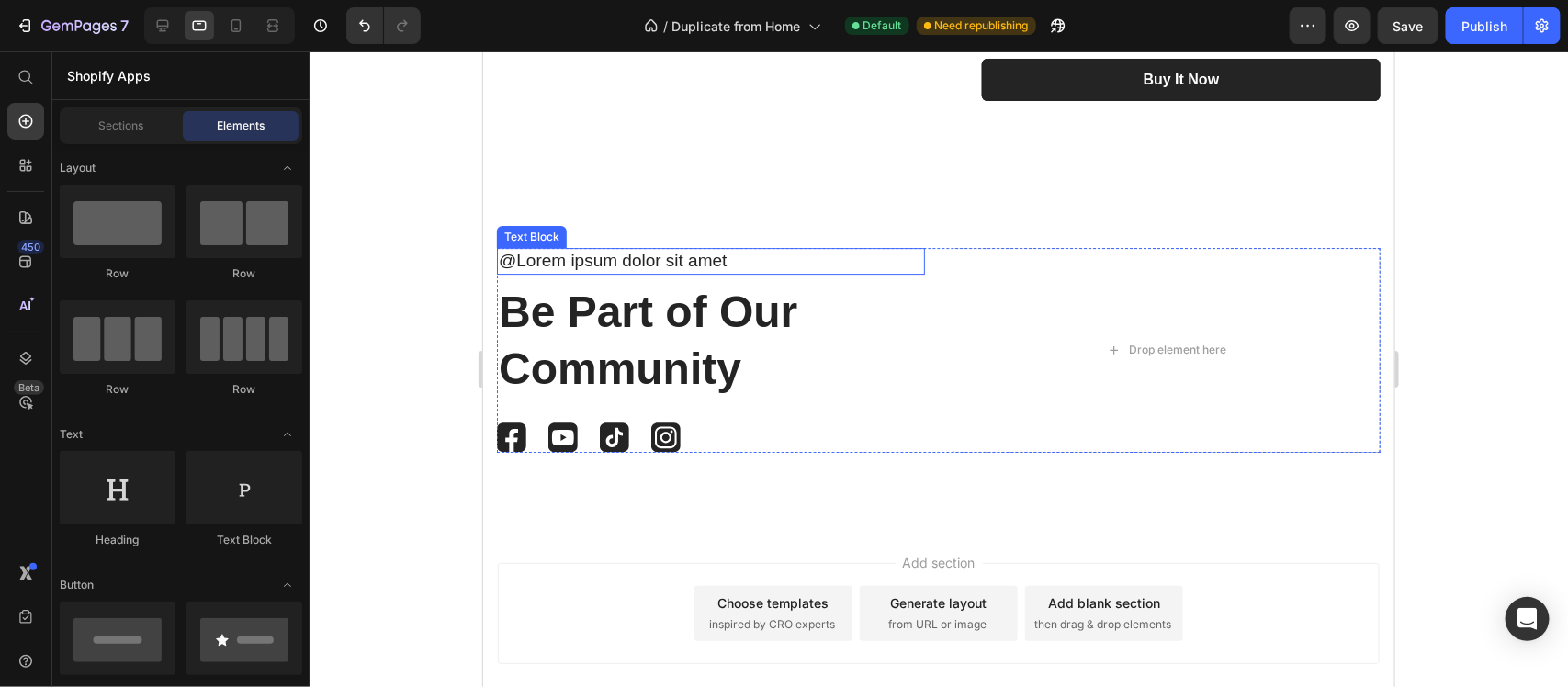 click on "@Lorem ipsum dolor sit amet" at bounding box center [710, 260] 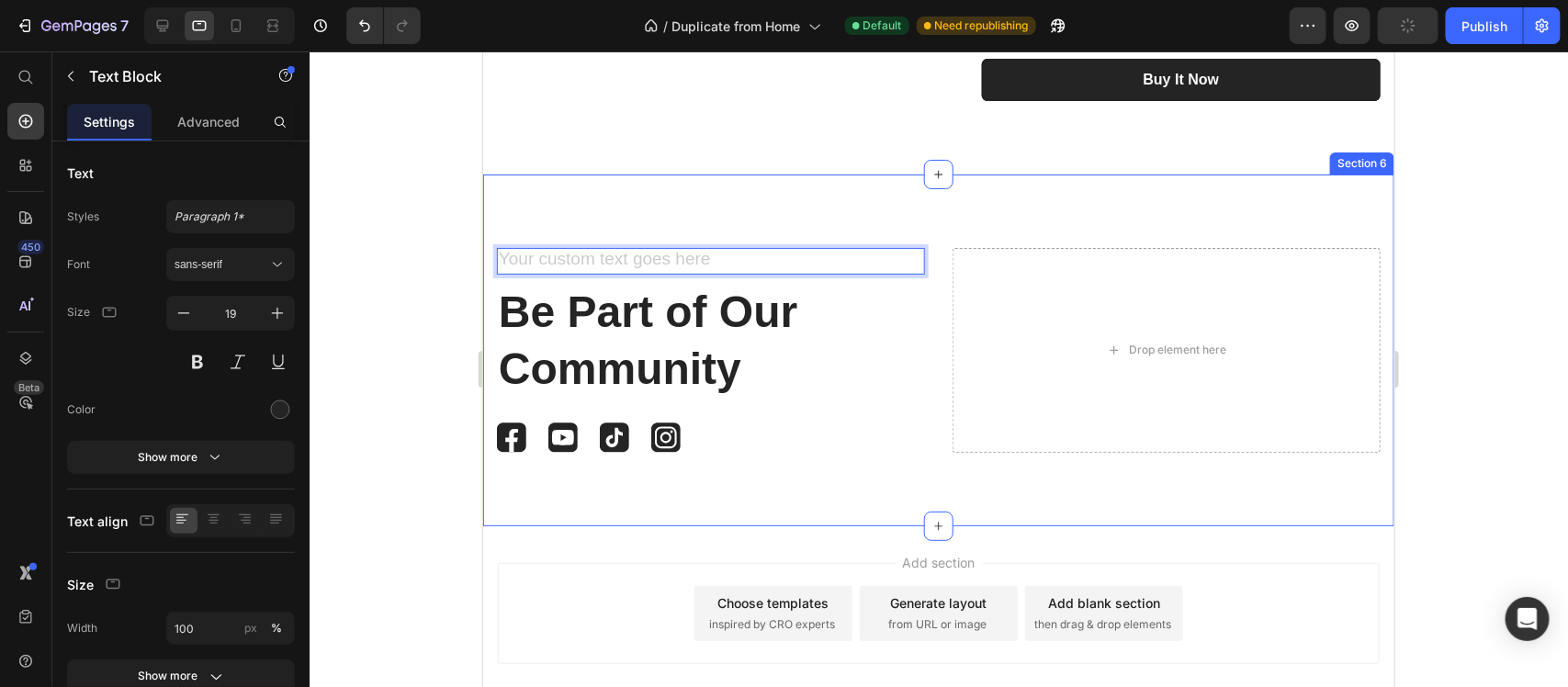 click on "Text Block   8 Be Part of Our Community Heading Image Image Image Image Row
Drop element here Row Section 6" at bounding box center [938, 349] 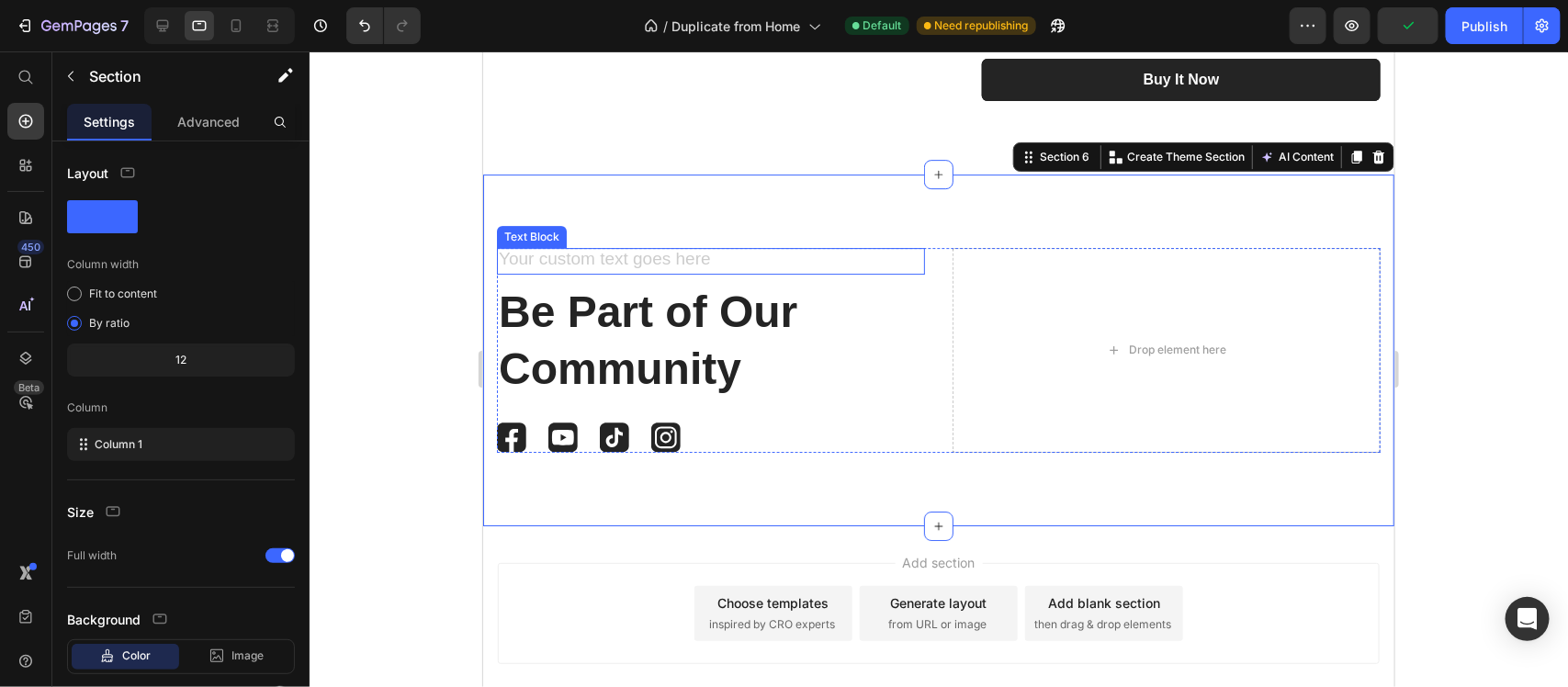 click at bounding box center (710, 260) 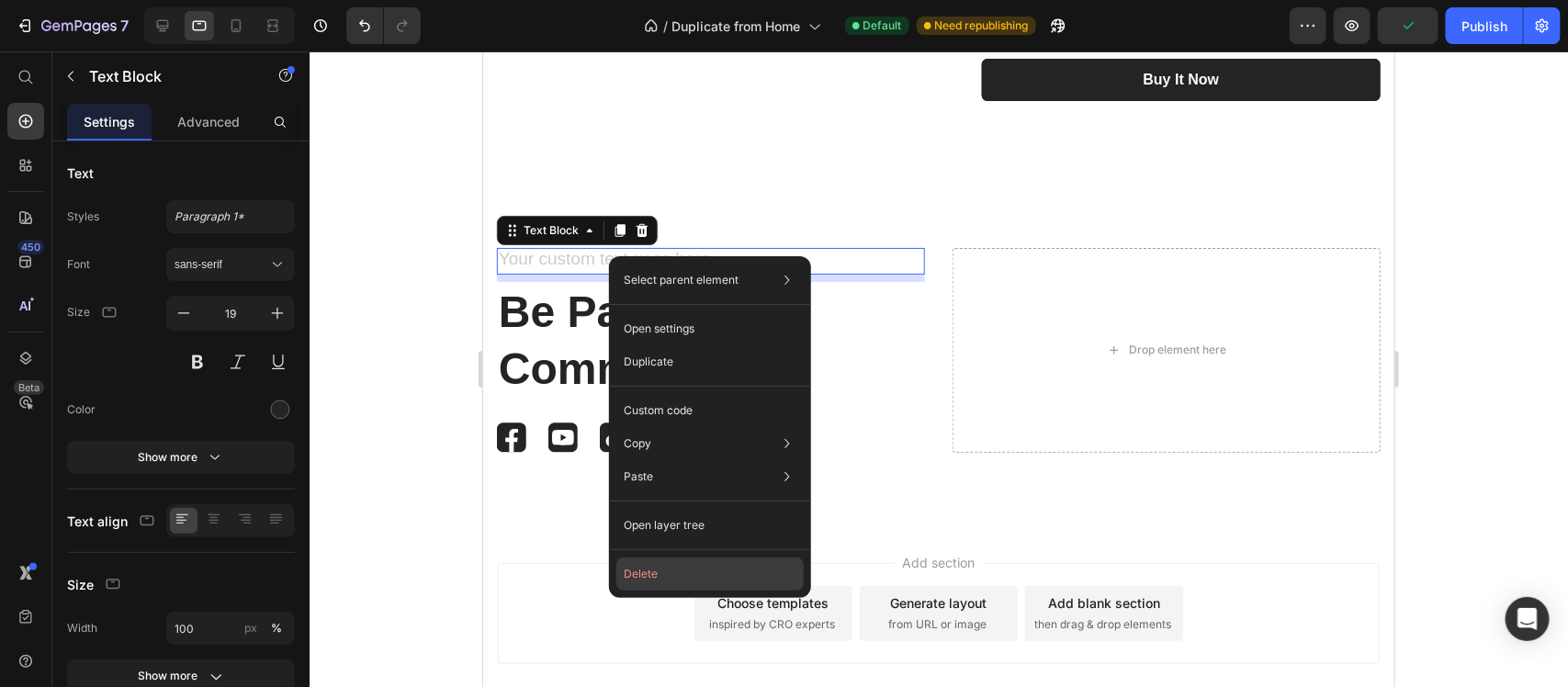click on "Delete" 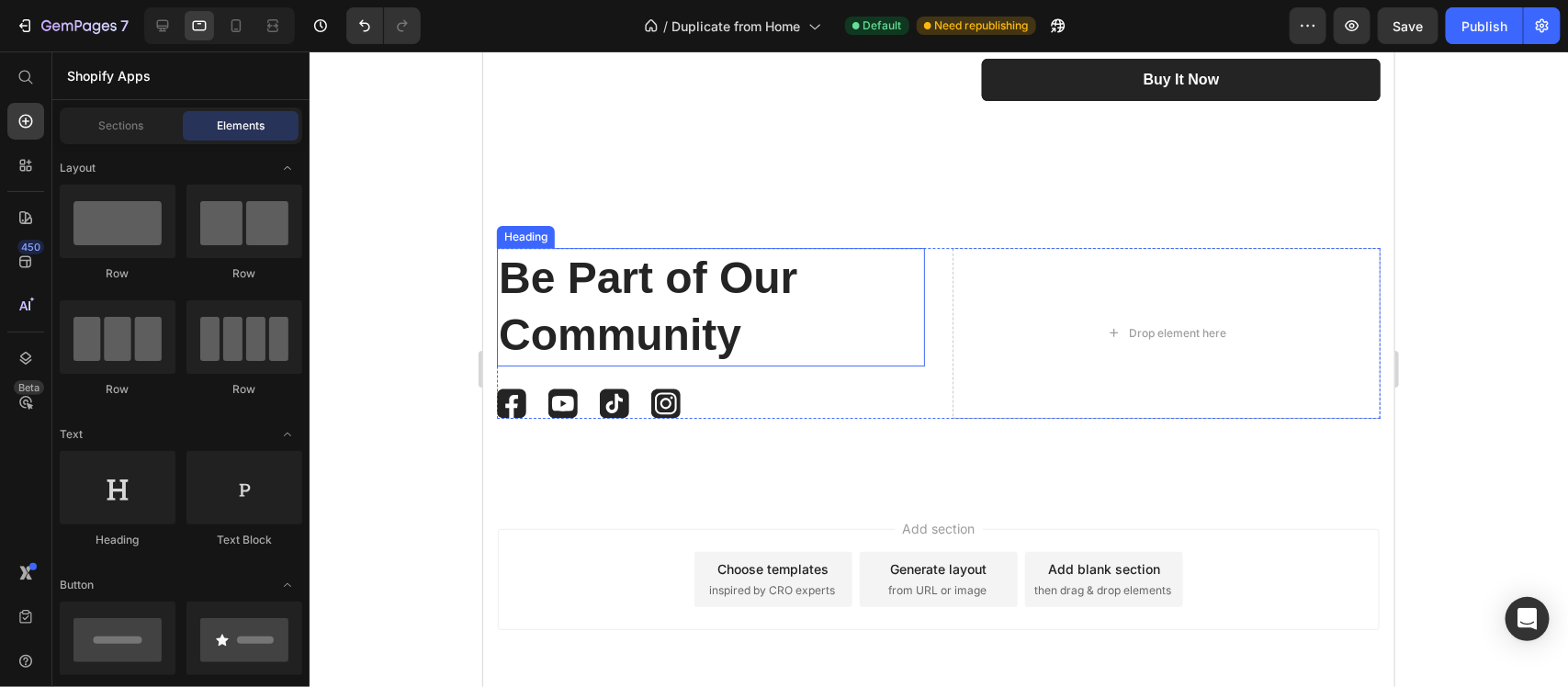 click on "Be Part of Our Community" at bounding box center [710, 306] 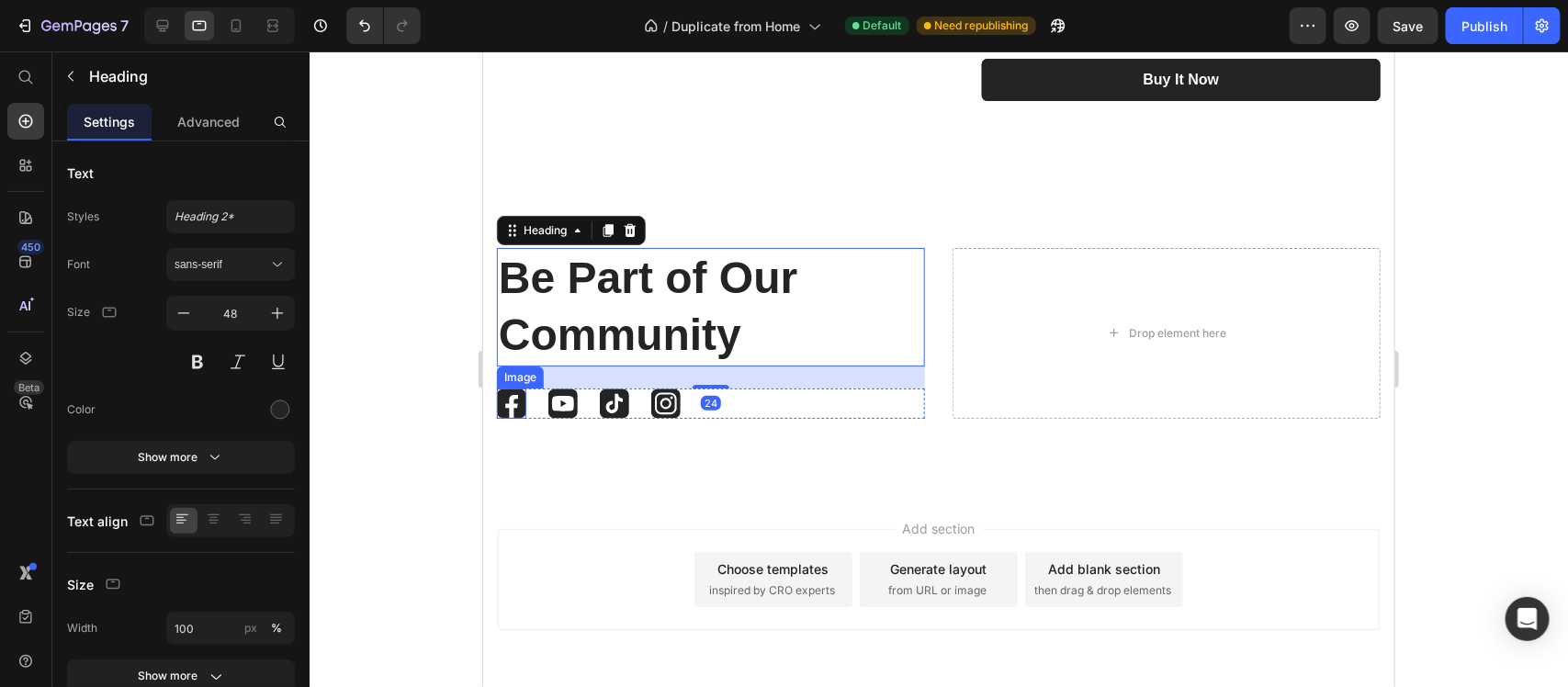 click at bounding box center (511, 402) 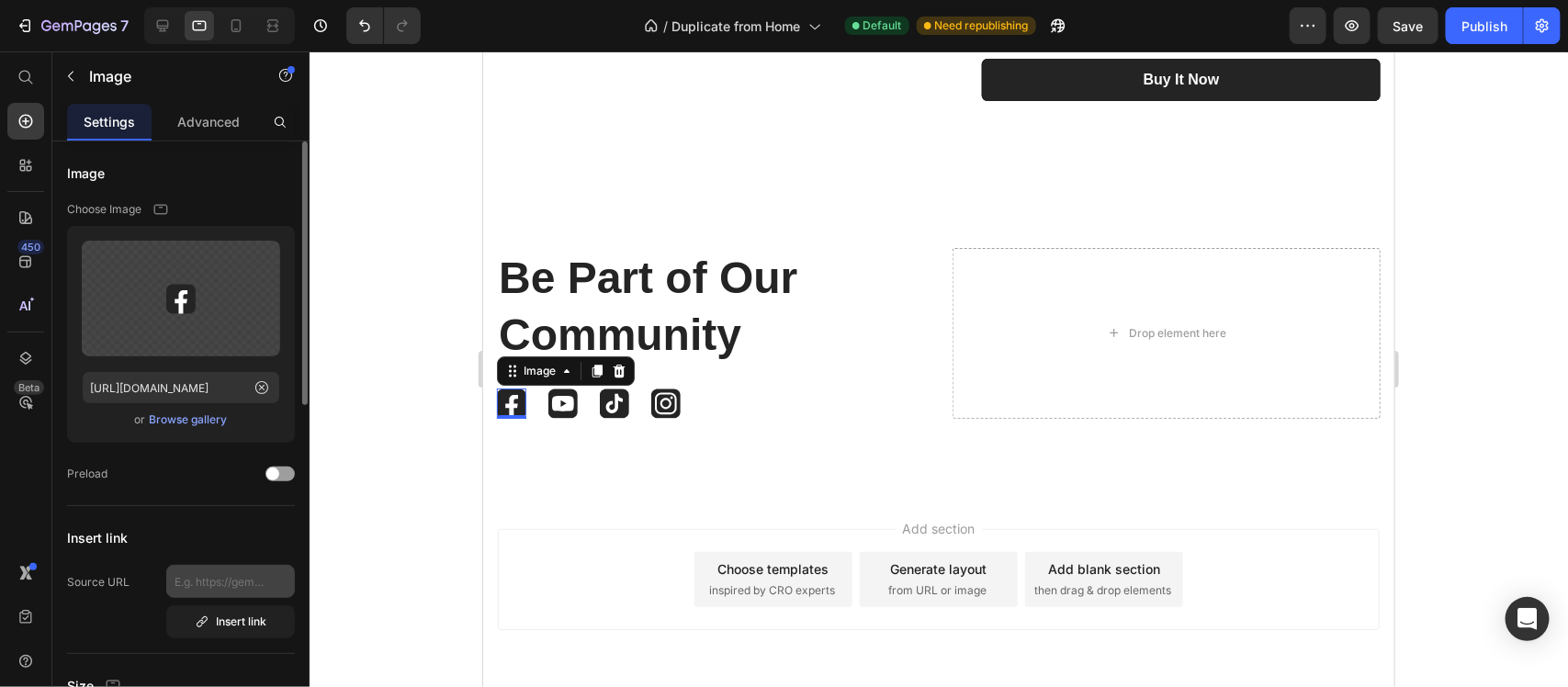 scroll, scrollTop: 115, scrollLeft: 0, axis: vertical 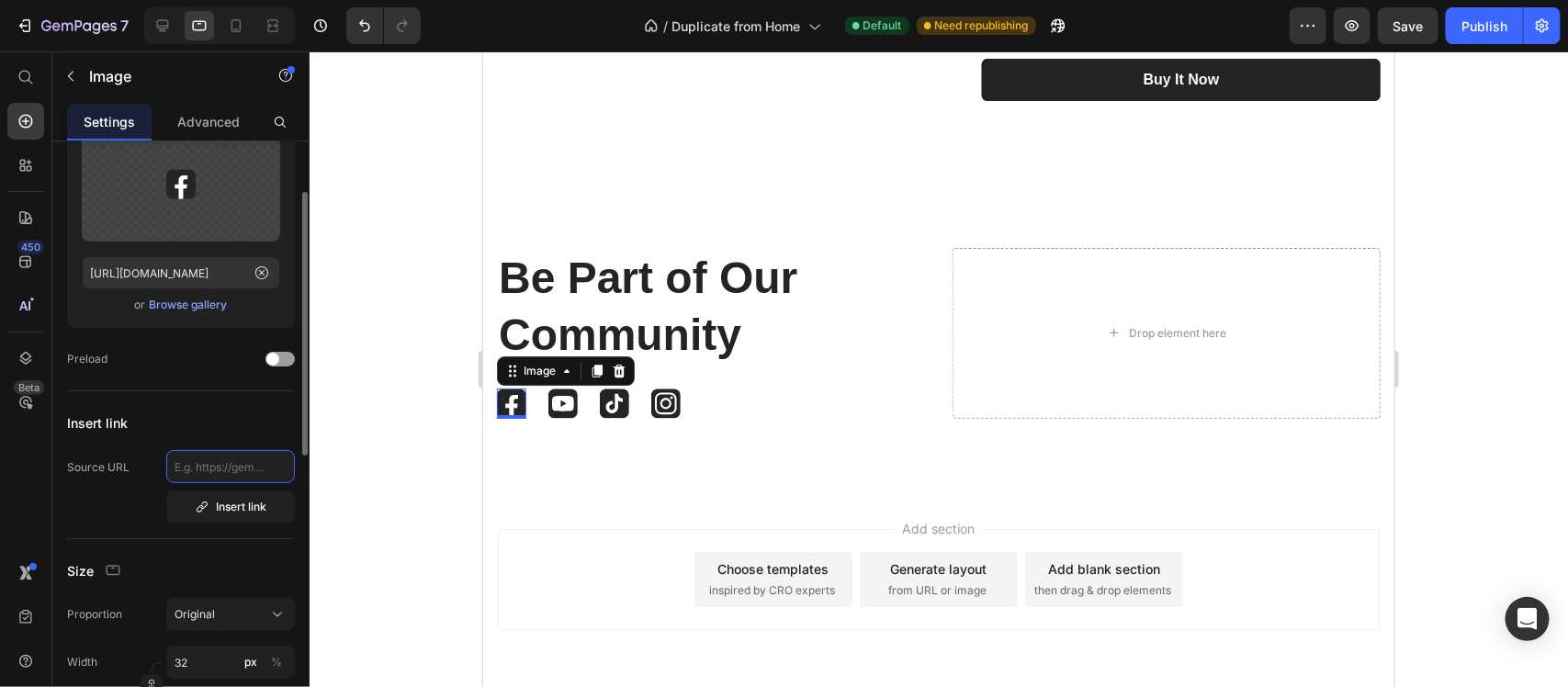 click 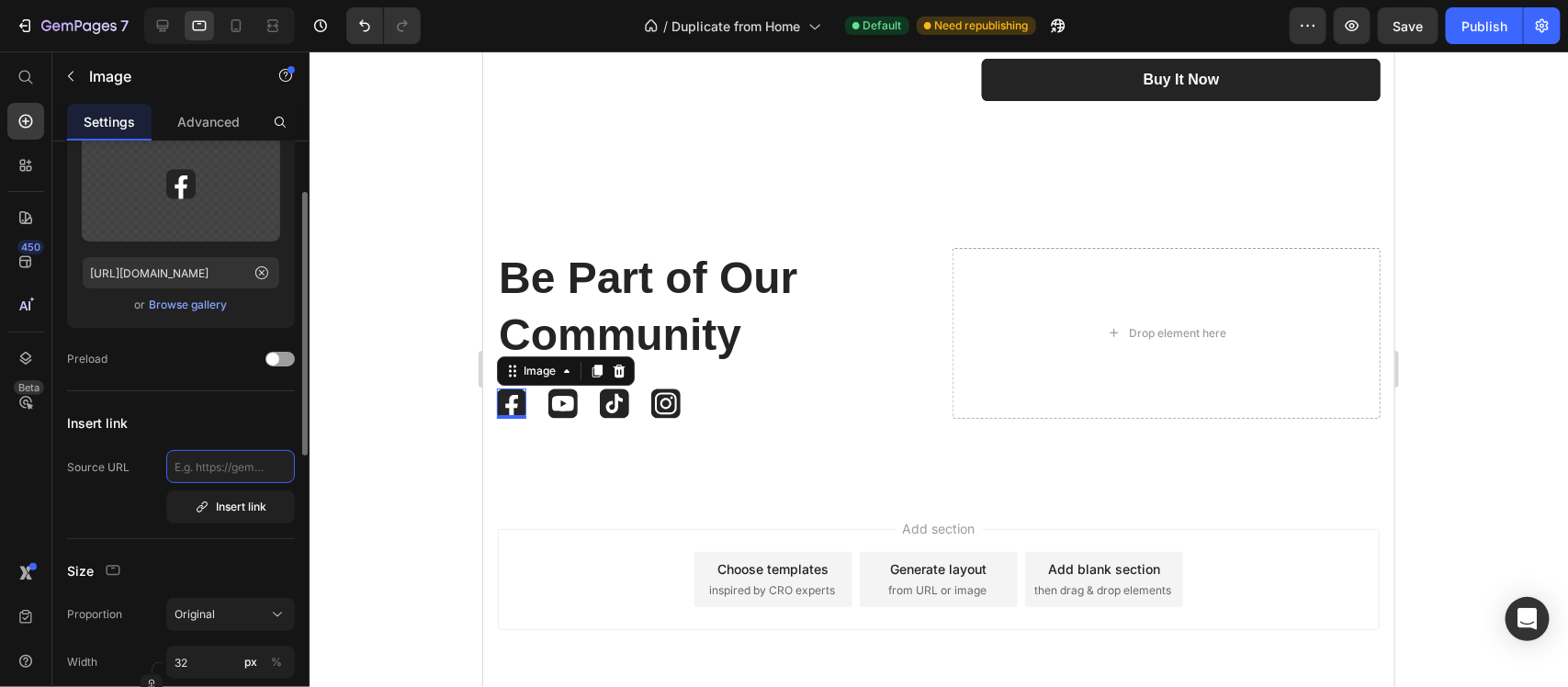paste on "[URL][DOMAIN_NAME]" 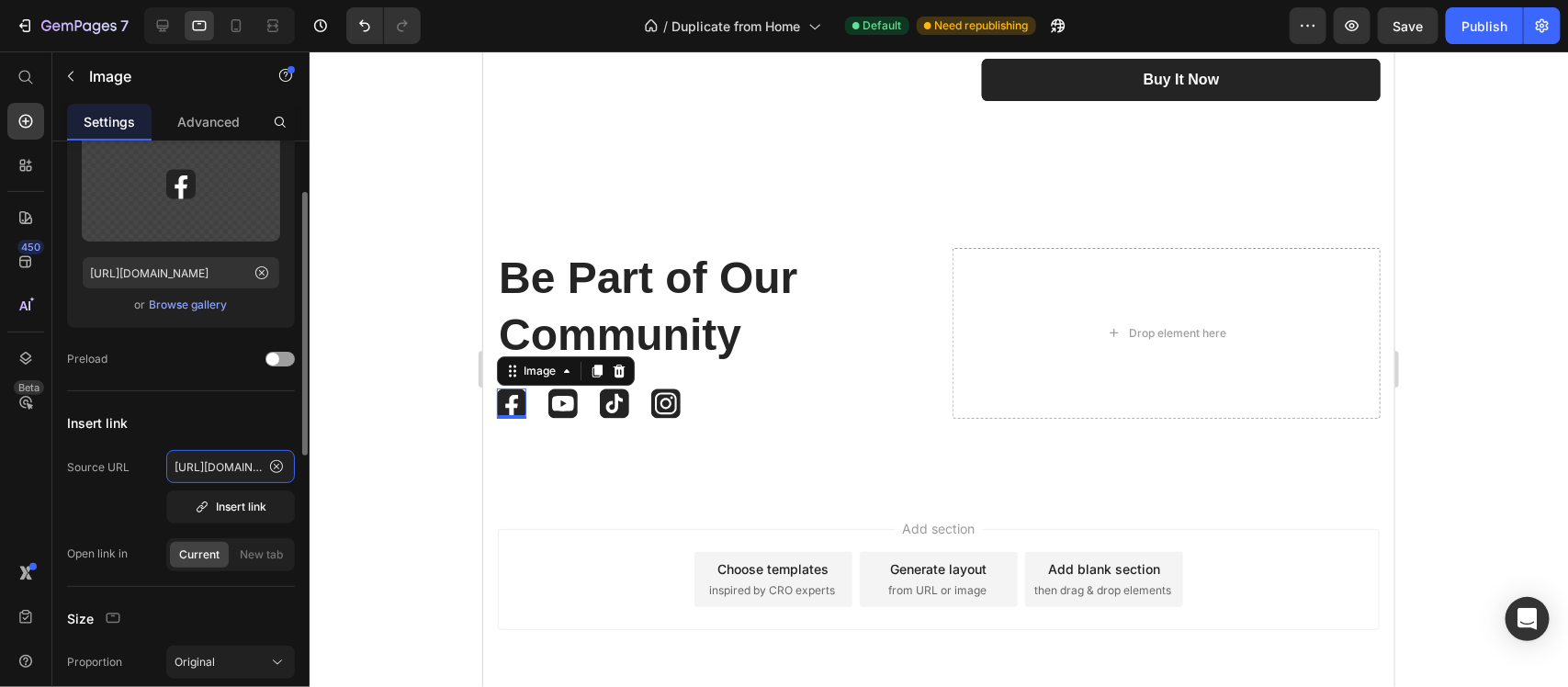 scroll, scrollTop: 0, scrollLeft: 225, axis: horizontal 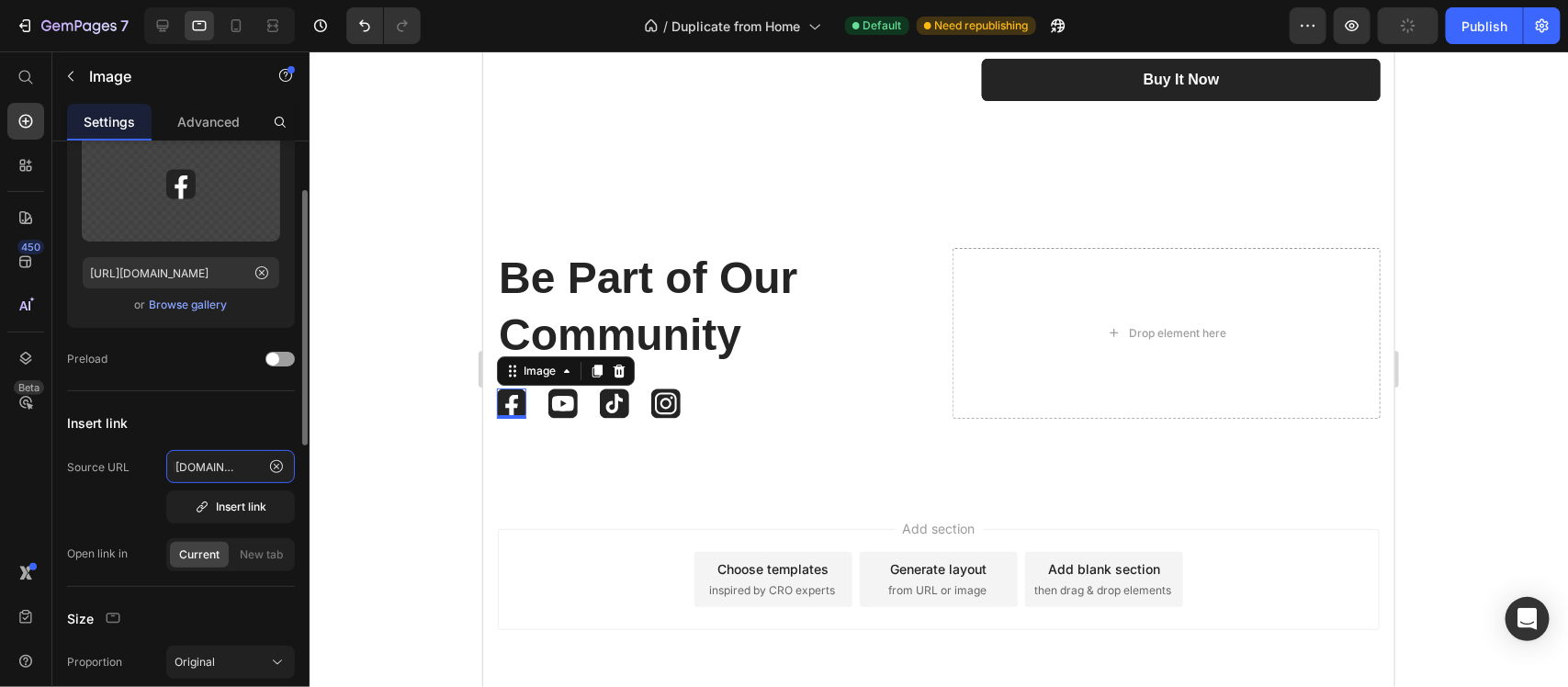 type on "[URL][DOMAIN_NAME]" 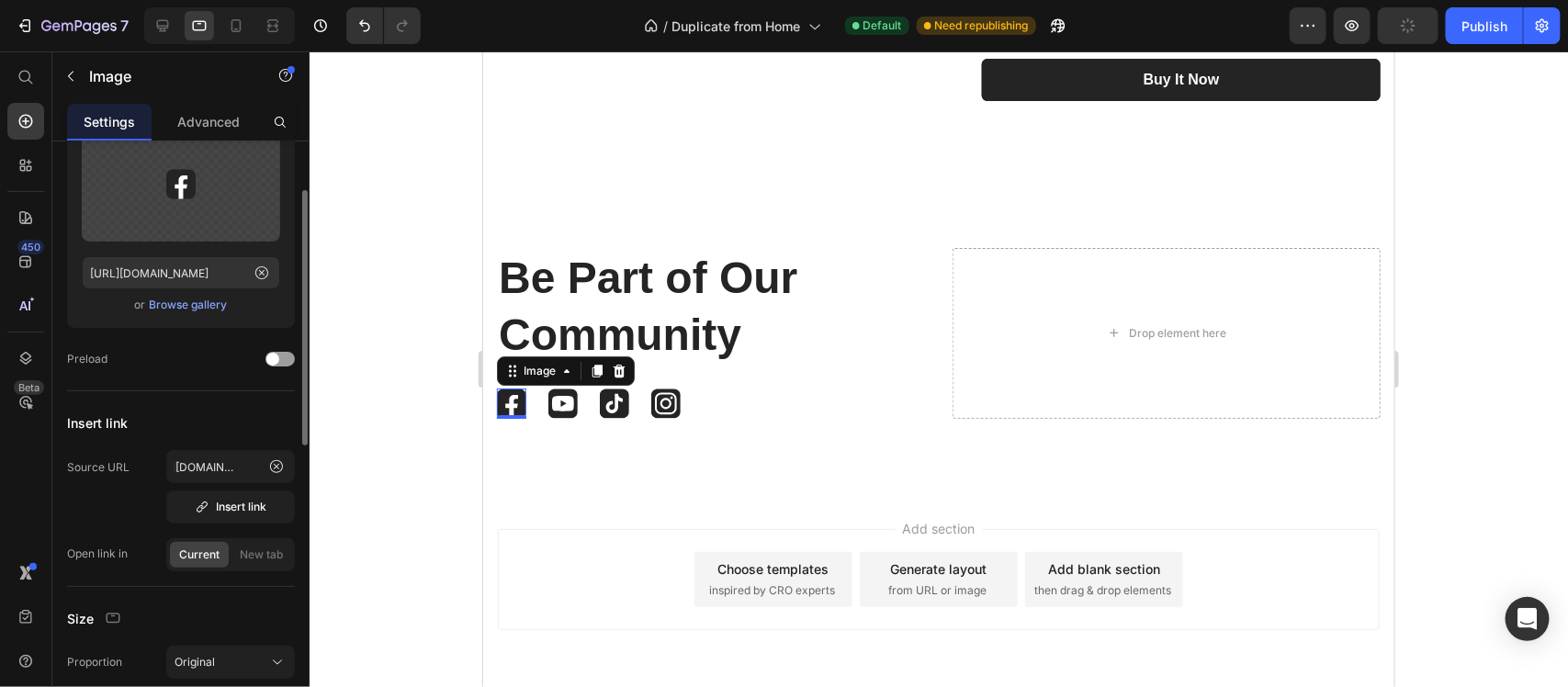 scroll, scrollTop: 0, scrollLeft: 0, axis: both 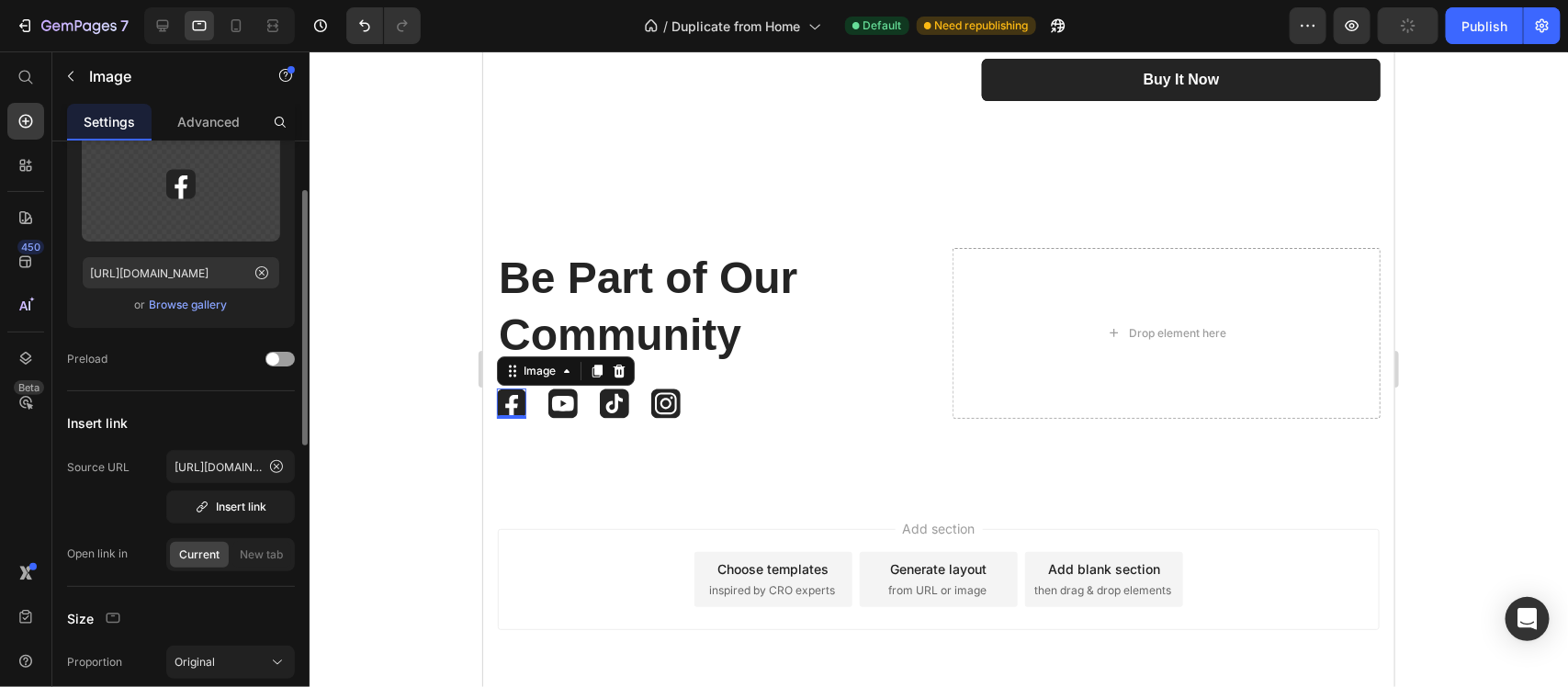 click on "Source URL [URL][DOMAIN_NAME]  Insert link" at bounding box center (181, 487) 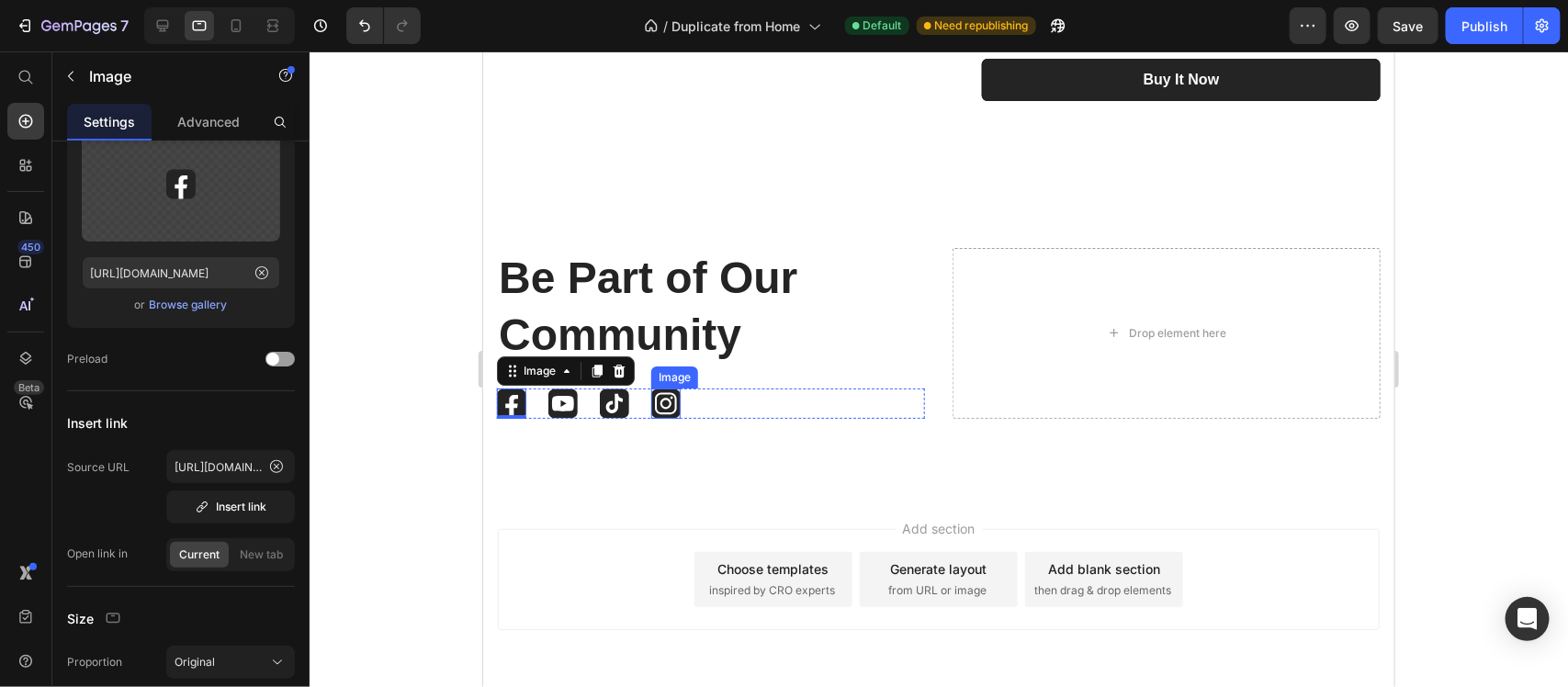 click at bounding box center [665, 402] 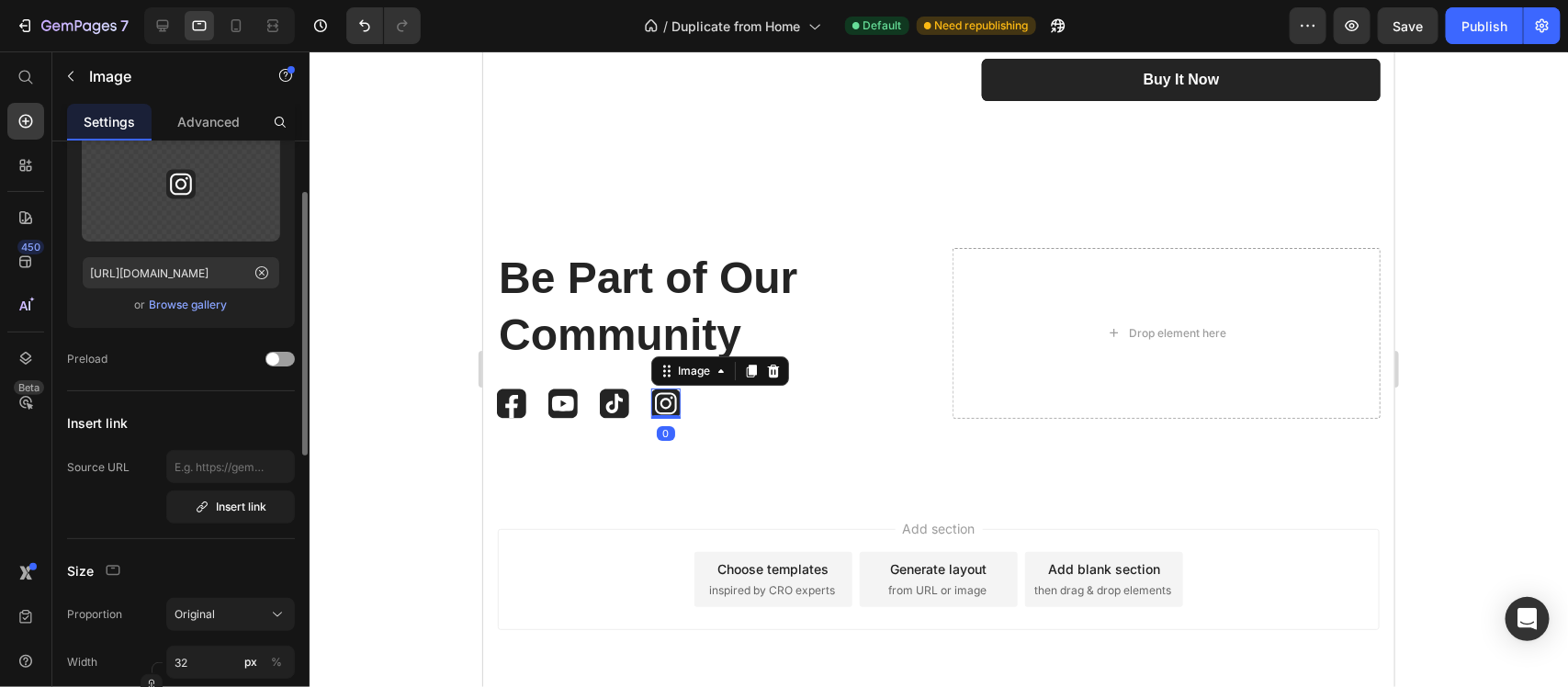 scroll, scrollTop: 230, scrollLeft: 0, axis: vertical 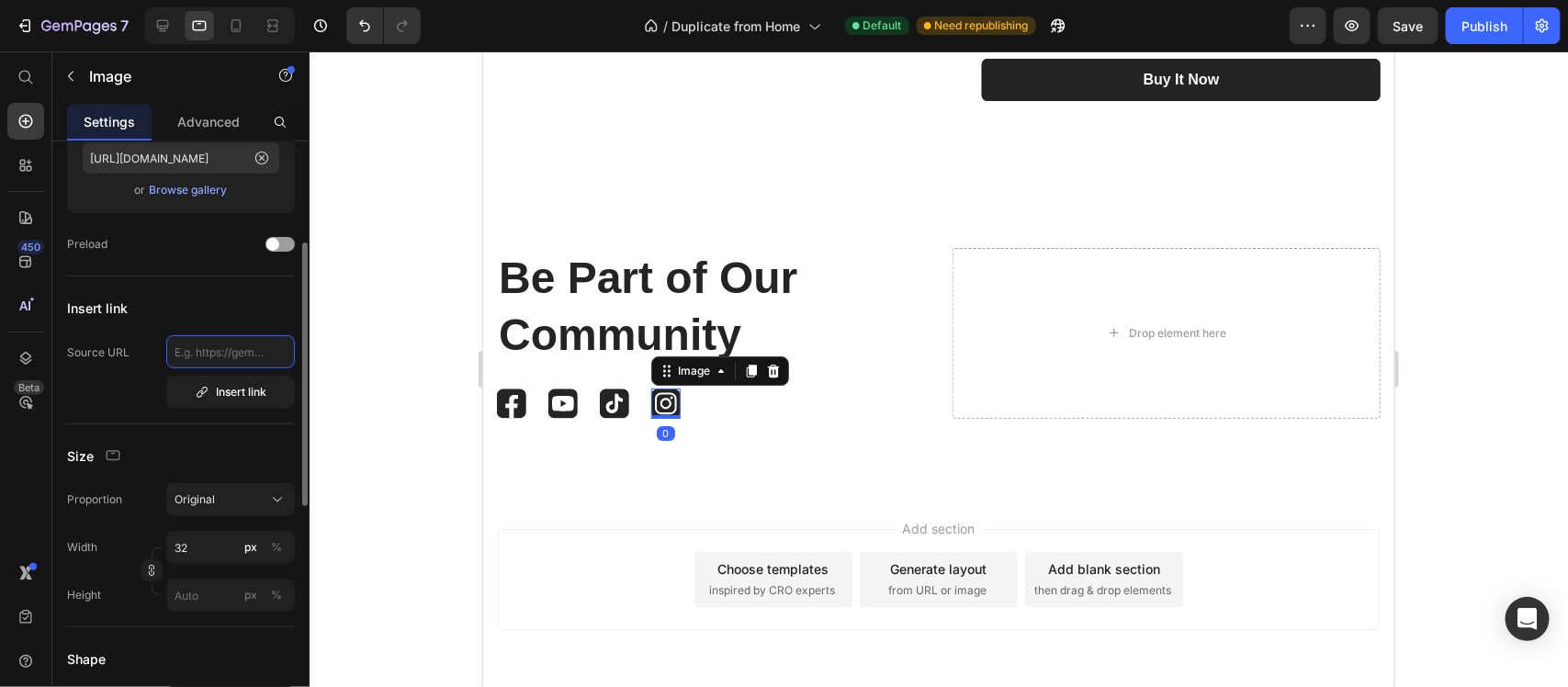 click 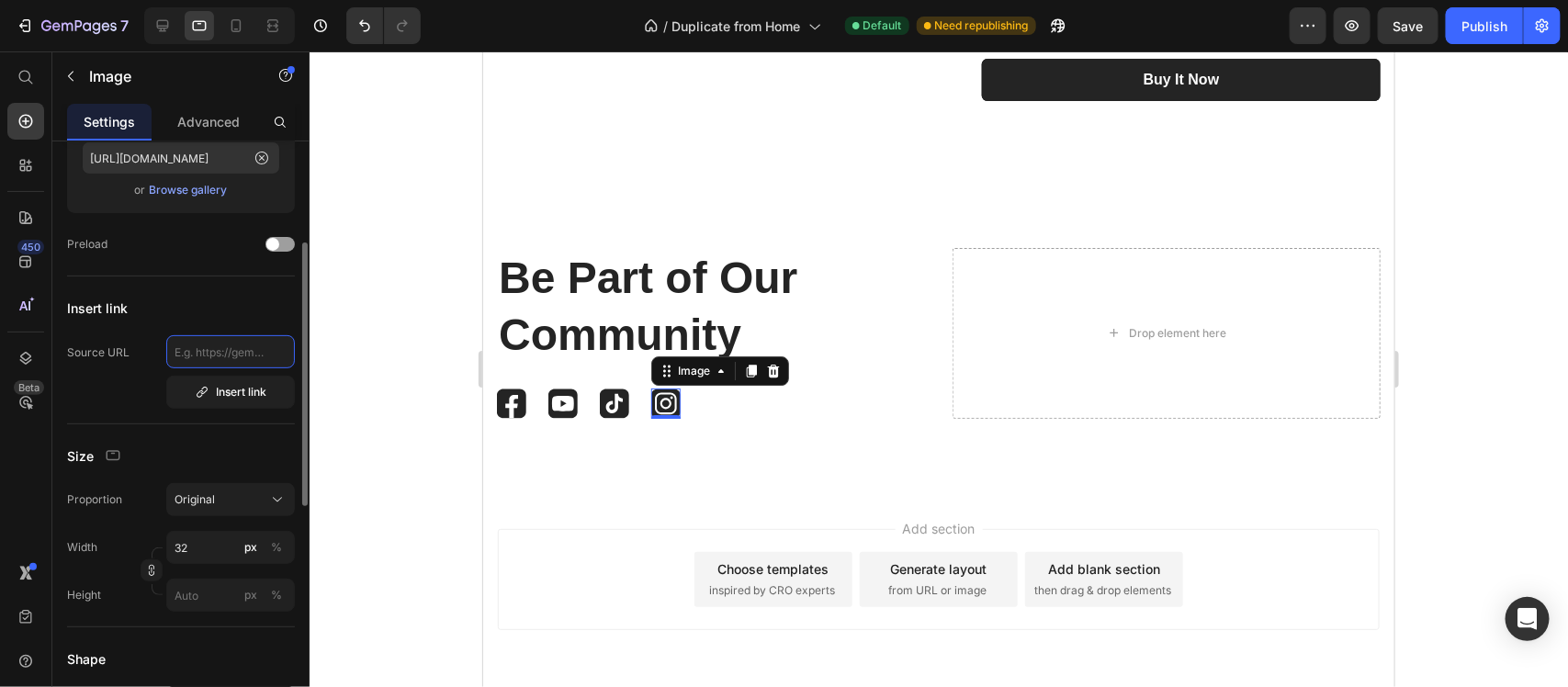 paste on "[URL][DOMAIN_NAME]" 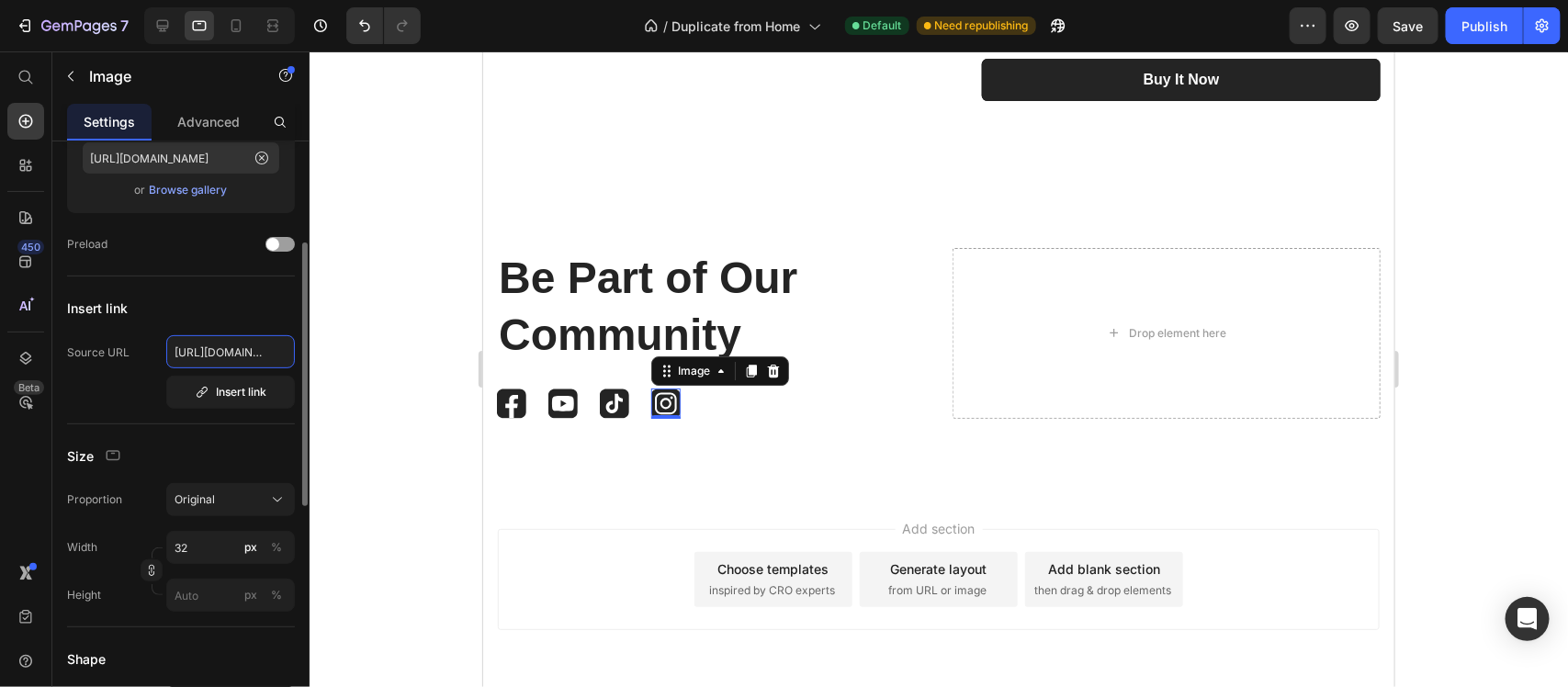 scroll, scrollTop: 0, scrollLeft: 117, axis: horizontal 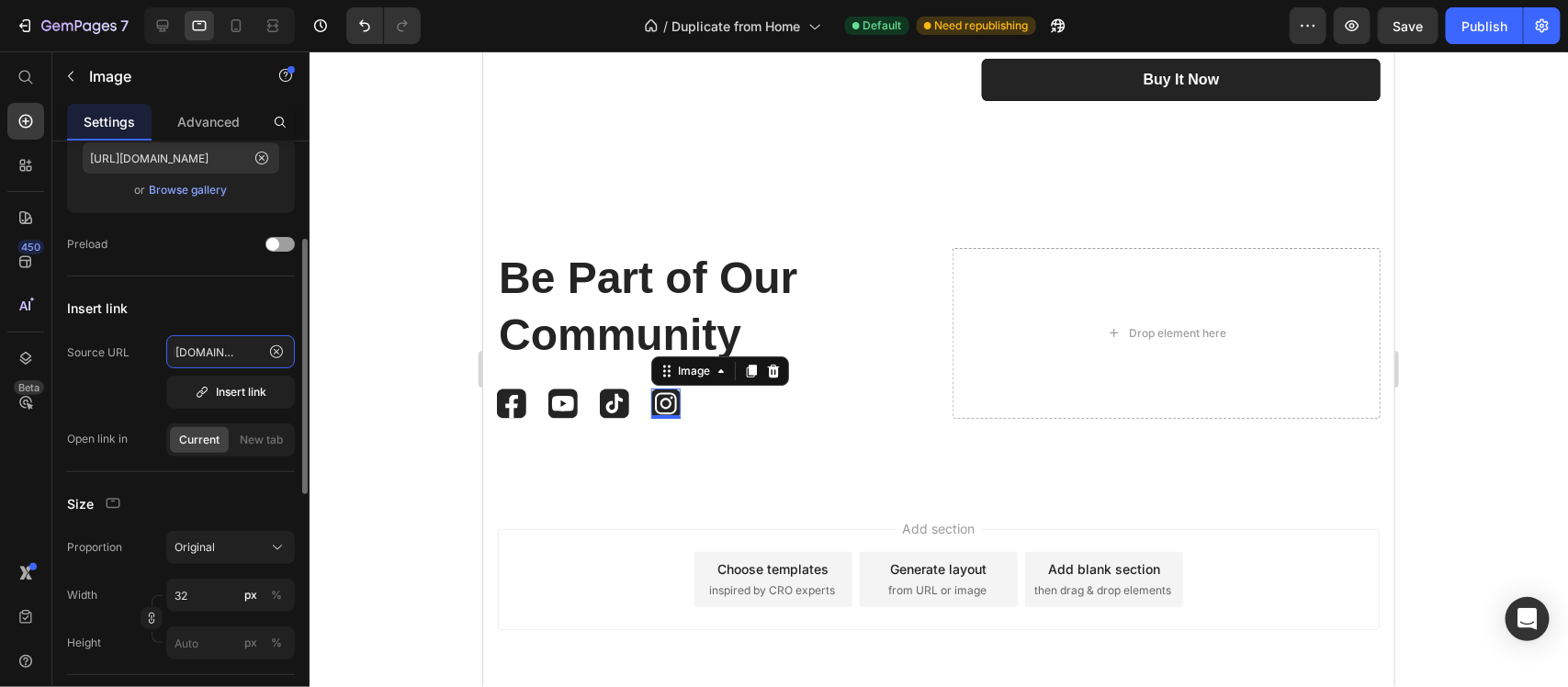 type on "[URL][DOMAIN_NAME]" 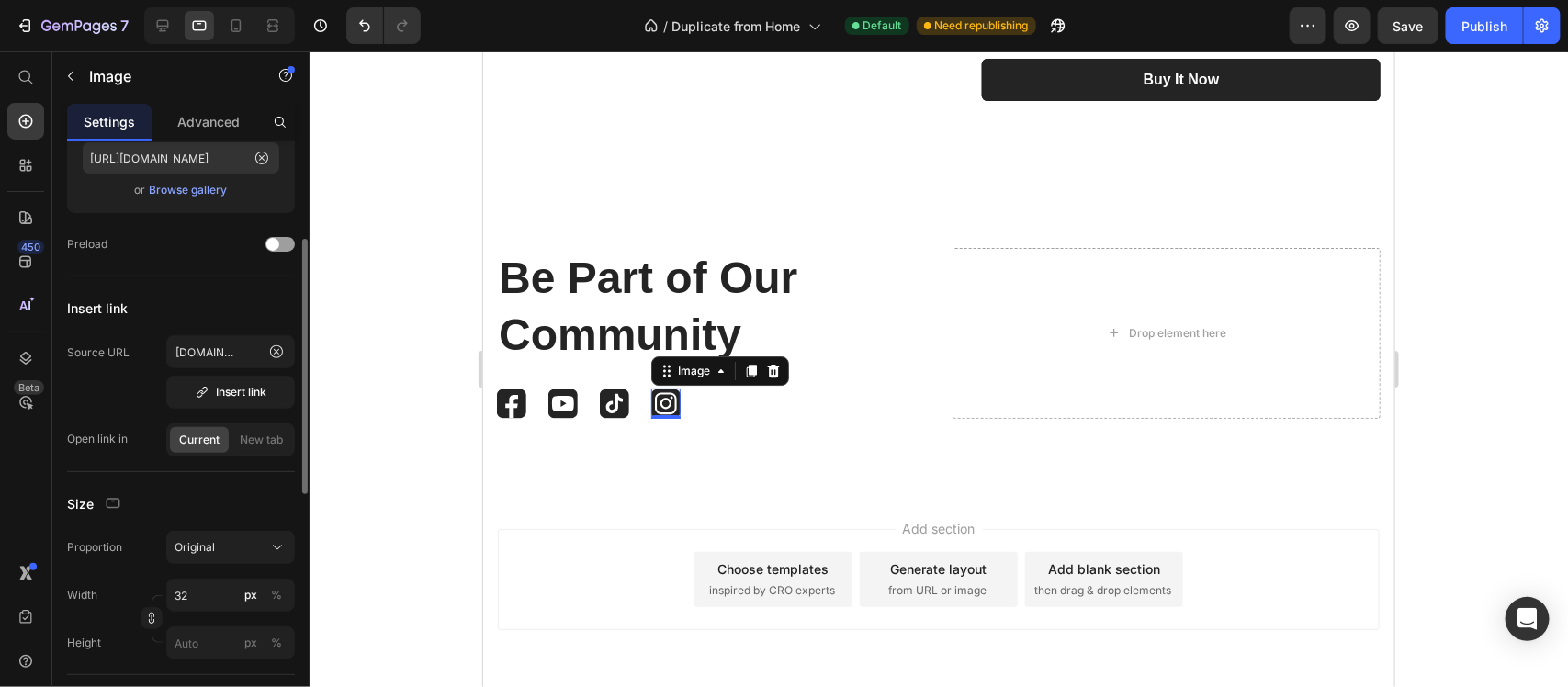 scroll, scrollTop: 0, scrollLeft: 0, axis: both 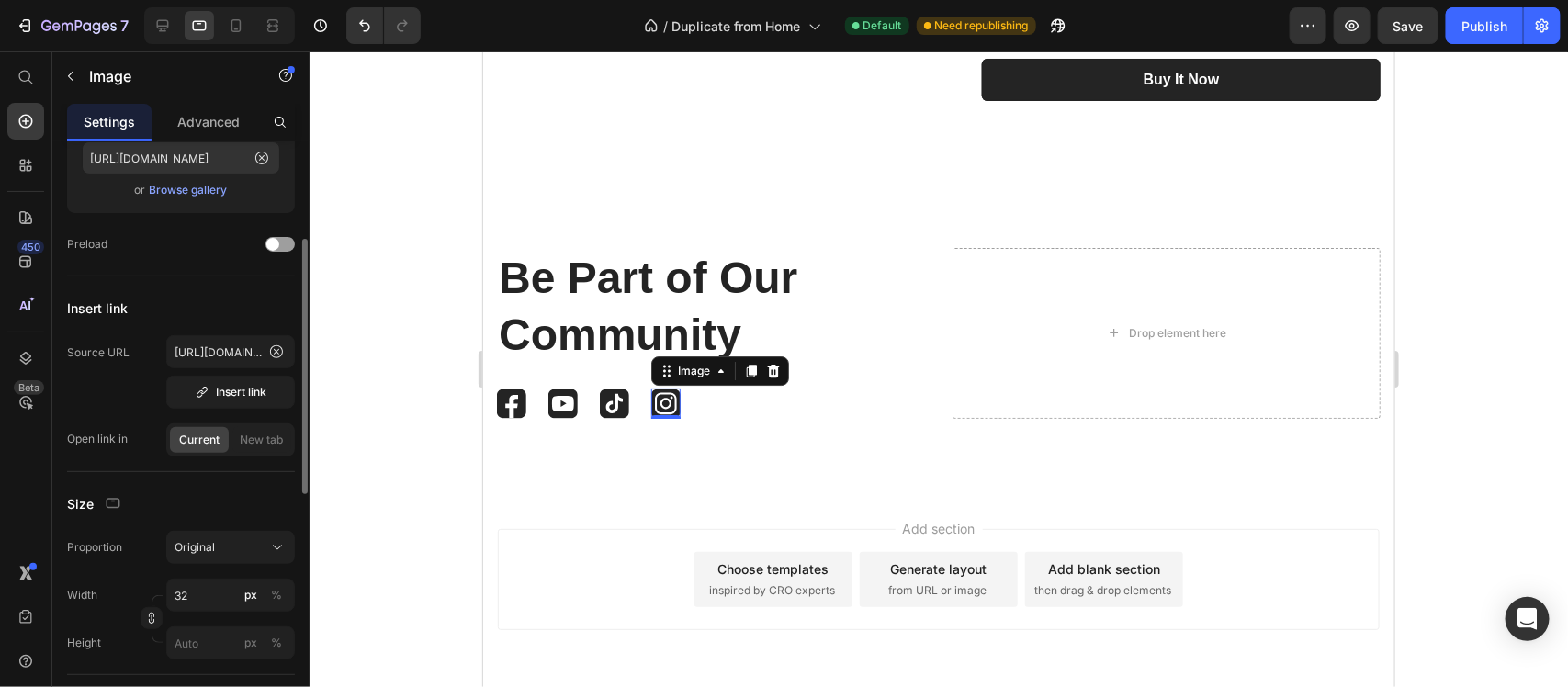 click on "Source URL [URL][DOMAIN_NAME]  Insert link" at bounding box center [181, 372] 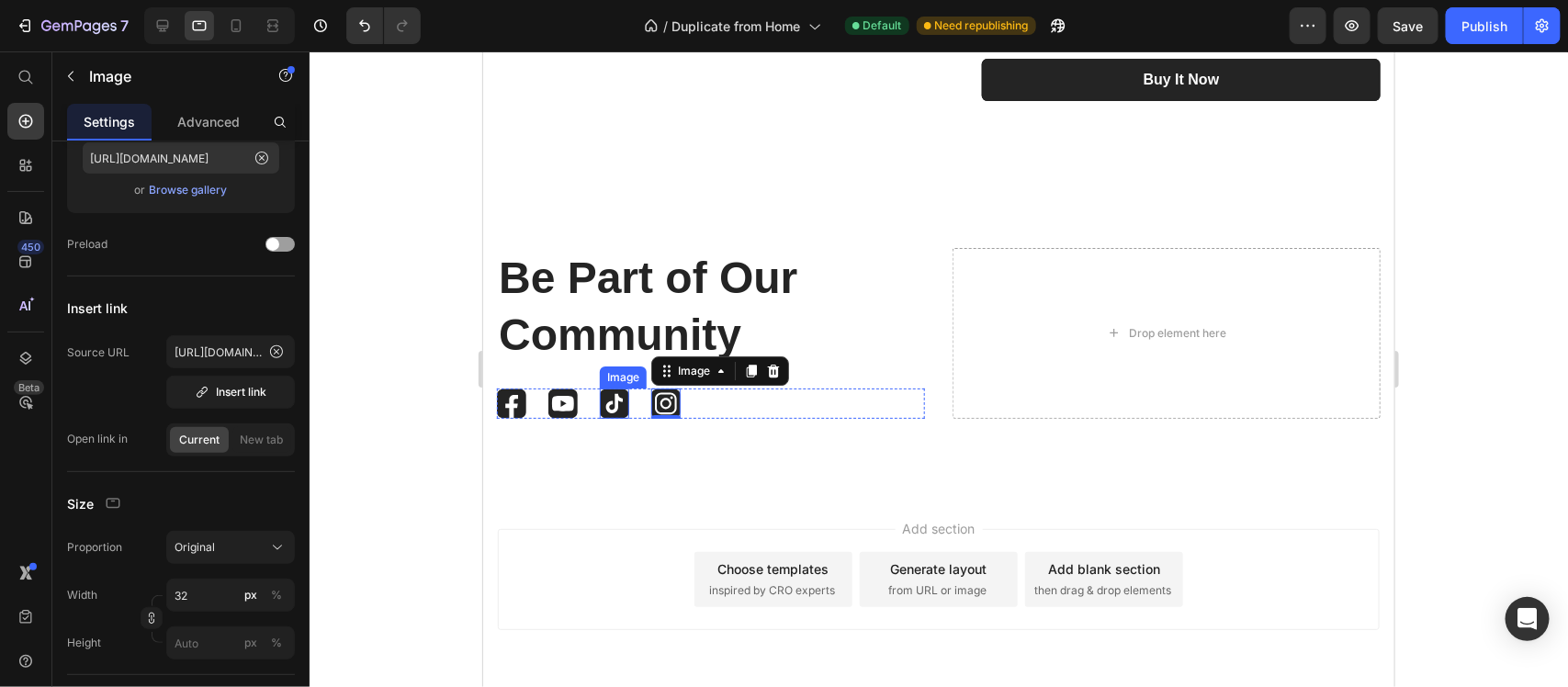 click at bounding box center (614, 402) 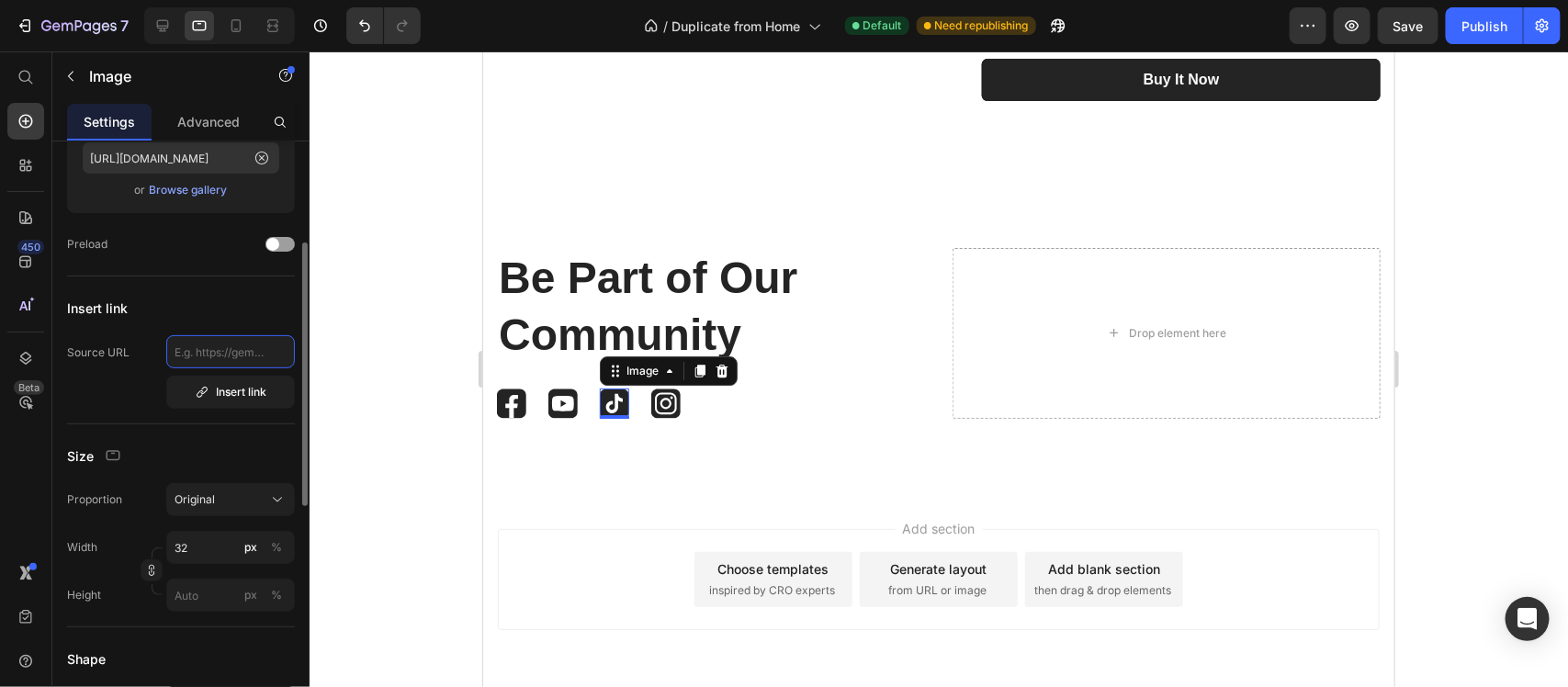 click 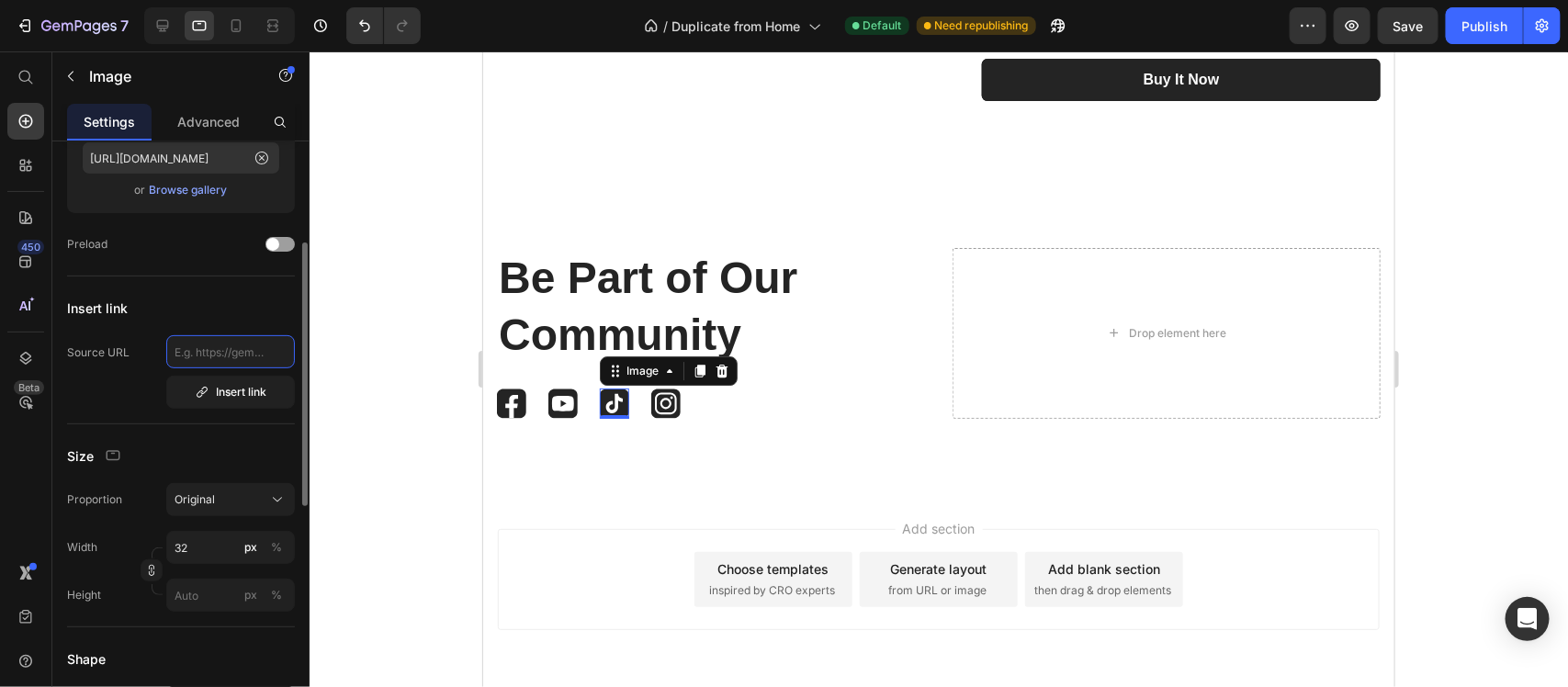 paste on "[URL][DOMAIN_NAME]" 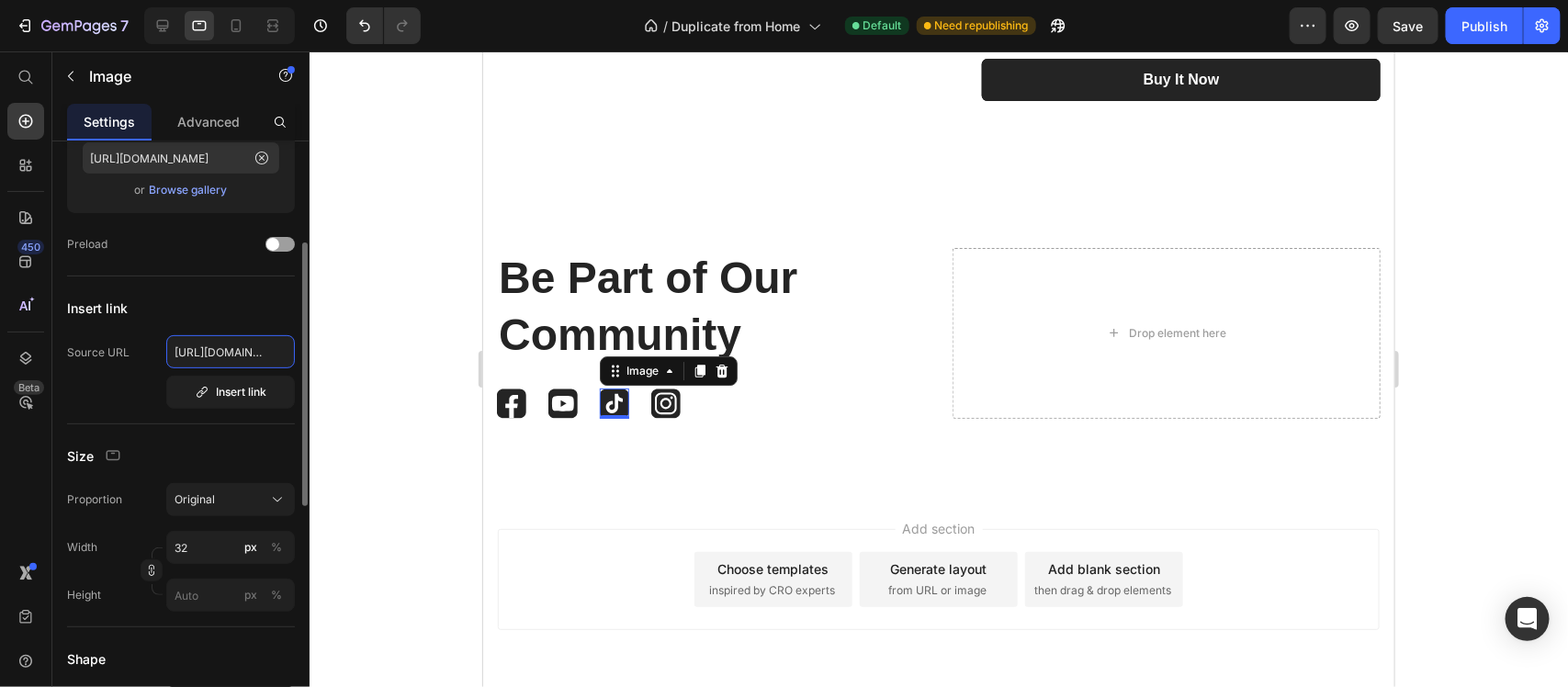 scroll, scrollTop: 0, scrollLeft: 148, axis: horizontal 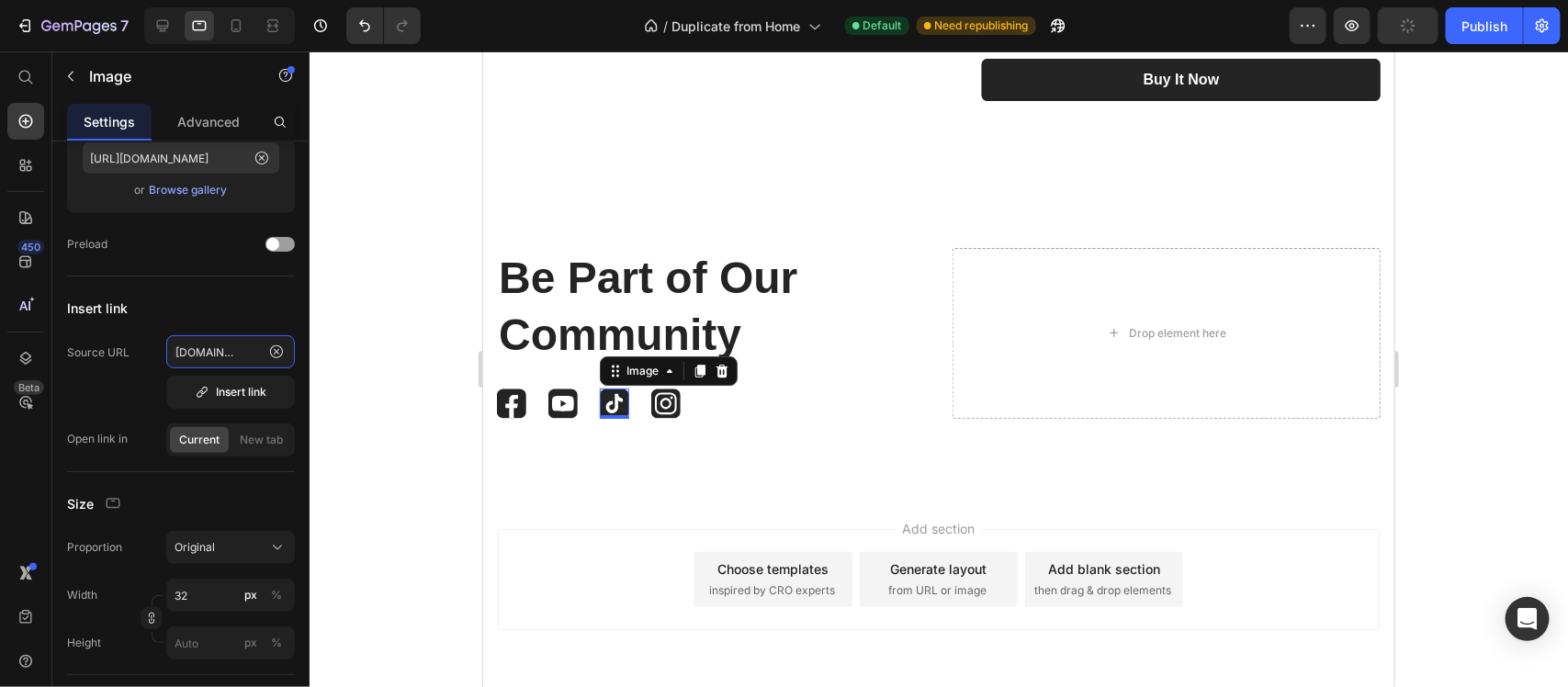 type on "[URL][DOMAIN_NAME]" 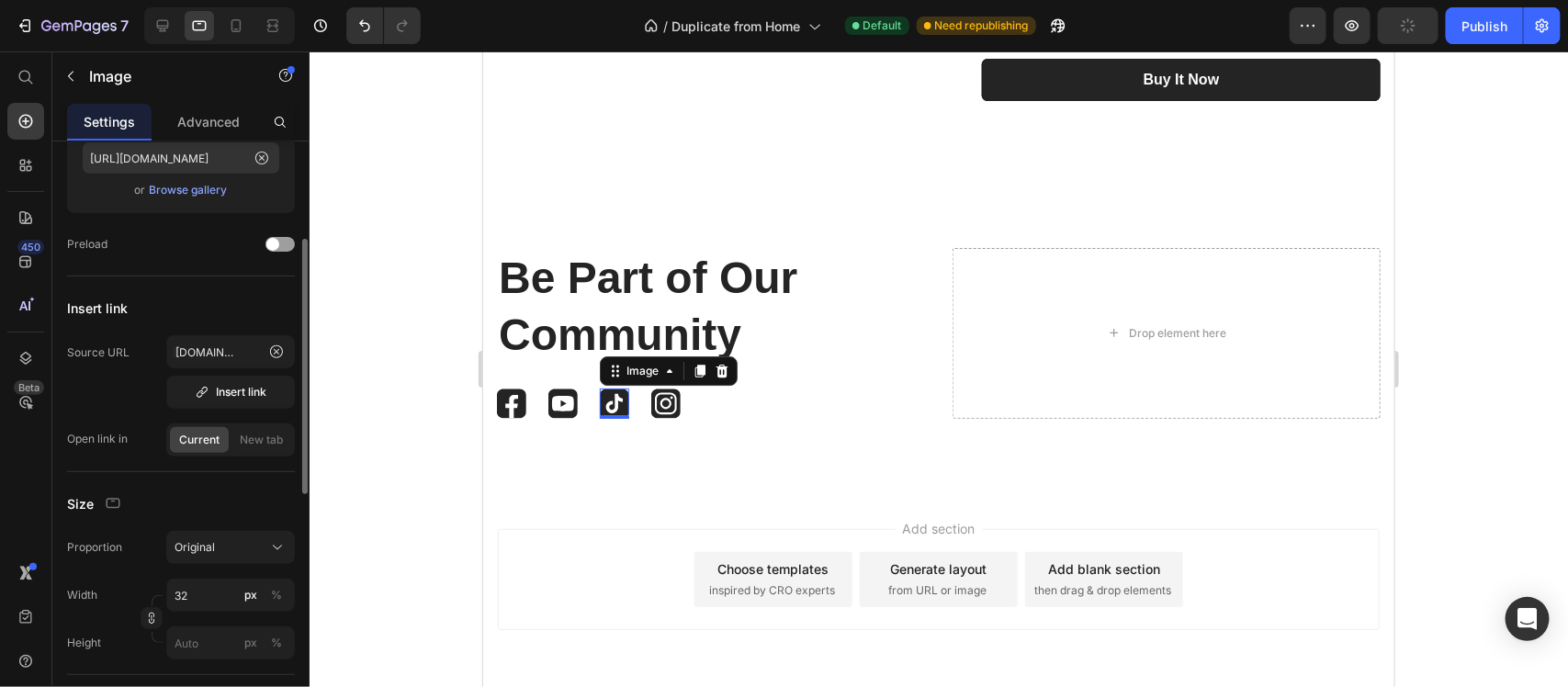 click on "Source URL [URL][DOMAIN_NAME]  Insert link" at bounding box center (181, 372) 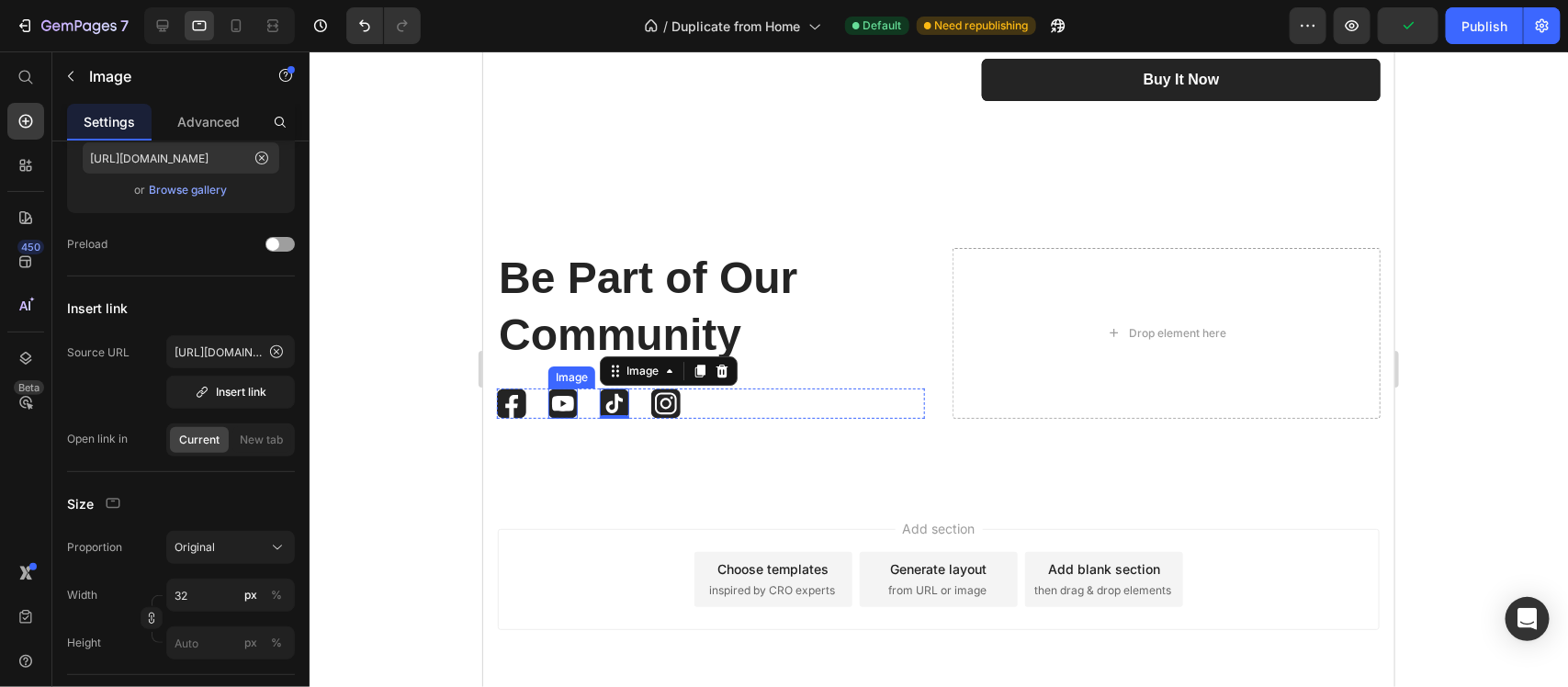 click at bounding box center [562, 402] 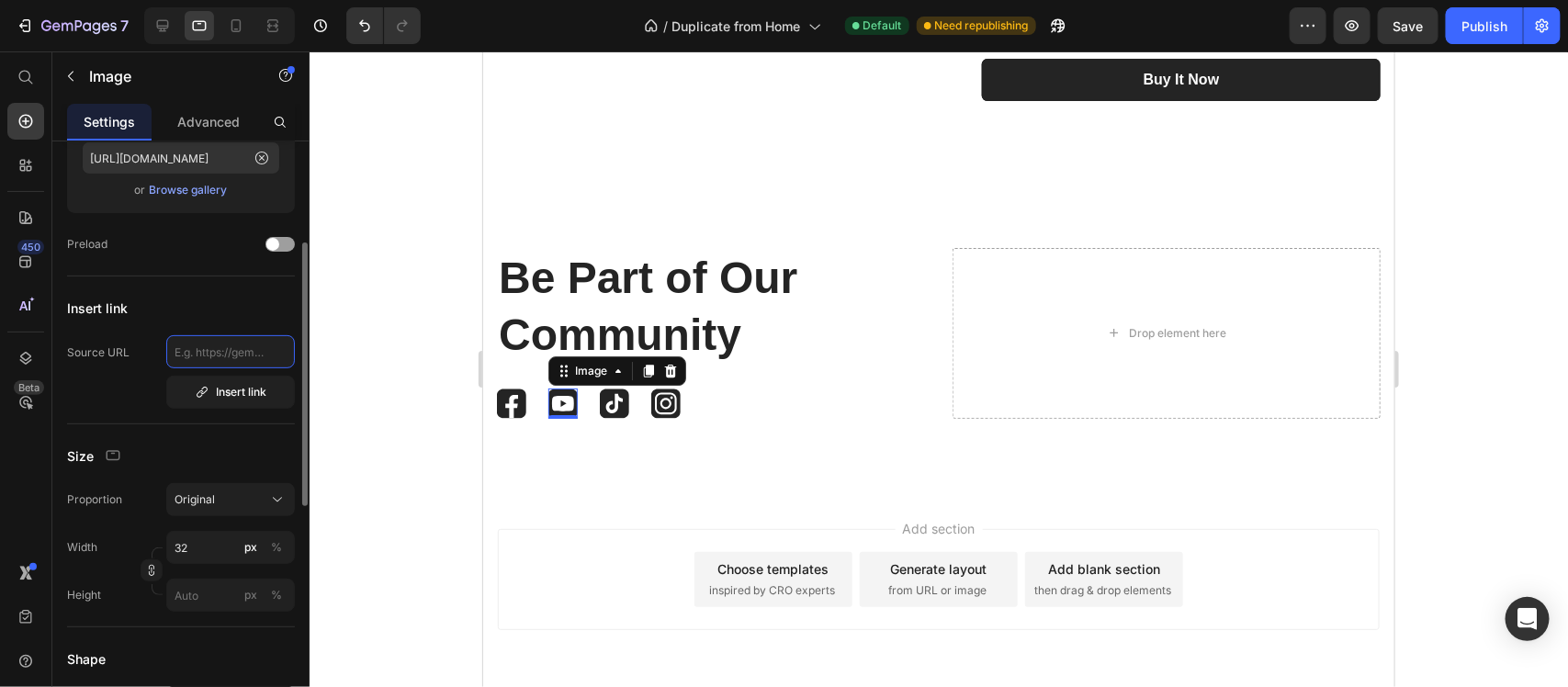 click 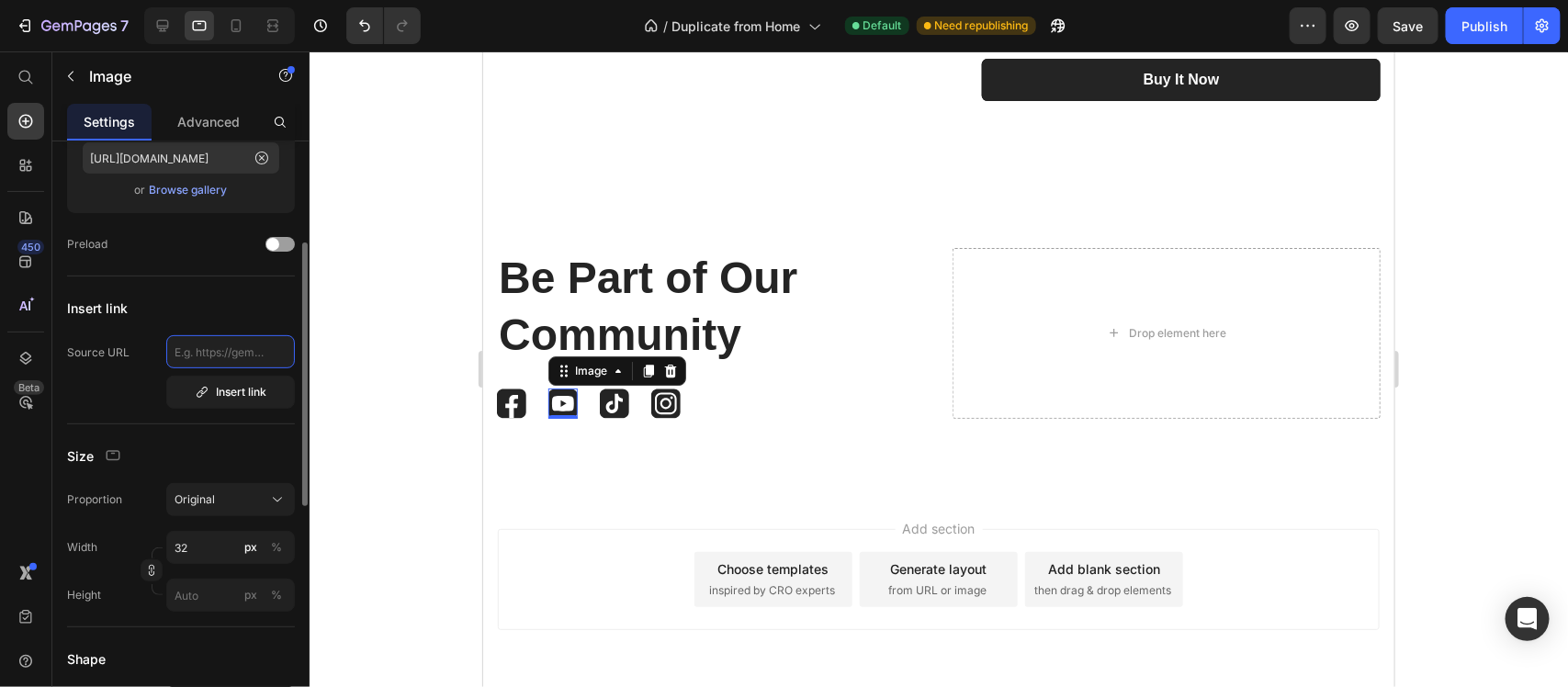 paste on "[URL][DOMAIN_NAME]" 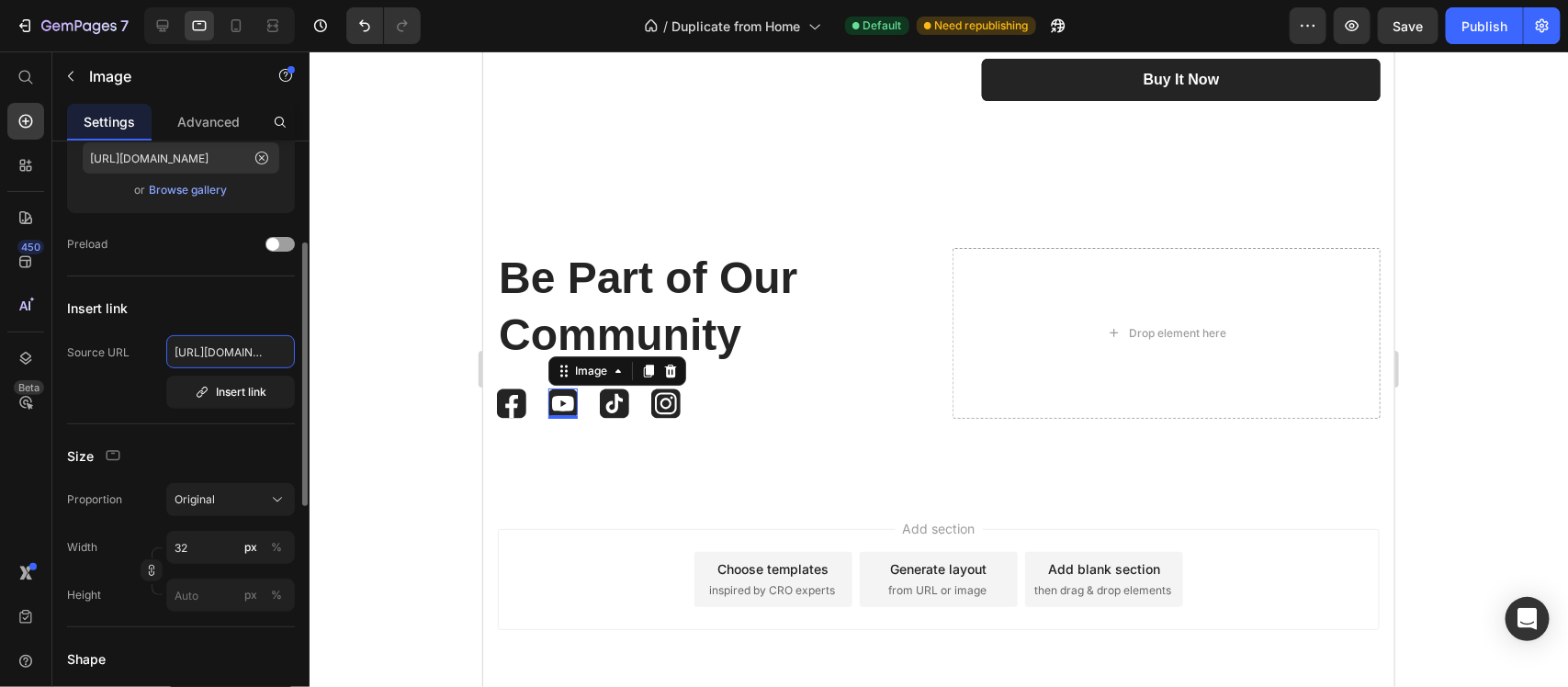 scroll, scrollTop: 0, scrollLeft: 245, axis: horizontal 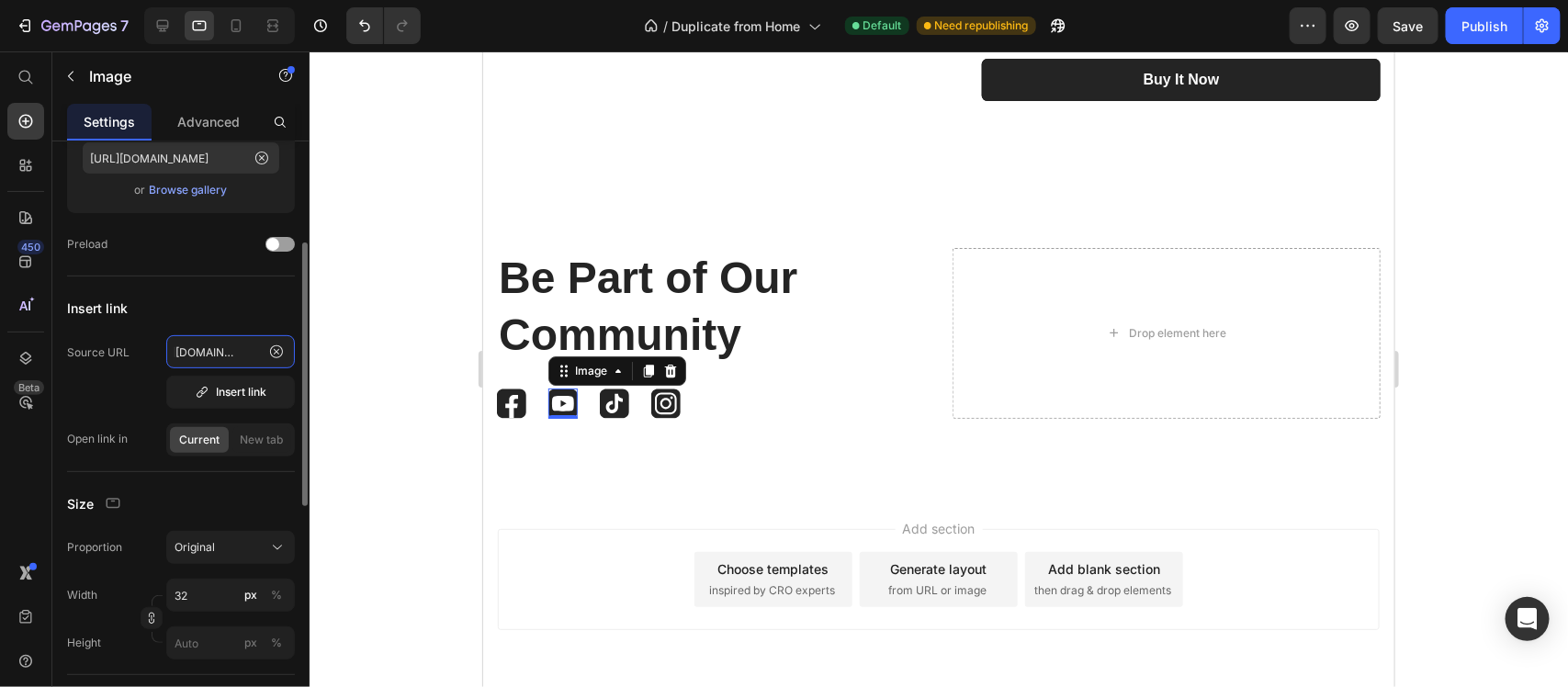type on "[URL][DOMAIN_NAME]" 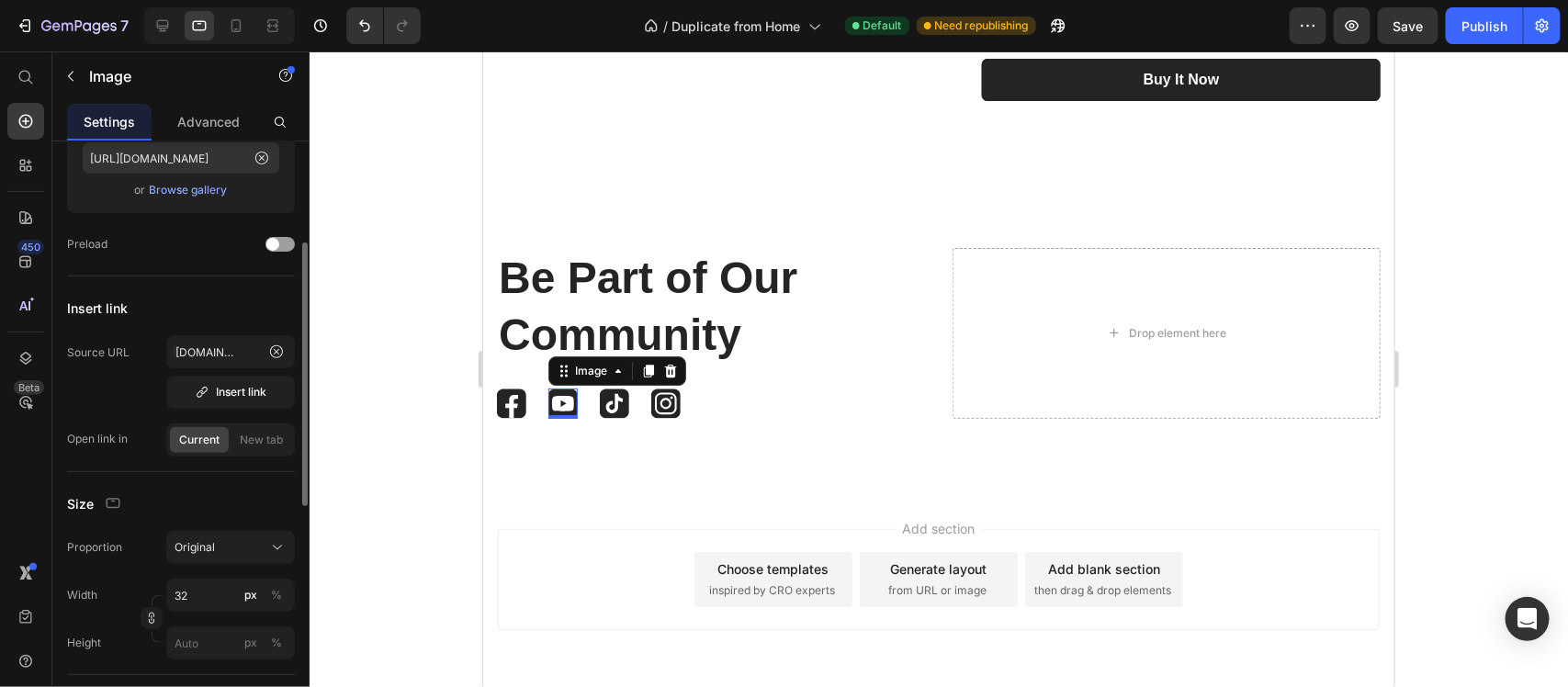 click on "Source URL [URL][DOMAIN_NAME]  Insert link" at bounding box center [181, 372] 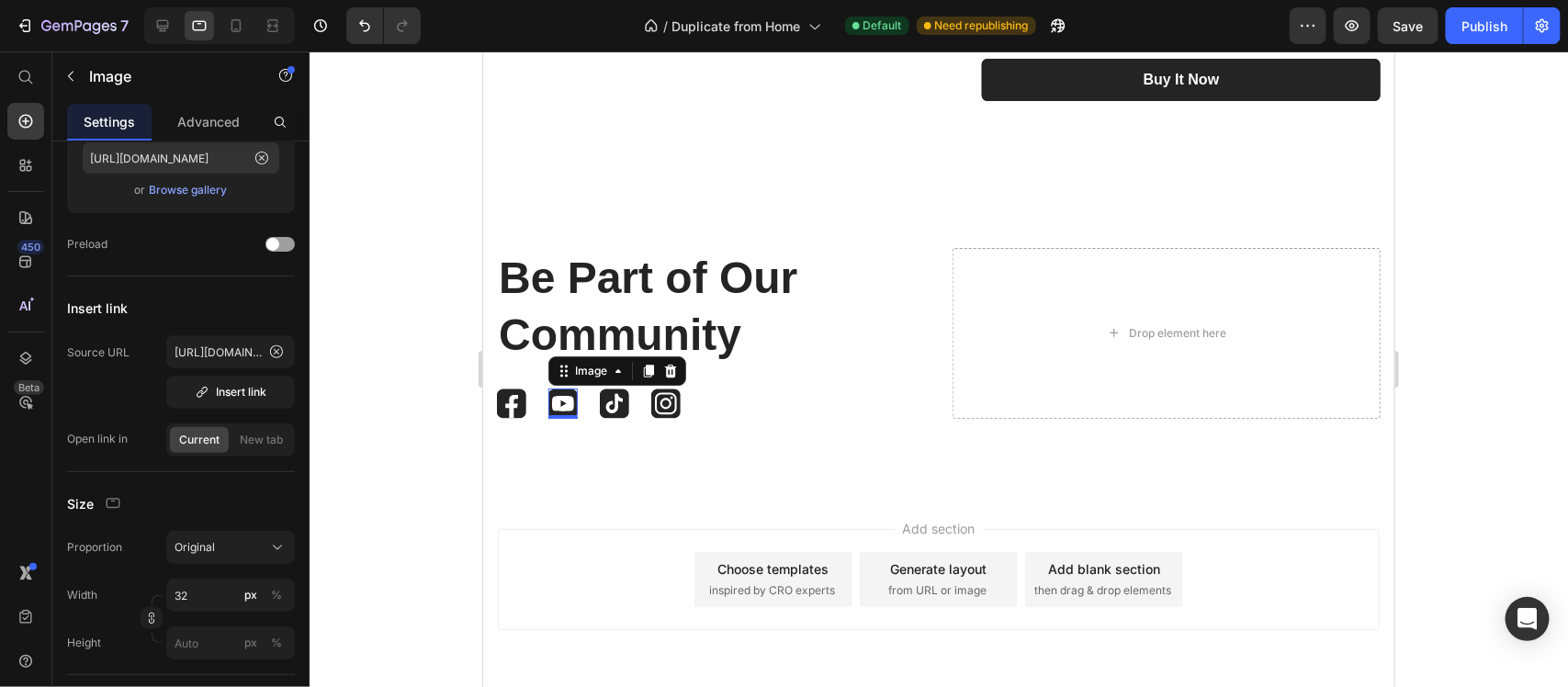 click 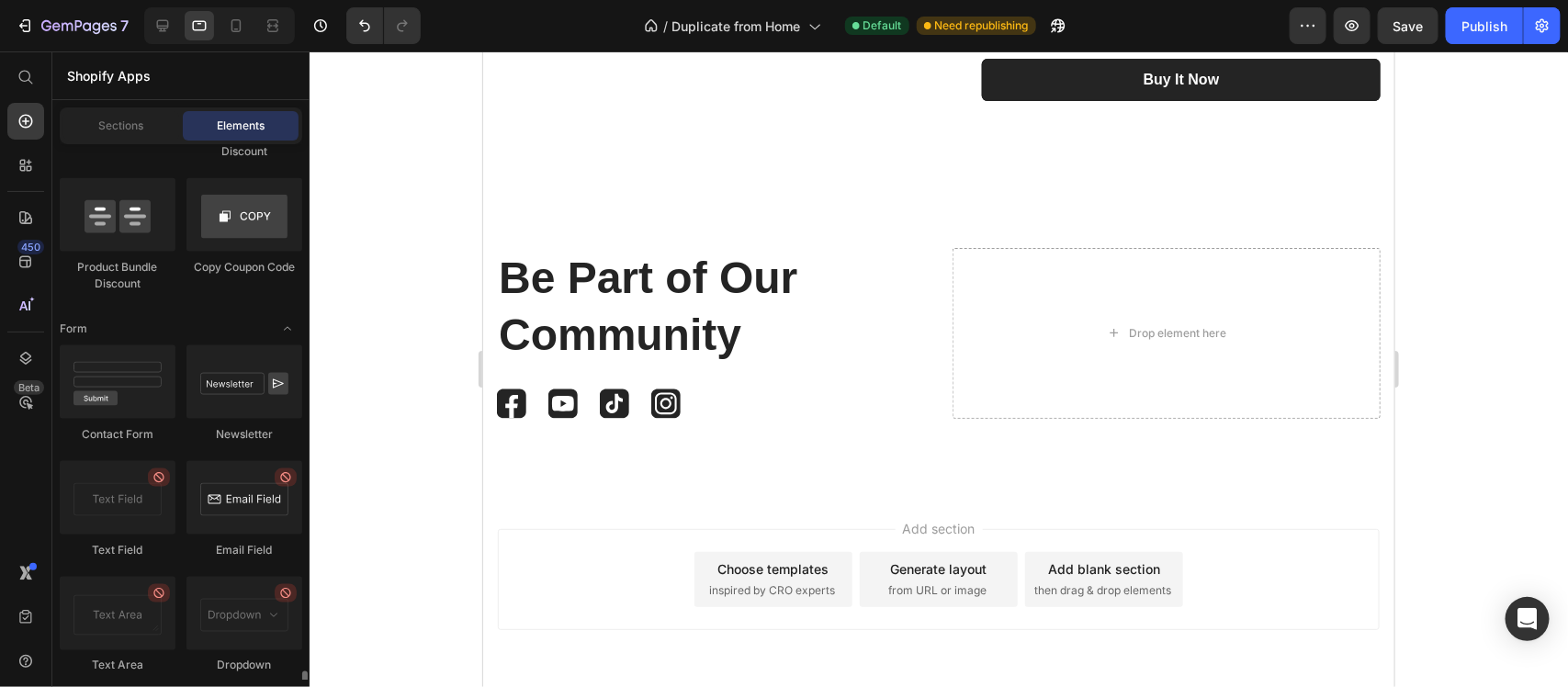 scroll, scrollTop: 4363, scrollLeft: 0, axis: vertical 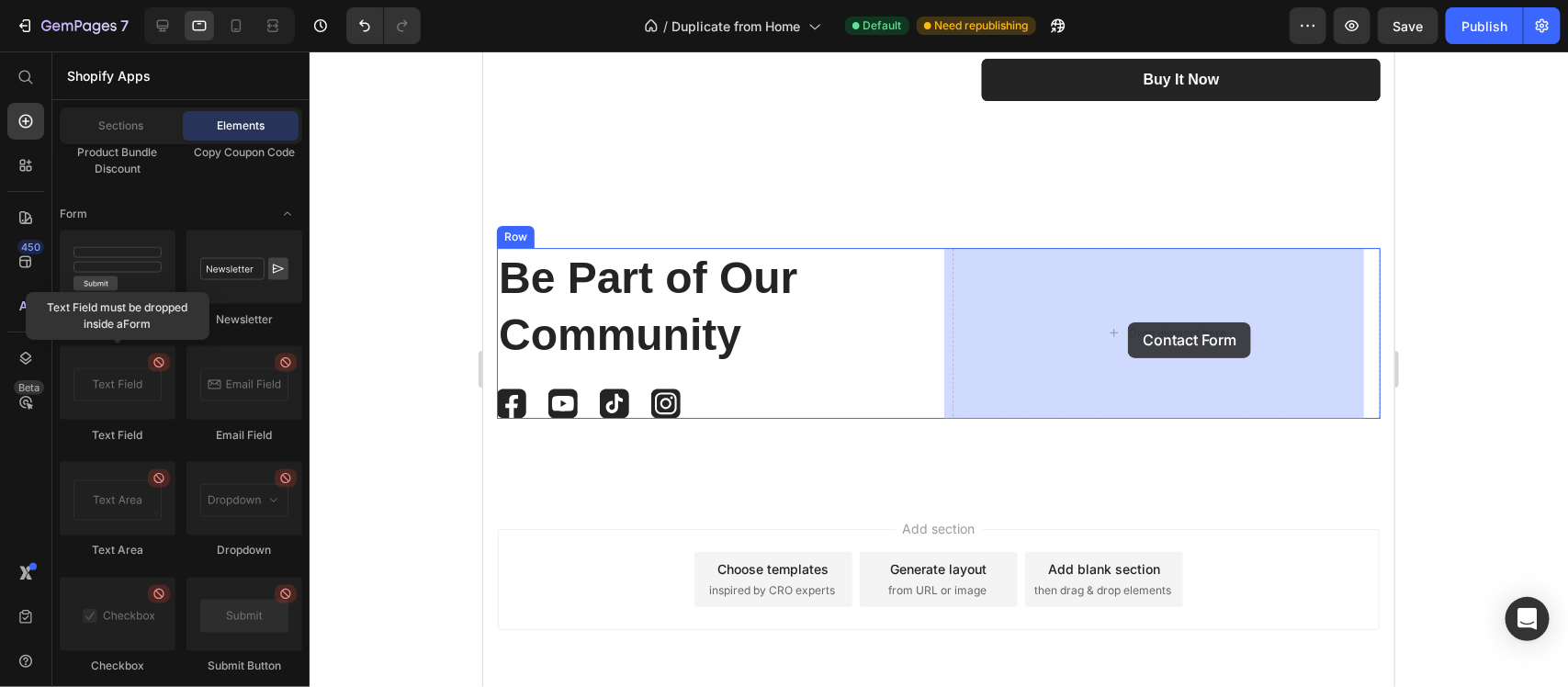 drag, startPoint x: 612, startPoint y: 327, endPoint x: 1127, endPoint y: 321, distance: 515.035 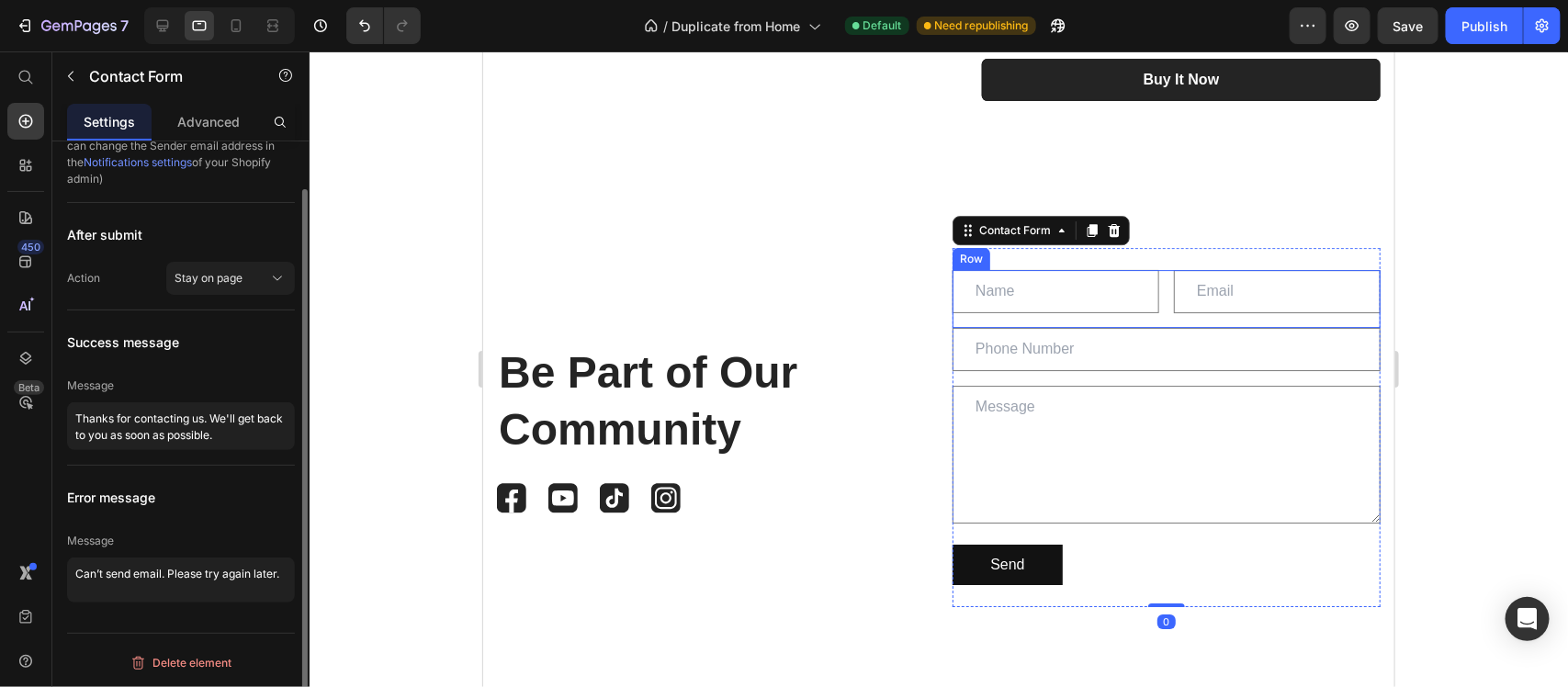 scroll, scrollTop: 0, scrollLeft: 0, axis: both 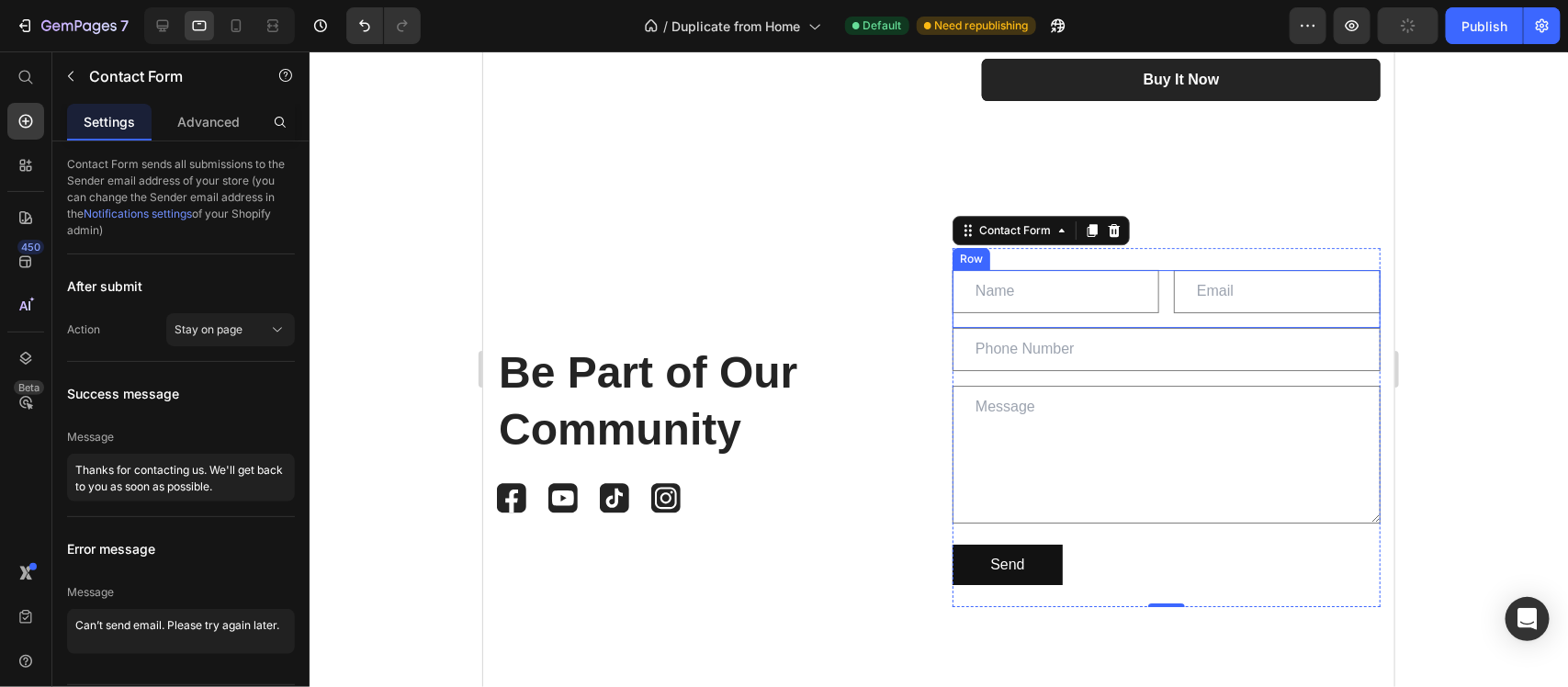 click at bounding box center (1055, 290) 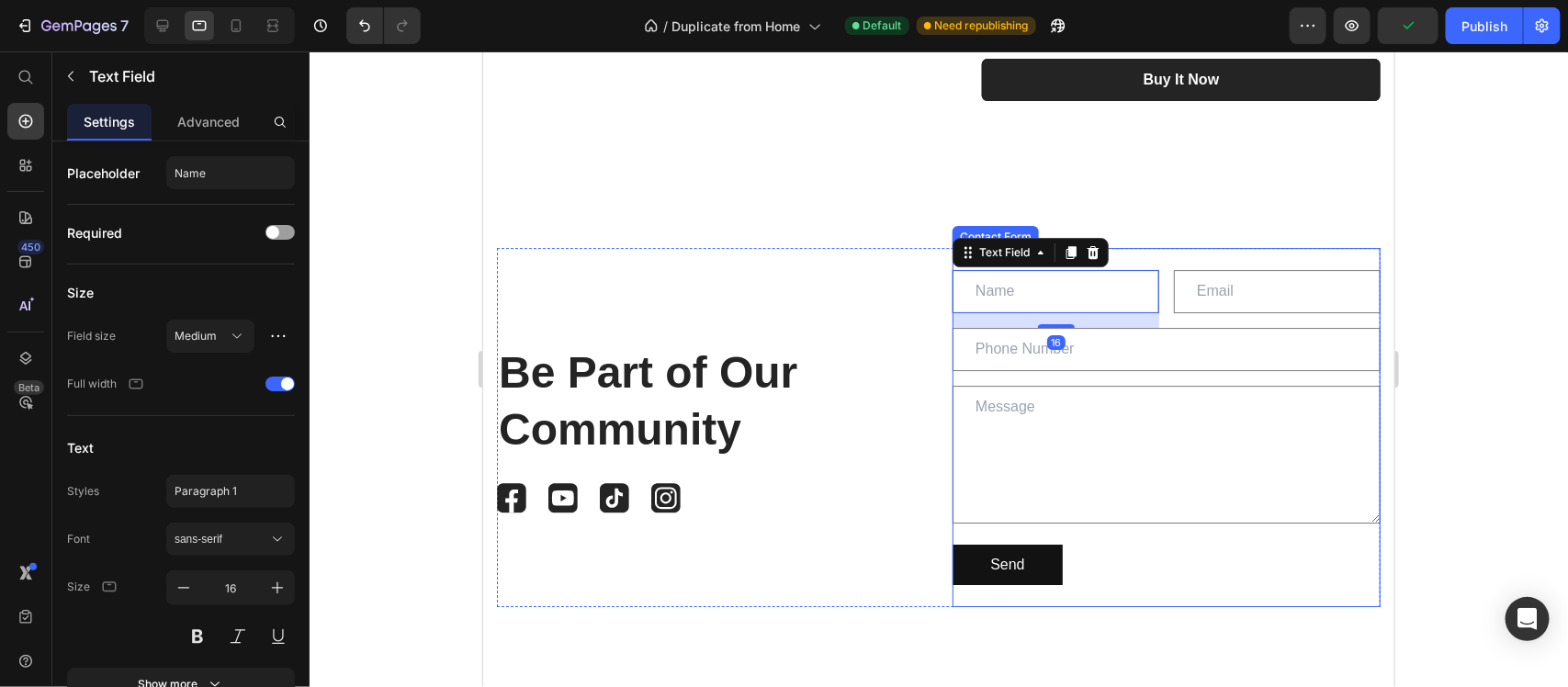 click on "Text Field   16 Email Field Row Text Field Text Area Send Submit Button Contact Form" at bounding box center (1166, 426) 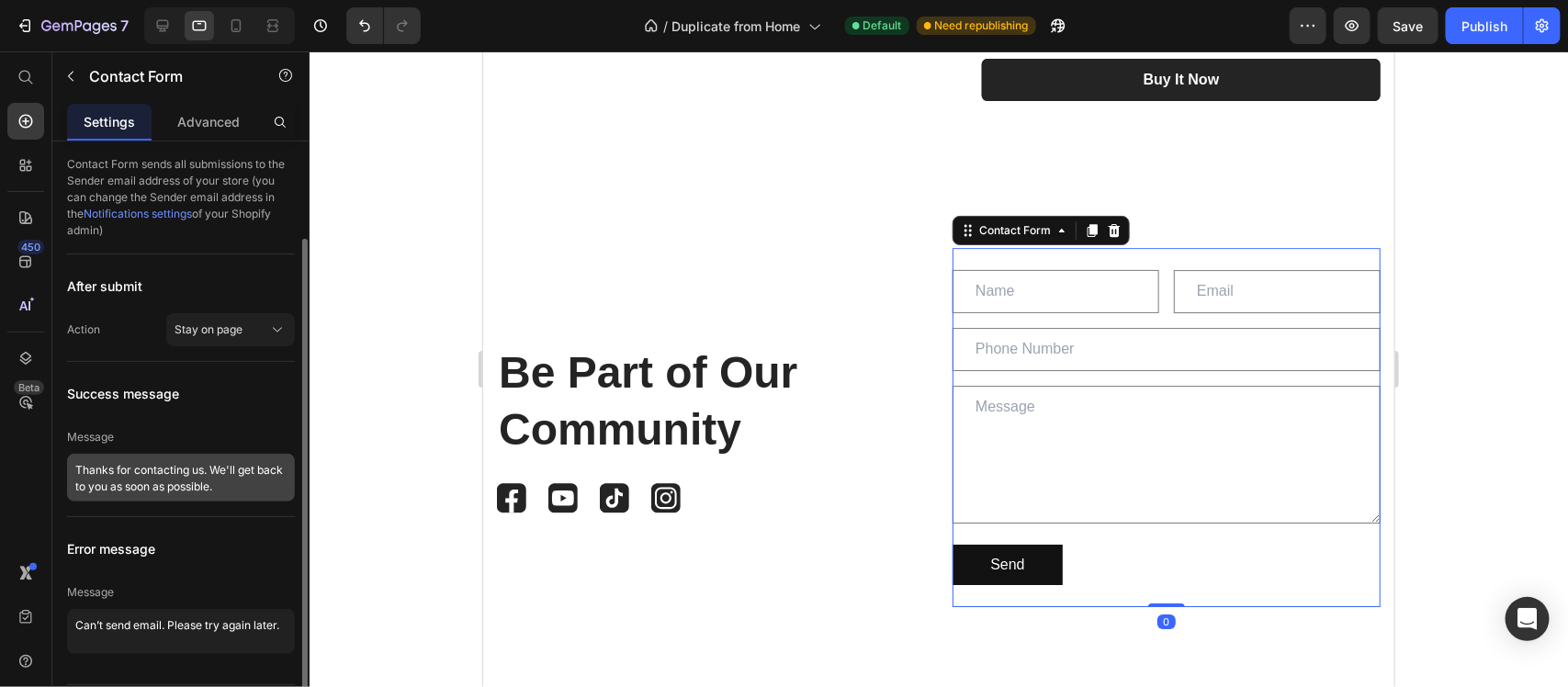 scroll, scrollTop: 51, scrollLeft: 0, axis: vertical 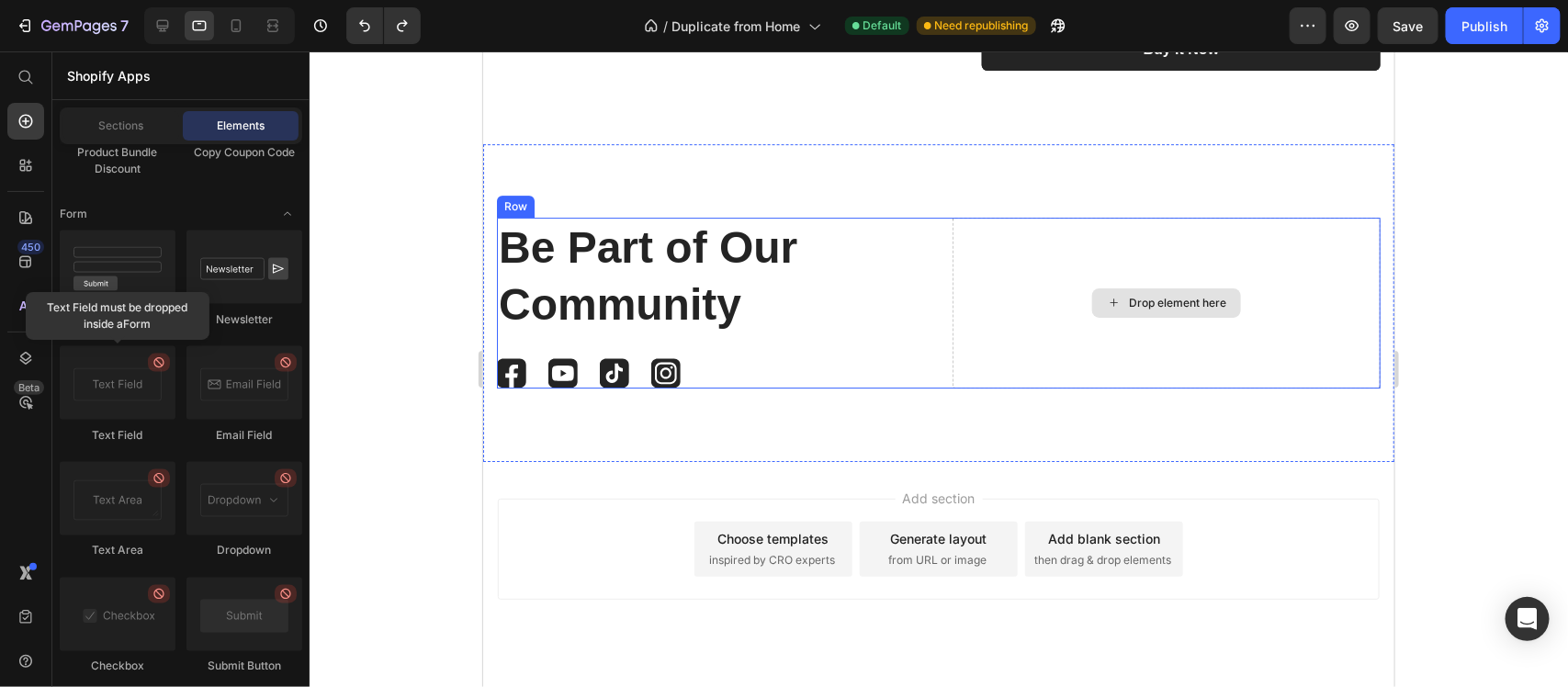 click on "Drop element here" at bounding box center [1177, 302] 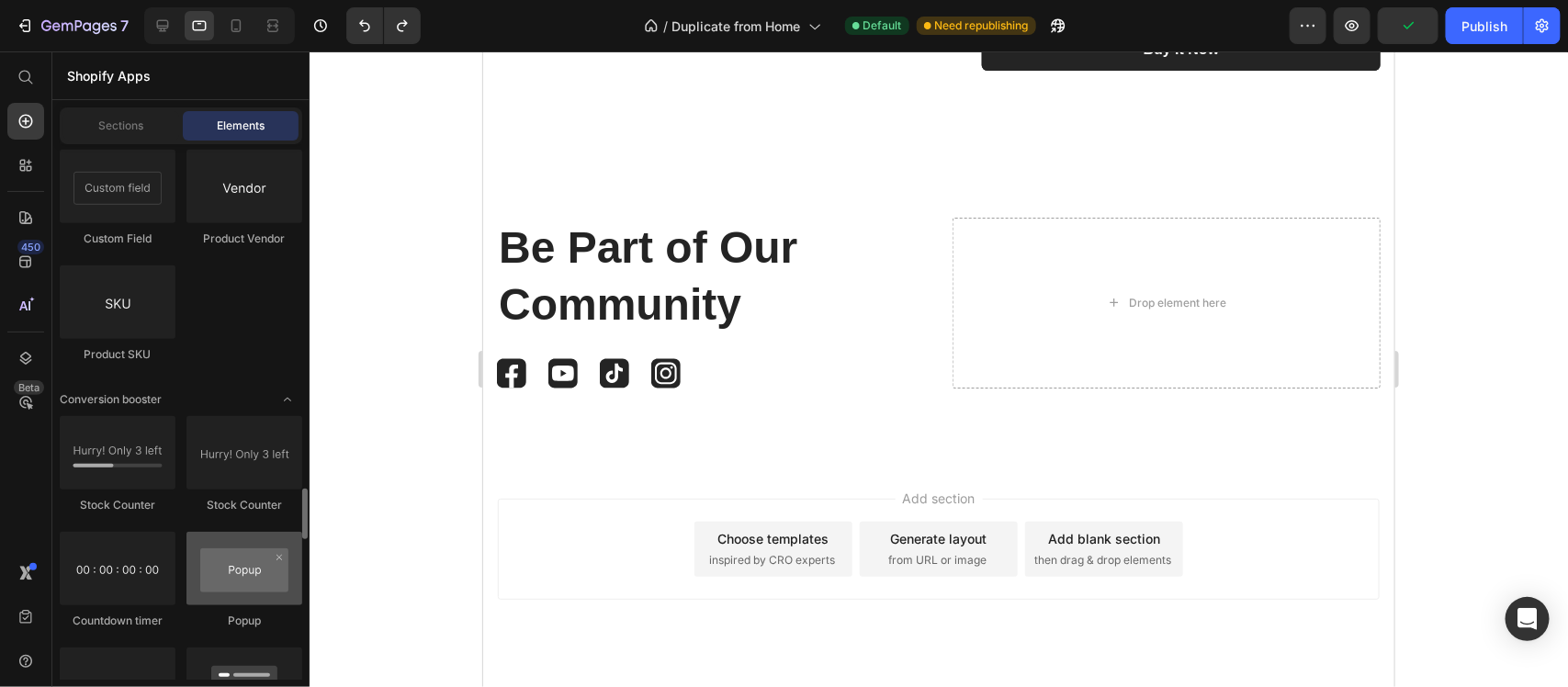 scroll, scrollTop: 3761, scrollLeft: 0, axis: vertical 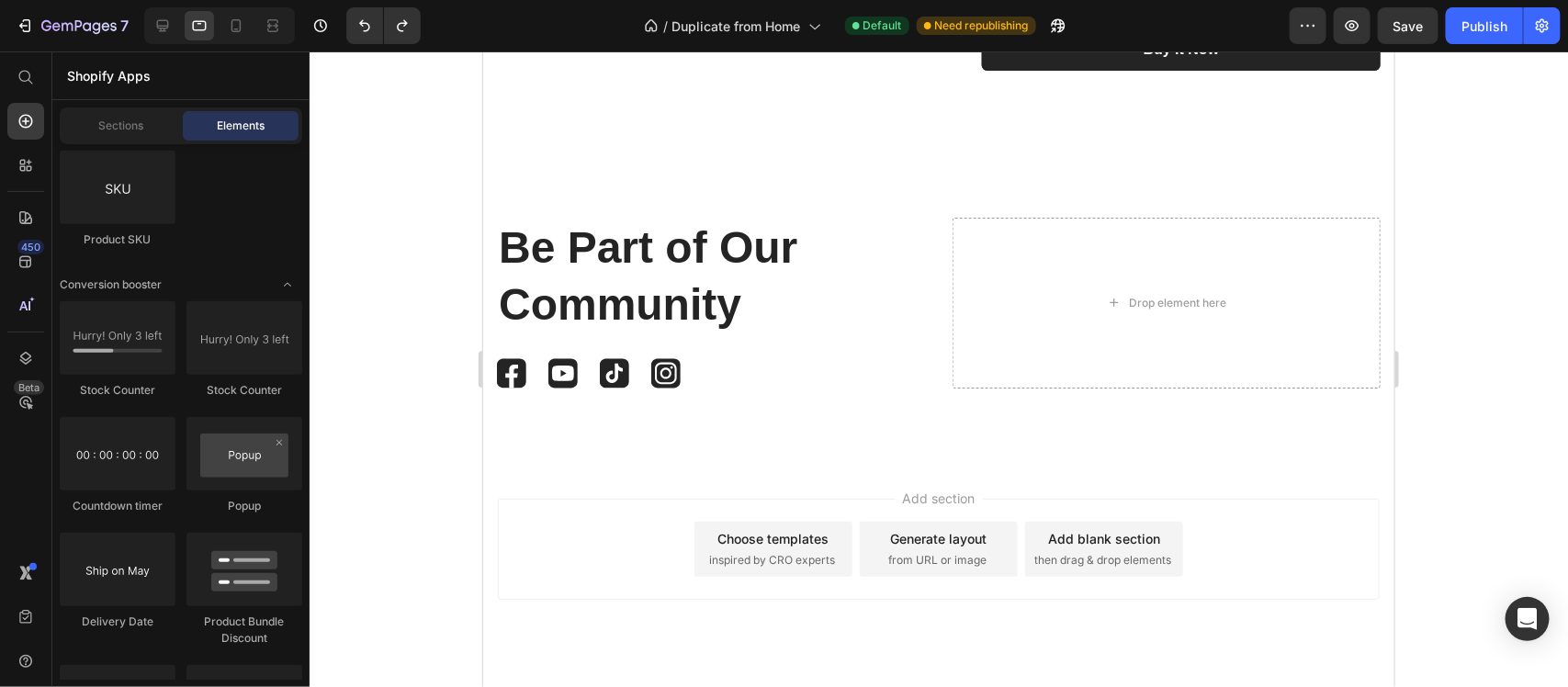 click on "Choose templates" at bounding box center (773, 537) 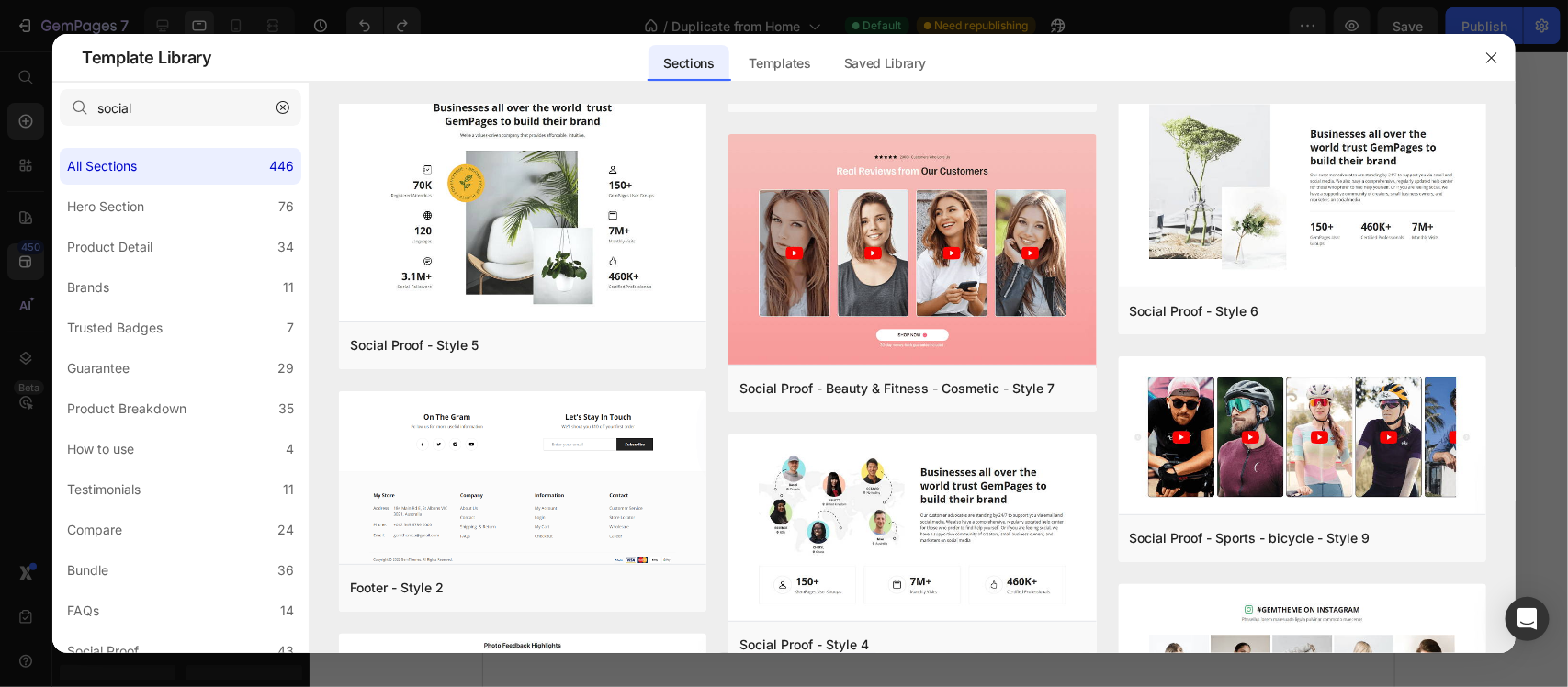 scroll, scrollTop: 0, scrollLeft: 0, axis: both 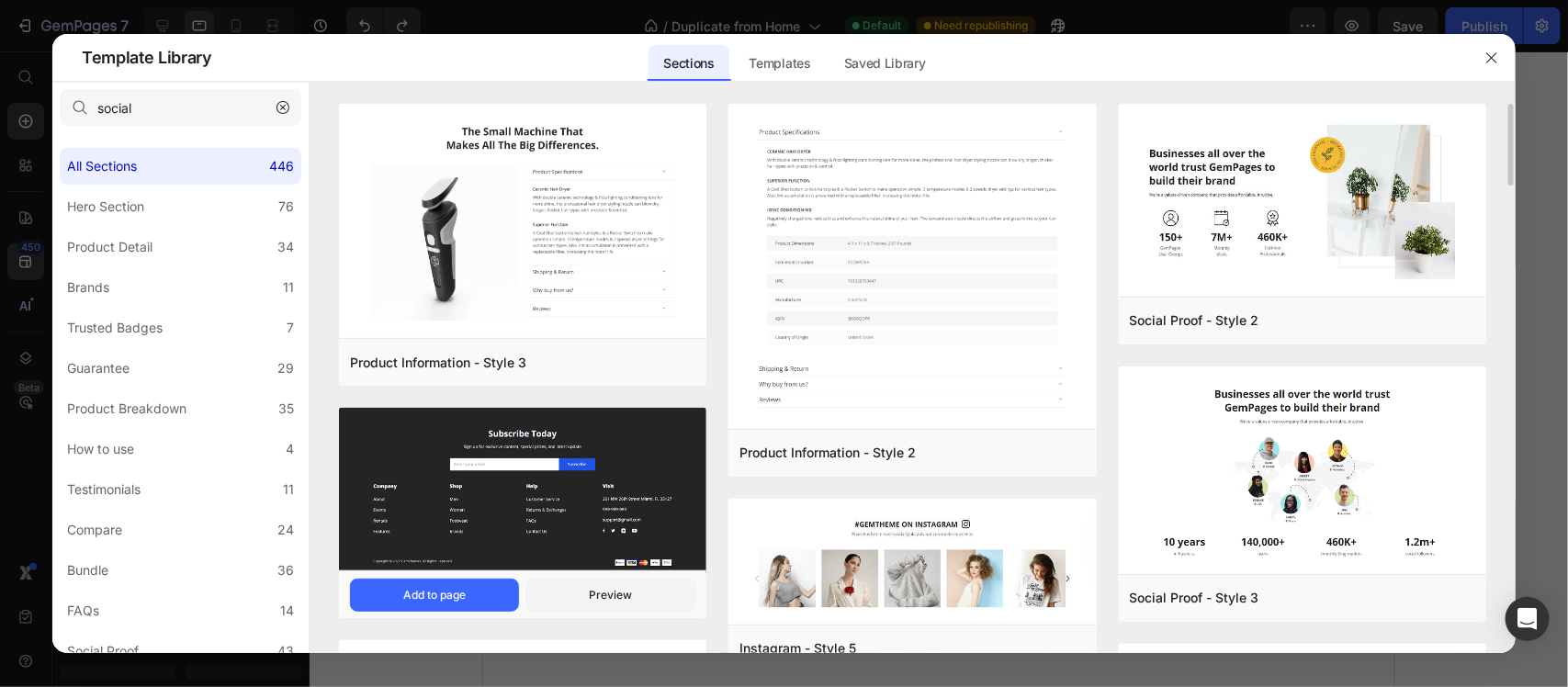 click at bounding box center (523, 222) 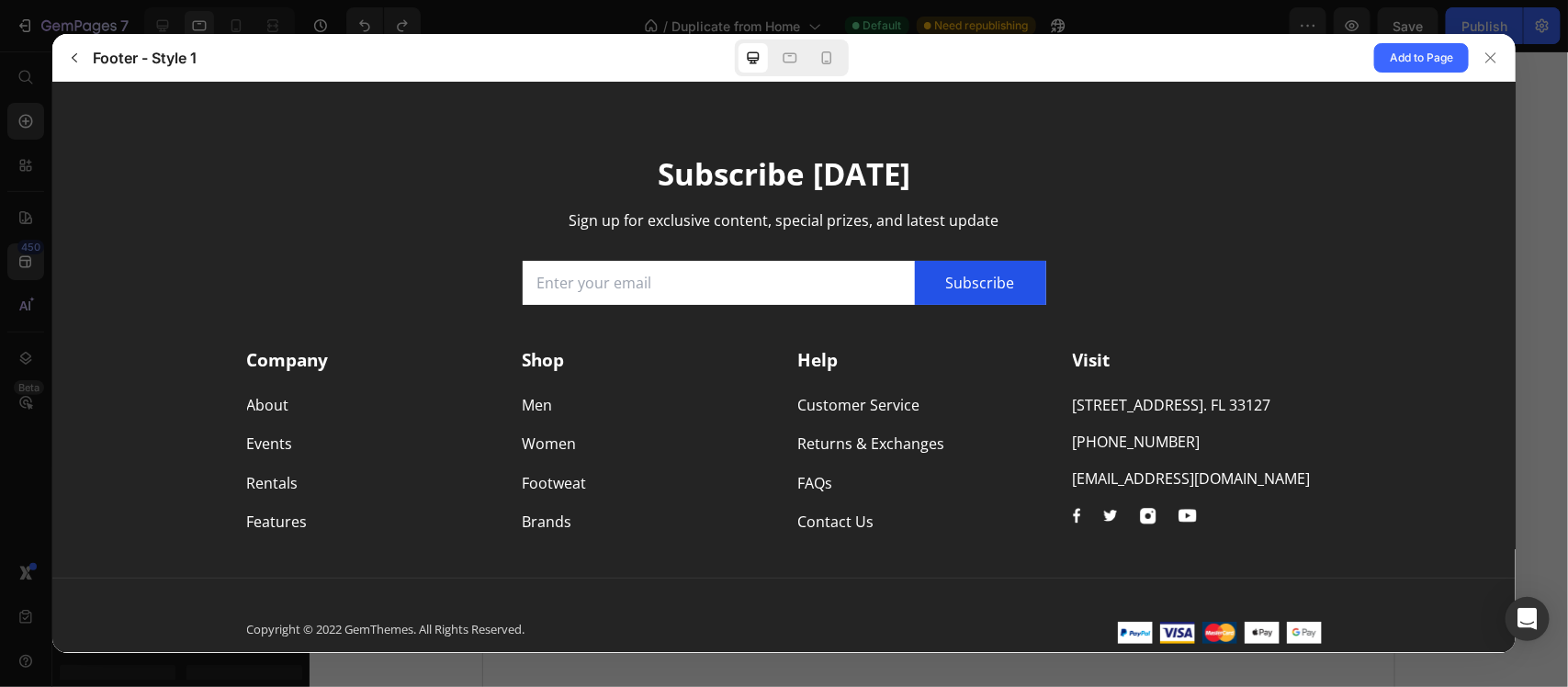 scroll, scrollTop: 0, scrollLeft: 0, axis: both 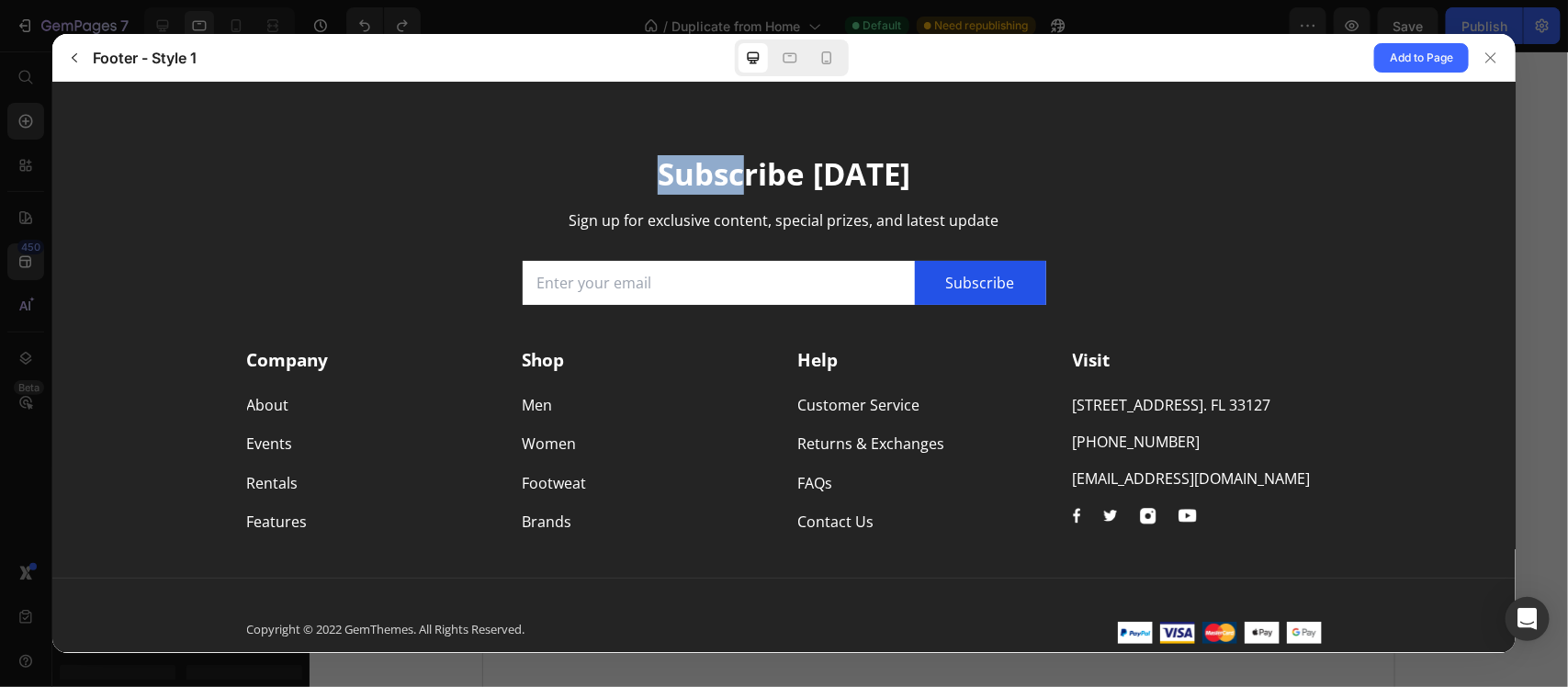 drag, startPoint x: 636, startPoint y: 150, endPoint x: 717, endPoint y: 190, distance: 90.338253 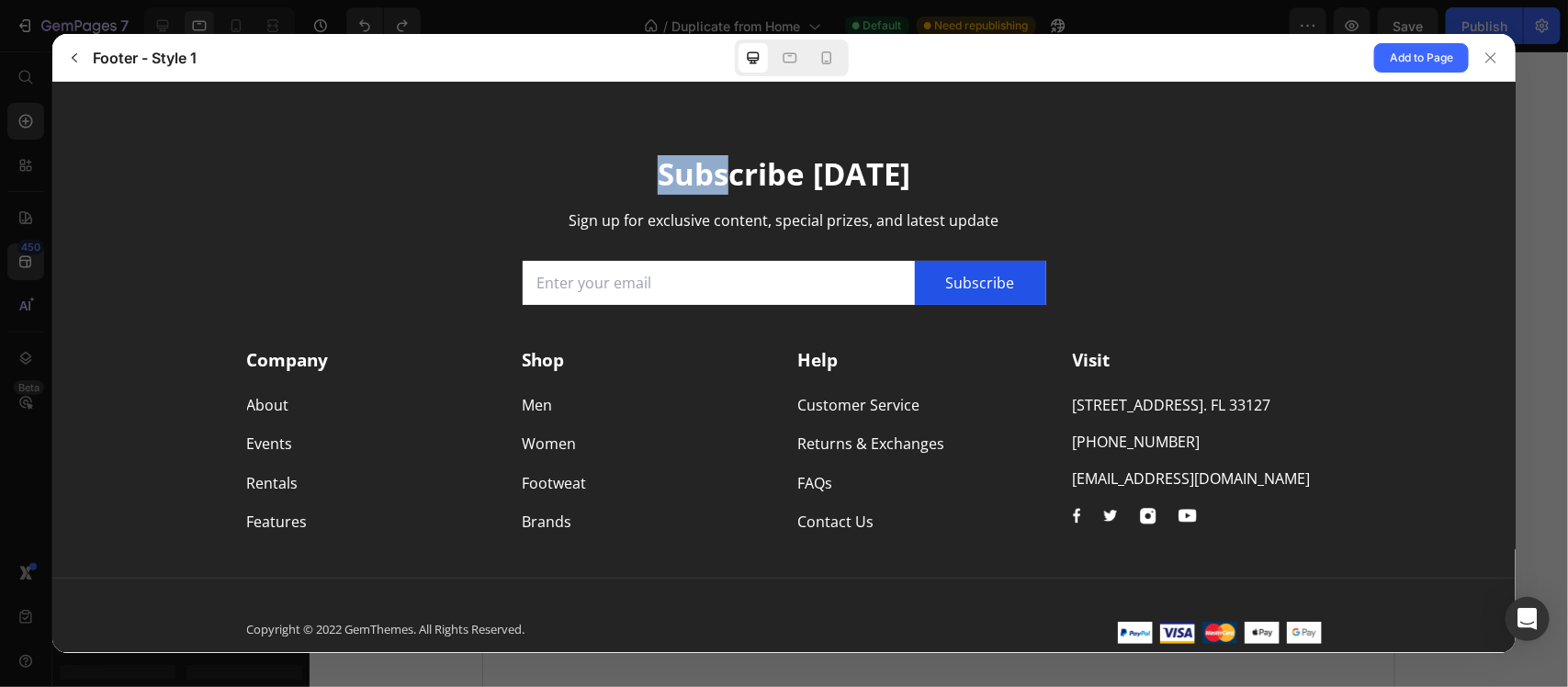 click on "Subscribe [DATE]" at bounding box center (783, 174) 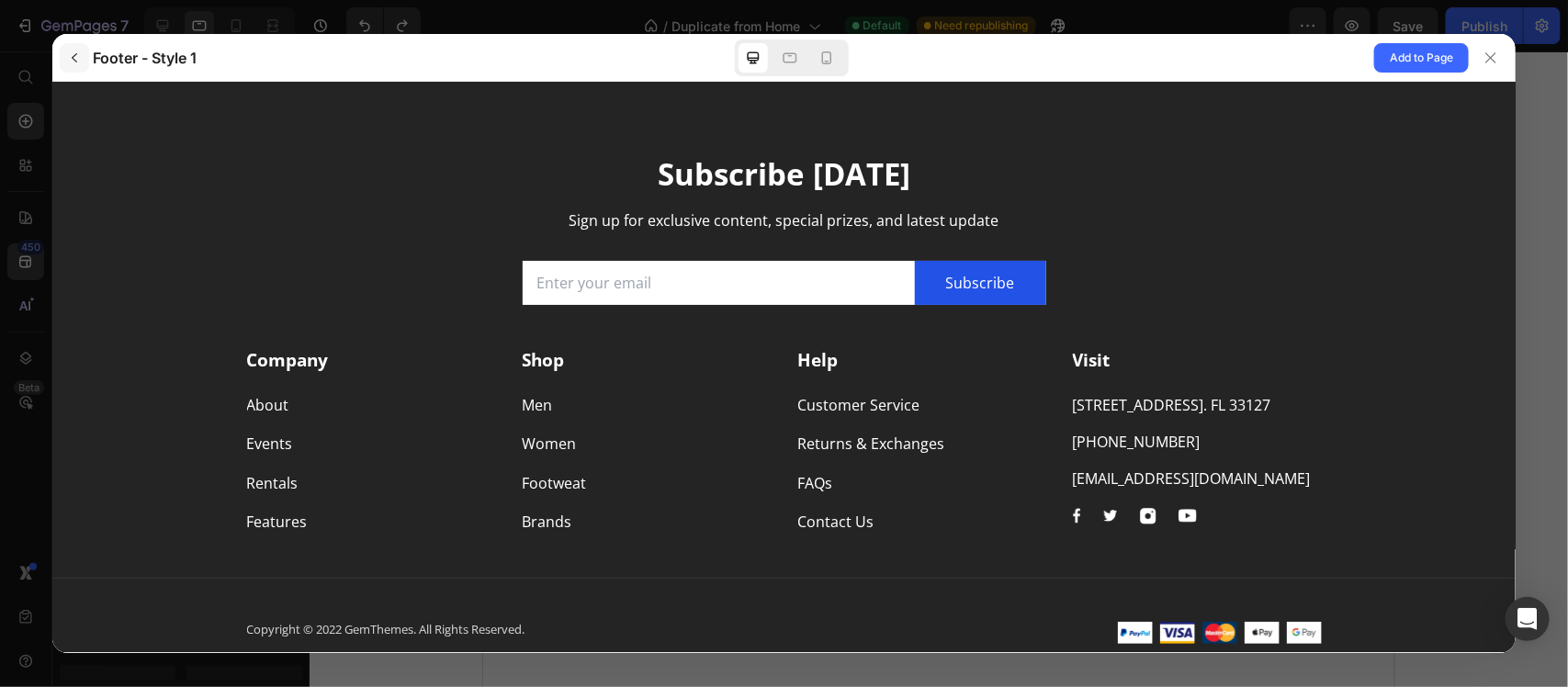 click 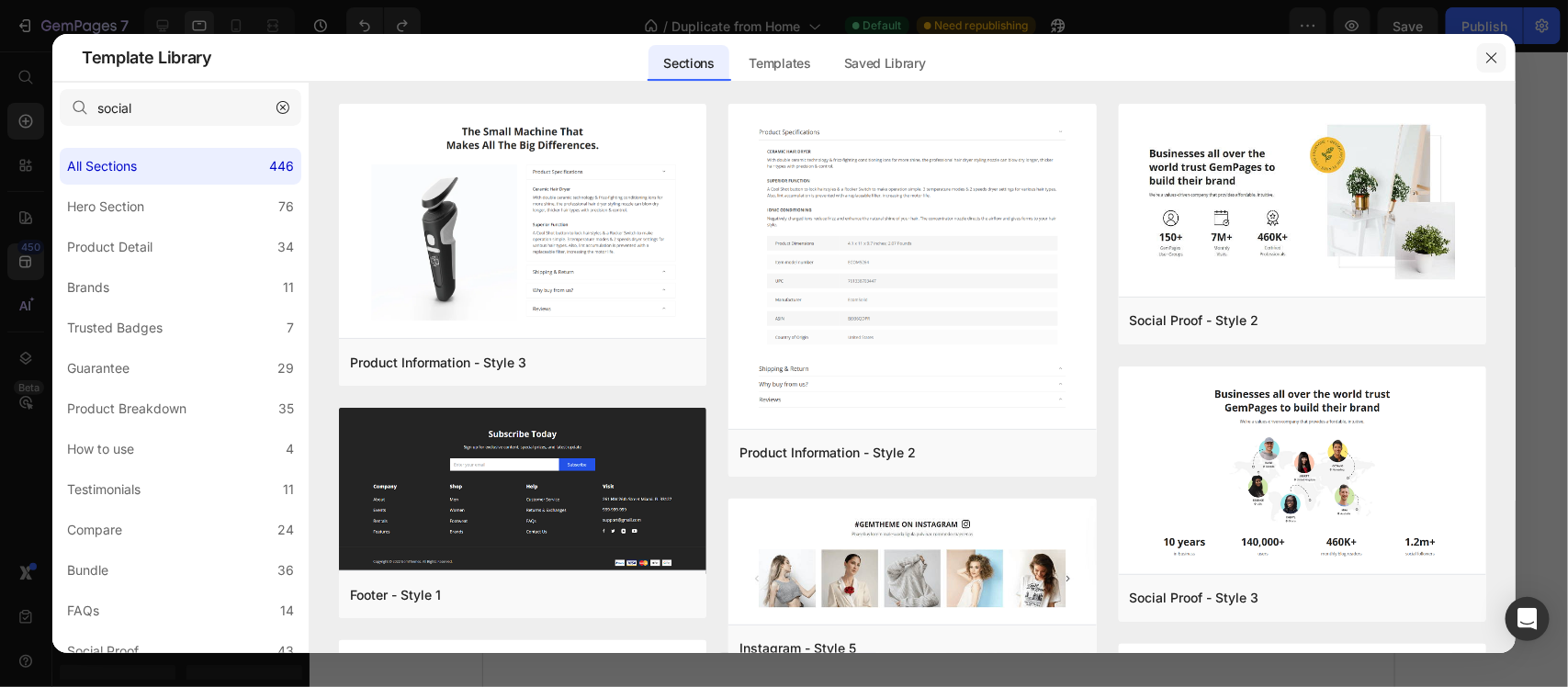 click 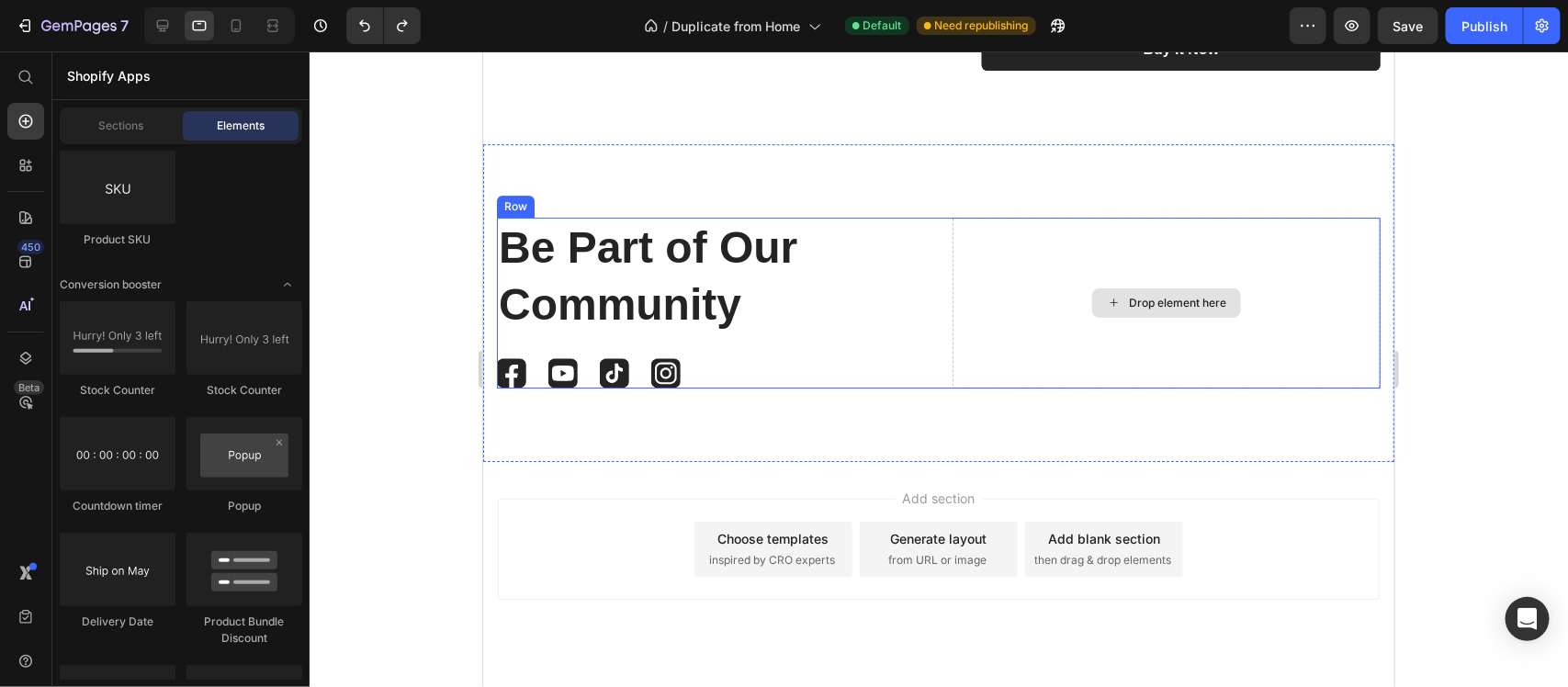 click on "Drop element here" at bounding box center [1166, 302] 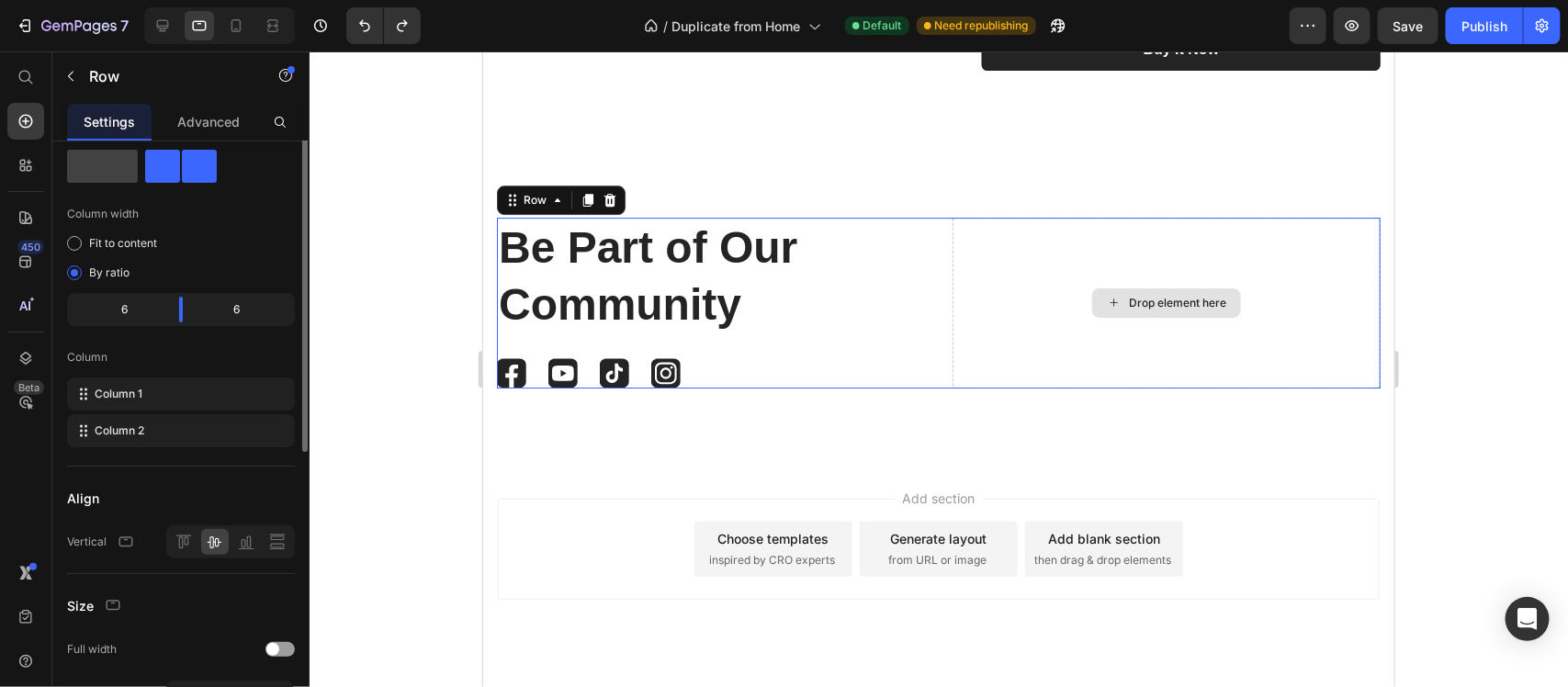 scroll, scrollTop: 0, scrollLeft: 0, axis: both 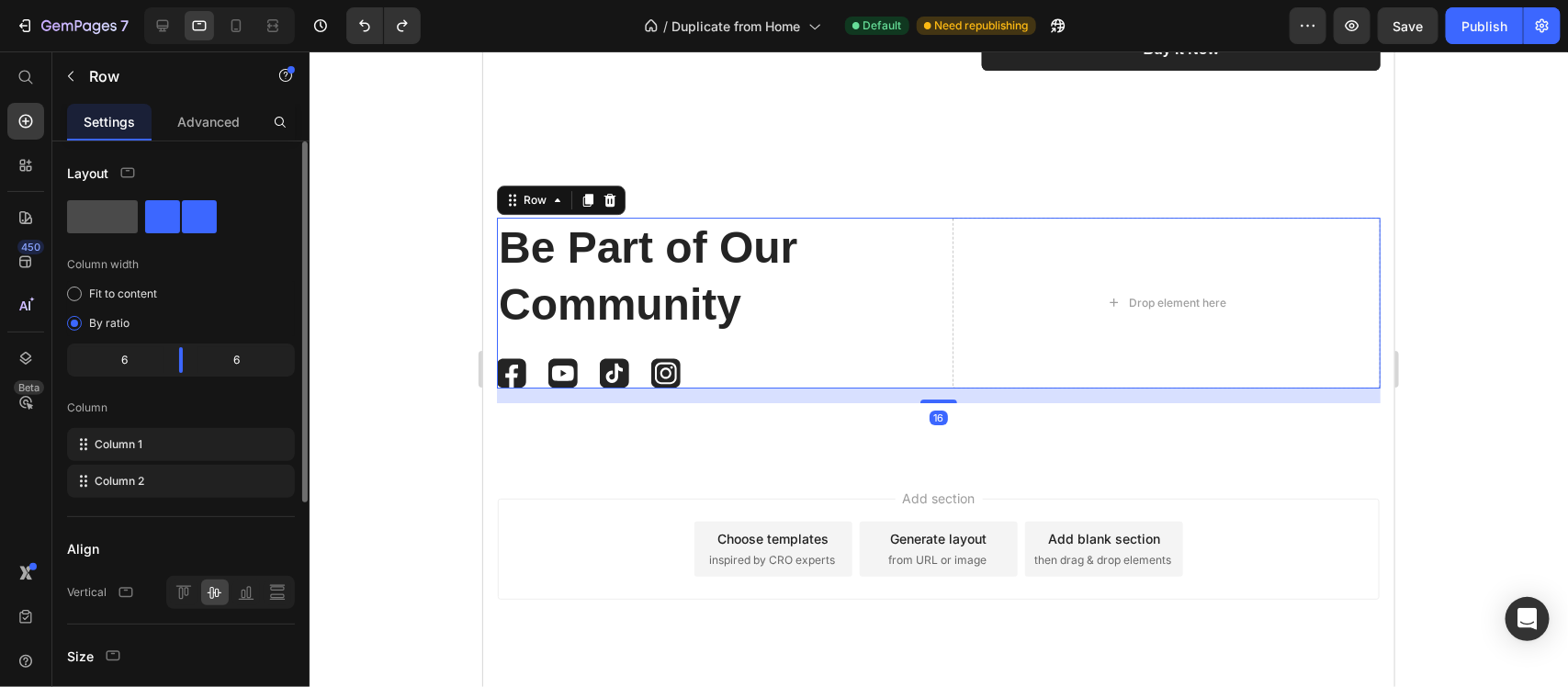 click 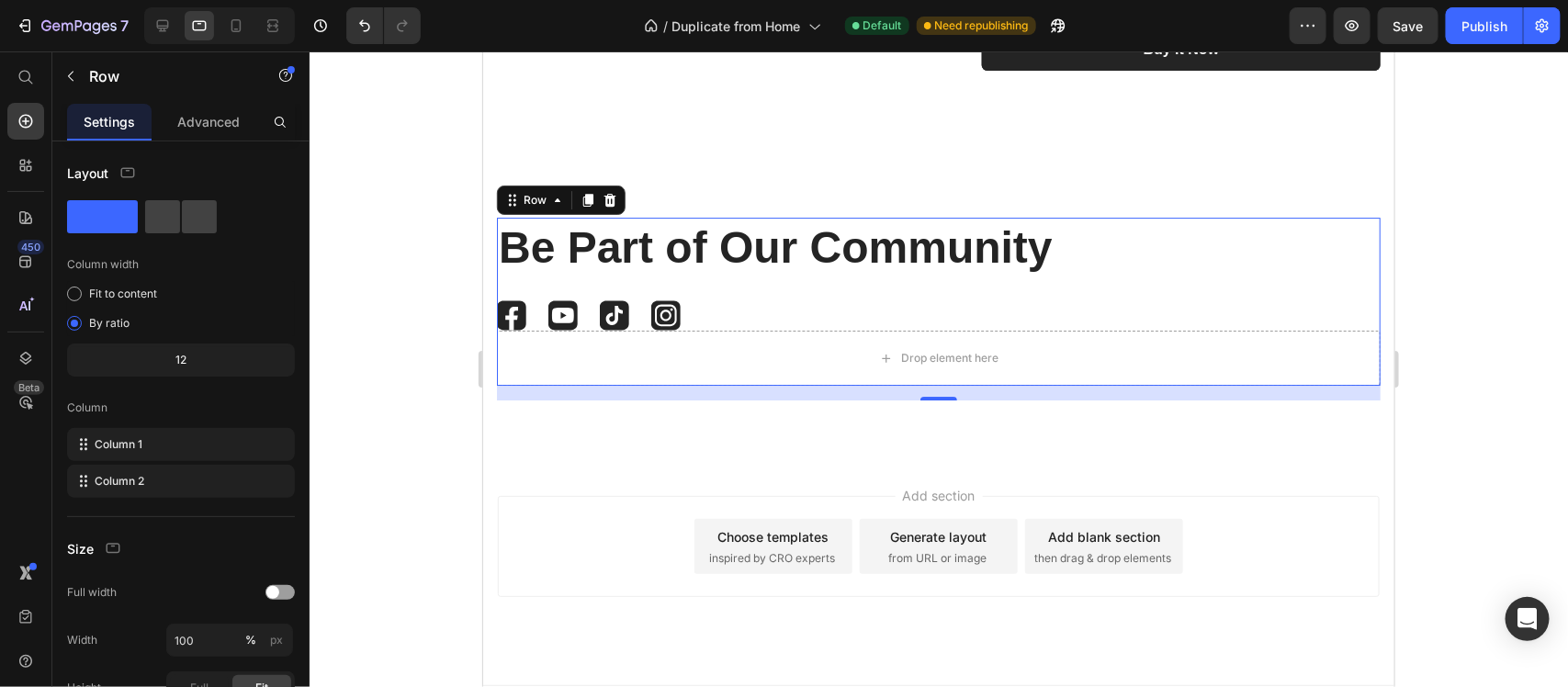 click 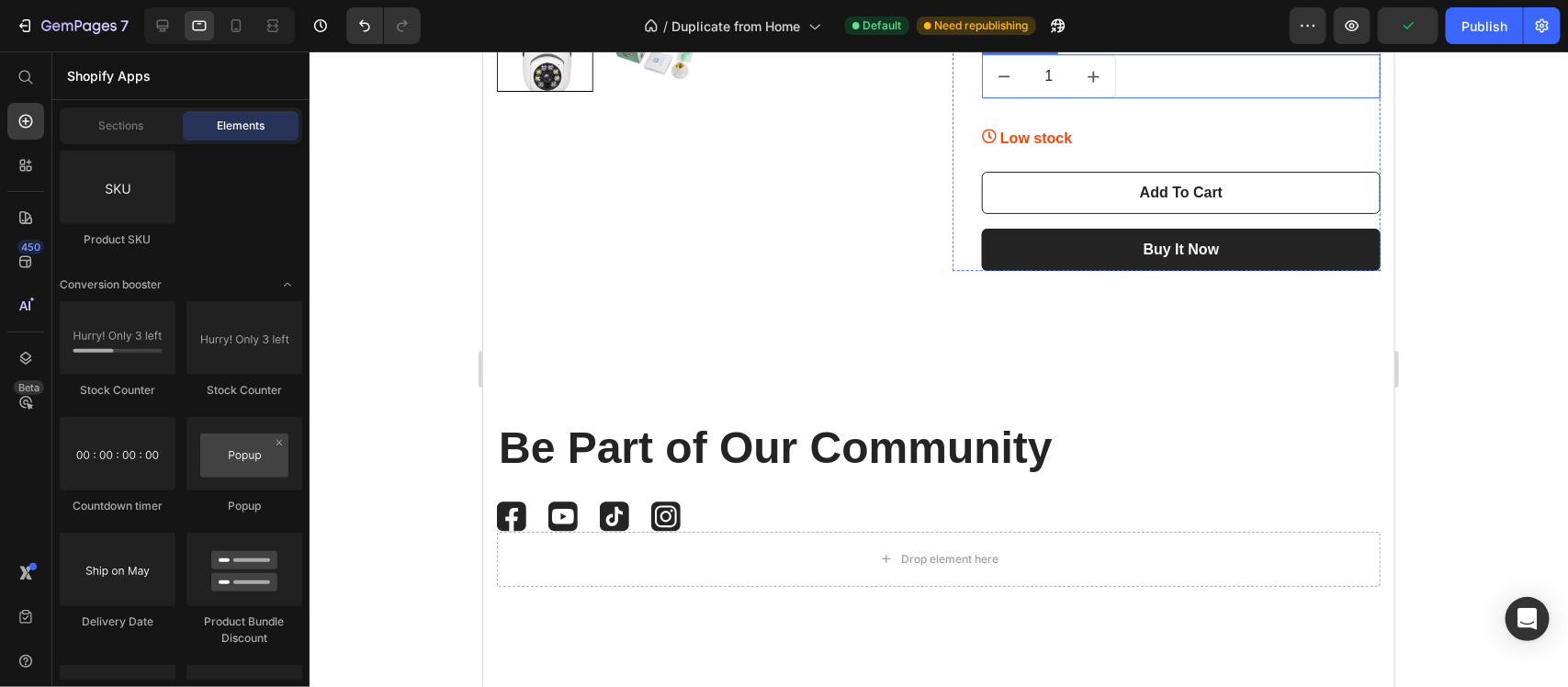 scroll, scrollTop: 2100, scrollLeft: 0, axis: vertical 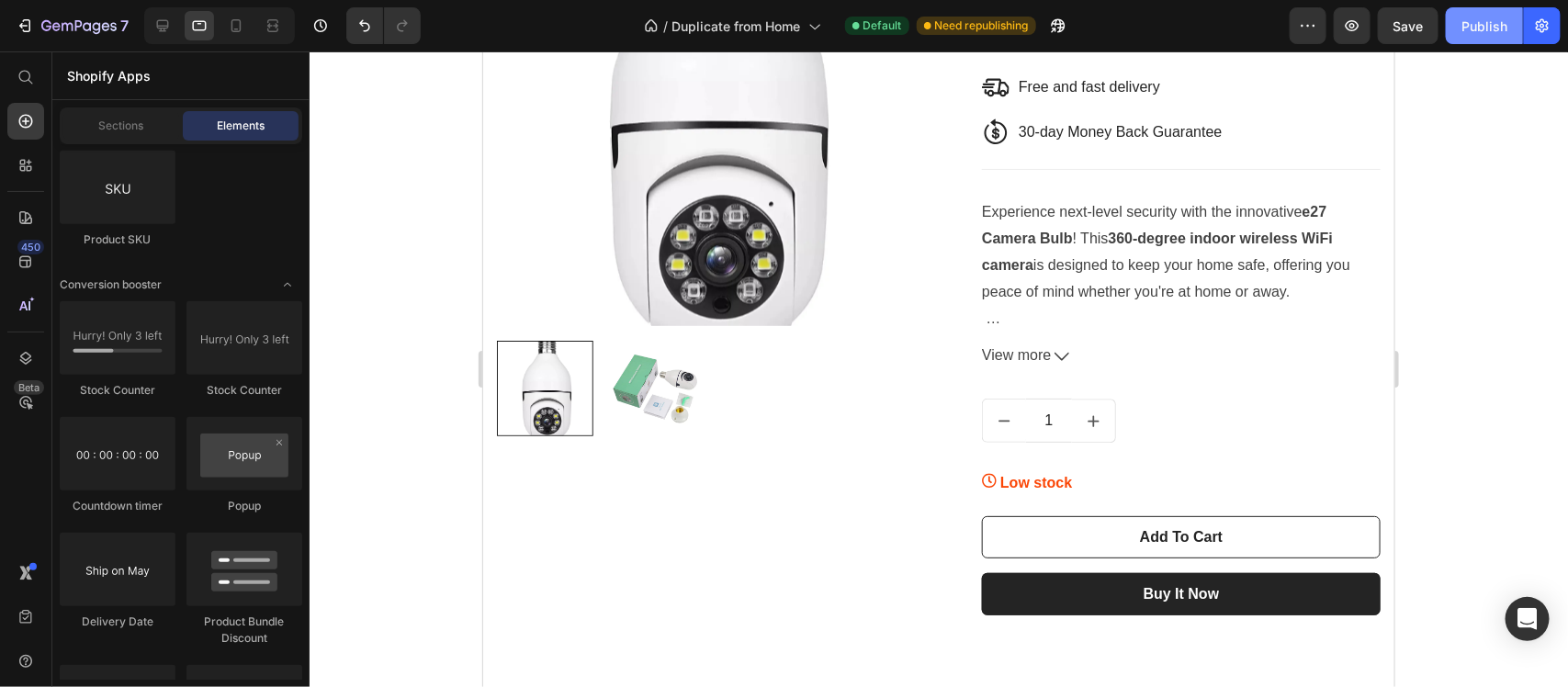 click on "Publish" at bounding box center (1484, 26) 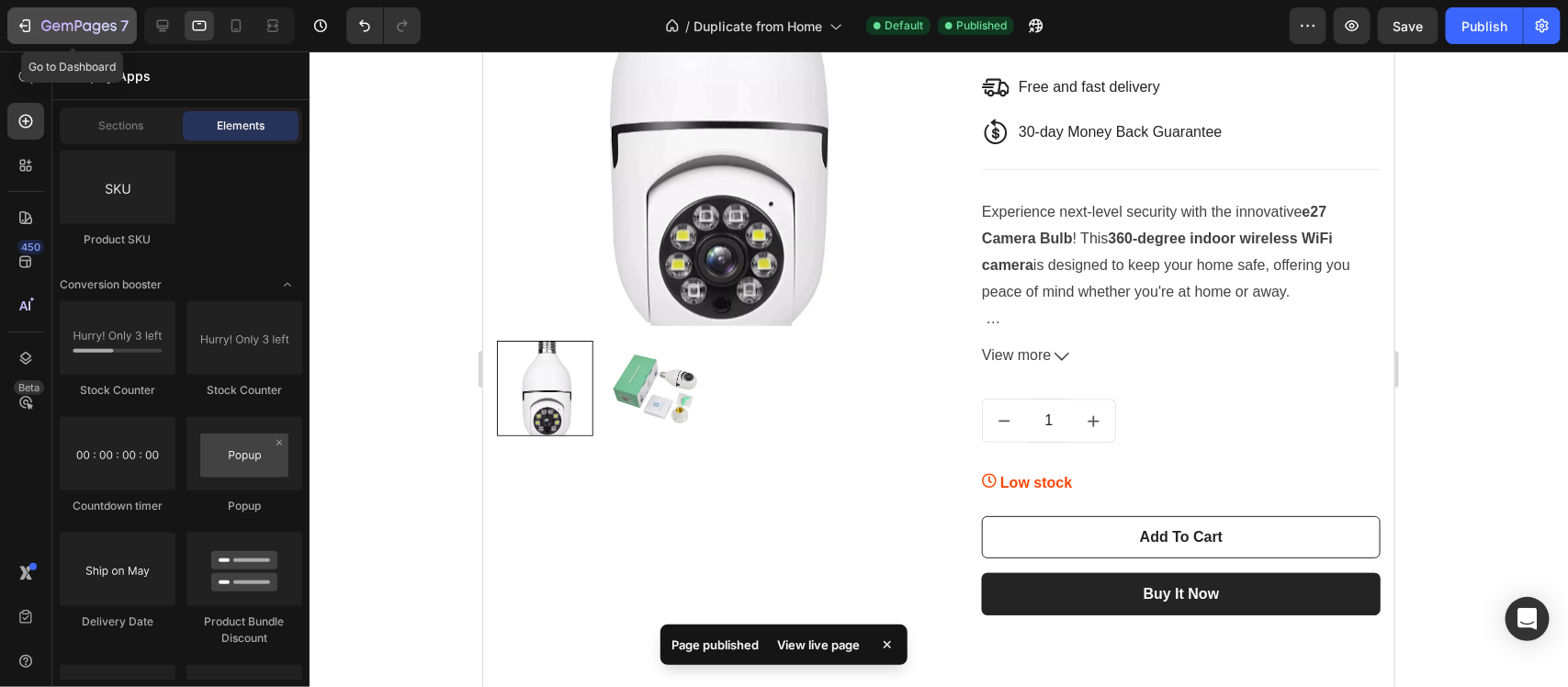 click 